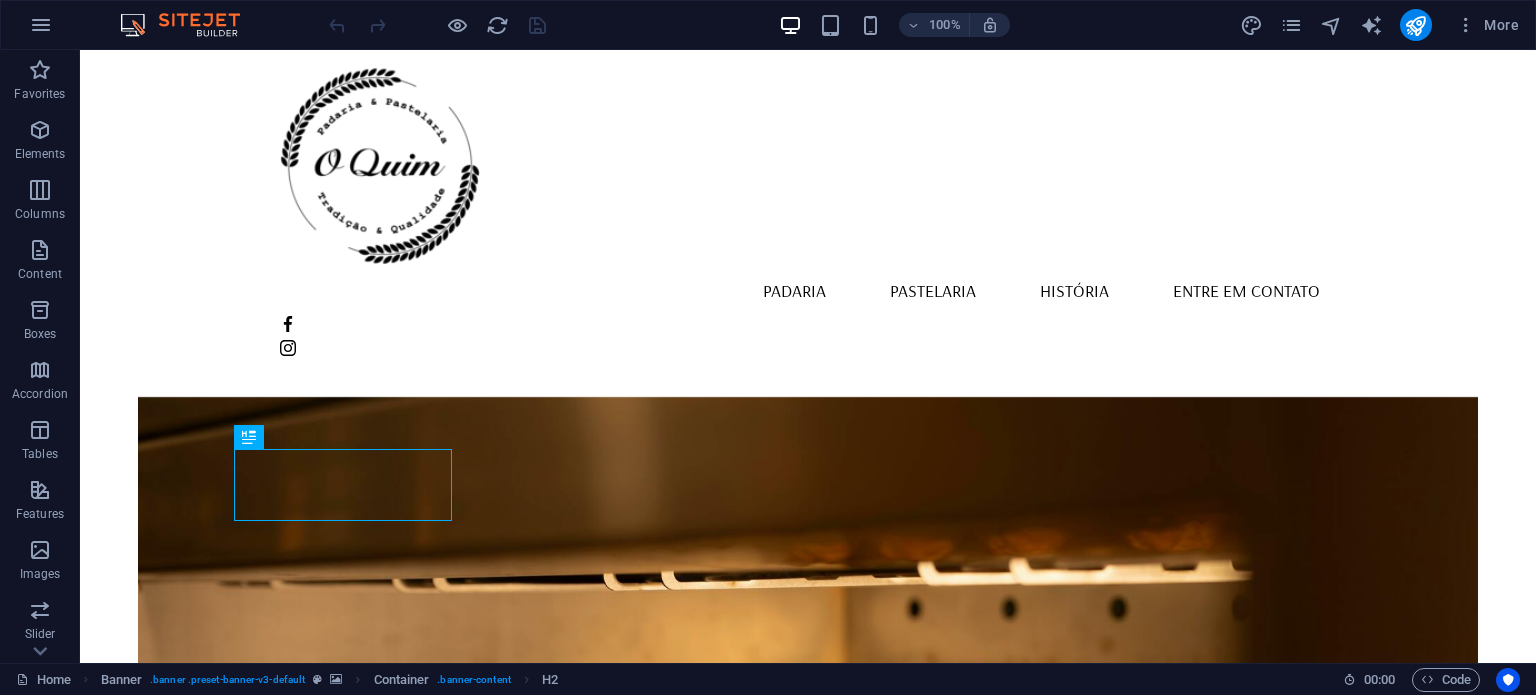scroll, scrollTop: 0, scrollLeft: 0, axis: both 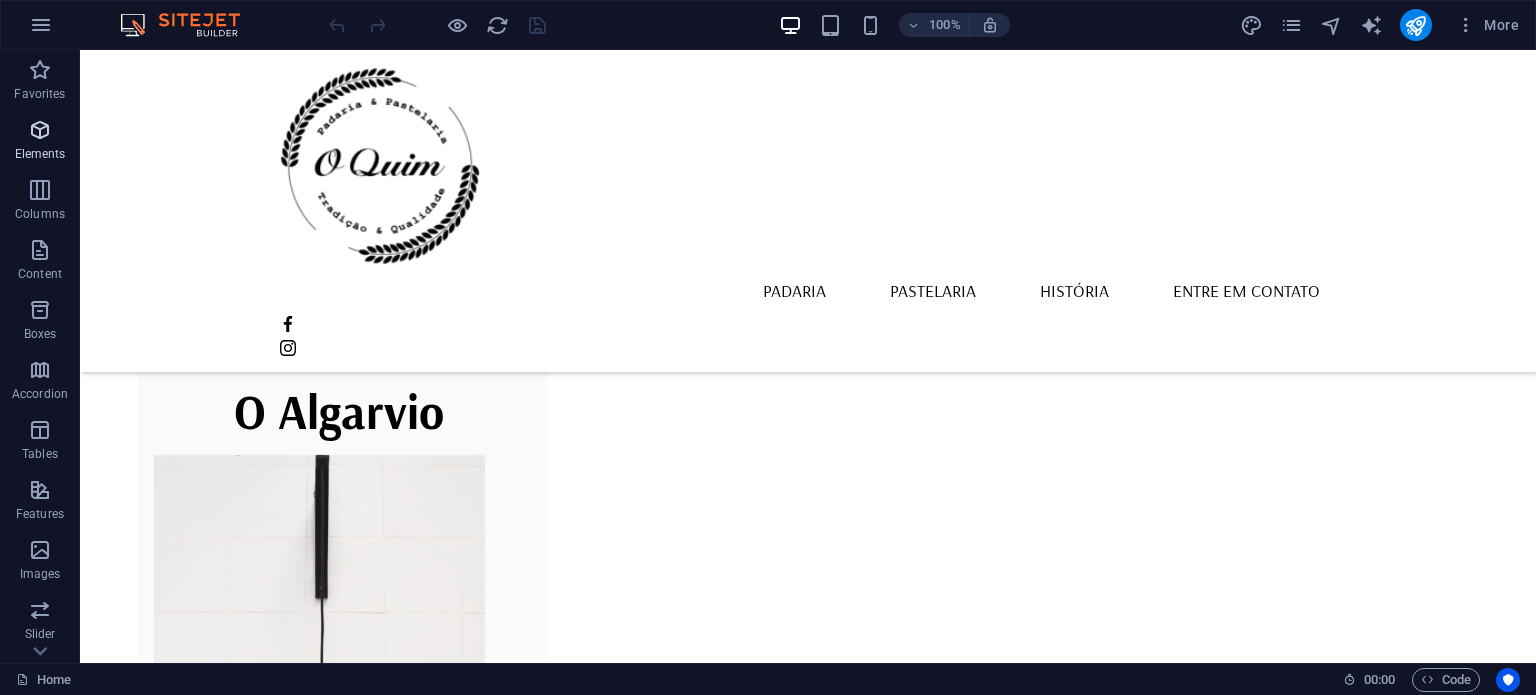 click on "Elements" at bounding box center [40, 142] 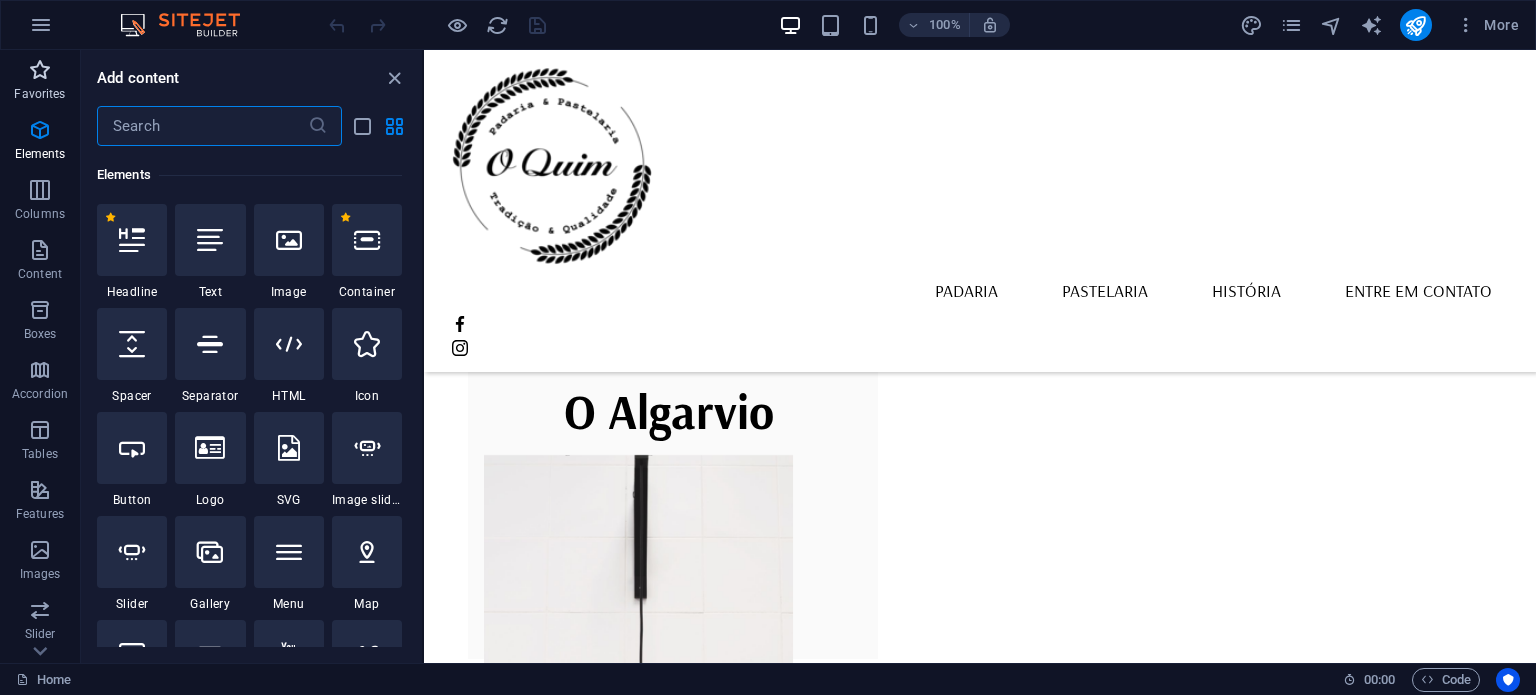 click on "Favorites" at bounding box center (39, 94) 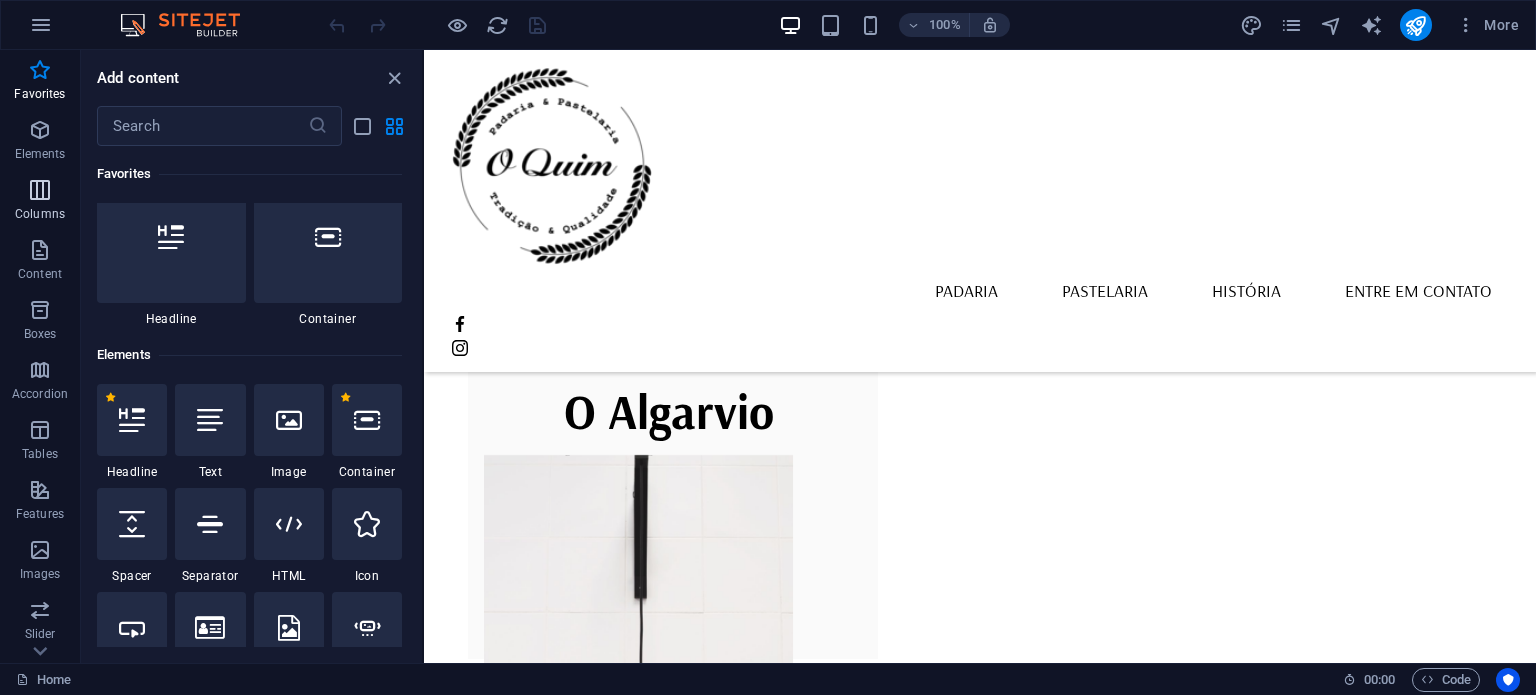 scroll, scrollTop: 0, scrollLeft: 0, axis: both 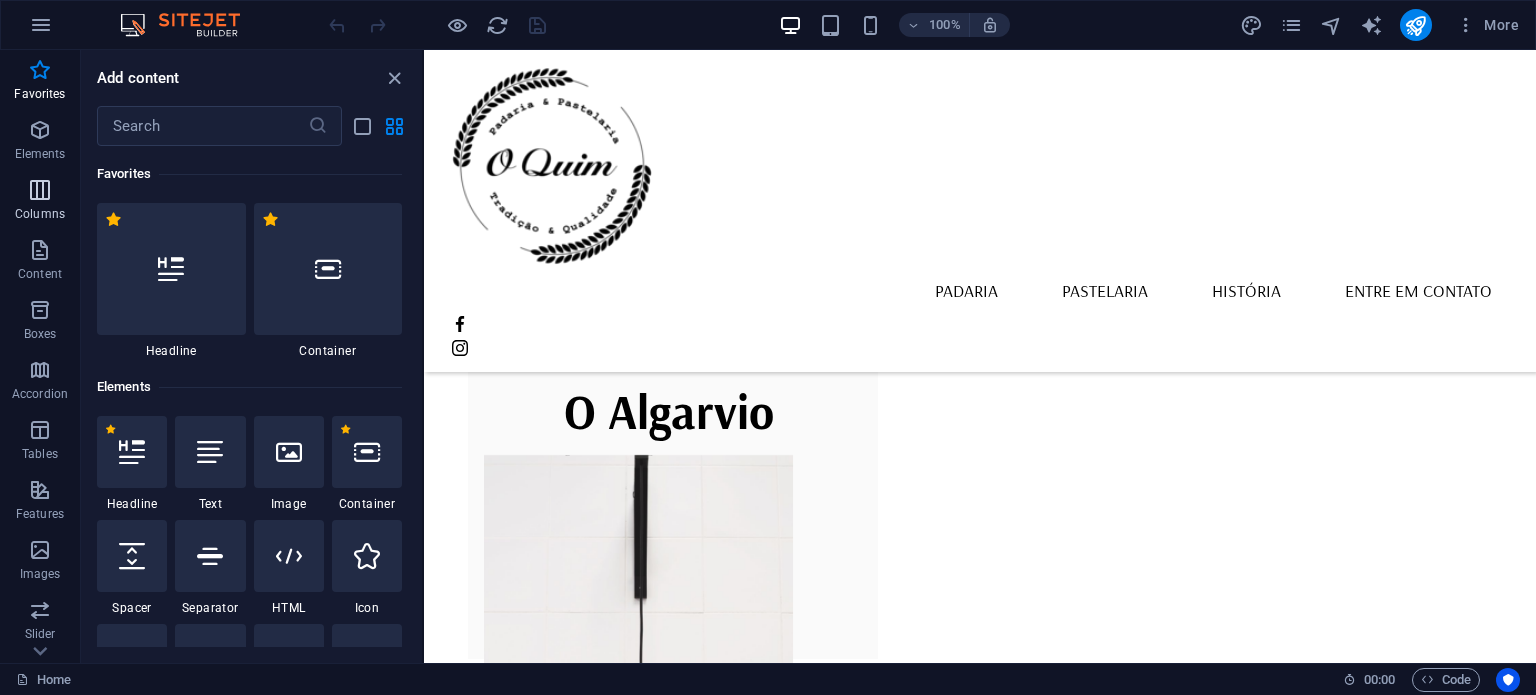 click at bounding box center (40, 190) 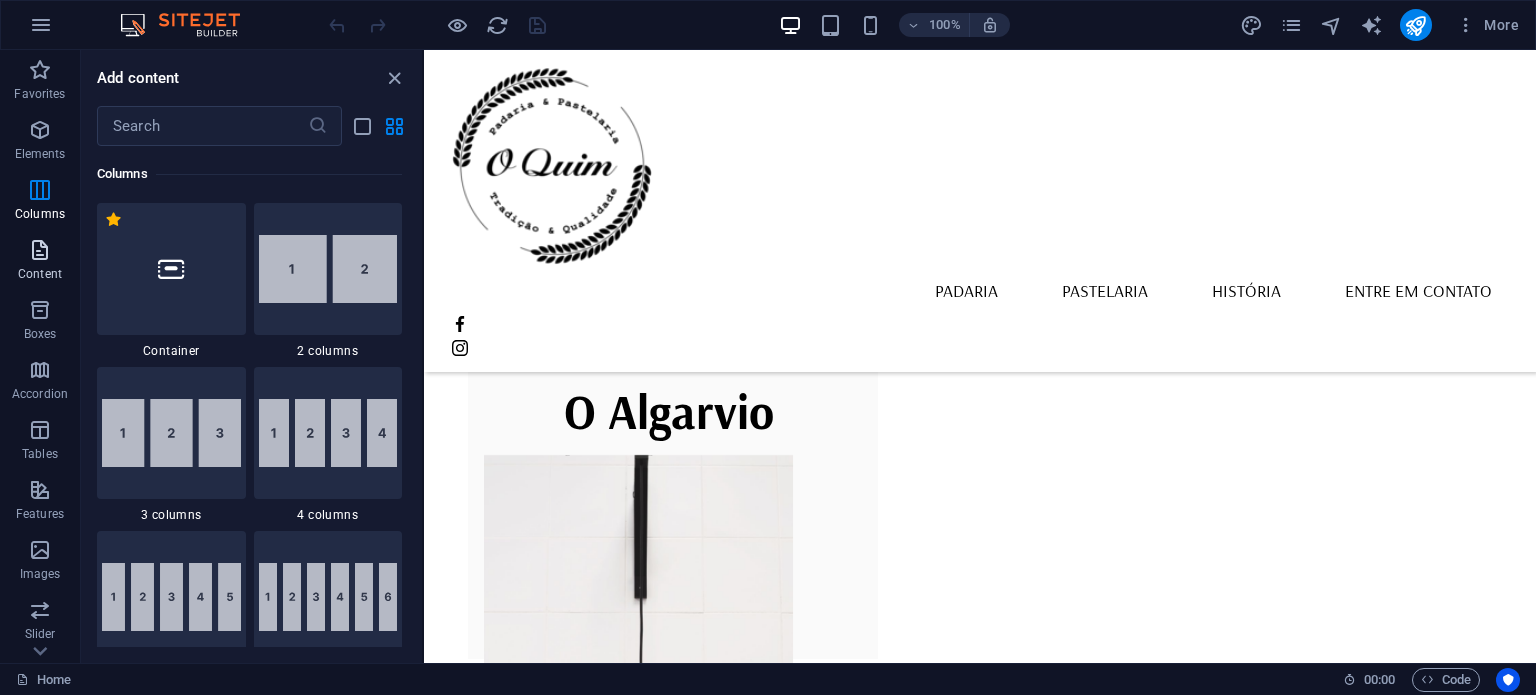 click on "Content" at bounding box center [40, 274] 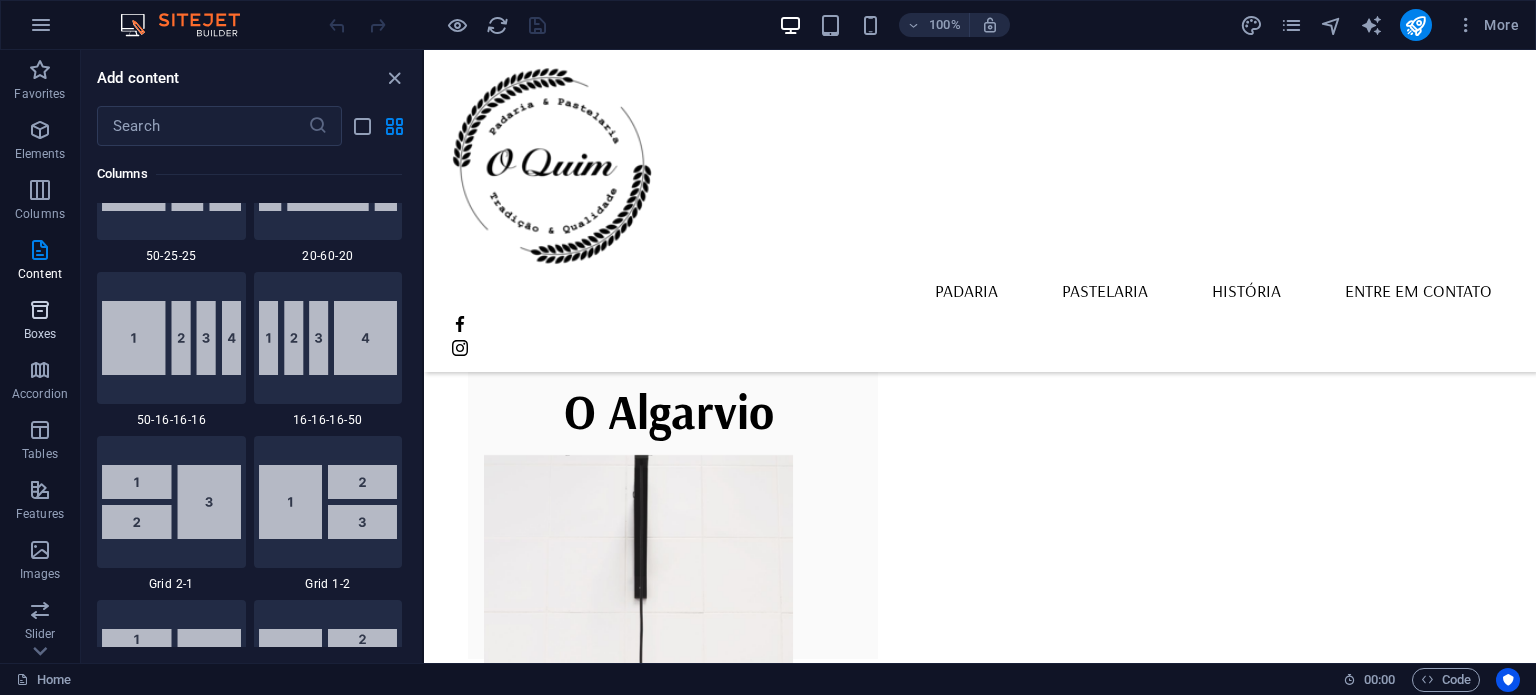 scroll, scrollTop: 3499, scrollLeft: 0, axis: vertical 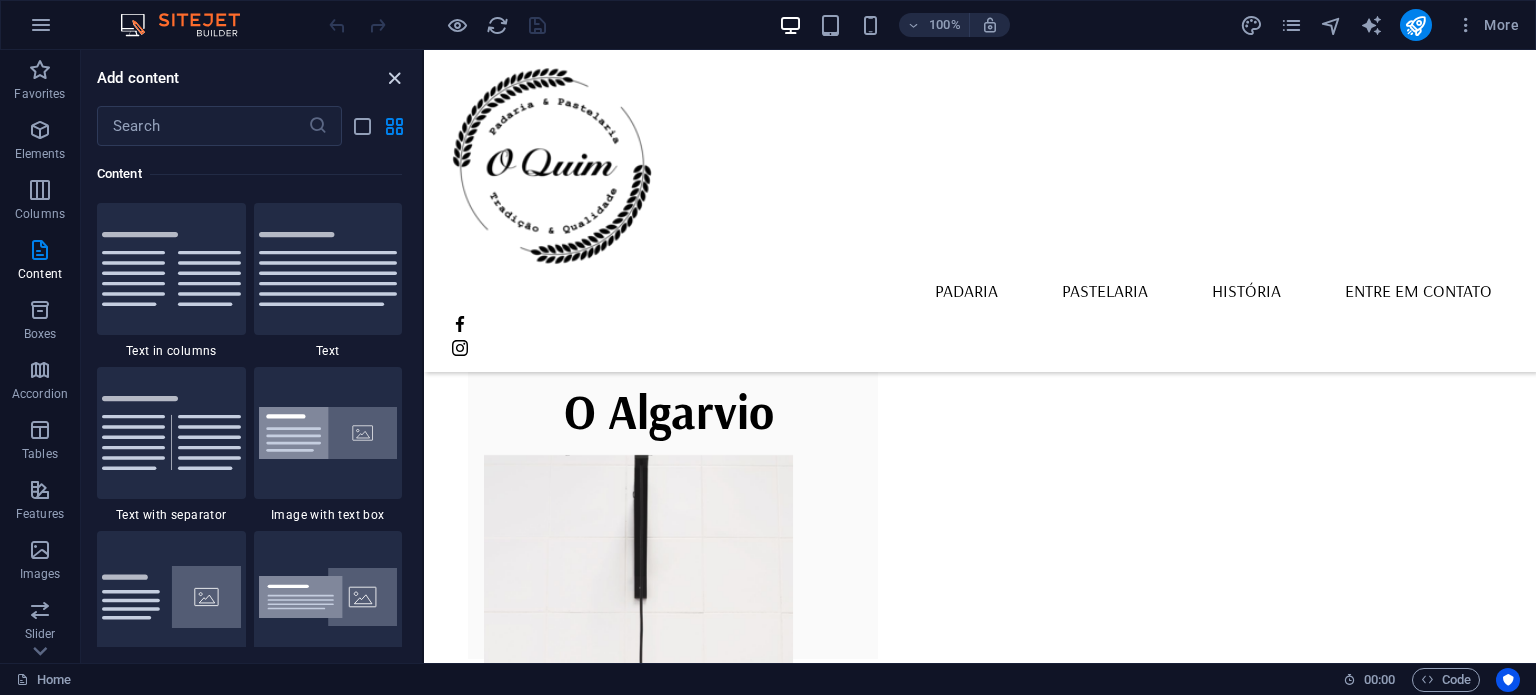 click at bounding box center [394, 78] 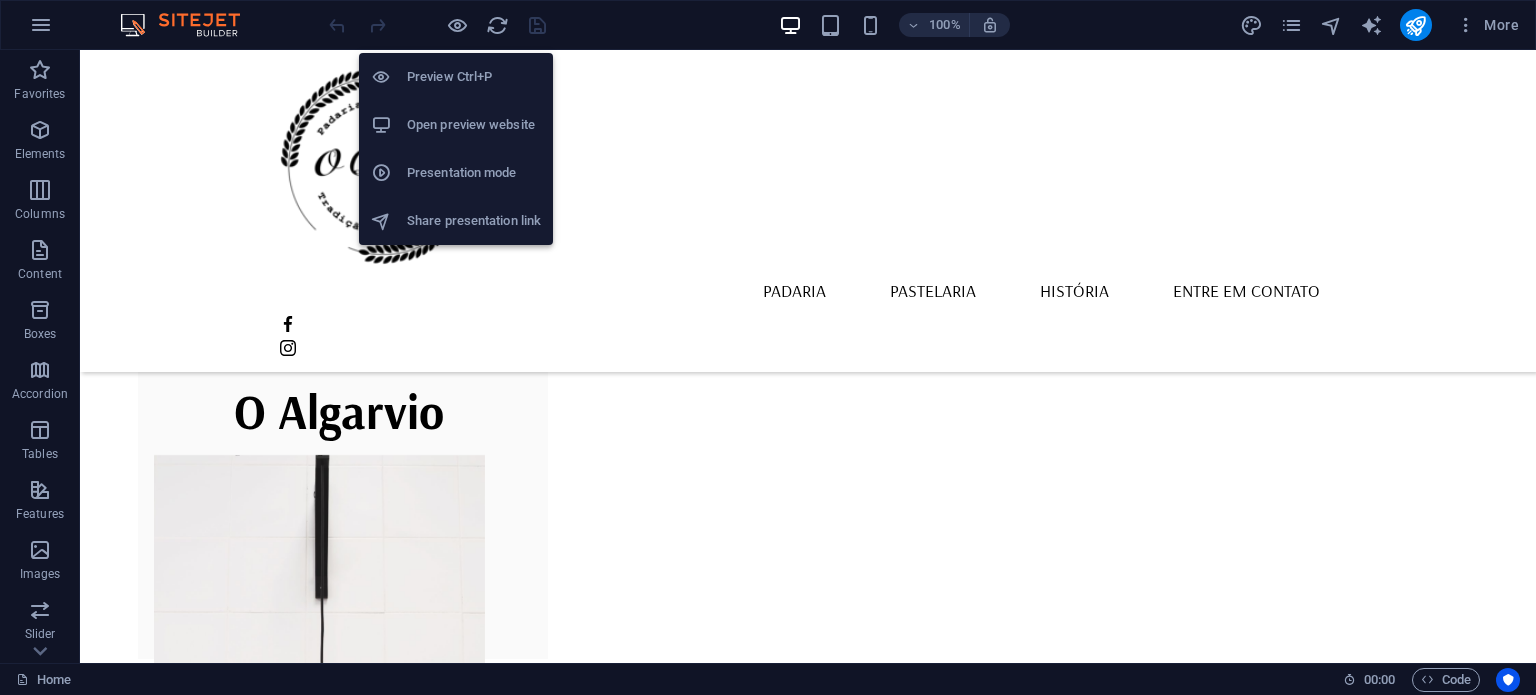 click on "Open preview website" at bounding box center (456, 125) 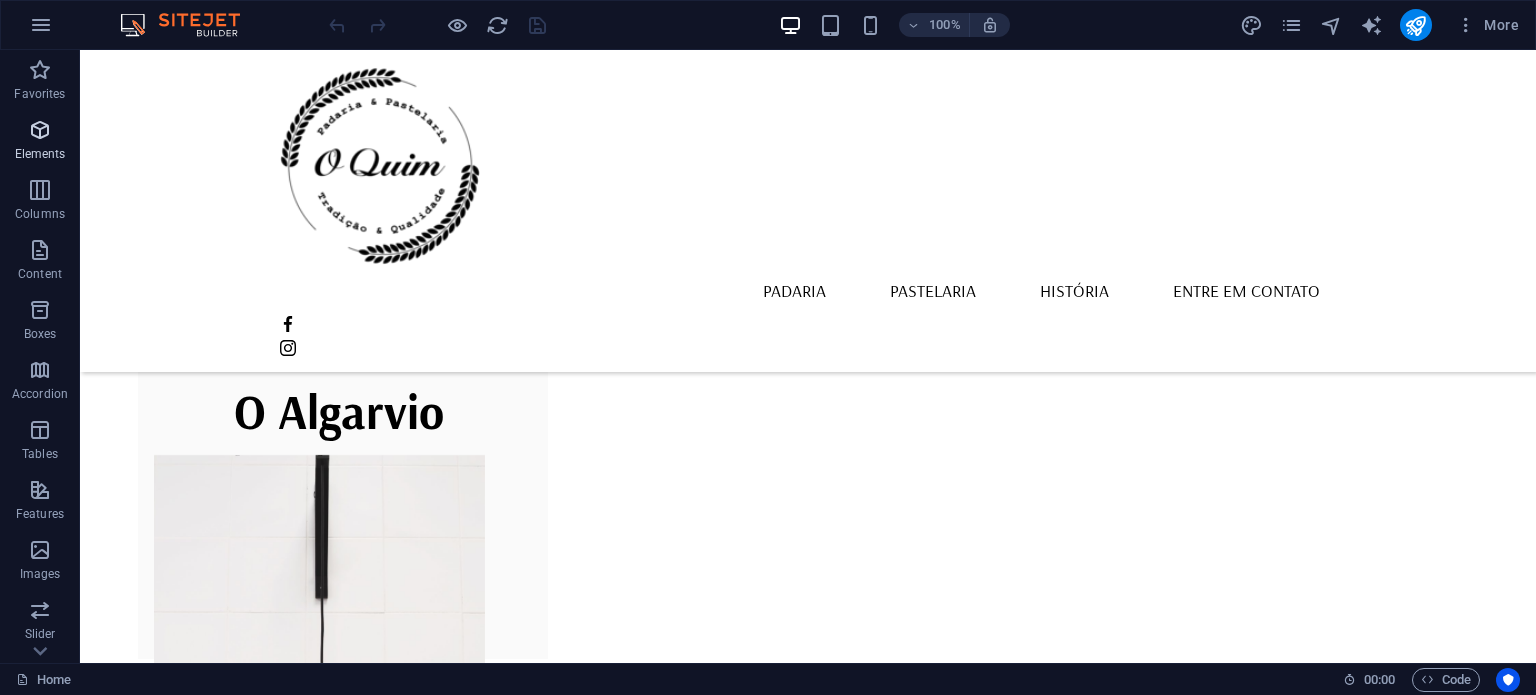 click on "Elements" at bounding box center (40, 142) 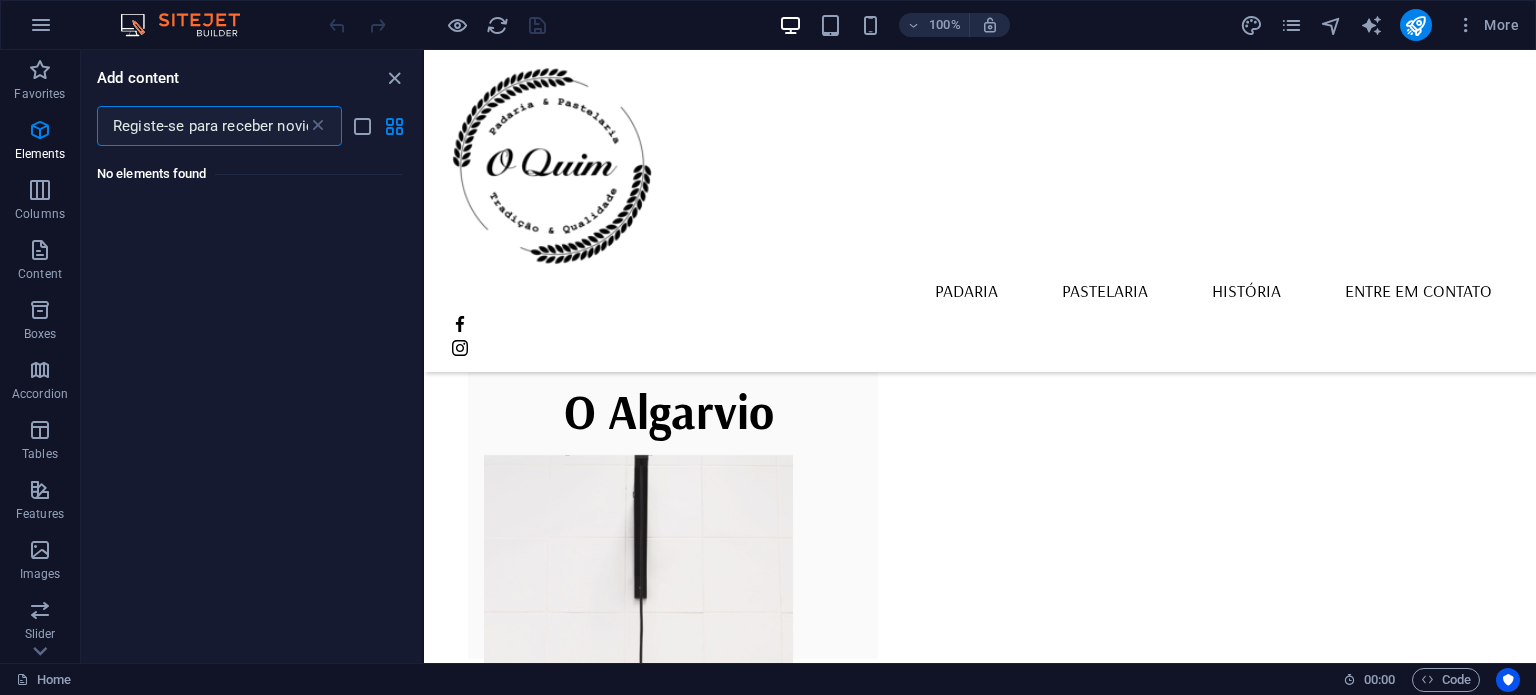 scroll, scrollTop: 0, scrollLeft: 144, axis: horizontal 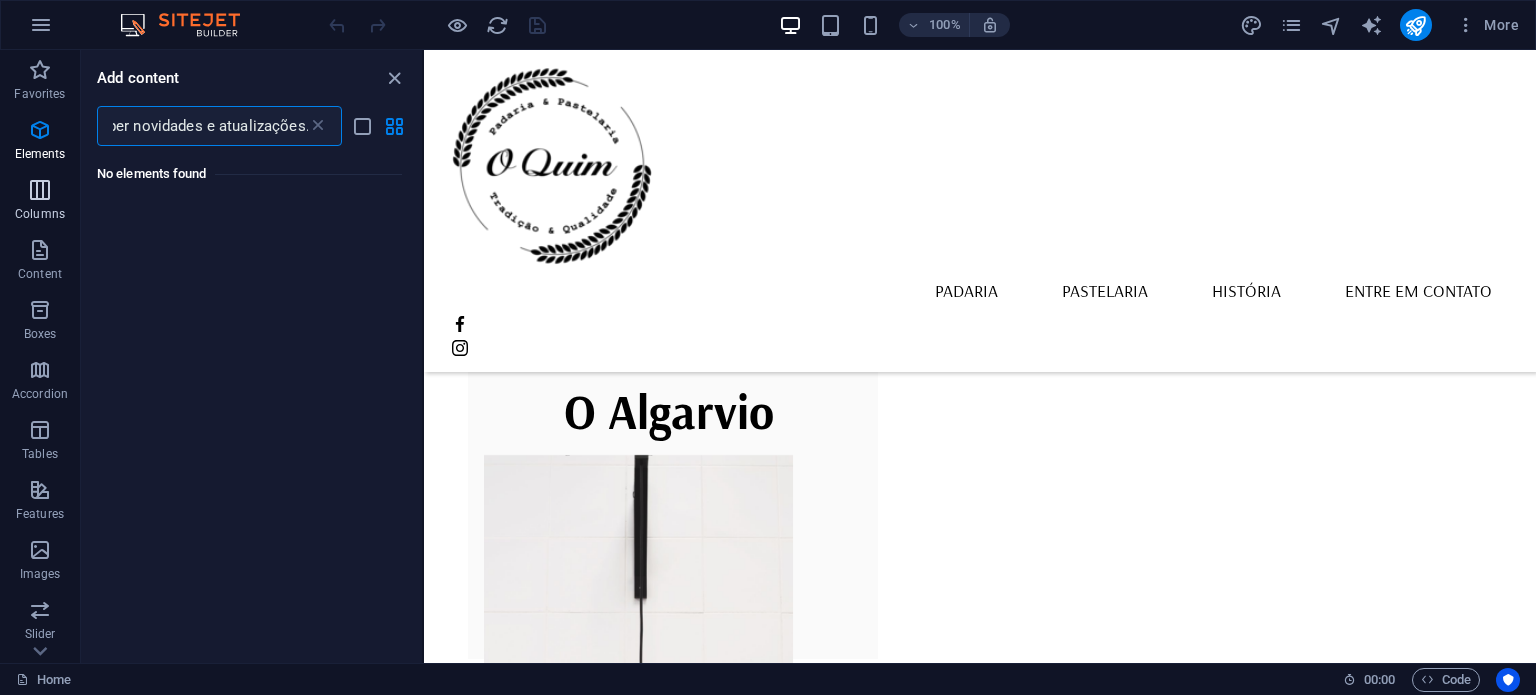 type on "Registe-se para receber novidades e atualizações." 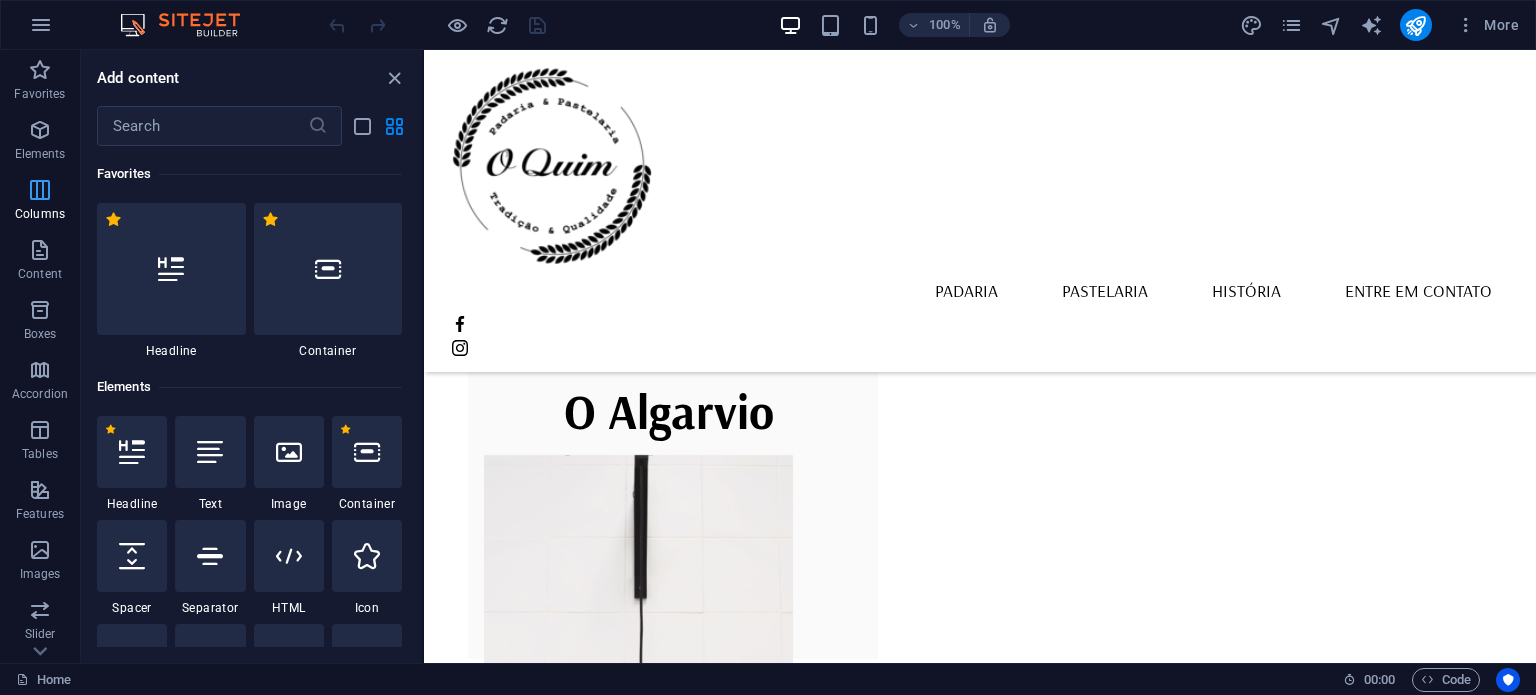 scroll, scrollTop: 0, scrollLeft: 0, axis: both 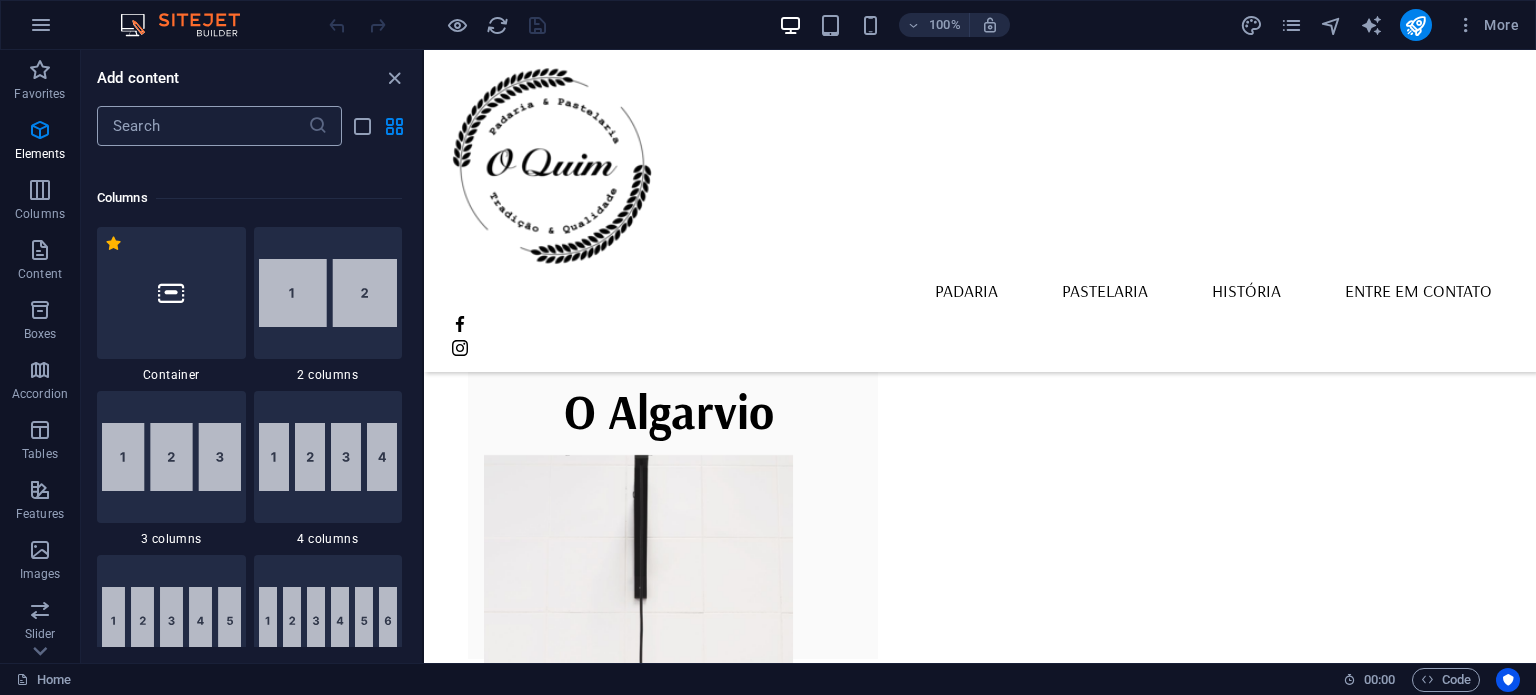 click at bounding box center [202, 126] 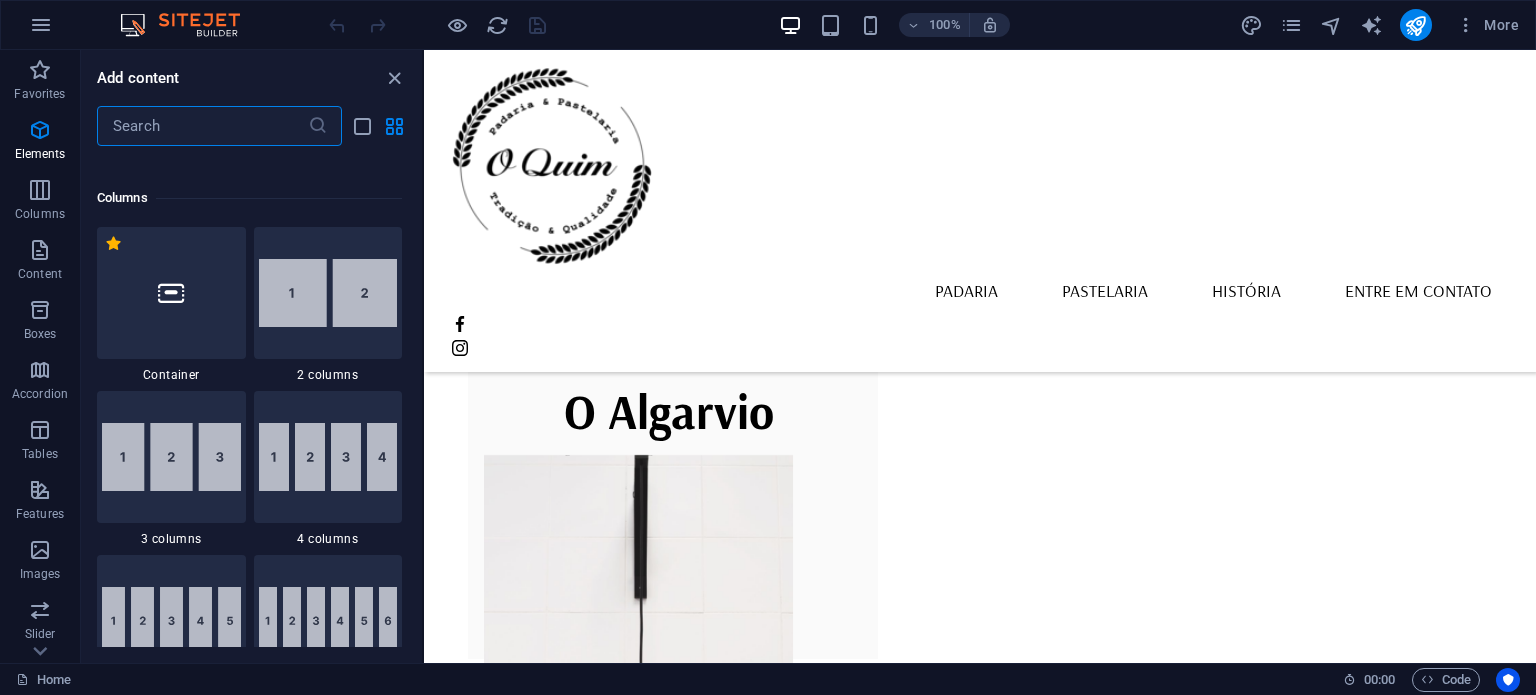 scroll, scrollTop: 966, scrollLeft: 0, axis: vertical 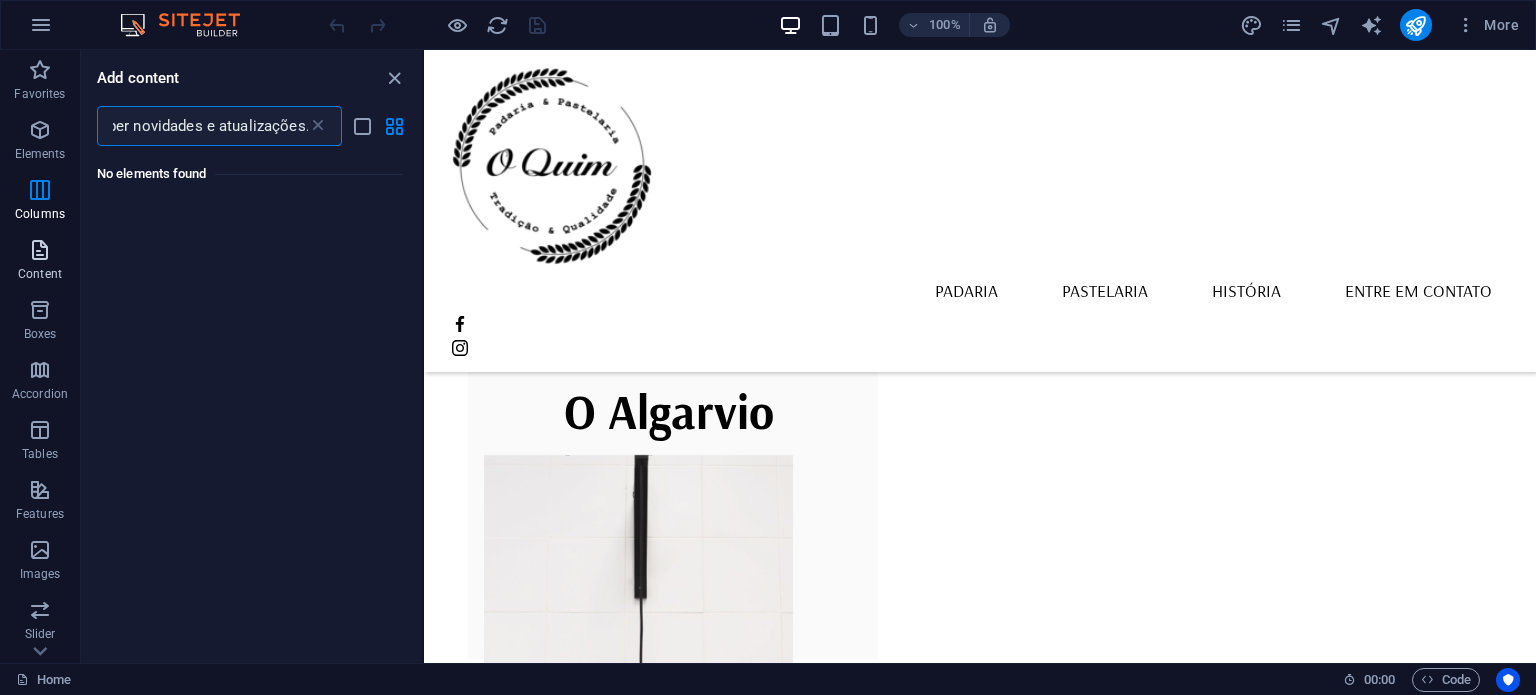 type on "Registe-se para receber novidades e atualizações." 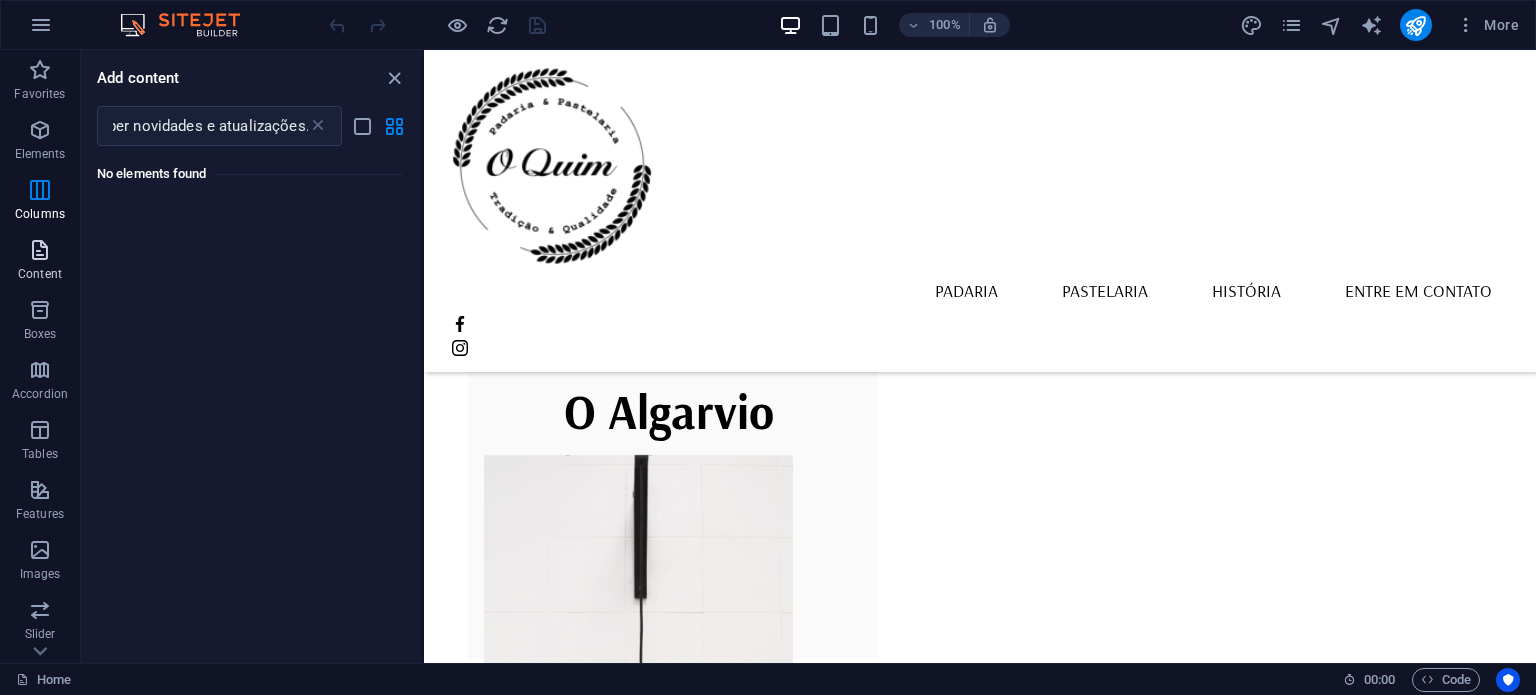 click on "Content" at bounding box center [40, 260] 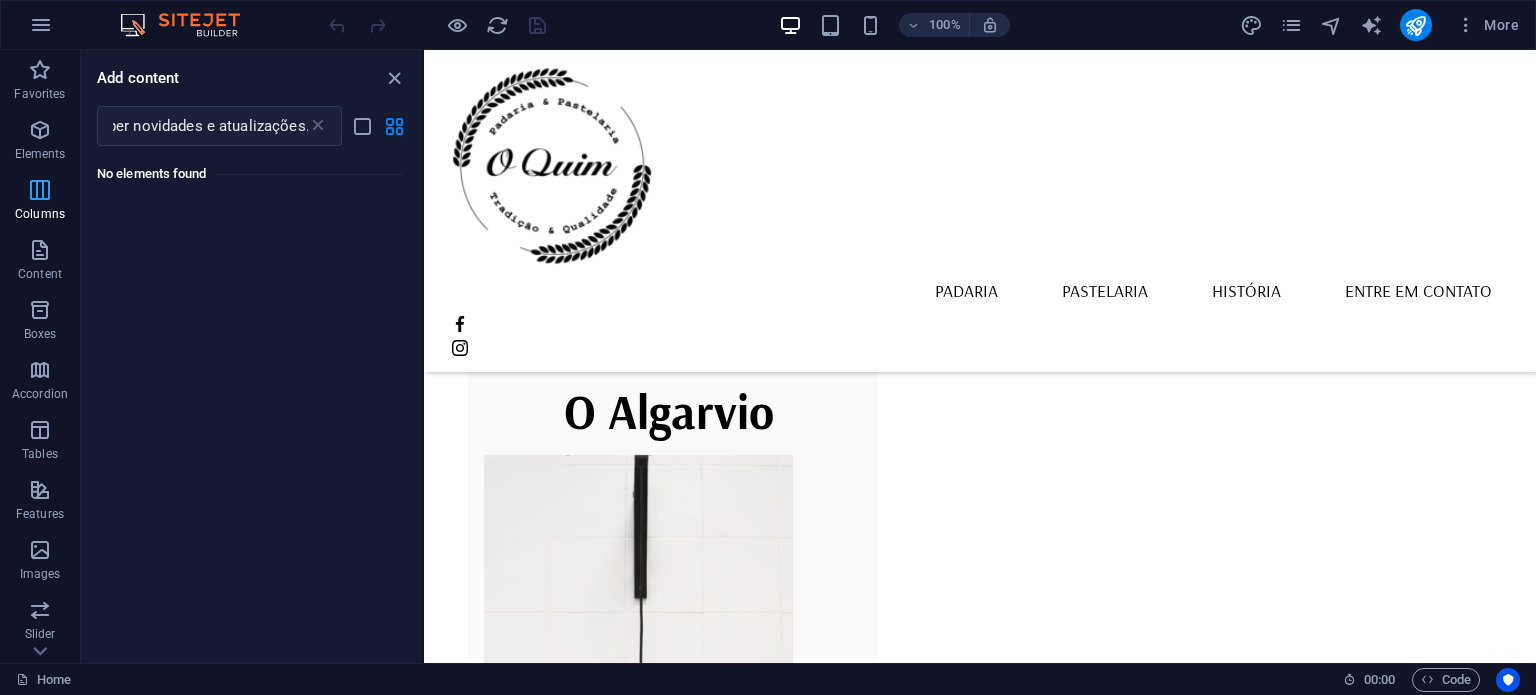 type 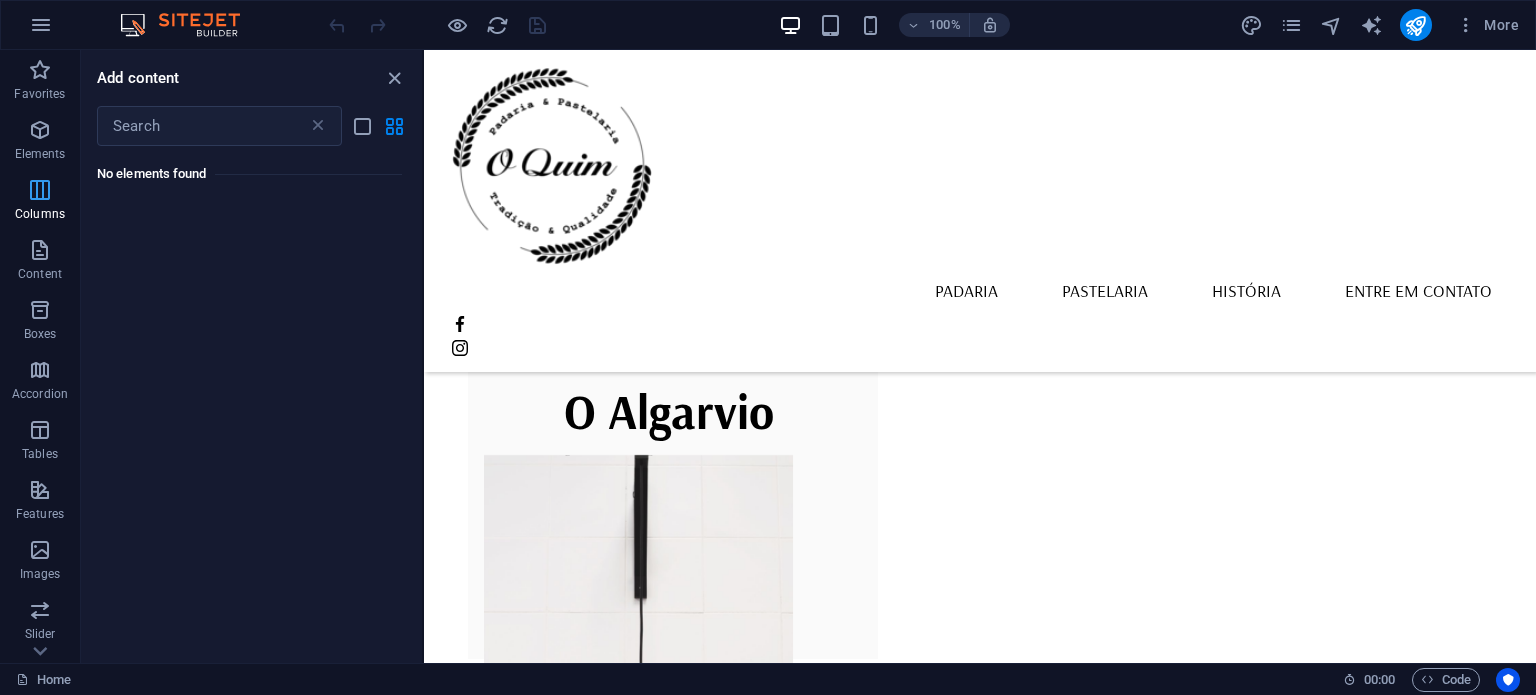 scroll, scrollTop: 0, scrollLeft: 0, axis: both 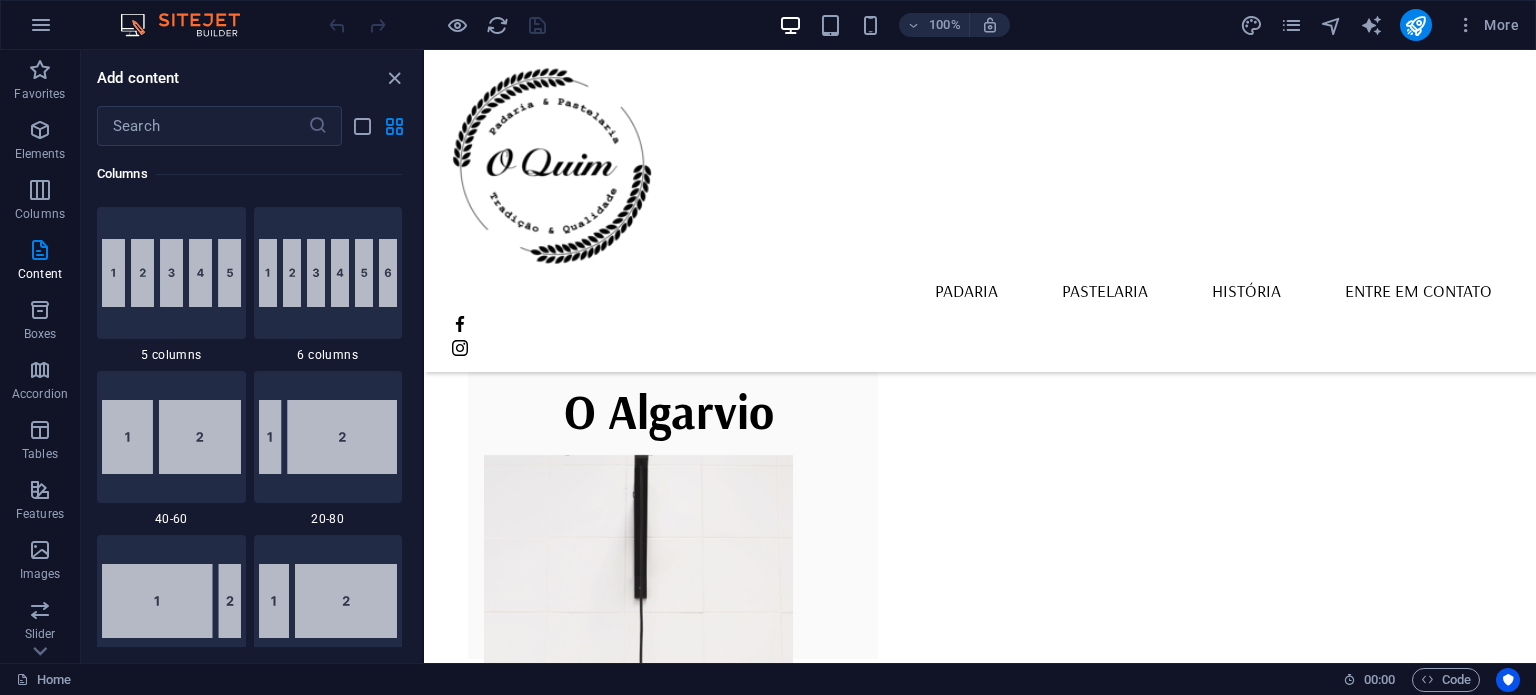 type 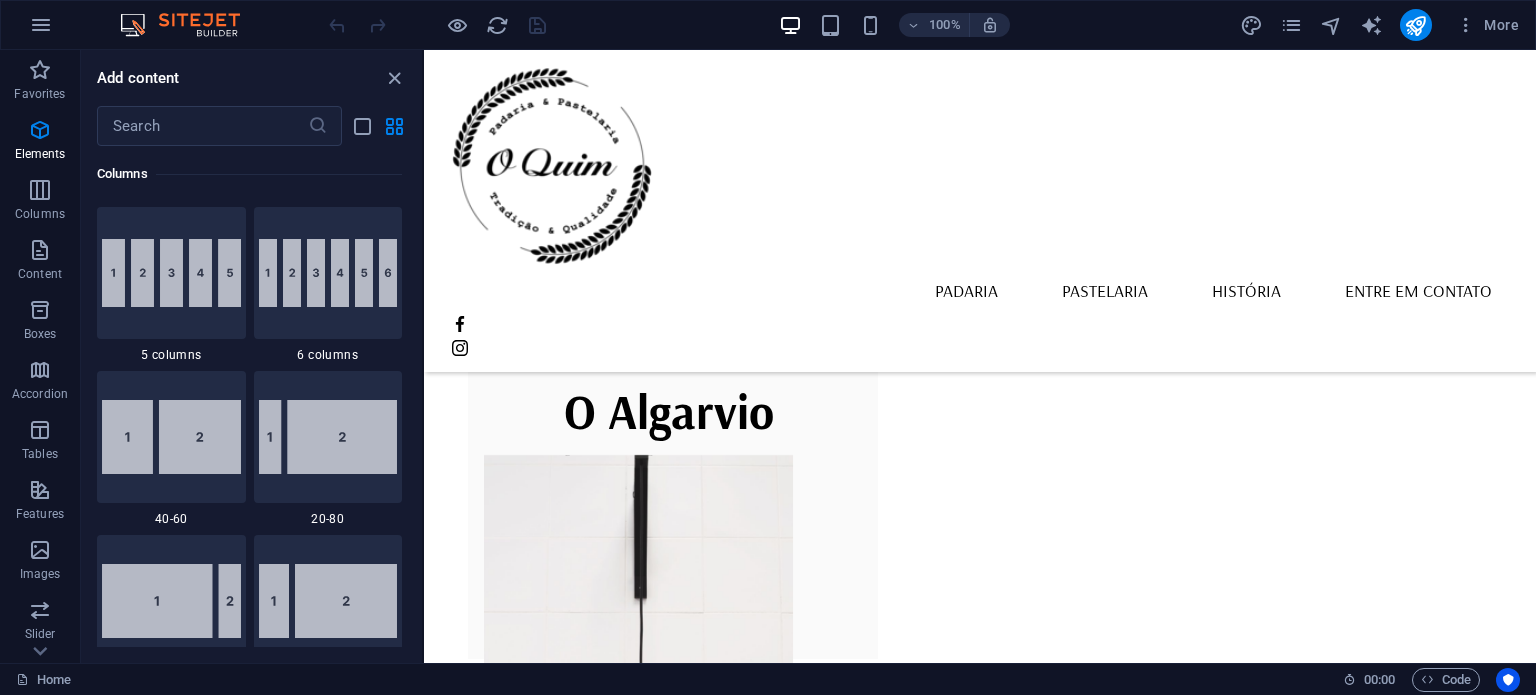 scroll, scrollTop: 2156, scrollLeft: 0, axis: vertical 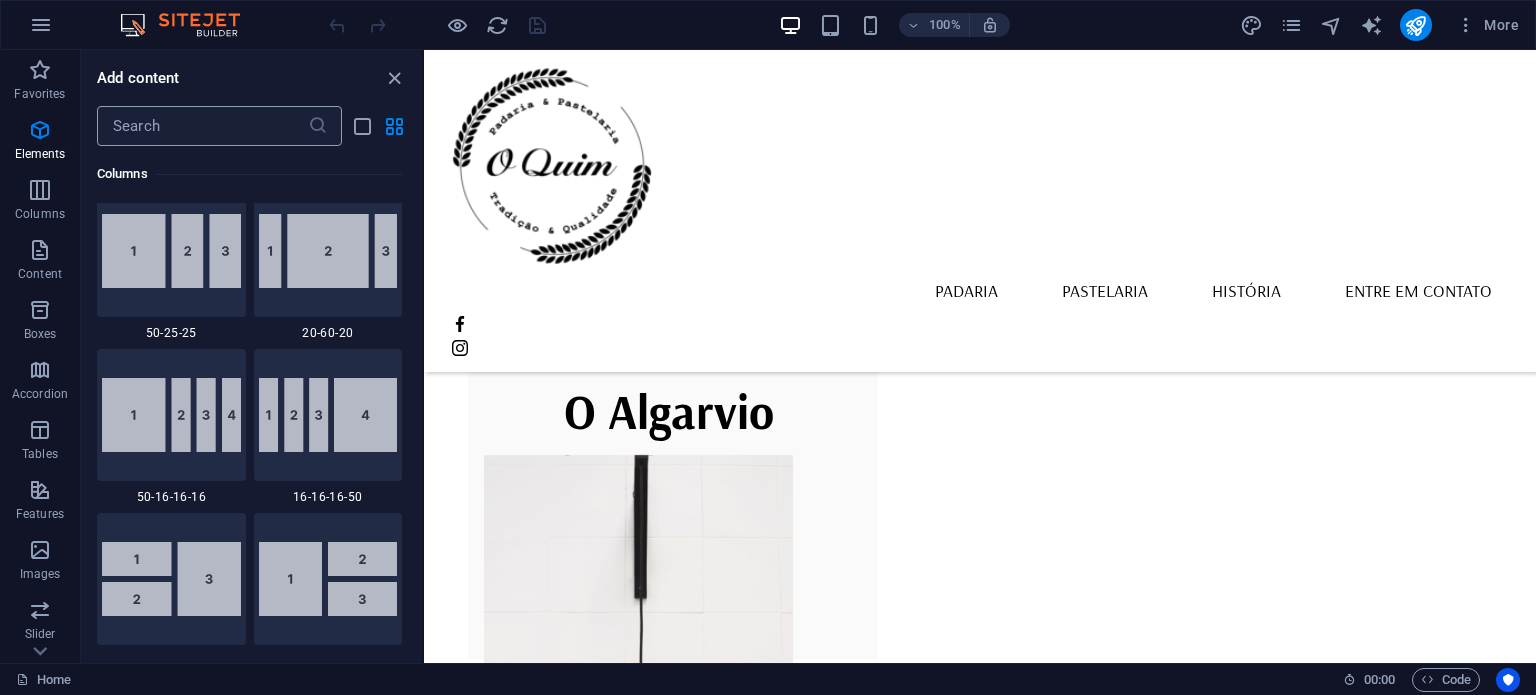 click at bounding box center (202, 126) 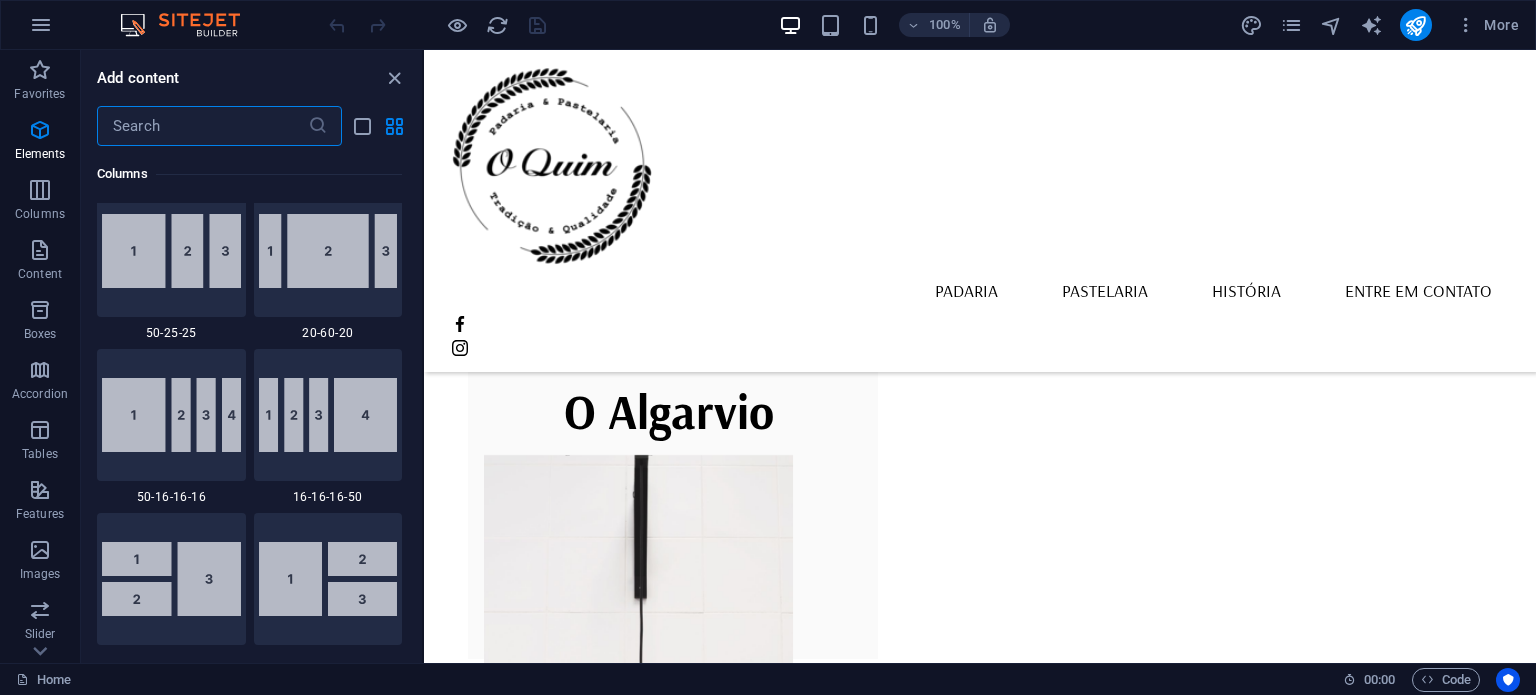 paste on "Registe-se para receber novidades e atualizações." 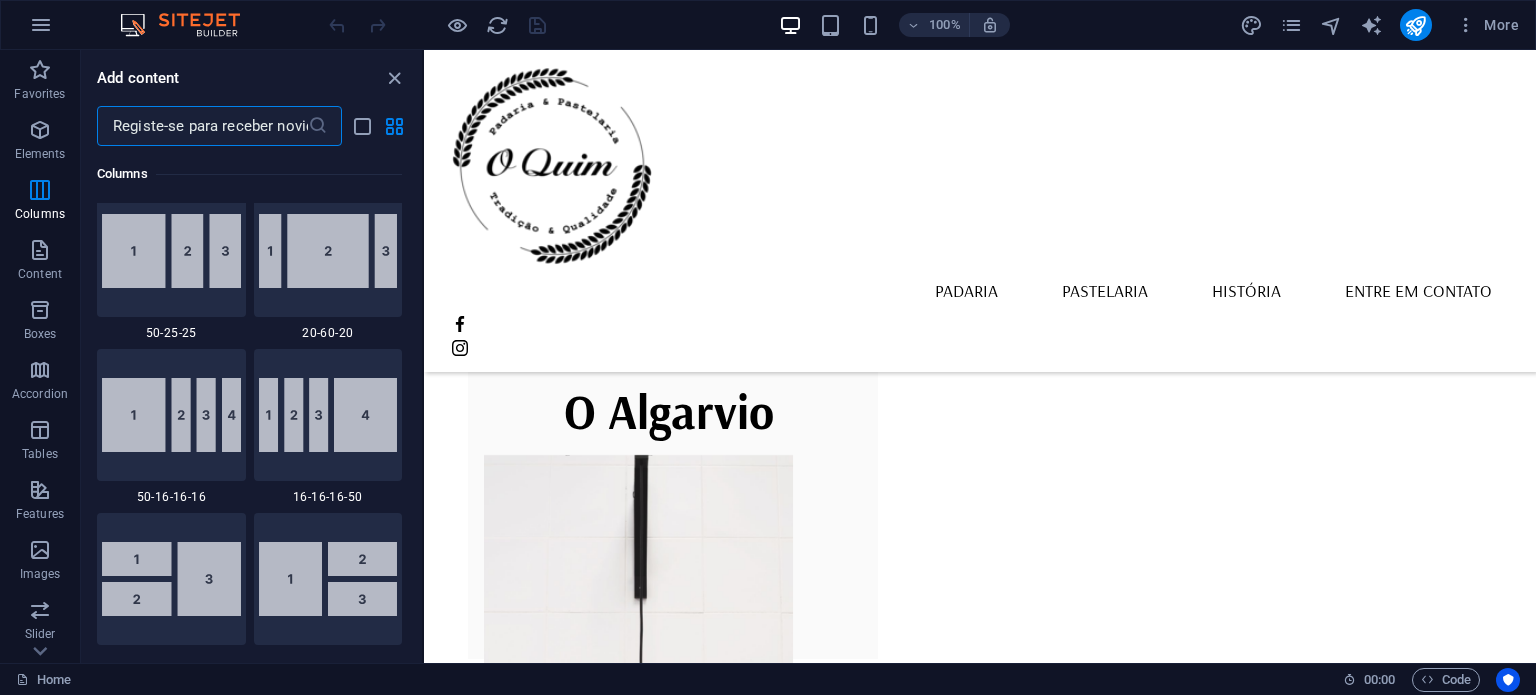 scroll, scrollTop: 0, scrollLeft: 144, axis: horizontal 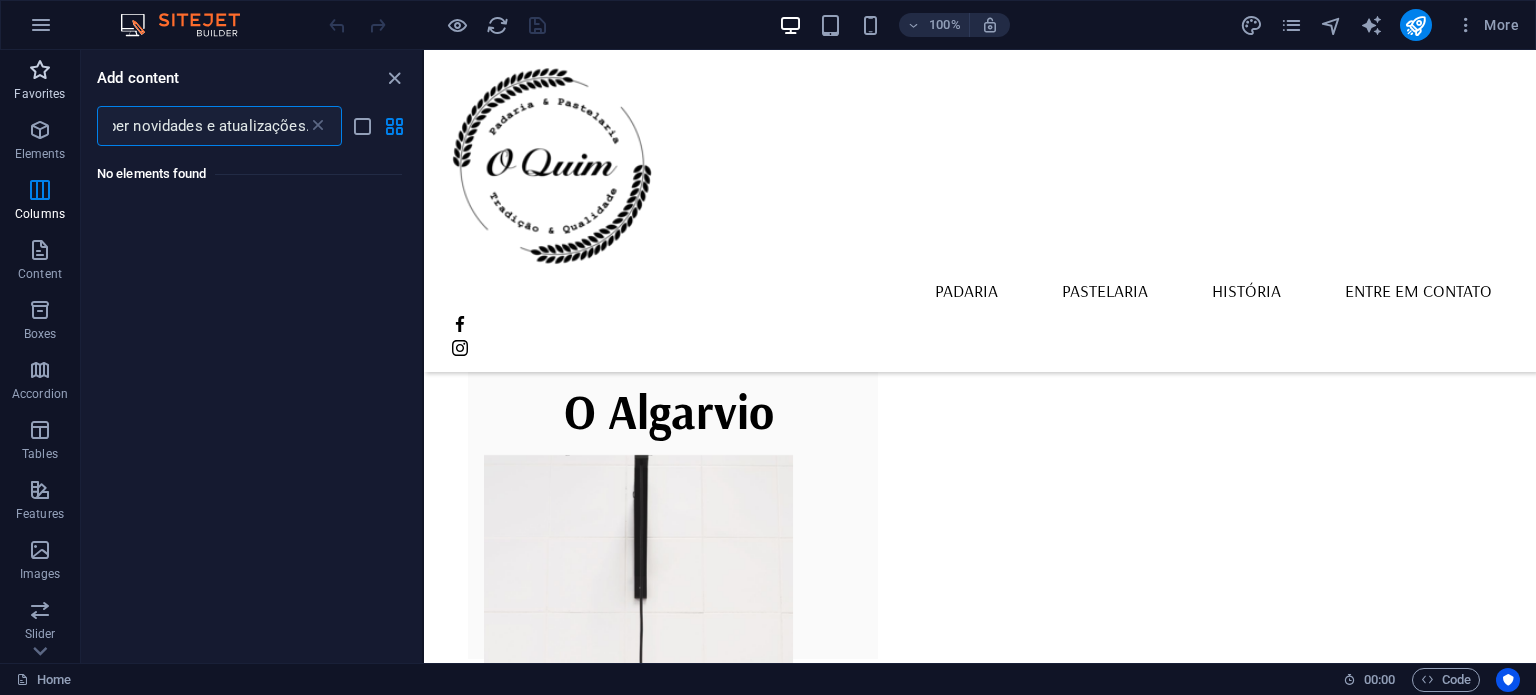 type on "Registe-se para receber novidades e atualizações." 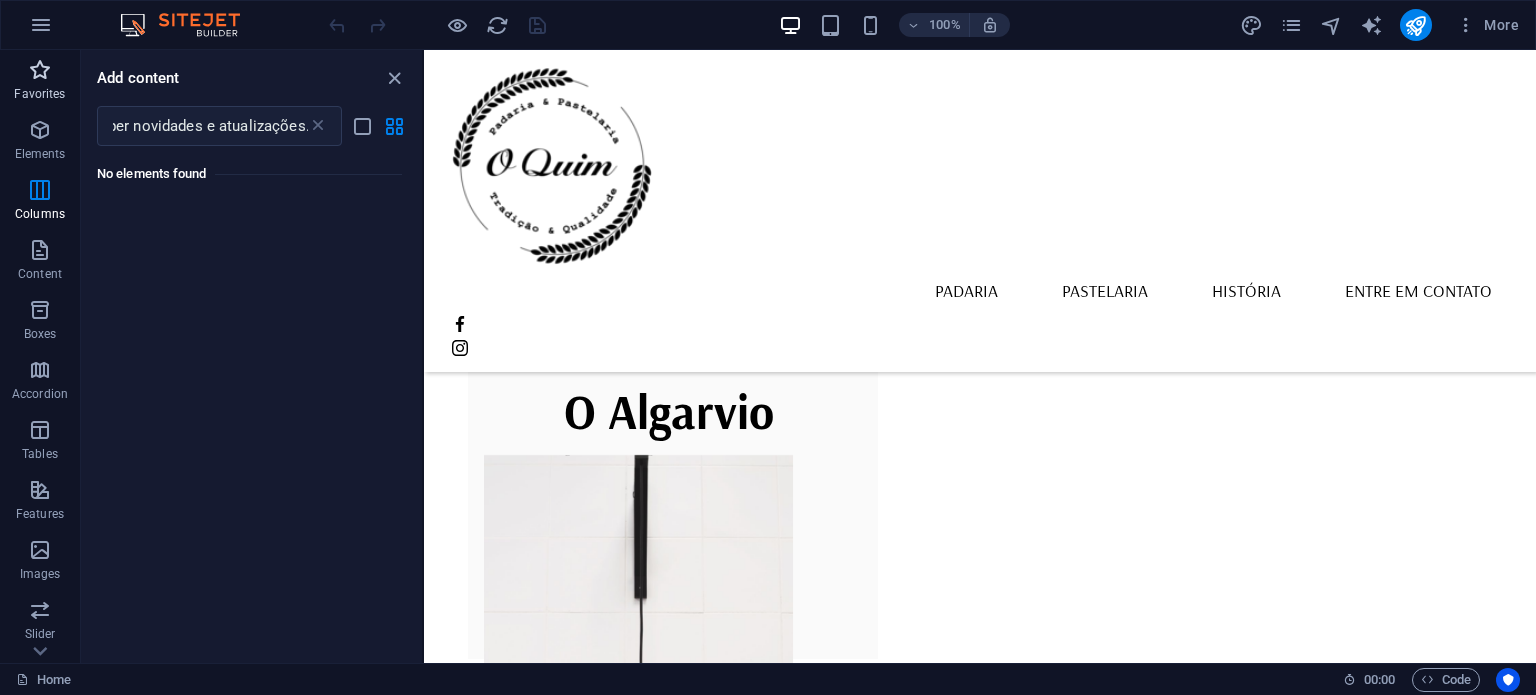 click on "Favorites" at bounding box center [39, 94] 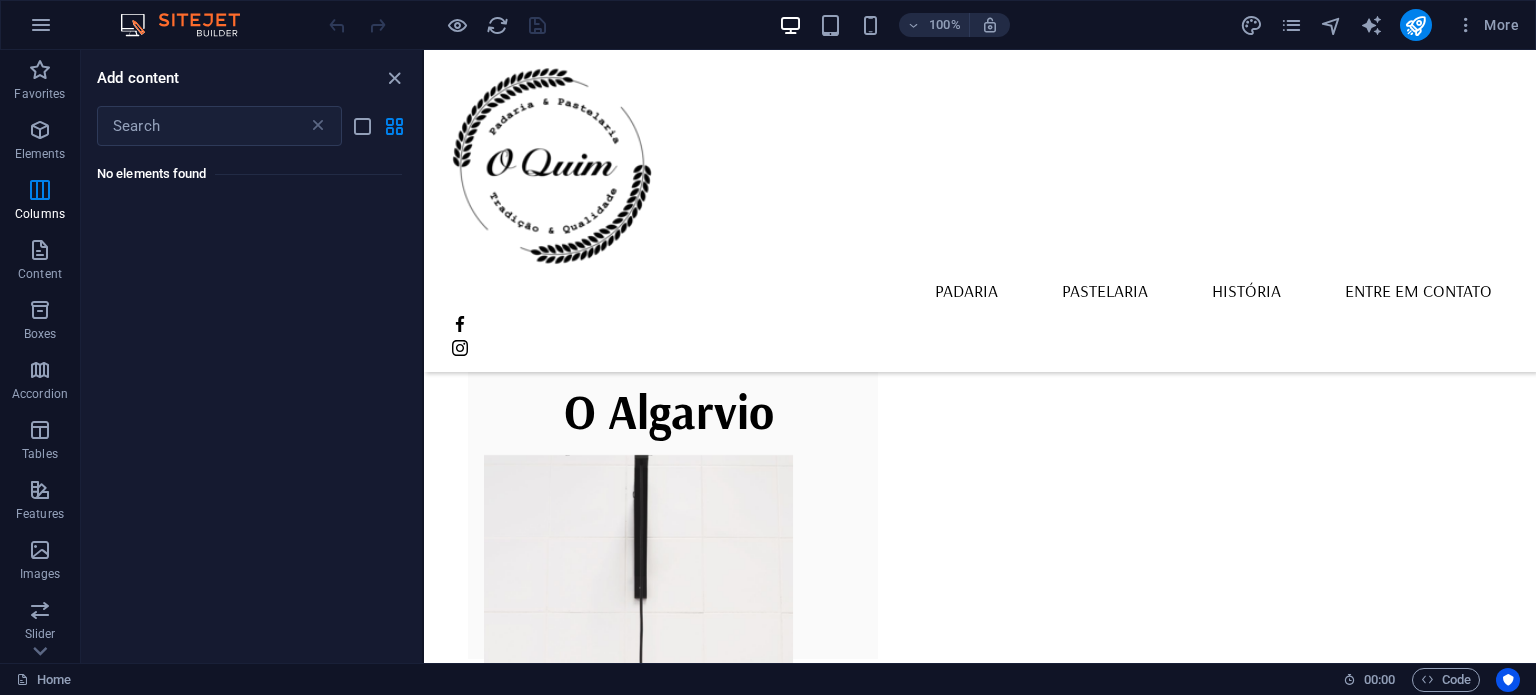 scroll, scrollTop: 0, scrollLeft: 0, axis: both 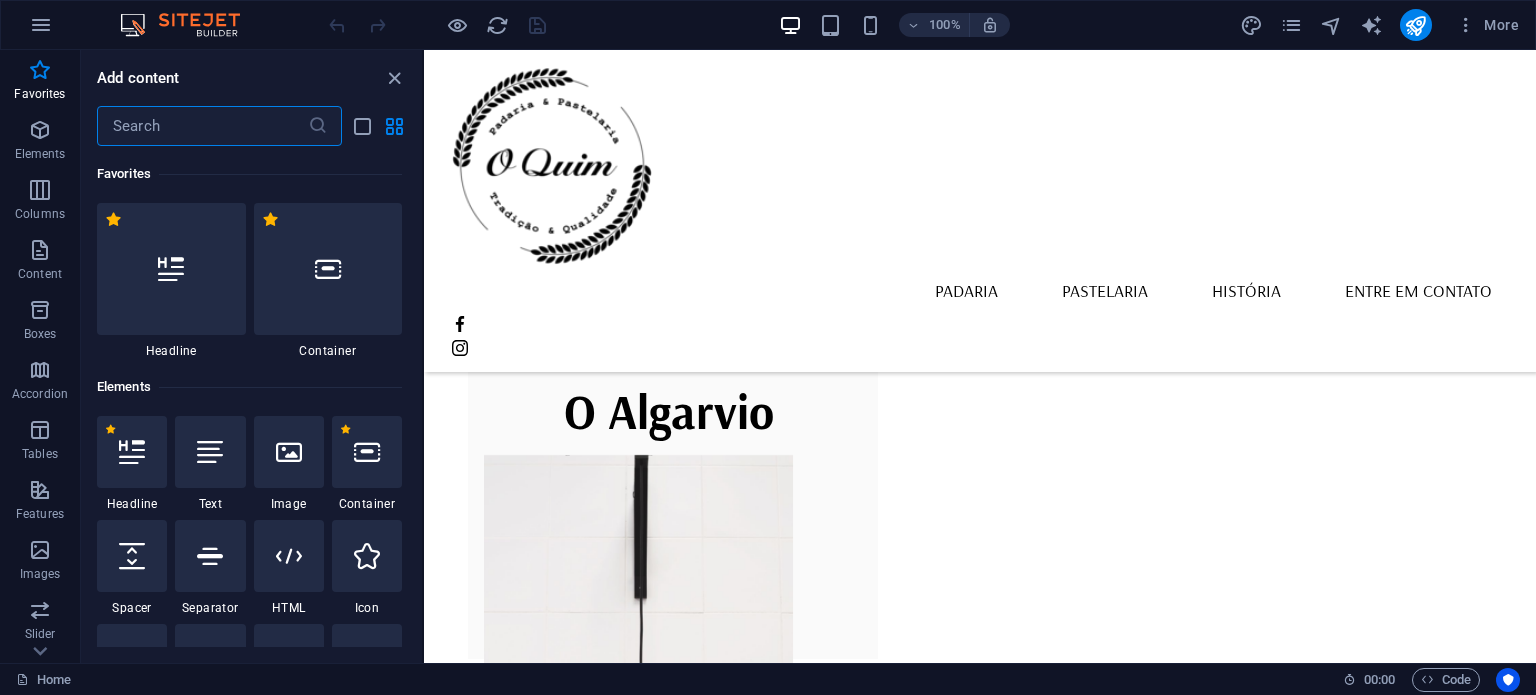 click at bounding box center (202, 126) 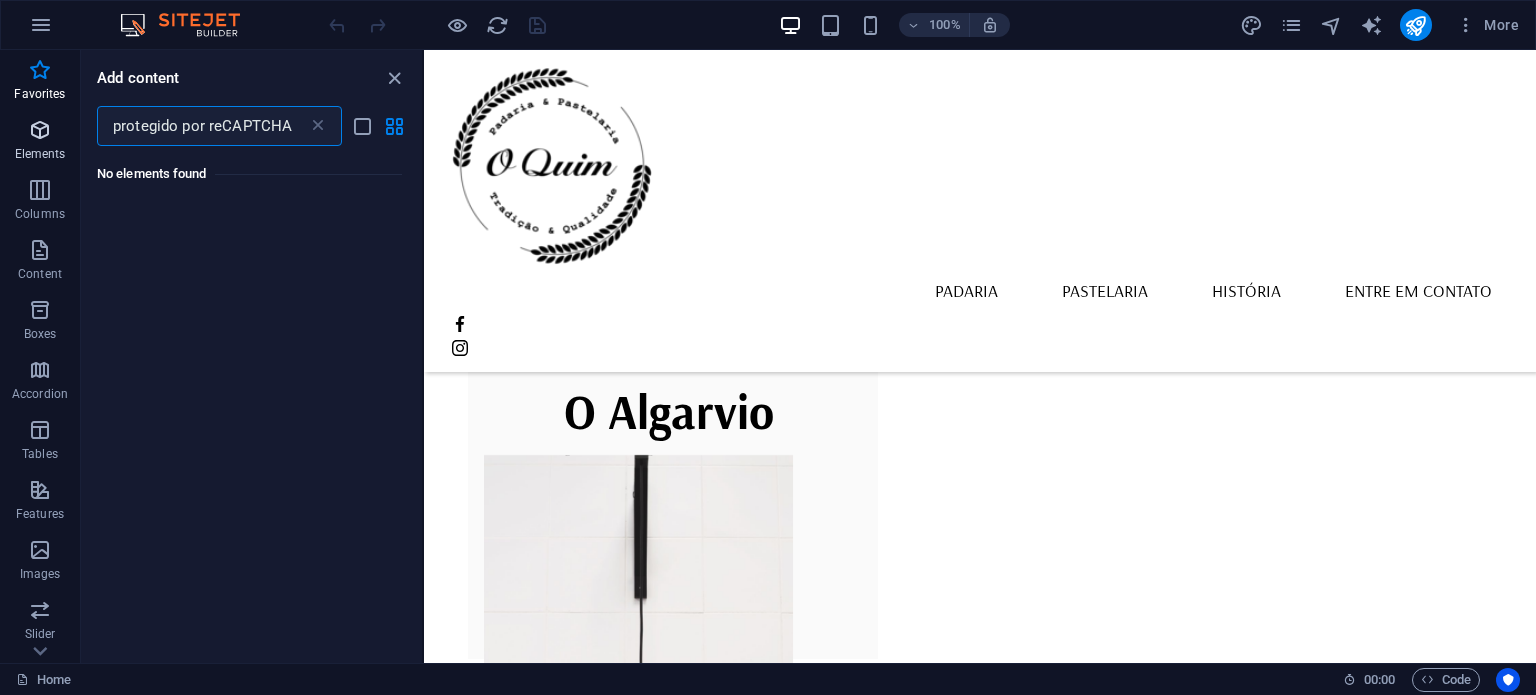 type on "protegido por reCAPTCHA" 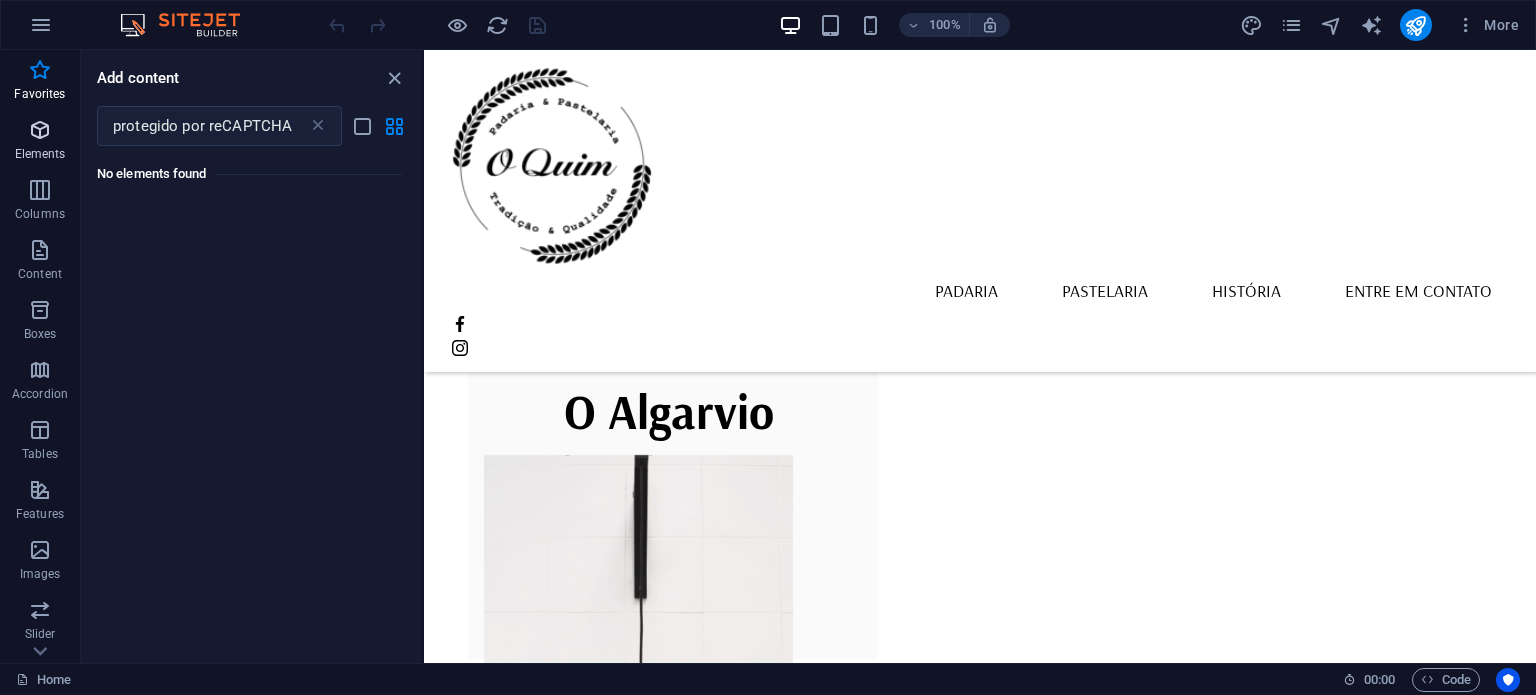 click on "Elements" at bounding box center [40, 154] 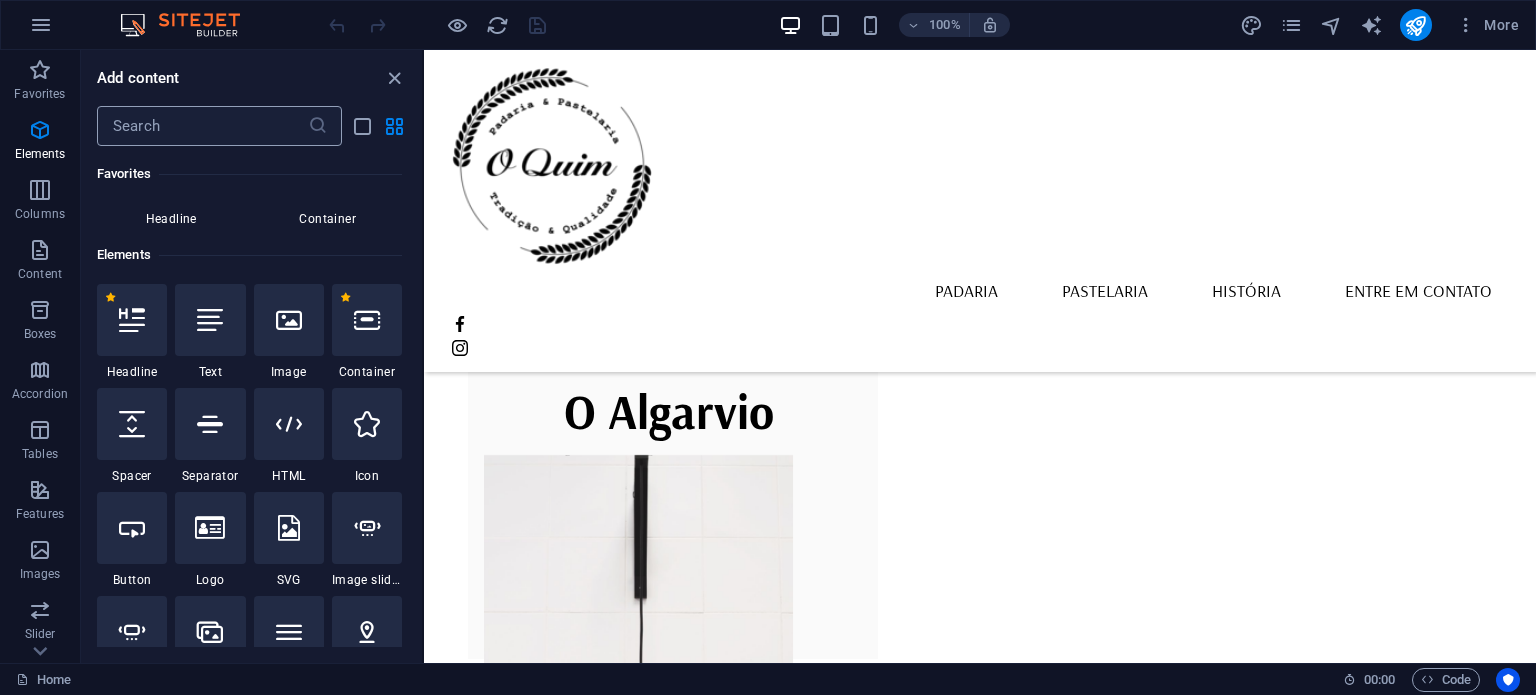 scroll, scrollTop: 192, scrollLeft: 0, axis: vertical 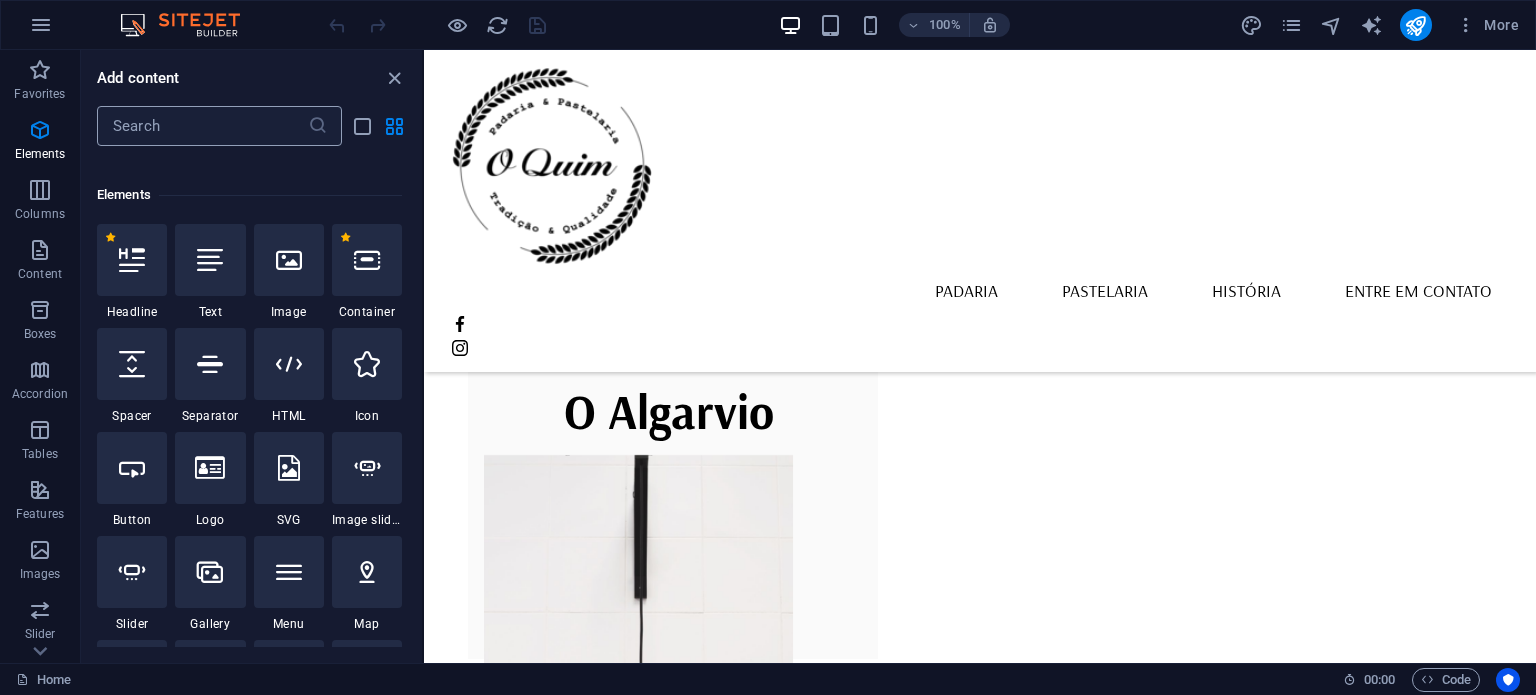 click at bounding box center (202, 126) 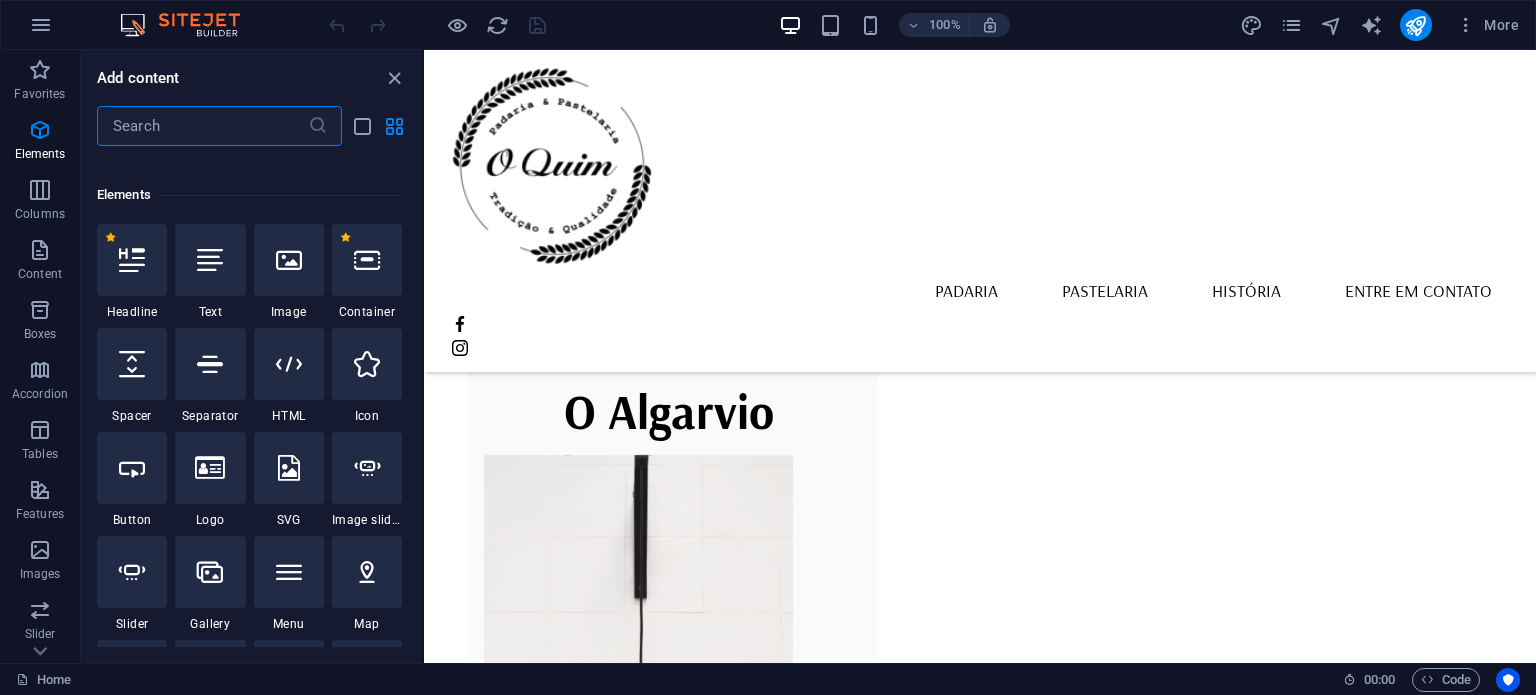 paste on "protegido por reCAPTCHA" 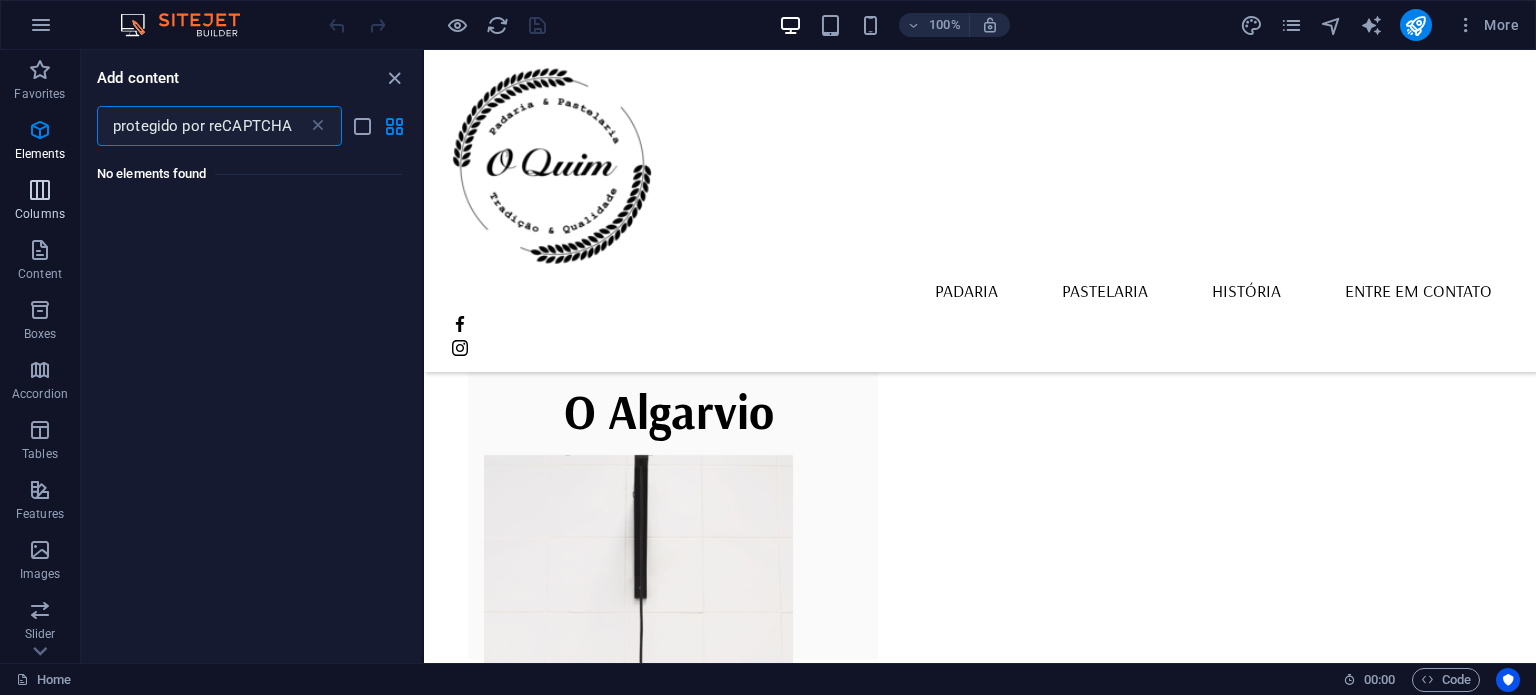 scroll, scrollTop: 0, scrollLeft: 0, axis: both 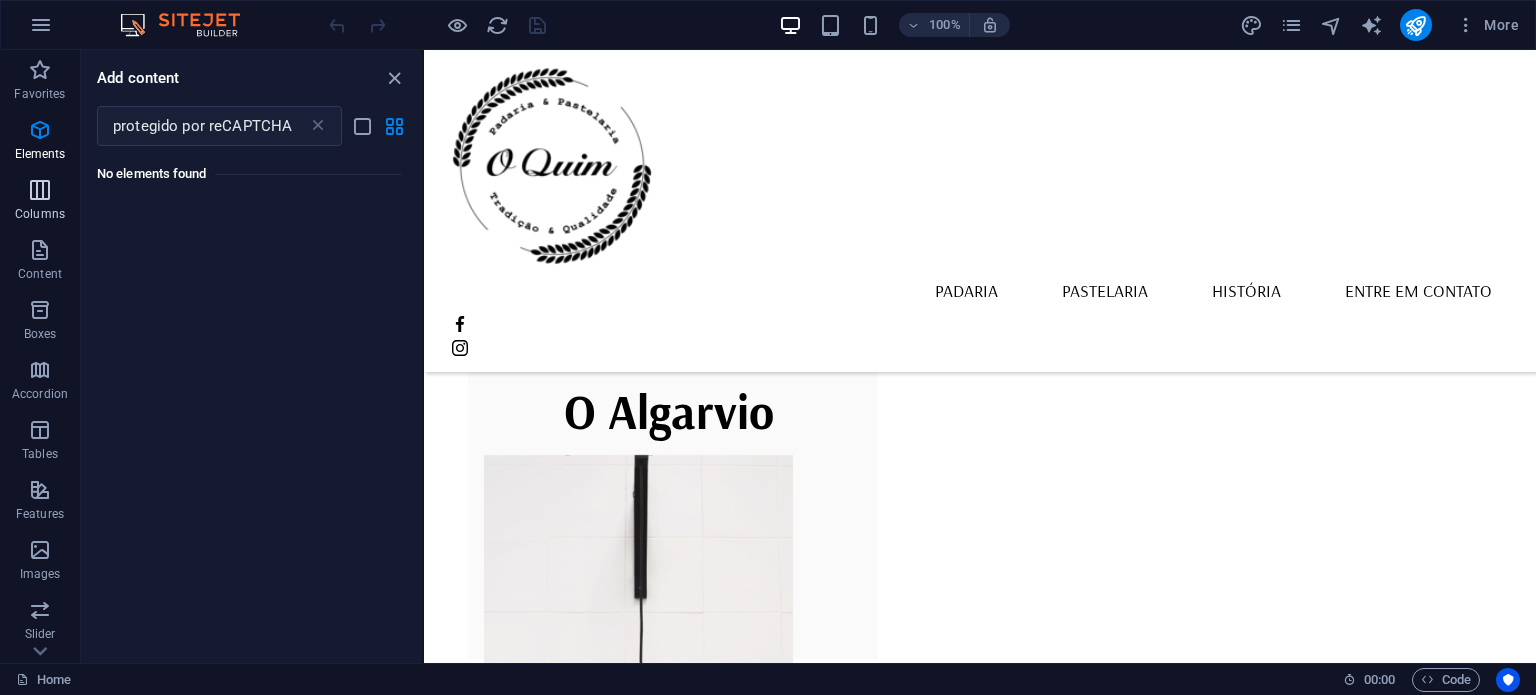 click on "Columns" at bounding box center [40, 202] 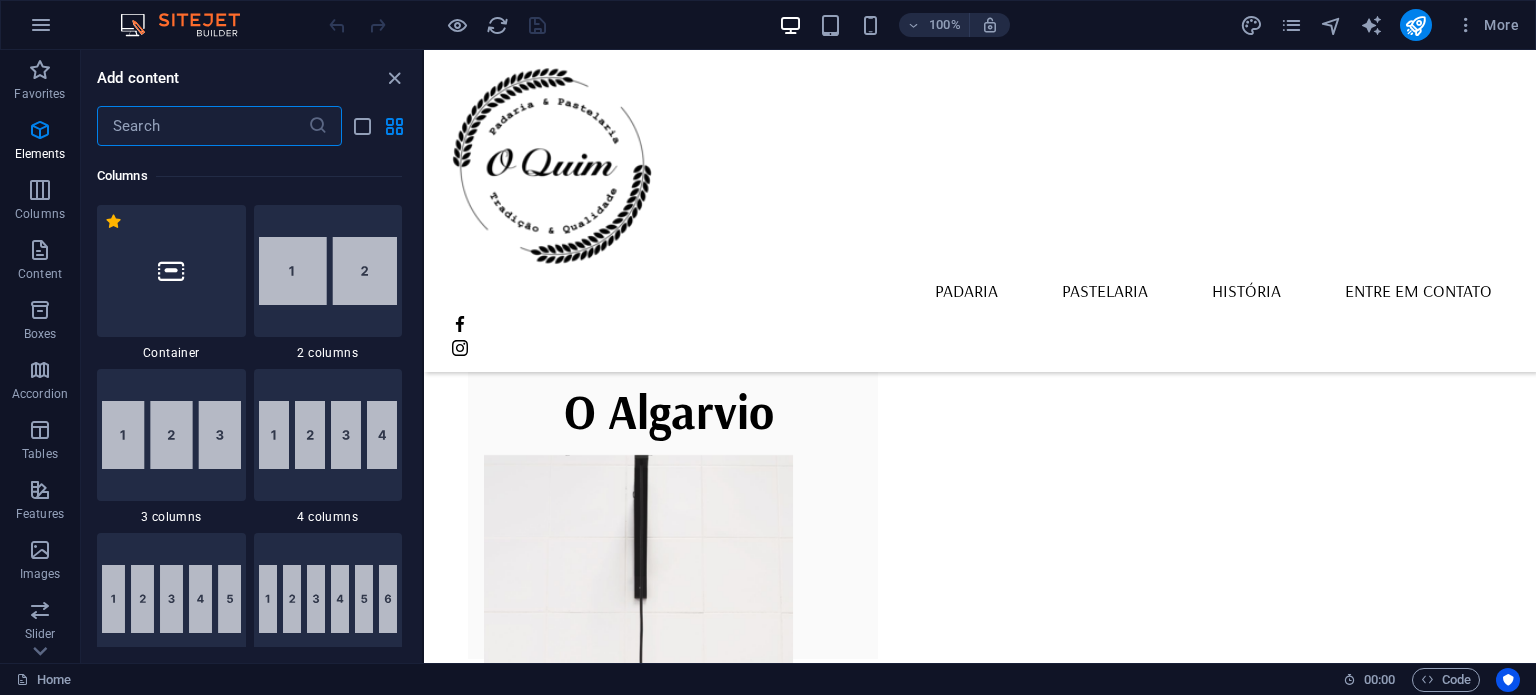scroll, scrollTop: 990, scrollLeft: 0, axis: vertical 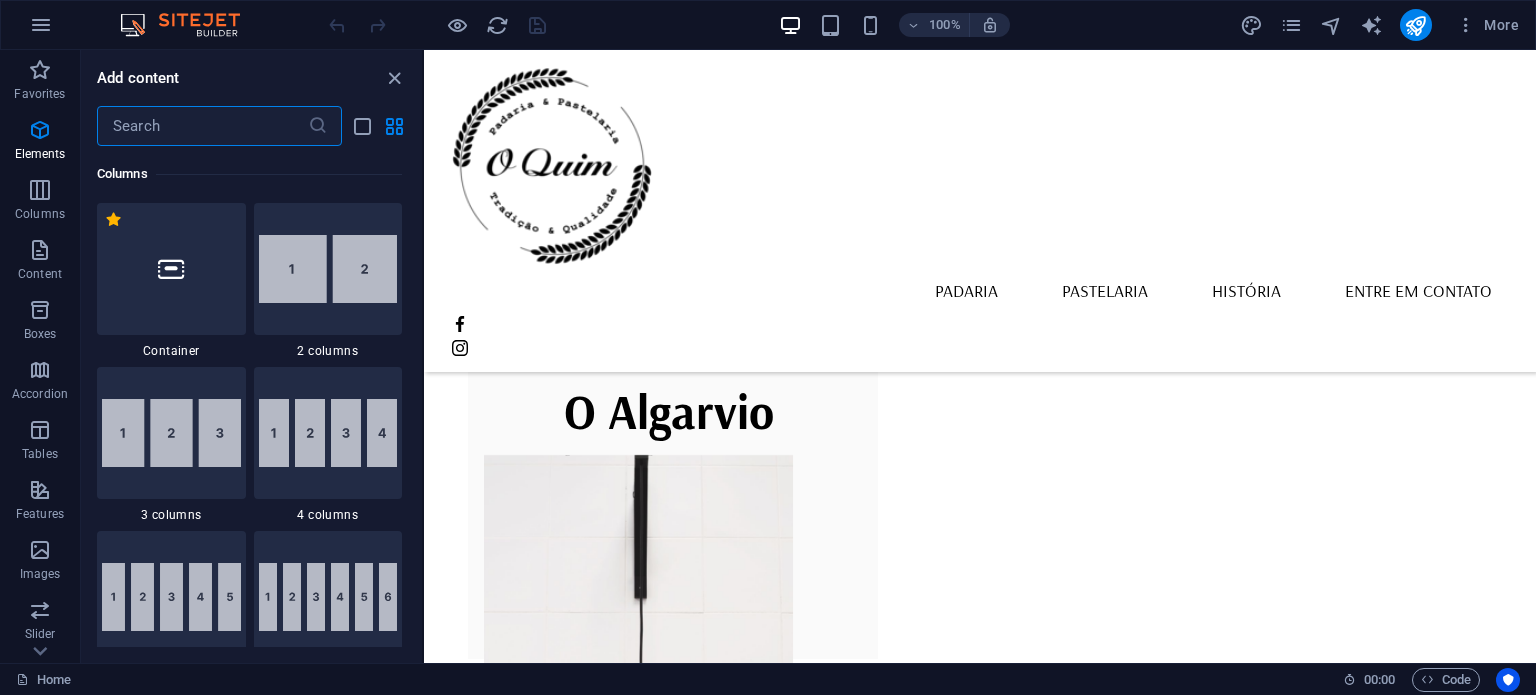 click at bounding box center [202, 126] 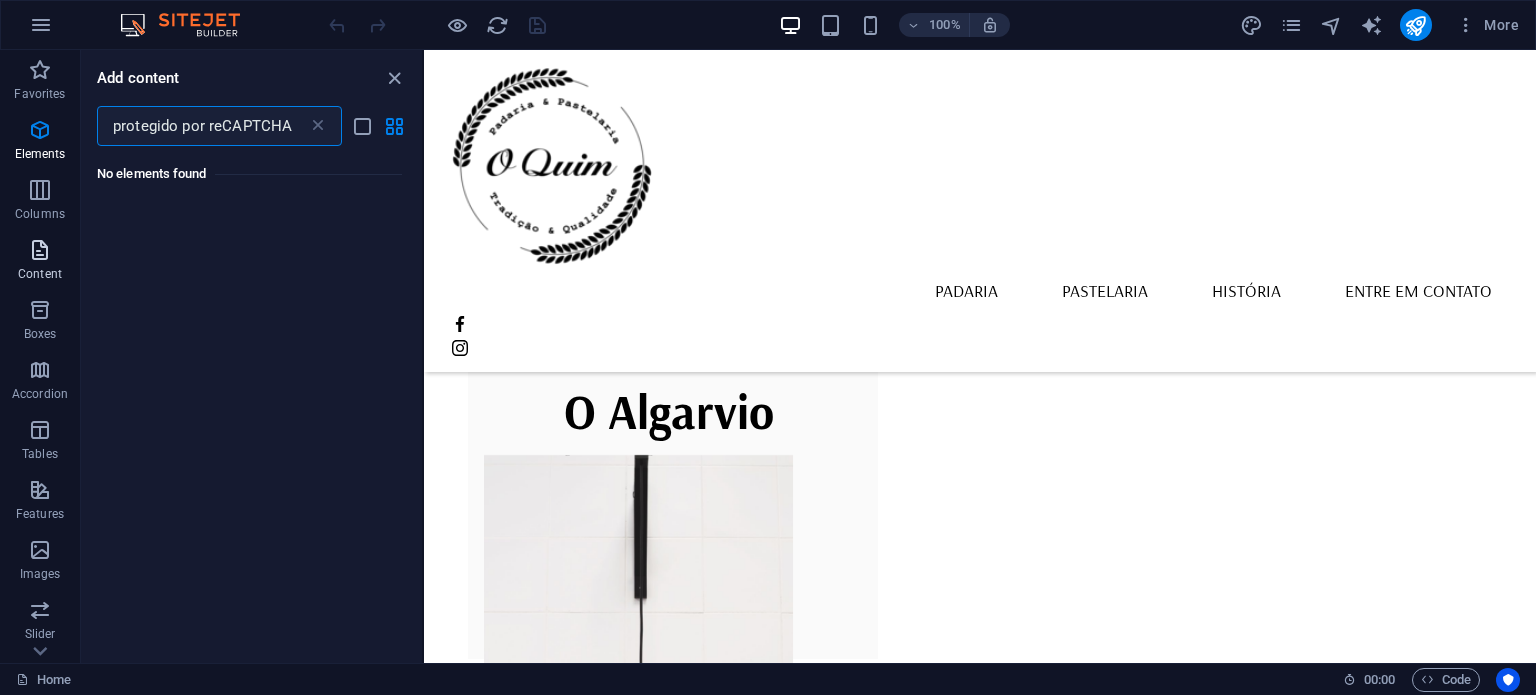 scroll, scrollTop: 0, scrollLeft: 0, axis: both 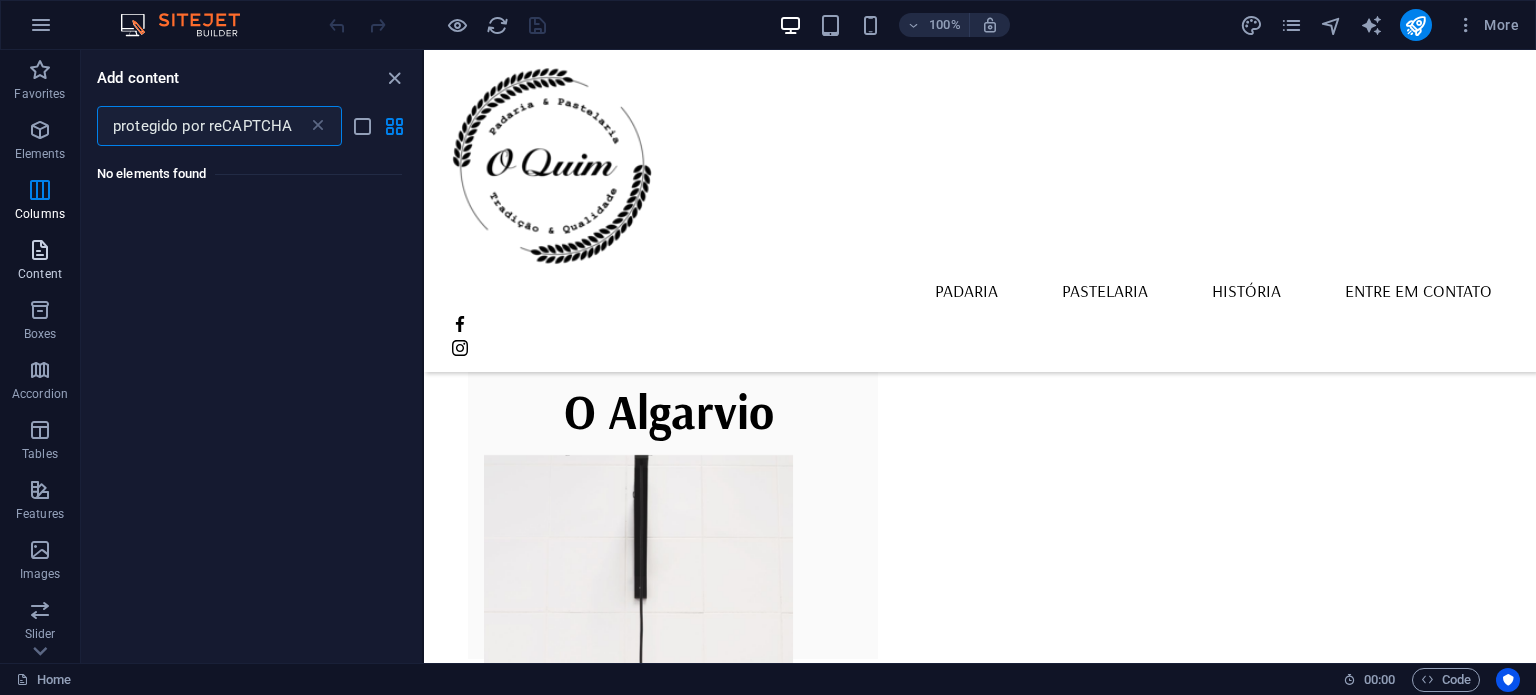 type on "protegido por reCAPTCHA" 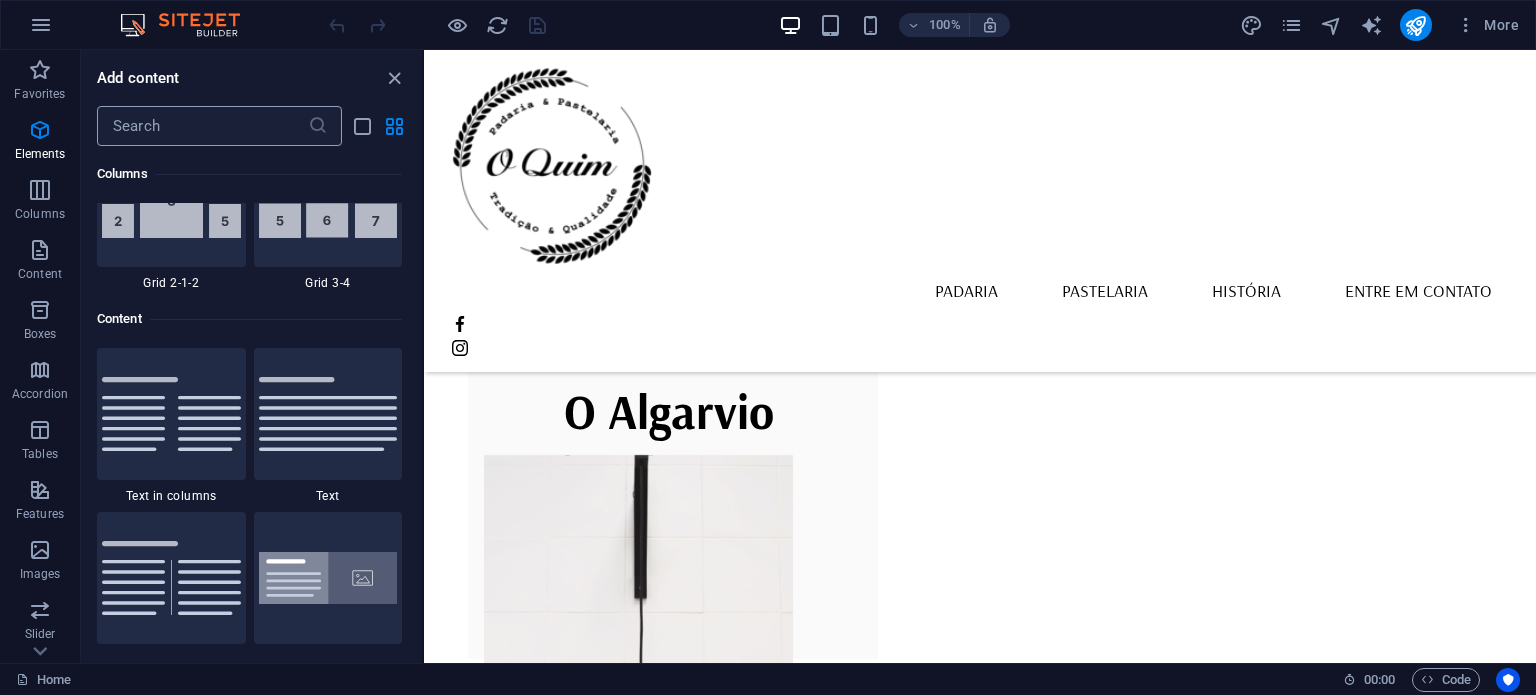 scroll, scrollTop: 3499, scrollLeft: 0, axis: vertical 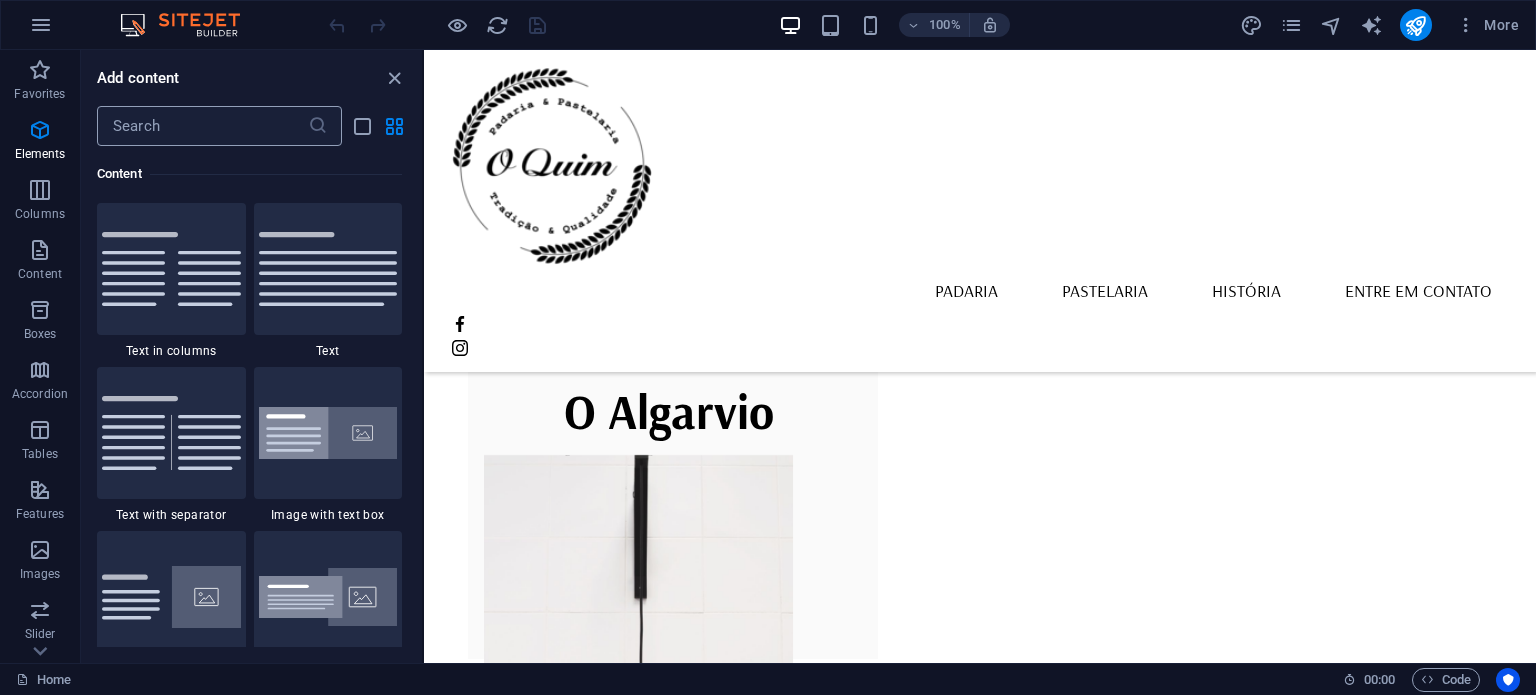 click at bounding box center [202, 126] 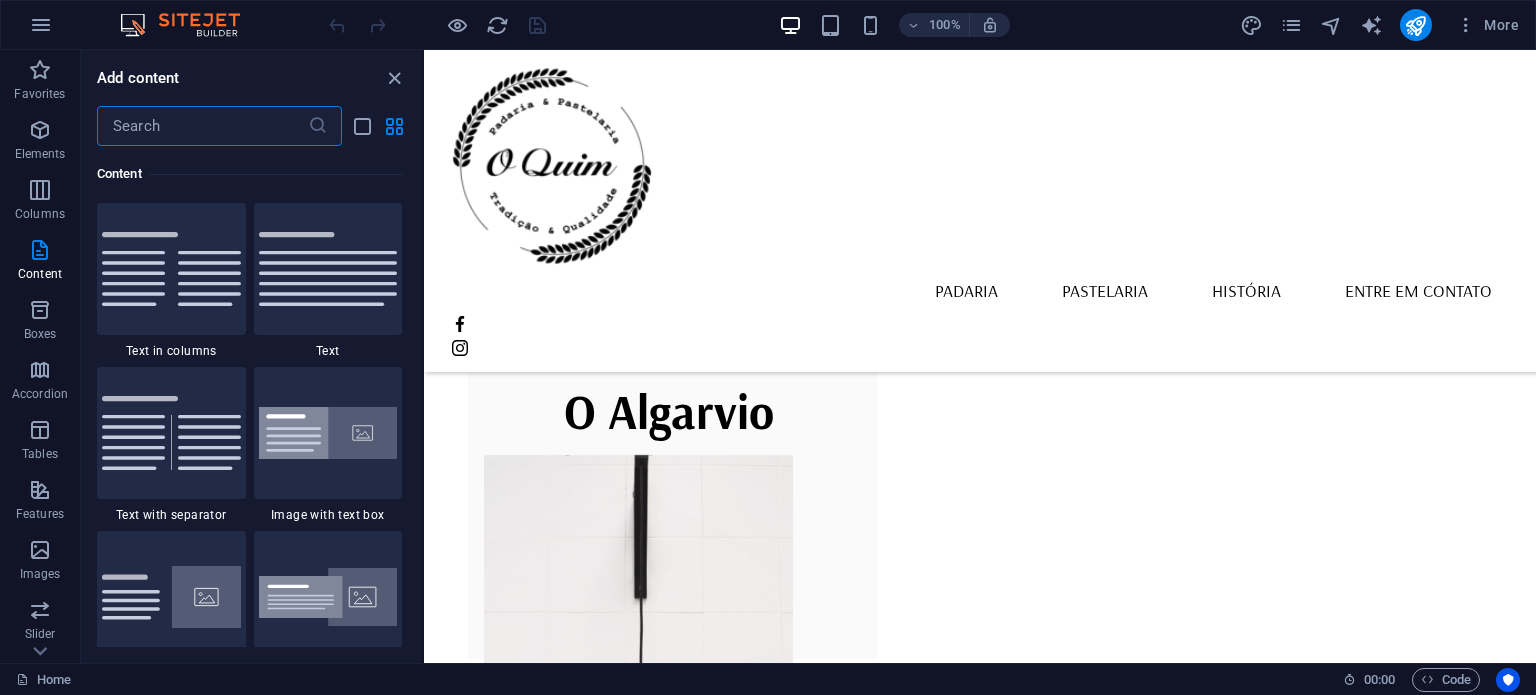 paste on "protegido por reCAPTCHA" 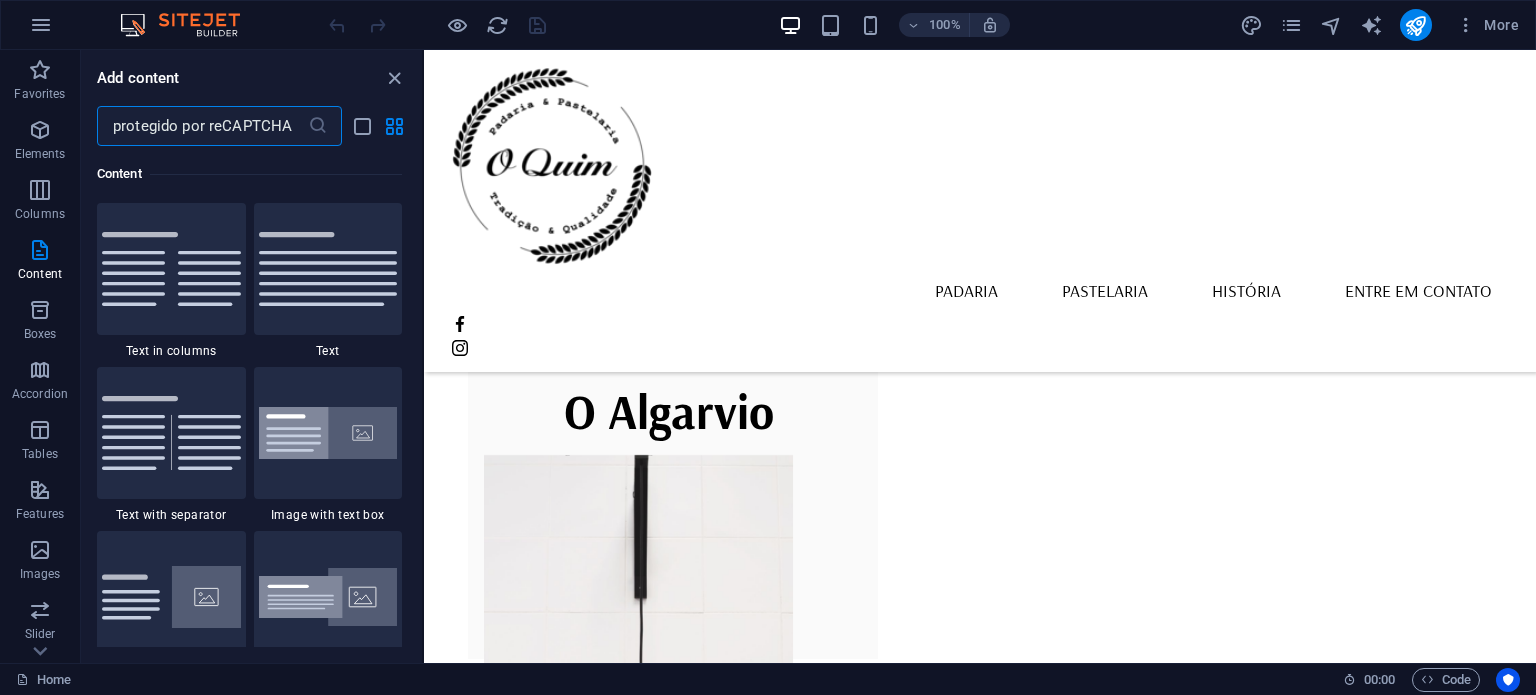 scroll, scrollTop: 0, scrollLeft: 0, axis: both 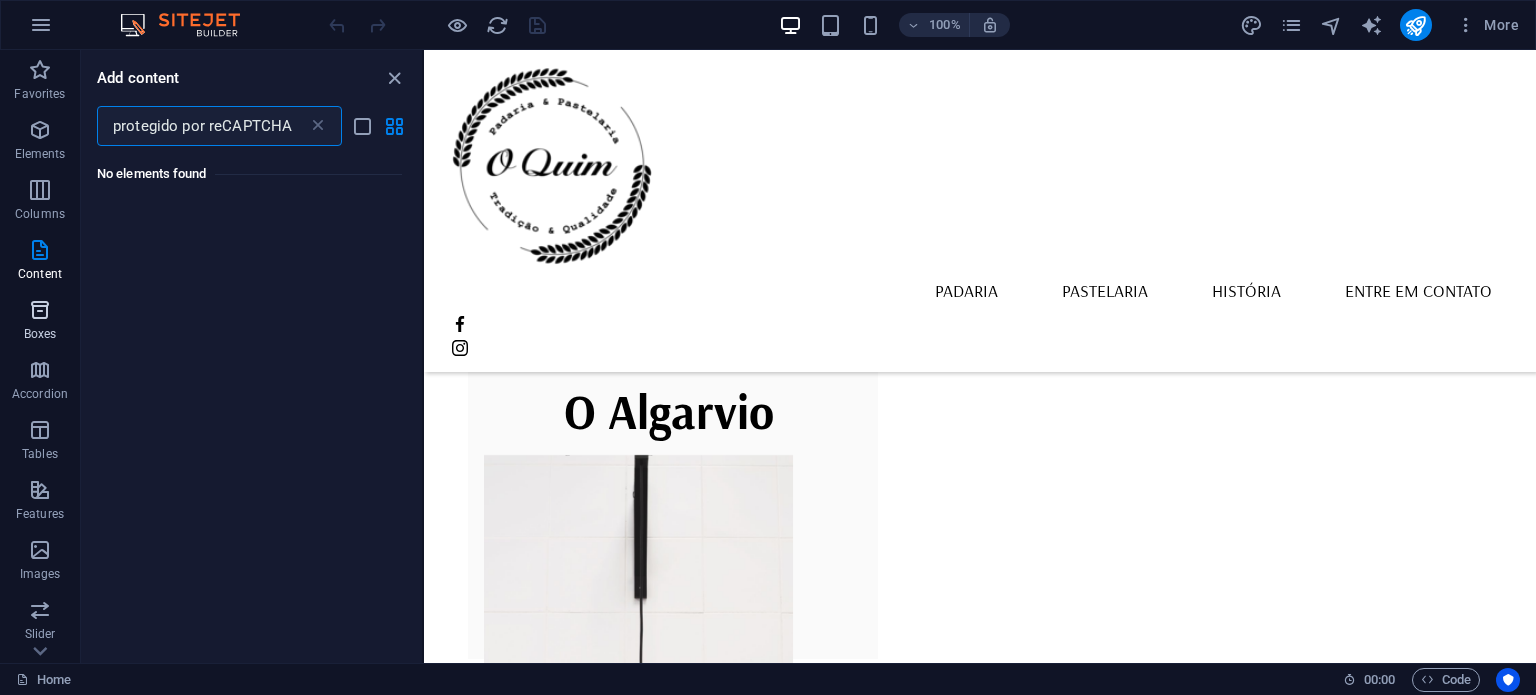 type on "protegido por reCAPTCHA" 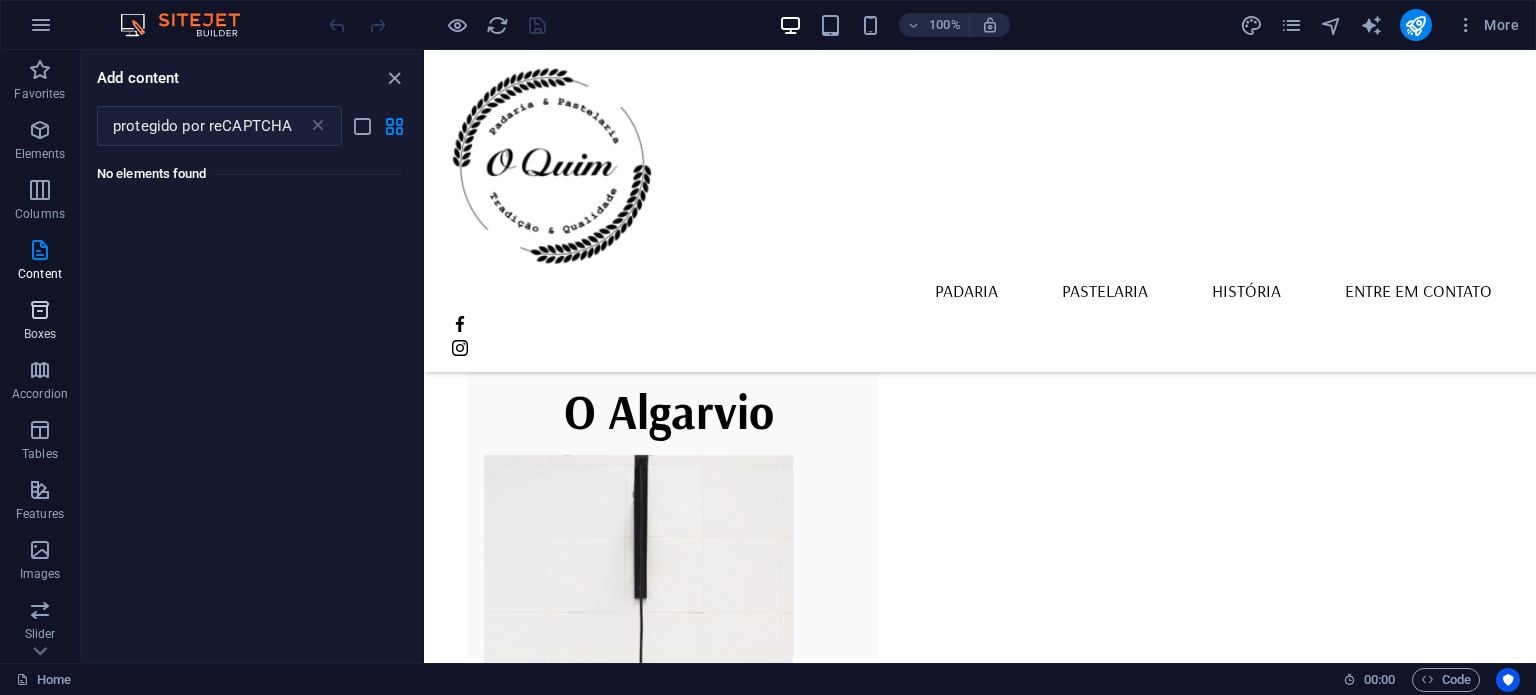 click on "Boxes" at bounding box center [40, 334] 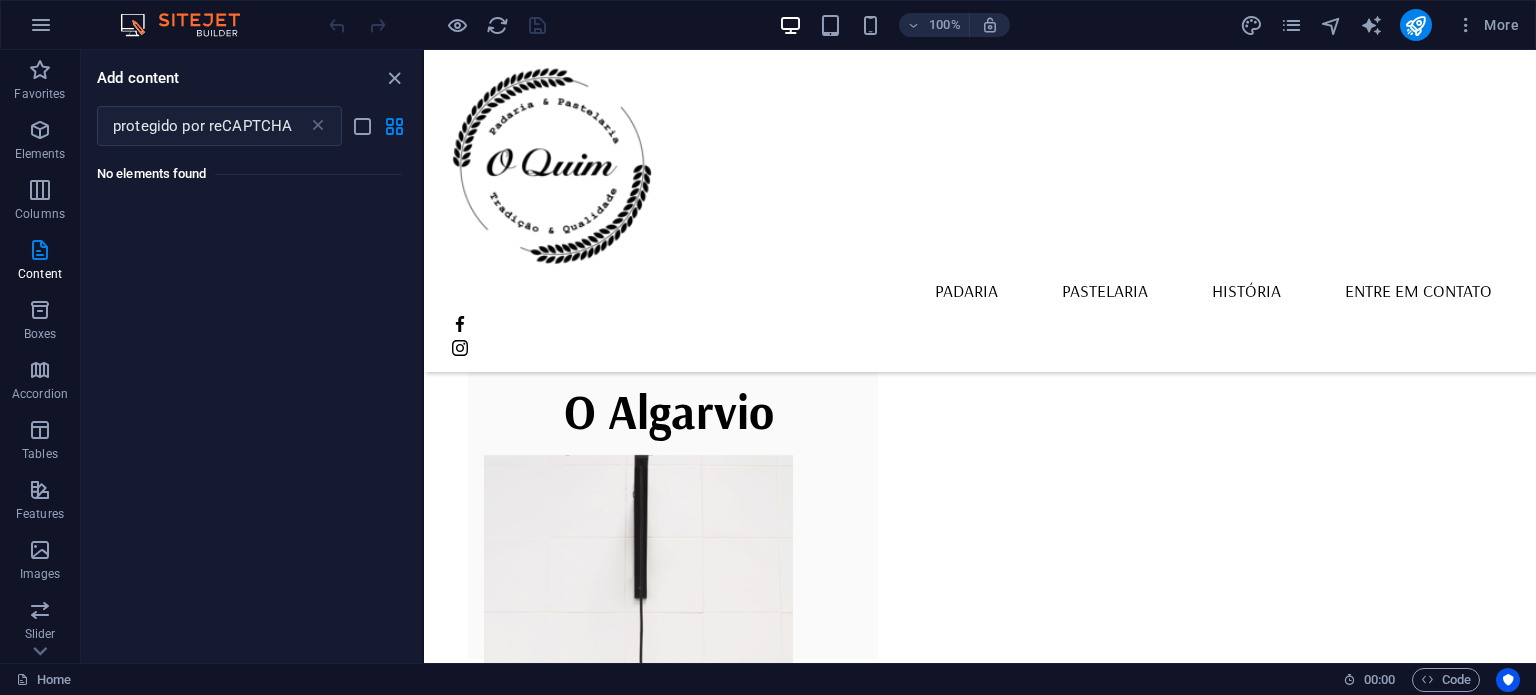 type 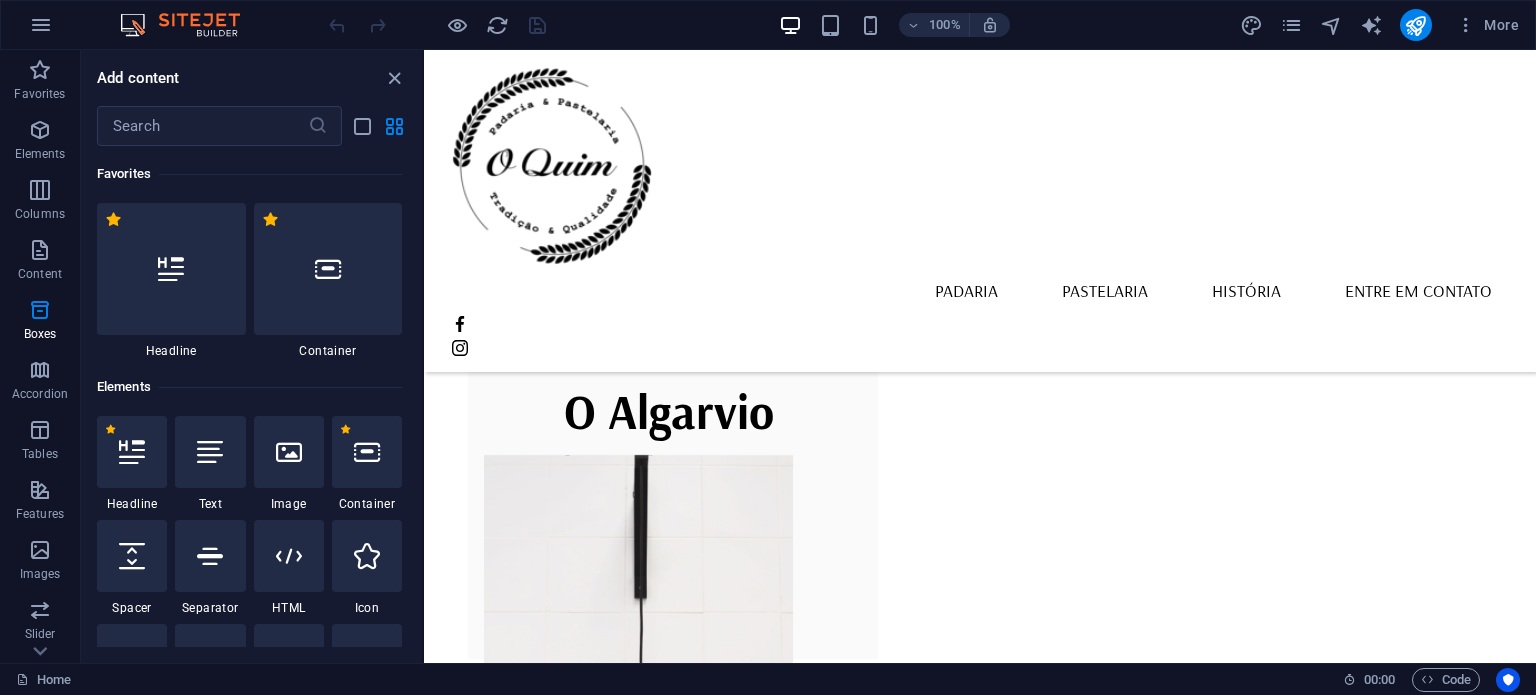 type 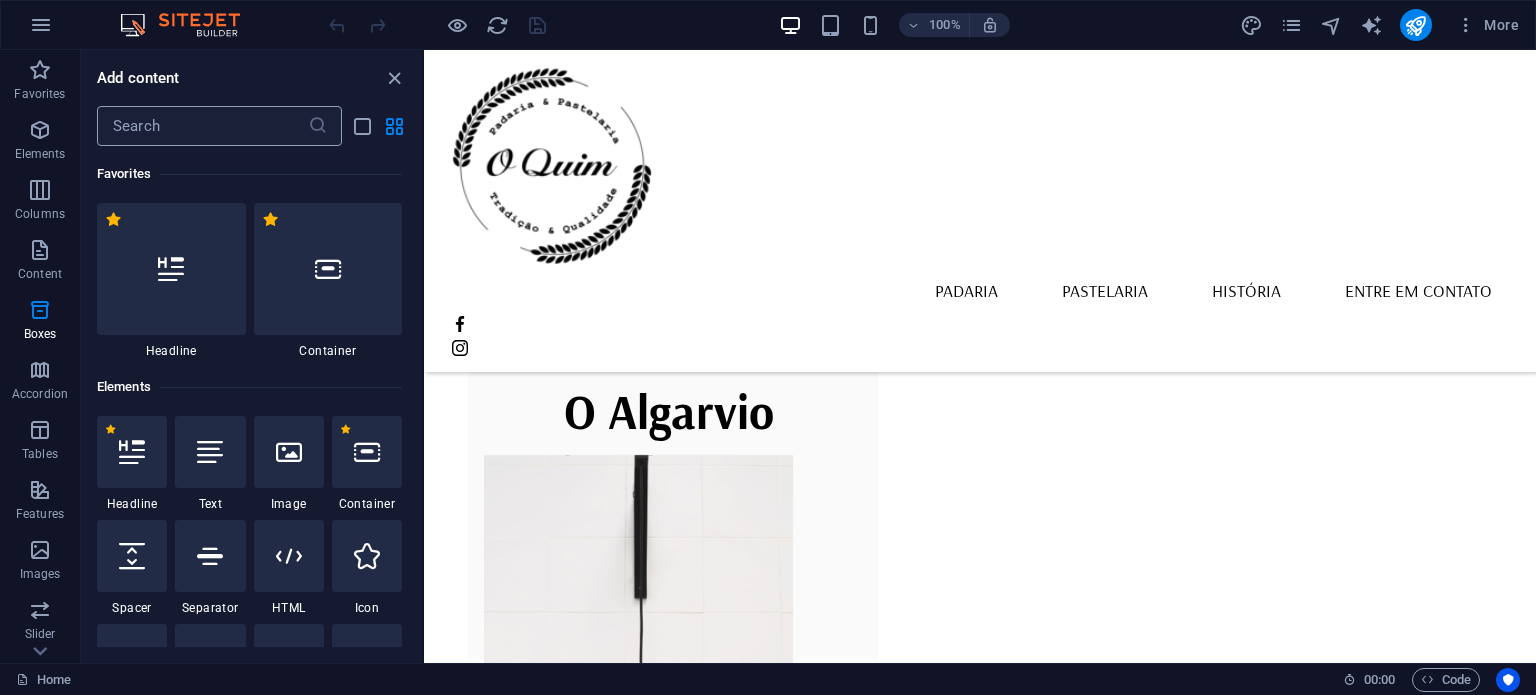 click at bounding box center (202, 126) 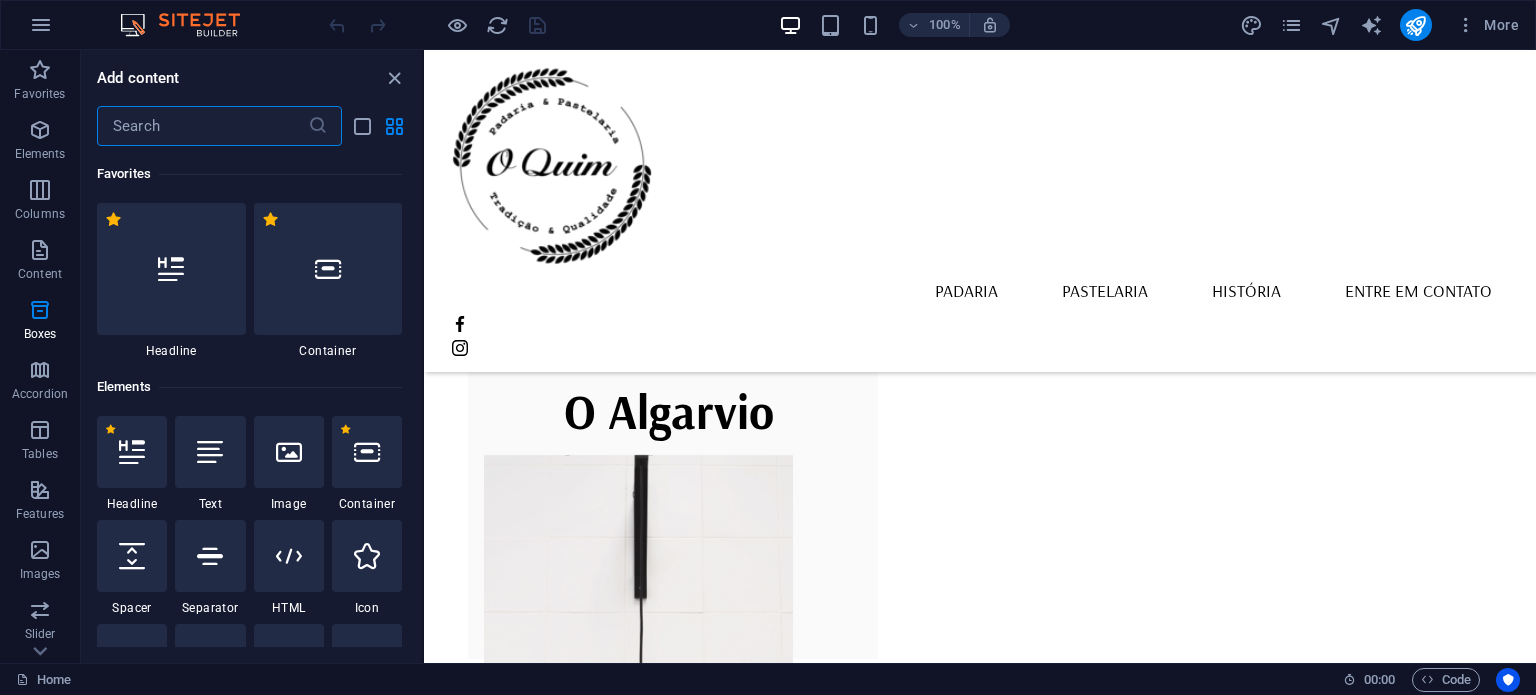 paste on "protegido por reCAPTCHA" 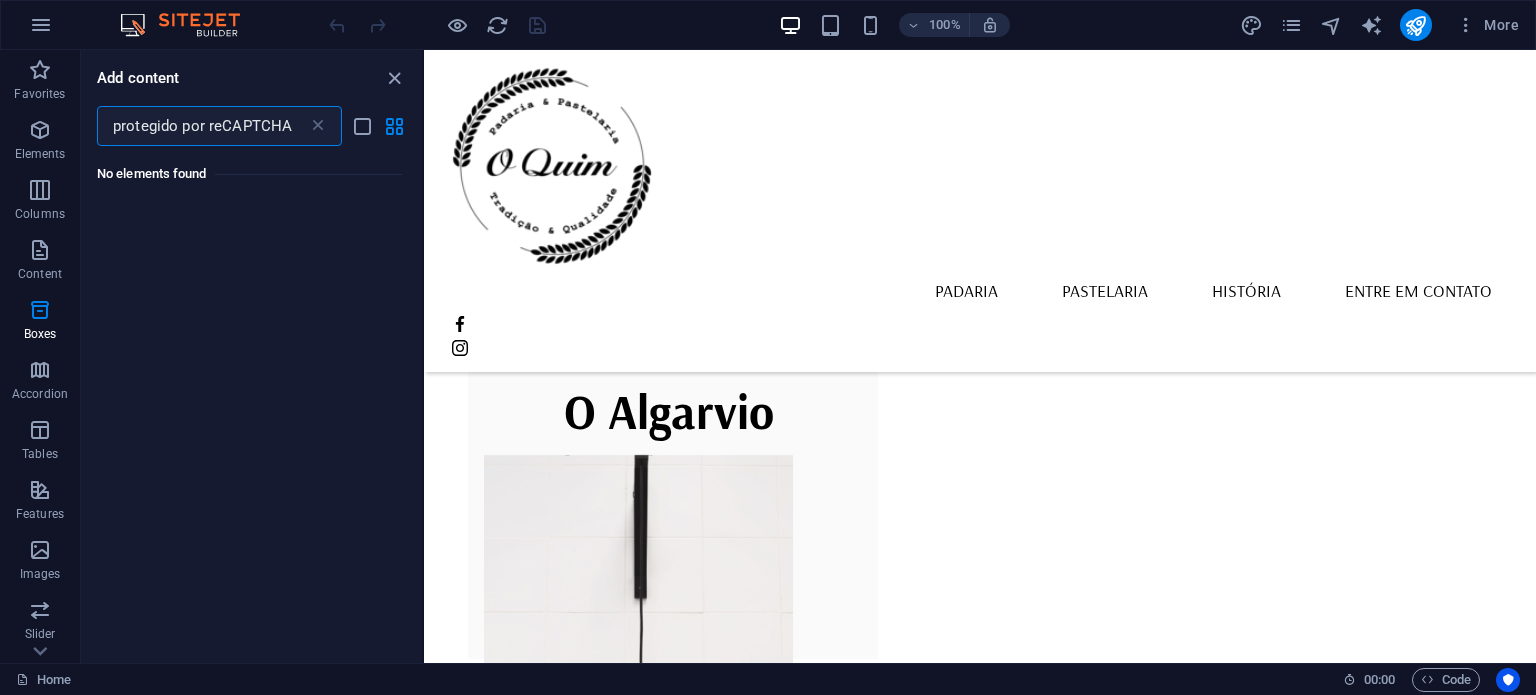 scroll, scrollTop: 0, scrollLeft: 0, axis: both 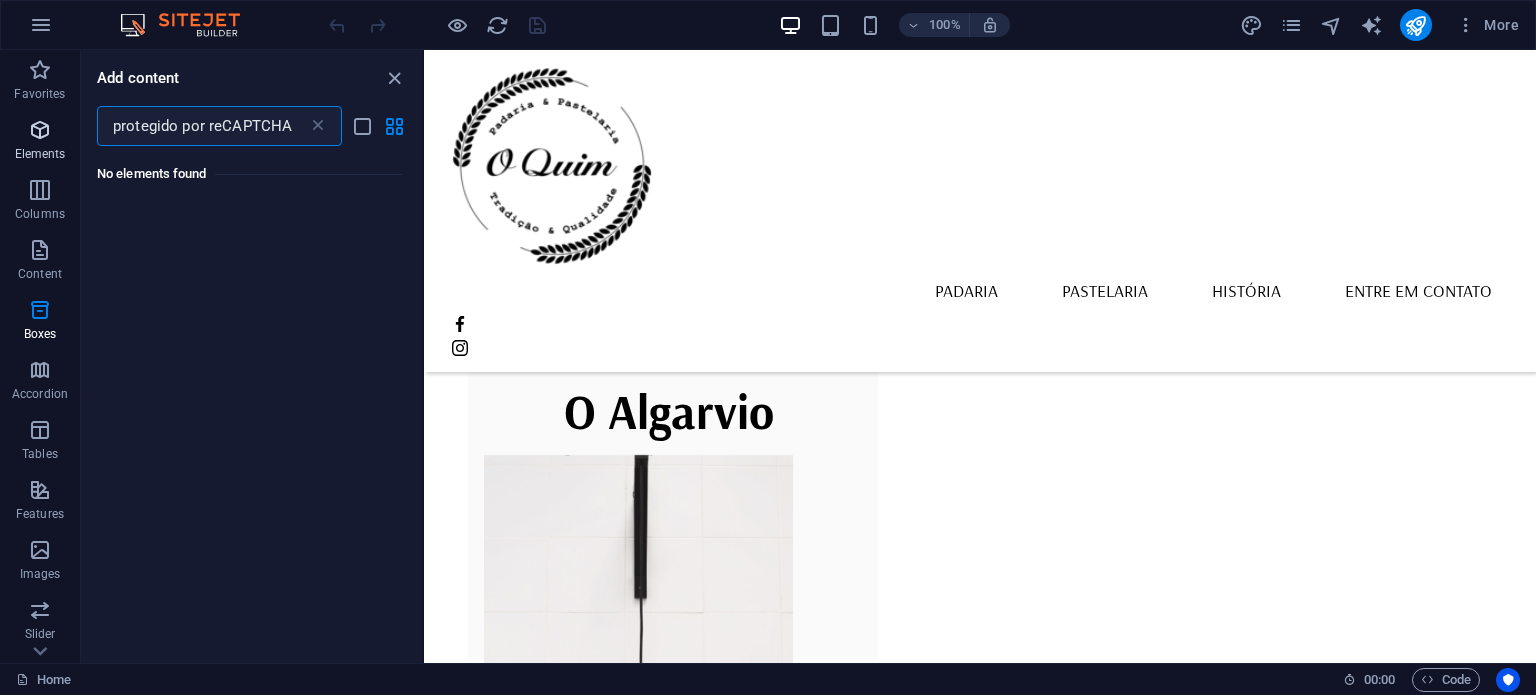 drag, startPoint x: 220, startPoint y: 125, endPoint x: 50, endPoint y: 136, distance: 170.35551 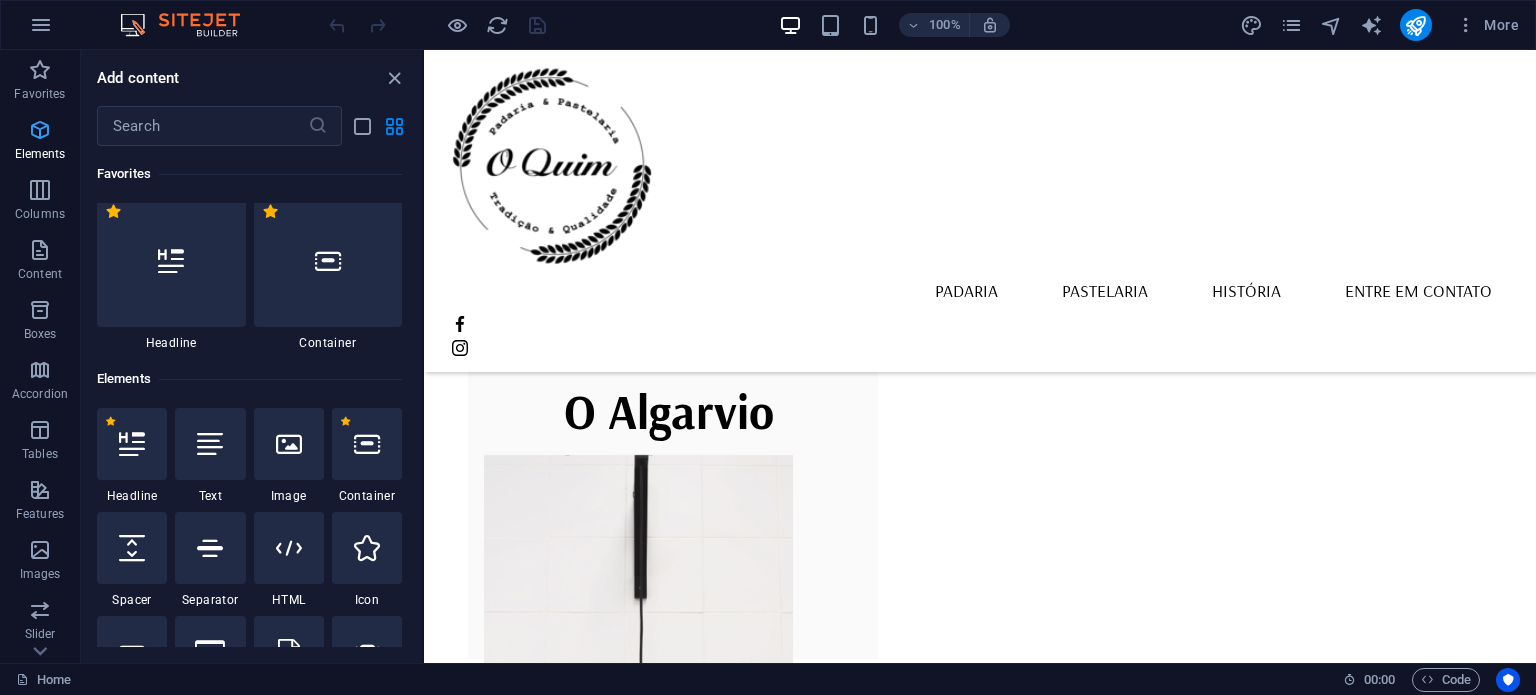 type 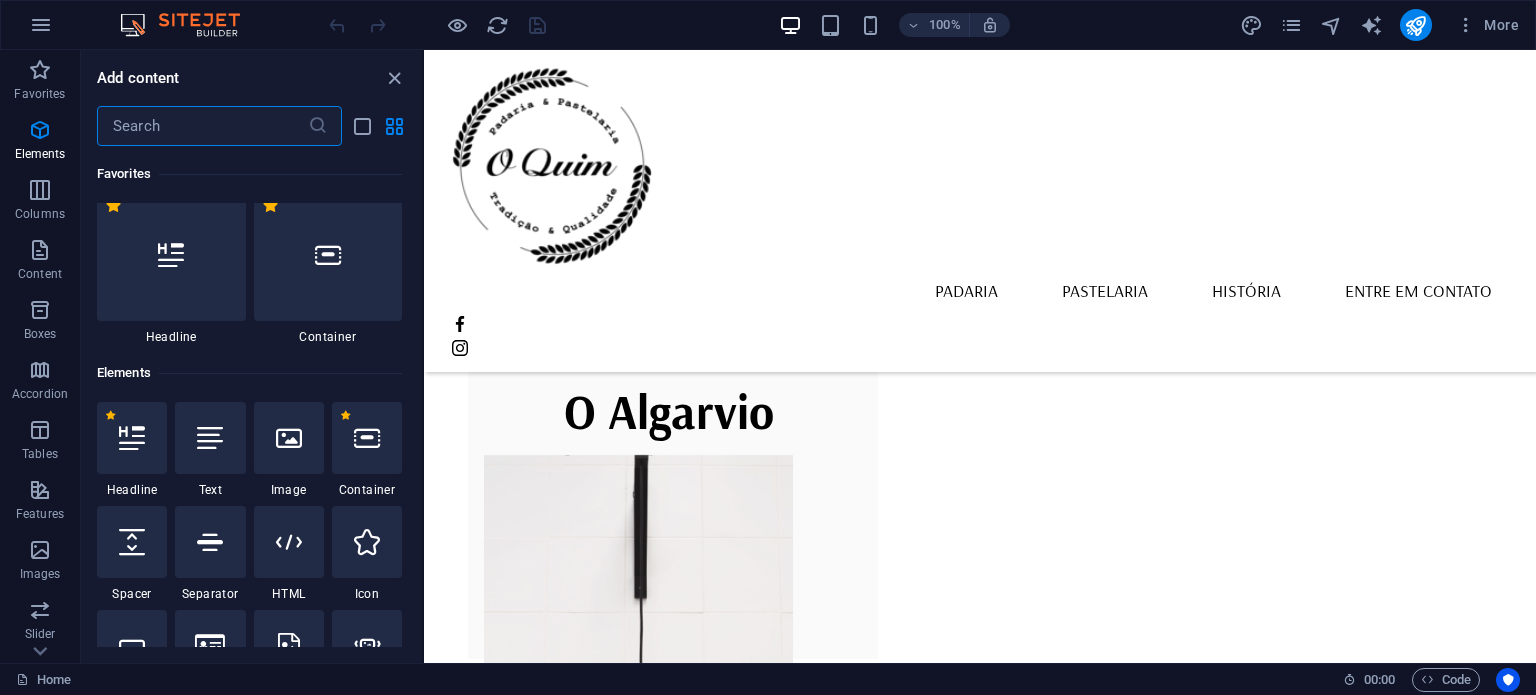 click at bounding box center [202, 126] 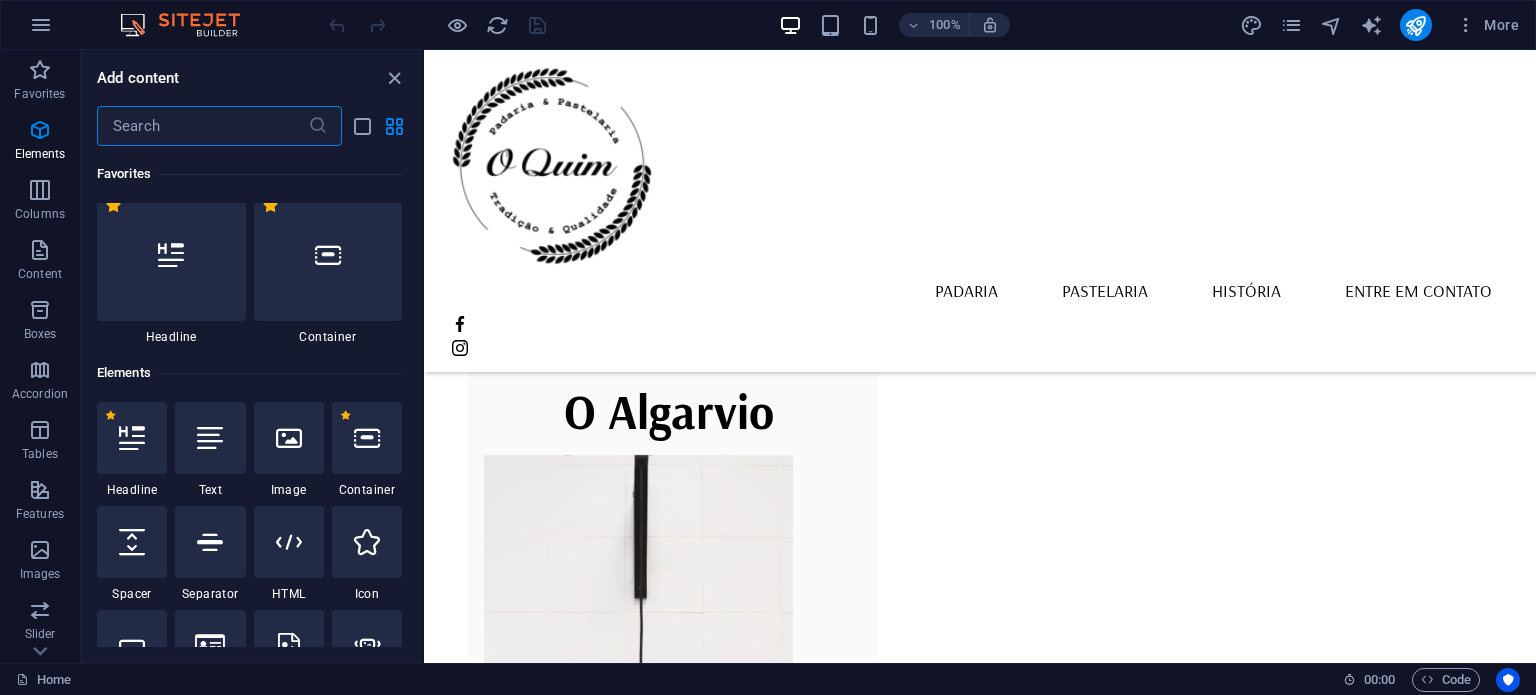 paste on "protegido por reCAPTCHA" 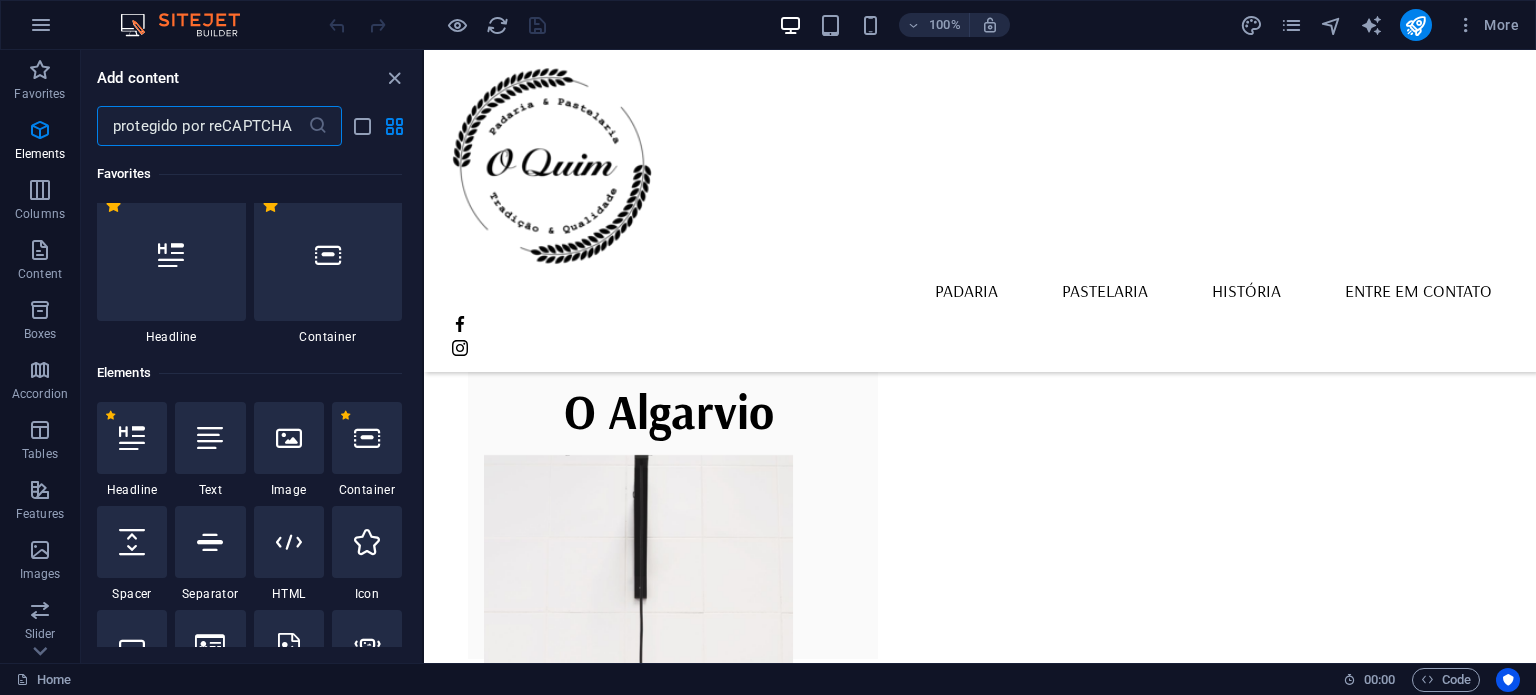 scroll, scrollTop: 0, scrollLeft: 0, axis: both 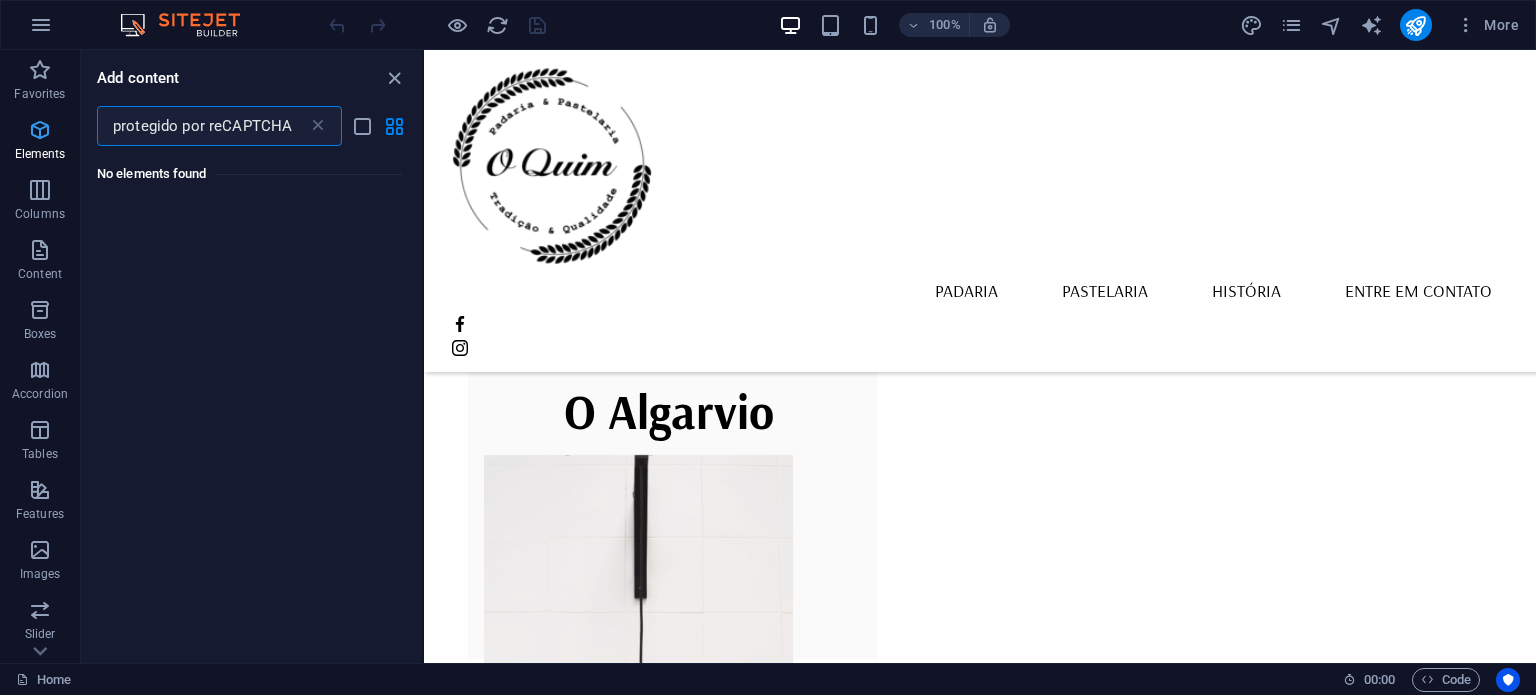 drag, startPoint x: 222, startPoint y: 126, endPoint x: 52, endPoint y: 123, distance: 170.02647 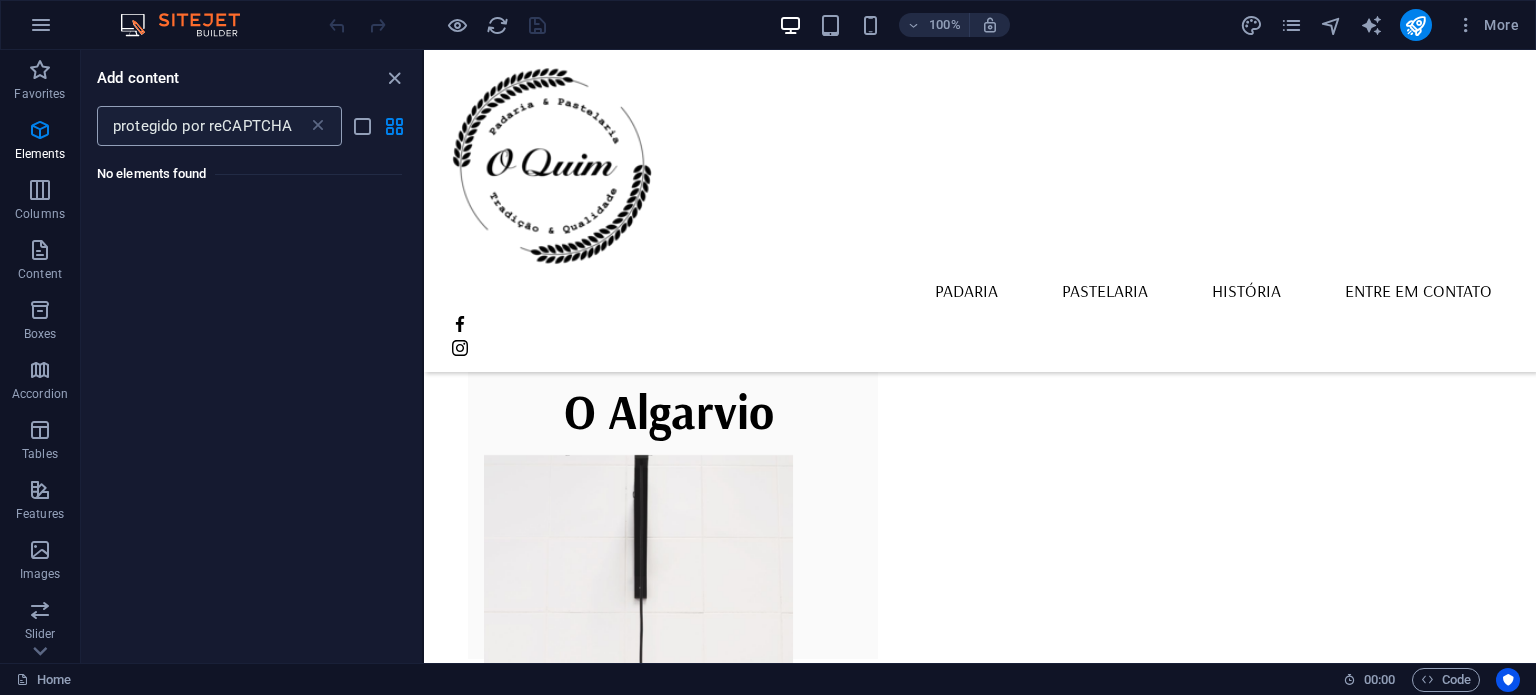 click on "protegido por reCAPTCHA" at bounding box center (202, 126) 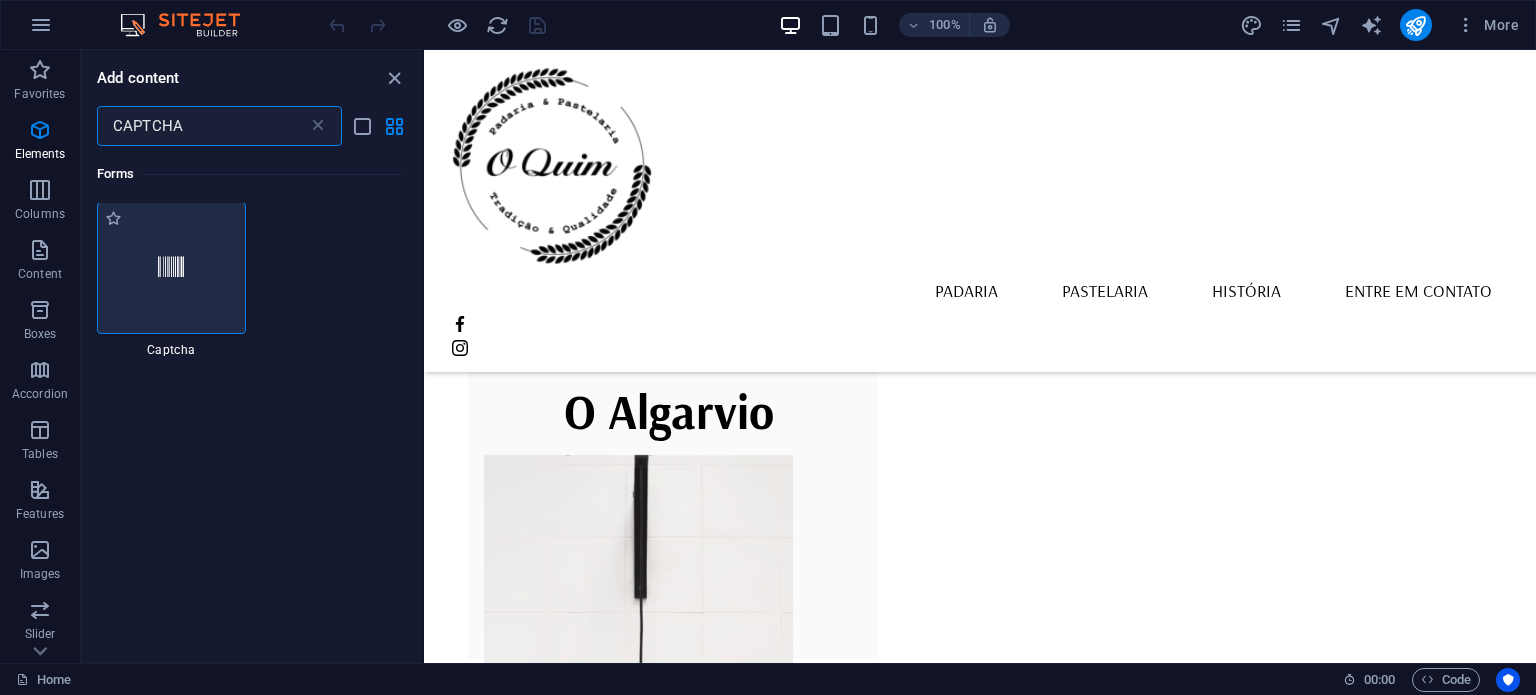 scroll, scrollTop: 0, scrollLeft: 0, axis: both 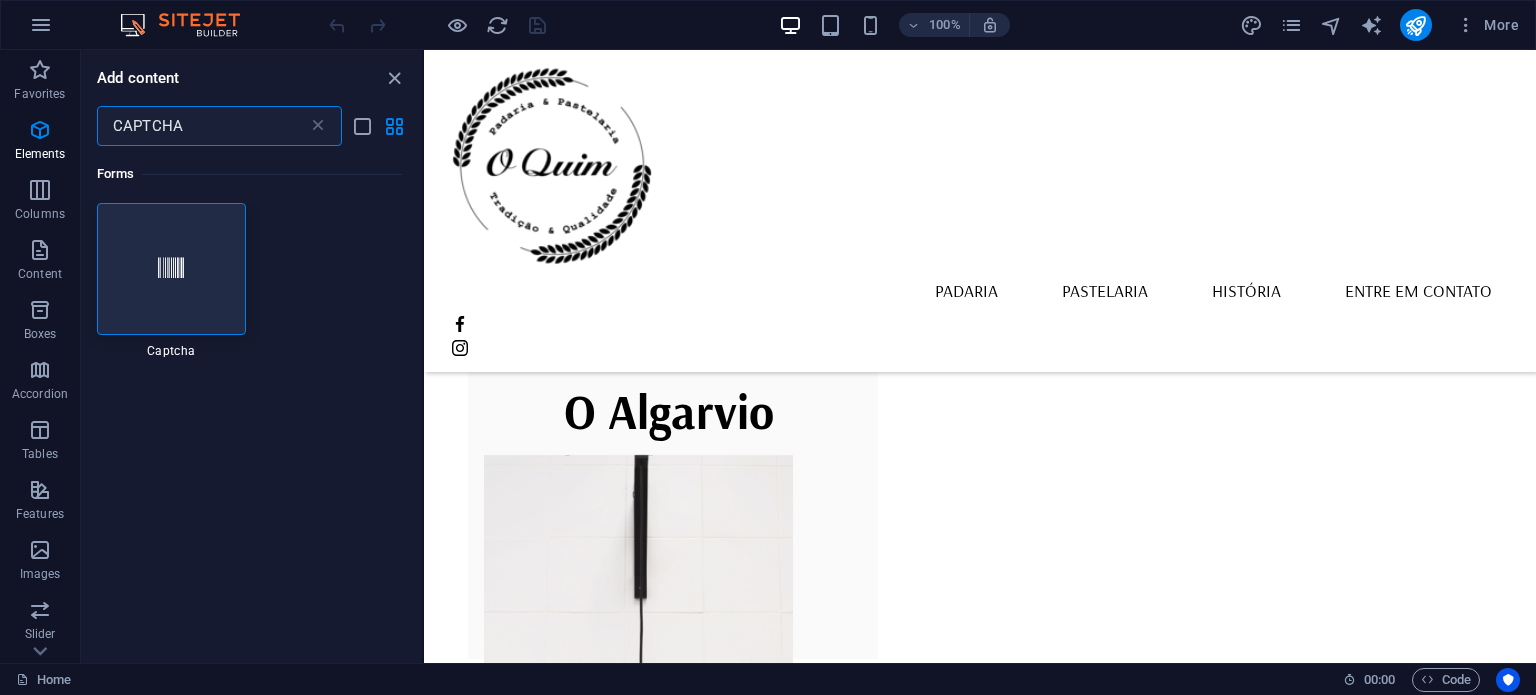 type on "CAPTCHA" 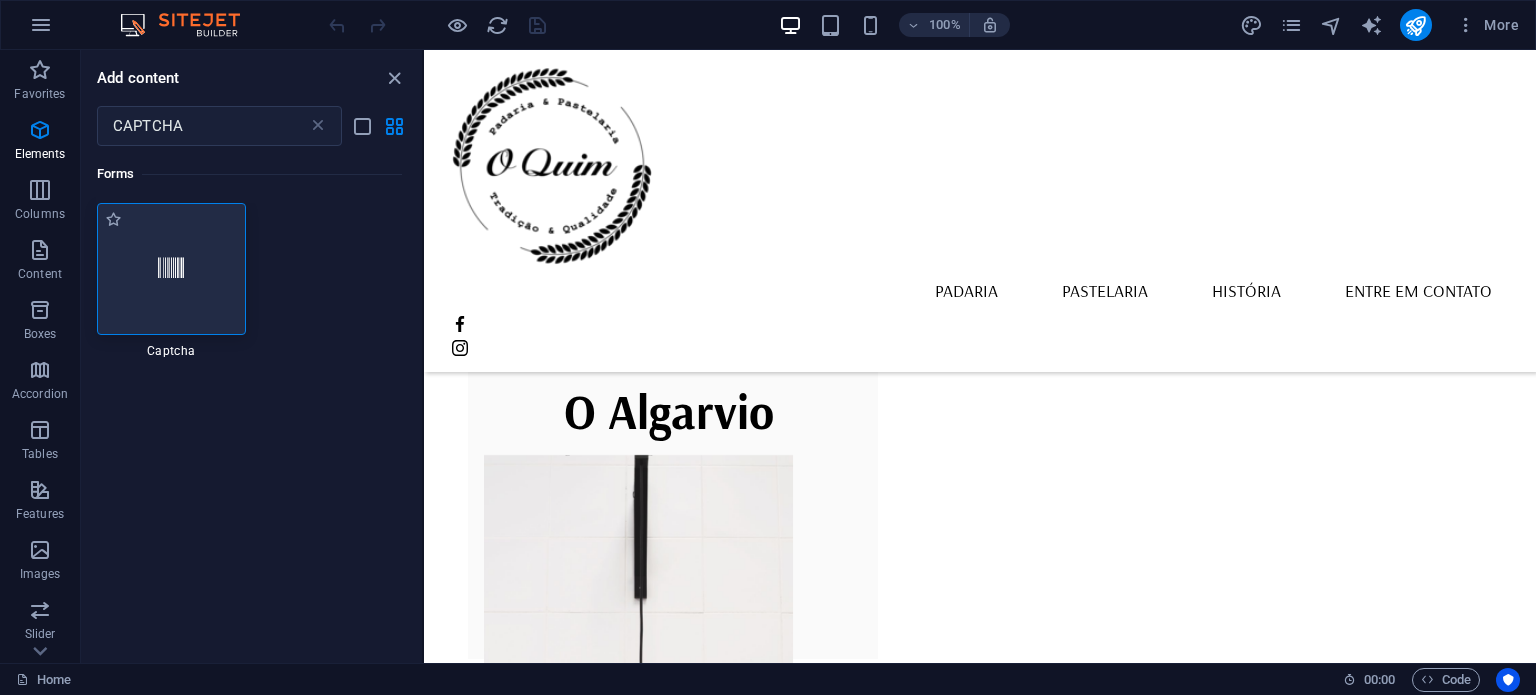 click at bounding box center [171, 269] 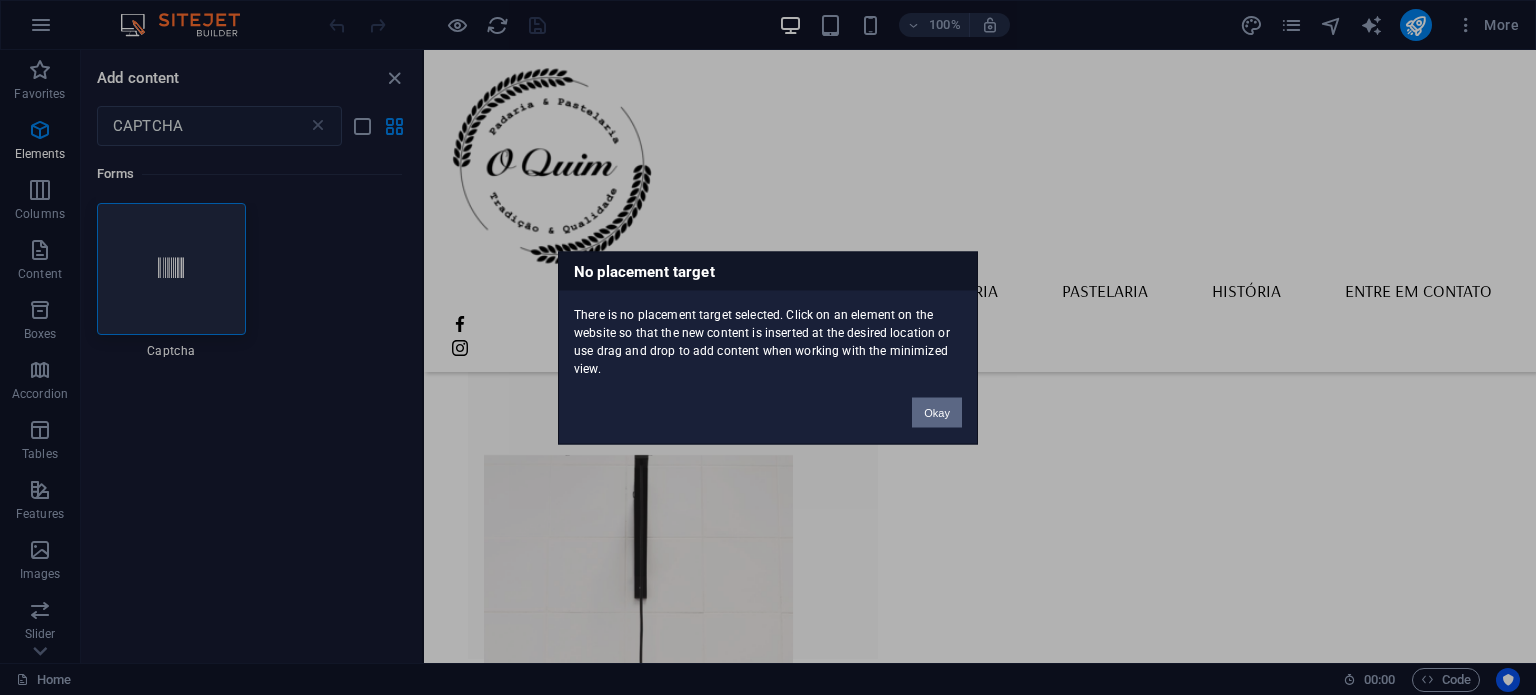 click on "Okay" at bounding box center [937, 412] 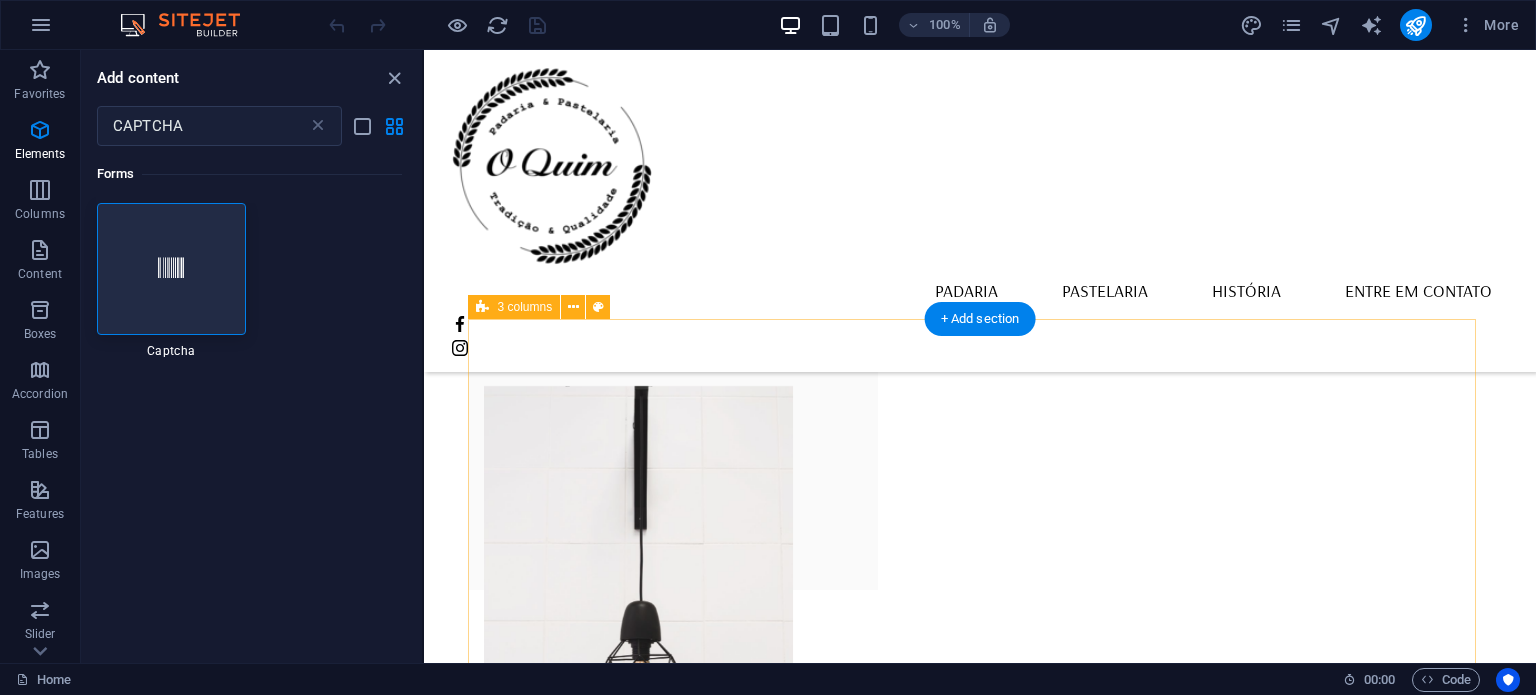 scroll, scrollTop: 600, scrollLeft: 0, axis: vertical 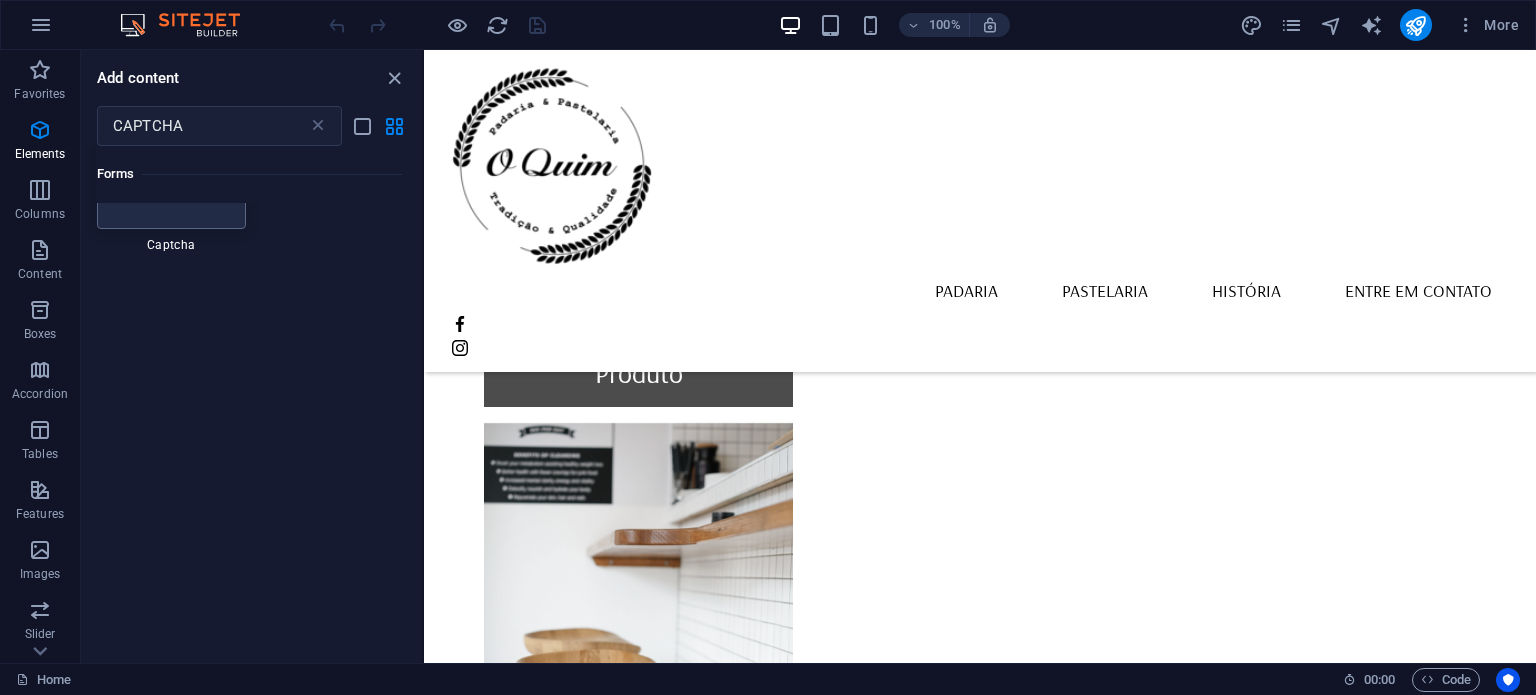 click at bounding box center (979, 1266) 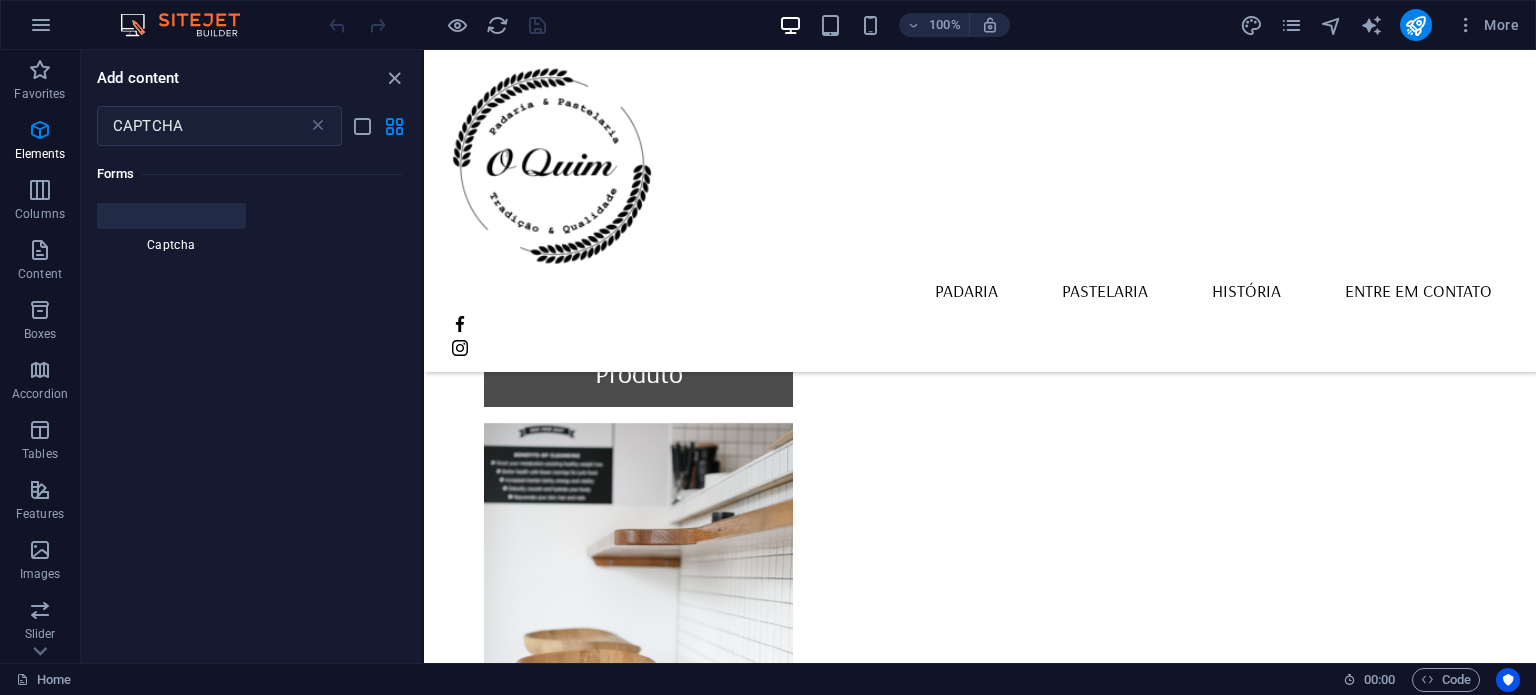 select on "px" 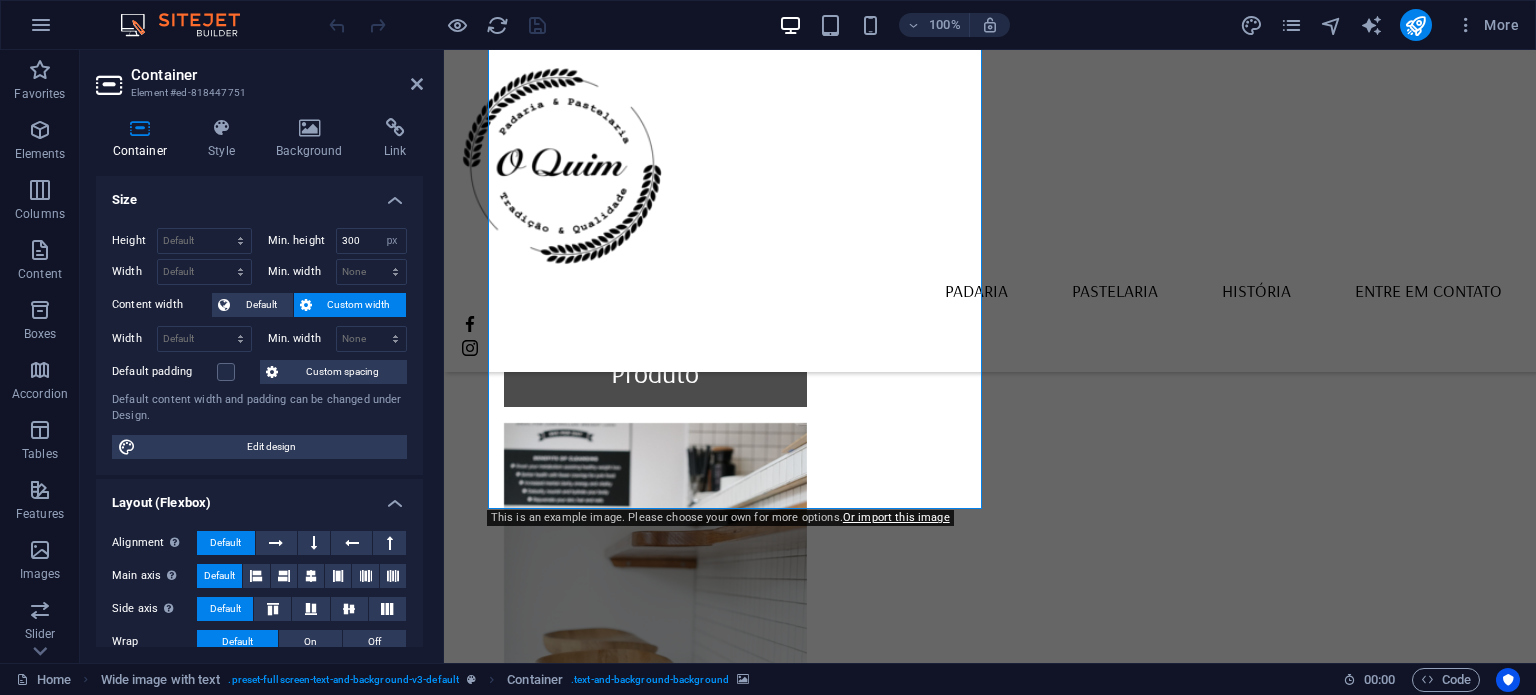 drag, startPoint x: 653, startPoint y: 277, endPoint x: 848, endPoint y: 459, distance: 266.7377 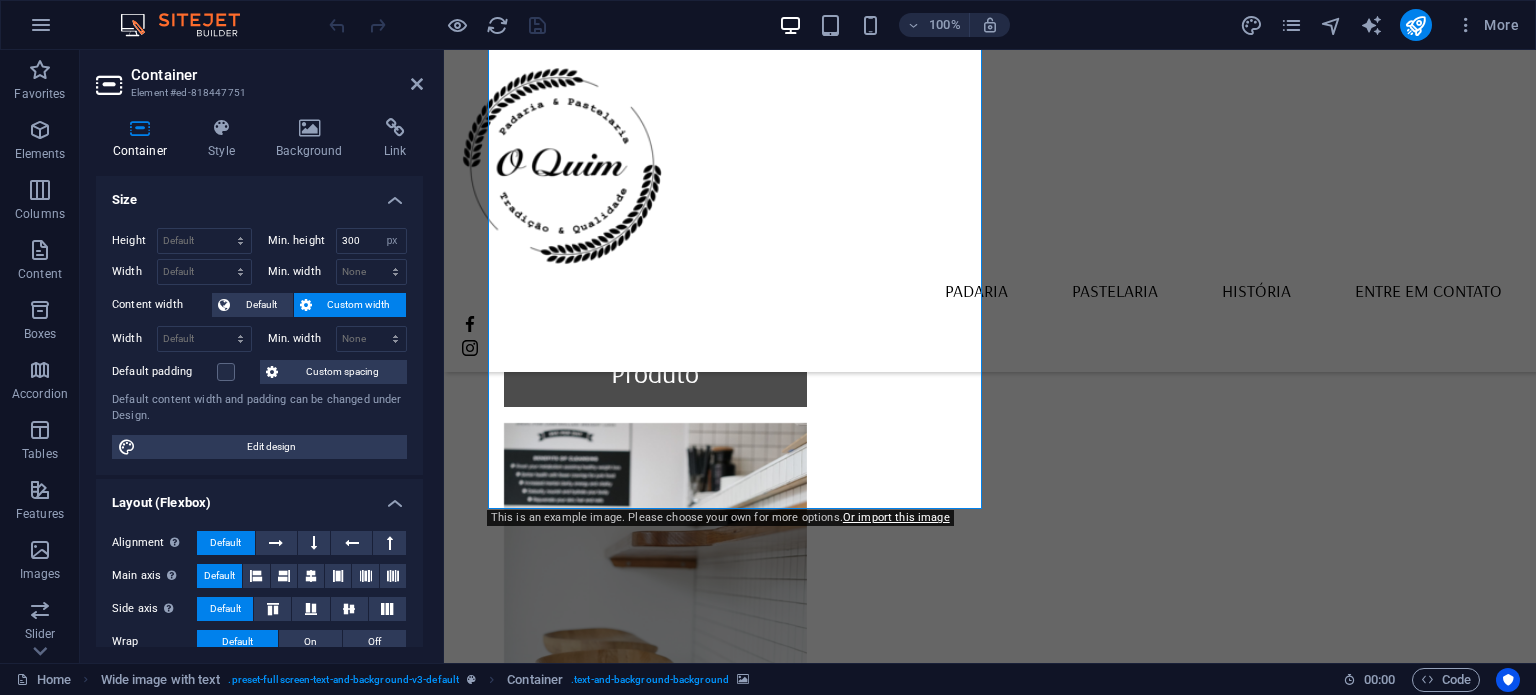 click at bounding box center [990, 1266] 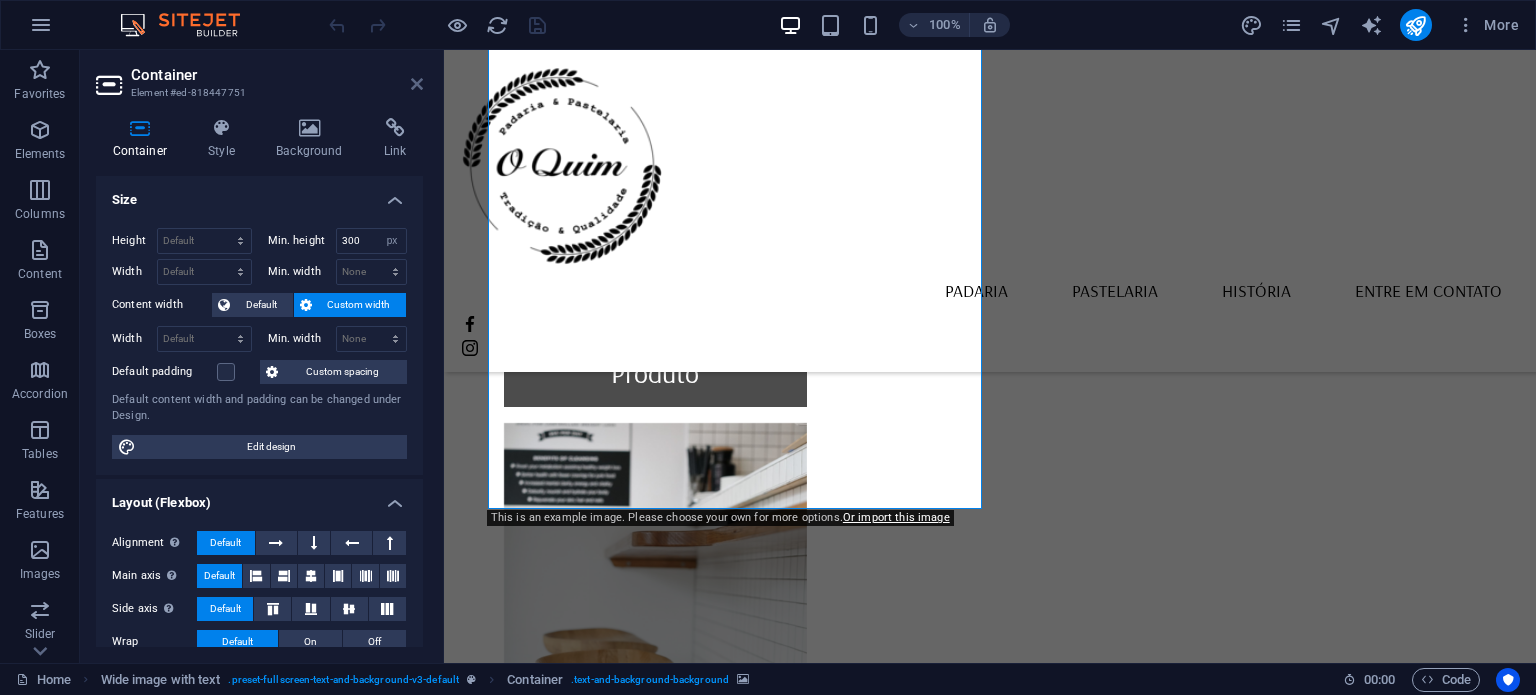 drag, startPoint x: 420, startPoint y: 83, endPoint x: 515, endPoint y: 208, distance: 157.00319 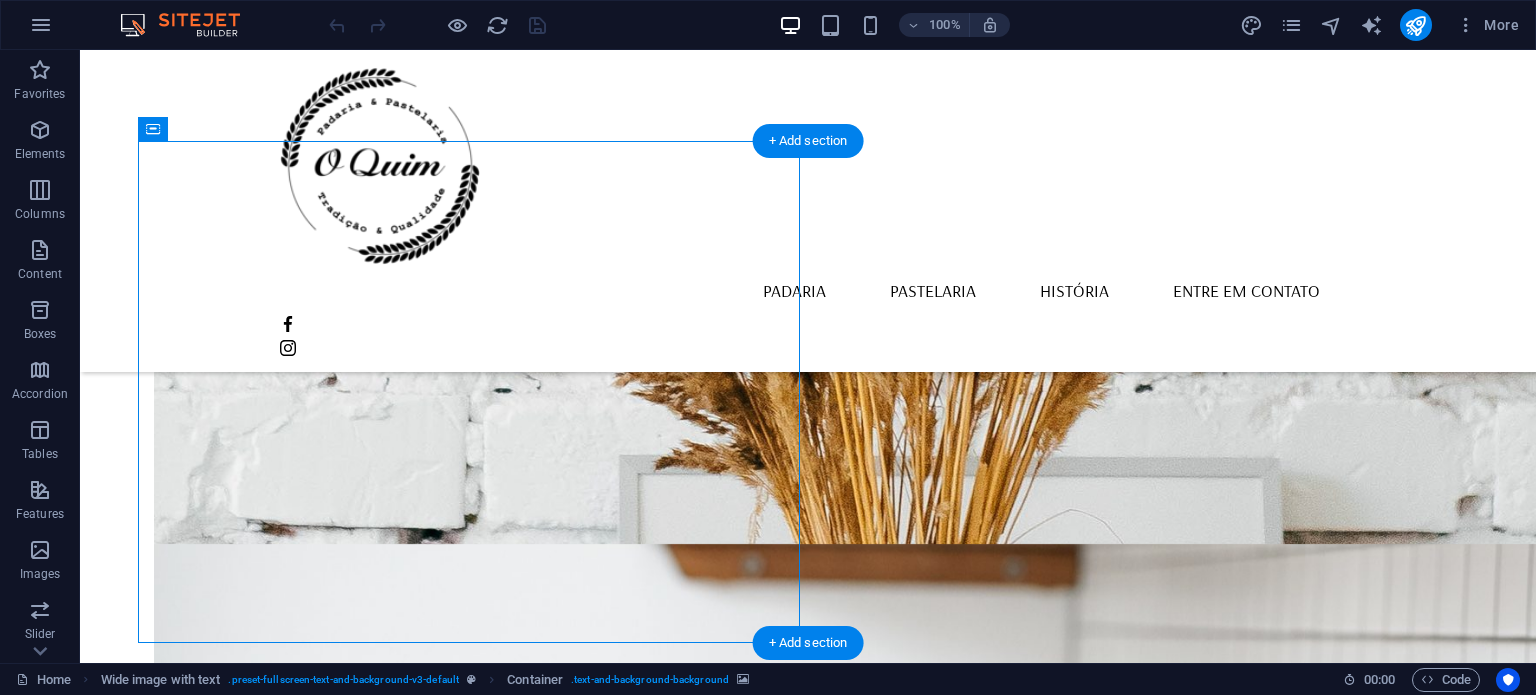 scroll, scrollTop: 1300, scrollLeft: 0, axis: vertical 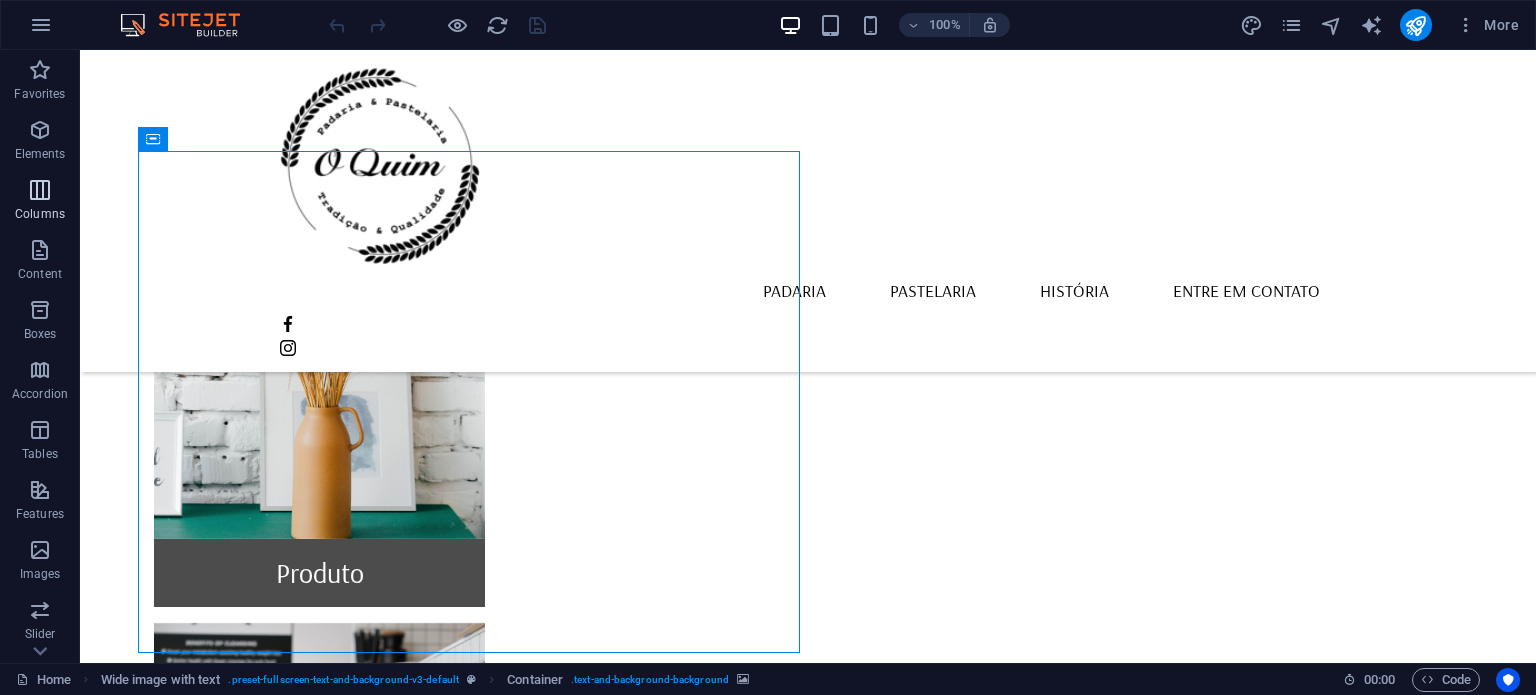 click on "Content" at bounding box center [40, 262] 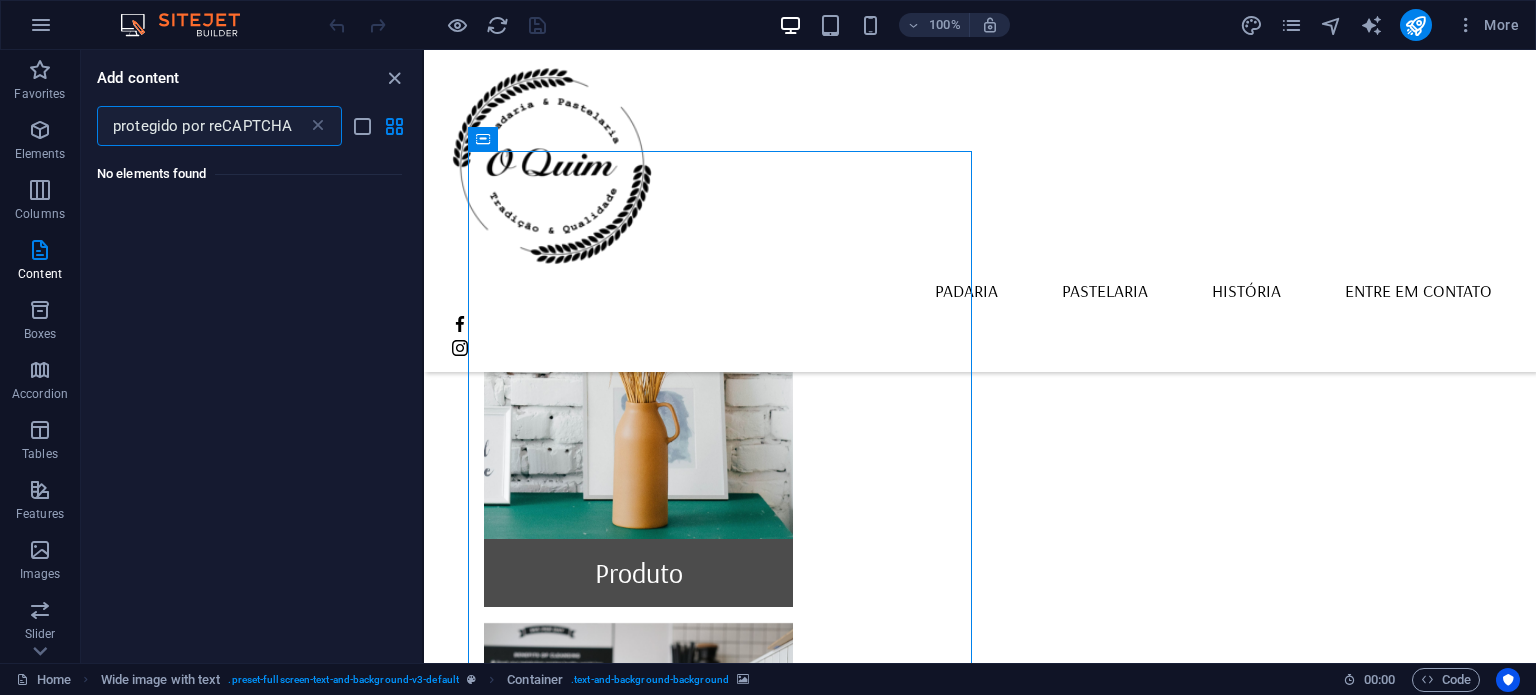scroll, scrollTop: 0, scrollLeft: 0, axis: both 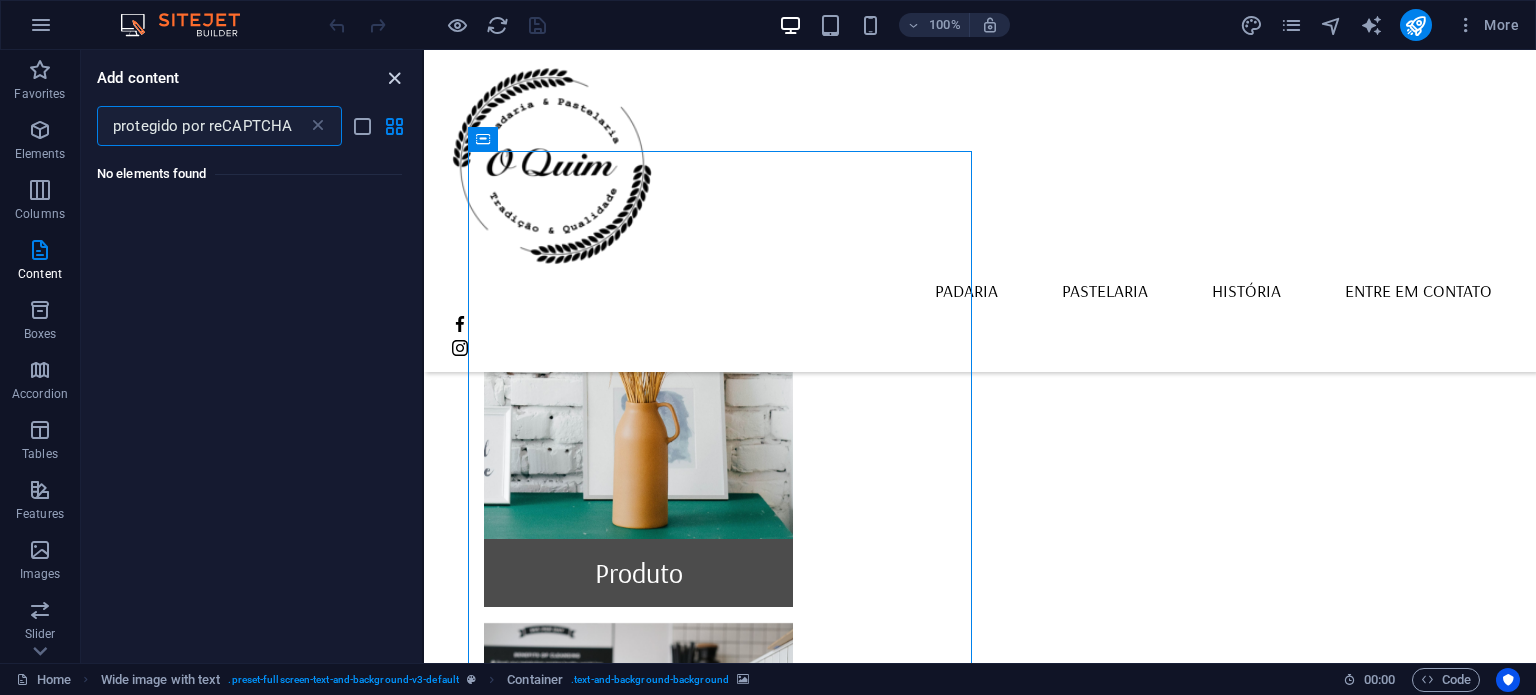 click at bounding box center (394, 78) 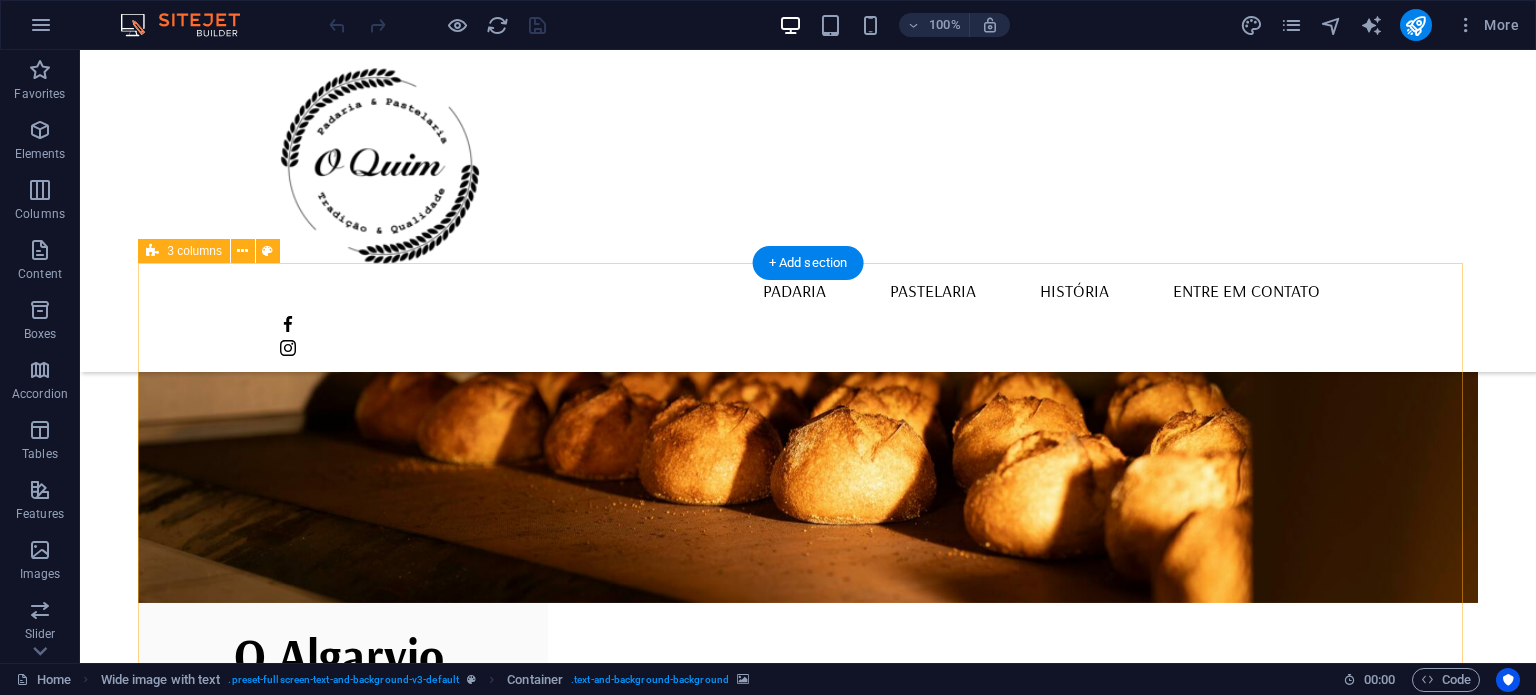 scroll, scrollTop: 0, scrollLeft: 0, axis: both 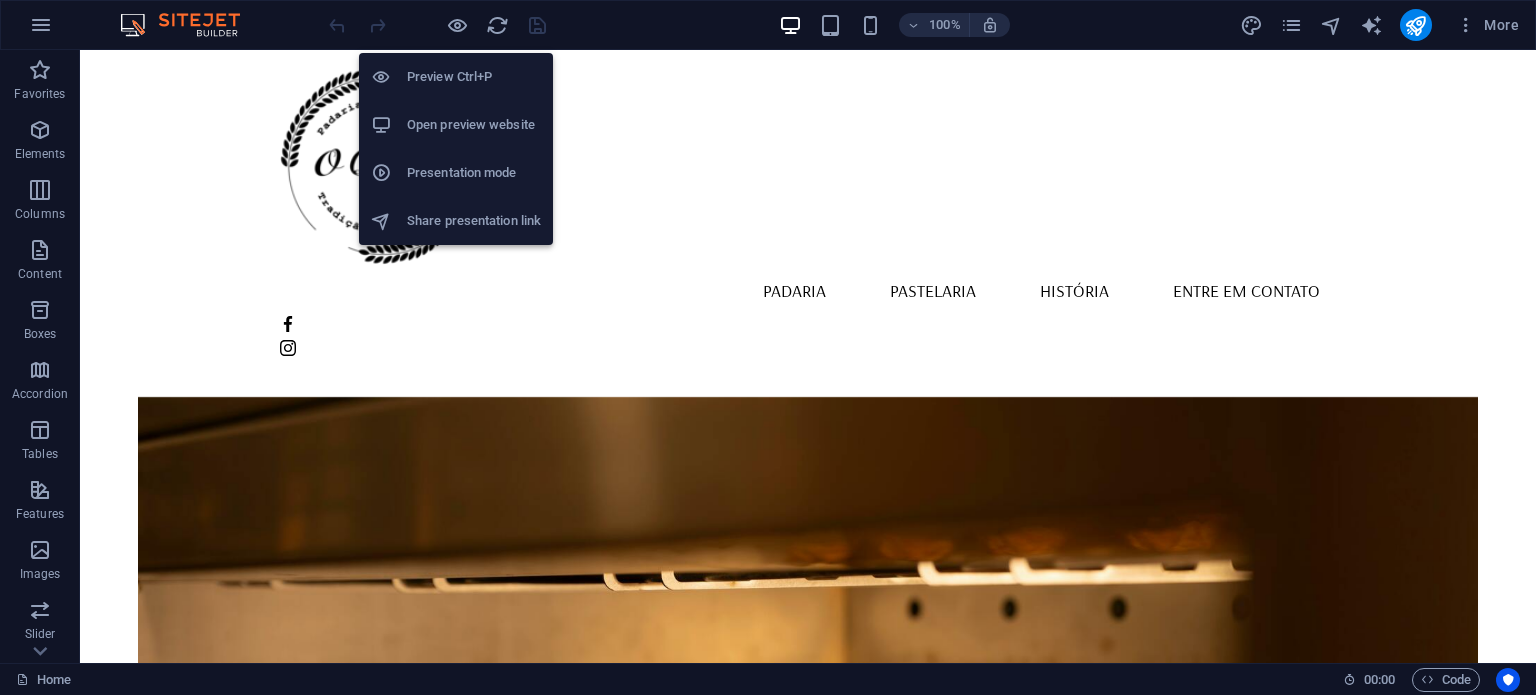 click on "Presentation mode" at bounding box center (474, 173) 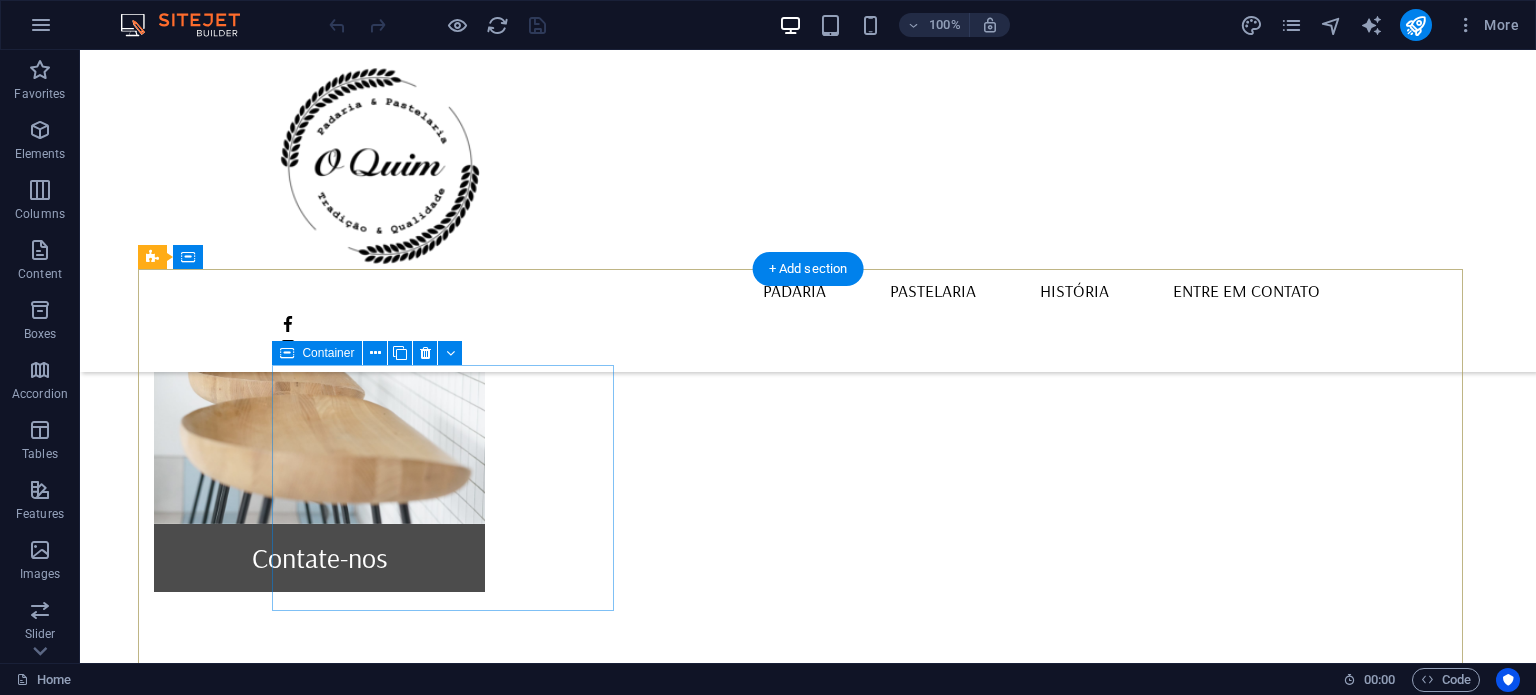 scroll, scrollTop: 1801, scrollLeft: 0, axis: vertical 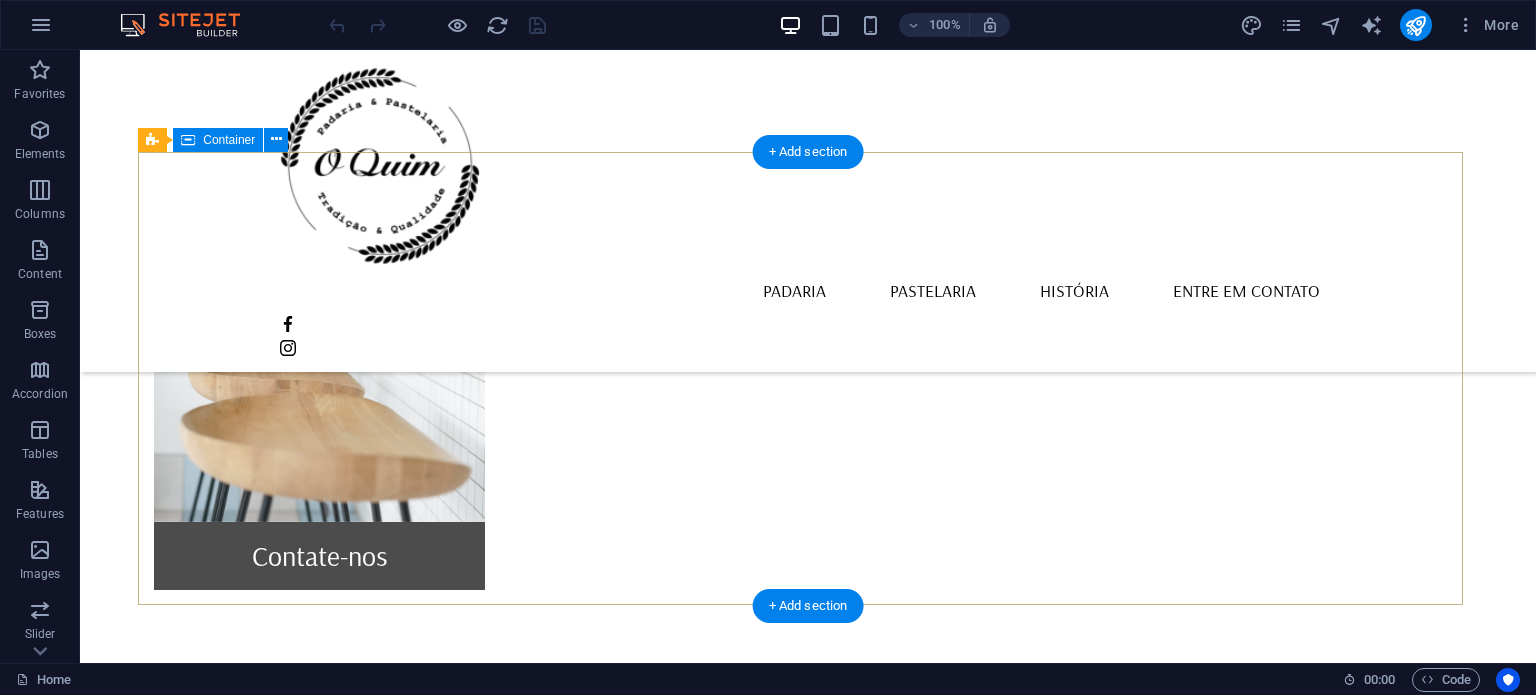 click on "Localização Rua Padre Bento Pereira N40ª Borba 7150-139 Aviso Legal Política              de Privacidade   Horário De segunda a sexta              Das 5h30 às 13h Sábado             Fechado   Domingo              das 6h às 12h  Contatos panificadora@oquim.pt     +351 912 146 853" at bounding box center (808, 2131) 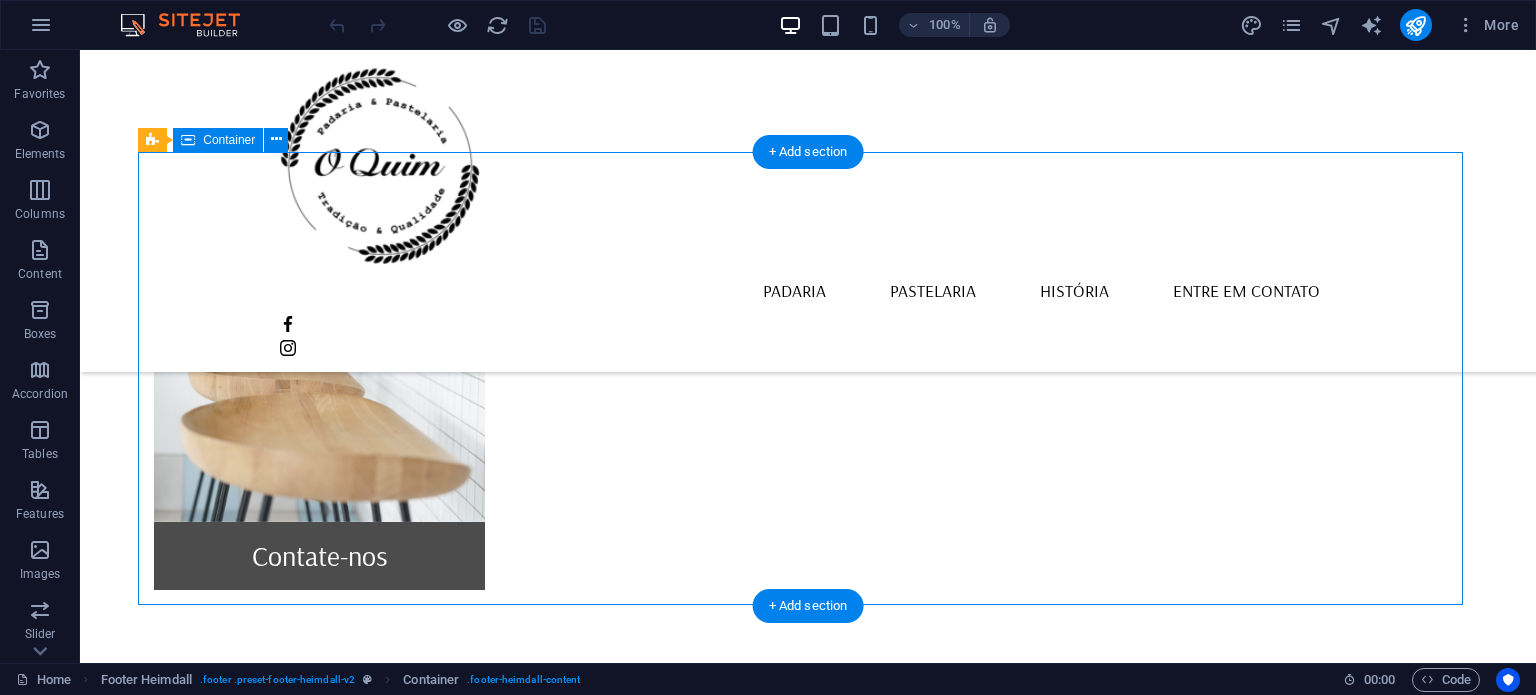 click on "Localização Rua Padre Bento Pereira N40ª Borba 7150-139 Aviso Legal Política              de Privacidade   Horário De segunda a sexta              Das 5h30 às 13h Sábado             Fechado   Domingo              das 6h às 12h  Contatos panificadora@oquim.pt     +351 912 146 853" at bounding box center [808, 2131] 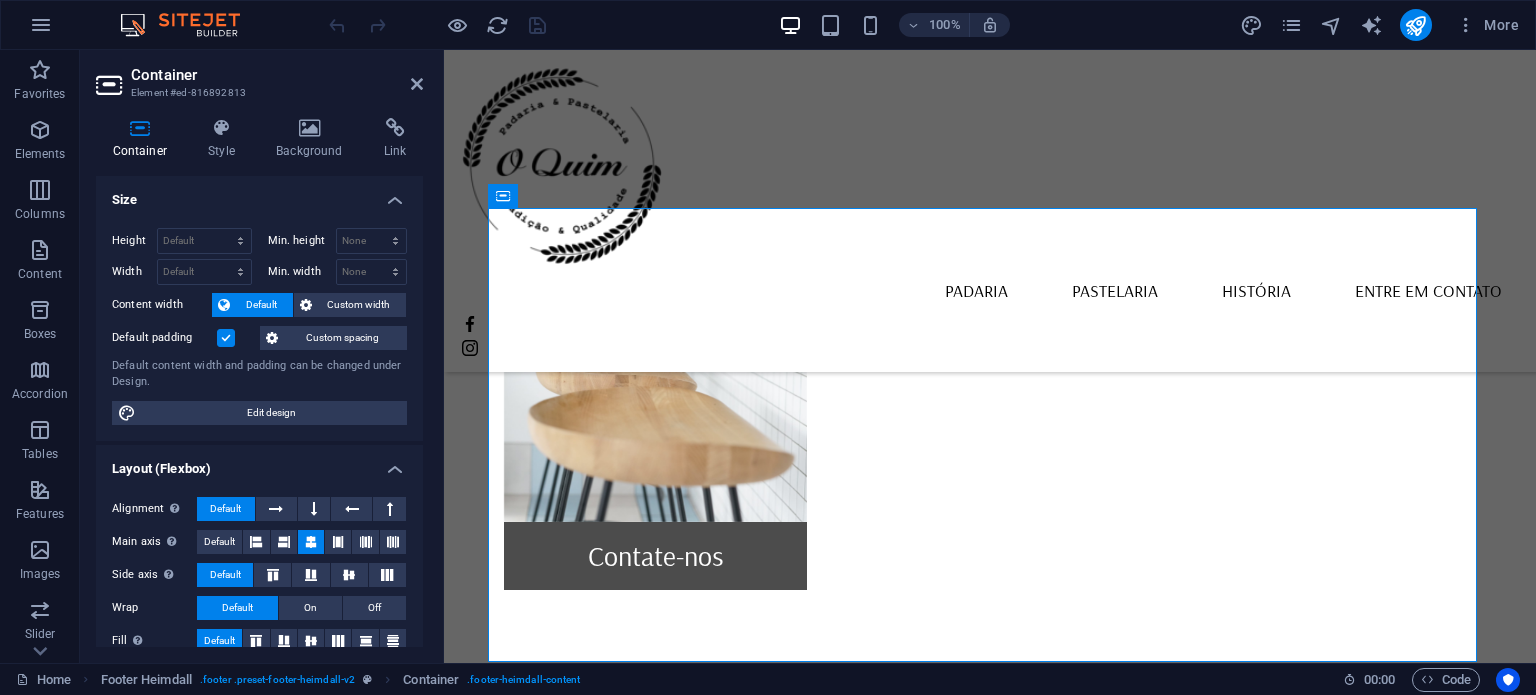click on "Container Style Background Link Size Height Default px rem % vh vw Min. height None px rem % vh vw Width Default px rem % em vh vw Min. width None px rem % vh vw Content width Default Custom width Width Default px rem % em vh vw Min. width None px rem % vh vw Default padding Custom spacing Default content width and padding can be changed under Design. Edit design Layout (Flexbox) Alignment Determines the flex direction. Default Main axis Determine how elements should behave along the main axis inside this container (justify content). Default Side axis Control the vertical direction of the element inside of the container (align items). Default Wrap Default On Off Fill Controls the distances and direction of elements on the y-axis across several lines (align content). Default Accessibility ARIA helps assistive technologies (like screen readers) to understand the role, state, and behavior of web elements Role The ARIA role defines the purpose of an element.  None Alert Article Banner Comment Fan" at bounding box center (259, 382) 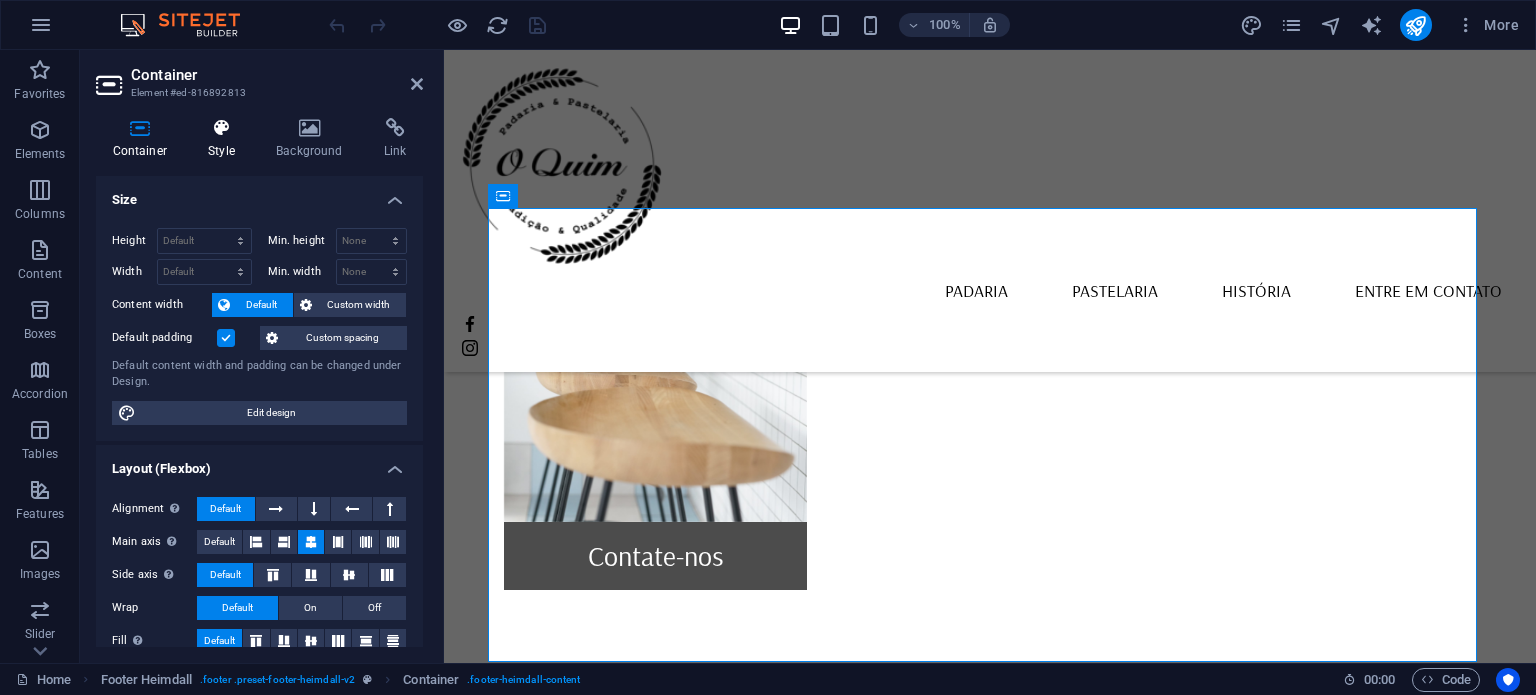 click at bounding box center (222, 128) 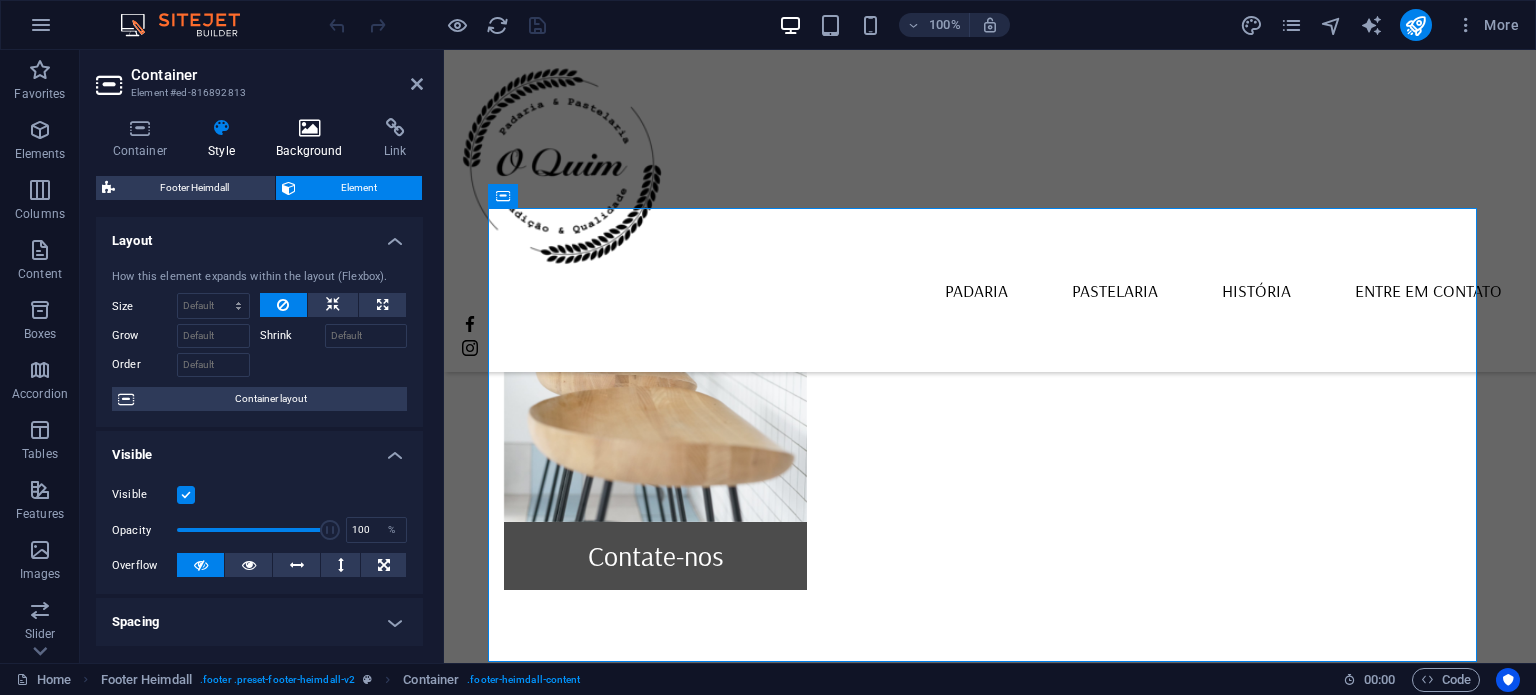 click on "Background" at bounding box center (314, 139) 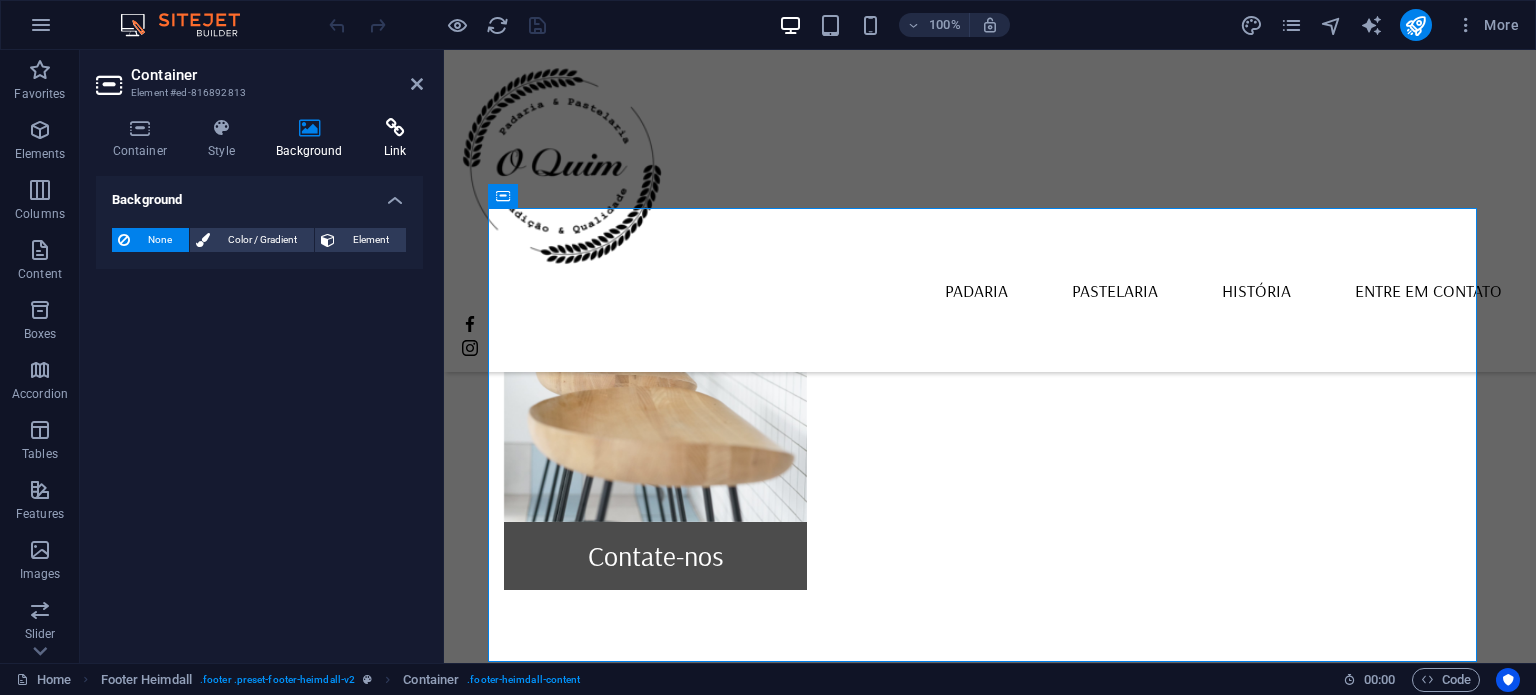 click on "Link" at bounding box center (395, 139) 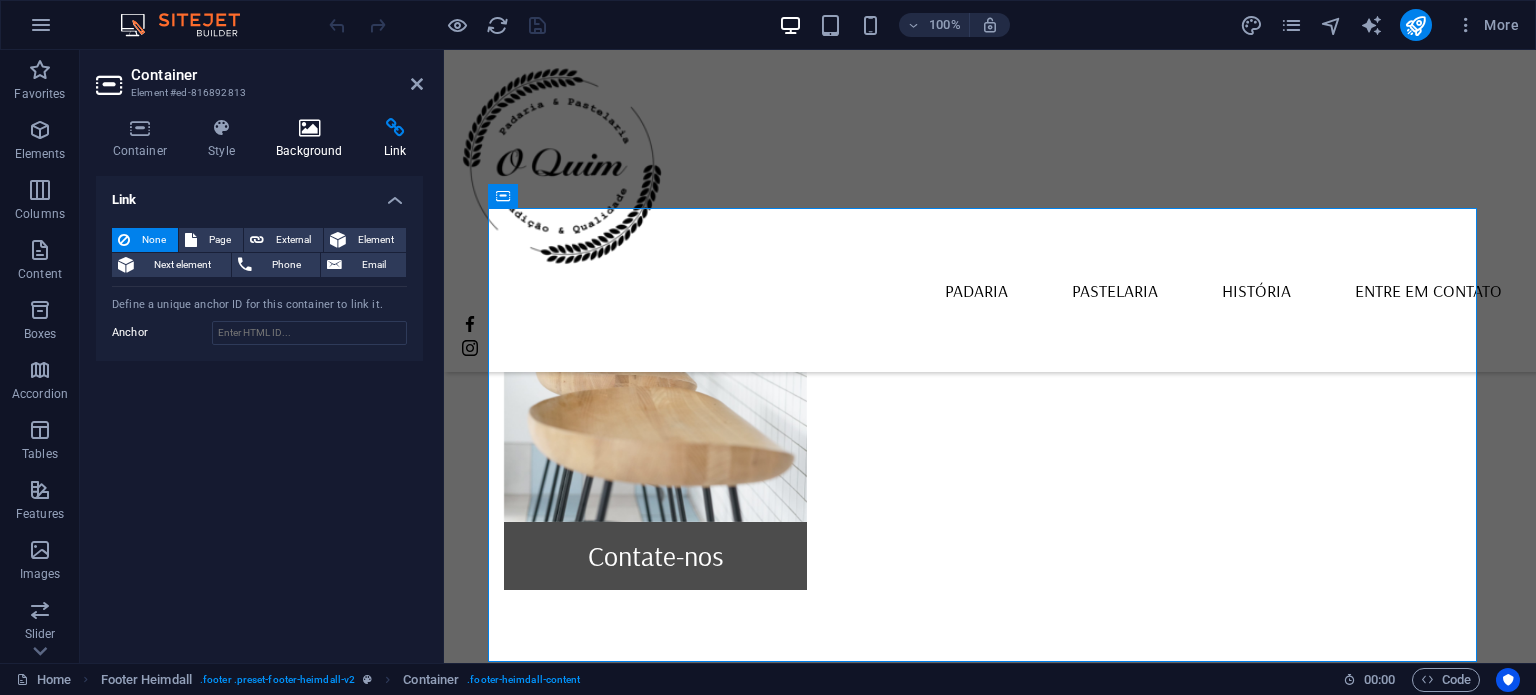 click at bounding box center (310, 128) 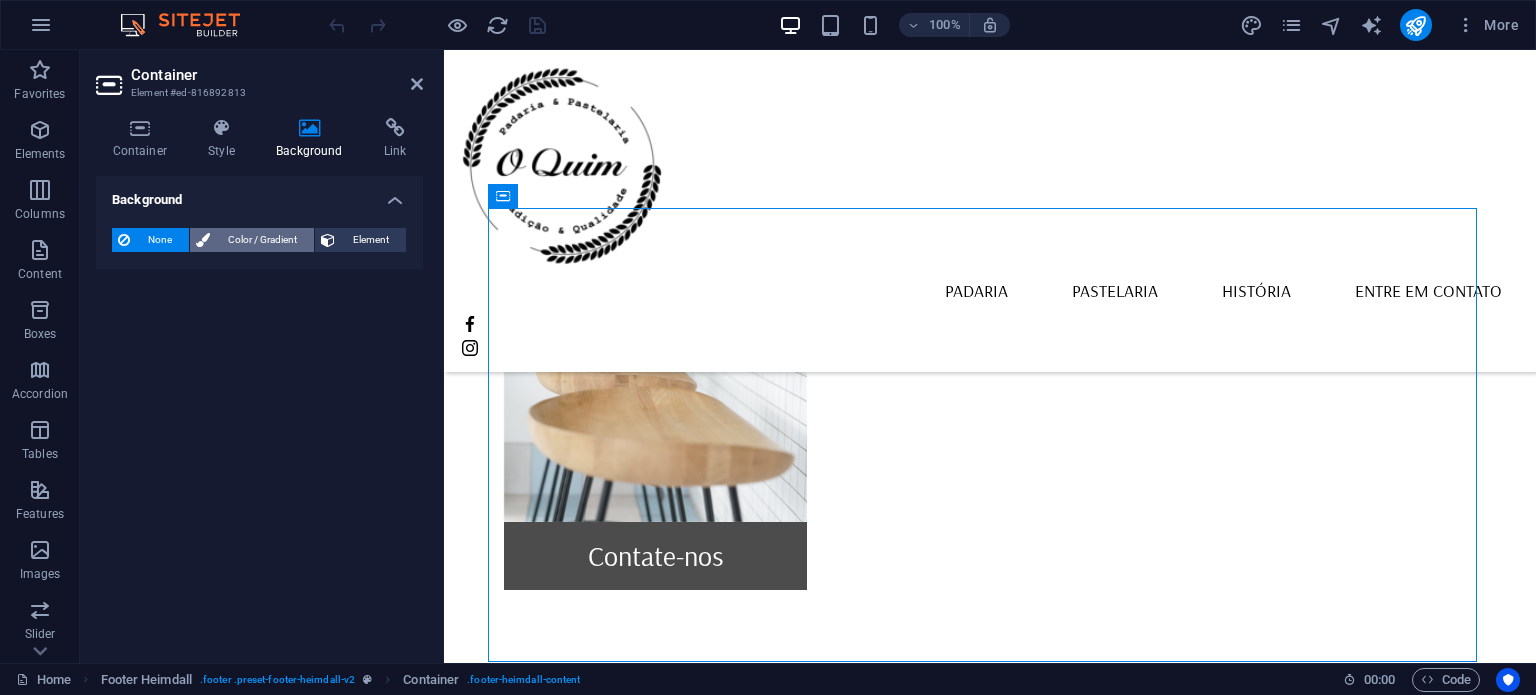 click on "Color / Gradient" at bounding box center (262, 240) 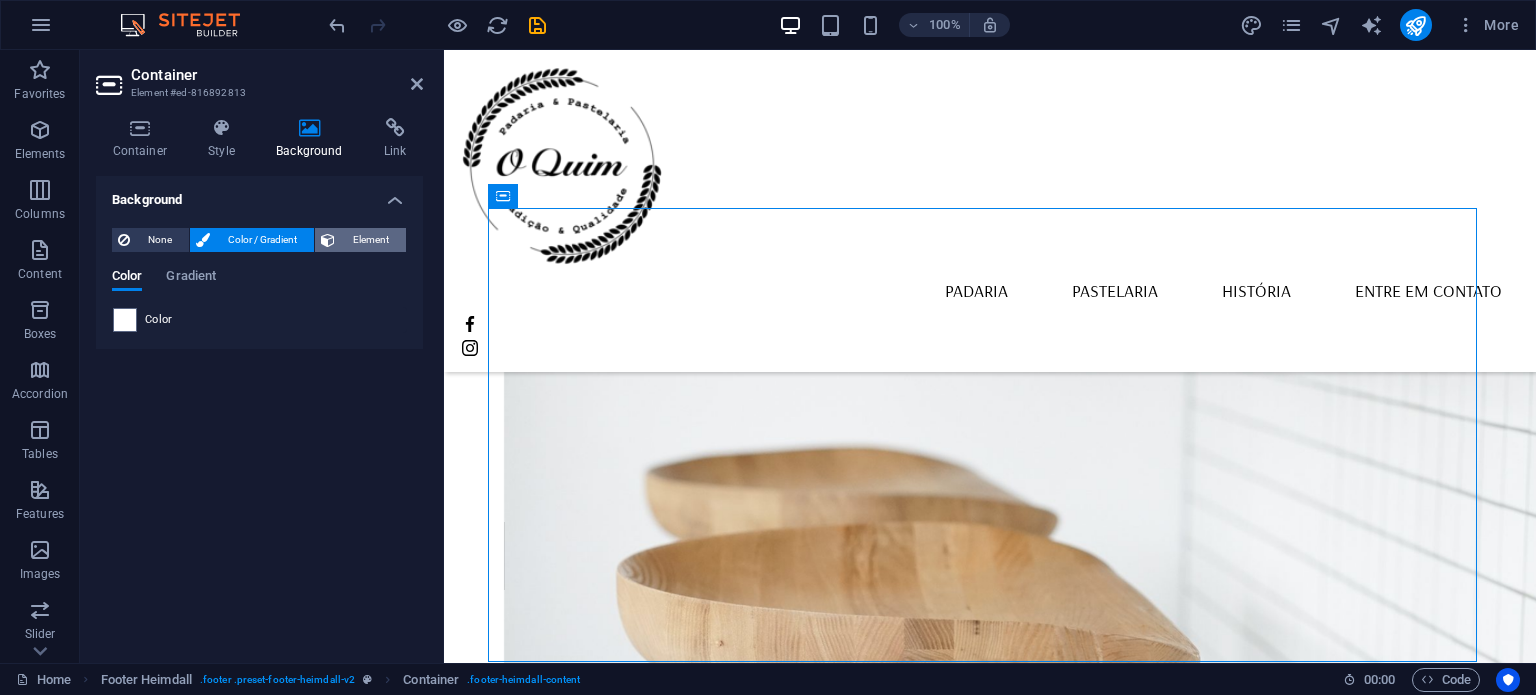 click on "Element" at bounding box center [370, 240] 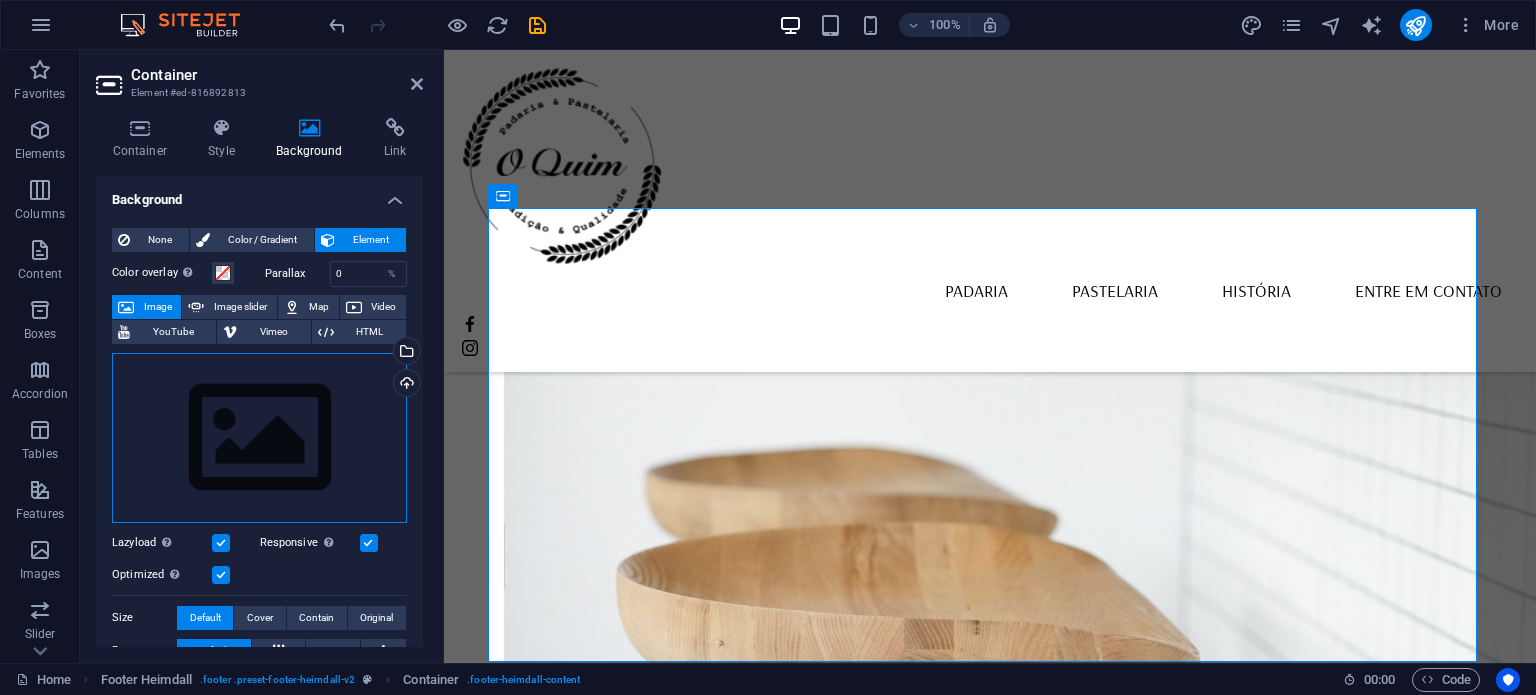 click on "Drag files here, click to choose files or select files from Files or our free stock photos & videos" at bounding box center [259, 438] 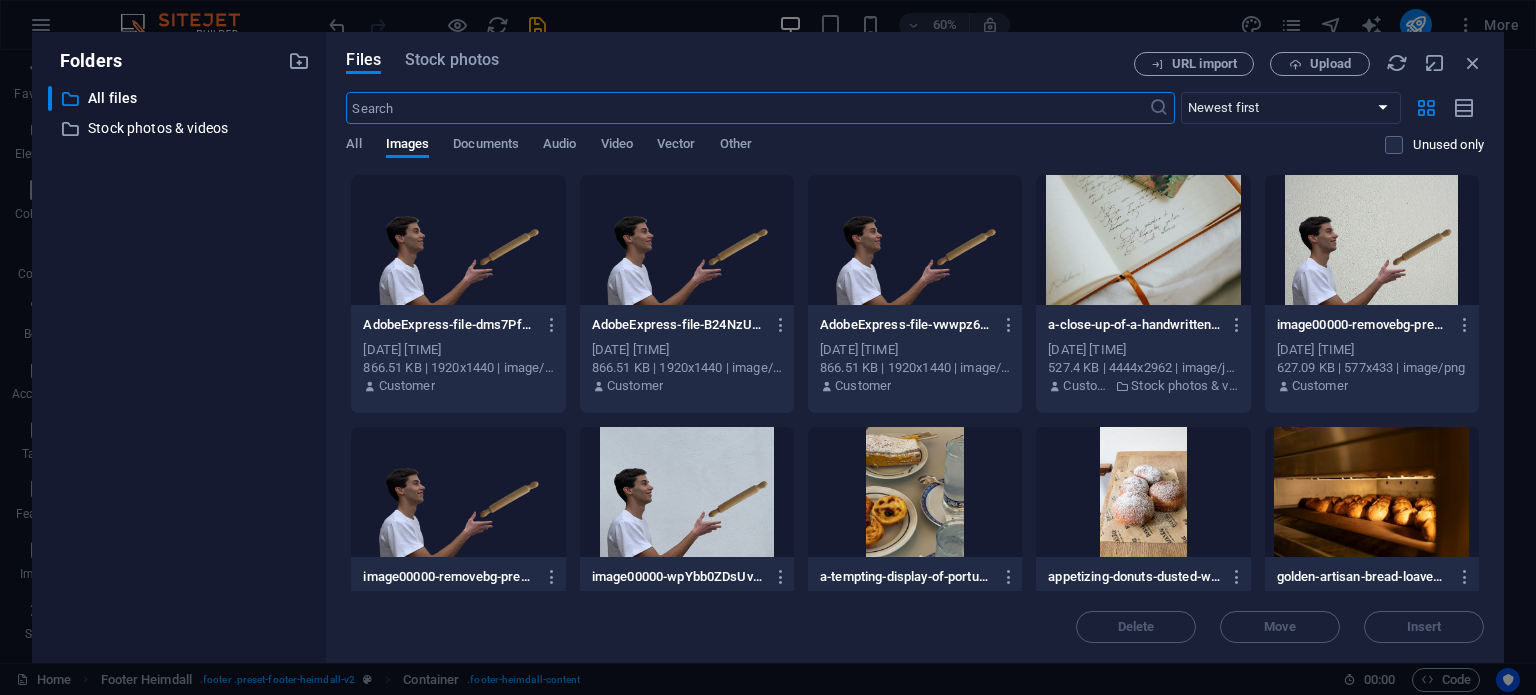 scroll, scrollTop: 1579, scrollLeft: 0, axis: vertical 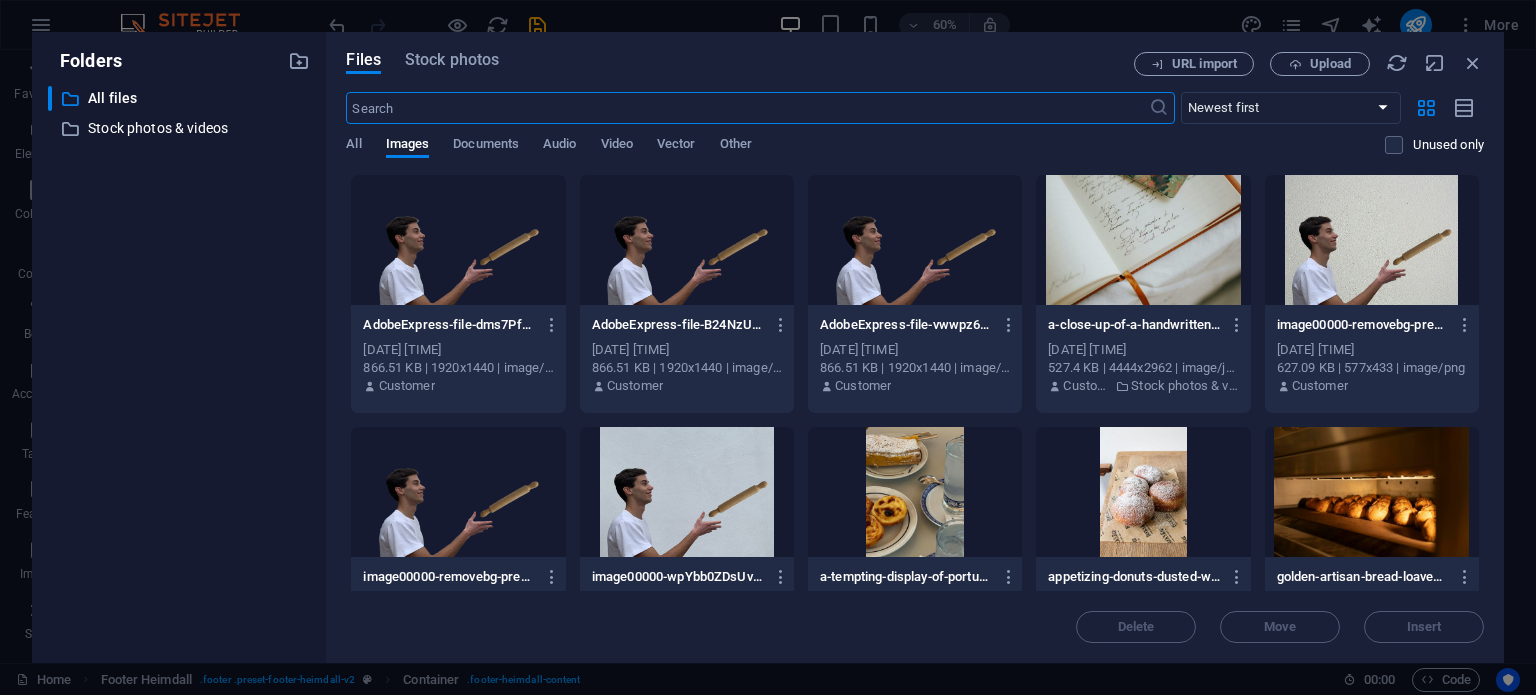 click at bounding box center (747, 108) 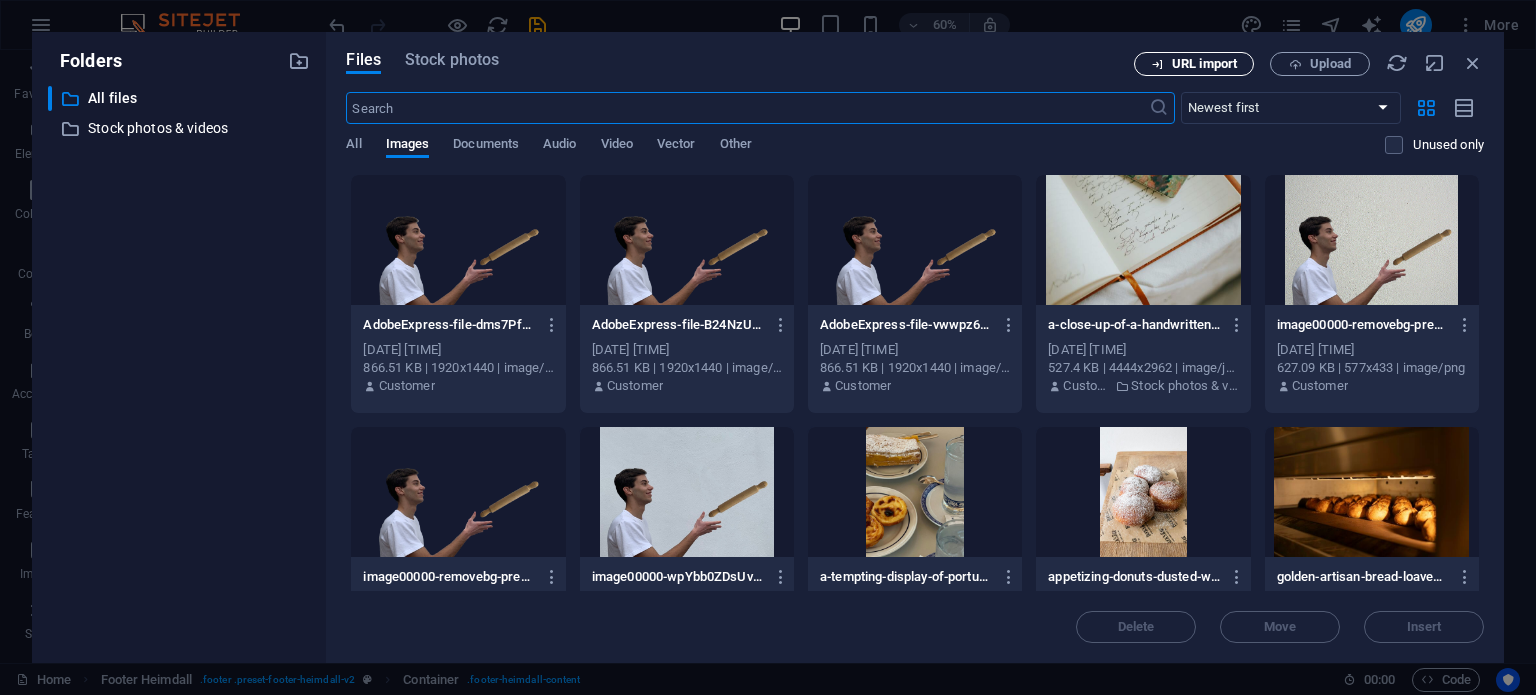 click on "URL import" at bounding box center [1204, 64] 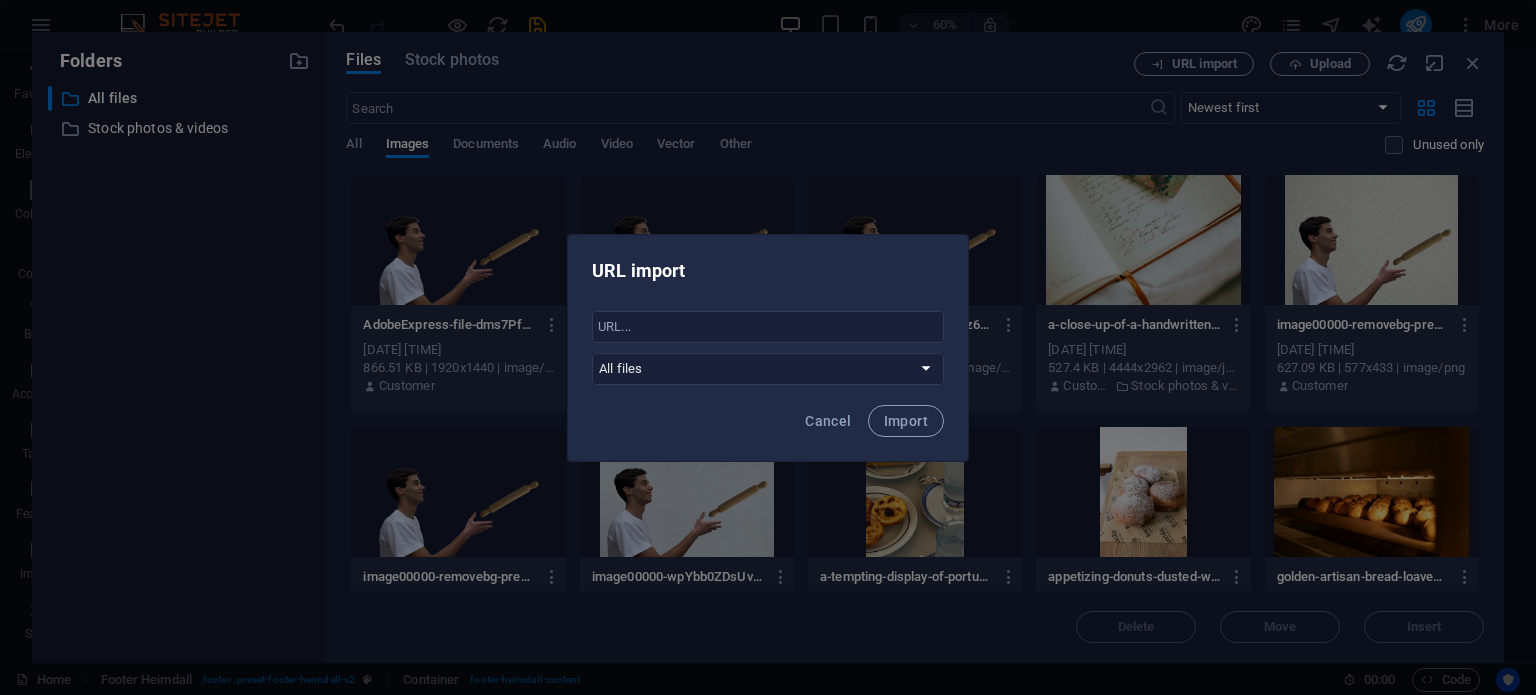 type 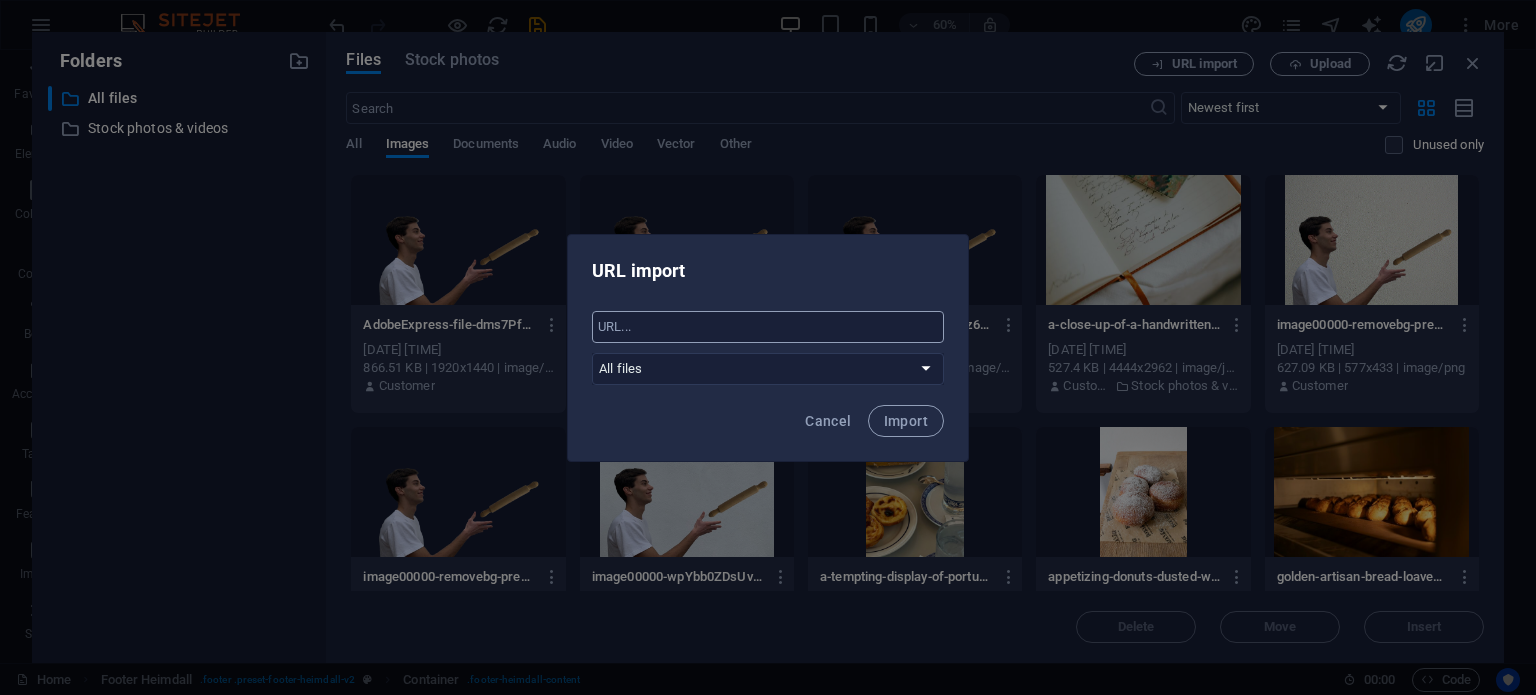 click at bounding box center (768, 327) 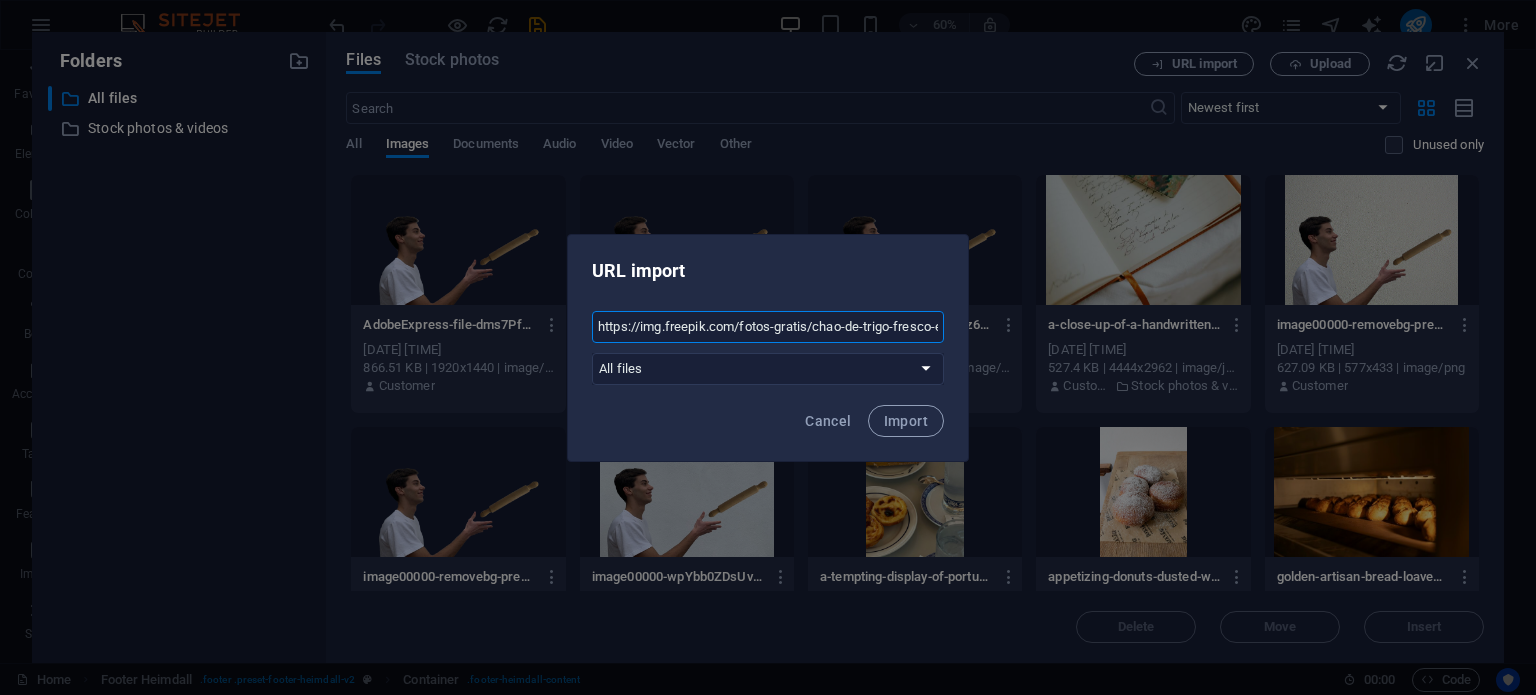 scroll, scrollTop: 0, scrollLeft: 375, axis: horizontal 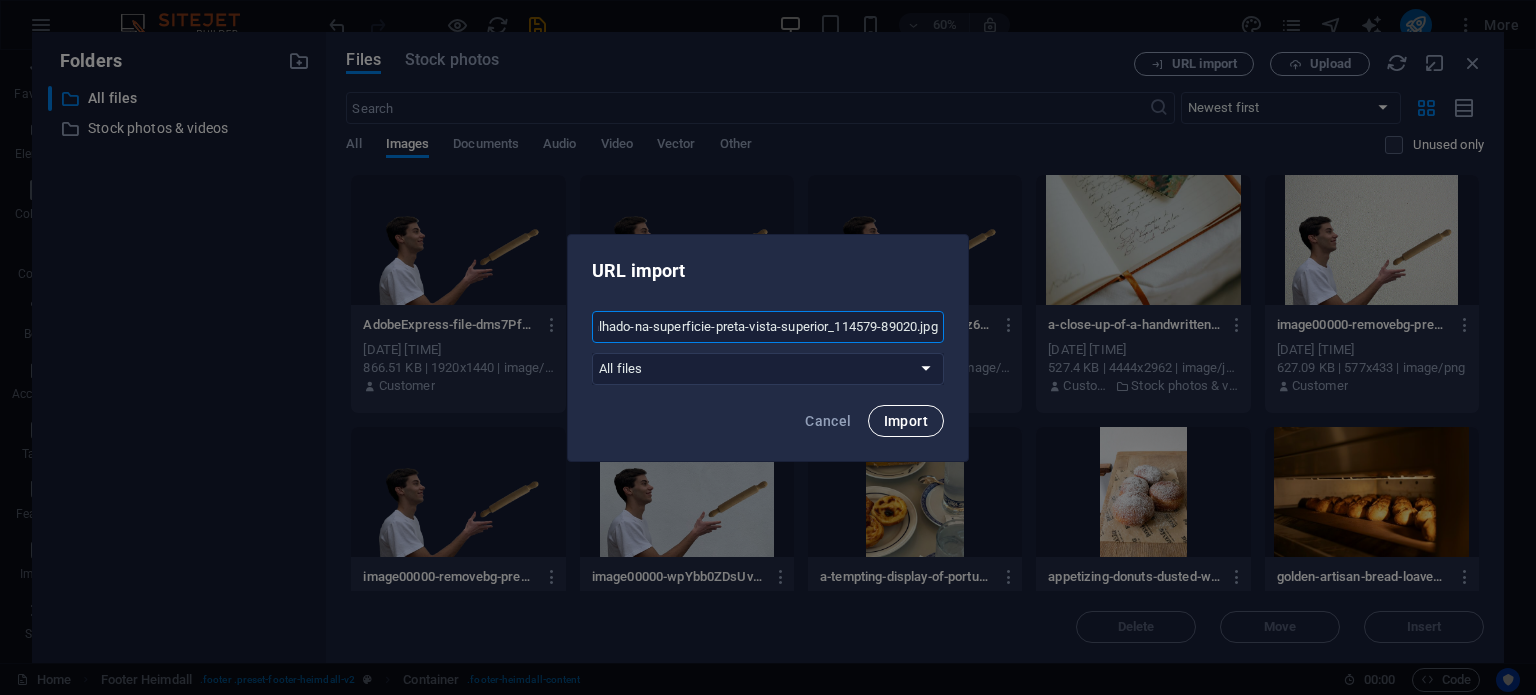 type on "https://img.freepik.com/fotos-gratis/chao-de-trigo-fresco-espalhado-na-superficie-preta-vista-superior_114579-89020.jpg" 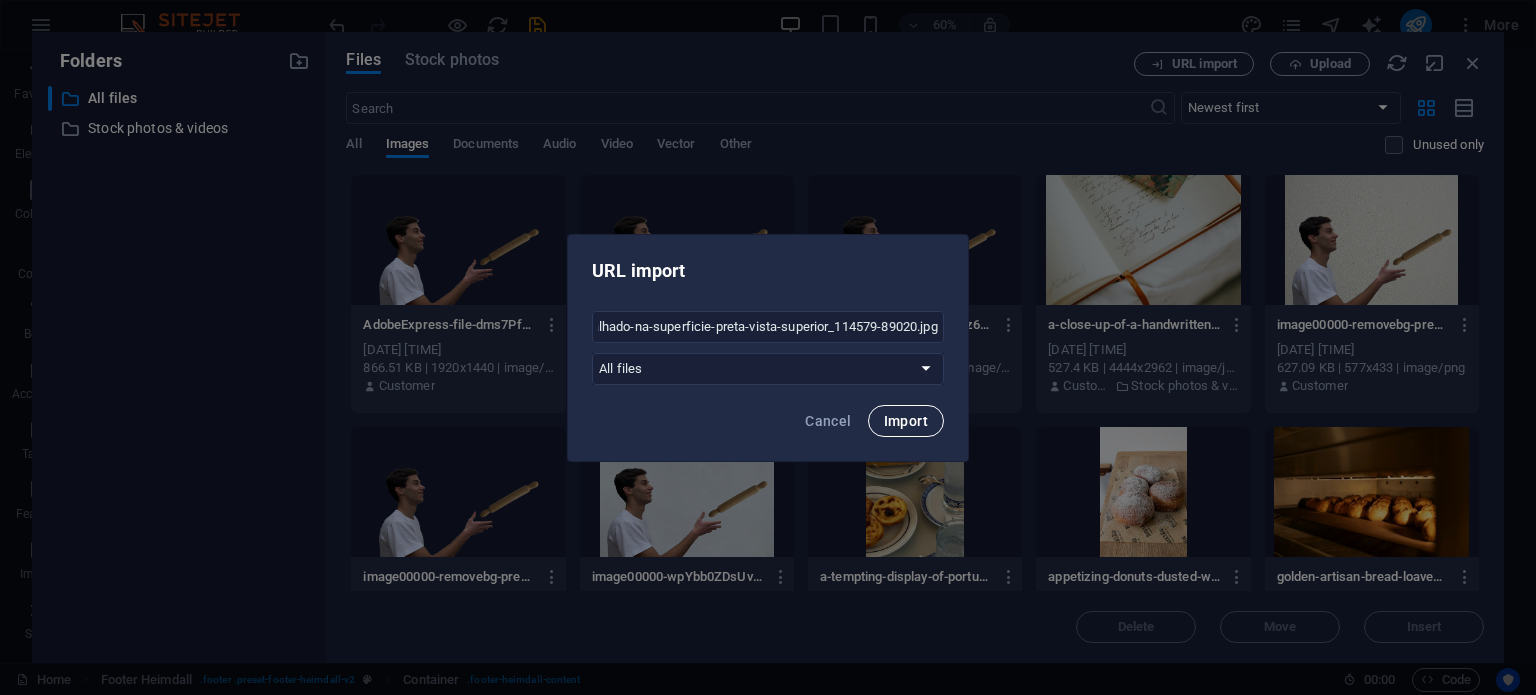 click on "Import" at bounding box center (906, 421) 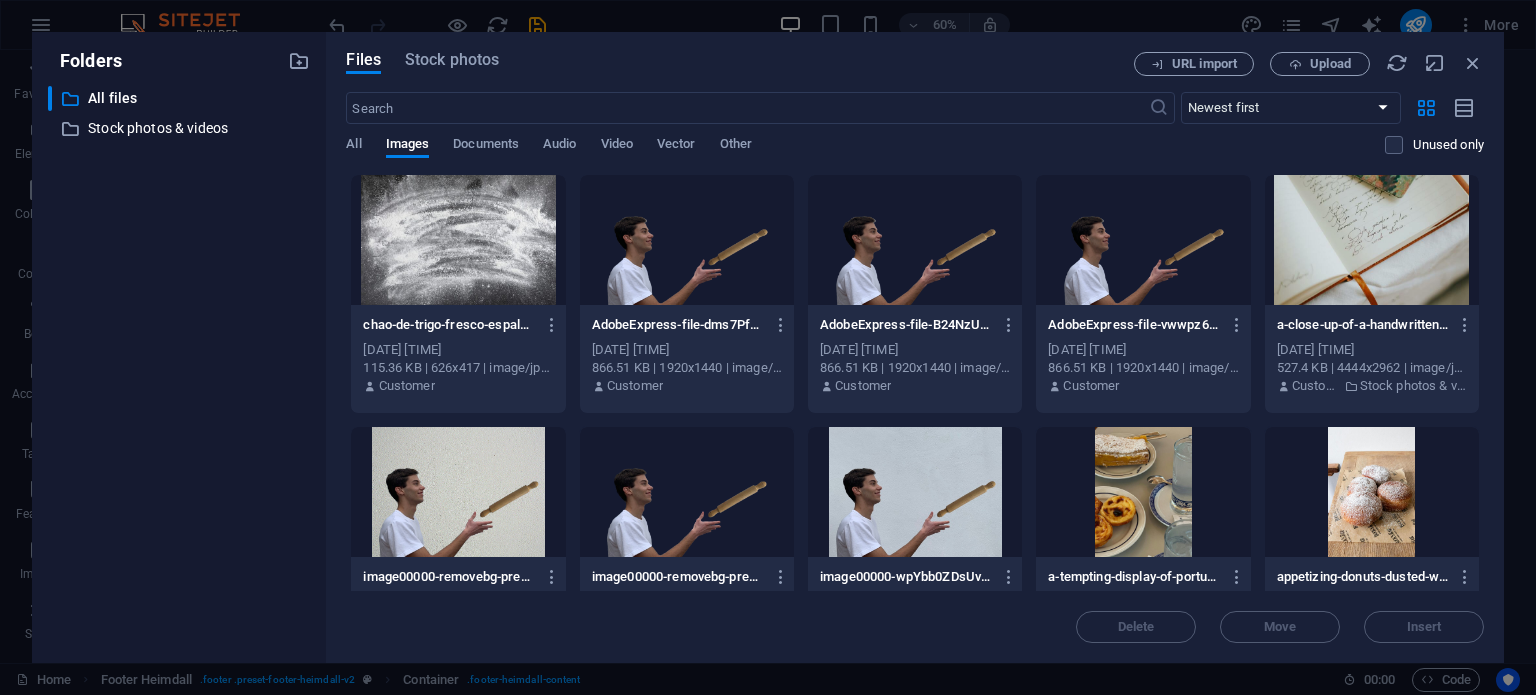 click at bounding box center (458, 240) 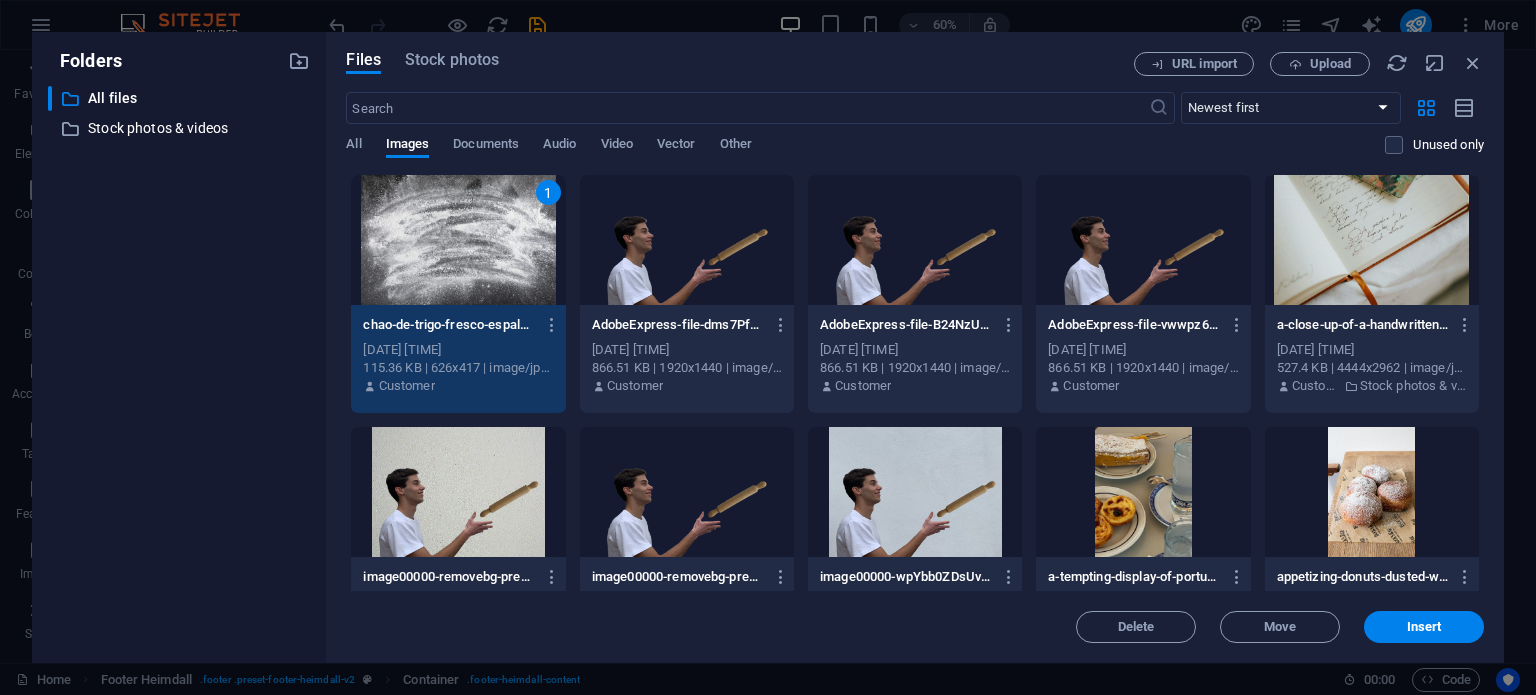 click on "1" at bounding box center (458, 240) 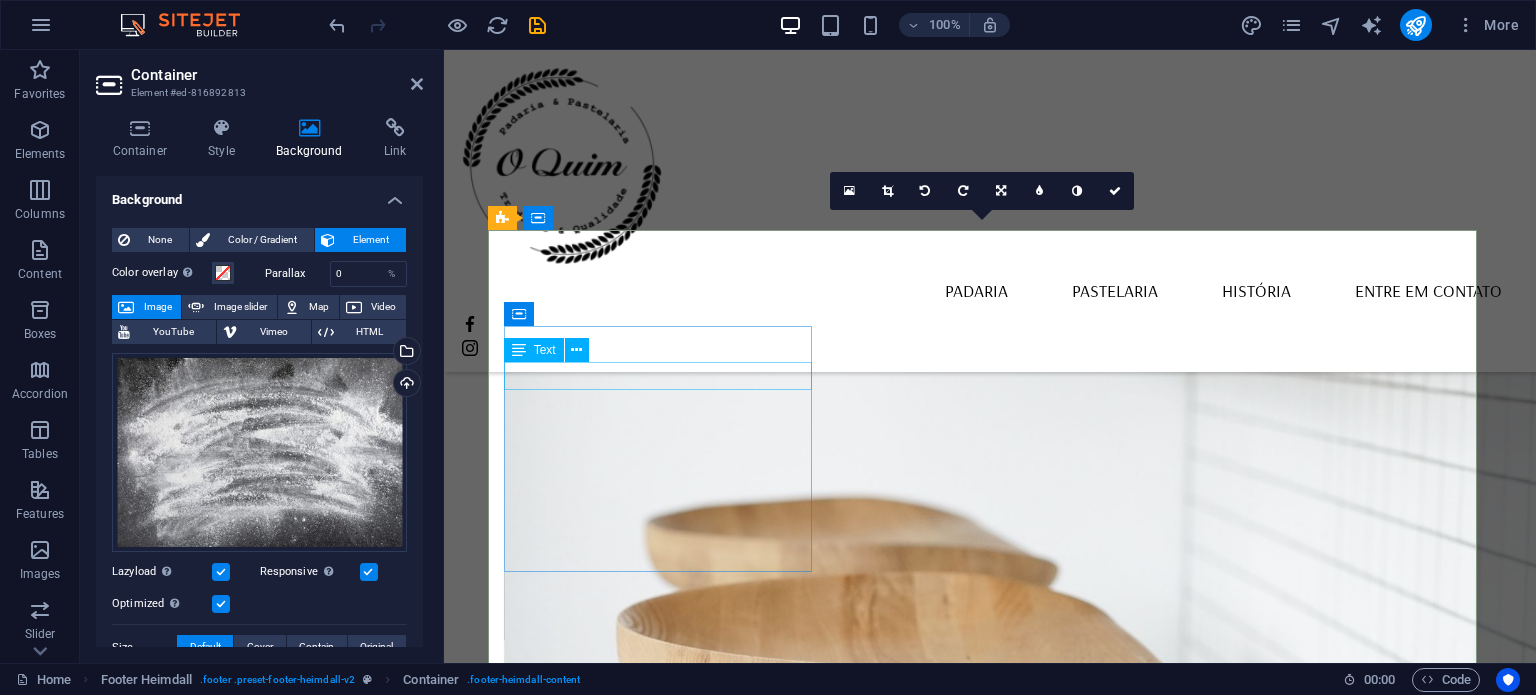 scroll, scrollTop: 1779, scrollLeft: 0, axis: vertical 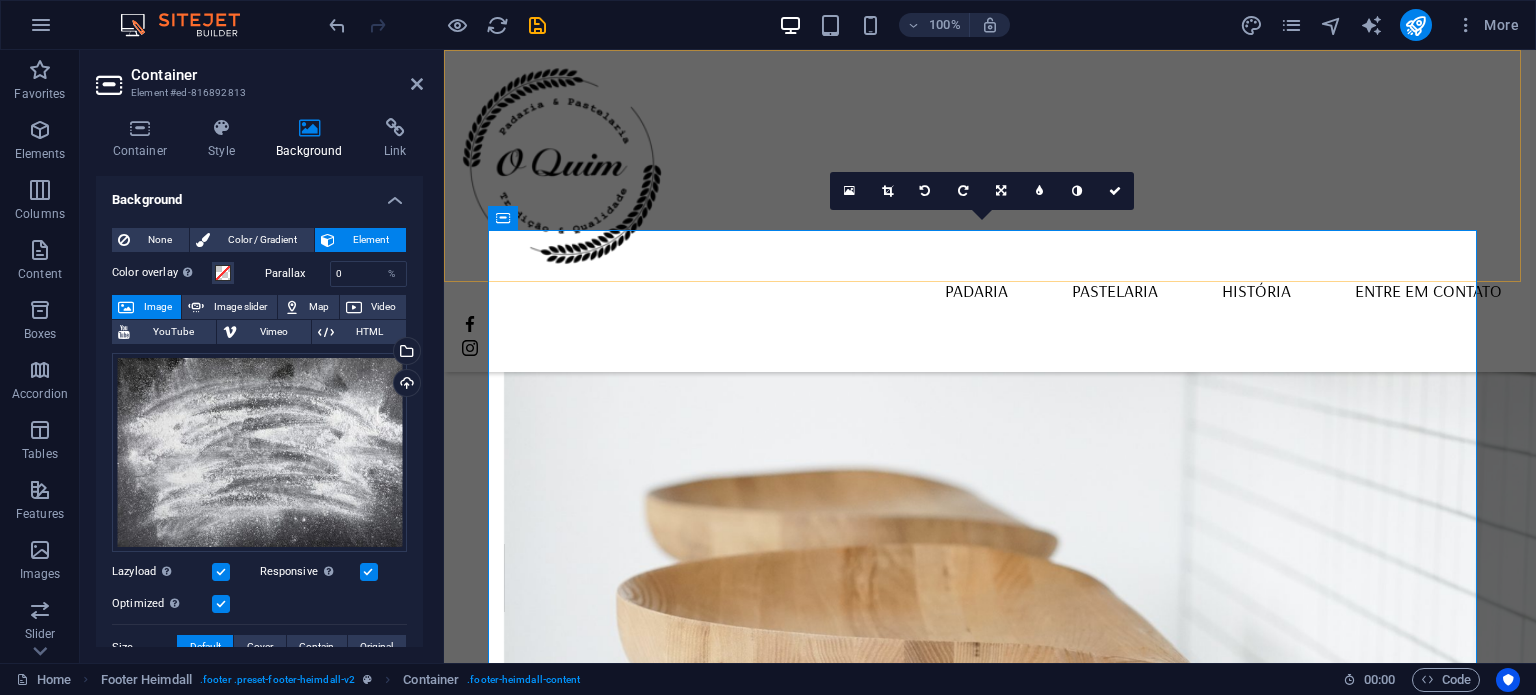 click on "Padaria Pastelaria História Entre em contato" at bounding box center [990, 211] 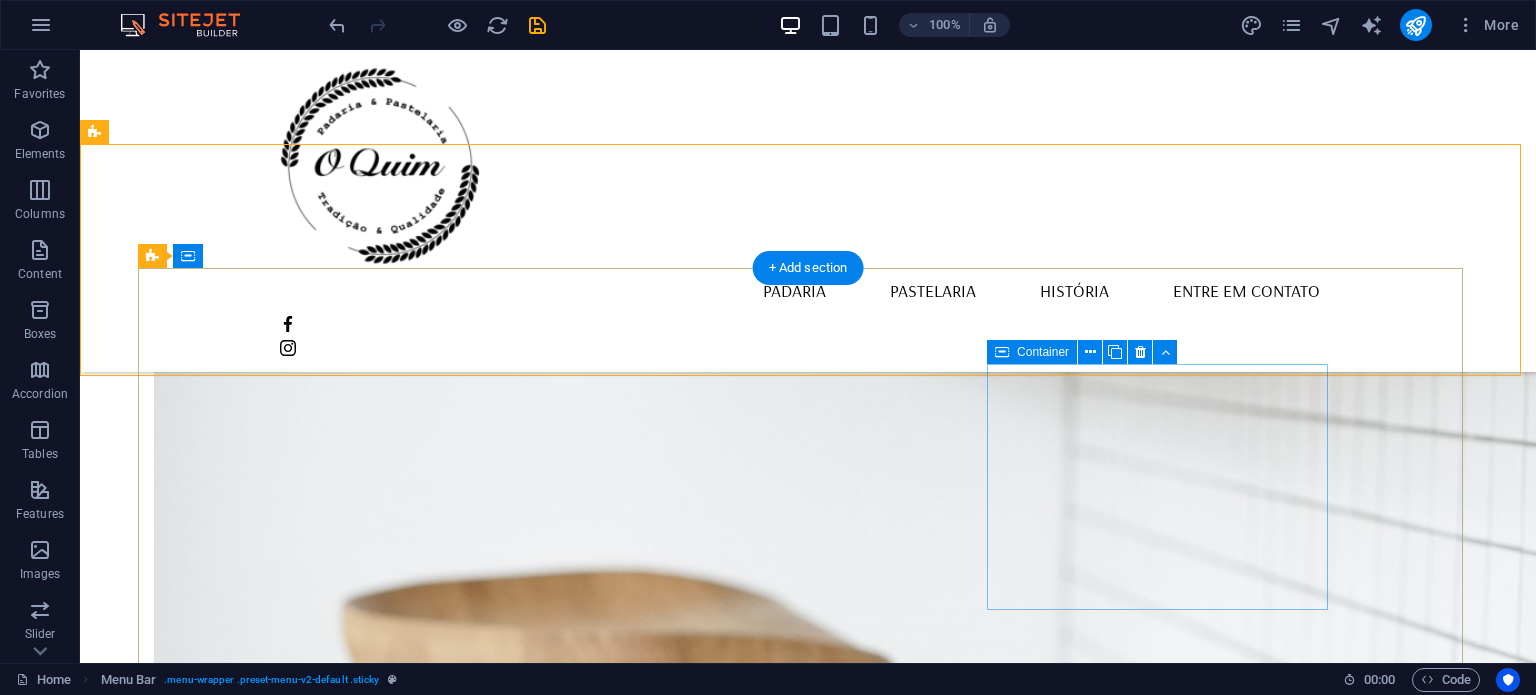 scroll, scrollTop: 1579, scrollLeft: 0, axis: vertical 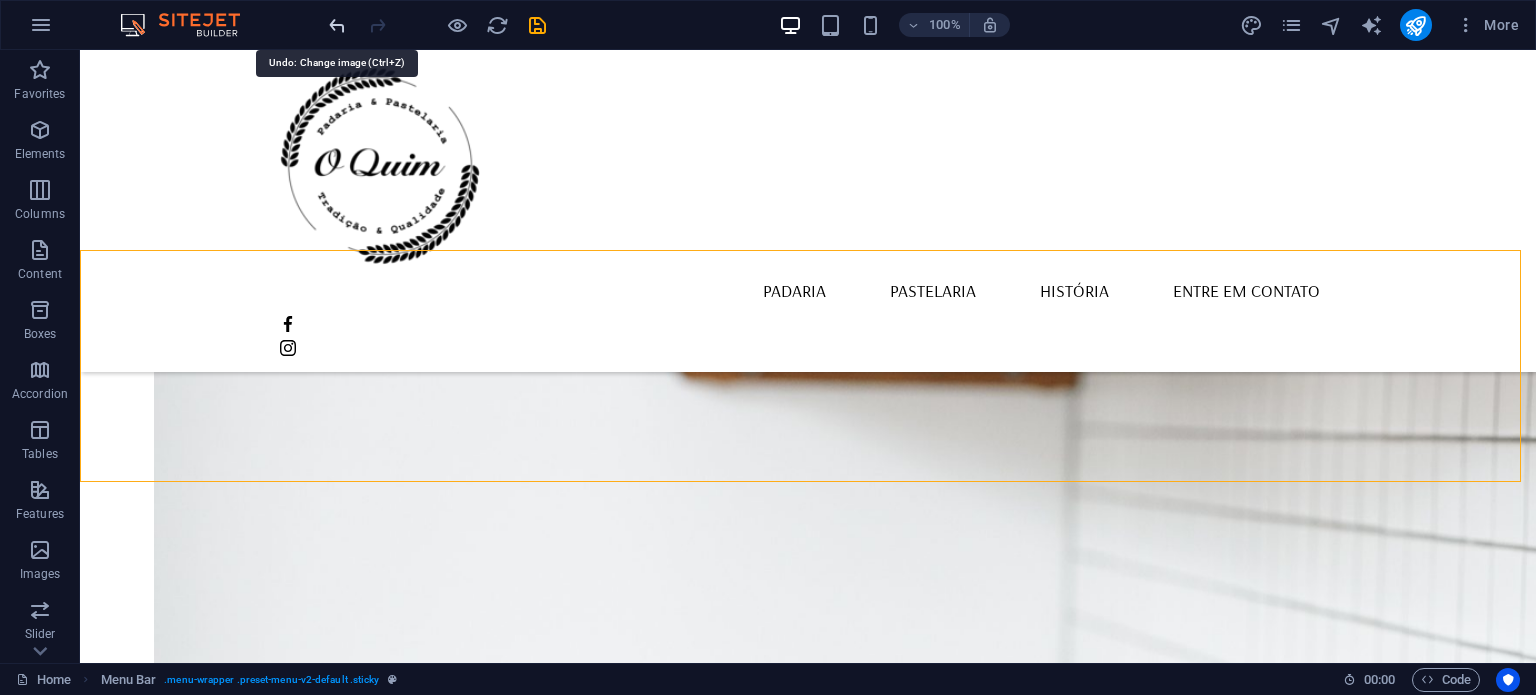 click at bounding box center [337, 25] 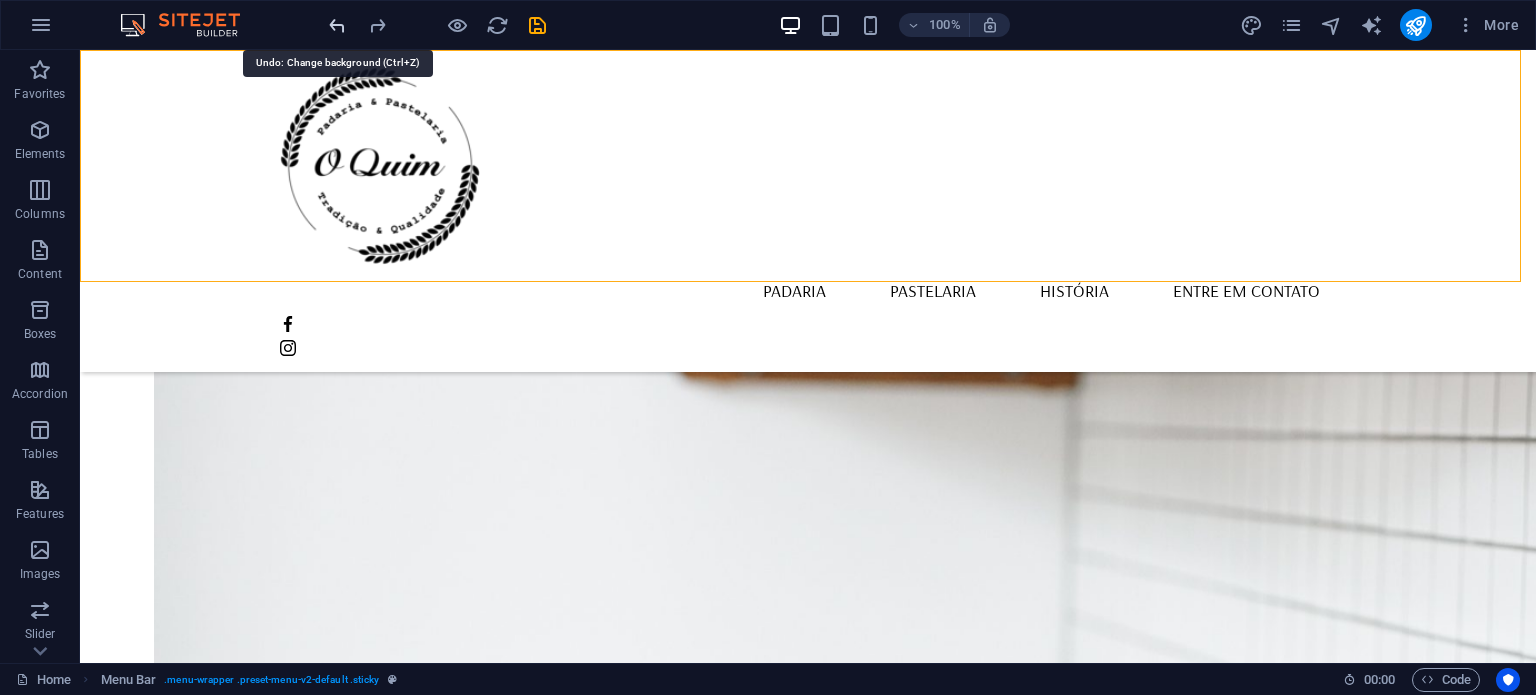 click at bounding box center (337, 25) 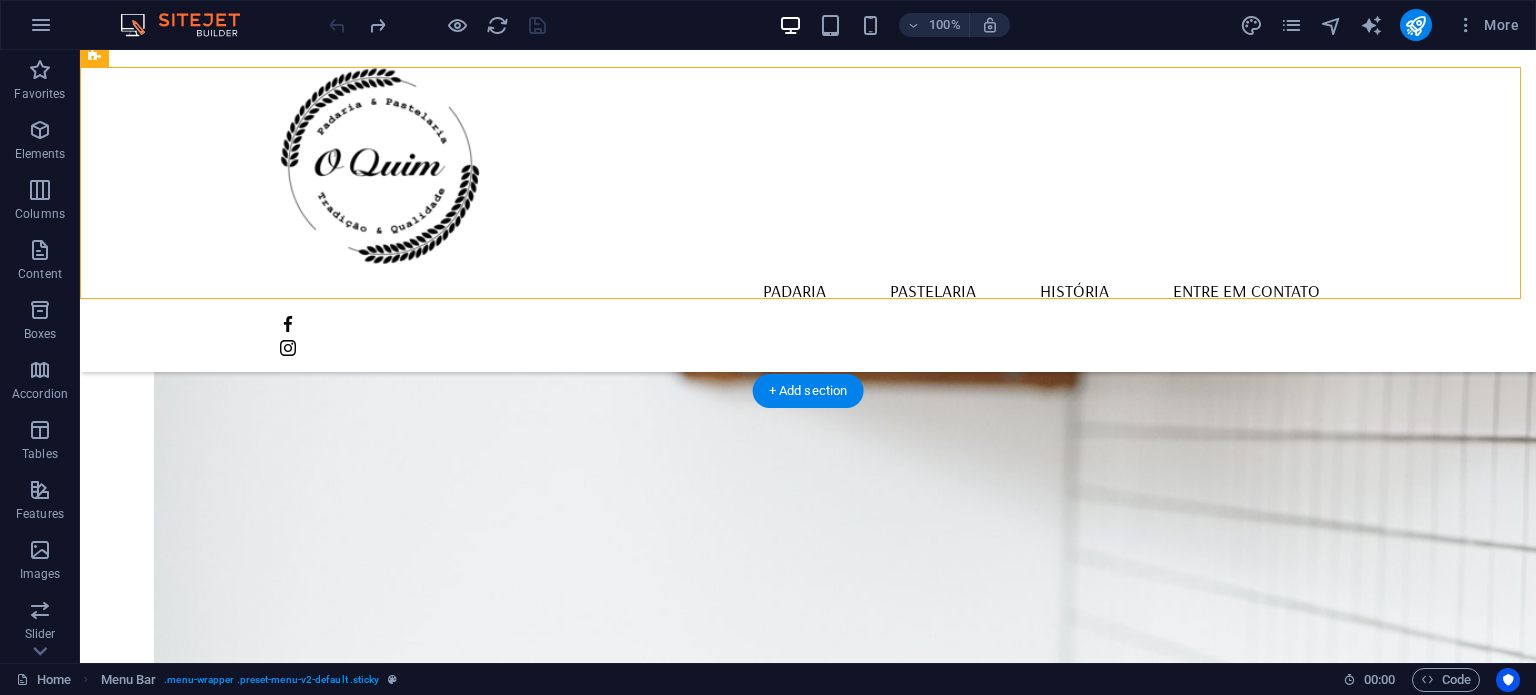 scroll, scrollTop: 1079, scrollLeft: 0, axis: vertical 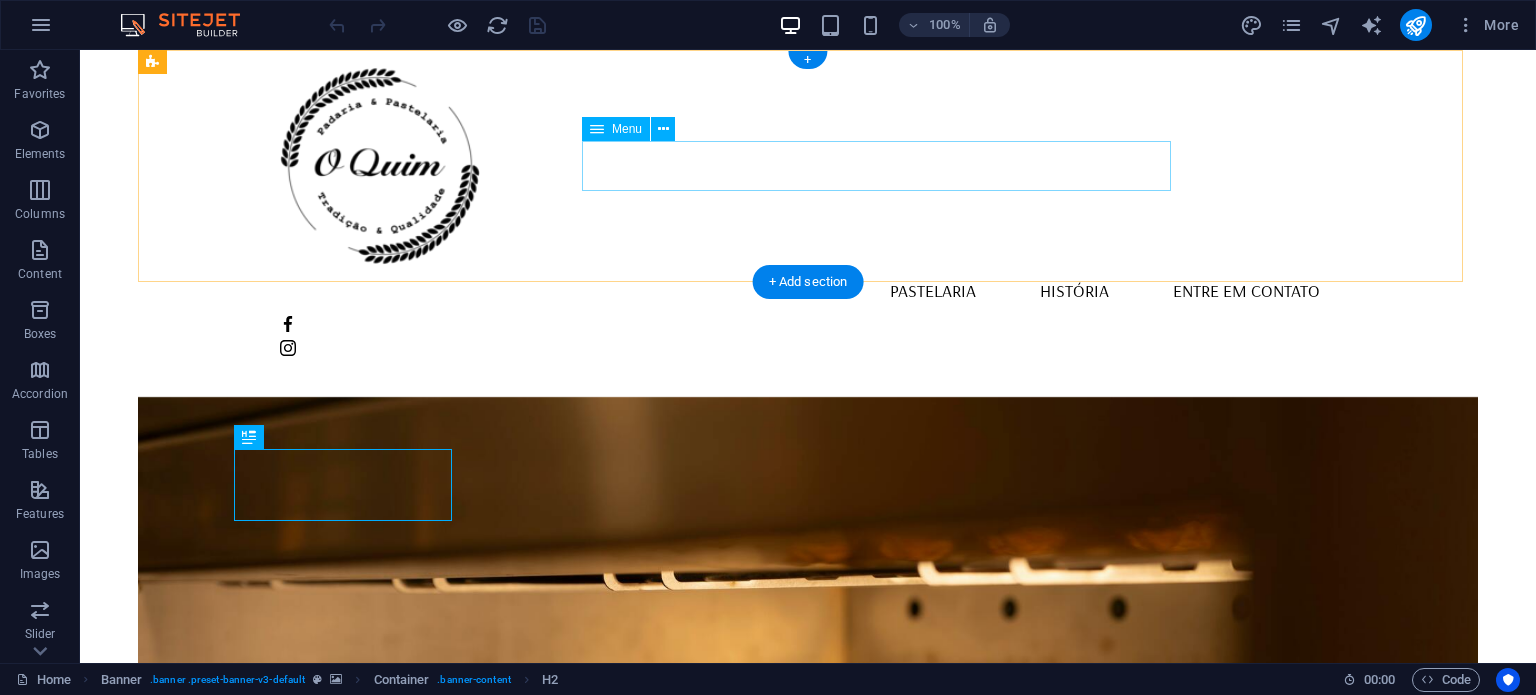 click on "Padaria Pastelaria História Entre em contato" at bounding box center [808, 291] 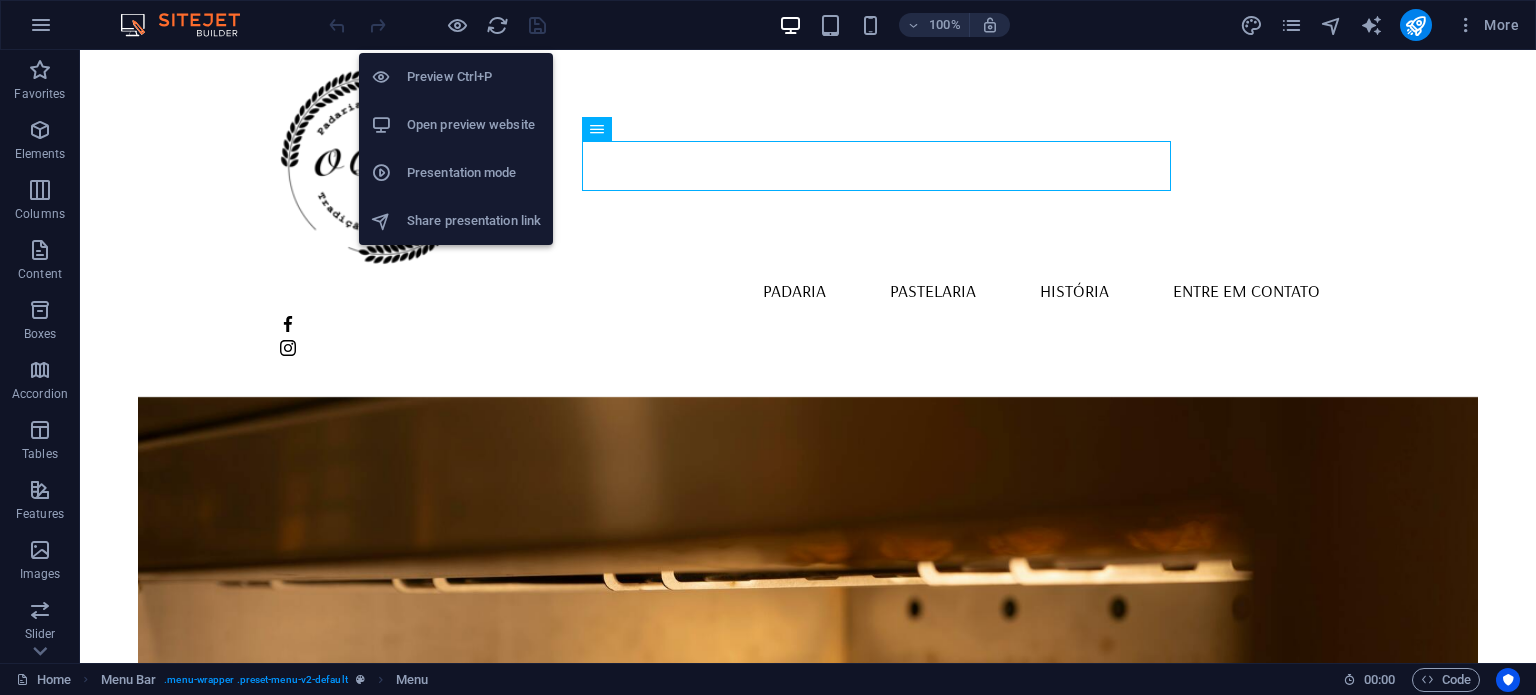 click on "Open preview website" at bounding box center [474, 125] 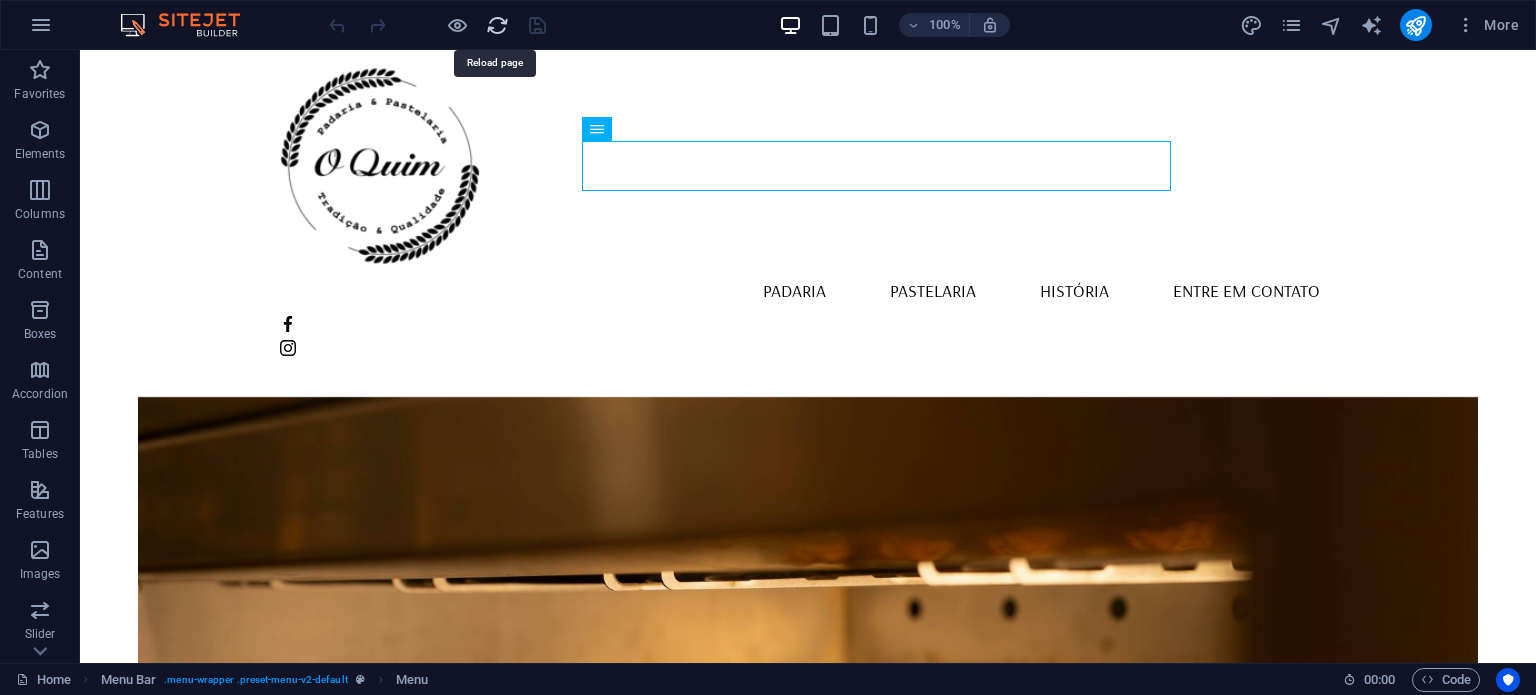 click at bounding box center [497, 25] 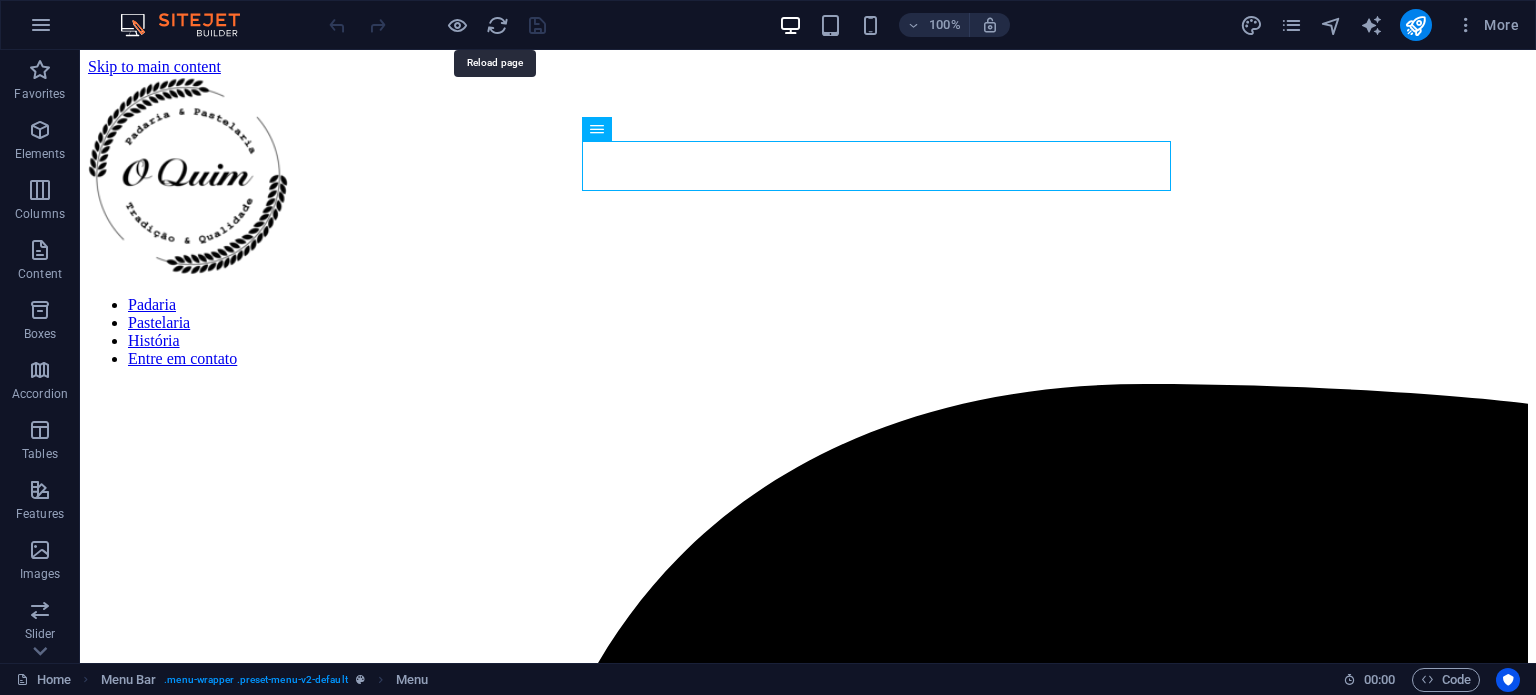 scroll, scrollTop: 0, scrollLeft: 0, axis: both 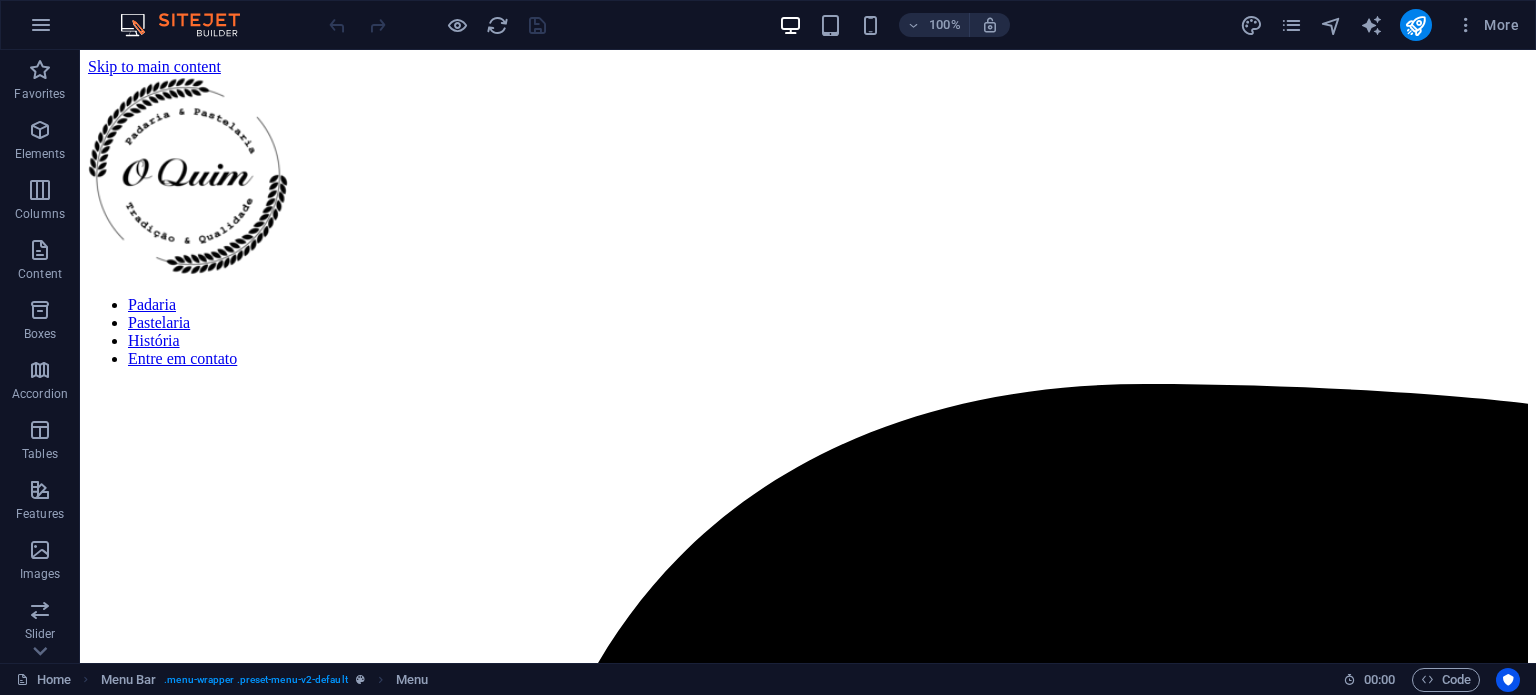 click at bounding box center [457, 25] 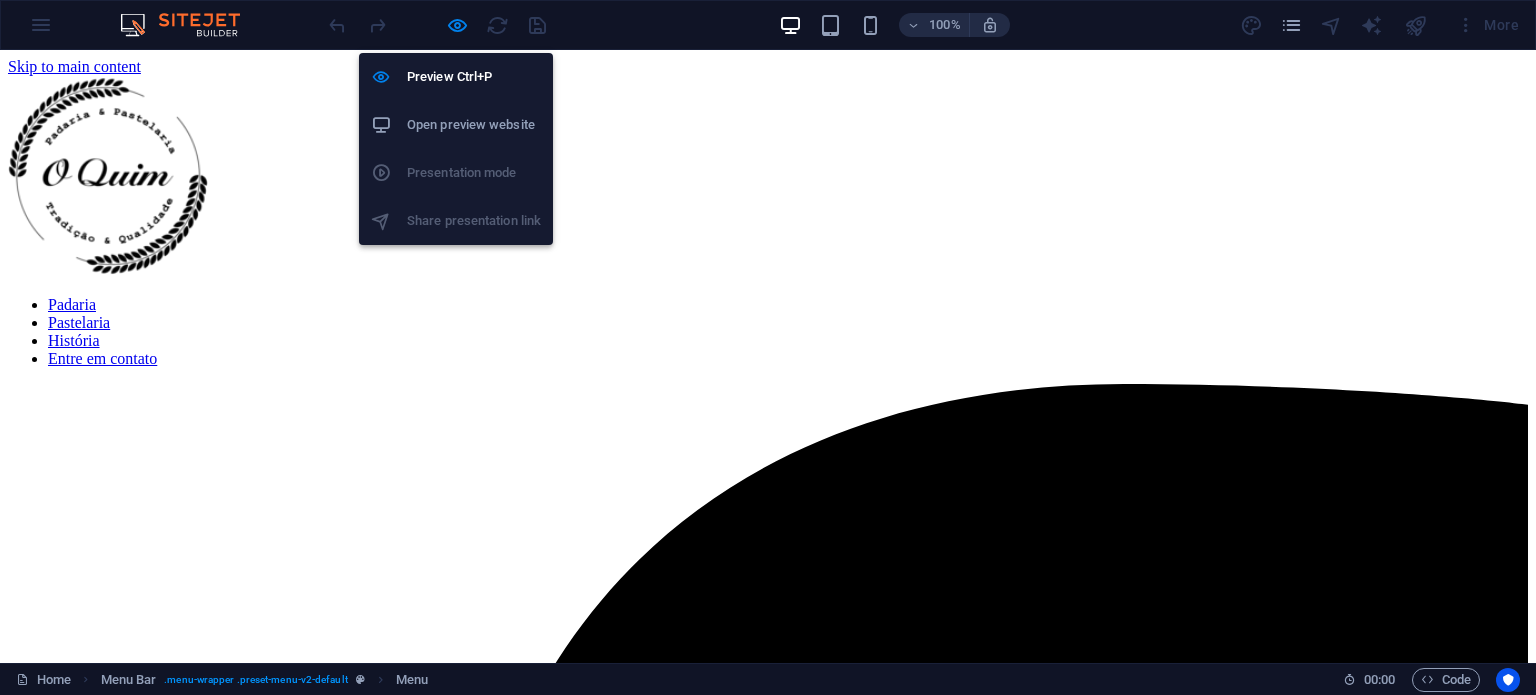 click on "Open preview website" at bounding box center [474, 125] 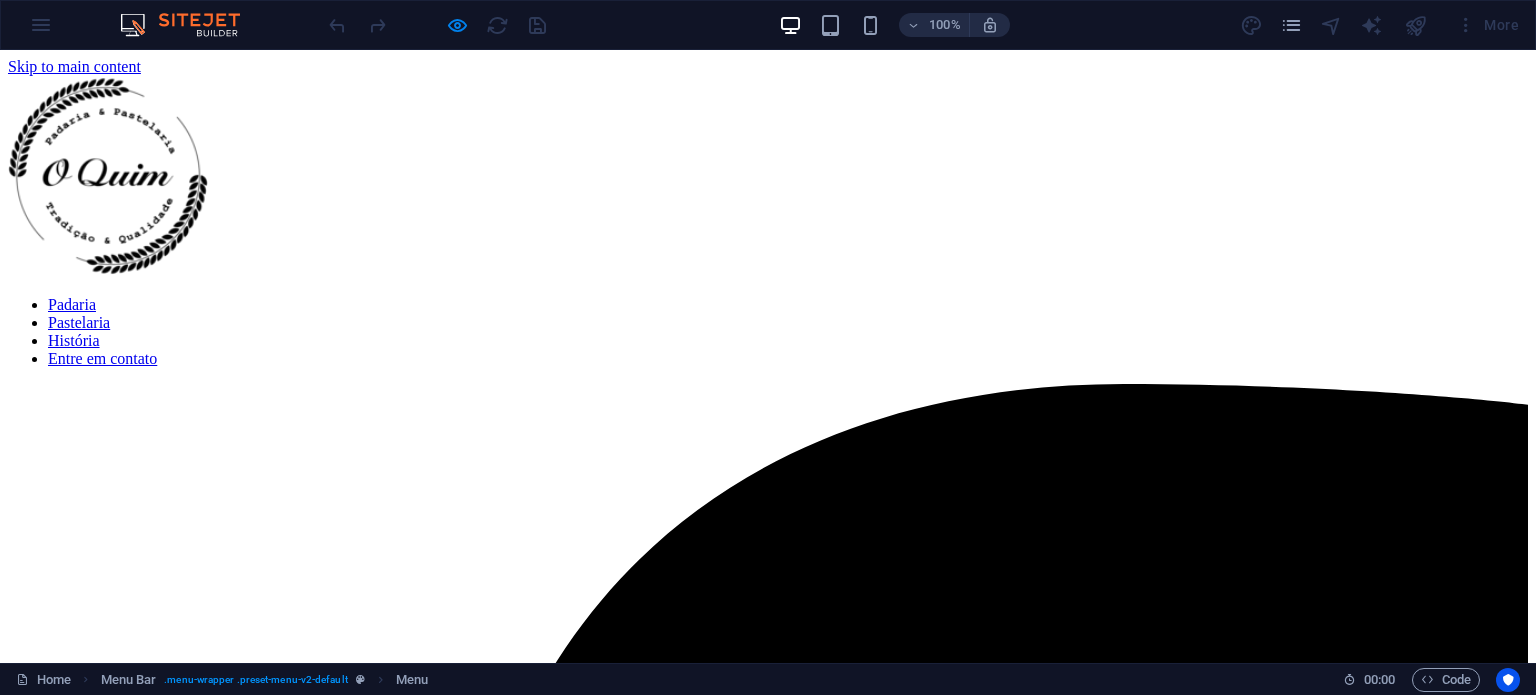 click on "História" at bounding box center [74, 340] 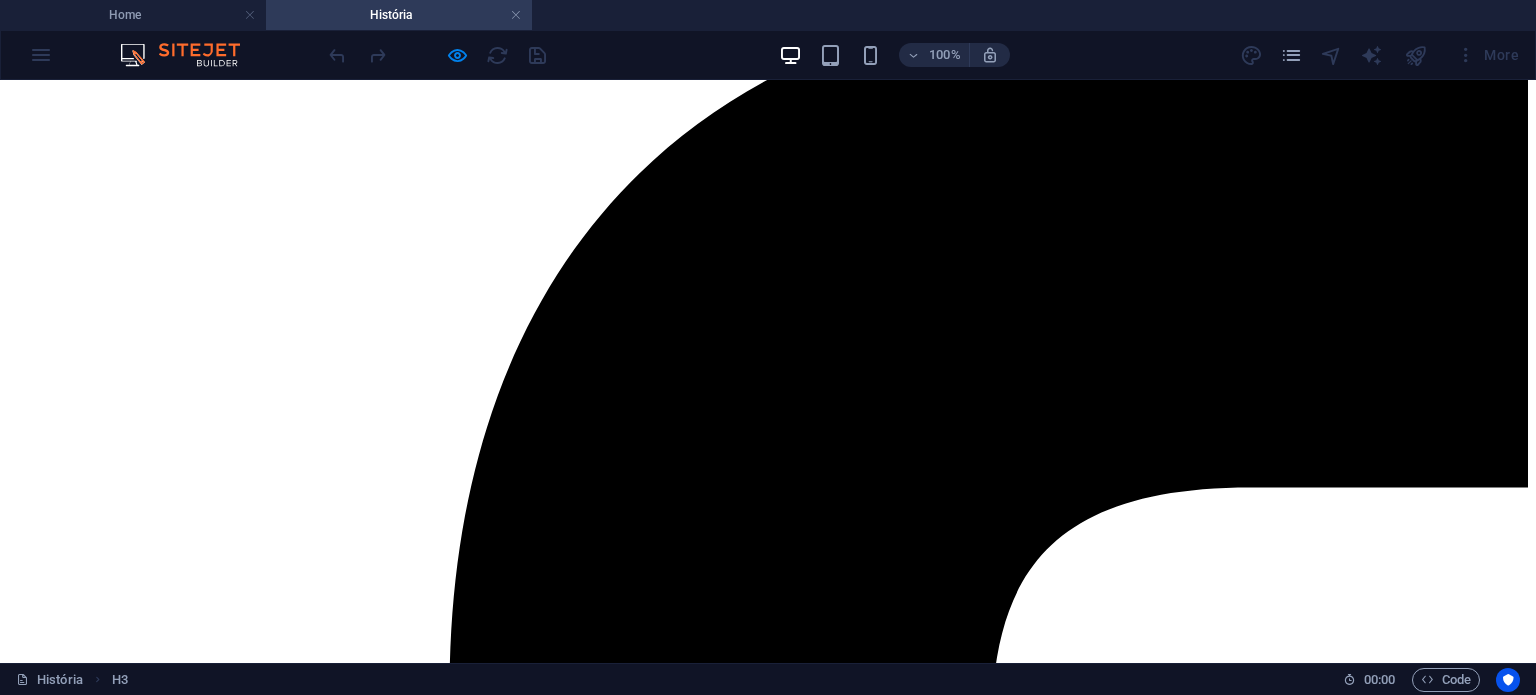 scroll, scrollTop: 600, scrollLeft: 0, axis: vertical 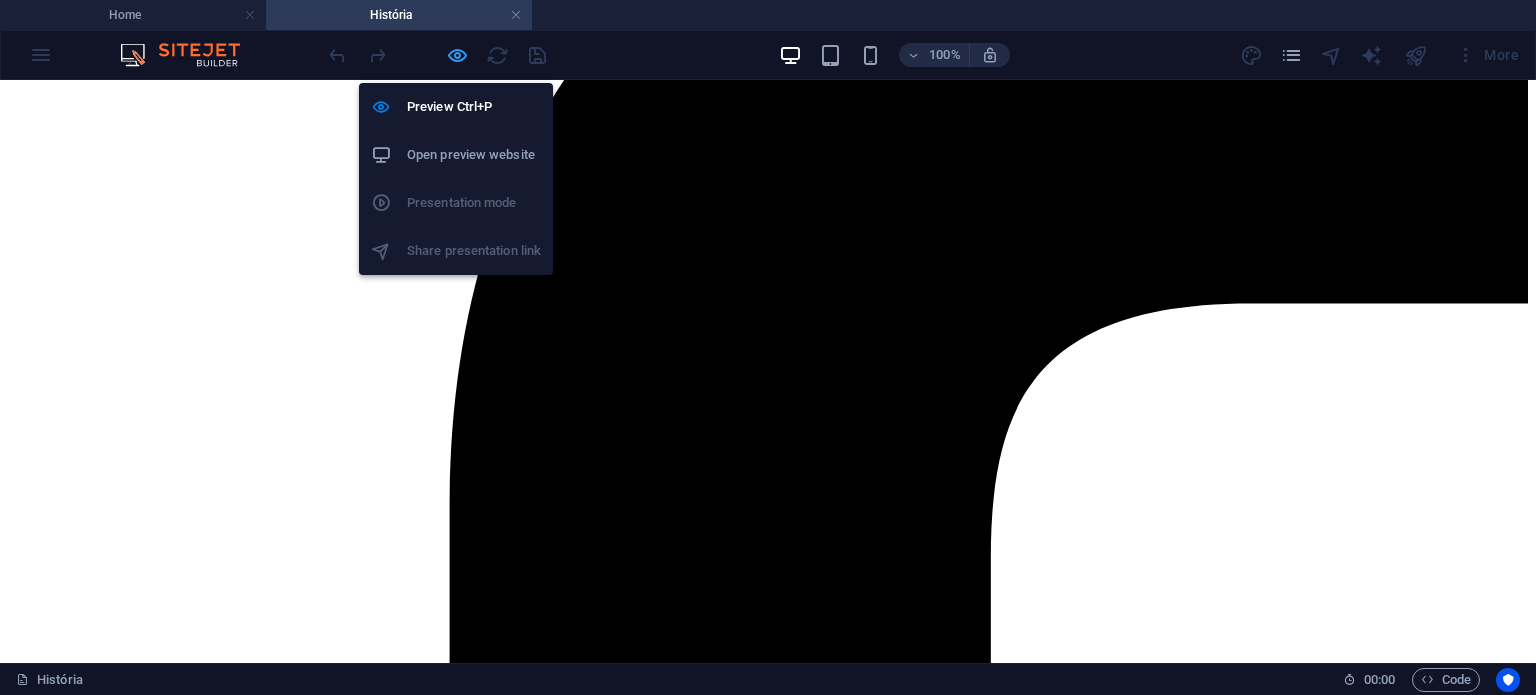 click at bounding box center (457, 55) 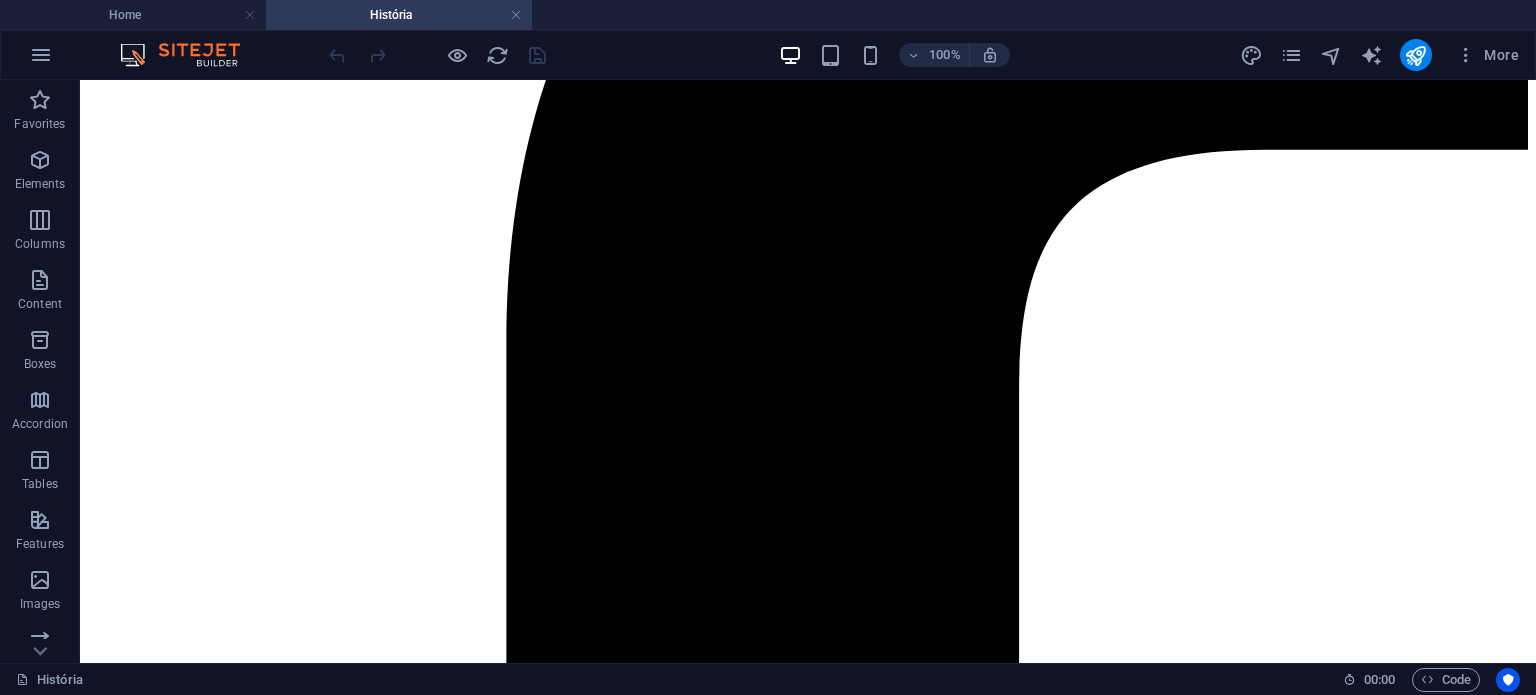 scroll, scrollTop: 800, scrollLeft: 0, axis: vertical 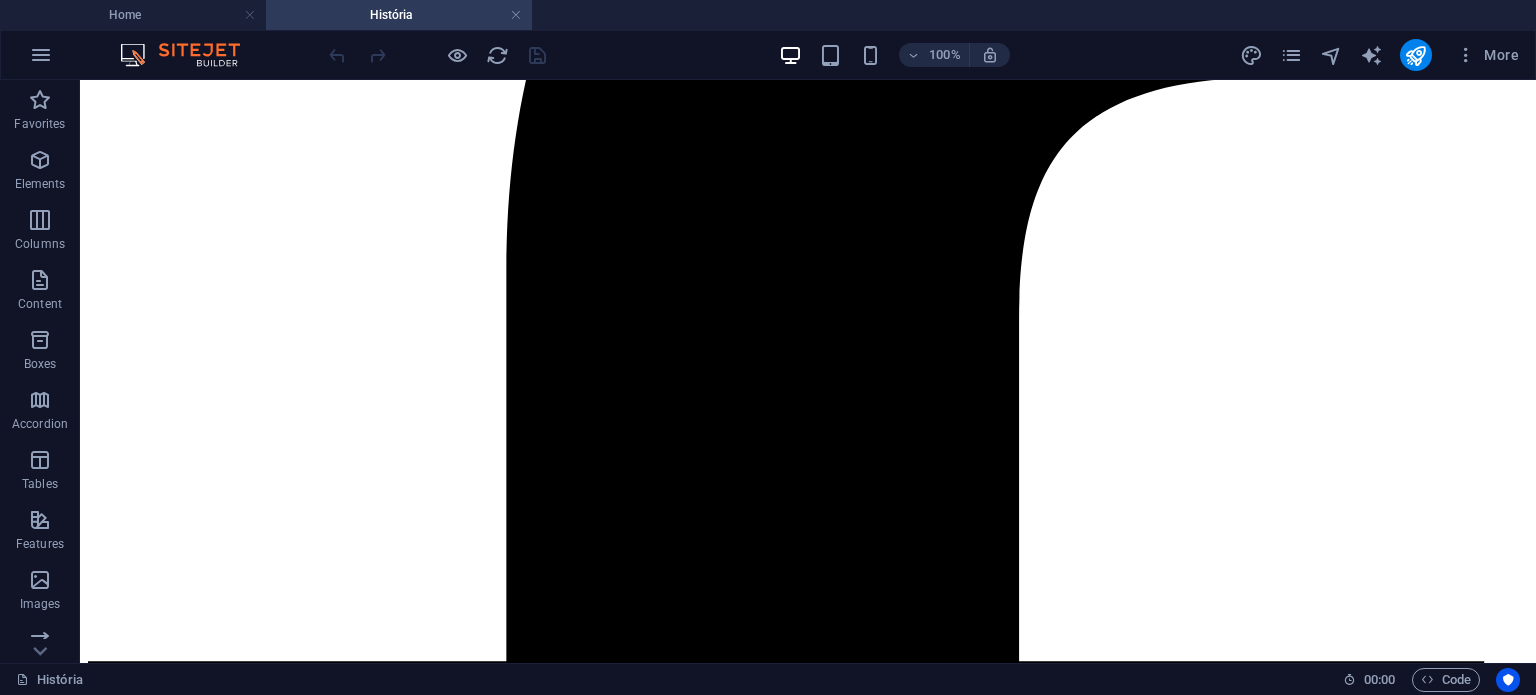 click at bounding box center (588, 6115) 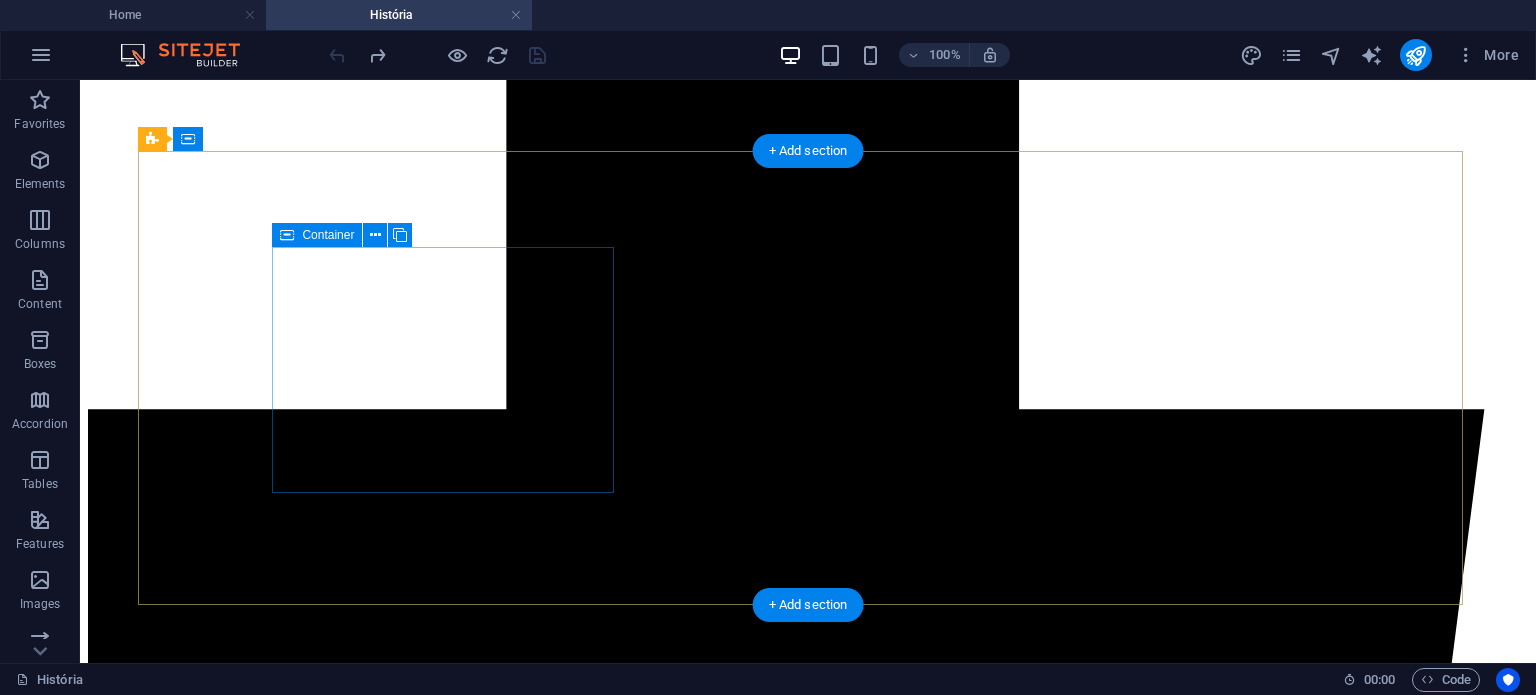 scroll, scrollTop: 952, scrollLeft: 0, axis: vertical 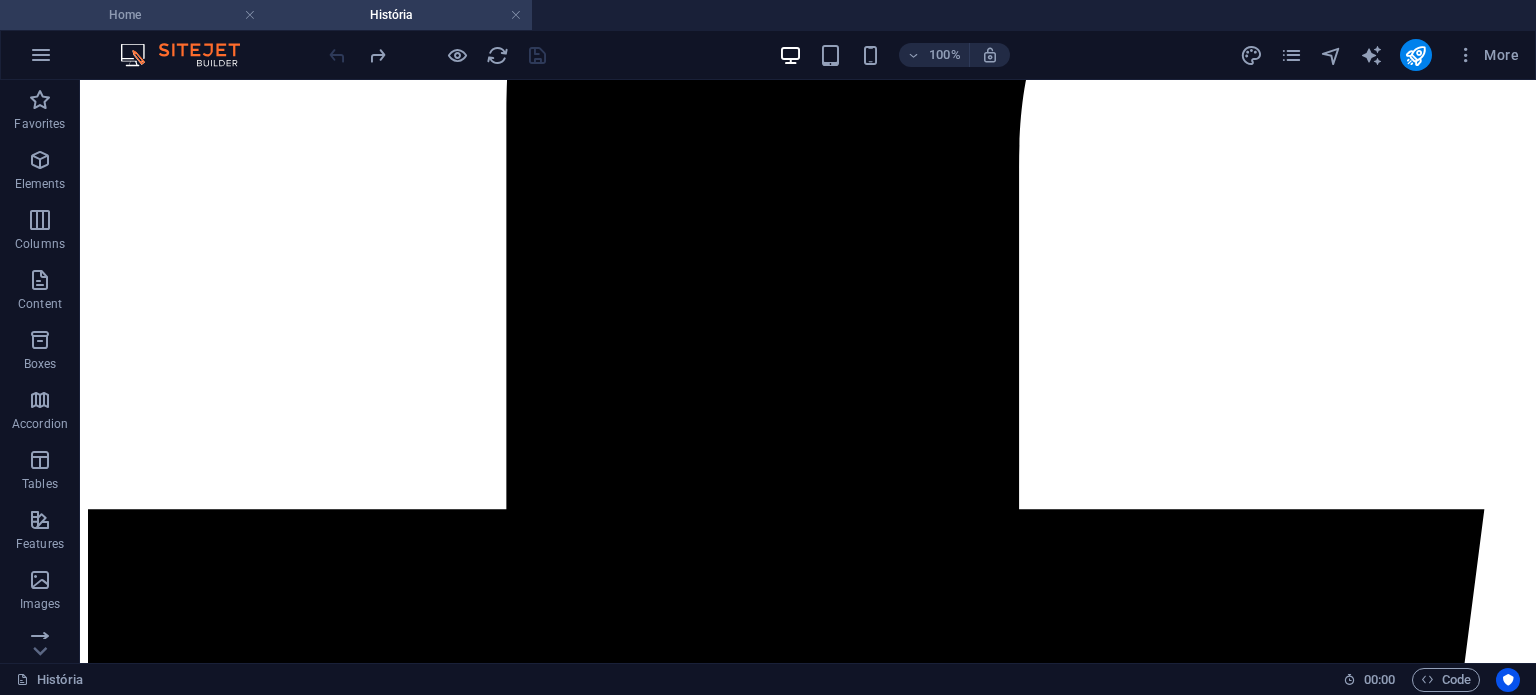 click on "Home" at bounding box center [133, 15] 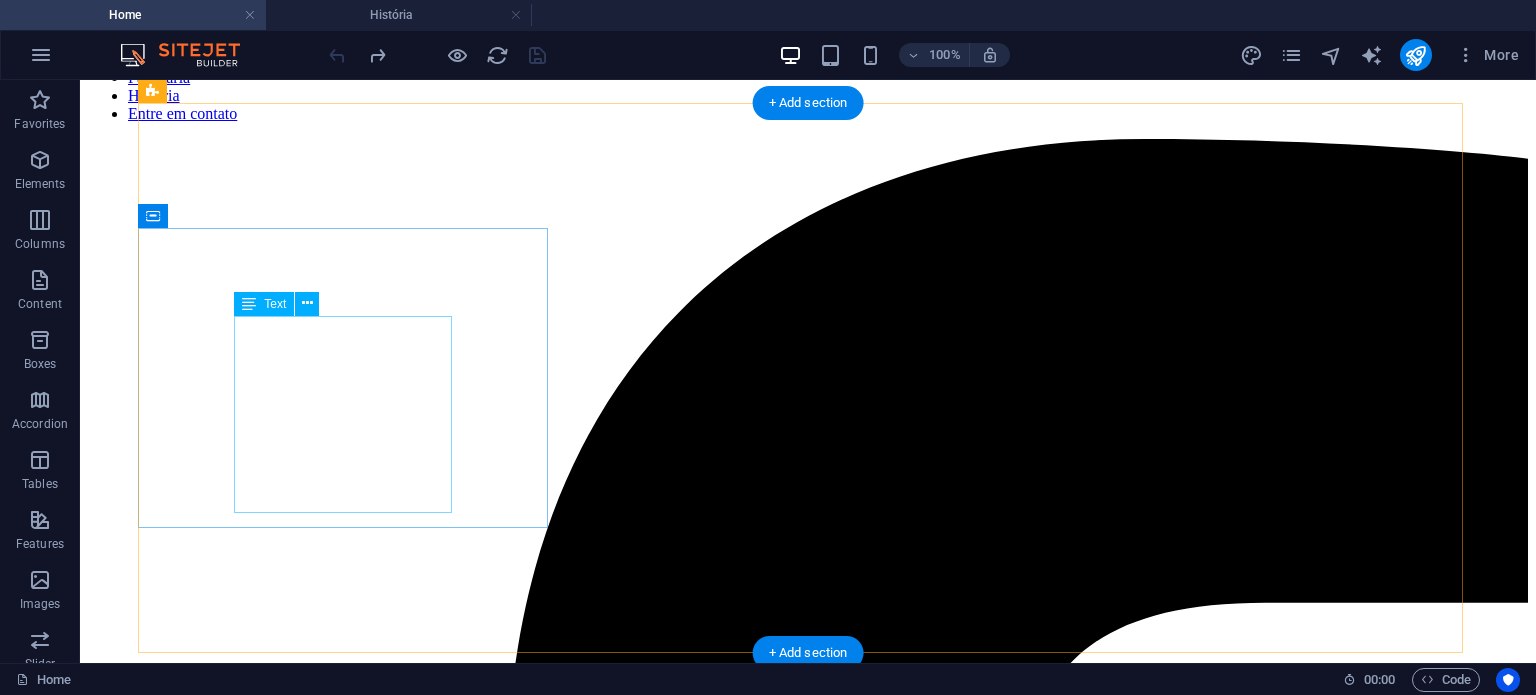 scroll, scrollTop: 300, scrollLeft: 0, axis: vertical 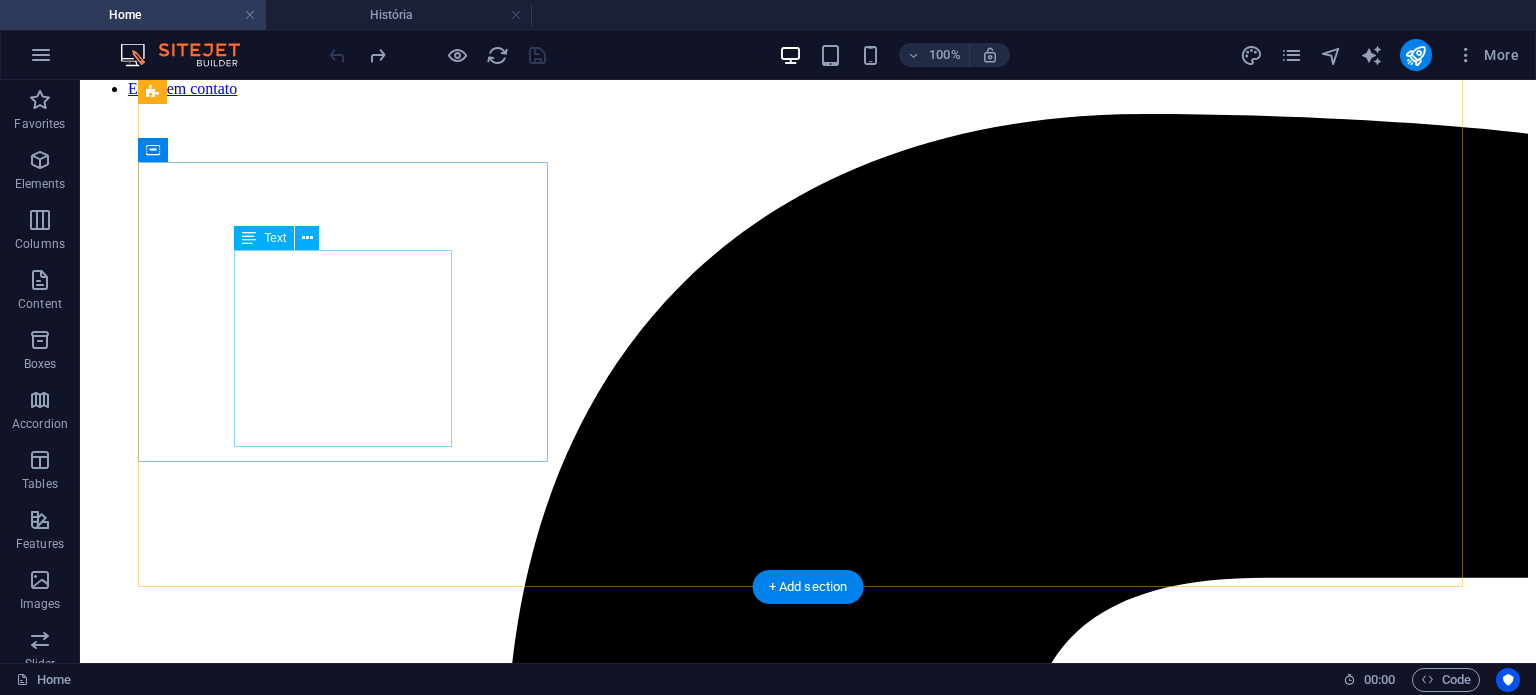 click on "Pão alentejano tradicional, feito à moda antiga, com fermentação natural e sabor autêntico. O verdadeiro pão do Alentejo, para saborear como antigamente." at bounding box center (293, 6970) 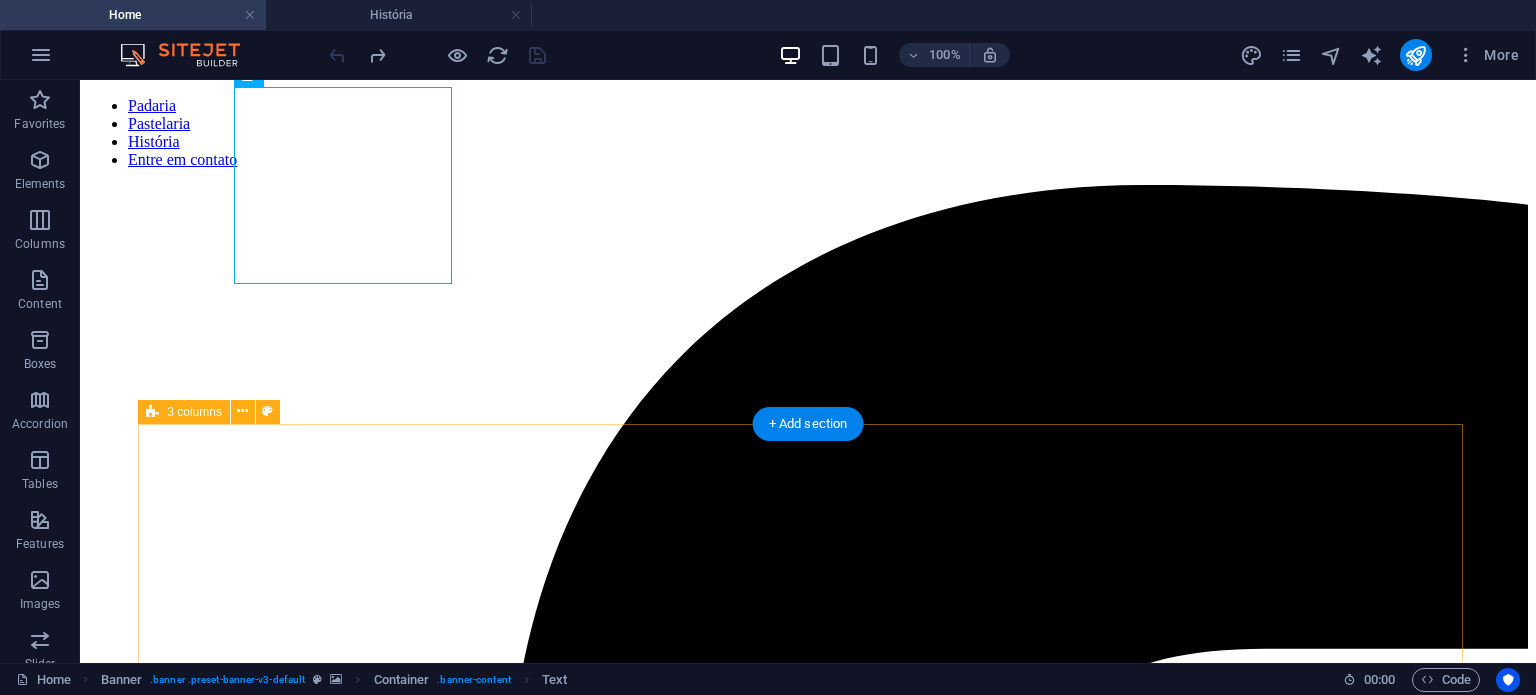 scroll, scrollTop: 200, scrollLeft: 0, axis: vertical 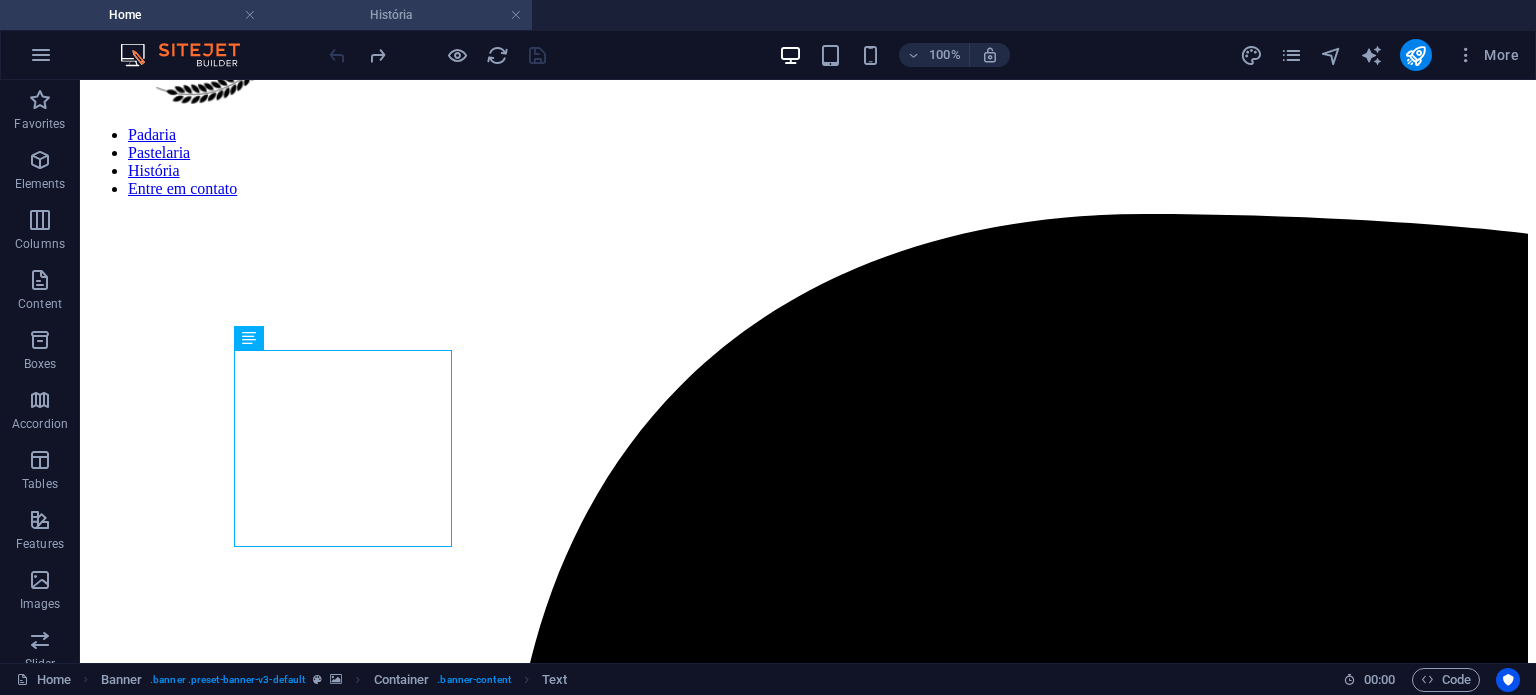 click on "História" at bounding box center [399, 15] 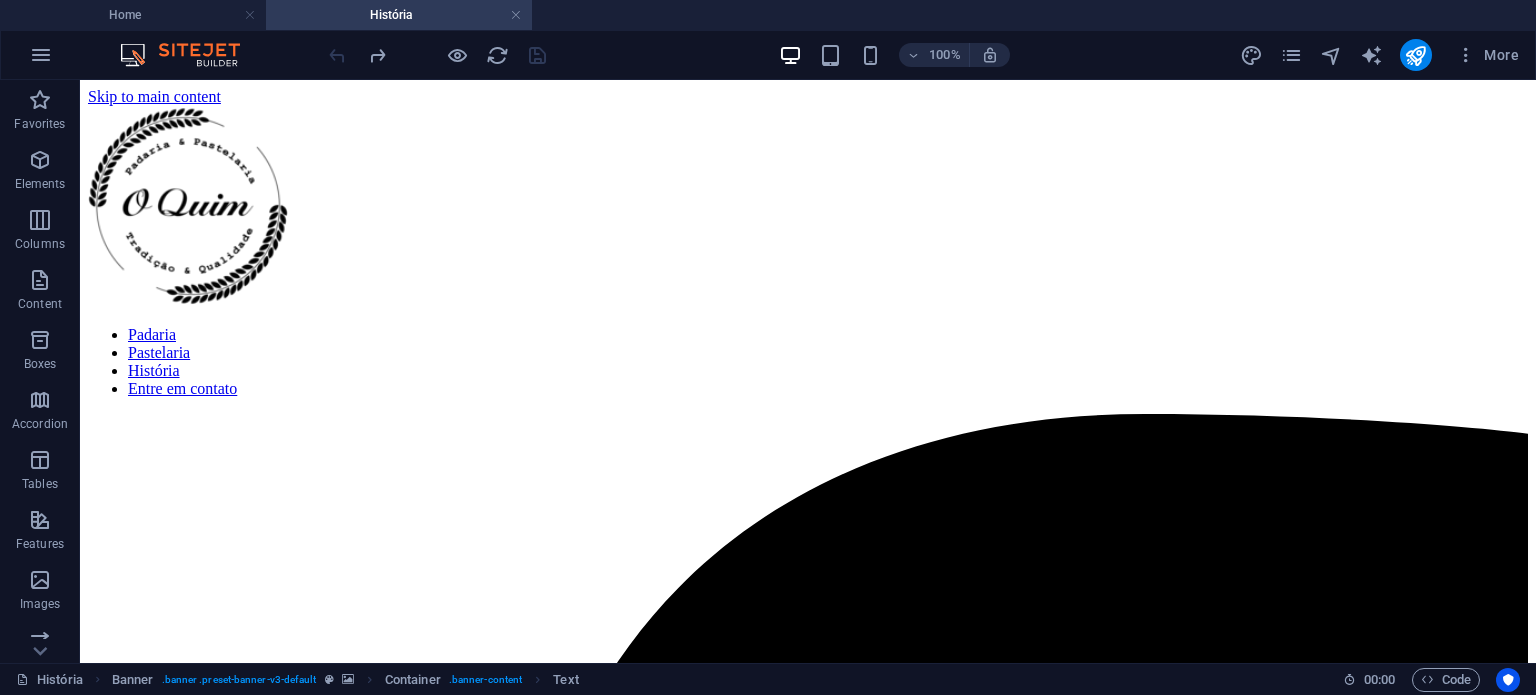 scroll, scrollTop: 952, scrollLeft: 0, axis: vertical 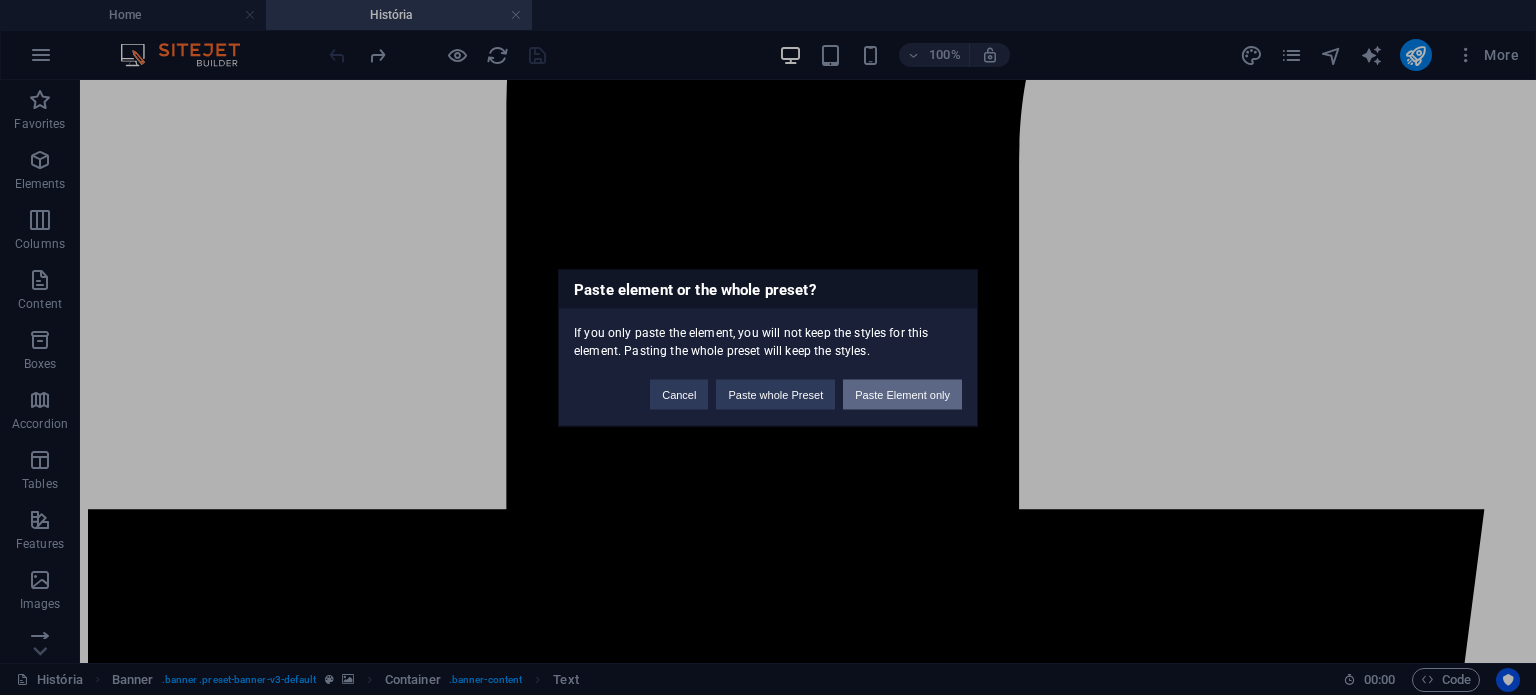 click on "Paste Element only" at bounding box center (902, 394) 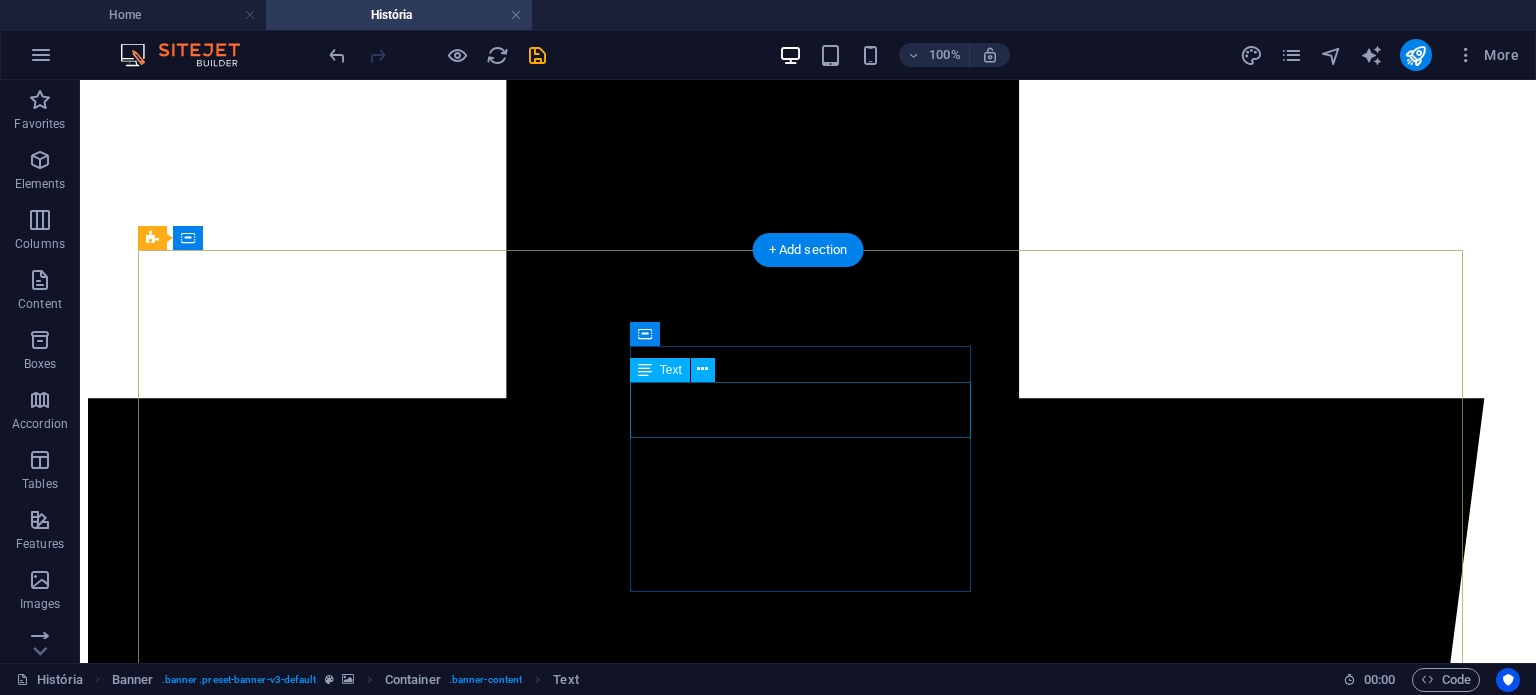 scroll, scrollTop: 1080, scrollLeft: 0, axis: vertical 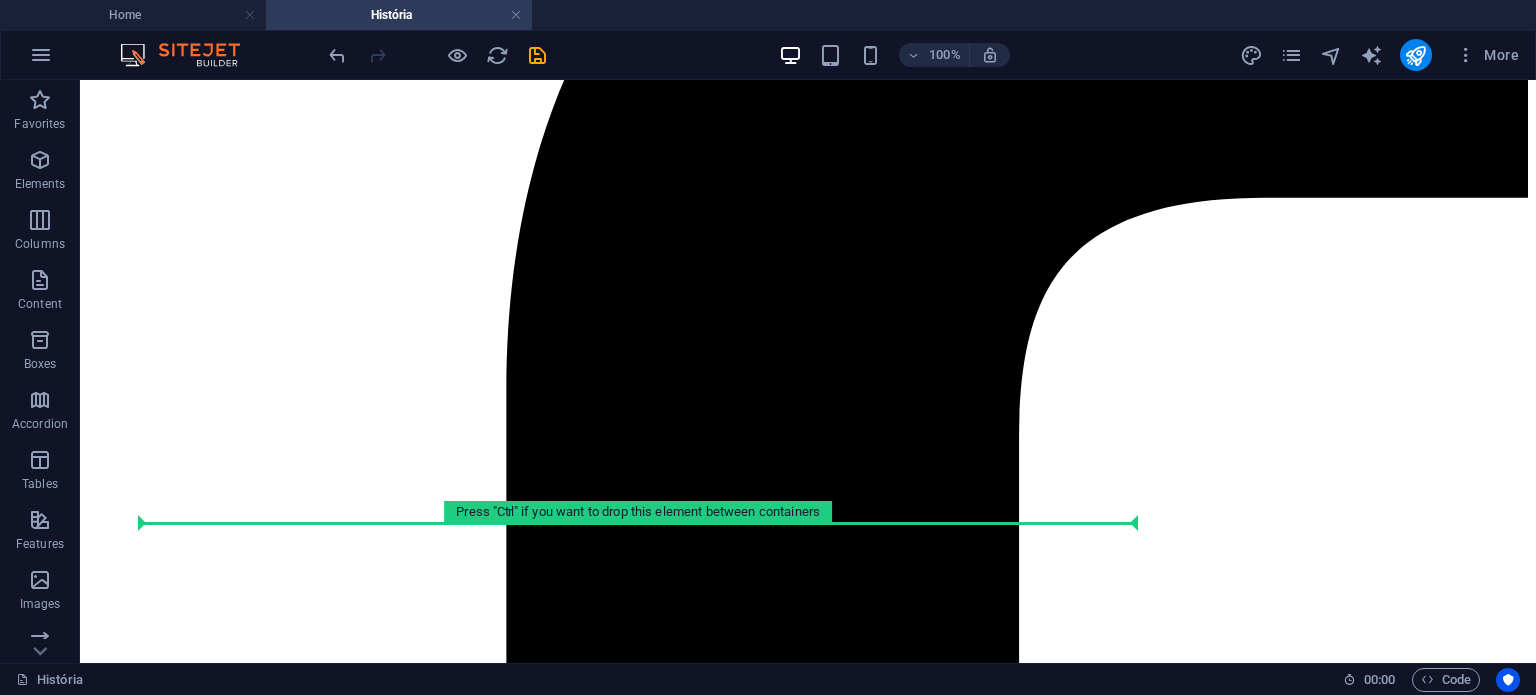 drag, startPoint x: 624, startPoint y: 660, endPoint x: 643, endPoint y: 506, distance: 155.16765 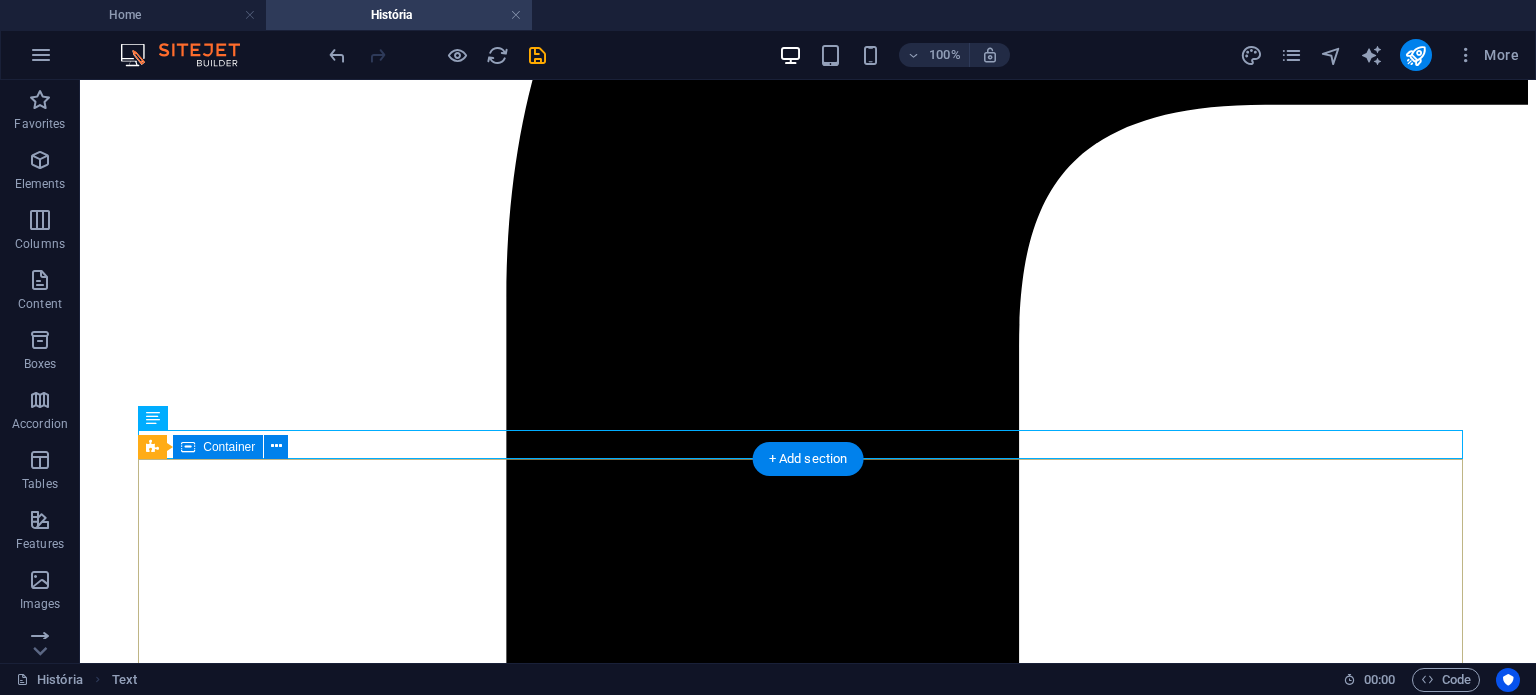 scroll, scrollTop: 1080, scrollLeft: 0, axis: vertical 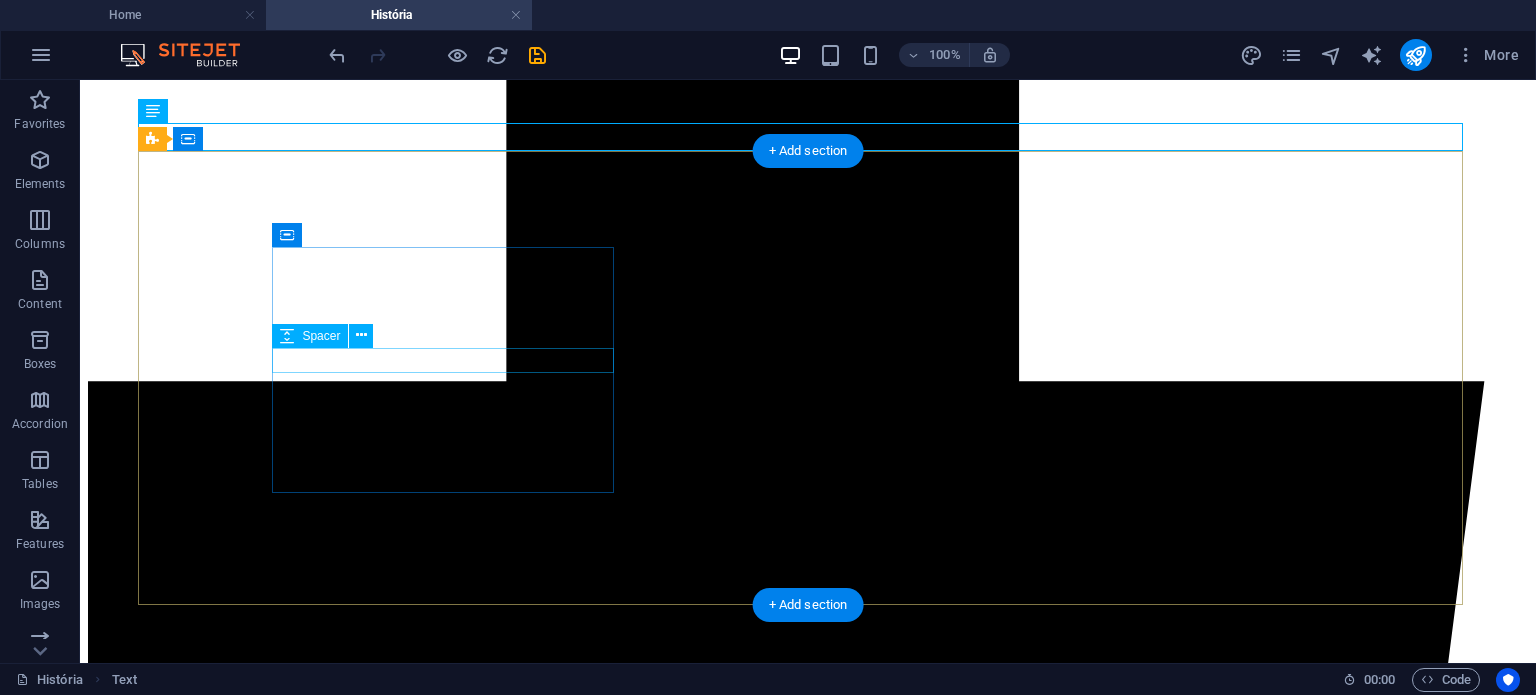 click at bounding box center (808, 6570) 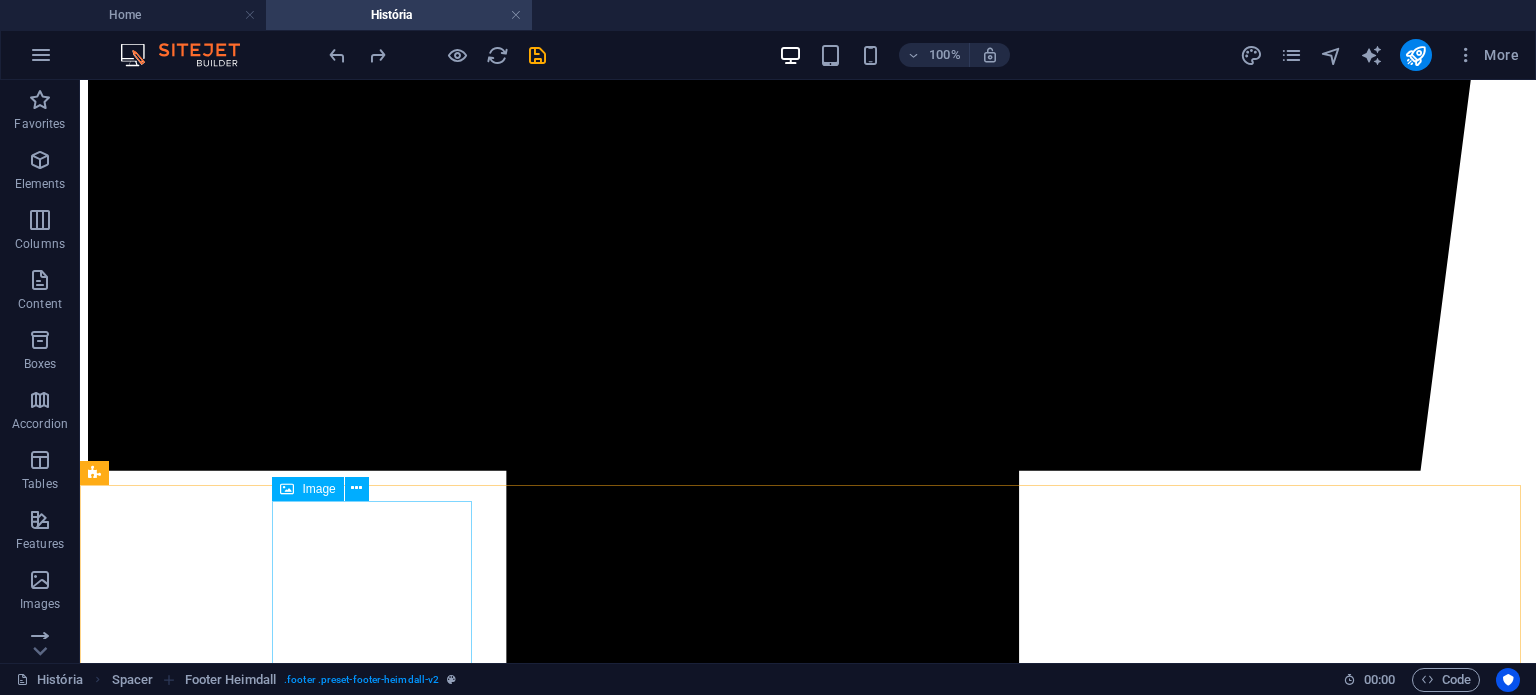 scroll, scrollTop: 1057, scrollLeft: 0, axis: vertical 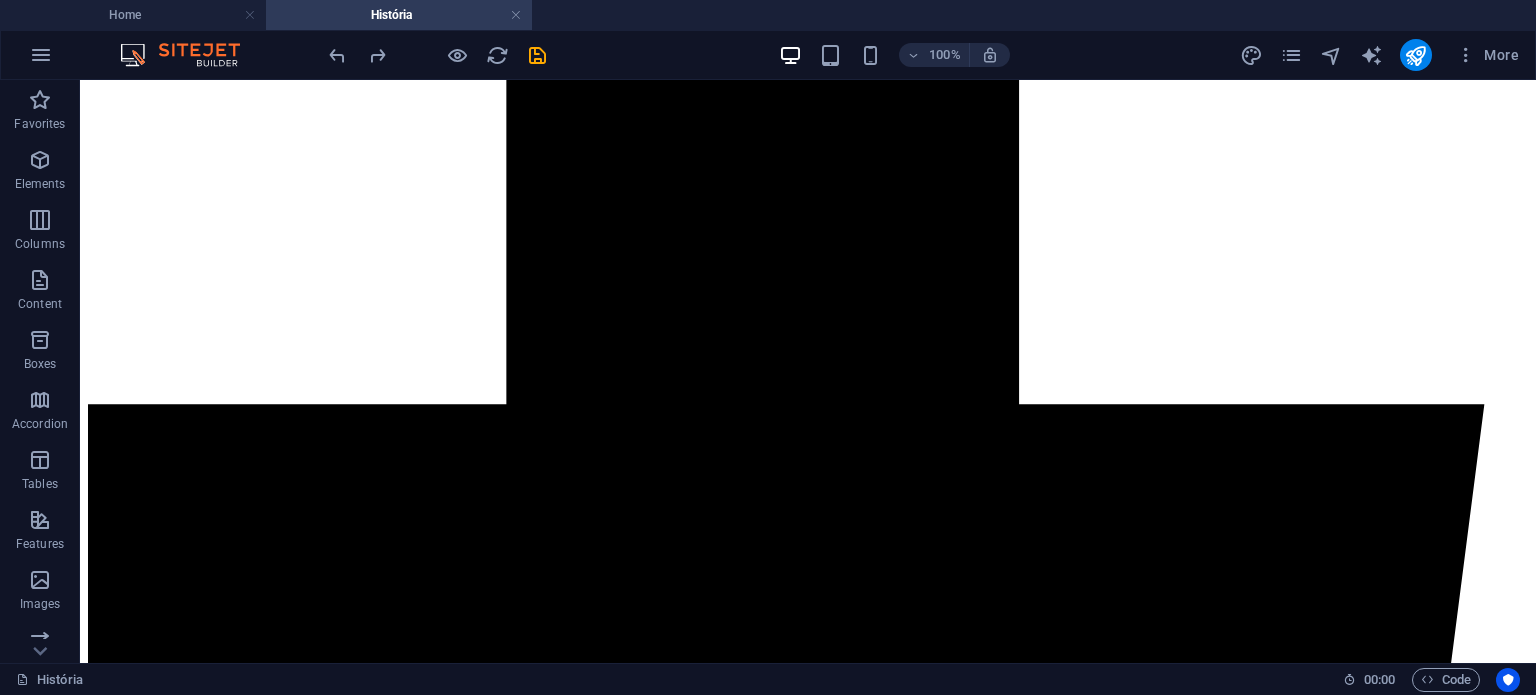 click on "Skip to main content
Padaria Pastelaria História Entre em contato História Drop content here or  Add elements  Paste clipboard Pão alentejano tradicional, feito à moda antiga, com fermentação natural e sabor autêntico. O verdadeiro pão do Alentejo, para saborear como antigamente. Localização Rua Padre Bento Pereira N40ª Borba 7150-139 Aviso Legal Política           de Privacidade   Horário De segunda a sexta           Das 5h30 às 13h Sábado          Fechado   Domingo           das 6h às 12h  Contatos panificadora@oquim.pt     +351 912 146 853" at bounding box center [808, 5194] 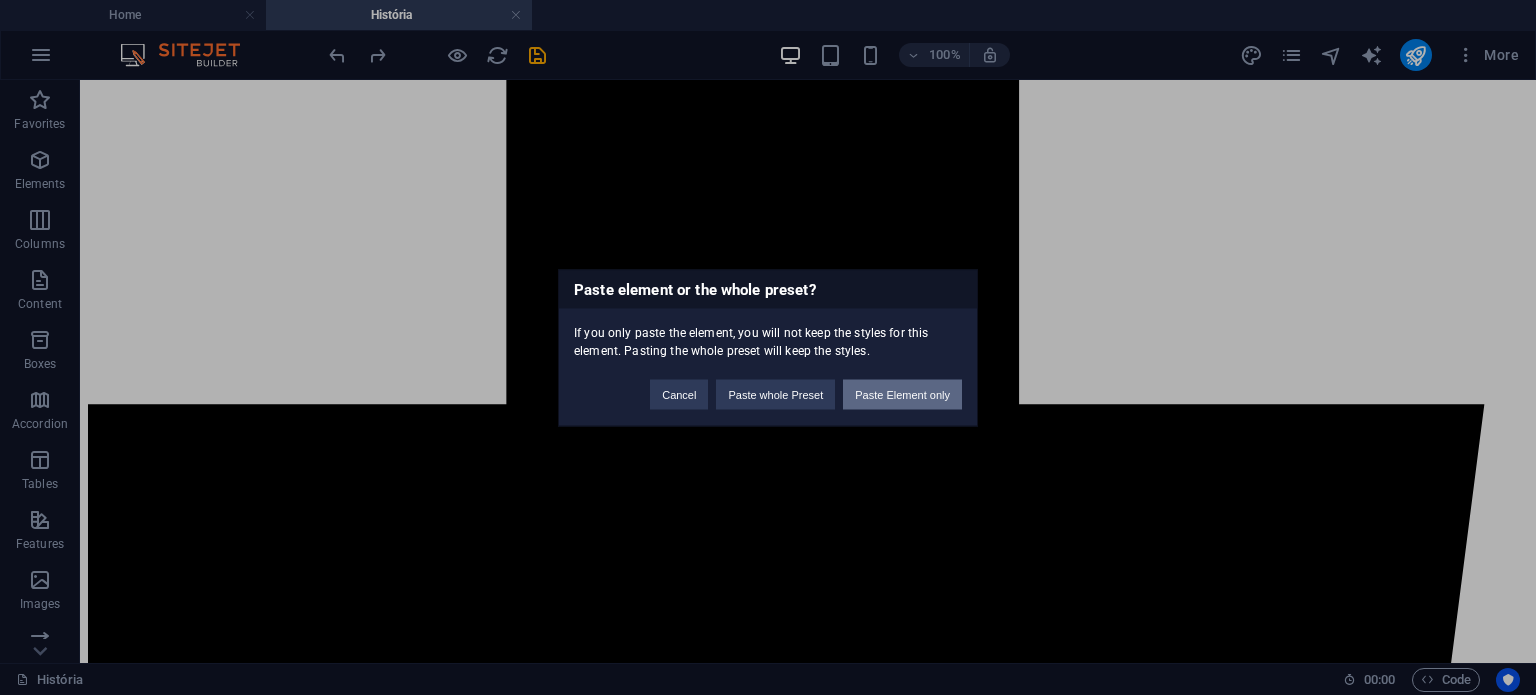 type 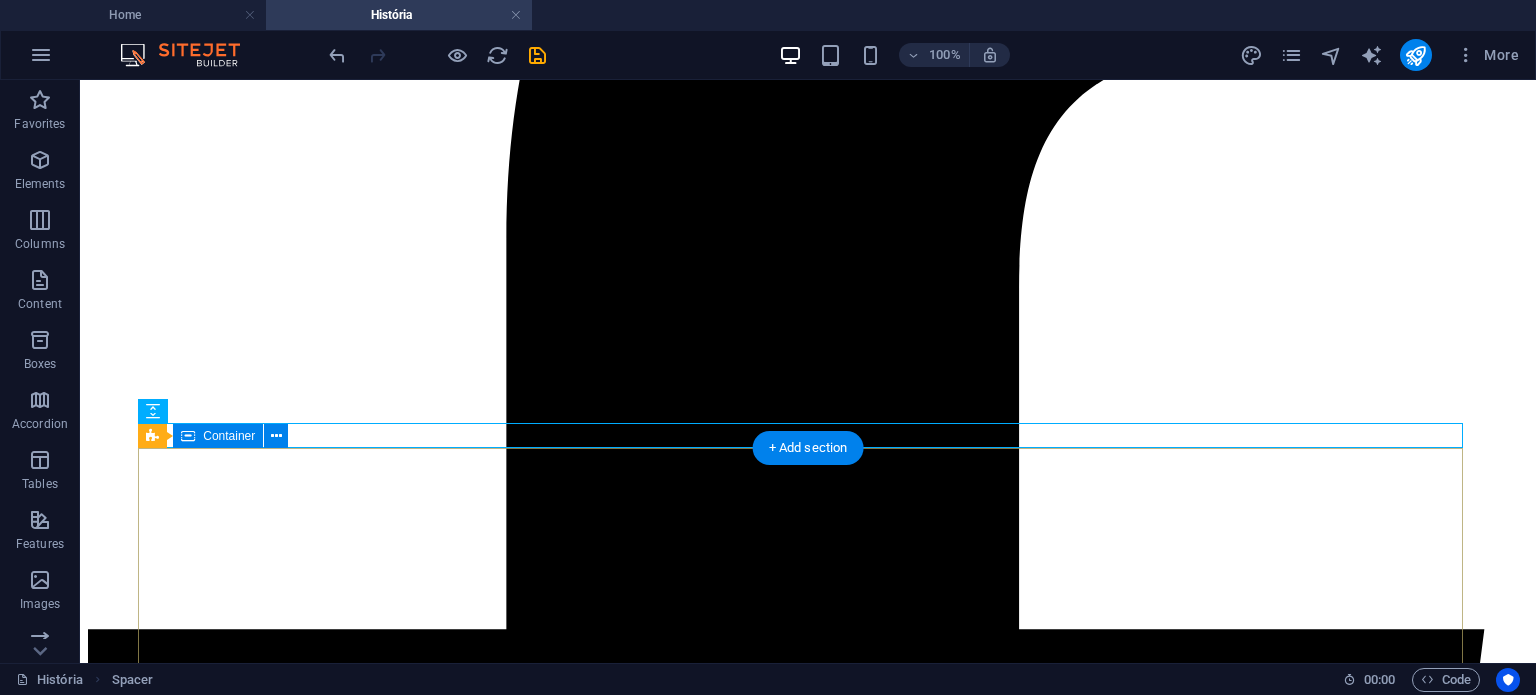 scroll, scrollTop: 782, scrollLeft: 0, axis: vertical 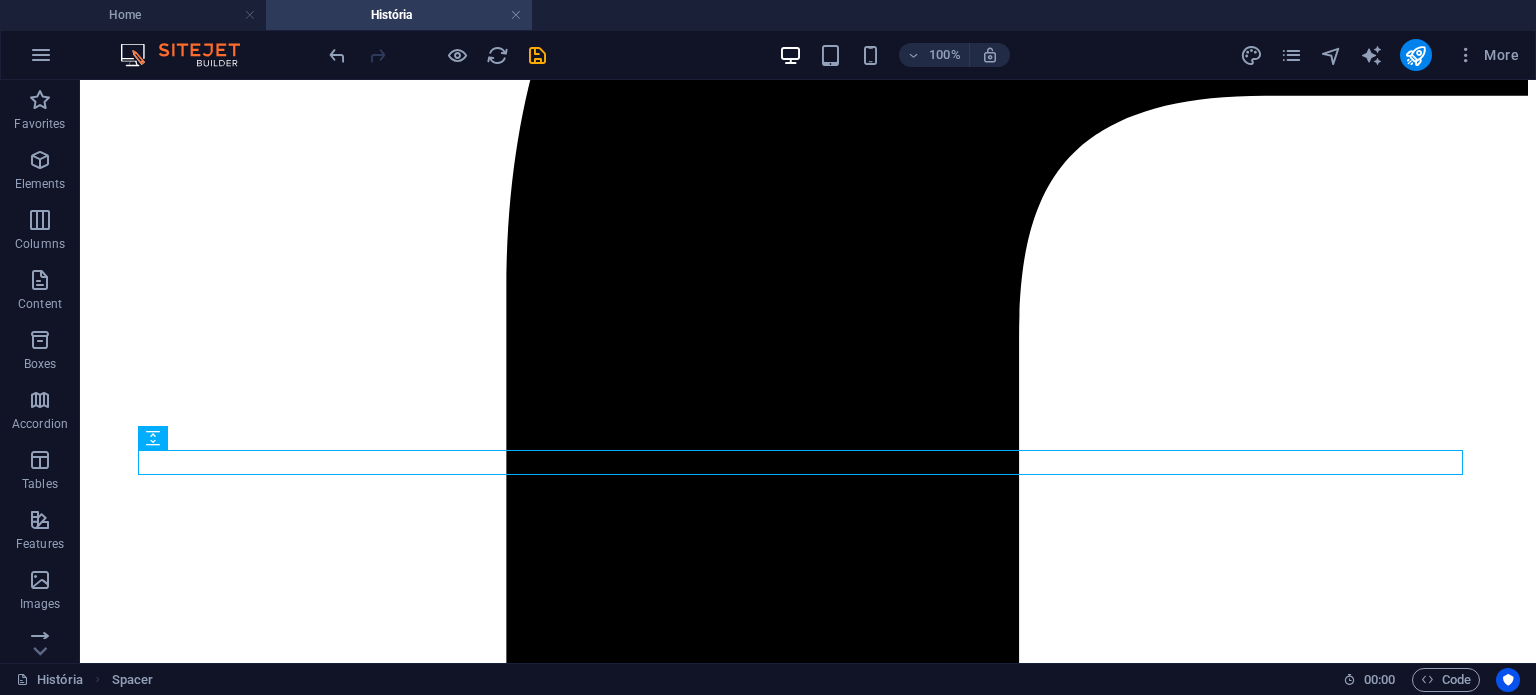 click at bounding box center [588, 6124] 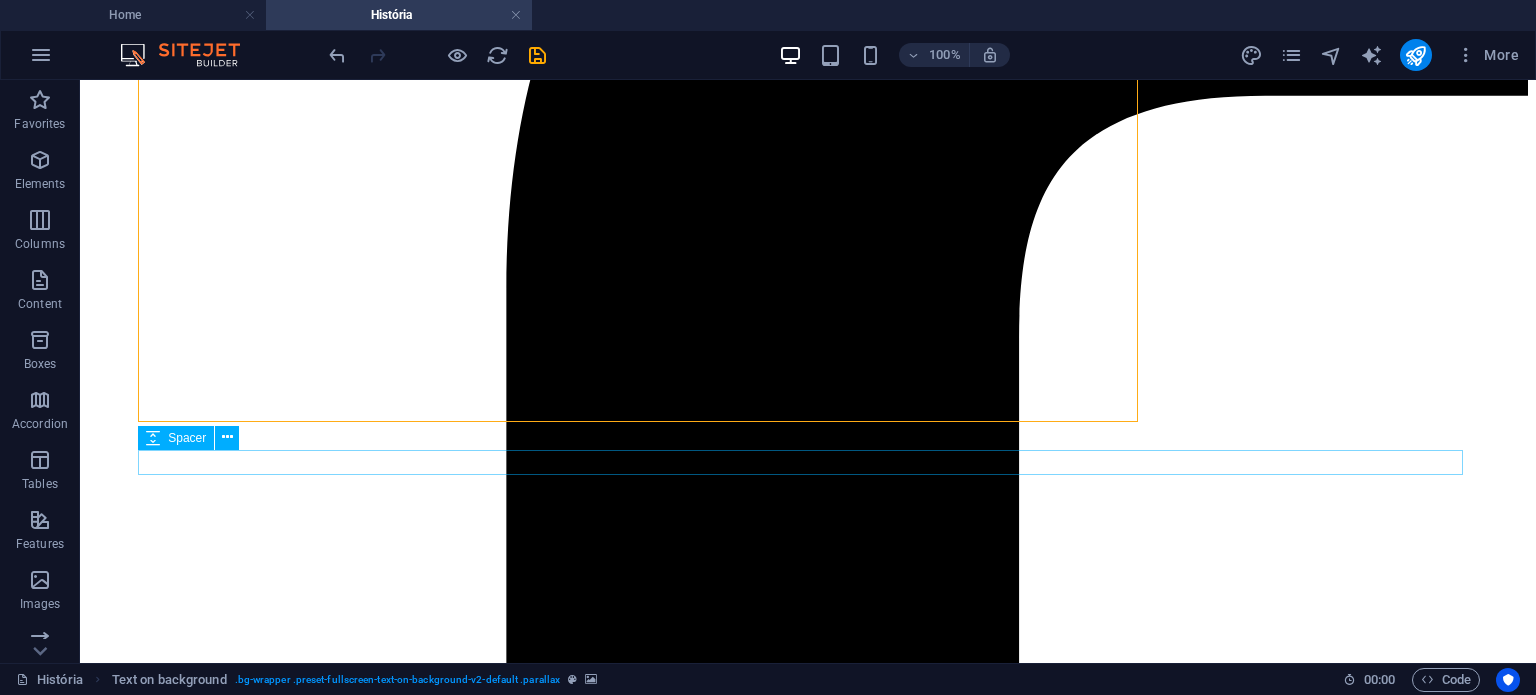 click at bounding box center [808, 6757] 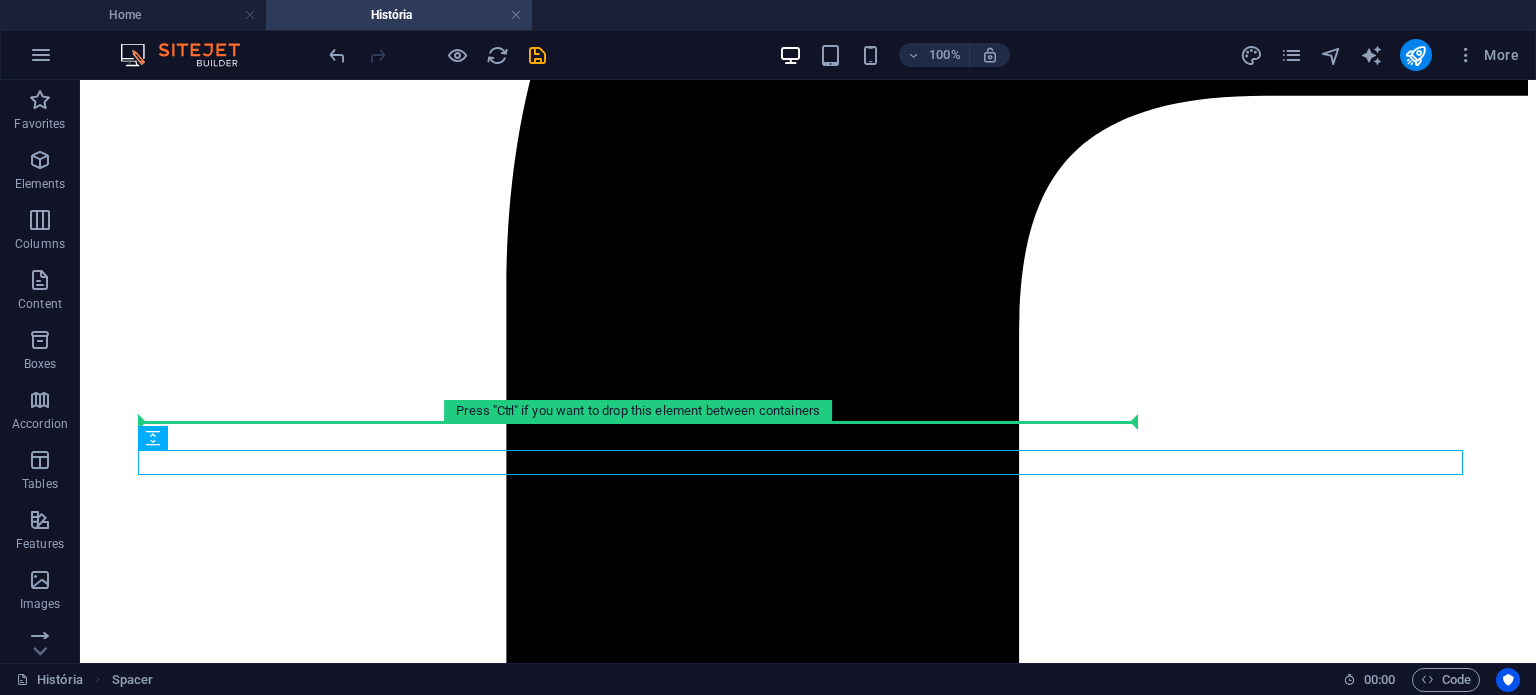 drag, startPoint x: 453, startPoint y: 467, endPoint x: 471, endPoint y: 421, distance: 49.396355 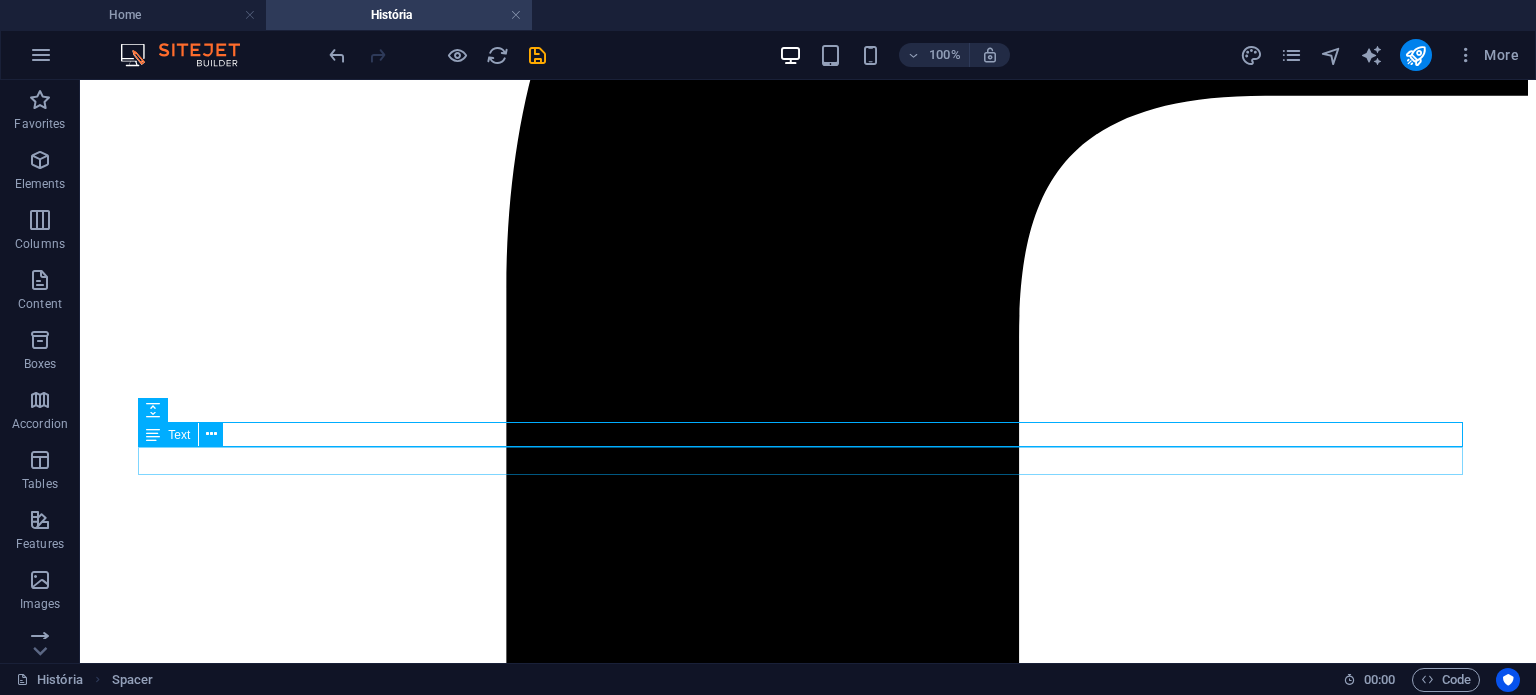 click on "Pão alentejano tradicional, feito à moda antiga, com fermentação natural e sabor autêntico. O verdadeiro pão do Alentejo, para saborear como antigamente." at bounding box center [808, 6745] 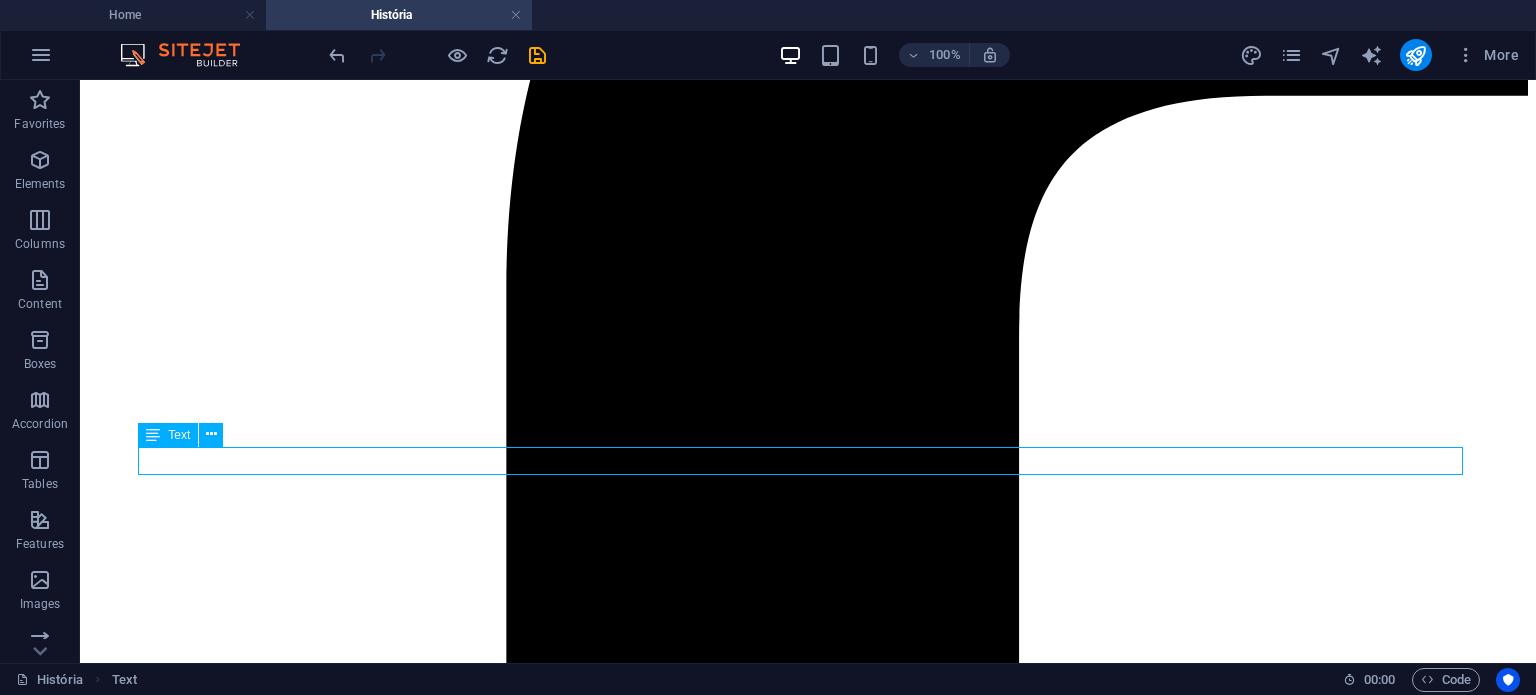 click on "Pão alentejano tradicional, feito à moda antiga, com fermentação natural e sabor autêntico. O verdadeiro pão do Alentejo, para saborear como antigamente." at bounding box center (808, 6745) 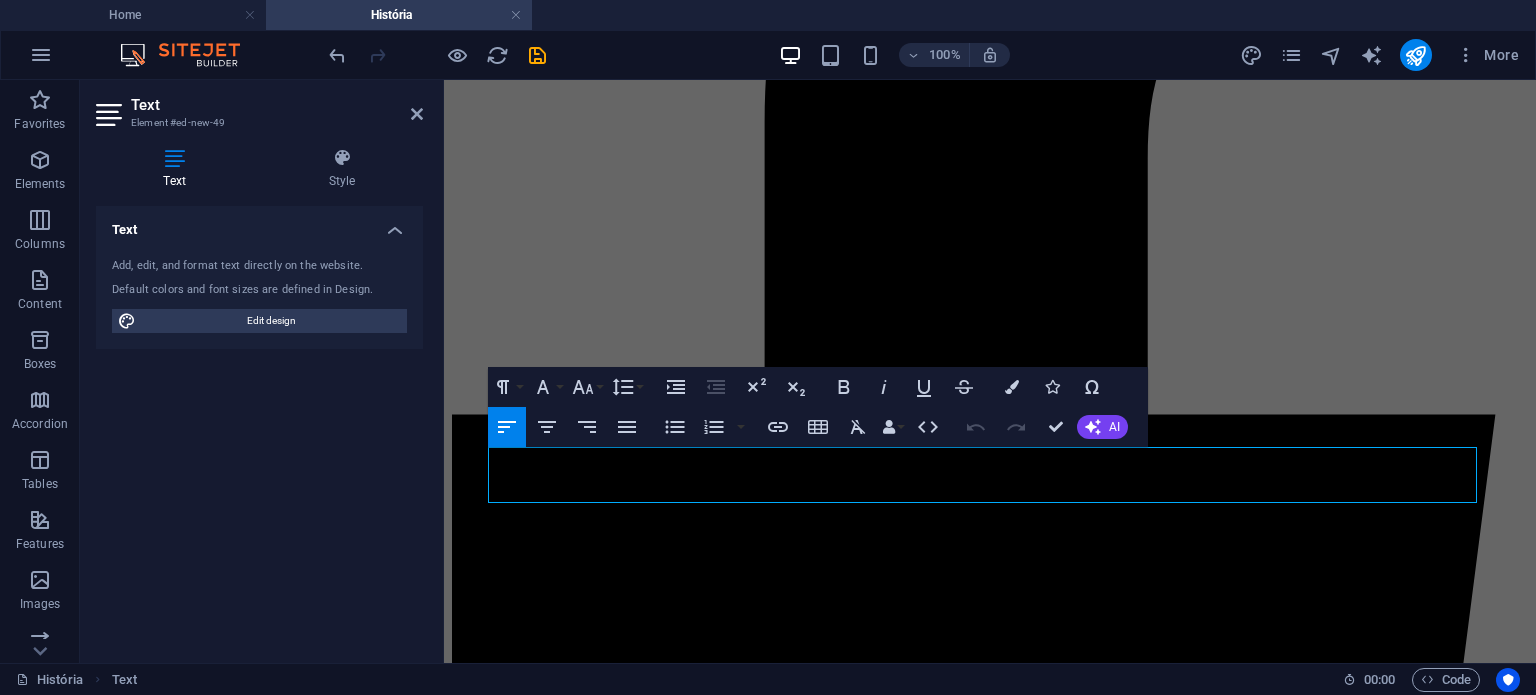 drag, startPoint x: 753, startPoint y: 486, endPoint x: 392, endPoint y: 431, distance: 365.1657 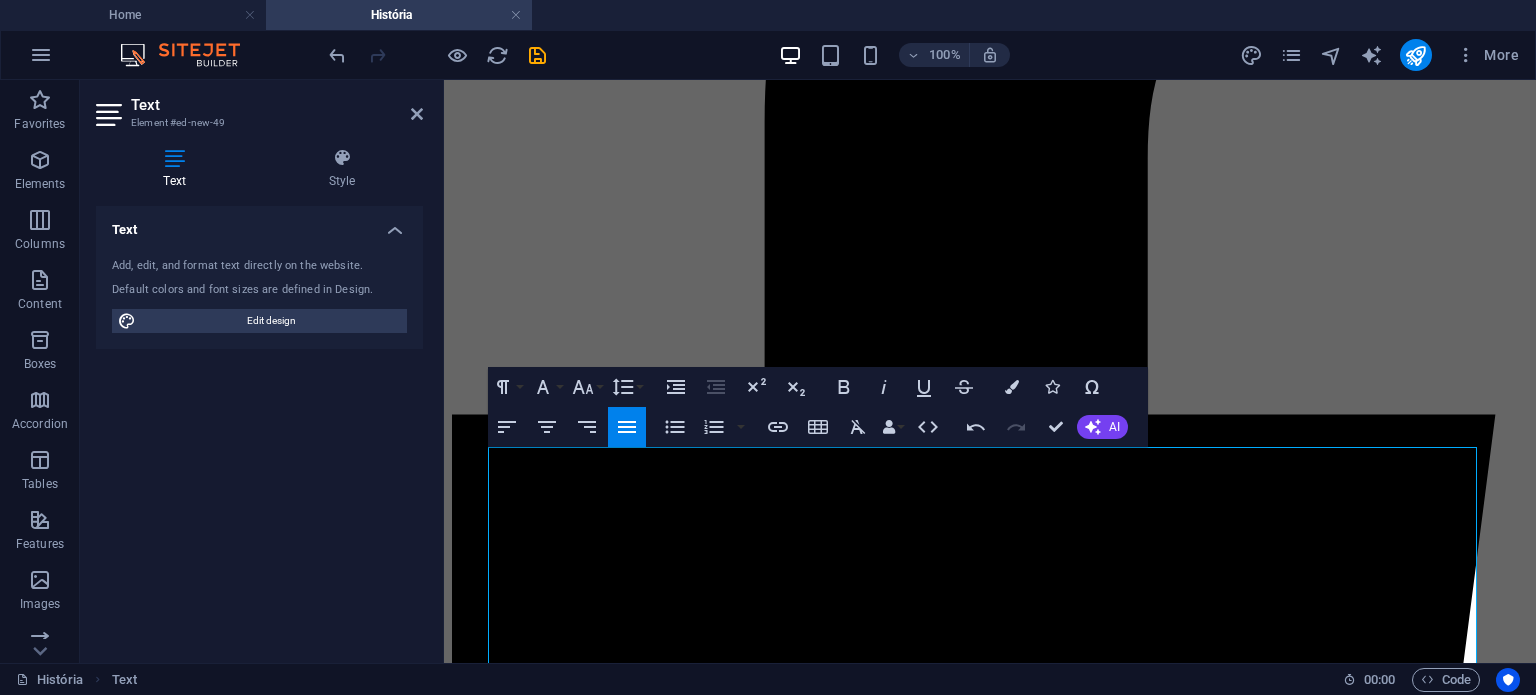 scroll, scrollTop: 47434, scrollLeft: 0, axis: vertical 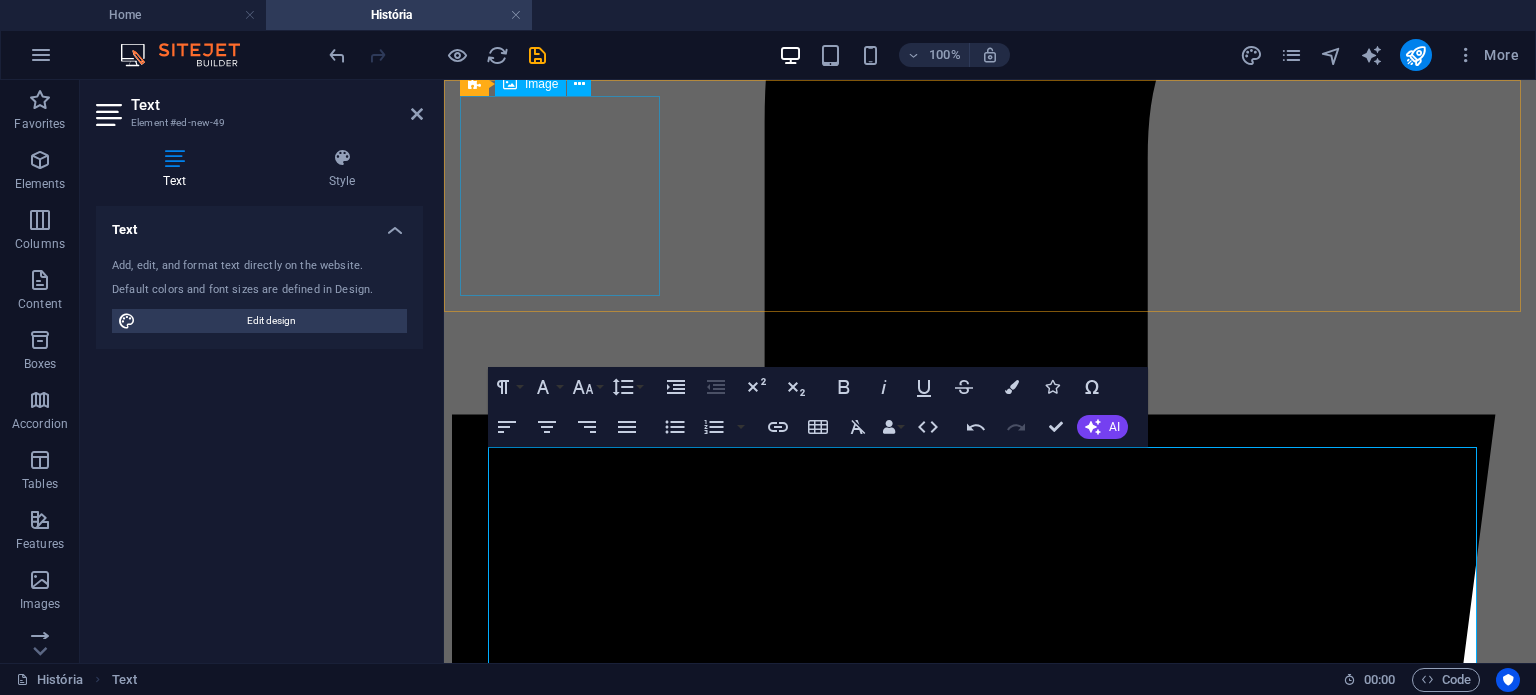 click at bounding box center [990, -574] 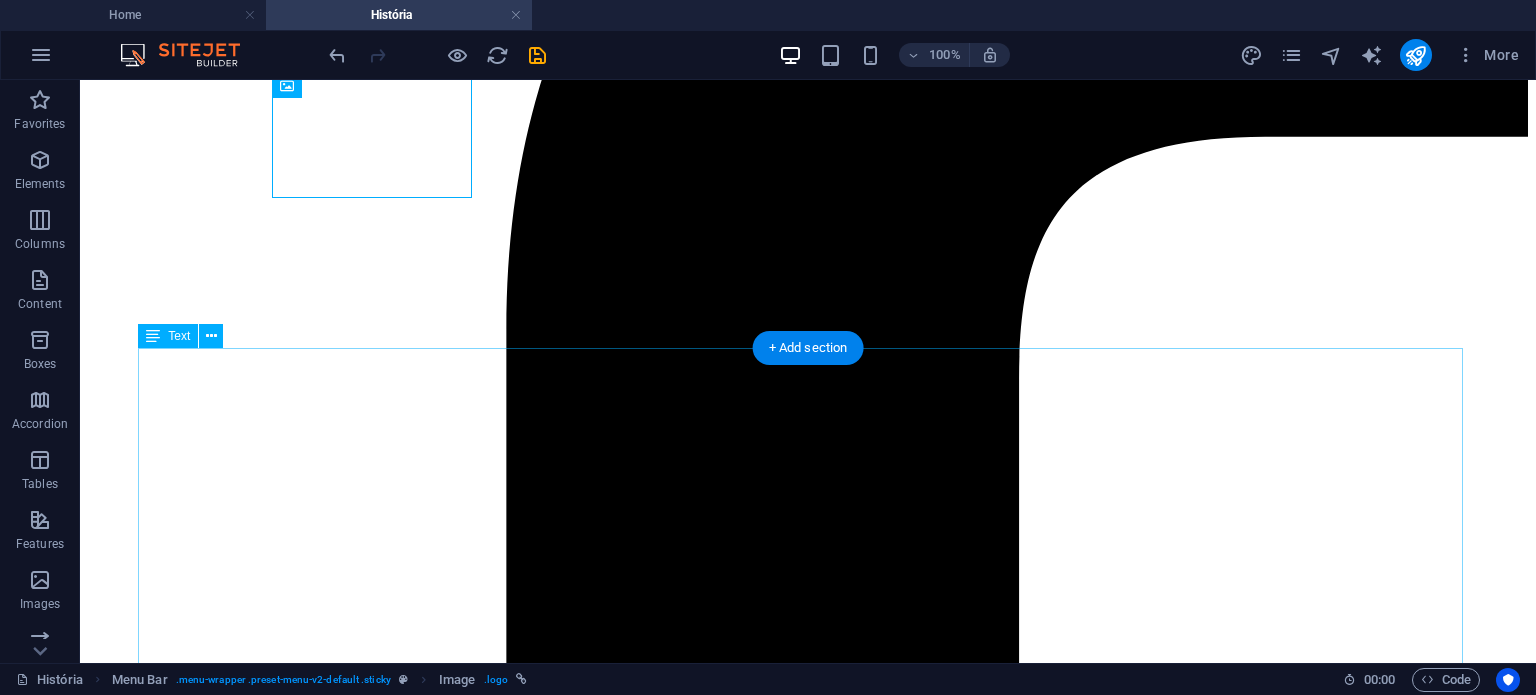 scroll, scrollTop: 682, scrollLeft: 0, axis: vertical 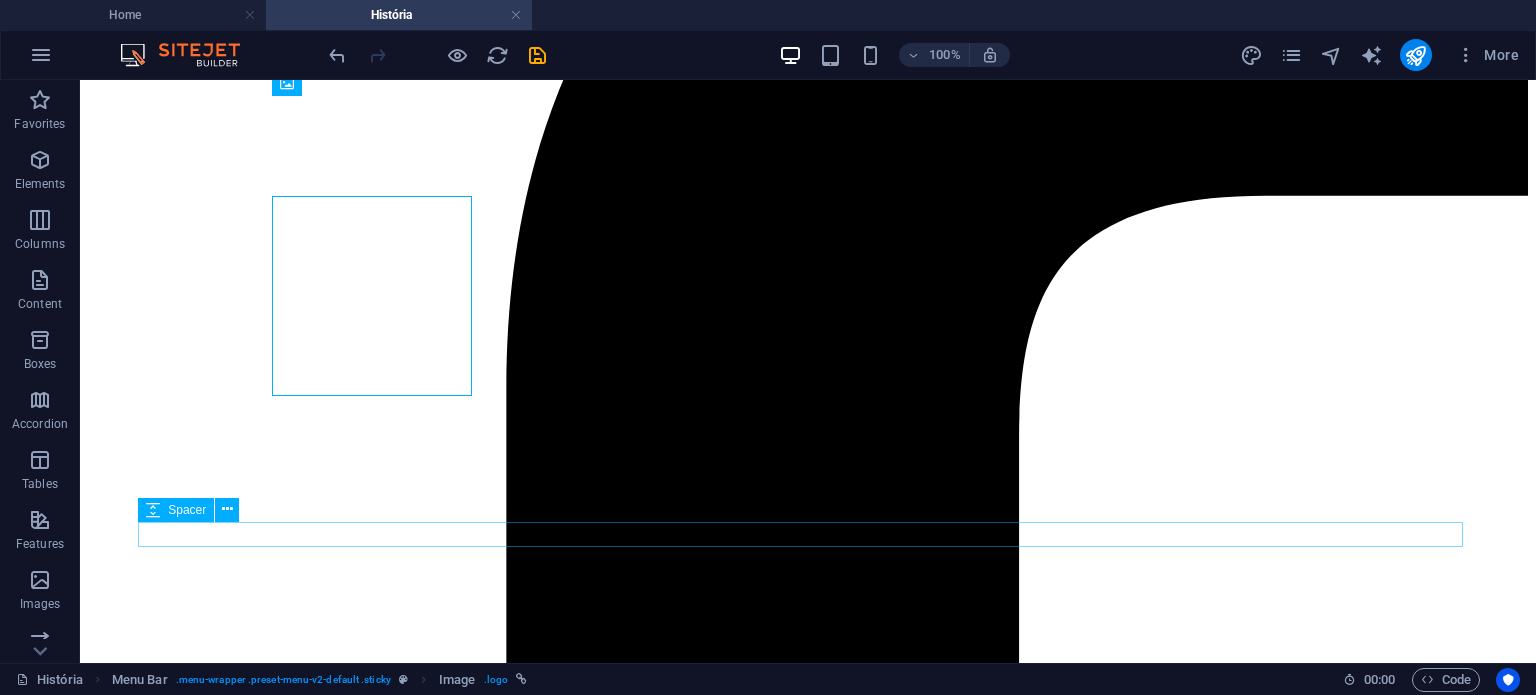 click at bounding box center (808, 6807) 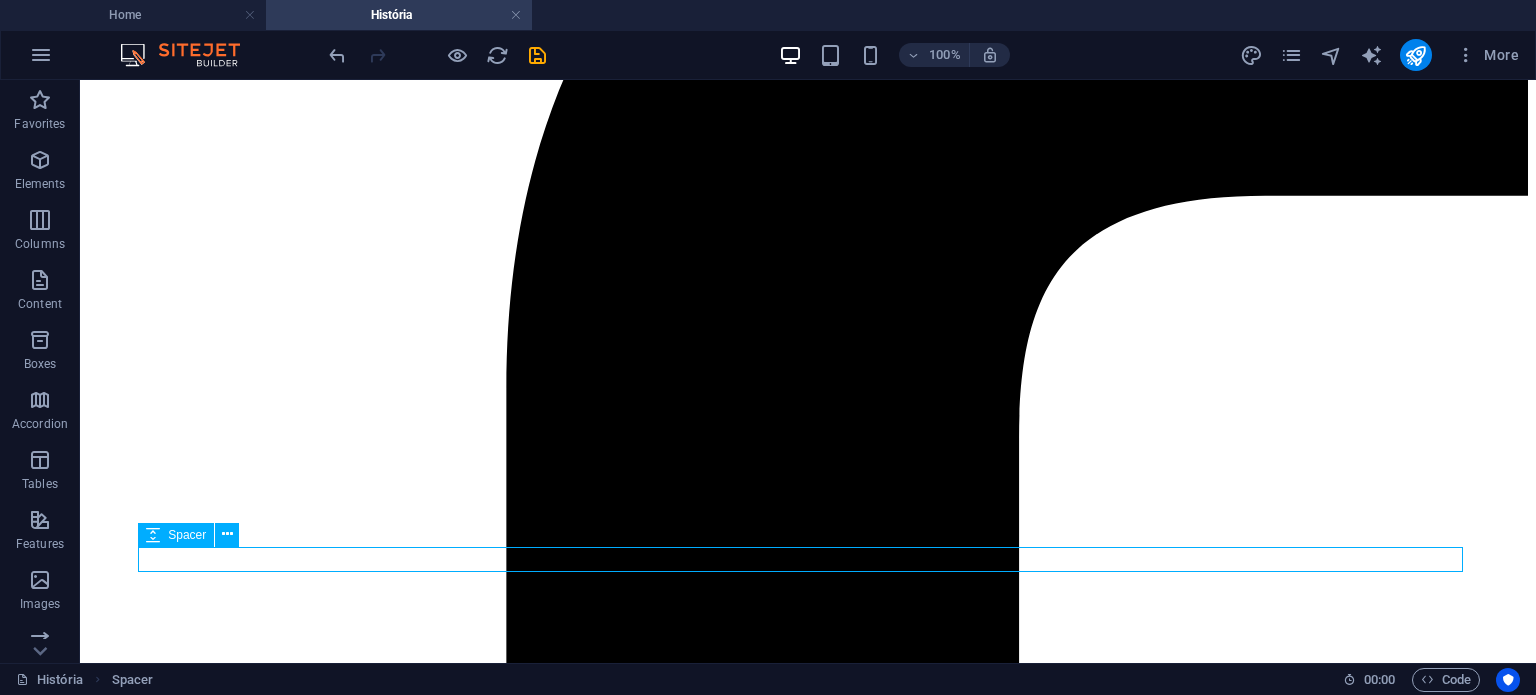 click at bounding box center (808, 6832) 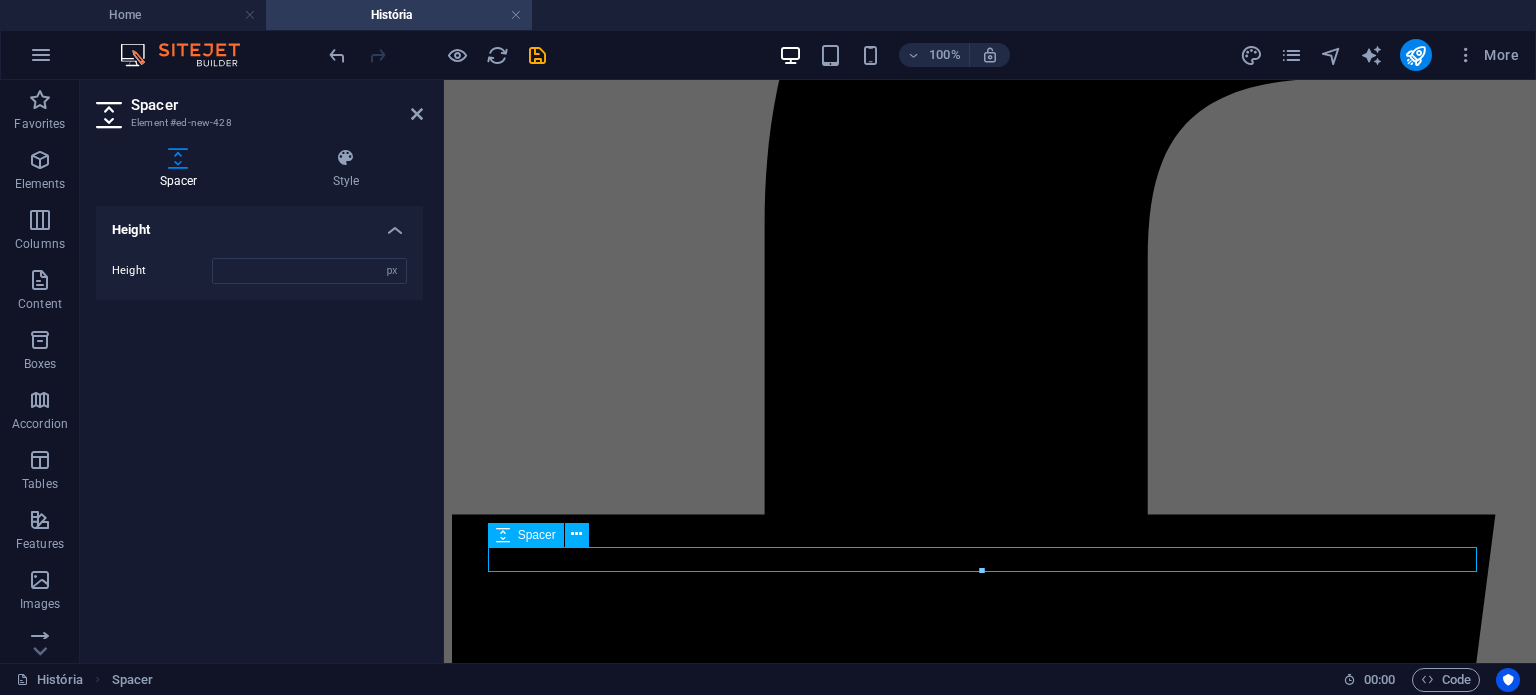 type 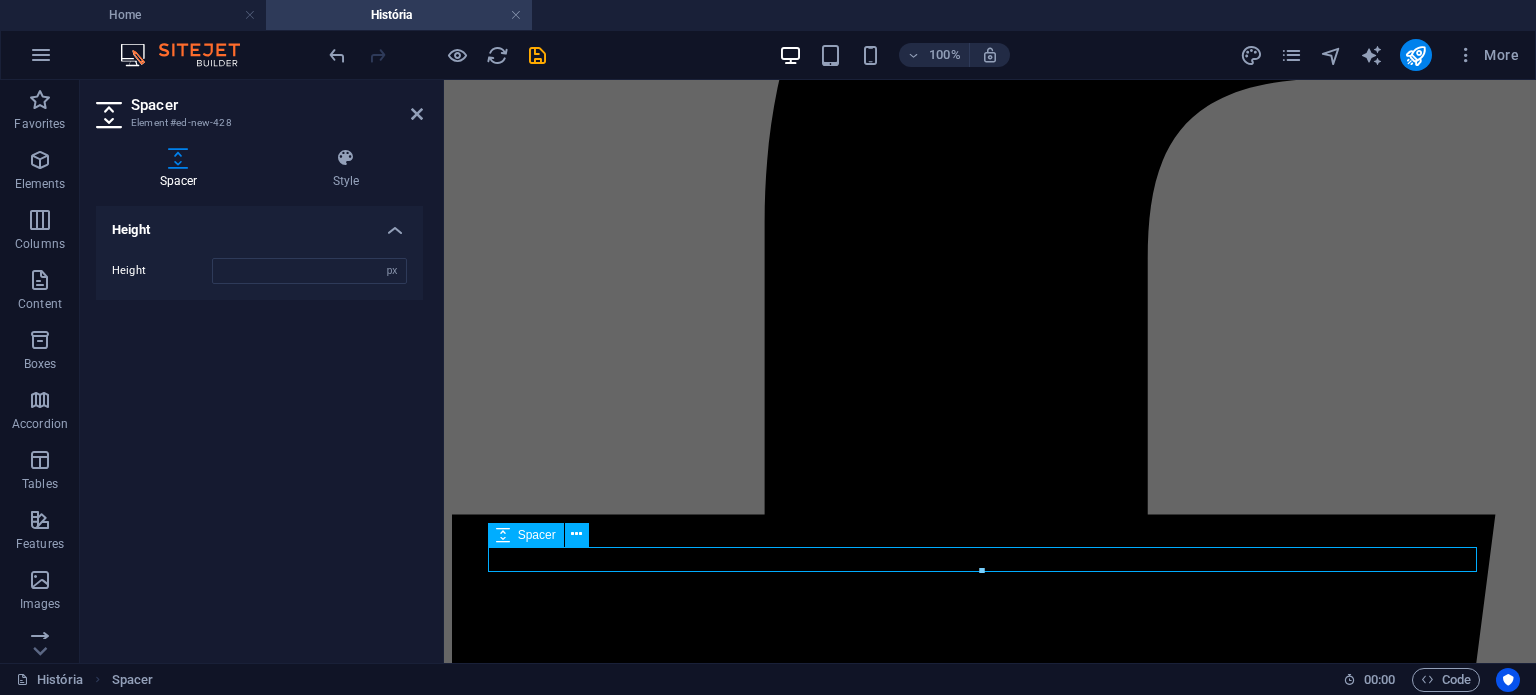 click at bounding box center [990, 5279] 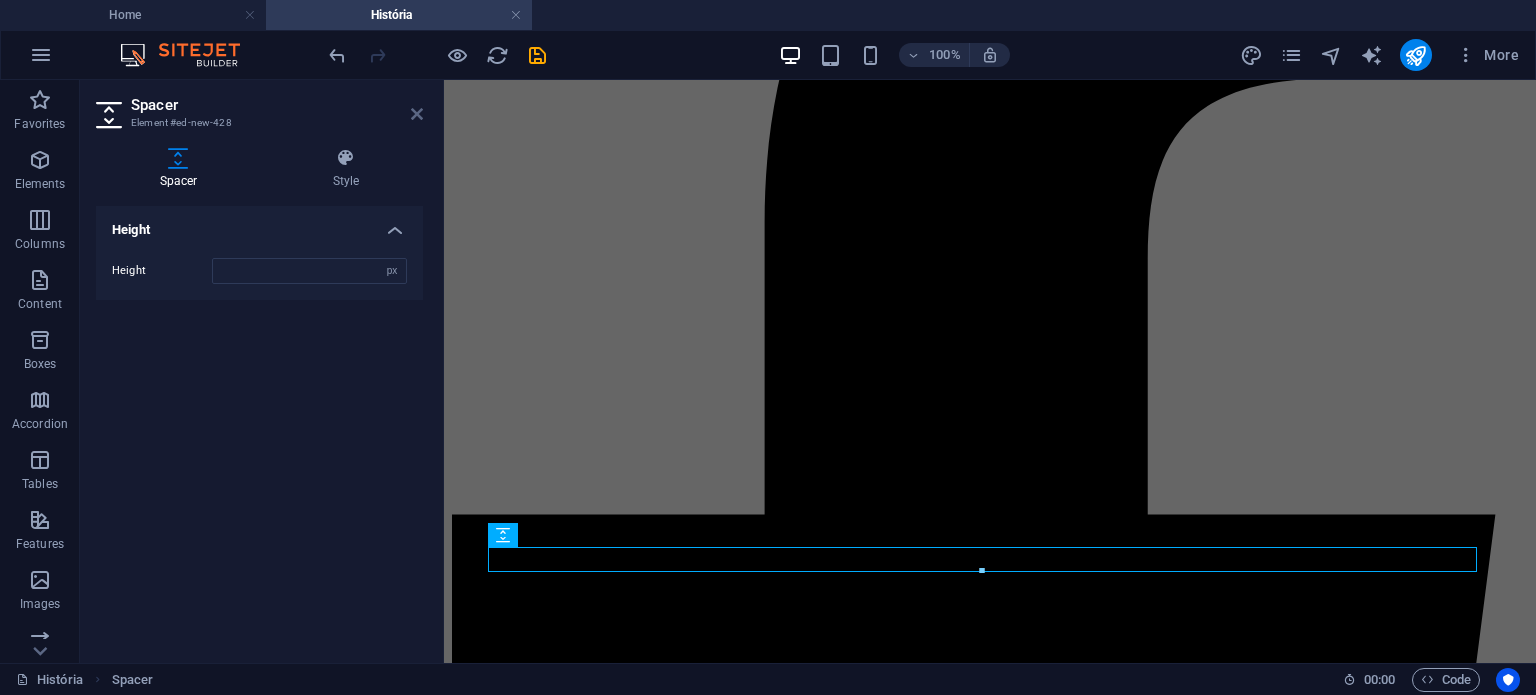 click at bounding box center (417, 114) 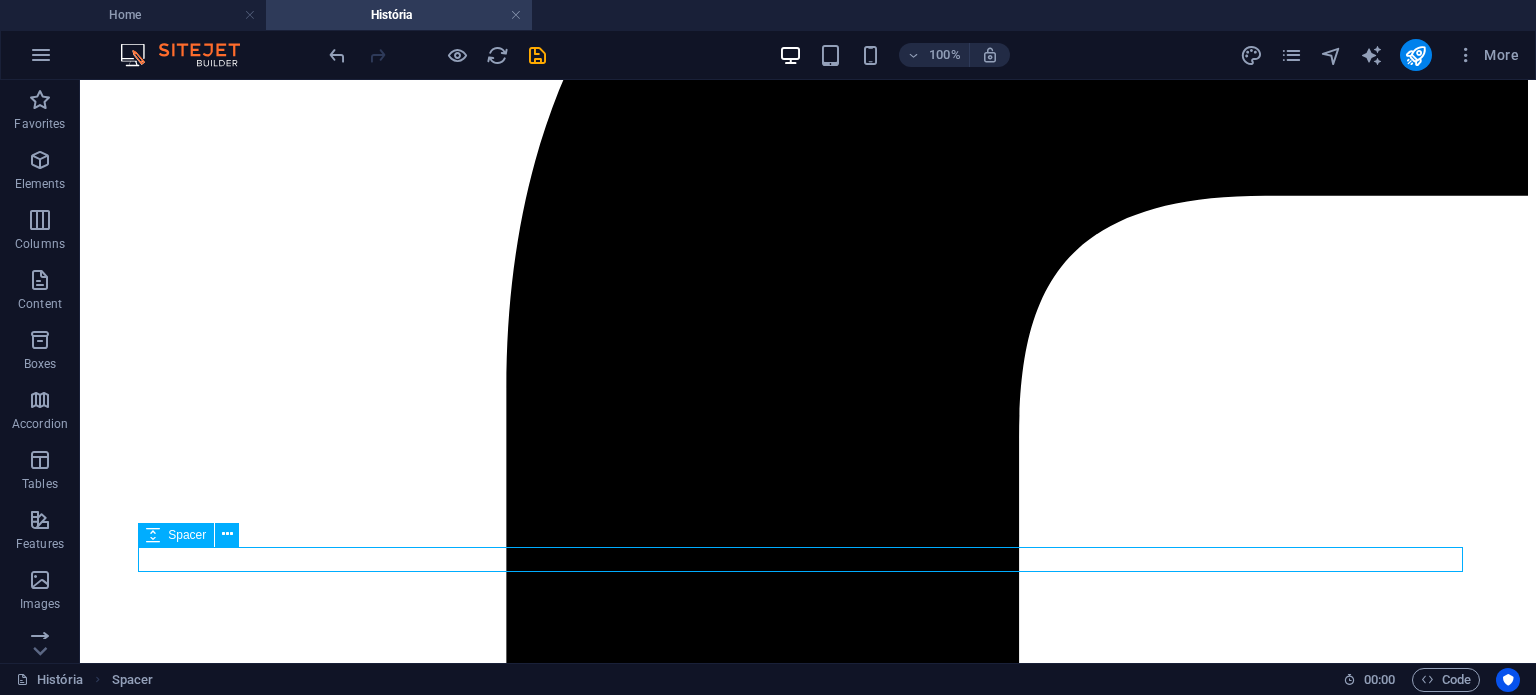 click at bounding box center [808, 6832] 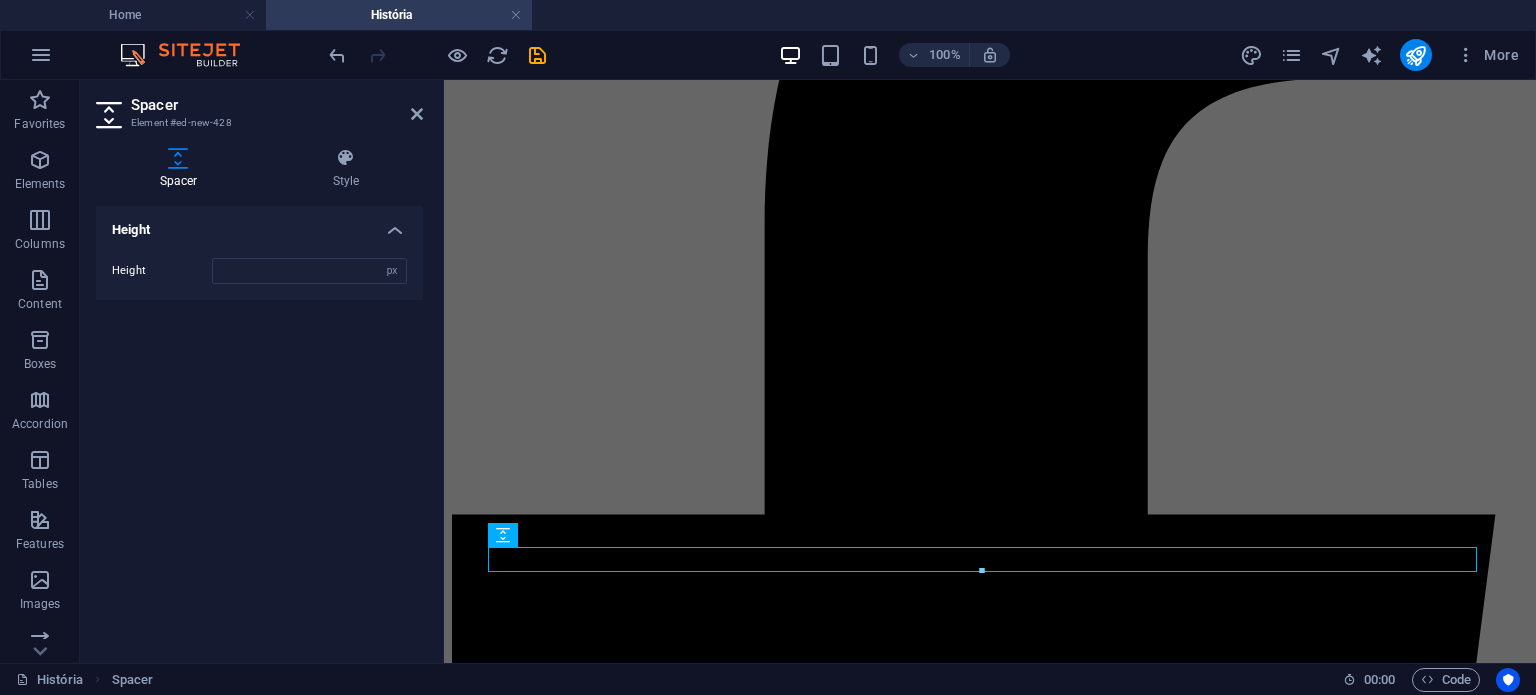 type on "25" 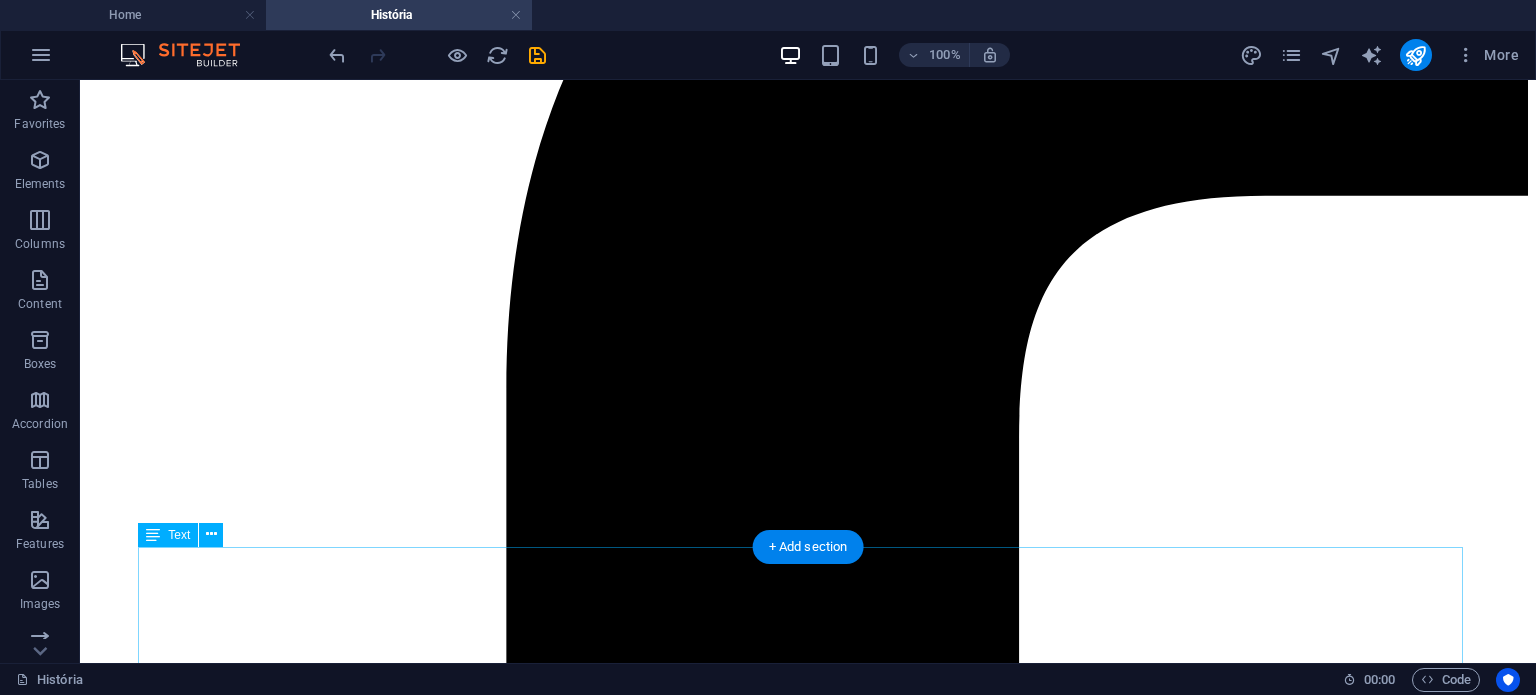 click on "Desde muito novo, sempre me senti atraído pelo mundo da pastelaria e padaria. Enquanto criança, imaginava-me a abrir um café, uma pastelaria ou uma padaria — mas, com o tempo, percebi que o meu verdadeiro sonho era, de facto, ter o meu próprio espaço onde pudesse unir estas duas artes. A confeção de doces, sobremesas, pastéis de nata, ferraduras, bolos de aniversário, bolos lêvedos, pão alentejano e pão fresco sempre me fascinou. Para mim, a pastelaria e a padaria são muito mais do que uma profissão: são uma paixão profunda e autêntica. Foi nesse percurso que descobri o verdadeiro sentido de realização profissional. Na cozinha, encontro emoção, entusiasmo e uma alegria difícil de explicar. Mesmo nos dias menos bons, é a fazer bolos, pão e sobremesas que reencontro o equilíbrio. É quase como se entrasse noutra realidade — um lugar onde nascem amor, alegria e sentido." at bounding box center [808, 7101] 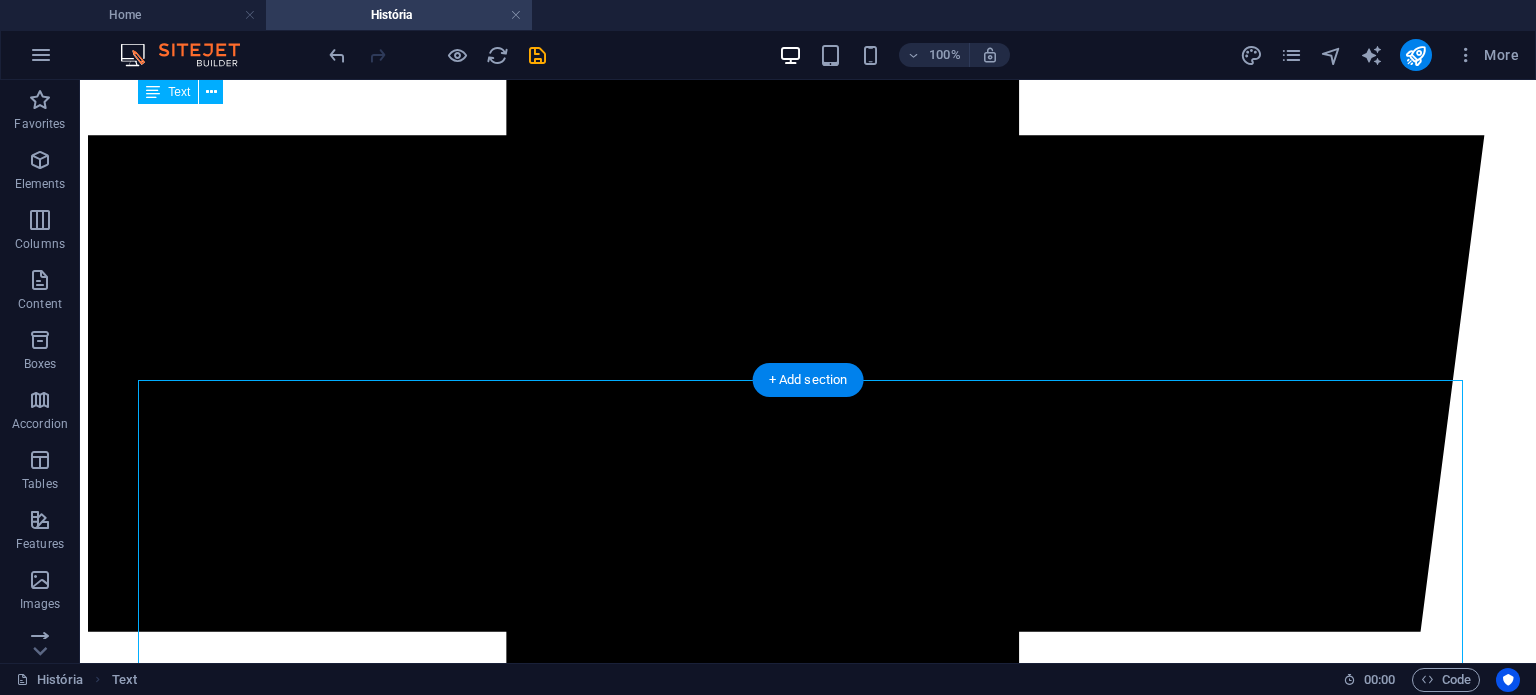 scroll, scrollTop: 1228, scrollLeft: 0, axis: vertical 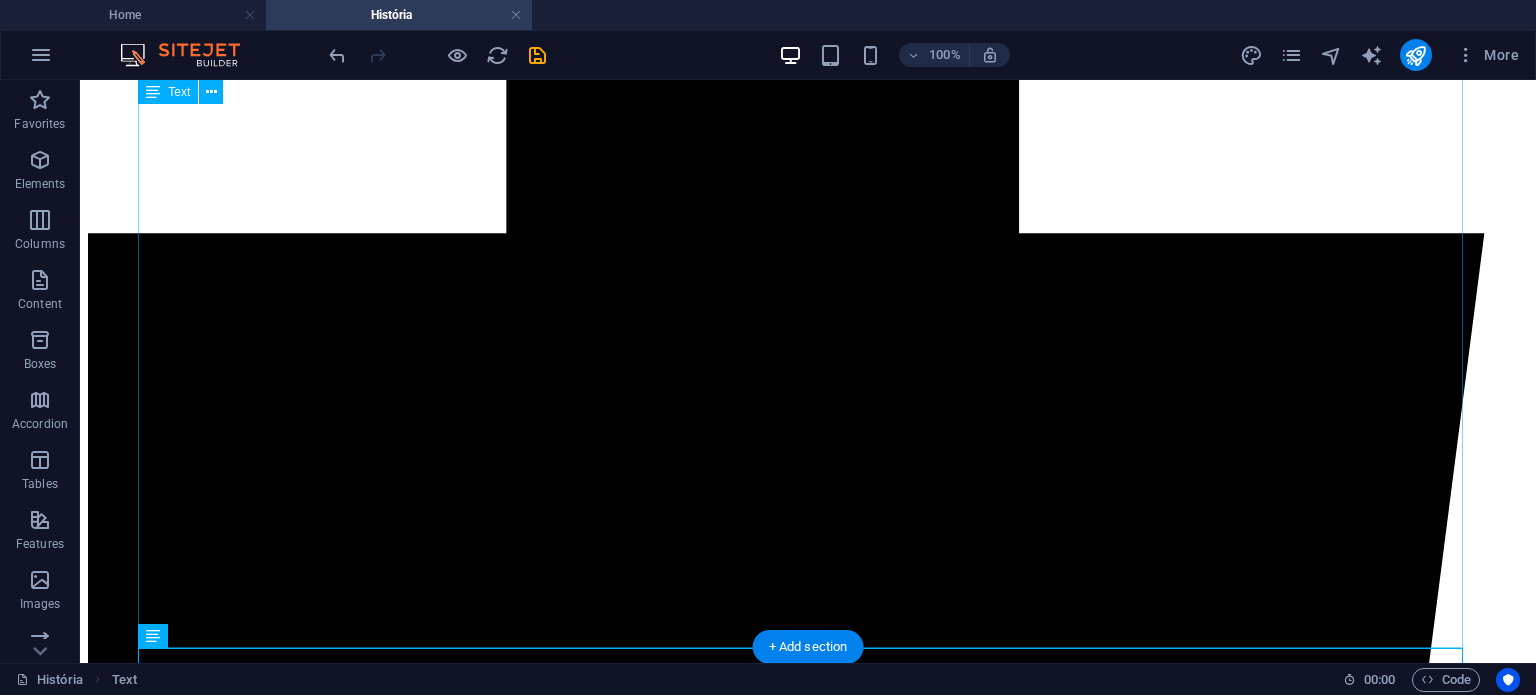 click on "Desde muito novo, sempre me senti atraído pelo mundo da pastelaria e padaria. Enquanto criança, imaginava-me a abrir um café, uma pastelaria ou uma padaria — mas, com o tempo, percebi que o meu verdadeiro sonho era, de facto, ter o meu próprio espaço onde pudesse unir estas duas artes. A confeção de doces, sobremesas, pastéis de nata, ferraduras, bolos de aniversário, bolos lêvedos, pão alentejano e pão fresco sempre me fascinou. Para mim, a pastelaria e a padaria são muito mais do que uma profissão: são uma paixão profunda e autêntica. Foi nesse percurso que descobri o verdadeiro sentido de realização profissional. Na cozinha, encontro emoção, entusiasmo e uma alegria difícil de explicar. Mesmo nos dias menos bons, é a fazer bolos, pão e sobremesas que reencontro o equilíbrio. É quase como se entrasse noutra realidade — um lugar onde nascem amor, alegria e sentido." at bounding box center (808, 6555) 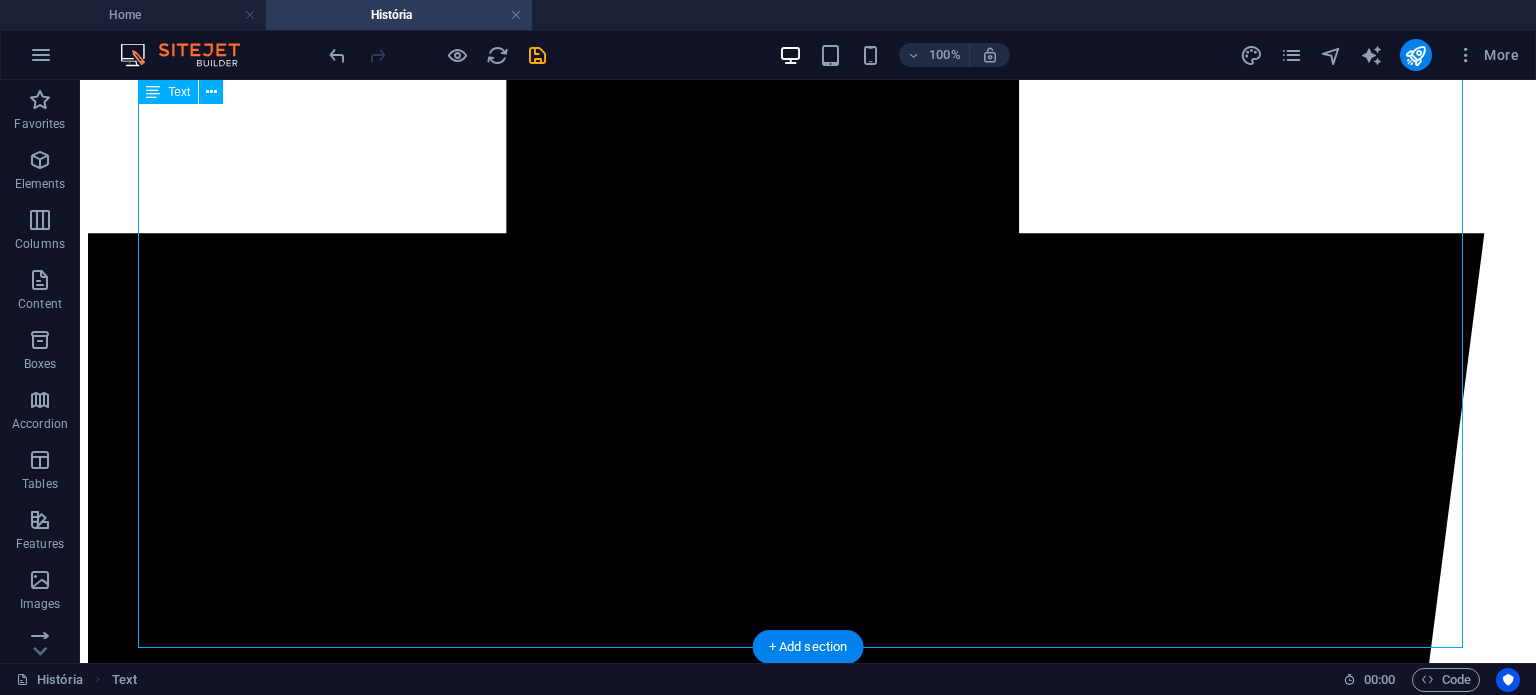 click on "Desde muito novo, sempre me senti atraído pelo mundo da pastelaria e padaria. Enquanto criança, imaginava-me a abrir um café, uma pastelaria ou uma padaria — mas, com o tempo, percebi que o meu verdadeiro sonho era, de facto, ter o meu próprio espaço onde pudesse unir estas duas artes. A confeção de doces, sobremesas, pastéis de nata, ferraduras, bolos de aniversário, bolos lêvedos, pão alentejano e pão fresco sempre me fascinou. Para mim, a pastelaria e a padaria são muito mais do que uma profissão: são uma paixão profunda e autêntica. Foi nesse percurso que descobri o verdadeiro sentido de realização profissional. Na cozinha, encontro emoção, entusiasmo e uma alegria difícil de explicar. Mesmo nos dias menos bons, é a fazer bolos, pão e sobremesas que reencontro o equilíbrio. É quase como se entrasse noutra realidade — um lugar onde nascem amor, alegria e sentido." at bounding box center (808, 6555) 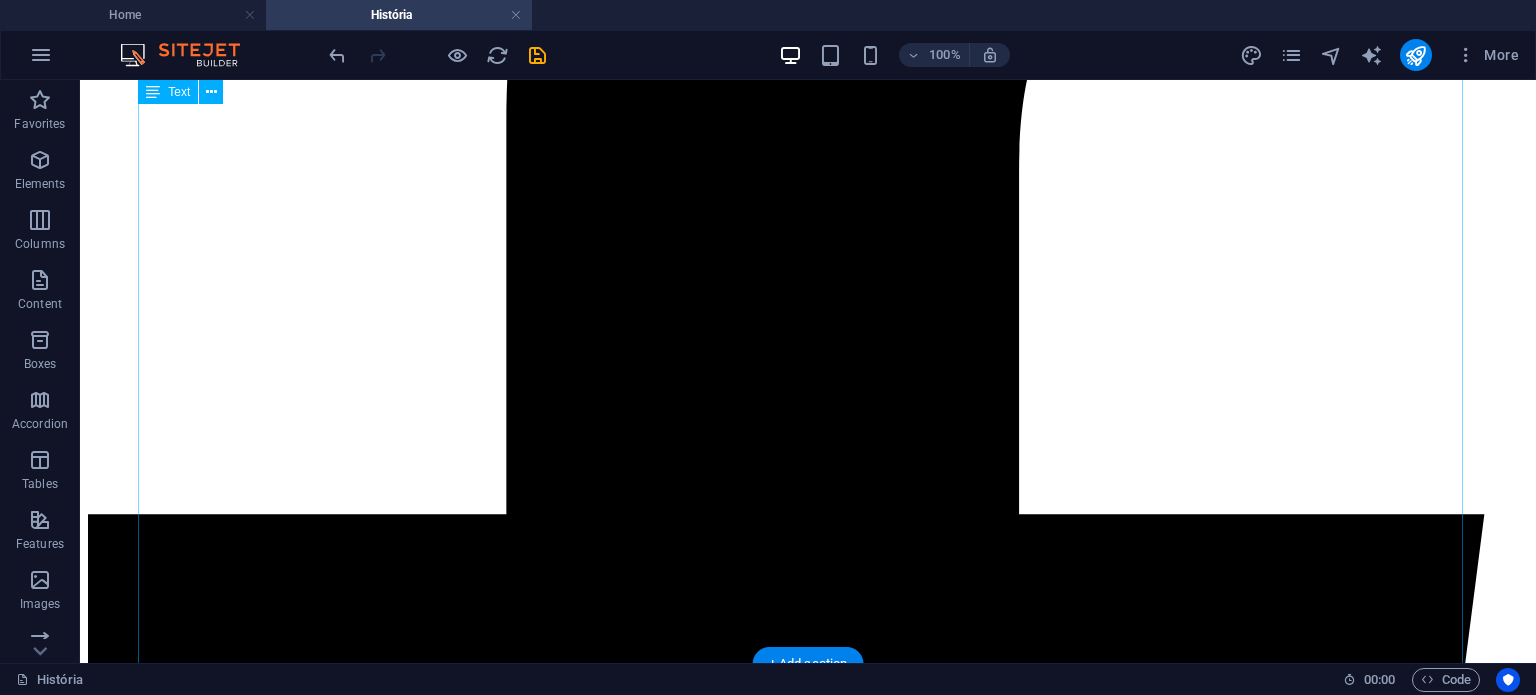 scroll, scrollTop: 880, scrollLeft: 0, axis: vertical 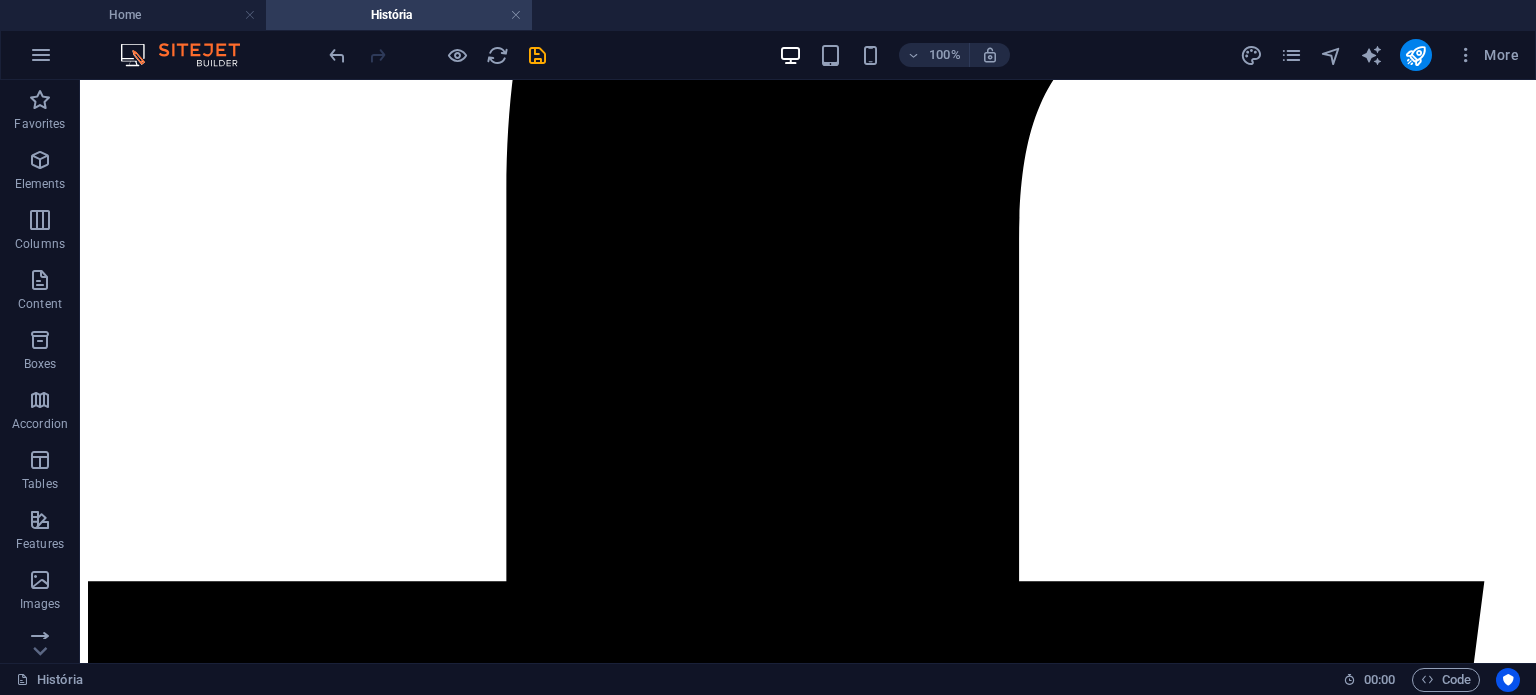 click at bounding box center (437, 55) 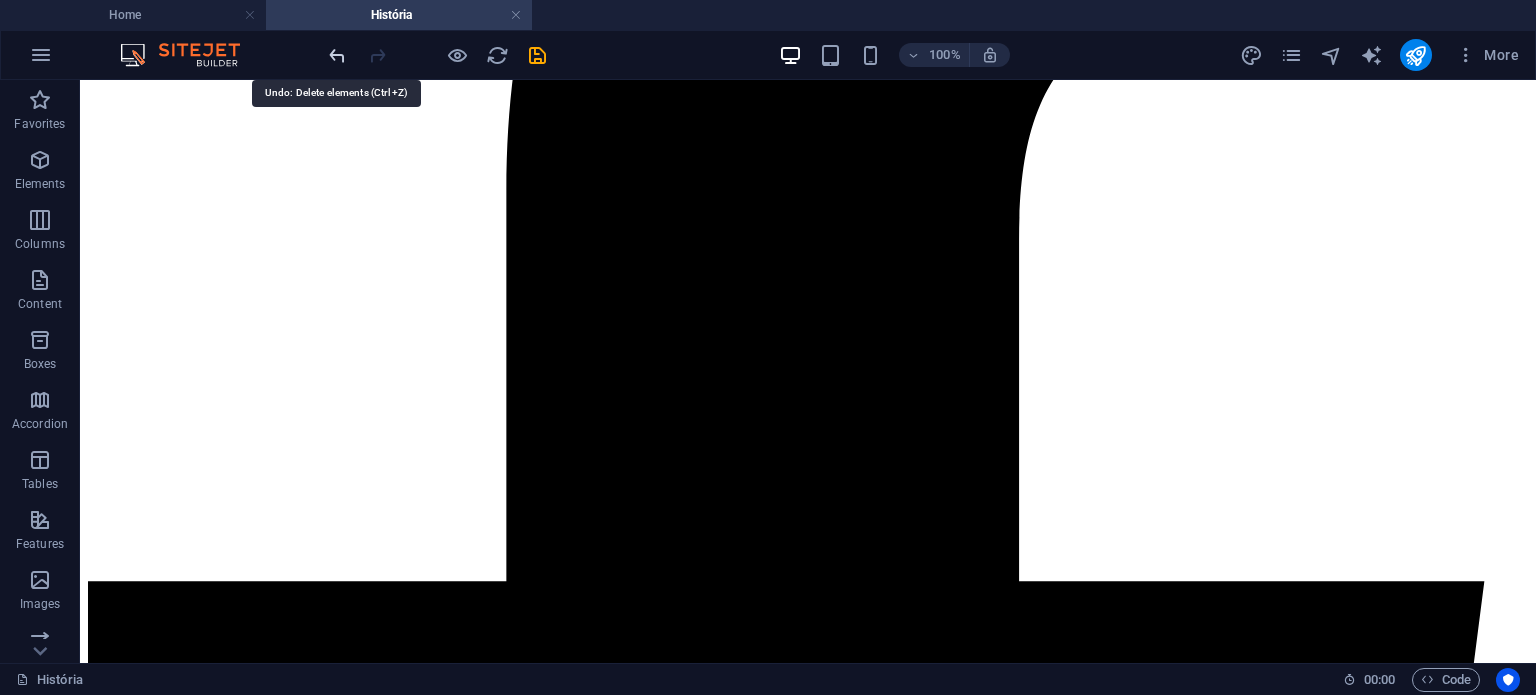 click at bounding box center [337, 55] 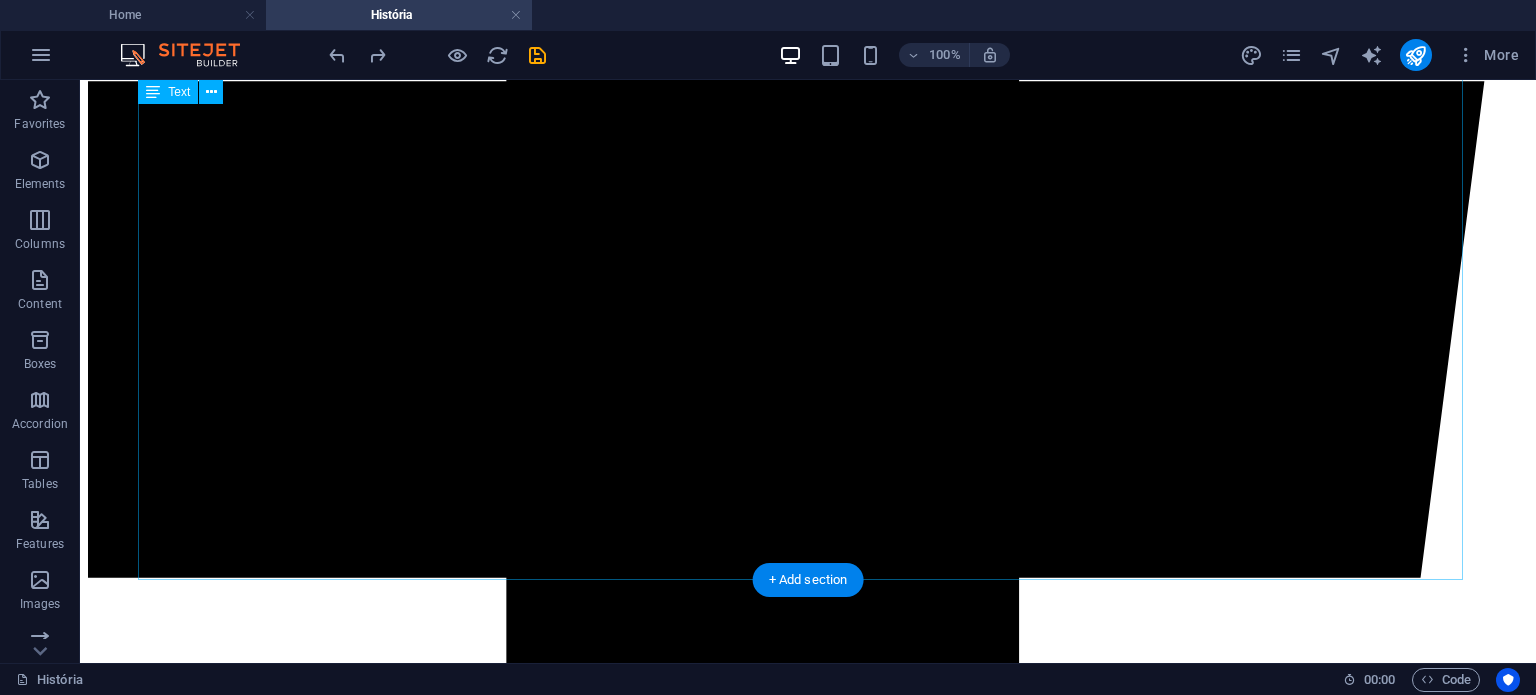 scroll, scrollTop: 1480, scrollLeft: 0, axis: vertical 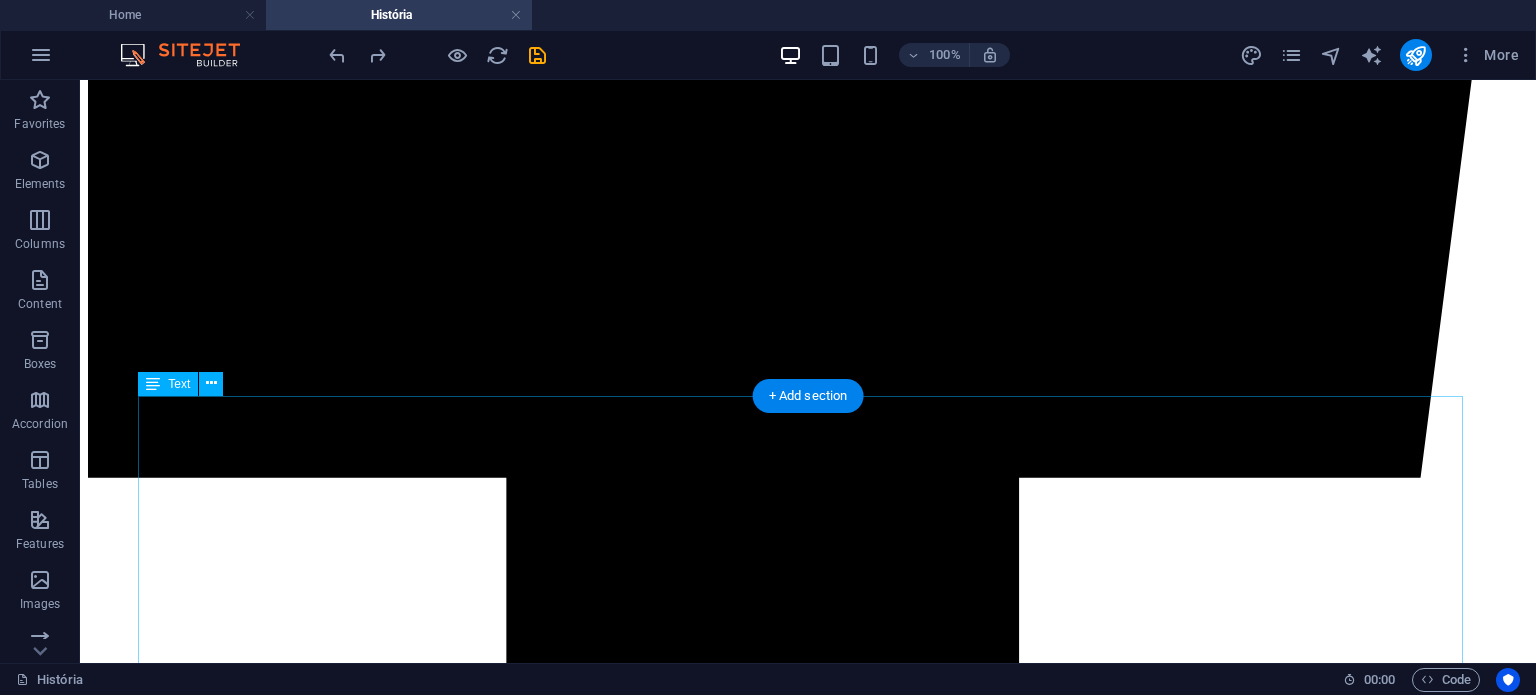 click on "Desde muito novo, sempre me senti atraído pelo mundo da pastelaria e padaria. Enquanto criança, imaginava-me a abrir um café, uma pastelaria ou uma padaria — mas, com o tempo, percebi que o meu verdadeiro sonho era, de facto, ter o meu próprio espaço onde pudesse unir estas duas artes. A confeção de doces, sobremesas, pastéis de nata, ferraduras, bolos de aniversário, bolos lêvedos, pão alentejano e pão fresco sempre me fascinou. Para mim, a pastelaria e a padaria são muito mais do que uma profissão: são uma paixão profunda e autêntica. Foi nesse percurso que descobri o verdadeiro sentido de realização profissional. Na cozinha, encontro emoção, entusiasmo e uma alegria difícil de explicar. Mesmo nos dias menos bons, é a fazer bolos, pão e sobremesas que reencontro o equilíbrio. É quase como se entrasse noutra realidade — um lugar onde nascem amor, alegria e sentido." at bounding box center (808, 6850) 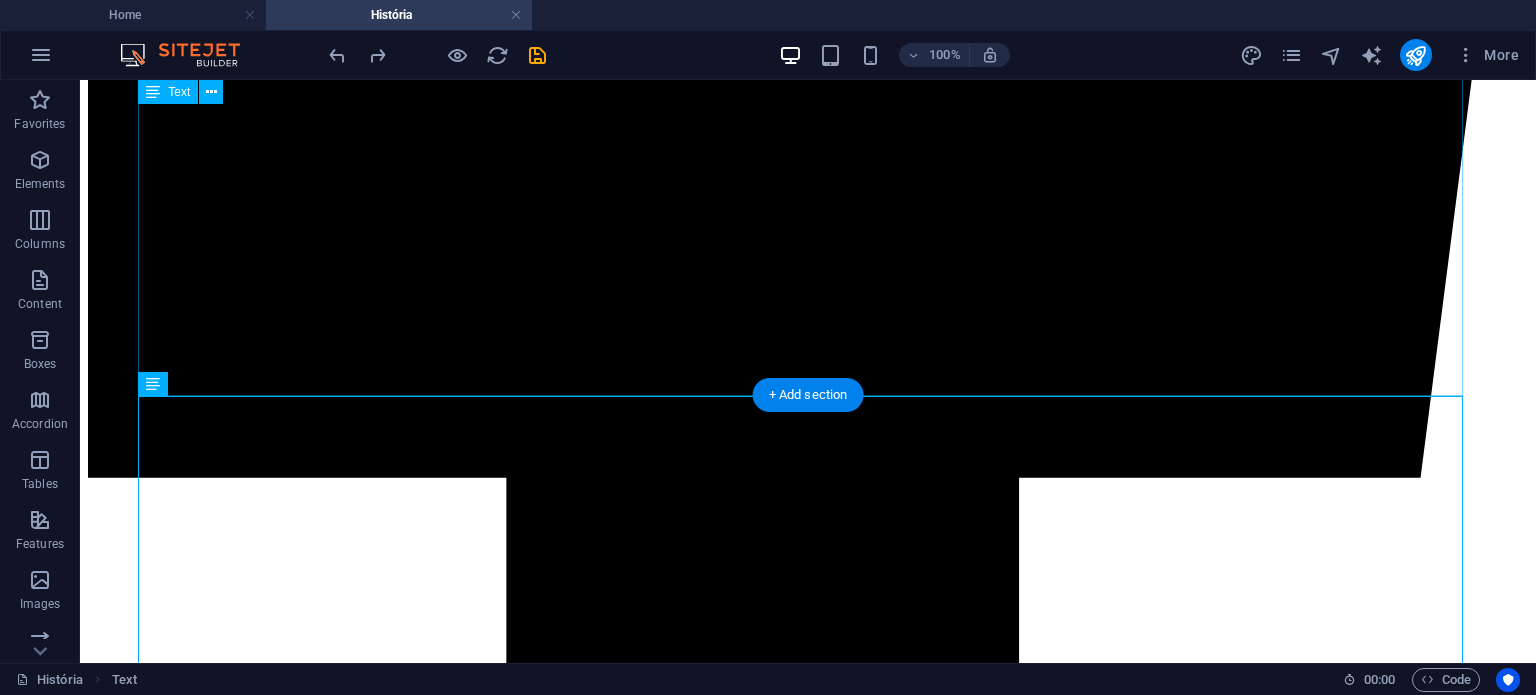 click on "Desde muito novo, sempre me senti atraído pelo mundo da pastelaria e padaria. Enquanto criança, imaginava-me a abrir um café, uma pastelaria ou uma padaria — mas, com o tempo, percebi que o meu verdadeiro sonho era, de facto, ter o meu próprio espaço onde pudesse unir estas duas artes. A confeção de doces, sobremesas, pastéis de nata, ferraduras, bolos de aniversário, bolos lêvedos, pão alentejano e pão fresco sempre me fascinou. Para mim, a pastelaria e a padaria são muito mais do que uma profissão: são uma paixão profunda e autêntica. Foi nesse percurso que descobri o verdadeiro sentido de realização profissional. Na cozinha, encontro emoção, entusiasmo e uma alegria difícil de explicar. Mesmo nos dias menos bons, é a fazer bolos, pão e sobremesas que reencontro o equilíbrio. É quase como se entrasse noutra realidade — um lugar onde nascem amor, alegria e sentido." at bounding box center [808, 6303] 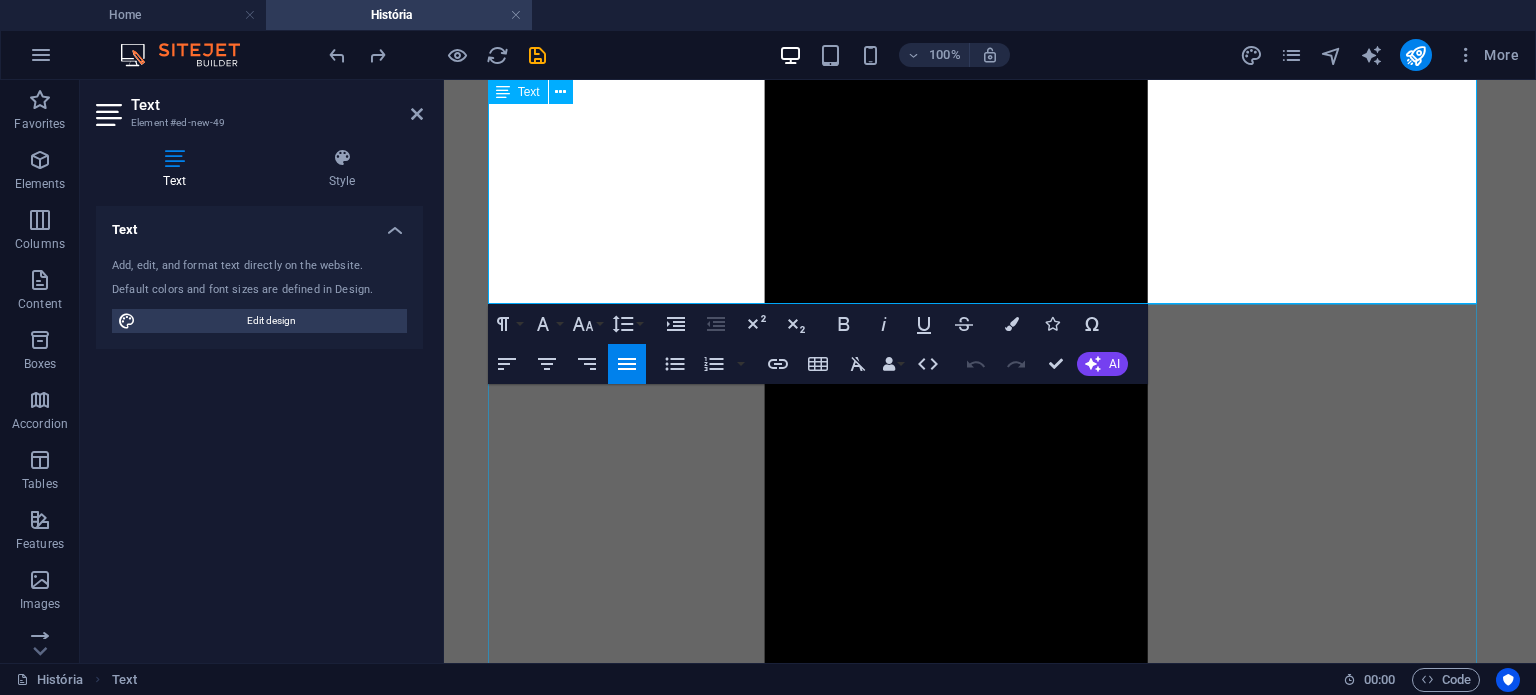 scroll, scrollTop: 1656, scrollLeft: 0, axis: vertical 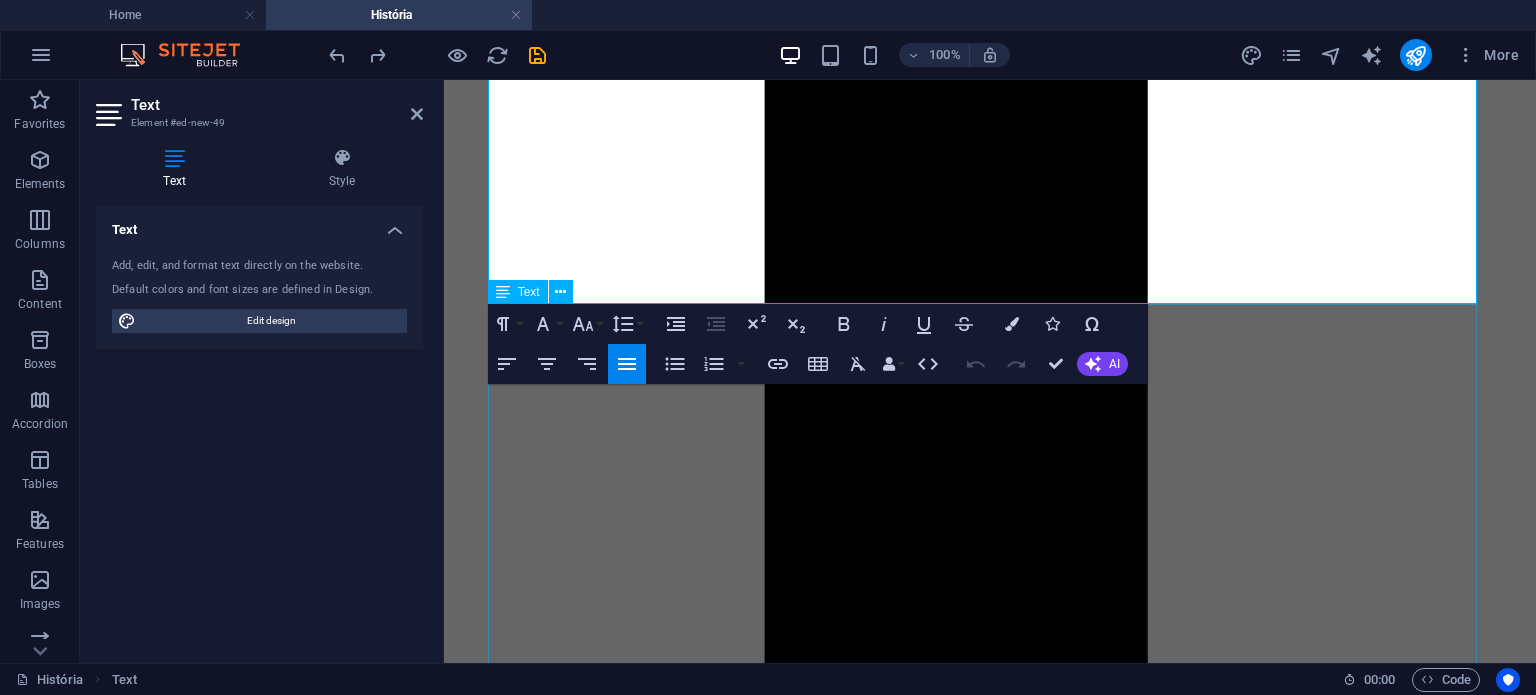 drag, startPoint x: 488, startPoint y: 388, endPoint x: 924, endPoint y: 475, distance: 444.5953 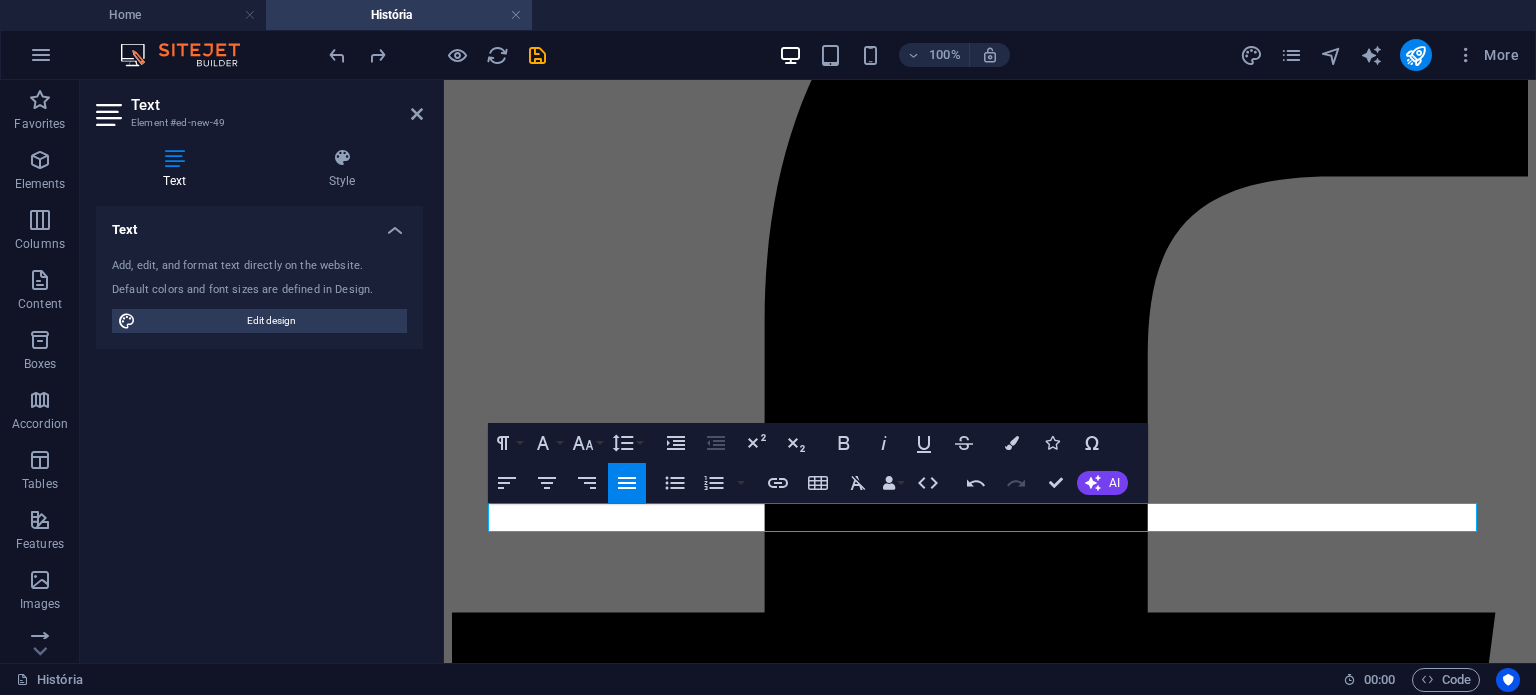 scroll, scrollTop: 556, scrollLeft: 0, axis: vertical 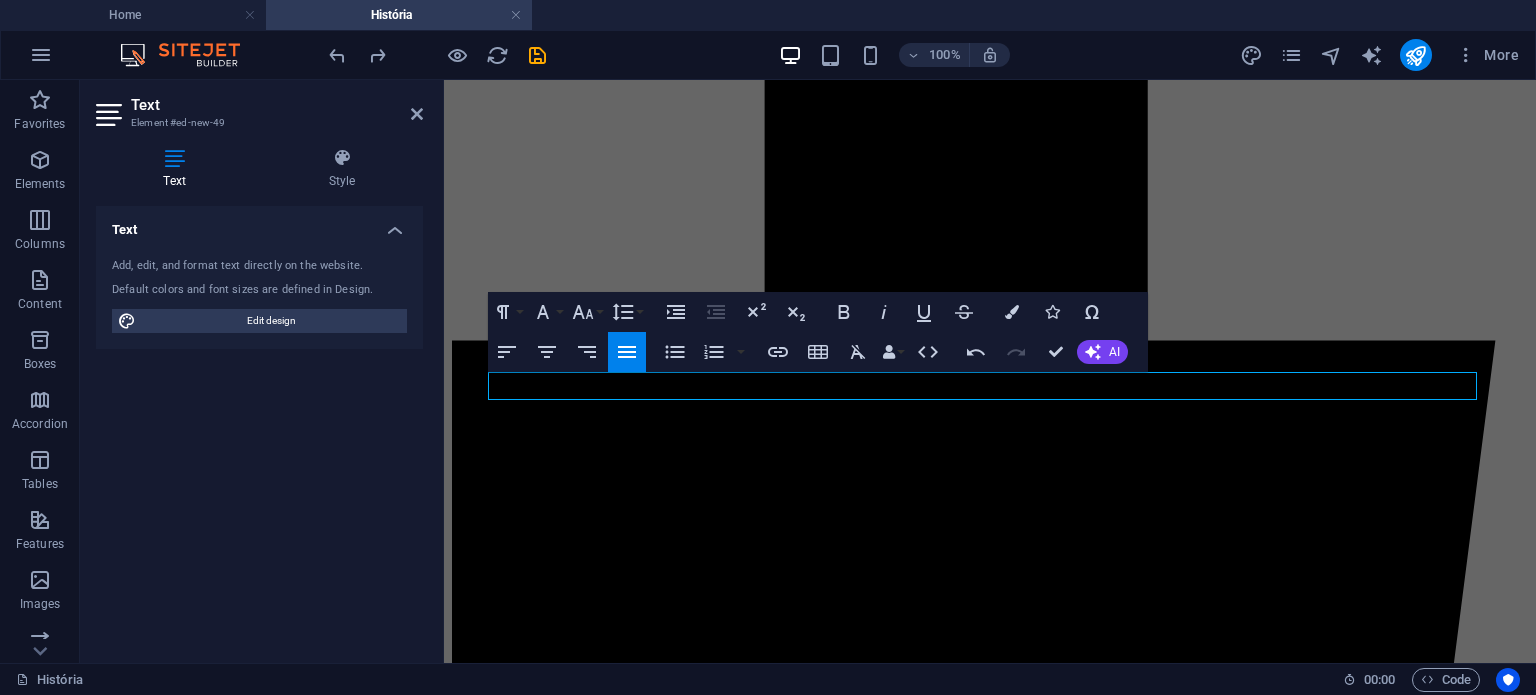 click on "história" at bounding box center (990, 5118) 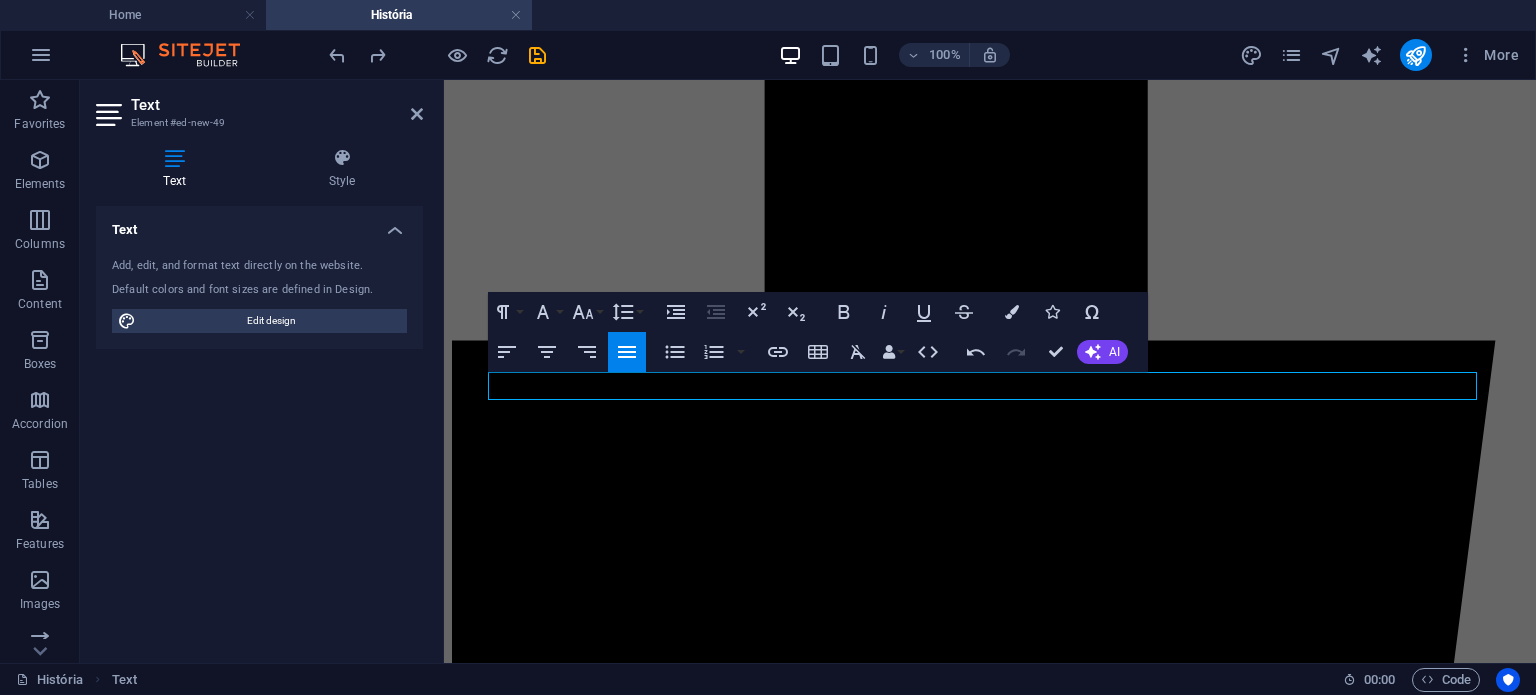 type 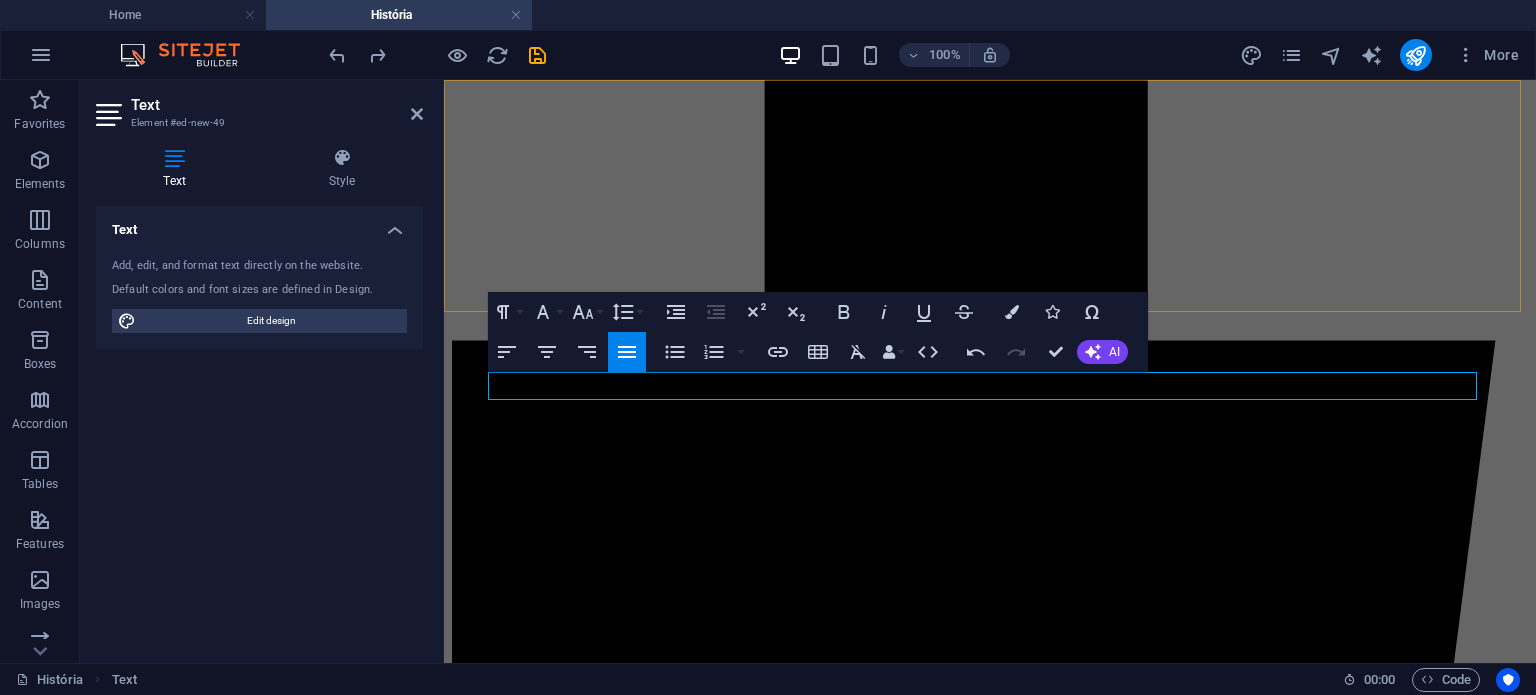 drag, startPoint x: 739, startPoint y: 239, endPoint x: 1106, endPoint y: 239, distance: 367 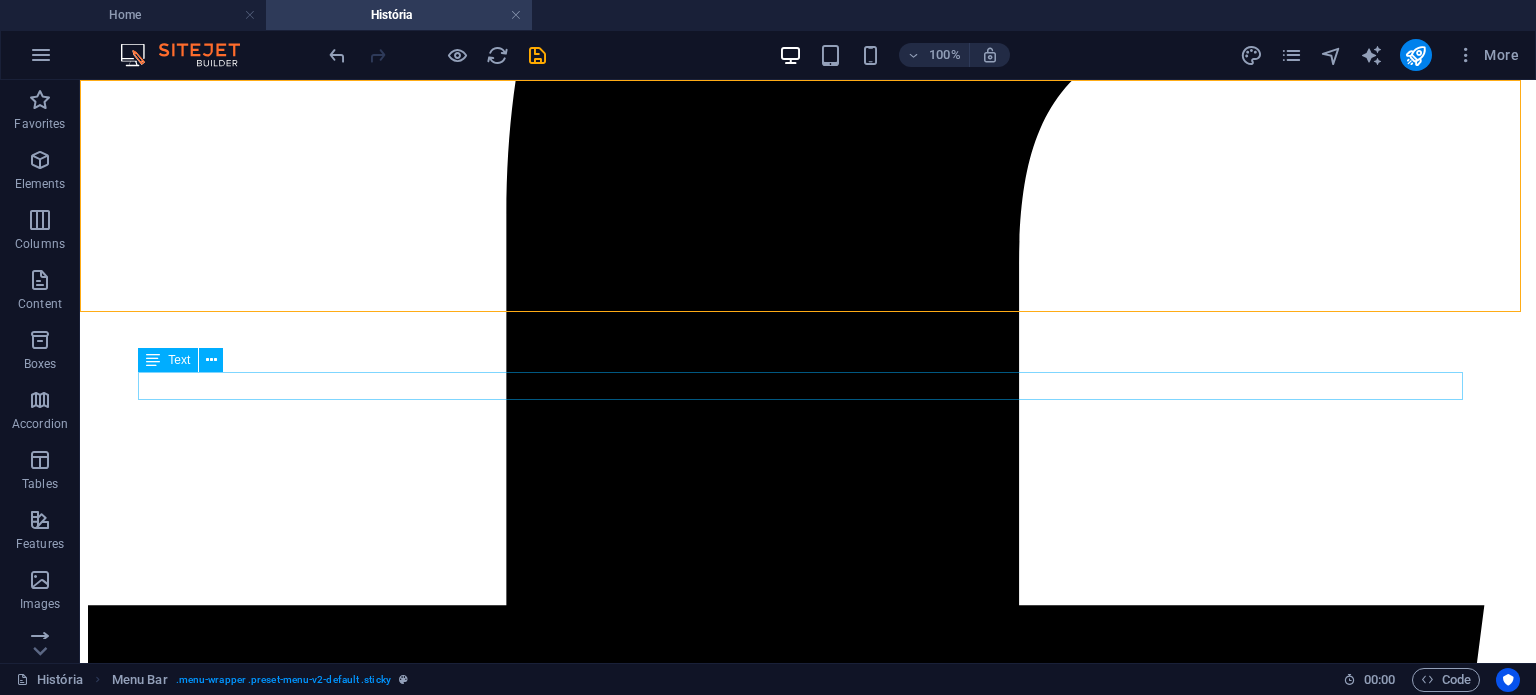 click on "História" at bounding box center [808, 6671] 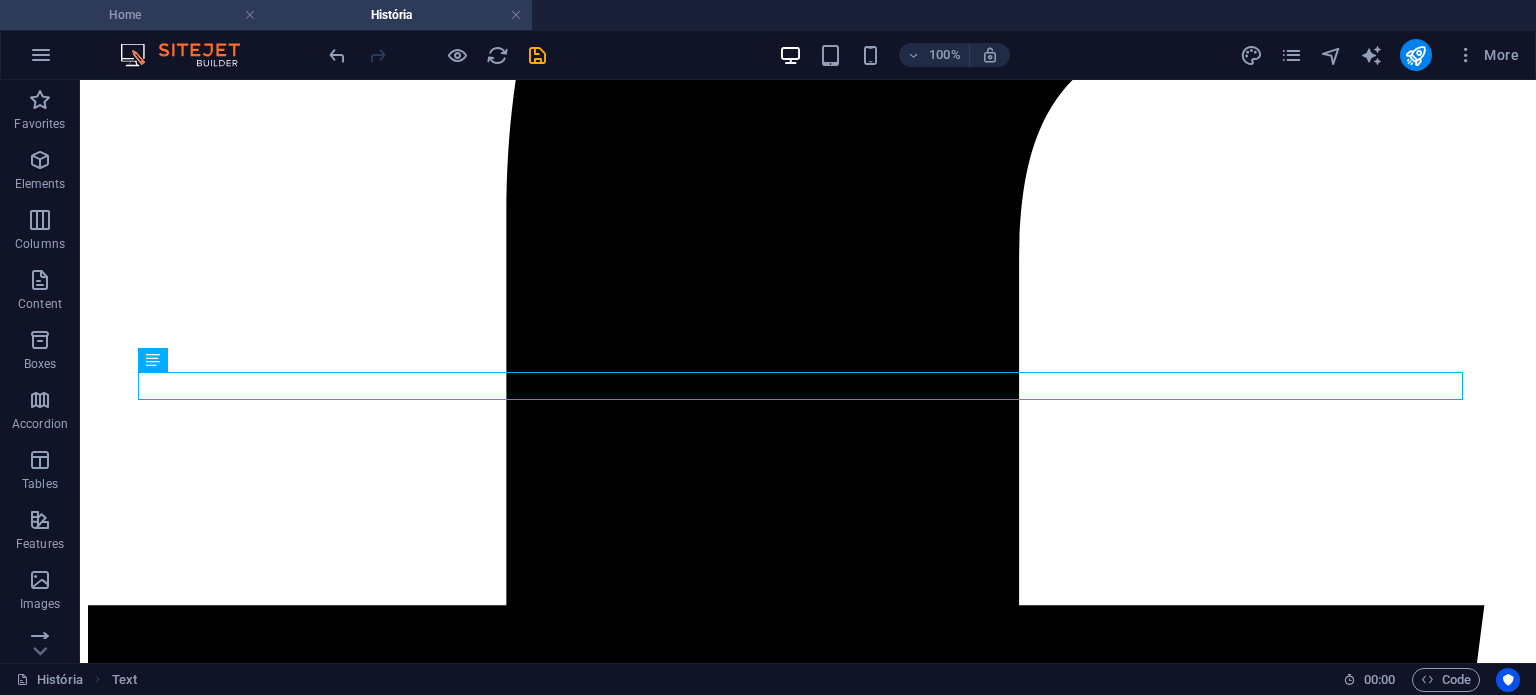 click on "Home" at bounding box center [133, 15] 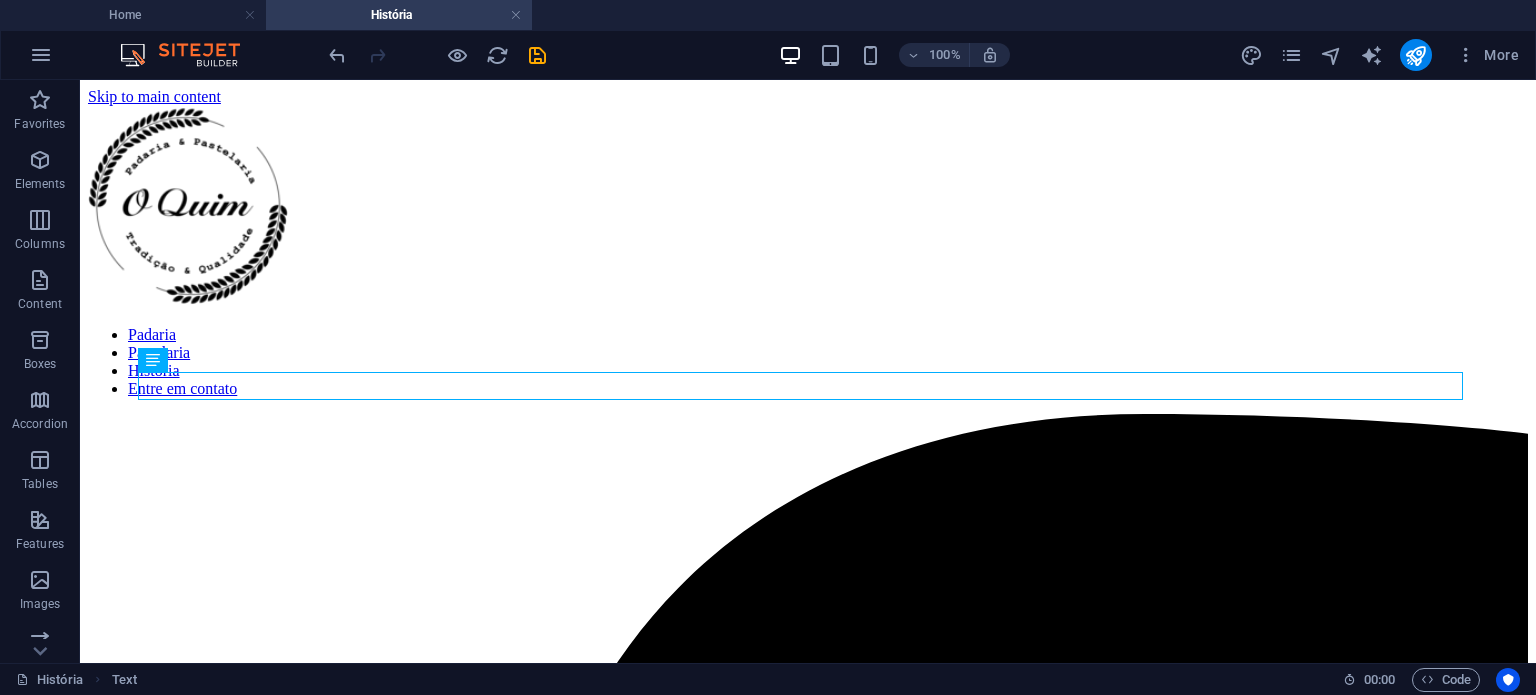 scroll, scrollTop: 200, scrollLeft: 0, axis: vertical 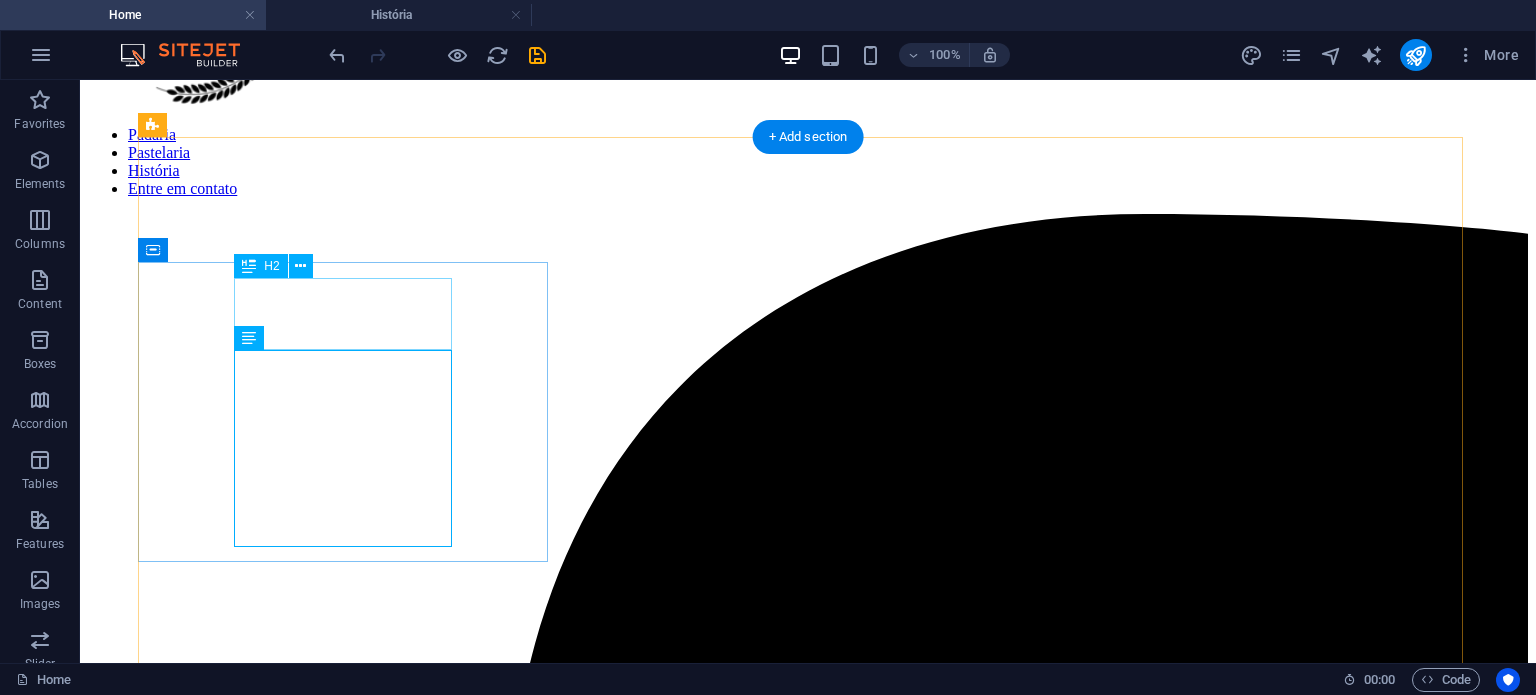 click on "O Algarvio" at bounding box center [293, 6991] 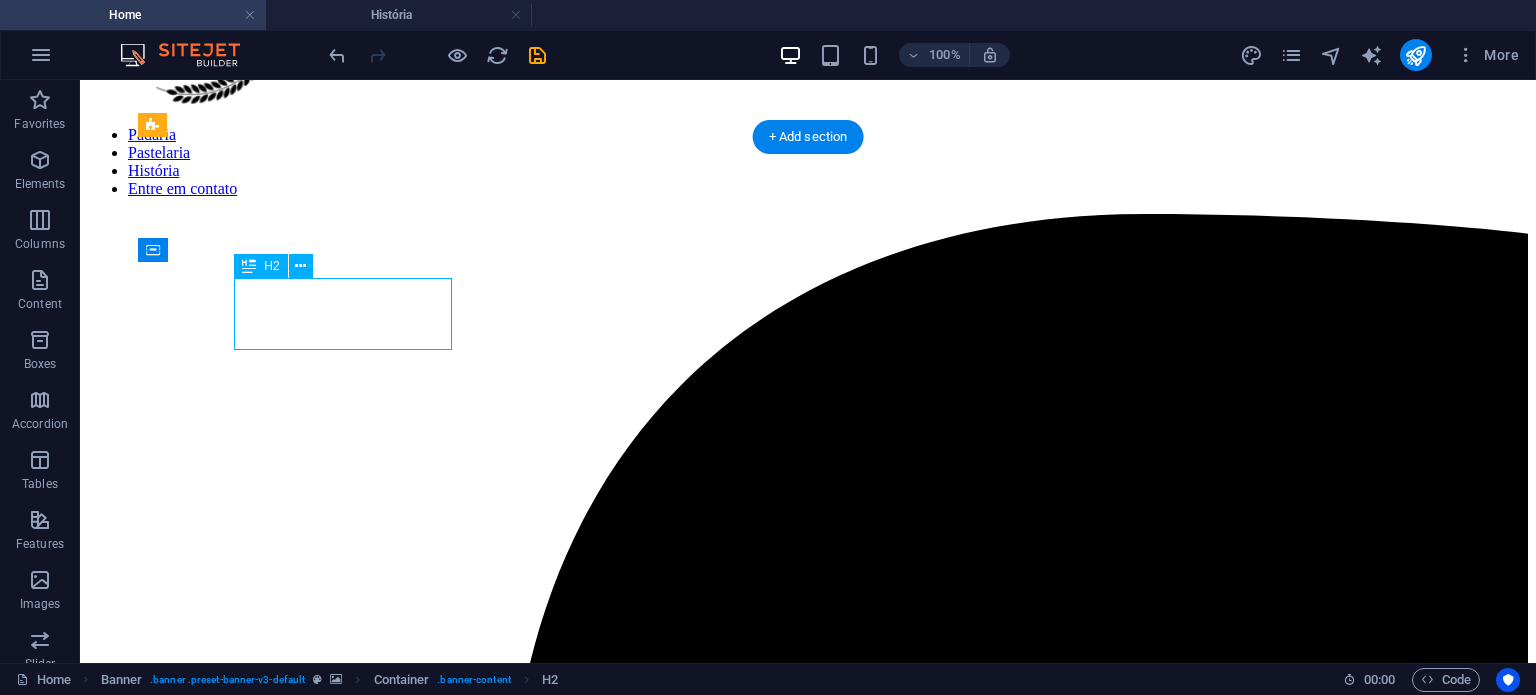 click on "O Algarvio" at bounding box center [293, 6991] 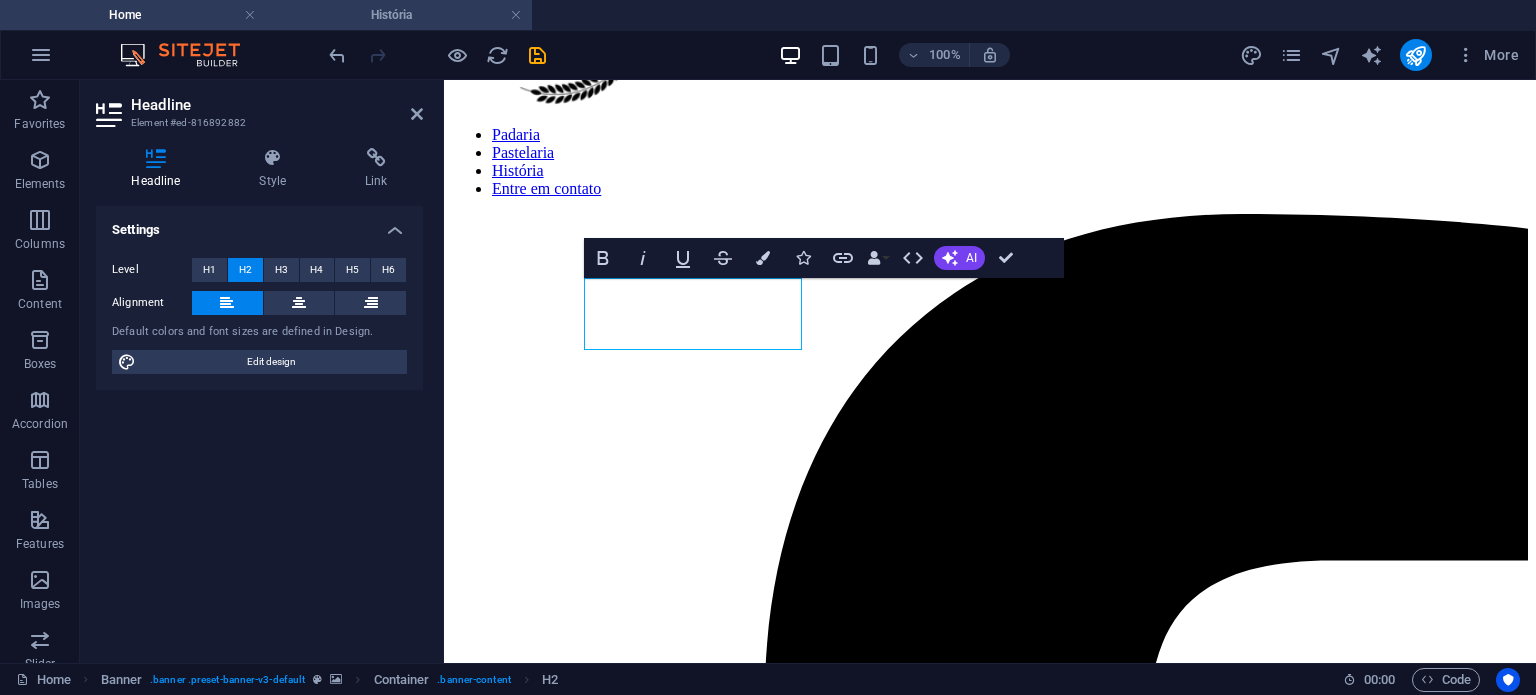 click on "História" at bounding box center [399, 15] 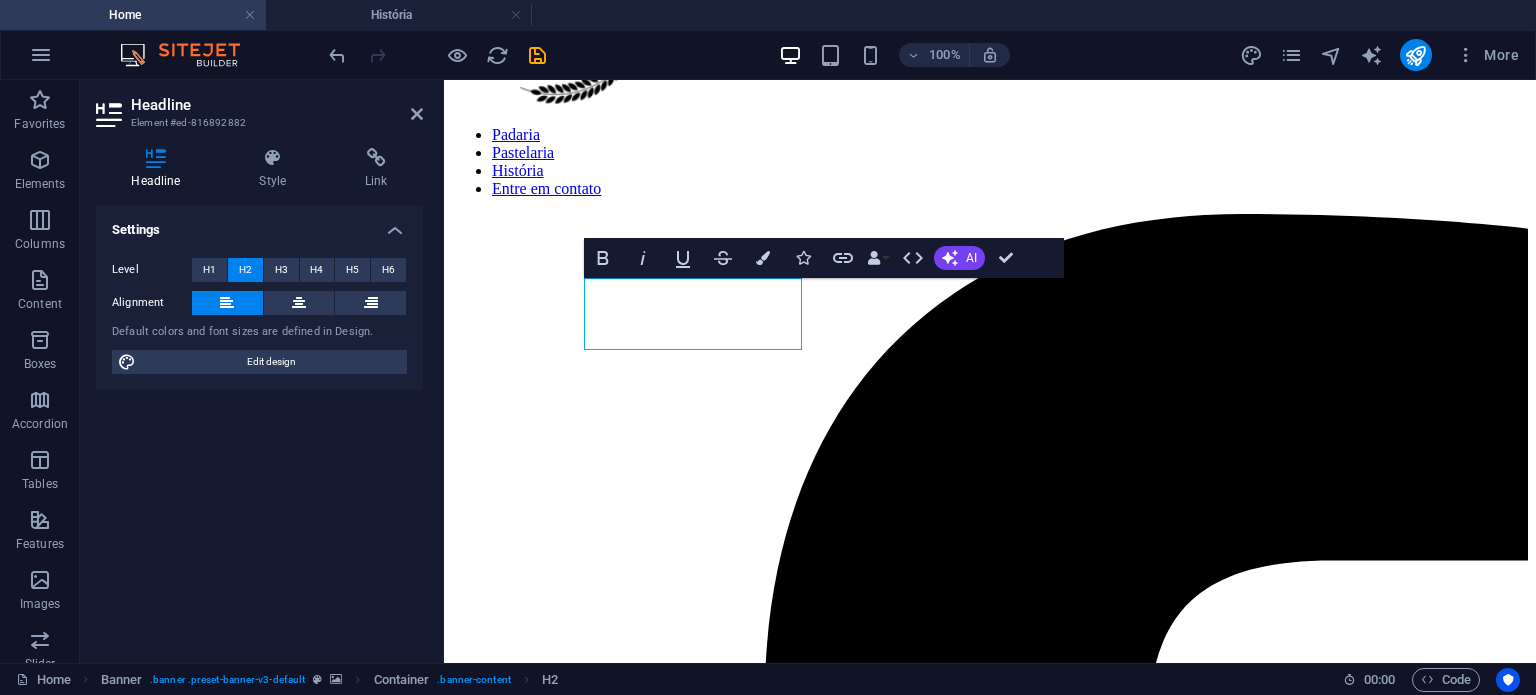 scroll, scrollTop: 0, scrollLeft: 0, axis: both 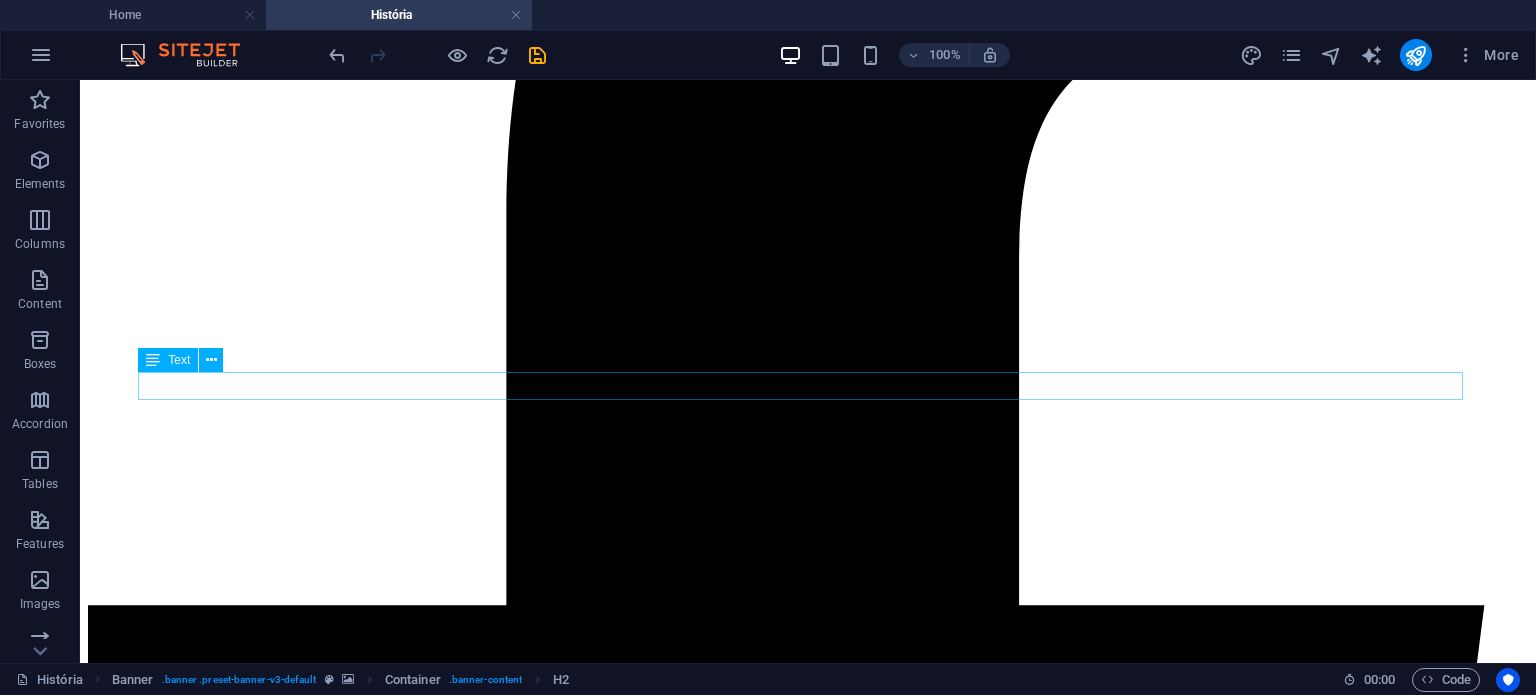 click on "História" at bounding box center [808, 6671] 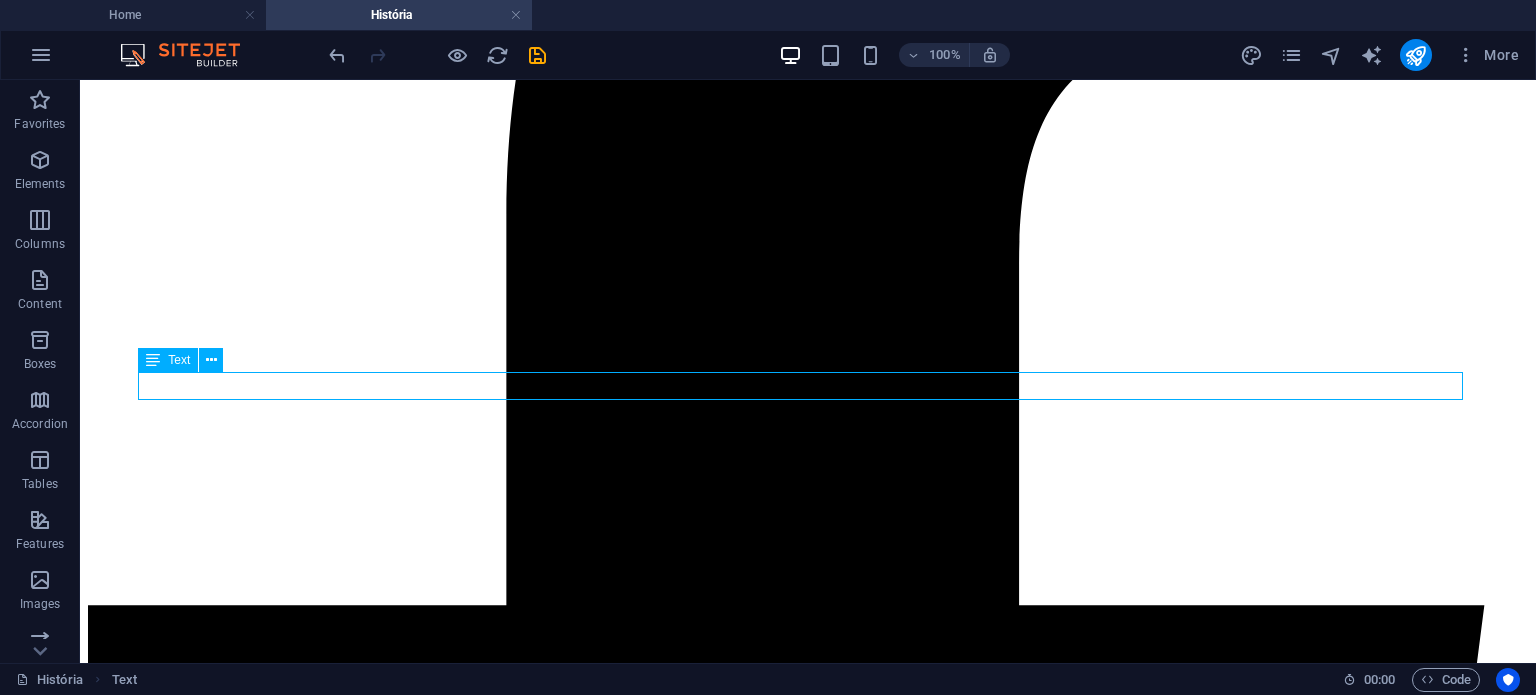 click on "História" at bounding box center [808, 6671] 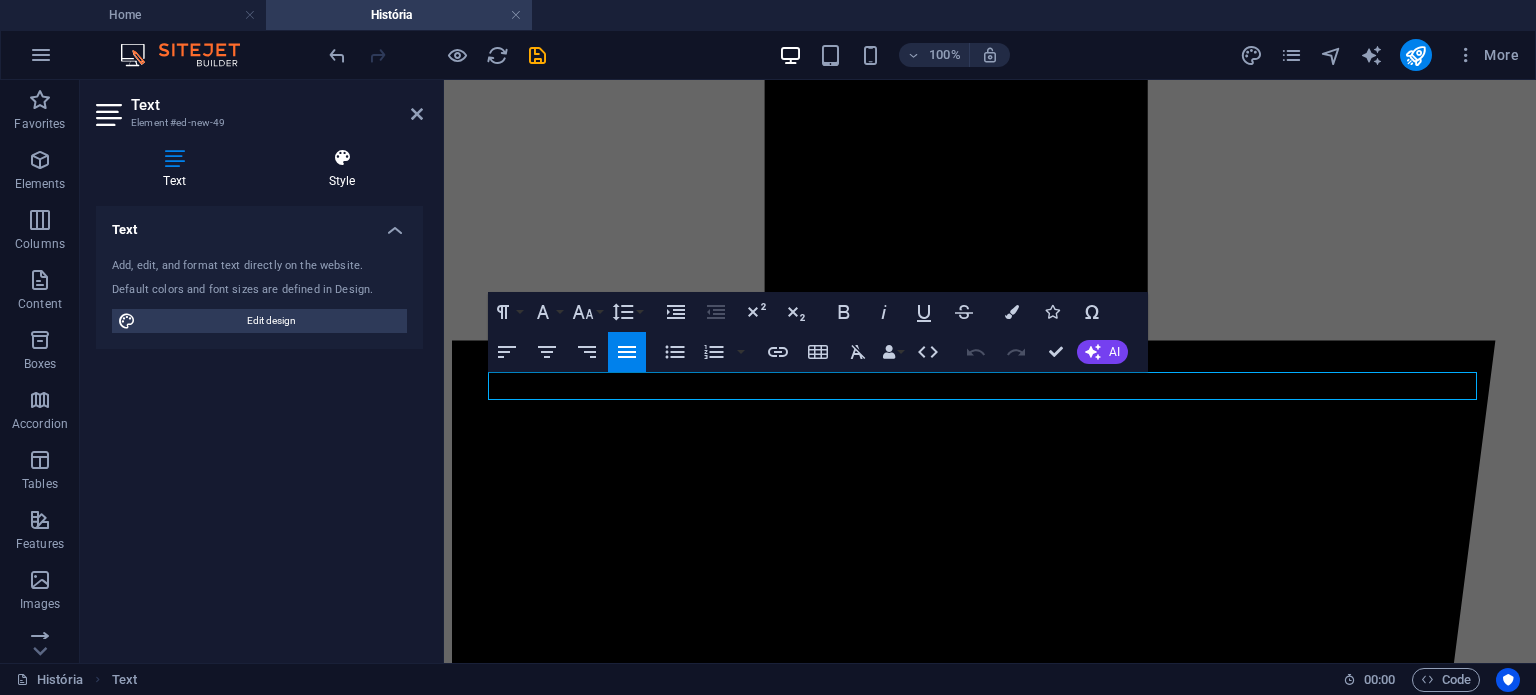 click on "Style" at bounding box center (342, 169) 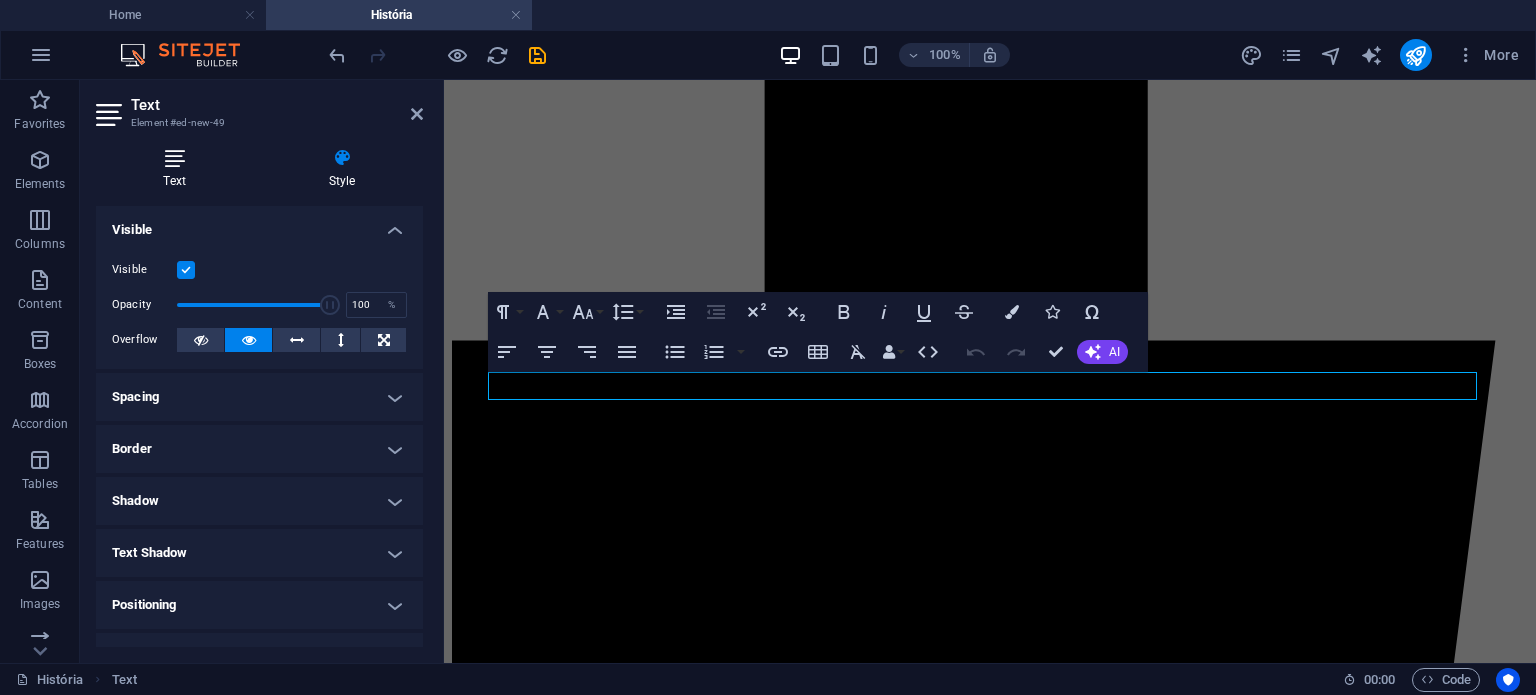 click at bounding box center [174, 158] 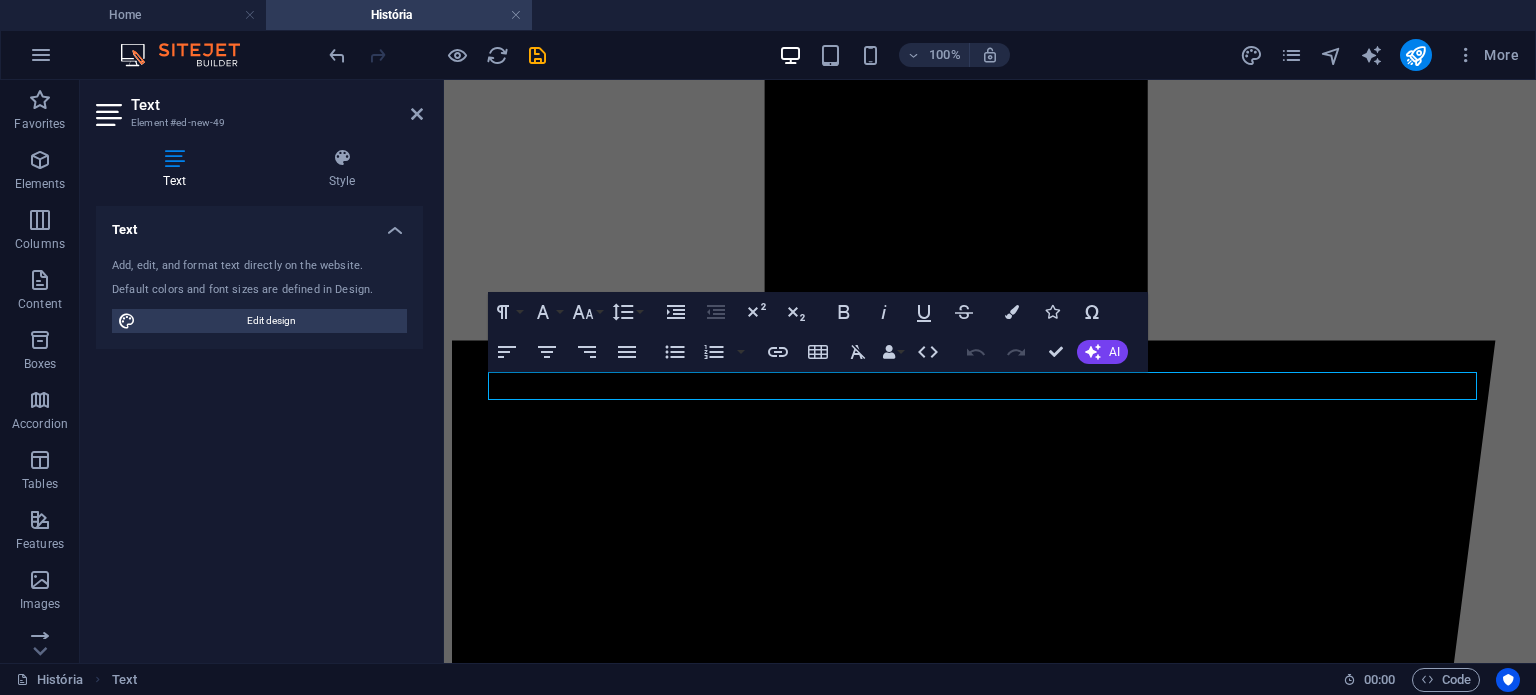 drag, startPoint x: 223, startPoint y: 319, endPoint x: 1425, endPoint y: 68, distance: 1227.9271 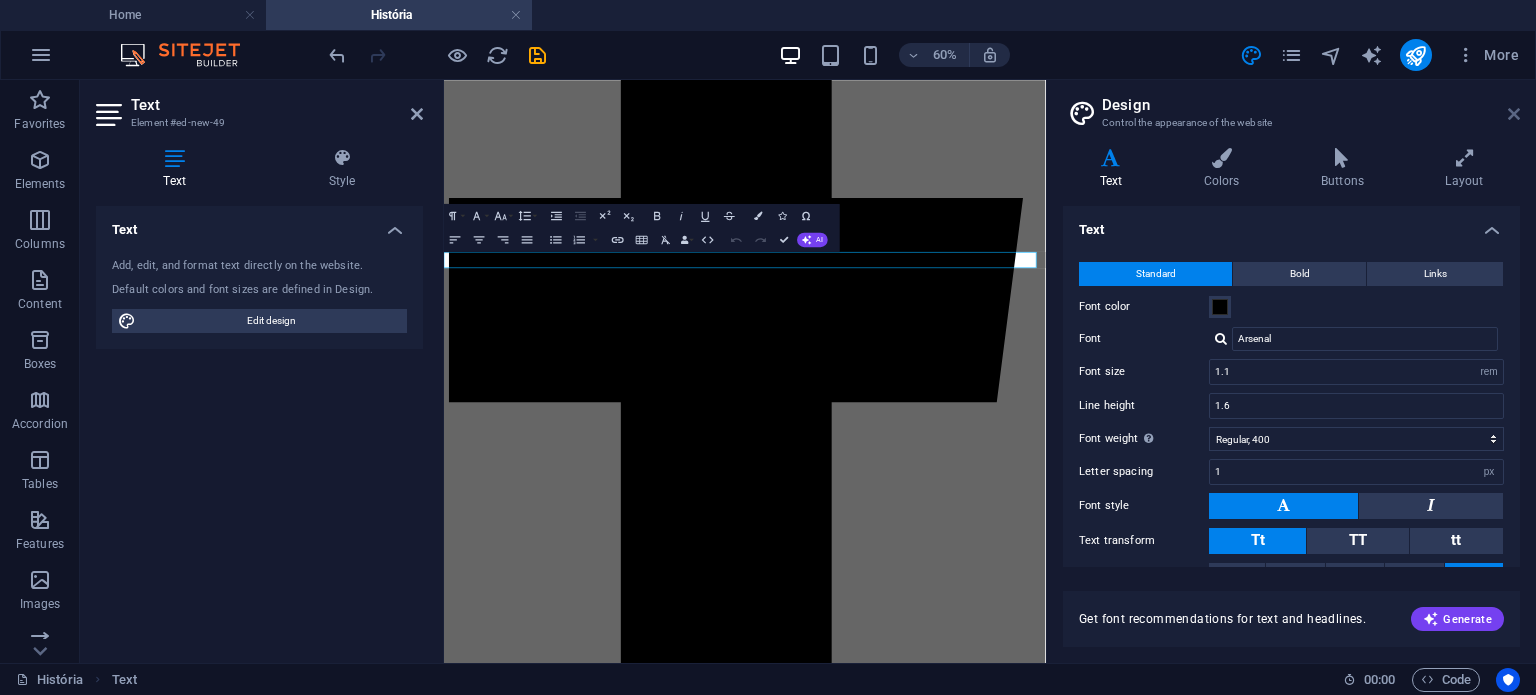 click at bounding box center (1514, 114) 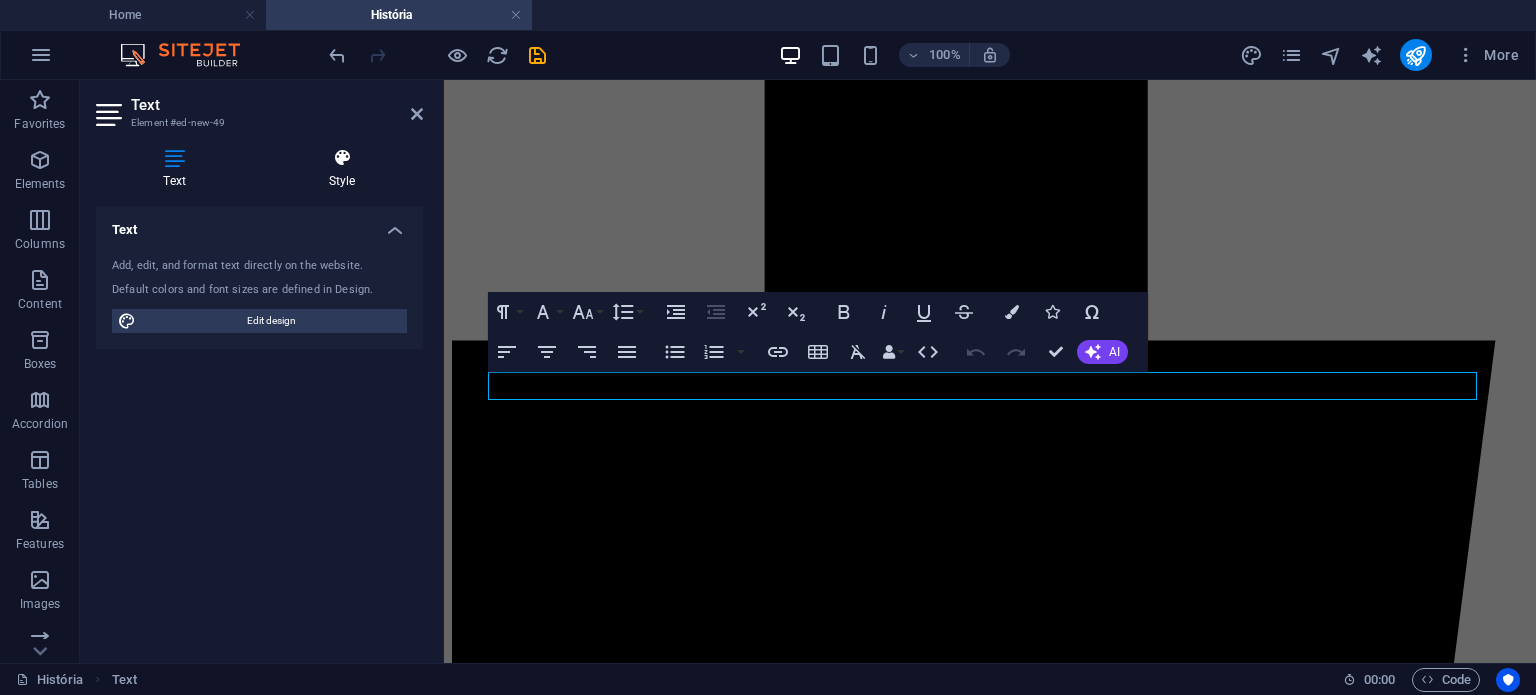 click at bounding box center [342, 158] 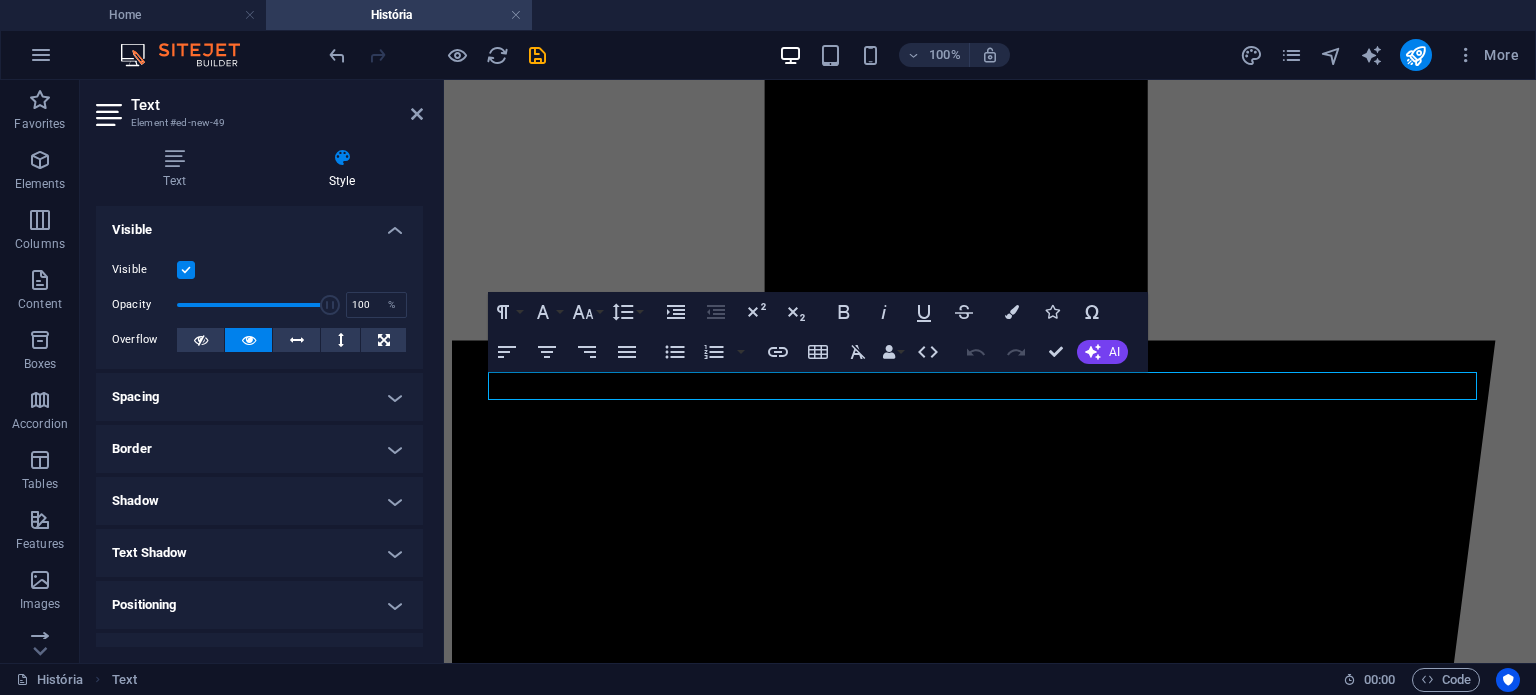 click on "Spacing" at bounding box center [259, 397] 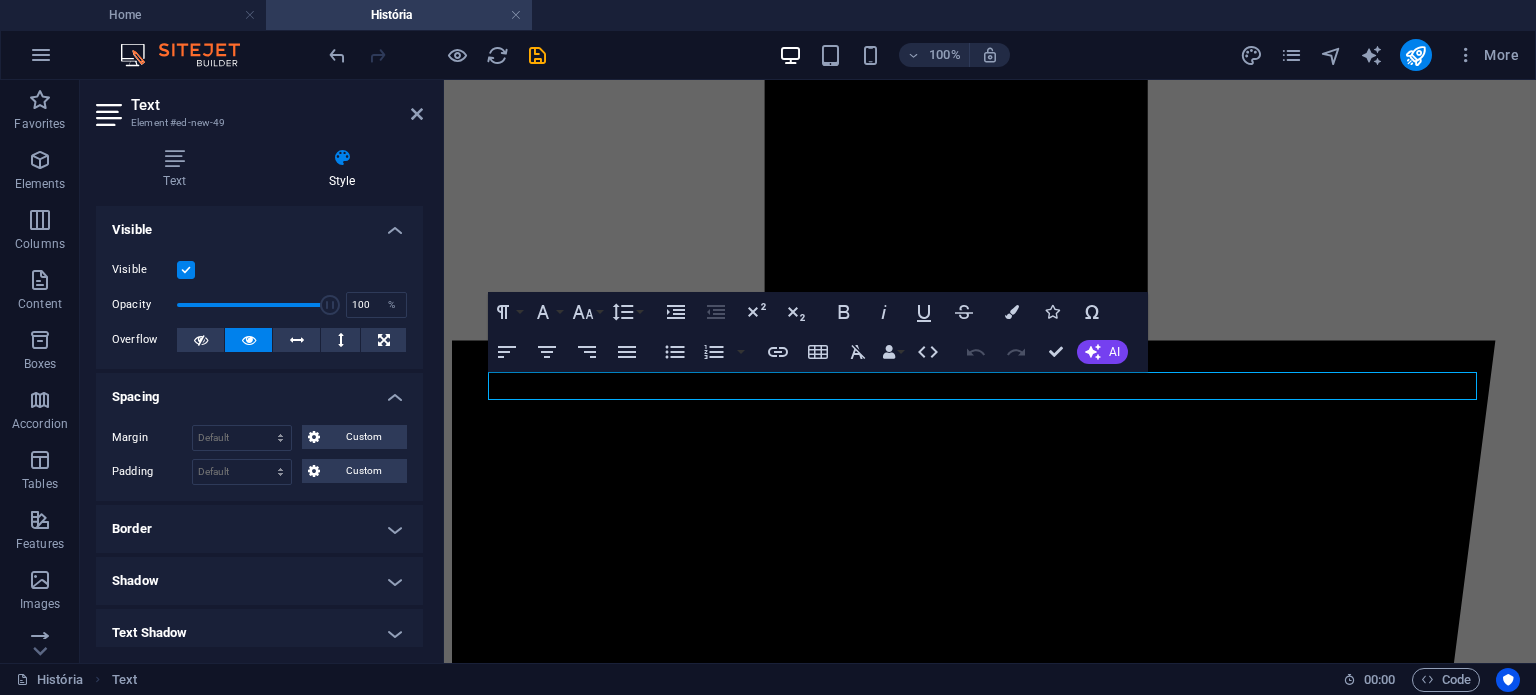 click on "Spacing" at bounding box center [259, 391] 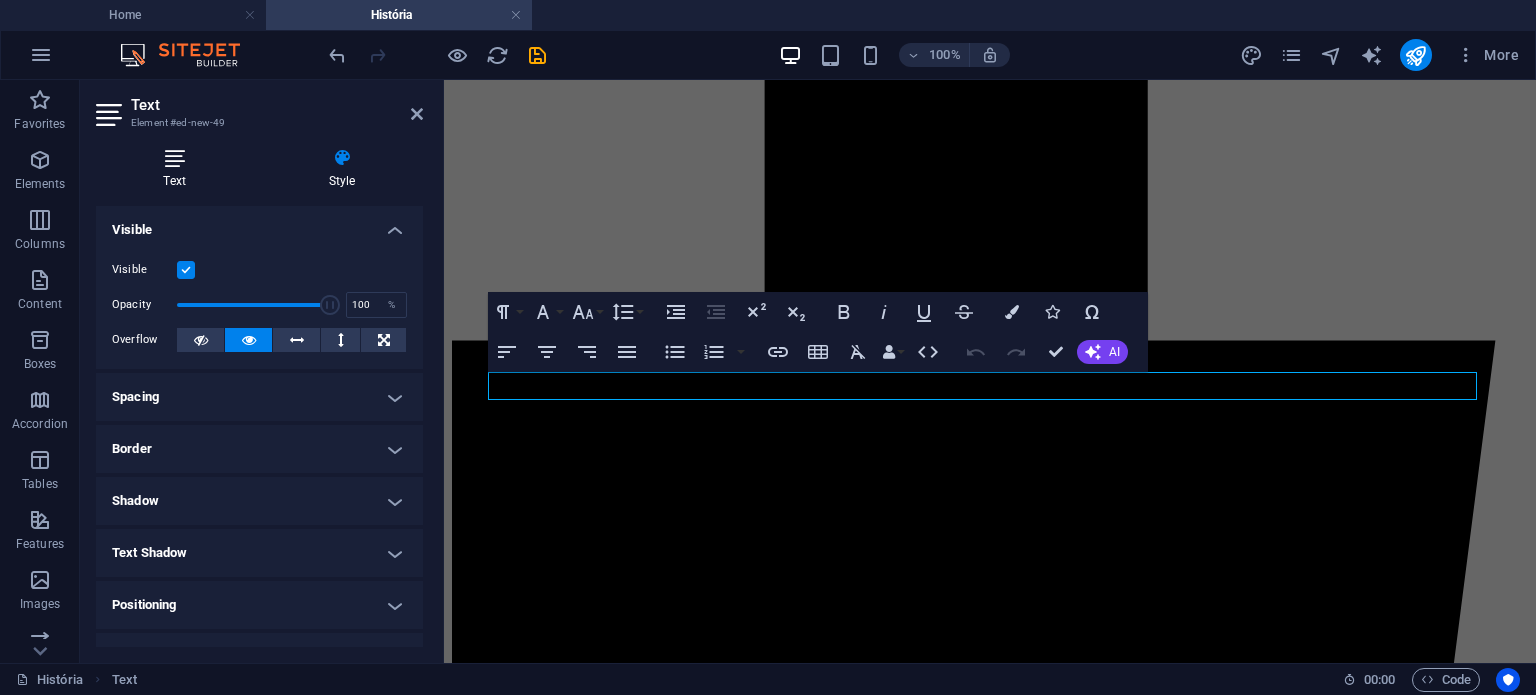 click at bounding box center [174, 158] 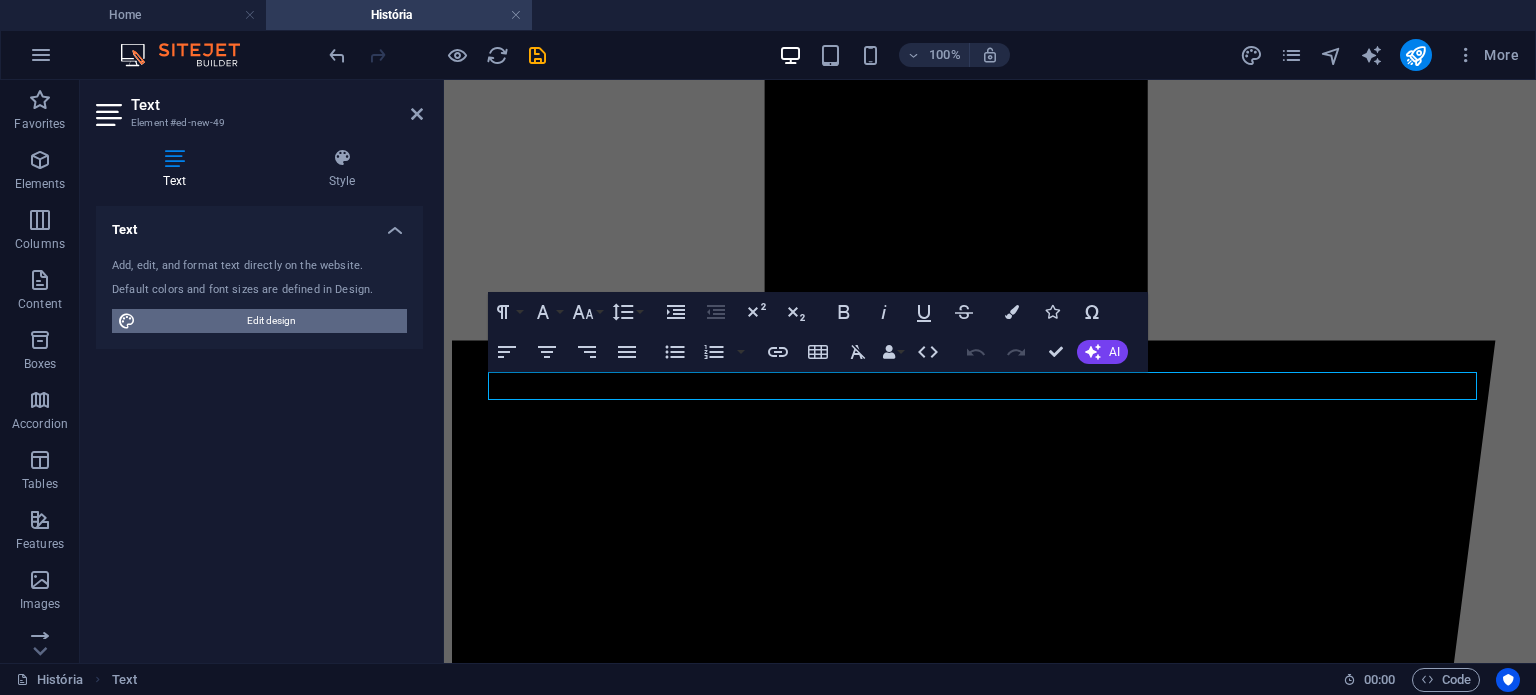 click on "Edit design" at bounding box center (271, 321) 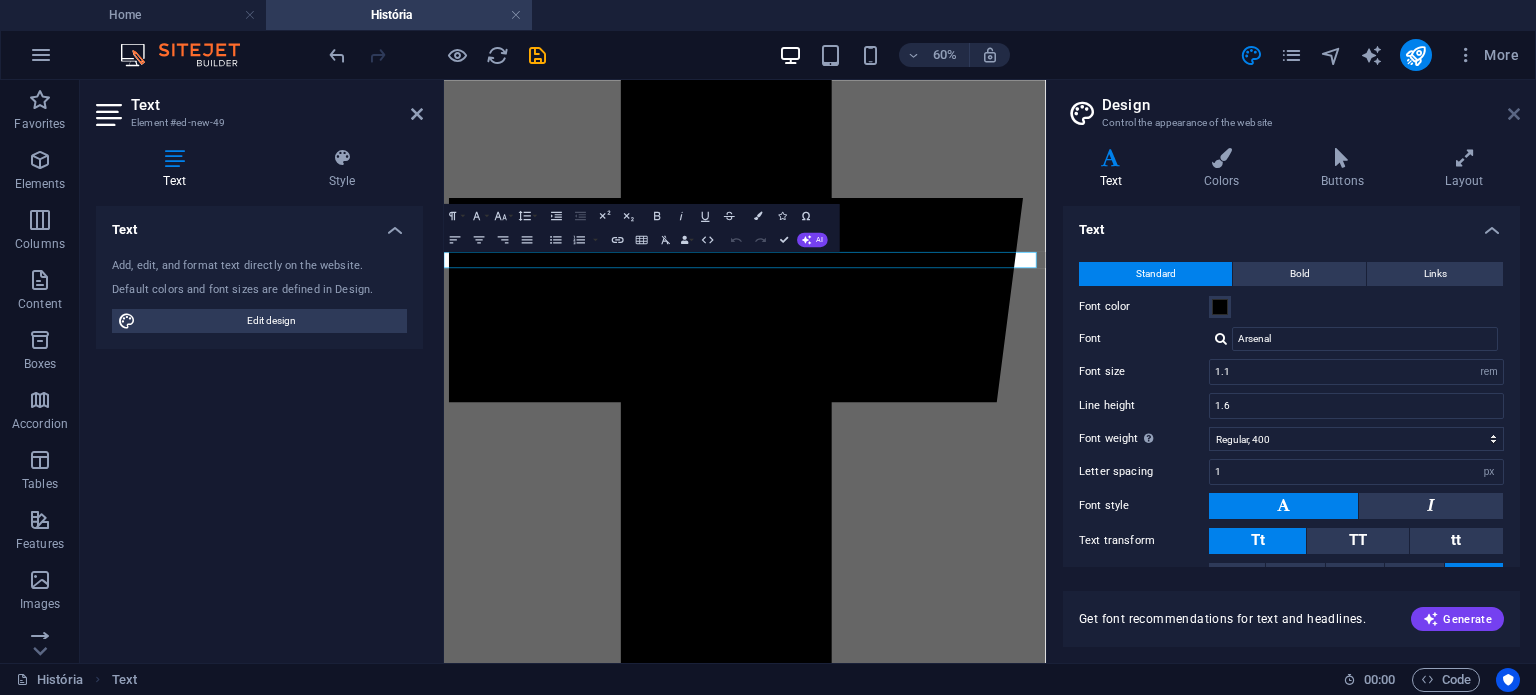 click at bounding box center [1514, 114] 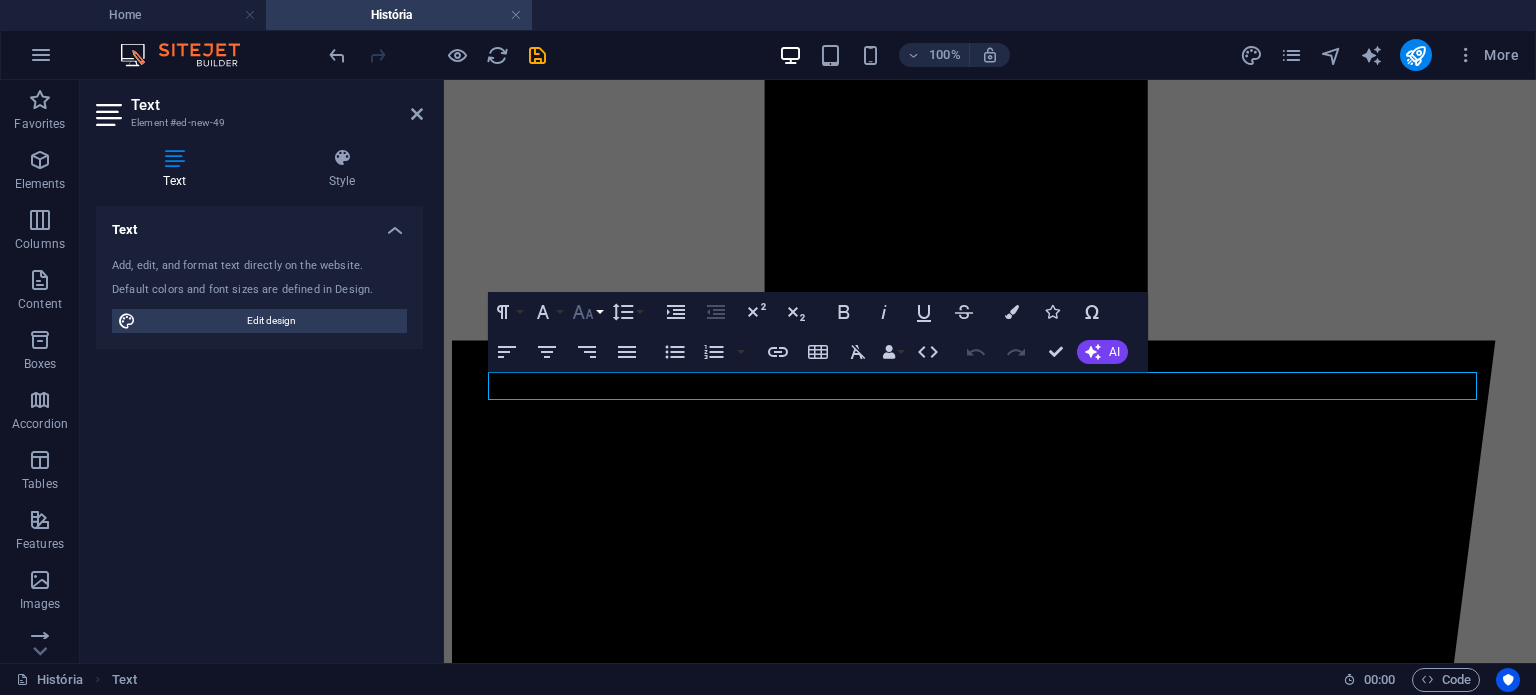 click 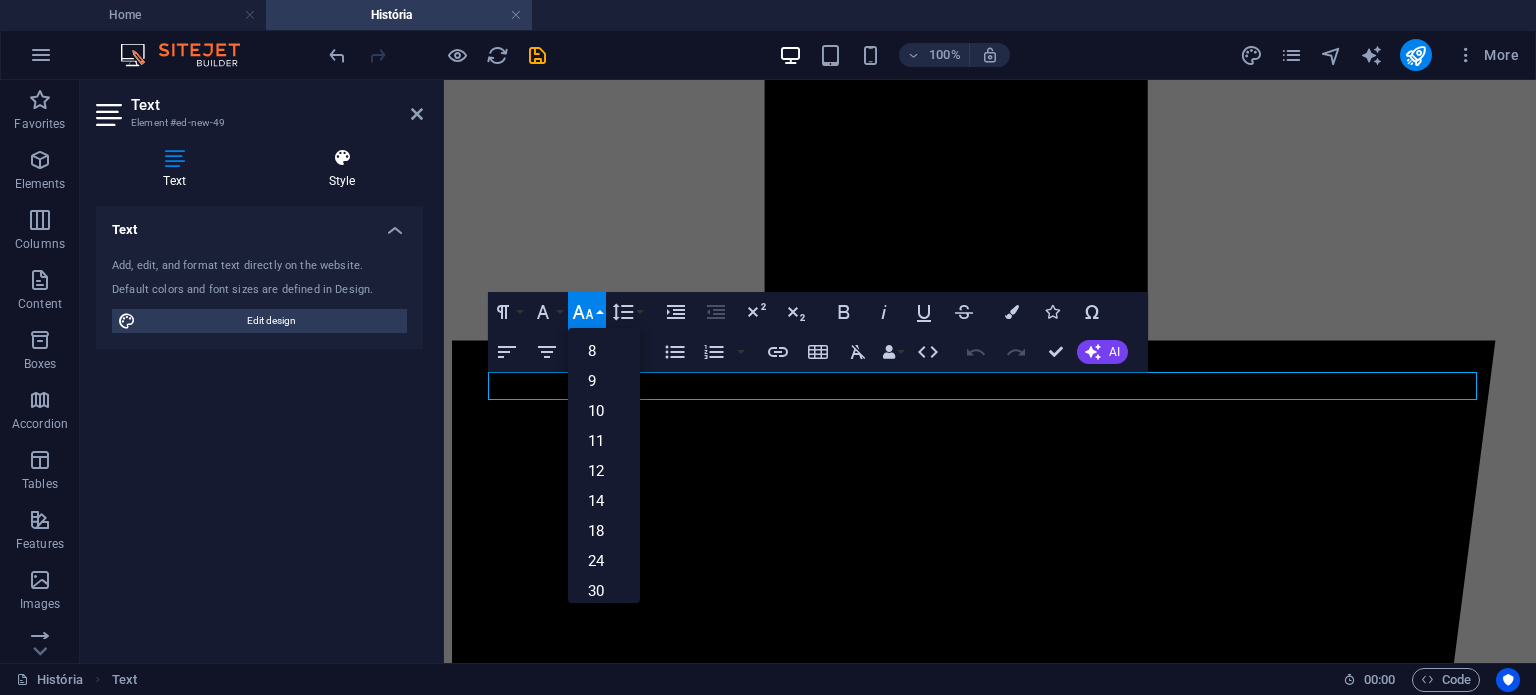 click at bounding box center (342, 158) 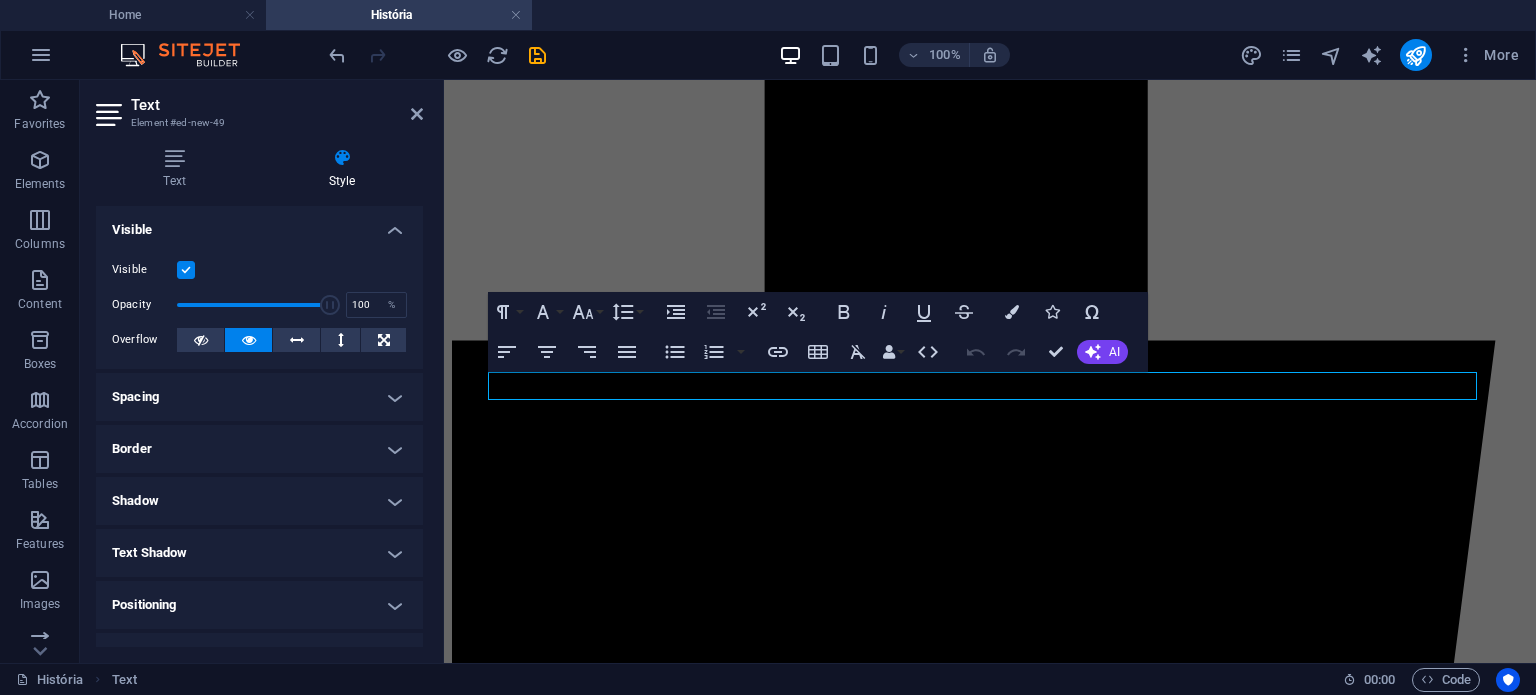 click on "Spacing" at bounding box center (259, 397) 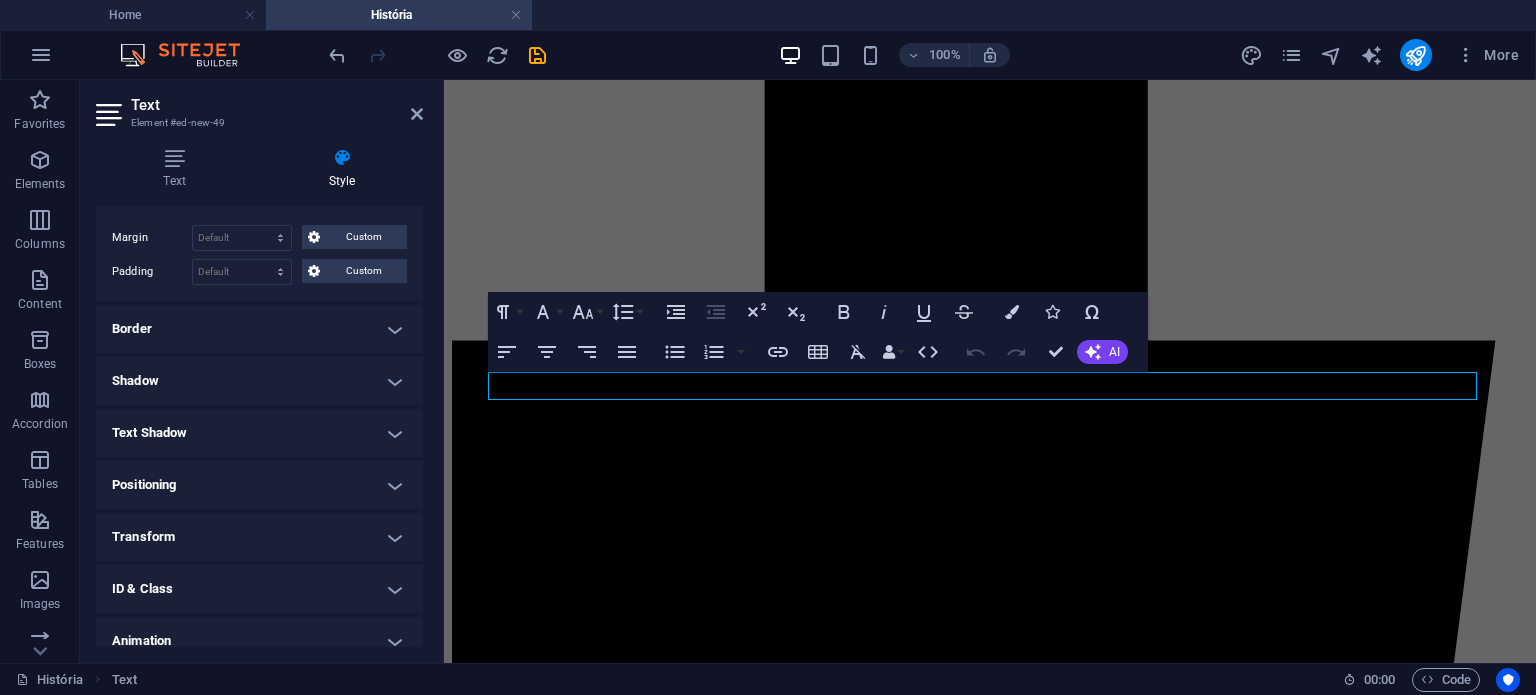 click on "Border" at bounding box center (259, 329) 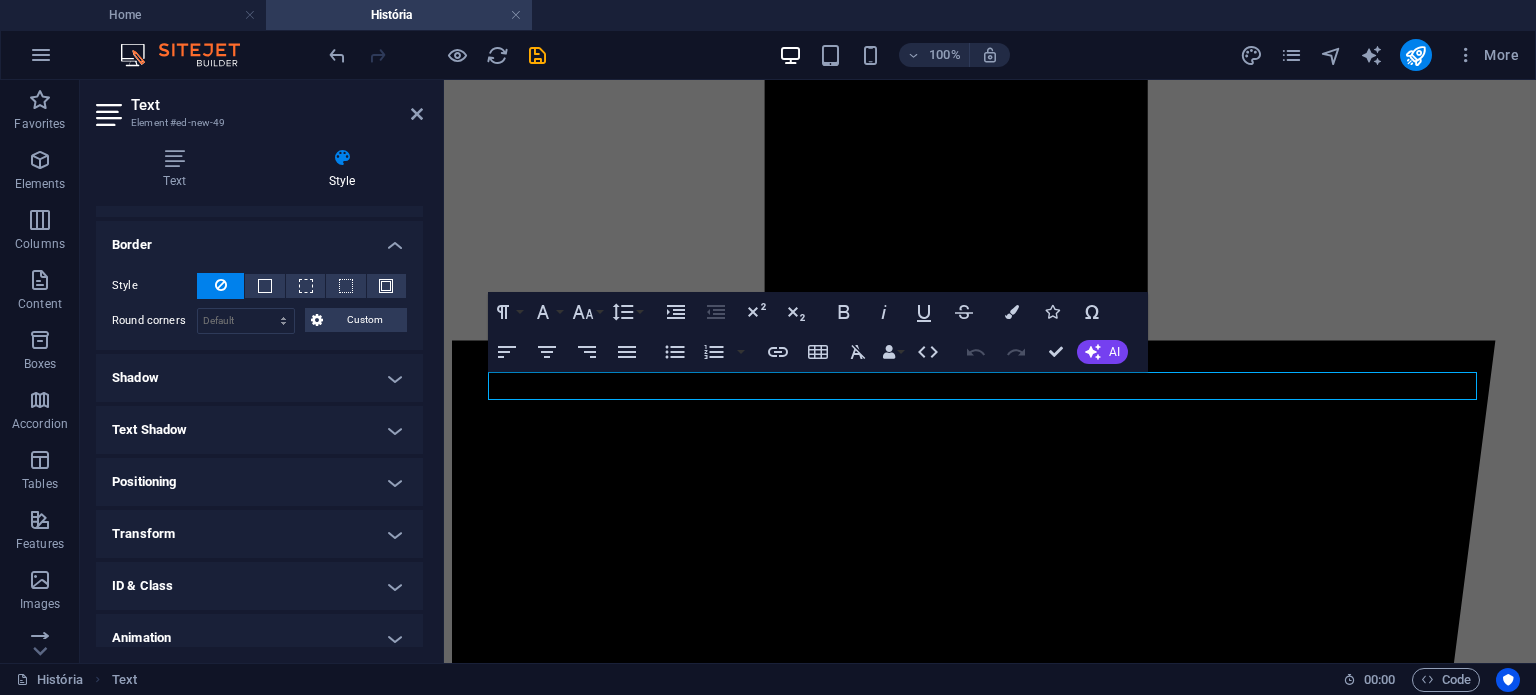 scroll, scrollTop: 348, scrollLeft: 0, axis: vertical 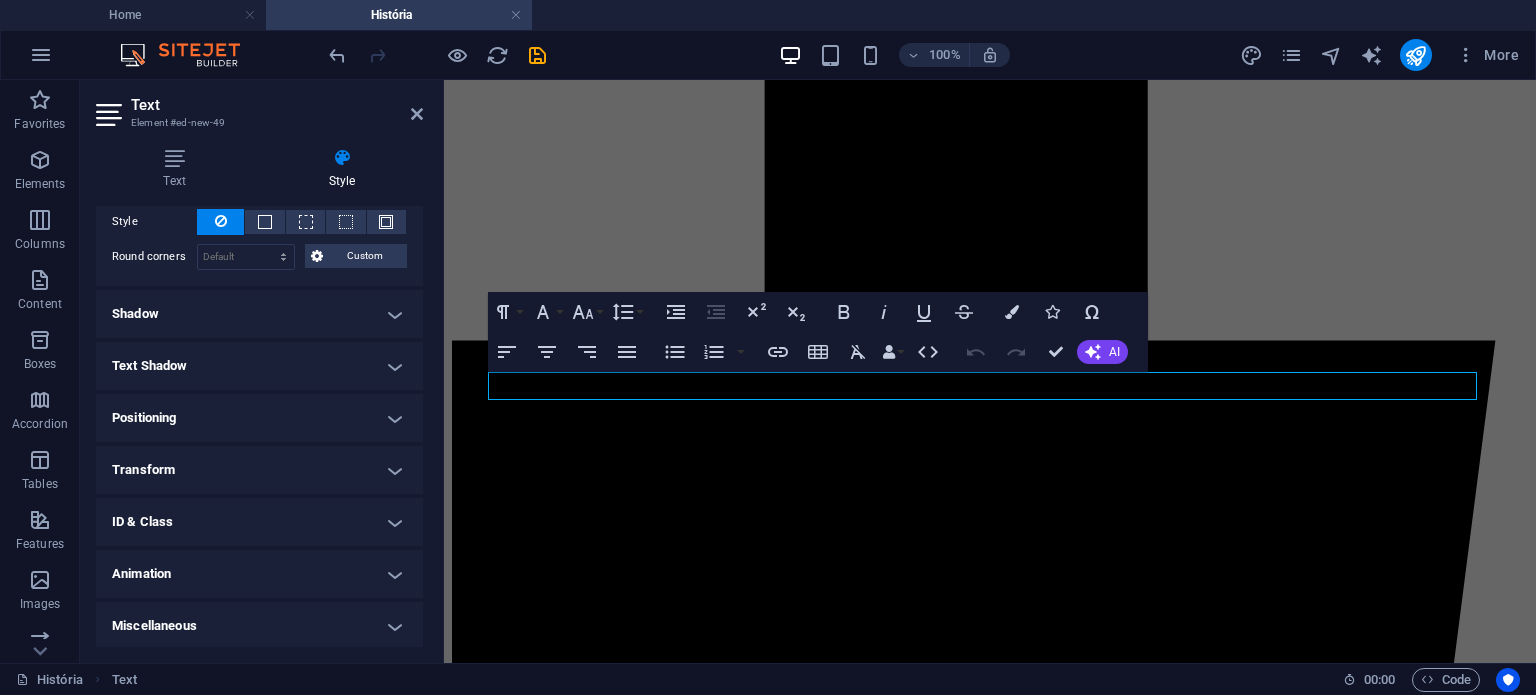 click on "Shadow" at bounding box center (259, 314) 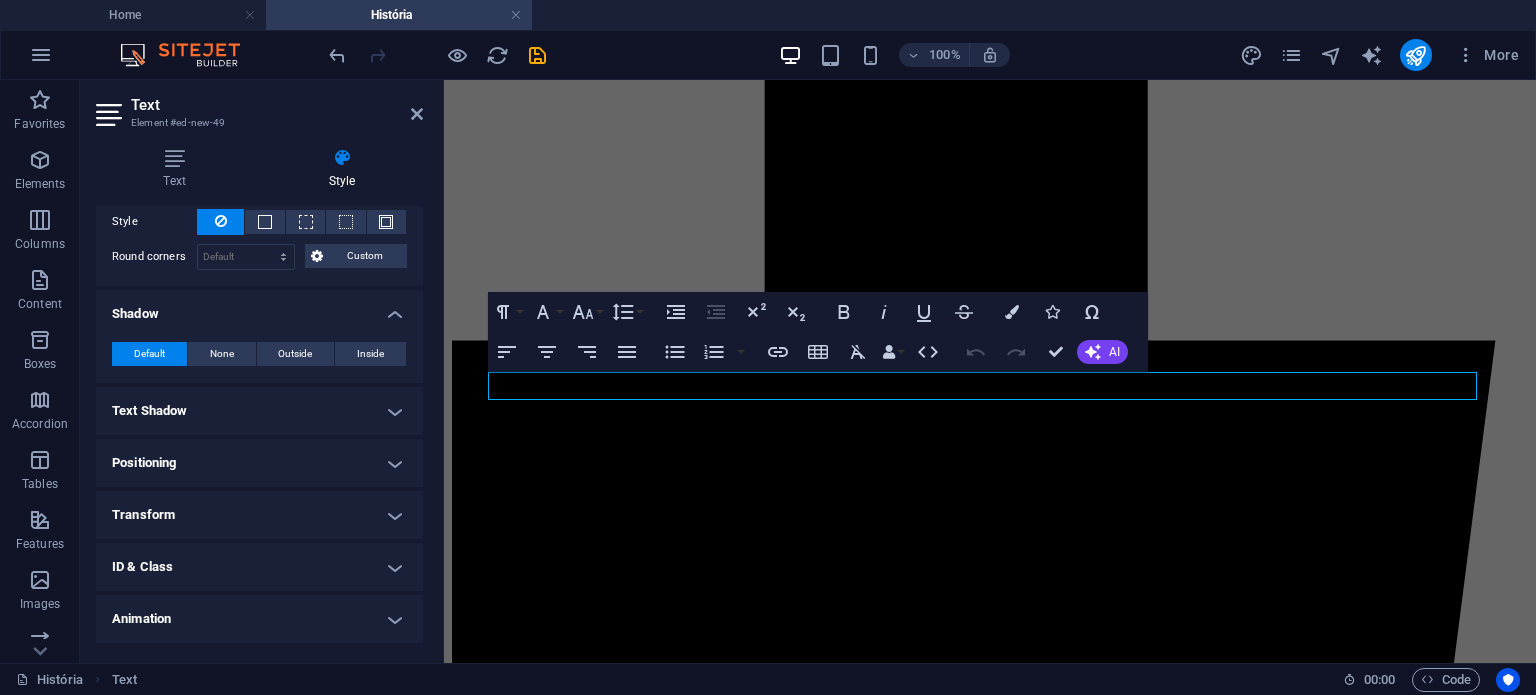 click on "Text Shadow" at bounding box center (259, 411) 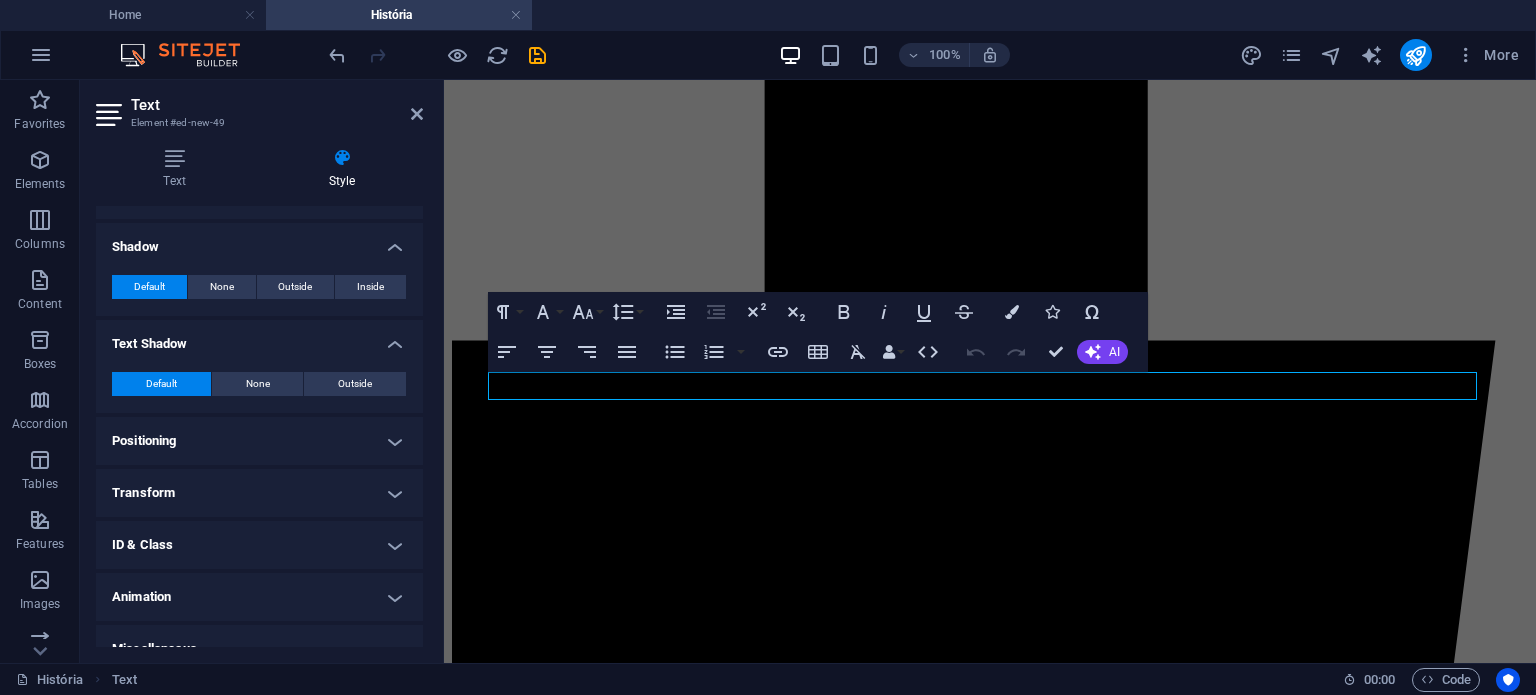 scroll, scrollTop: 439, scrollLeft: 0, axis: vertical 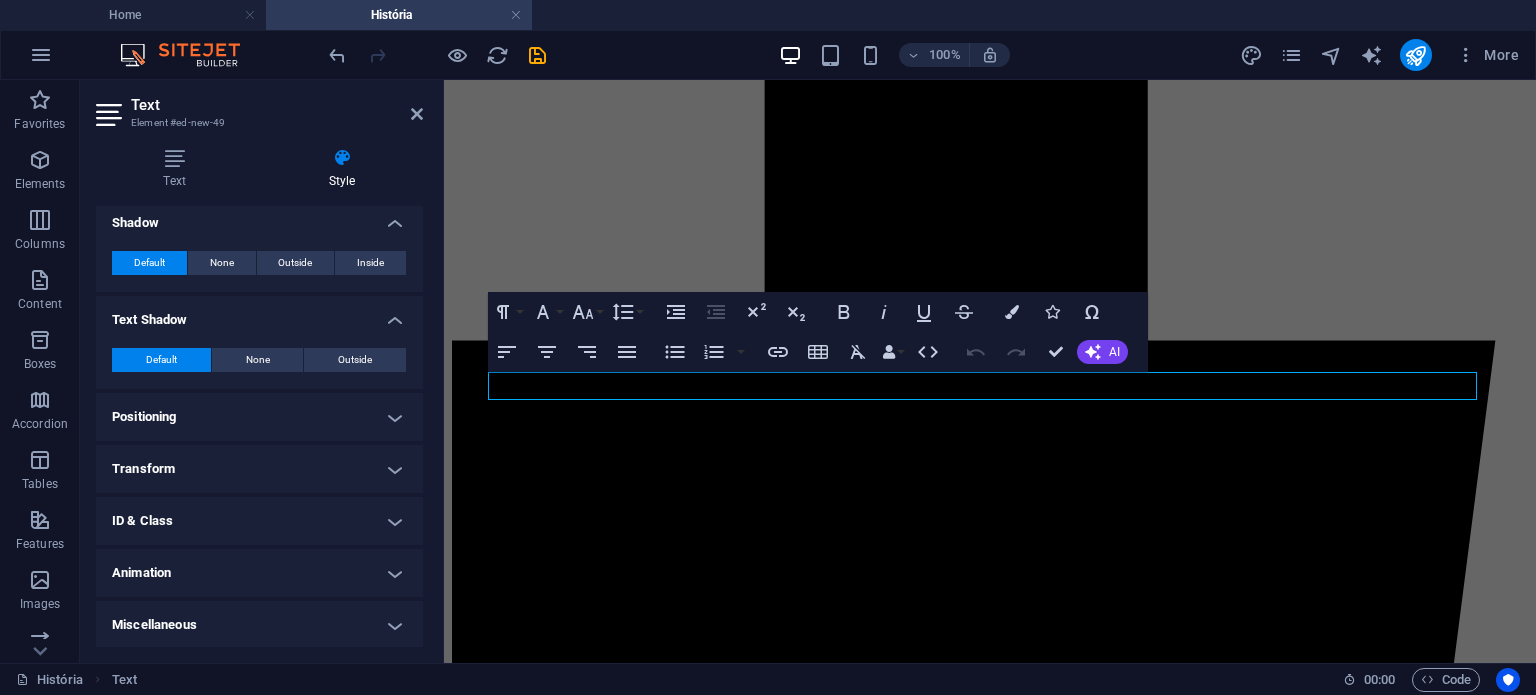 click on "Positioning" at bounding box center [259, 417] 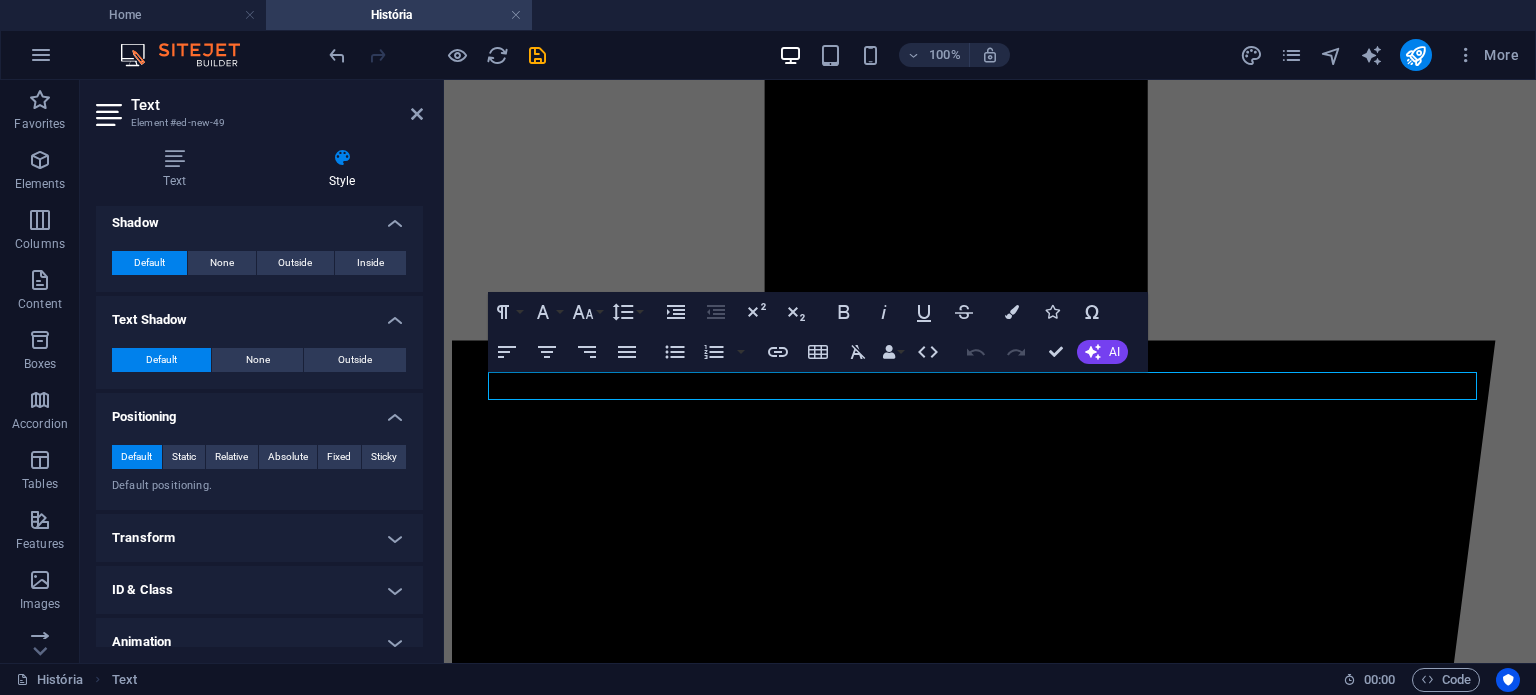 click on "Transform" at bounding box center (259, 538) 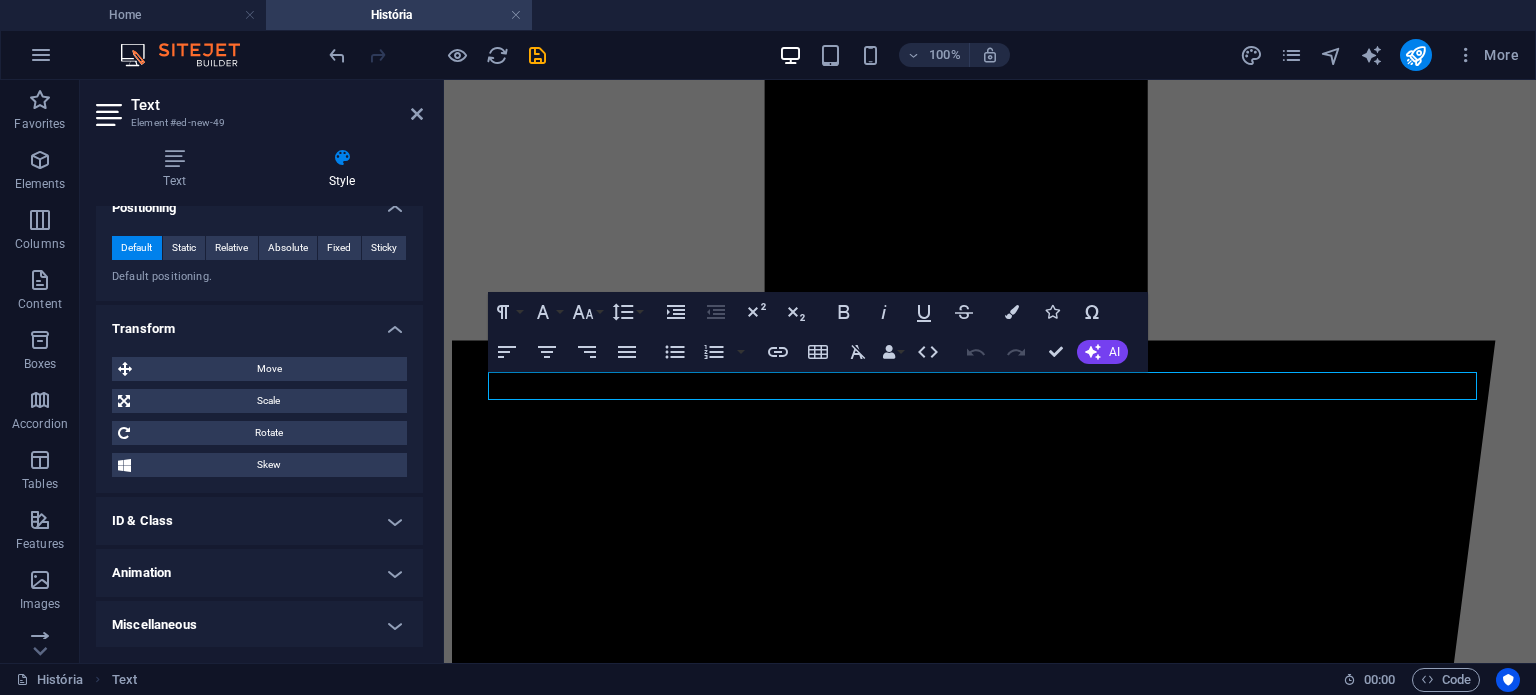 click on "ID & Class" at bounding box center [259, 521] 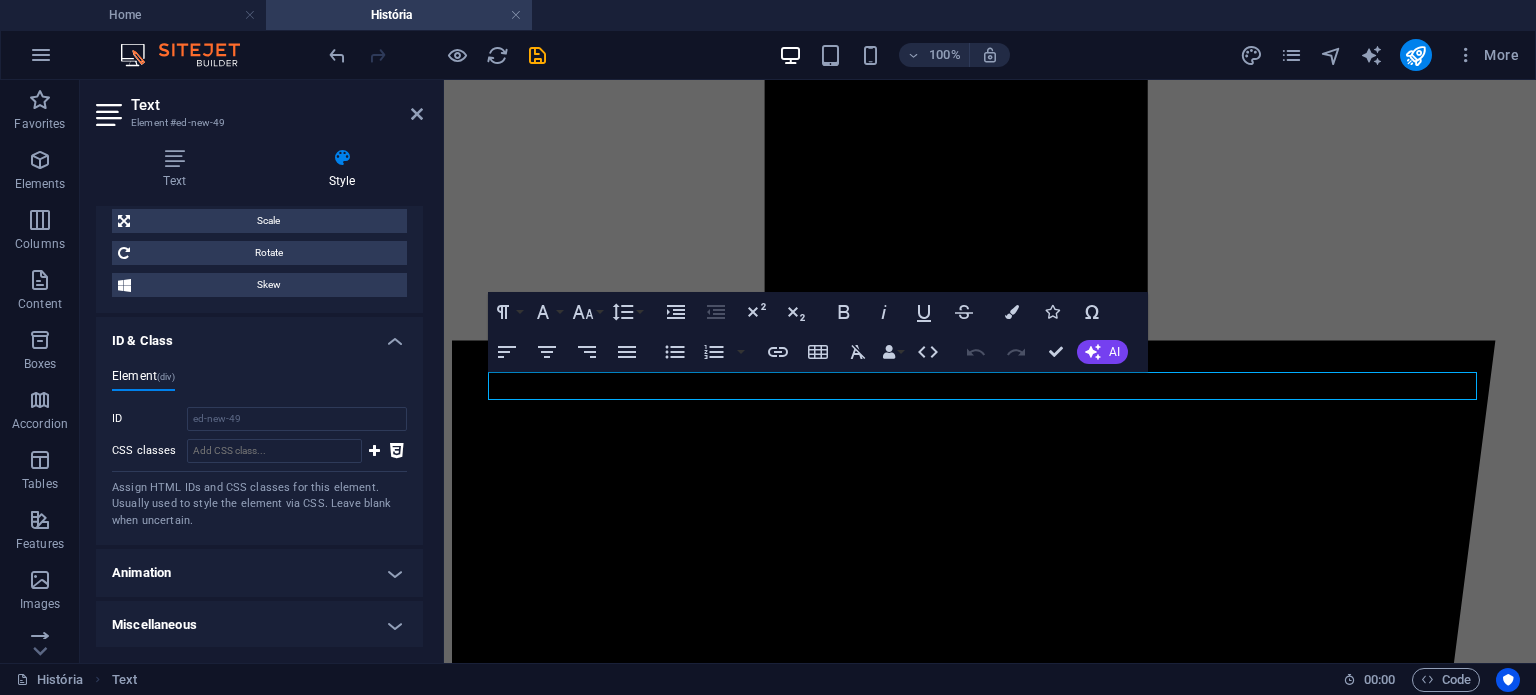 click on "Animation" at bounding box center (259, 573) 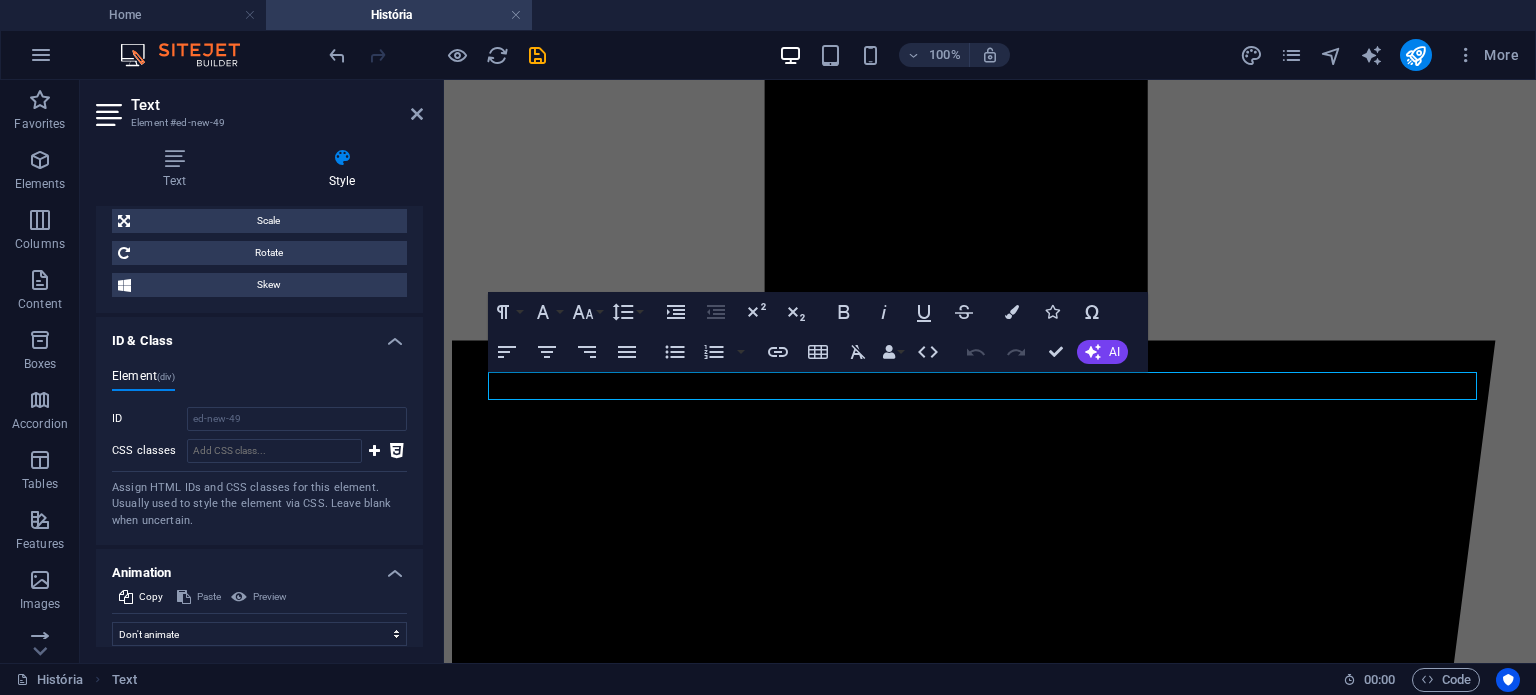 scroll, scrollTop: 892, scrollLeft: 0, axis: vertical 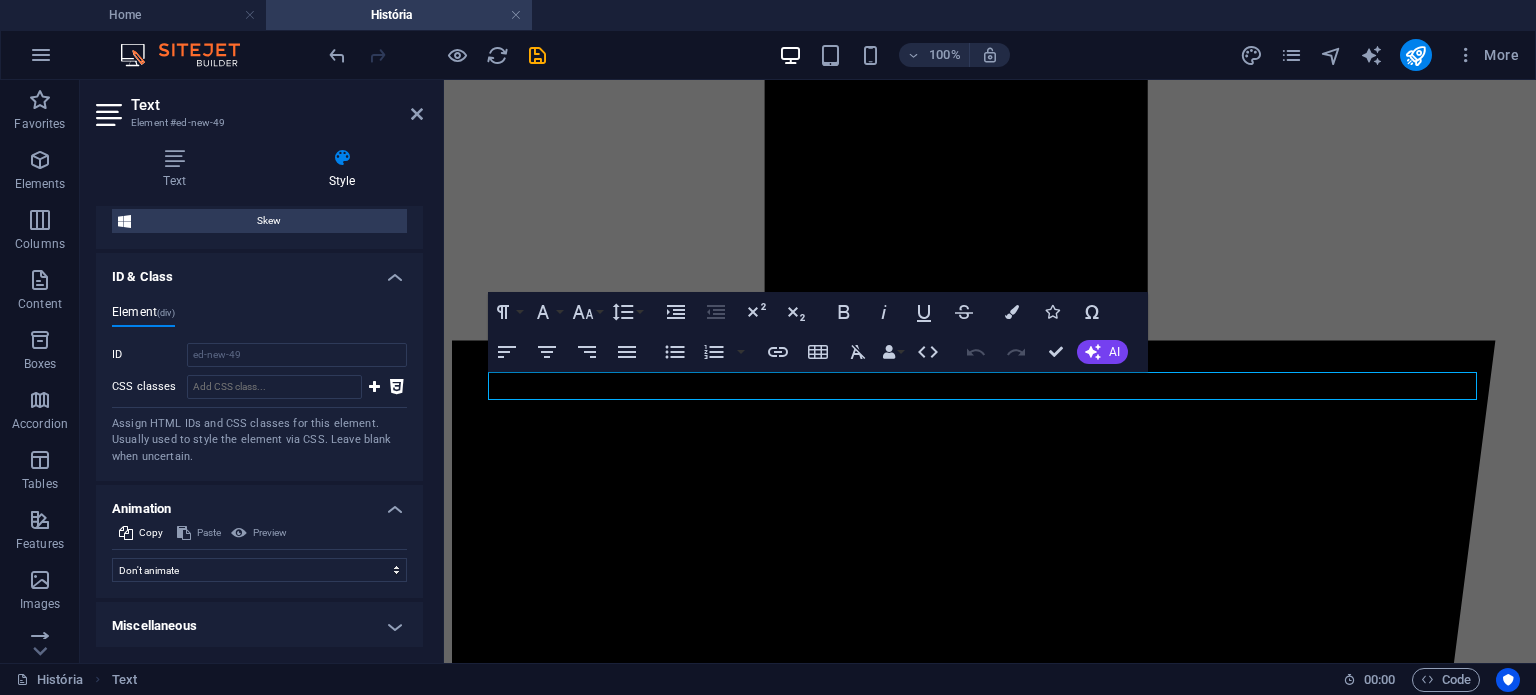click on "Miscellaneous" at bounding box center (259, 626) 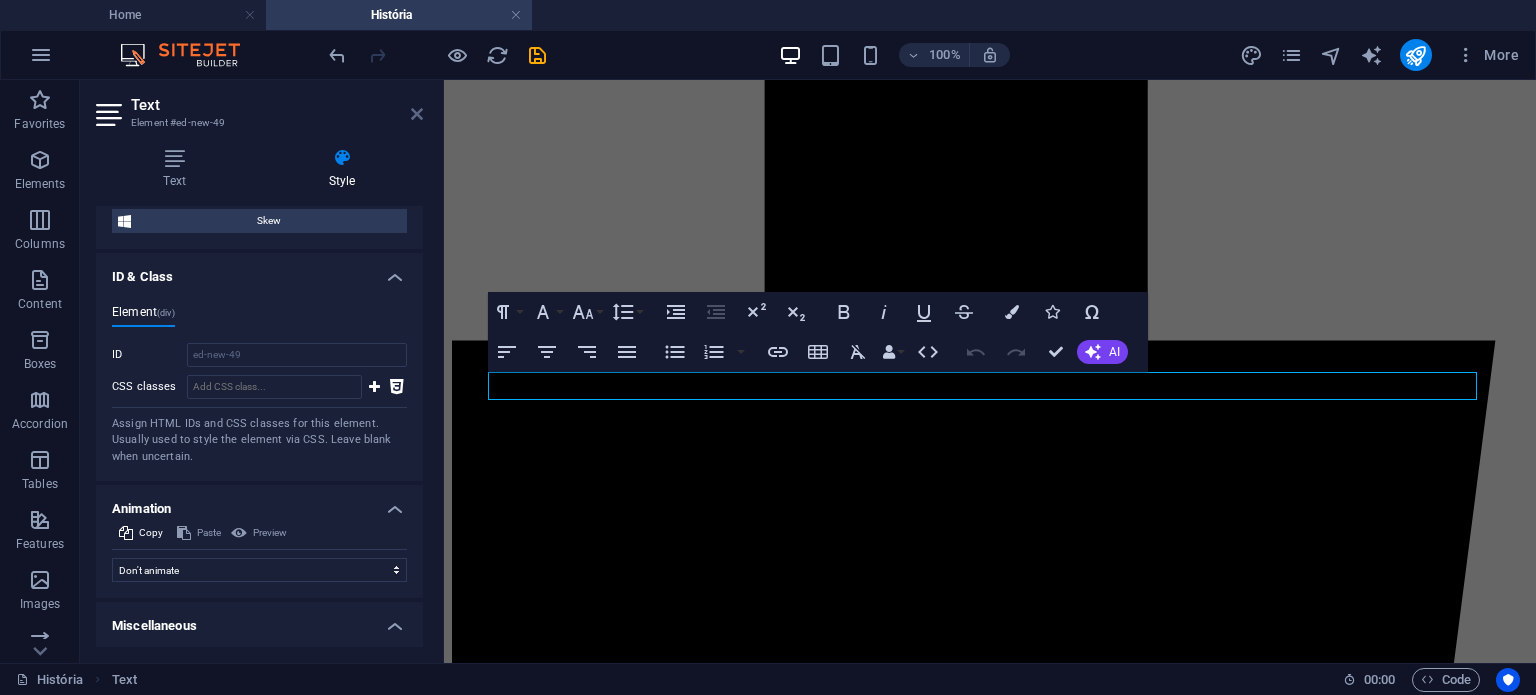 click at bounding box center (417, 114) 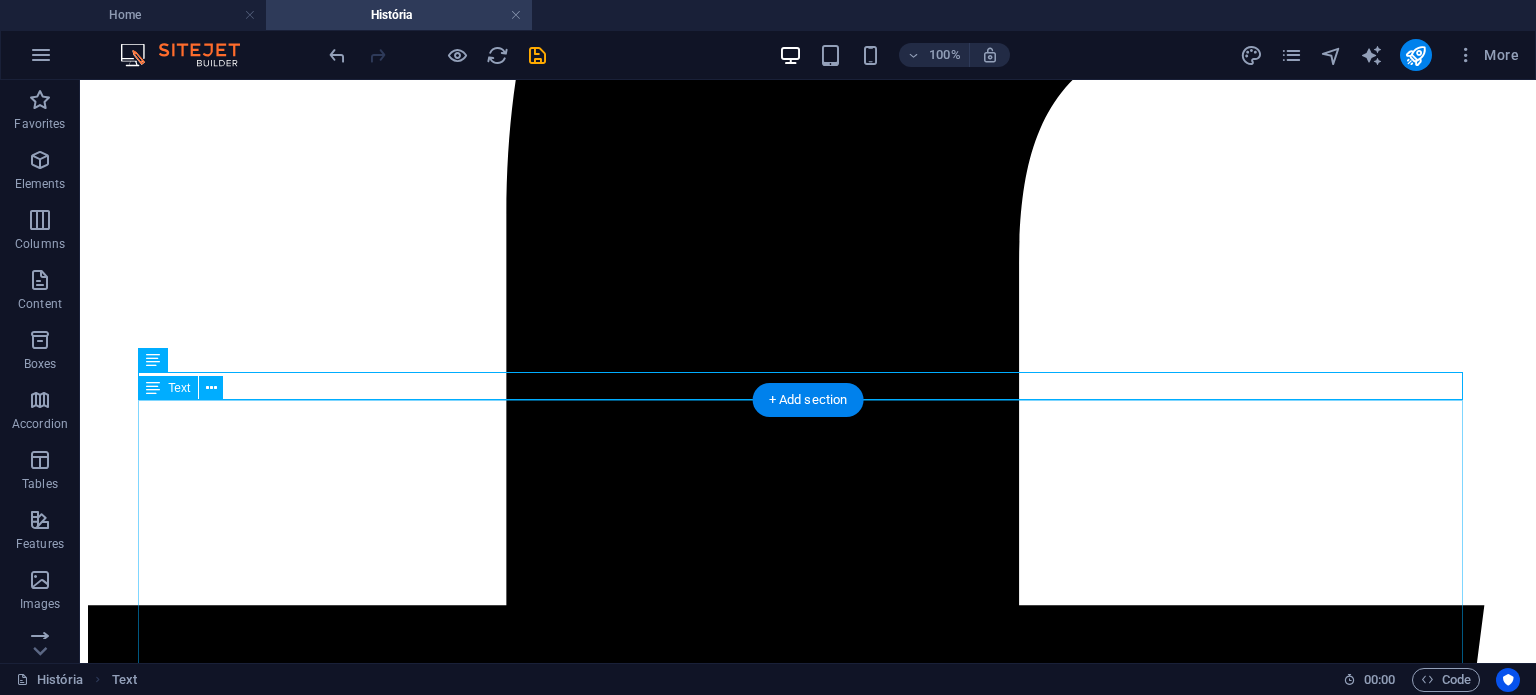 click on "Desde muito novo, sempre me senti atraído pelo mundo da pastelaria e padaria. Enquanto criança, imaginava-me a abrir um café, uma pastelaria ou uma padaria — mas, com o tempo, percebi que o meu verdadeiro sonho era, de facto, ter o meu próprio espaço onde pudesse unir estas duas artes. A confeção de doces, sobremesas, pastéis de nata, ferraduras, bolos de aniversário, bolos lêvedos, pão alentejano e pão fresco sempre me fascinou. Para mim, a pastelaria e a padaria são muito mais do que uma profissão: são uma paixão profunda e autêntica. Foi nesse percurso que descobri o verdadeiro sentido de realização profissional. Na cozinha, encontro emoção, entusiasmo e uma alegria difícil de explicar. Mesmo nos dias menos bons, é a fazer bolos, pão e sobremesas que reencontro o equilíbrio. É quase como se entrasse noutra realidade — um lugar onde nascem amor, alegria e sentido." at bounding box center (808, 6961) 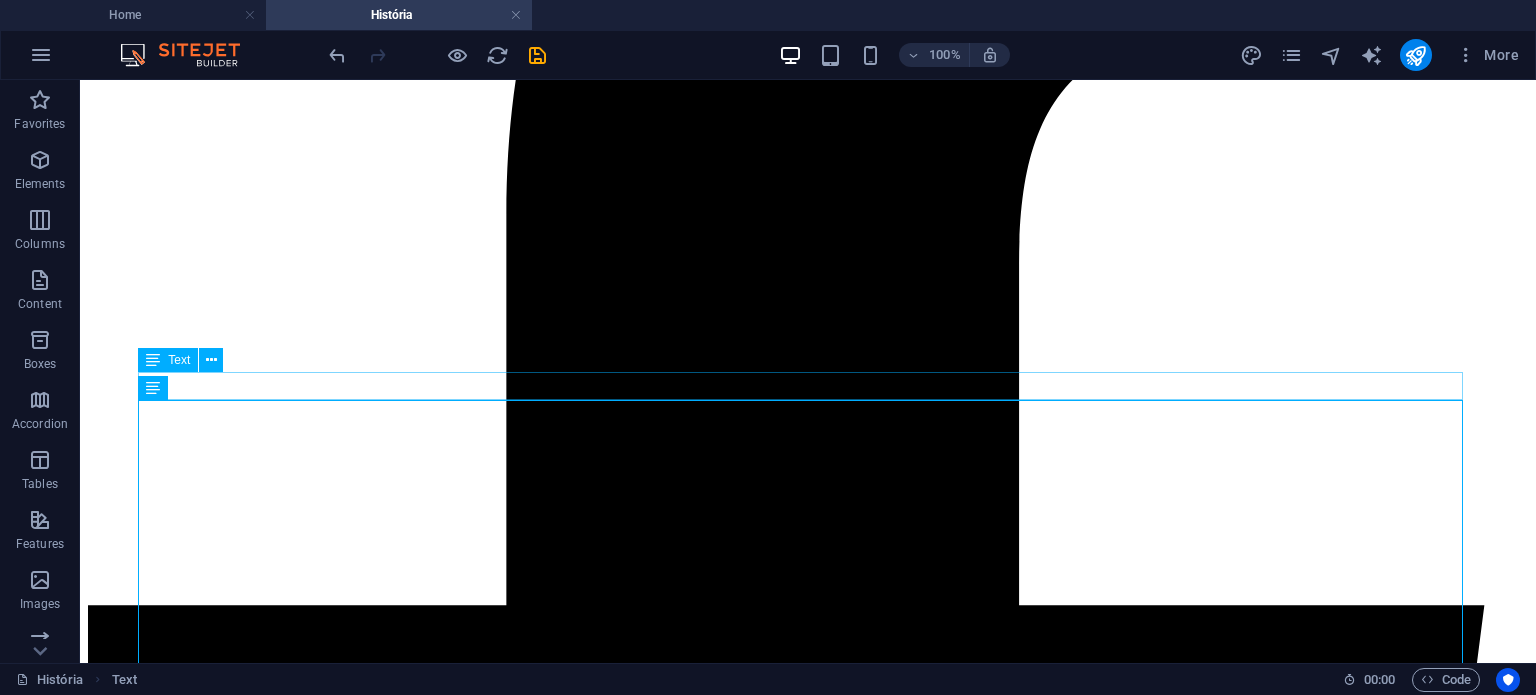 click on "História" at bounding box center [808, 6671] 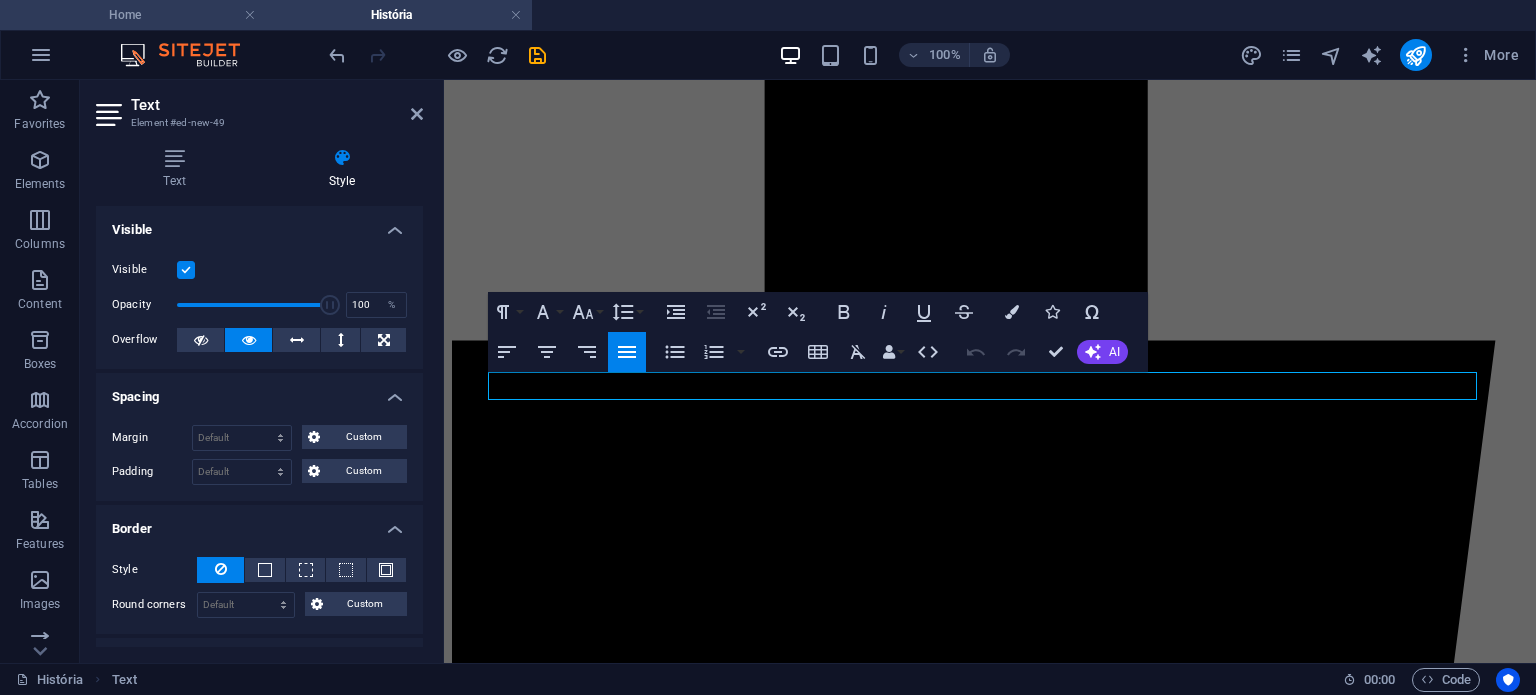 click on "Home" at bounding box center (133, 15) 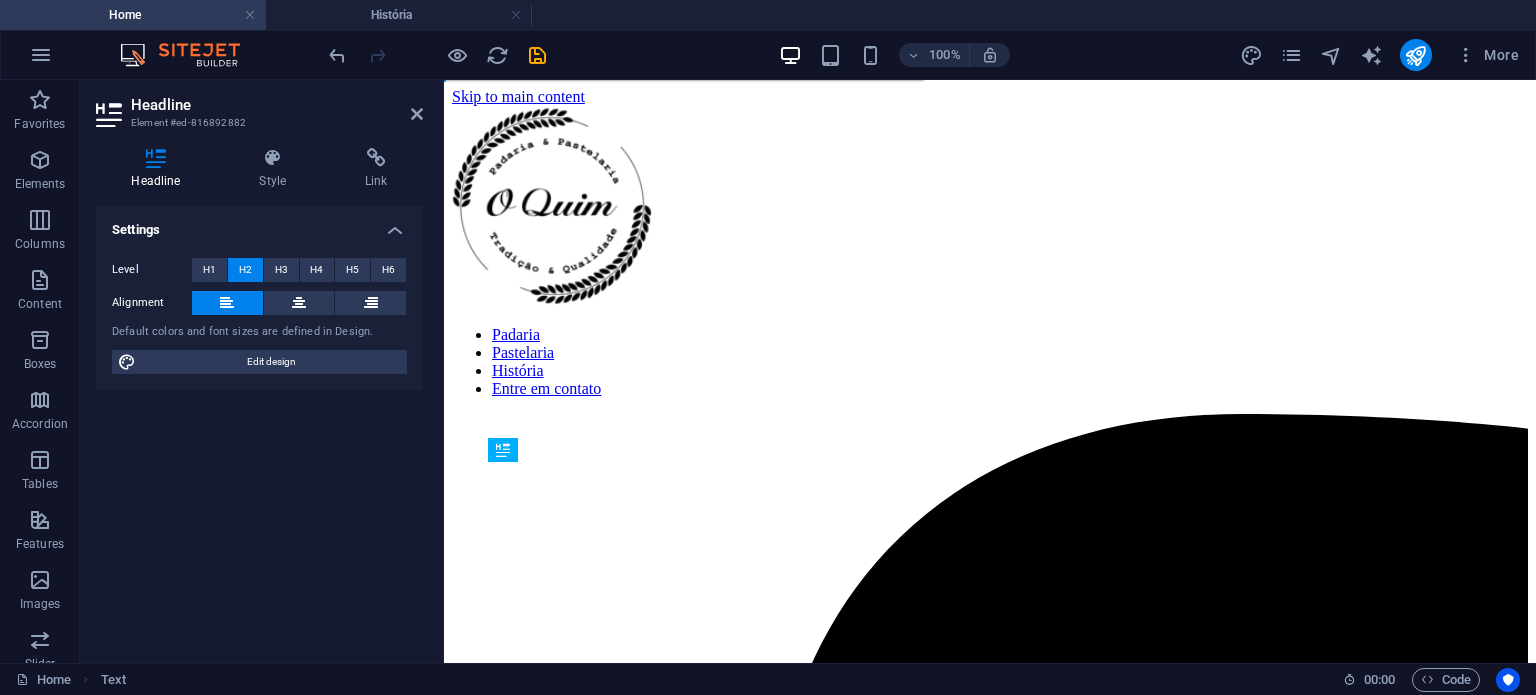 scroll, scrollTop: 200, scrollLeft: 0, axis: vertical 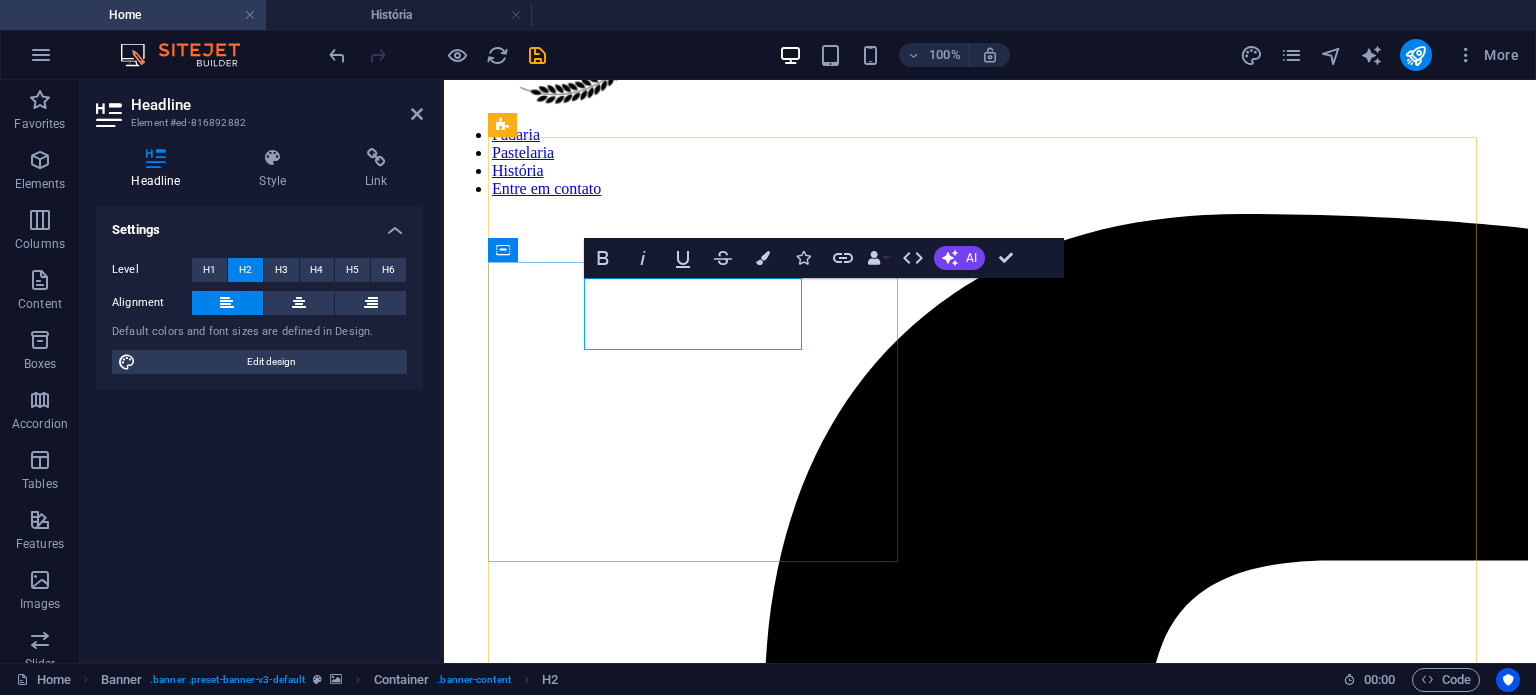 click on "O Algarvio" at bounding box center (657, 5438) 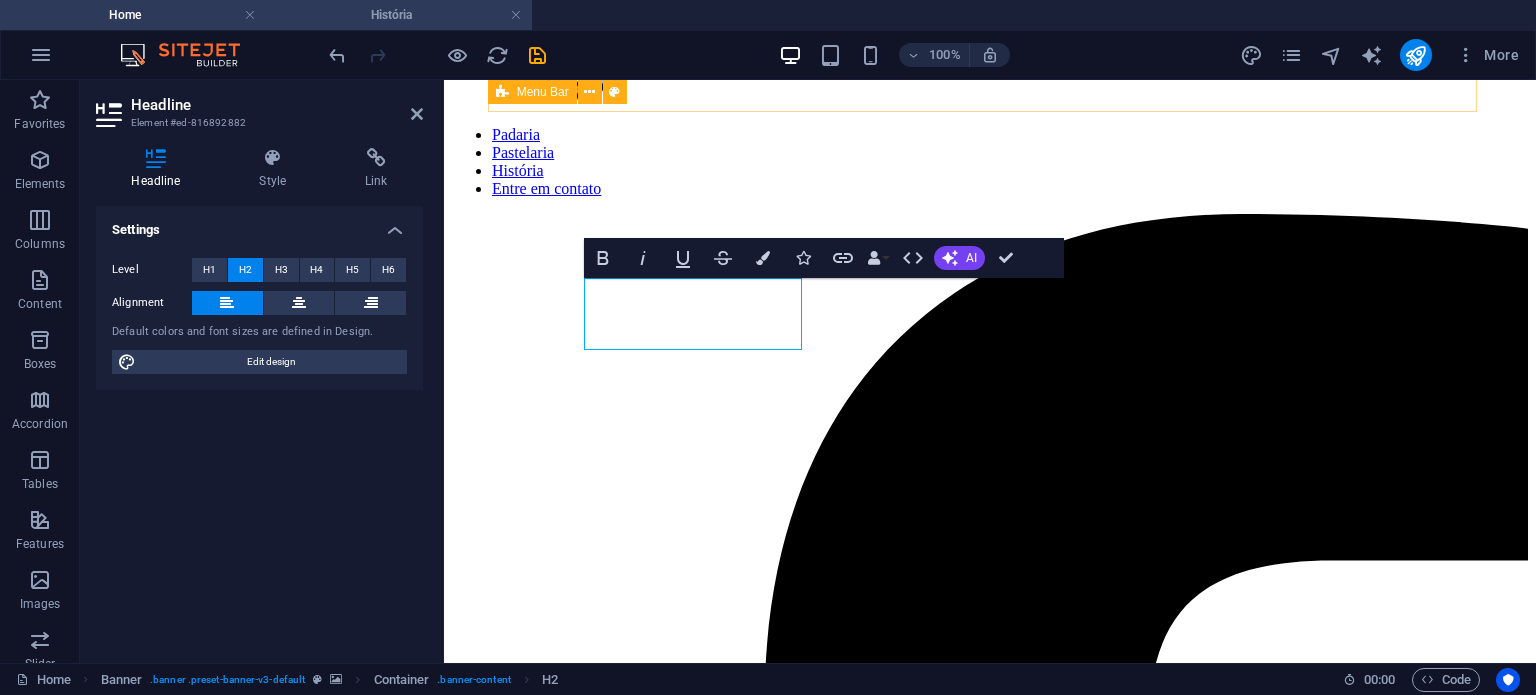 click on "História" at bounding box center [399, 15] 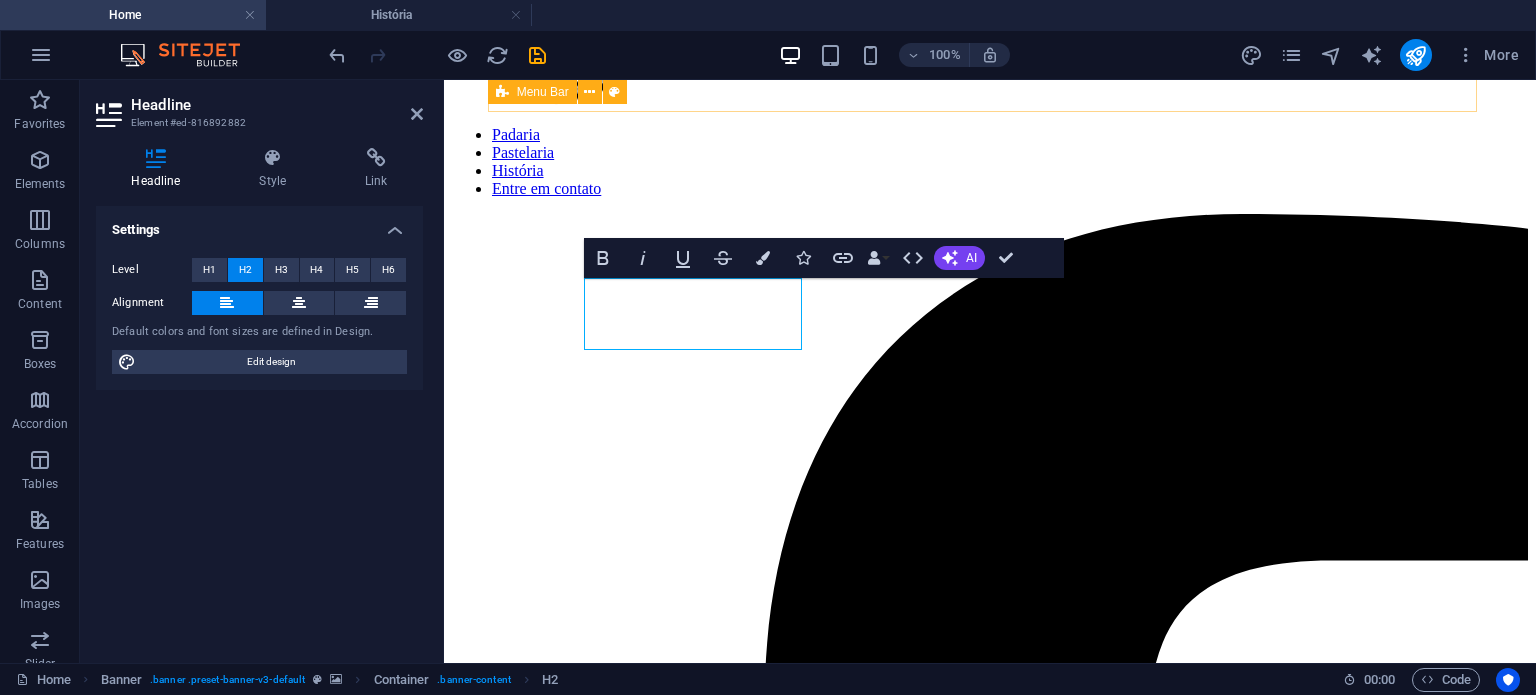 scroll, scrollTop: 0, scrollLeft: 0, axis: both 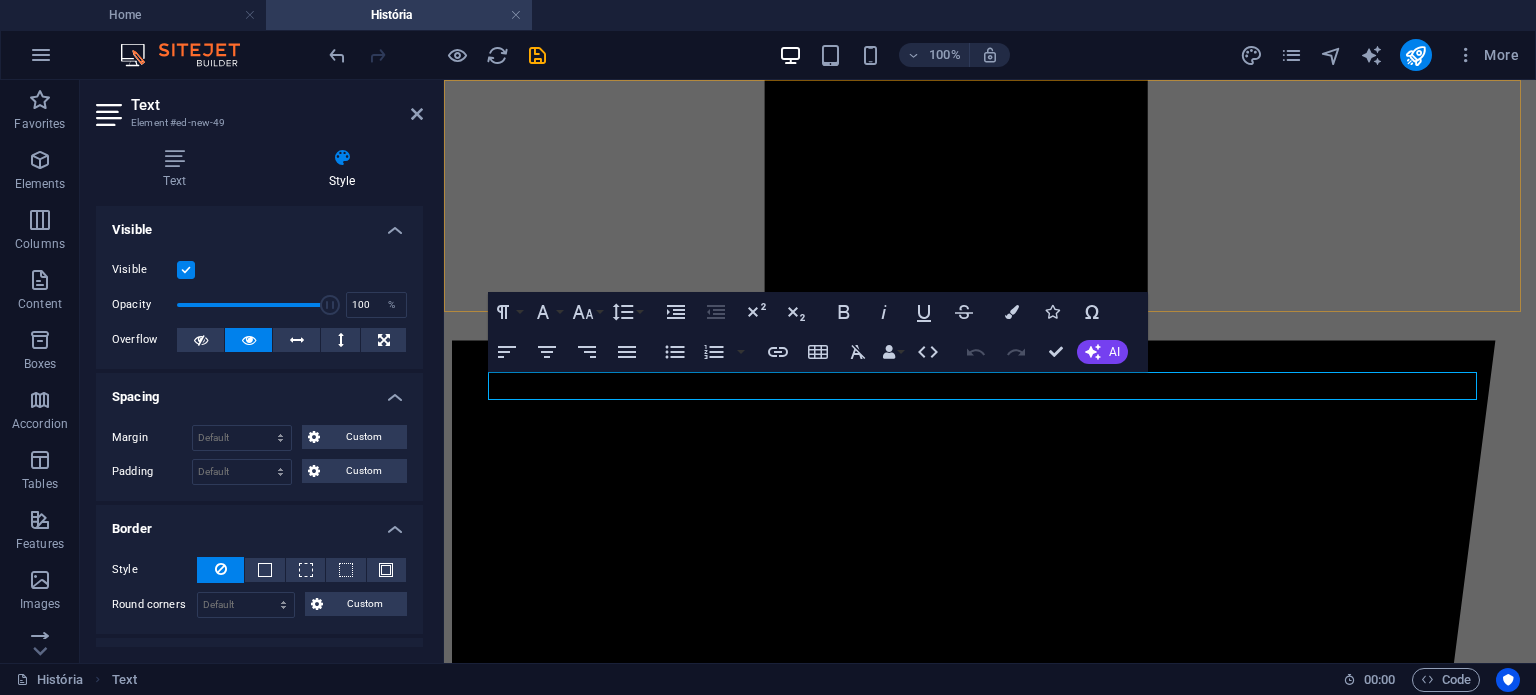 click on "Padaria Pastelaria História Entre em contato" at bounding box center (990, 1704) 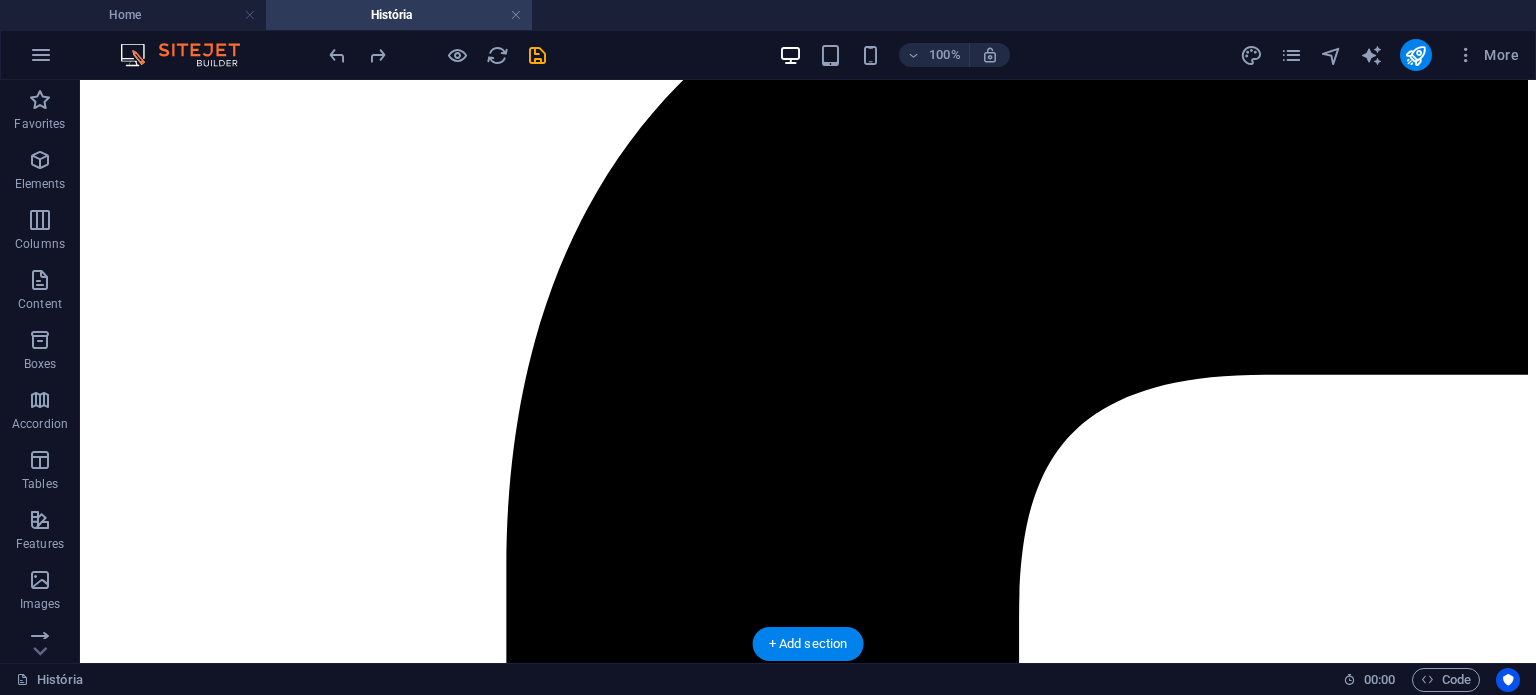 scroll, scrollTop: 300, scrollLeft: 0, axis: vertical 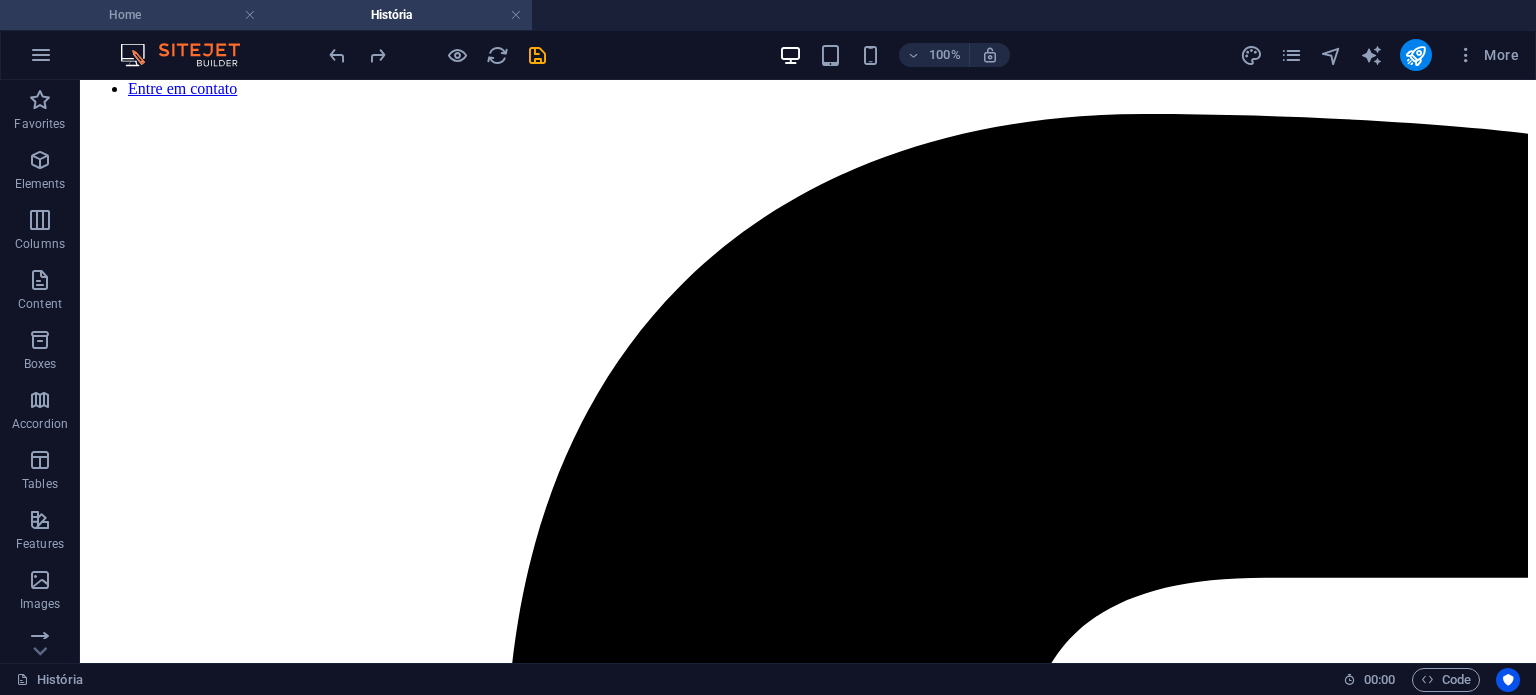 click on "Home" at bounding box center (133, 15) 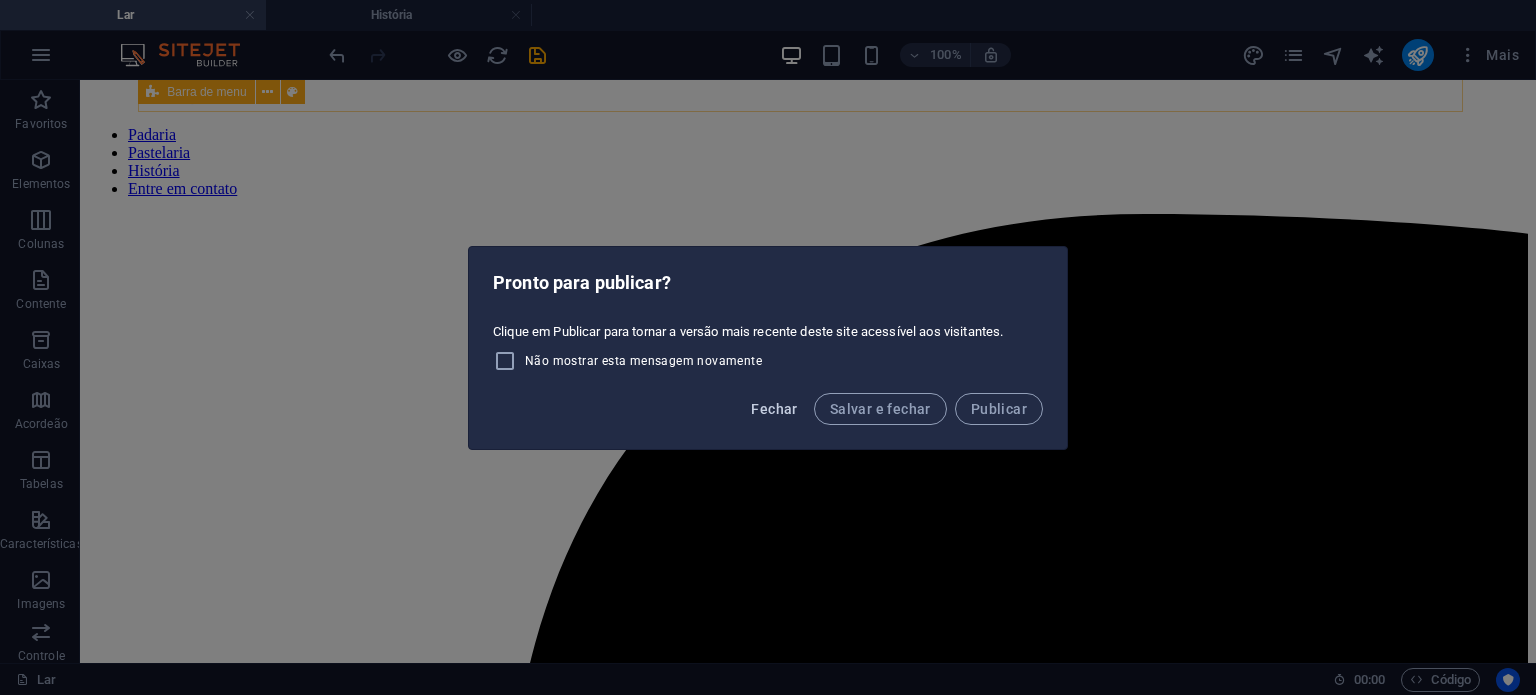 click on "Fechar" at bounding box center (774, 409) 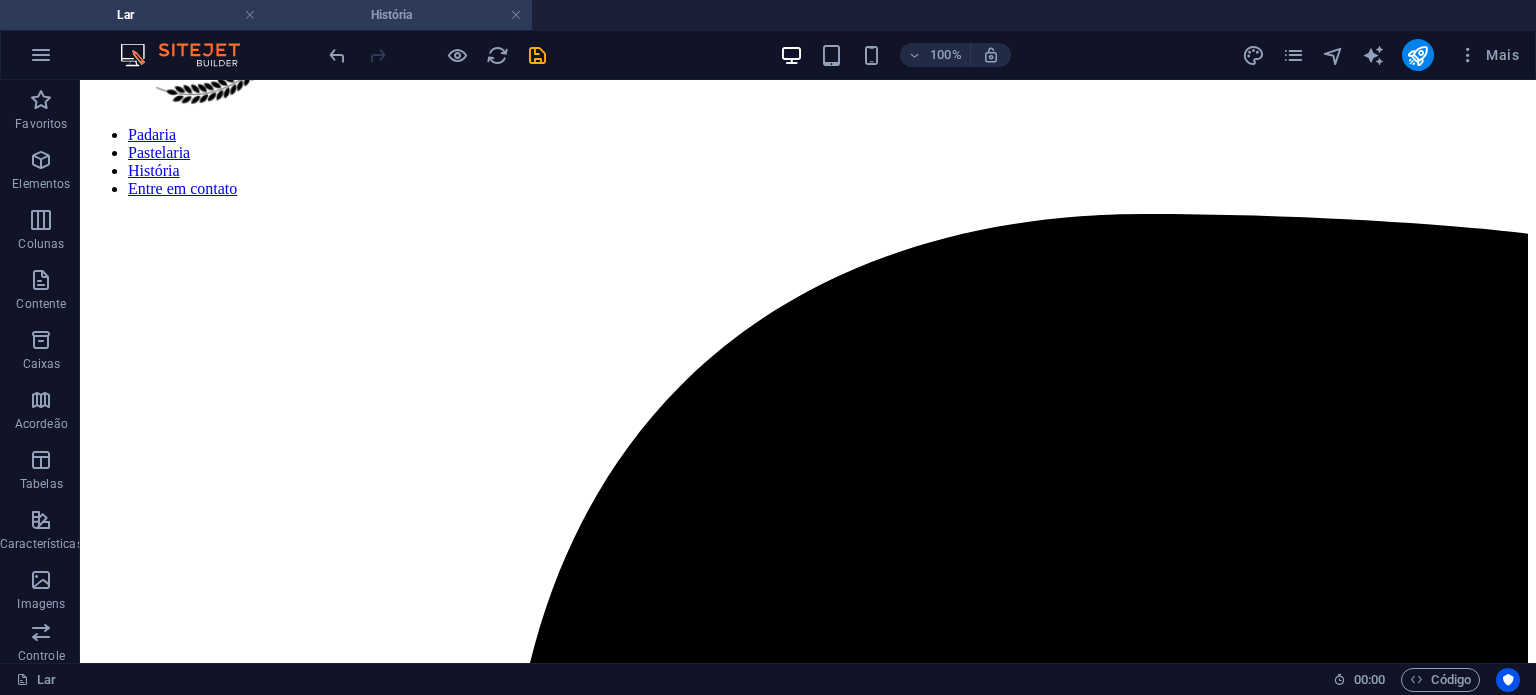 click on "História" at bounding box center (391, 15) 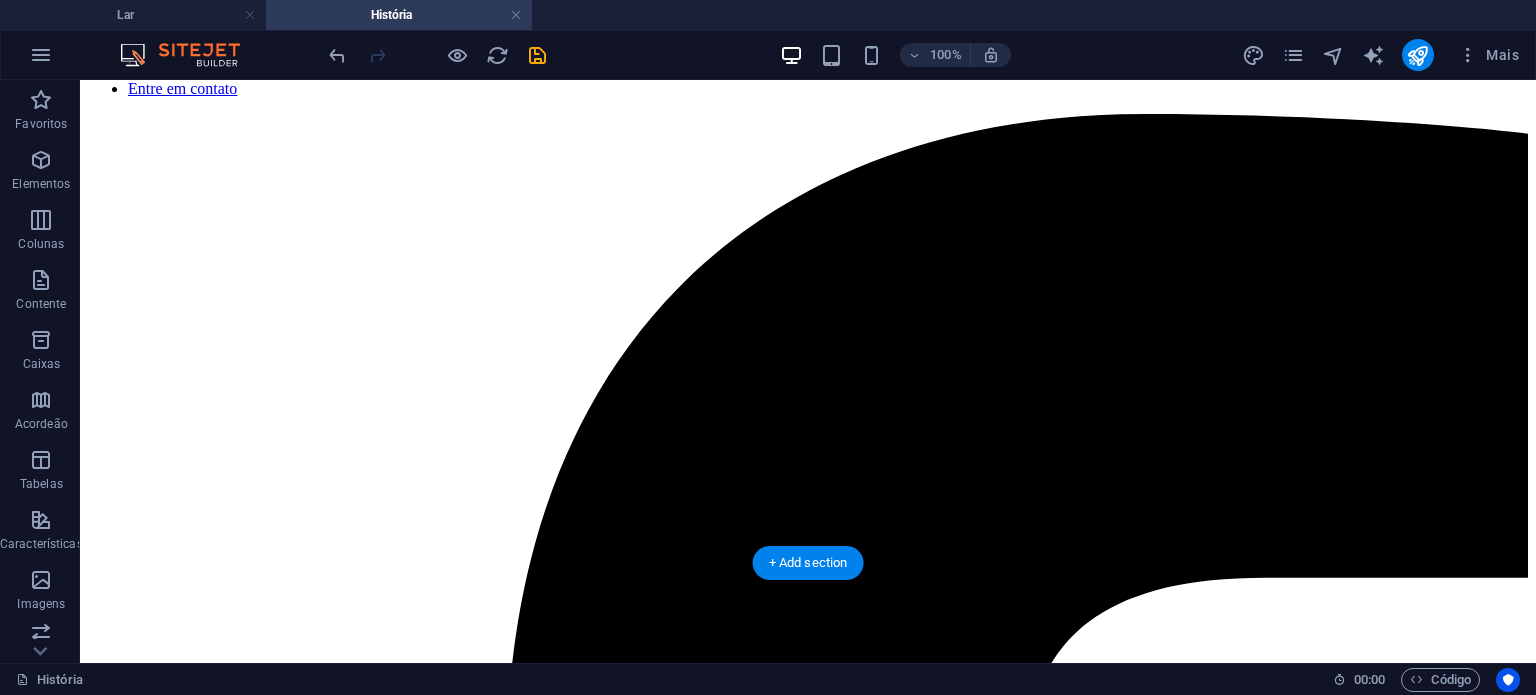 scroll, scrollTop: 700, scrollLeft: 0, axis: vertical 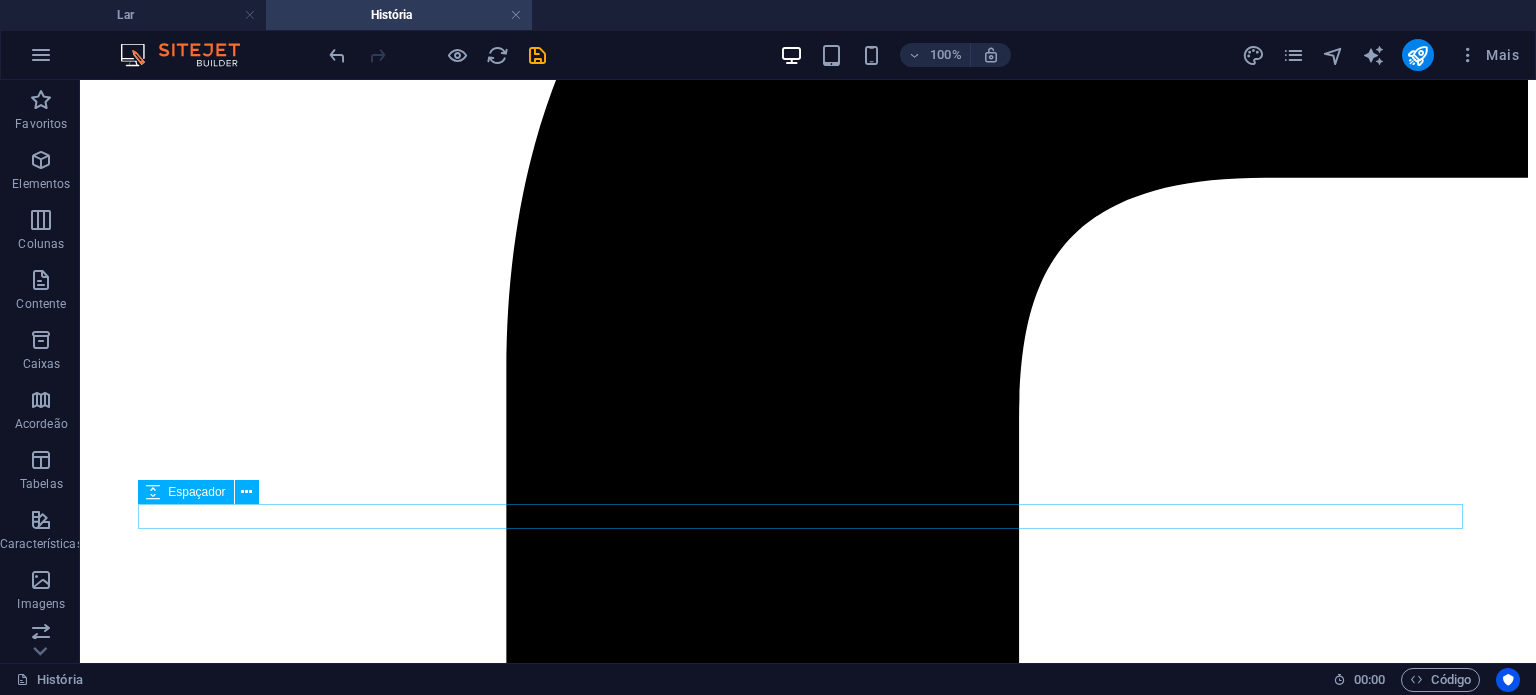 click at bounding box center (808, 6789) 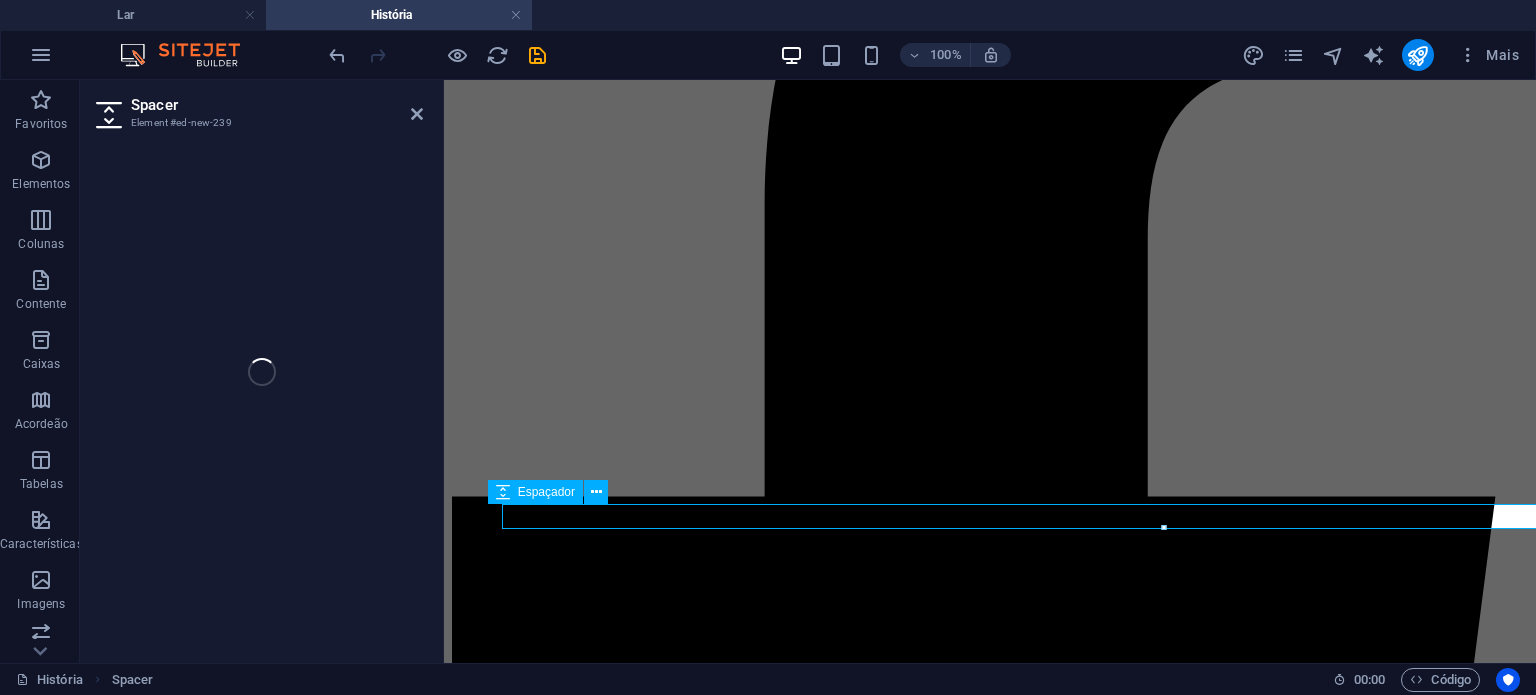 select on "px" 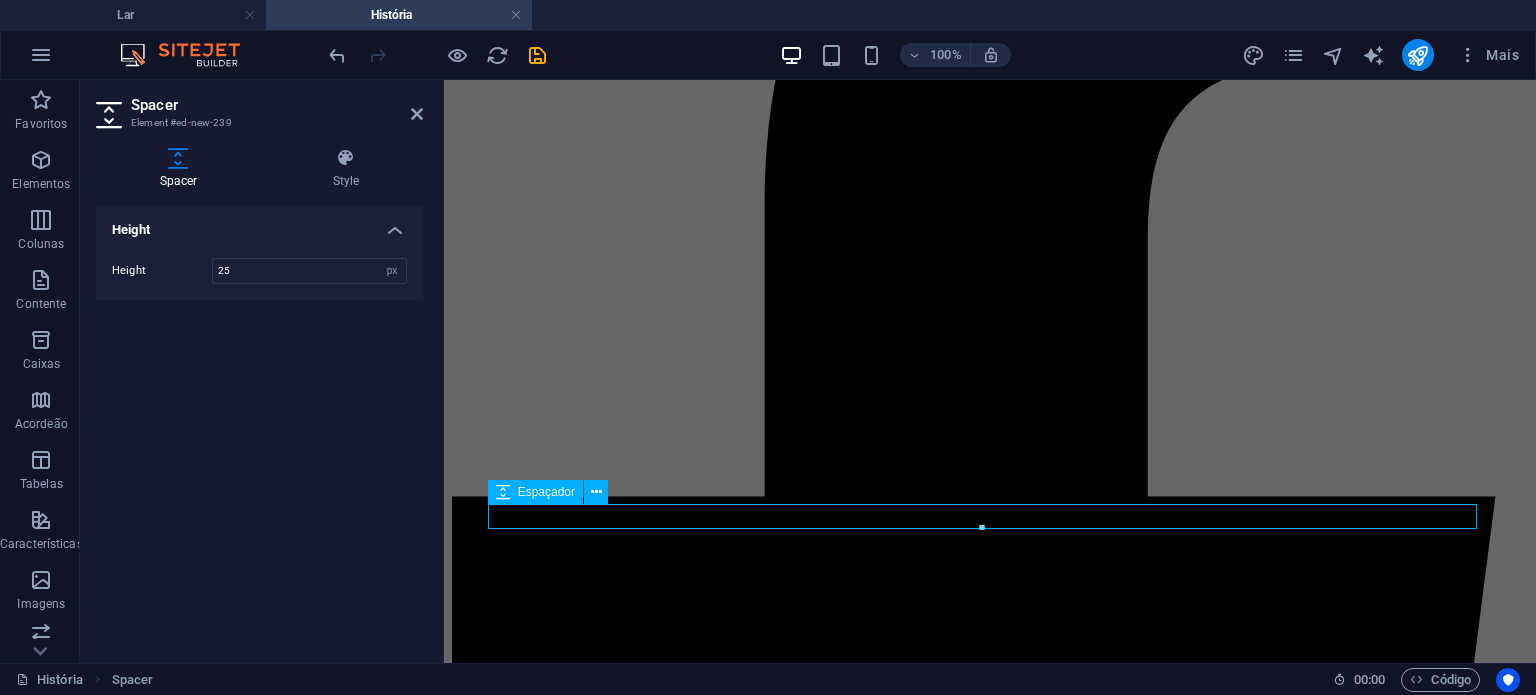 type 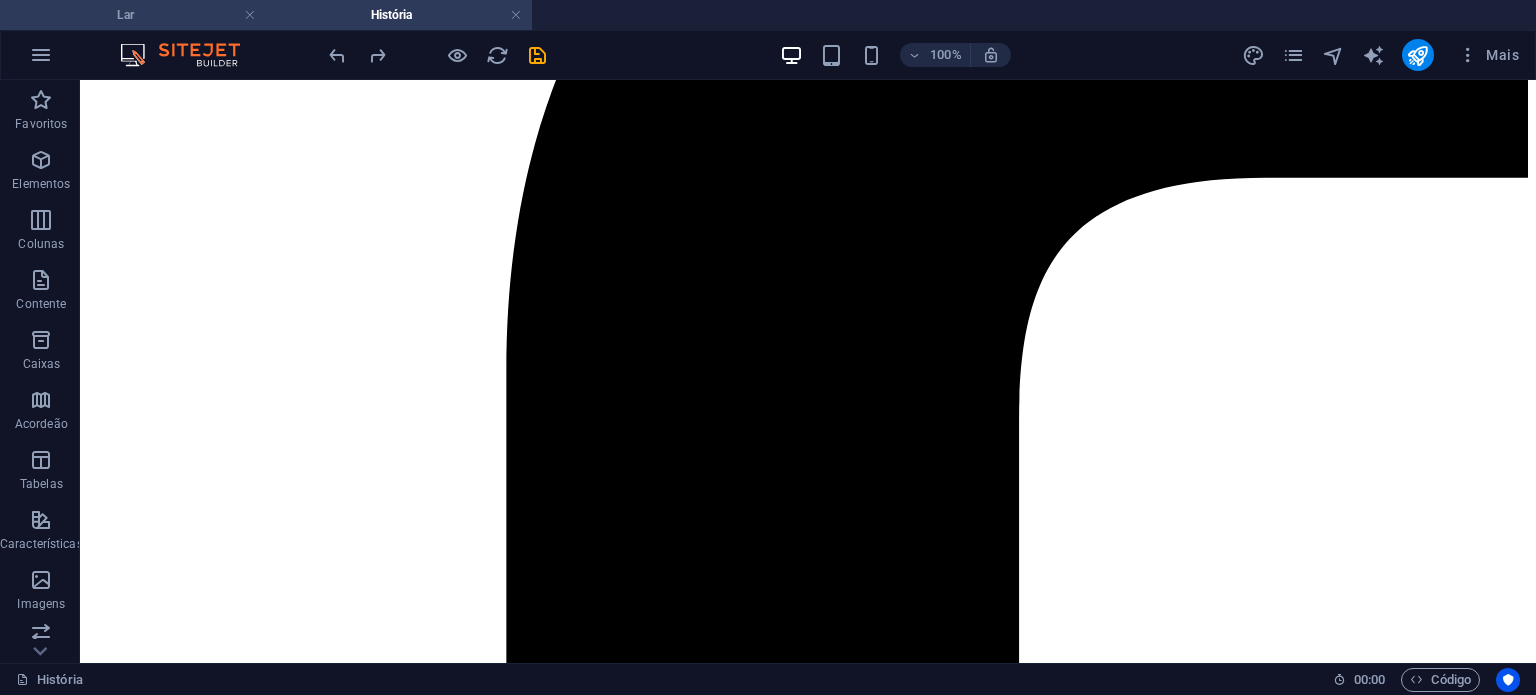 click on "Lar" at bounding box center [133, 15] 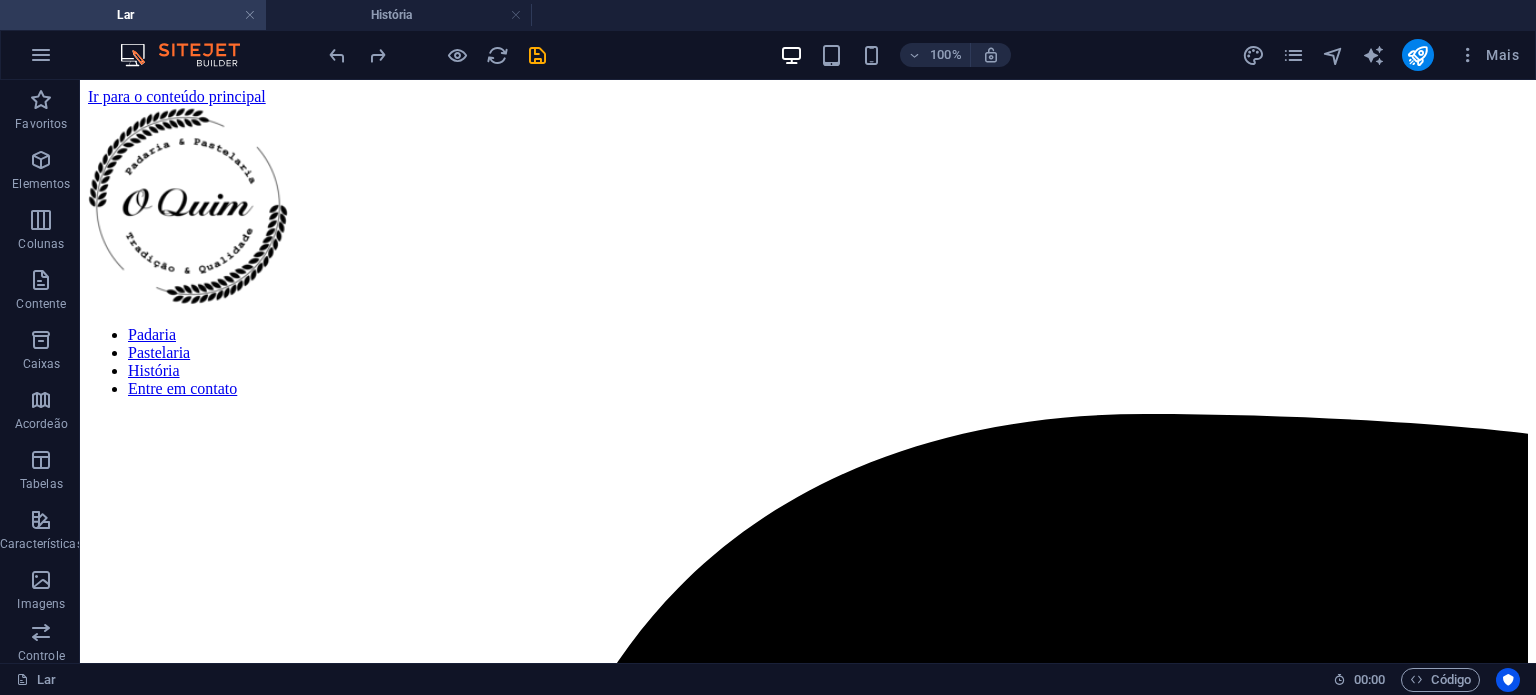 scroll, scrollTop: 200, scrollLeft: 0, axis: vertical 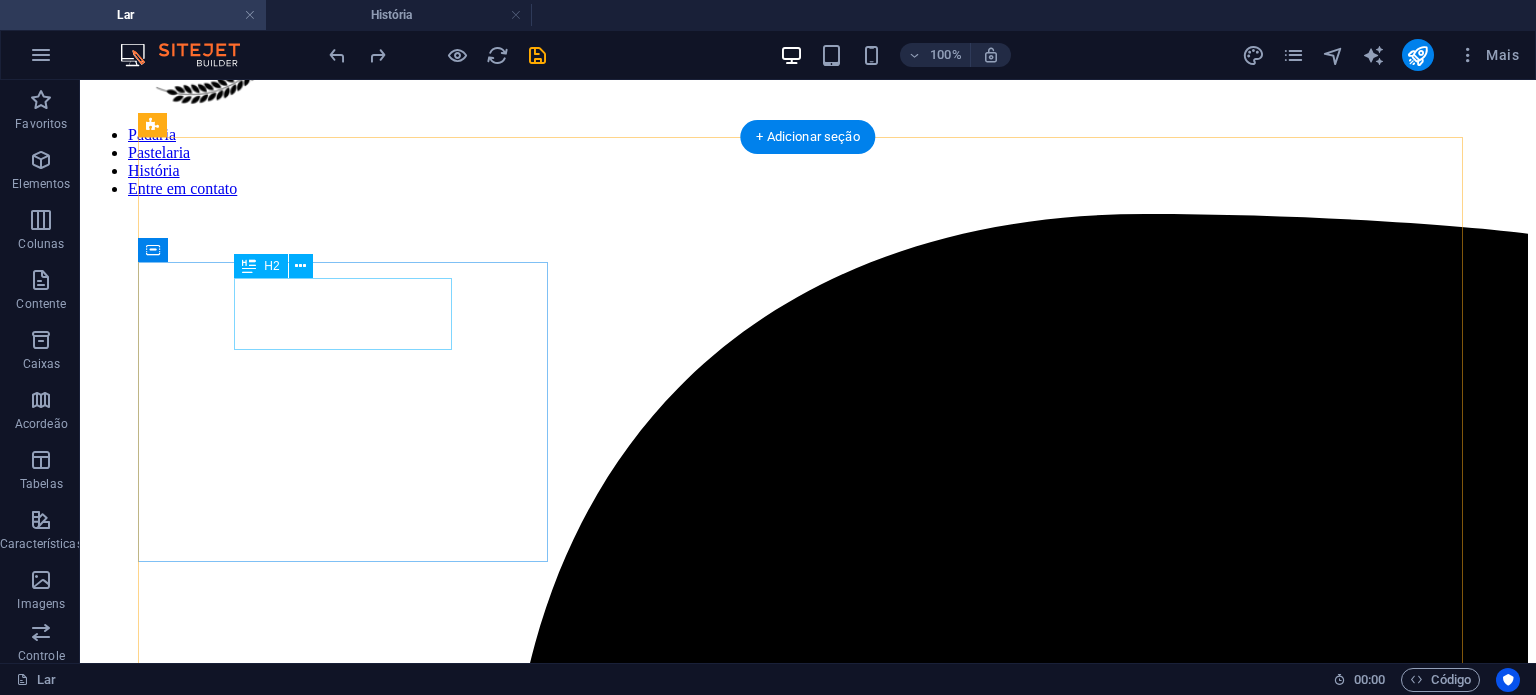 click on "O Algarvio" at bounding box center (293, 6991) 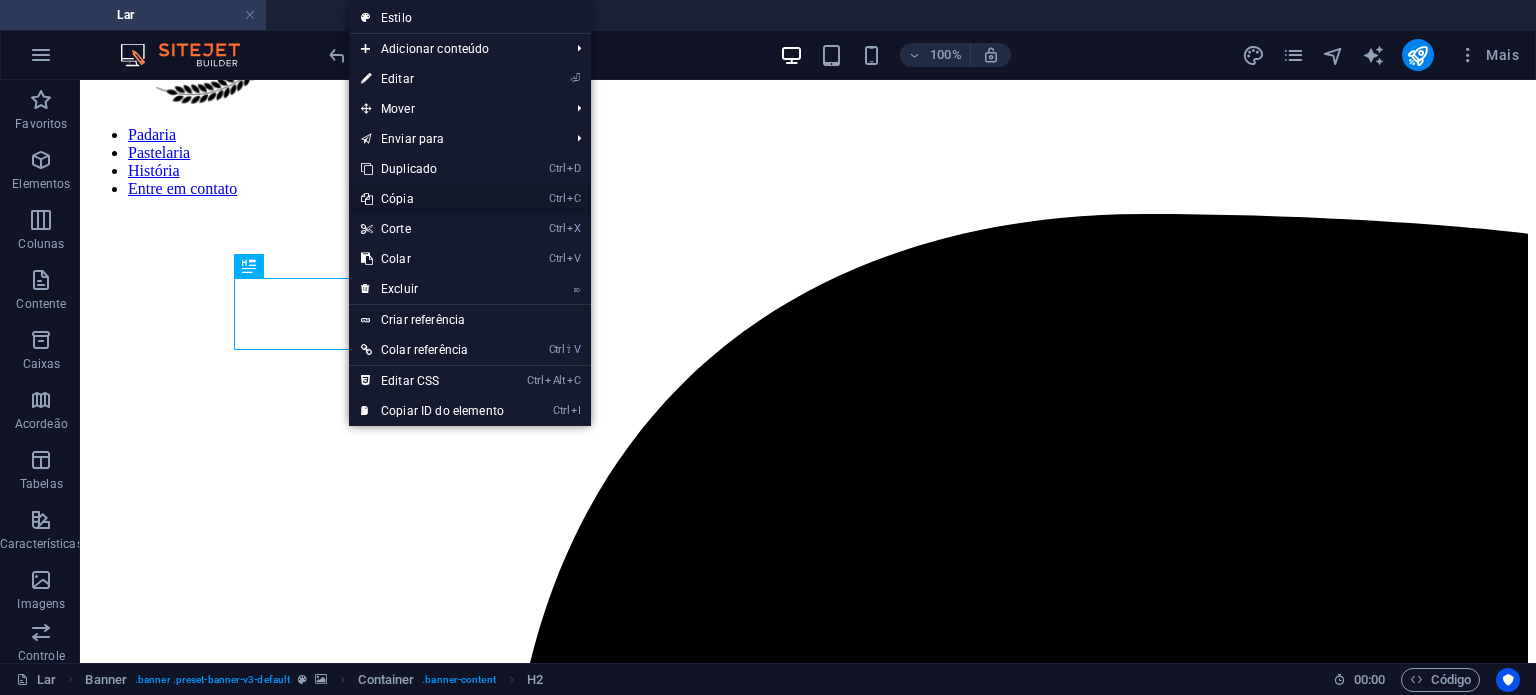 click on "Ctrl  C Cópia" at bounding box center [432, 199] 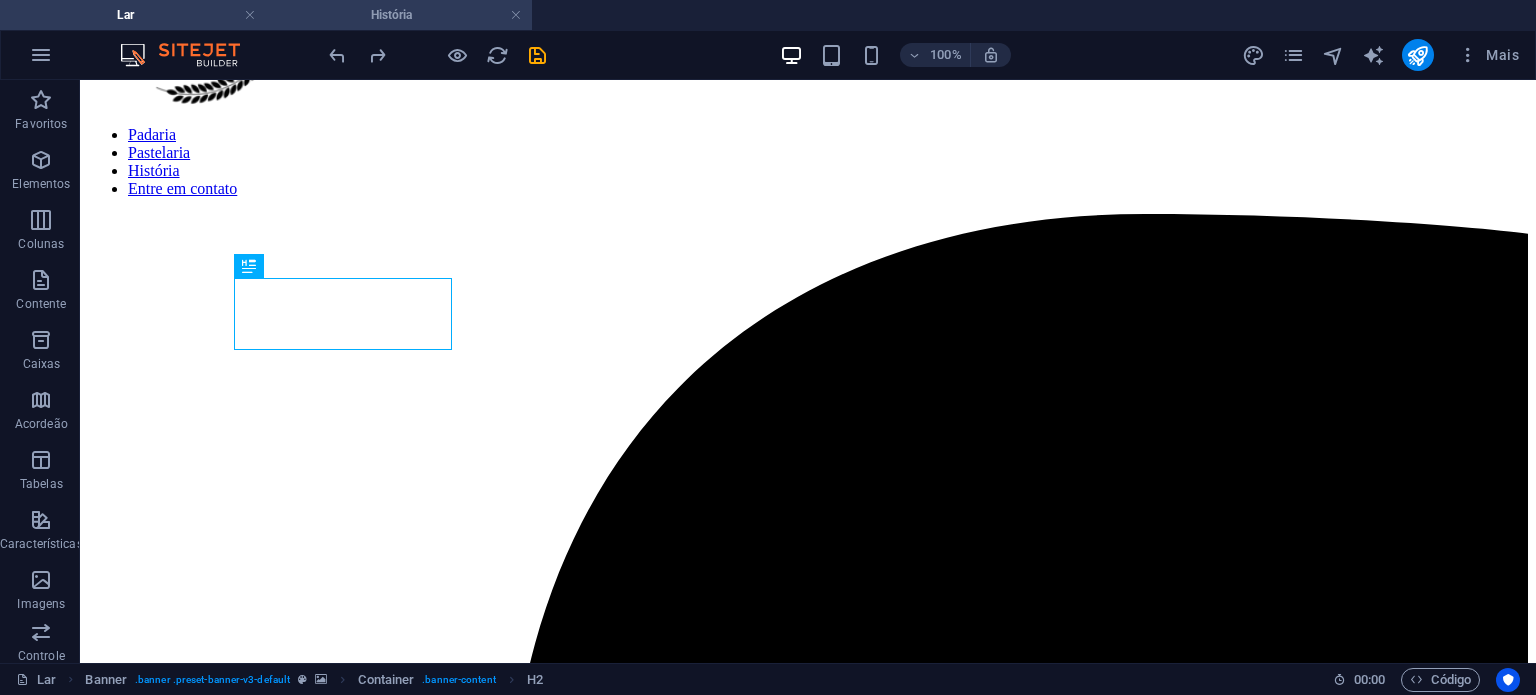 click on "História" at bounding box center [399, 15] 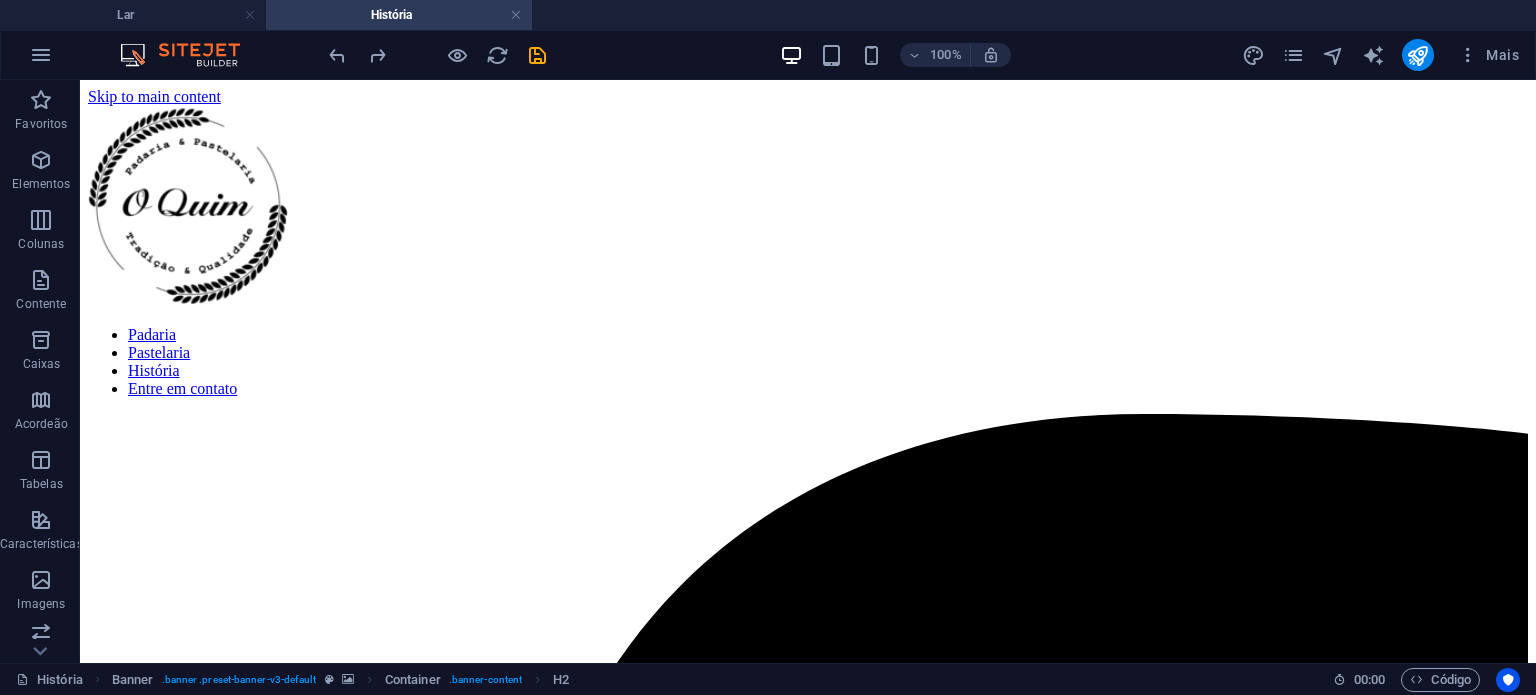 scroll, scrollTop: 0, scrollLeft: 0, axis: both 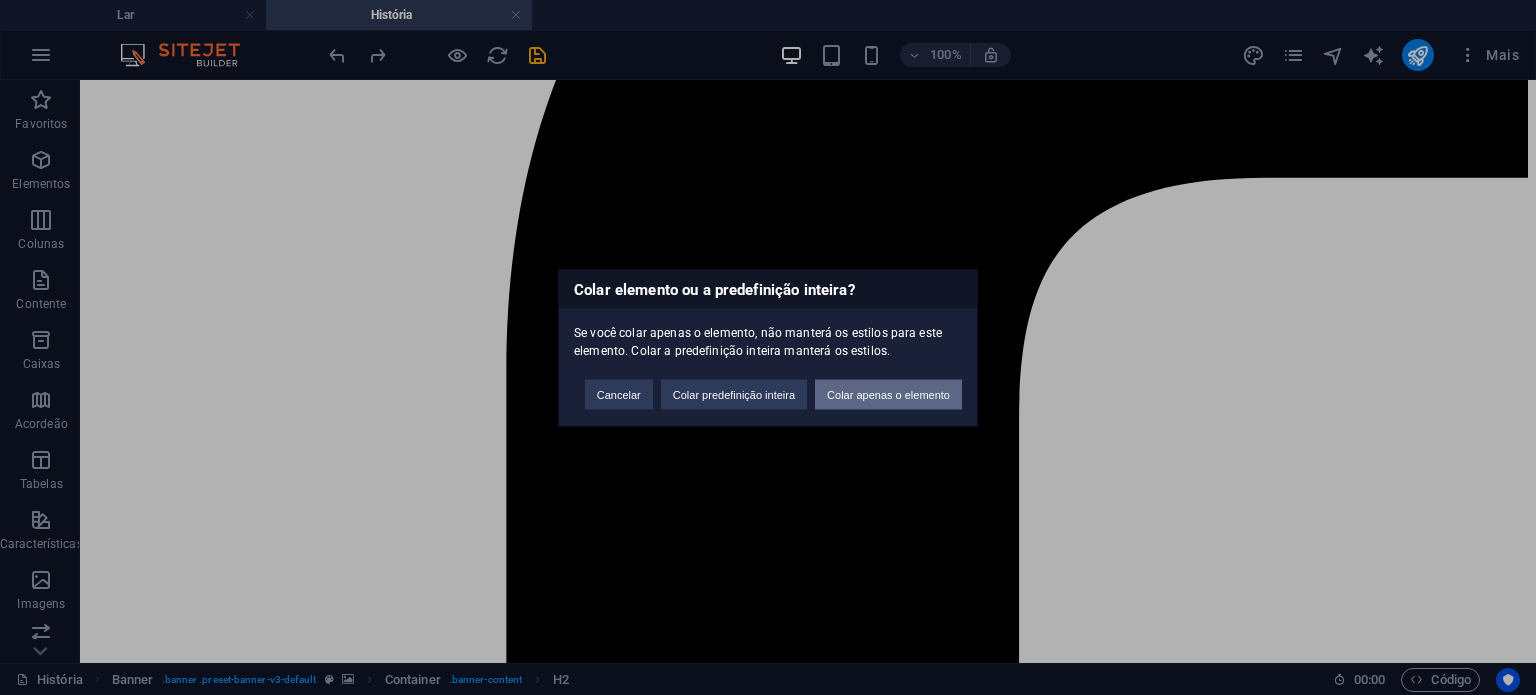 click on "Colar apenas o elemento" at bounding box center [888, 394] 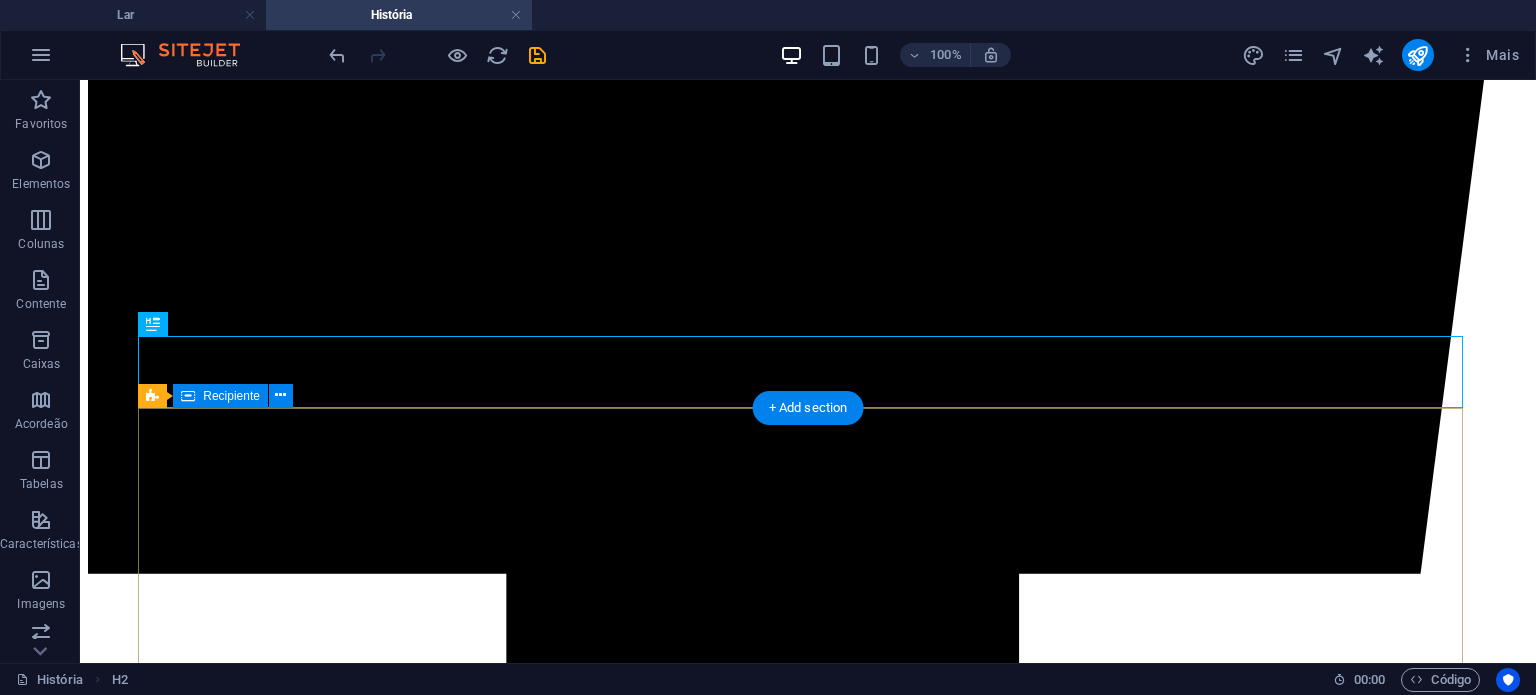 scroll, scrollTop: 1540, scrollLeft: 0, axis: vertical 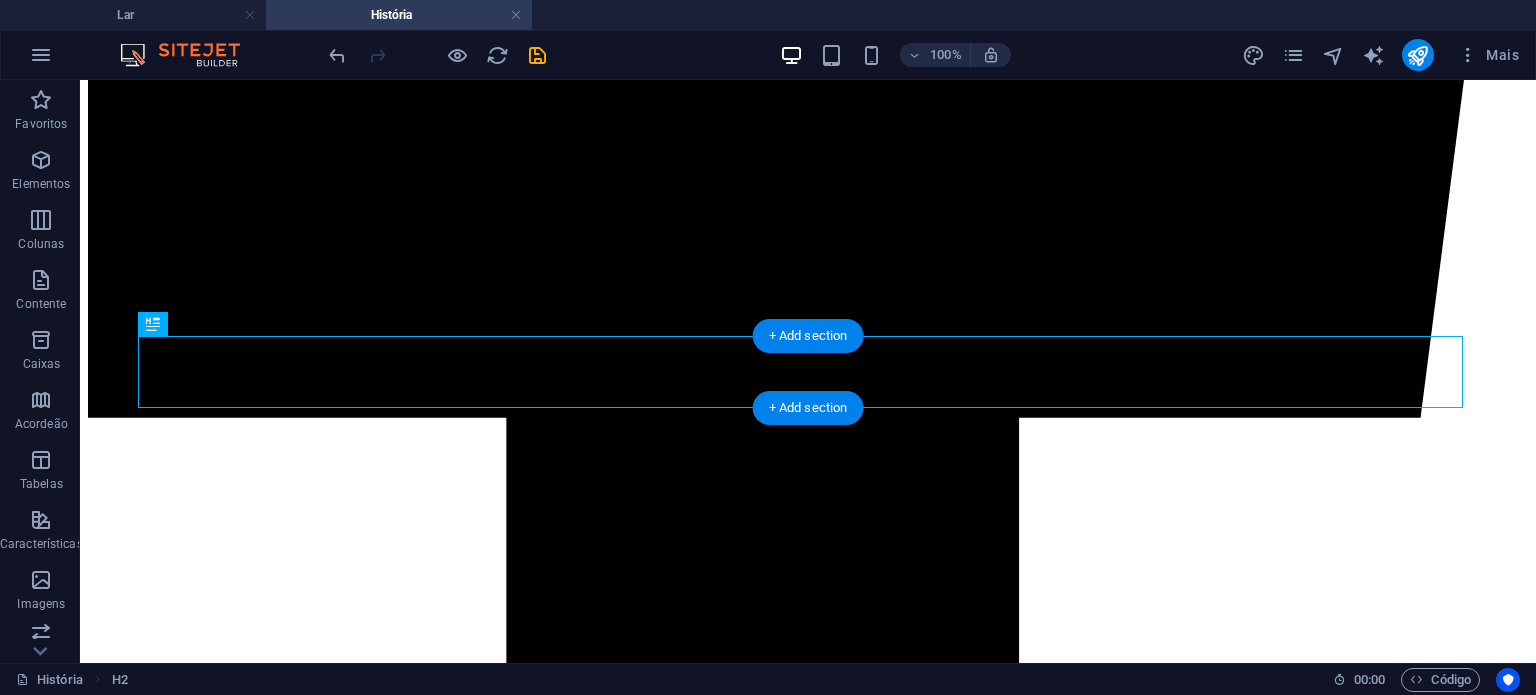 drag, startPoint x: 464, startPoint y: 386, endPoint x: 499, endPoint y: 365, distance: 40.81666 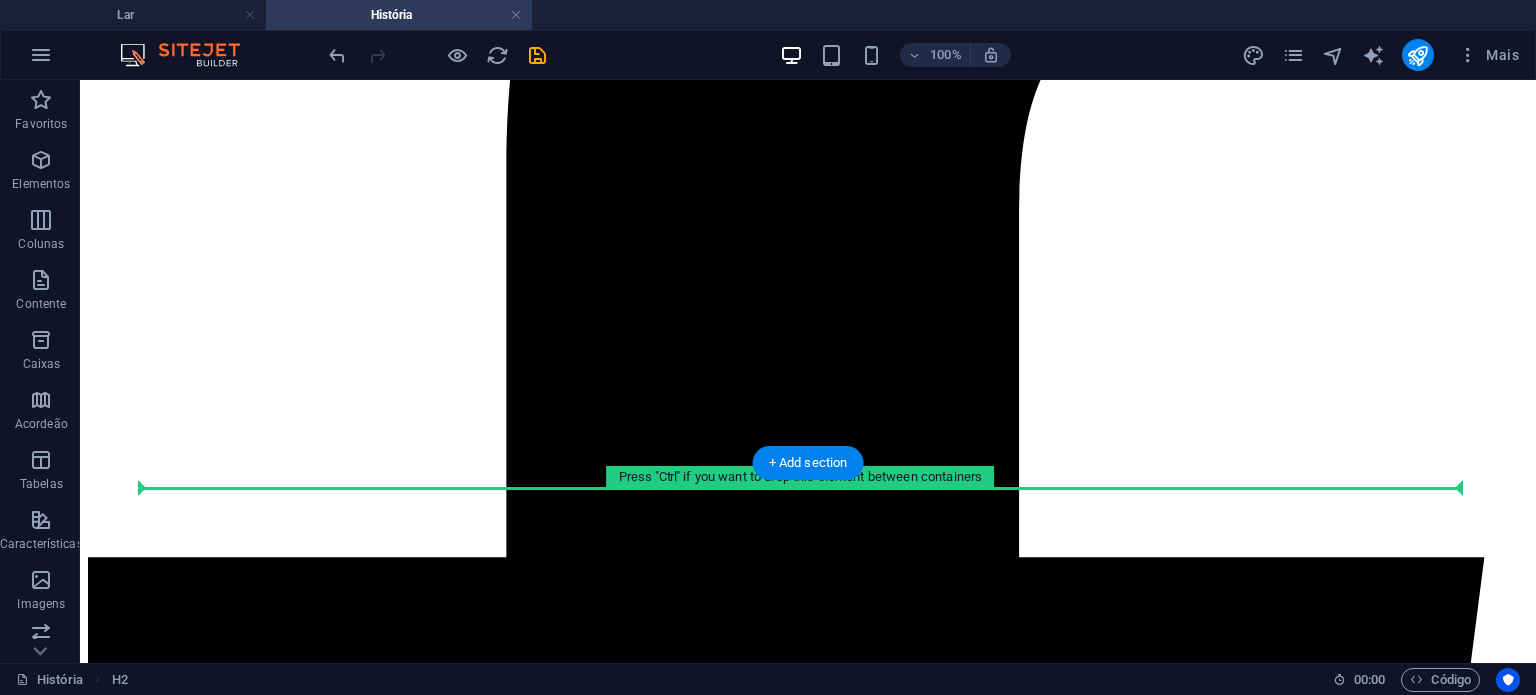 scroll, scrollTop: 740, scrollLeft: 0, axis: vertical 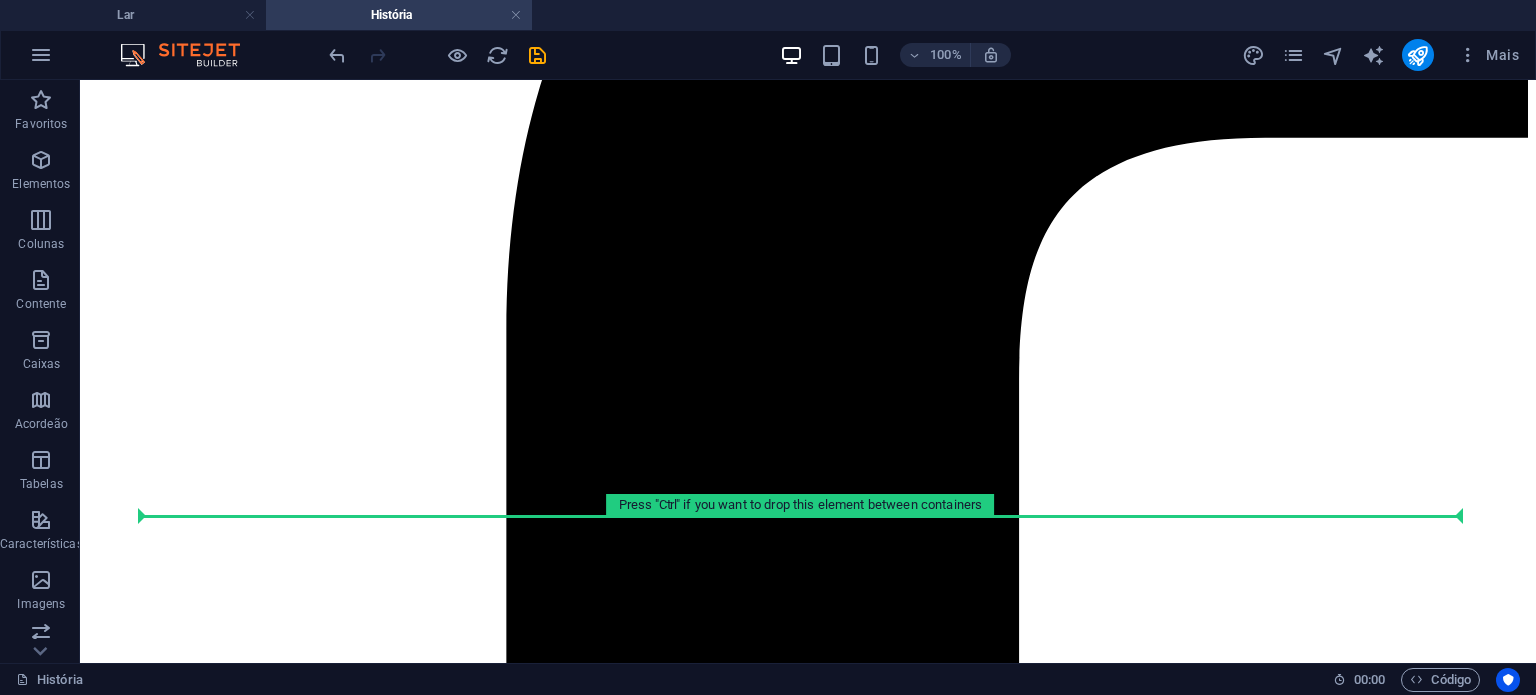 drag, startPoint x: 499, startPoint y: 365, endPoint x: 360, endPoint y: 509, distance: 200.14246 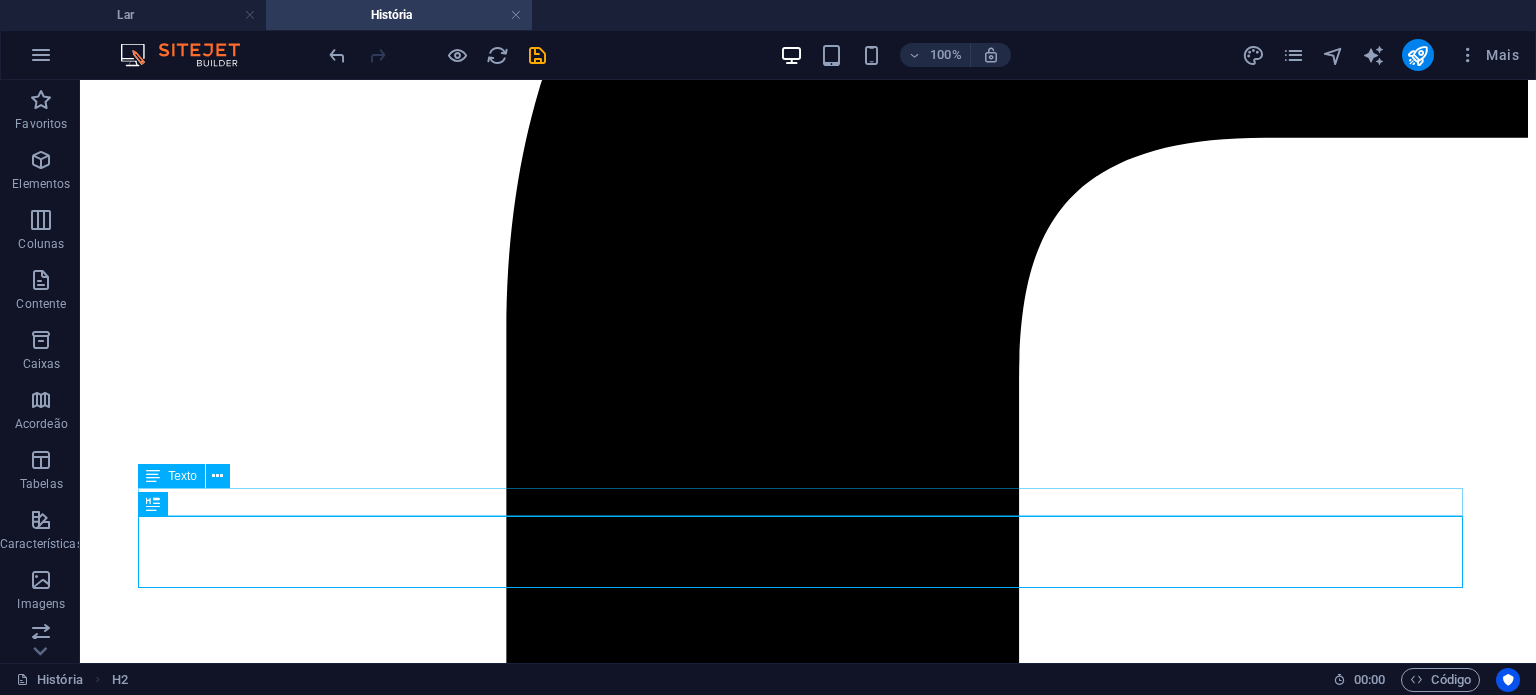click on "História" at bounding box center (808, 6787) 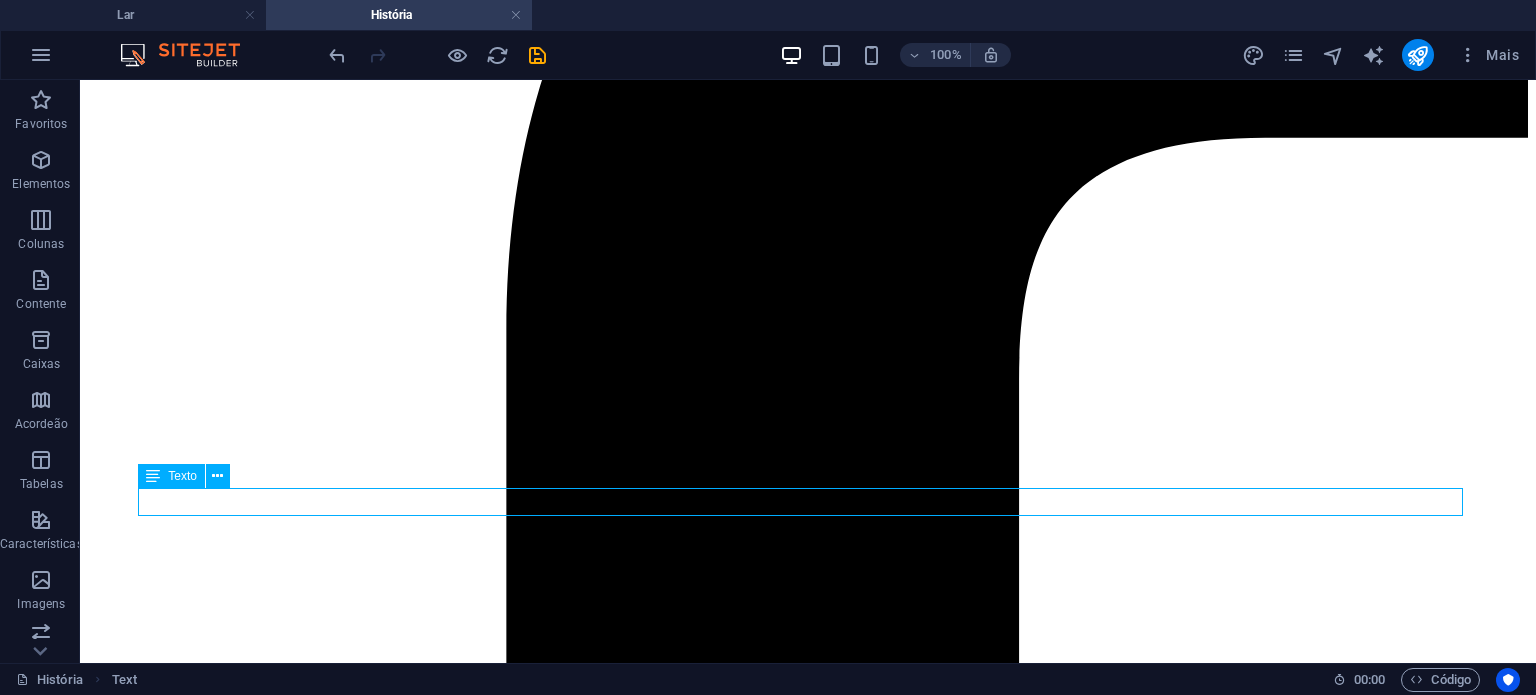 click on "História" at bounding box center (808, 6787) 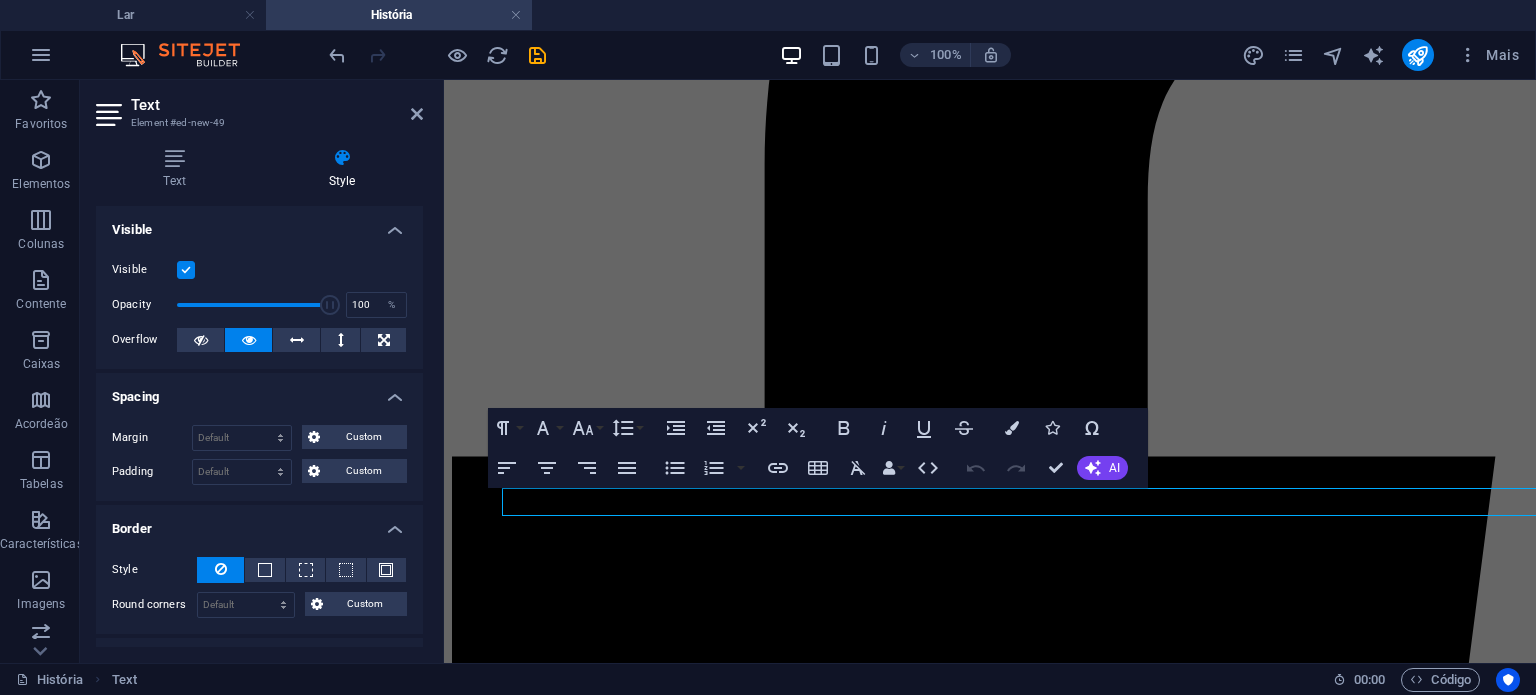 click on "Layout How this element expands within the layout (Flexbox). Size Default auto px % 1/1 1/2 1/3 1/4 1/5 1/6 1/7 1/8 1/9 1/10 Grow Shrink Order Container layout Visible Visible Opacity 100 % Overflow Spacing Margin Default auto px % rem vw vh Custom Custom auto px % rem vw vh auto px % rem vw vh auto px % rem vw vh auto px % rem vw vh Padding Default px rem % vh vw Custom Custom px rem % vh vw px rem % vh vw px rem % vh vw px rem % vh vw Border Style              - Width 1 auto px rem % vh vw Custom Custom 1 auto px rem % vh vw 1 auto px rem % vh vw 1 auto px rem % vh vw 1 auto px rem % vh vw  - Color Round corners Default px rem % vh vw Custom Custom px rem % vh vw px rem % vh vw px rem % vh vw px rem % vh vw Shadow Default None Outside Inside Color X offset 0 px rem vh vw Y offset 0 px rem vh vw Blur 0 px rem % vh vw Spread 0 px rem vh vw Text Shadow Default None Outside Color X offset 0 px rem vh vw Y offset 0 px rem vh vw Blur 0 px rem % vh vw Positioning Default Static Relative Absolute Fixed px" at bounding box center [259, 936] 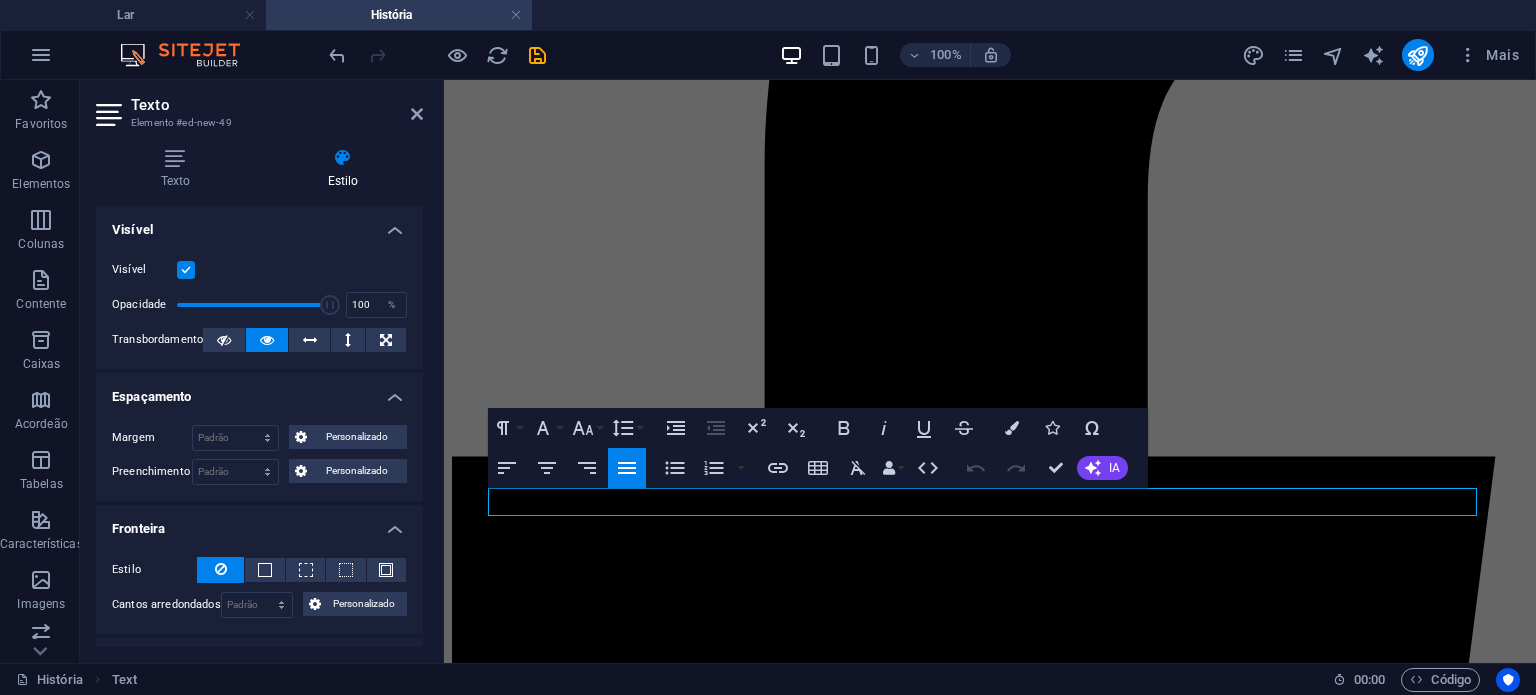 drag, startPoint x: 552, startPoint y: 503, endPoint x: 438, endPoint y: 506, distance: 114.03947 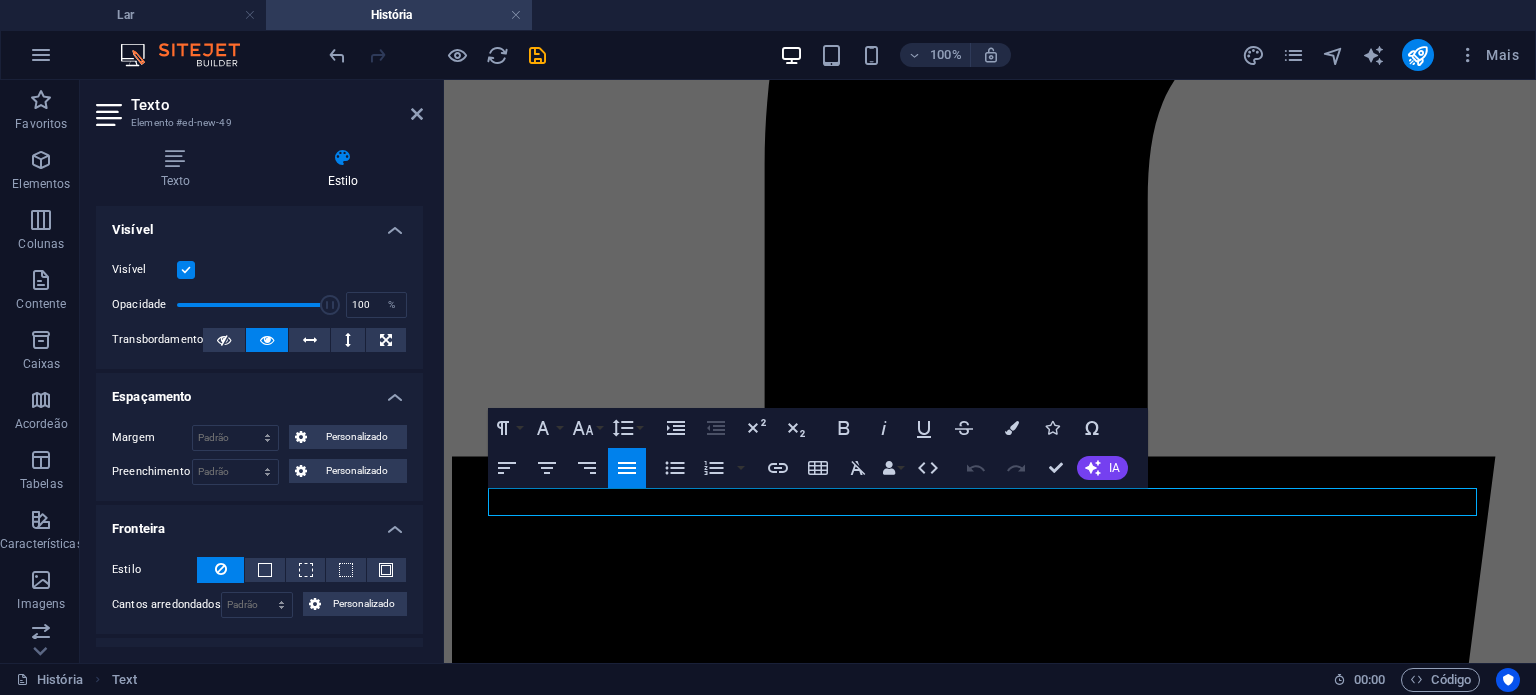 click on "Skip to main content
Padaria Pastelaria História Entre em contato História Solte o conteúdo aqui ou  Adicionar elementos  Colar área de transferência História O Algarvio Desde muito novo, sempre me senti atraído pelo mundo da pastelaria e padaria. Enquanto criança, imaginava-me abrir um café, uma pastelaria ou uma padaria — mas, com o tempo, percebi que o meu verdadeiro sonho era, de facto, ter o meu próprio espaço onde pudesse unir estas duas artes. A confeção de doces, sobremesas, pastéis de nata, ferraduras, bolos de aniversário, bolos lêvedos, pão alentejano e pão fresco sempre me fascinam. Para mim, a pastelaria e a padaria são muito mais do que uma profissão: são uma paixão profunda e autêntica. Localização Rua Padre Bento Pereira N40ª Borba 7150-139 Aviso Legal Política            de Privacidade   Horário De segunda a sexta            Das 5h30 às 13h Sábado           Fechado   Domingo            das 6h às 12h  Contatos panificadora@oquim.pt" at bounding box center [990, 4555] 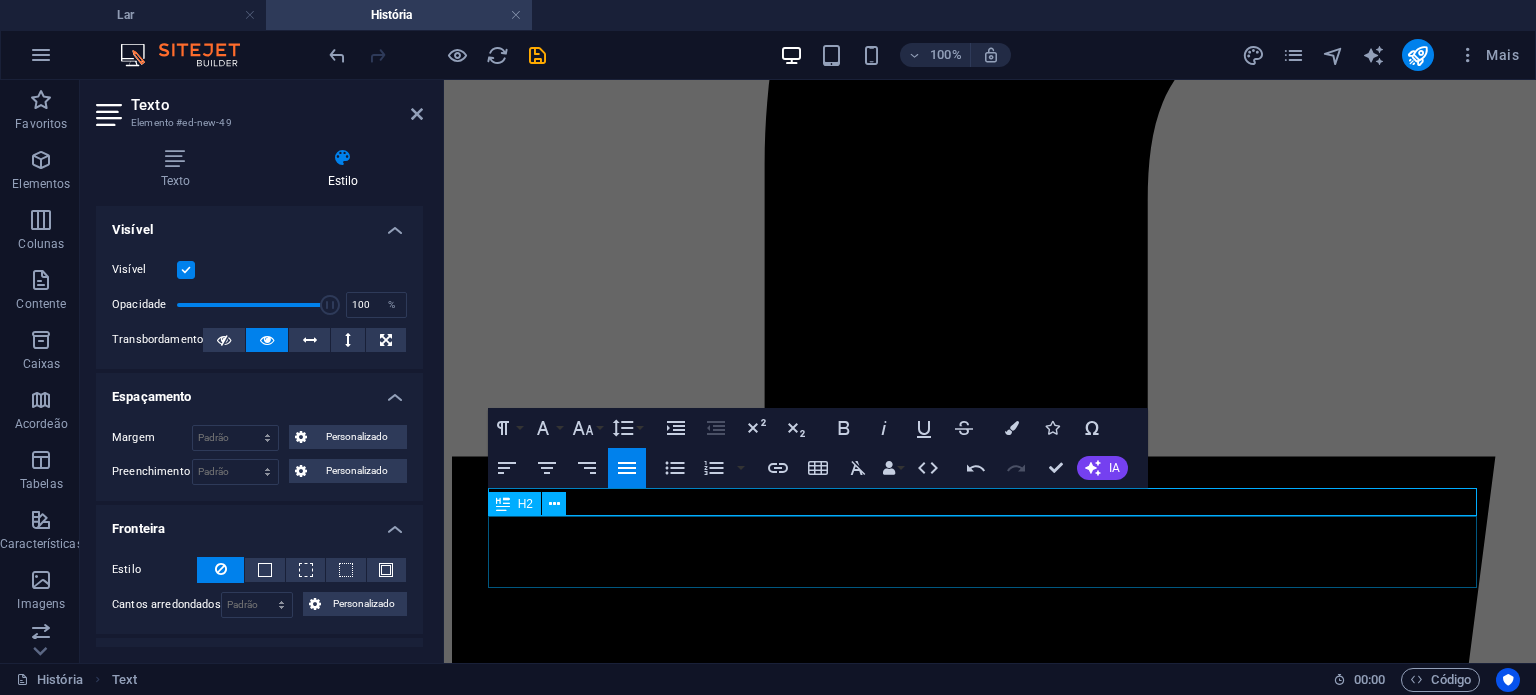 click on "O Algarvio" at bounding box center (990, 5276) 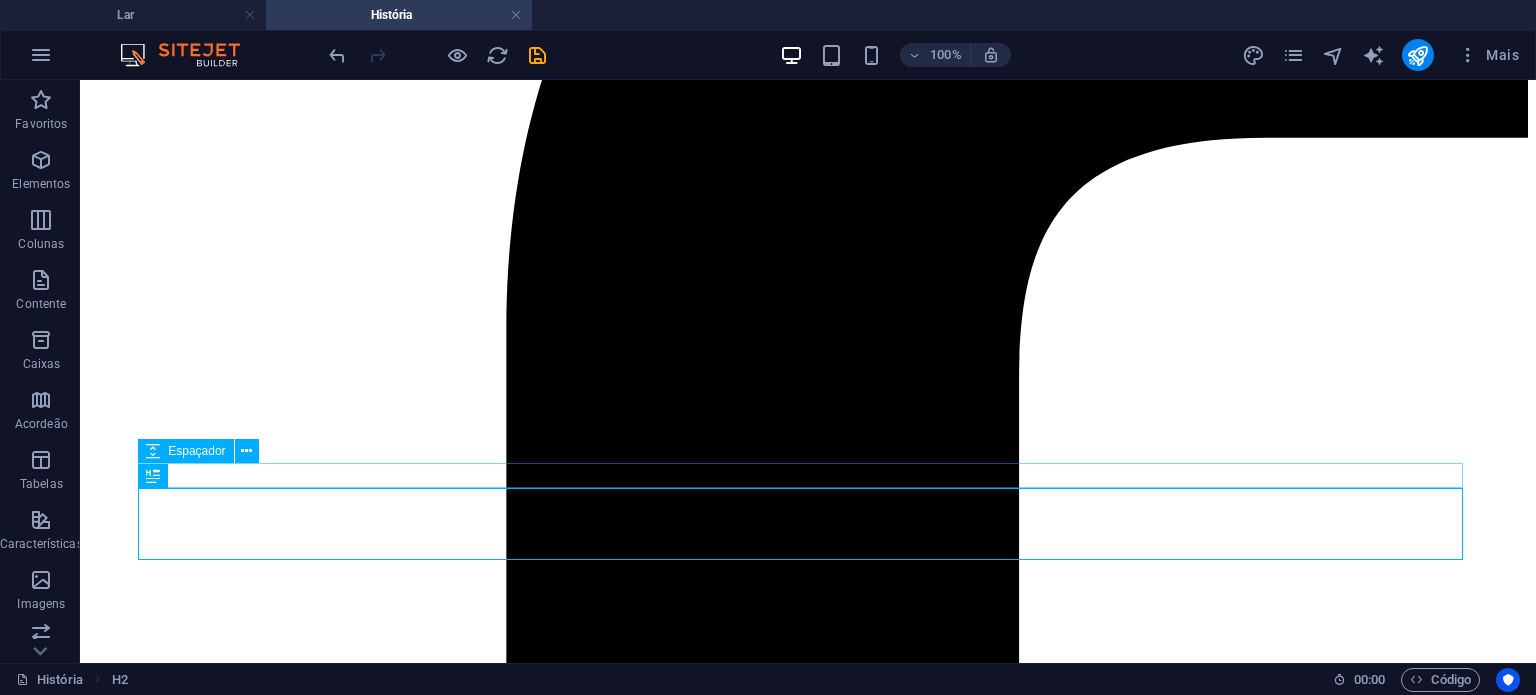 click at bounding box center (808, 6749) 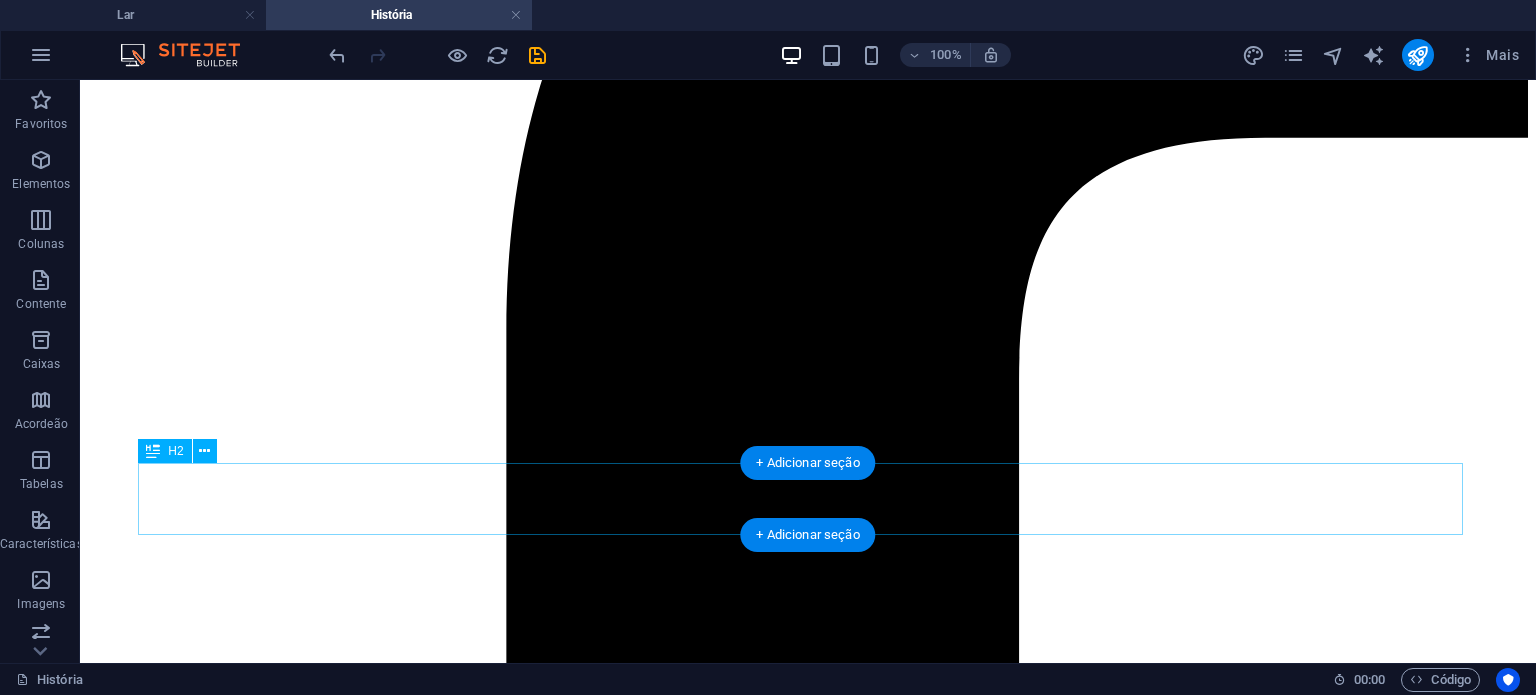 click on "O Algarvio" at bounding box center [808, 6770] 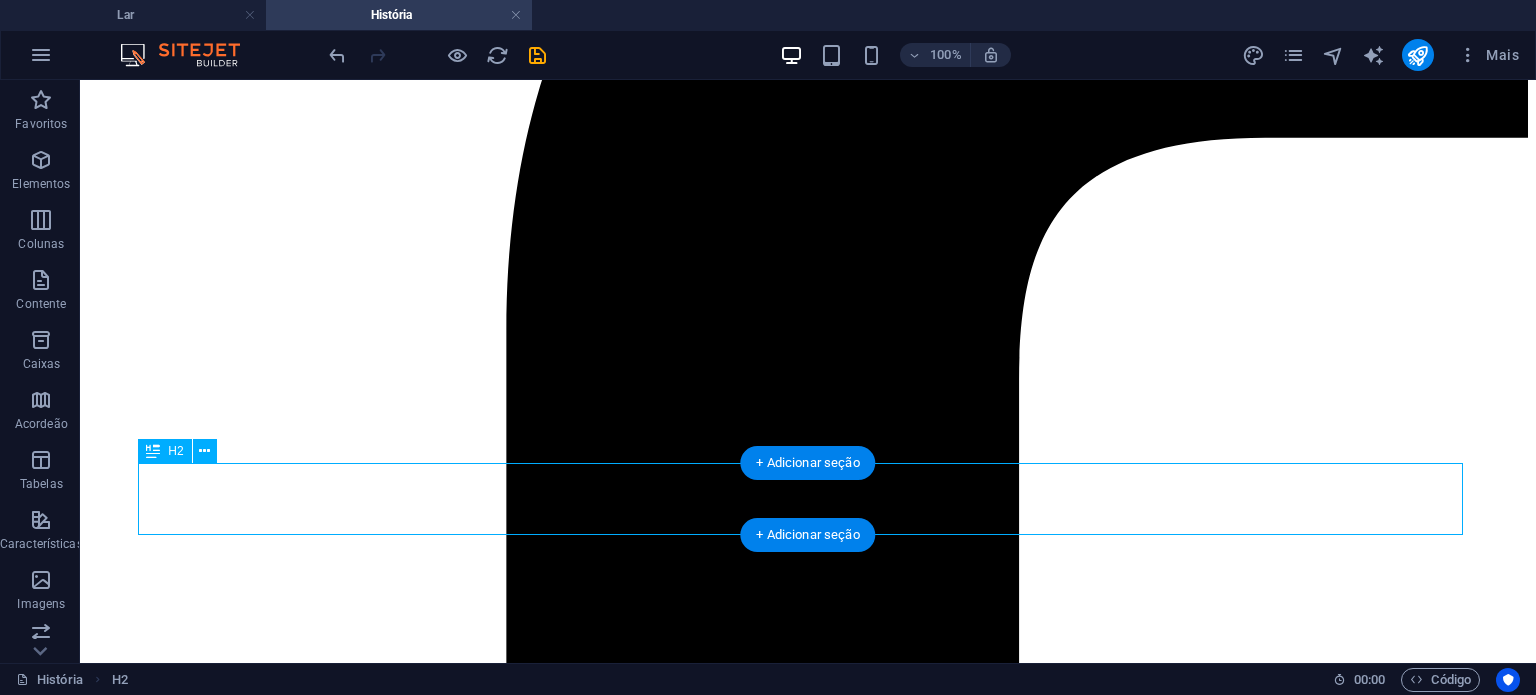 click on "O Algarvio" at bounding box center [808, 6770] 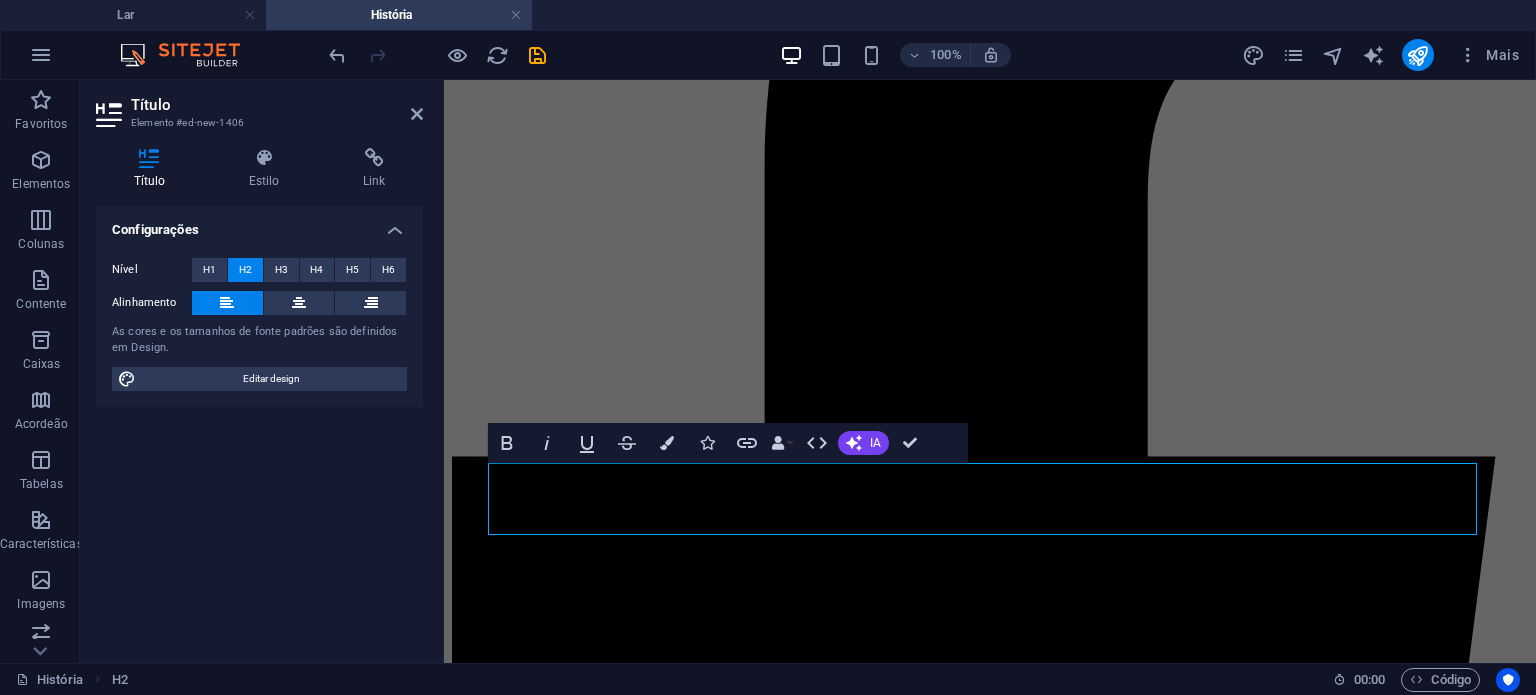 drag, startPoint x: 692, startPoint y: 504, endPoint x: 483, endPoint y: 512, distance: 209.15306 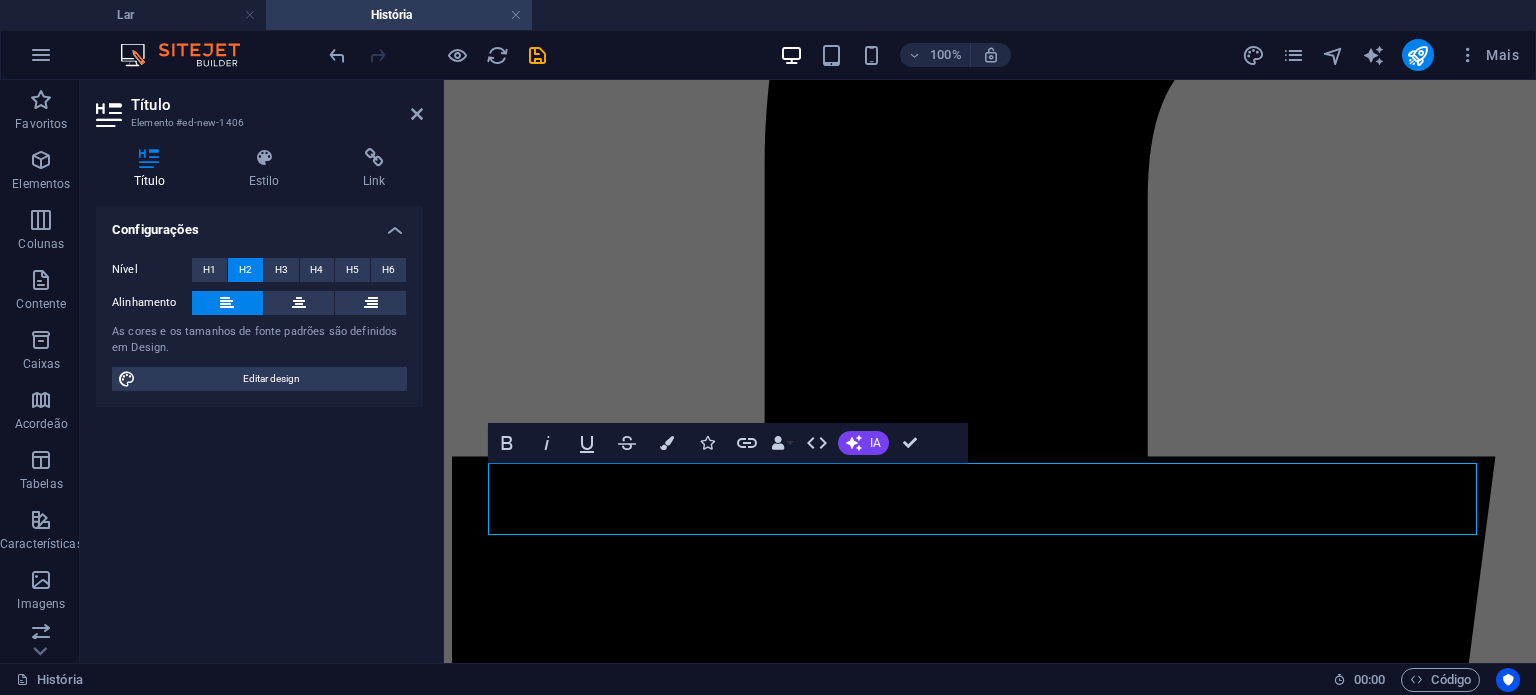 click at bounding box center [952, 4592] 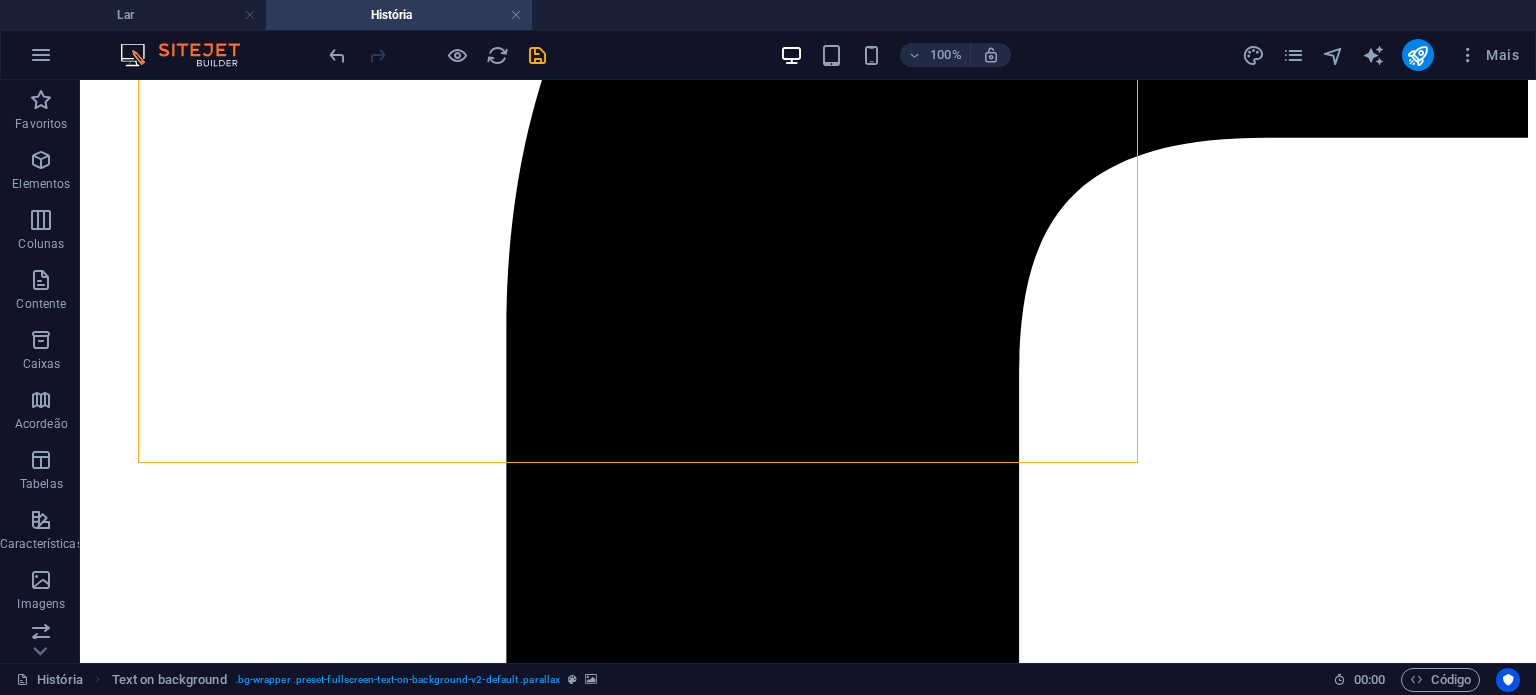 click on "Padaria Pastelaria História Entre em contato História Solte o conteúdo aqui ou  Adicionar elementos  Colar área de transferência História Desde muito novo, sempre me senti atraído pelo mundo da pastelaria e padaria. Enquanto criança, imaginava-me abrir um café, uma pastelaria ou uma padaria — mas, com o tempo, percebi que o meu verdadeiro sonho era, de facto, ter o meu próprio espaço onde pudesse unir estas duas artes. A confeção de doces, sobremesas, pastéis de nata, ferraduras, bolos de aniversário, bolos lêvedos, pão alentejano e pão fresco sempre me fascinam. Para mim, a pastelaria e a padaria são muito mais do que uma profissão: são uma paixão profunda e autêntica. Localização Rua Padre Bento Pereira N40ª Borba 7150-139 Aviso Legal Política            de Privacidade   Horário De segunda a sexta            Das 5h30 às 13h Sábado           Fechado   Domingo            das 6h às 12h  Contatos panificadora@oquim.pt     +351 912 146 853" at bounding box center (808, 5777) 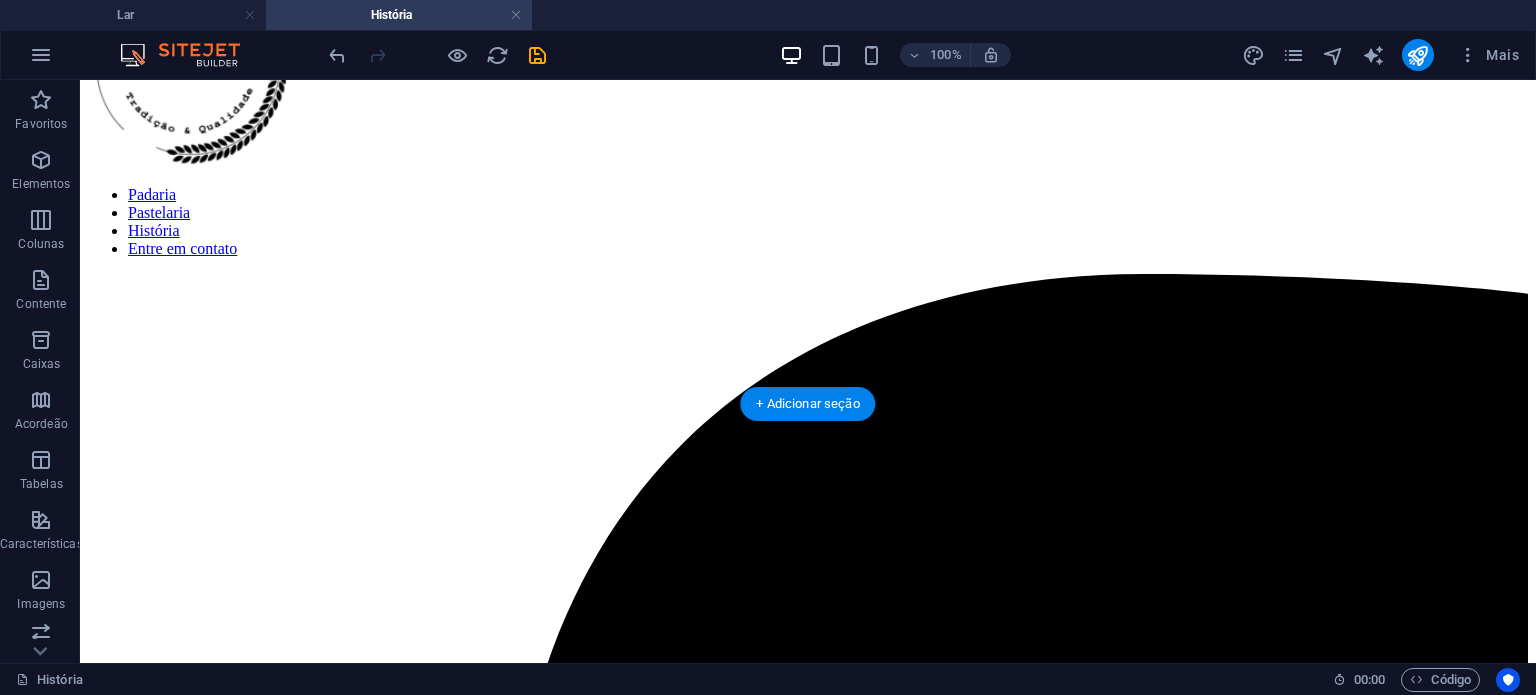 scroll, scrollTop: 0, scrollLeft: 0, axis: both 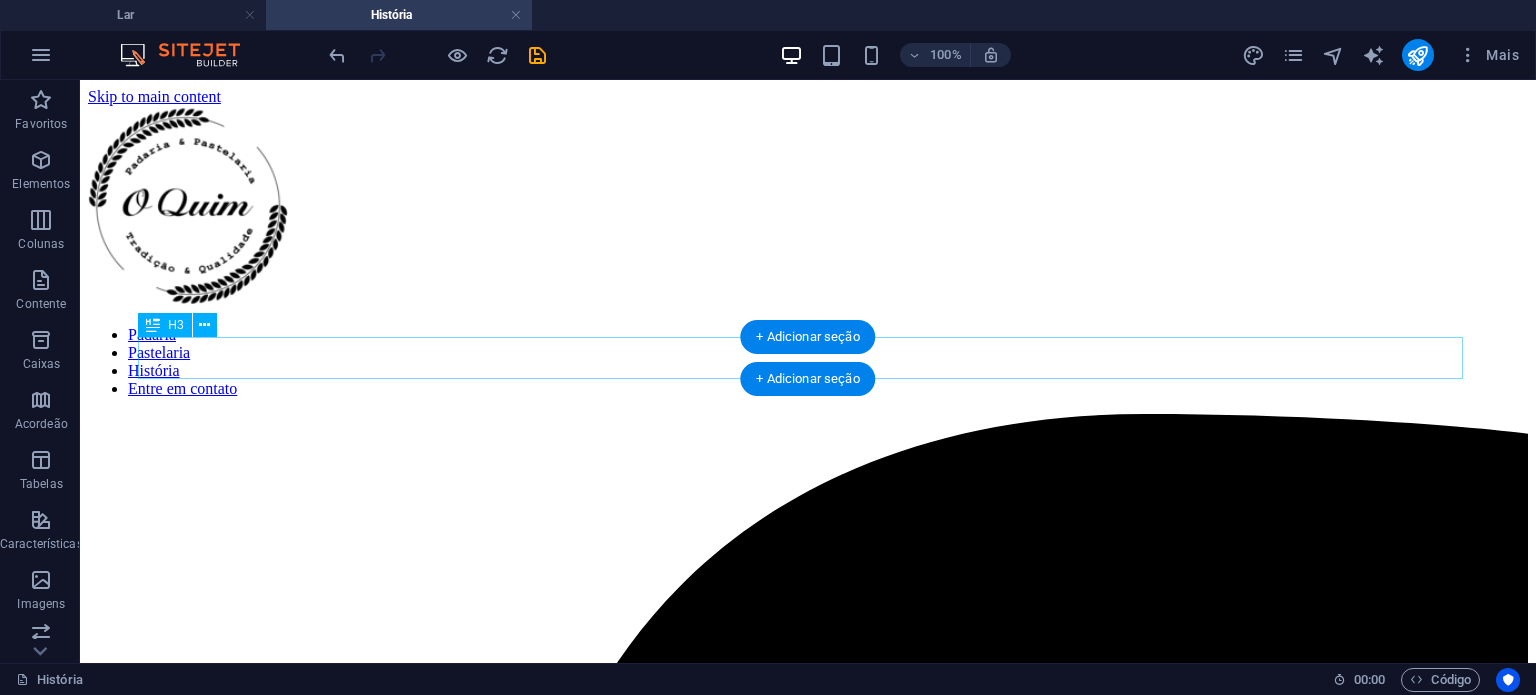 click on "História" at bounding box center [808, 6622] 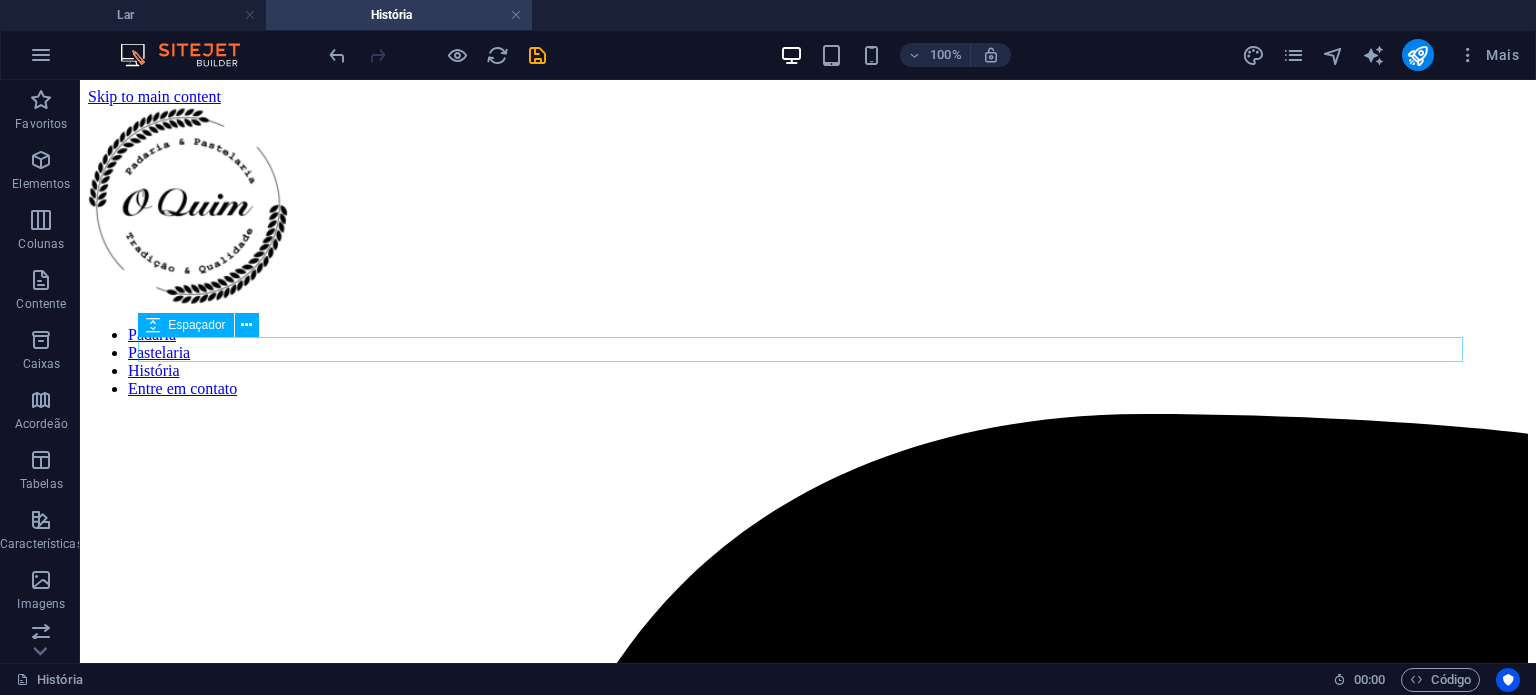 click at bounding box center [808, 6604] 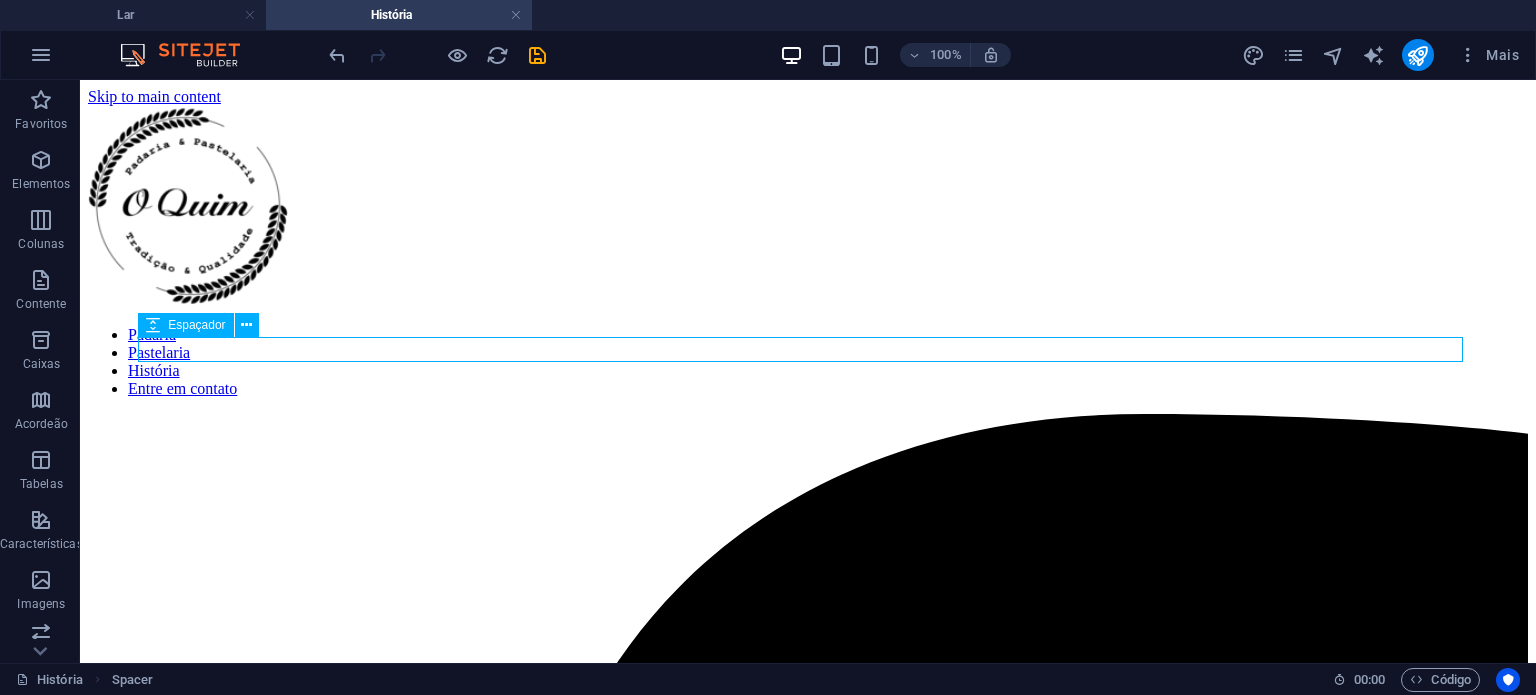 click at bounding box center [808, 6604] 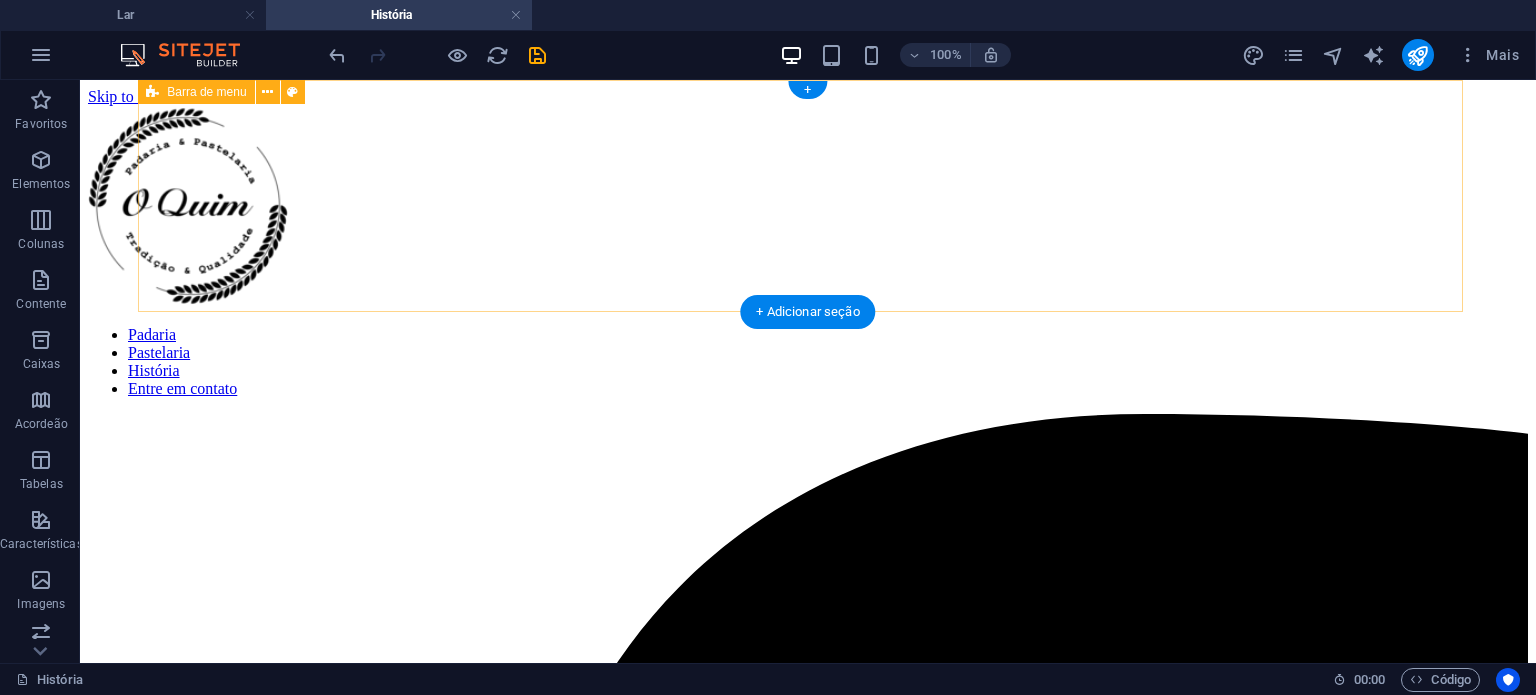 click at bounding box center (808, 6579) 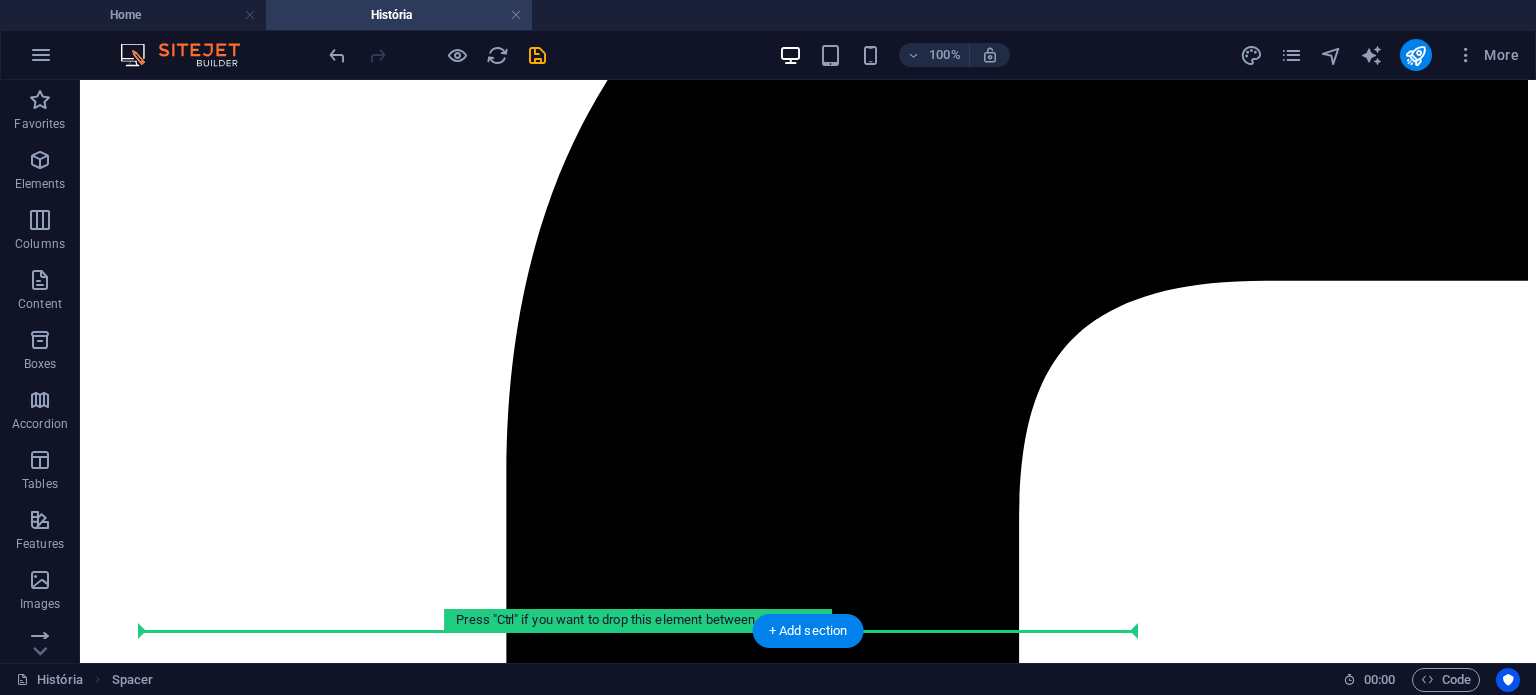 scroll, scrollTop: 817, scrollLeft: 0, axis: vertical 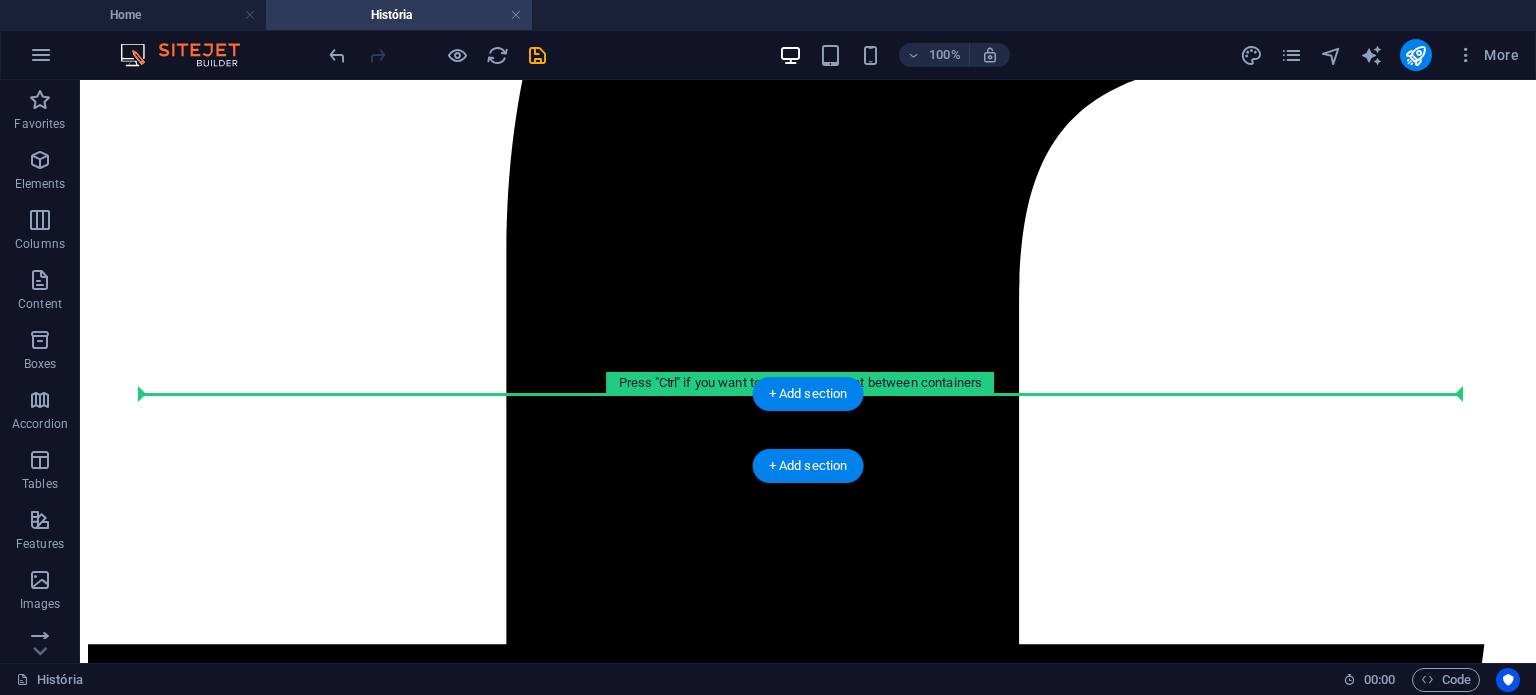 drag, startPoint x: 504, startPoint y: 347, endPoint x: 352, endPoint y: 411, distance: 164.92422 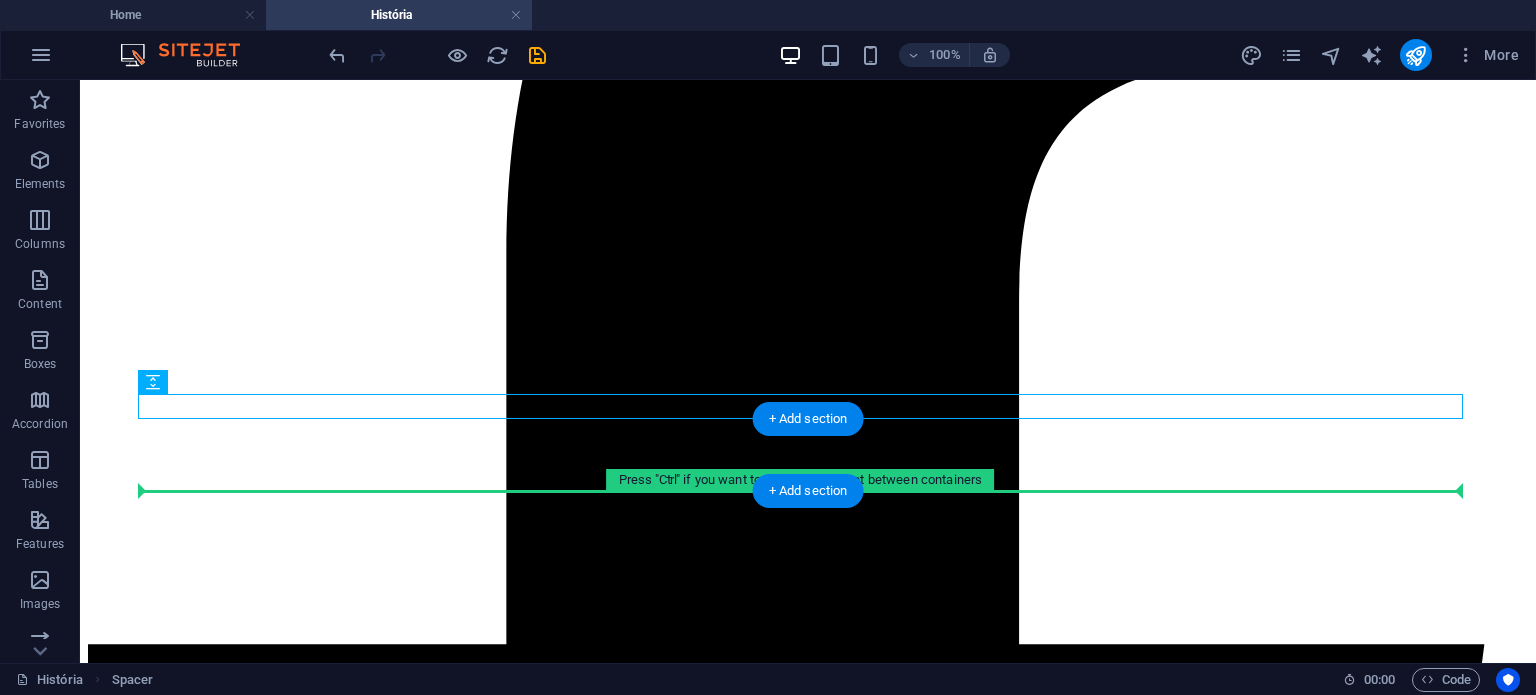 drag, startPoint x: 340, startPoint y: 407, endPoint x: 340, endPoint y: 478, distance: 71 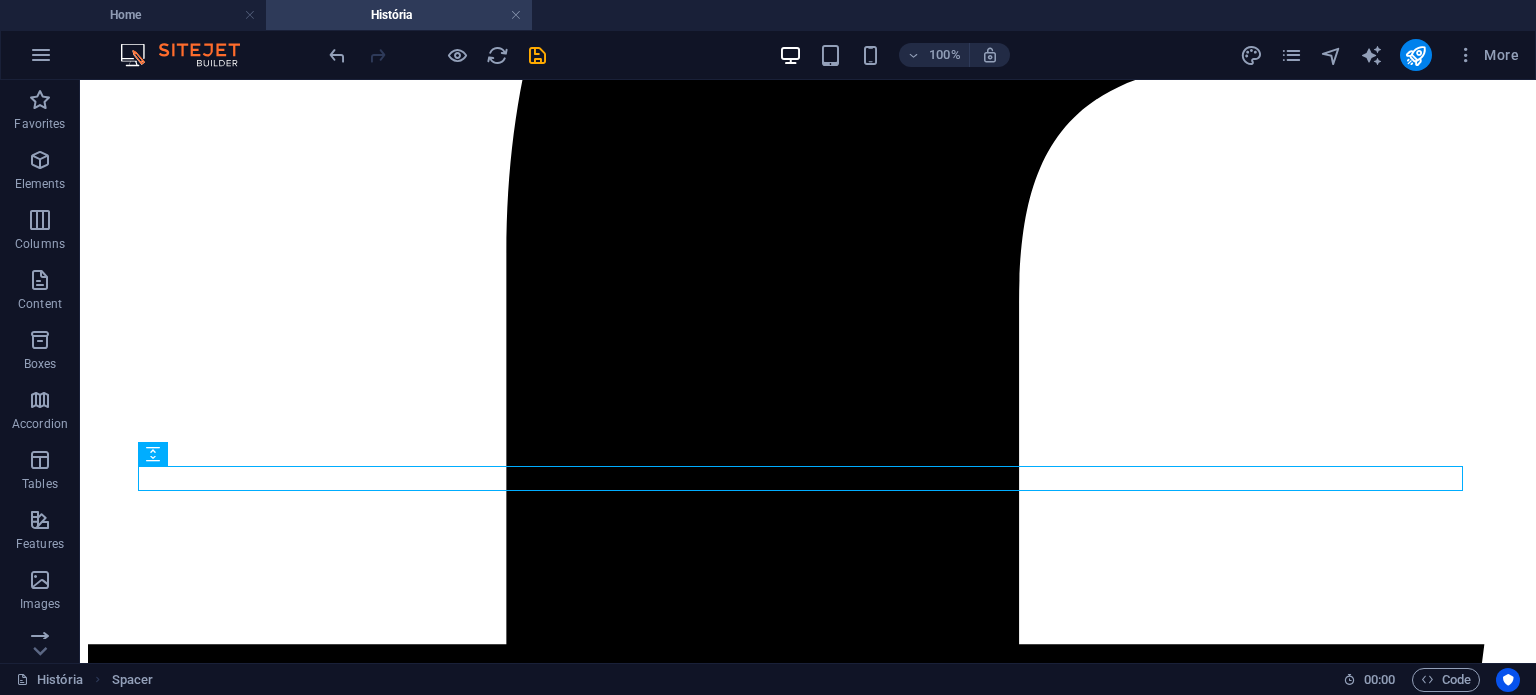 click on "Skip to main content
Padaria Pastelaria História Entre em contato Drop content here or  Add elements  Paste clipboard História Desde muito novo, sempre me senti atraído pelo mundo da pastelaria e padaria. Enquanto criança, imaginava-me a abrir um café, uma pastelaria ou uma padaria — mas, com o tempo, percebi que o meu verdadeiro sonho era, de facto, ter o meu próprio espaço onde pudesse unir estas duas artes. A confeção de doces, sobremesas, pastéis de nata, ferraduras, bolos de aniversário, bolos lêvedos, pão alentejano e pão fresco sempre me fascinou. Para mim, a pastelaria e a padaria são muito mais do que uma profissão: são uma paixão profunda e autêntica. Localização Rua Padre Bento Pereira N40ª Borba 7150-139 Aviso Legal Política           de Privacidade   Horário De segunda a sexta           Das 5h30 às 13h Sábado          Fechado   Domingo           das 6h às 12h  Contatos panificadora@oquim.pt     +351 912 146 853" at bounding box center (808, 5707) 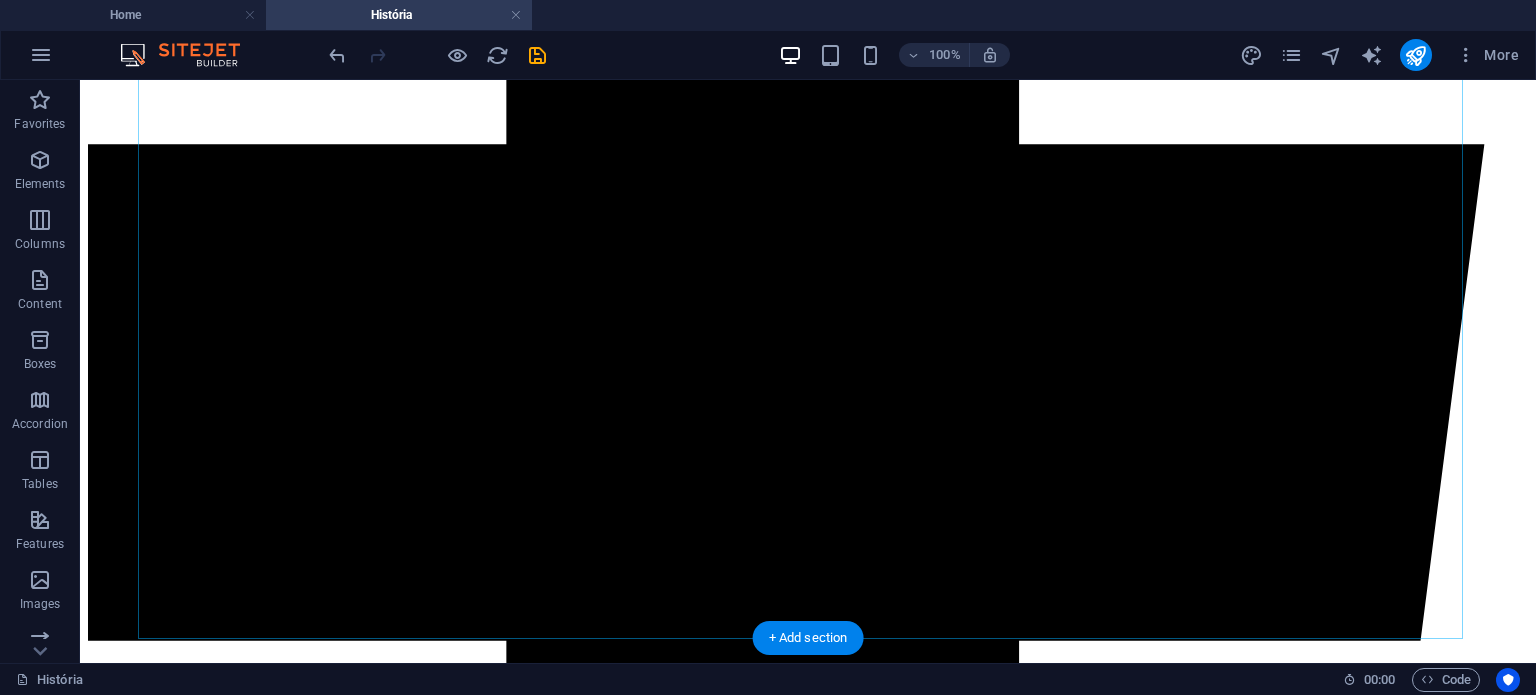 scroll, scrollTop: 1417, scrollLeft: 0, axis: vertical 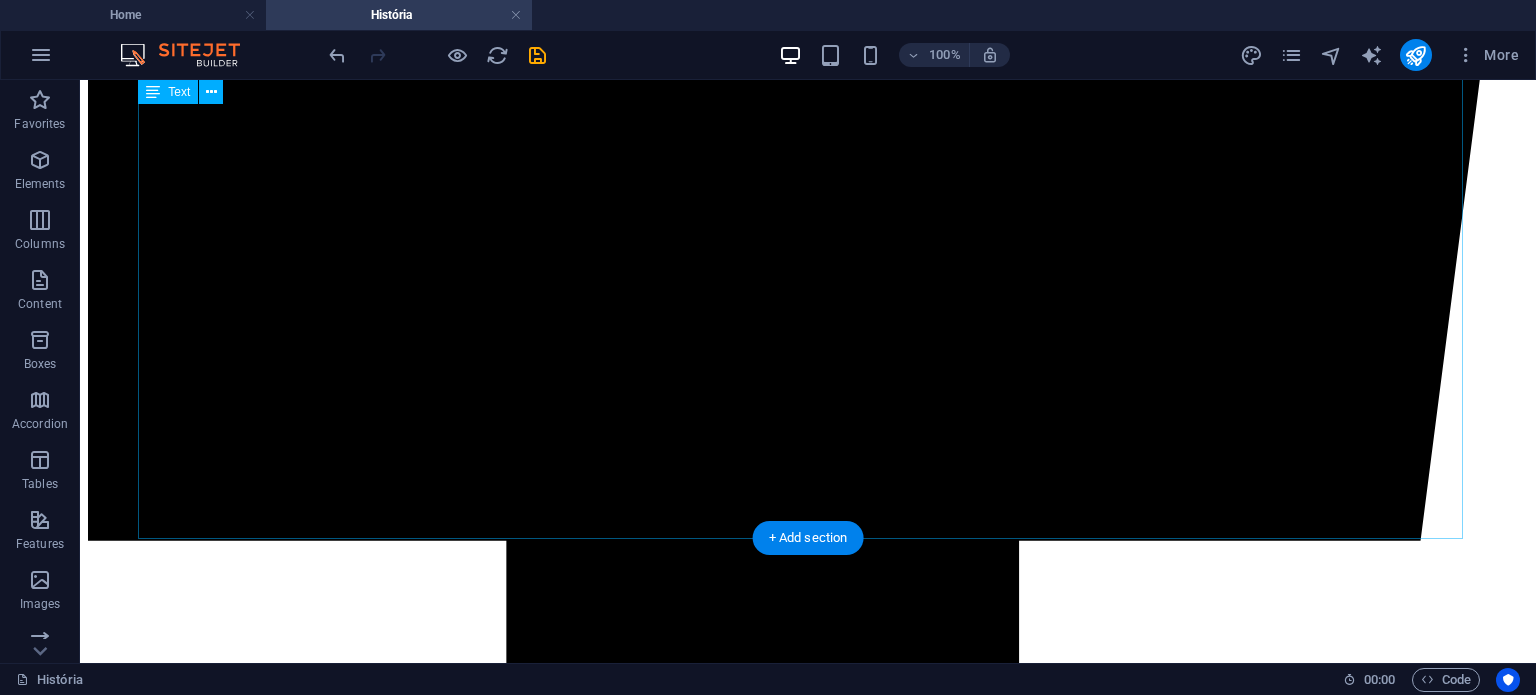 click on "Desde muito novo, sempre me senti atraído pelo mundo da pastelaria e padaria. Enquanto criança, imaginava-me a abrir um café, uma pastelaria ou uma padaria — mas, com o tempo, percebi que o meu verdadeiro sonho era, de facto, ter o meu próprio espaço onde pudesse unir estas duas artes. A confeção de doces, sobremesas, pastéis de nata, ferraduras, bolos de aniversário, bolos lêvedos, pão alentejano e pão fresco sempre me fascinou. Para mim, a pastelaria e a padaria são muito mais do que uma profissão: são uma paixão profunda e autêntica. Foi nesse percurso que descobri o verdadeiro sentido de realização profissional. Na cozinha, encontro emoção, entusiasmo e uma alegria difícil de explicar. Mesmo nos dias menos bons, é a fazer bolos, pão e sobremesas que reencontro o equilíbrio. É quase como se entrasse noutra realidade — um lugar onde nascem amor, alegria e sentido." at bounding box center [808, 6423] 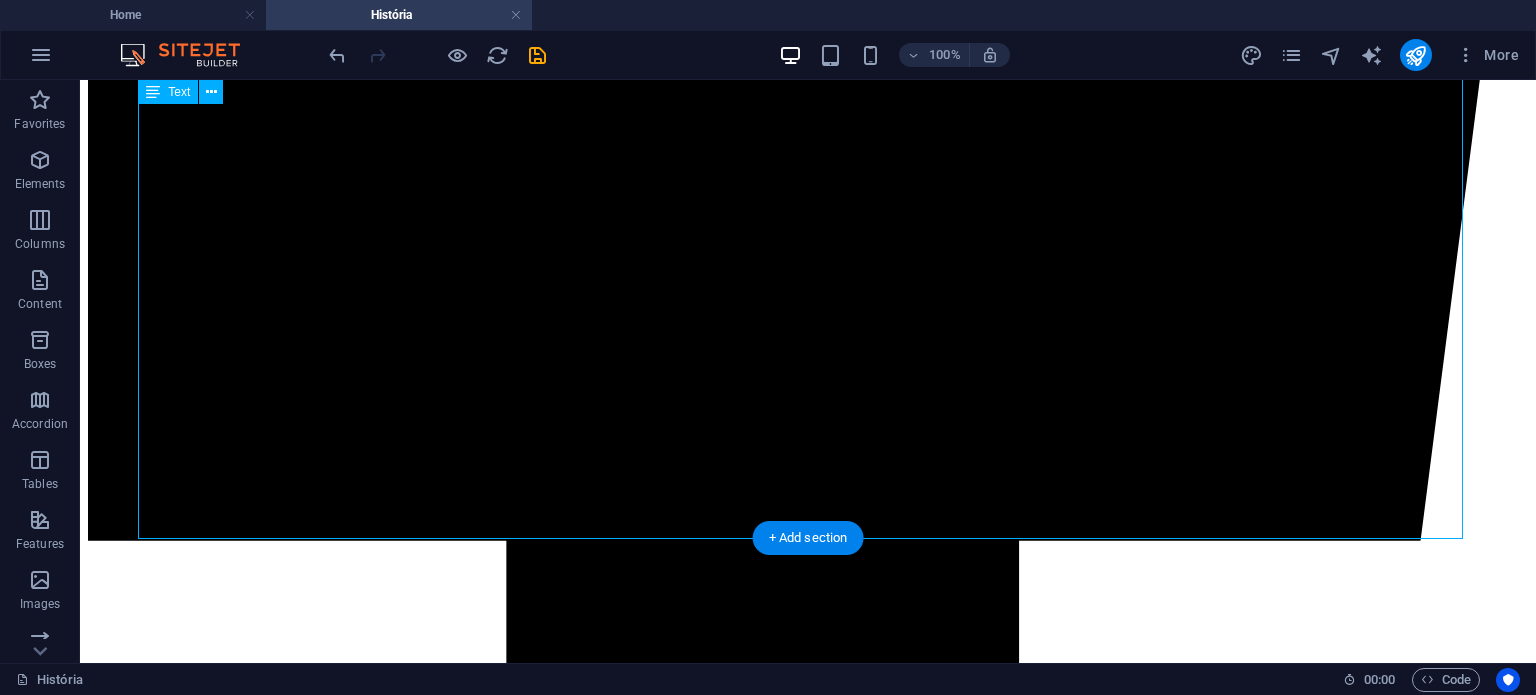 click on "Desde muito novo, sempre me senti atraído pelo mundo da pastelaria e padaria. Enquanto criança, imaginava-me a abrir um café, uma pastelaria ou uma padaria — mas, com o tempo, percebi que o meu verdadeiro sonho era, de facto, ter o meu próprio espaço onde pudesse unir estas duas artes. A confeção de doces, sobremesas, pastéis de nata, ferraduras, bolos de aniversário, bolos lêvedos, pão alentejano e pão fresco sempre me fascinou. Para mim, a pastelaria e a padaria são muito mais do que uma profissão: são uma paixão profunda e autêntica. Foi nesse percurso que descobri o verdadeiro sentido de realização profissional. Na cozinha, encontro emoção, entusiasmo e uma alegria difícil de explicar. Mesmo nos dias menos bons, é a fazer bolos, pão e sobremesas que reencontro o equilíbrio. É quase como se entrasse noutra realidade — um lugar onde nascem amor, alegria e sentido." at bounding box center [808, 6423] 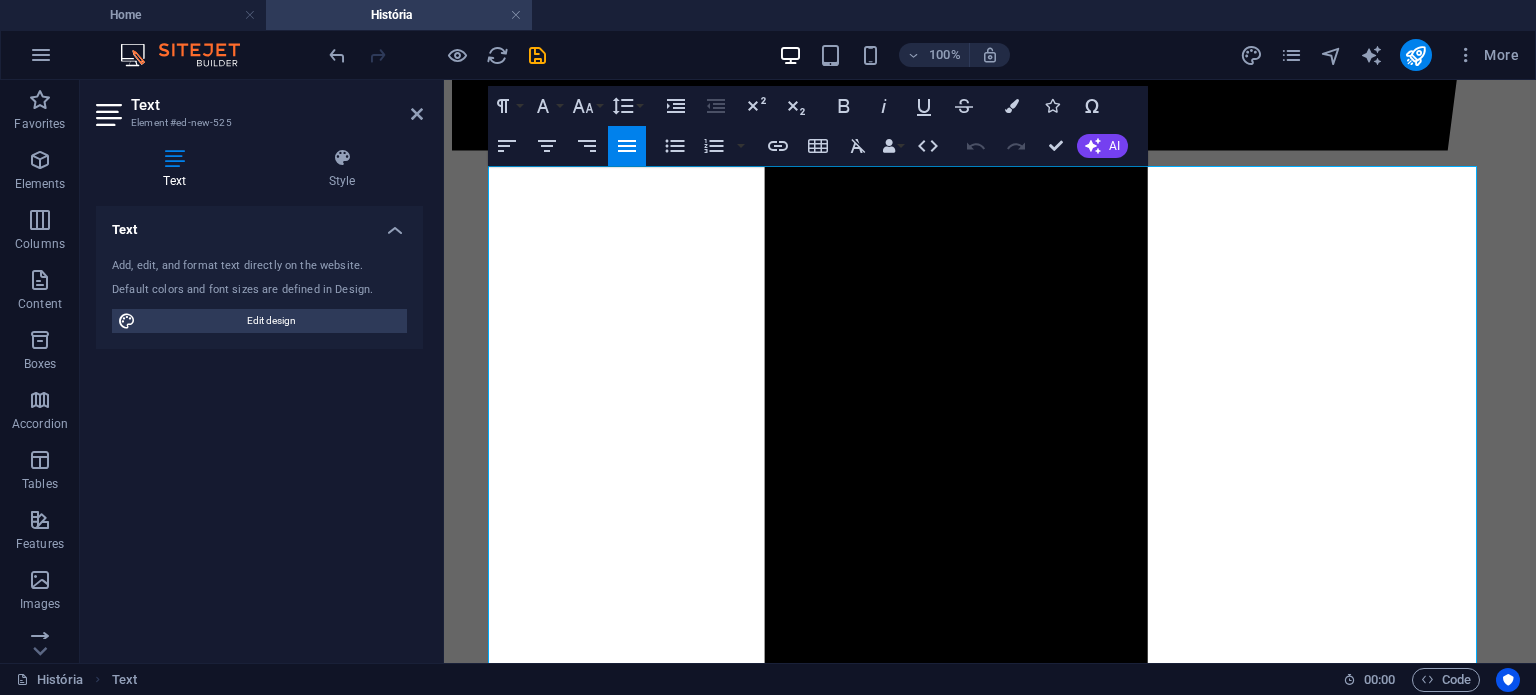 scroll, scrollTop: 1143, scrollLeft: 0, axis: vertical 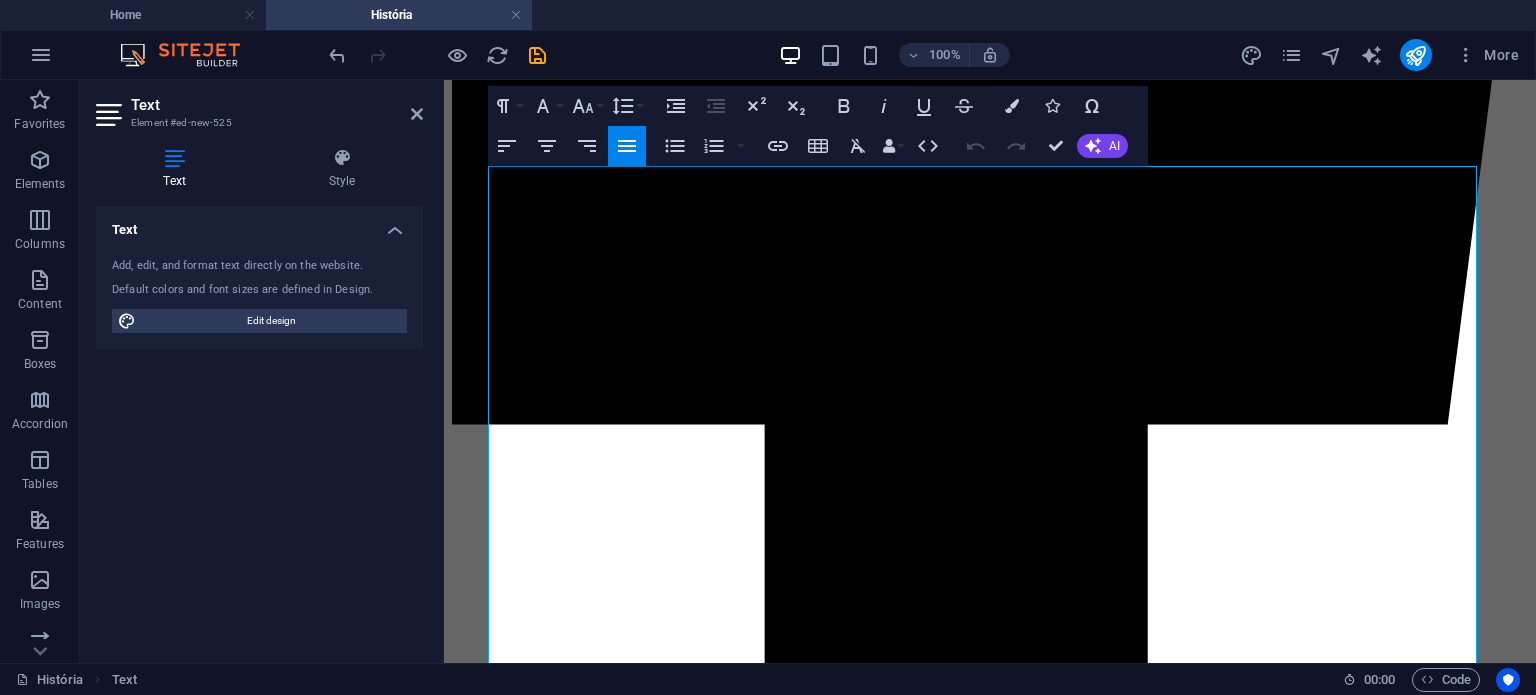 drag, startPoint x: 494, startPoint y: 354, endPoint x: 716, endPoint y: 508, distance: 270.18512 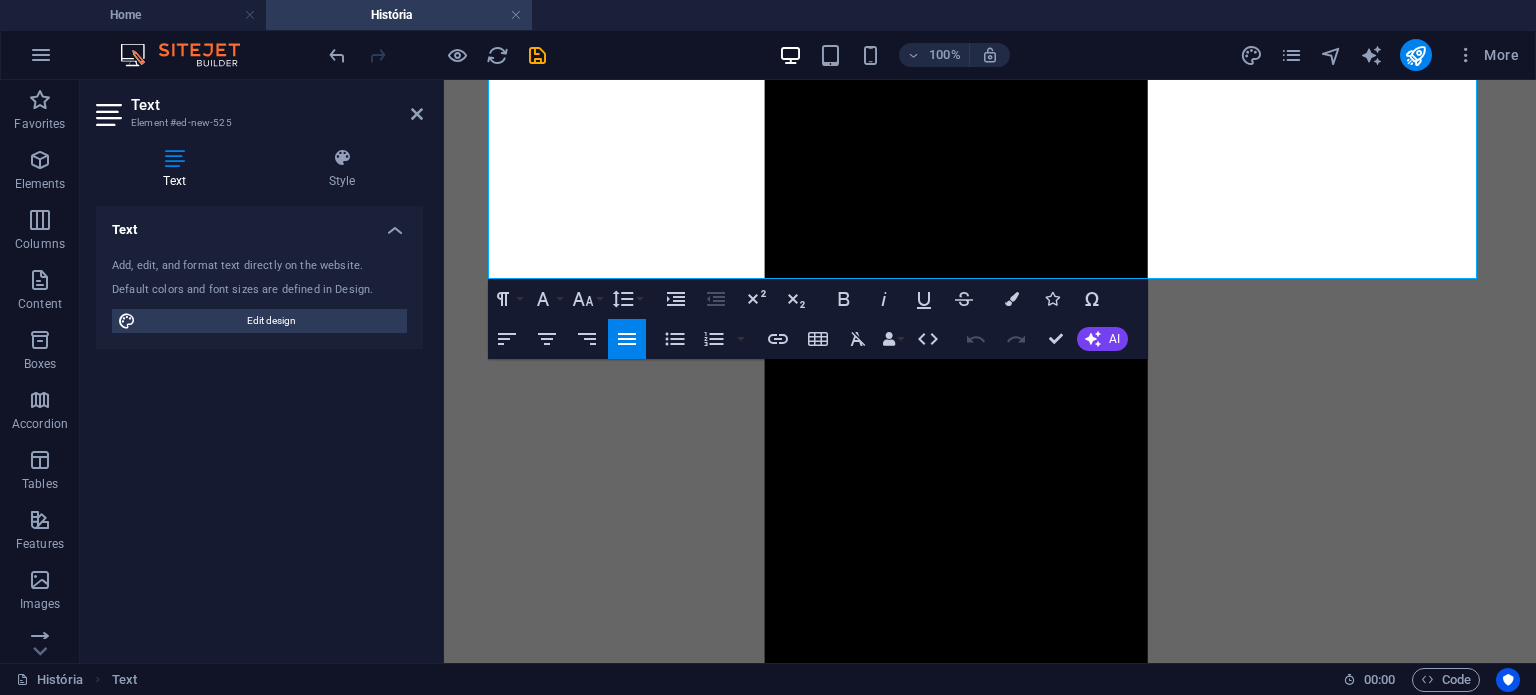 scroll, scrollTop: 1875, scrollLeft: 0, axis: vertical 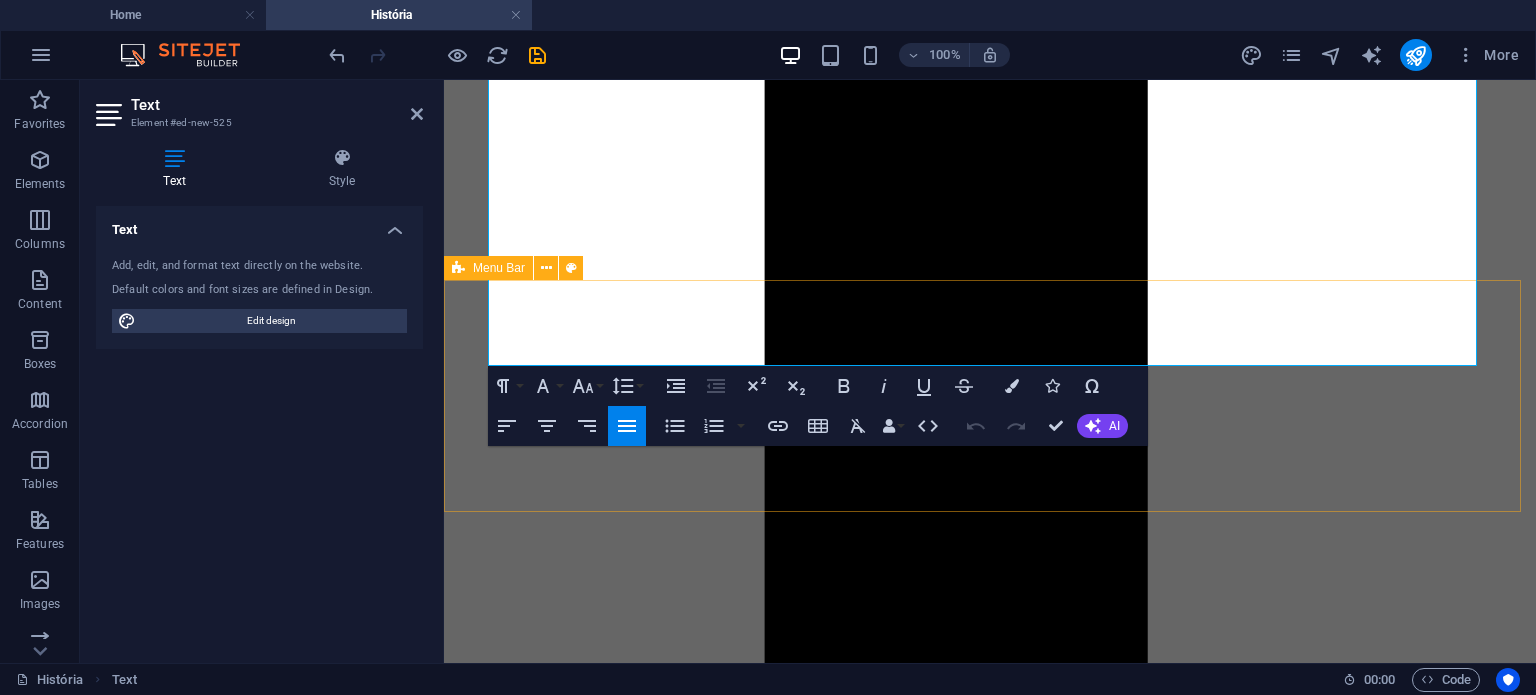 drag, startPoint x: 490, startPoint y: 348, endPoint x: 846, endPoint y: 296, distance: 359.7777 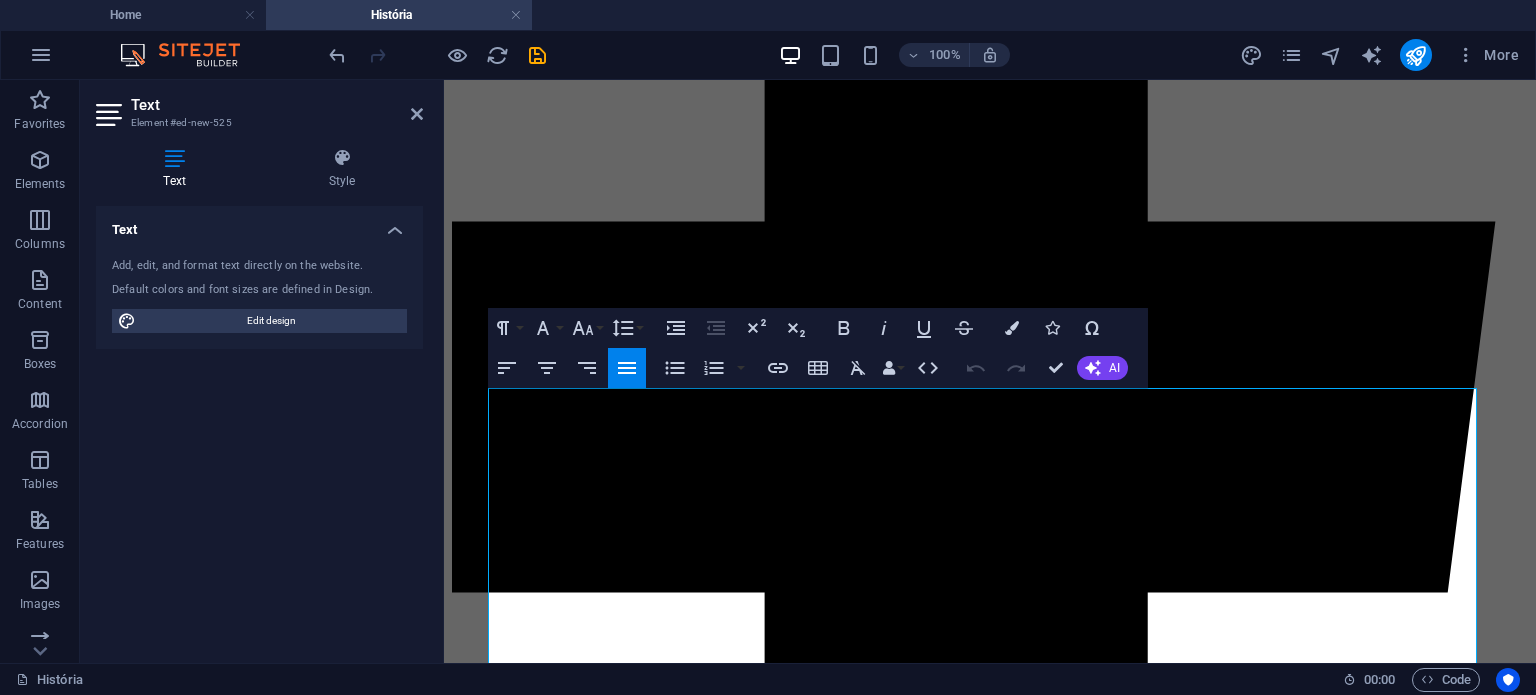 scroll, scrollTop: 775, scrollLeft: 0, axis: vertical 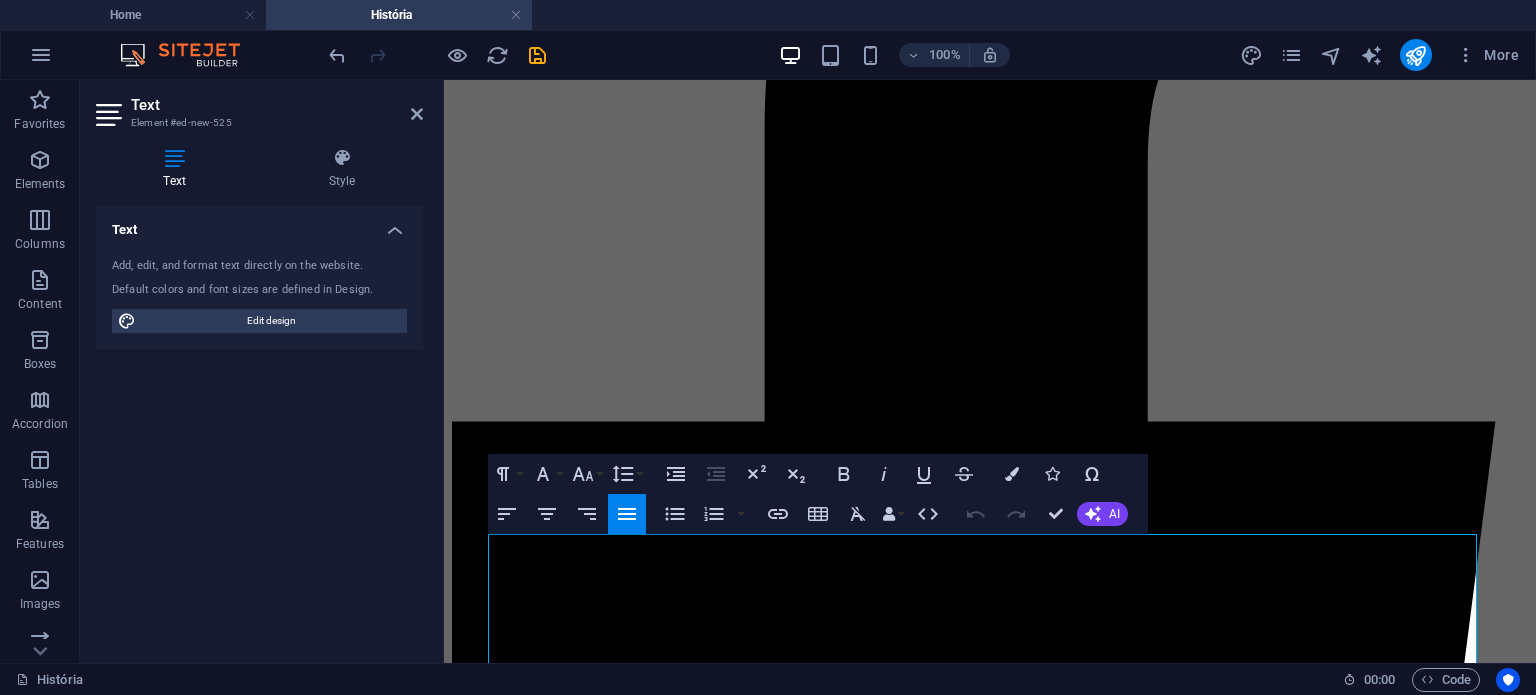drag, startPoint x: 1255, startPoint y: 333, endPoint x: 475, endPoint y: 527, distance: 803.7637 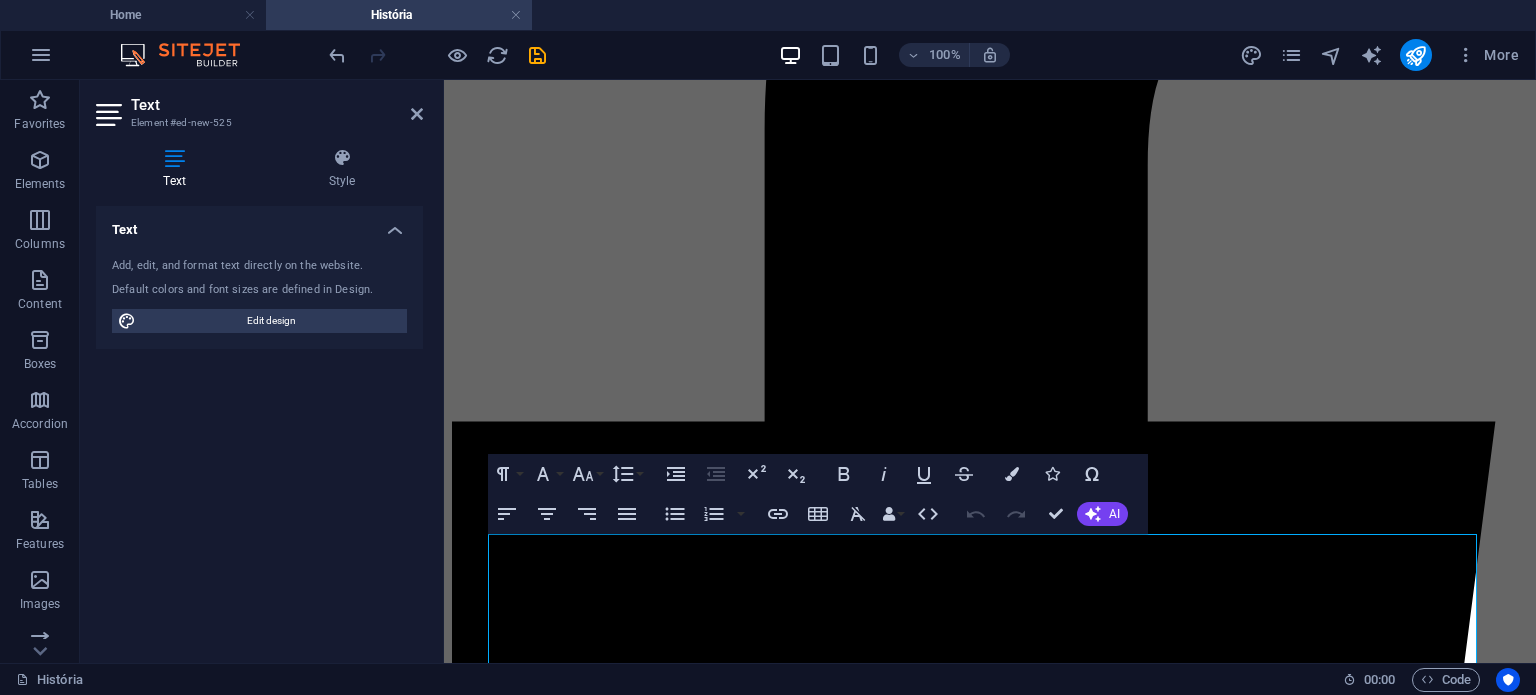 click at bounding box center [952, 4548] 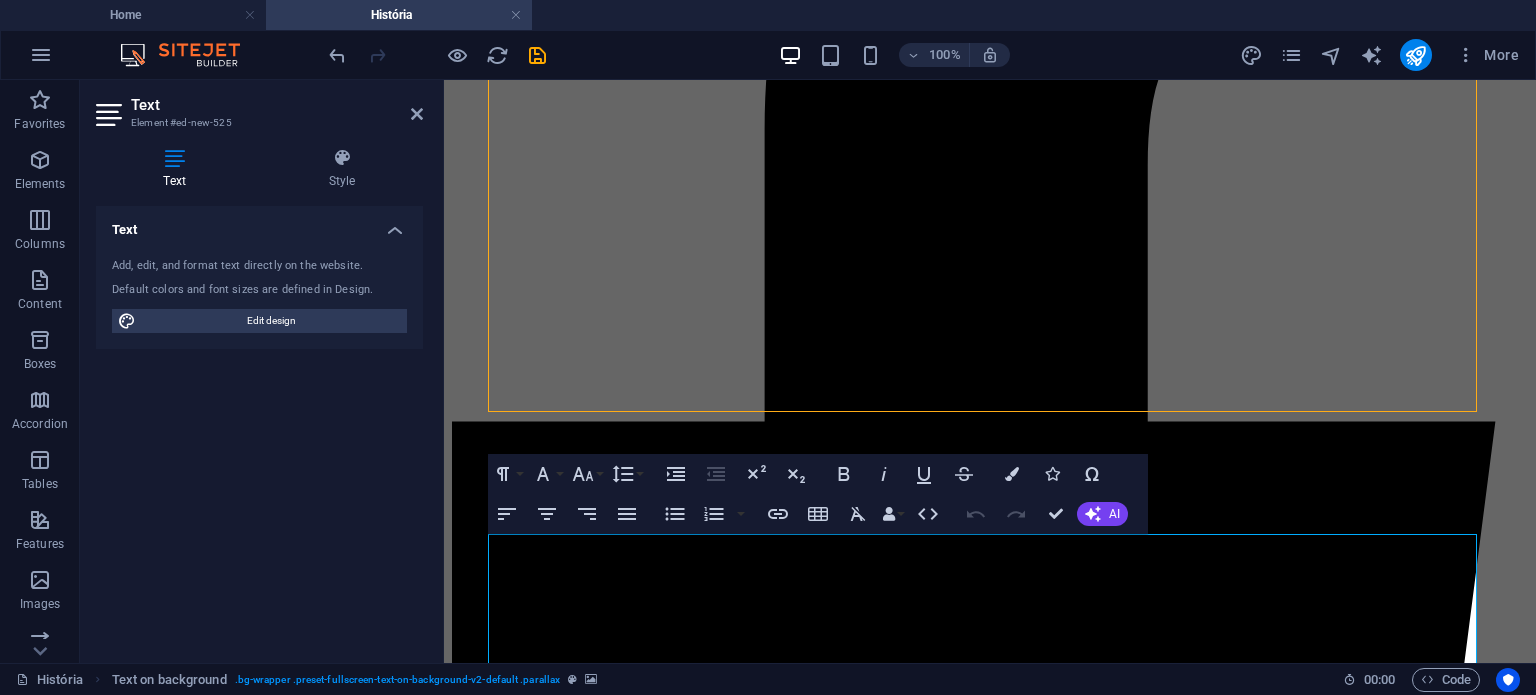 click at bounding box center (952, 4548) 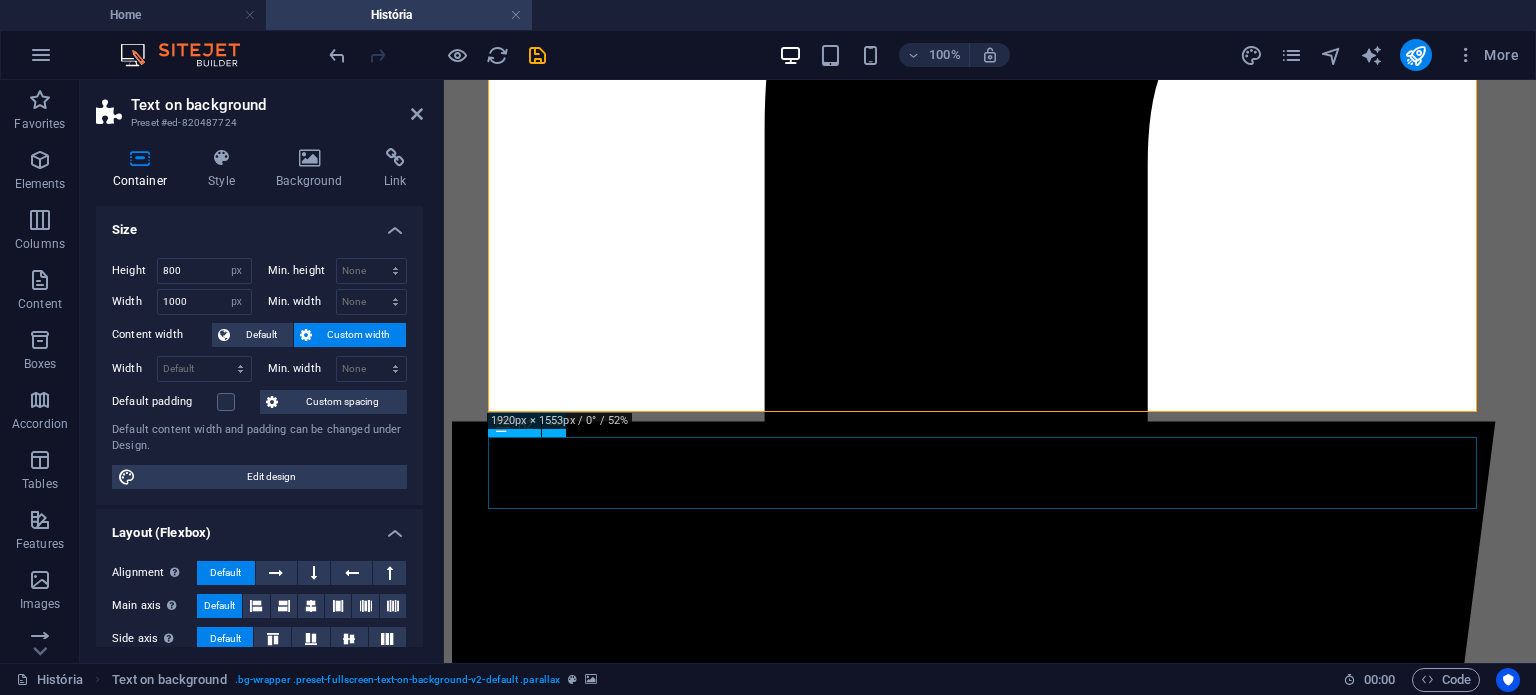 click on "História" at bounding box center [990, 5172] 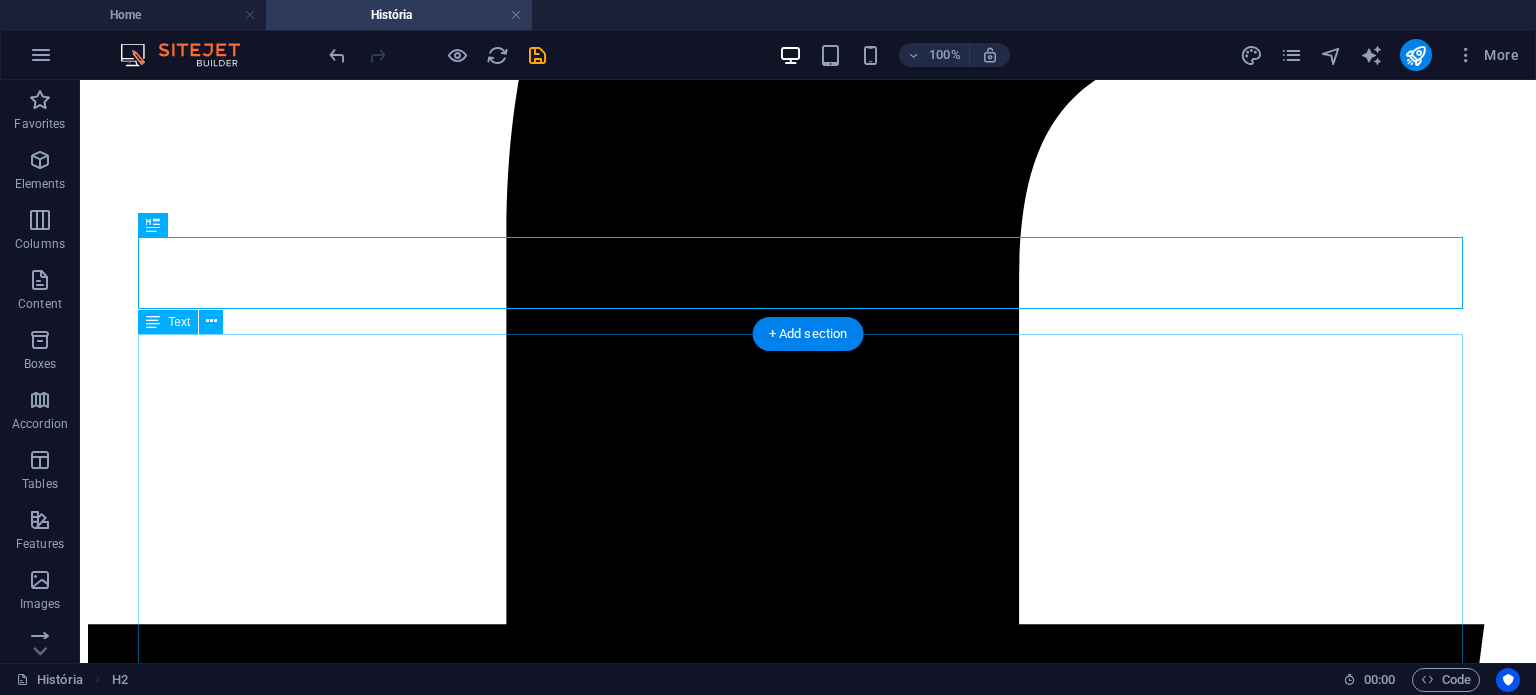 scroll, scrollTop: 775, scrollLeft: 0, axis: vertical 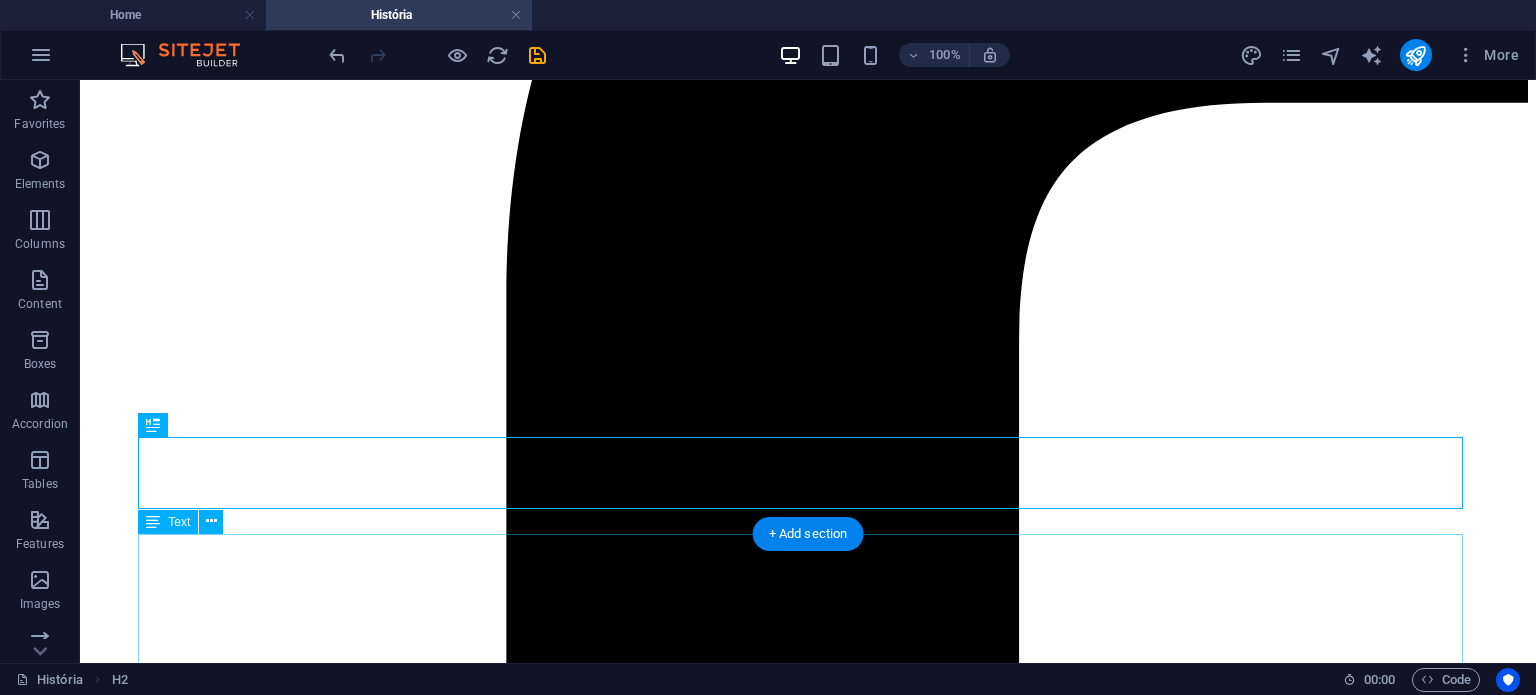 drag, startPoint x: 541, startPoint y: 369, endPoint x: 632, endPoint y: 644, distance: 289.6653 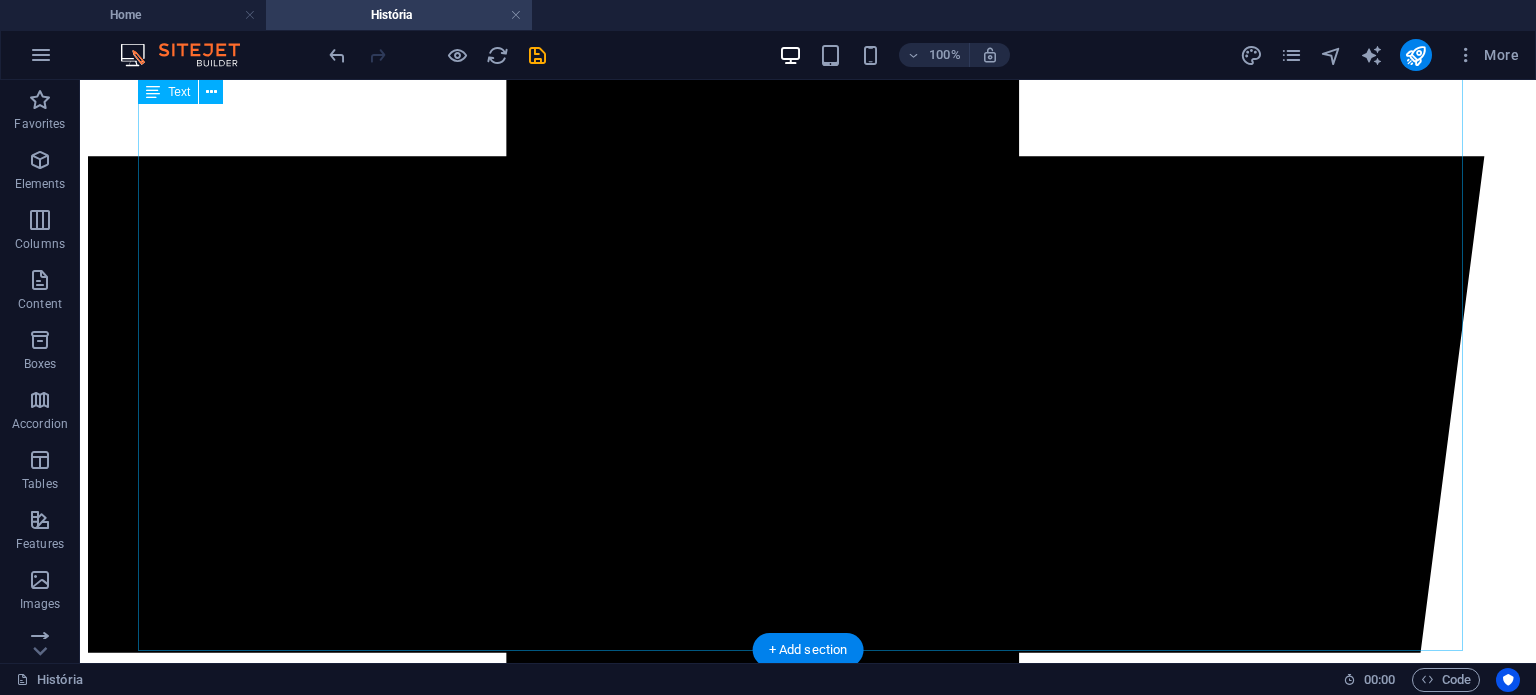 drag, startPoint x: 632, startPoint y: 644, endPoint x: 608, endPoint y: 413, distance: 232.24341 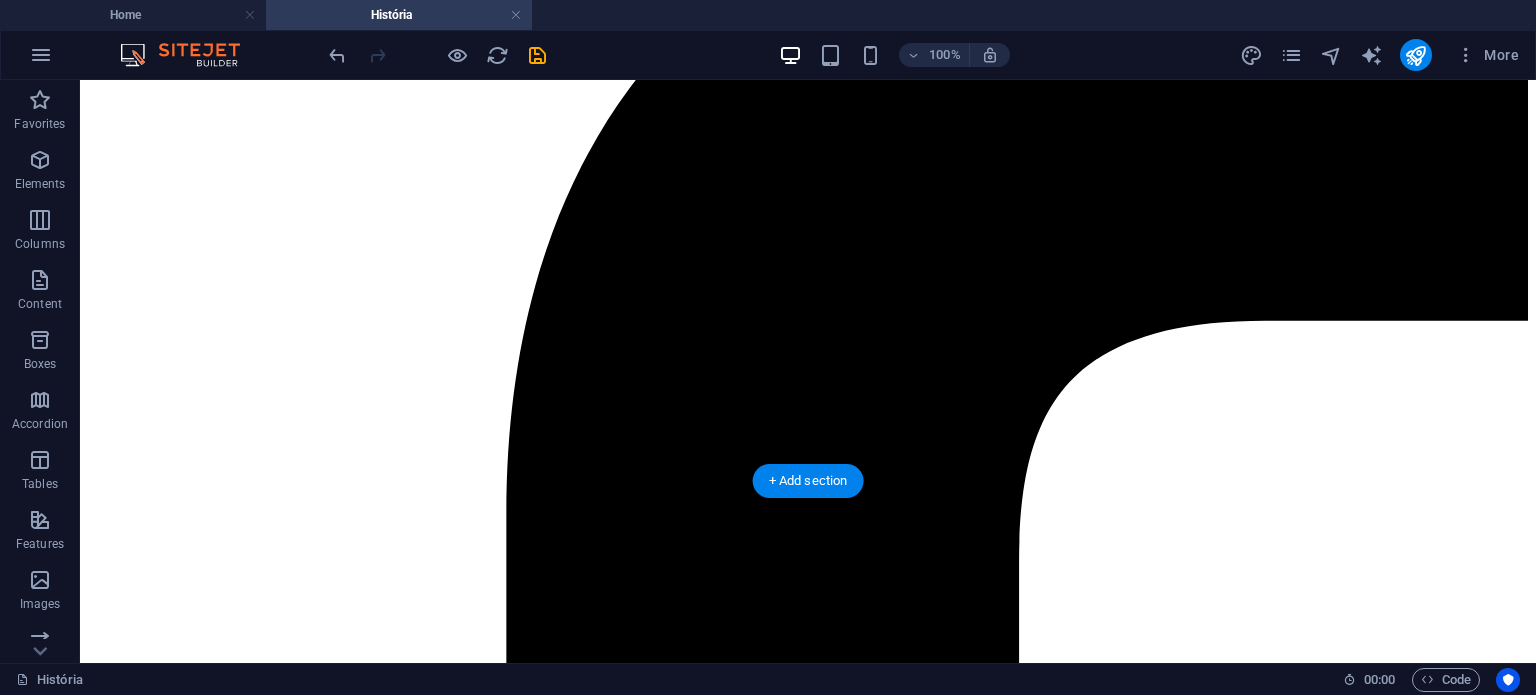 scroll, scrollTop: 405, scrollLeft: 0, axis: vertical 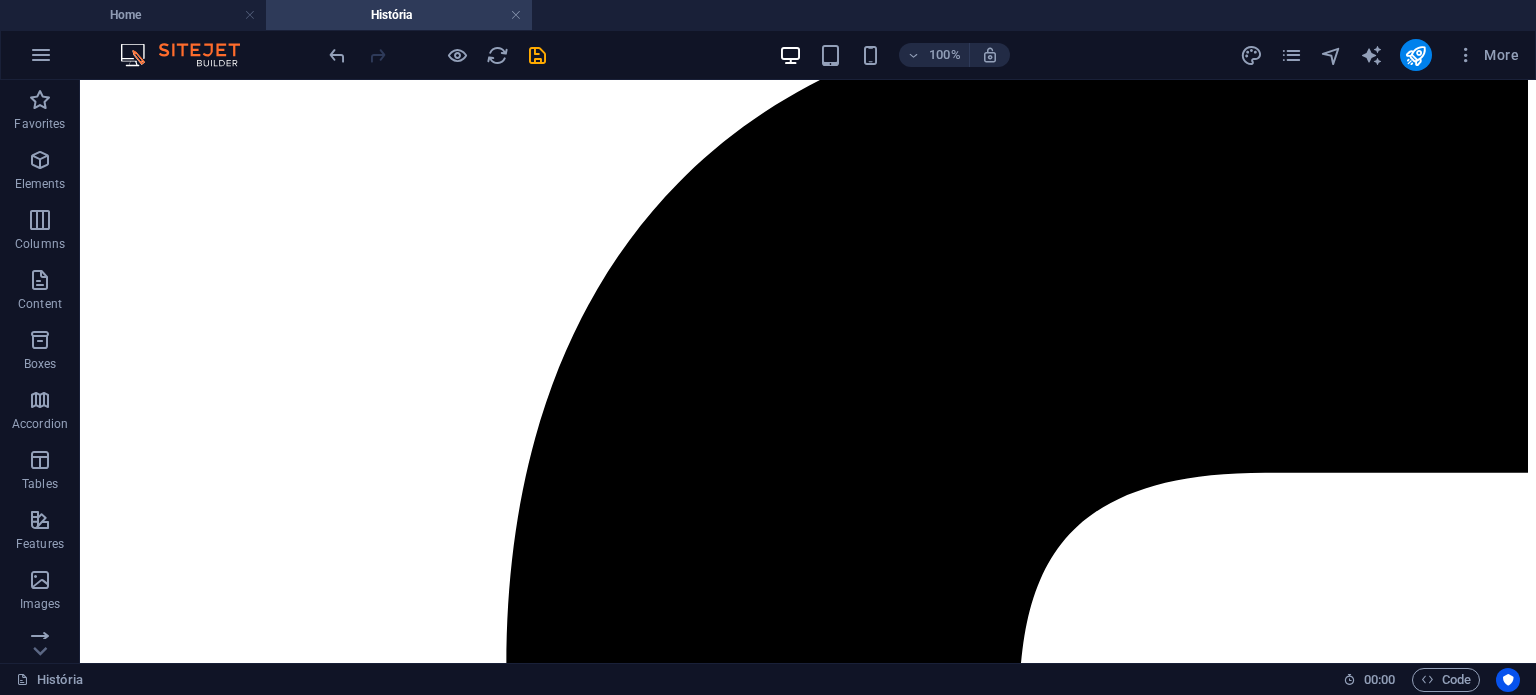click at bounding box center (588, 6287) 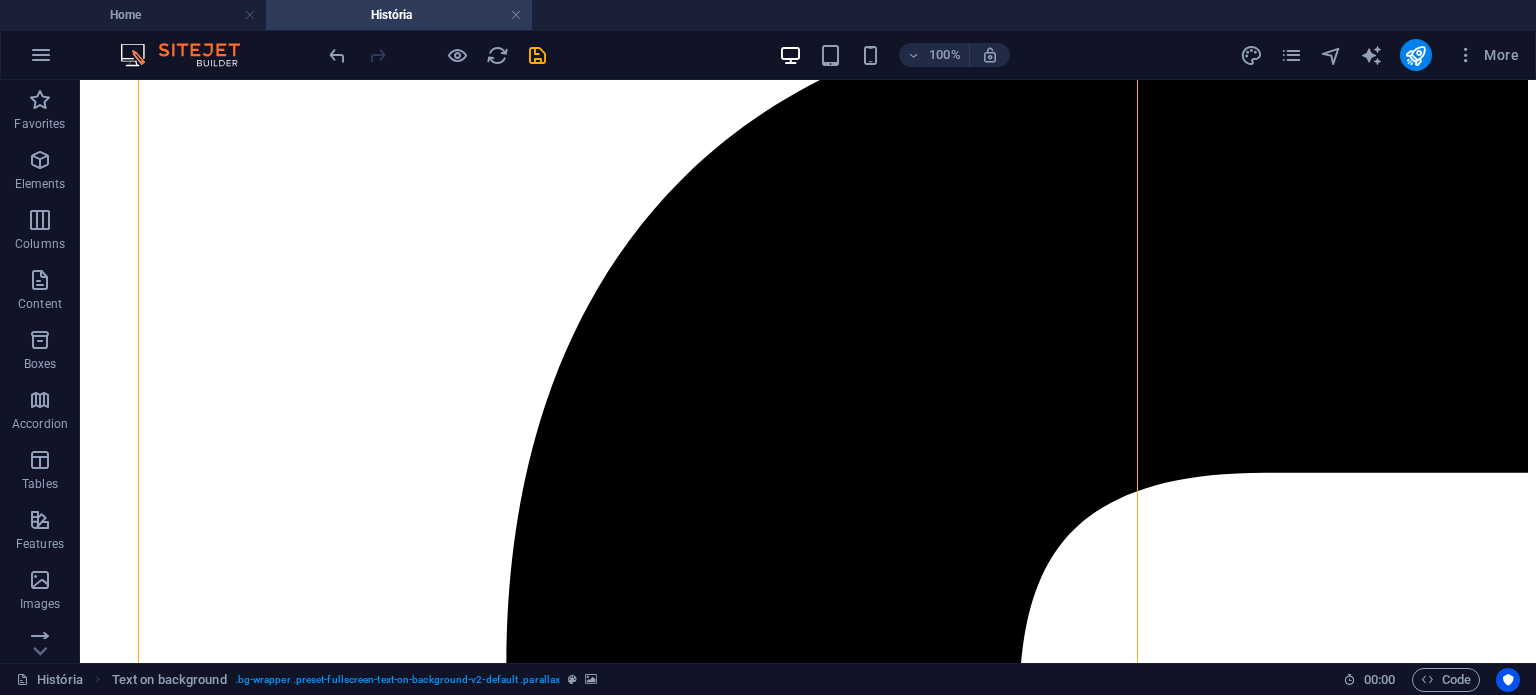 drag, startPoint x: 441, startPoint y: 372, endPoint x: 862, endPoint y: 487, distance: 436.4241 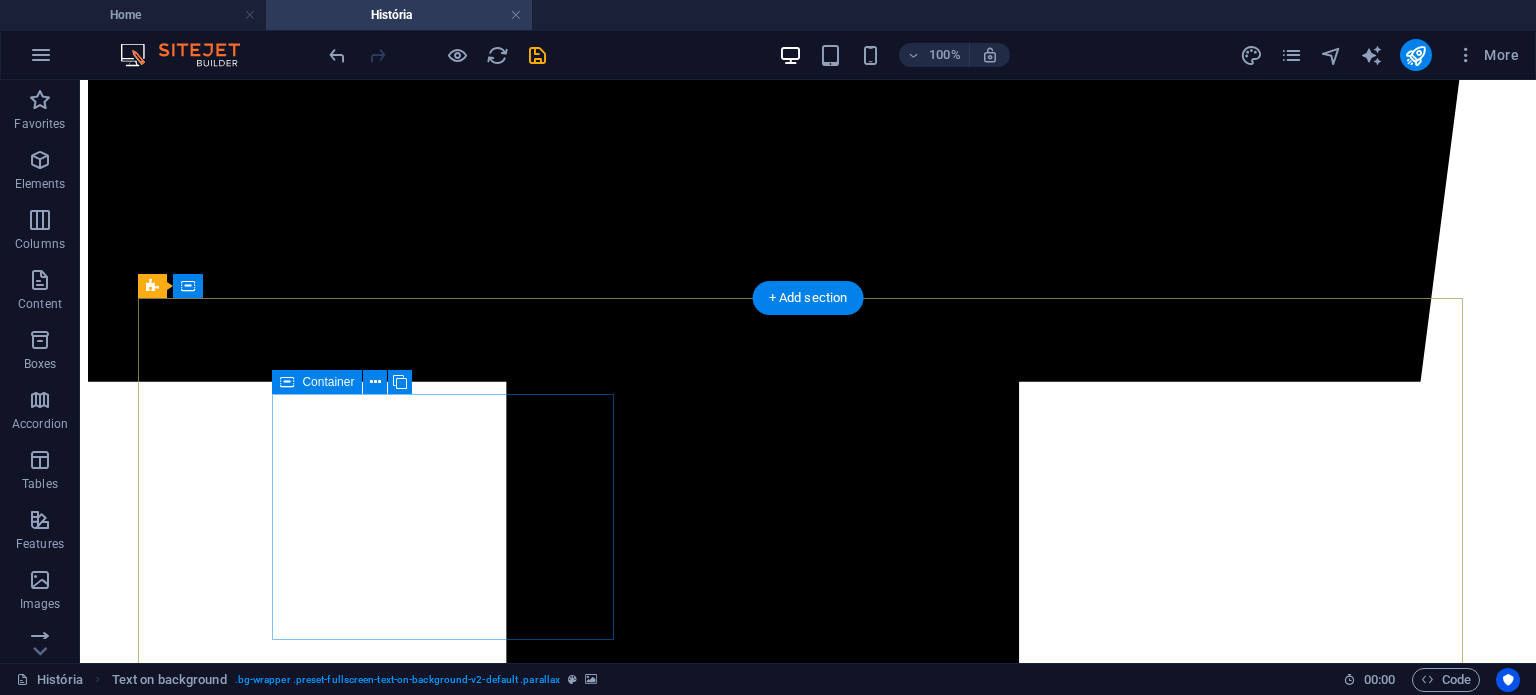 scroll, scrollTop: 1505, scrollLeft: 0, axis: vertical 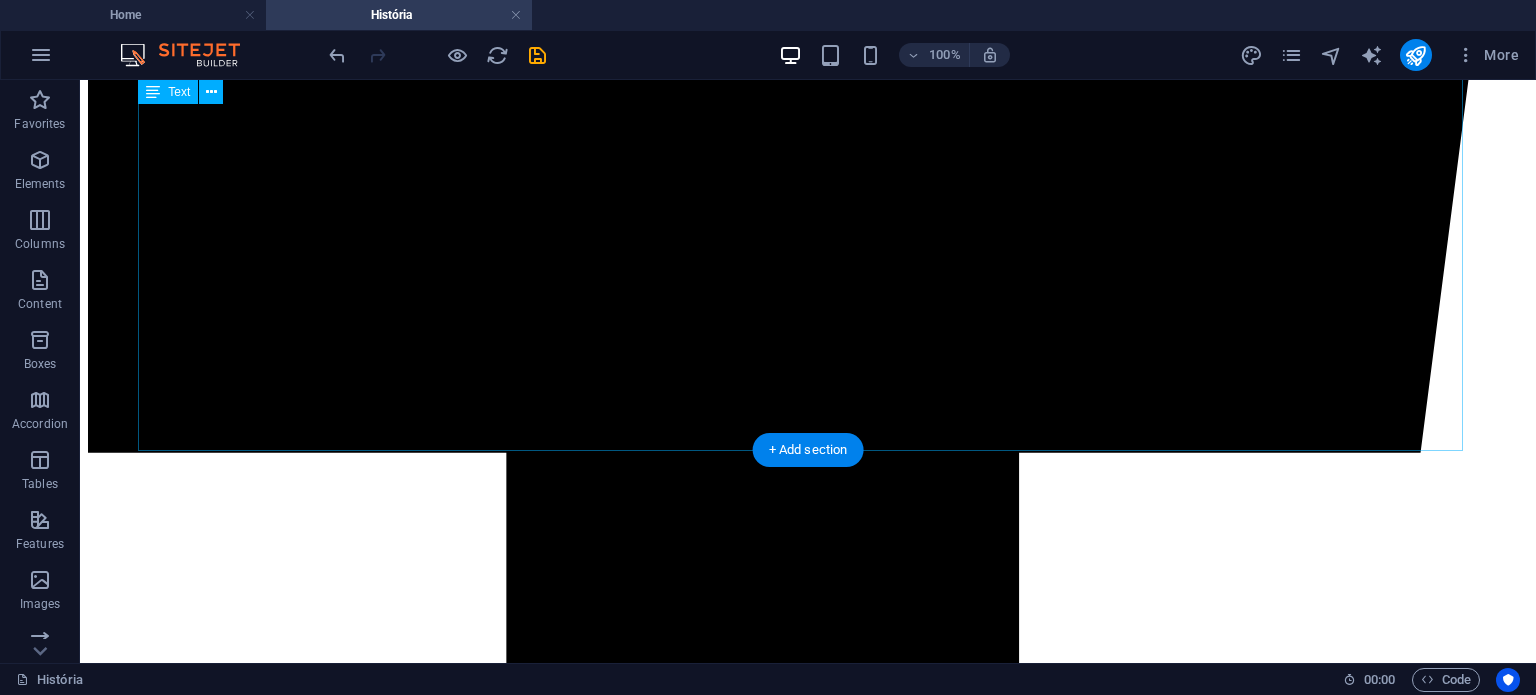 click on "Desde muito novo, sempre me senti atraído pelo mundo da pastelaria e padaria. Enquanto criança, imaginava-me a abrir um café, uma pastelaria ou uma padaria — mas, com o tempo, percebi que o meu verdadeiro sonho era, de facto, ter o meu próprio espaço onde pudesse unir estas duas artes. A confeção de doces, sobremesas, pastéis de nata, ferraduras, bolos de aniversário, bolos lêvedos, pão alentejano e pão fresco sempre me fascinou. Para mim, a pastelaria e a padaria são muito mais do que uma profissão: são uma paixão profunda e autêntica. Foi nesse percurso que descobri o verdadeiro sentido de realização profissional. Na cozinha, encontro emoção, entusiasmo e uma alegria difícil de explicar. Mesmo nos dias menos bons, é a fazer bolos, pão e sobremesas que reencontro o equilíbrio. É quase como se entrasse noutra realidade — um lugar onde nascem amor, alegria e sentido." at bounding box center (808, 6335) 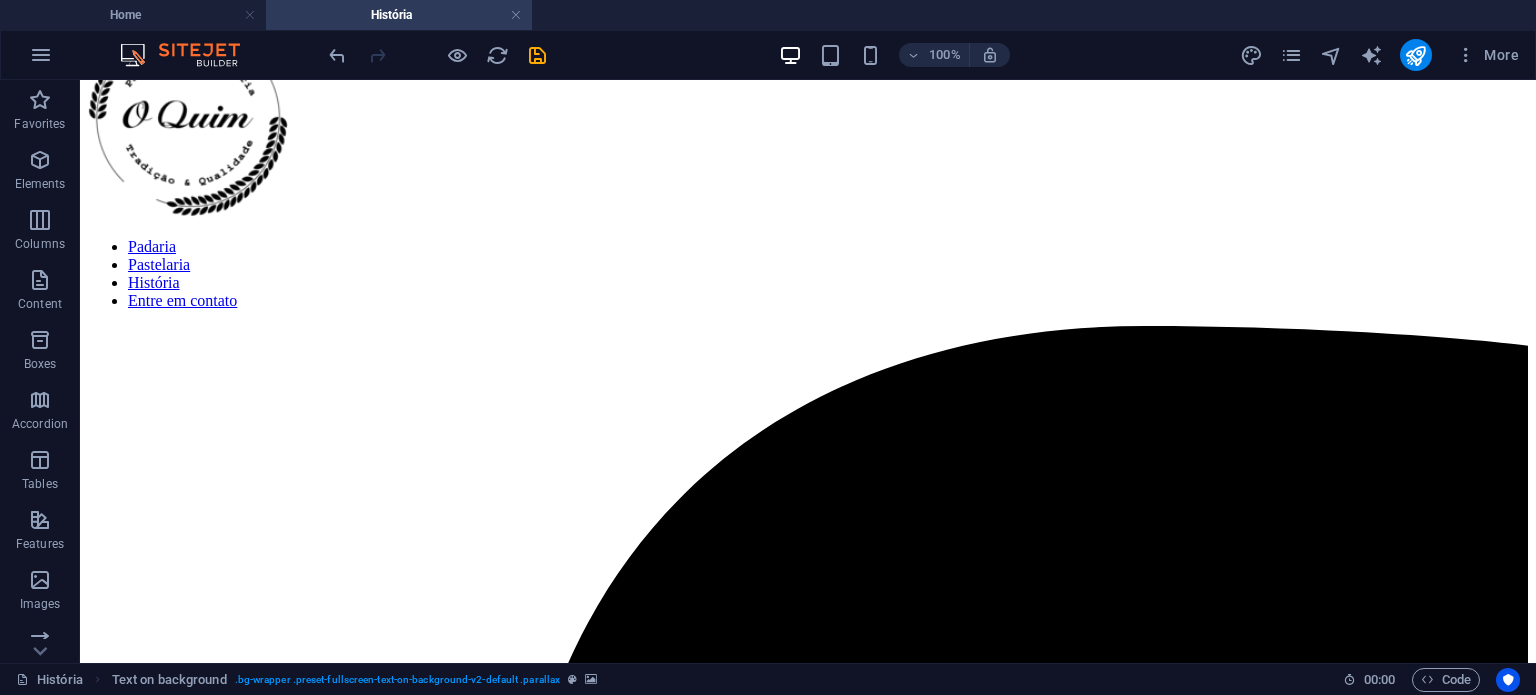 scroll, scrollTop: 5, scrollLeft: 0, axis: vertical 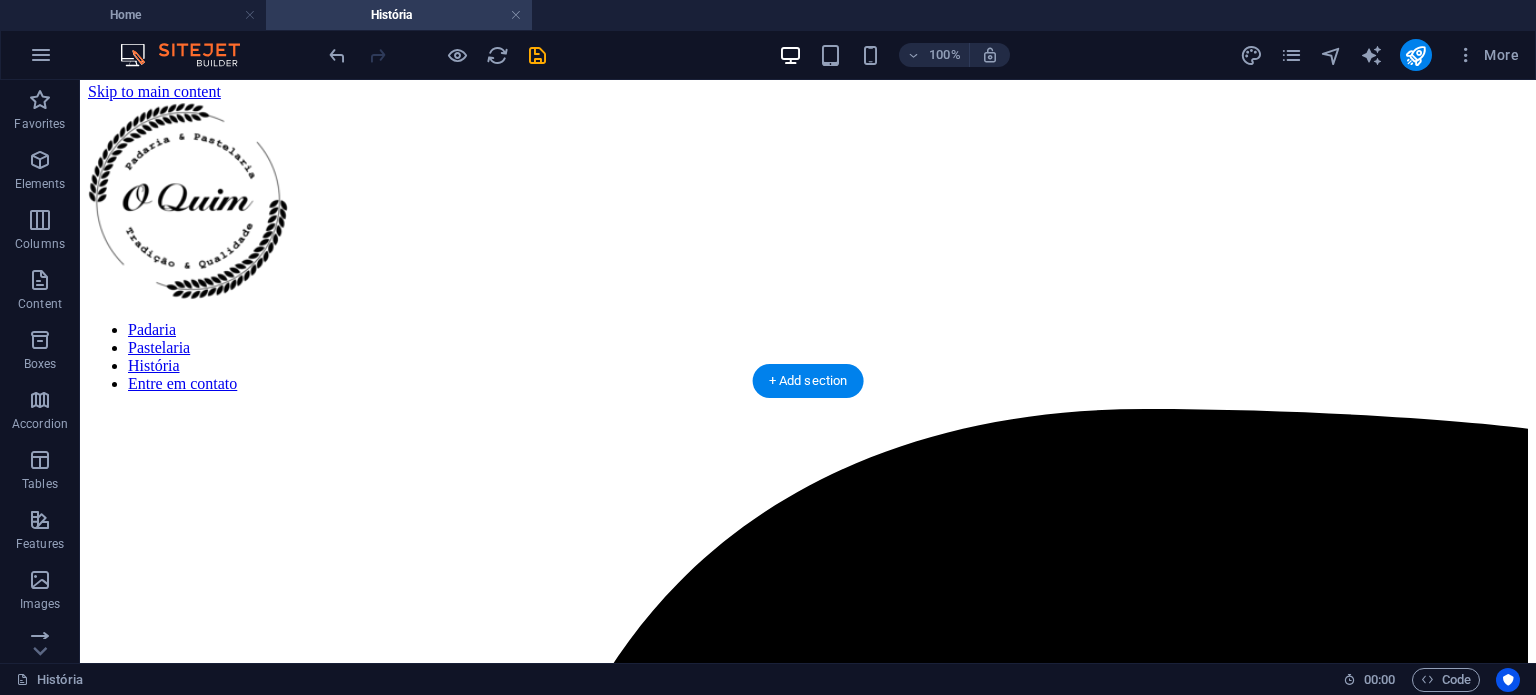 click at bounding box center [588, 6487] 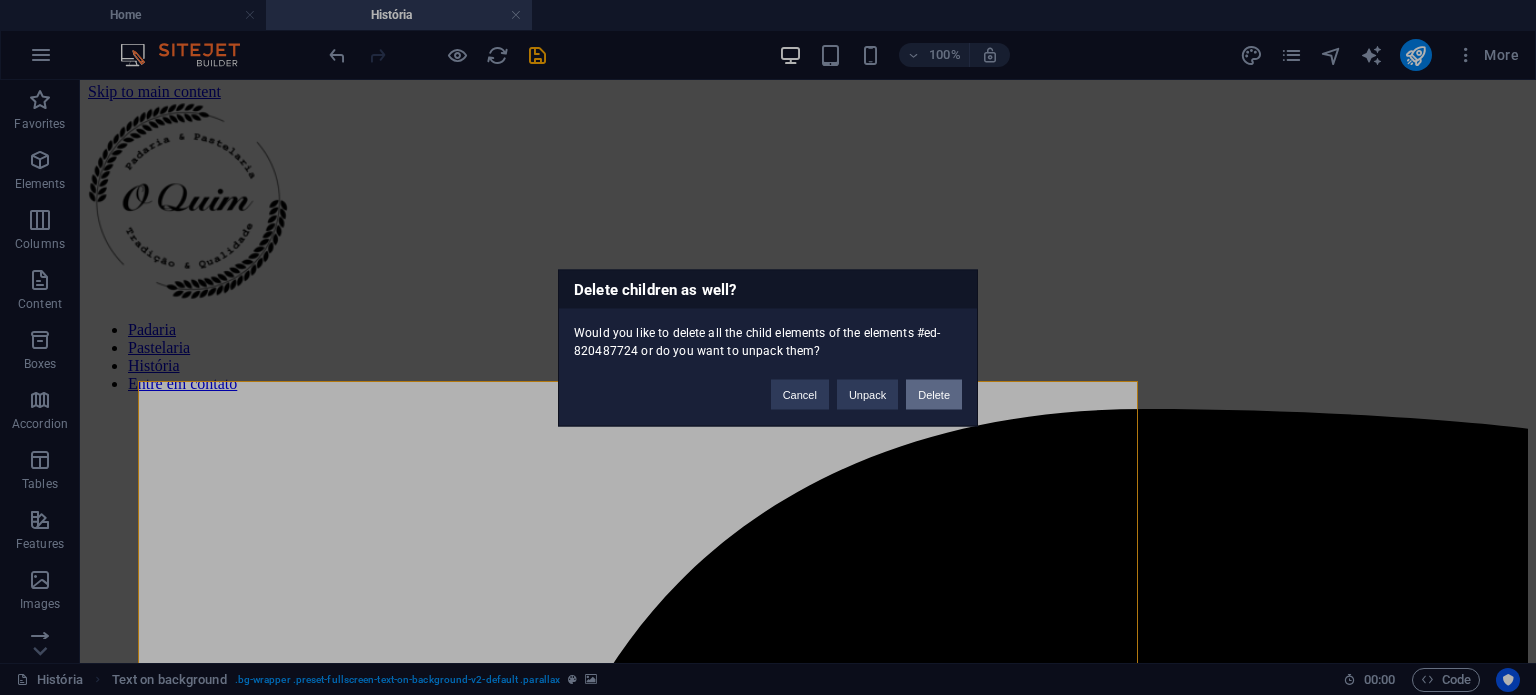 click on "Delete" at bounding box center (934, 394) 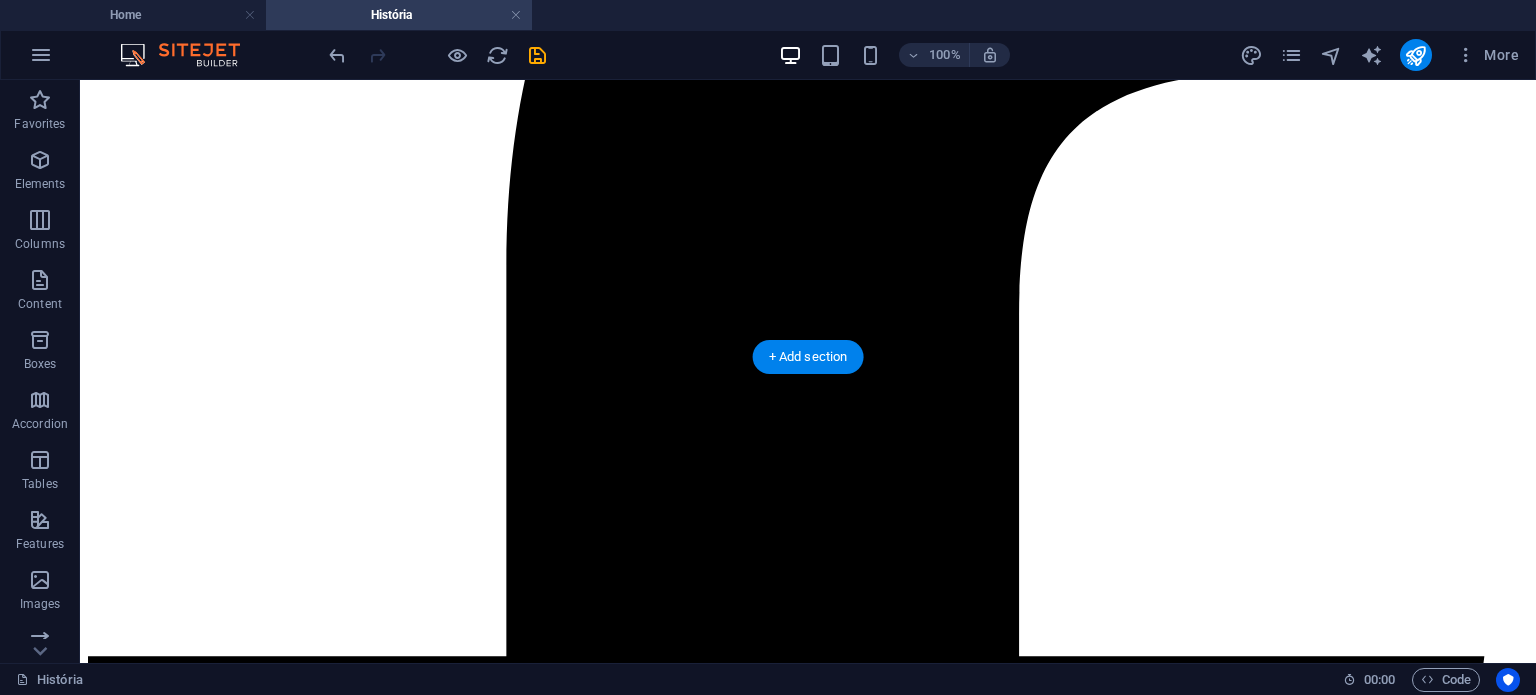 scroll, scrollTop: 905, scrollLeft: 0, axis: vertical 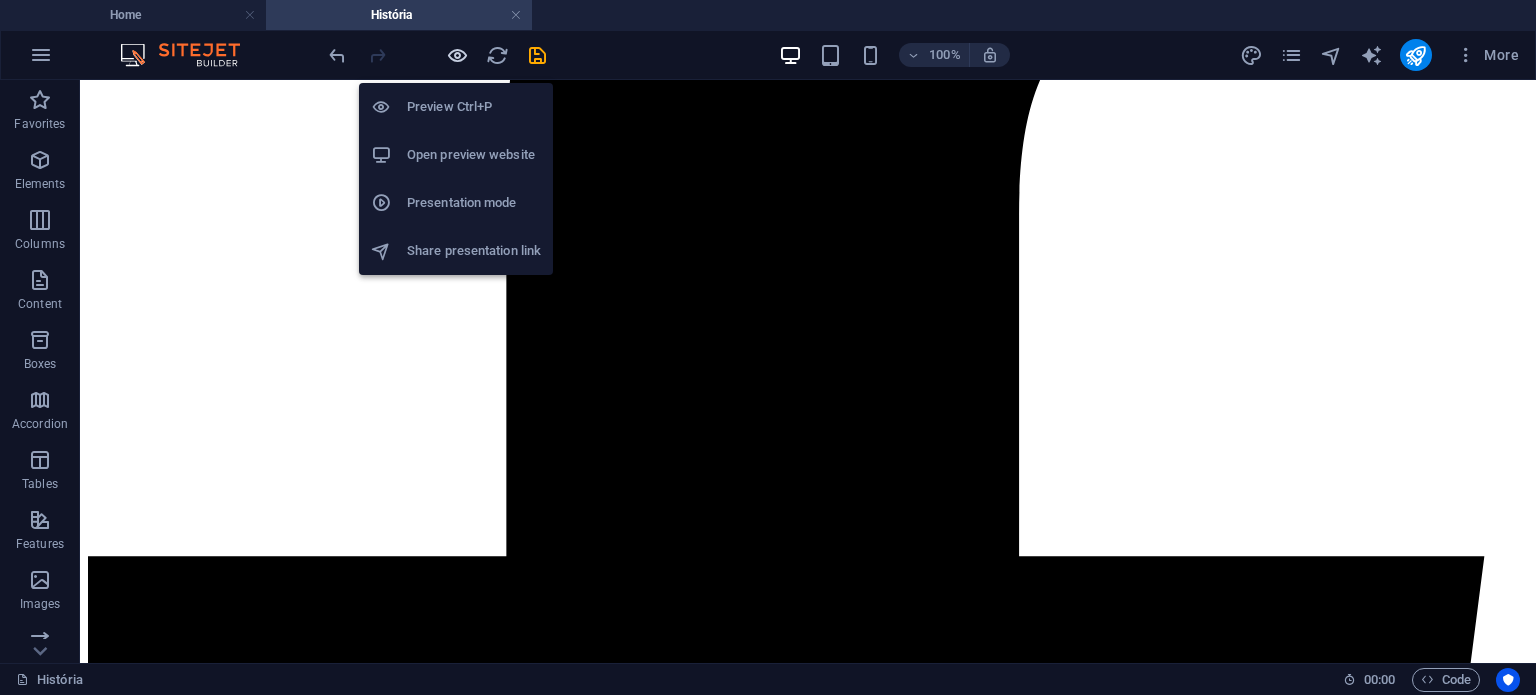 click at bounding box center [457, 55] 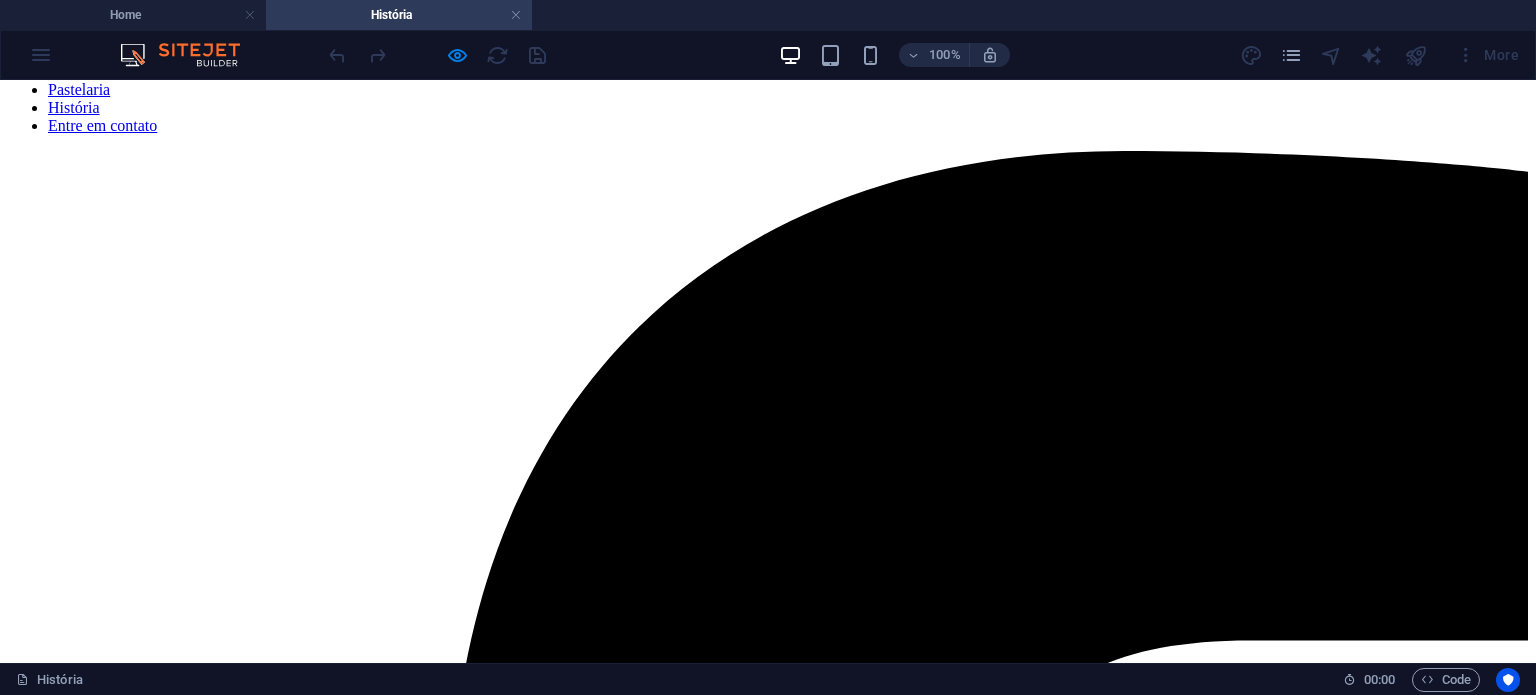 scroll, scrollTop: 0, scrollLeft: 0, axis: both 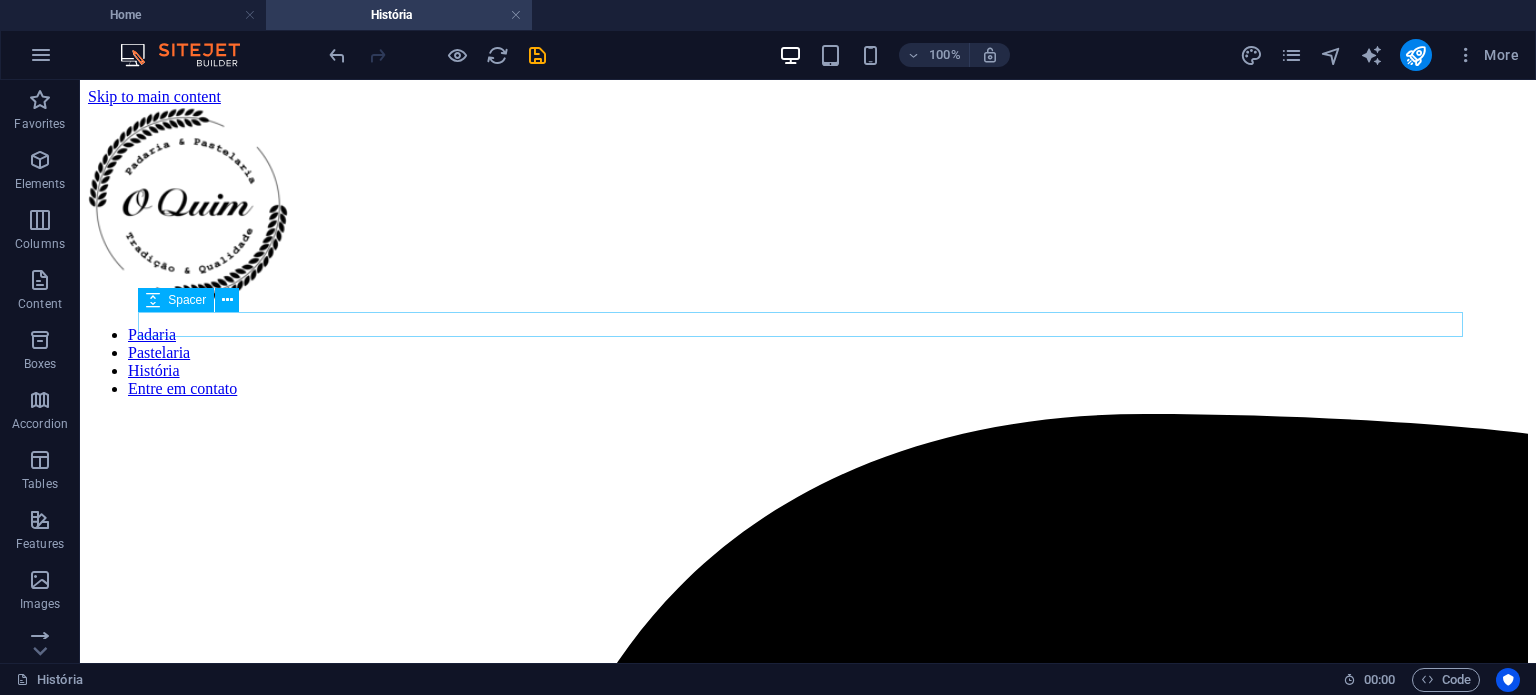 click at bounding box center (808, 6579) 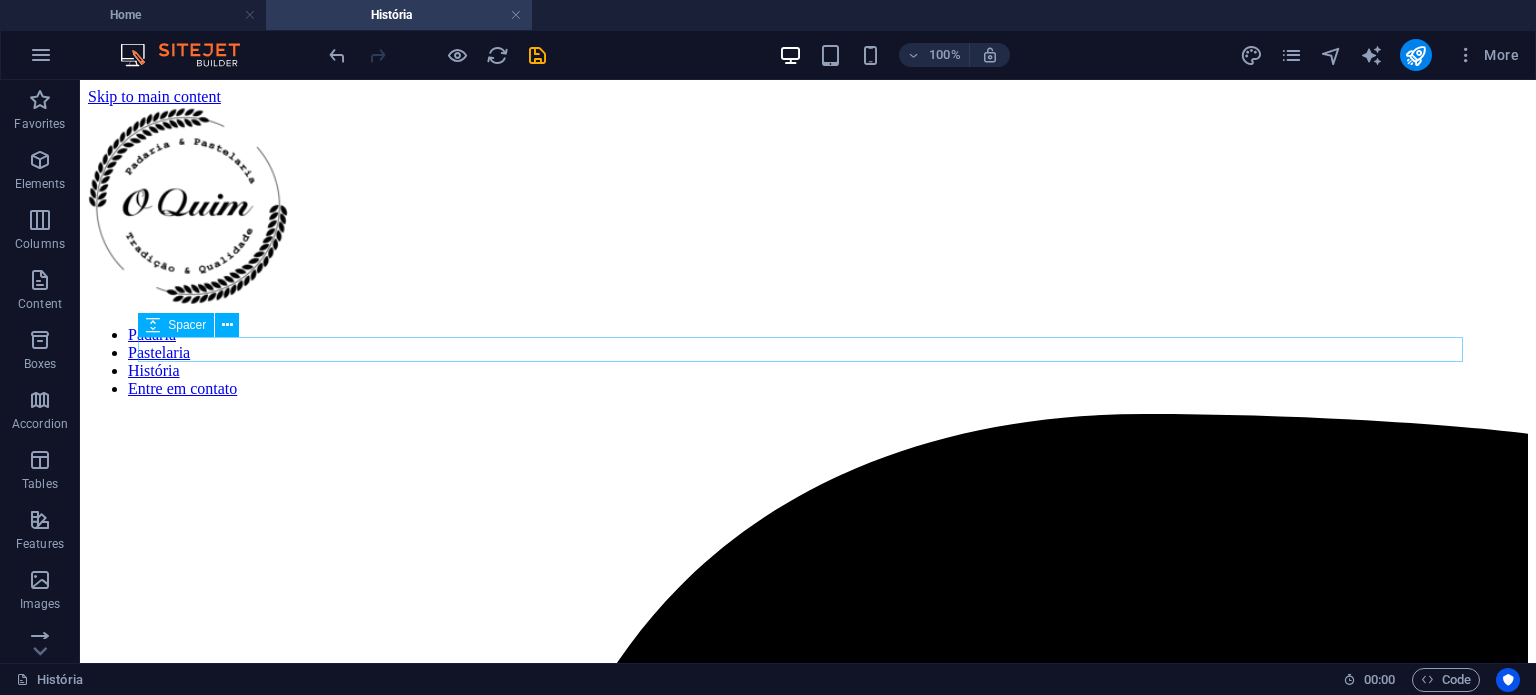 click at bounding box center [808, 6604] 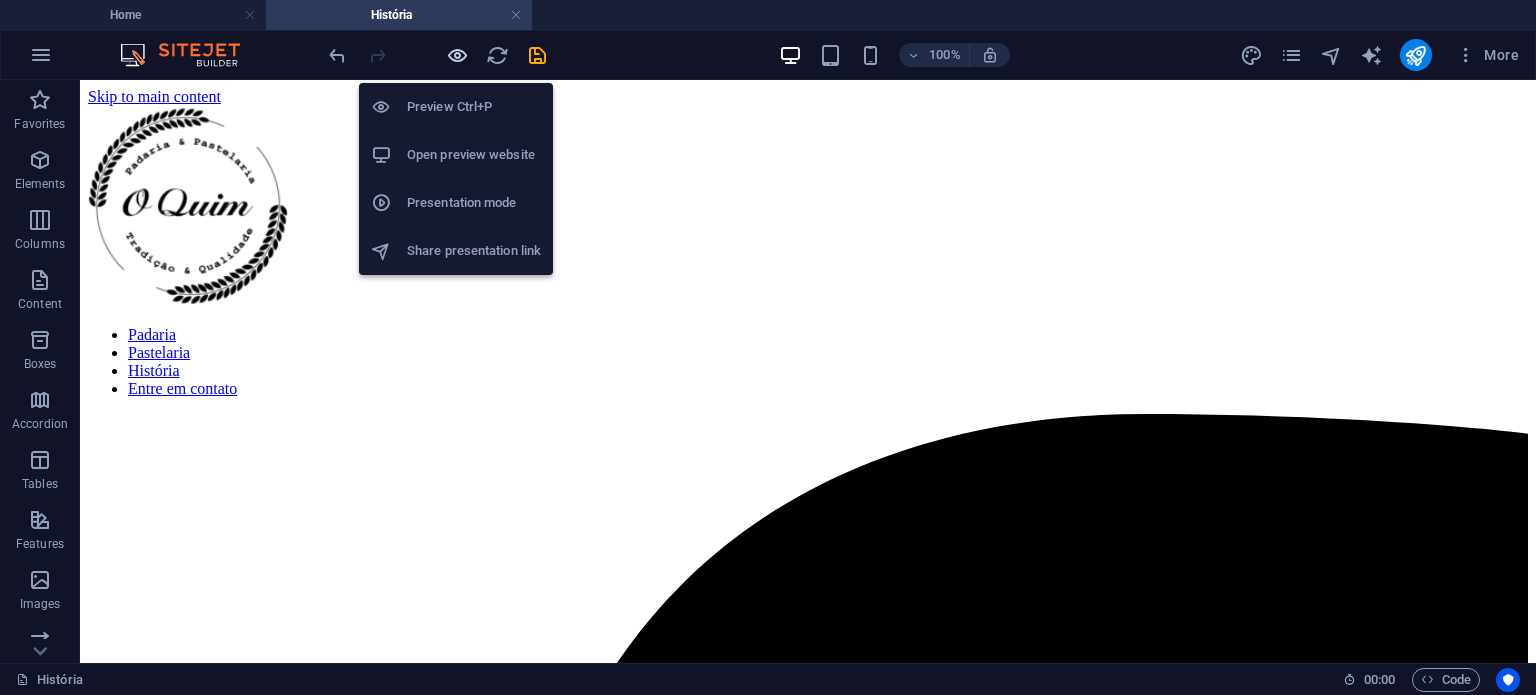 click at bounding box center [457, 55] 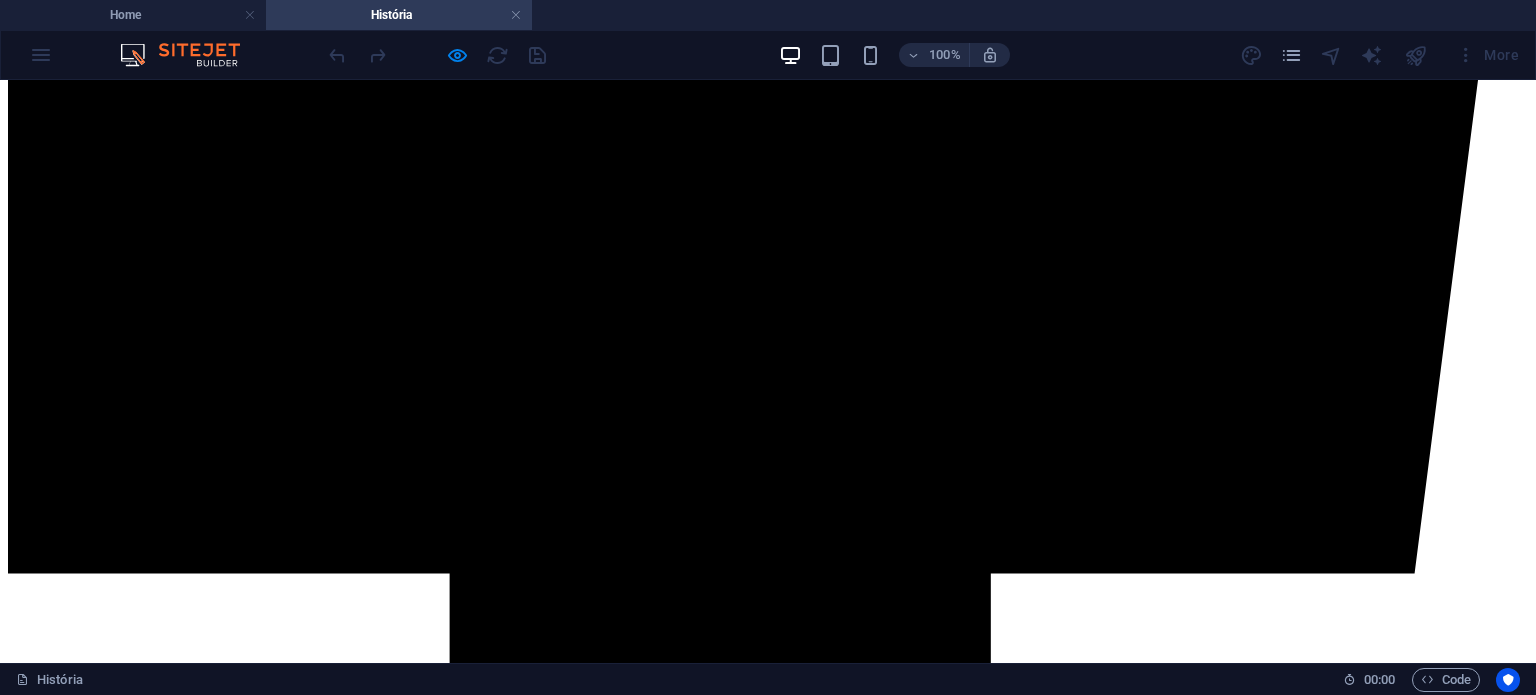 scroll, scrollTop: 1548, scrollLeft: 0, axis: vertical 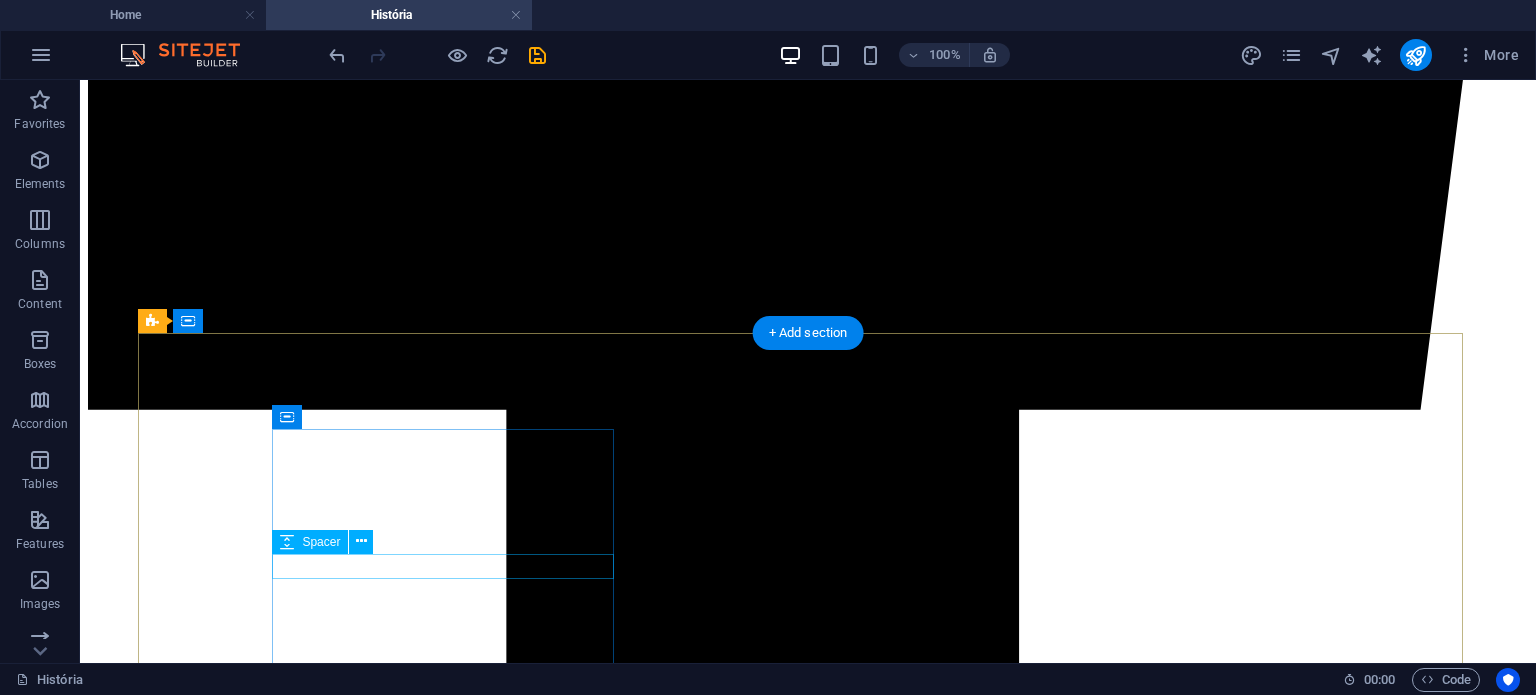 click at bounding box center (808, 6664) 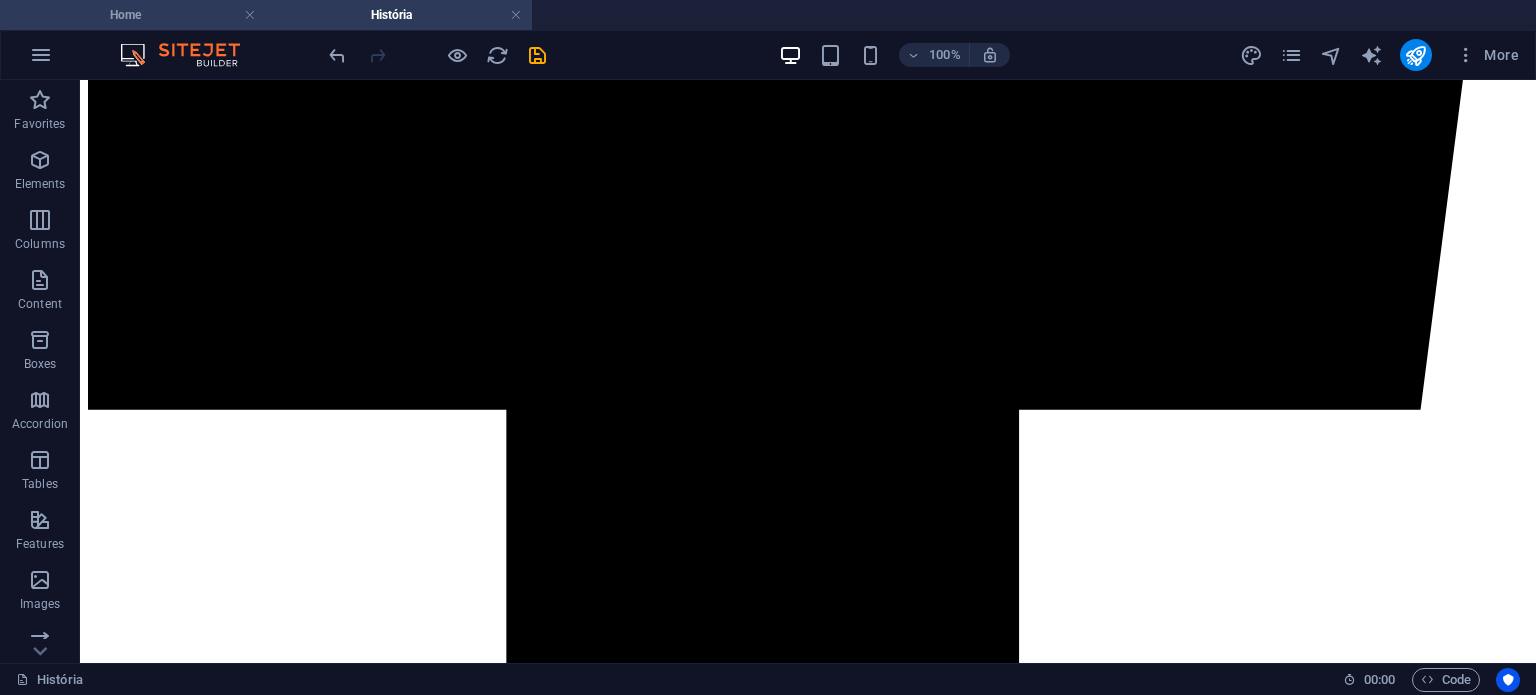 click on "Home" at bounding box center [133, 15] 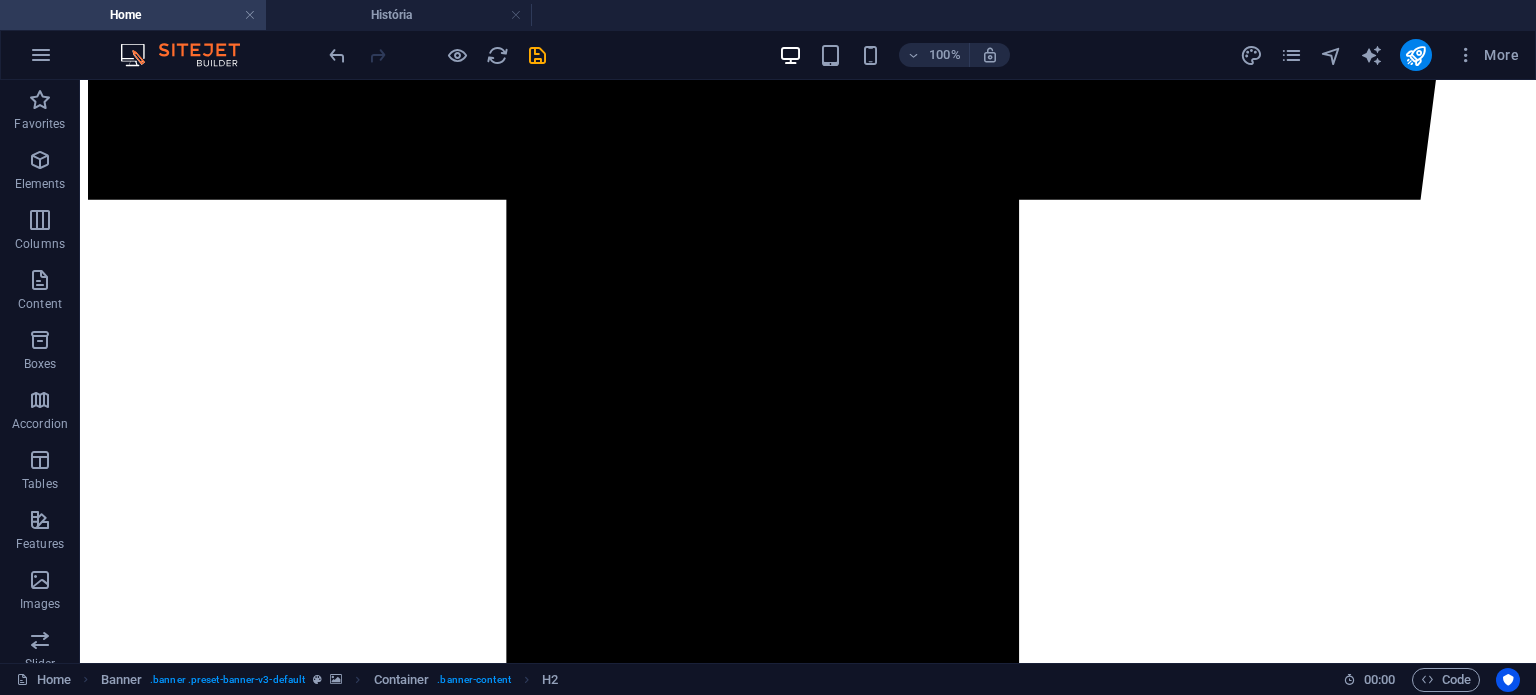 scroll, scrollTop: 1729, scrollLeft: 0, axis: vertical 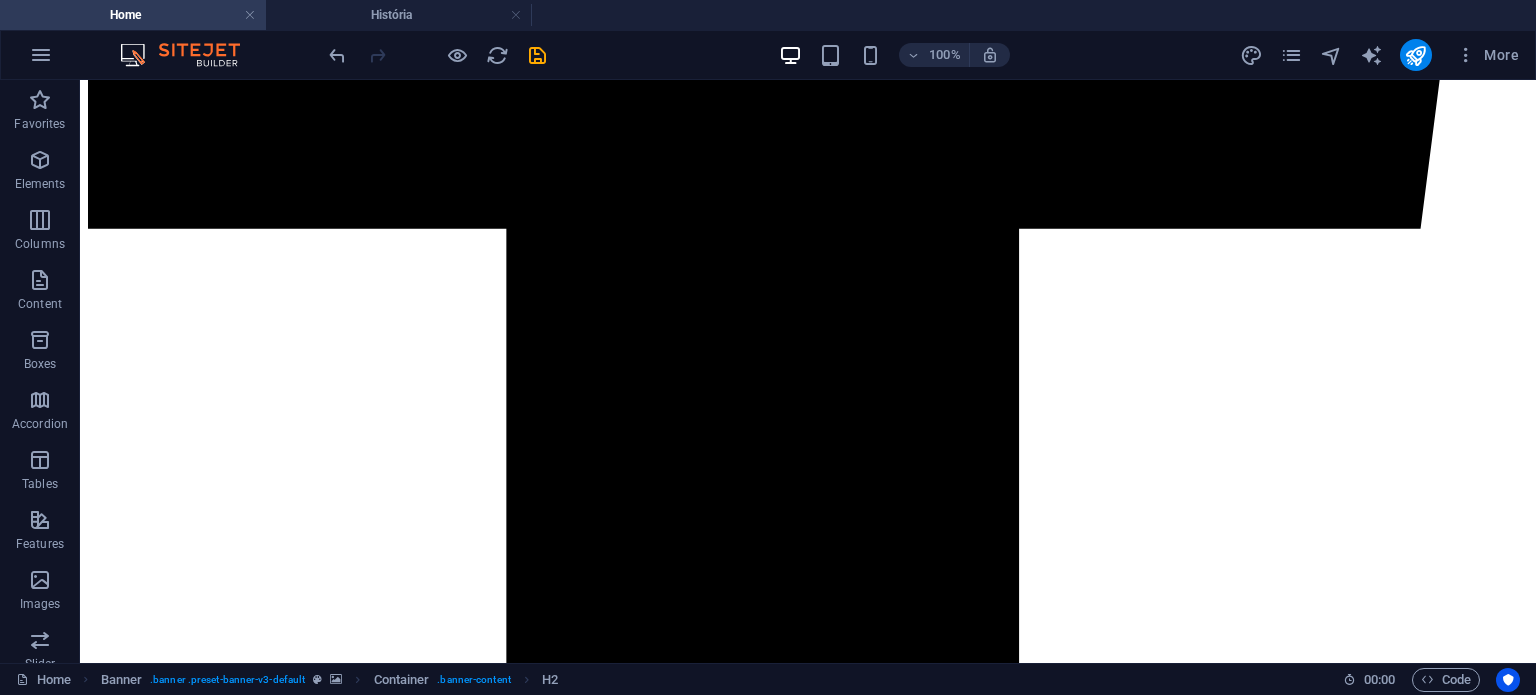 click at bounding box center [808, 7686] 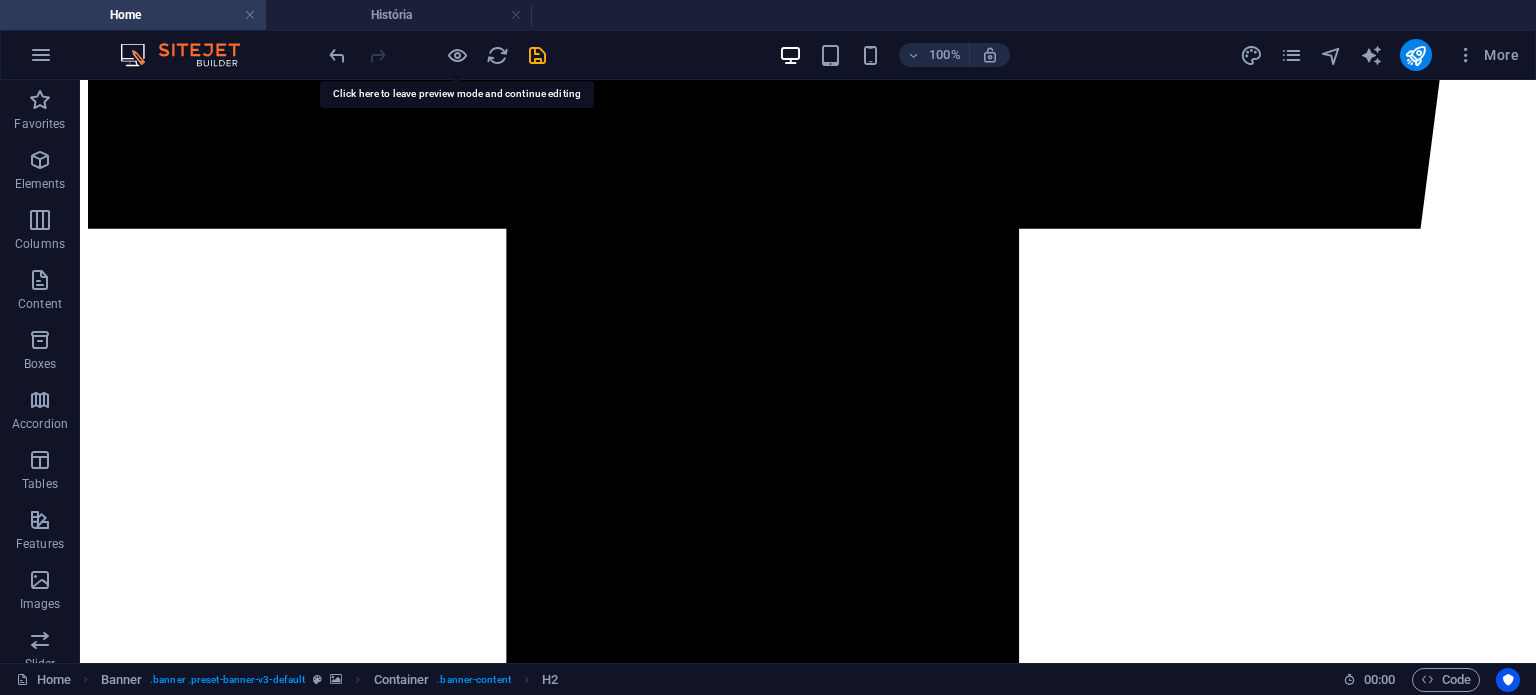 click on "Fechado" at bounding box center [808, 7648] 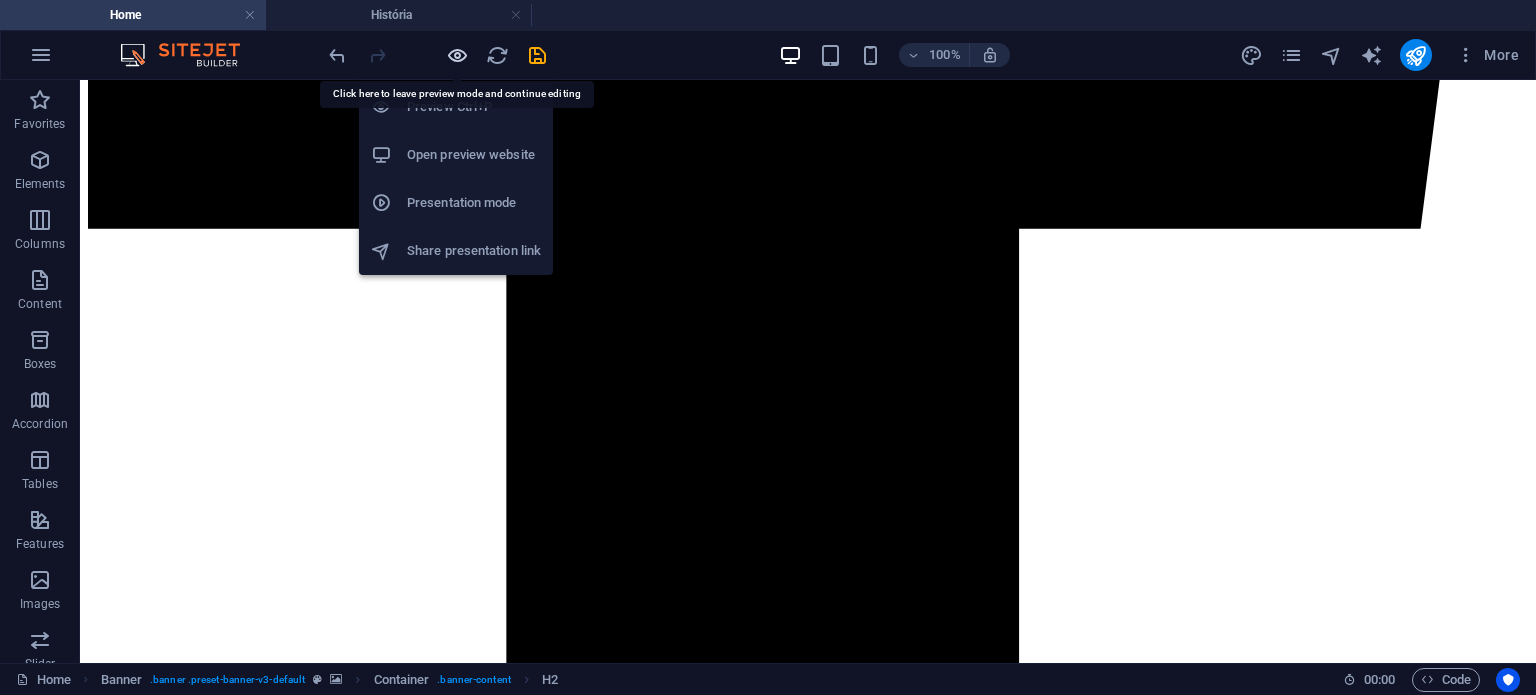 click at bounding box center (457, 55) 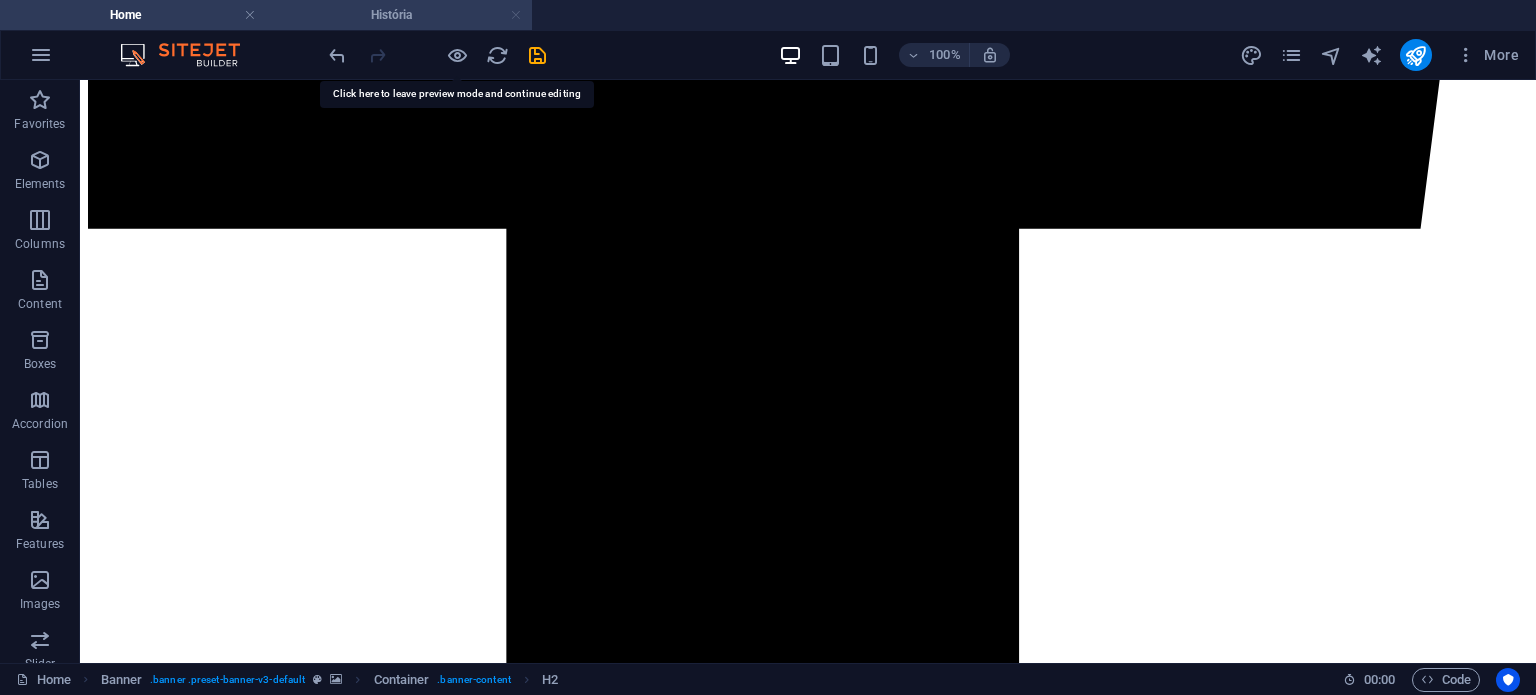 click at bounding box center [516, 15] 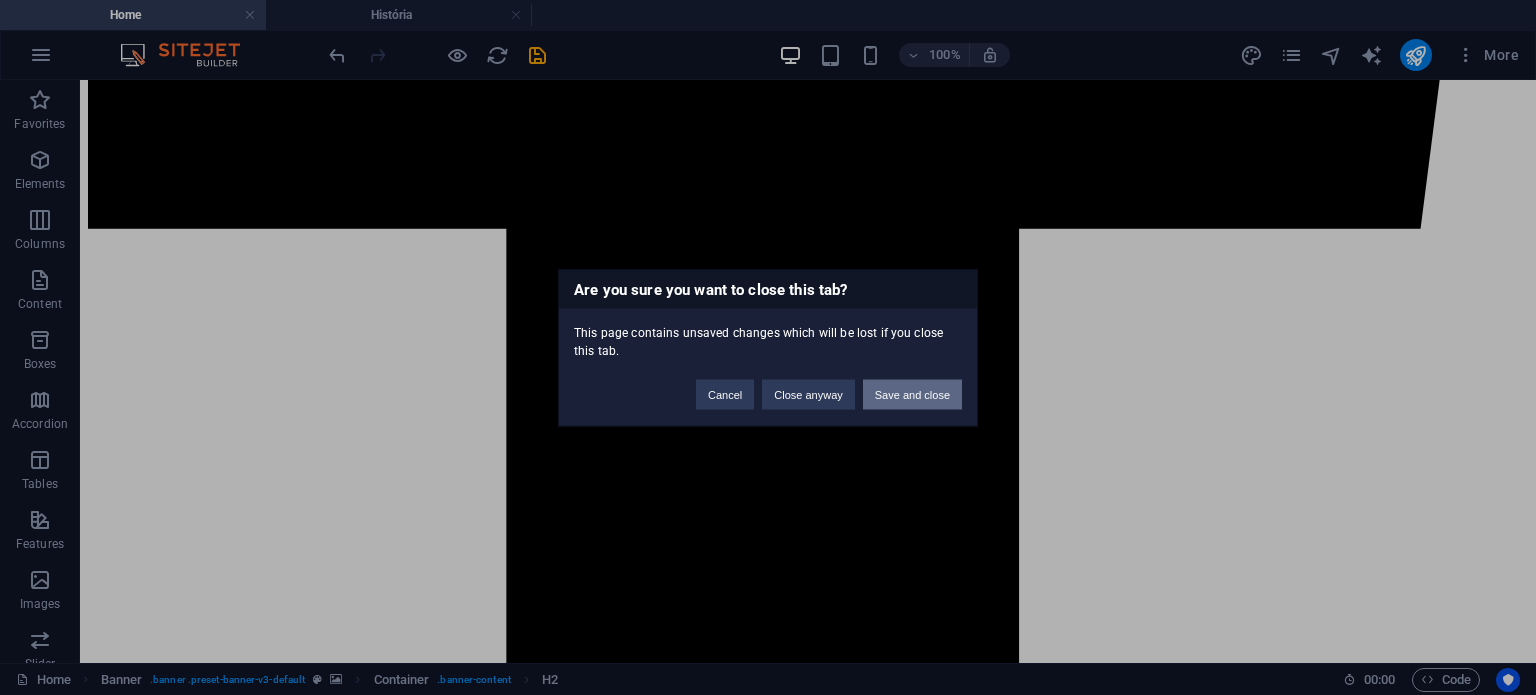 click on "Save and close" at bounding box center (912, 394) 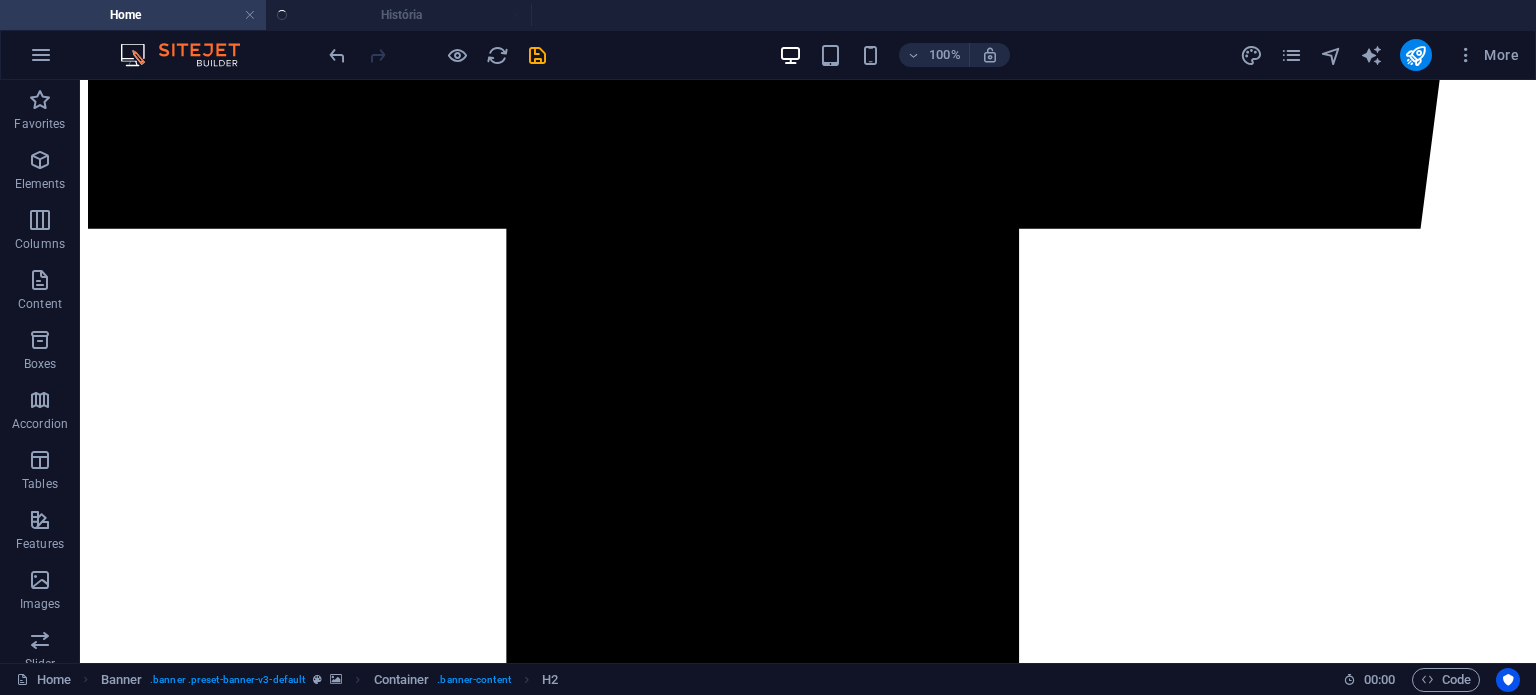 scroll, scrollTop: 128, scrollLeft: 0, axis: vertical 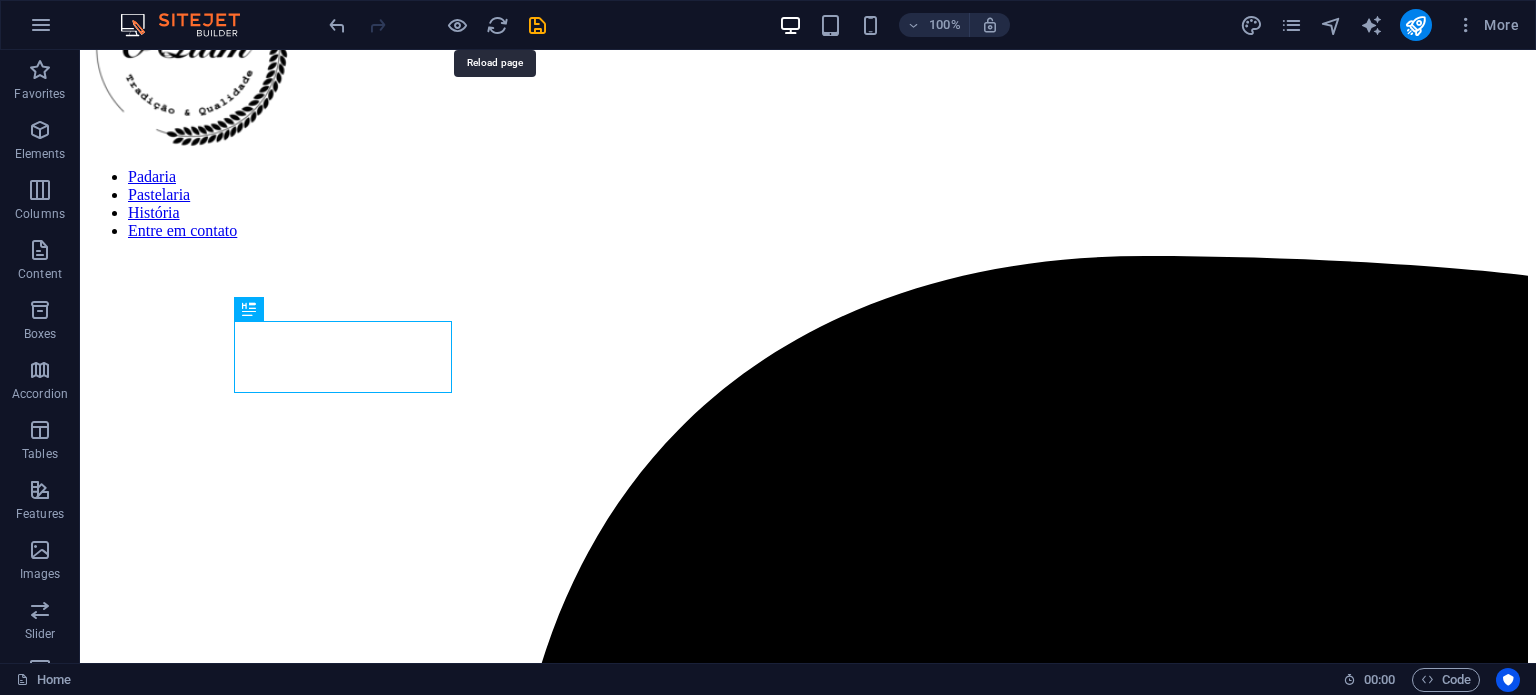 click on "100% More" at bounding box center [768, 25] 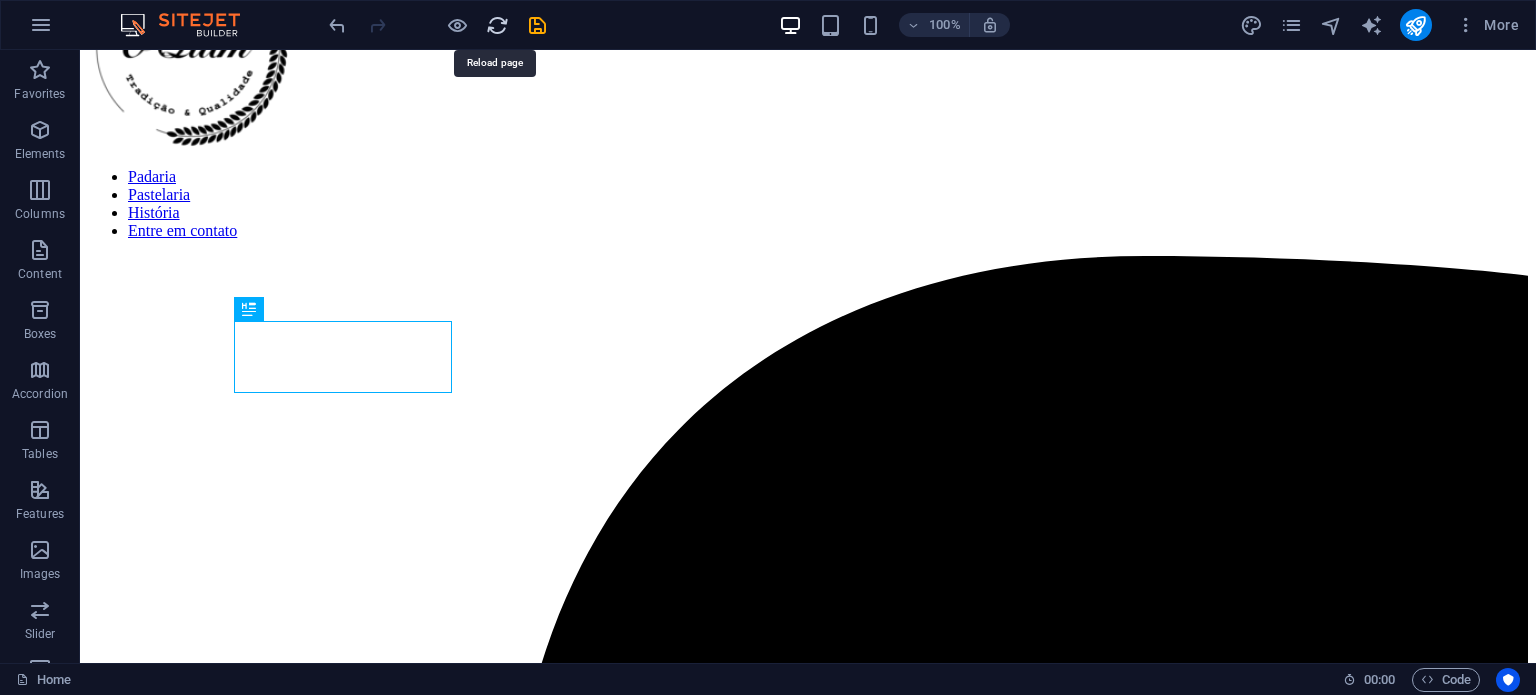 click at bounding box center [497, 25] 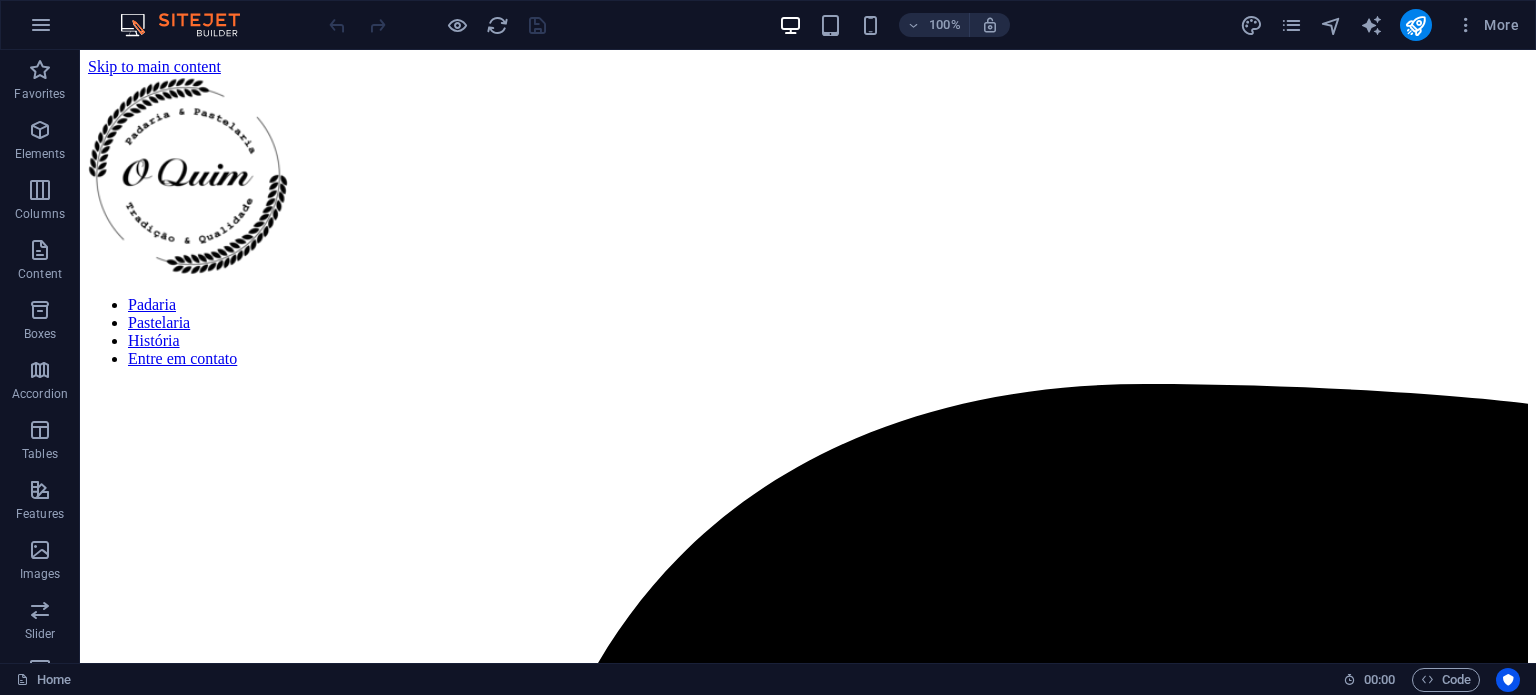 scroll, scrollTop: 0, scrollLeft: 0, axis: both 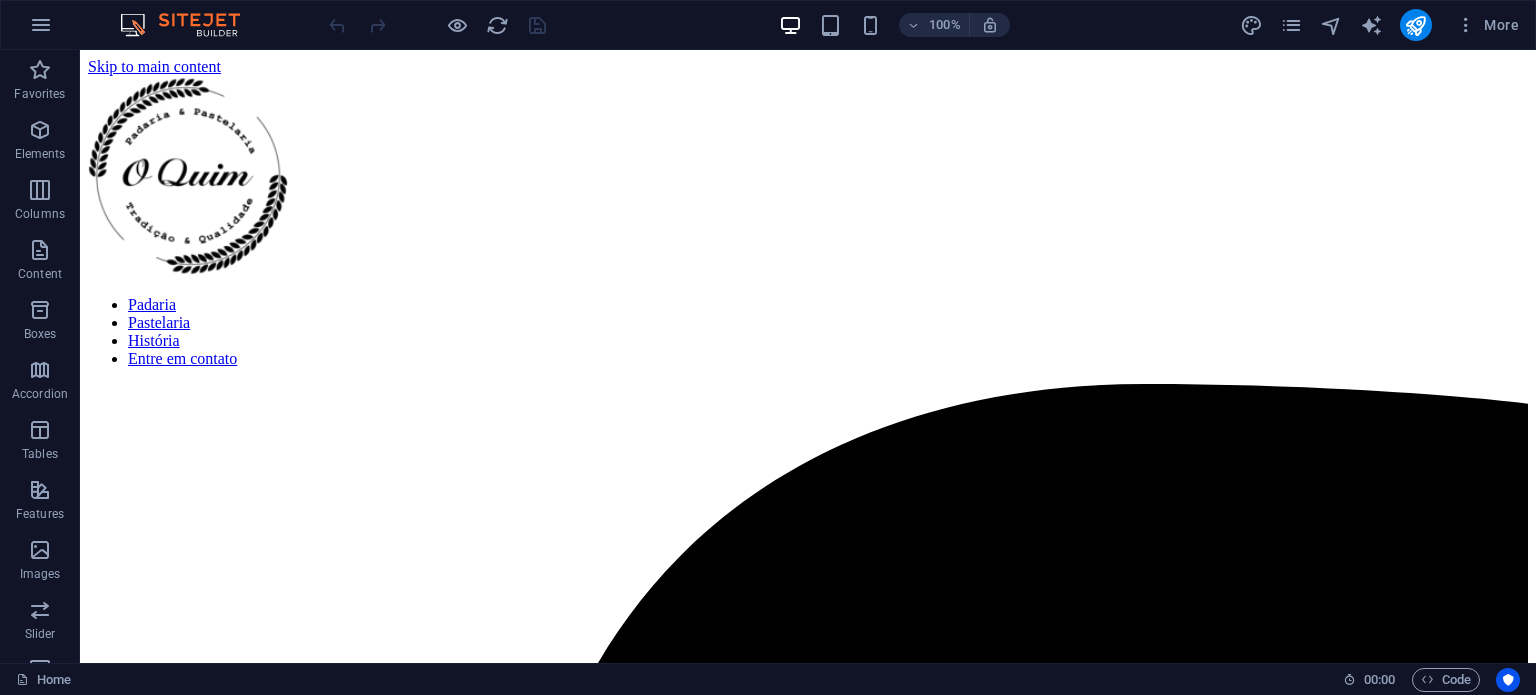 click at bounding box center (437, 25) 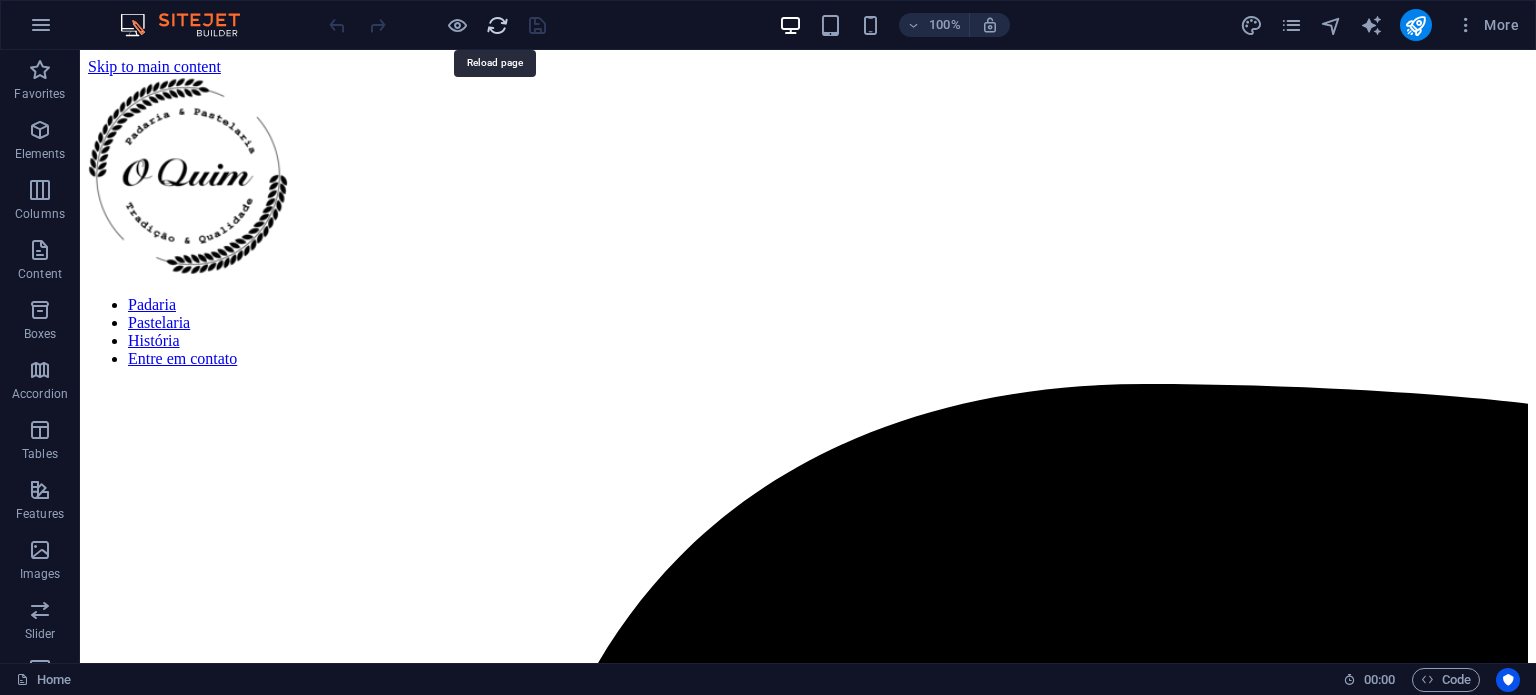 click at bounding box center (497, 25) 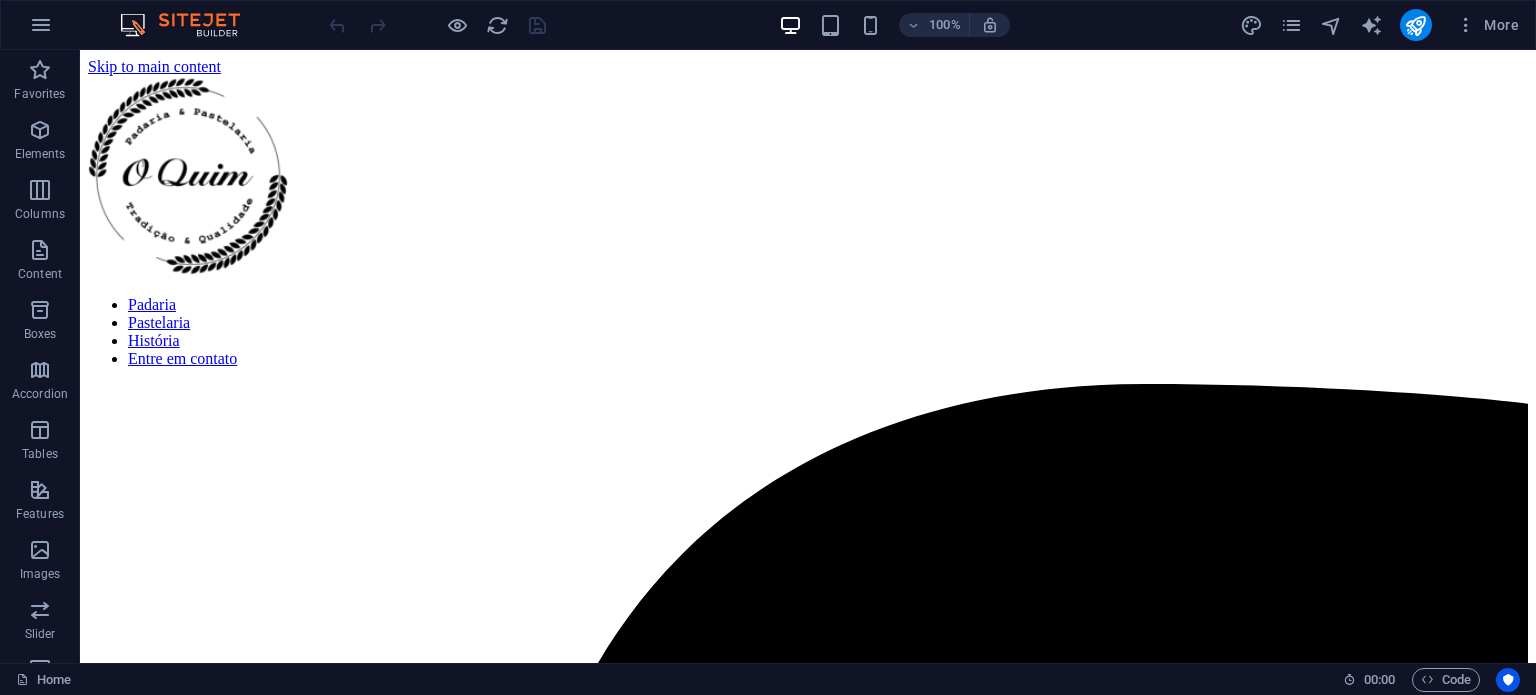 scroll, scrollTop: 0, scrollLeft: 0, axis: both 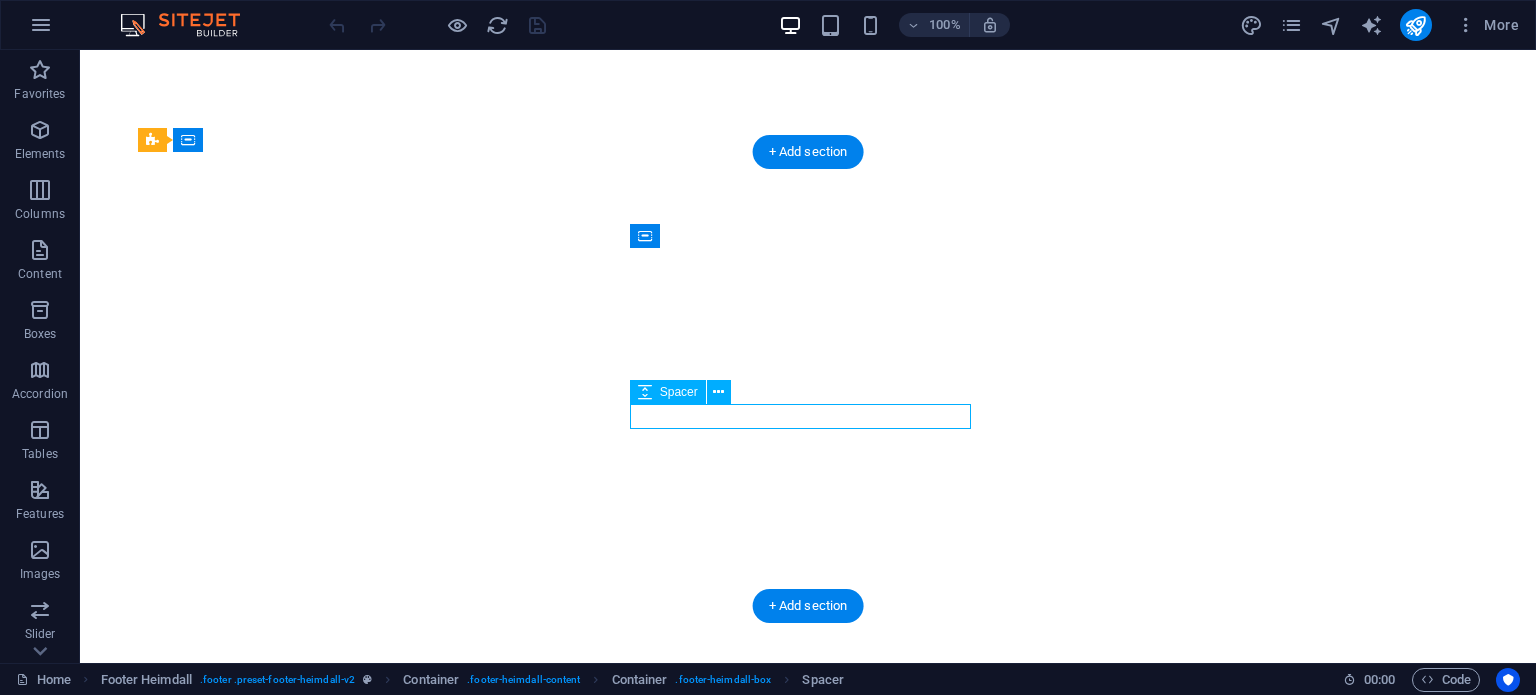 select on "px" 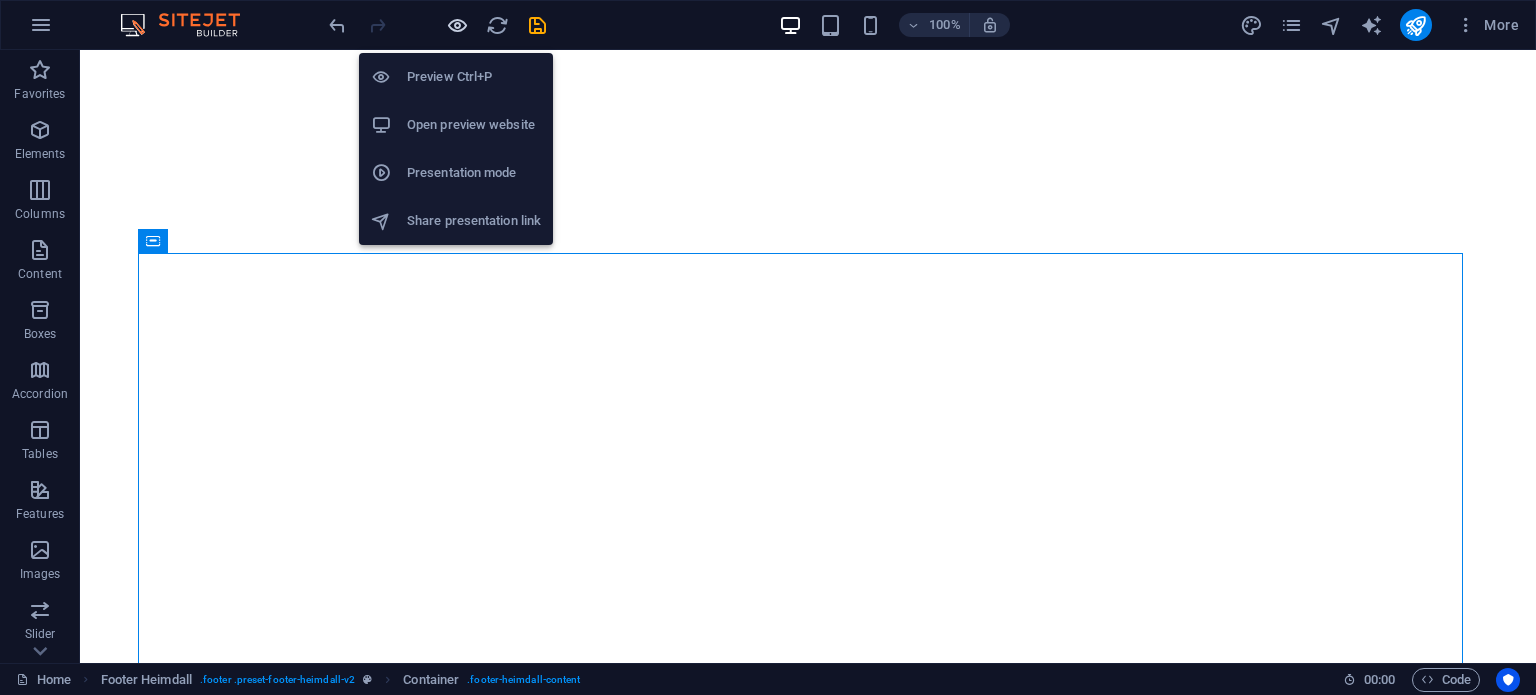 click at bounding box center [457, 25] 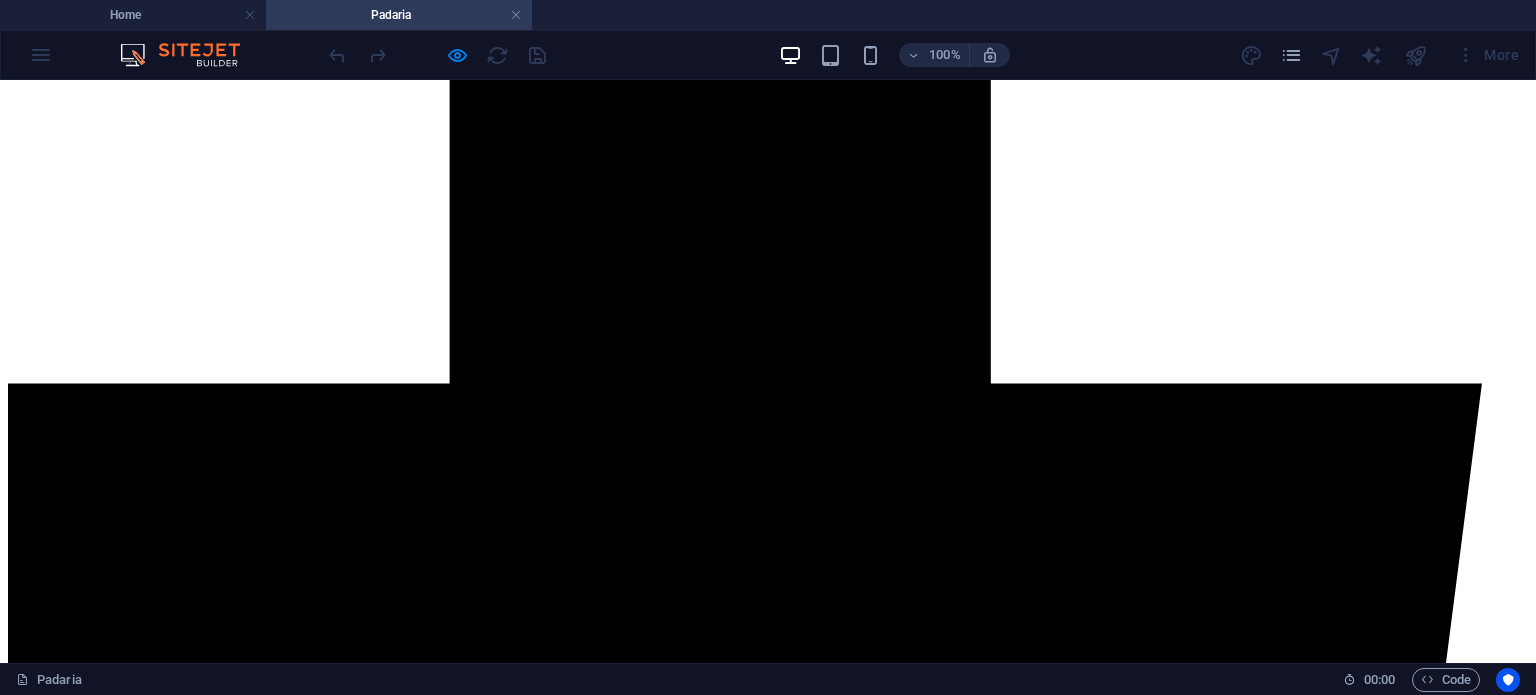 scroll, scrollTop: 1184, scrollLeft: 0, axis: vertical 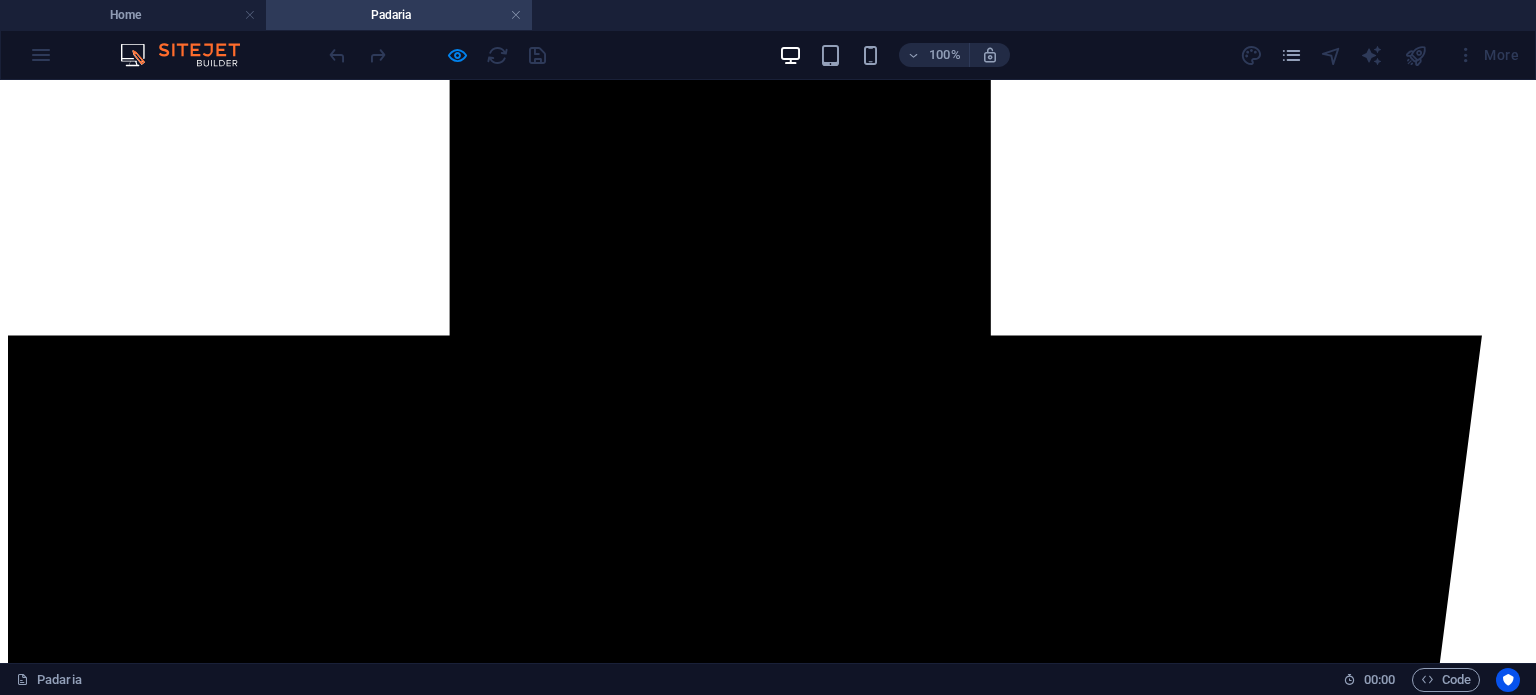 click on "[CITY] [POSTAL_CODE]" at bounding box center (768, 8427) 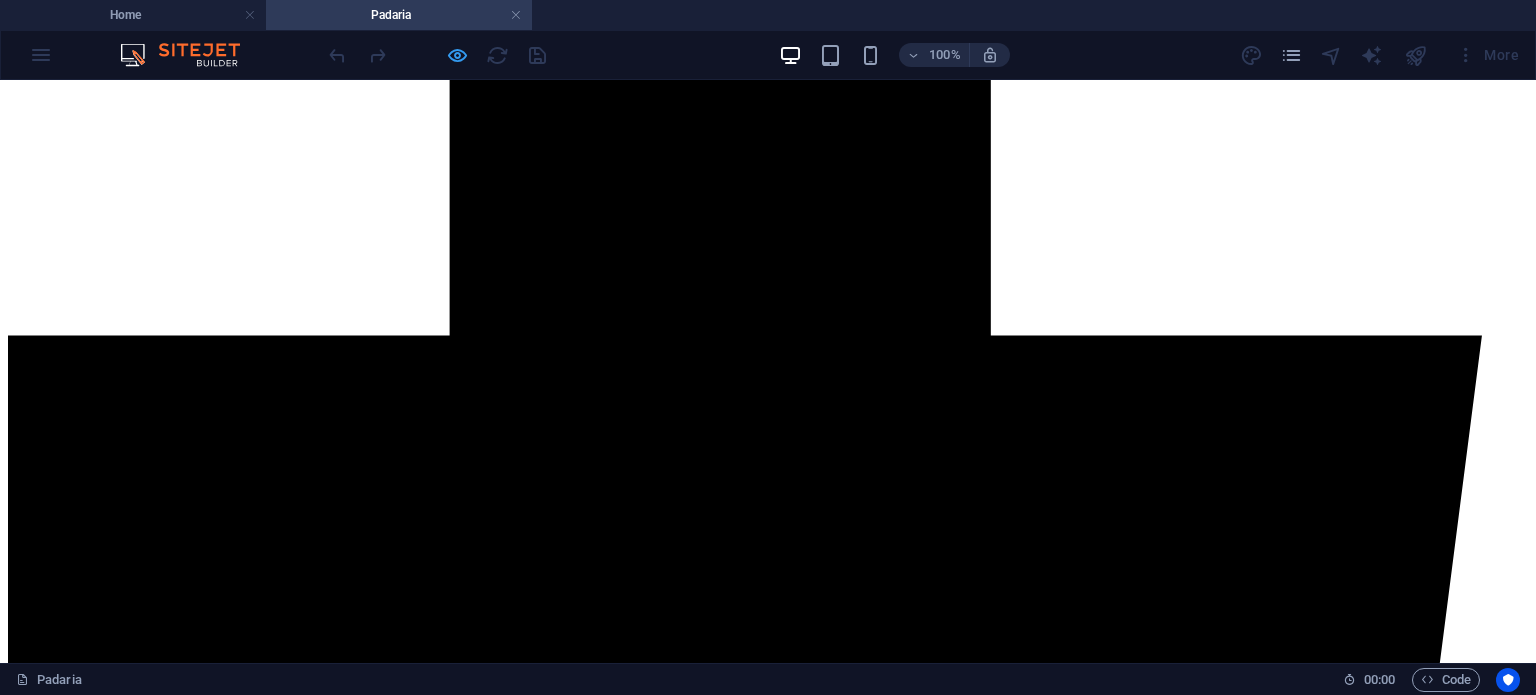 click at bounding box center [457, 55] 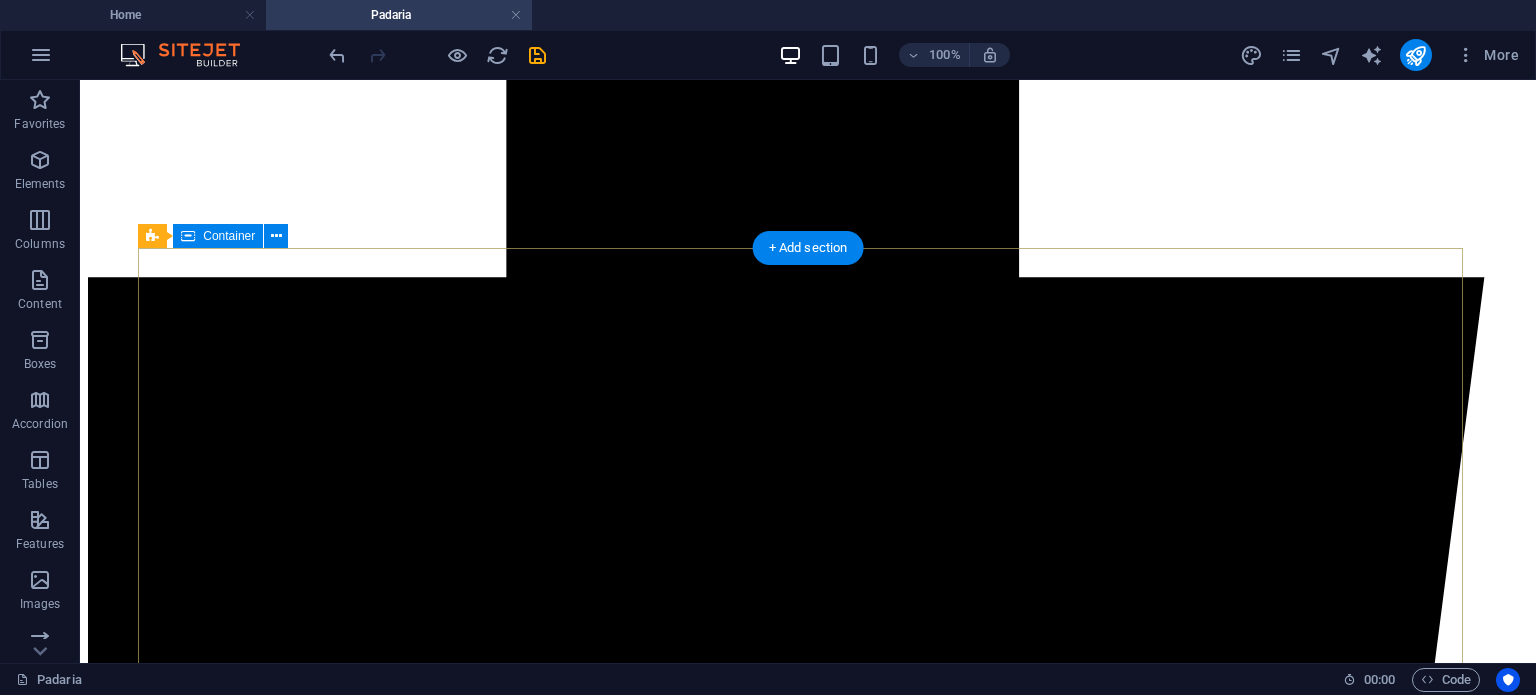 click on "Localização Rua Padre Bento Pereira N40ª Borba 7150-139 Aviso Legal Política       de Privacidade   Horário De segunda a sexta       Das 5h30 às 13h Sábado      Fechado   Domingo       das 6h às 12h  Contatos panificadora@oquim.pt     +351 912 146 853" at bounding box center (808, 10407) 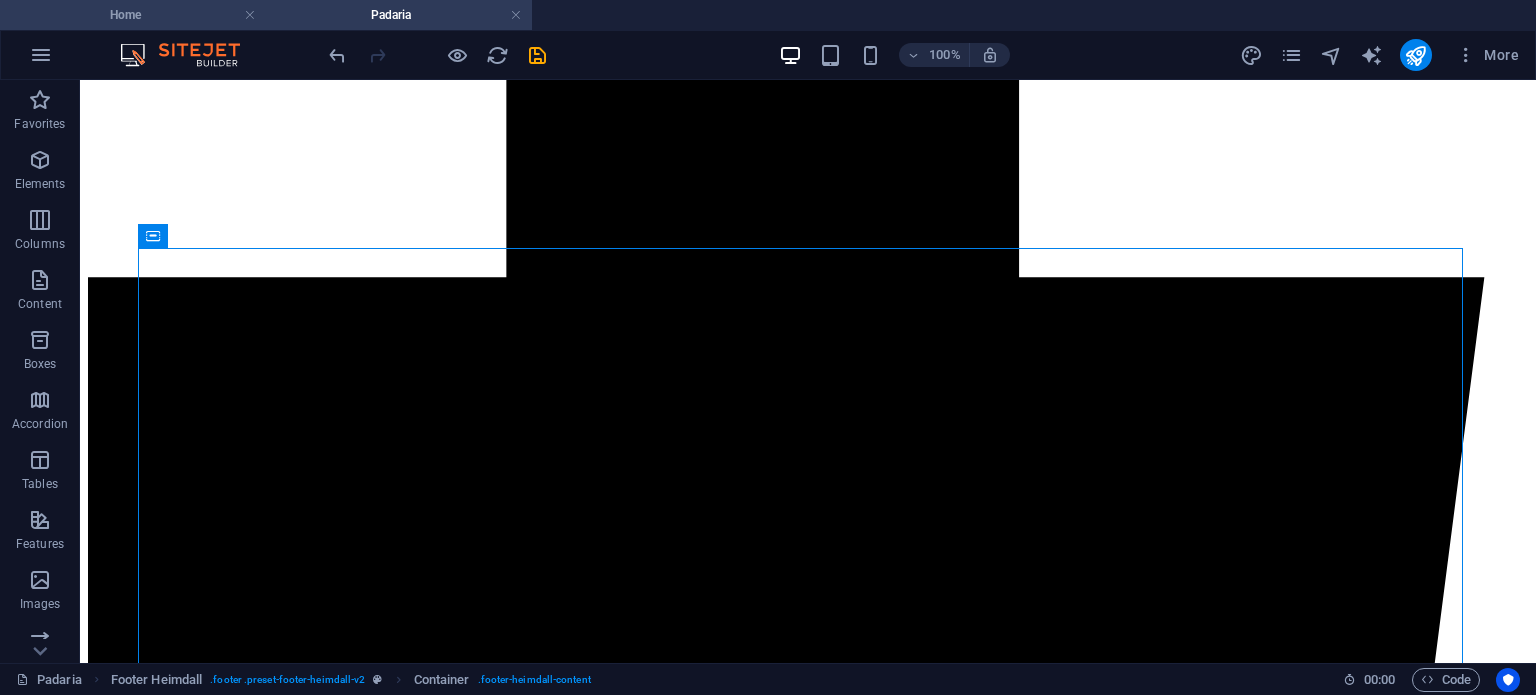 click on "Home" at bounding box center [133, 15] 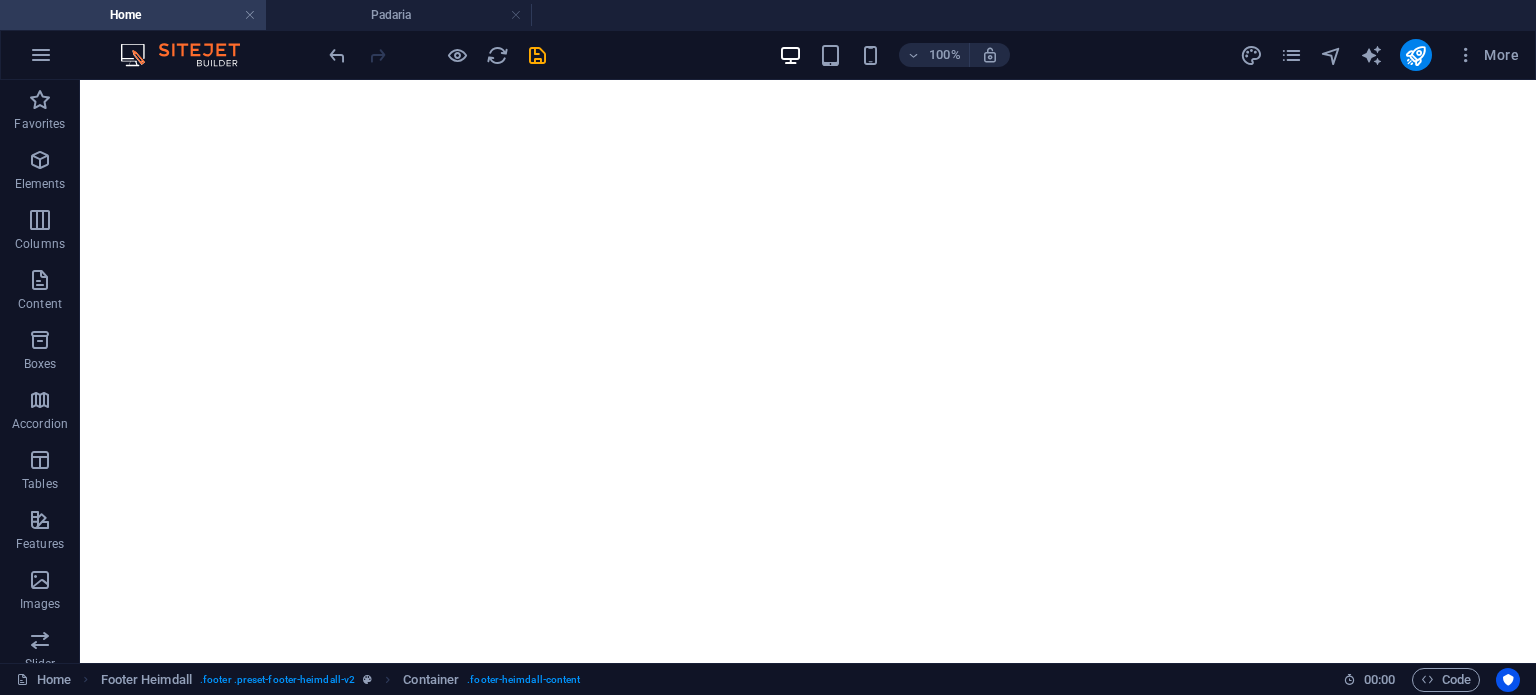 scroll, scrollTop: 0, scrollLeft: 0, axis: both 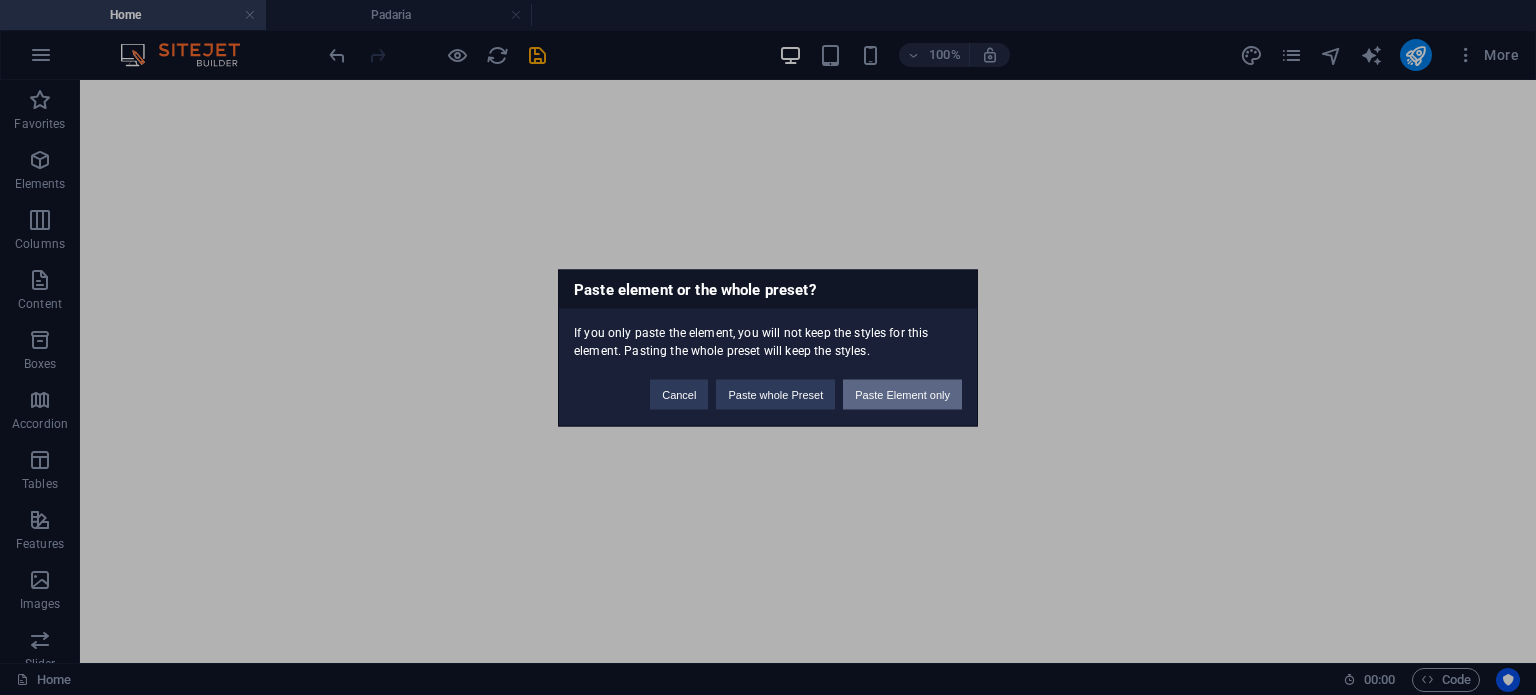 click on "Paste Element only" at bounding box center (902, 394) 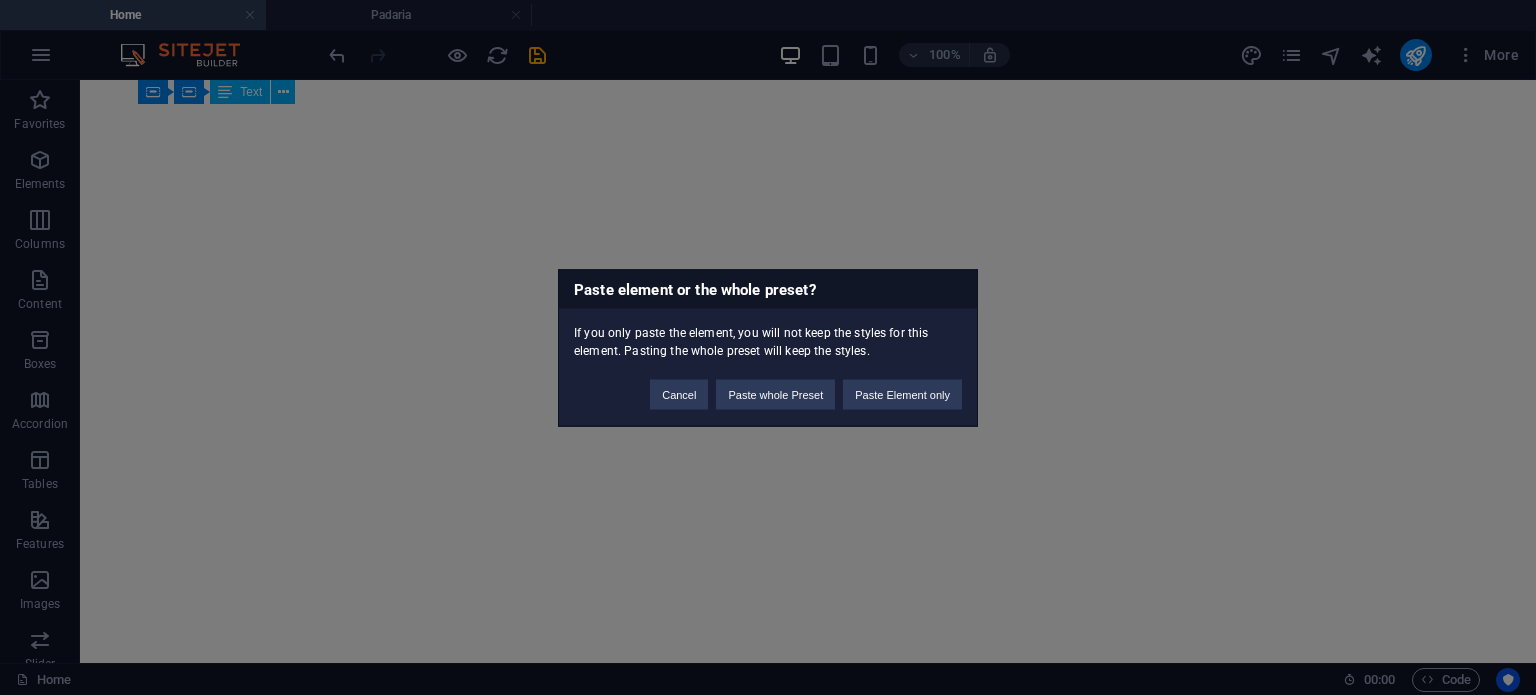 type 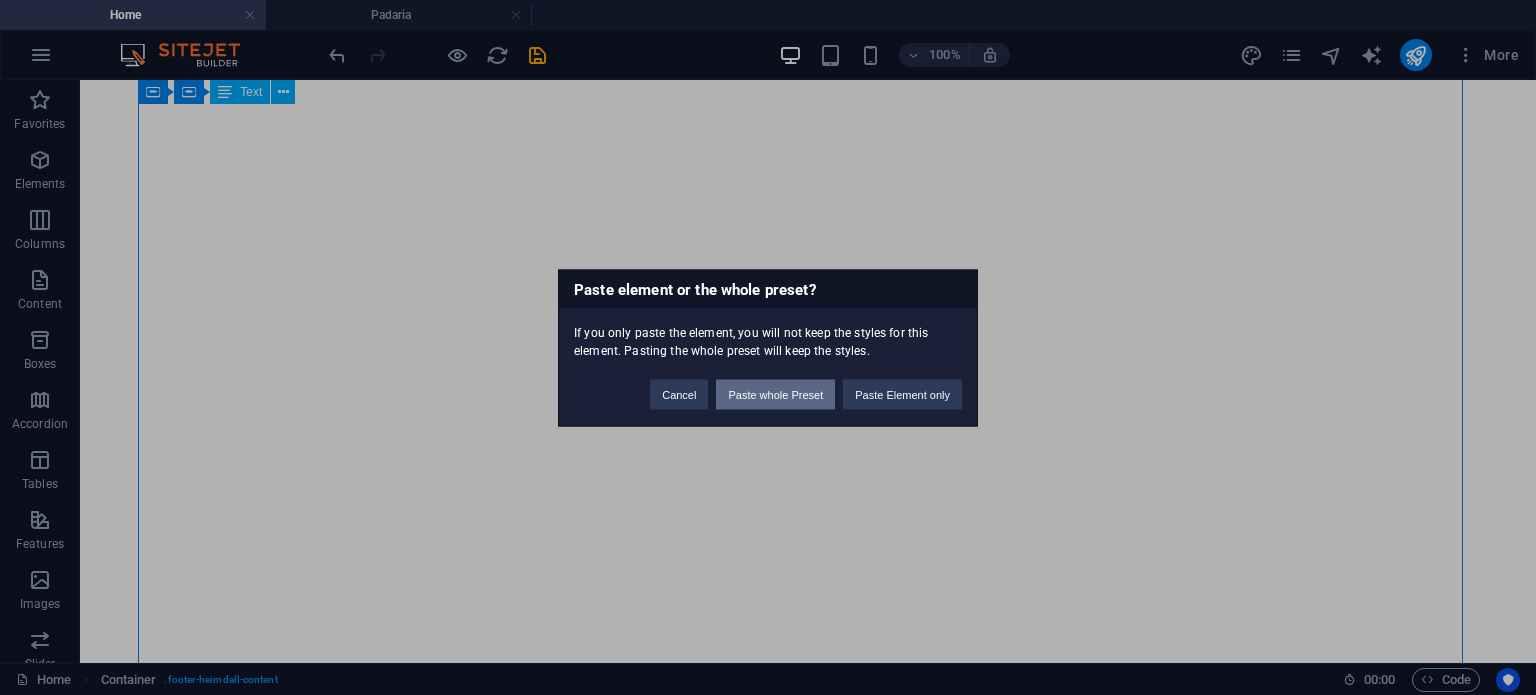 click on "Paste whole Preset" at bounding box center [775, 394] 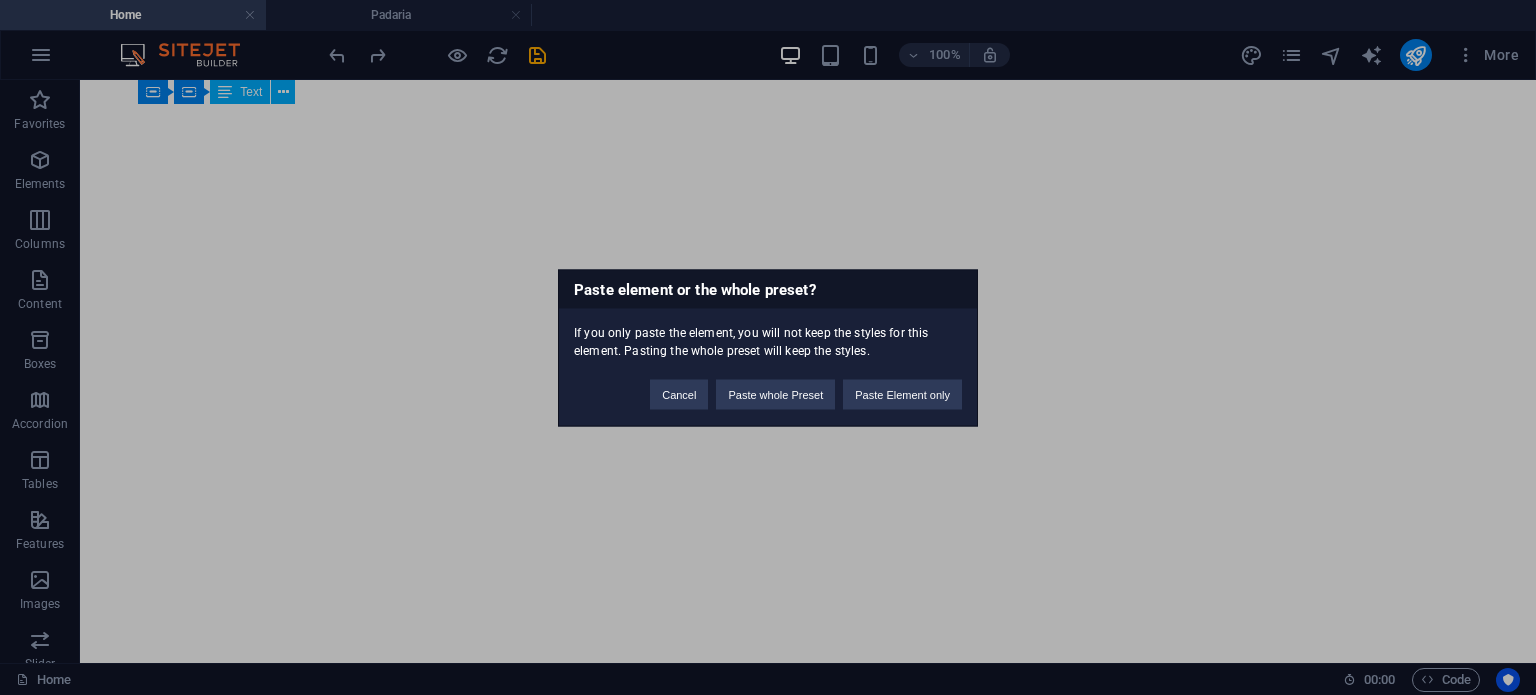 type 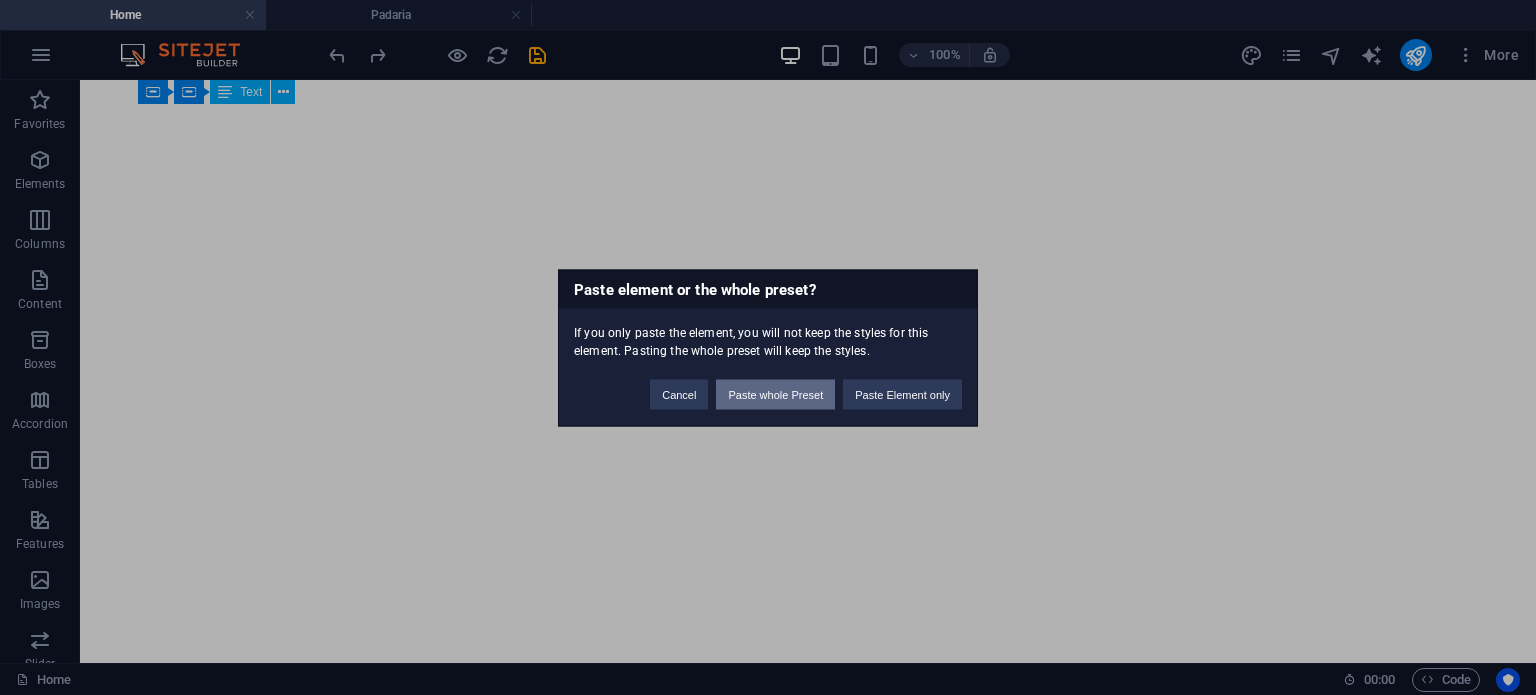 click on "Paste whole Preset" at bounding box center (775, 394) 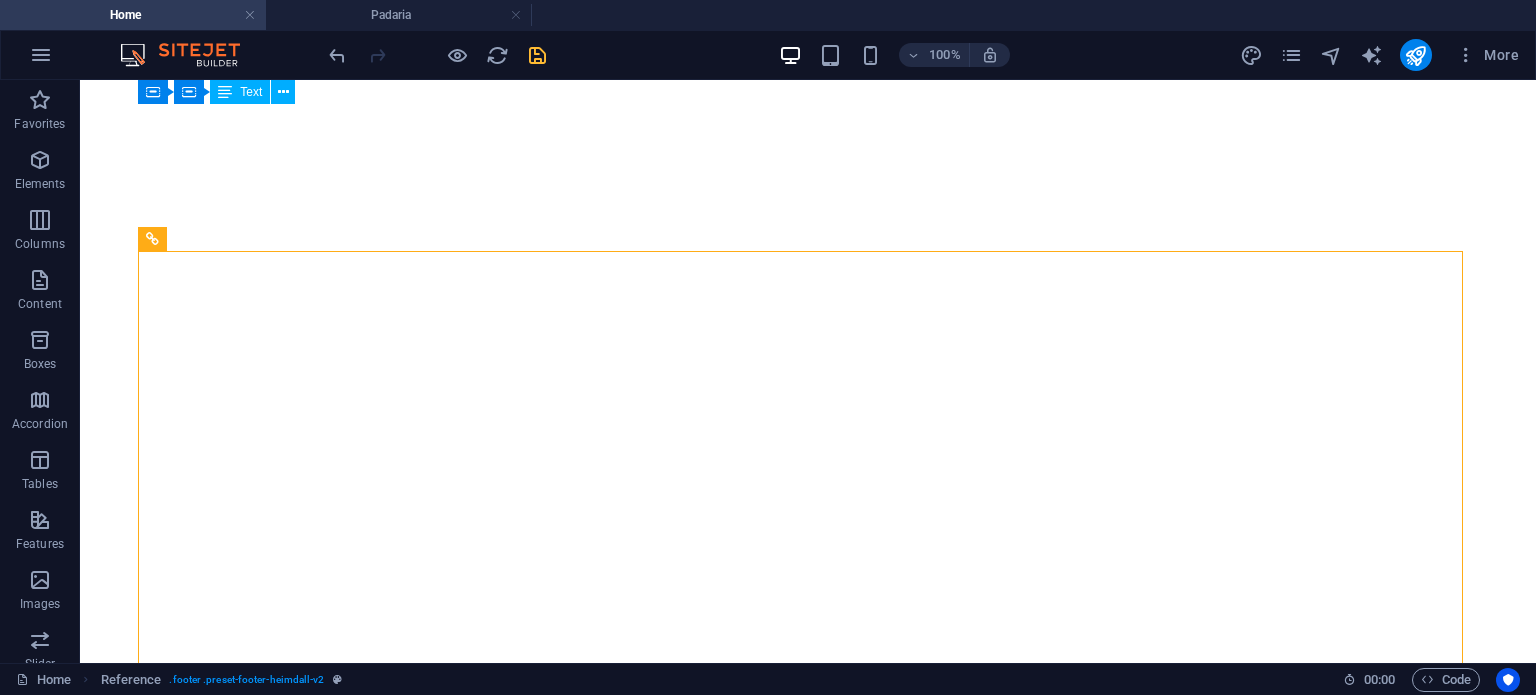 click at bounding box center [537, 55] 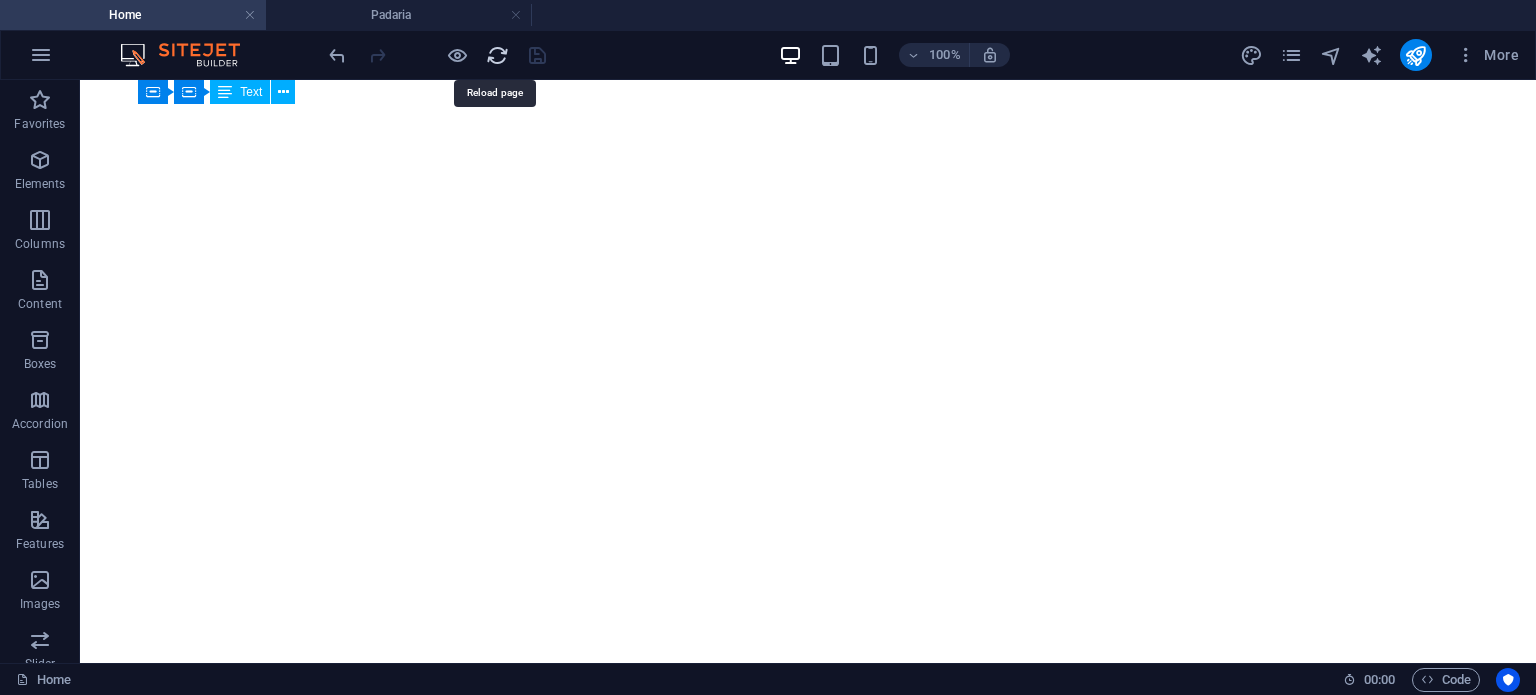 click at bounding box center (497, 55) 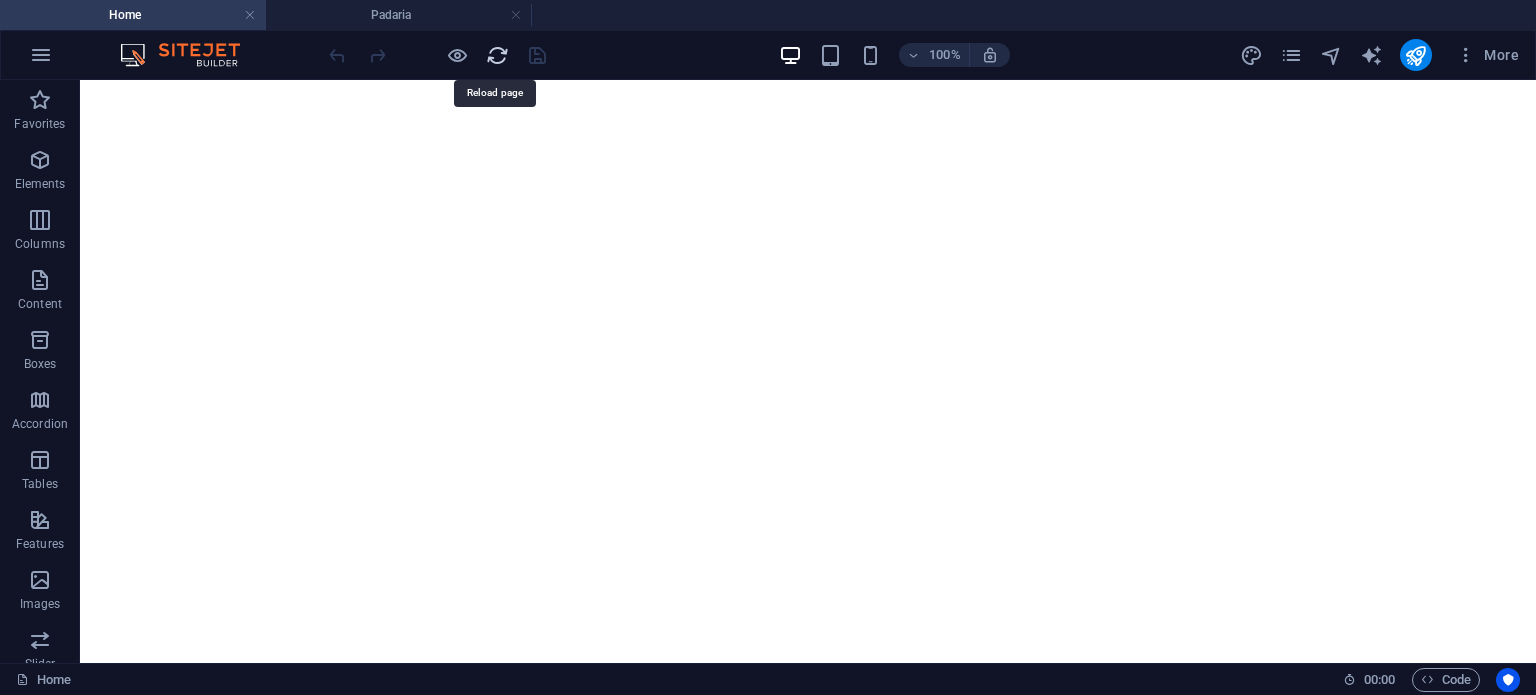 click at bounding box center [497, 55] 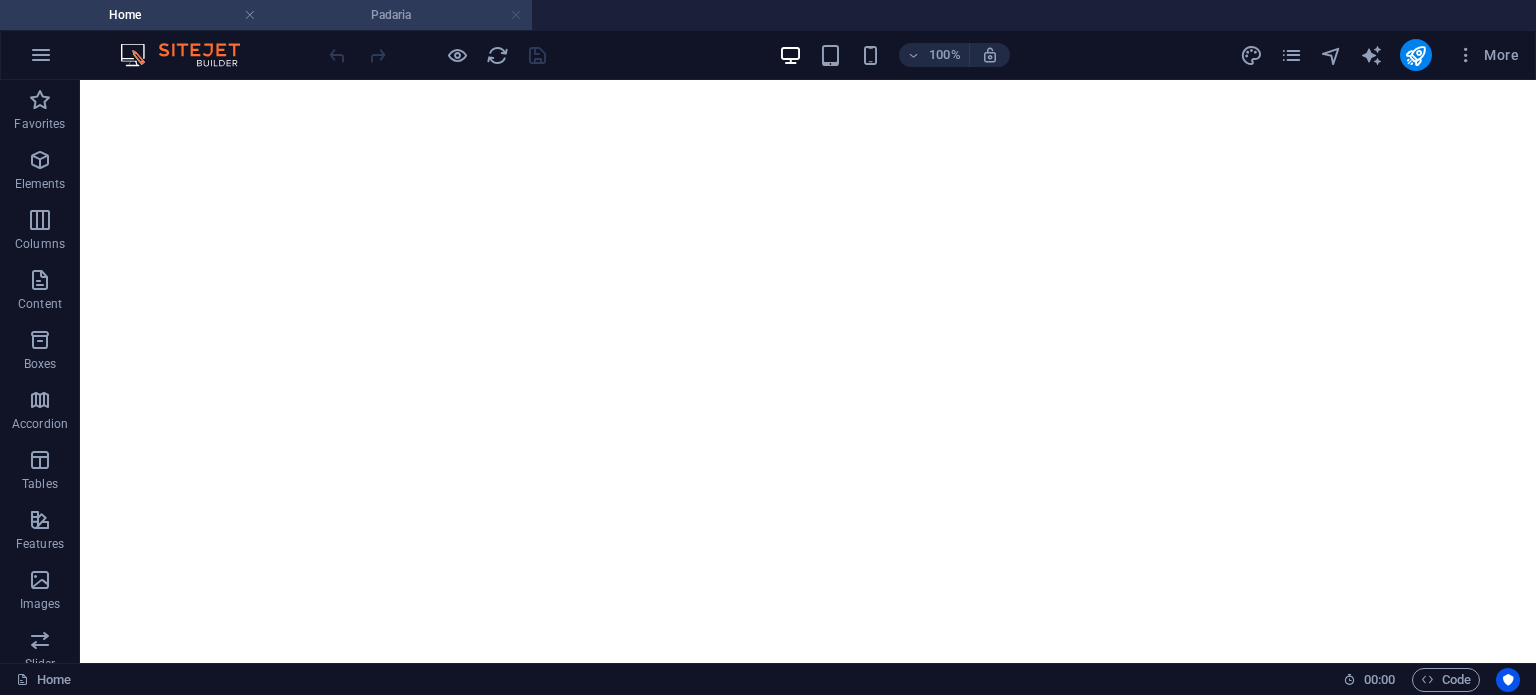 click at bounding box center [516, 15] 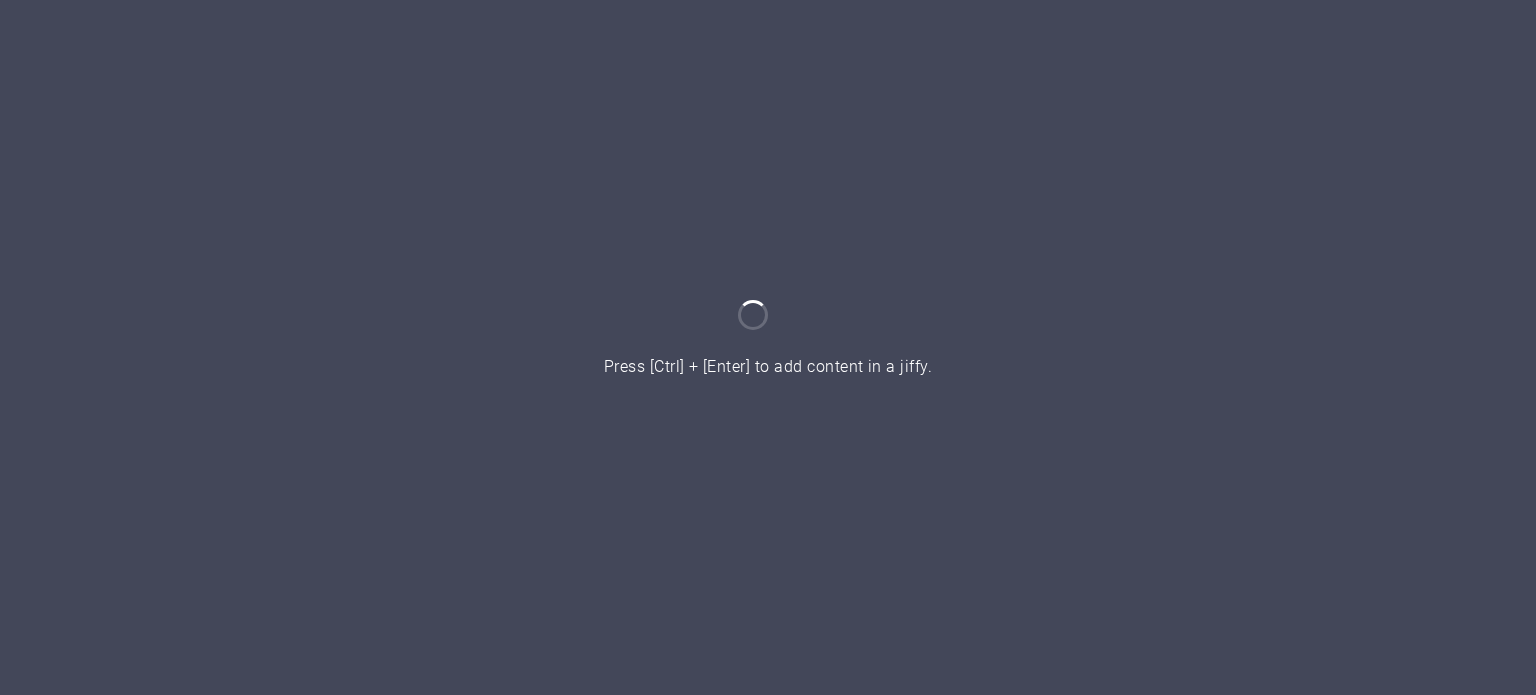 scroll, scrollTop: 0, scrollLeft: 0, axis: both 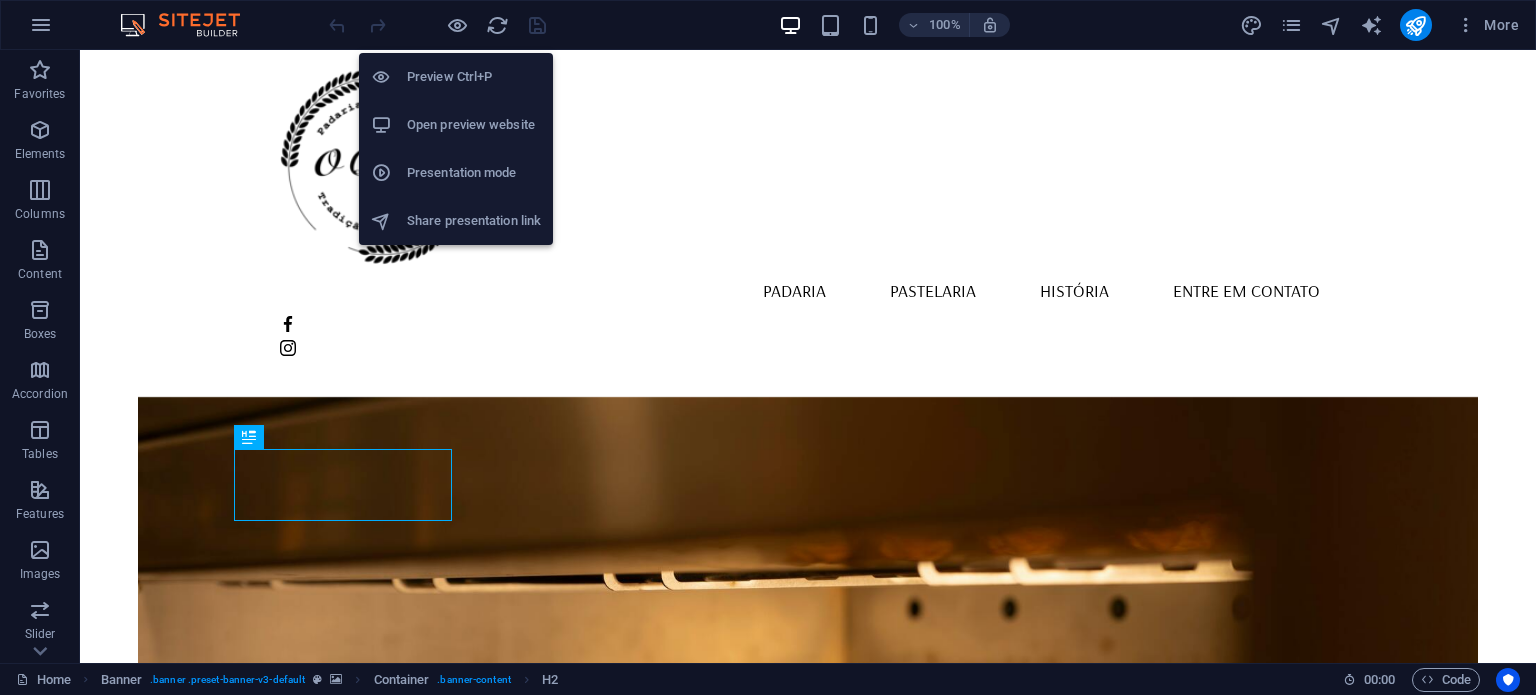click on "Presentation mode" at bounding box center [456, 173] 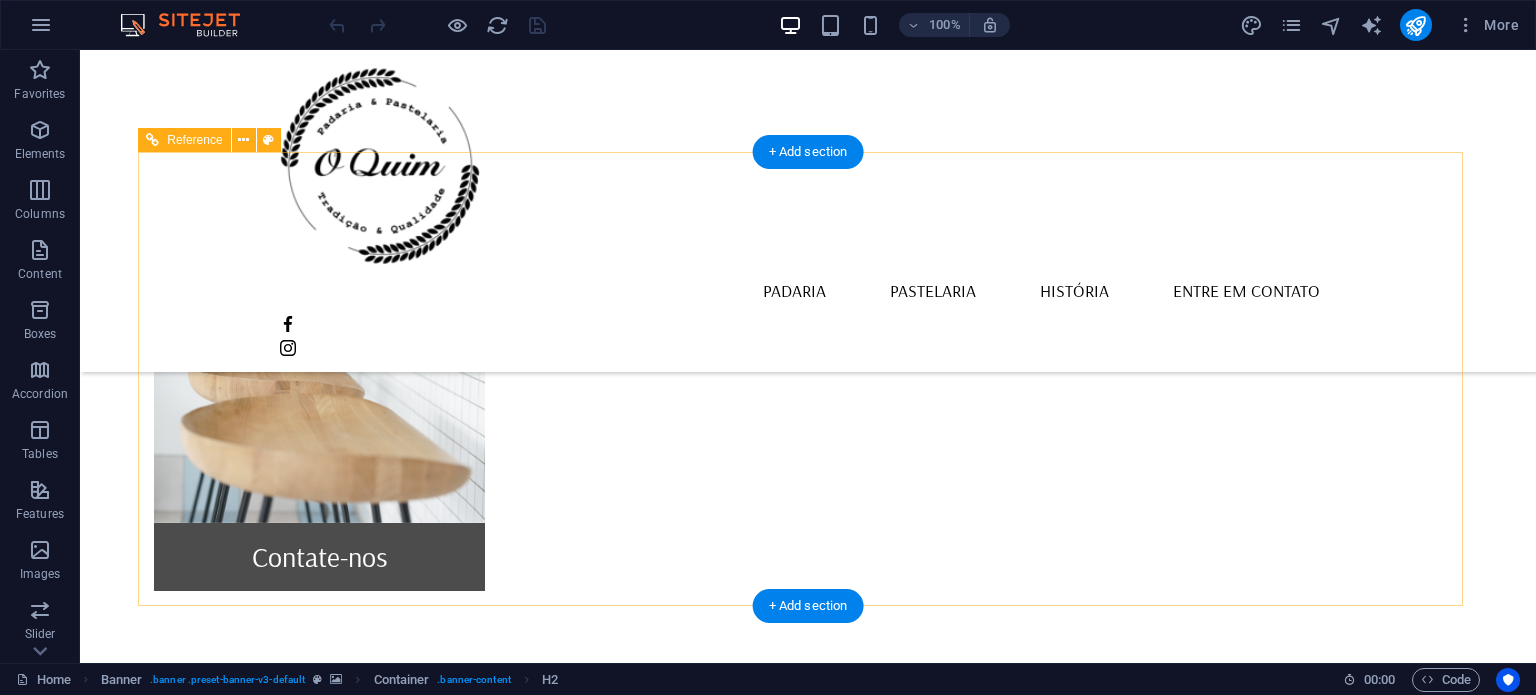 scroll, scrollTop: 2000, scrollLeft: 0, axis: vertical 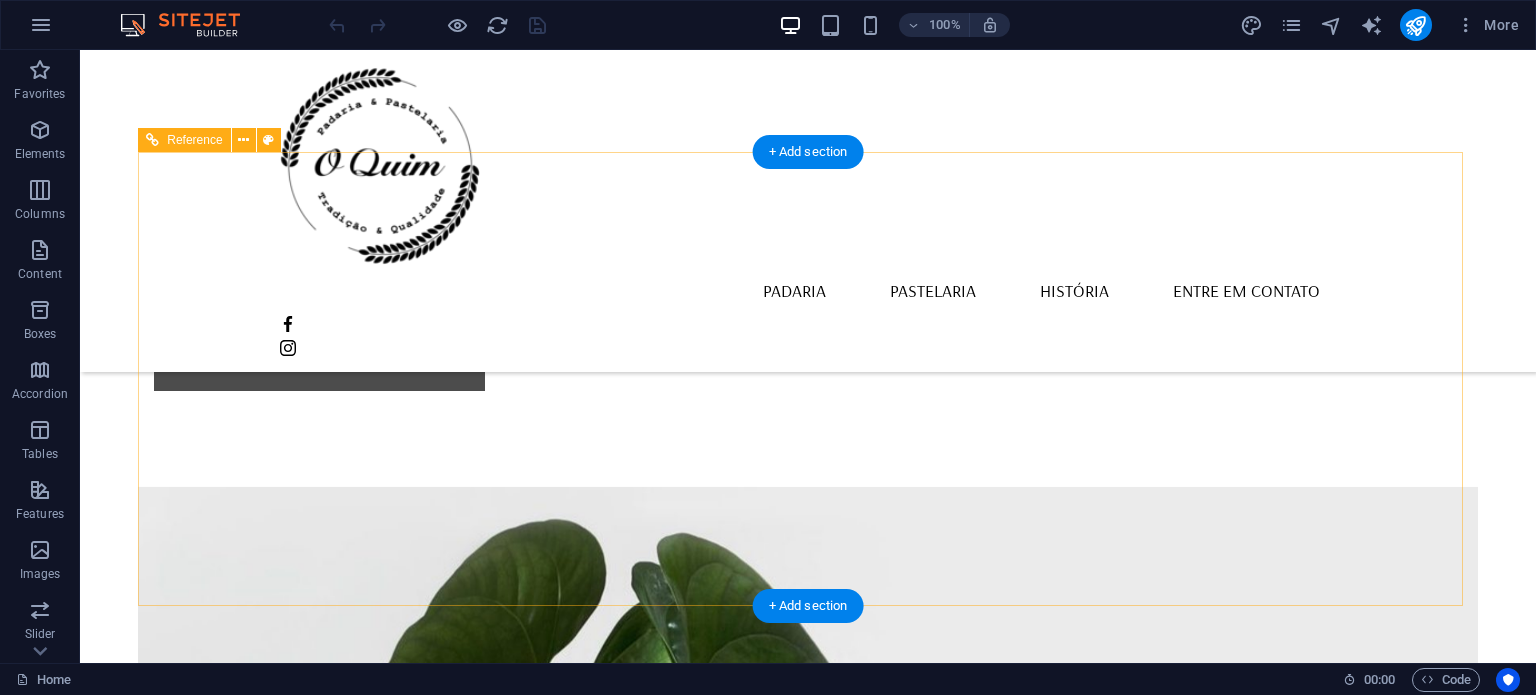 click on "Sábado      Fechado" at bounding box center (324, 2179) 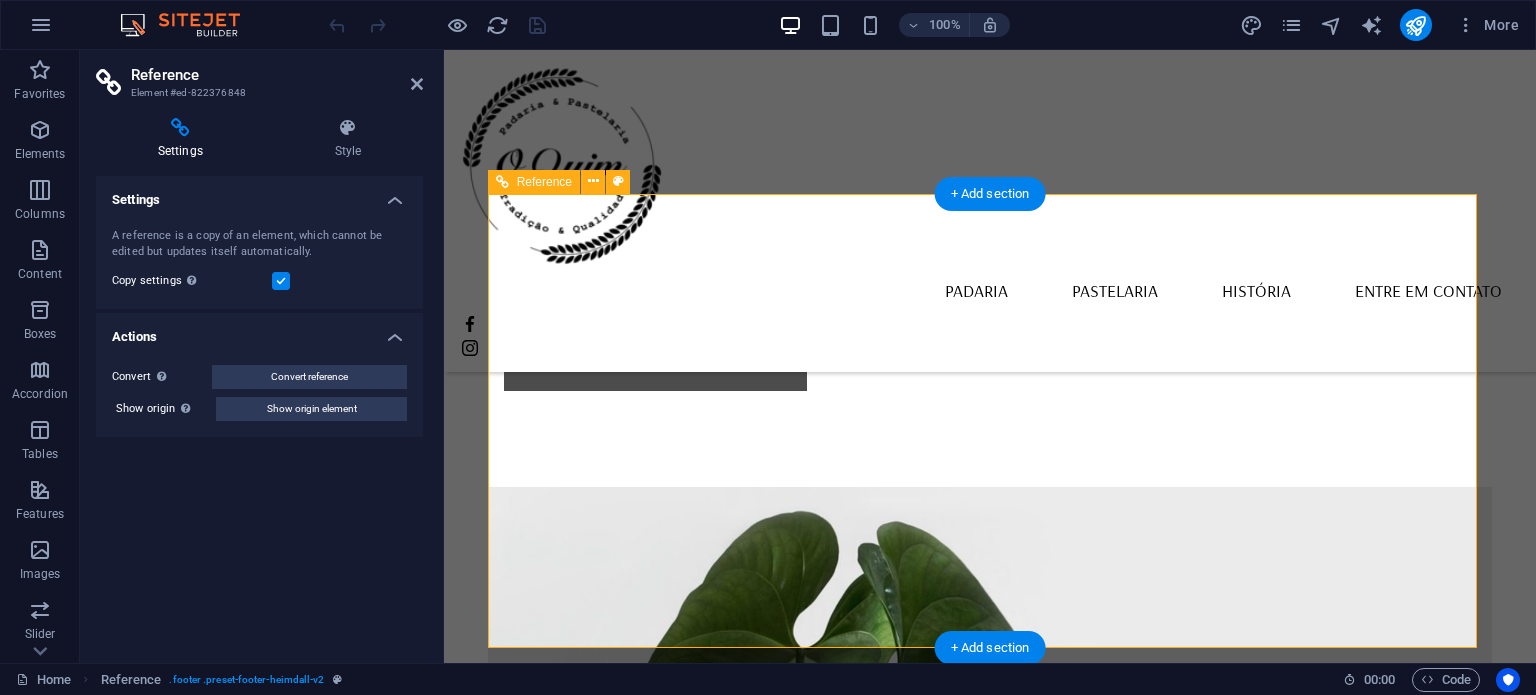 click on "Sábado      Fechado" at bounding box center (661, 2192) 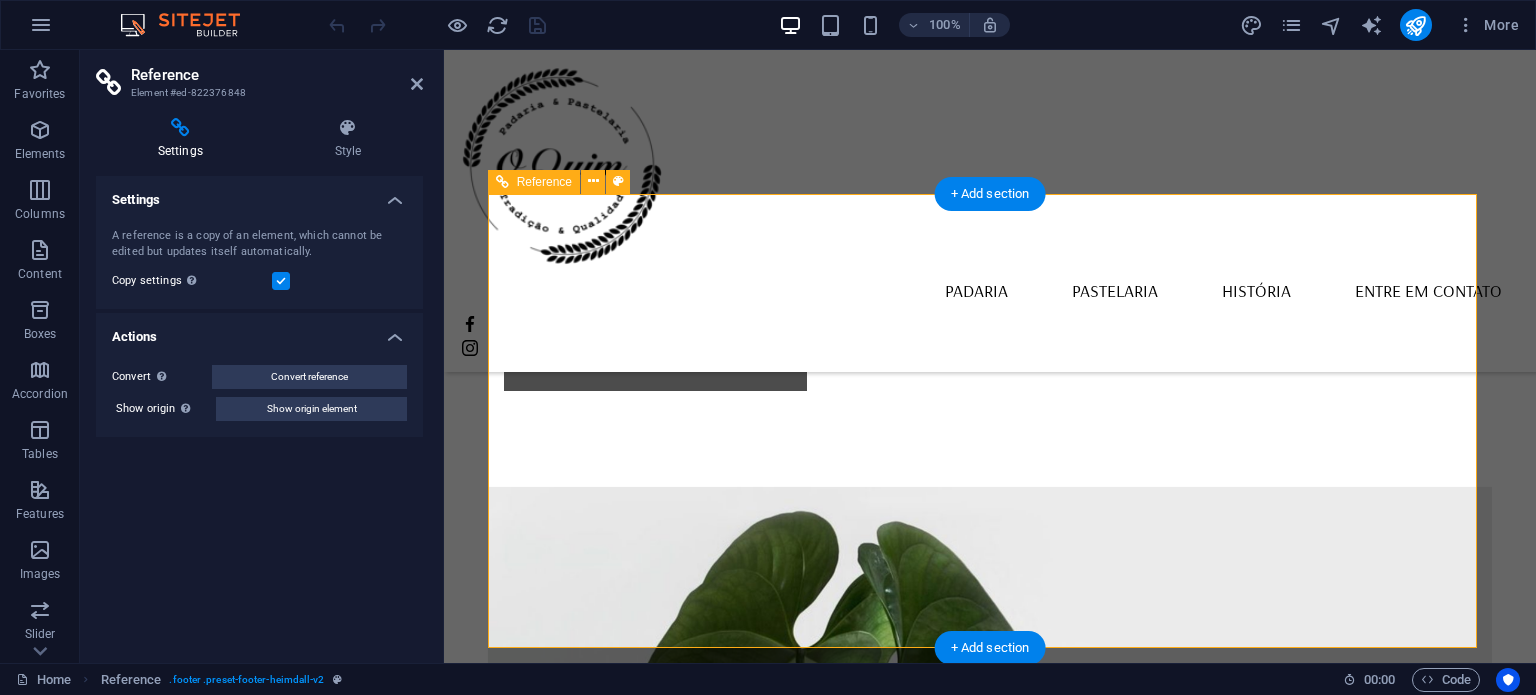 click on "Sábado      Fechado" at bounding box center (661, 2192) 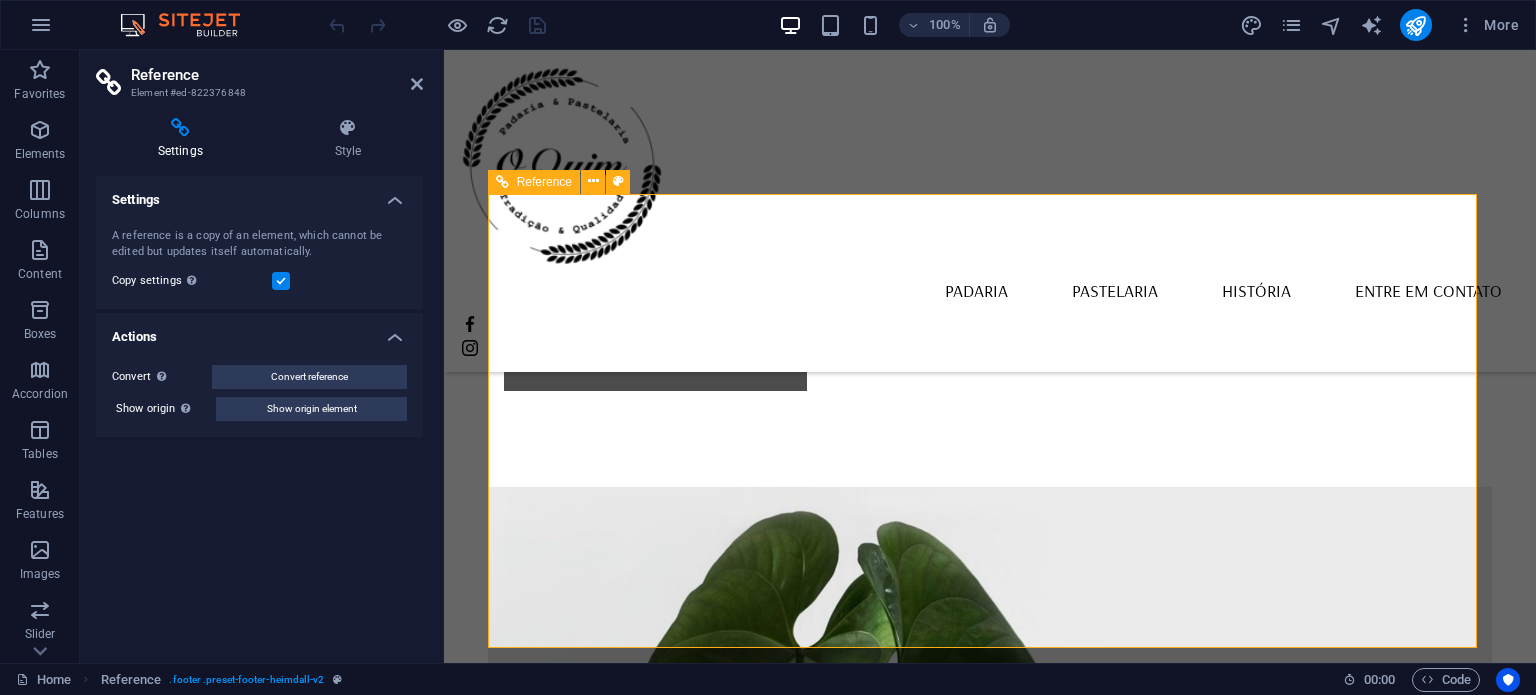 click on "Sábado      Fechado" at bounding box center [661, 2192] 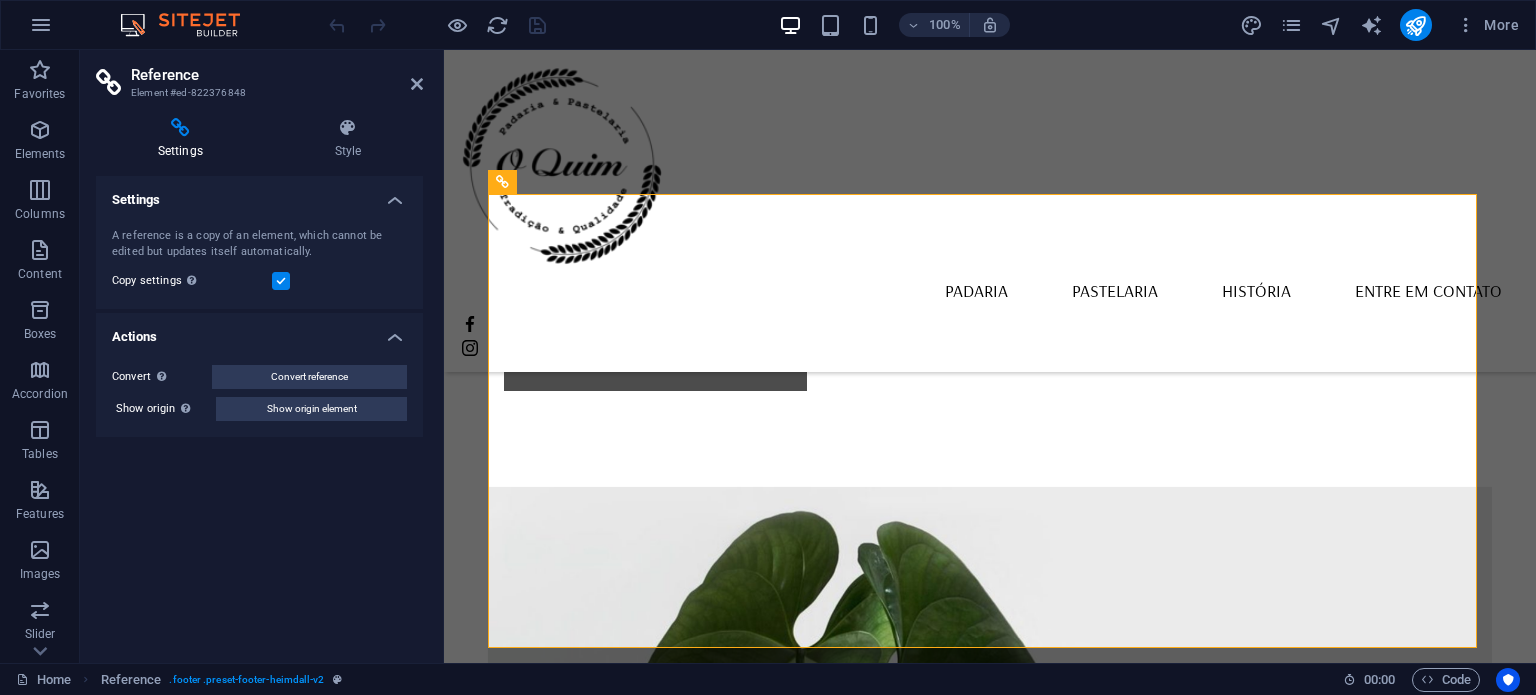 click at bounding box center [281, 281] 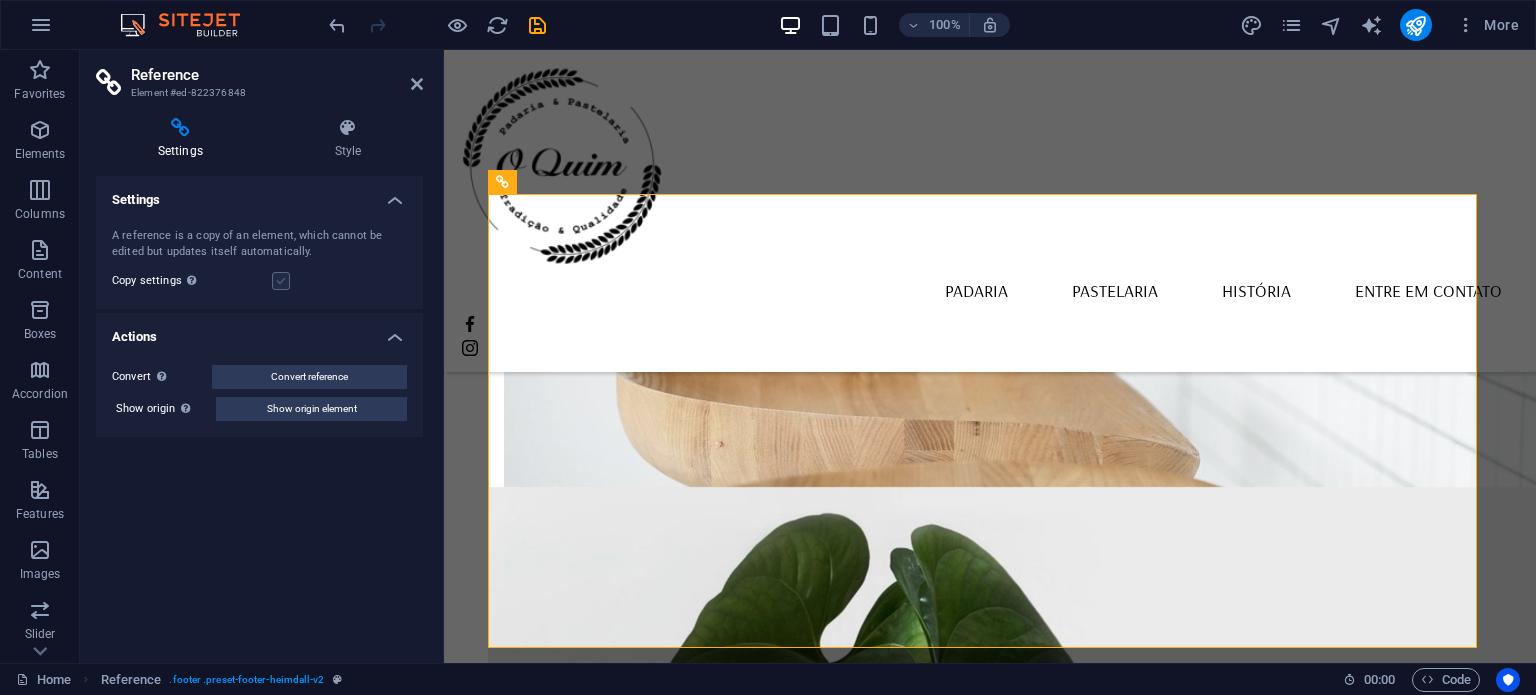 click at bounding box center [281, 281] 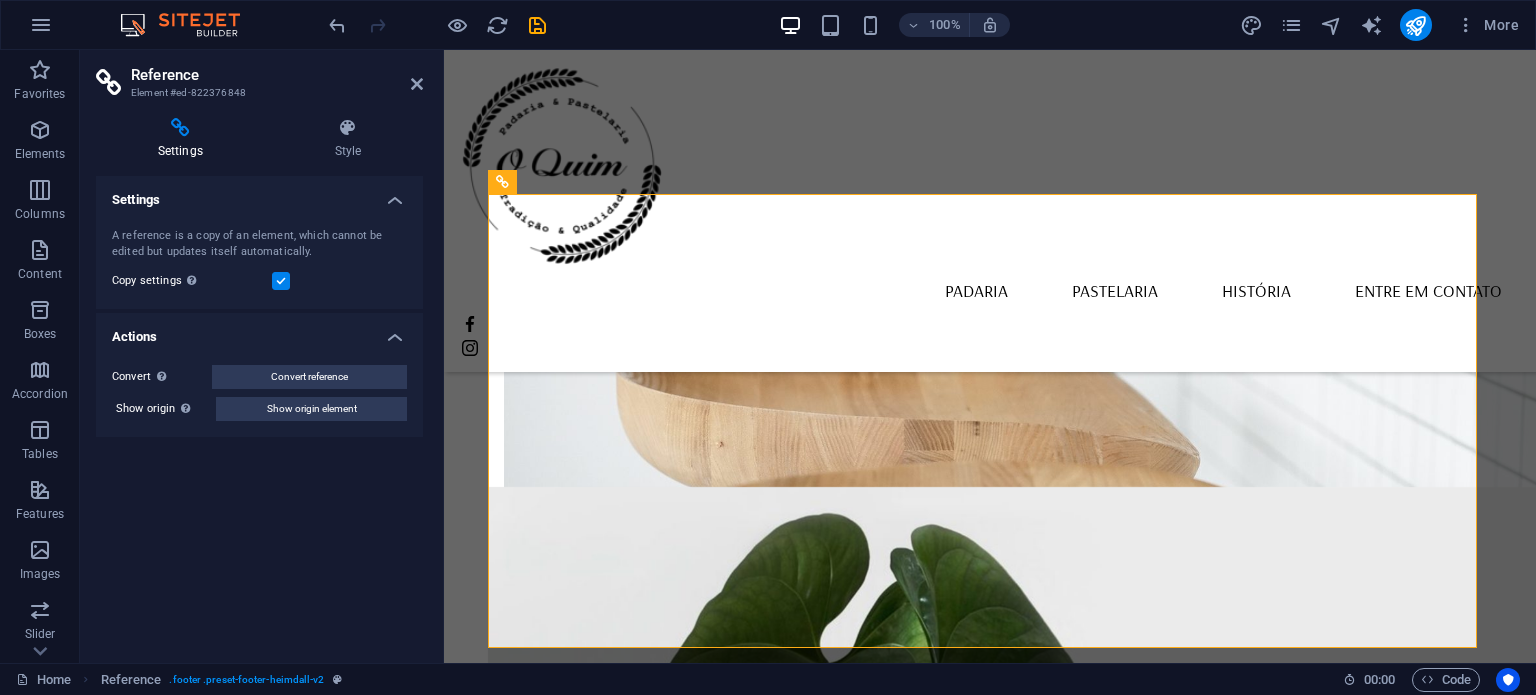 click on "Horário De segunda a sexta       Das 5h30 às 13h Sábado      Fechado   Domingo       das 6h às 12h" at bounding box center [661, 2243] 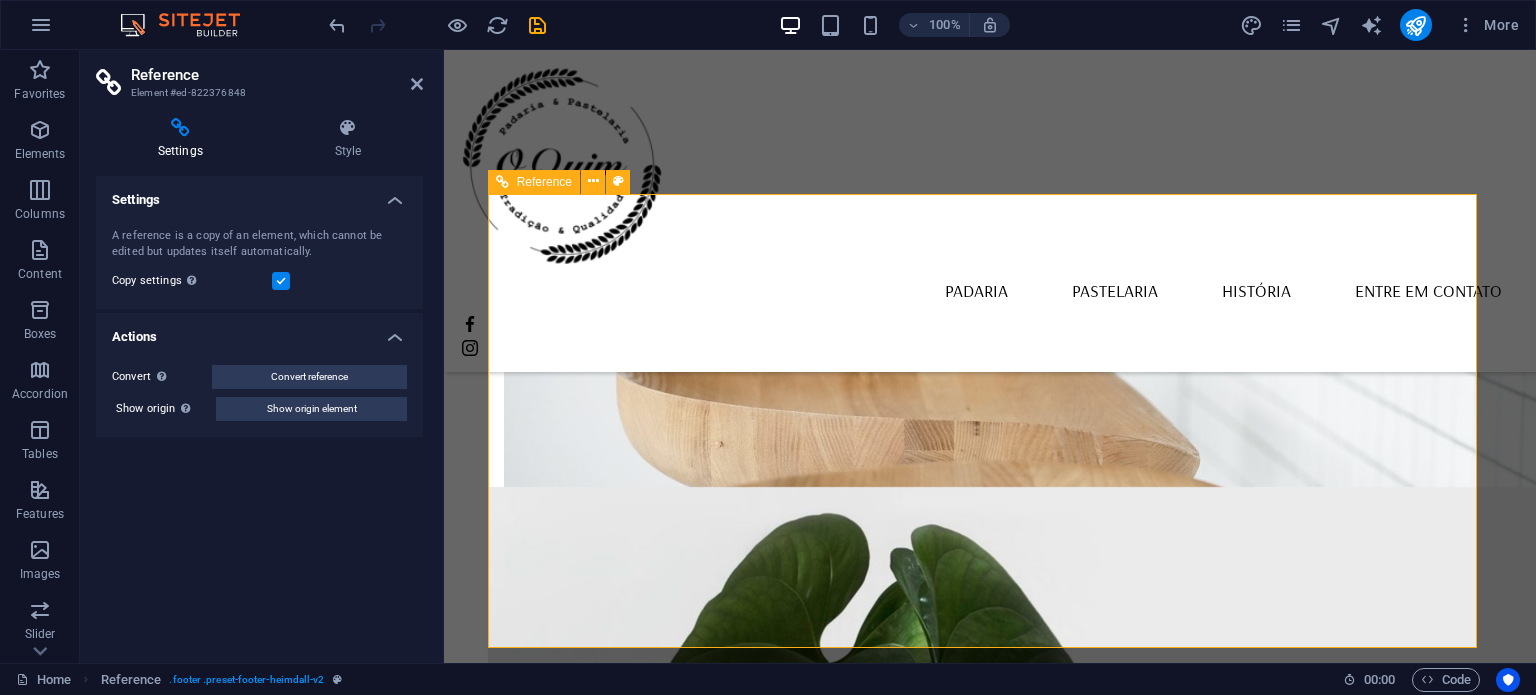 click on "Horário De segunda a sexta       Das 5h30 às 13h Sábado      Fechado   Domingo       das 6h às 12h" at bounding box center [661, 2243] 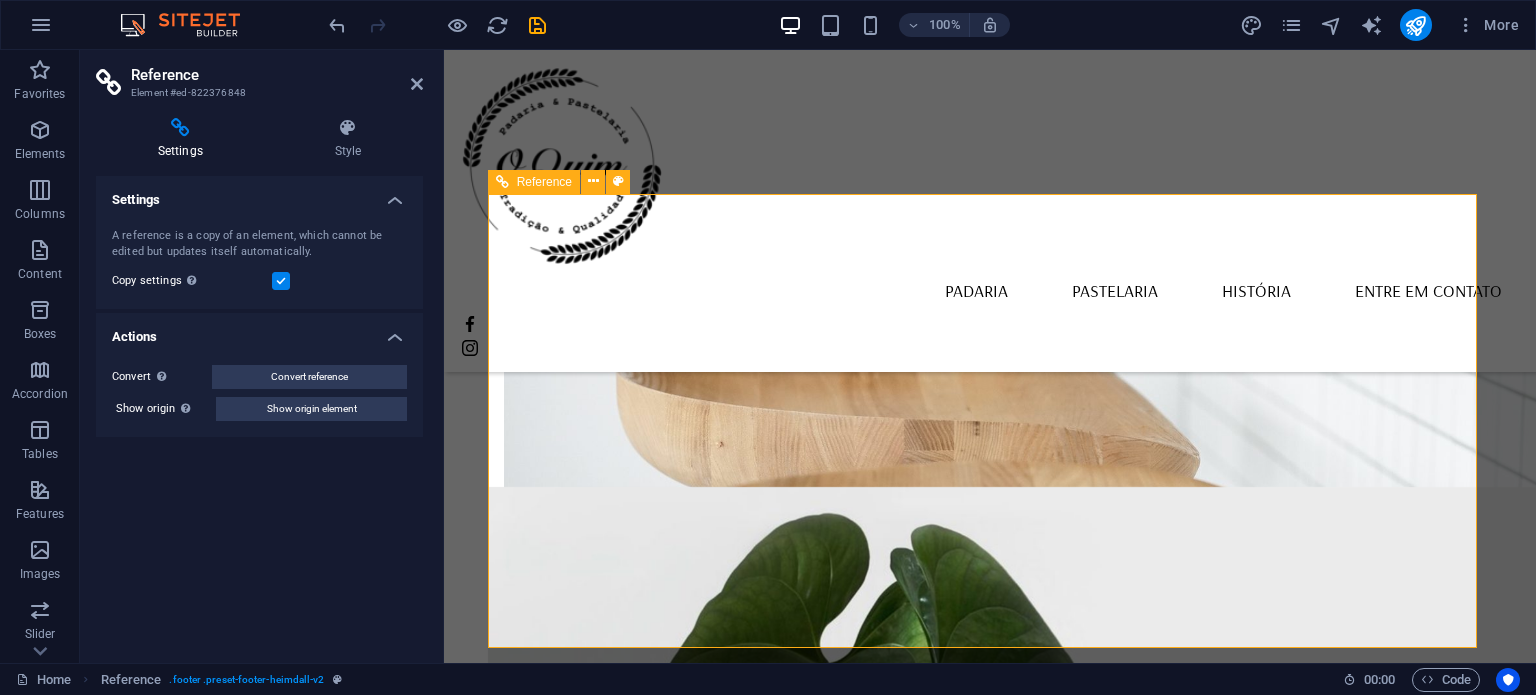 drag, startPoint x: 888, startPoint y: 447, endPoint x: 692, endPoint y: 431, distance: 196.65198 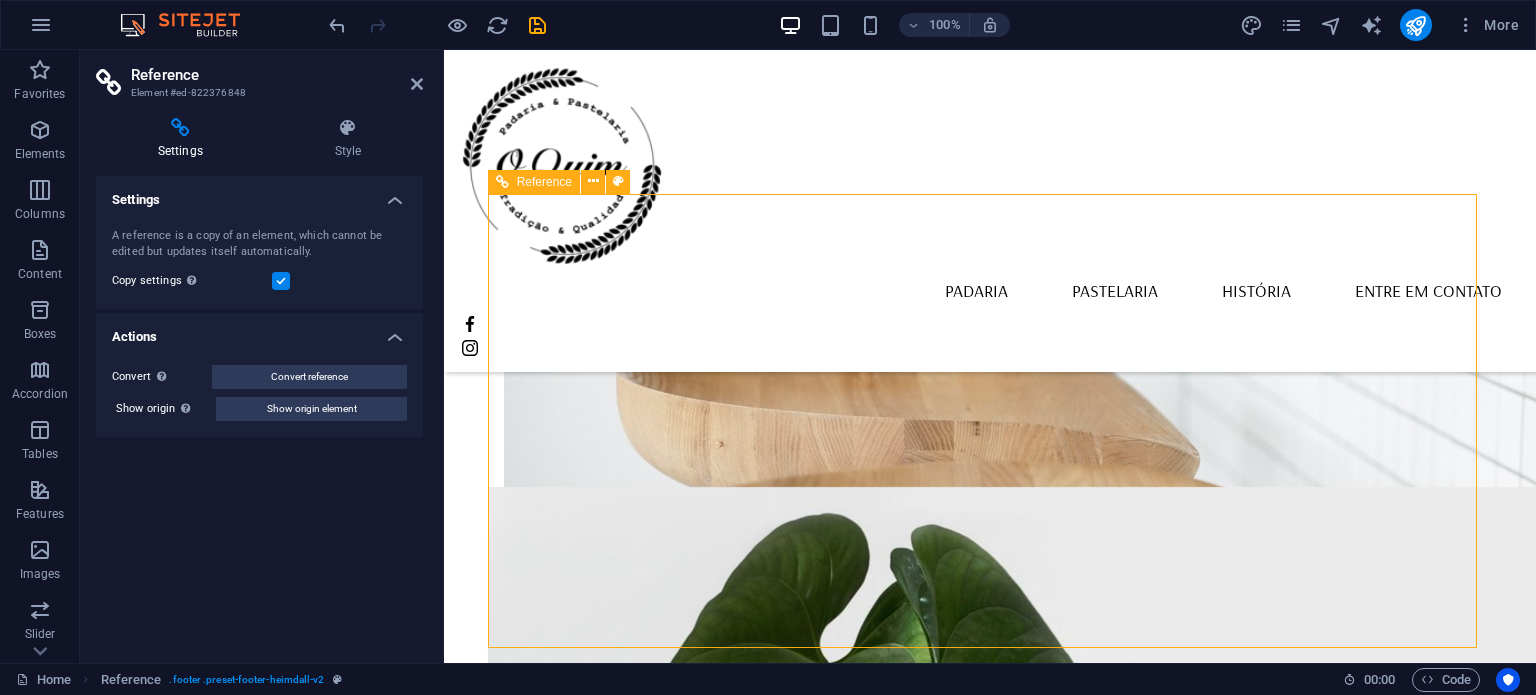 click on "Política       de Privacidade" at bounding box center (661, 2098) 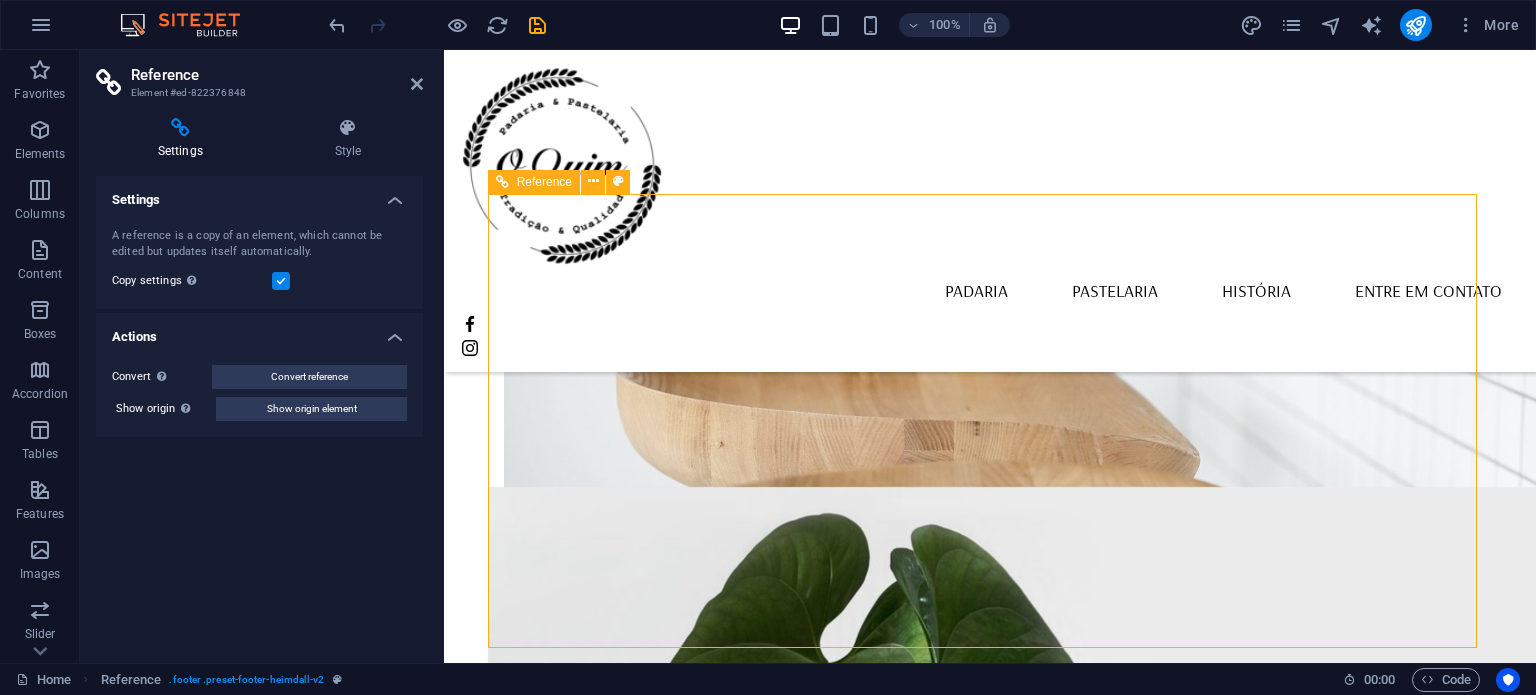 click on "Aviso Legal" at bounding box center (661, 2062) 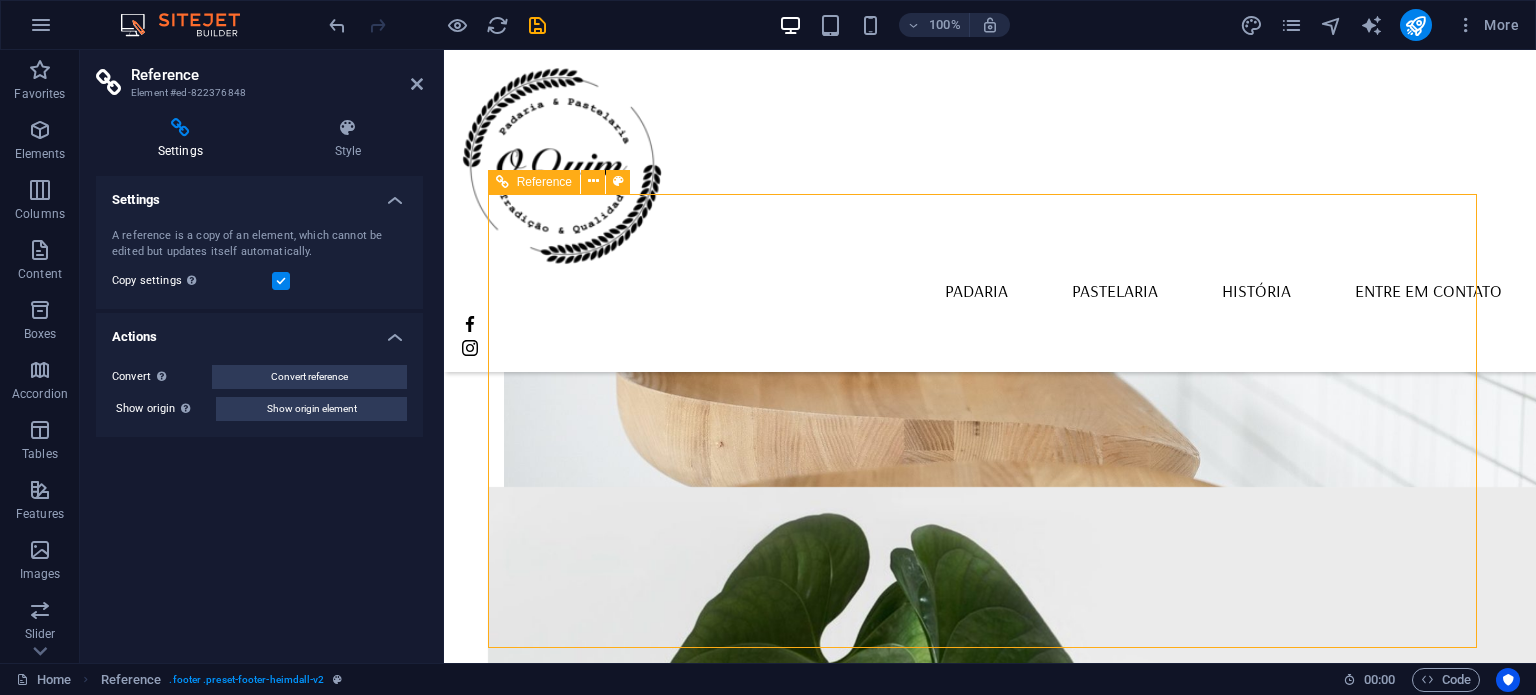 click on "[STREET] N40ª" at bounding box center [661, 1964] 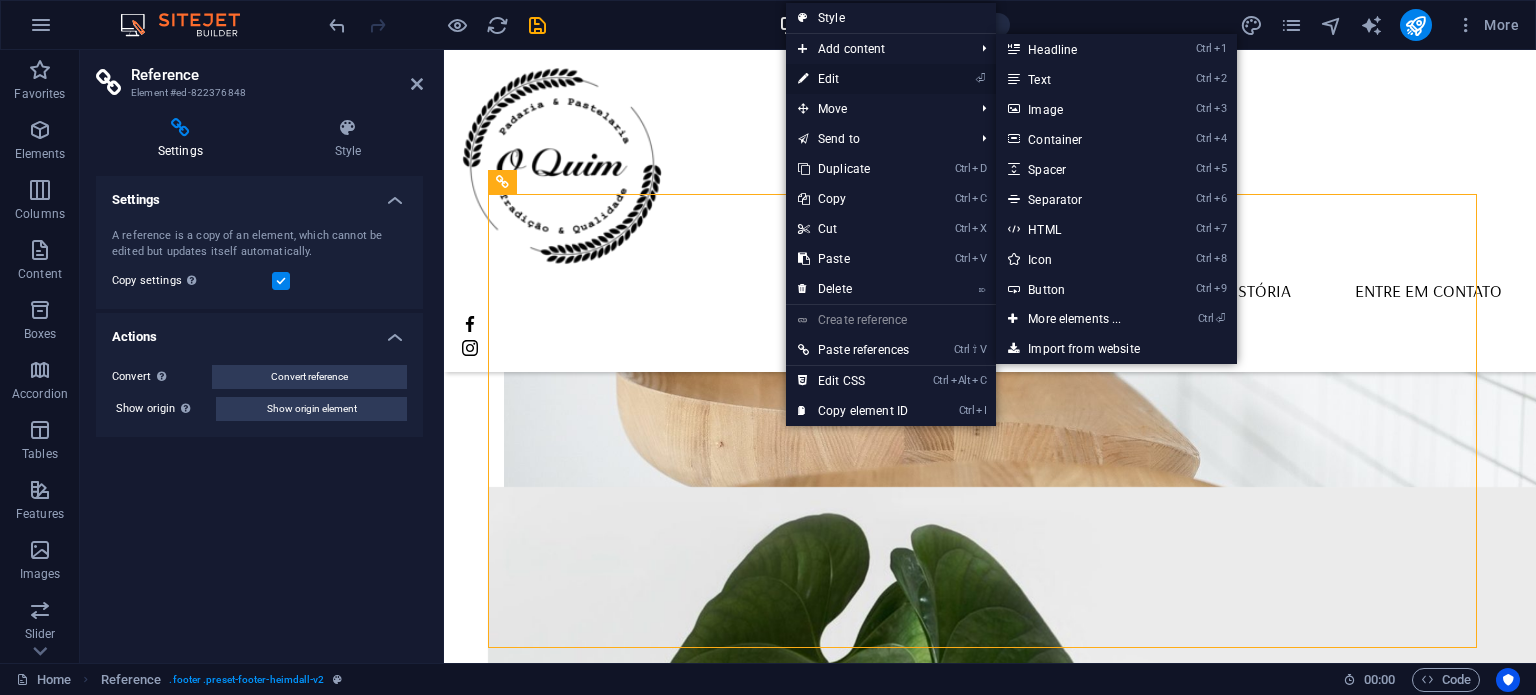click on "⏎  Edit" at bounding box center [853, 79] 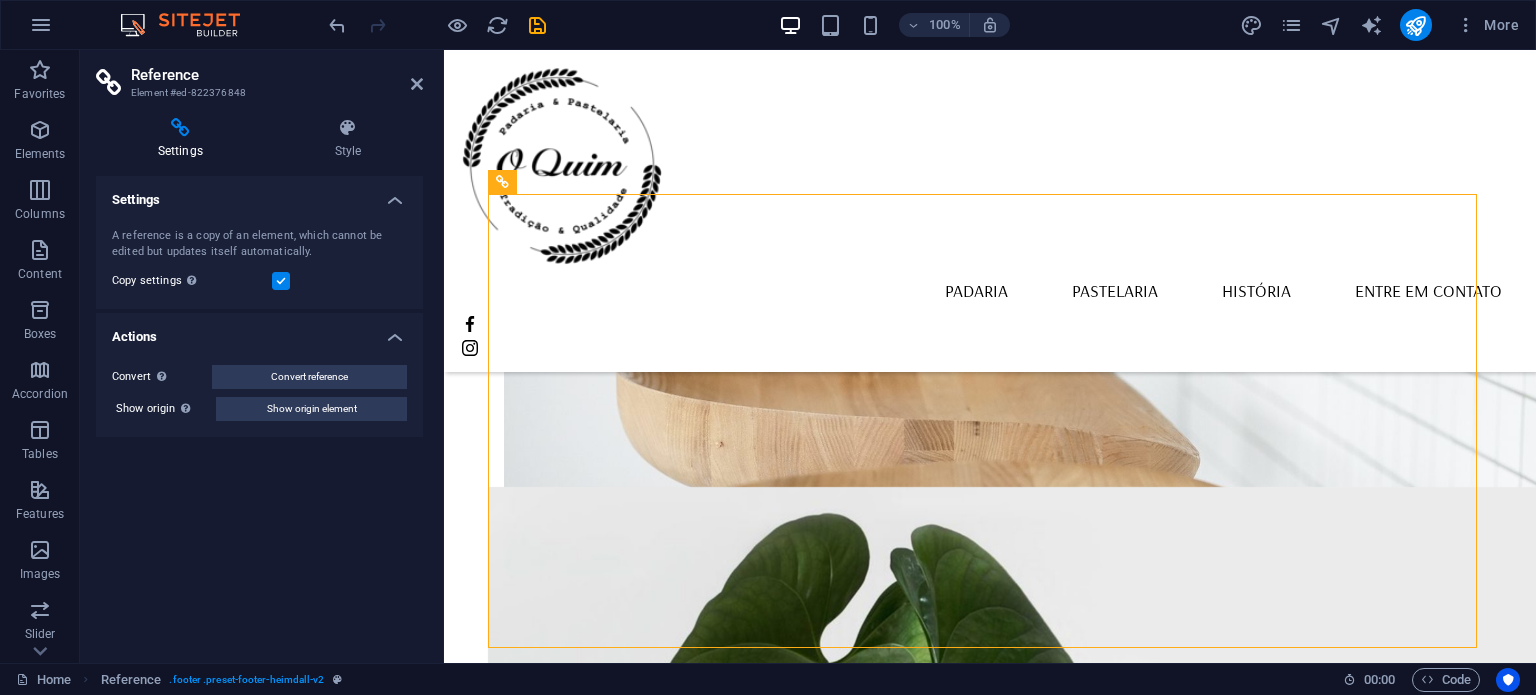 click on "Copy settings Use the same settings (flex, animation, position, style) as for the reference target element" at bounding box center [259, 281] 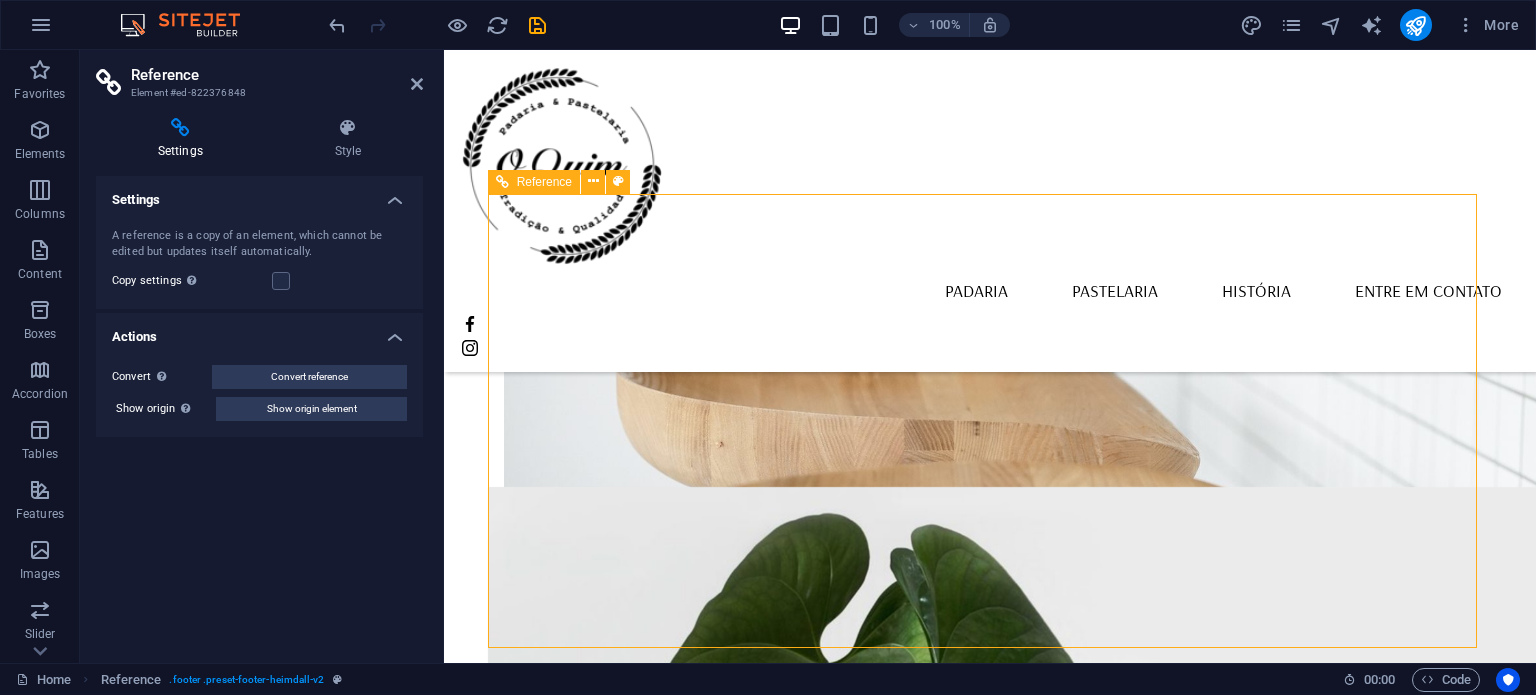 click on "Horário De segunda a sexta       Das 5h30 às 13h Sábado      Fechado   Domingo       das 6h às 12h" at bounding box center (661, 2243) 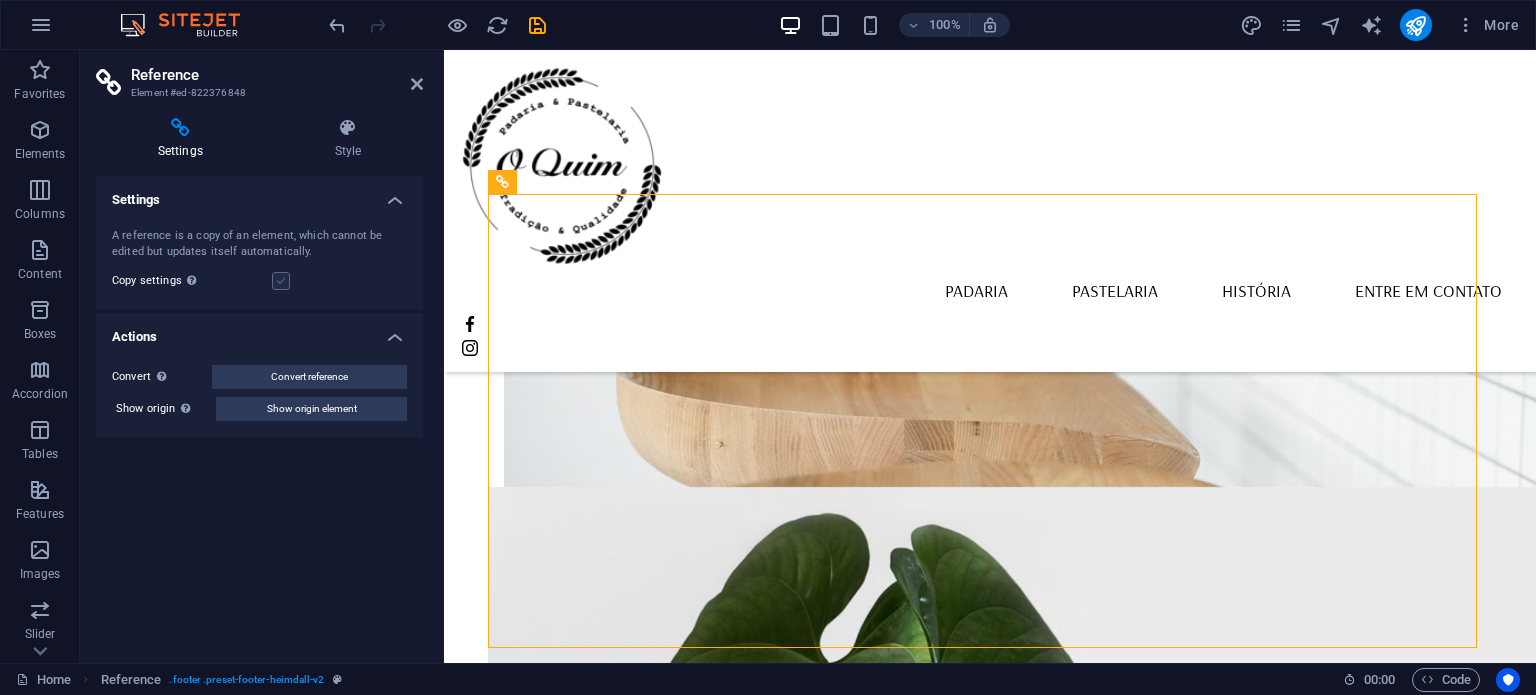 click at bounding box center (281, 281) 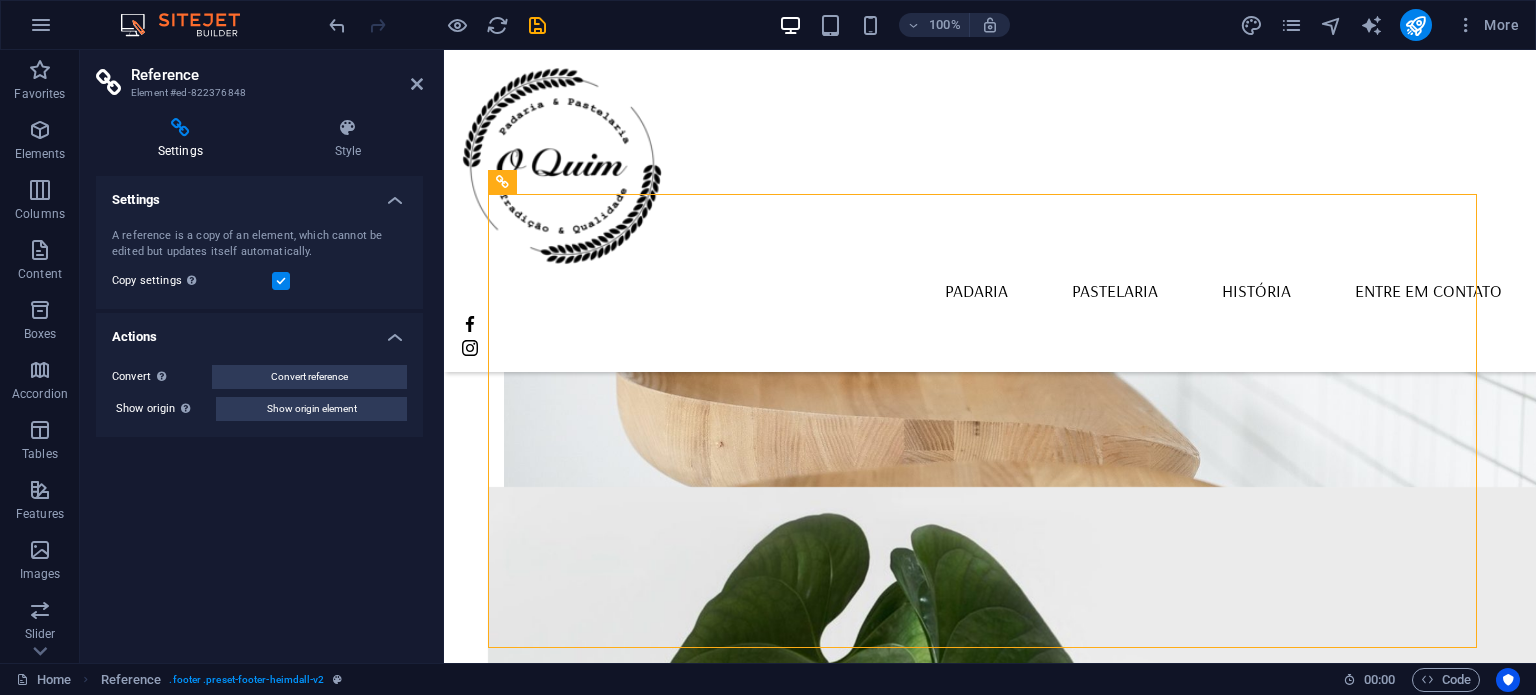 click on "Settings Style Settings A reference is a copy of an element, which cannot be edited but updates itself automatically.  Copy settings Use the same settings (flex, animation, position, style) as for the reference target element Actions Convert Convert the reference into a separate element. All subsequent changes made won't affect the initially referenced element. Convert reference Show origin Jump to the referenced element. If the referenced element is on another page, it will be opened in a new tab. Show origin element Footer Heimdall Element Layout How this element expands within the layout (Flexbox). Size Default auto px % 1/1 1/2 1/3 1/4 1/5 1/6 1/7 1/8 1/9 1/10 Grow Shrink Order Container layout Visible Visible Opacity 100 % Overflow Spacing Margin Default auto px % rem vw vh Custom Custom 0 auto px % rem vw vh 0 auto px % rem vw vh 4 auto px % rem vw vh 0 auto px % rem vw vh Padding Default px rem % vh vw Custom Custom px rem % vh vw px rem % vh vw px rem % vh vw px rem % vh vw Border Style" at bounding box center (259, 382) 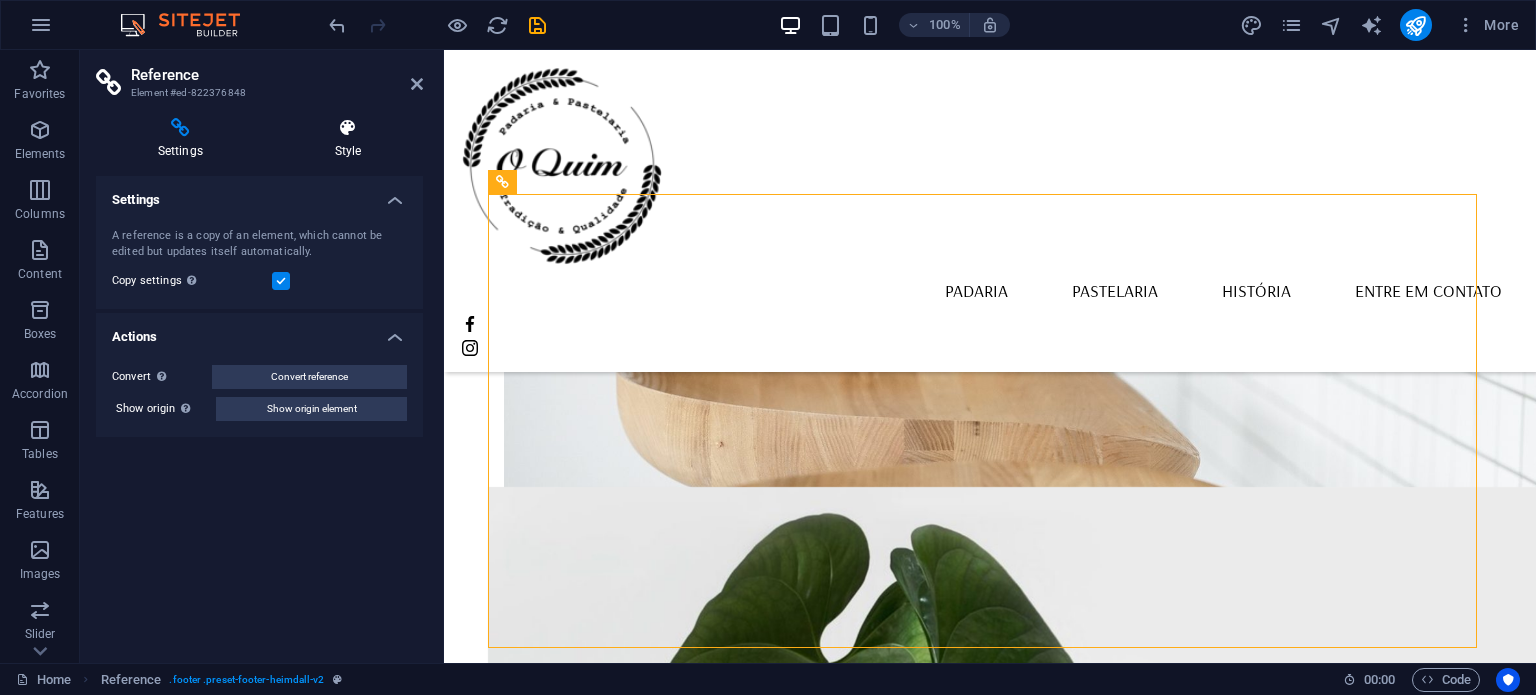 click on "Style" at bounding box center [348, 139] 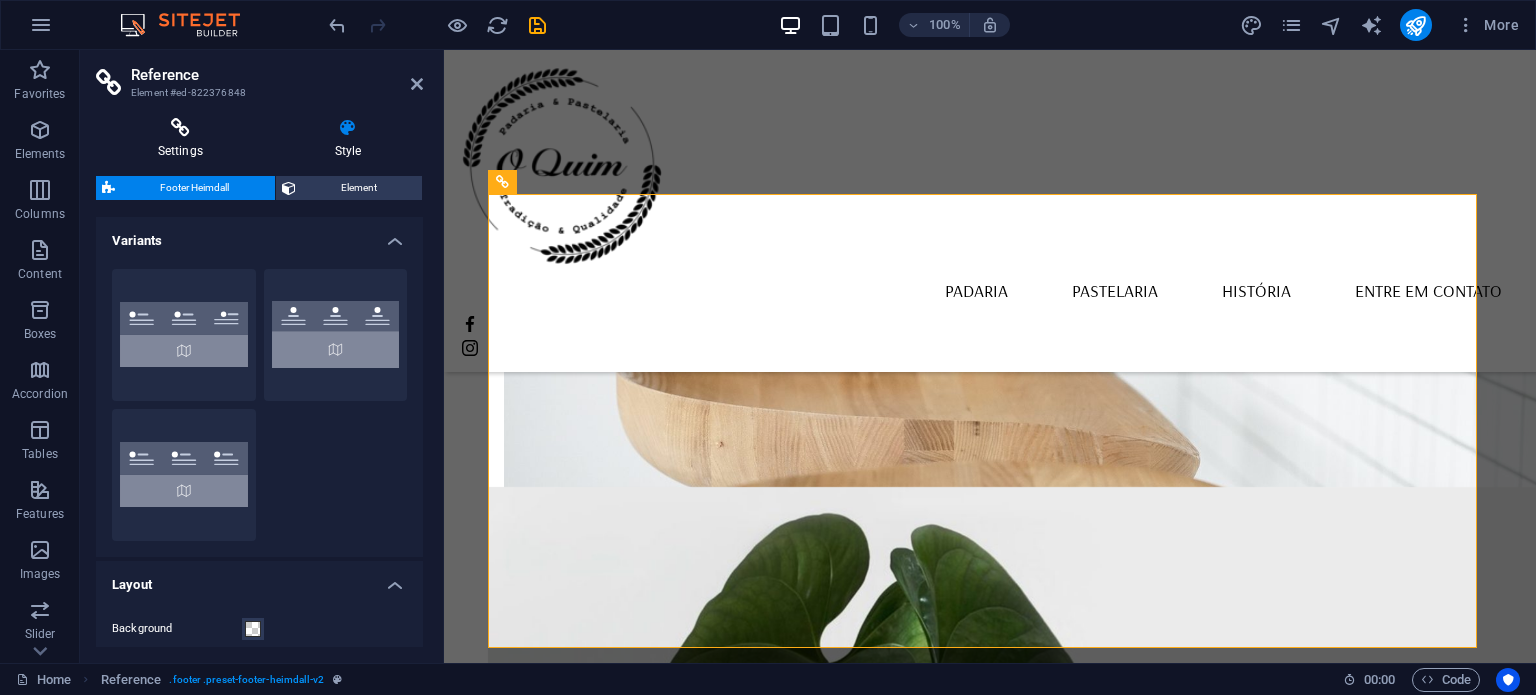 click at bounding box center [180, 128] 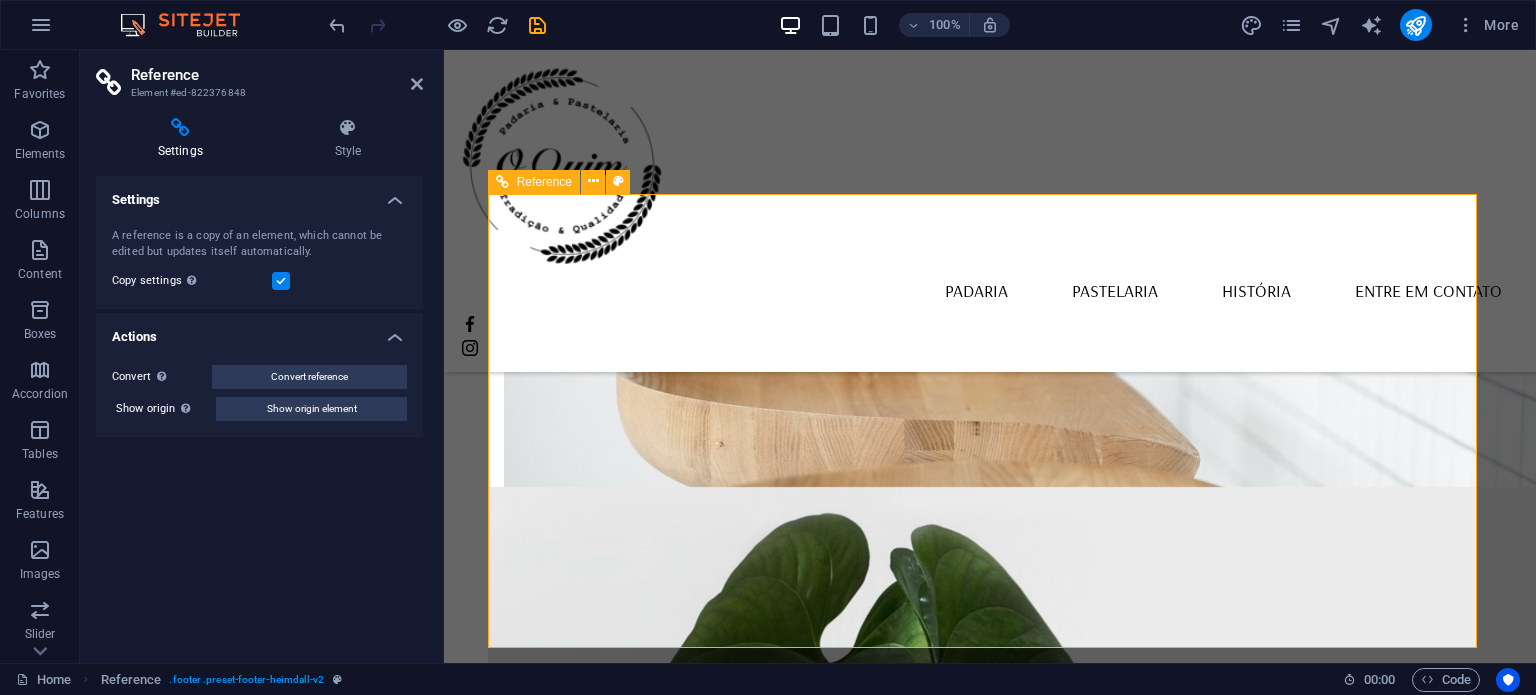 click on "De segunda a sexta       Das 5h30 às 13h" at bounding box center [661, 2184] 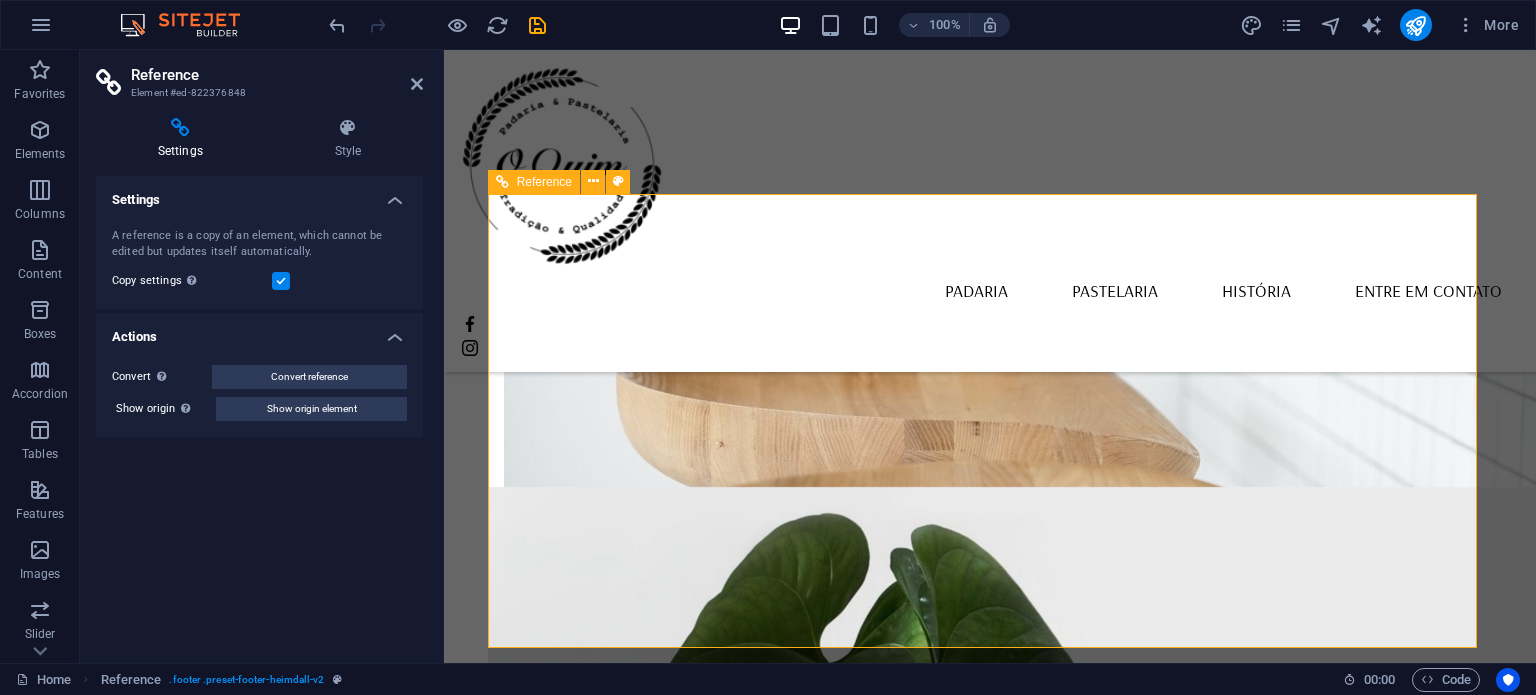 click on "De segunda a sexta       Das 5h30 às 13h" at bounding box center (661, 2184) 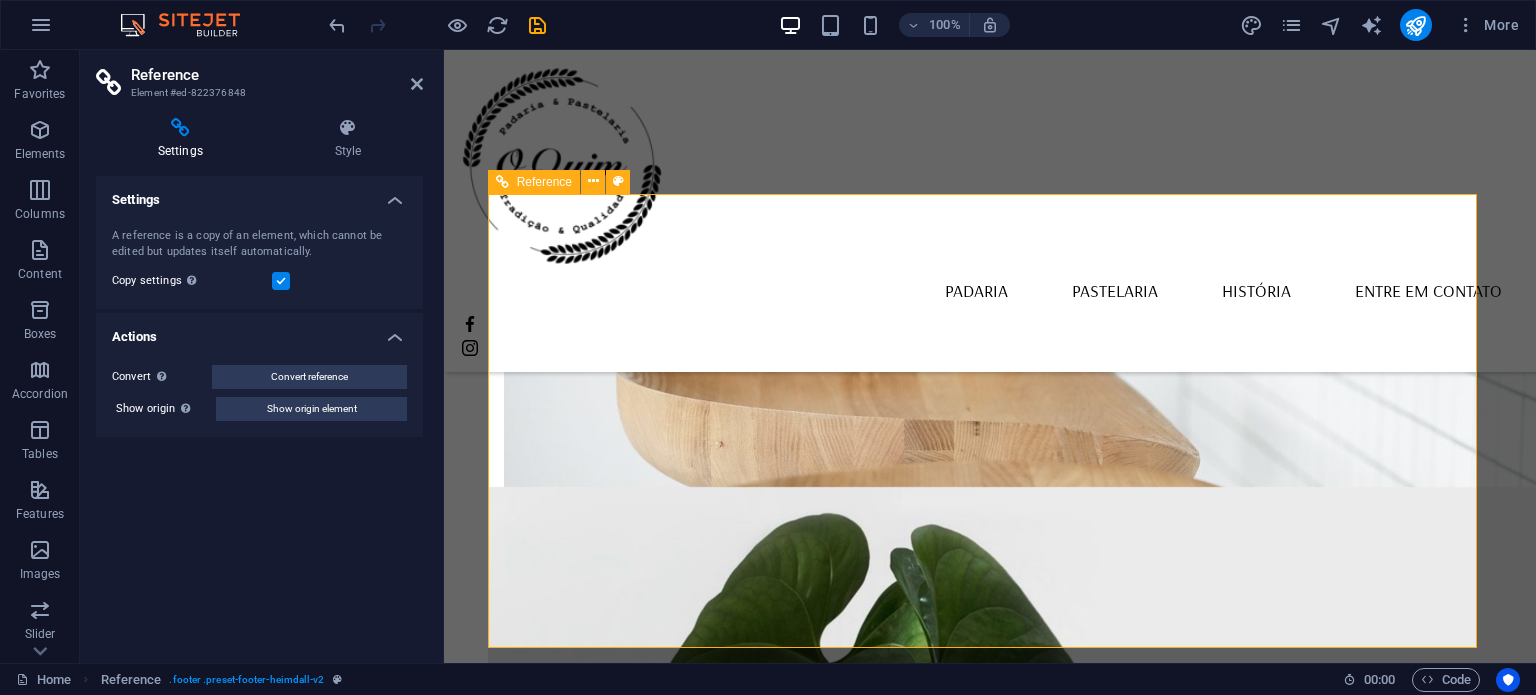 click on "De segunda a sexta       Das 5h30 às 13h" at bounding box center (661, 2184) 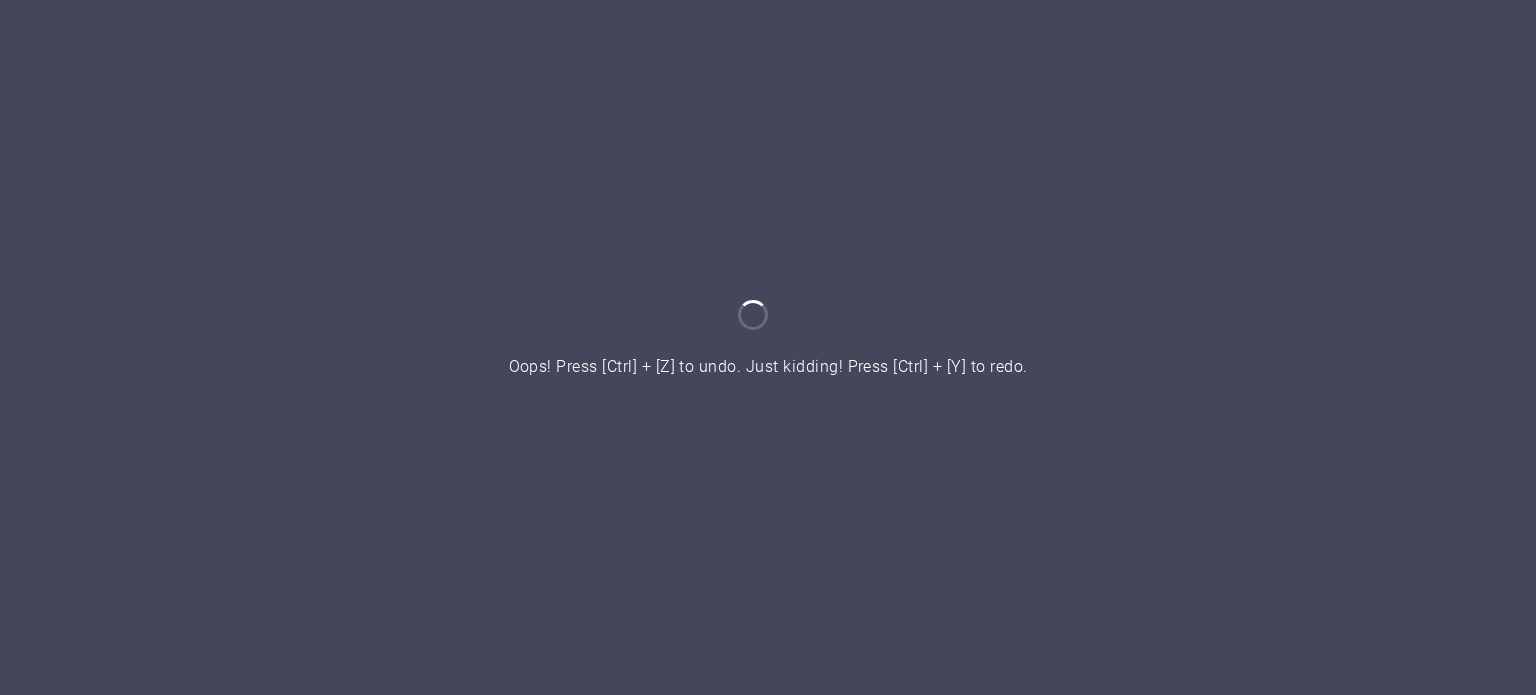 scroll, scrollTop: 0, scrollLeft: 0, axis: both 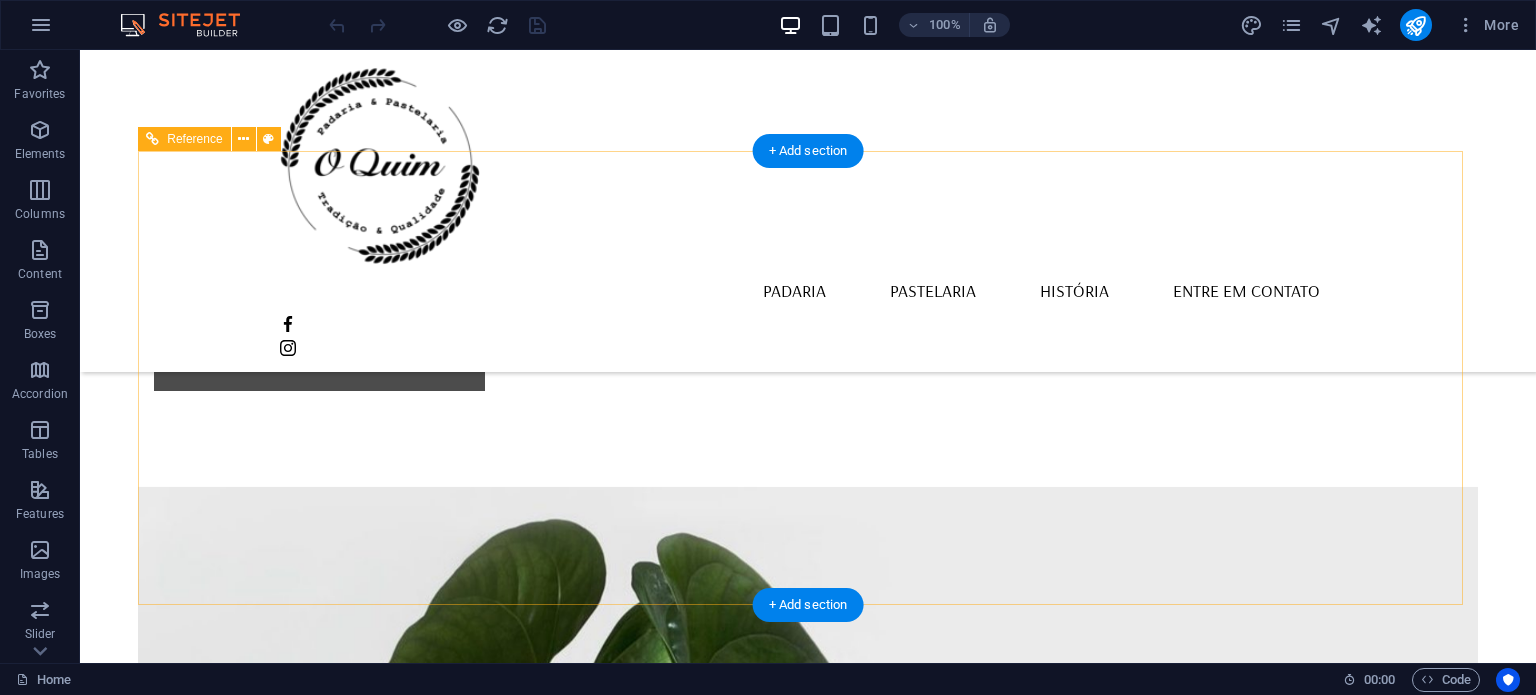click on "Sábado      Fechado" at bounding box center [324, 2179] 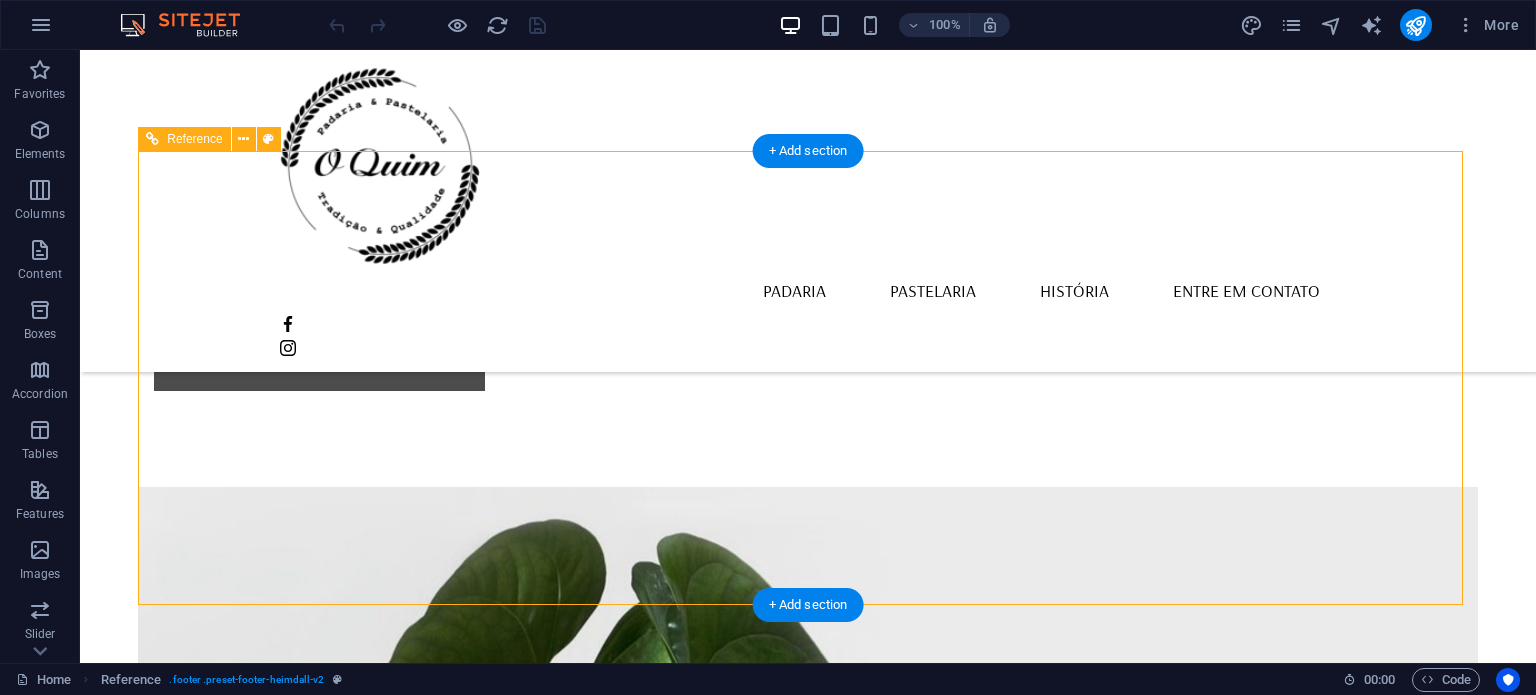 click on "Sábado      Fechado" at bounding box center [324, 2179] 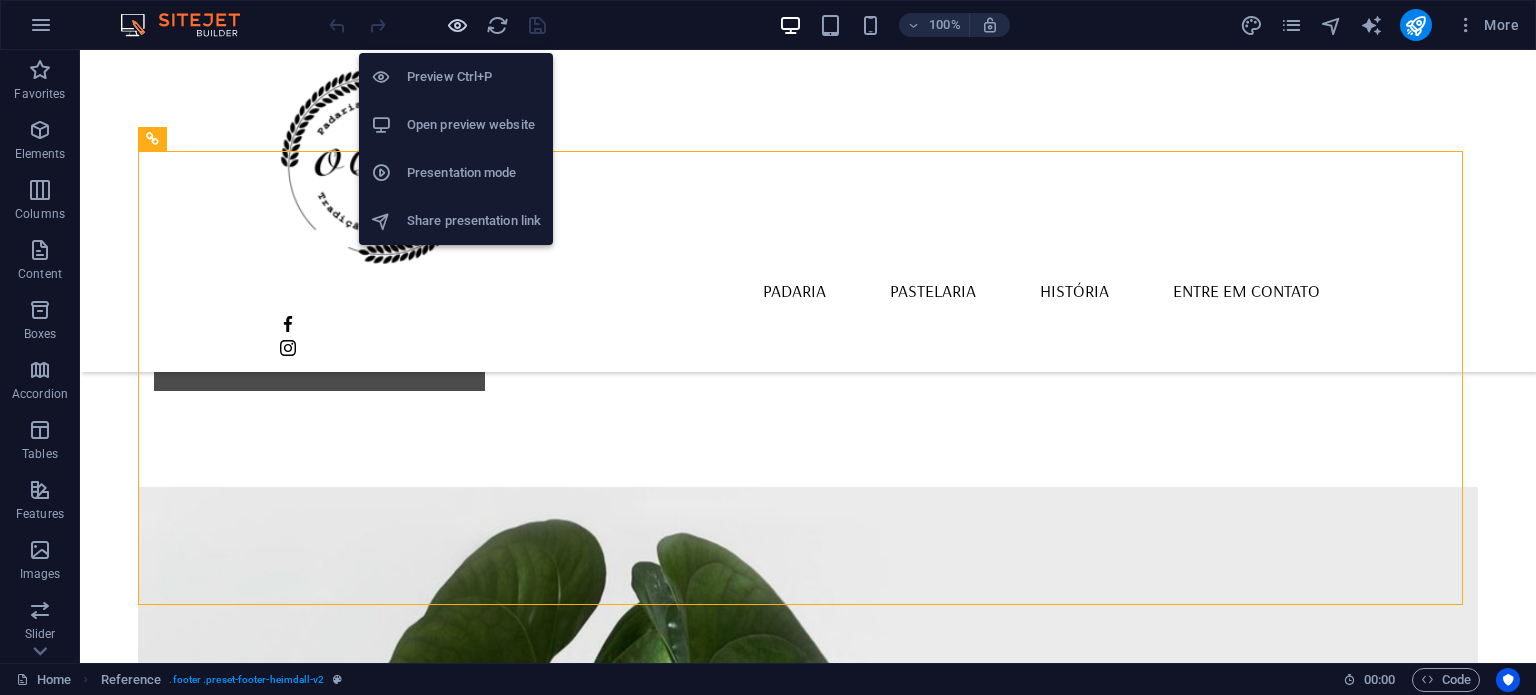 click at bounding box center [457, 25] 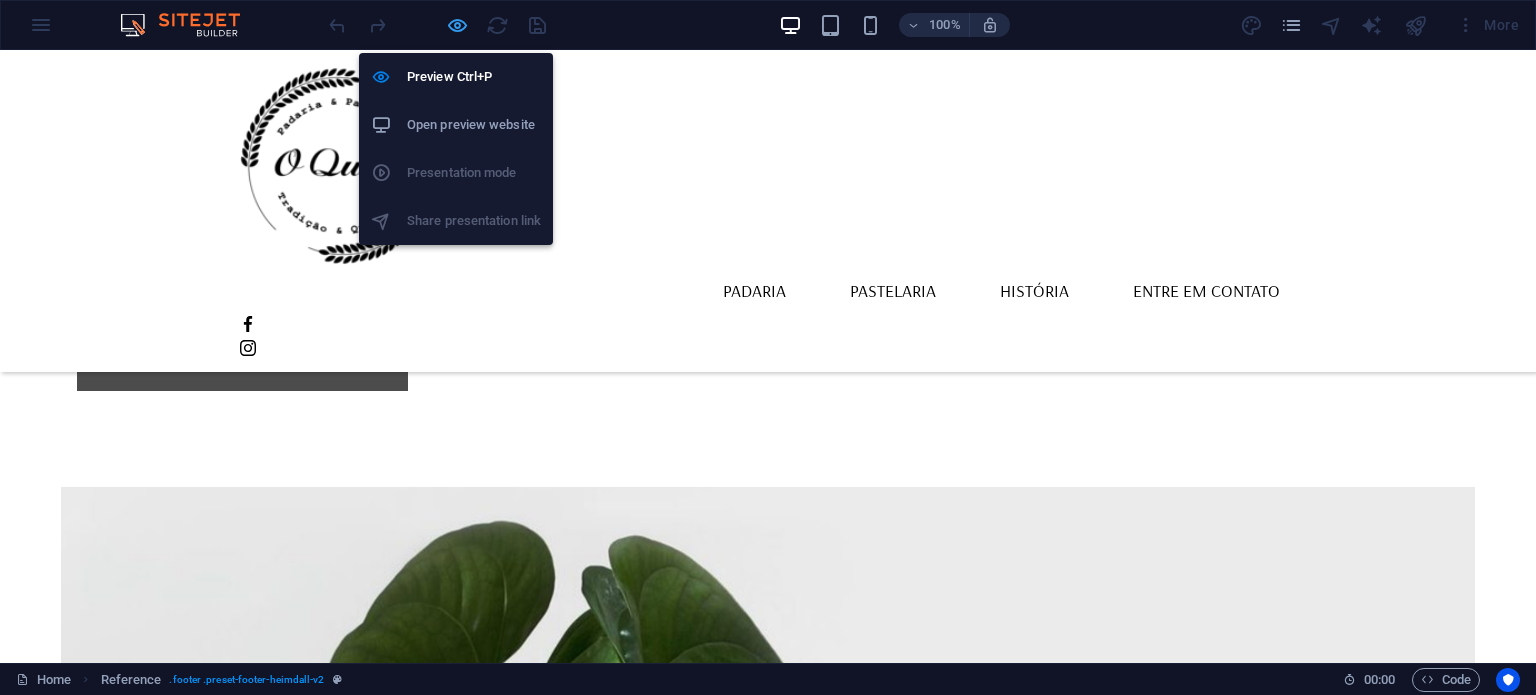 scroll, scrollTop: 1838, scrollLeft: 0, axis: vertical 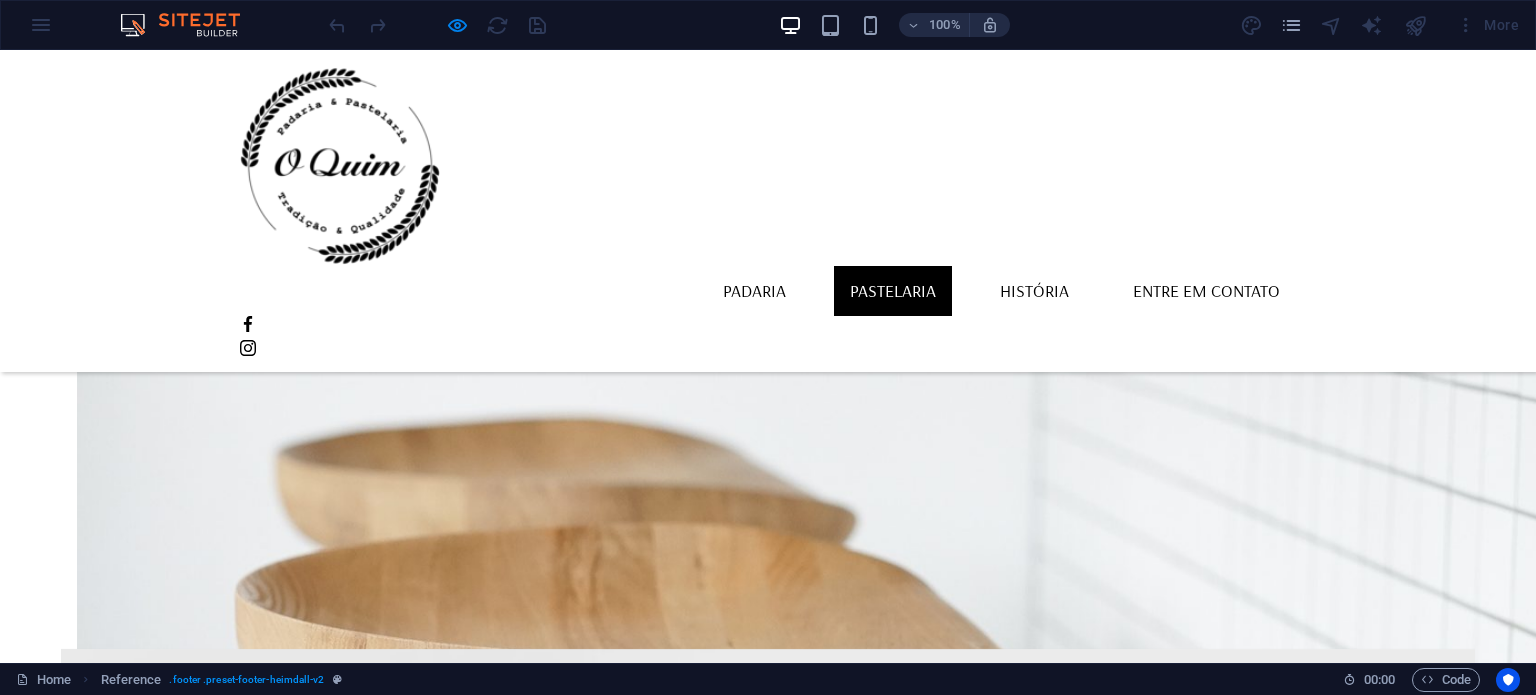 click on "Pastelaria" at bounding box center [893, 291] 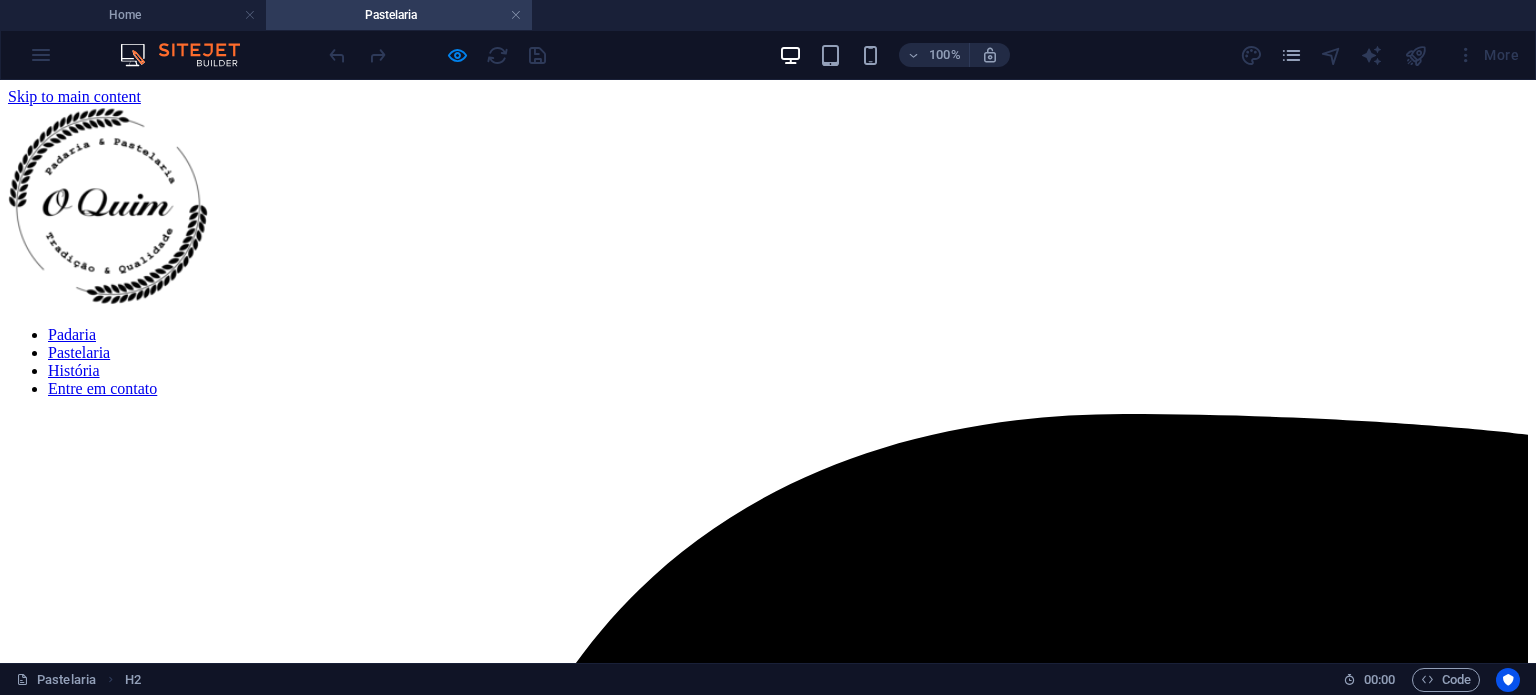 scroll, scrollTop: 0, scrollLeft: 0, axis: both 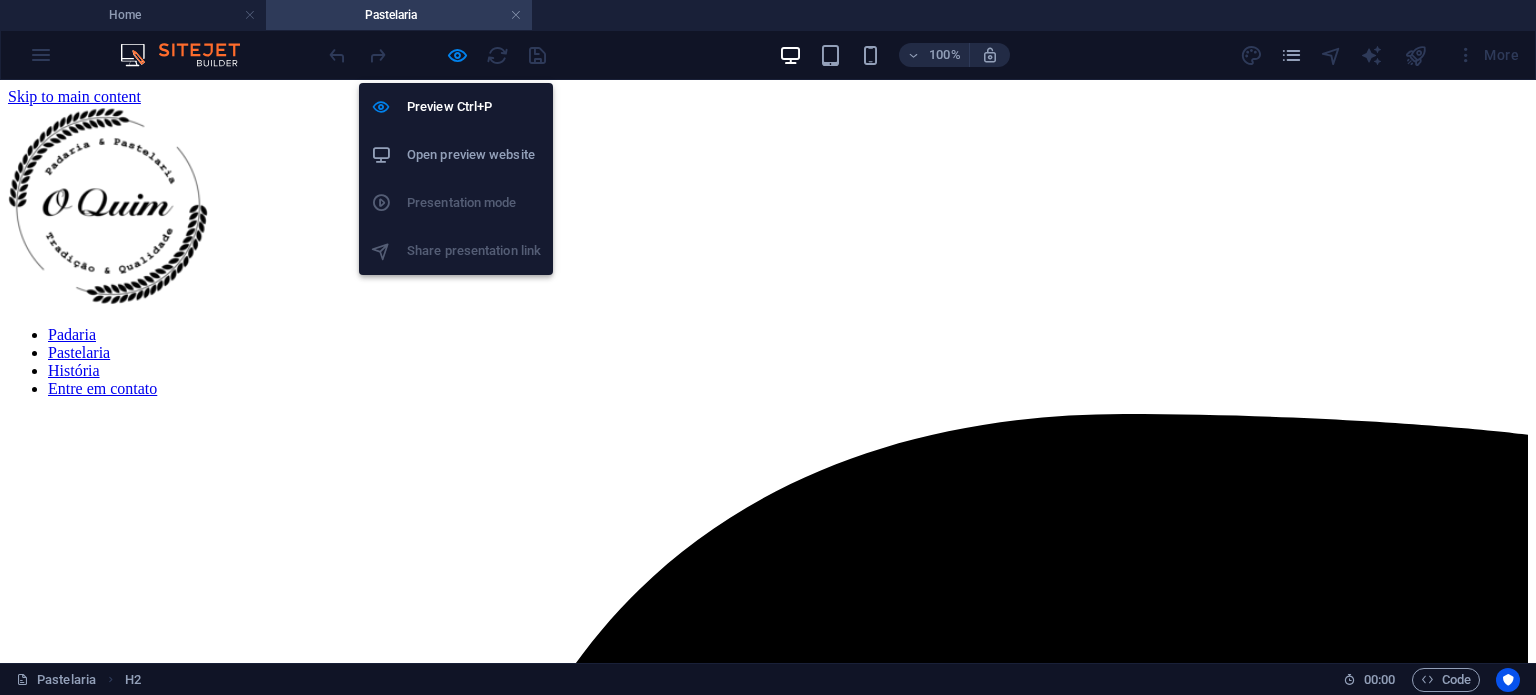 click on "Preview Ctrl+P Open preview website Presentation mode Share presentation link" at bounding box center (456, 179) 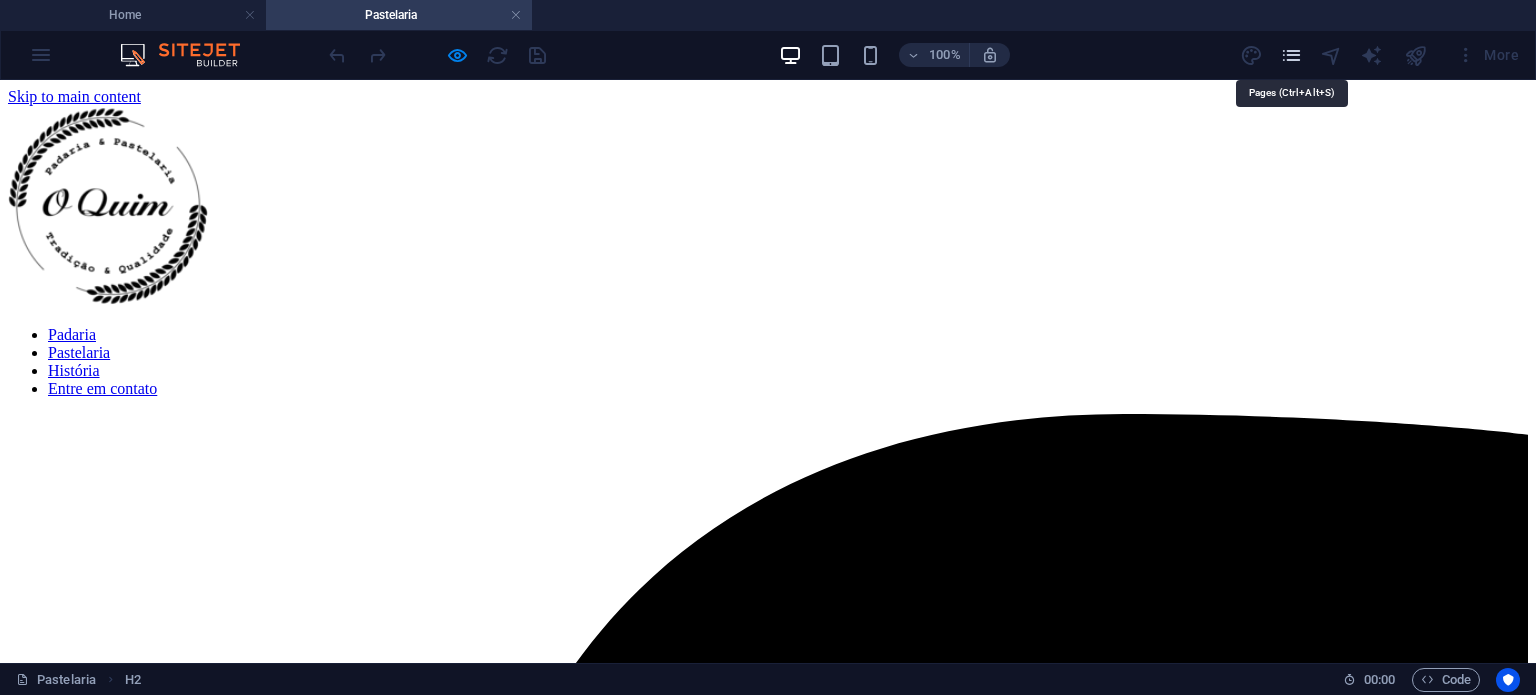 click at bounding box center (1291, 55) 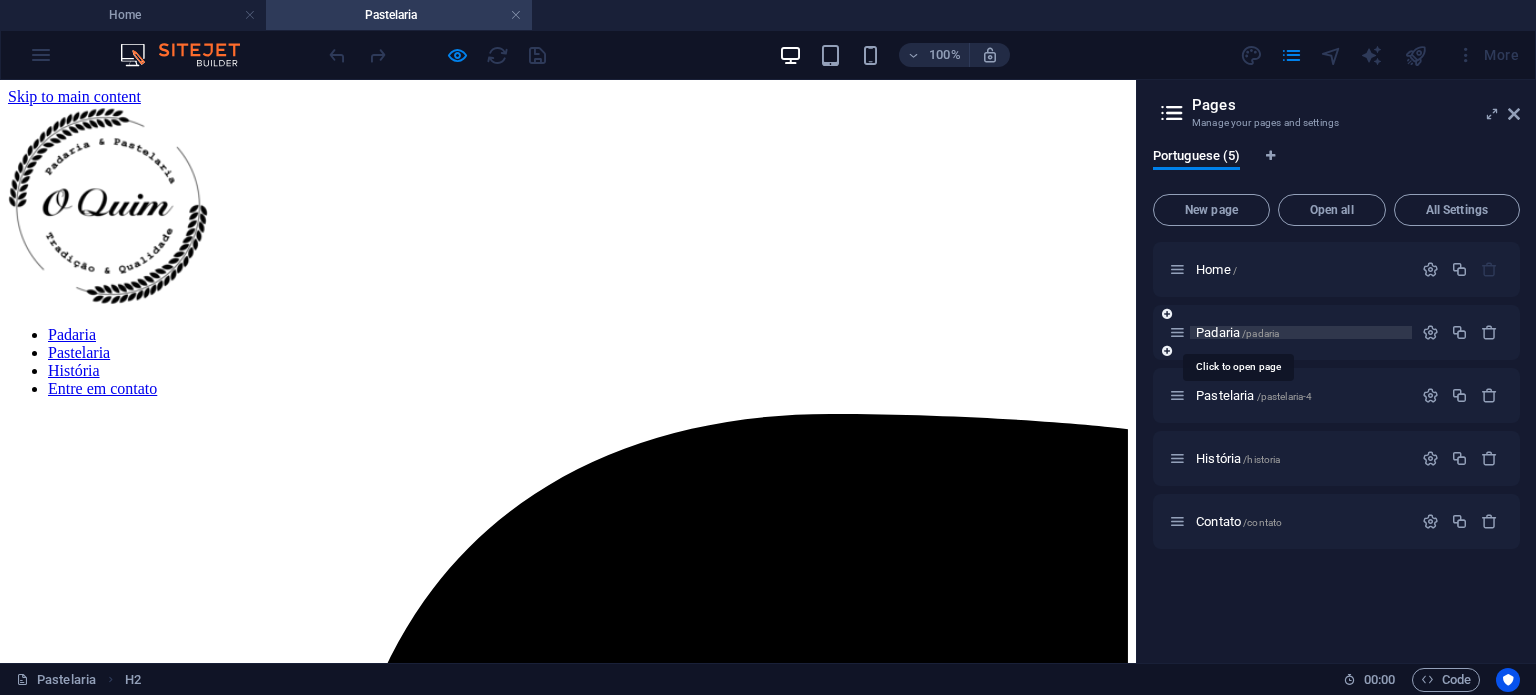 click on "Padaria /padaria" at bounding box center [1237, 332] 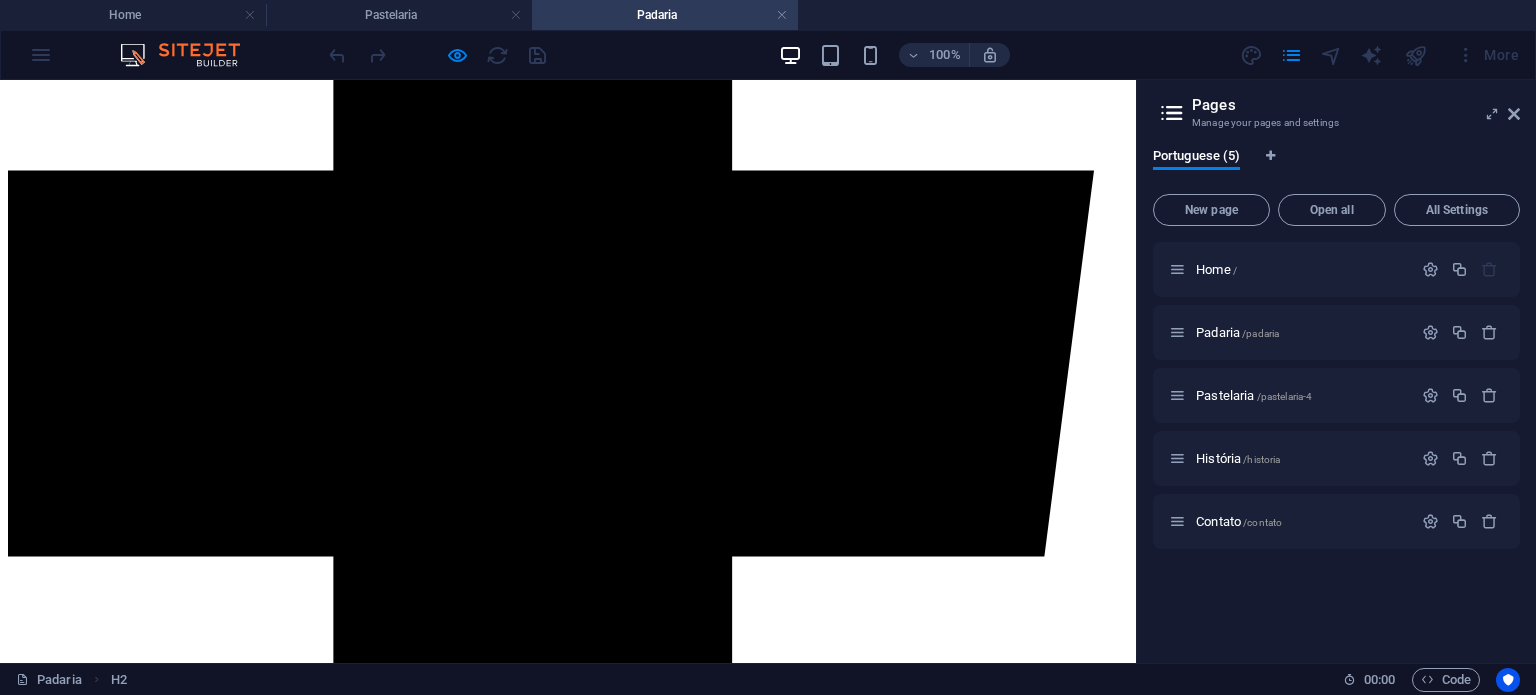 scroll, scrollTop: 1268, scrollLeft: 0, axis: vertical 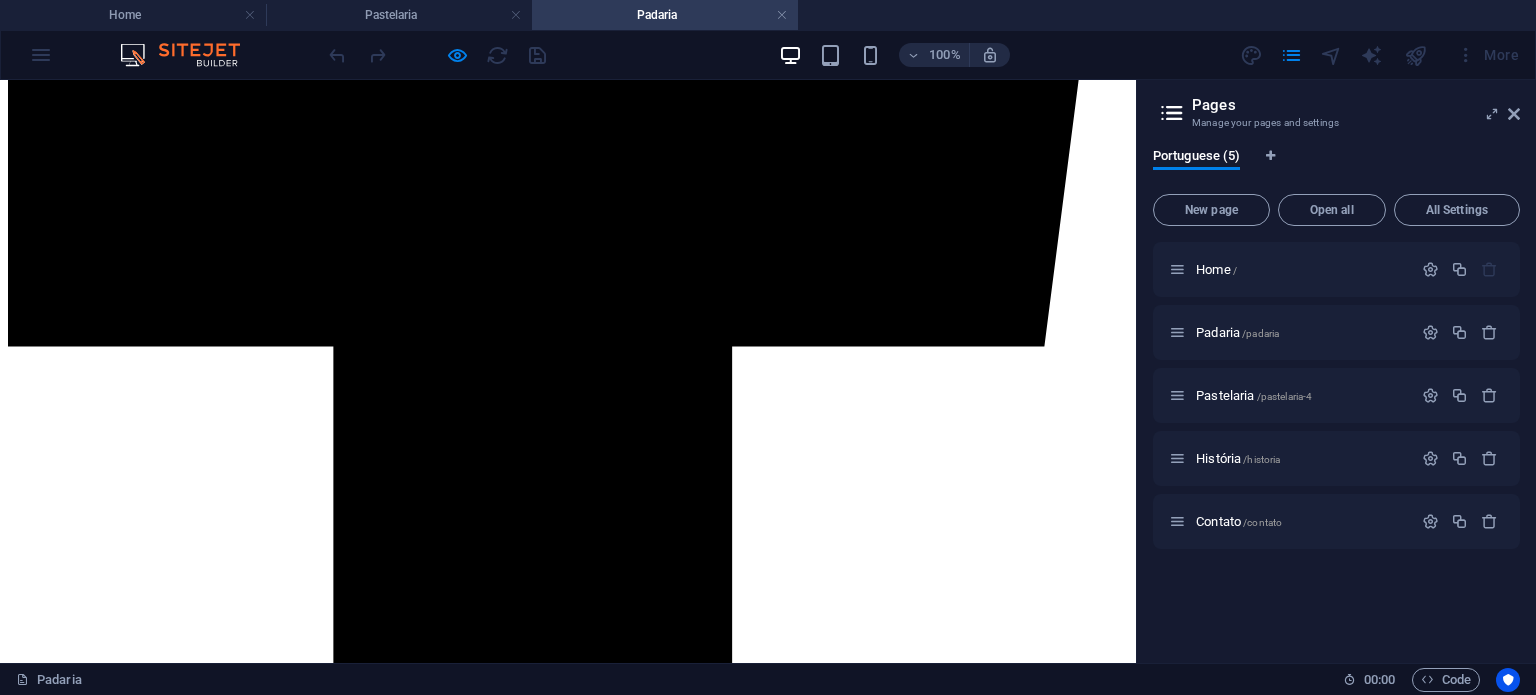 click on "Sábado      Fechado" at bounding box center [568, 6884] 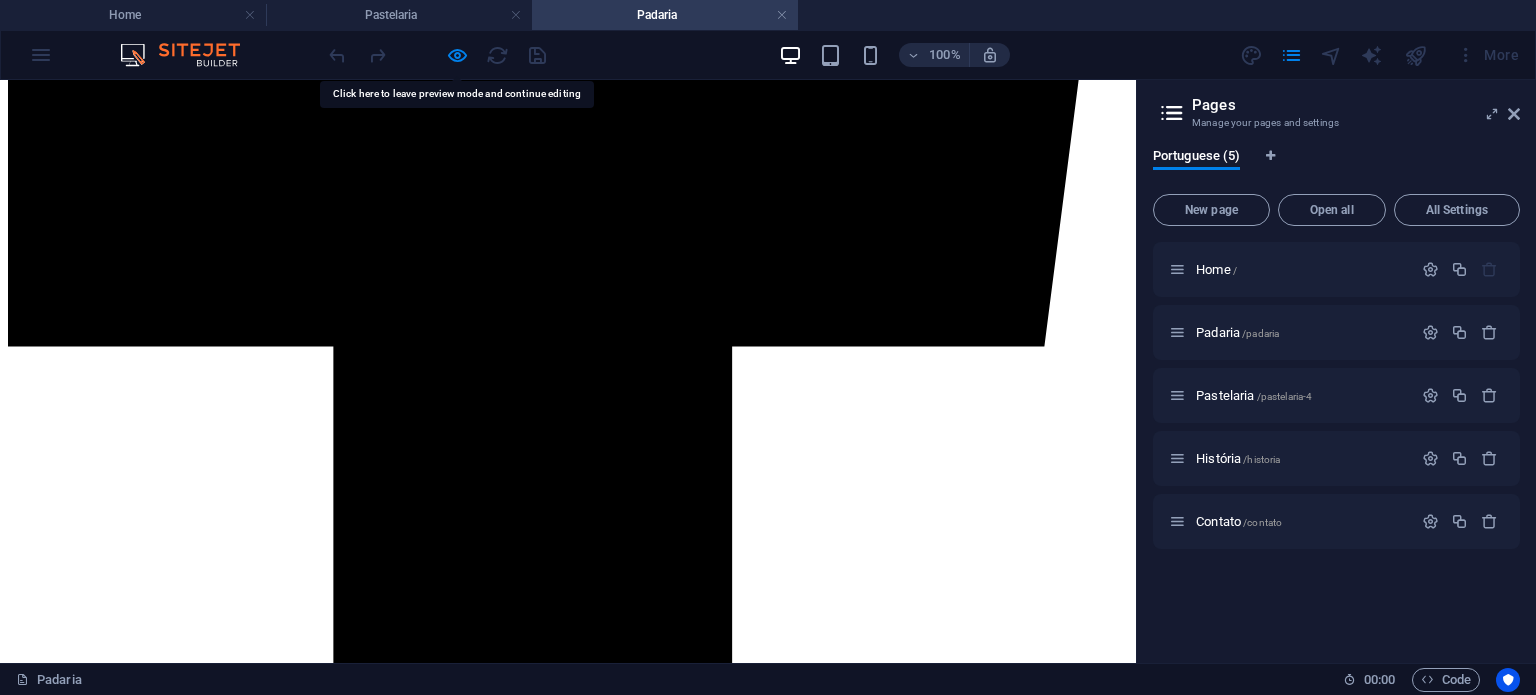 click on "Sábado      Fechado" at bounding box center (568, 6884) 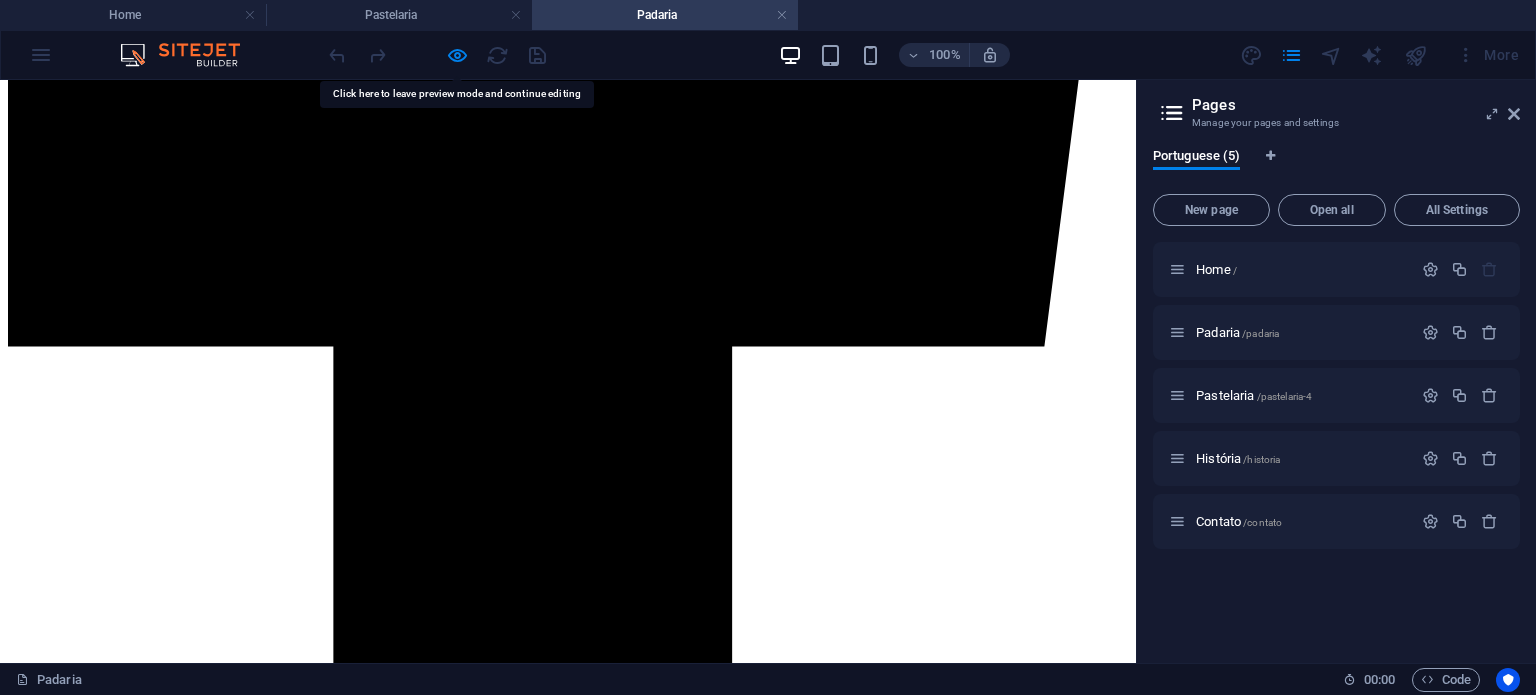 click on "Sábado      Fechado" at bounding box center [568, 6884] 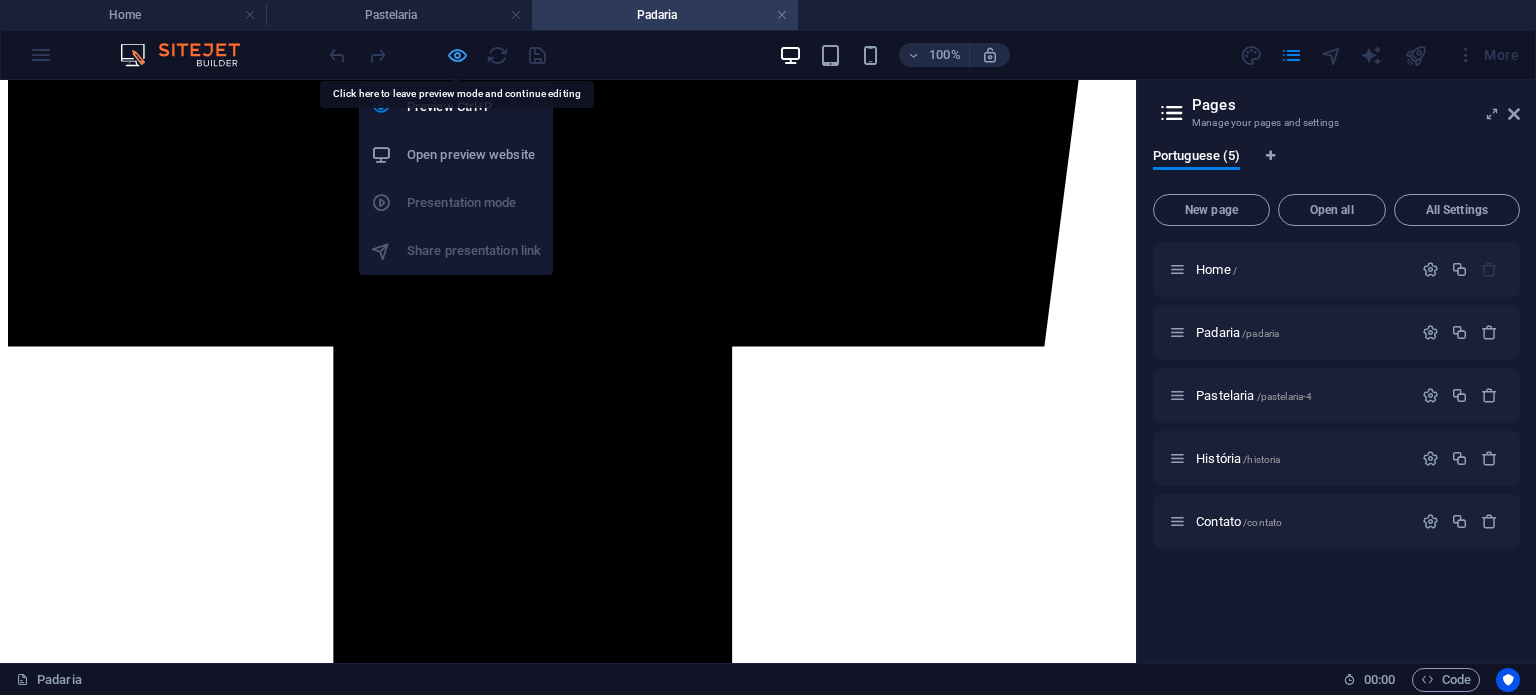 click at bounding box center [457, 55] 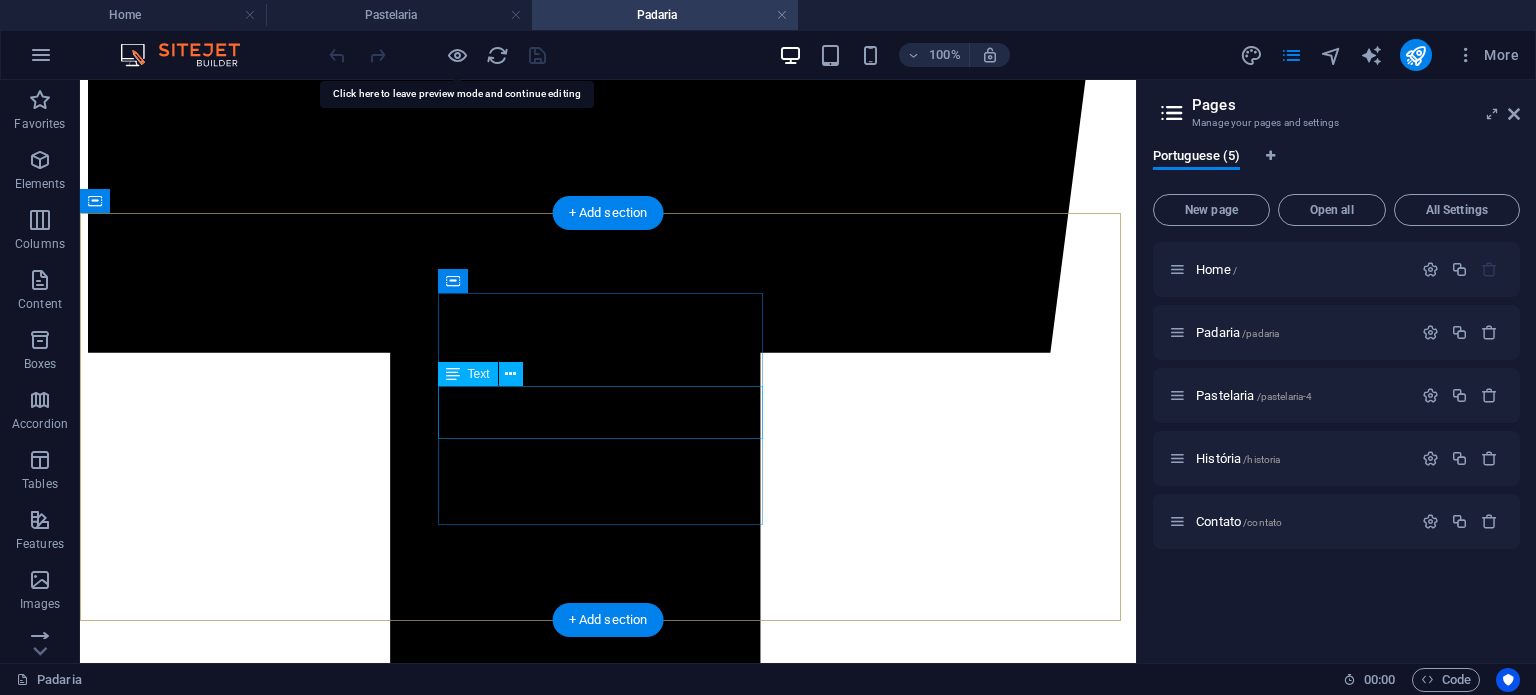 click on "Sábado      Fechado" at bounding box center (608, 6634) 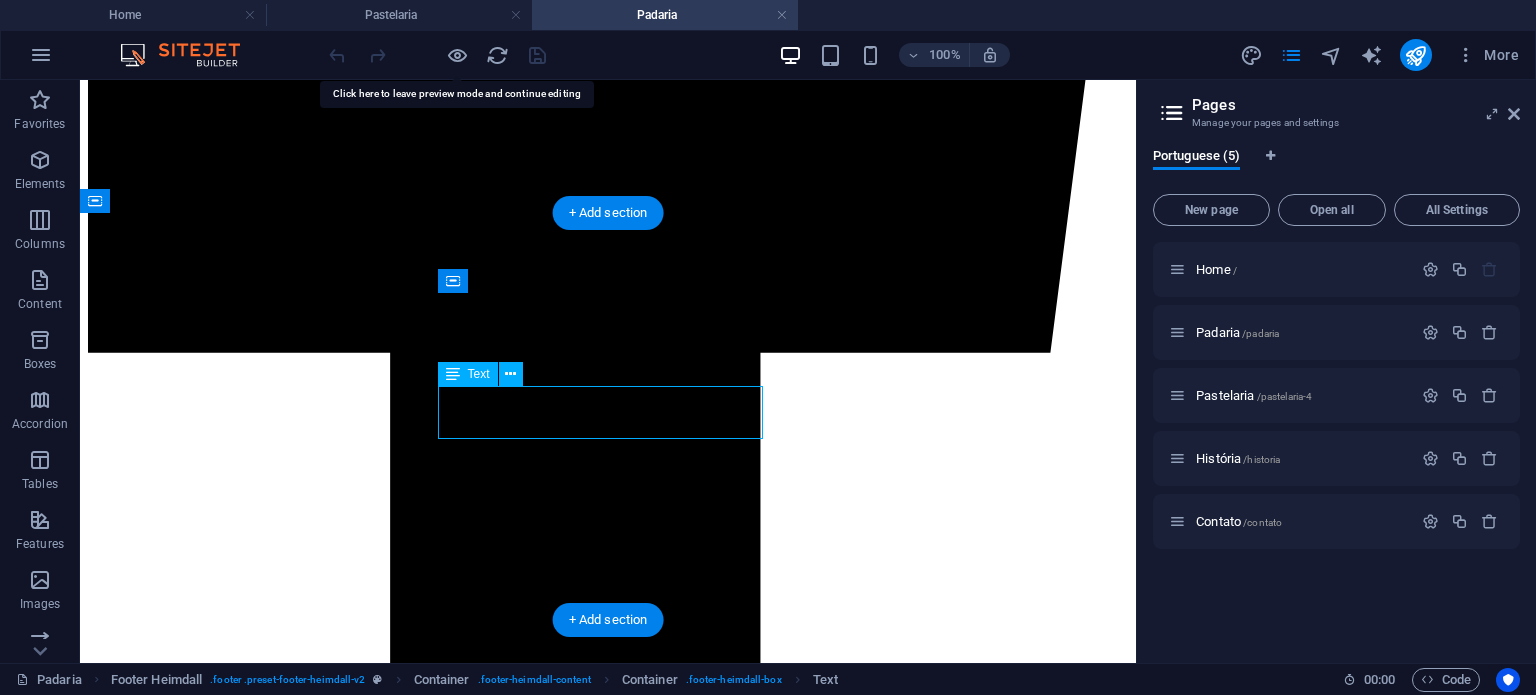 click on "Sábado      Fechado" at bounding box center (608, 6634) 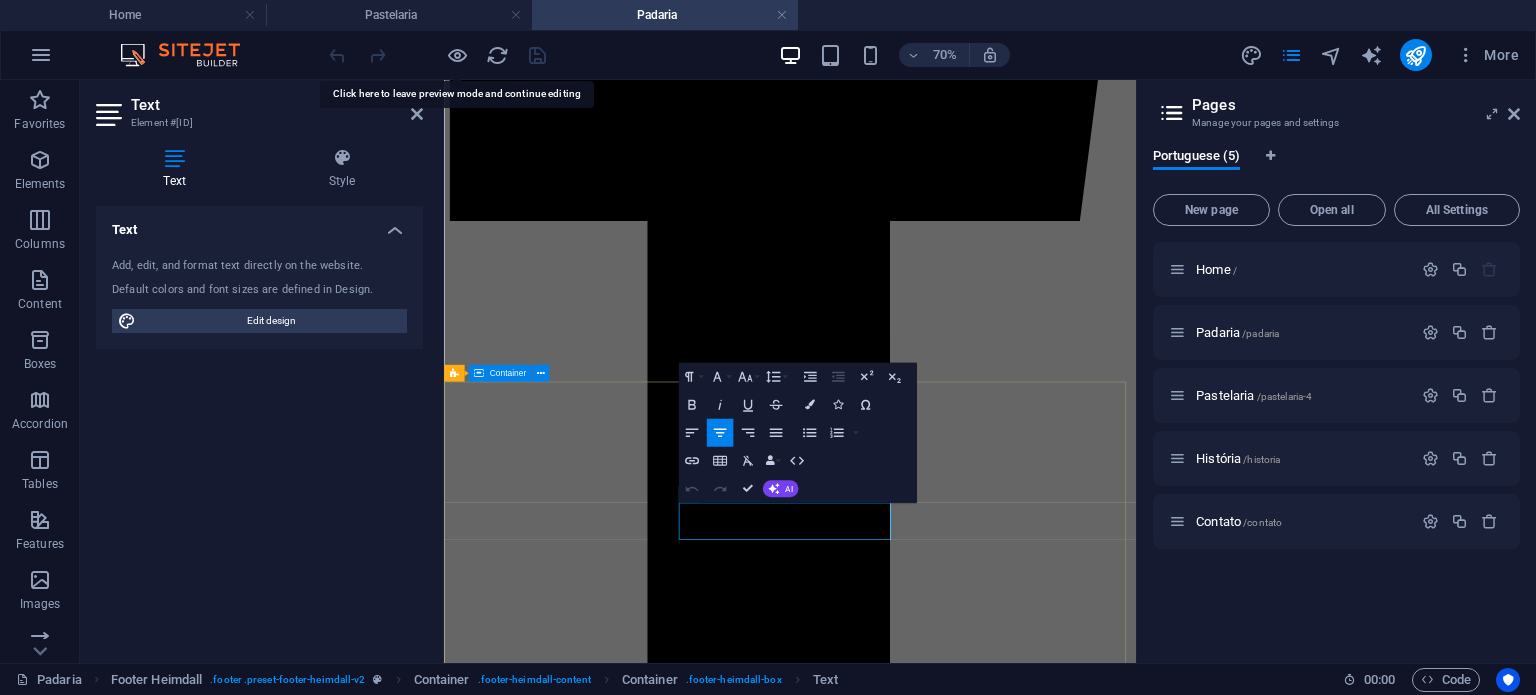 scroll, scrollTop: 879, scrollLeft: 0, axis: vertical 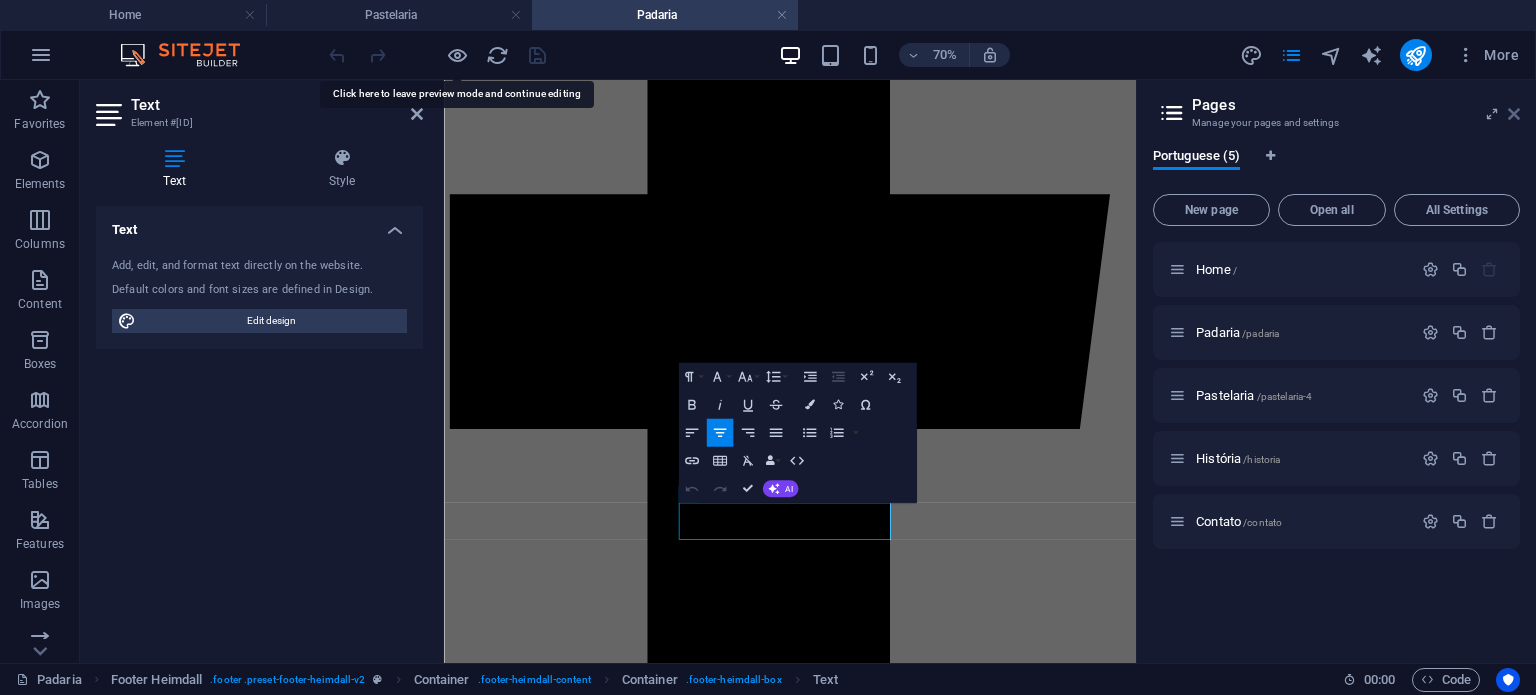 click at bounding box center [1514, 114] 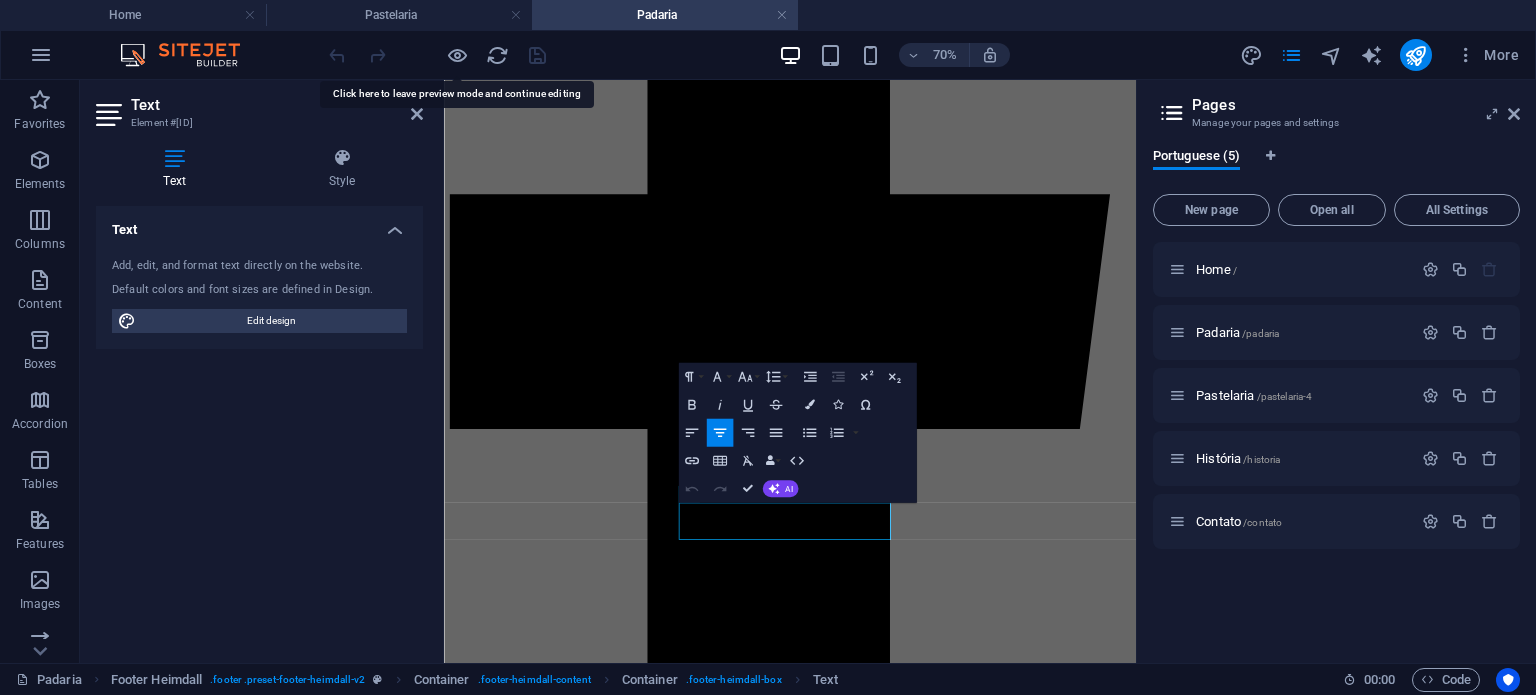 scroll, scrollTop: 1267, scrollLeft: 0, axis: vertical 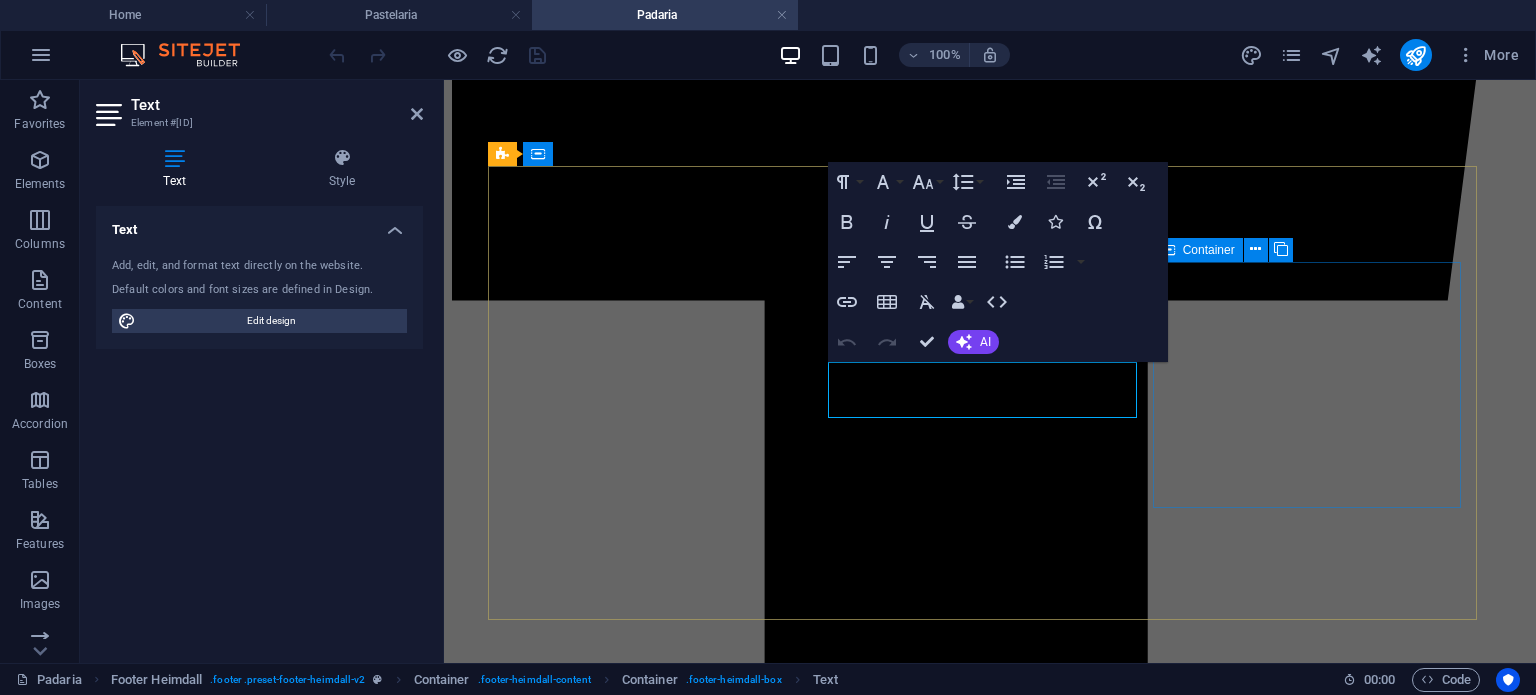 drag, startPoint x: 1281, startPoint y: 386, endPoint x: 1647, endPoint y: 383, distance: 366.0123 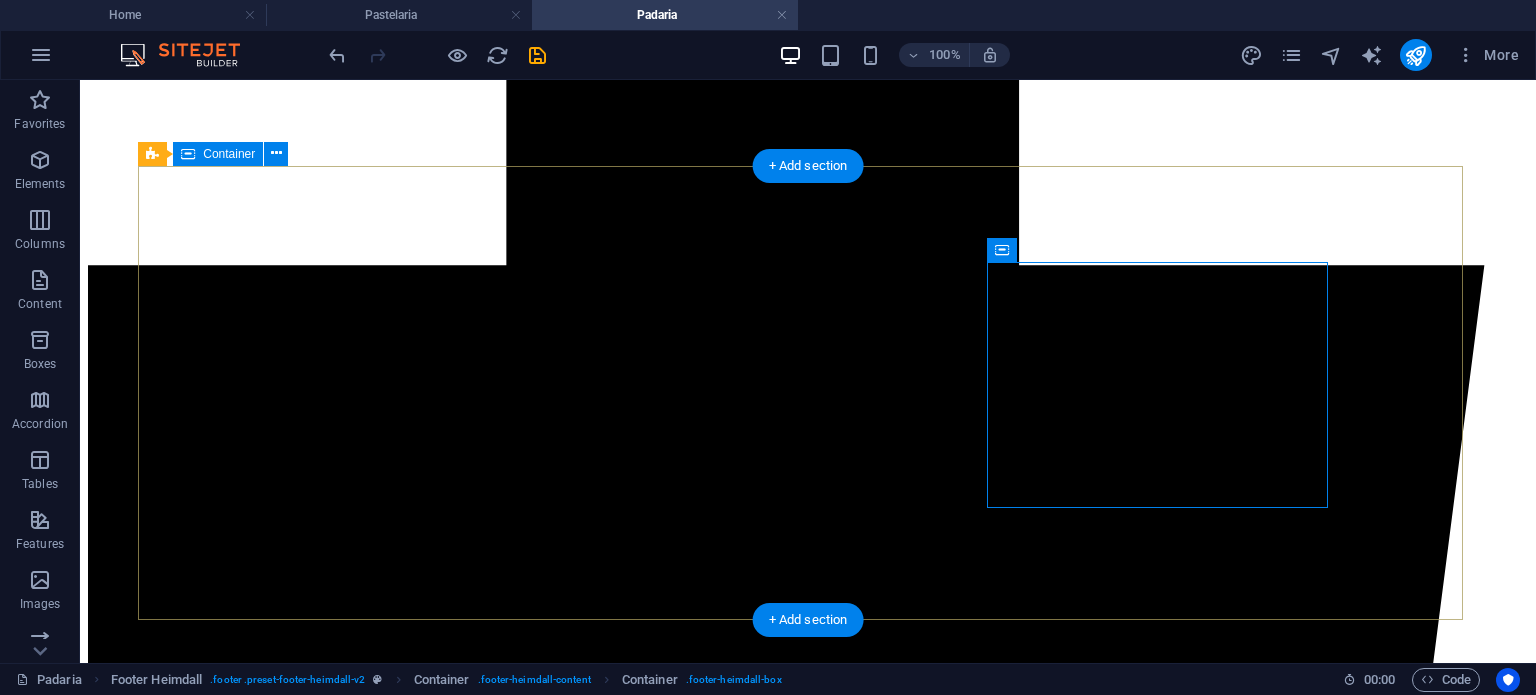 scroll, scrollTop: 1167, scrollLeft: 0, axis: vertical 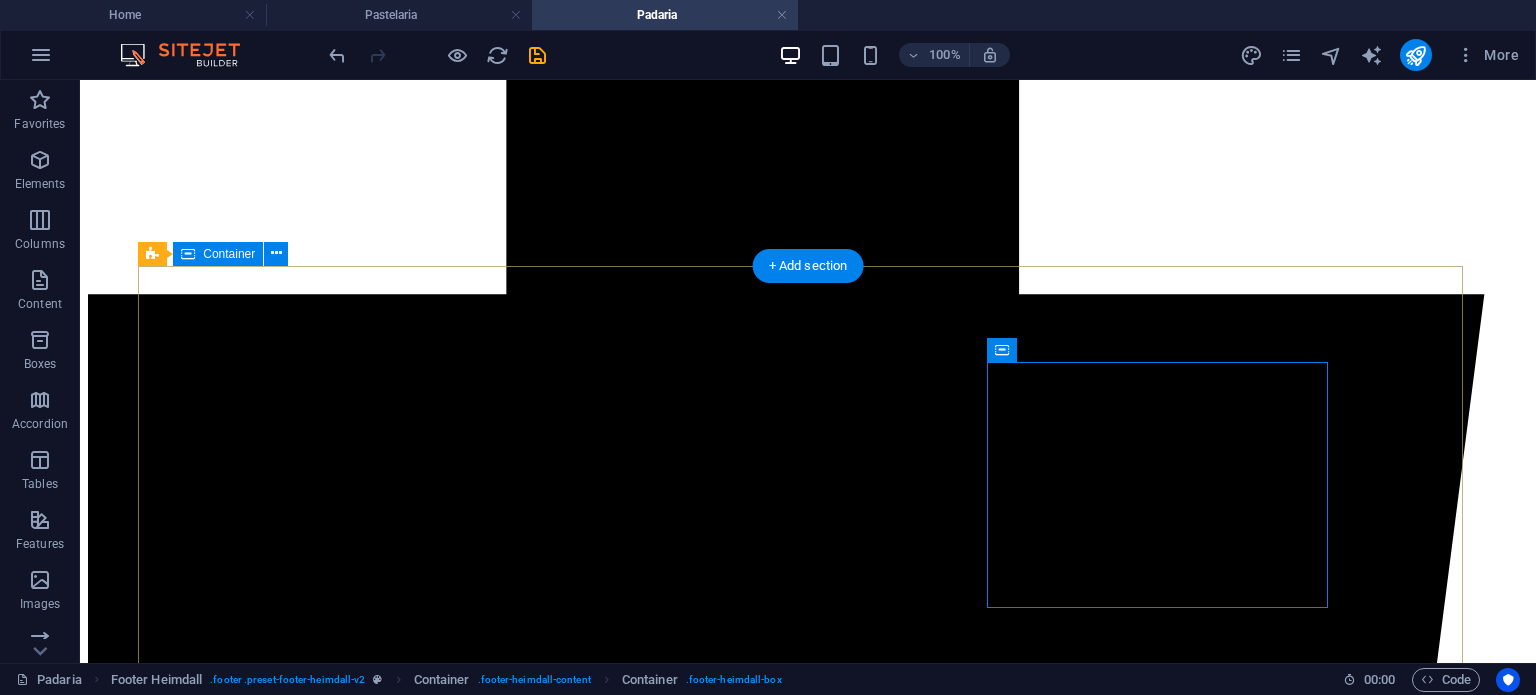 click on "Localização Rua Padre Bento Pereira N40ª Borba 7150-139 Aviso Legal Política       de Privacidade   Horário De segunda a sexta       Das 5h30 às 13h Sábado      Fechado   Domingo       das 6h às 12h  Contatos panificadora@oquim.pt     +351 912 146 853" at bounding box center (808, 10424) 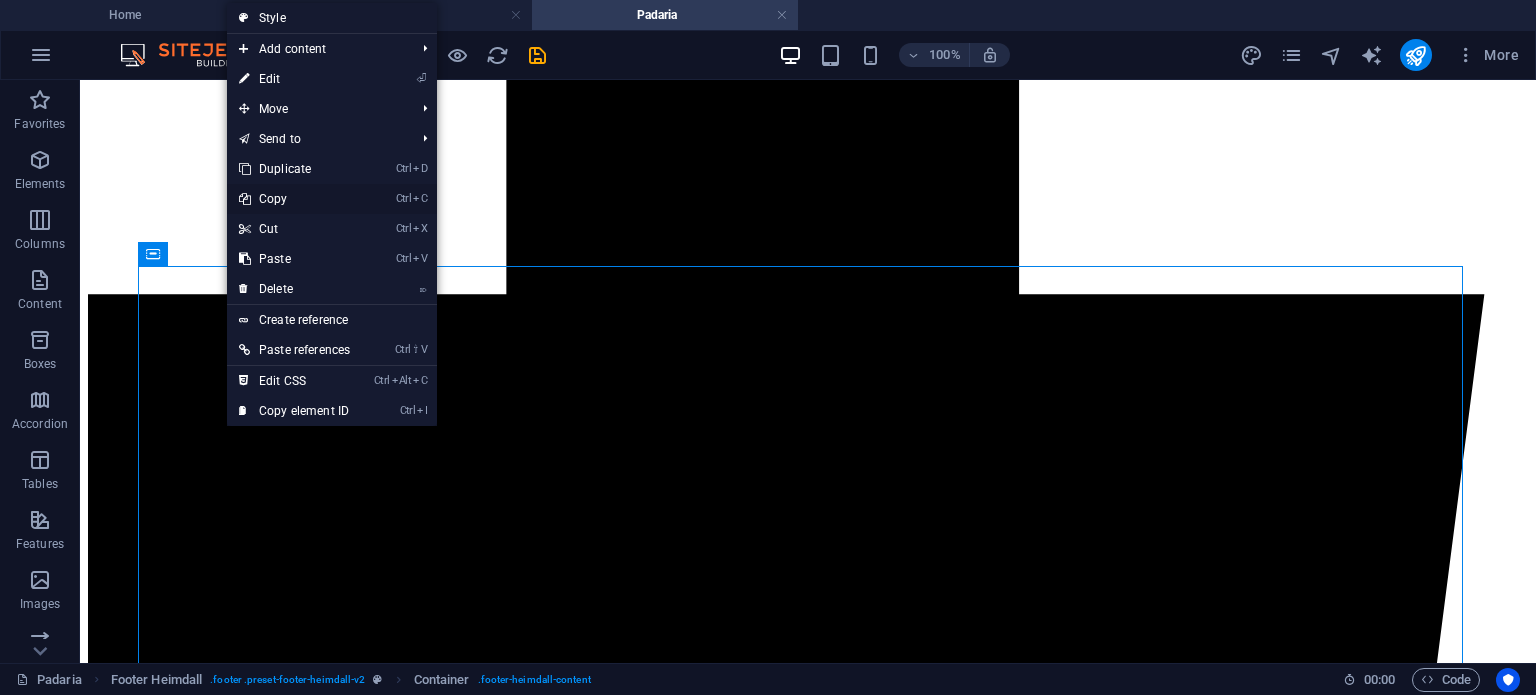 click on "Ctrl C  Copy" at bounding box center [294, 199] 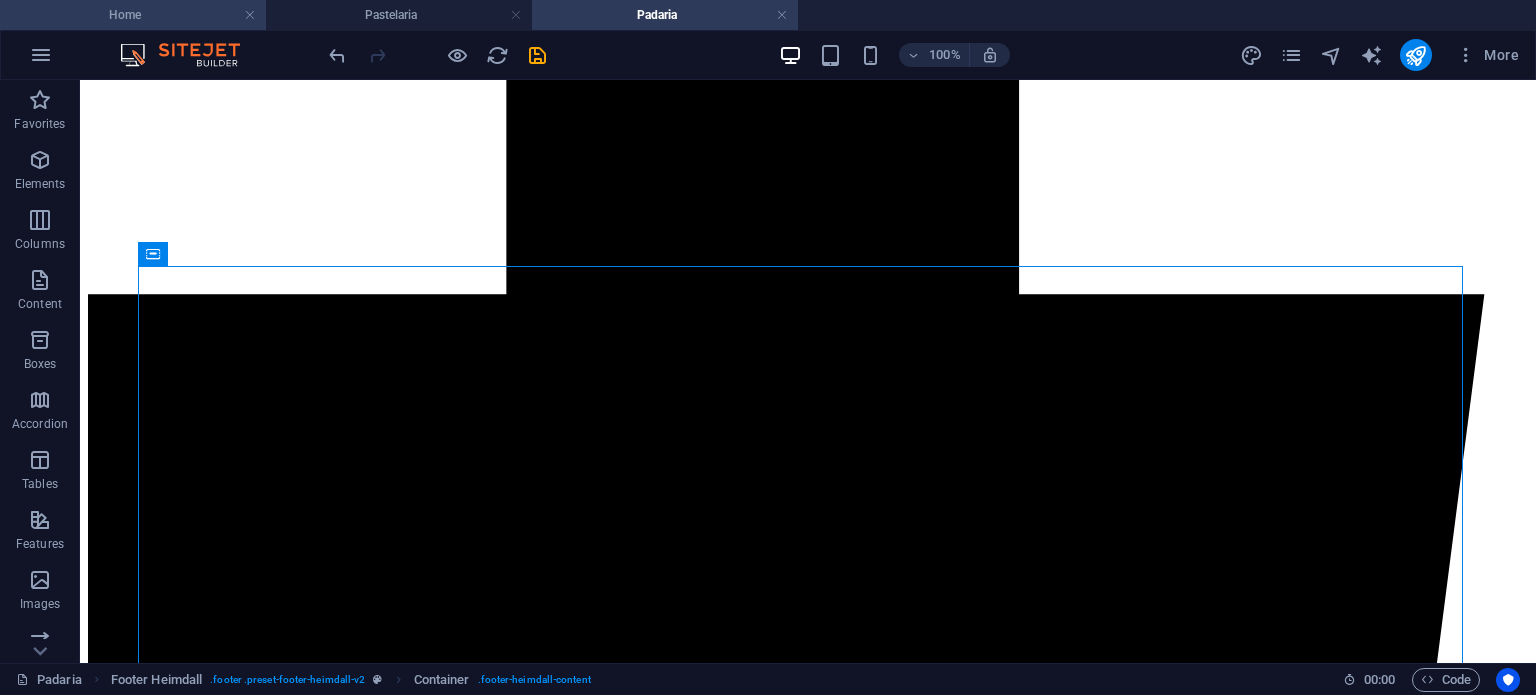 click on "Home" at bounding box center [133, 15] 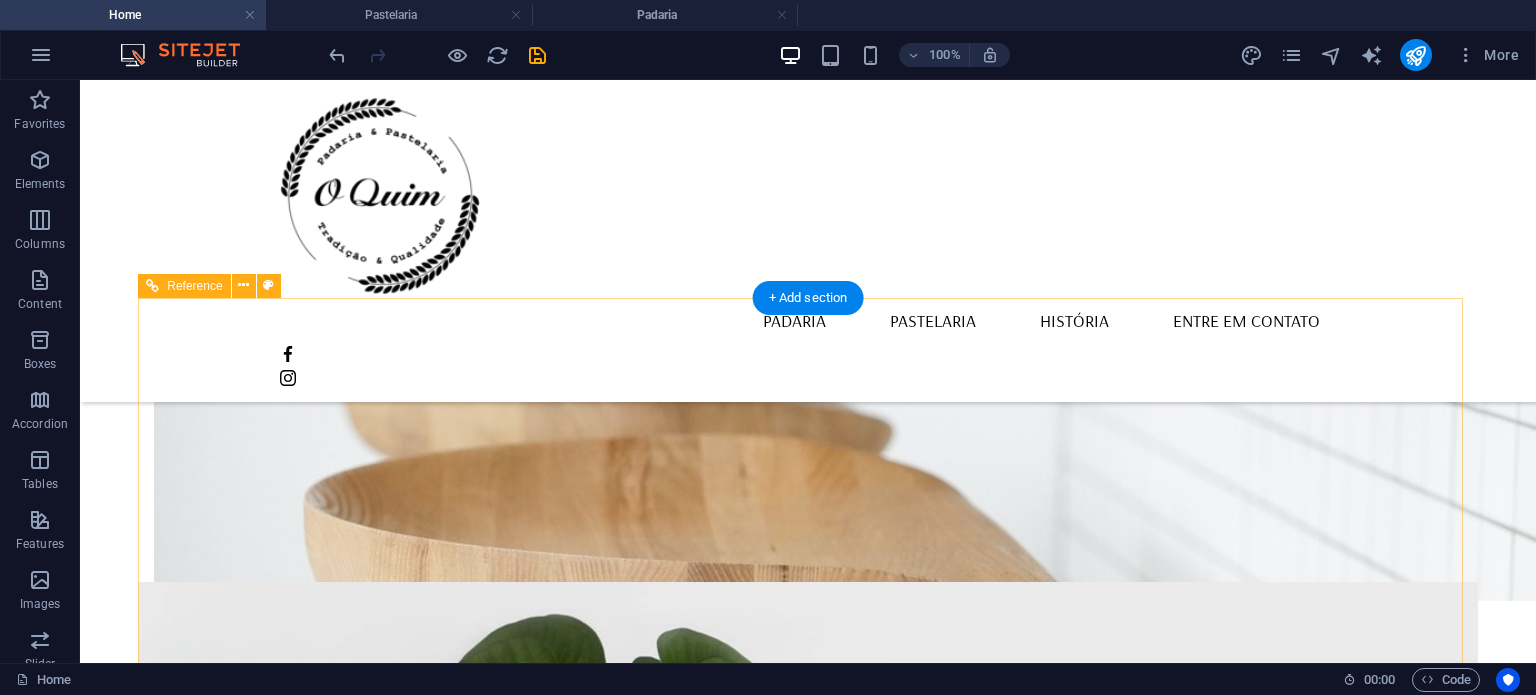 scroll, scrollTop: 2028, scrollLeft: 0, axis: vertical 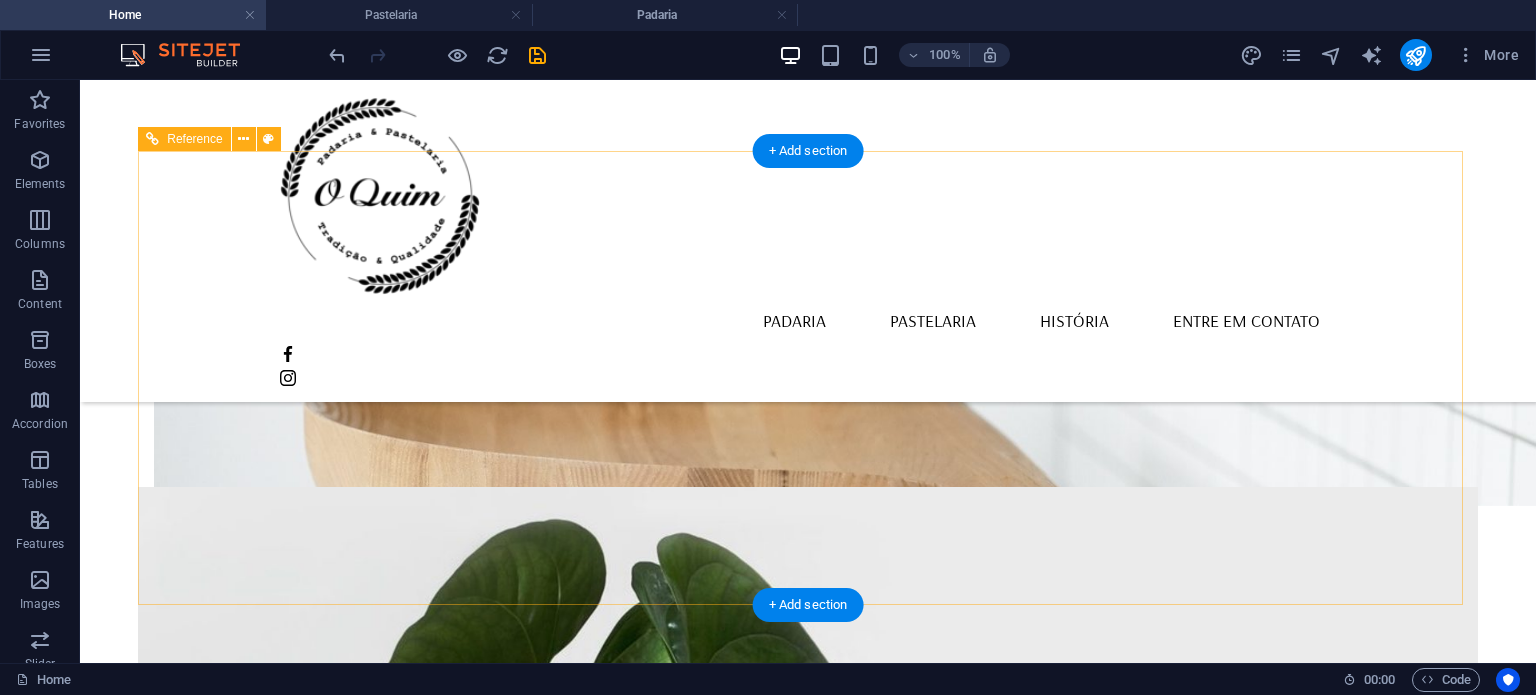 click on "Localização Rua Padre Bento Pereira N40ª Borba 7150-139 Aviso Legal Política       de Privacidade" at bounding box center [324, 1944] 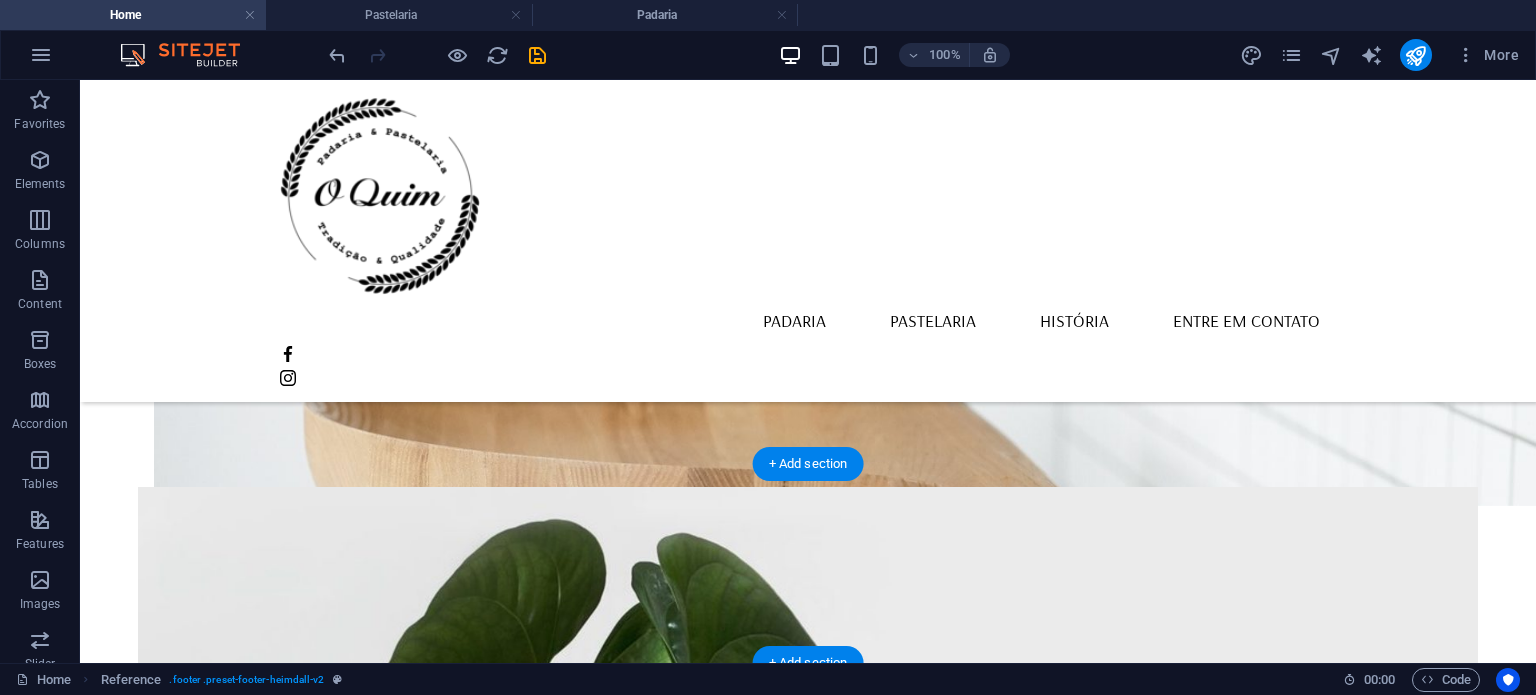scroll, scrollTop: 1516, scrollLeft: 0, axis: vertical 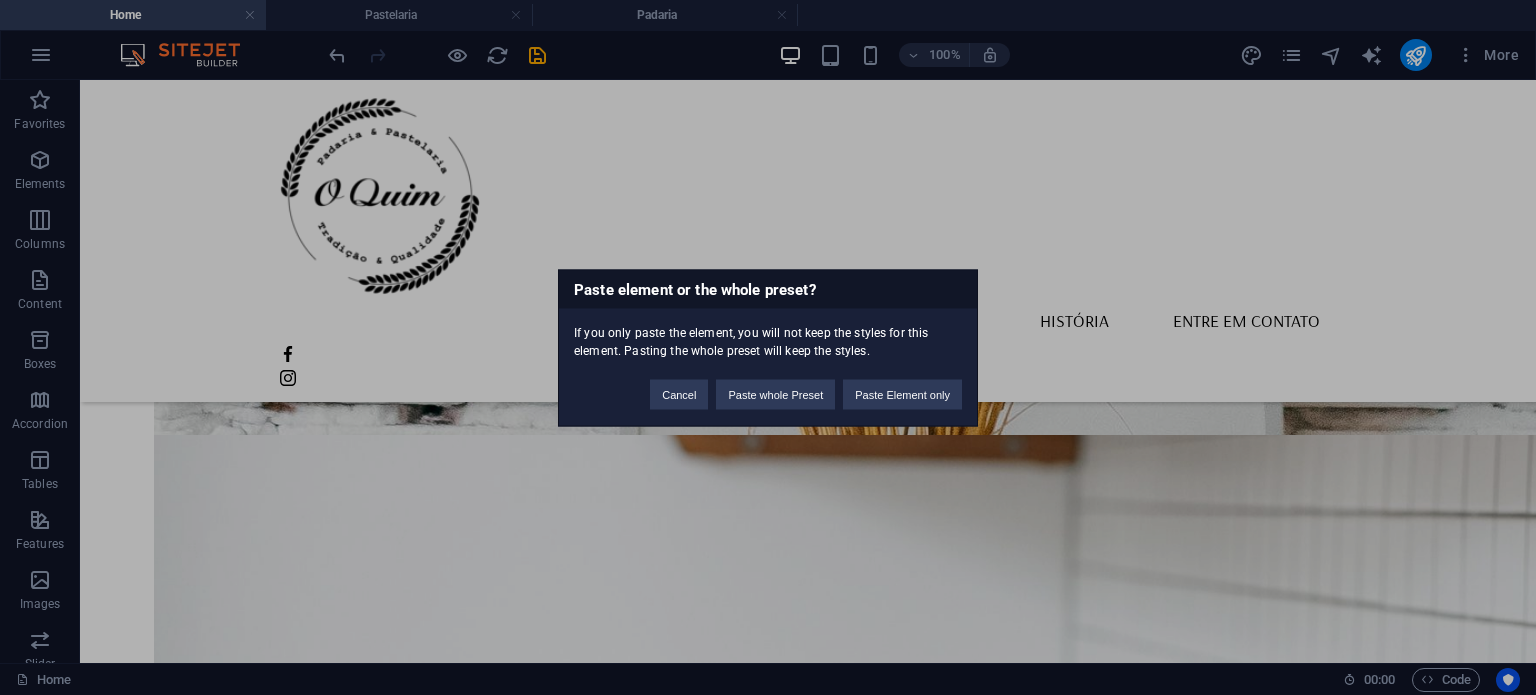 type 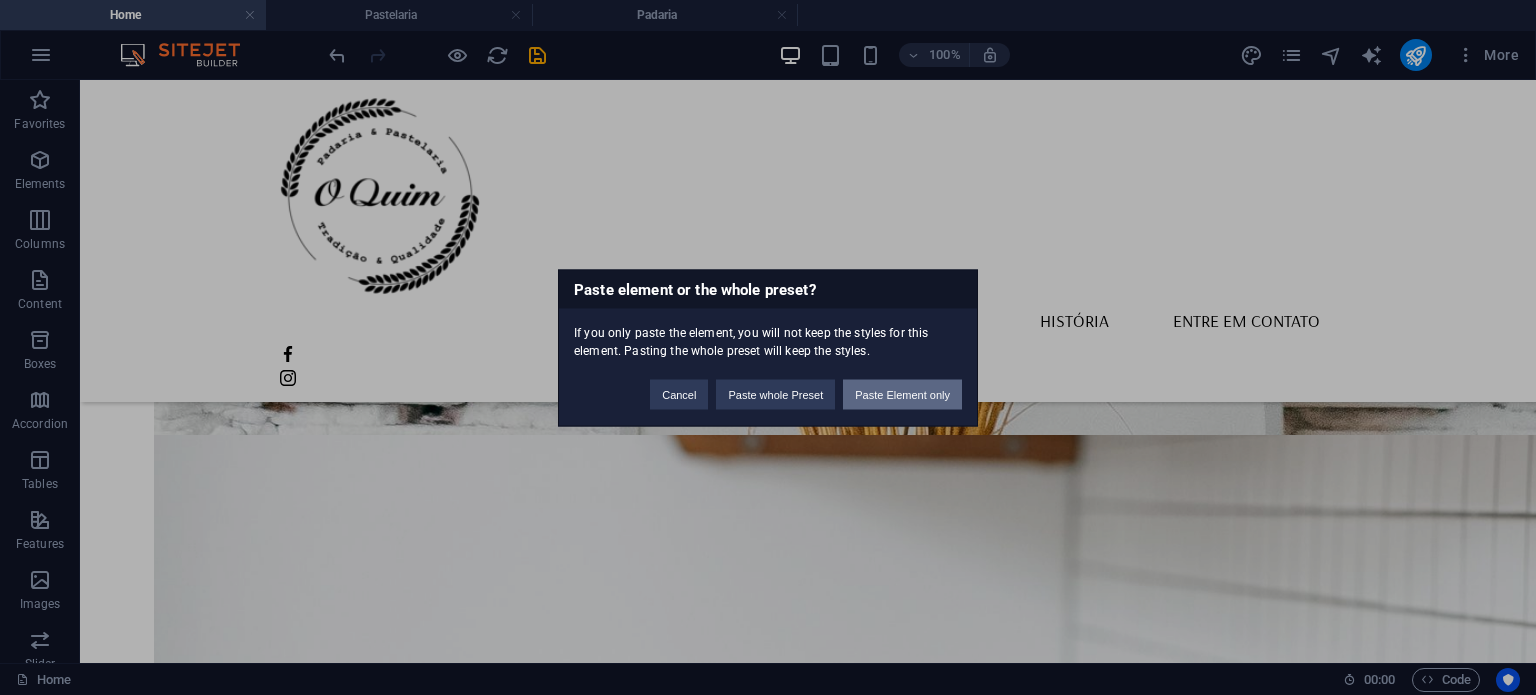 click on "Paste Element only" at bounding box center [902, 394] 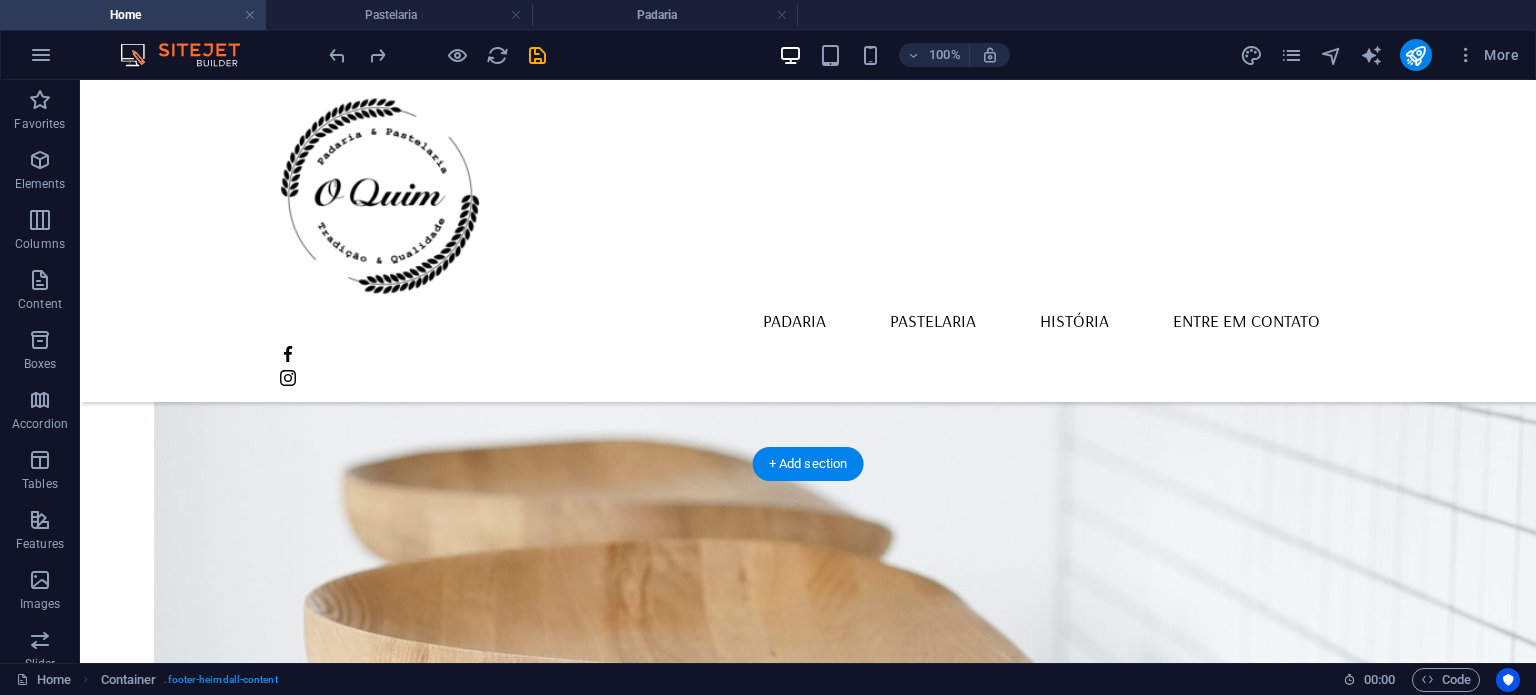 scroll, scrollTop: 1516, scrollLeft: 0, axis: vertical 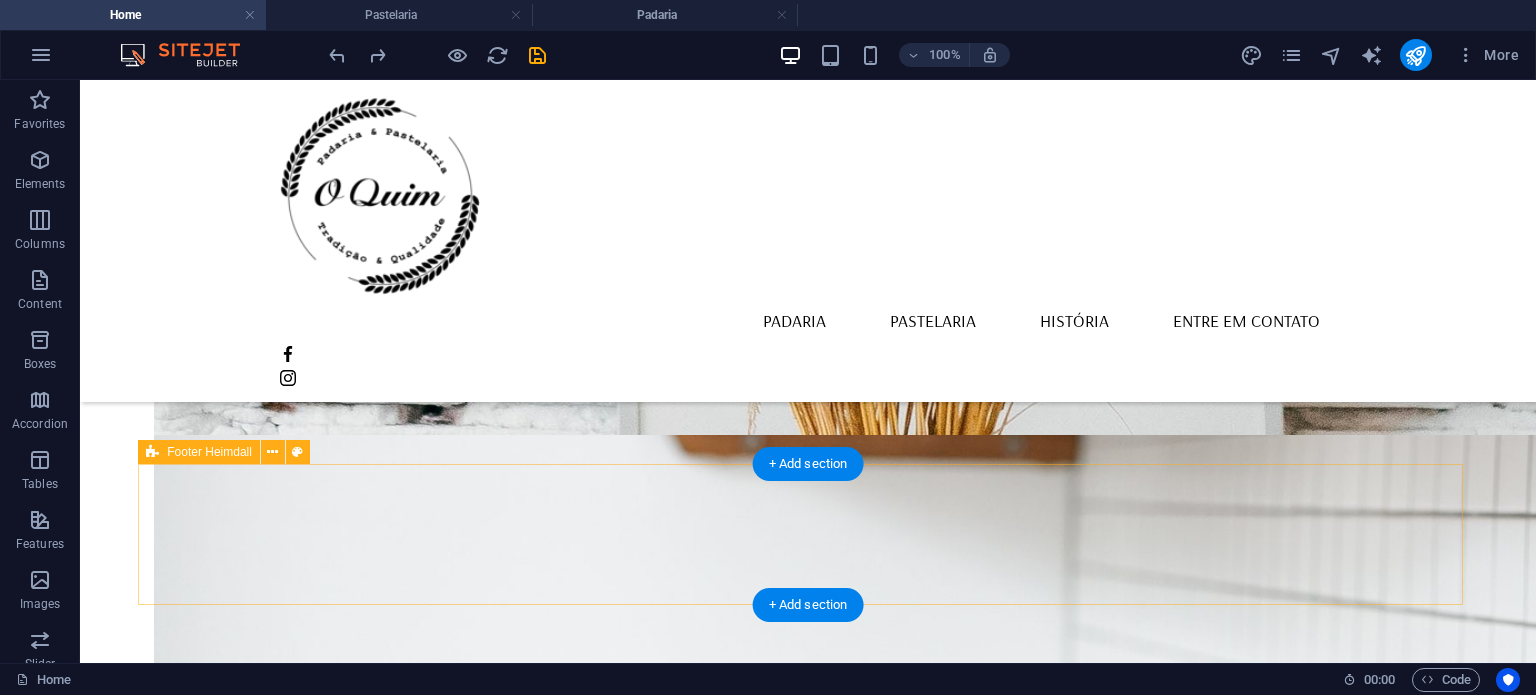 click on "Drop content here or  Add elements  Paste clipboard" at bounding box center [808, 2132] 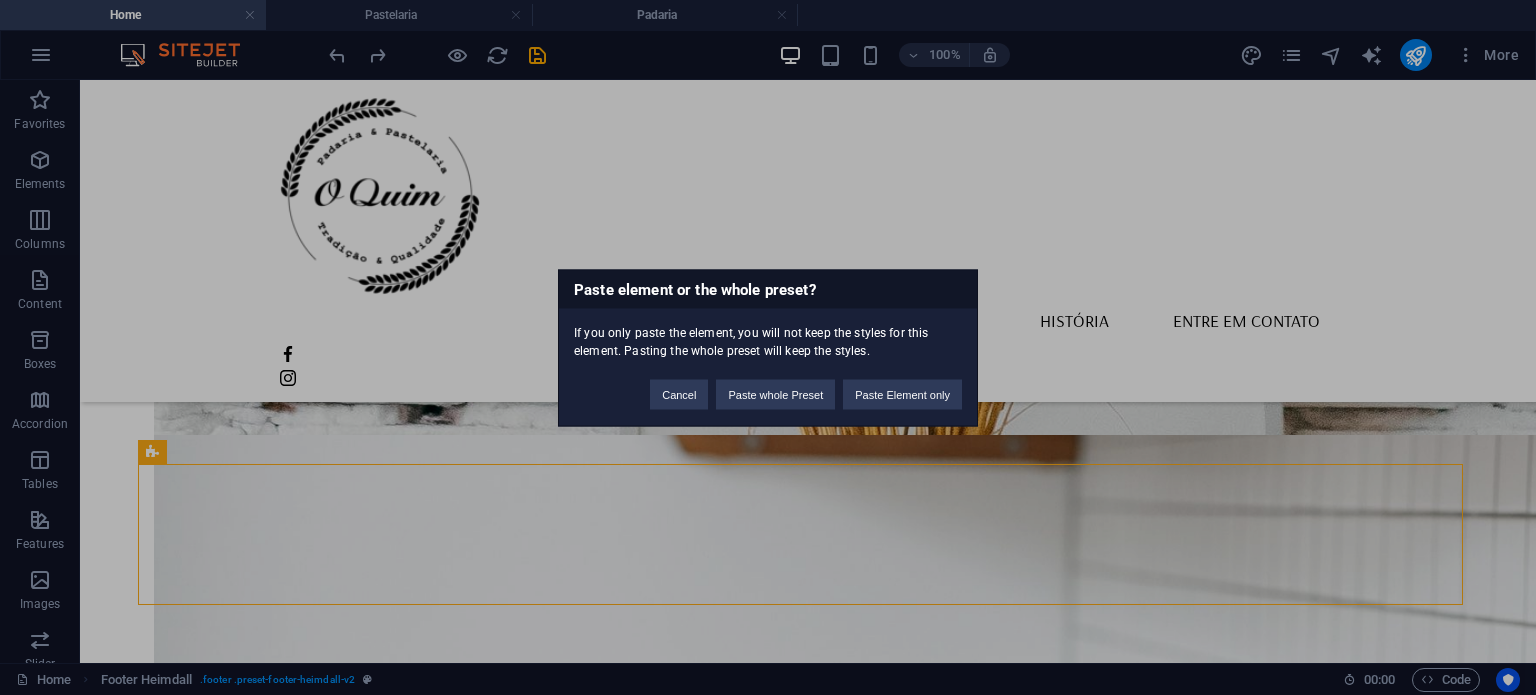 type 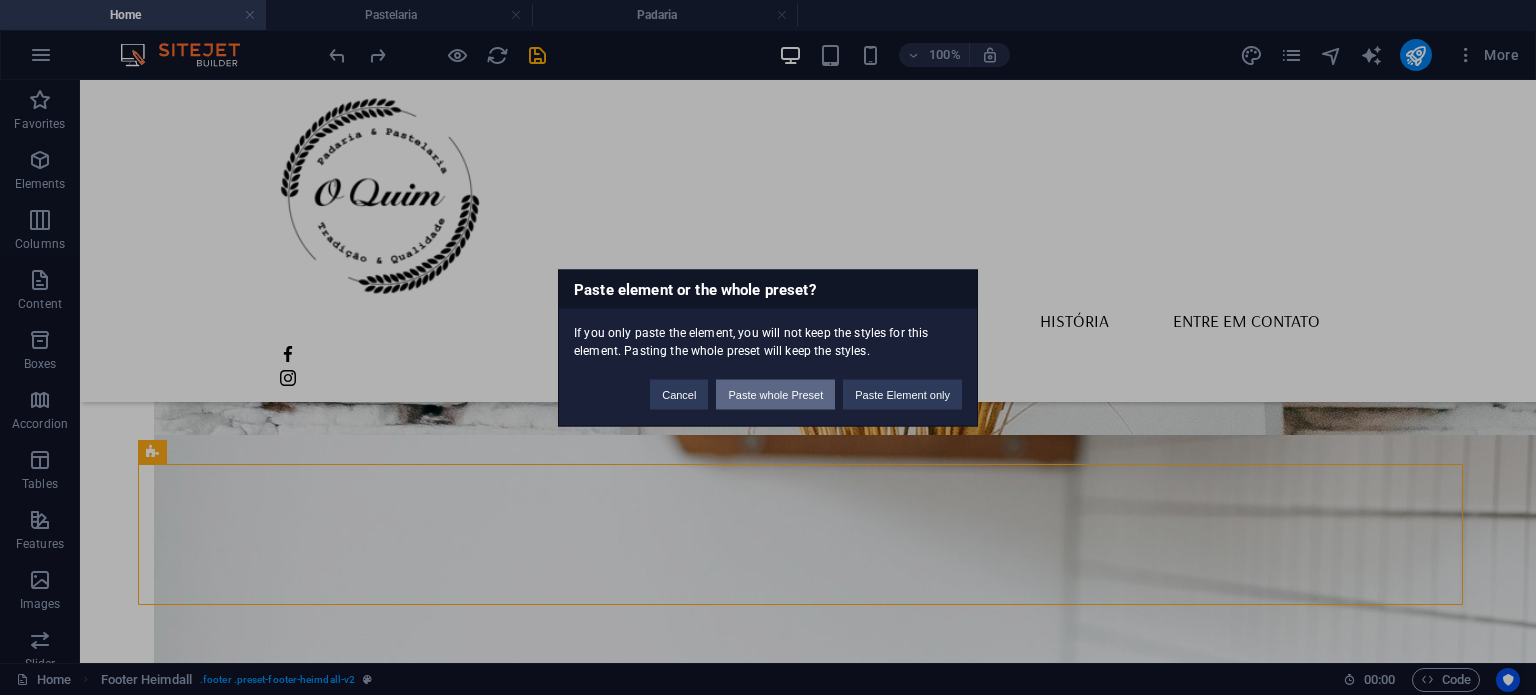 drag, startPoint x: 767, startPoint y: 397, endPoint x: 687, endPoint y: 317, distance: 113.137085 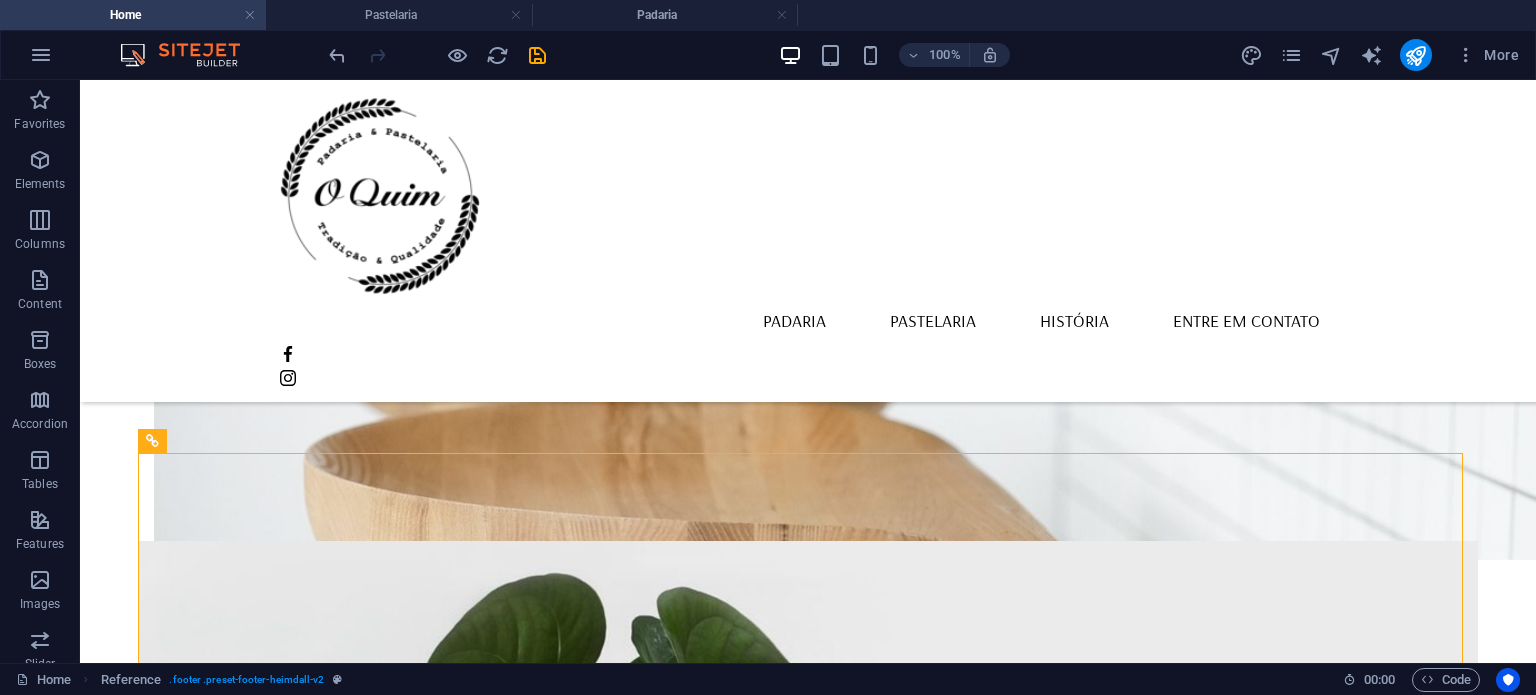 scroll, scrollTop: 2028, scrollLeft: 0, axis: vertical 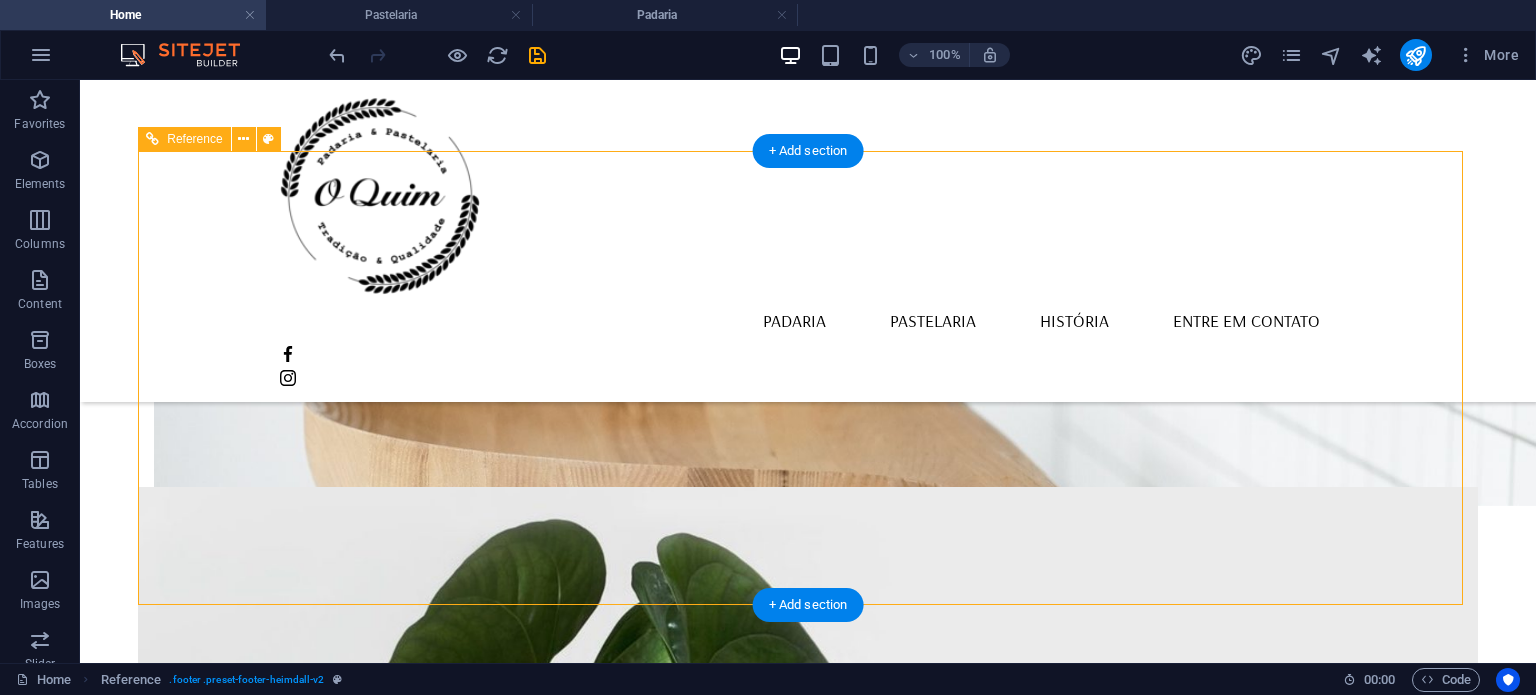 click on "Localização Rua Padre Bento Pereira N40ª Borba 7150-139 Aviso Legal Política       de Privacidade" at bounding box center (324, 1944) 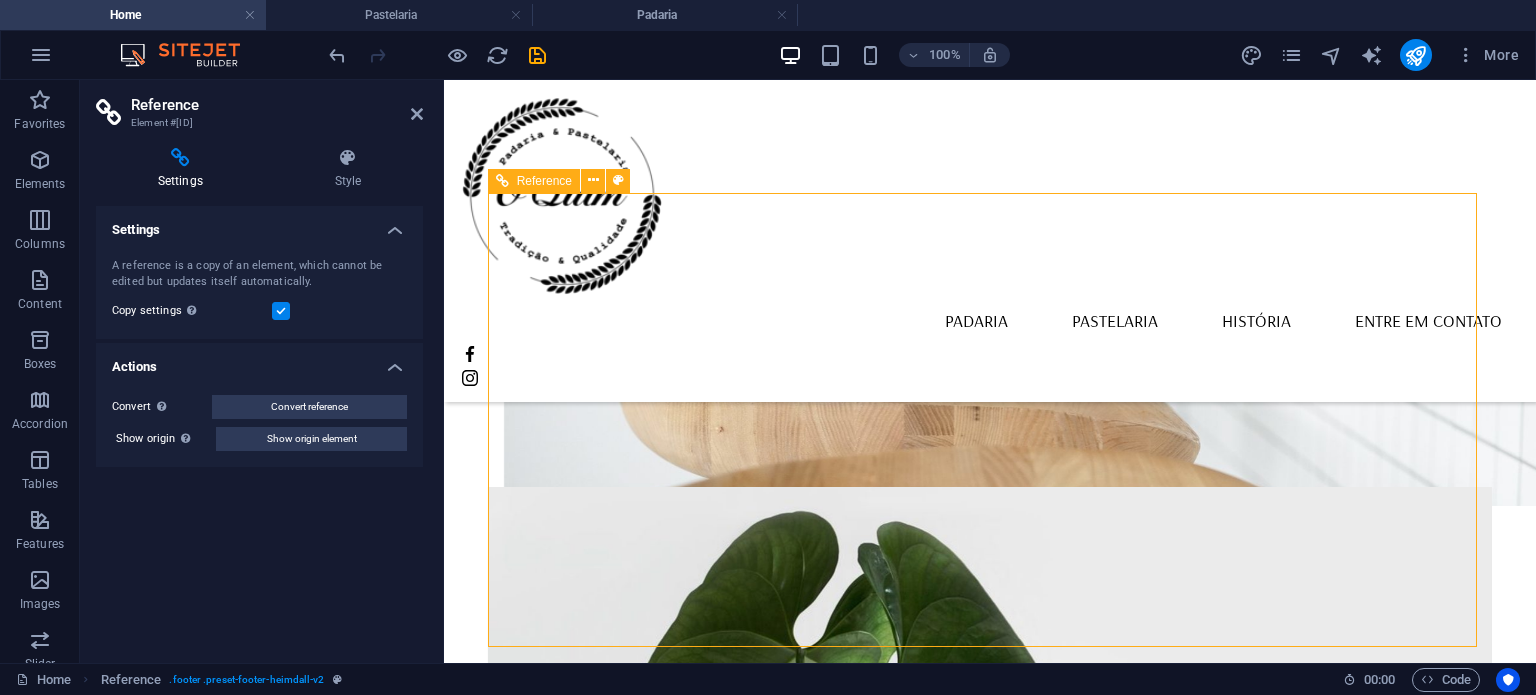 click on "Aviso Legal" at bounding box center [661, 2006] 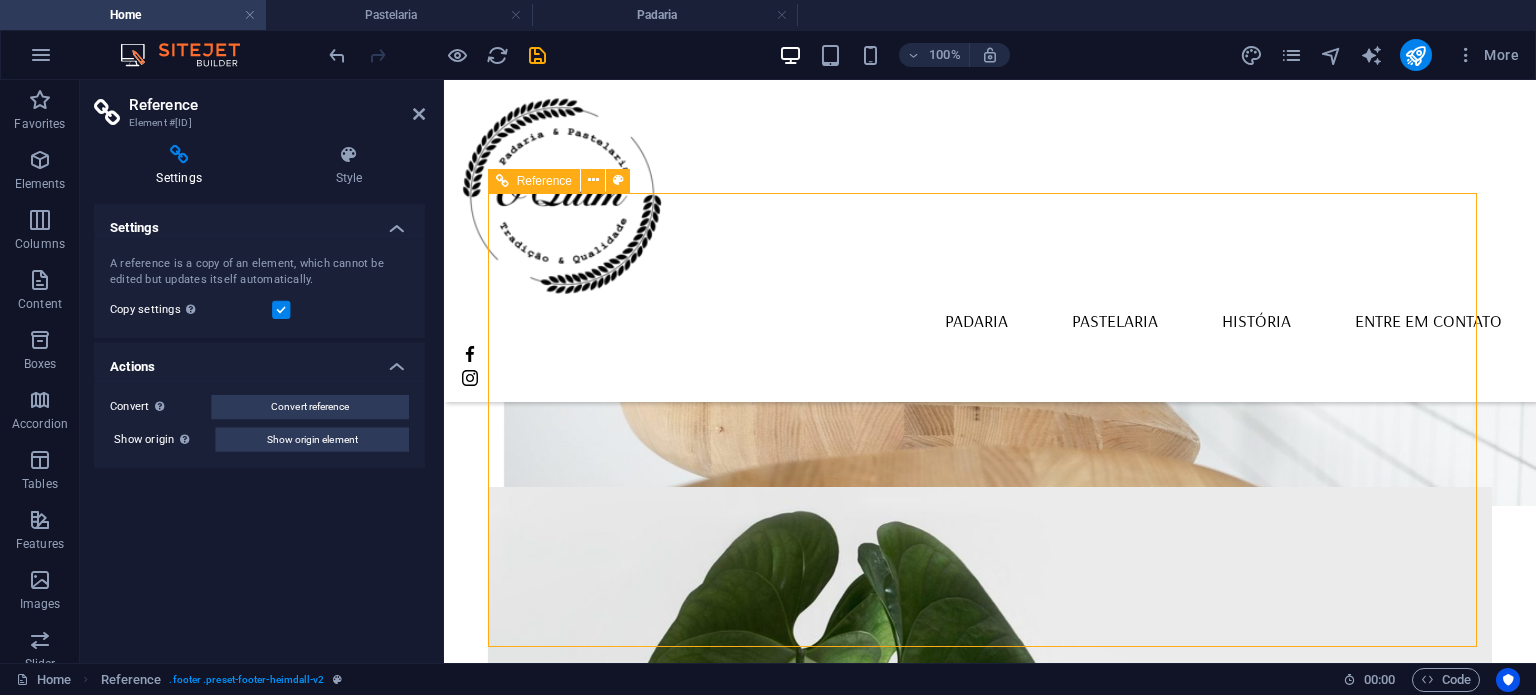 click on "Aviso Legal" at bounding box center [661, 2006] 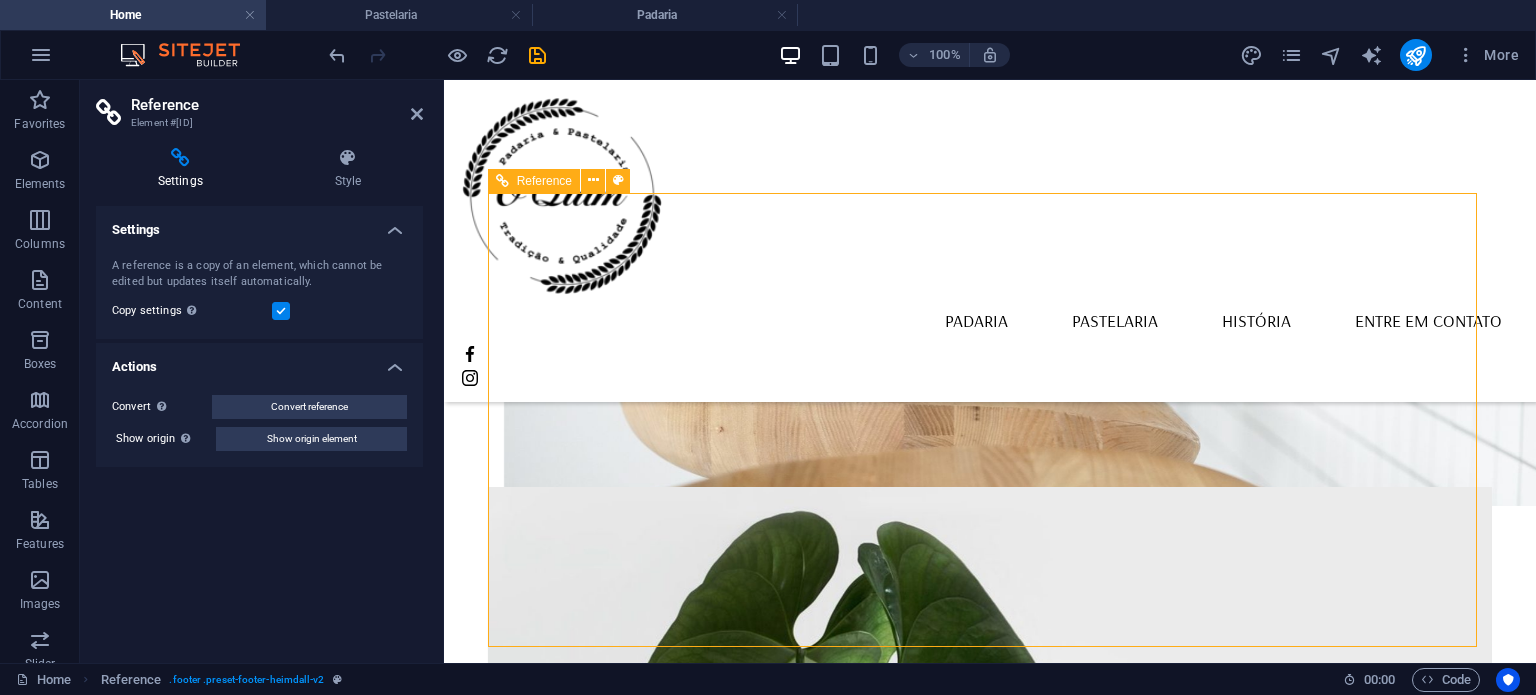 click on "Aviso Legal" at bounding box center [661, 2006] 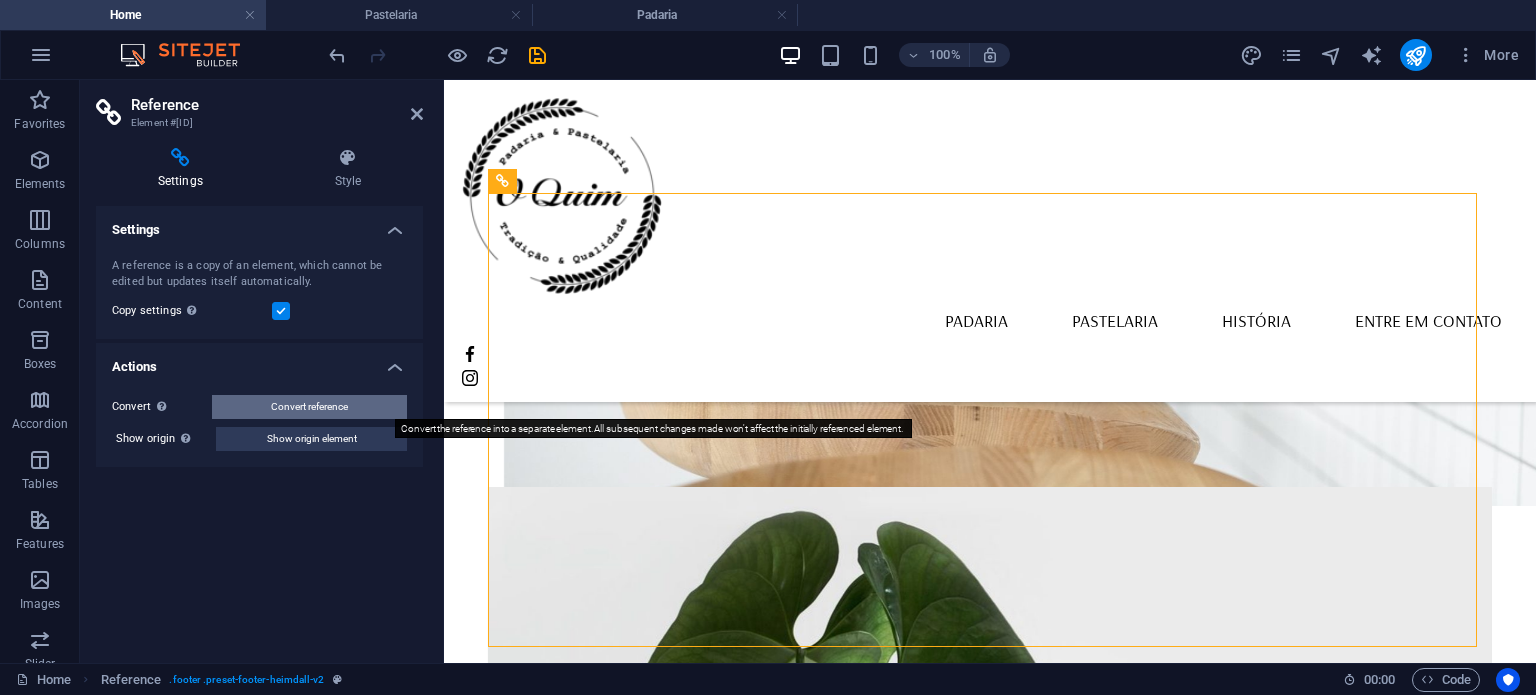 click on "Convert reference" at bounding box center [309, 407] 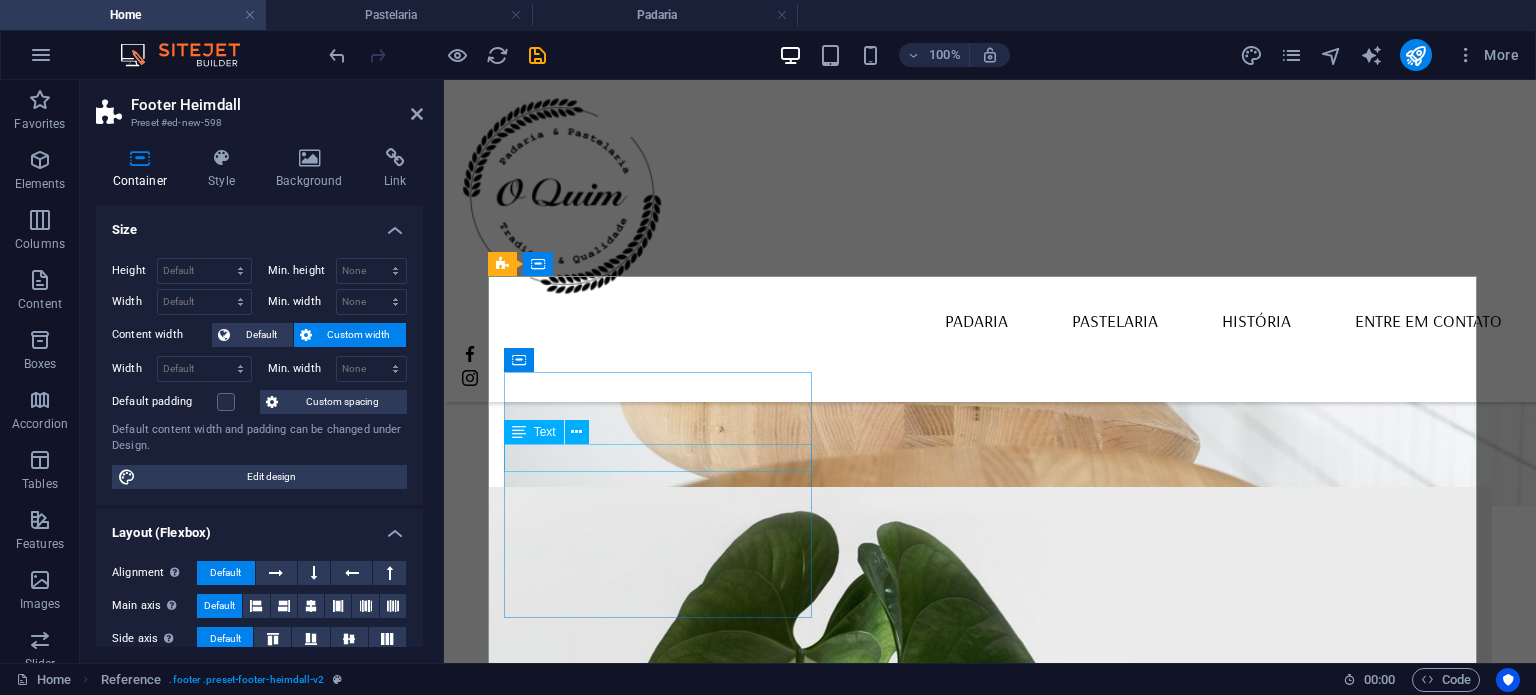 scroll, scrollTop: 1945, scrollLeft: 0, axis: vertical 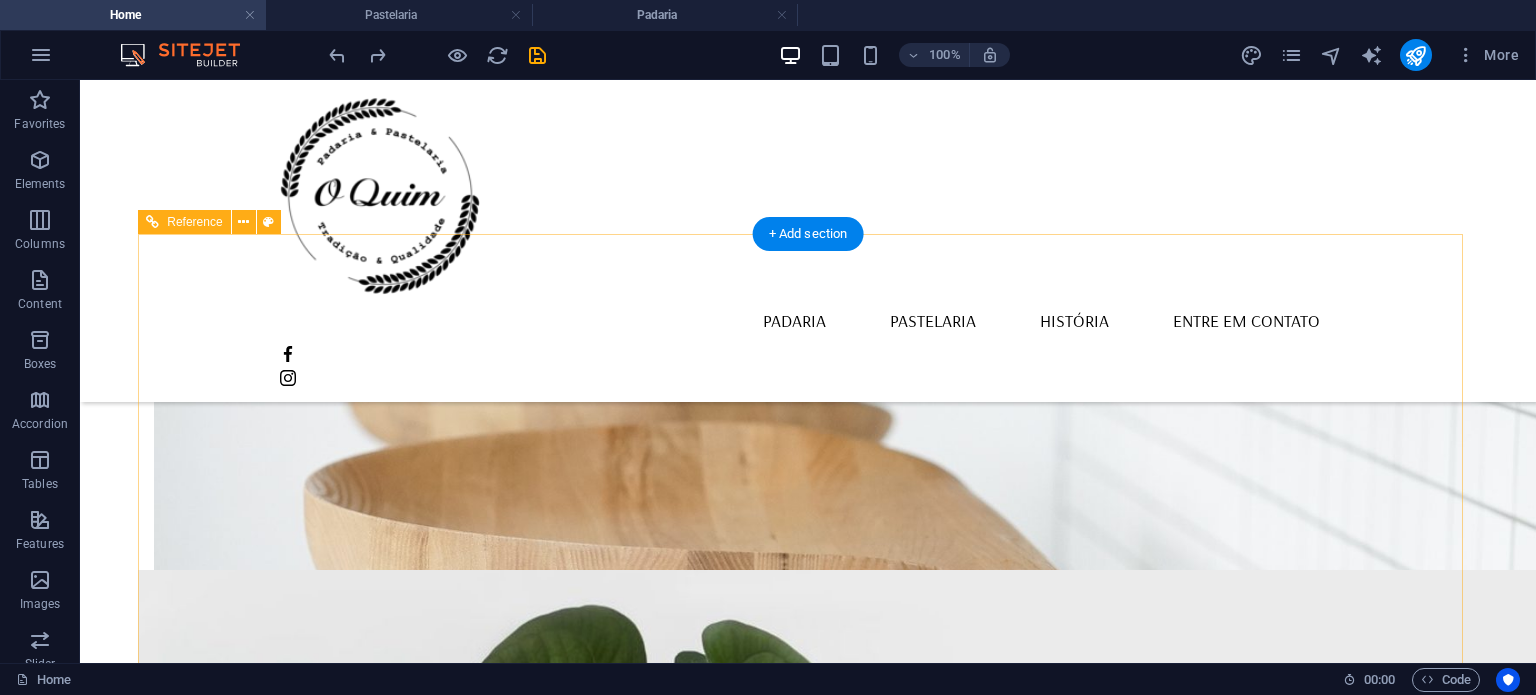 click on "Aviso Legal" at bounding box center [324, 2075] 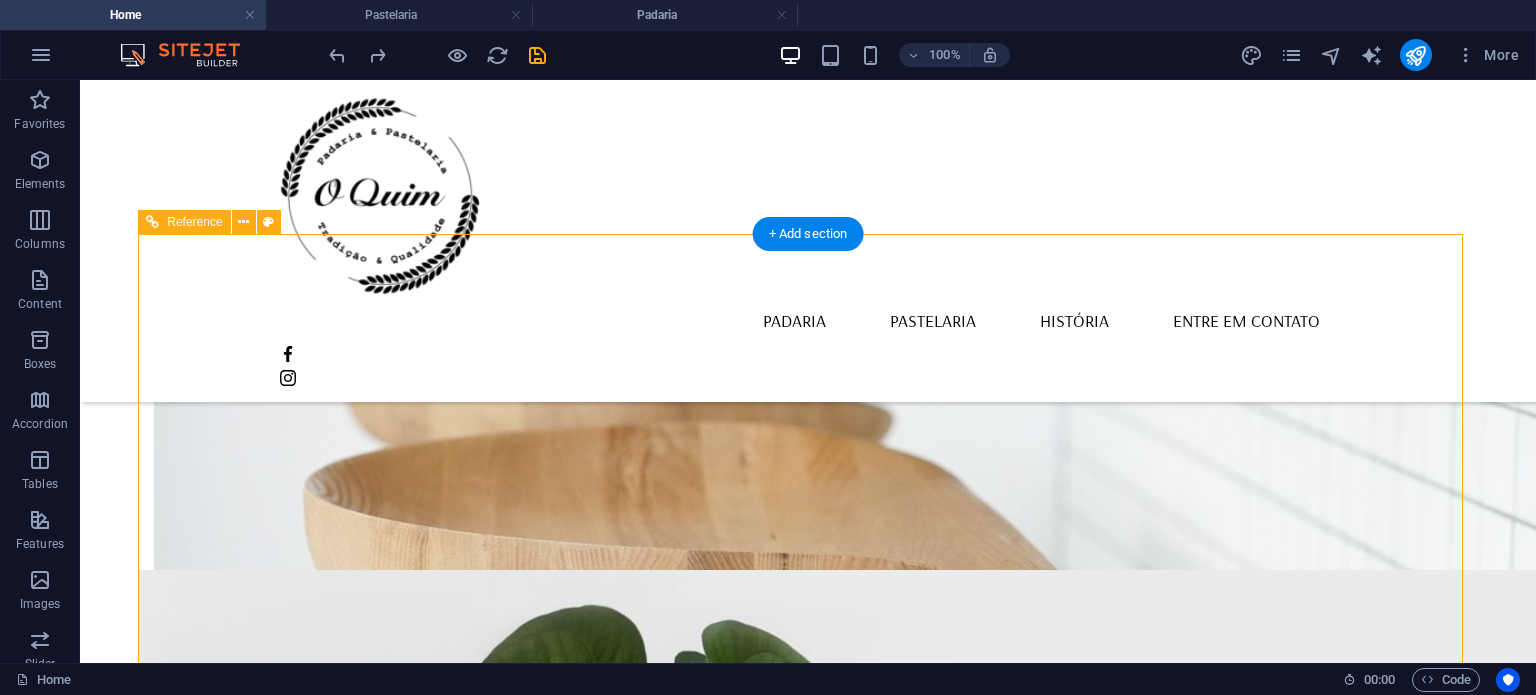 click on "Aviso Legal" at bounding box center [324, 2075] 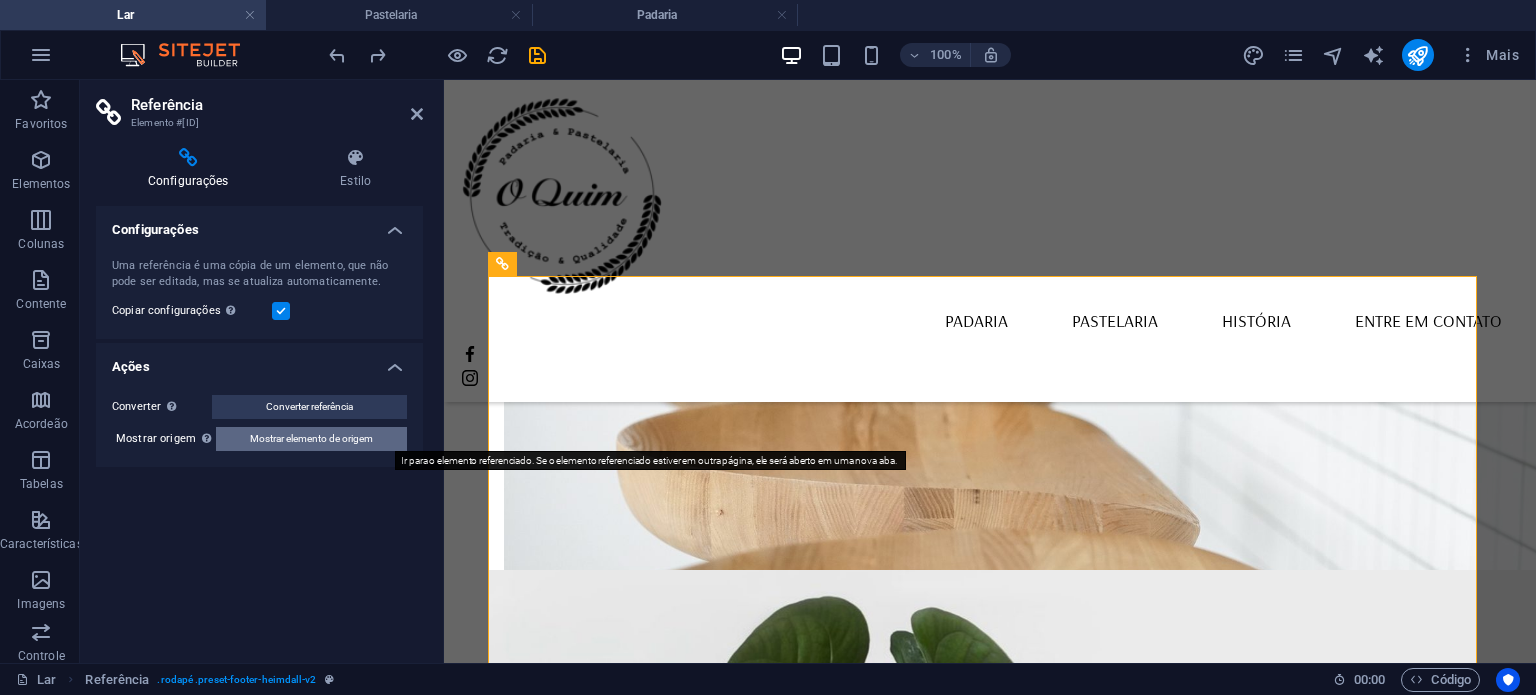 click on "Mostrar elemento de origem" at bounding box center (311, 438) 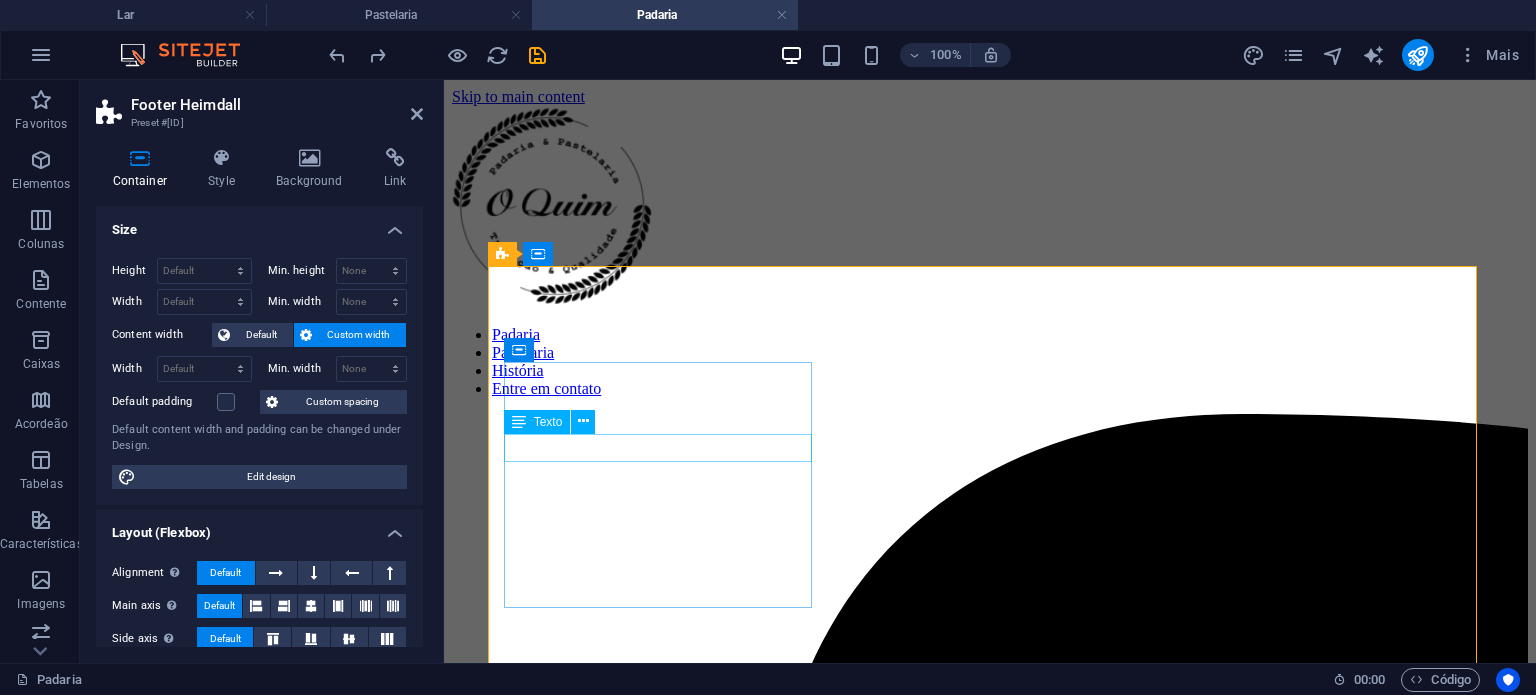 scroll, scrollTop: 1167, scrollLeft: 0, axis: vertical 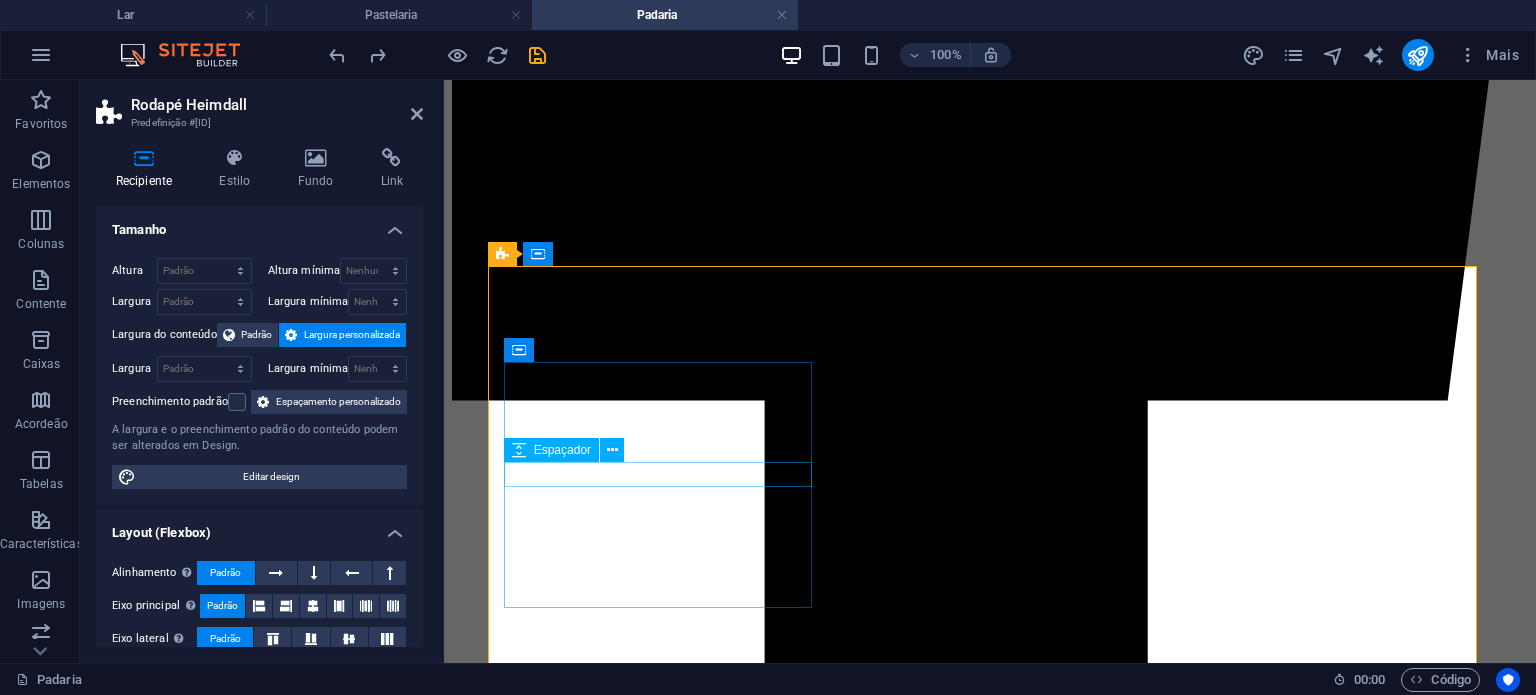click at bounding box center [990, 6586] 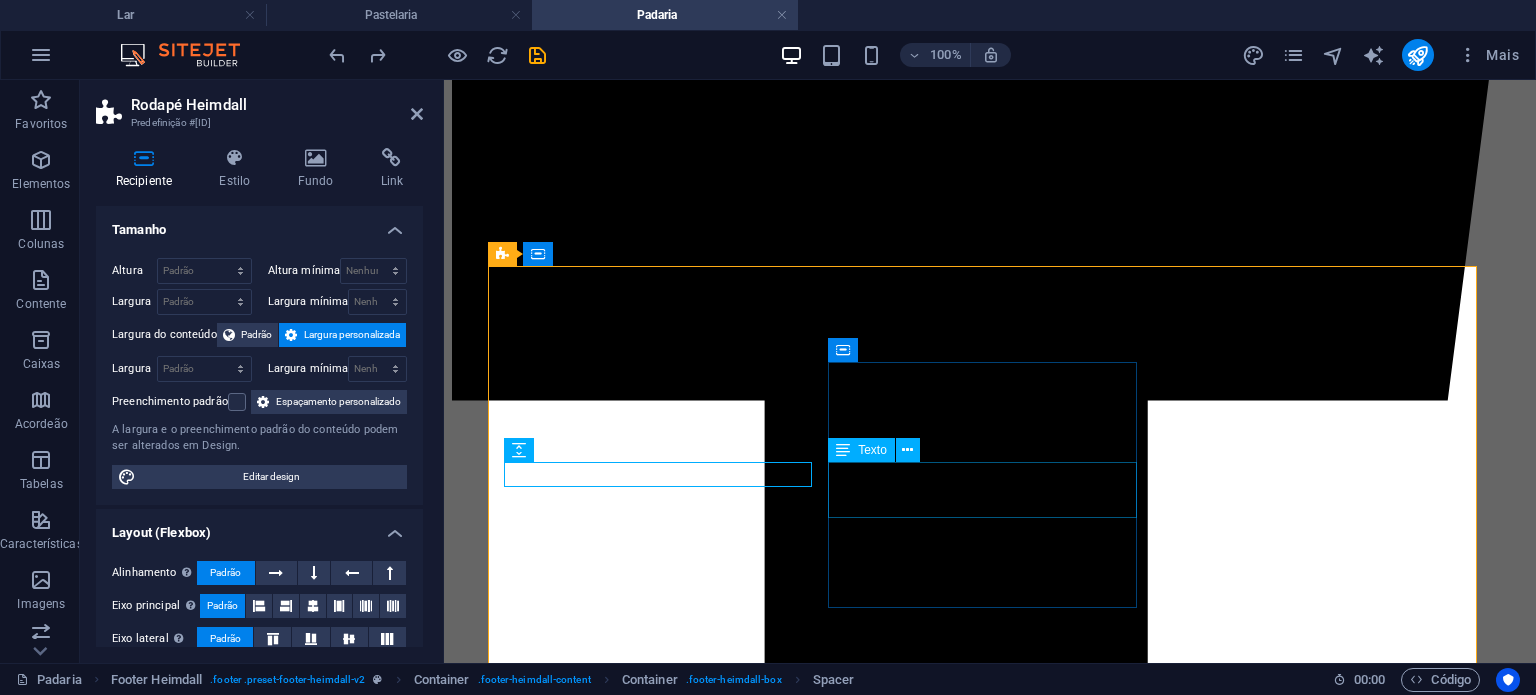 drag, startPoint x: 948, startPoint y: 474, endPoint x: 1314, endPoint y: 474, distance: 366 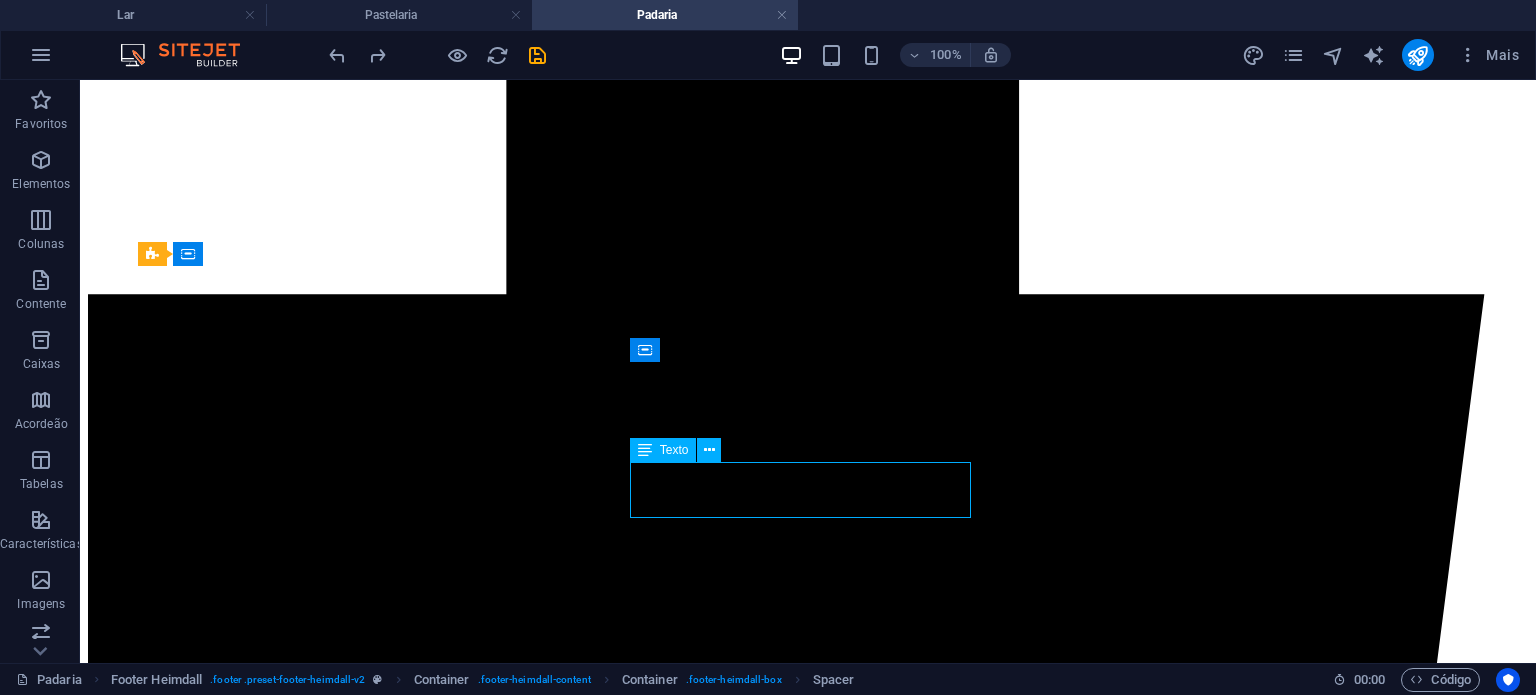 click on "Sábado       Fechado" at bounding box center [808, 8350] 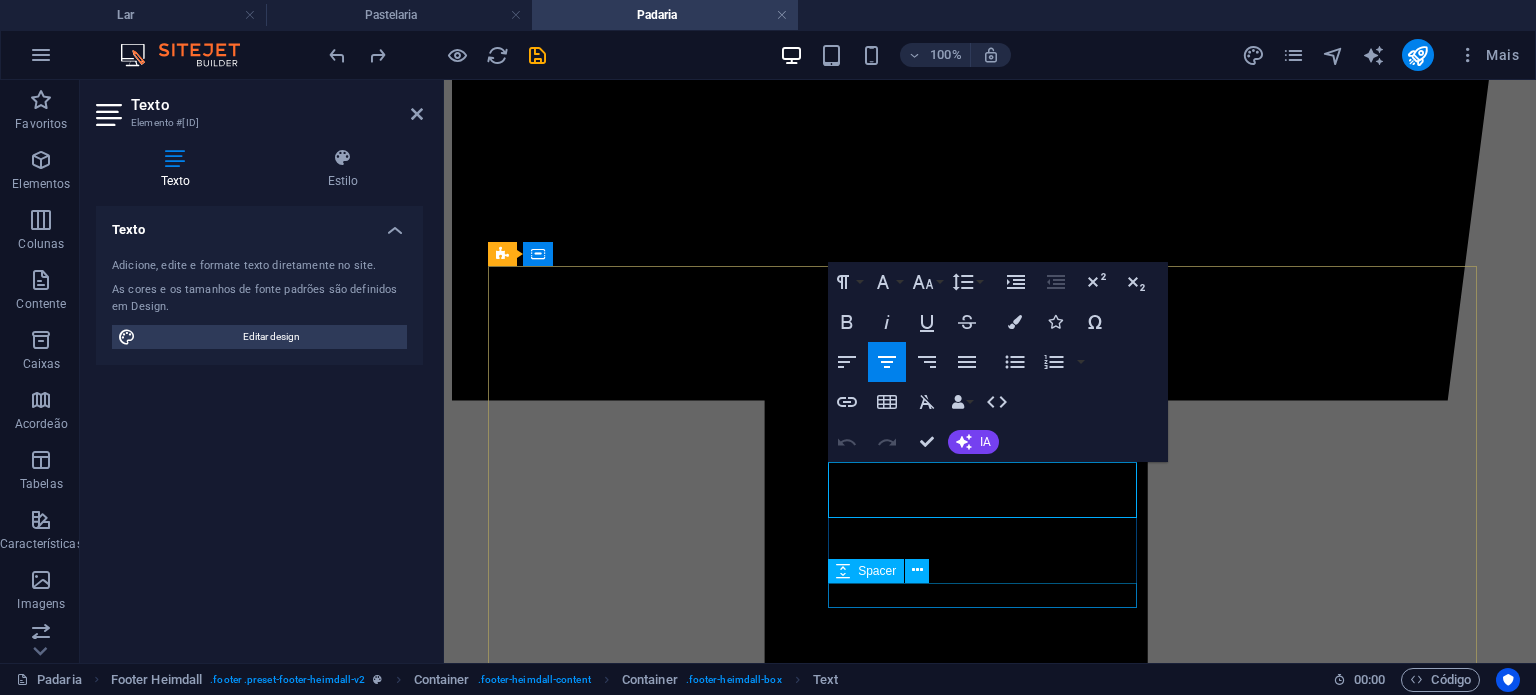 drag, startPoint x: 1226, startPoint y: 574, endPoint x: 1206, endPoint y: 563, distance: 22.825424 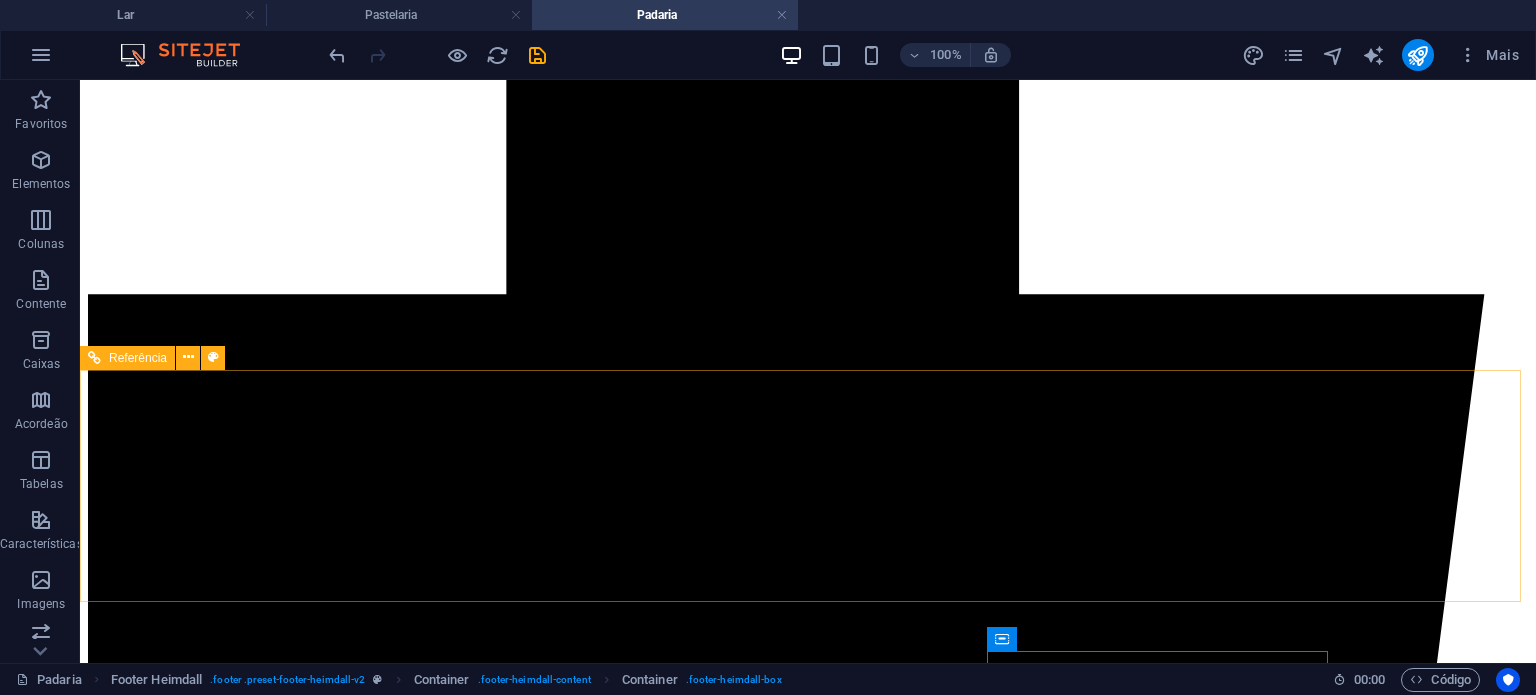 scroll, scrollTop: 867, scrollLeft: 0, axis: vertical 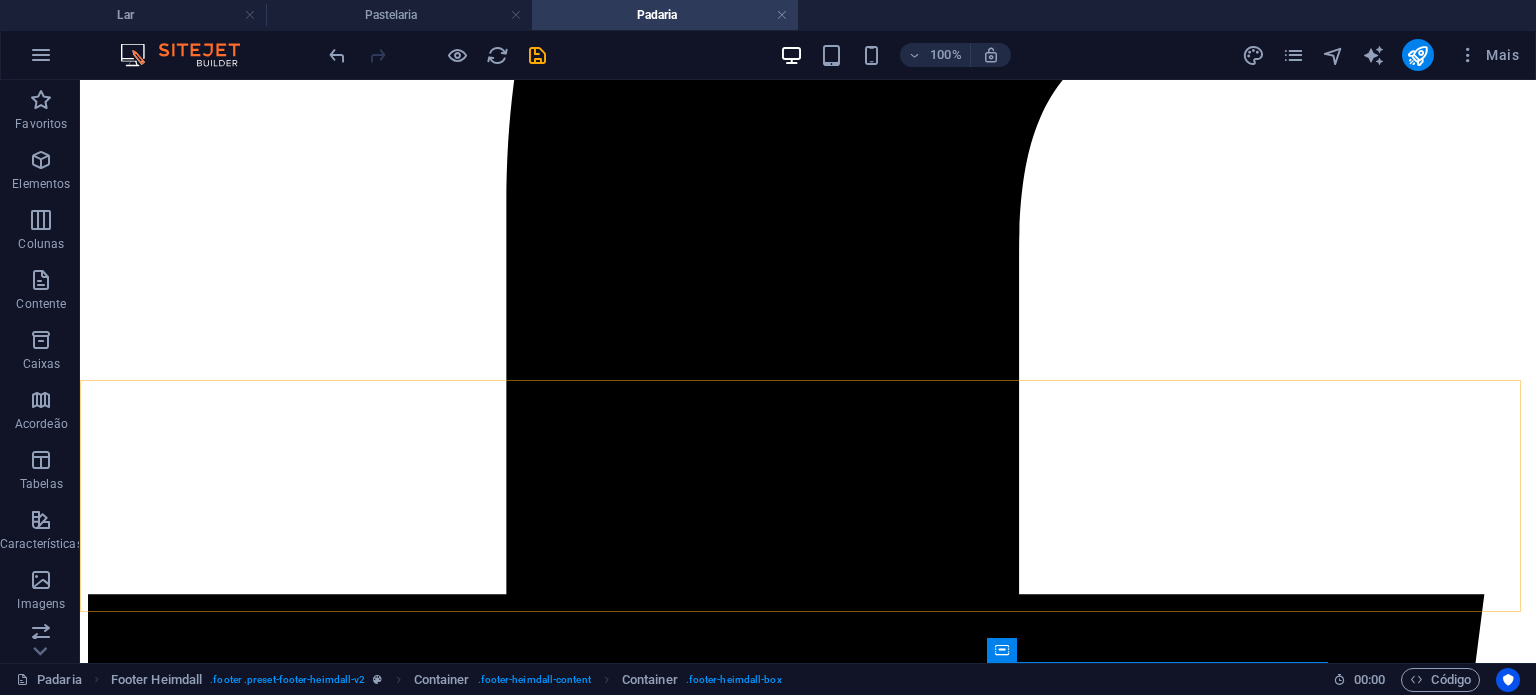 click on "Padaria Pastelaria História Entre em contato" at bounding box center (808, 2469) 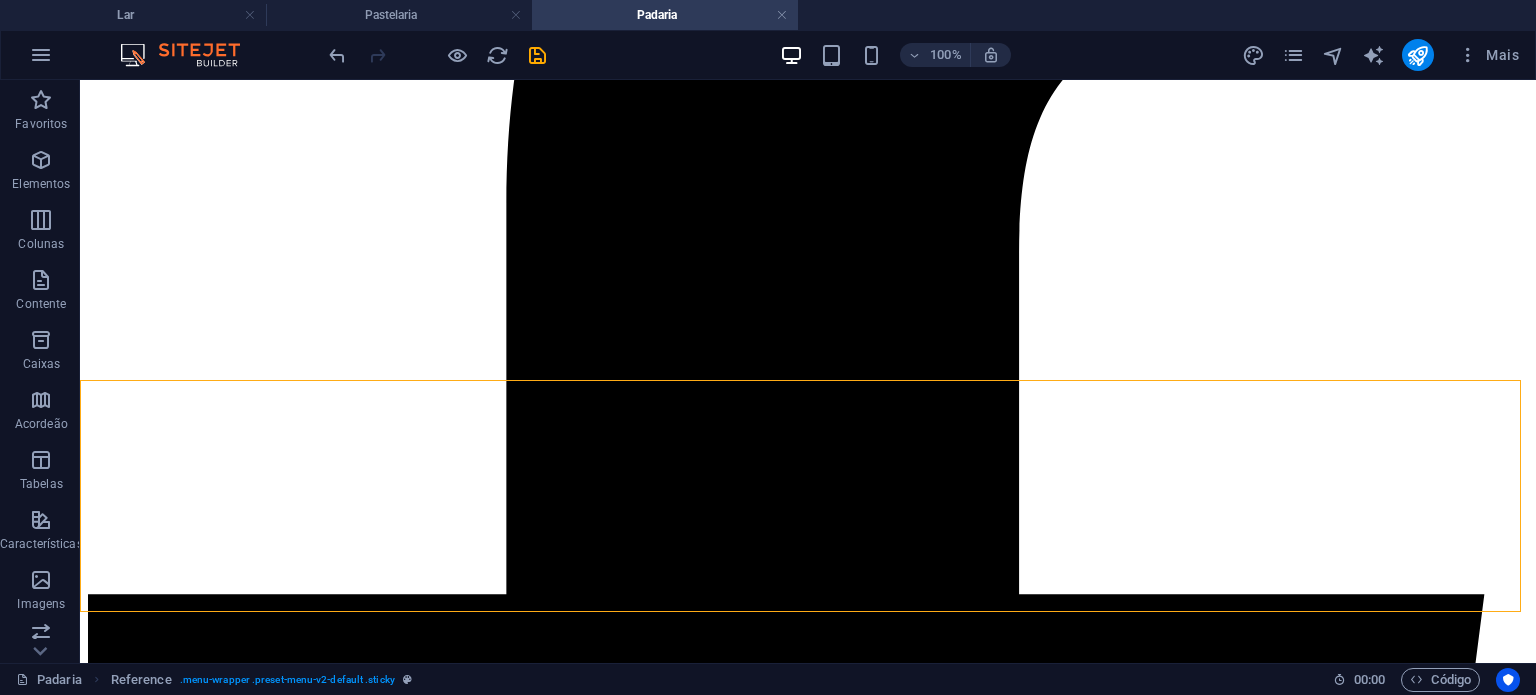 click on "Padaria Pastelaria História Entre em contato" at bounding box center [808, 2469] 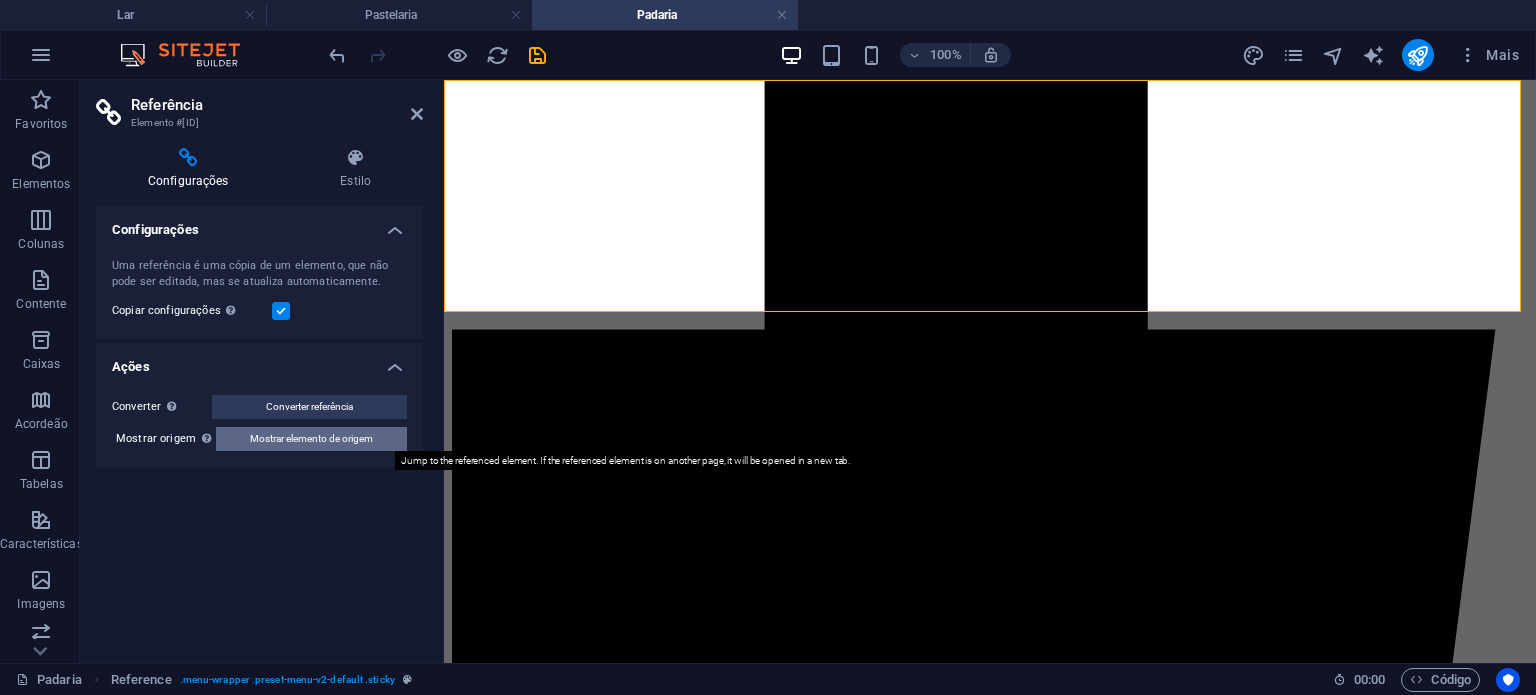 click on "Mostrar elemento de origem" at bounding box center (311, 438) 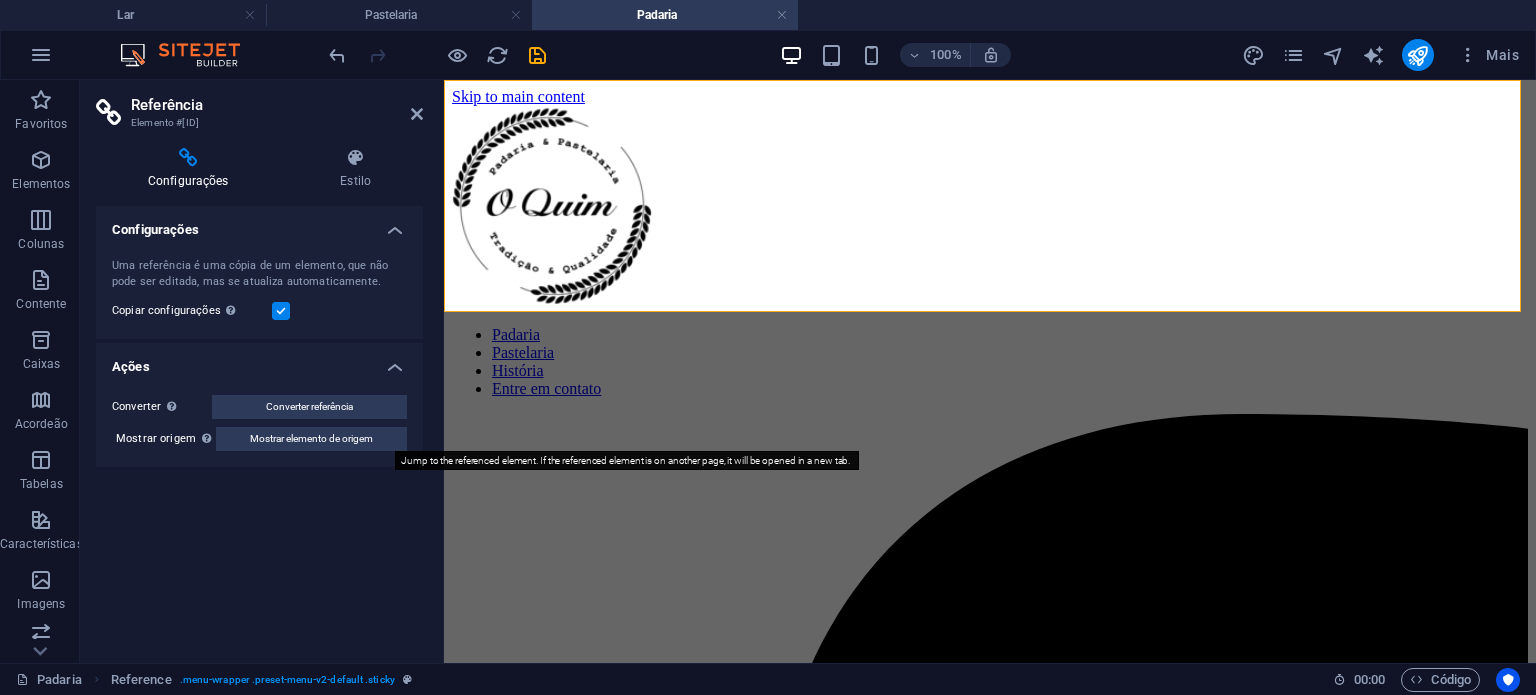 select on "header" 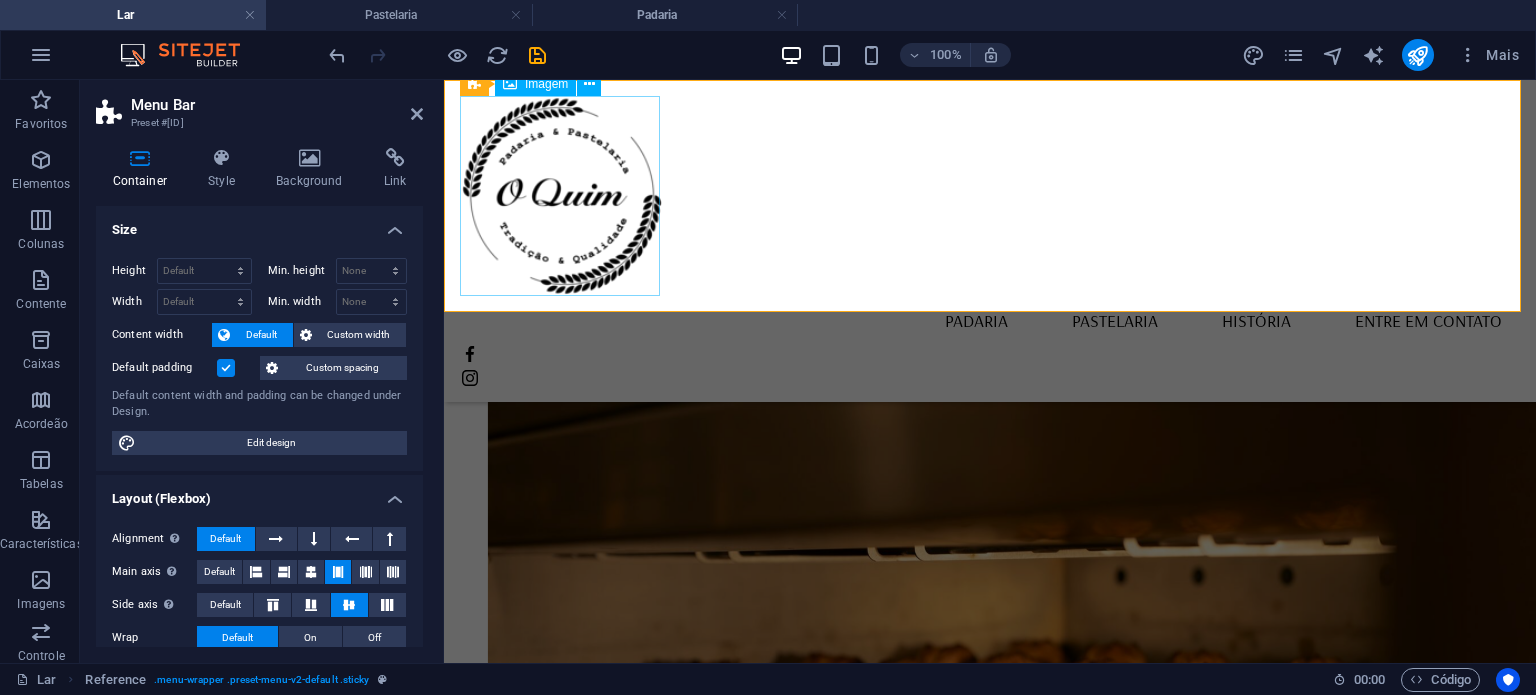 scroll, scrollTop: 1945, scrollLeft: 0, axis: vertical 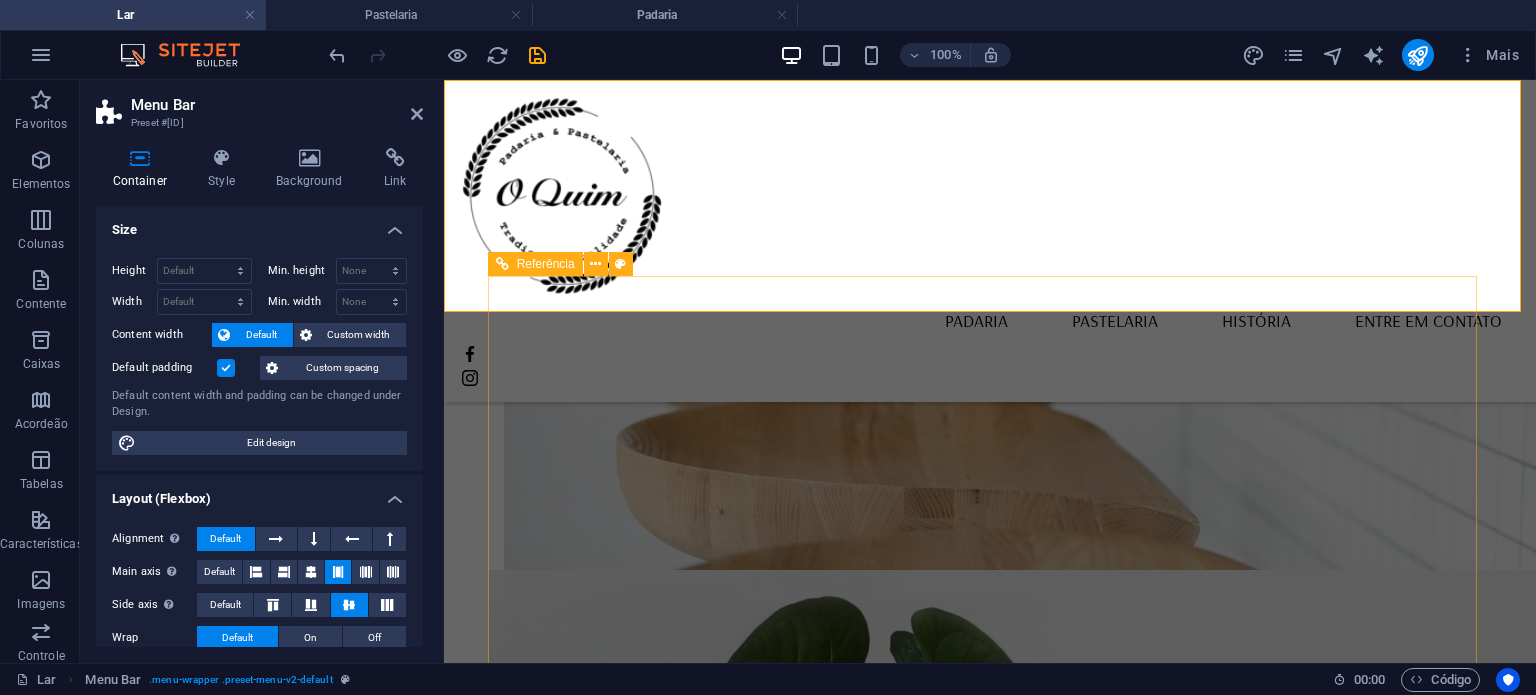 click on "[STREET] [NUMBER]" at bounding box center (661, 2048) 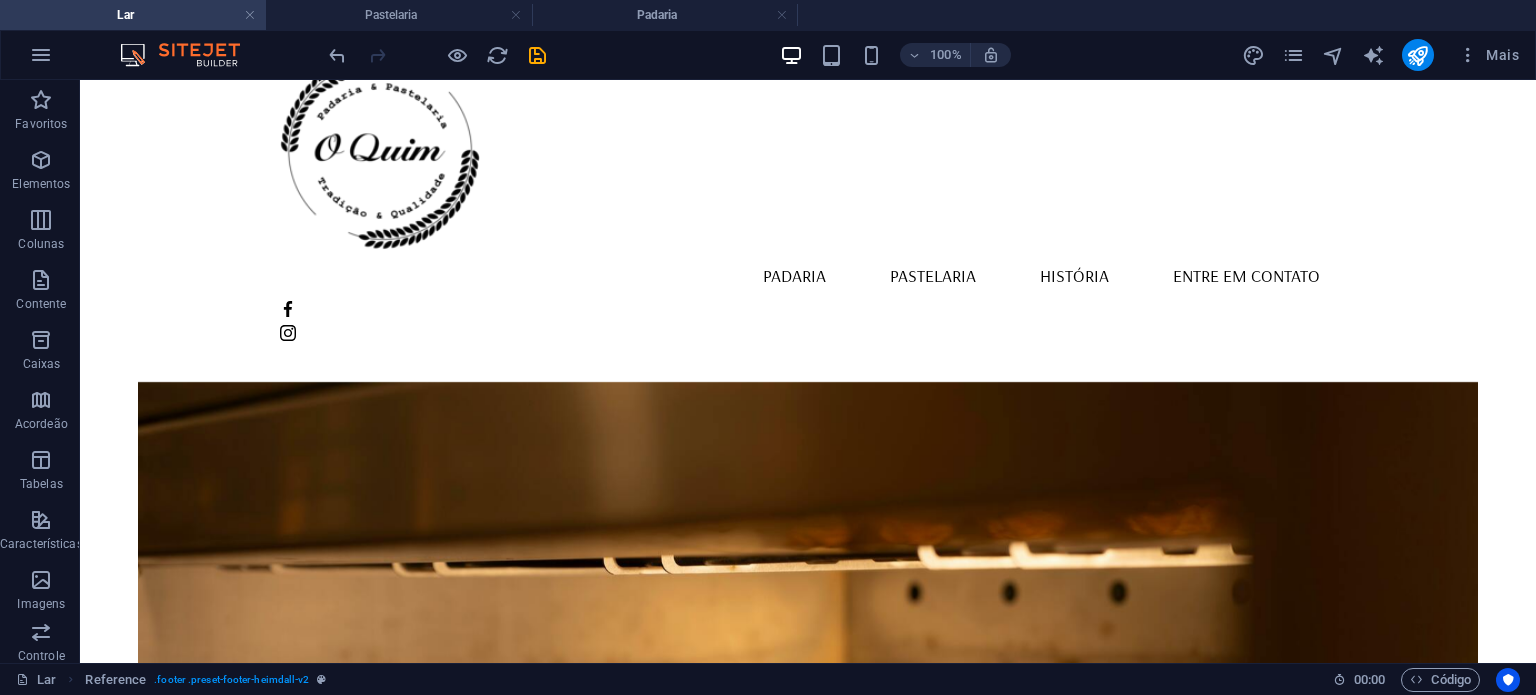 scroll, scrollTop: 0, scrollLeft: 0, axis: both 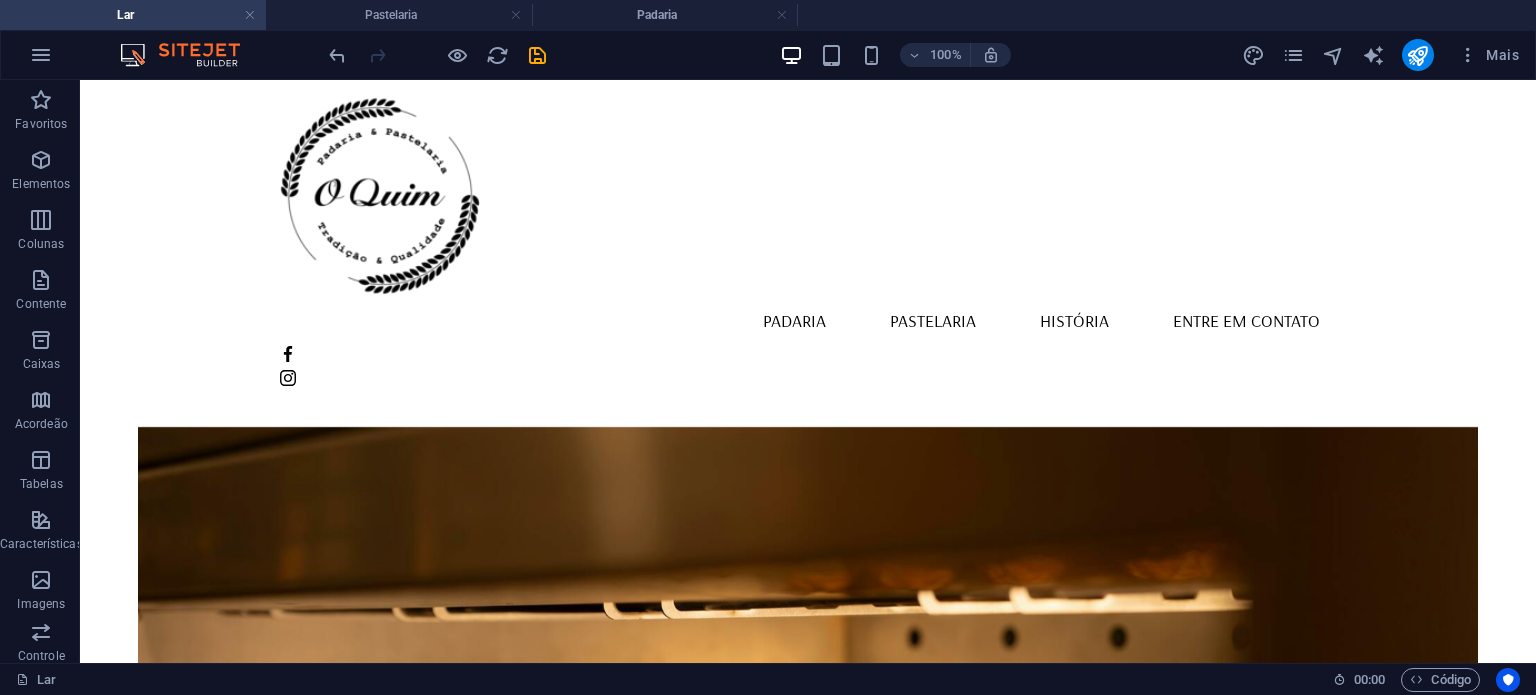 click at bounding box center [537, 55] 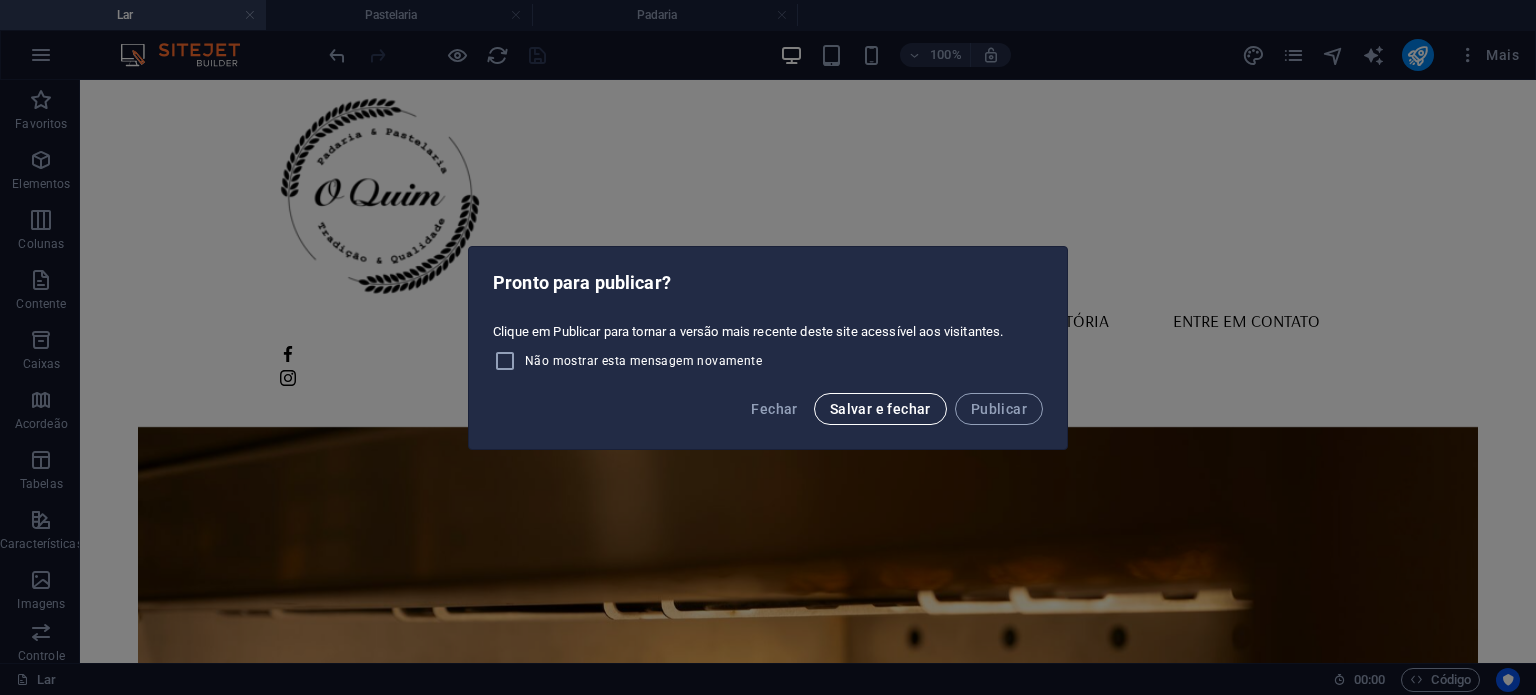 click on "Salvar e fechar" at bounding box center [880, 409] 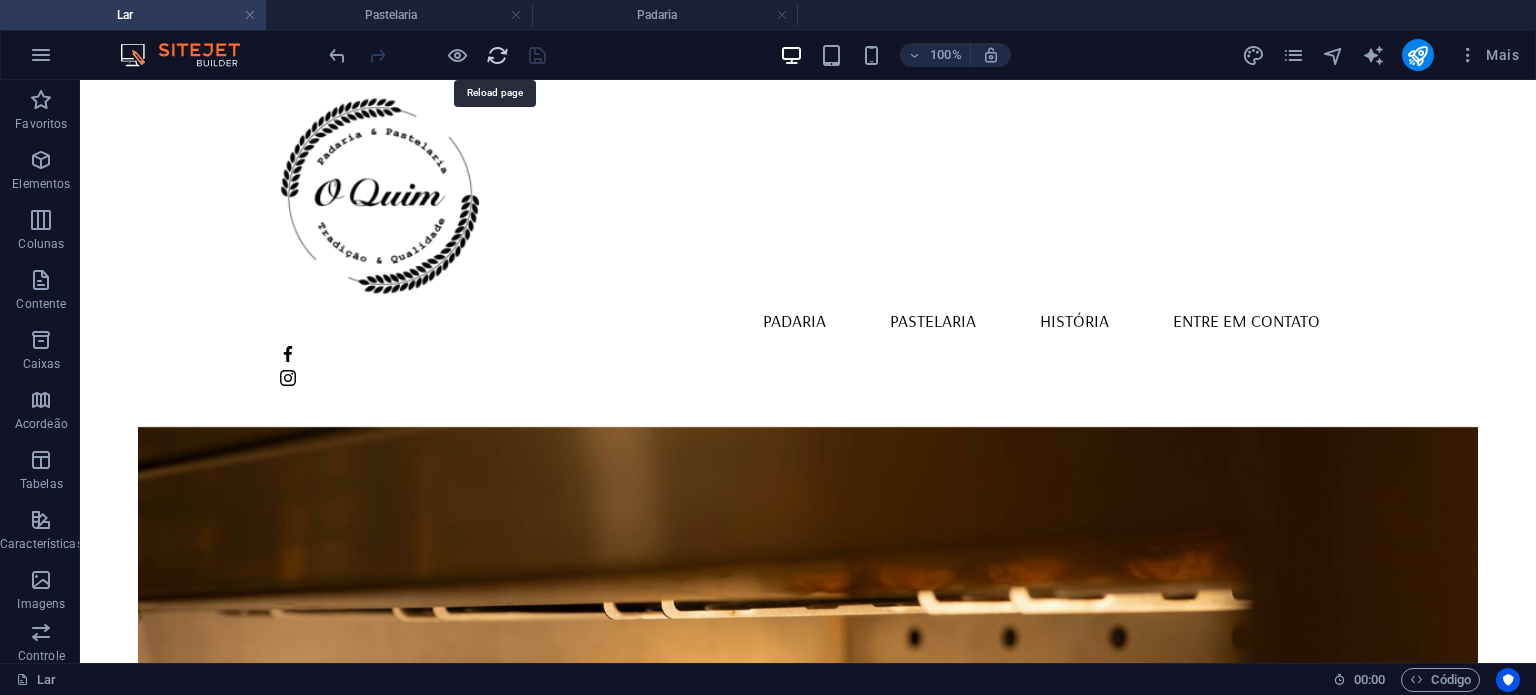 click at bounding box center [497, 55] 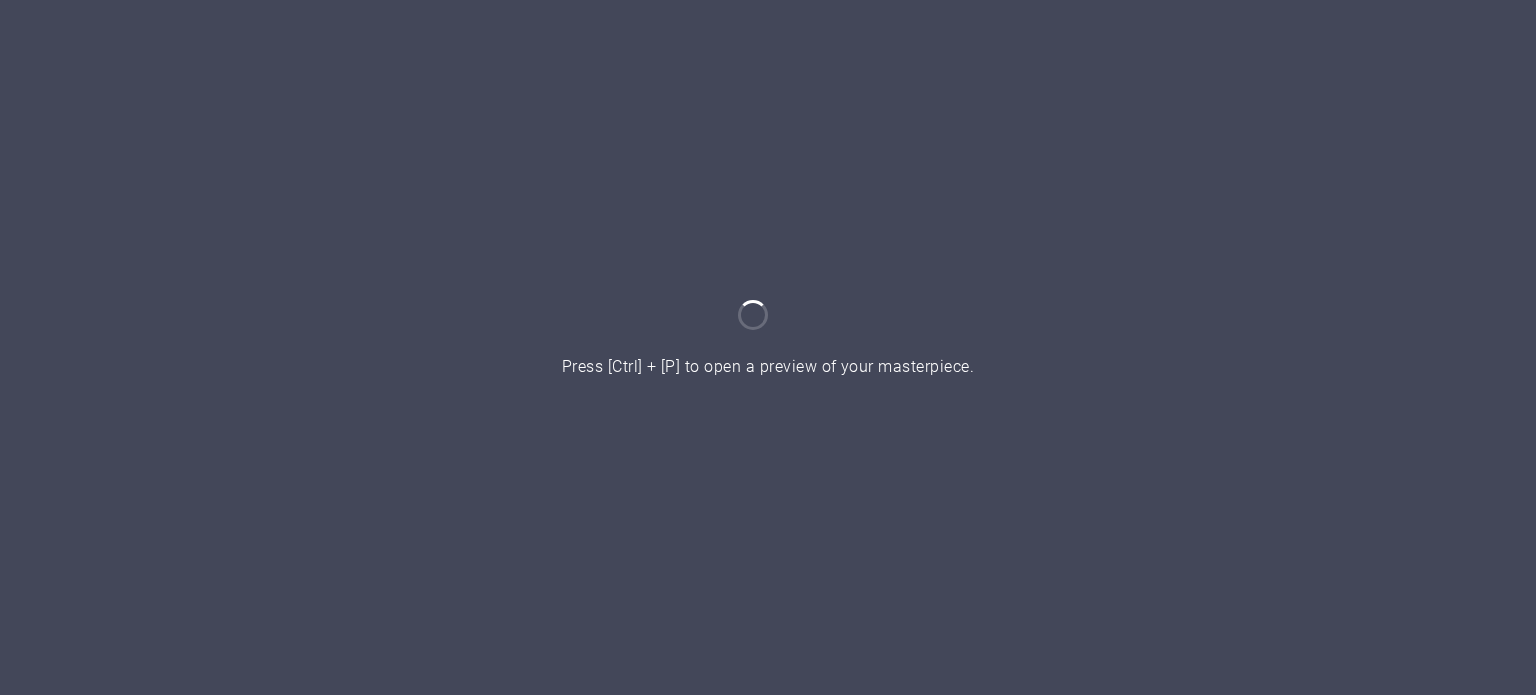 scroll, scrollTop: 0, scrollLeft: 0, axis: both 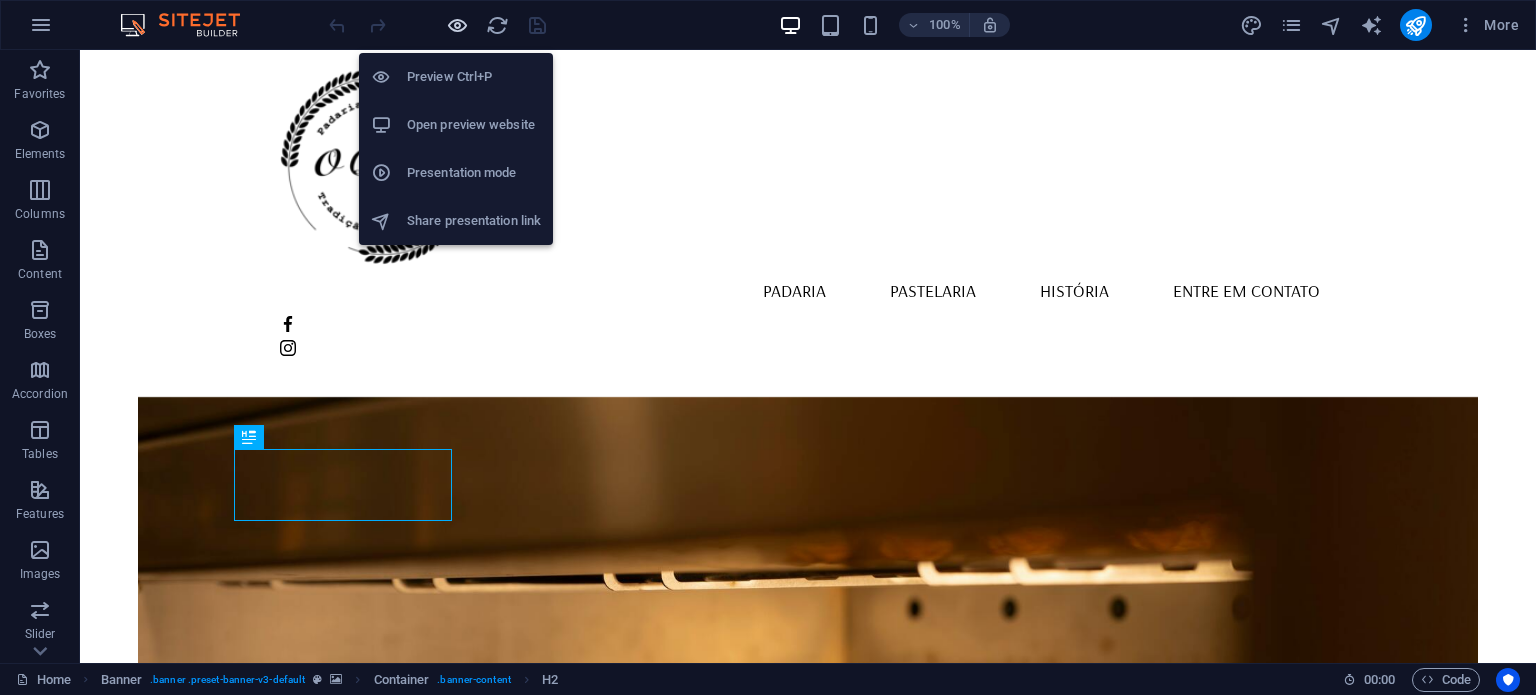click at bounding box center (457, 25) 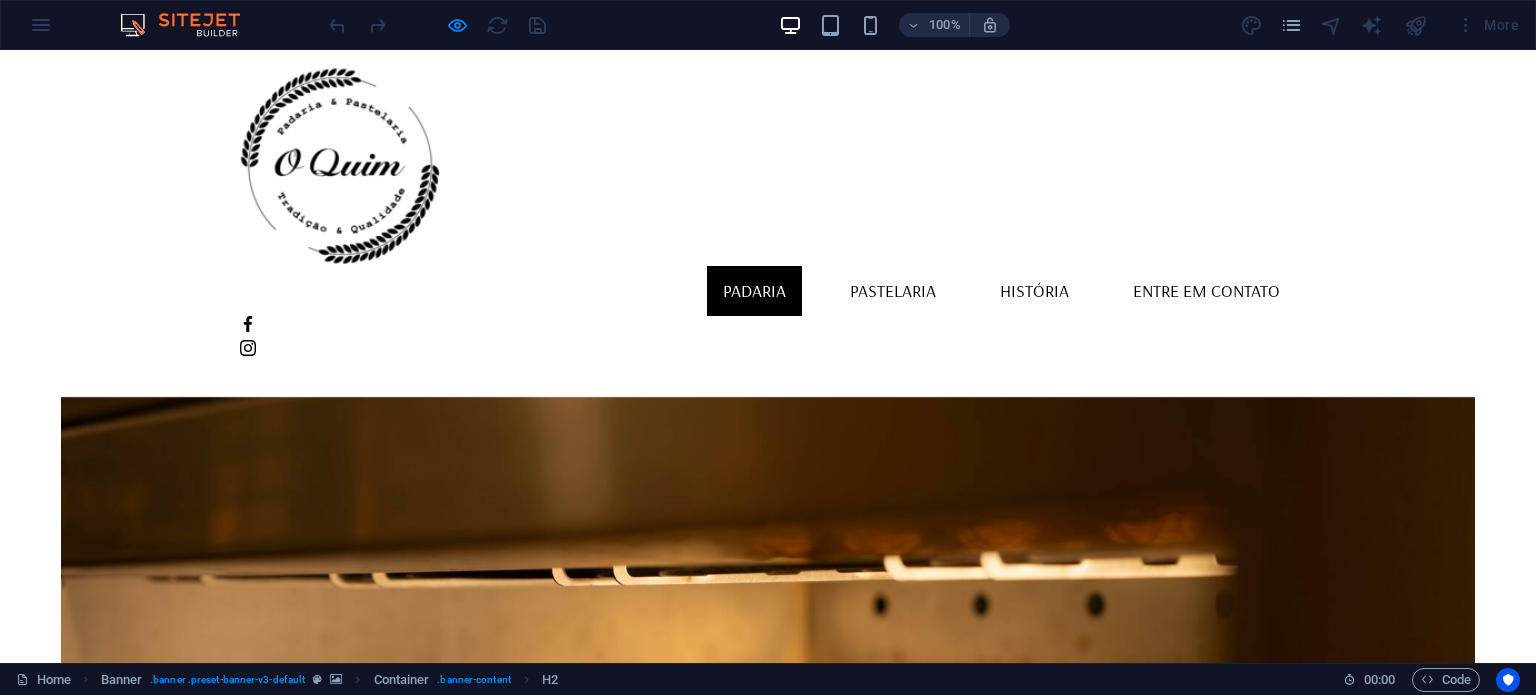 click on "Padaria" at bounding box center (754, 290) 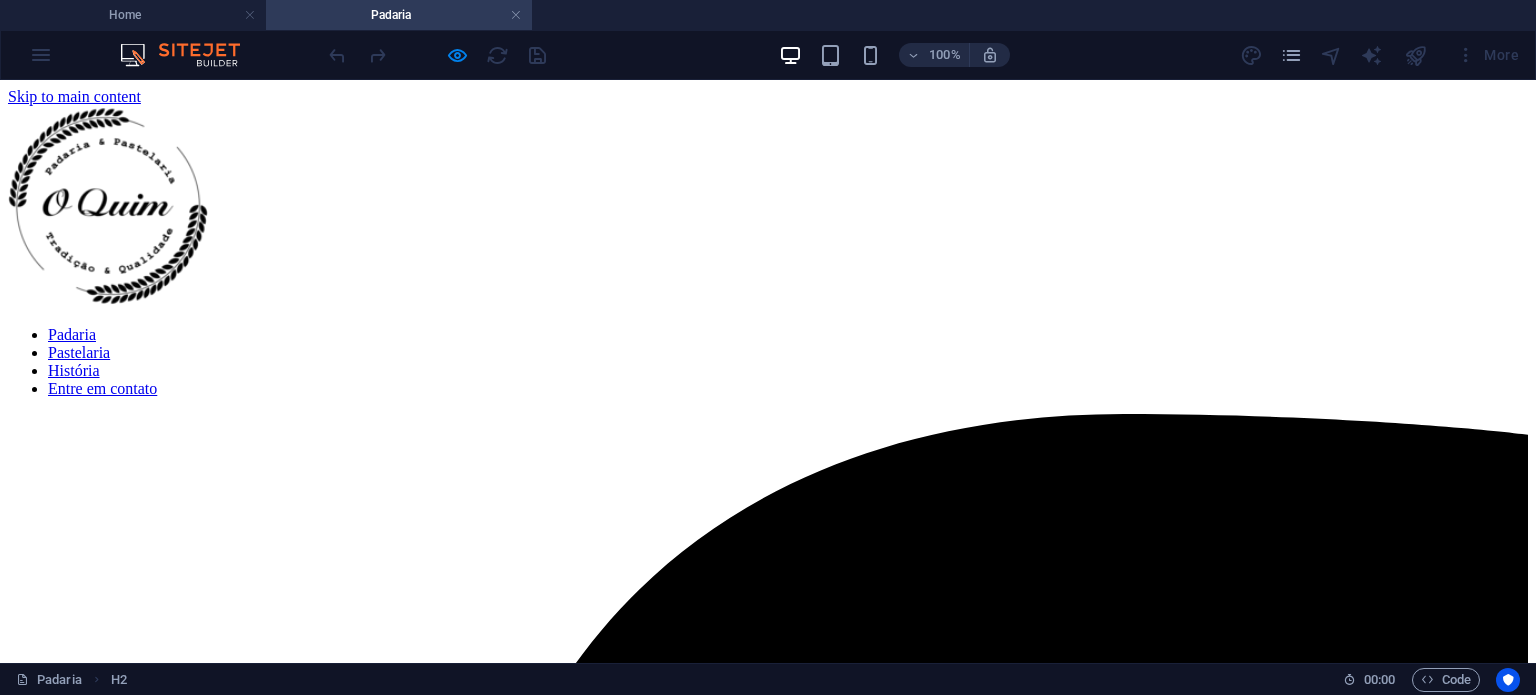 scroll, scrollTop: 0, scrollLeft: 0, axis: both 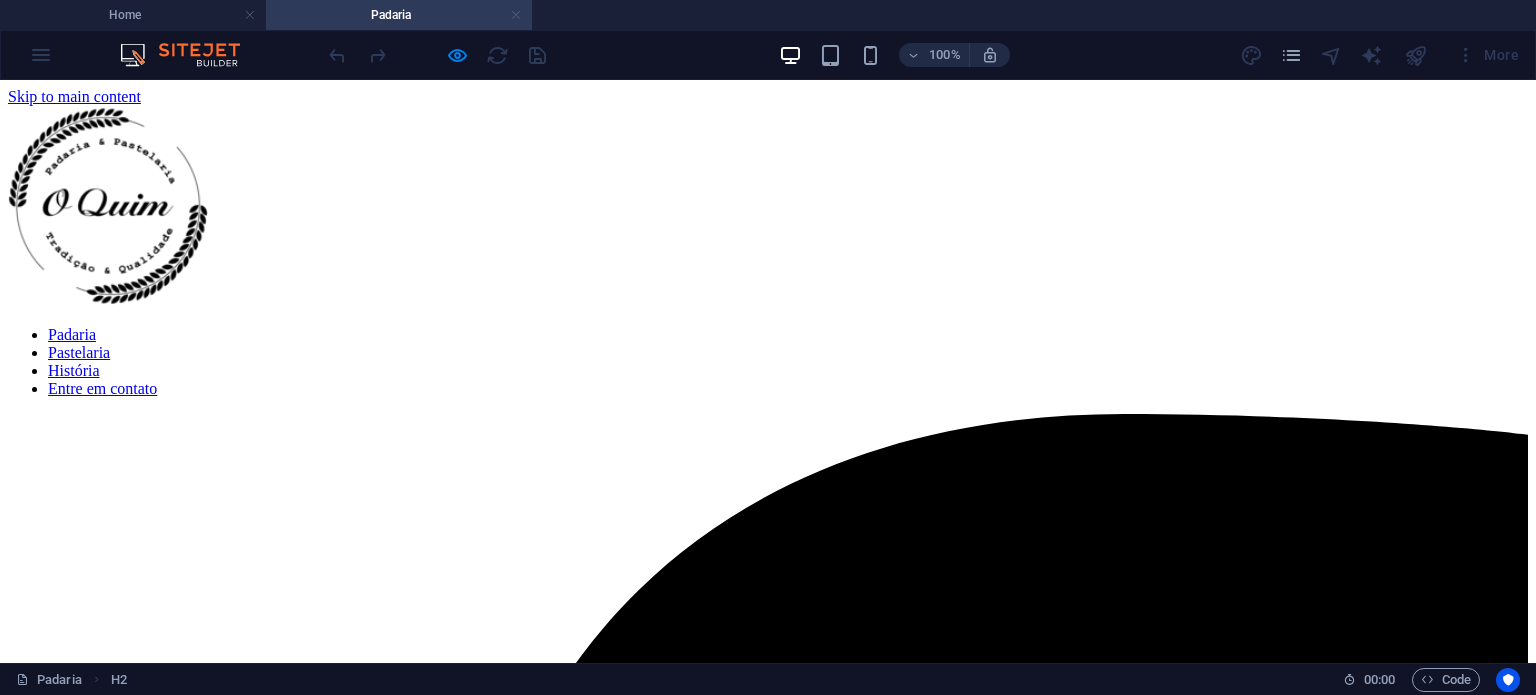 click at bounding box center [516, 15] 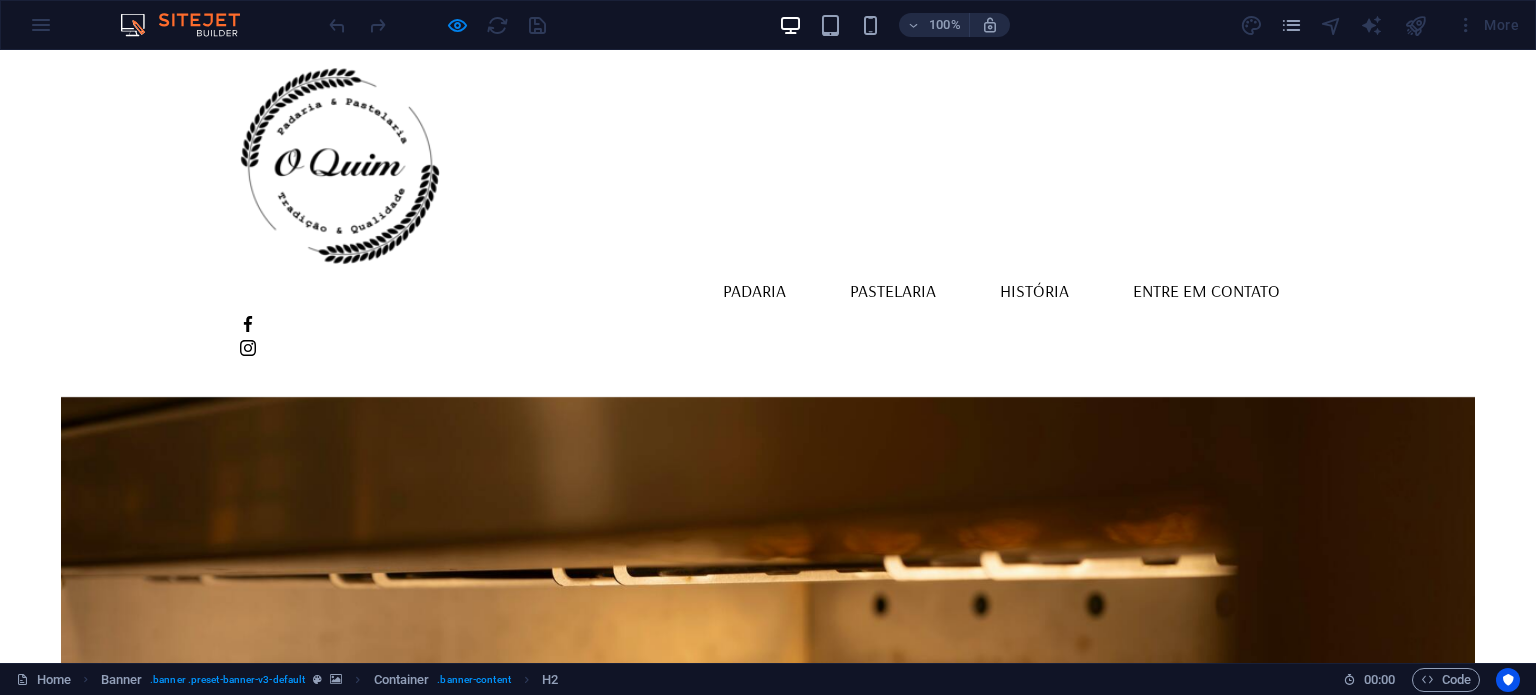 click on "Padaria Pastelaria História Entre em contato" at bounding box center (767, 211) 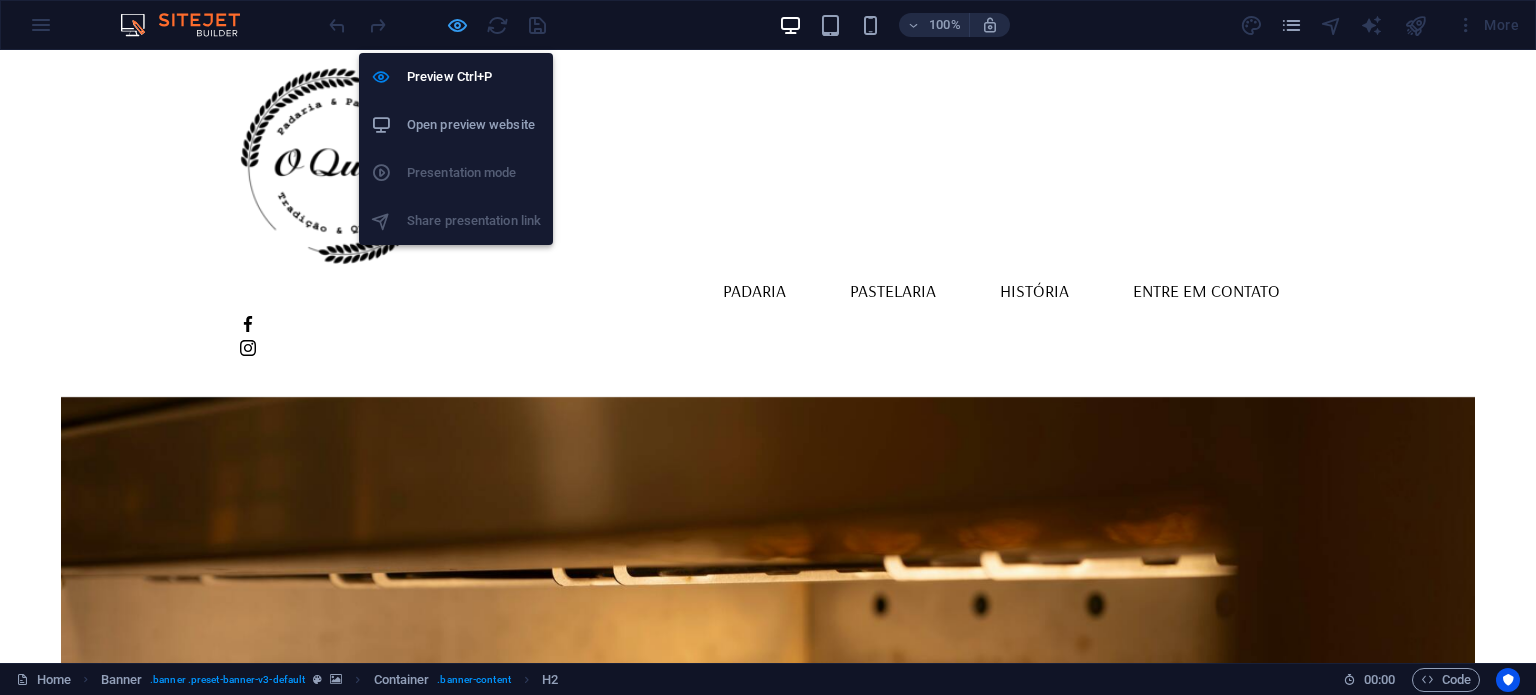 click at bounding box center (457, 25) 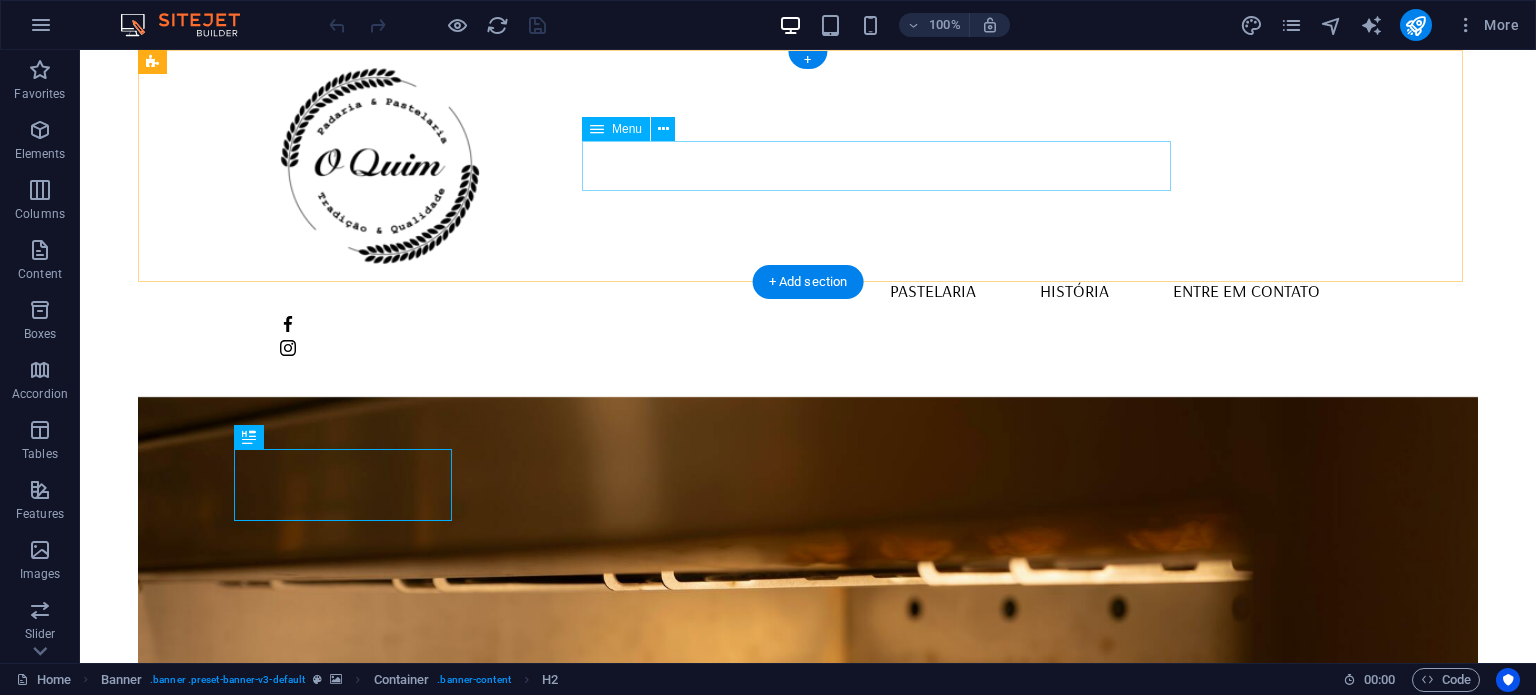 click on "Padaria Pastelaria História Entre em contato" at bounding box center [808, 291] 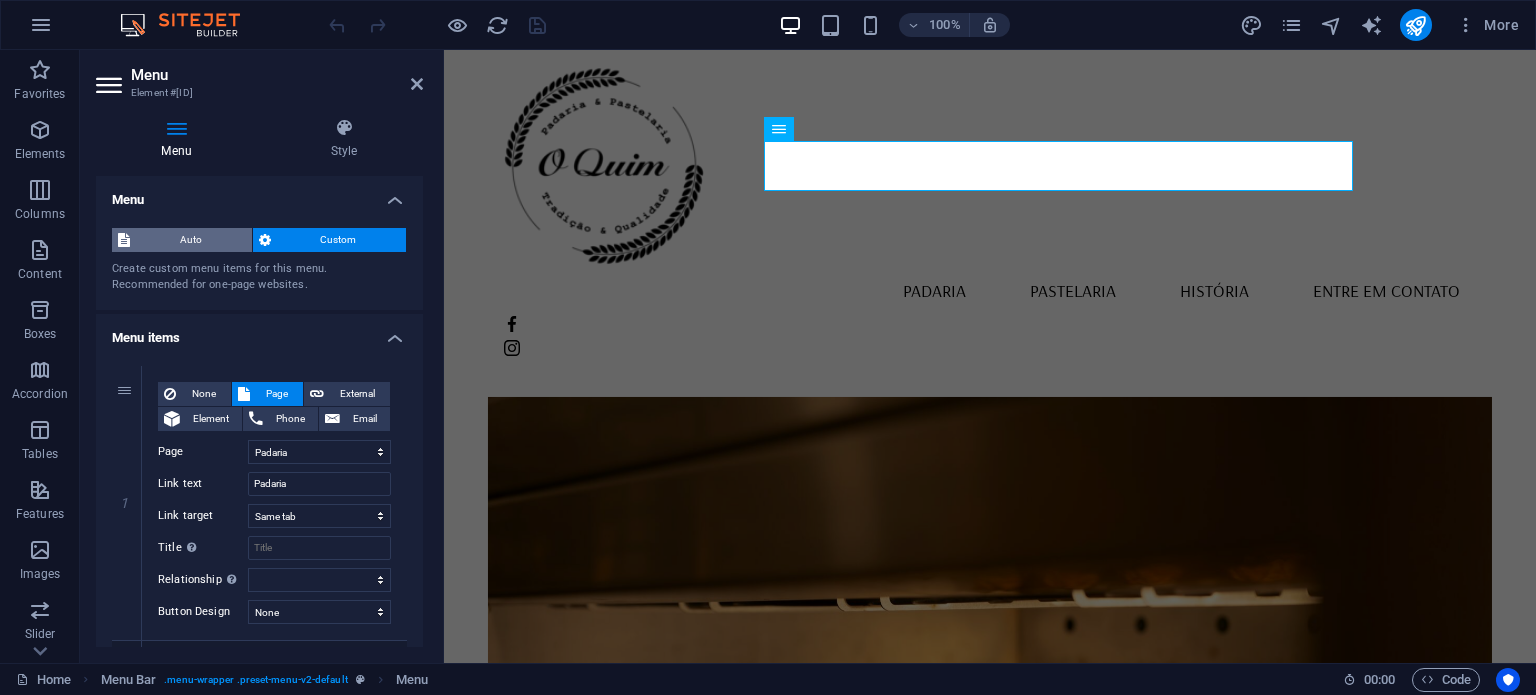 click on "Auto" at bounding box center [191, 240] 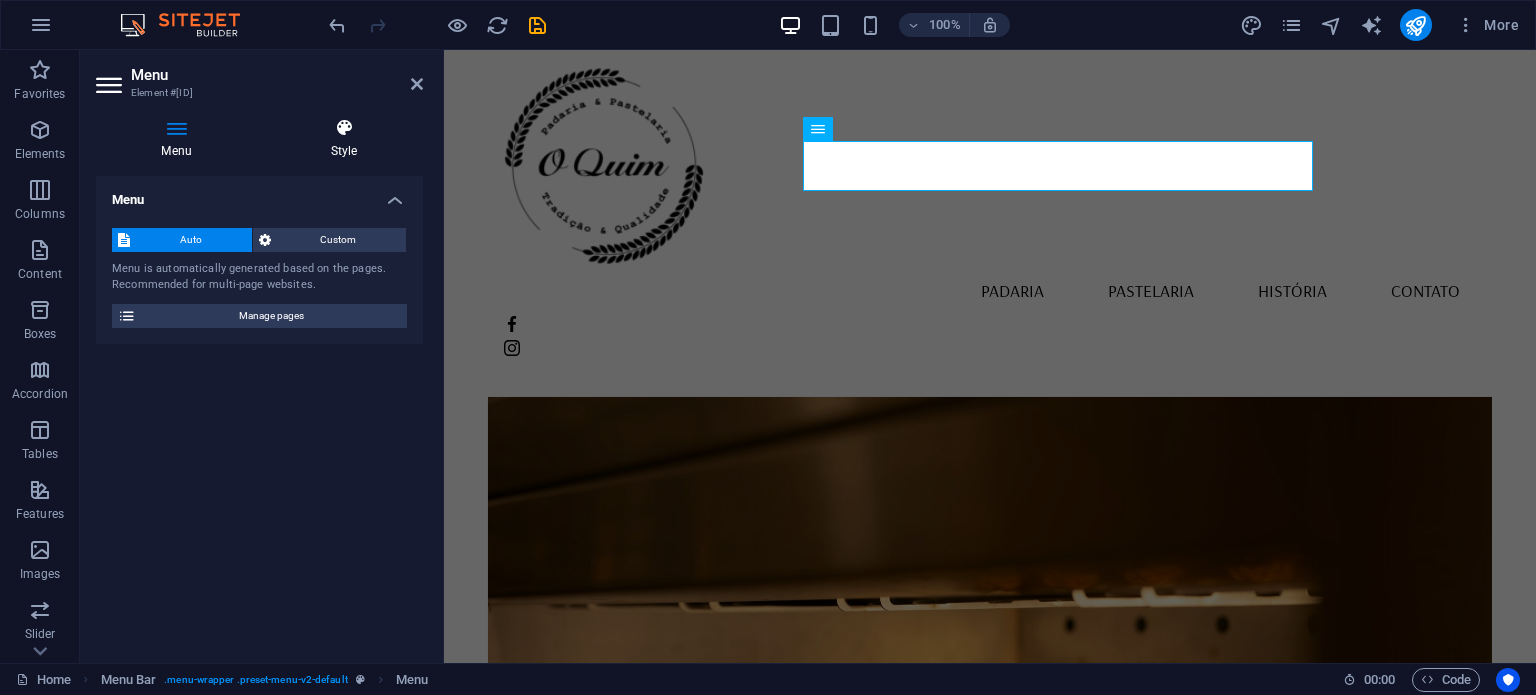 click on "Style" at bounding box center (344, 139) 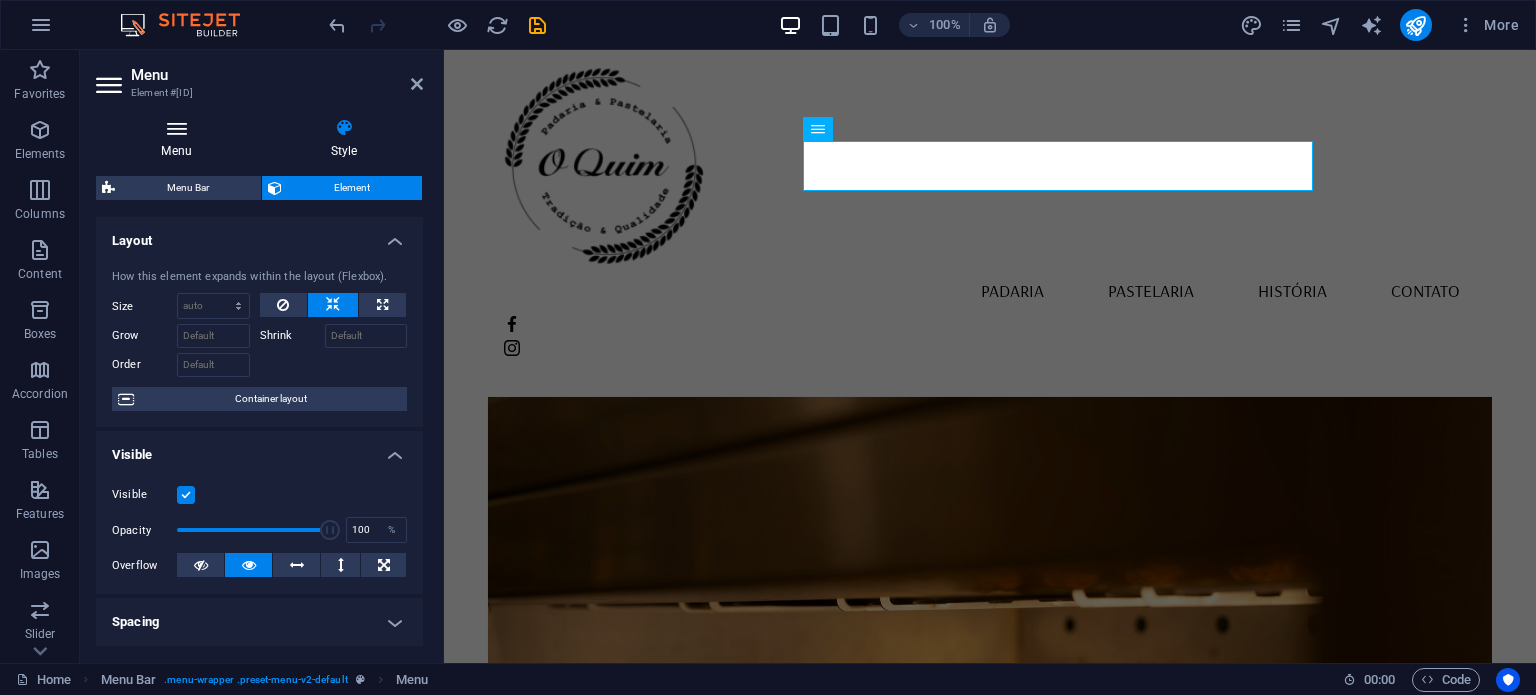 click at bounding box center (176, 128) 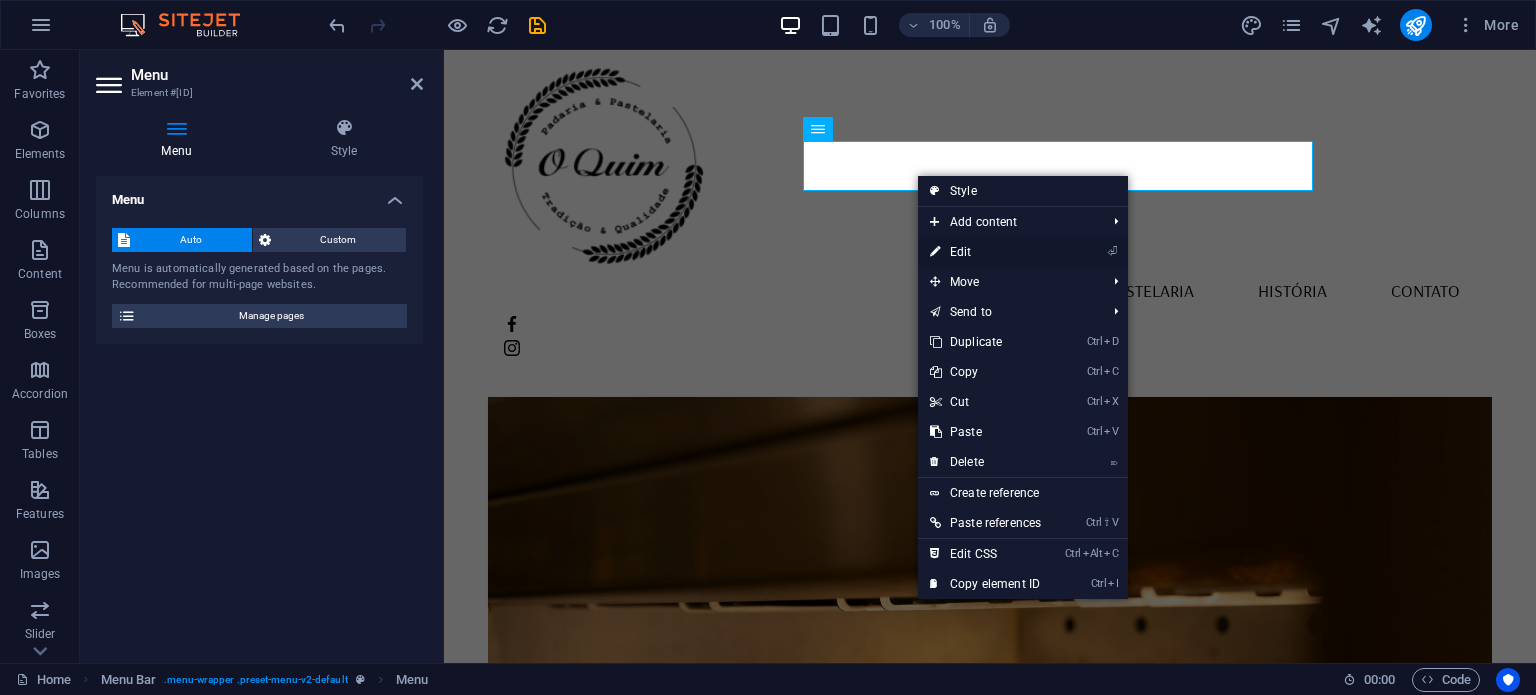 click on "⏎  Edit" at bounding box center (985, 252) 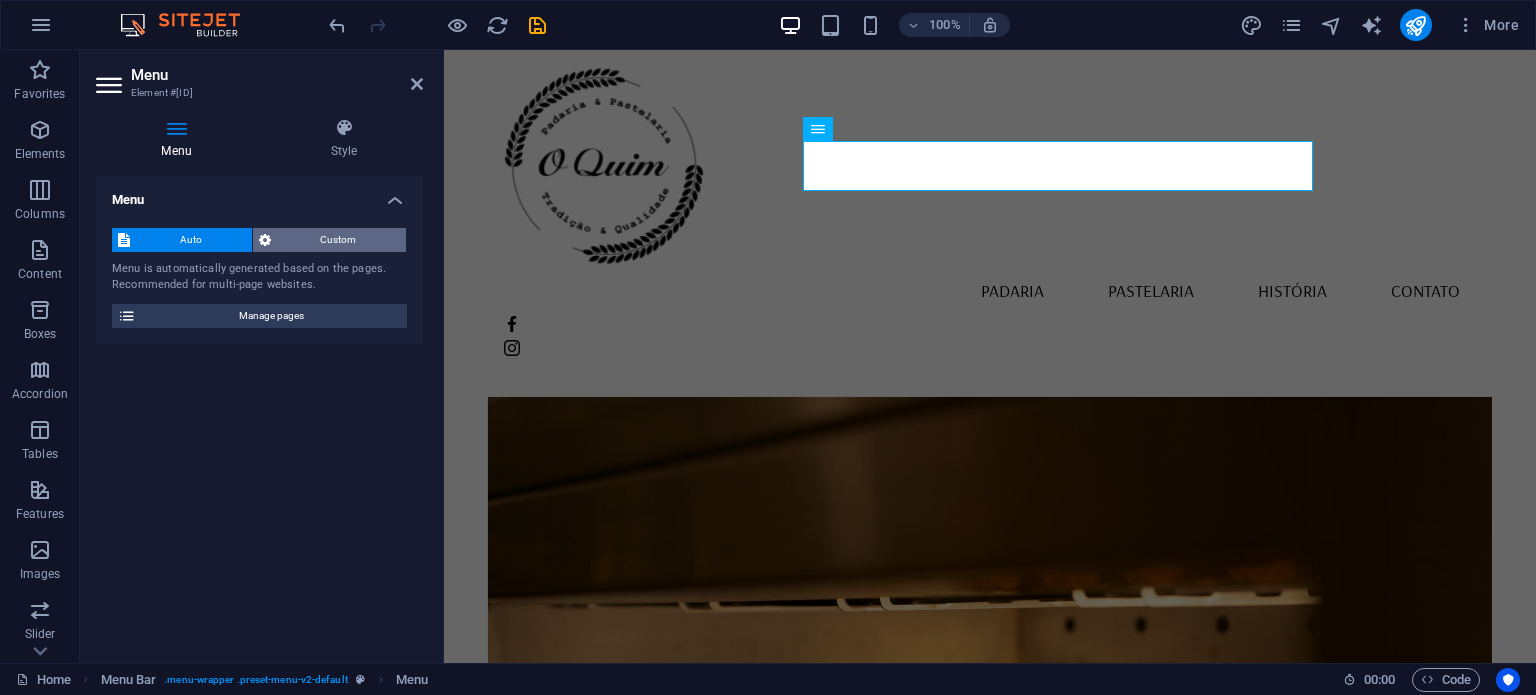 click on "Custom" at bounding box center (339, 240) 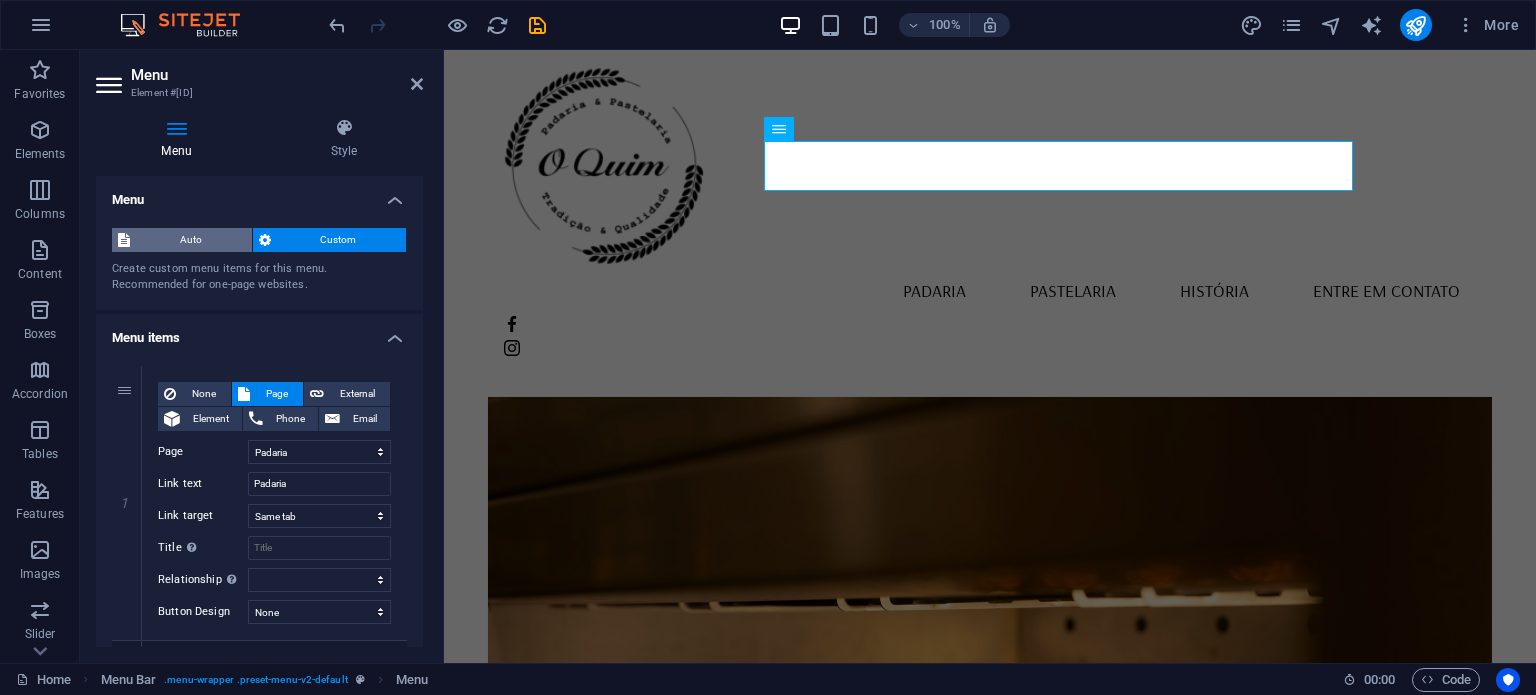 click on "Auto" at bounding box center [191, 240] 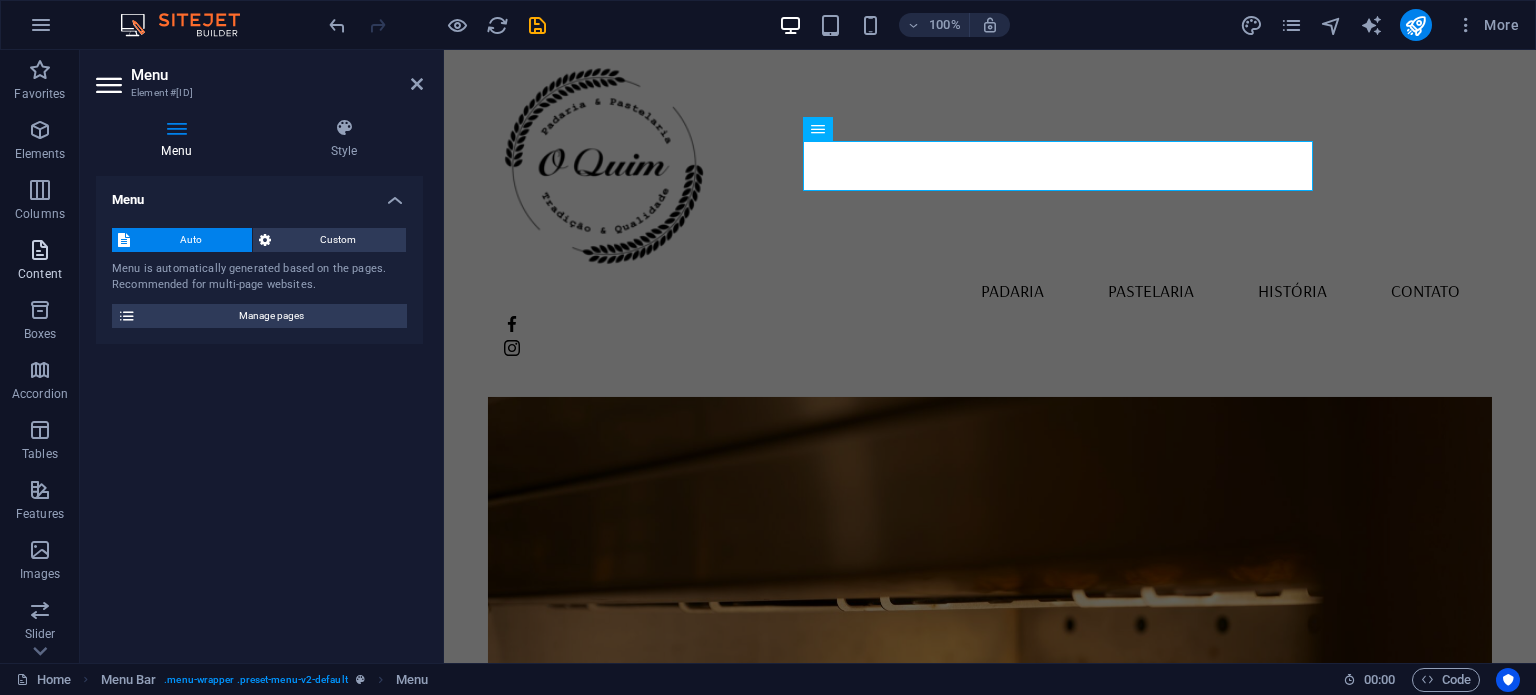 click at bounding box center (40, 250) 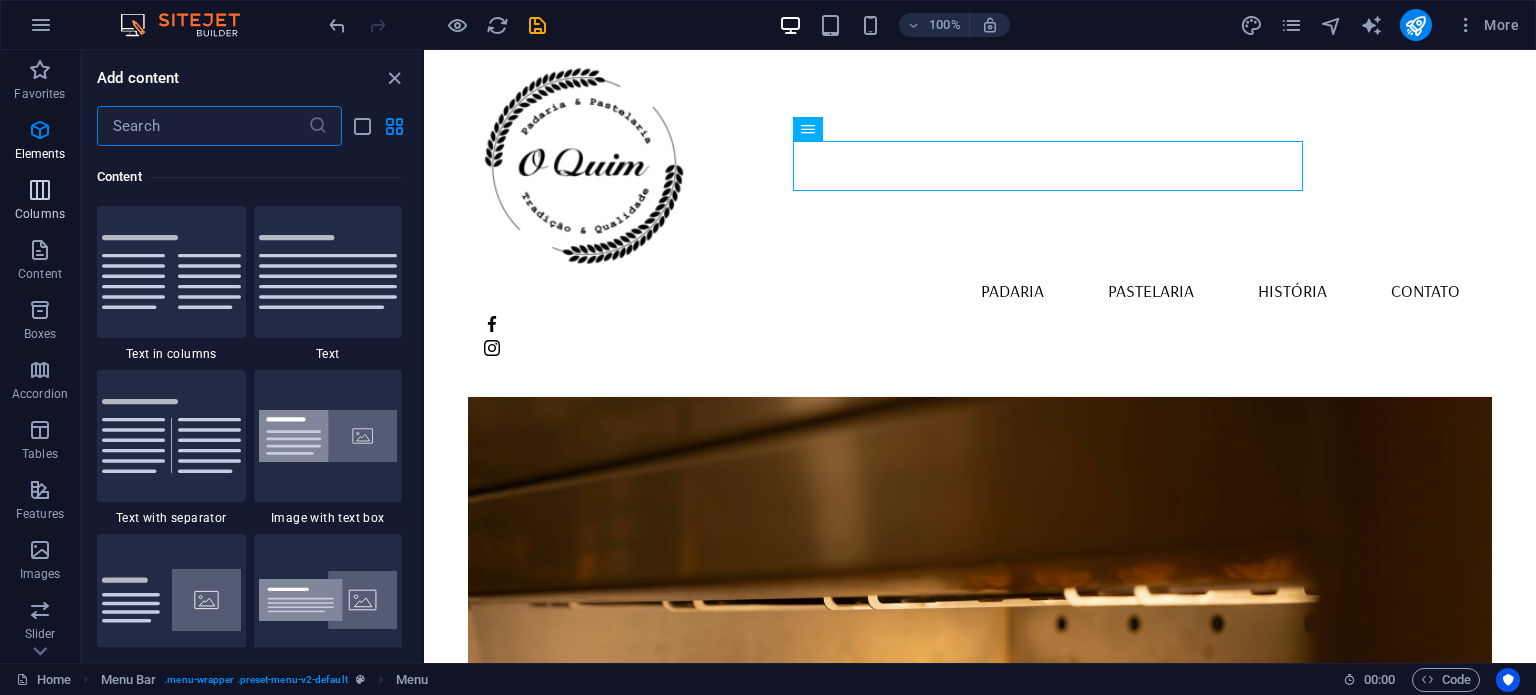 scroll, scrollTop: 3499, scrollLeft: 0, axis: vertical 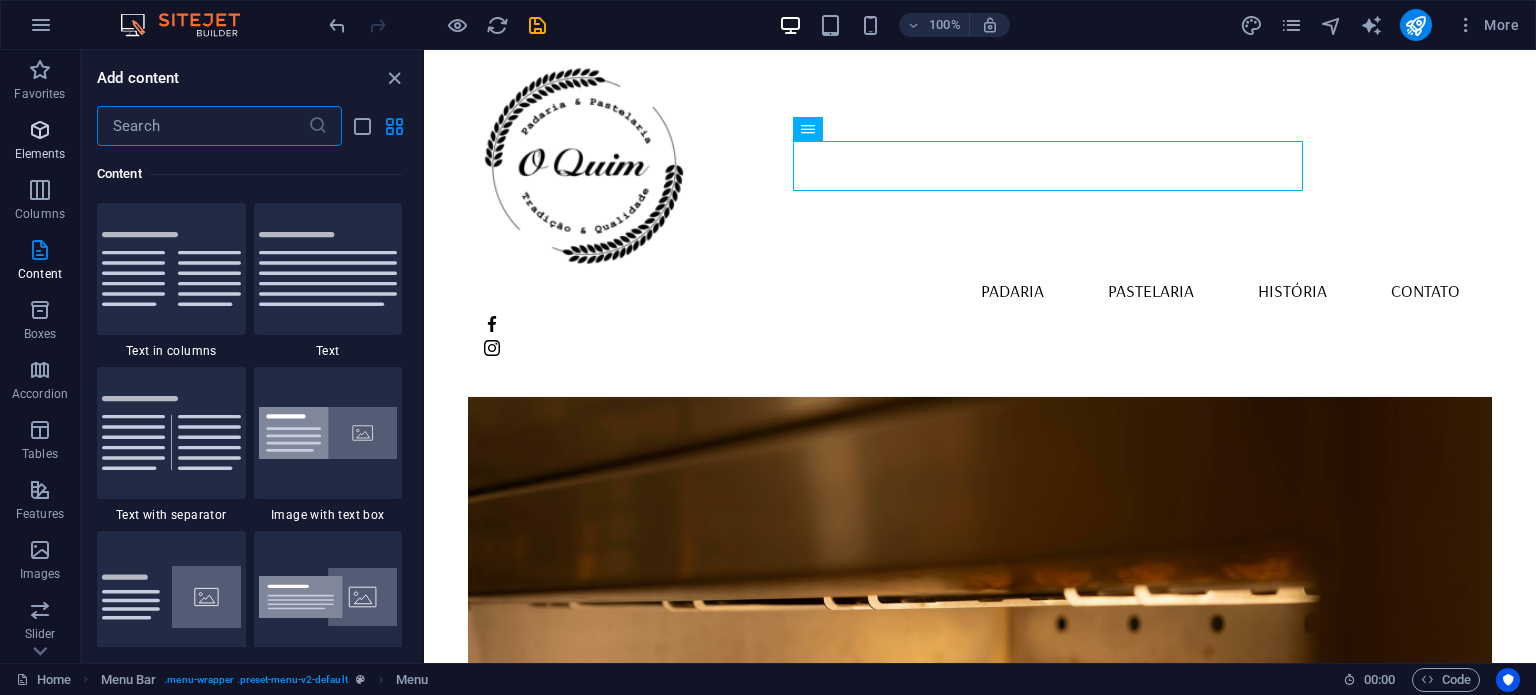 click on "Elements" at bounding box center [40, 154] 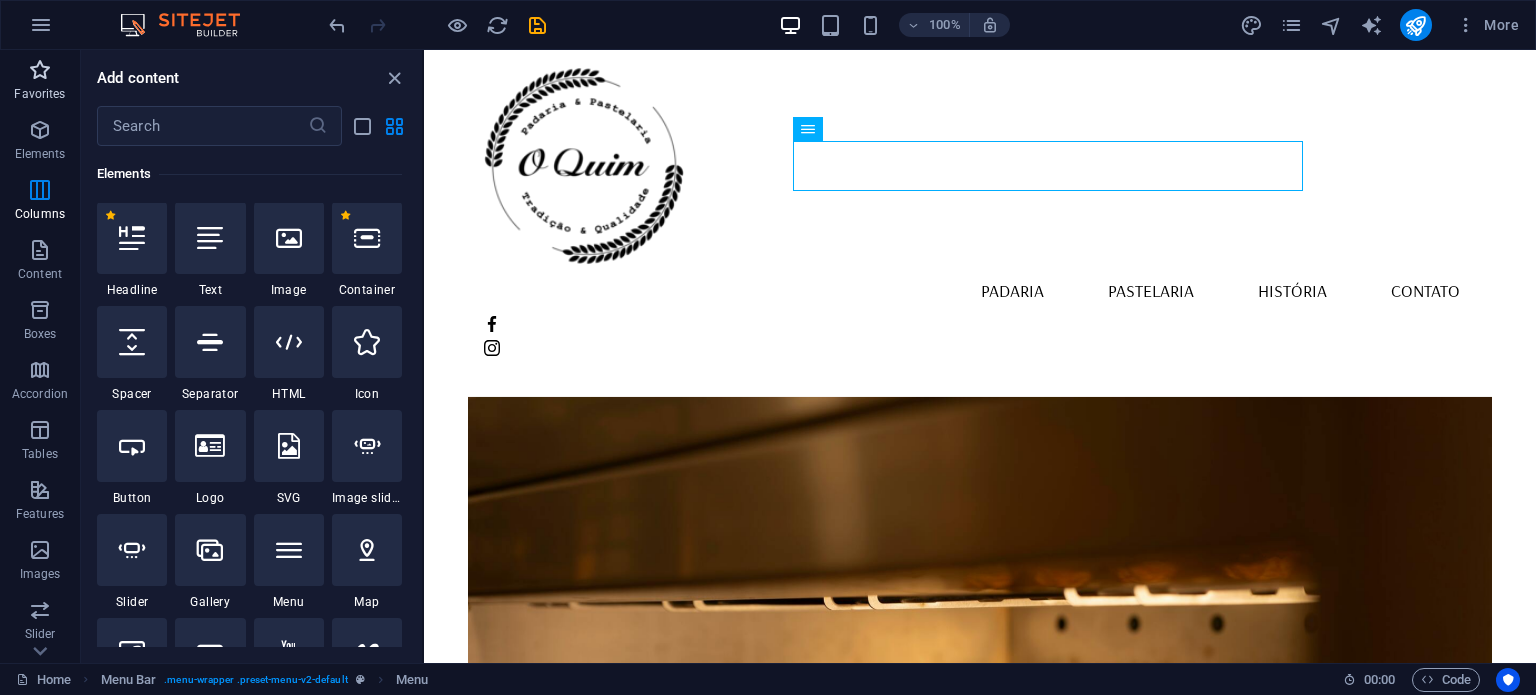 scroll, scrollTop: 212, scrollLeft: 0, axis: vertical 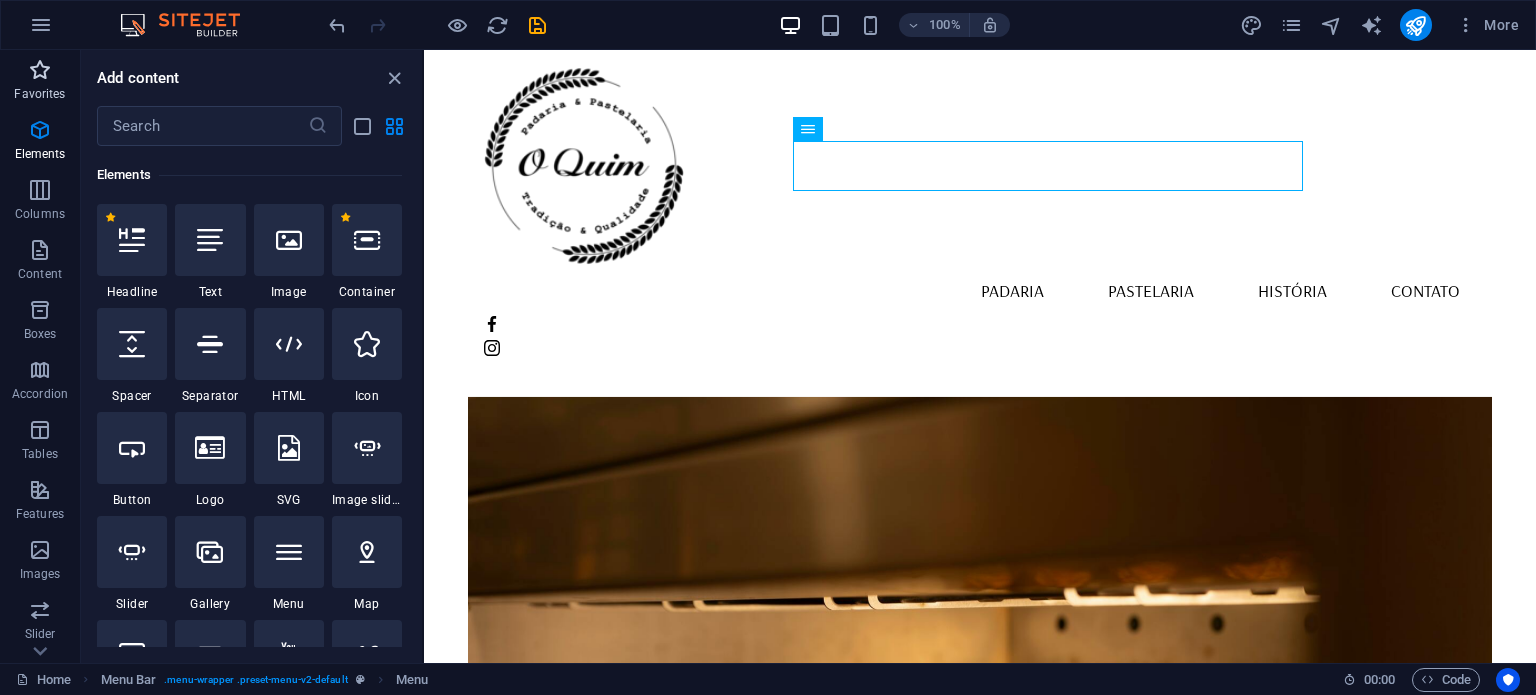 click at bounding box center (40, 70) 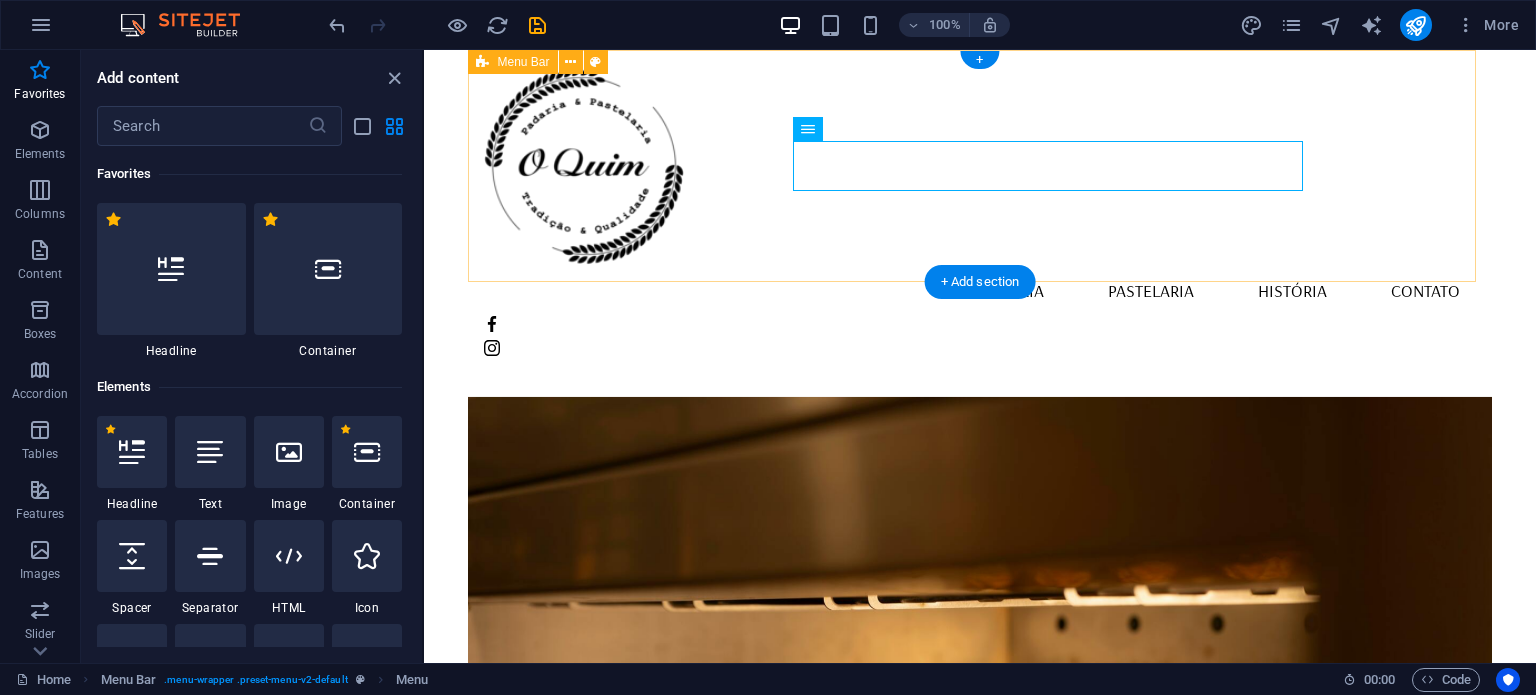 scroll, scrollTop: 0, scrollLeft: 0, axis: both 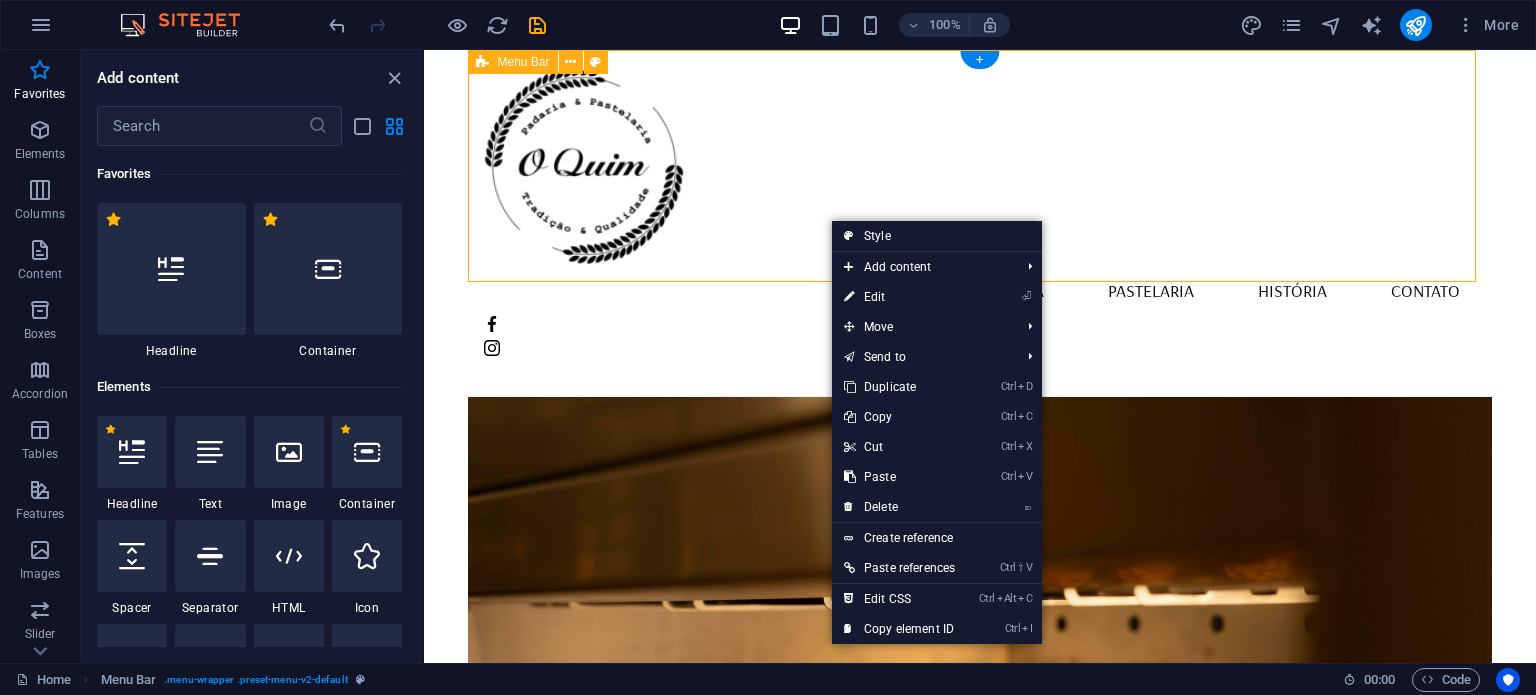 click on "Padaria Pastelaria História Contato" at bounding box center (979, 211) 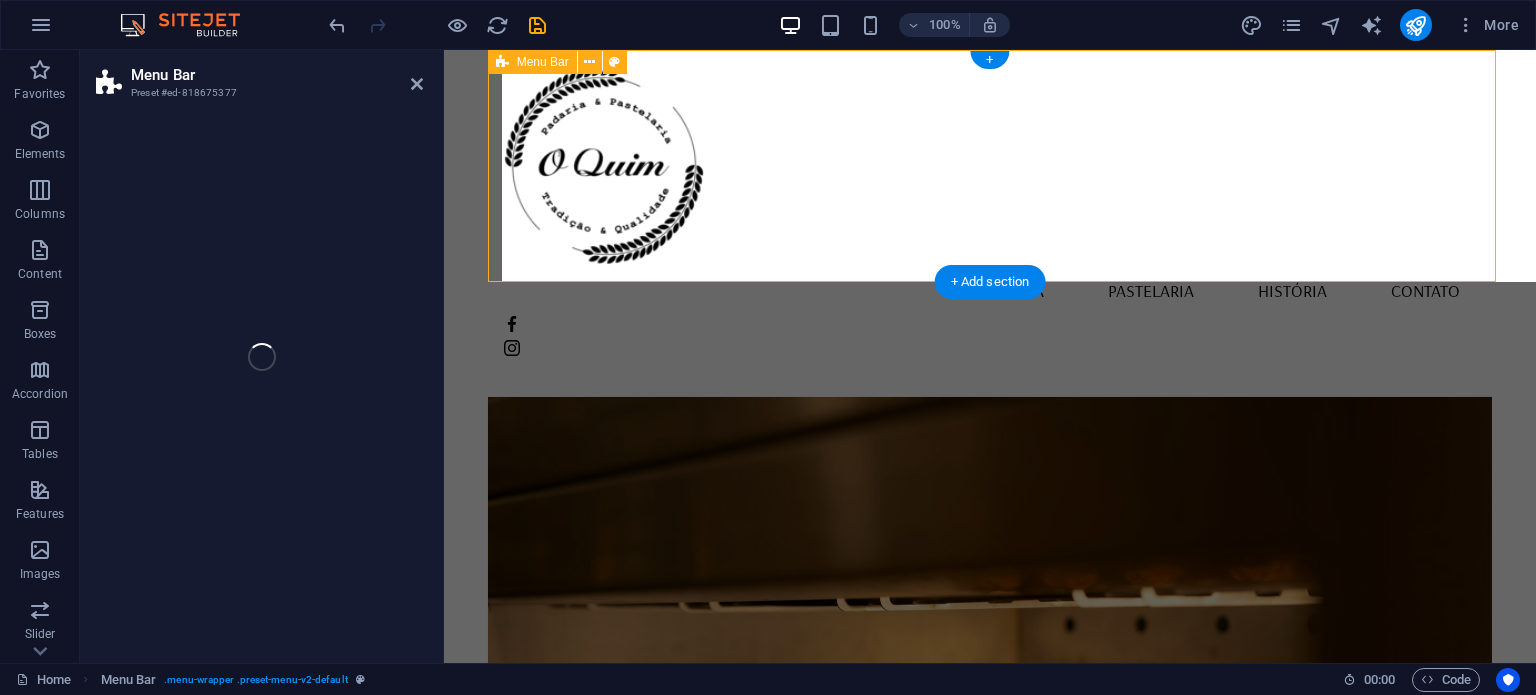 click on "Padaria Pastelaria História Contato" at bounding box center [990, 211] 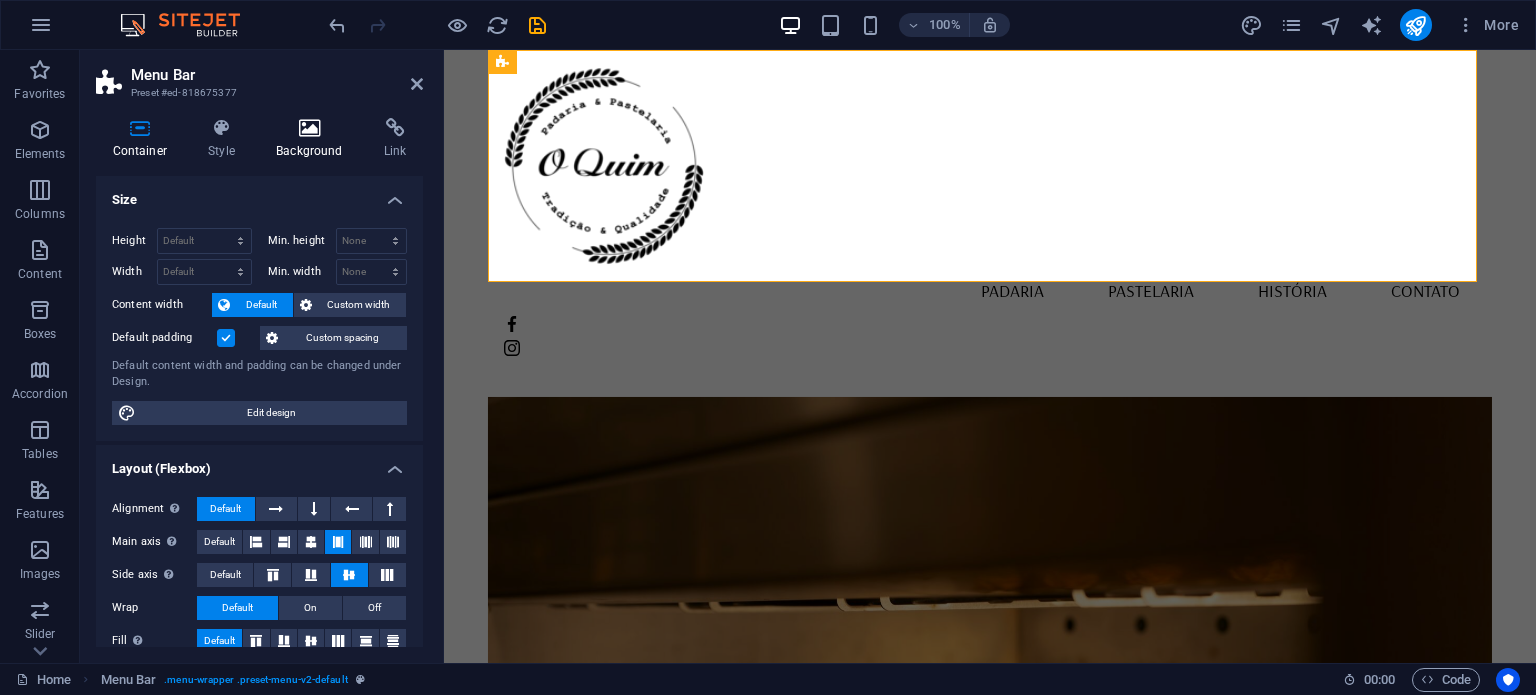 click on "Background" at bounding box center (314, 139) 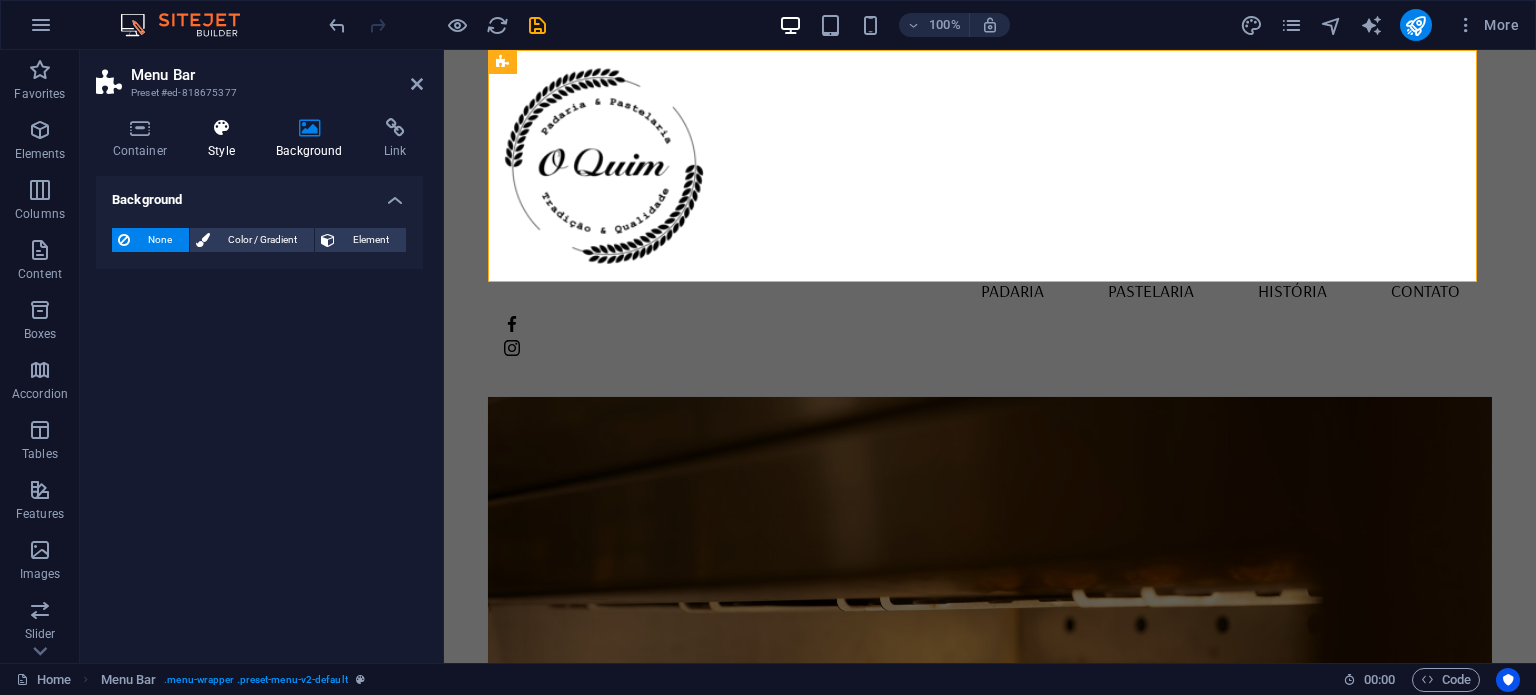 click at bounding box center (222, 128) 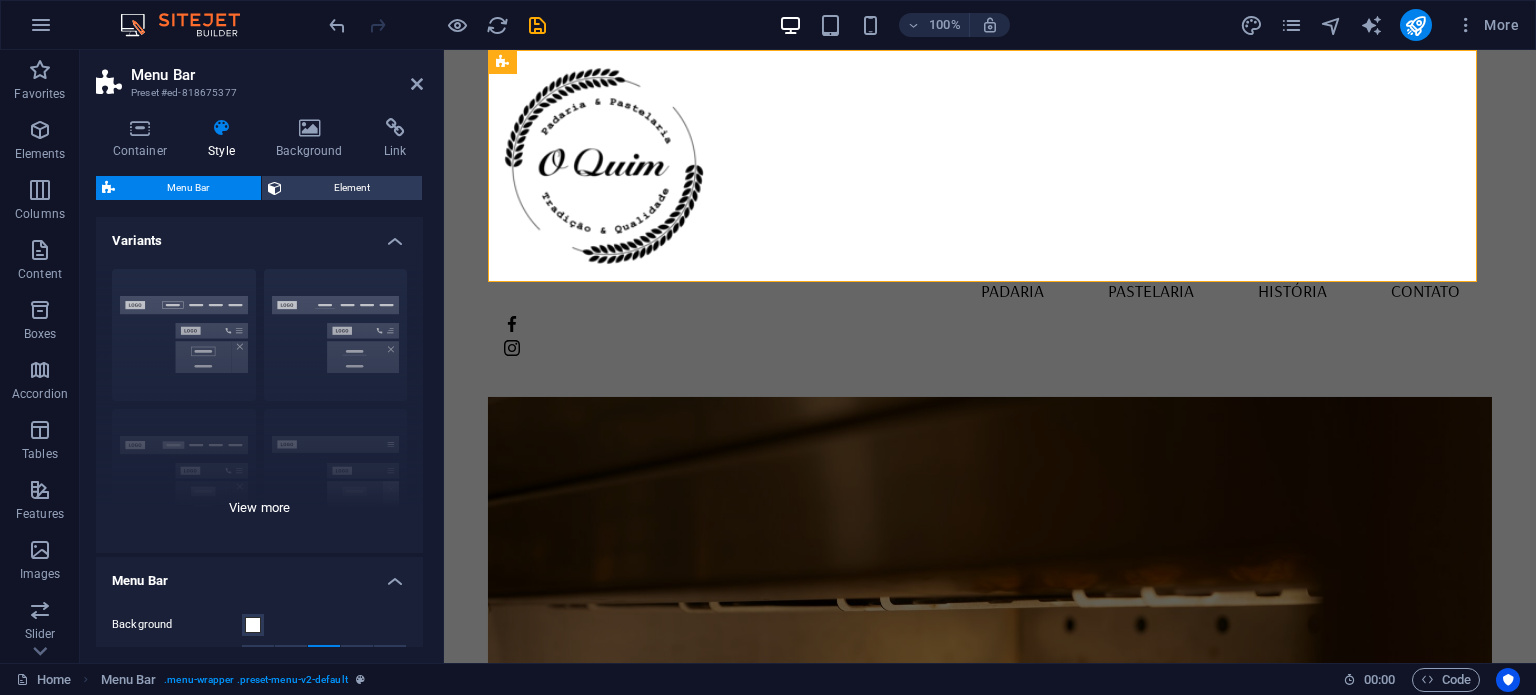 click on "Border Centered Default Fixed Loki Trigger Wide XXL" at bounding box center (259, 403) 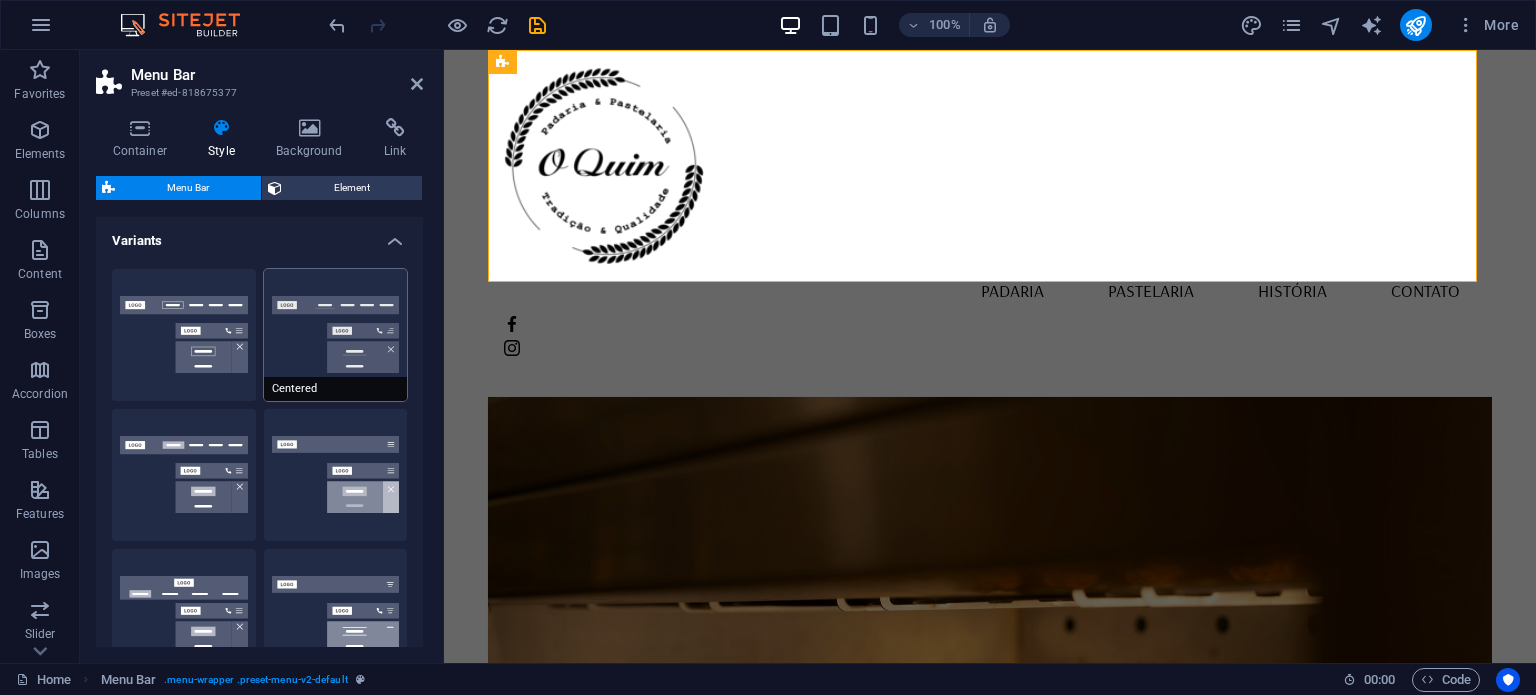 click on "Centered" at bounding box center (336, 335) 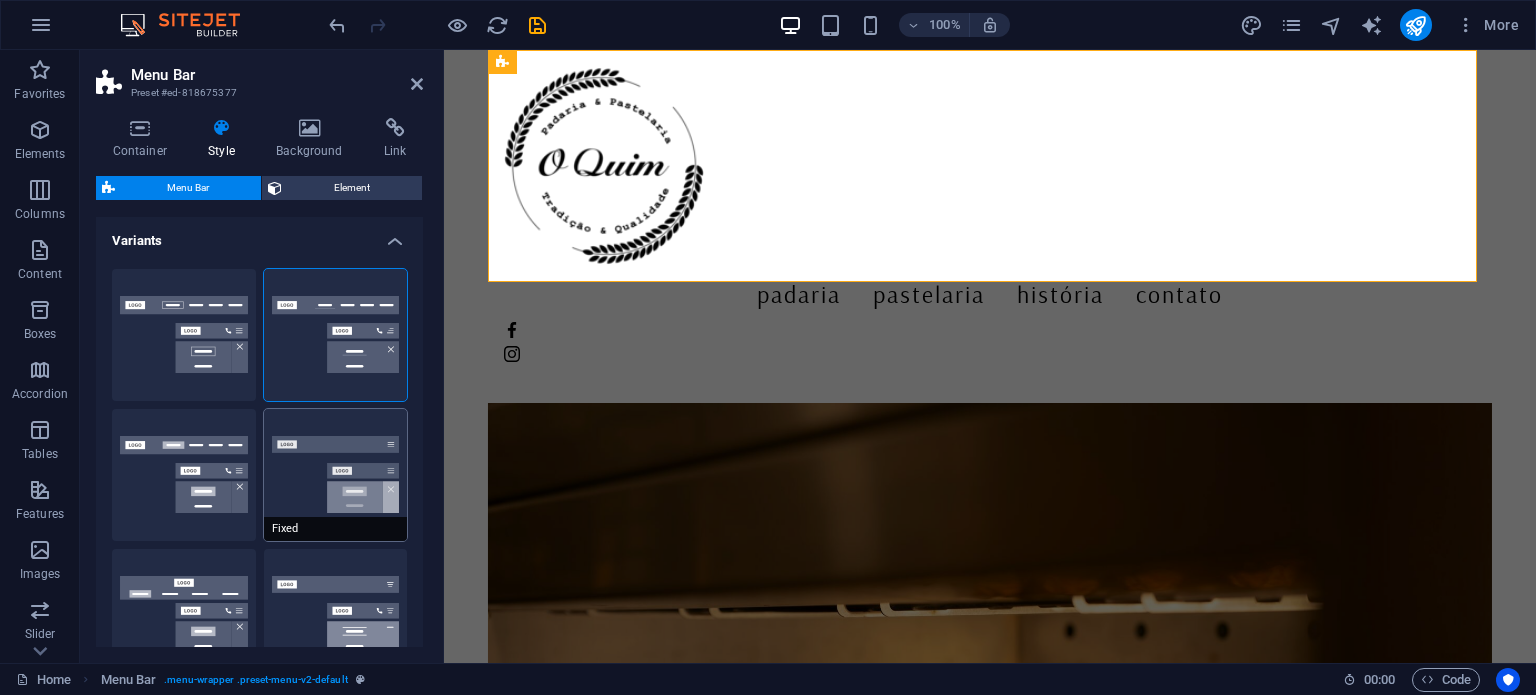 click on "Fixed" at bounding box center [336, 475] 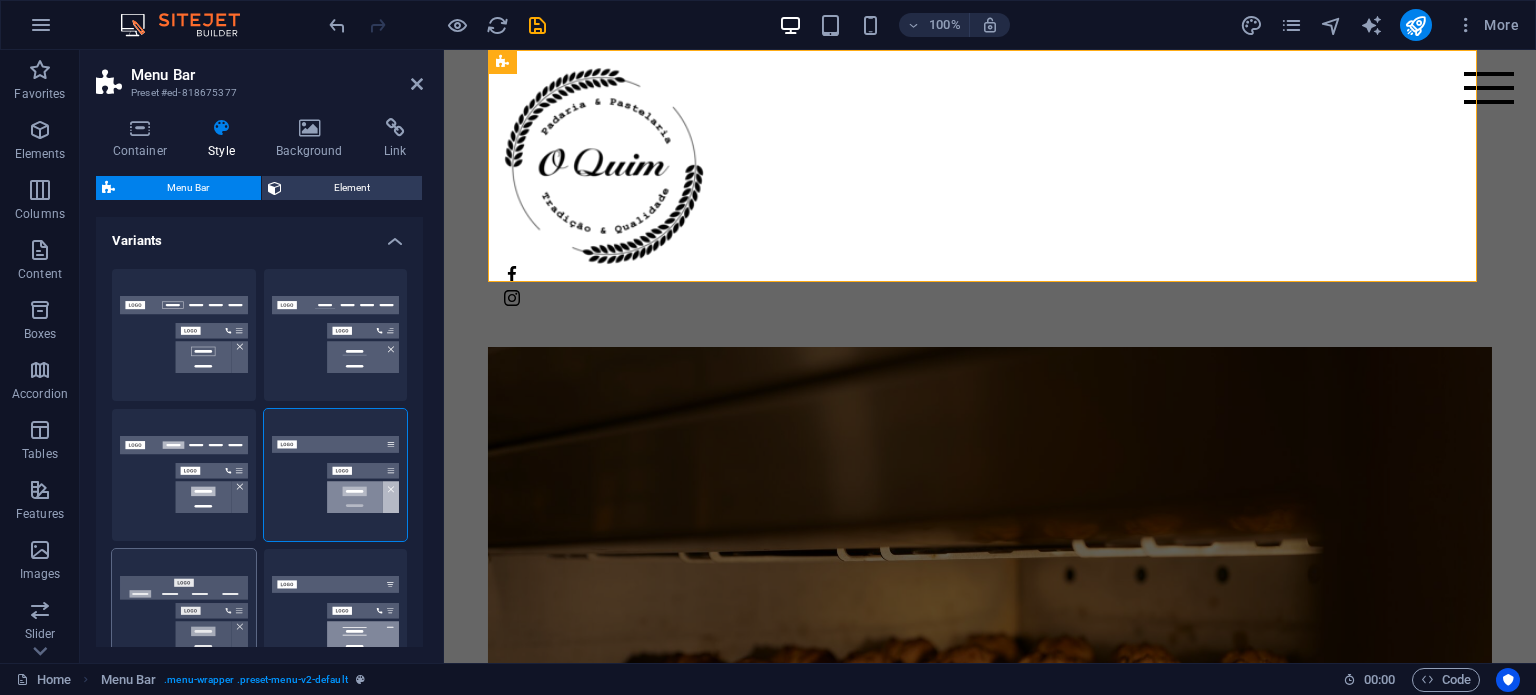 drag, startPoint x: 296, startPoint y: 609, endPoint x: 222, endPoint y: 603, distance: 74.24284 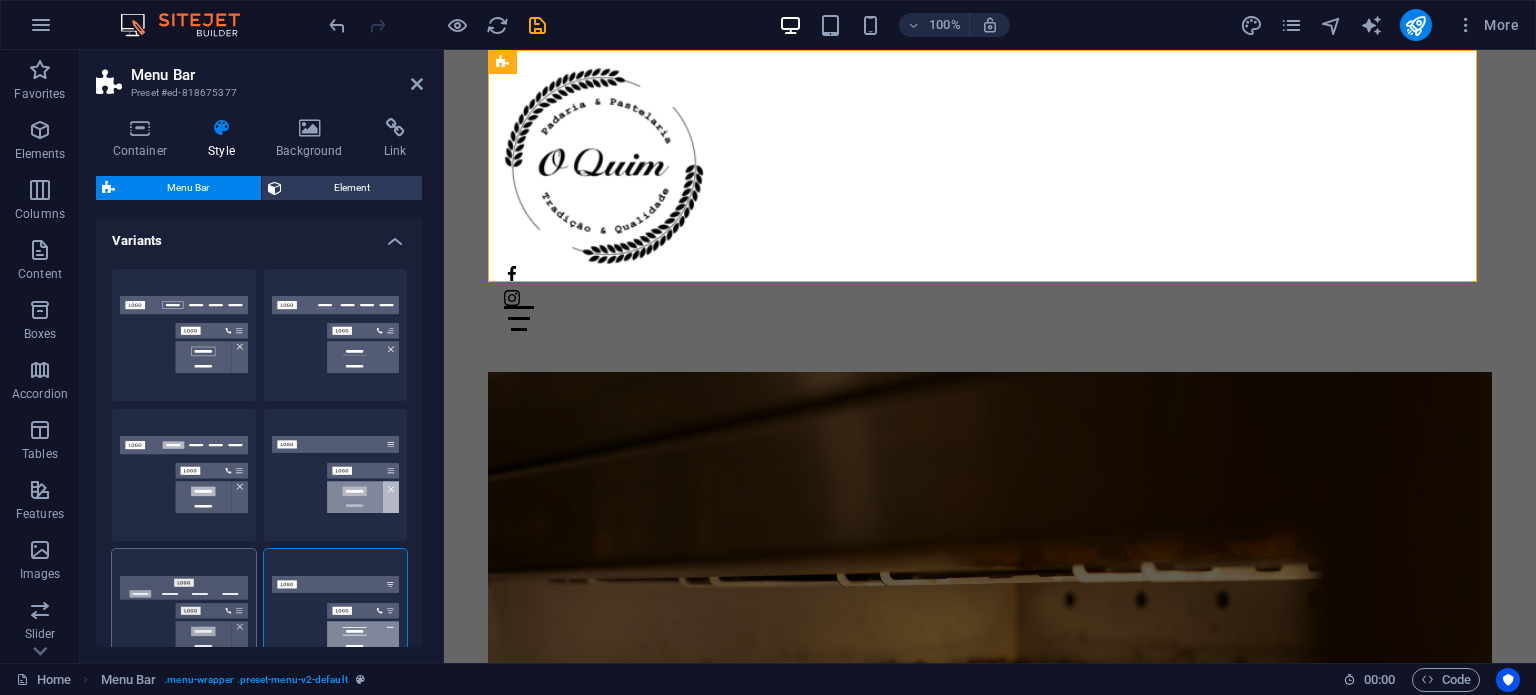 click on "Loki" at bounding box center (184, 615) 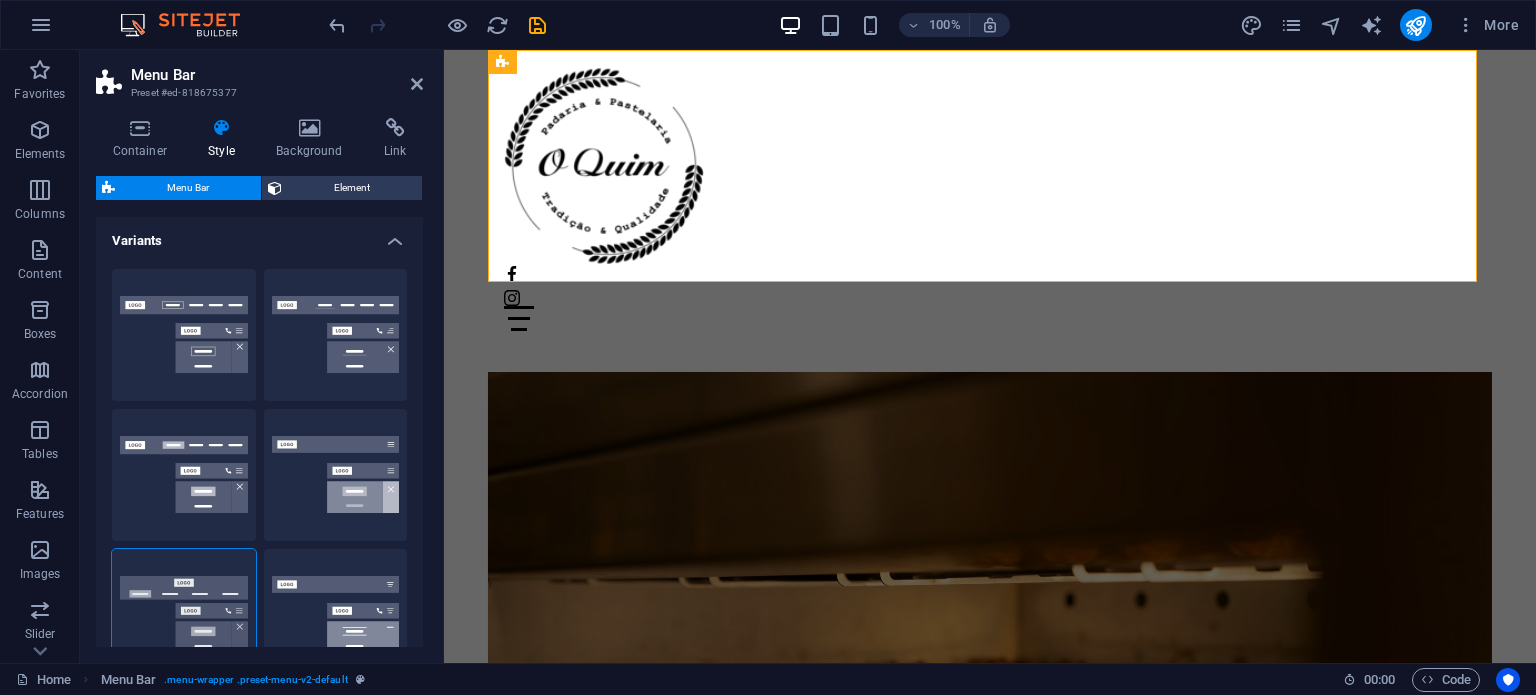 type on "0" 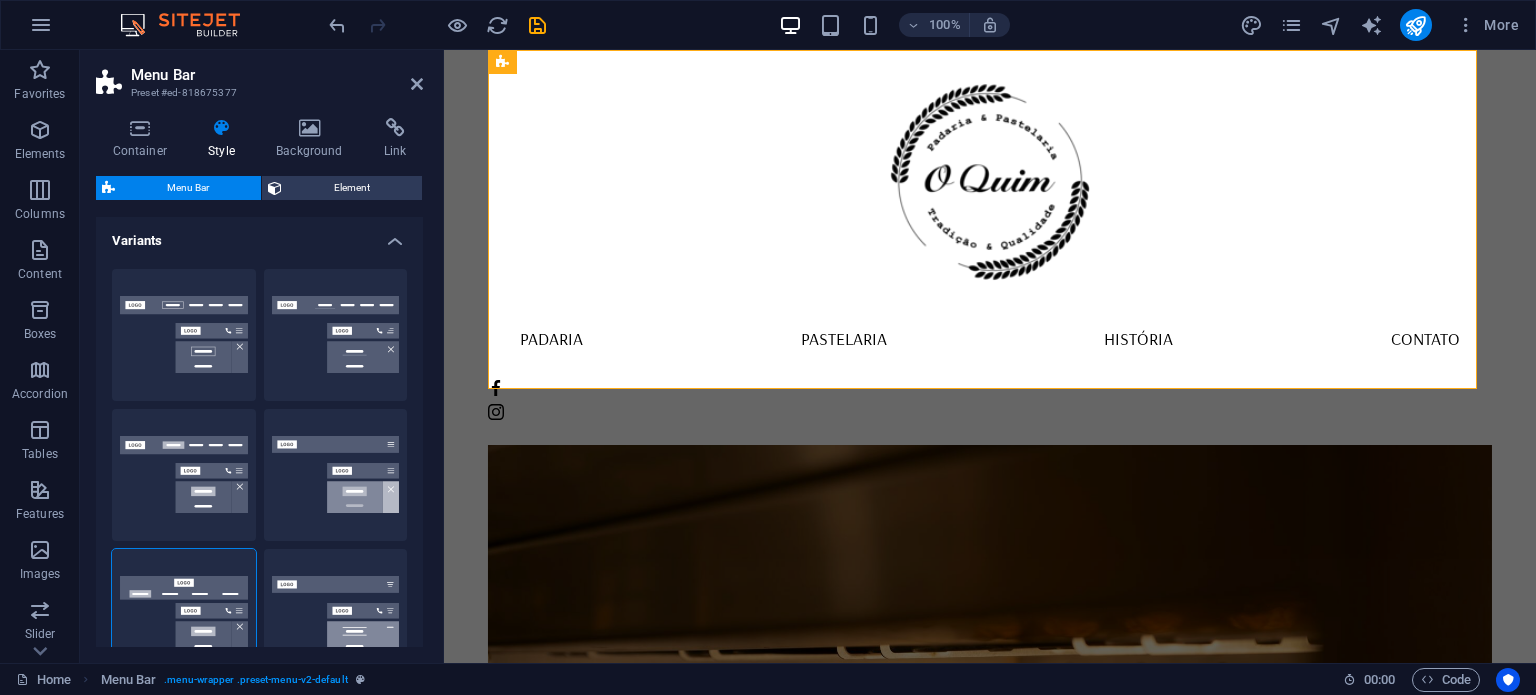 scroll, scrollTop: 200, scrollLeft: 0, axis: vertical 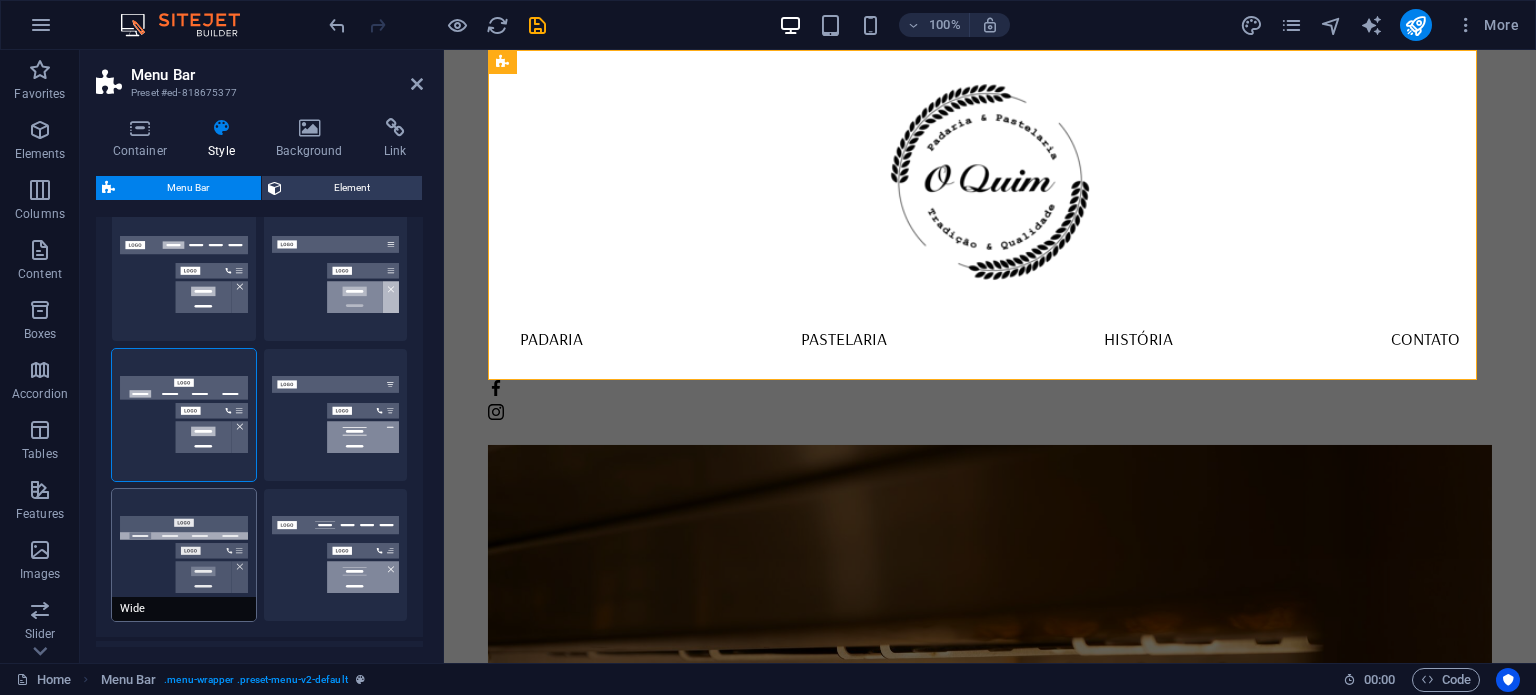 click on "Wide" at bounding box center (184, 555) 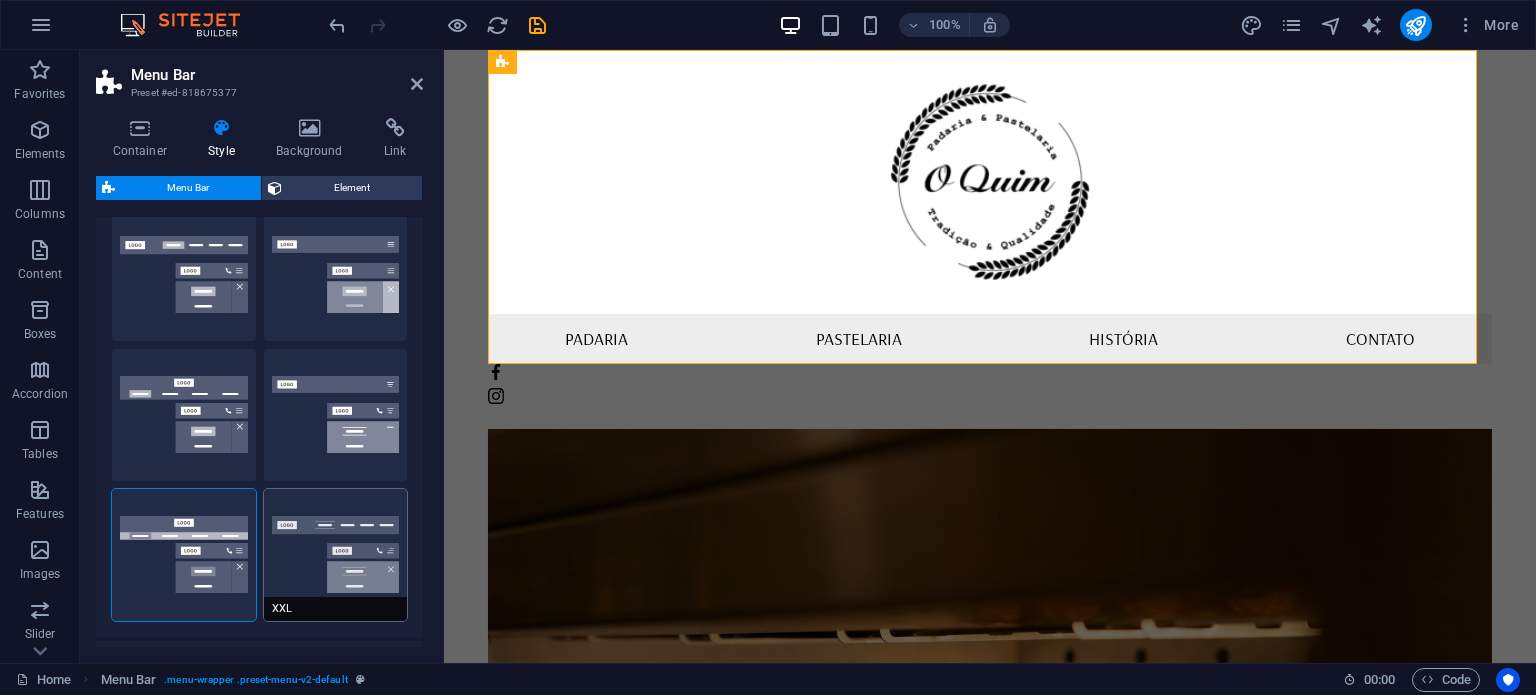 click on "XXL" at bounding box center (336, 555) 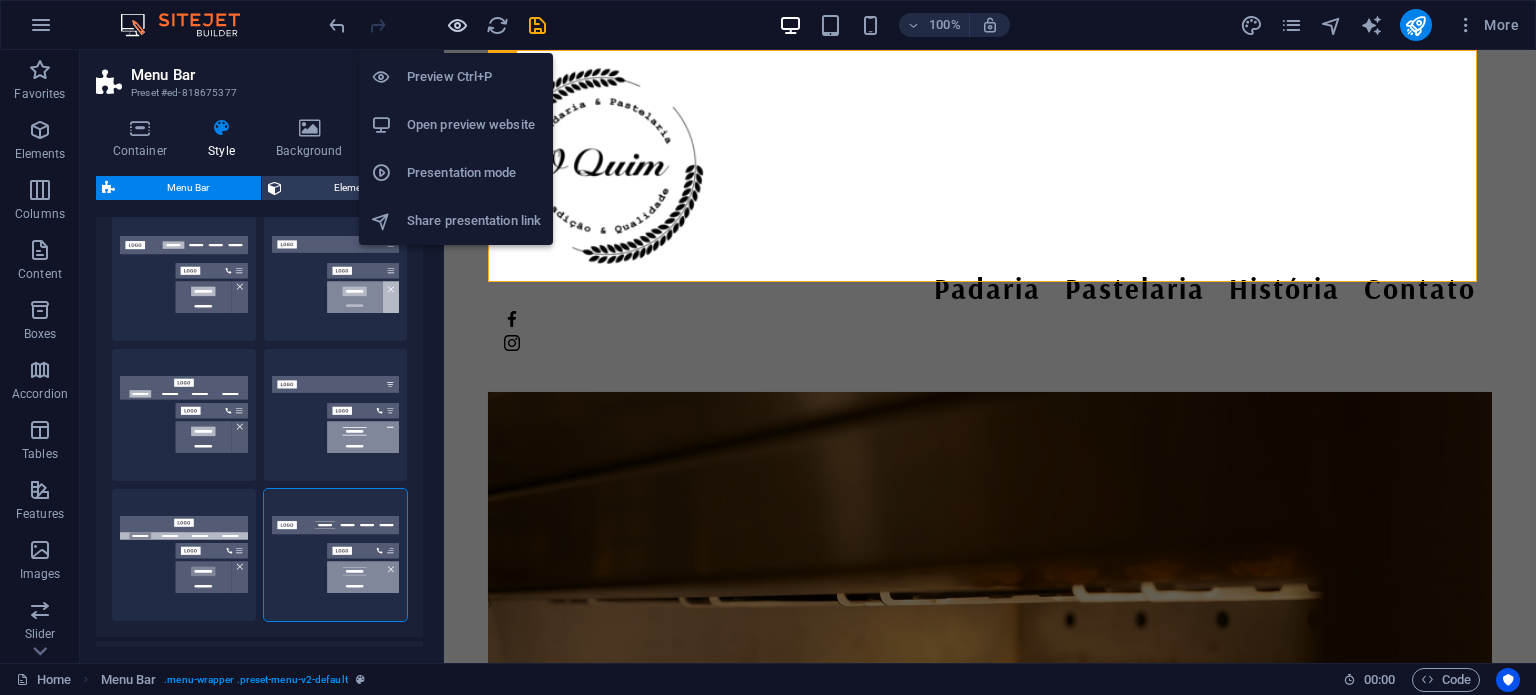 click at bounding box center [457, 25] 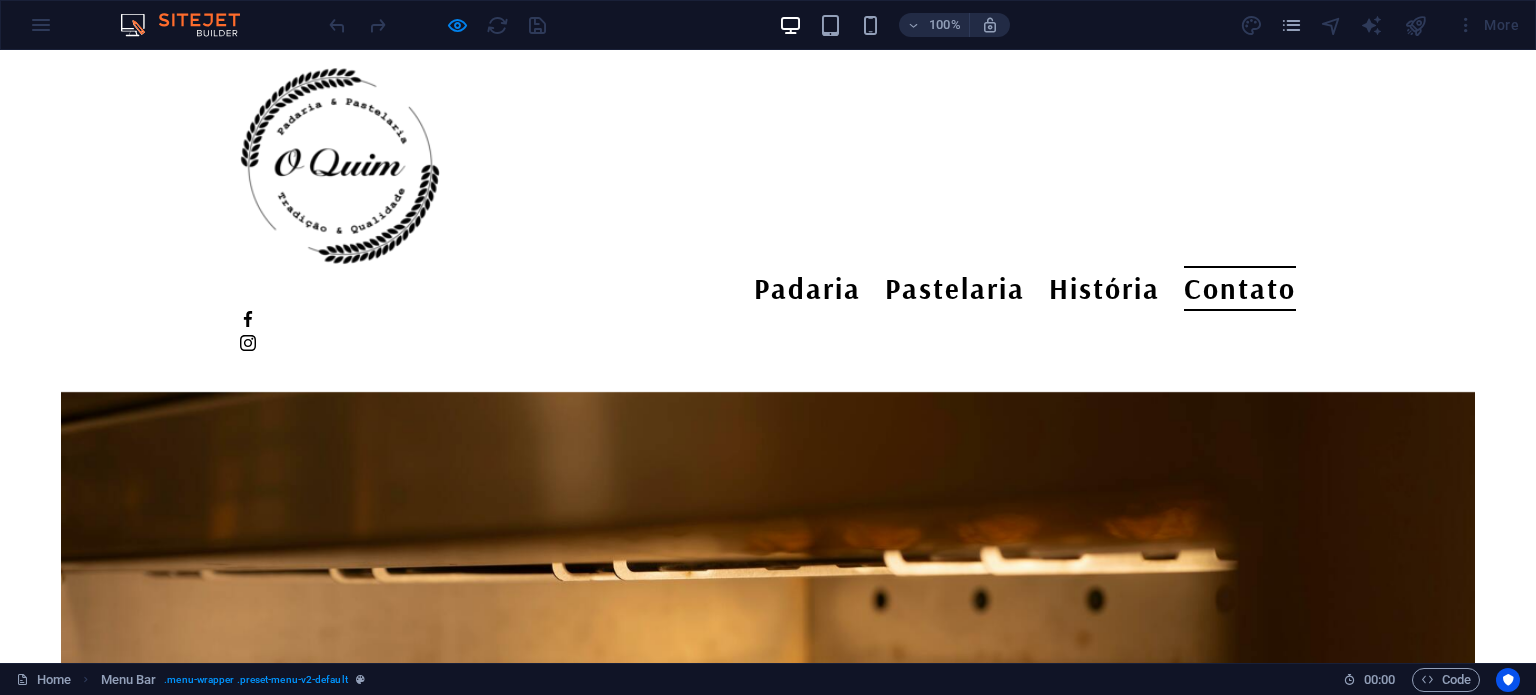 click on "Contato" at bounding box center [1240, 288] 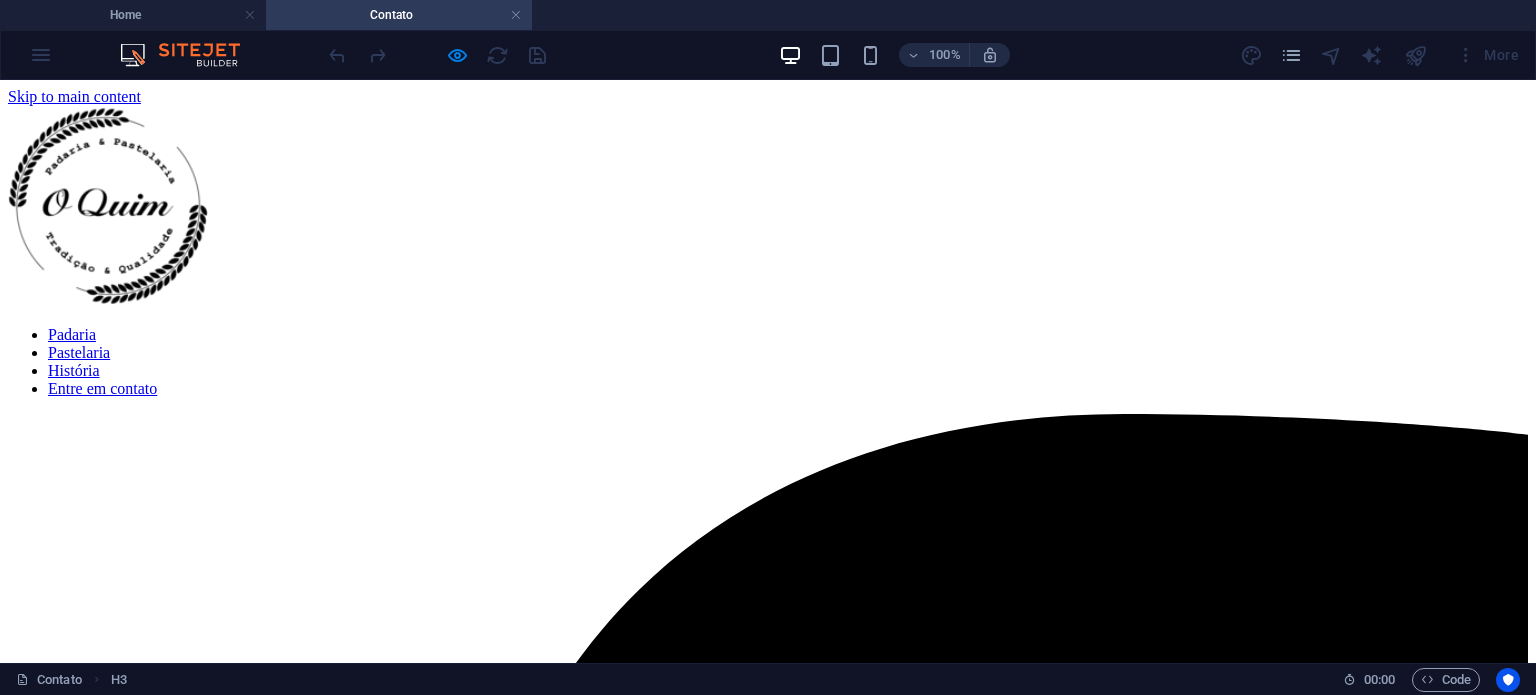 scroll, scrollTop: 0, scrollLeft: 0, axis: both 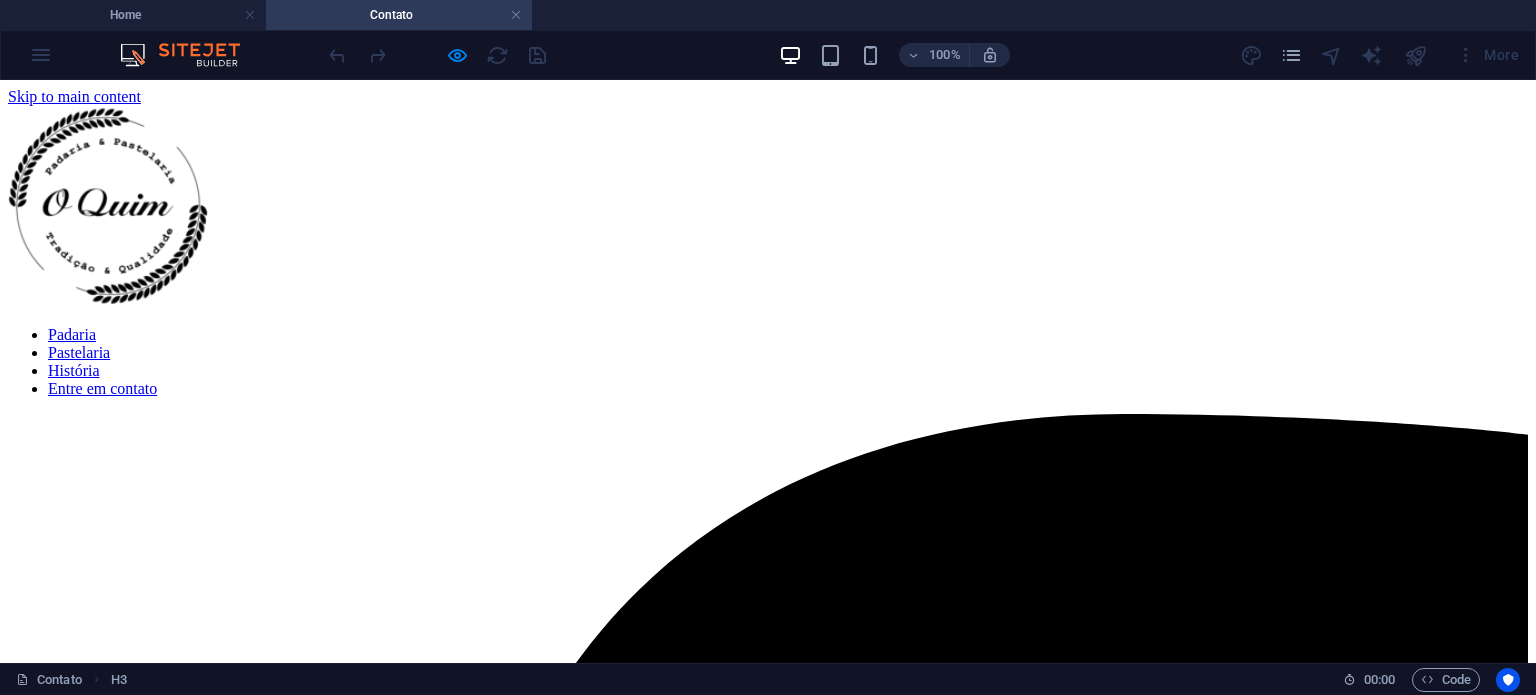 click at bounding box center [768, 208] 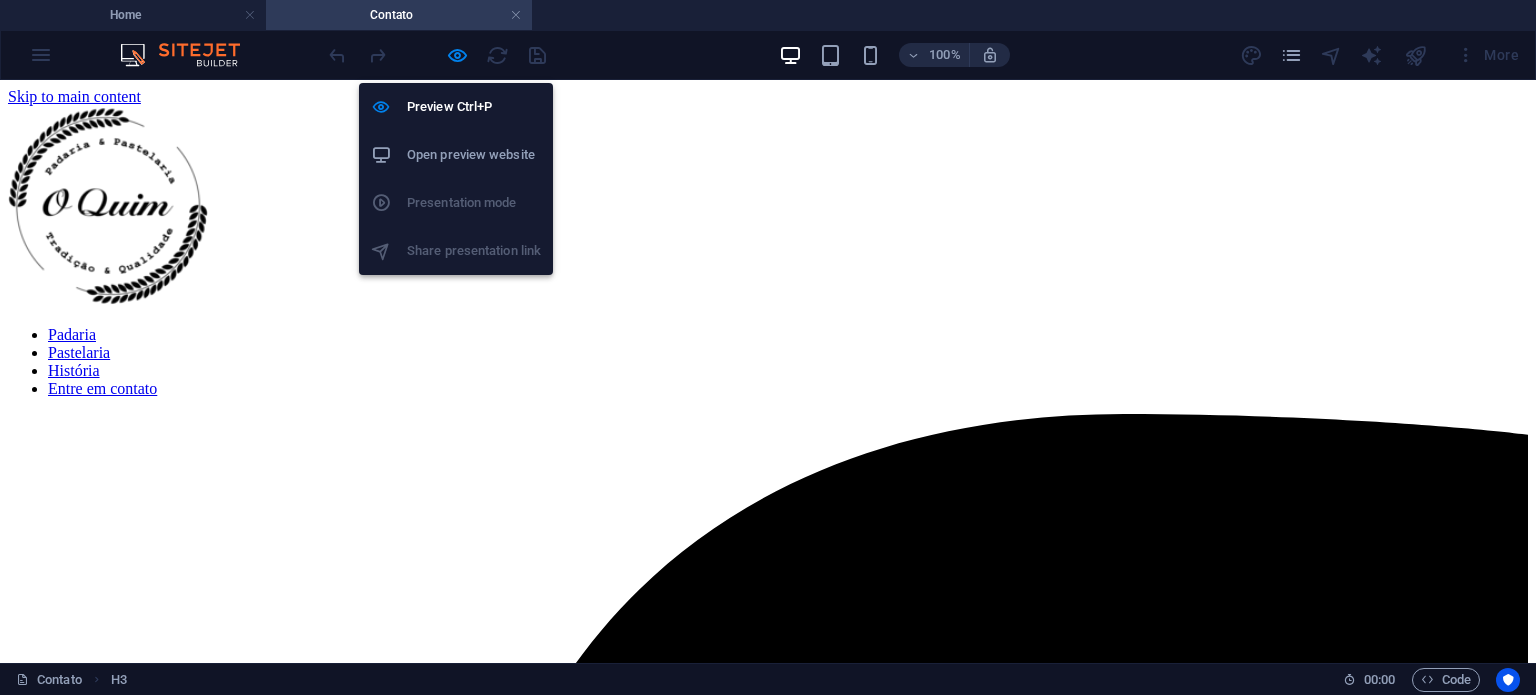 click on "Preview Ctrl+P Open preview website Presentation mode Share presentation link" at bounding box center [456, 179] 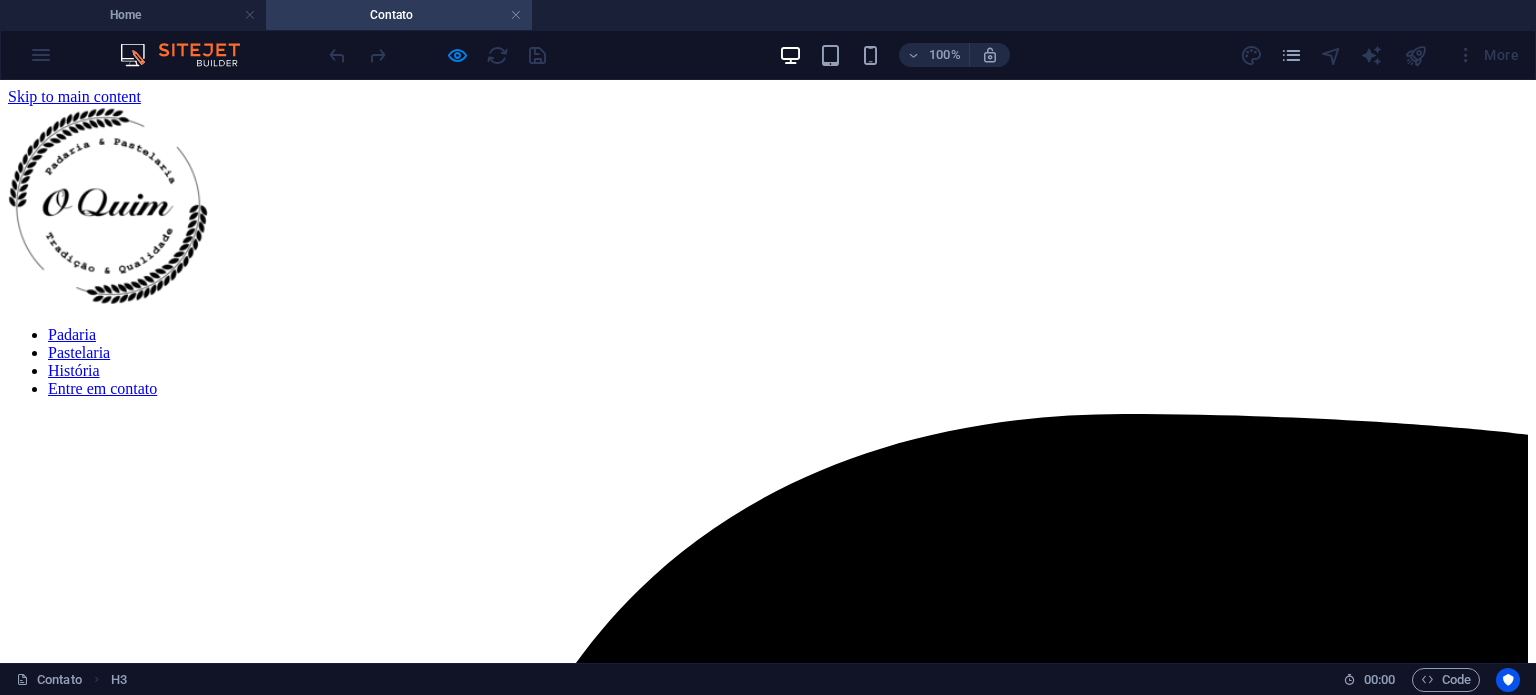click on "Contato" at bounding box center [399, 15] 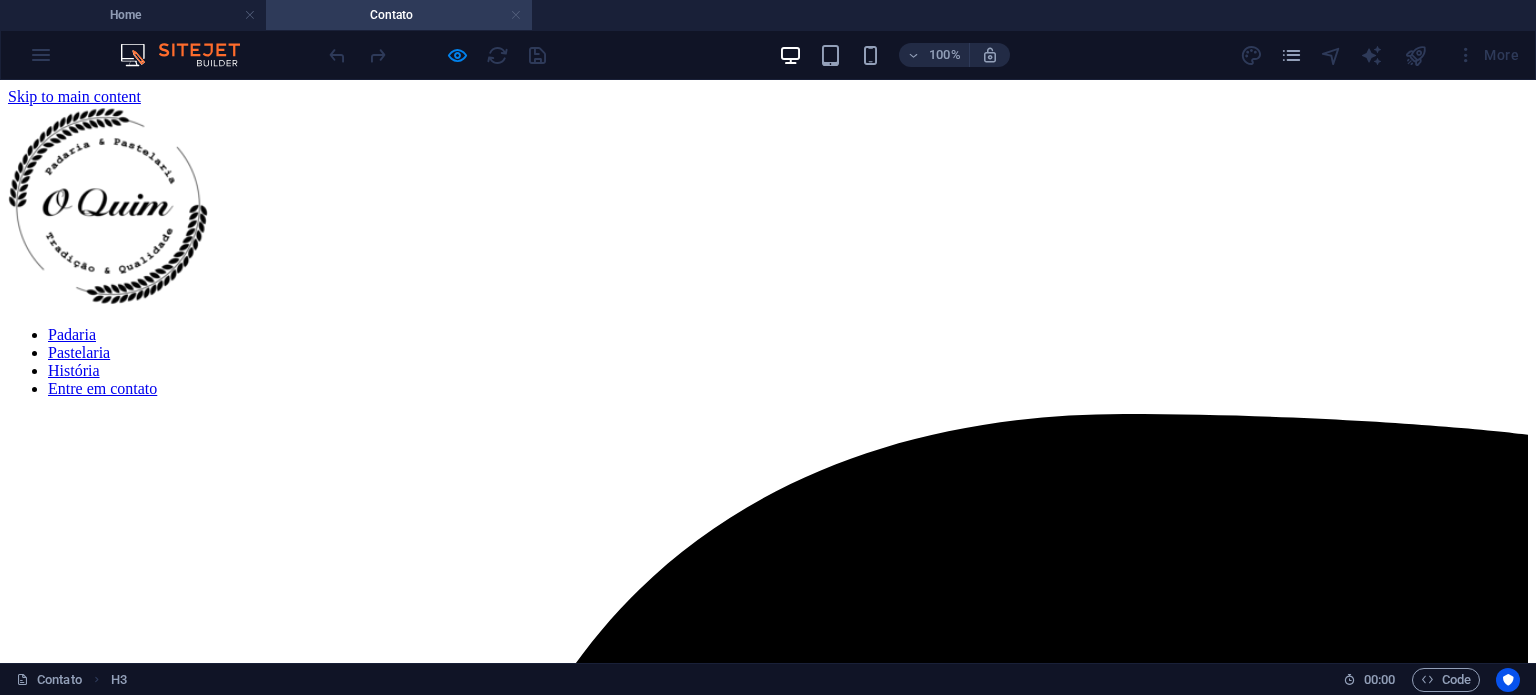 click at bounding box center [516, 15] 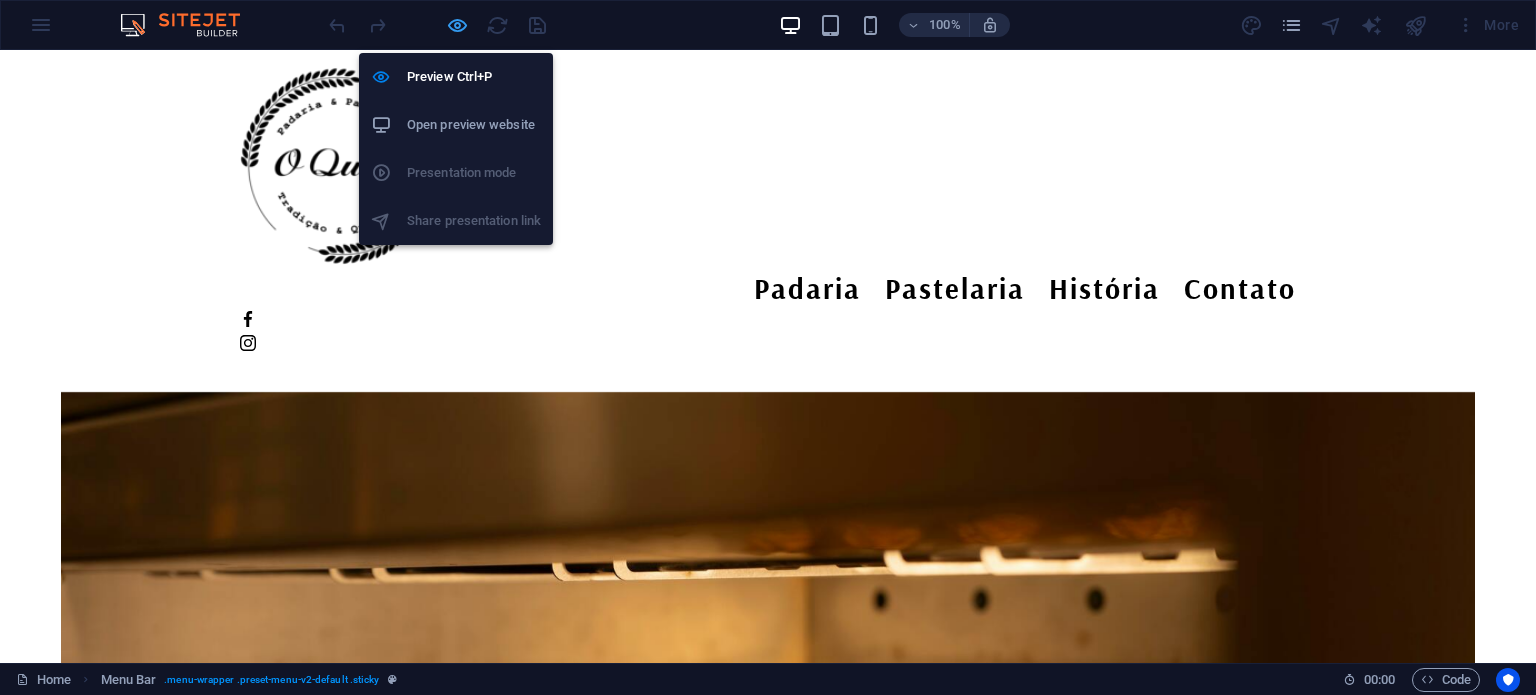 click at bounding box center [457, 25] 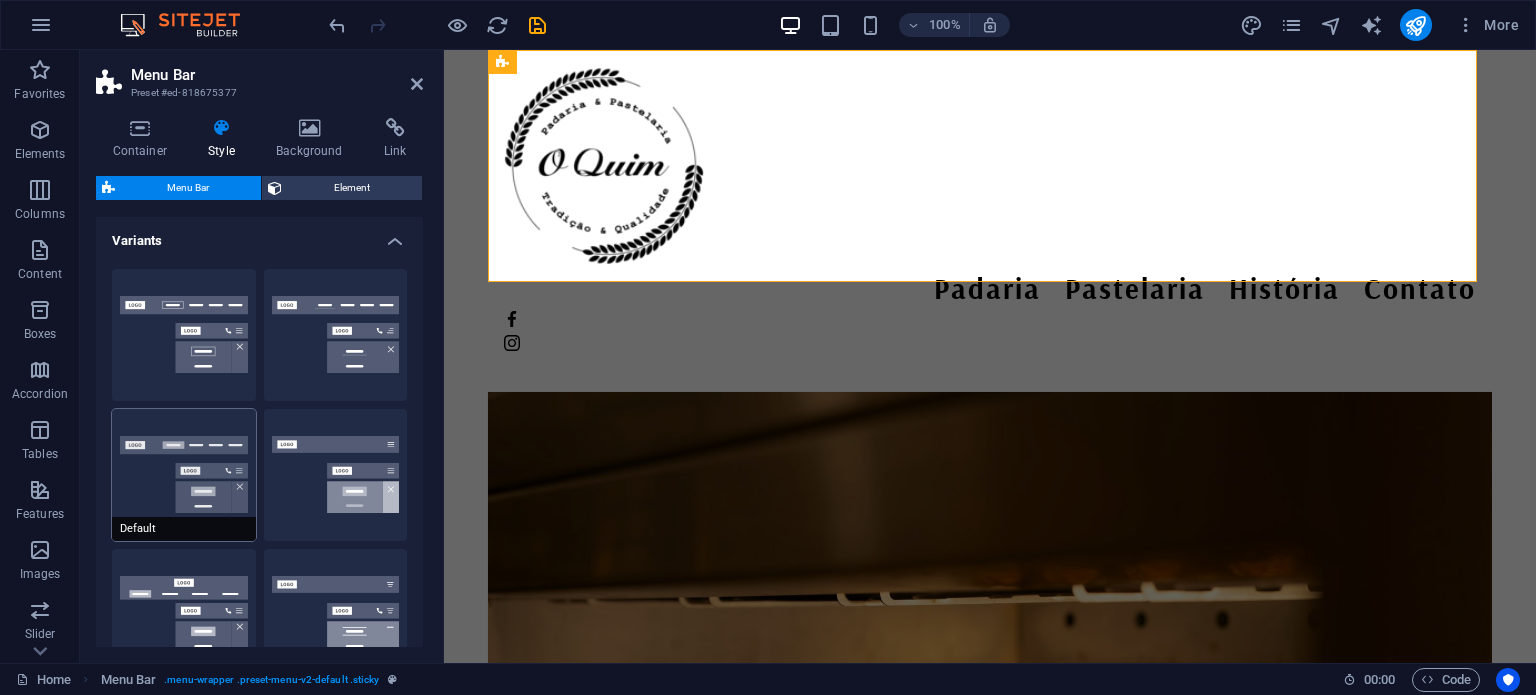 click on "Default" at bounding box center [184, 475] 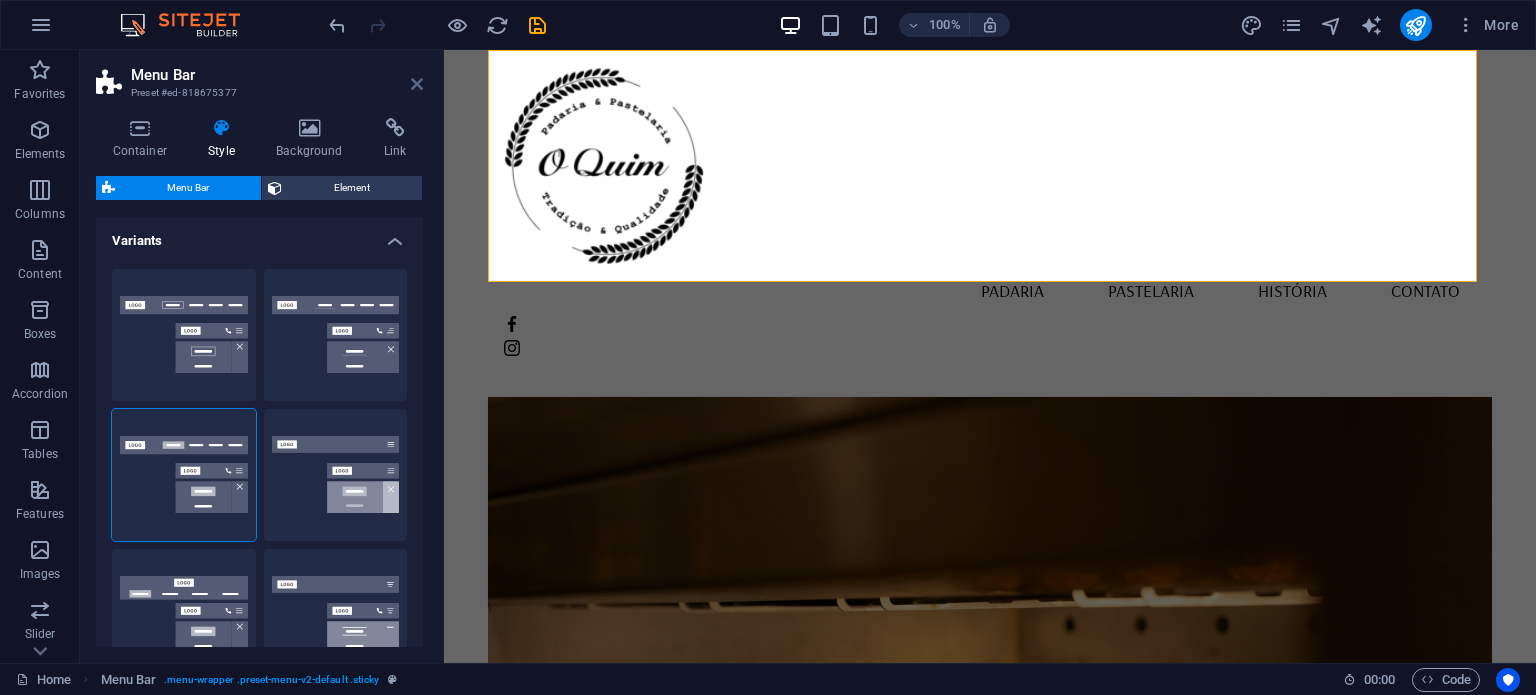 drag, startPoint x: 416, startPoint y: 84, endPoint x: 343, endPoint y: 34, distance: 88.481636 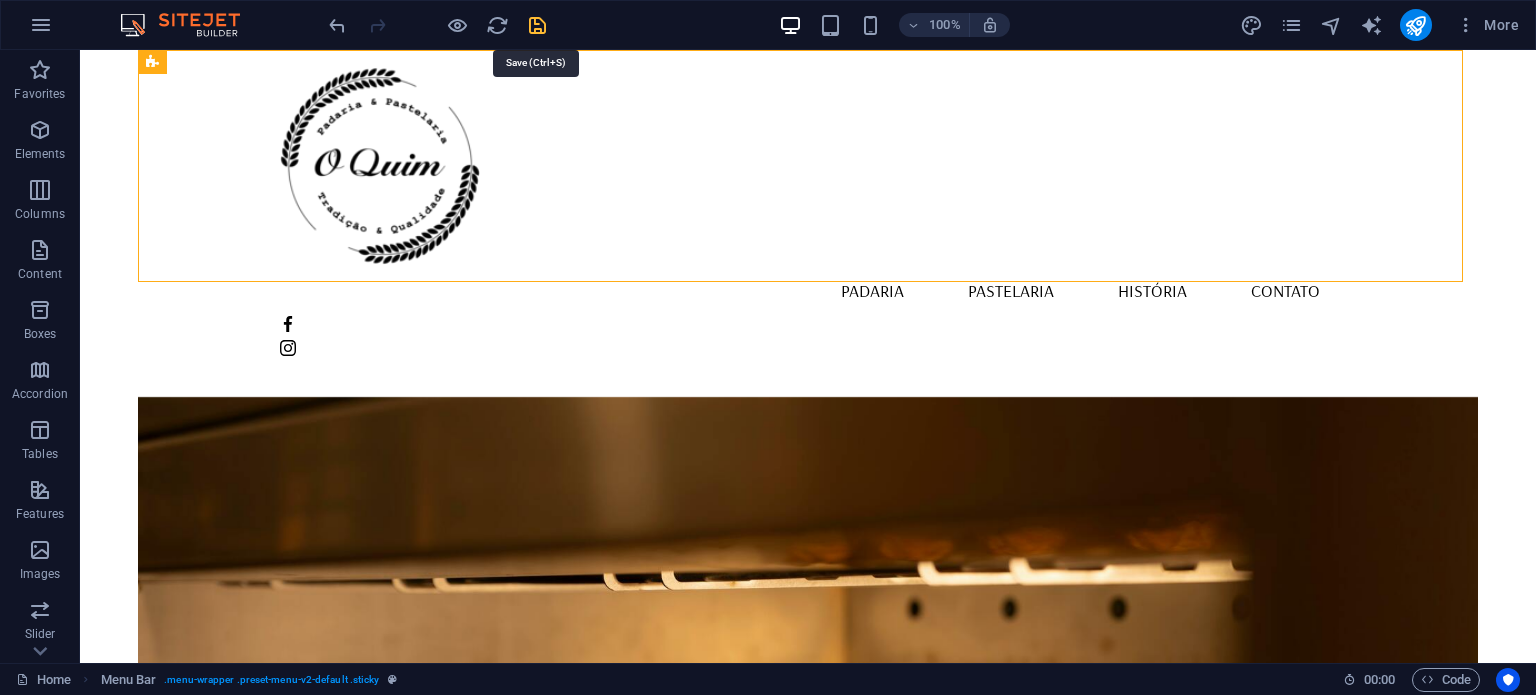 click at bounding box center [537, 25] 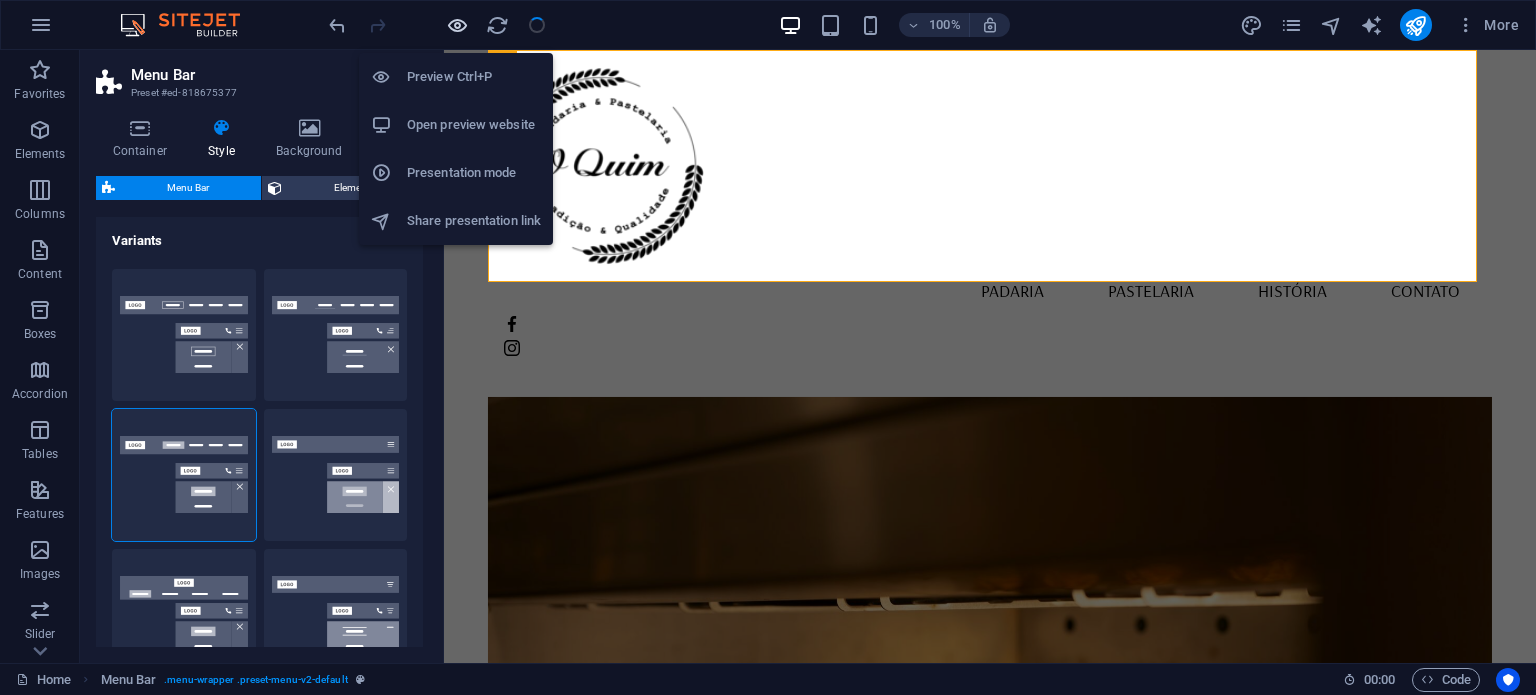 click at bounding box center (457, 25) 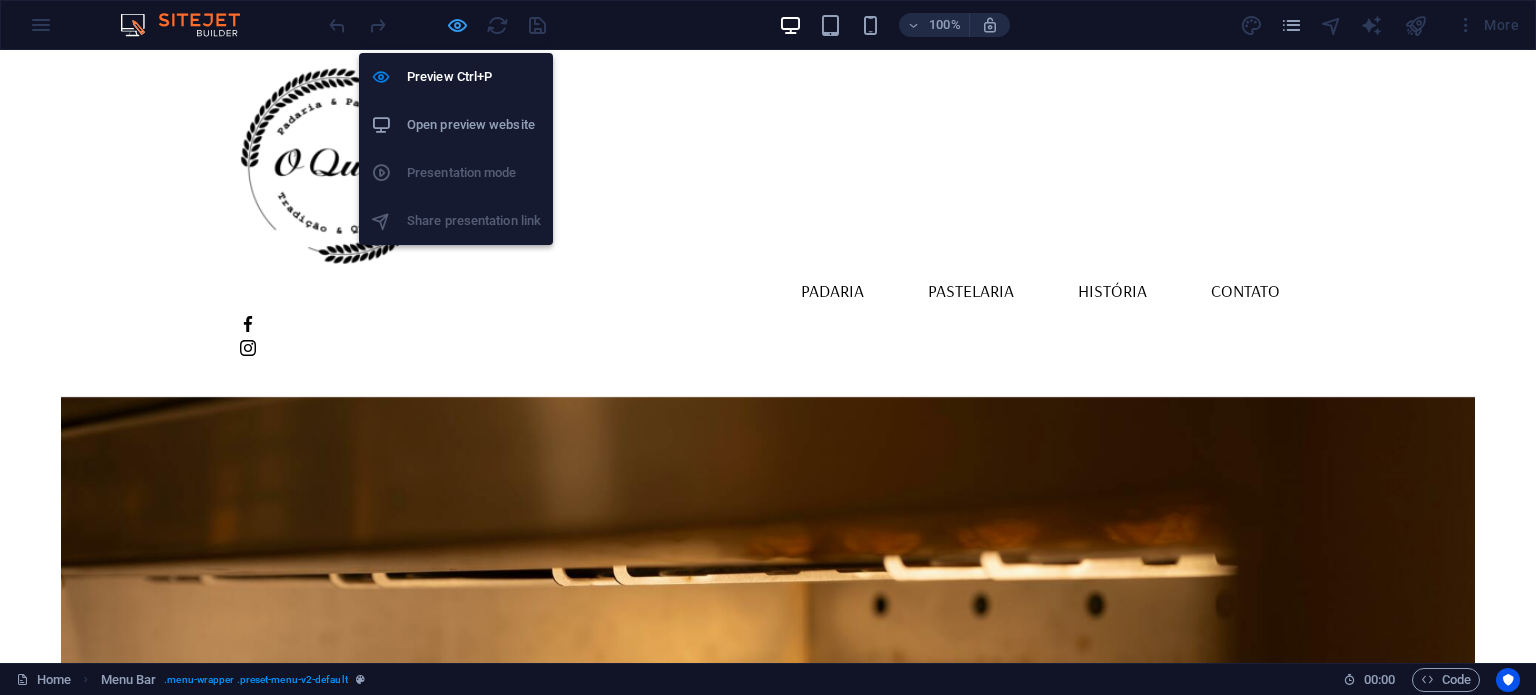 click at bounding box center (457, 25) 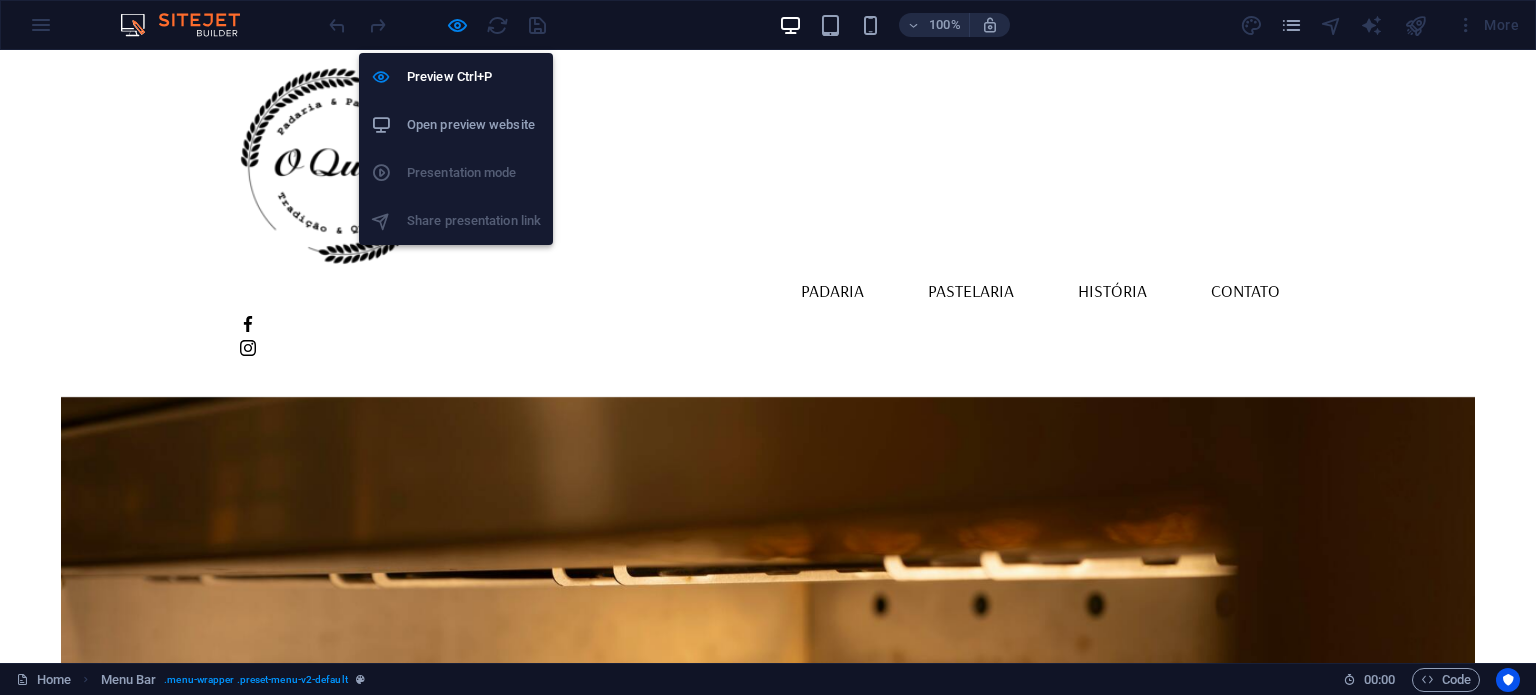 select on "rem" 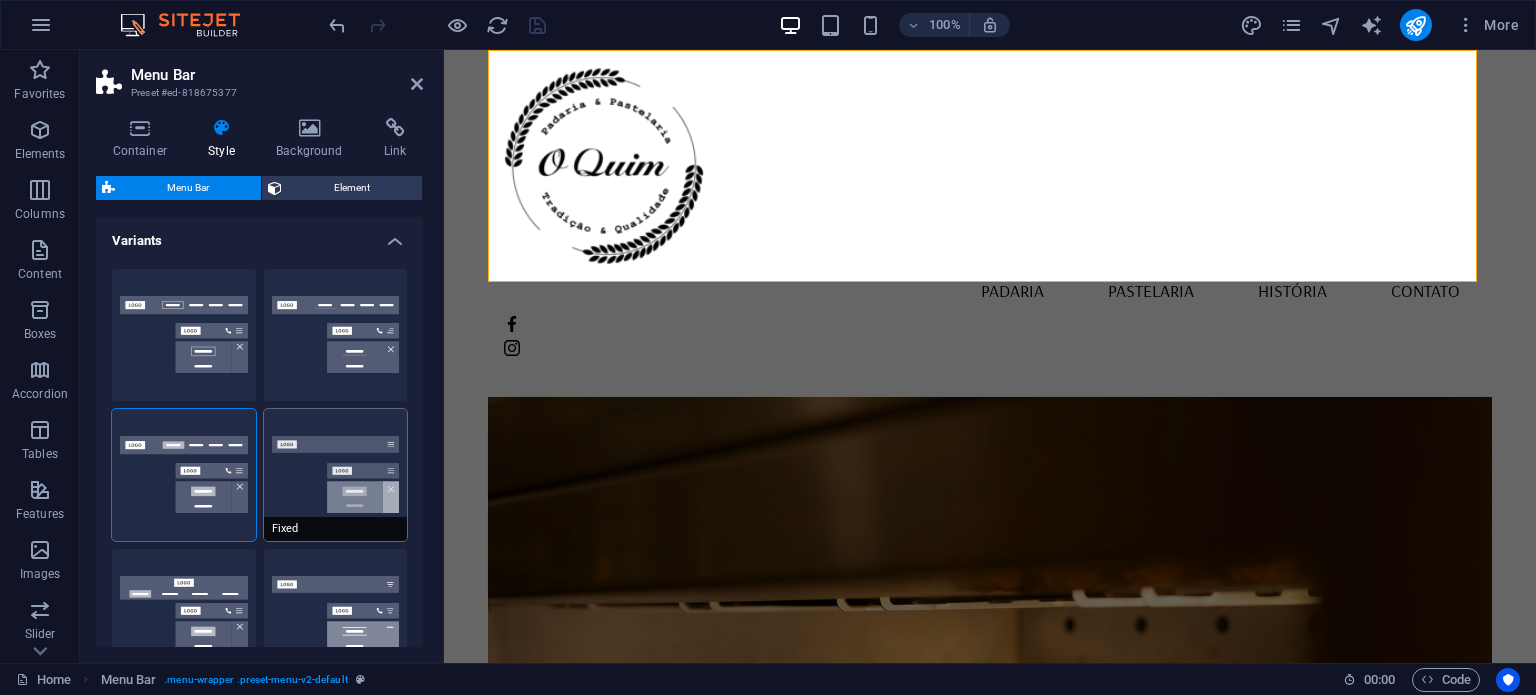 click on "Fixed" at bounding box center (336, 475) 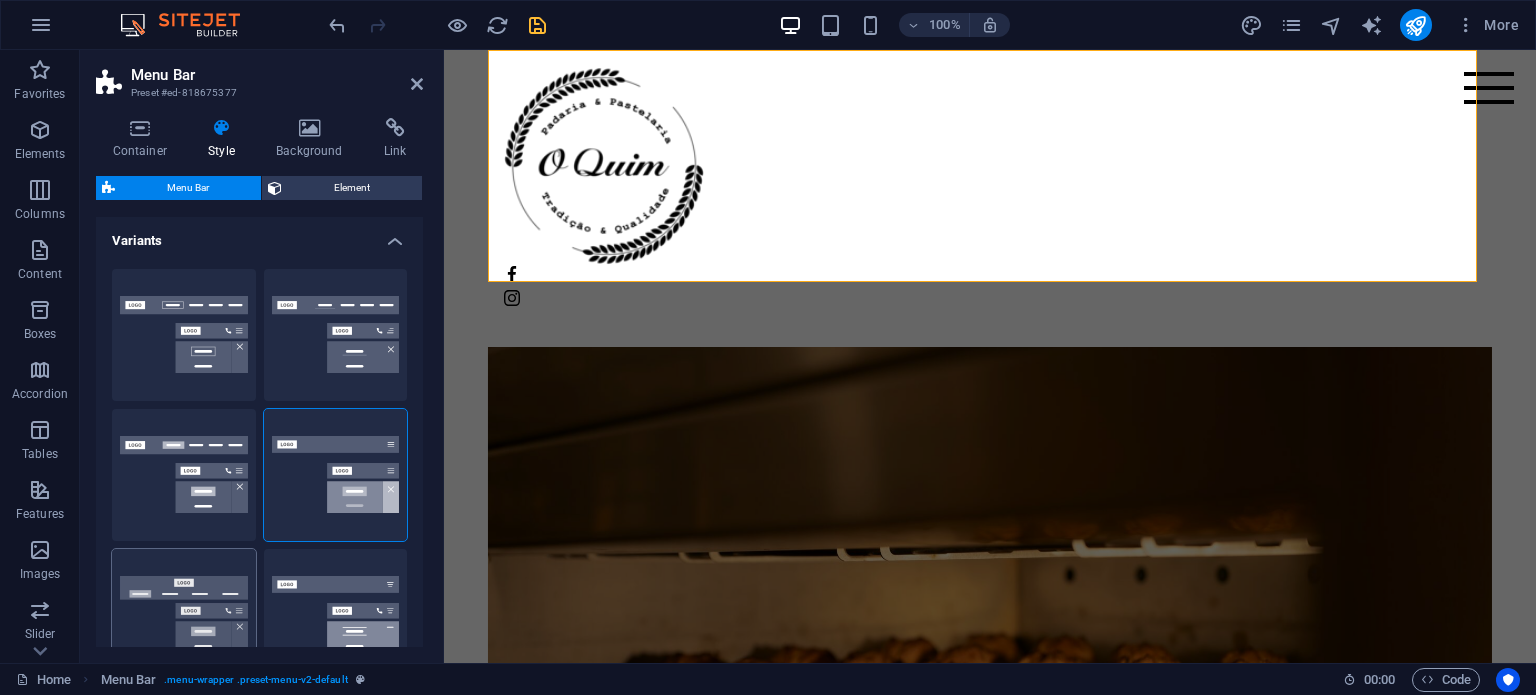click on "Loki" at bounding box center (184, 615) 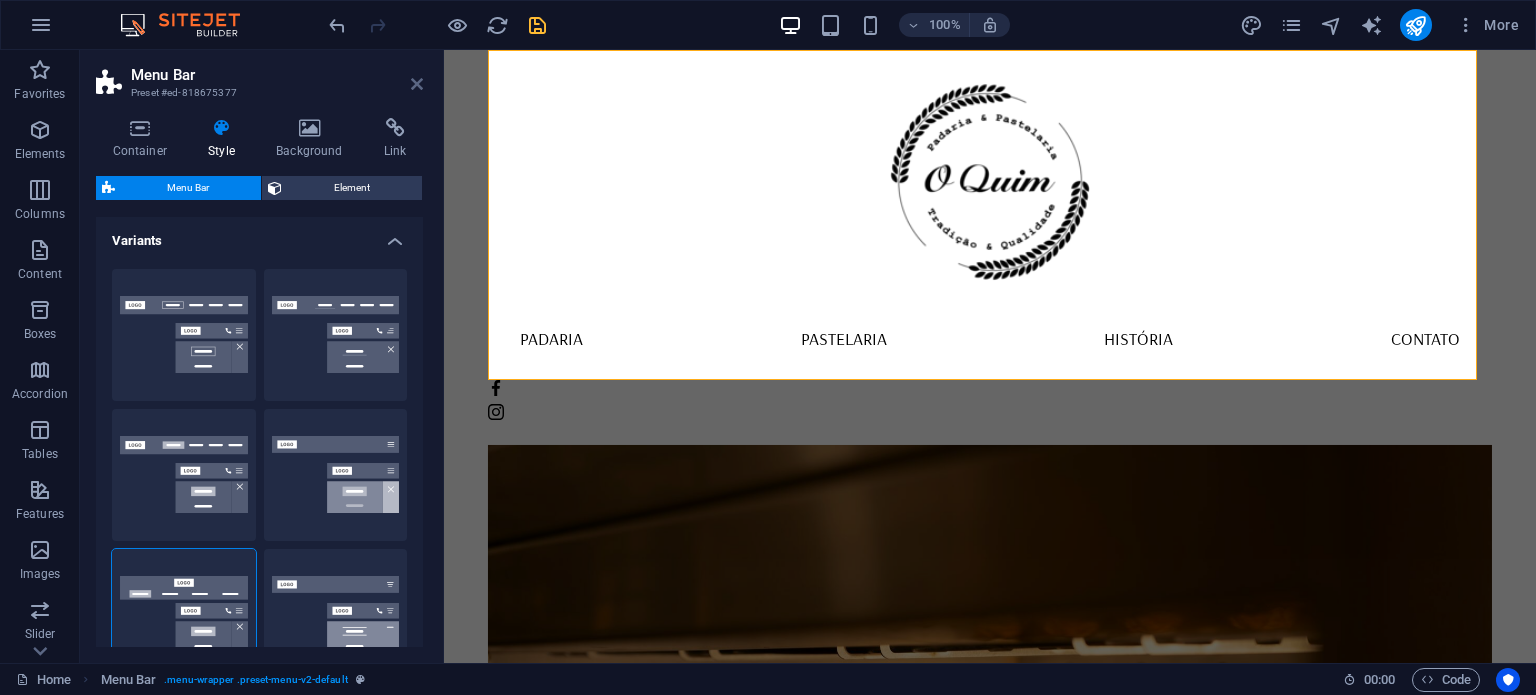 click at bounding box center [417, 84] 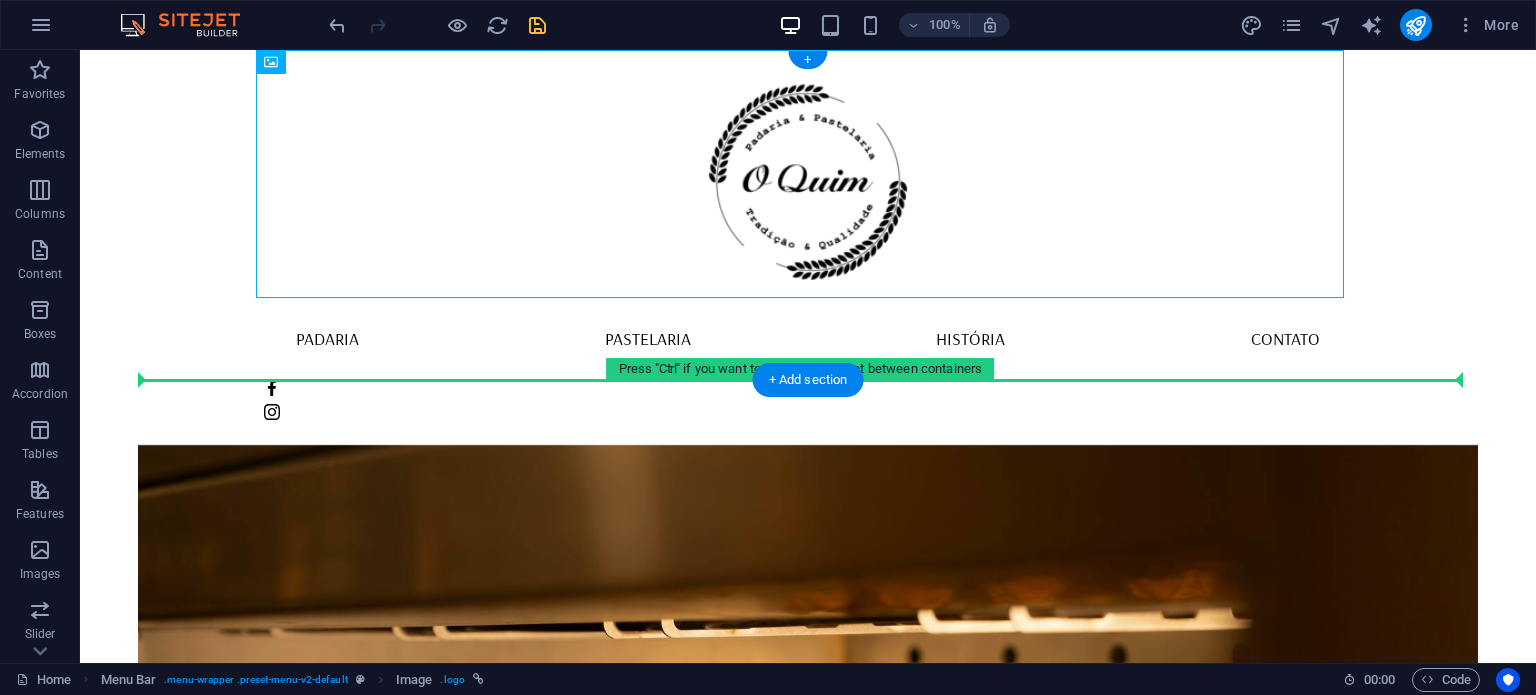 drag, startPoint x: 808, startPoint y: 219, endPoint x: 240, endPoint y: 237, distance: 568.28516 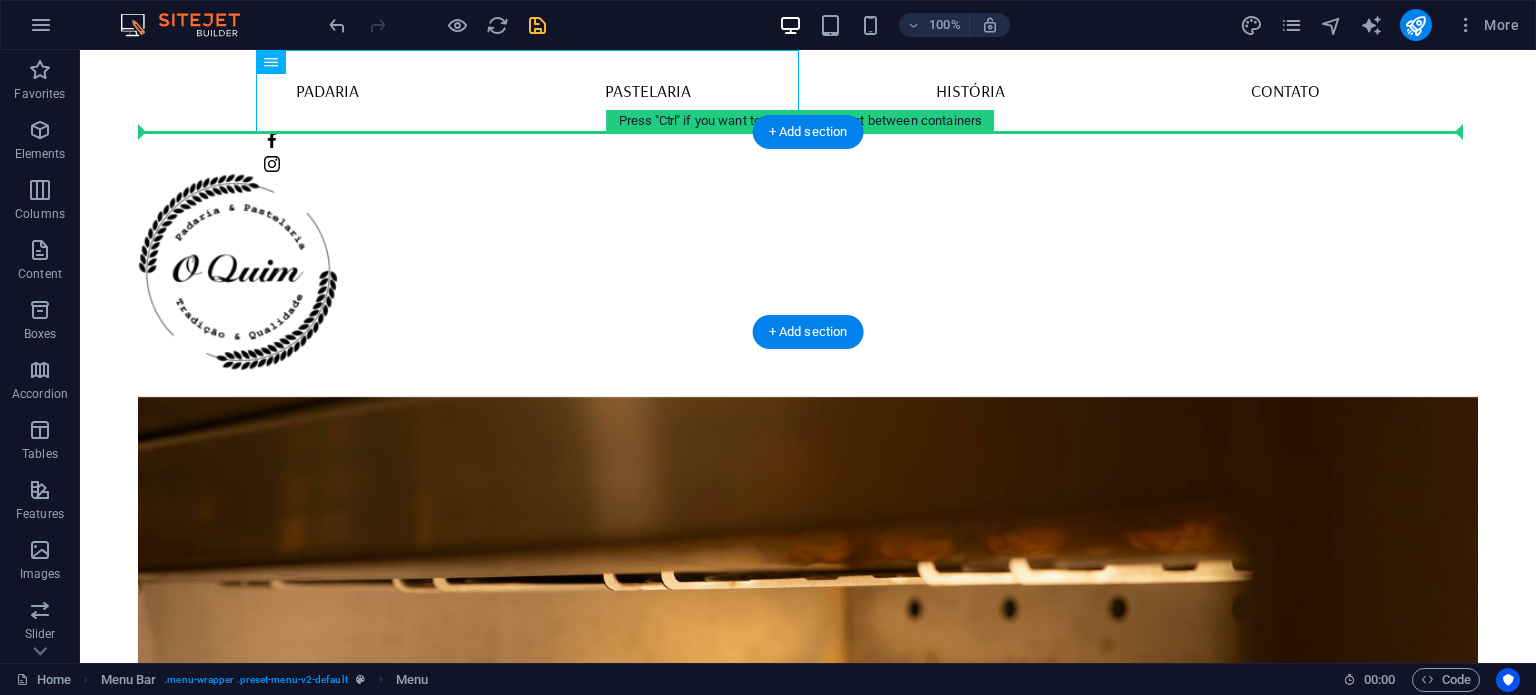drag, startPoint x: 424, startPoint y: 87, endPoint x: 660, endPoint y: 219, distance: 270.4071 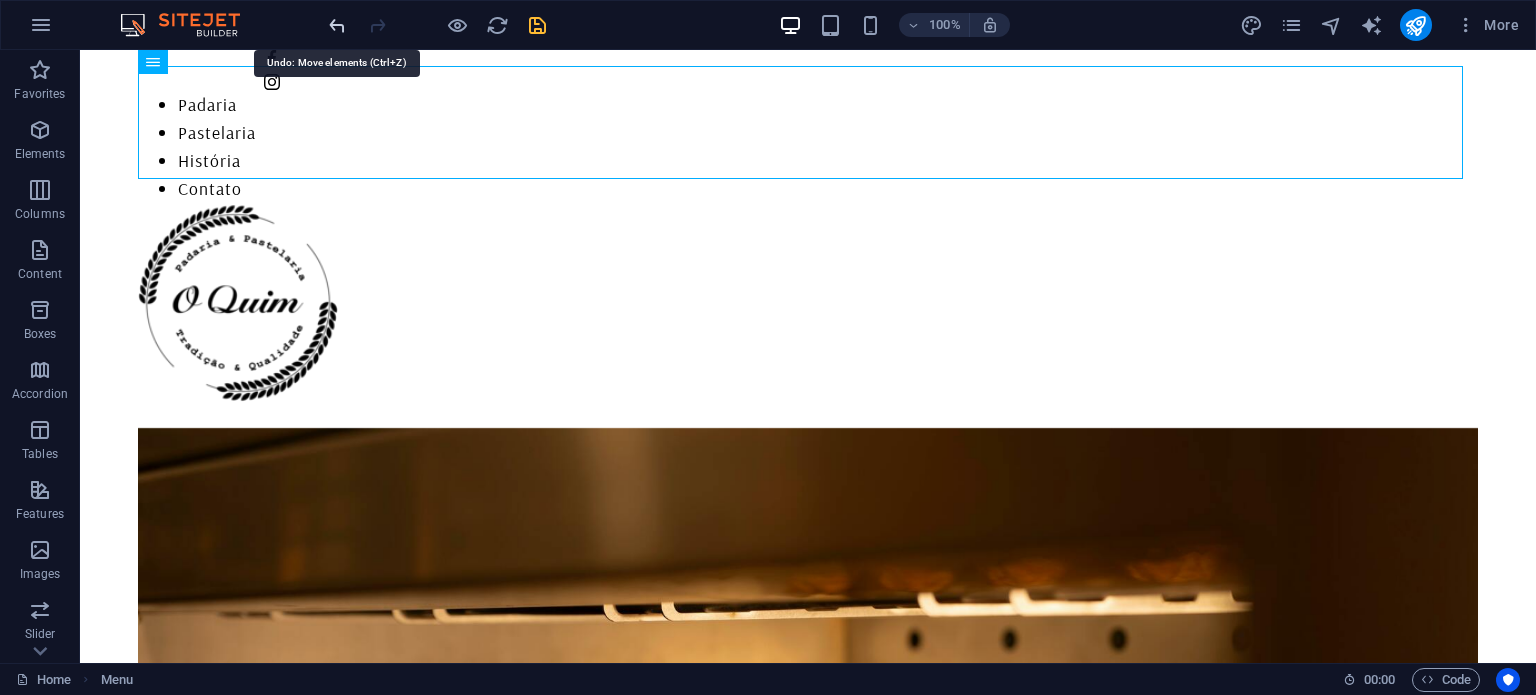 click at bounding box center (337, 25) 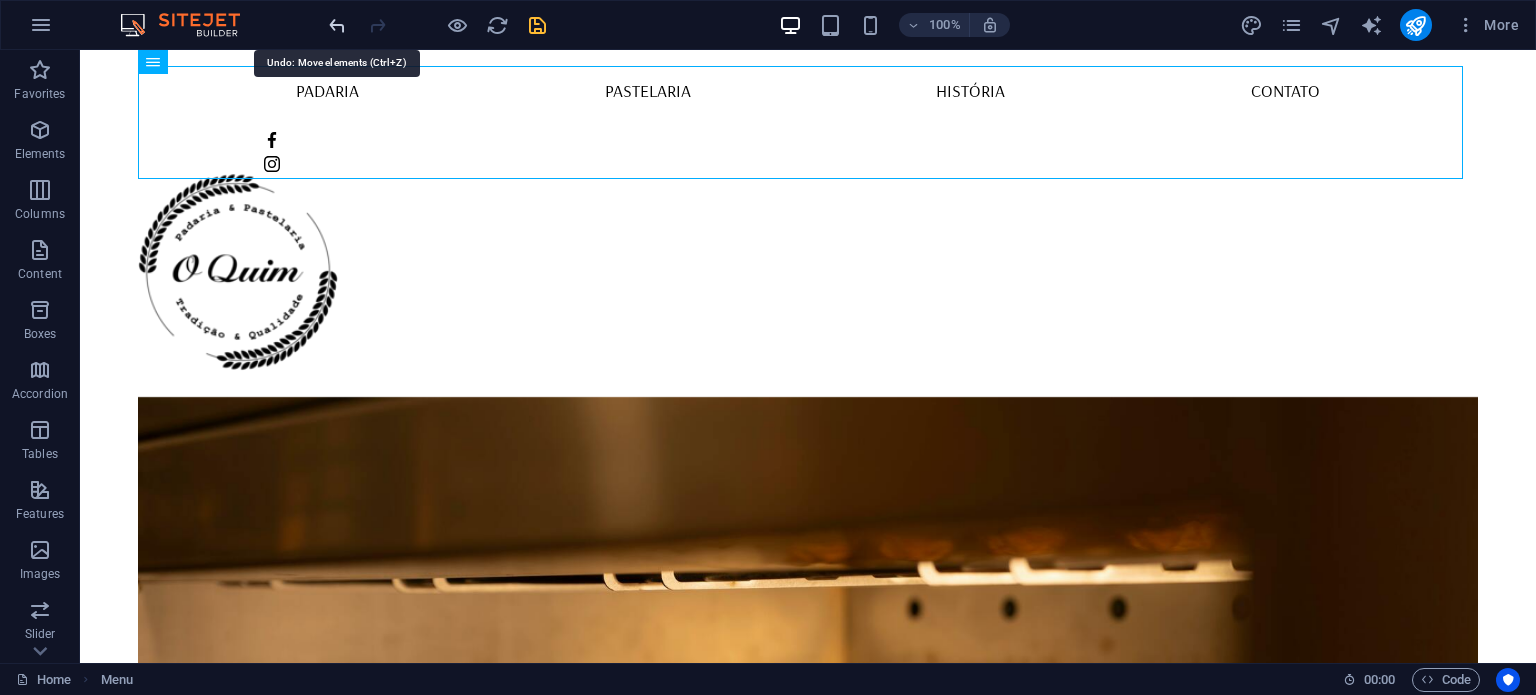 click at bounding box center [337, 25] 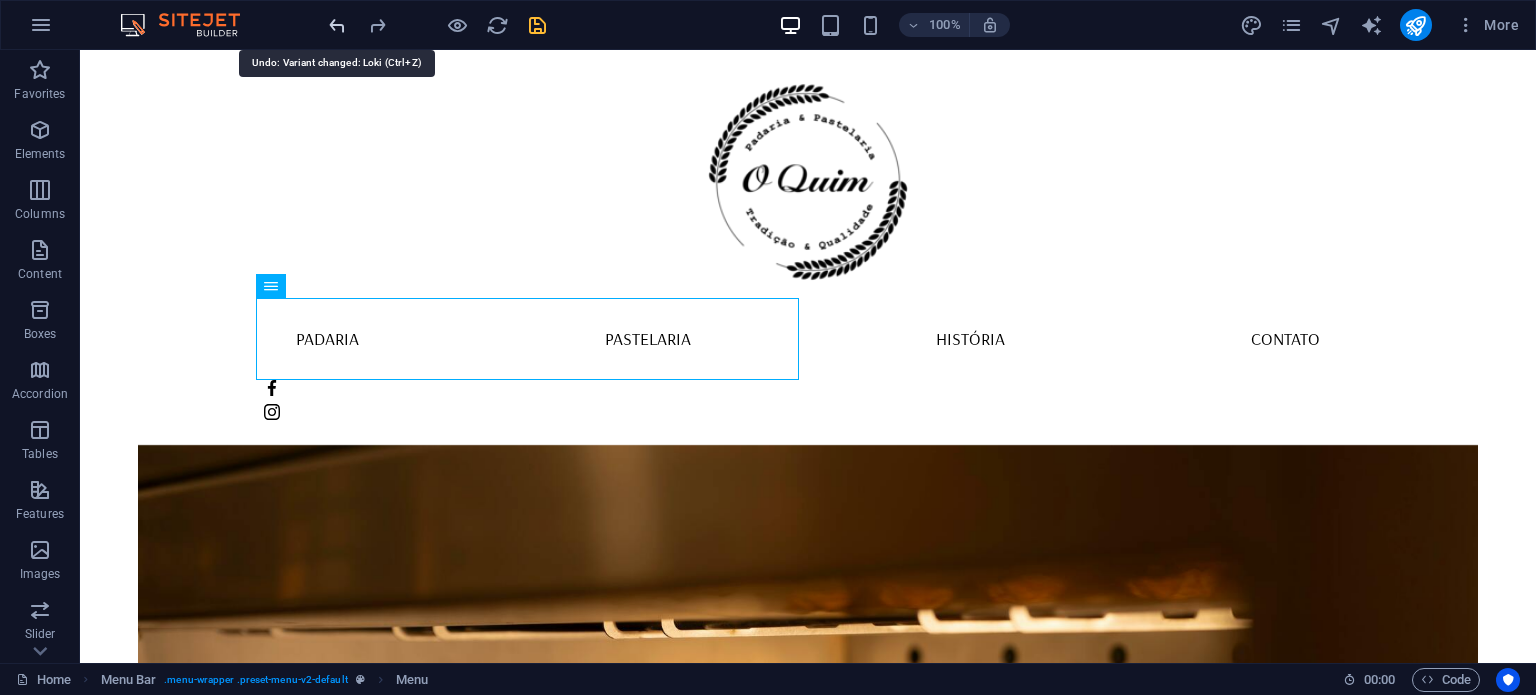 click at bounding box center (337, 25) 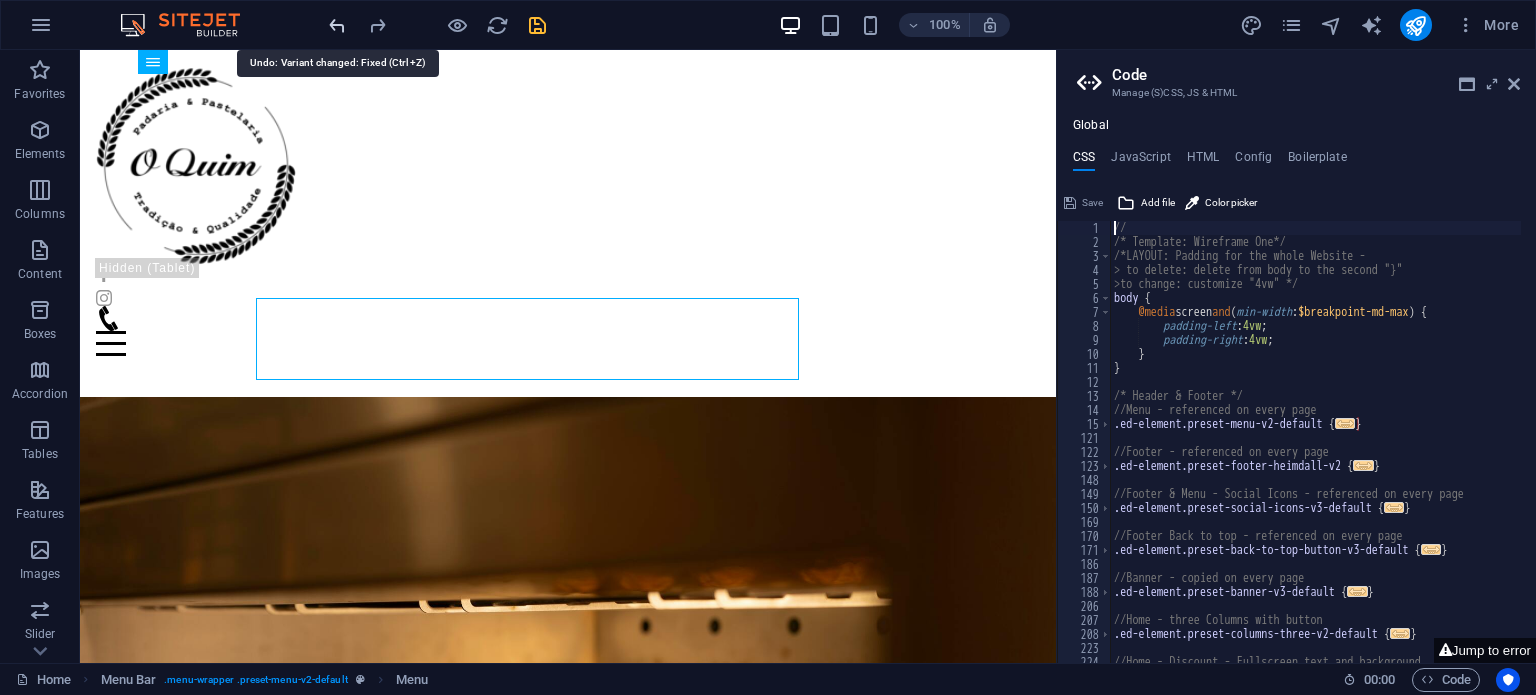 click at bounding box center [337, 25] 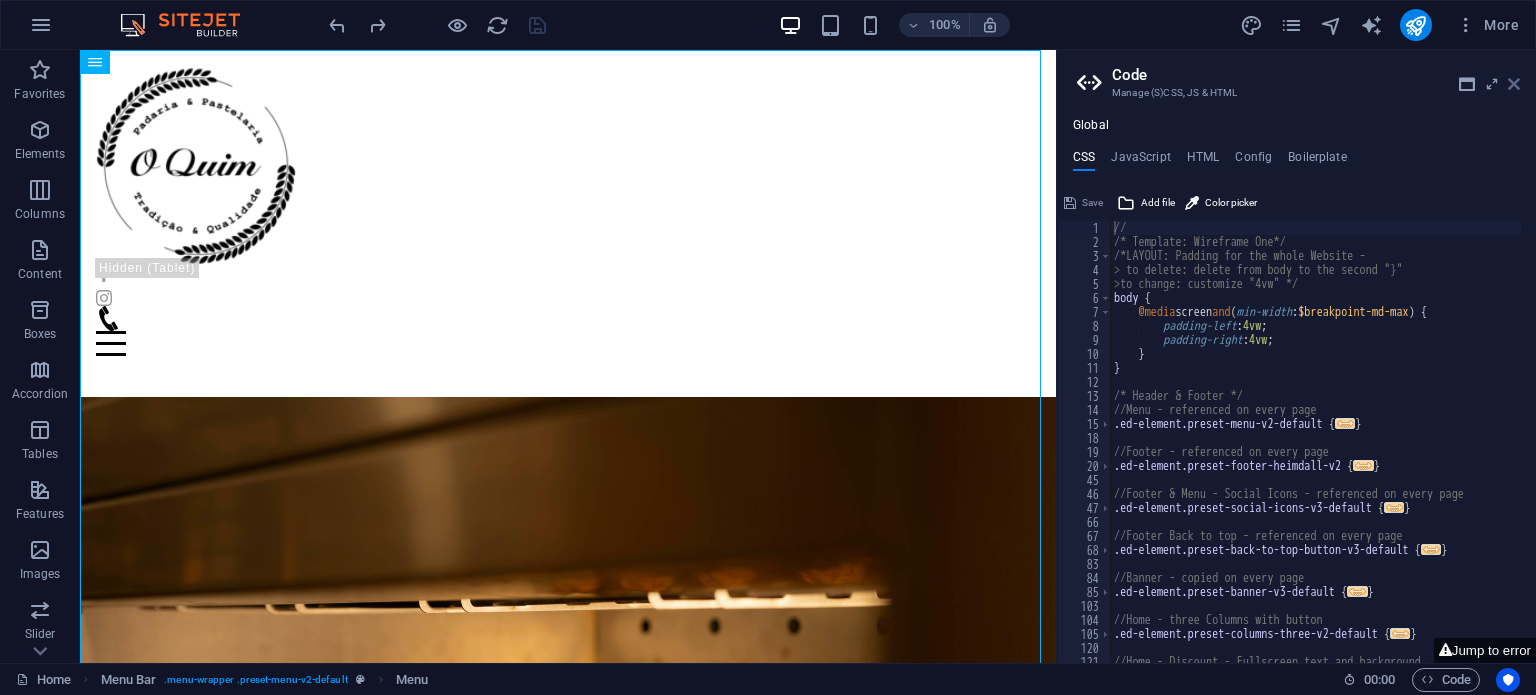 click at bounding box center (1514, 84) 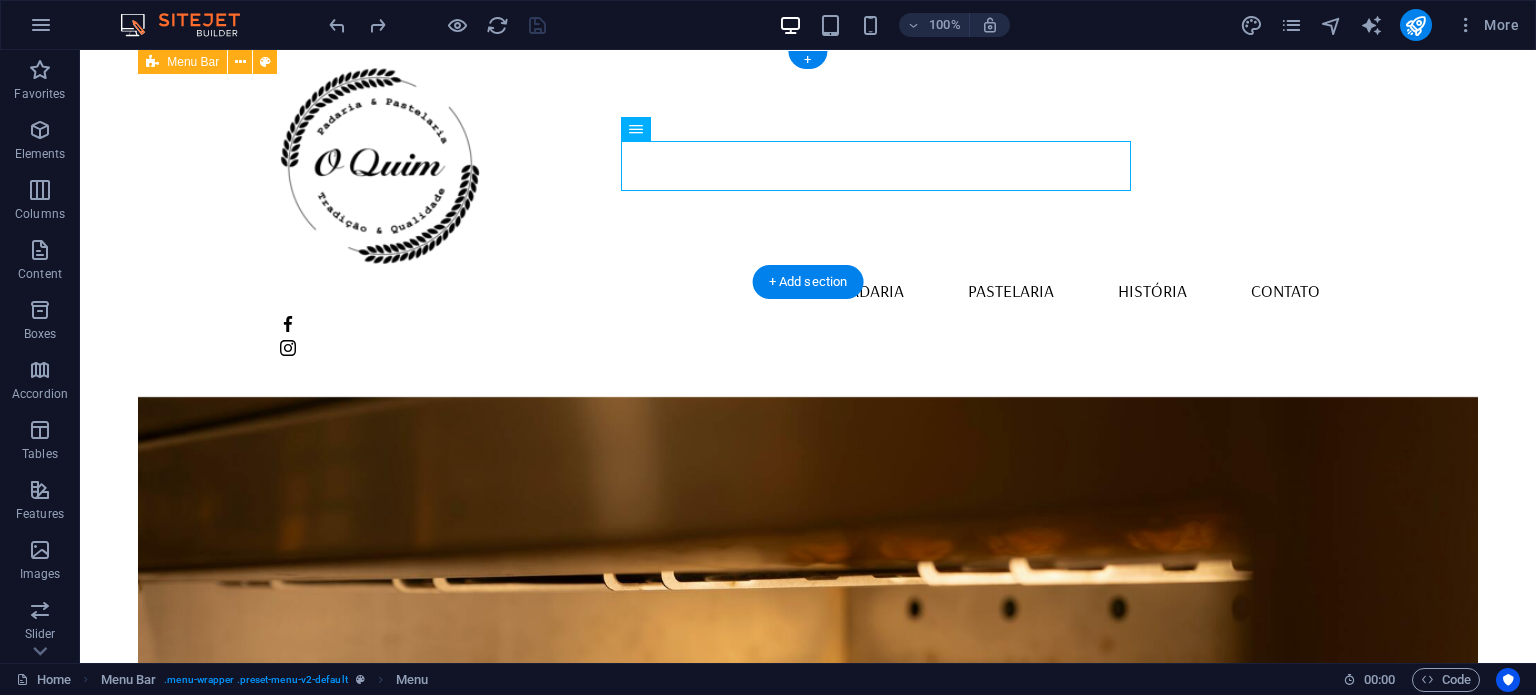 click on "Padaria Pastelaria História Contato" at bounding box center [808, 211] 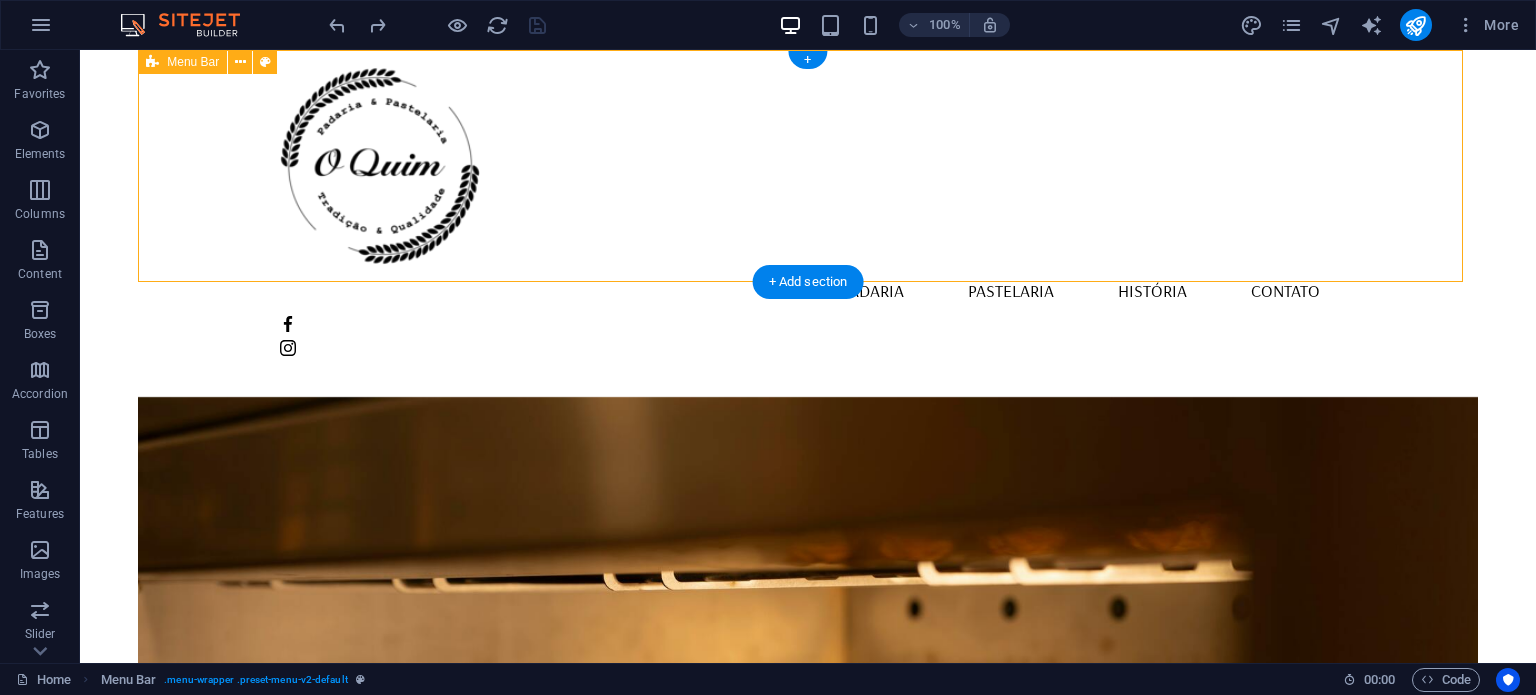 click on "Padaria Pastelaria História Contato" at bounding box center (808, 211) 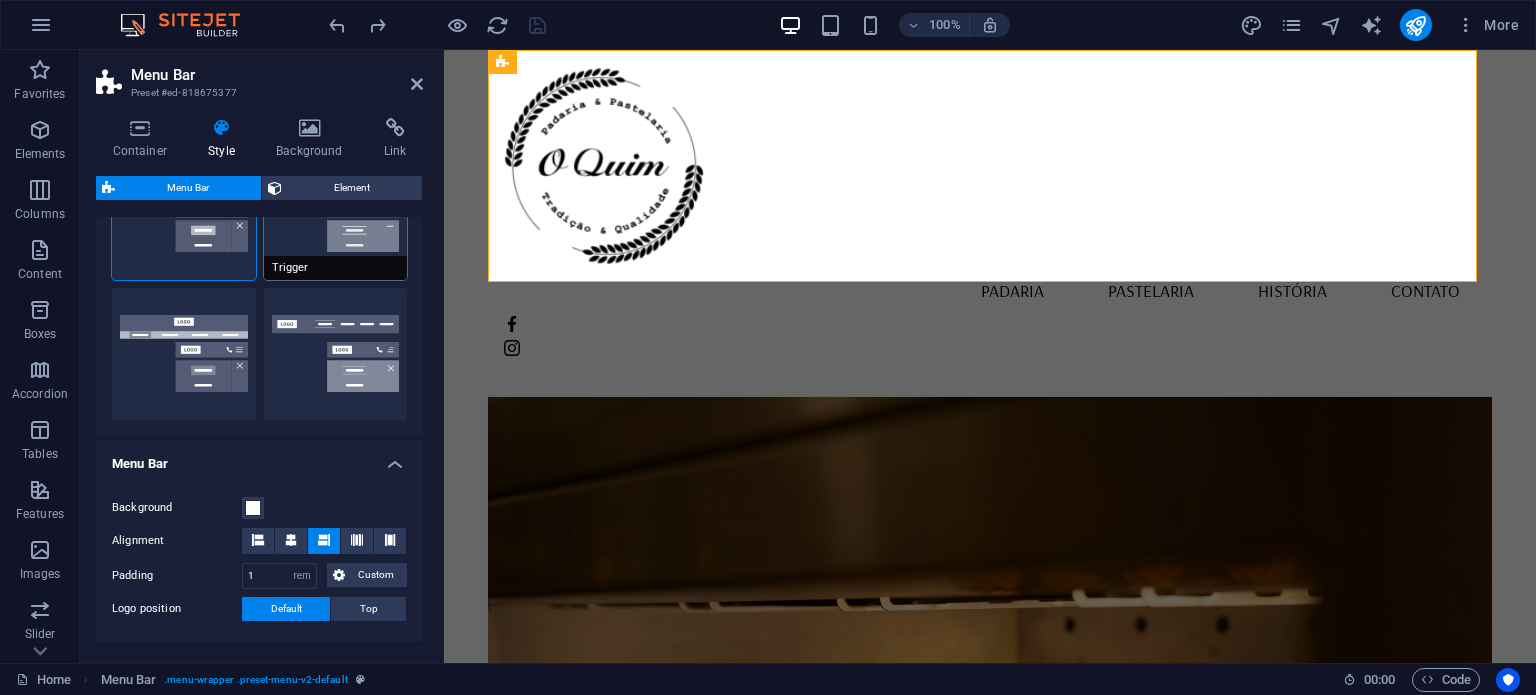 scroll, scrollTop: 300, scrollLeft: 0, axis: vertical 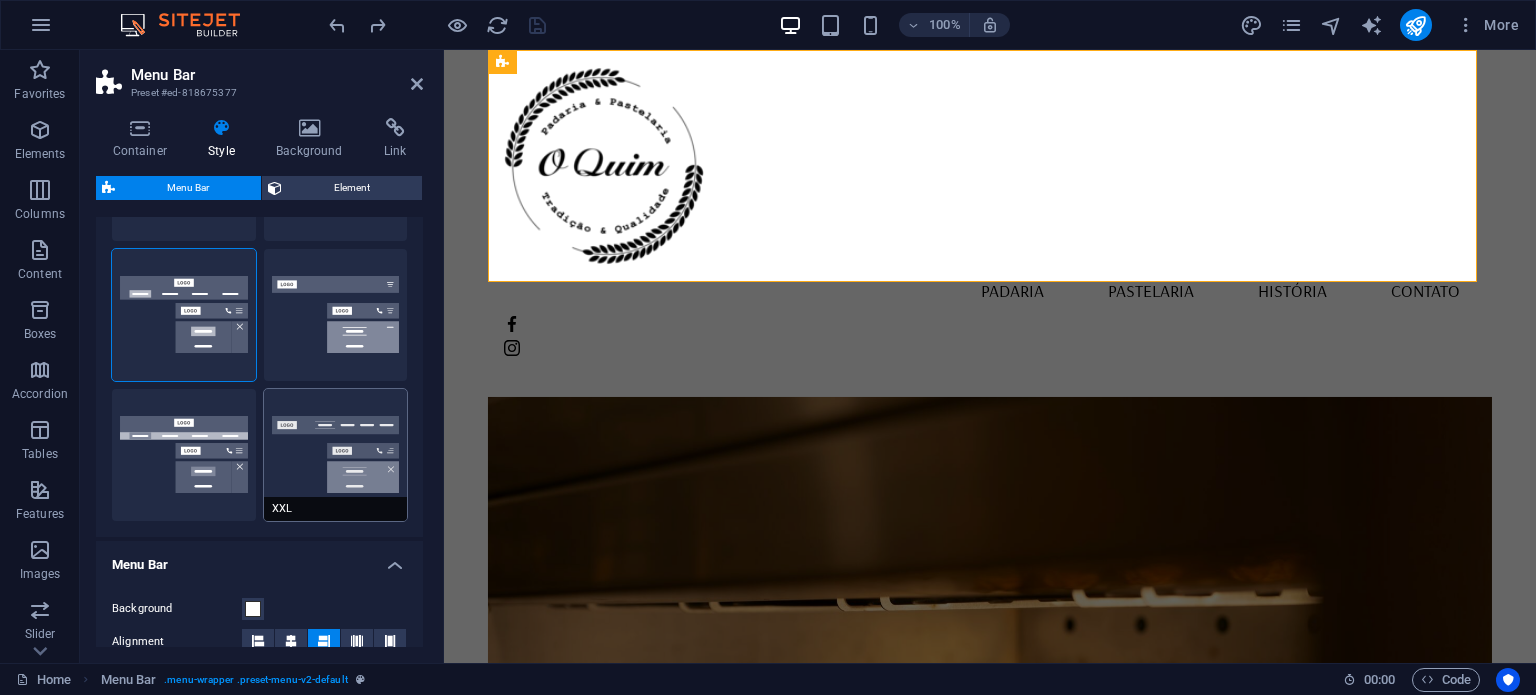 click on "XXL" at bounding box center [336, 455] 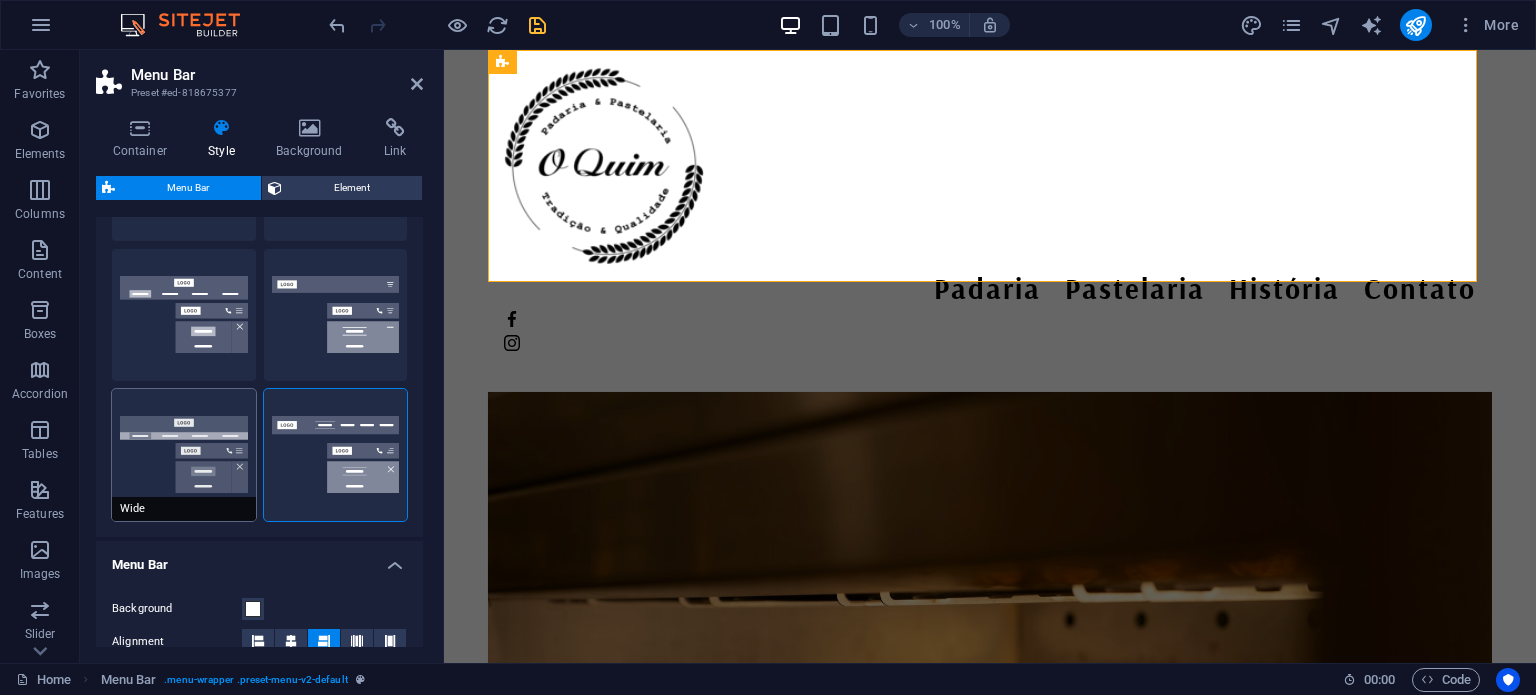 click on "Wide" at bounding box center (184, 455) 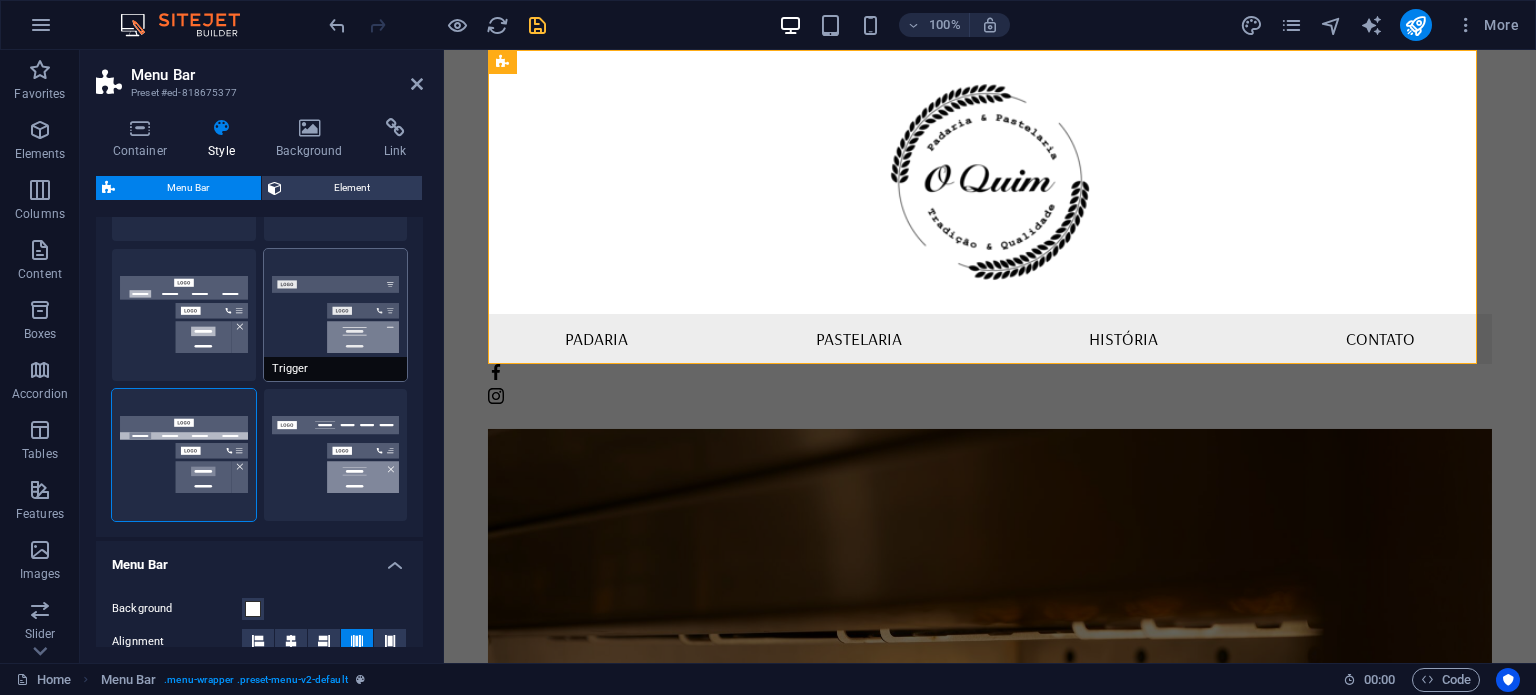 click on "Trigger" at bounding box center (336, 315) 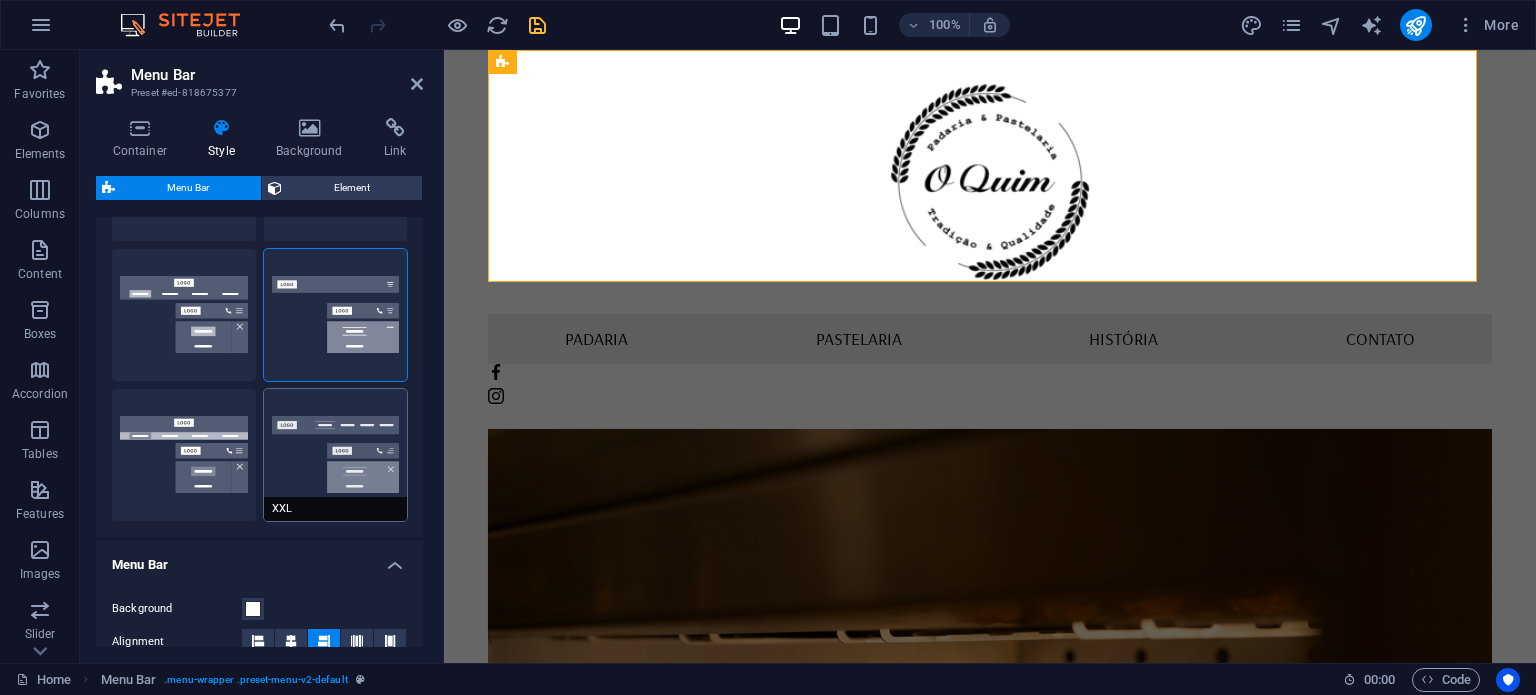 scroll, scrollTop: 200, scrollLeft: 0, axis: vertical 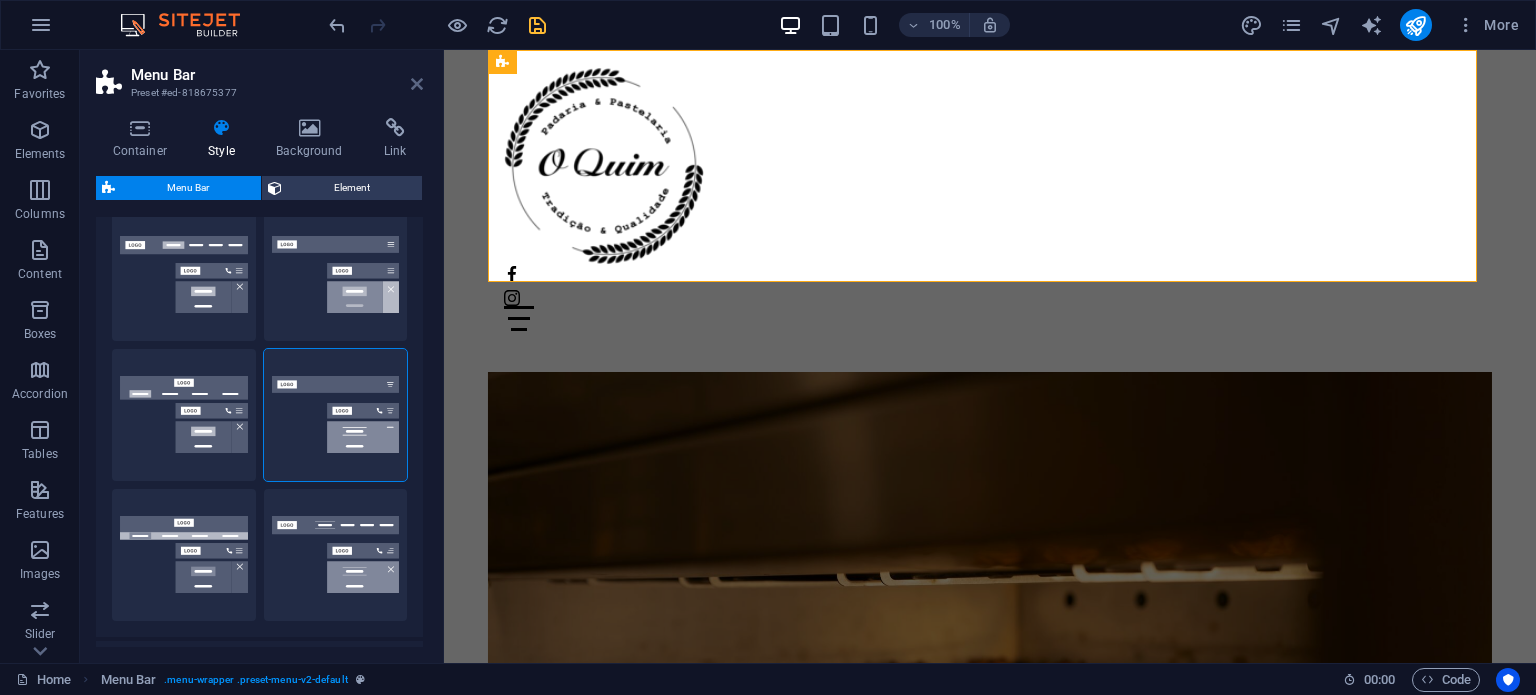 click at bounding box center [417, 84] 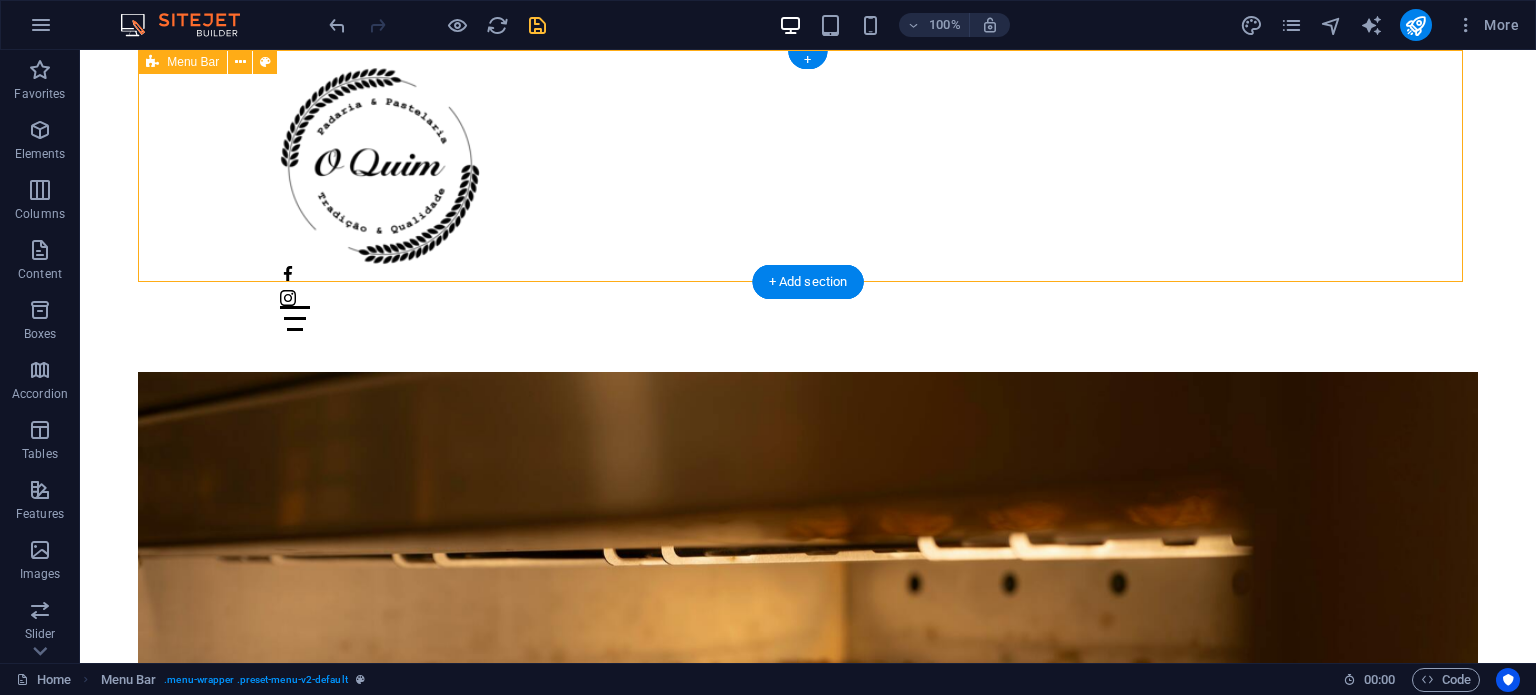 click on "Padaria Pastelaria História Contato" at bounding box center (808, 198) 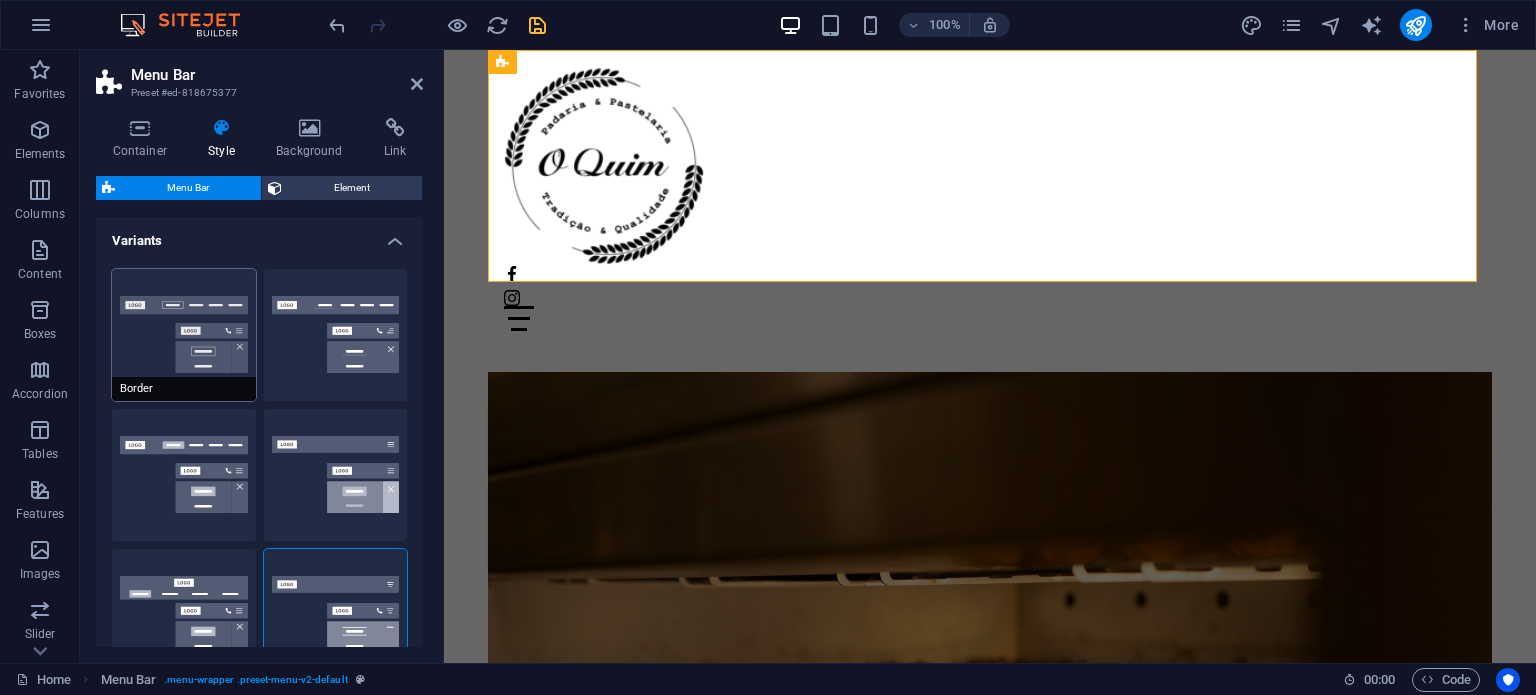 click on "Border" at bounding box center (184, 335) 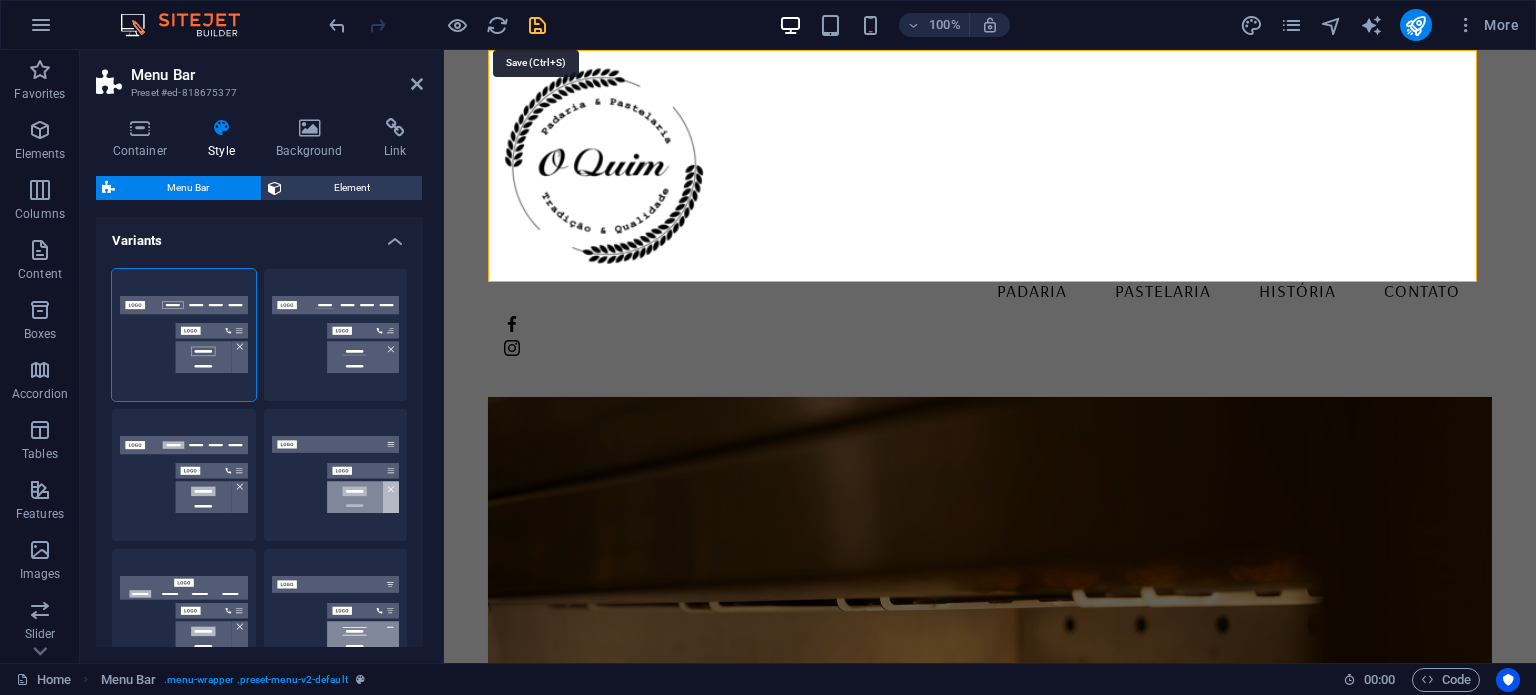 click at bounding box center (537, 25) 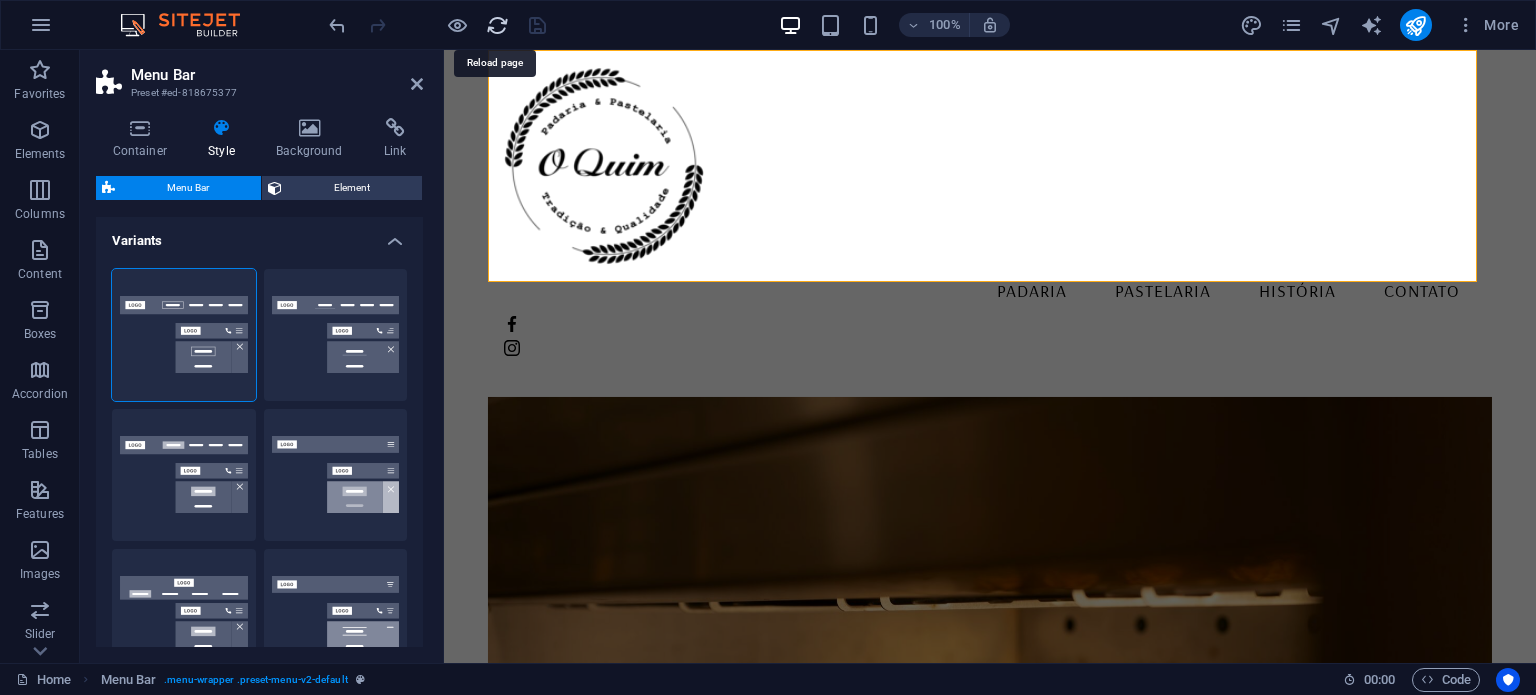 click at bounding box center [497, 25] 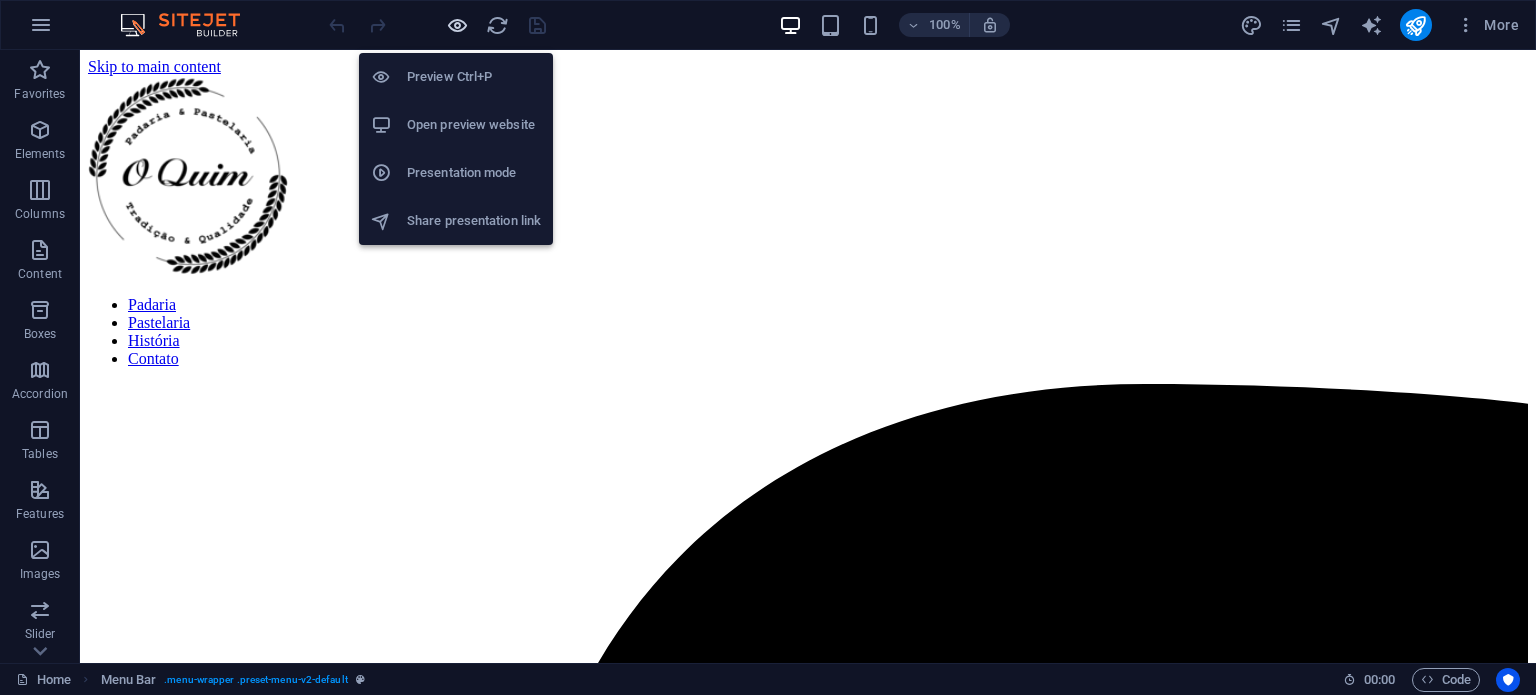 scroll, scrollTop: 0, scrollLeft: 0, axis: both 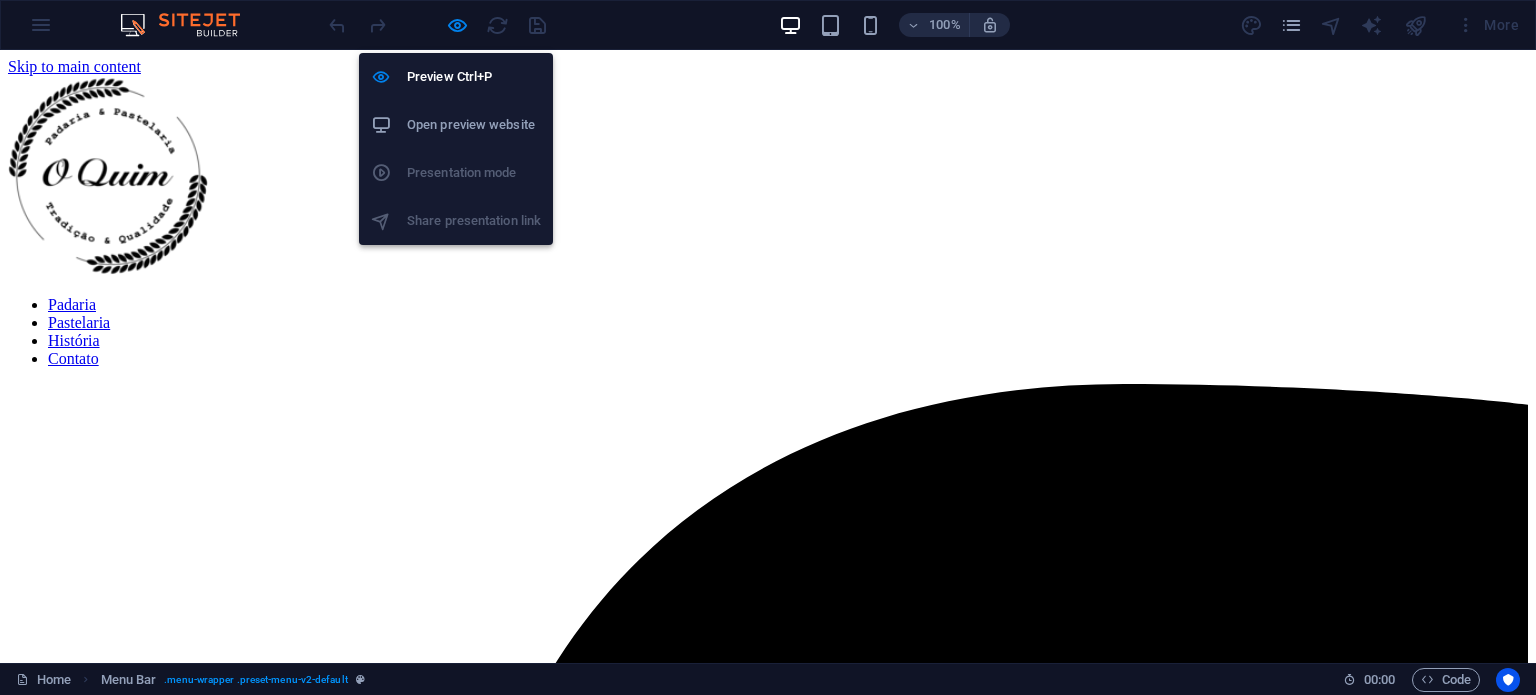 click on "Open preview website" at bounding box center [474, 125] 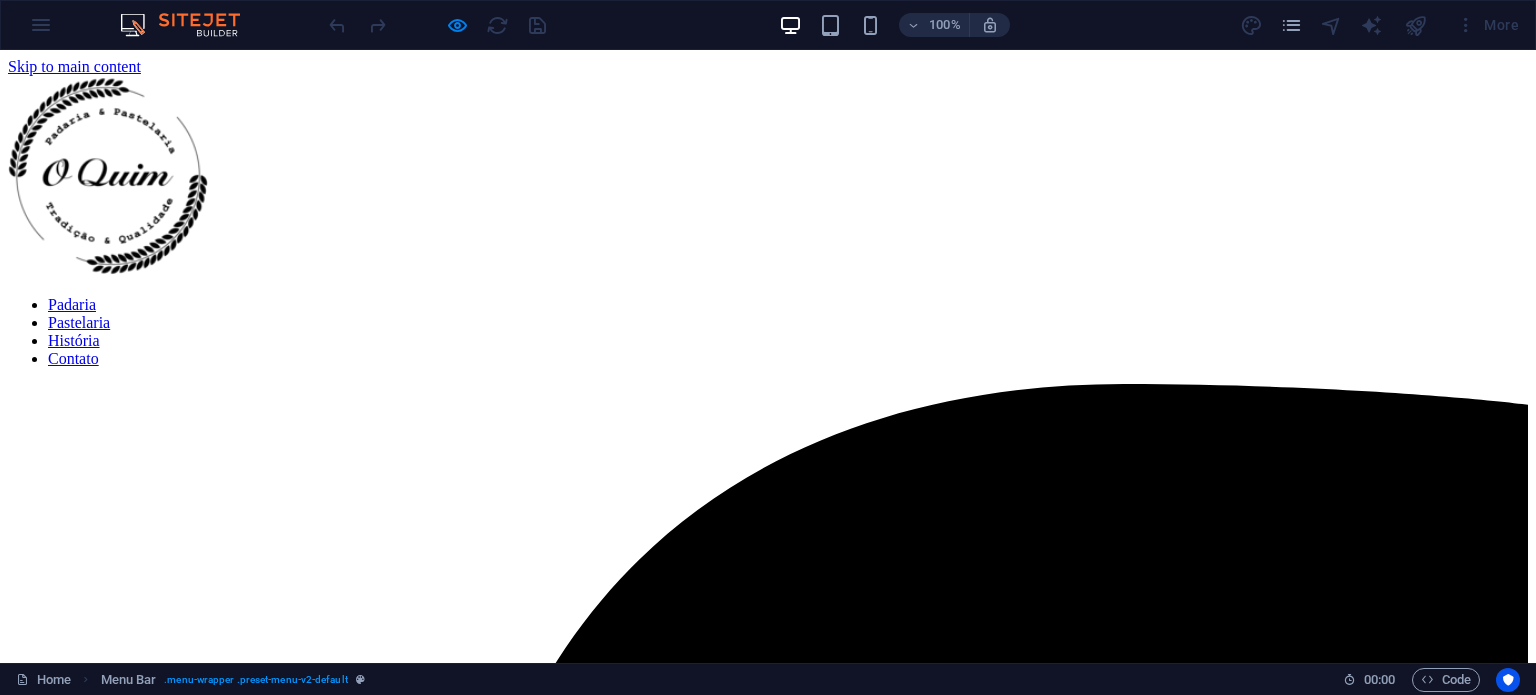 click at bounding box center (437, 25) 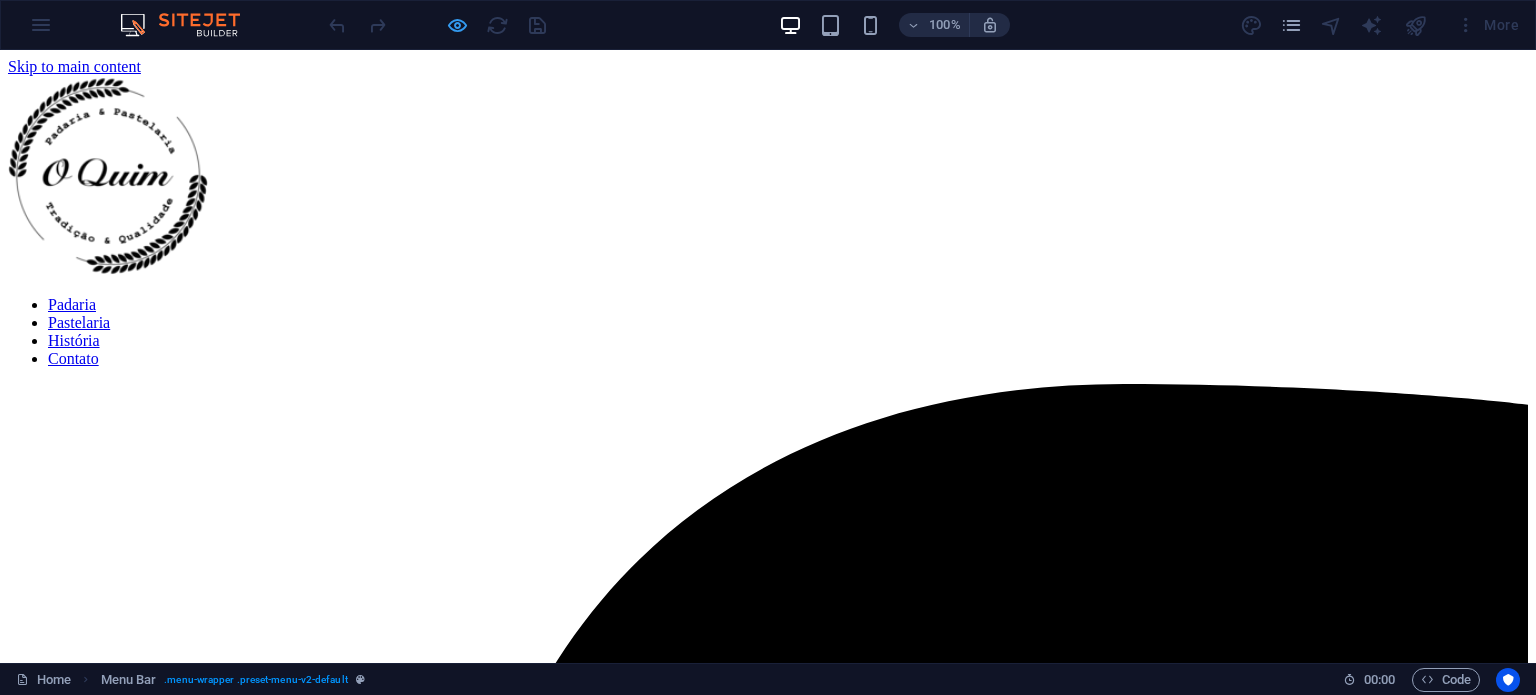 click at bounding box center [457, 25] 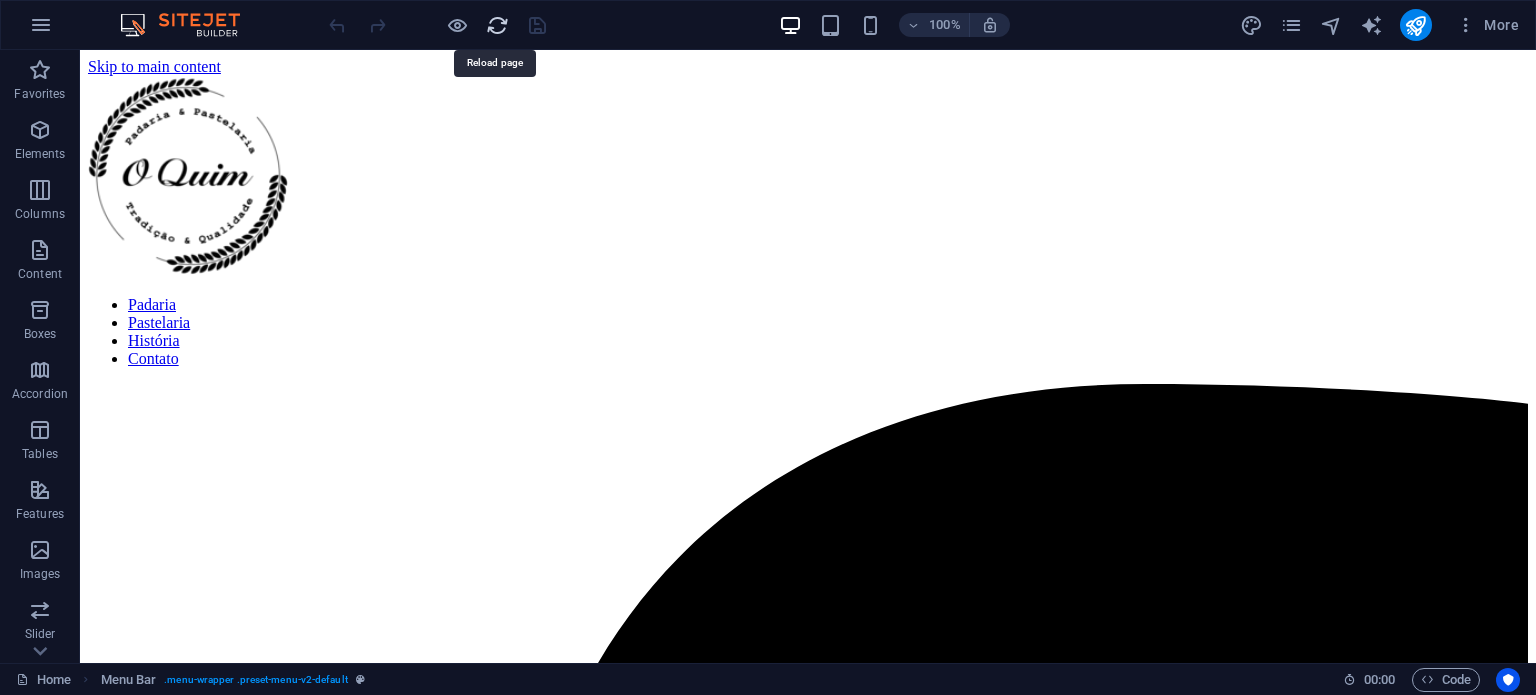 click at bounding box center (497, 25) 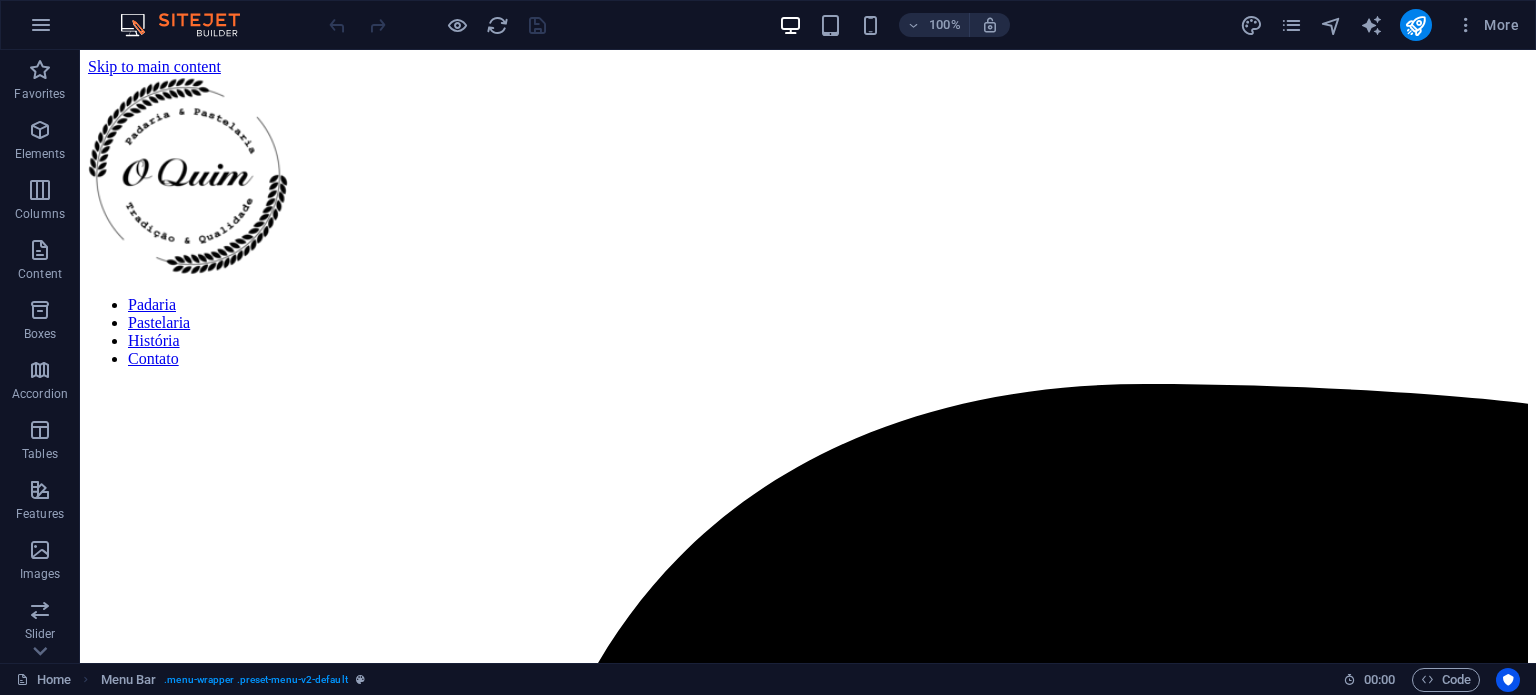 scroll, scrollTop: 0, scrollLeft: 0, axis: both 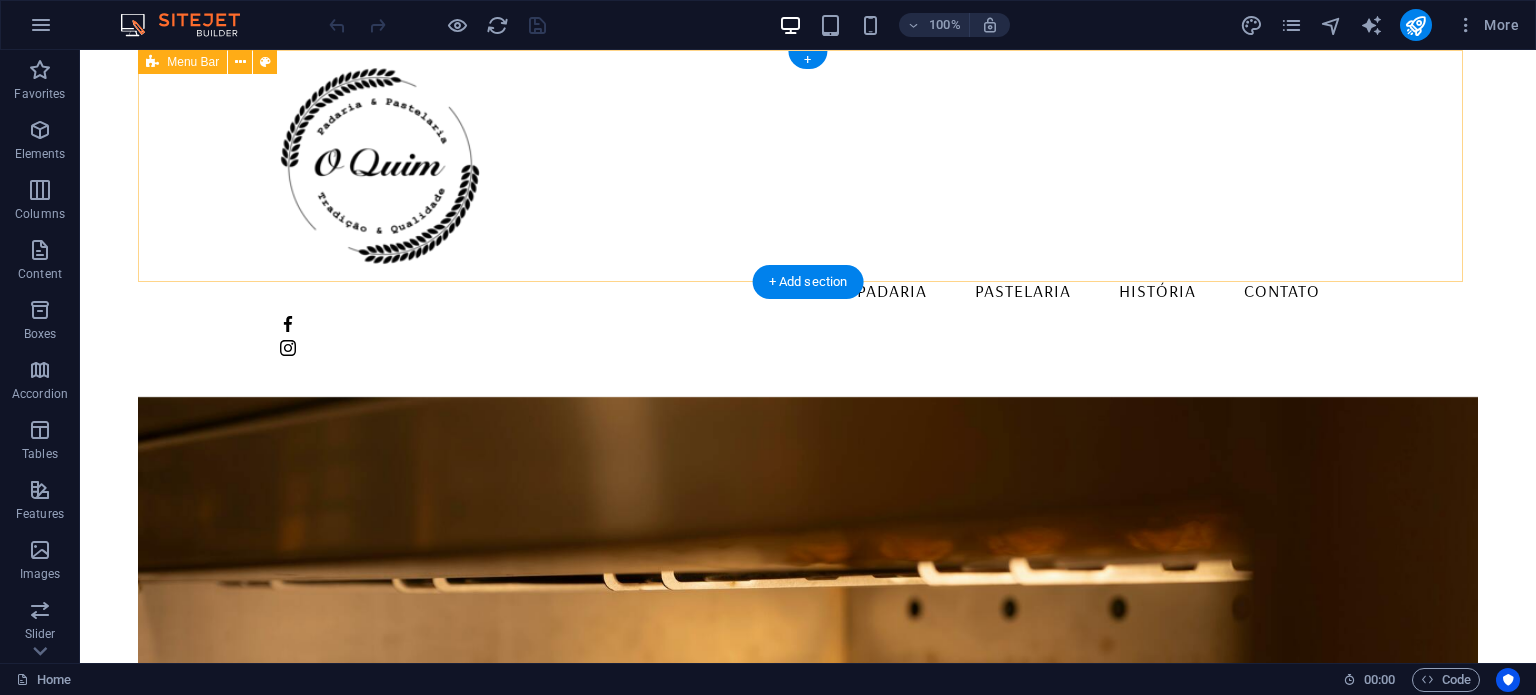 click on "Padaria Pastelaria História Contato" at bounding box center (808, 211) 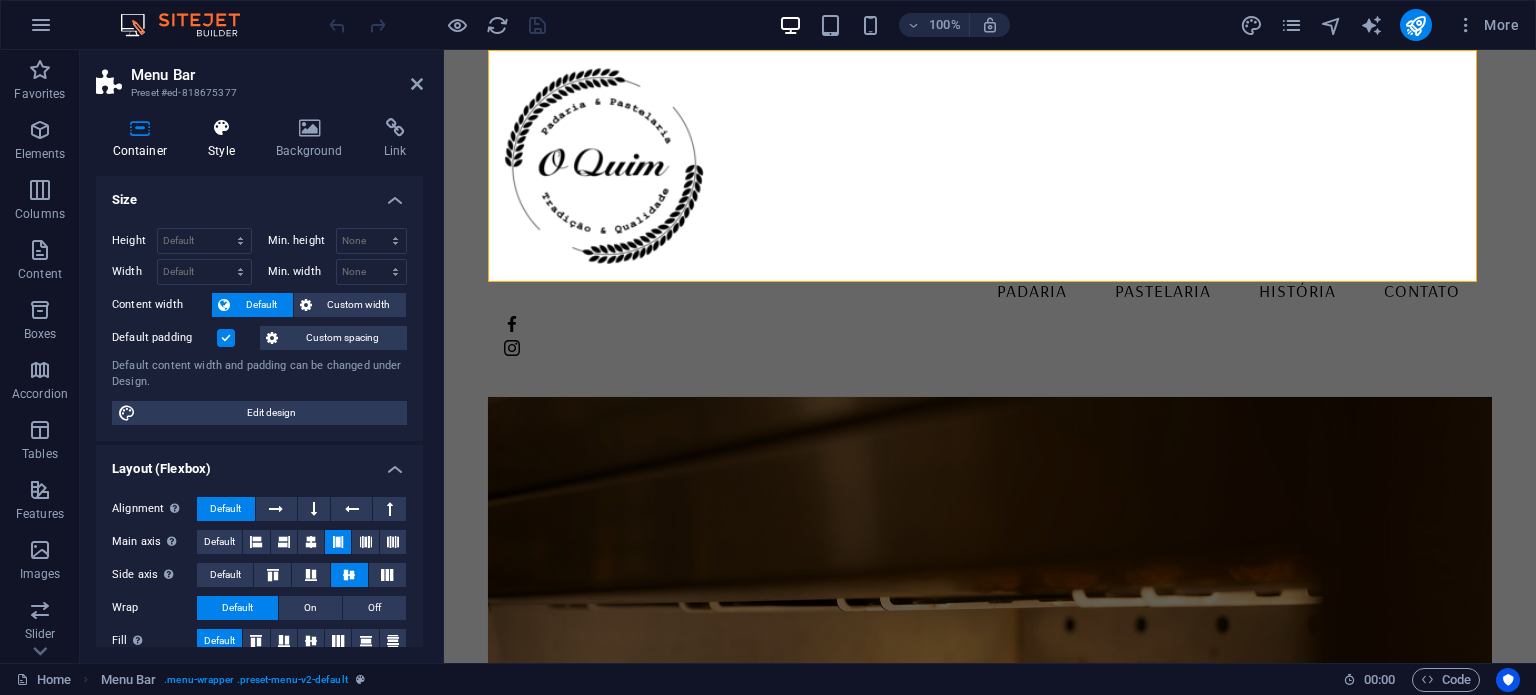 click at bounding box center [222, 128] 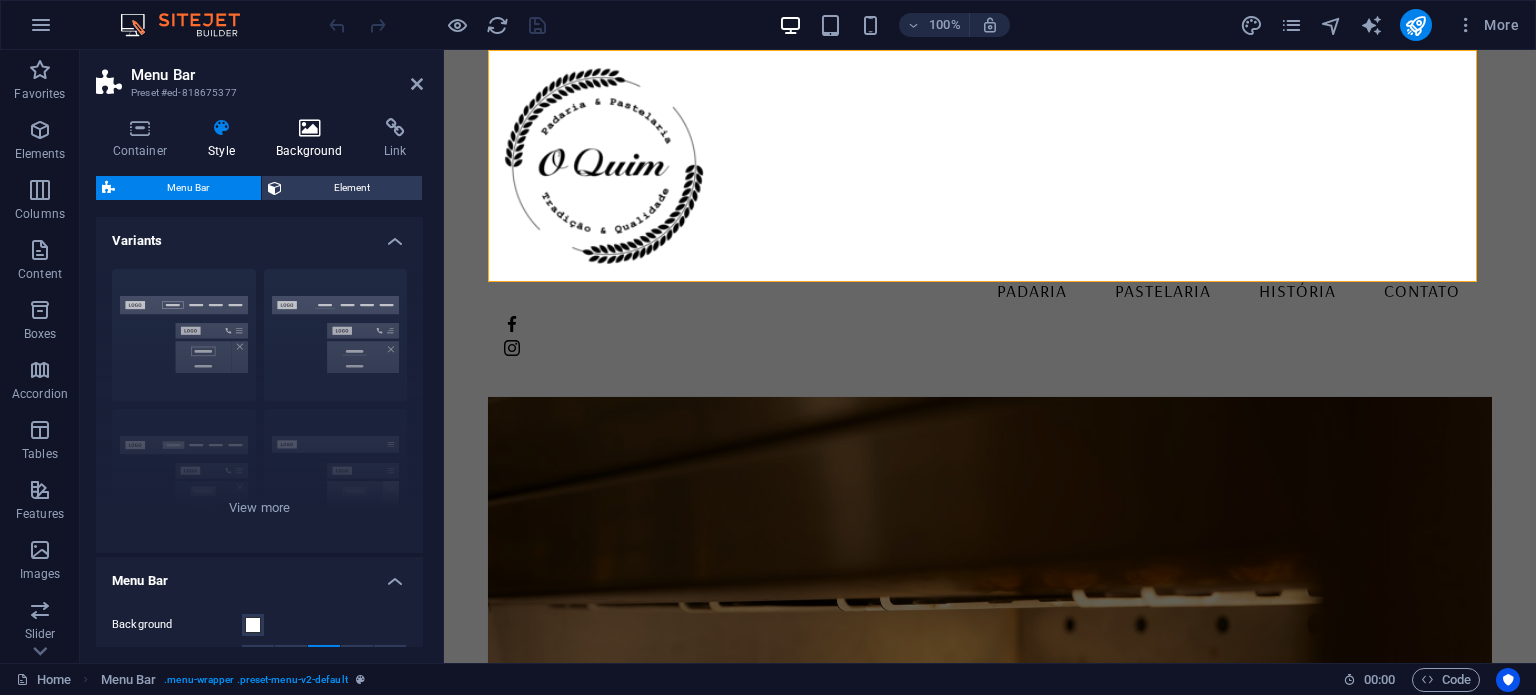 drag, startPoint x: 288, startPoint y: 135, endPoint x: 343, endPoint y: 135, distance: 55 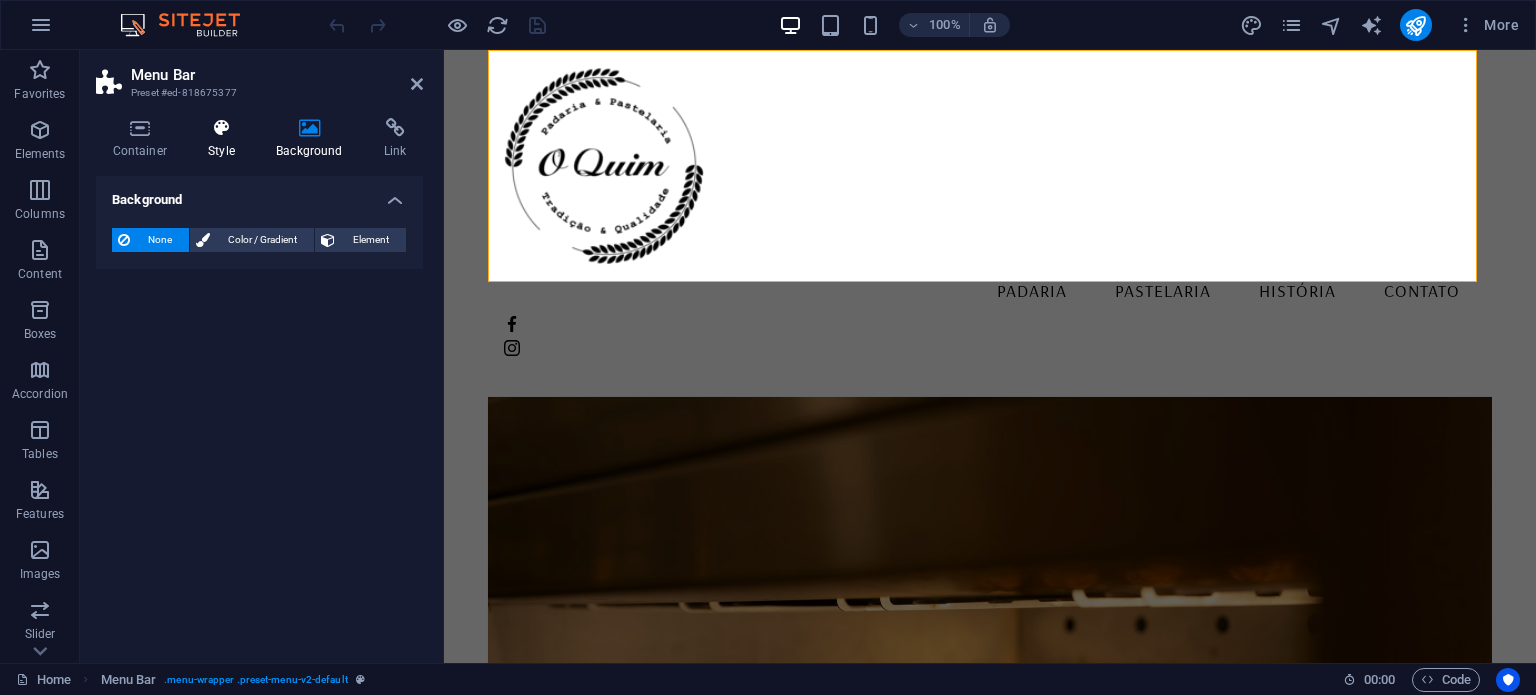 click at bounding box center (222, 128) 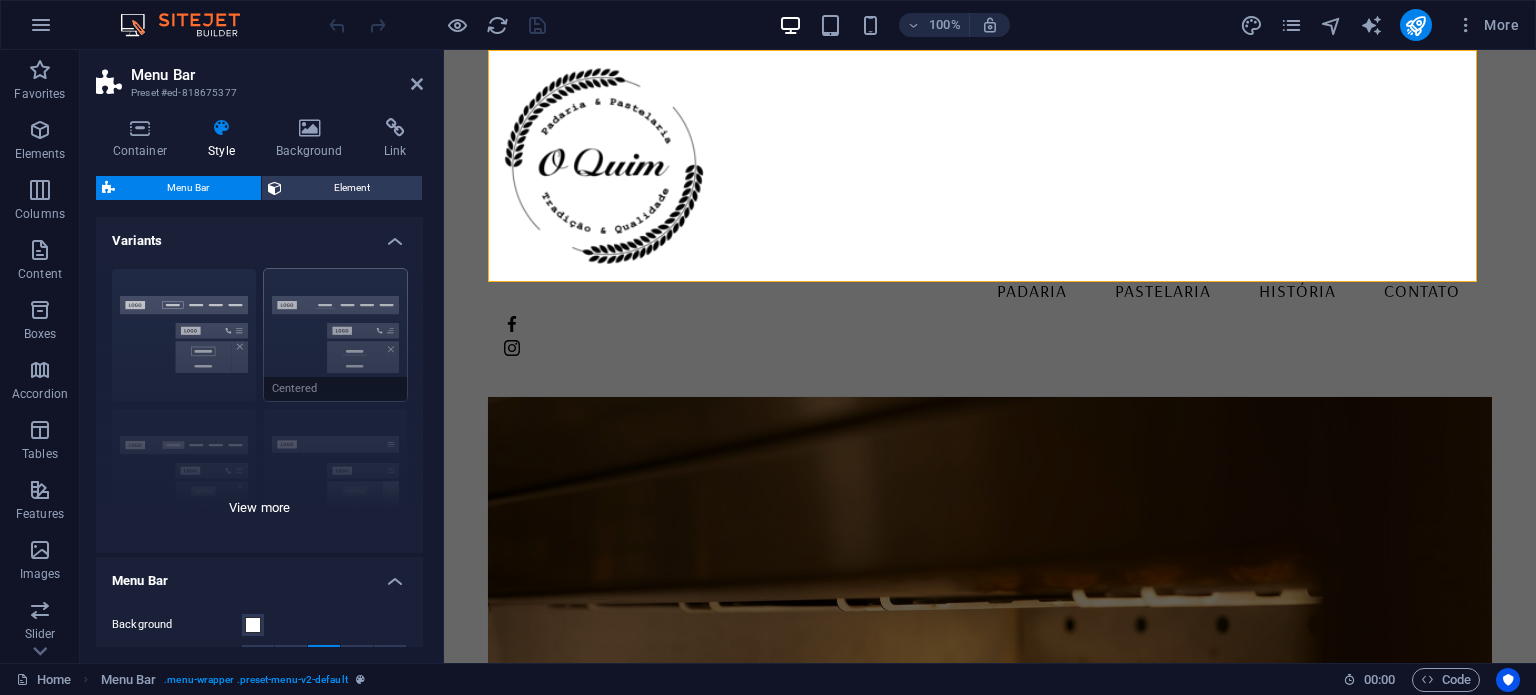 click on "Border Centered Default Fixed Loki Trigger Wide XXL" at bounding box center (259, 403) 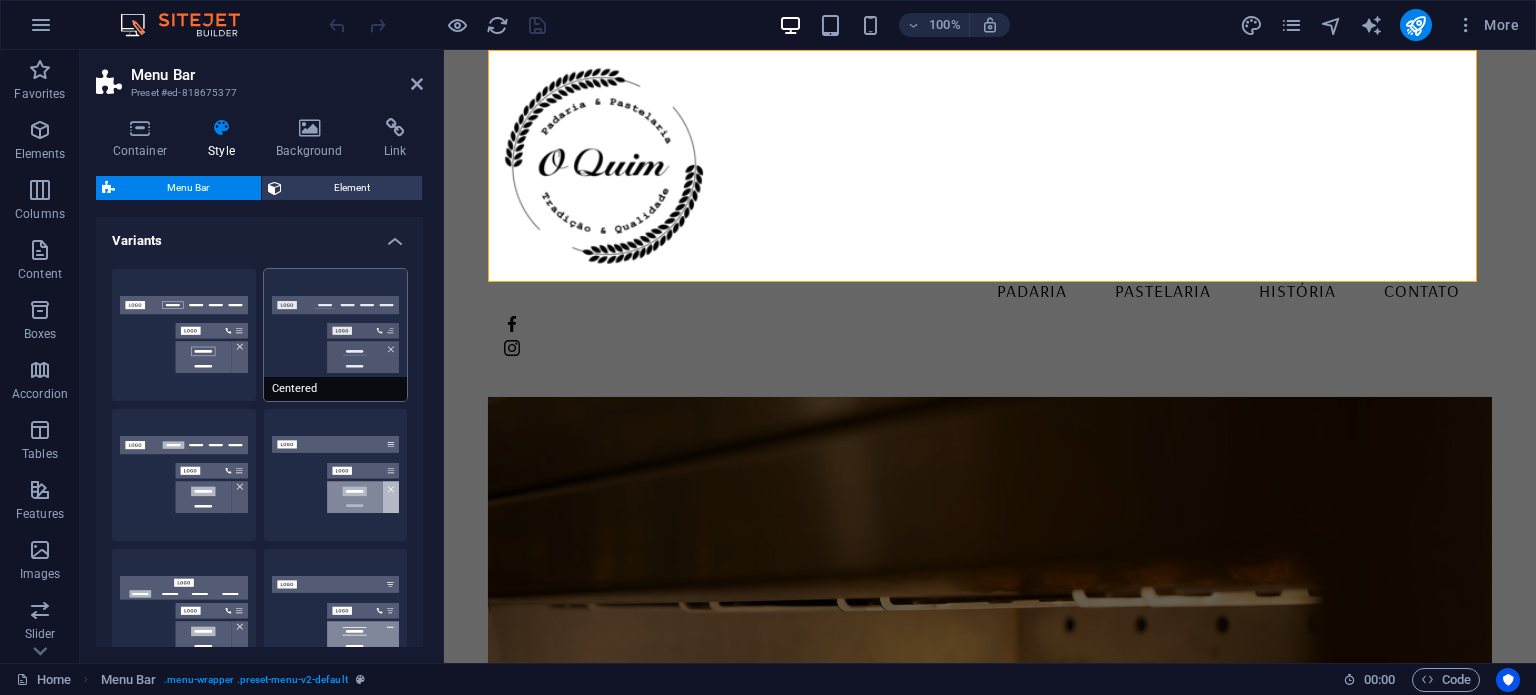 click on "Centered" at bounding box center [336, 335] 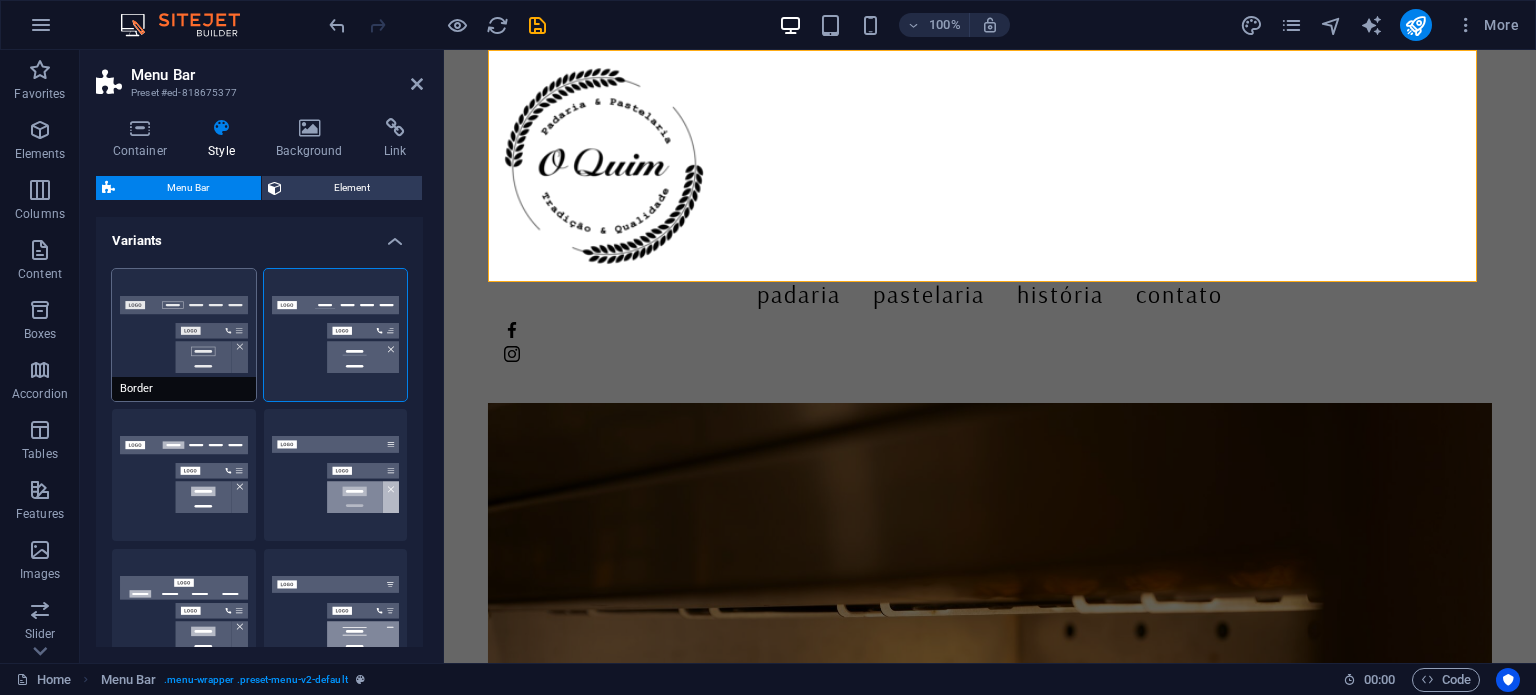 click on "Border" at bounding box center (184, 335) 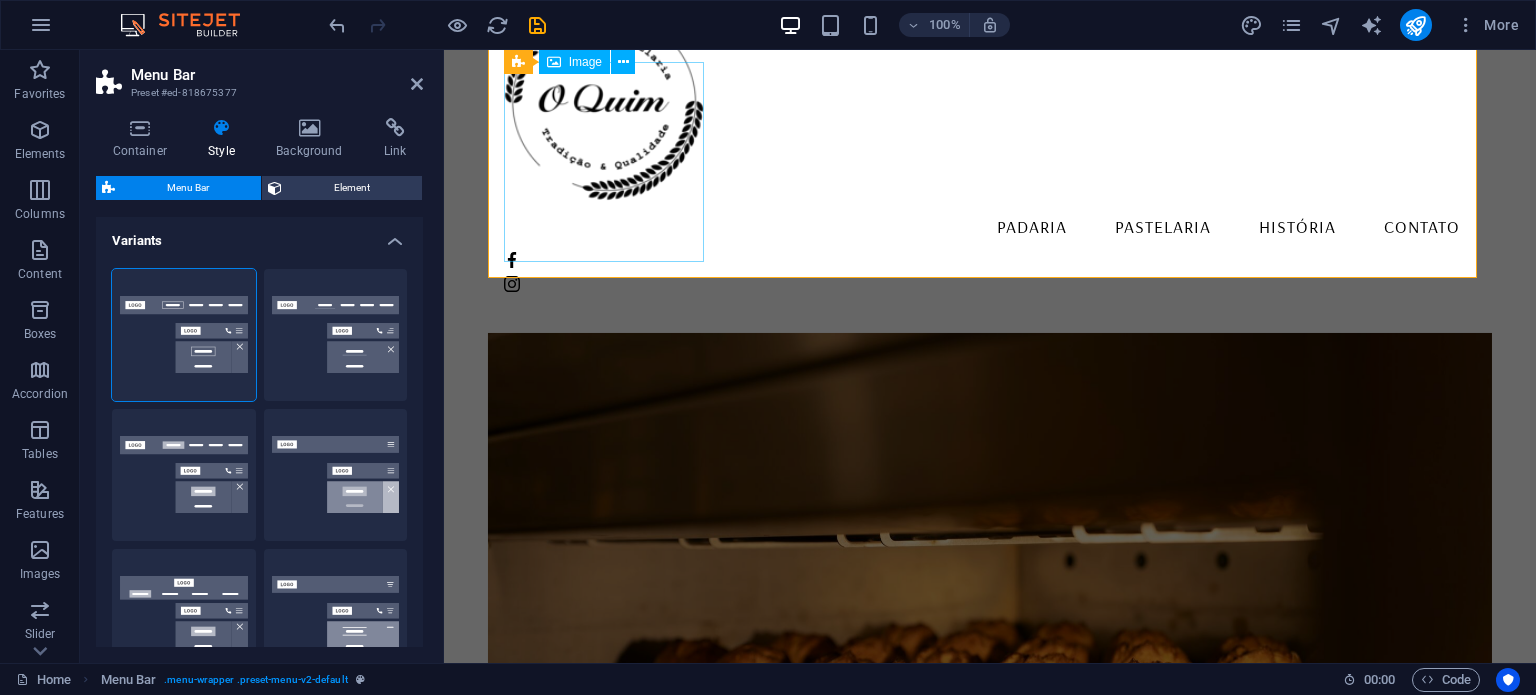 scroll, scrollTop: 0, scrollLeft: 0, axis: both 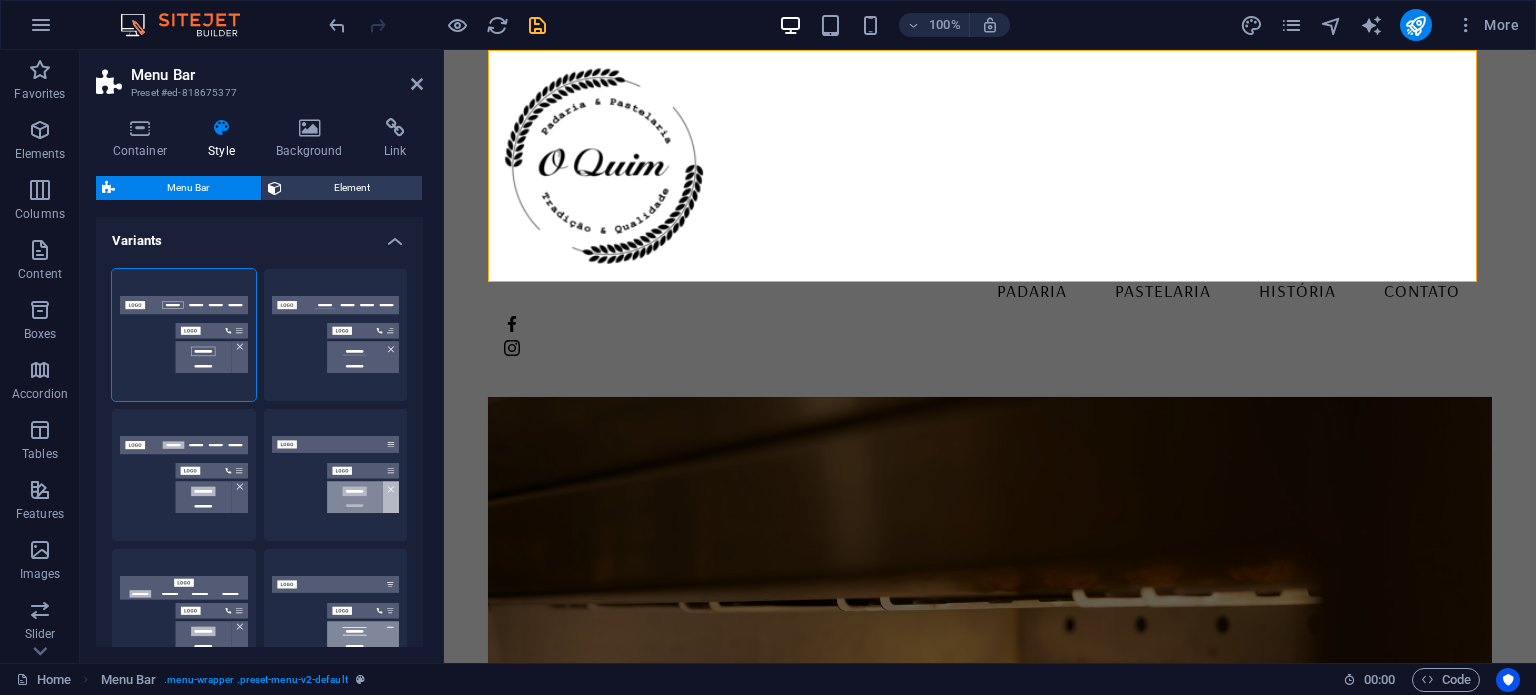 click at bounding box center [537, 25] 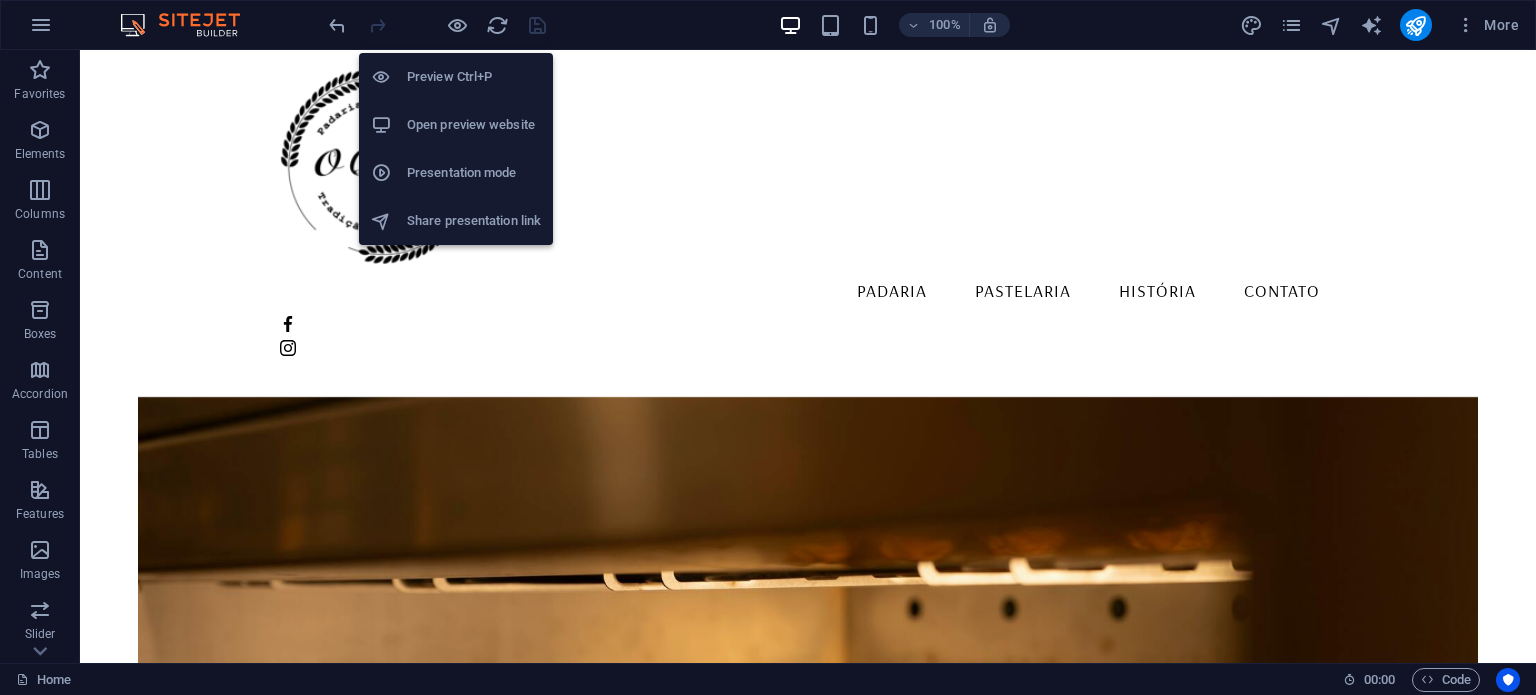 click on "Open preview website" at bounding box center (474, 125) 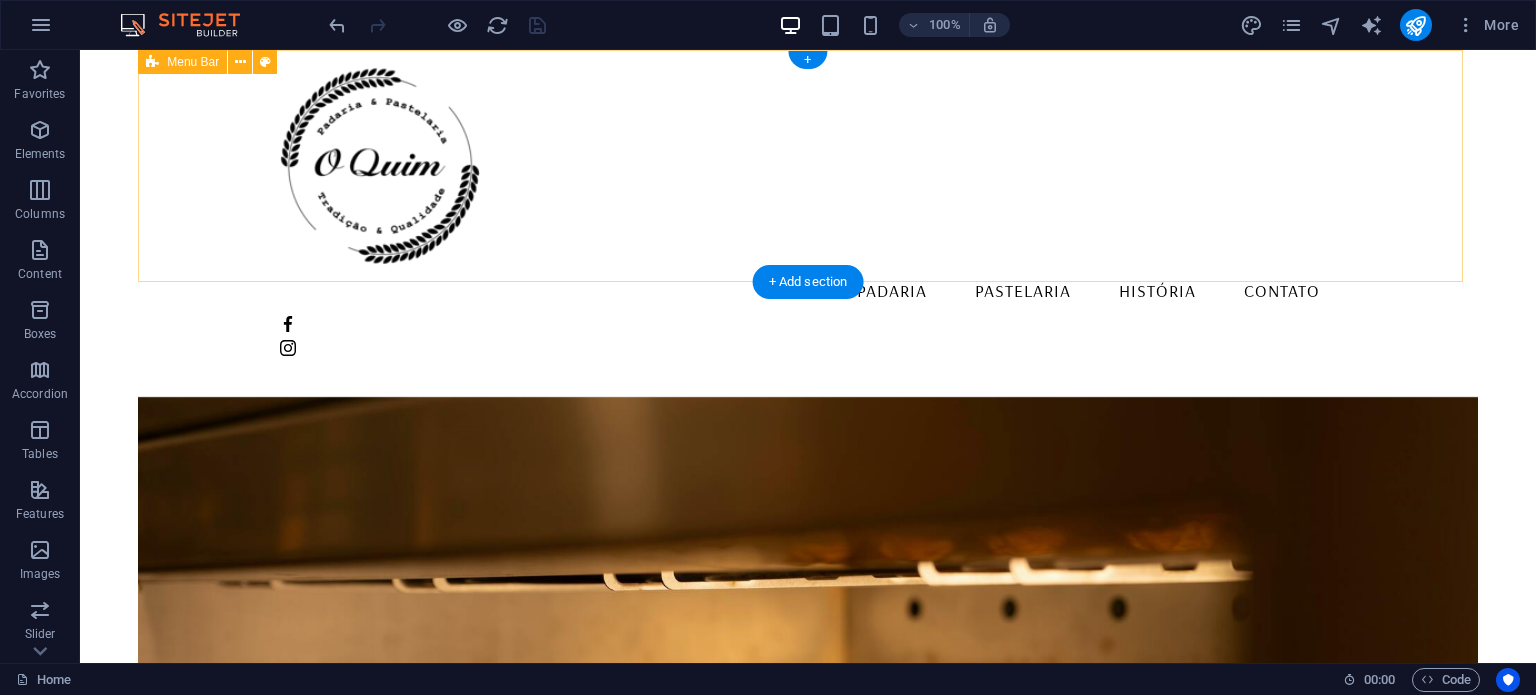 click on "Padaria Pastelaria História Contato" at bounding box center [808, 211] 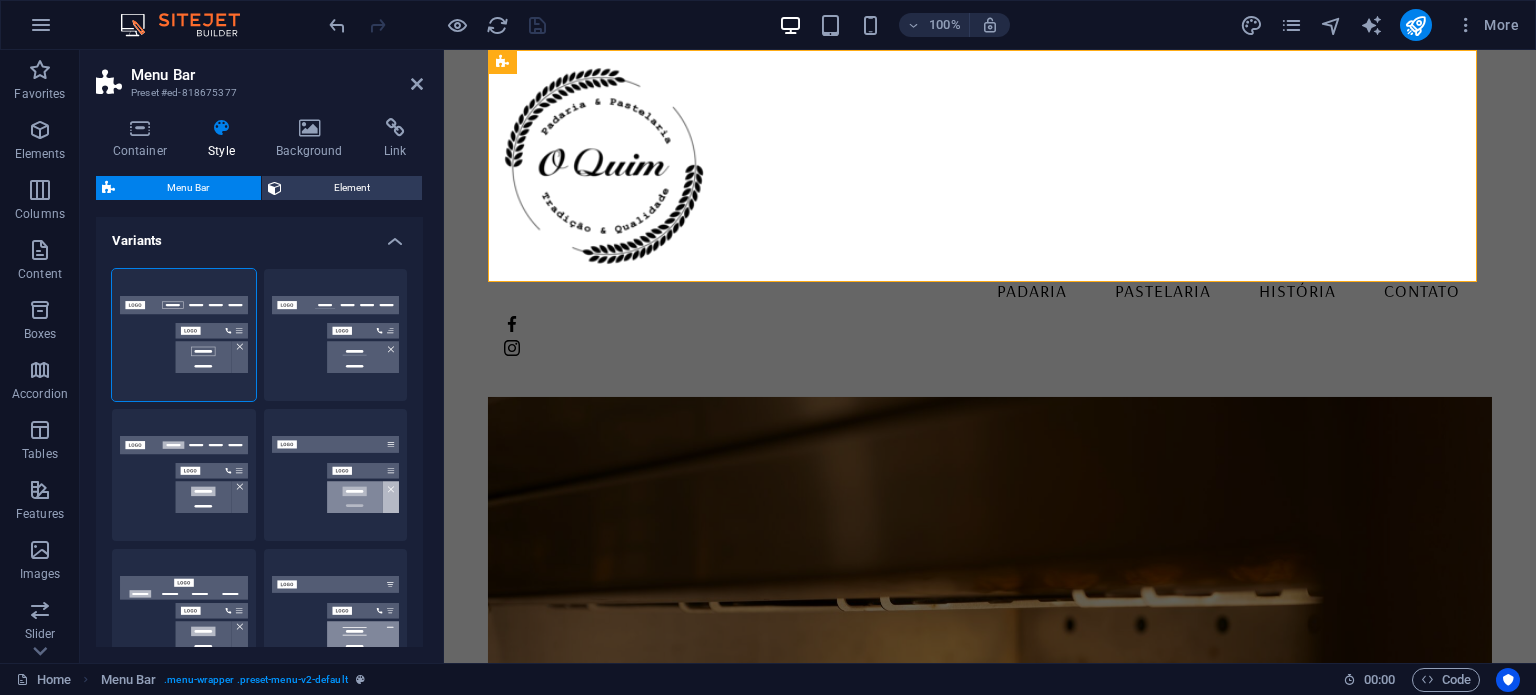 click on "Default" at bounding box center (184, 475) 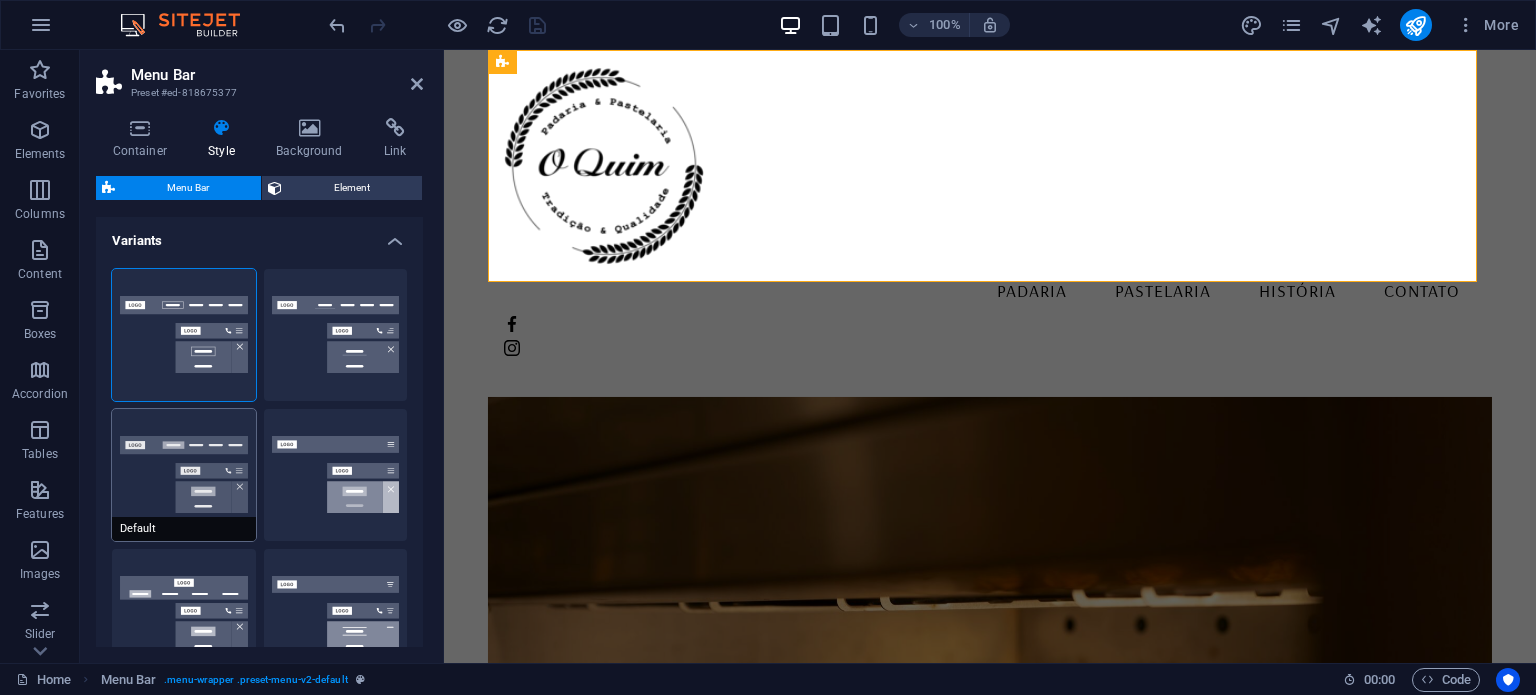 click on "Default" at bounding box center [184, 475] 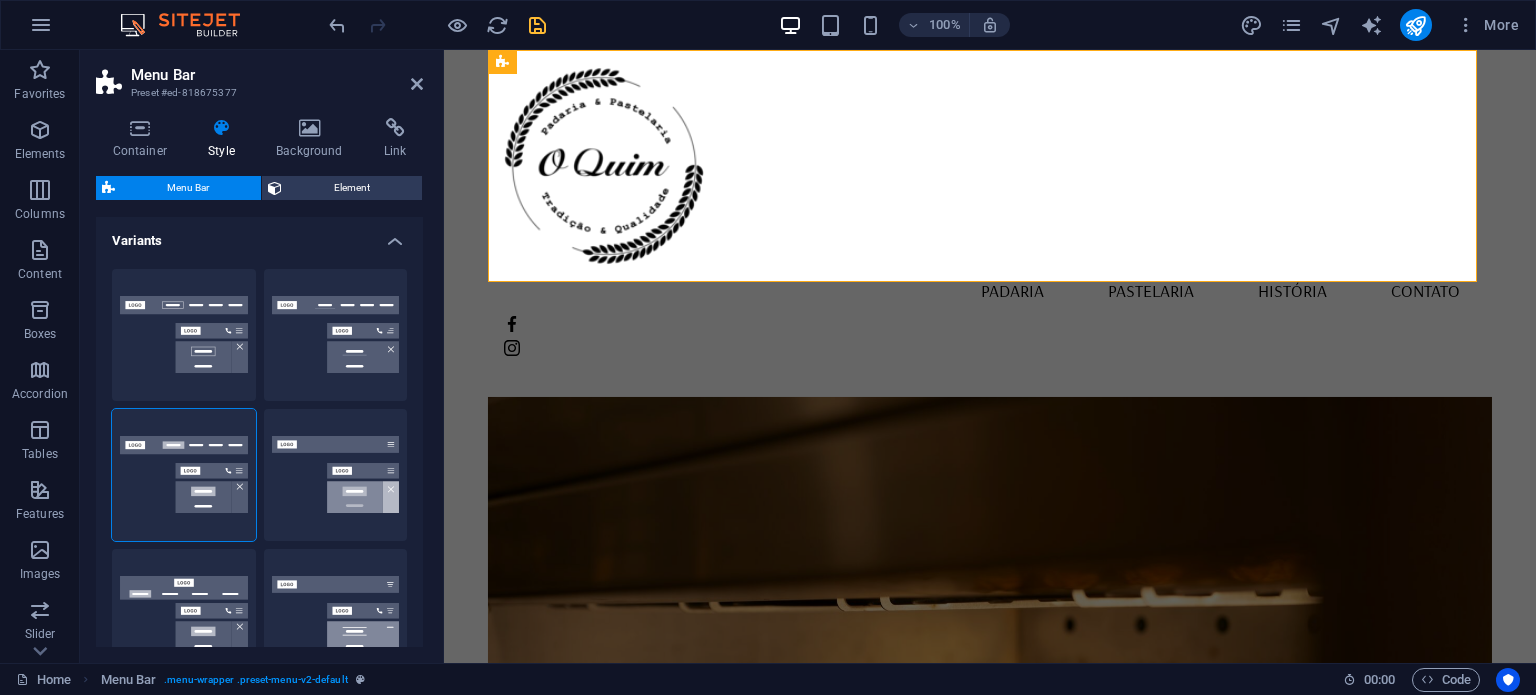 click at bounding box center [537, 25] 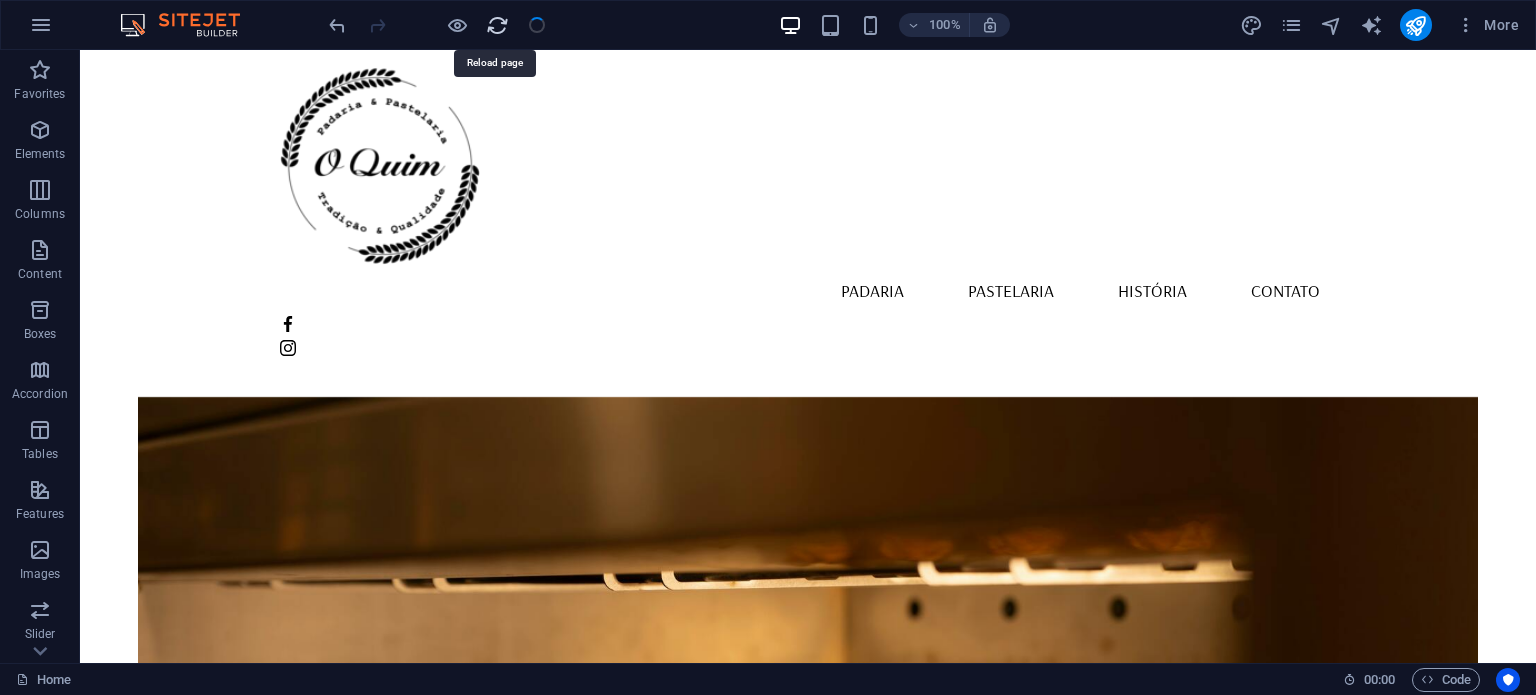 click at bounding box center [497, 25] 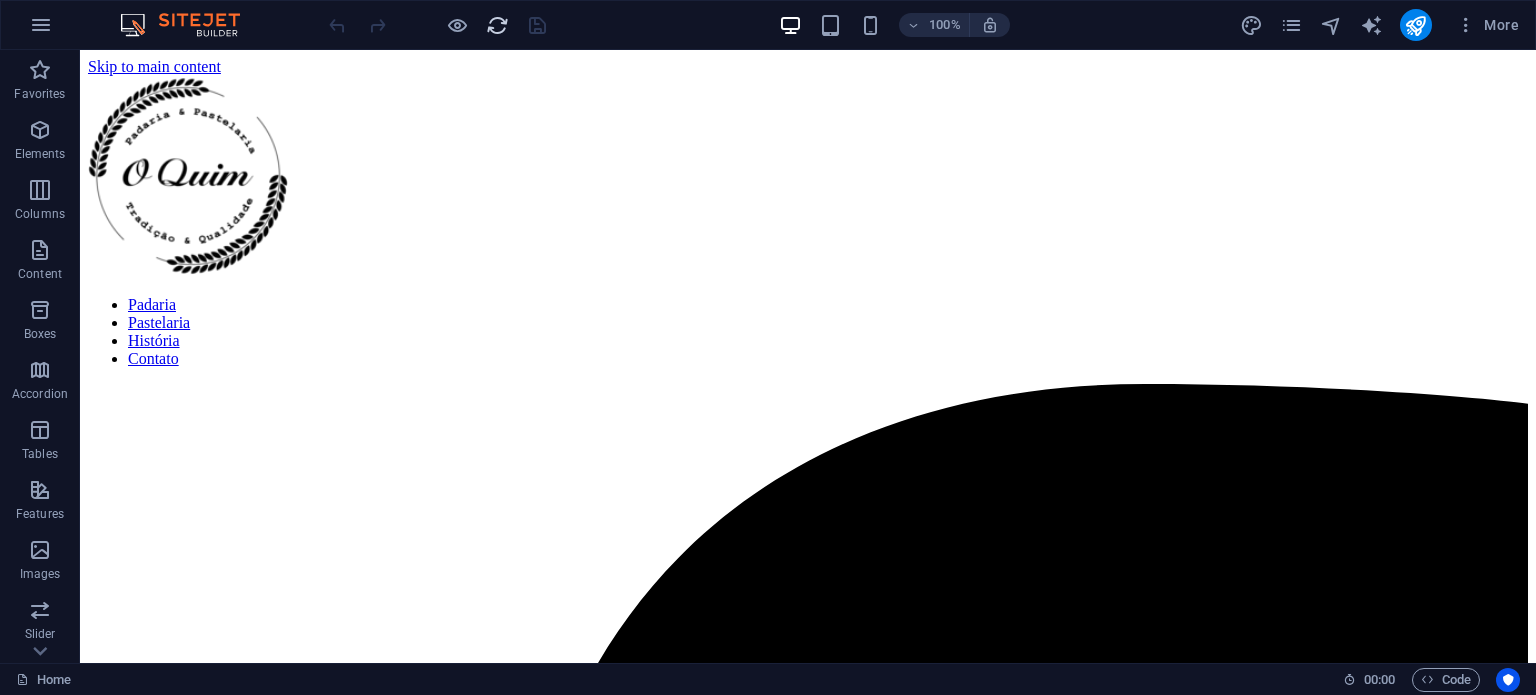 scroll, scrollTop: 0, scrollLeft: 0, axis: both 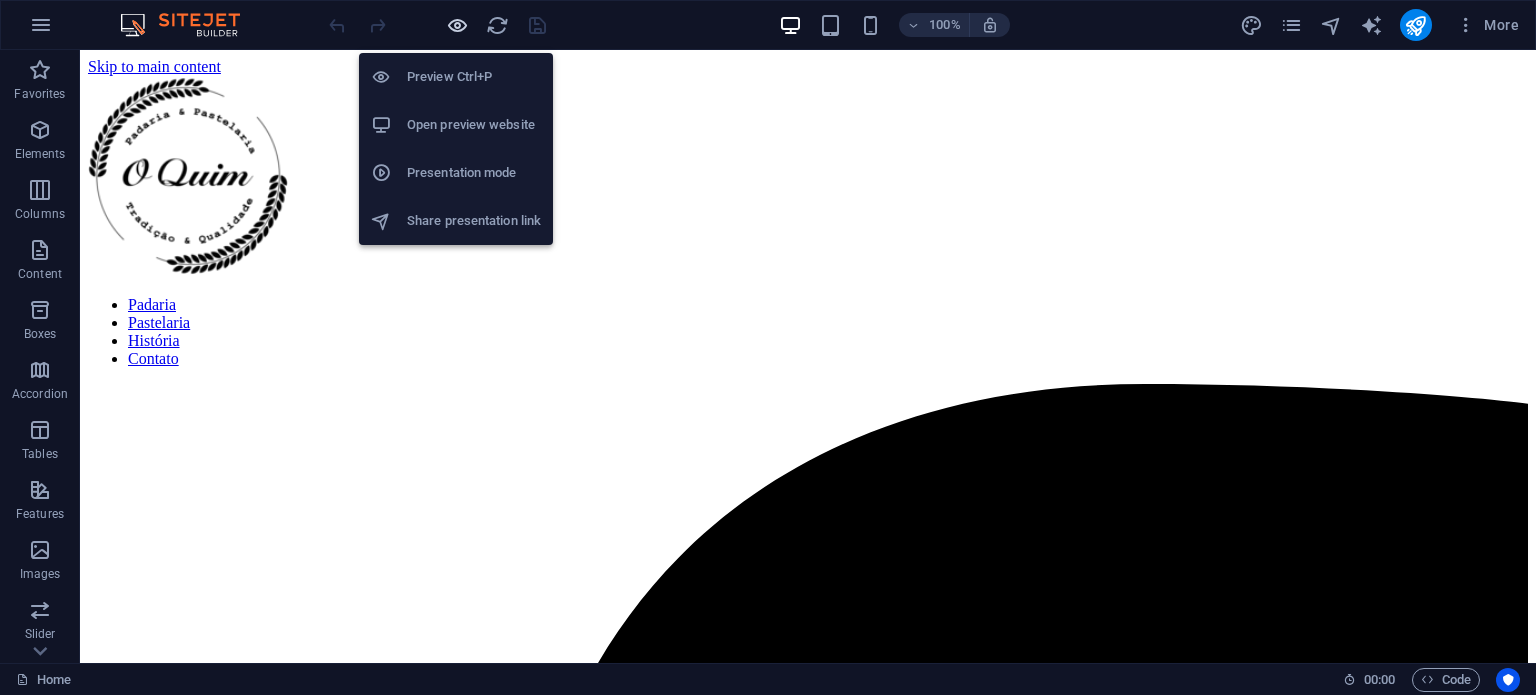 click at bounding box center (457, 25) 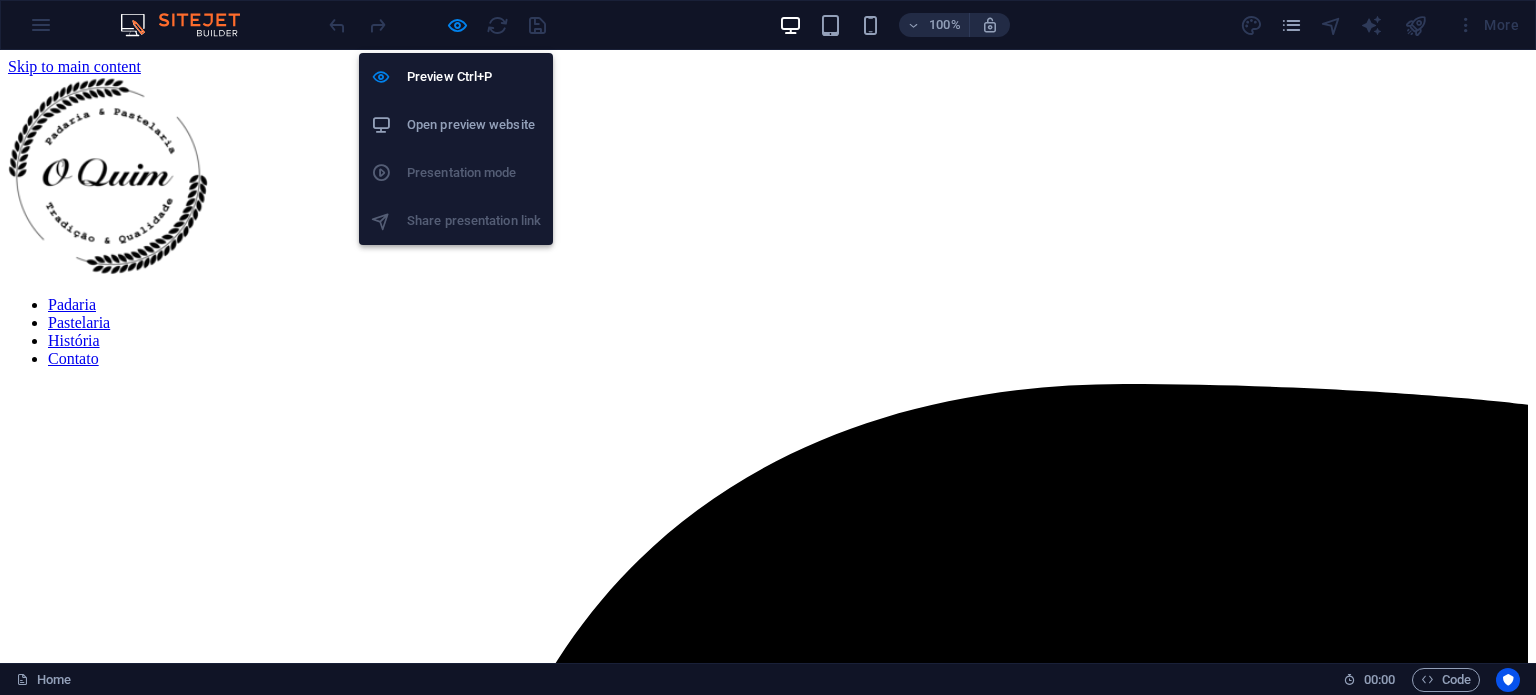 click on "Open preview website" at bounding box center (474, 125) 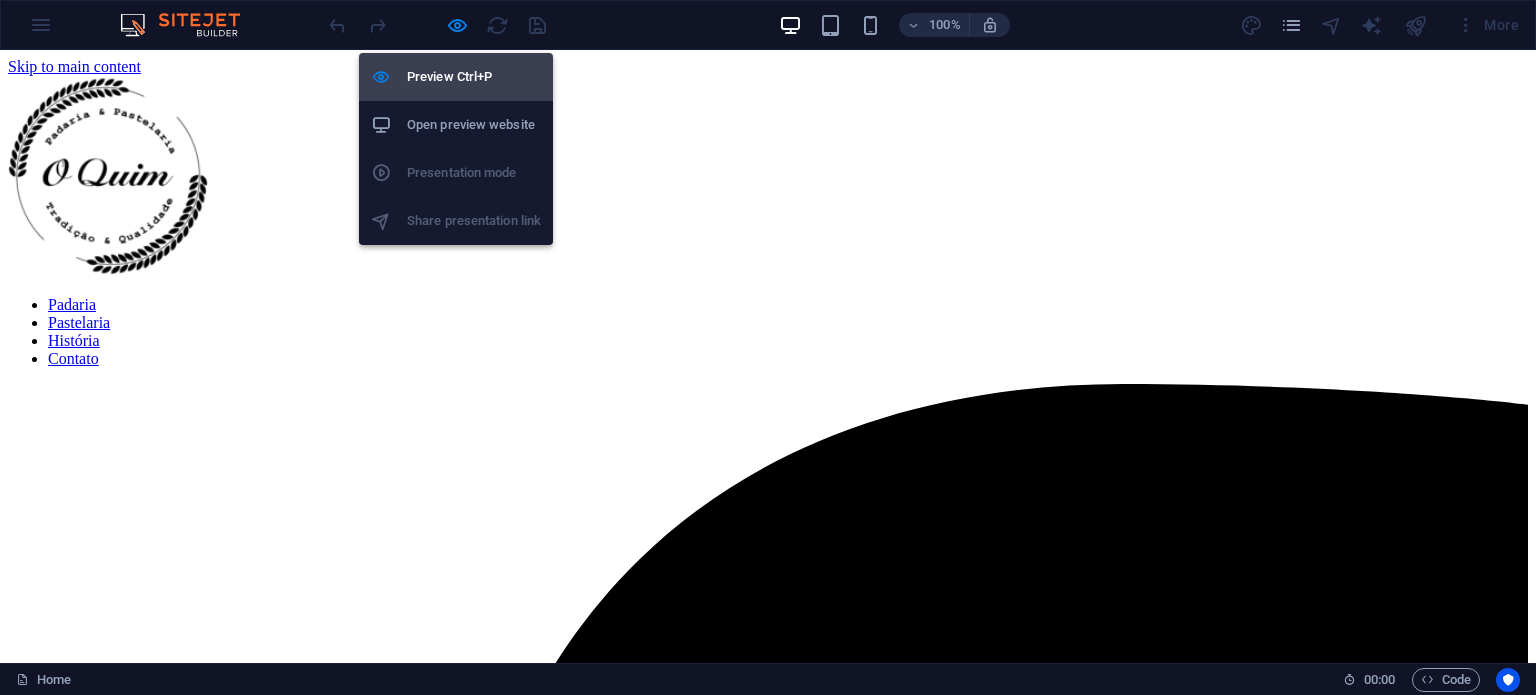 click at bounding box center [389, 77] 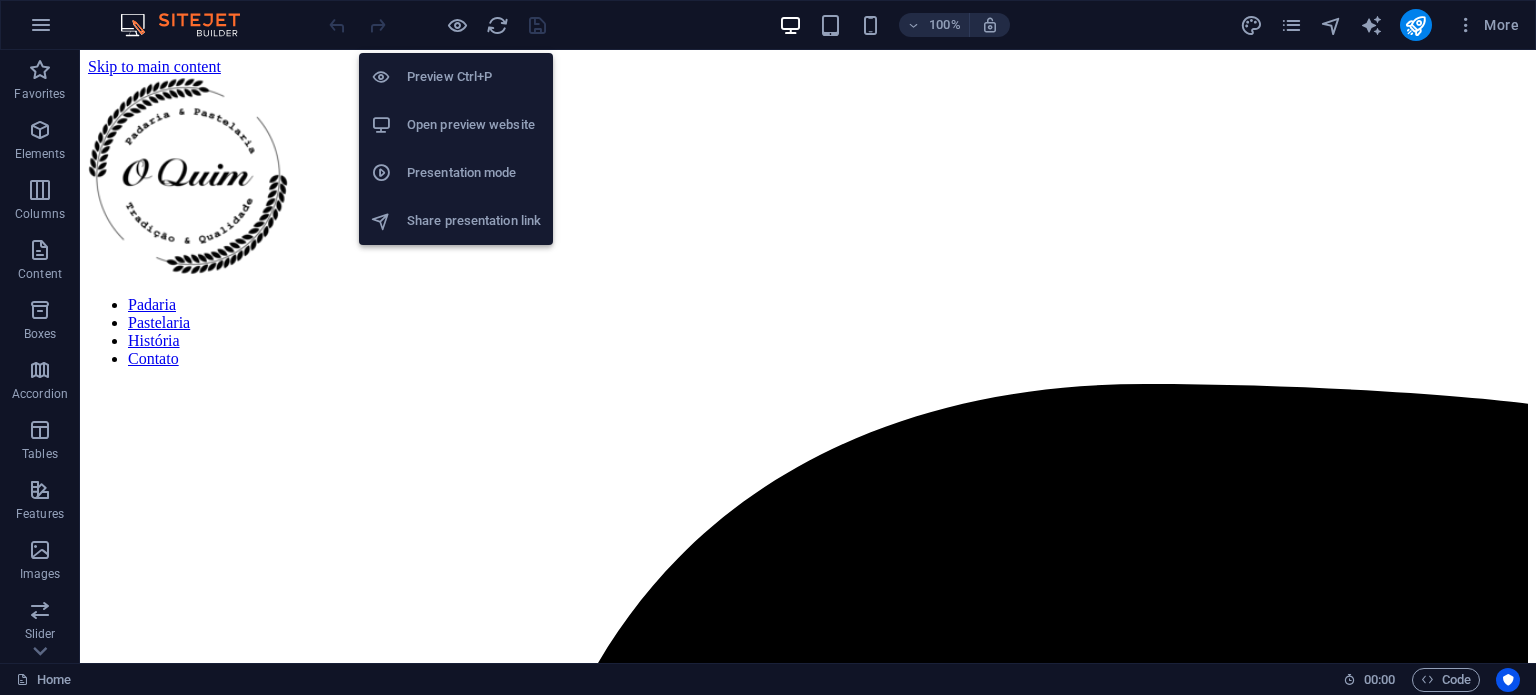 click on "Presentation mode" at bounding box center (474, 173) 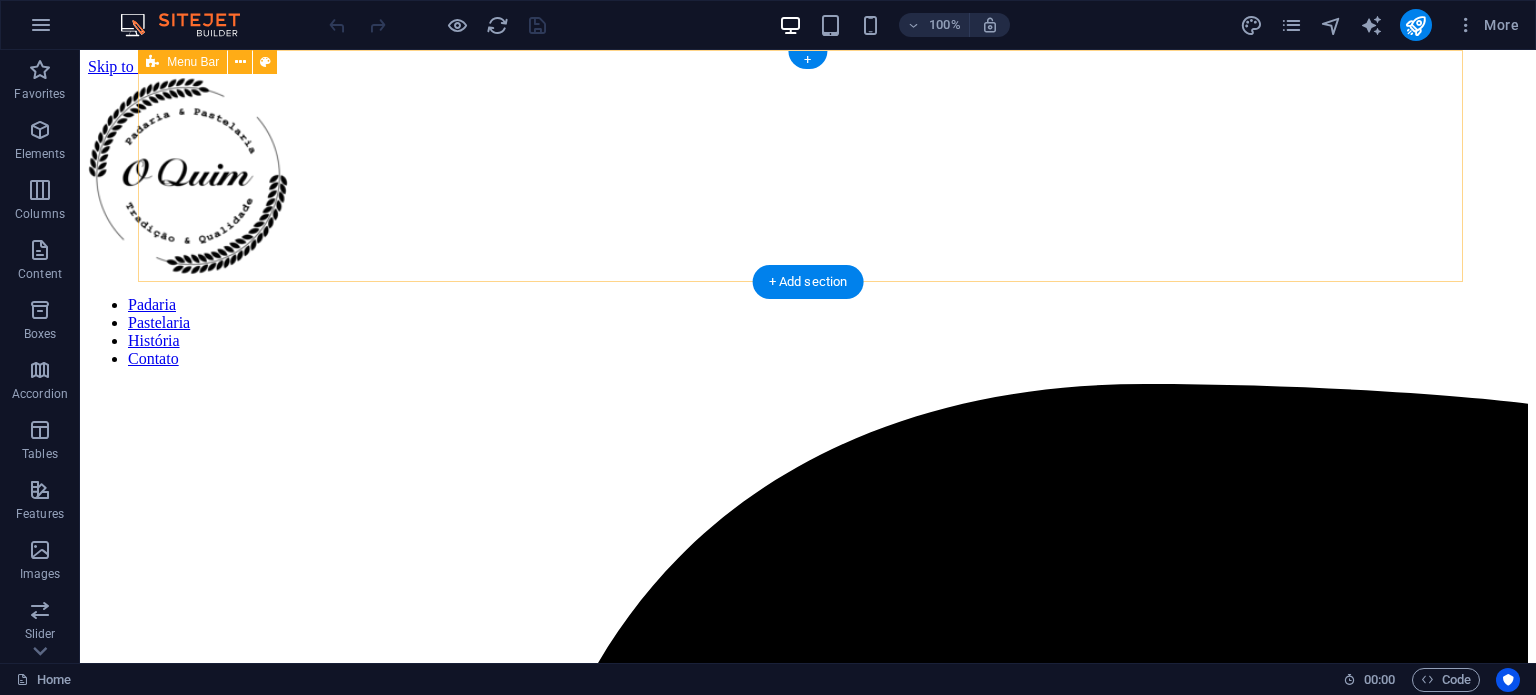 click on "Padaria Pastelaria História Contato" at bounding box center [808, 3306] 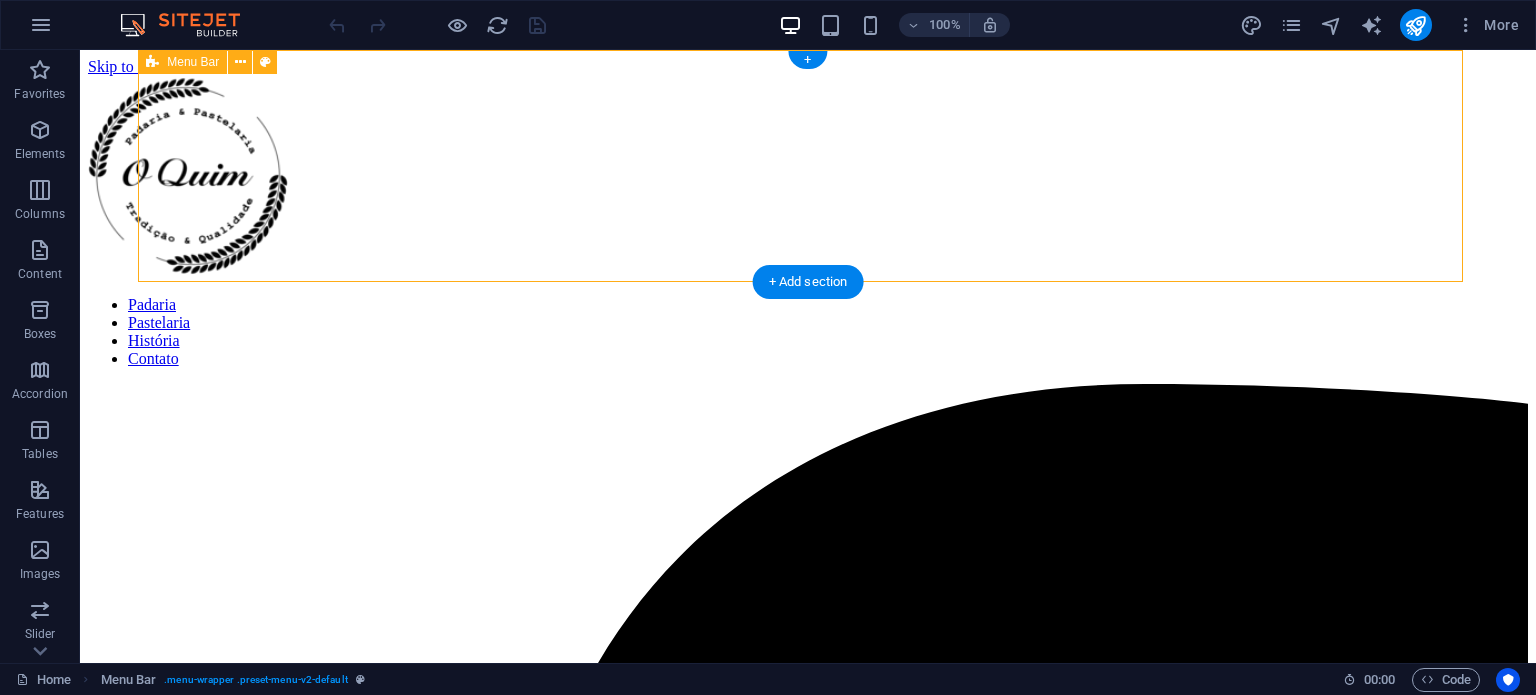 click on "Padaria Pastelaria História Contato" at bounding box center (808, 3306) 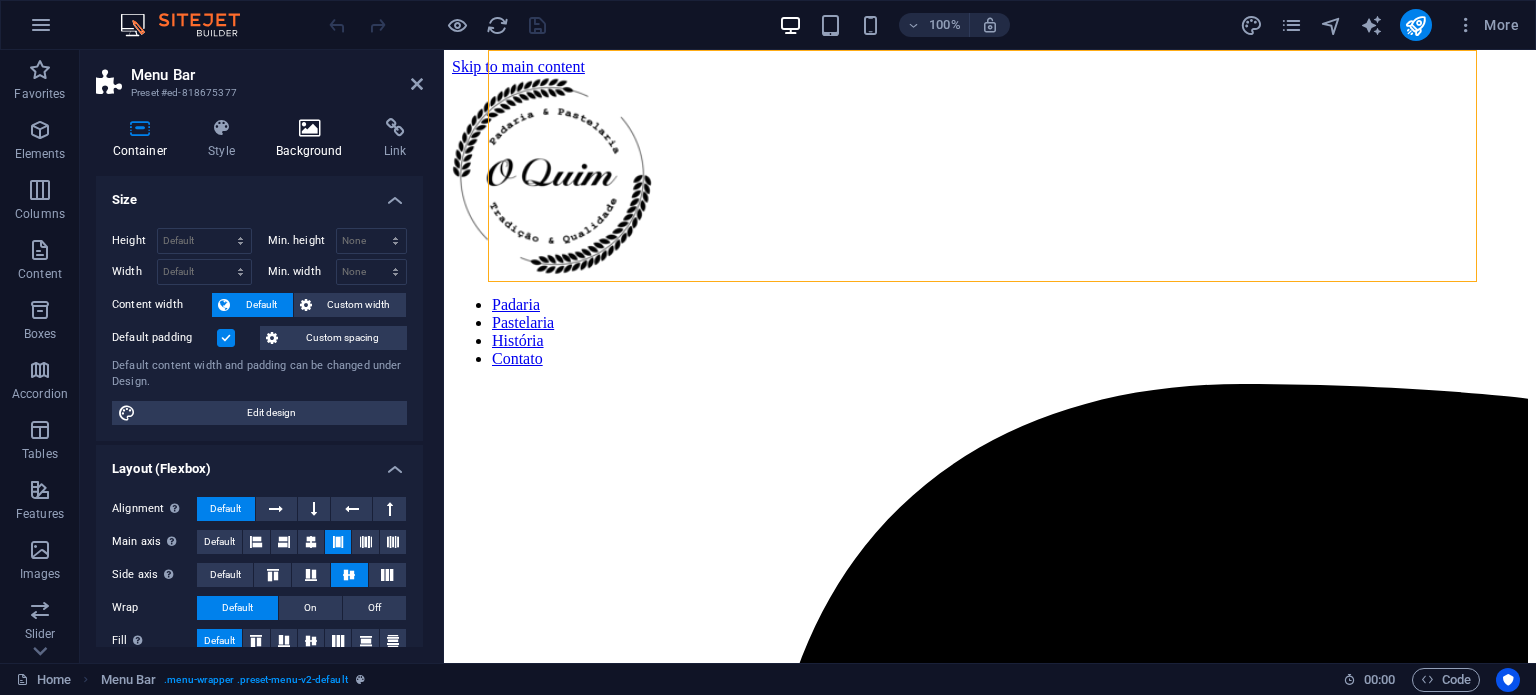 click at bounding box center (310, 128) 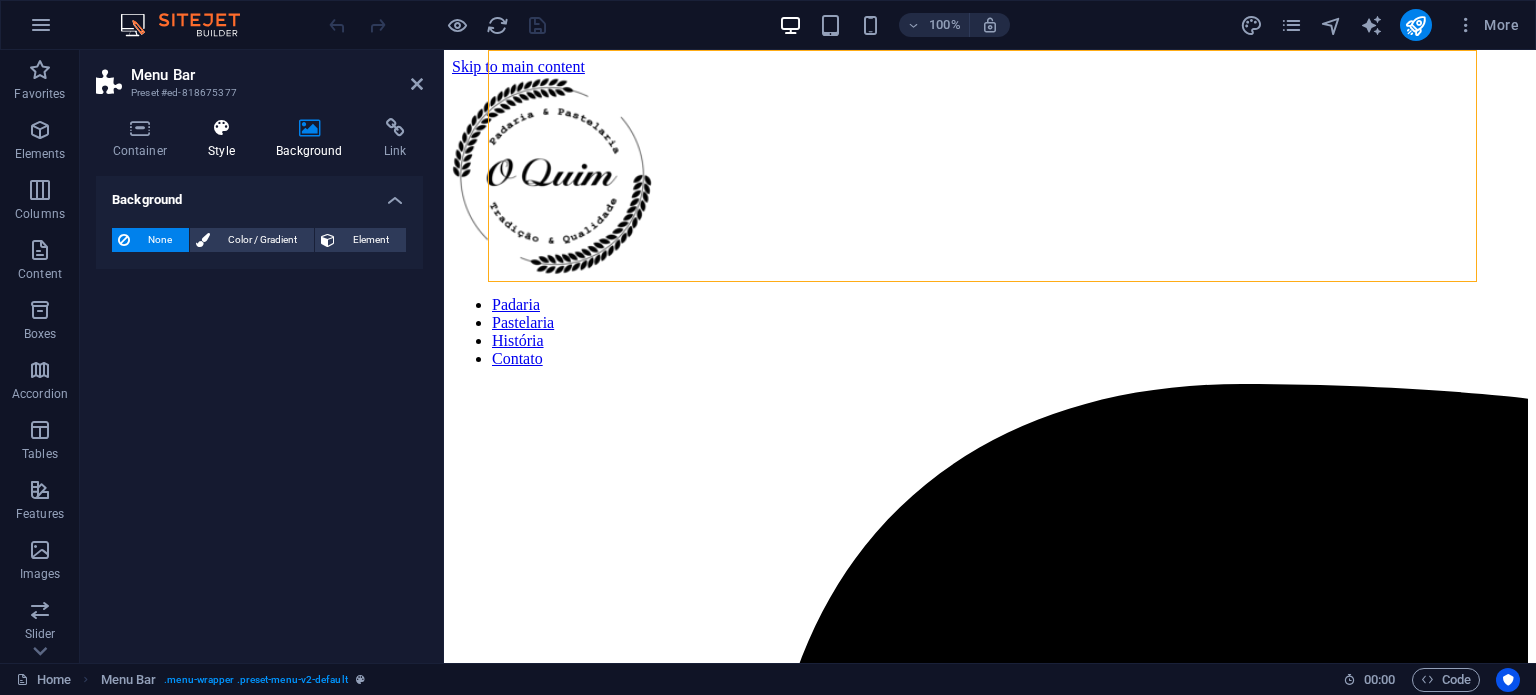 click at bounding box center [222, 128] 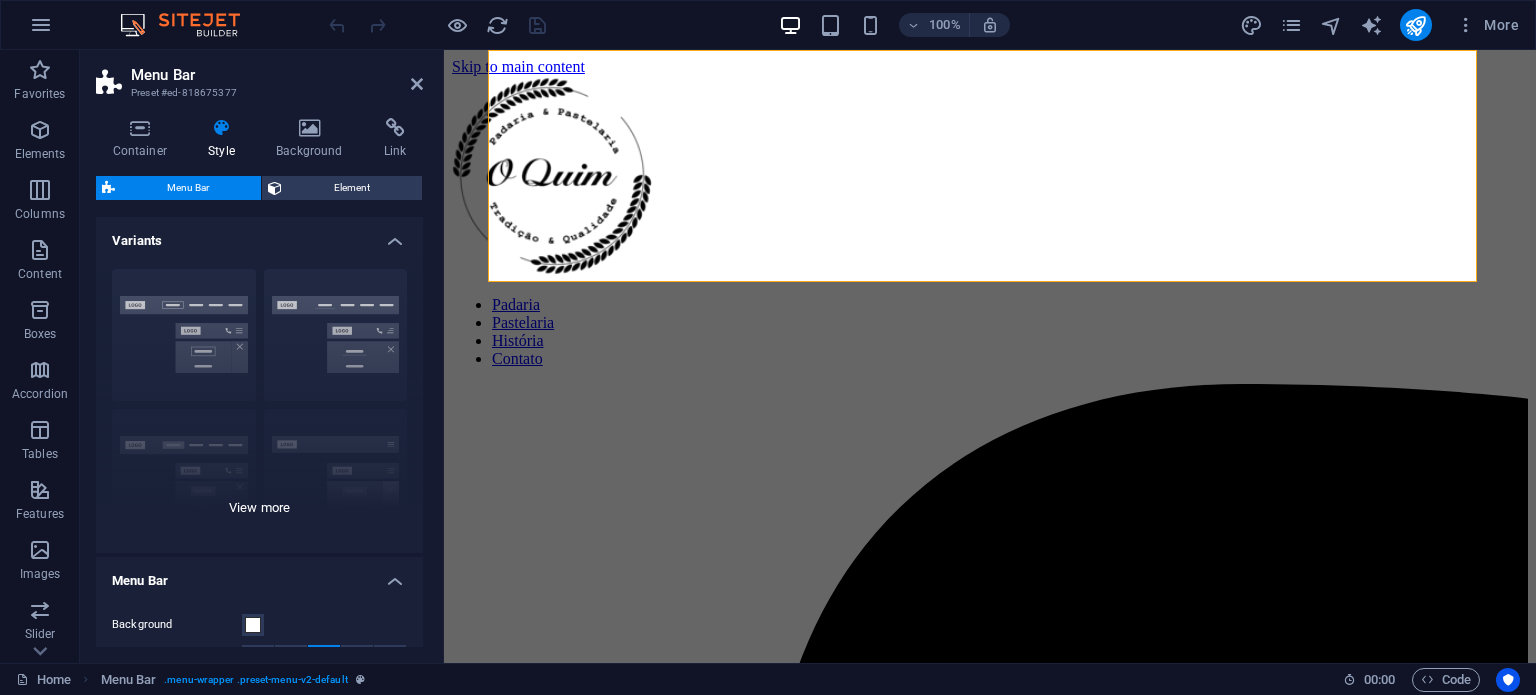 click on "Border Centered Default Fixed Loki Trigger Wide XXL" at bounding box center (259, 403) 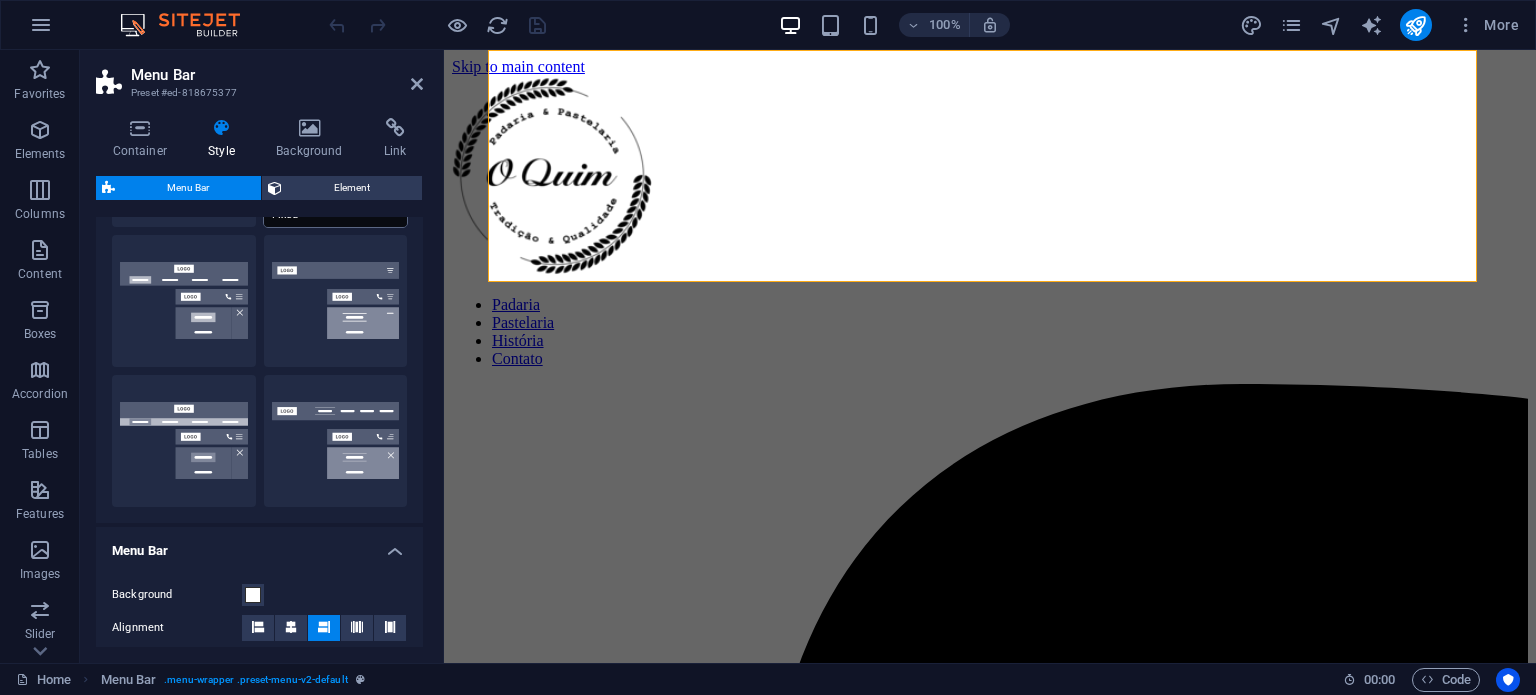 scroll, scrollTop: 100, scrollLeft: 0, axis: vertical 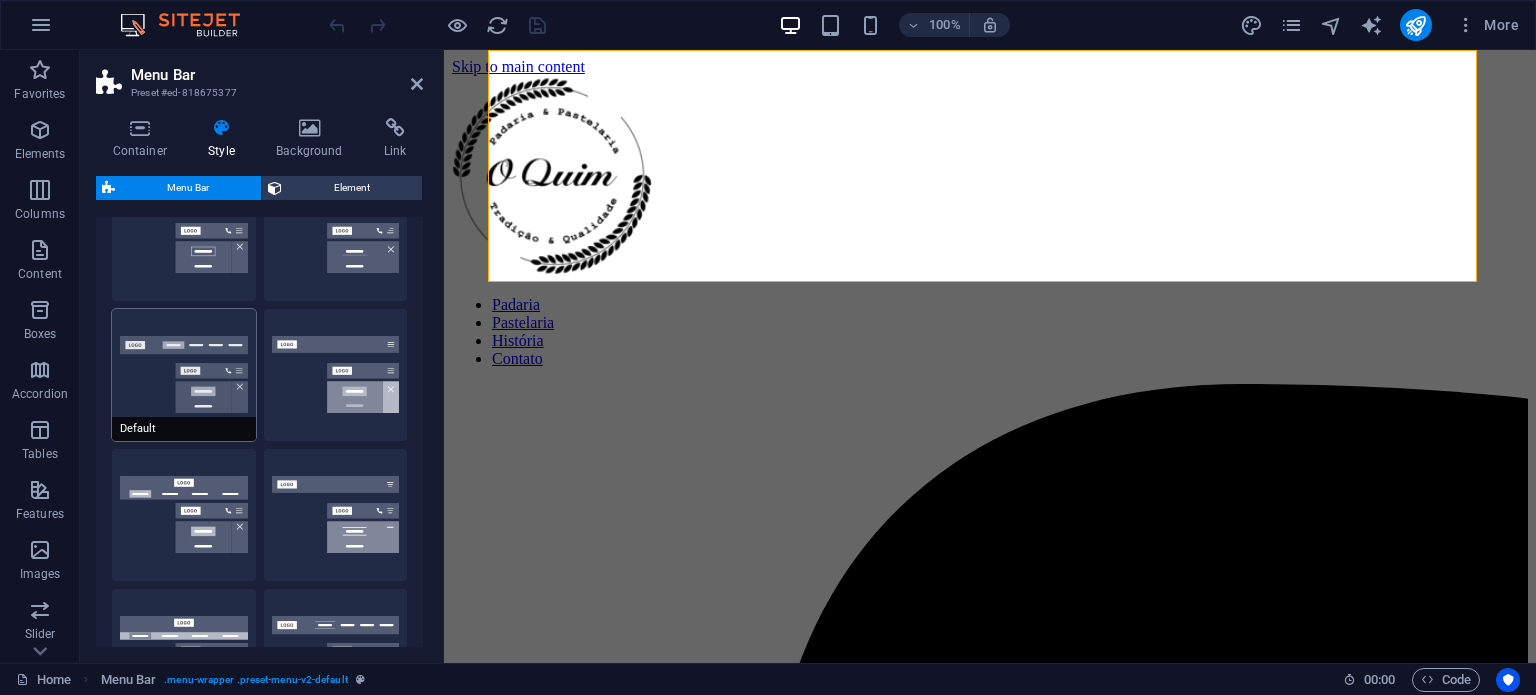 click on "Default" at bounding box center [184, 375] 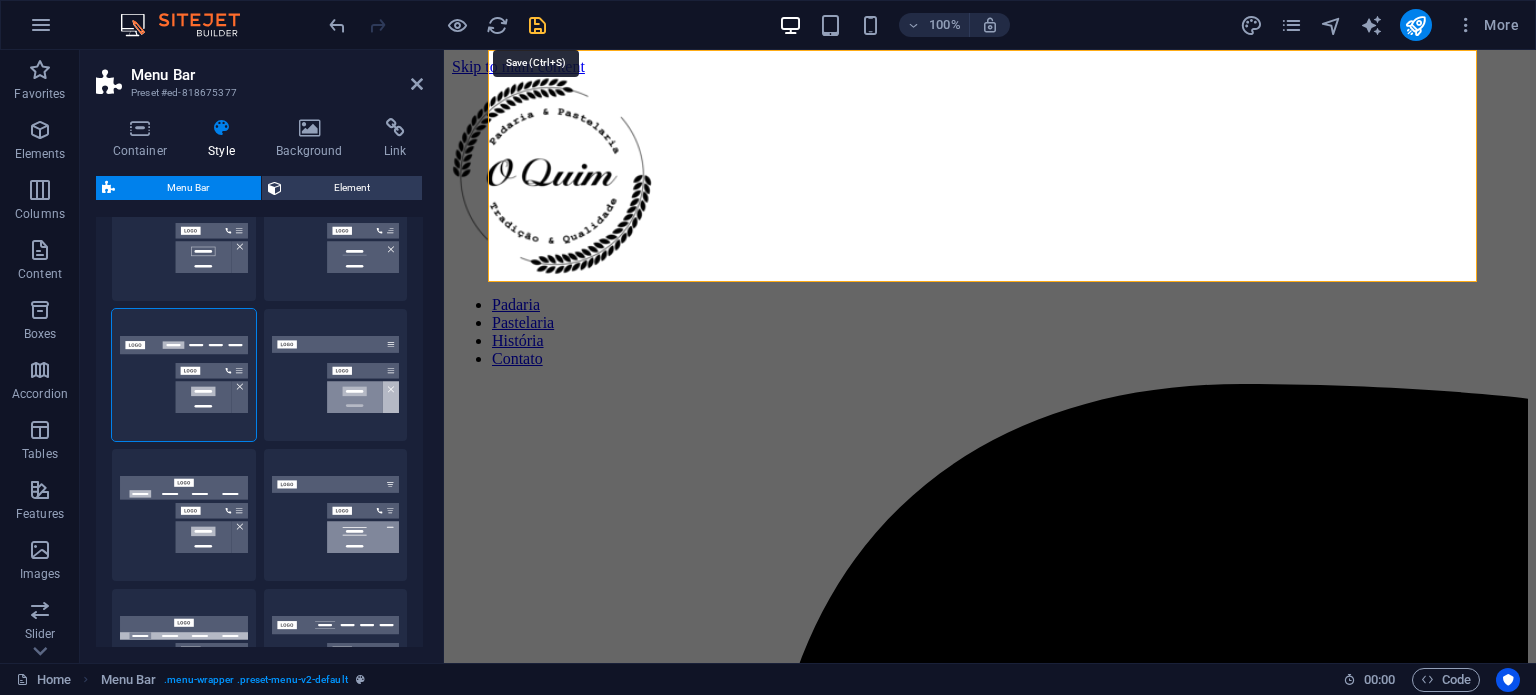 click at bounding box center [537, 25] 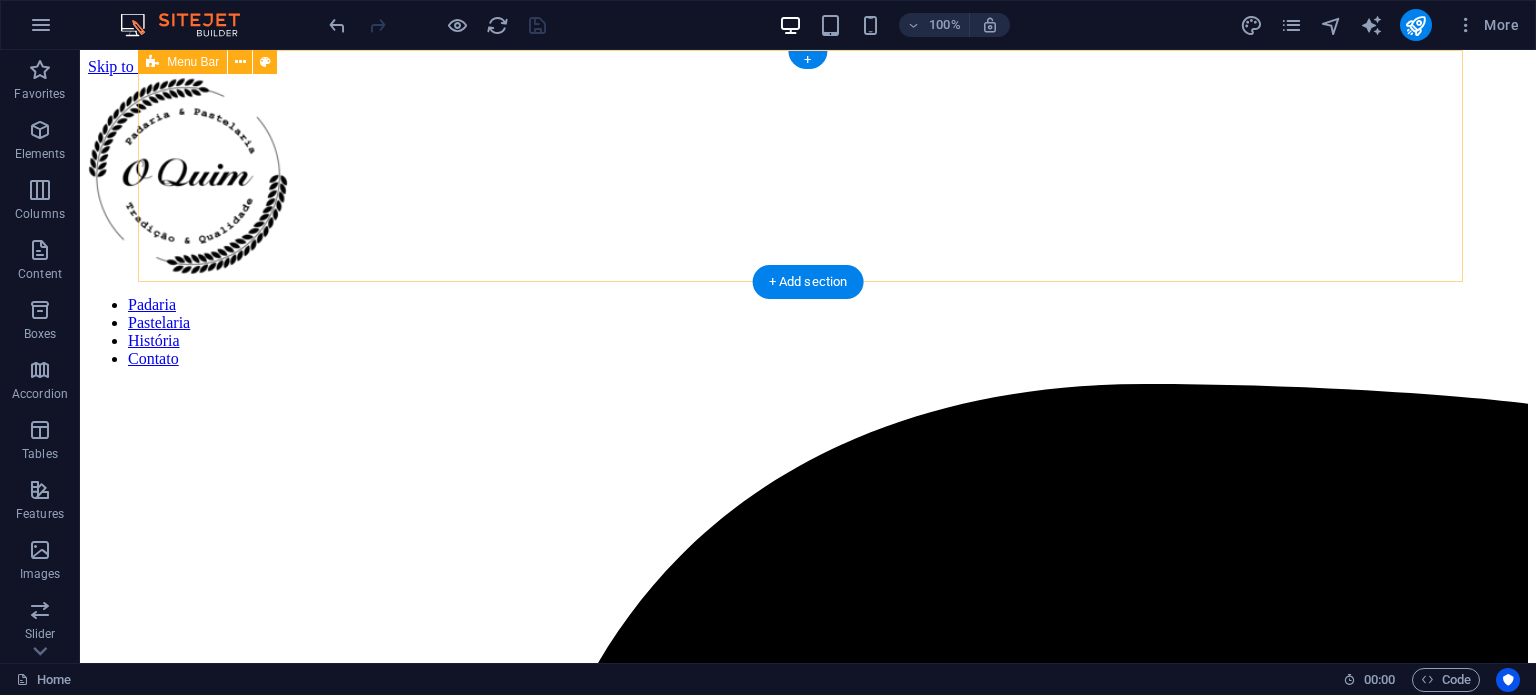click on "Padaria Pastelaria História Contato" at bounding box center (808, 3306) 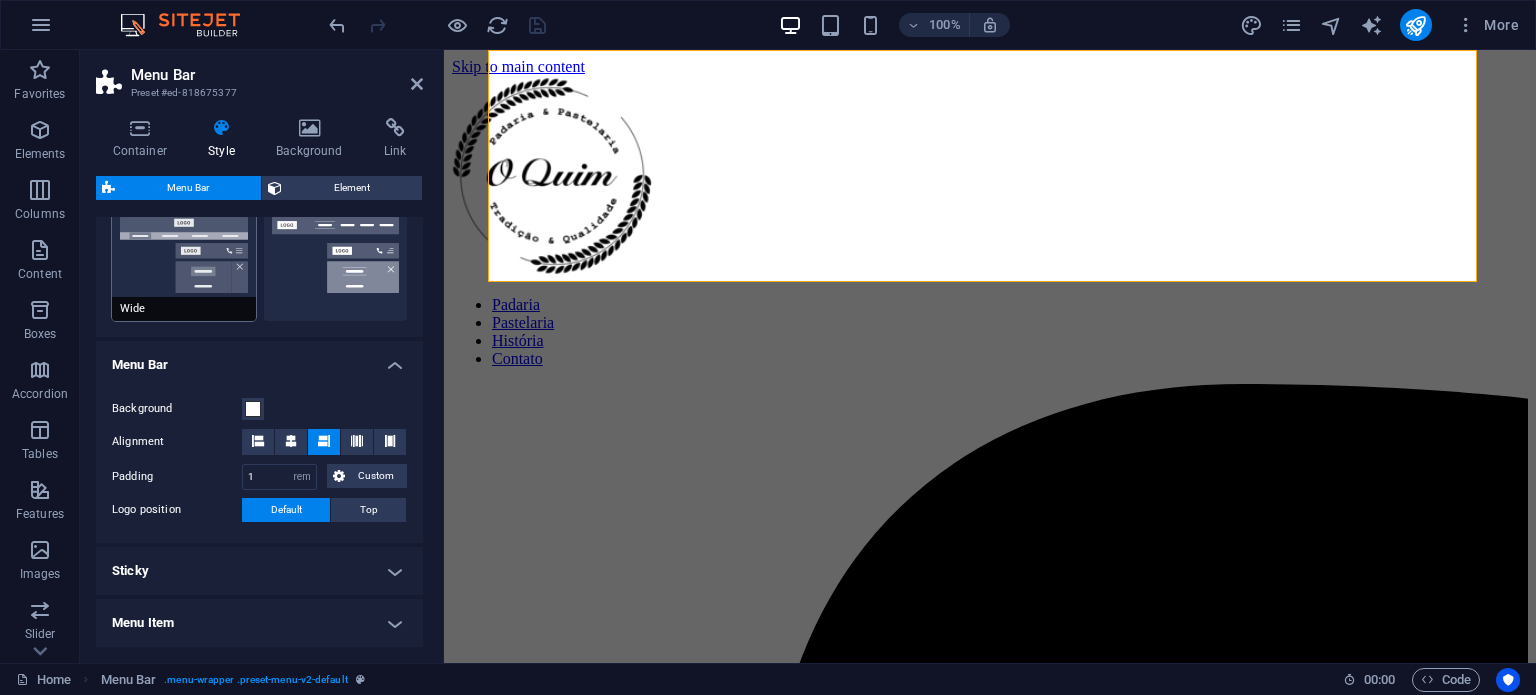 scroll, scrollTop: 400, scrollLeft: 0, axis: vertical 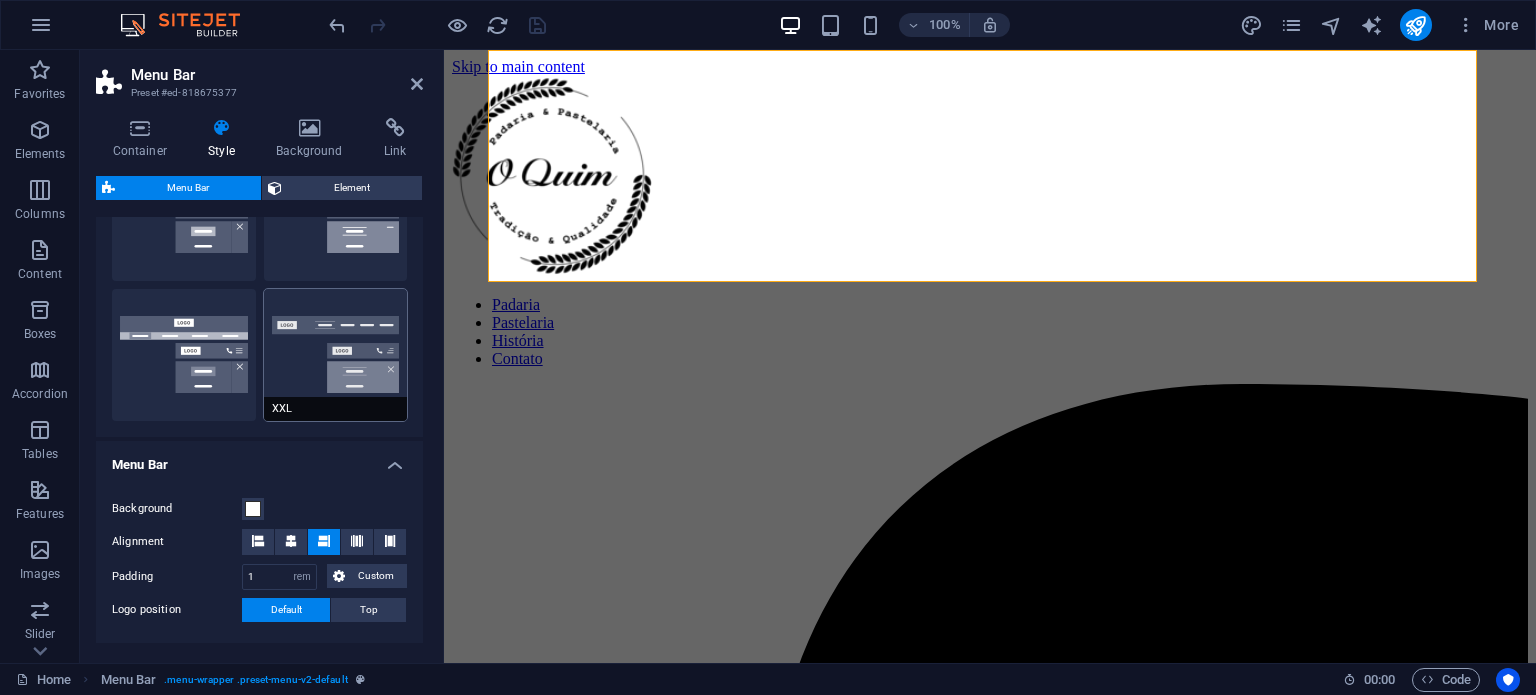 click on "XXL" at bounding box center [336, 355] 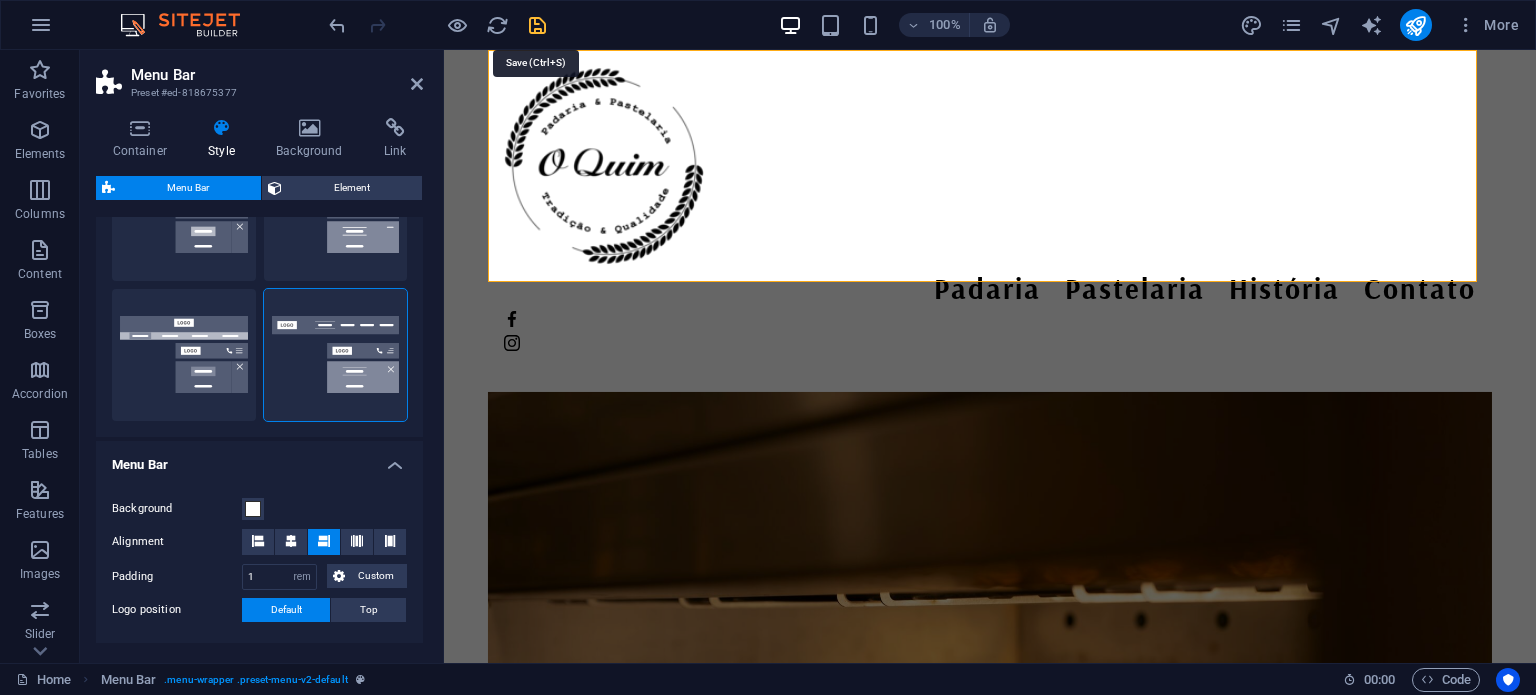 click at bounding box center [537, 25] 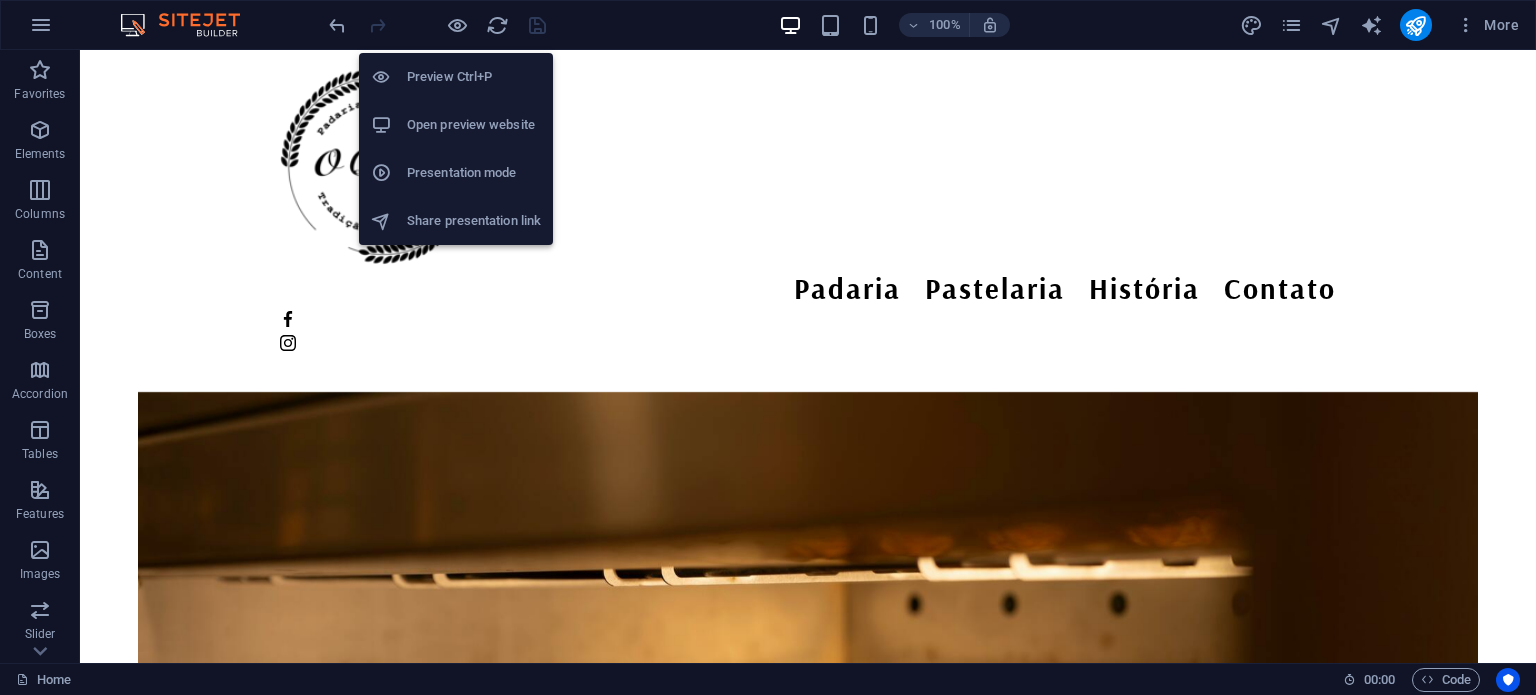 click on "Presentation mode" at bounding box center [474, 173] 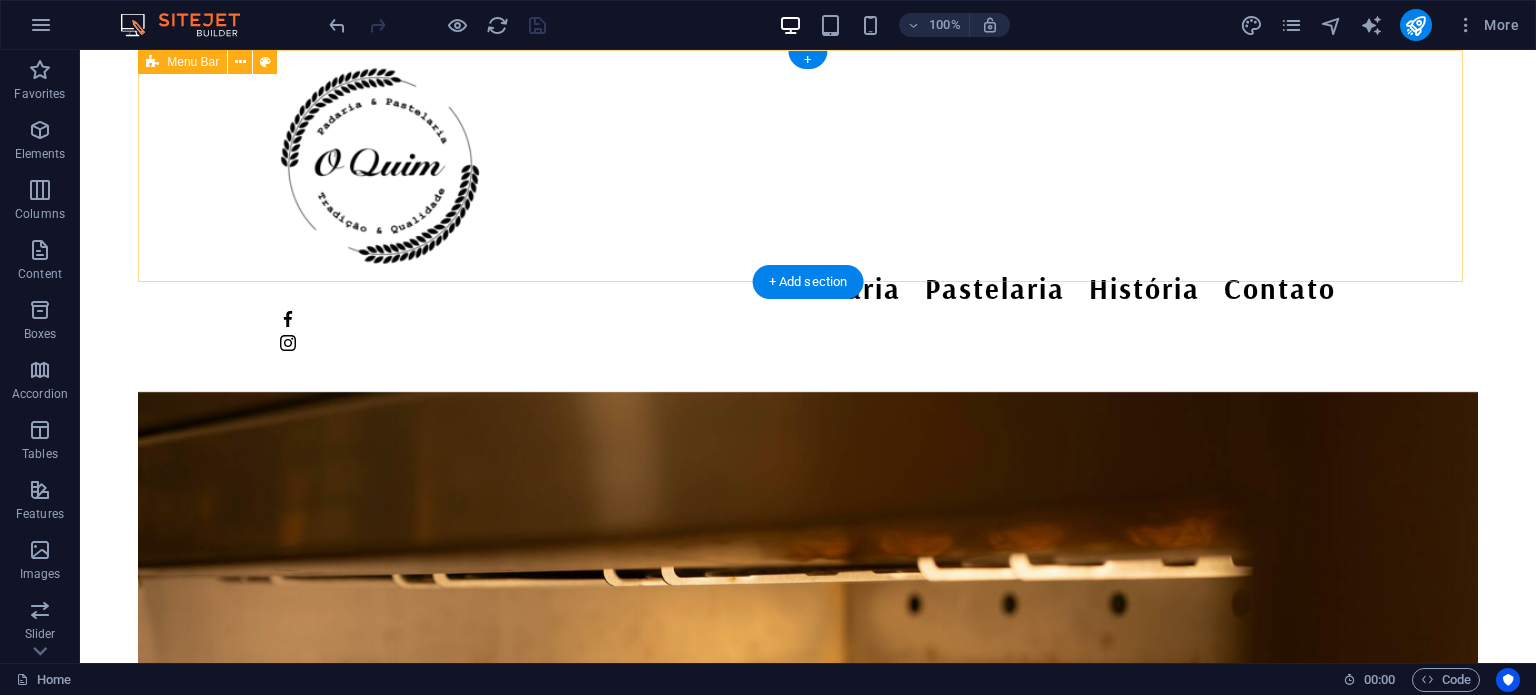 click on "Padaria Pastelaria História Contato" at bounding box center [808, 208] 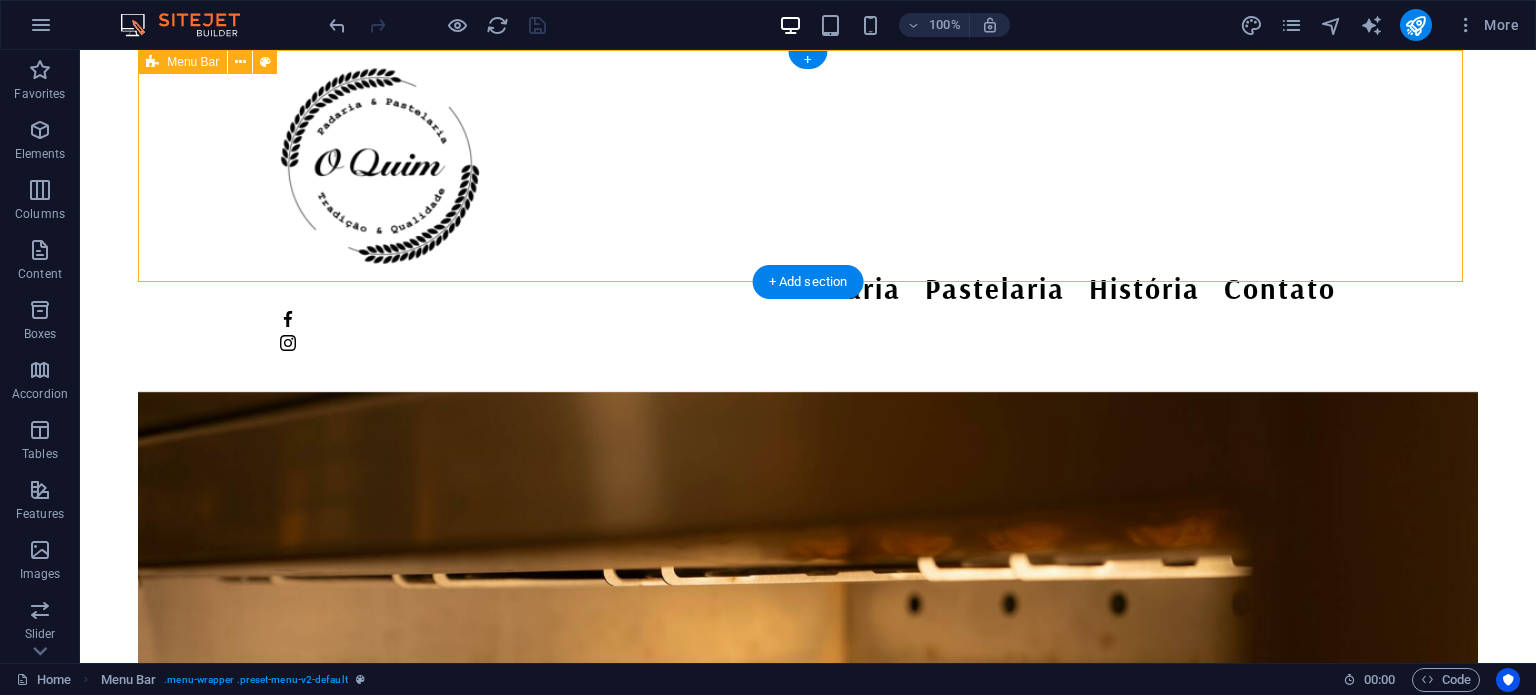 click on "Padaria Pastelaria História Contato" at bounding box center (808, 208) 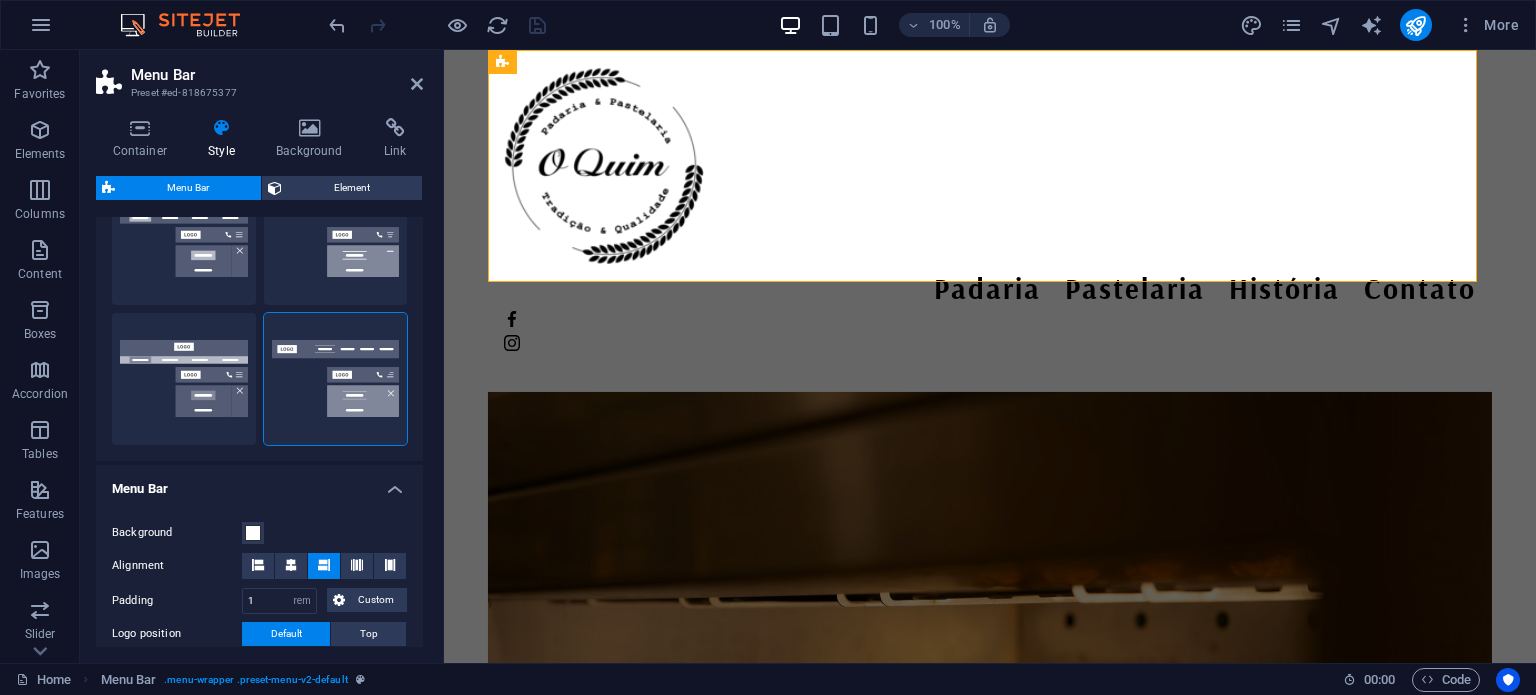 scroll, scrollTop: 600, scrollLeft: 0, axis: vertical 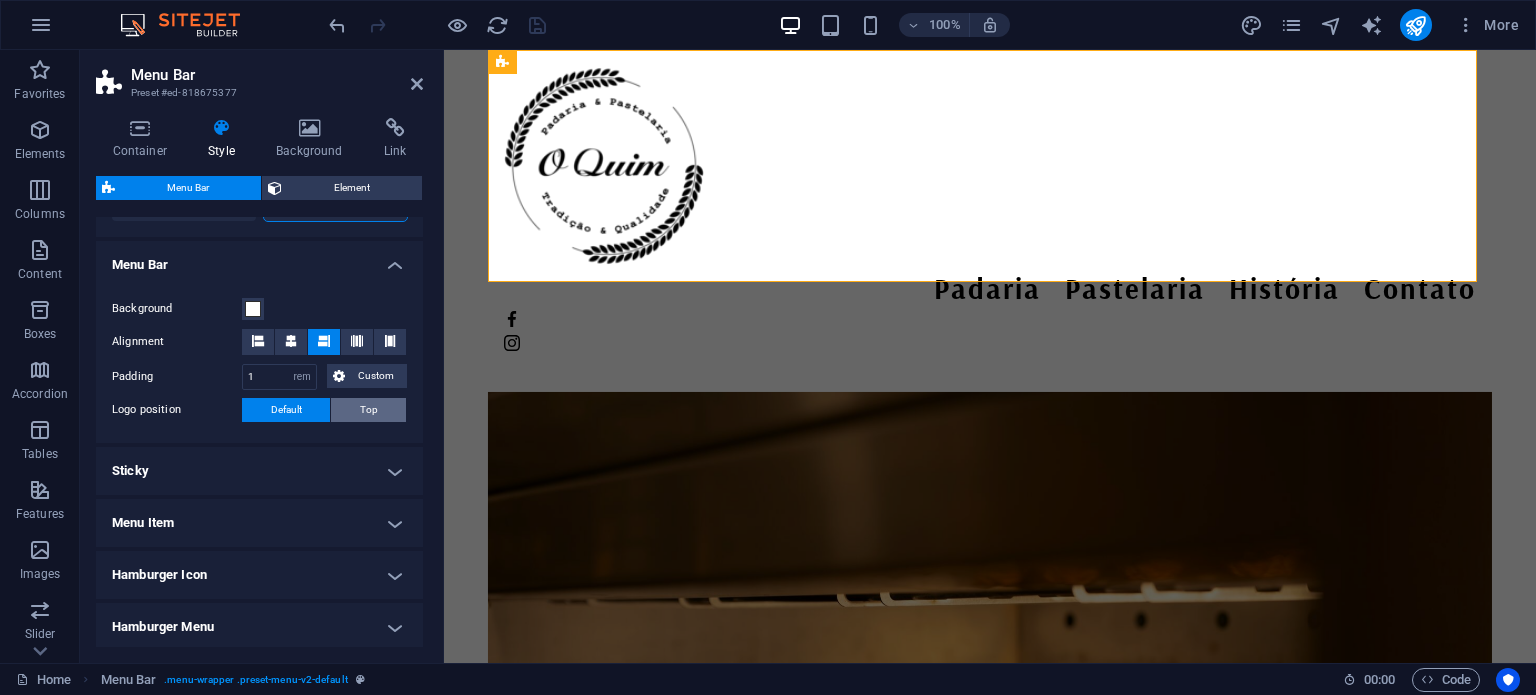 click on "Top" at bounding box center (368, 410) 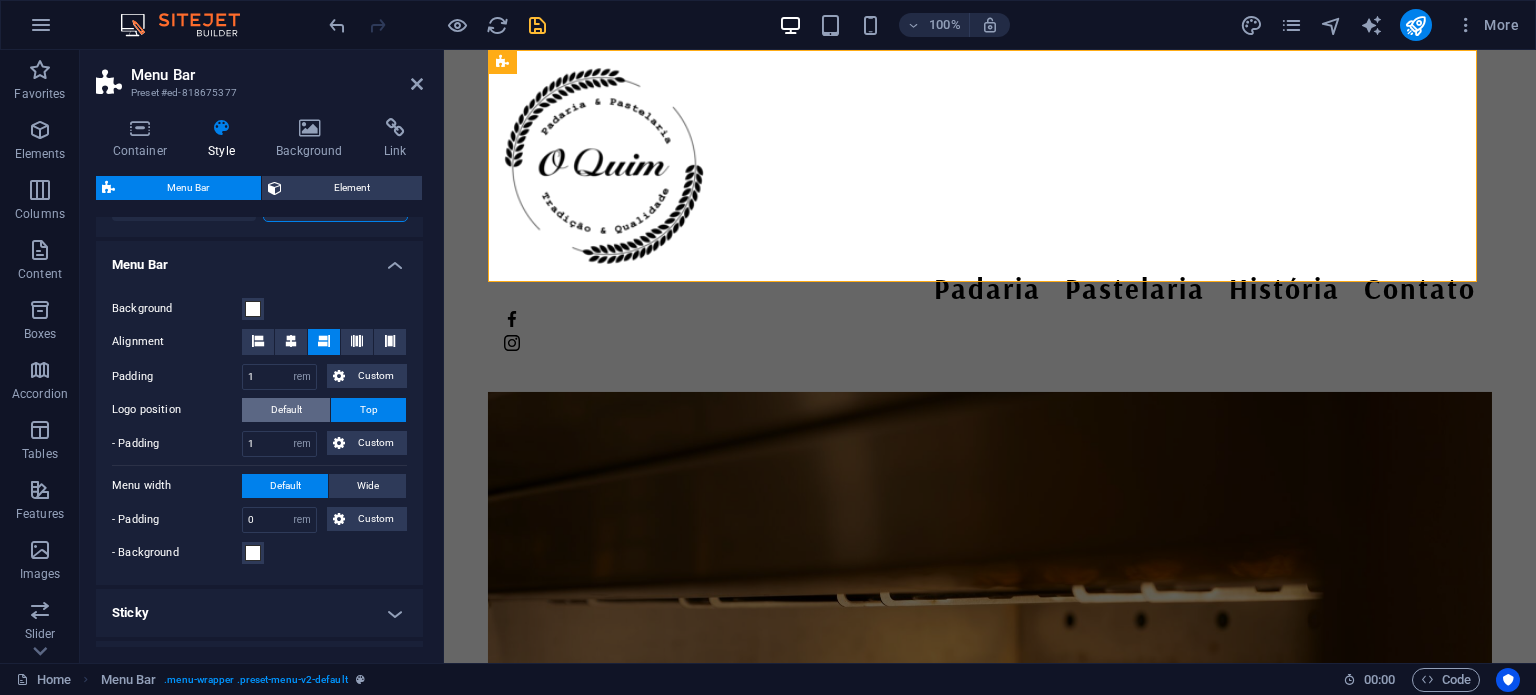 click on "Default" at bounding box center [286, 410] 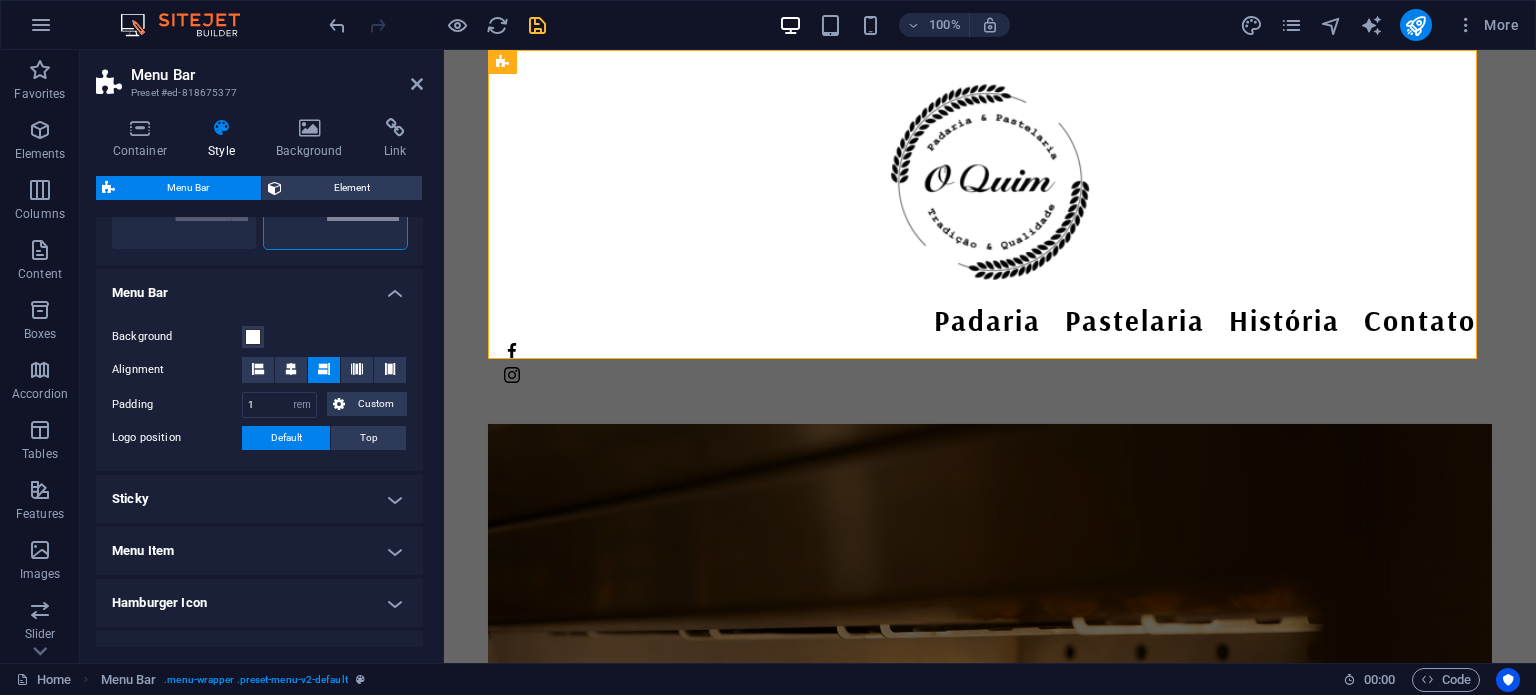 scroll, scrollTop: 500, scrollLeft: 0, axis: vertical 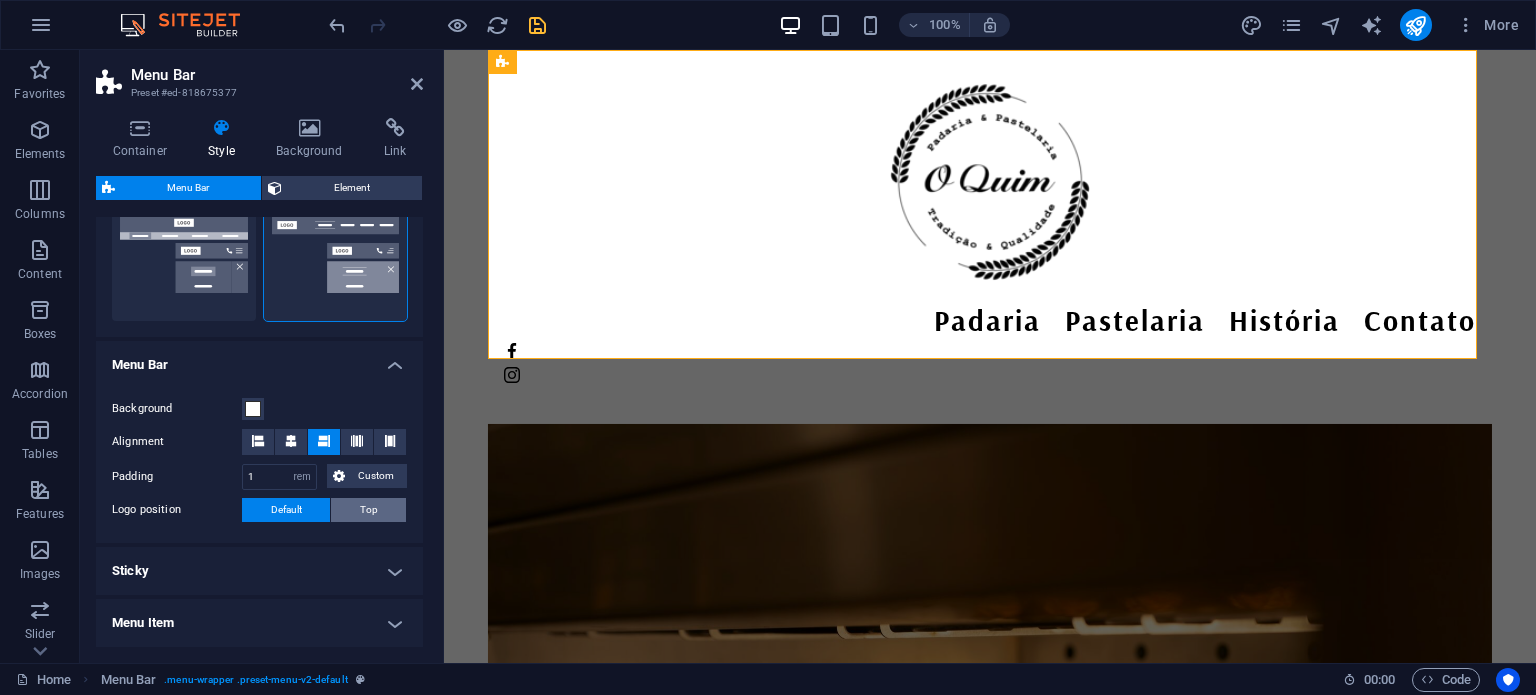 click on "Top" at bounding box center [369, 510] 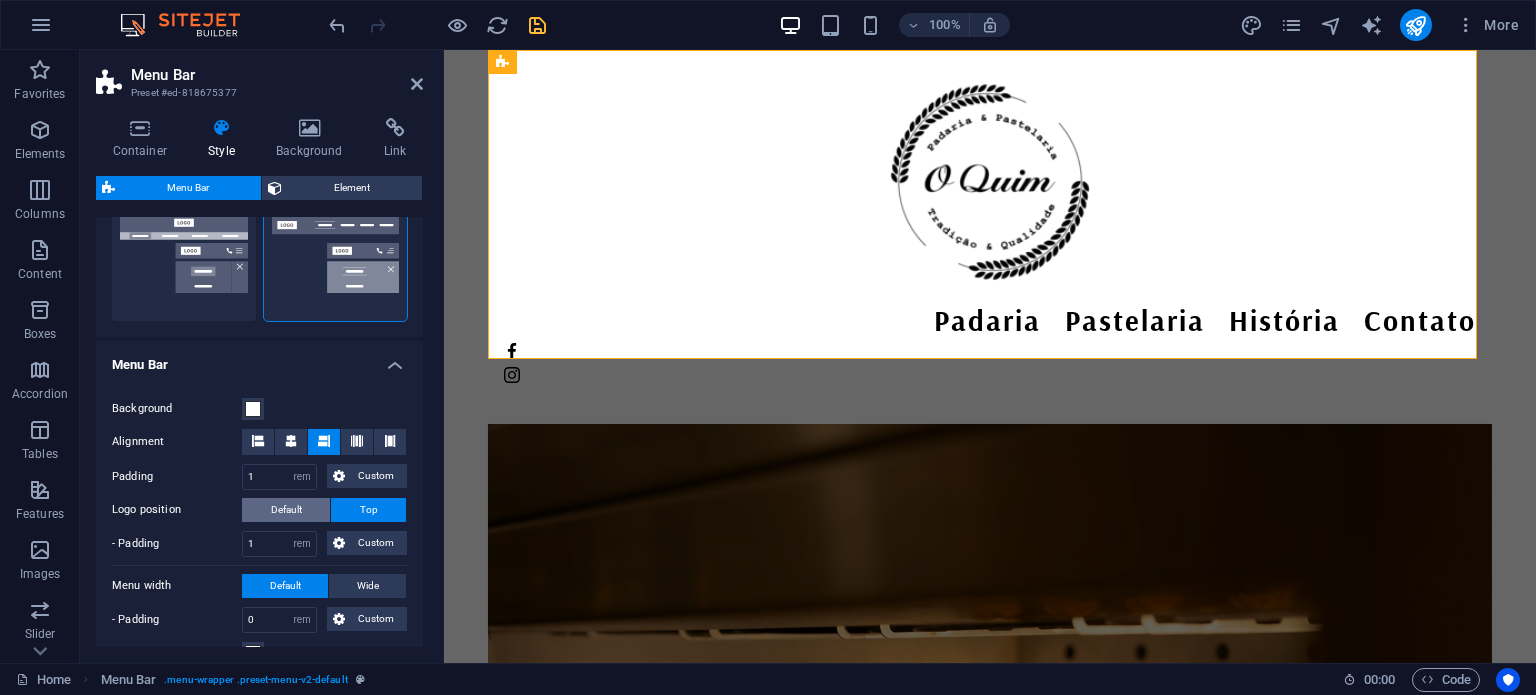 click on "Default" at bounding box center [286, 510] 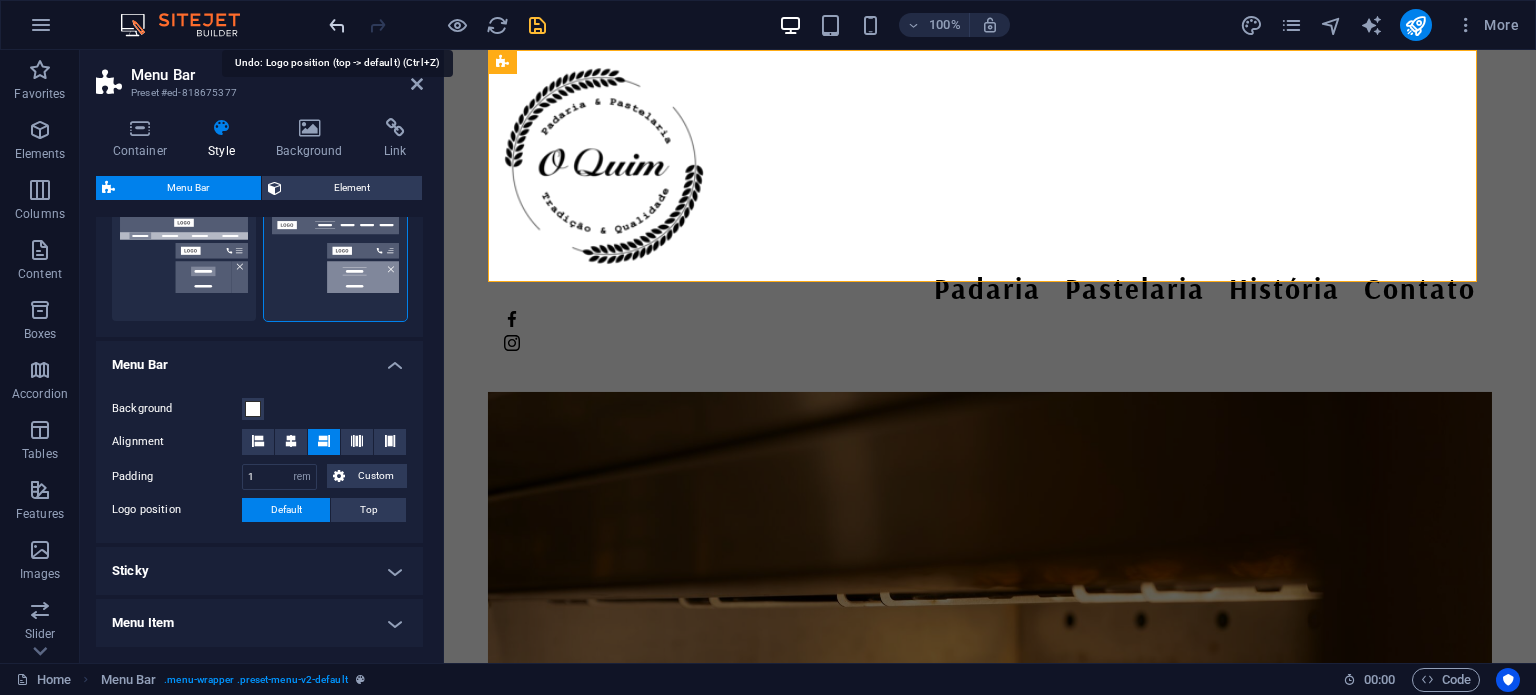 click at bounding box center (337, 25) 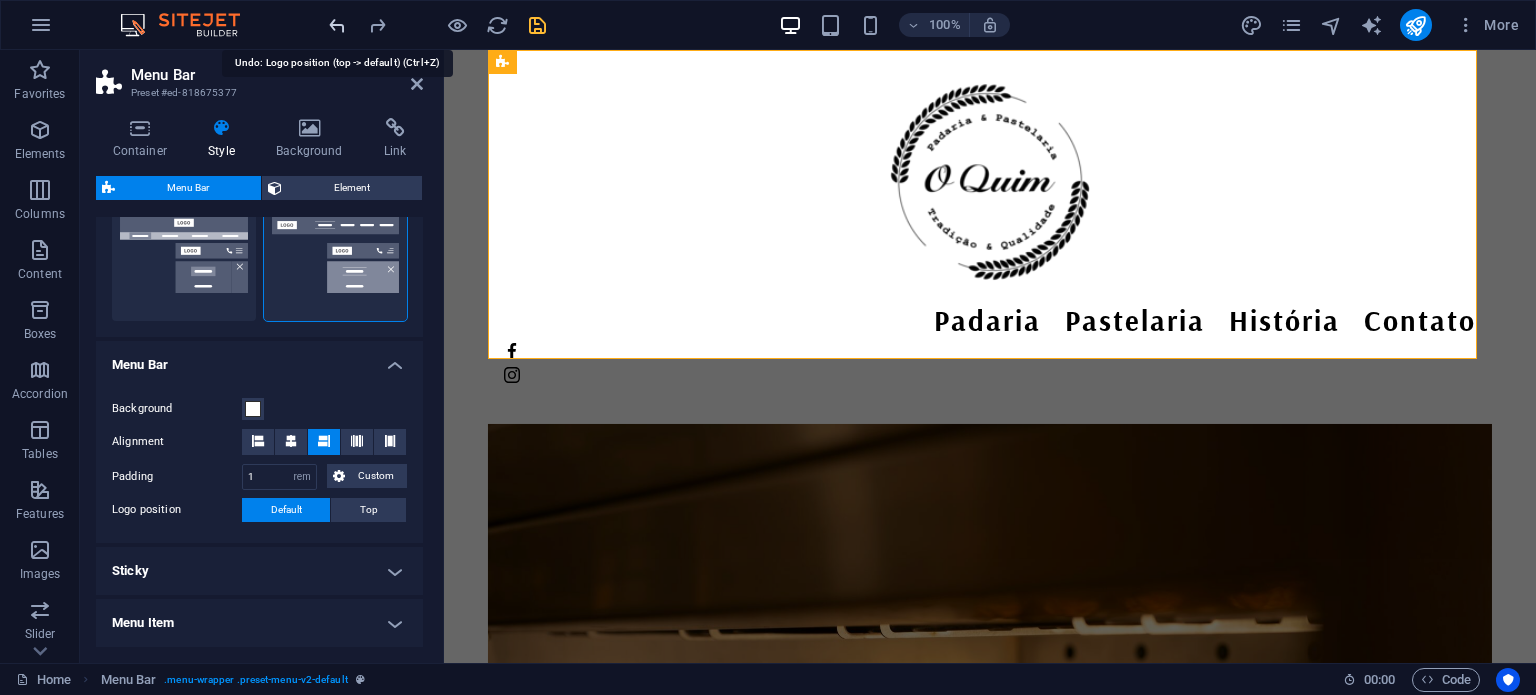 click at bounding box center (337, 25) 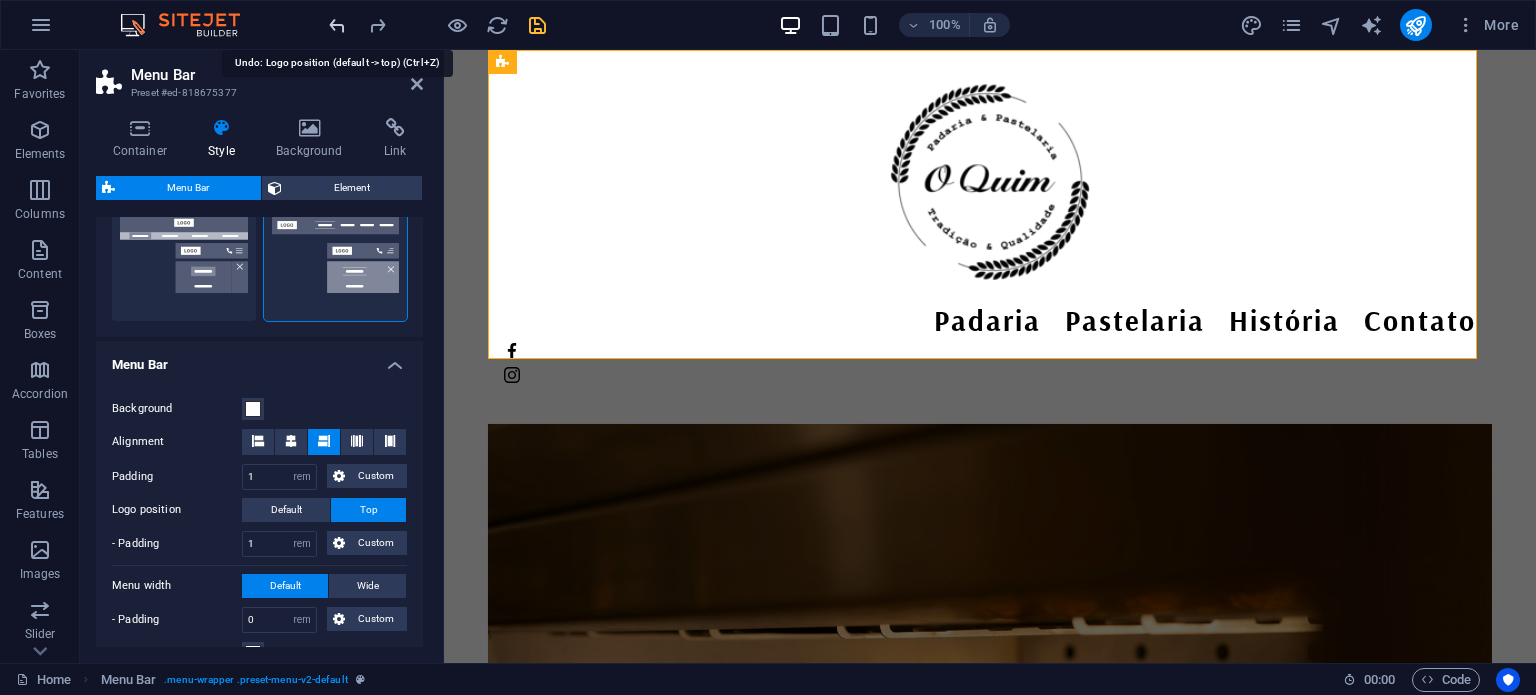 click at bounding box center (337, 25) 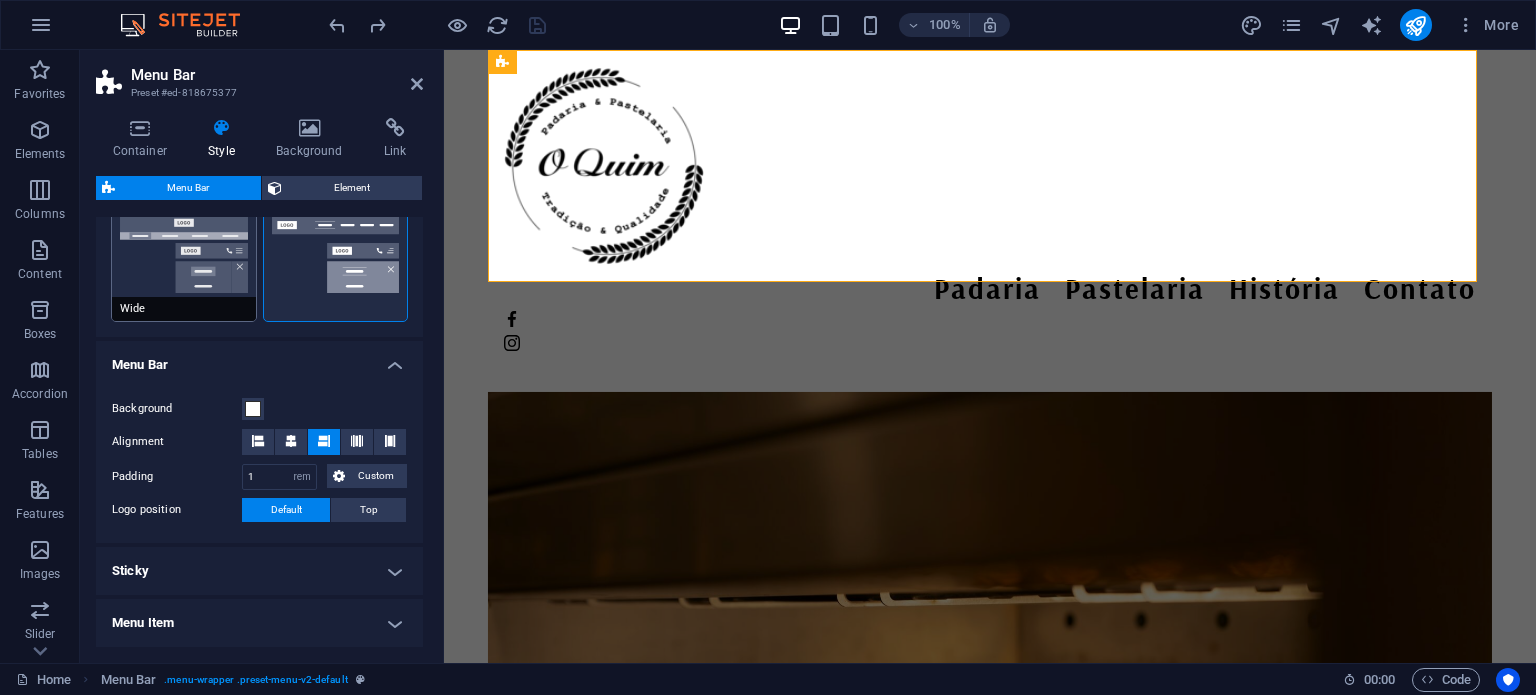 drag, startPoint x: 208, startPoint y: 287, endPoint x: 214, endPoint y: 277, distance: 11.661903 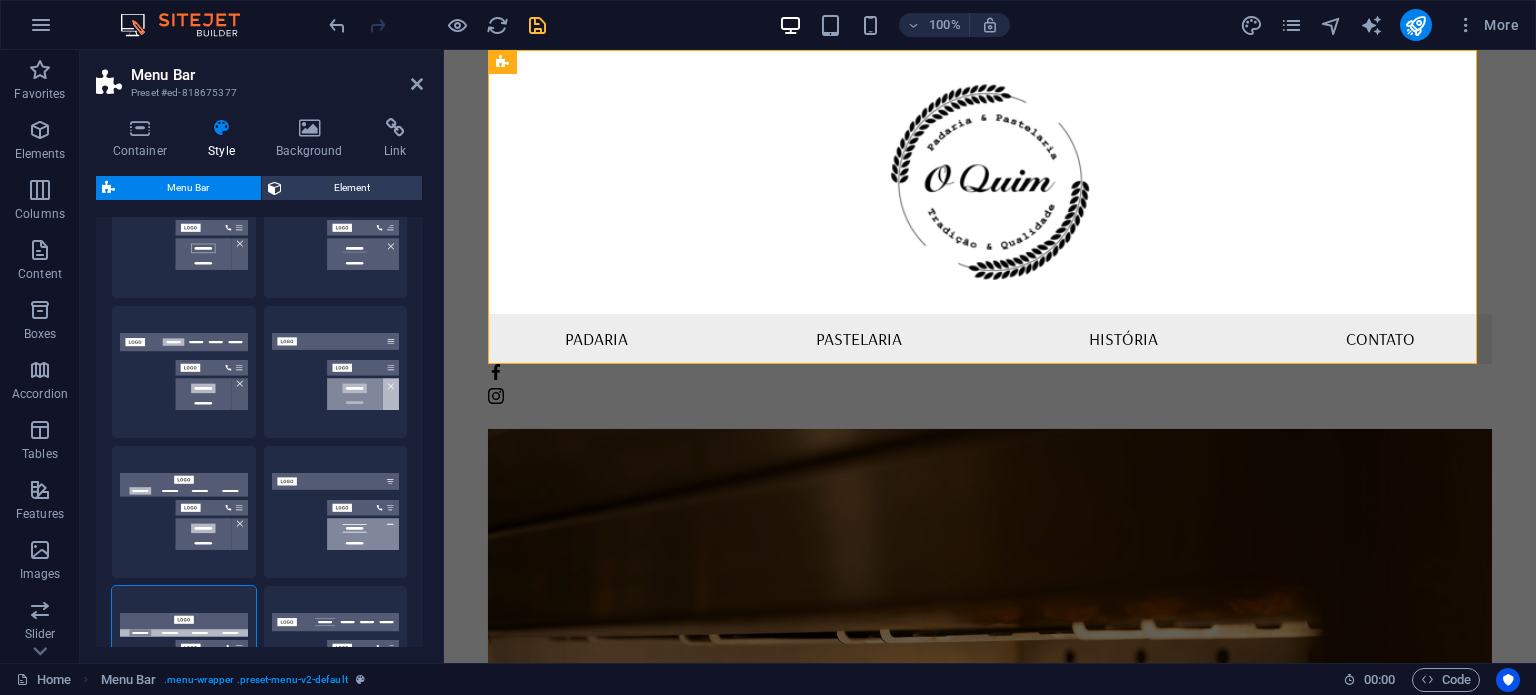 scroll, scrollTop: 100, scrollLeft: 0, axis: vertical 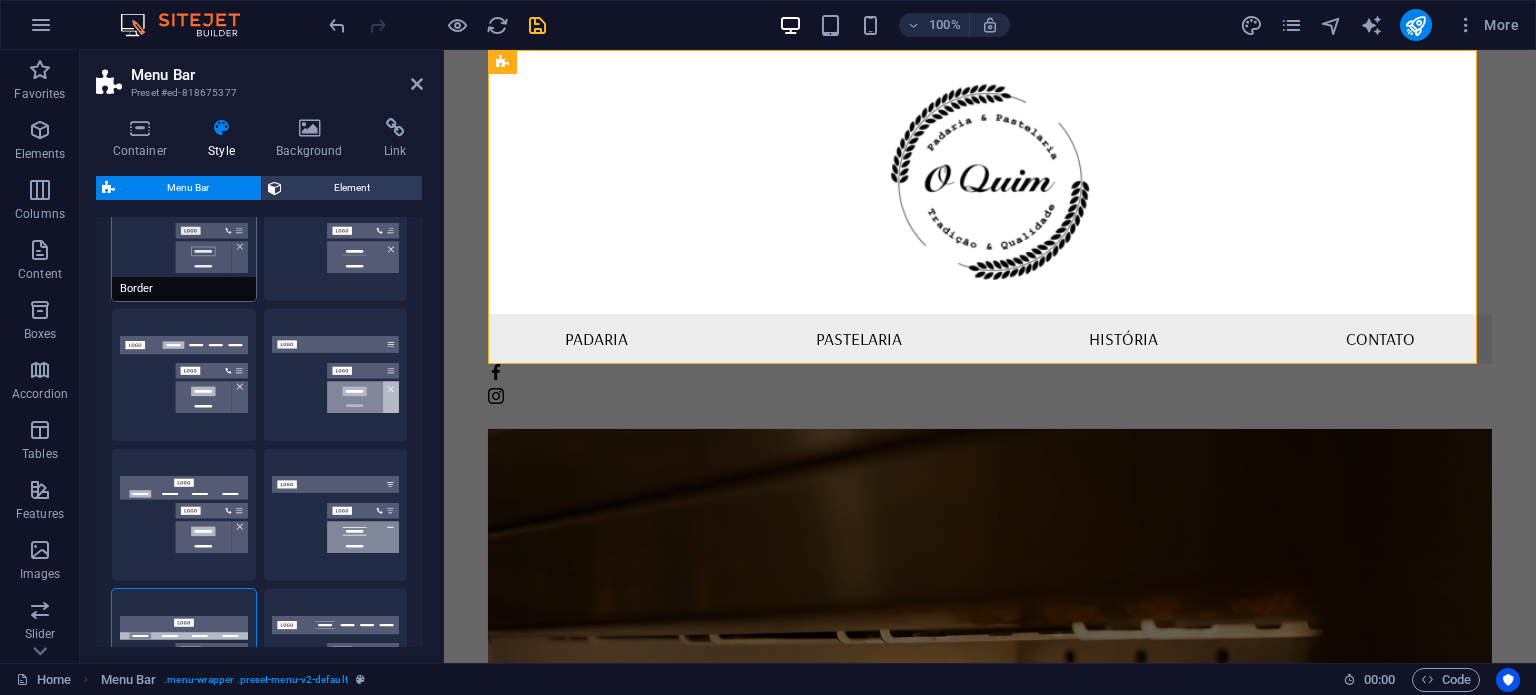 click on "Border" at bounding box center (184, 289) 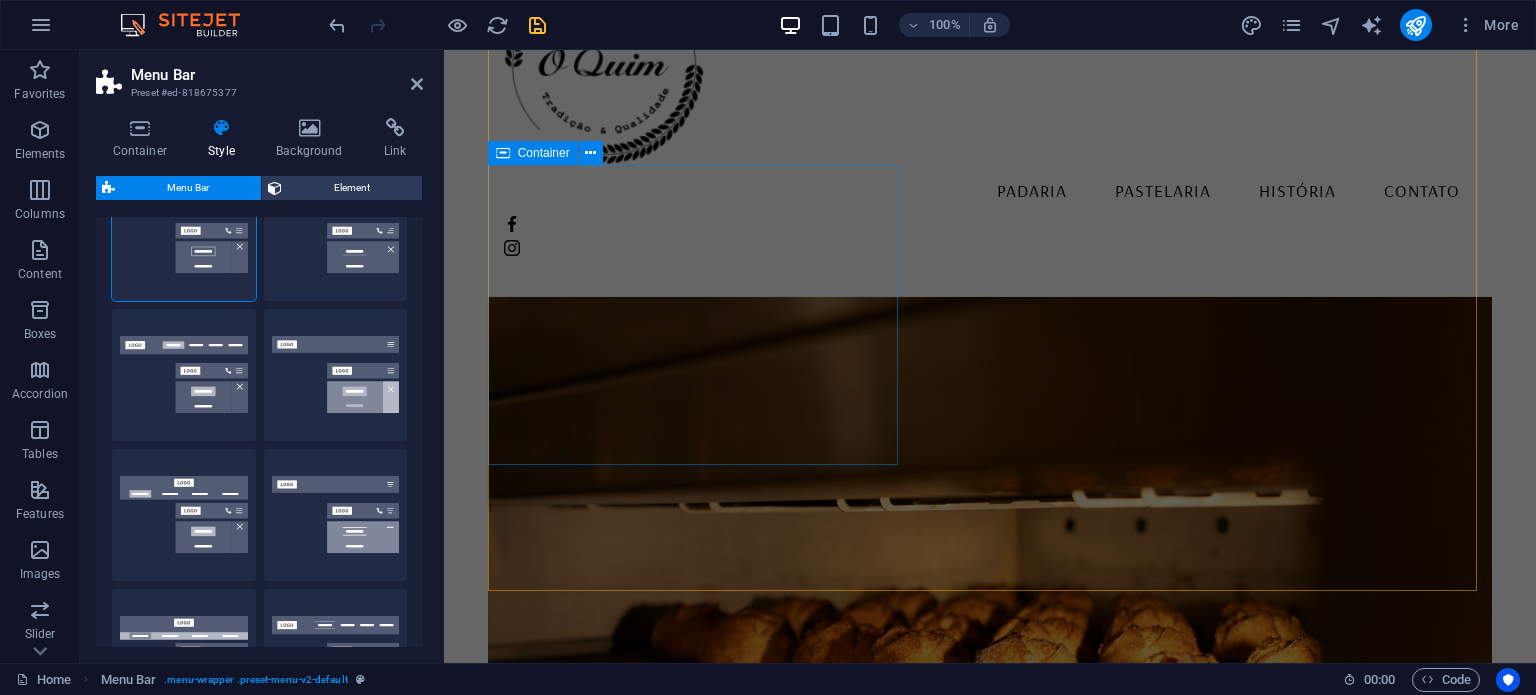 scroll, scrollTop: 300, scrollLeft: 0, axis: vertical 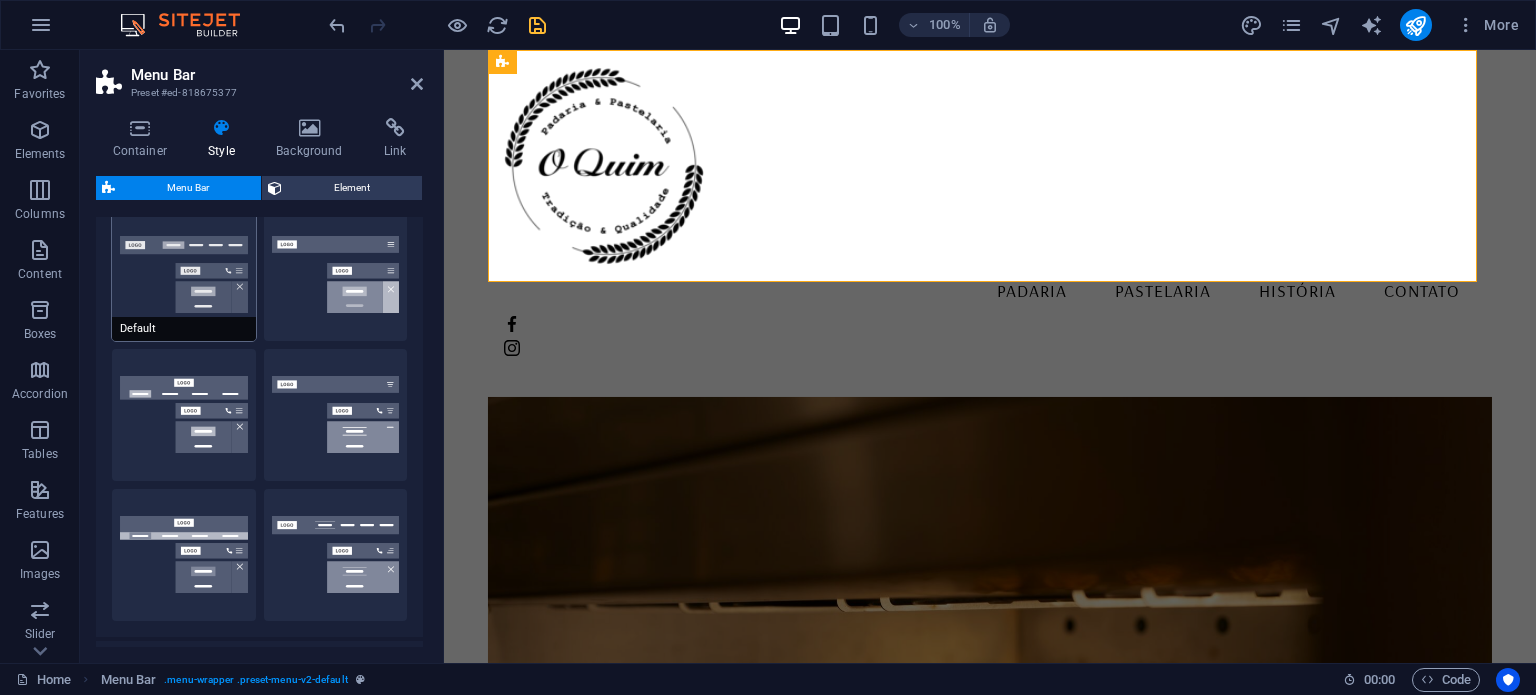 click on "Default" at bounding box center [184, 275] 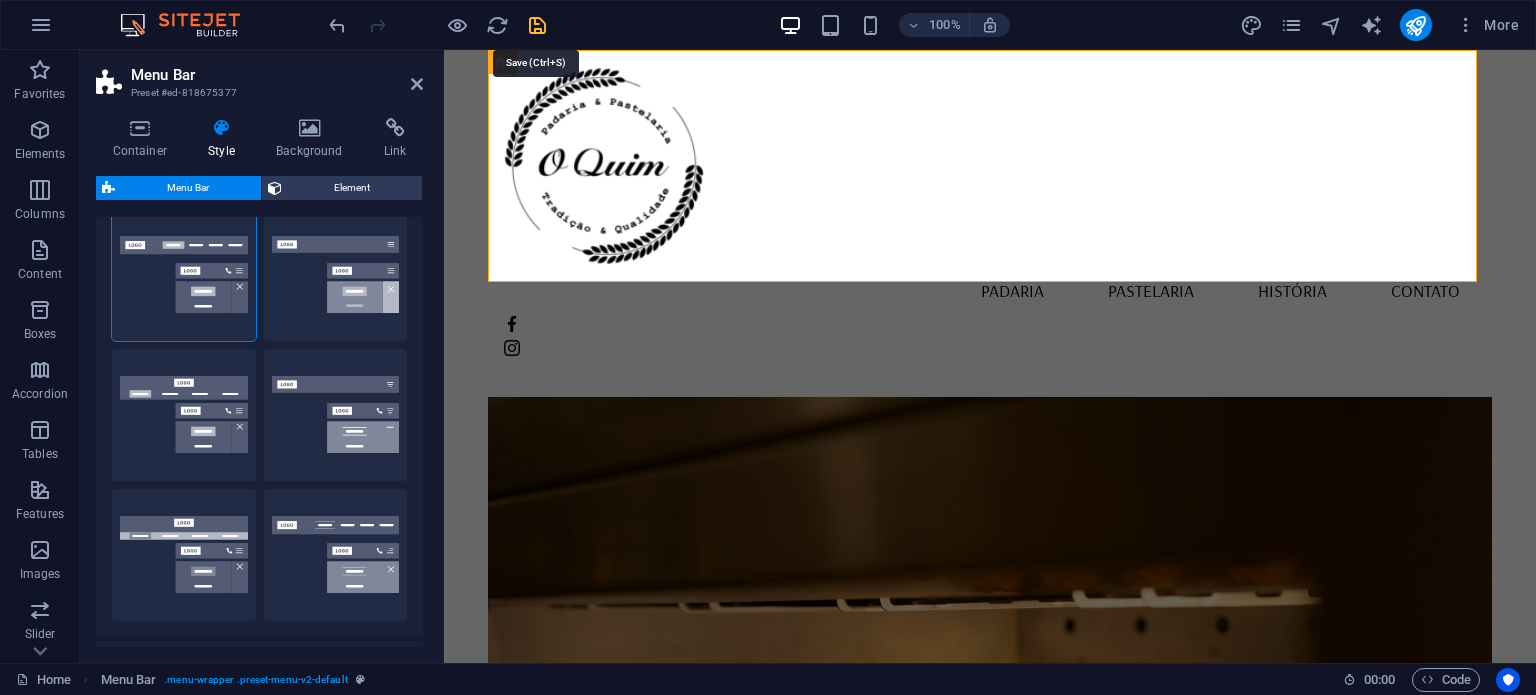 click at bounding box center [537, 25] 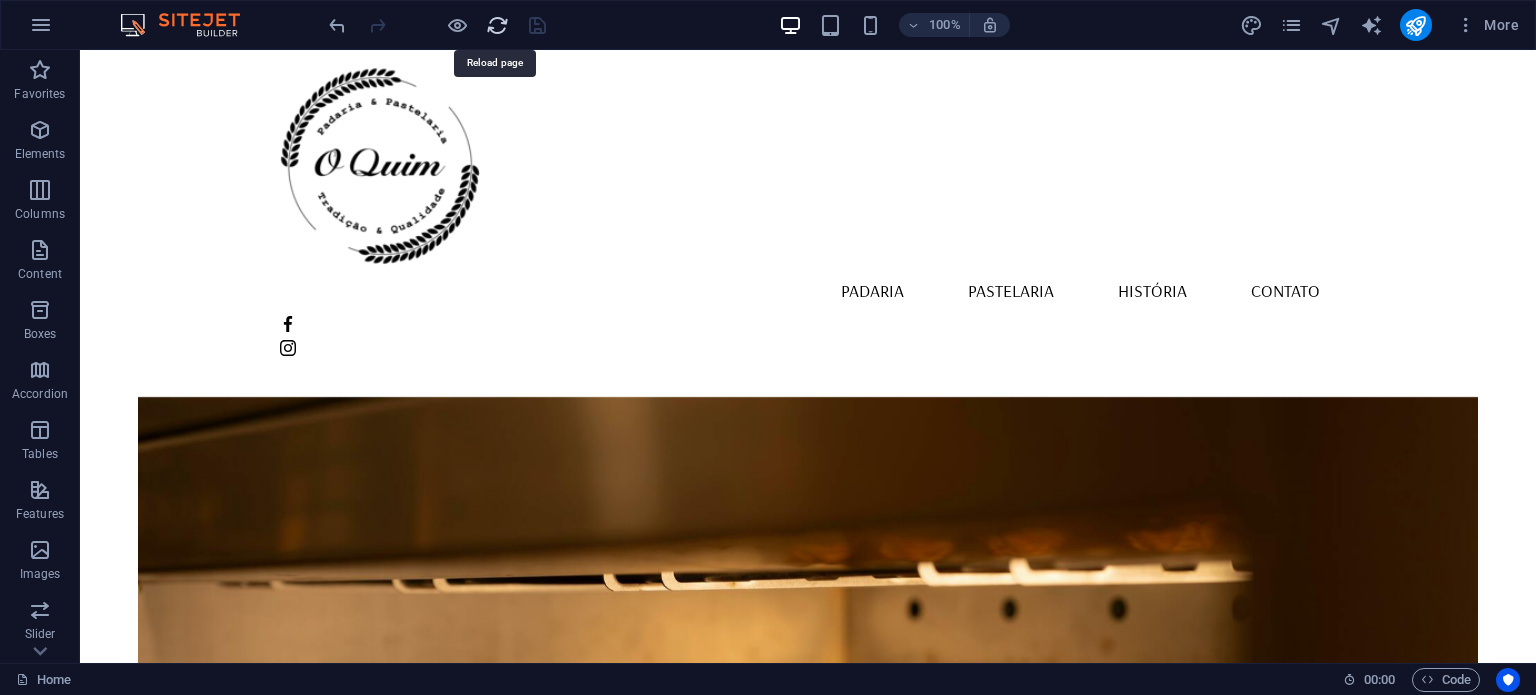 click at bounding box center [497, 25] 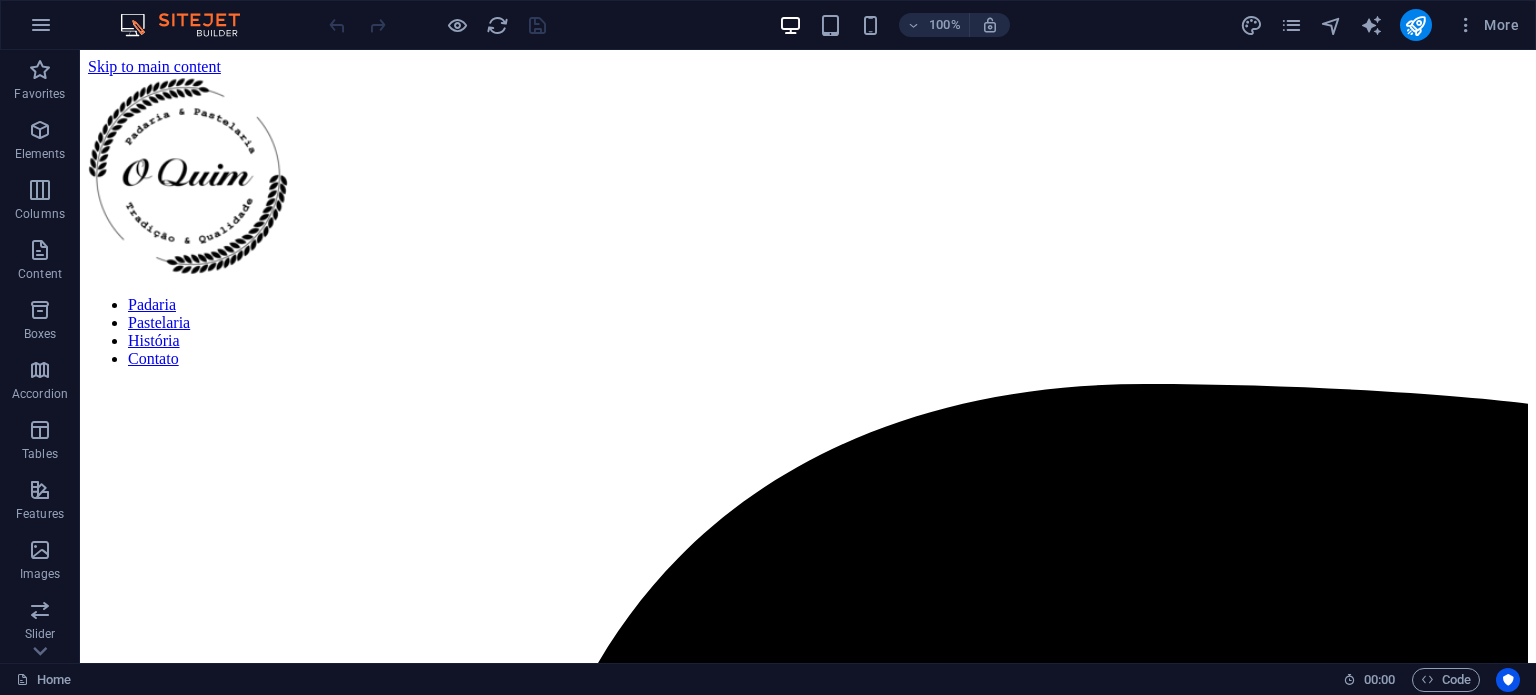 scroll, scrollTop: 0, scrollLeft: 0, axis: both 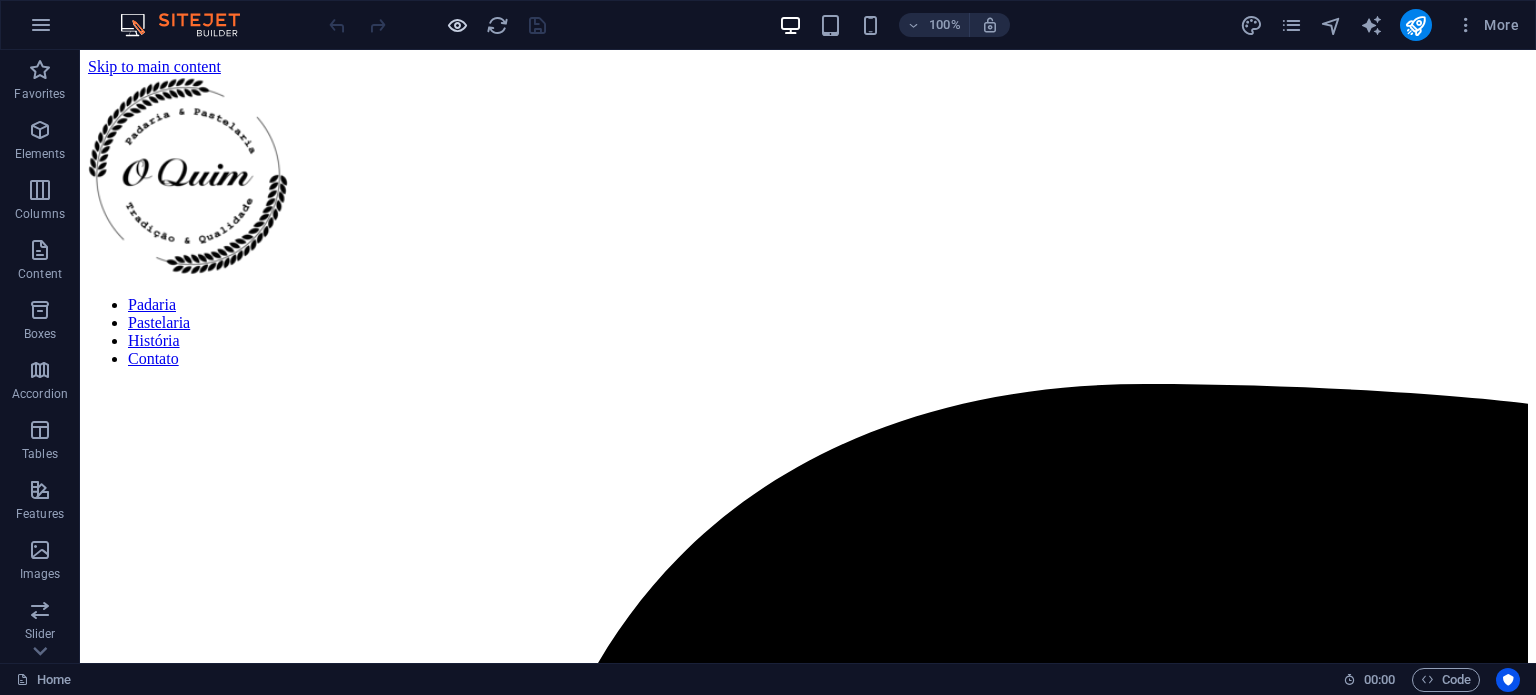 click at bounding box center [457, 25] 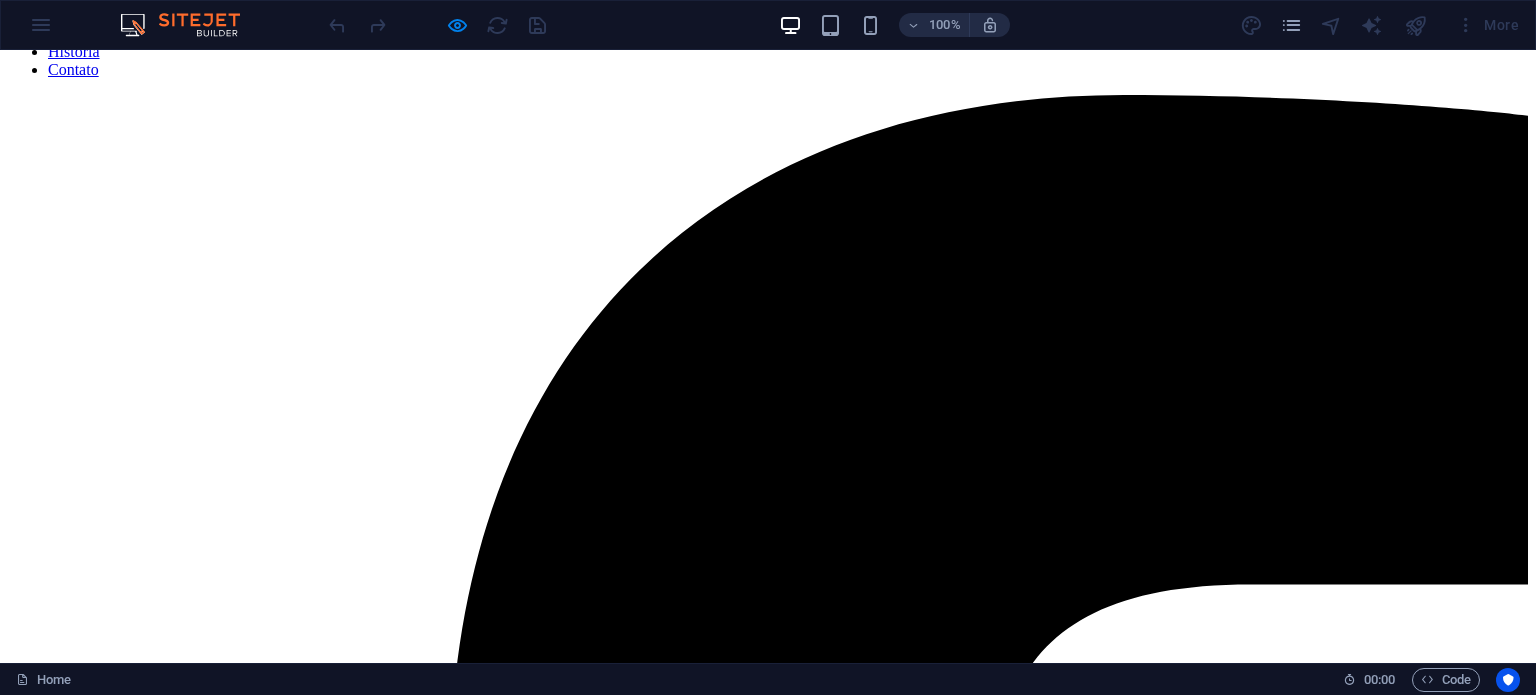 scroll, scrollTop: 0, scrollLeft: 0, axis: both 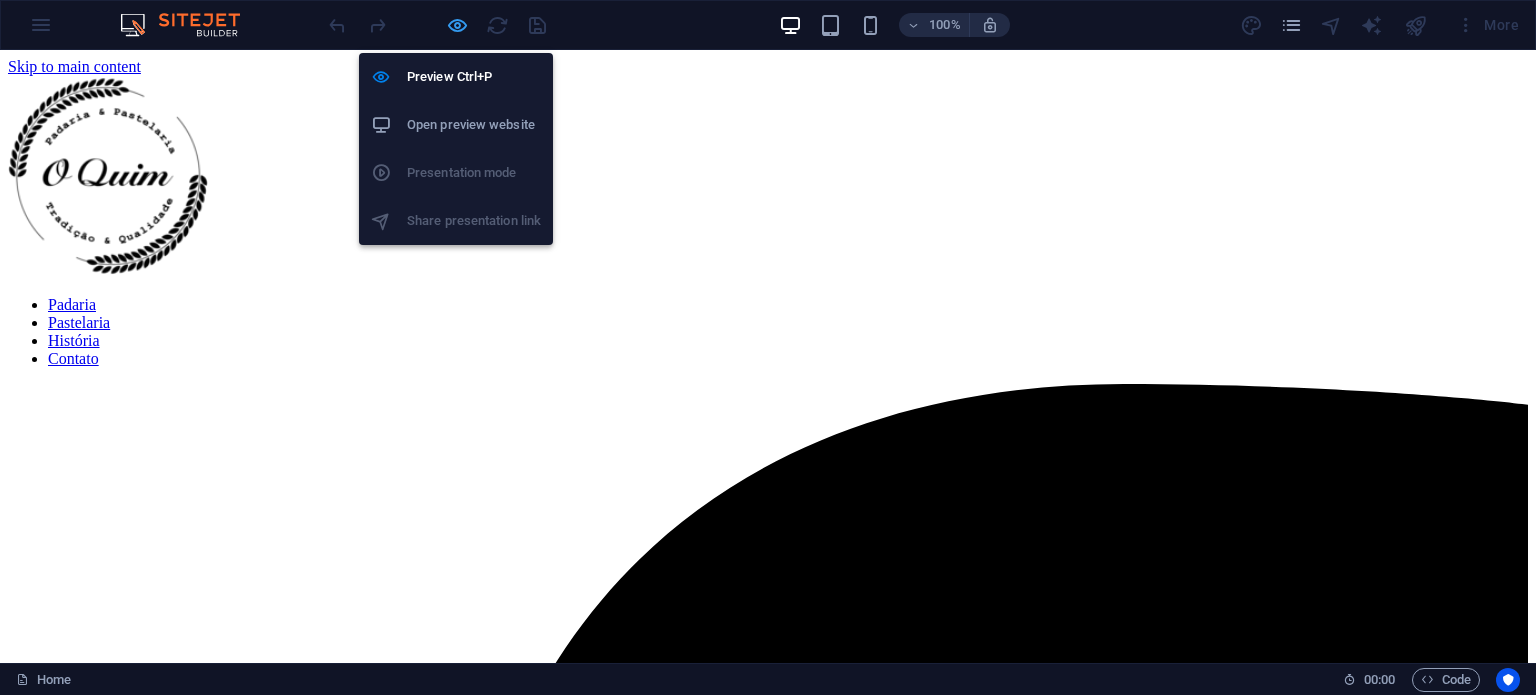click at bounding box center (457, 25) 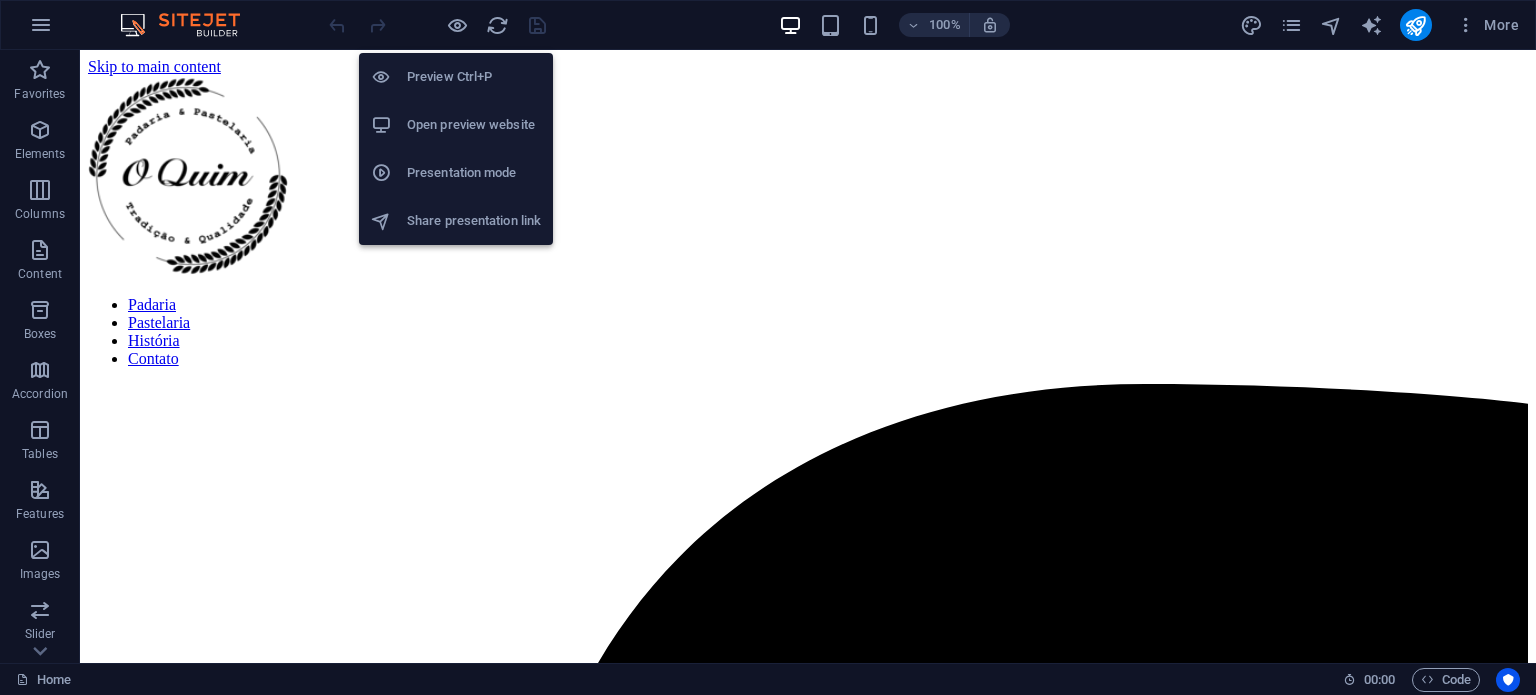 click on "Presentation mode" at bounding box center (474, 173) 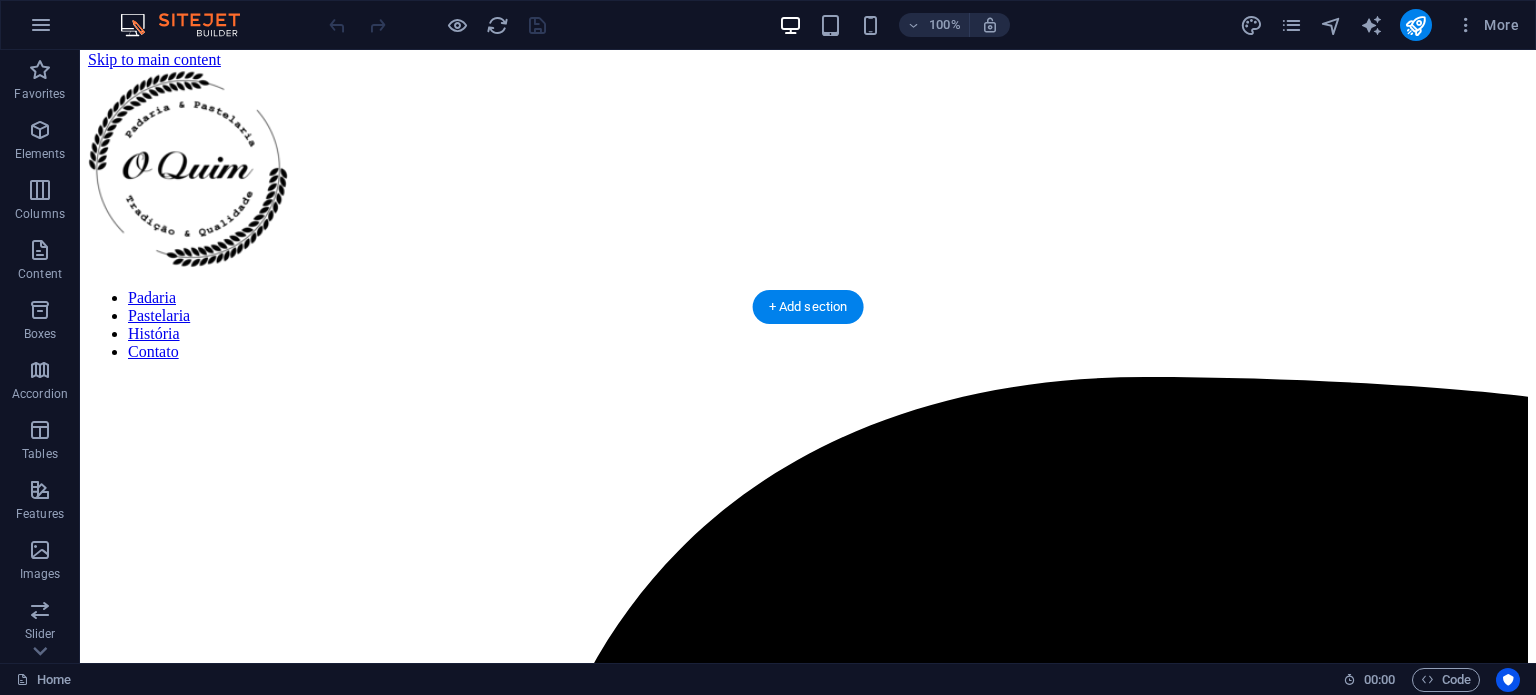scroll, scrollTop: 0, scrollLeft: 0, axis: both 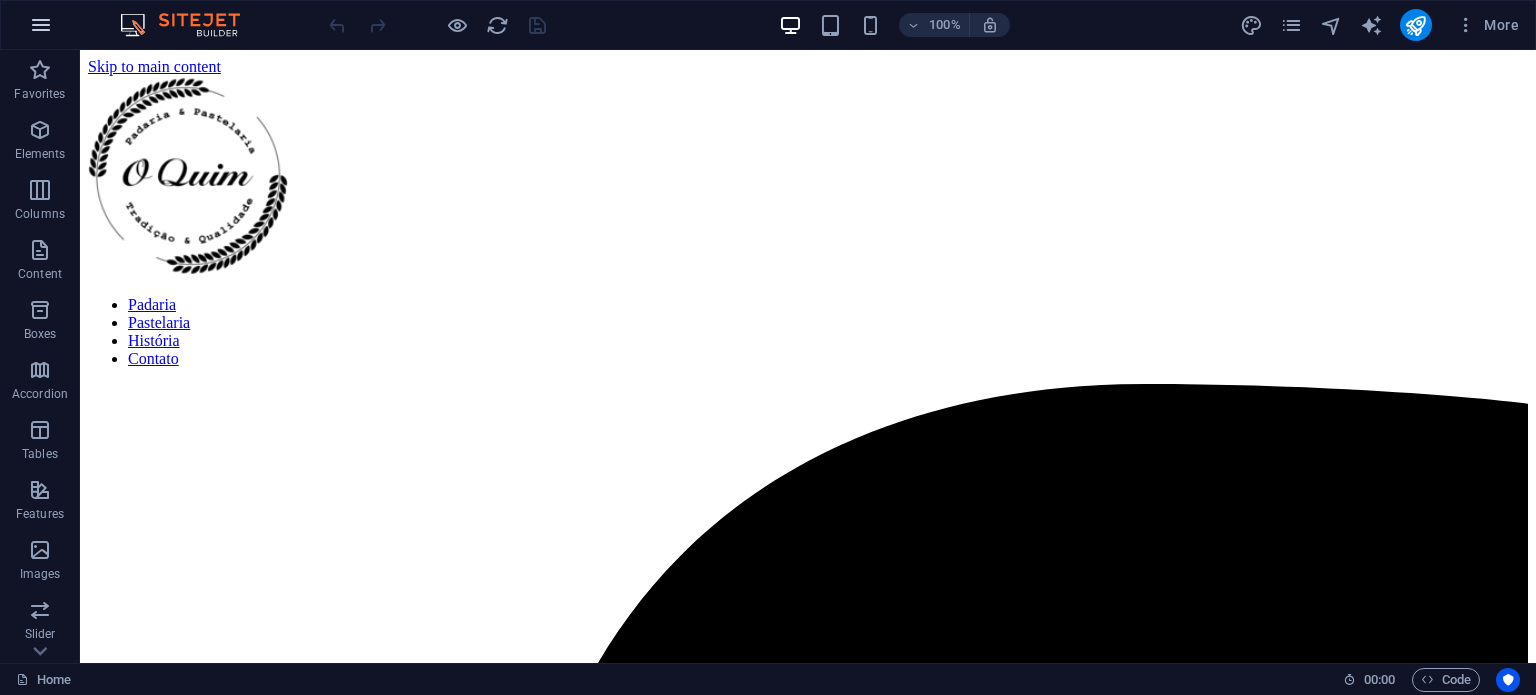 click at bounding box center [41, 25] 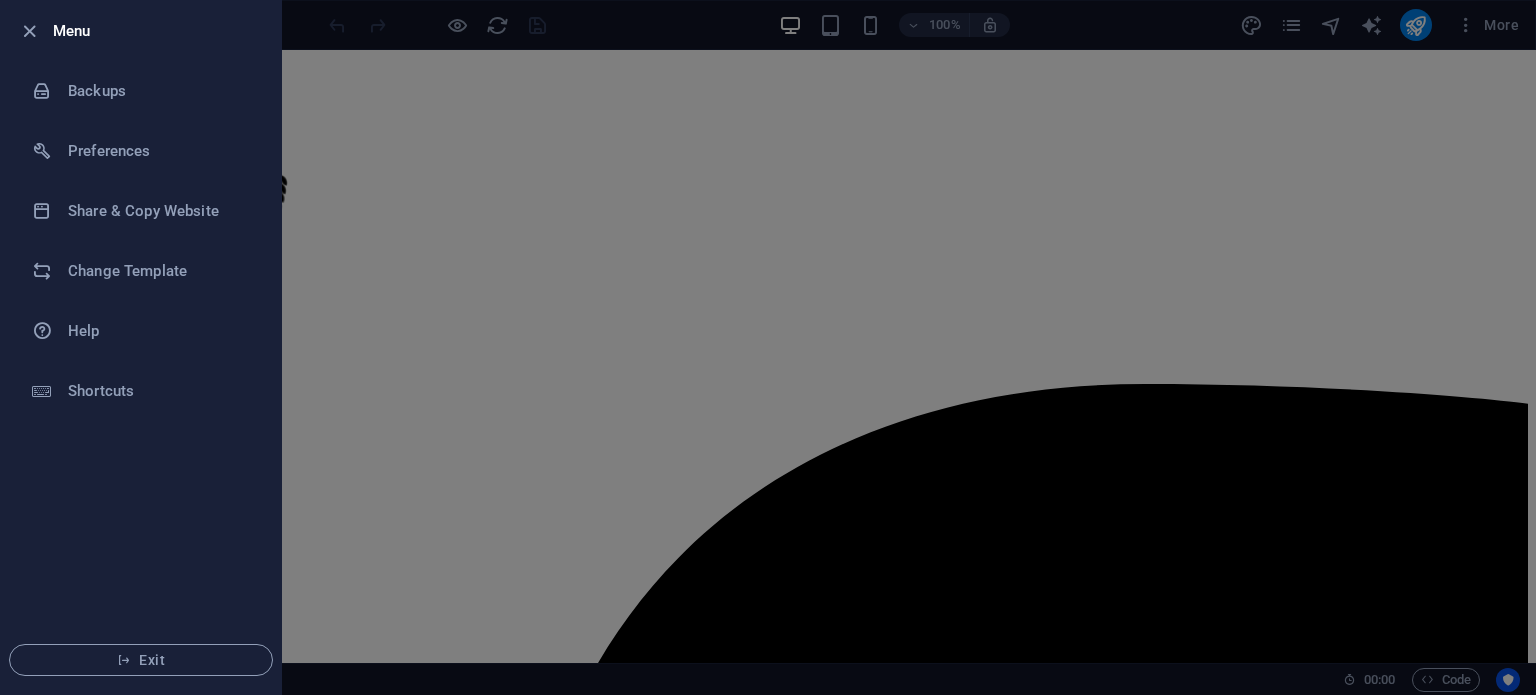 drag, startPoint x: 435, startPoint y: 363, endPoint x: 436, endPoint y: 335, distance: 28.01785 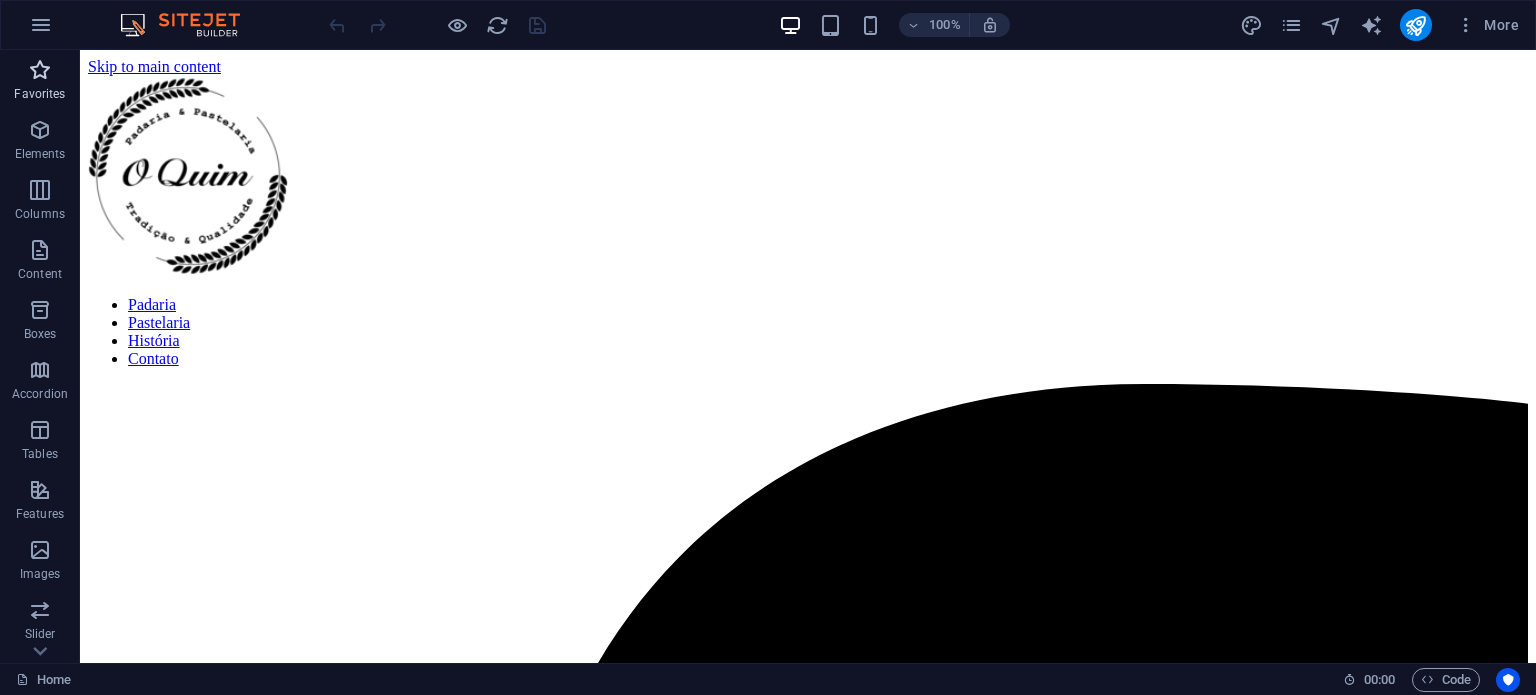 drag, startPoint x: 45, startPoint y: 83, endPoint x: 48, endPoint y: 103, distance: 20.22375 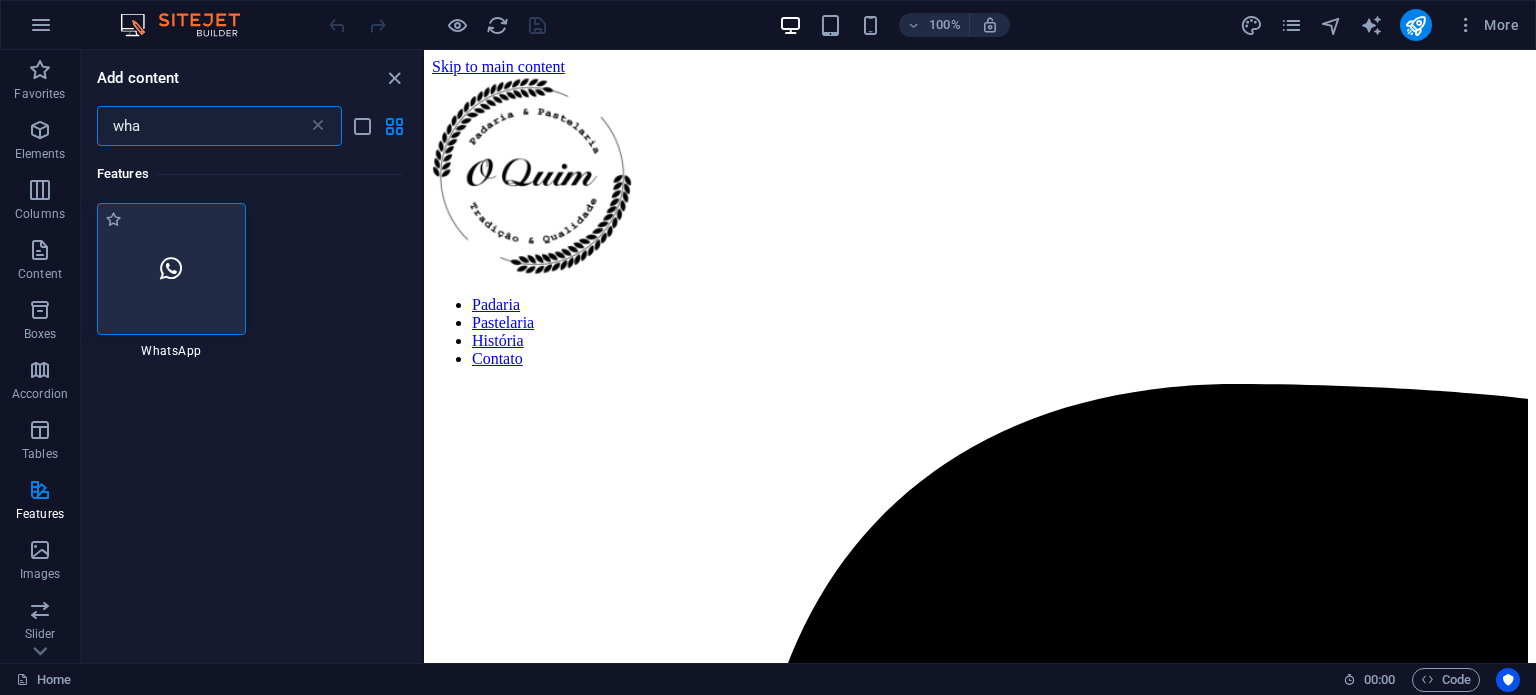 type on "wha" 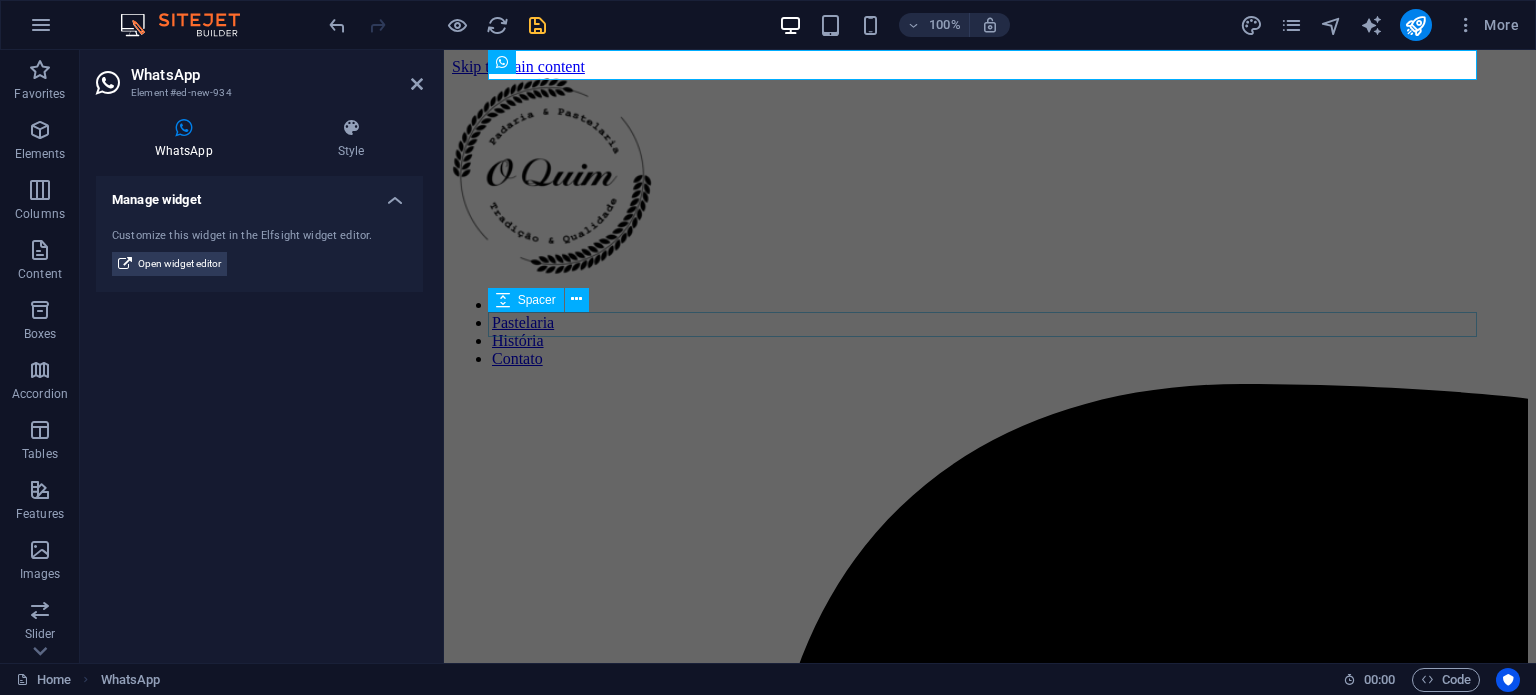 click at bounding box center [990, 4996] 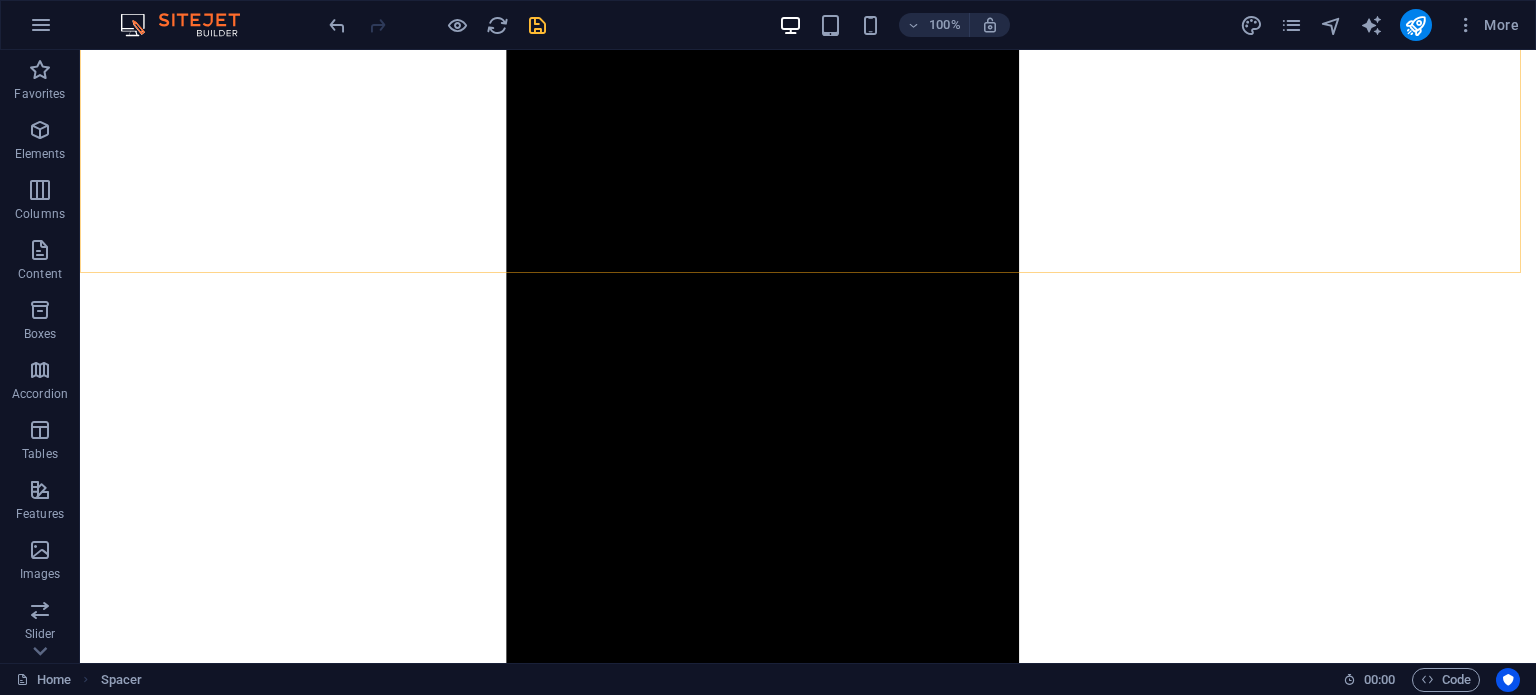 scroll, scrollTop: 2000, scrollLeft: 0, axis: vertical 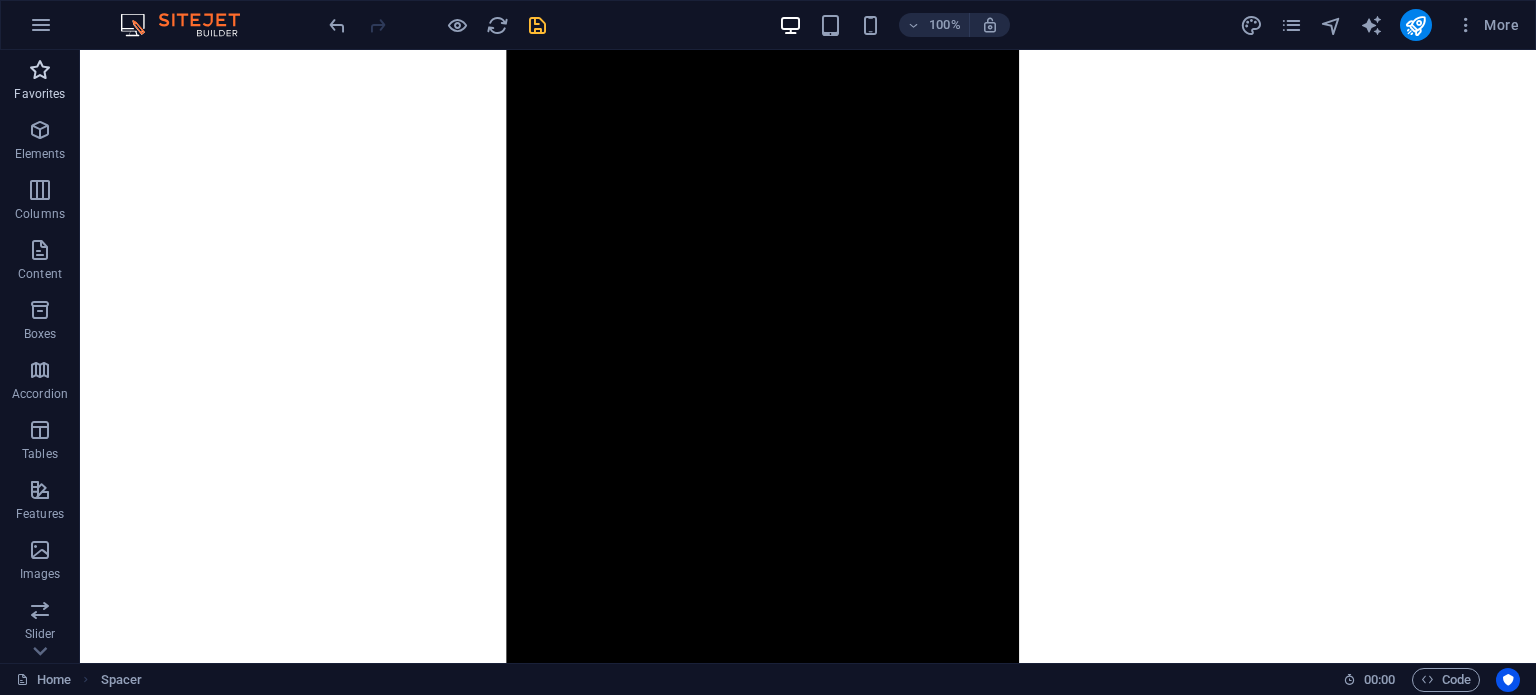 drag, startPoint x: 43, startPoint y: 74, endPoint x: 59, endPoint y: 138, distance: 65.96969 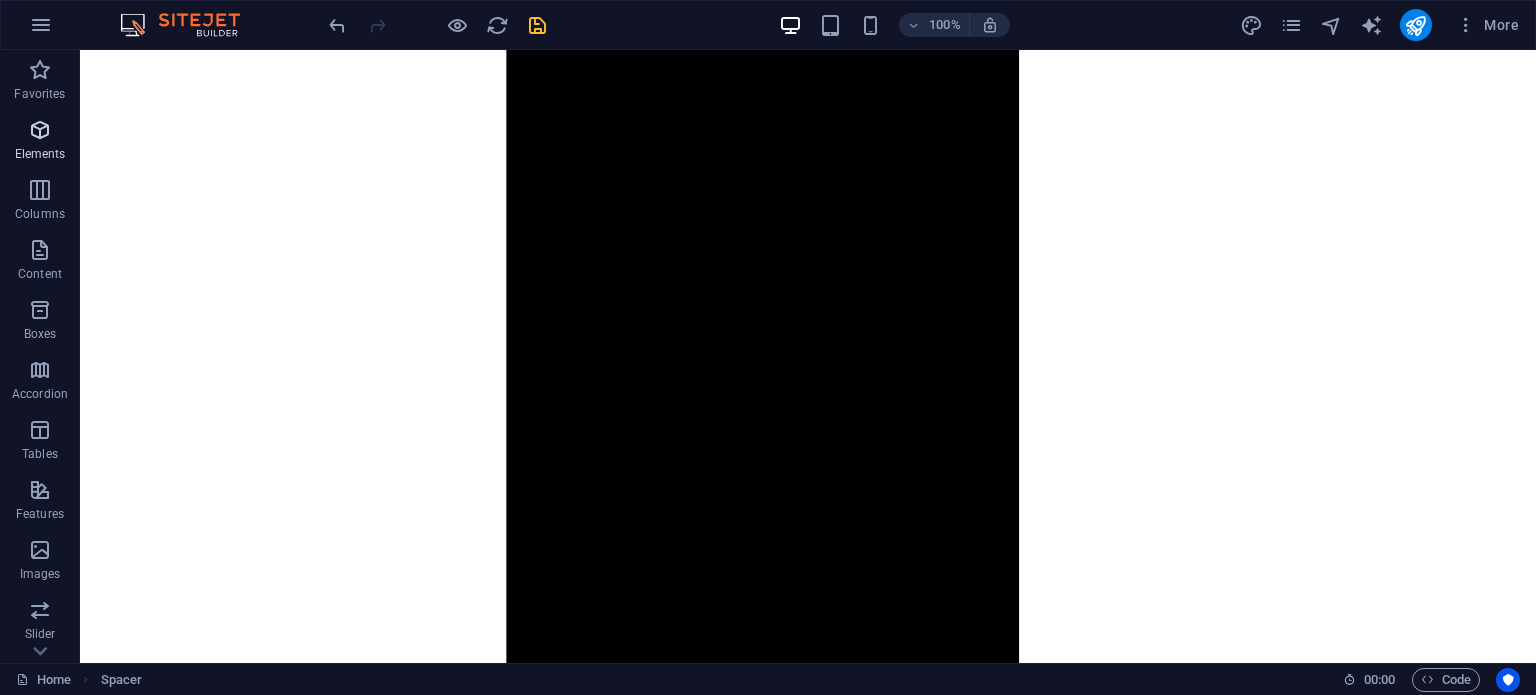 click at bounding box center (40, 70) 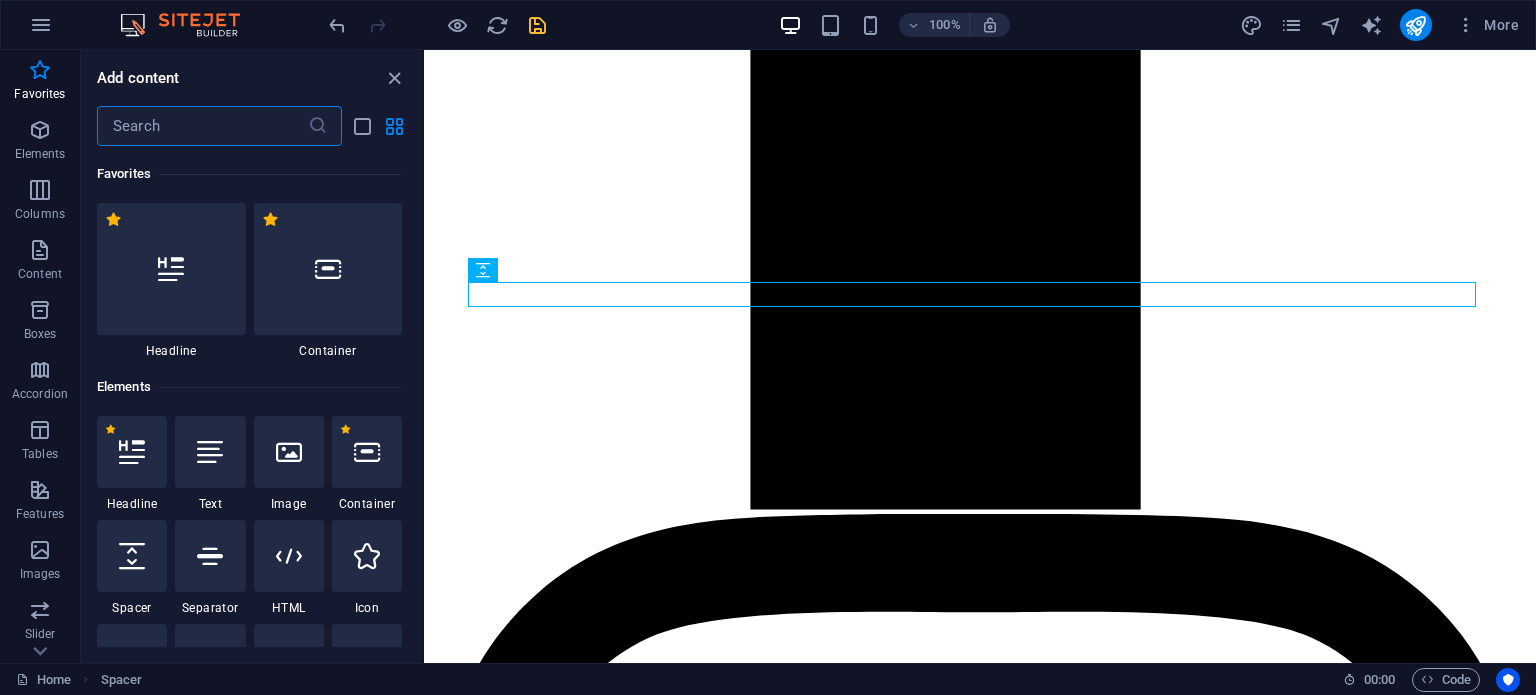scroll, scrollTop: 0, scrollLeft: 0, axis: both 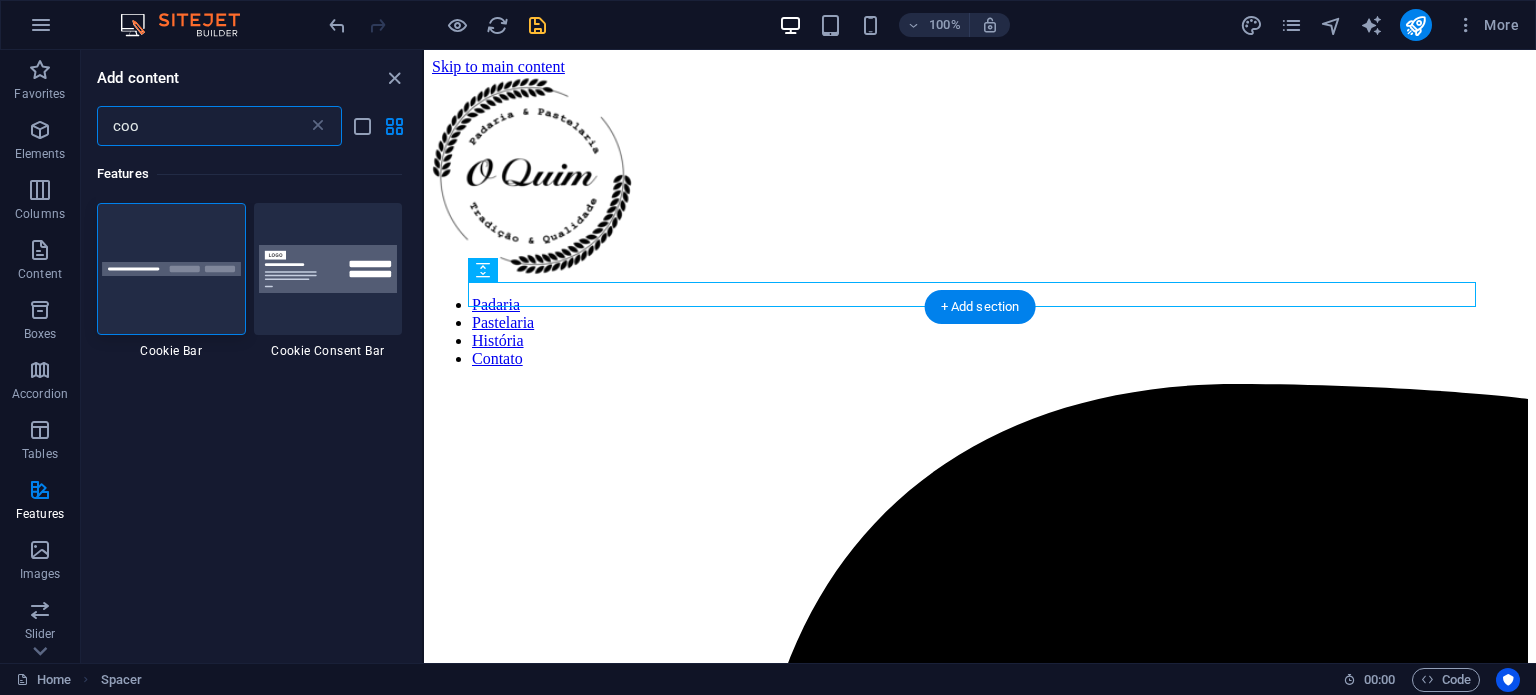 type on "coo" 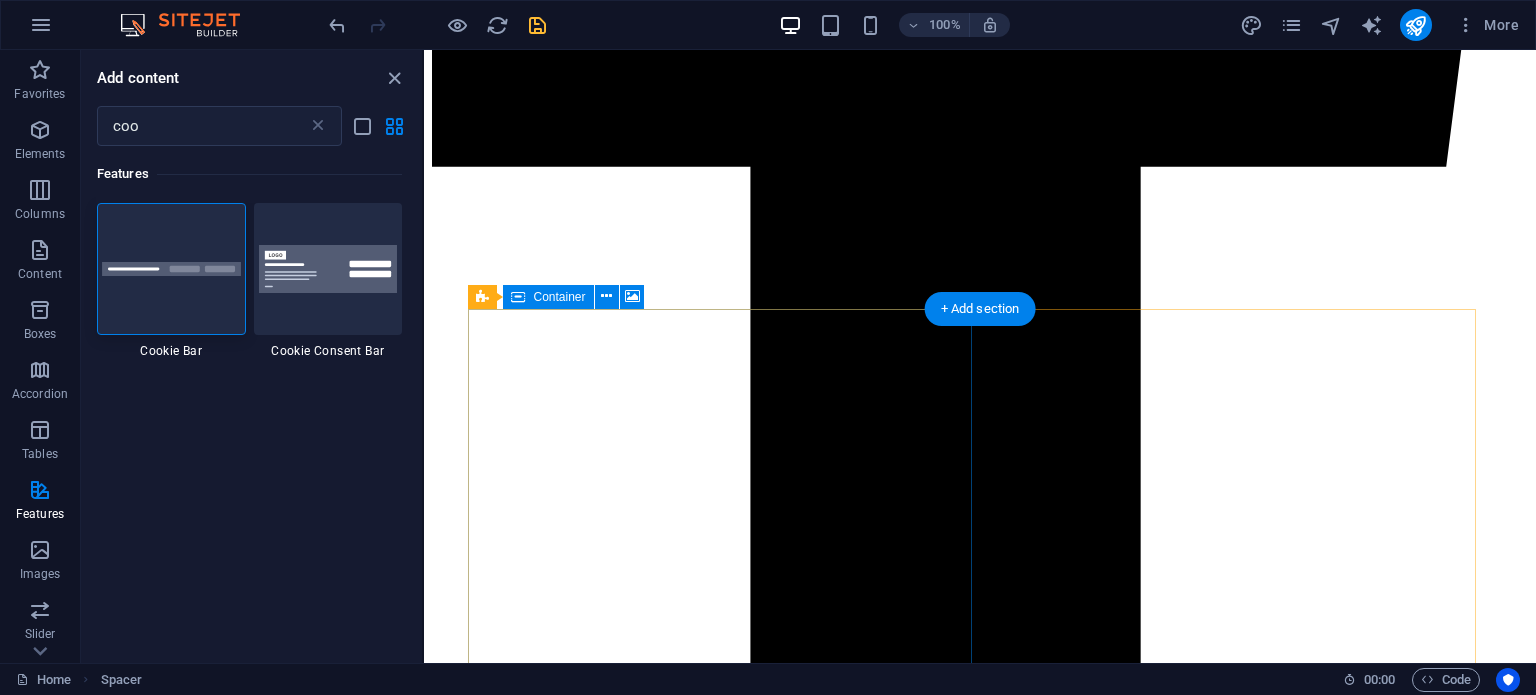 scroll, scrollTop: 2029, scrollLeft: 0, axis: vertical 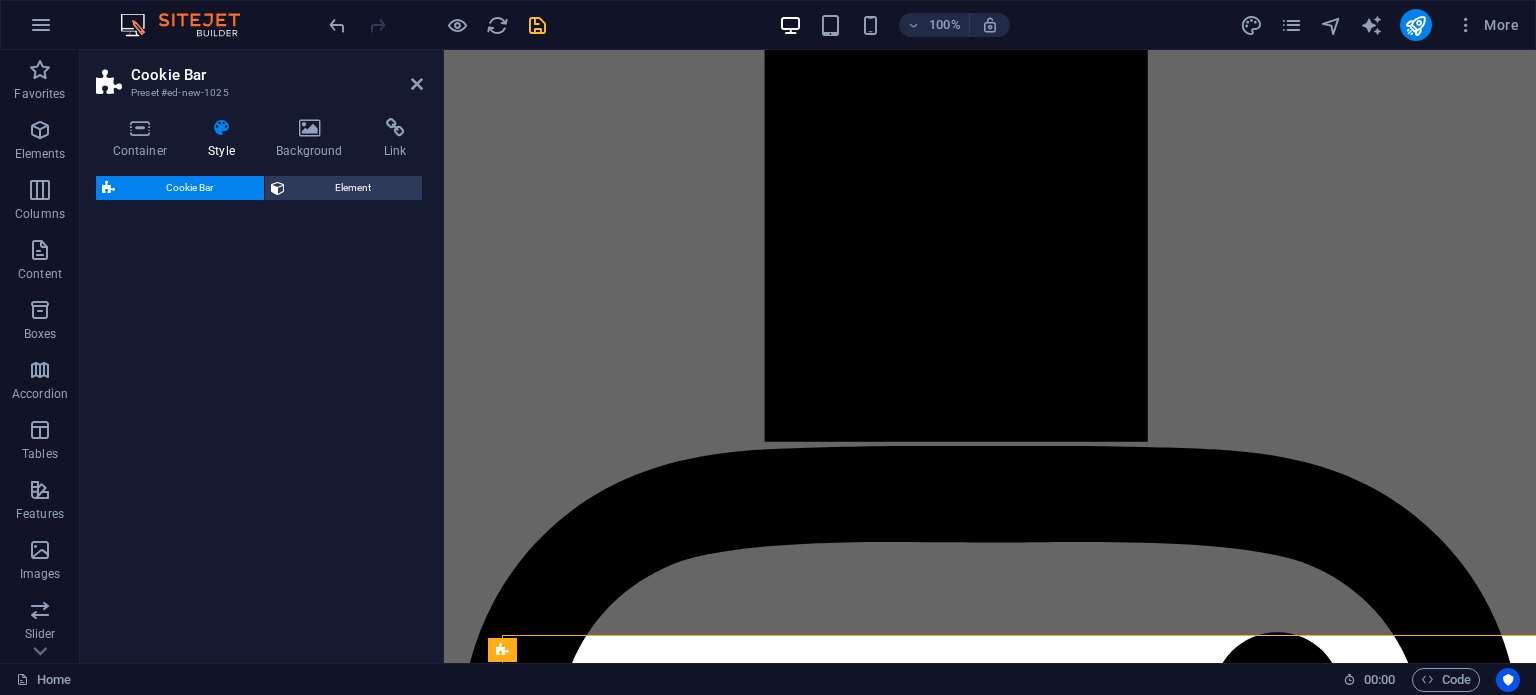 select on "px" 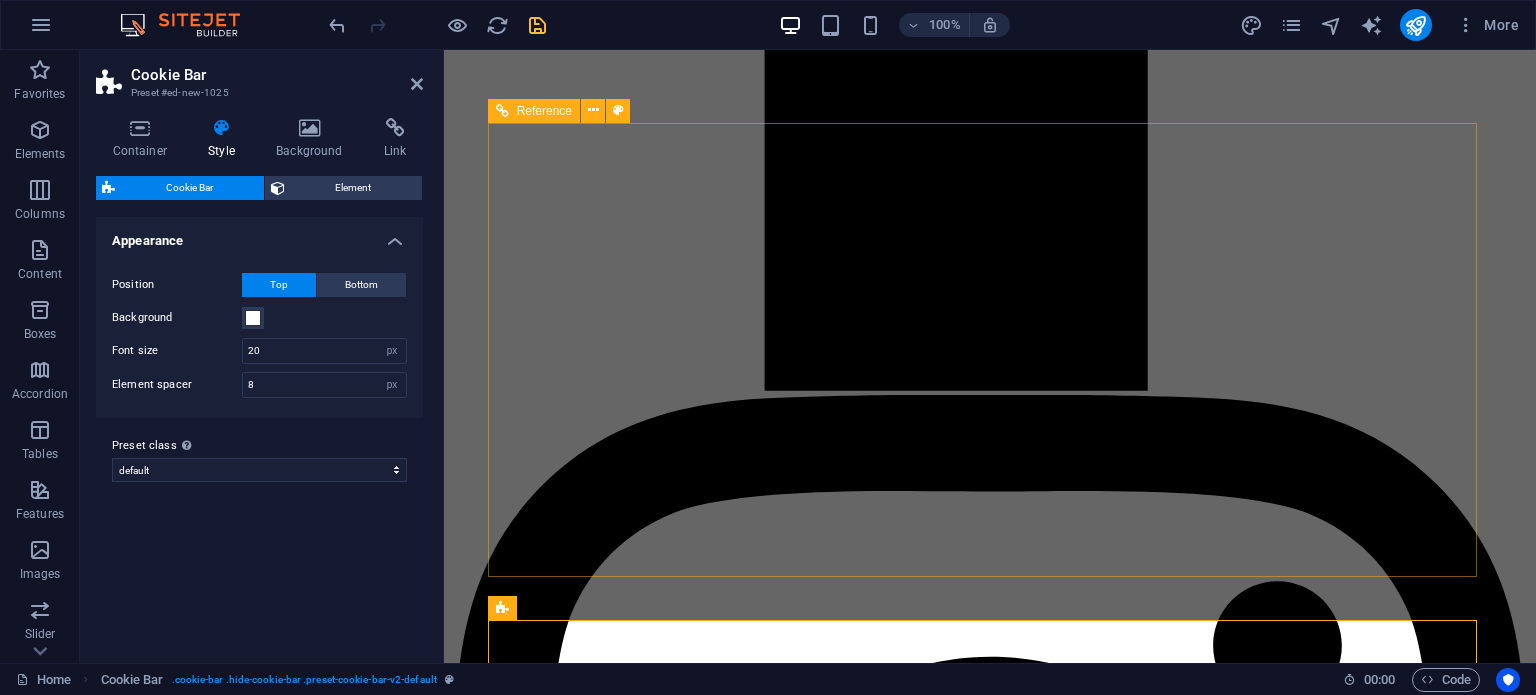 scroll, scrollTop: 2099, scrollLeft: 0, axis: vertical 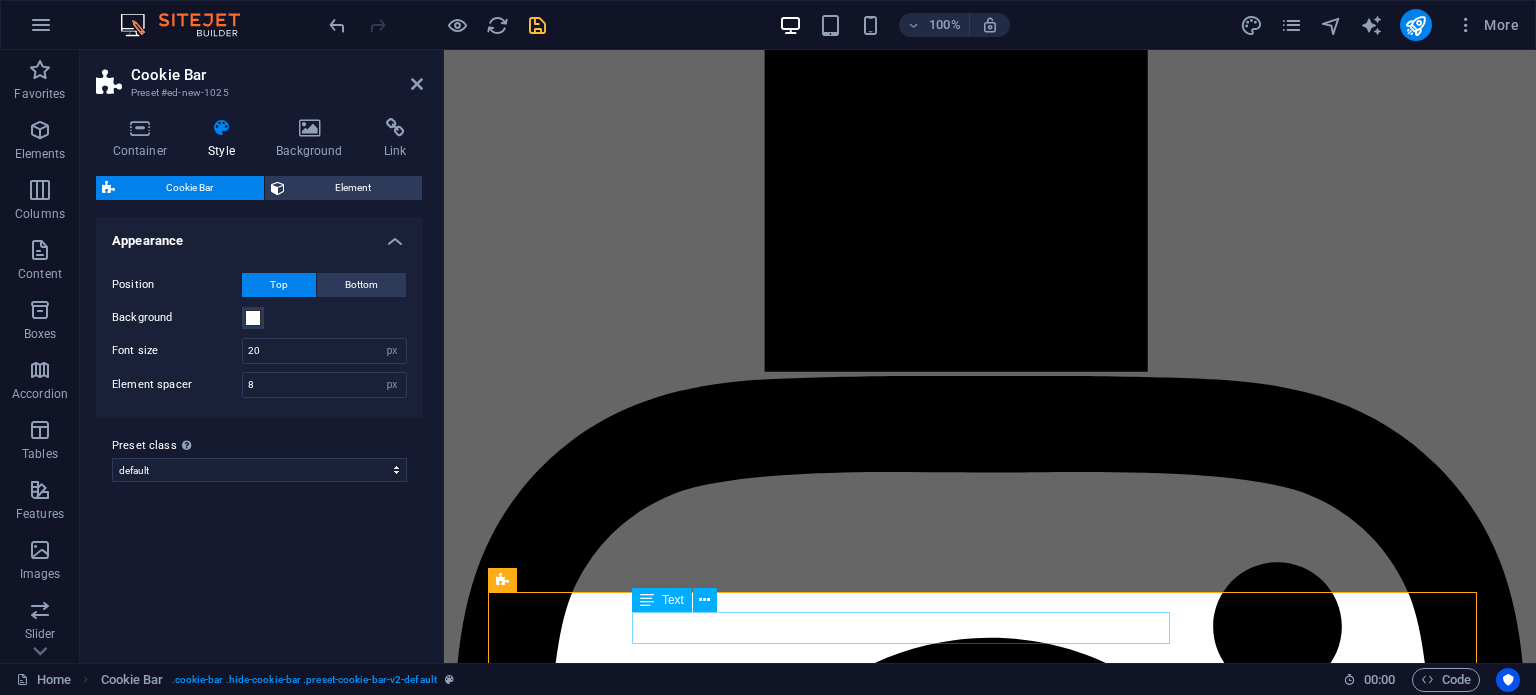 click on "This site uses cookies to store information on your computer" at bounding box center (990, 9607) 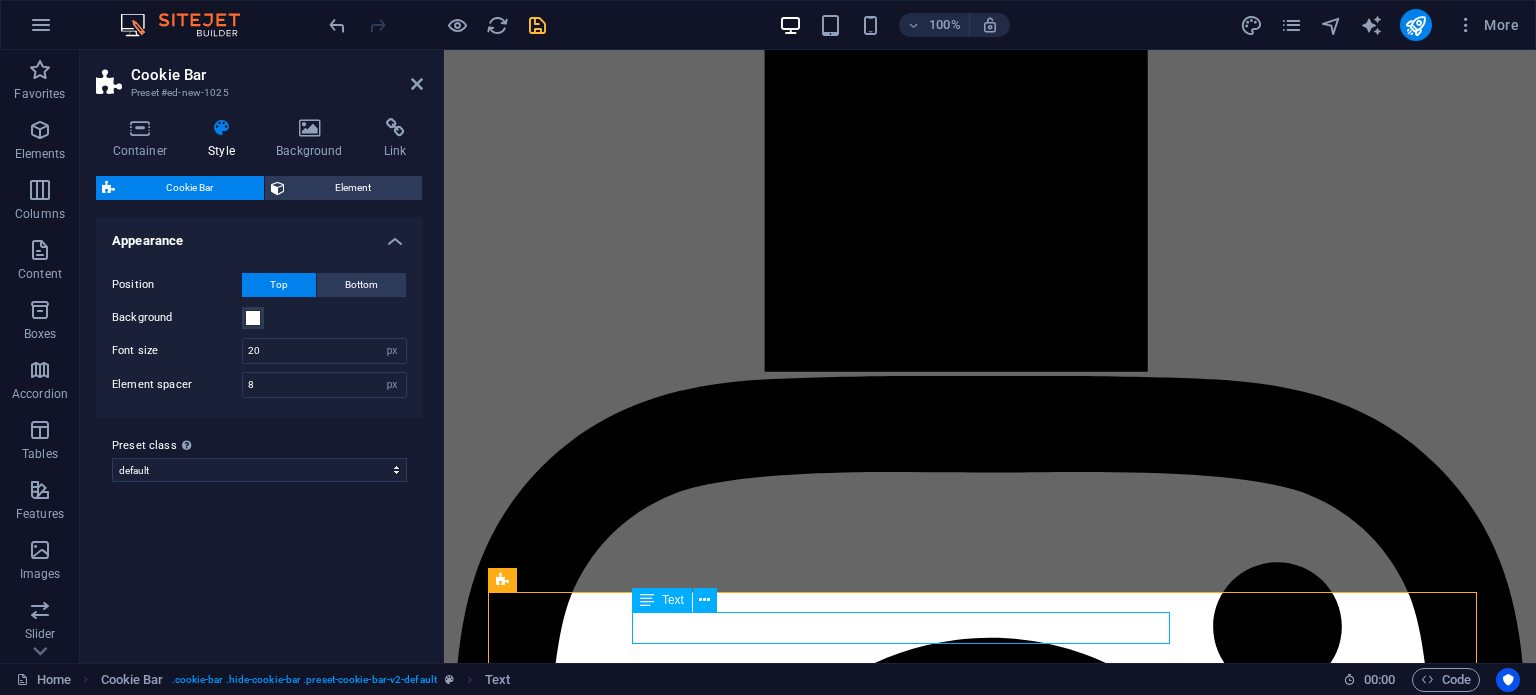 click on "This site uses cookies to store information on your computer" at bounding box center [990, 9607] 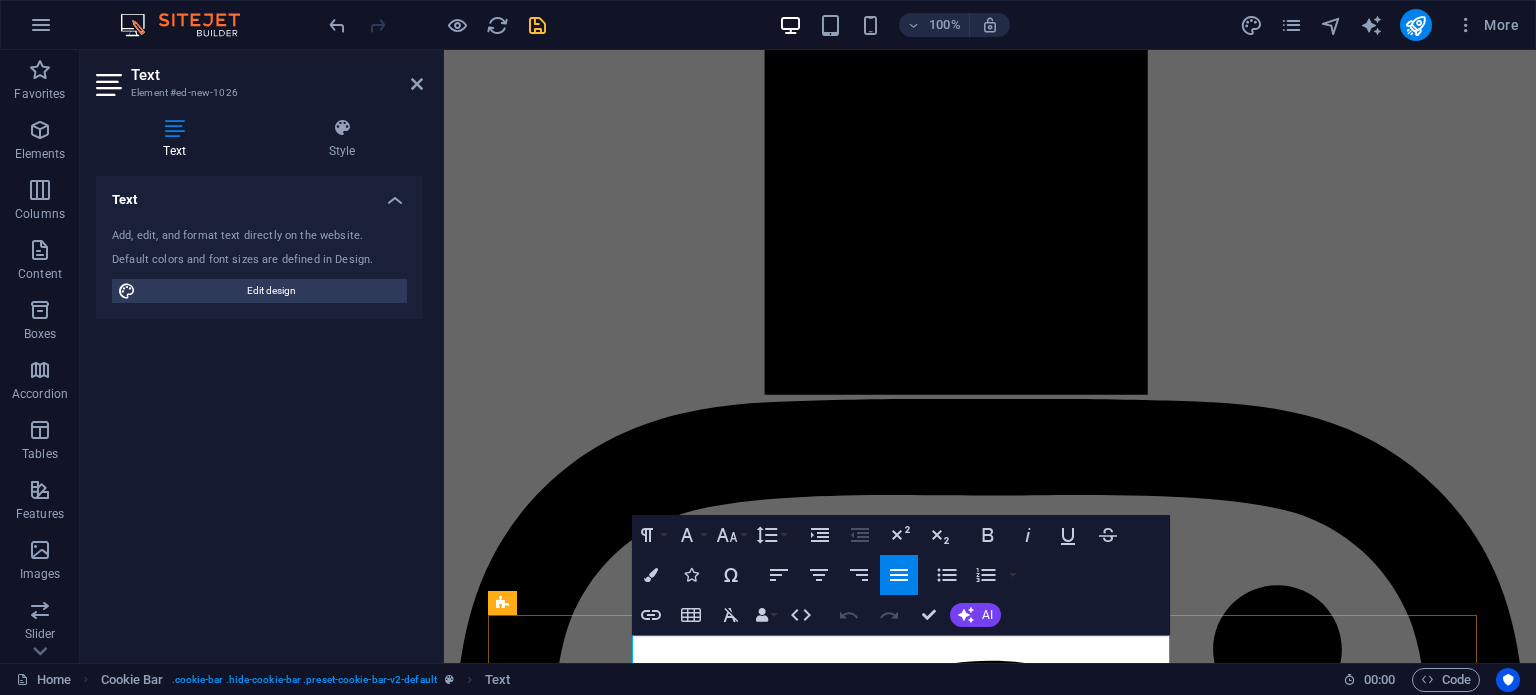 click on "This site uses cookies to store information on your computer" at bounding box center [990, 9630] 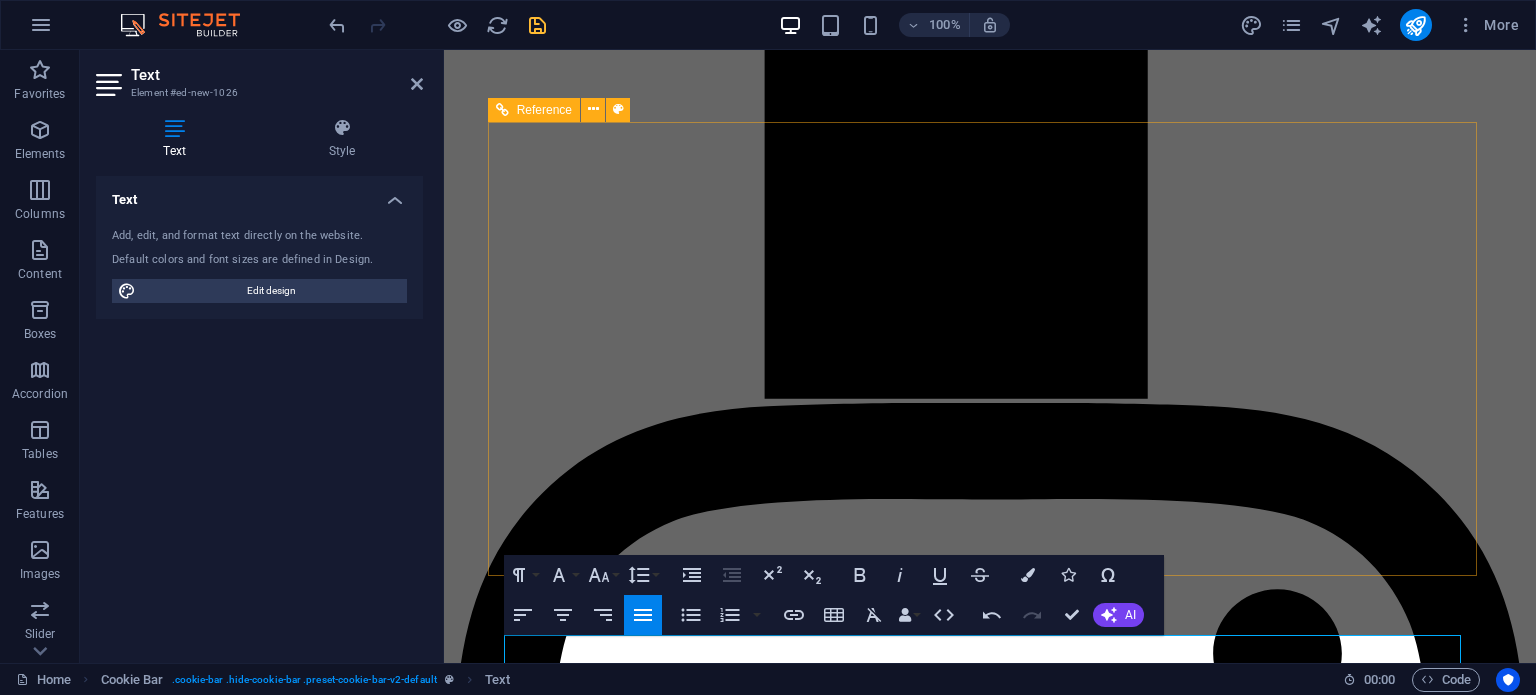 scroll, scrollTop: 20104, scrollLeft: 9, axis: both 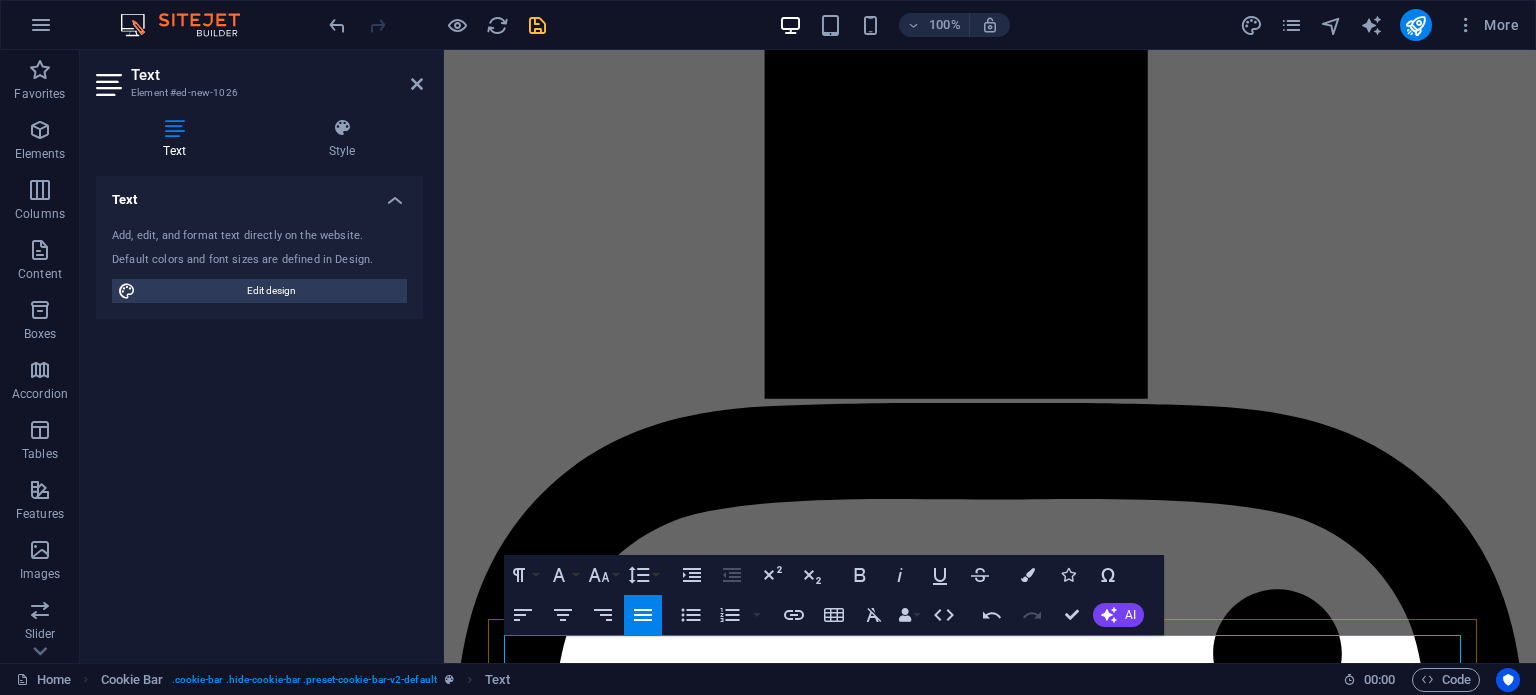 click on "Selecione "Aceitar tudo" para concordar com o uso de cookies e tecnologias semelhantes para aprimorar a navegação, a segurança, a análise dos dados e a personalização.Selecione "Gerenciar cookies" para mais opções ou para não participar. https://www.google.com/search?q=Selecione+%22Aceitar+tudo%22+para+concordar+com+o+uso+de+cookies+e+tecnologias+semelhantes+para+aprimorar+a+navega%C3%A7%C3%A3o%2C+a+seguran%C3%A7a%2C+a+an%C3%A1lise+dos+dados+e+a+personaliza%C3%A7%C3%A3o.Selecione+%22Gerenciar+cookies%22+para+mais+op%C3%A7%C3%B5es+ou+para+n%C3%A3o+participar.&amp ;rlz=1C1KNTJ_pt-PTPT973PT973&oq=Selecione+%22Aceitar+tudo%22+para+concordar+com+o+uso+de+cookies+e+tecnologias+semelhantes+para+aprimorar+a+navega%C3%A7%C3%A3o%2C+a+seguran%C3%A7a%2C+a+an%C3%A1lise+dos+dados+e+a+personaliza%C3%A7%C3%A3o.Selecione+%22Gerenciar+cookies%22+para+mais+op%C3%A7%C3%B5es+ou+para+n%C3%A3o+participar.&gs_lcrp=EgZjaHJvbWUqBggAEEUYOzIGCAAQRRg70gEHNDA3ajBqNKgCALACAQ&sourceid=chrome&ie=UTF-8" at bounding box center [989, 9697] 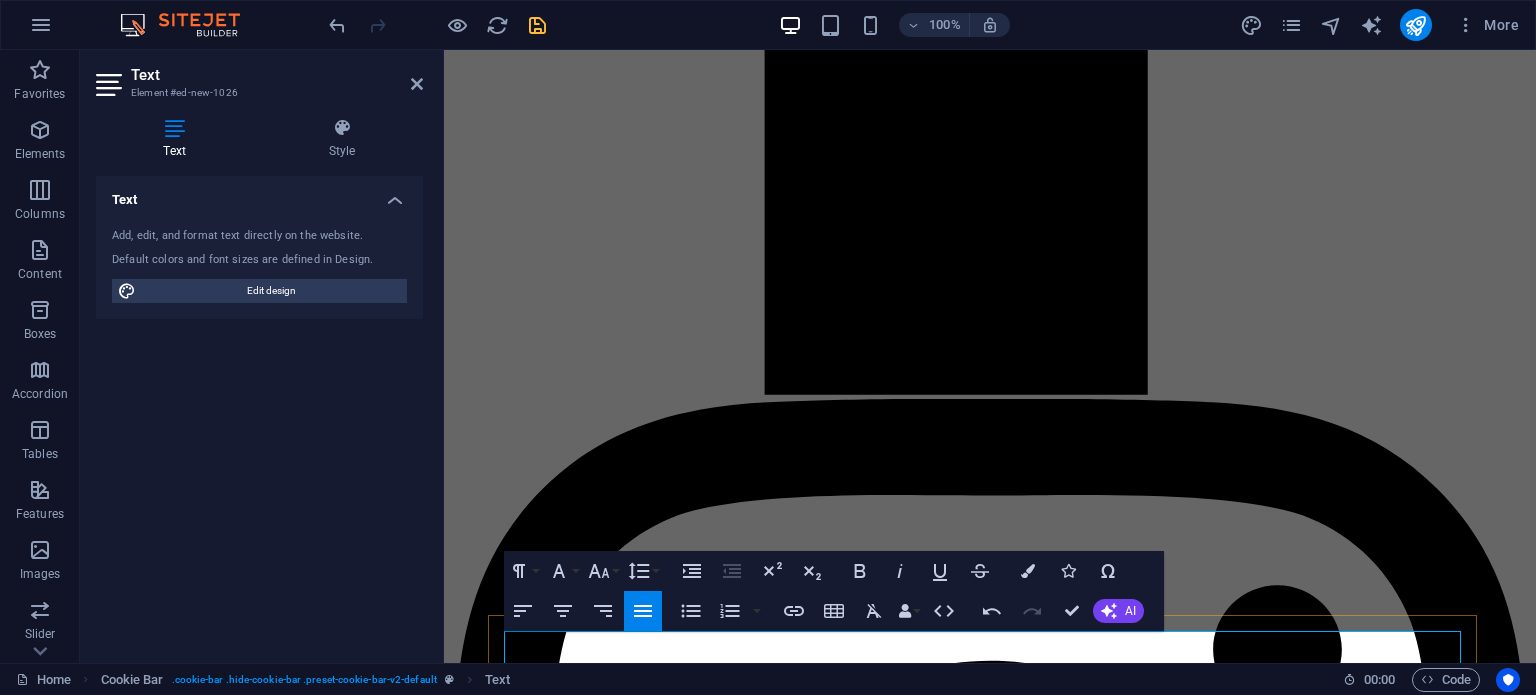 click on "https://www.google.com/search?q=Selecione+%22Aceitar+tudo%22+para+concordar+com+o+uso+de+cookies+e+tecnologias+semelhantes+para+aprimorar+a+navega%C3%A7%C3%A3o%2C+a+seguran%C3%A7a%2C+a+an%C3%A1lise+dos+dados+e+a+personaliza%C3%A7%C3%A3o.Selecione+%22Gerenciar+cookies%22+para+mais+op%C3%A7%C3%B5es+ou+para+n%C3%A3o+participar.&amp" at bounding box center (989, 9656) 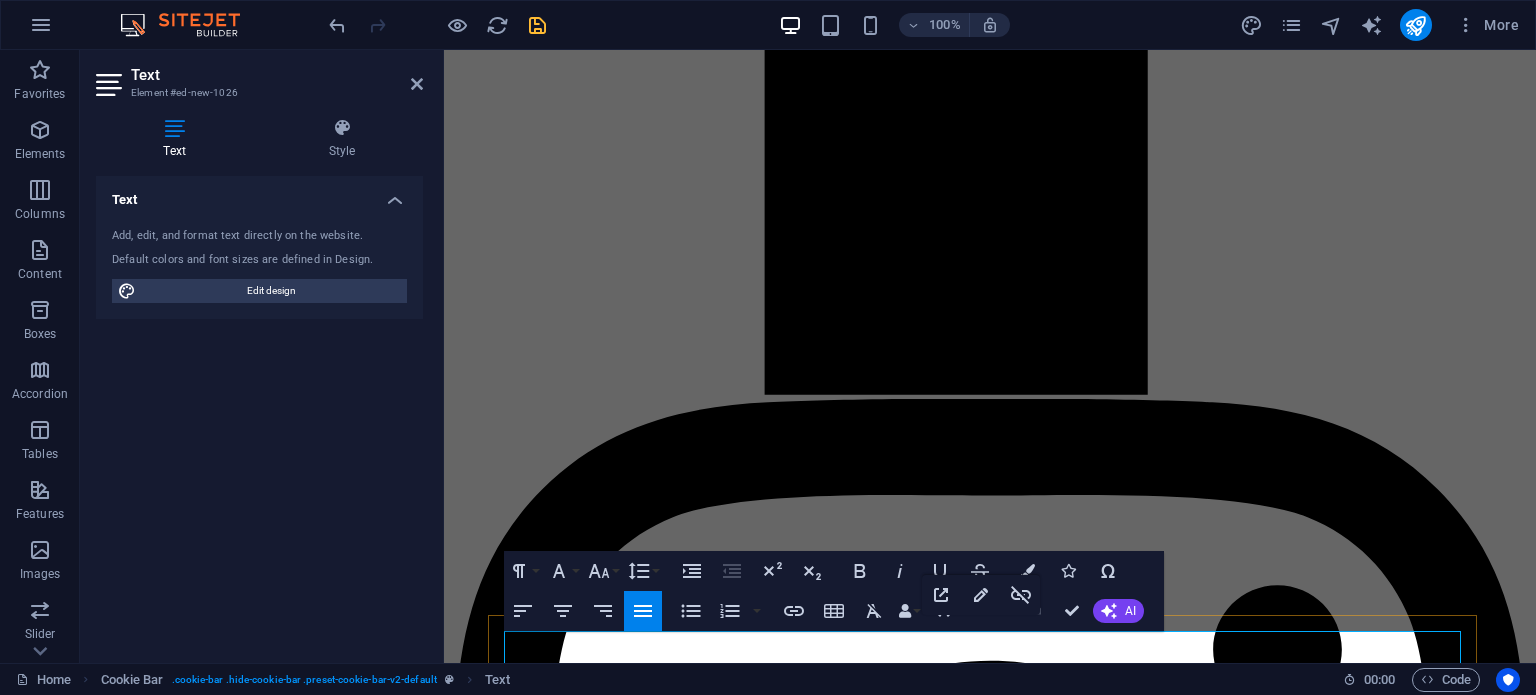 click on "https://www.google.com/search?q=Selecione+%22Aceitar+tudo%22+para+concordar+com+o+uso+de+cookies+e+tecnologias+semelhantes+para+aprimorar+a+navega%C3%A7%C3%A3o%2C+a+seguran%C3%A7a%2C+a+an%C3%A1lise+dos+dados+e+a+personaliza%C3%A7%C3%A3o.Selecione+%22Gerenciar+cookies%22+para+mais+op%C3%A7%C3%B5es+ou+para+n%C3%A3o+participar.&amp" at bounding box center (989, 9656) 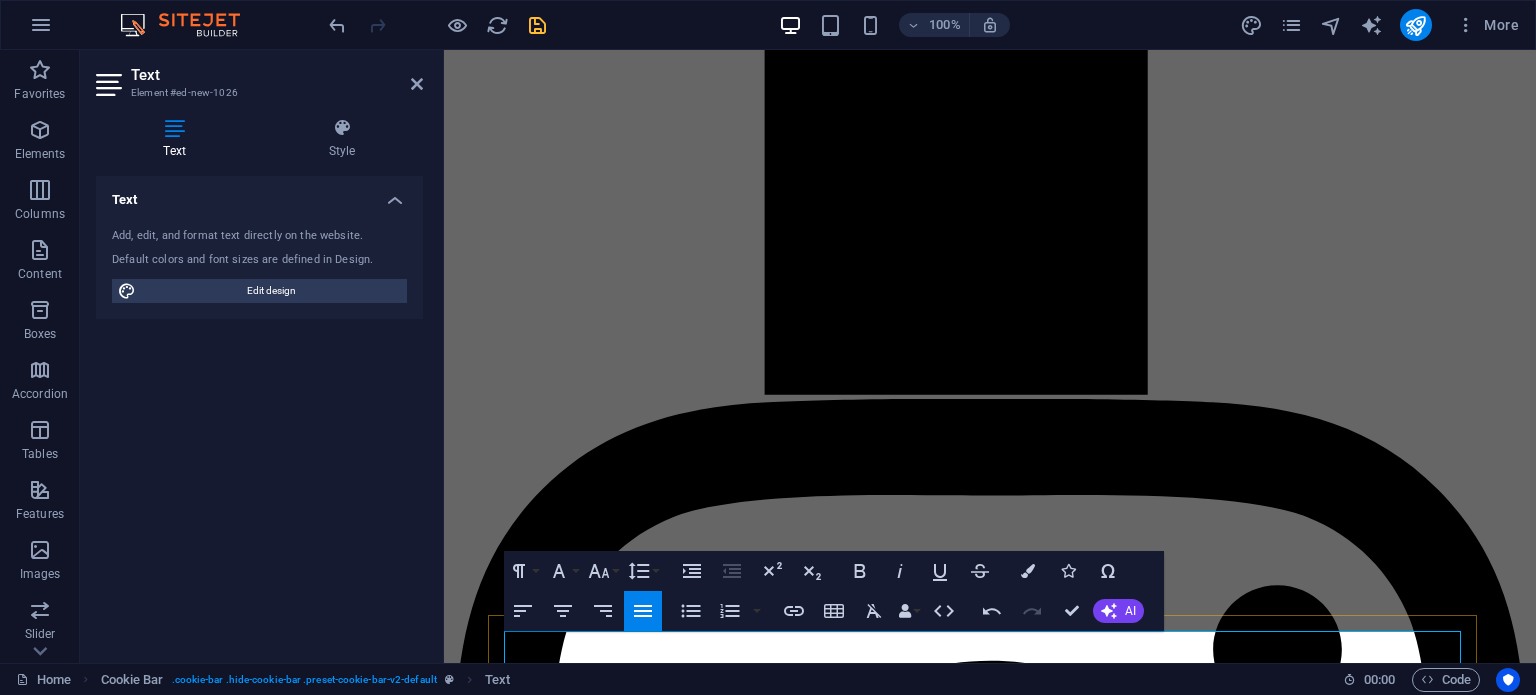 click on "Selecione "Aceitar tudo" para concordar com o uso de cookies e tecnologias semelhantes para aprimorar a navegação, a segurança, a análise dos dados e a personalização.Selecione "Gerenciar cookies" para mais opções ou para não participar." at bounding box center (990, 9639) 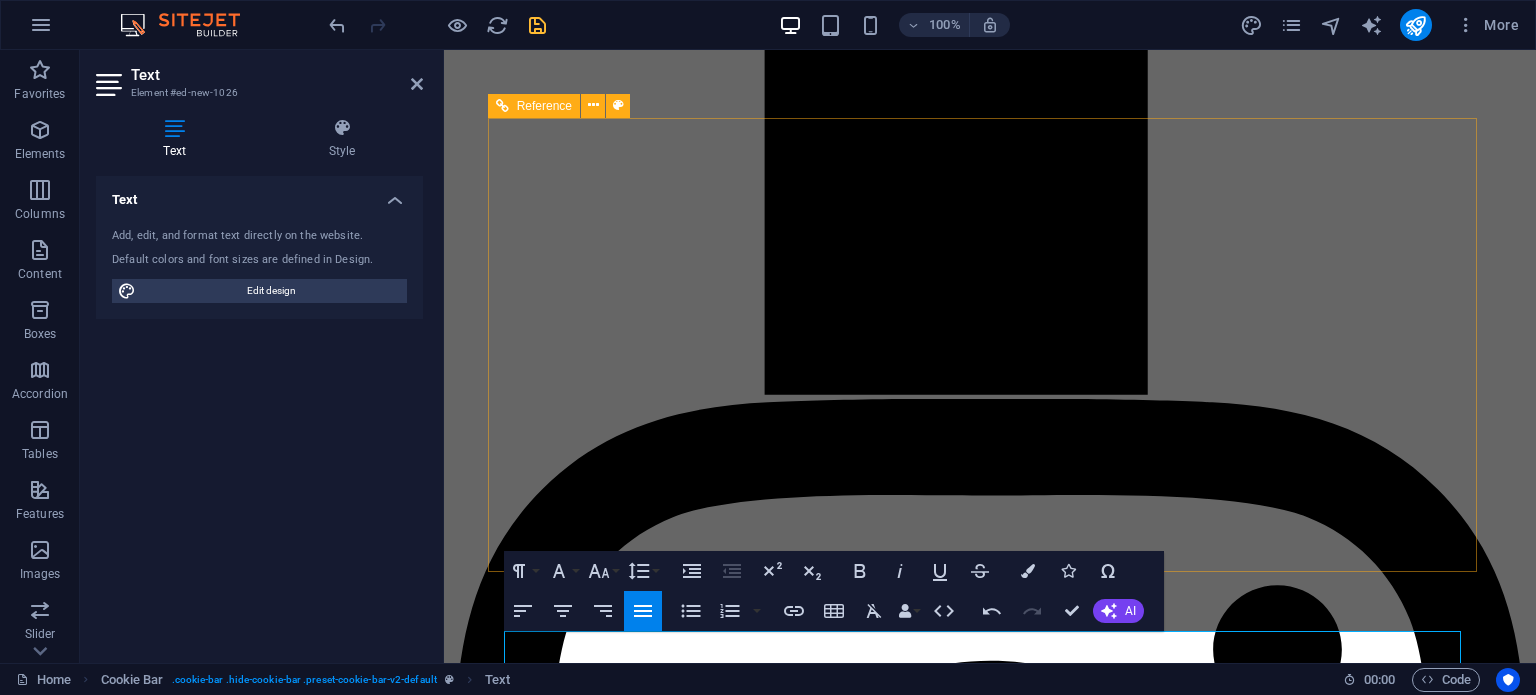 click on "Localização Rua Padre Bento Pereira N40ª Borba 7150-139 Aviso Legal Política        de Privacidade   Horário De segunda a sexta        Das 5h30 às 13h Sábado         Fechado   Domingo        das 6h às 12h  Contatos panificadora@oquim.pt     +351 912 146 853" at bounding box center [990, 7675] 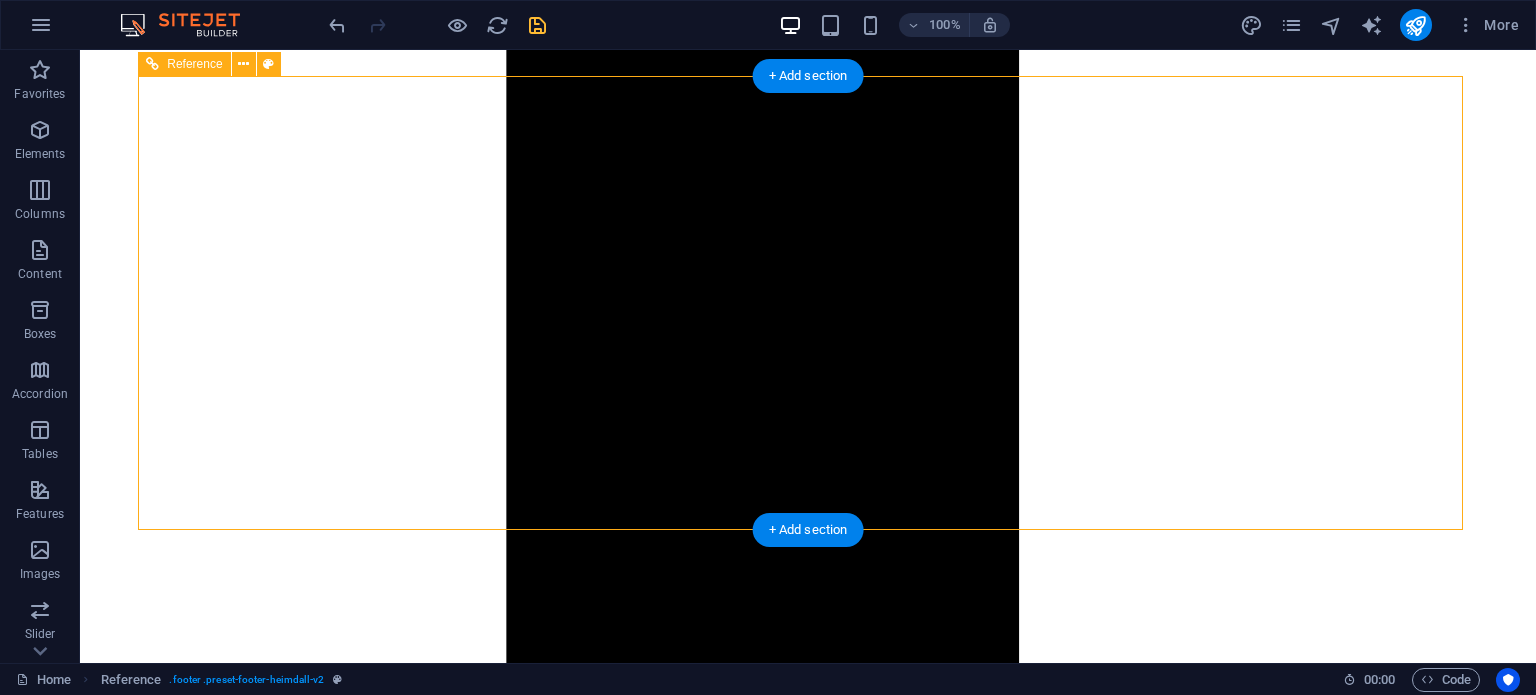scroll, scrollTop: 2176, scrollLeft: 0, axis: vertical 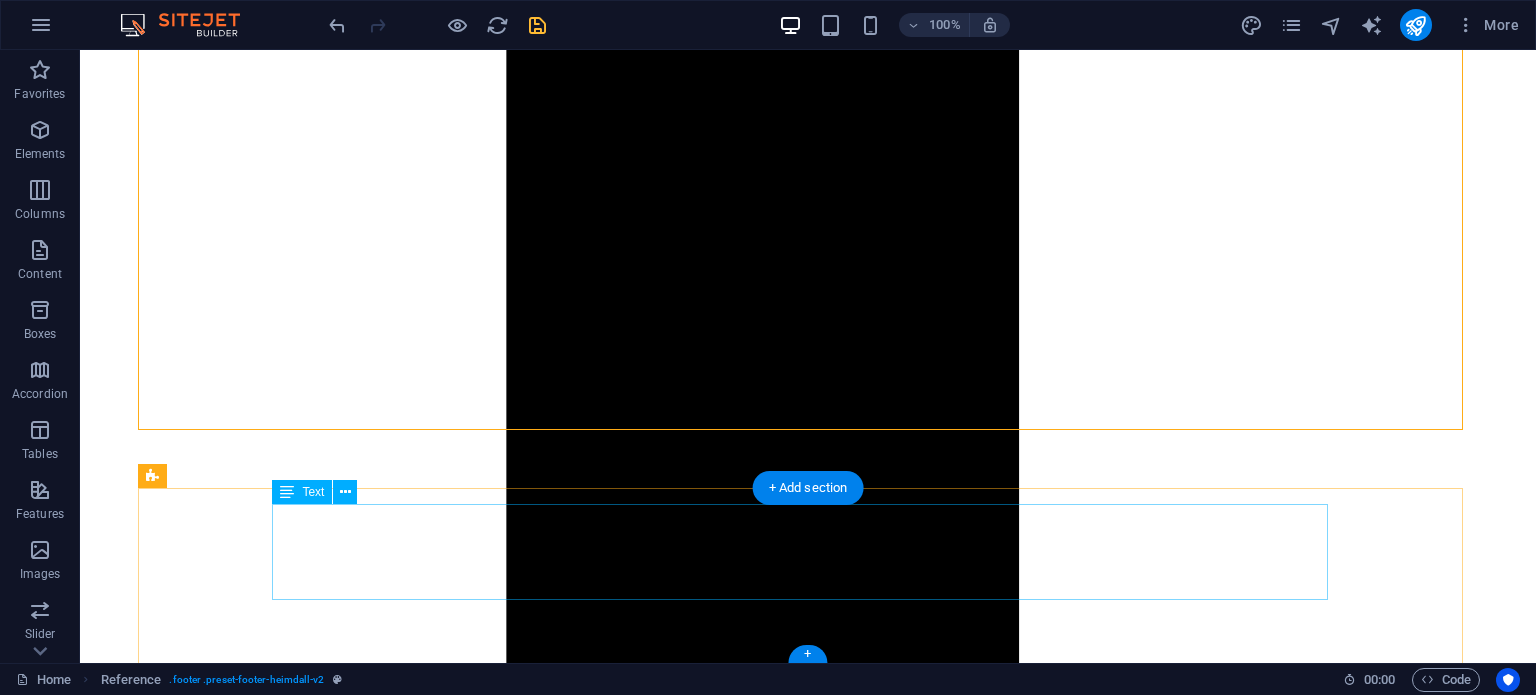 click on "Selecione "Aceitar tudo" para concordar com o uso de cookies e tecnologias semelhantes para aprimorar a navegação, a segurança, a análise dos dados e a personalização. Selecione "Gerenciar cookies" para mais opções ou para não participar." at bounding box center (808, 12117) 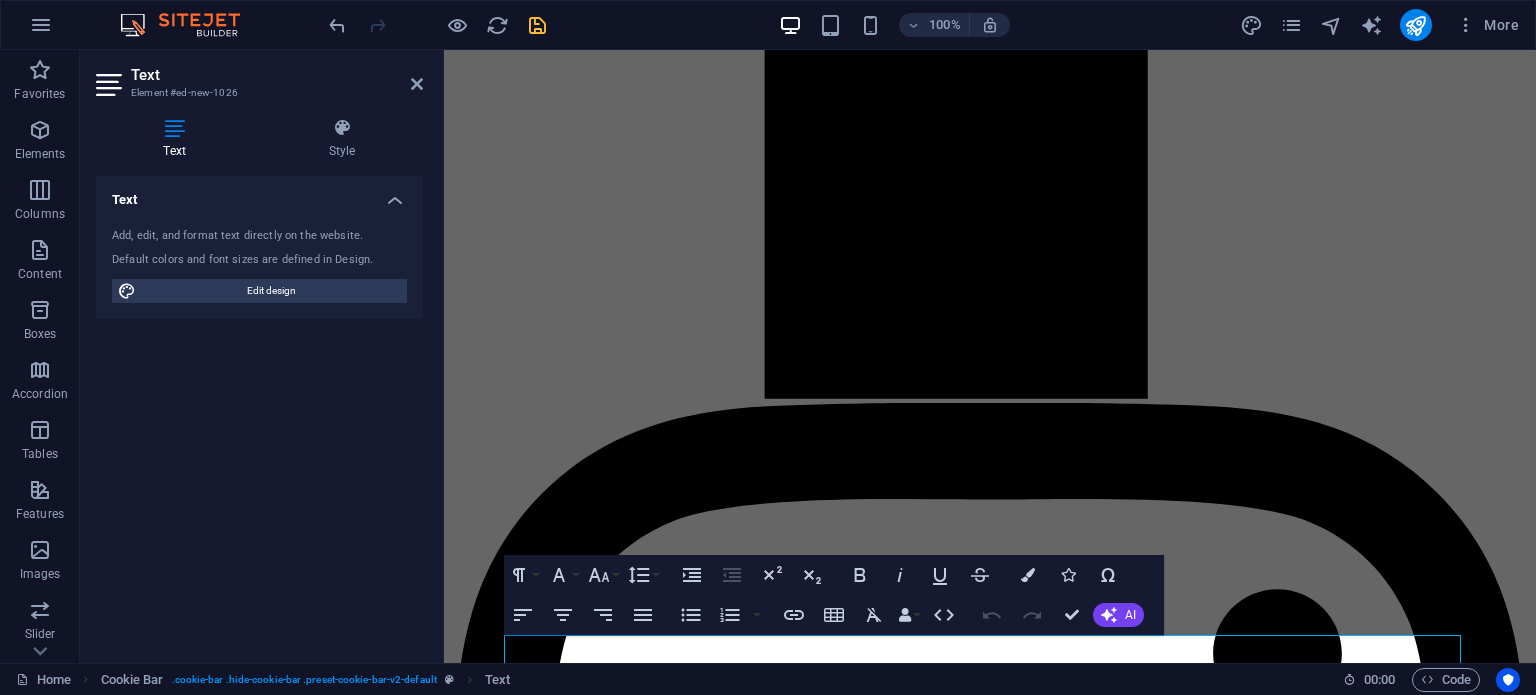 click on "Text Add, edit, and format text directly on the website. Default colors and font sizes are defined in Design. Edit design Alignment Left aligned Centered Right aligned" at bounding box center (259, 411) 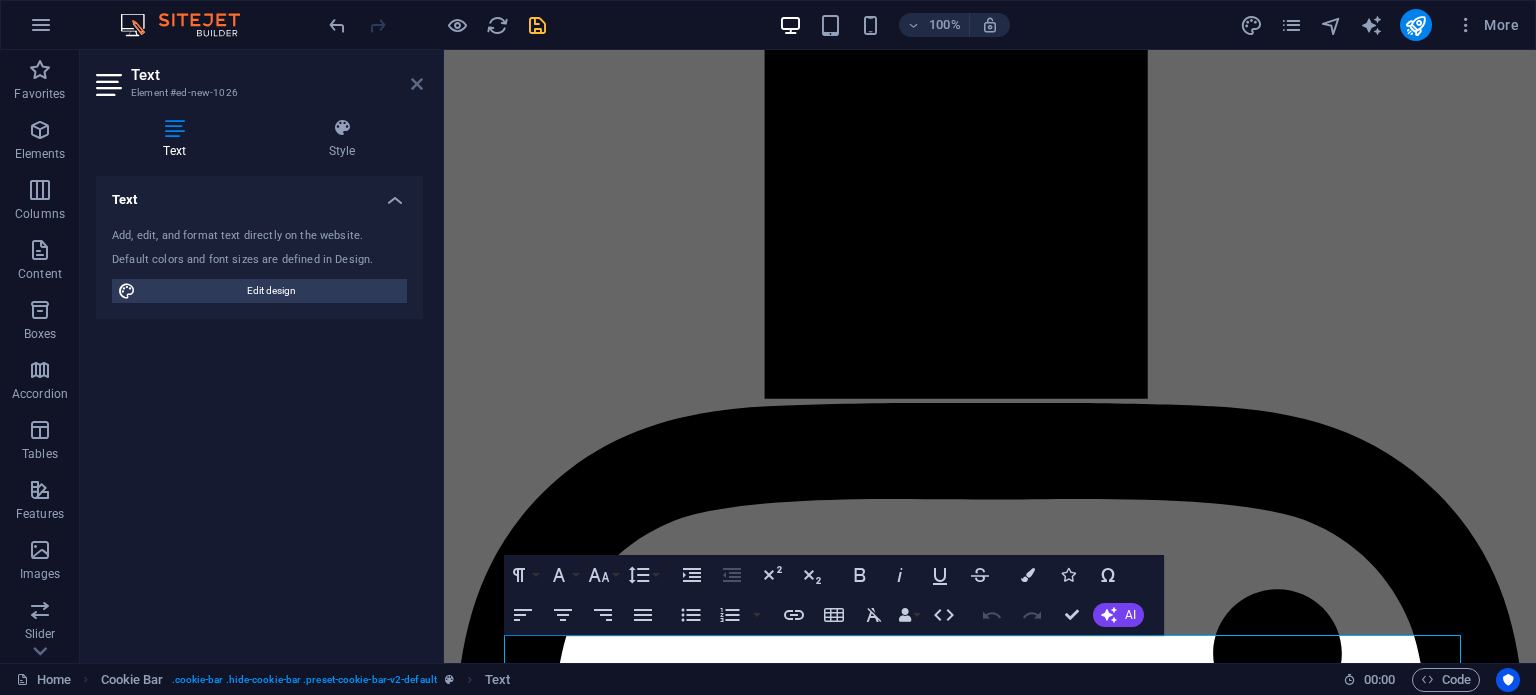 click at bounding box center [417, 84] 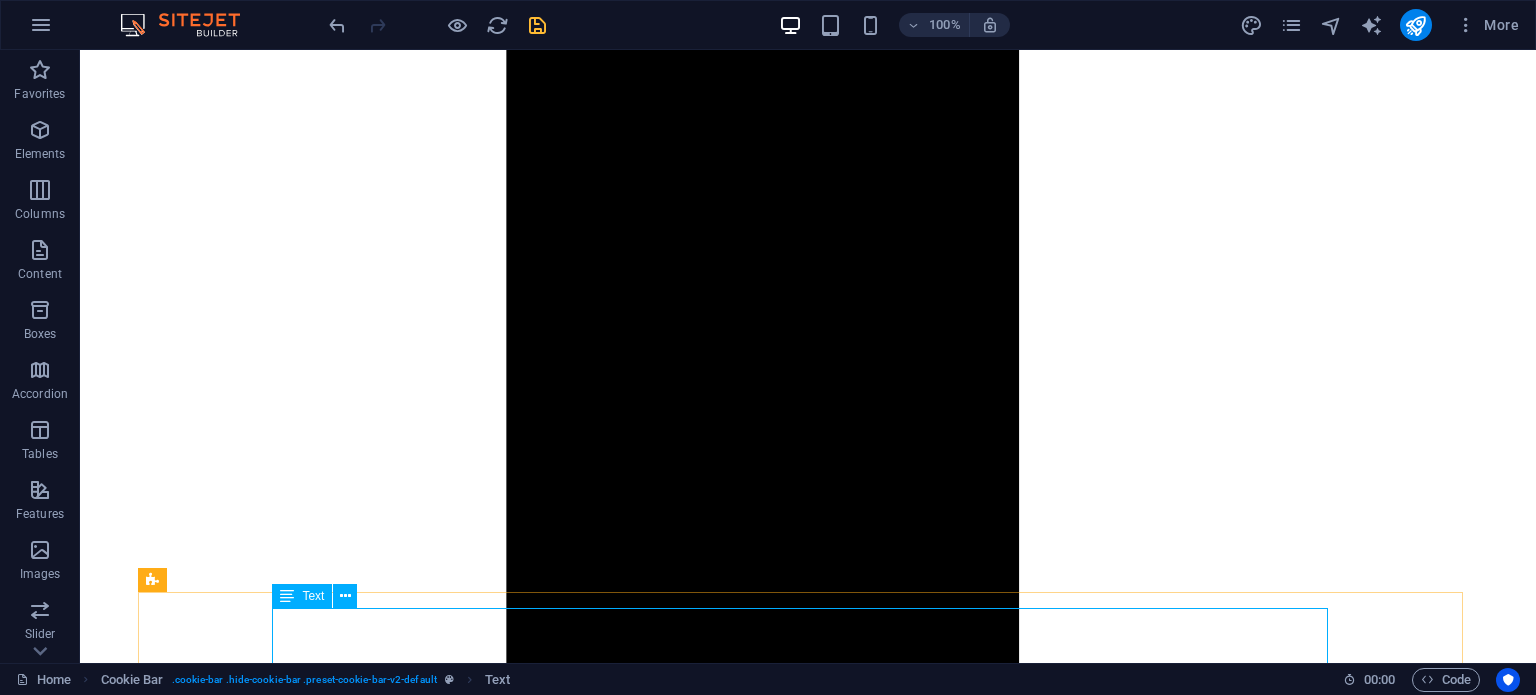 click on "Text" at bounding box center (302, 596) 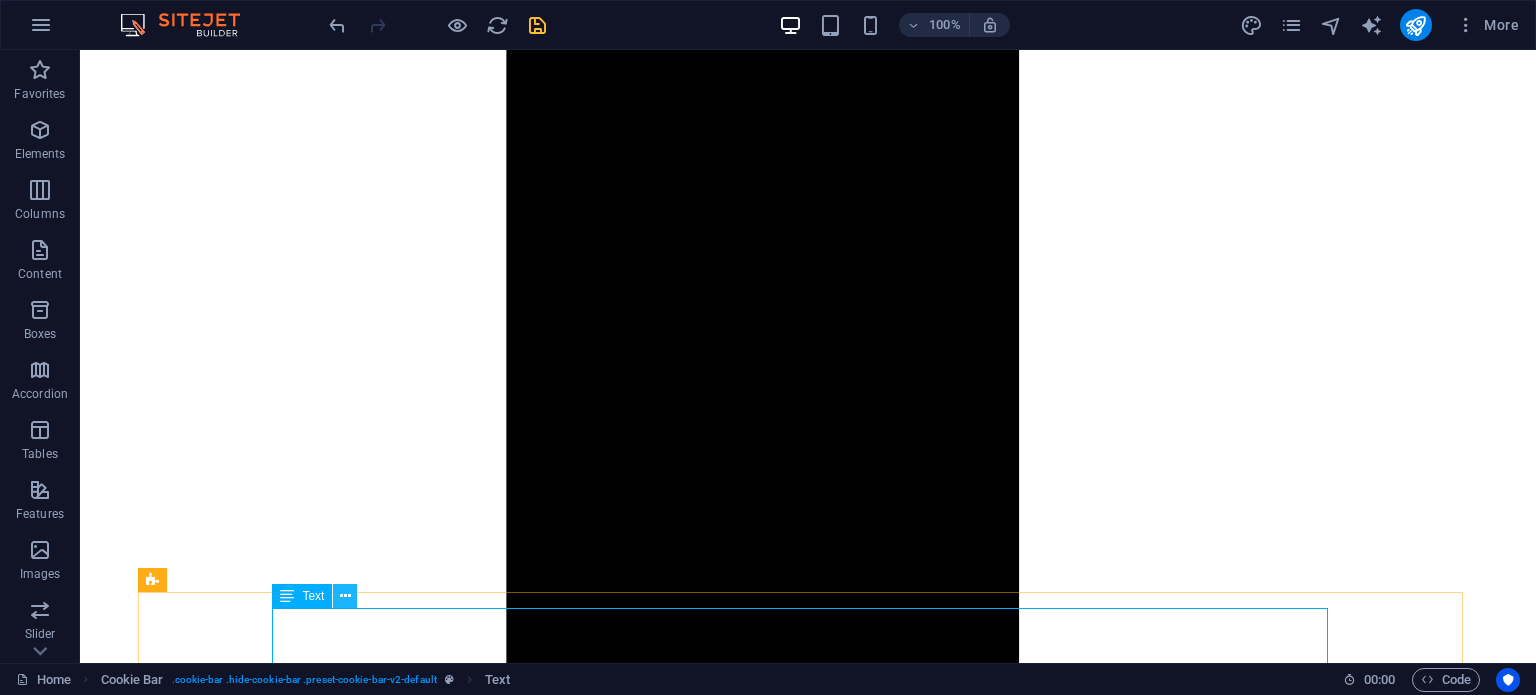 click at bounding box center (345, 596) 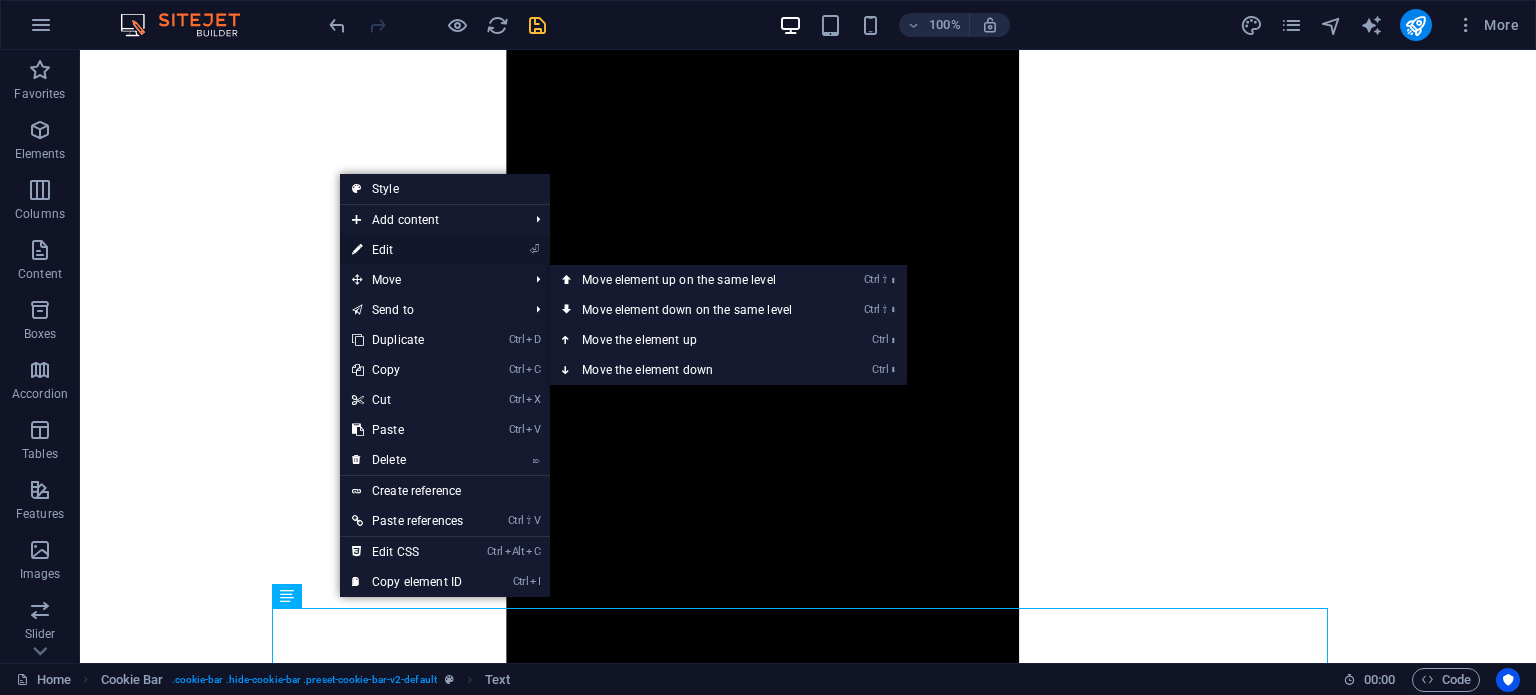 click on "⏎  Edit" at bounding box center [407, 250] 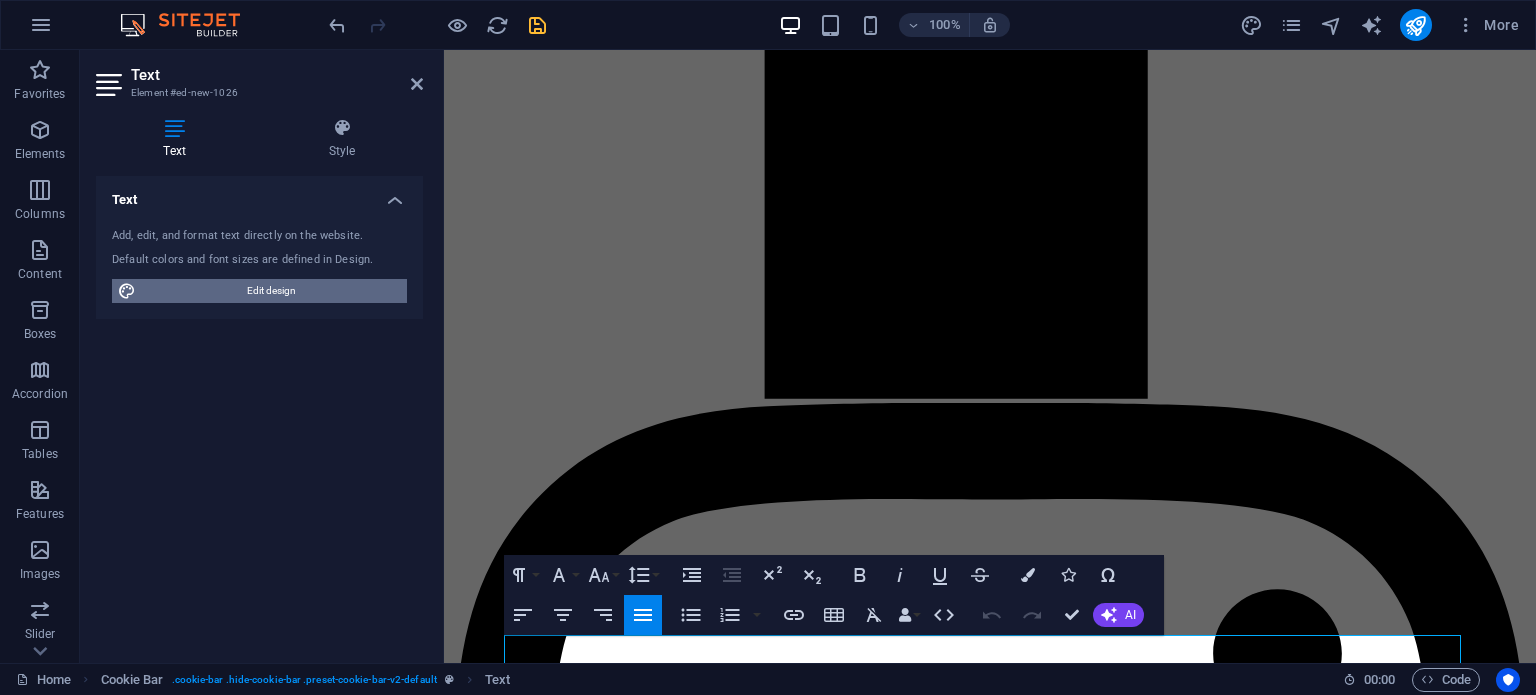 click on "Edit design" at bounding box center [271, 291] 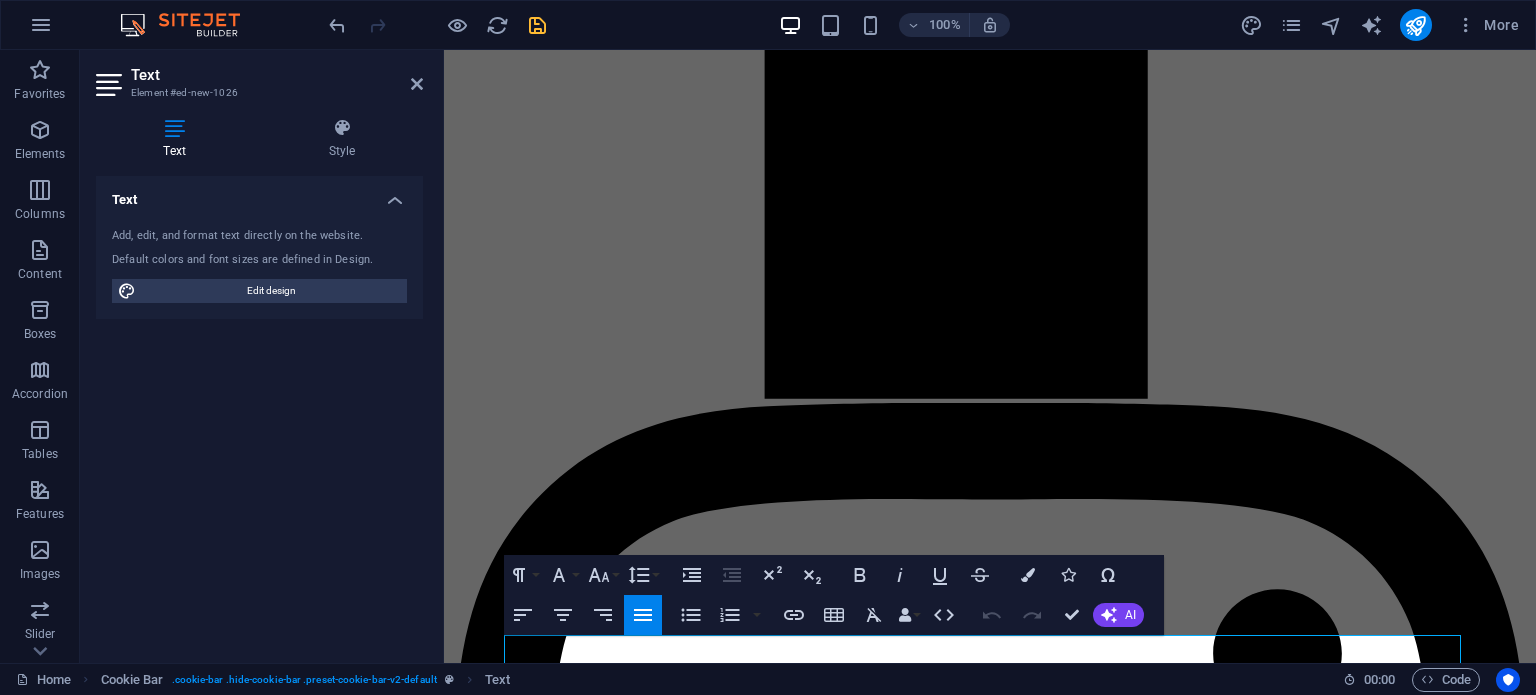 click on "Text Style Text Add, edit, and format text directly on the website. Default colors and font sizes are defined in Design. Edit design Alignment Left aligned Centered Right aligned Cookie Bar Element Layout How this element expands within the layout (Flexbox). Size Default auto px % 1/1 1/2 1/3 1/4 1/5 1/6 1/7 1/8 1/9 1/10 Grow Shrink Order Container layout Visible Visible Opacity 100 % Overflow Spacing Margin Default auto px % rem vw vh Custom Custom auto px % rem vw vh auto px % rem vw vh auto px % rem vw vh auto px % rem vw vh Padding Default px rem % vh vw Custom Custom px rem % vh vw px rem % vh vw px rem % vh vw px rem % vh vw Border Style              - Width 1 auto px rem % vh vw Custom Custom 1 auto px rem % vh vw 1 auto px rem % vh vw 1 auto px rem % vh vw 1 auto px rem % vh vw  - Color Round corners Default px rem % vh vw Custom Custom px rem % vh vw px rem % vh vw px rem % vh vw px rem % vh vw Shadow Default None Outside Inside Color X offset 0 px rem vh vw Y offset 0 px rem vh vw Blur 0 %" at bounding box center [259, 382] 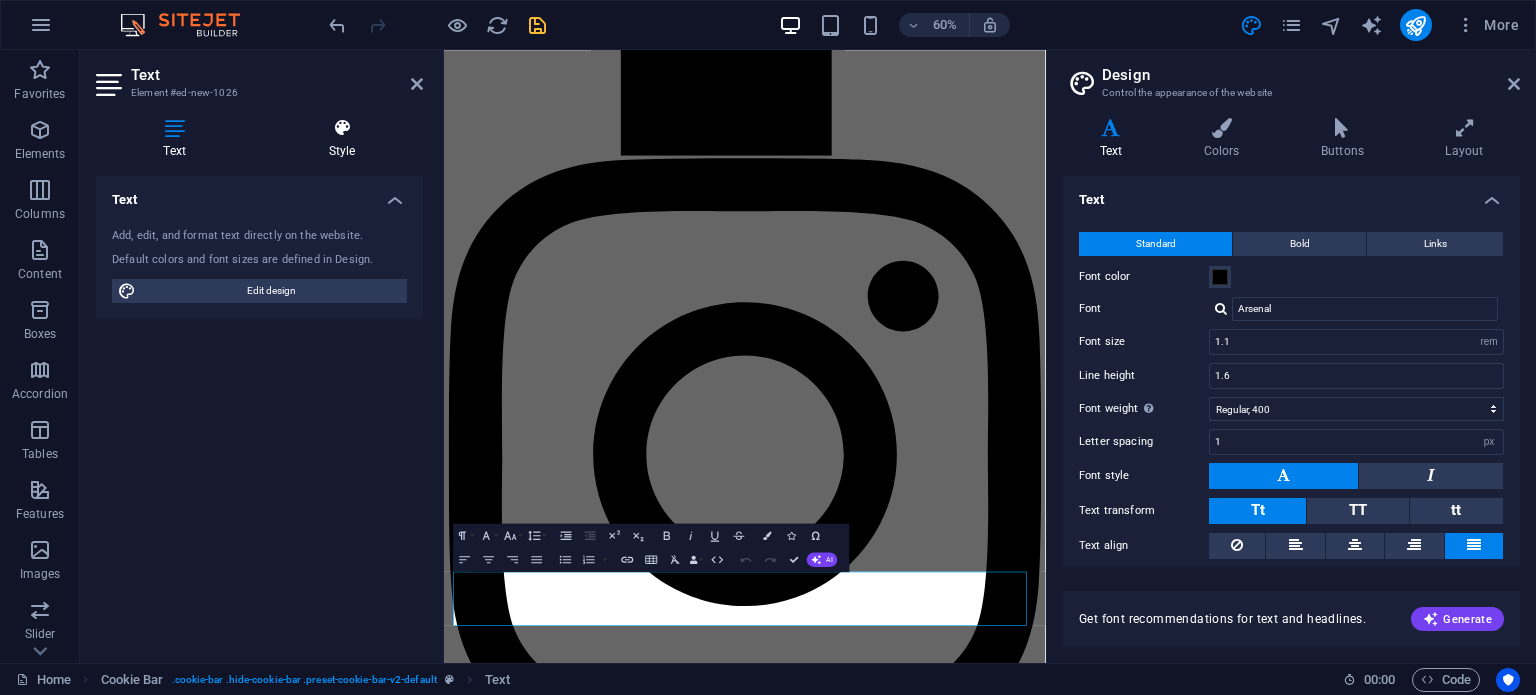 click at bounding box center (342, 128) 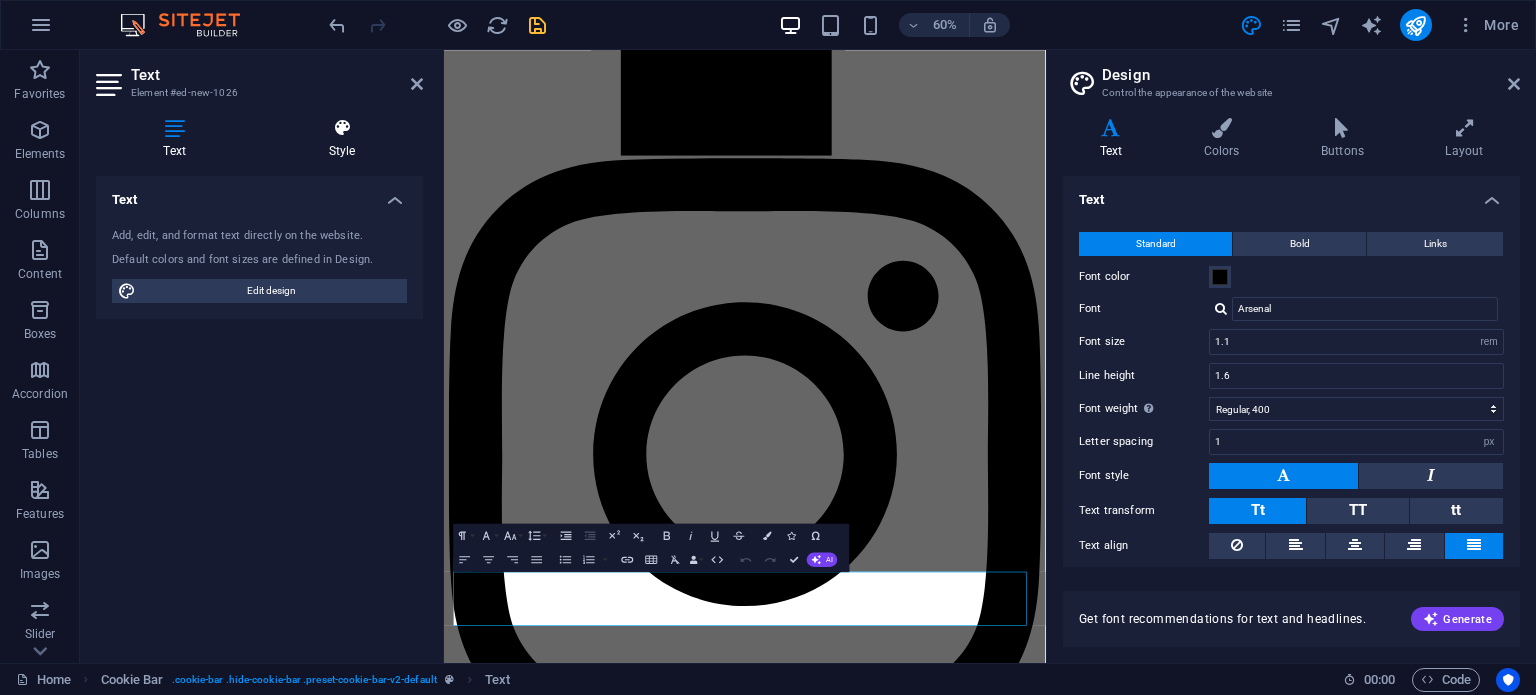 scroll, scrollTop: 1929, scrollLeft: 0, axis: vertical 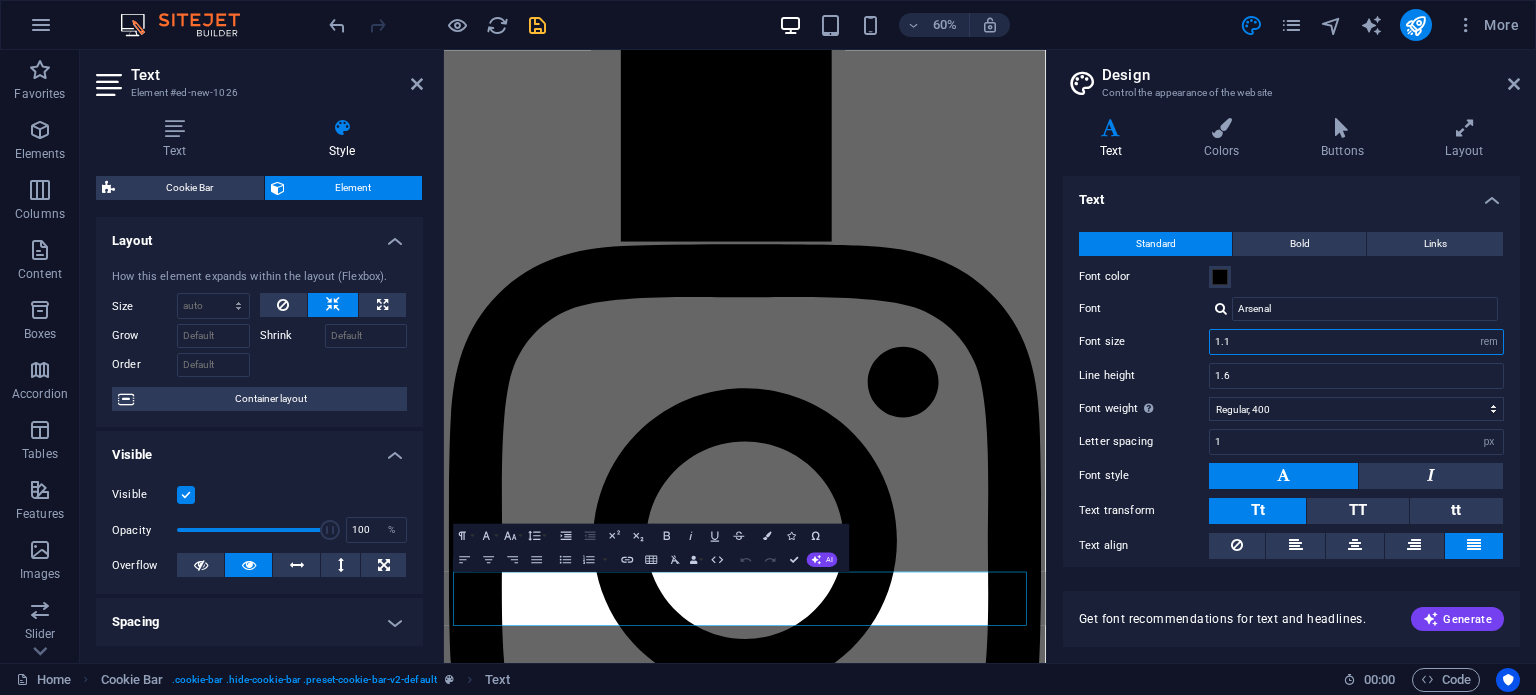 click on "1.1" at bounding box center [1356, 342] 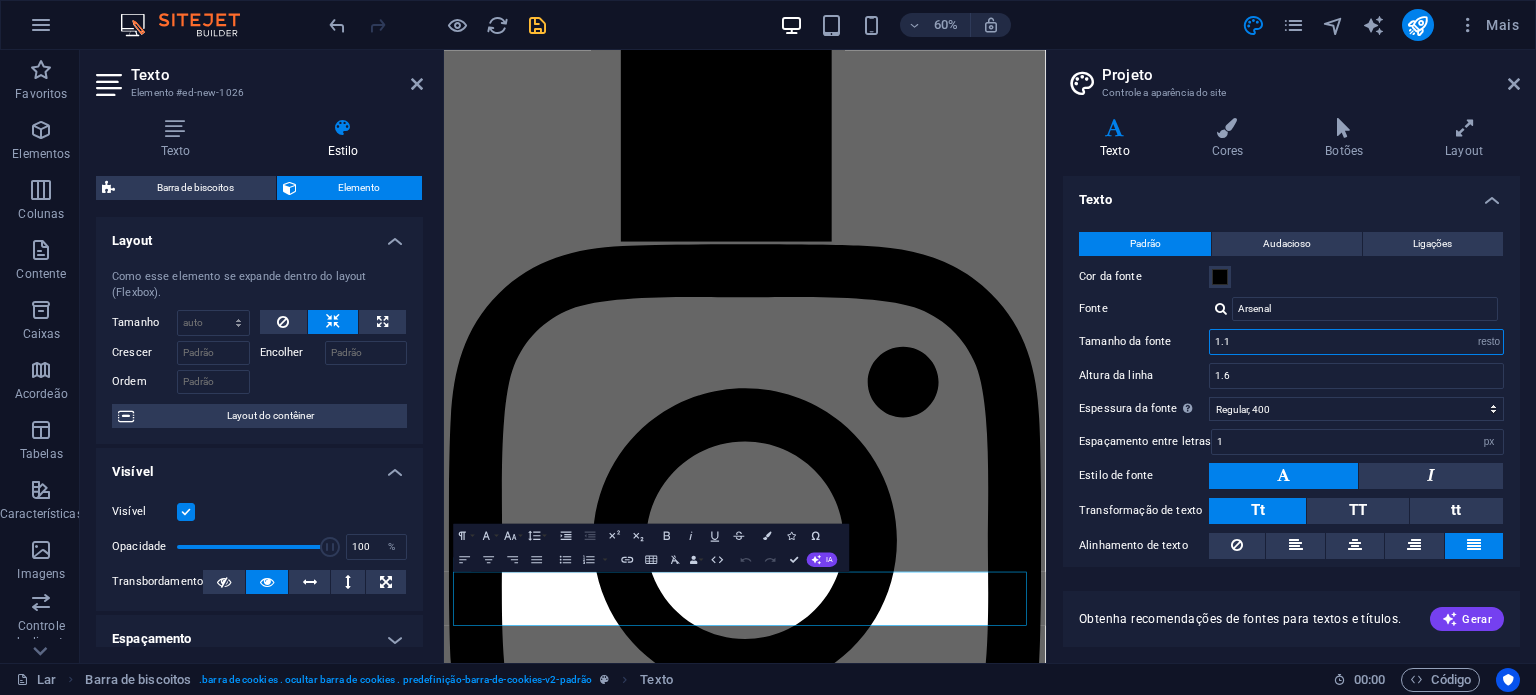 click on "1.1" at bounding box center [1356, 342] 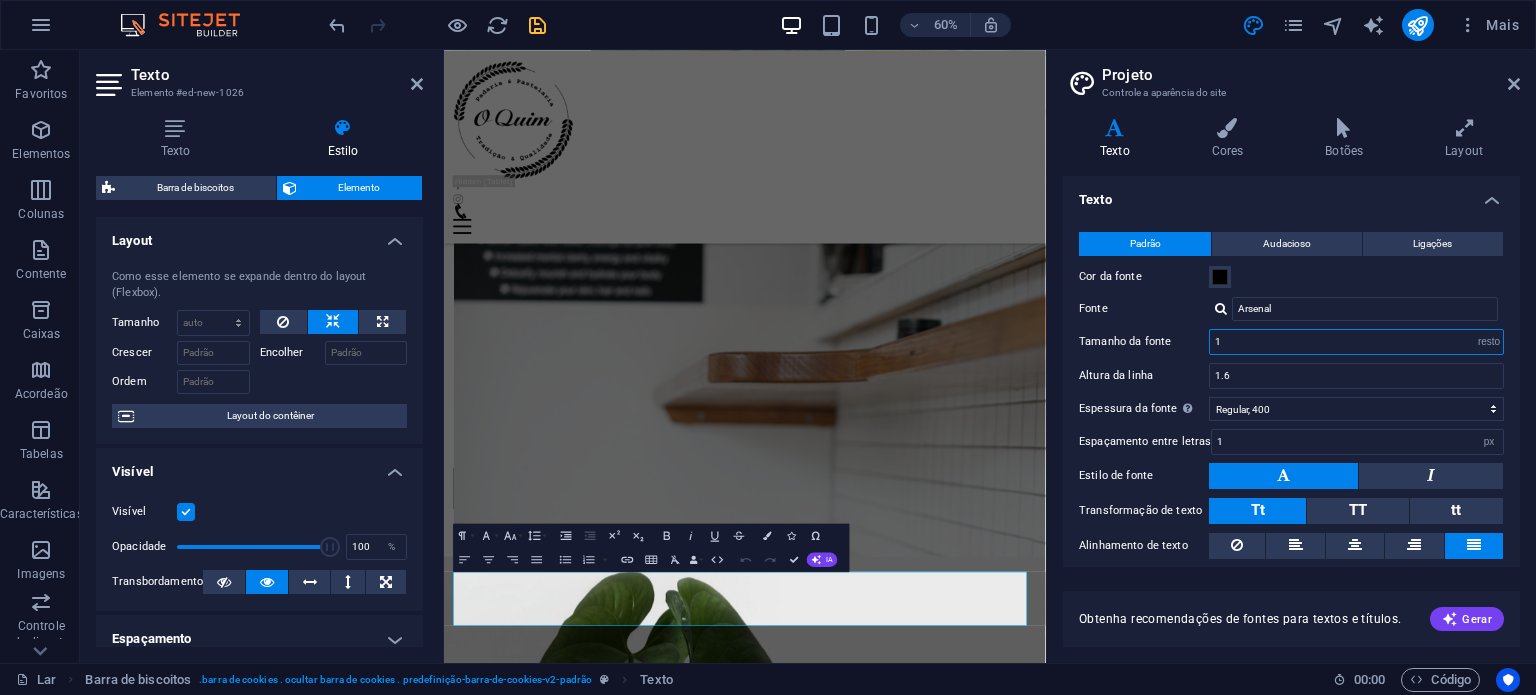 scroll, scrollTop: 1898, scrollLeft: 0, axis: vertical 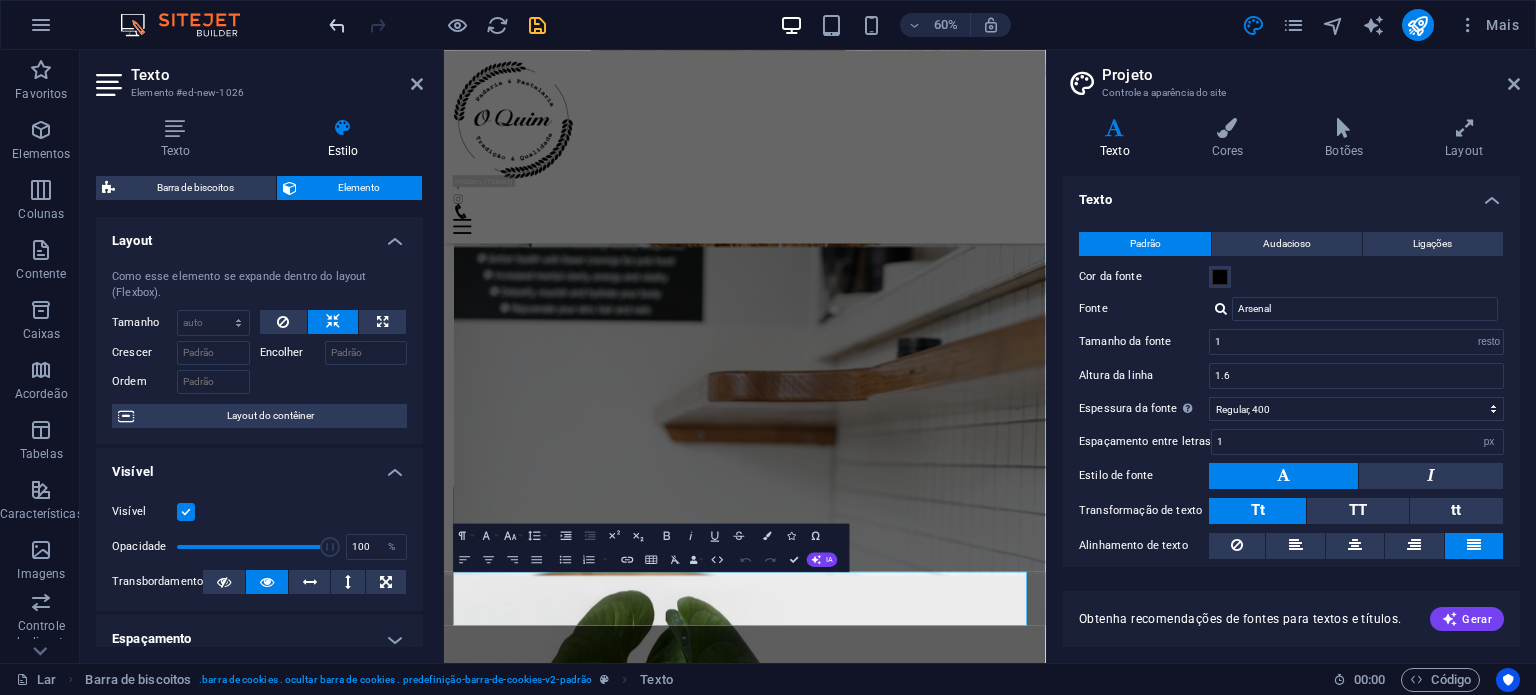 click at bounding box center [337, 25] 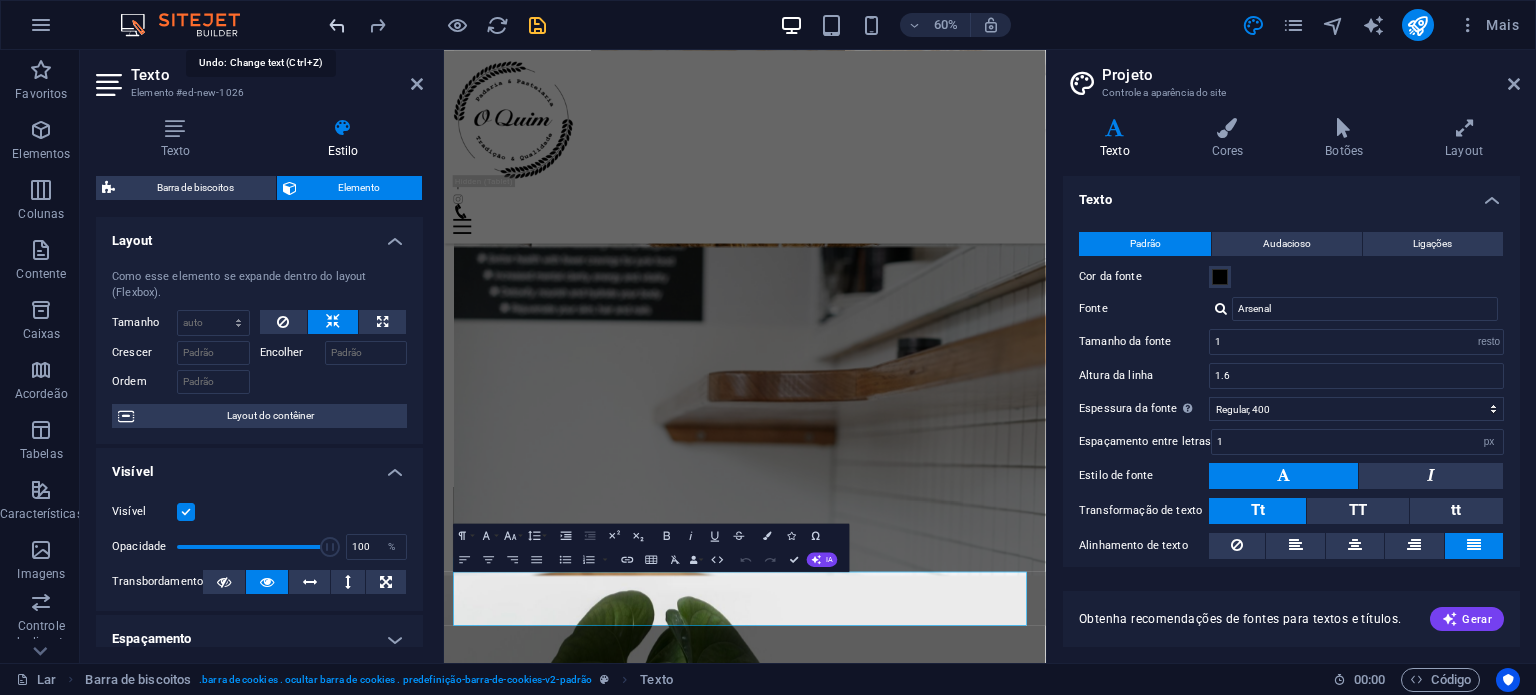 type on "1.1" 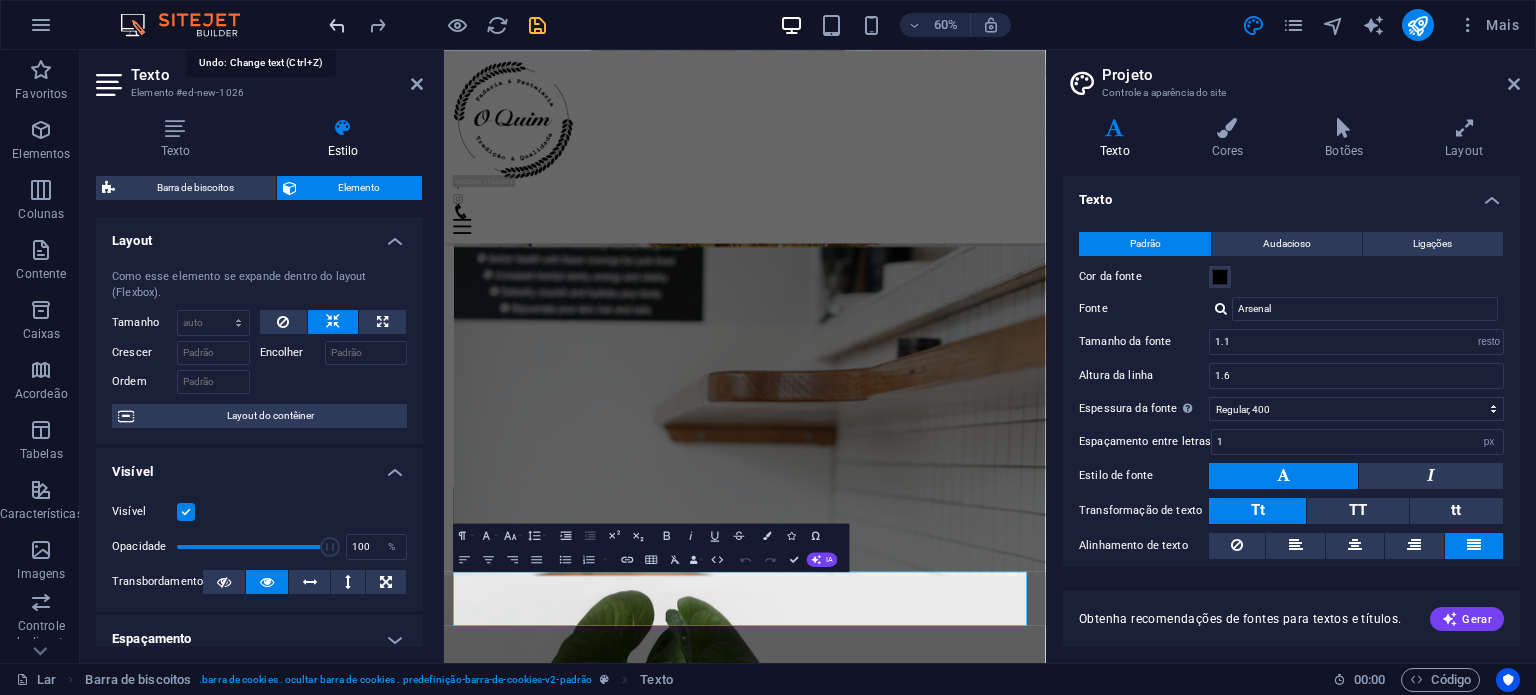 click at bounding box center [337, 25] 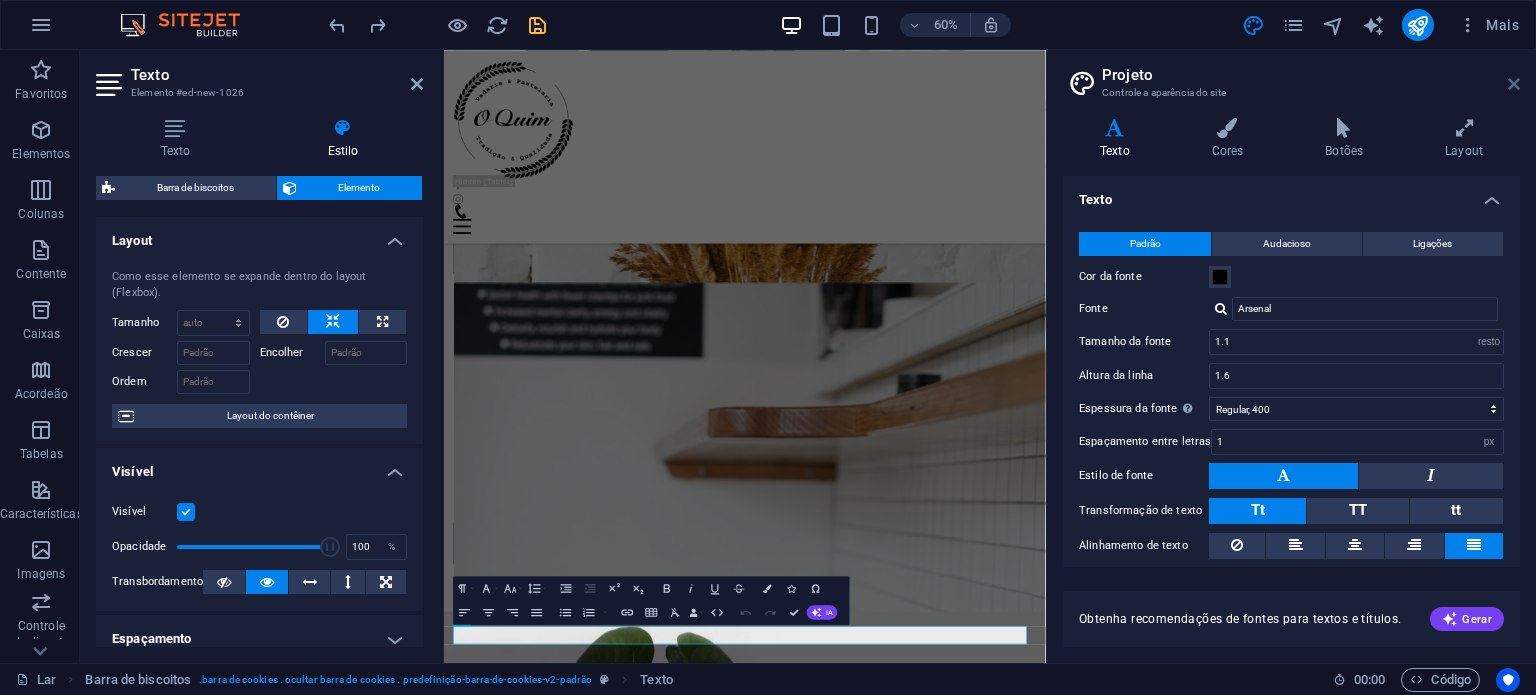 click at bounding box center (1514, 84) 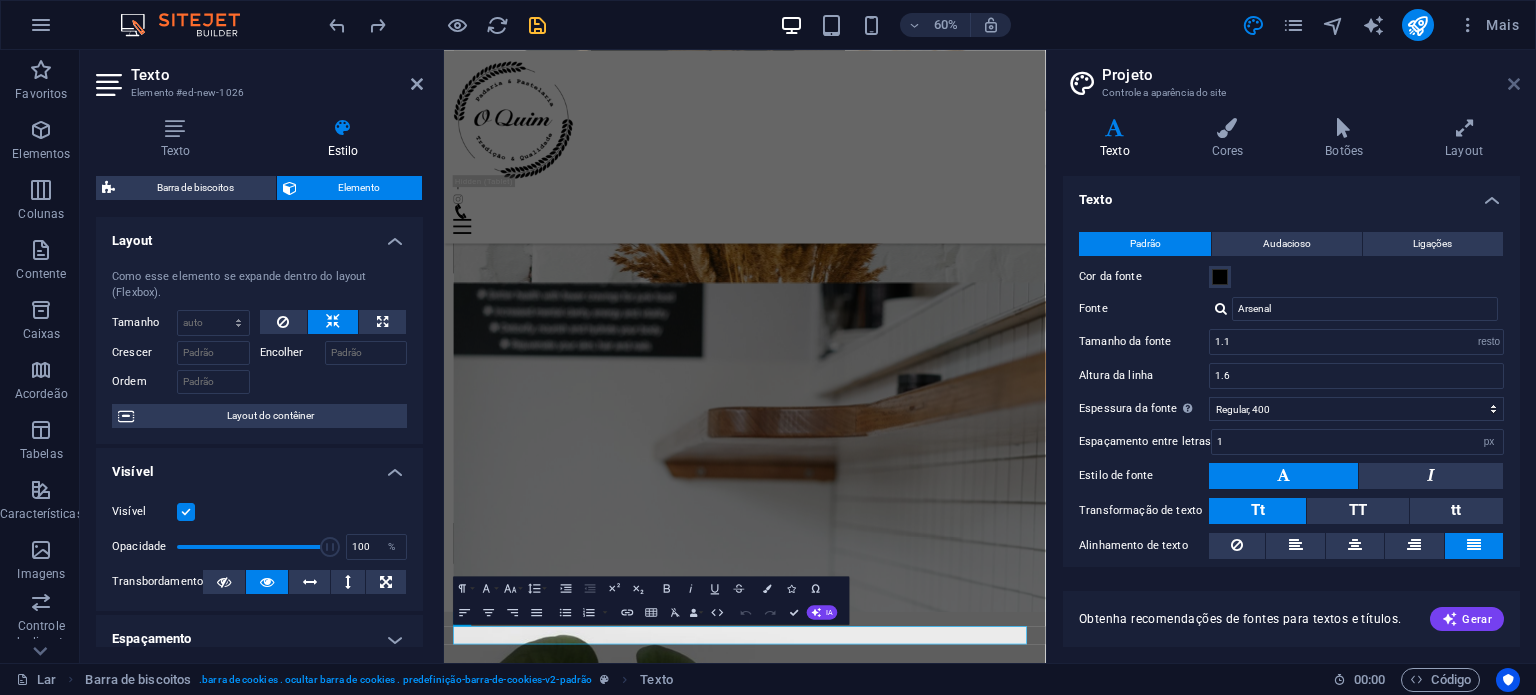 scroll, scrollTop: 2139, scrollLeft: 0, axis: vertical 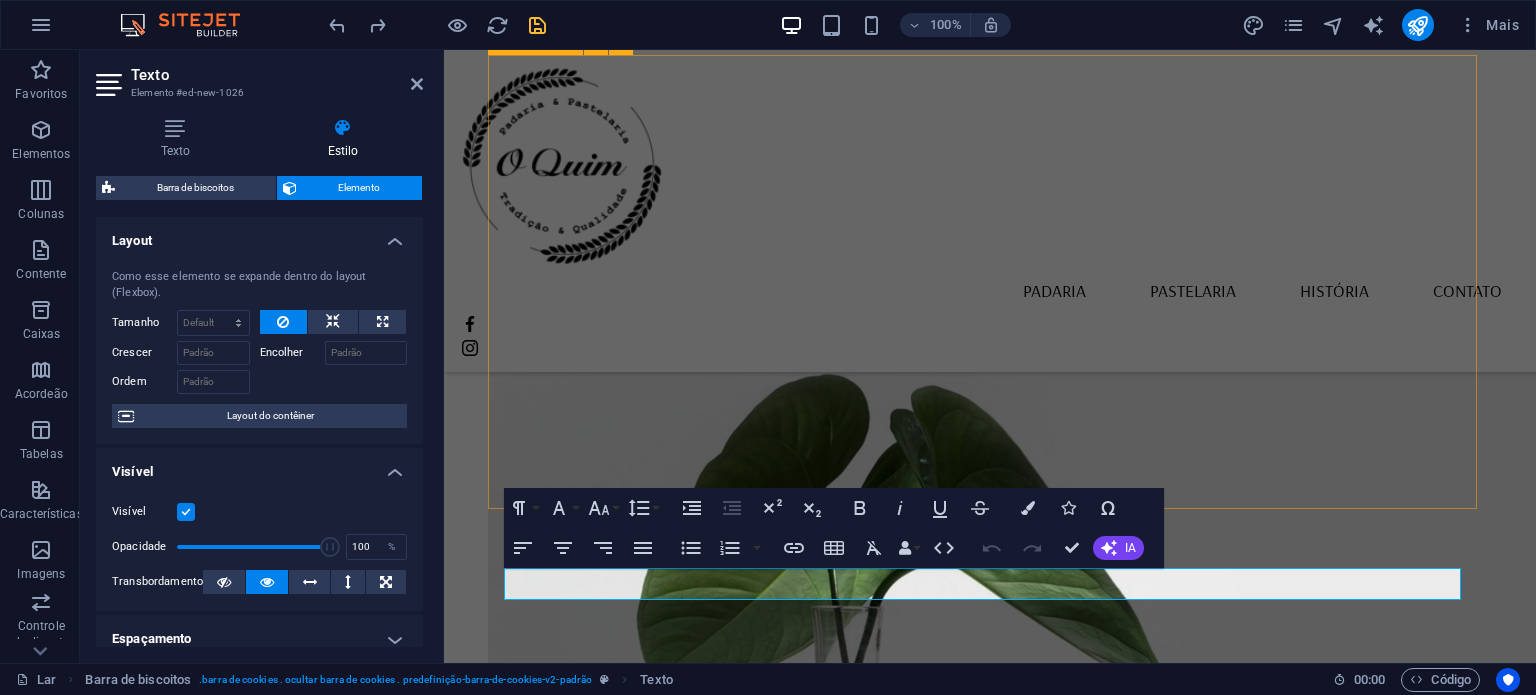 click on "Localização Rua Padre Bento Pereira N40ª Borba 7150-139 Aviso Legal Política         de Privacidade   Horário De segunda a sexta         Das 5h30 às 13h Sábado          Fechado   Domingo         das 6h às 12h  Contatos panificadora@oquim.pt     +351 912 146 853" at bounding box center [990, 2076] 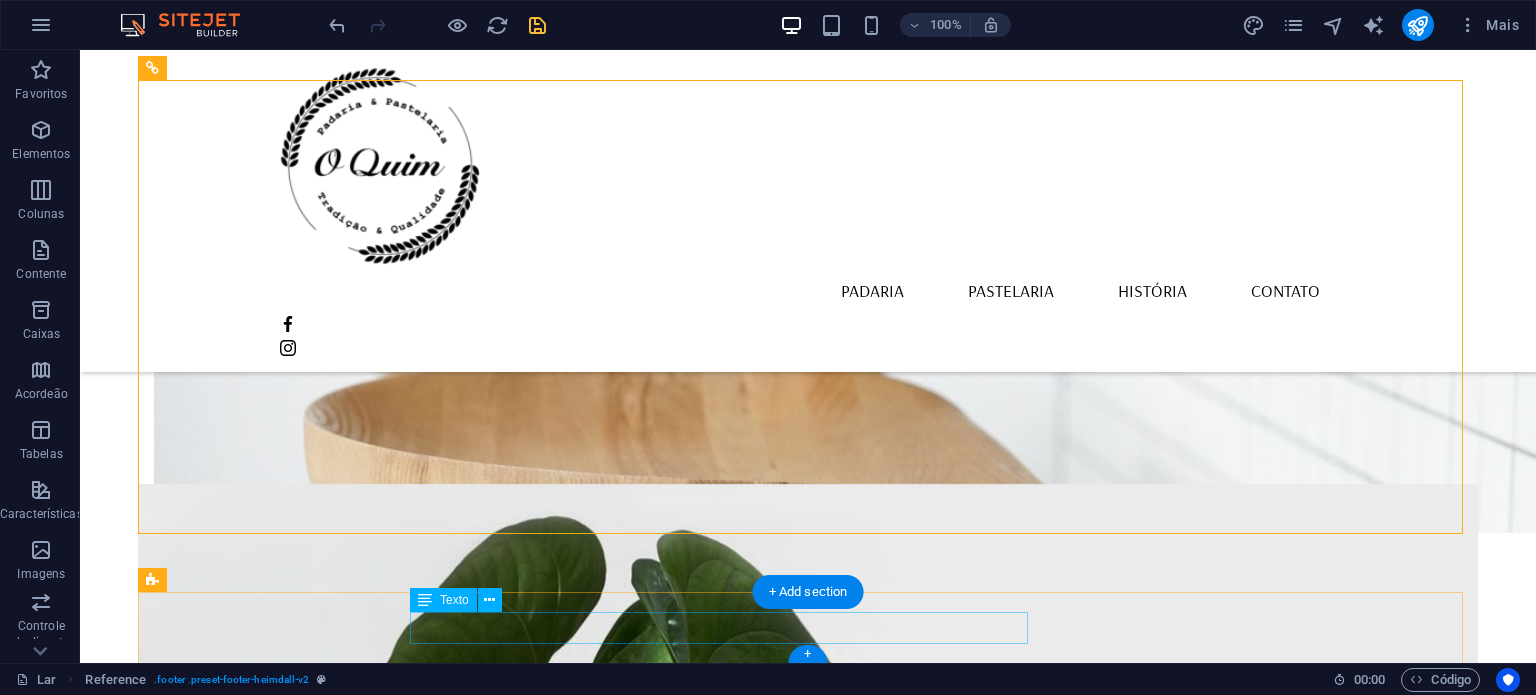 scroll, scrollTop: 2072, scrollLeft: 0, axis: vertical 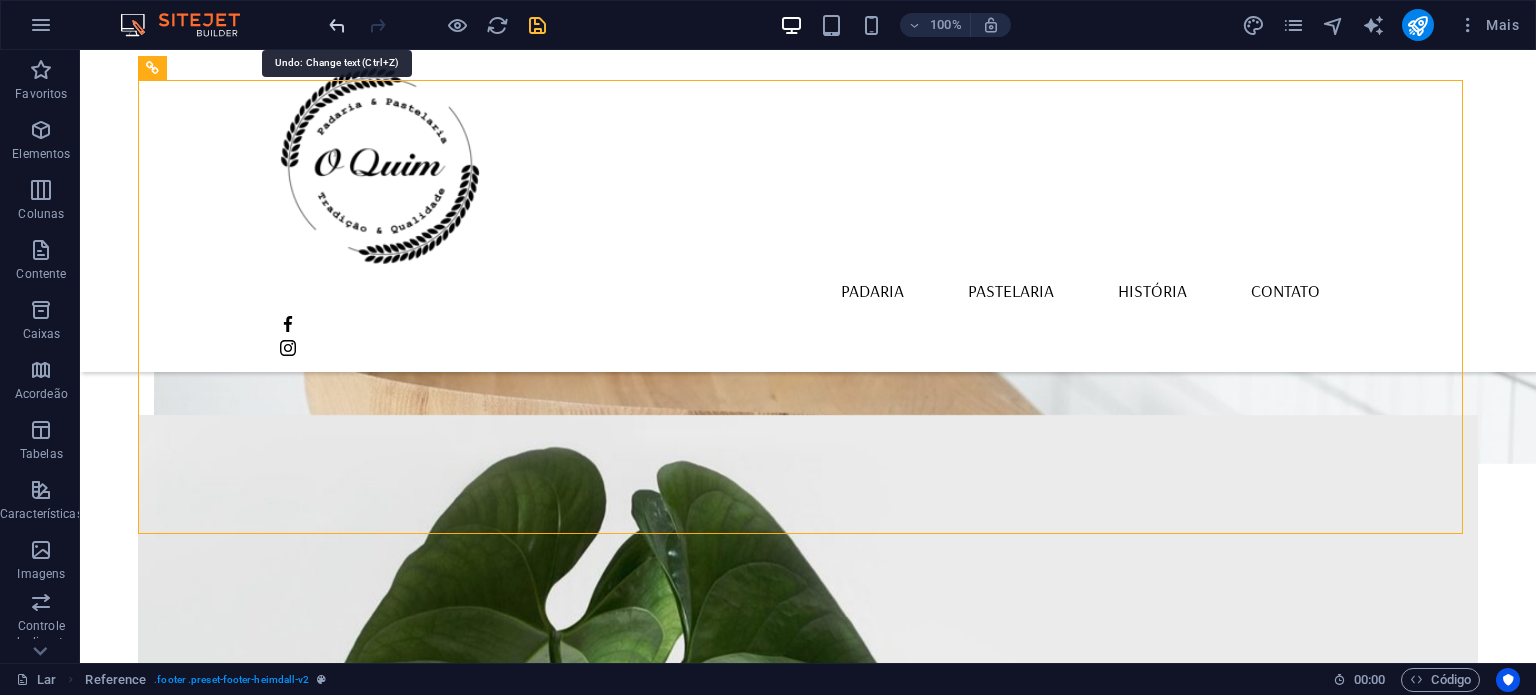 click at bounding box center [337, 25] 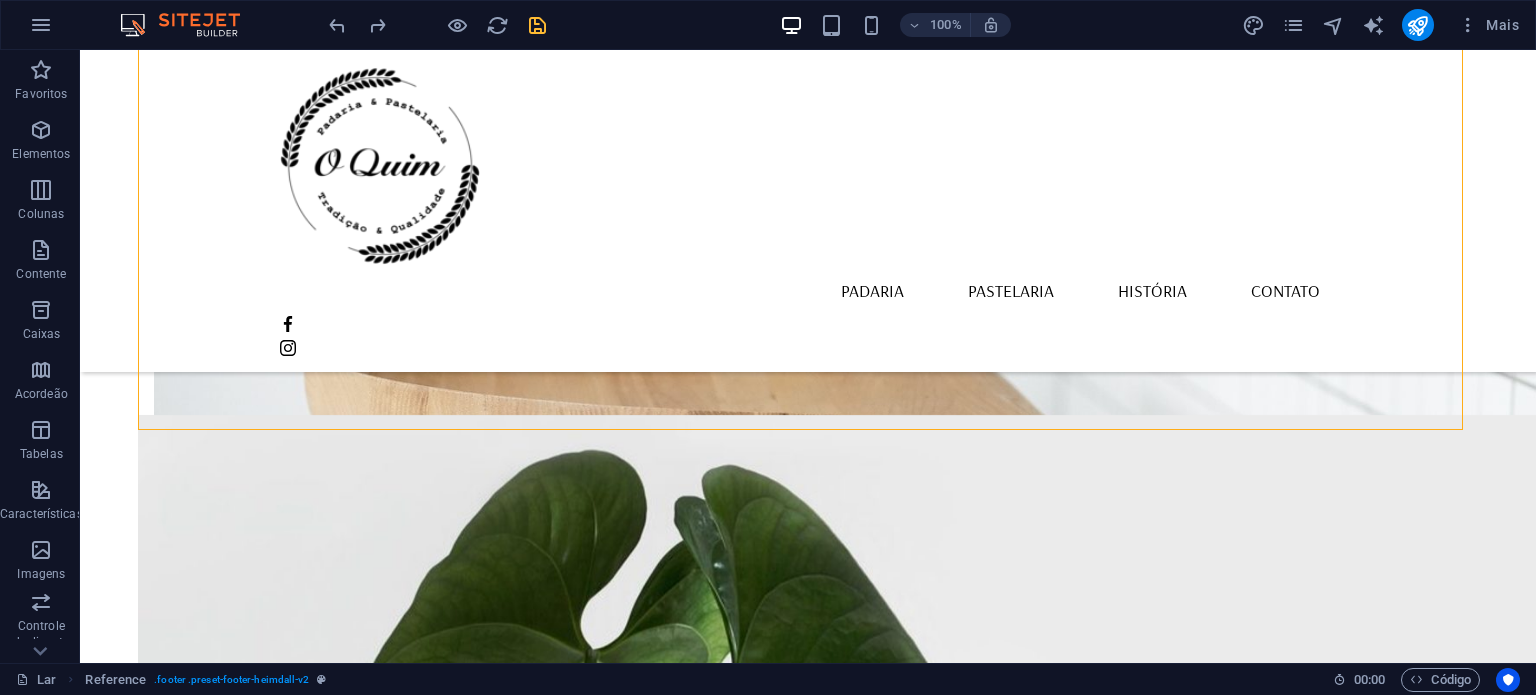 scroll, scrollTop: 2176, scrollLeft: 0, axis: vertical 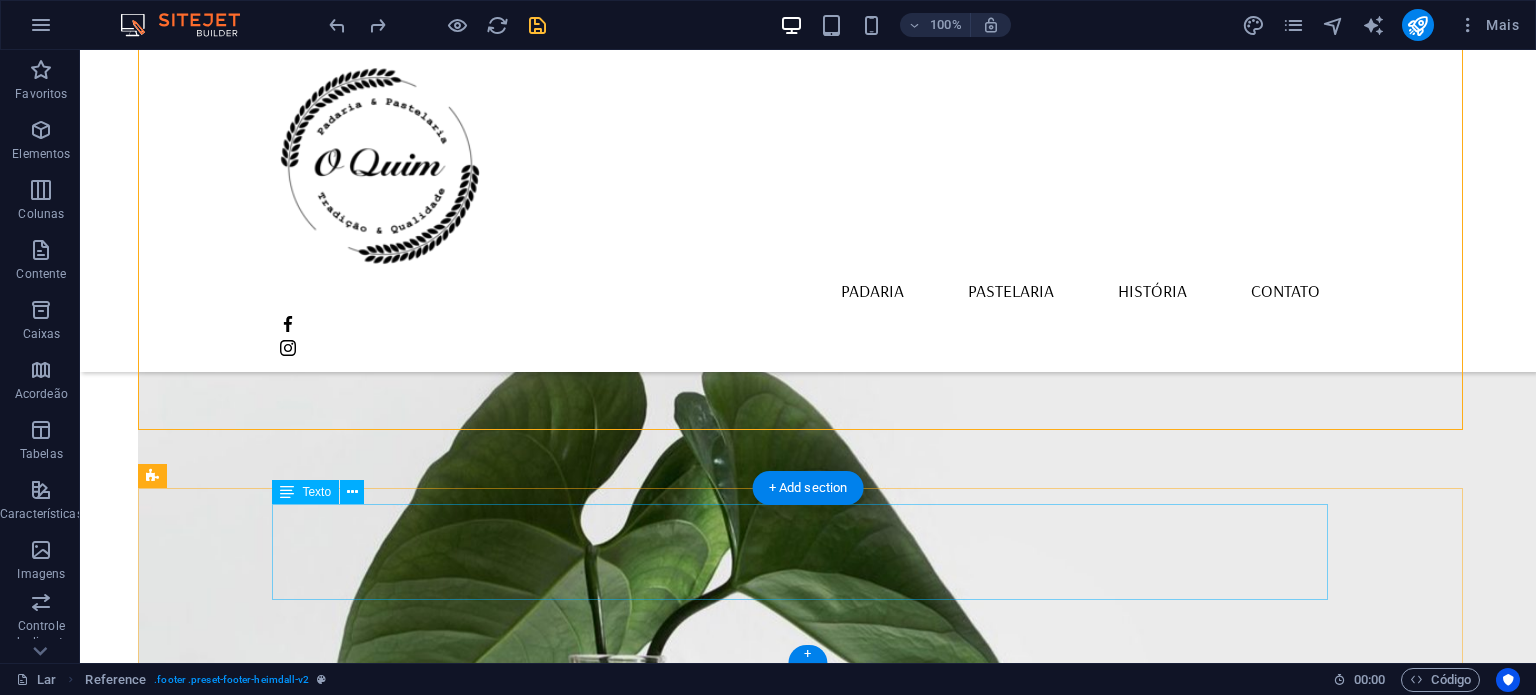 click on "Selecione "Aceitar tudo" para concordar com o uso de cookies e tecnologias semelhantes para aprimorar a navegação, a segurança, a análise dos dados e a personalização. Selecione "Gerenciar cookies" para mais opções ou para não participar." at bounding box center [808, 2487] 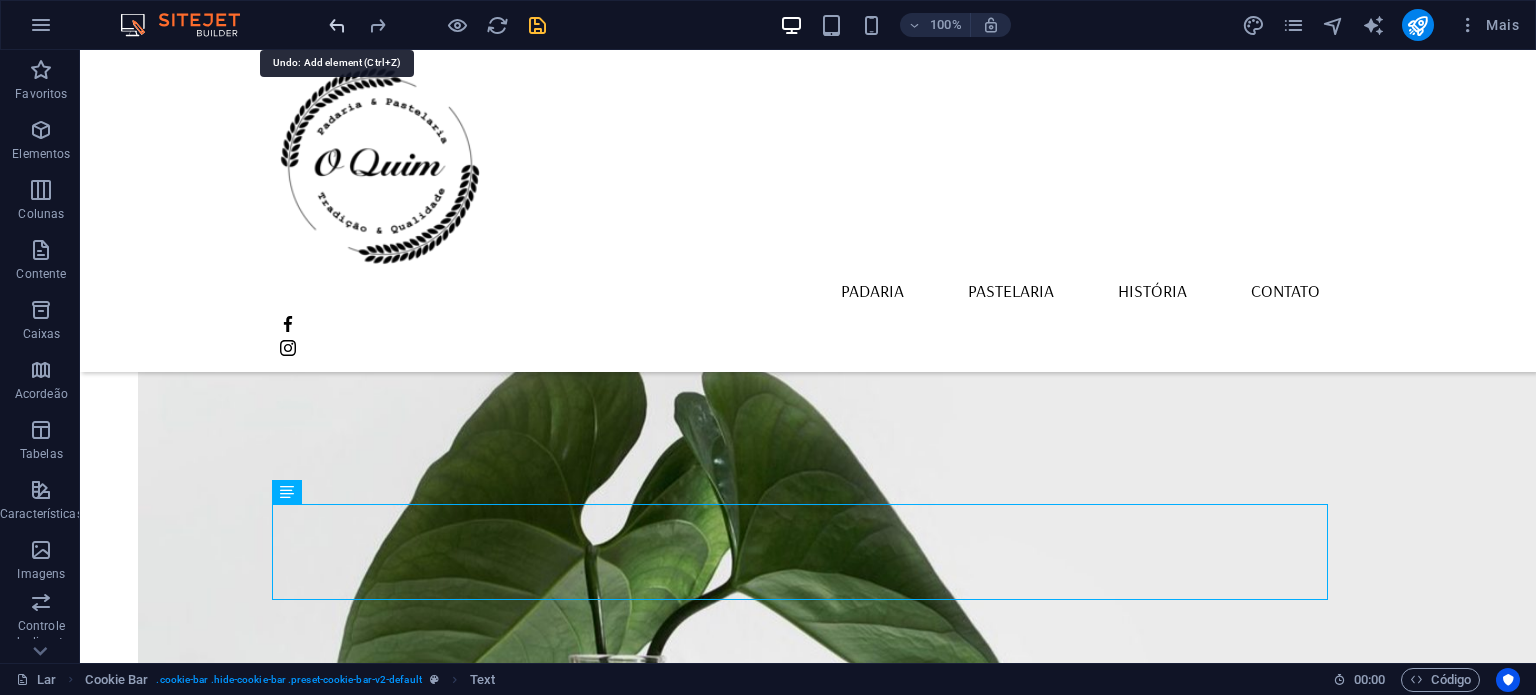 click at bounding box center [337, 25] 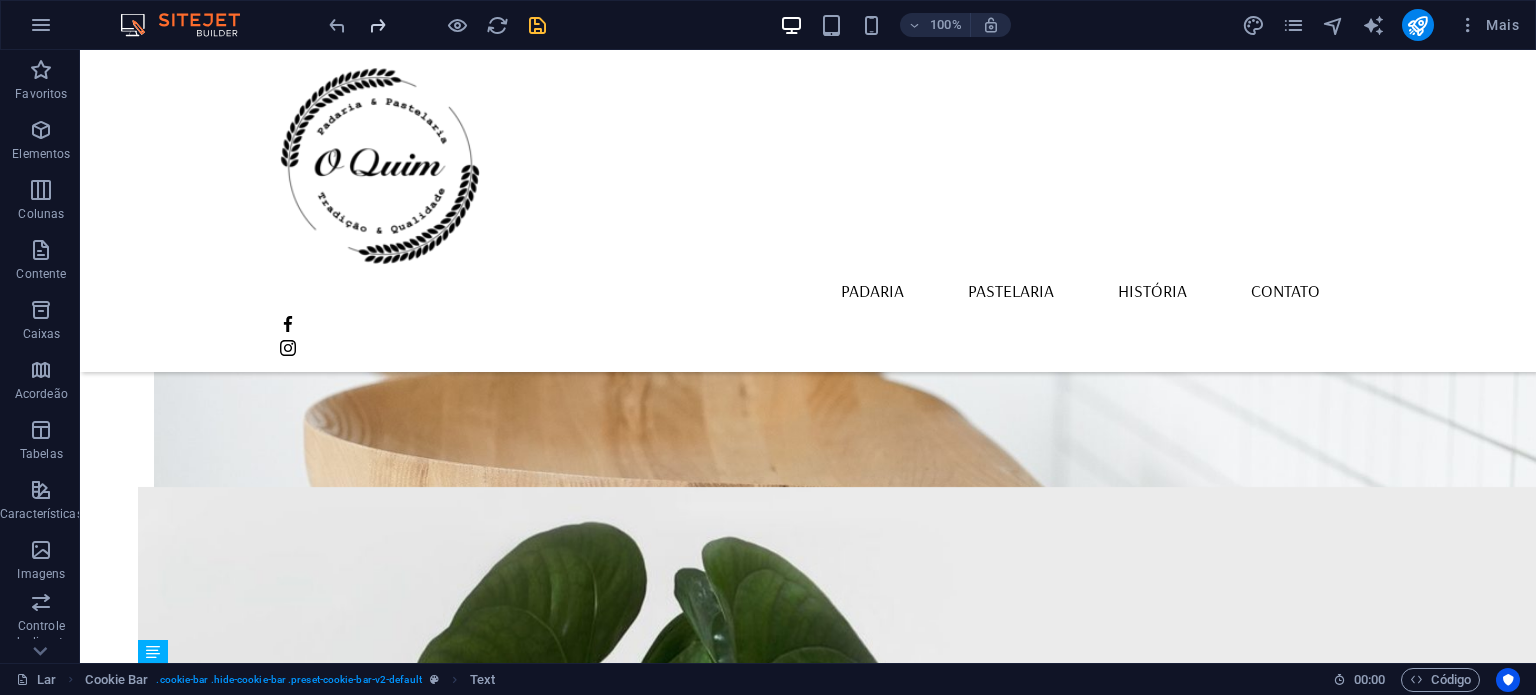 click at bounding box center (377, 25) 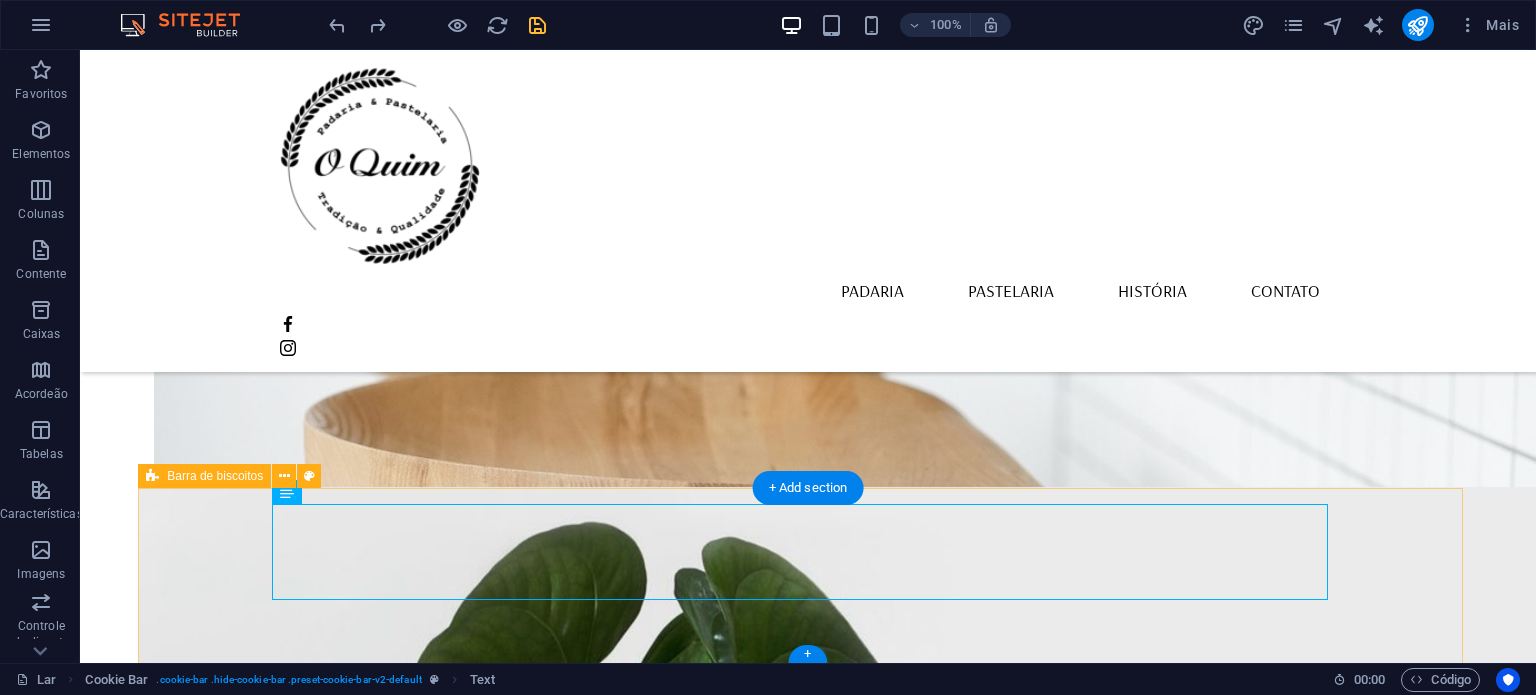 scroll, scrollTop: 2176, scrollLeft: 0, axis: vertical 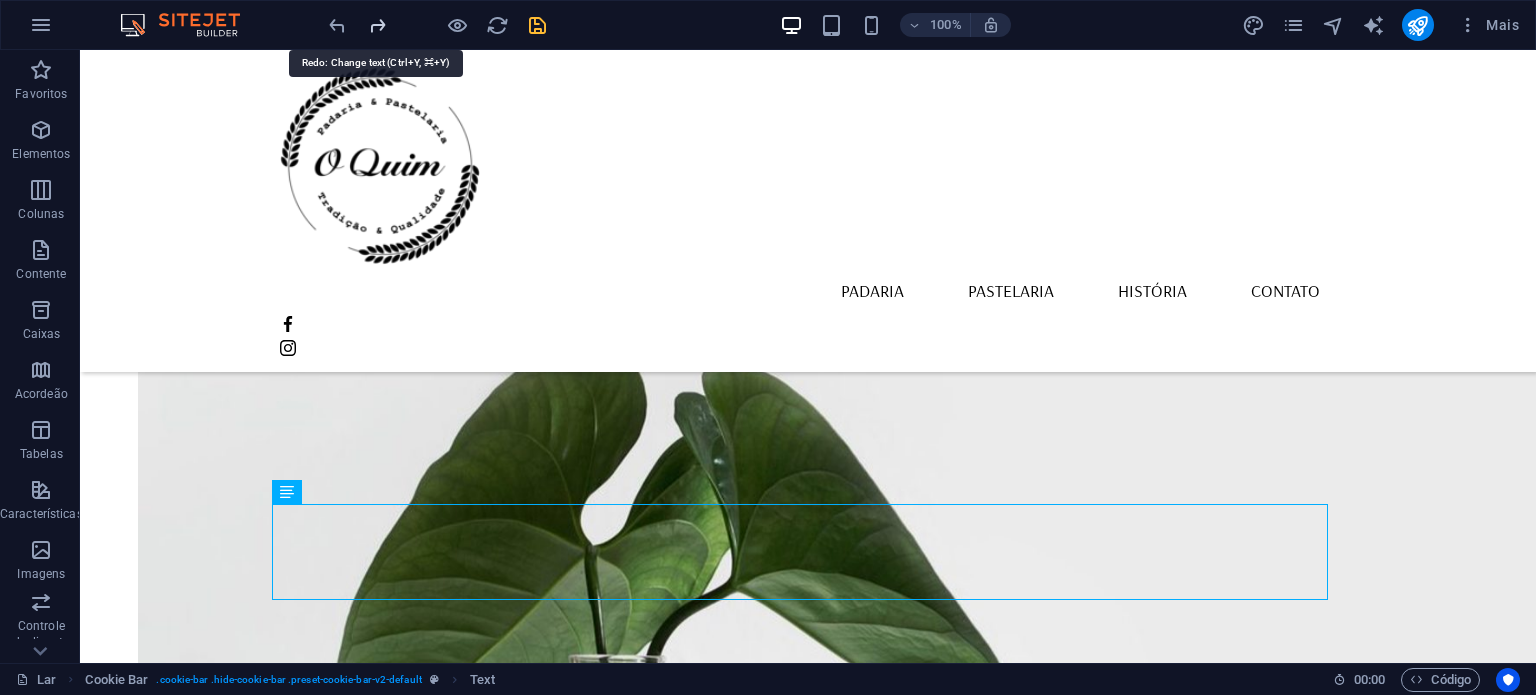 click at bounding box center [377, 25] 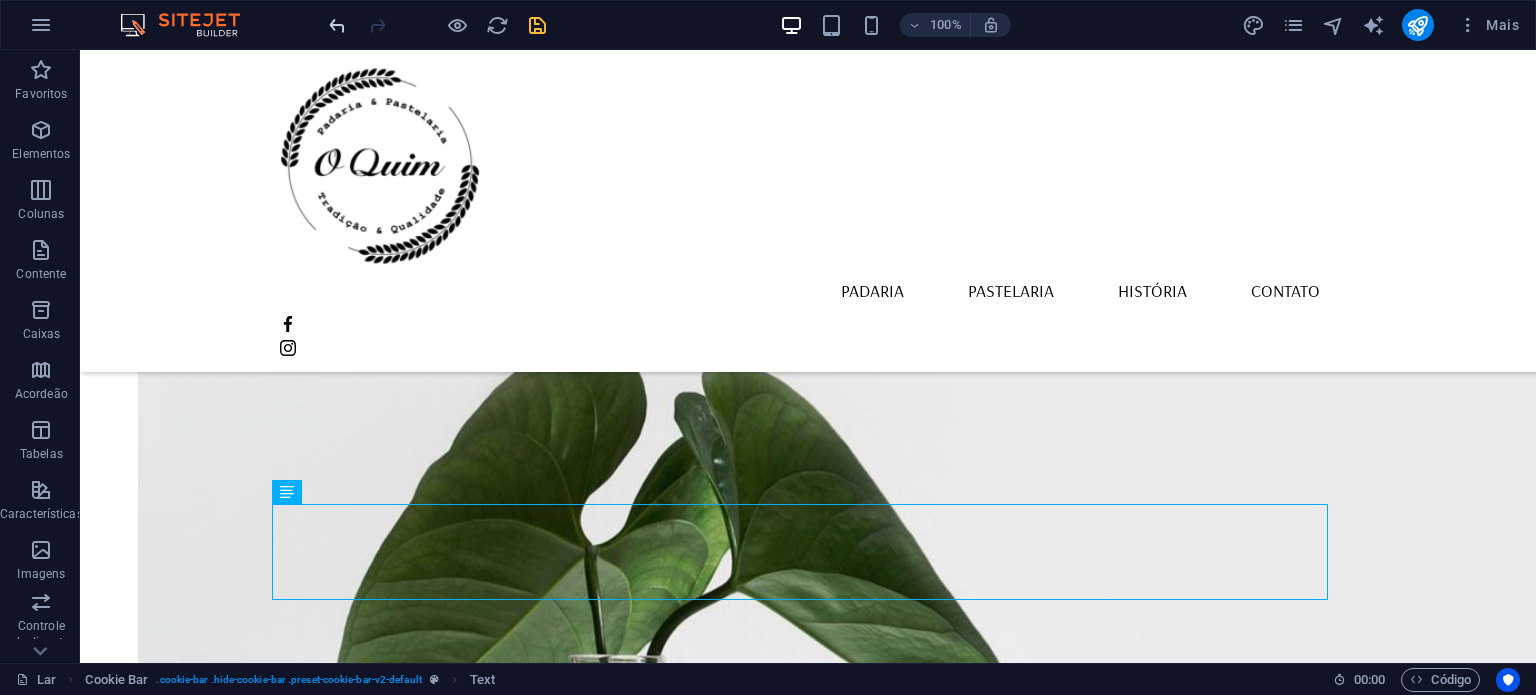 click at bounding box center [337, 25] 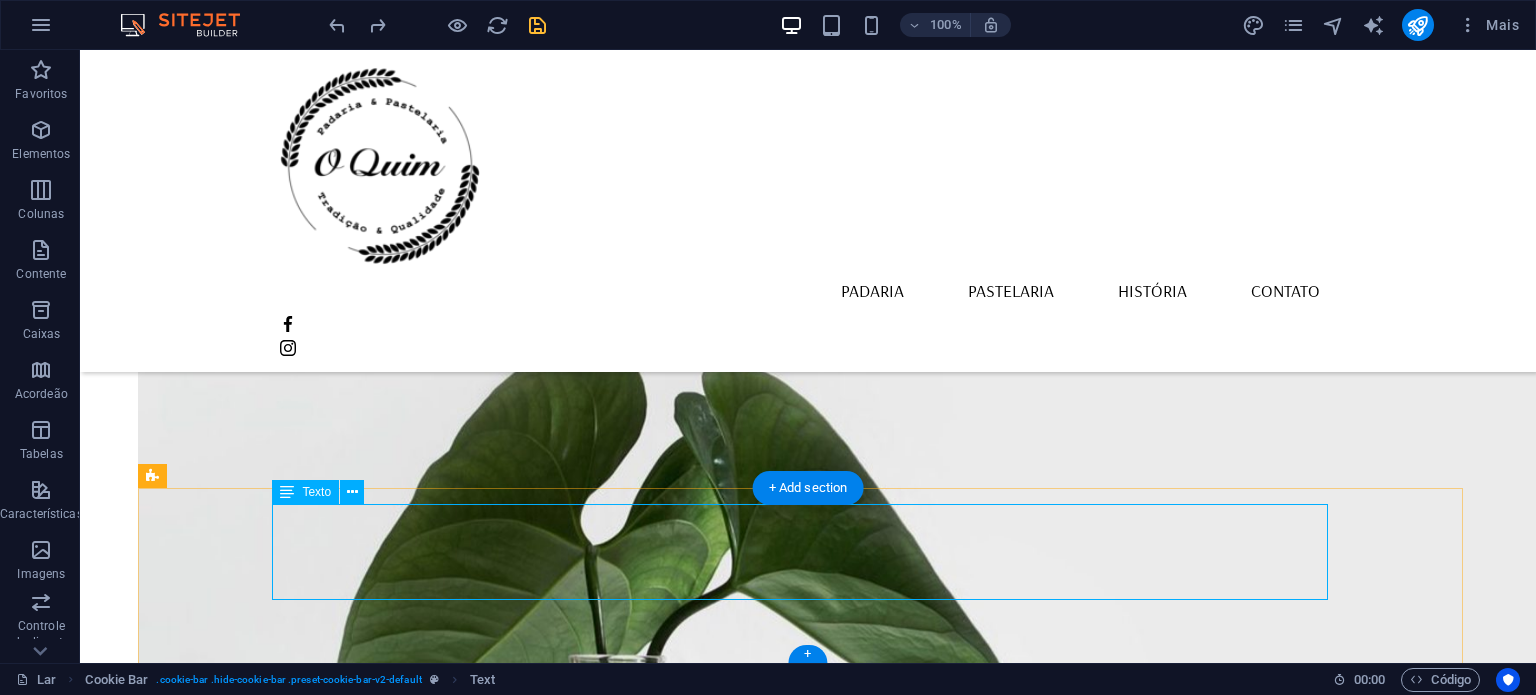 click on "Selecione "Aceitar tudo" para concordar com o uso de cookies e tecnologias semelhantes para aprimorar a navegação, a segurança, a análise dos dados e a personalização. Selecione "Gerenciar cookies" para mais opções ou para não participar." at bounding box center [808, 2487] 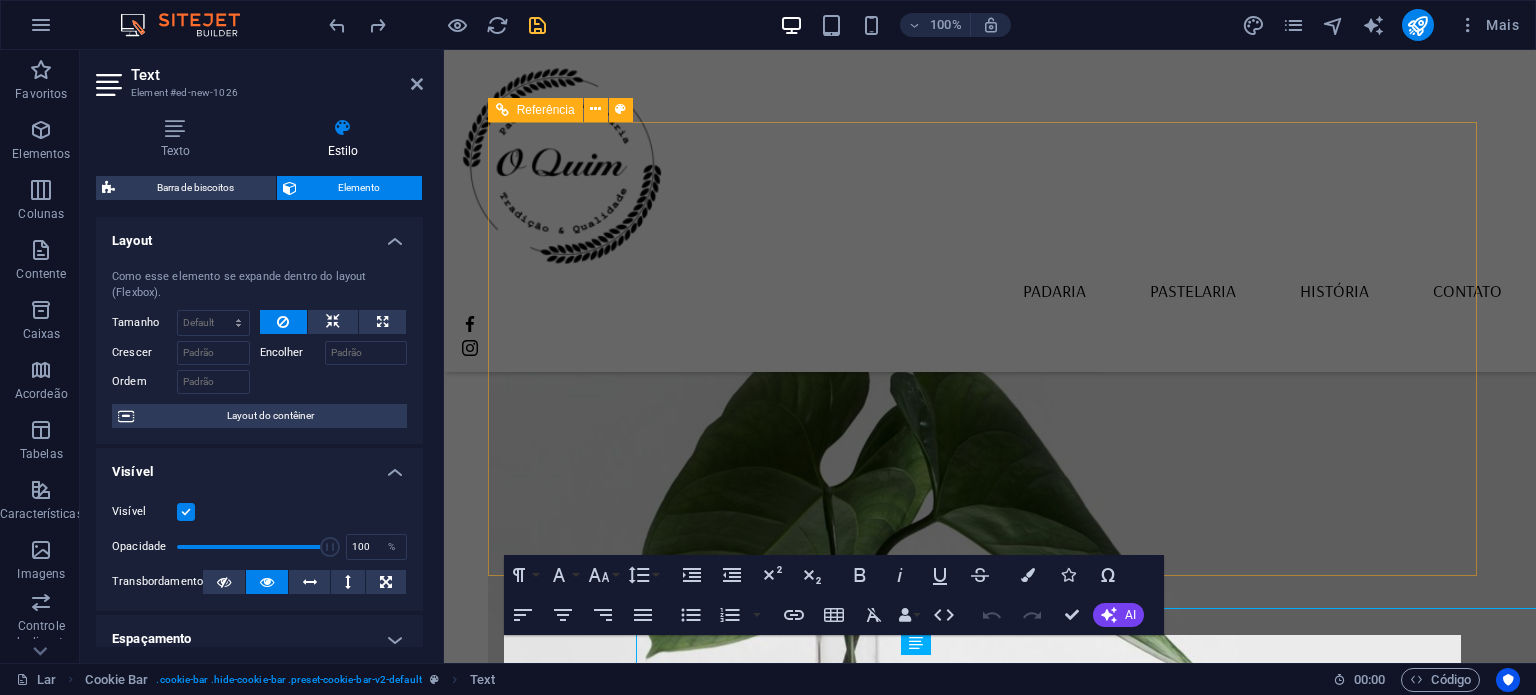 scroll, scrollTop: 2072, scrollLeft: 0, axis: vertical 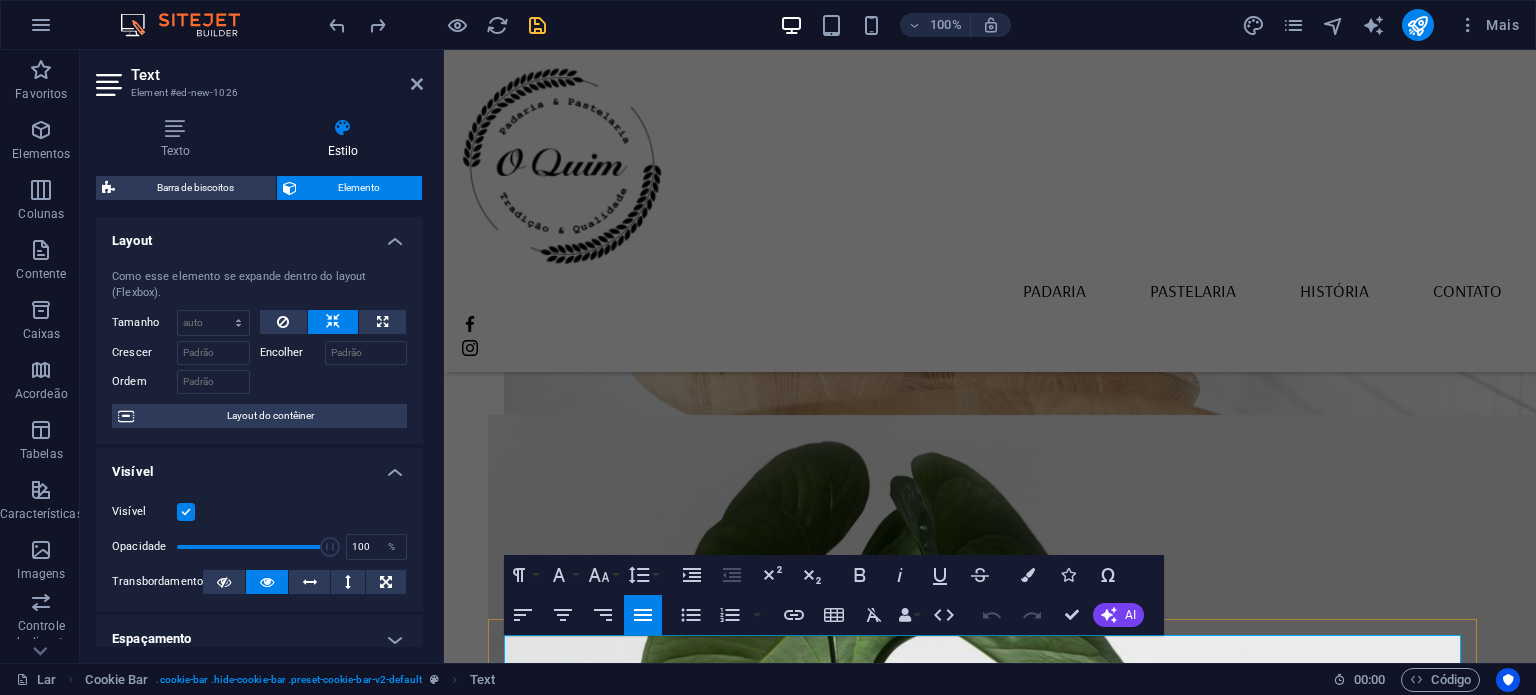 click on "Selecione "Aceitar tudo" para concordar com o uso de cookies e tecnologias semelhantes para aprimorar a navegação, a segurança, a análise dos dados e a personalização. Selecione "Gerenciar cookies" para mais opções ou para não participar." at bounding box center (990, 2647) 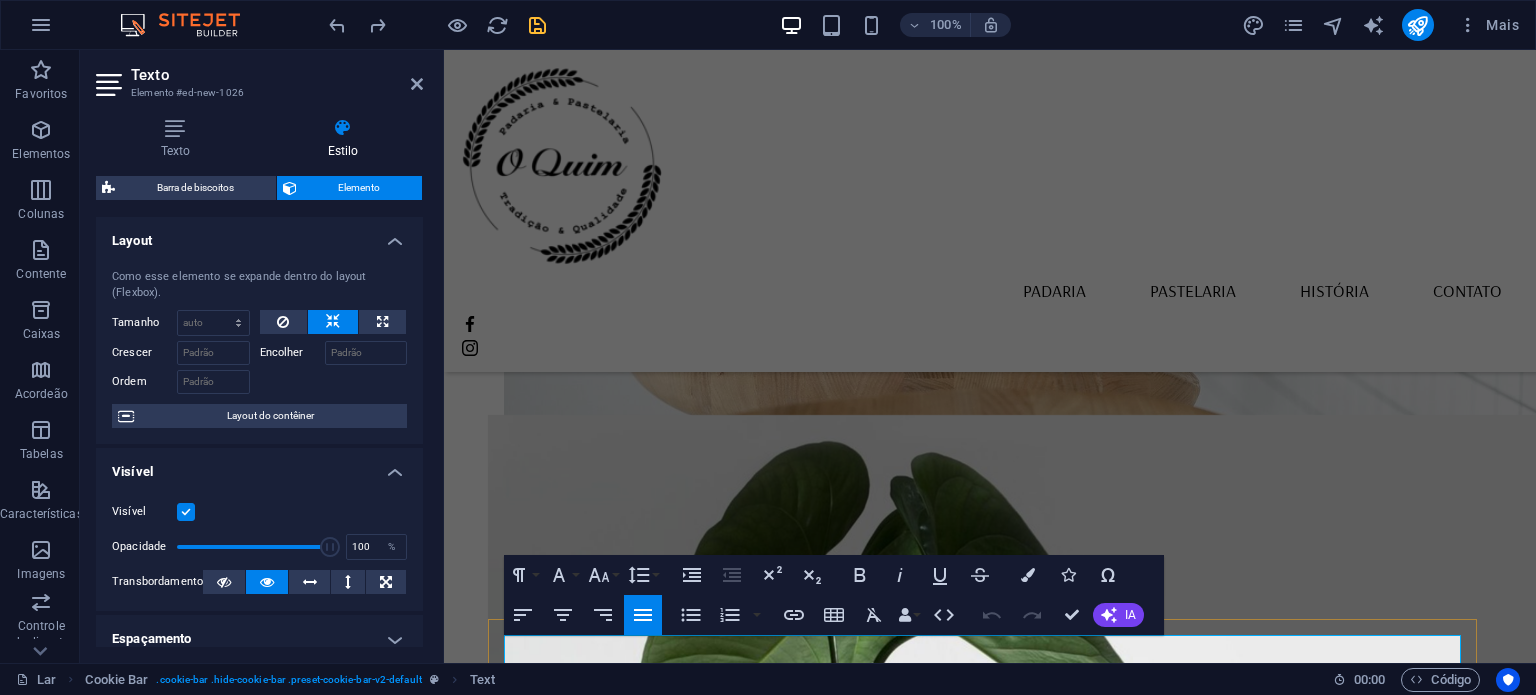 click on "Selecione "Aceitar tudo" para concordar com o uso de cookies e tecnologias semelhantes para aprimorar a navegação, a segurança, a análise dos dados e a personalização. Selecione "Gerenciar cookies" para mais opções ou para não participar." at bounding box center (990, 2646) 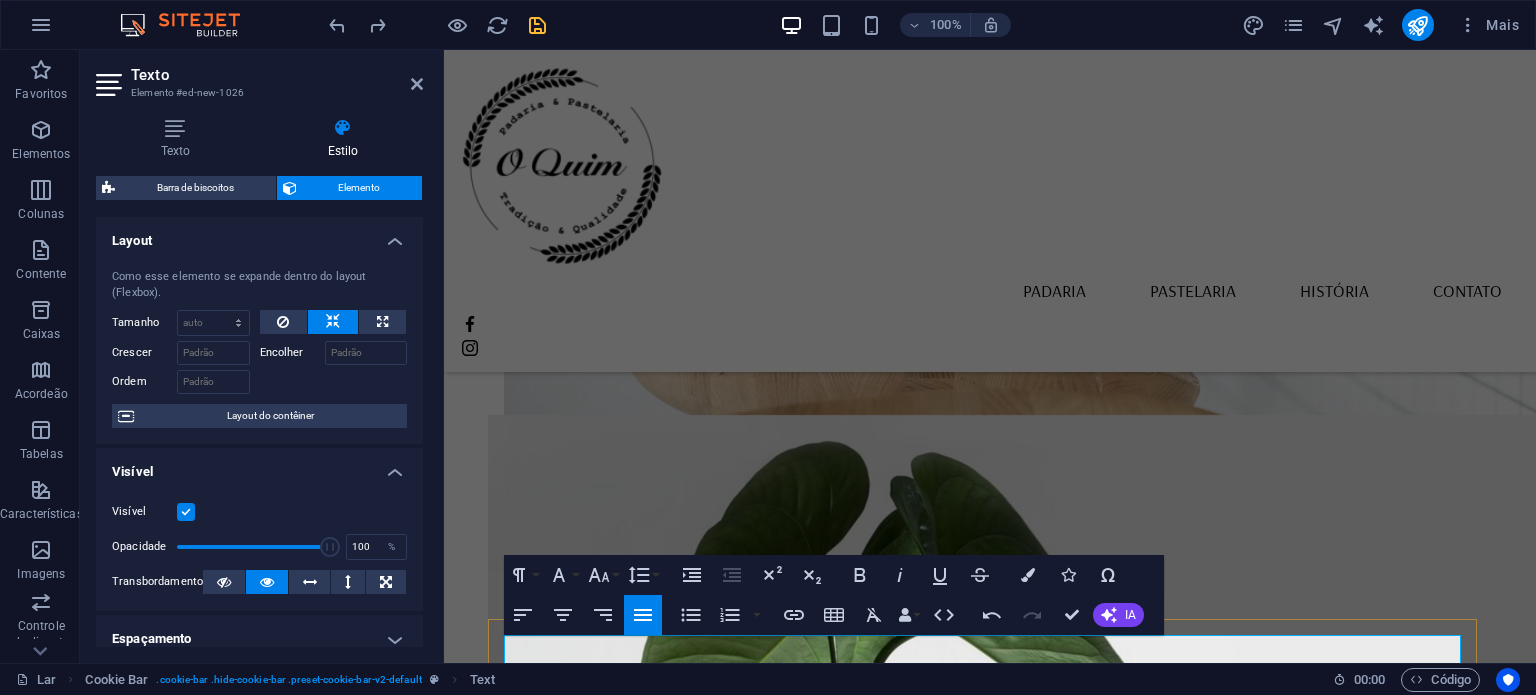 click on "Selecione "Aceitar tudo" para concordar com o uso de cookies e tecnologias semelhantes para aprimorar a navegação, a segurança, a análise dos dados e a personalização. Selecione "Gerenciar cookies" para mais opções ou para não participar." at bounding box center [990, 2646] 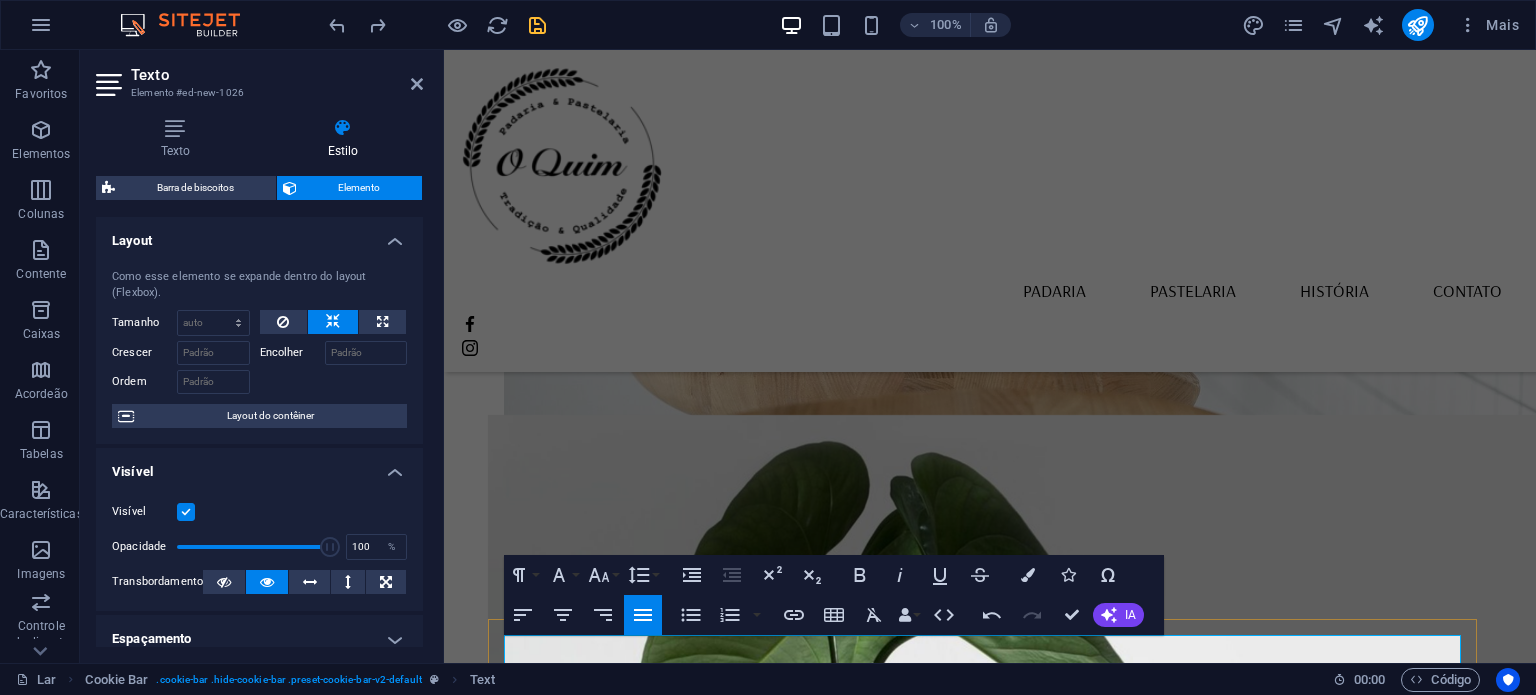 click on "Selecione "Aceitar tudo" para concordar com o uso de cookies e tecnologias semelhantes para aprimorar a navegação, a segurança, a análise dos dados e a personalização. Selecione "Gerenciar cookies" para mais opções ou para não participar." at bounding box center [990, 2646] 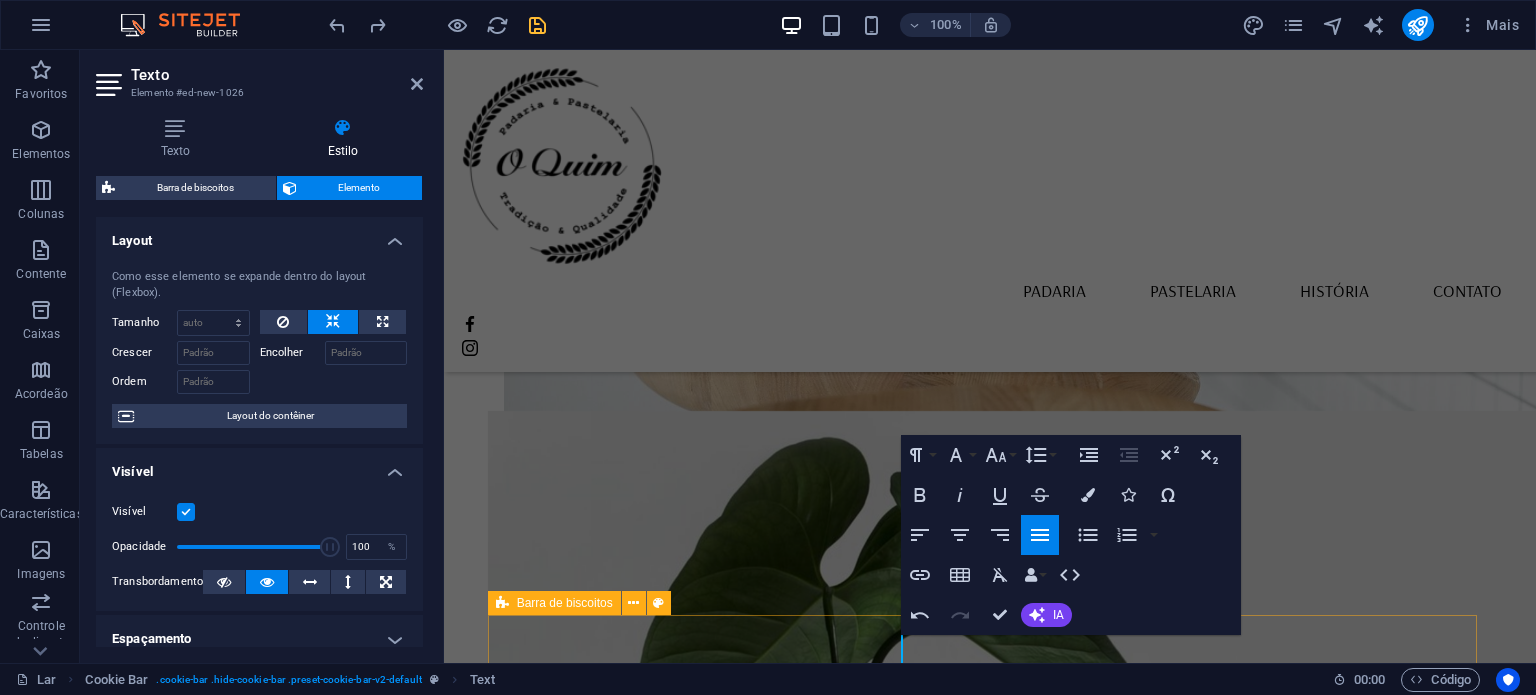 scroll, scrollTop: 2072, scrollLeft: 0, axis: vertical 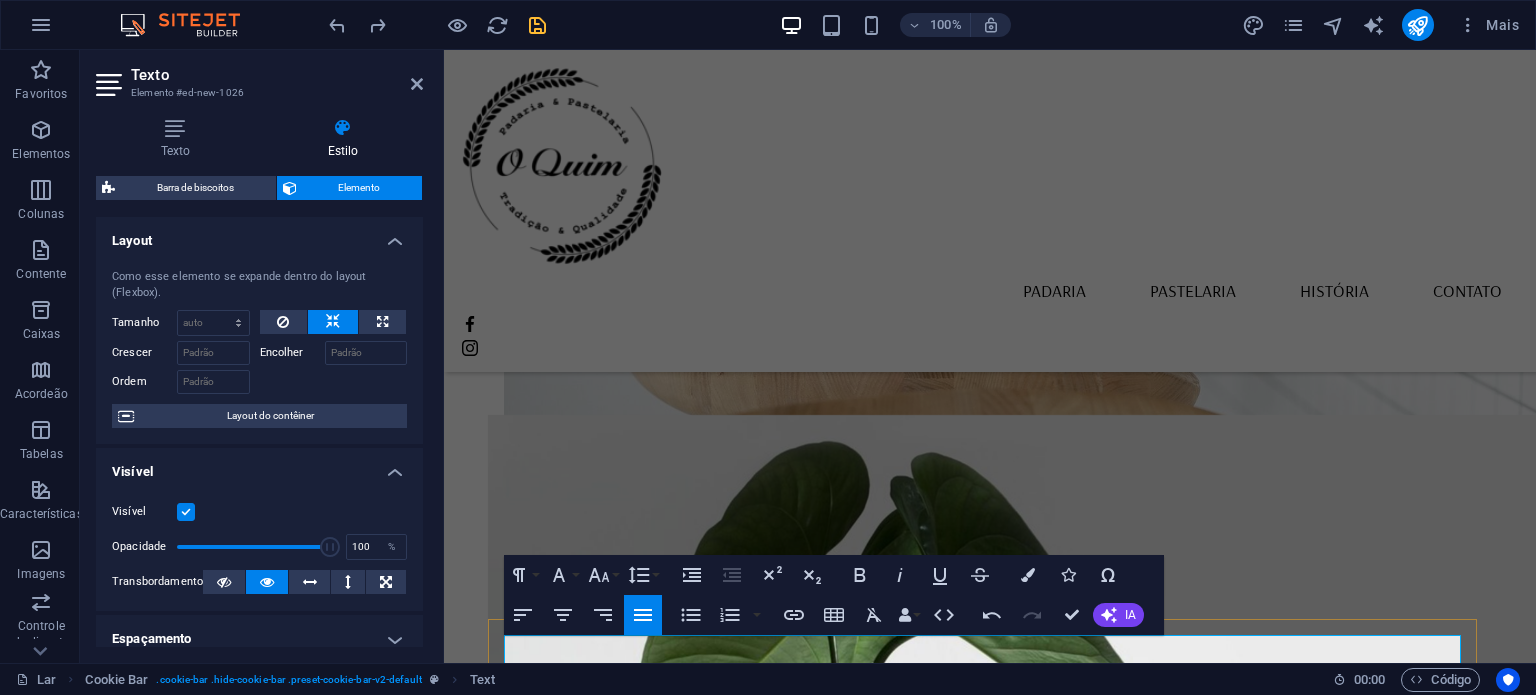 click on "Selecione "Aceitar tudo" para concordar com o uso de cookies e tecnologias semelhantes para aprimorar a navegação, a segurança, a análise dos dados e a personalização. Selecione "Gerenciar cookies" para mais opções ou para não participar." at bounding box center (990, 2646) 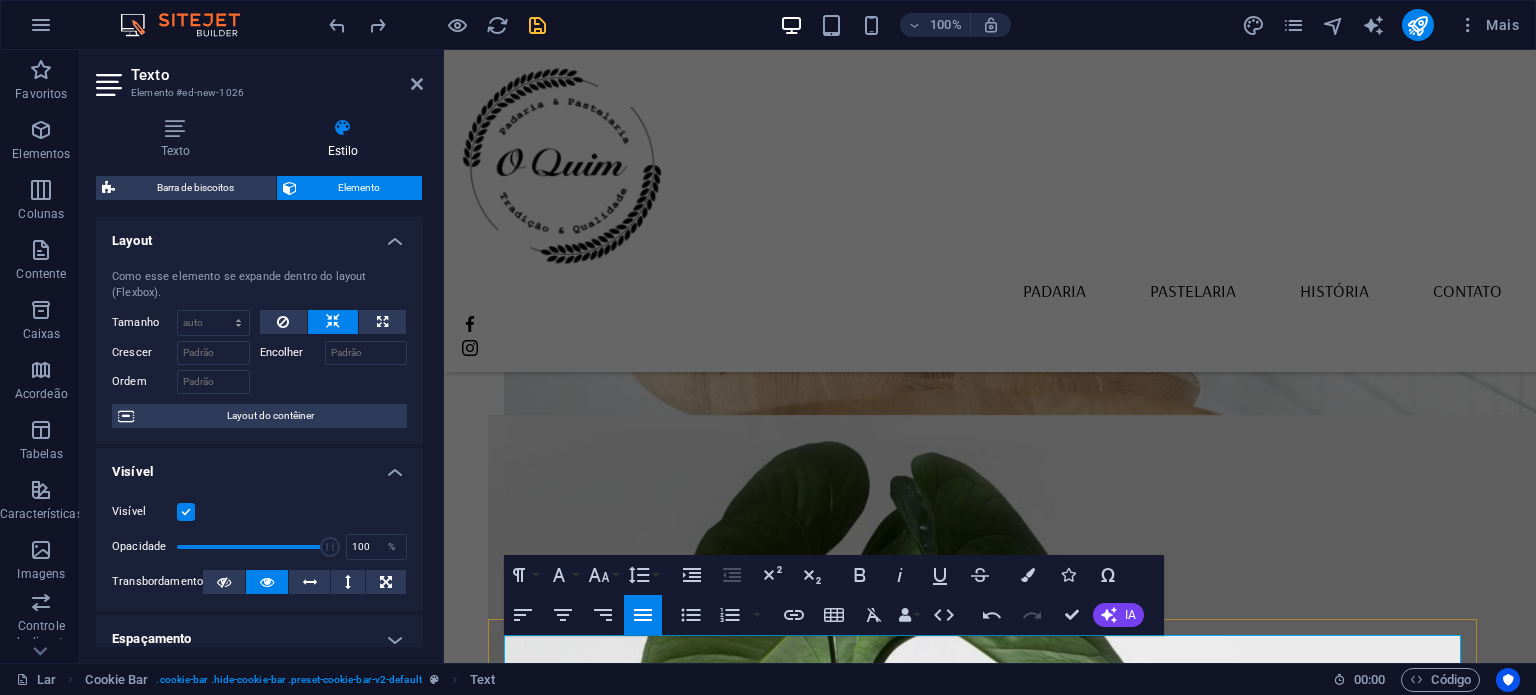 click on "Selecione "Aceitar tudo" para concordar com o uso de cookies e tecnologias semelhantes para aprimorar a navegação, a segurança, a análise dos dados e a personalização. Selecione "Gerenciar cookies" para mais opções ou para não participar." at bounding box center [990, 2646] 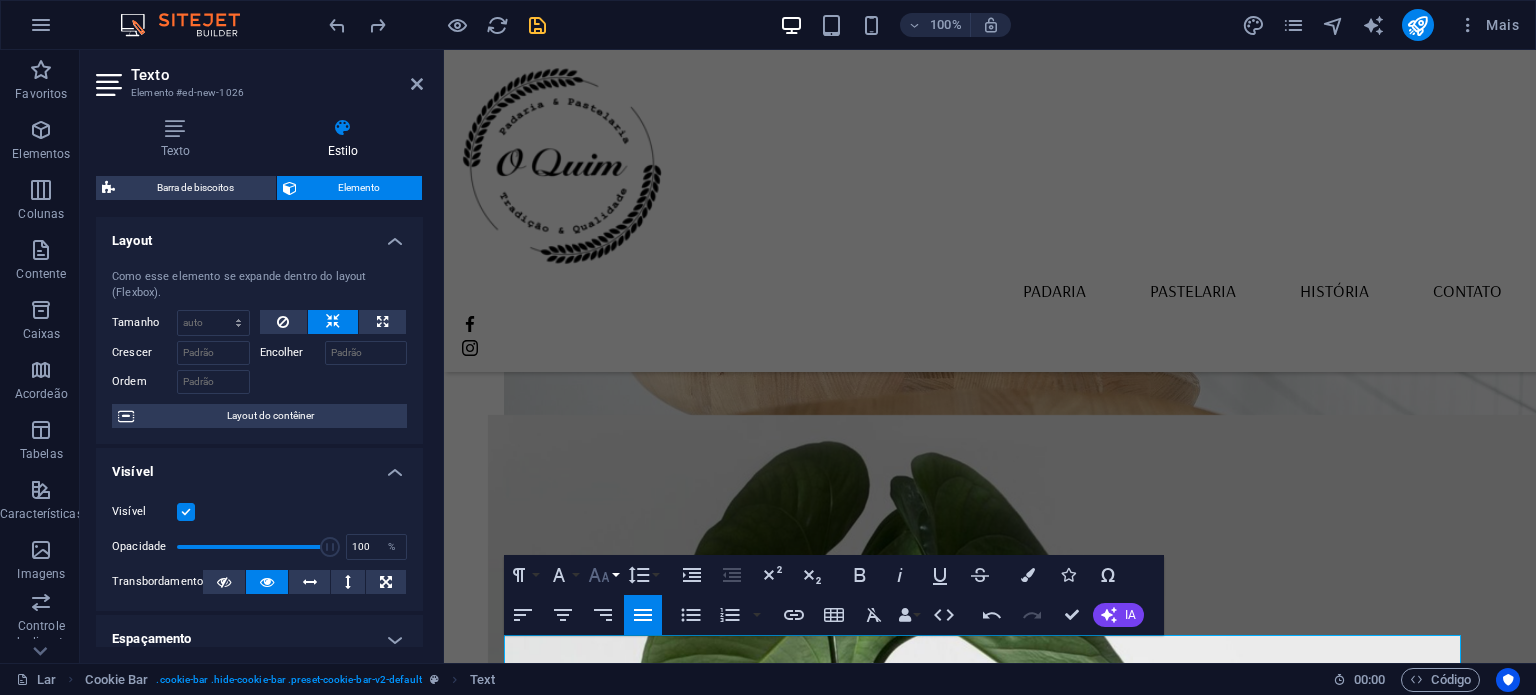 click 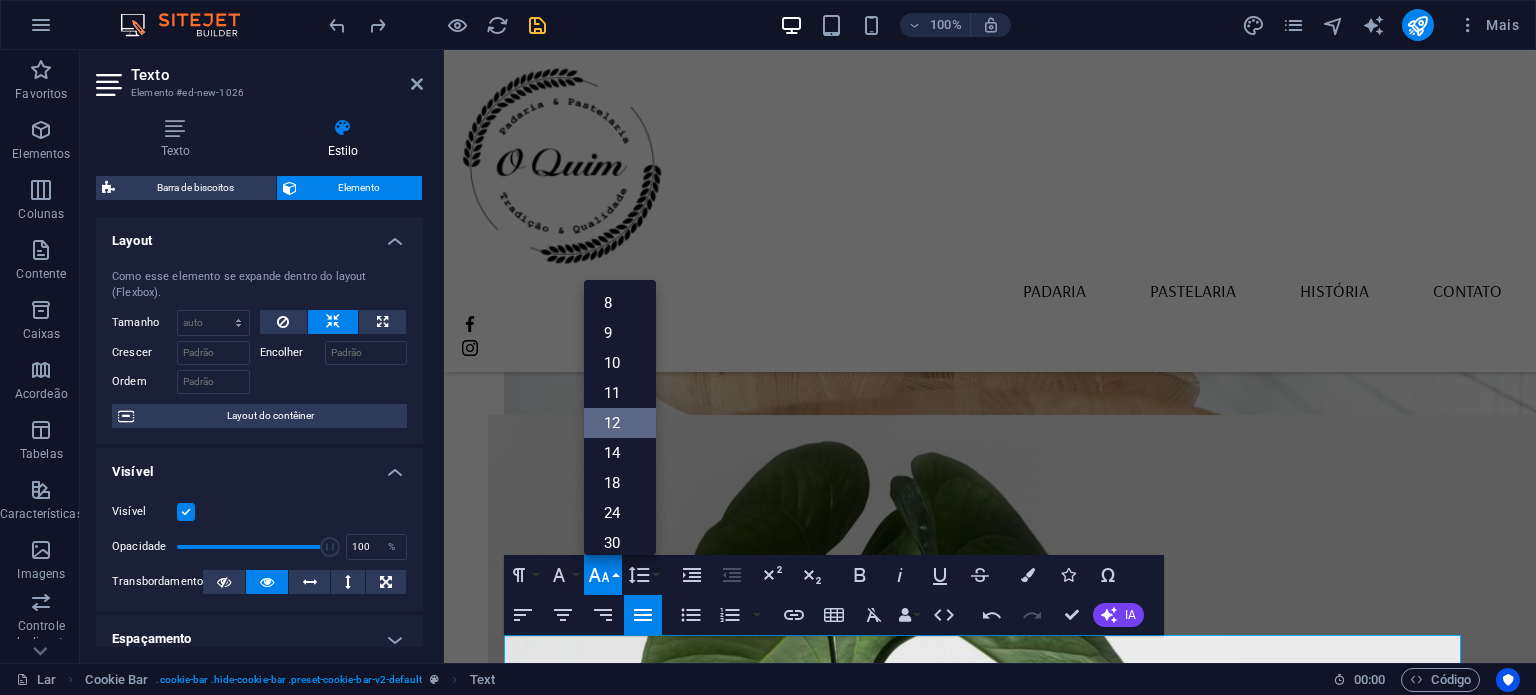 click on "12" at bounding box center (612, 423) 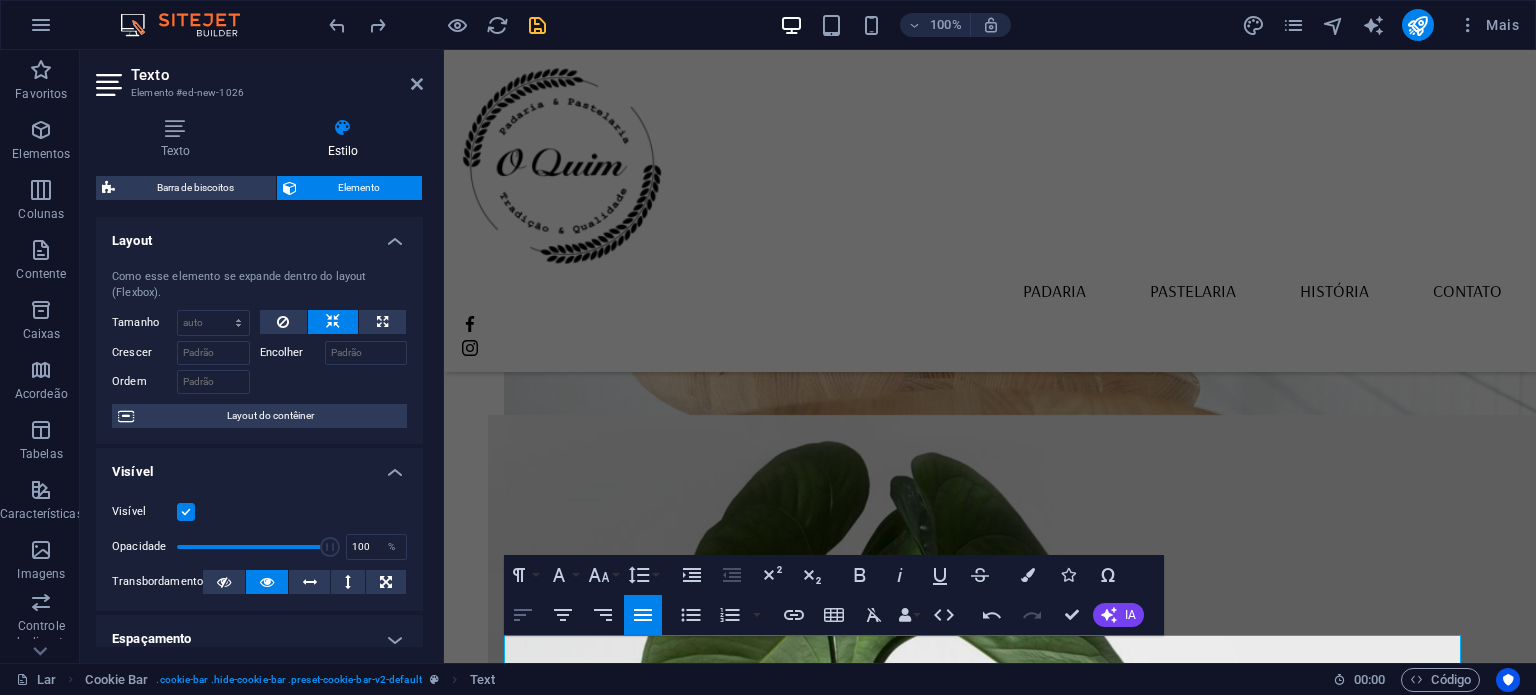 click 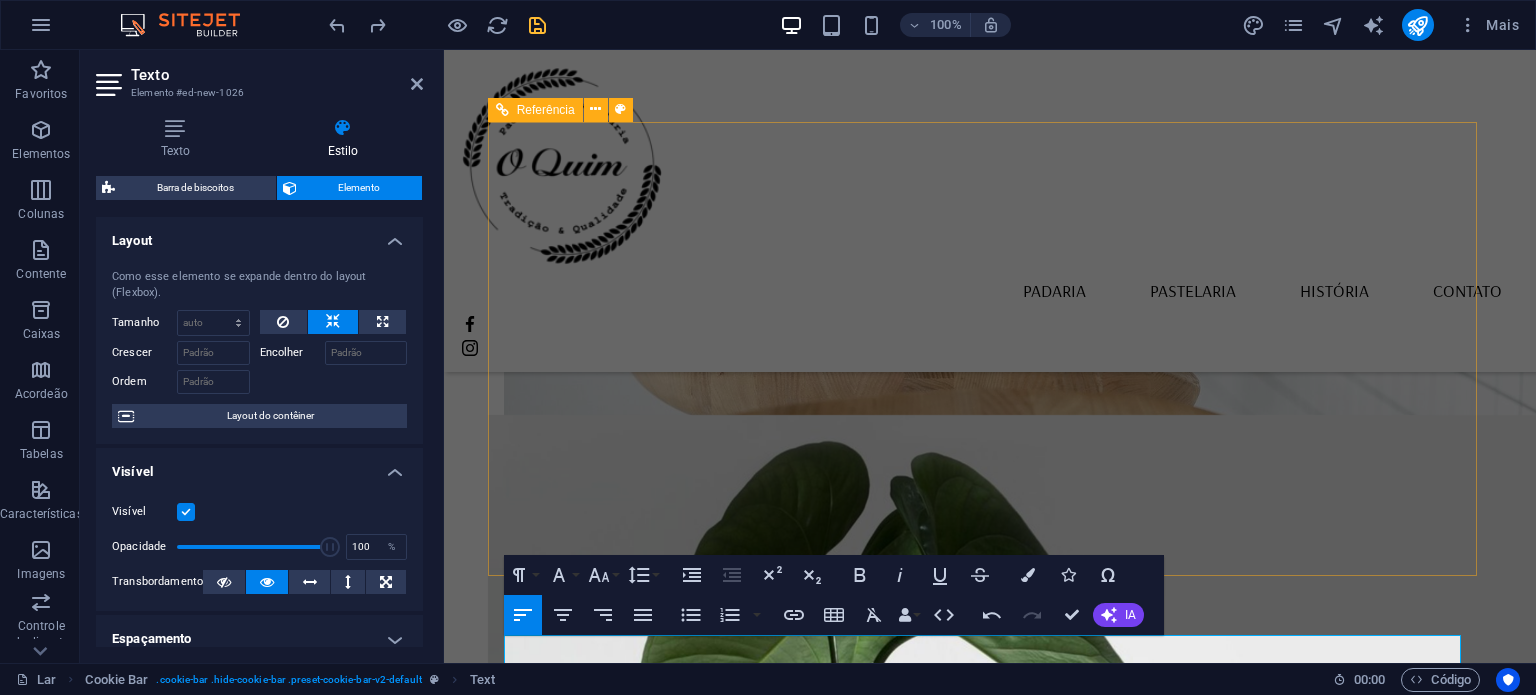 click on "Localização Rua Padre Bento Pereira N40ª Borba 7150-139 Aviso Legal Política         de Privacidade   Horário De segunda a sexta         Das 5h30 às 13h Sábado          Fechado   Domingo         das 6h às 12h  Contatos panificadora@oquim.pt     +351 912 146 853" at bounding box center (990, 2143) 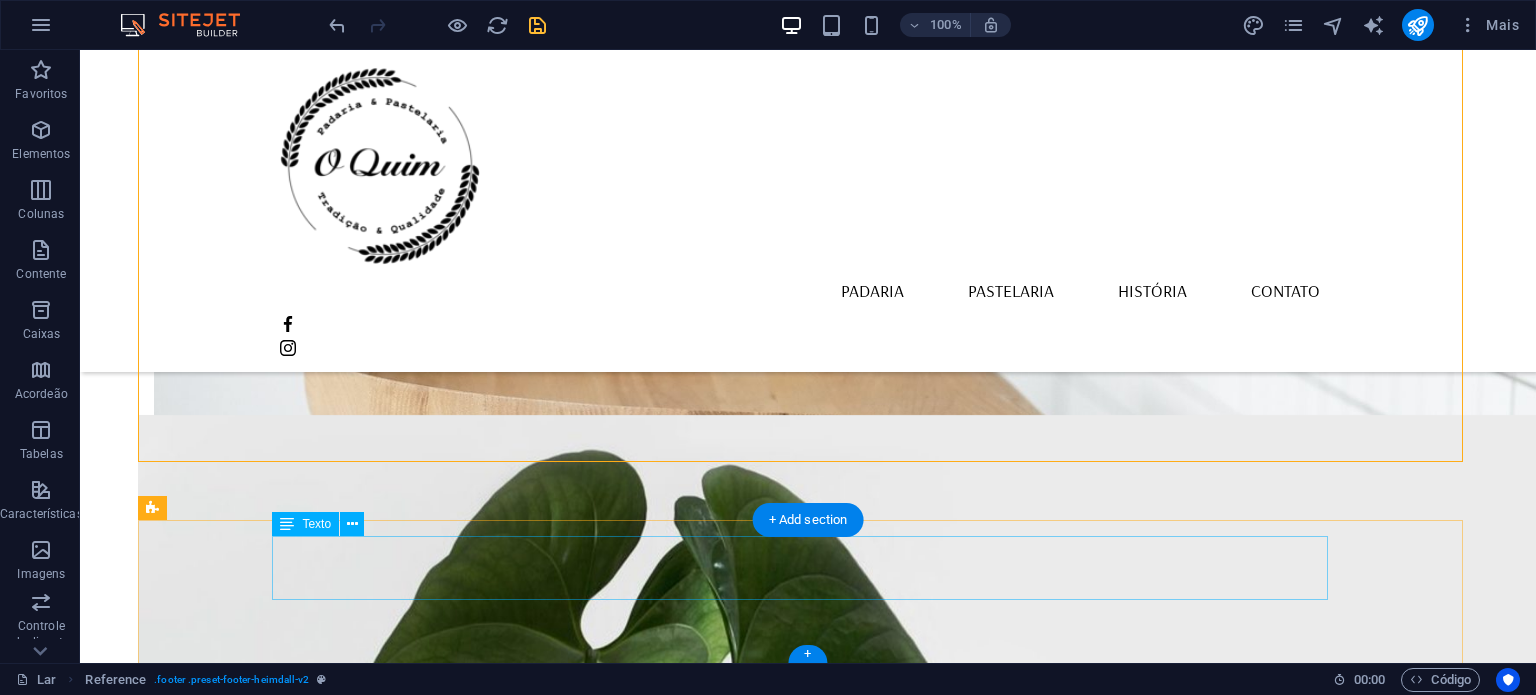 scroll, scrollTop: 2144, scrollLeft: 0, axis: vertical 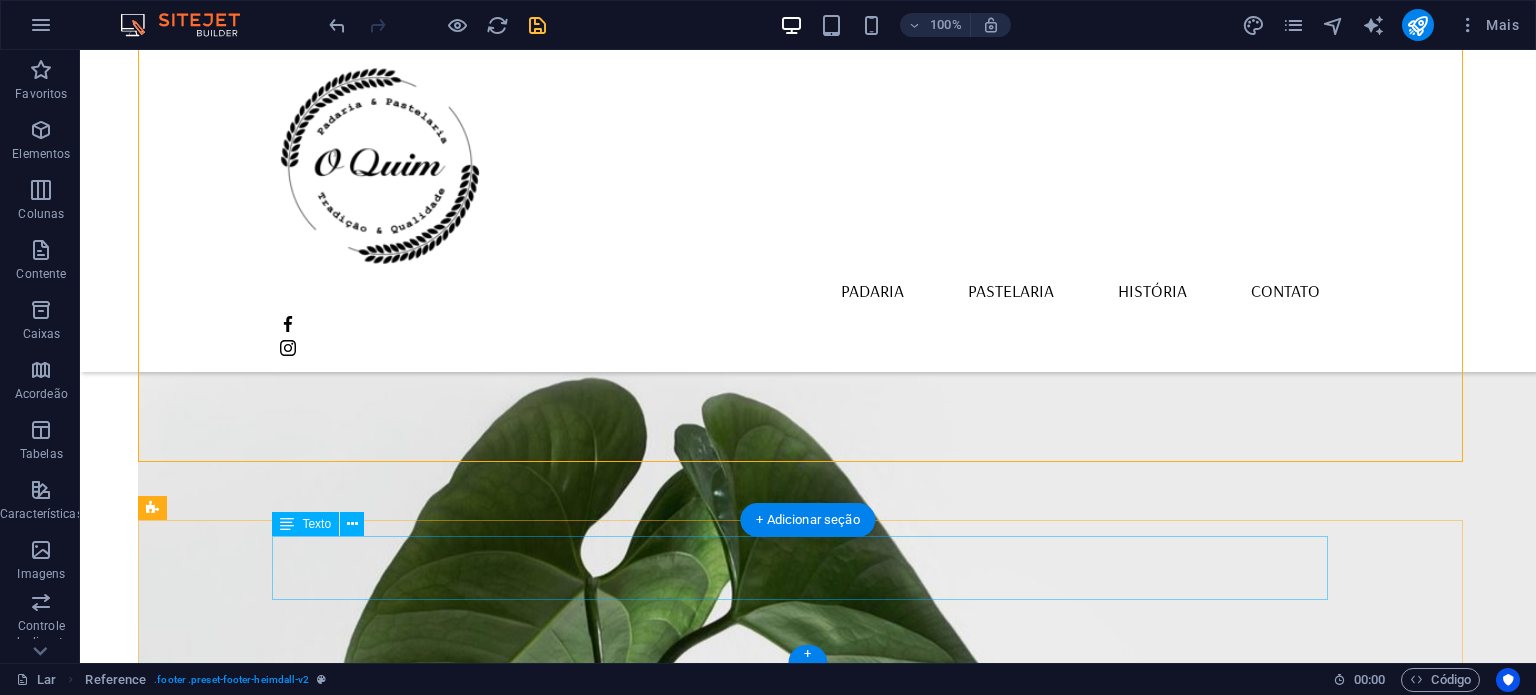 click on "Selecione "Aceitar tudo" para concordar com o uso de cookies e tecnologias semelhantes para aprimorar a navegação, a segurança, a análise dos dados e a personalização. Selecione "Gerenciar cookies" para mais opções ou para não participar." at bounding box center [808, 2503] 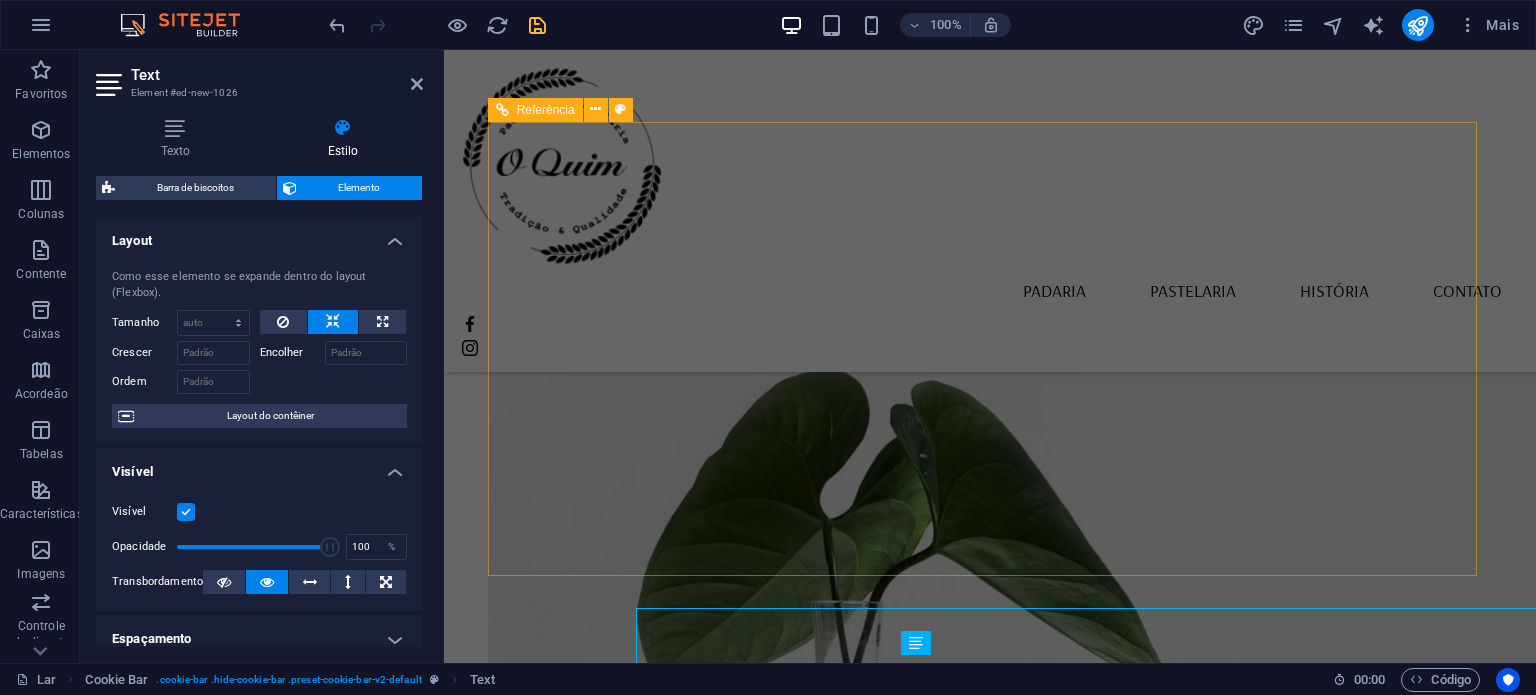 scroll, scrollTop: 2072, scrollLeft: 0, axis: vertical 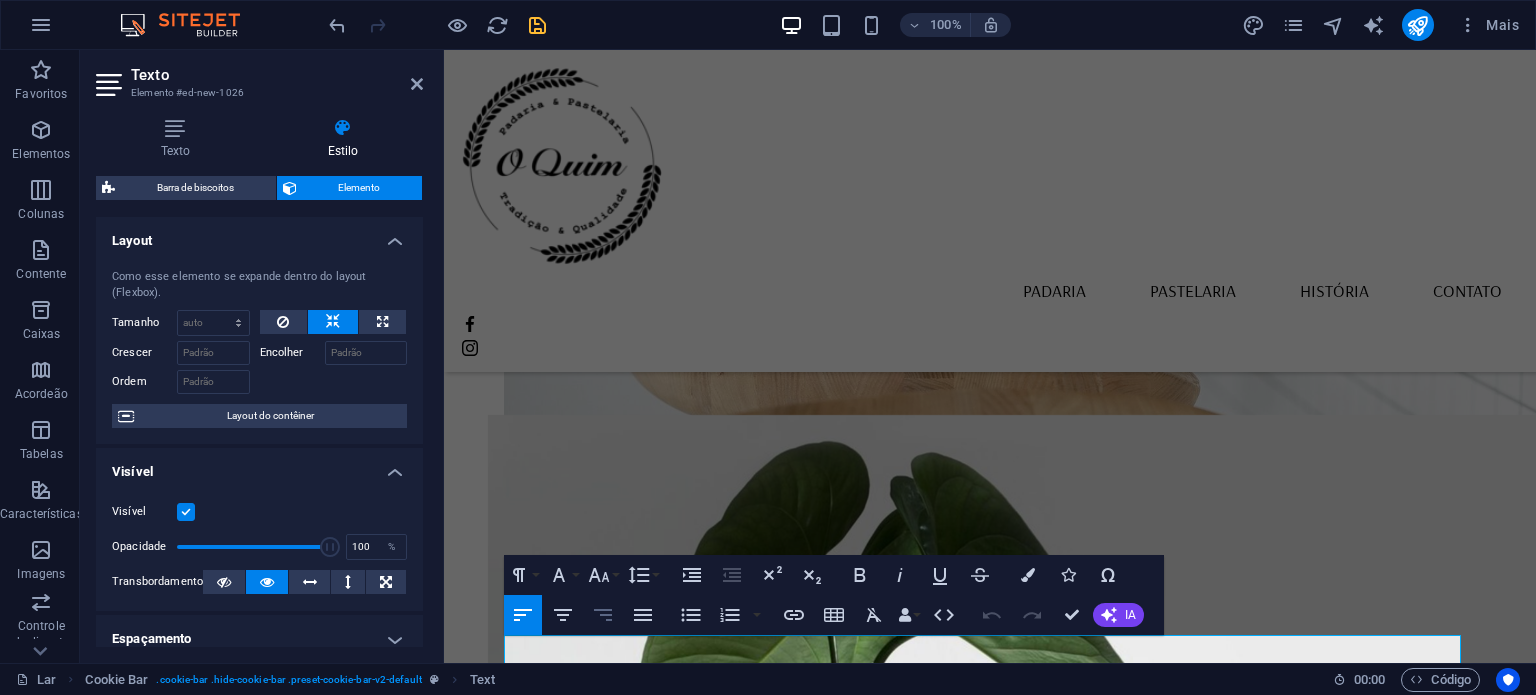 click 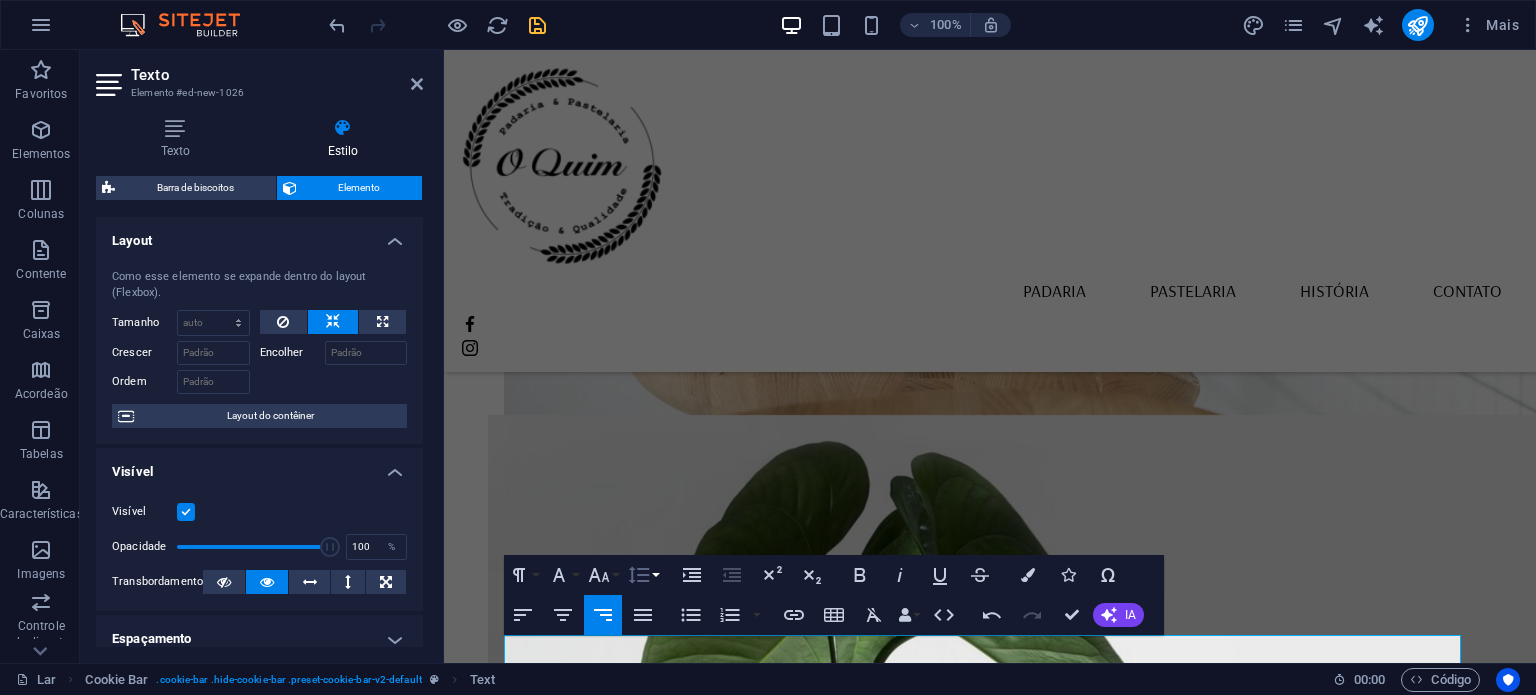 click 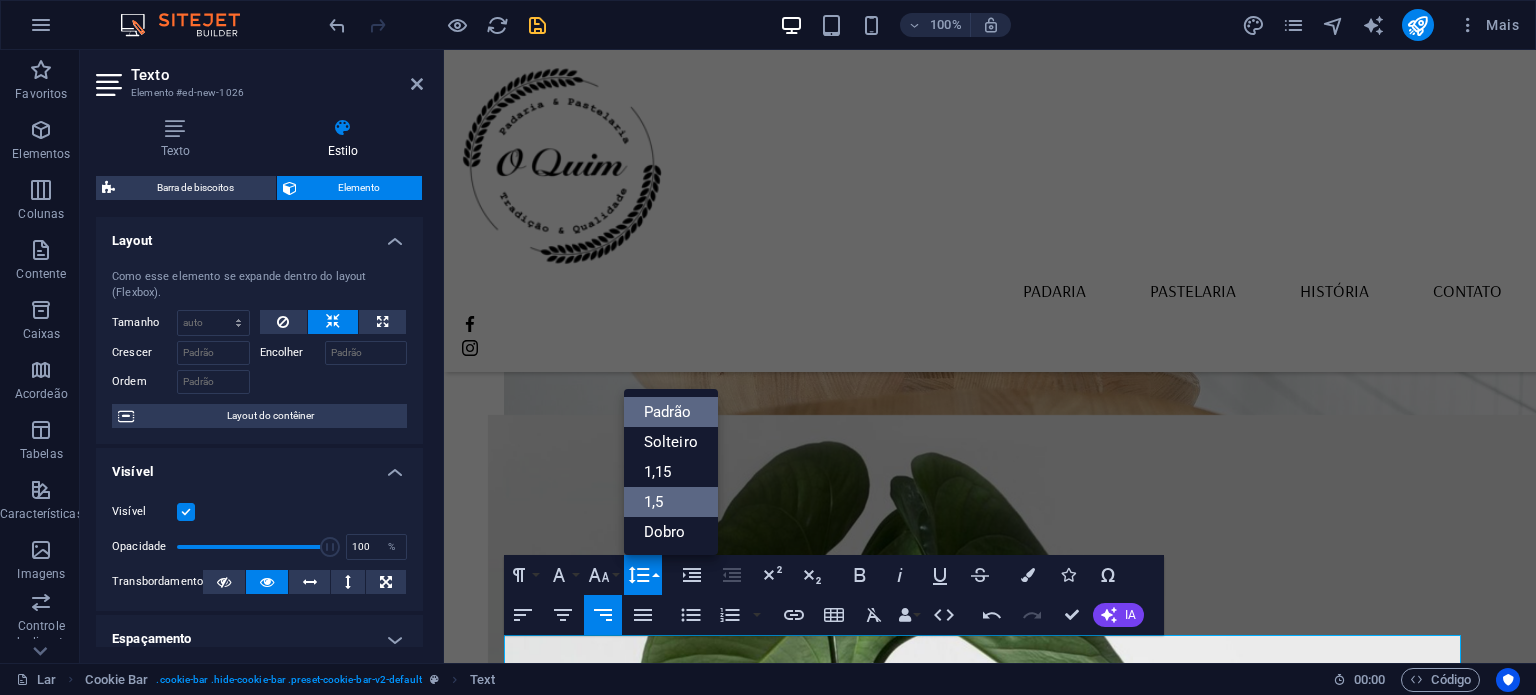 scroll, scrollTop: 0, scrollLeft: 0, axis: both 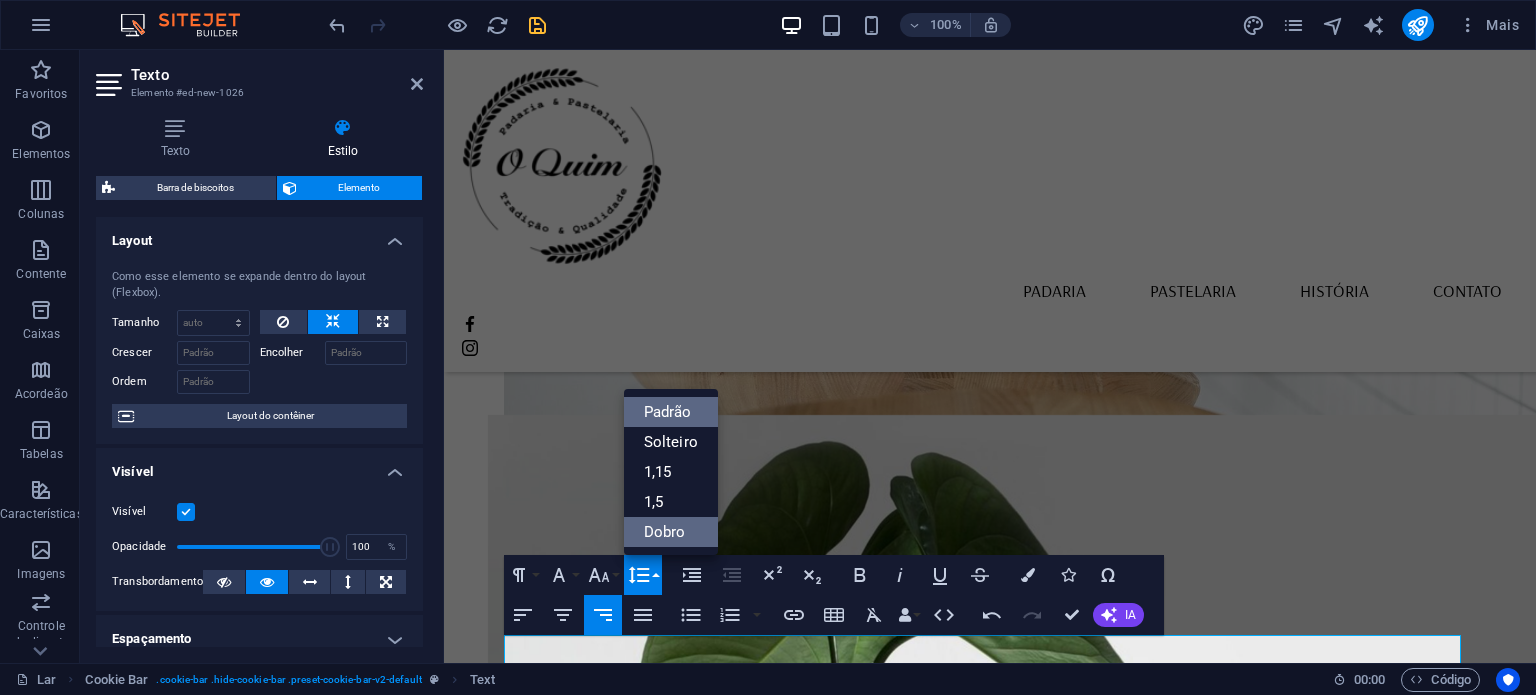 click on "Dobro" at bounding box center (665, 532) 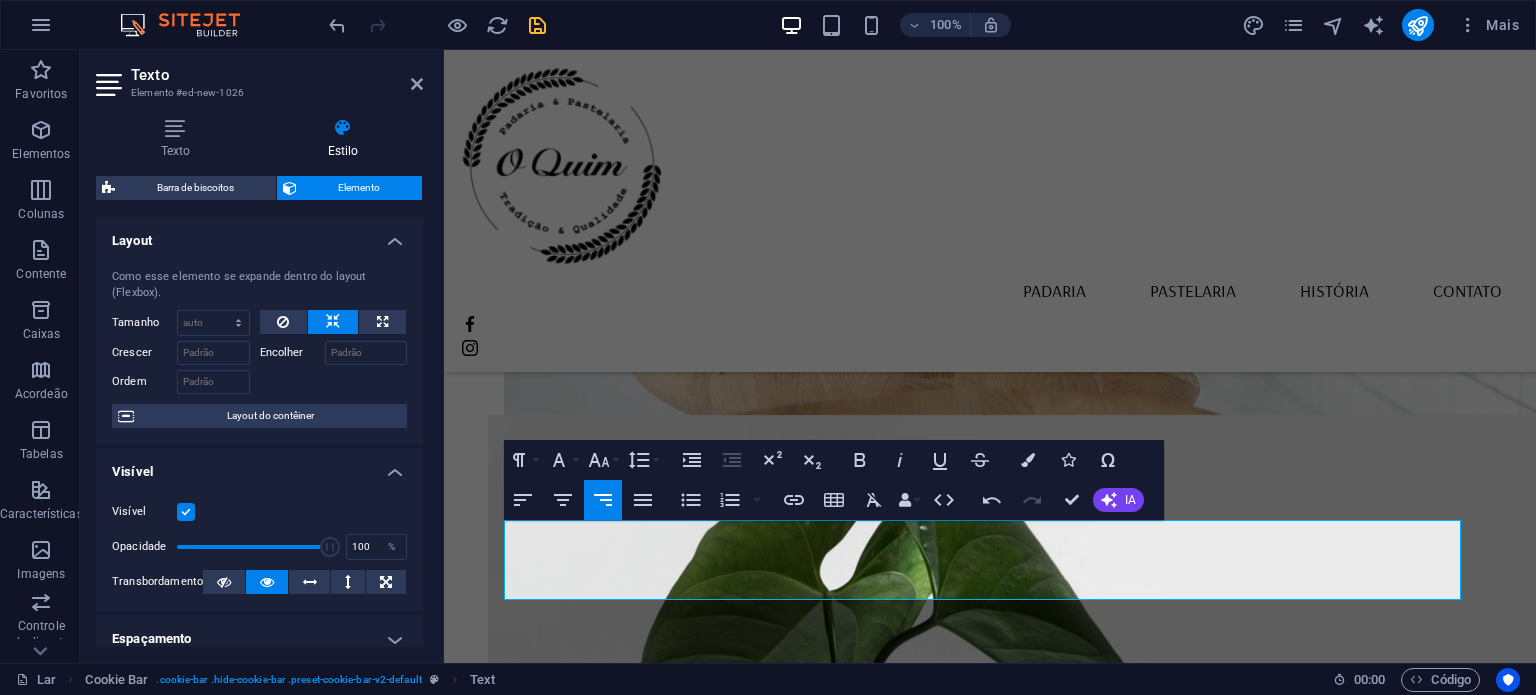 scroll, scrollTop: 2187, scrollLeft: 0, axis: vertical 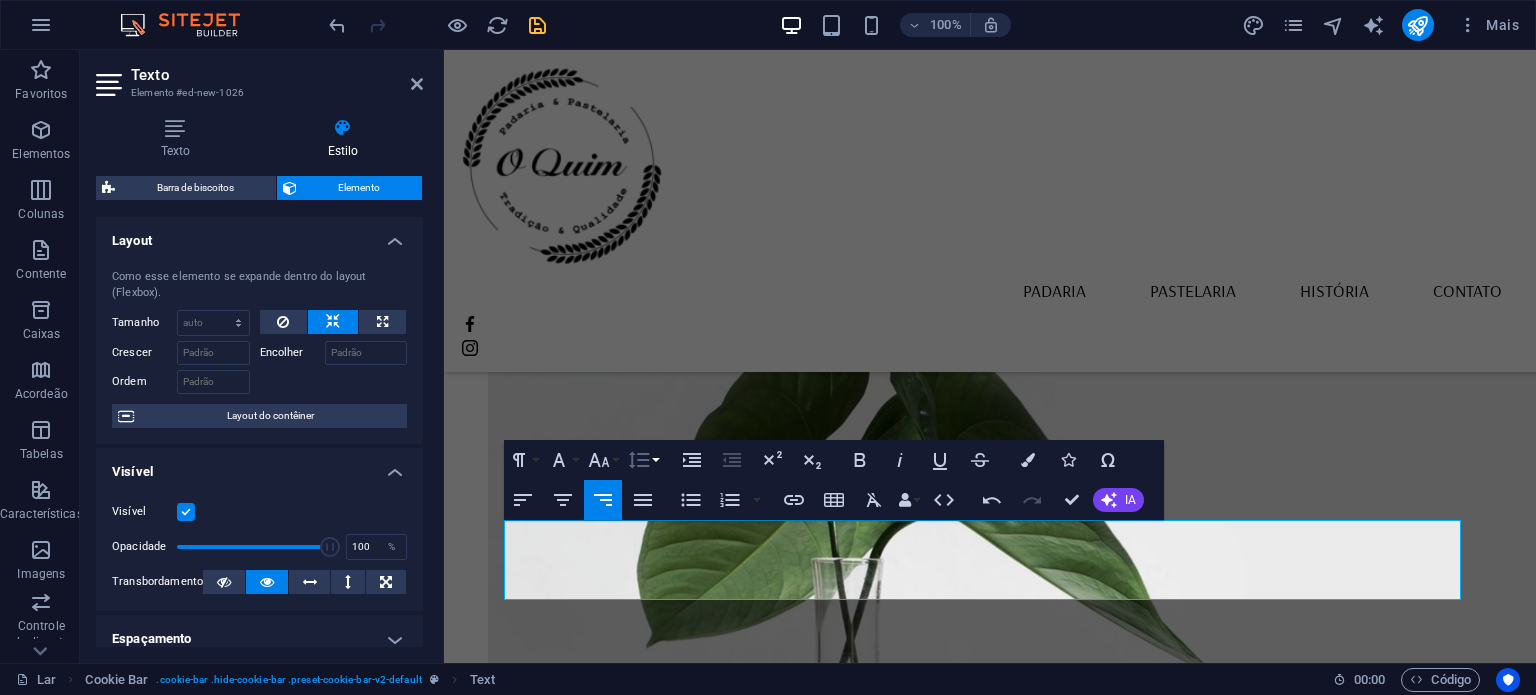 click on "Altura da linha" at bounding box center (643, 460) 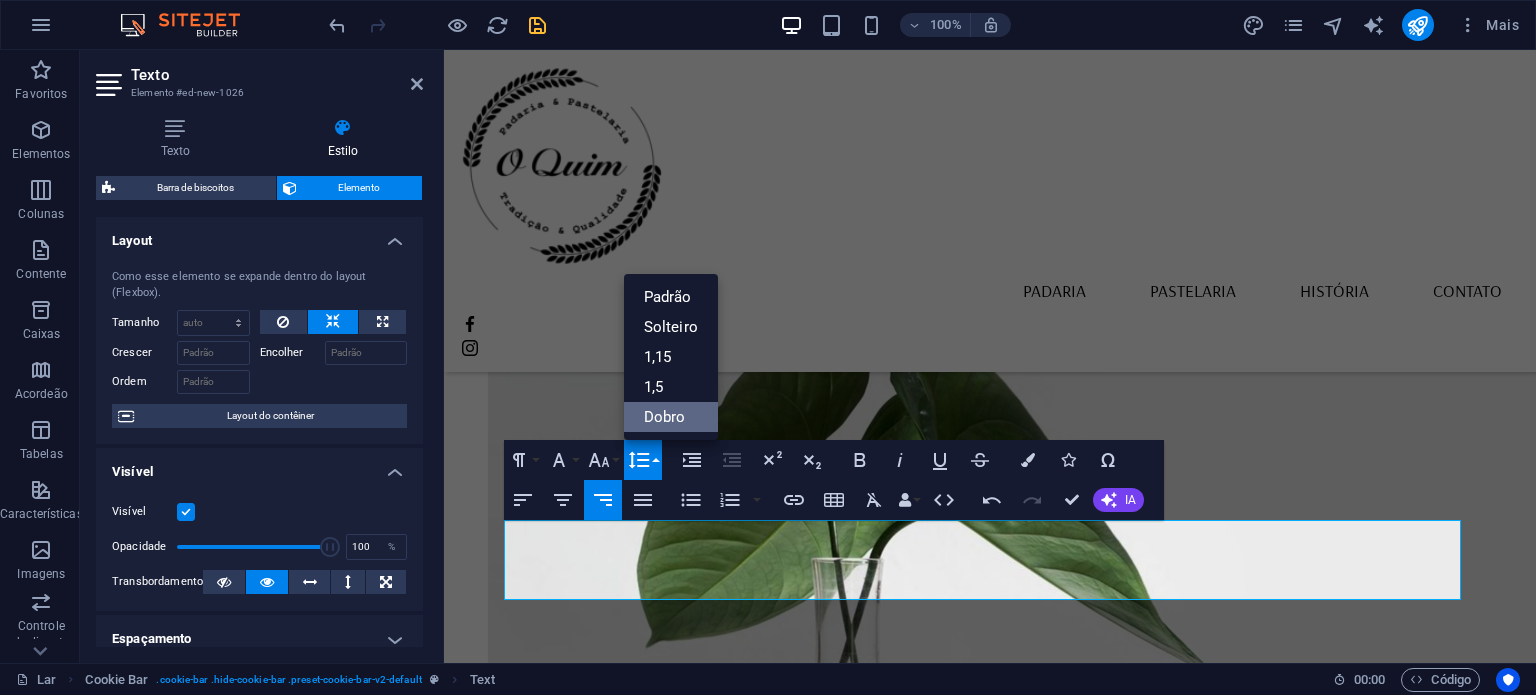 scroll, scrollTop: 0, scrollLeft: 0, axis: both 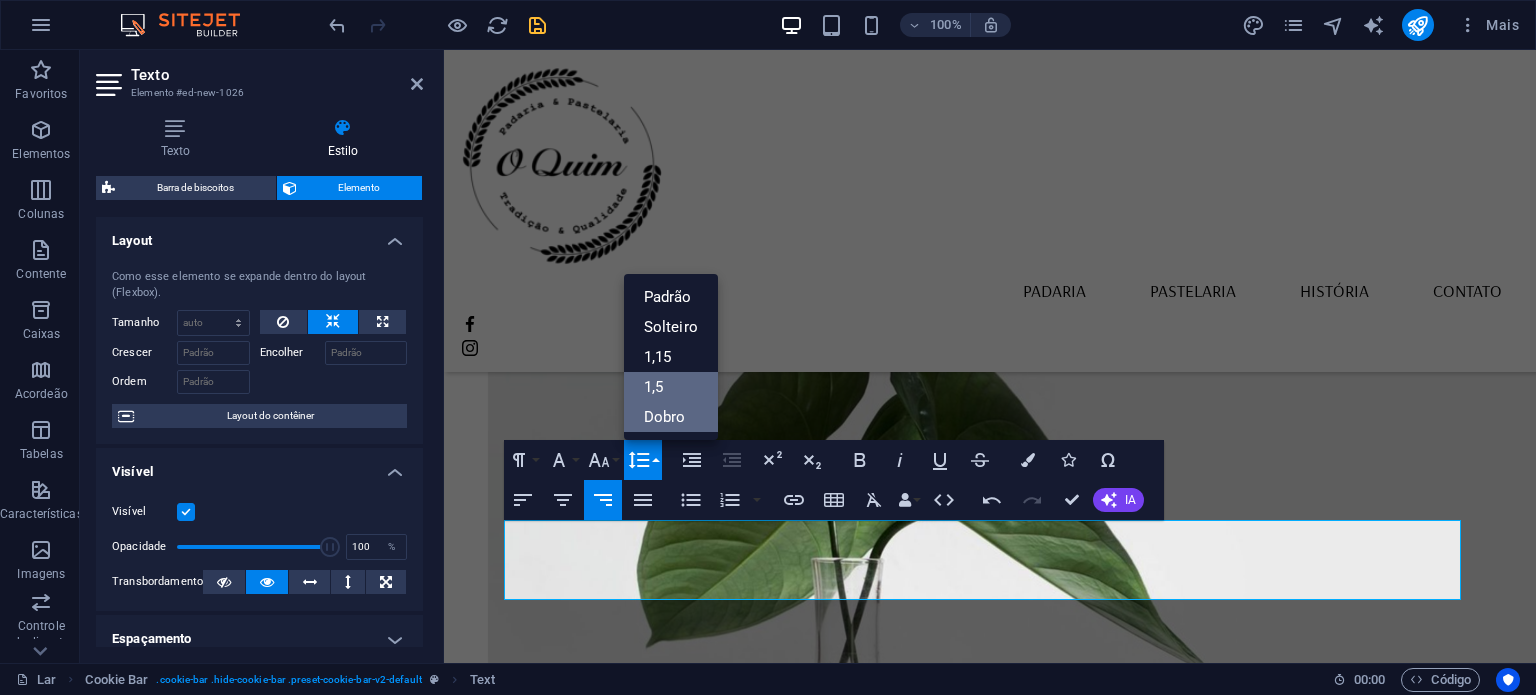 click on "1,5" at bounding box center (671, 387) 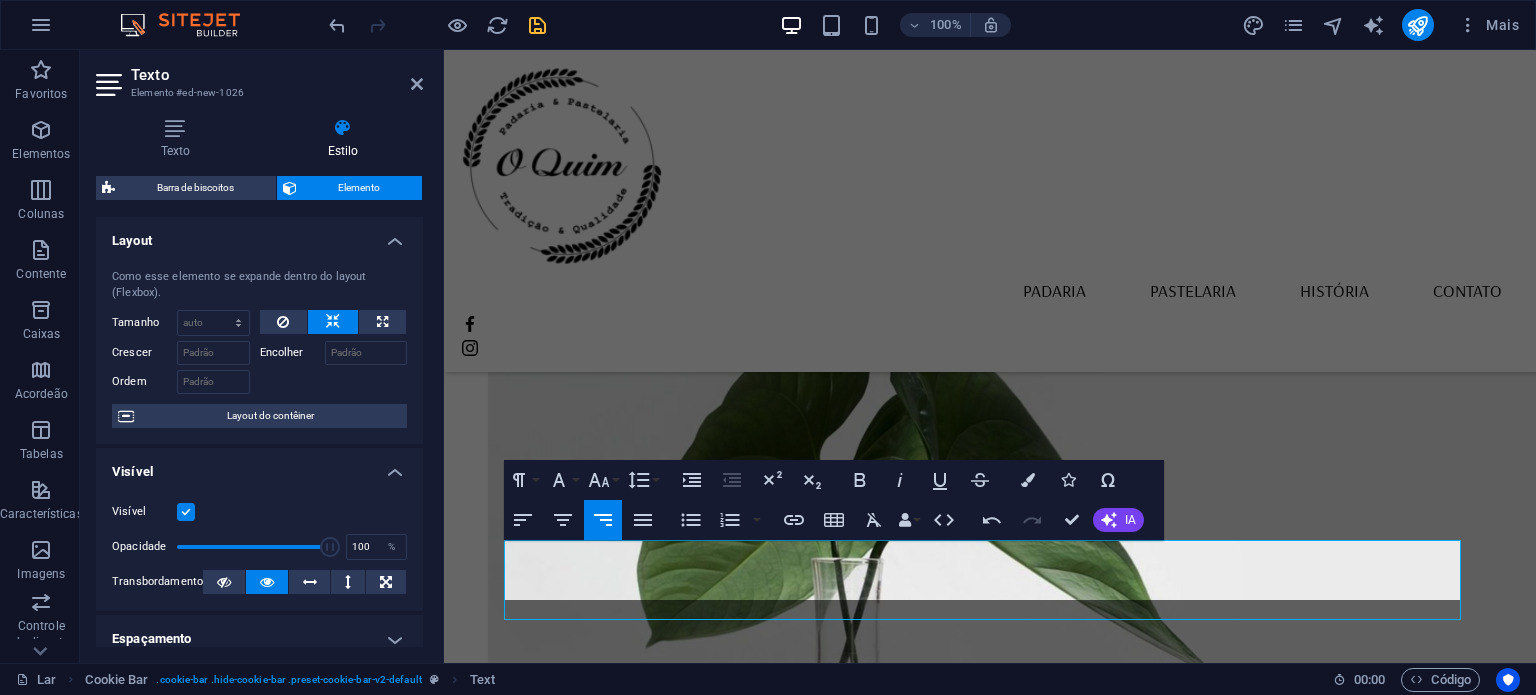 scroll, scrollTop: 2167, scrollLeft: 0, axis: vertical 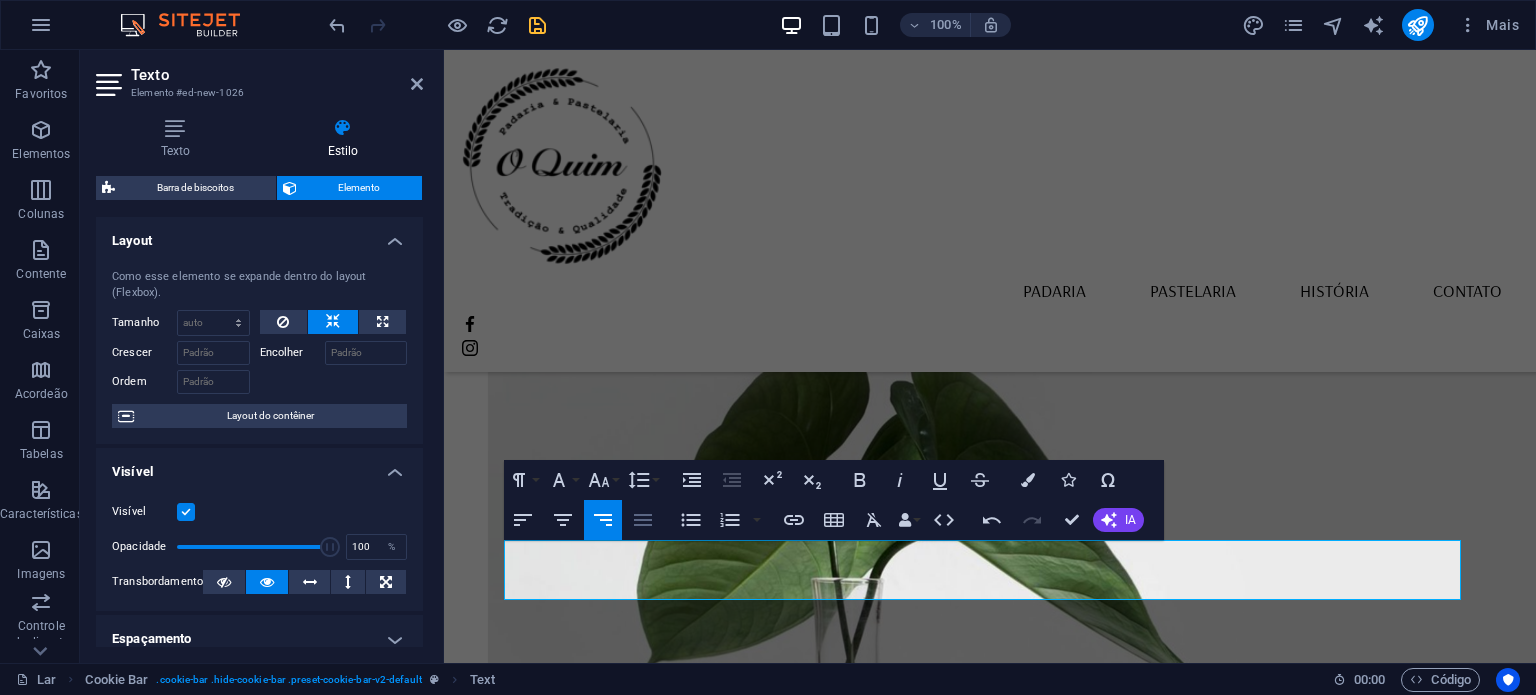 click 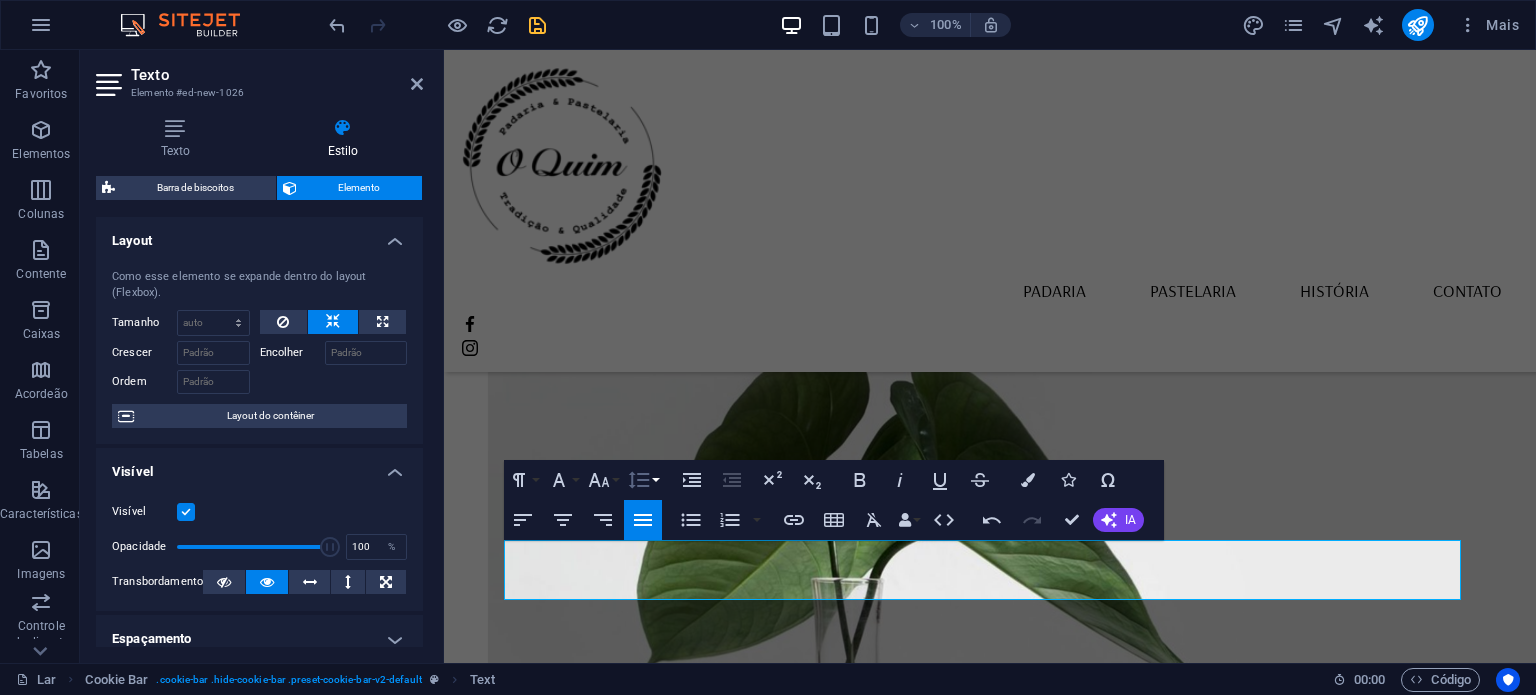 click 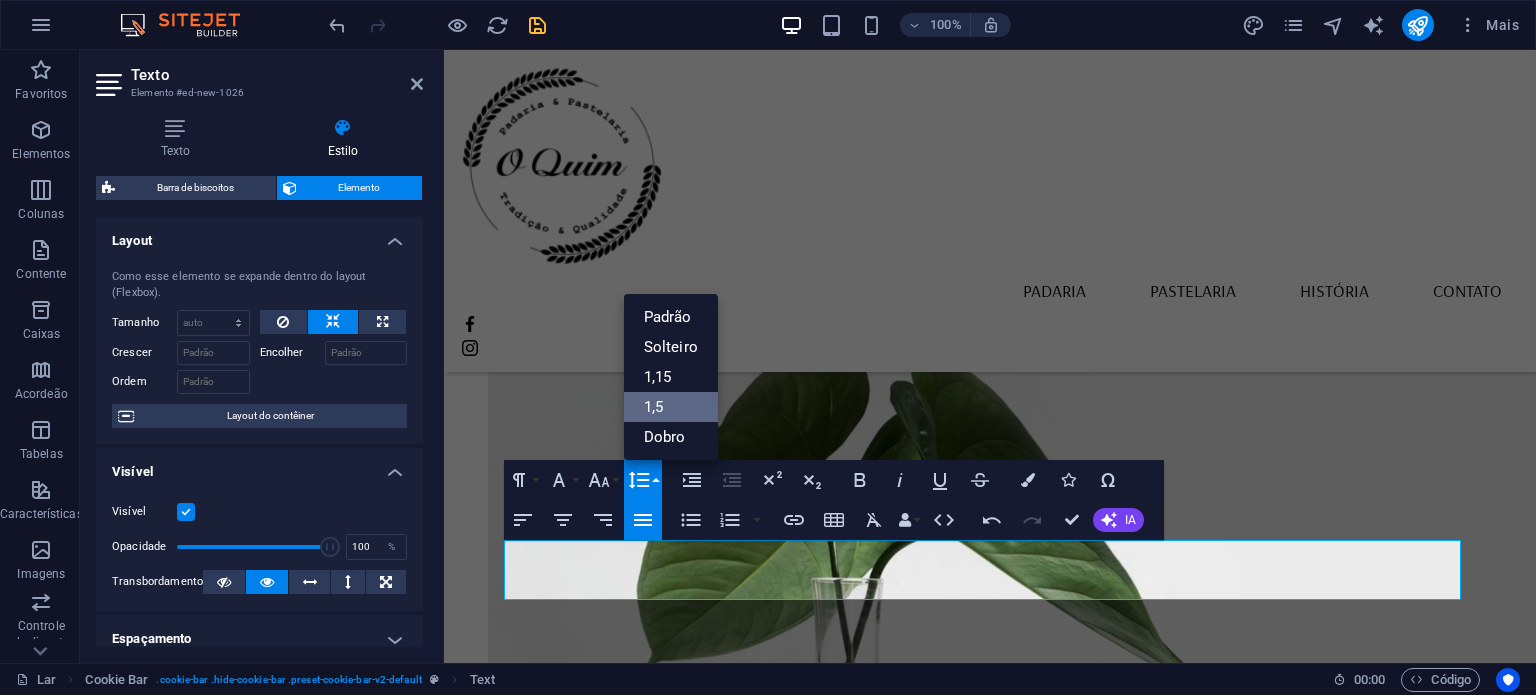 scroll, scrollTop: 0, scrollLeft: 0, axis: both 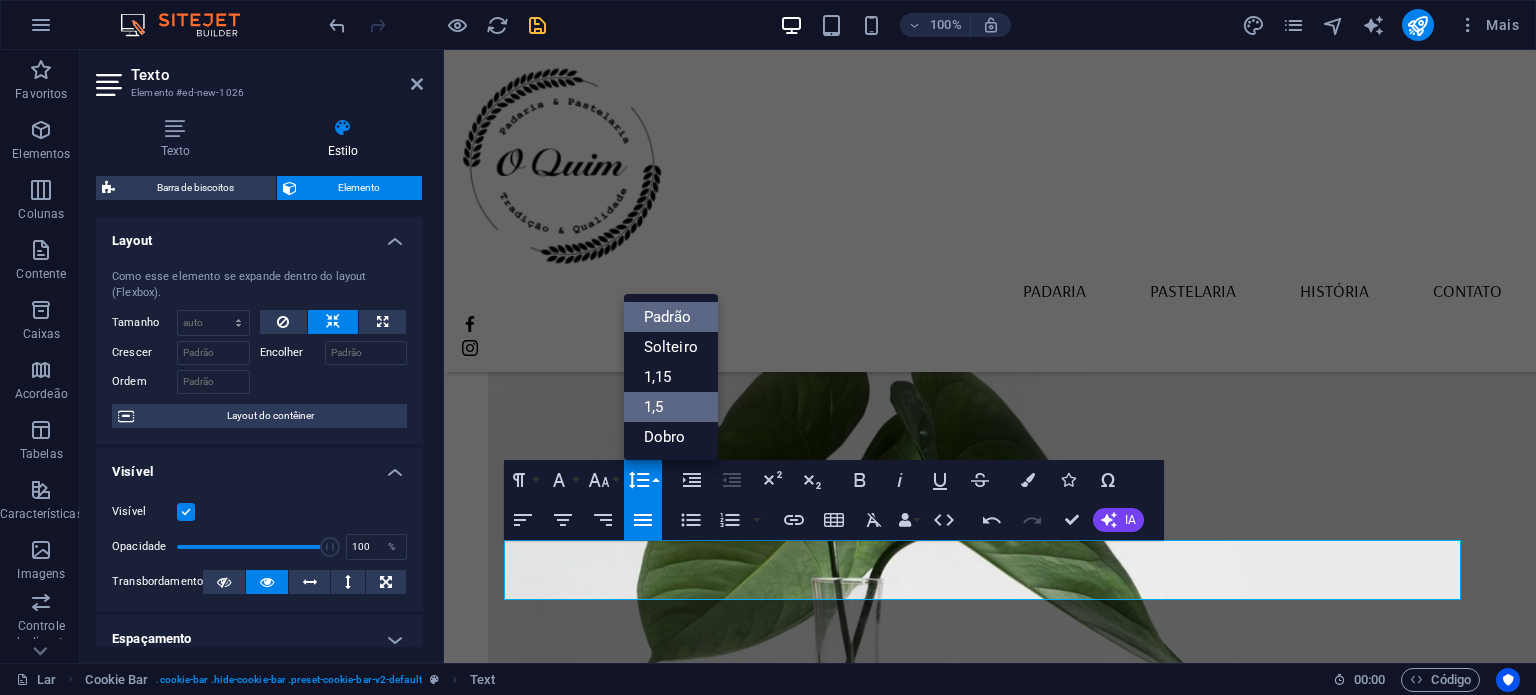 click on "Padrão" at bounding box center (668, 317) 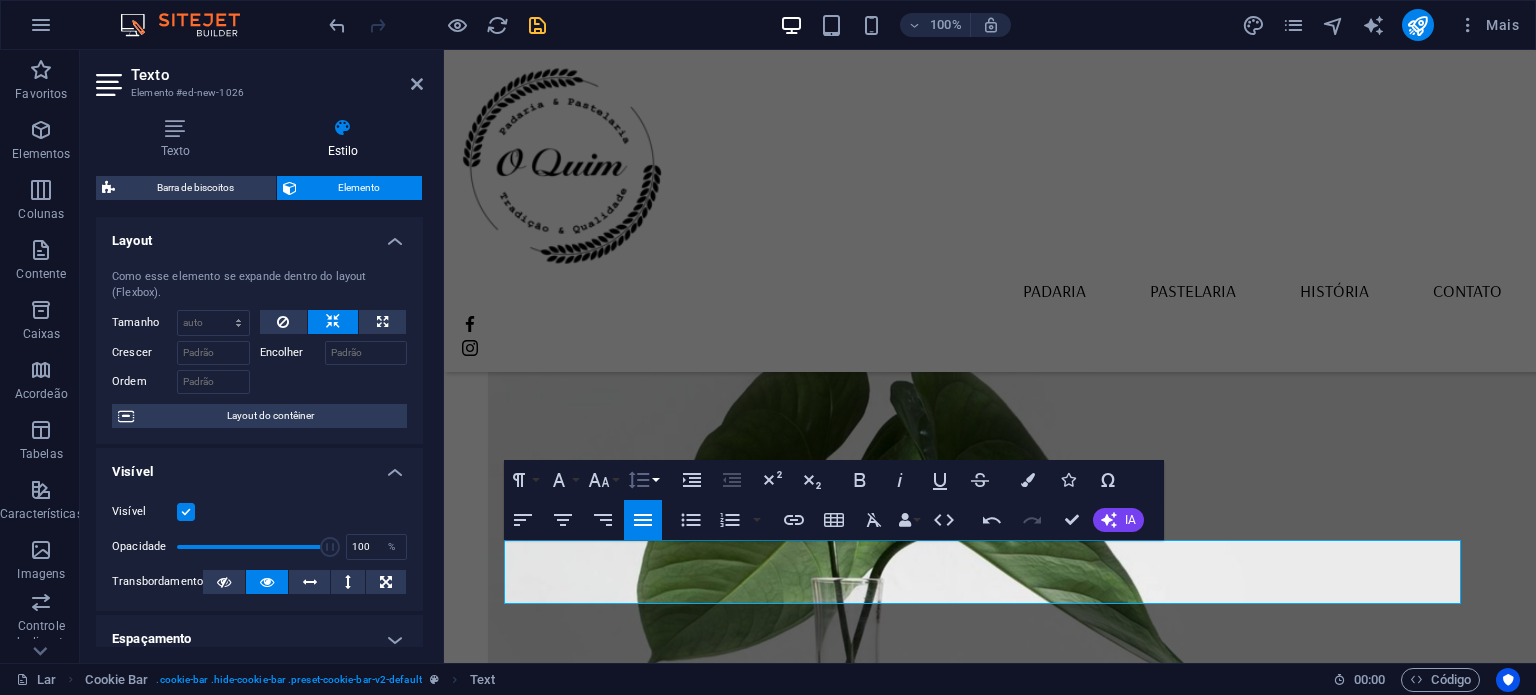 click 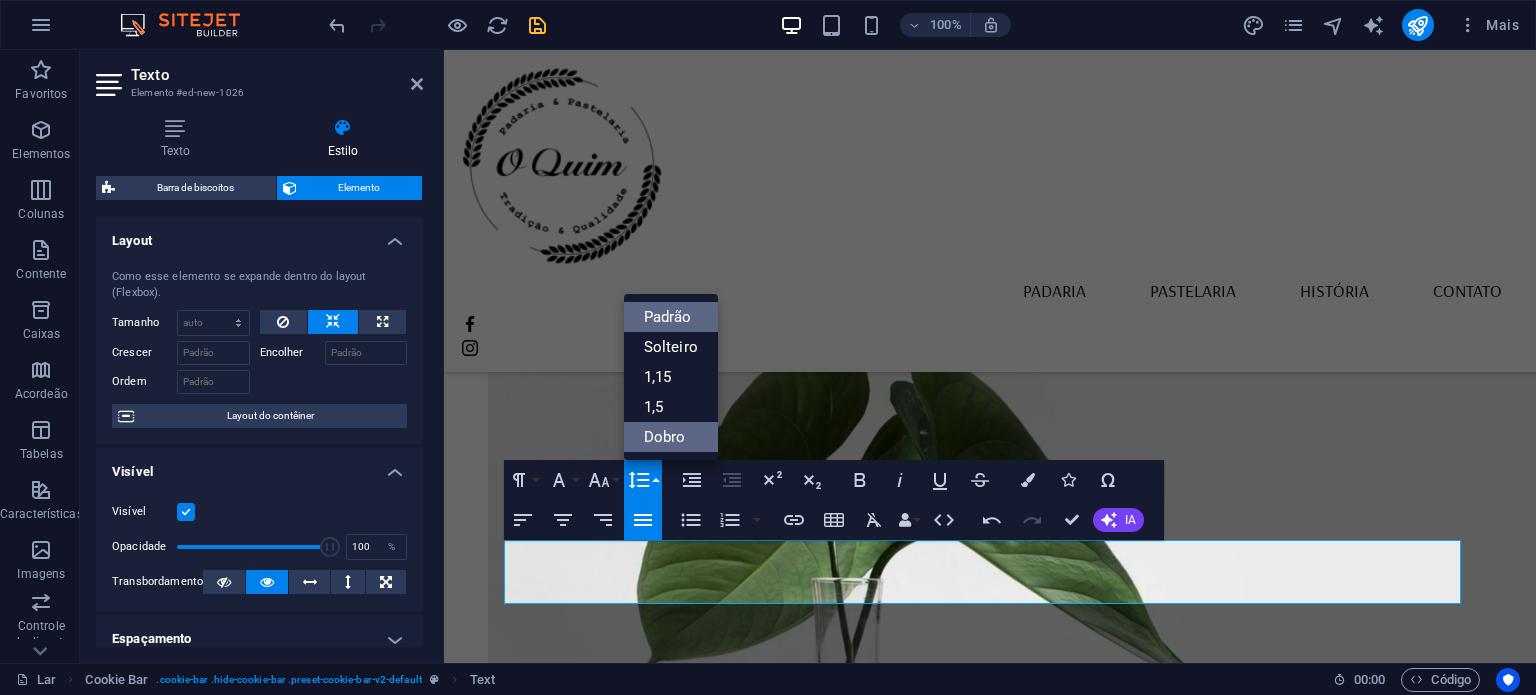 scroll, scrollTop: 0, scrollLeft: 0, axis: both 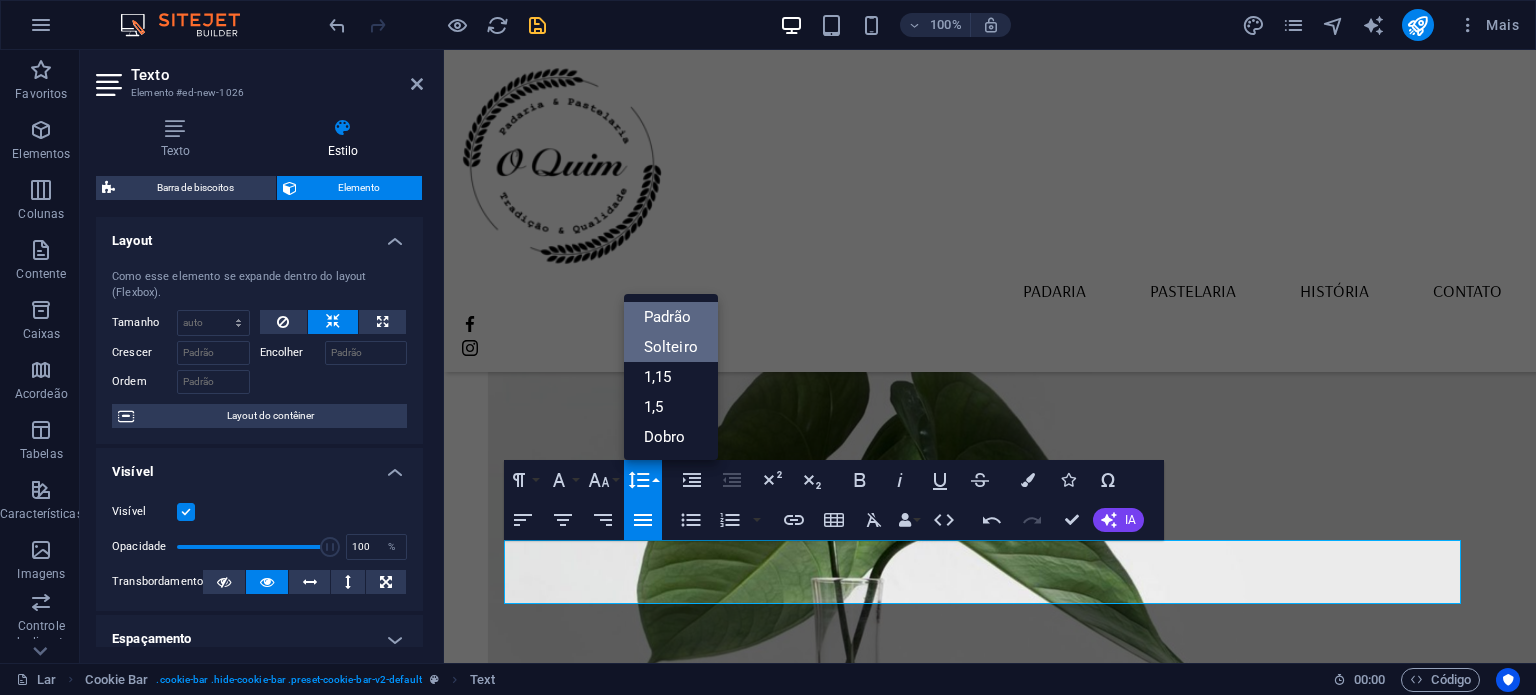 click on "Solteiro" at bounding box center (671, 347) 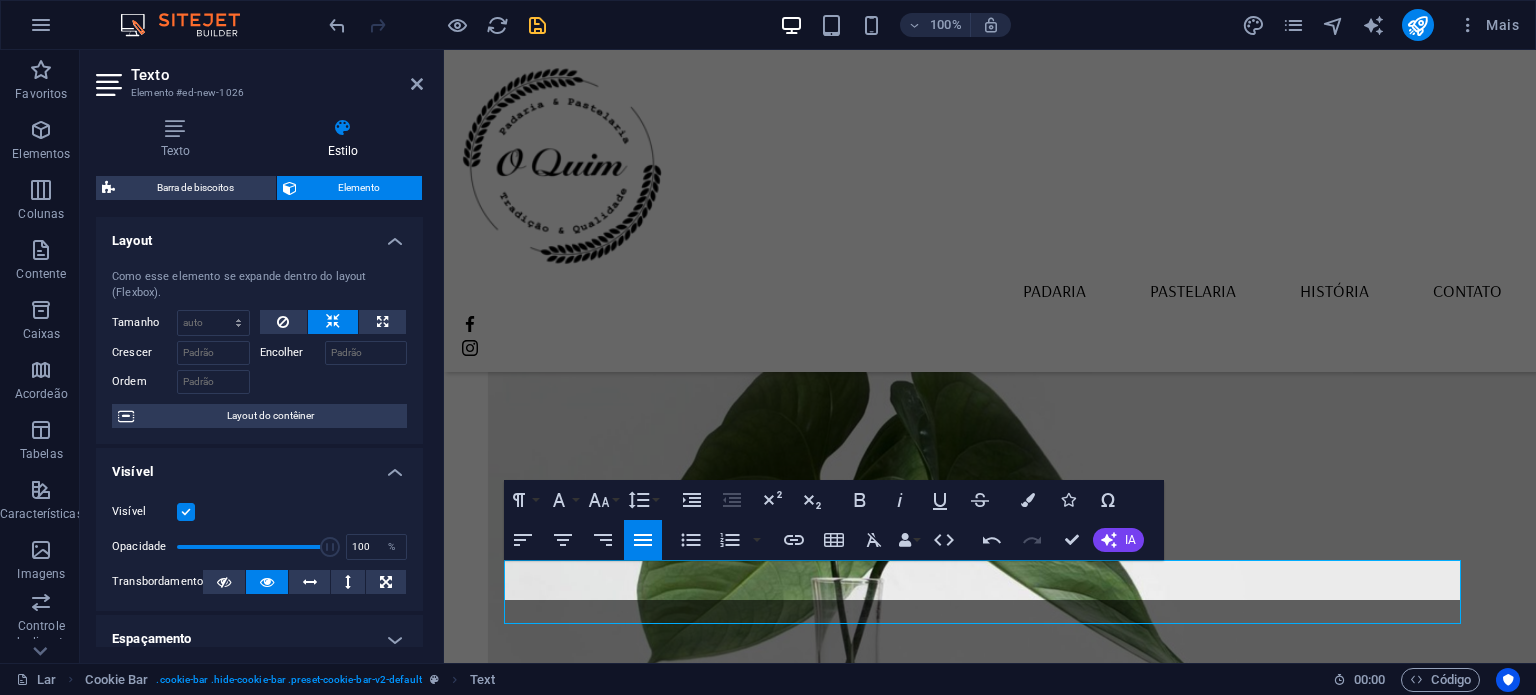 scroll, scrollTop: 2147, scrollLeft: 0, axis: vertical 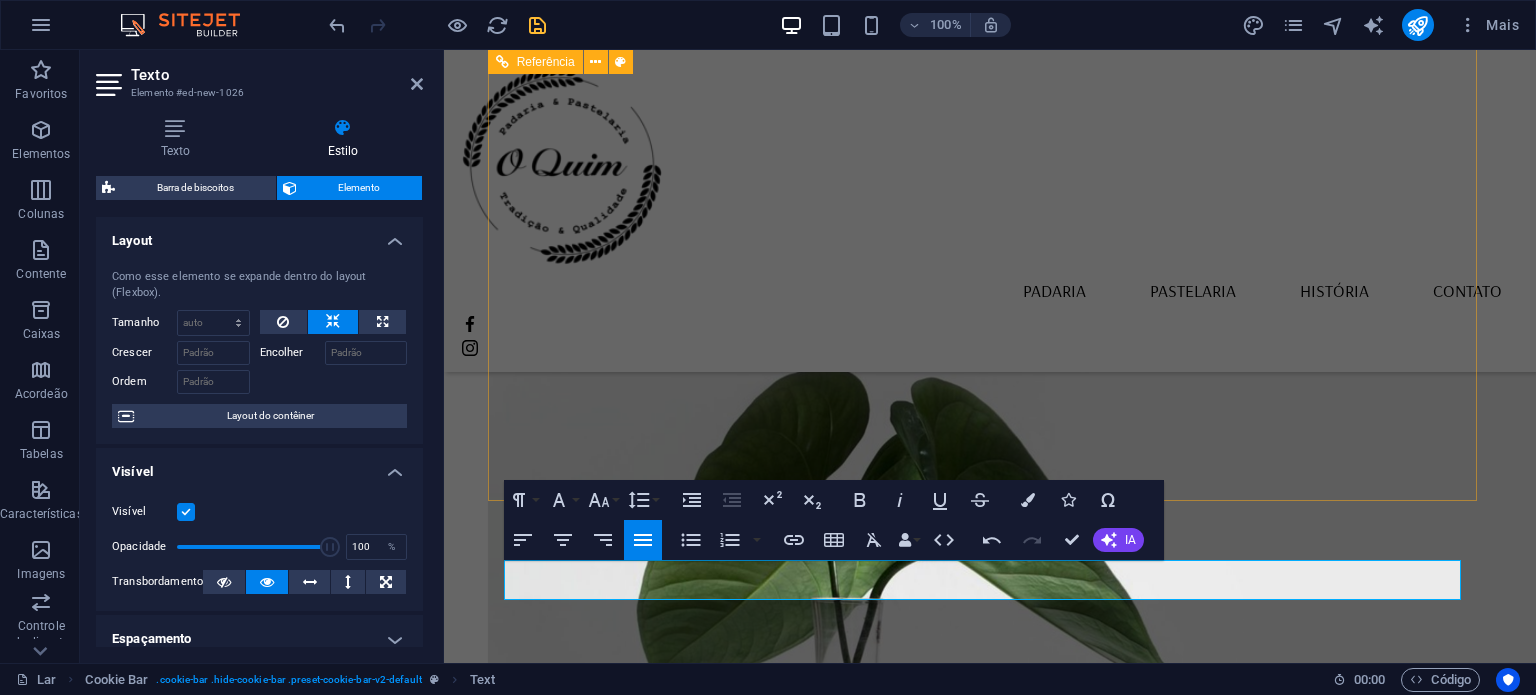 click on "Localização Rua Padre Bento Pereira N40ª Borba 7150-139 Aviso Legal Política         de Privacidade   Horário De segunda a sexta         Das 5h30 às 13h Sábado          Fechado   Domingo         das 6h às 12h  Contatos panificadora@oquim.pt     +351 912 146 853" at bounding box center [990, 2068] 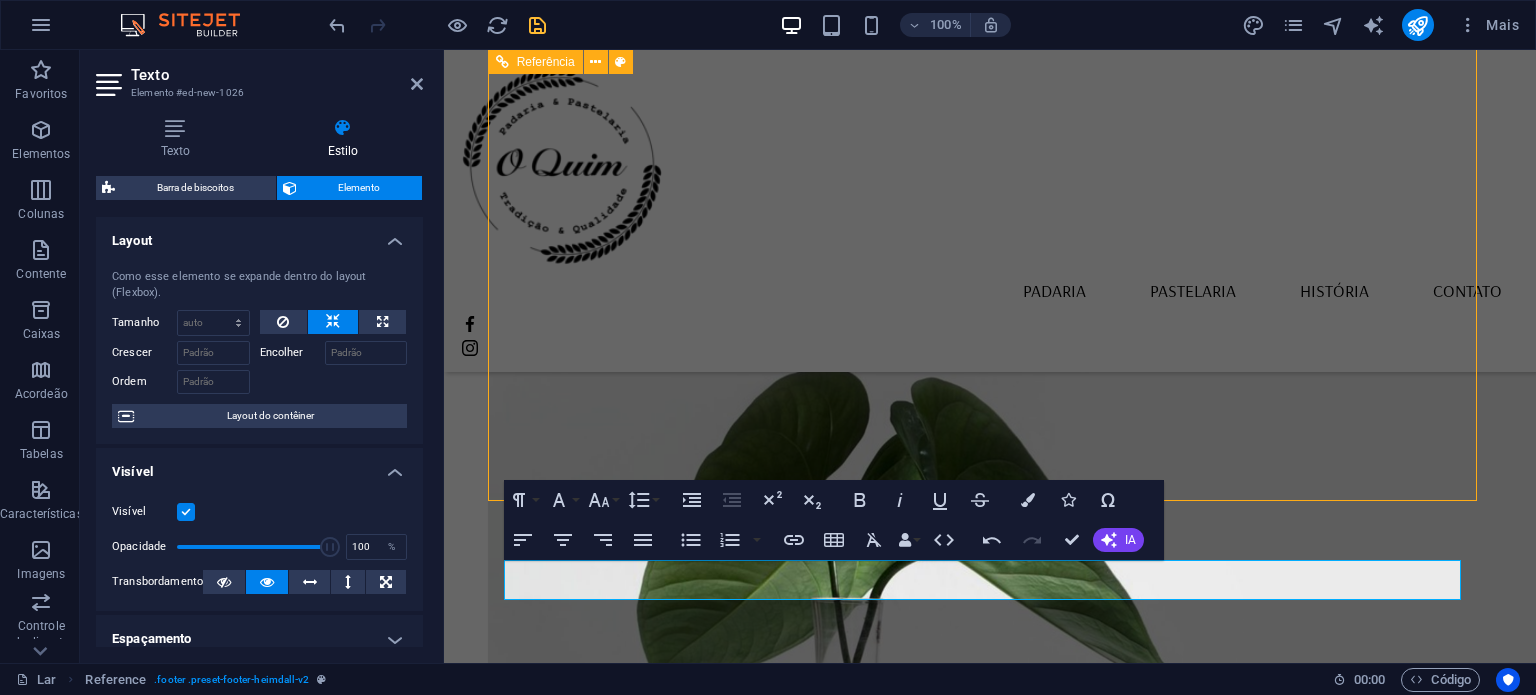 scroll, scrollTop: 2120, scrollLeft: 0, axis: vertical 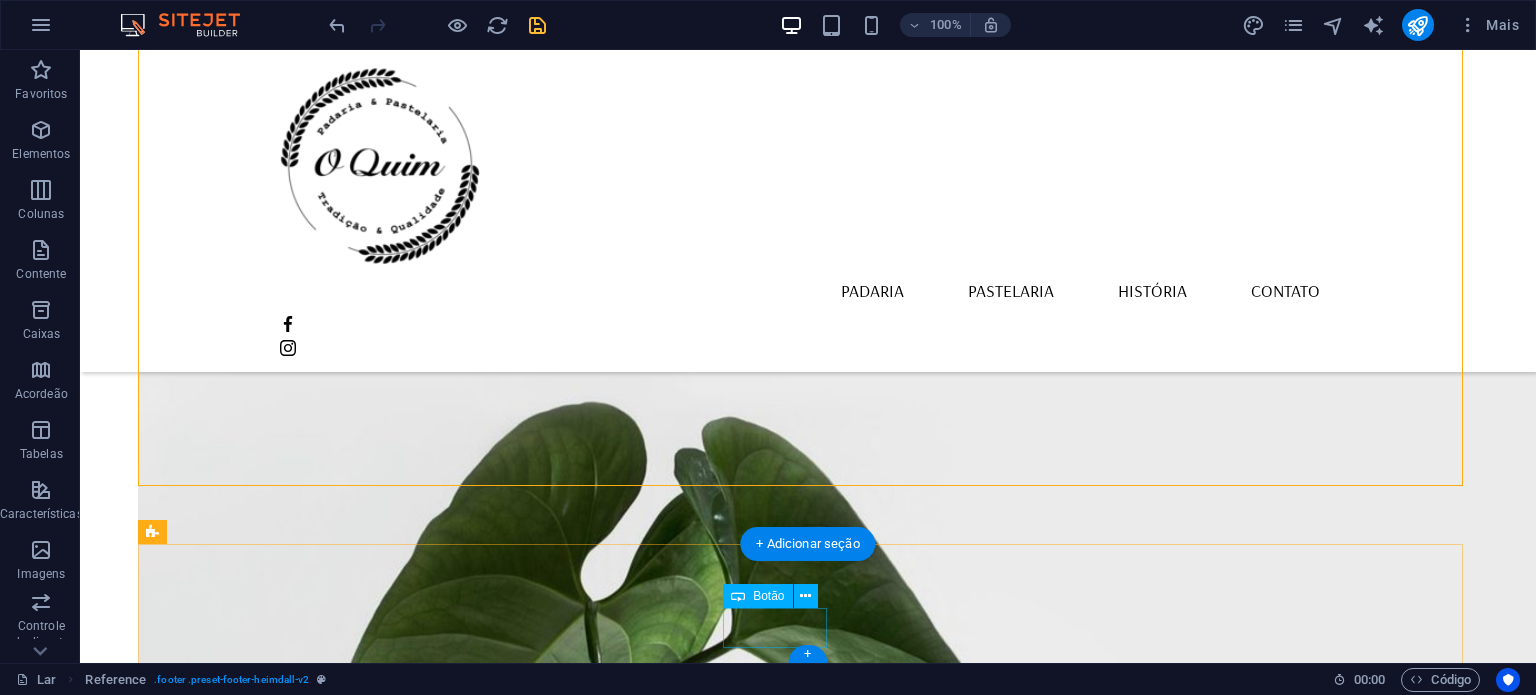 click on "Saber mais" at bounding box center (808, 2559) 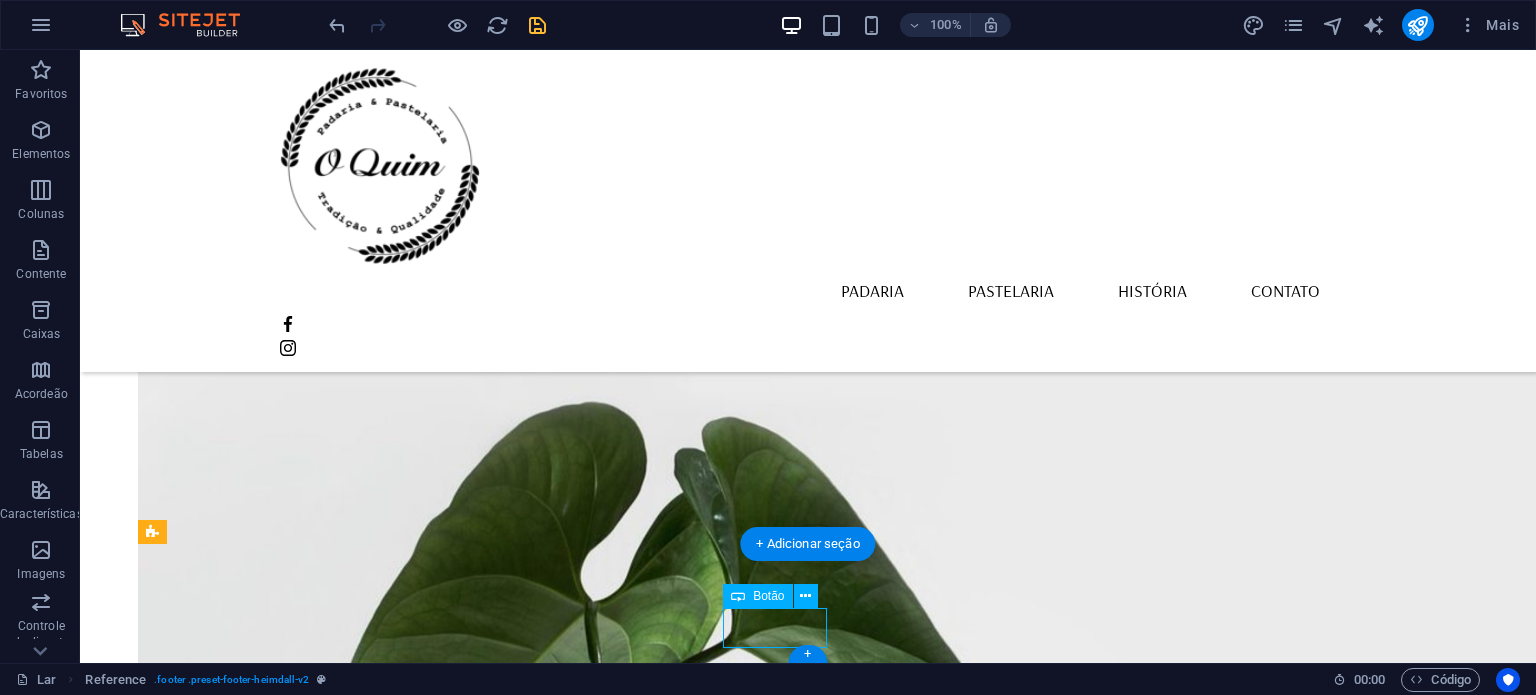 click on "Saber mais" at bounding box center [808, 2559] 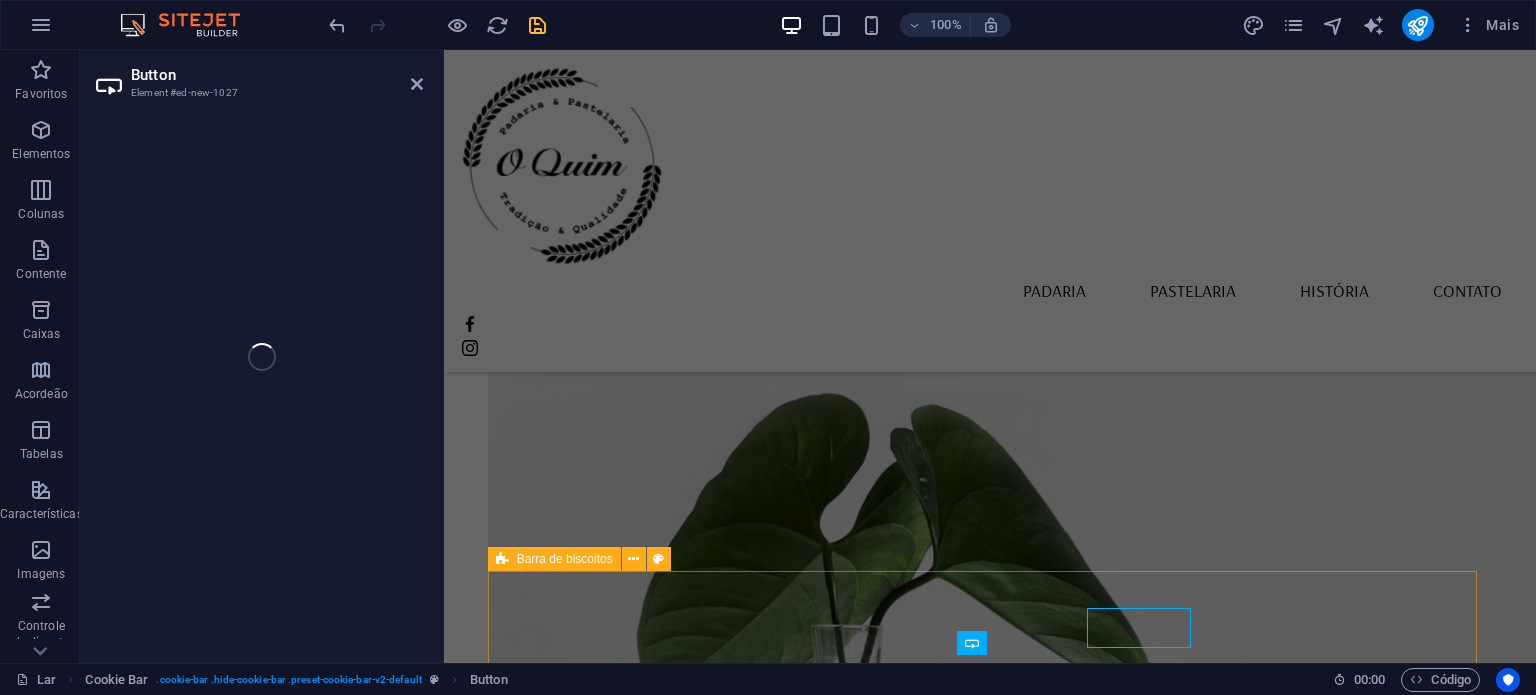 scroll, scrollTop: 2124, scrollLeft: 0, axis: vertical 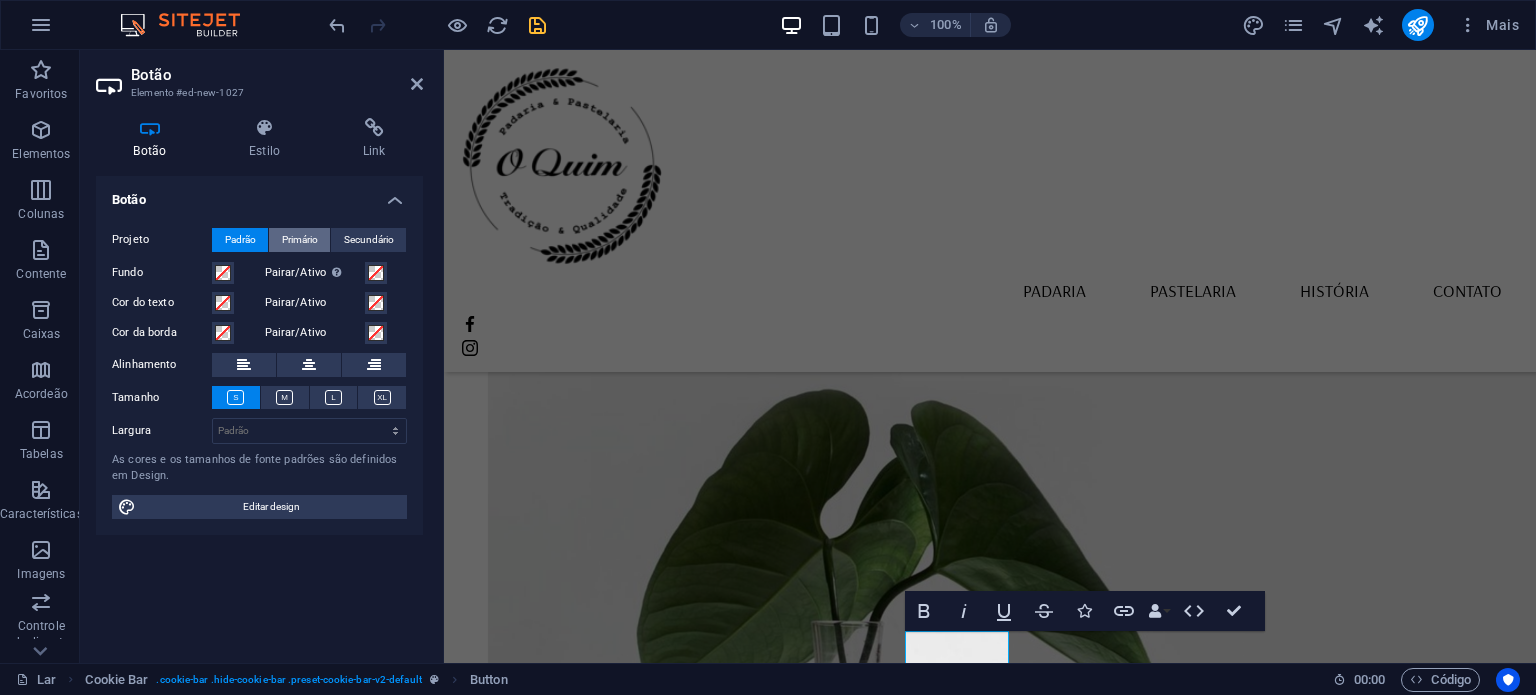click on "Primário" at bounding box center (300, 240) 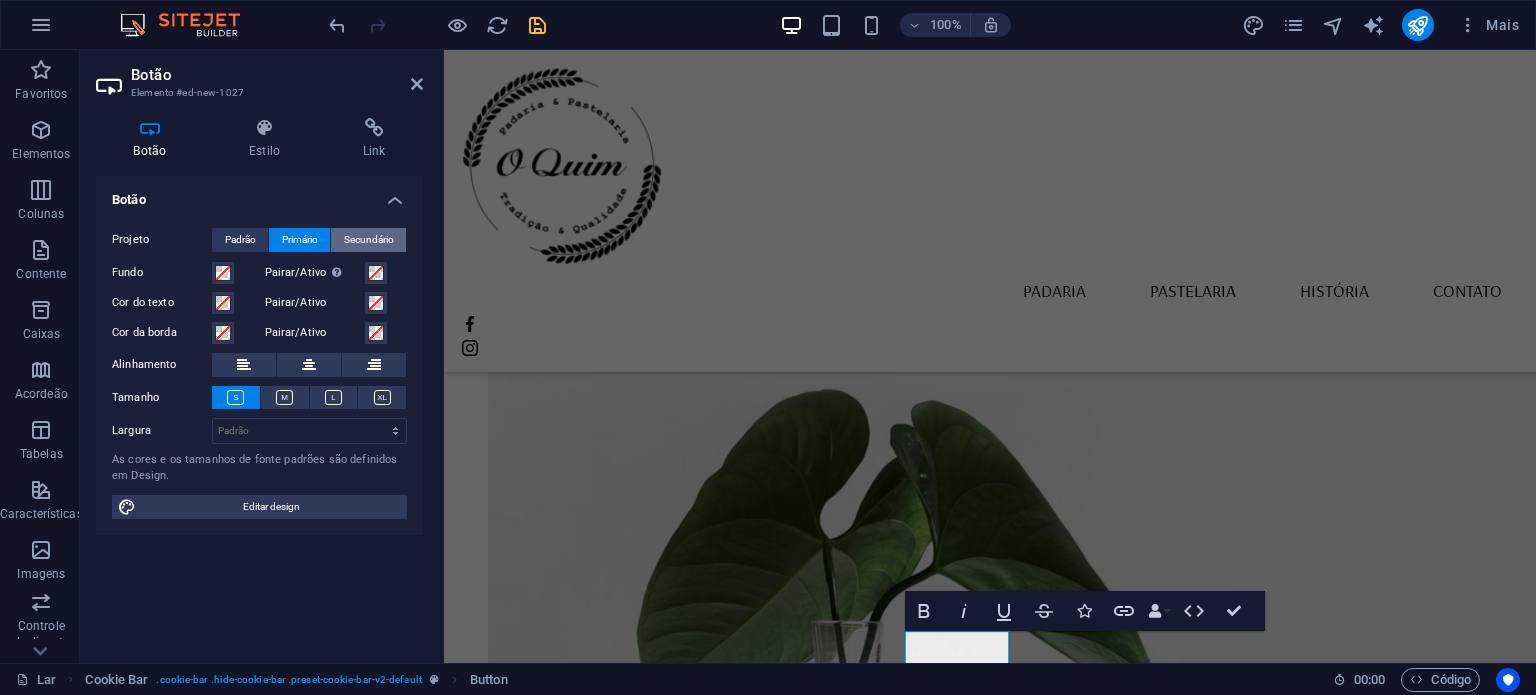 click on "Secundário" at bounding box center [369, 240] 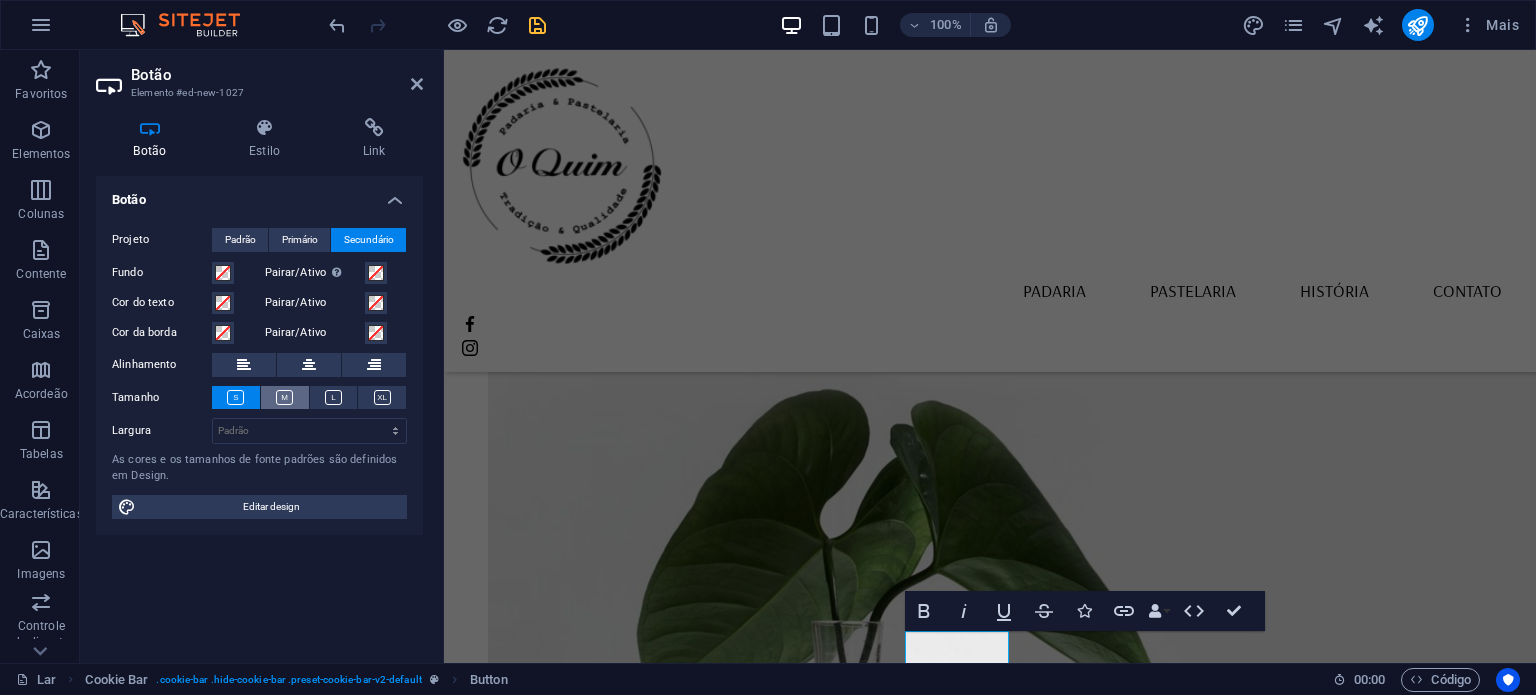 click at bounding box center [285, 397] 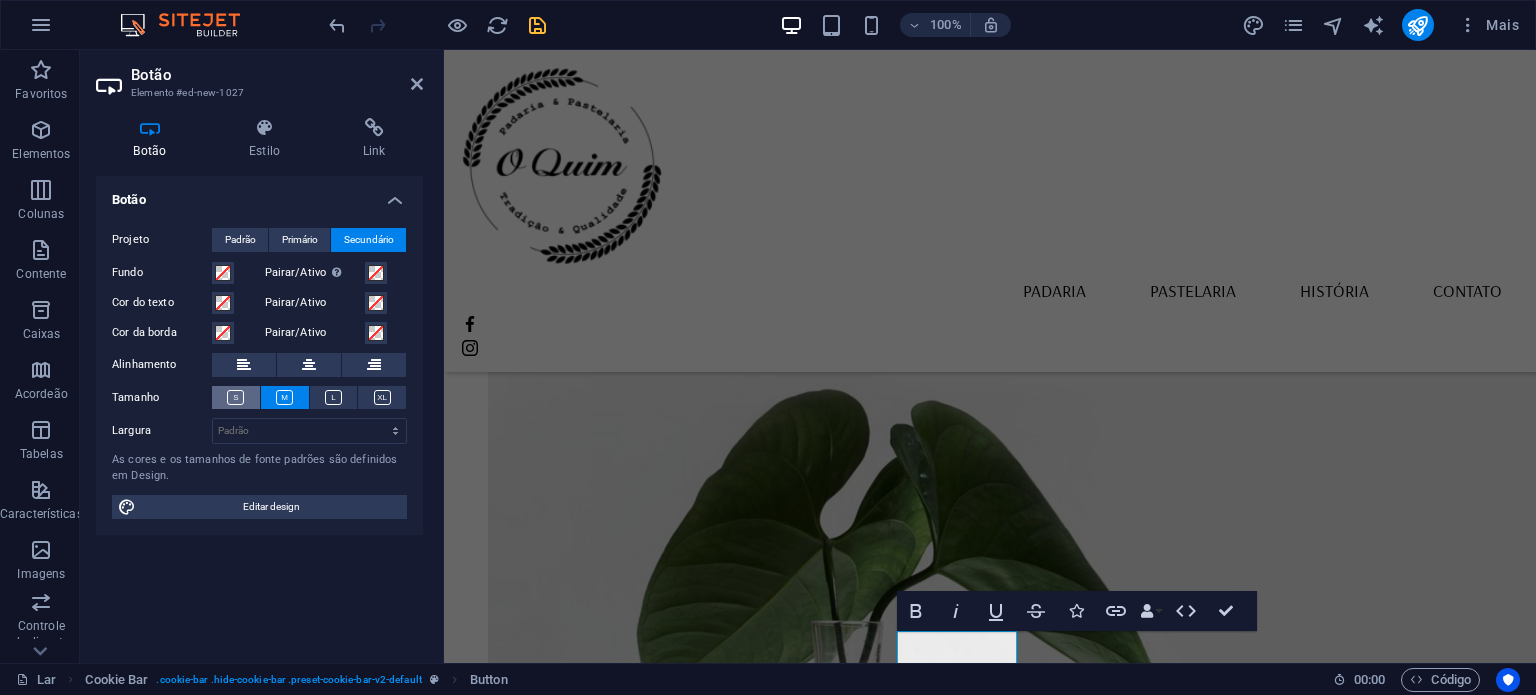 click at bounding box center (235, 397) 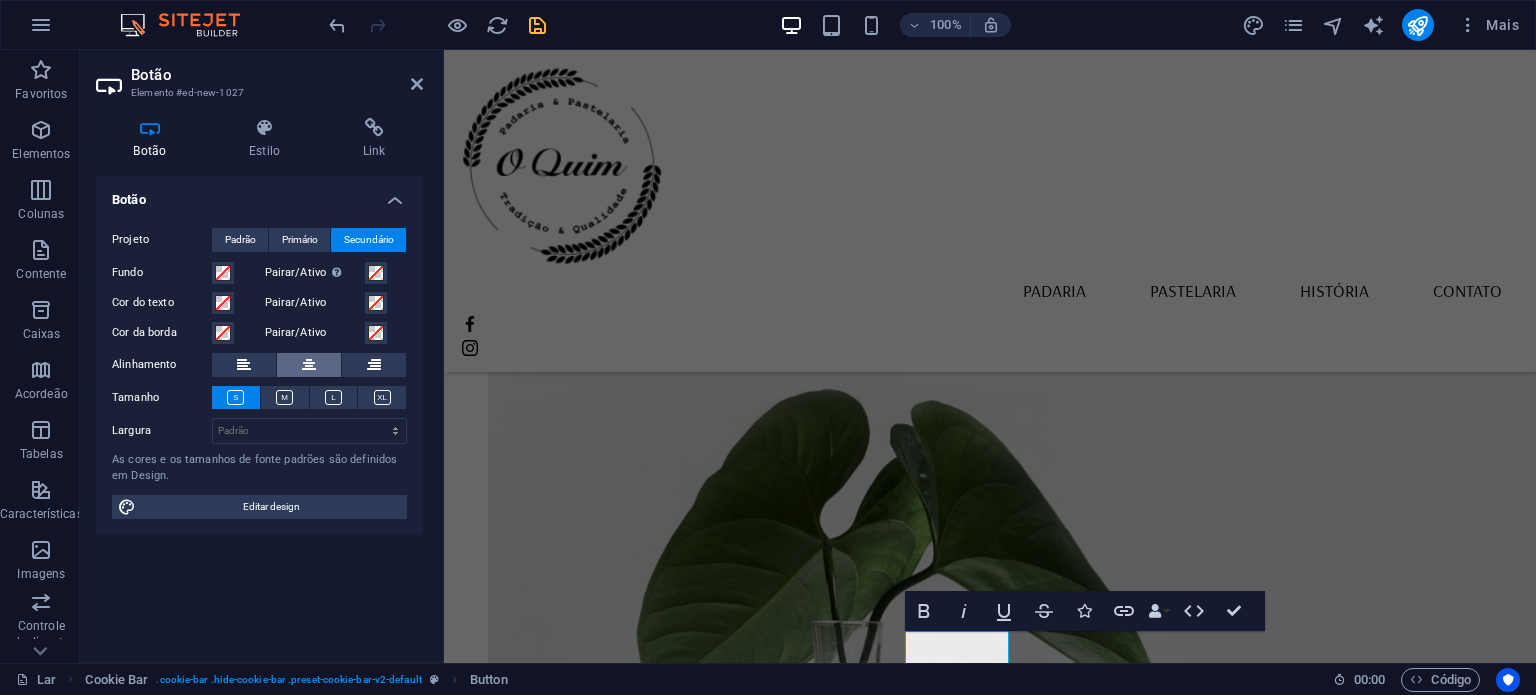 click at bounding box center (309, 365) 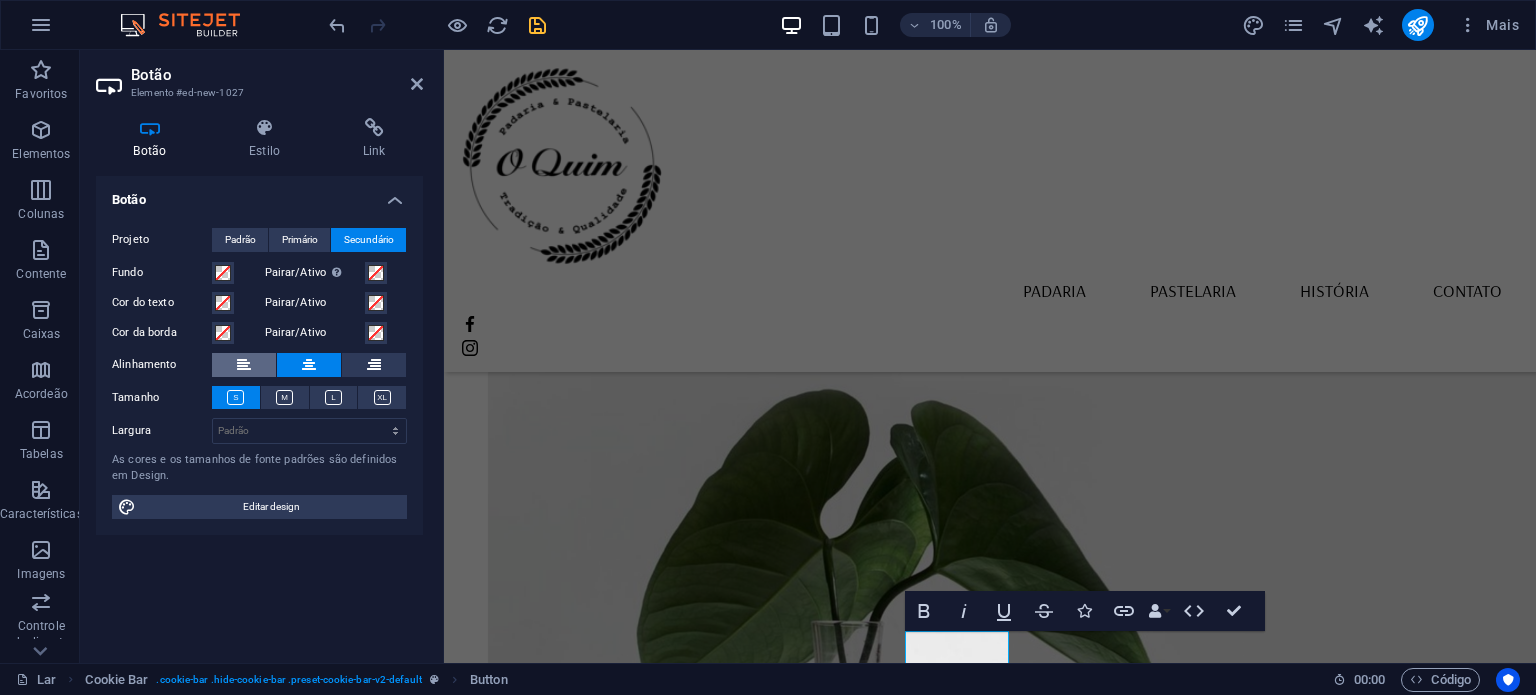 click at bounding box center (244, 365) 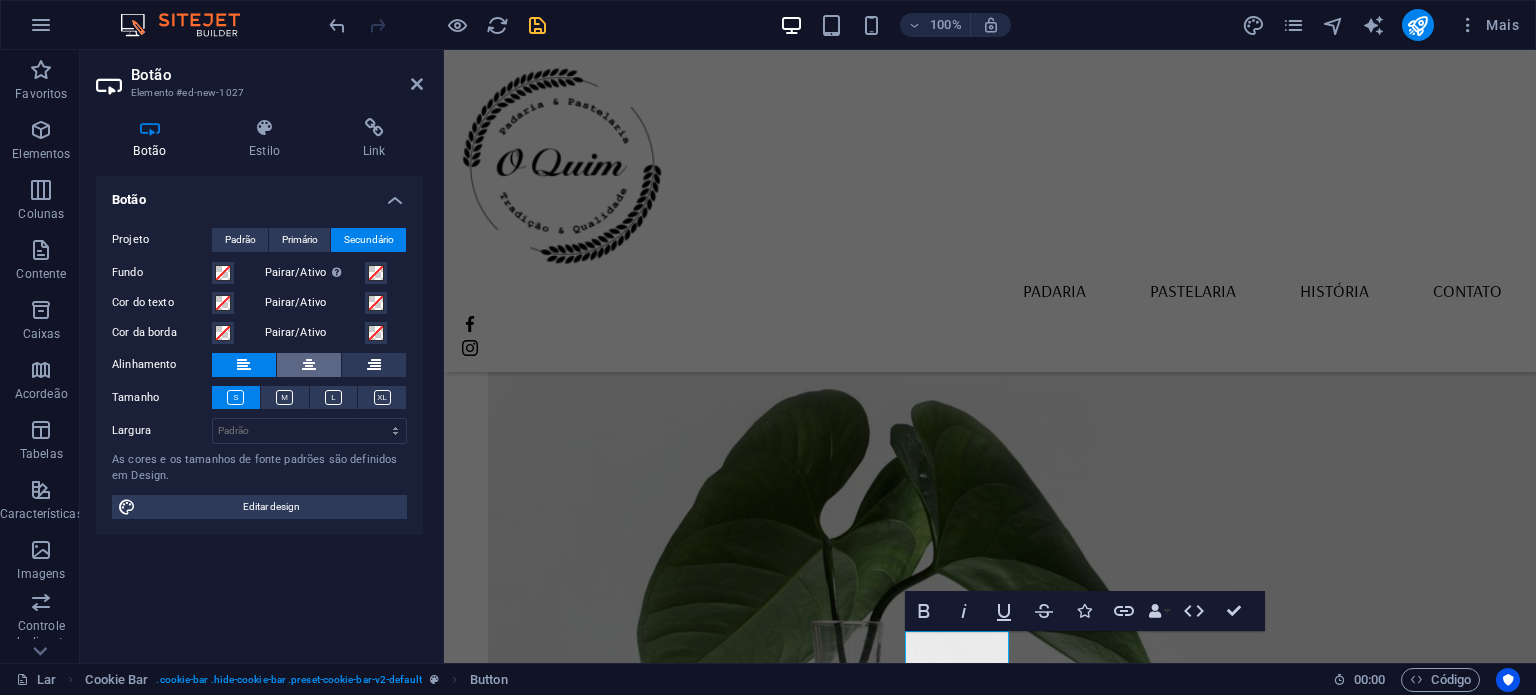 click at bounding box center (309, 365) 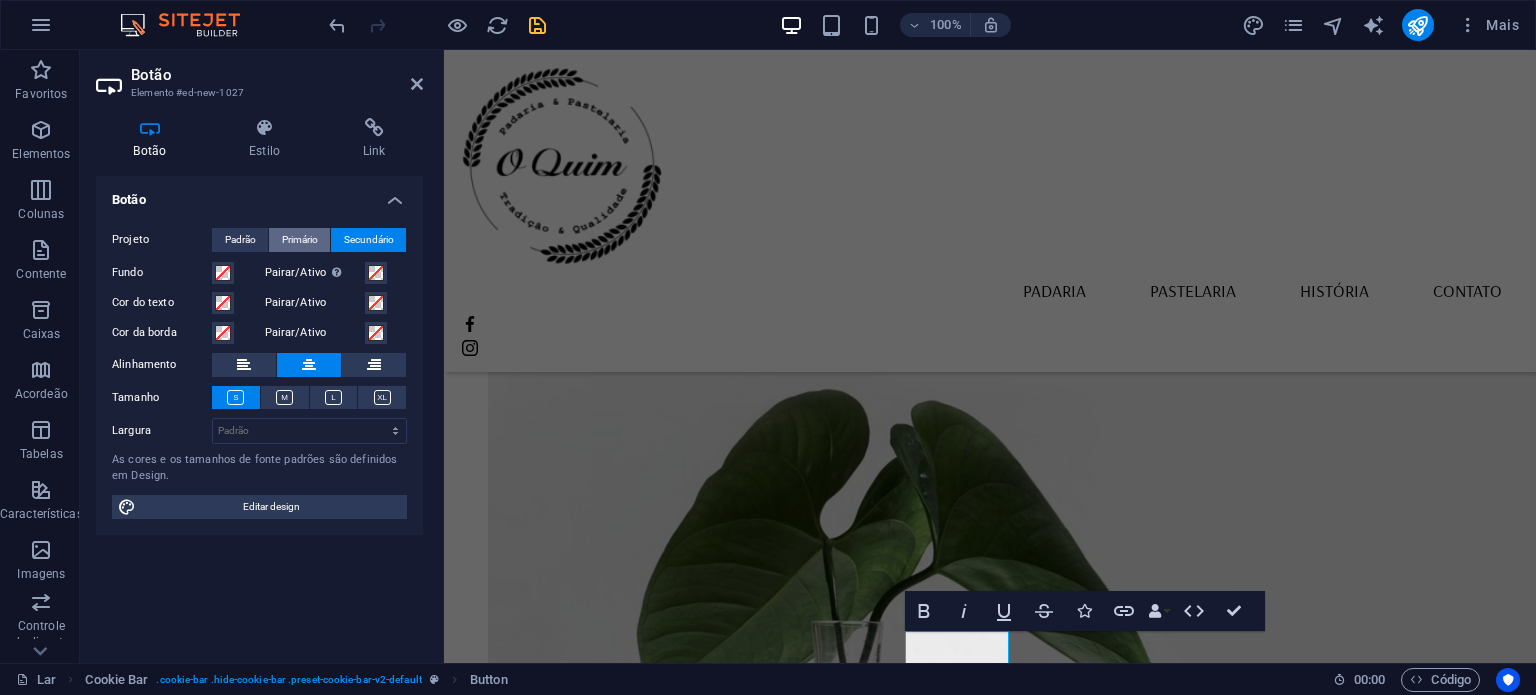 click on "Primário" at bounding box center [300, 240] 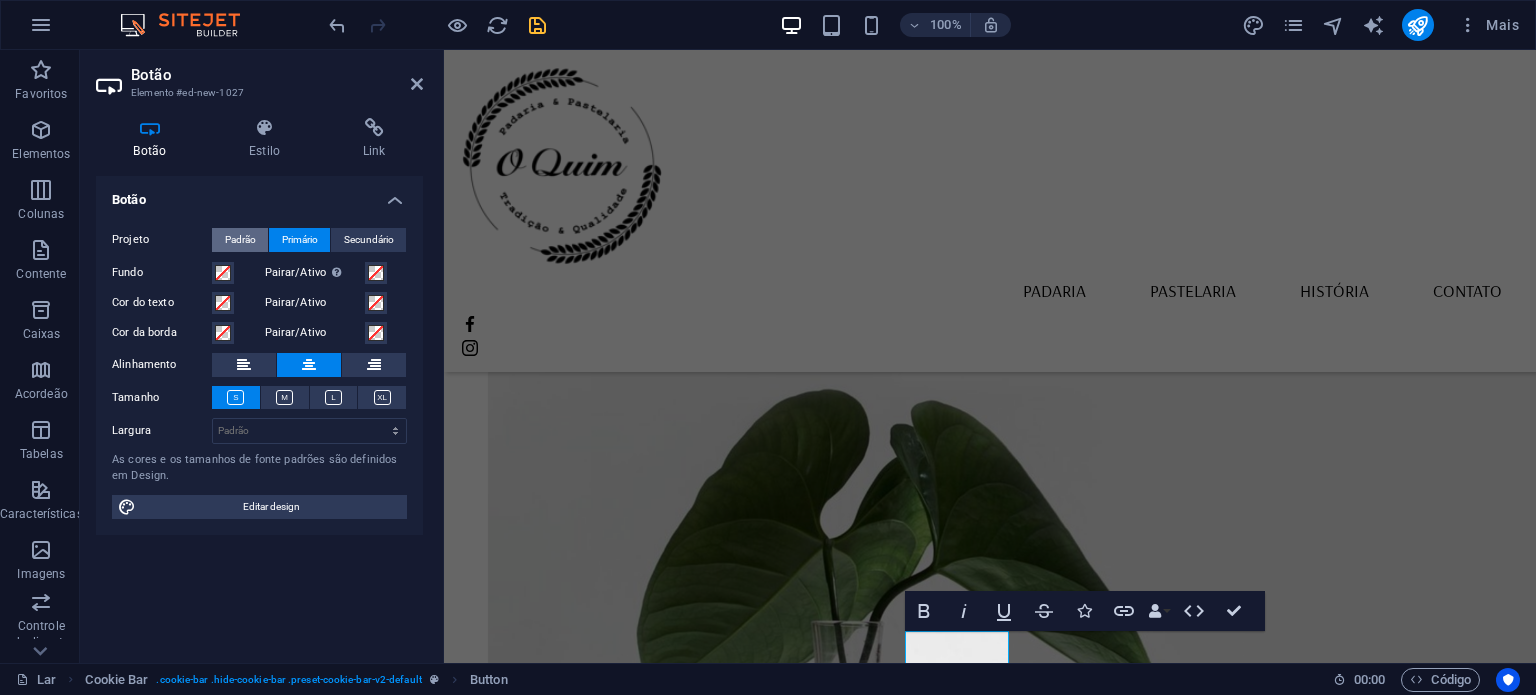 click on "Padrão" at bounding box center [240, 239] 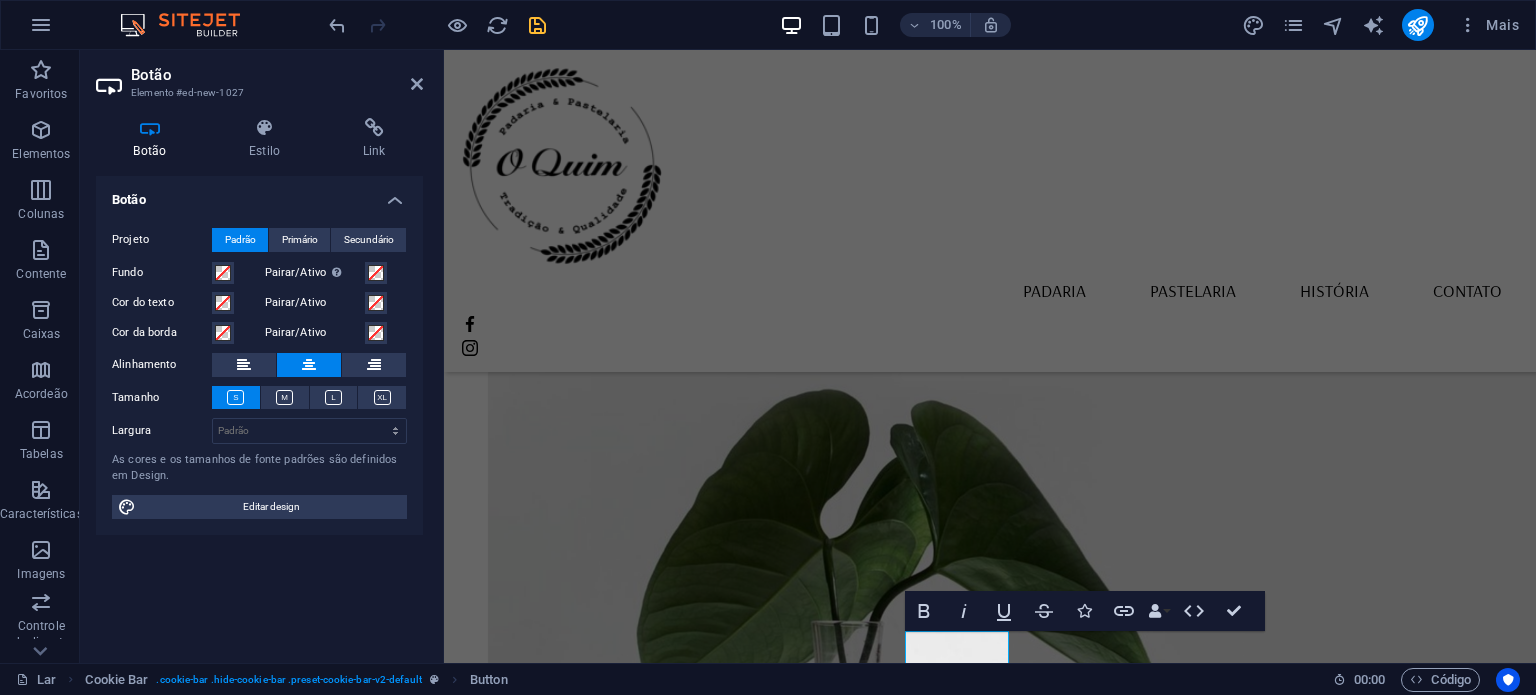 click at bounding box center [437, 25] 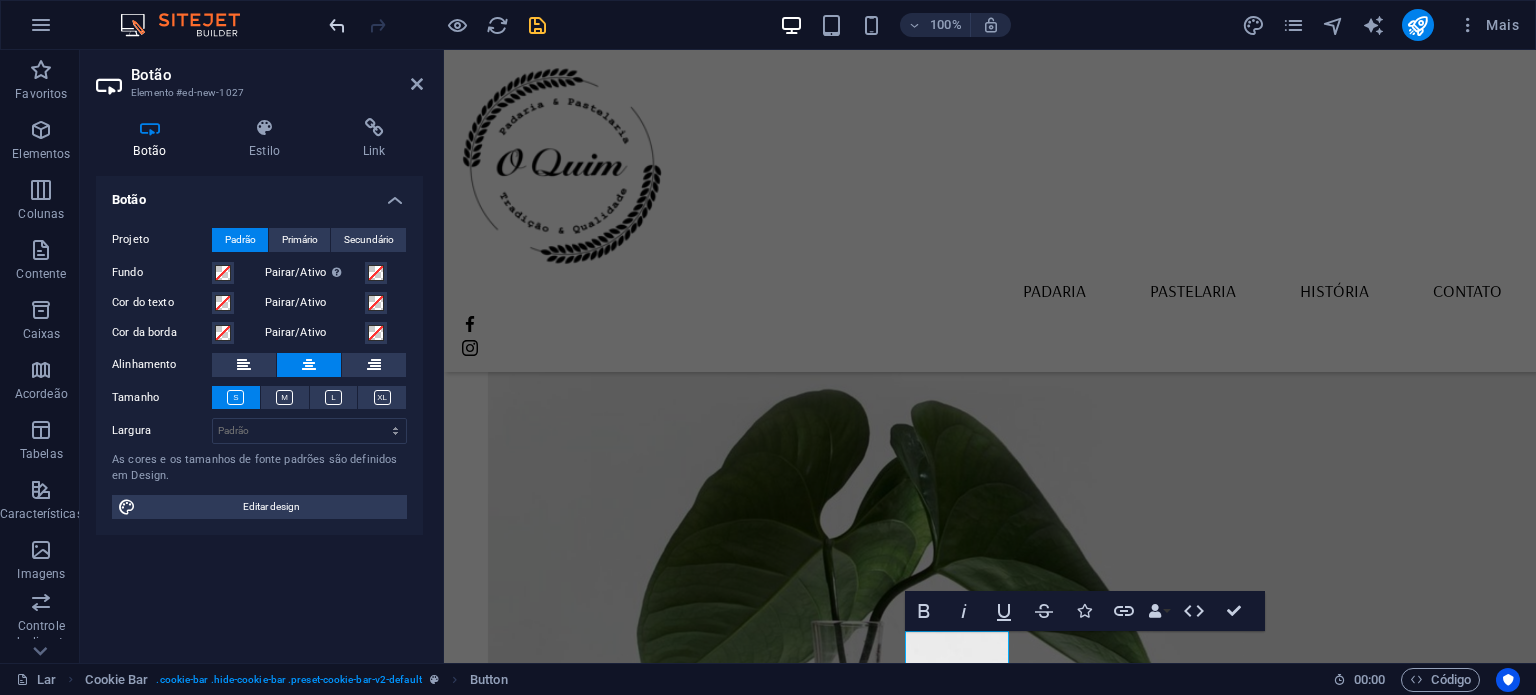 click at bounding box center (337, 25) 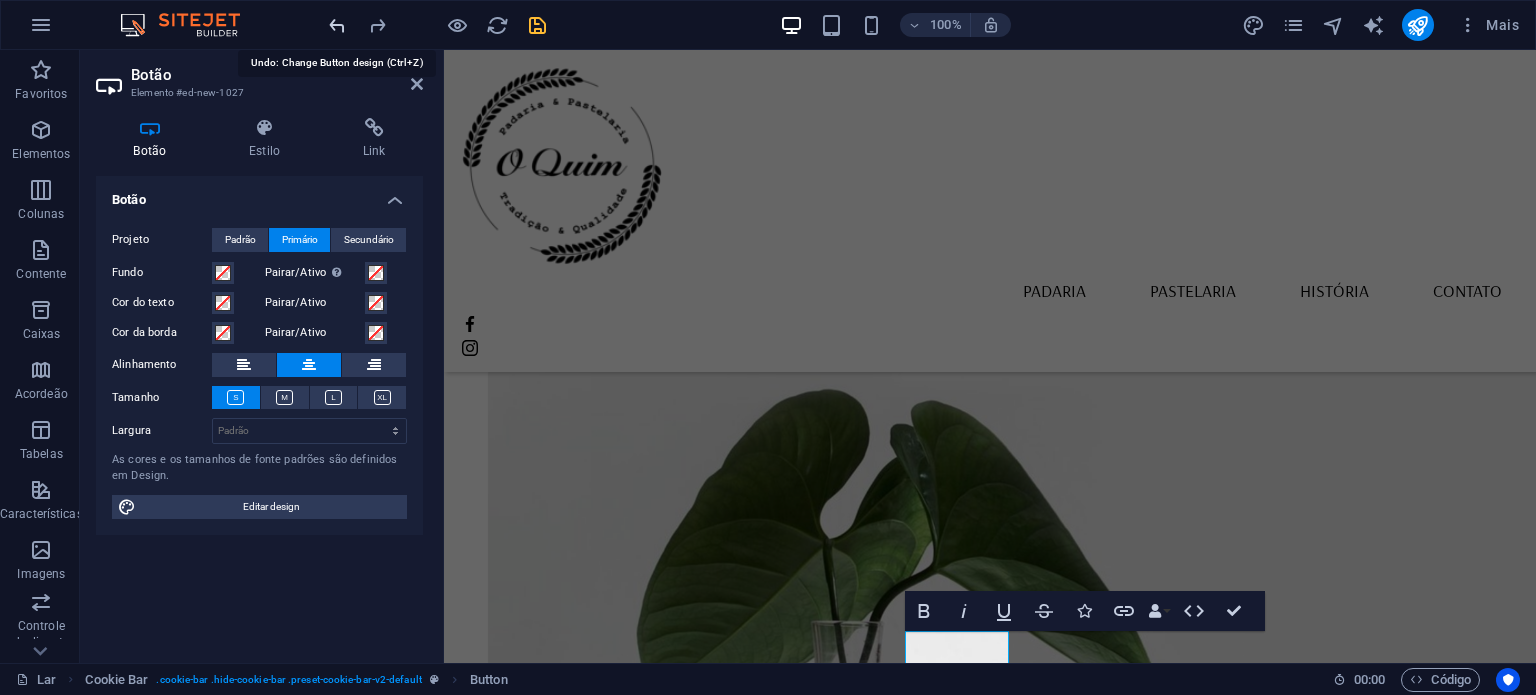 click at bounding box center [337, 25] 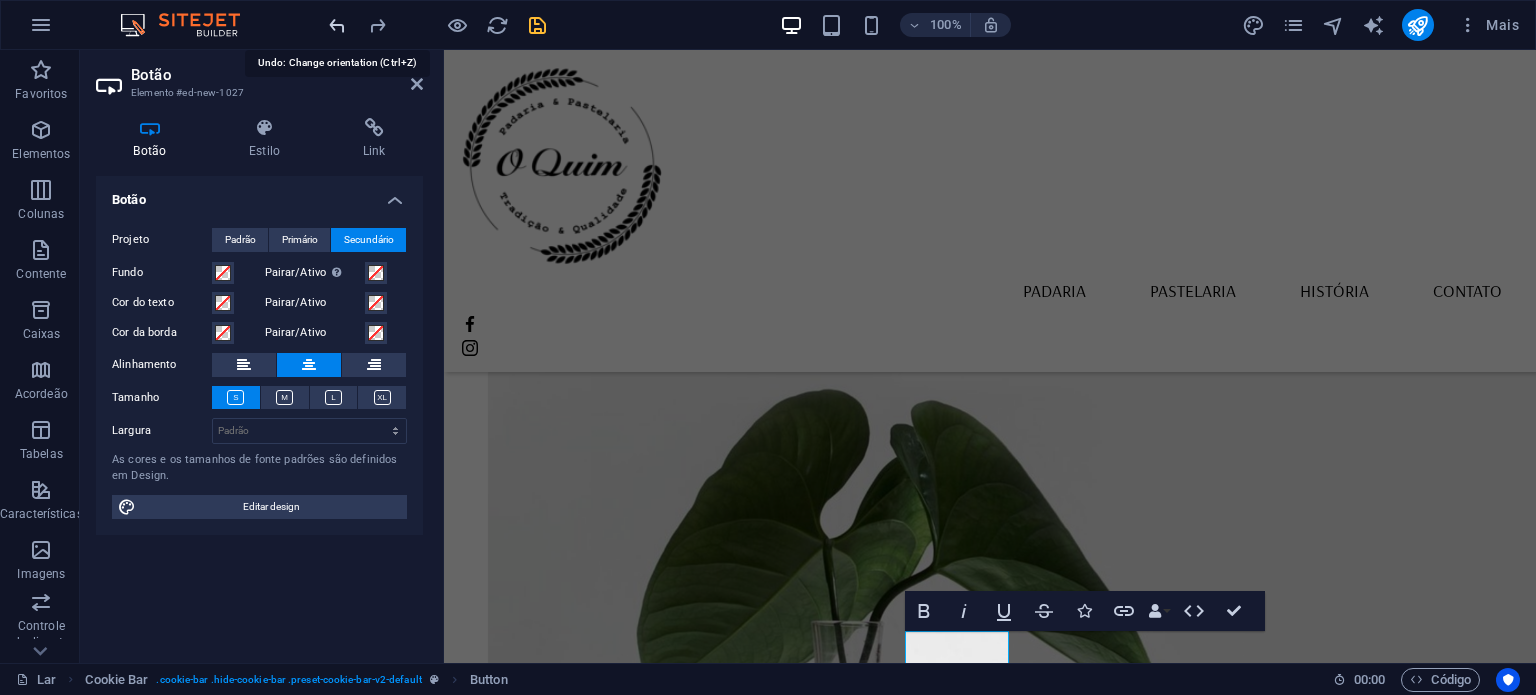click at bounding box center [337, 25] 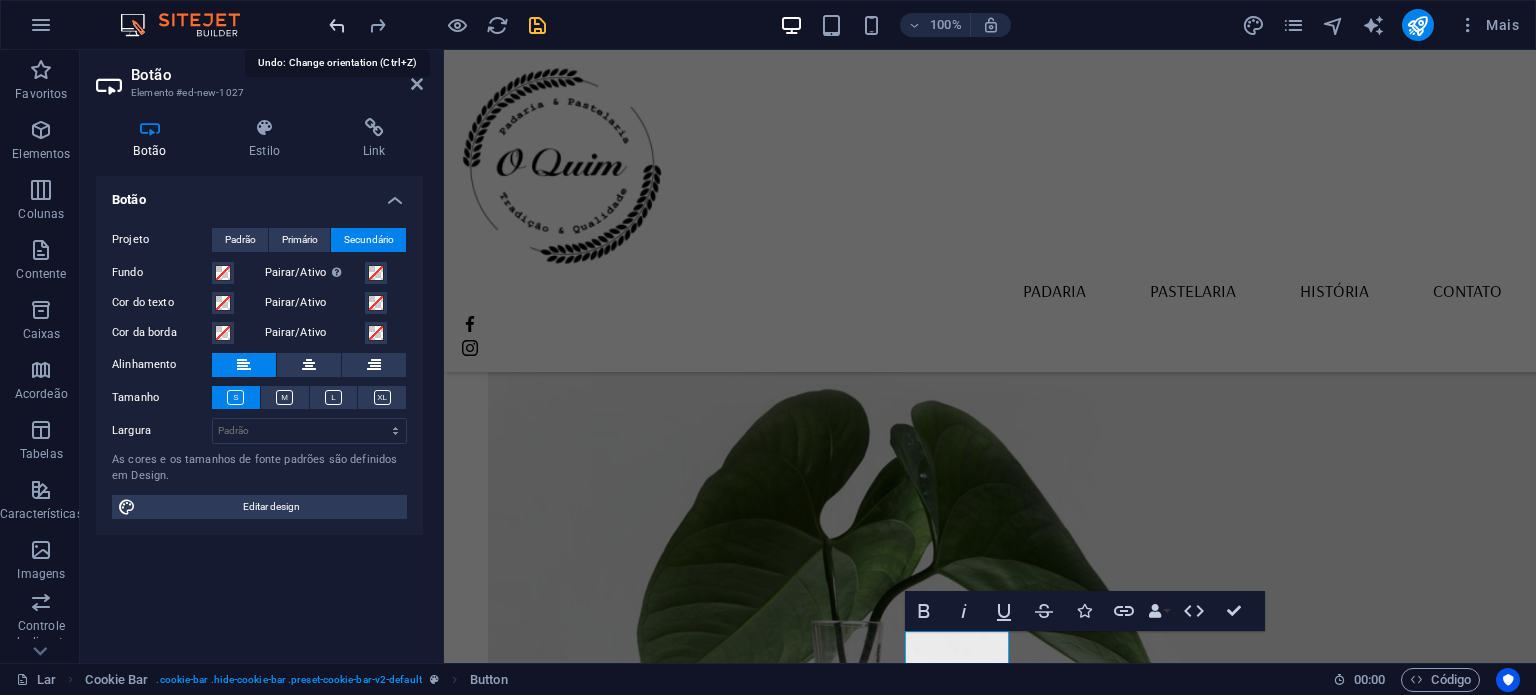 click at bounding box center [337, 25] 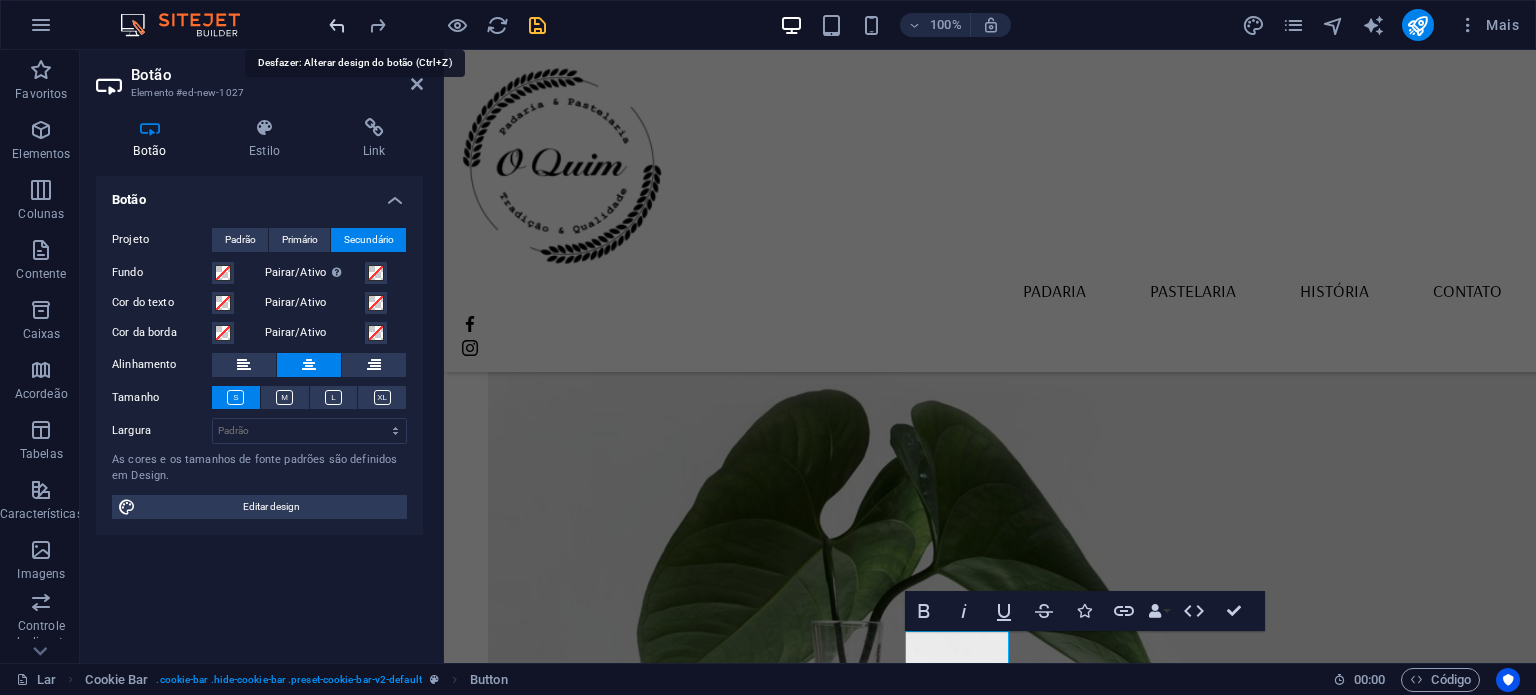 click at bounding box center (337, 25) 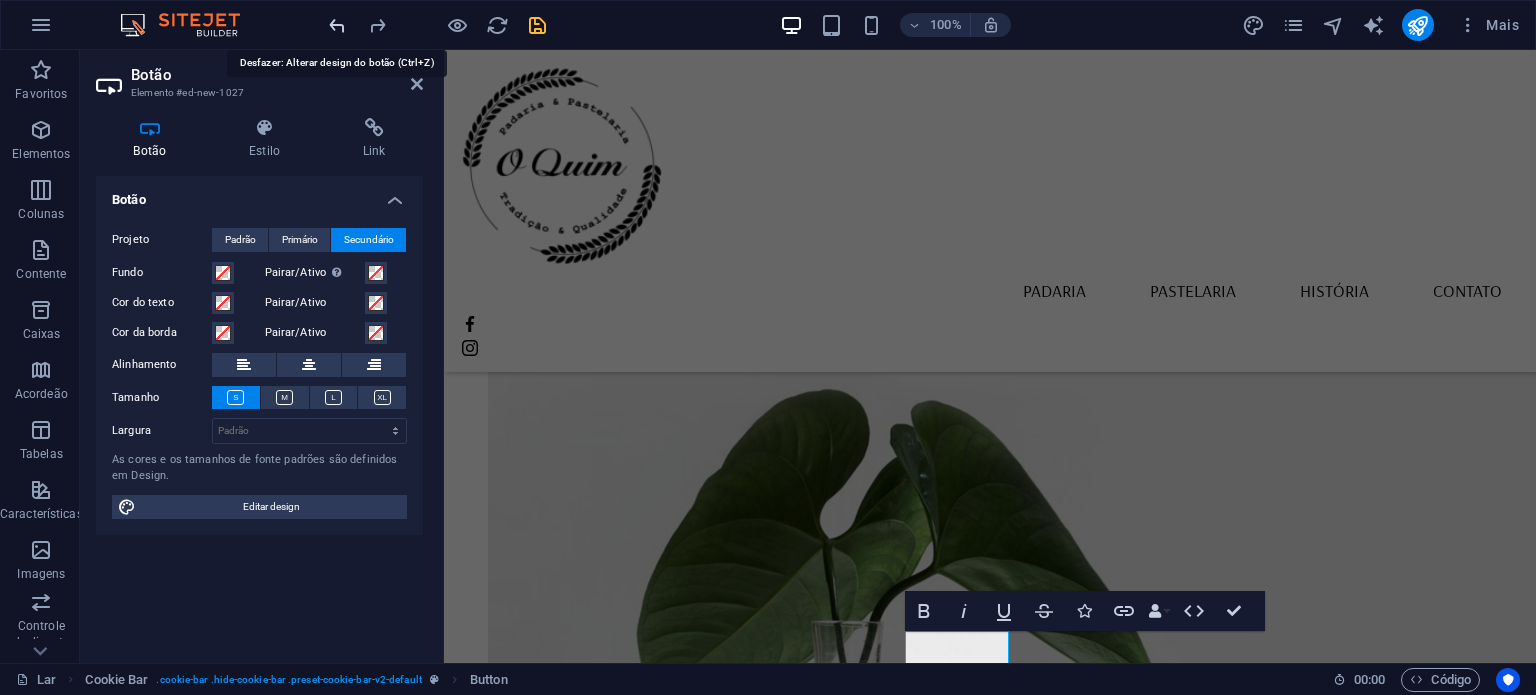 click at bounding box center [337, 25] 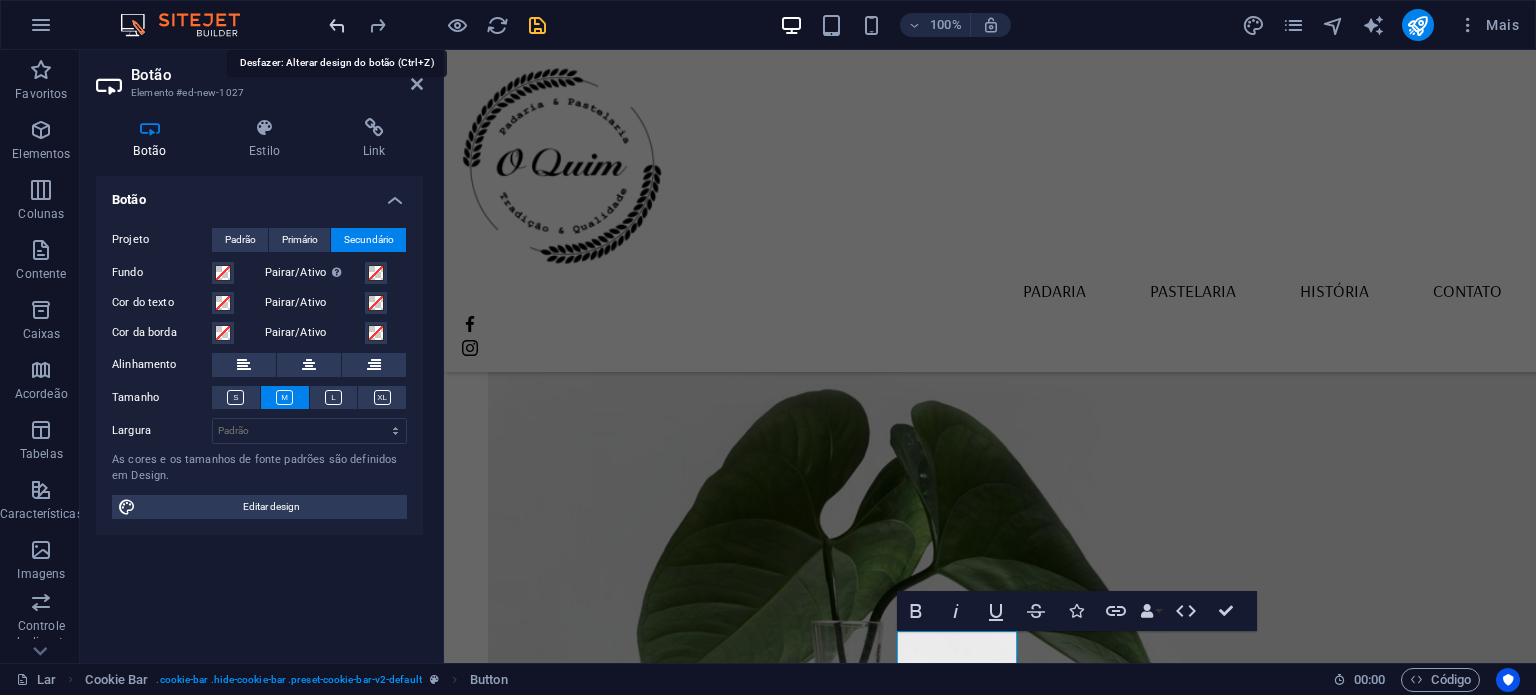 click at bounding box center (337, 25) 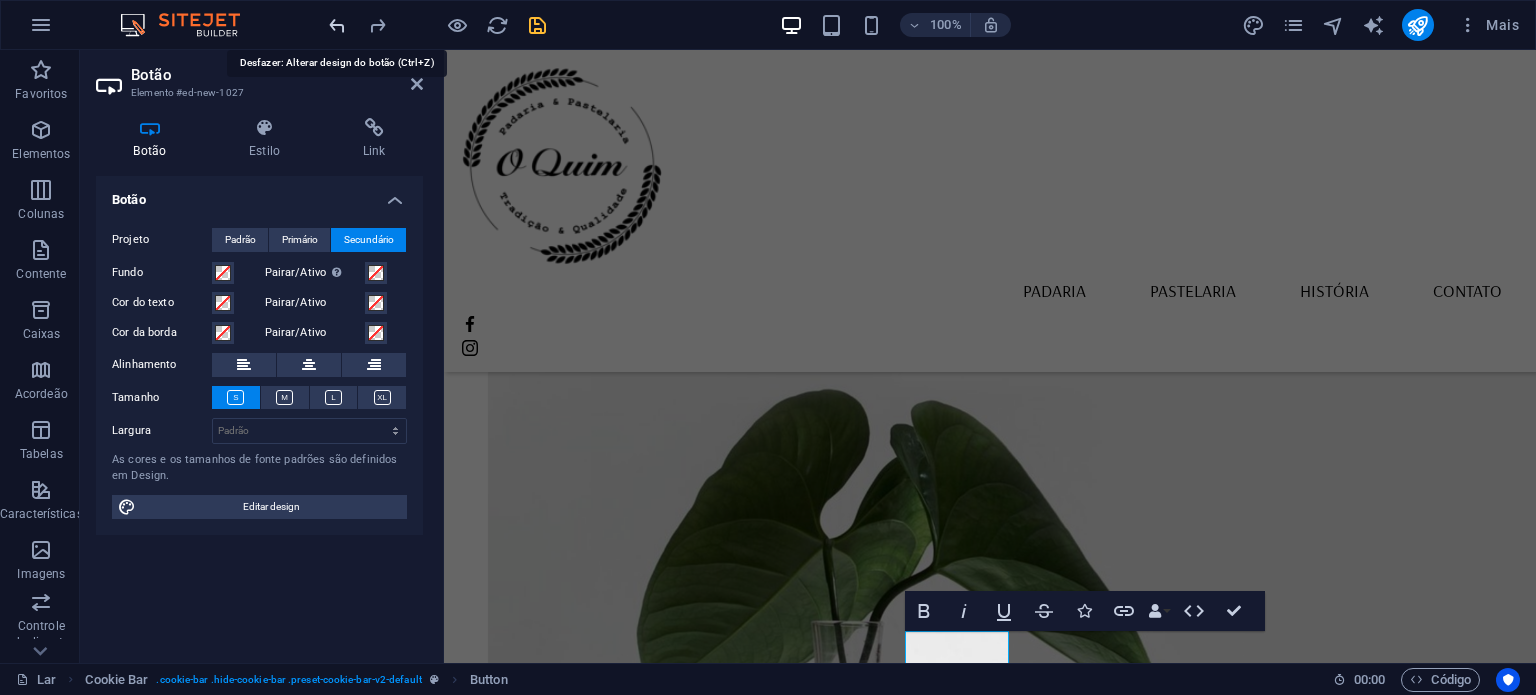 click at bounding box center (337, 25) 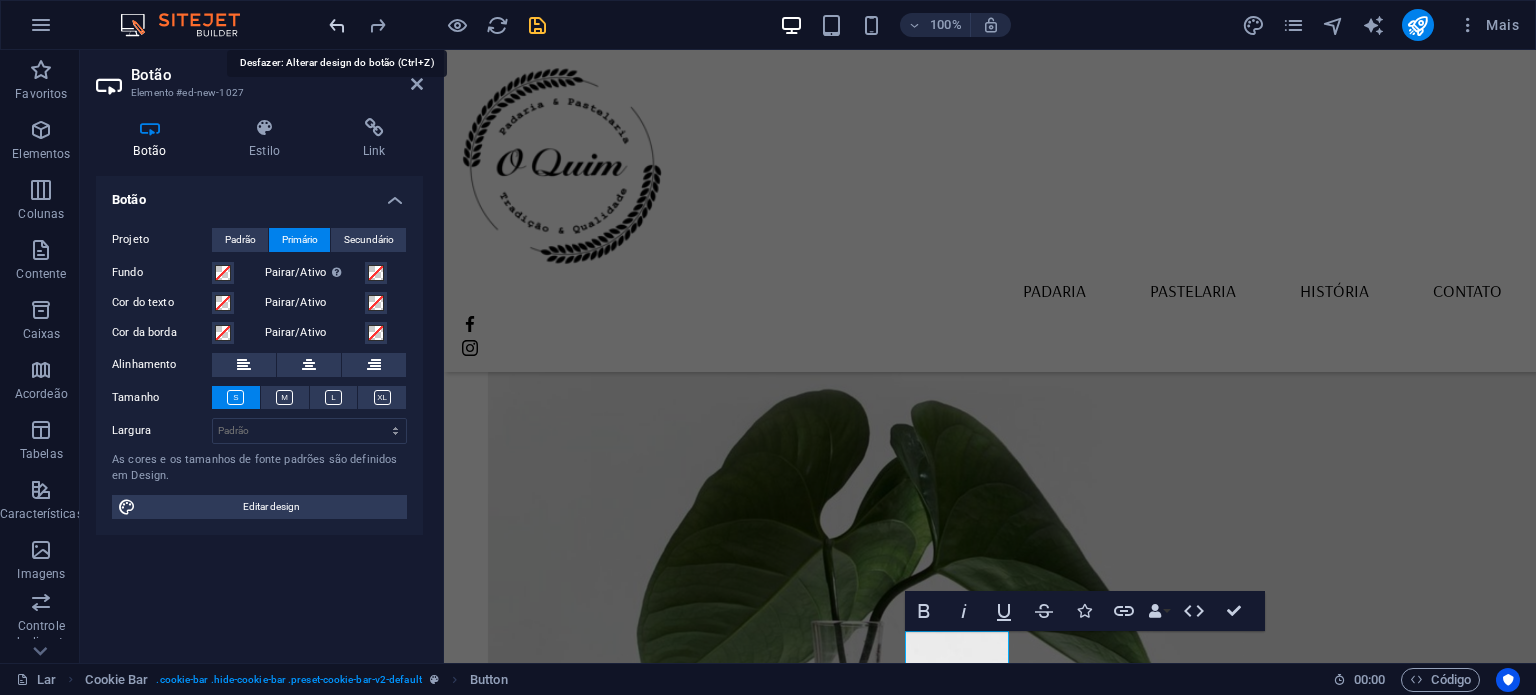 click at bounding box center [337, 25] 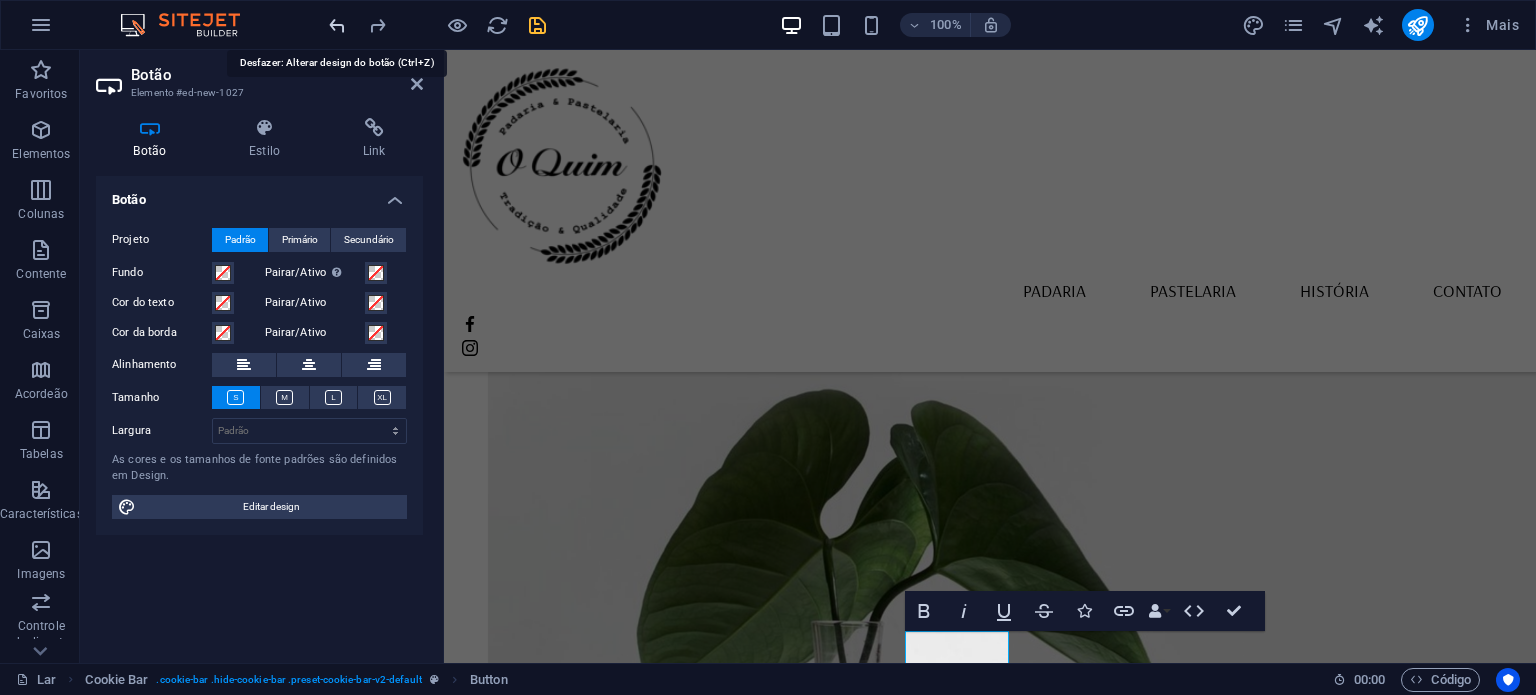 click at bounding box center (337, 25) 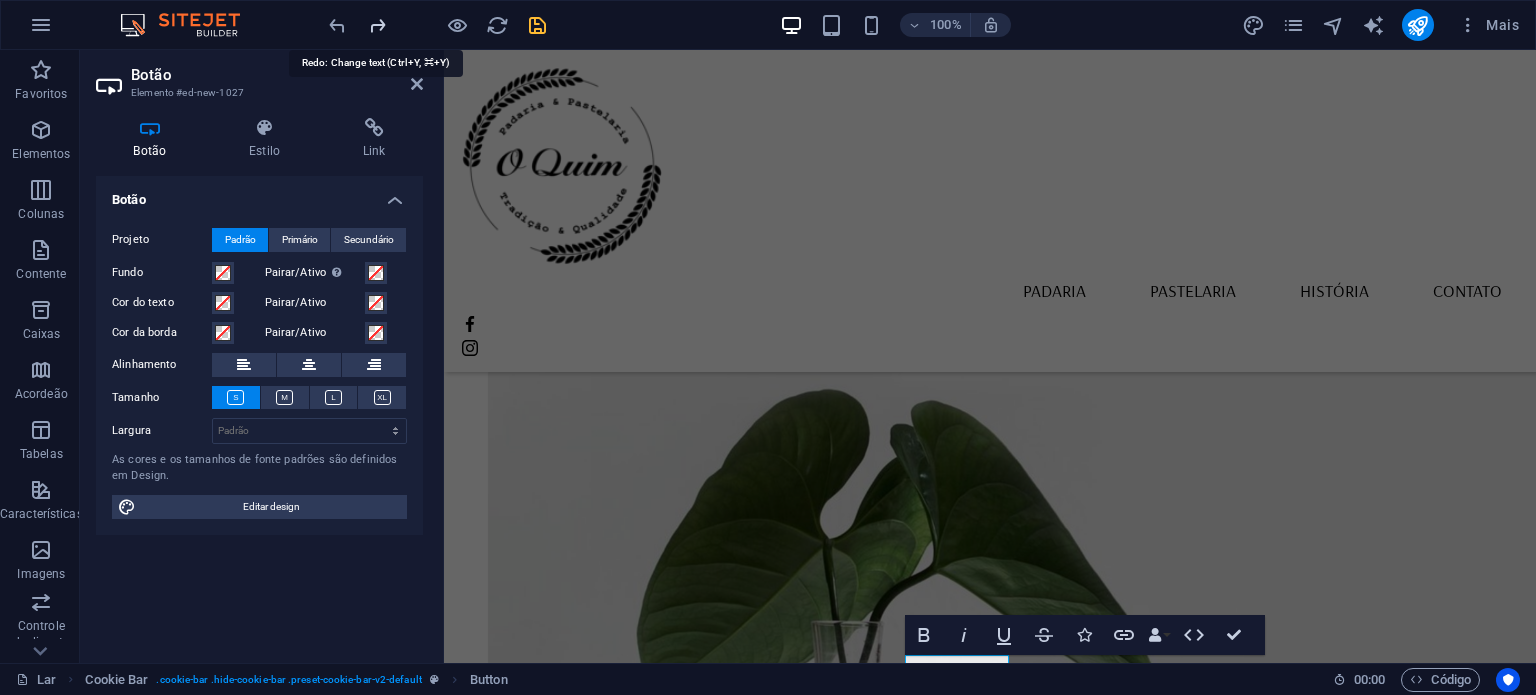 click at bounding box center (377, 25) 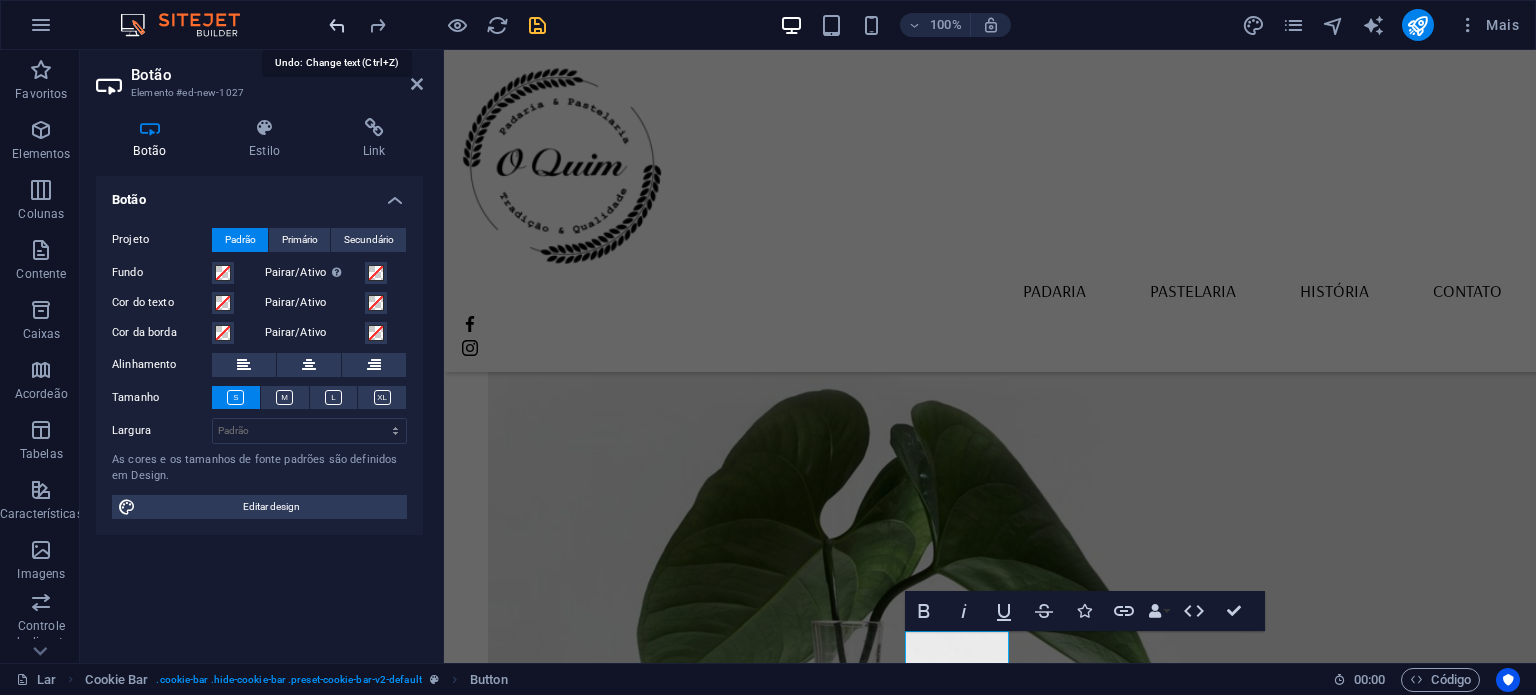 click at bounding box center [337, 25] 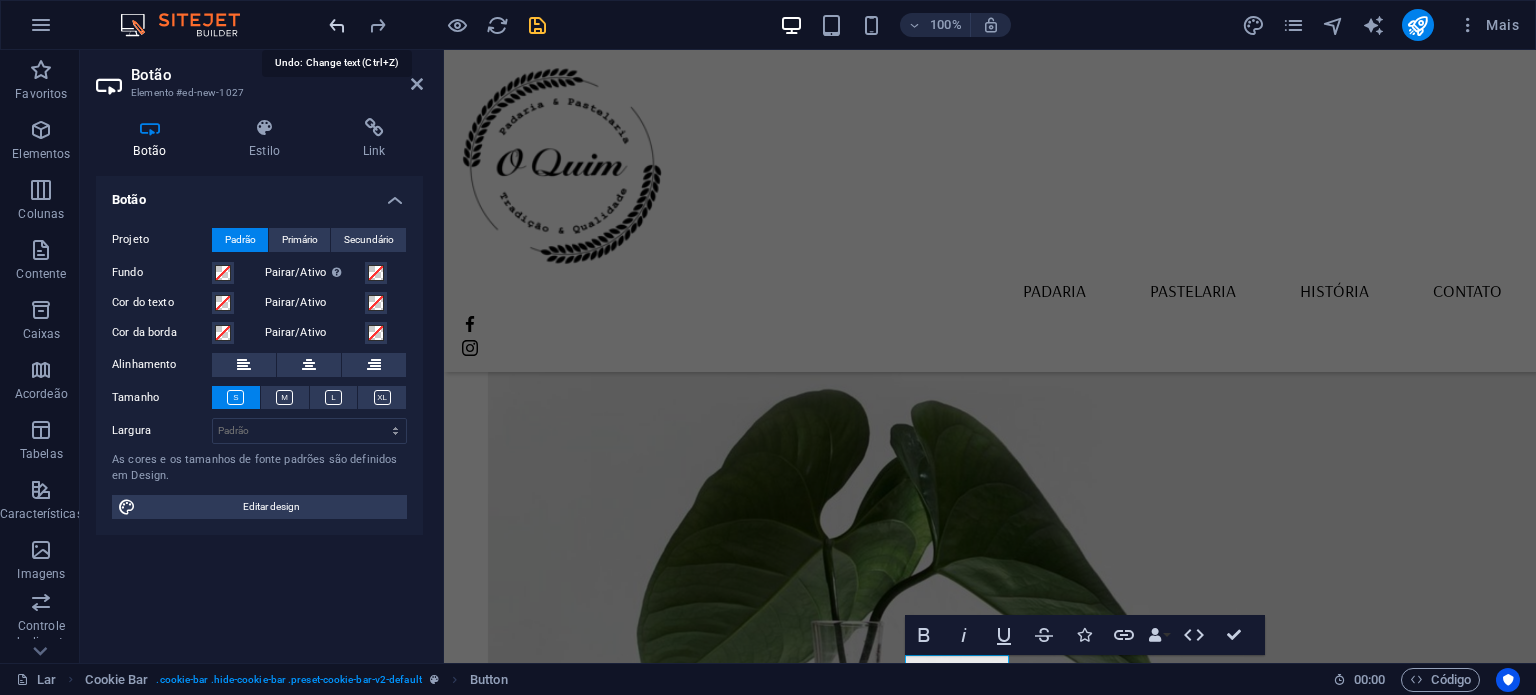 click at bounding box center [337, 25] 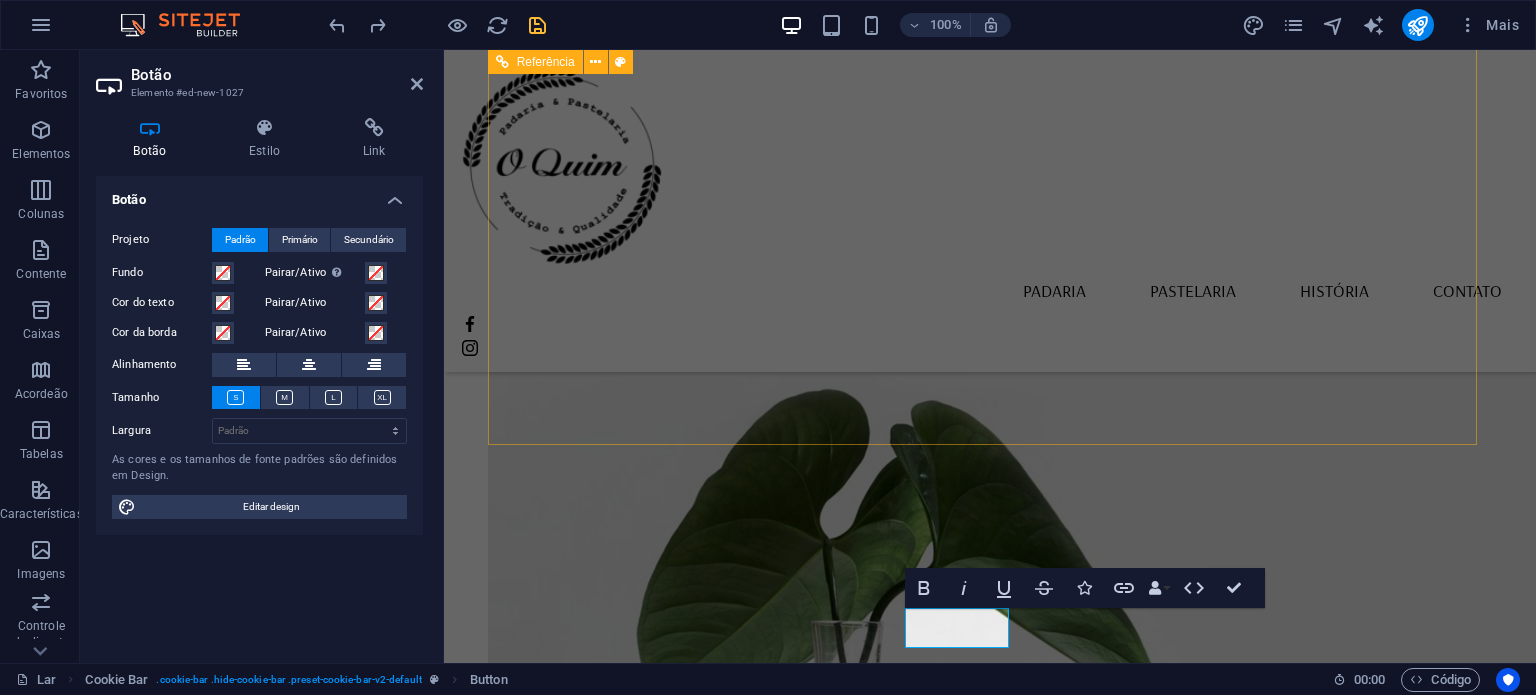 scroll, scrollTop: 2203, scrollLeft: 0, axis: vertical 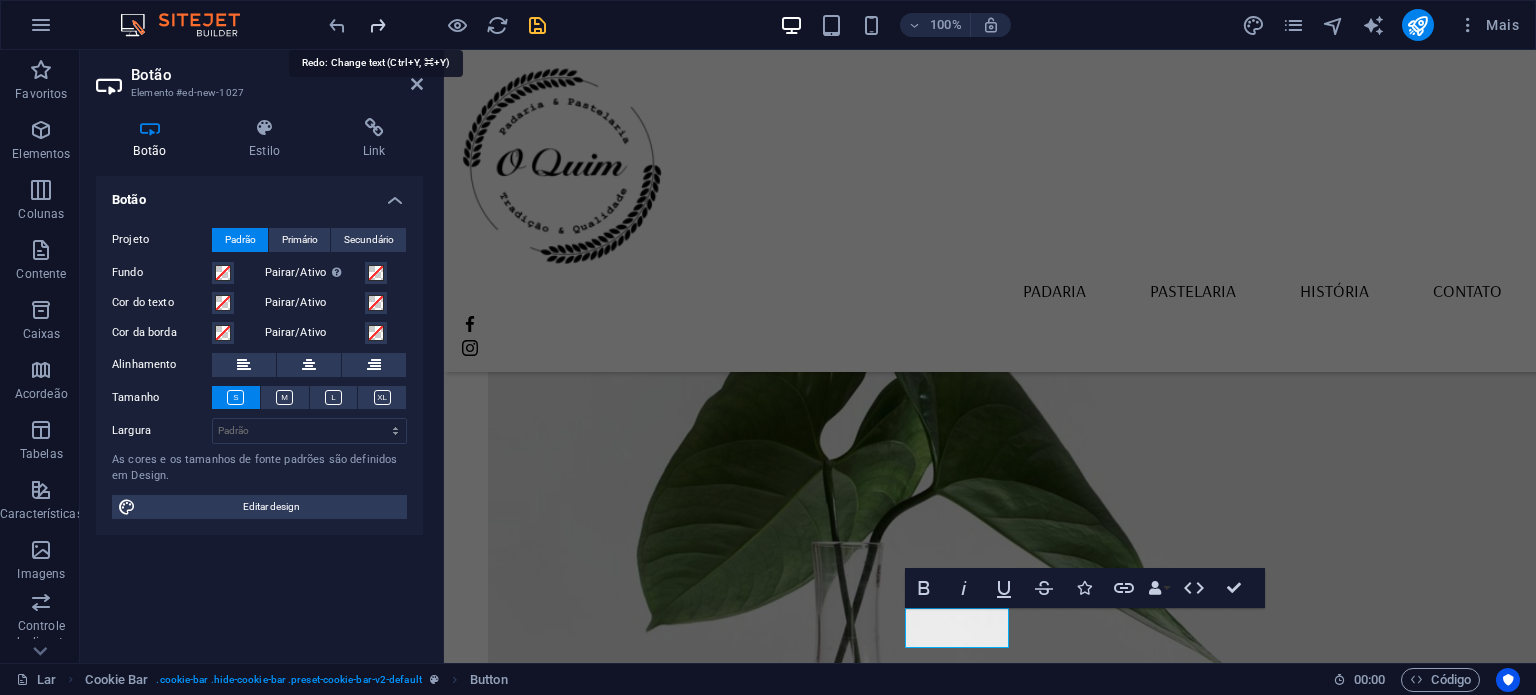 click at bounding box center [377, 25] 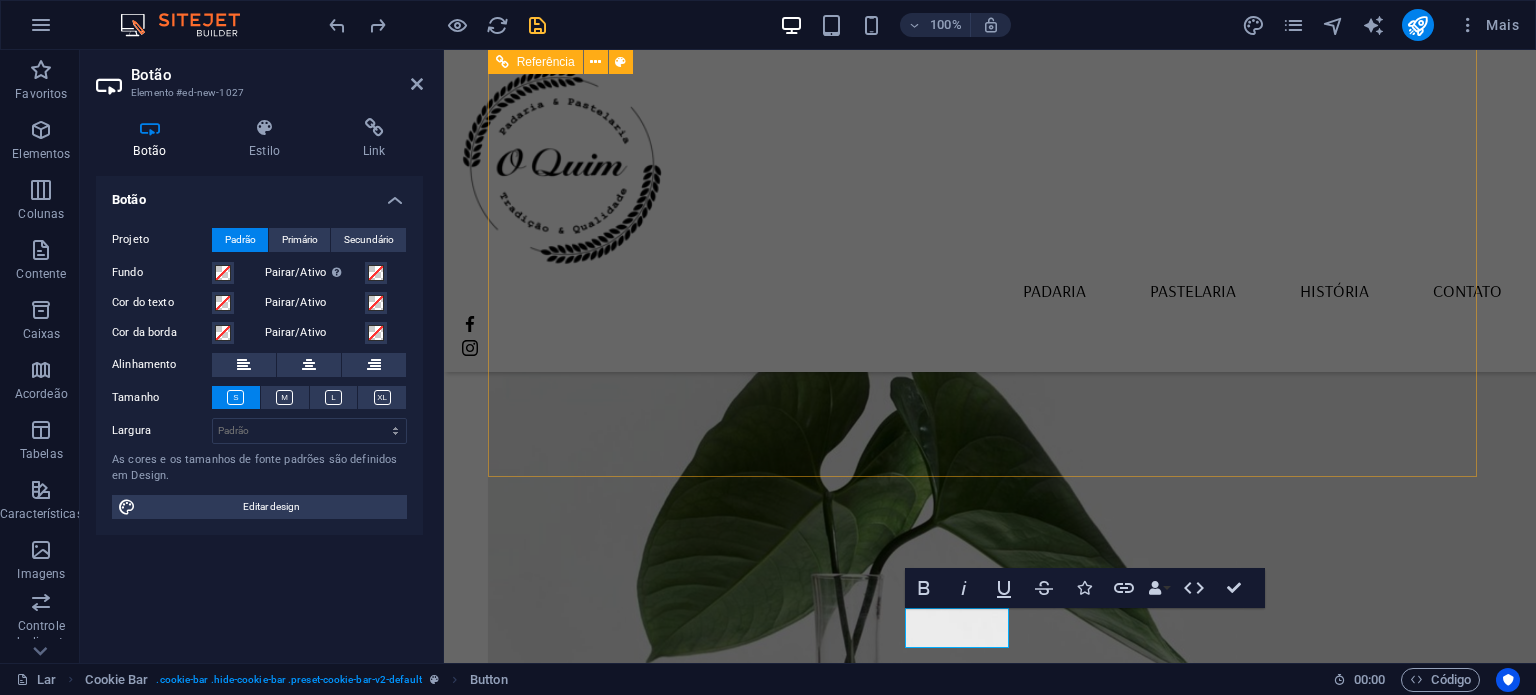 click on "Localização Rua Padre Bento Pereira N40ª Borba 7150-139 Aviso Legal Política         de Privacidade   Horário De segunda a sexta         Das 5h30 às 13h Sábado          Fechado   Domingo         das 6h às 12h  Contatos panificadora@oquim.pt     +351 912 146 853" at bounding box center (990, 2044) 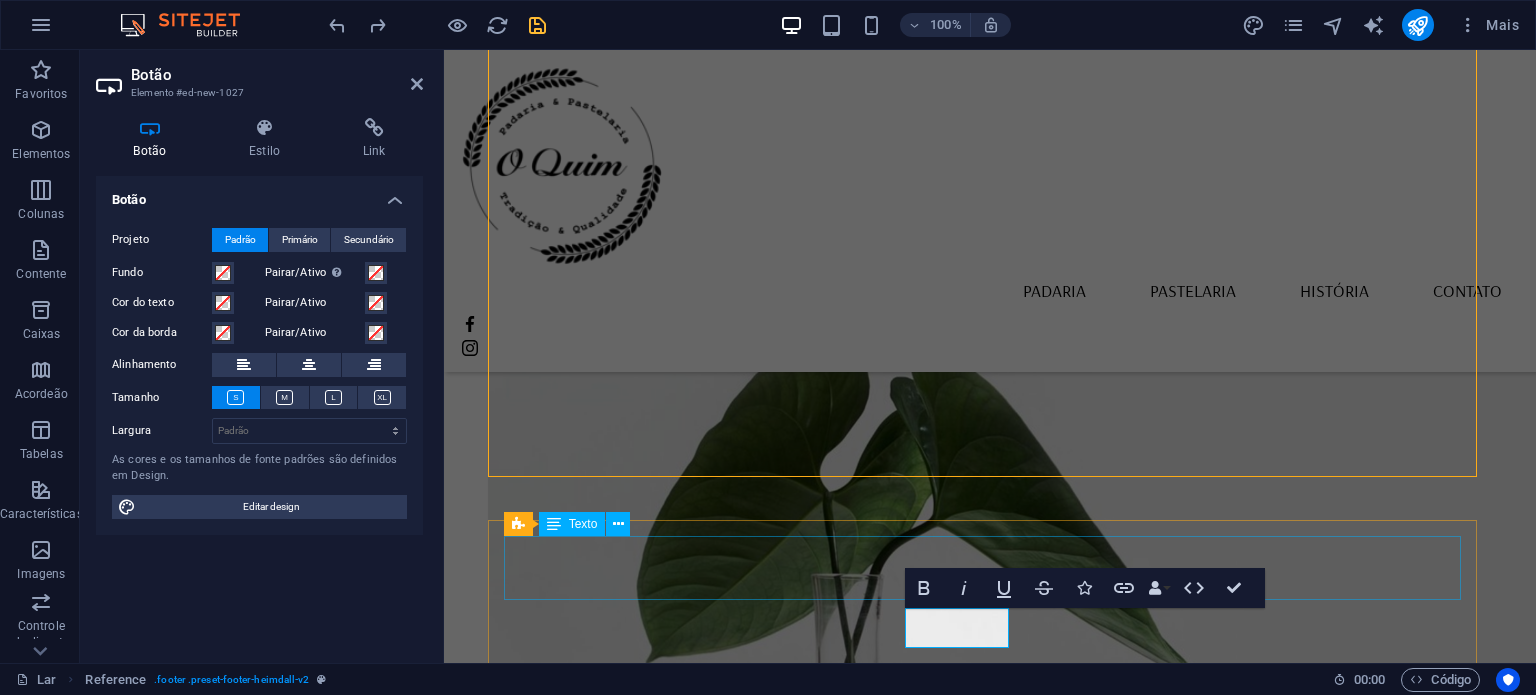 scroll, scrollTop: 2144, scrollLeft: 0, axis: vertical 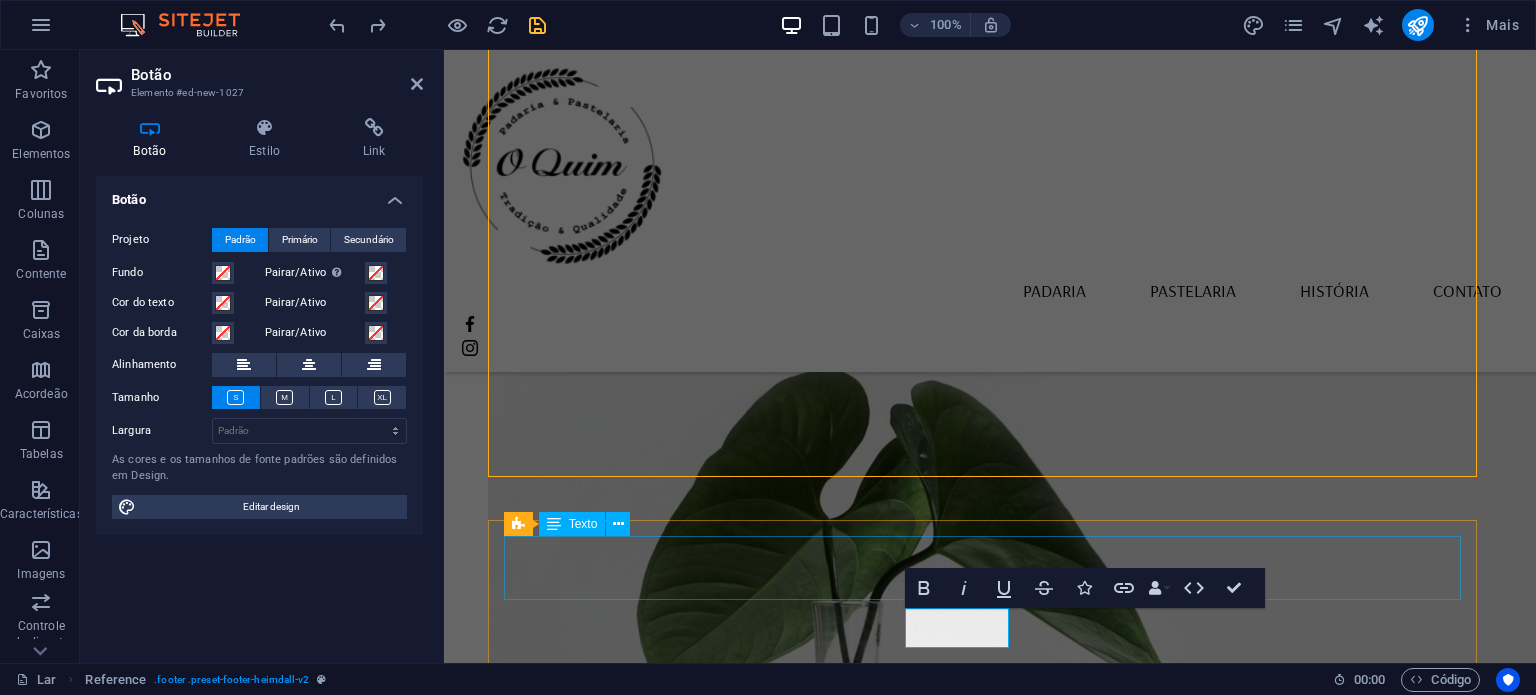 click on "Selecione "Aceitar tudo" para concordar com o uso de cookies e tecnologias semelhantes para aprimorar a navegação, a segurança, a análise dos dados e a personalização. Selecione "Gerenciar cookies" para mais opções ou para não participar." at bounding box center [990, 2502] 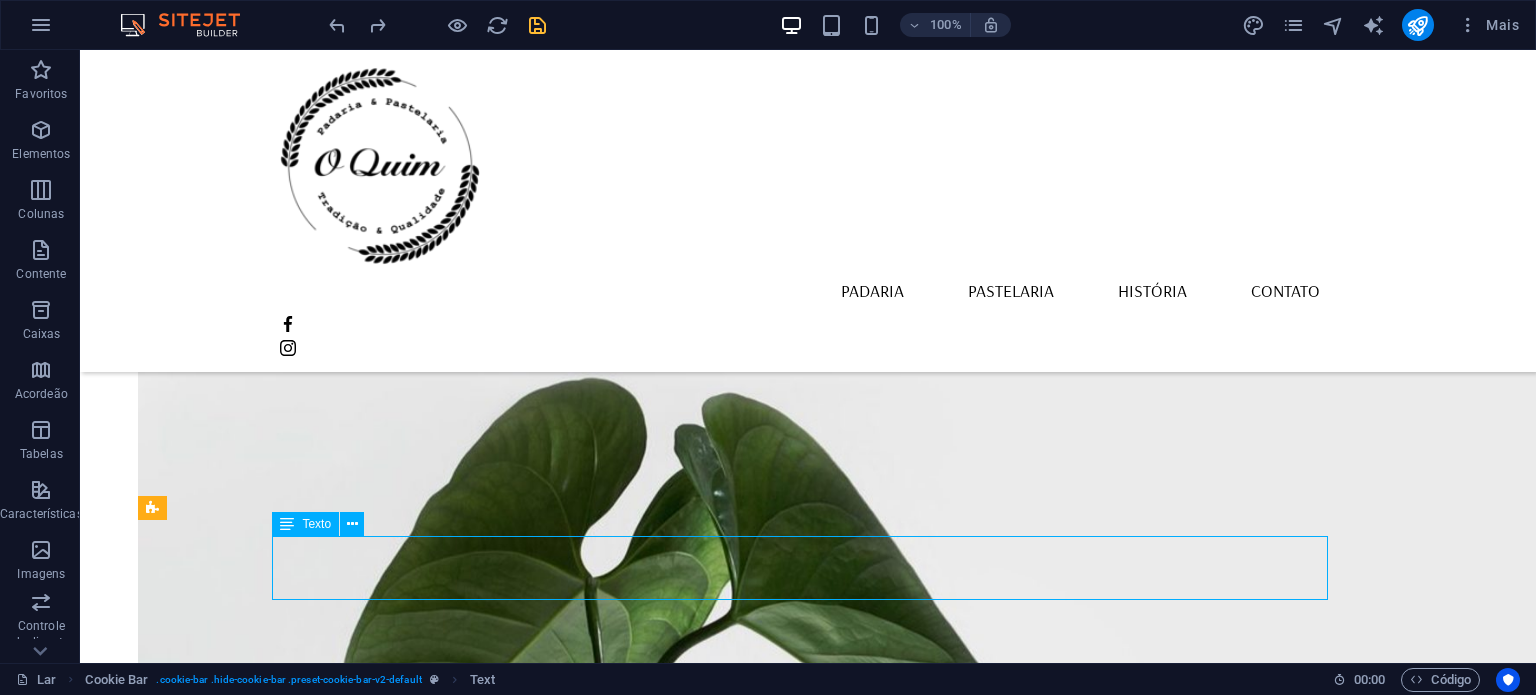 click on "Selecione "Aceitar tudo" para concordar com o uso de cookies e tecnologias semelhantes para aprimorar a navegação, a segurança, a análise dos dados e a personalização. Selecione "Gerenciar cookies" para mais opções ou para não participar." at bounding box center [808, 2503] 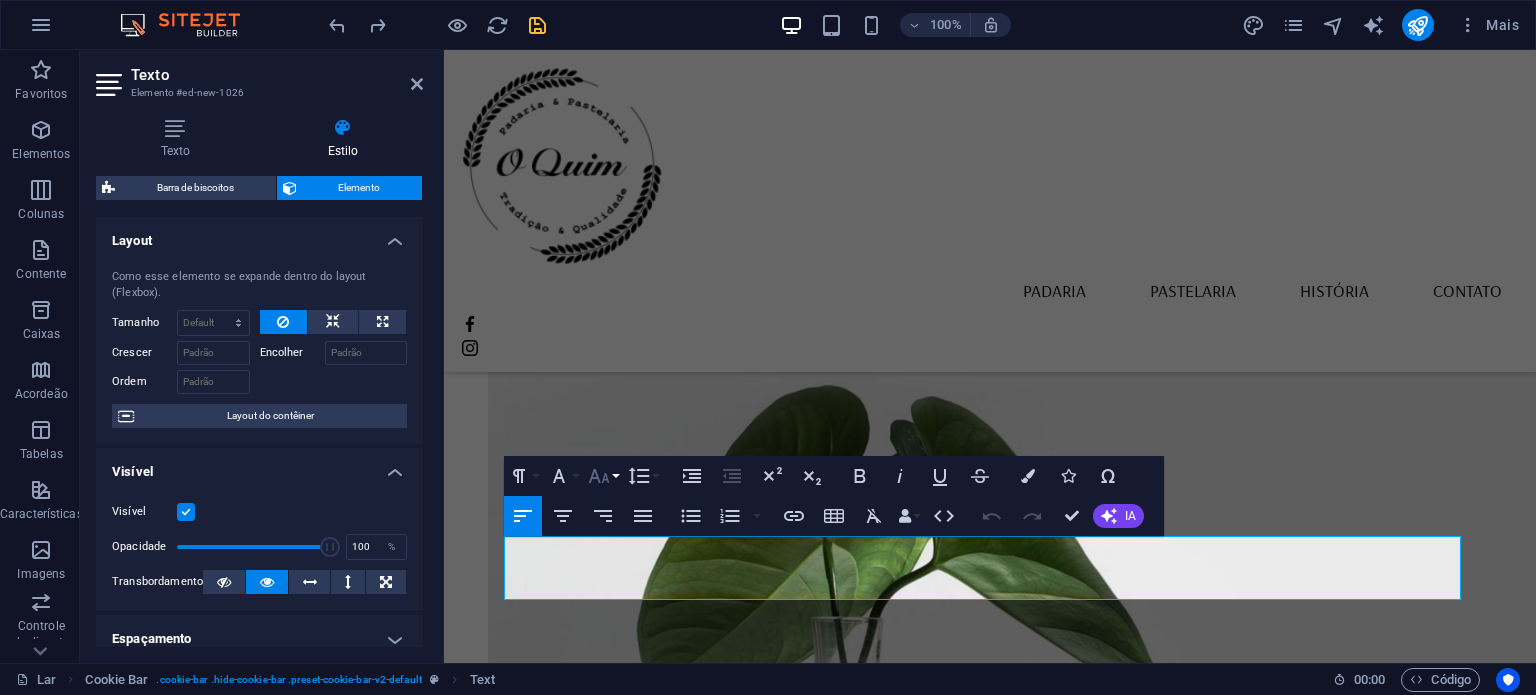 scroll, scrollTop: 2171, scrollLeft: 0, axis: vertical 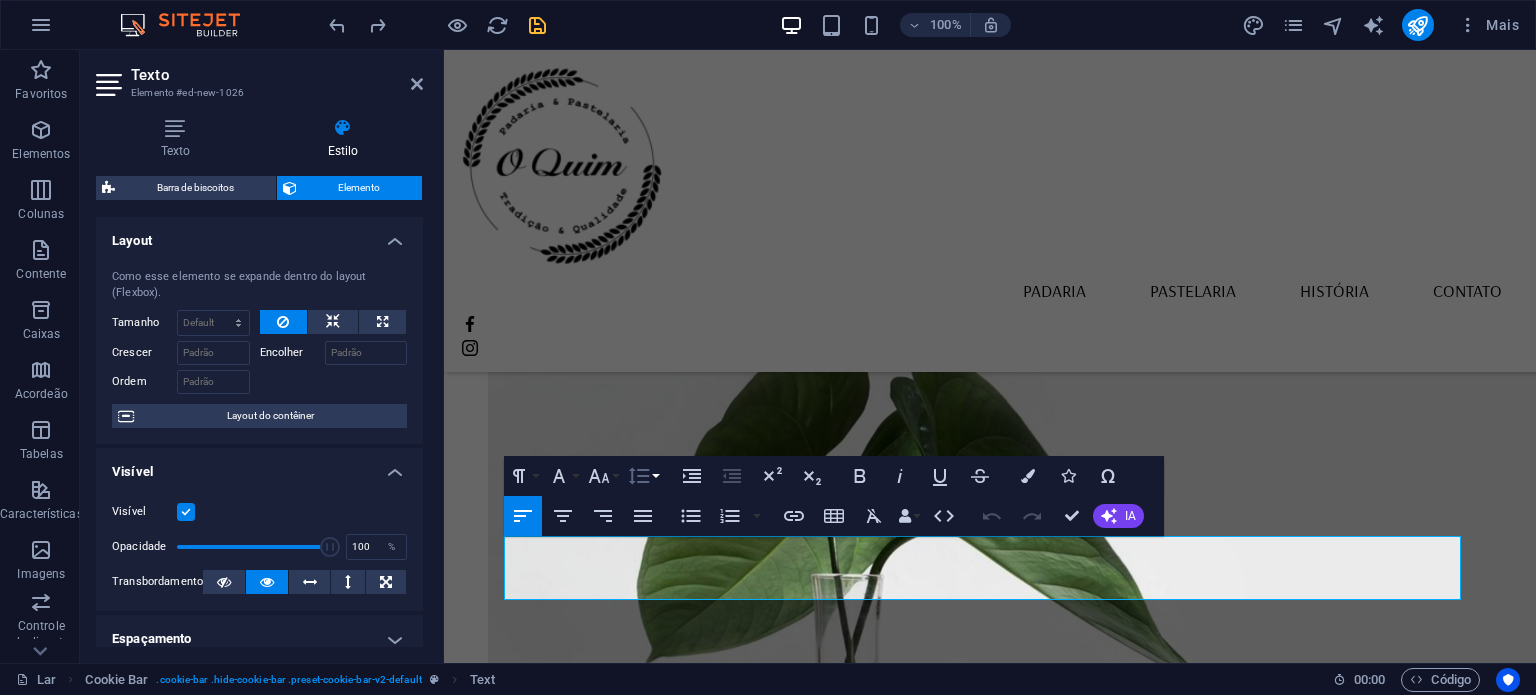 click 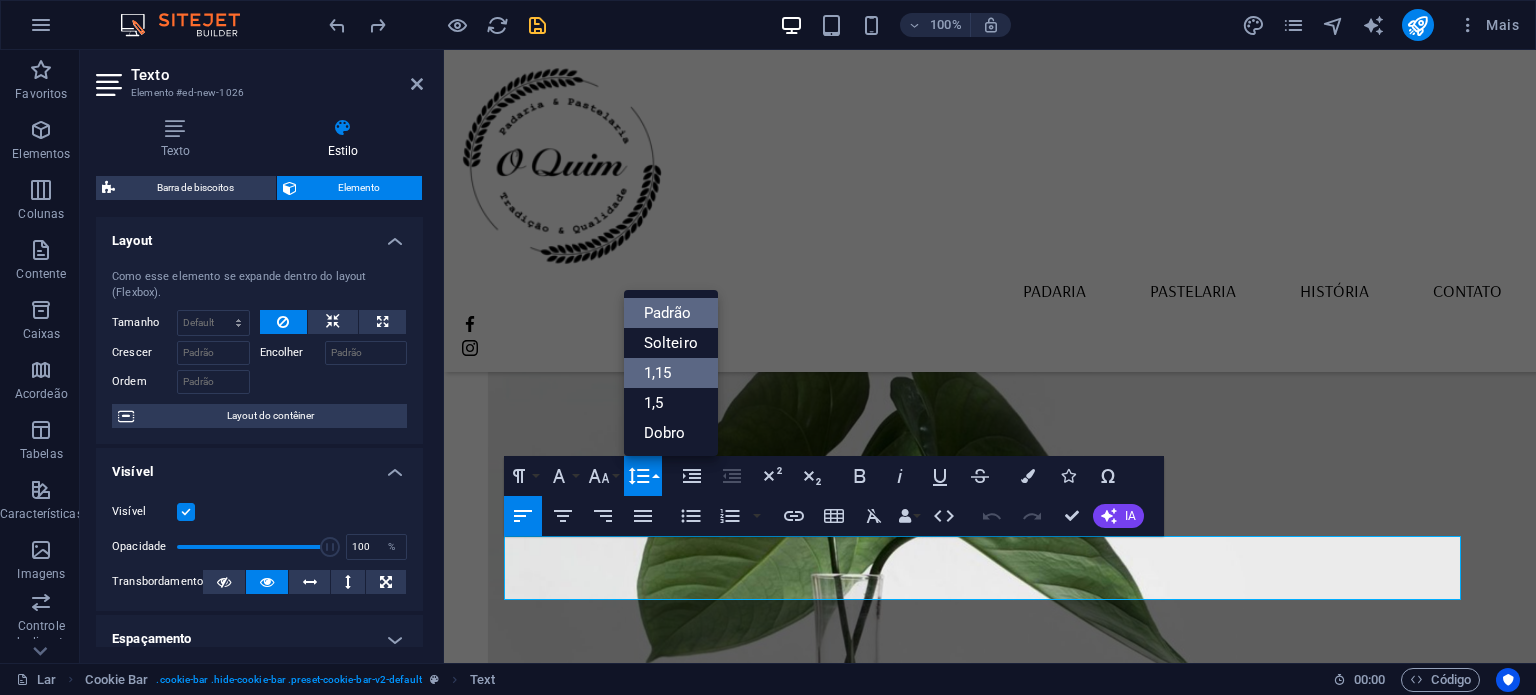 scroll, scrollTop: 0, scrollLeft: 0, axis: both 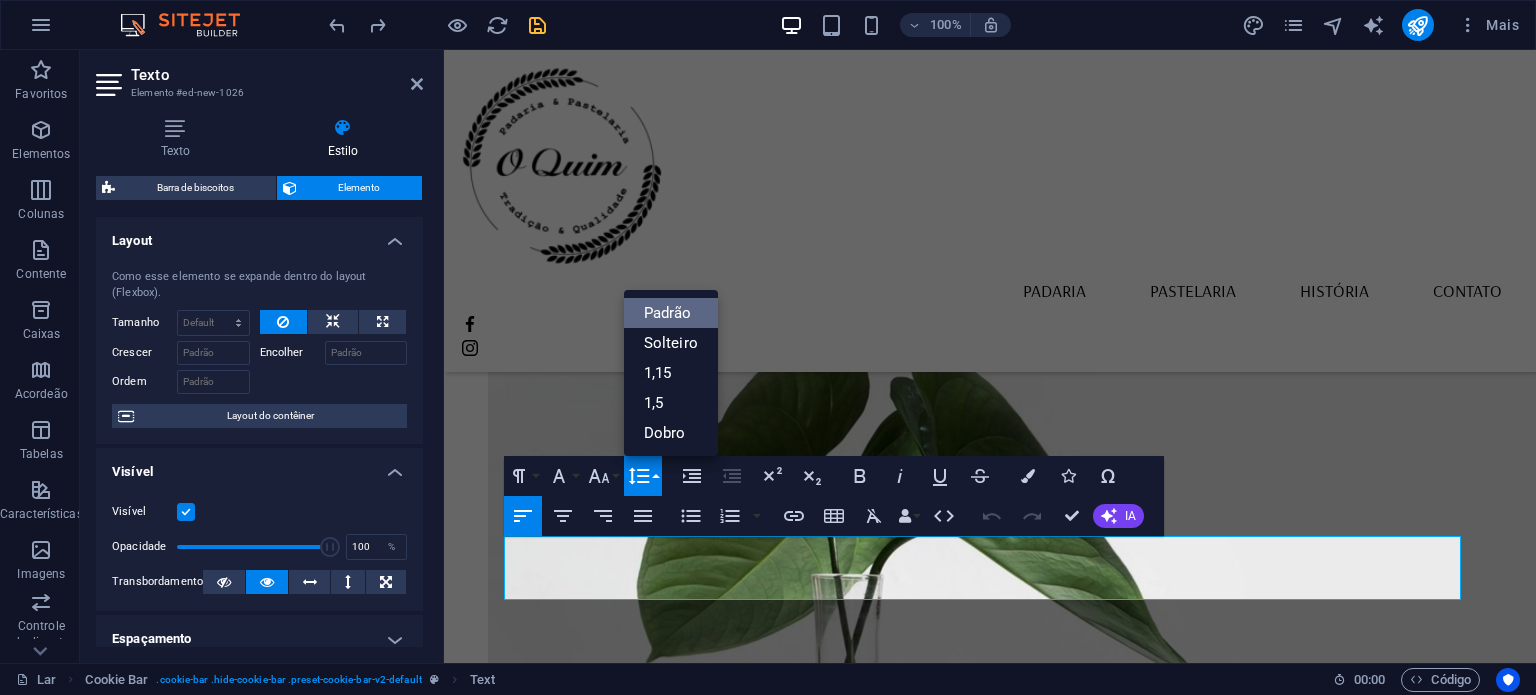 click on "Padrão" at bounding box center [668, 313] 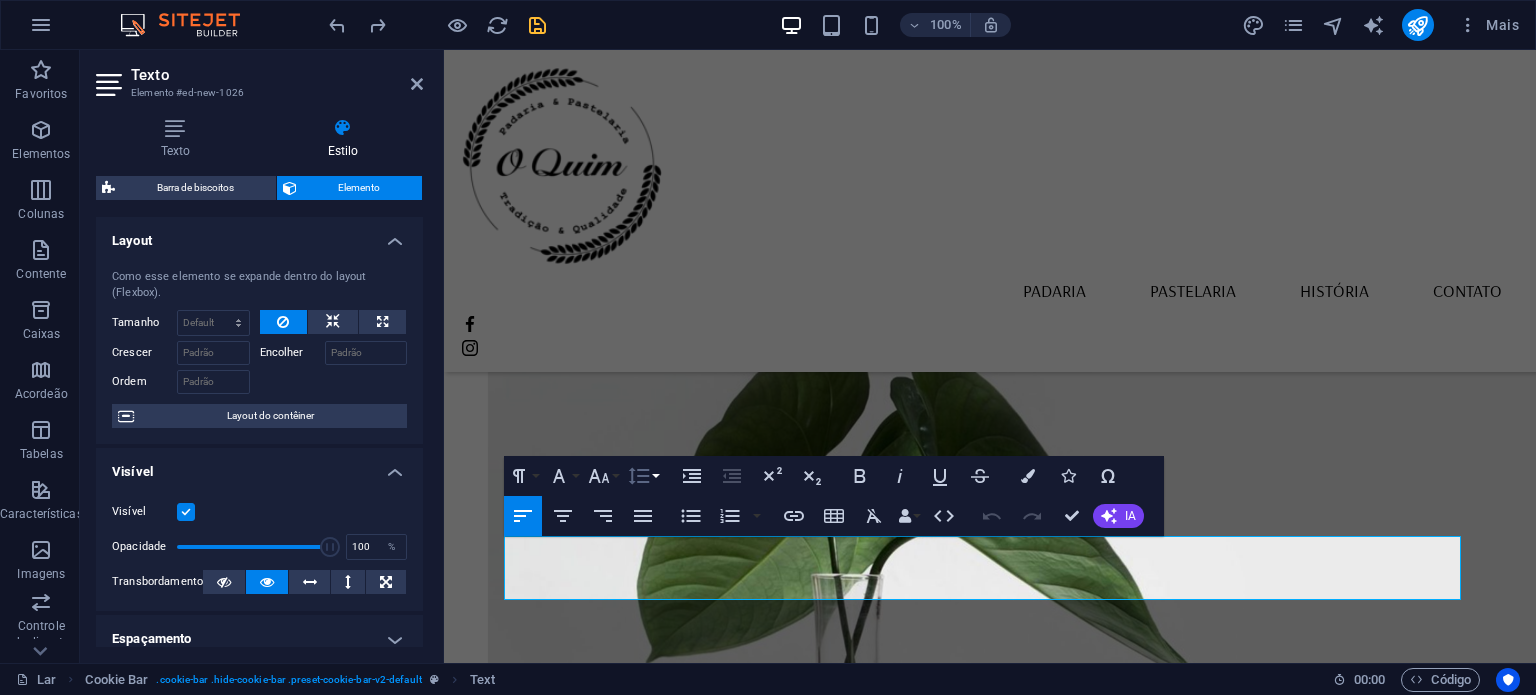 click on "Altura da linha" at bounding box center [643, 476] 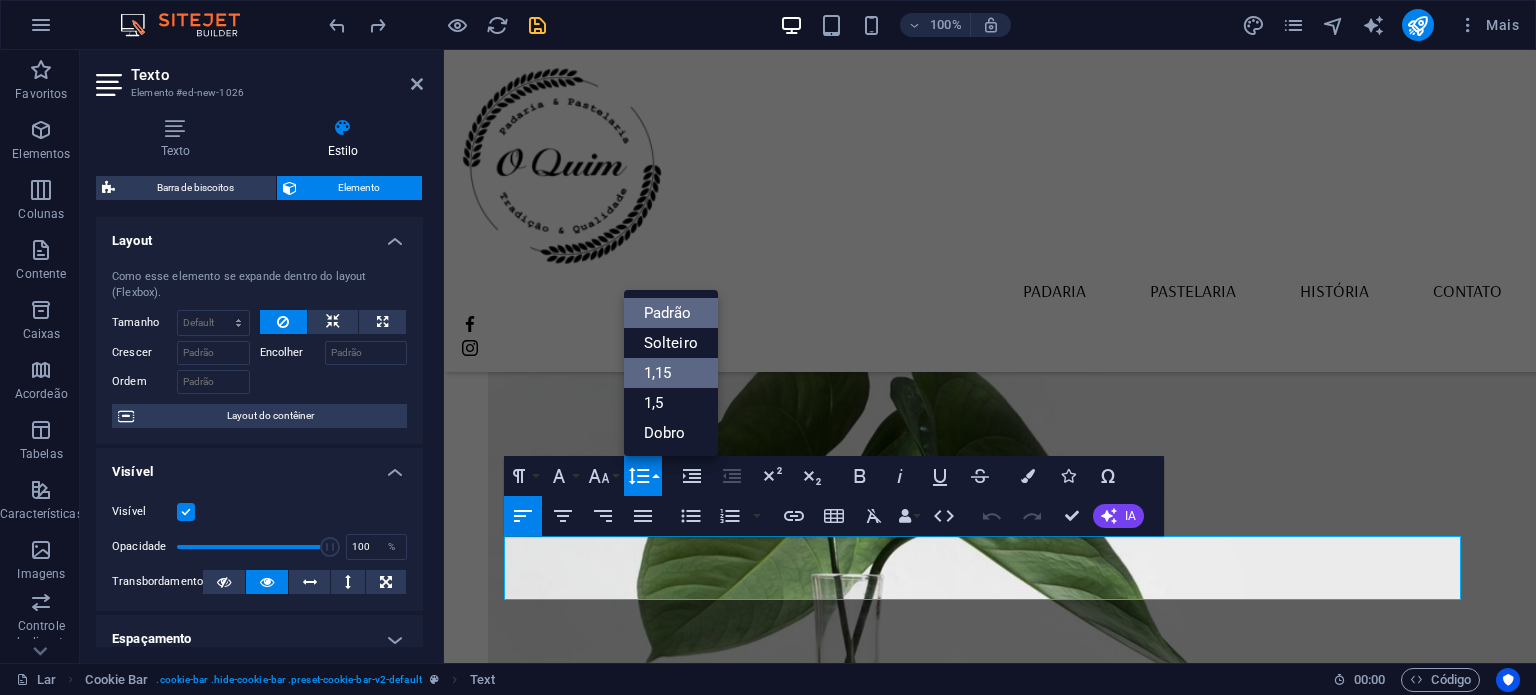 scroll, scrollTop: 0, scrollLeft: 0, axis: both 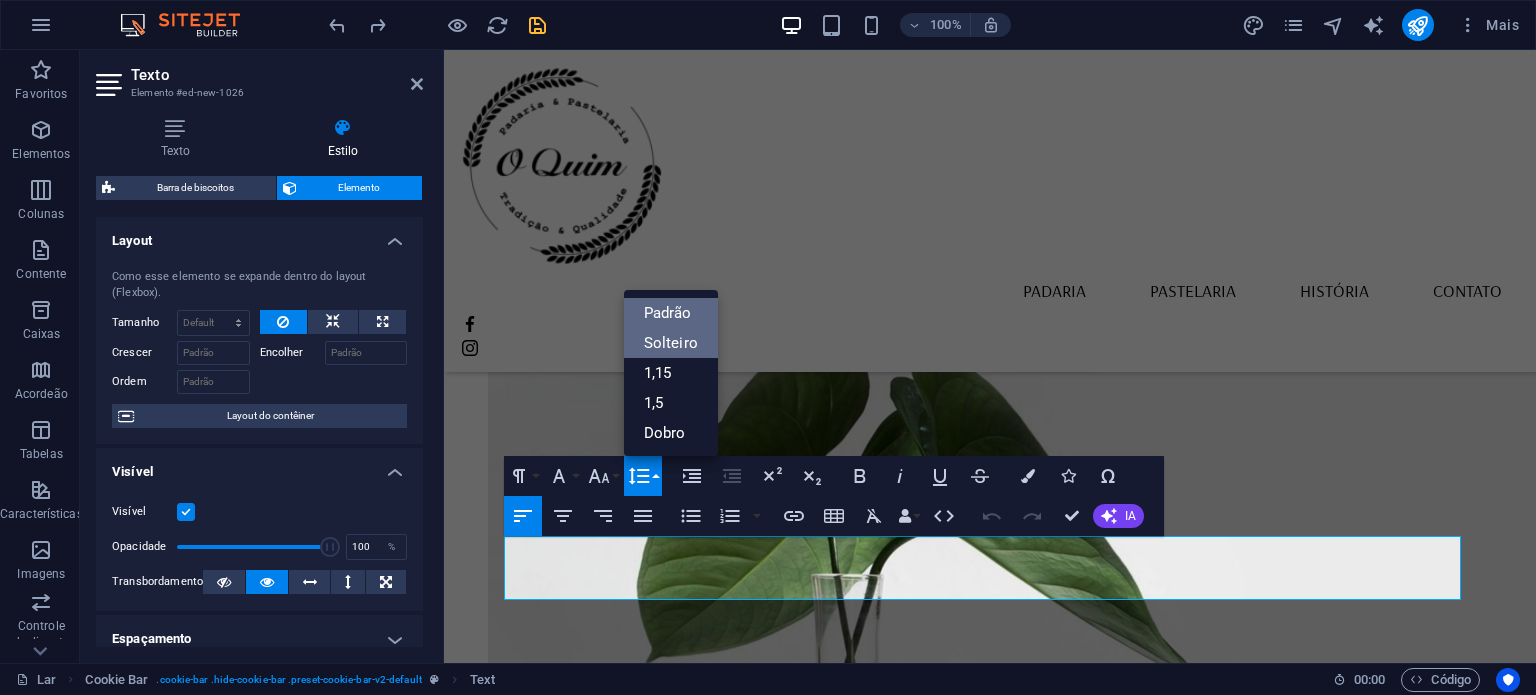 click on "Solteiro" at bounding box center (671, 343) 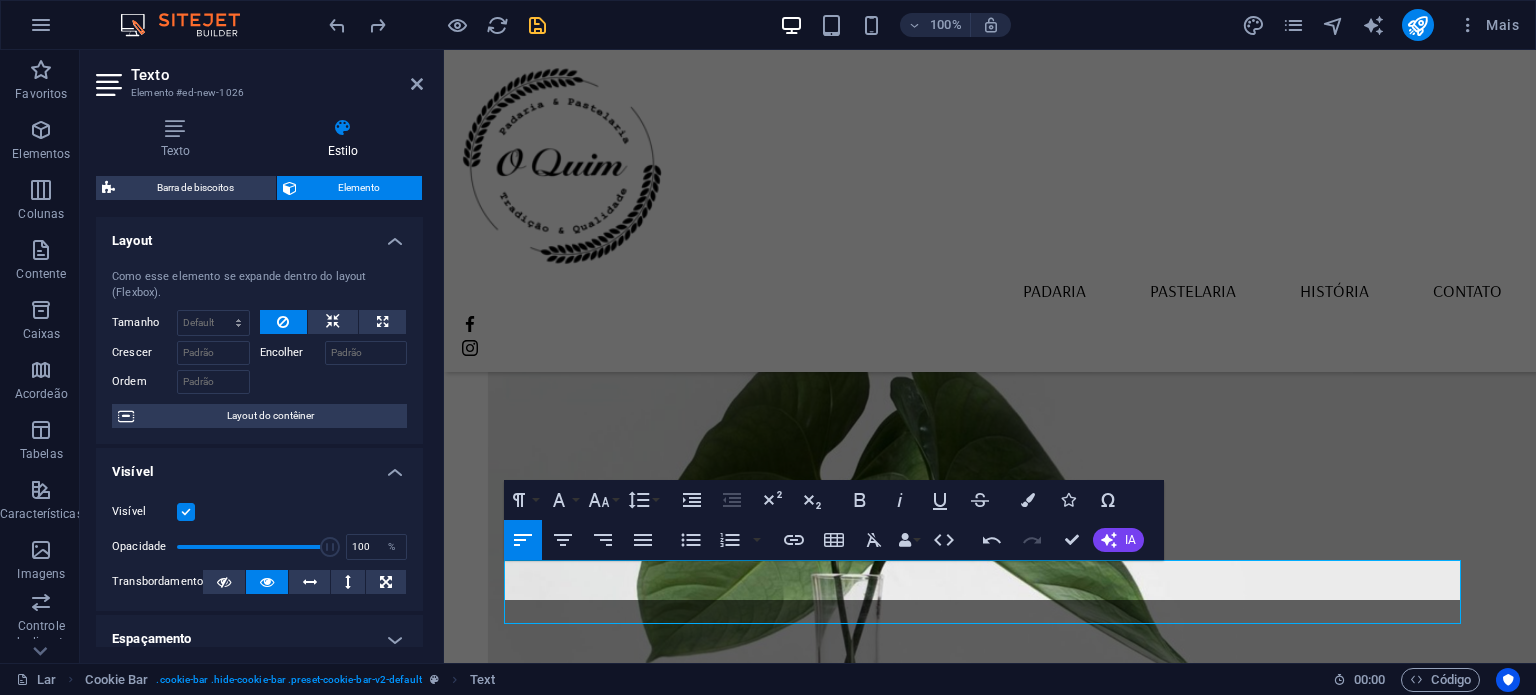 scroll, scrollTop: 2147, scrollLeft: 0, axis: vertical 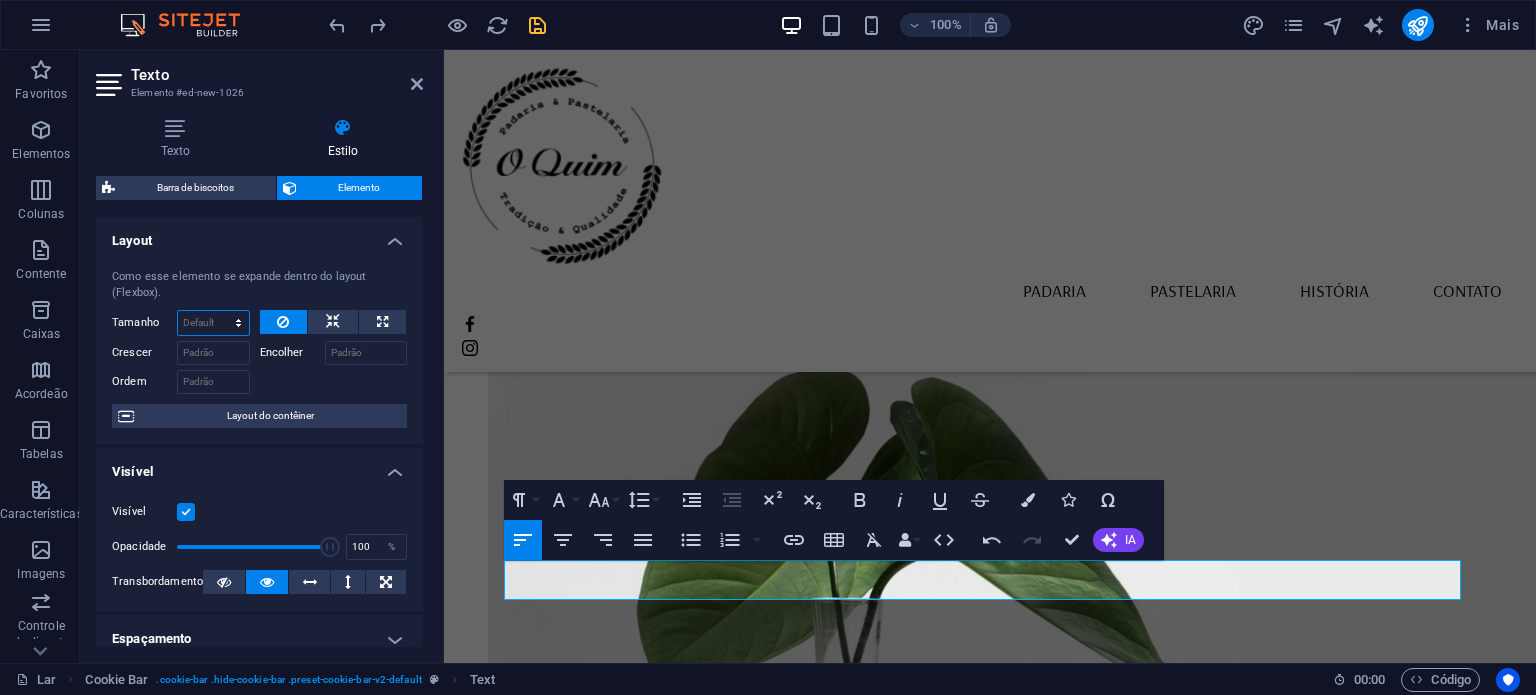 click on "Padrão auto px % 1/1 1/2 1/3 1/4 1/5 1/6 1/7 1/8 1/9 1/10" at bounding box center [213, 323] 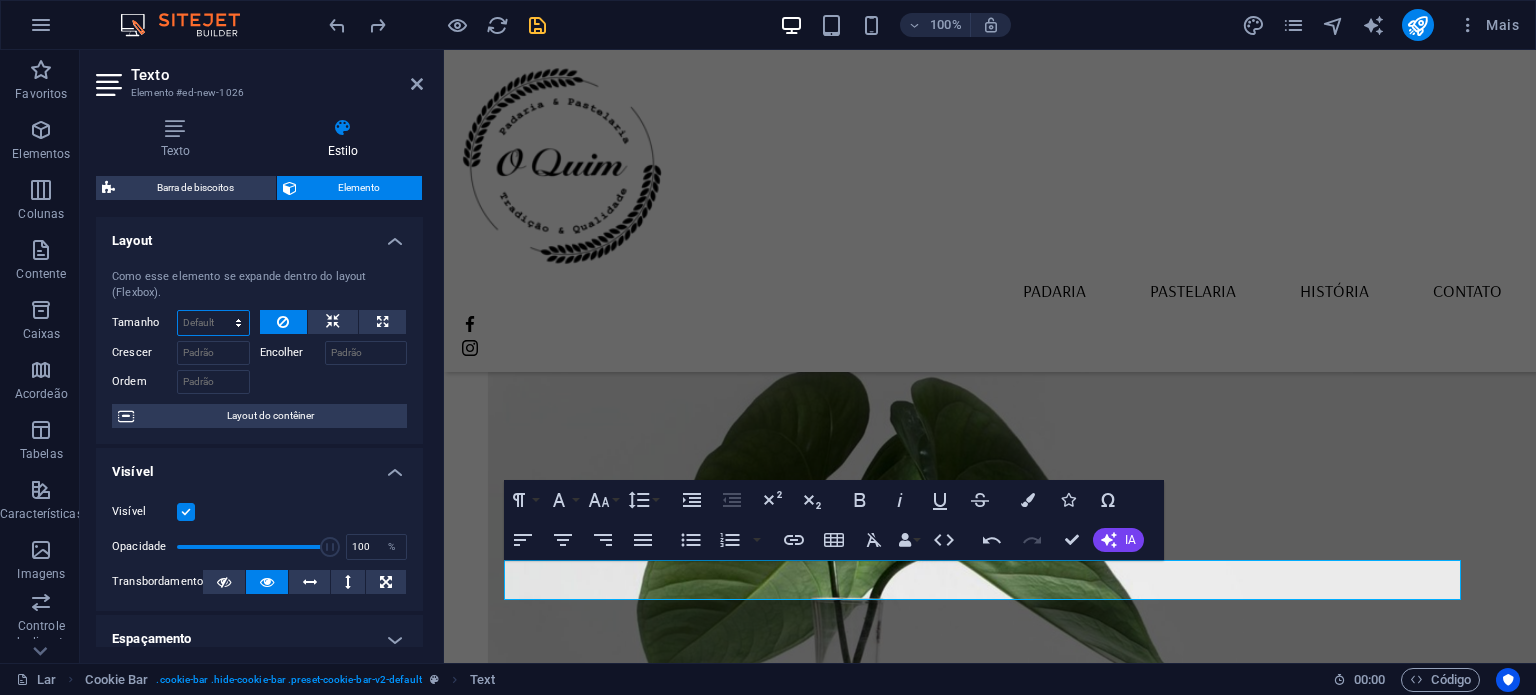 select on "px" 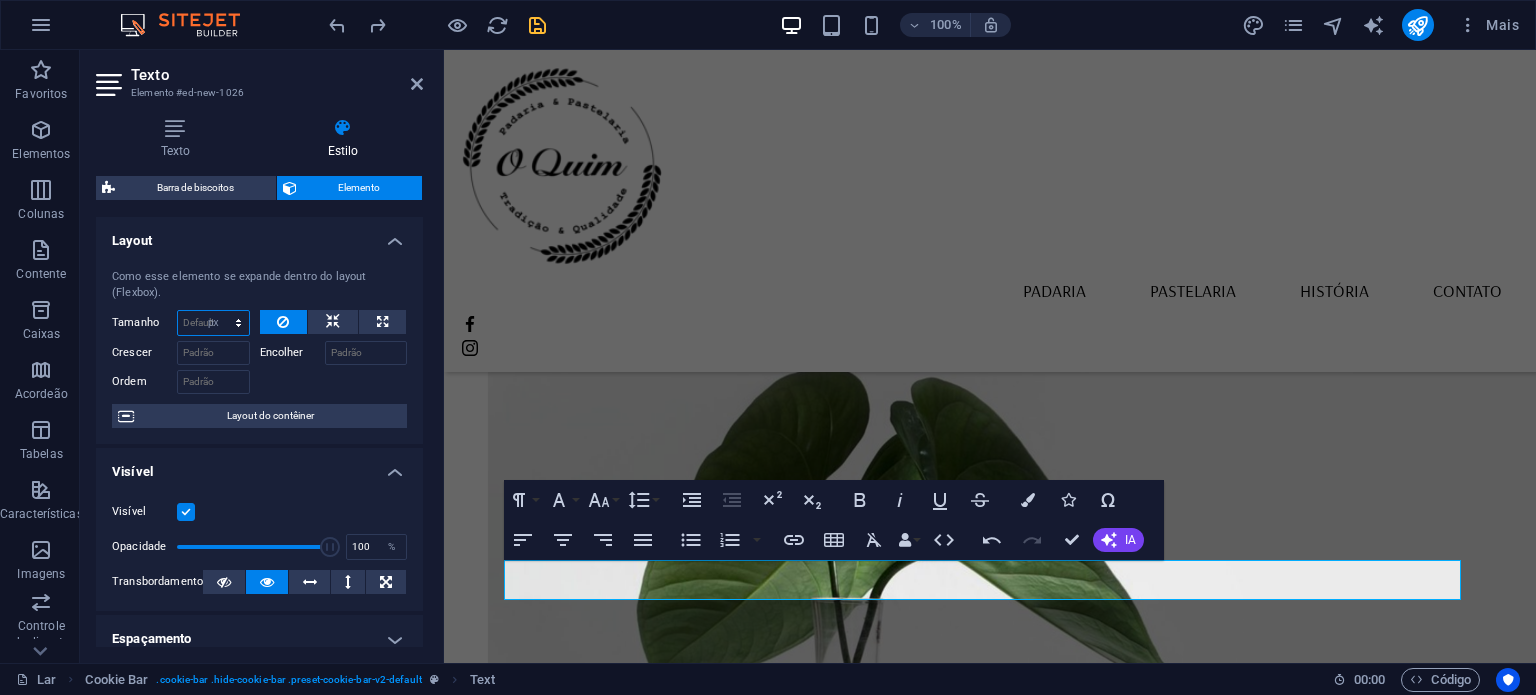 click on "Padrão auto px % 1/1 1/2 1/3 1/4 1/5 1/6 1/7 1/8 1/9 1/10" at bounding box center [213, 323] 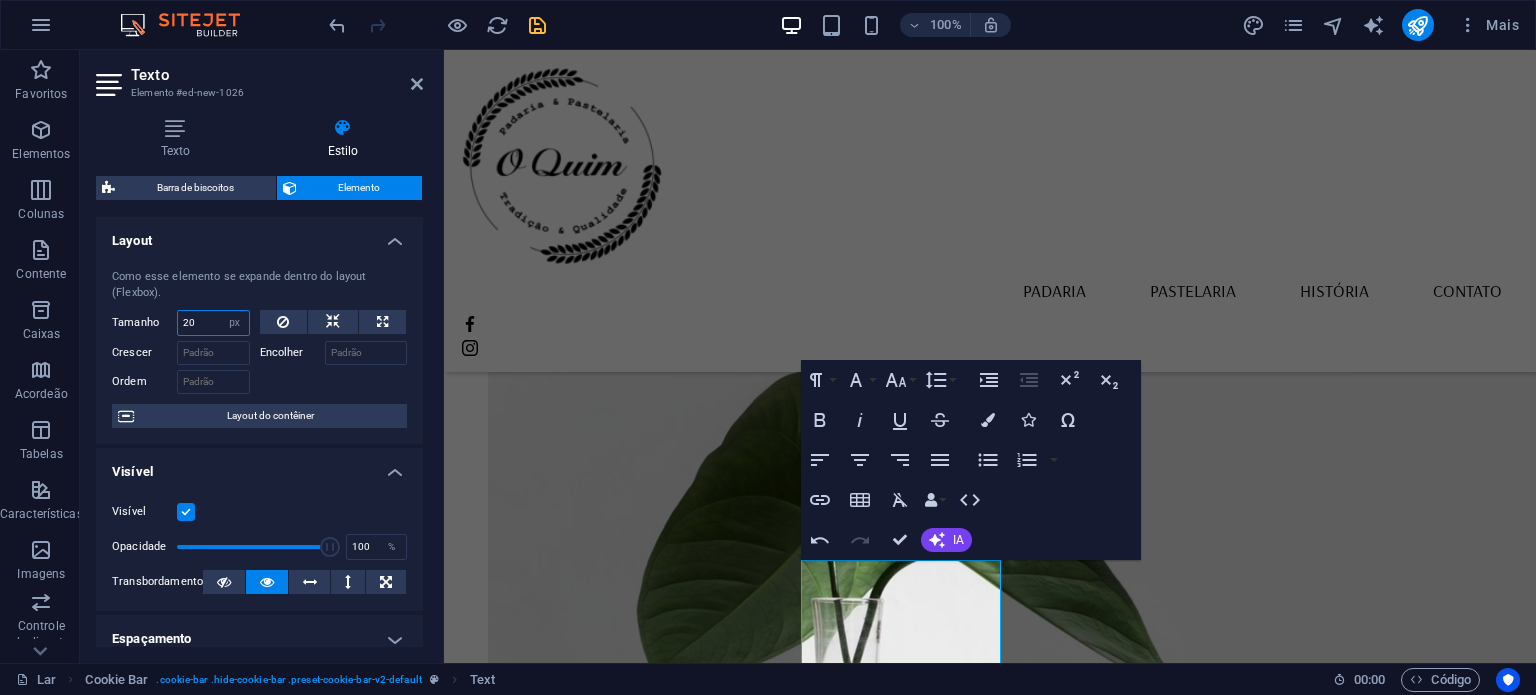 type on "2" 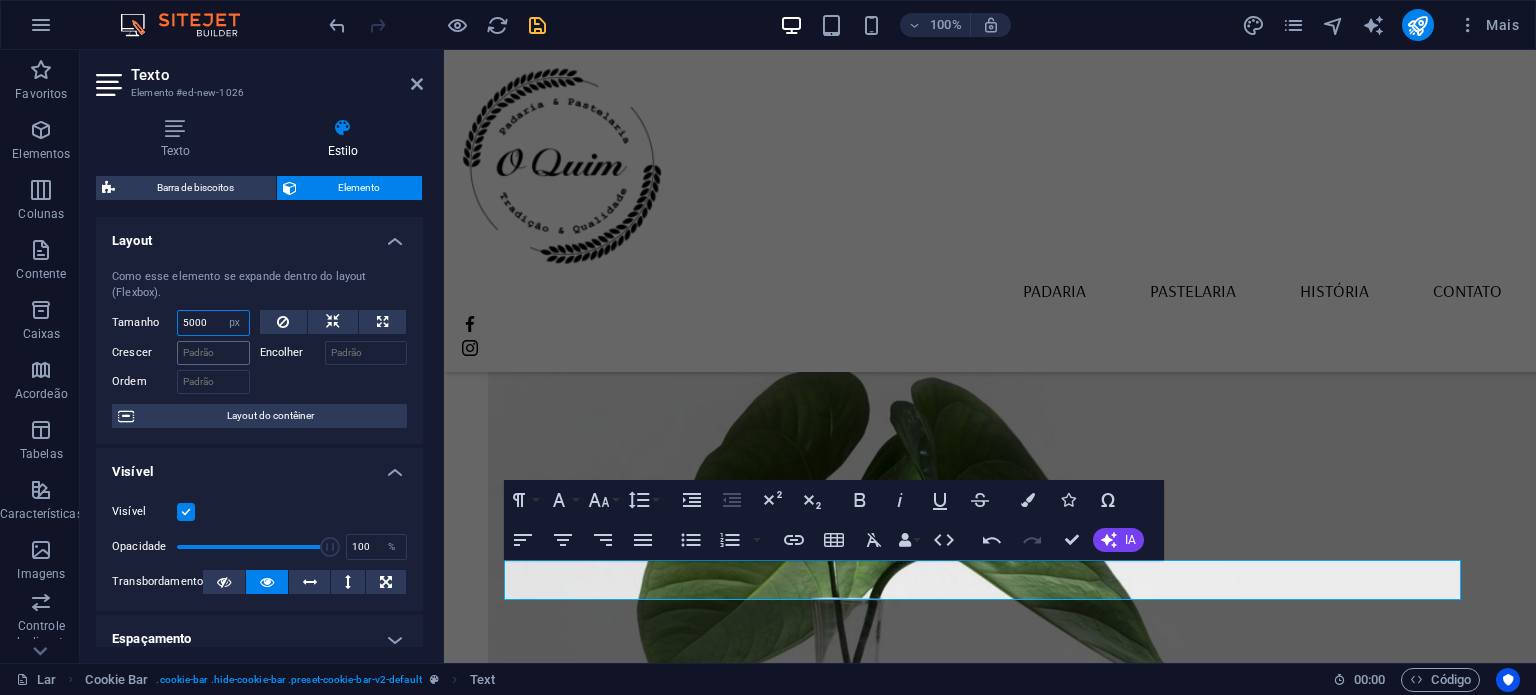 type on "5000" 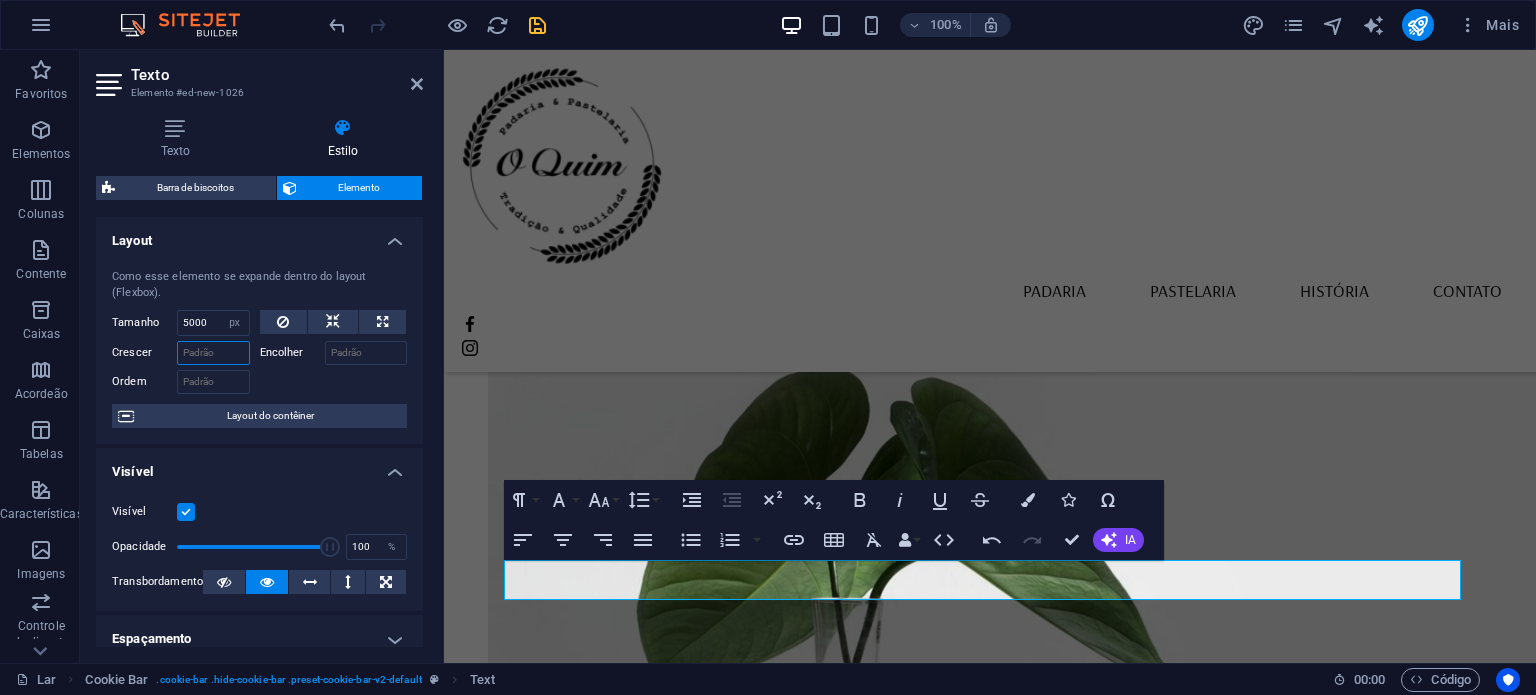 click on "Crescer" at bounding box center [213, 353] 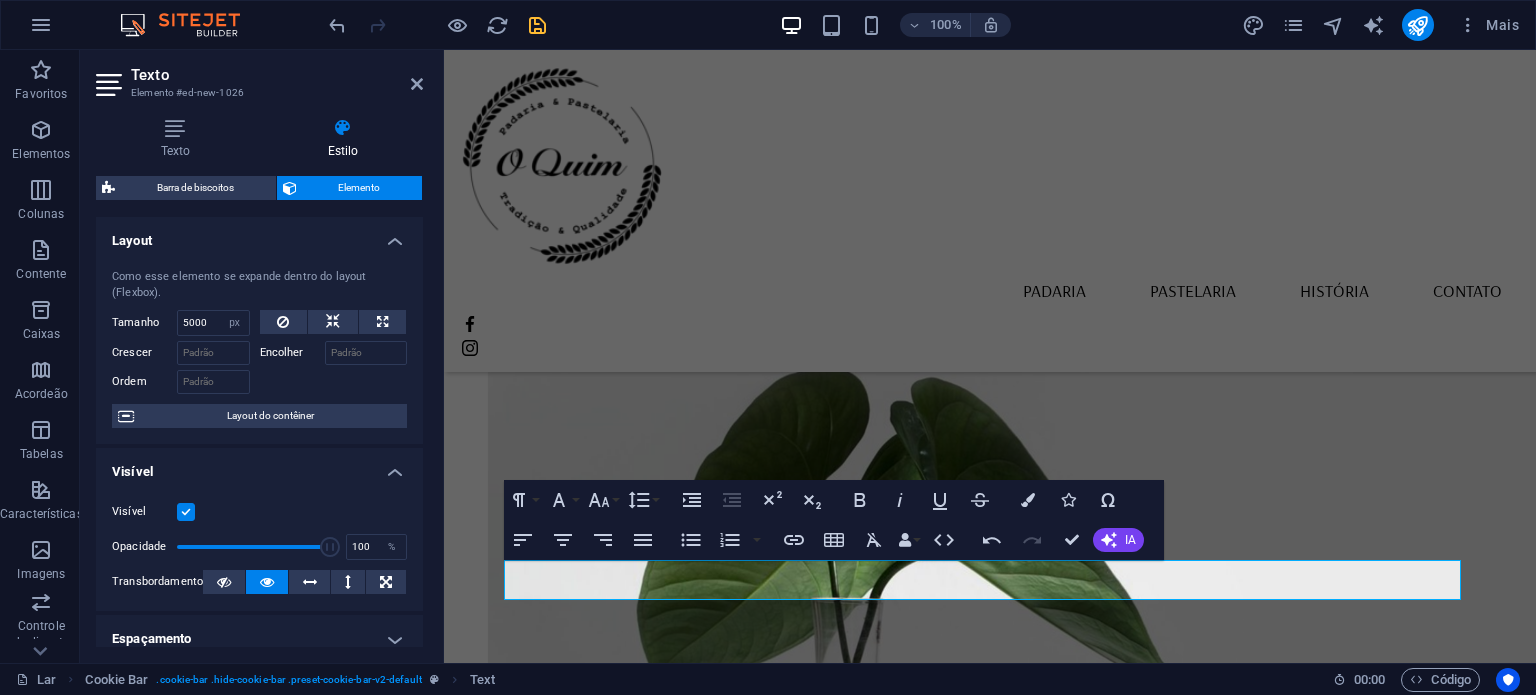drag, startPoint x: 664, startPoint y: 399, endPoint x: 862, endPoint y: 433, distance: 200.89798 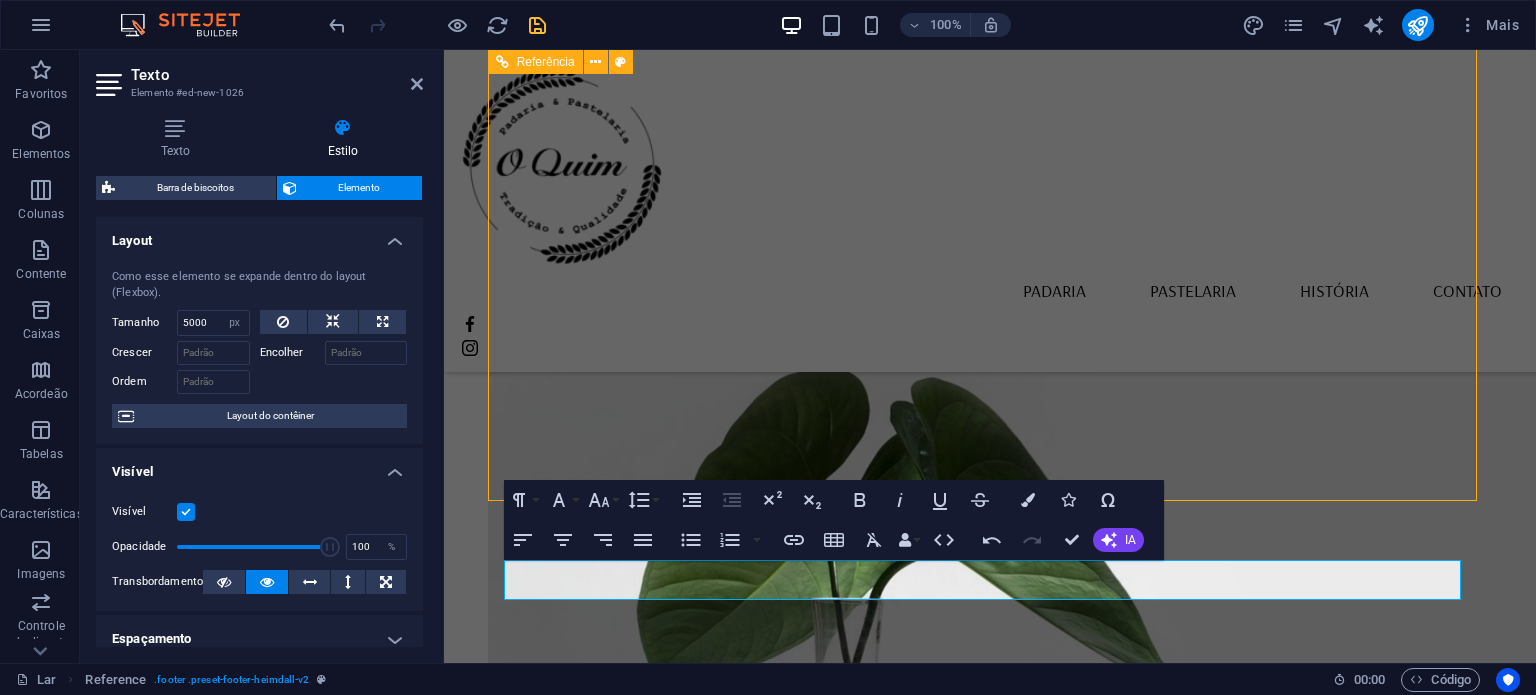 click on "Localização Rua Padre Bento Pereira N40ª Borba 7150-139 Aviso Legal Política         de Privacidade   Horário De segunda a sexta         Das 5h30 às 13h Sábado          Fechado   Domingo         das 6h às 12h  Contatos panificadora@oquim.pt     +351 912 146 853" at bounding box center [990, 2068] 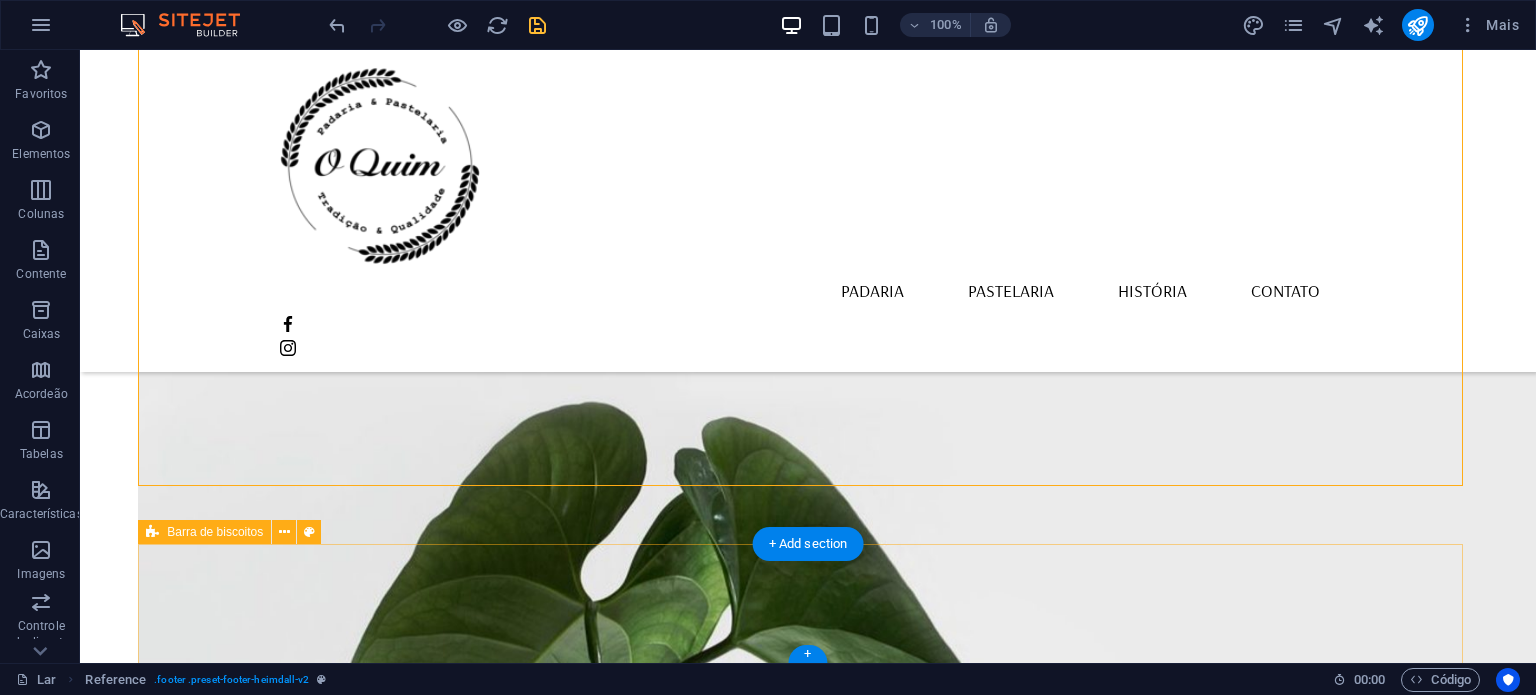 click on "Selecione "Aceitar tudo" para concordar com o uso de cookies e tecnologias semelhantes para aprimorar a navegação, a segurança, a análise dos dados e a personalização. Selecione "Gerenciar cookies" para mais opções ou para não participar. Saber mais OK" at bounding box center [808, 2559] 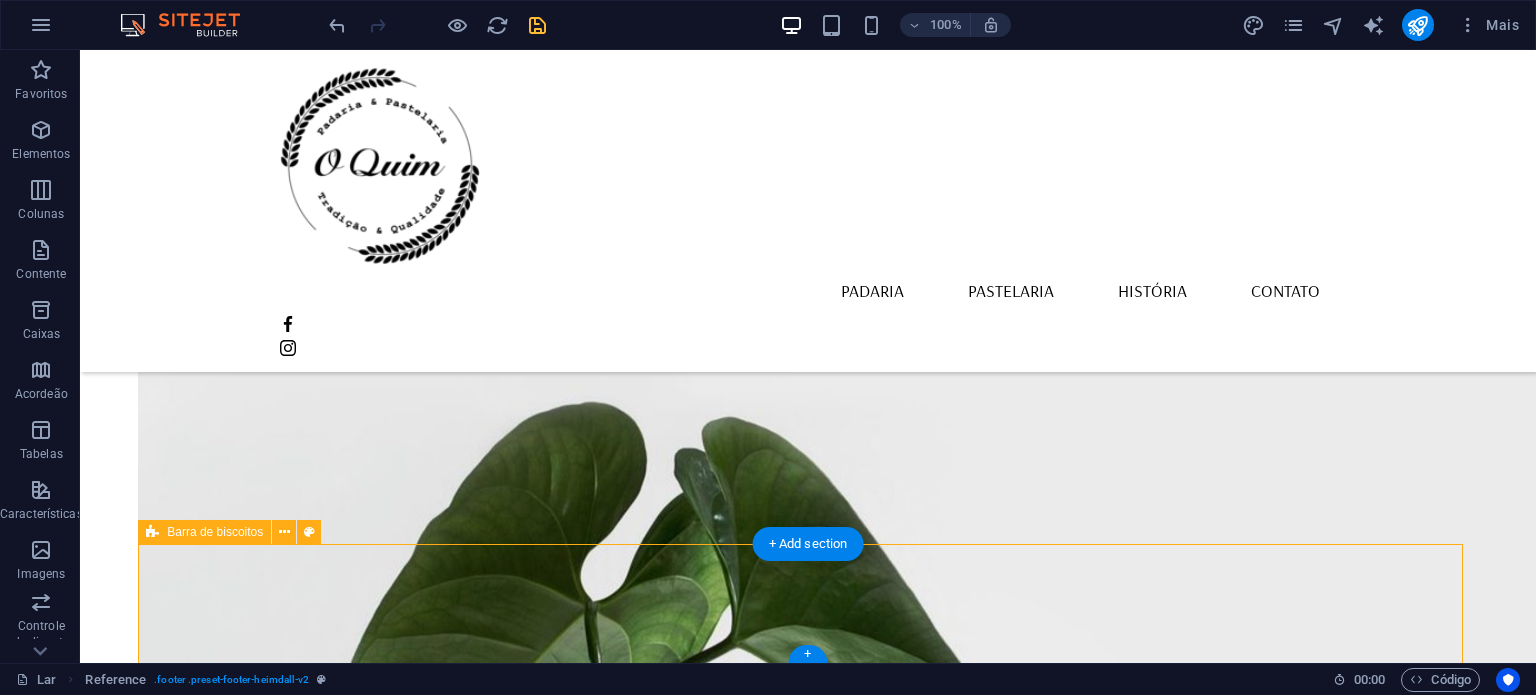 click on "Selecione "Aceitar tudo" para concordar com o uso de cookies e tecnologias semelhantes para aprimorar a navegação, a segurança, a análise dos dados e a personalização. Selecione "Gerenciar cookies" para mais opções ou para não participar. Saber mais OK" at bounding box center (808, 2559) 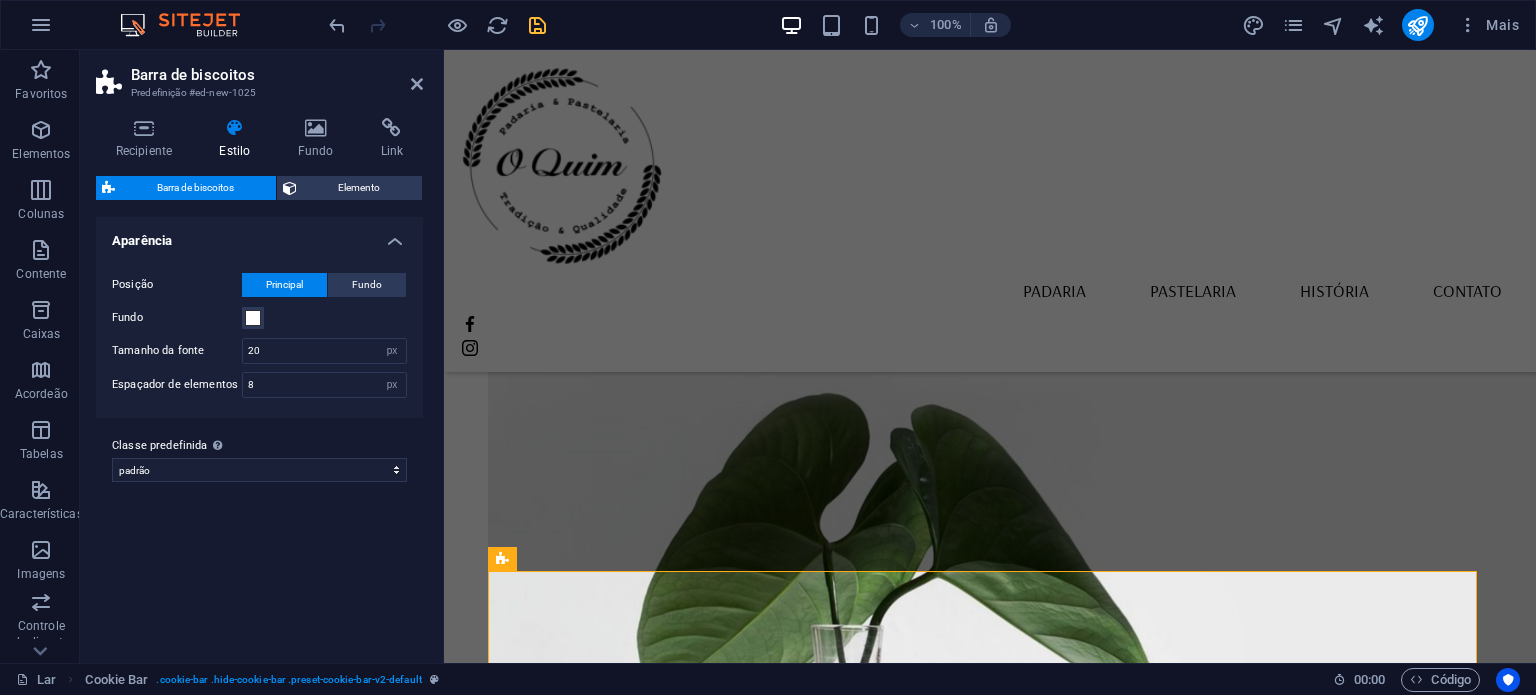 drag, startPoint x: 286, startPoint y: 346, endPoint x: 300, endPoint y: 576, distance: 230.42569 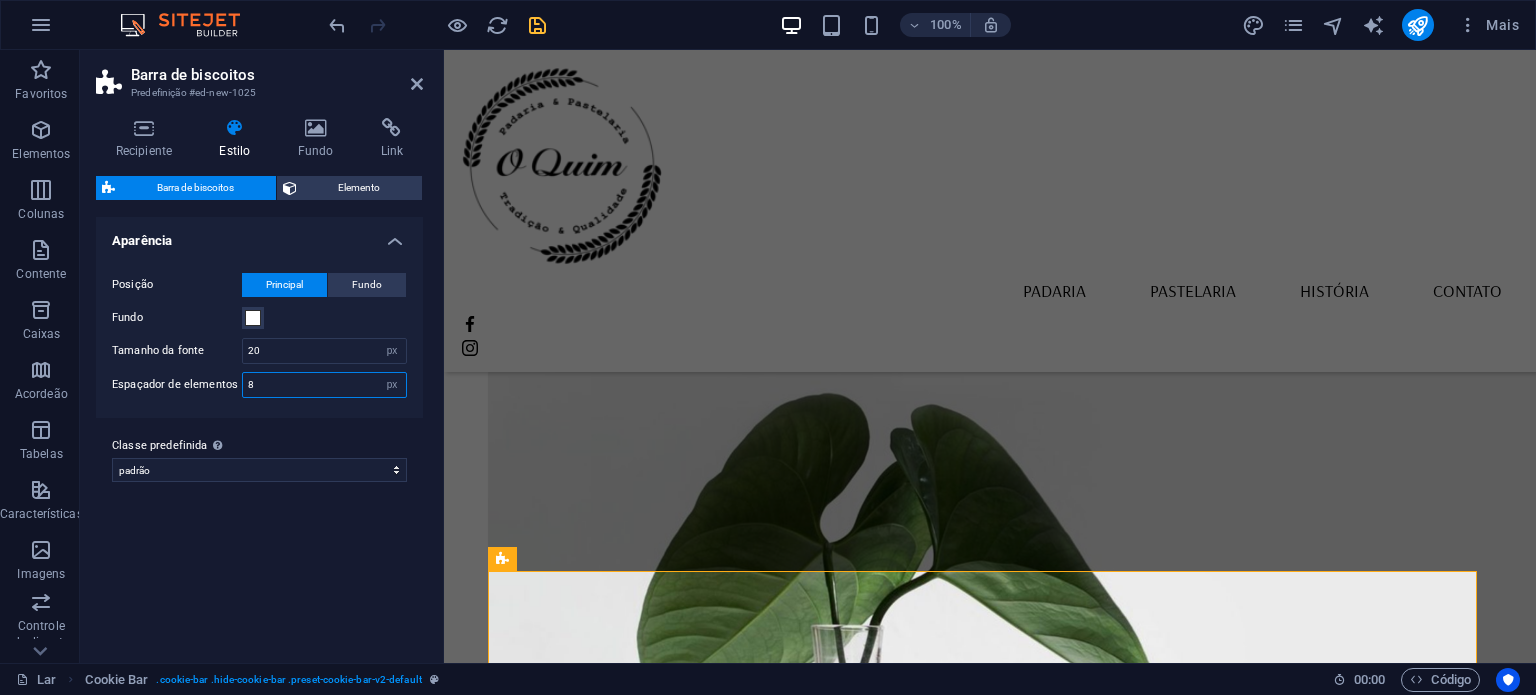 click on "8" at bounding box center (324, 385) 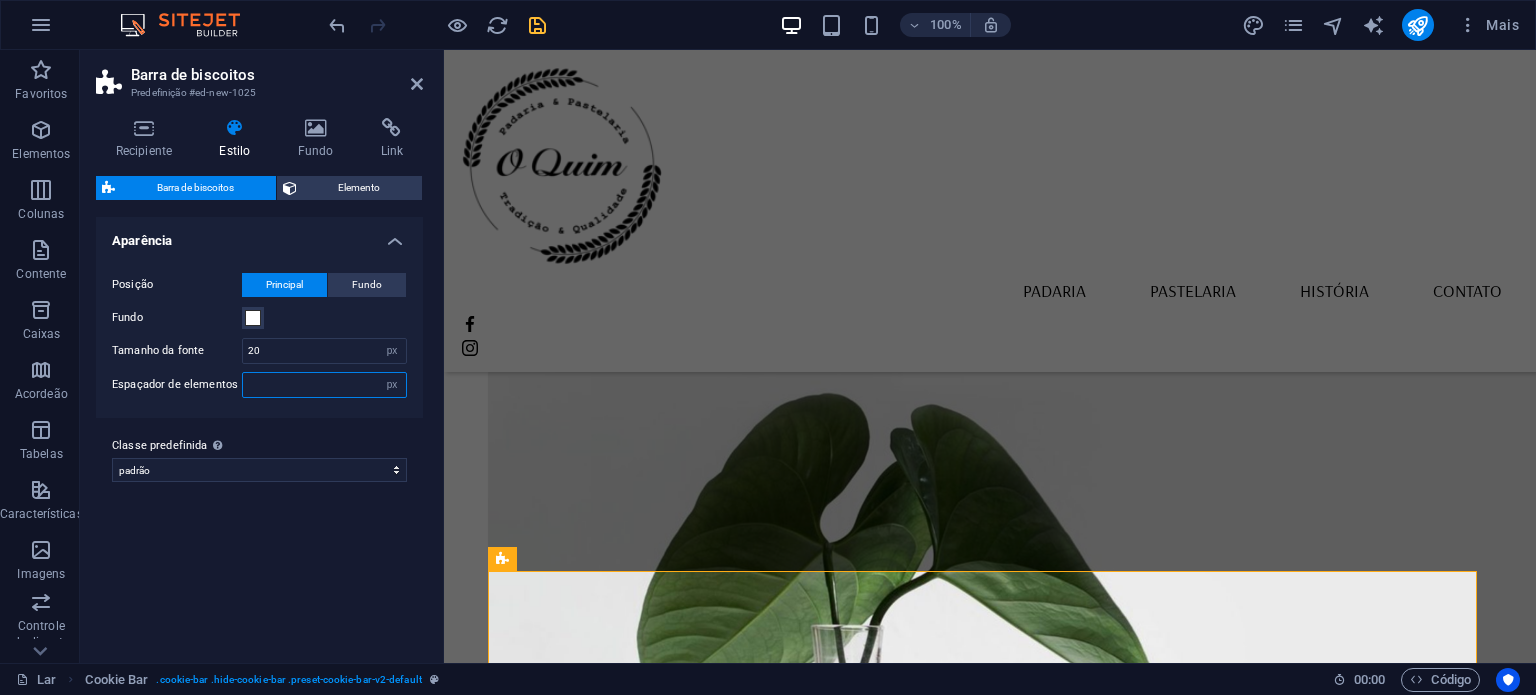 type 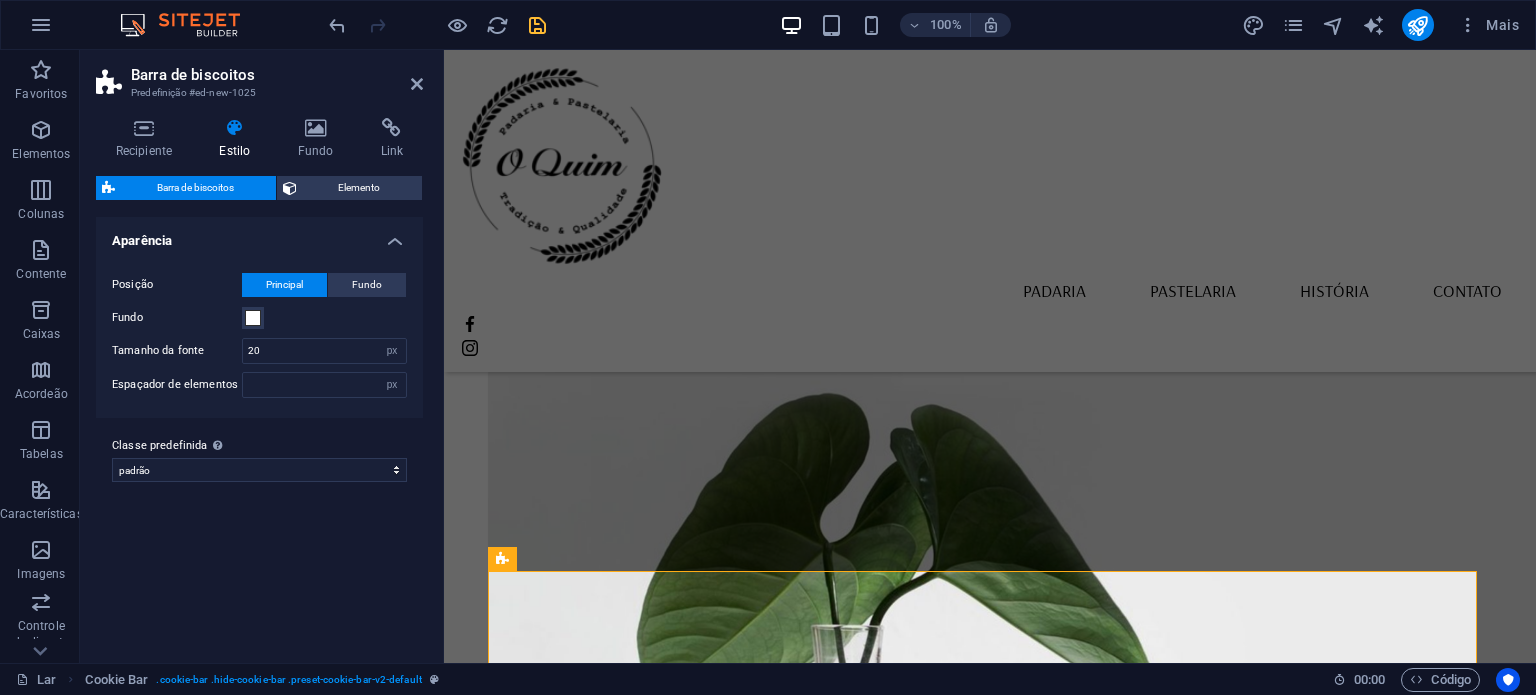 drag, startPoint x: 712, startPoint y: 426, endPoint x: 836, endPoint y: 396, distance: 127.57743 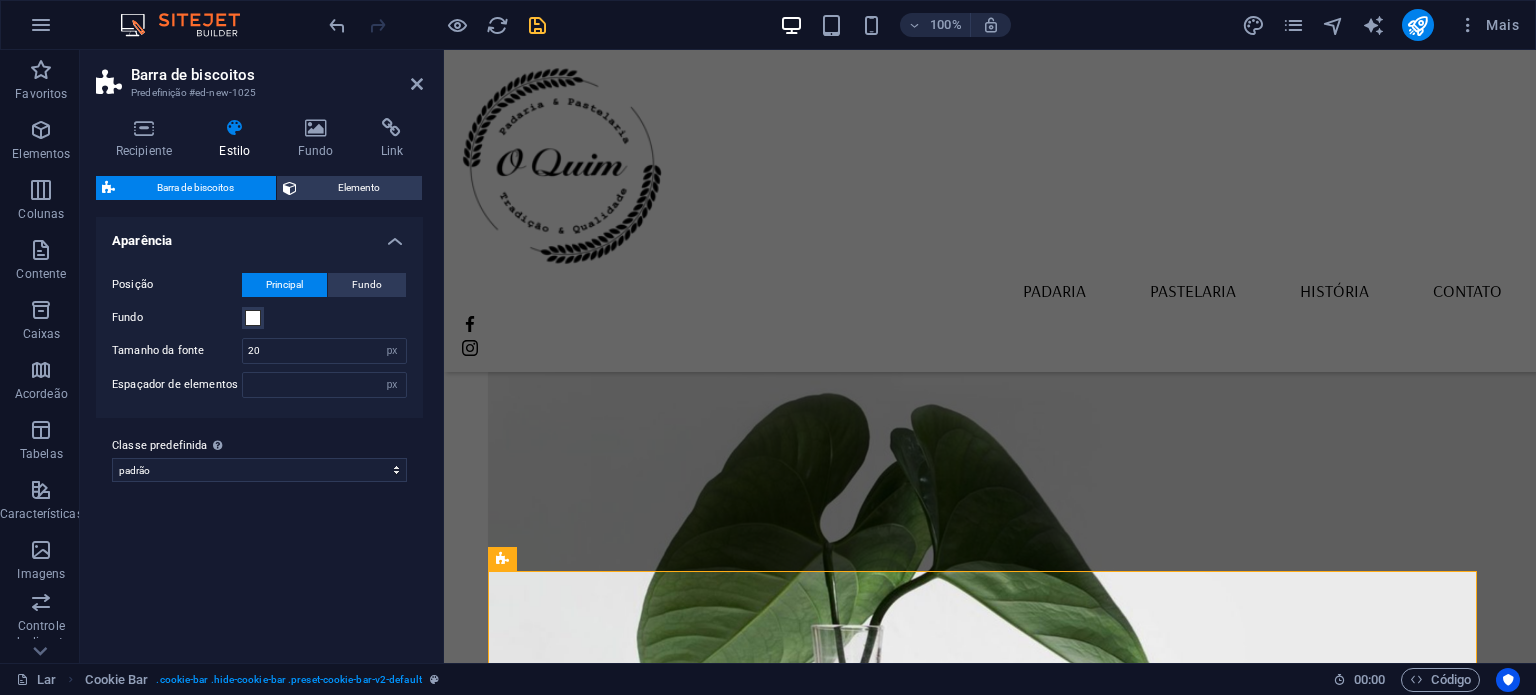 click on "Localização Rua Padre Bento Pereira N40ª Borba 7150-139 Aviso Legal Política         de Privacidade   Horário De segunda a sexta         Das 5h30 às 13h Sábado          Fechado   Domingo         das 6h às 12h  Contatos panificadora@oquim.pt     +351 912 146 853" at bounding box center (990, 2038) 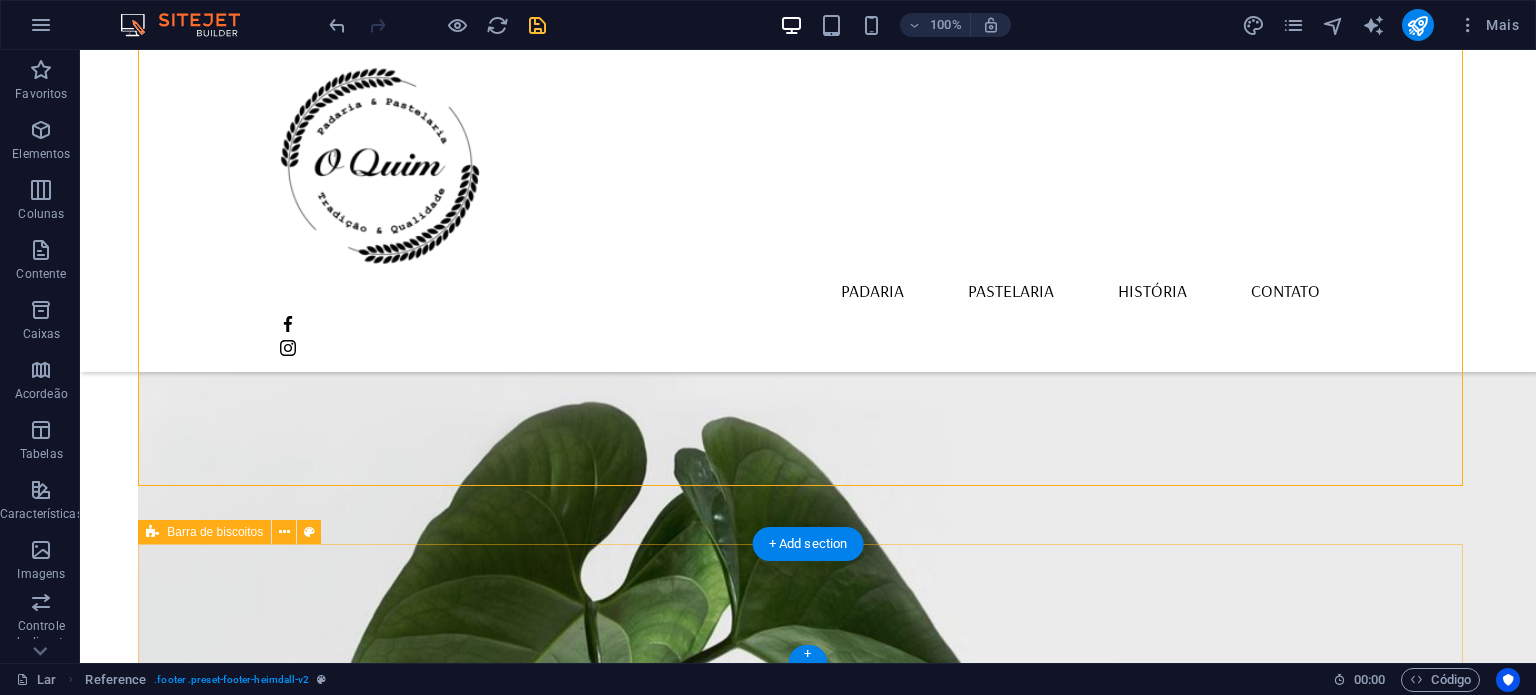 click on "Selecione "Aceitar tudo" para concordar com o uso de cookies e tecnologias semelhantes para aprimorar a navegação, a segurança, a análise dos dados e a personalização. Selecione "Gerenciar cookies" para mais opções ou para não participar. Saber mais OK" at bounding box center (808, 2559) 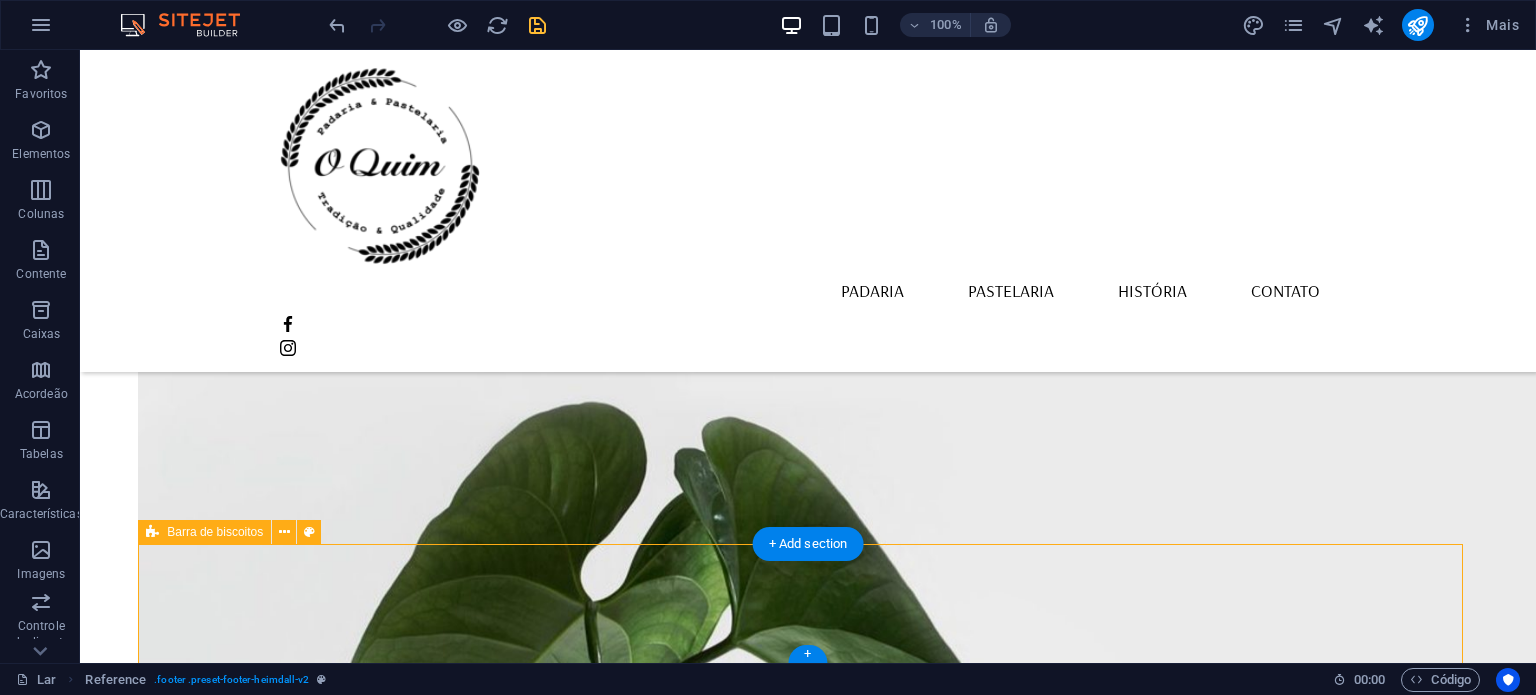 click on "Selecione "Aceitar tudo" para concordar com o uso de cookies e tecnologias semelhantes para aprimorar a navegação, a segurança, a análise dos dados e a personalização. Selecione "Gerenciar cookies" para mais opções ou para não participar. Saber mais OK" at bounding box center [808, 2559] 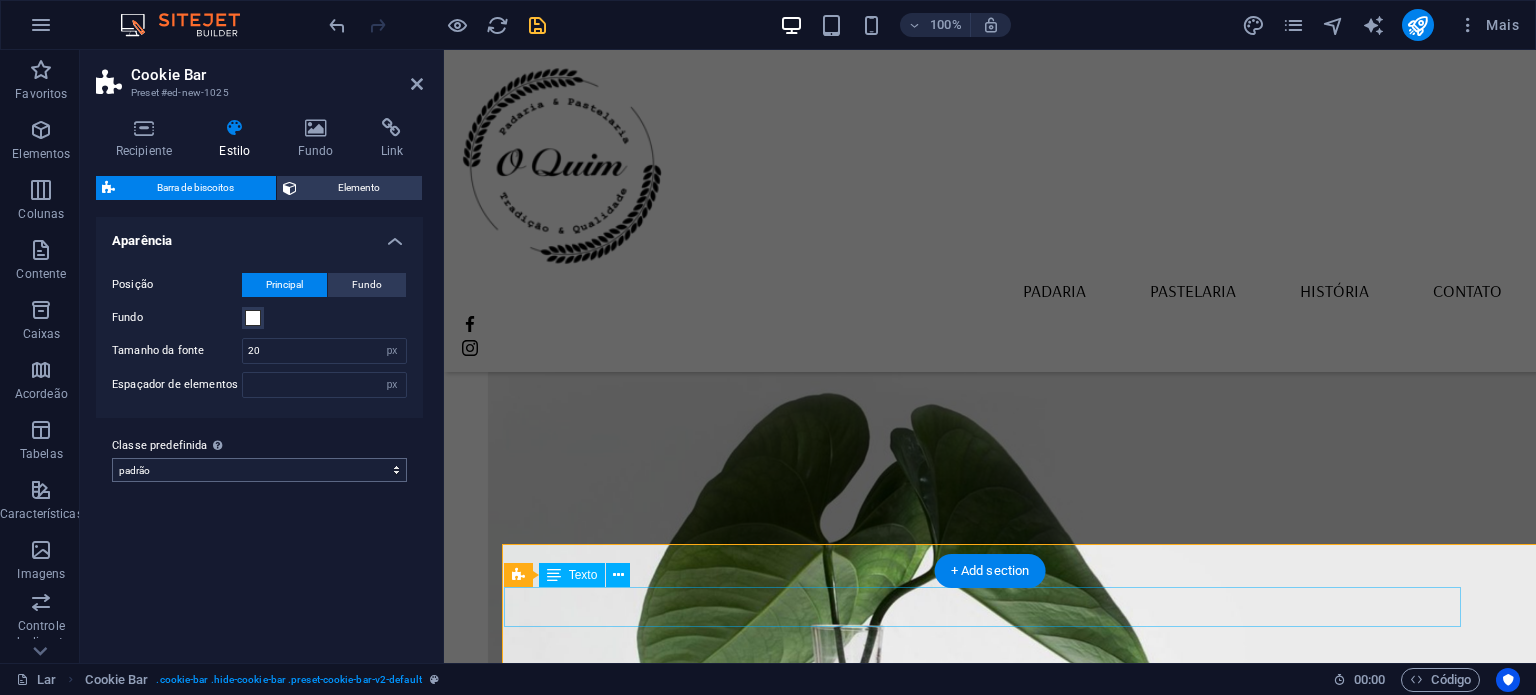 type on "8" 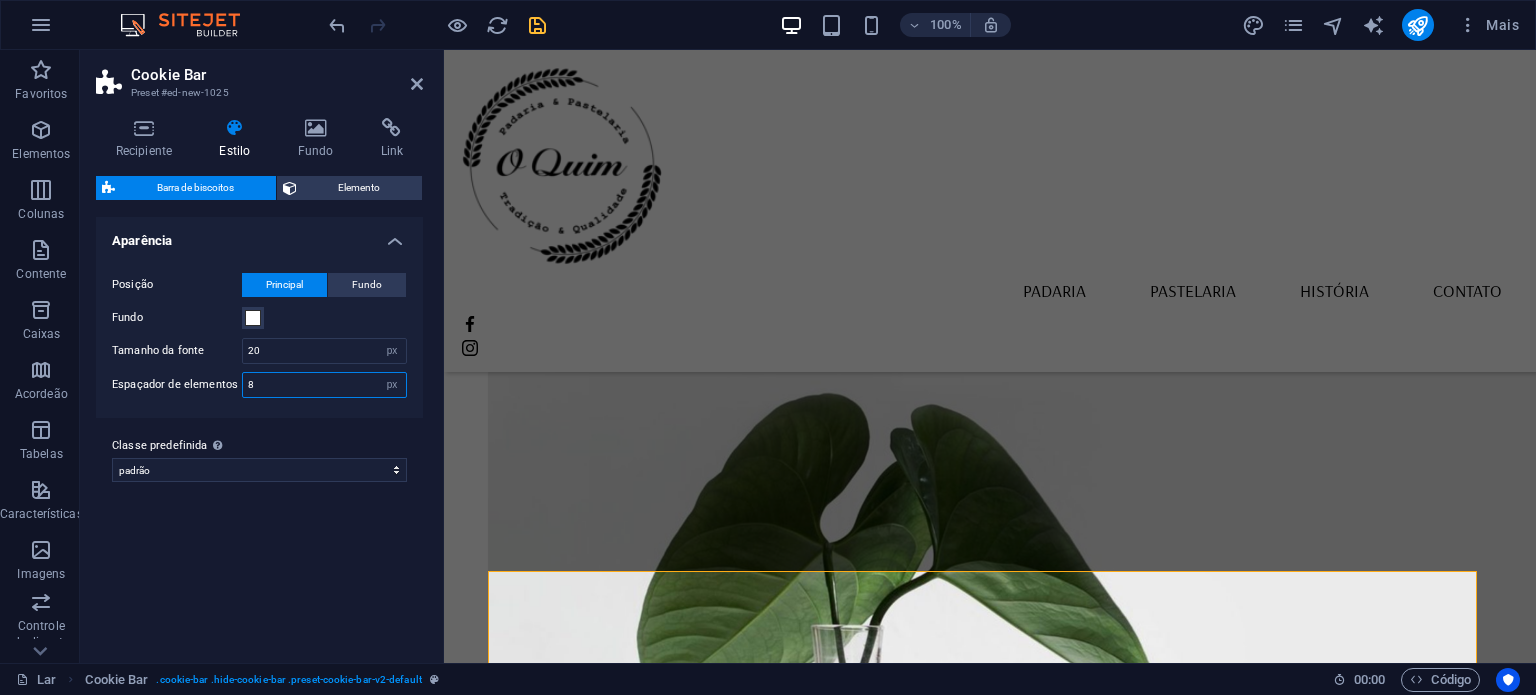 click on "8" at bounding box center (324, 385) 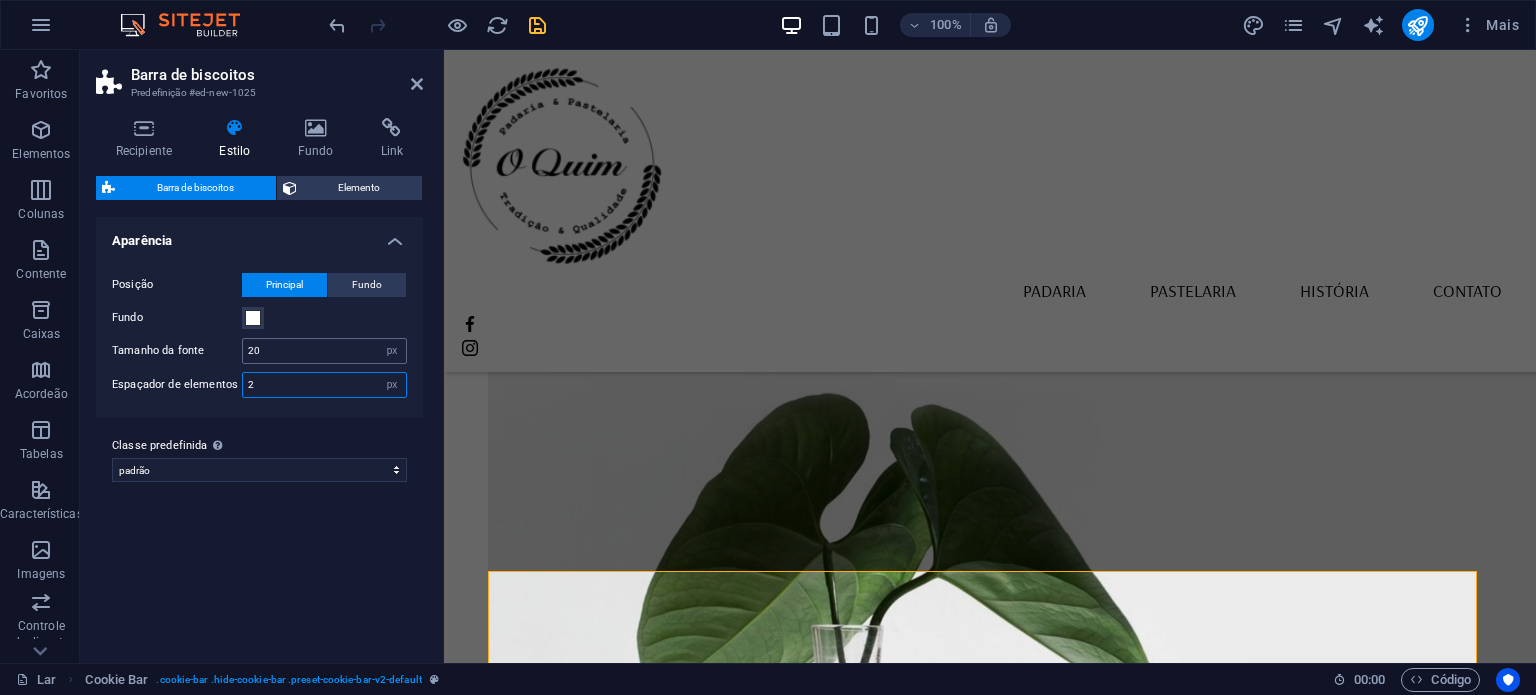 type on "2" 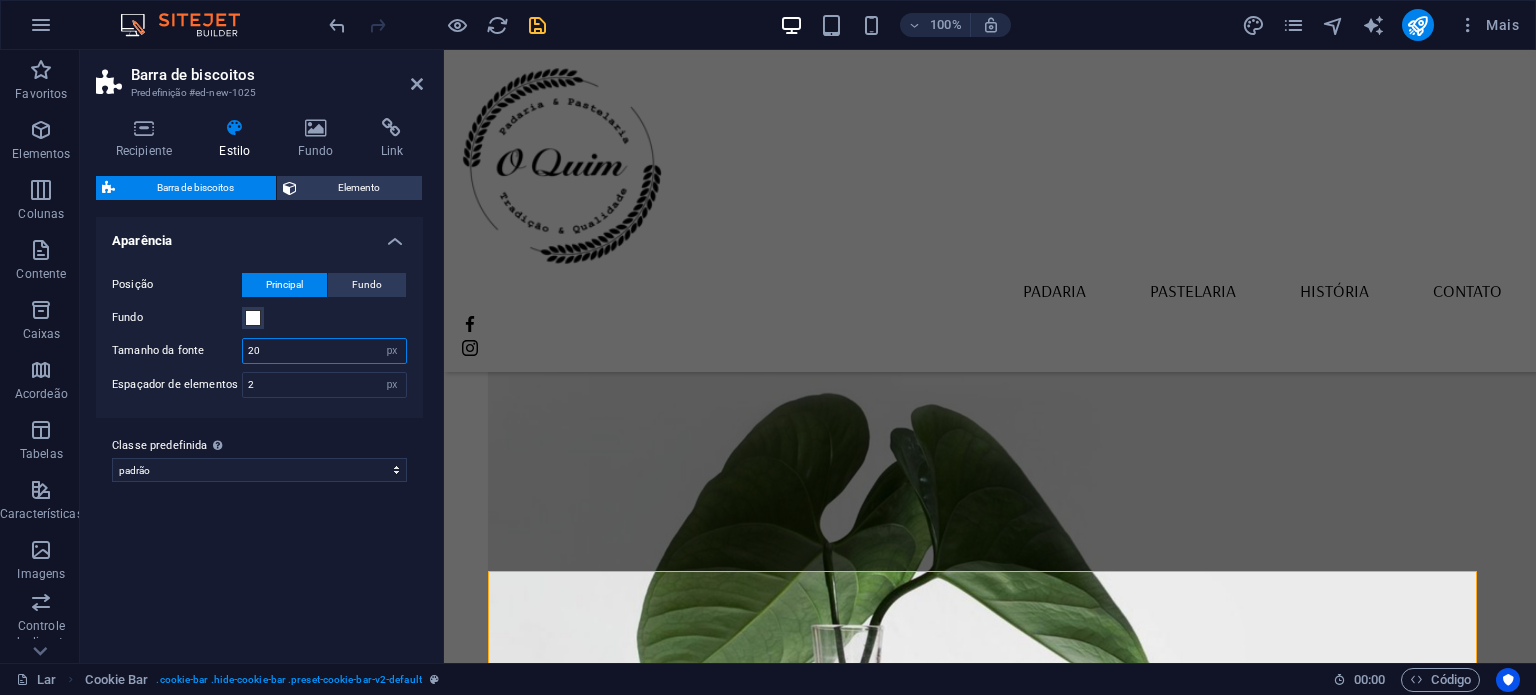 click on "20" at bounding box center (324, 351) 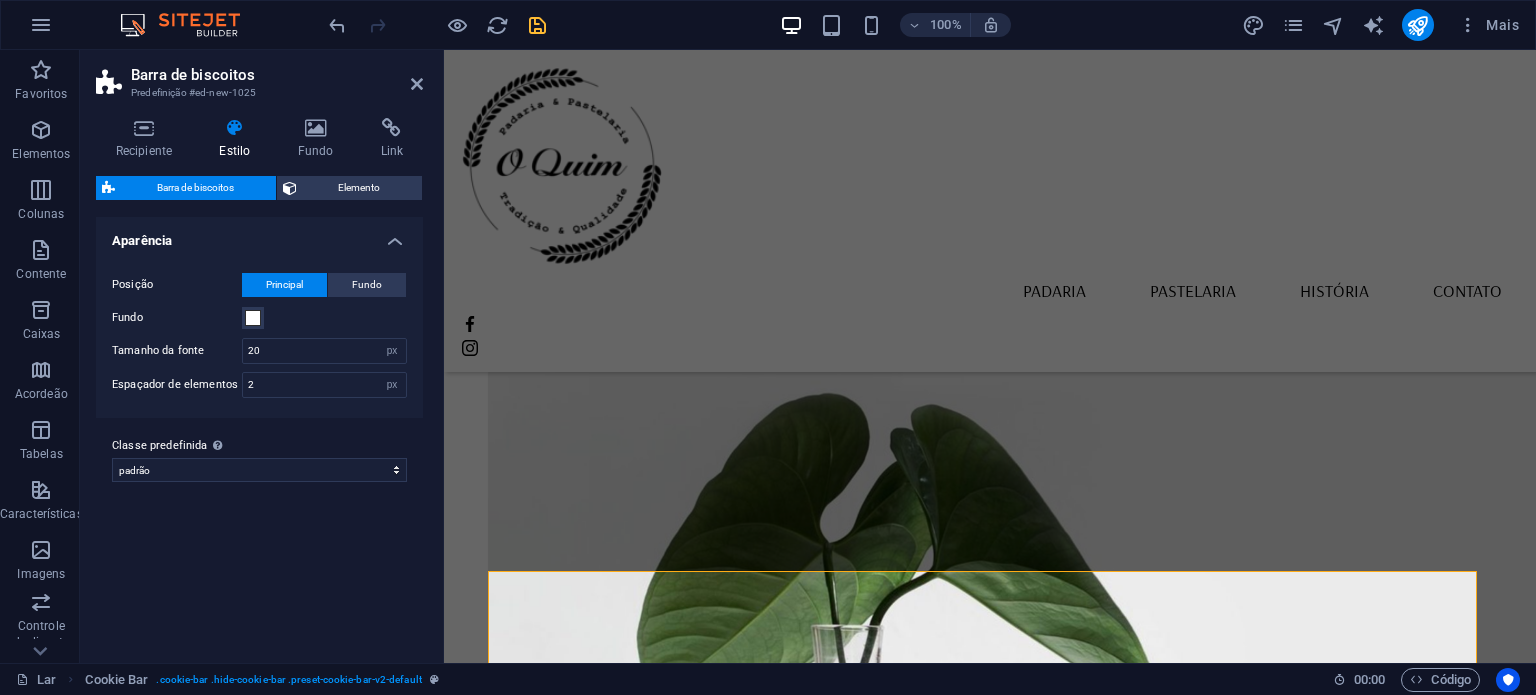 click on "Variantes Padrão Aparência Posição Principal Fundo Fundo Tamanho da fonte 20 px resto % vh vw Espaçador de elementos 2 px resto % vw vh Classe predefinida A variante e as configurações escolhidas acima afetam todos os elementos que carregam esta classe predefinida. padrão Adicionar classe predefinida" at bounding box center [259, 432] 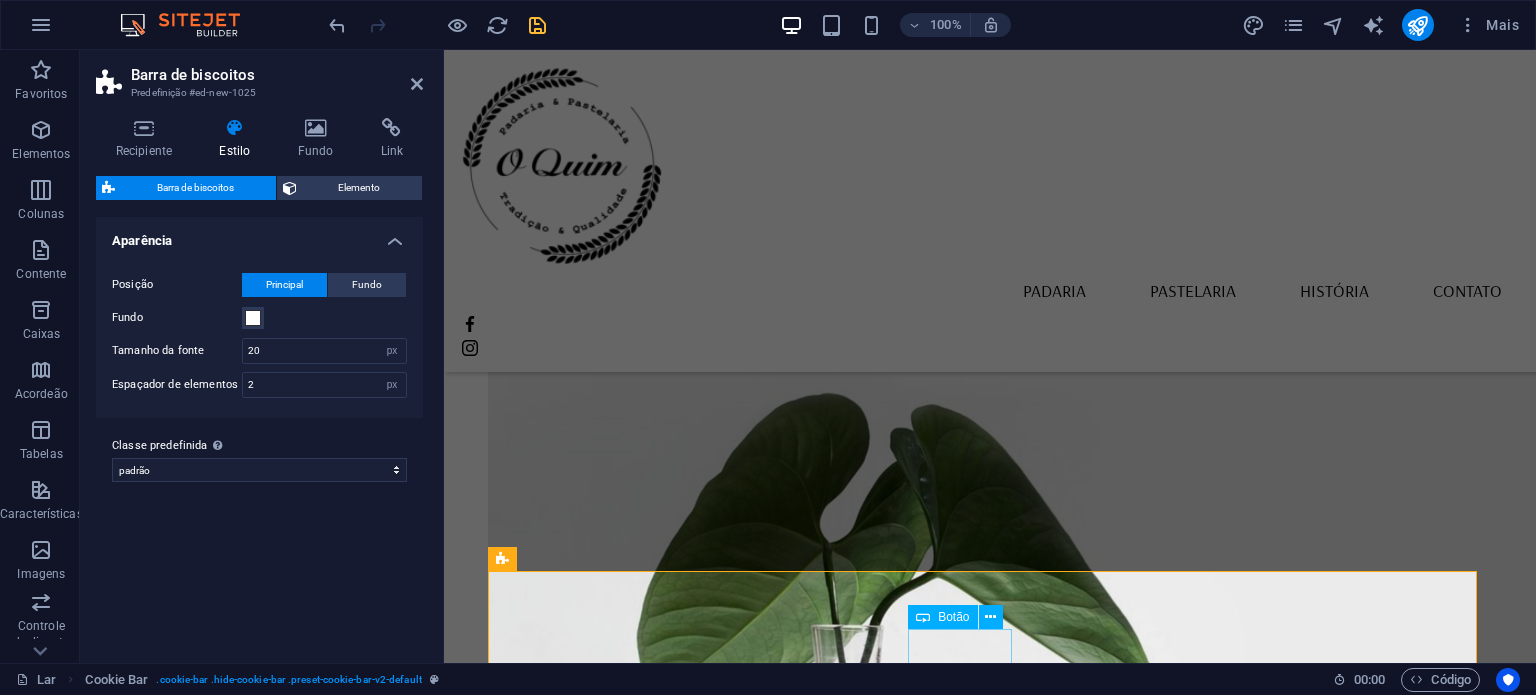 click on "Saber mais" at bounding box center (990, 2612) 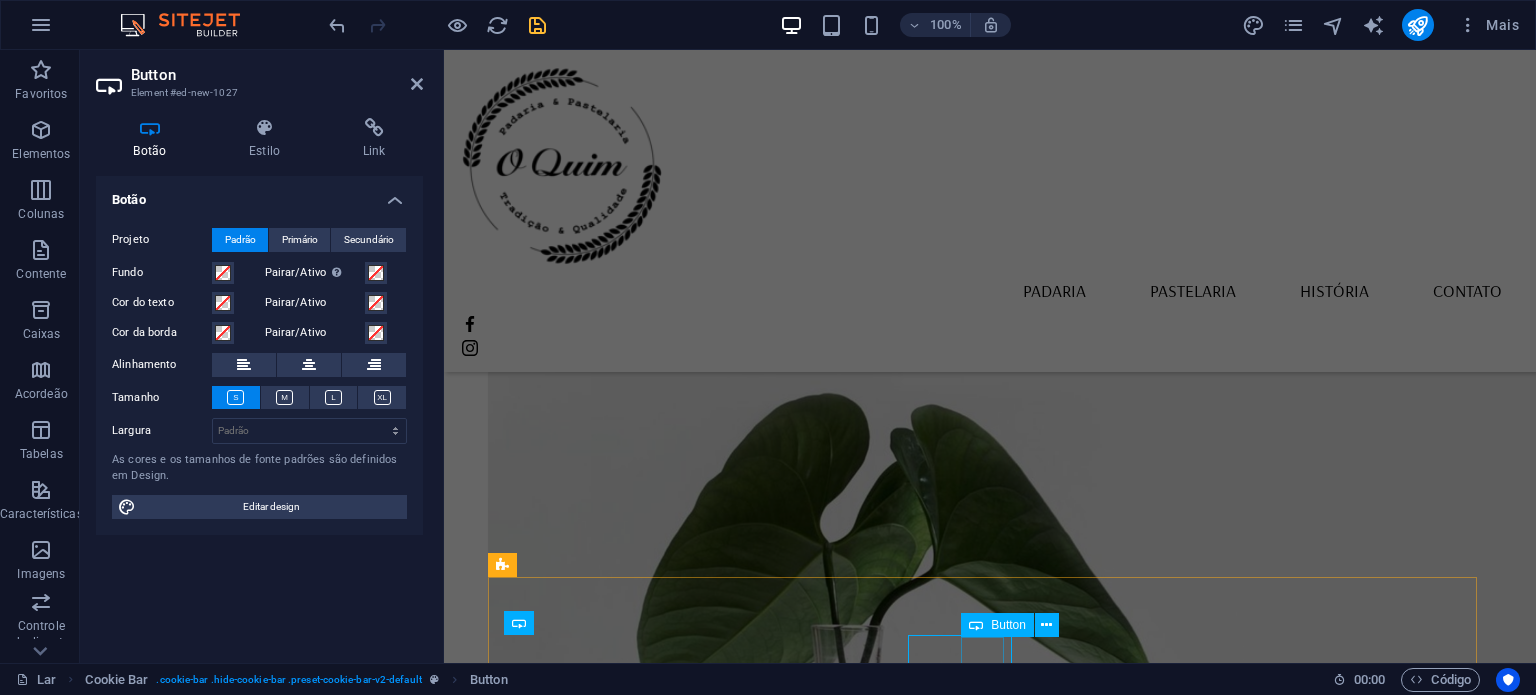 scroll, scrollTop: 2118, scrollLeft: 0, axis: vertical 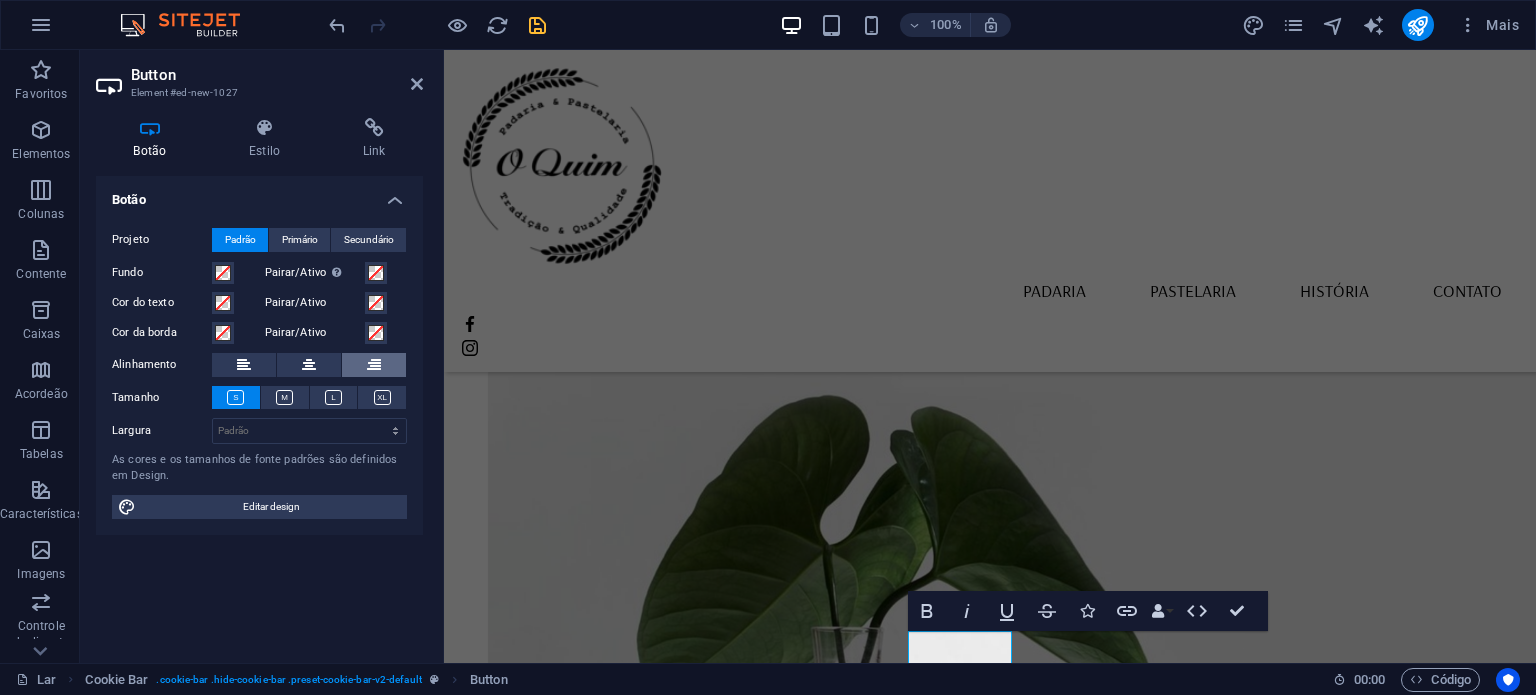 click at bounding box center [374, 365] 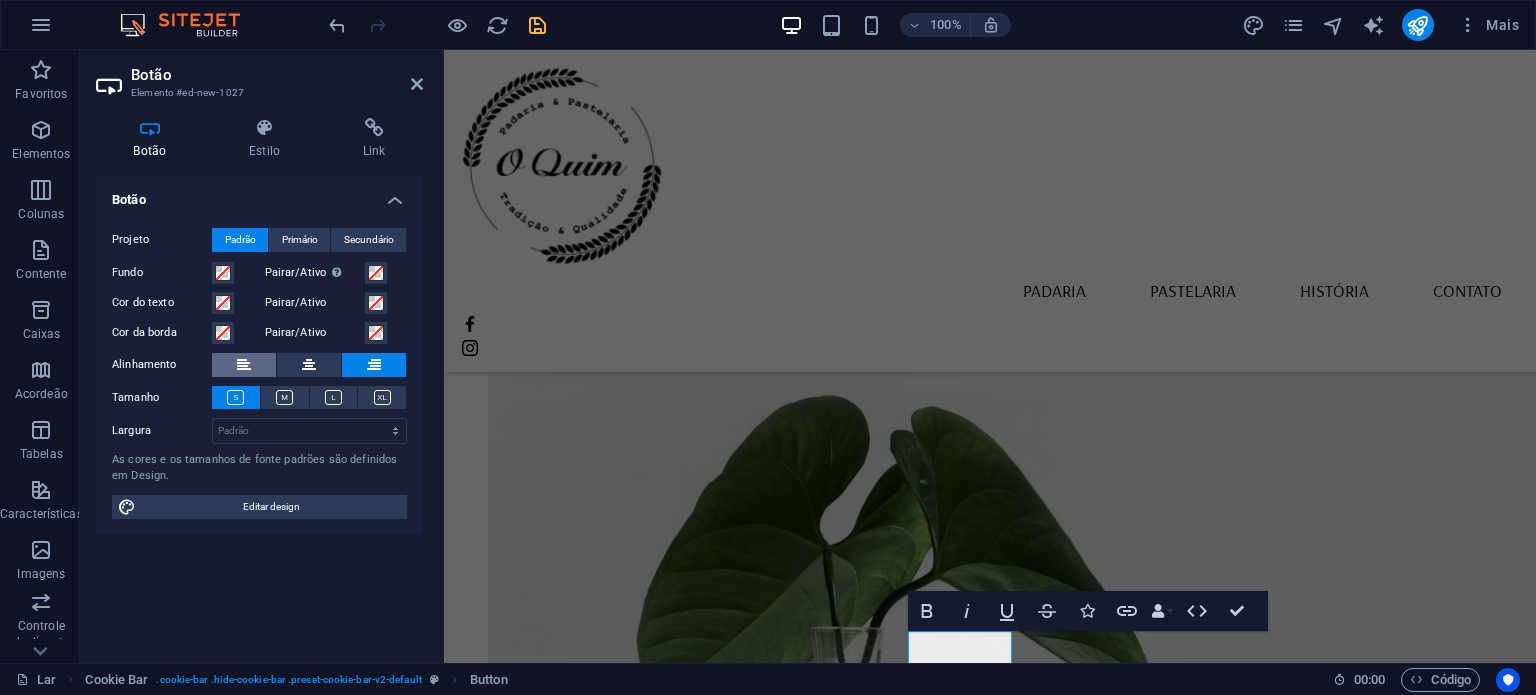 click at bounding box center [244, 365] 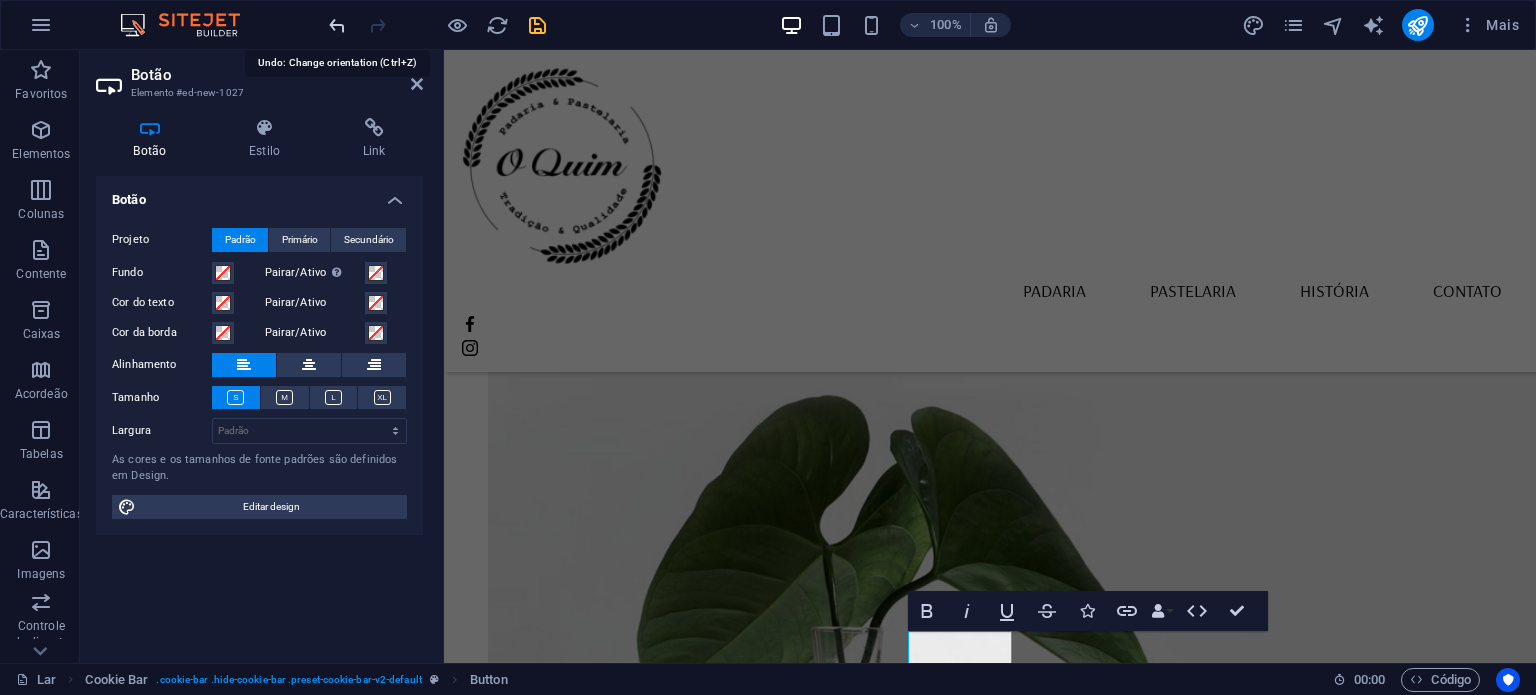click at bounding box center (337, 25) 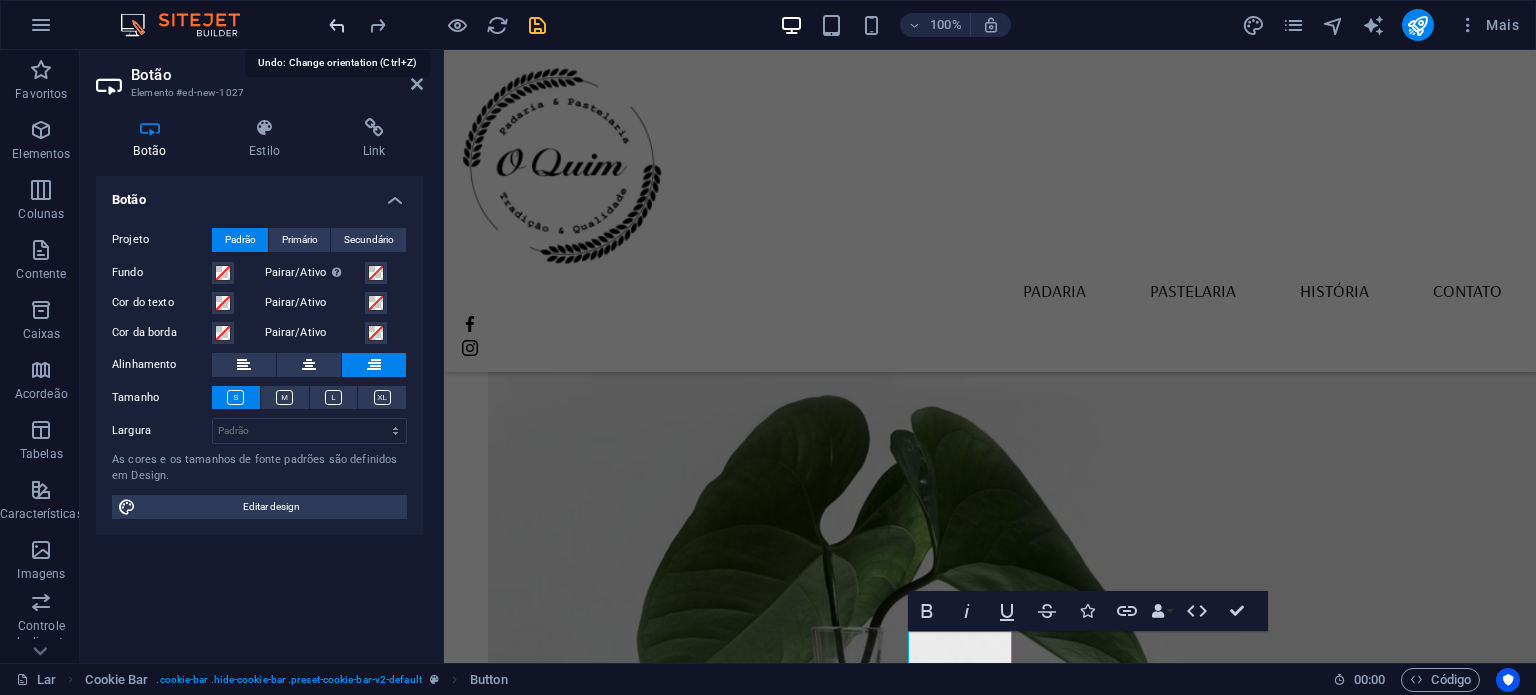 click at bounding box center (337, 25) 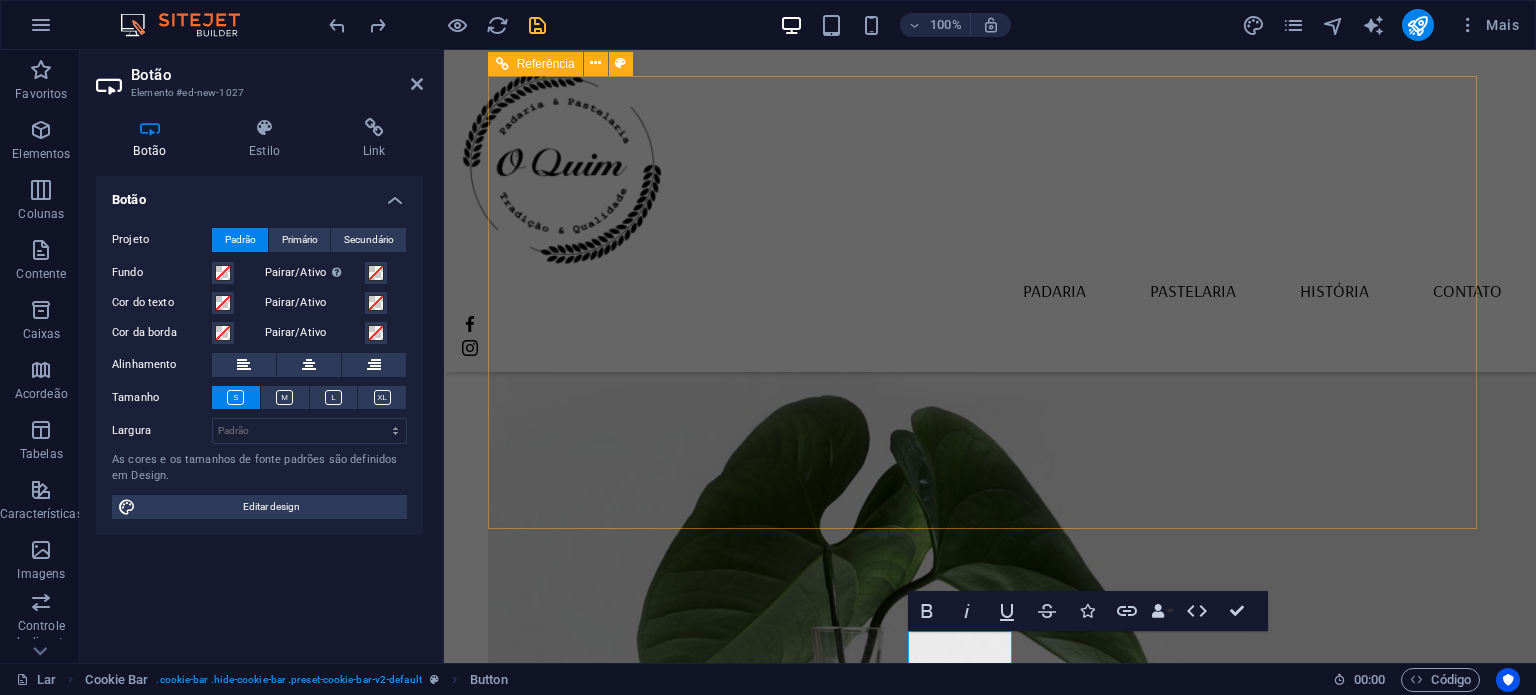 click at bounding box center (661, 2236) 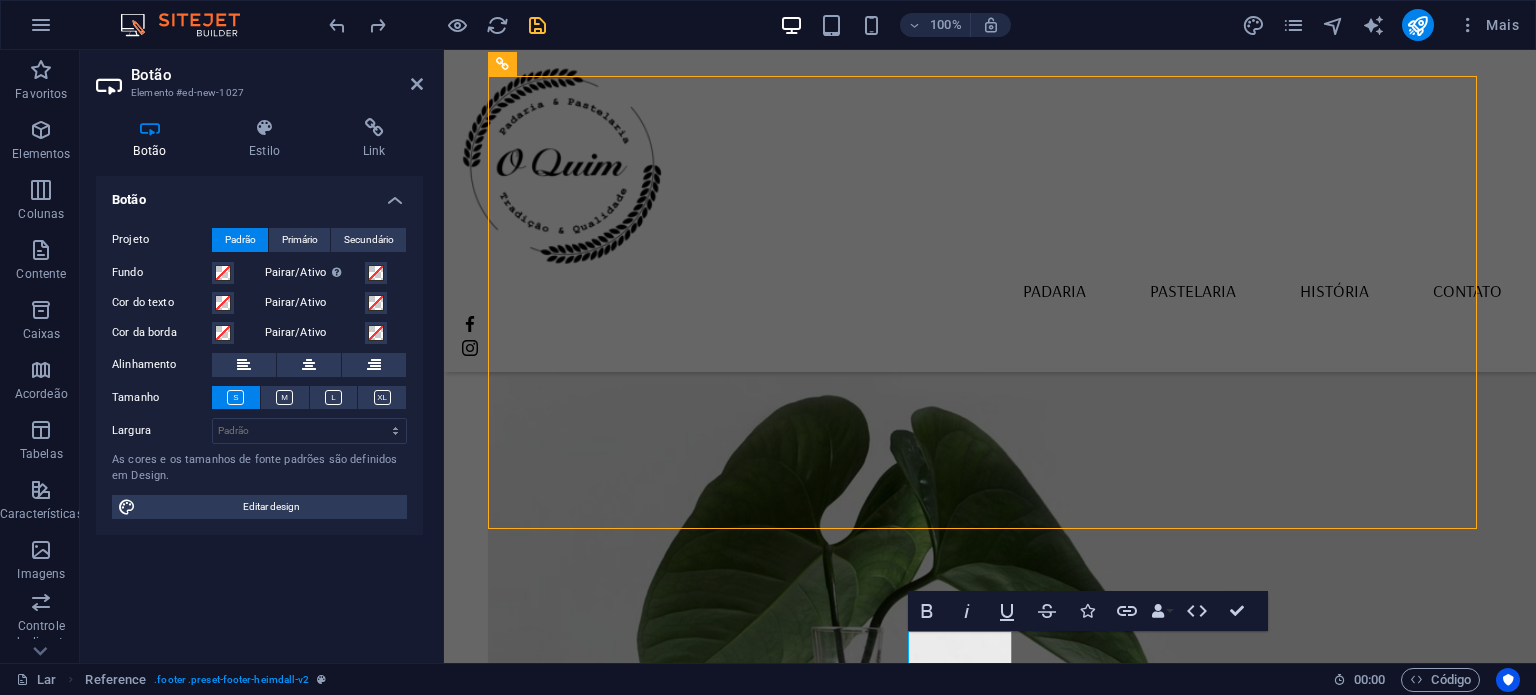 scroll, scrollTop: 2114, scrollLeft: 0, axis: vertical 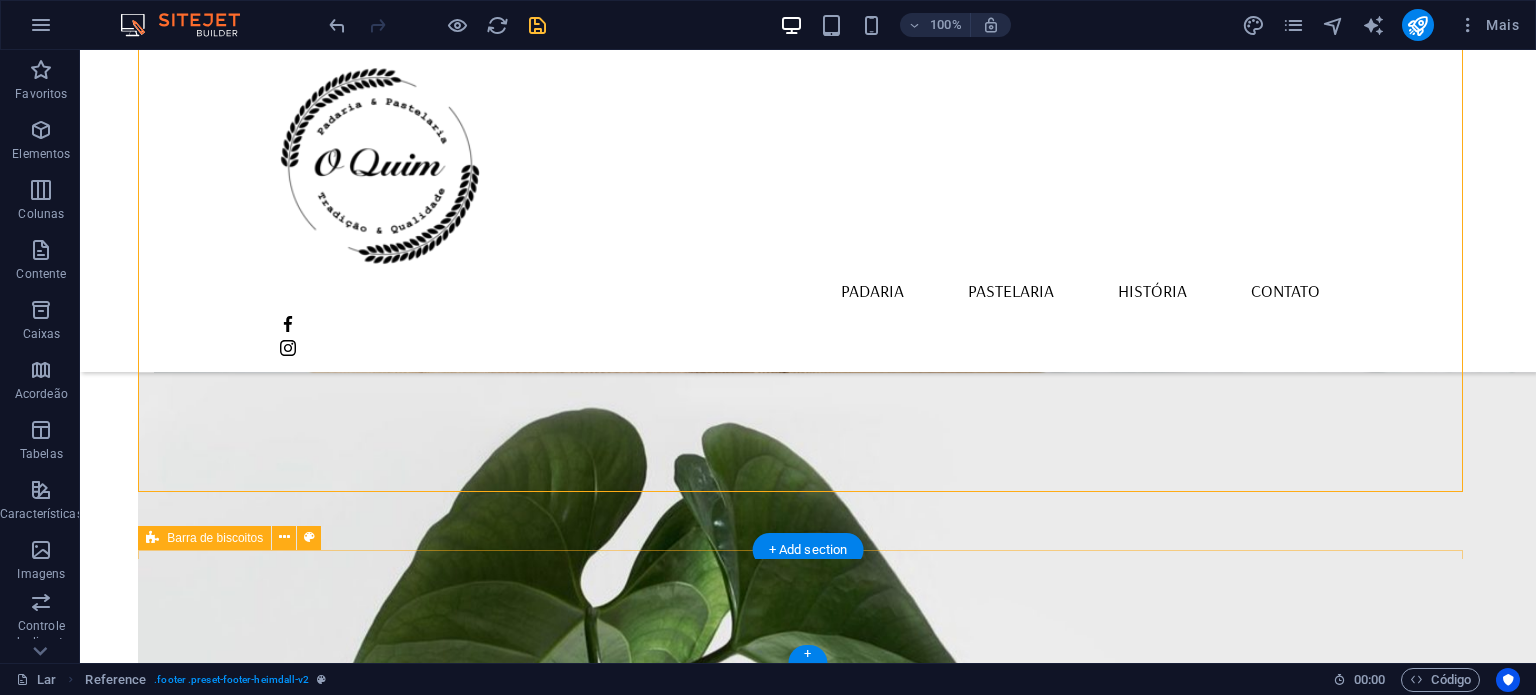 click on "Selecione "Aceitar tudo" para concordar com o uso de cookies e tecnologias semelhantes para aprimorar a navegação, a segurança, a análise dos dados e a personalização. Selecione "Gerenciar cookies" para mais opções ou para não participar. Saber mais OK" at bounding box center [808, 2562] 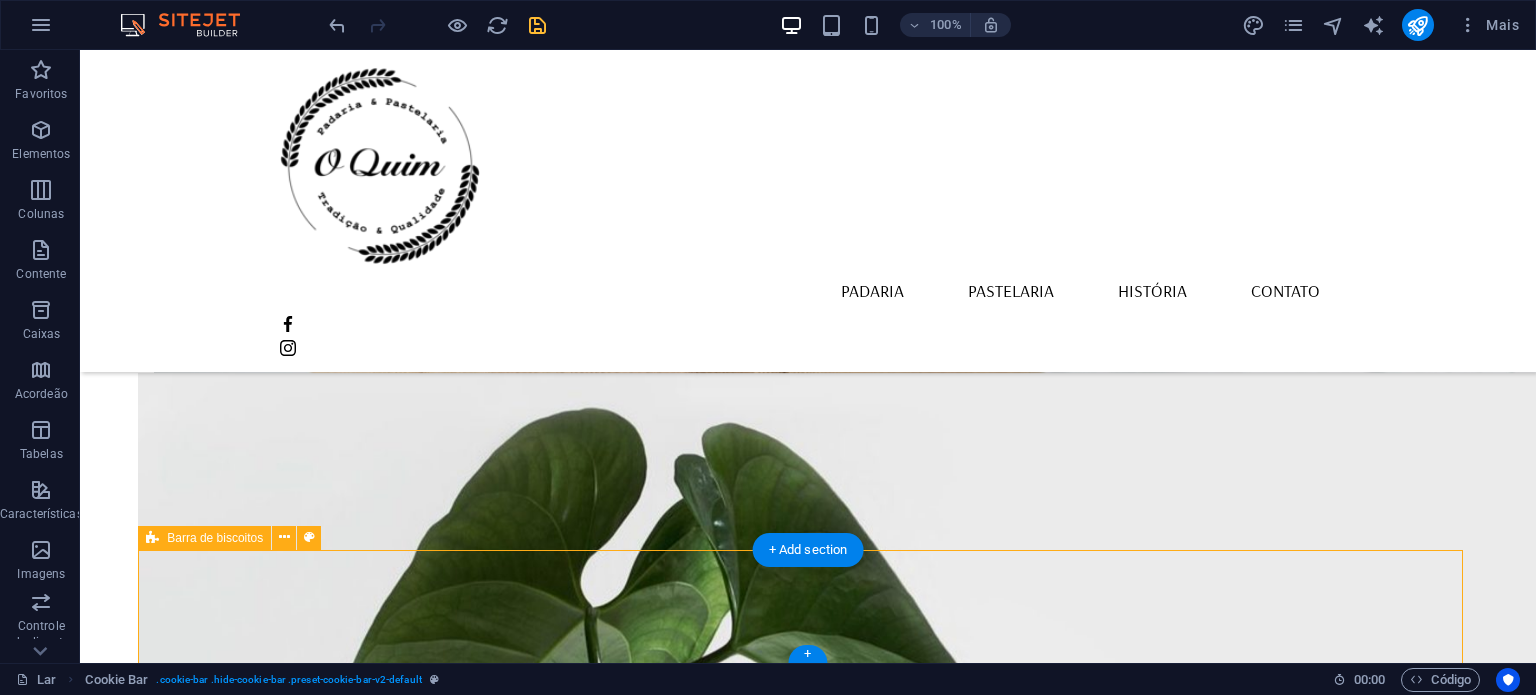 click on "Selecione "Aceitar tudo" para concordar com o uso de cookies e tecnologias semelhantes para aprimorar a navegação, a segurança, a análise dos dados e a personalização. Selecione "Gerenciar cookies" para mais opções ou para não participar. Saber mais OK" at bounding box center (808, 2562) 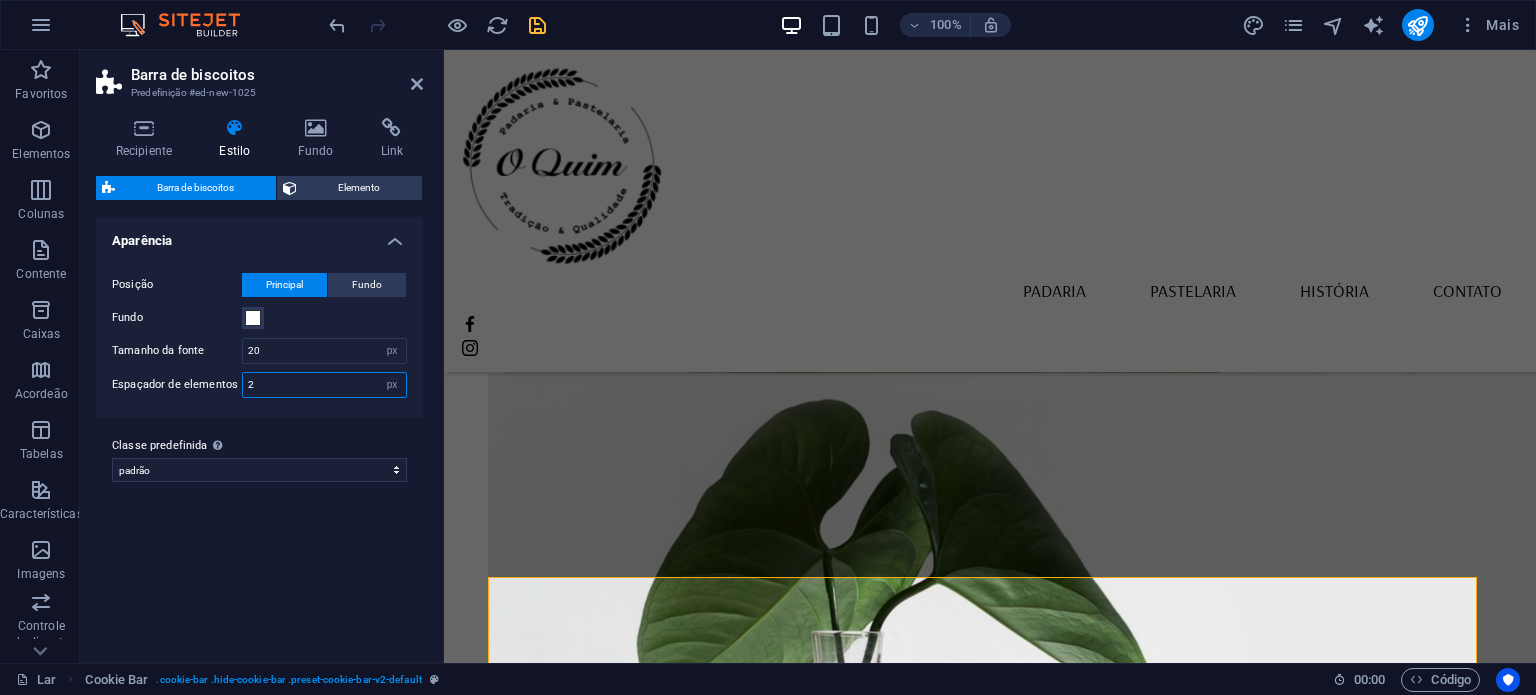 click on "2" at bounding box center (324, 385) 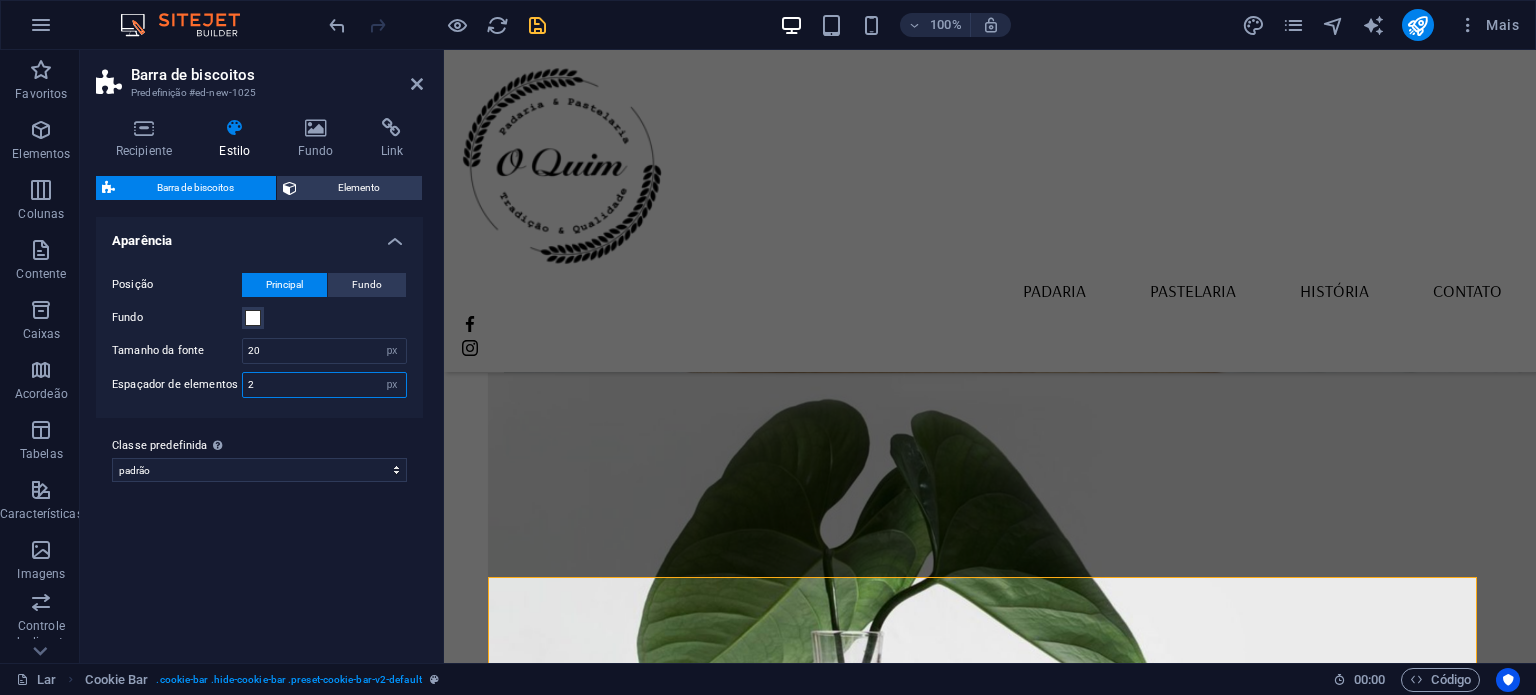 click on "2" at bounding box center [324, 385] 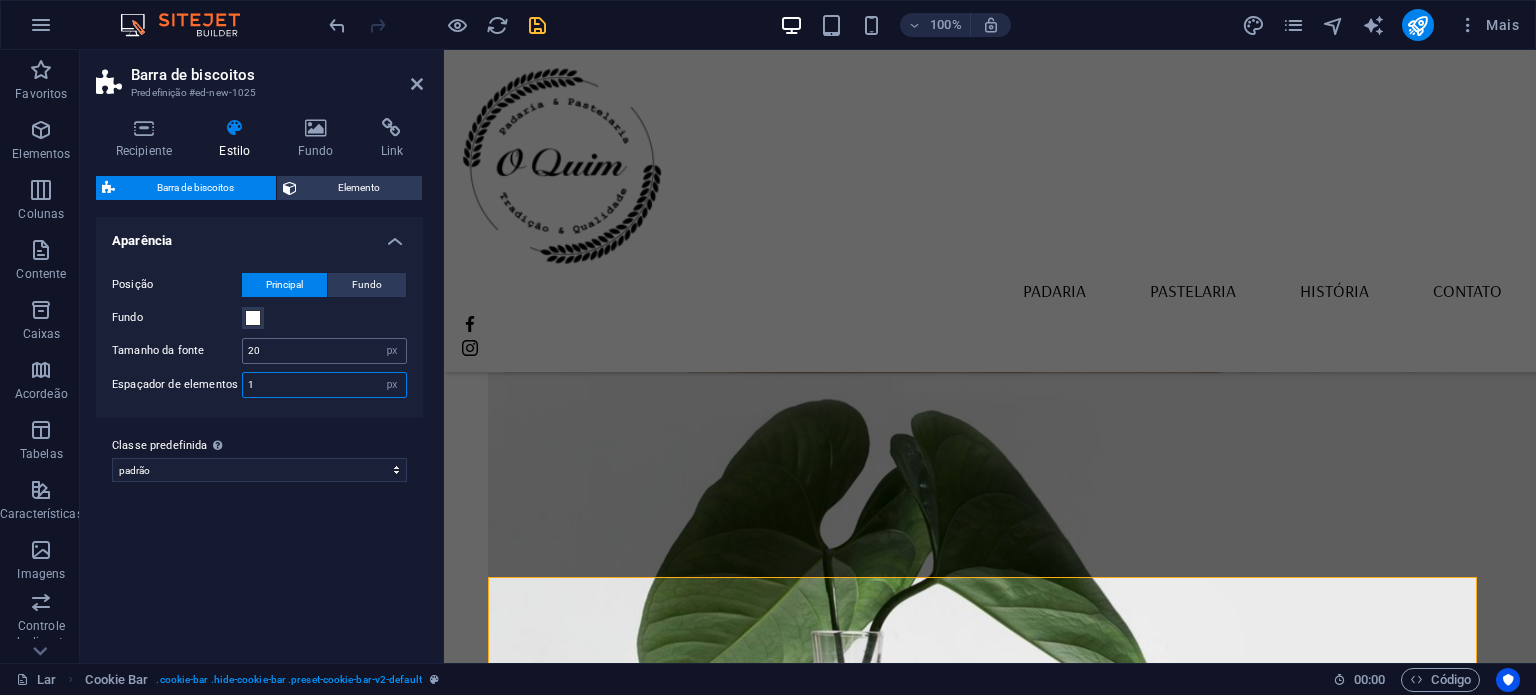 type on "1" 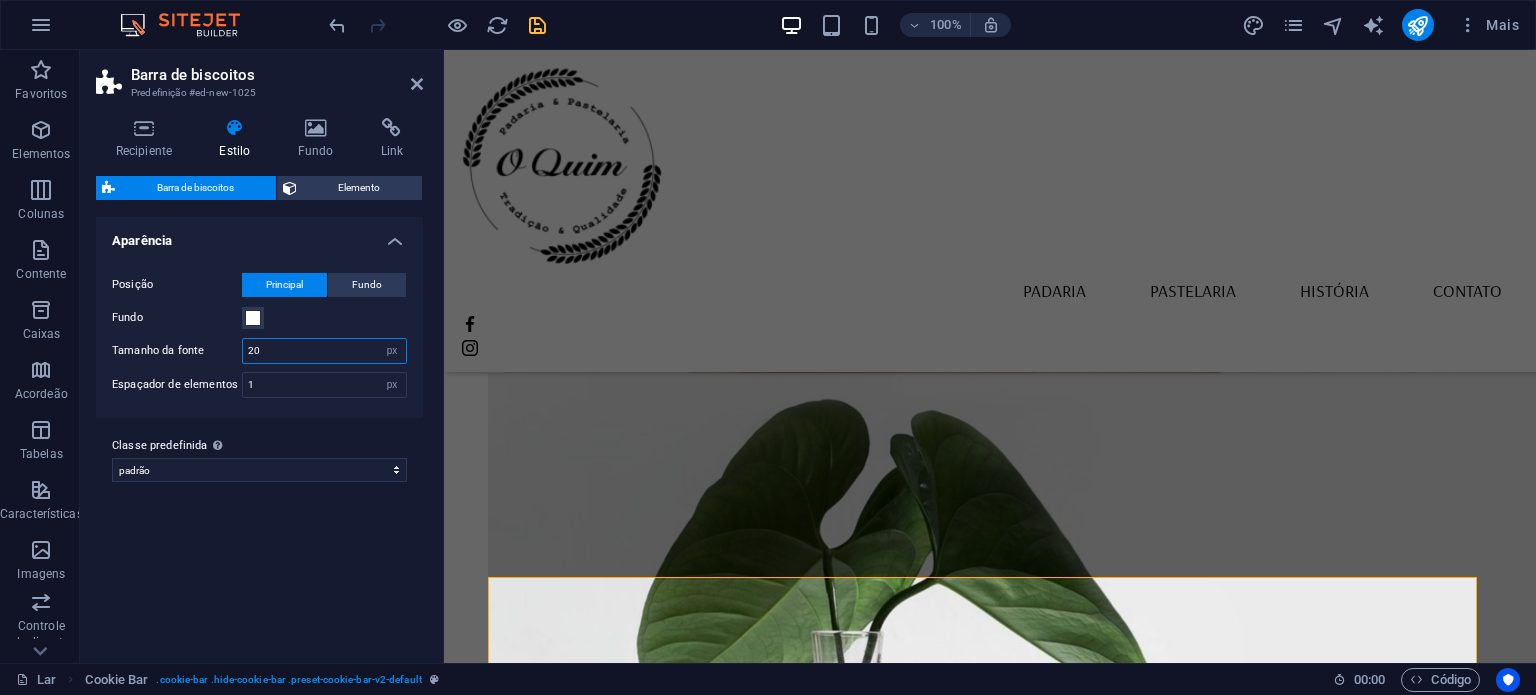 click on "20" at bounding box center [324, 351] 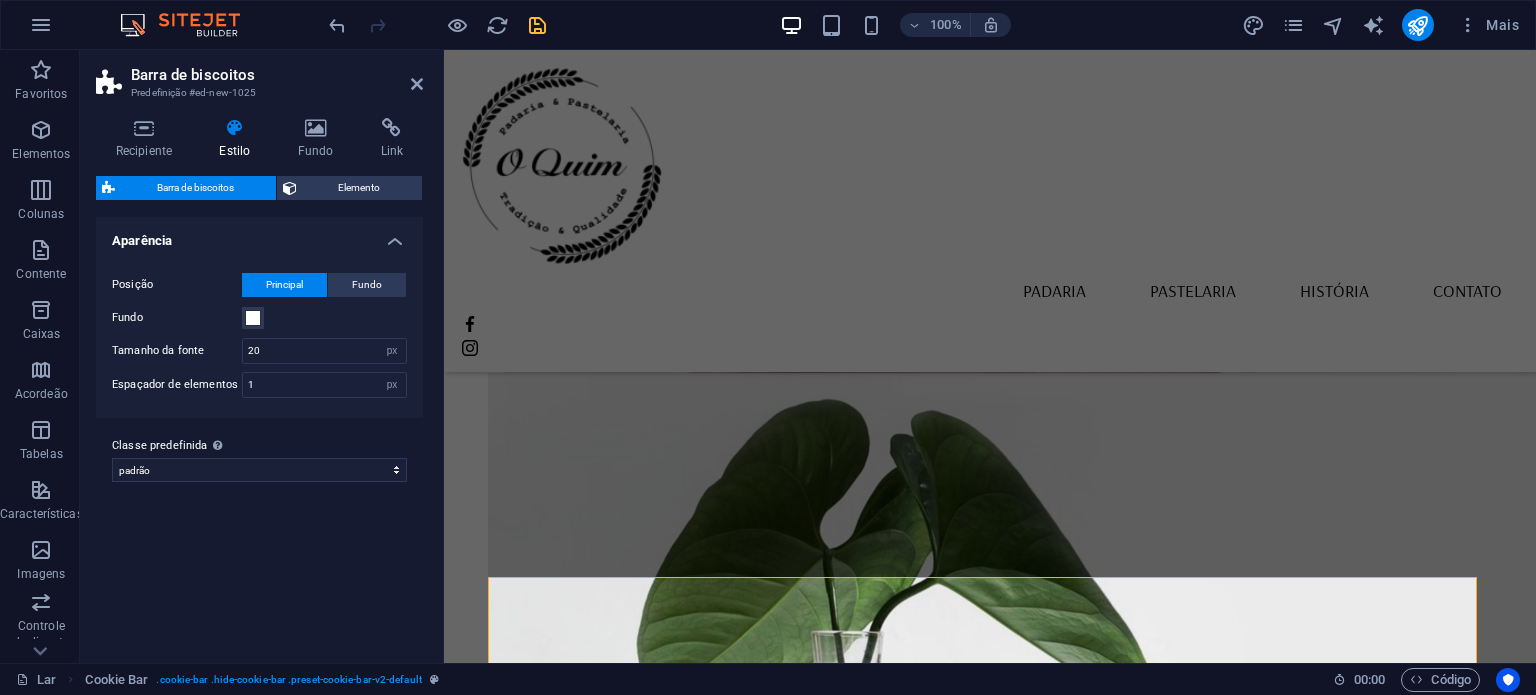 click on "Classe predefinida A variante e as configurações escolhidas acima afetam todos os elementos que carregam esta classe predefinida. padrão Adicionar classe predefinida" at bounding box center [259, 458] 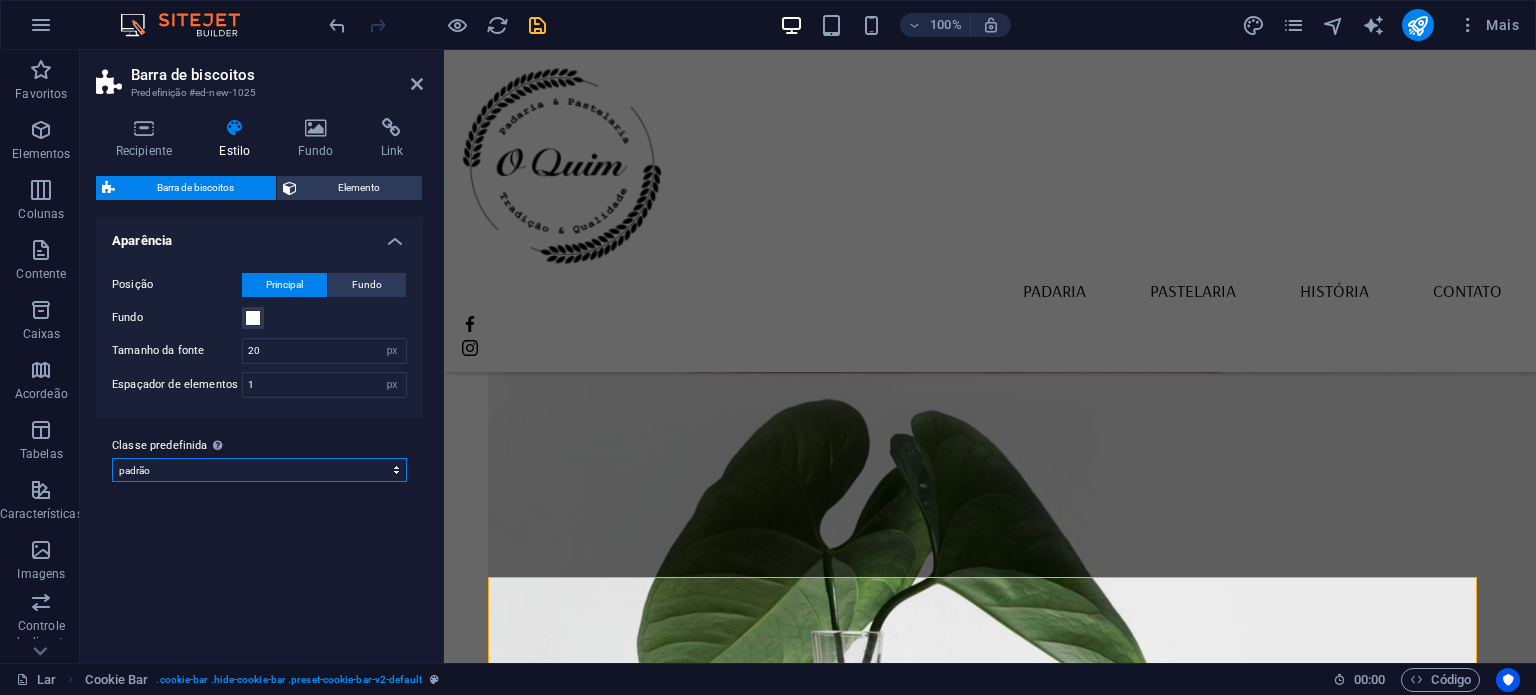click on "padrão Adicionar classe predefinida" at bounding box center (259, 470) 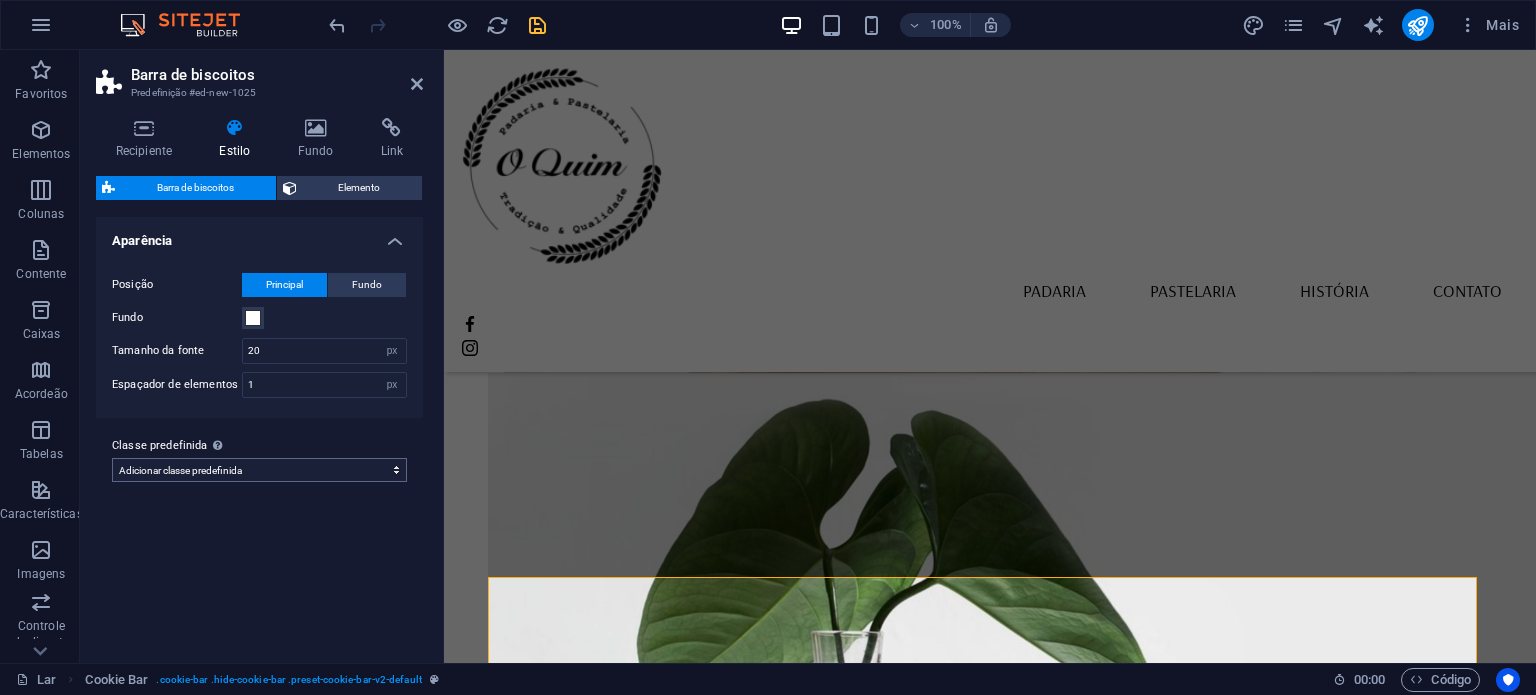 click on "padrão Adicionar classe predefinida" at bounding box center (259, 470) 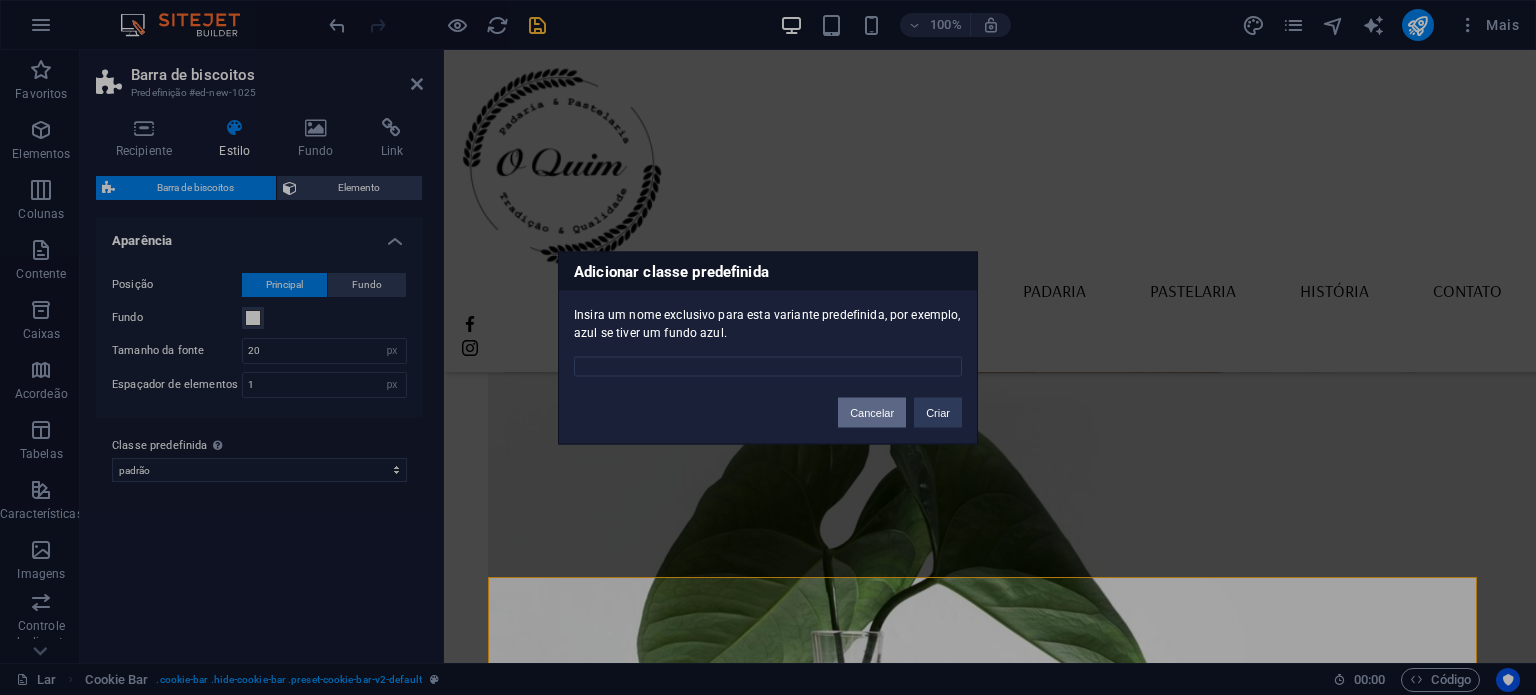 click on "Cancelar" at bounding box center [872, 412] 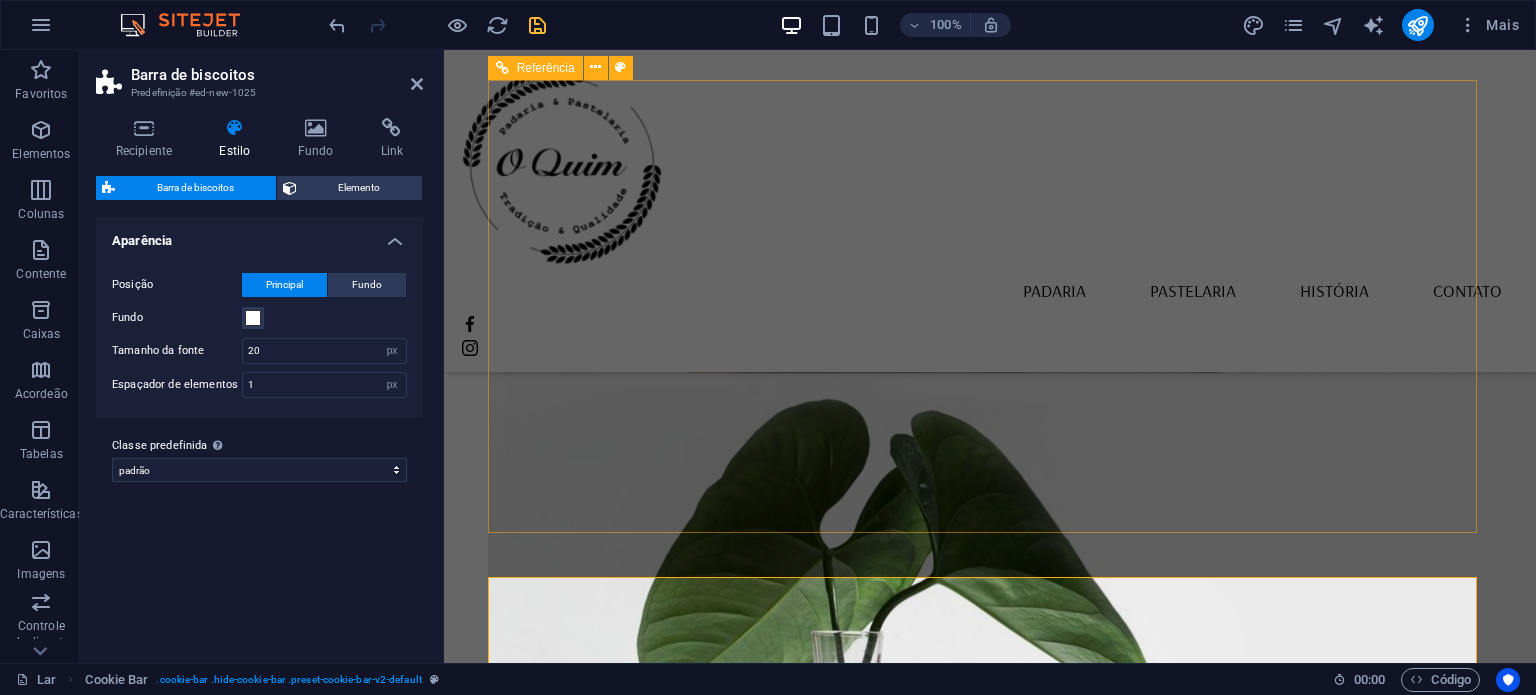 click on "Localização Rua Padre Bento Pereira N40ª Borba 7150-139 Aviso Legal Política         de Privacidade   Horário De segunda a sexta         Das 5h30 às 13h Sábado          Fechado   Domingo         das 6h às 12h  Contatos panificadora@oquim.pt     +351 912 146 853" at bounding box center [990, 2101] 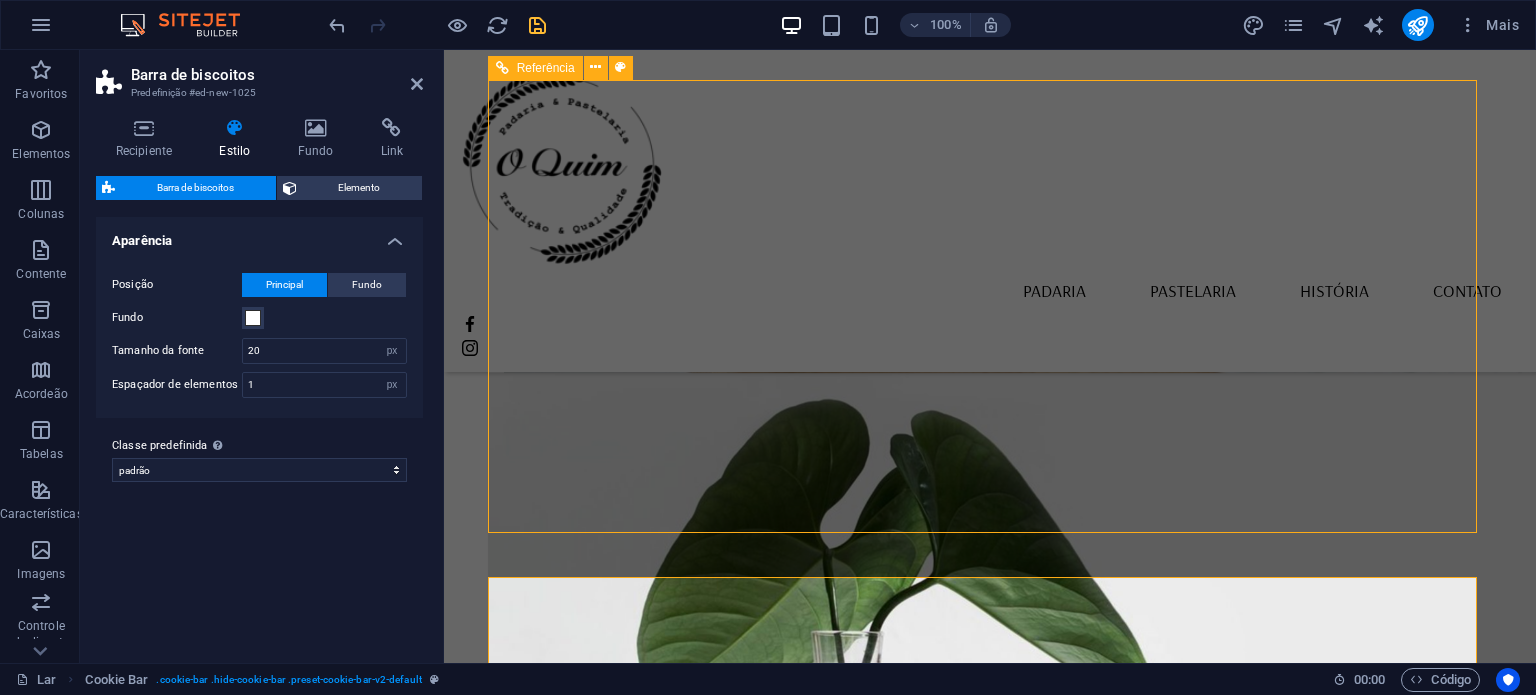 click on "Localização Rua Padre Bento Pereira N40ª Borba 7150-139 Aviso Legal Política         de Privacidade   Horário De segunda a sexta         Das 5h30 às 13h Sábado          Fechado   Domingo         das 6h às 12h  Contatos panificadora@oquim.pt     +351 912 146 853" at bounding box center [990, 2101] 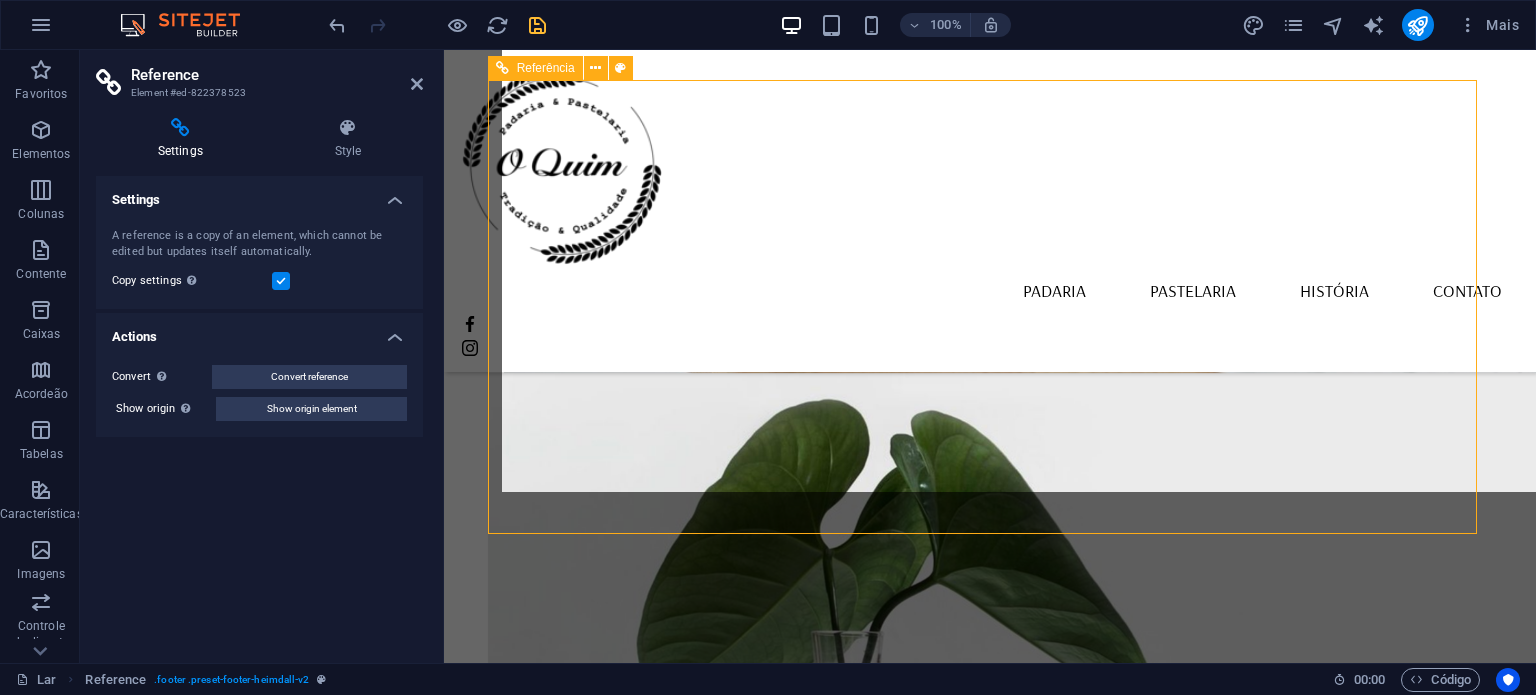 scroll, scrollTop: 2113, scrollLeft: 0, axis: vertical 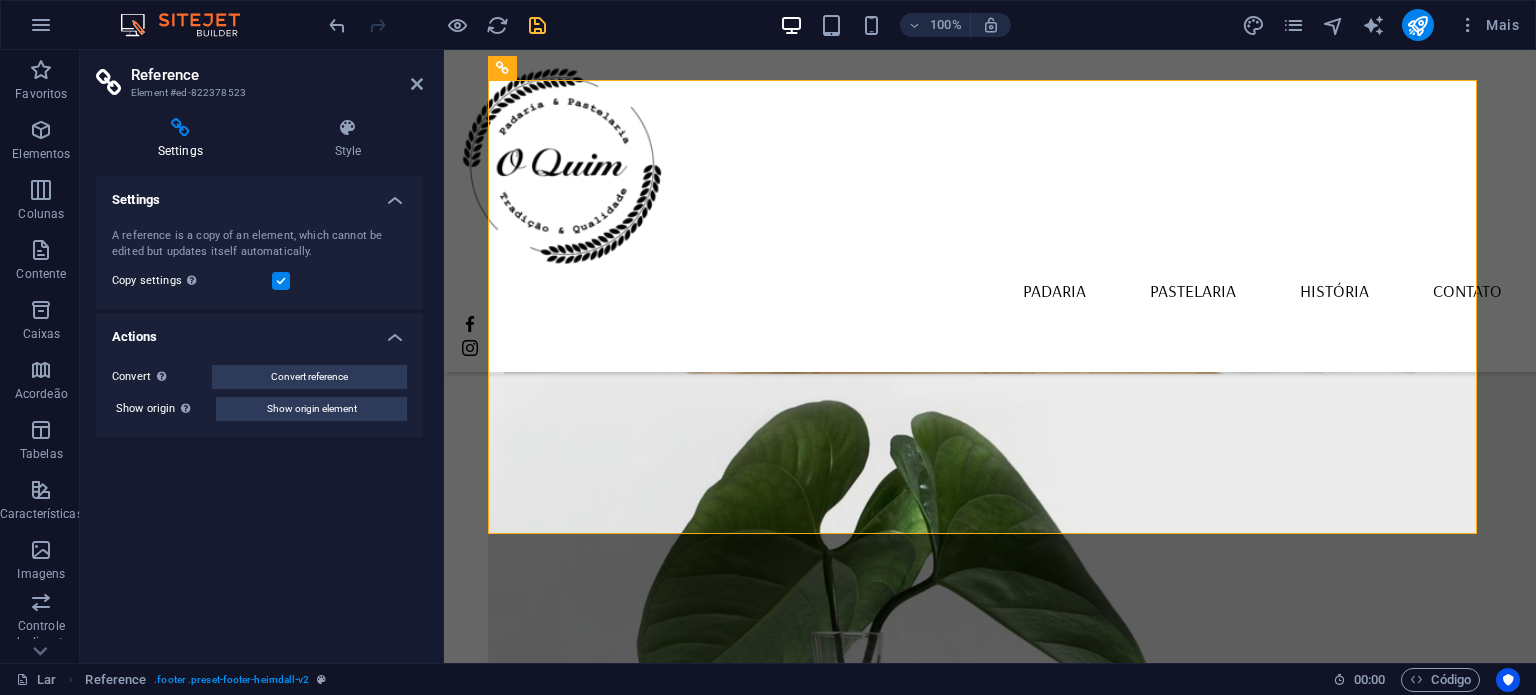 click on "Settings A reference is a copy of an element, which cannot be edited but updates itself automatically.  Copy settings Use the same settings (flex, animation, position, style) as for the reference target element Actions Convert Convert the reference into a separate element. All subsequent changes made won't affect the initially referenced element. Convert reference Show origin Jump to the referenced element. If the referenced element is on another page, it will be opened in a new tab. Show origin element" at bounding box center (259, 411) 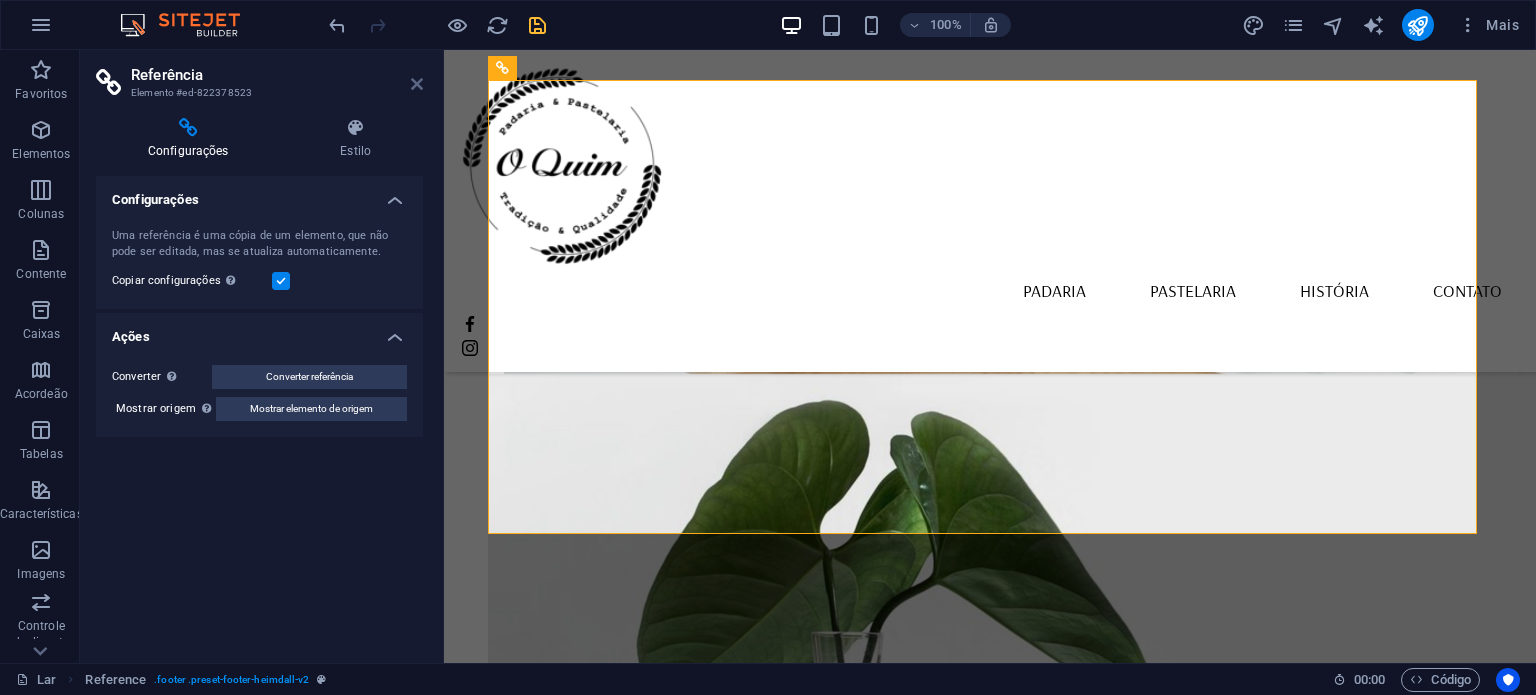 click at bounding box center (417, 84) 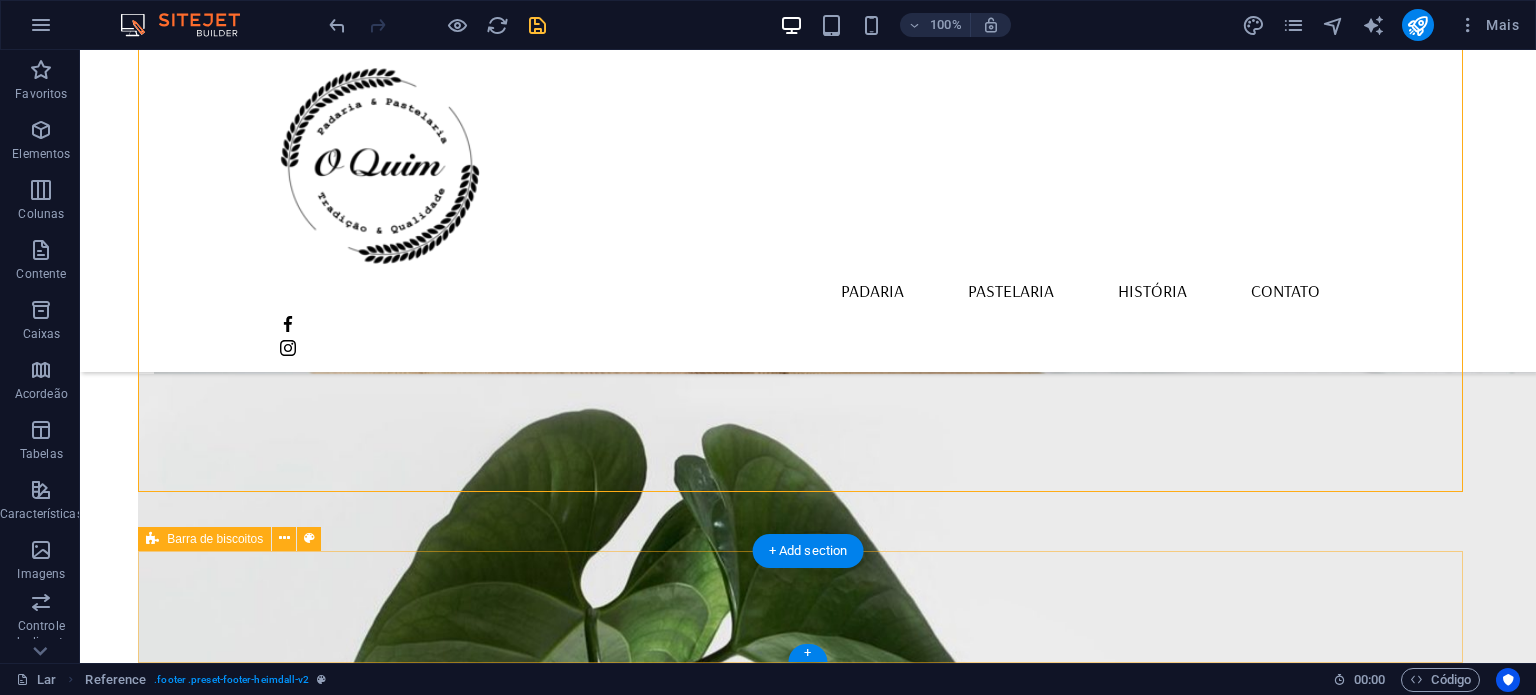 click on "Selecione "Aceitar tudo" para concordar com o uso de cookies e tecnologias semelhantes para aprimorar a navegação, a segurança, a análise dos dados e a personalização. Selecione "Gerenciar cookies" para mais opções ou para não participar. Saber mais OK" at bounding box center (808, 2619) 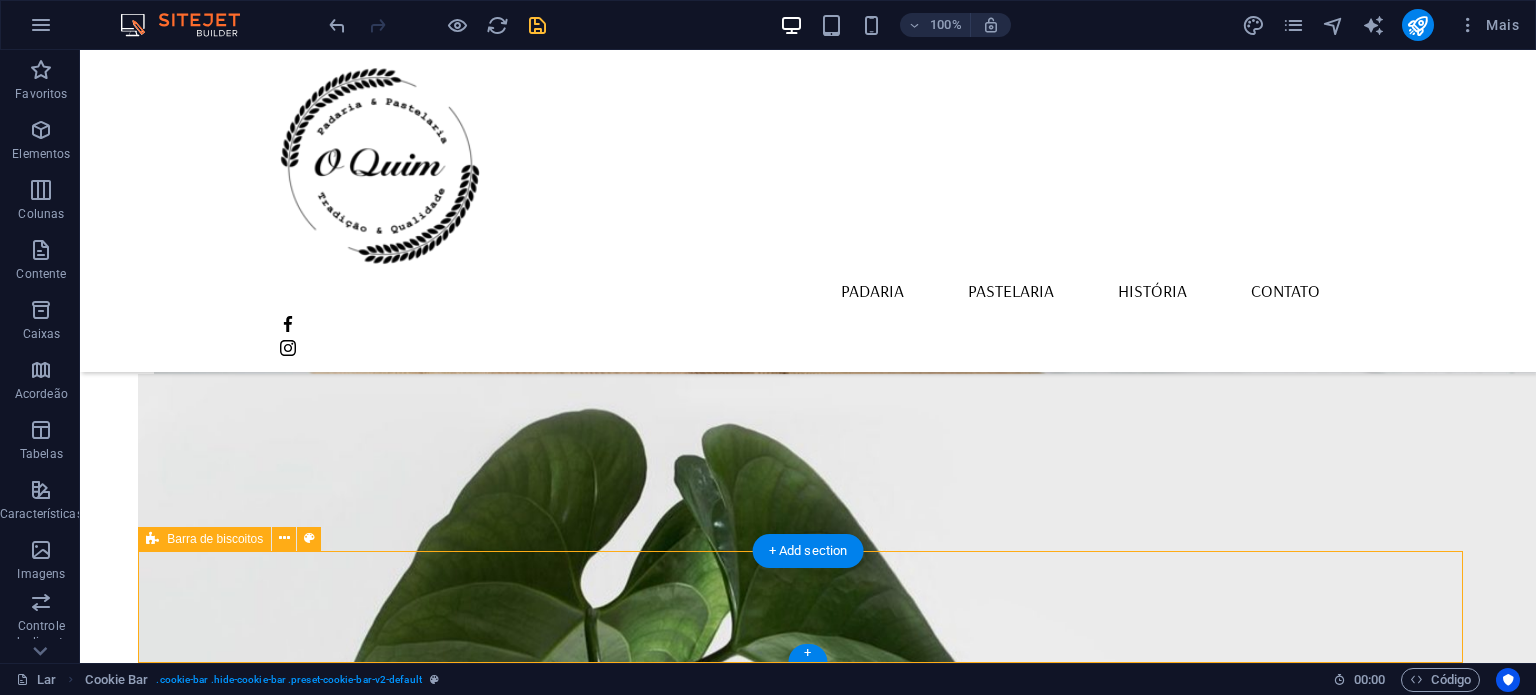 click on "Selecione "Aceitar tudo" para concordar com o uso de cookies e tecnologias semelhantes para aprimorar a navegação, a segurança, a análise dos dados e a personalização. Selecione "Gerenciar cookies" para mais opções ou para não participar. Saber mais OK" at bounding box center [808, 2619] 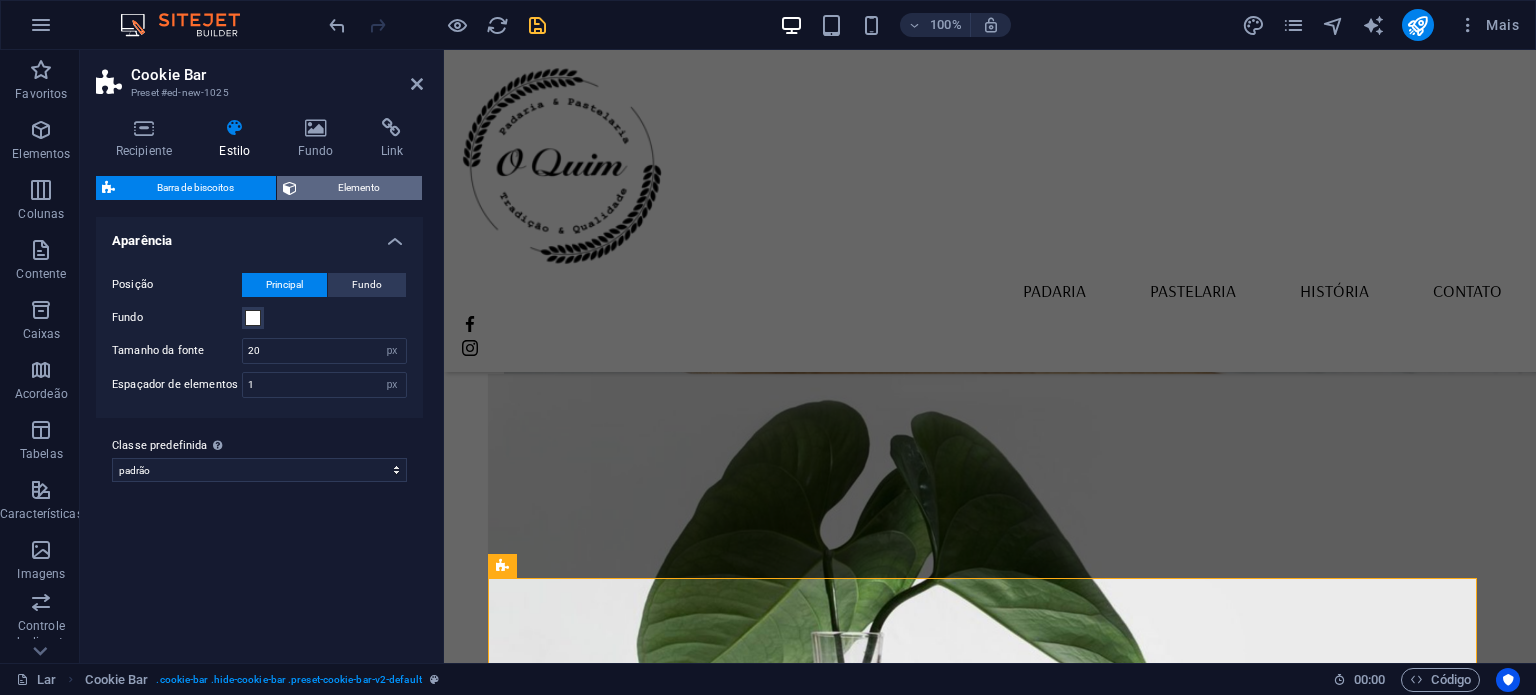 click on "Elemento" at bounding box center (360, 188) 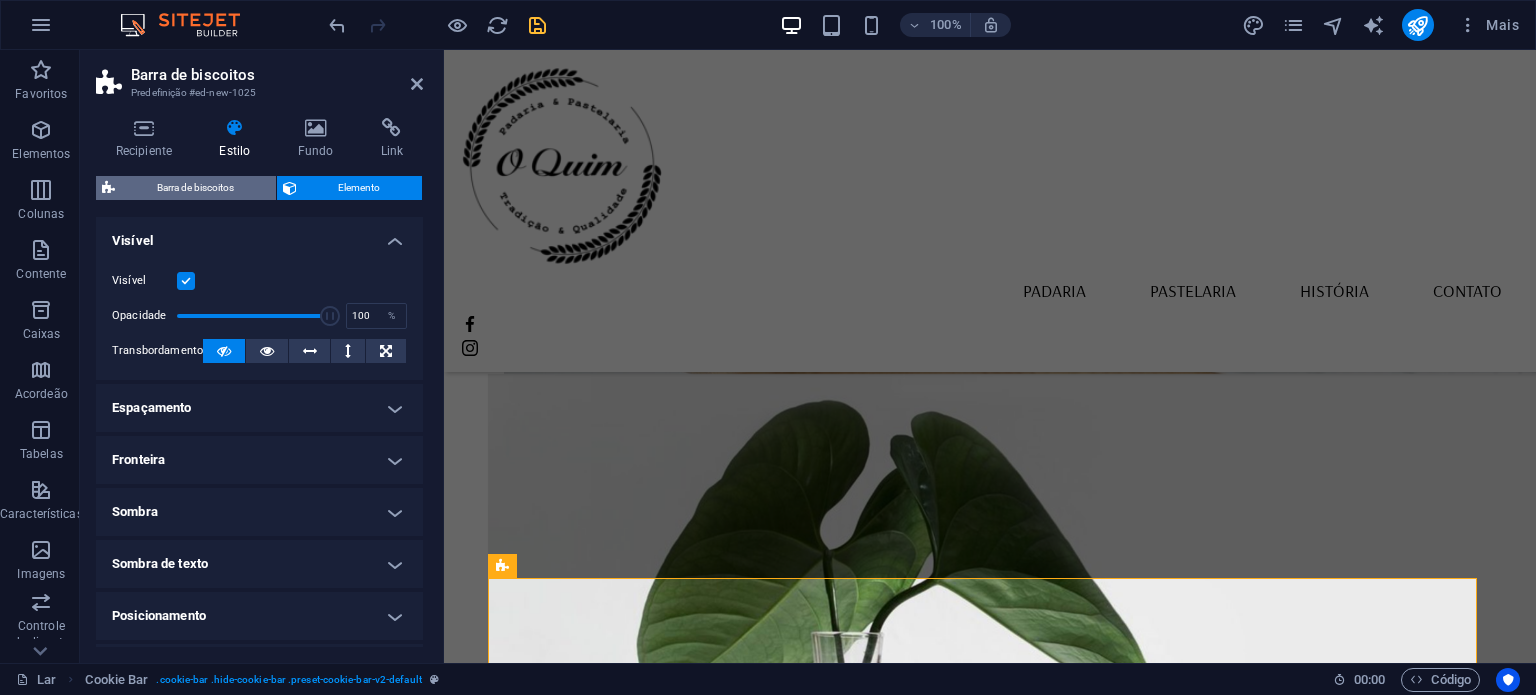 click on "Barra de biscoitos" at bounding box center (195, 188) 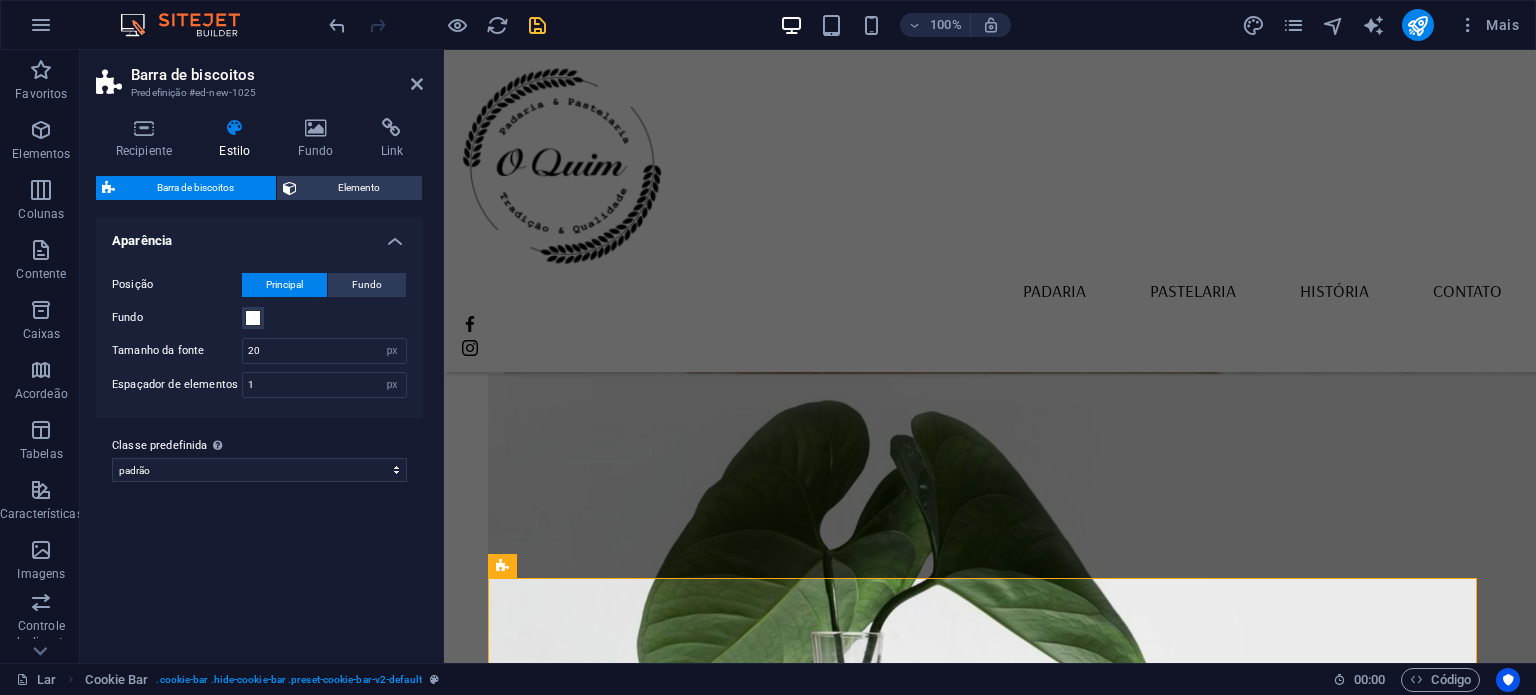 click at bounding box center (235, 128) 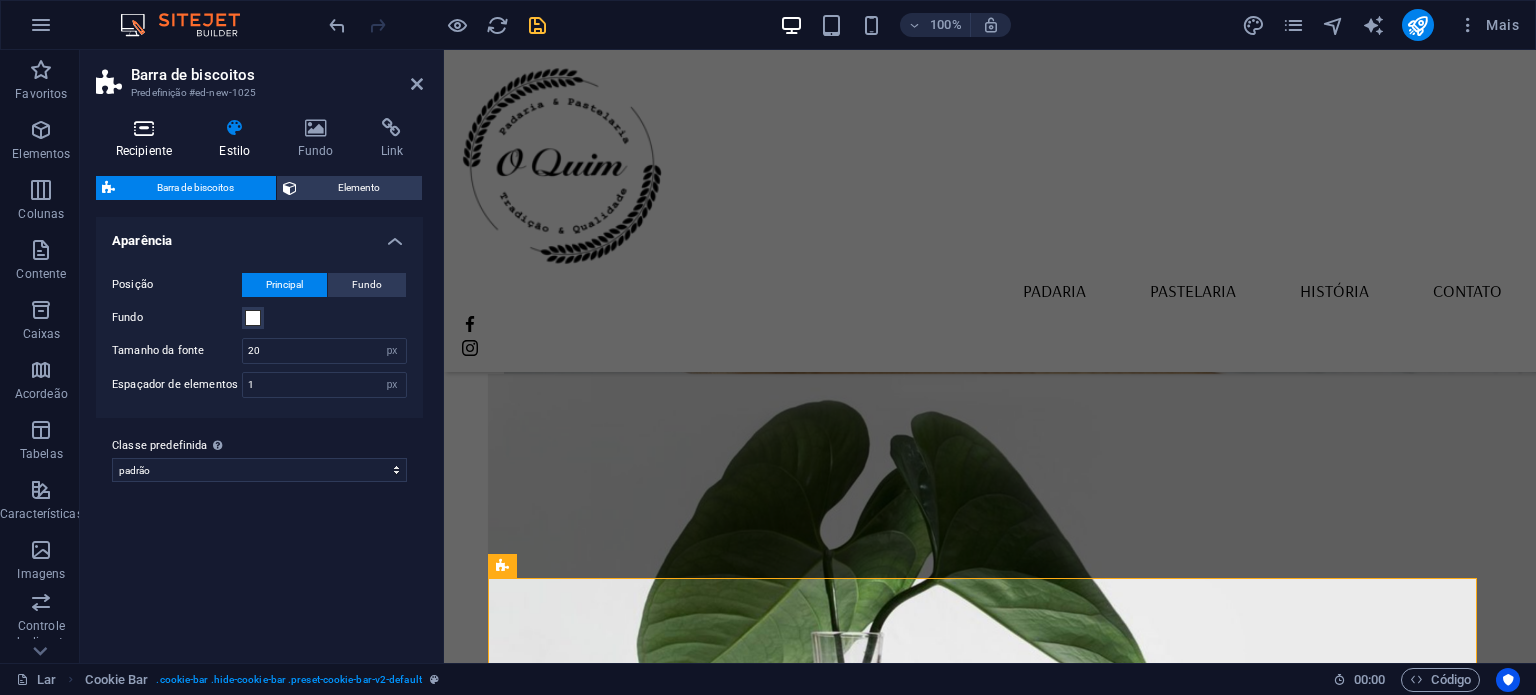 click at bounding box center [144, 128] 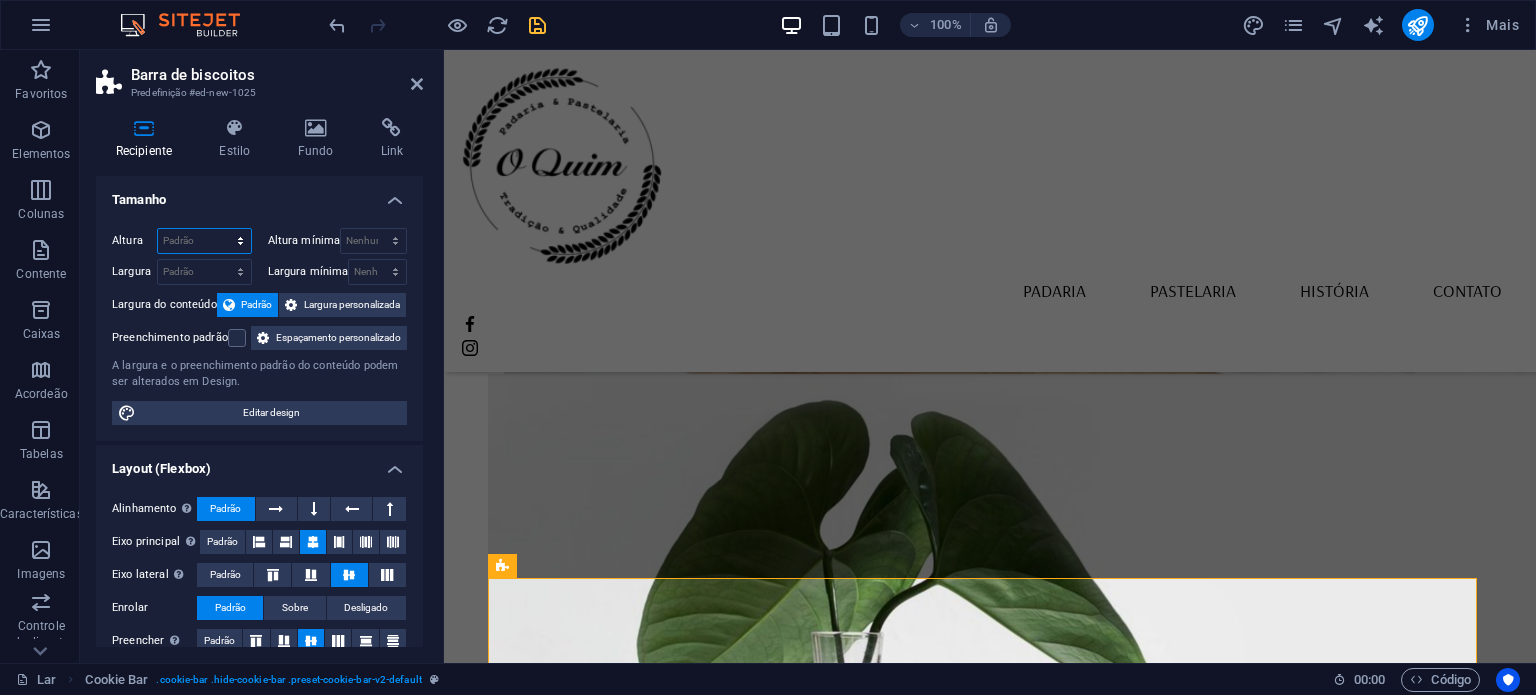 click on "Padrão px resto % vh vw" at bounding box center [204, 241] 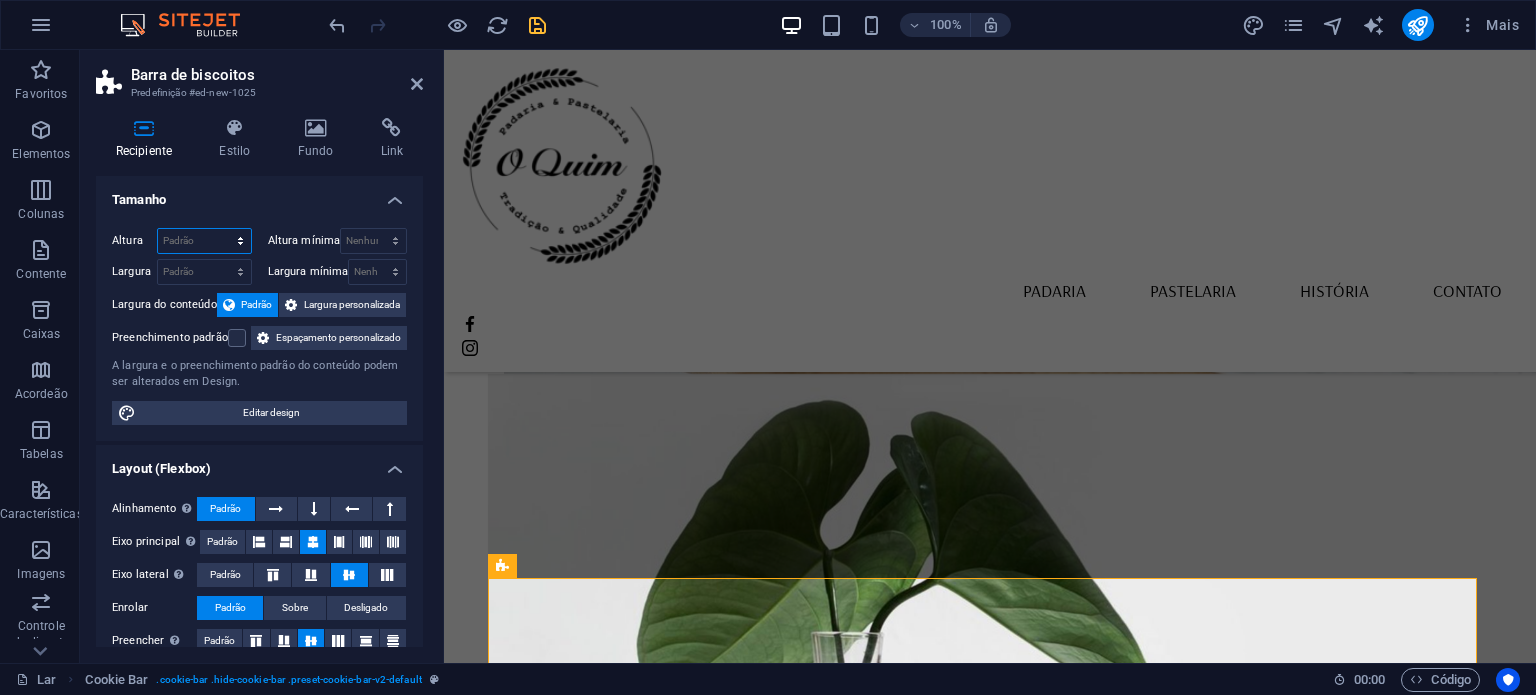 select on "px" 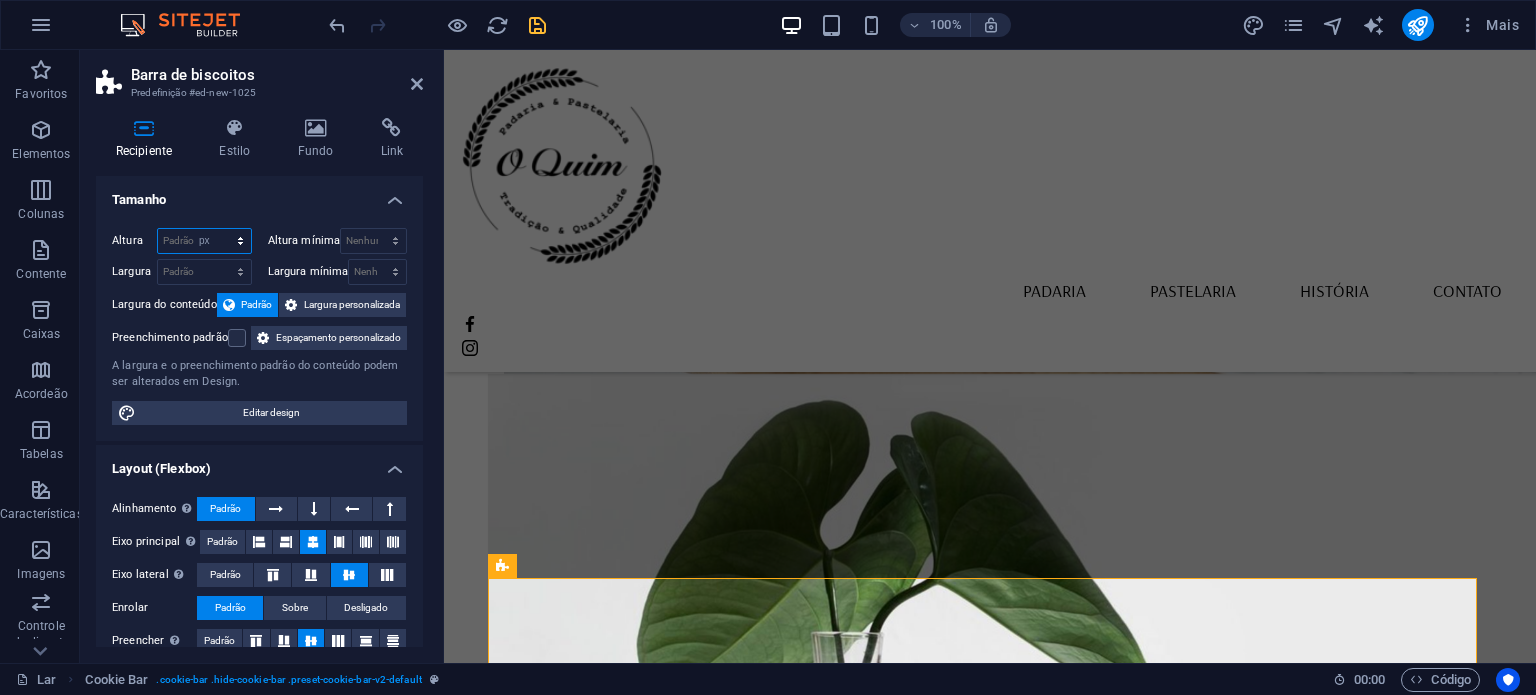 click on "Padrão px resto % vh vw" at bounding box center (204, 241) 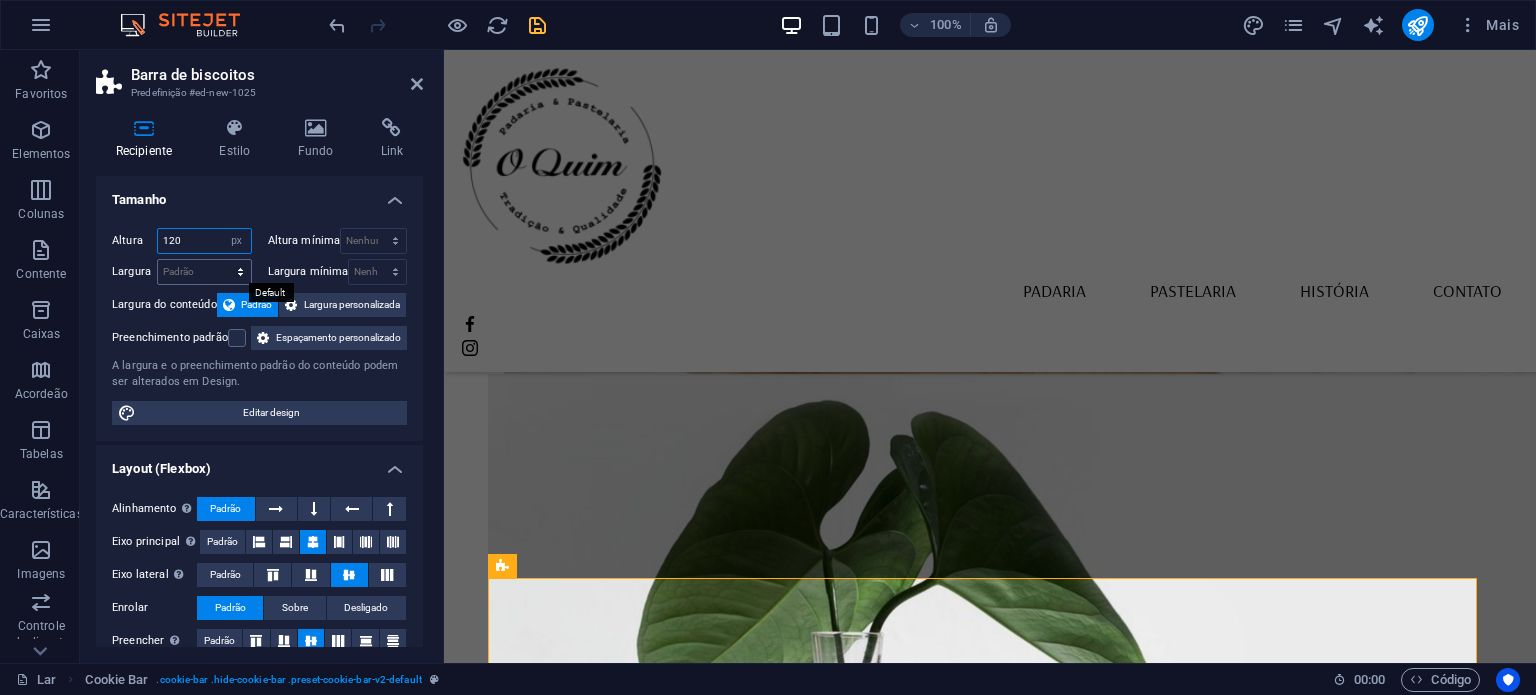 type on "120" 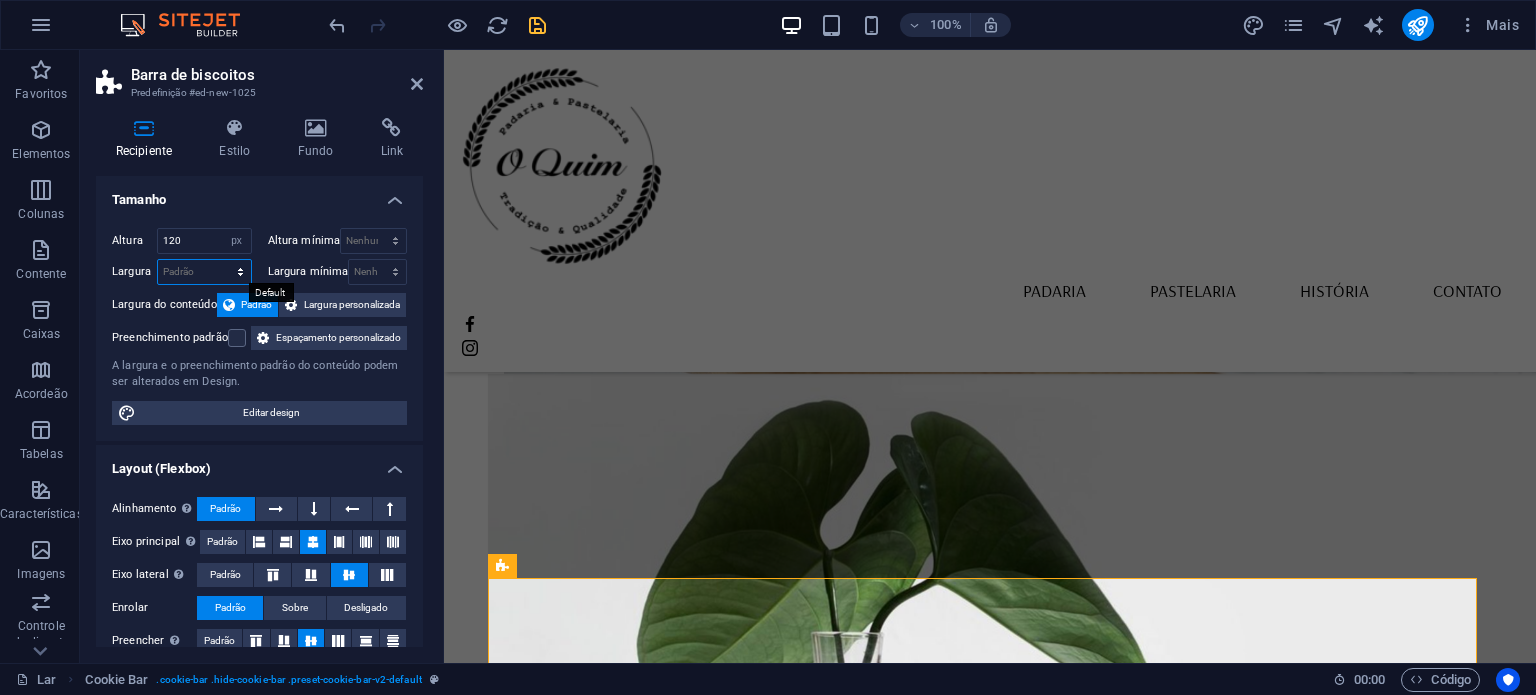 click on "Padrão px resto % em vh vw" at bounding box center [204, 272] 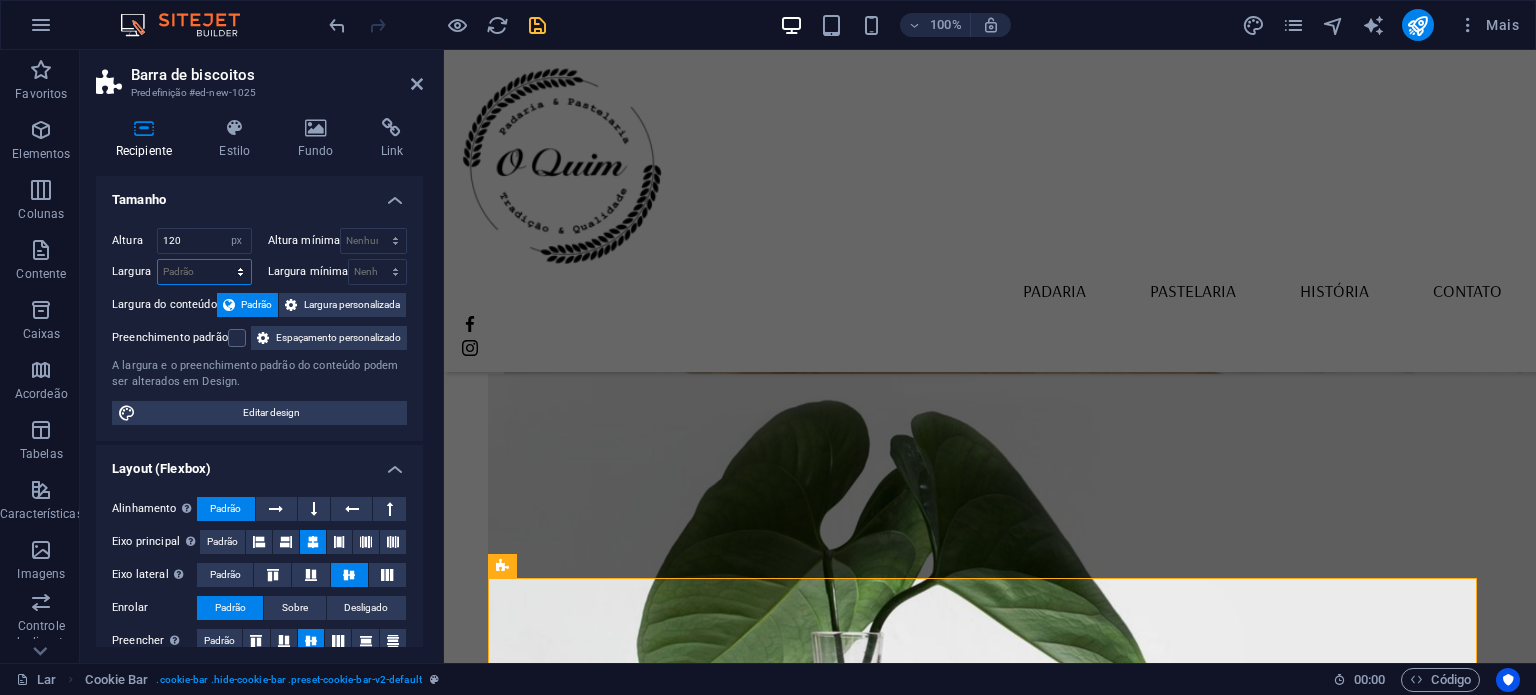 select on "px" 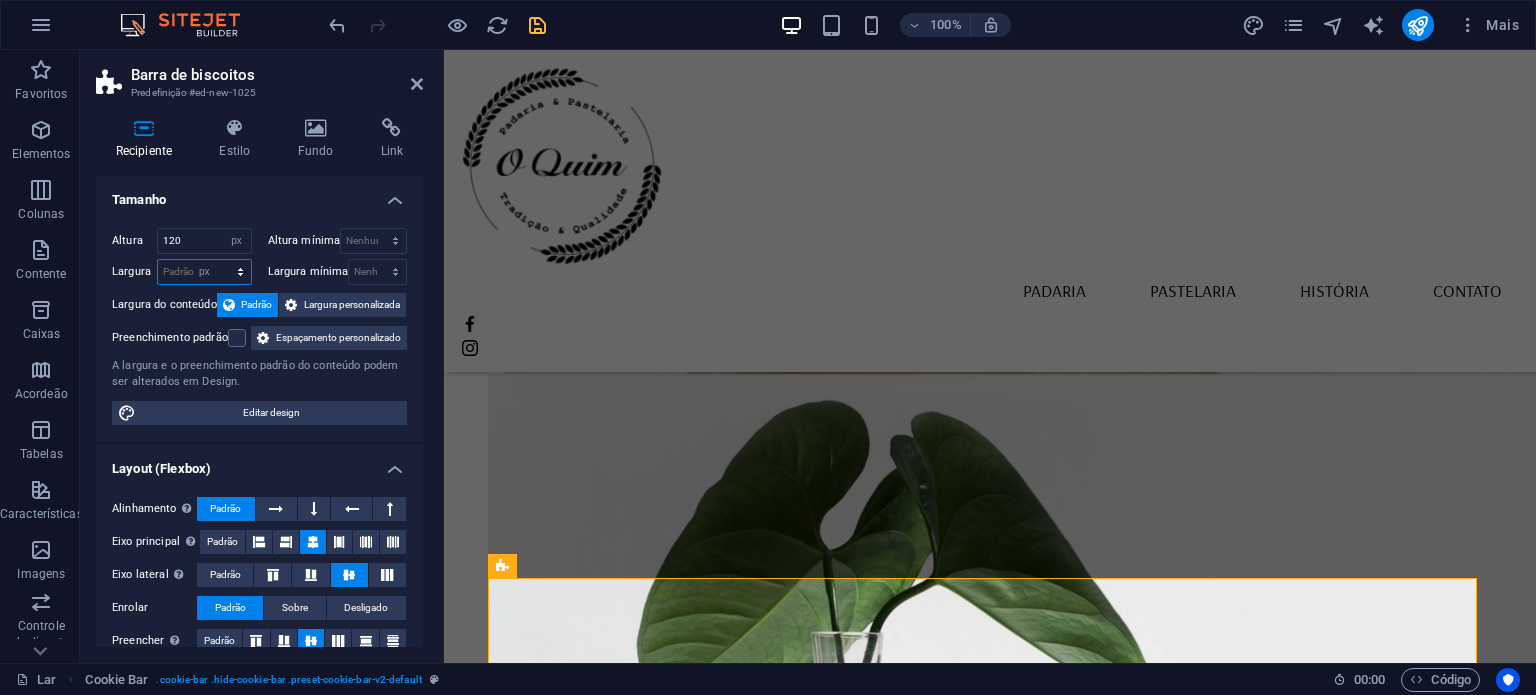 click on "Padrão px resto % em vh vw" at bounding box center [204, 272] 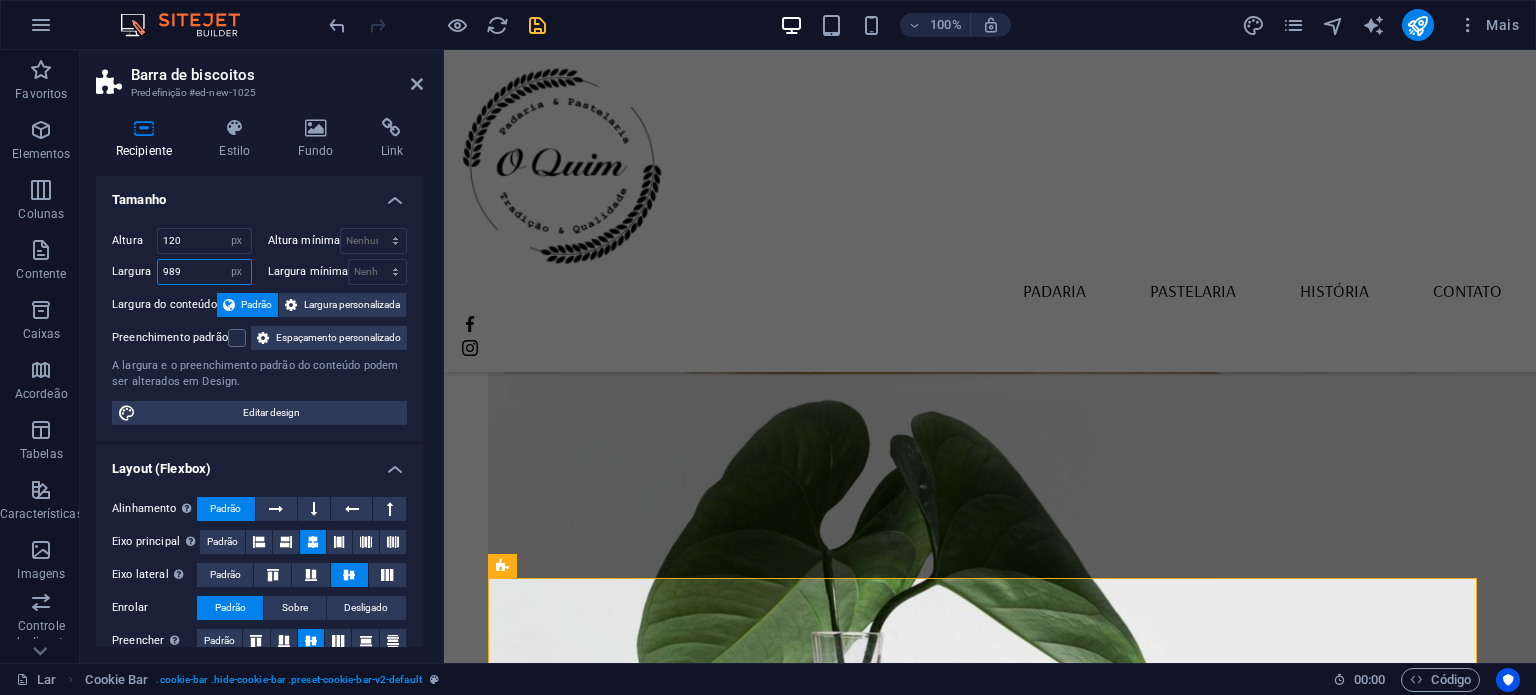 click on "989" at bounding box center [204, 272] 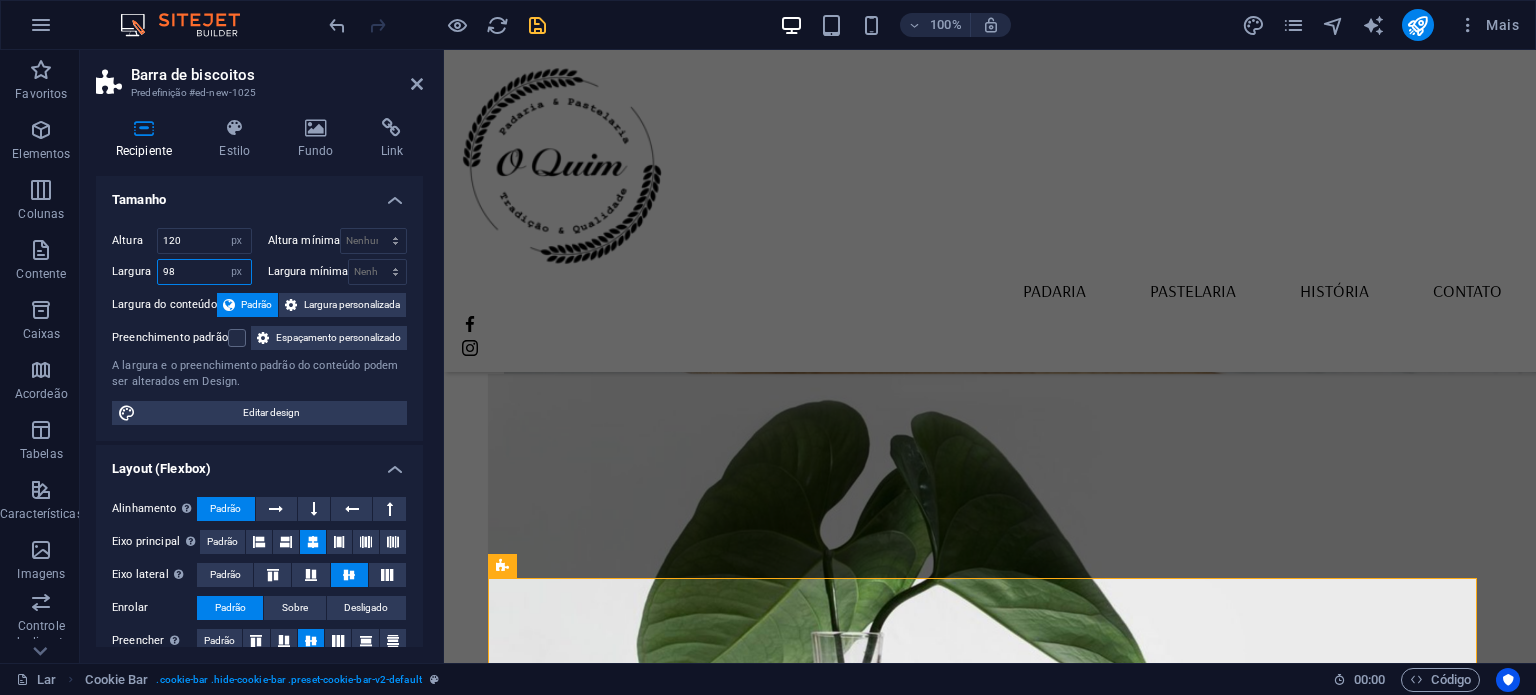 type on "9" 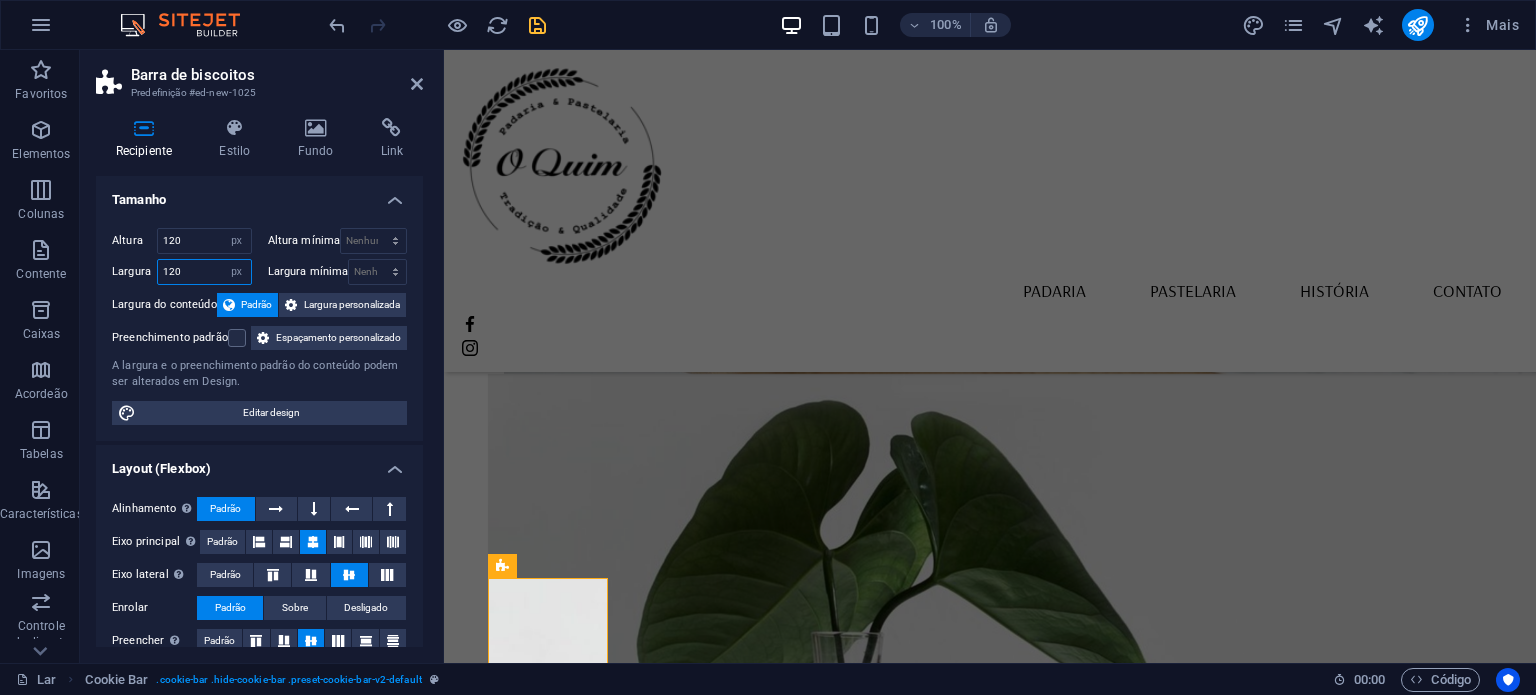 click on "120" at bounding box center [204, 272] 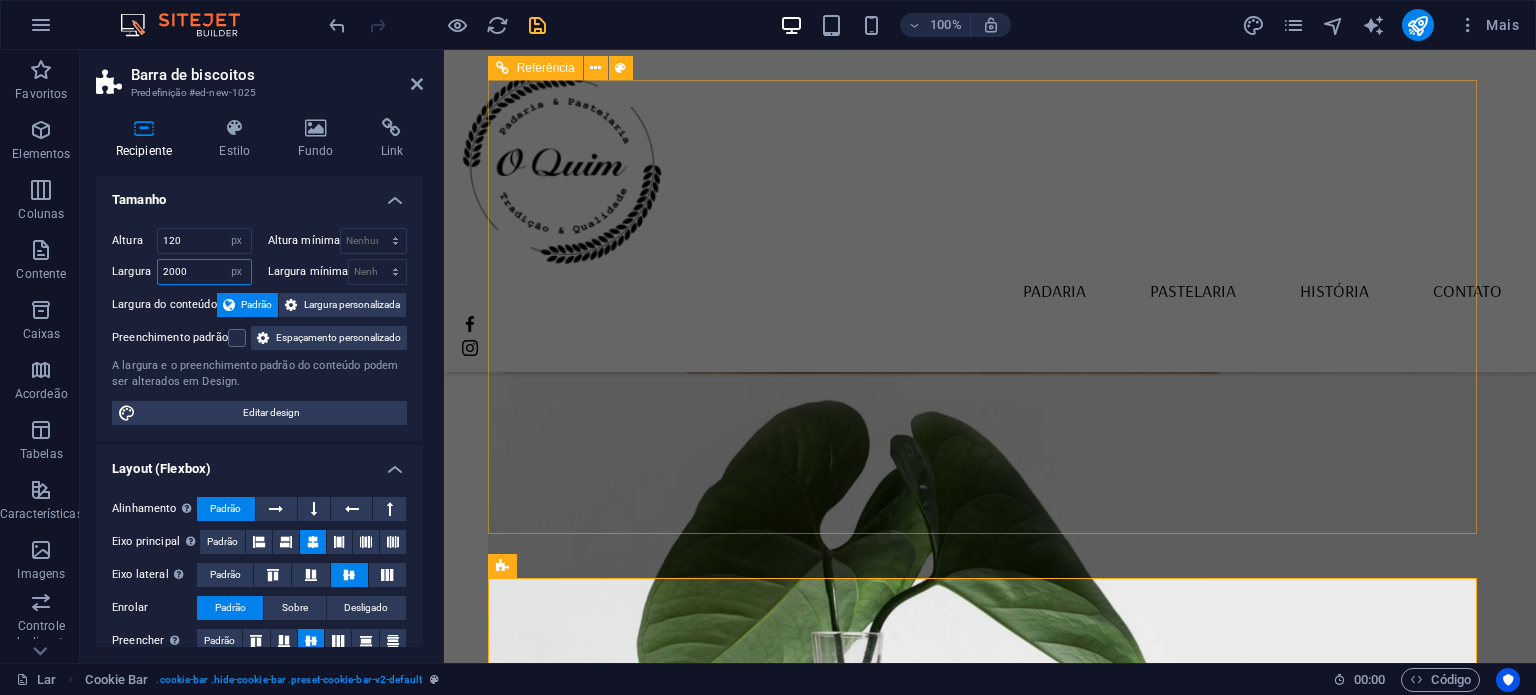 type on "2000" 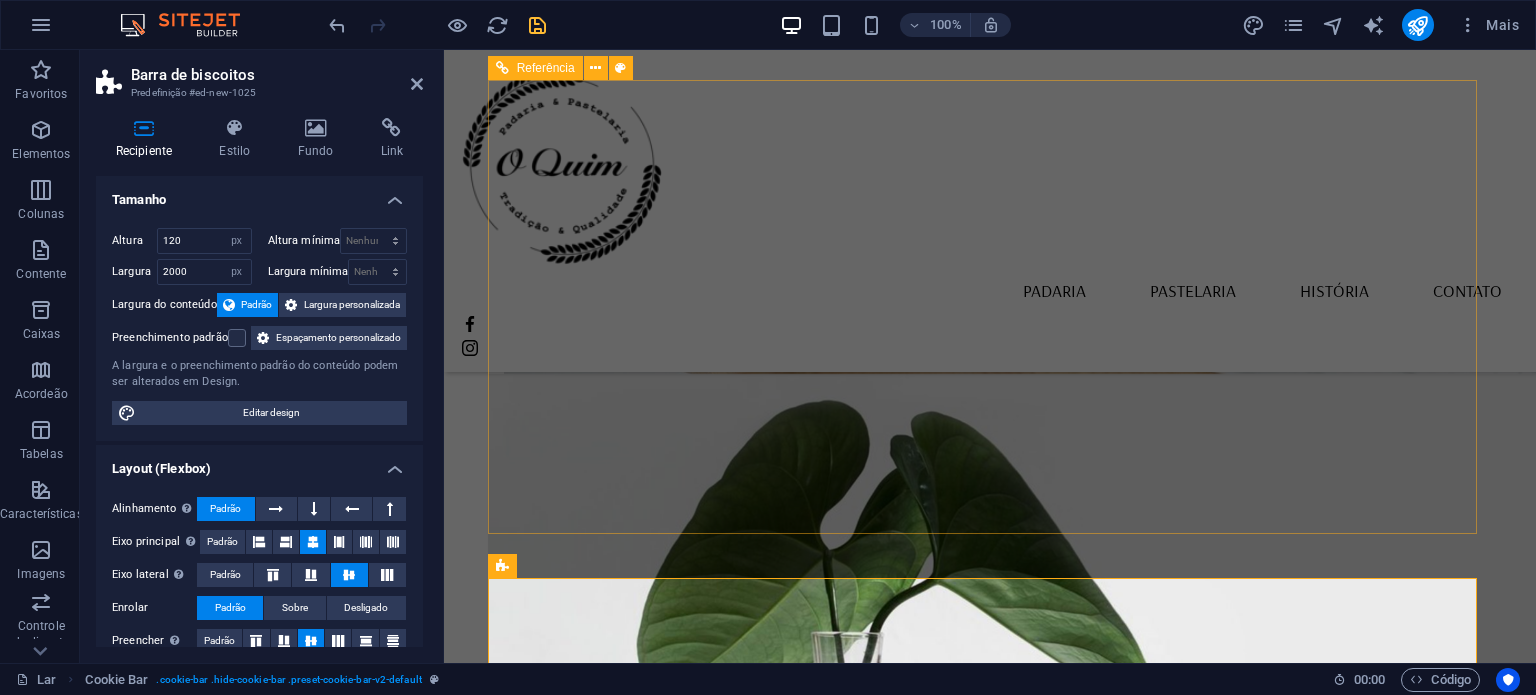 click on "Localização Rua Padre Bento Pereira N40ª Borba 7150-139 Aviso Legal Política         de Privacidade   Horário De segunda a sexta         Das 5h30 às 13h Sábado          Fechado   Domingo         das 6h às 12h  Contatos panificadora@oquim.pt     +351 912 146 853" at bounding box center [990, 2102] 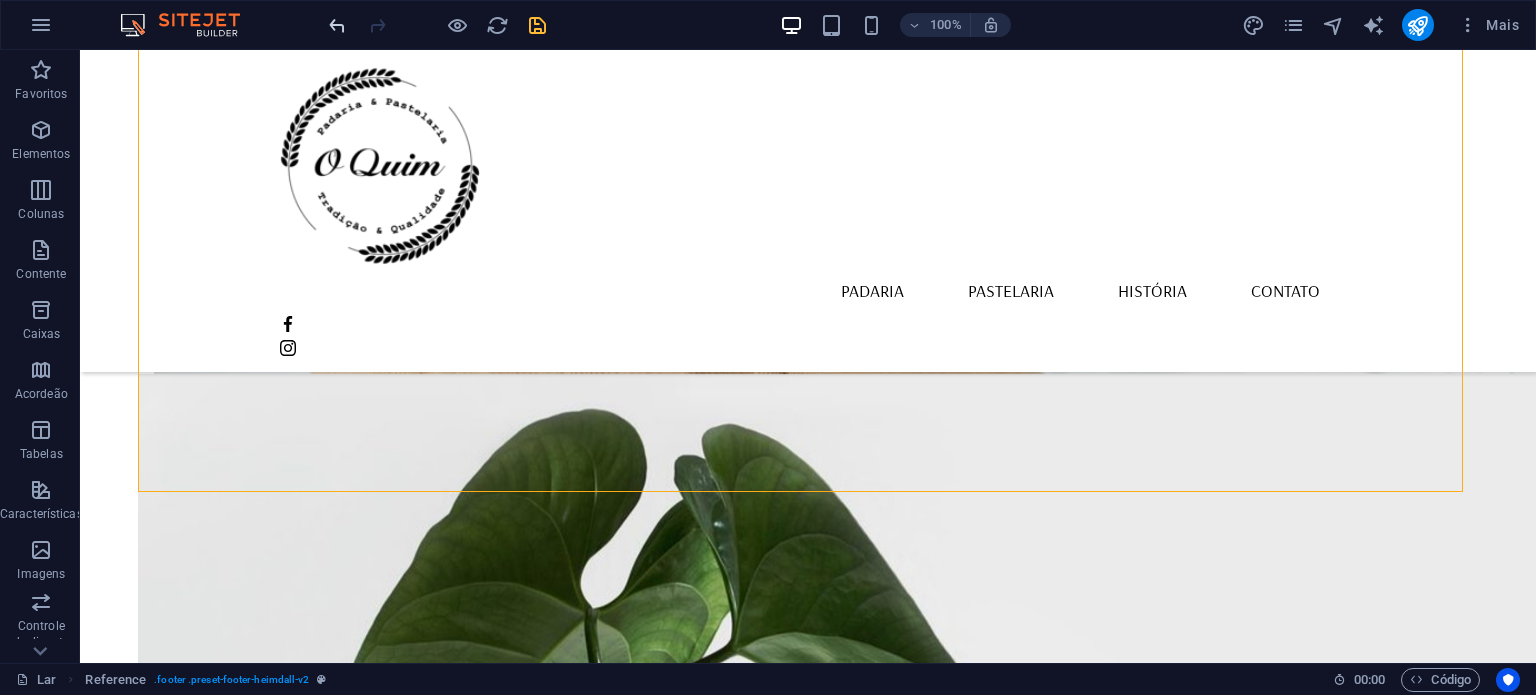 click at bounding box center [337, 25] 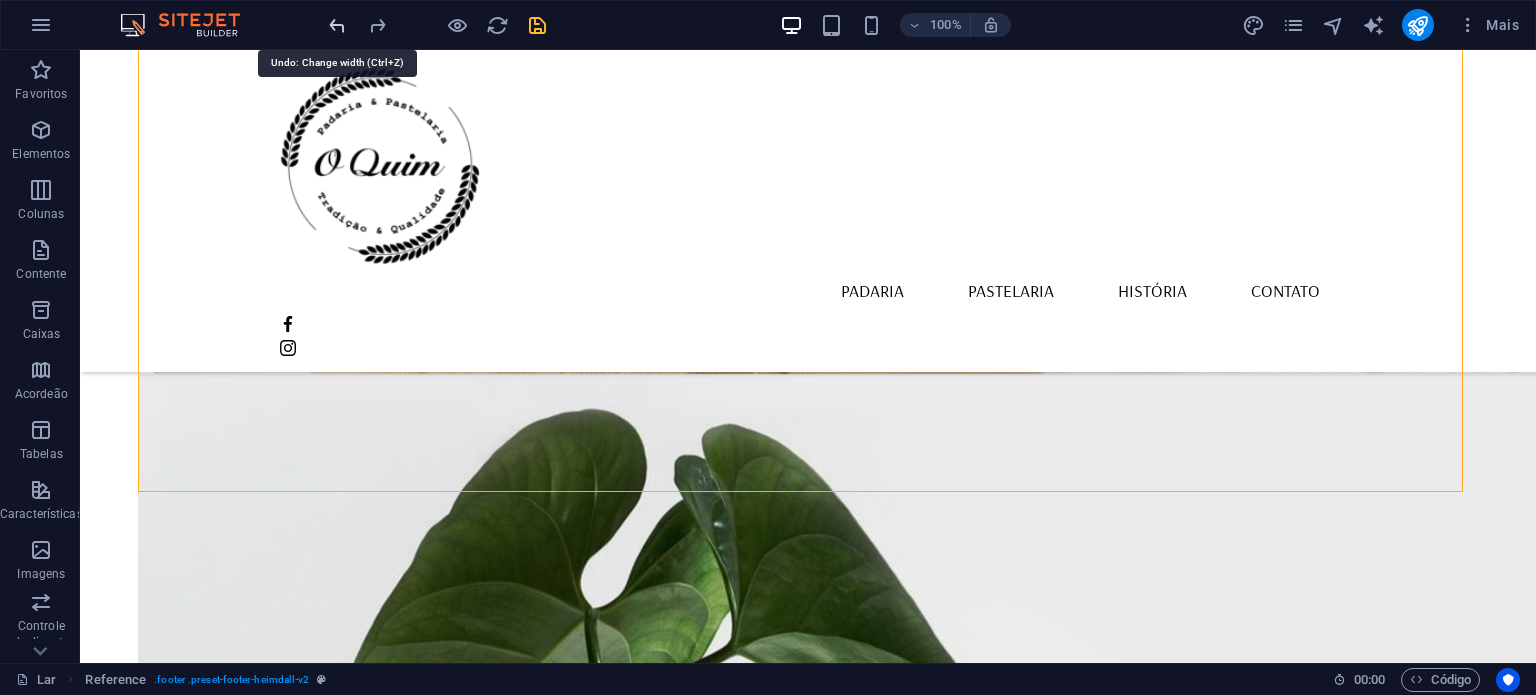 click at bounding box center [337, 25] 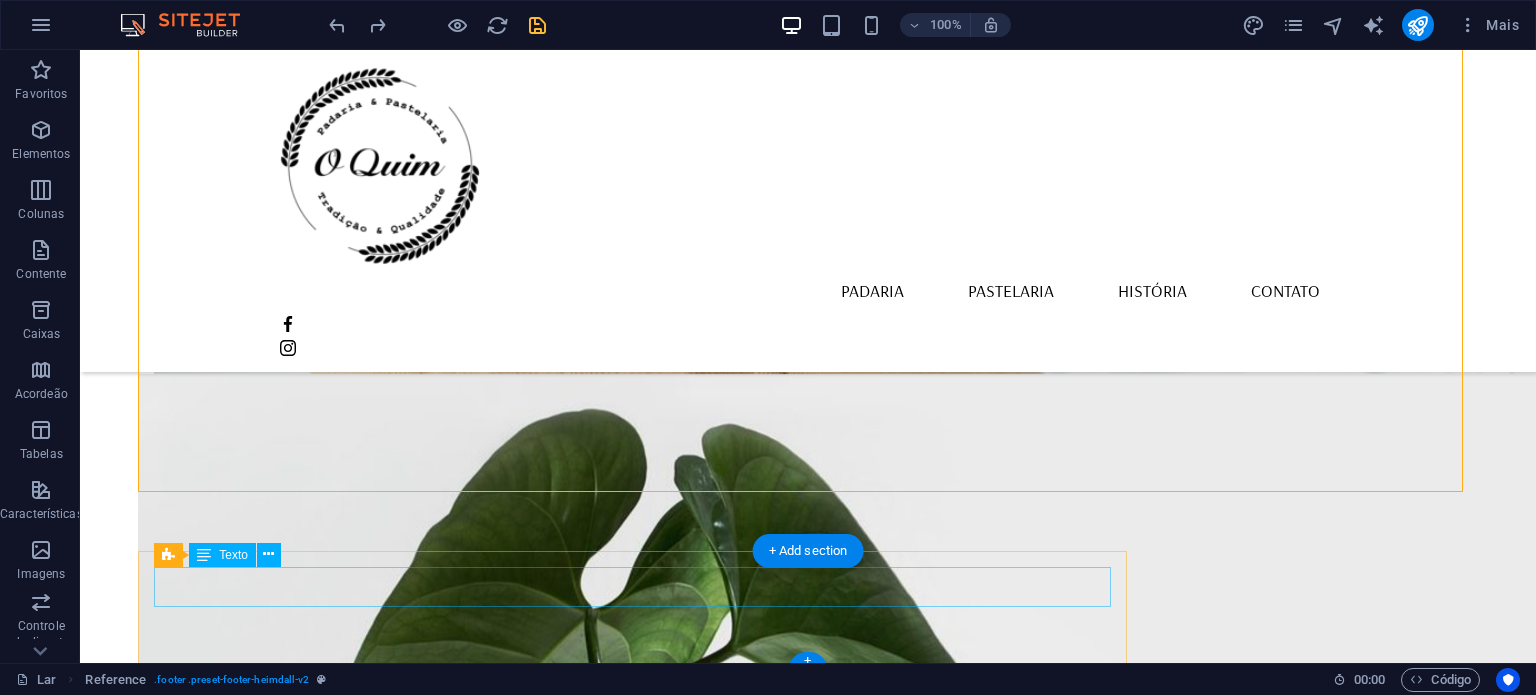 click on "Selecione "Aceitar tudo" para concordar com o uso de cookies e tecnologias semelhantes para aprimorar a navegação, a segurança, a análise dos dados e a personalização. Selecione "Gerenciar cookies" para mais opções ou para não participar." at bounding box center [633, 2522] 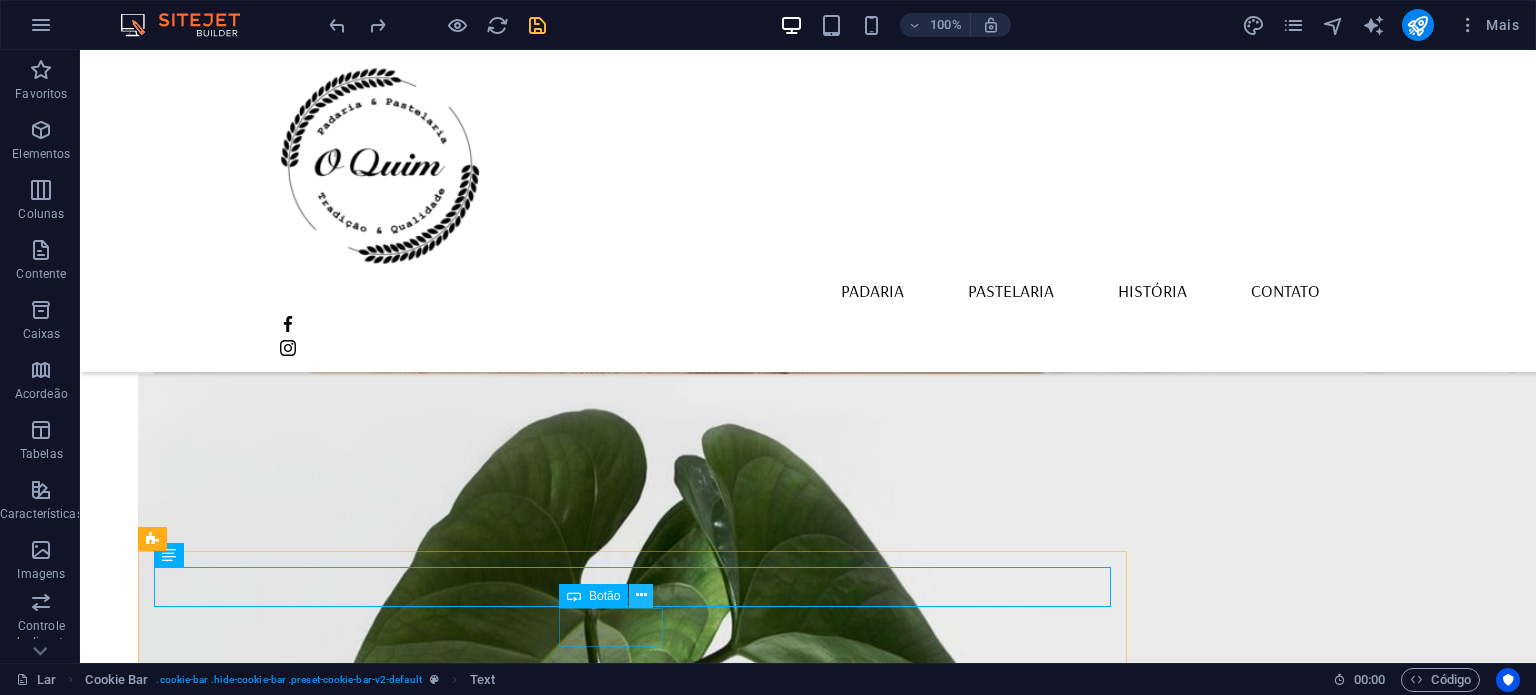 click at bounding box center (641, 595) 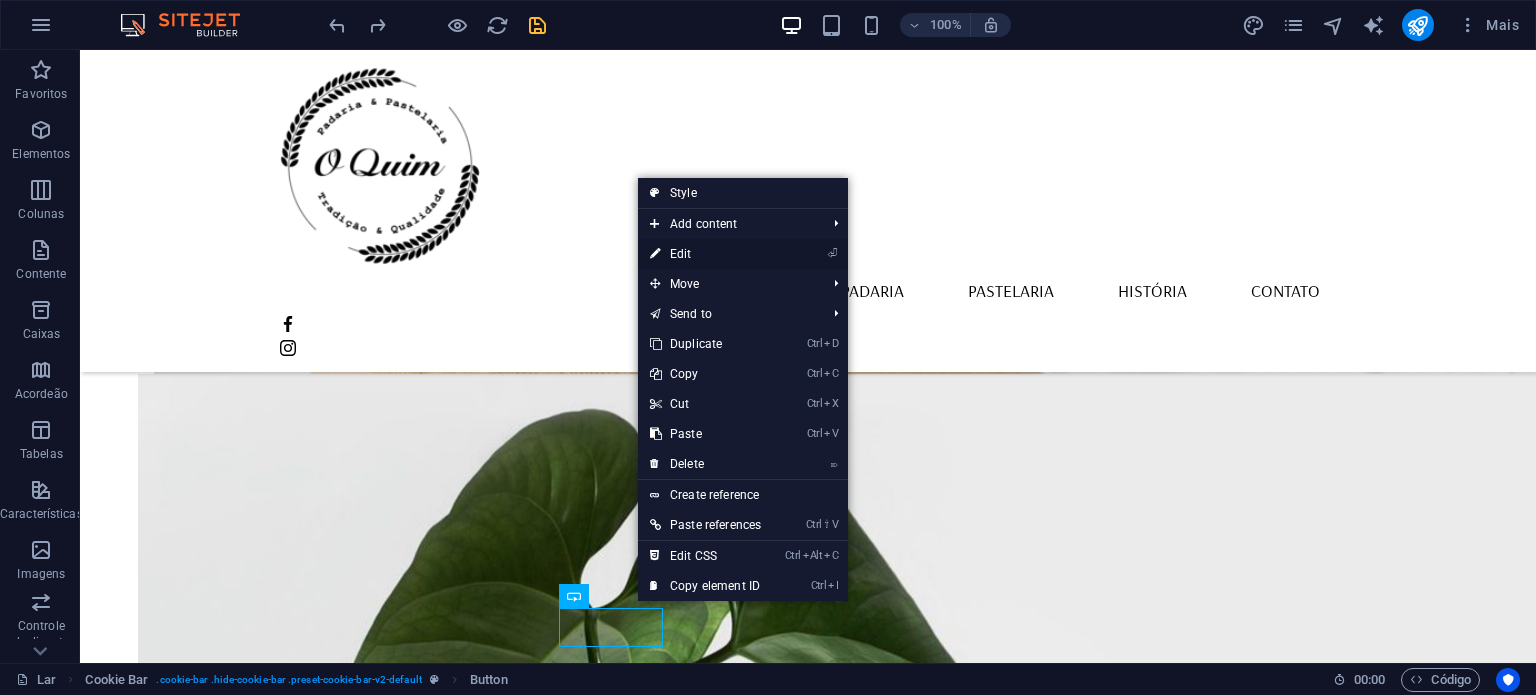 click on "⏎  Edit" at bounding box center (705, 254) 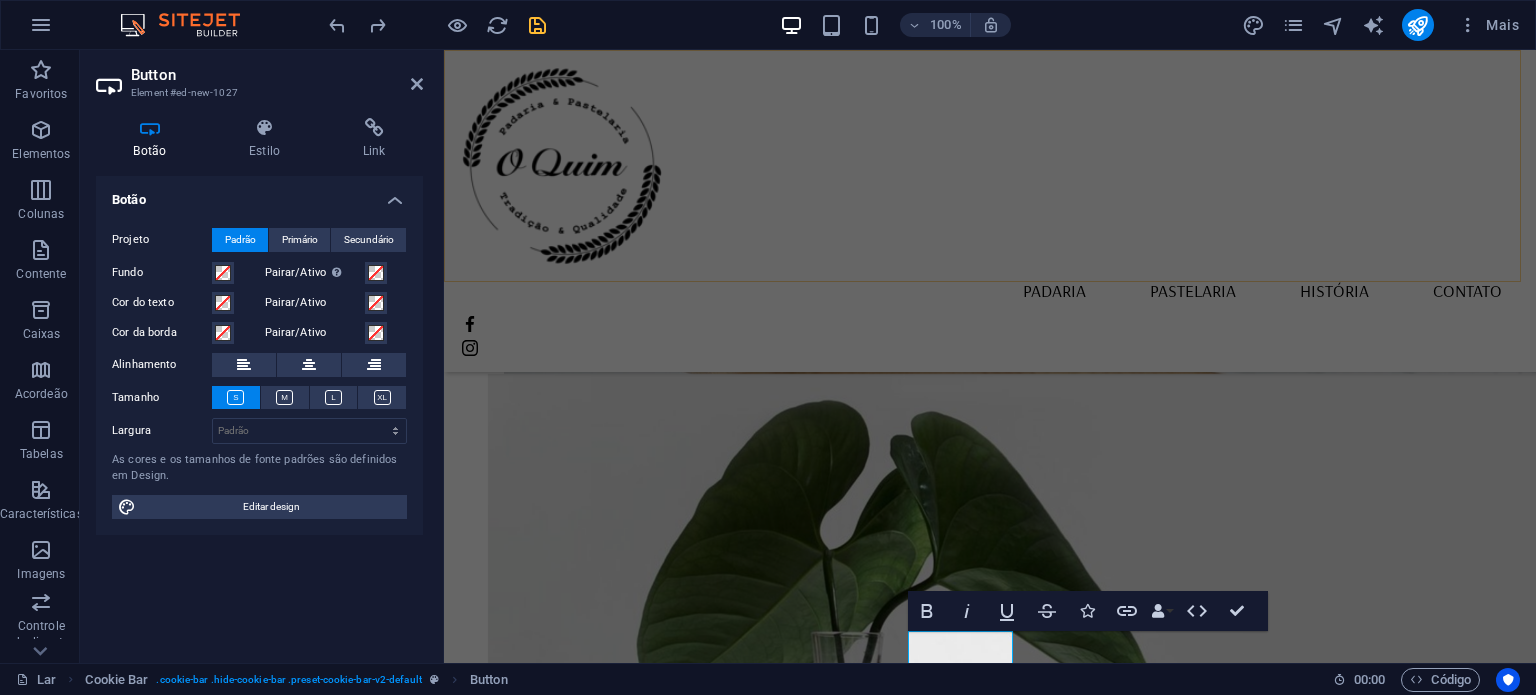 scroll, scrollTop: 2117, scrollLeft: 0, axis: vertical 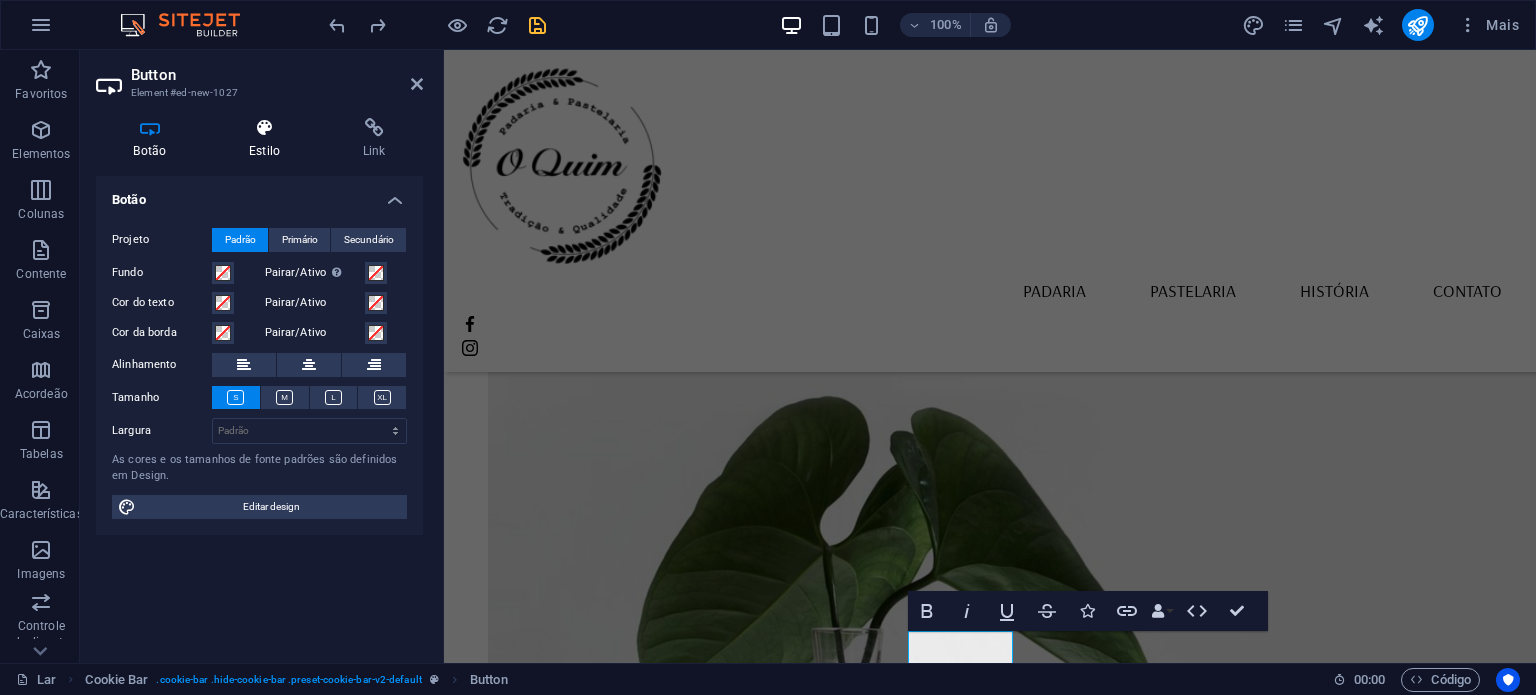 click at bounding box center [265, 128] 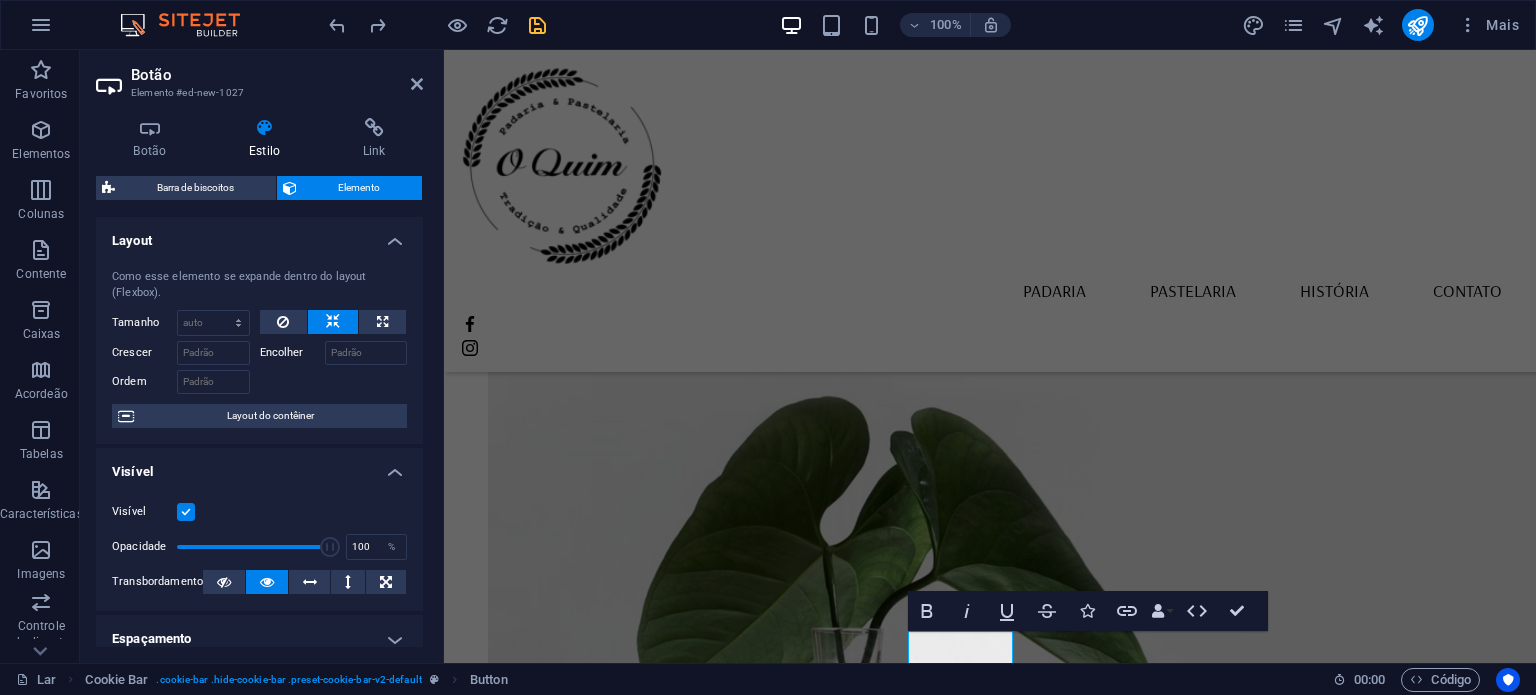 click on "Aviso Legal" at bounding box center (661, 1946) 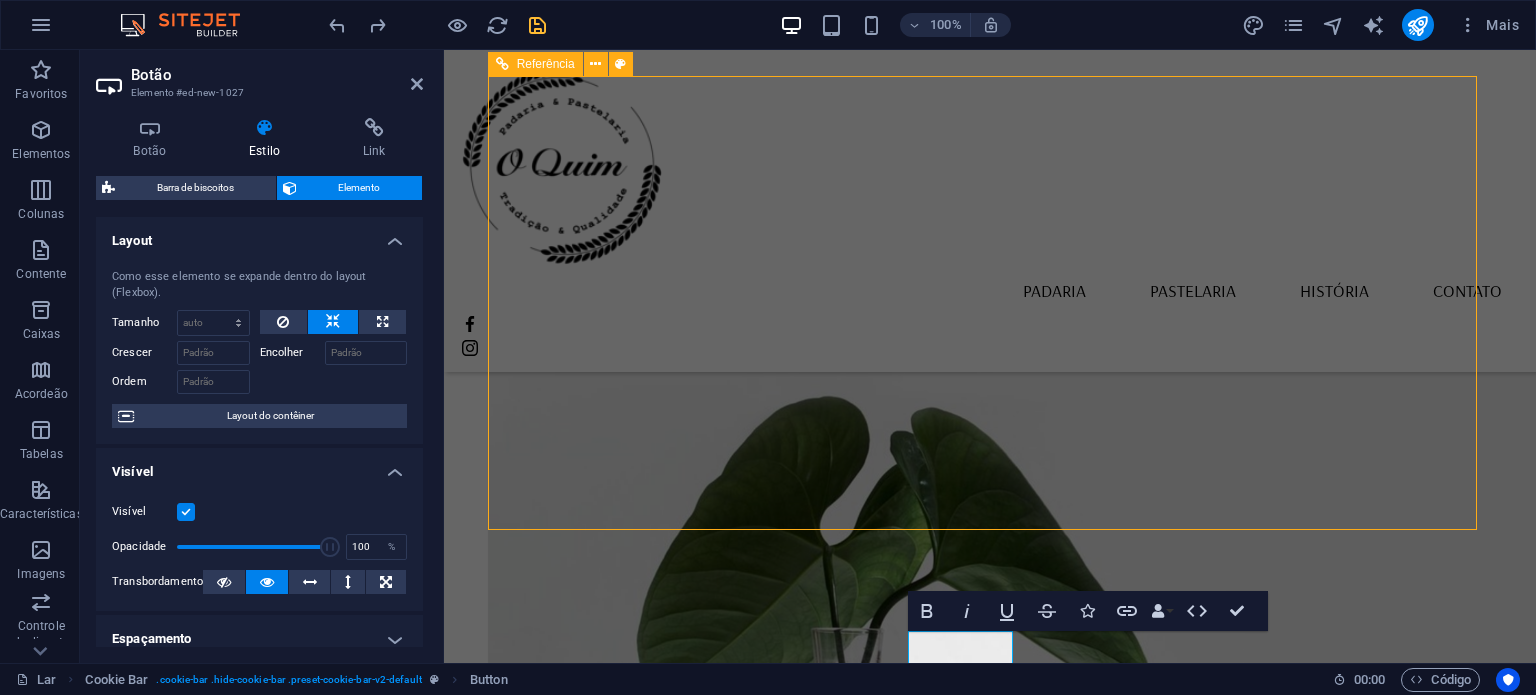 click on "Aviso Legal" at bounding box center (661, 1946) 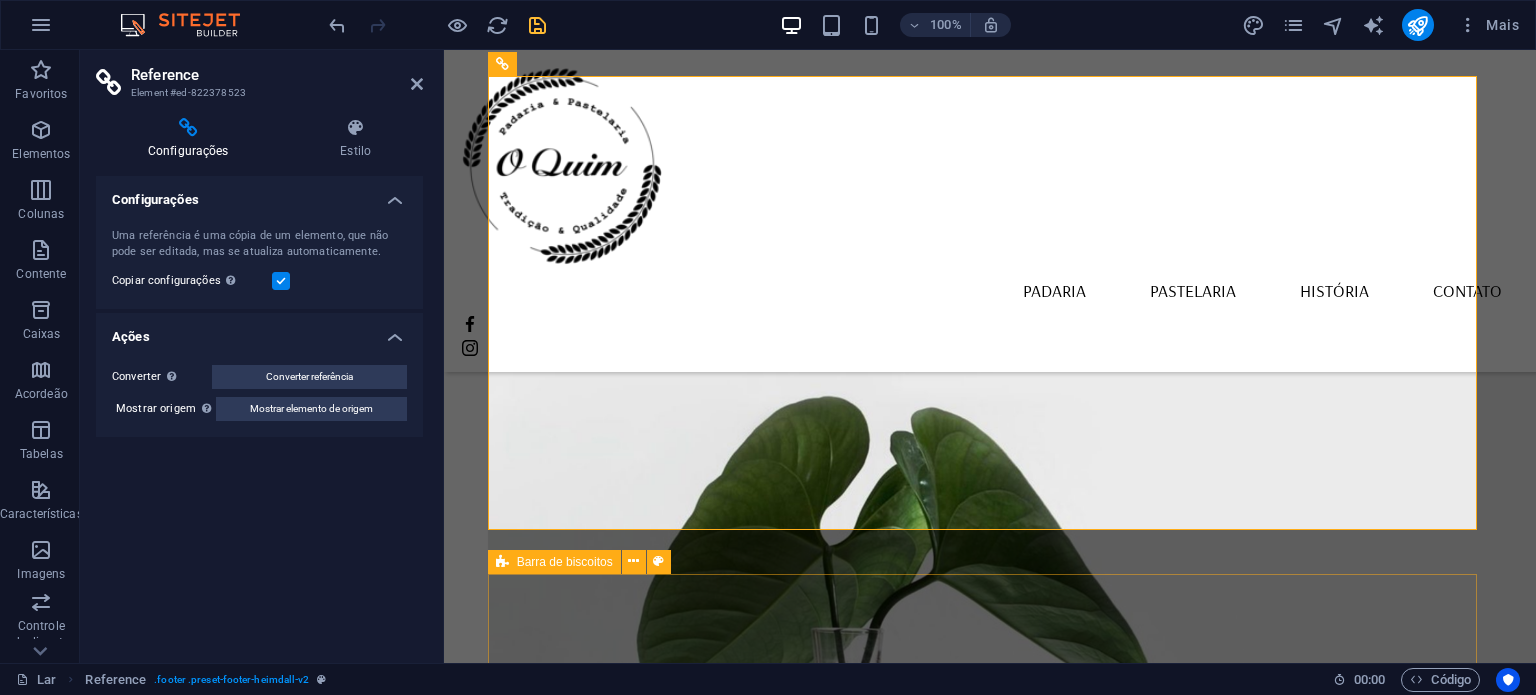 click on "Selecione "Aceitar tudo" para concordar com o uso de cookies e tecnologias semelhantes para aprimorar a navegação, a segurança, a análise dos dados e a personalização. Selecione "Gerenciar cookies" para mais opções ou para não participar. Saber mais OK" at bounding box center (982, 2540) 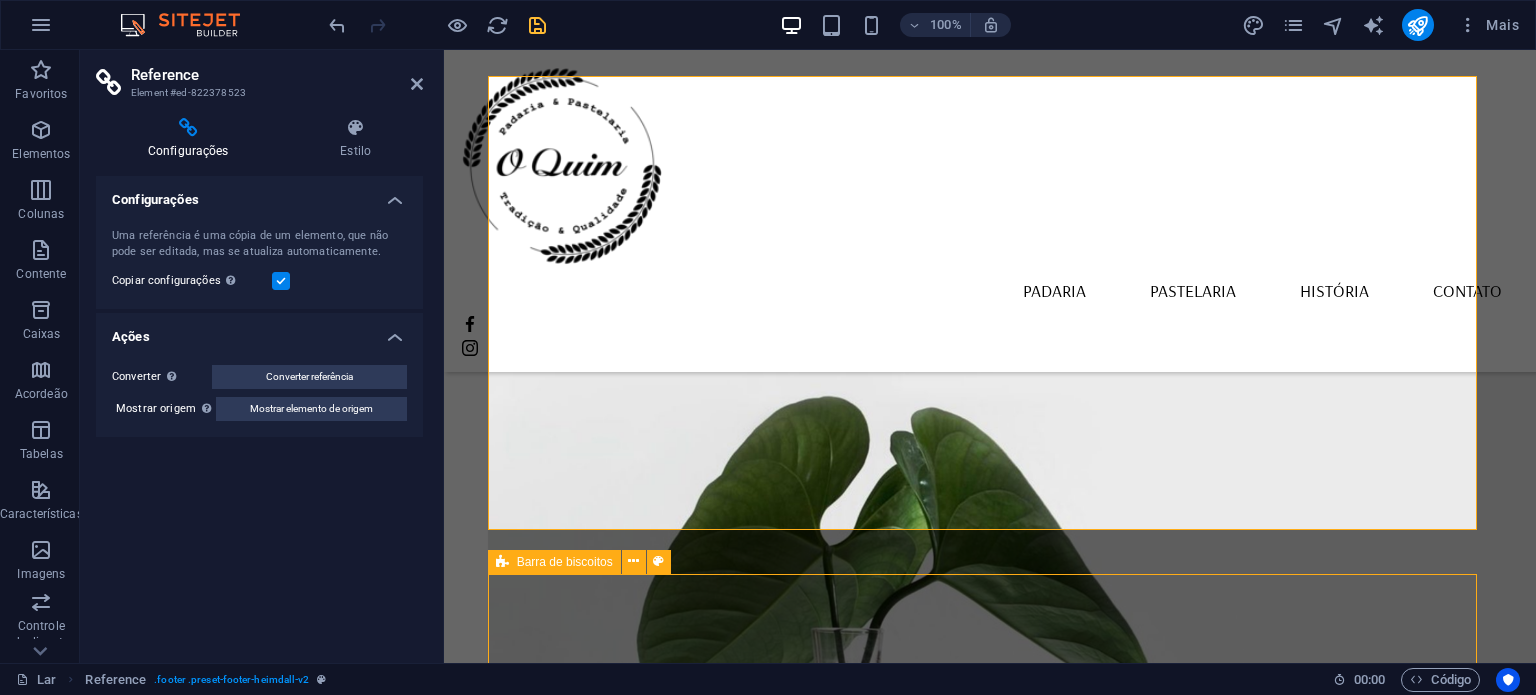 click on "Selecione "Aceitar tudo" para concordar com o uso de cookies e tecnologias semelhantes para aprimorar a navegação, a segurança, a análise dos dados e a personalização. Selecione "Gerenciar cookies" para mais opções ou para não participar. Saber mais OK" at bounding box center [982, 2540] 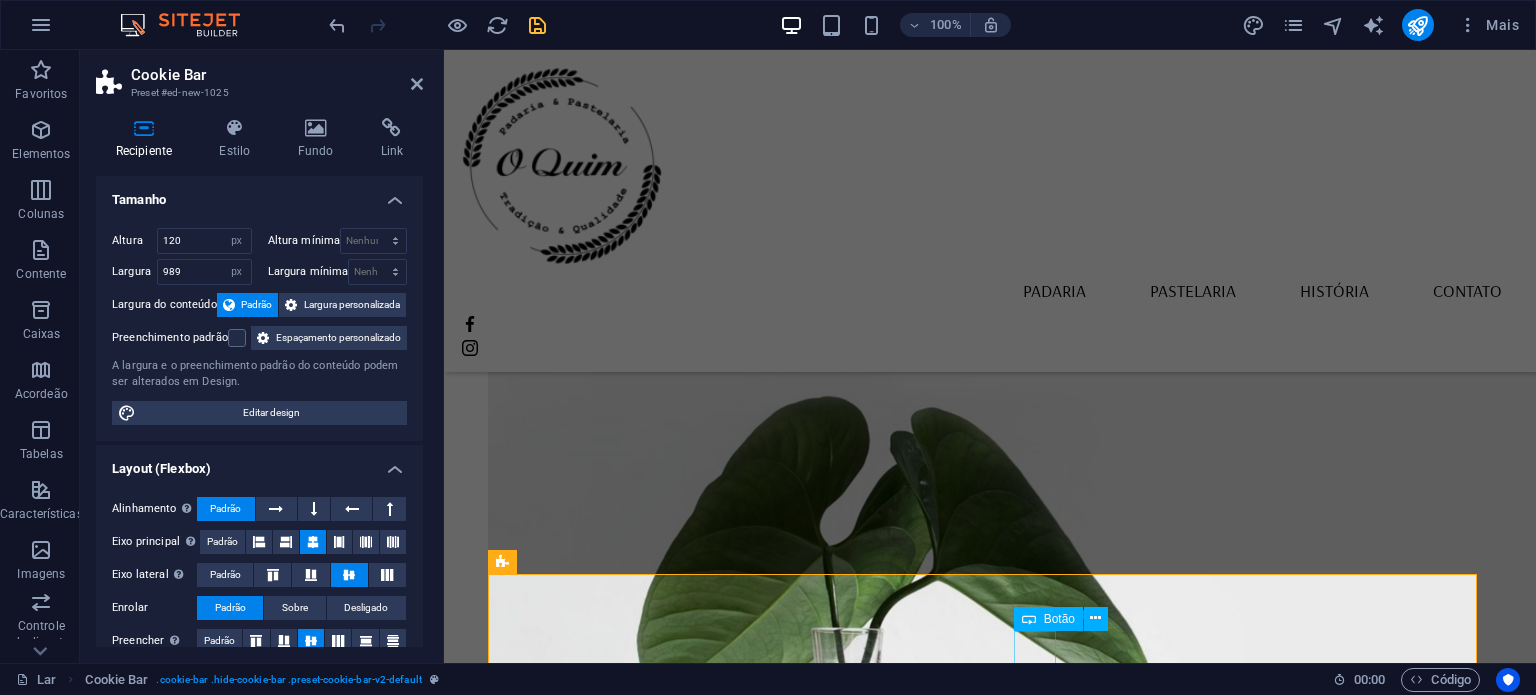 click on "Saber mais" at bounding box center (982, 2557) 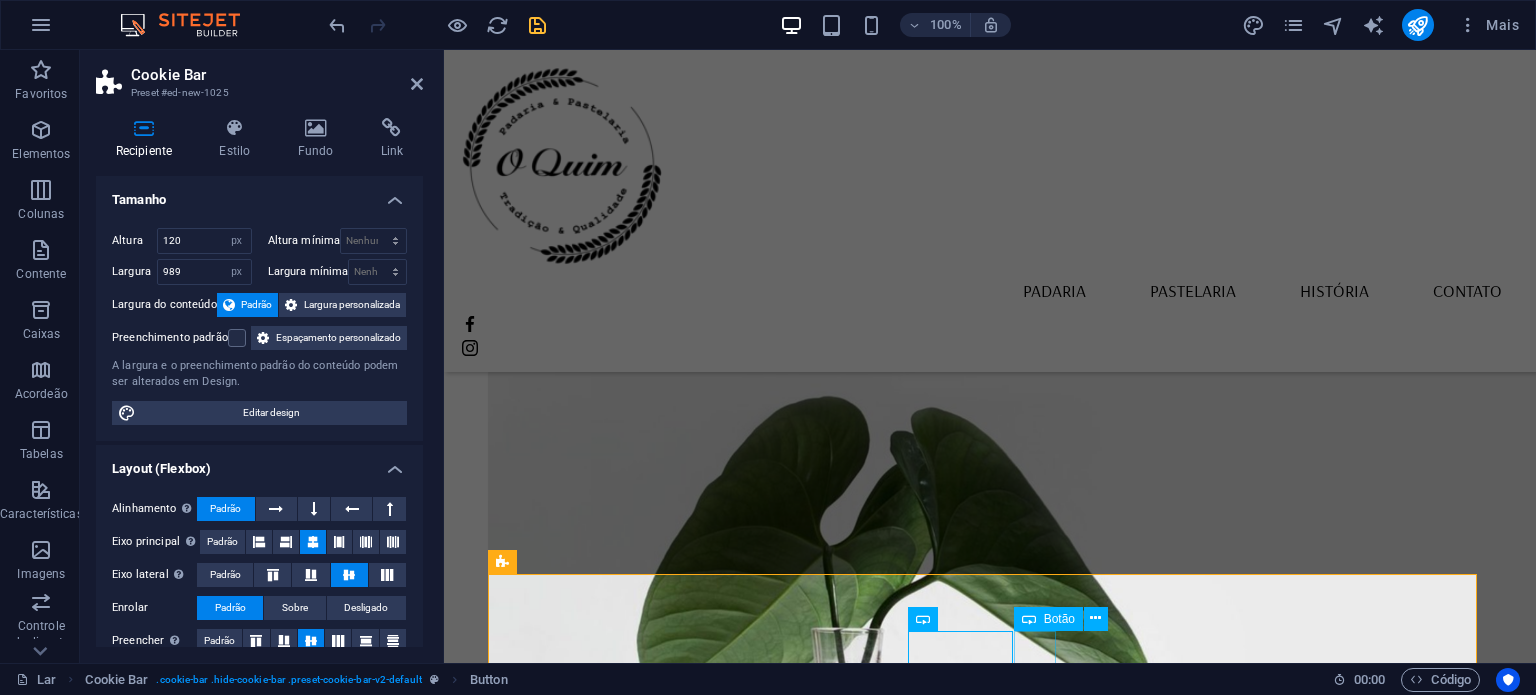 click on "OK" at bounding box center (982, 2598) 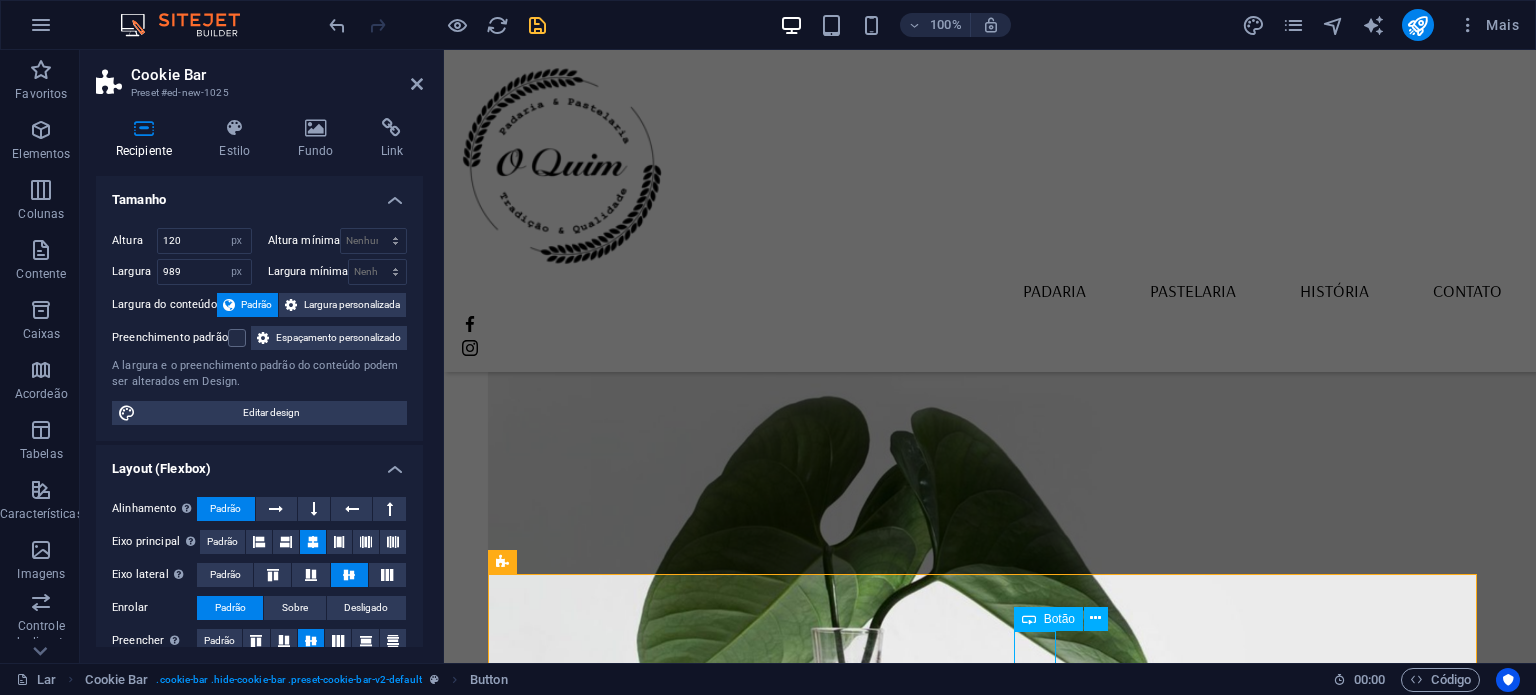 click on "OK" at bounding box center [982, 2598] 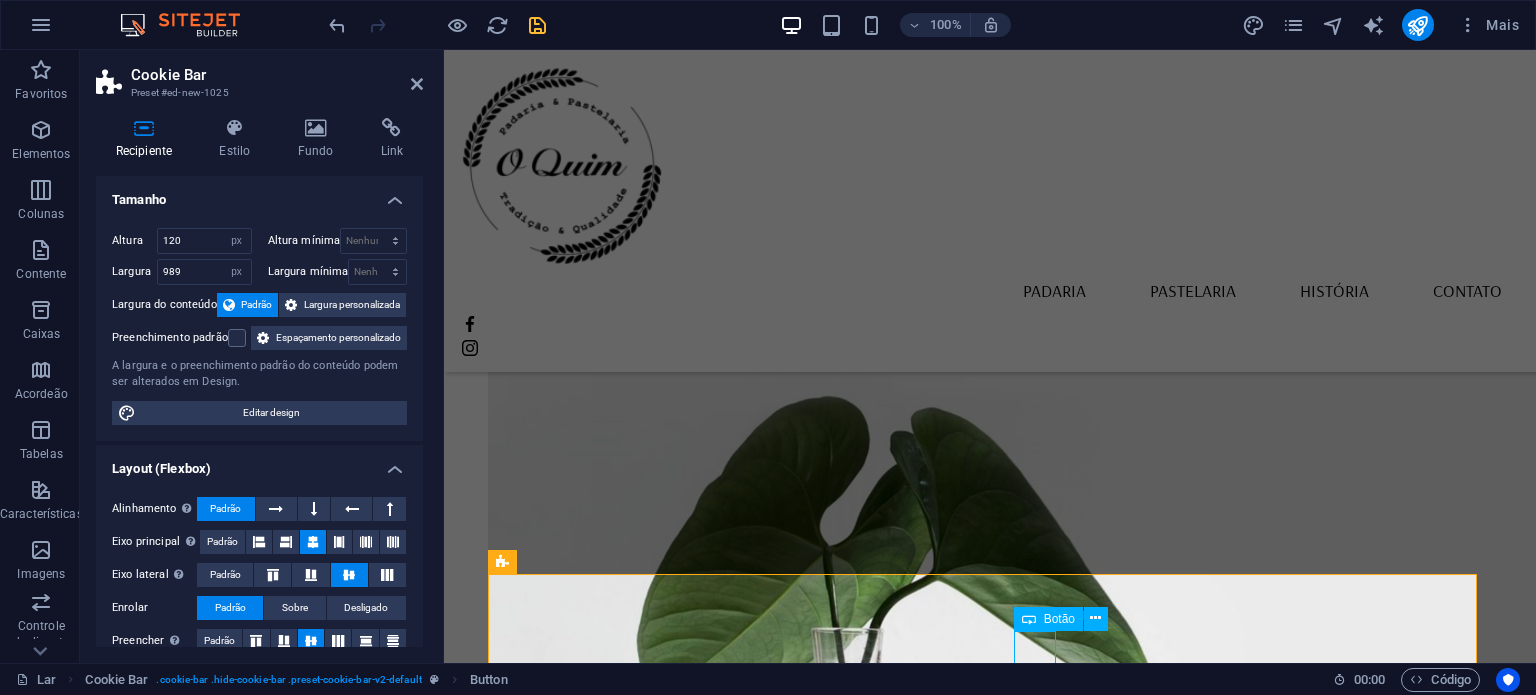 click on "Saber mais" at bounding box center (982, 2557) 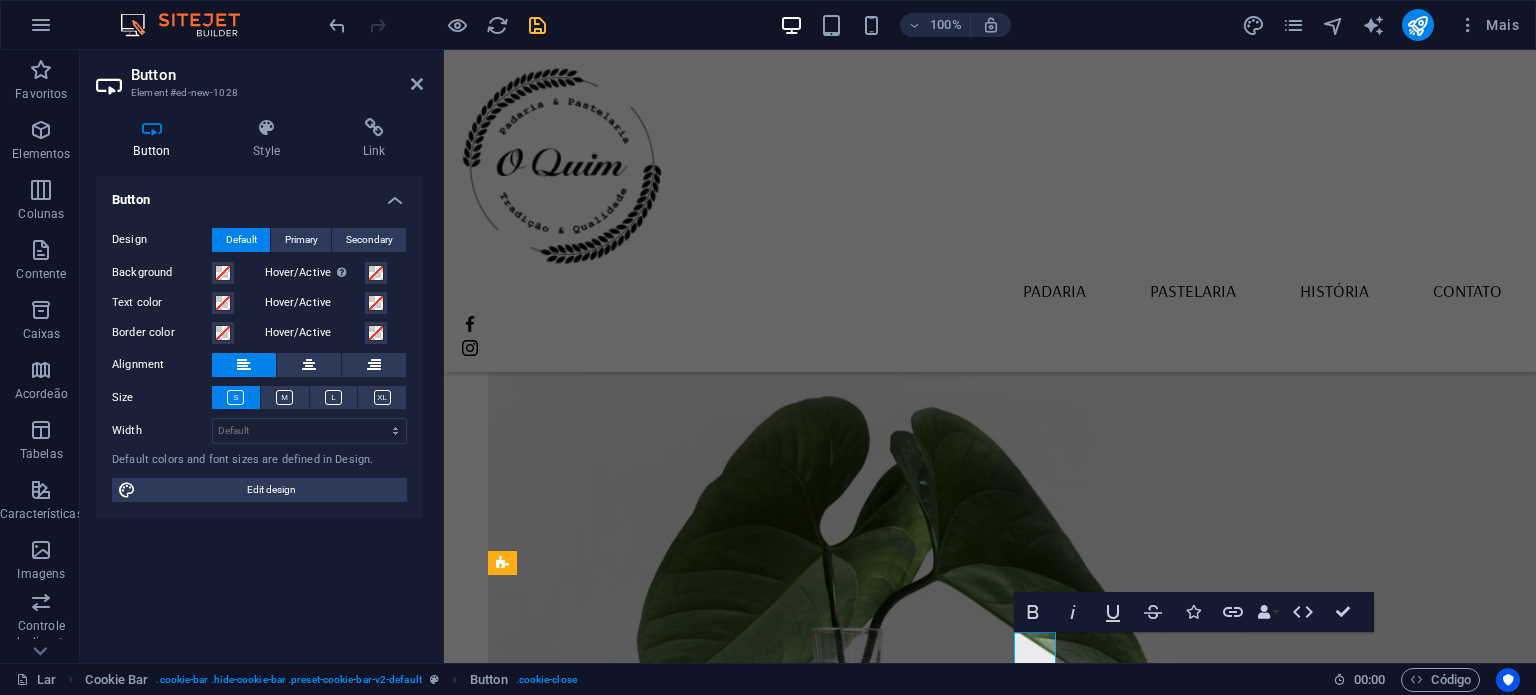 scroll, scrollTop: 2116, scrollLeft: 0, axis: vertical 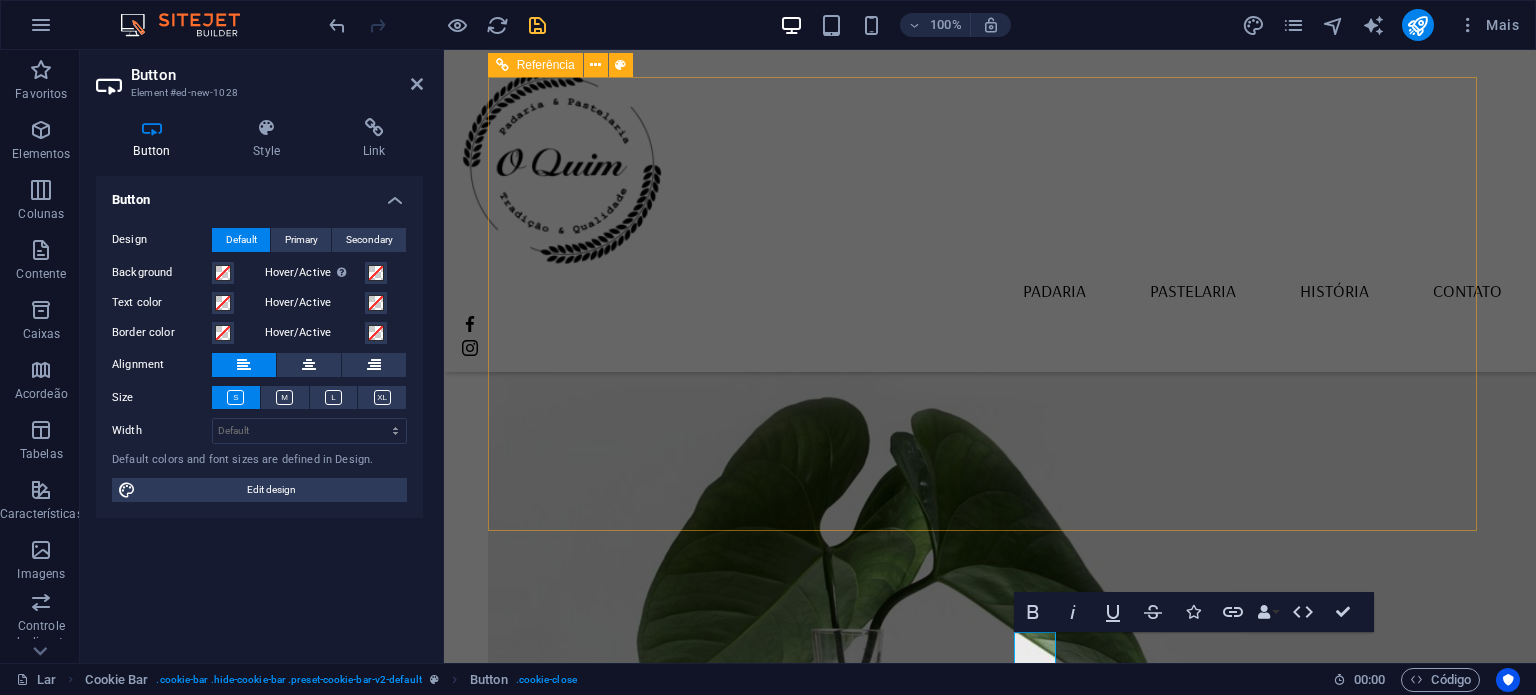click on "Localização Rua Padre Bento Pereira N40ª Borba 7150-139 Aviso Legal Política         de Privacidade   Horário De segunda a sexta         Das 5h30 às 13h Sábado          Fechado   Domingo         das 6h às 12h  Contatos panificadora@oquim.pt     +351 912 146 853" at bounding box center (990, 2099) 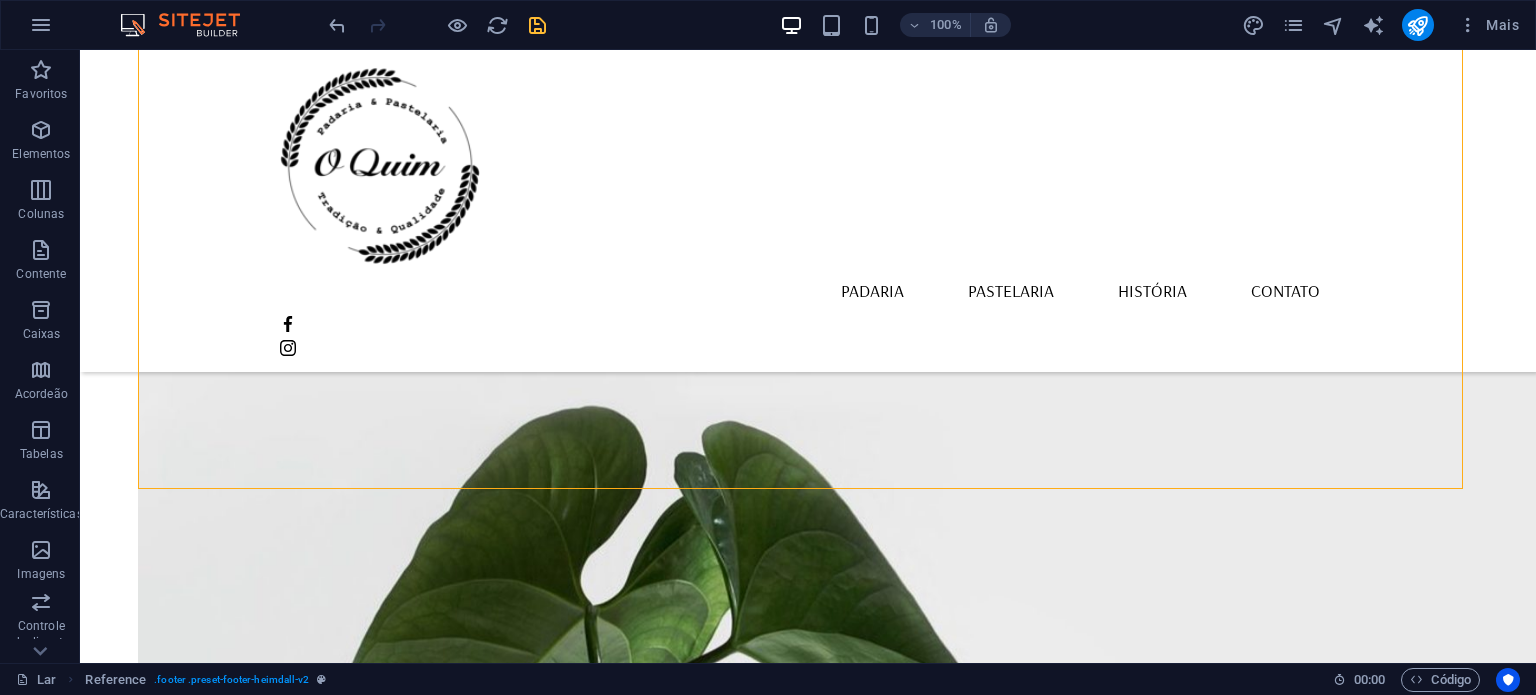 drag, startPoint x: 719, startPoint y: 622, endPoint x: 1128, endPoint y: 619, distance: 409.01102 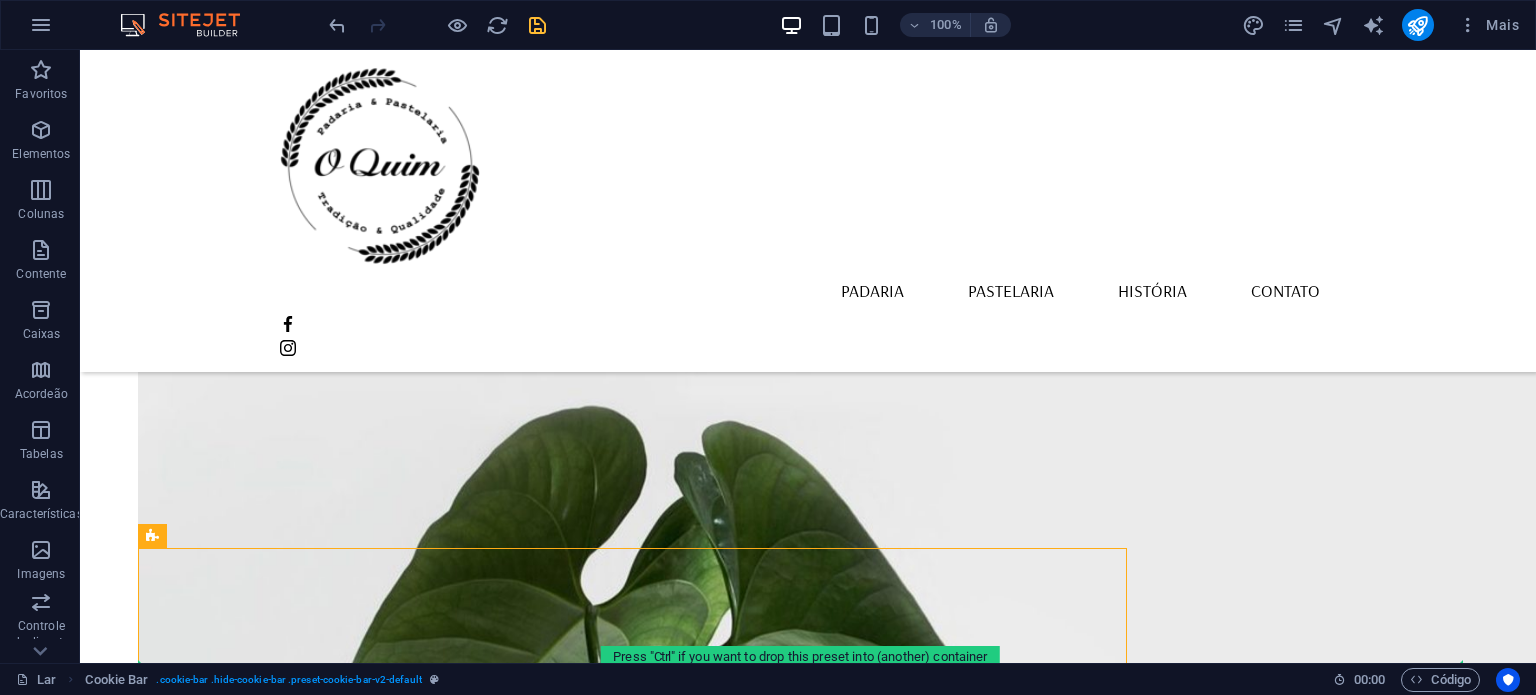 drag, startPoint x: 435, startPoint y: 553, endPoint x: 1260, endPoint y: 573, distance: 825.2424 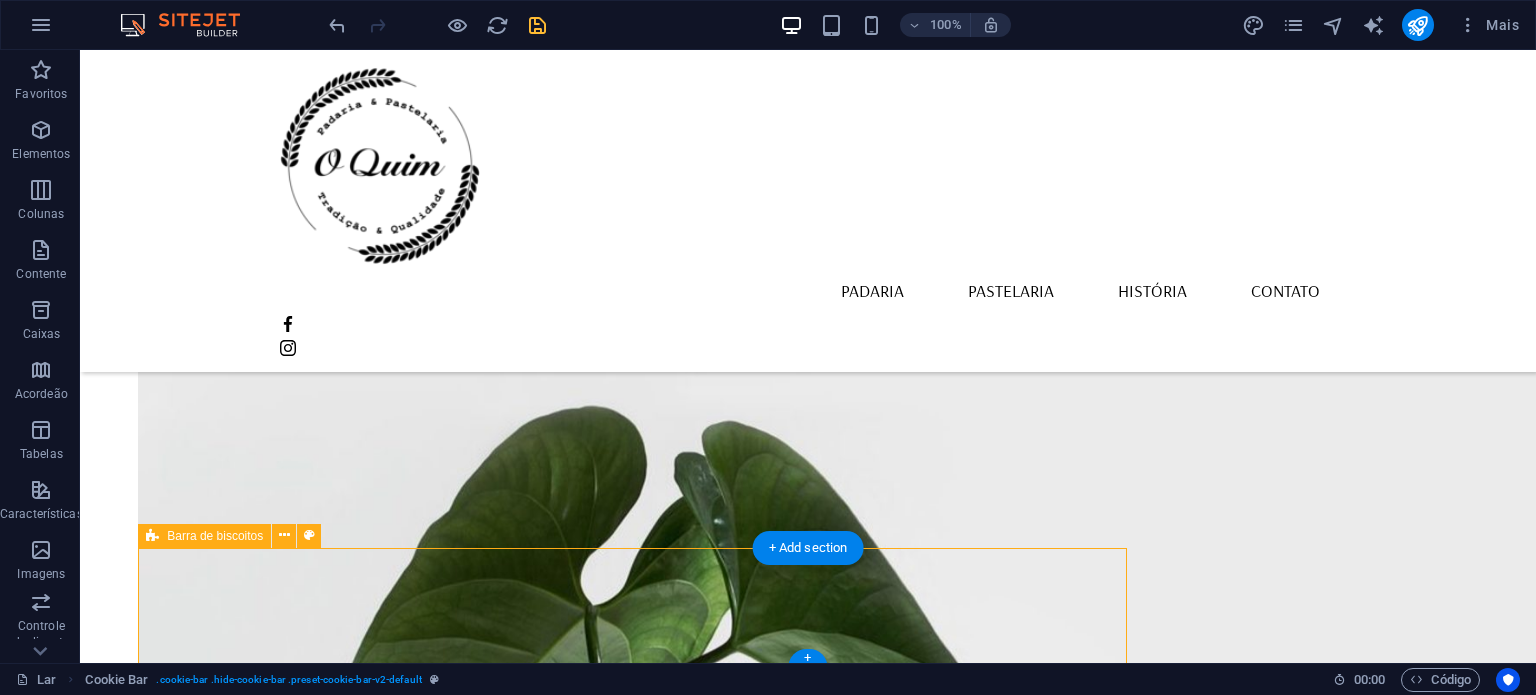 click on "Selecione "Aceitar tudo" para concordar com o uso de cookies e tecnologias semelhantes para aprimorar a navegação, a segurança, a análise dos dados e a personalização. Selecione "Gerenciar cookies" para mais opções ou para não participar. Saber mais OK" at bounding box center (632, 2542) 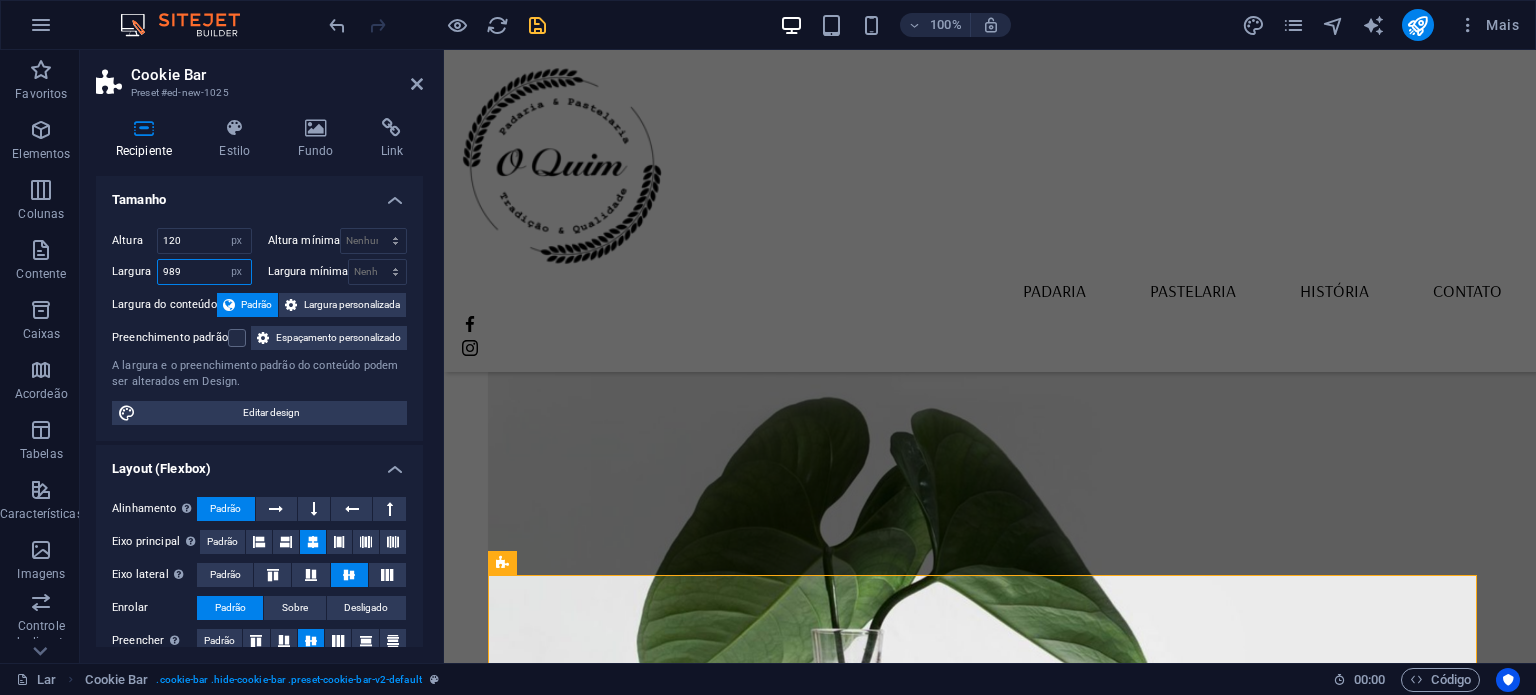 drag, startPoint x: 199, startPoint y: 266, endPoint x: 144, endPoint y: 267, distance: 55.00909 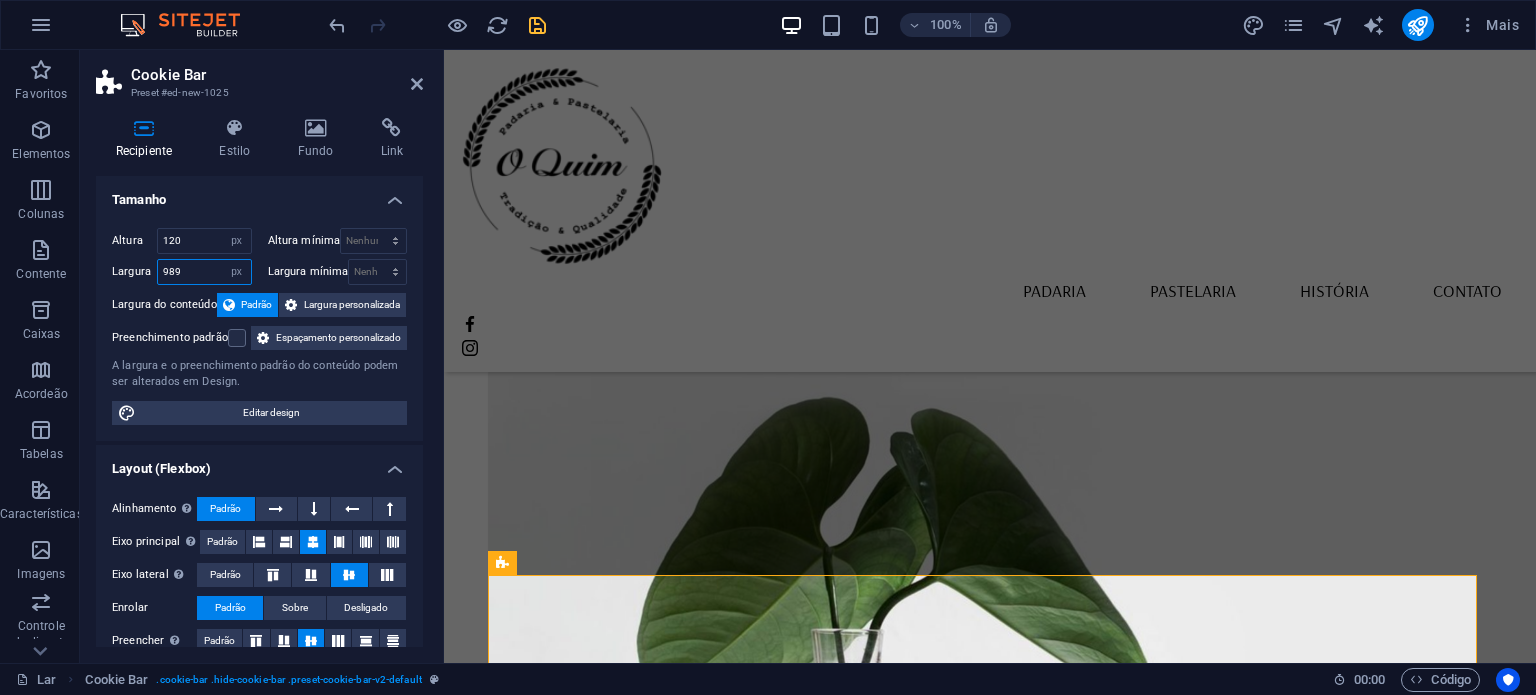 click on "Largura 989 Padrão px resto % em vh vw" at bounding box center [182, 272] 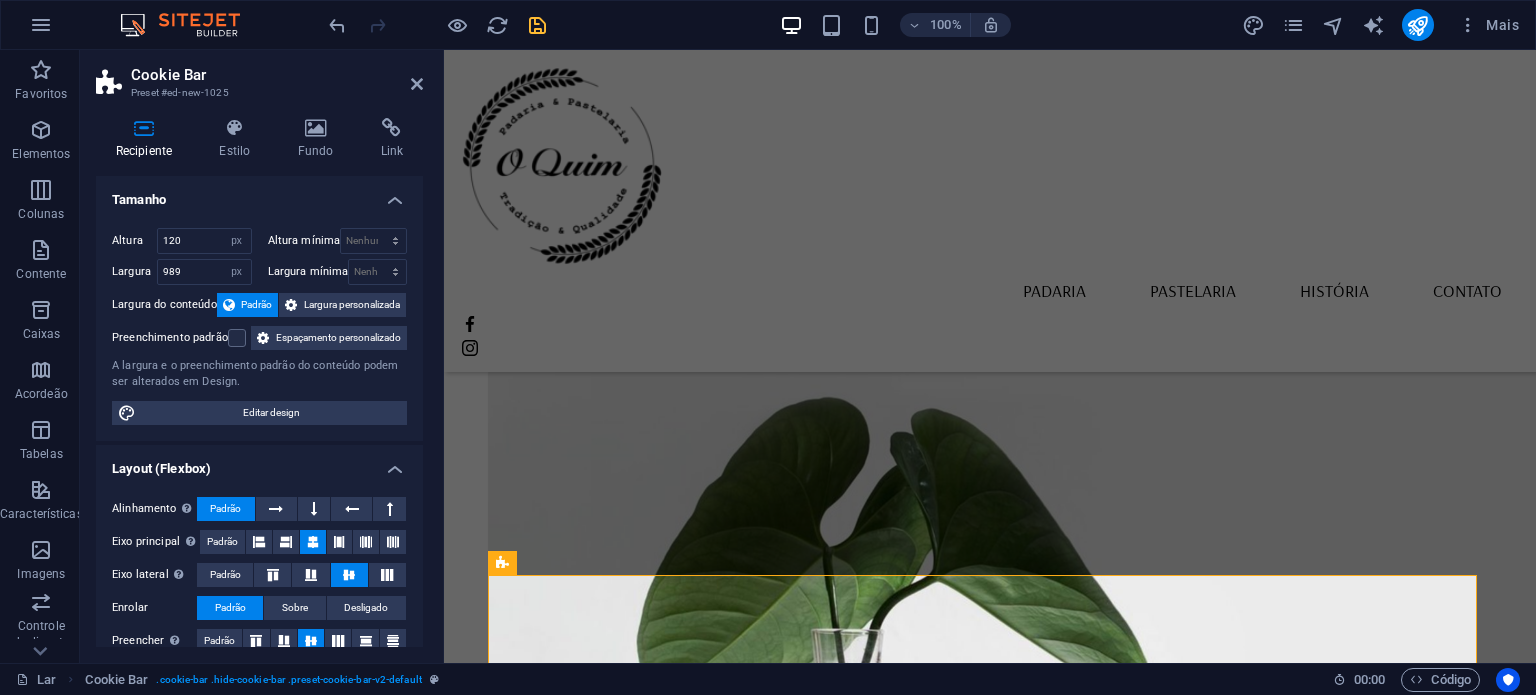 drag, startPoint x: 144, startPoint y: 267, endPoint x: 208, endPoint y: 273, distance: 64.28063 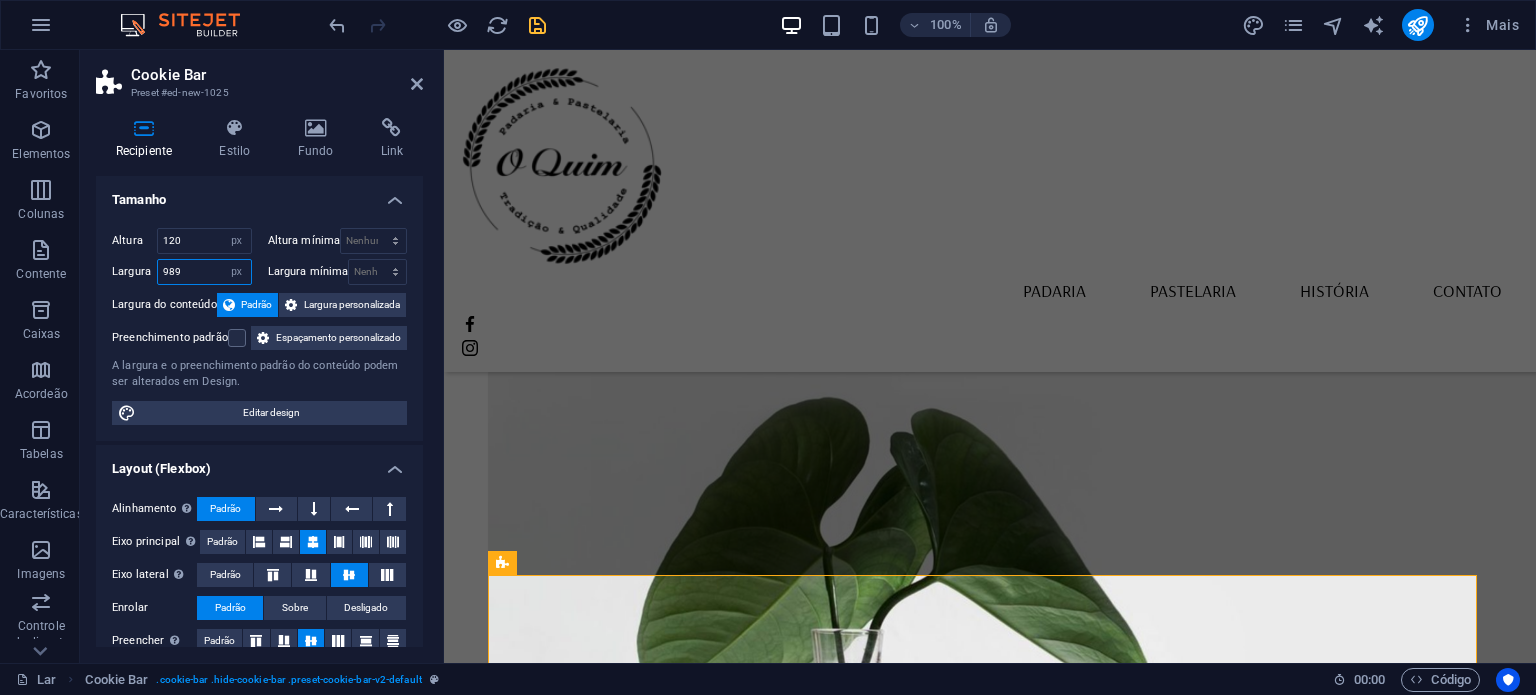 click on "989" at bounding box center [204, 272] 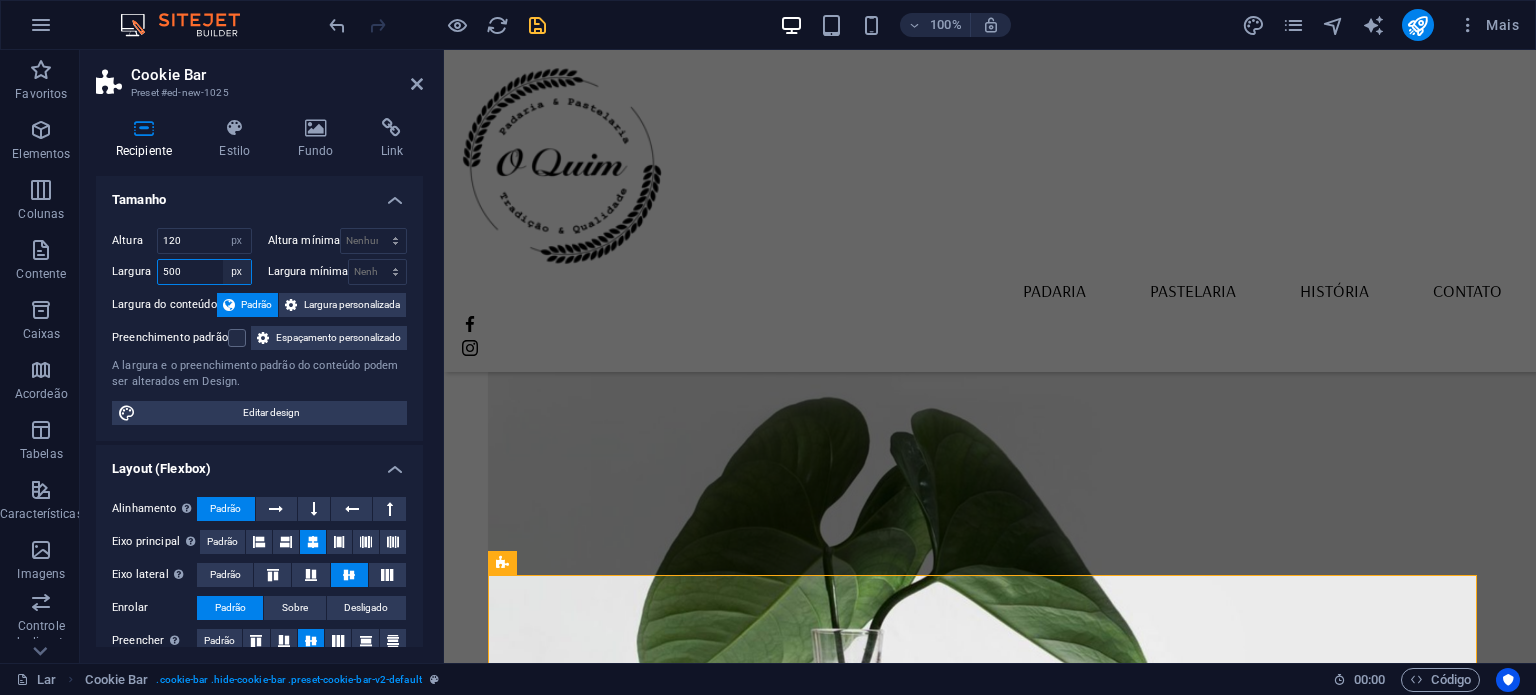 type on "5000" 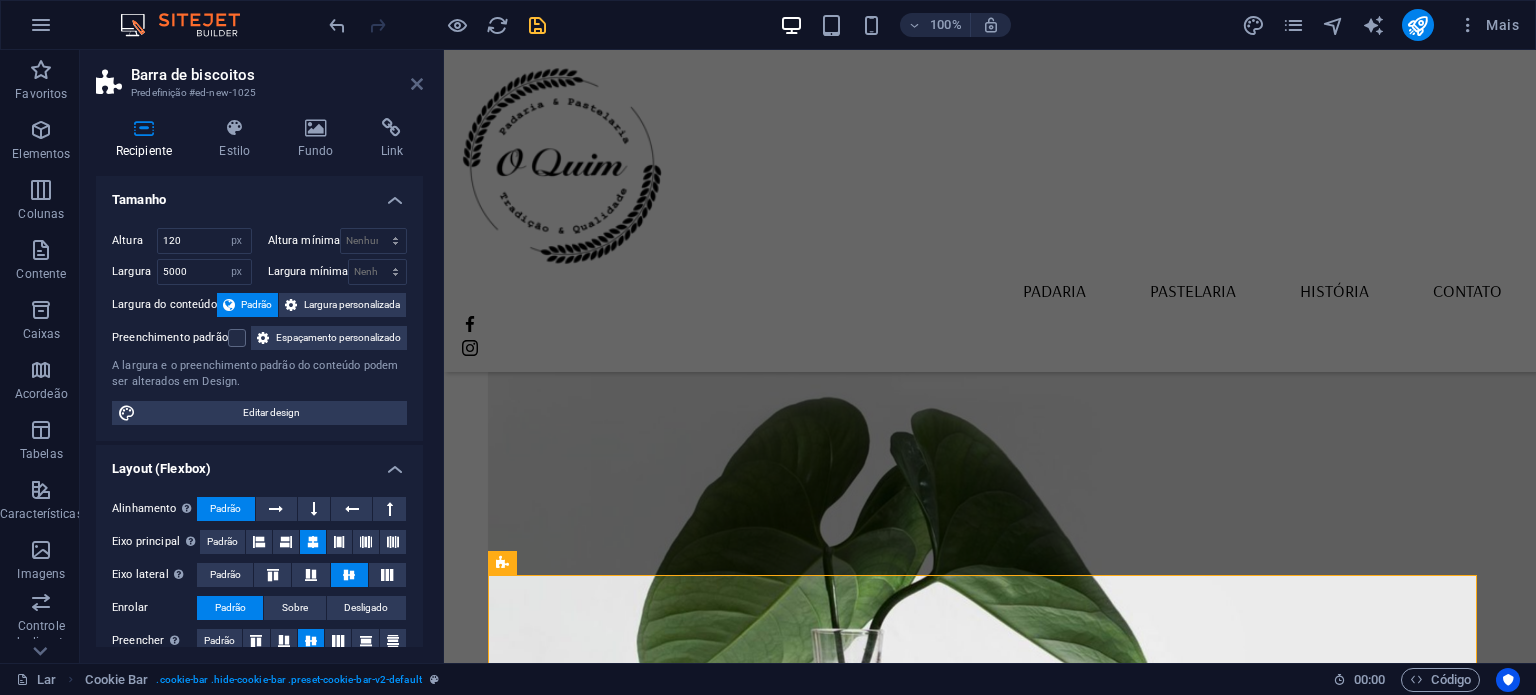 drag, startPoint x: 418, startPoint y: 81, endPoint x: 337, endPoint y: 30, distance: 95.71834 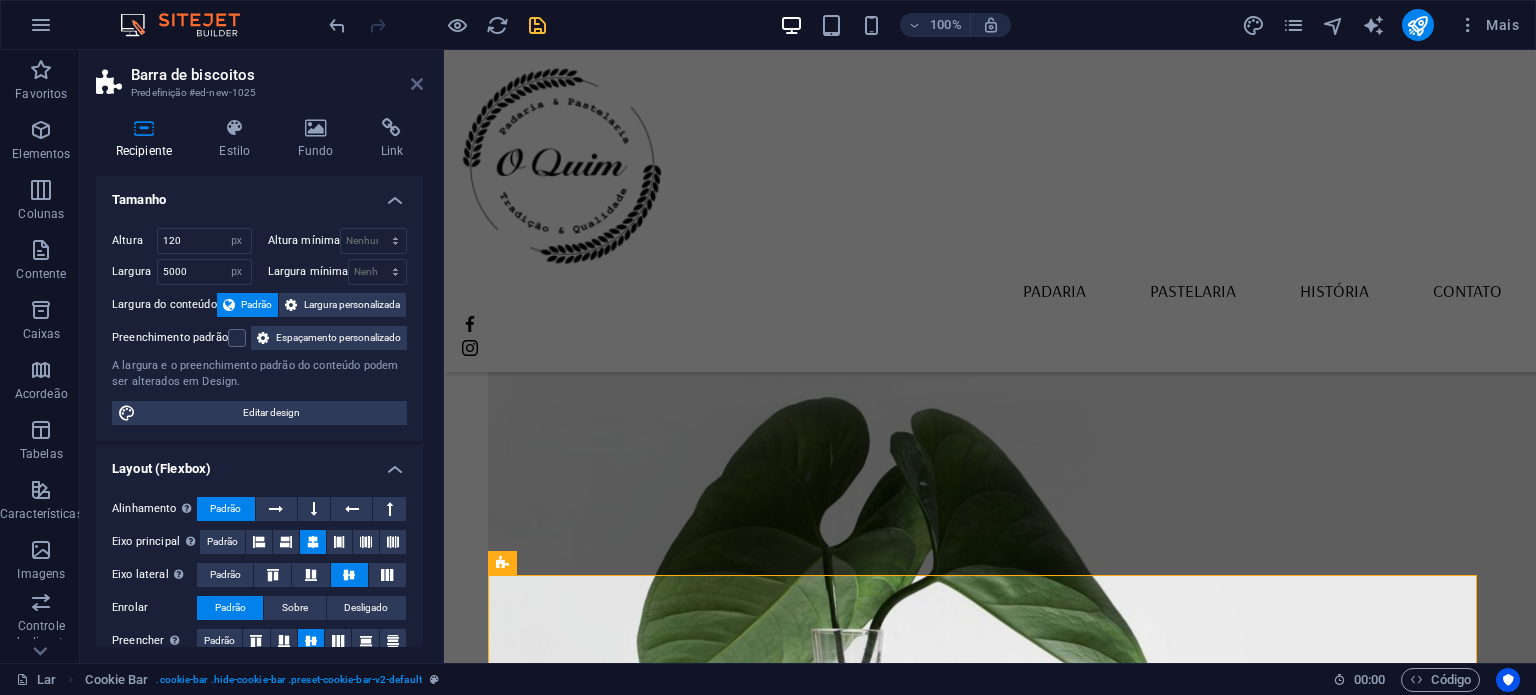 click at bounding box center (417, 84) 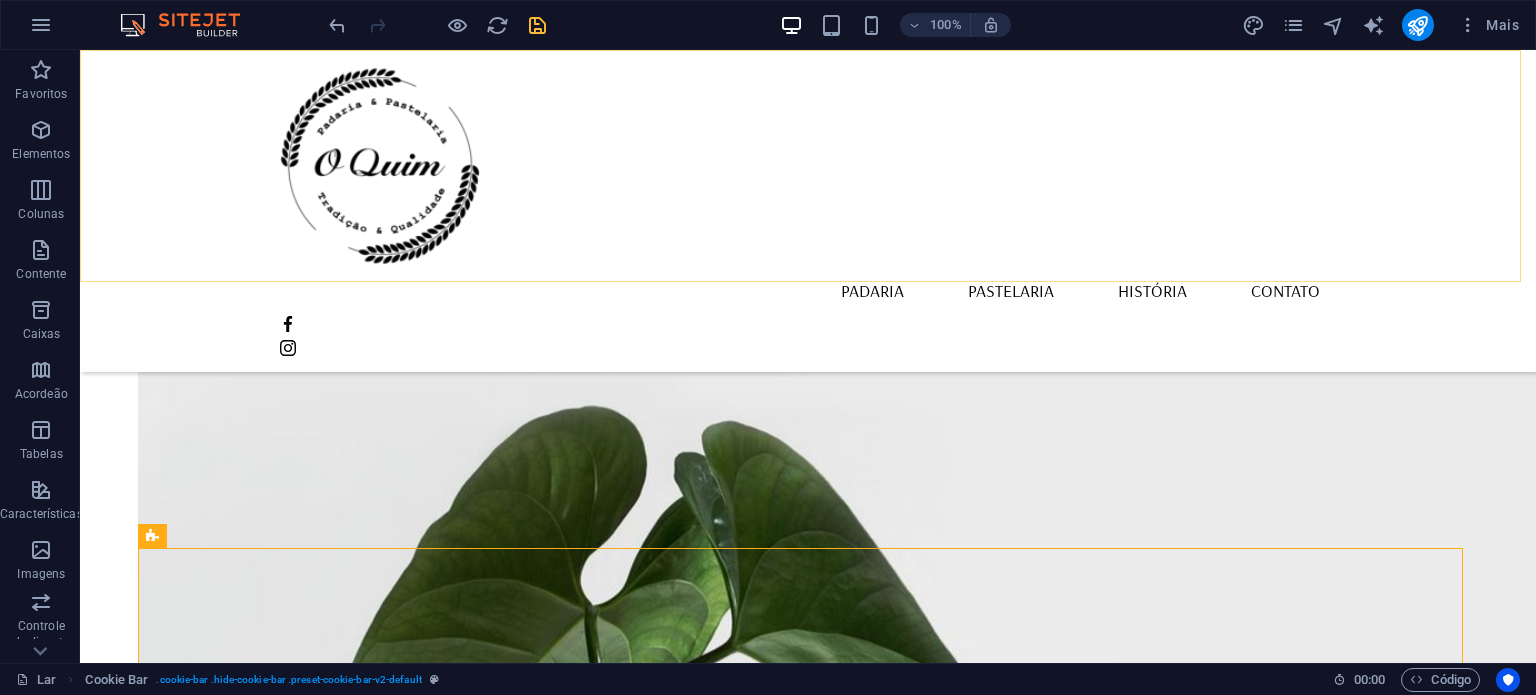 click on "Padaria Pastelaria História Contato" at bounding box center [808, 211] 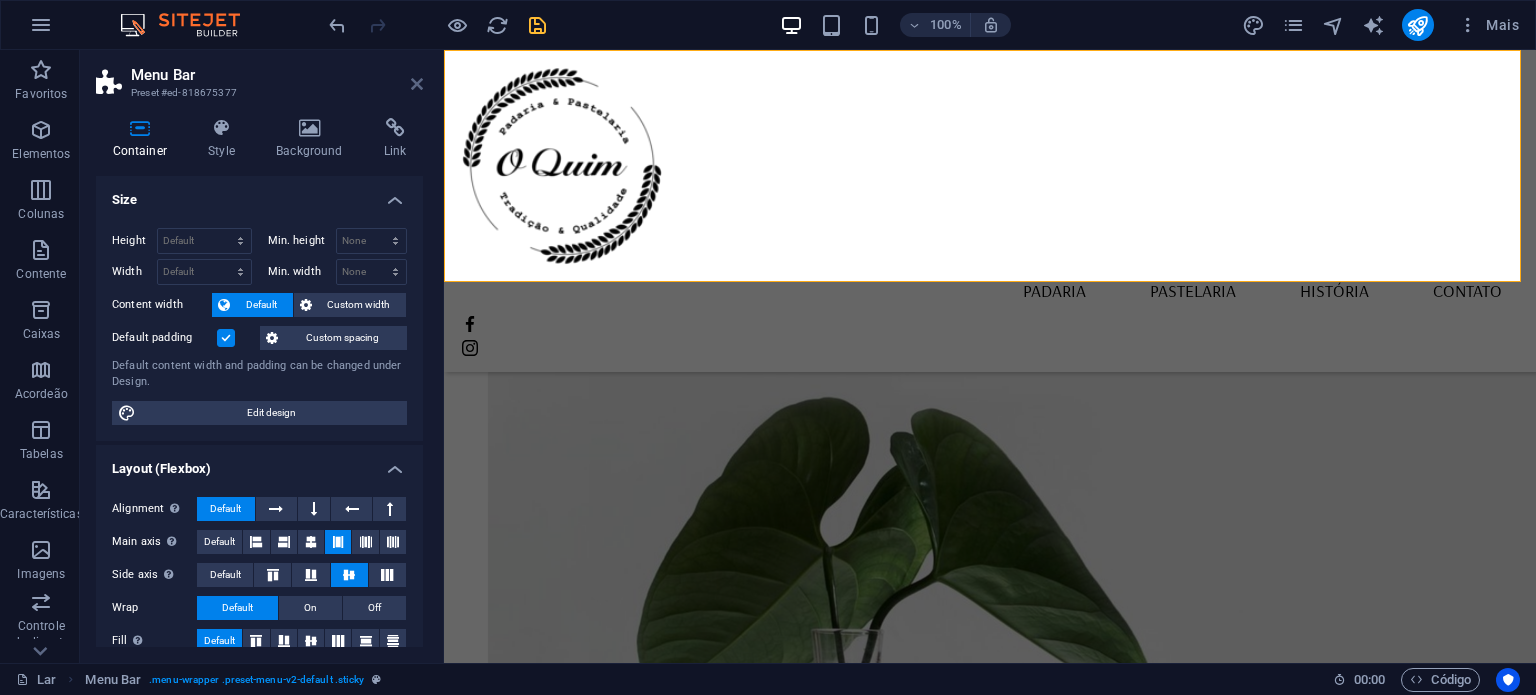 click at bounding box center (417, 84) 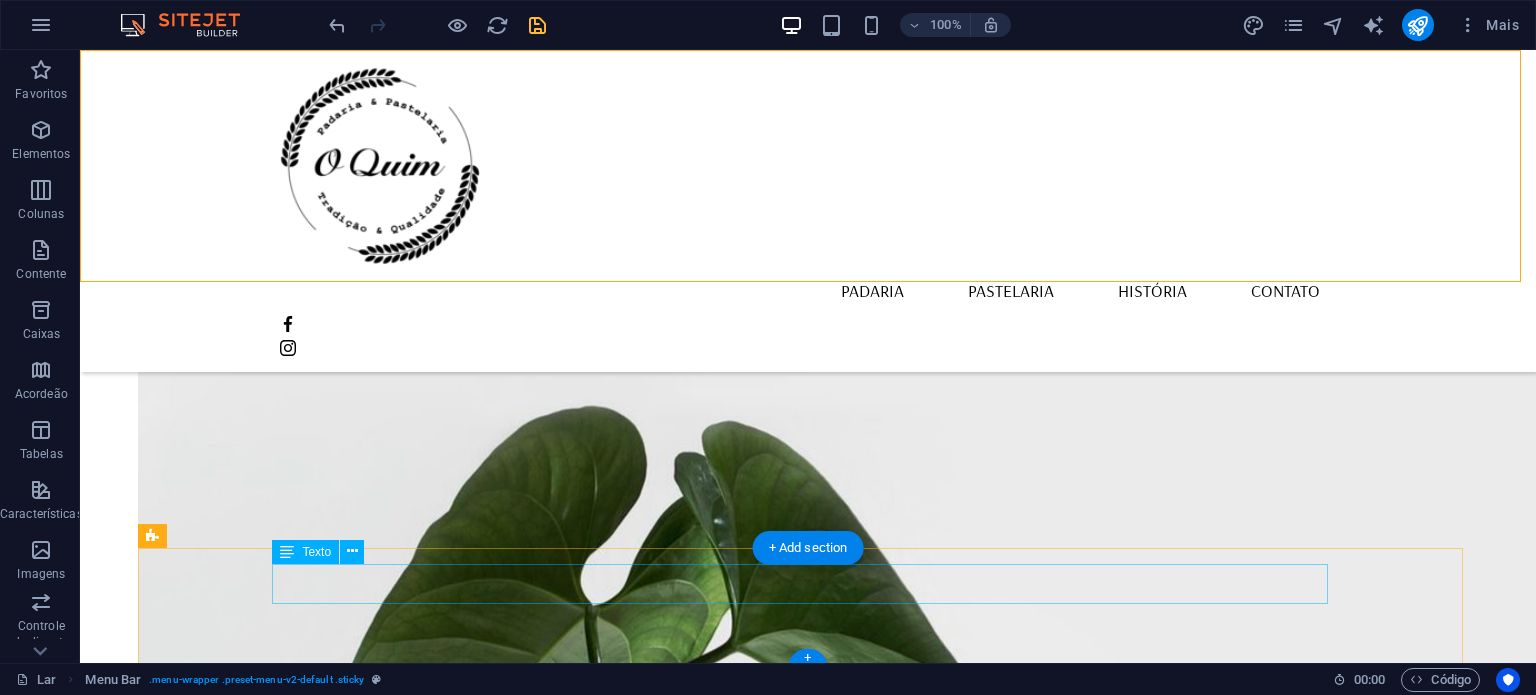 click on "Selecione "Aceitar tudo" para concordar com o uso de cookies e tecnologias semelhantes para aprimorar a navegação, a segurança, a análise dos dados e a personalização. Selecione "Gerenciar cookies" para mais opções ou para não participar." at bounding box center [808, 2576] 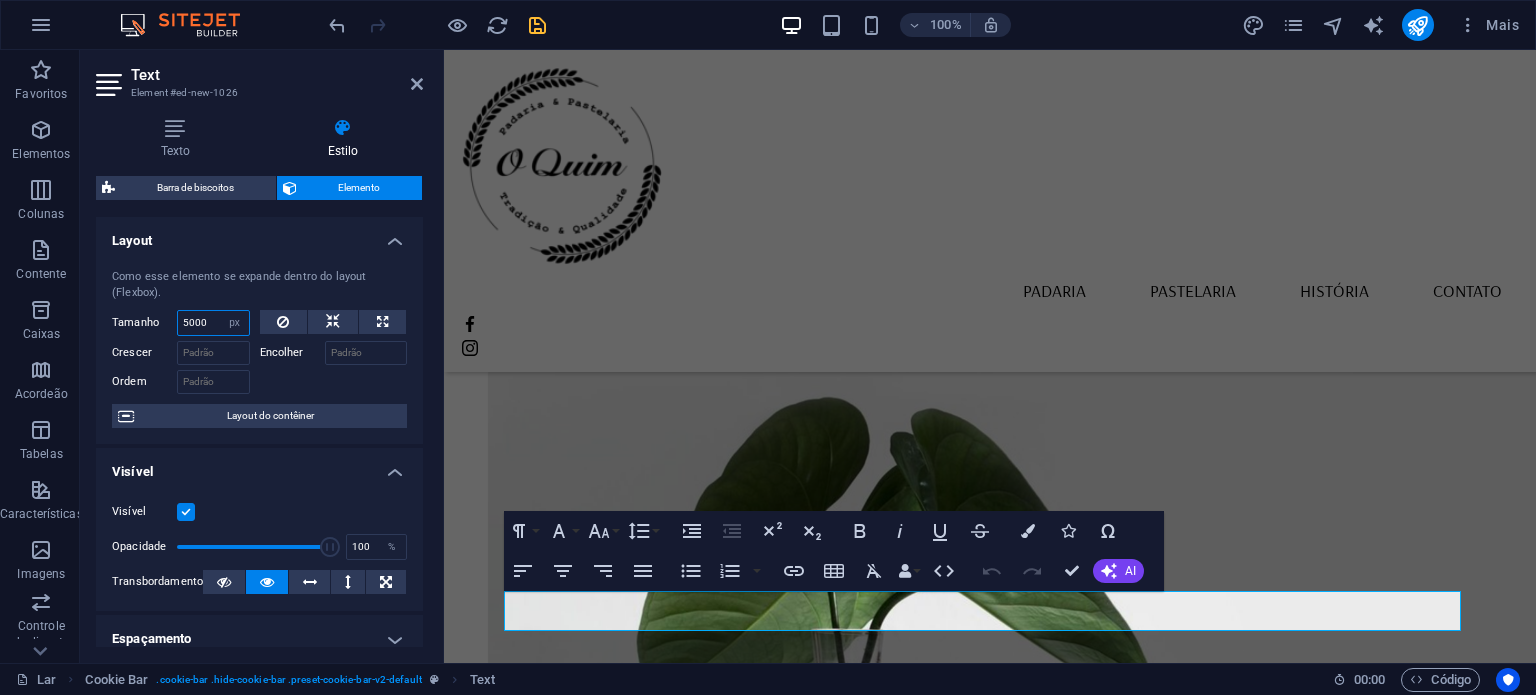 drag, startPoint x: 209, startPoint y: 321, endPoint x: 195, endPoint y: 325, distance: 14.56022 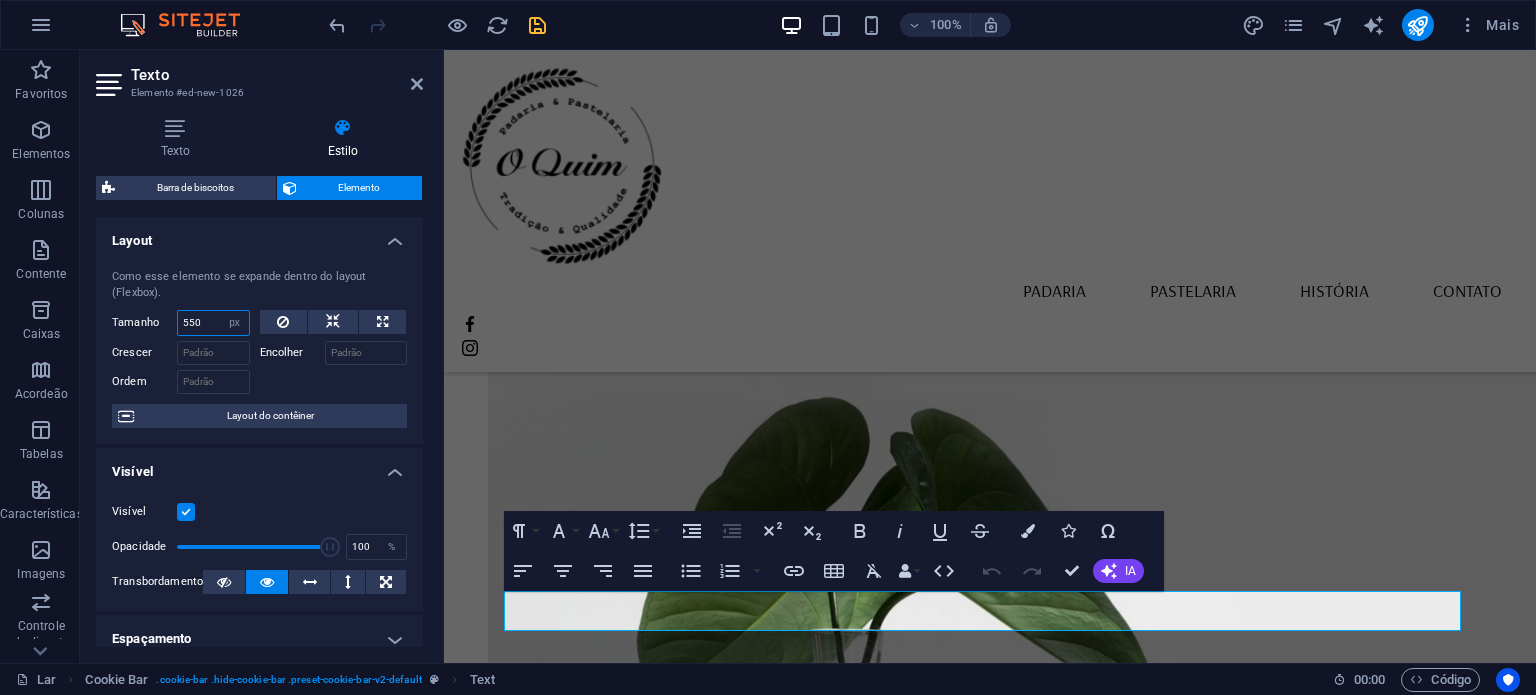 type on "5500" 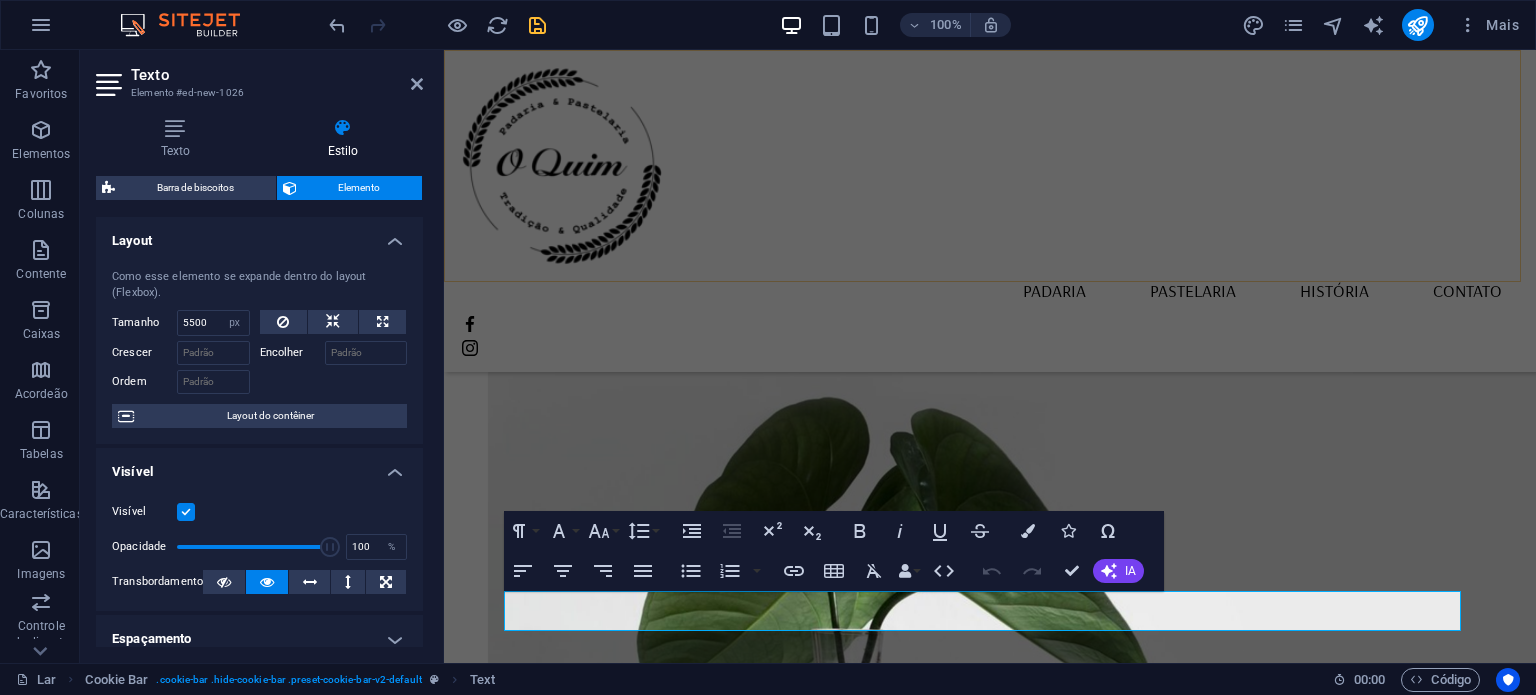 click on "Sábado          Fechado" at bounding box center (661, 2133) 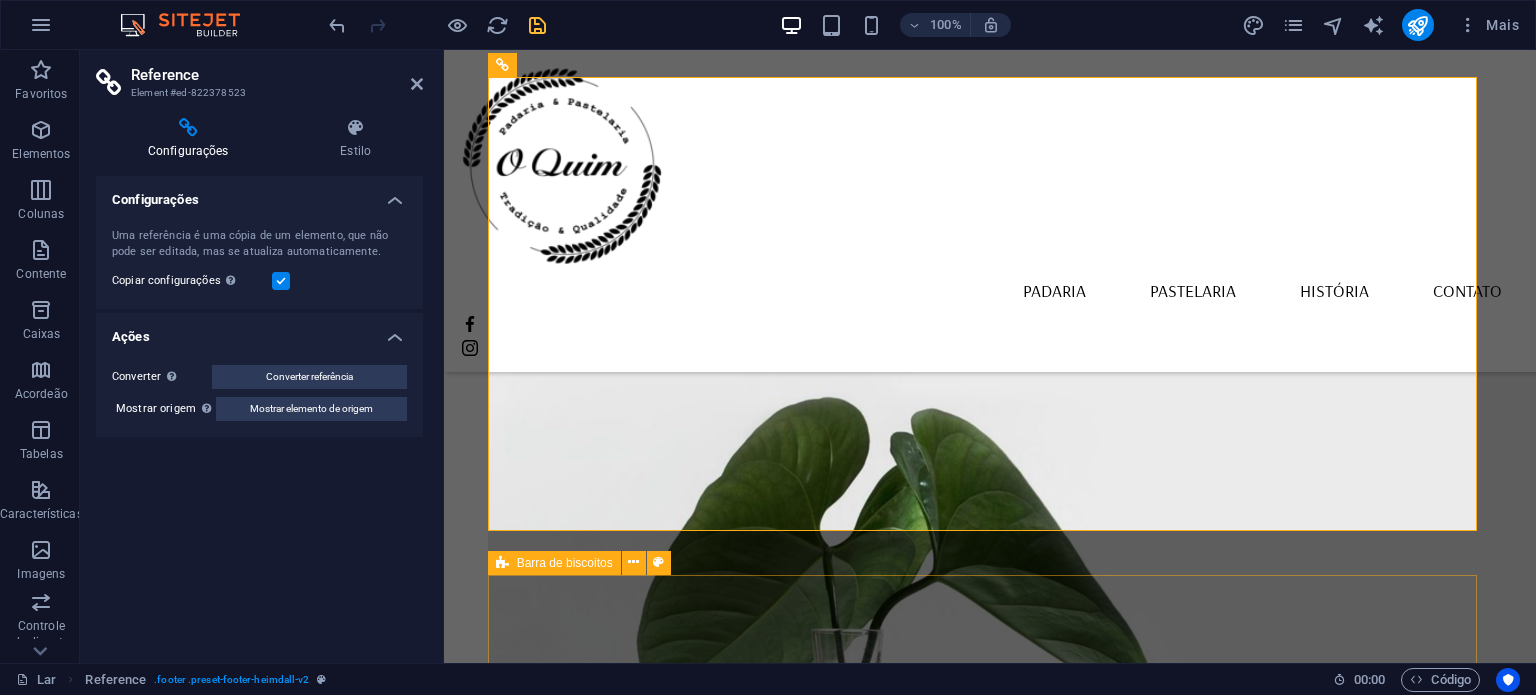 click on "Selecione "Aceitar tudo" para concordar com o uso de cookies e tecnologias semelhantes para aprimorar a navegação, a segurança, a análise dos dados e a personalização. Selecione "Gerenciar cookies" para mais opções ou para não participar. Saber mais OK" at bounding box center (990, 2541) 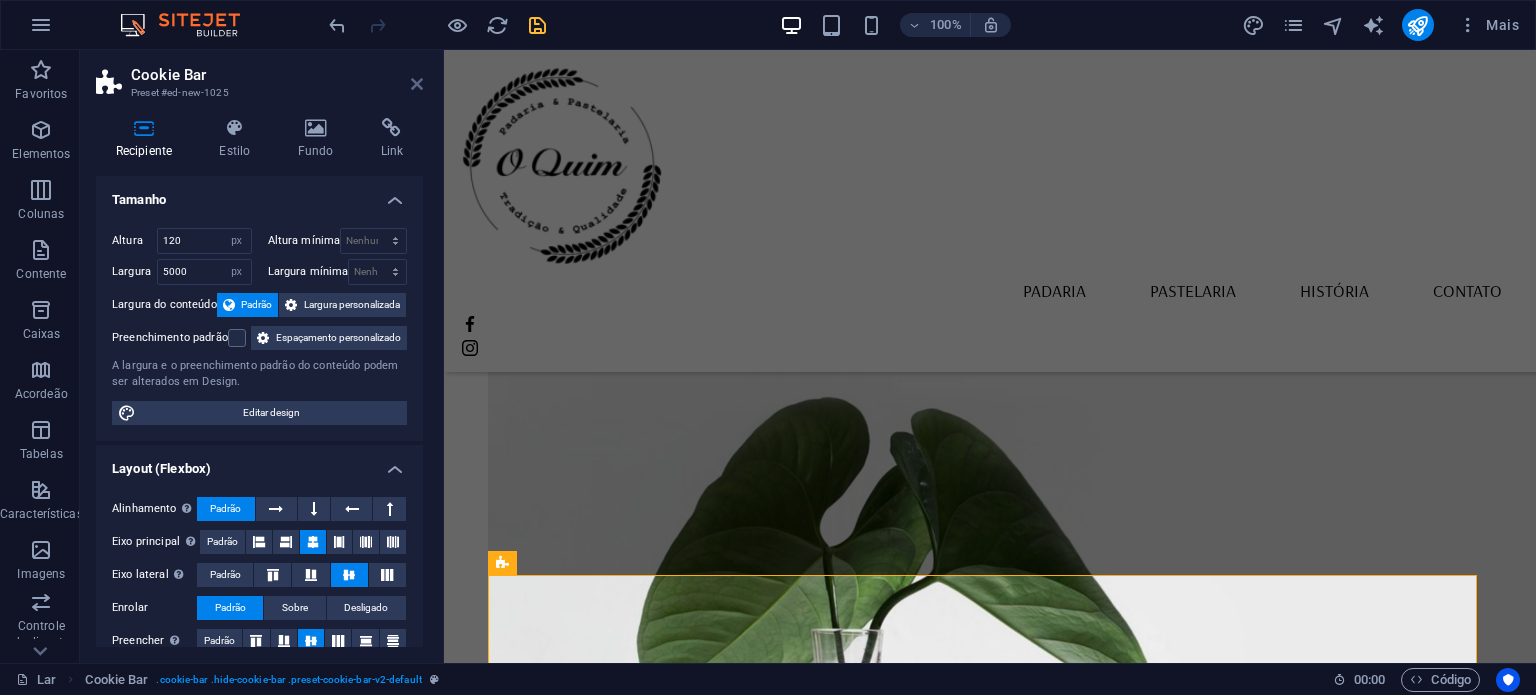 click at bounding box center (417, 84) 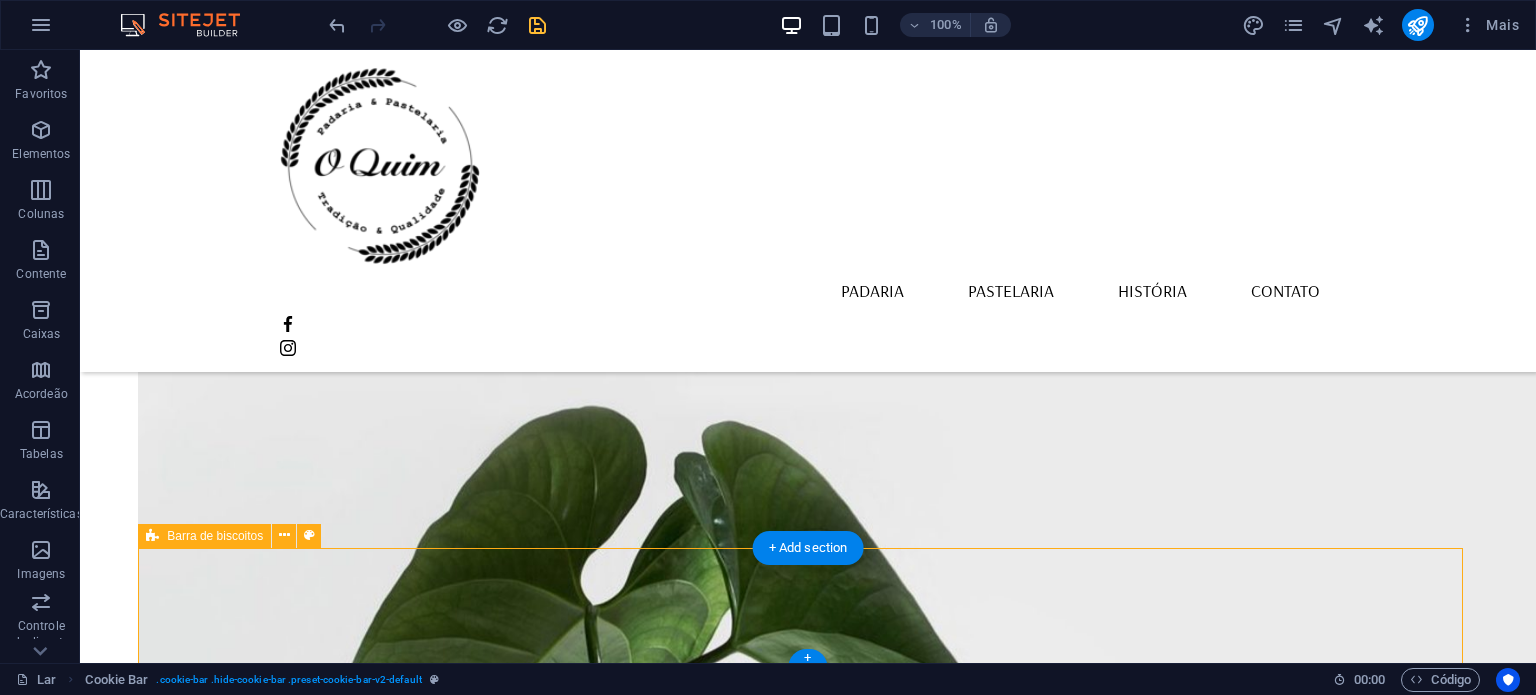click on "Selecione "Aceitar tudo" para concordar com o uso de cookies e tecnologias semelhantes para aprimorar a navegação, a segurança, a análise dos dados e a personalização. Selecione "Gerenciar cookies" para mais opções ou para não participar. Saber mais OK" at bounding box center (808, 2542) 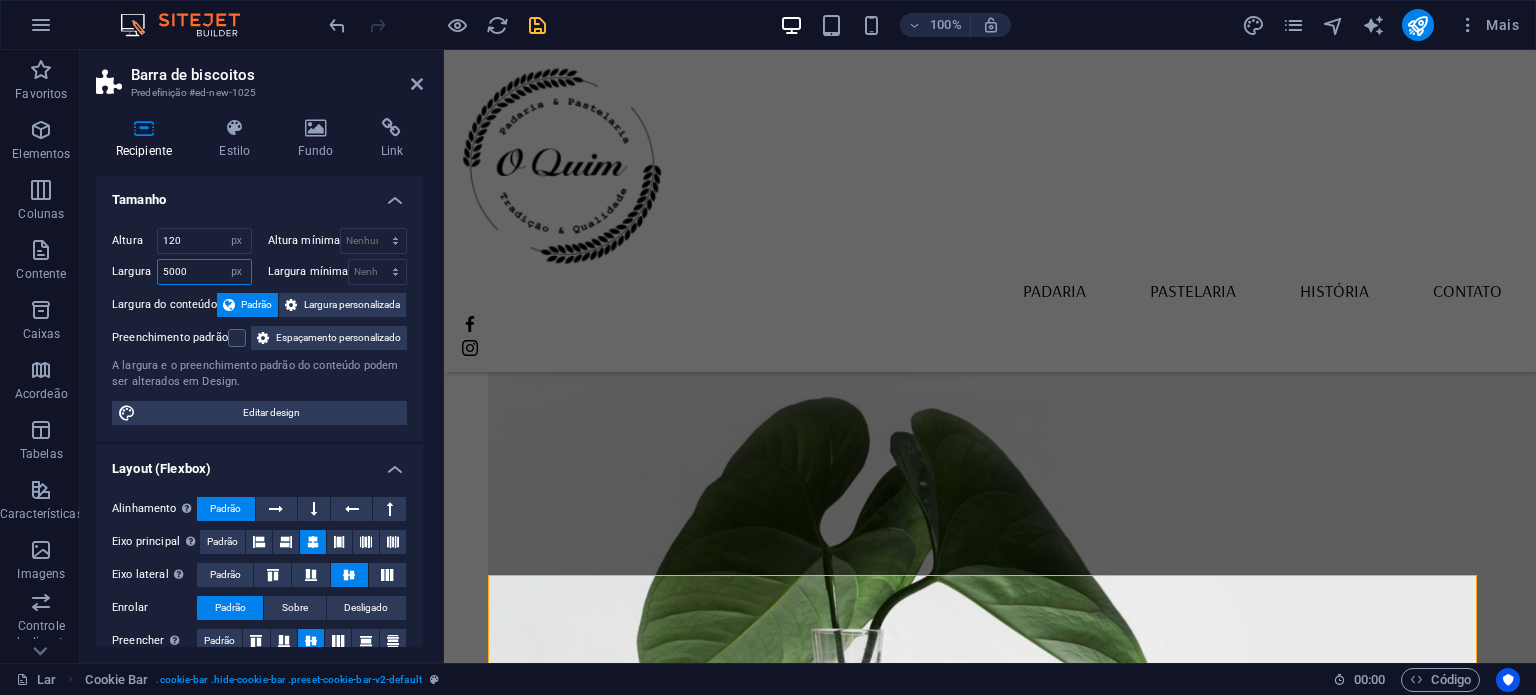drag, startPoint x: 196, startPoint y: 275, endPoint x: 160, endPoint y: 275, distance: 36 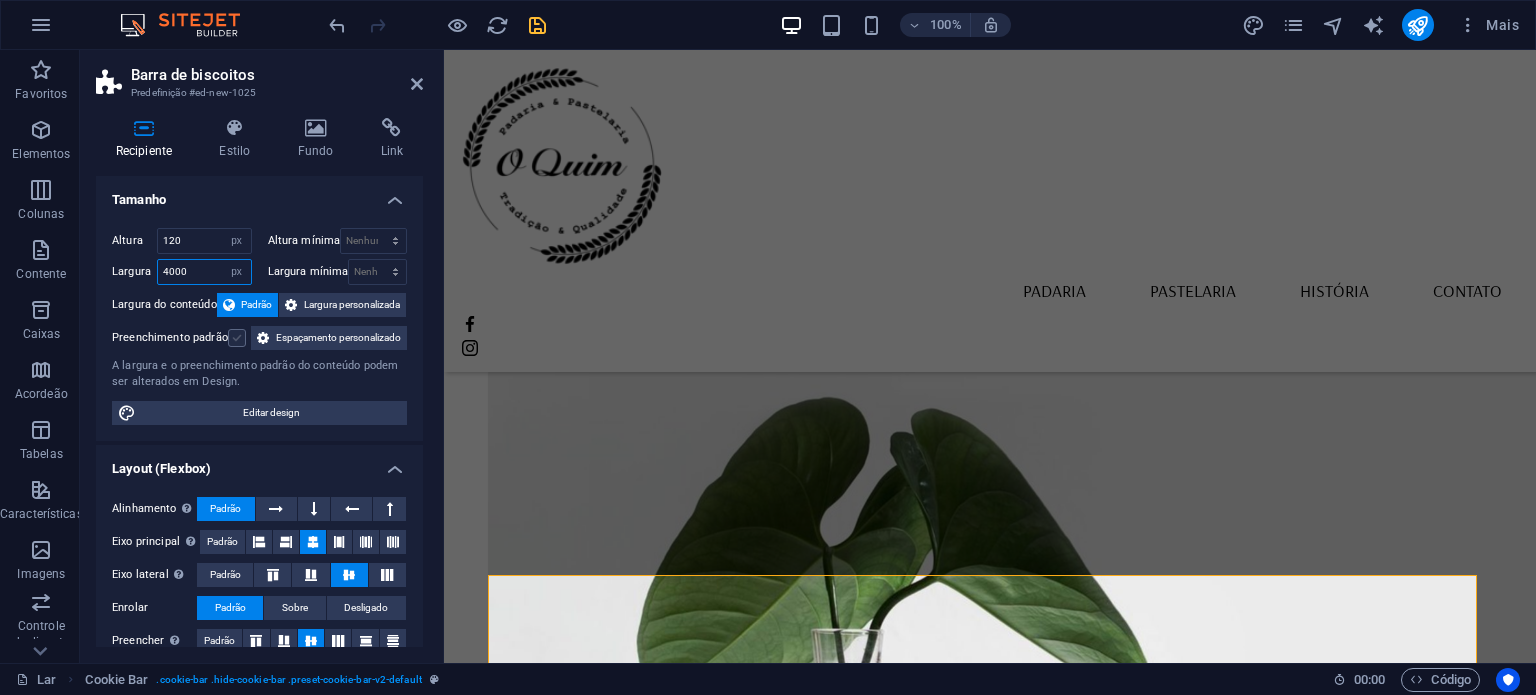 type on "4000" 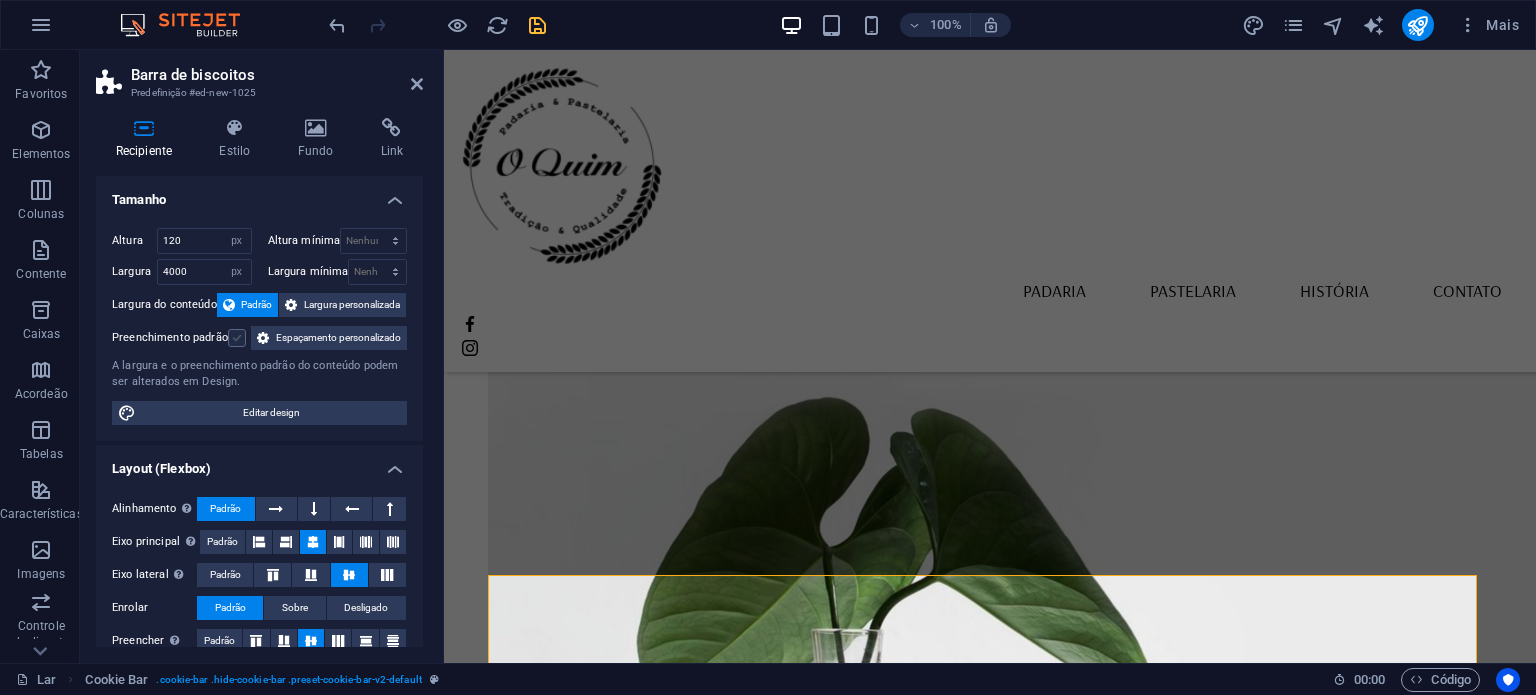 click at bounding box center (237, 338) 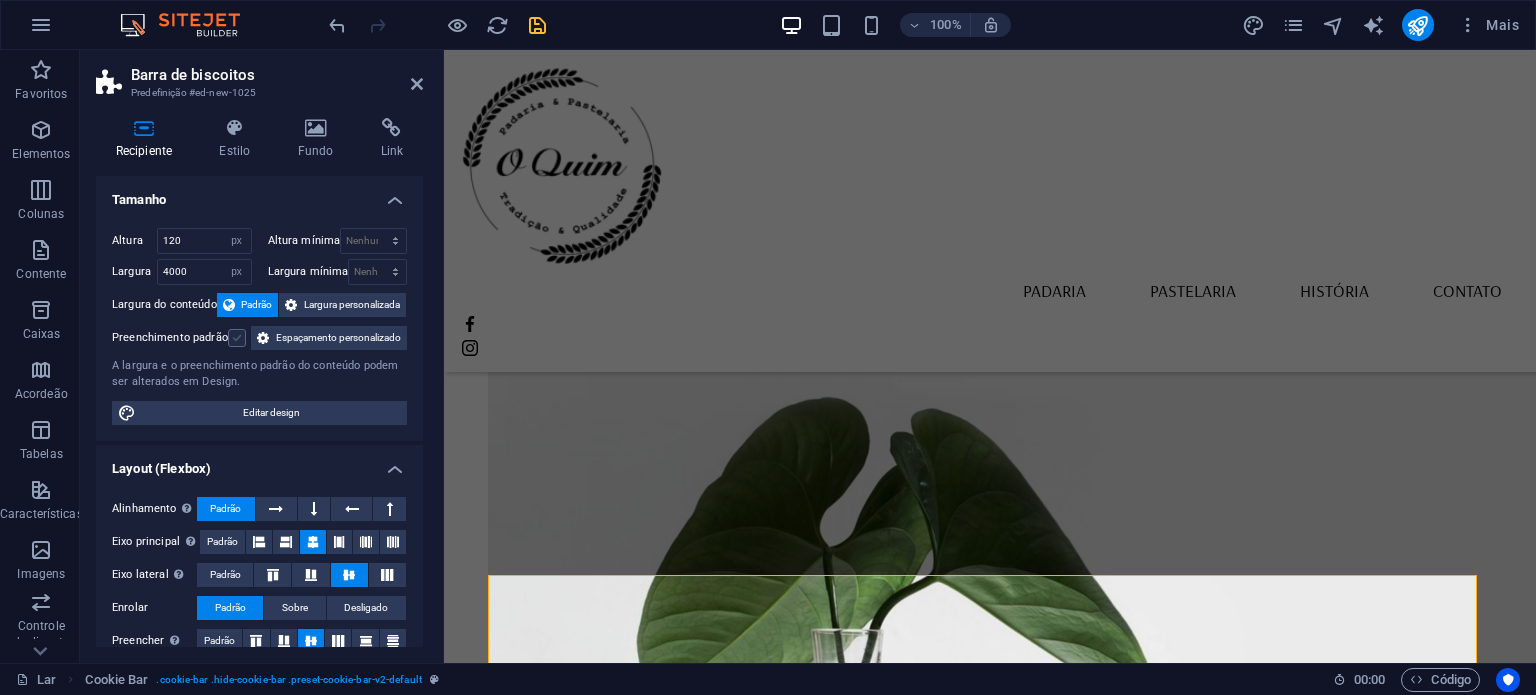 click on "Preenchimento padrão" at bounding box center [0, 0] 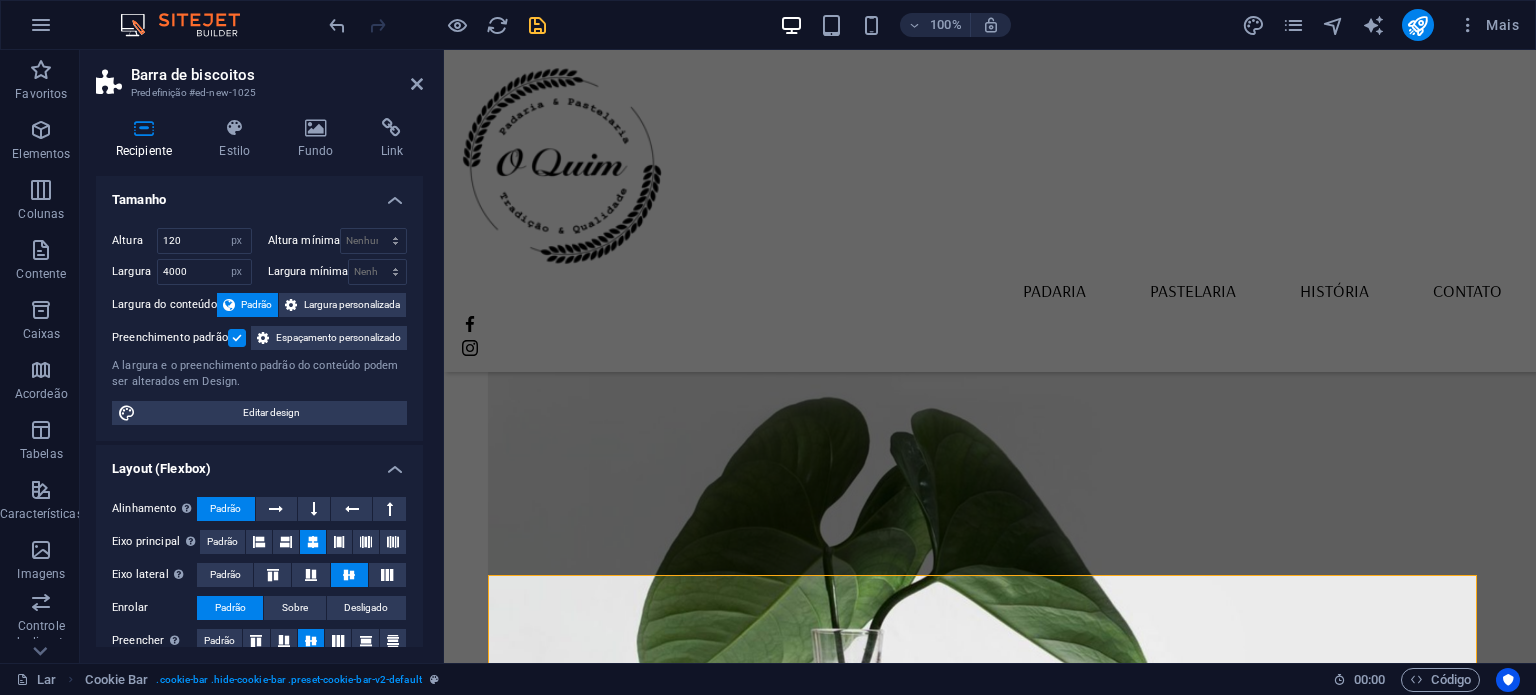 click at bounding box center (237, 338) 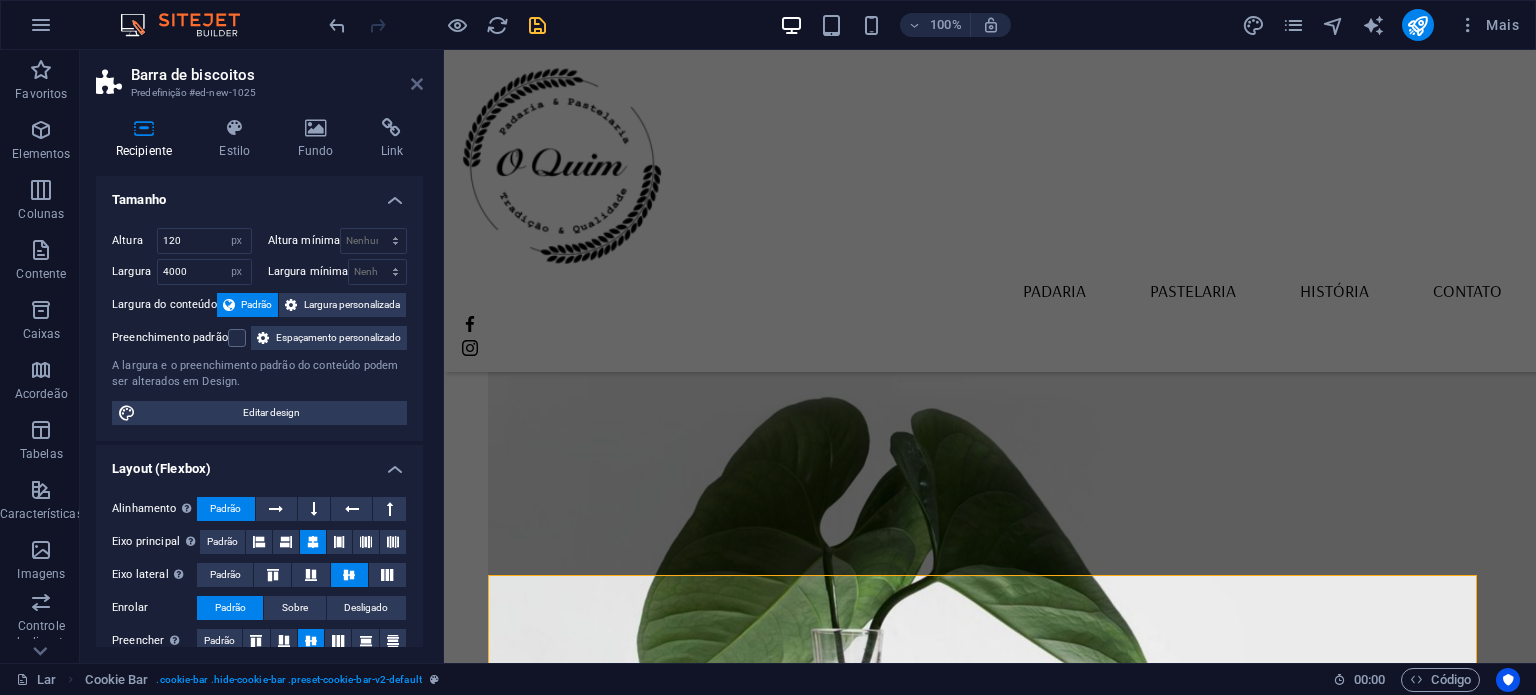 click at bounding box center (417, 84) 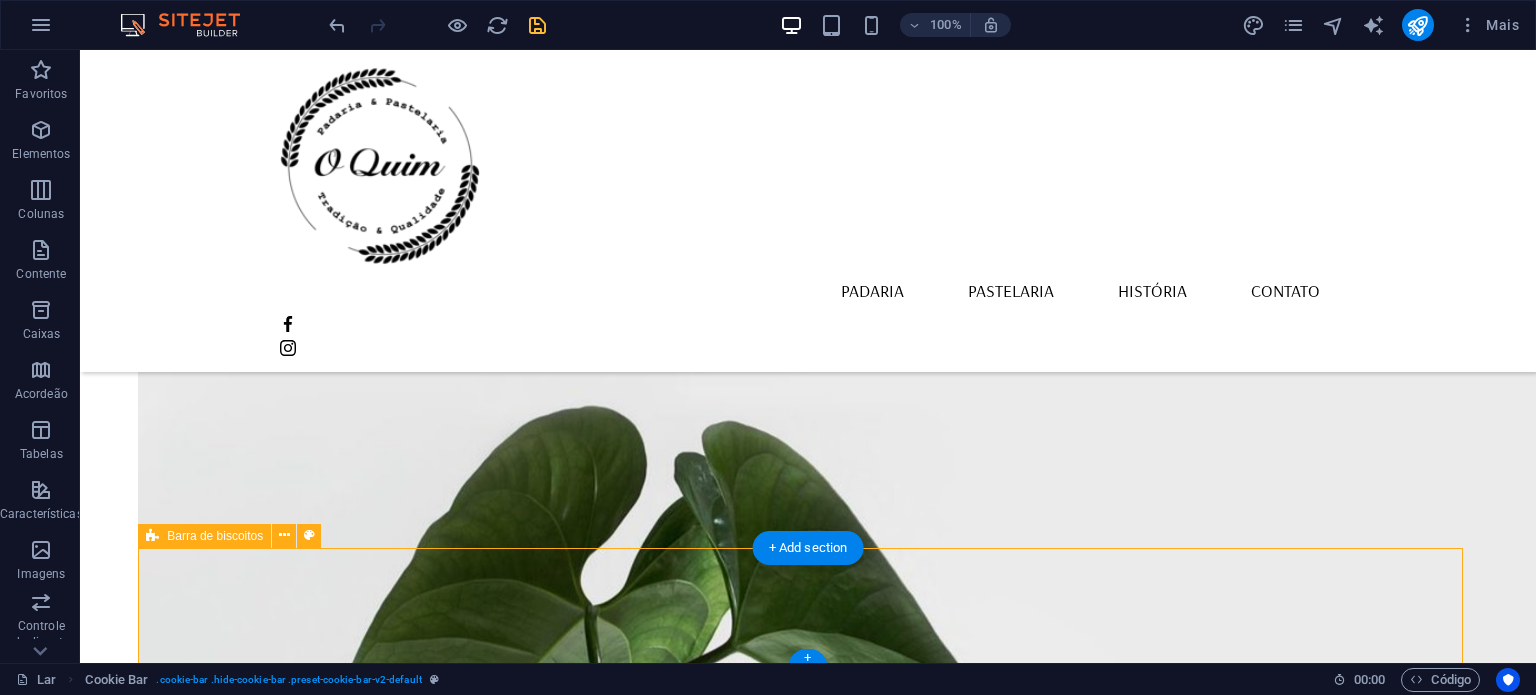 click on "Selecione "Aceitar tudo" para concordar com o uso de cookies e tecnologias semelhantes para aprimorar a navegação, a segurança, a análise dos dados e a personalização. Selecione "Gerenciar cookies" para mais opções ou para não participar. Saber mais OK" at bounding box center (808, 2599) 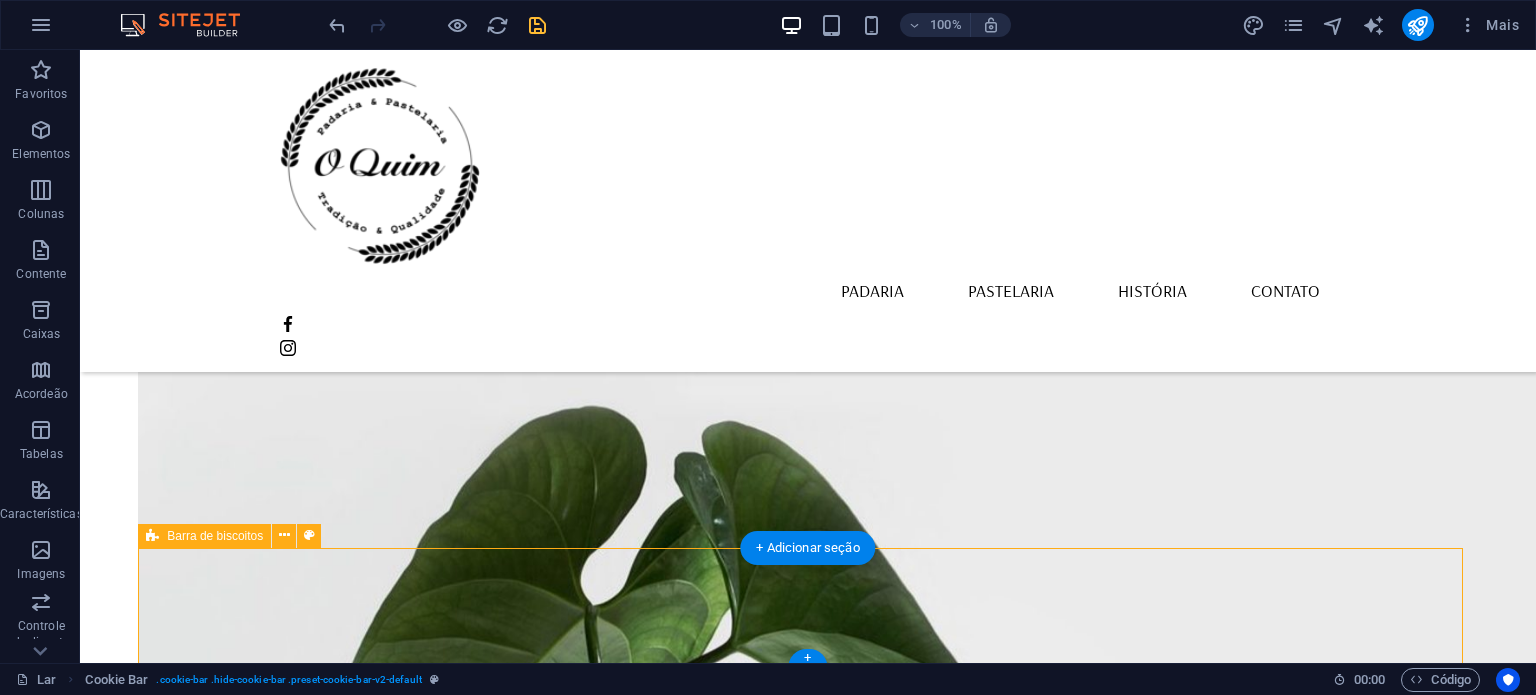 click on "Selecione "Aceitar tudo" para concordar com o uso de cookies e tecnologias semelhantes para aprimorar a navegação, a segurança, a análise dos dados e a personalização. Selecione "Gerenciar cookies" para mais opções ou para não participar. Saber mais OK" at bounding box center (808, 2599) 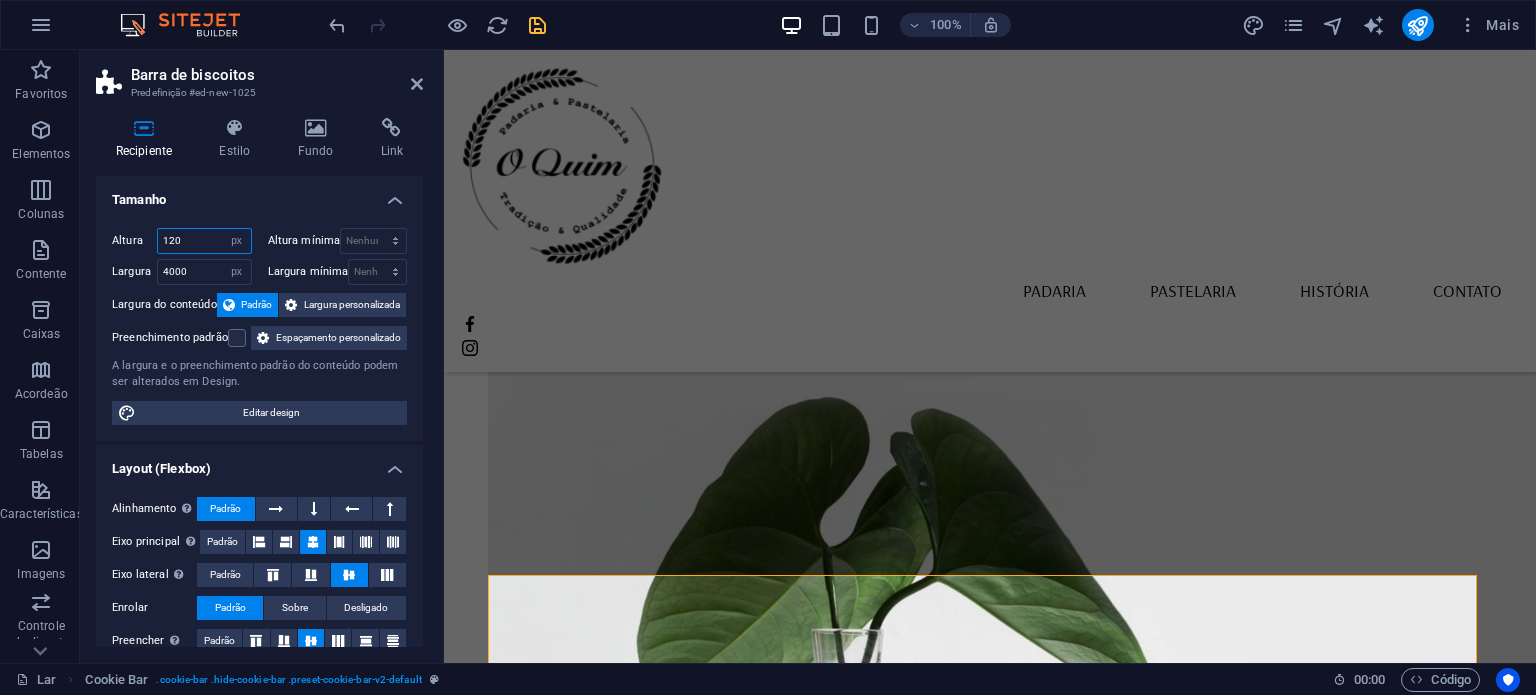 click on "120" at bounding box center [204, 241] 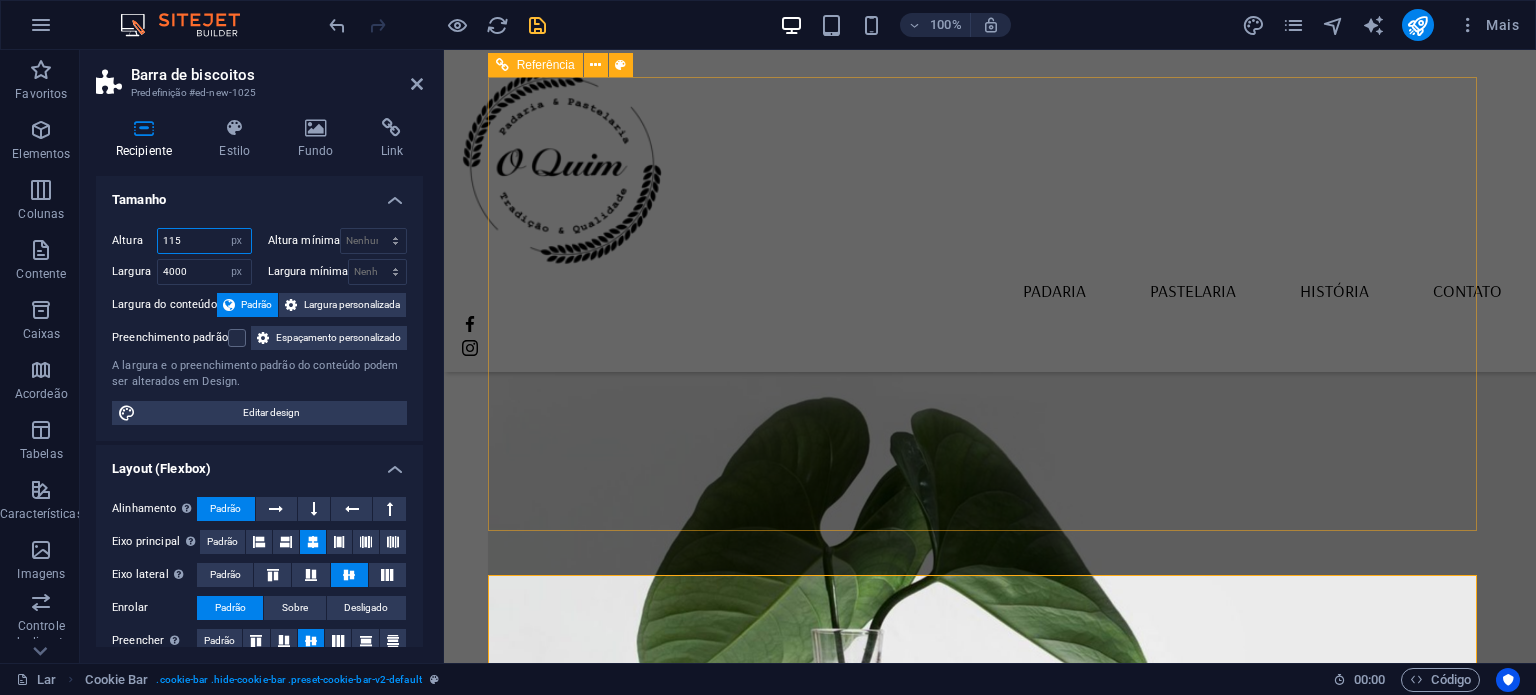 type on "115" 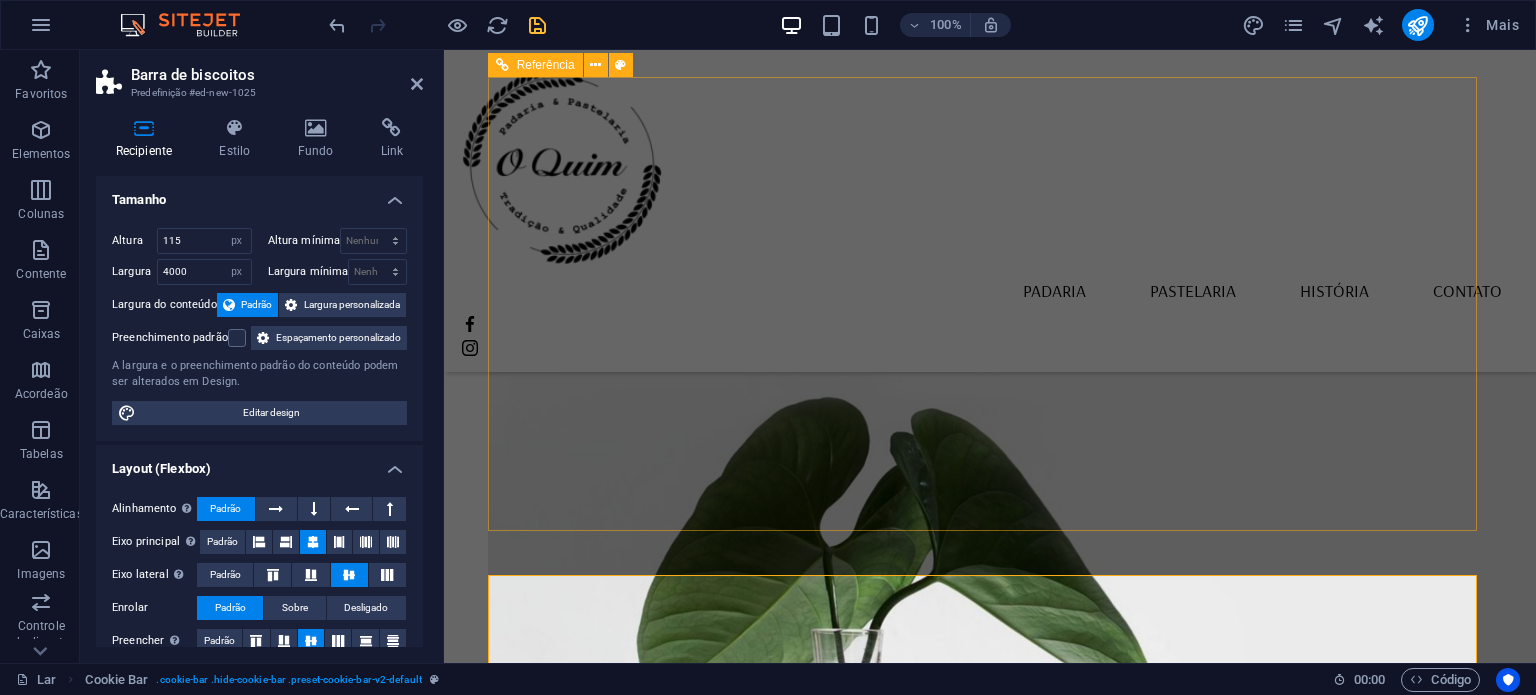 click on "Localização Rua Padre Bento Pereira N40ª Borba 7150-139 Aviso Legal Política         de Privacidade   Horário De segunda a sexta         Das 5h30 às 13h Sábado          Fechado   Domingo         das 6h às 12h  Contatos panificadora@oquim.pt     +351 912 146 853" at bounding box center (990, 2099) 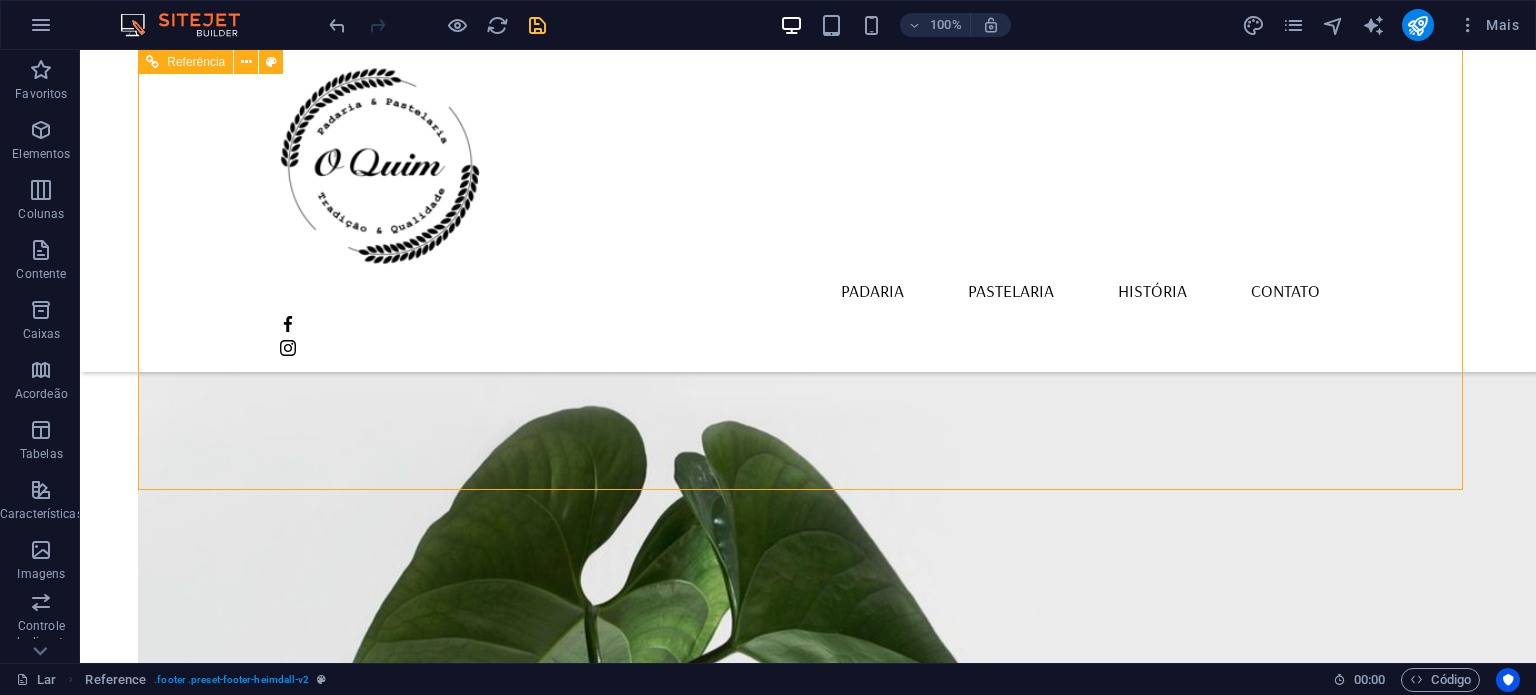scroll, scrollTop: 2116, scrollLeft: 0, axis: vertical 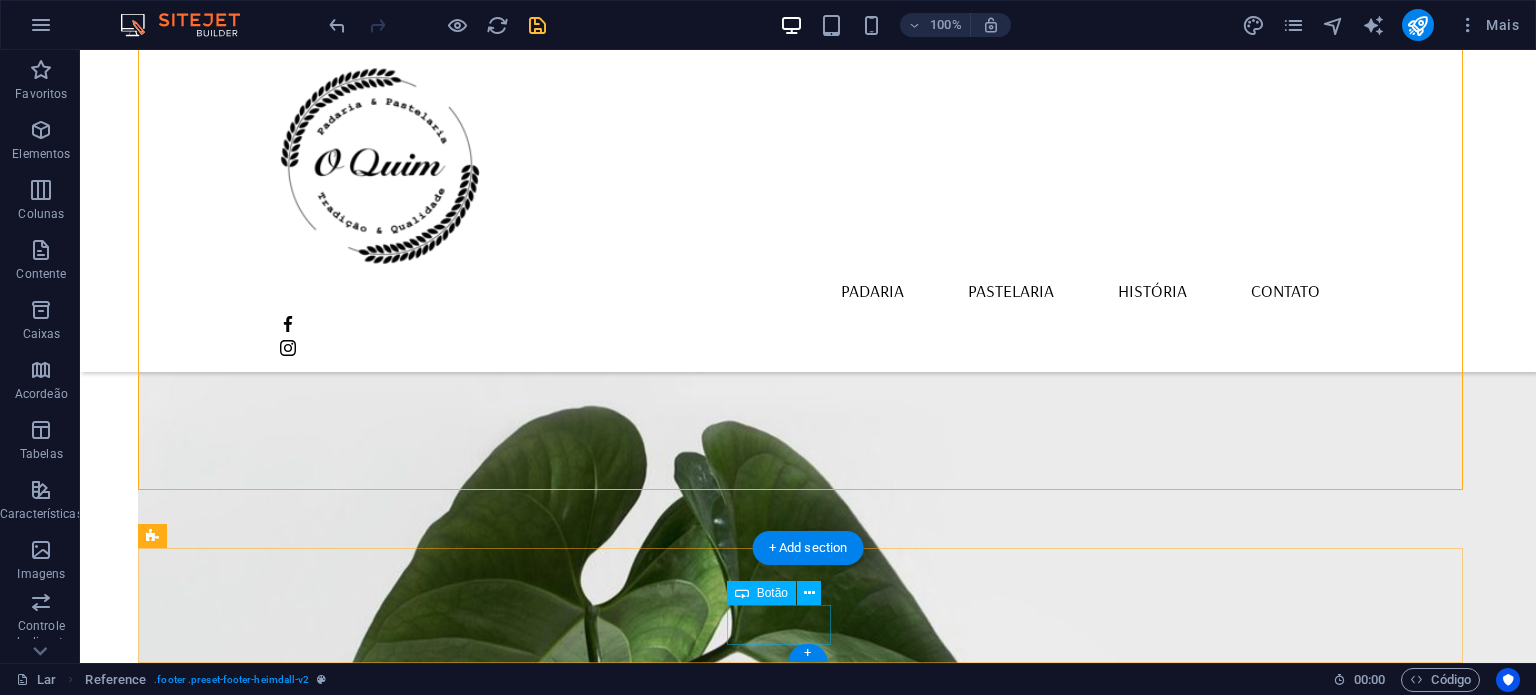 click on "Saber mais" at bounding box center [808, 2559] 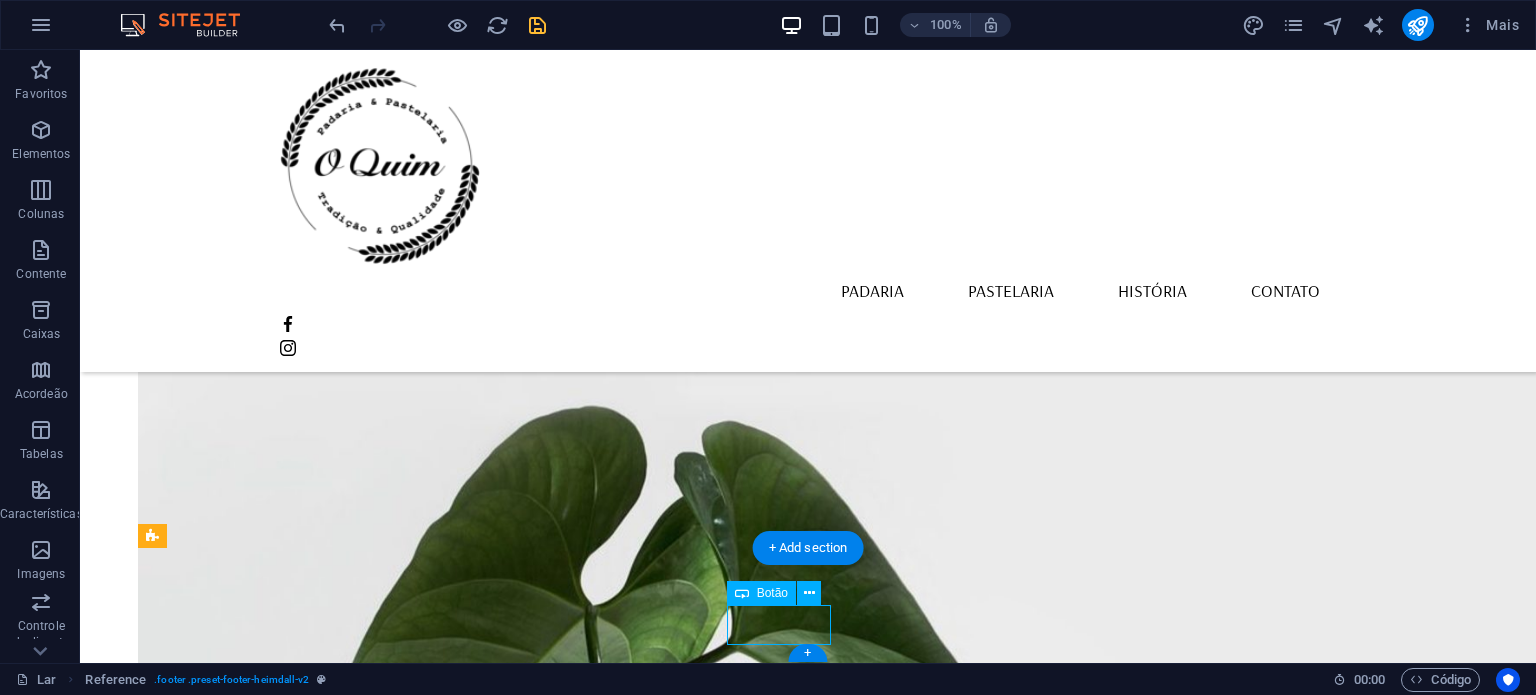 drag, startPoint x: 753, startPoint y: 622, endPoint x: 391, endPoint y: 621, distance: 362.00137 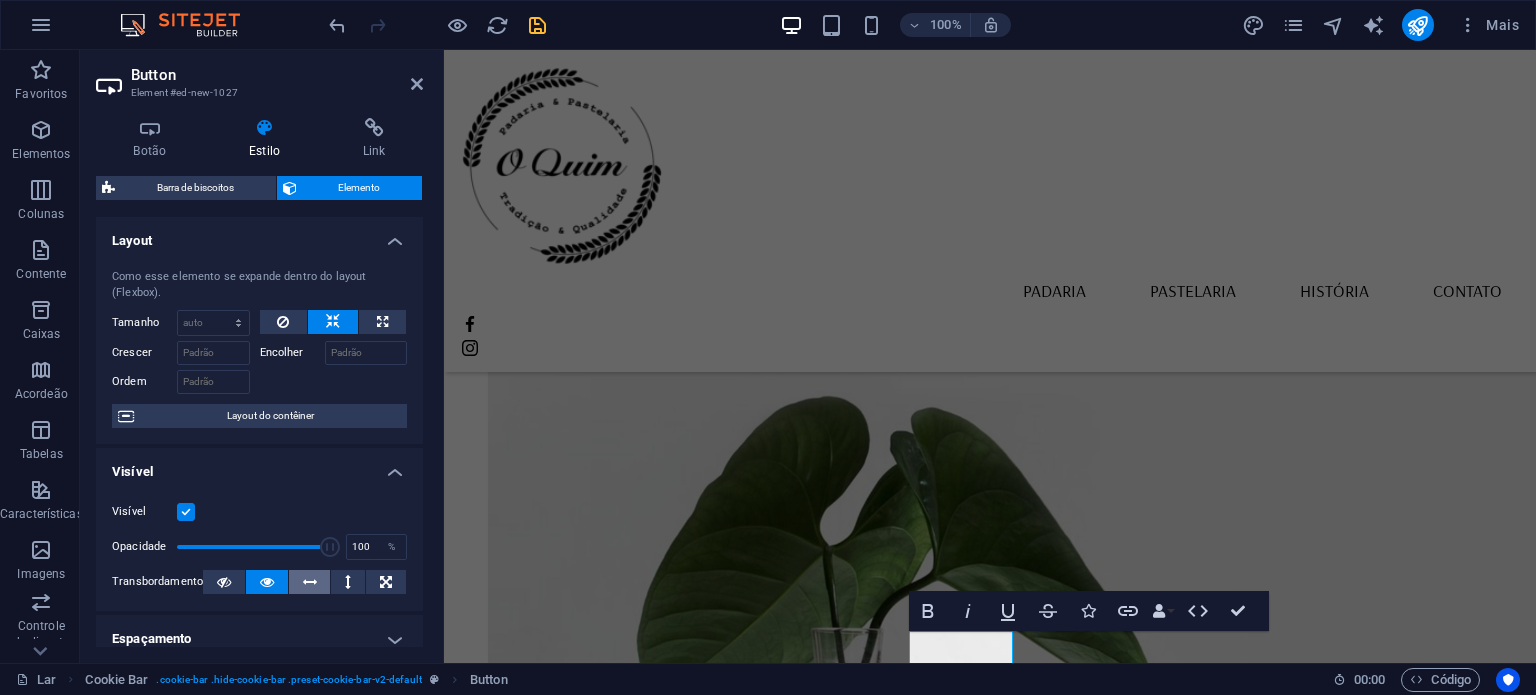 click at bounding box center [310, 582] 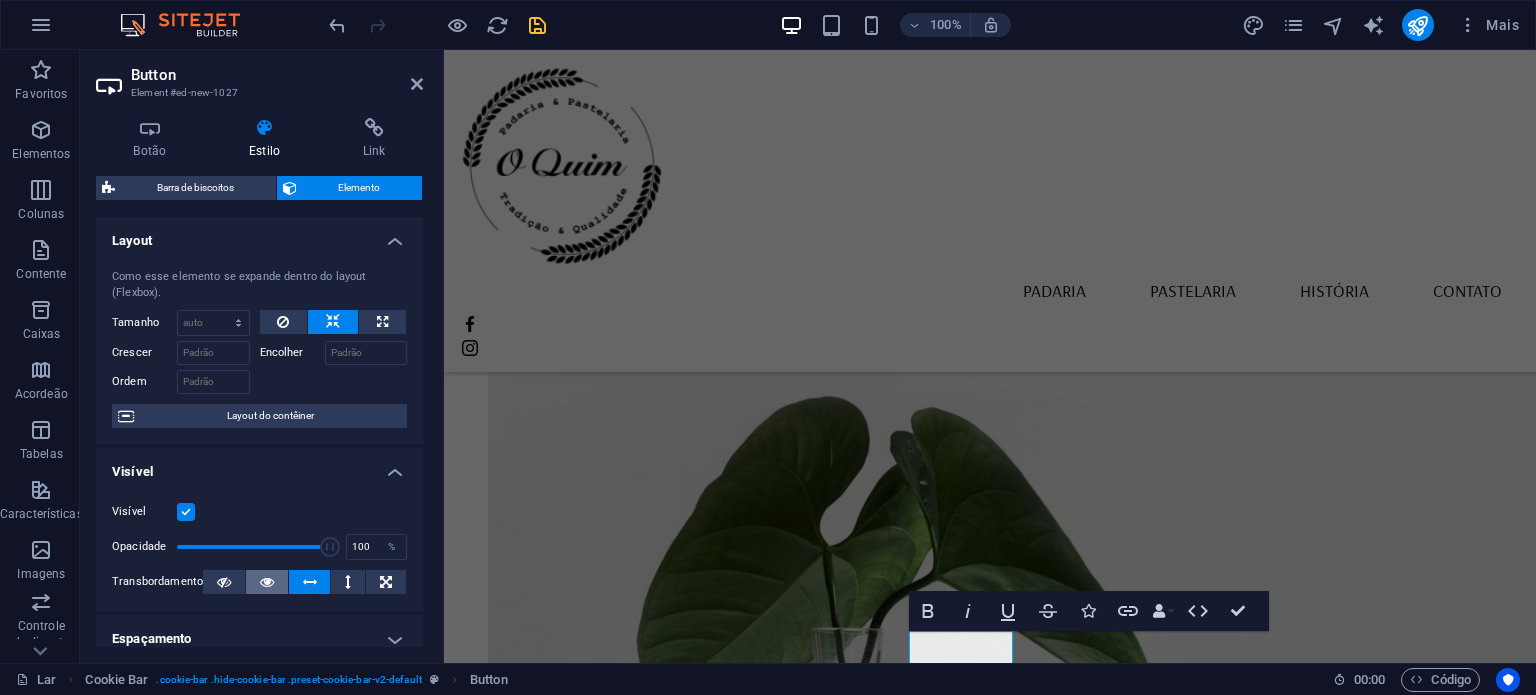 click at bounding box center [267, 582] 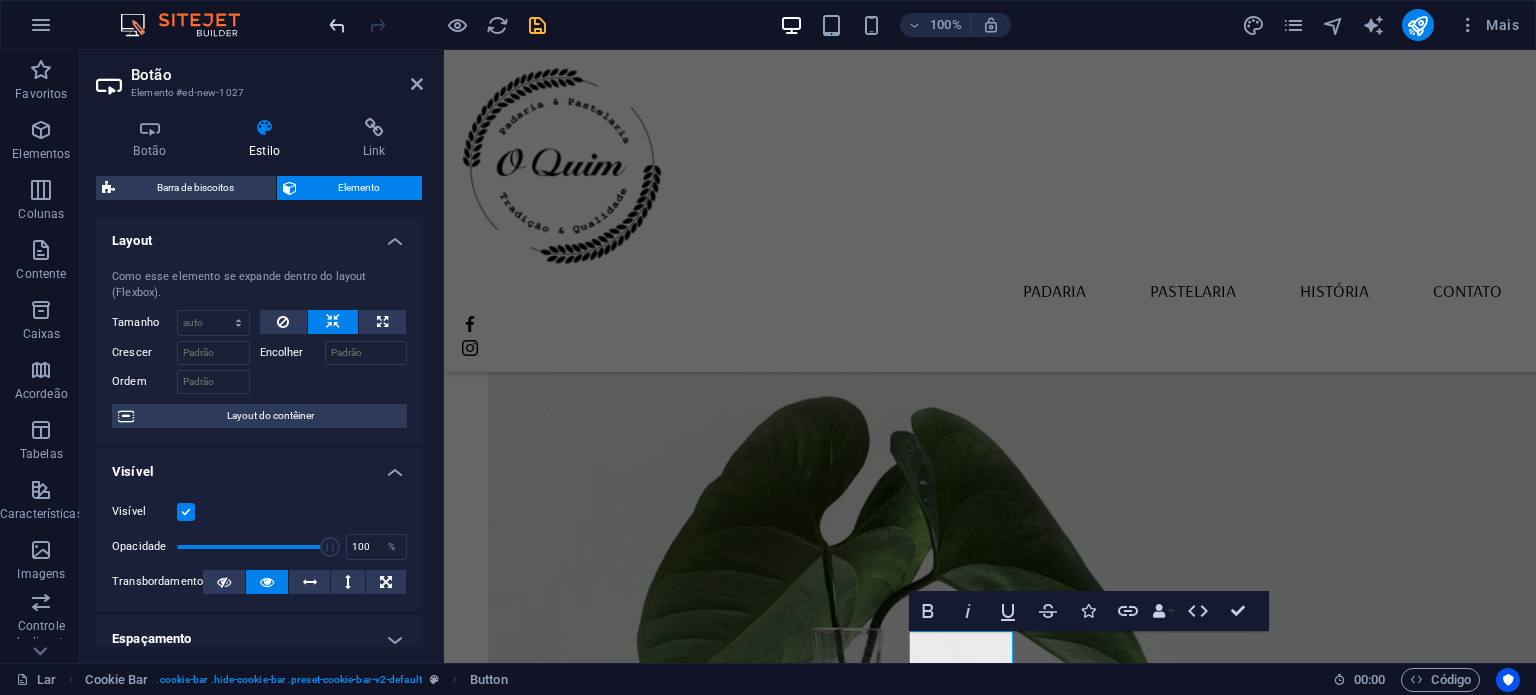 click at bounding box center [337, 25] 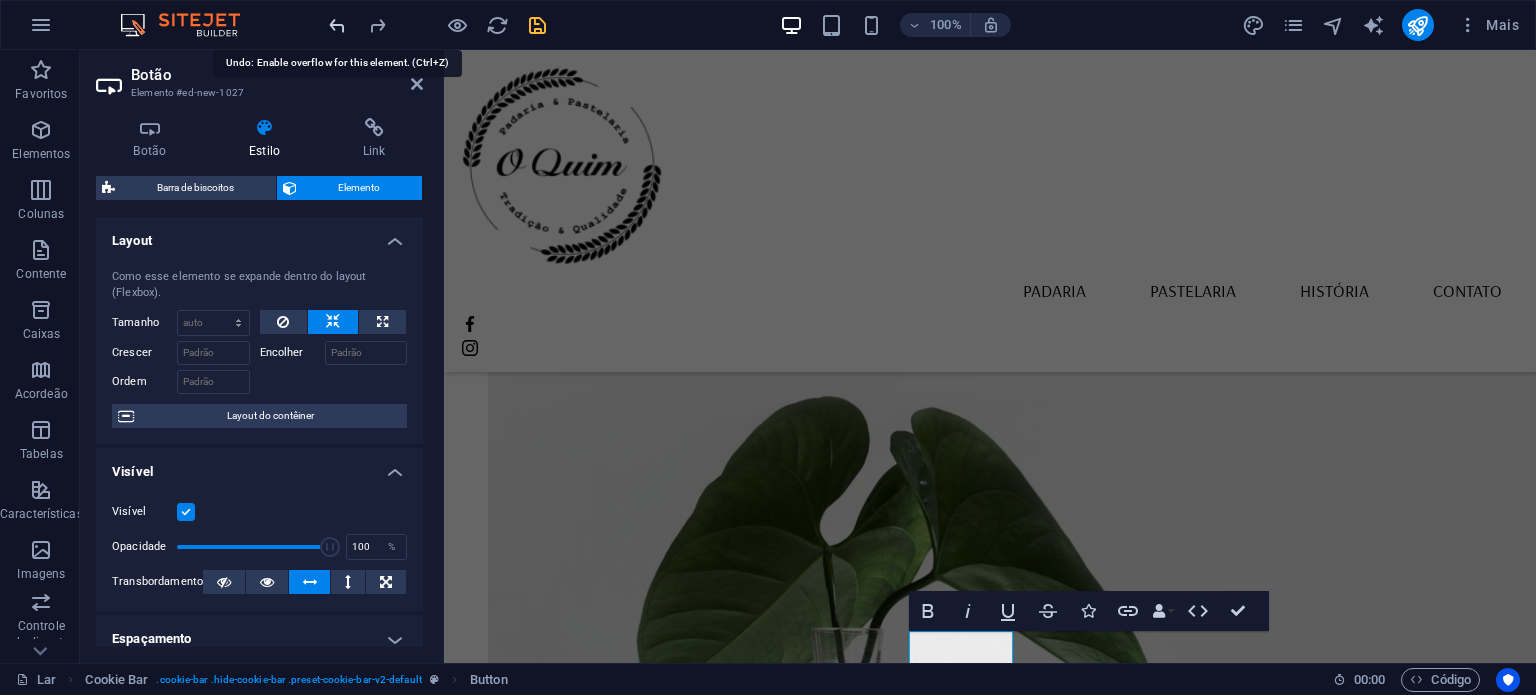 click at bounding box center [337, 25] 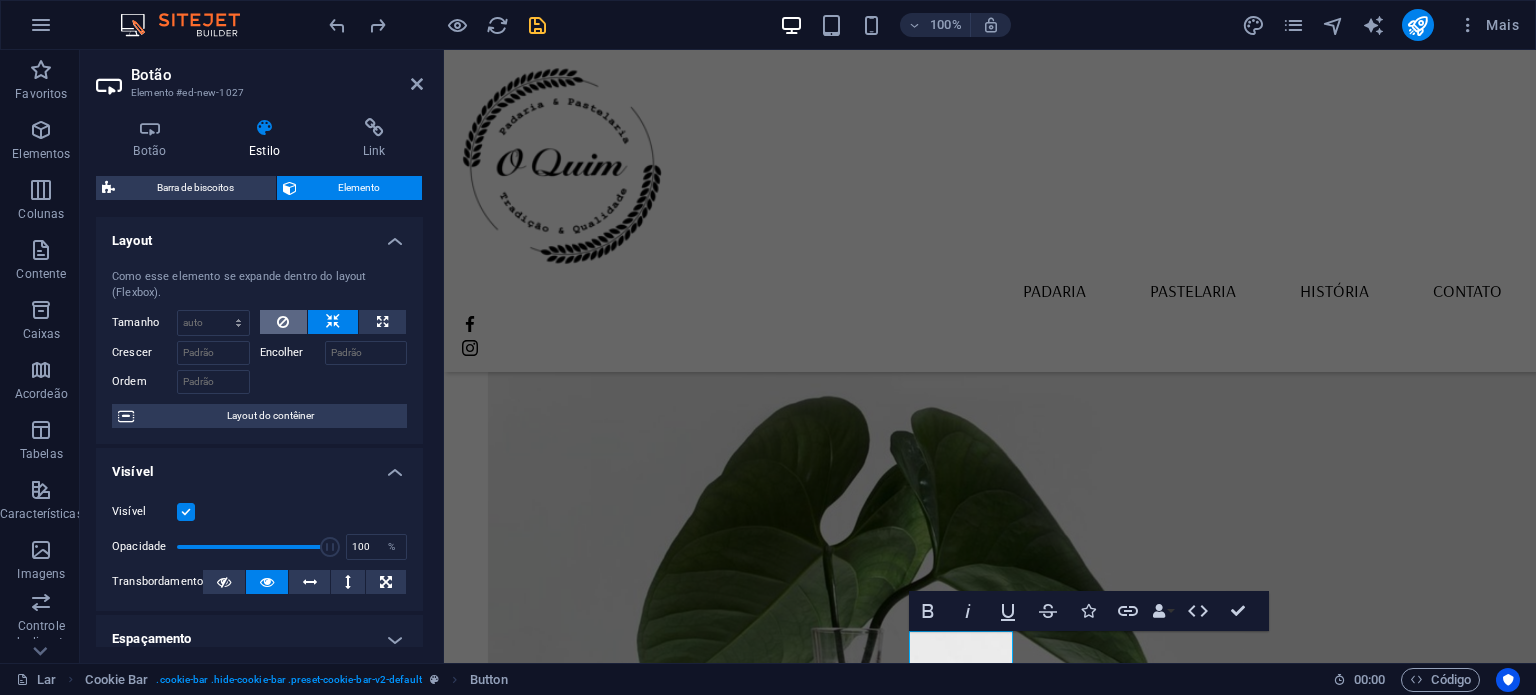 click at bounding box center (283, 322) 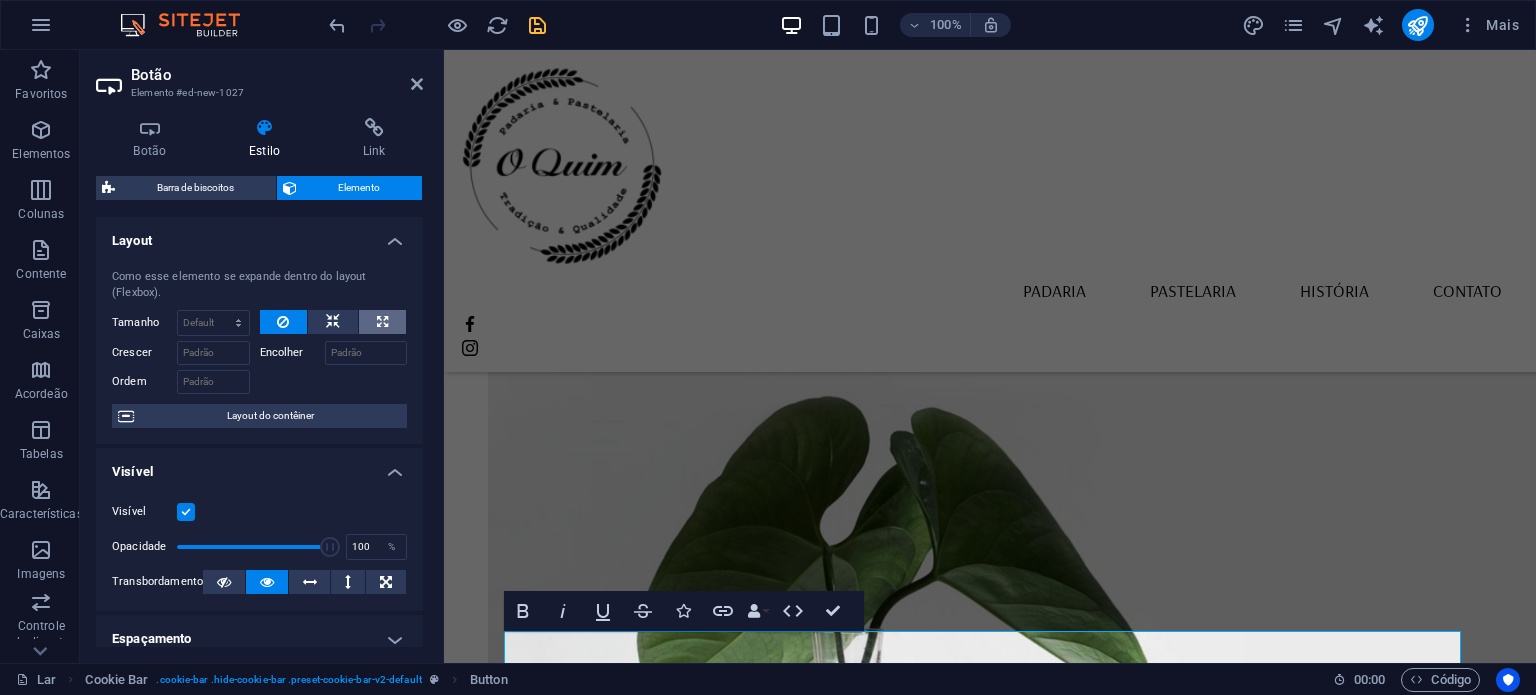 click at bounding box center (382, 322) 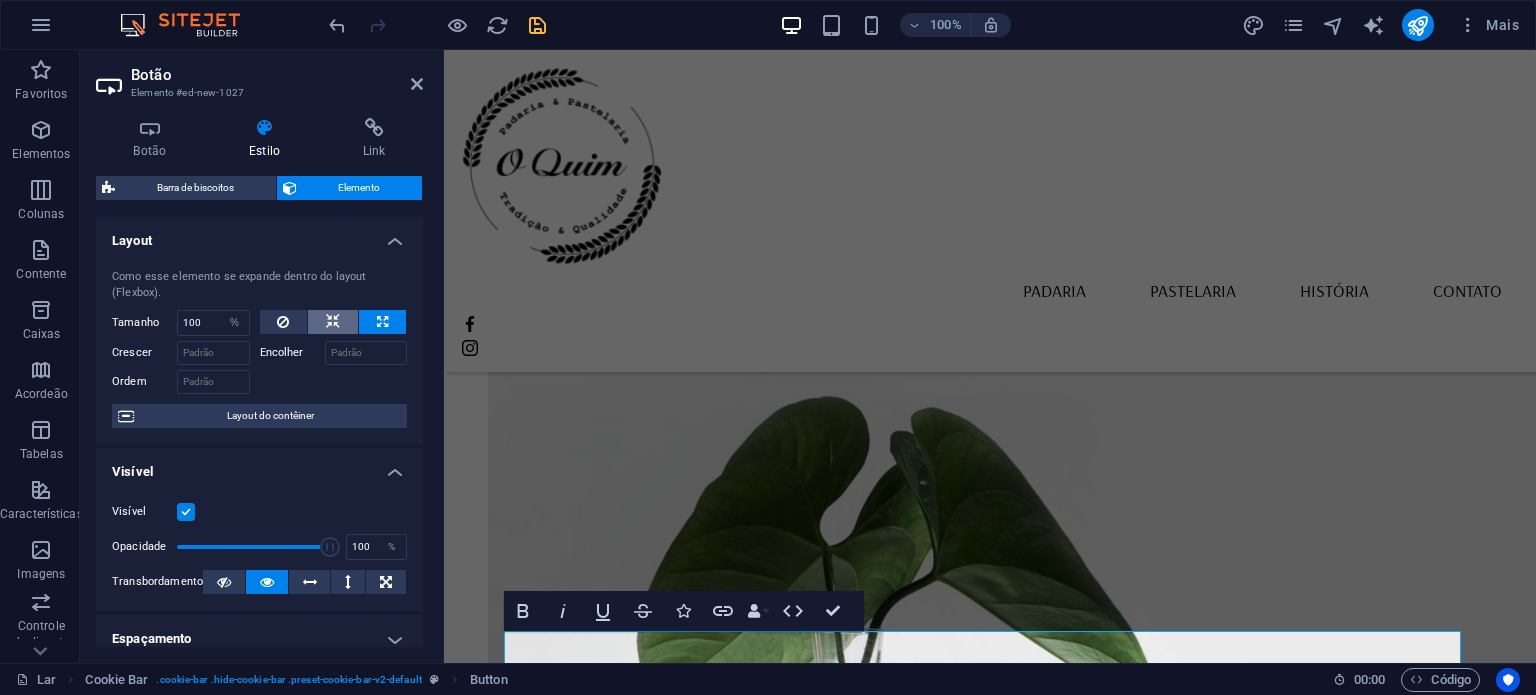 click at bounding box center (333, 322) 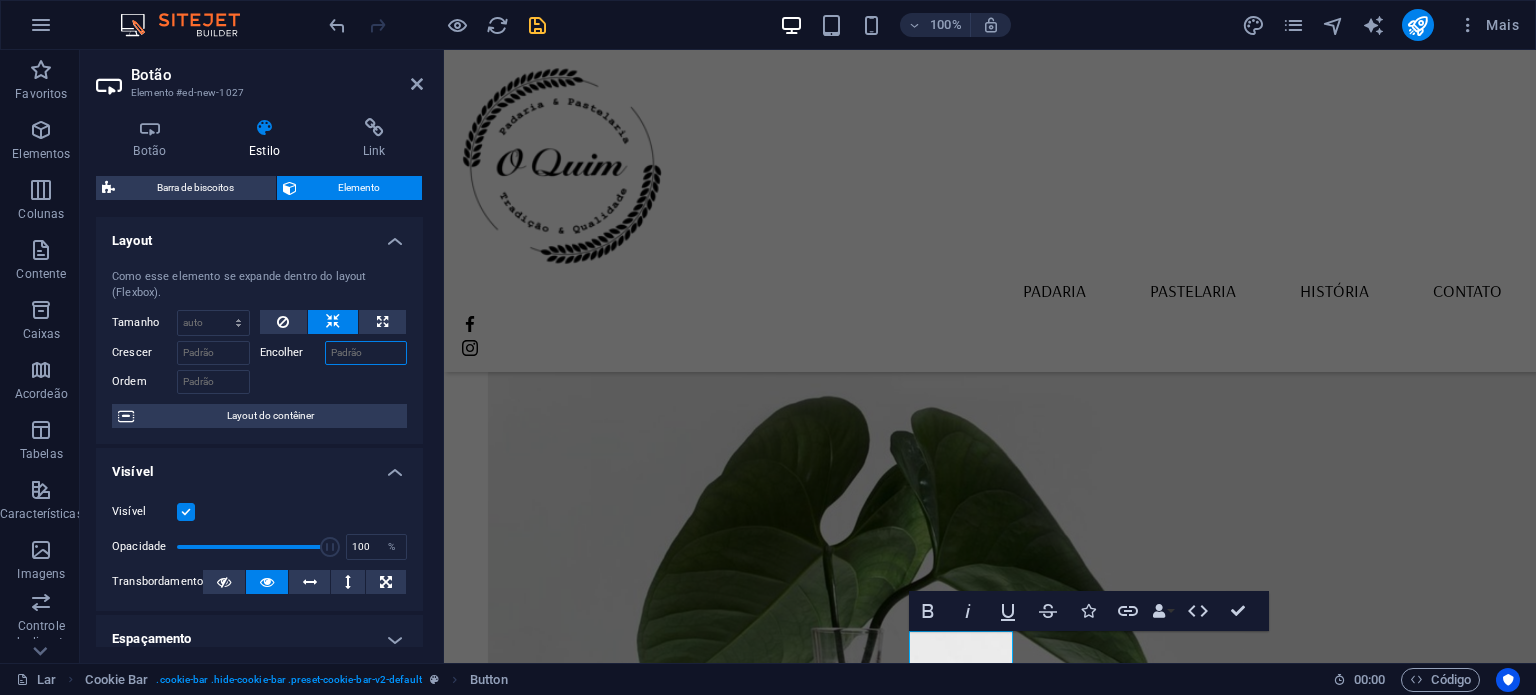 click on "Encolher" at bounding box center (366, 353) 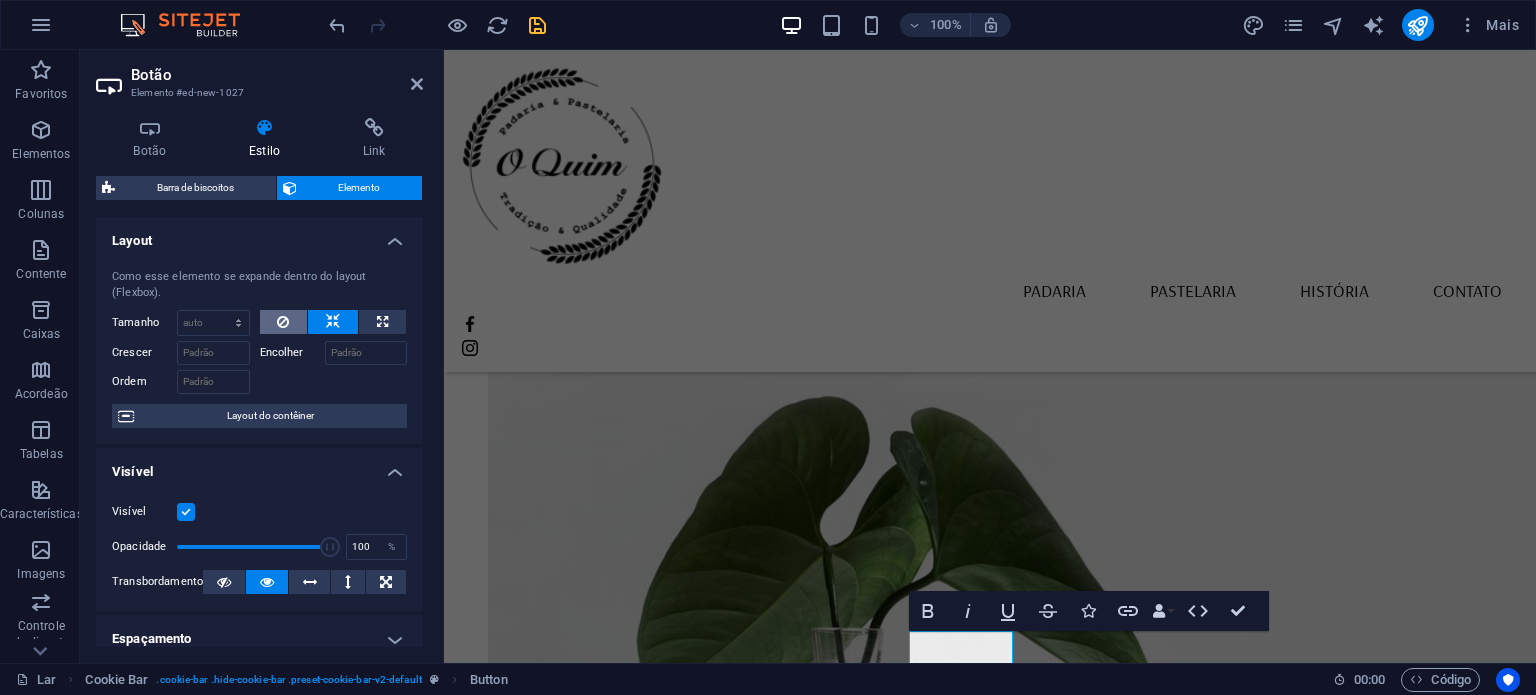 click at bounding box center (284, 322) 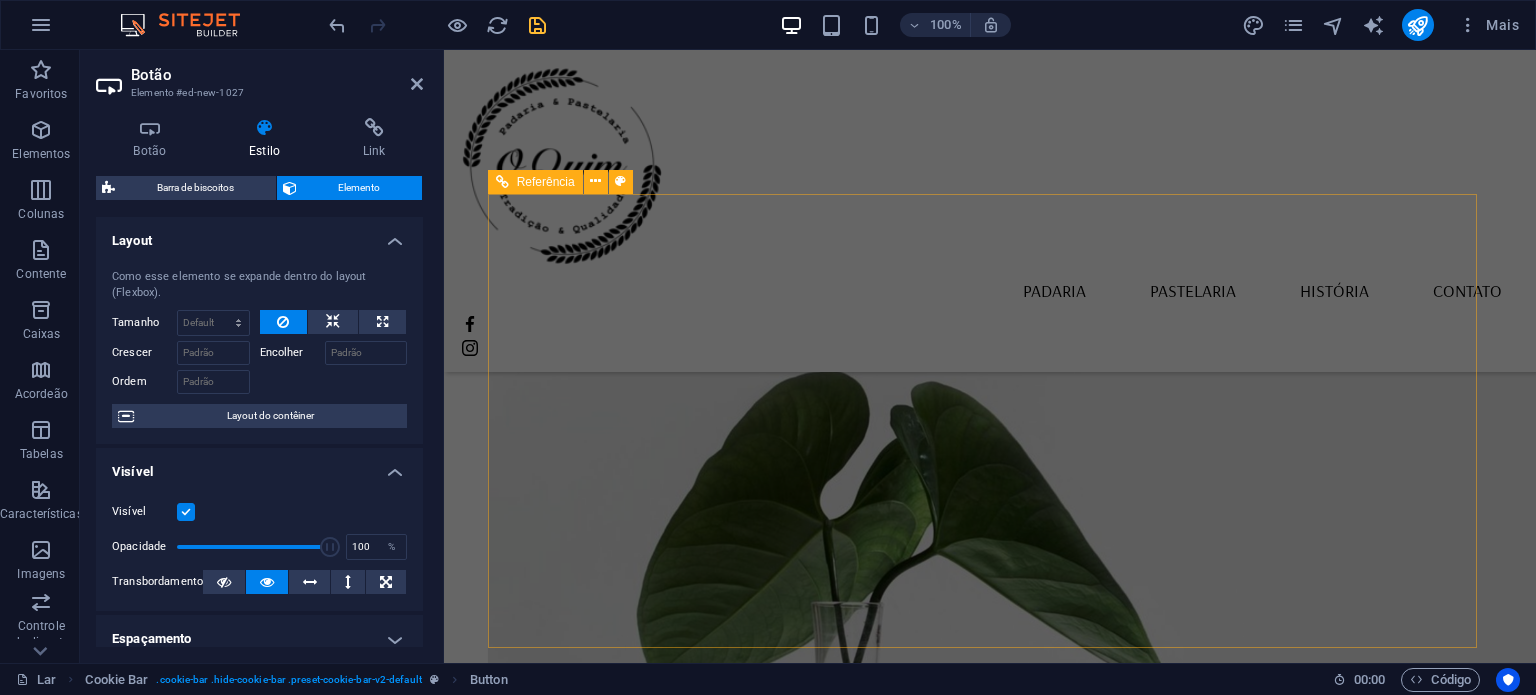 scroll, scrollTop: 1934, scrollLeft: 0, axis: vertical 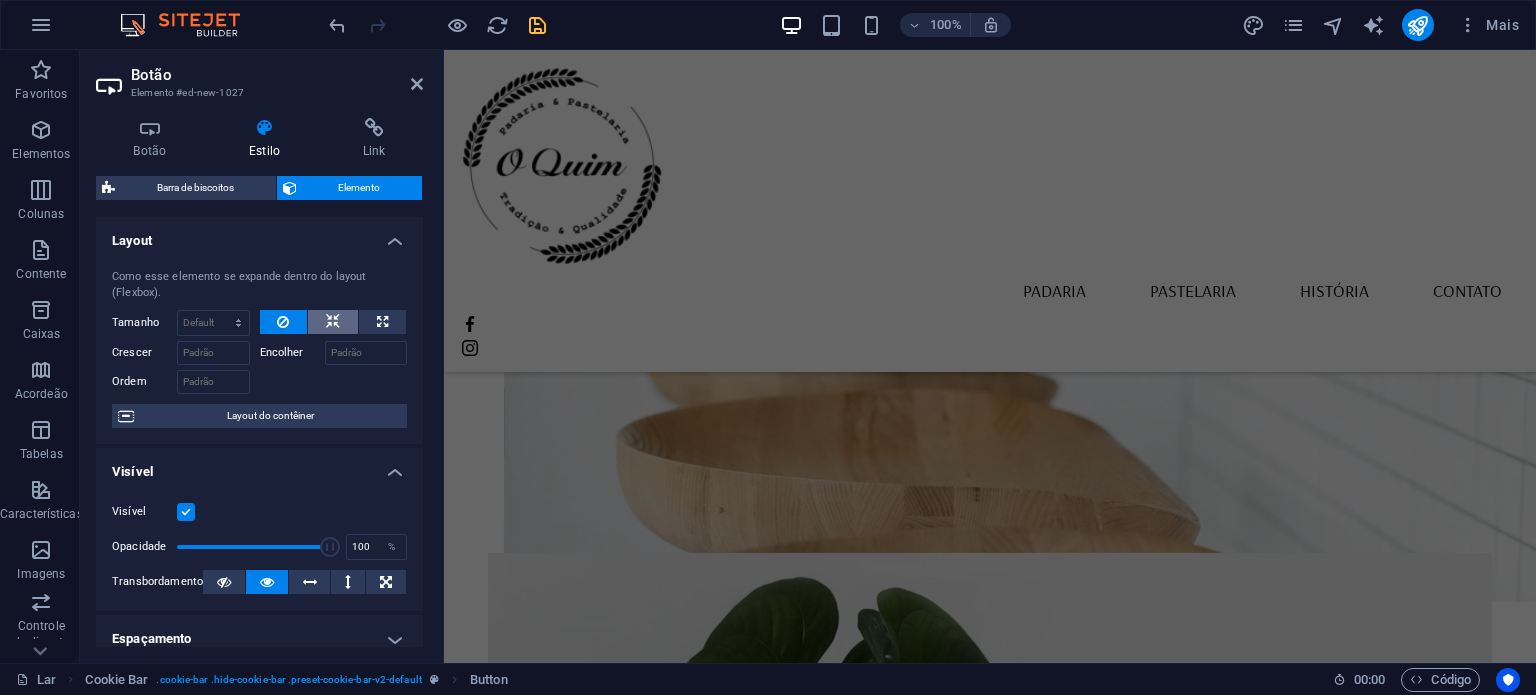 click at bounding box center [333, 322] 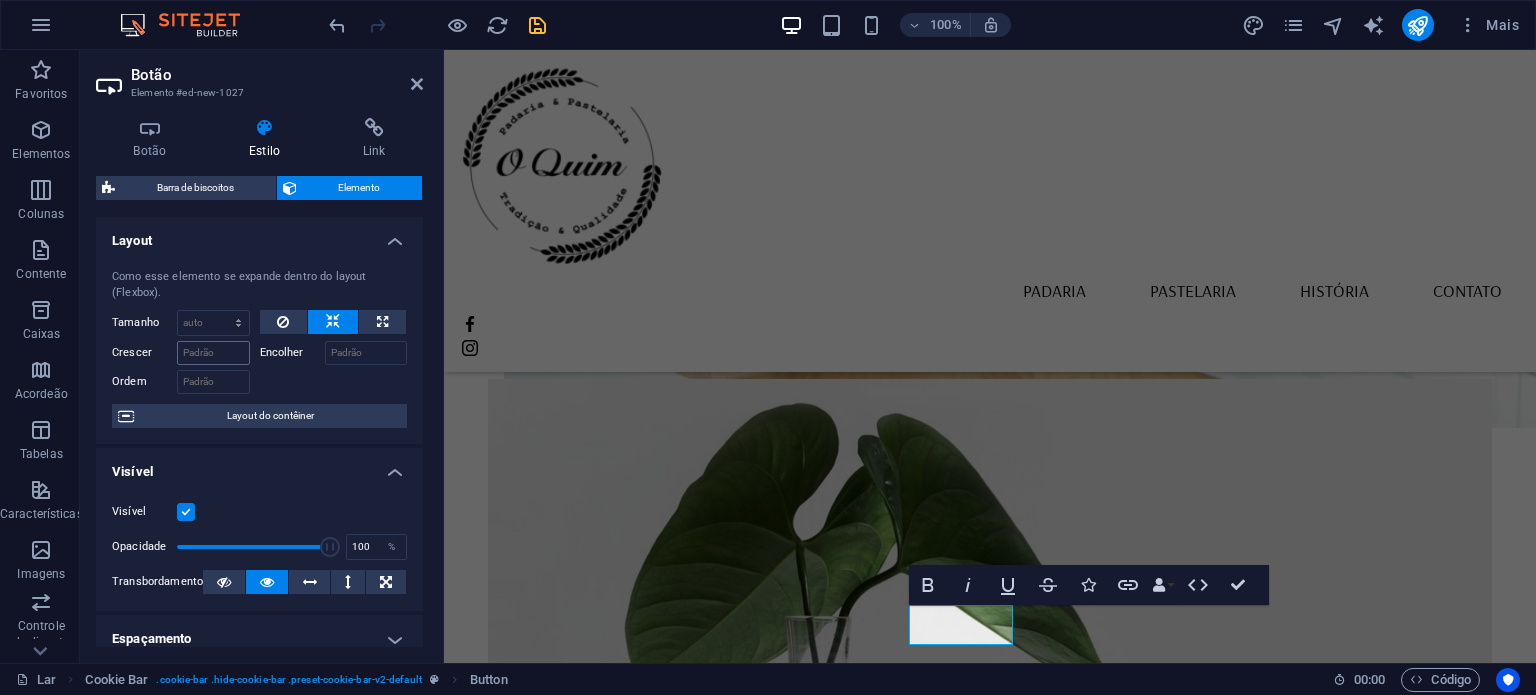 scroll, scrollTop: 2143, scrollLeft: 0, axis: vertical 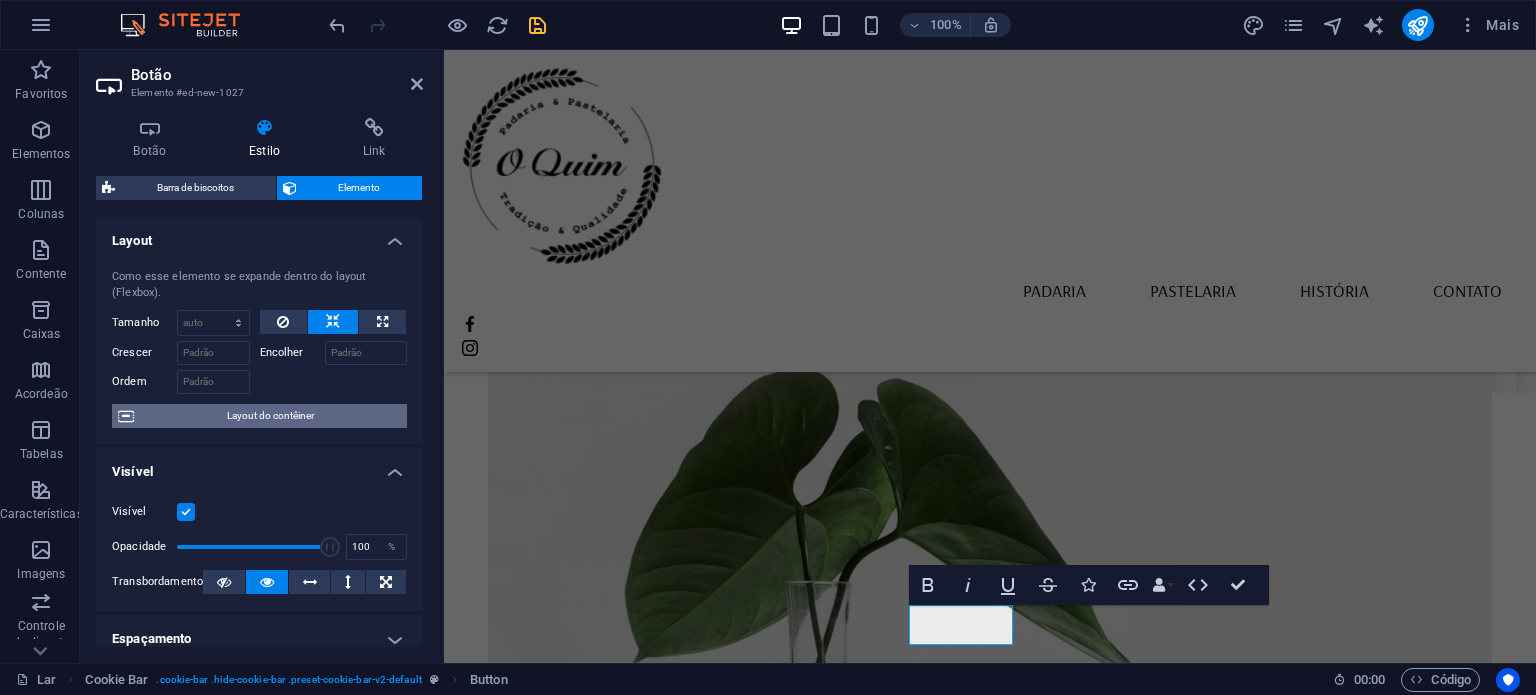 click on "Layout do contêiner" at bounding box center [270, 415] 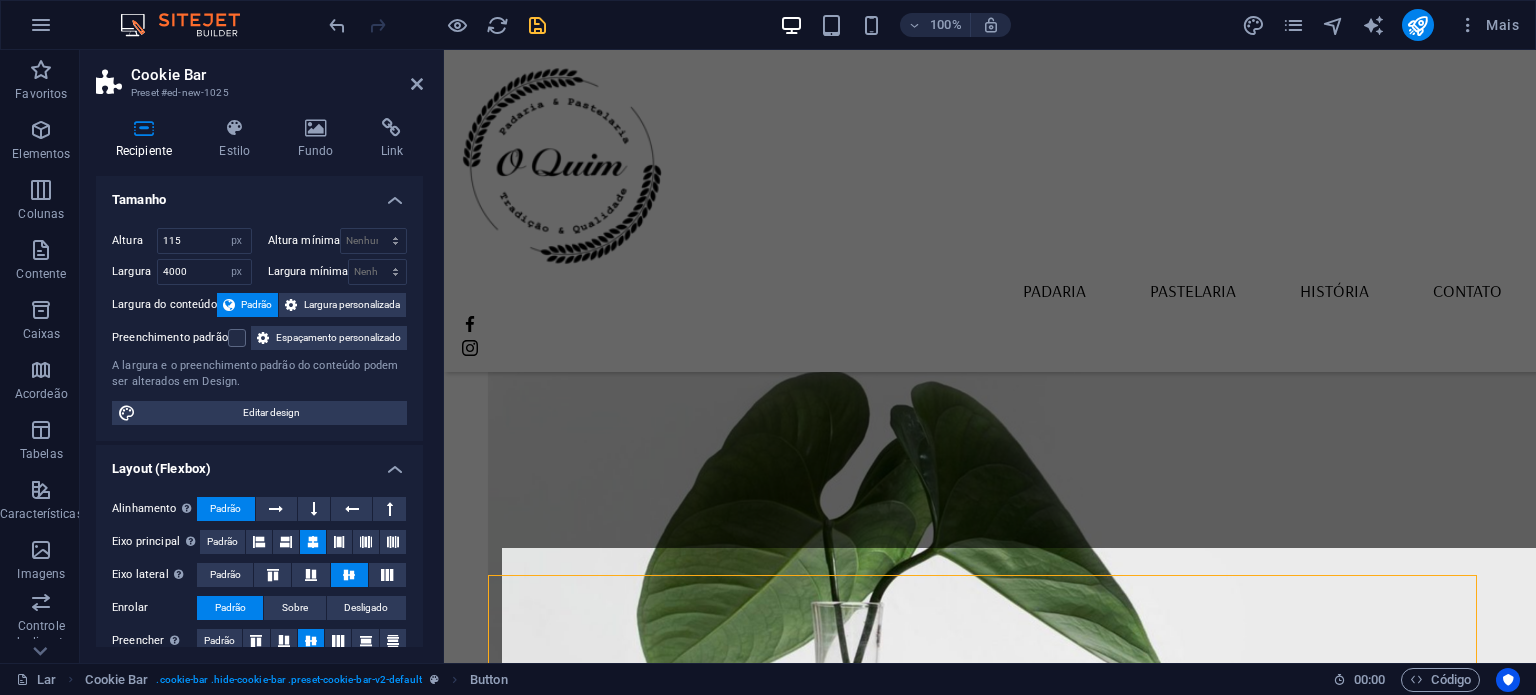 scroll, scrollTop: 2116, scrollLeft: 0, axis: vertical 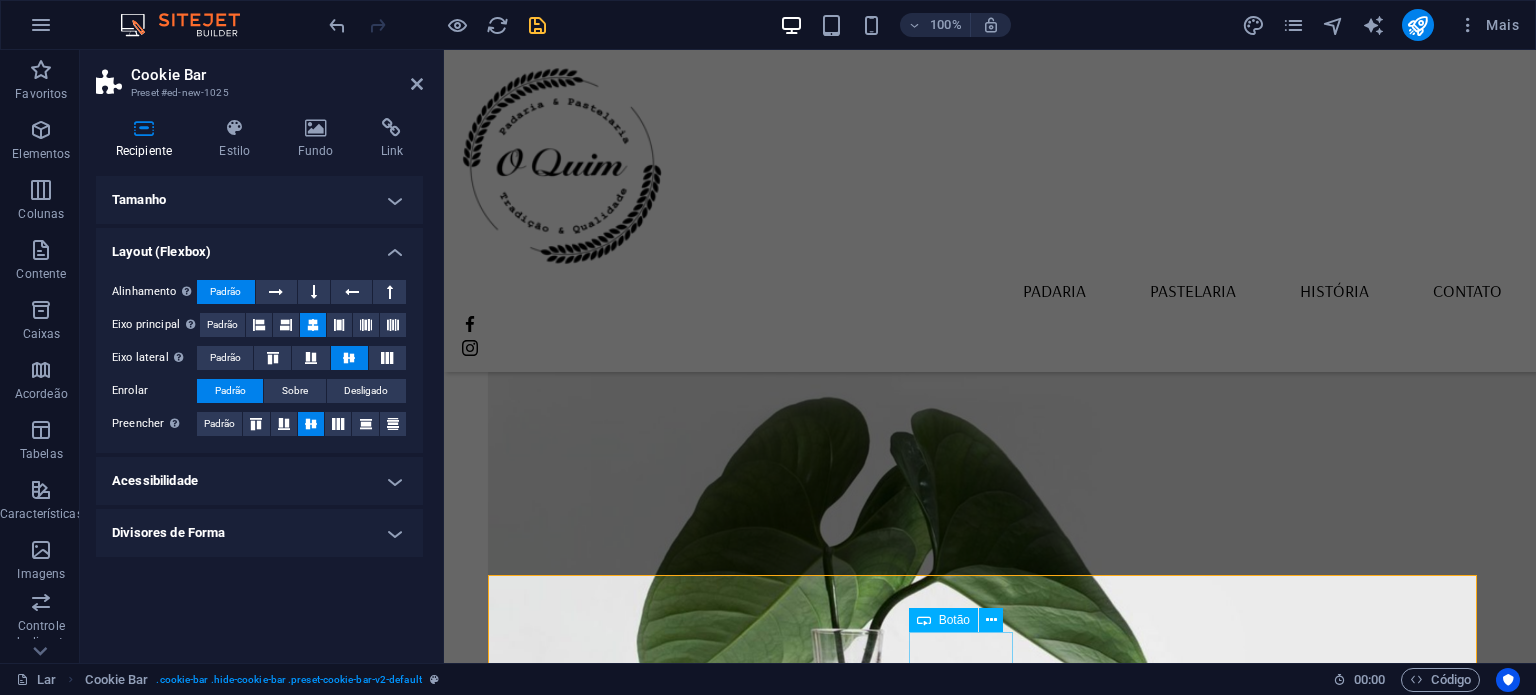 click on "Saber mais" at bounding box center [990, 2615] 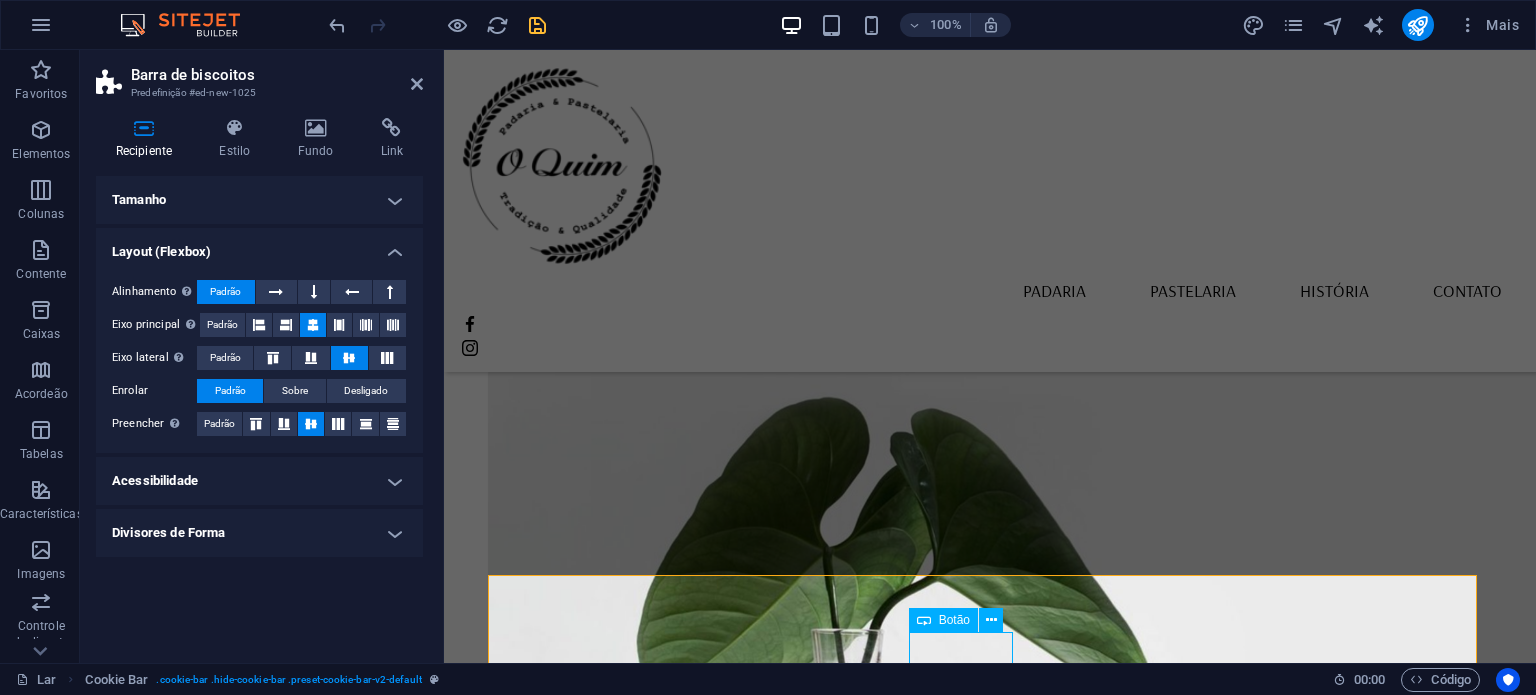 click on "Saber mais" at bounding box center (990, 2615) 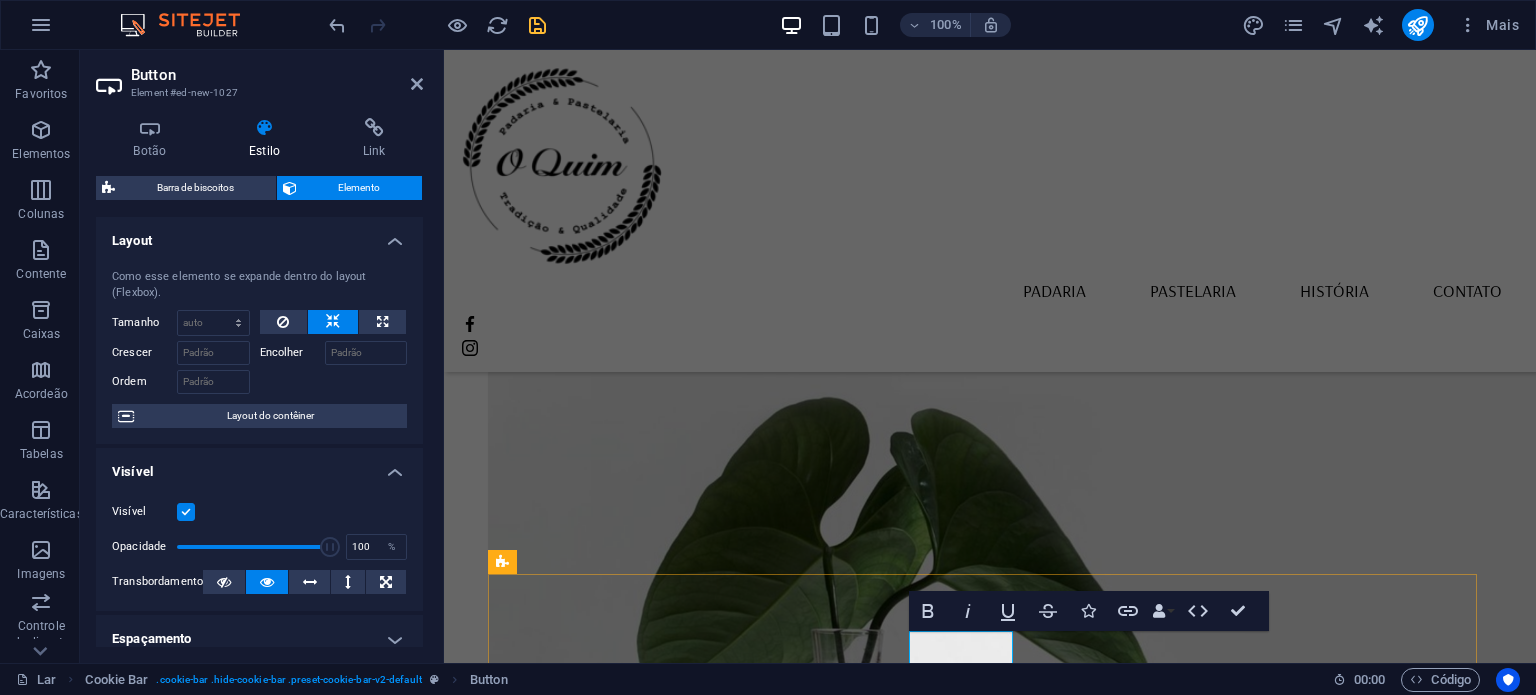 scroll, scrollTop: 2117, scrollLeft: 0, axis: vertical 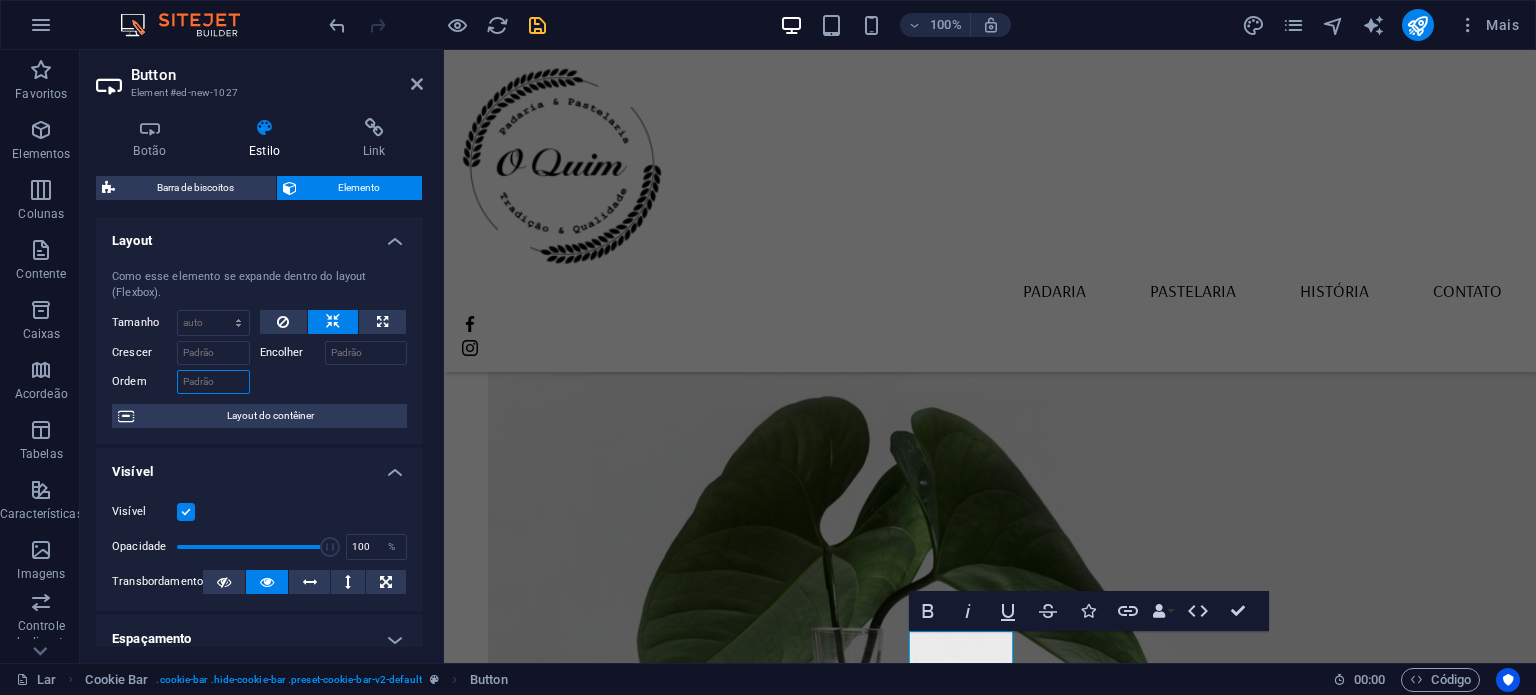 click on "Ordem" at bounding box center [213, 382] 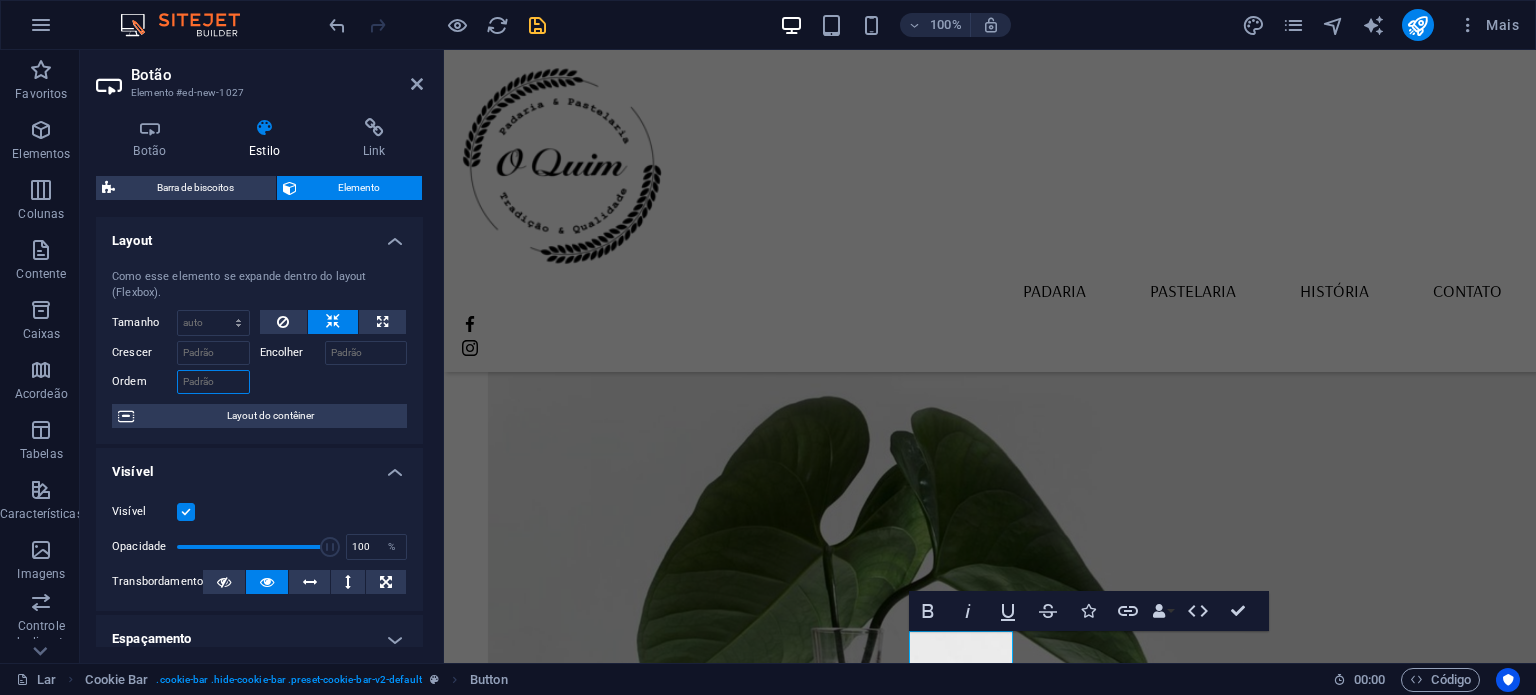 type on "2" 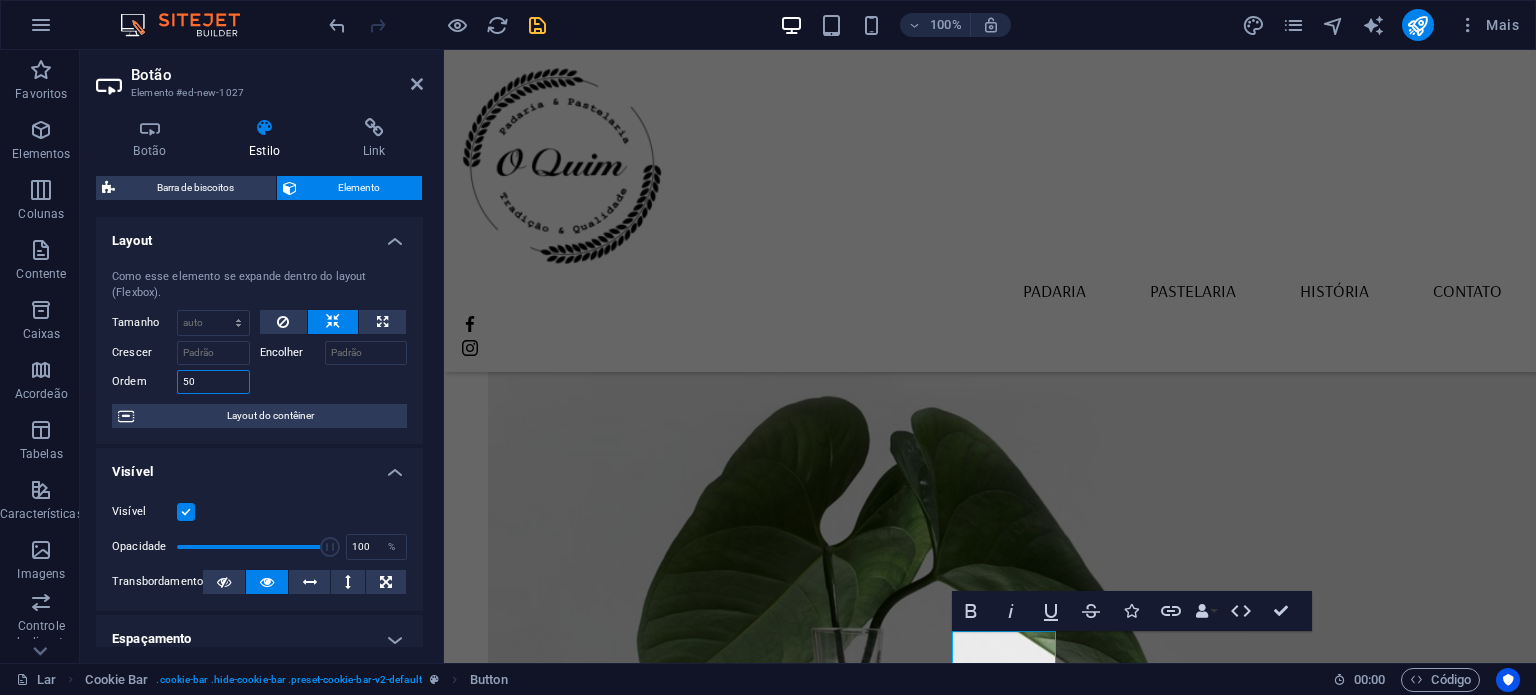 type on "5" 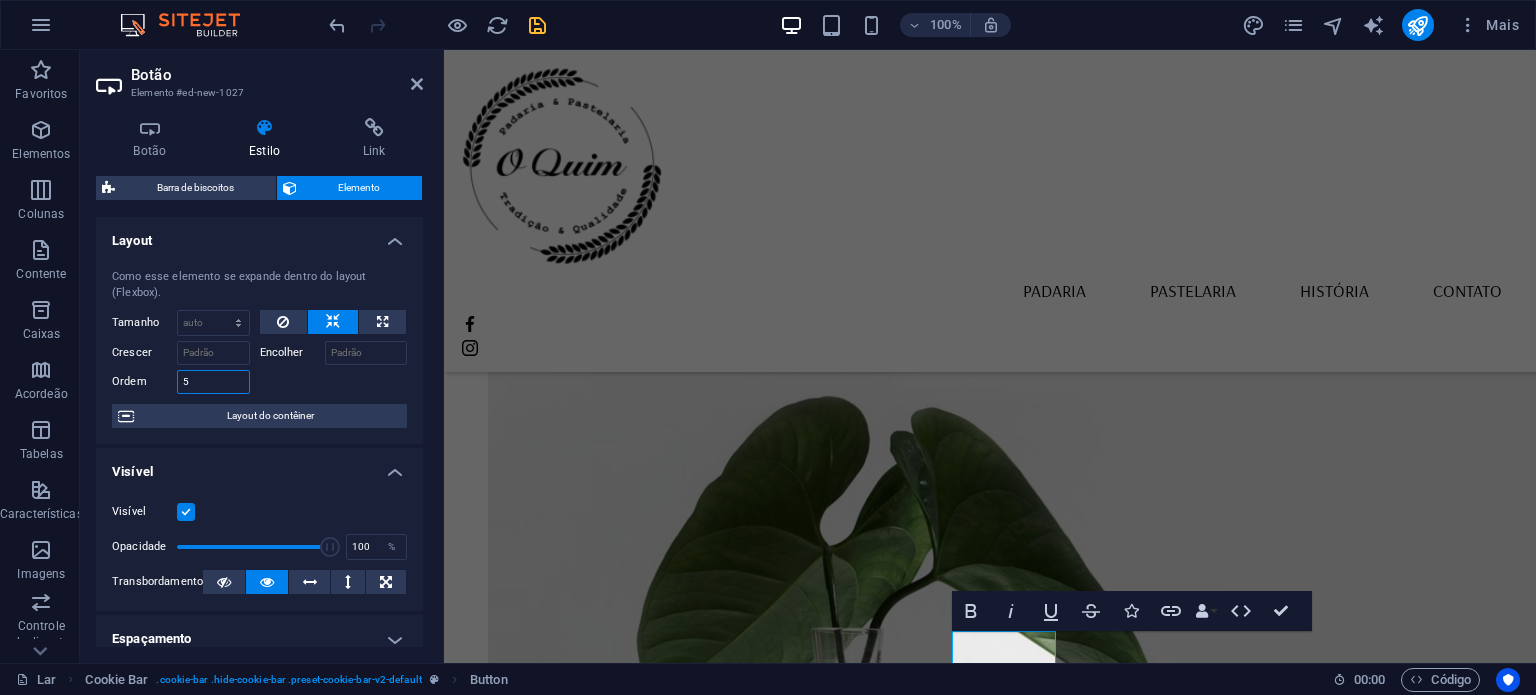 type 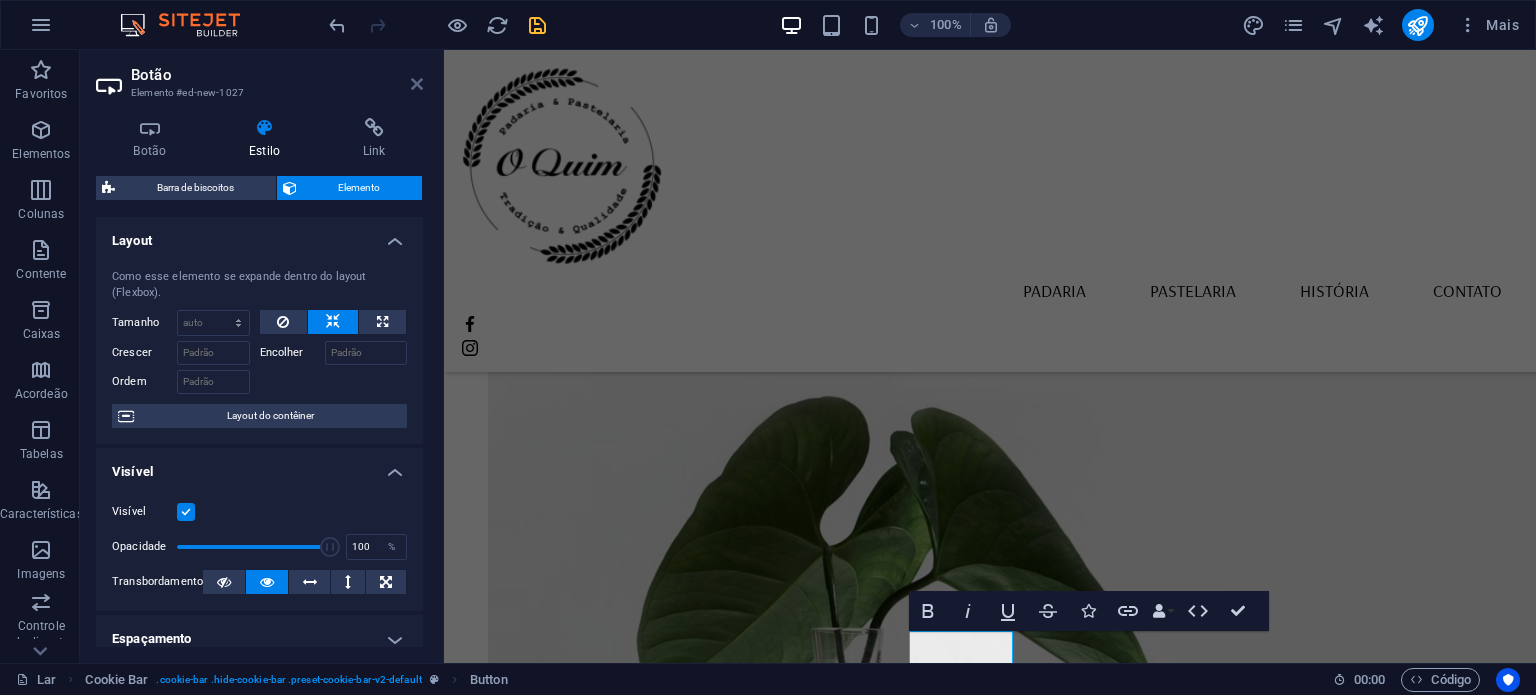 click at bounding box center [417, 84] 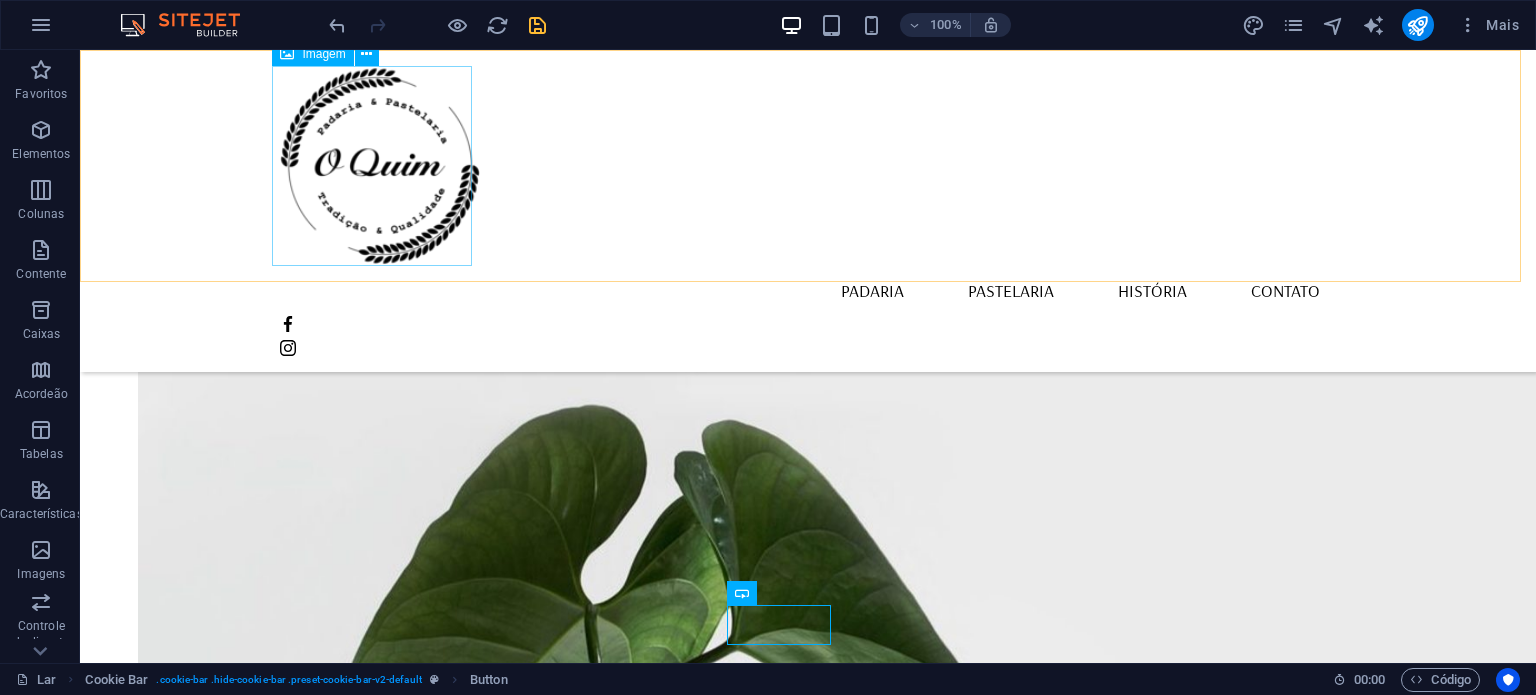 scroll, scrollTop: 2116, scrollLeft: 0, axis: vertical 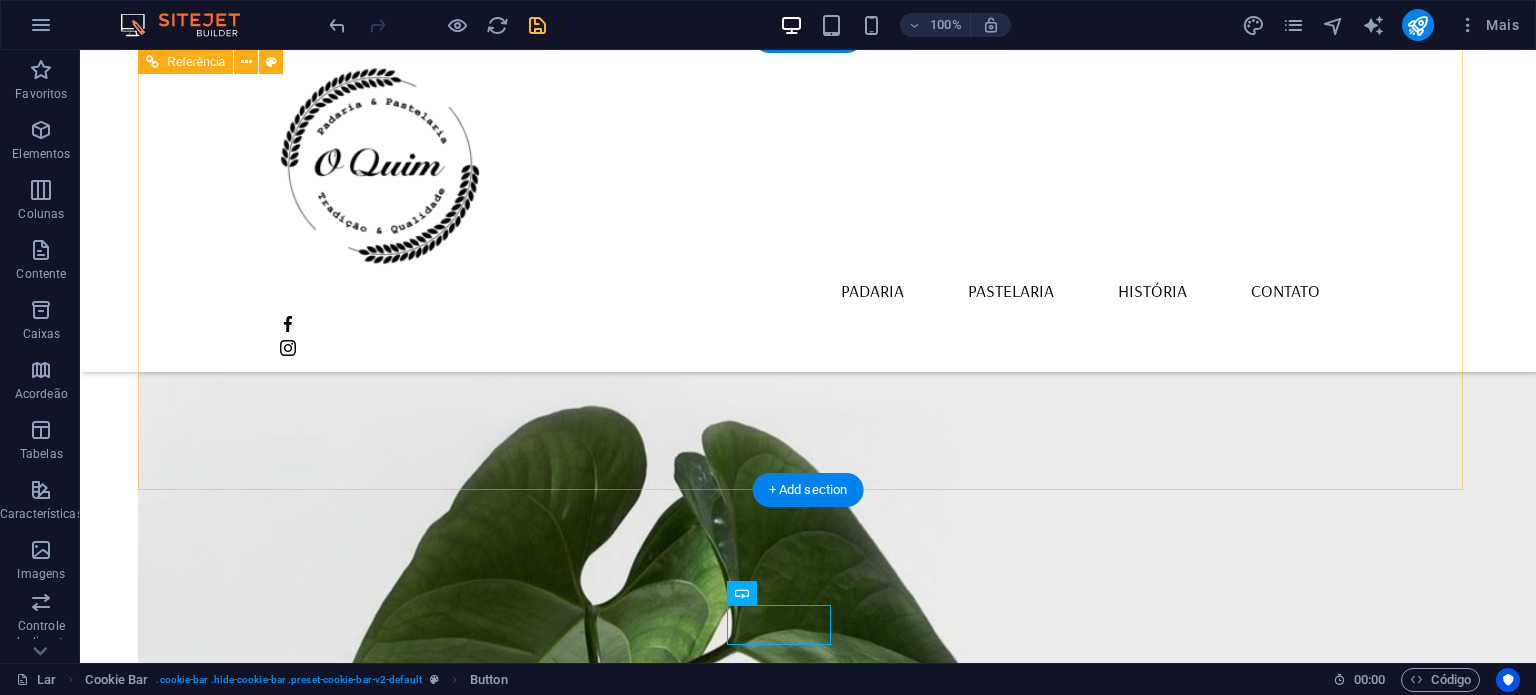 drag, startPoint x: 612, startPoint y: 467, endPoint x: 601, endPoint y: 465, distance: 11.18034 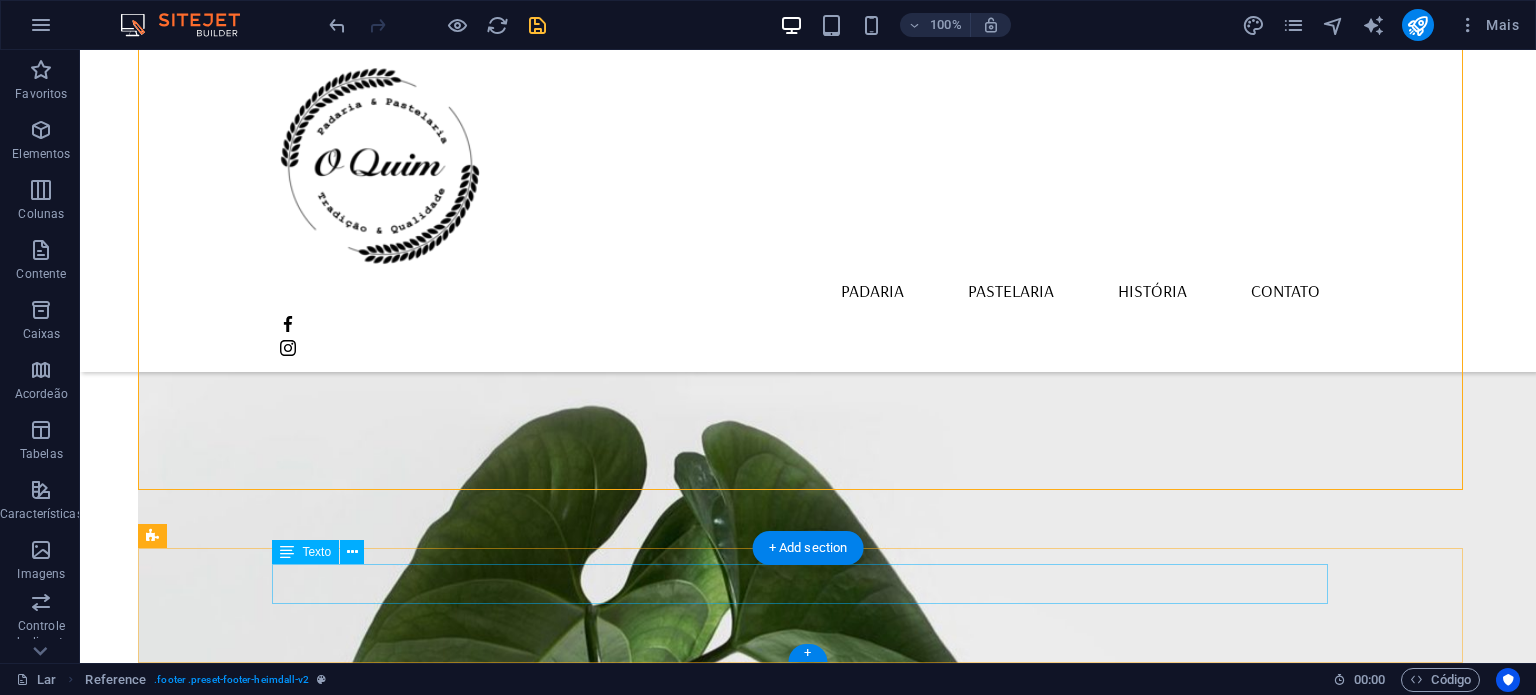 click on "Selecione "Aceitar tudo" para concordar com o uso de cookies e tecnologias semelhantes para aprimorar a navegação, a segurança, a análise dos dados e a personalização. Selecione "Gerenciar cookies" para mais opções ou para não participar." at bounding box center (808, 2519) 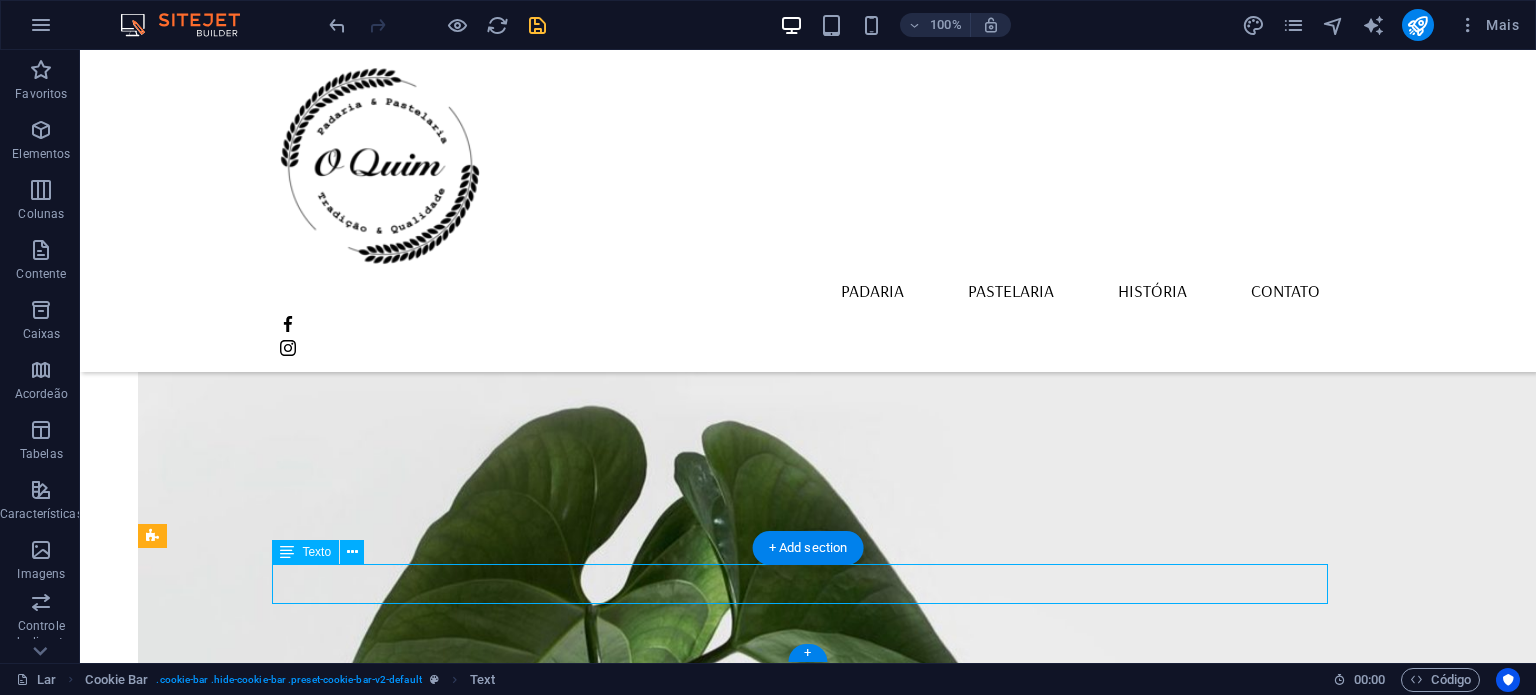 click on "Selecione "Aceitar tudo" para concordar com o uso de cookies e tecnologias semelhantes para aprimorar a navegação, a segurança, a análise dos dados e a personalização. Selecione "Gerenciar cookies" para mais opções ou para não participar." at bounding box center [808, 2519] 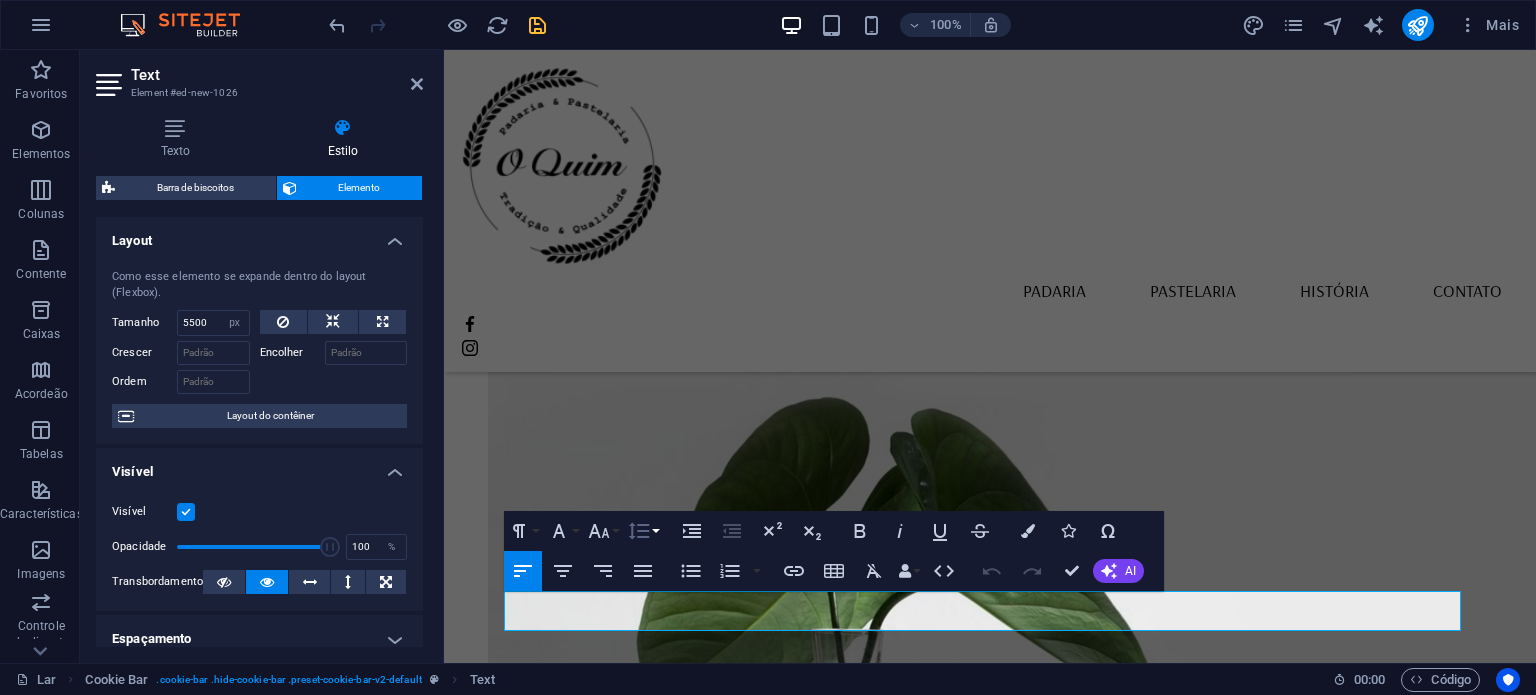 click 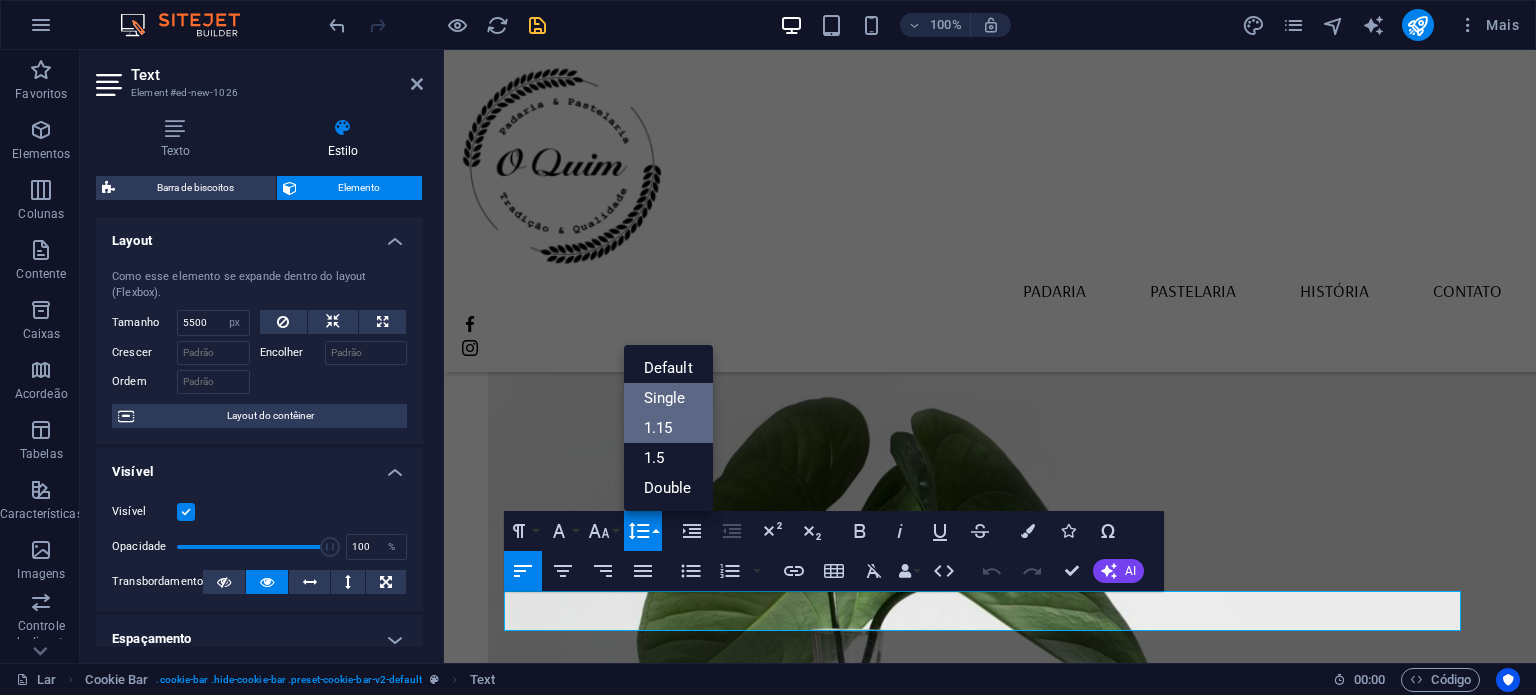 scroll, scrollTop: 0, scrollLeft: 0, axis: both 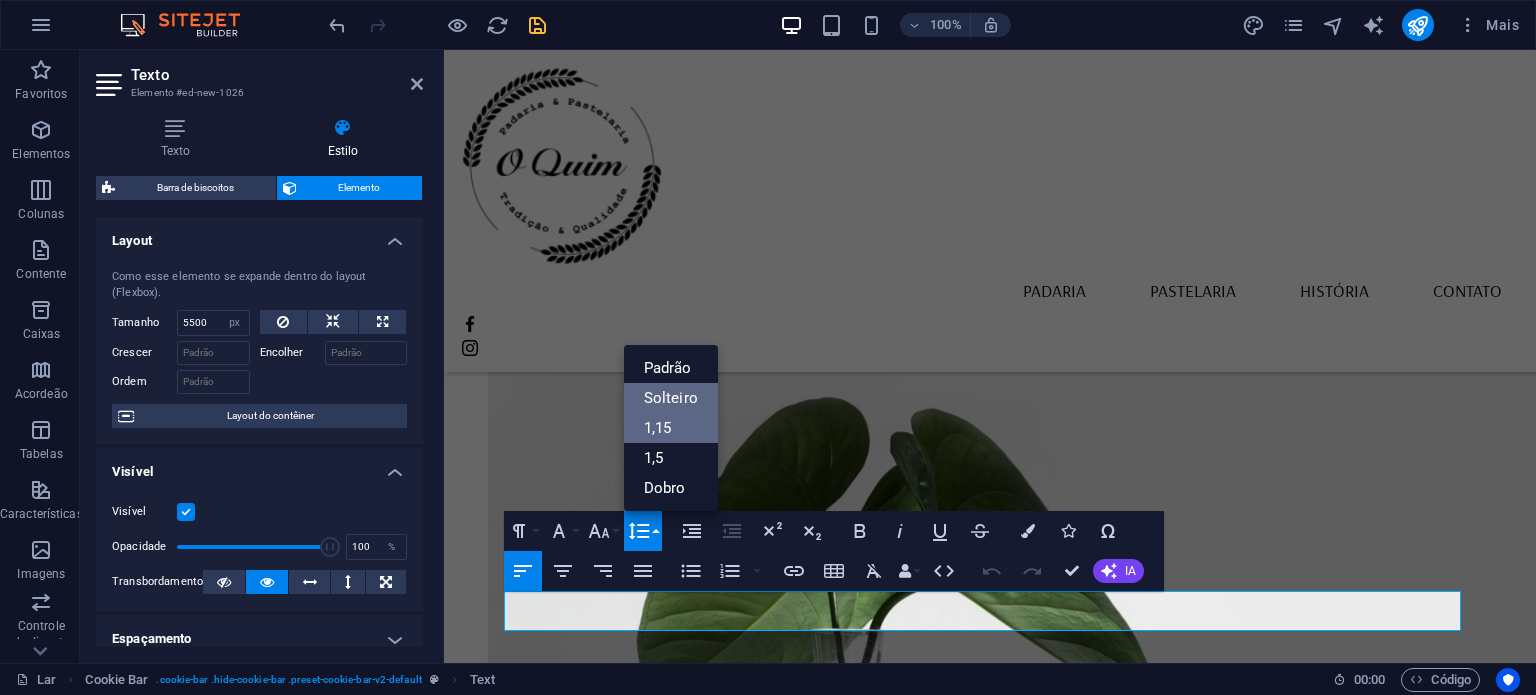 click on "1,15" at bounding box center (671, 428) 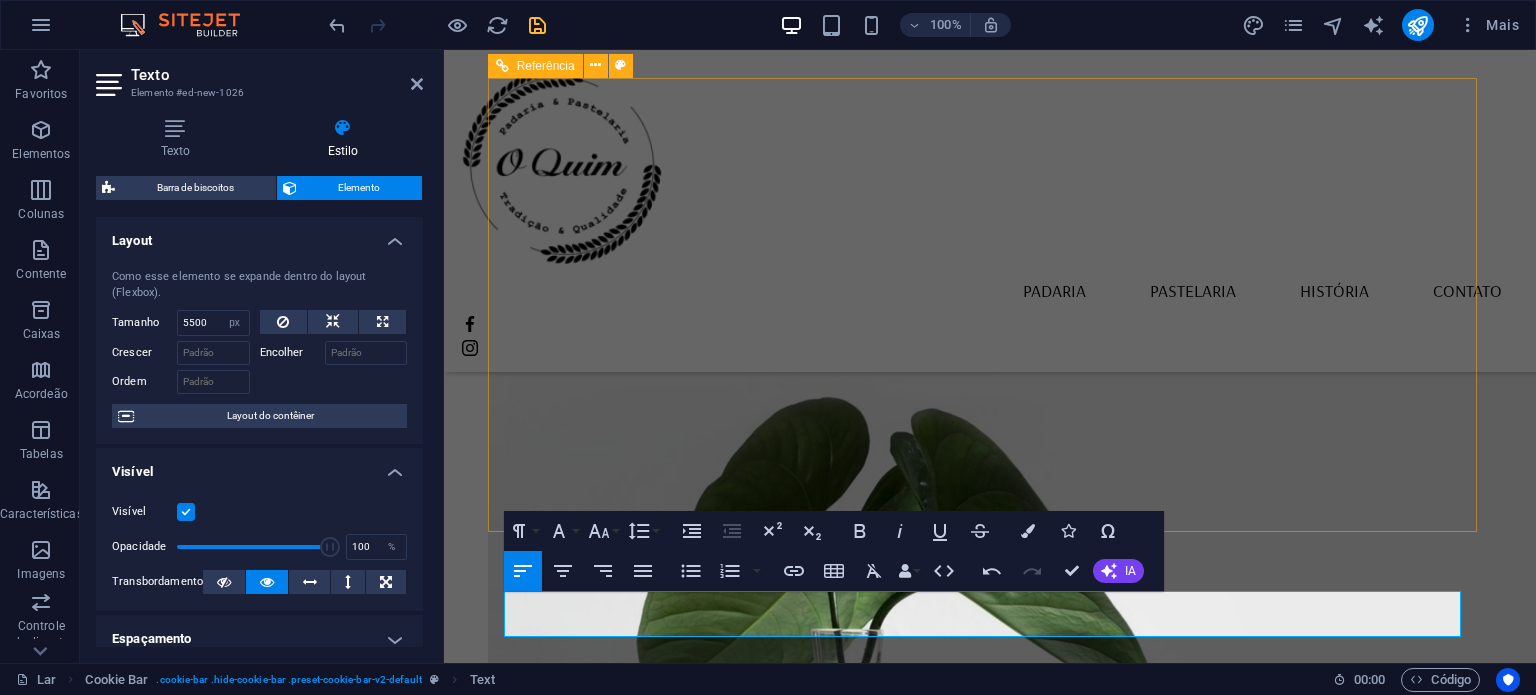 click on "Localização Rua Padre Bento Pereira N40ª Borba 7150-139 Aviso Legal Política         de Privacidade" at bounding box center [661, 1898] 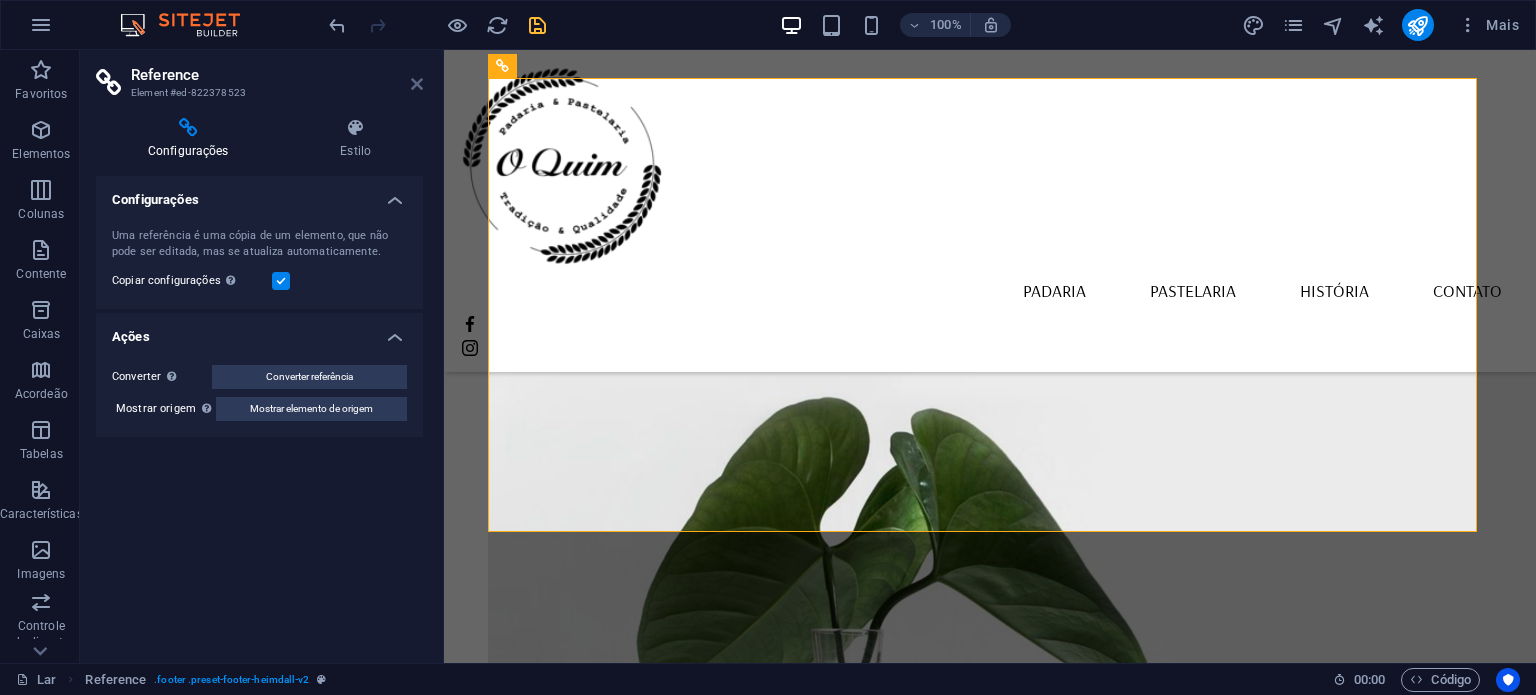 click at bounding box center [417, 84] 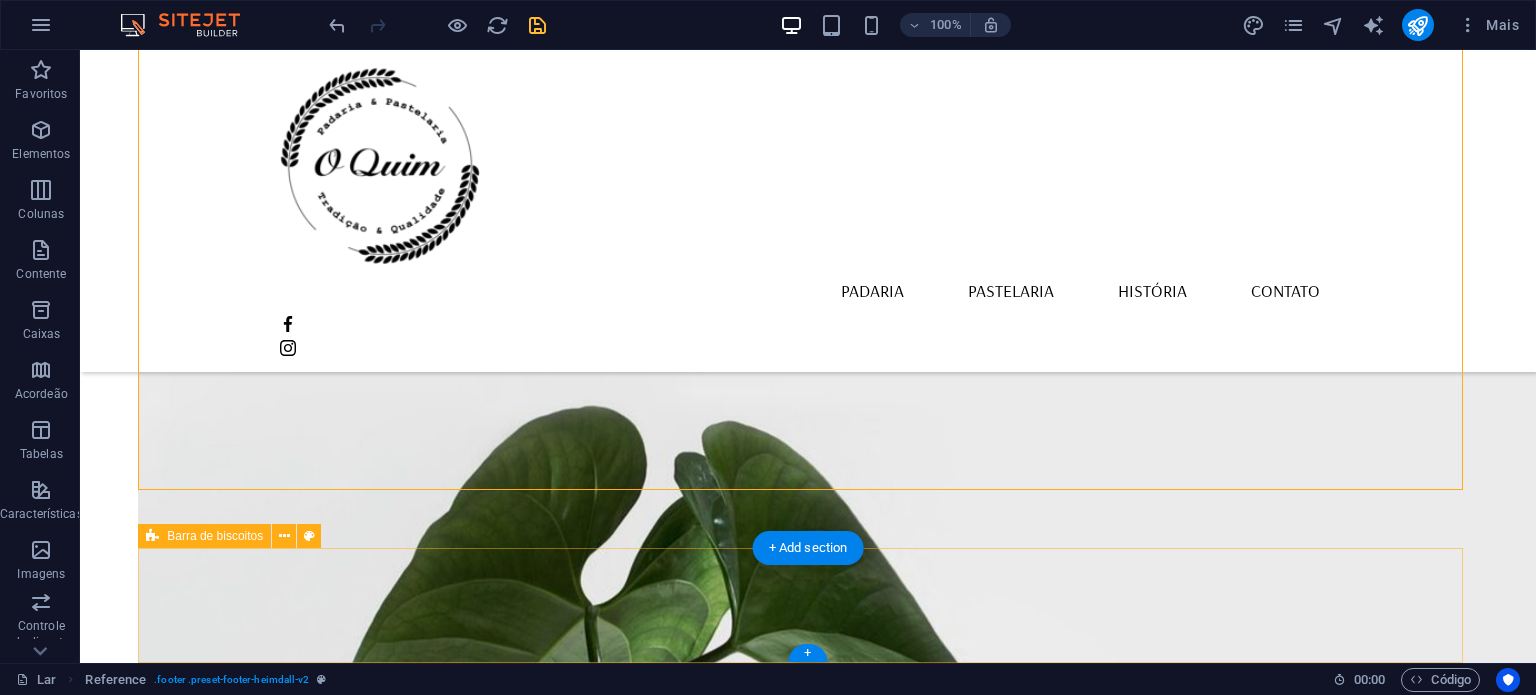 click on "Selecione "Aceitar tudo" para concordar com o uso de cookies e tecnologias semelhantes para aprimorar a navegação, a segurança, a análise dos dados e a personalização. Selecione "Gerenciar cookies" para mais opções ou para não participar." at bounding box center [808, 2522] 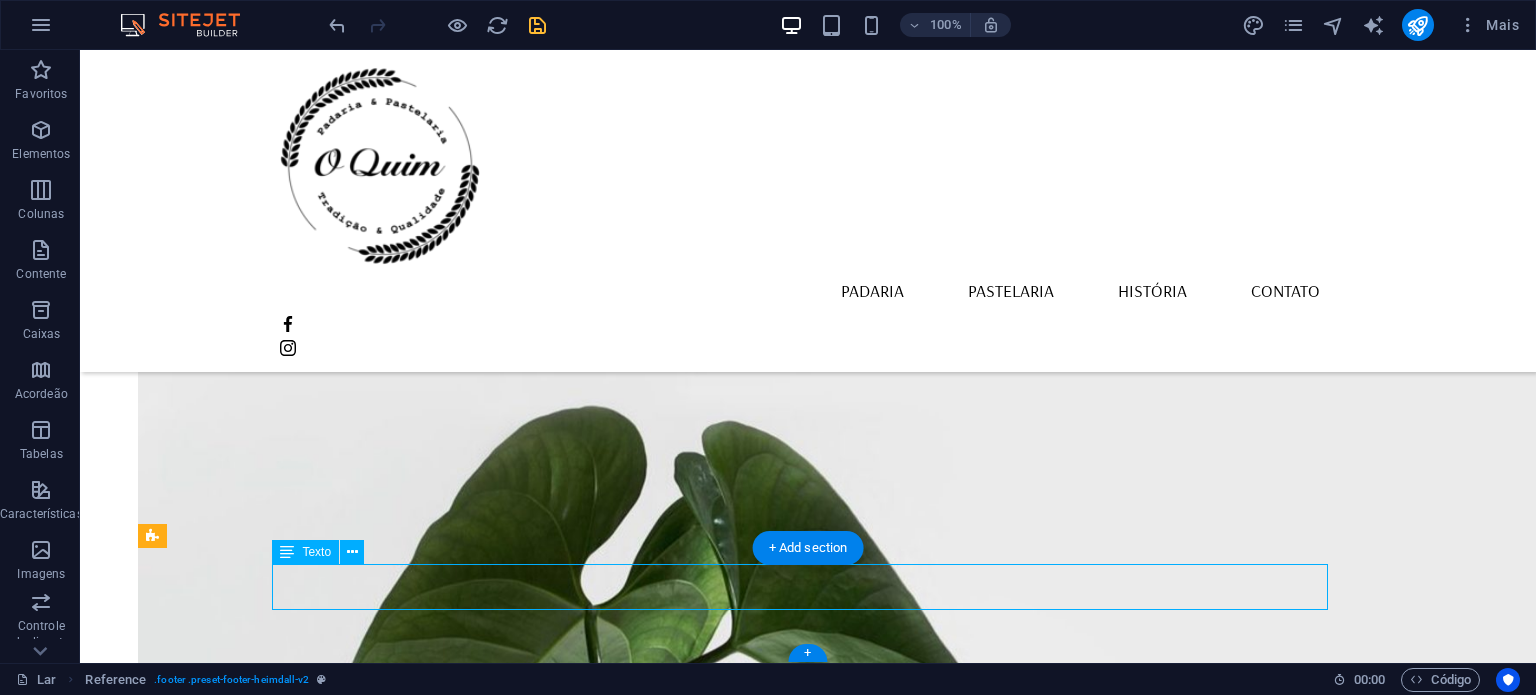 click on "Selecione "Aceitar tudo" para concordar com o uso de cookies e tecnologias semelhantes para aprimorar a navegação, a segurança, a análise dos dados e a personalização. Selecione "Gerenciar cookies" para mais opções ou para não participar." at bounding box center [808, 2522] 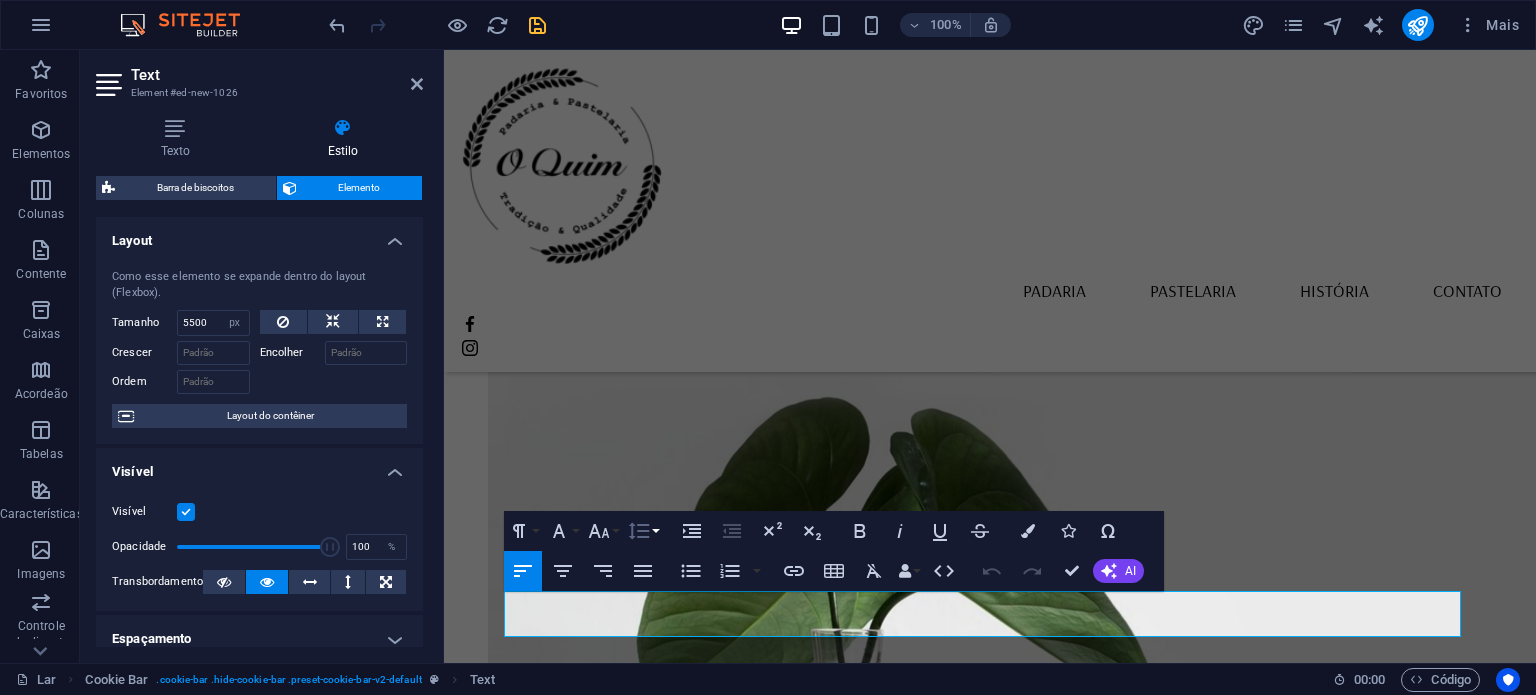 click 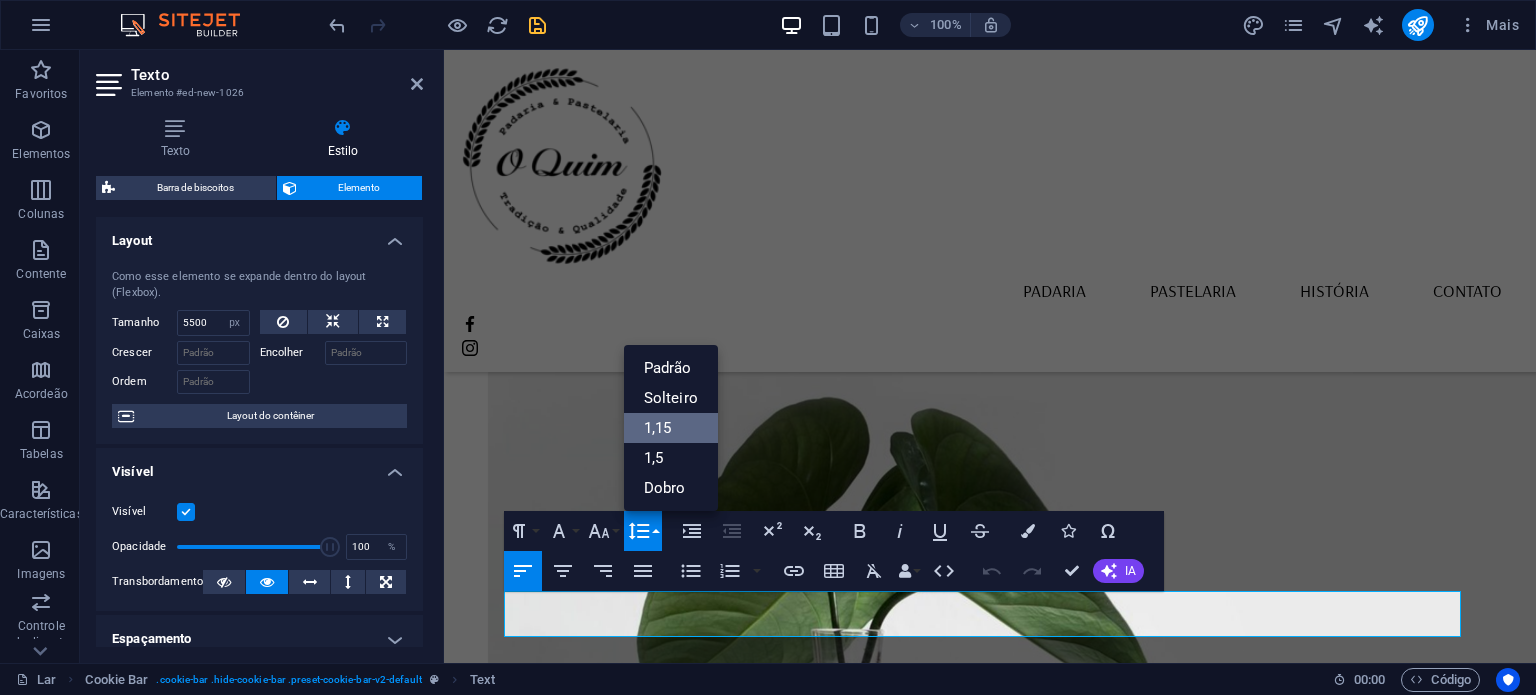 scroll, scrollTop: 0, scrollLeft: 0, axis: both 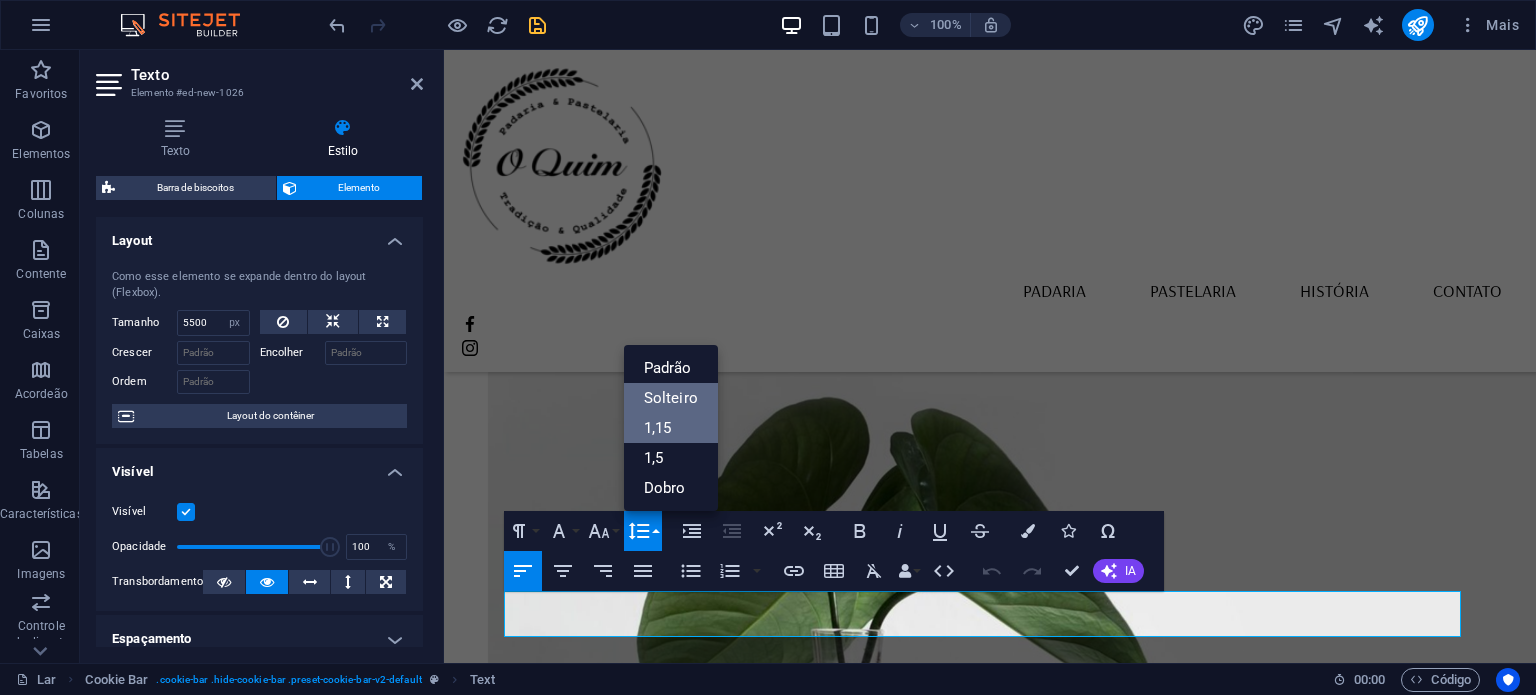 click on "Solteiro" at bounding box center [671, 398] 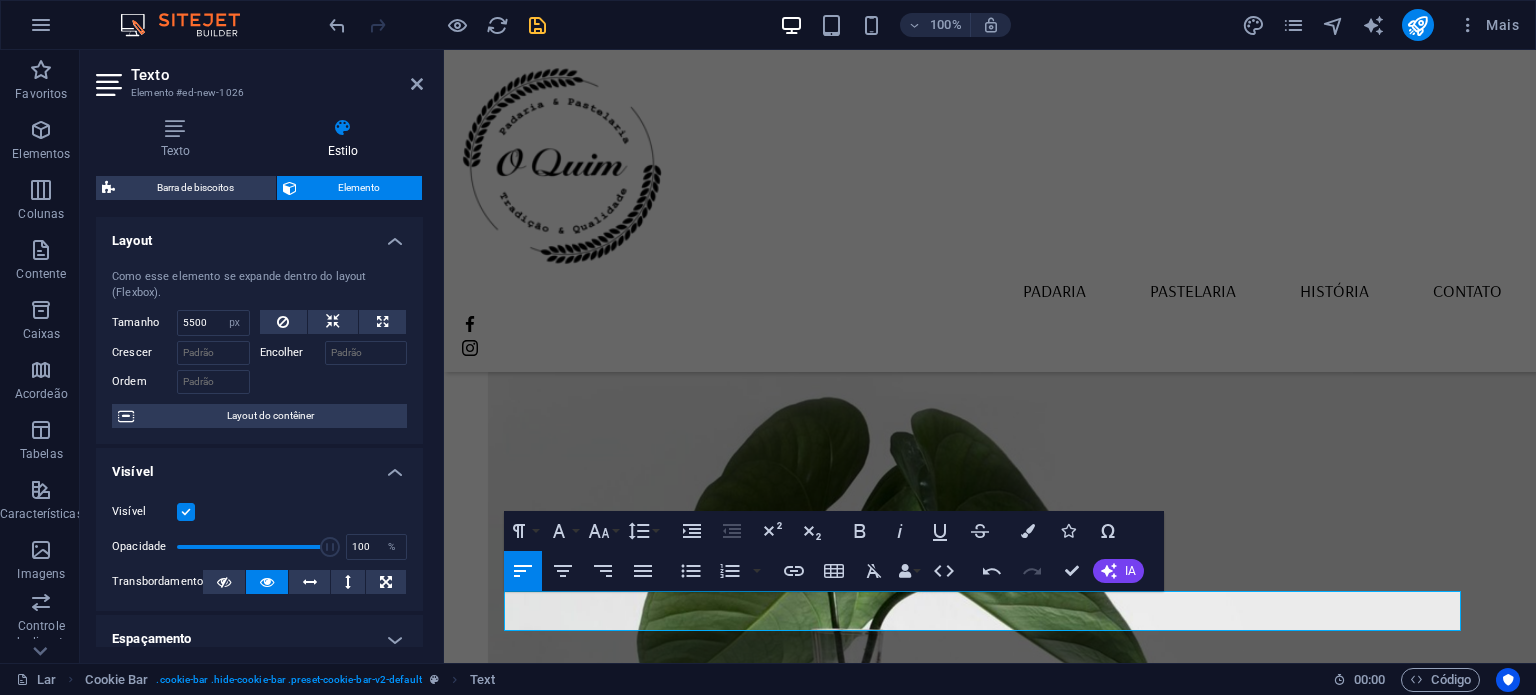 click on "Altura da linha" at bounding box center (643, 531) 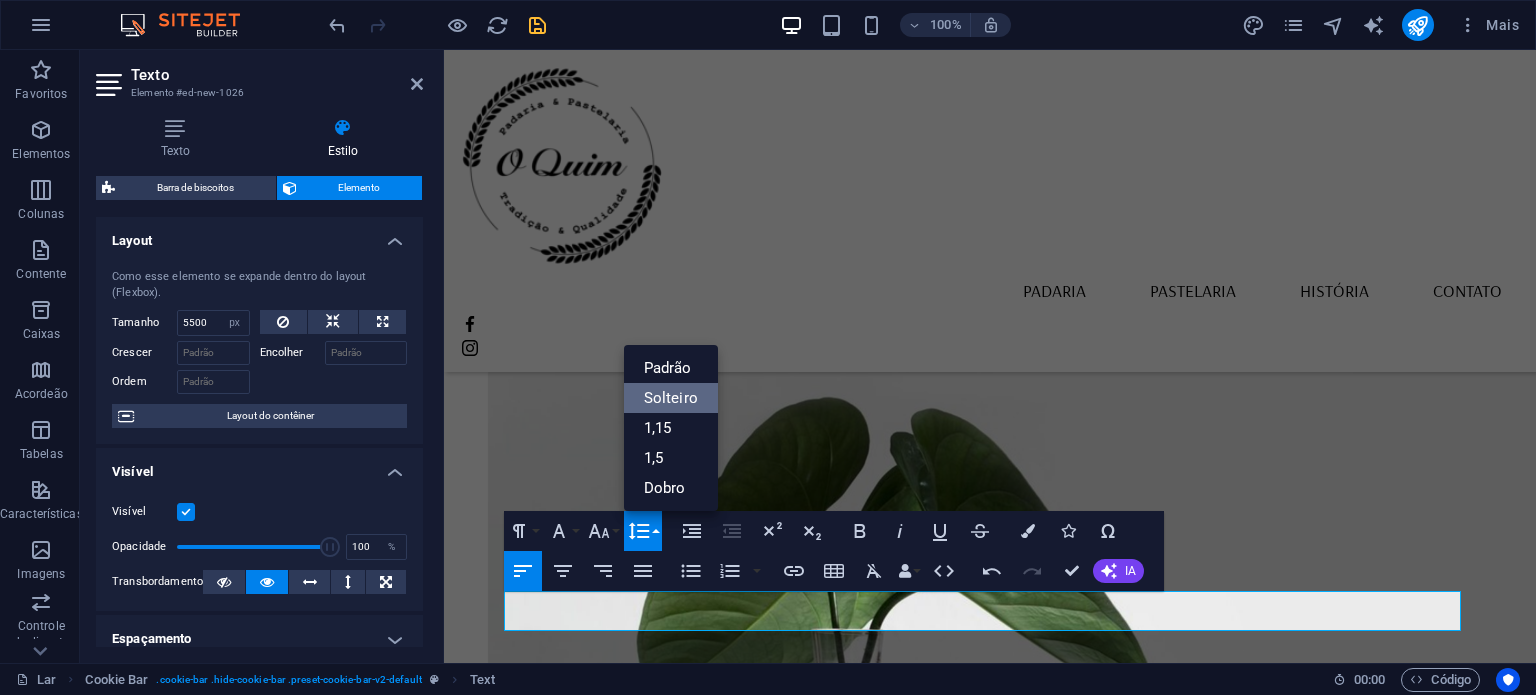 click on "Solteiro" at bounding box center [671, 398] 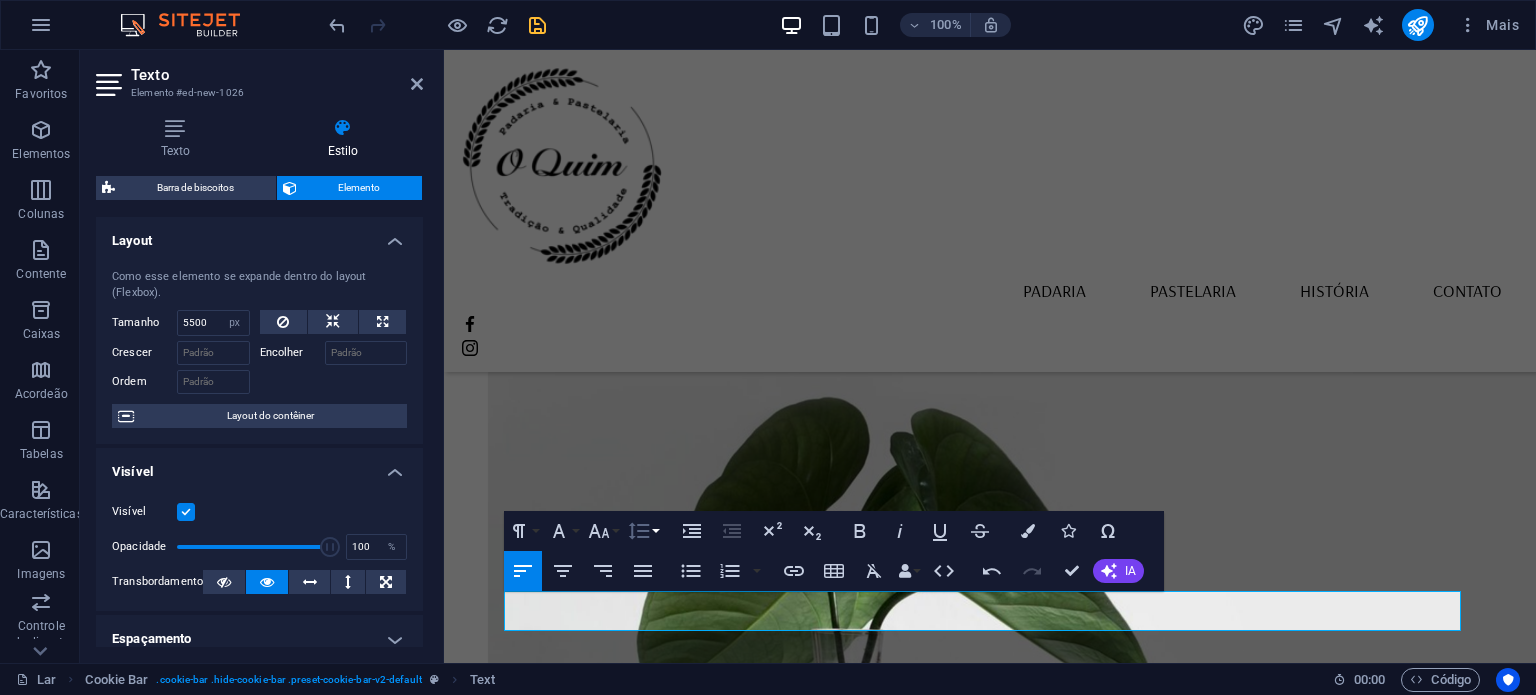click 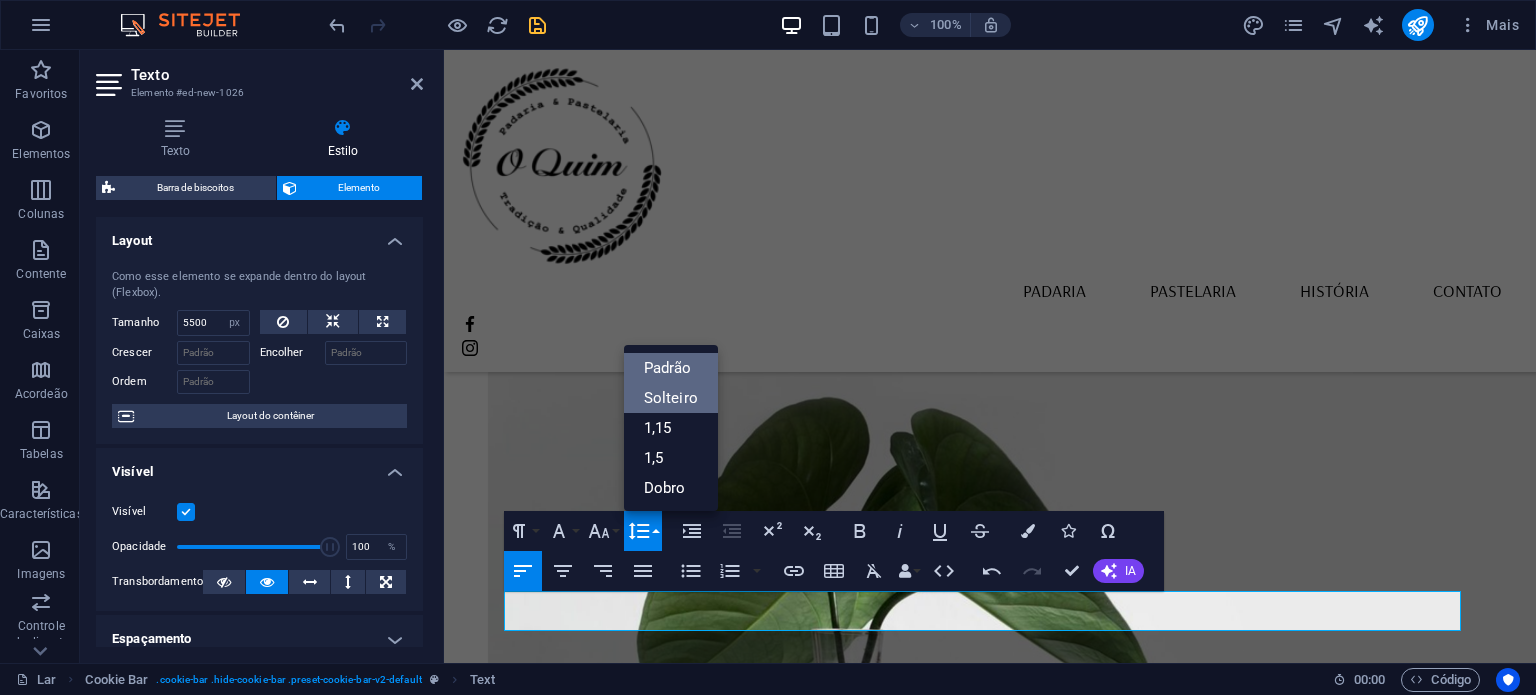scroll, scrollTop: 0, scrollLeft: 0, axis: both 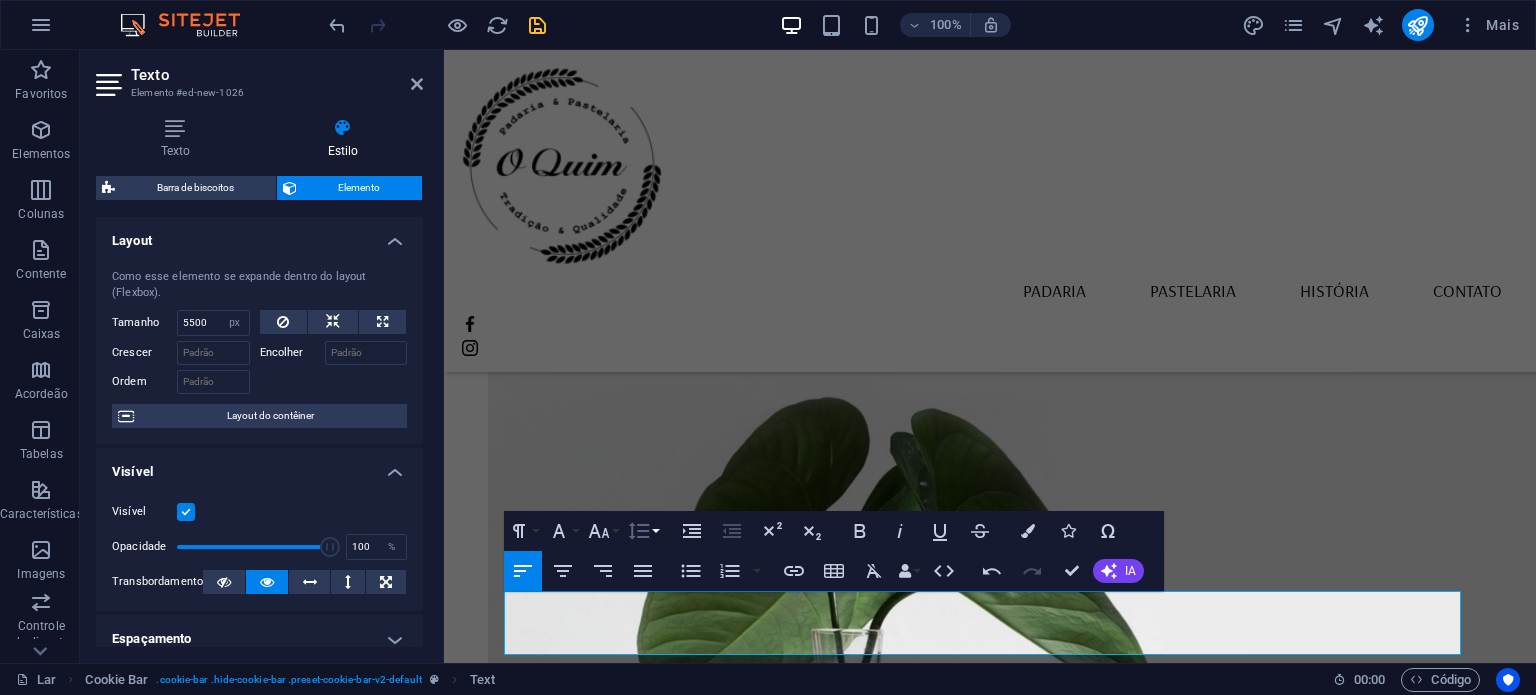 click on "Altura da linha" at bounding box center [643, 531] 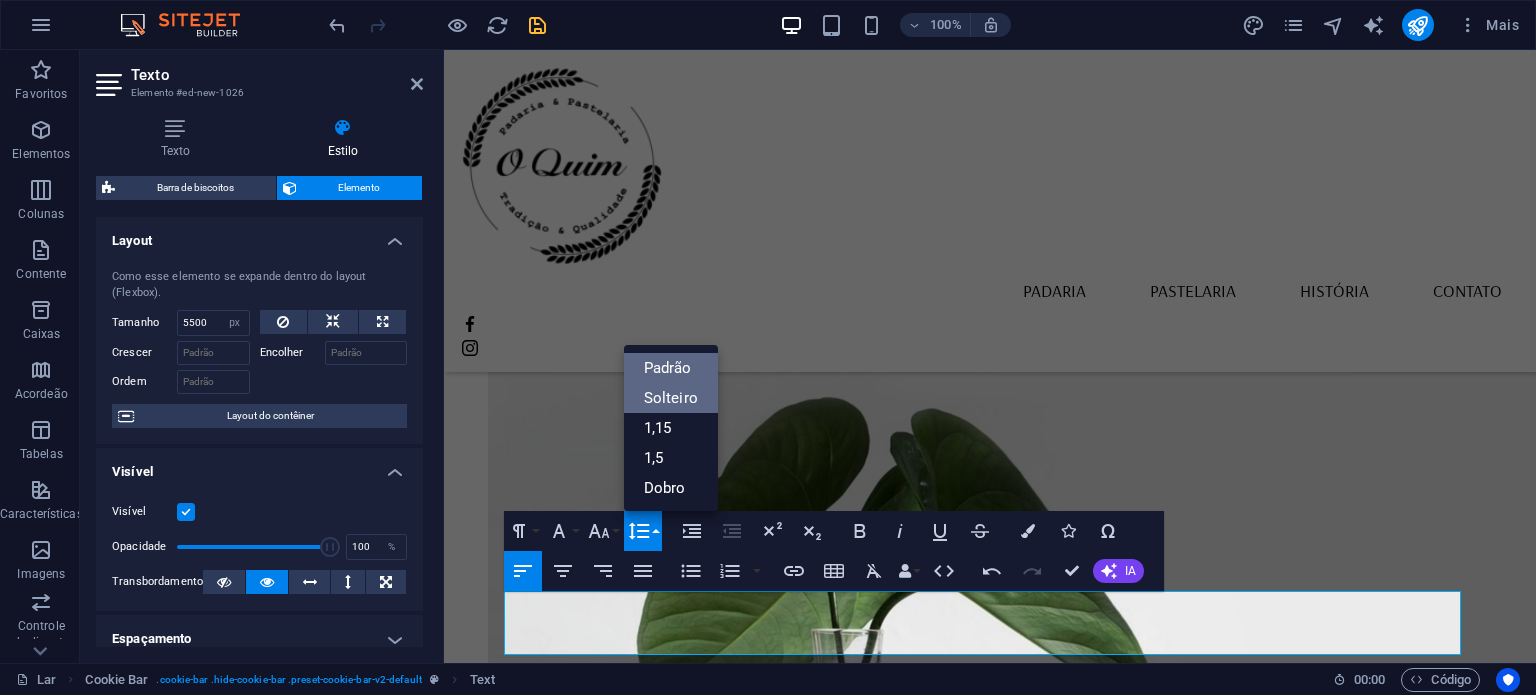 scroll, scrollTop: 0, scrollLeft: 0, axis: both 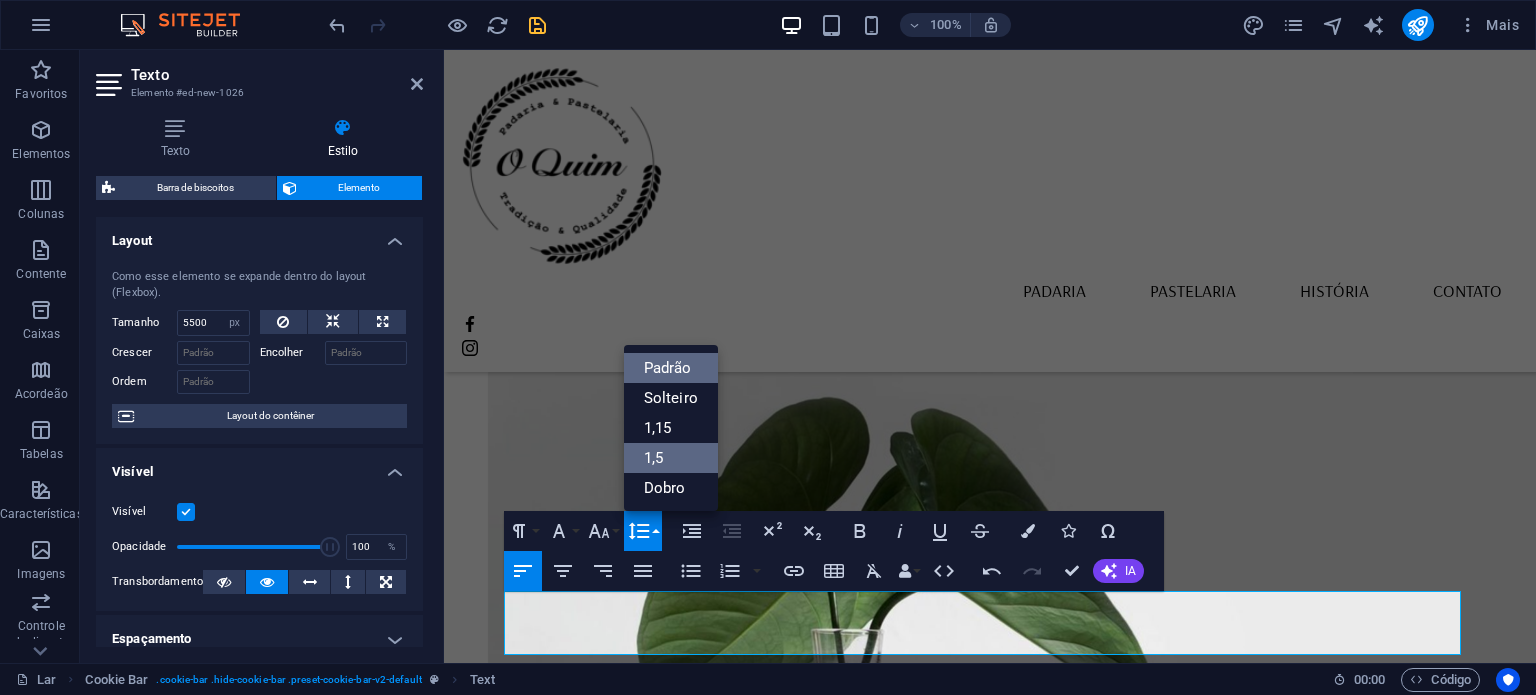 click on "1,5" at bounding box center [671, 458] 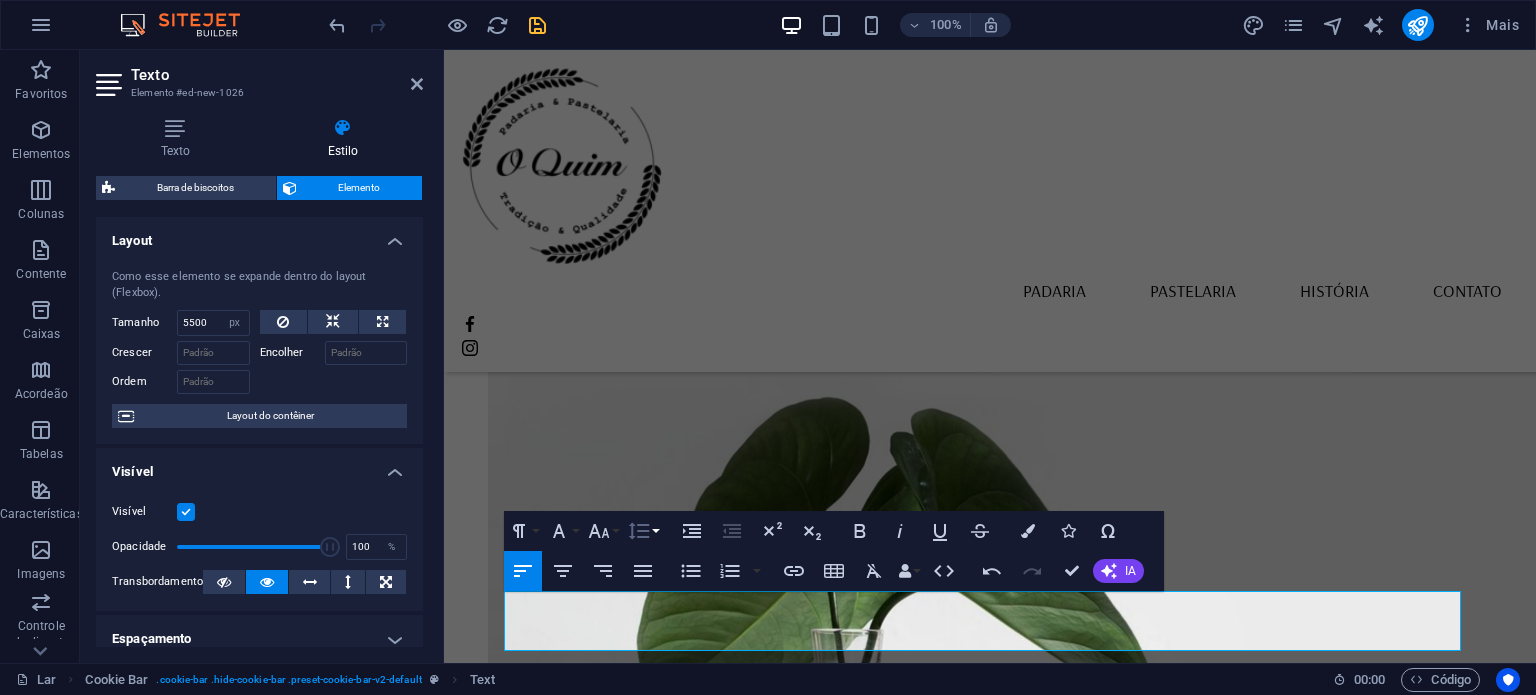 click 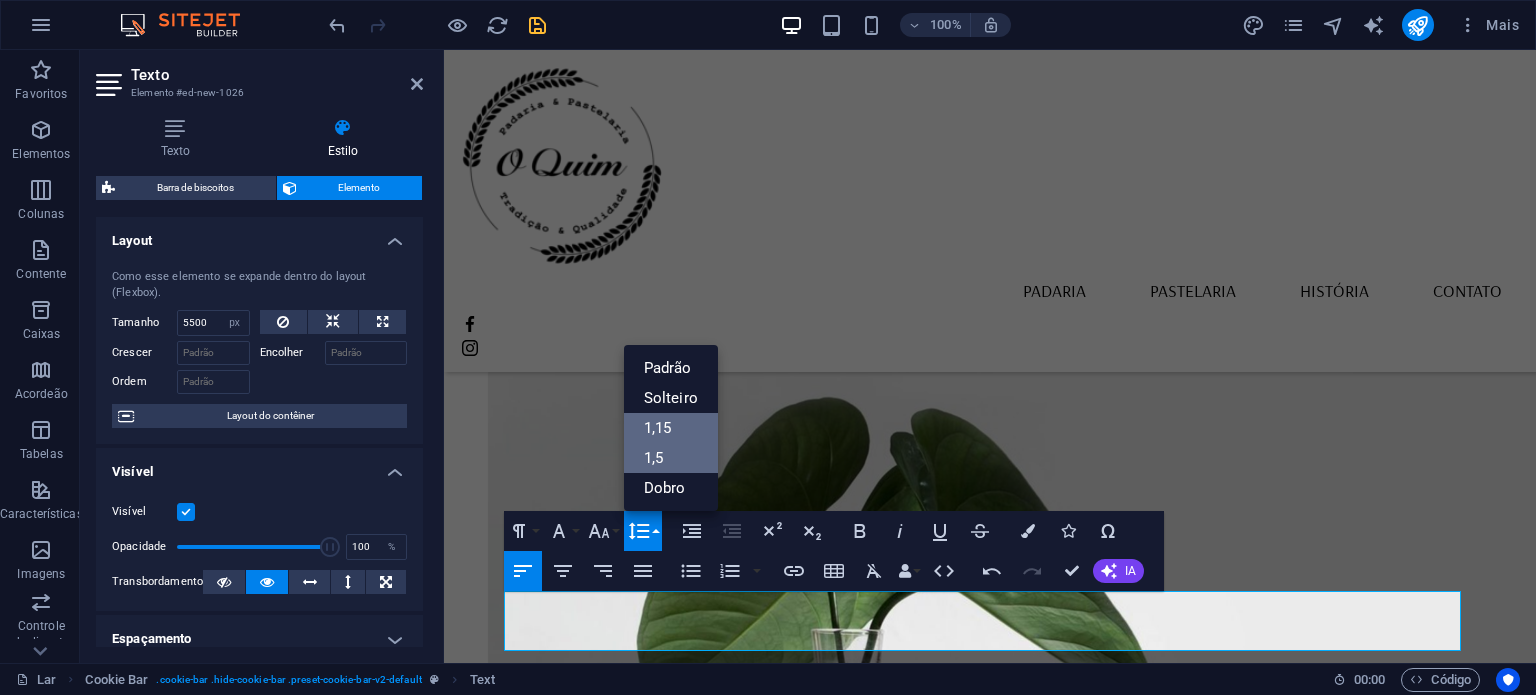 scroll, scrollTop: 0, scrollLeft: 0, axis: both 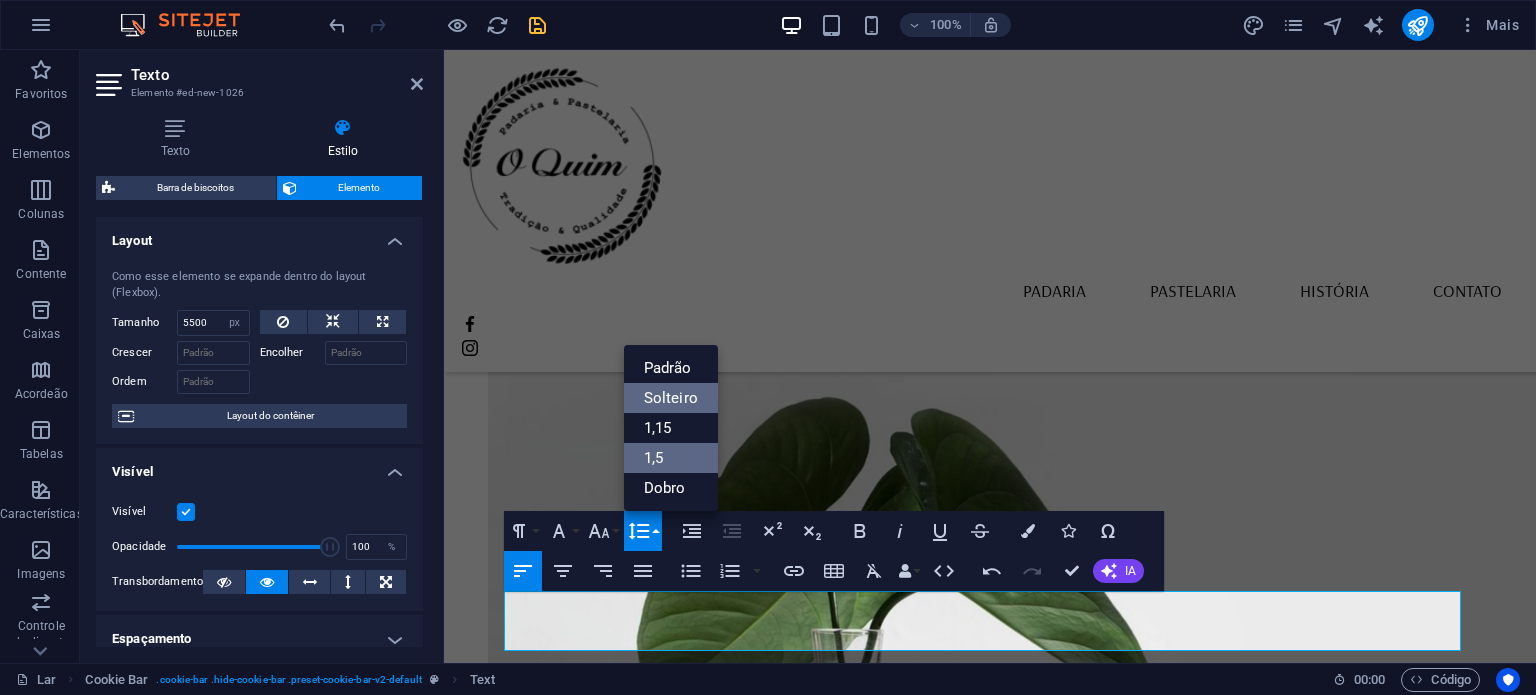 click on "Solteiro" at bounding box center [671, 398] 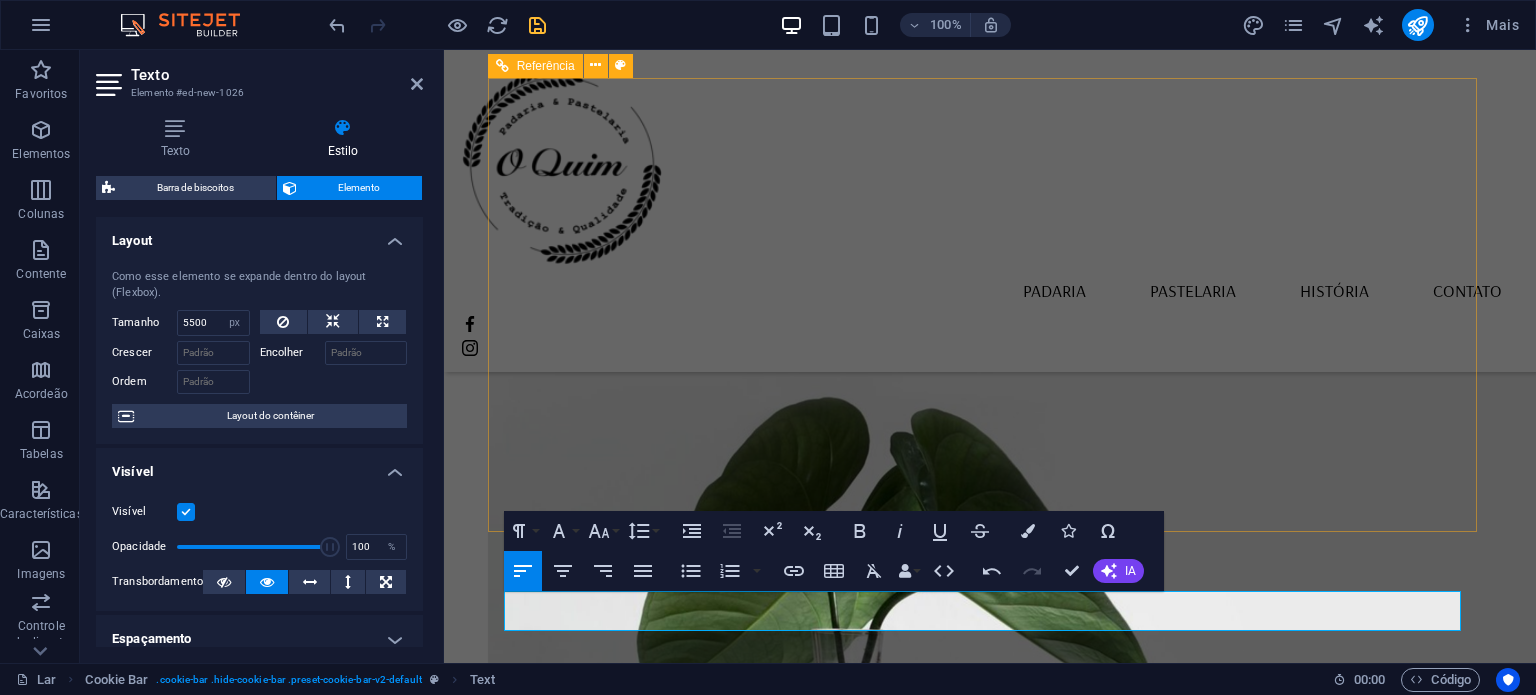click on "Localização Rua Padre Bento Pereira N40ª Borba 7150-139 Aviso Legal Política         de Privacidade" at bounding box center (661, 1898) 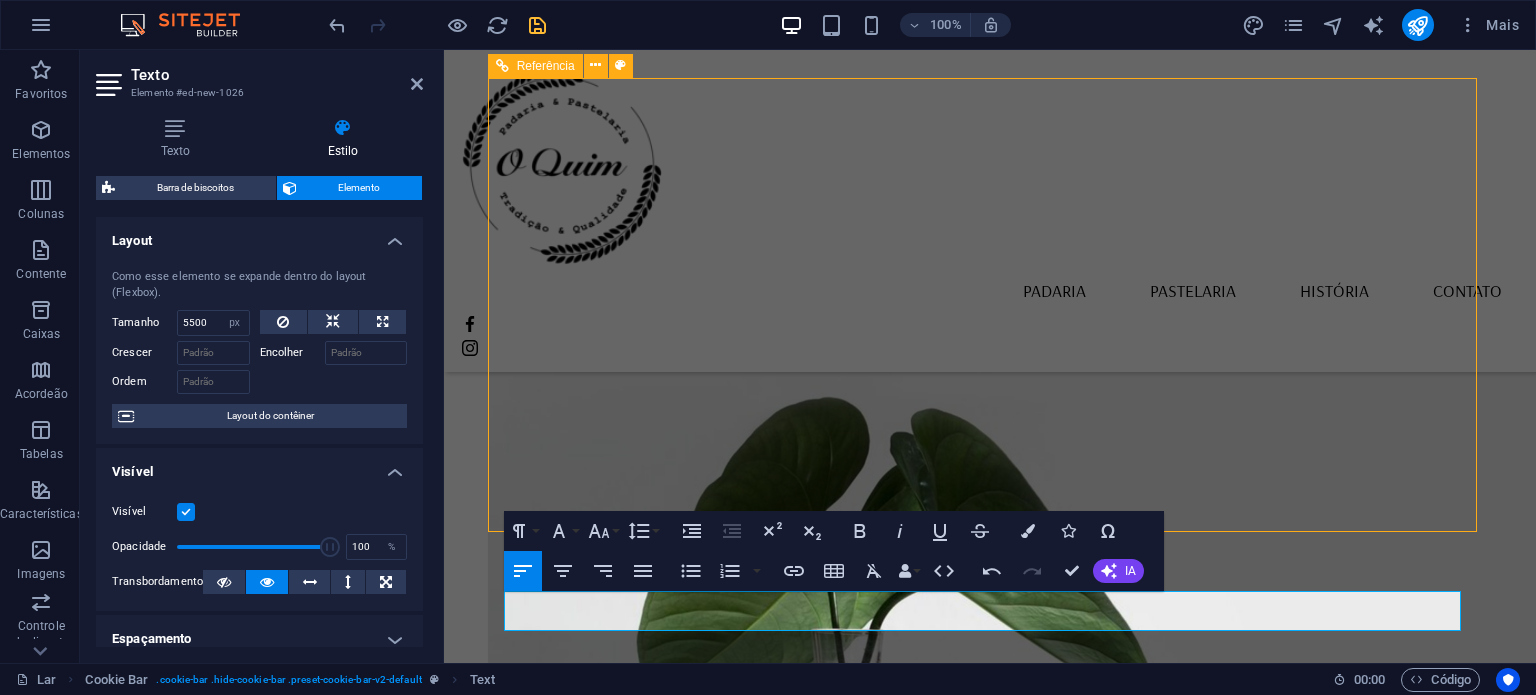 click on "Localização Rua Padre Bento Pereira N40ª Borba 7150-139 Aviso Legal Política         de Privacidade" at bounding box center [661, 1898] 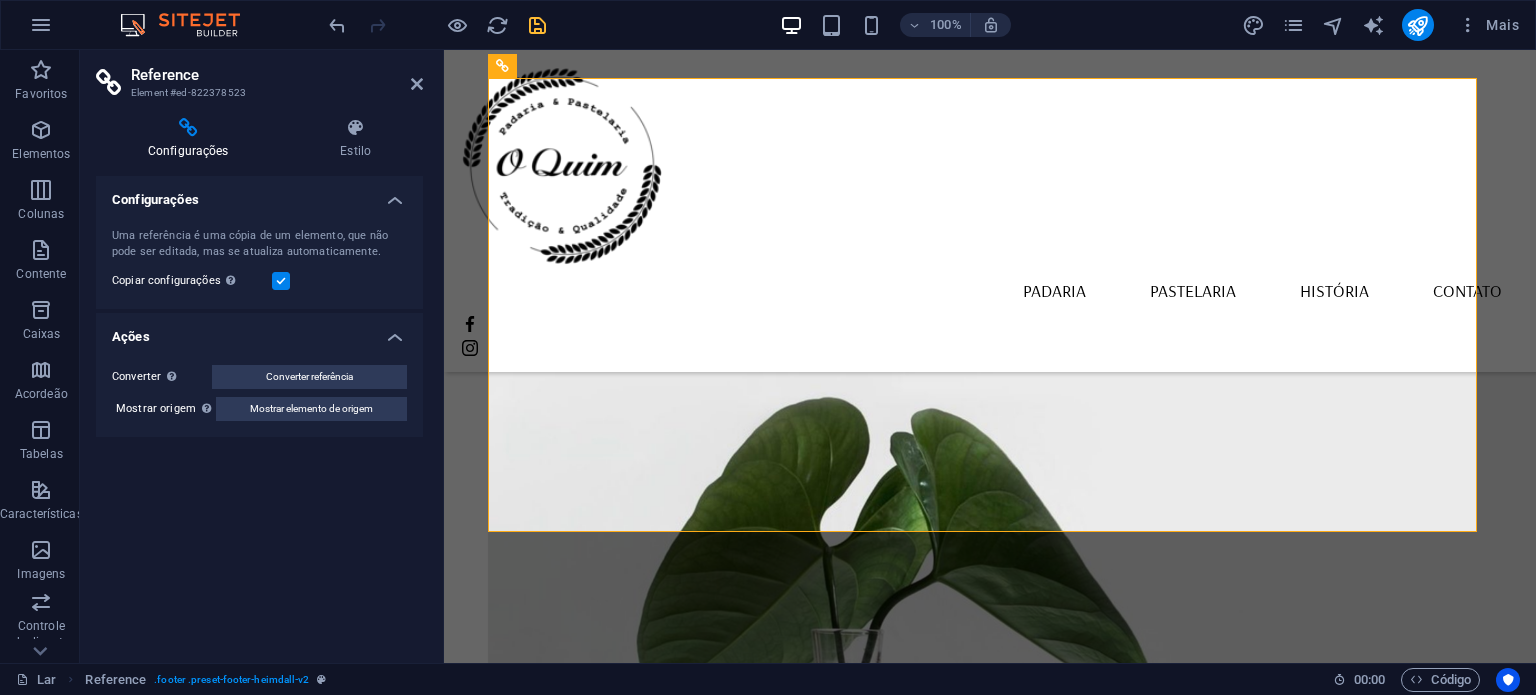 click on "Configurações Uma referência é uma cópia de um elemento, que não pode ser editada, mas se atualiza automaticamente. Copiar configurações Use as mesmas configurações (flexibilidade, animação, posição, estilo) do elemento de destino de referência Ações Converter Converta a referência em um elemento separado. Todas as alterações subsequentes não afetarão o elemento referenciado inicialmente. Converter referência Mostrar origem Ir para o elemento referenciado. Se o elemento referenciado estiver em outra página, ele será aberto em uma nova aba. Mostrar elemento de origem" at bounding box center [259, 411] 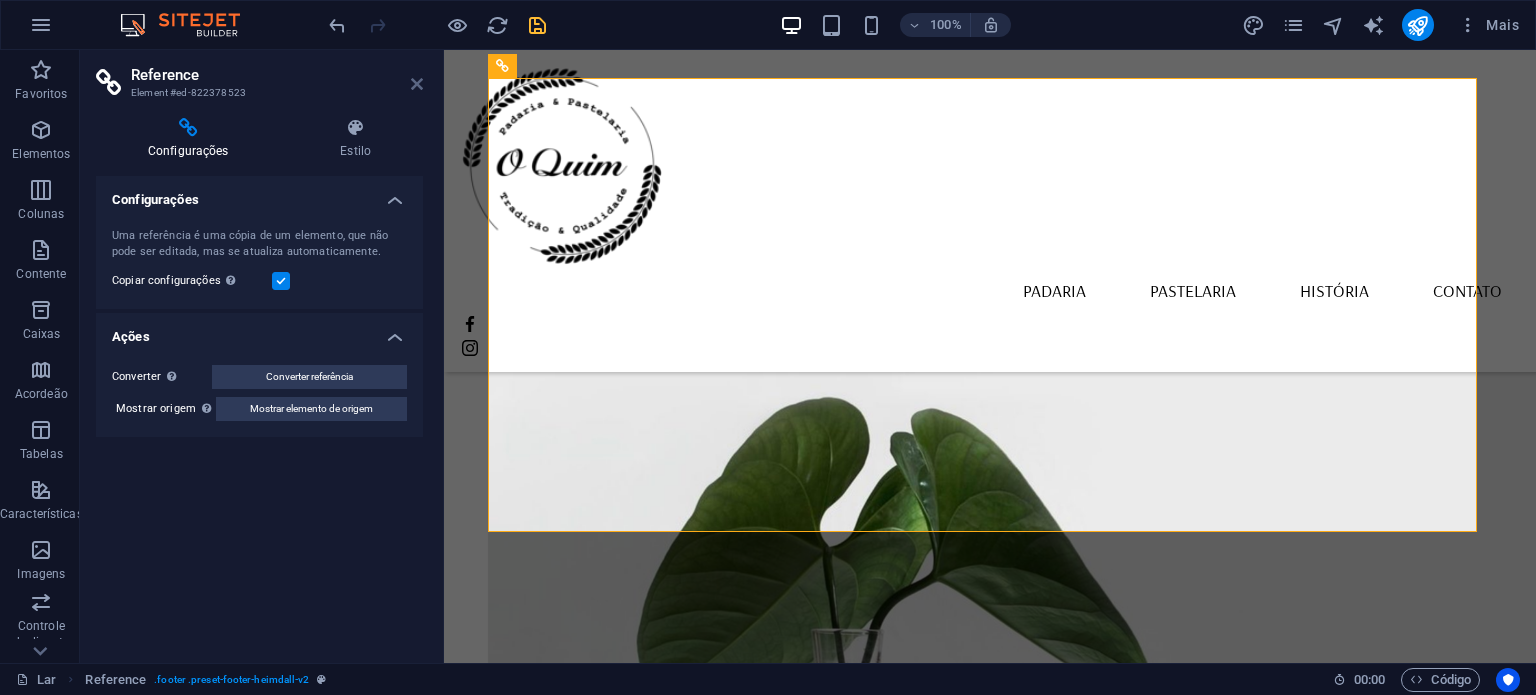 click at bounding box center (417, 84) 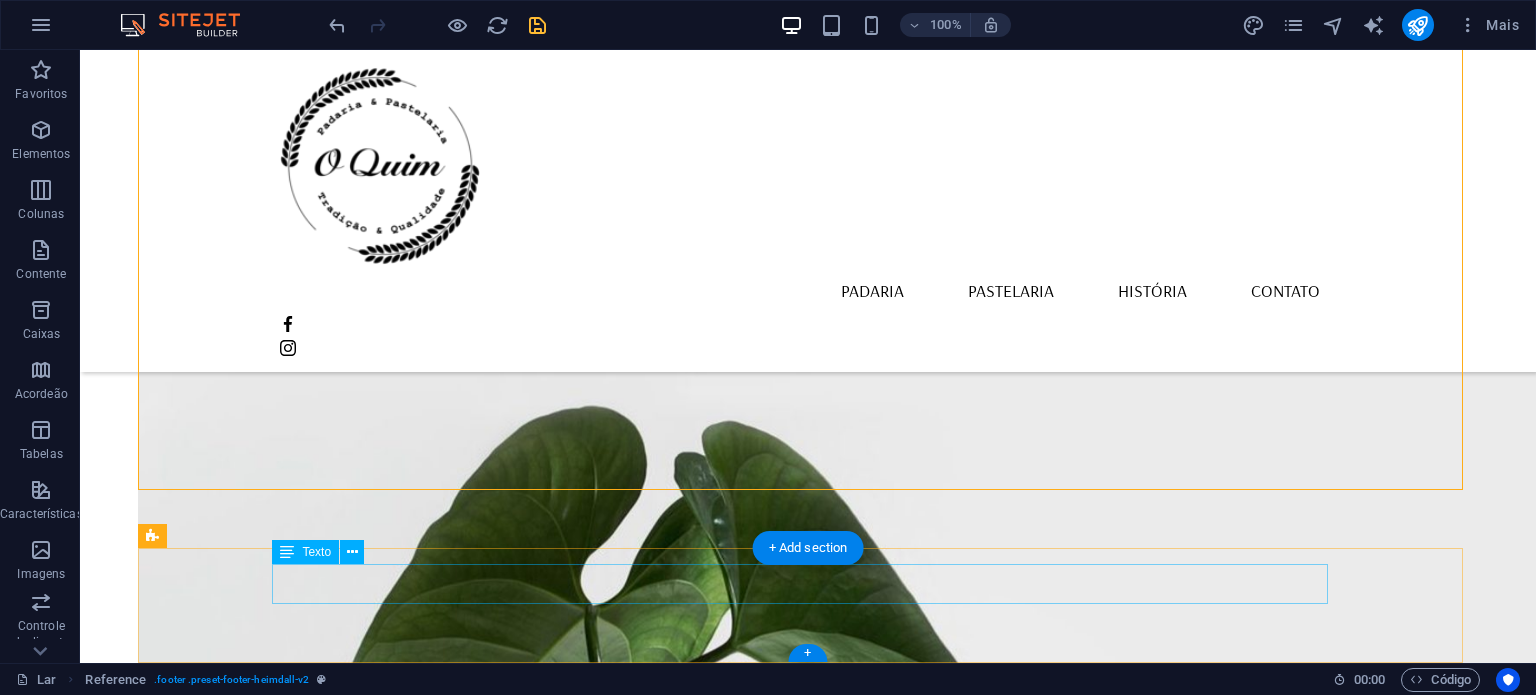 click on "Selecione "Aceitar tudo" para concordar com o uso de cookies e tecnologias semelhantes para aprimorar a navegação, a segurança, a análise dos dados e a personalização. Selecione "Gerenciar cookies" para mais opções ou para não participar." at bounding box center (808, 2519) 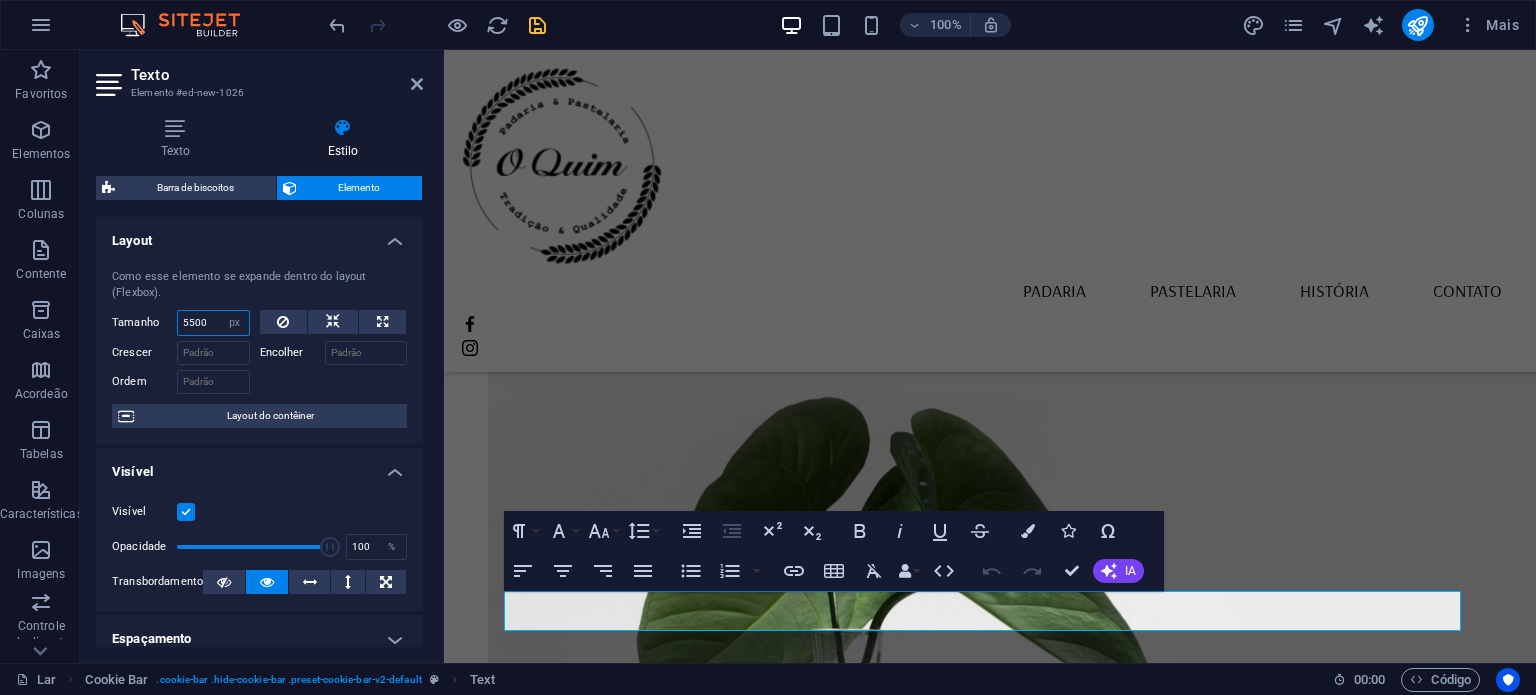 drag, startPoint x: 211, startPoint y: 319, endPoint x: 188, endPoint y: 323, distance: 23.345236 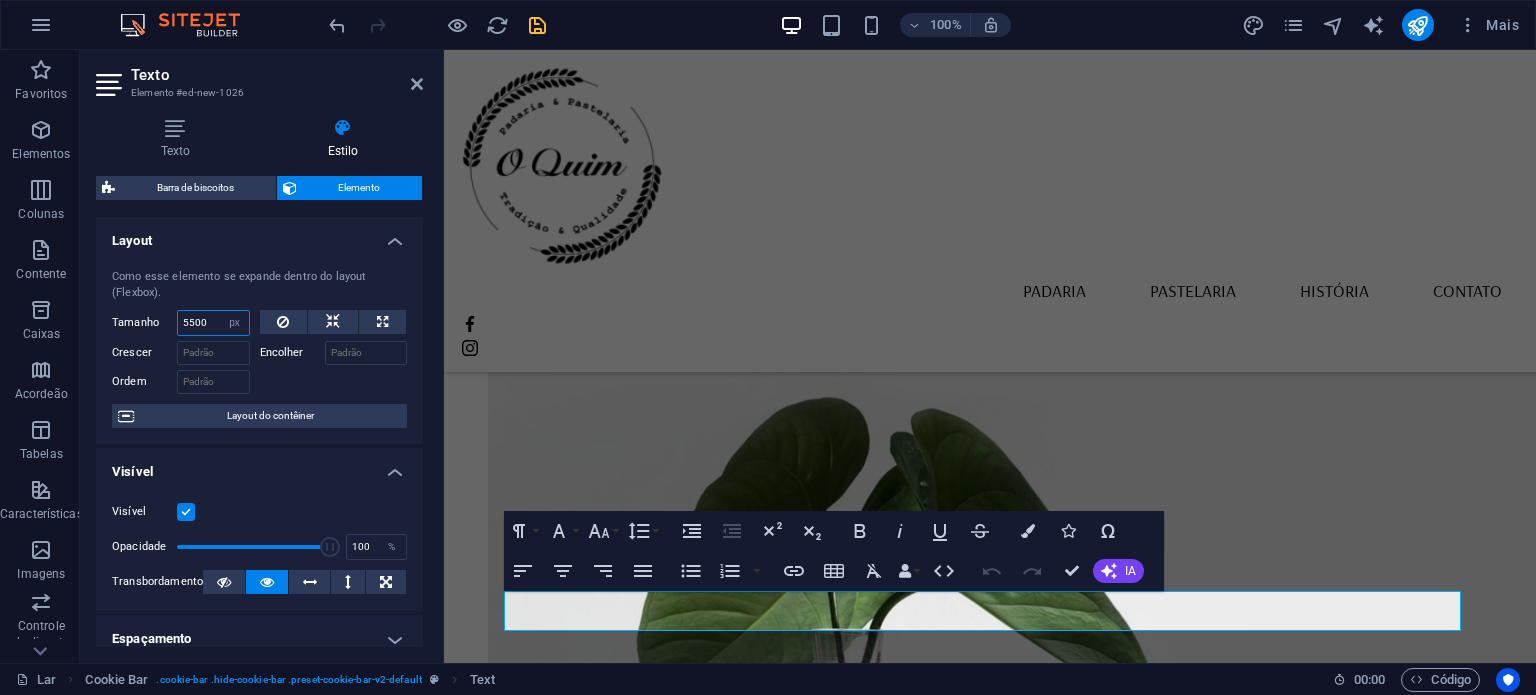 click on "5500" at bounding box center (213, 323) 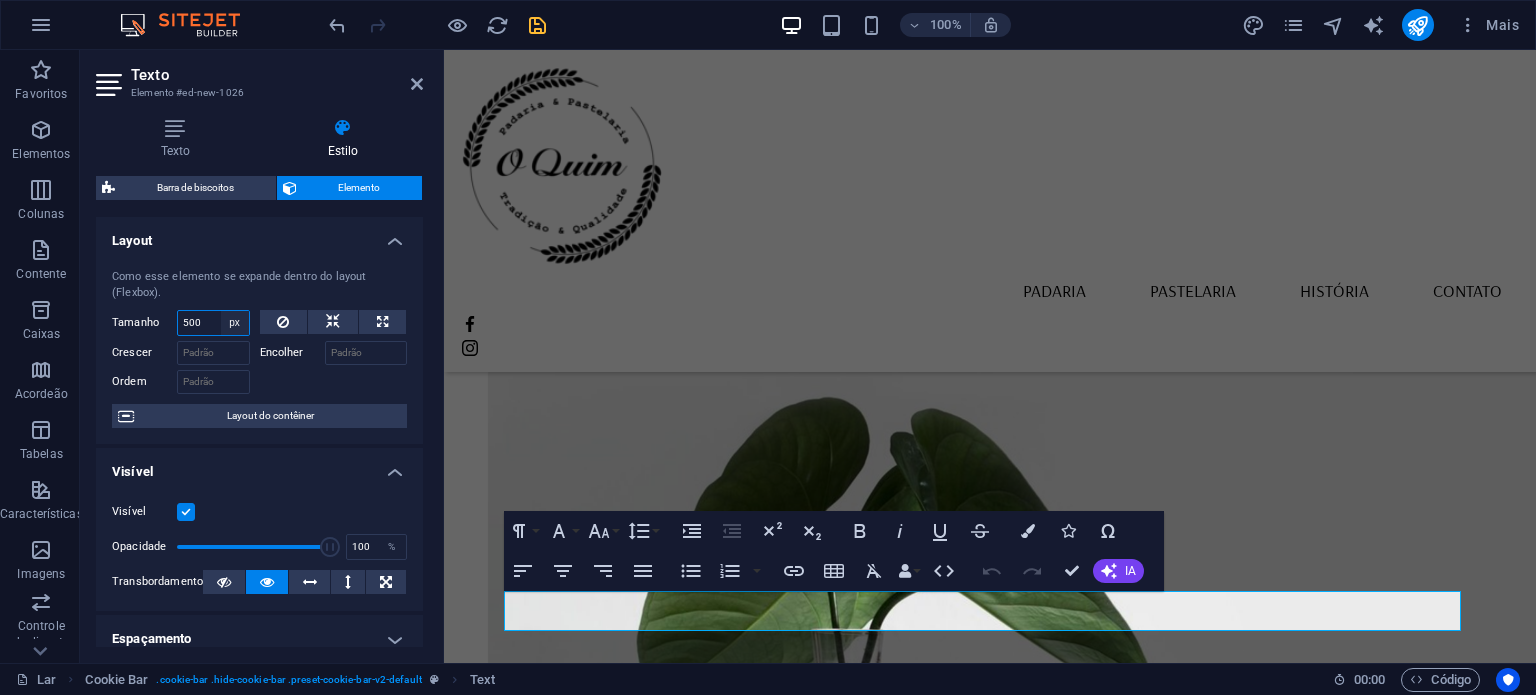 type on "5400" 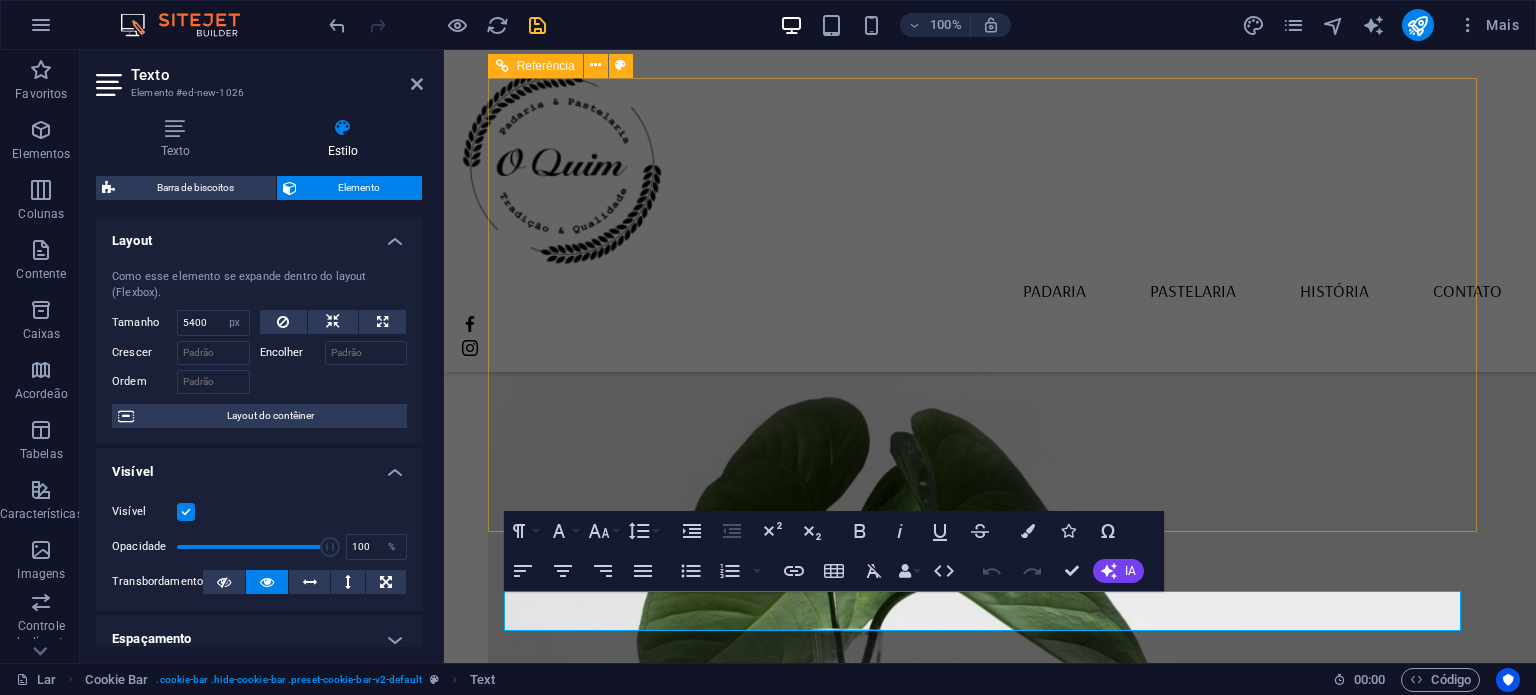 drag, startPoint x: 844, startPoint y: 383, endPoint x: 1210, endPoint y: 383, distance: 366 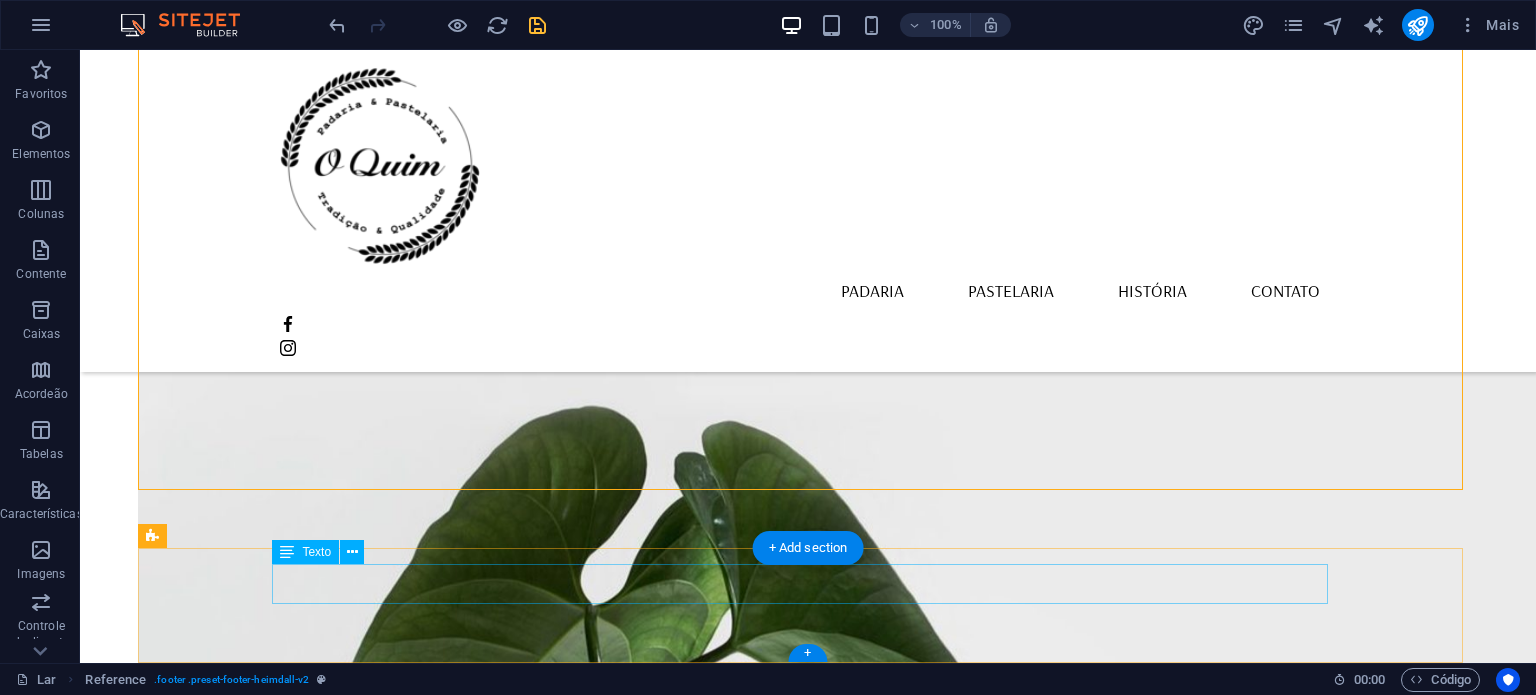 click on "Selecione "Aceitar tudo" para concordar com o uso de cookies e tecnologias semelhantes para aprimorar a navegação, a segurança, a análise dos dados e a personalização. Selecione "Gerenciar cookies" para mais opções ou para não participar." at bounding box center [808, 2519] 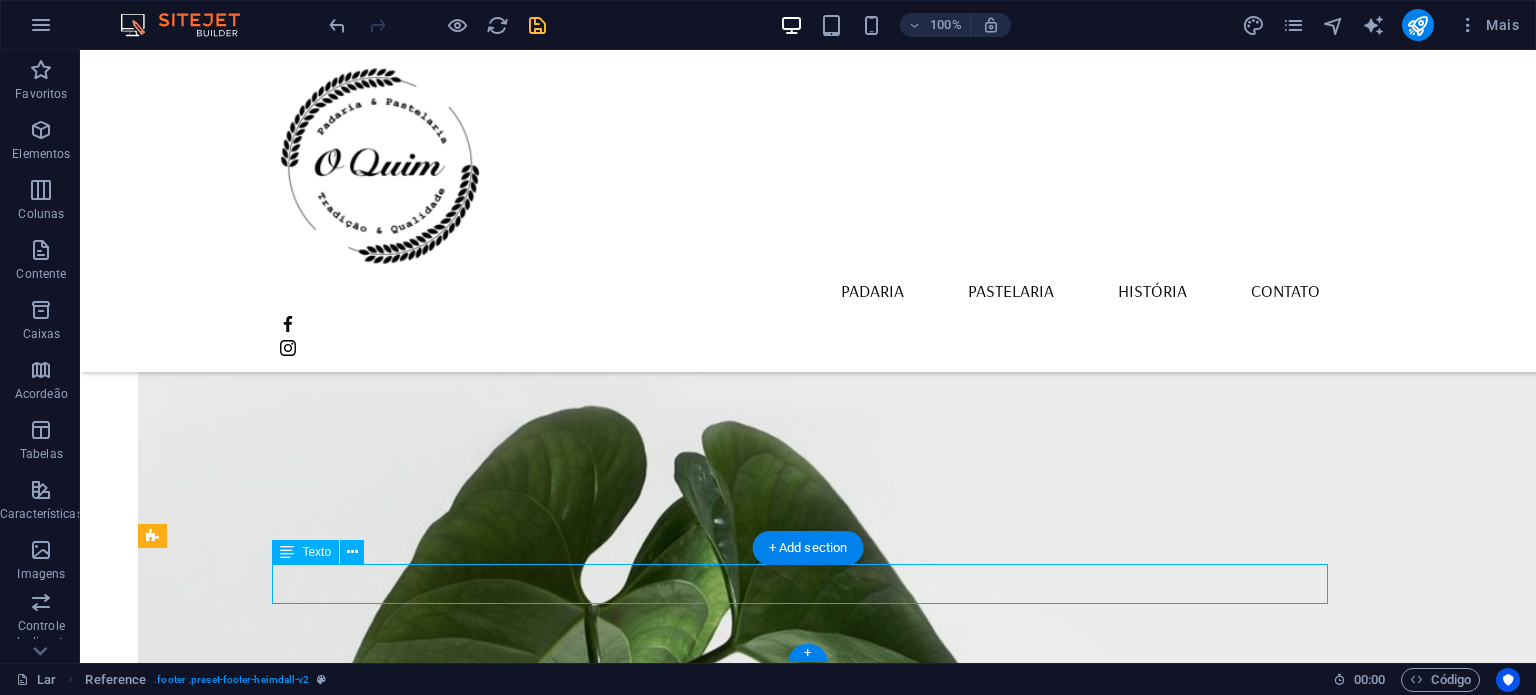 click on "Selecione "Aceitar tudo" para concordar com o uso de cookies e tecnologias semelhantes para aprimorar a navegação, a segurança, a análise dos dados e a personalização. Selecione "Gerenciar cookies" para mais opções ou para não participar." at bounding box center [808, 2519] 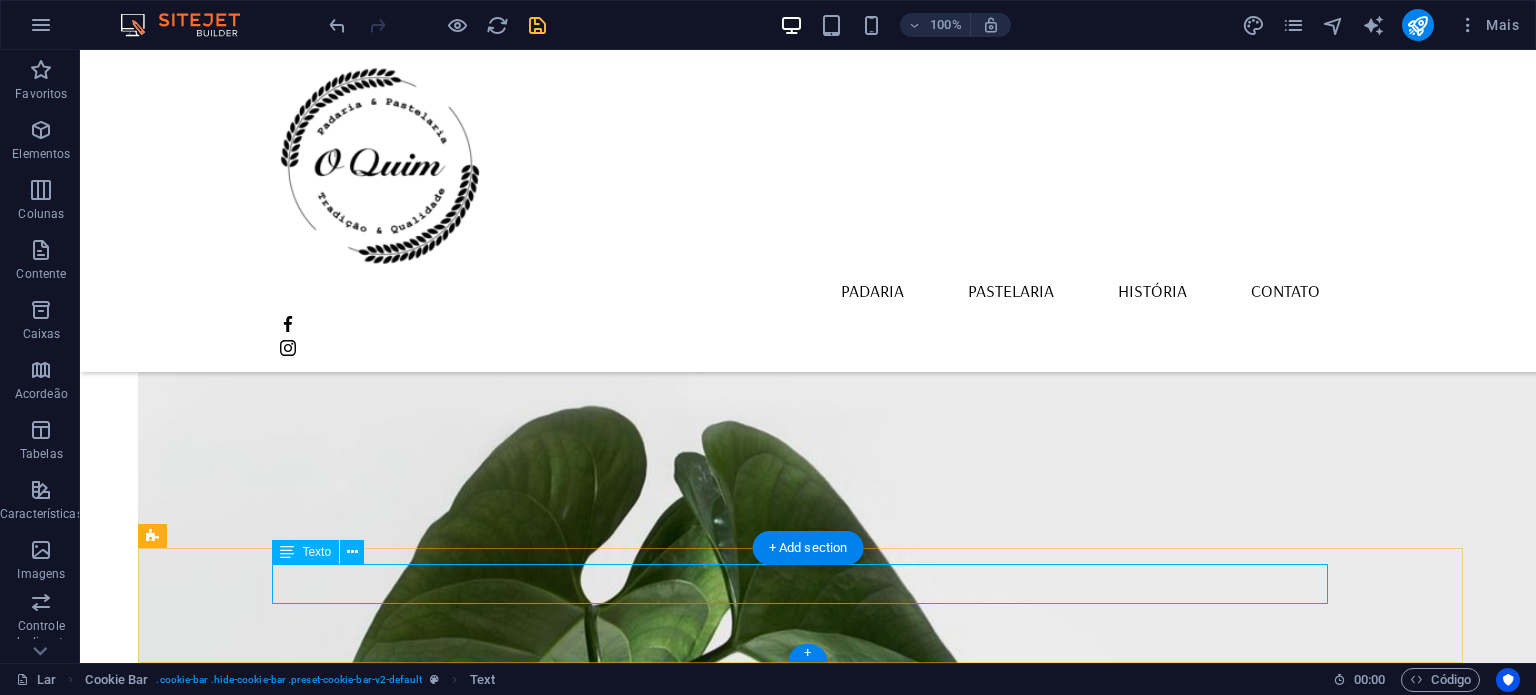 click on "Selecione "Aceitar tudo" para concordar com o uso de cookies e tecnologias semelhantes para aprimorar a navegação, a segurança, a análise dos dados e a personalização. Selecione "Gerenciar cookies" para mais opções ou para não participar." at bounding box center [808, 2519] 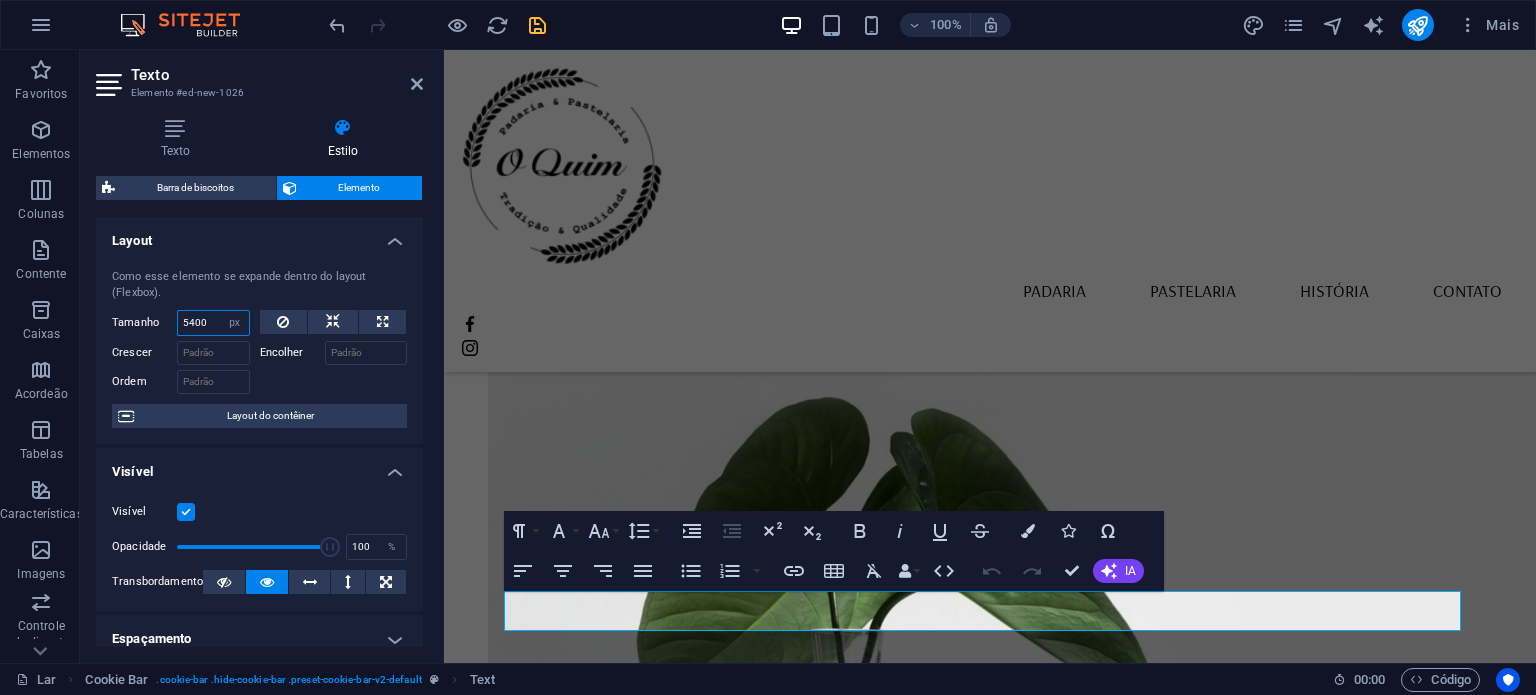 click on "5400" at bounding box center (213, 323) 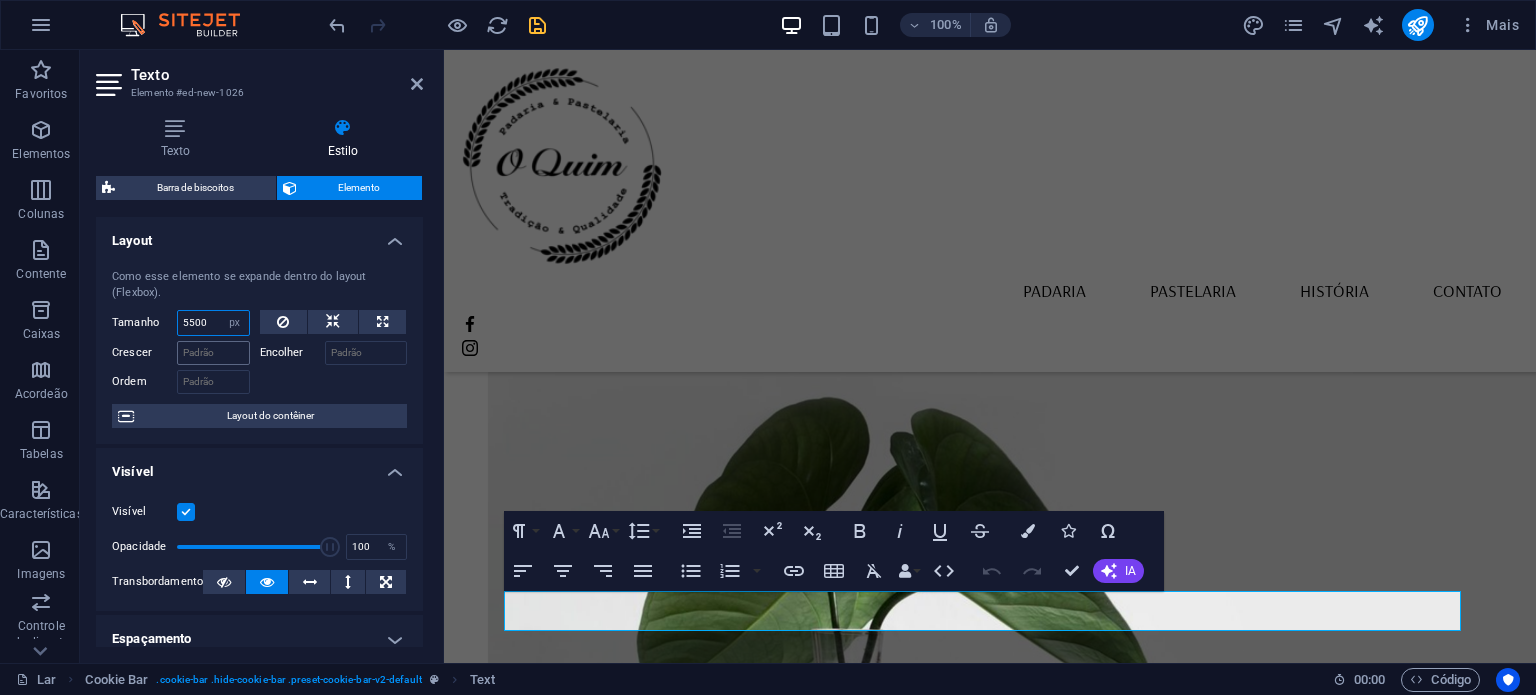 type on "5500" 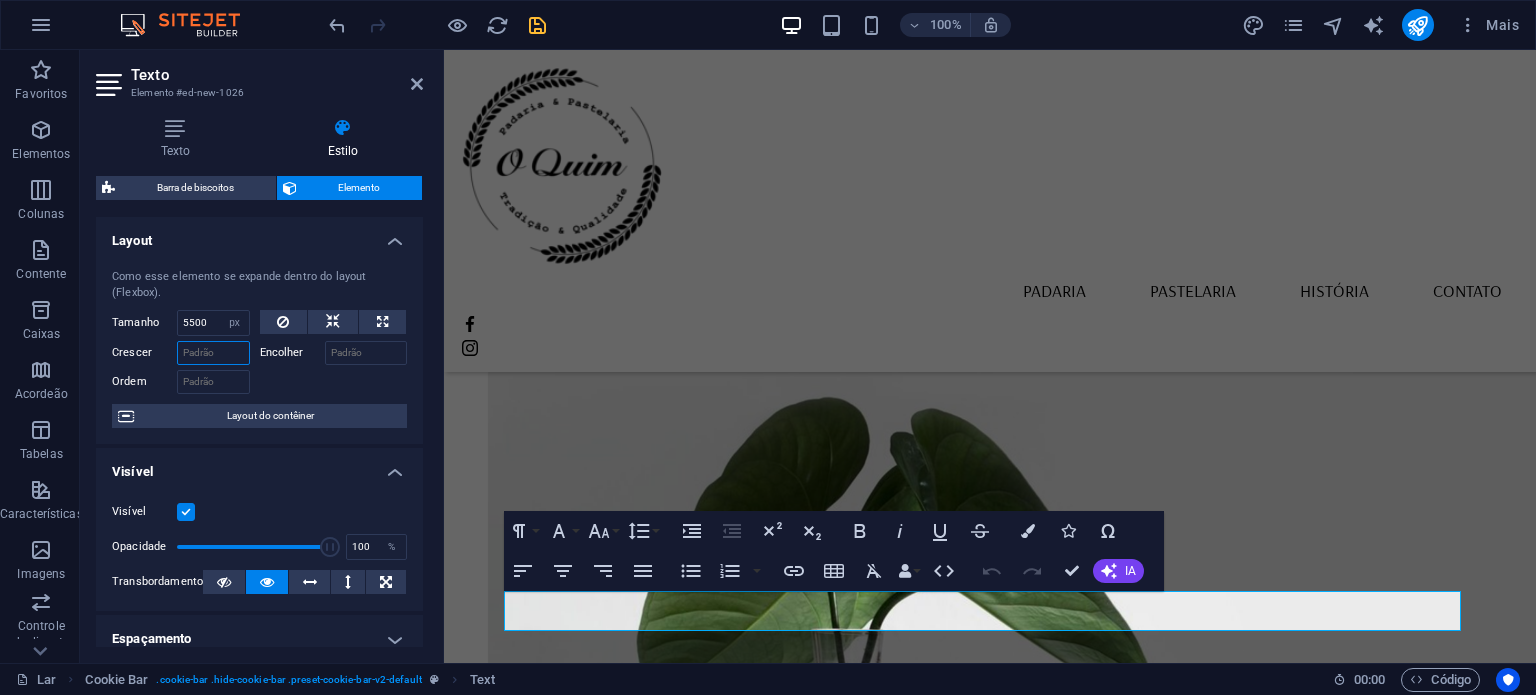 click on "Crescer" at bounding box center (213, 353) 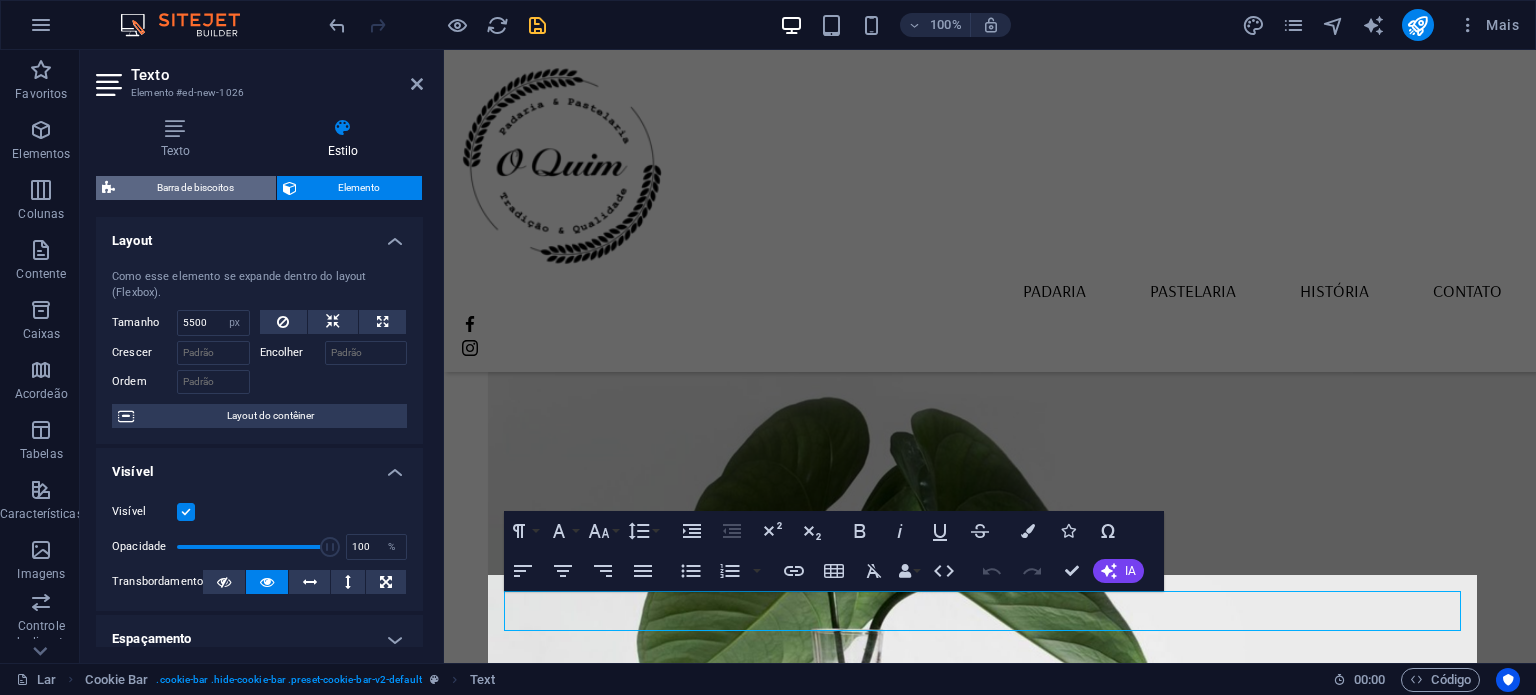 click on "Barra de biscoitos" at bounding box center (195, 188) 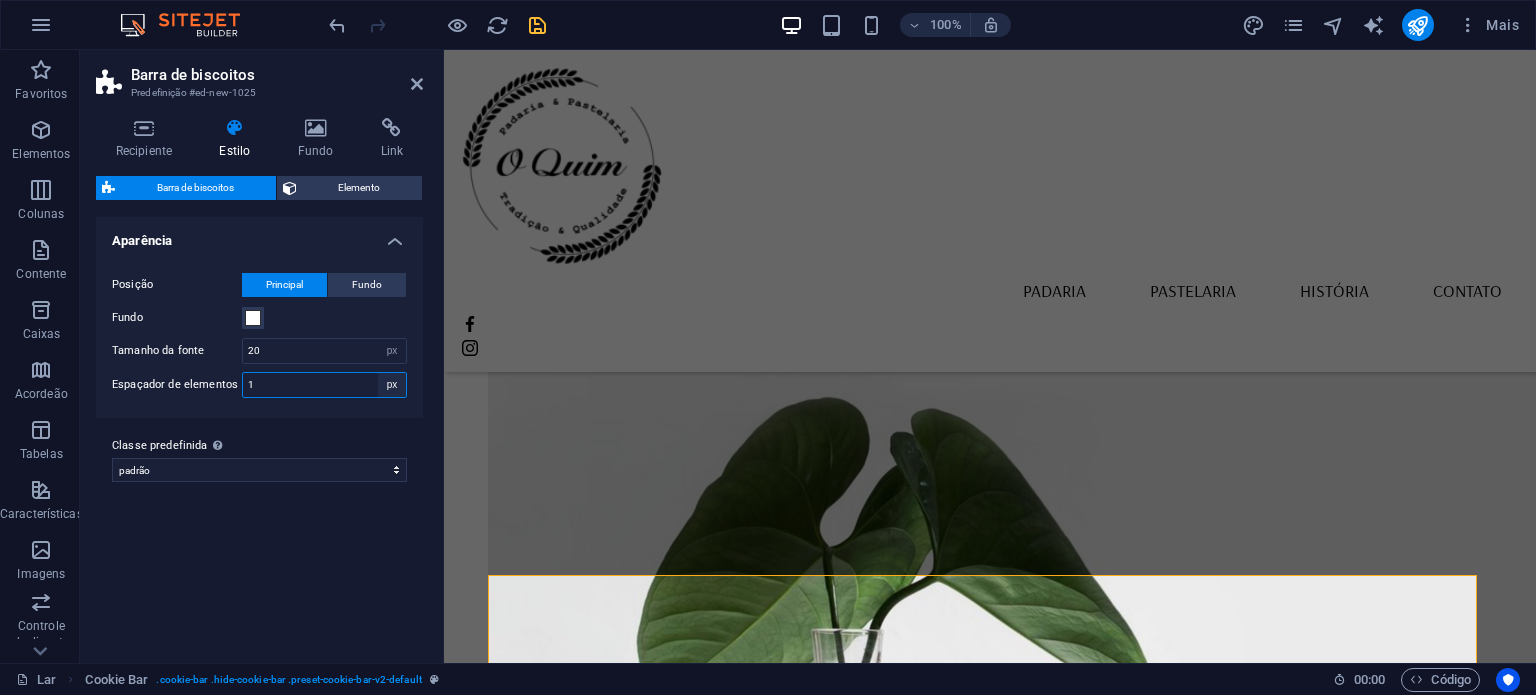 click on "px resto % vw vh" at bounding box center (392, 385) 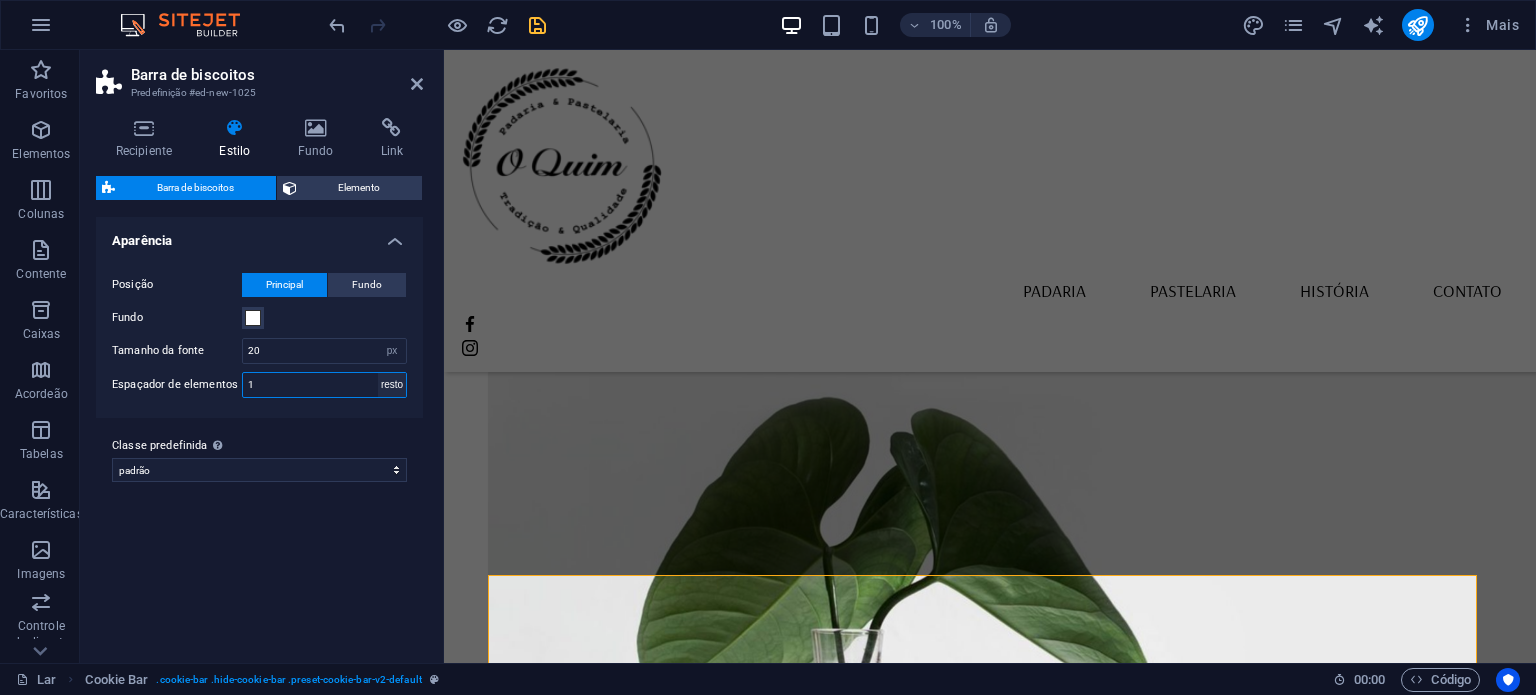 click on "px resto % vw vh" at bounding box center [392, 385] 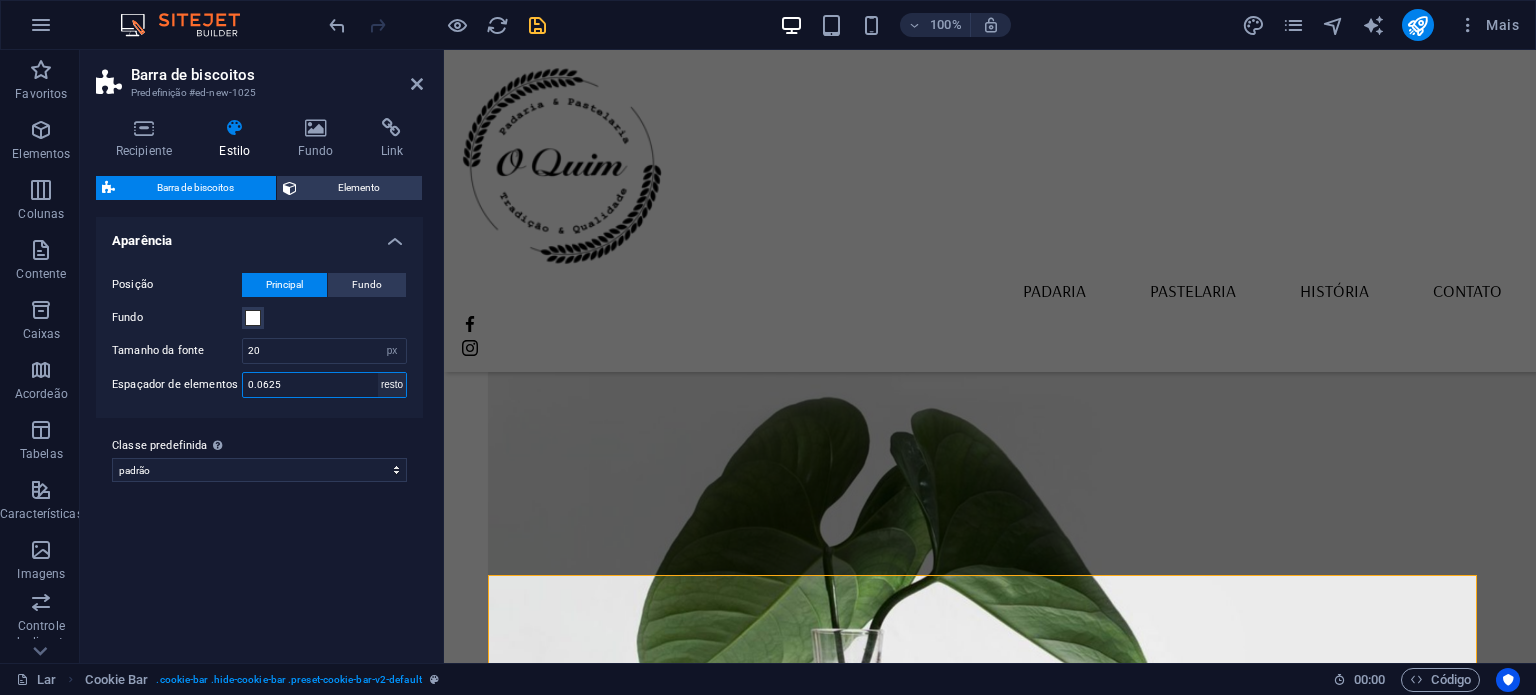 click on "px resto % vw vh" at bounding box center (392, 385) 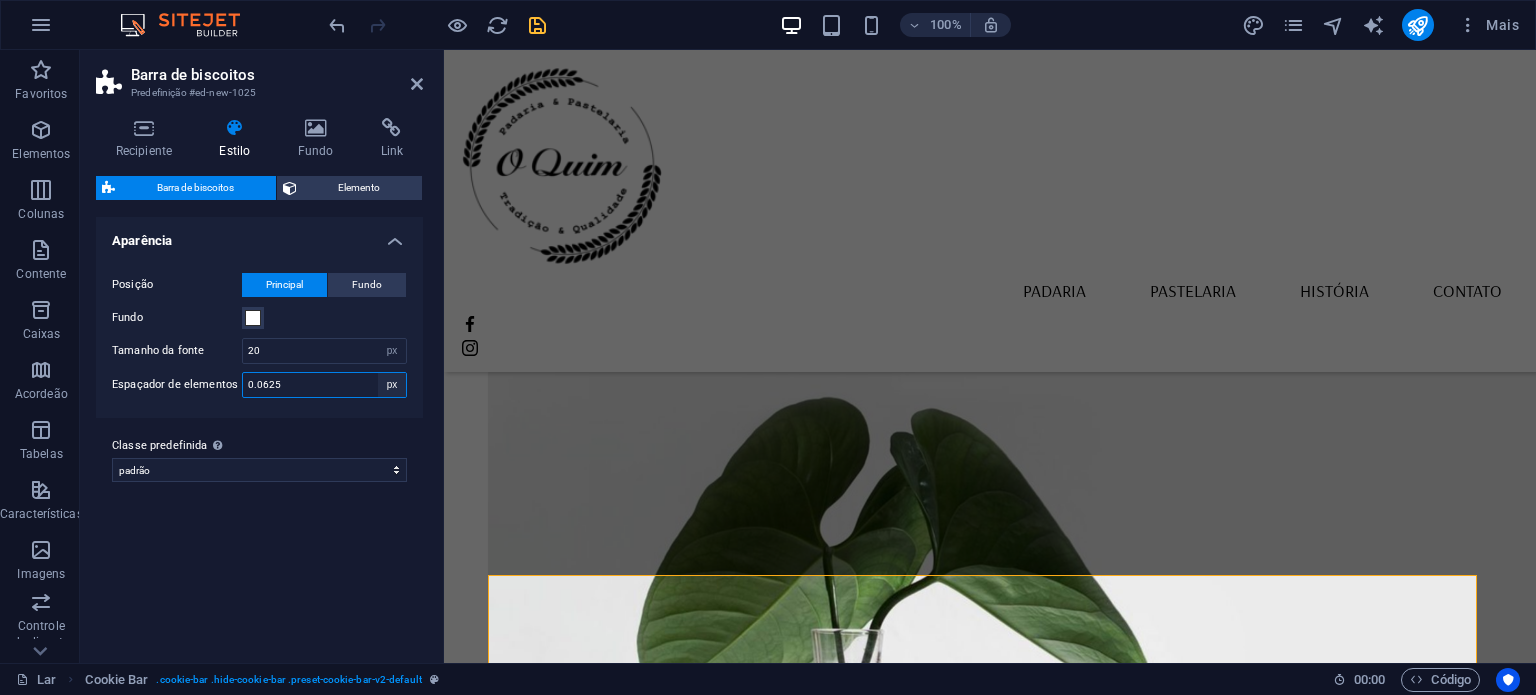 click on "px resto % vw vh" at bounding box center [392, 385] 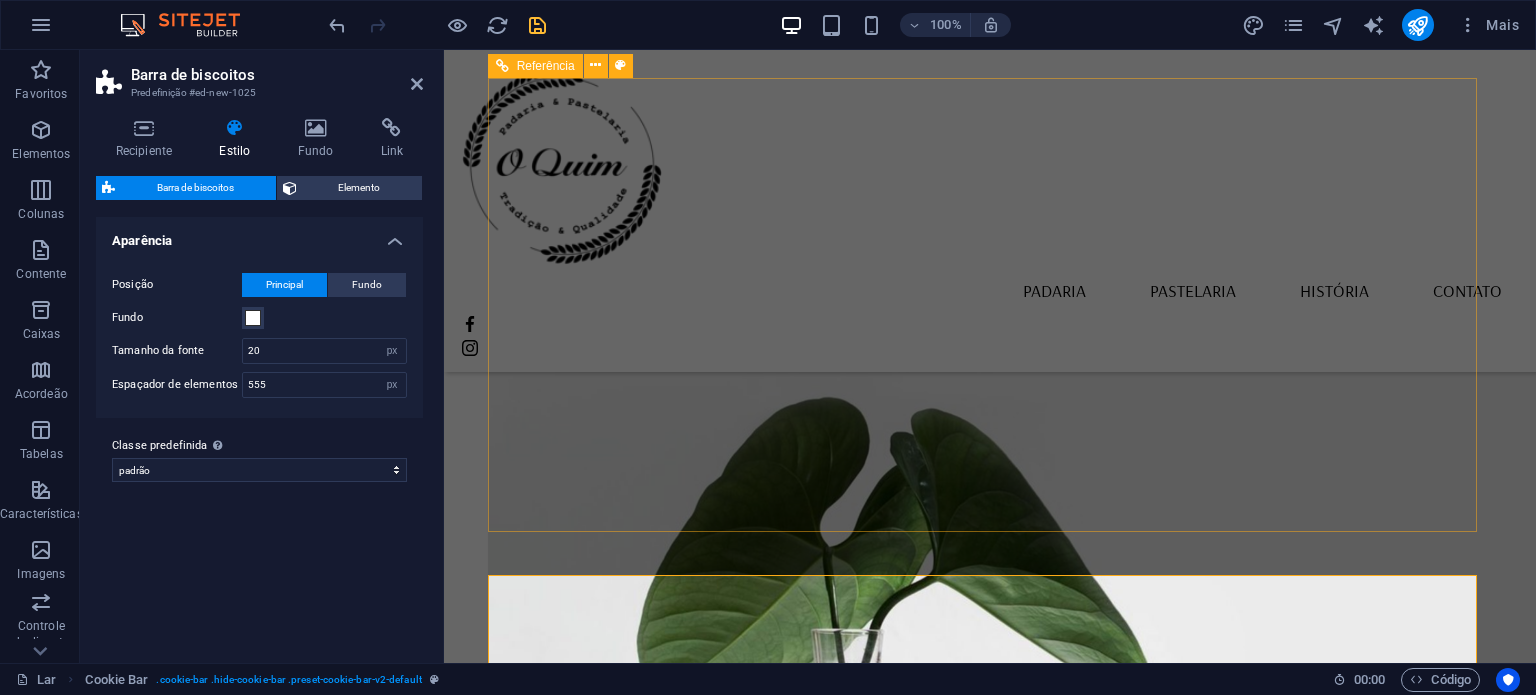 click on "Padaria Pastelaria História Contato O Algarvio Pão alentejano tradicional, feito à moda antiga, com fermentação natural e sabor autêntico. O verdadeiro pão do Alentejo, para saborear como antigamente. Coleção Produto Contate-nos Solte o conteúdo aqui ou  Adicionar elementos  Colar área de transferência 10% de desconto Lorem ipsum dolor sit amet, consectetuer adipiscing elit. Enean commodo ligula eget dolor. Enéias massa. Cum sociis natoque penatibus et magnis dis parturient montes. Lorem ipsum dolor sit amet, consectetuer adipiscing elit. Enean commodo ligula eget dolor. Enéias massa. Cum sociis natoque penatibus et magnis dis parturient montes. Obtenha seu Cartão de Membro Solte o conteúdo aqui ou  Adicionar elementos  Colar área de transferência Localização Rua Padre Bento Pereira N40ª Borba 7150-139 Aviso Legal Política         de Privacidade   Horário De segunda a sexta         Das 5h30 às 13h Sábado          Fechado   Domingo         das 6h às 12h  Contatos   OK" at bounding box center [990, 293] 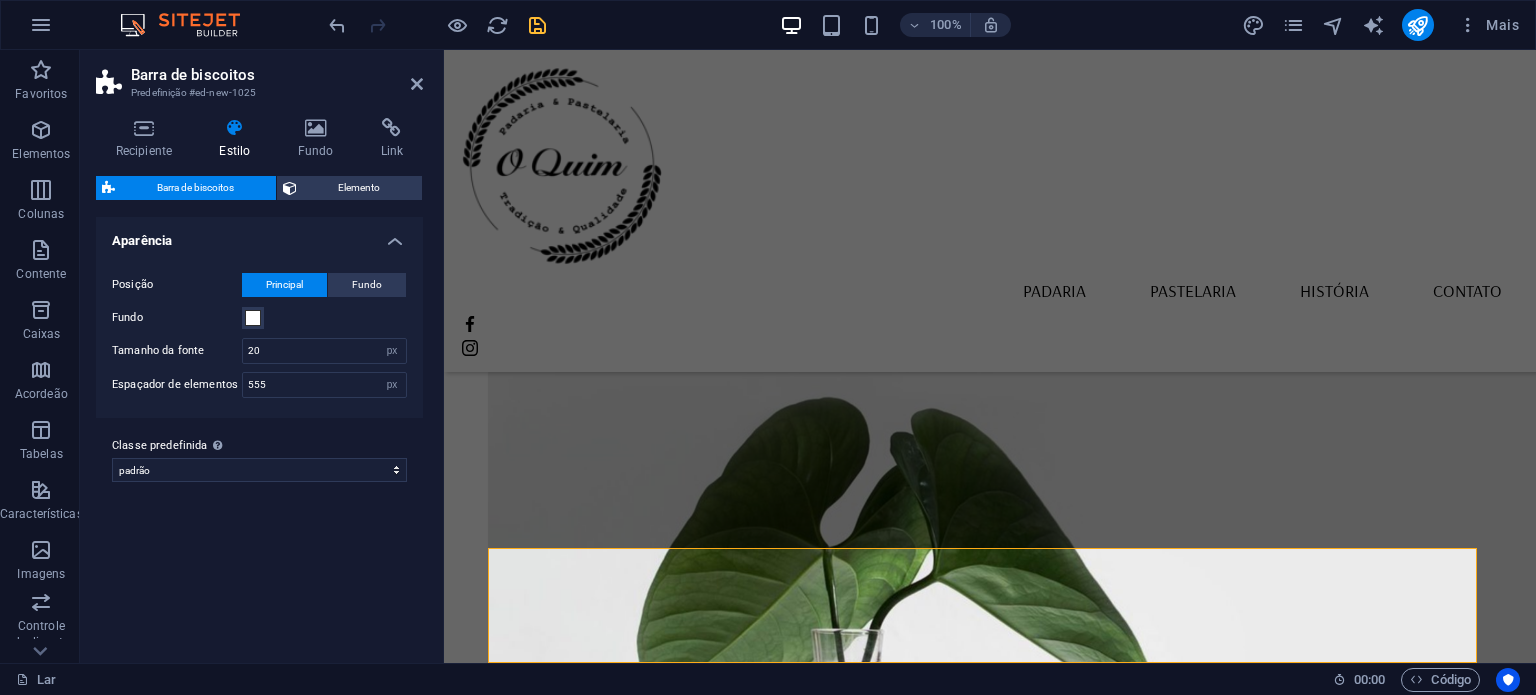 scroll, scrollTop: 2143, scrollLeft: 0, axis: vertical 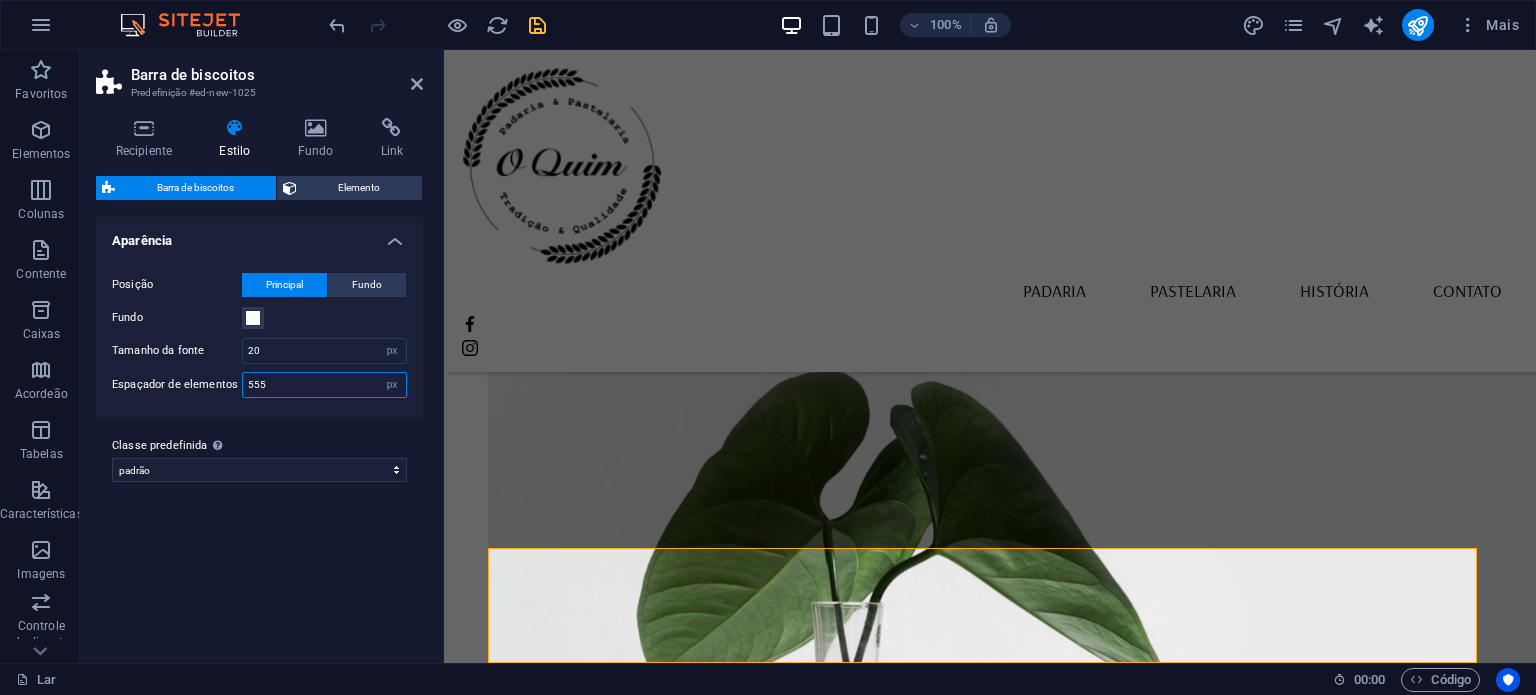 drag, startPoint x: 292, startPoint y: 389, endPoint x: 201, endPoint y: 388, distance: 91.00549 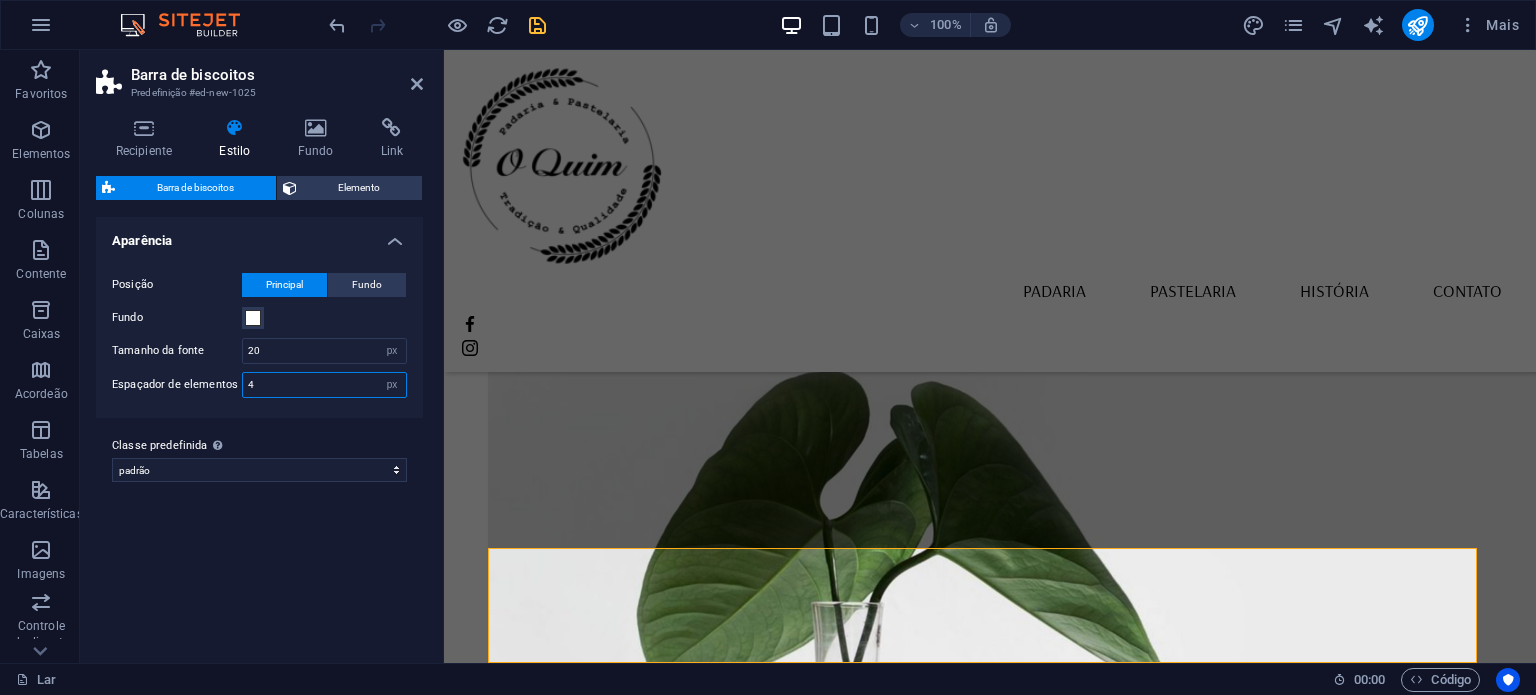 click on "4" at bounding box center (324, 385) 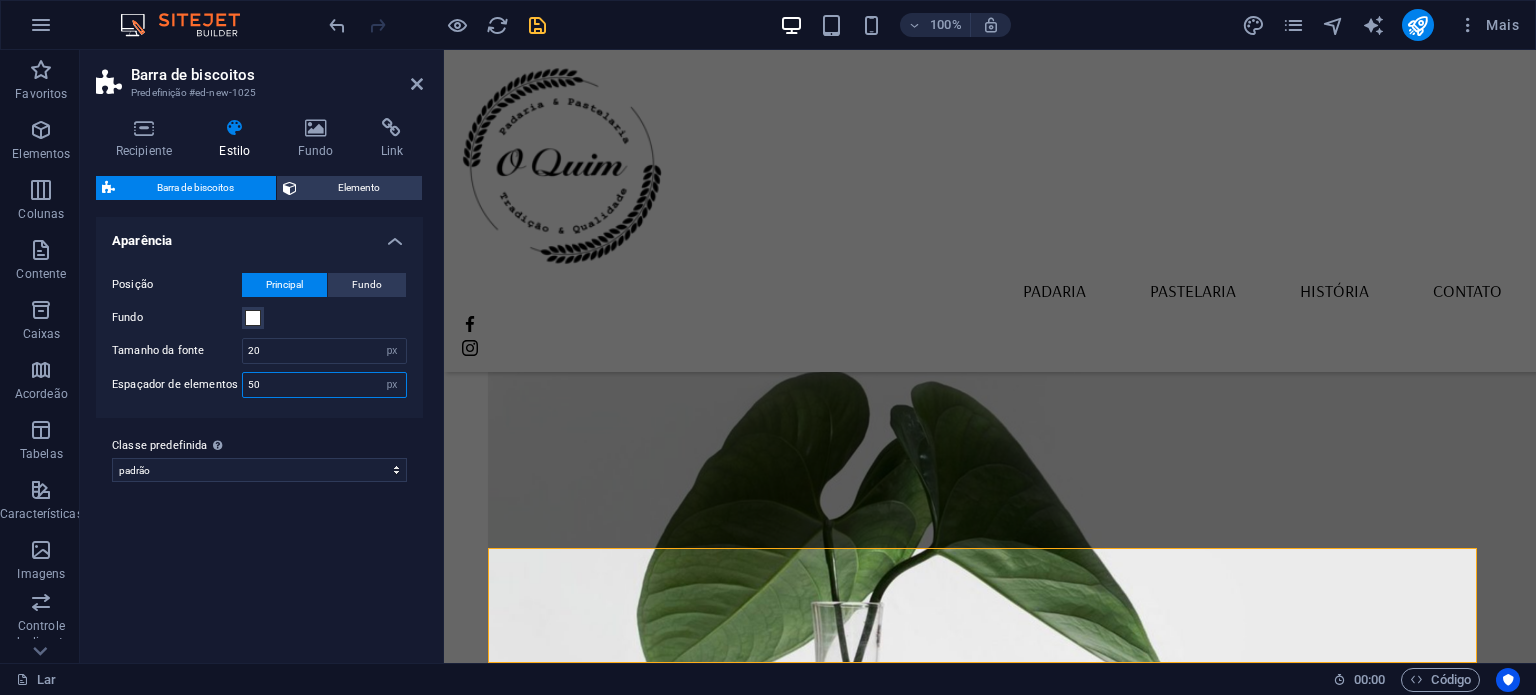 click on "50" at bounding box center [324, 385] 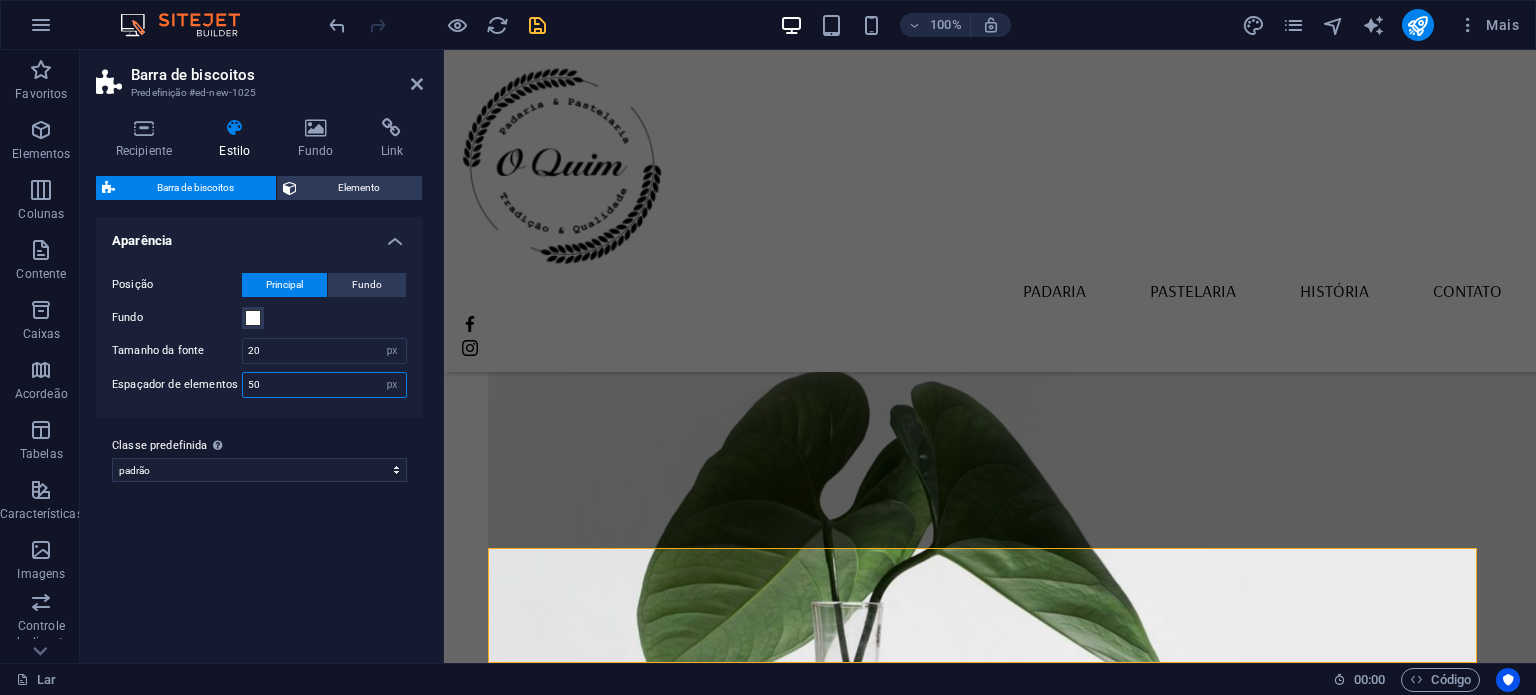 click on "50" at bounding box center (324, 385) 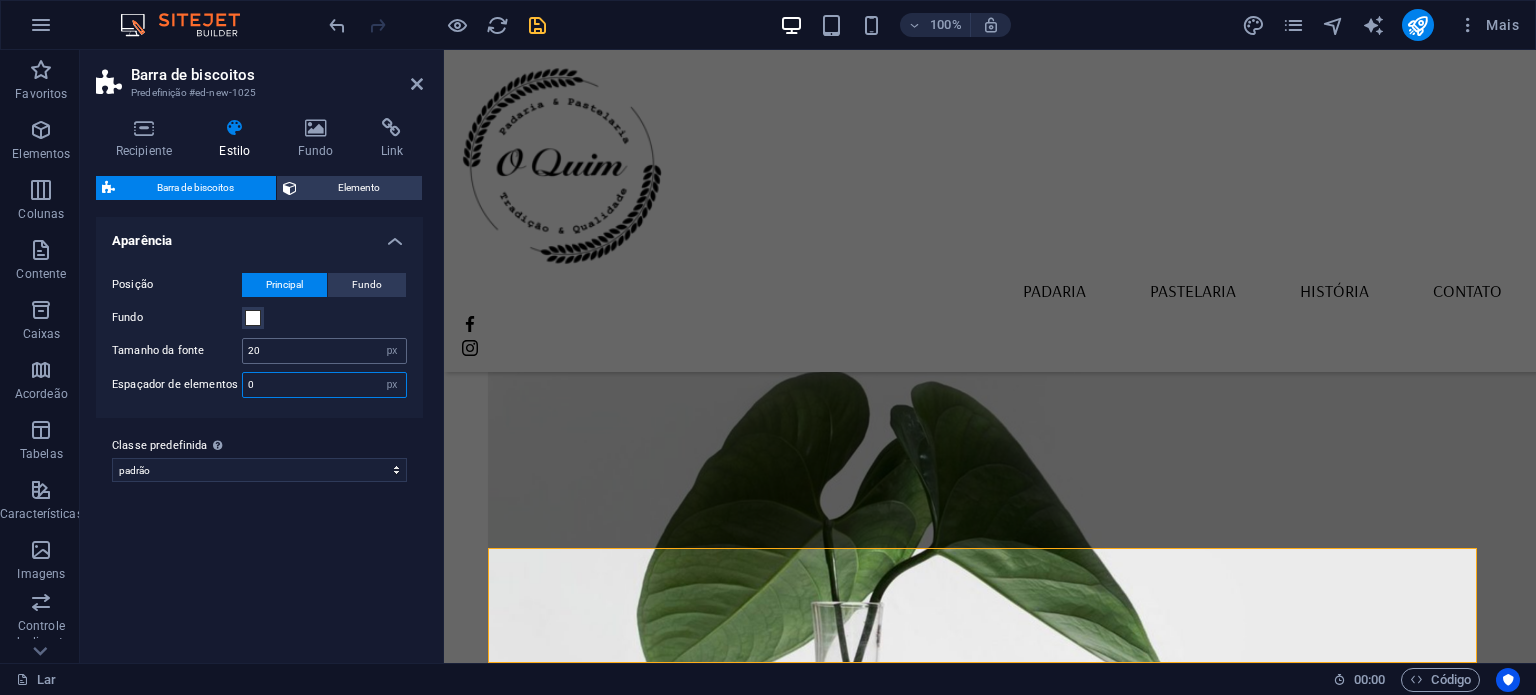 type on "0" 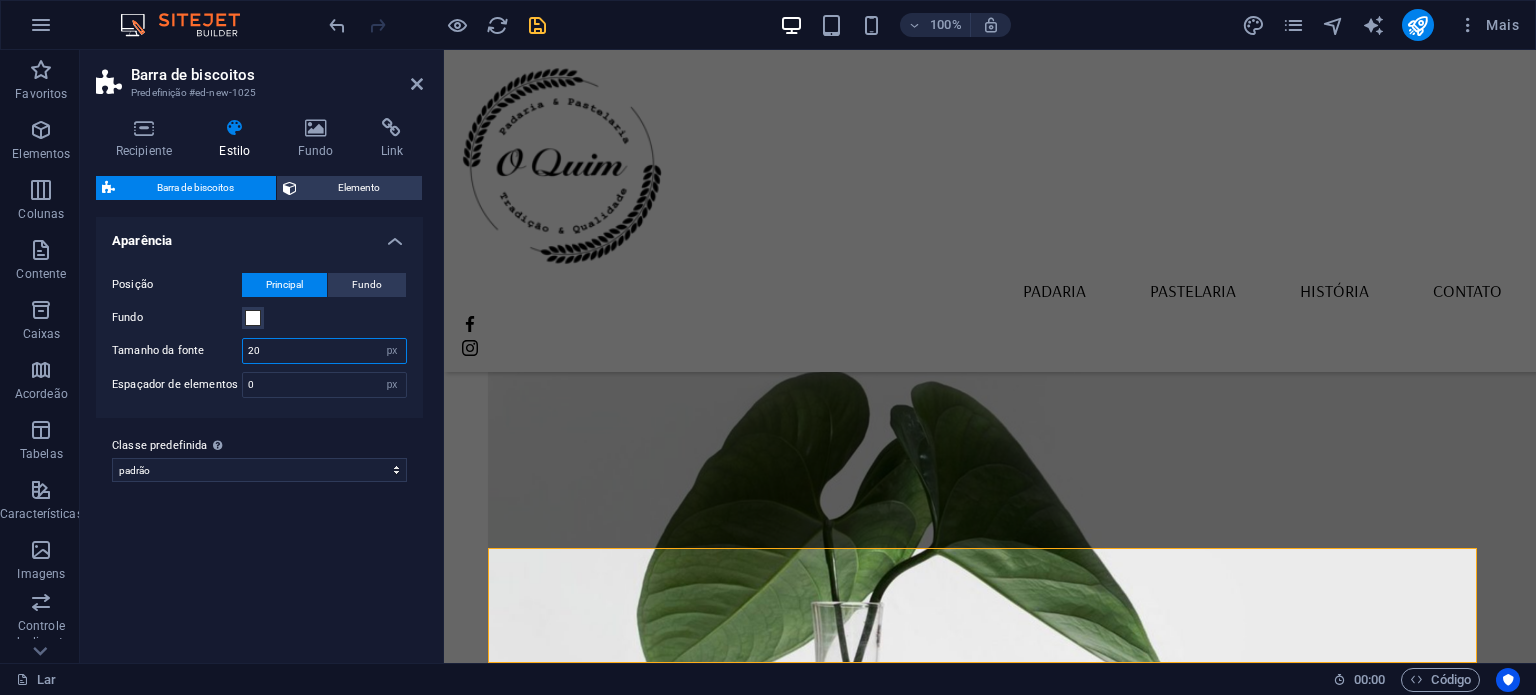 click on "20" at bounding box center (324, 351) 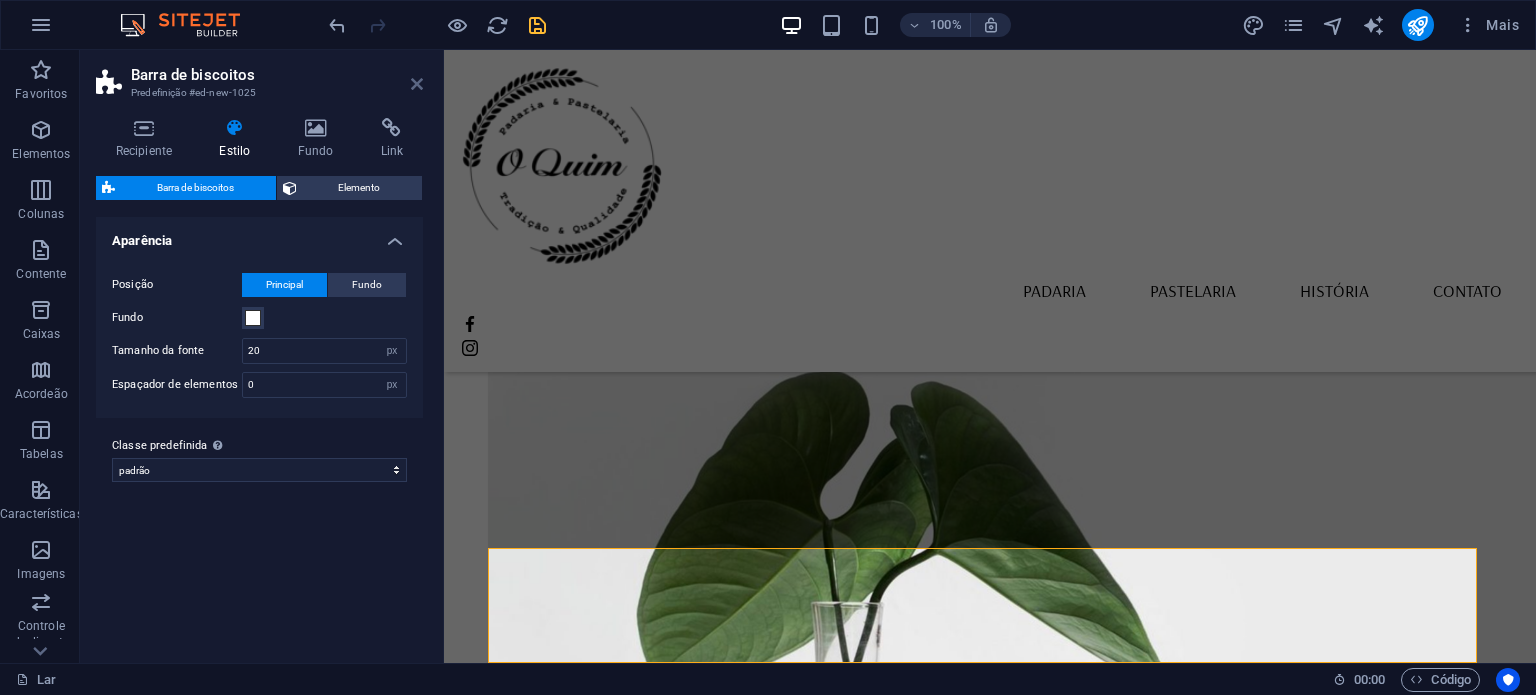 click at bounding box center (417, 84) 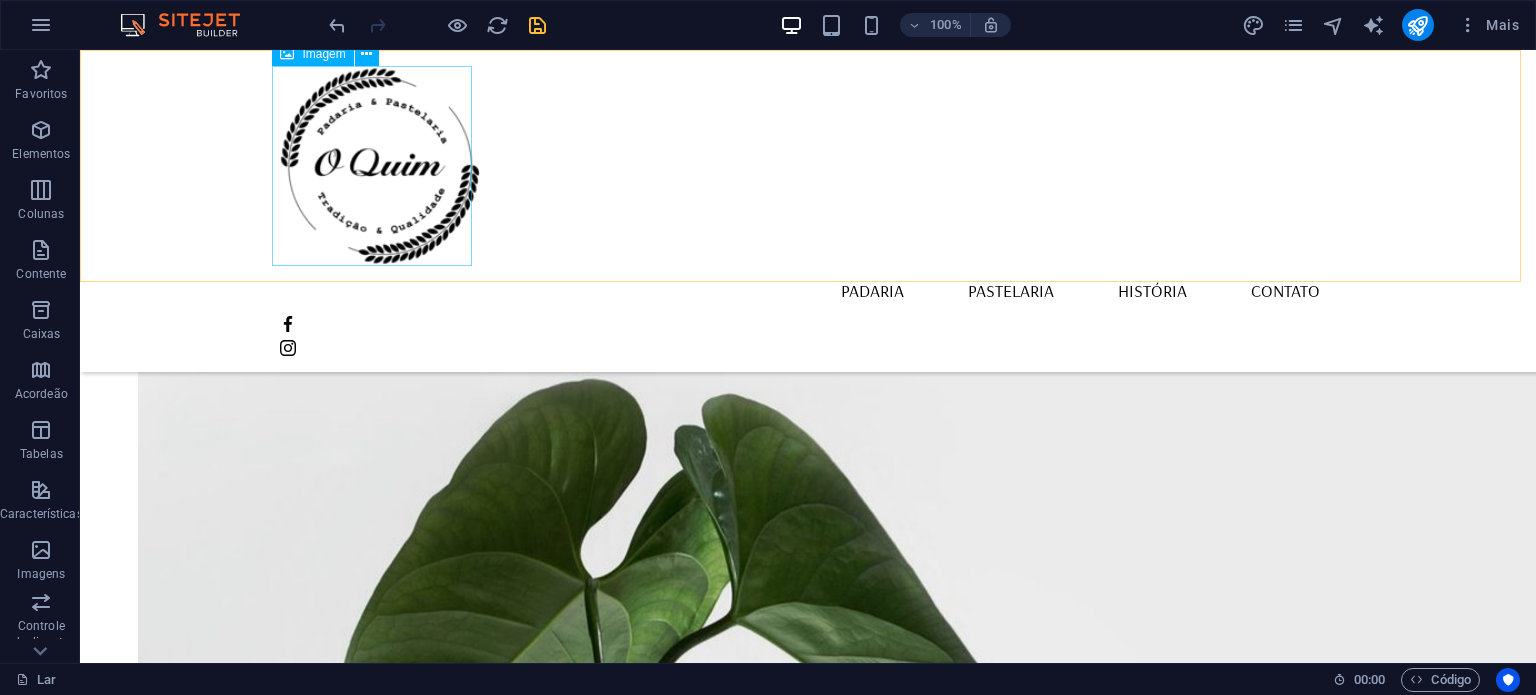 scroll, scrollTop: 2116, scrollLeft: 0, axis: vertical 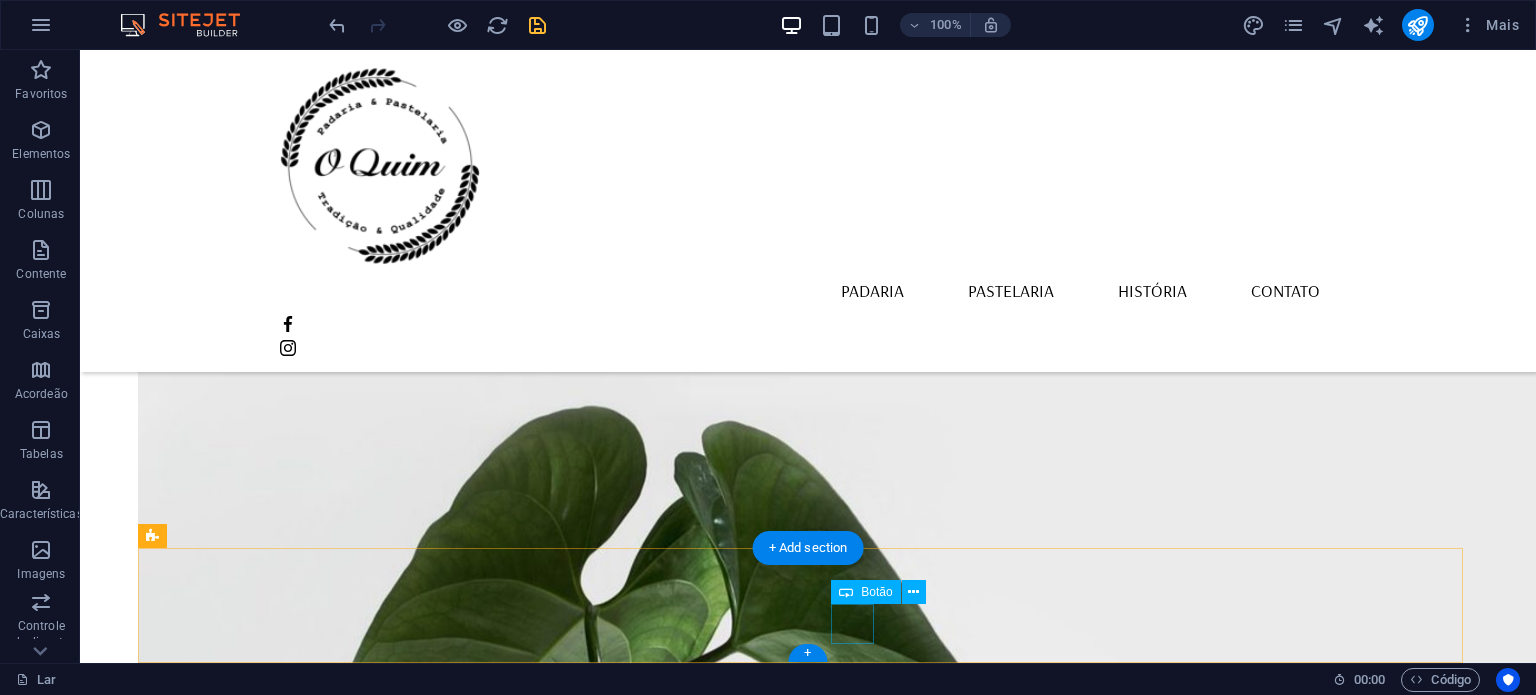 click on "OK" at bounding box center (808, 2599) 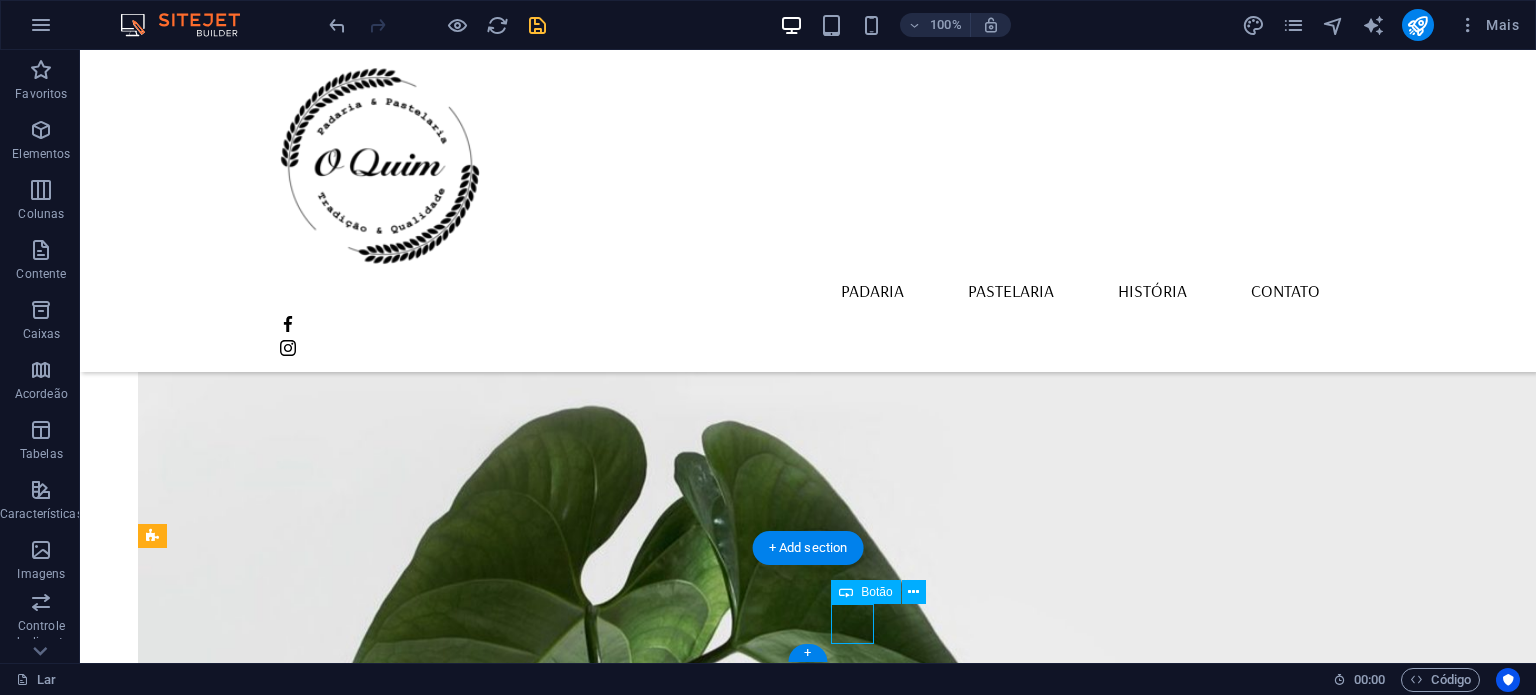 click on "OK" at bounding box center [808, 2599] 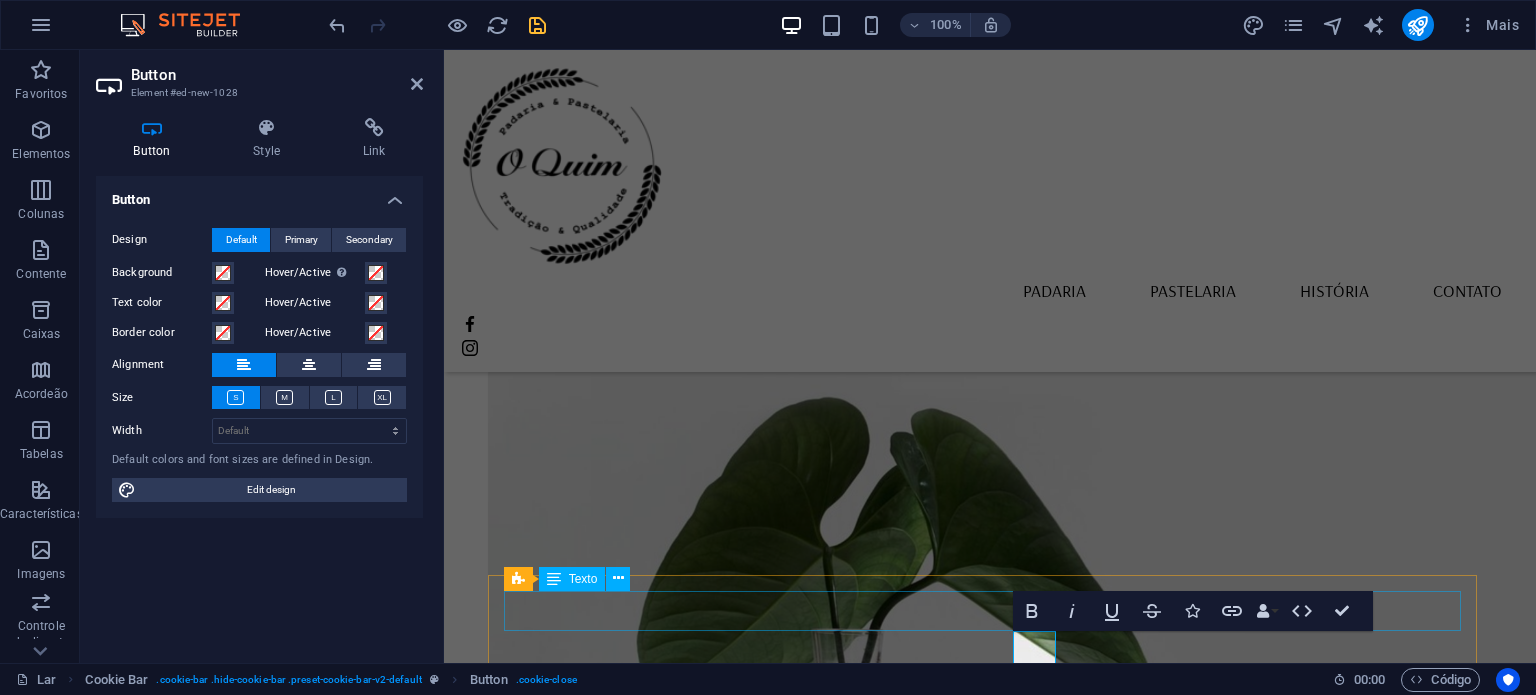 scroll, scrollTop: 0, scrollLeft: 0, axis: both 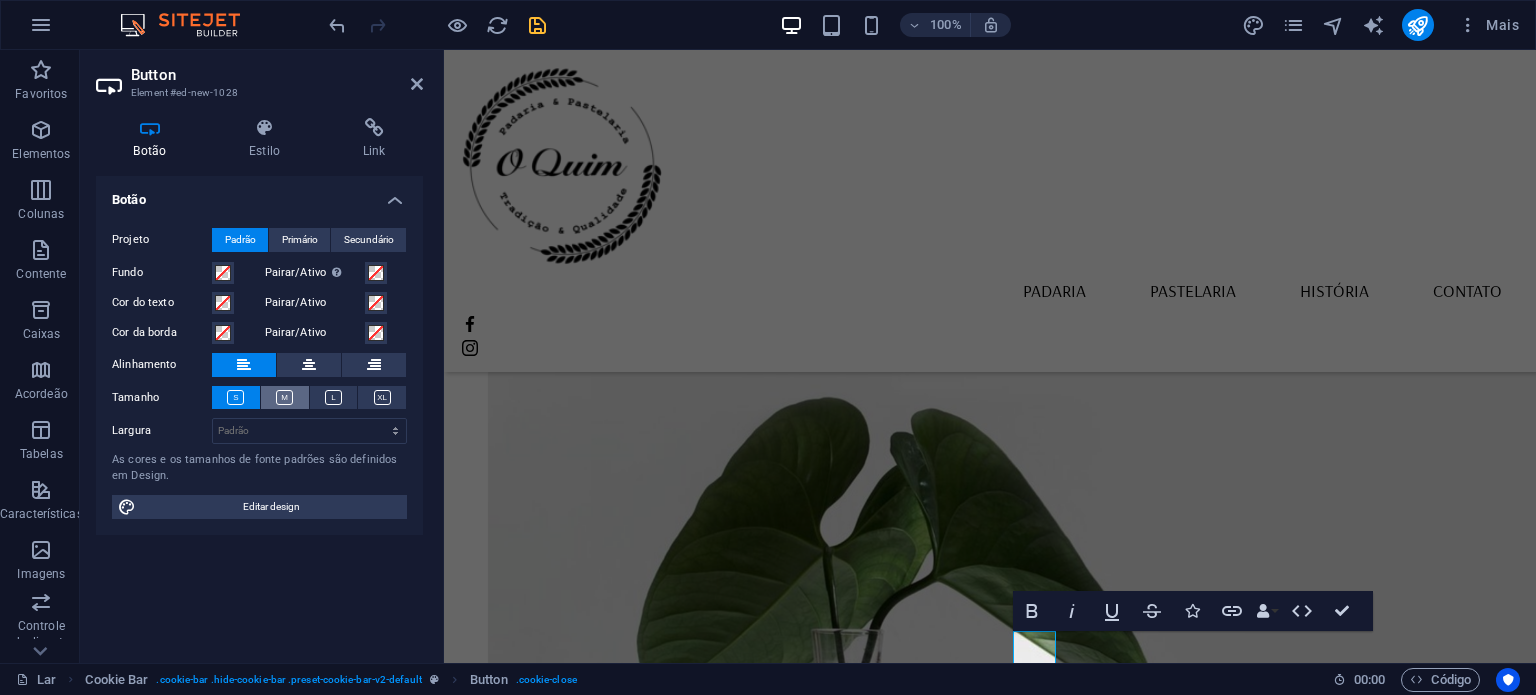 click at bounding box center [285, 397] 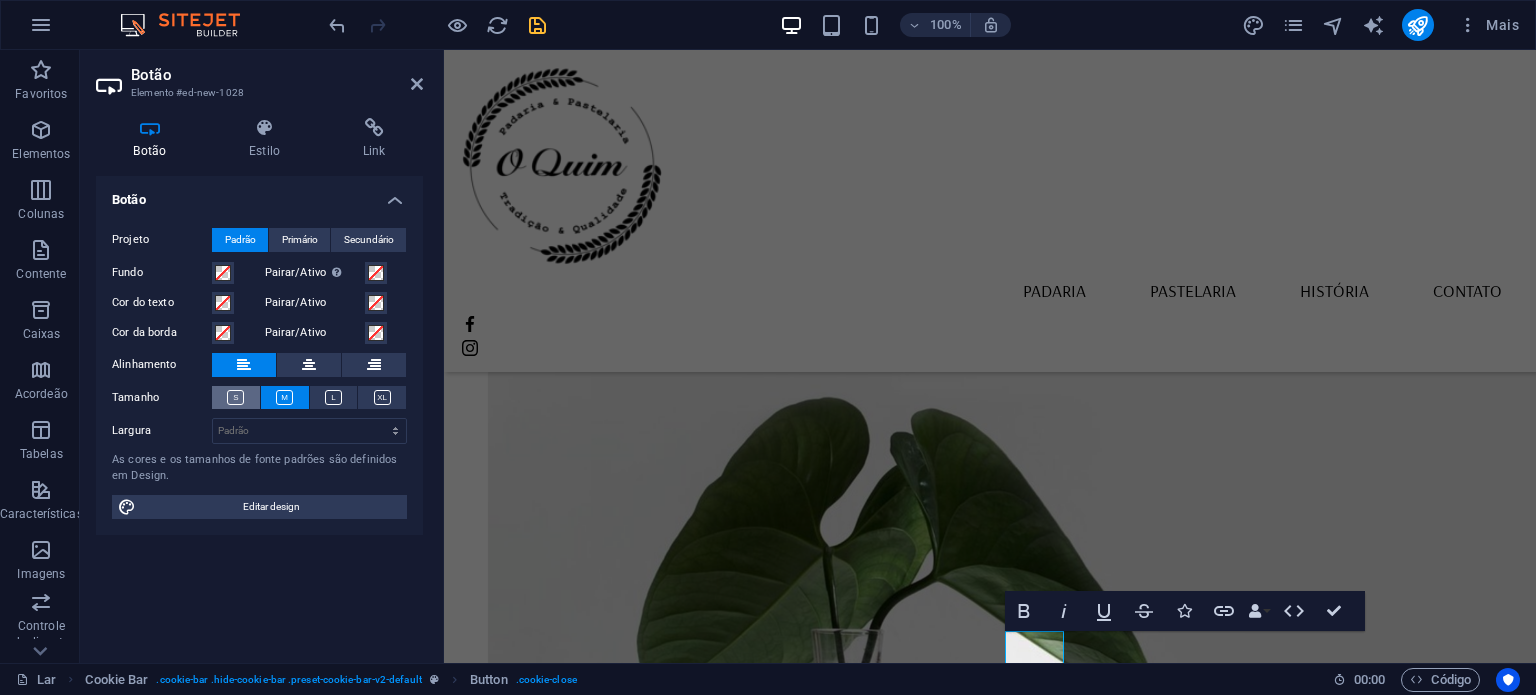 click at bounding box center [235, 397] 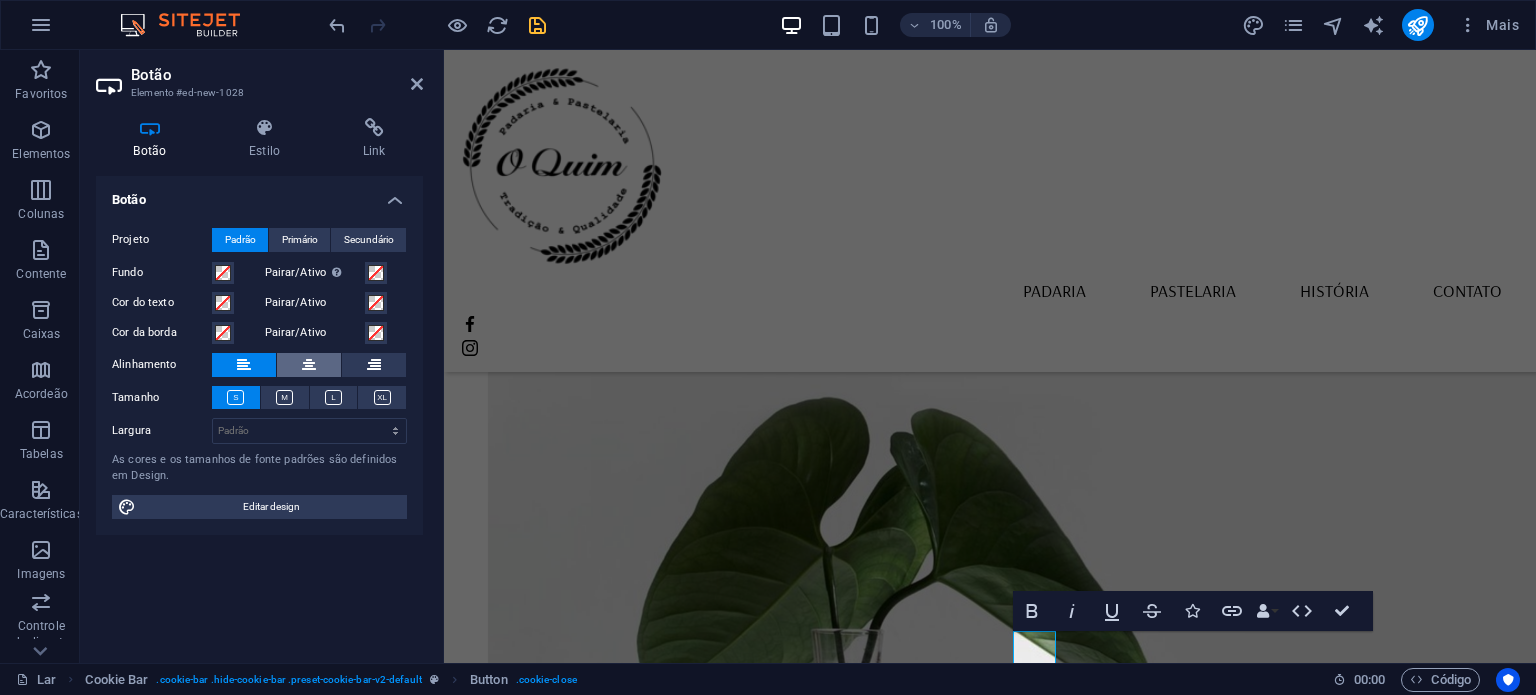 click at bounding box center (309, 365) 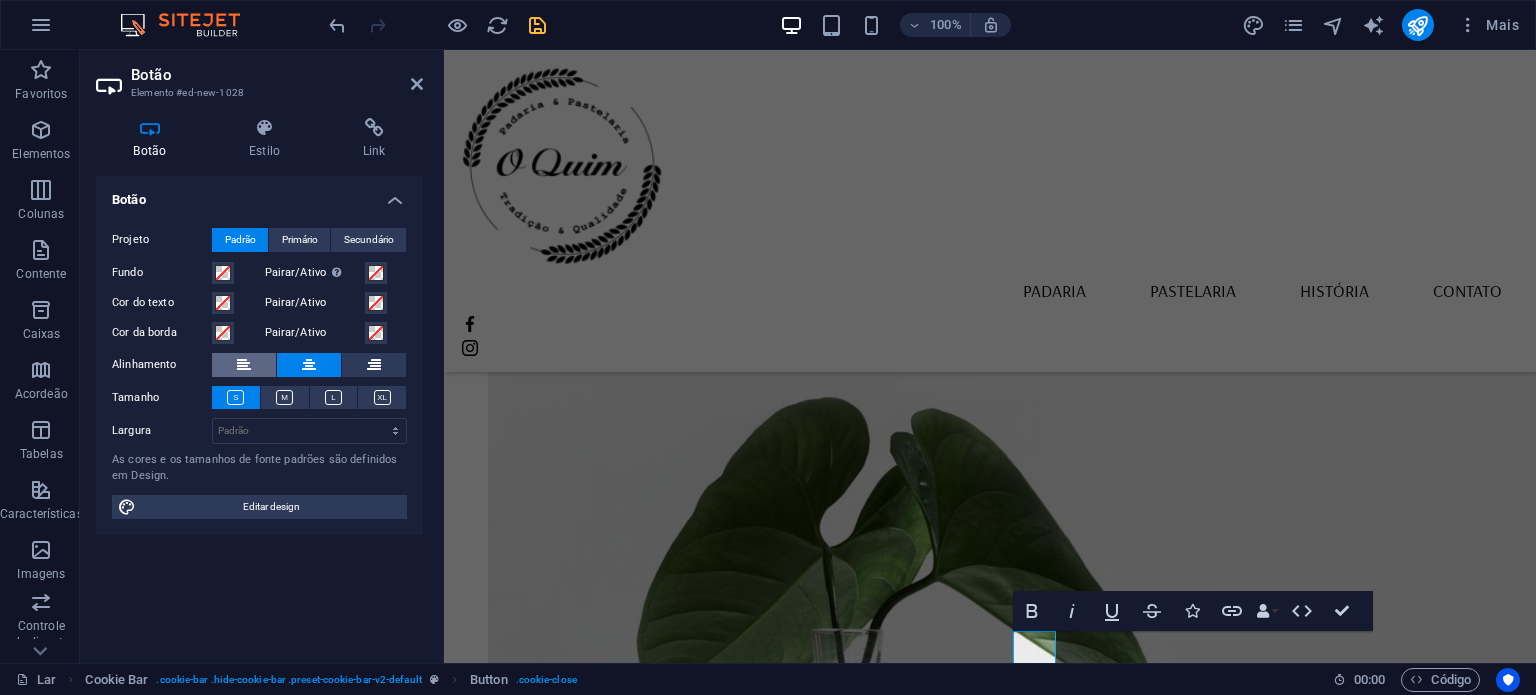 click at bounding box center (244, 365) 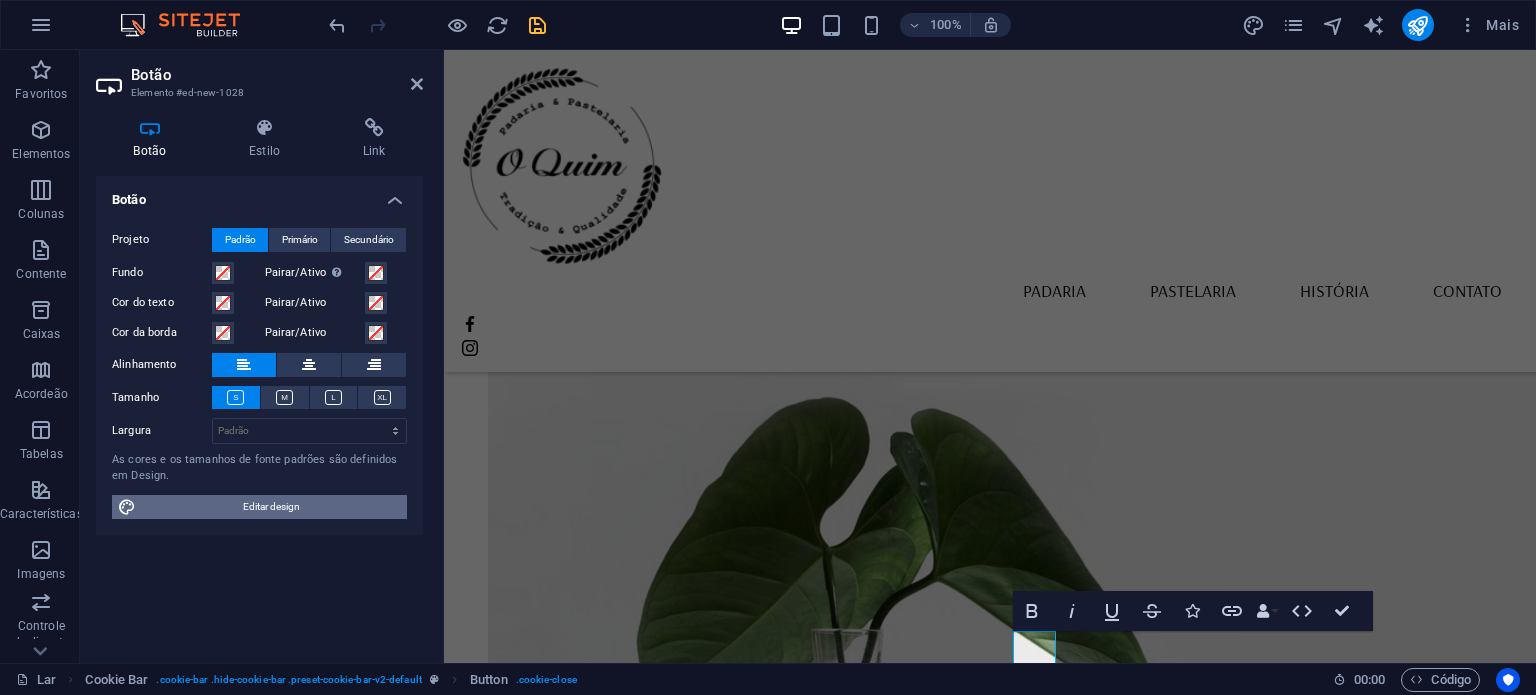 click on "Editar design" at bounding box center [271, 507] 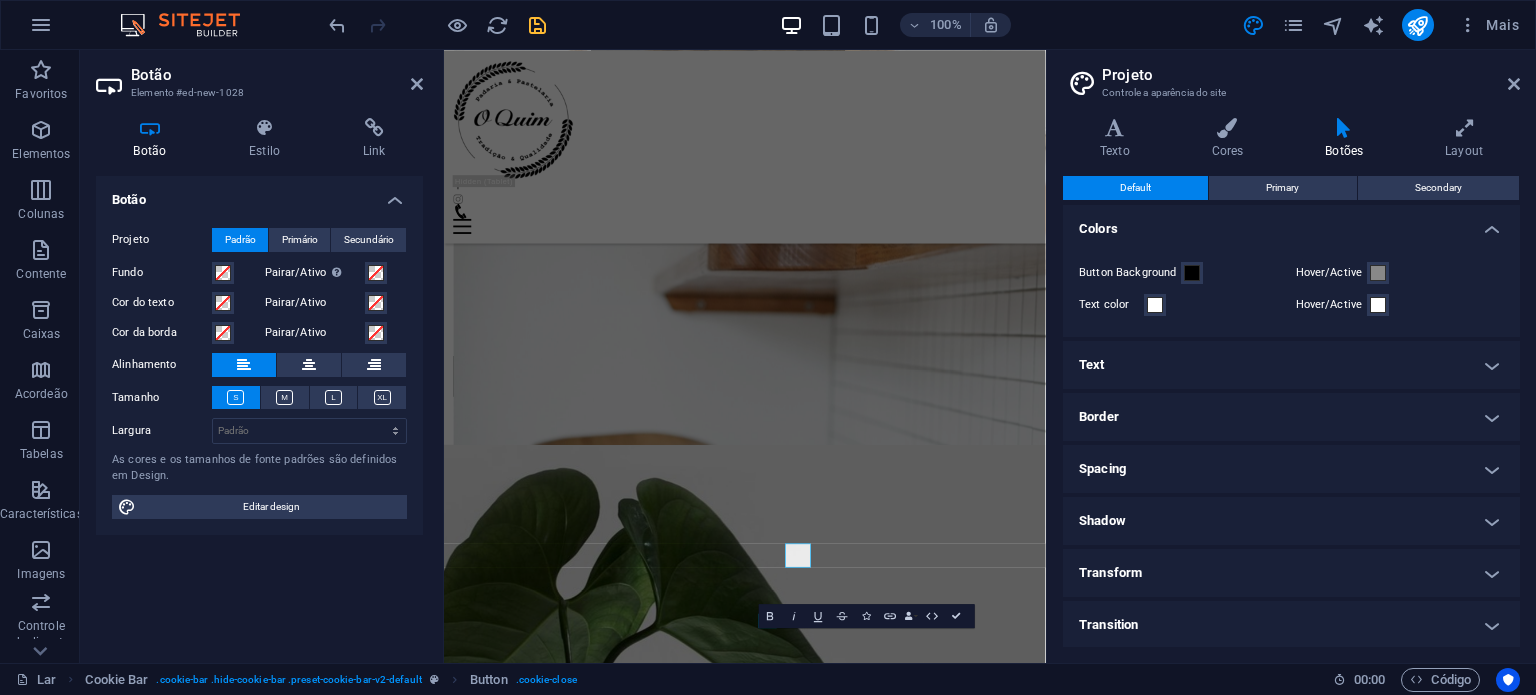 scroll, scrollTop: 1875, scrollLeft: 0, axis: vertical 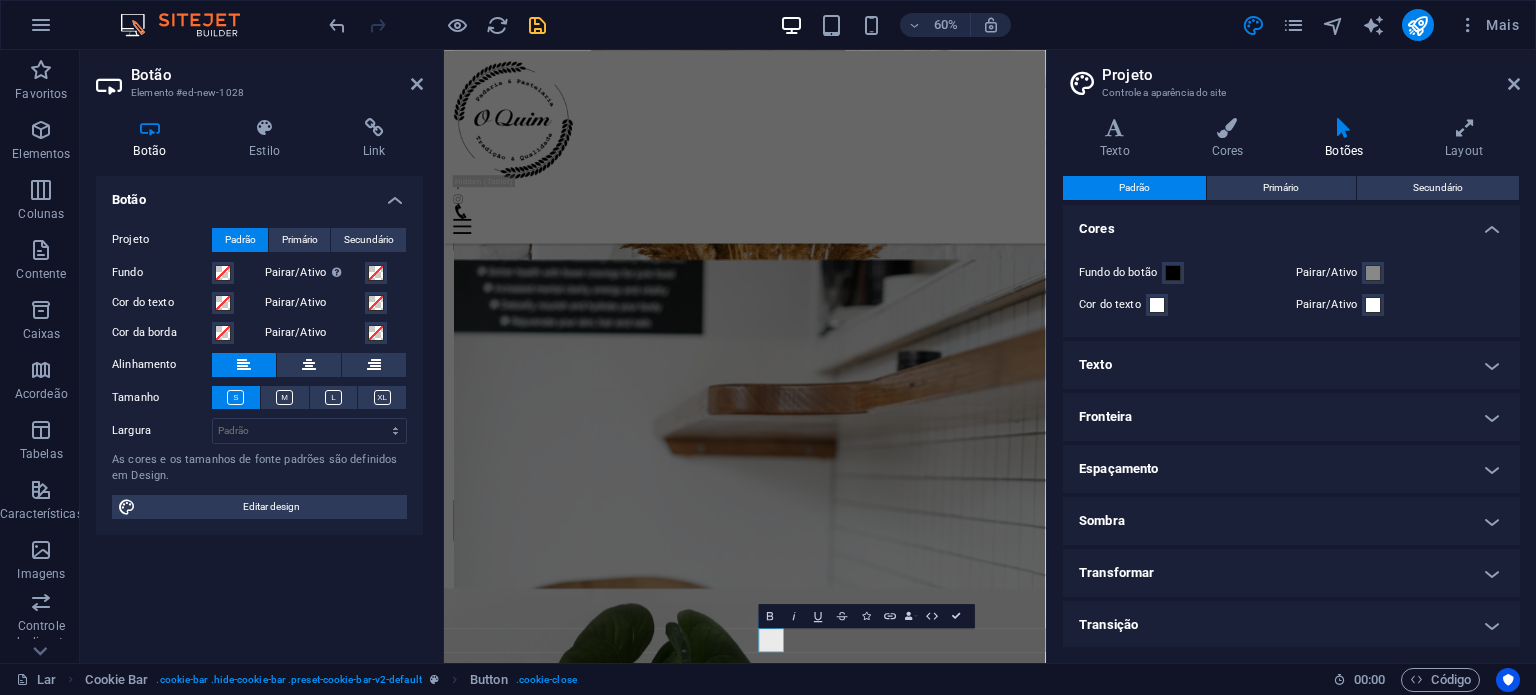click on "Projeto Controle a aparência do site Variantes Texto Cores Botões Layout Texto Padrão Audacioso Ligações Cor da fonte Fonte Arsenal Tamanho da fonte 1.1 resto px Altura da linha 1.6 Espessura da fonte Para exibir o peso da fonte corretamente, pode ser necessário habilitá-lo.  Gerenciar Fontes Fino, 100 Extra leve, 200 Luz, 300 Regular, 400 Médio, 500 Semi-negrito, 600 Negrito, 700 Extra-negrito, 800 Preto, 900 Espaçamento entre letras 1 resto px Estilo de fonte Transformação de texto Tt TT tt Alinhamento de texto Espessura da fonte Para exibir o peso da fonte corretamente, pode ser necessário habilitá-lo.  Gerenciar Fontes Fino, 100 Extra leve, 200 Luz, 300 Regular, 400 Médio, 500 Semi-negrito, 600 Negrito, 700 Extra-negrito, 800 Preto, 900 Padrão Pairar / Ativo Cor da fonte Cor da fonte Decoração Nenhum Decoração Nenhum Duração da transição 0.5 s Função de transição Facilidade Facilidade Sair com facilidade Entrada/Saída gradual Linear Manchetes Todos H1 / Textologo H2 H3 H4 H5 H6" at bounding box center (1291, 356) 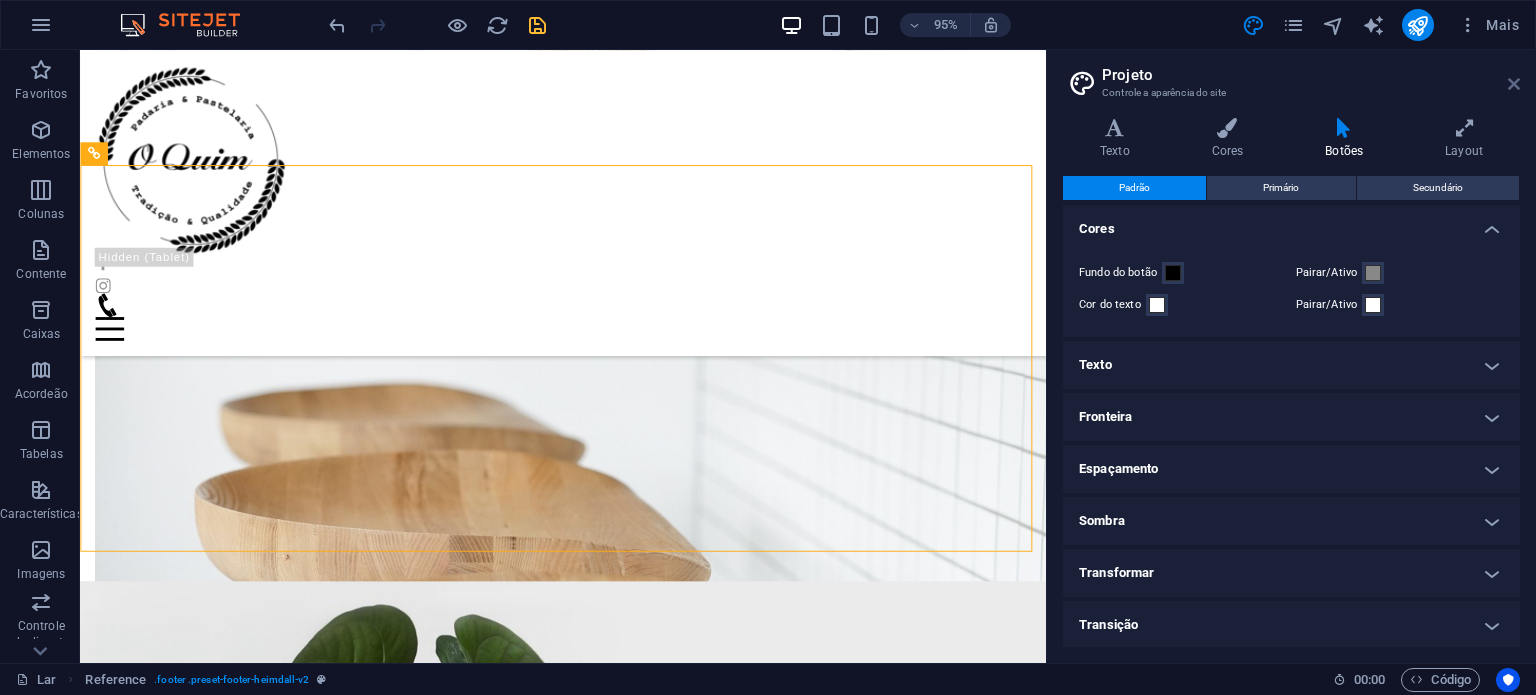 click at bounding box center (1514, 84) 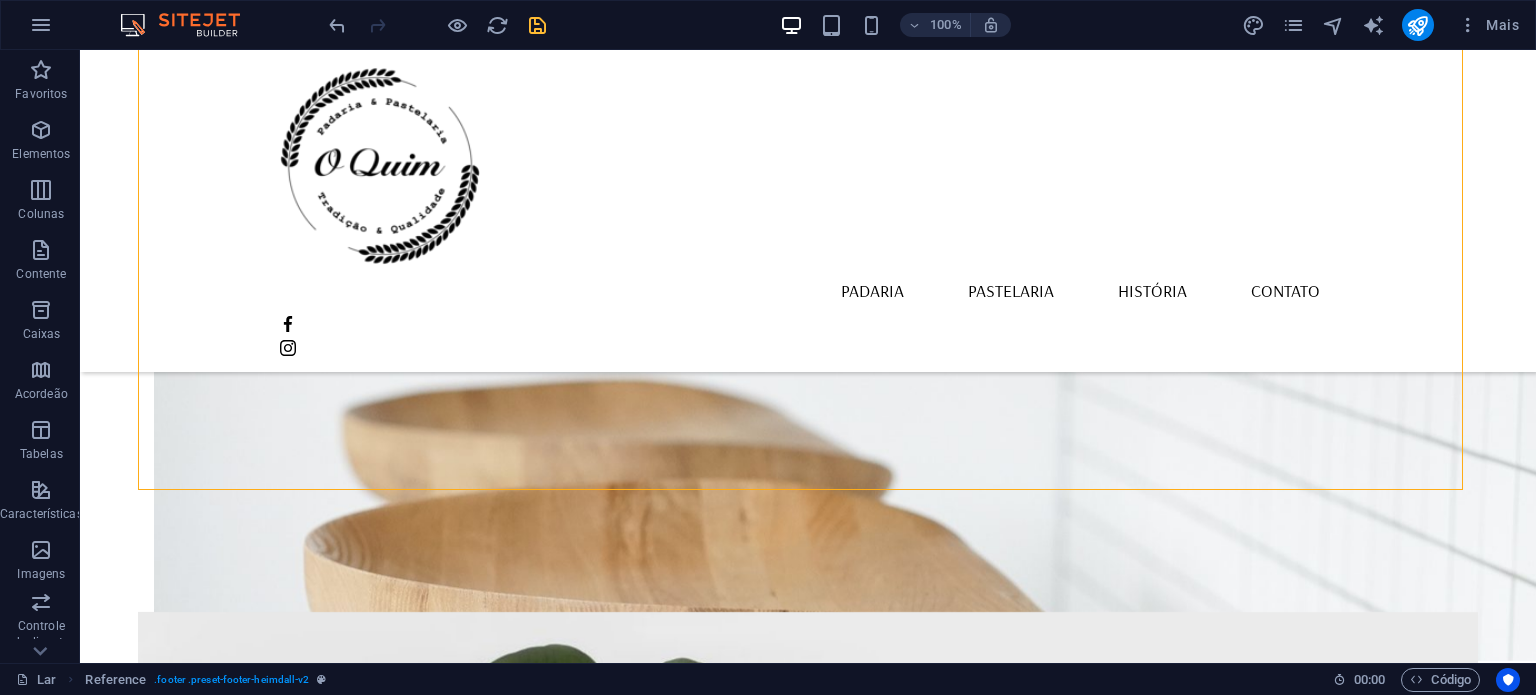 scroll, scrollTop: 2116, scrollLeft: 0, axis: vertical 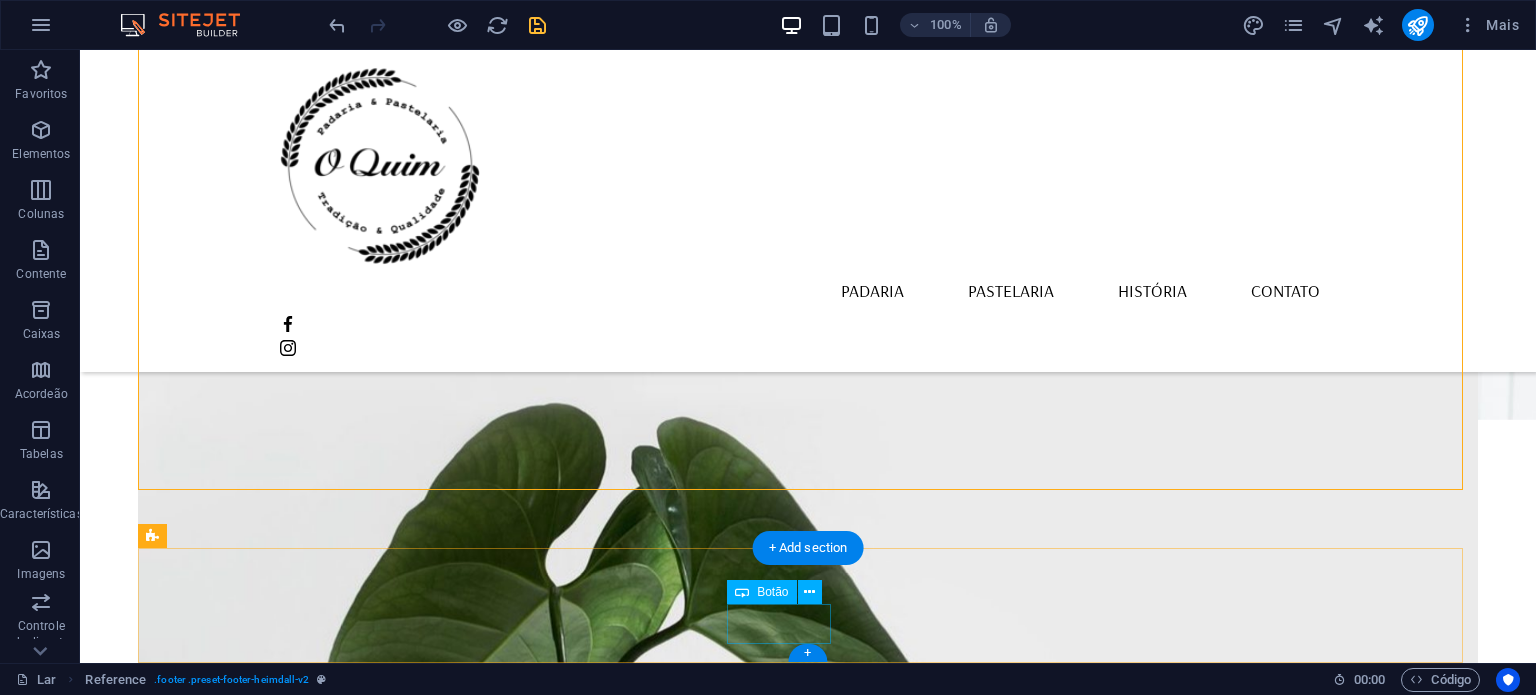 click on "Saber mais" at bounding box center (808, 2559) 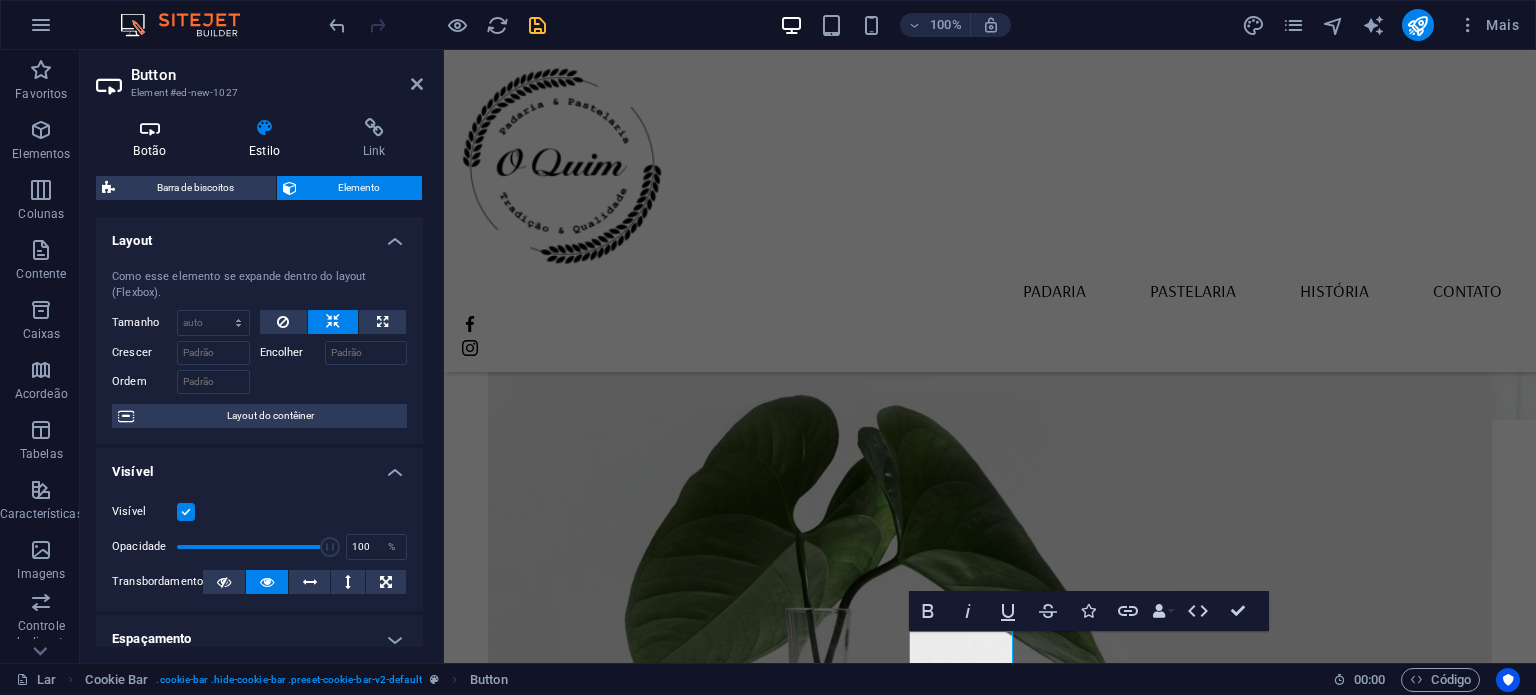 click on "Botão" at bounding box center [154, 139] 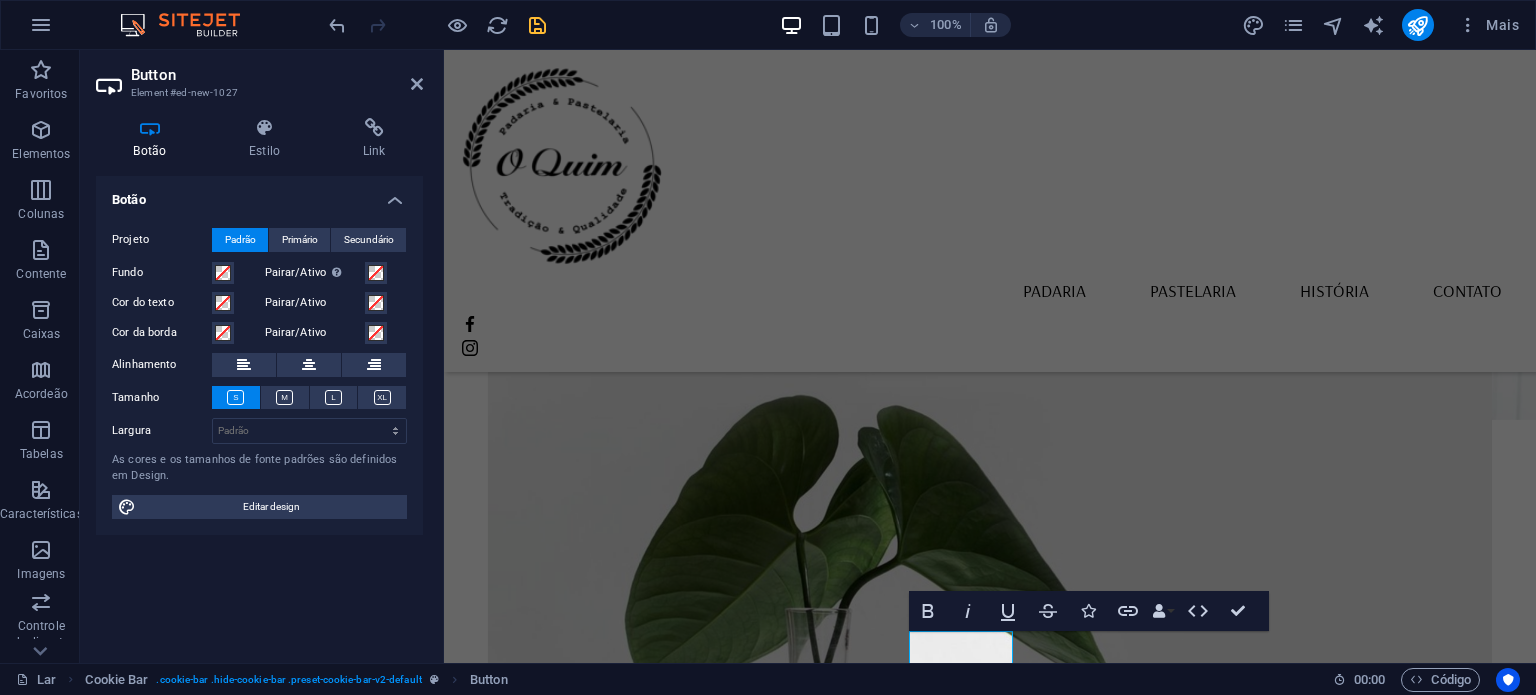 click at bounding box center (265, 128) 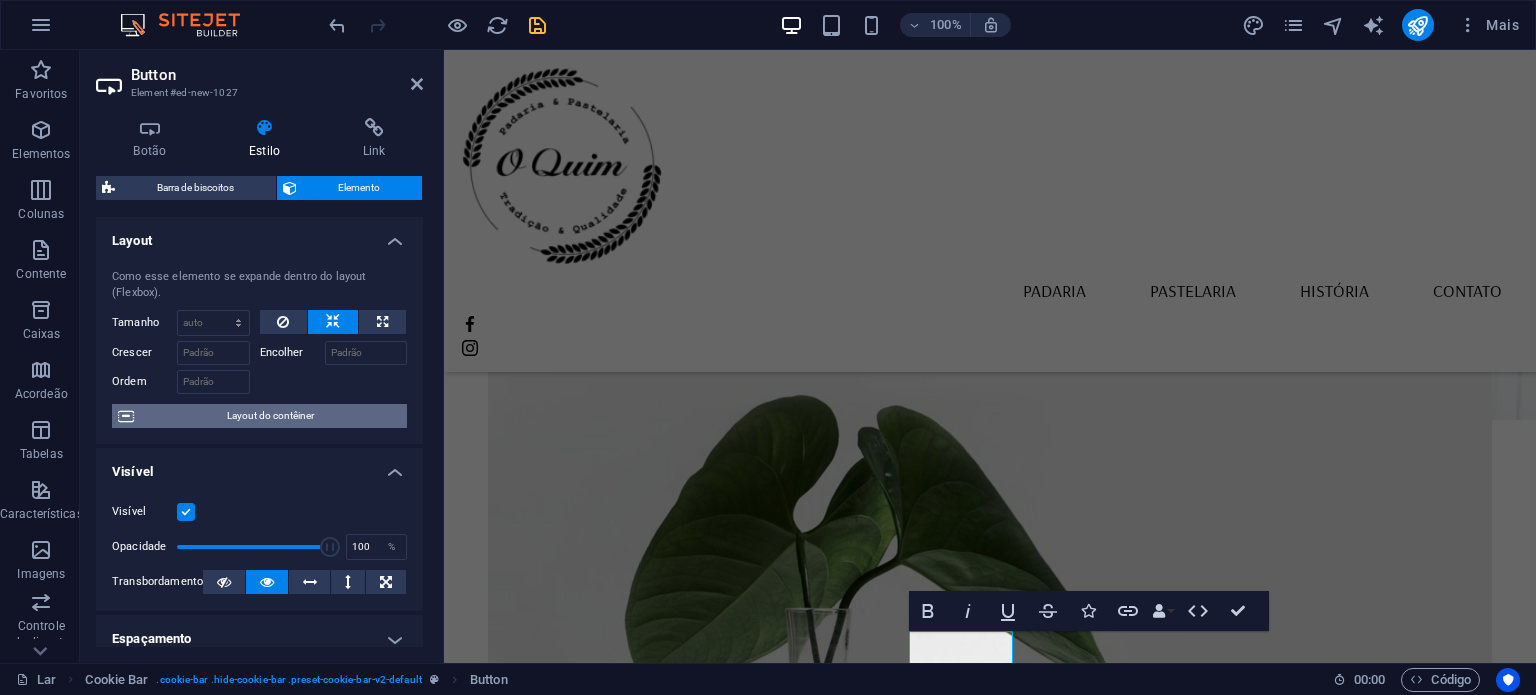 click on "Layout do contêiner" at bounding box center [270, 415] 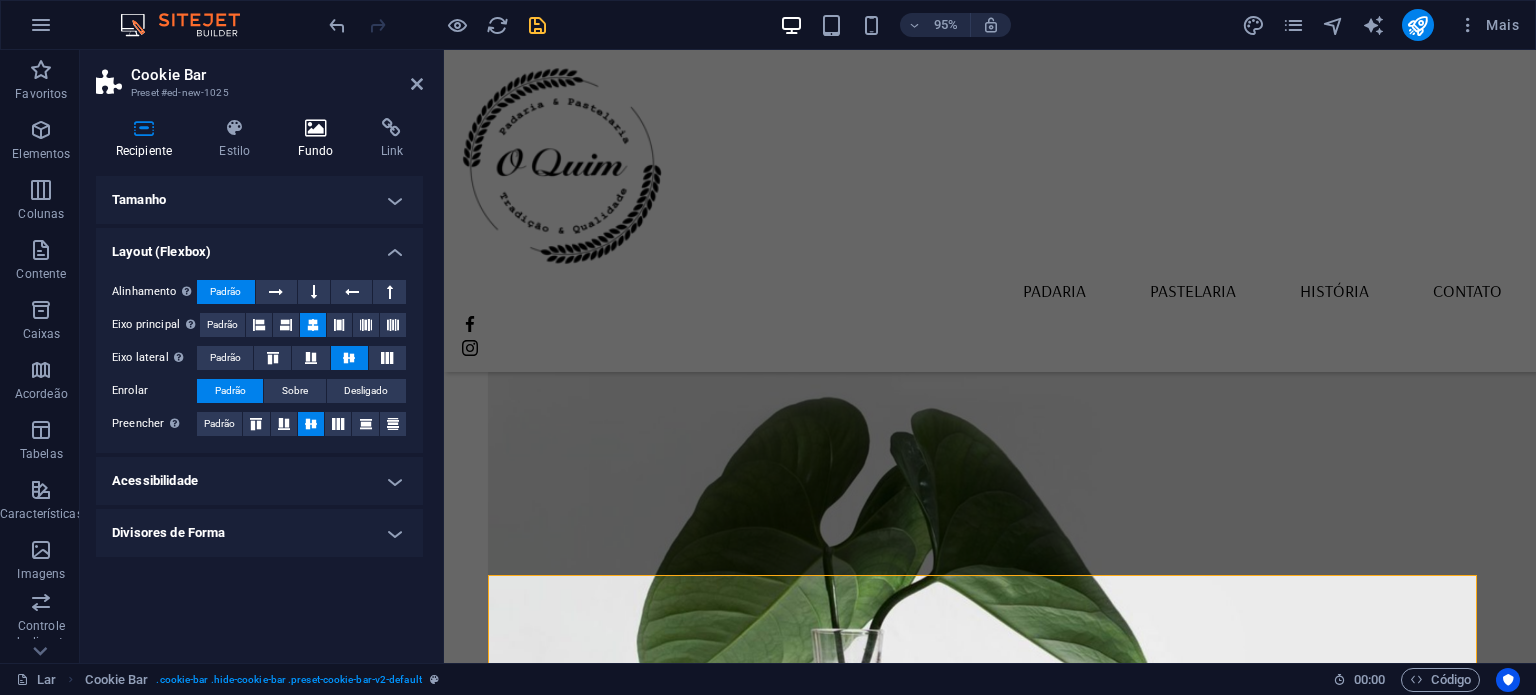 click at bounding box center (315, 128) 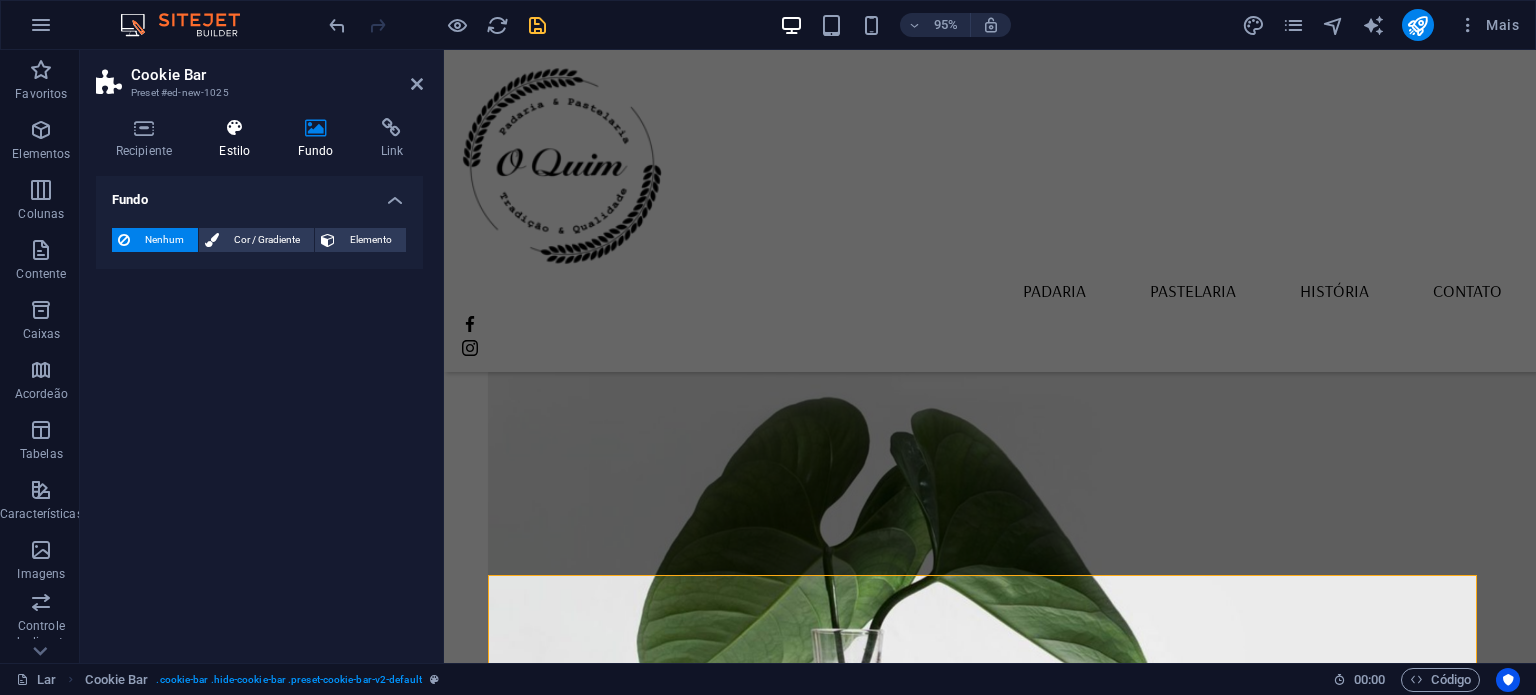 click on "Estilo" at bounding box center (239, 139) 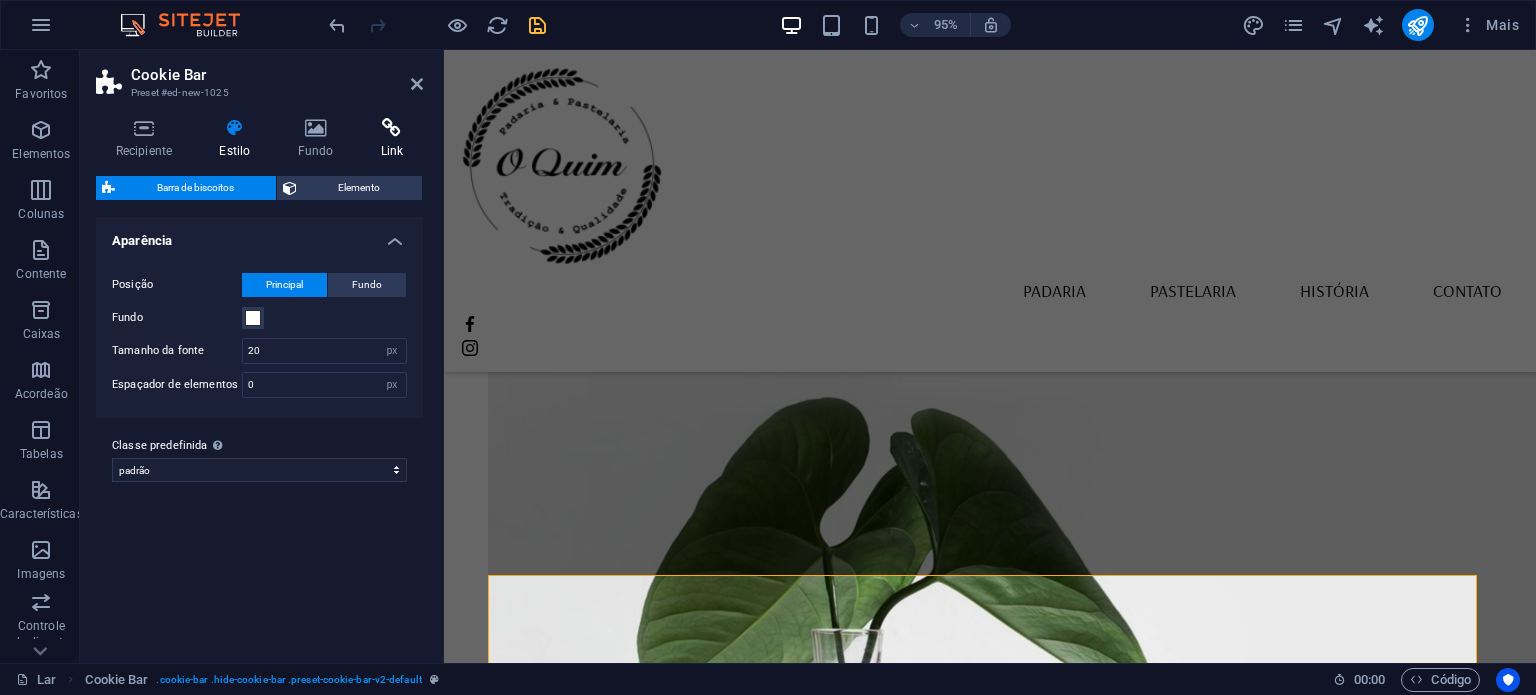 click on "Recipiente Estilo Fundo Link Tamanho Altura 115 Padrão px resto % vh vw Altura mínima Nenhum px resto % vh vw Largura 4000 Padrão px resto % em vh vw Largura mínima Nenhum px resto % vh vw Largura do conteúdo Padrão Largura personalizada Largura Padrão px resto % em vh vw Largura mínima Nenhum px resto % vh vw Preenchimento padrão Espaçamento personalizado A largura e o preenchimento padrão do conteúdo podem ser alterados em Design. Editar design Layout (Flexbox) Alinhamento Determina a direção da flexão. Padrão Eixo principal Determine como os elementos devem se comportar ao longo do eixo principal dentro deste contêiner (justificar o conteúdo). Padrão Eixo lateral Controle a direção vertical do elemento dentro do contêiner (alinhar itens). Padrão Enrolar Padrão Sobre Desligado Preencher Controla as distâncias e a direção dos elementos no eixo y em várias linhas (alinhar conteúdo). Padrão Acessibilidade Papel A função ARIA define a finalidade de um elemento." at bounding box center (259, 382) 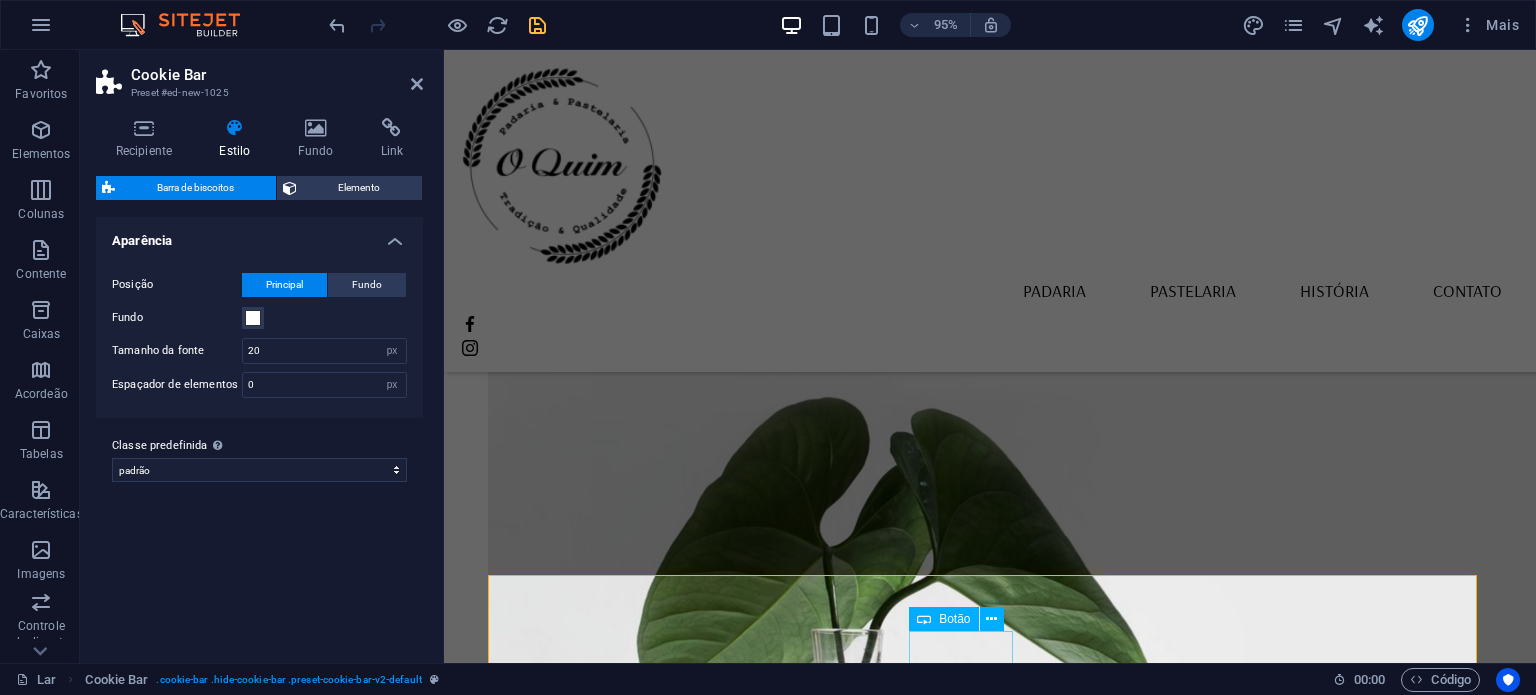 click on "Saber mais" at bounding box center (990, 2558) 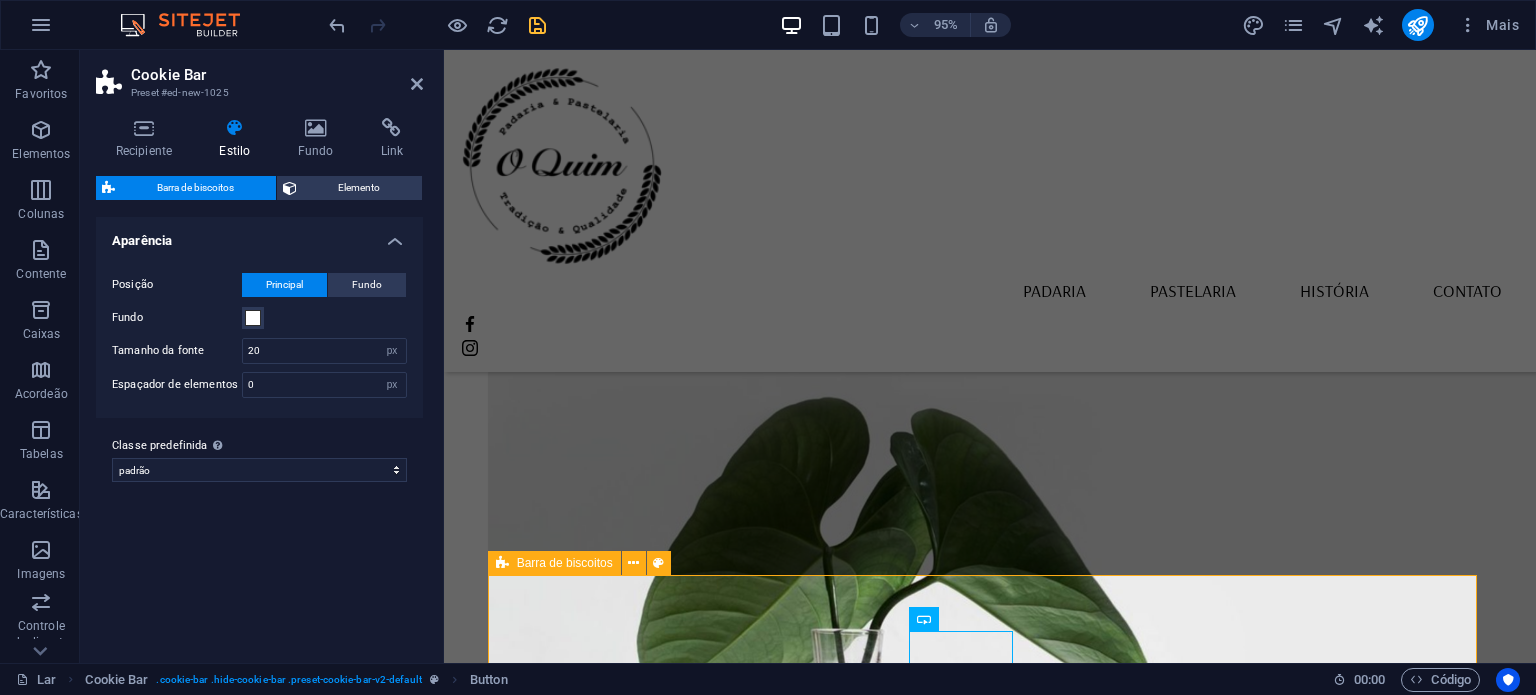 click on "Selecione "Aceitar tudo" para concordar com o uso de cookies e tecnologias semelhantes para aprimorar a navegação, a segurança, a análise dos dados e a personalização. Selecione "Gerenciar cookies" para mais opções ou para não participar. Saber mais OK" at bounding box center [990, 2539] 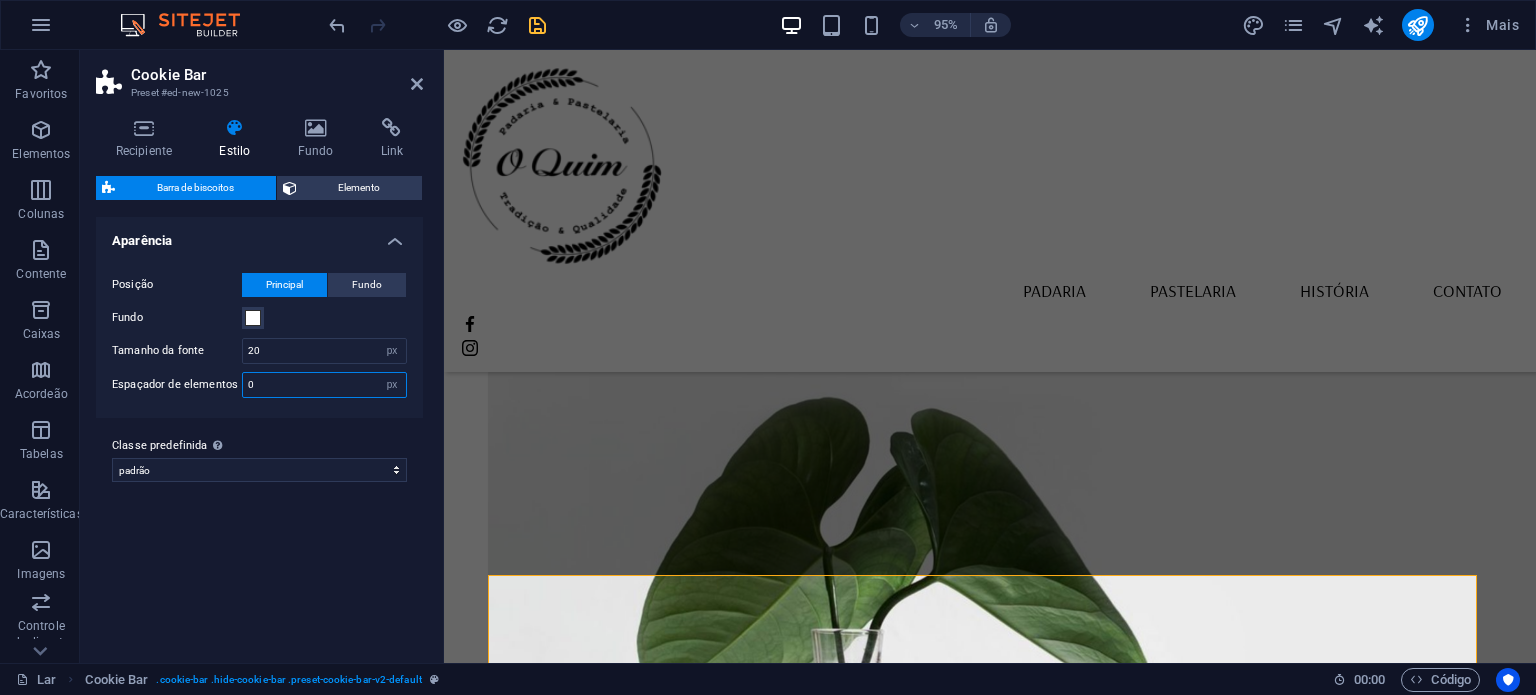 click on "0" at bounding box center [324, 385] 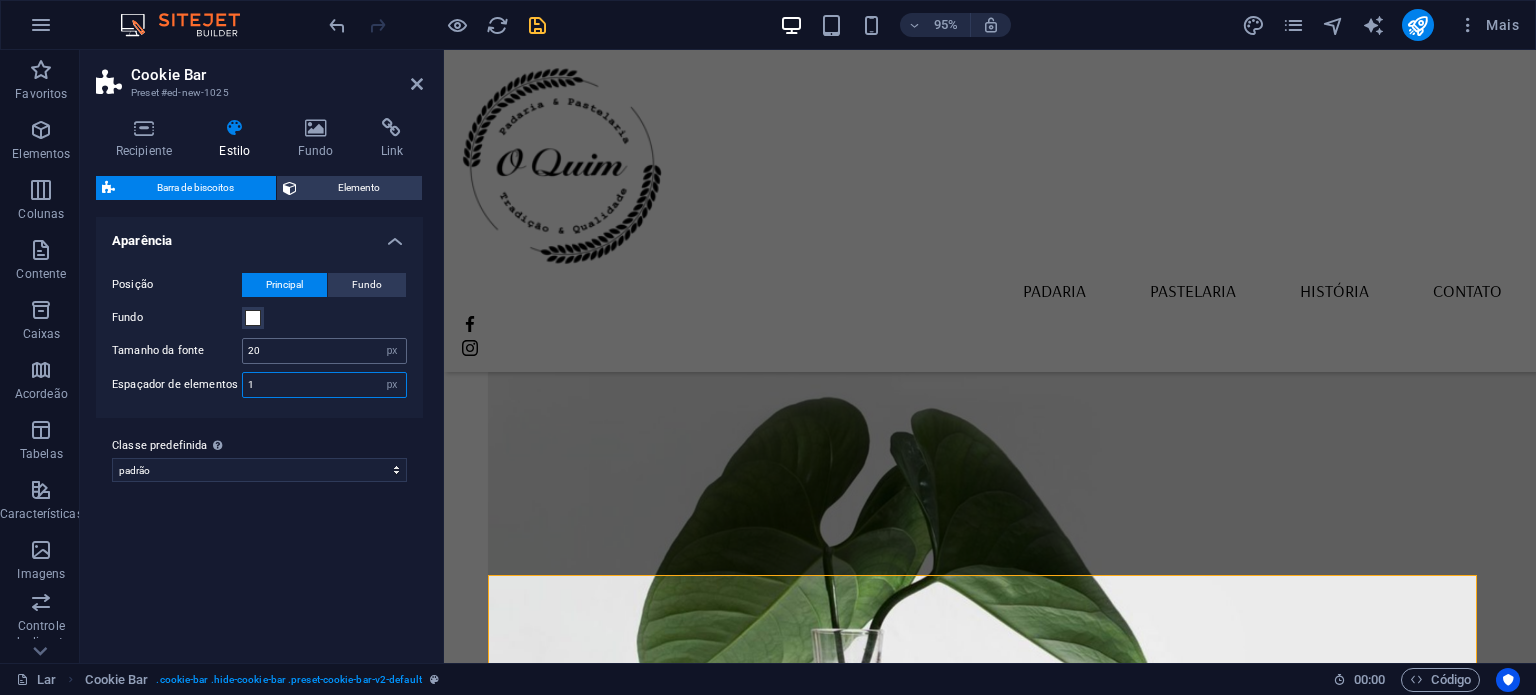 type on "1" 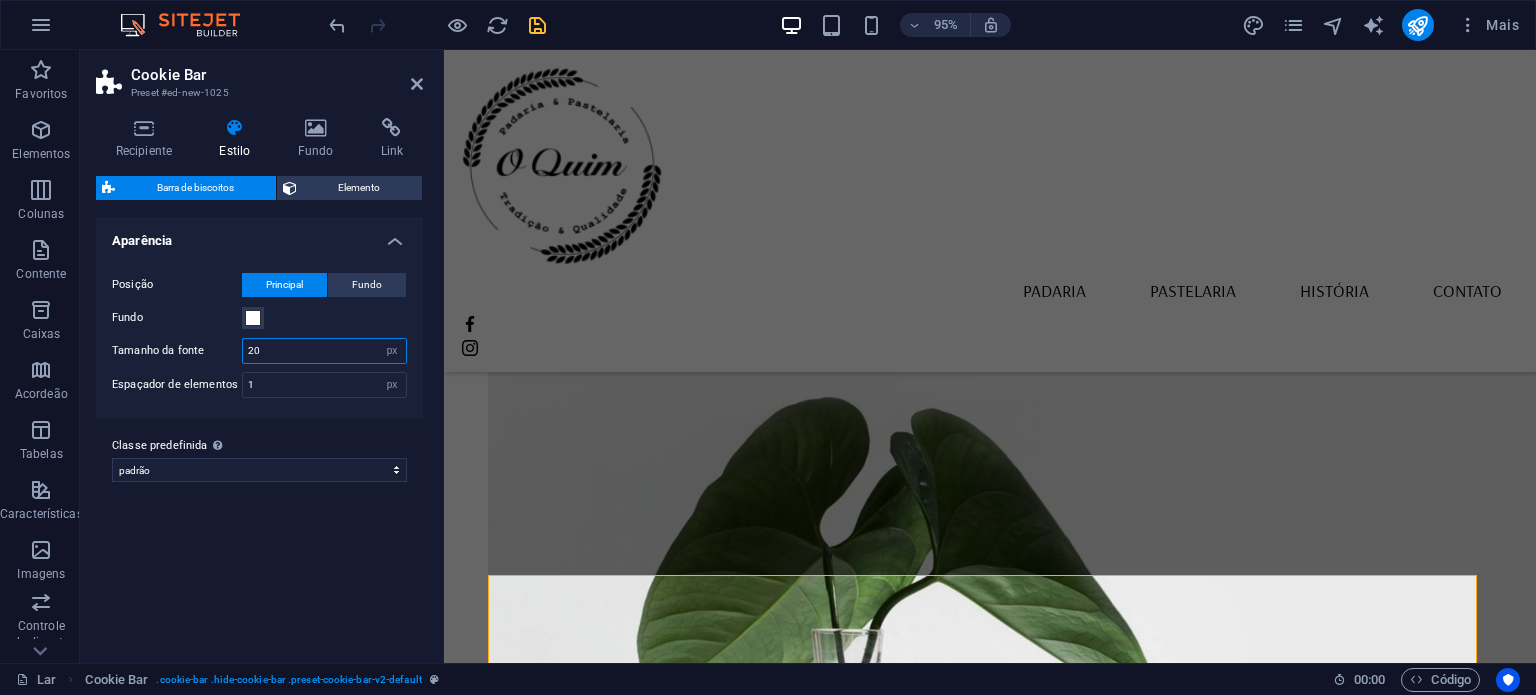 click on "20" at bounding box center [324, 351] 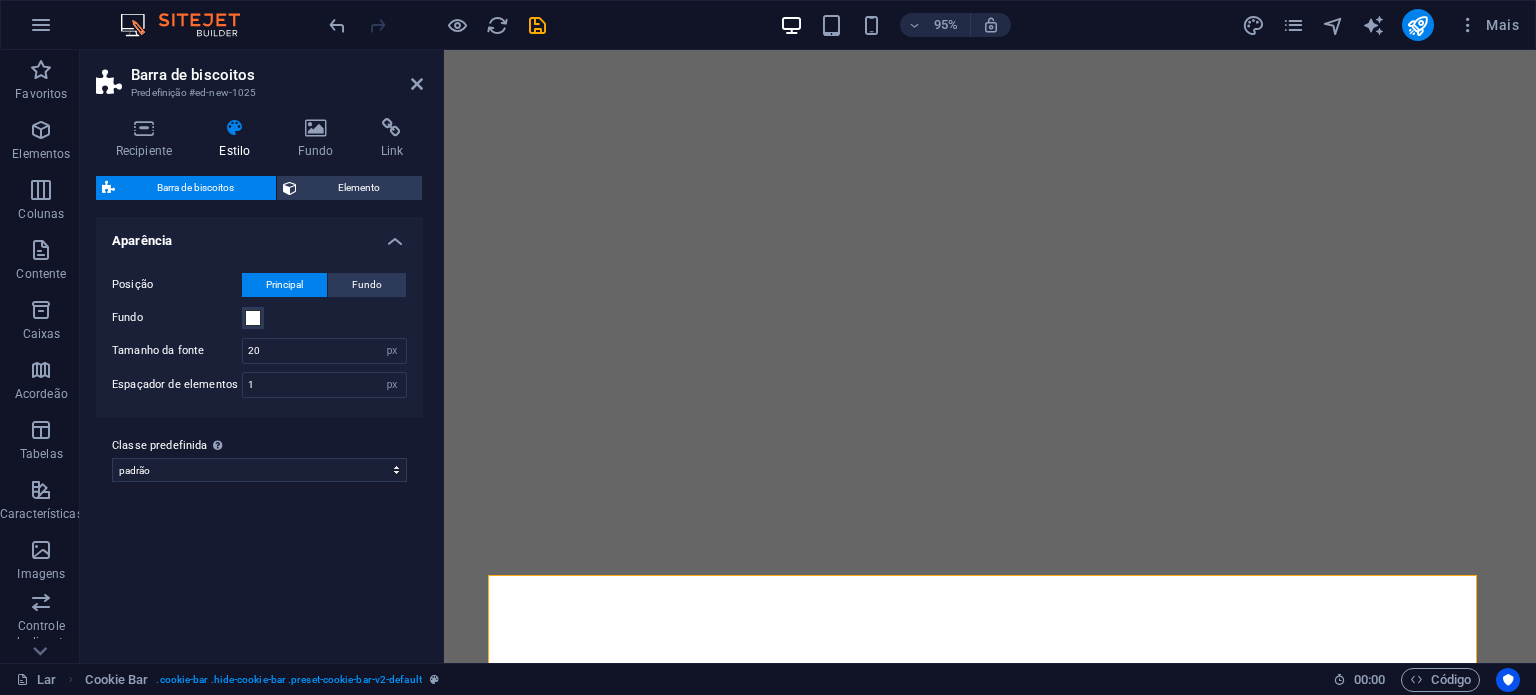 select on "px" 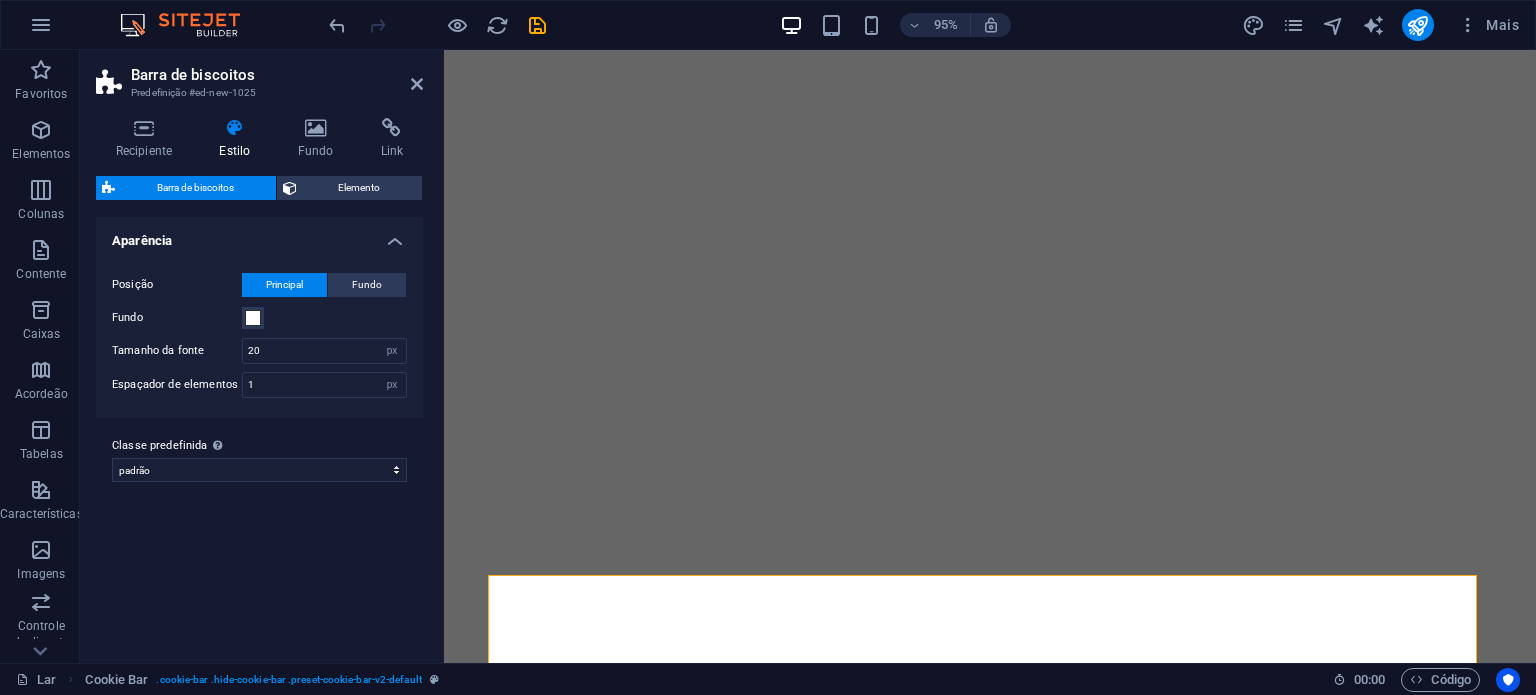 scroll, scrollTop: 0, scrollLeft: 0, axis: both 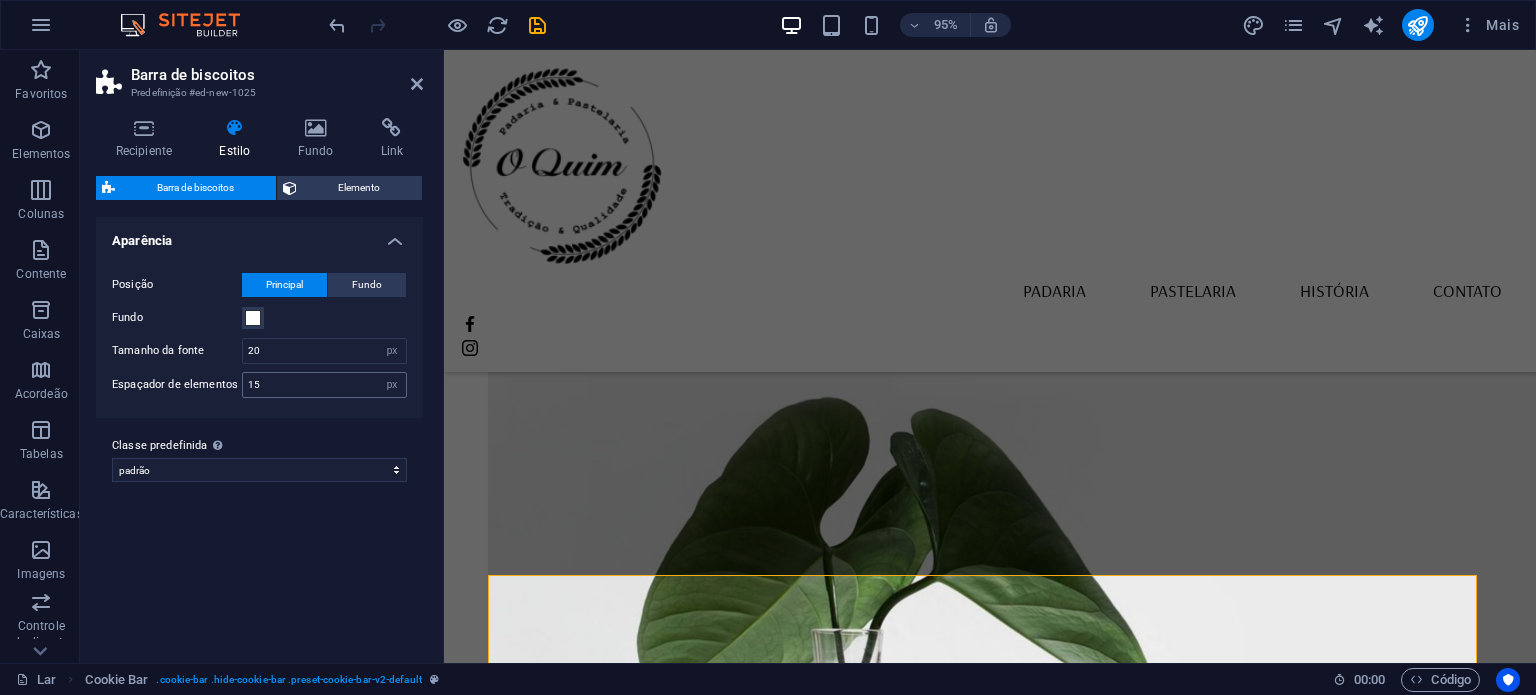 type on "1" 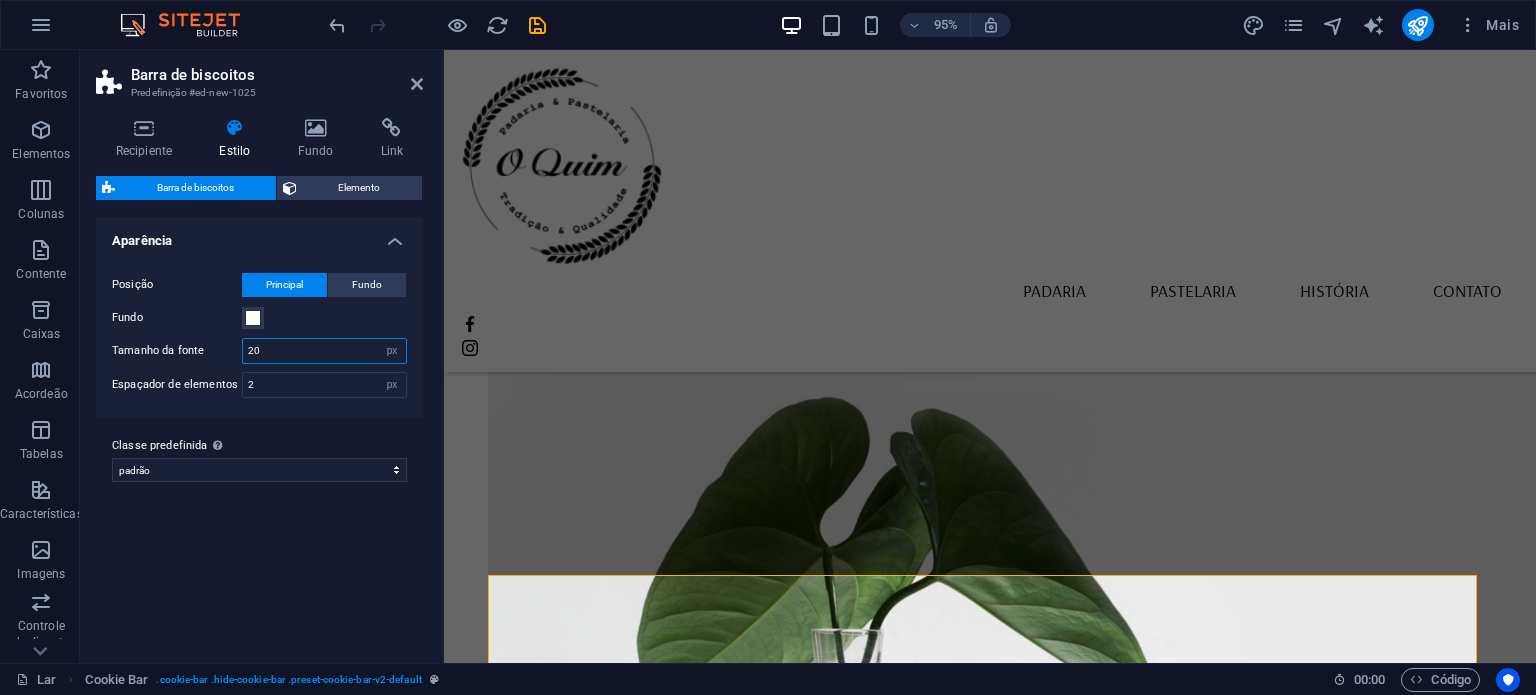 click on "20" at bounding box center (324, 351) 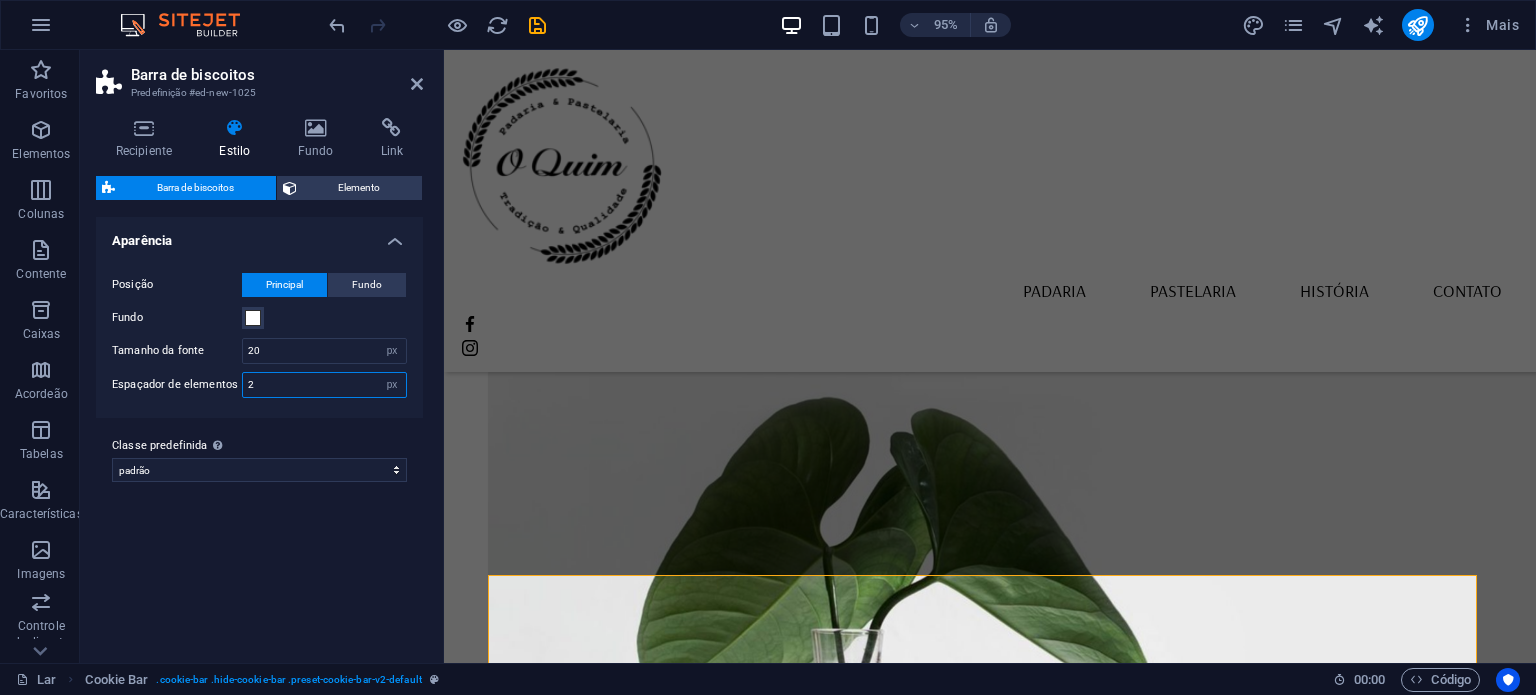drag, startPoint x: 297, startPoint y: 383, endPoint x: 246, endPoint y: 385, distance: 51.0392 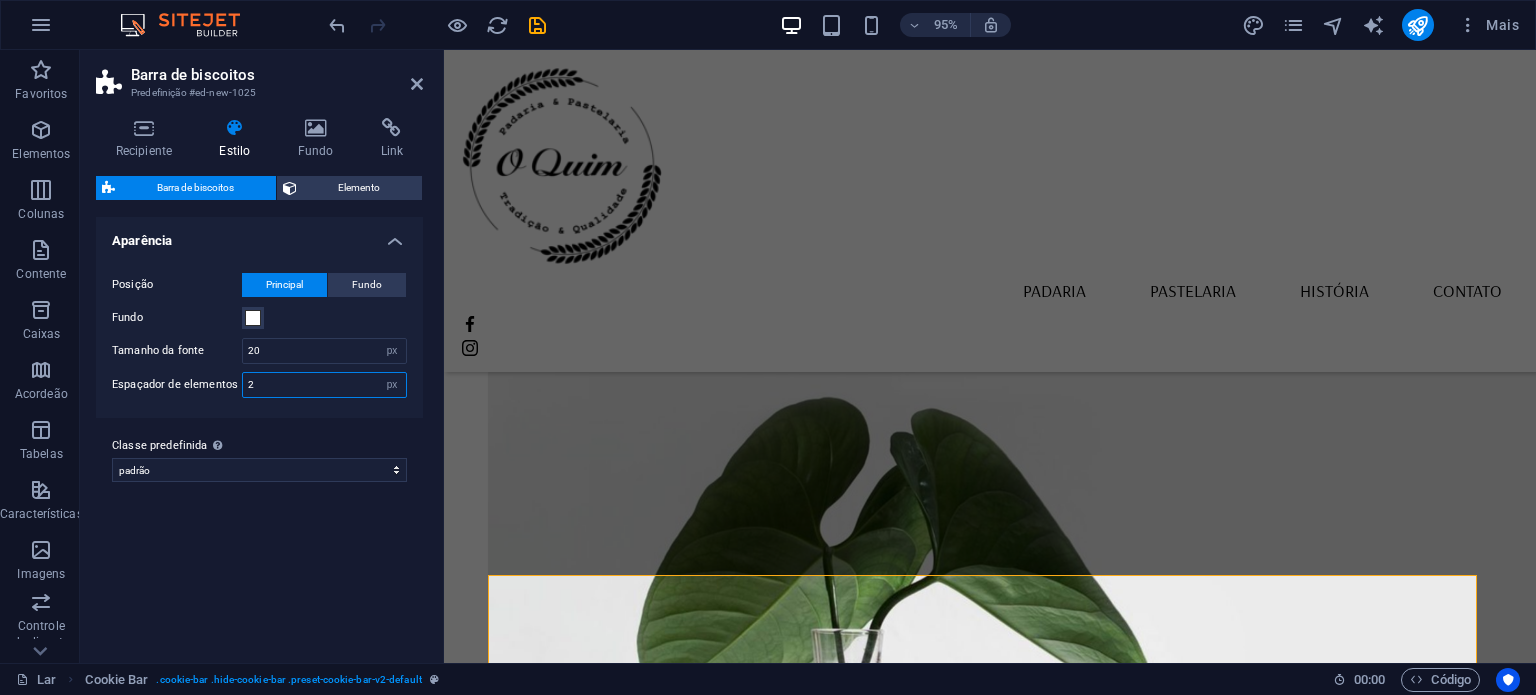 click on "2" at bounding box center [324, 385] 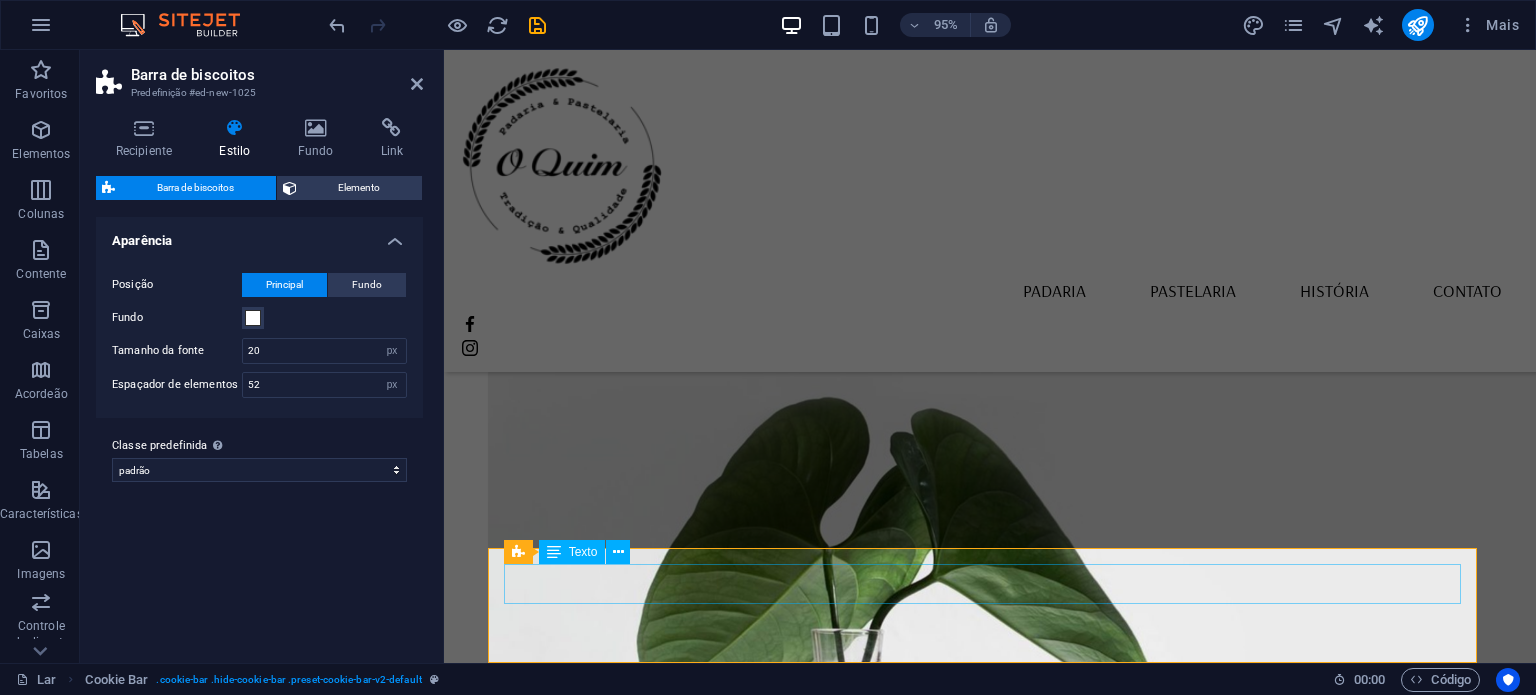 scroll, scrollTop: 2143, scrollLeft: 0, axis: vertical 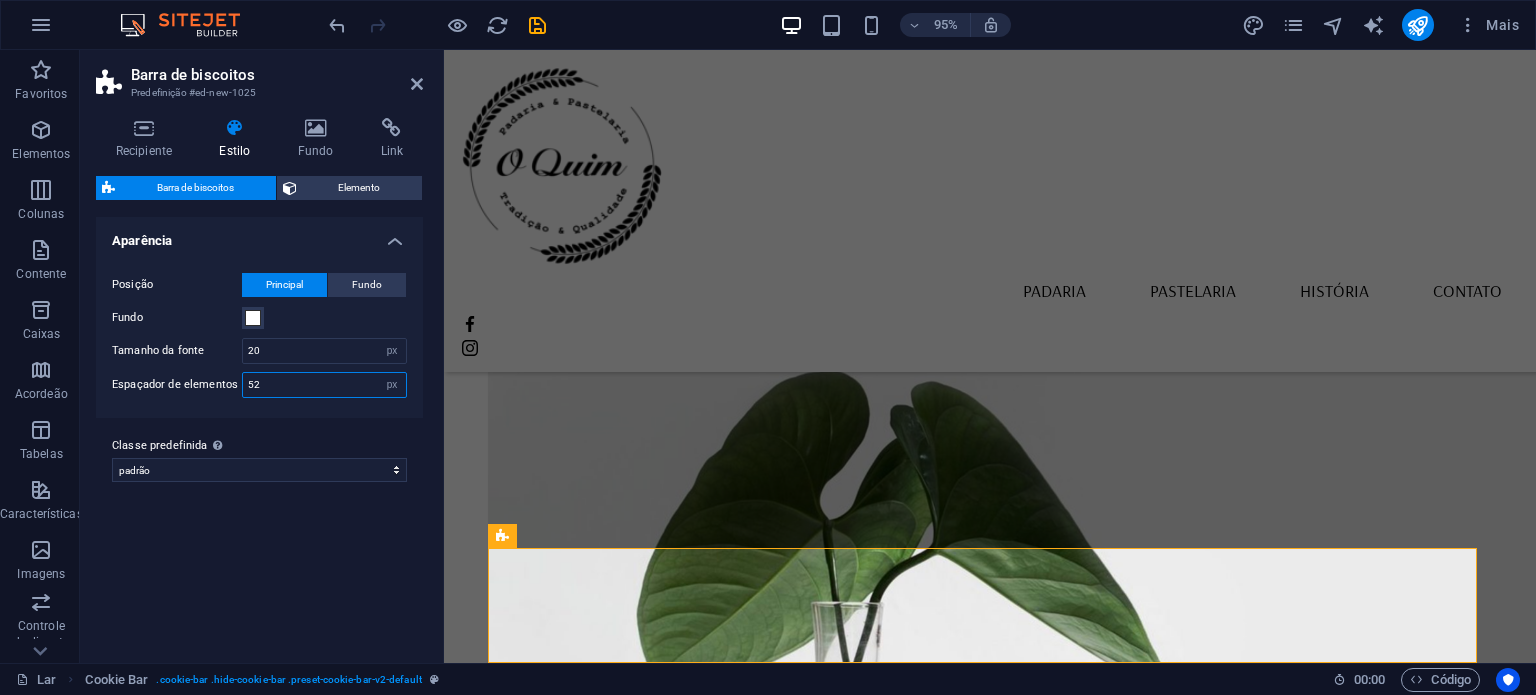 click on "52" at bounding box center (324, 385) 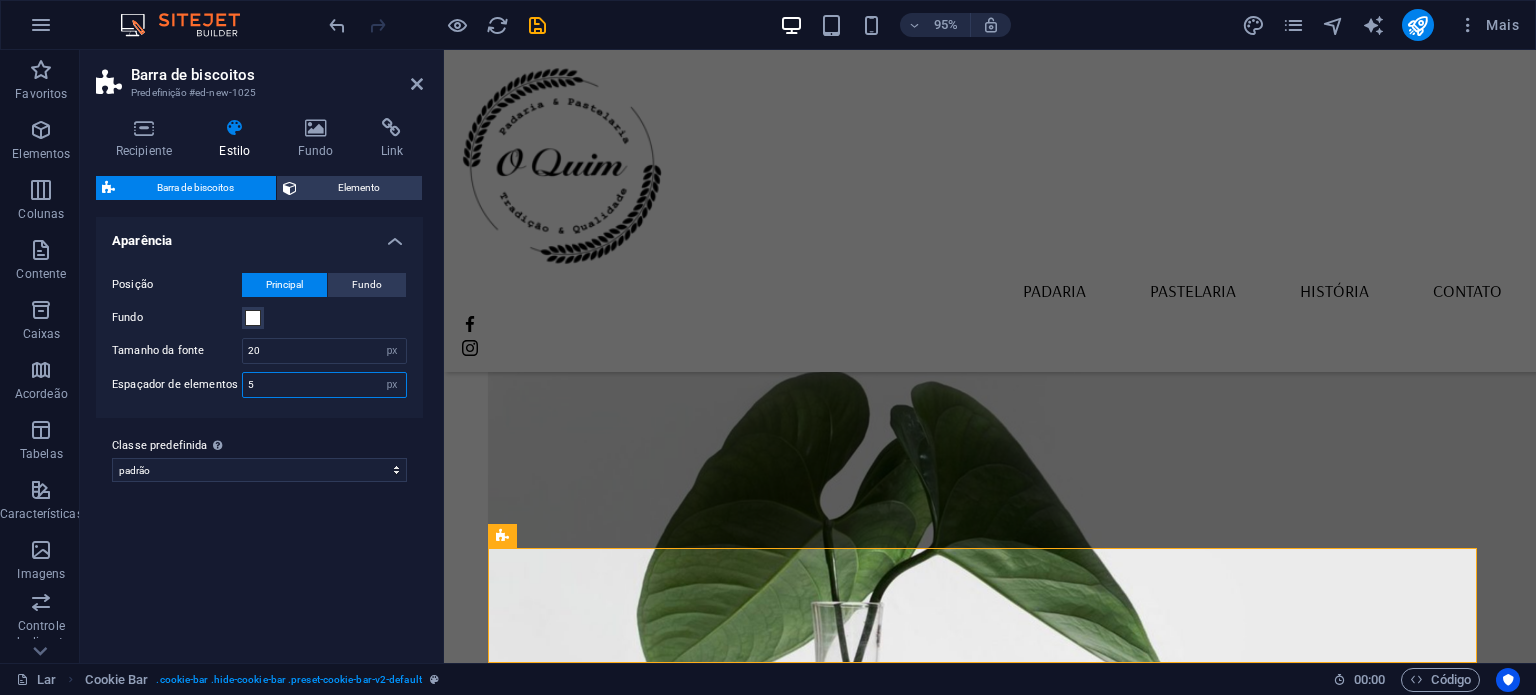 drag, startPoint x: 327, startPoint y: 387, endPoint x: 220, endPoint y: 383, distance: 107.07474 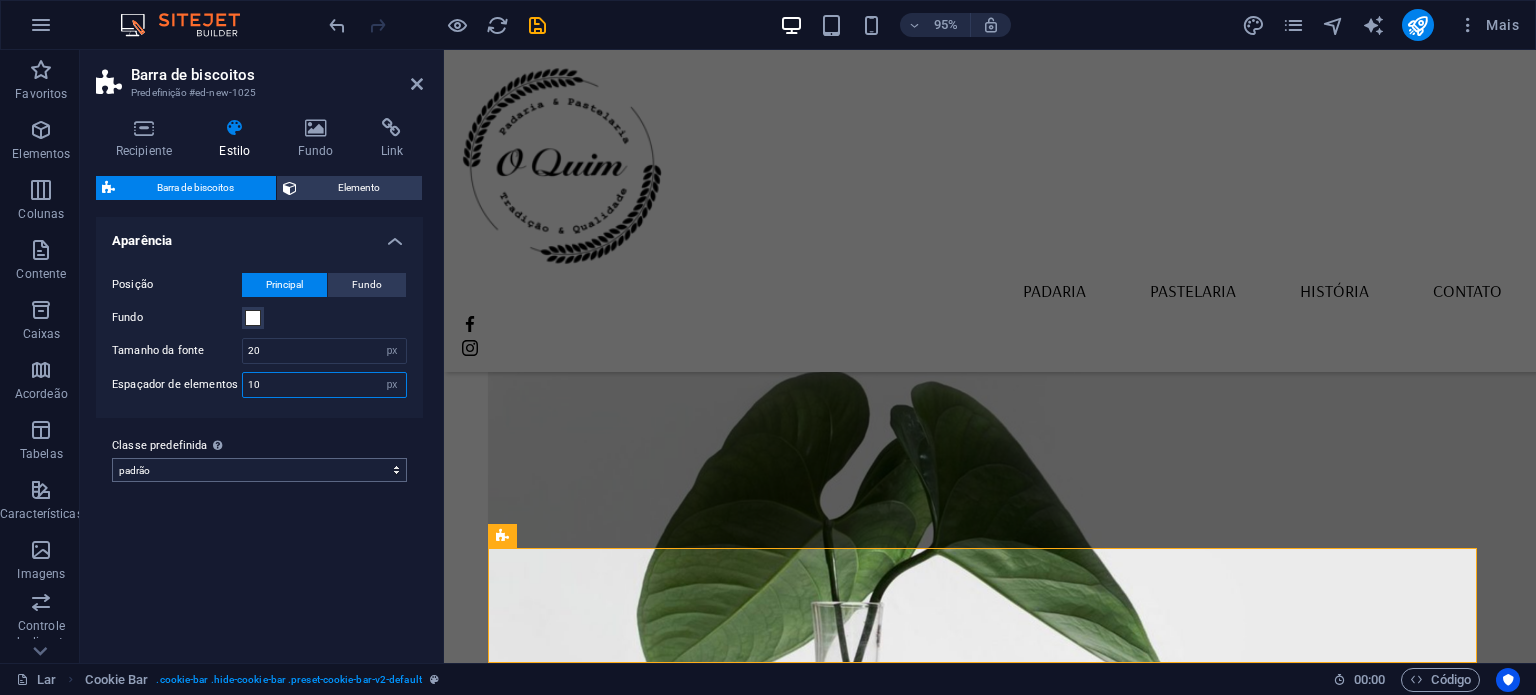 type on "10" 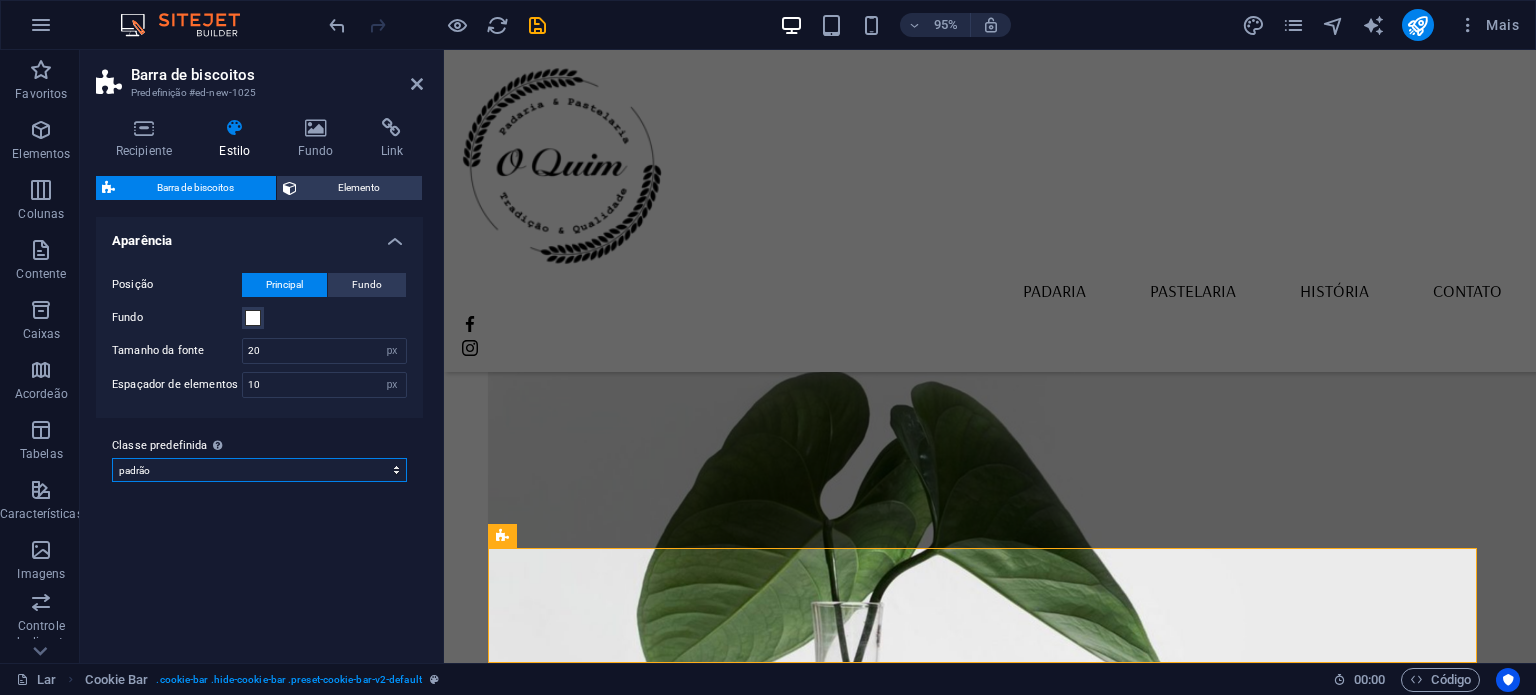 click on "padrão Adicionar classe predefinida" at bounding box center (259, 470) 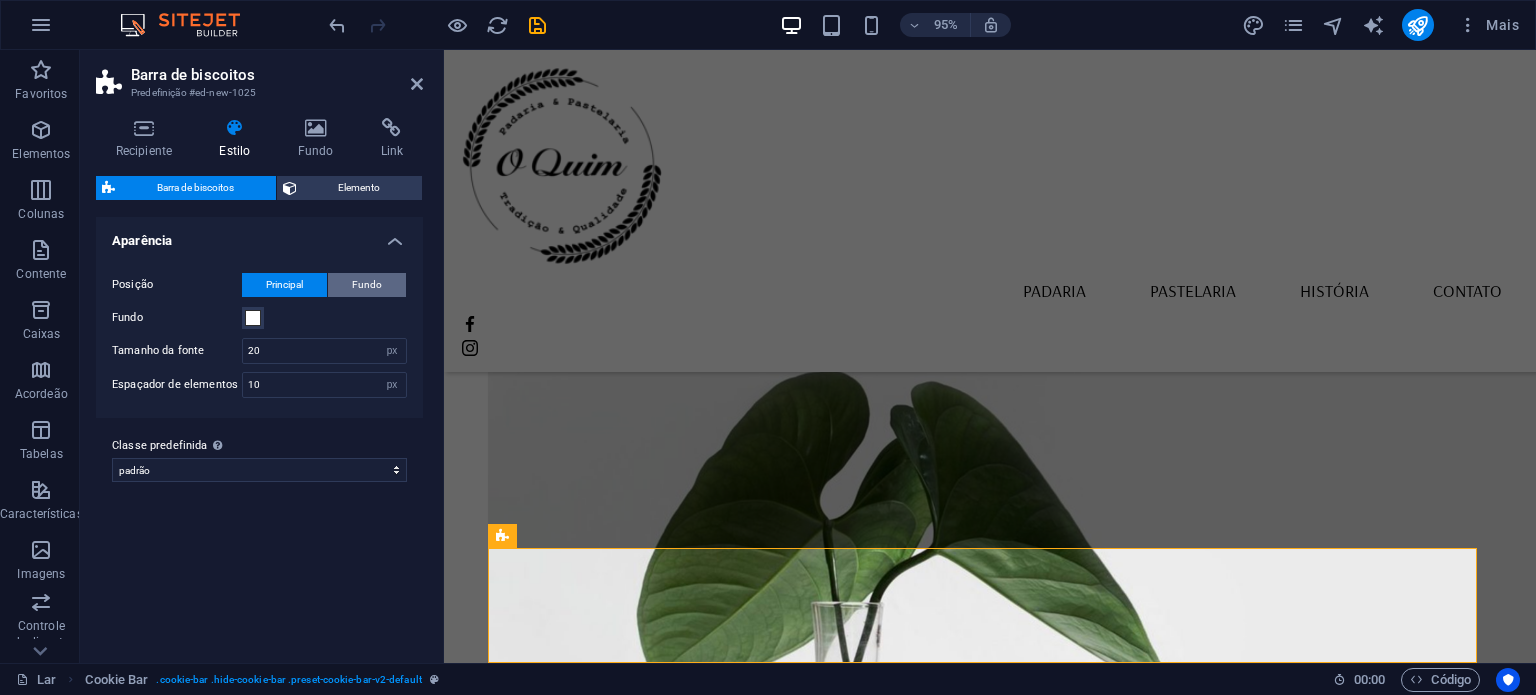 click on "Fundo" at bounding box center (367, 285) 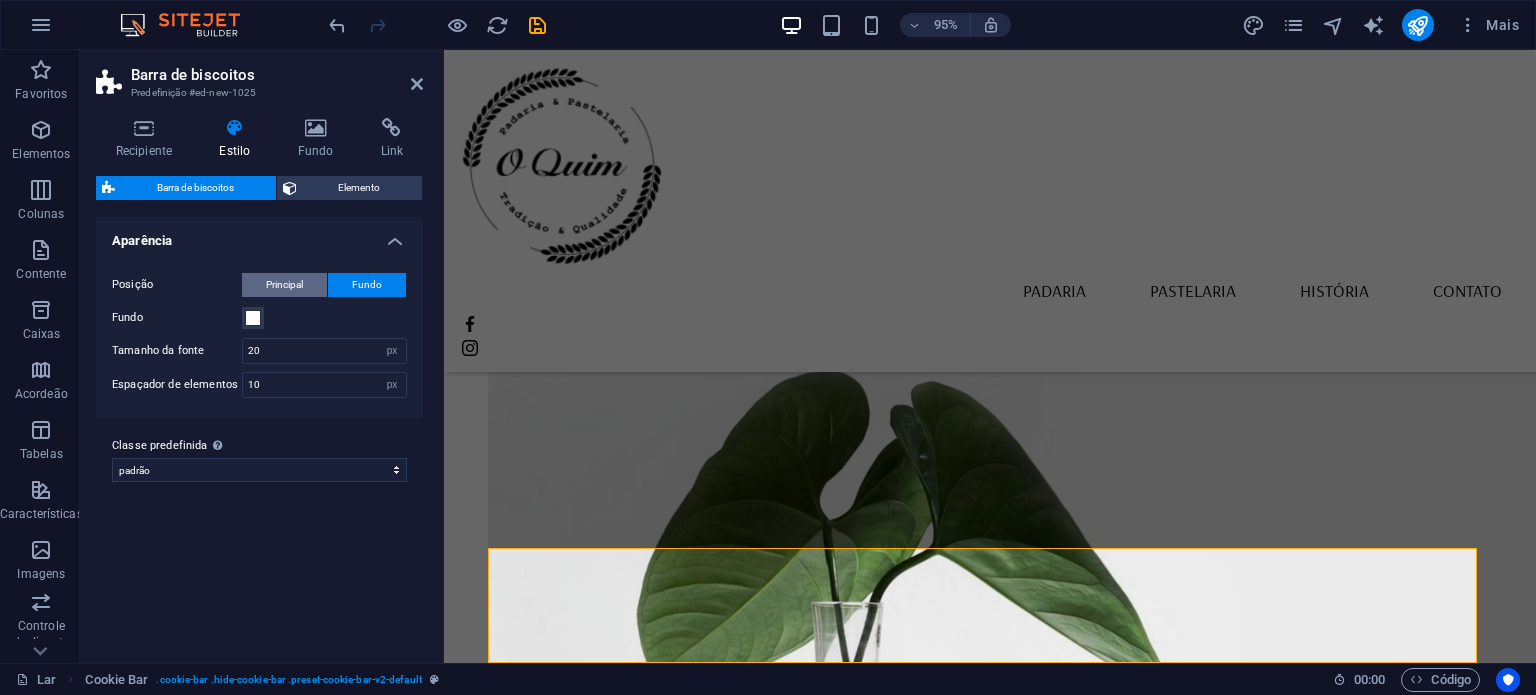 click on "Principal" at bounding box center [284, 285] 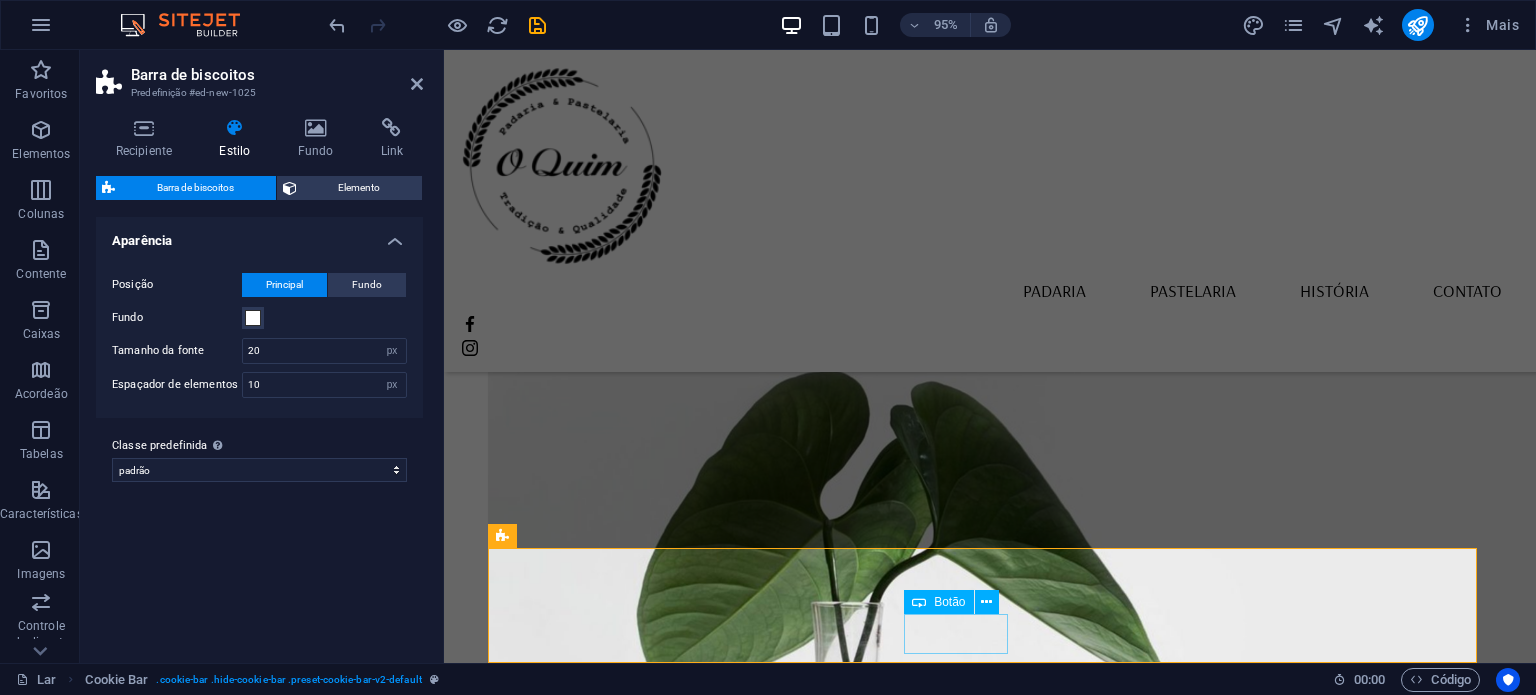 click on "Saber mais" at bounding box center (990, 2593) 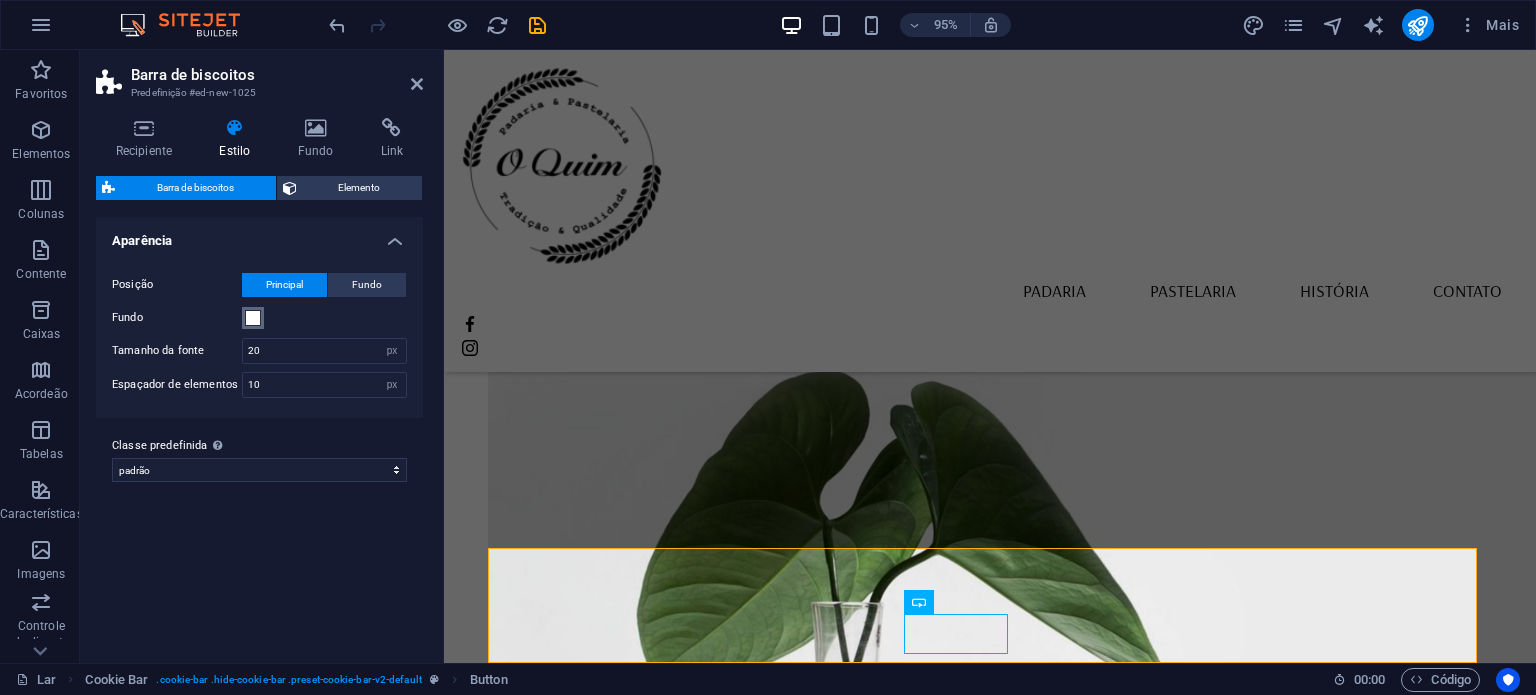 click at bounding box center [253, 318] 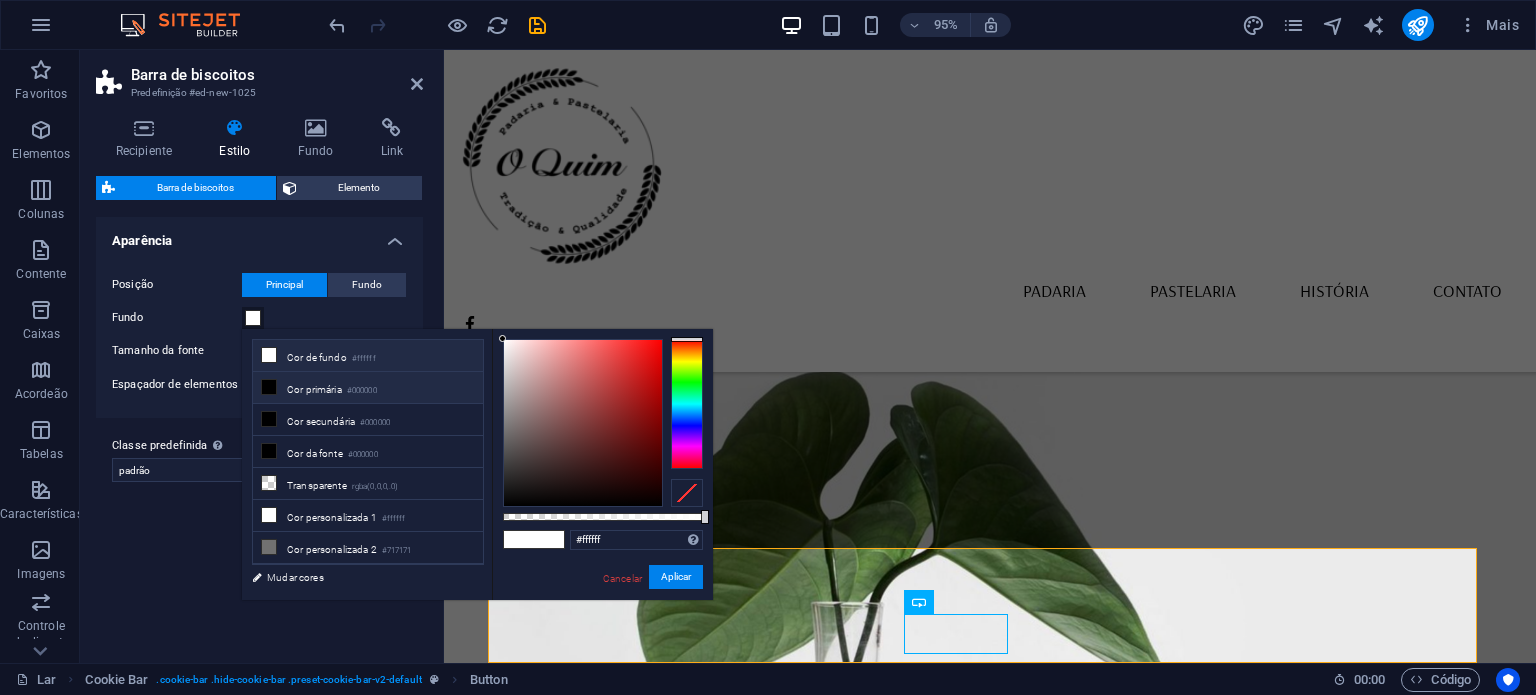 click on "Cor primária" at bounding box center [314, 389] 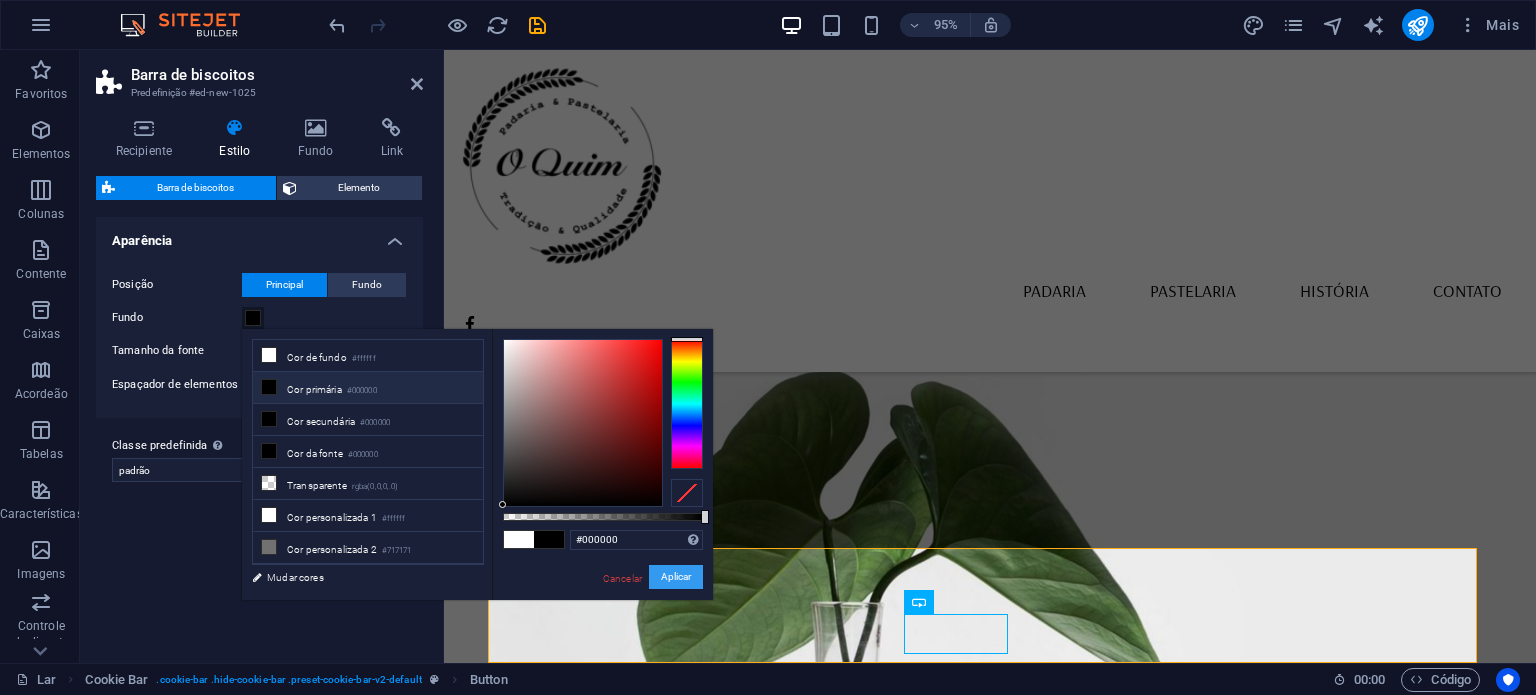 click on "Aplicar" at bounding box center (676, 576) 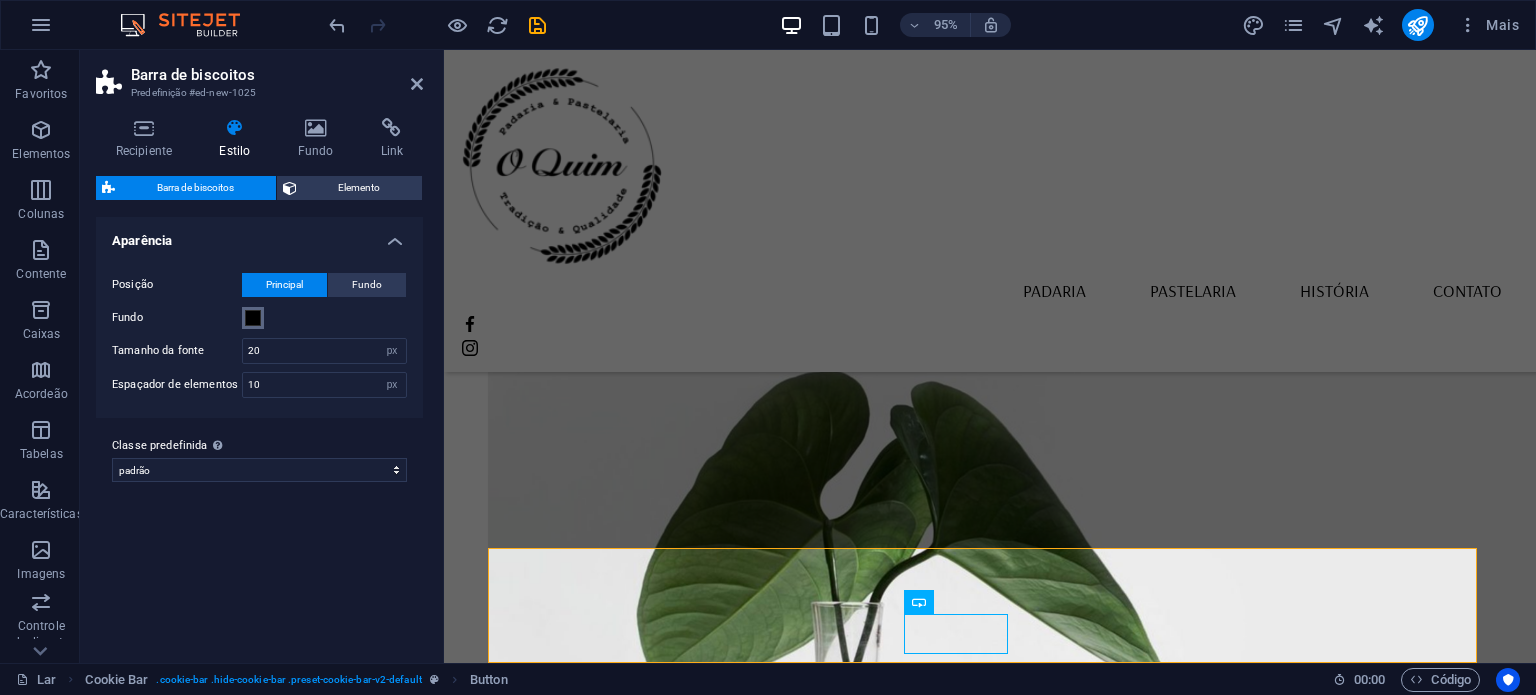 click at bounding box center [253, 318] 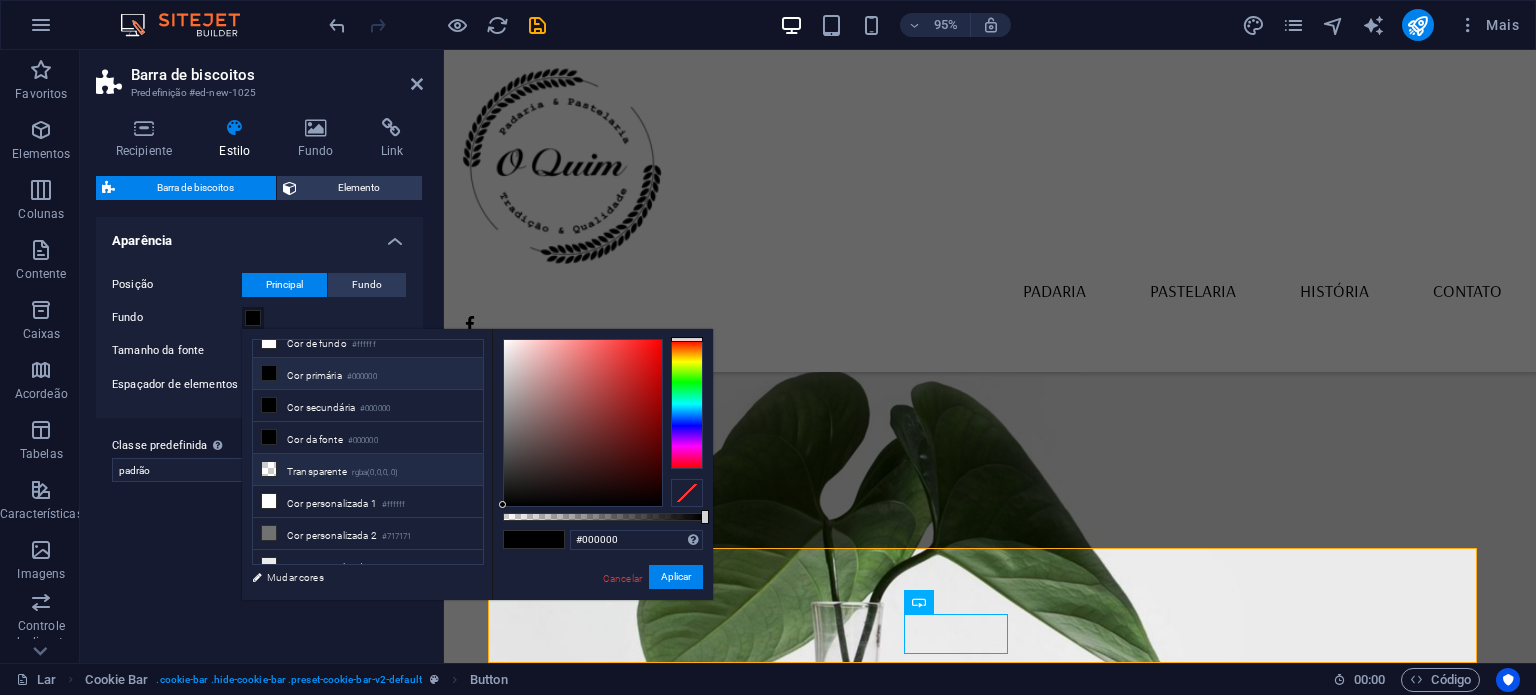 scroll, scrollTop: 20, scrollLeft: 0, axis: vertical 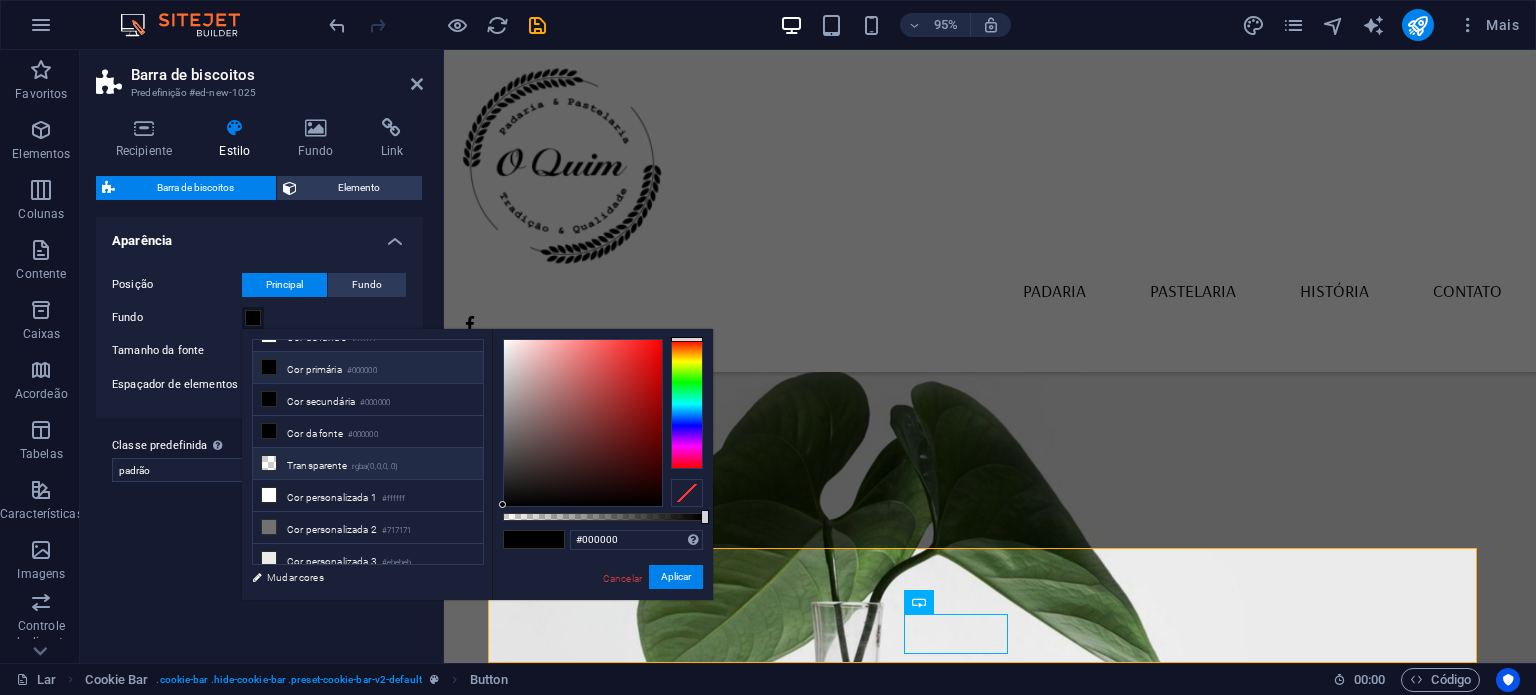 click on "Transparente
rgba(0,0,0,.0)" at bounding box center (368, 464) 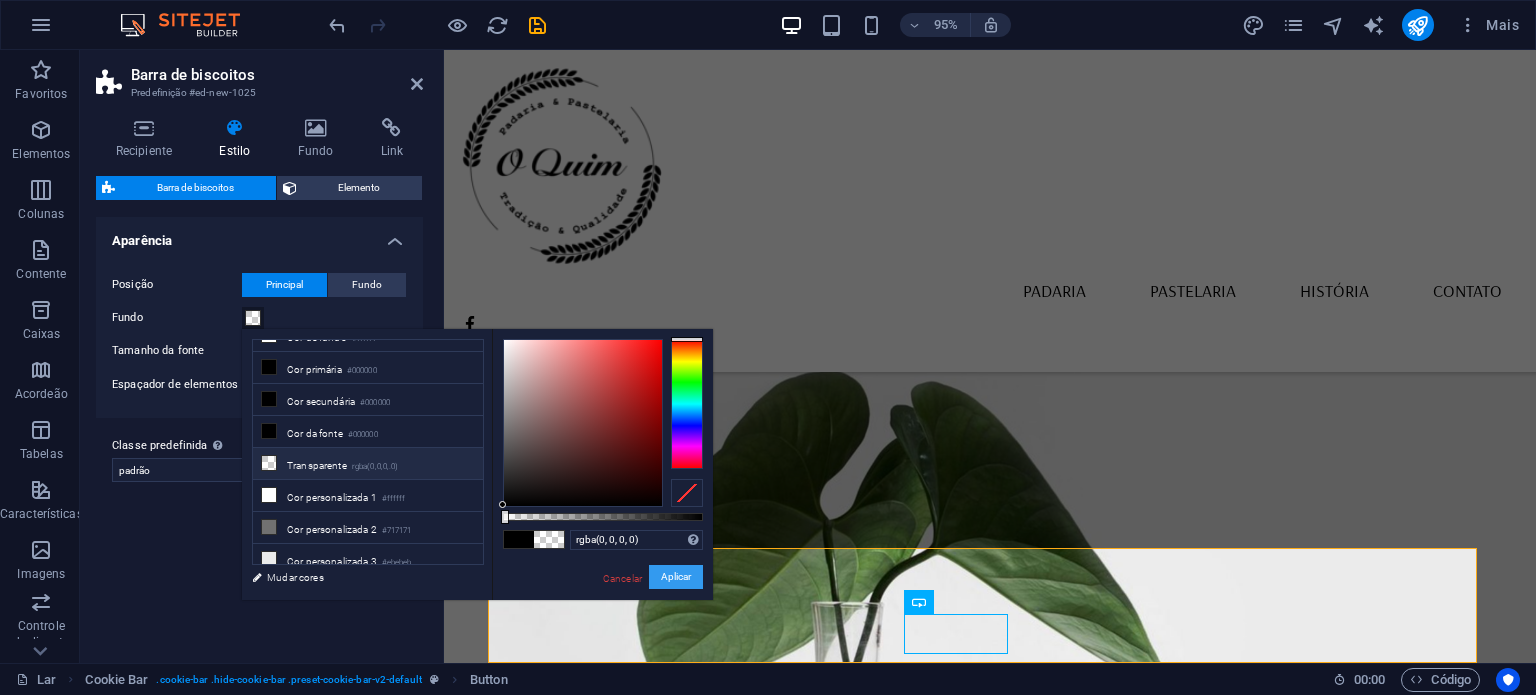 click on "Aplicar" at bounding box center [676, 576] 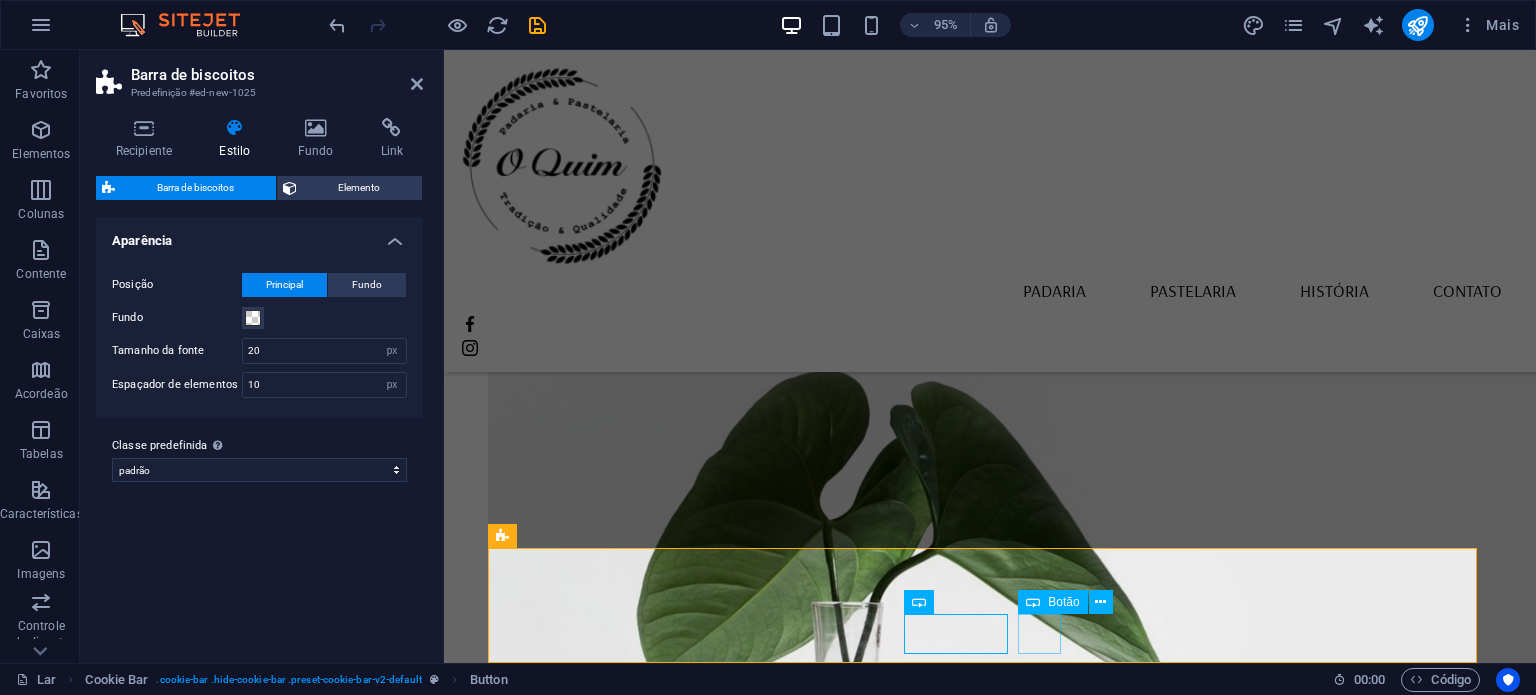 click on "OK" at bounding box center [990, 2638] 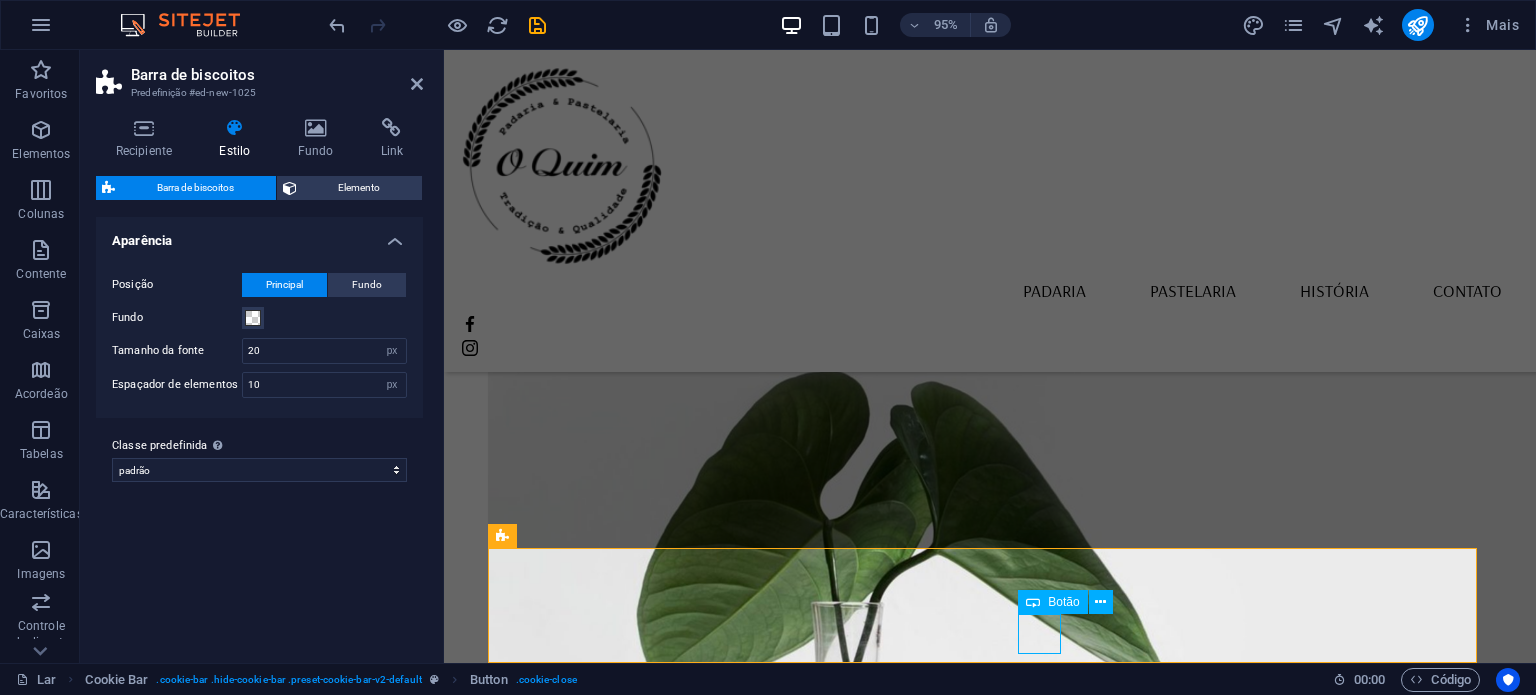 click on "OK" at bounding box center (990, 2638) 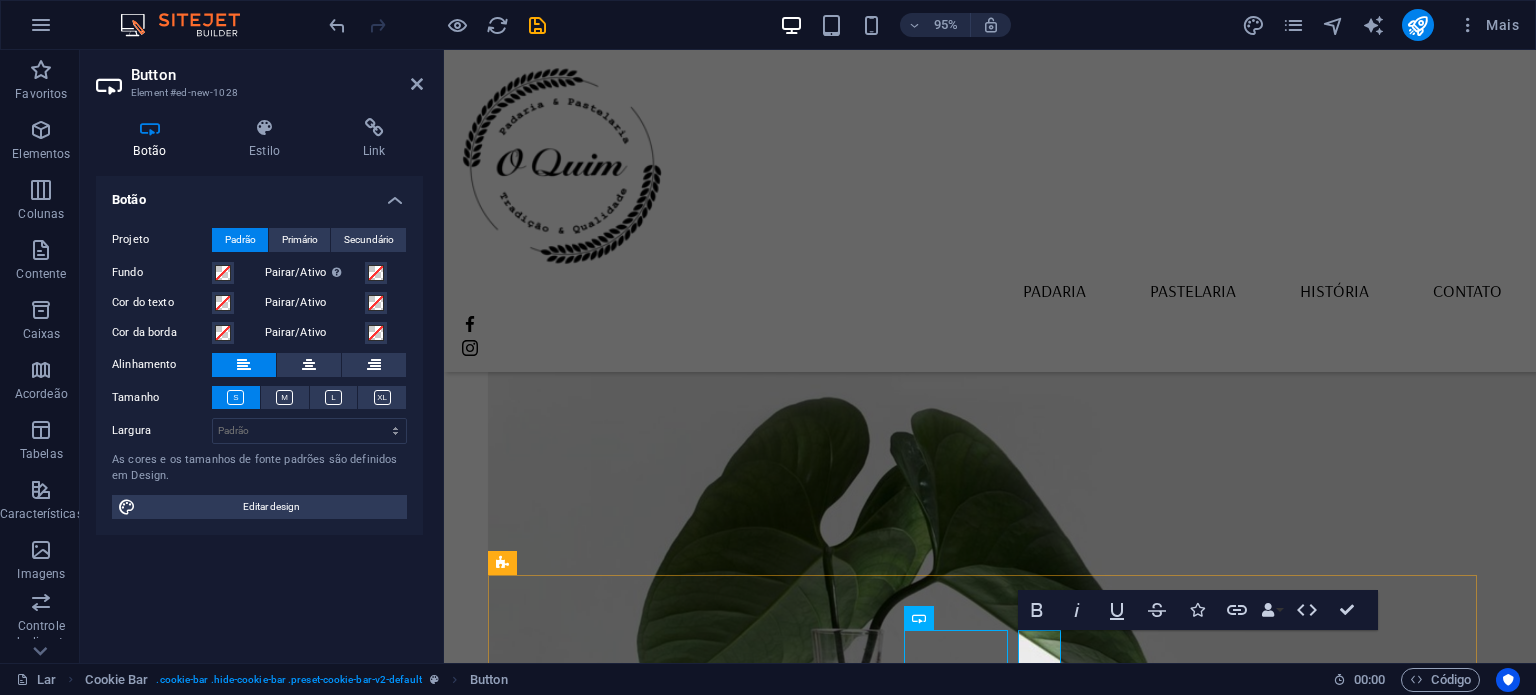 scroll, scrollTop: 11, scrollLeft: 0, axis: vertical 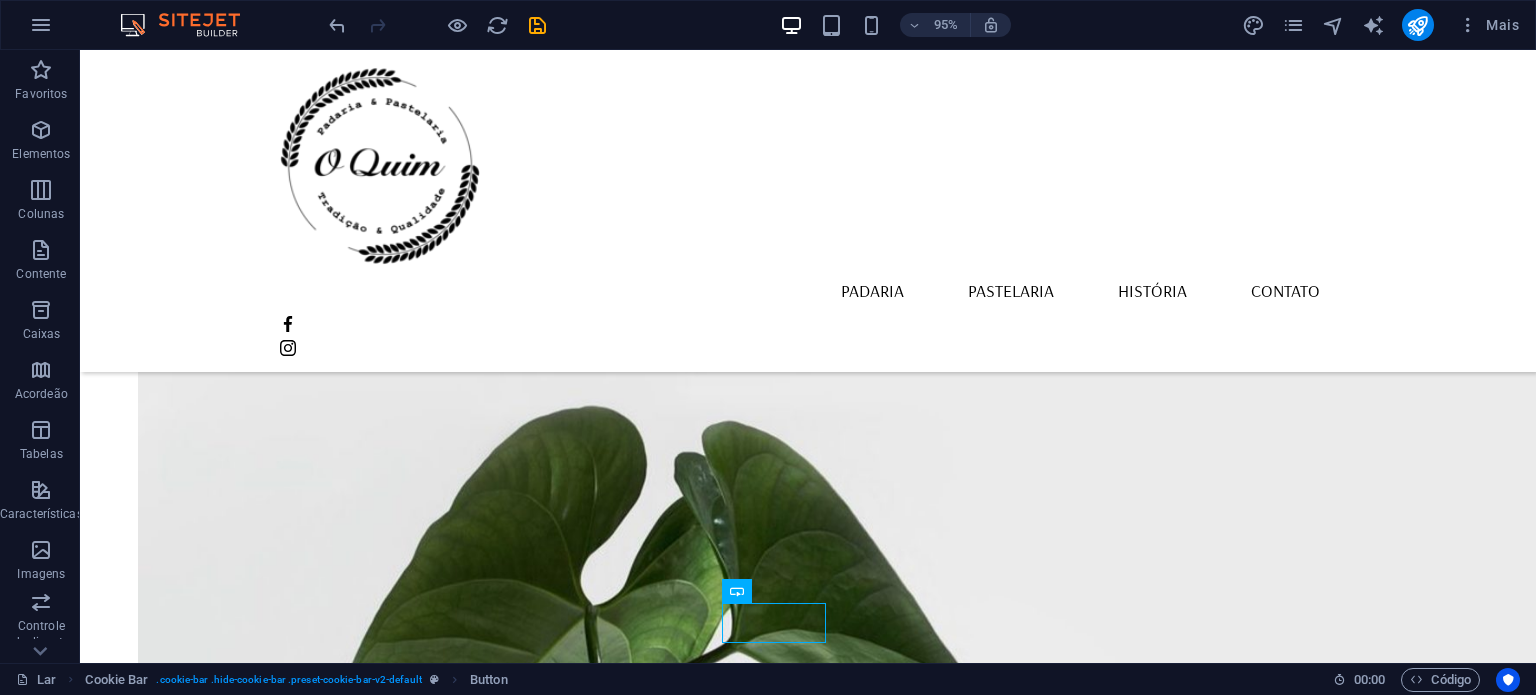 click on "Padaria Pastelaria História Contato O Algarvio Pão alentejano tradicional, feito à moda antiga, com fermentação natural e sabor autêntico. O verdadeiro pão do Alentejo, para saborear como antigamente. Coleção Produto Contate-nos Solte o conteúdo aqui ou  Adicionar elementos  Colar área de transferência 10% de desconto Lorem ipsum dolor sit amet, consectetuer adipiscing elit. Enean commodo ligula eget dolor. Enéias massa. Cum sociis natoque penatibus et magnis dis parturient montes. Lorem ipsum dolor sit amet, consectetuer adipiscing elit. Enean commodo ligula eget dolor. Enéias massa. Cum sociis natoque penatibus et magnis dis parturient montes. Obtenha seu Cartão de Membro Solte o conteúdo aqui ou  Adicionar elementos  Colar área de transferência Localização Rua Padre Bento Pereira N40ª Borba 7150-139 Aviso Legal Política         de Privacidade   Horário De segunda a sexta         Das 5h30 às 13h Sábado          Fechado   Domingo         das 6h às 12h  Contatos   OK" at bounding box center [808, 263] 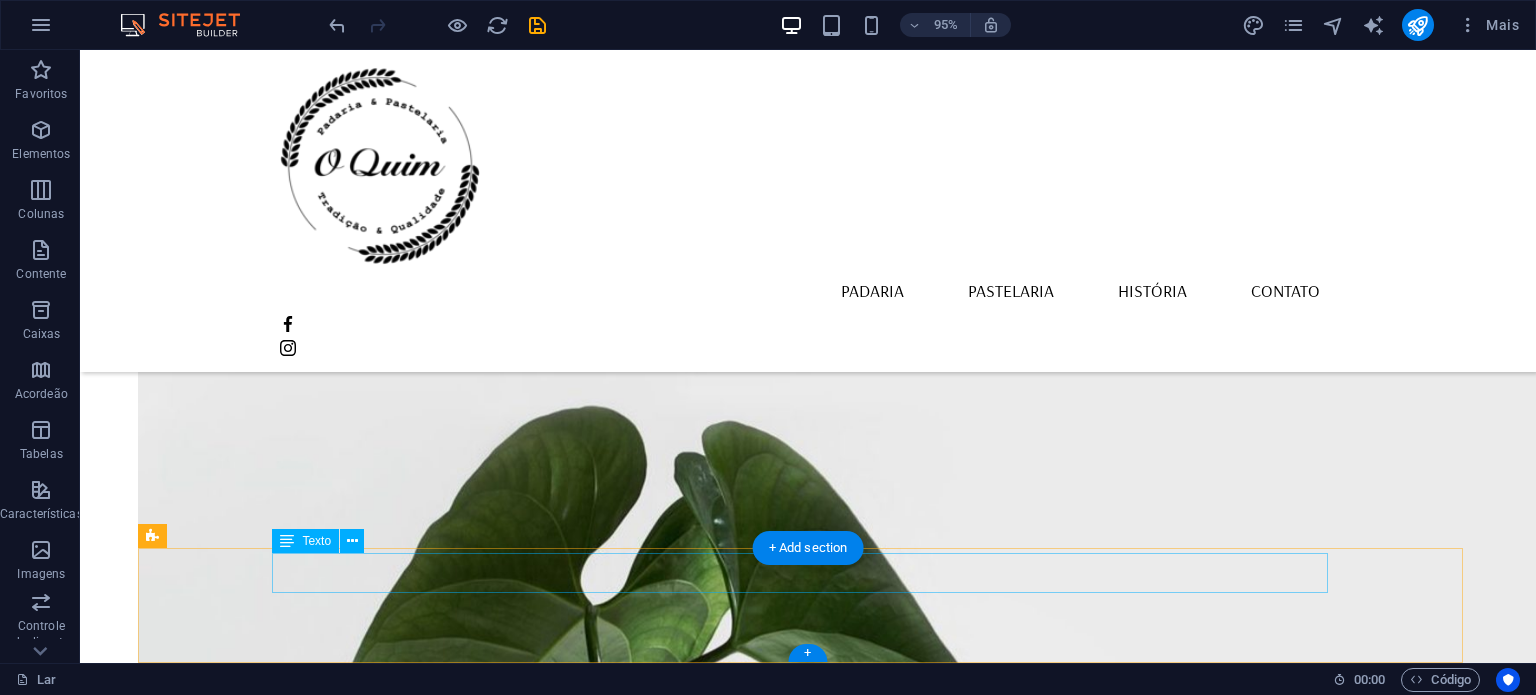 click on "Selecione "Aceitar tudo" para concordar com o uso de cookies e tecnologias semelhantes para aprimorar a navegação, a segurança, a análise dos dados e a personalização. Selecione "Gerenciar cookies" para mais opções ou para não participar." at bounding box center (808, 2519) 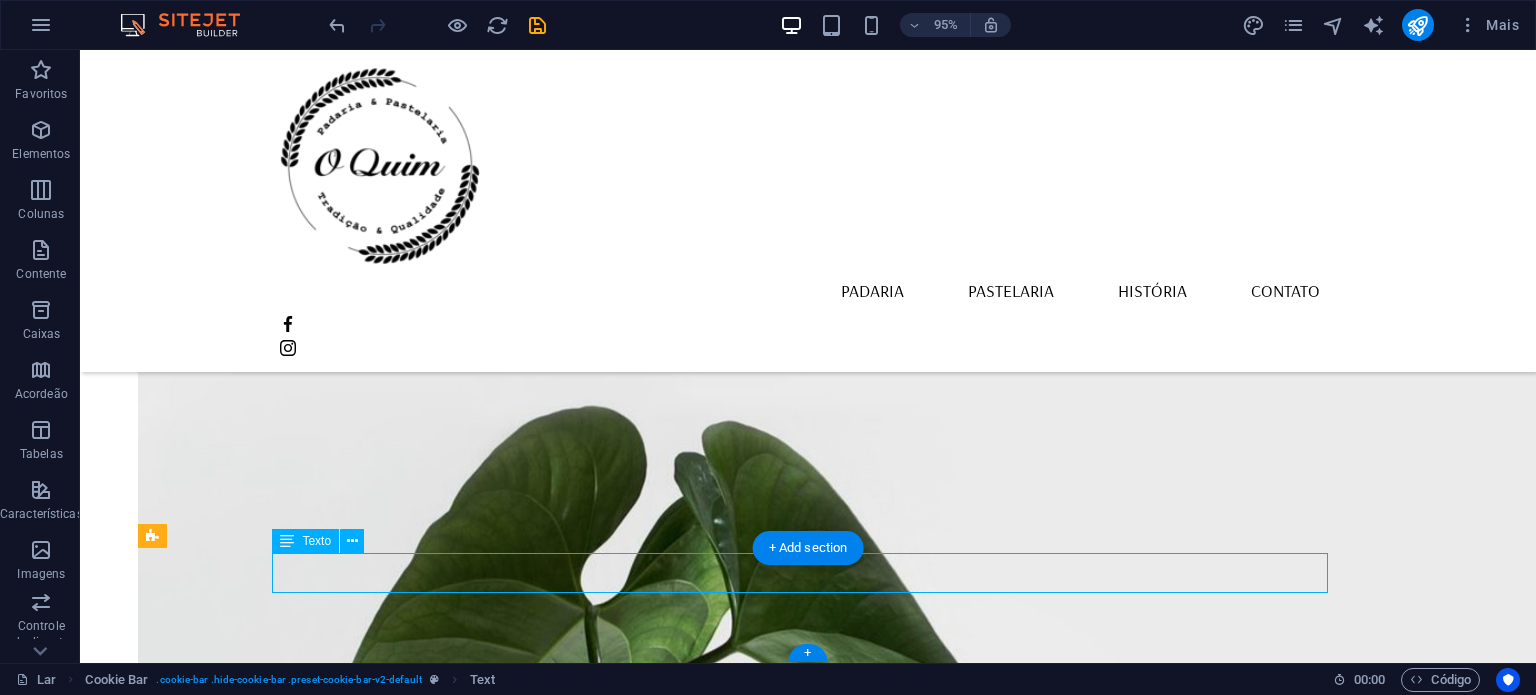 click on "Selecione "Aceitar tudo" para concordar com o uso de cookies e tecnologias semelhantes para aprimorar a navegação, a segurança, a análise dos dados e a personalização. Selecione "Gerenciar cookies" para mais opções ou para não participar." at bounding box center [808, 2519] 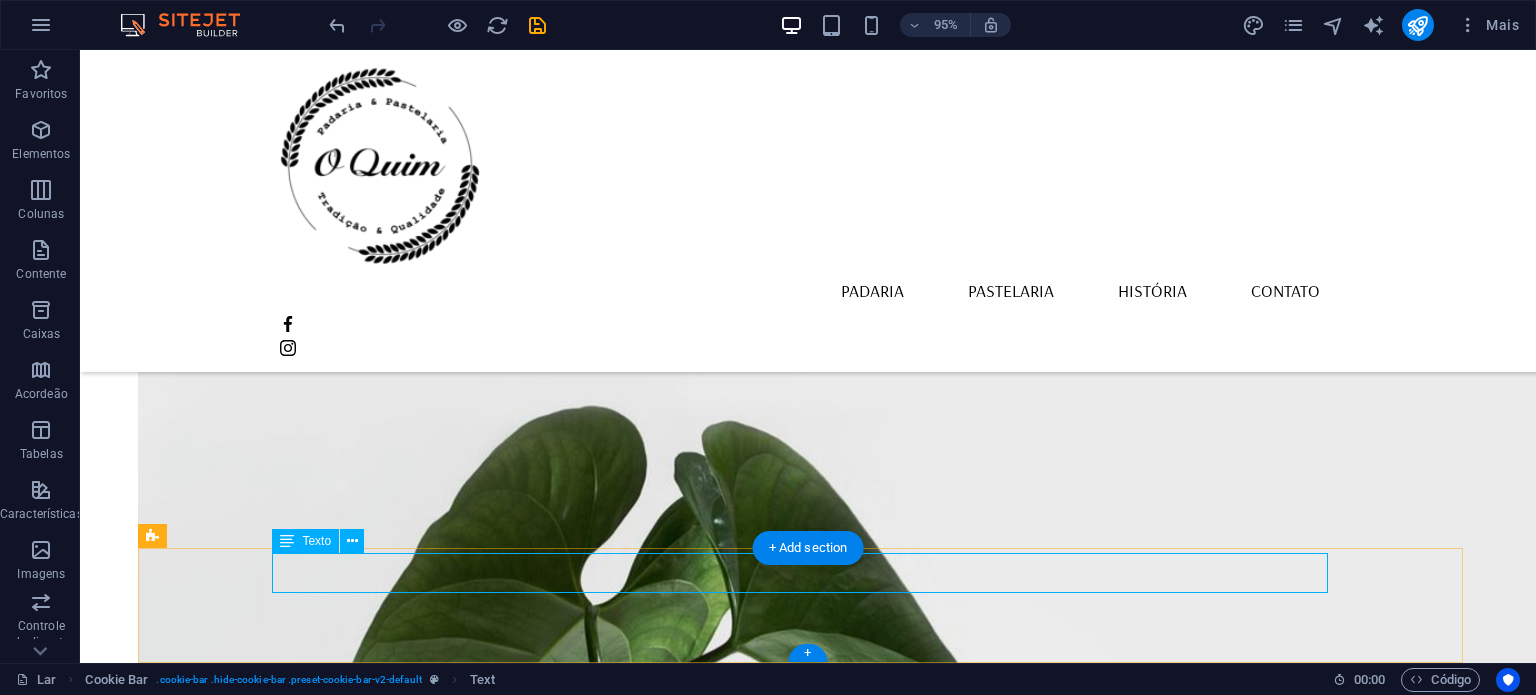 click on "Selecione "Aceitar tudo" para concordar com o uso de cookies e tecnologias semelhantes para aprimorar a navegação, a segurança, a análise dos dados e a personalização. Selecione "Gerenciar cookies" para mais opções ou para não participar." at bounding box center (808, 2519) 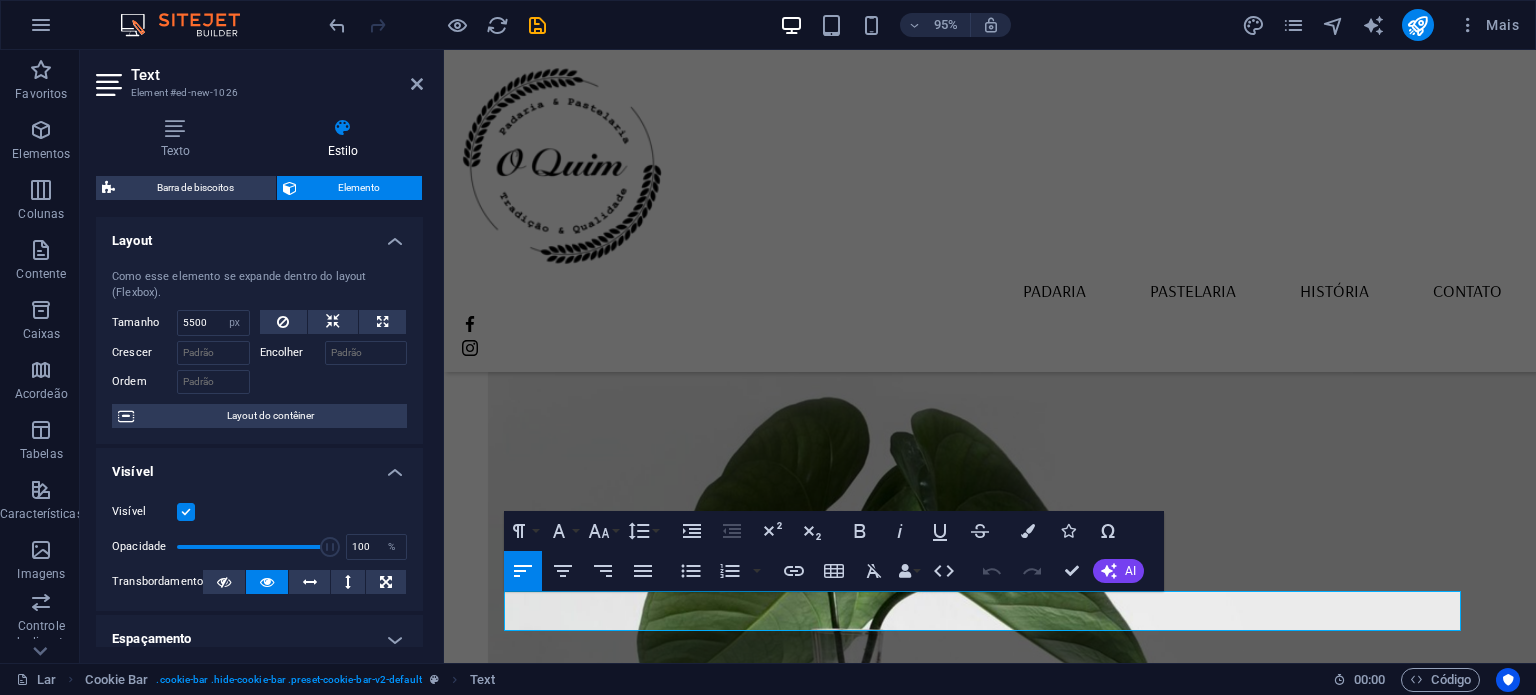 scroll, scrollTop: 0, scrollLeft: 0, axis: both 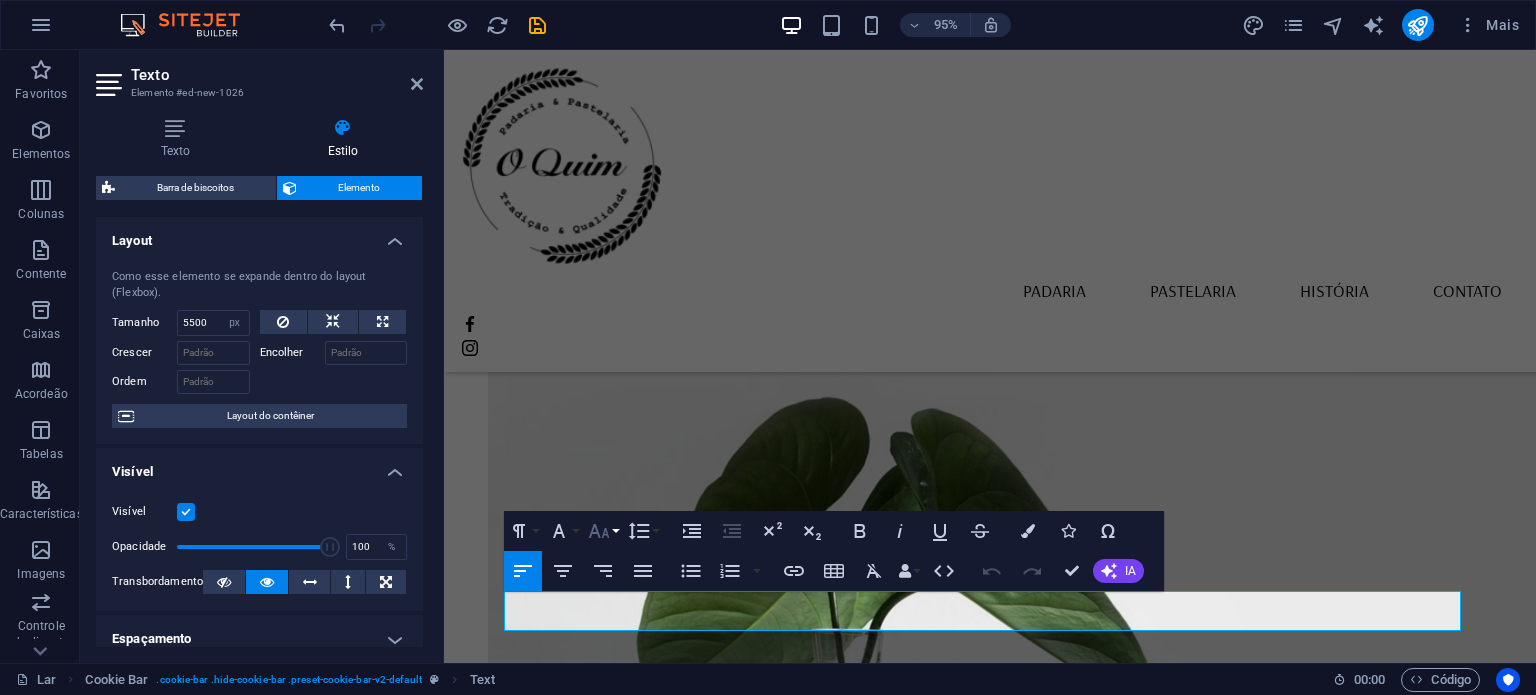 click on "Tamanho da fonte" at bounding box center (603, 531) 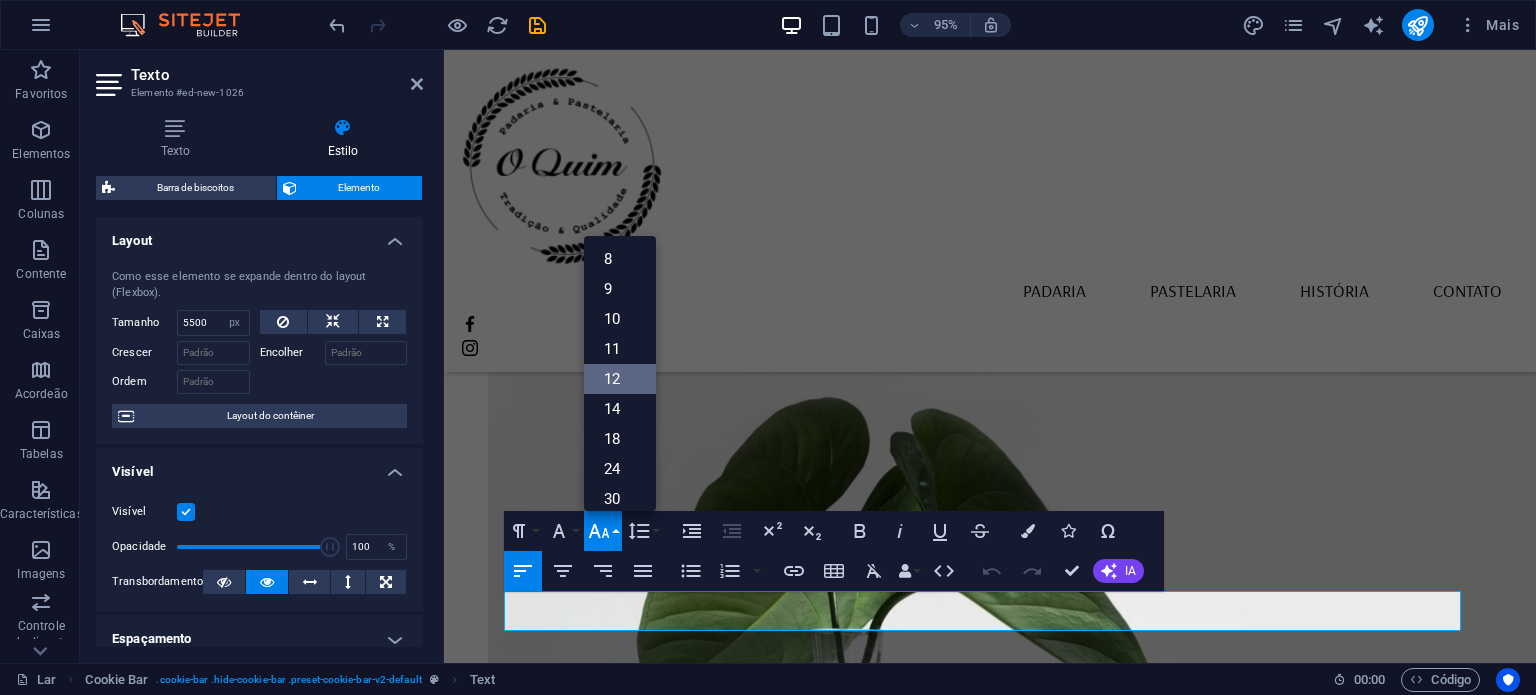 scroll, scrollTop: 143, scrollLeft: 0, axis: vertical 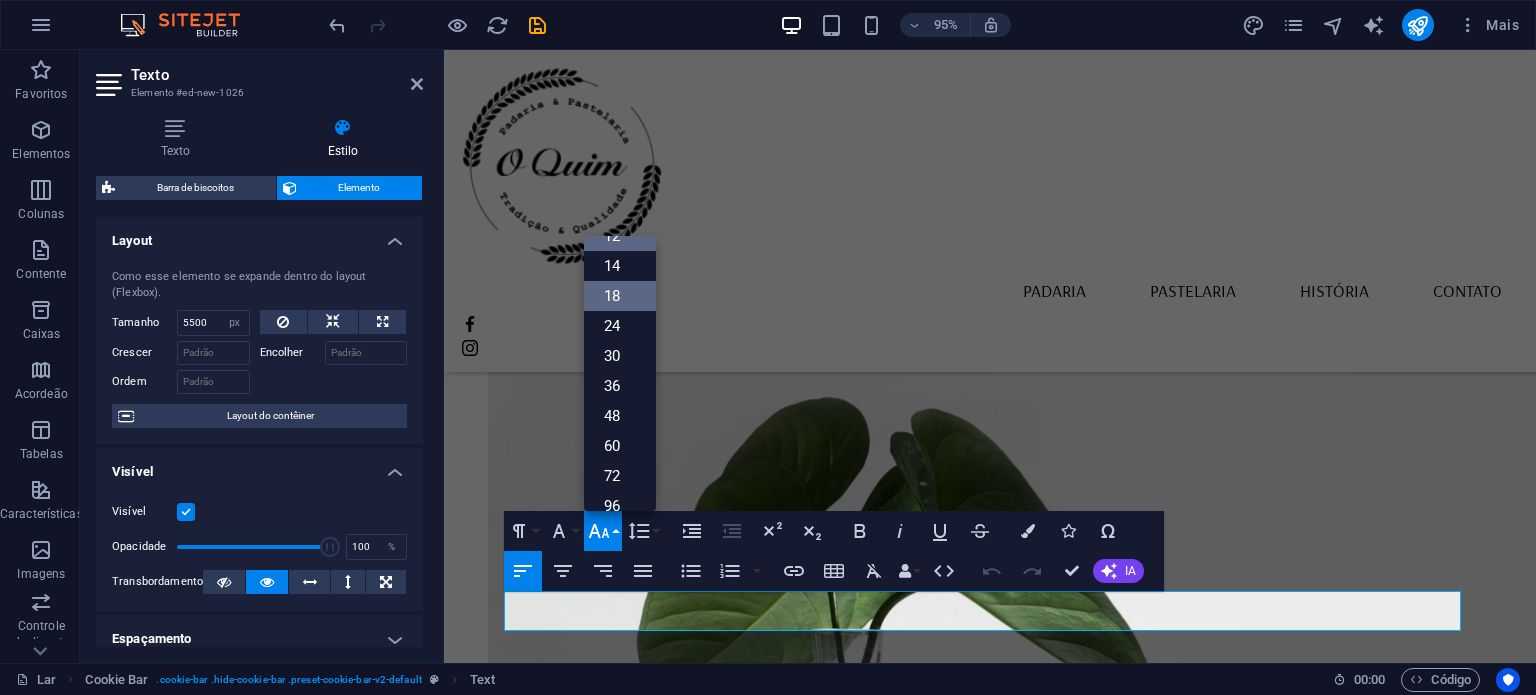 click on "18" at bounding box center (612, 296) 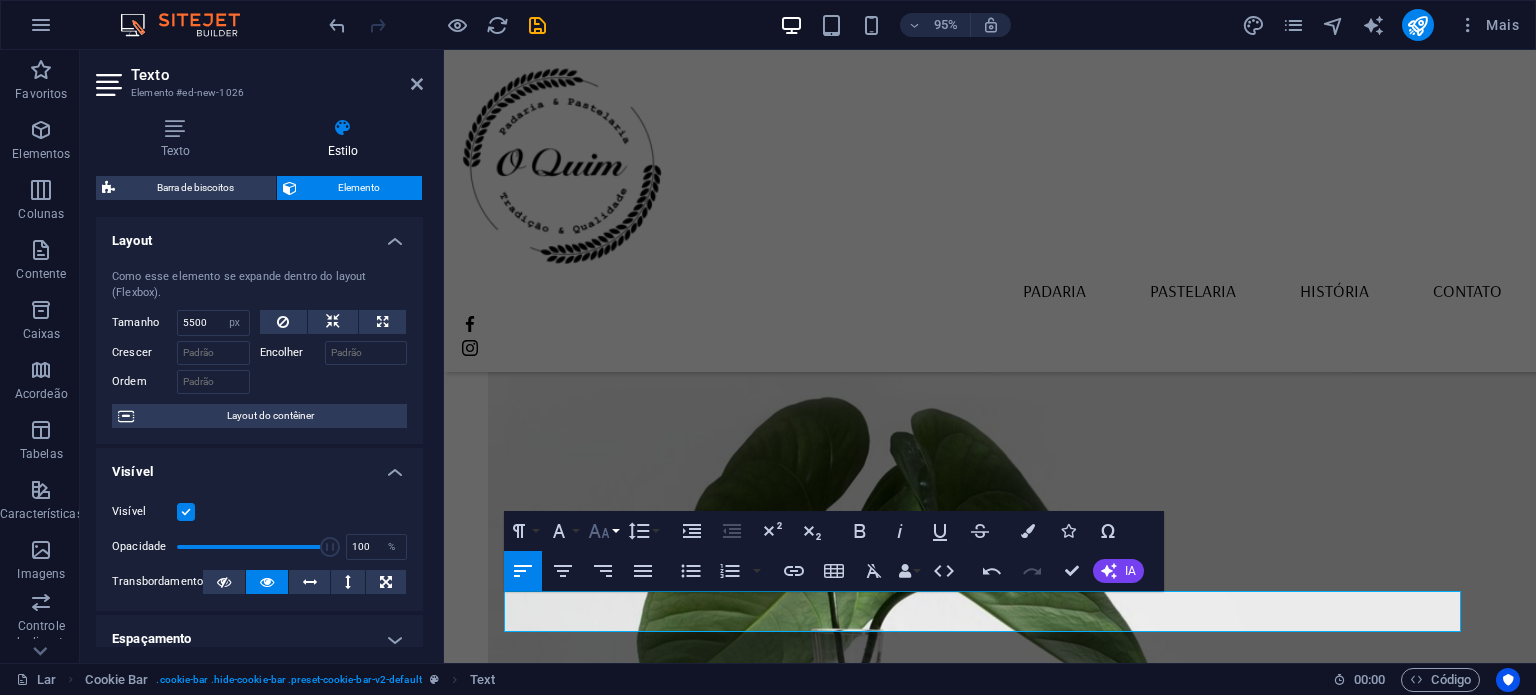 click 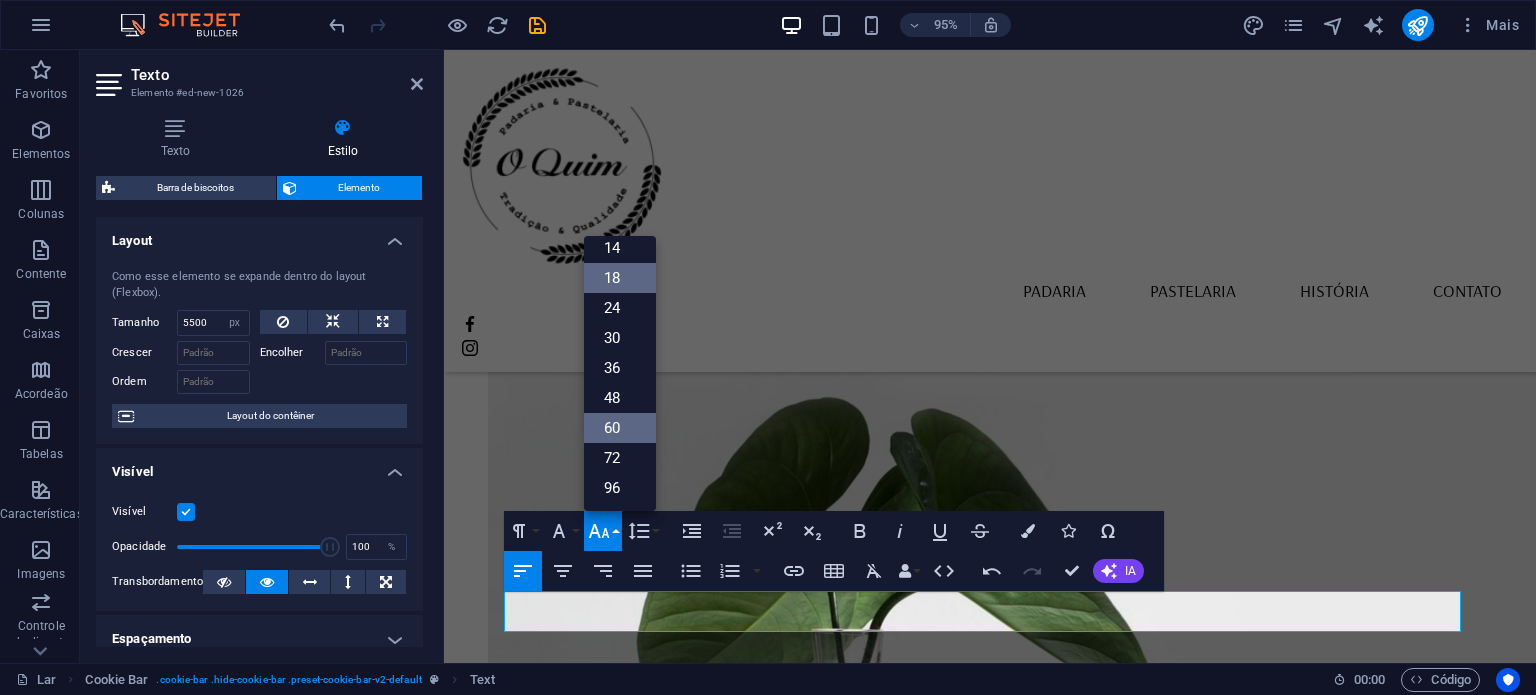 scroll, scrollTop: 160, scrollLeft: 0, axis: vertical 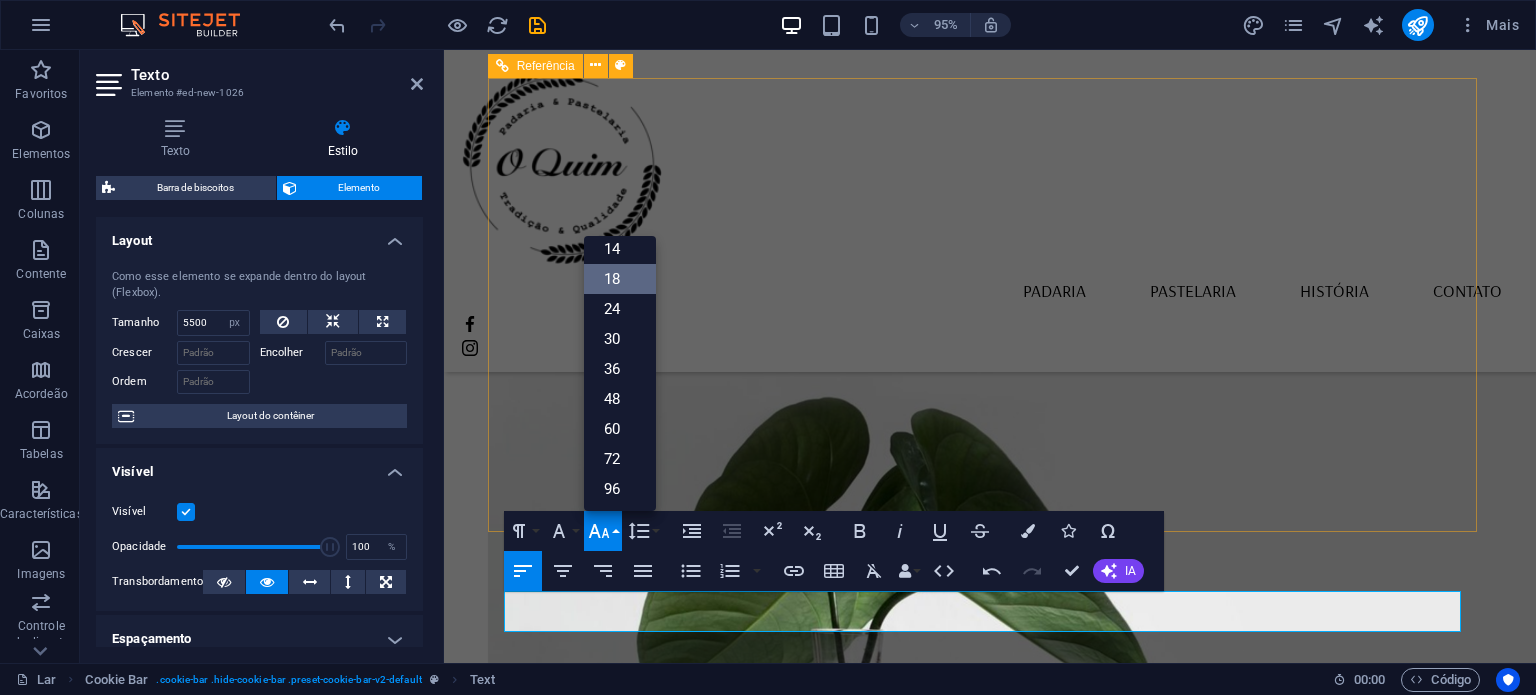 click on "Domingo         das 6h às 12h" at bounding box center (661, 2197) 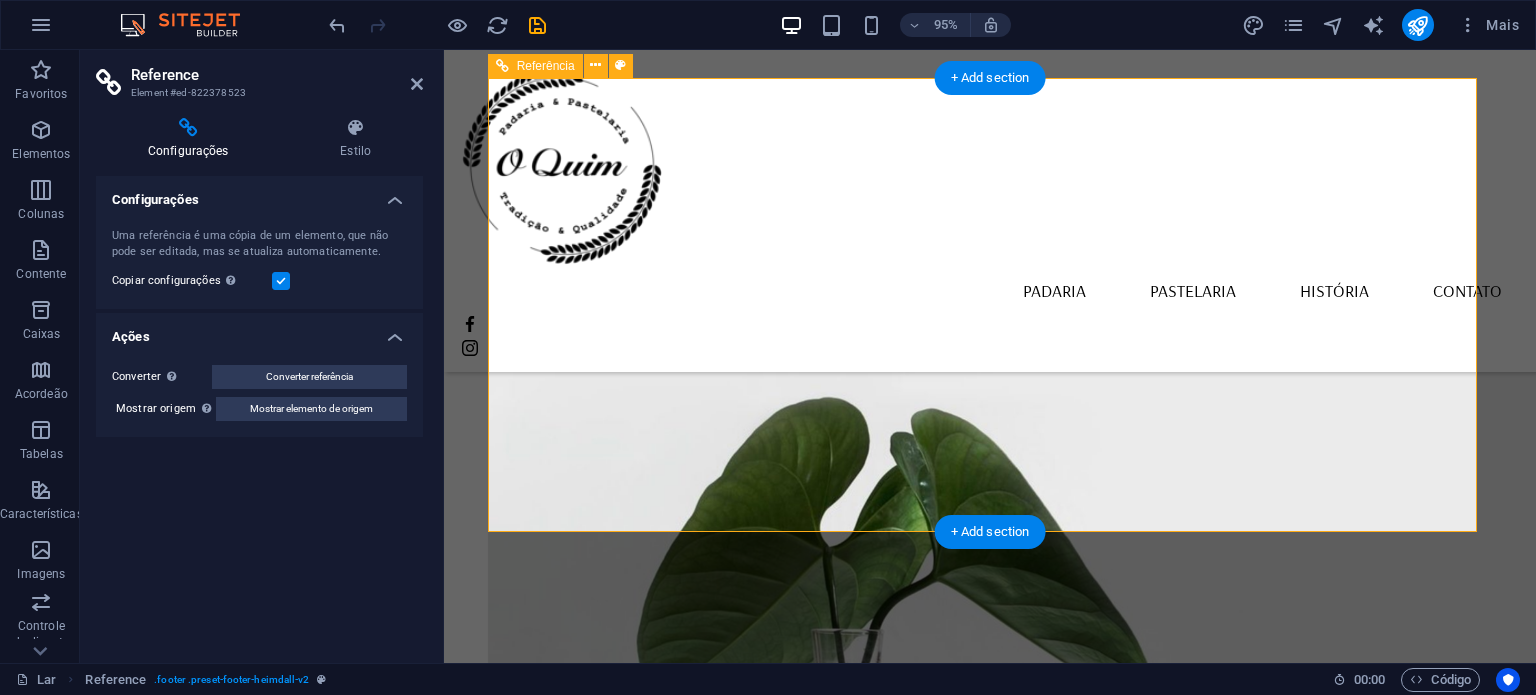 click on "Padaria Pastelaria História Contato O Algarvio Pão alentejano tradicional, feito à moda antiga, com fermentação natural e sabor autêntico. O verdadeiro pão do Alentejo, para saborear como antigamente. Coleção Produto Contate-nos Solte o conteúdo aqui ou  Adicionar elementos  Colar área de transferência 10% de desconto Lorem ipsum dolor sit amet, consectetuer adipiscing elit. Enean commodo ligula eget dolor. Enéias massa. Cum sociis natoque penatibus et magnis dis parturient montes. Lorem ipsum dolor sit amet, consectetuer adipiscing elit. Enean commodo ligula eget dolor. Enéias massa. Cum sociis natoque penatibus et magnis dis parturient montes. Obtenha seu Cartão de Membro Solte o conteúdo aqui ou  Adicionar elementos  Colar área de transferência Localização Rua Padre Bento Pereira N40ª Borba 7150-139 Aviso Legal Política         de Privacidade   Horário De segunda a sexta         Das 5h30 às 13h Sábado          Fechado   Domingo         das 6h às 12h  Contatos   OK" at bounding box center [990, 263] 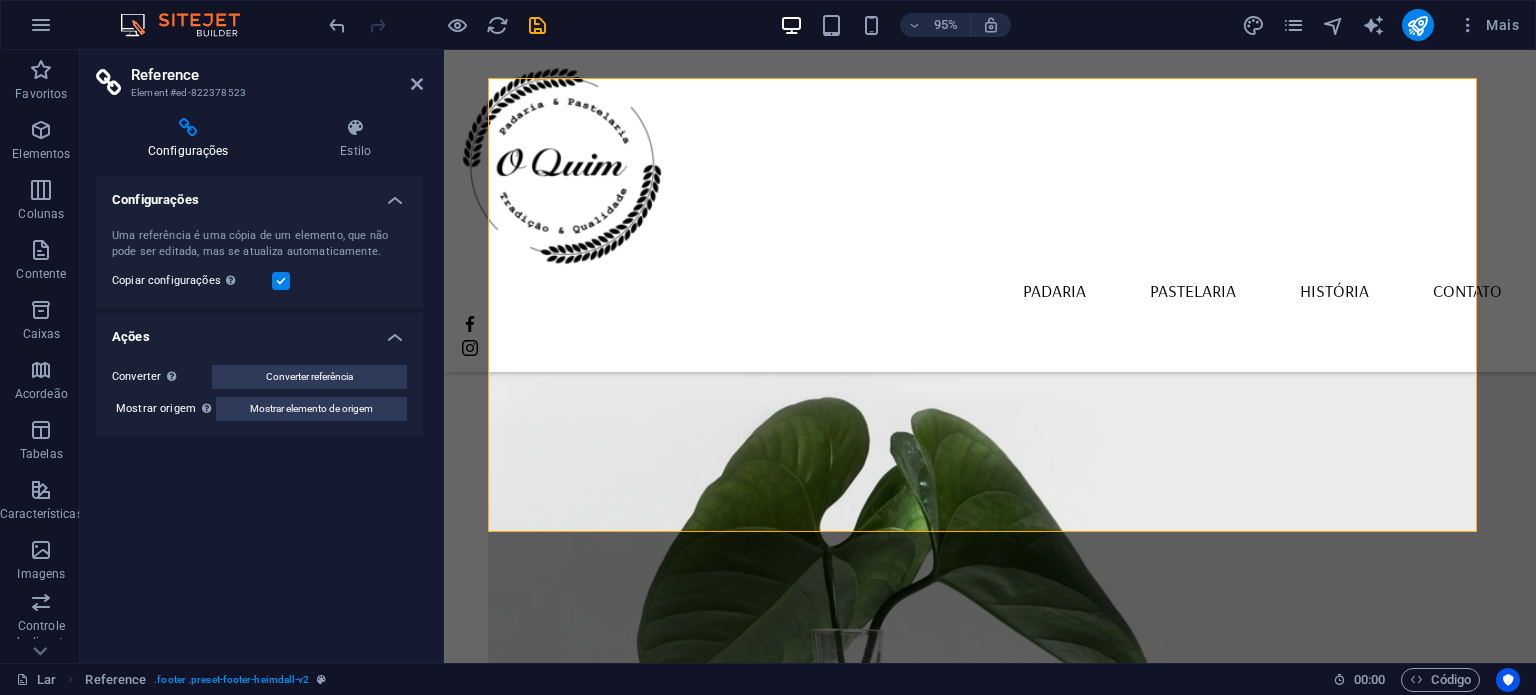 click on "Padaria Pastelaria História Contato O Algarvio Pão alentejano tradicional, feito à moda antiga, com fermentação natural e sabor autêntico. O verdadeiro pão do Alentejo, para saborear como antigamente. Coleção Produto Contate-nos Solte o conteúdo aqui ou  Adicionar elementos  Colar área de transferência 10% de desconto Lorem ipsum dolor sit amet, consectetuer adipiscing elit. Enean commodo ligula eget dolor. Enéias massa. Cum sociis natoque penatibus et magnis dis parturient montes. Lorem ipsum dolor sit amet, consectetuer adipiscing elit. Enean commodo ligula eget dolor. Enéias massa. Cum sociis natoque penatibus et magnis dis parturient montes. Obtenha seu Cartão de Membro Solte o conteúdo aqui ou  Adicionar elementos  Colar área de transferência Localização Rua Padre Bento Pereira N40ª Borba 7150-139 Aviso Legal Política         de Privacidade   Horário De segunda a sexta         Das 5h30 às 13h Sábado          Fechado   Domingo         das 6h às 12h  Contatos   OK" at bounding box center (990, 263) 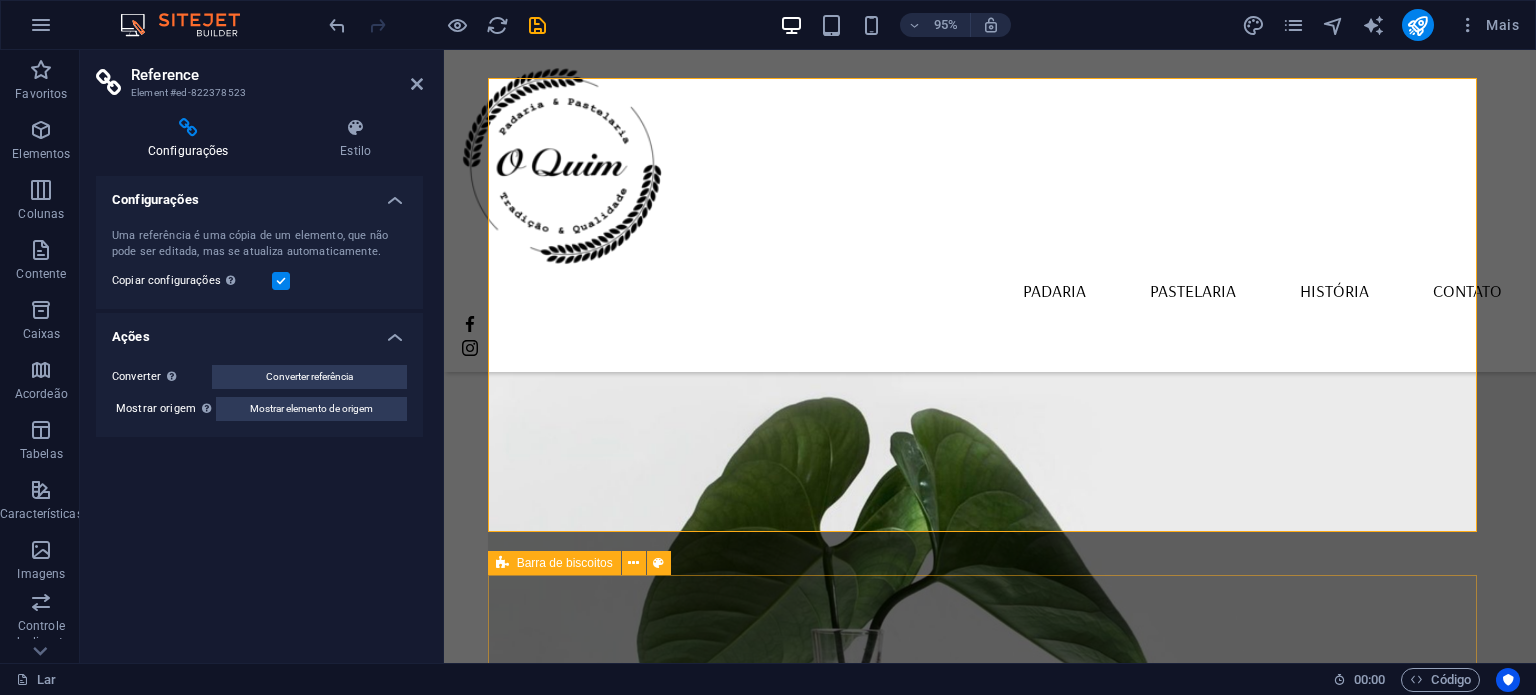 click on "Selecione  "Aceitar tudo" para concordar com o uso de cookies e tecnologias semelhantes para aprimorar a navegação, a segurança, a análise dos dados e a personalização. Selecione "Gerenciar cookies" para mais opções ou para não participar. Saber mais OK" at bounding box center [990, 2534] 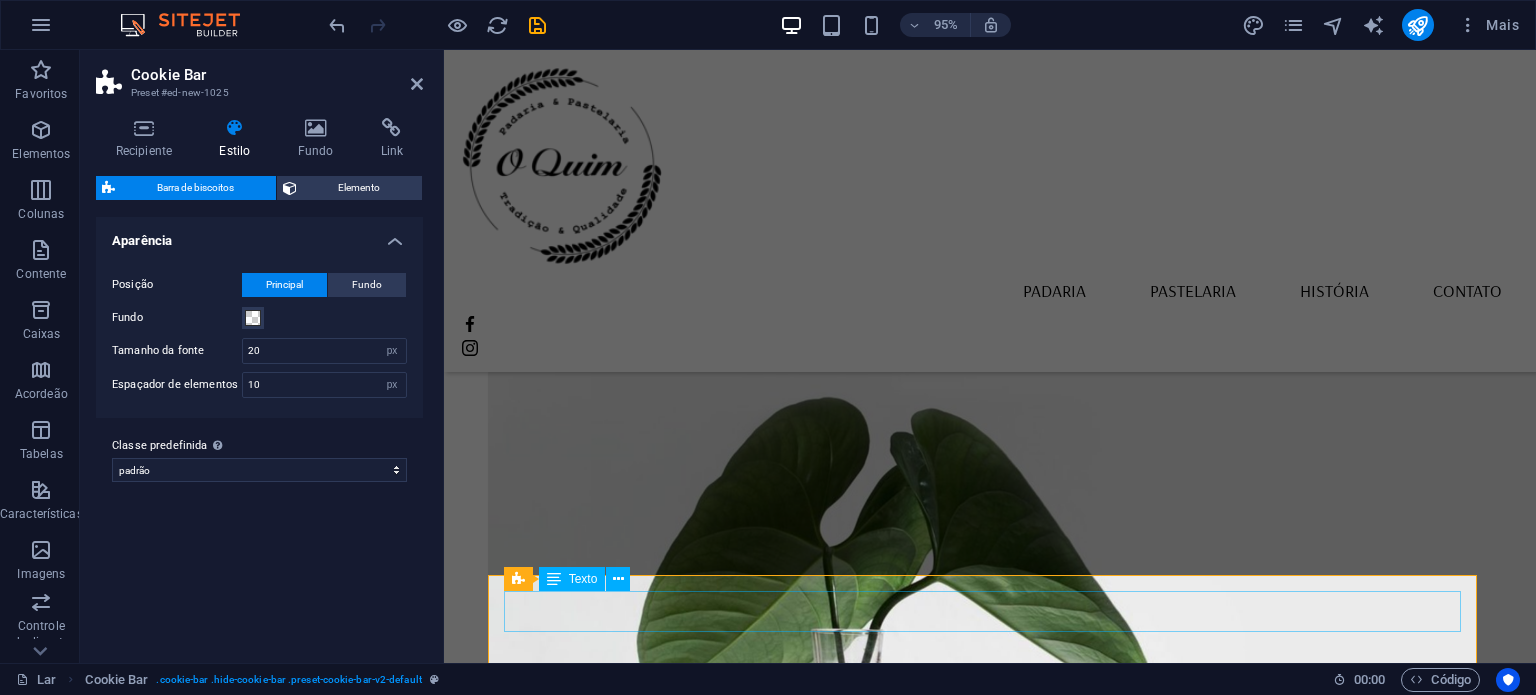 click on "Selecione  "Aceitar tudo" para concordar com o uso de cookies e tecnologias semelhantes para aprimorar a navegação, a segurança, a análise dos dados e a personalização. Selecione "Gerenciar cookies" para mais opções ou para não participar." at bounding box center (990, 2518) 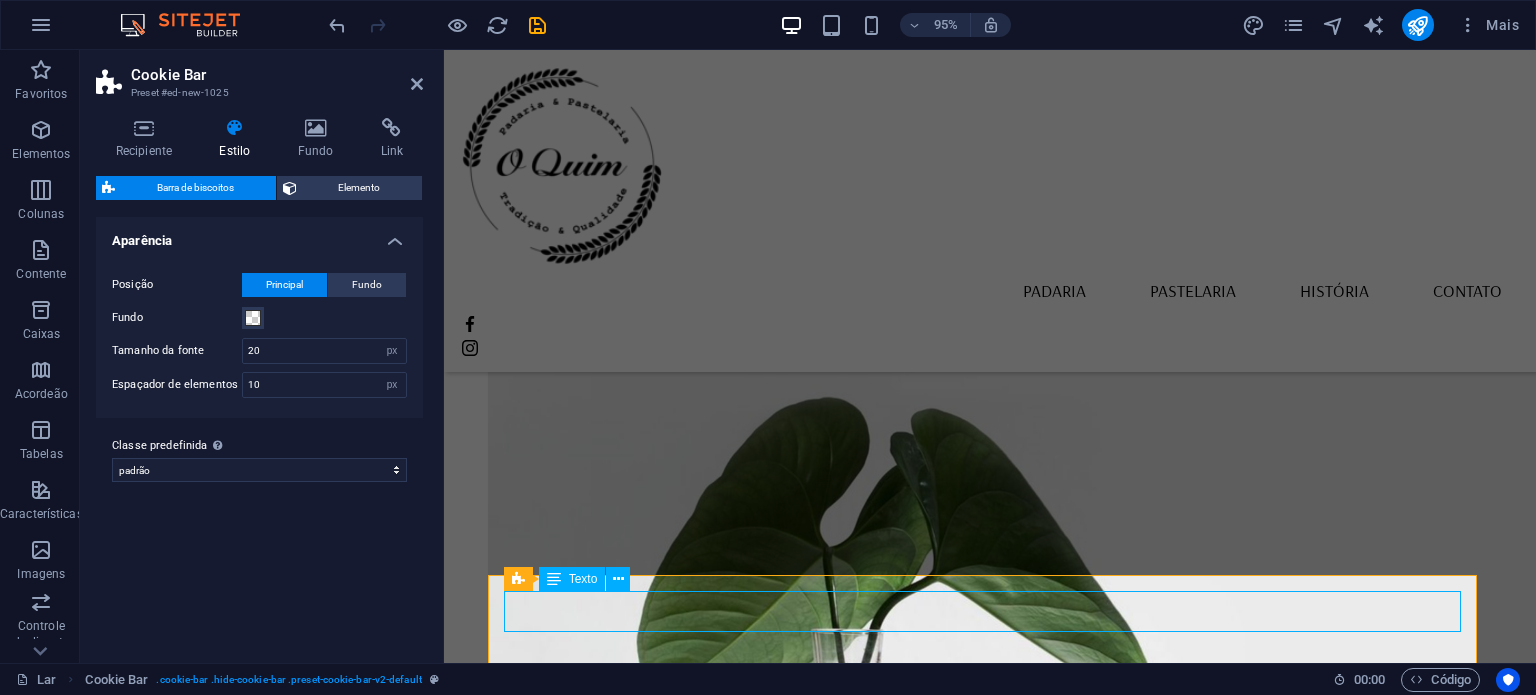 click on "Selecione  "Aceitar tudo" para concordar com o uso de cookies e tecnologias semelhantes para aprimorar a navegação, a segurança, a análise dos dados e a personalização. Selecione "Gerenciar cookies" para mais opções ou para não participar." at bounding box center (990, 2518) 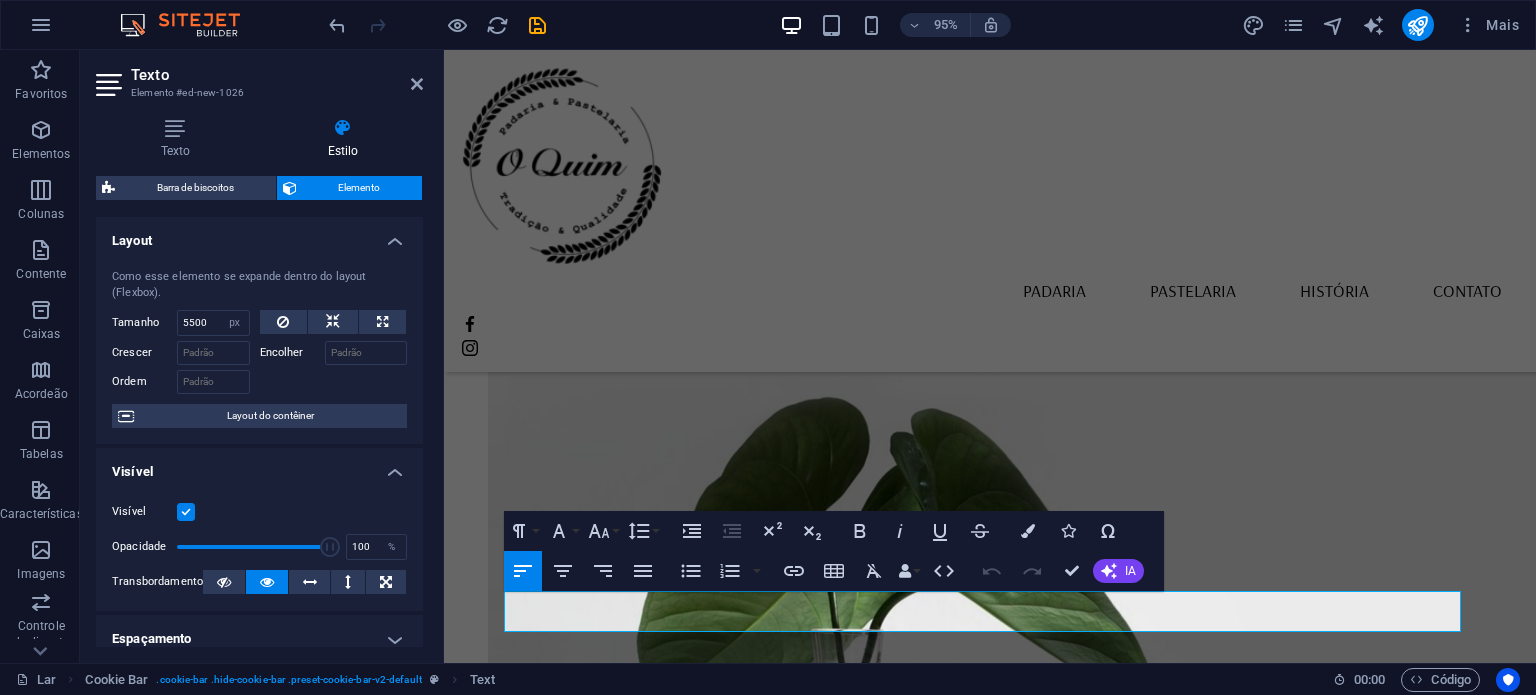 drag, startPoint x: 1005, startPoint y: 623, endPoint x: 474, endPoint y: 600, distance: 531.49786 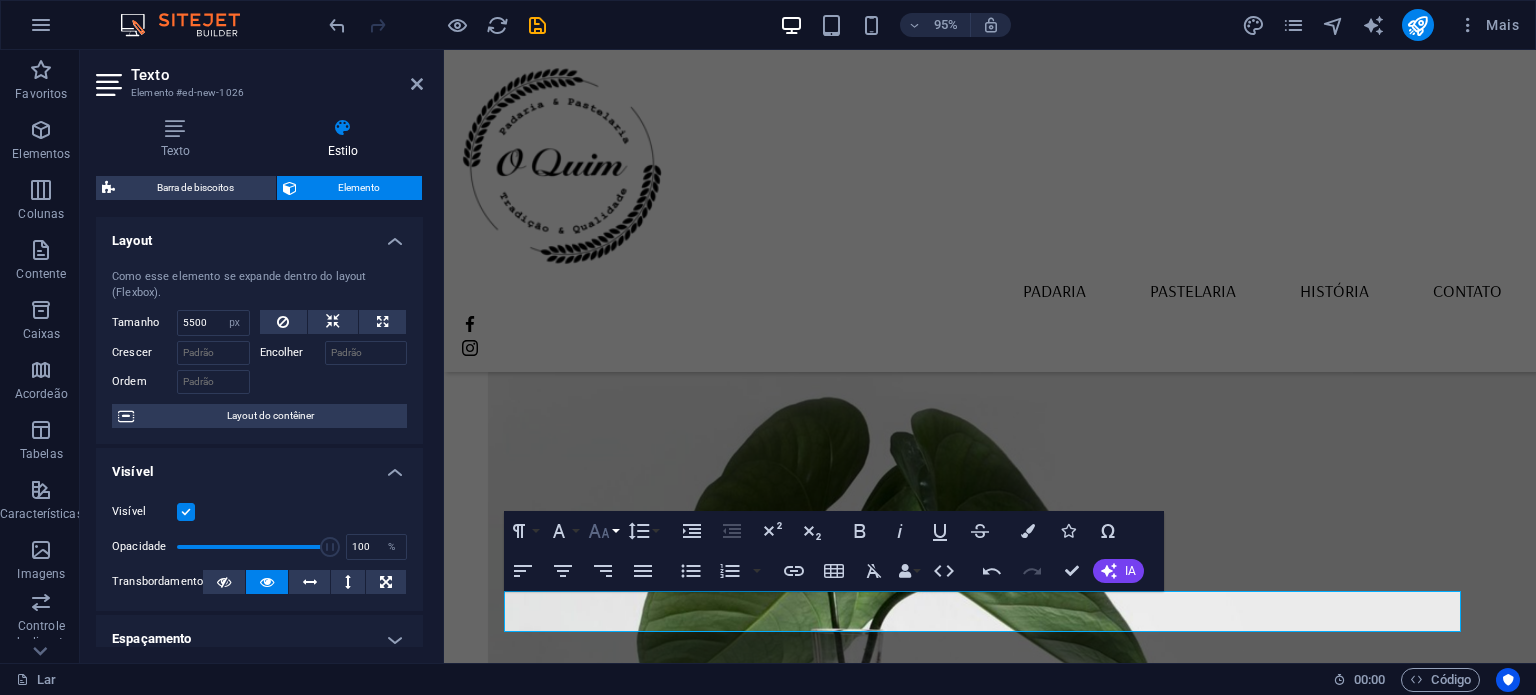 click 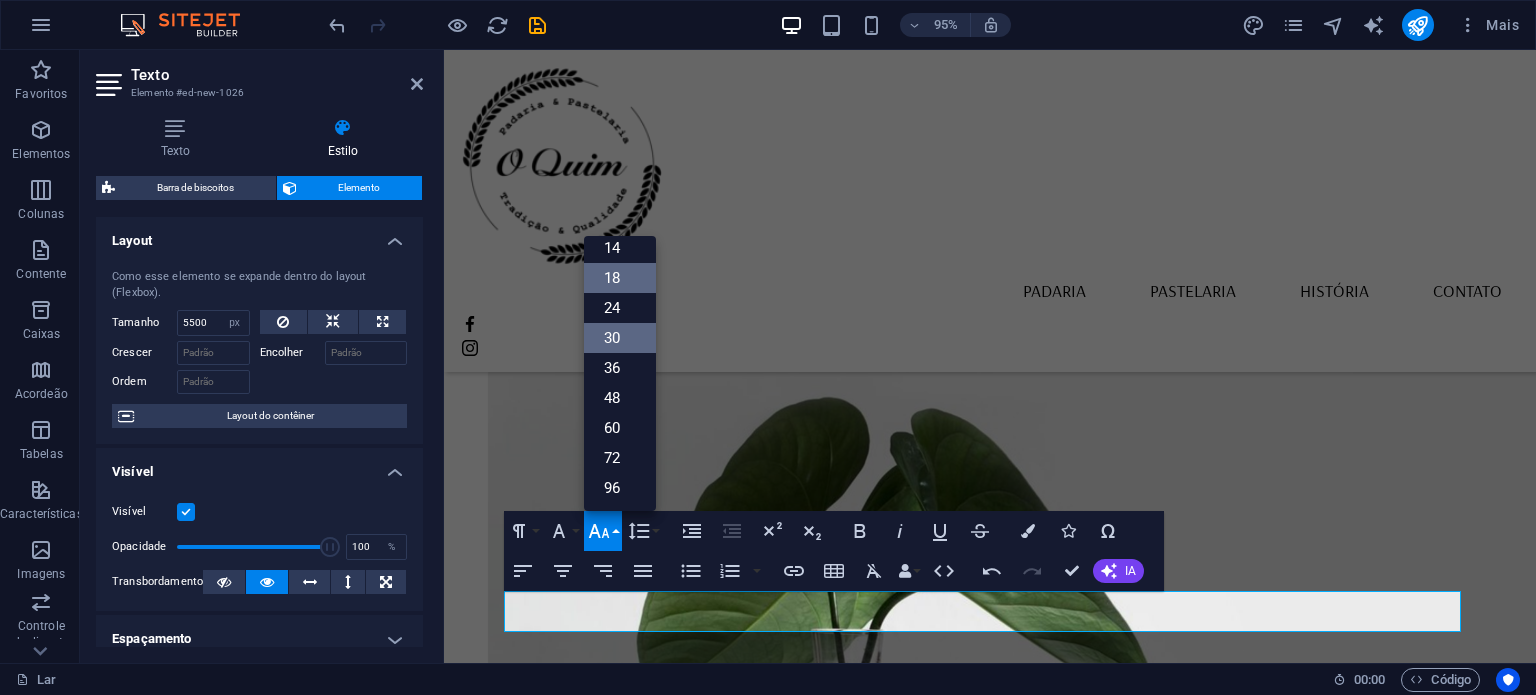 scroll, scrollTop: 160, scrollLeft: 0, axis: vertical 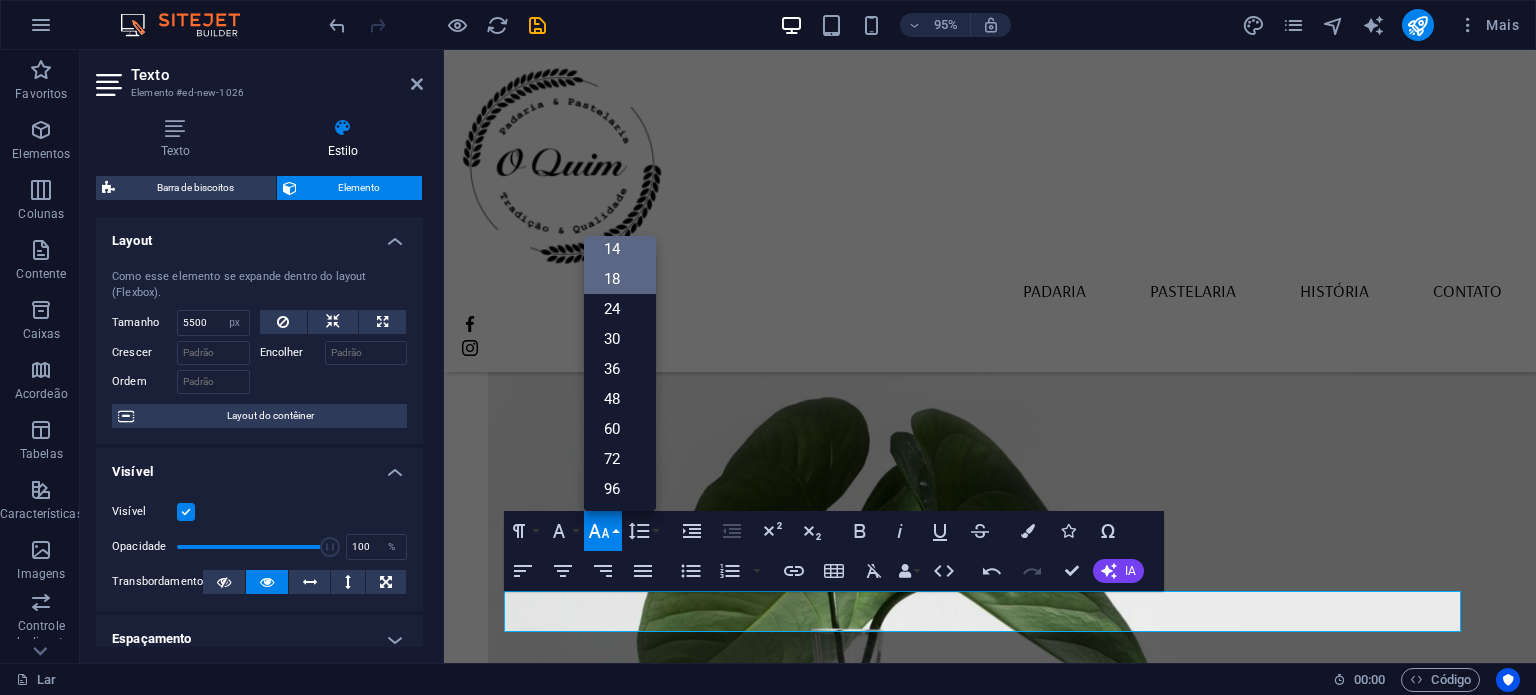 click on "14" at bounding box center (612, 249) 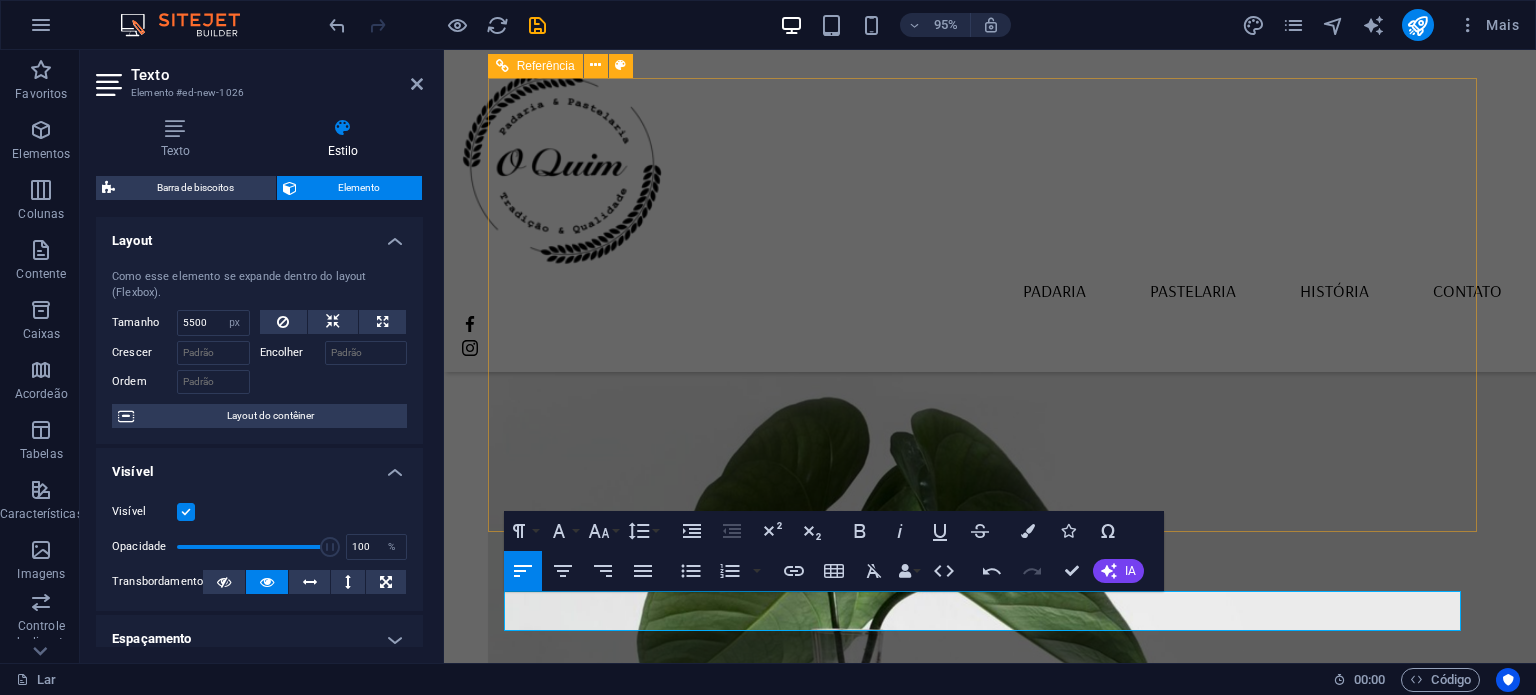 click on "Localização Rua Padre Bento Pereira N40ª Borba 7150-139 Aviso Legal Política         de Privacidade   Horário De segunda a sexta         Das 5h30 às 13h Sábado          Fechado   Domingo         das 6h às 12h  Contatos panificadora@oquim.pt     +351 912 146 853" at bounding box center (990, 2099) 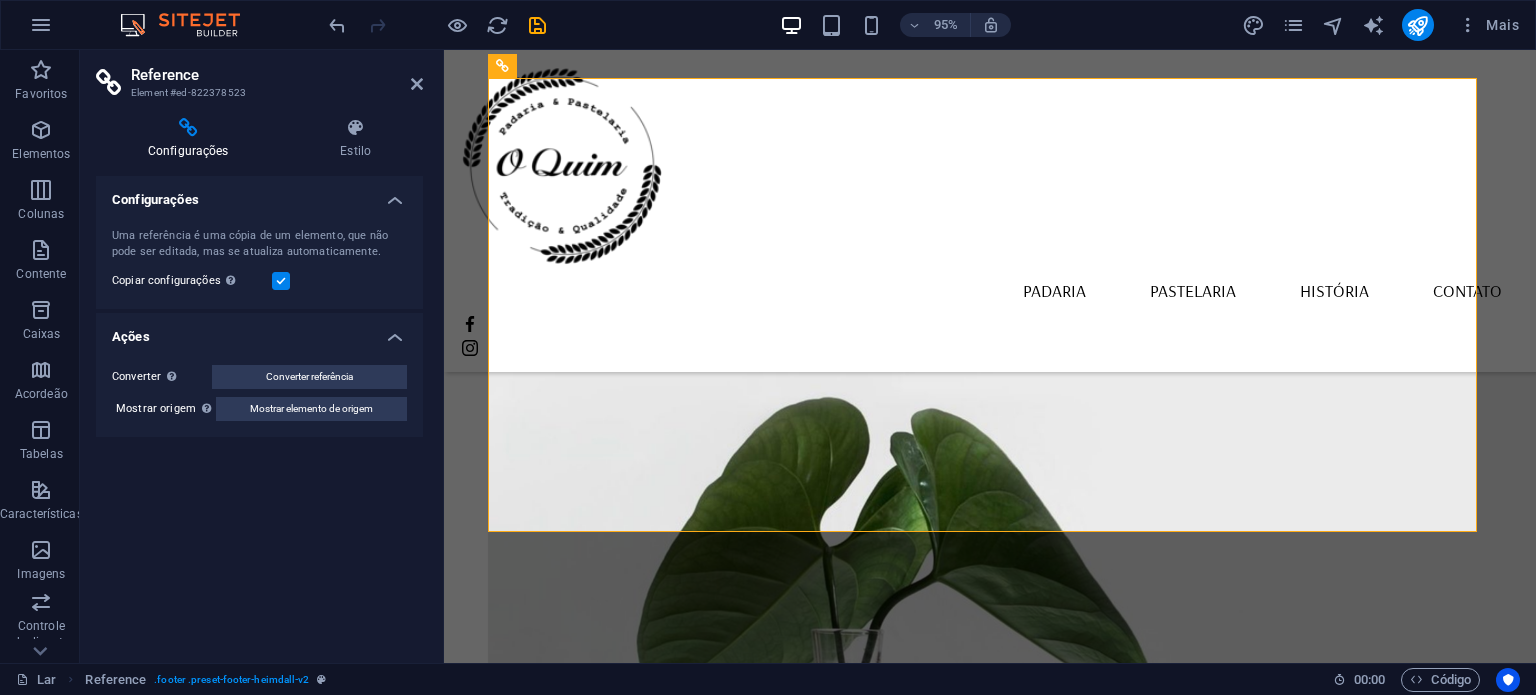 click on "Copiar configurações Use as mesmas configurações (flexibilidade, animação, posição, estilo) do elemento de destino de referência" at bounding box center (259, 281) 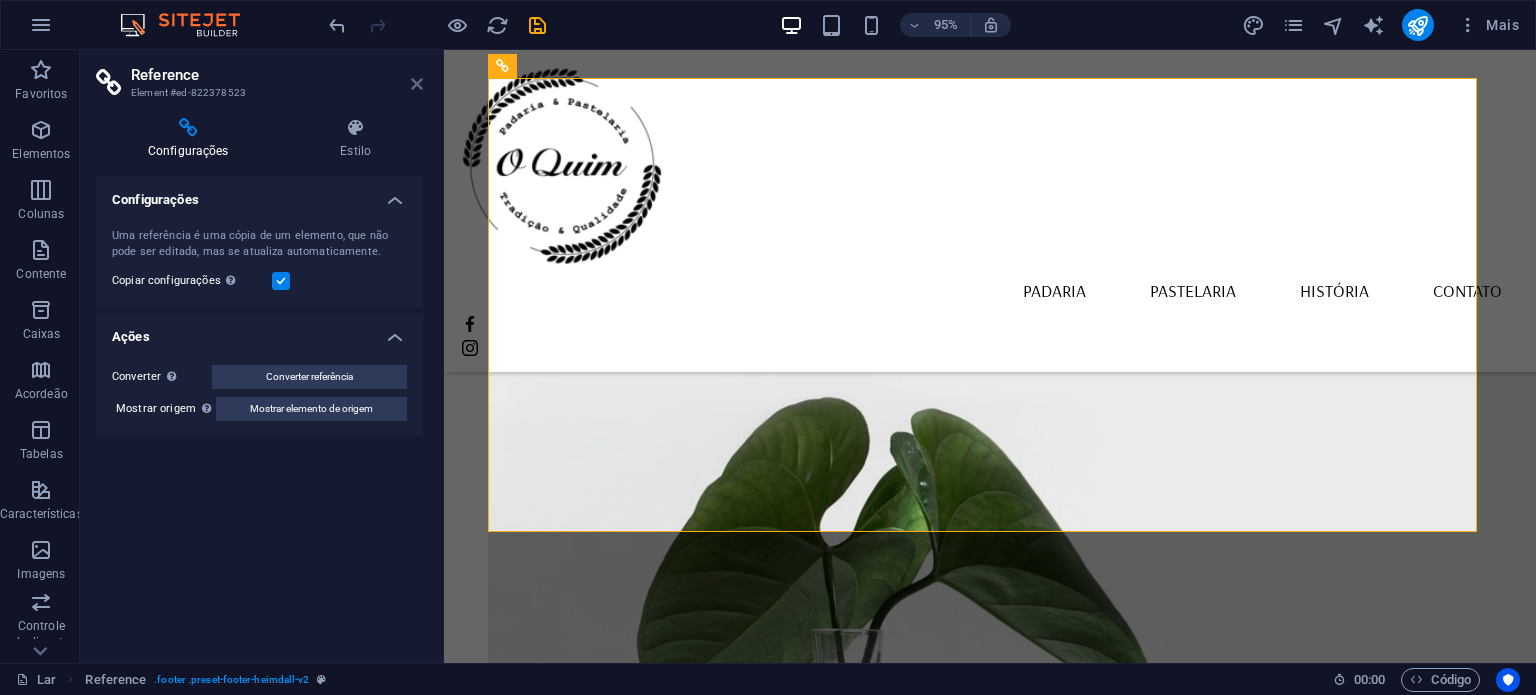 click at bounding box center (417, 84) 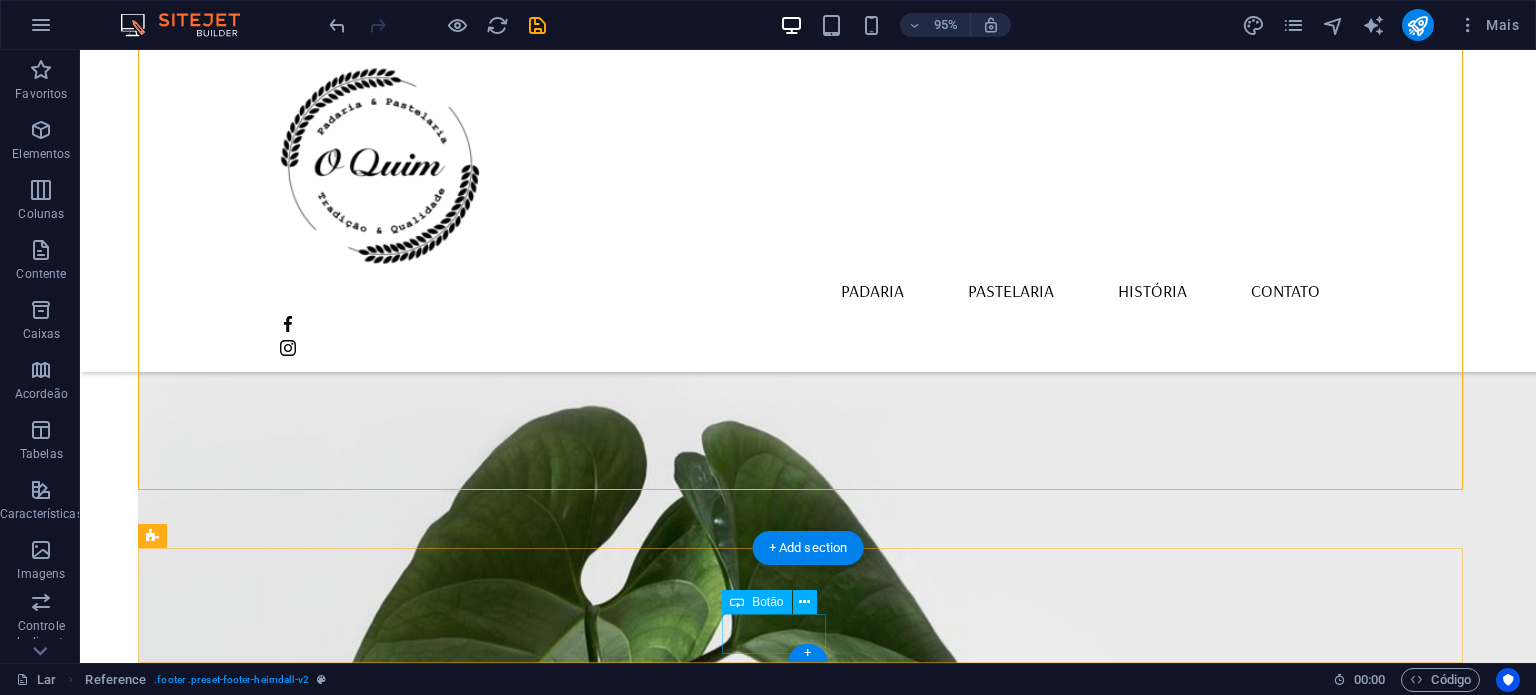 click on "Saber mais" at bounding box center (808, 2564) 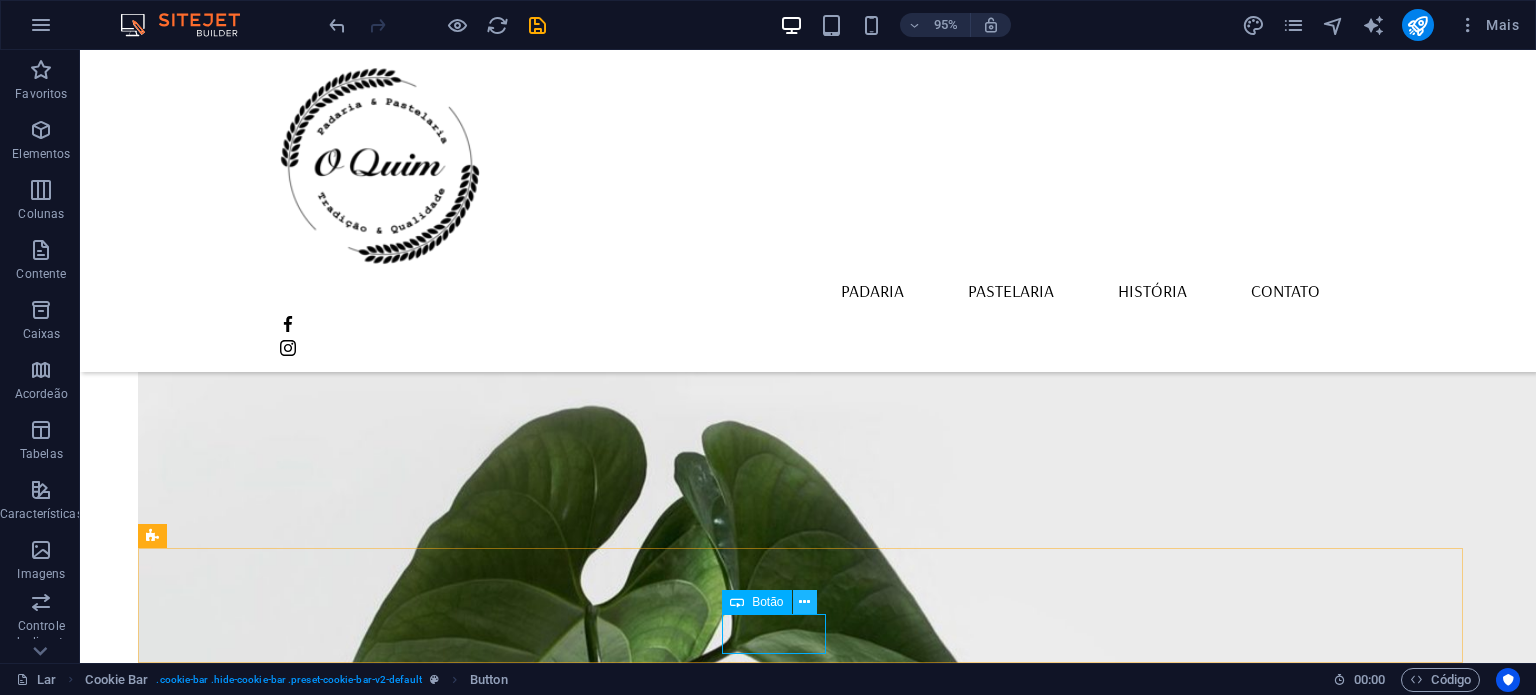 click at bounding box center [804, 602] 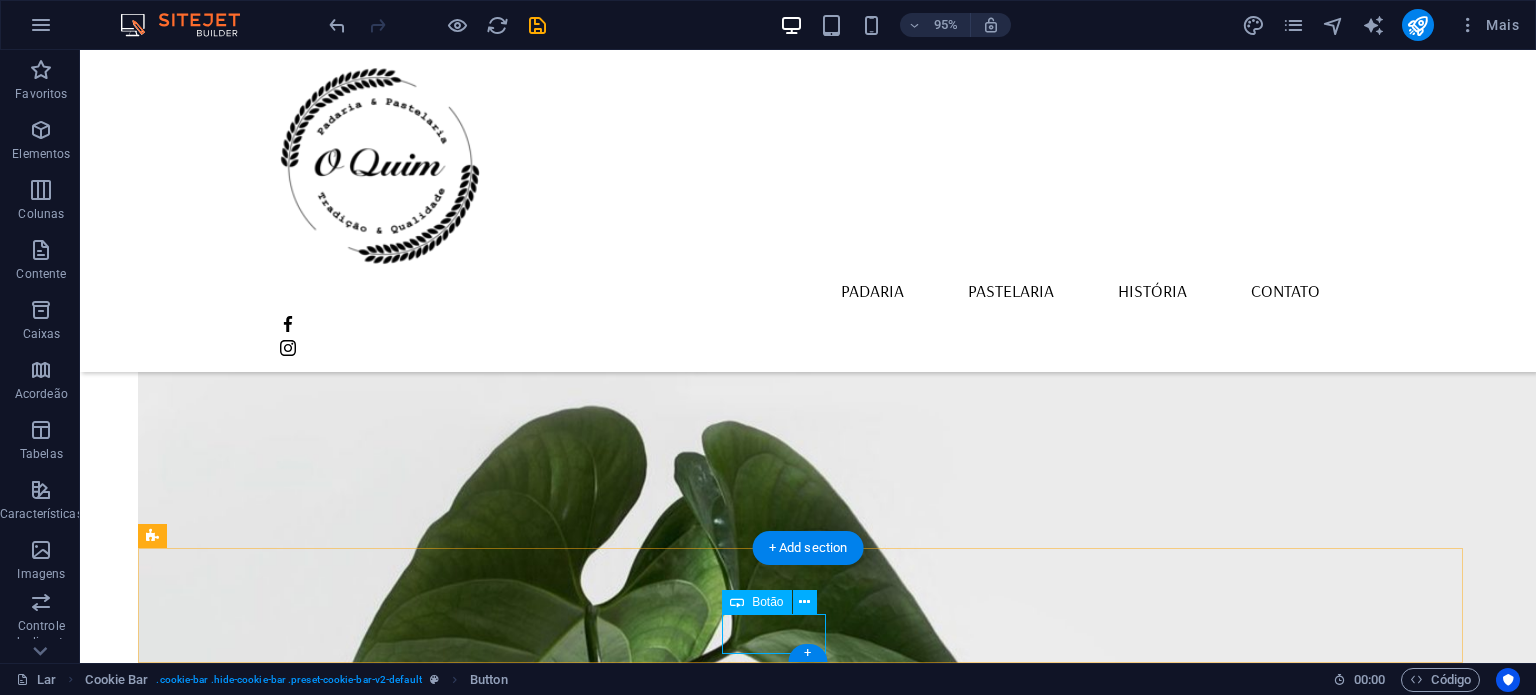 click on "Saber mais" at bounding box center (808, 2564) 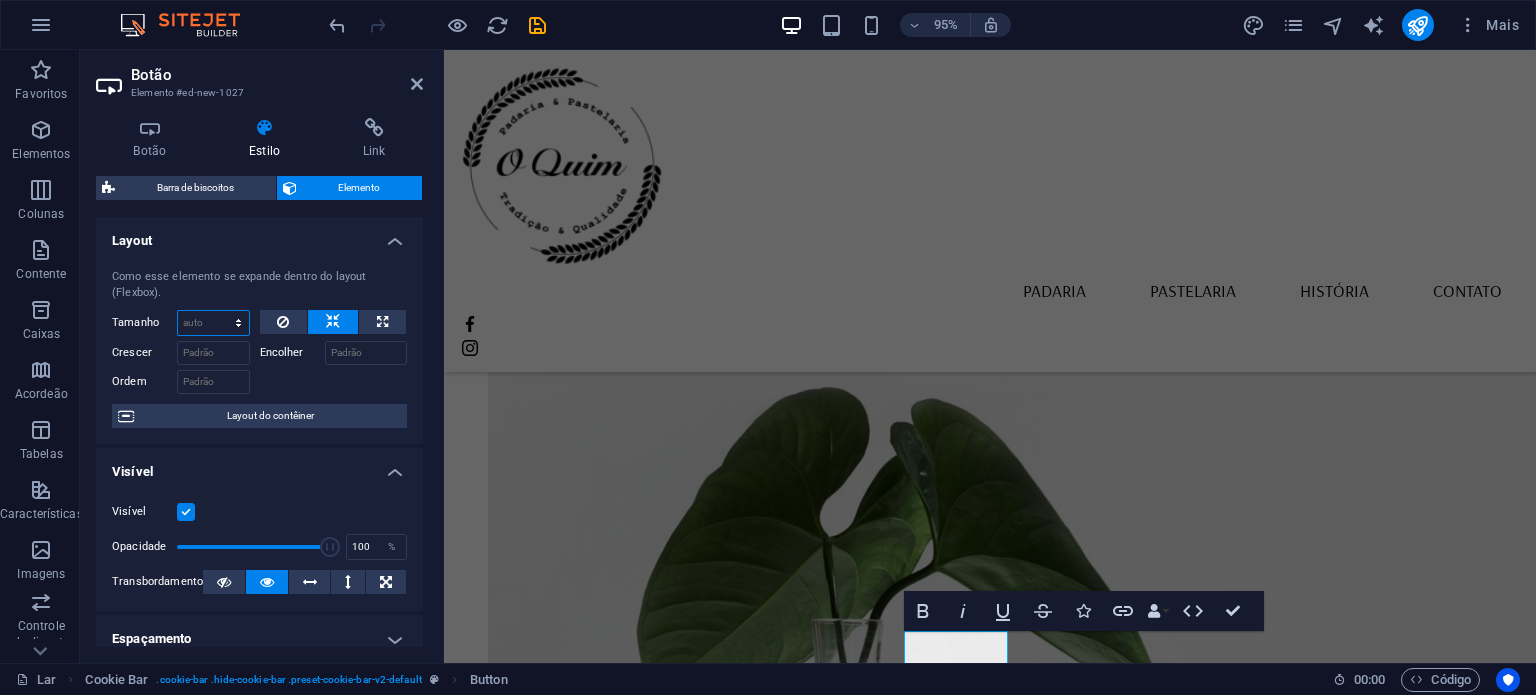 click on "Padrão auto px % 1/1 1/2 1/3 1/4 1/5 1/6 1/7 1/8 1/9 1/10" at bounding box center [213, 323] 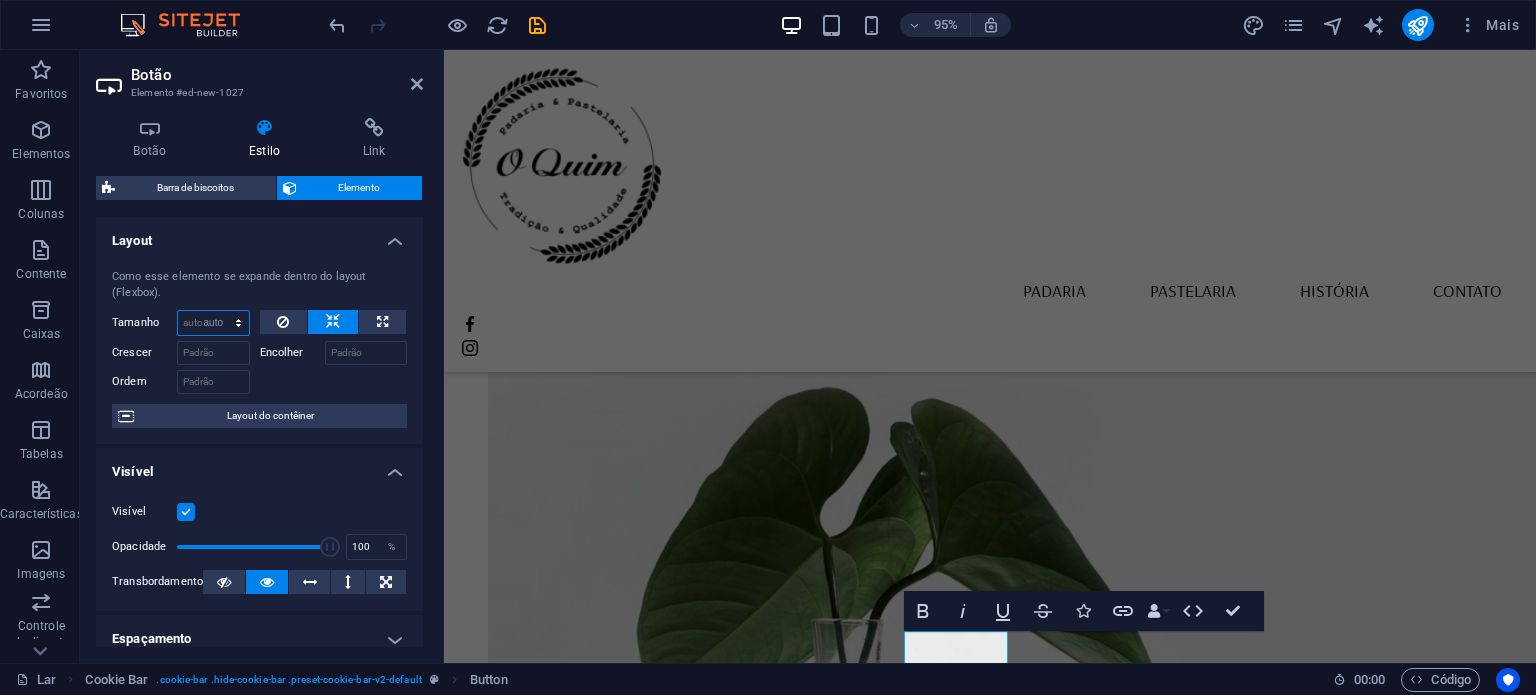 click on "Padrão auto px % 1/1 1/2 1/3 1/4 1/5 1/6 1/7 1/8 1/9 1/10" at bounding box center [213, 323] 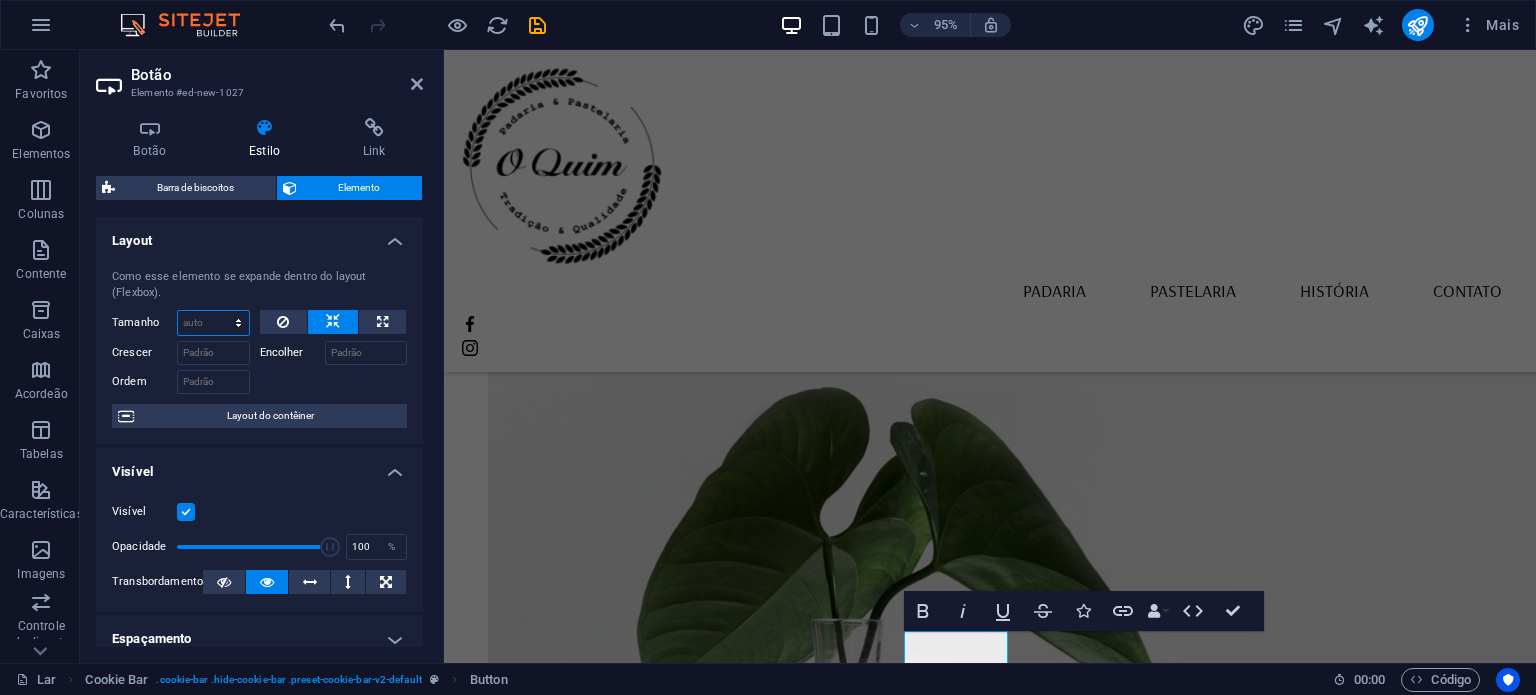 click on "Padrão auto px % 1/1 1/2 1/3 1/4 1/5 1/6 1/7 1/8 1/9 1/10" at bounding box center (213, 323) 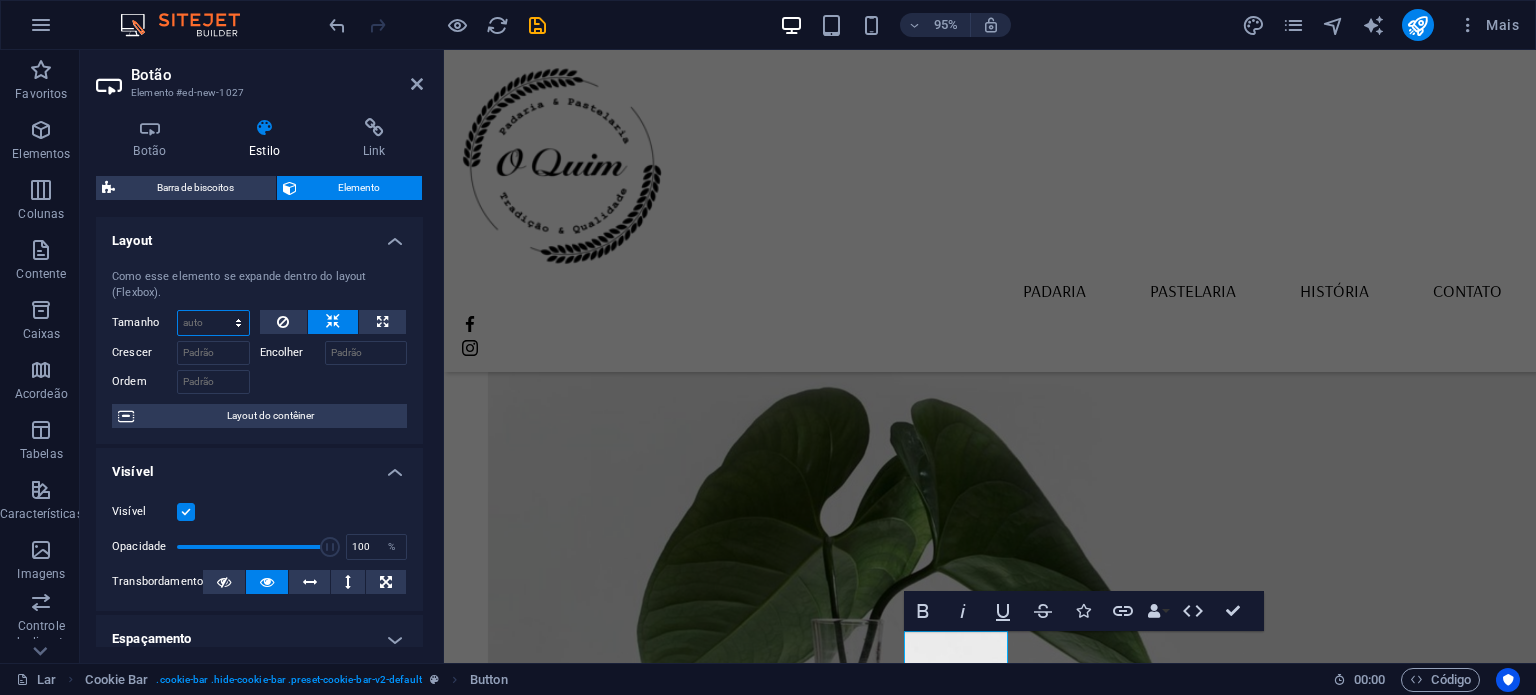 select on "px" 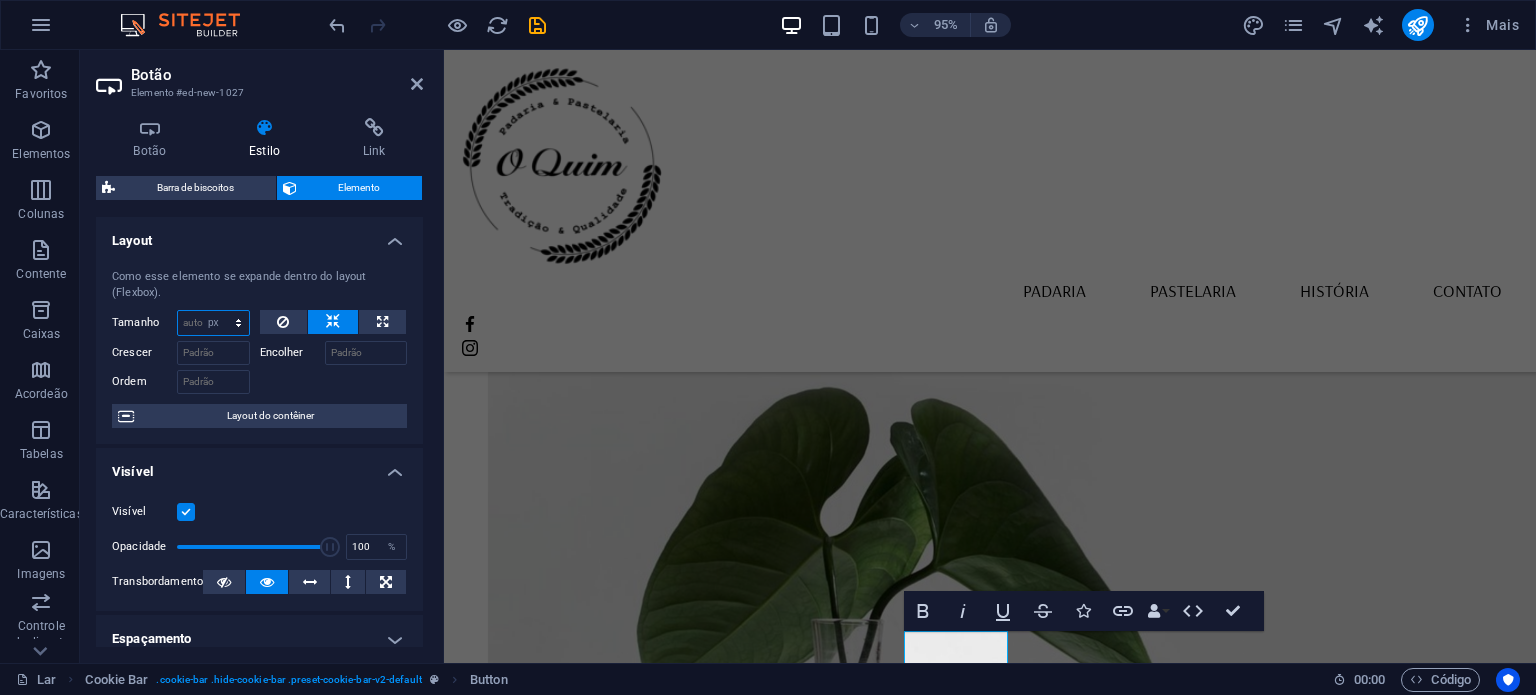 click on "Padrão auto px % 1/1 1/2 1/3 1/4 1/5 1/6 1/7 1/8 1/9 1/10" at bounding box center [213, 323] 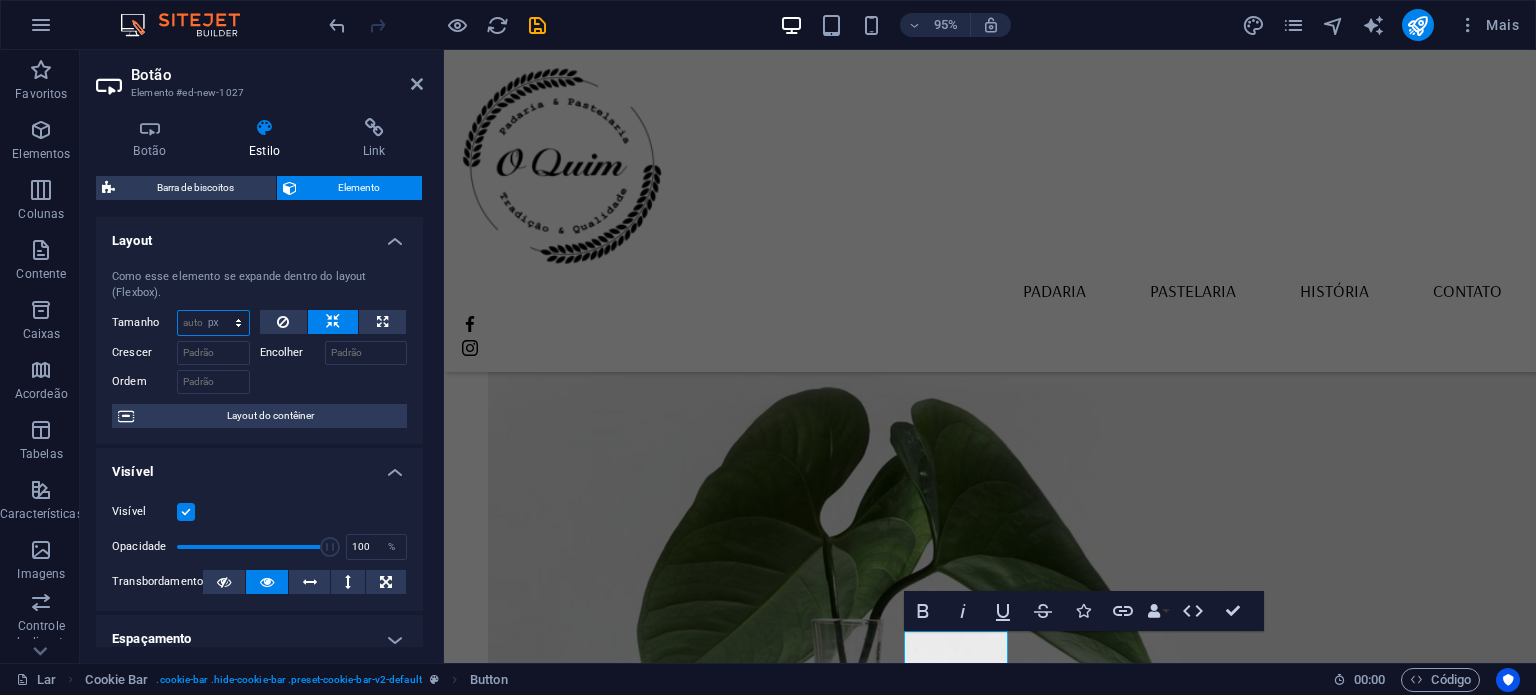 type on "0" 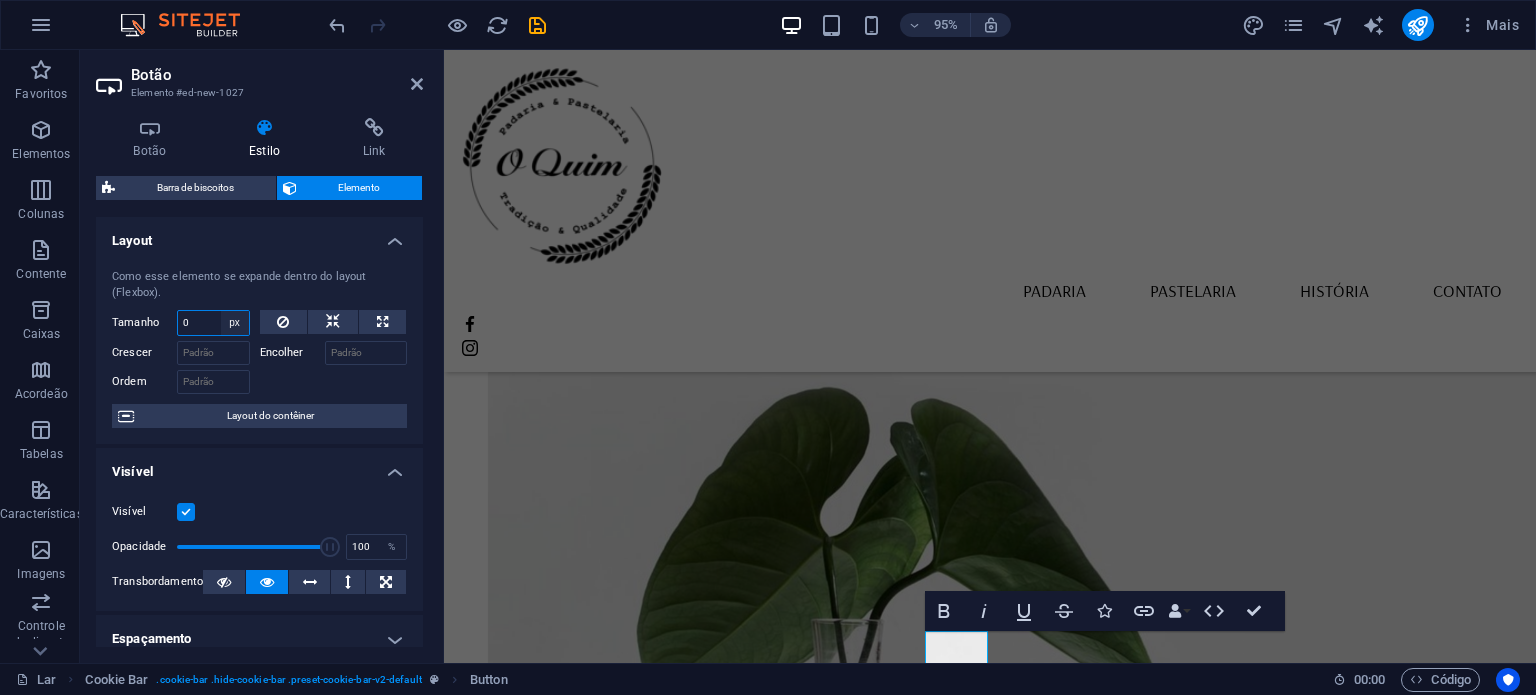 click on "Padrão auto px % 1/1 1/2 1/3 1/4 1/5 1/6 1/7 1/8 1/9 1/10" at bounding box center (235, 323) 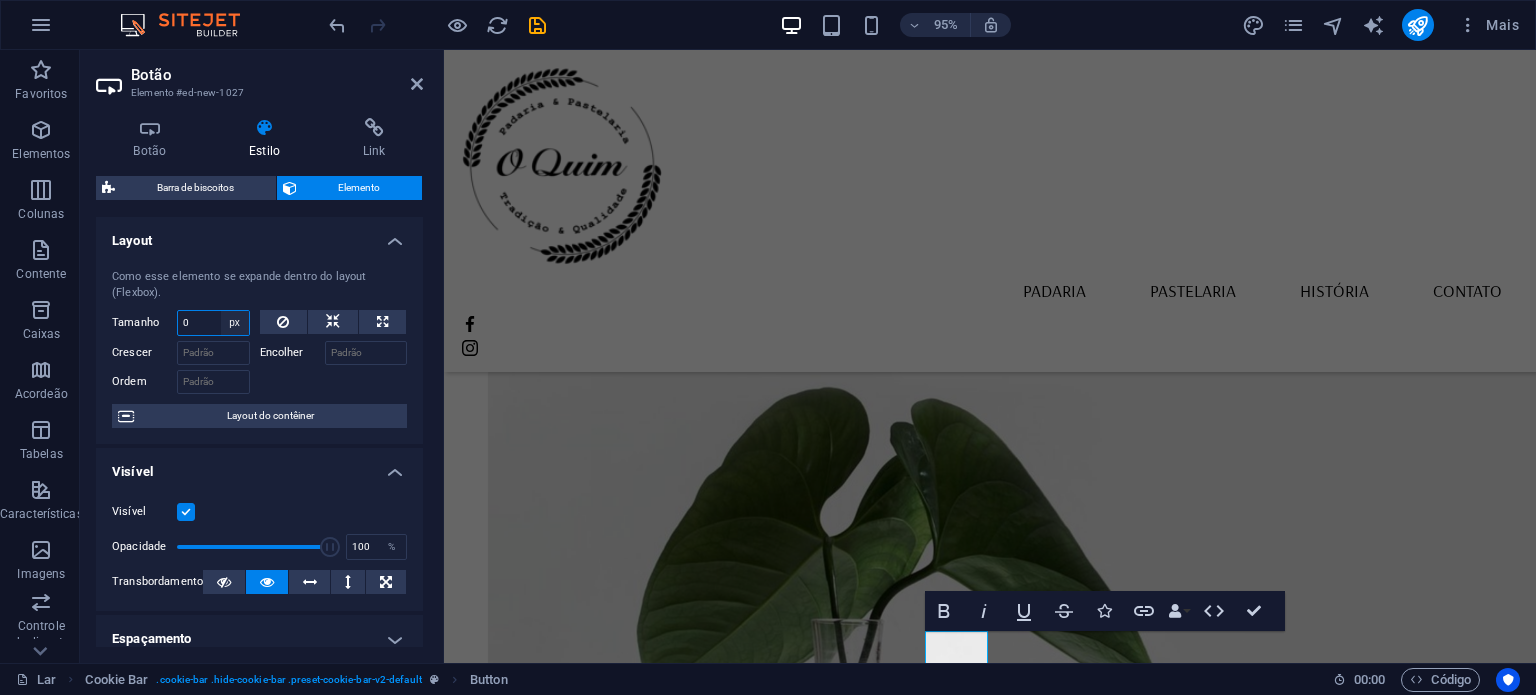 select on "gc1t9k6gcrc" 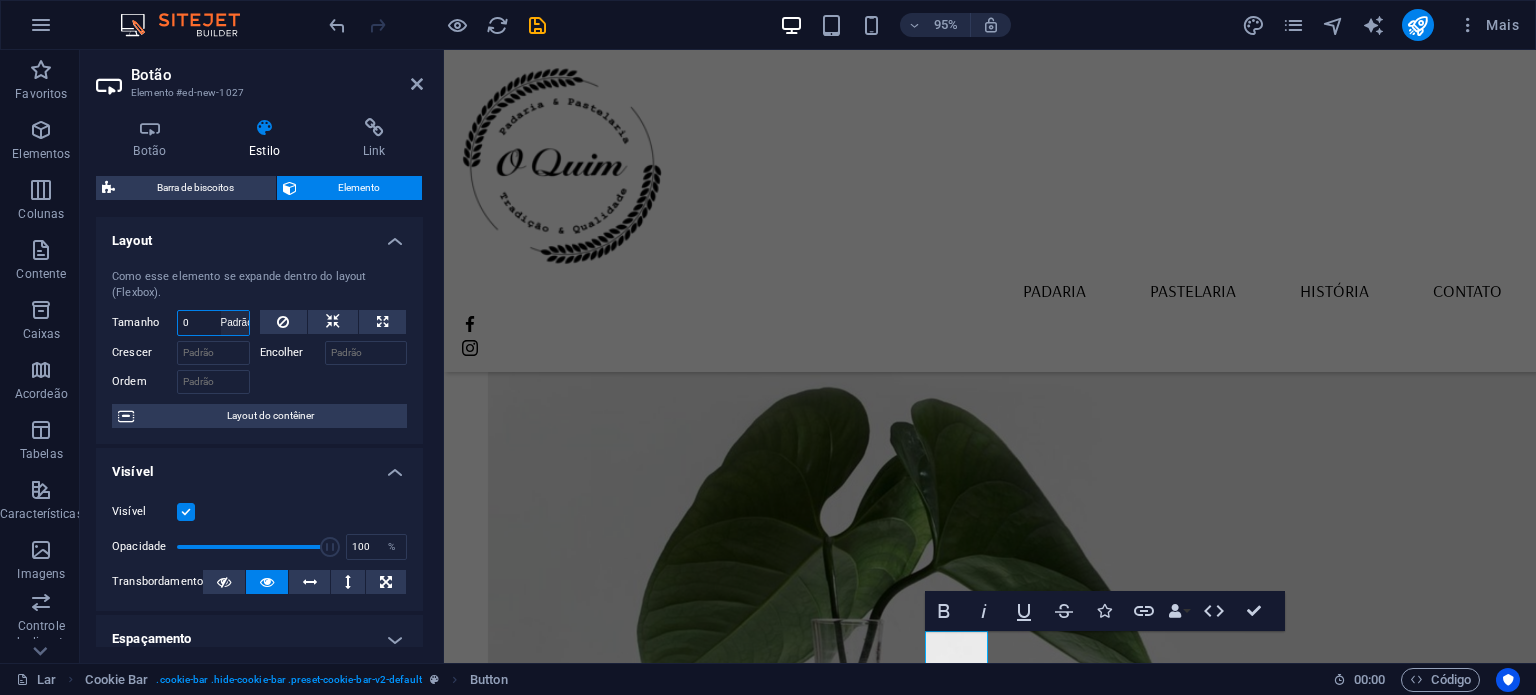 click on "Padrão auto px % 1/1 1/2 1/3 1/4 1/5 1/6 1/7 1/8 1/9 1/10" at bounding box center [235, 323] 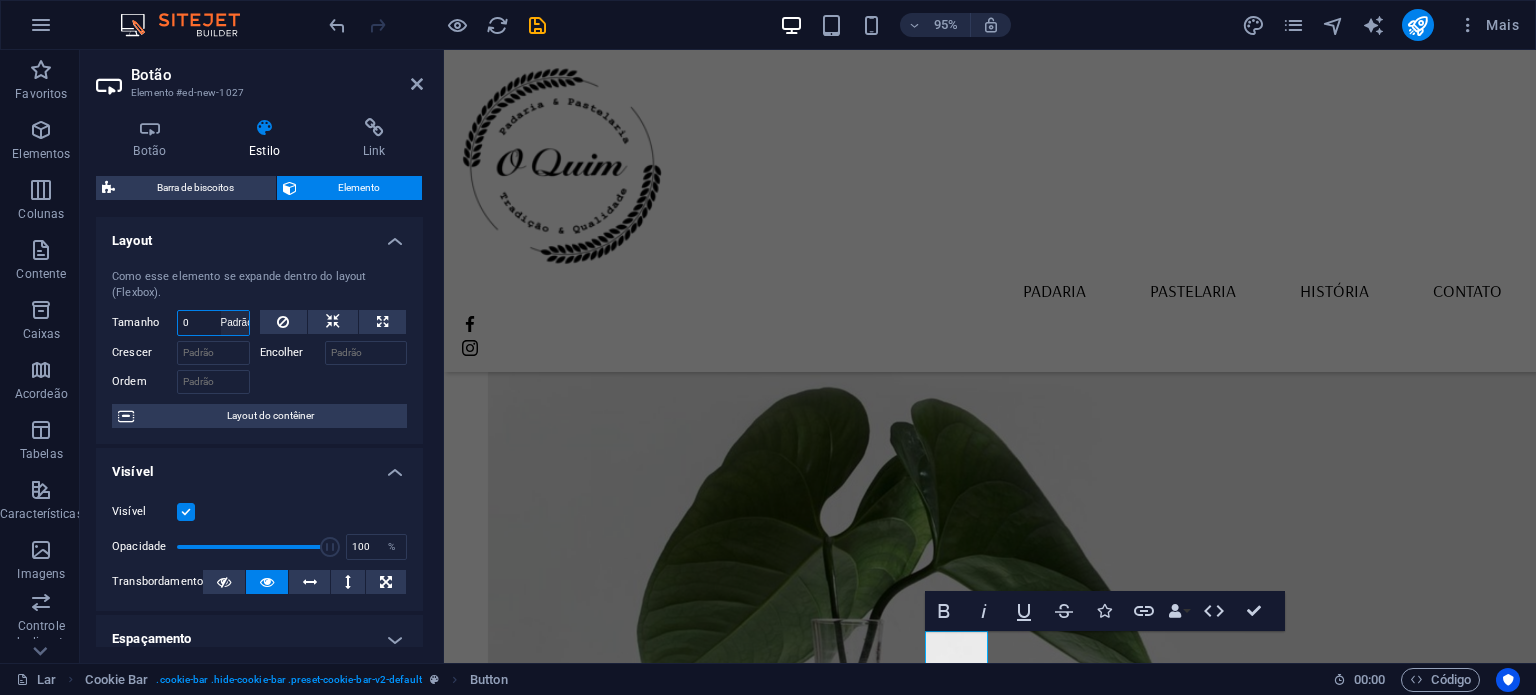 select on "DISABLED_OPTION_VALUE" 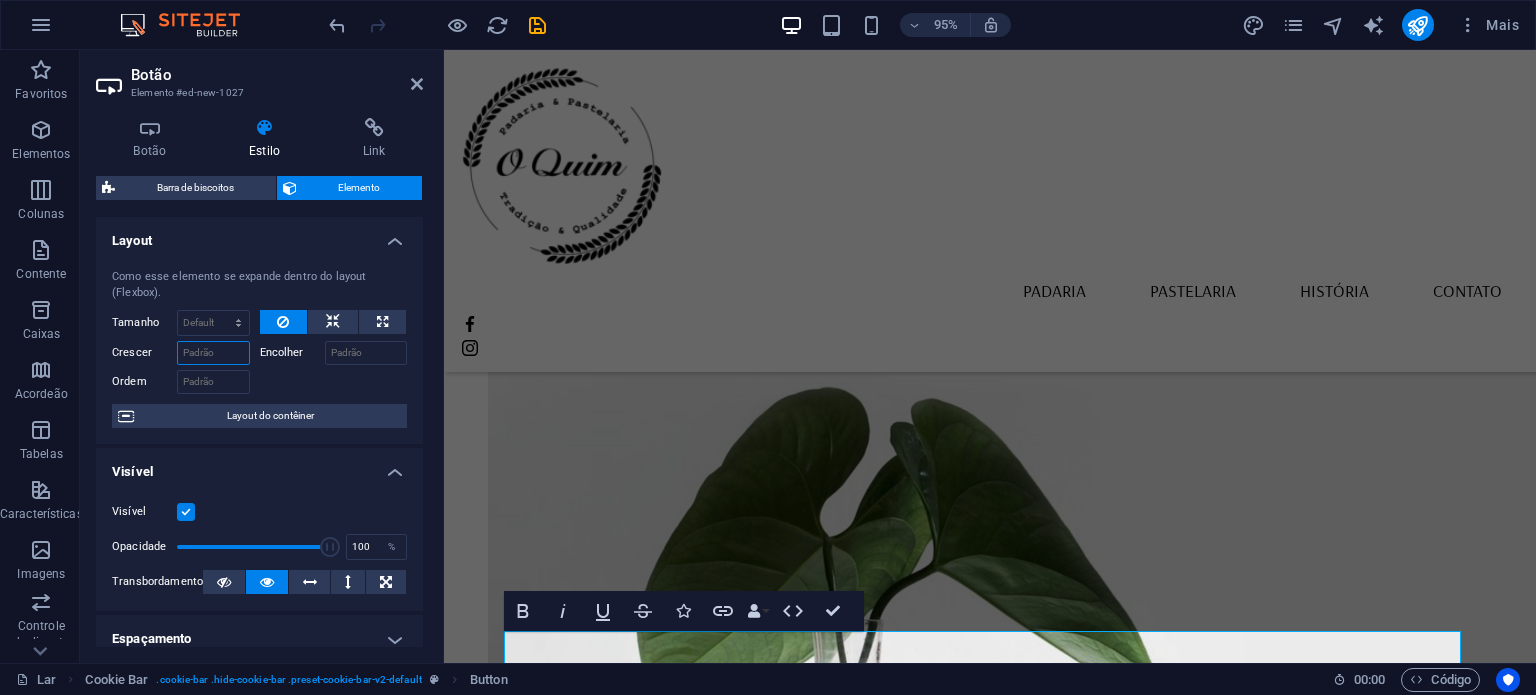 click on "Crescer" at bounding box center (213, 353) 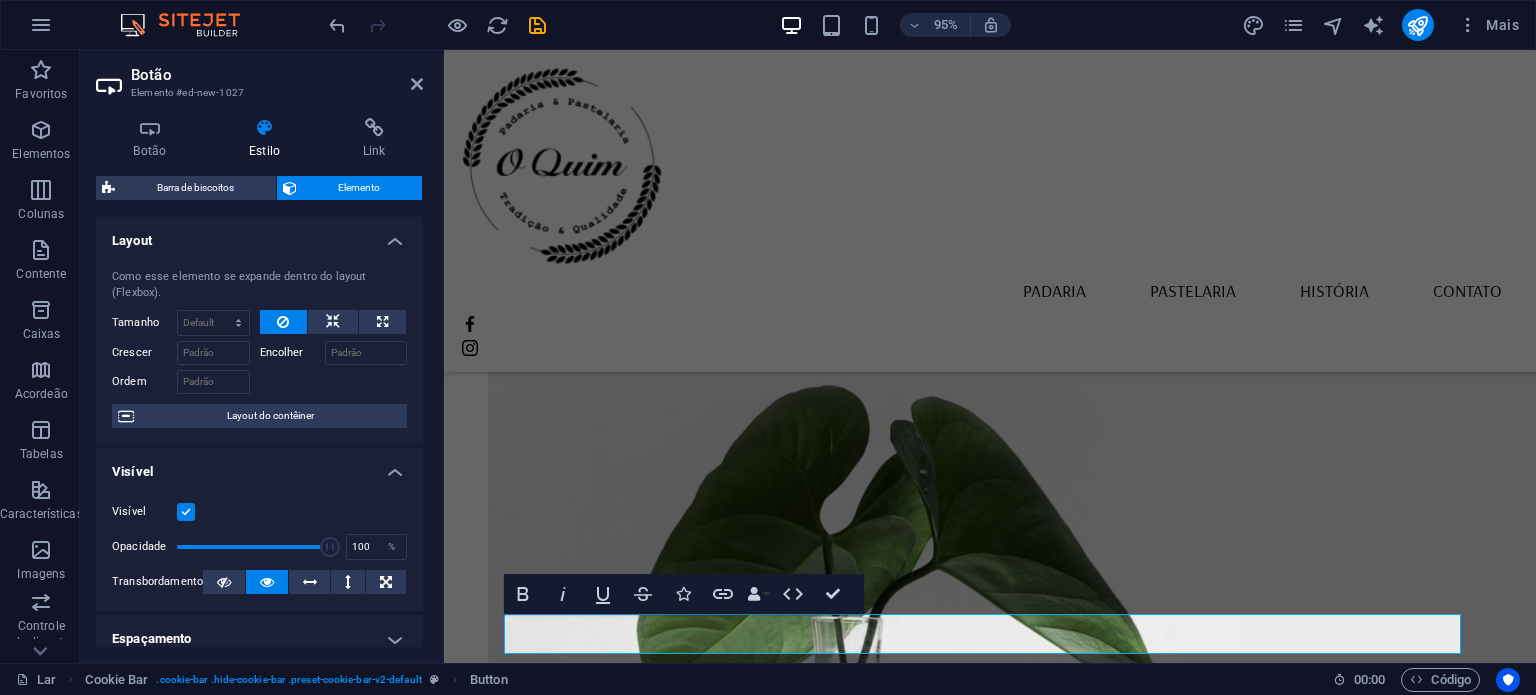 scroll, scrollTop: 2143, scrollLeft: 0, axis: vertical 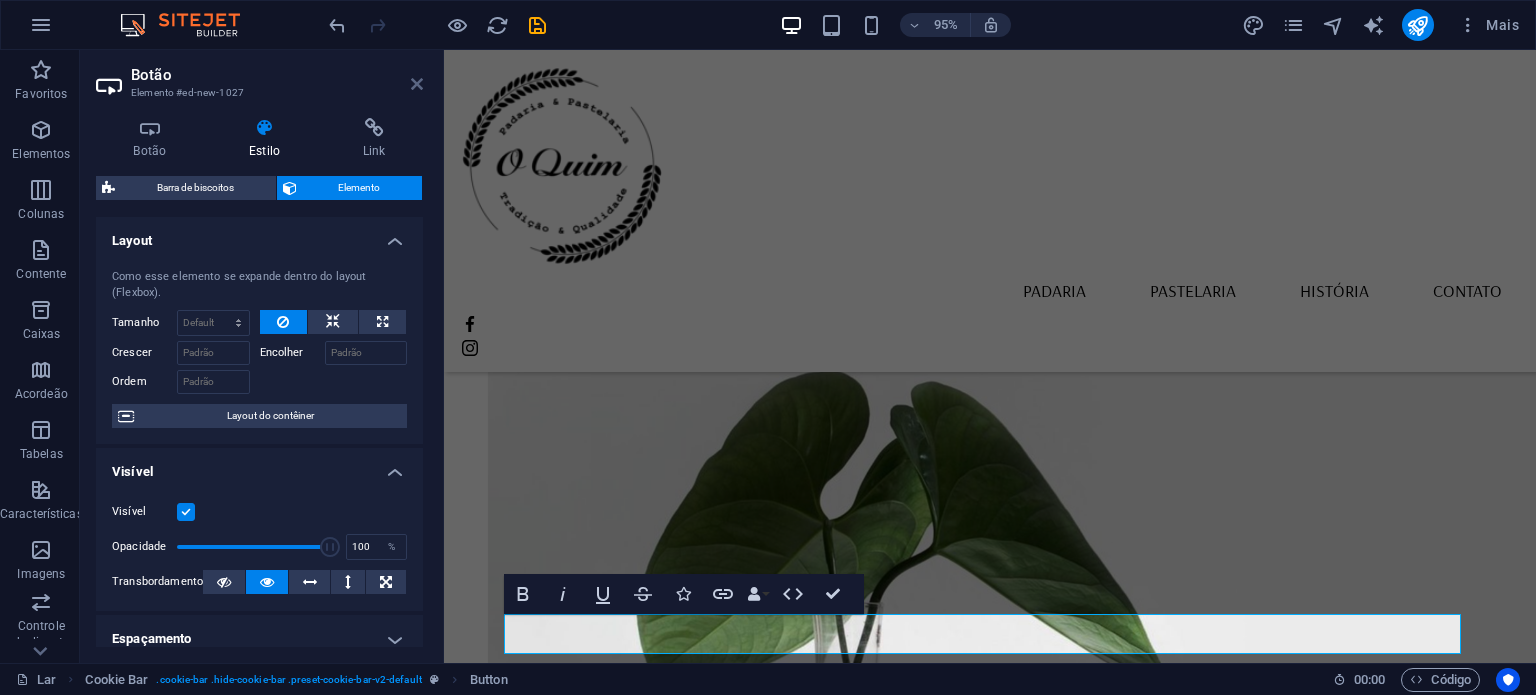 drag, startPoint x: 412, startPoint y: 81, endPoint x: 332, endPoint y: 33, distance: 93.29523 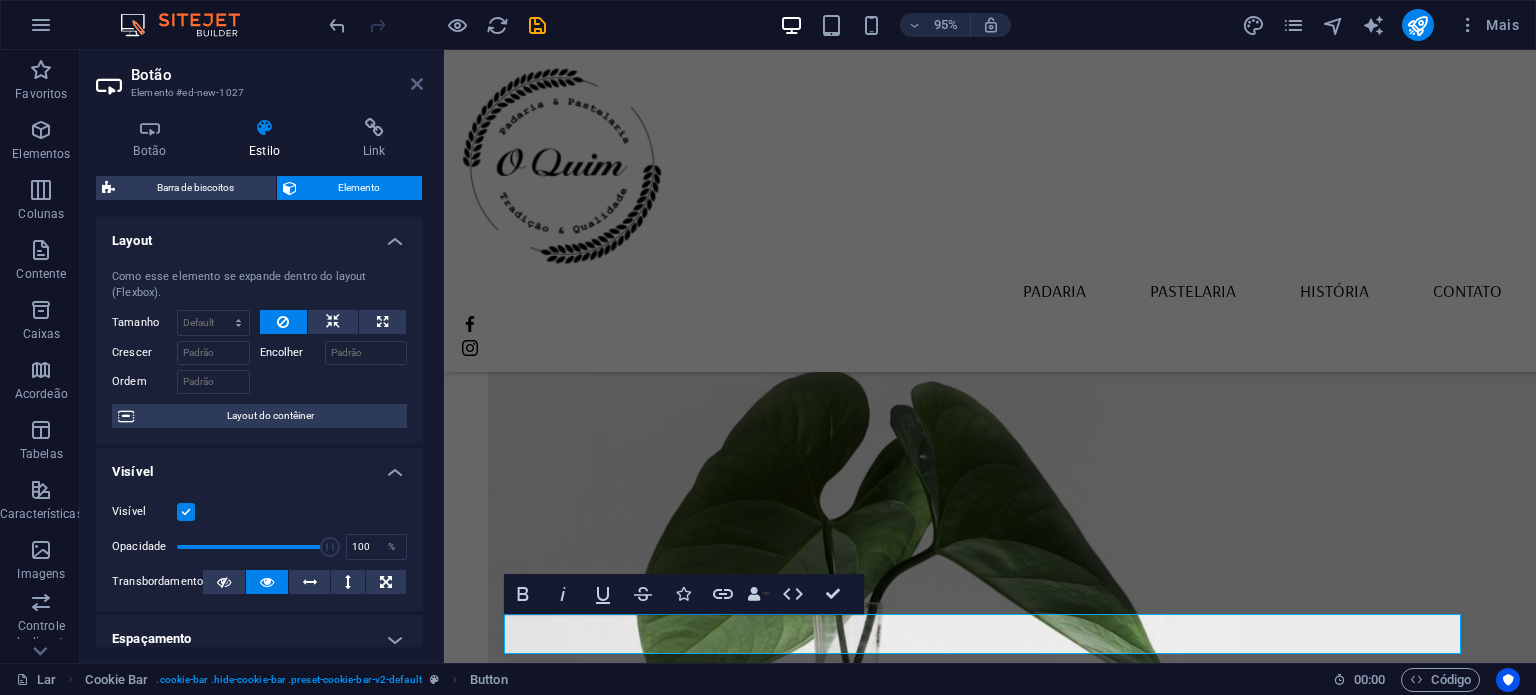 click at bounding box center (417, 84) 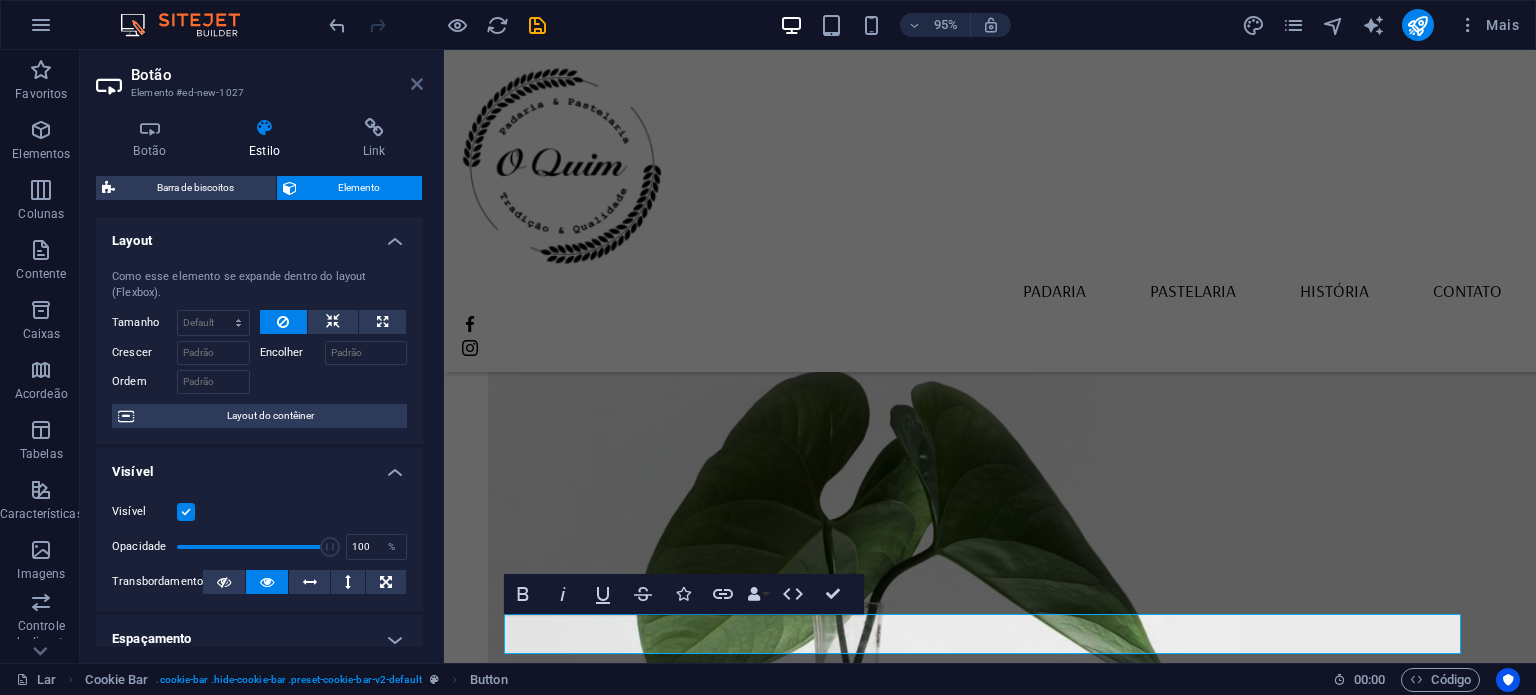 scroll, scrollTop: 2116, scrollLeft: 0, axis: vertical 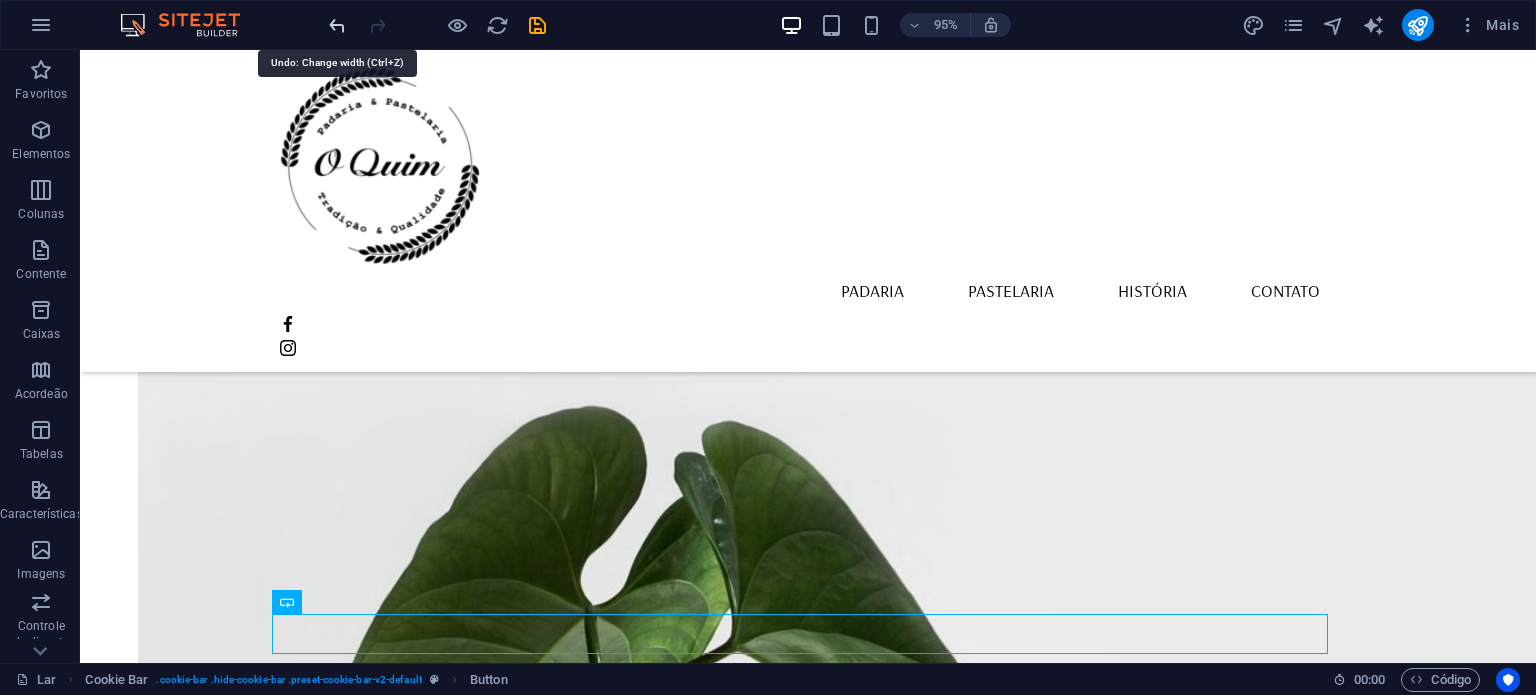 click at bounding box center (337, 25) 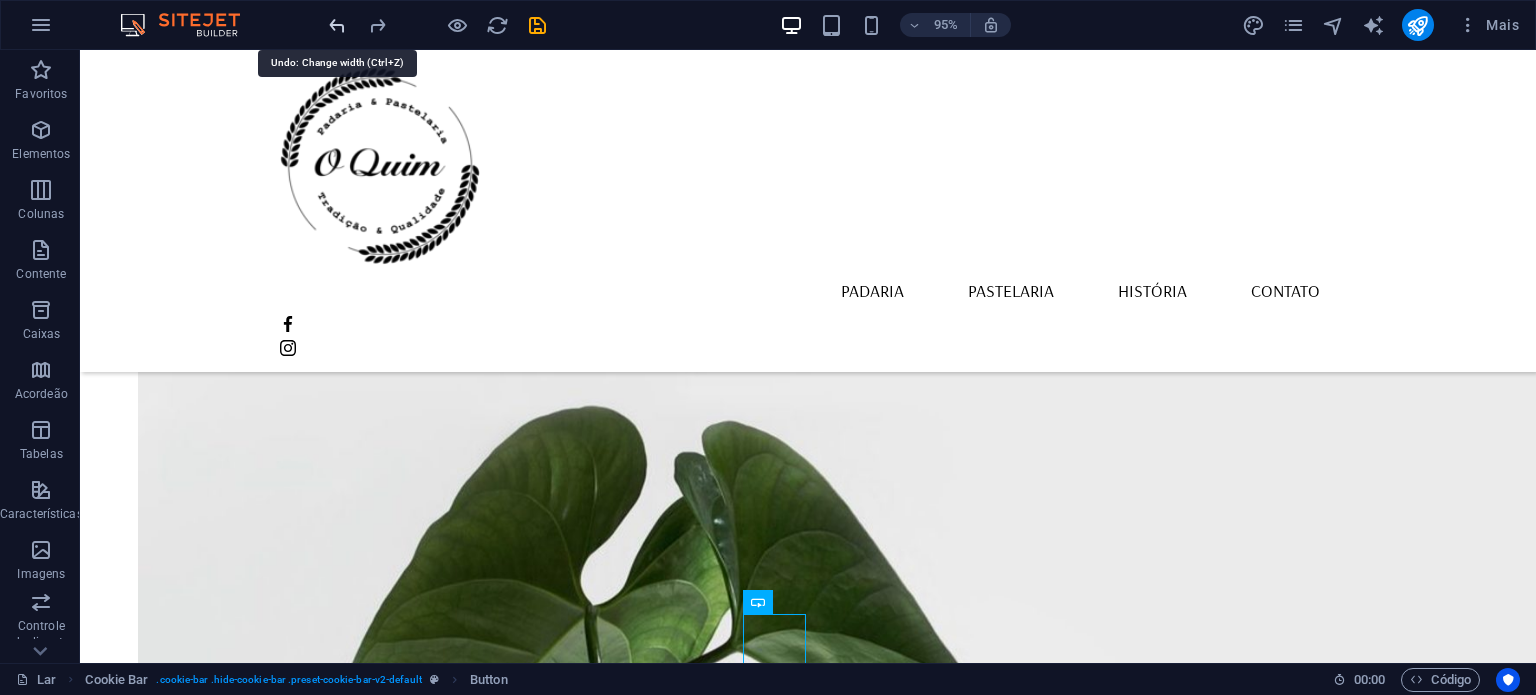 click at bounding box center (337, 25) 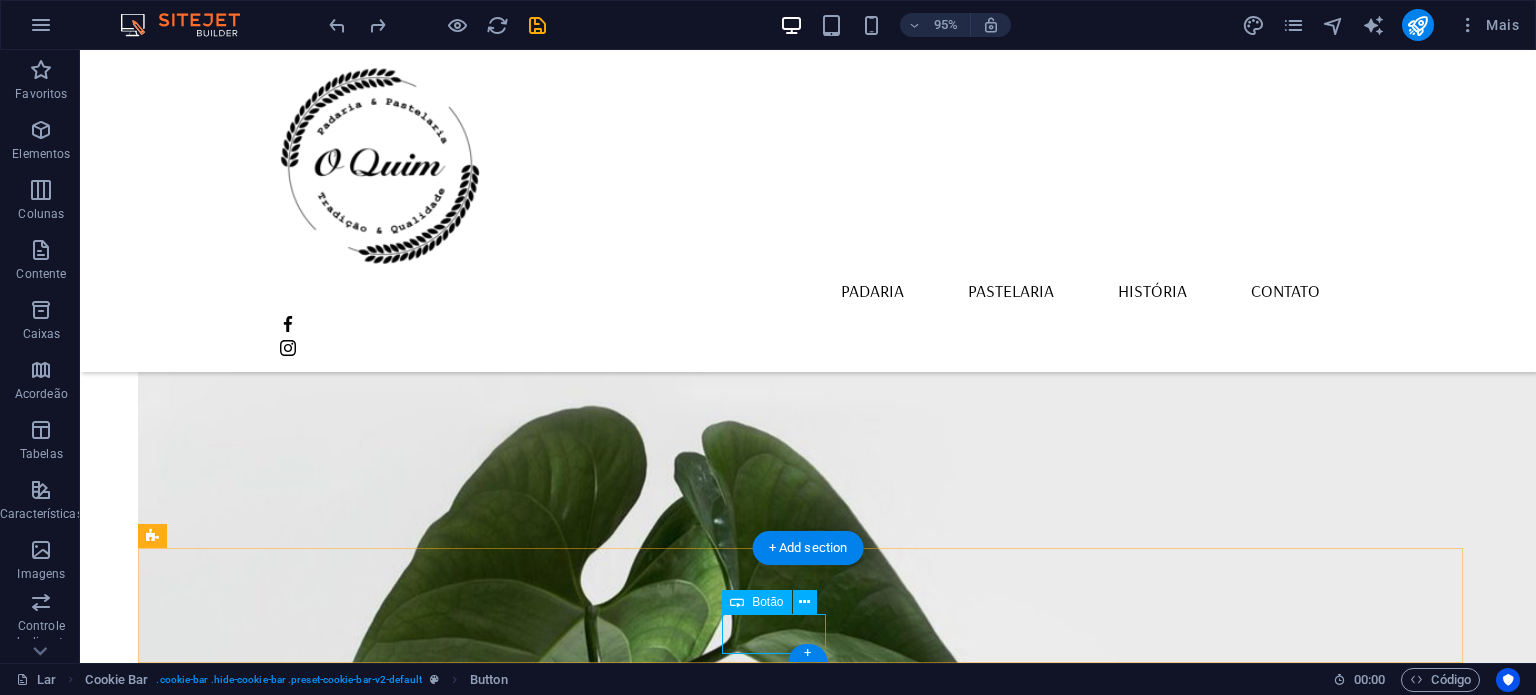 click on "Saber mais" at bounding box center (808, 2564) 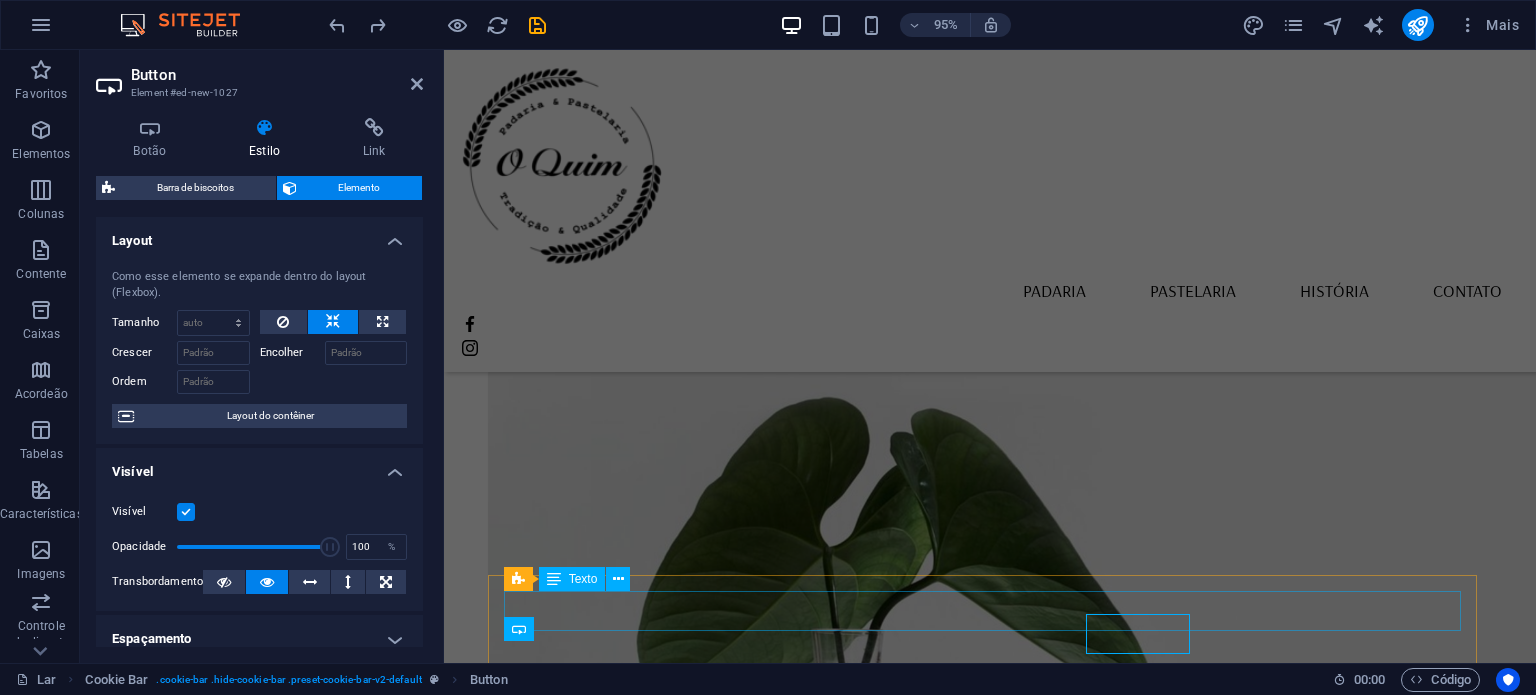 scroll, scrollTop: 2126, scrollLeft: 0, axis: vertical 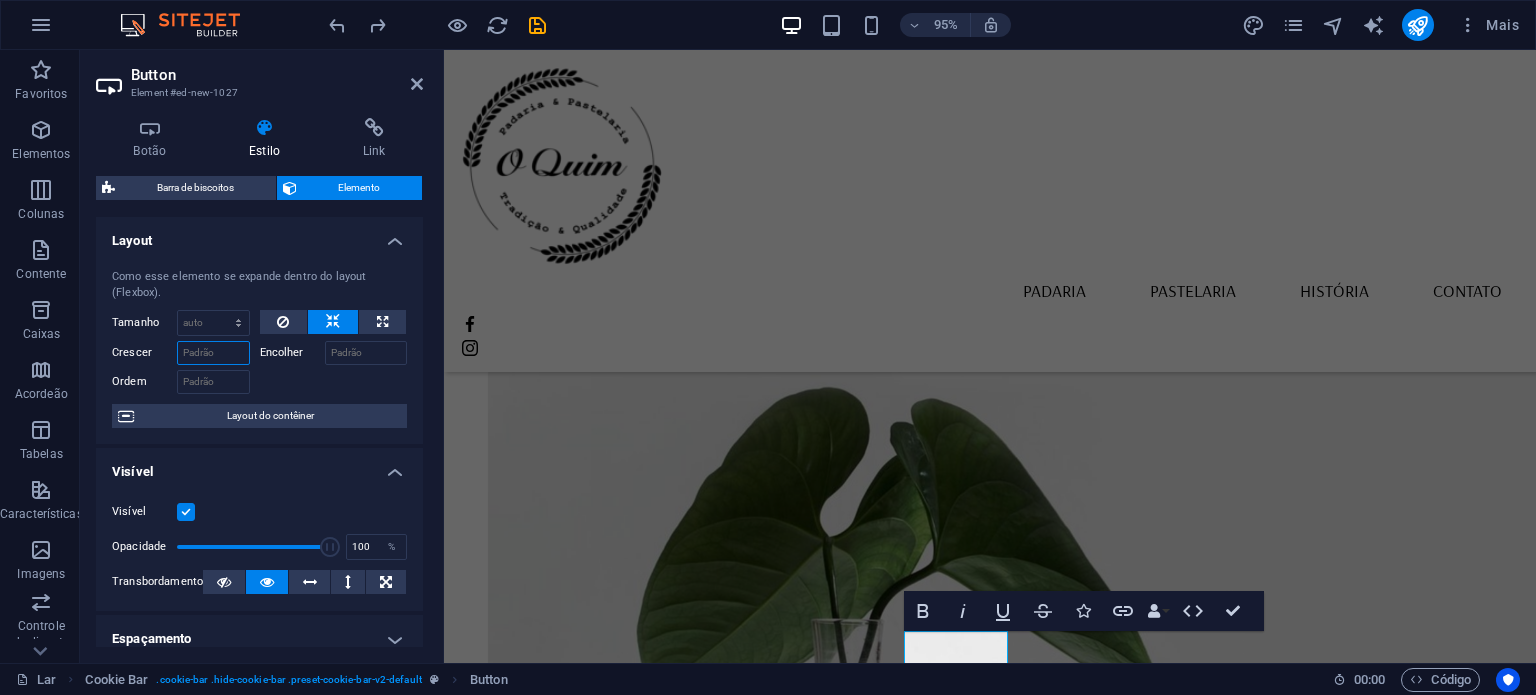 drag, startPoint x: 243, startPoint y: 355, endPoint x: 232, endPoint y: 354, distance: 11.045361 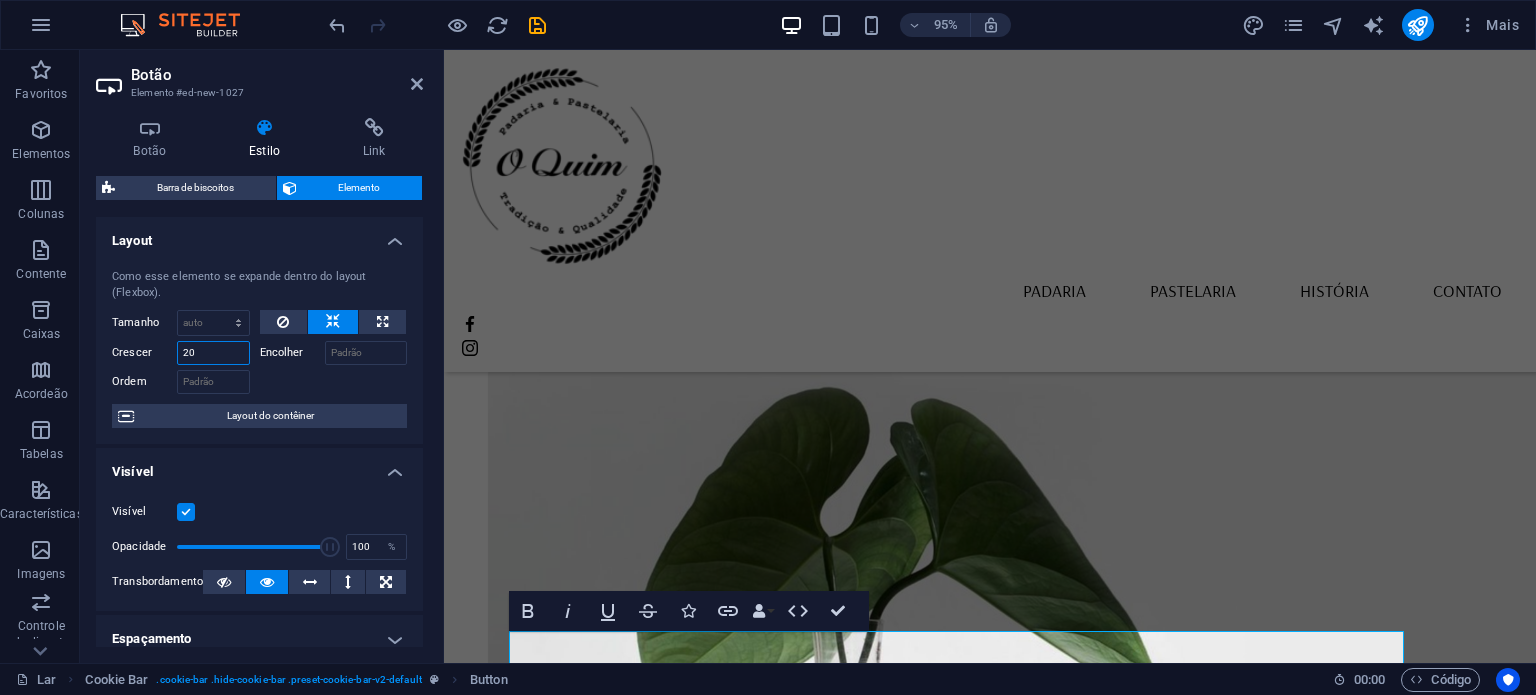 type on "2" 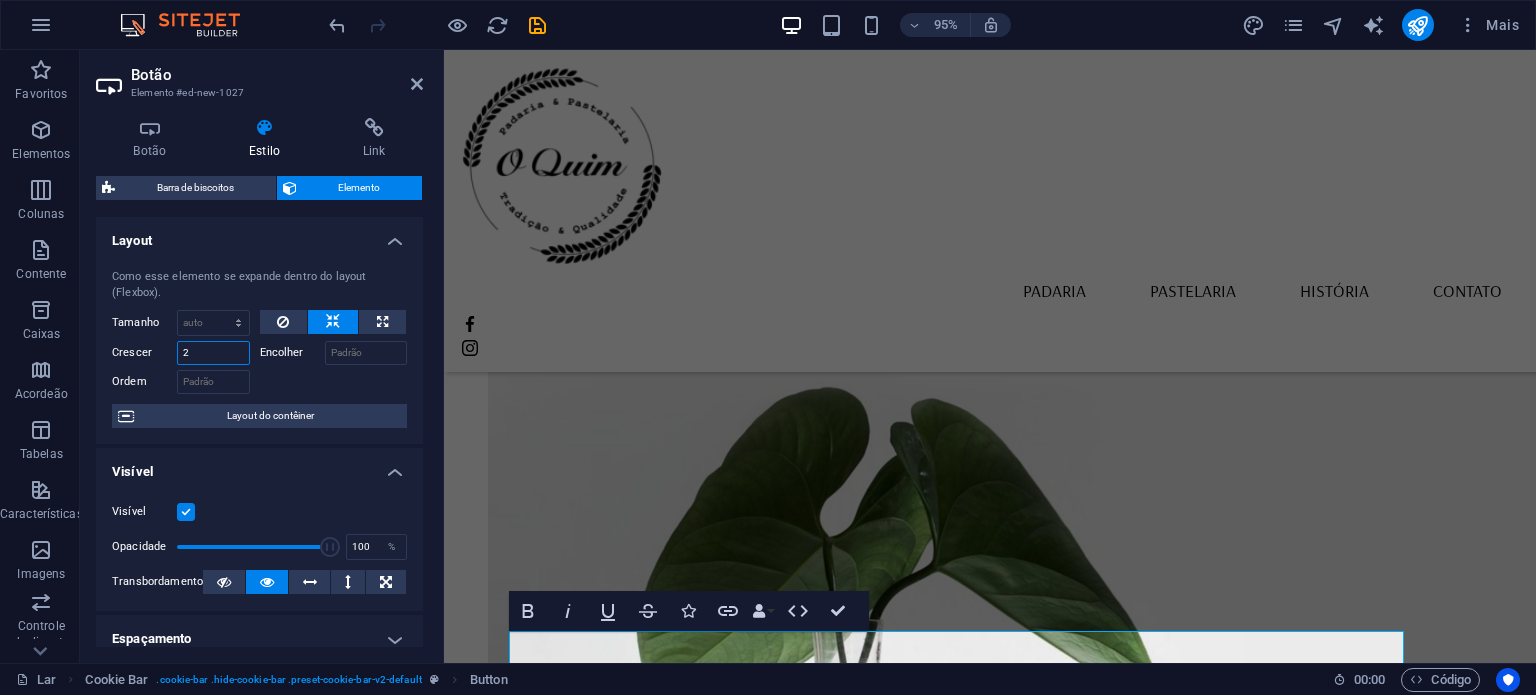 type 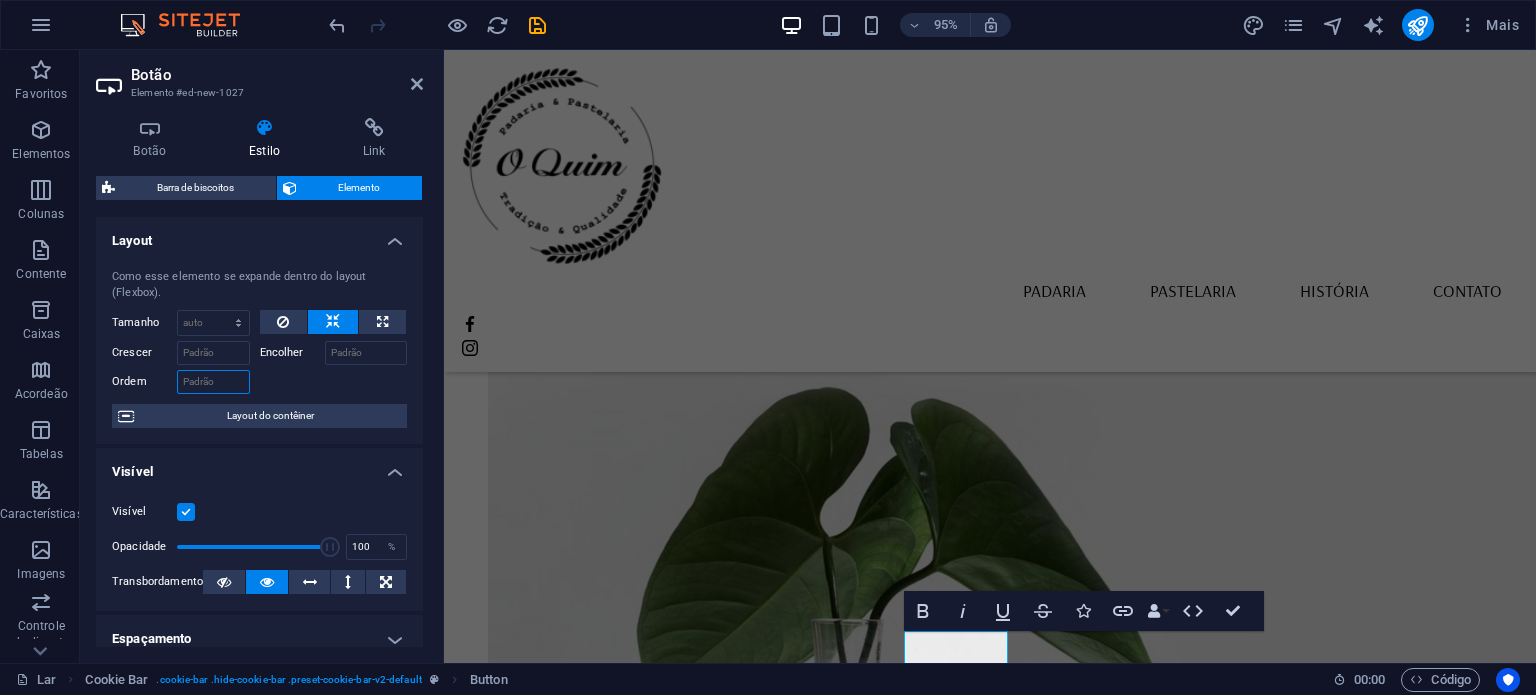 click on "Ordem" at bounding box center [213, 382] 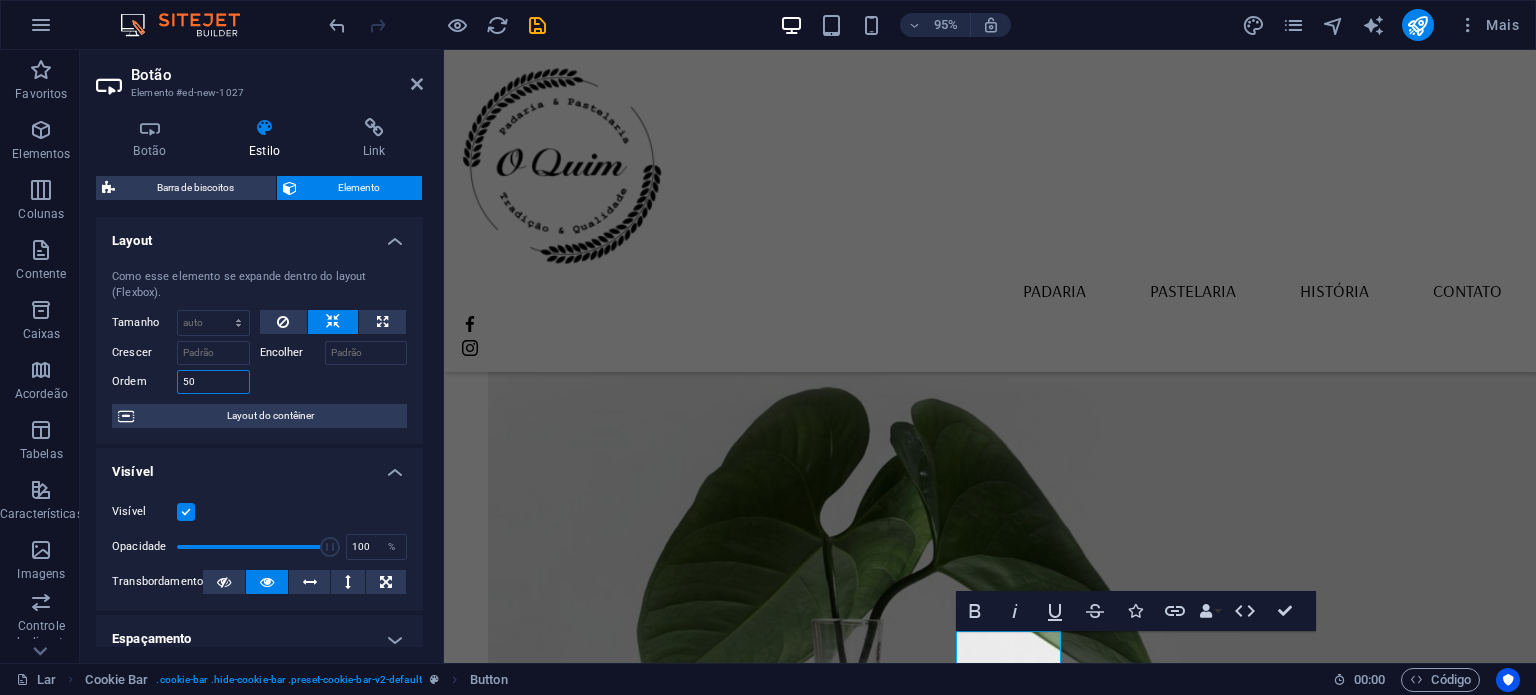 type on "5" 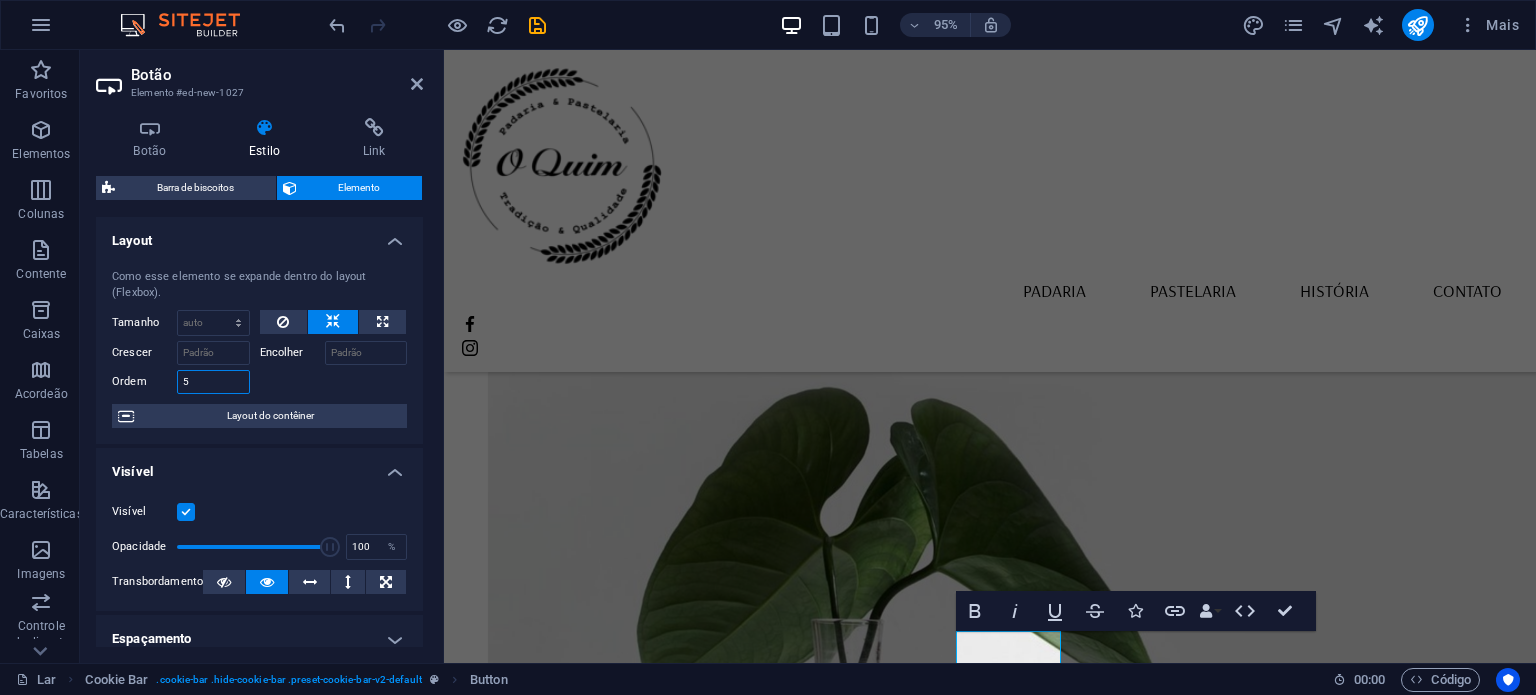 type 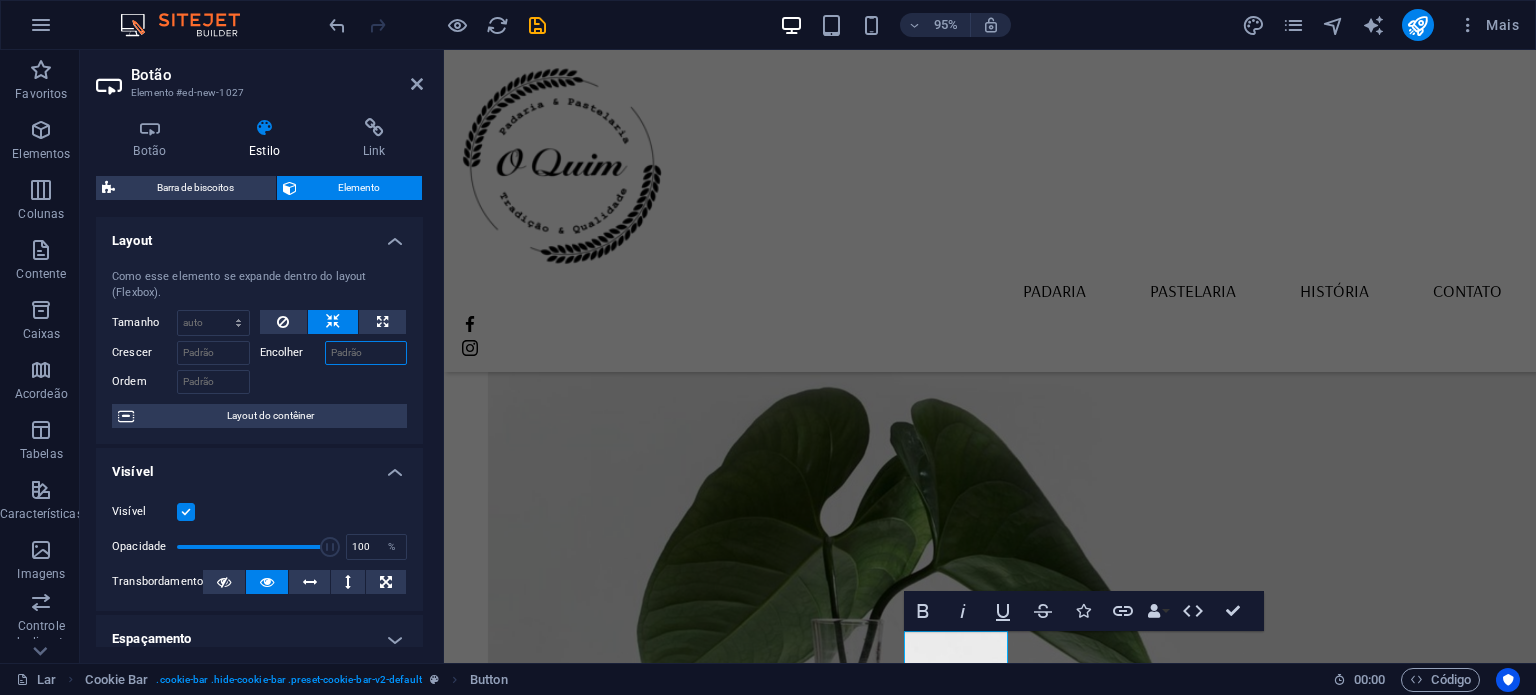 click on "Encolher" at bounding box center [366, 353] 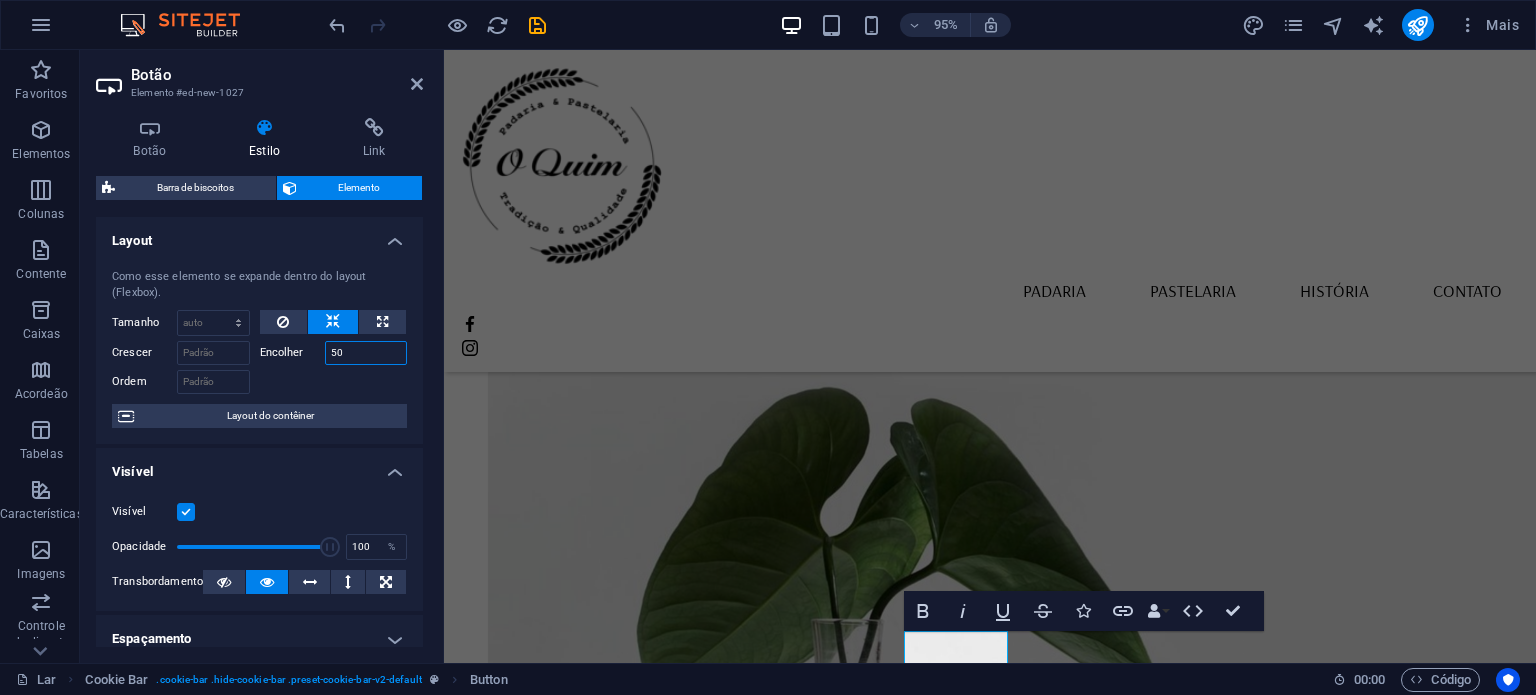 type on "5" 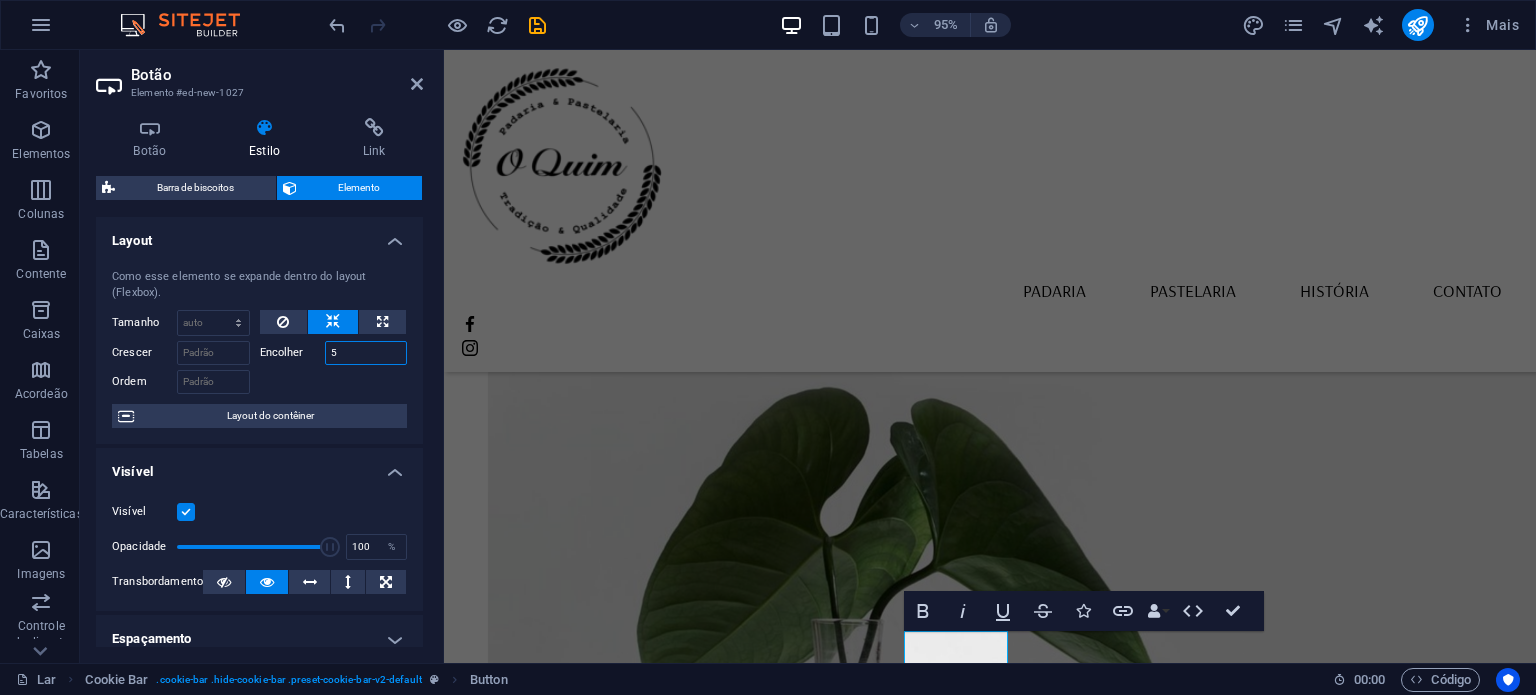 type 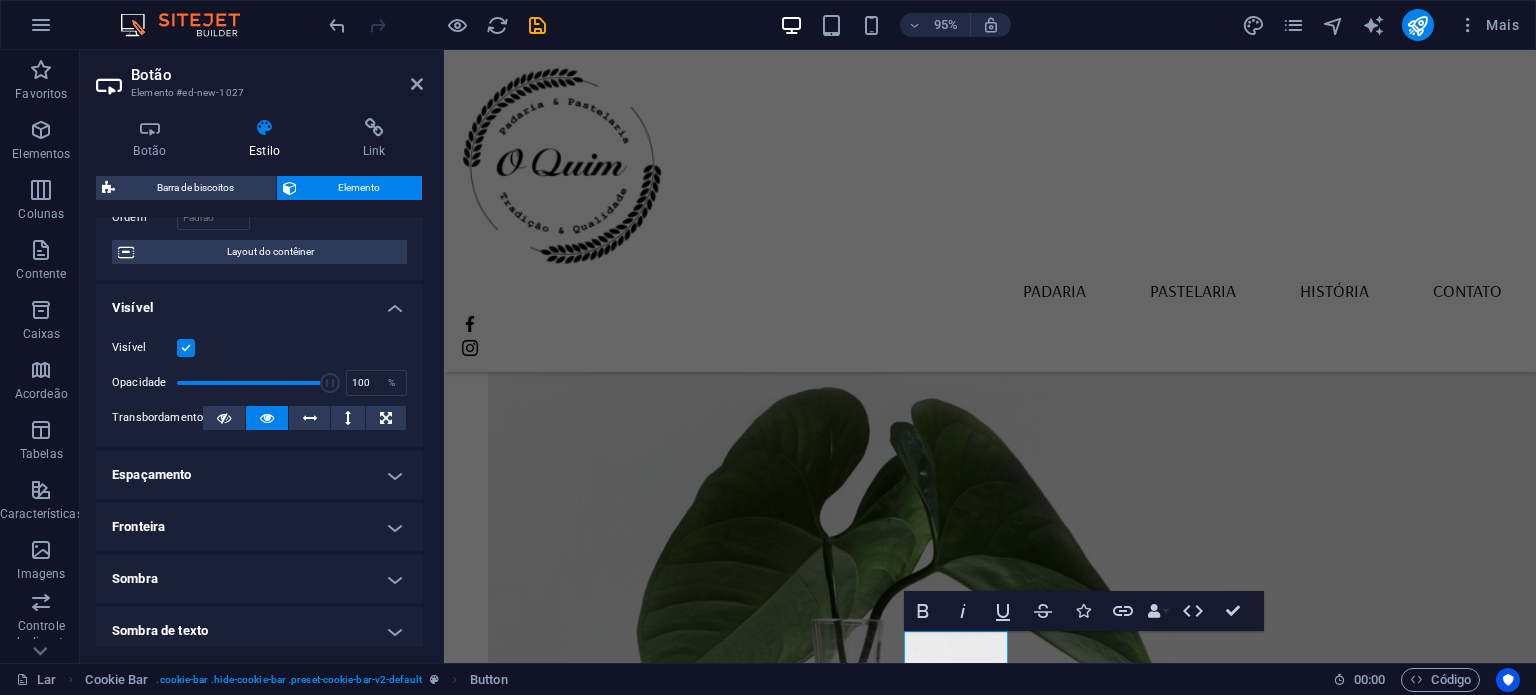 scroll, scrollTop: 0, scrollLeft: 0, axis: both 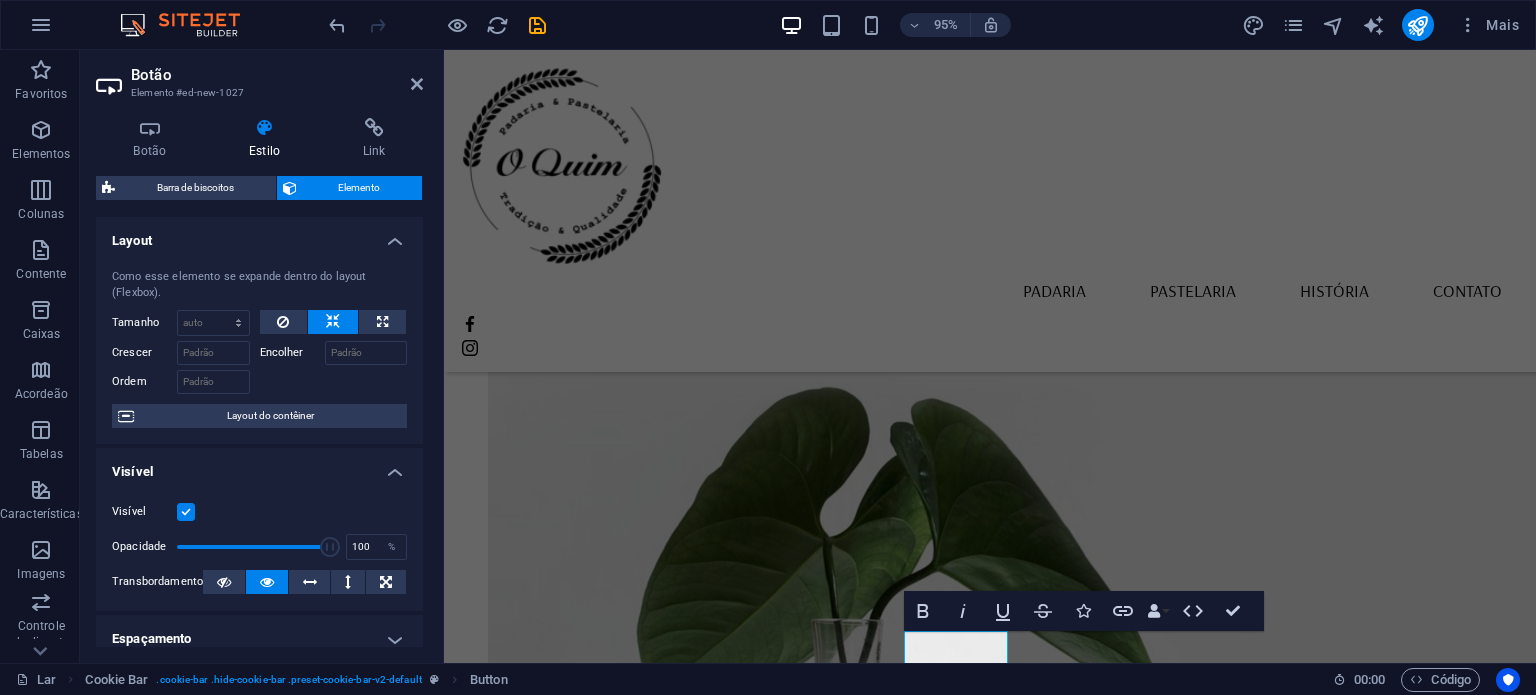 click on "Barra de biscoitos Elemento Layout Como esse elemento se expande dentro do layout (Flexbox). Tamanho Padrão auto px % 1/1 1/2 1/3 1/4 1/5 1/6 1/7 1/8 1/9 1/10 Crescer Encolher Ordem Layout do contêiner Visível Visível Opacidade 100 % Transbordamento Espaçamento Margem Padrão auto px % resto vw vh Personalizado Personalizado auto px % resto vw vh auto px % resto vw vh auto px % resto vw vh auto px % resto vw vh Preenchimento Padrão px resto % vh vw Personalizado Personalizado px resto % vh vw px resto % vh vw px resto % vh vw px resto % vh vw Fronteira Estilo              - Largura 1 auto px resto % vh vw Personalizado Personalizado 1 auto px resto % vh vw 1 auto px resto % vh vw 1 auto px resto % vh vw 1 auto px resto % vh vw  - Cor Cantos arredondados Padrão px resto % vh vw Personalizado Personalizado px resto % vh vw px resto % vh vw px resto % vh vw px resto % vh vw Sombra Padrão Nenhum Fora Dentro Cor Deslocamento X 0 px resto vh vw Deslocamento Y 0 px resto vh vw Borrão 0 px resto %" at bounding box center (259, 411) 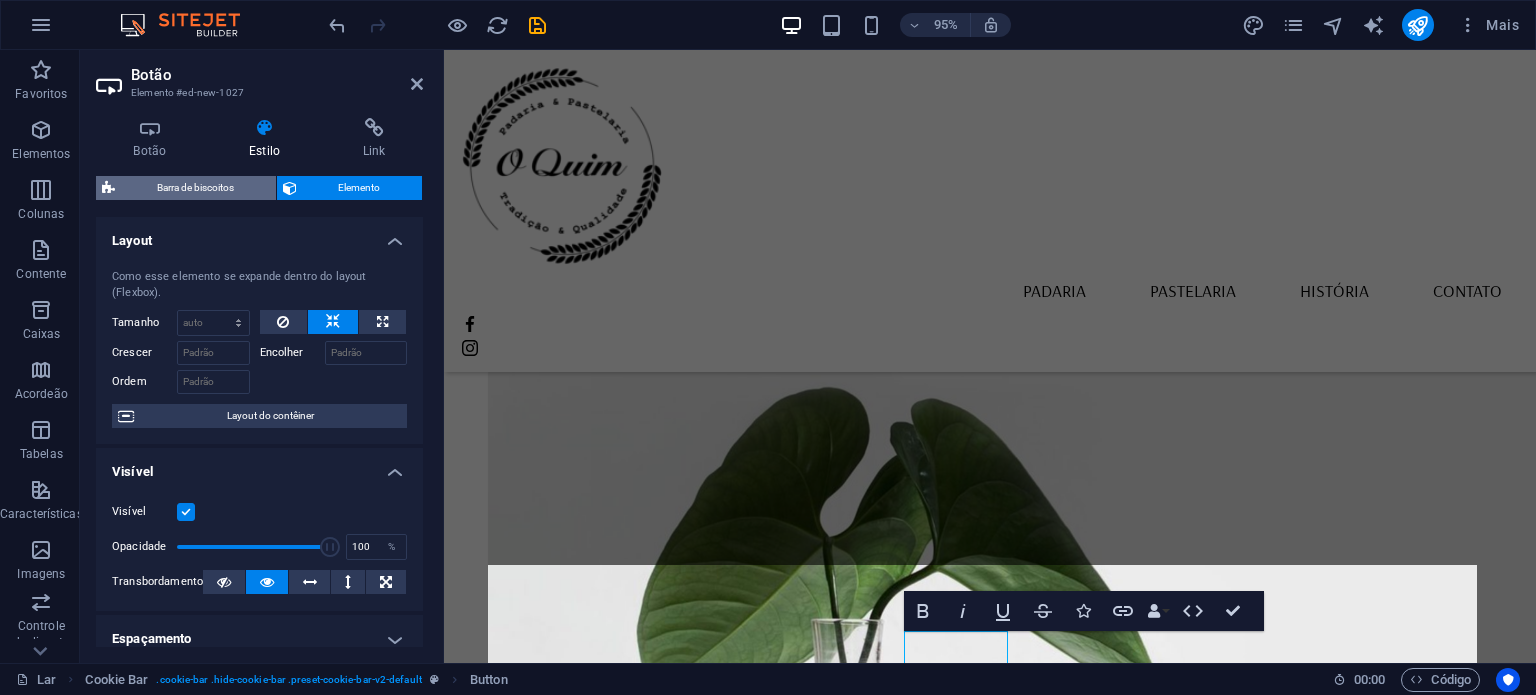 click on "Barra de biscoitos" at bounding box center (195, 187) 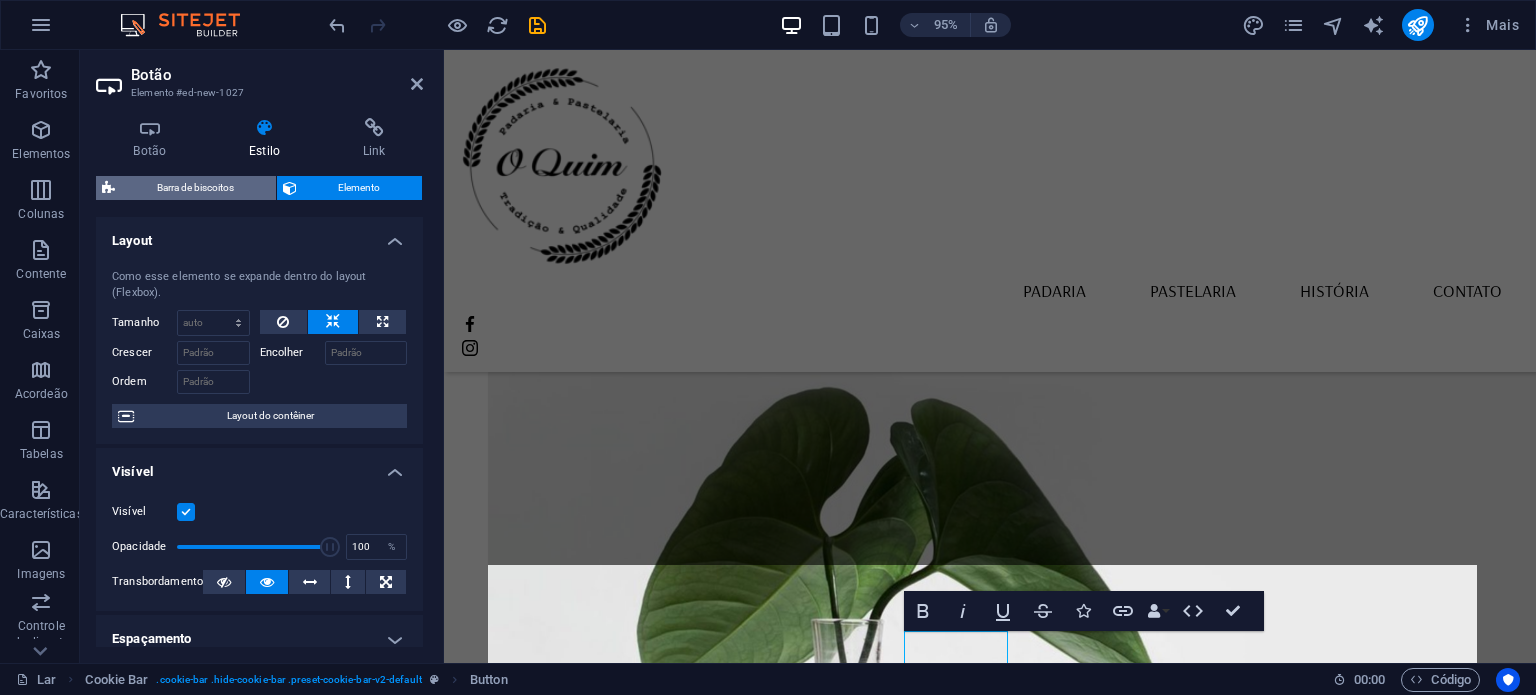 select on "px" 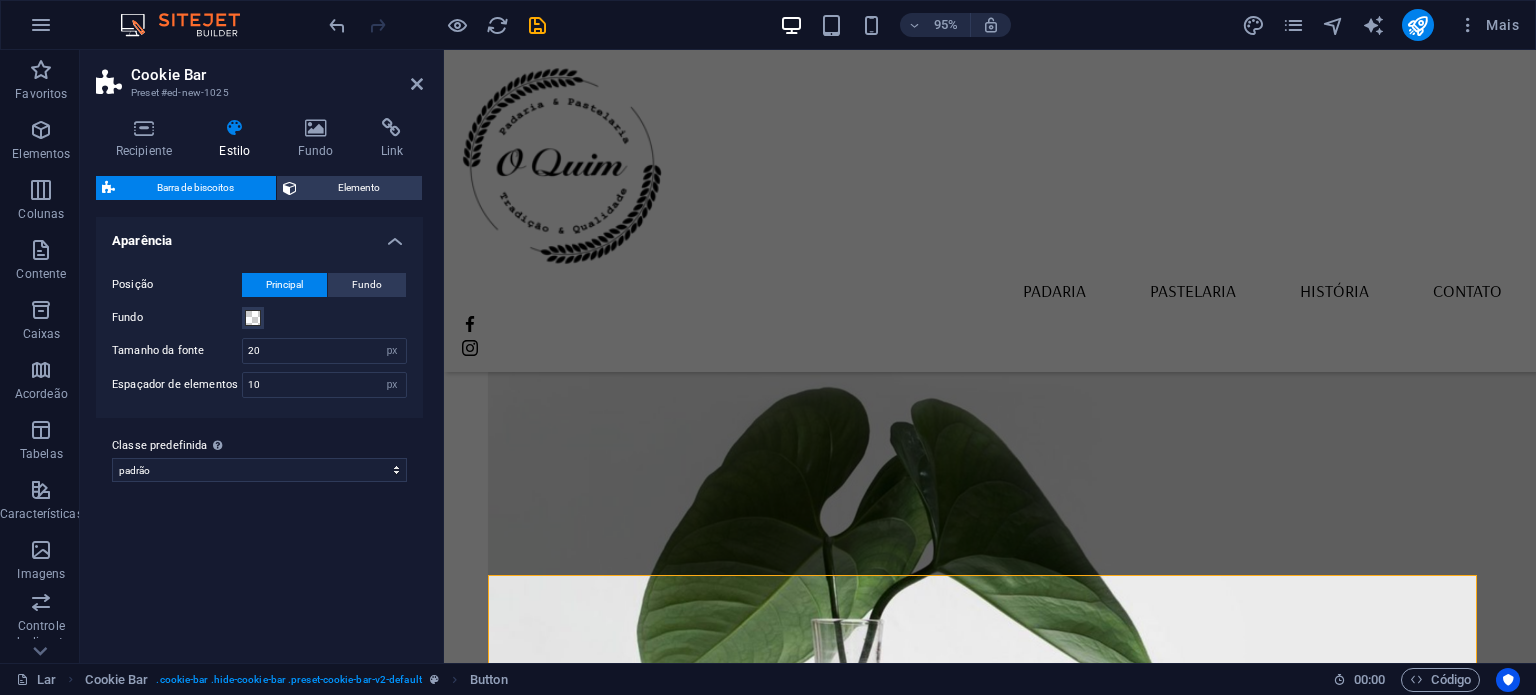 scroll, scrollTop: 2116, scrollLeft: 0, axis: vertical 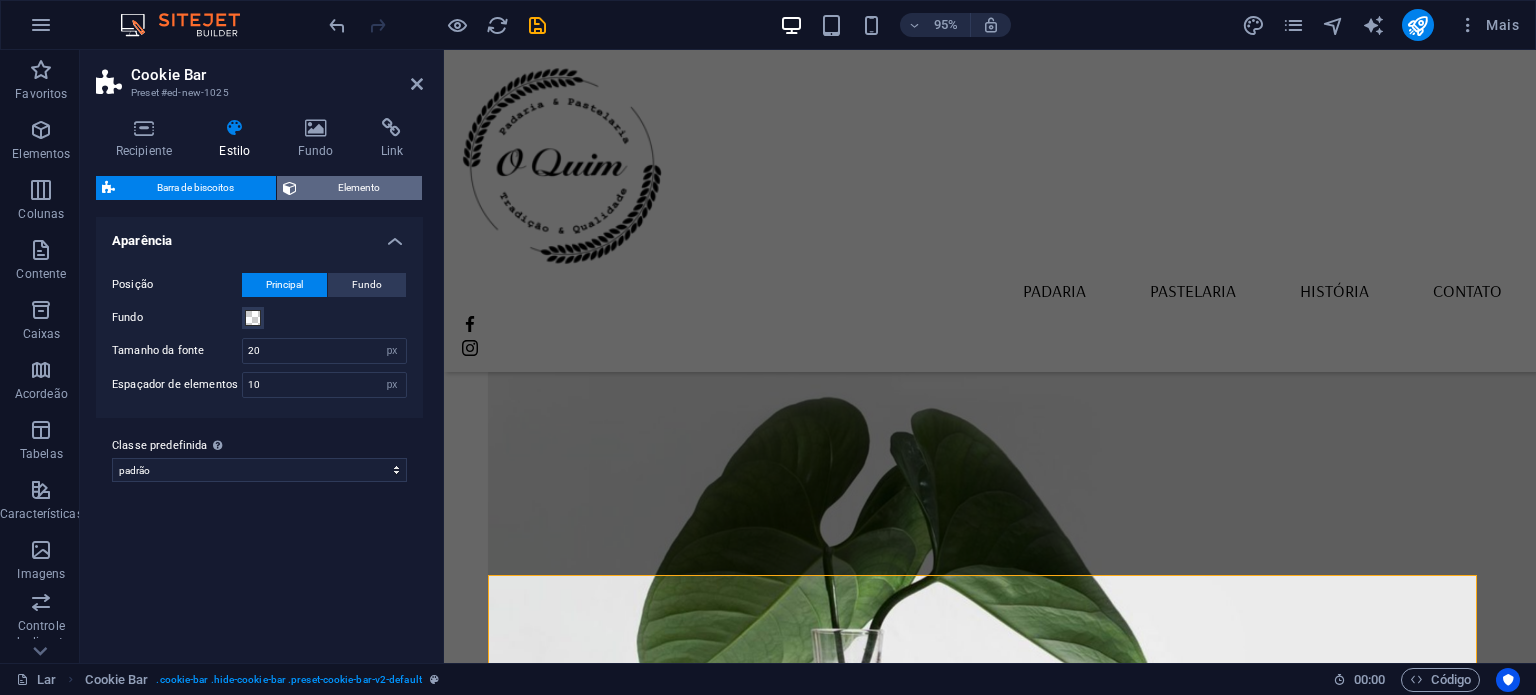click on "Elemento" at bounding box center (359, 187) 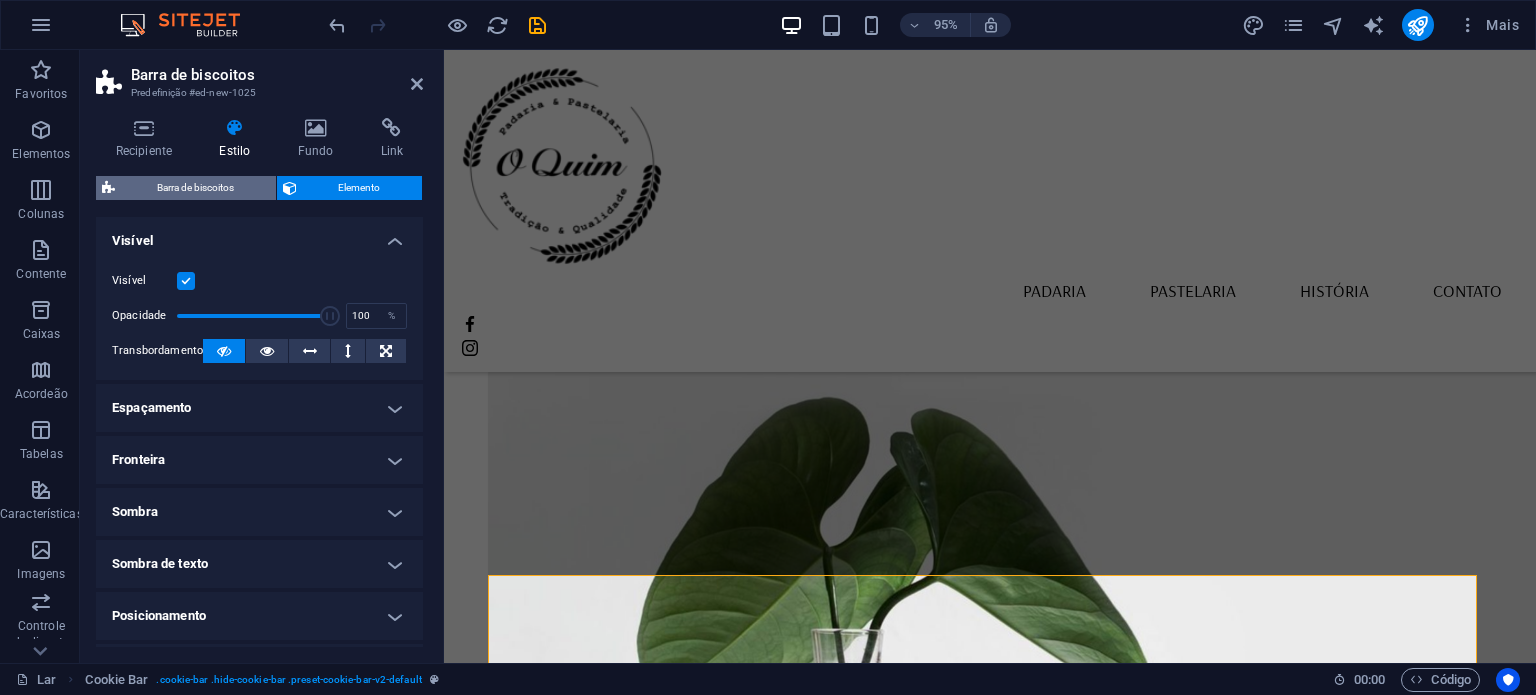 click on "Barra de biscoitos" at bounding box center (195, 187) 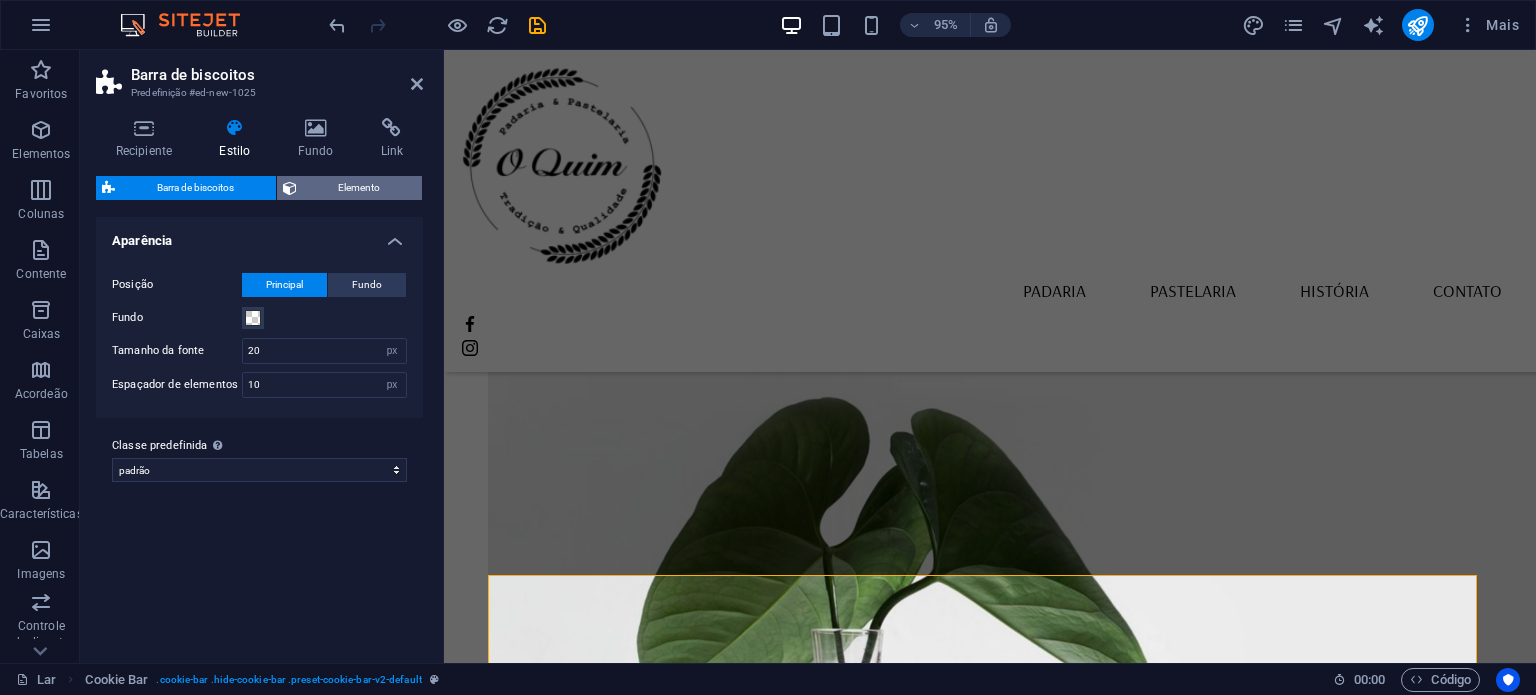 click on "Elemento" at bounding box center (360, 188) 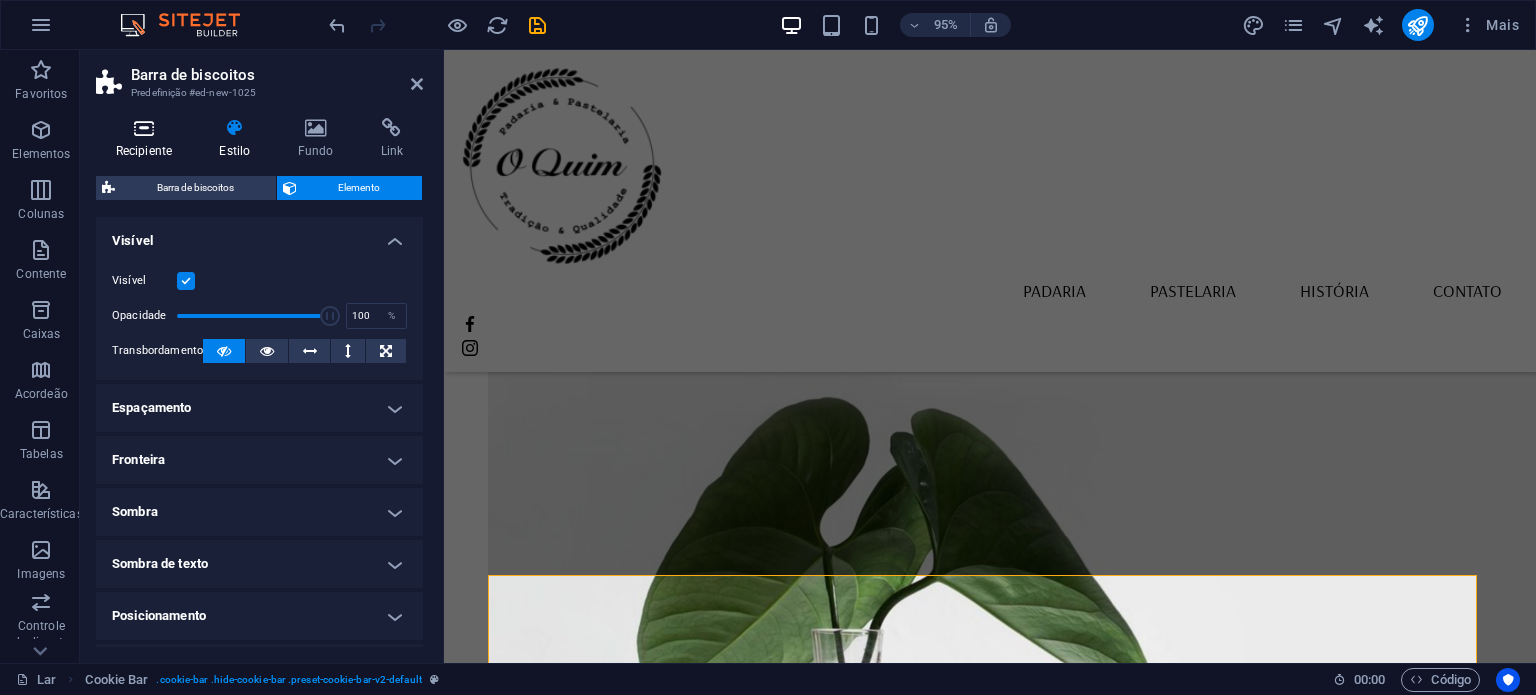 click on "Recipiente" at bounding box center [148, 139] 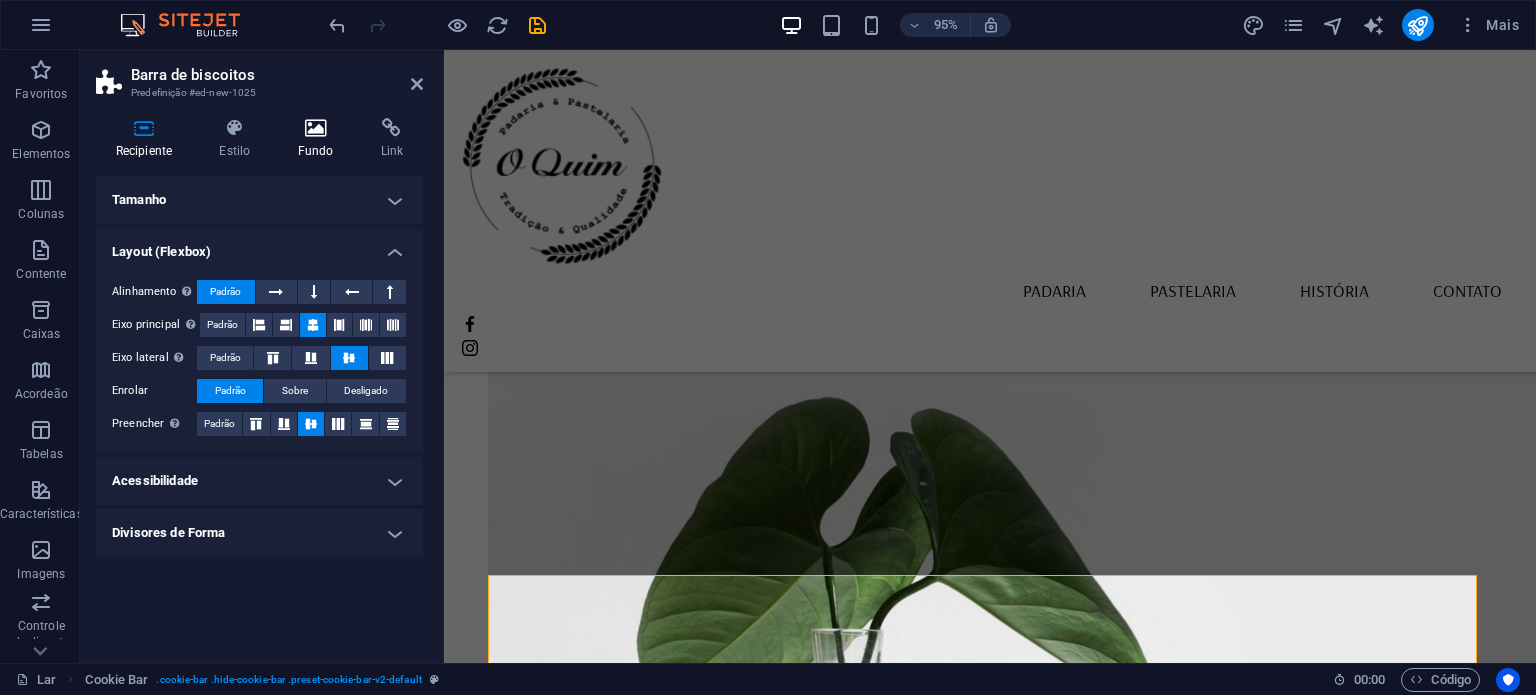 click at bounding box center (315, 128) 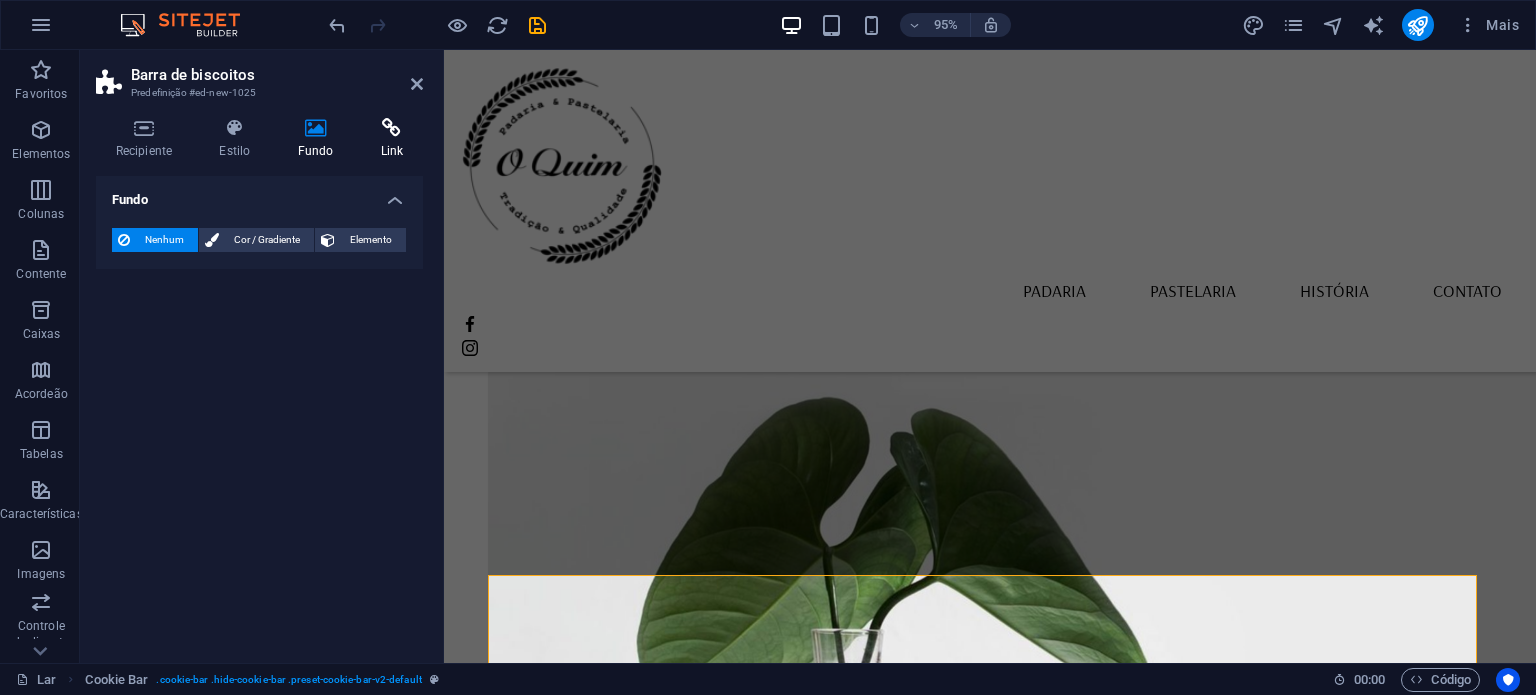 click on "Link" at bounding box center [392, 139] 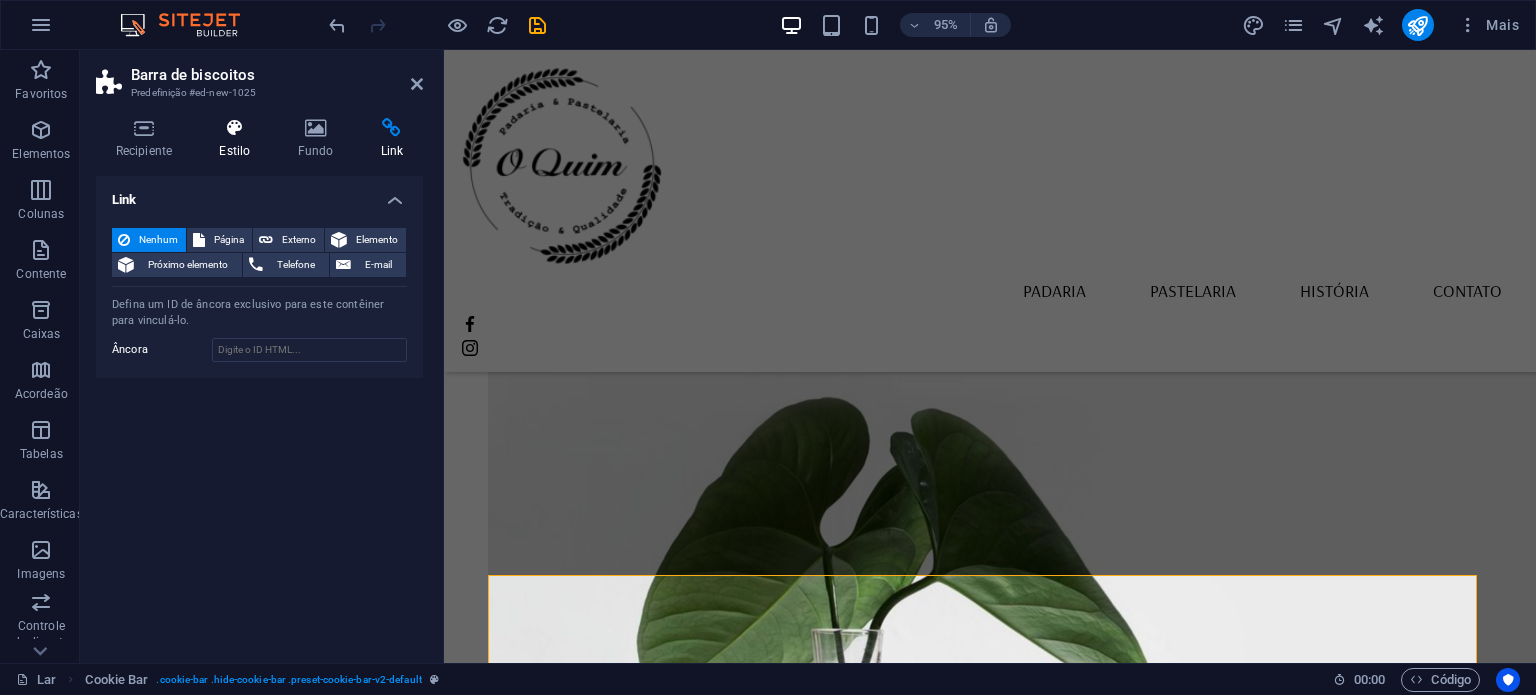 click at bounding box center (235, 128) 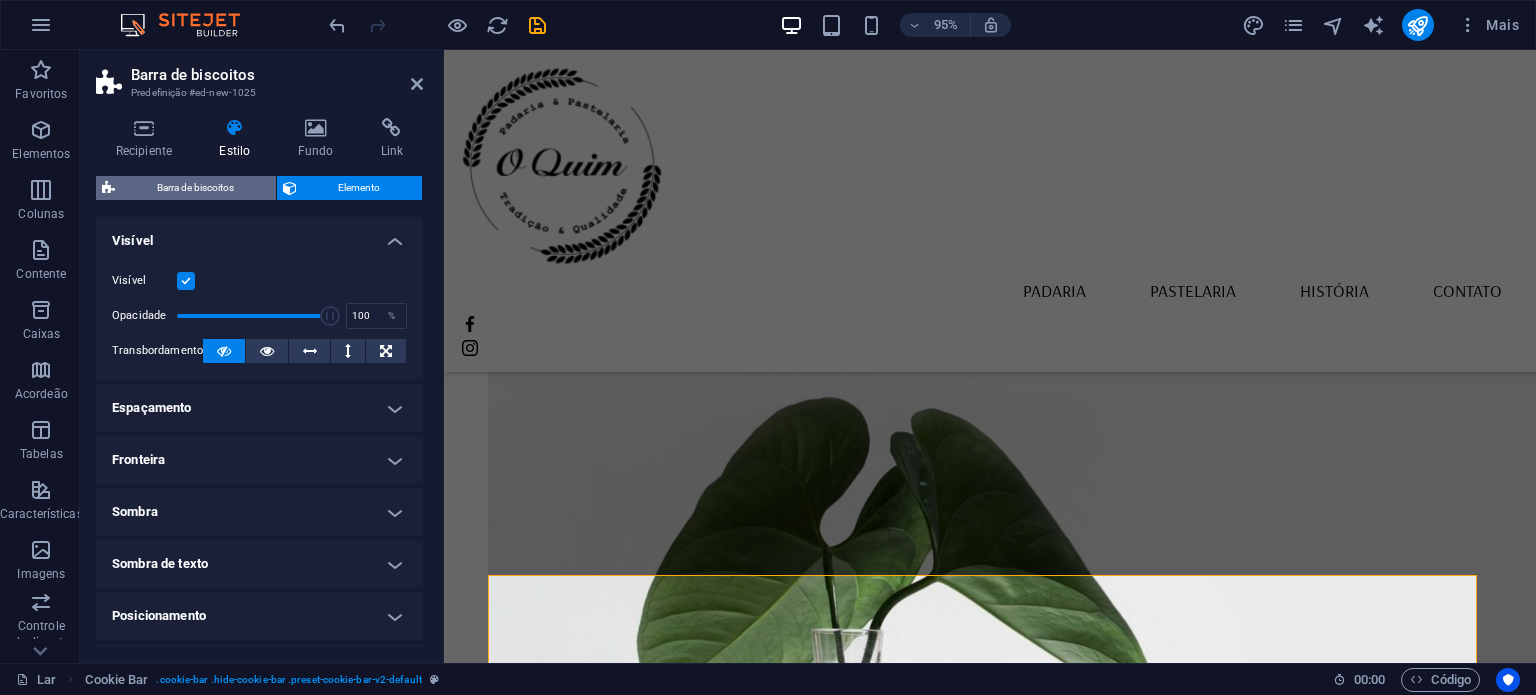 click on "Barra de biscoitos" at bounding box center [195, 187] 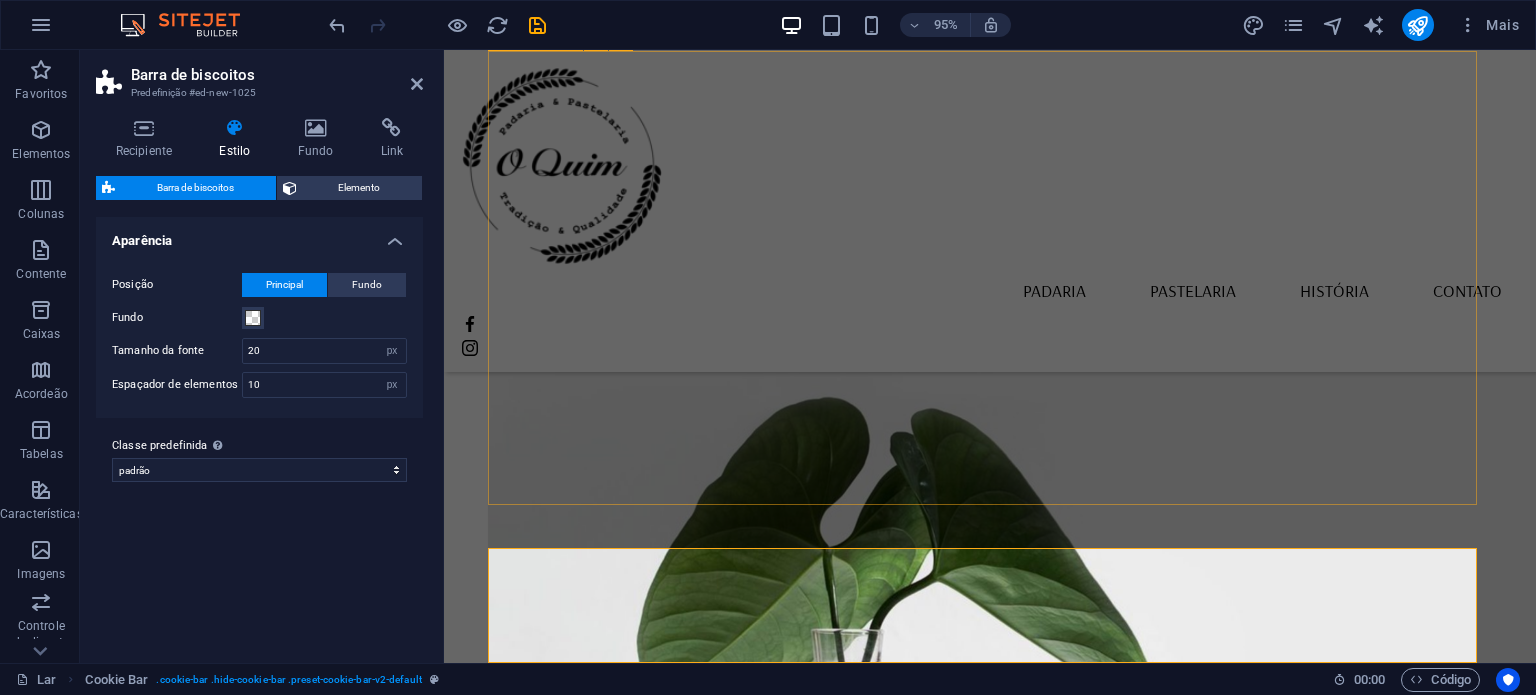 scroll, scrollTop: 2143, scrollLeft: 0, axis: vertical 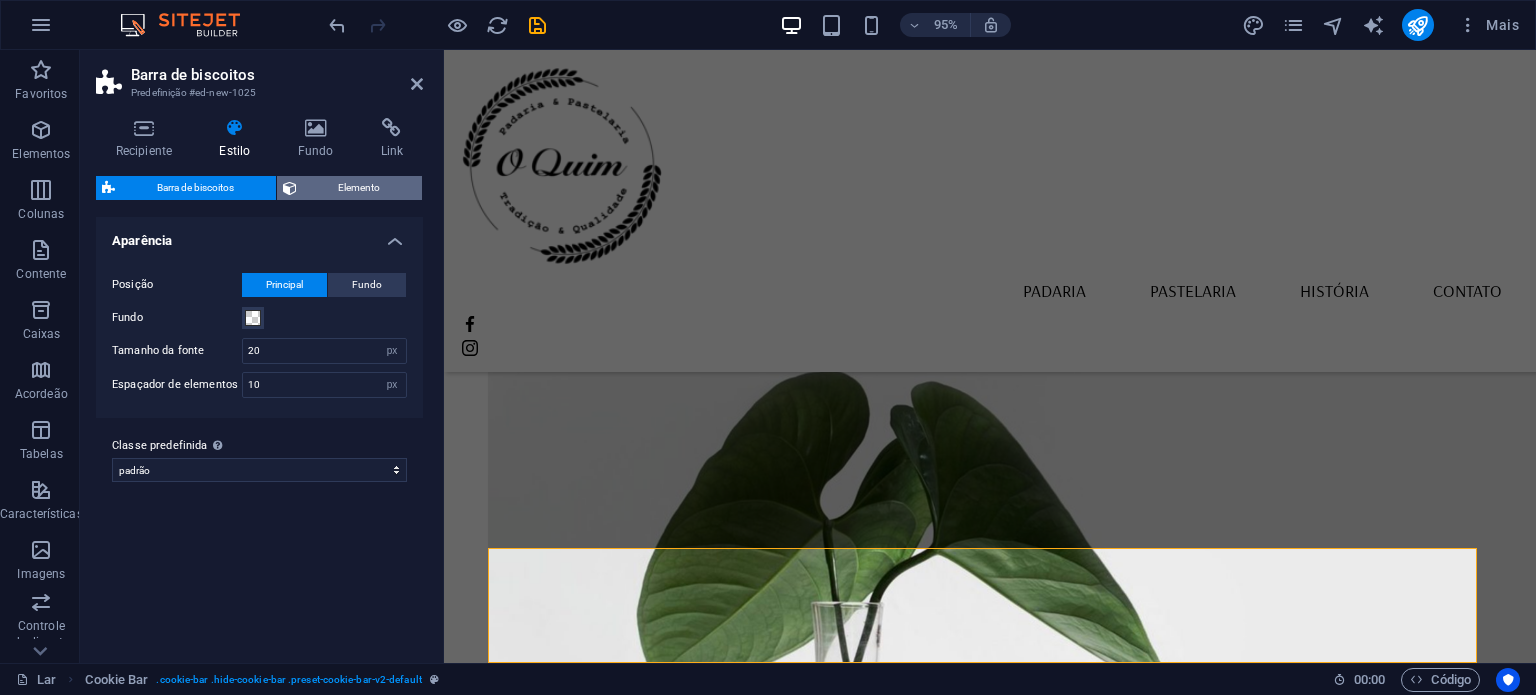 click on "Elemento" at bounding box center (360, 188) 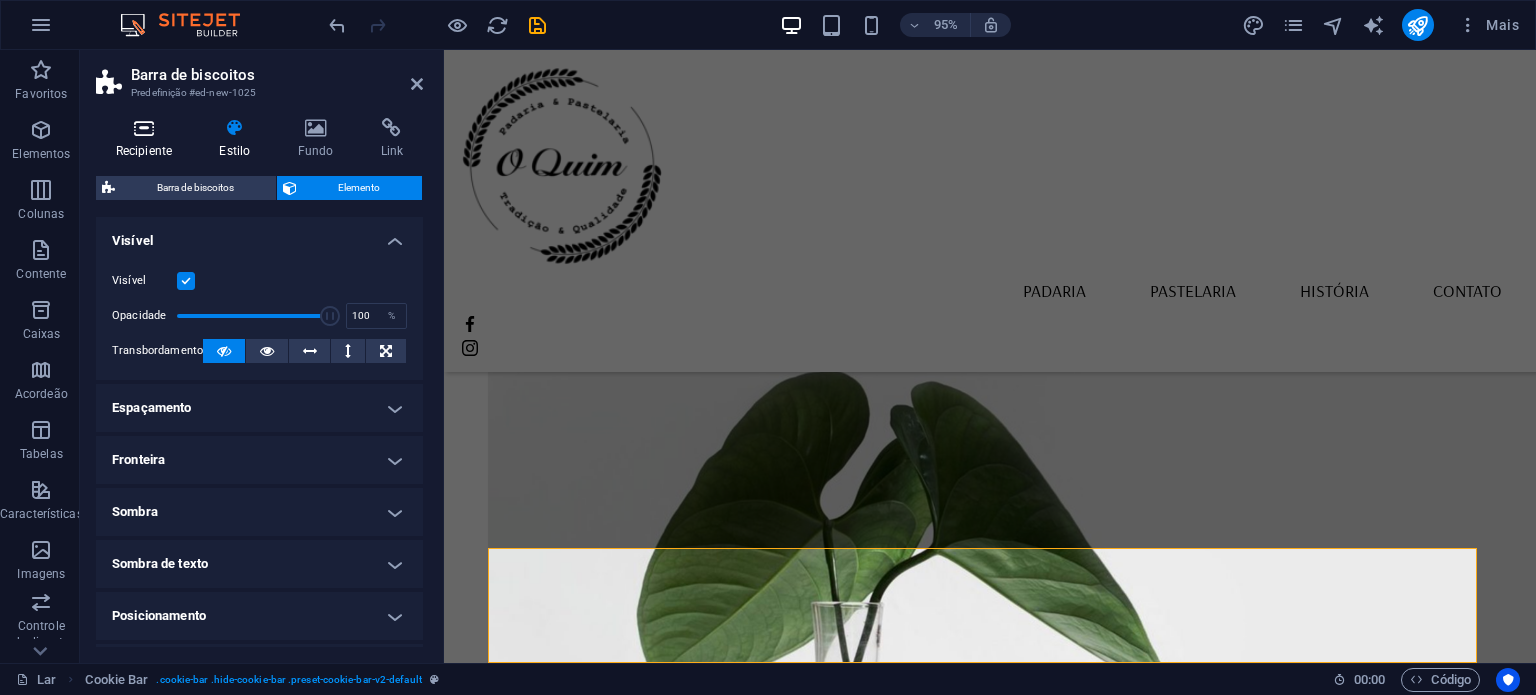 click on "Recipiente" at bounding box center (144, 151) 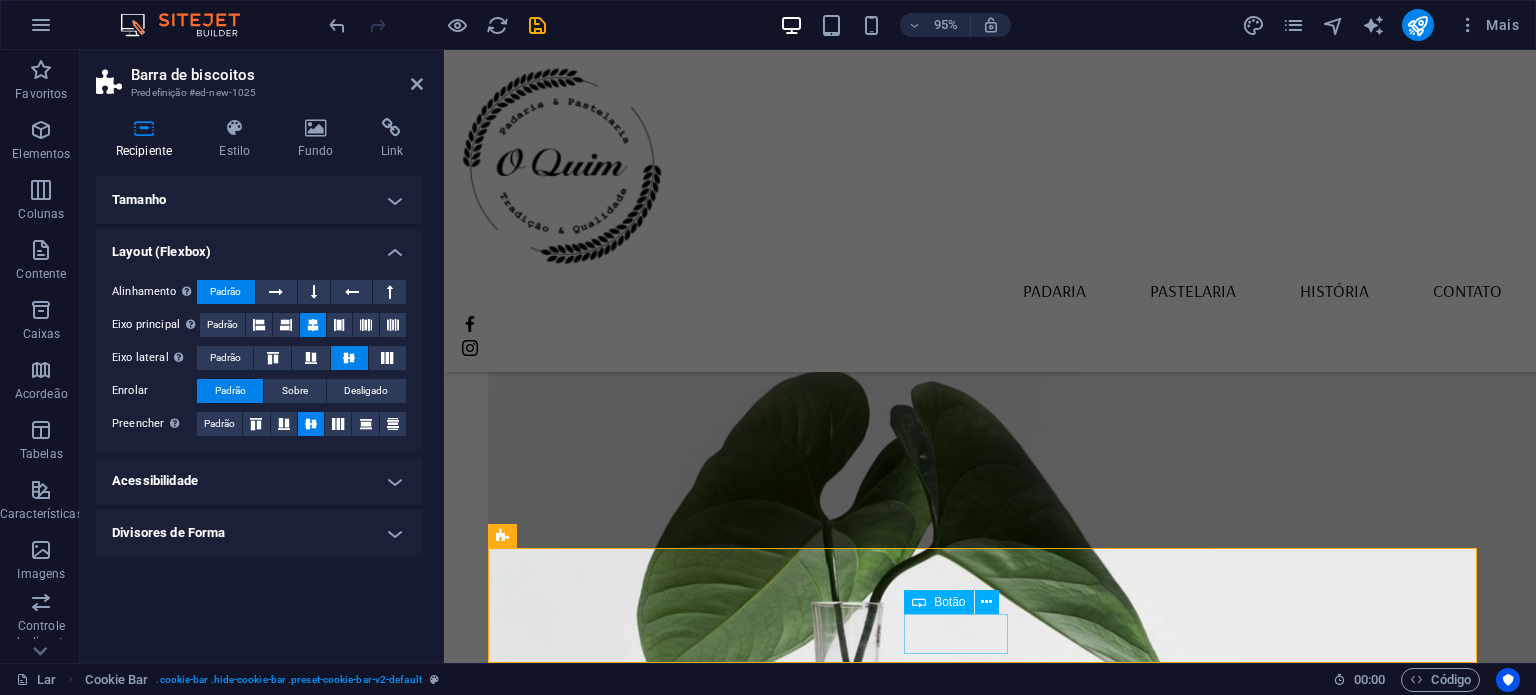 click on "Saber mais" at bounding box center (990, 2593) 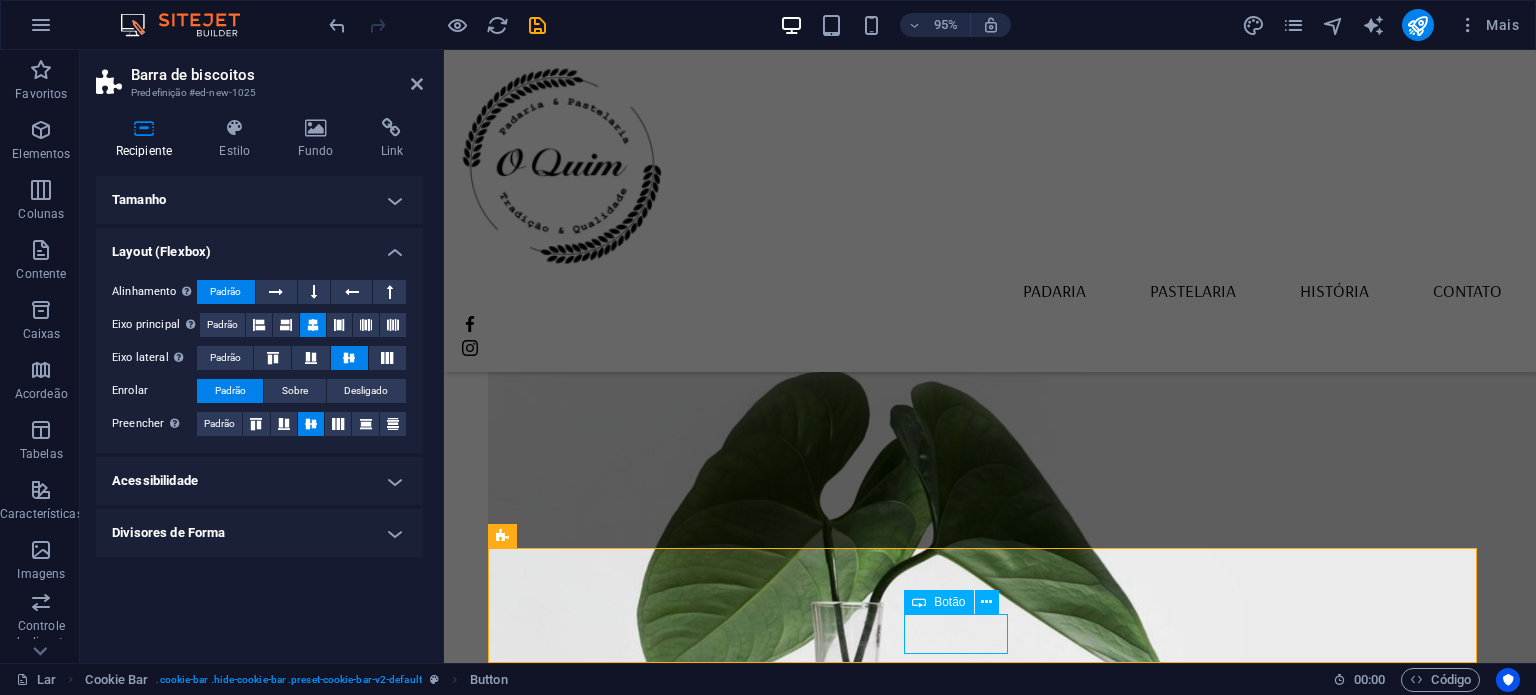 click on "Saber mais" at bounding box center (990, 2593) 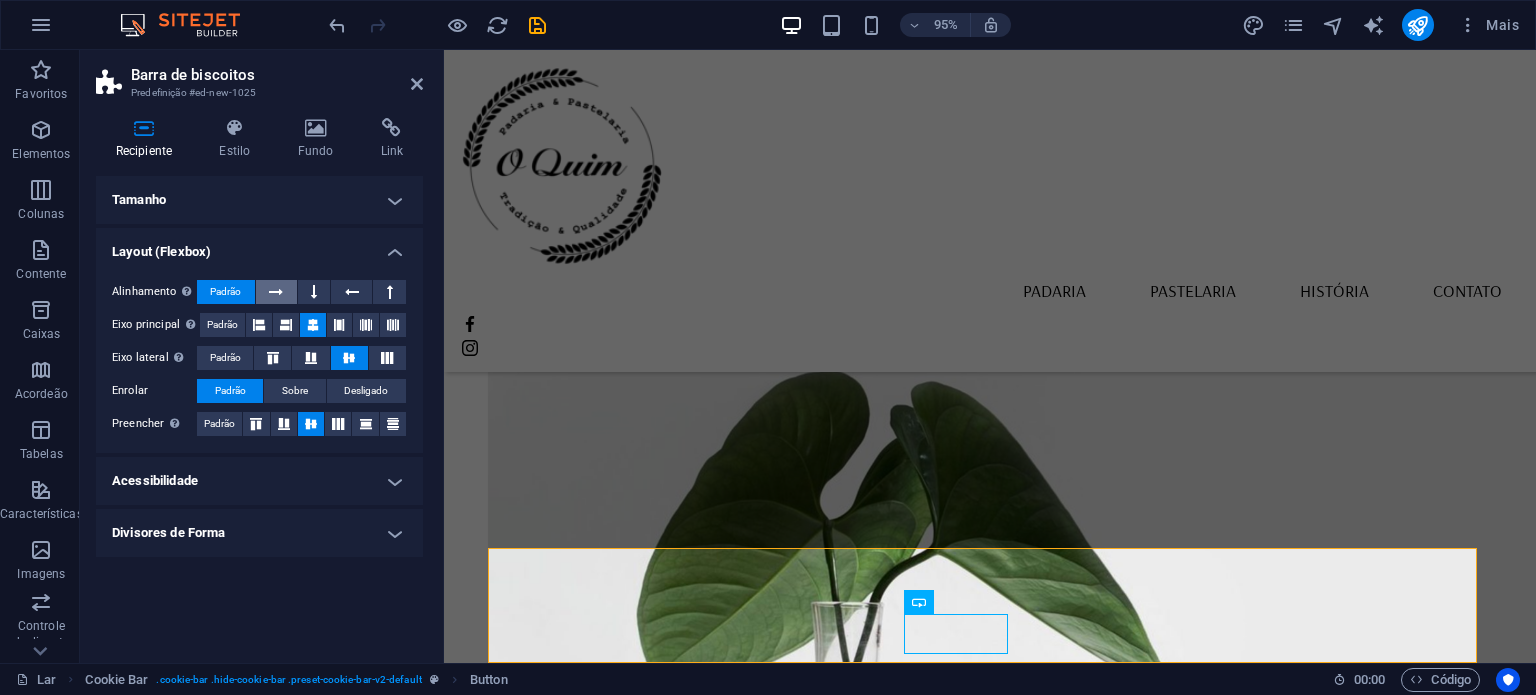 click at bounding box center (276, 292) 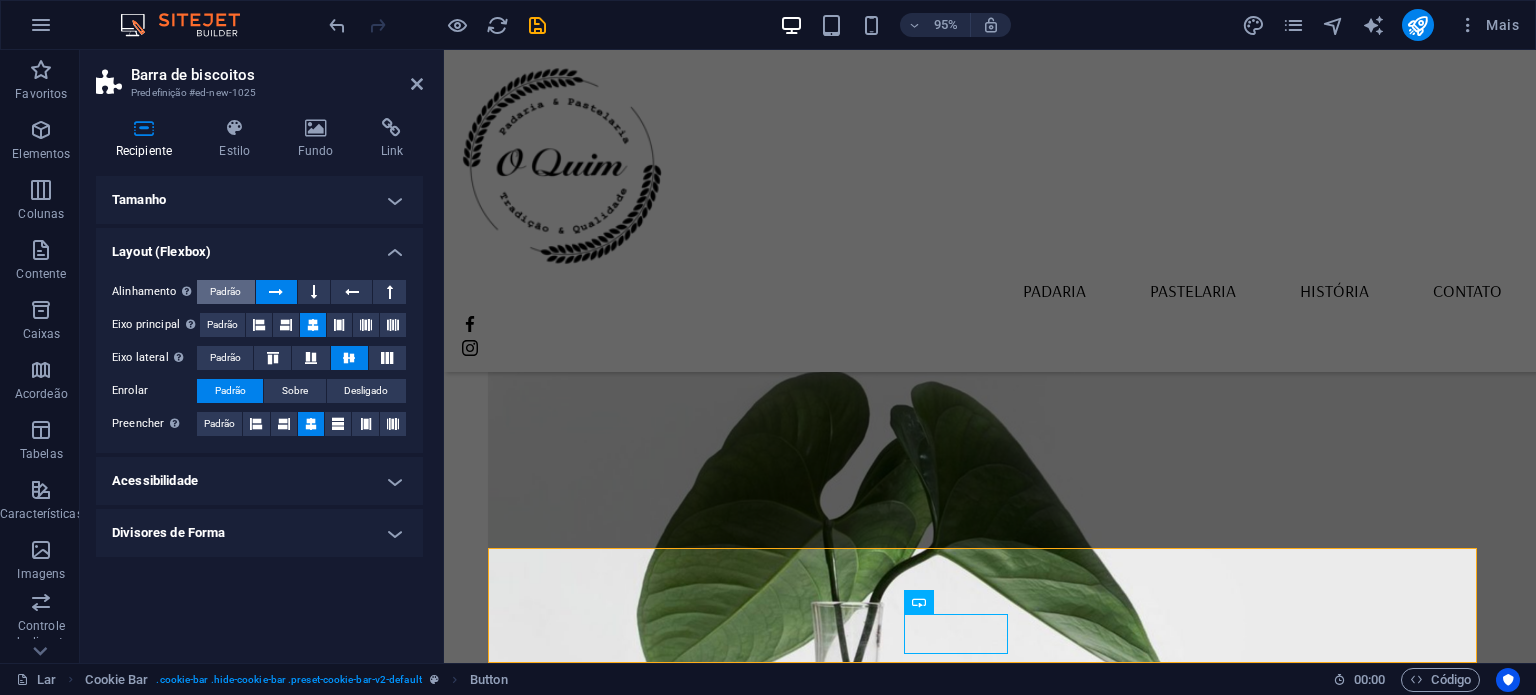 click on "Padrão" at bounding box center [225, 291] 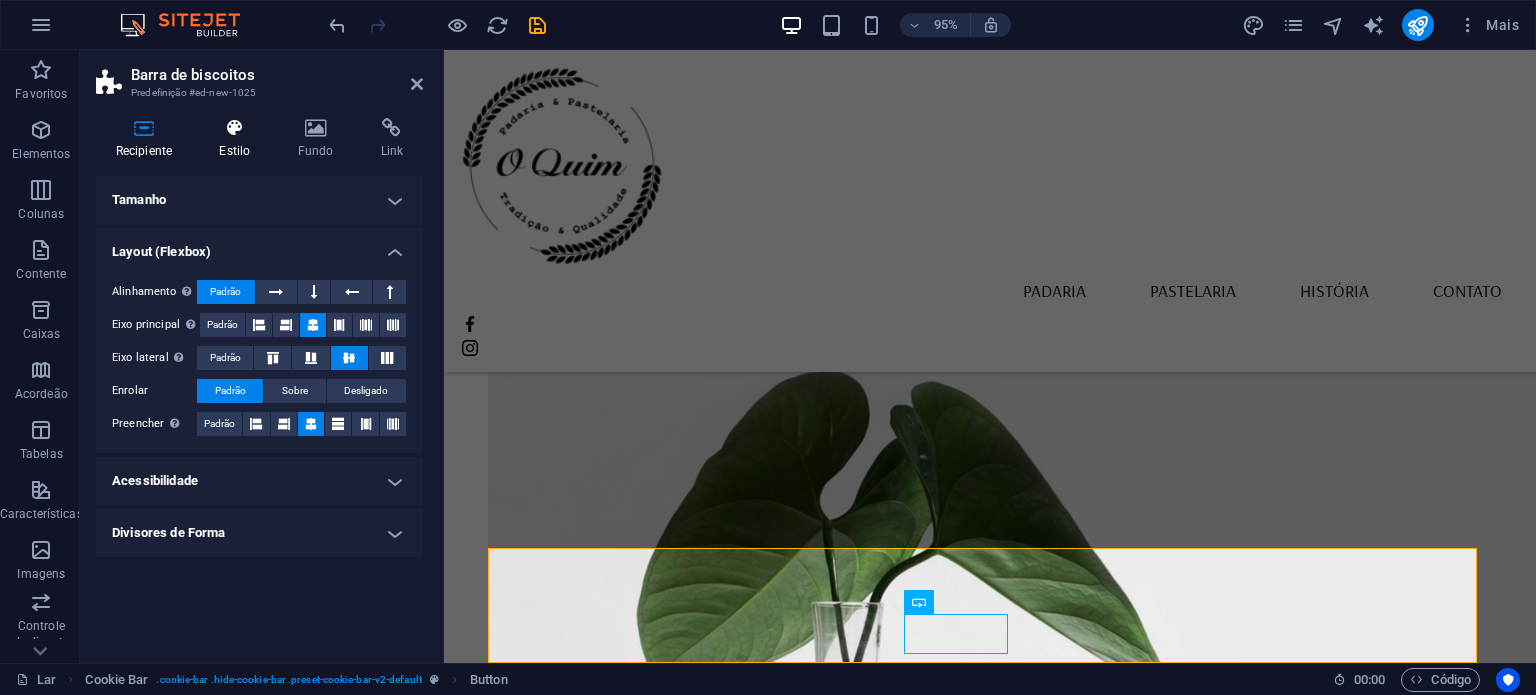 click on "Estilo" at bounding box center (234, 151) 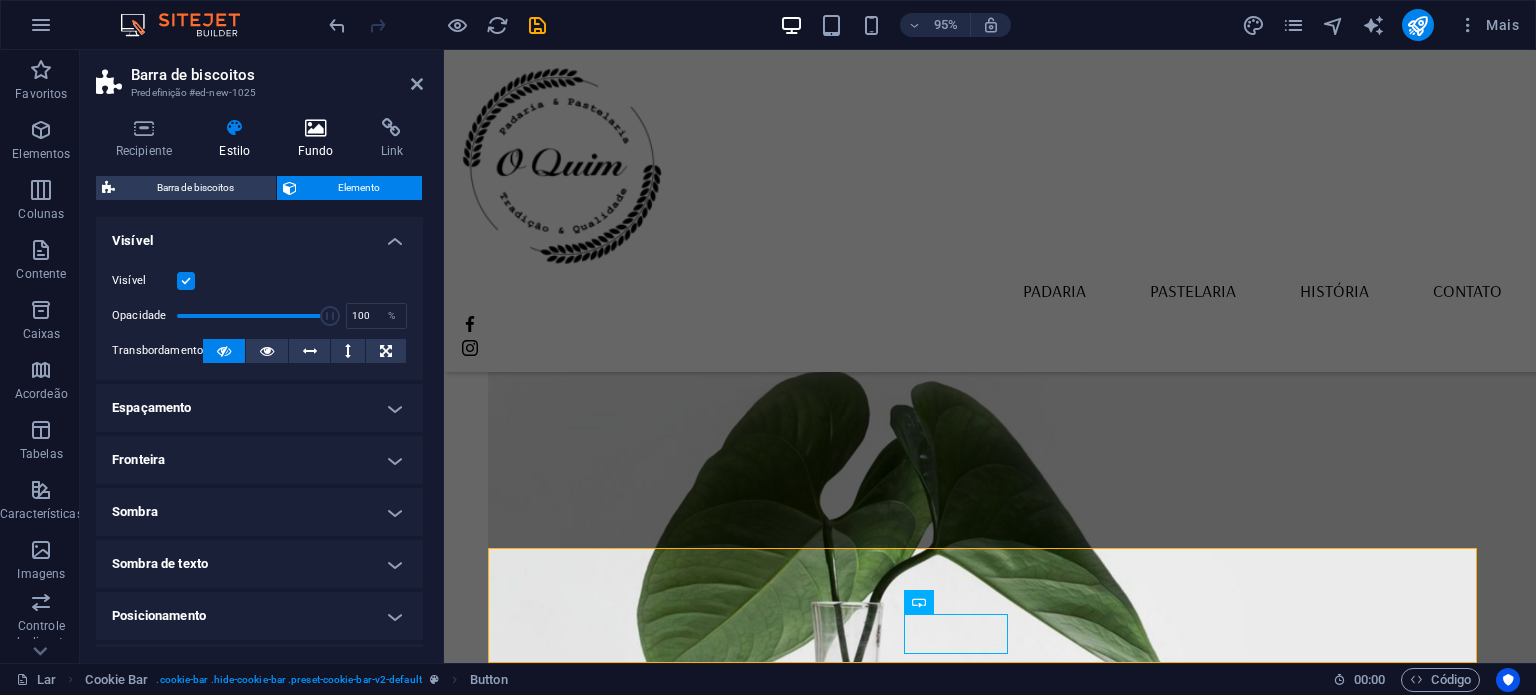 click on "Fundo" at bounding box center [319, 139] 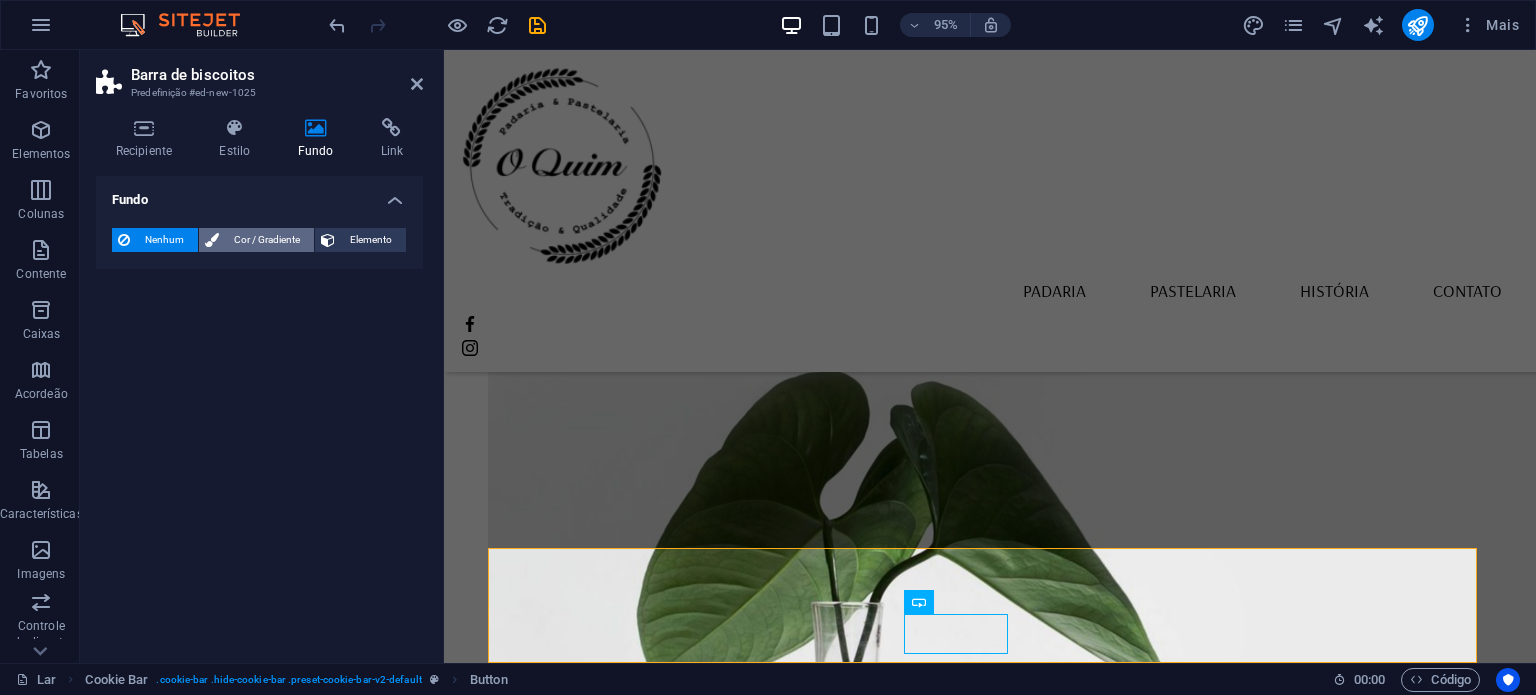 click on "Cor / Gradiente" at bounding box center [267, 239] 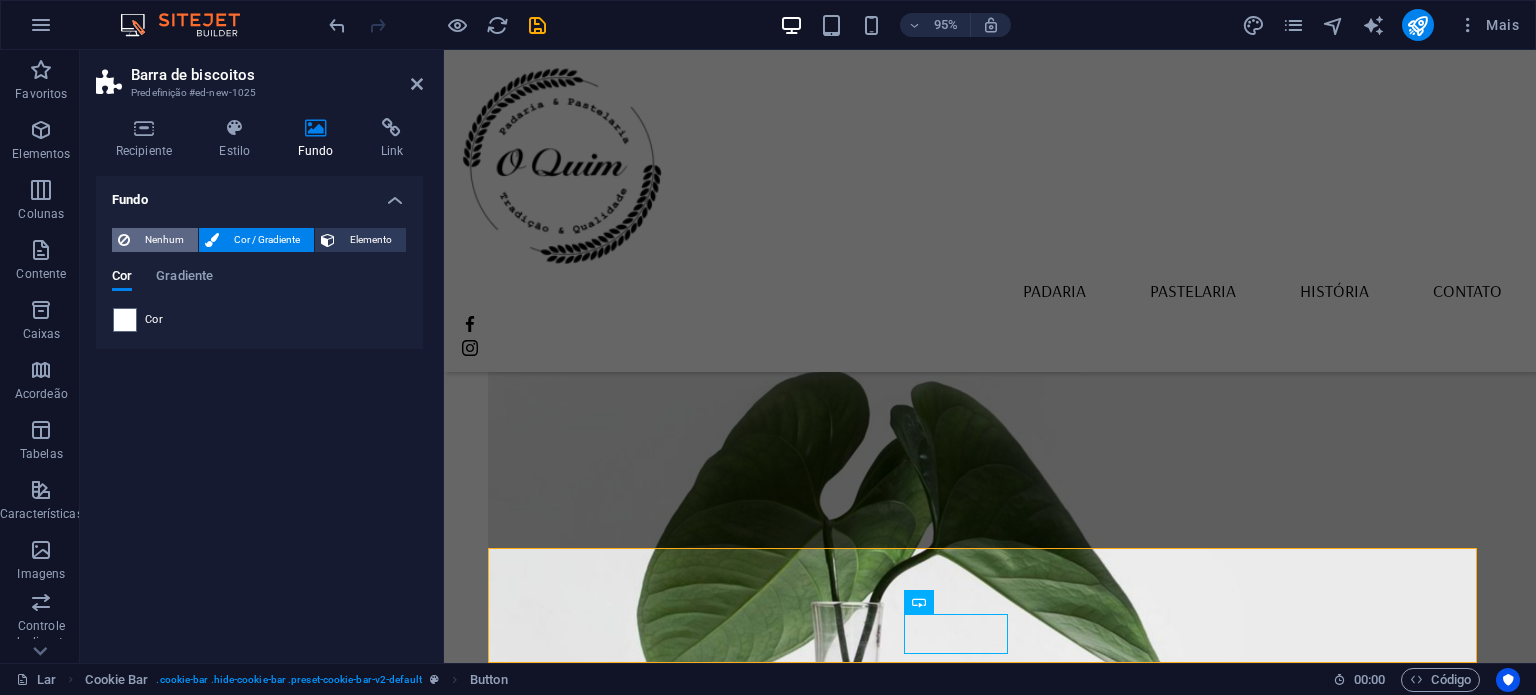 click on "Nenhum" at bounding box center (164, 239) 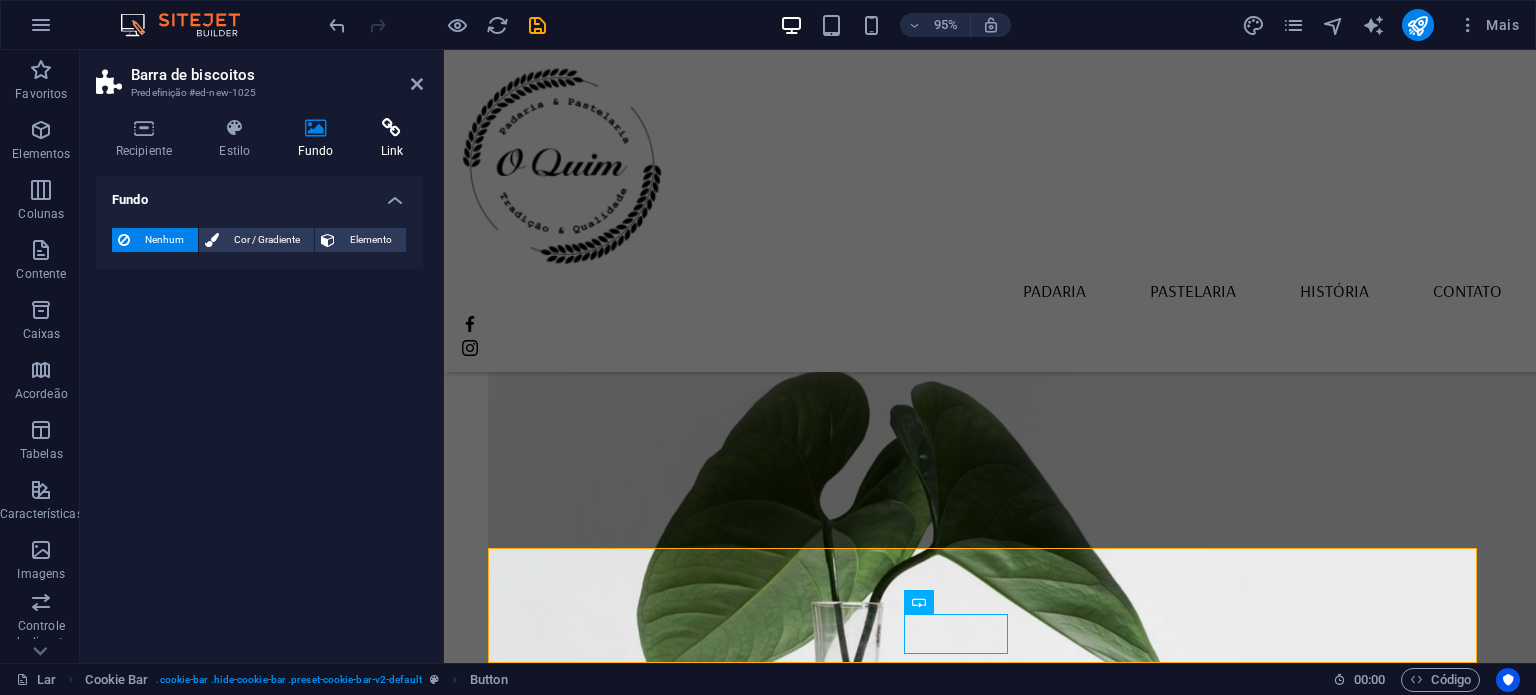 click at bounding box center (392, 128) 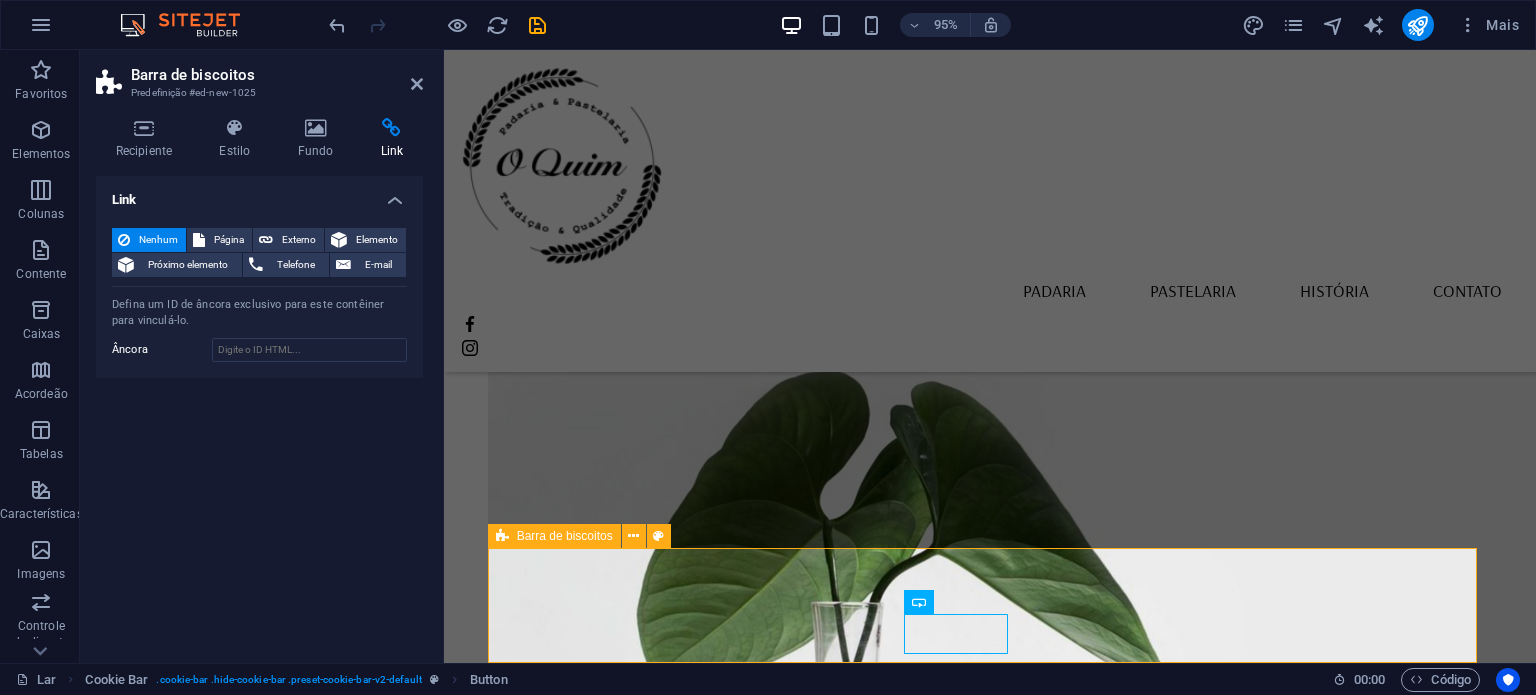 click on "Selecione  "Aceitar tudo" para concordar com o uso de cookies e tecnologias semelhantes para aprimorar a navegação, a segurança, a análise dos dados e a personalização. Selecione "Gerenciar cookies" para mais opções ou para não participar. Saber mais OK" at bounding box center [990, 2564] 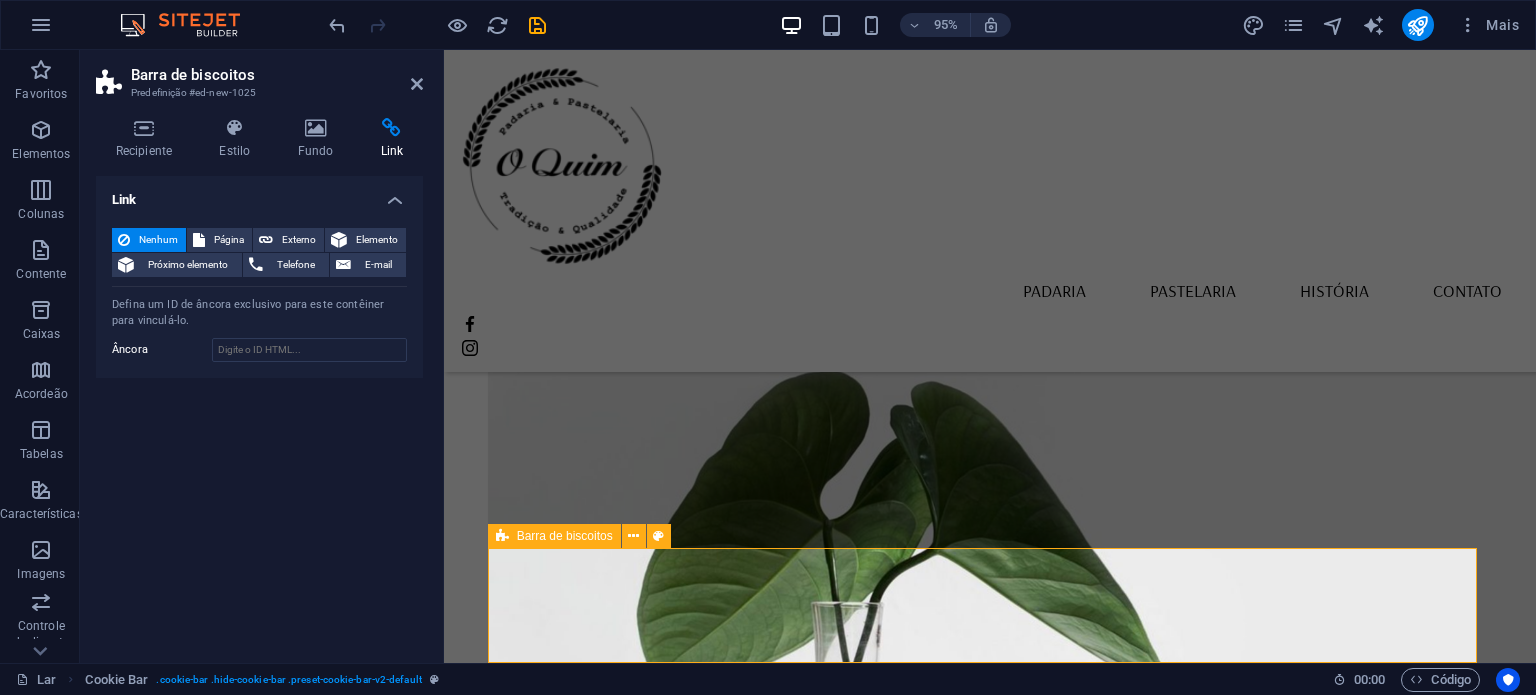 click on "Selecione  "Aceitar tudo" para concordar com o uso de cookies e tecnologias semelhantes para aprimorar a navegação, a segurança, a análise dos dados e a personalização. Selecione "Gerenciar cookies" para mais opções ou para não participar. Saber mais OK" at bounding box center (990, 2564) 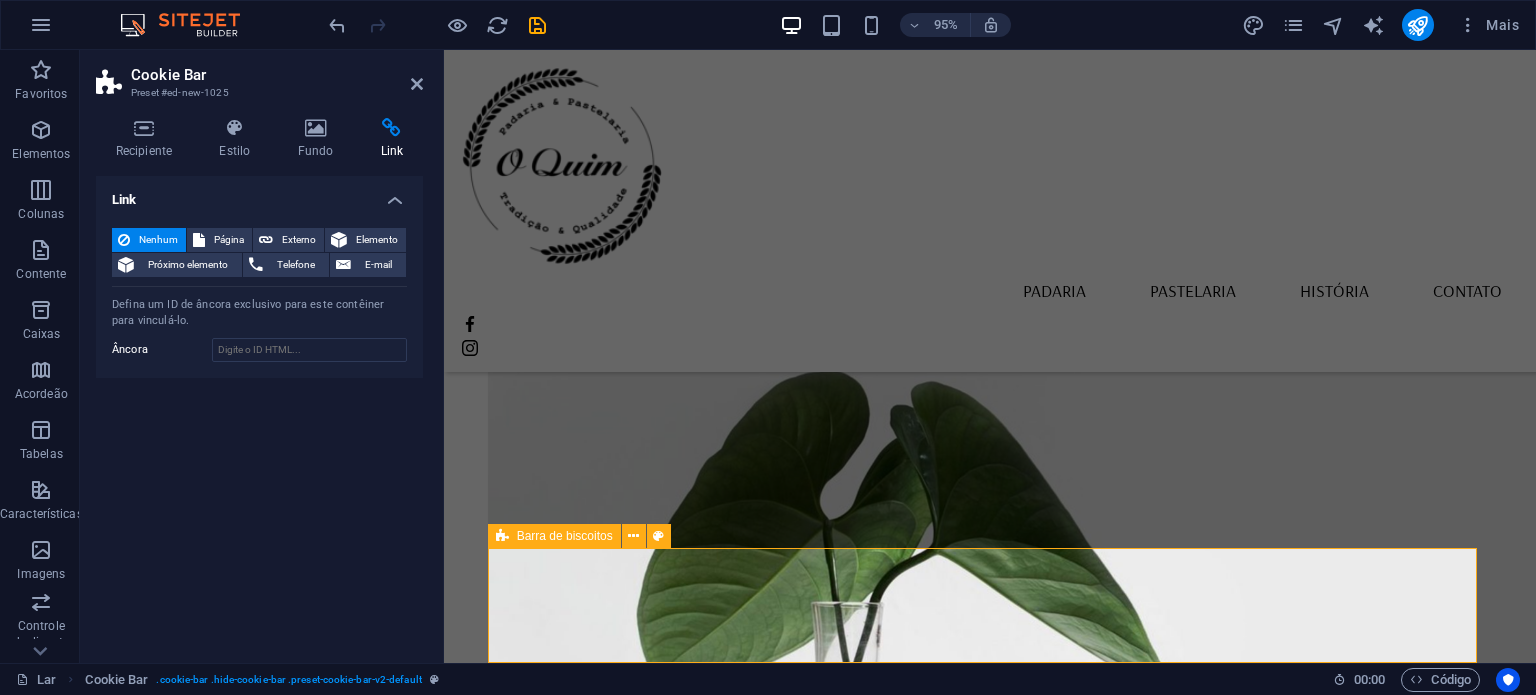 click on "Selecione  "Aceitar tudo" para concordar com o uso de cookies e tecnologias semelhantes para aprimorar a navegação, a segurança, a análise dos dados e a personalização. Selecione "Gerenciar cookies" para mais opções ou para não participar. Saber mais OK" at bounding box center [990, 2564] 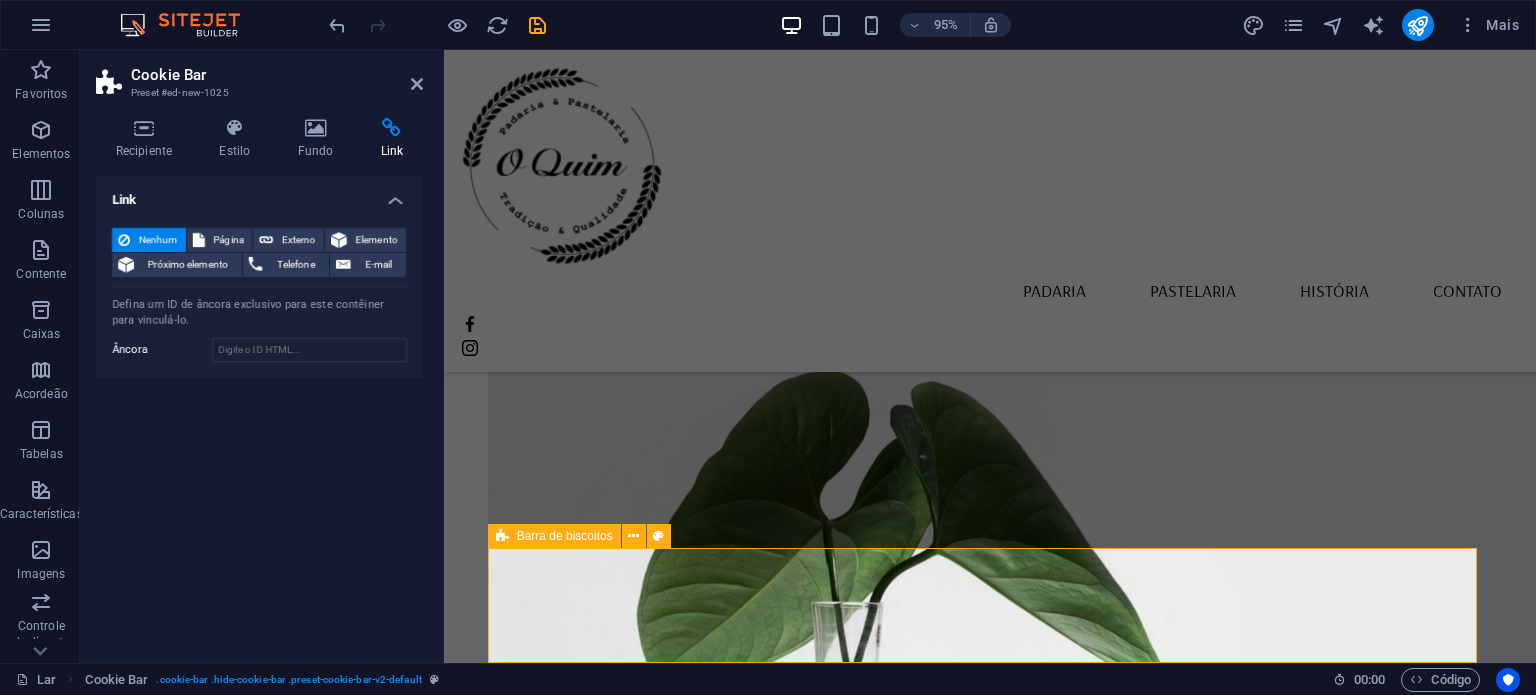 click on "Selecione  "Aceitar tudo" para concordar com o uso de cookies e tecnologias semelhantes para aprimorar a navegação, a segurança, a análise dos dados e a personalização. Selecione "Gerenciar cookies" para mais opções ou para não participar. Saber mais OK" at bounding box center (990, 2564) 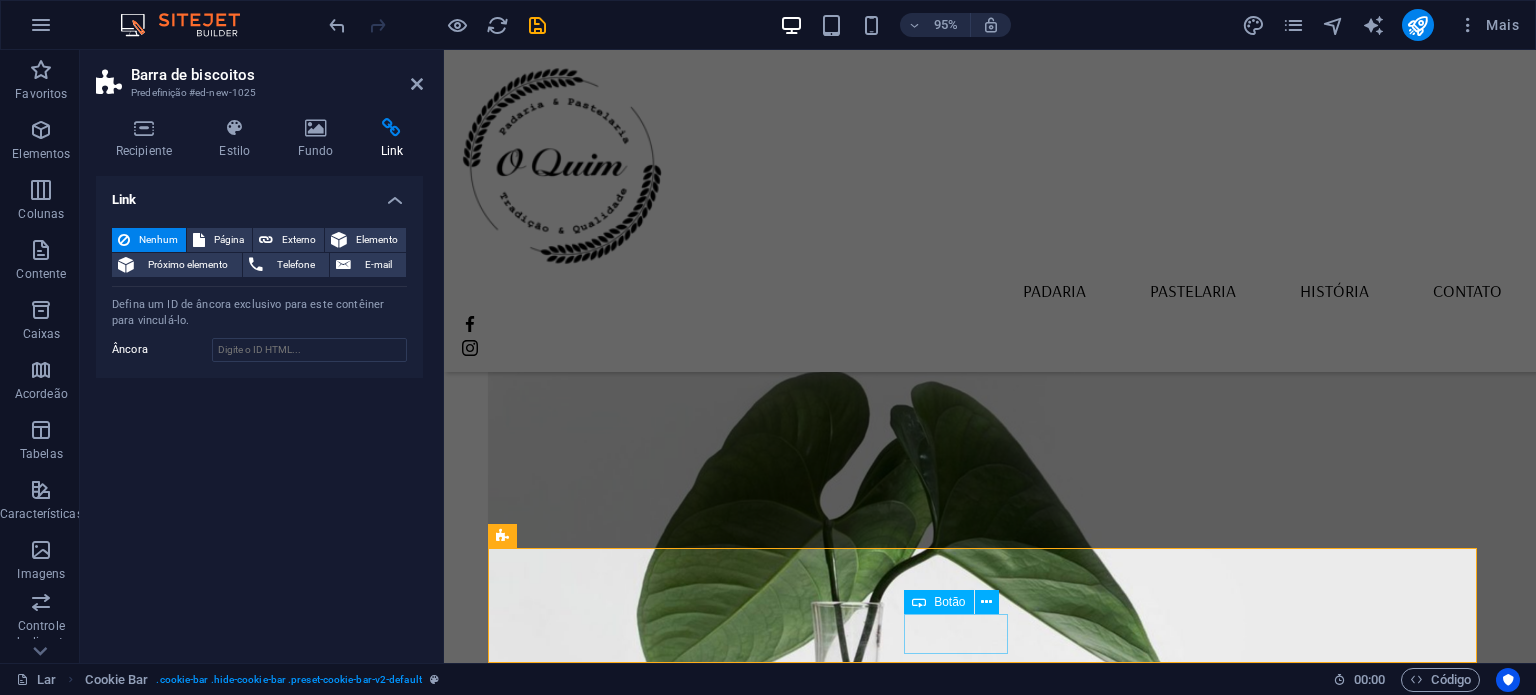 click on "Saber mais" at bounding box center [990, 2593] 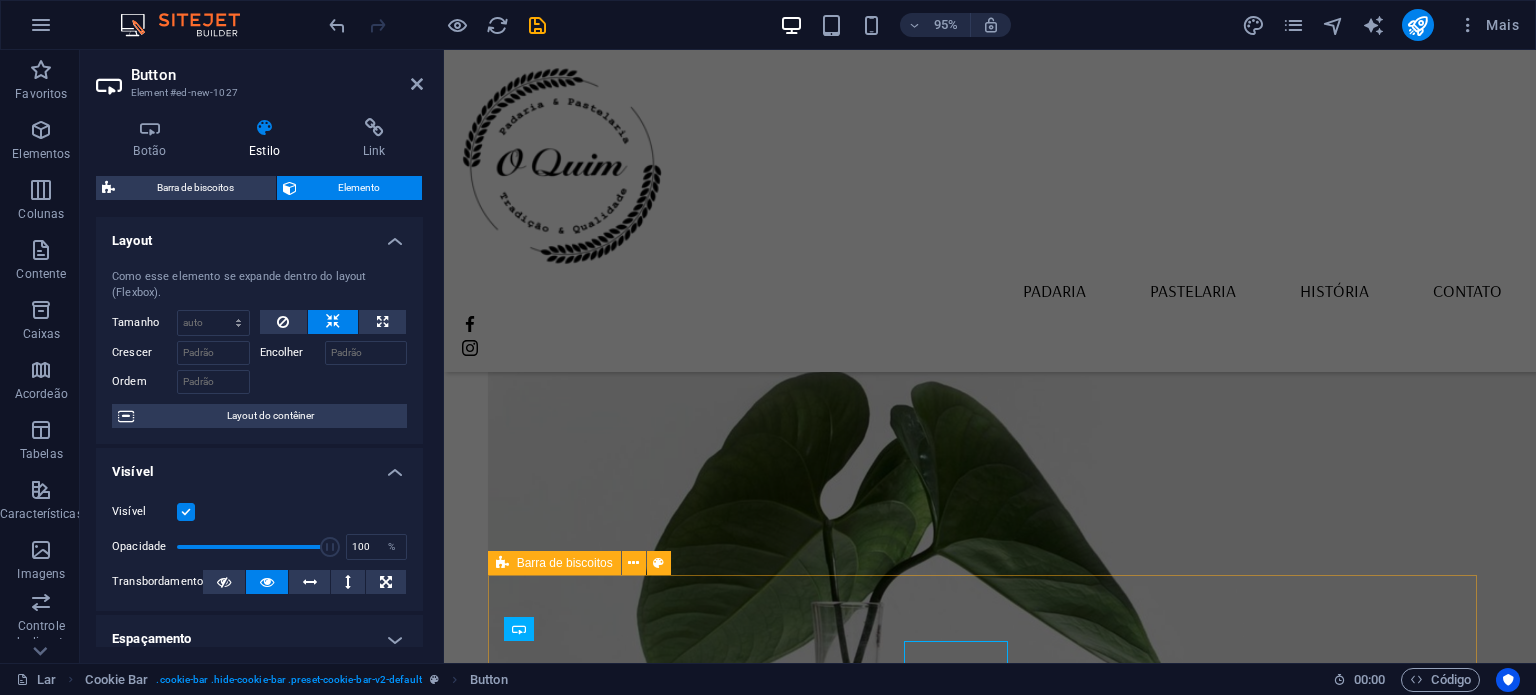 scroll, scrollTop: 2126, scrollLeft: 0, axis: vertical 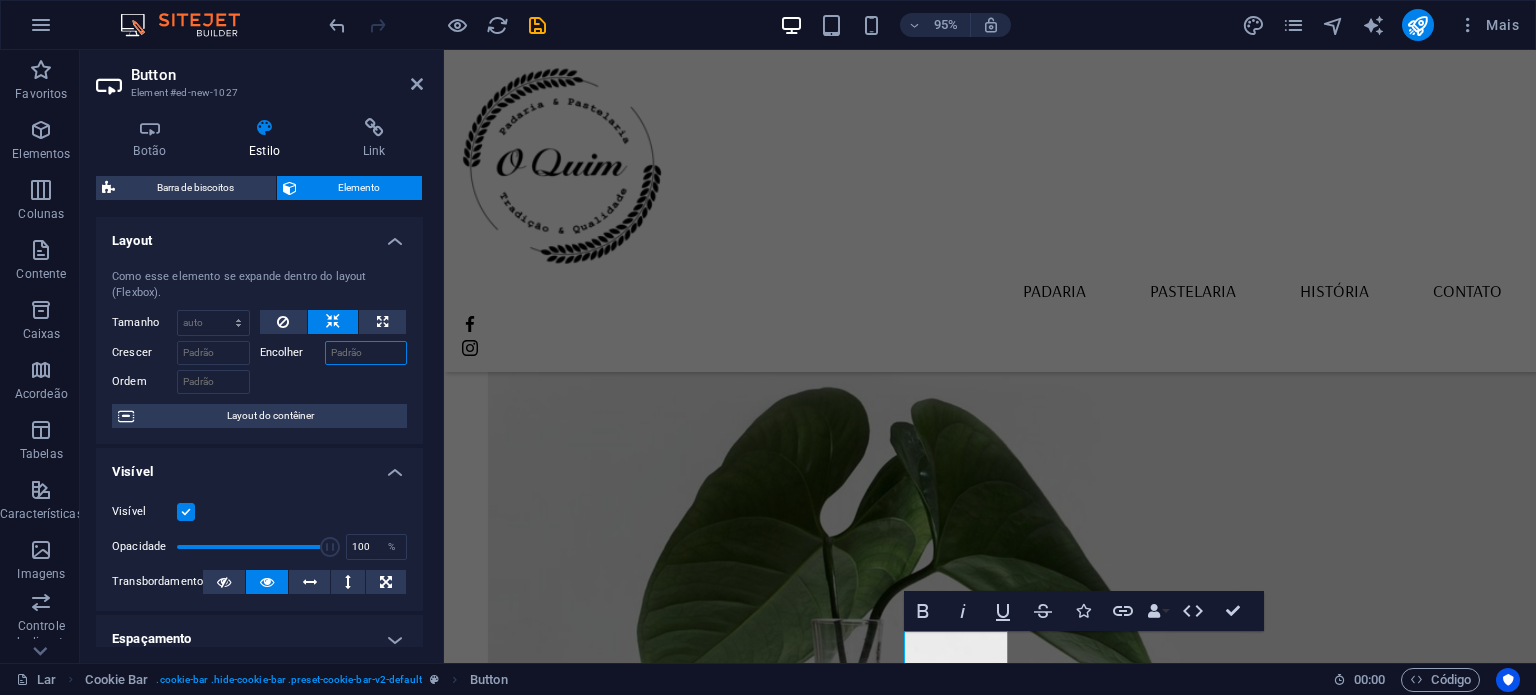 click on "Encolher" at bounding box center (366, 353) 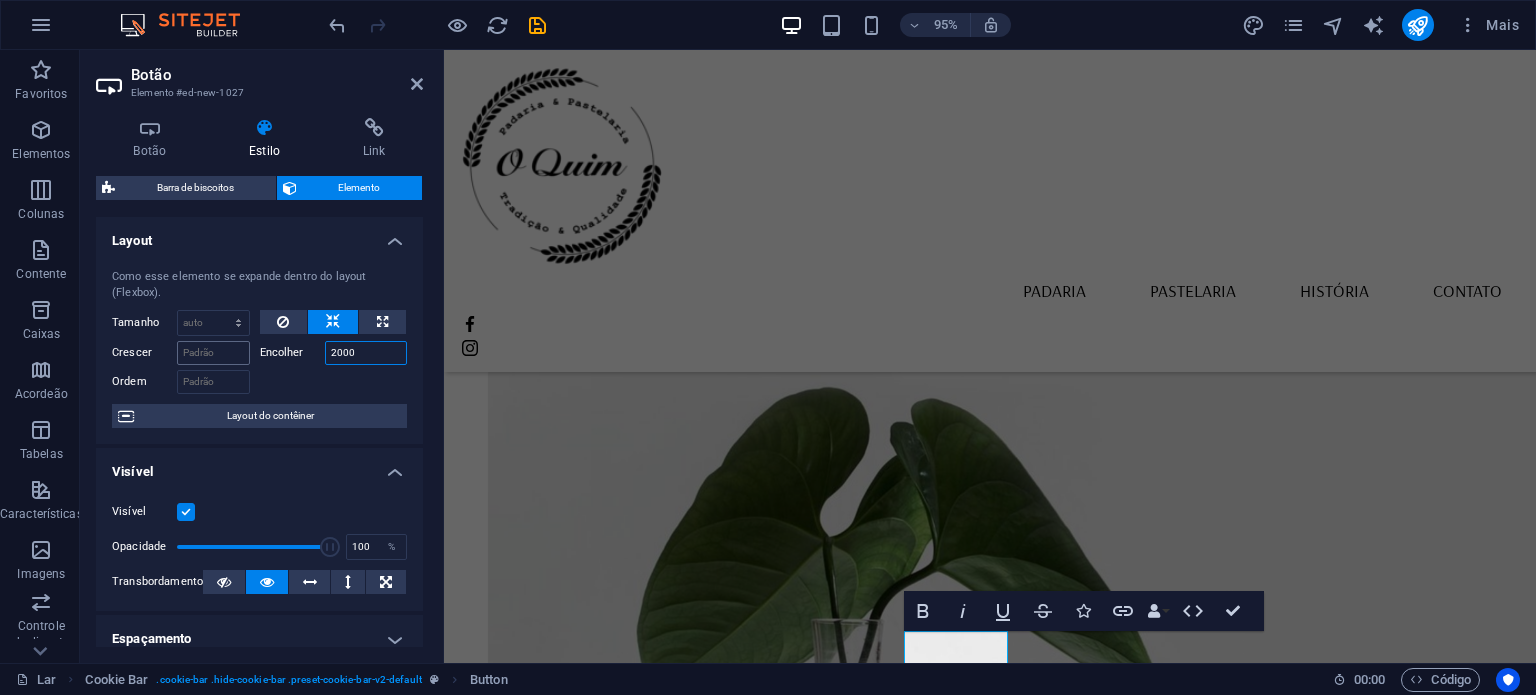 type on "2000" 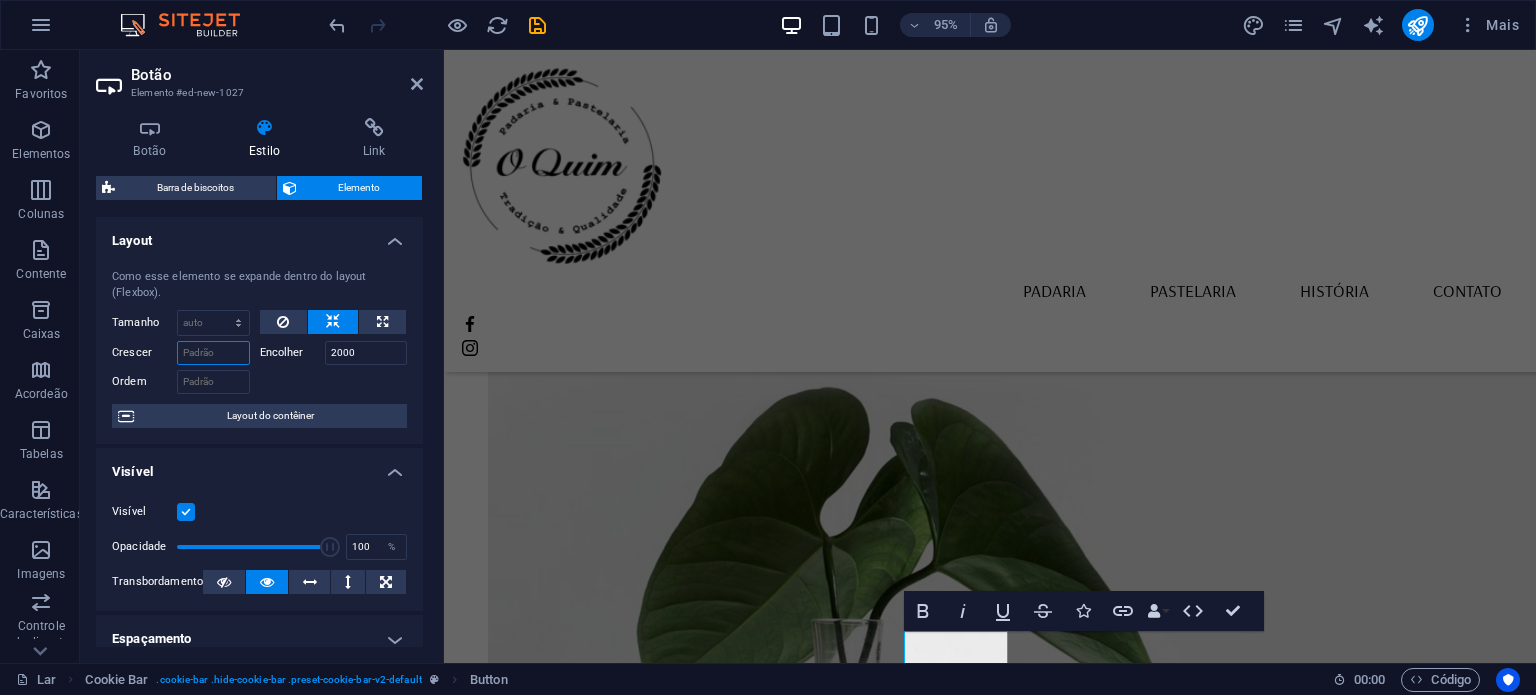 click on "Crescer" at bounding box center [213, 353] 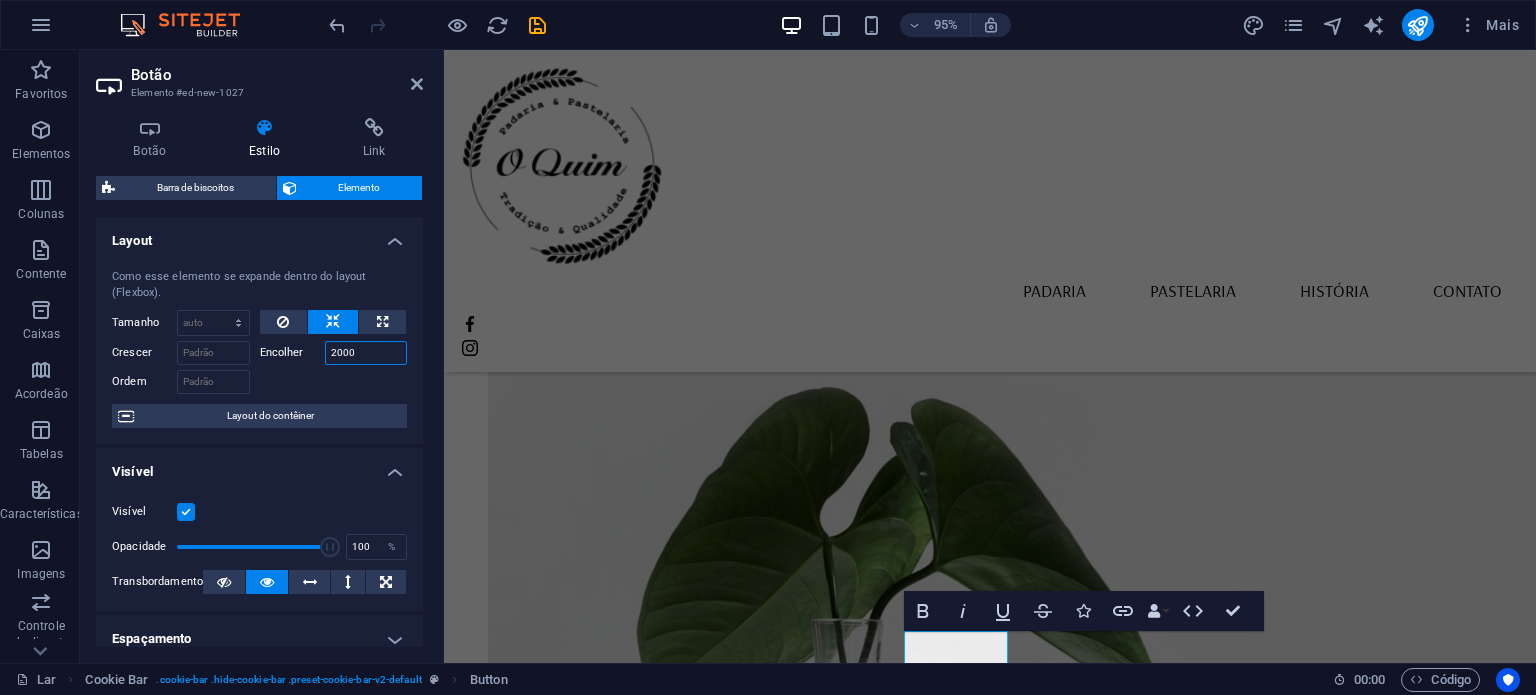drag, startPoint x: 387, startPoint y: 358, endPoint x: 304, endPoint y: 361, distance: 83.0542 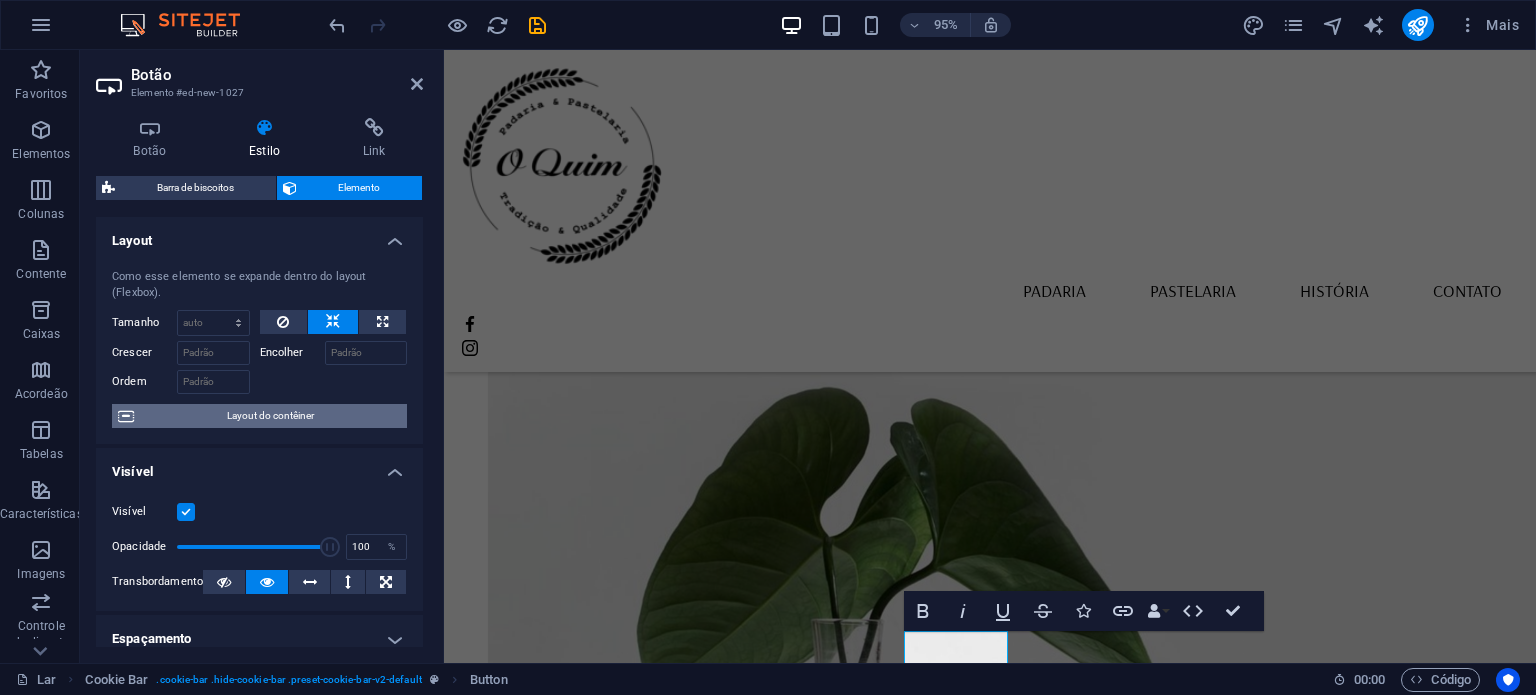 click on "Layout do contêiner" at bounding box center (270, 416) 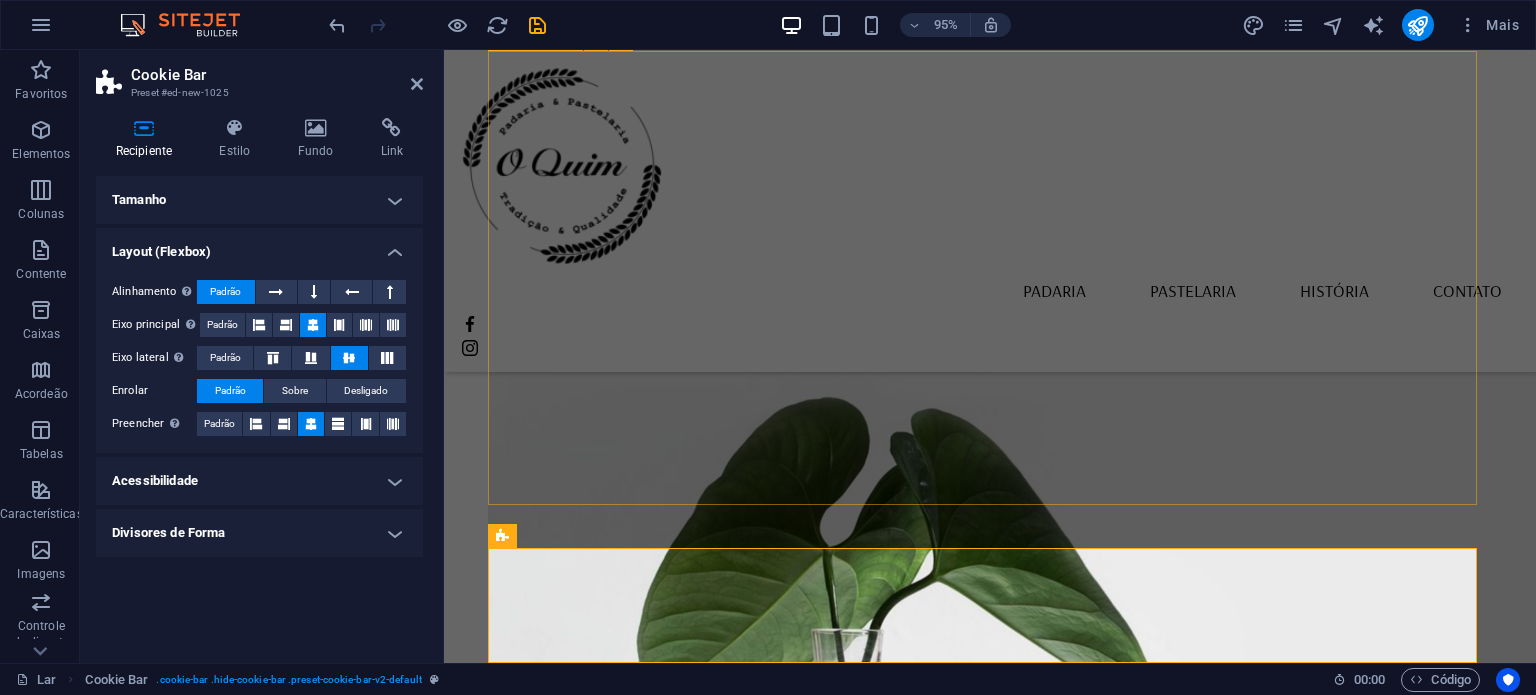 scroll, scrollTop: 2143, scrollLeft: 0, axis: vertical 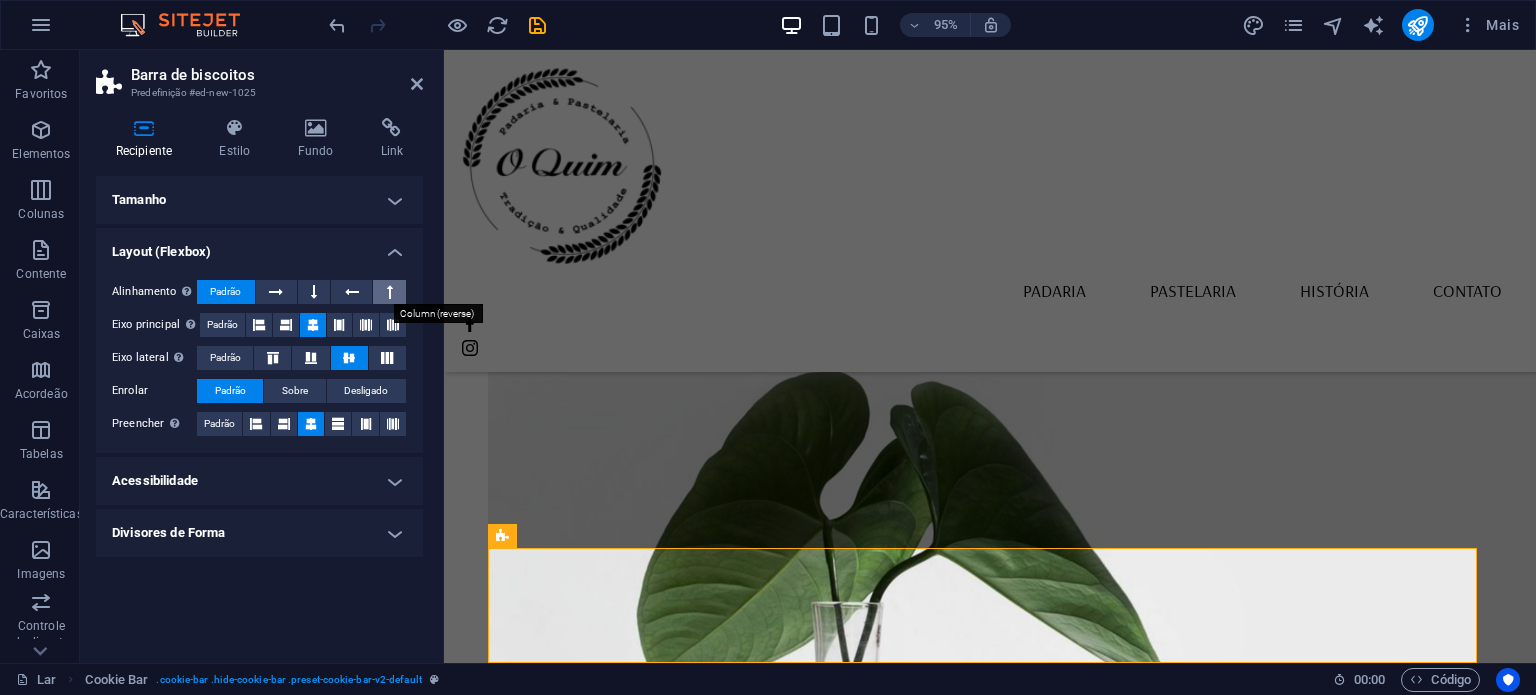 click at bounding box center [390, 292] 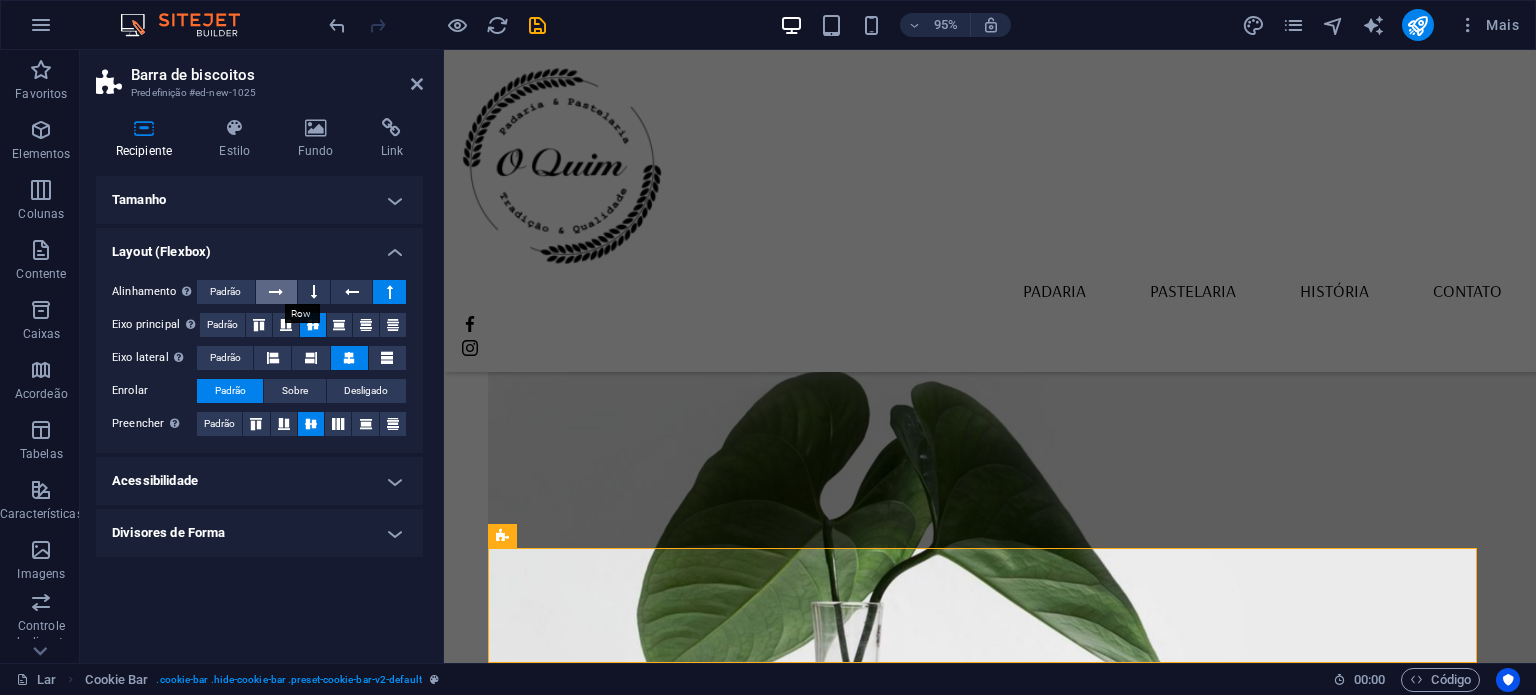 click at bounding box center [276, 292] 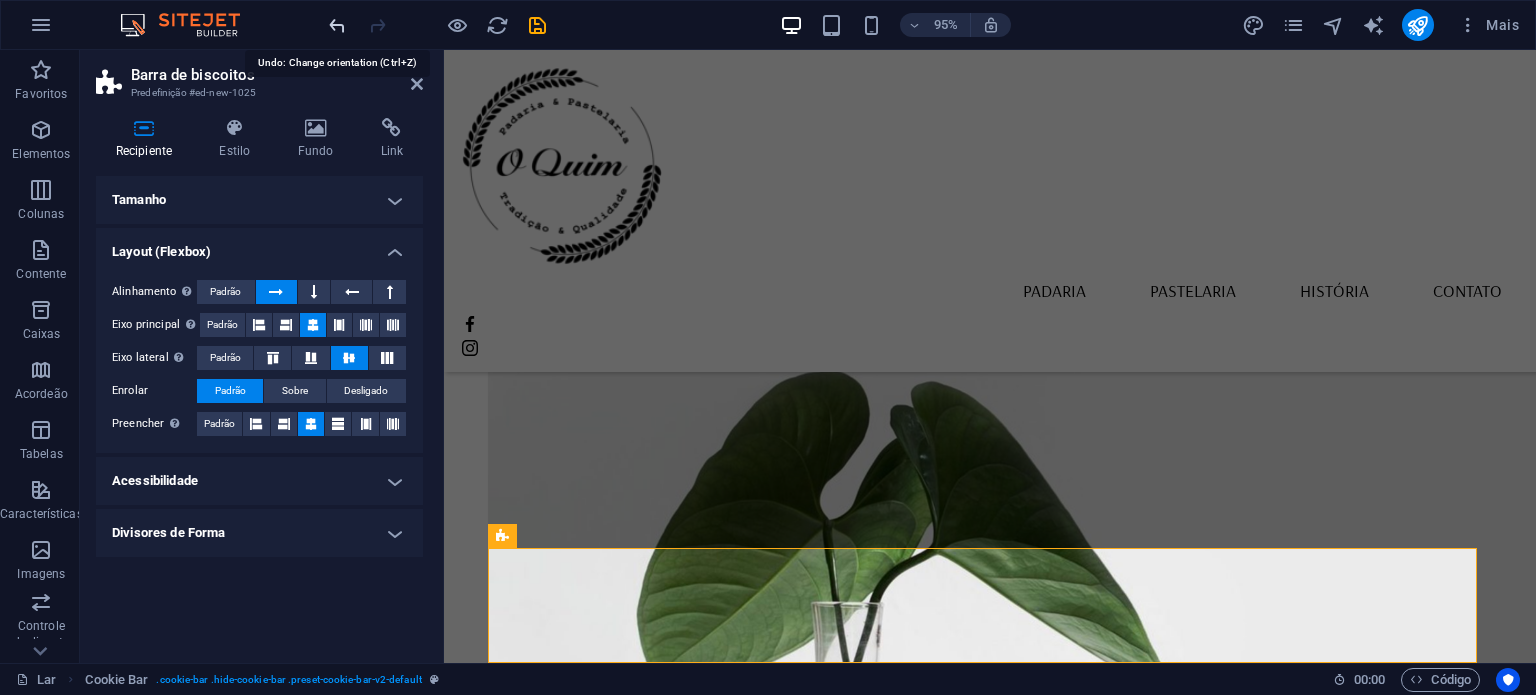 click at bounding box center (337, 25) 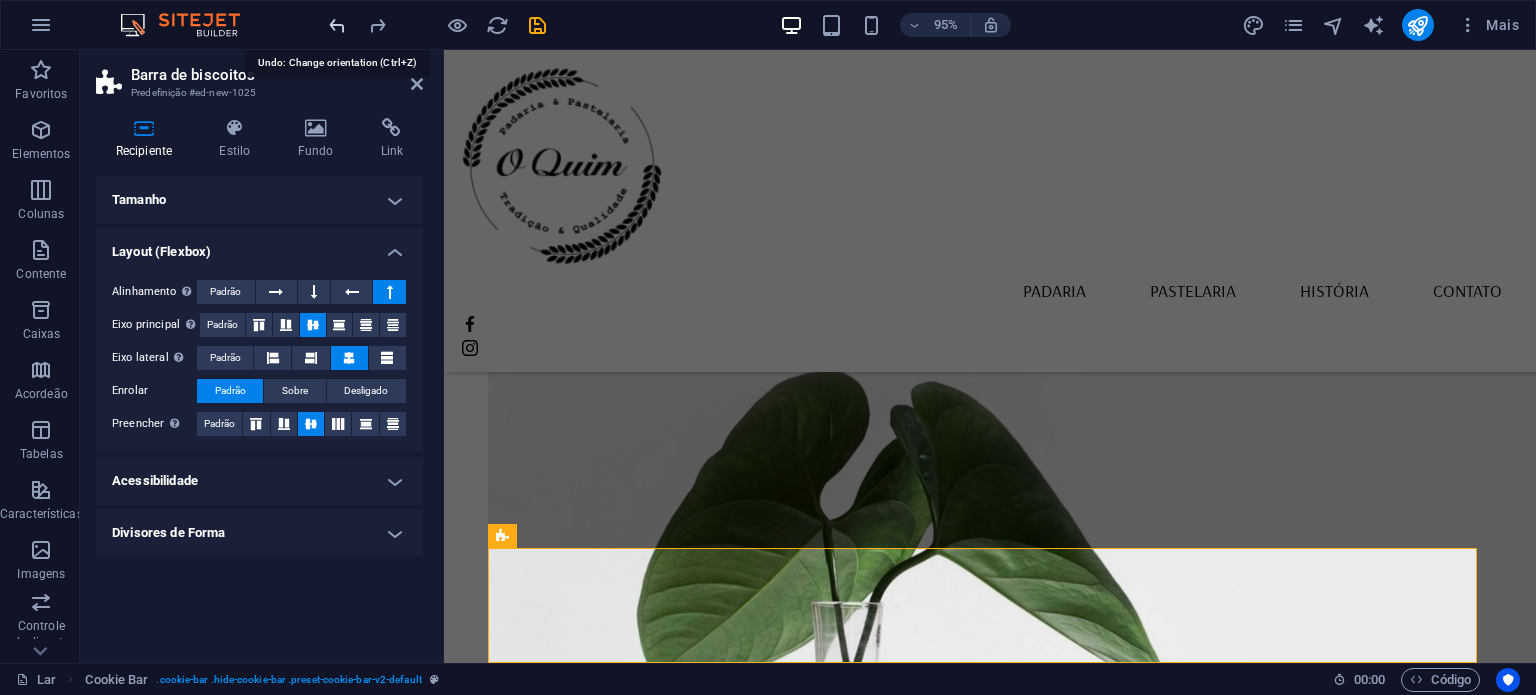 click at bounding box center (337, 25) 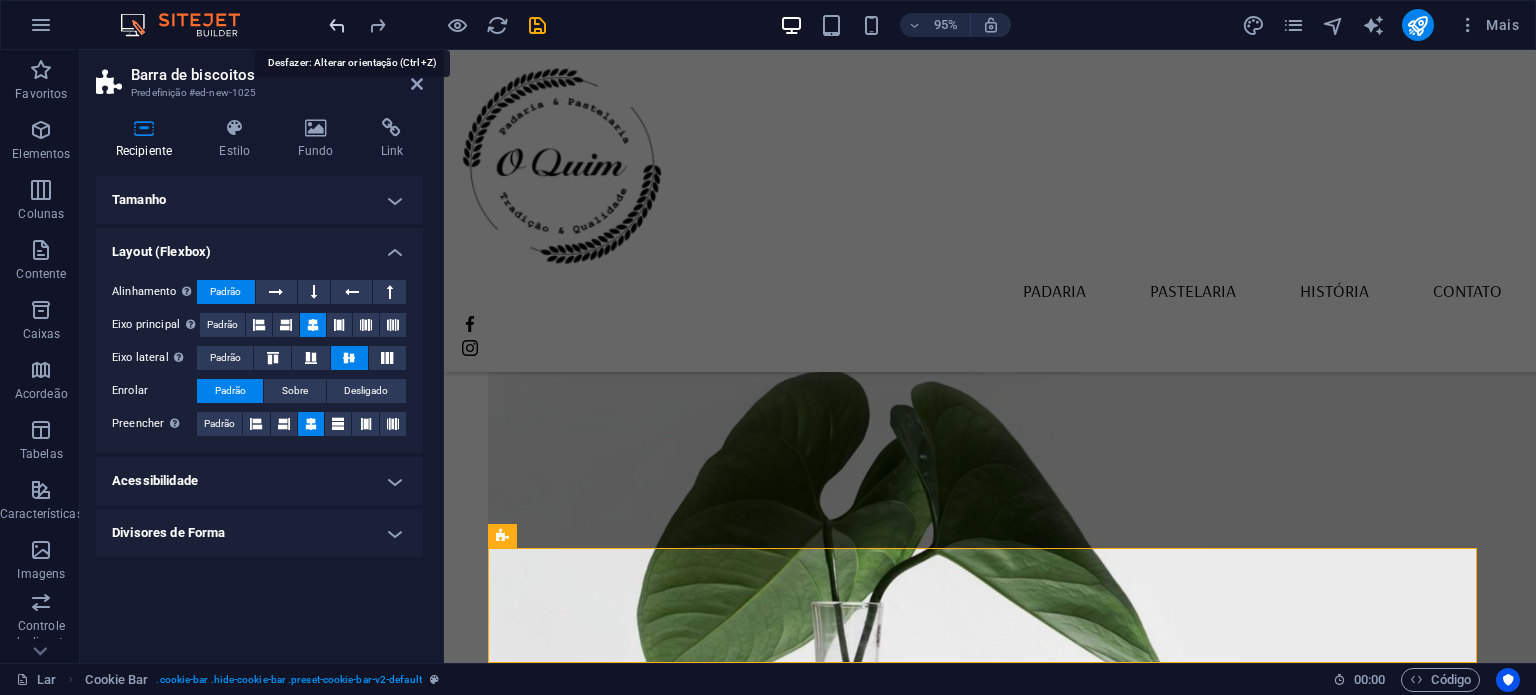 click at bounding box center [337, 25] 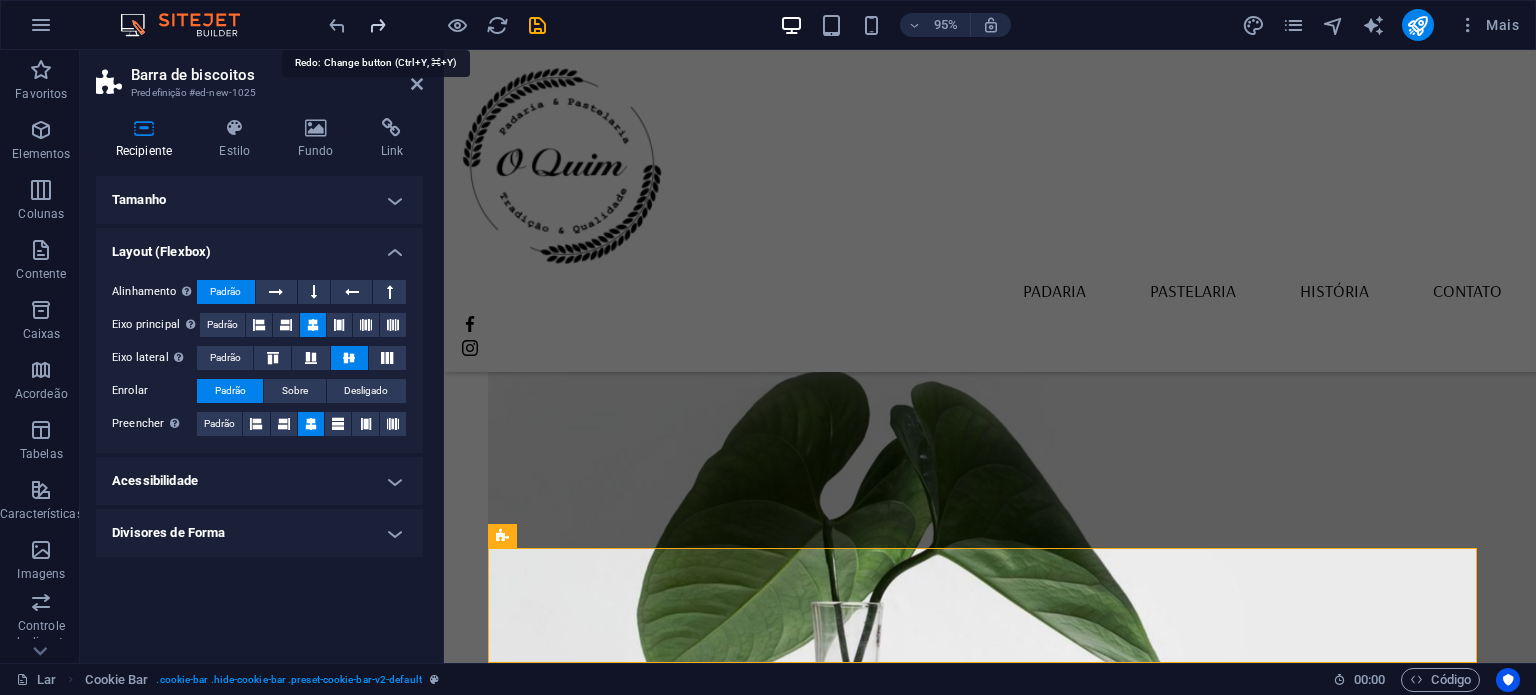 click at bounding box center (377, 25) 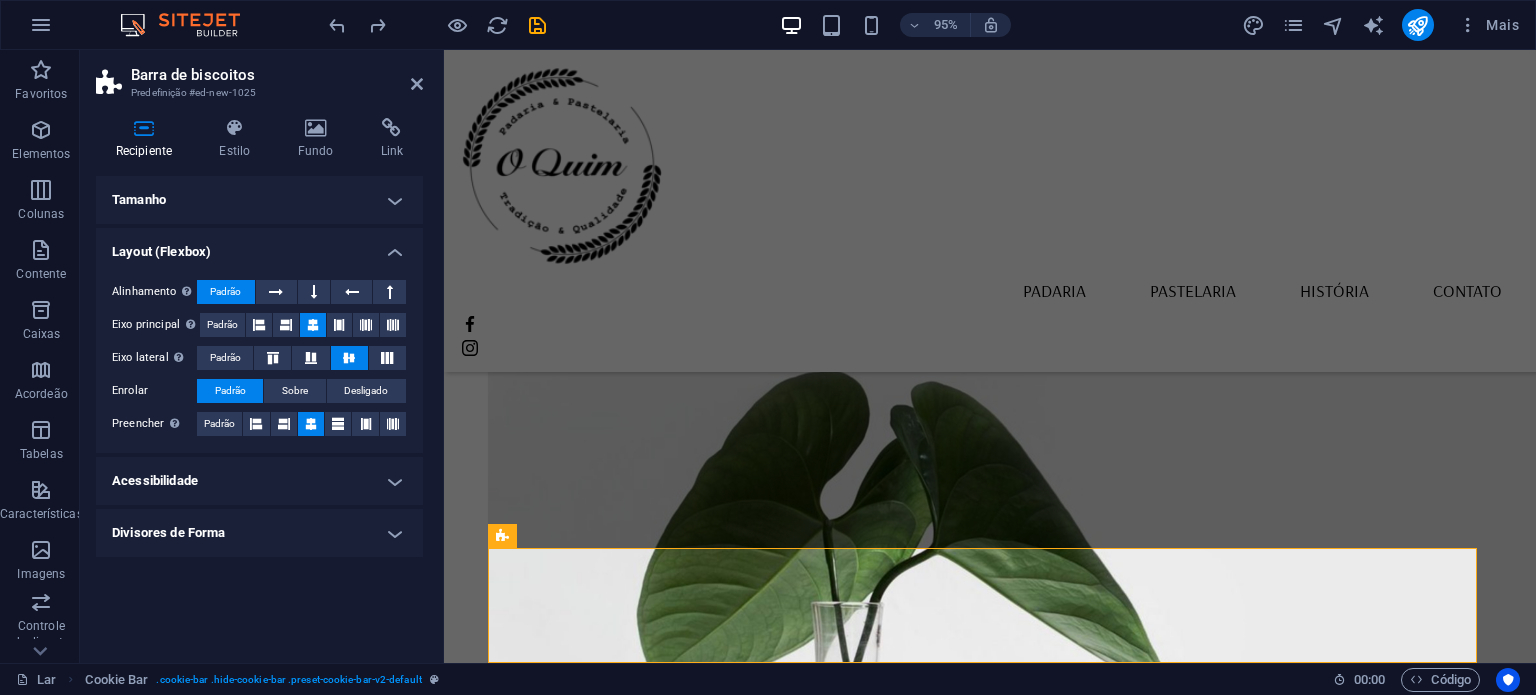 click on "Acessibilidade" at bounding box center (259, 481) 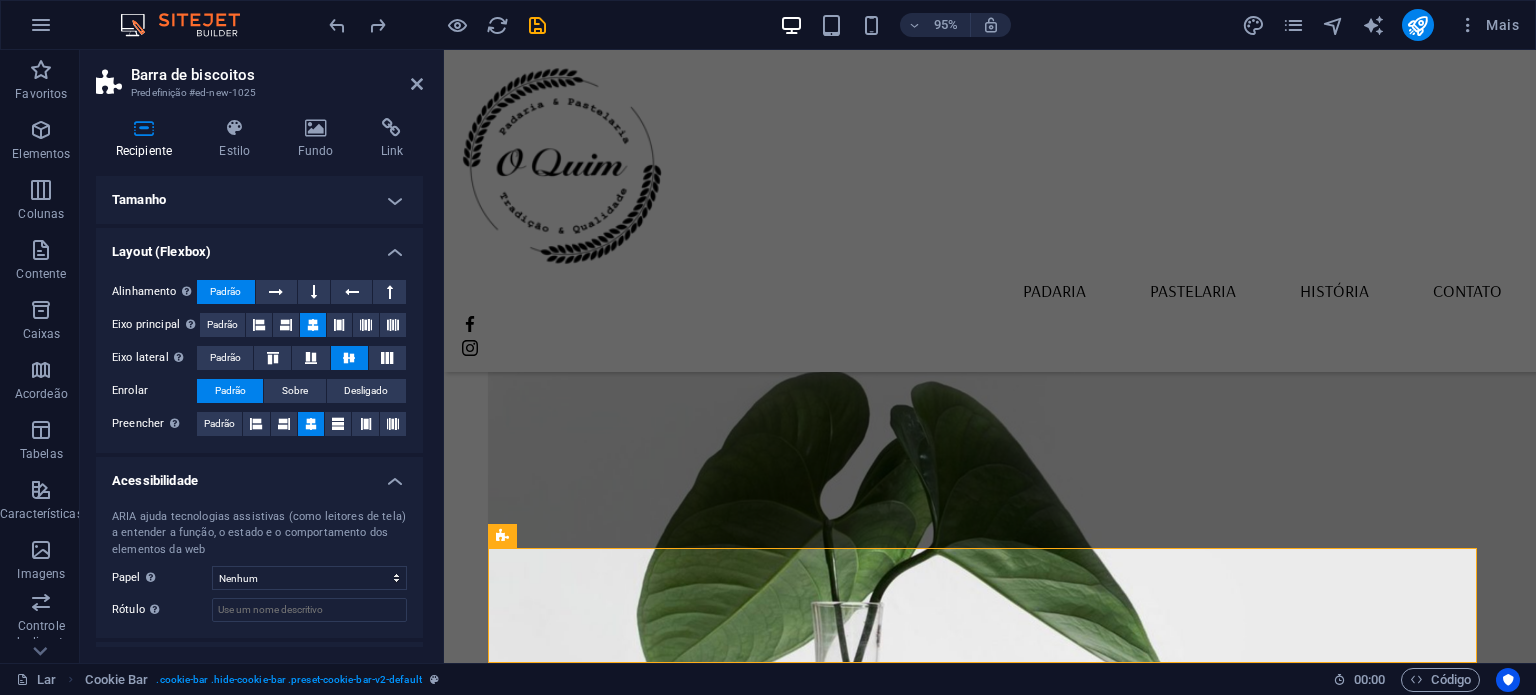 scroll, scrollTop: 42, scrollLeft: 0, axis: vertical 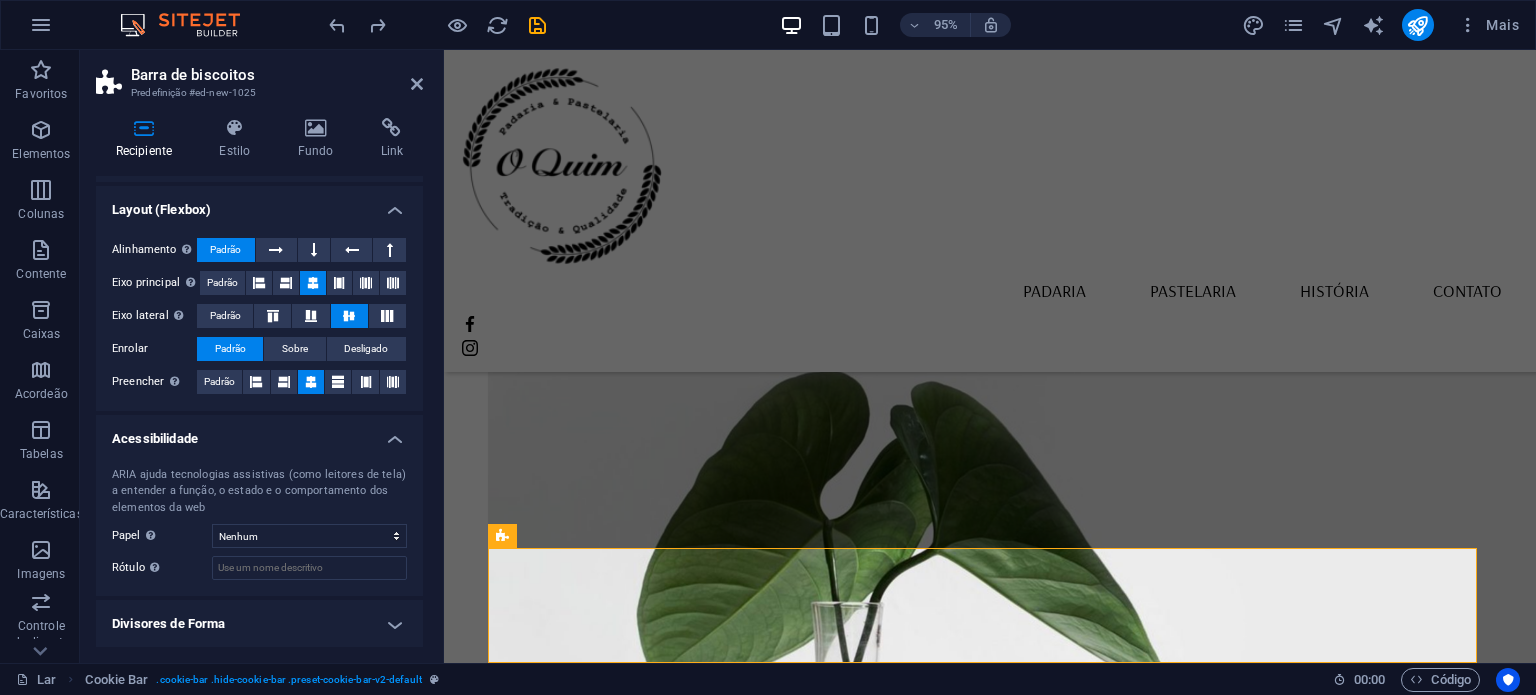 click on "Divisores de Forma" at bounding box center (259, 624) 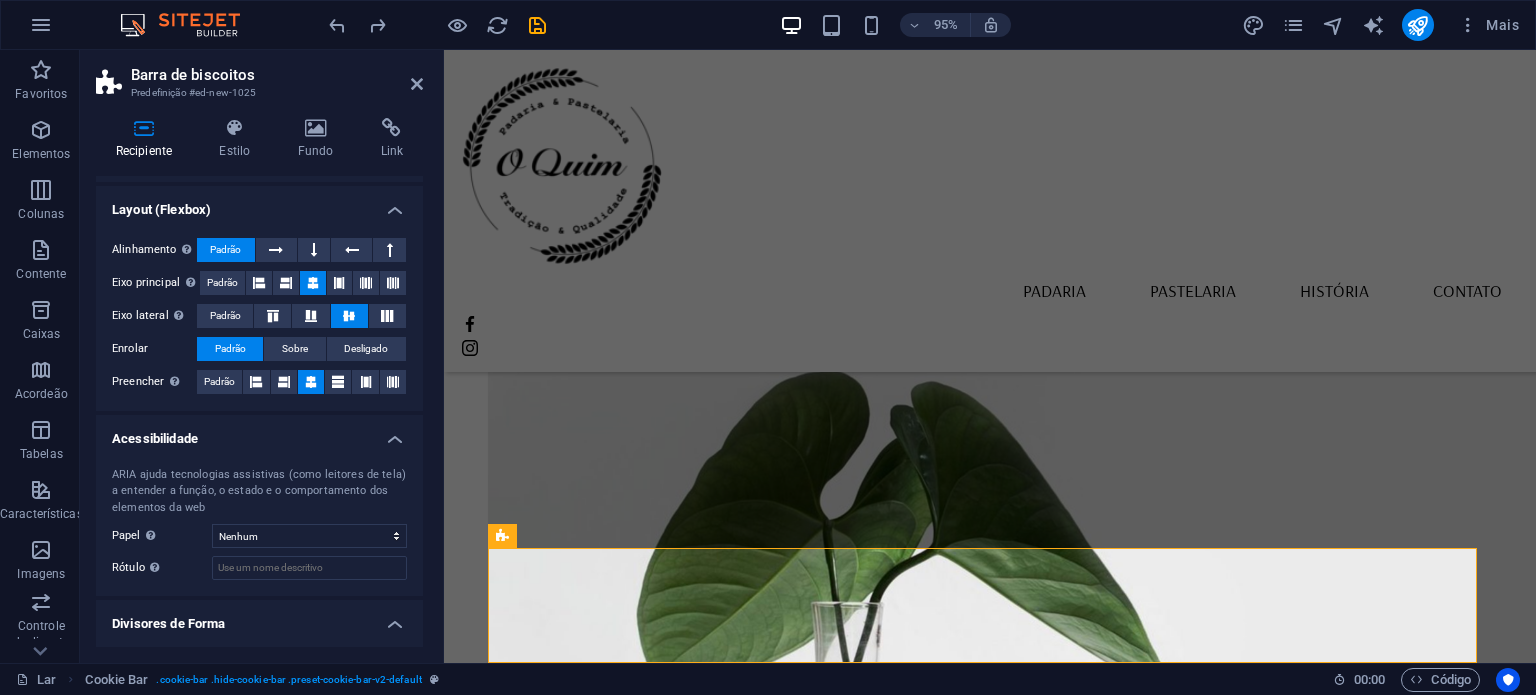 scroll, scrollTop: 86, scrollLeft: 0, axis: vertical 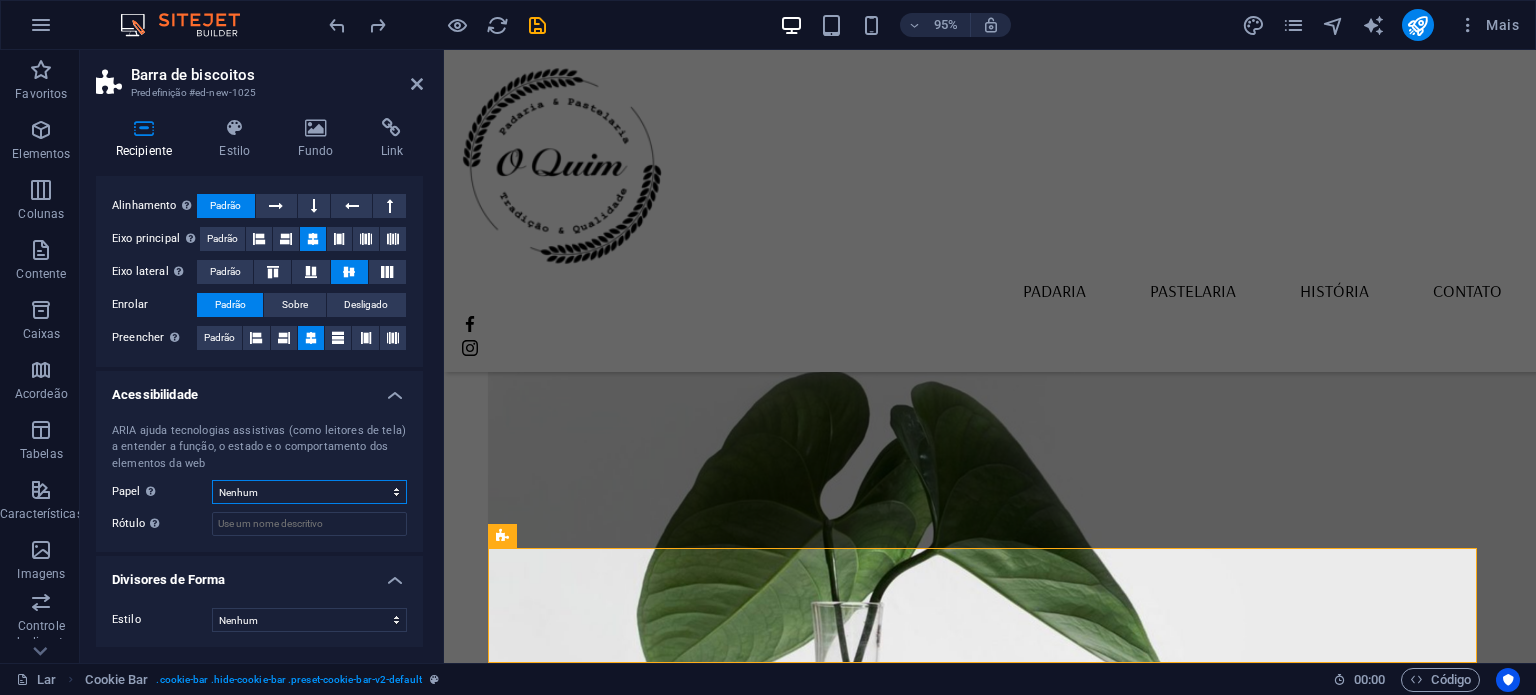 click on "Nenhum Alerta Artigo Bandeira Comentário Complementar Diálogo Rodapé Cabeçalho Marquee Apresentação Região Seção Separador Status Temporizador" at bounding box center [309, 492] 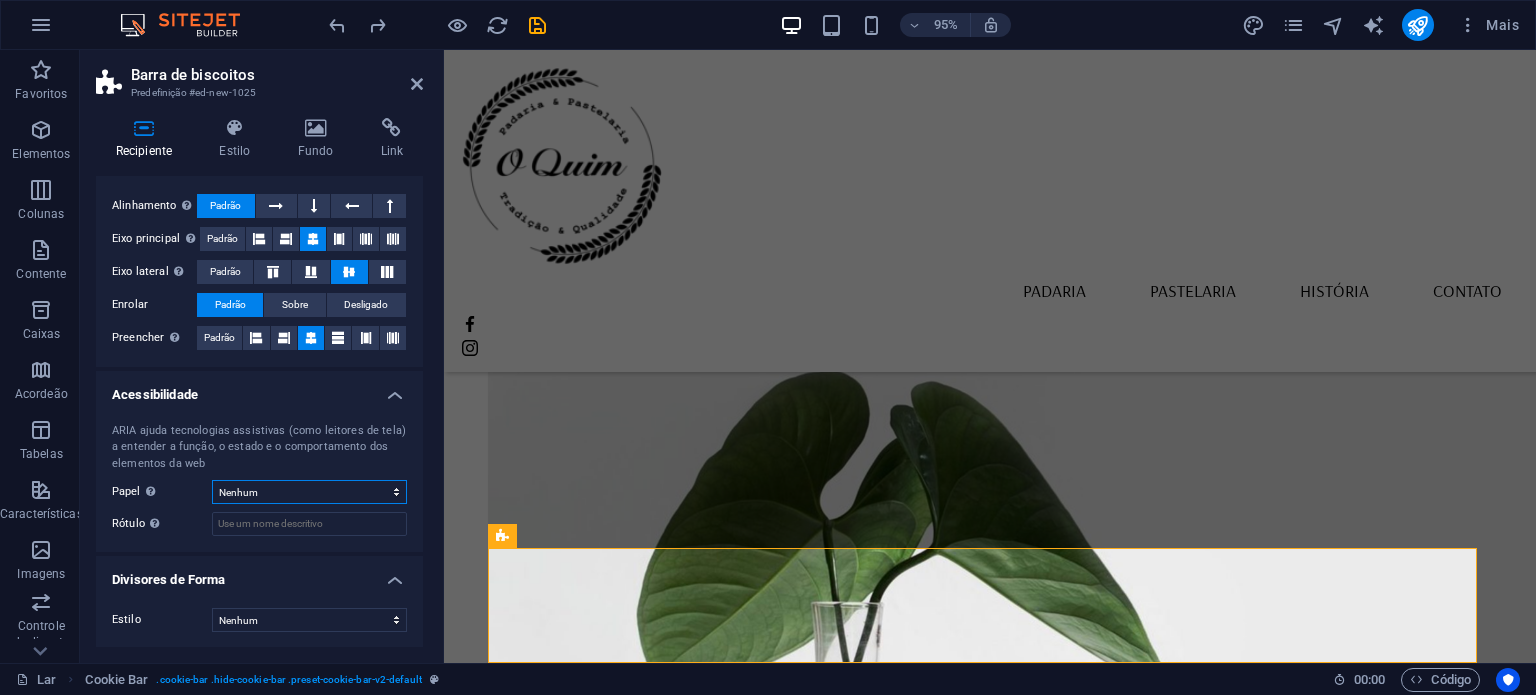 click on "Nenhum Alerta Artigo Bandeira Comentário Complementar Diálogo Rodapé Cabeçalho Marquee Apresentação Região Seção Separador Status Temporizador" at bounding box center (309, 492) 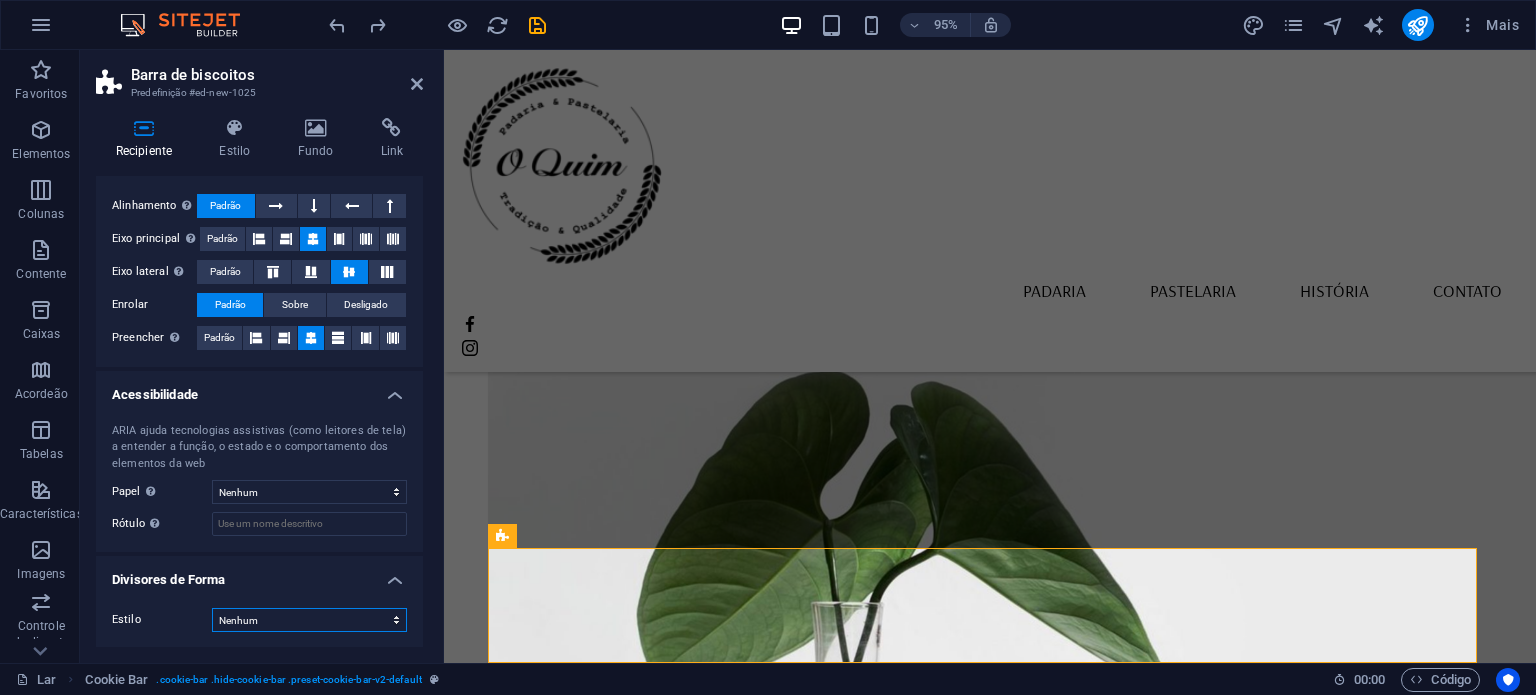 click on "Nenhum Triângulo Quadrado Diagonal Polígono 1 Polígono 2 Ziguezague Vários ziguezagues Ondas Ondas Múltiplas Meio círculo Círculo Círculo de Sombra Blocos Hexágonos Nuvens Nuvens múltiplas Fã Pirâmides Livro Gotejamento de tinta Fogo Papel picado Seta" at bounding box center (309, 620) 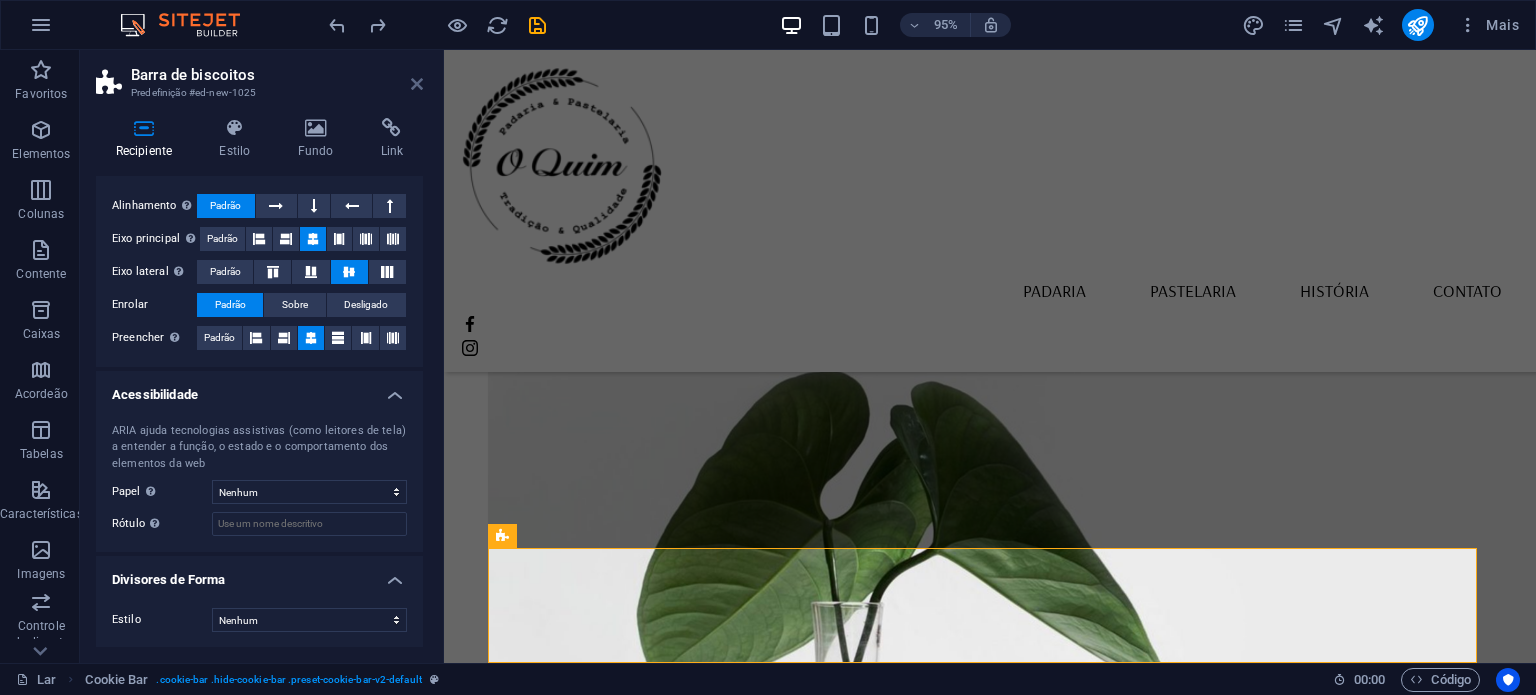 click at bounding box center [417, 84] 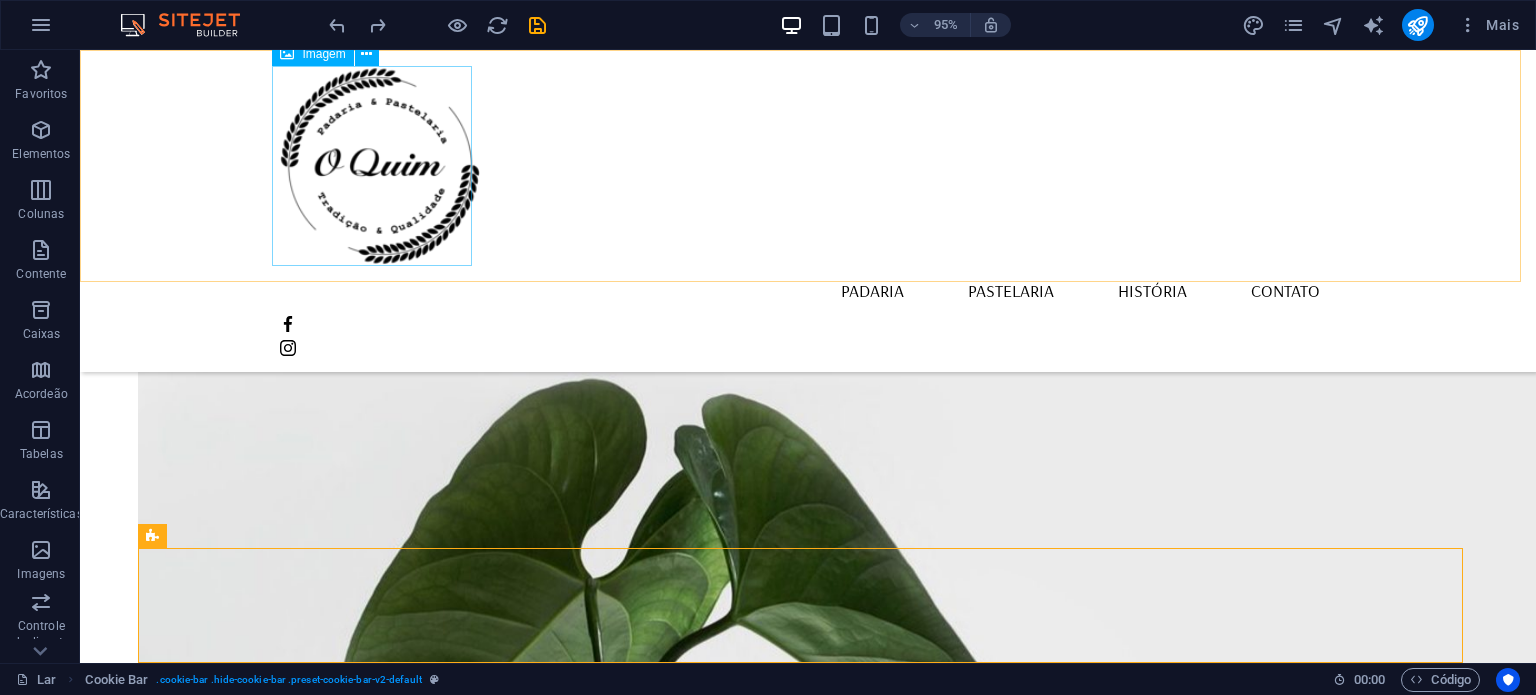 scroll, scrollTop: 2116, scrollLeft: 0, axis: vertical 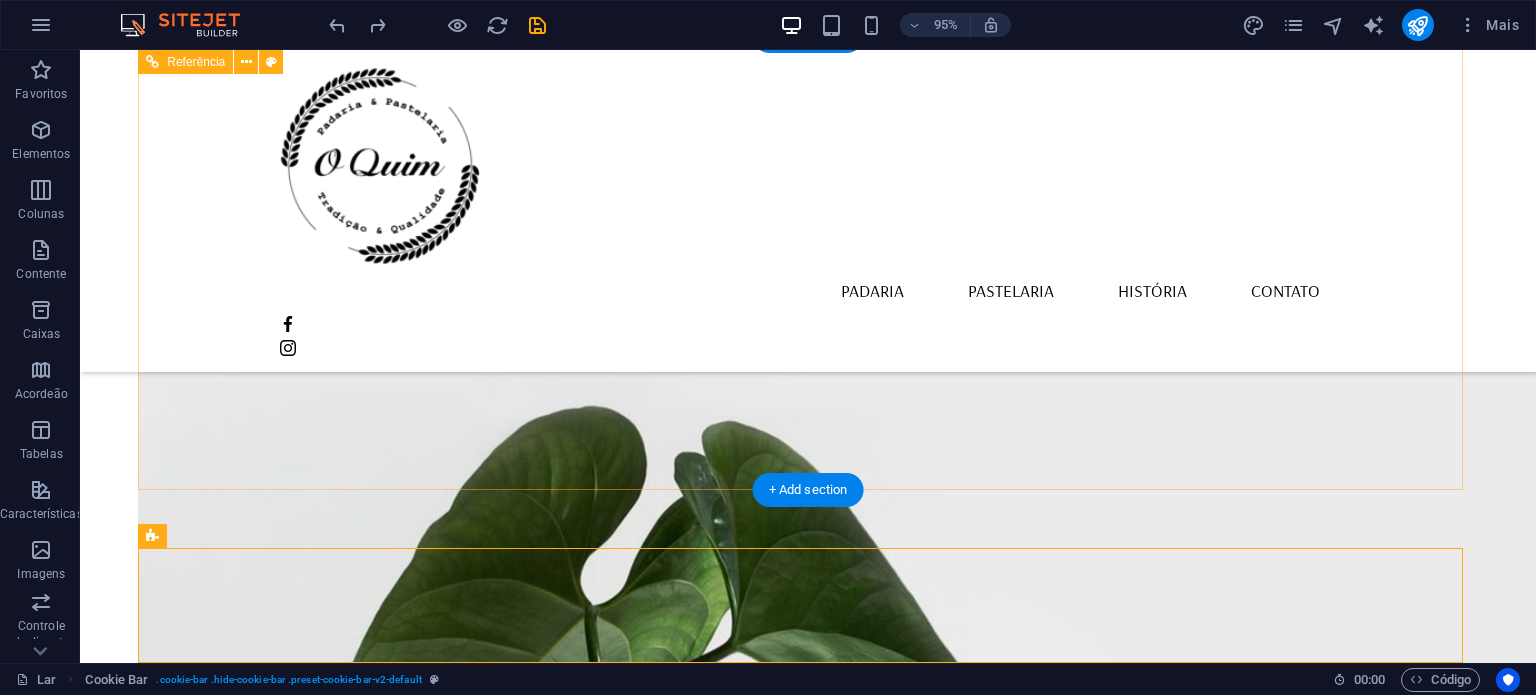 click on "Localização Rua Padre Bento Pereira N40ª Borba 7150-139 Aviso Legal Política         de Privacidade   Horário De segunda a sexta         Das 5h30 às 13h Sábado          Fechado   Domingo         das 6h às 12h  Contatos panificadora@oquim.pt     +351 912 146 853" at bounding box center (808, 2029) 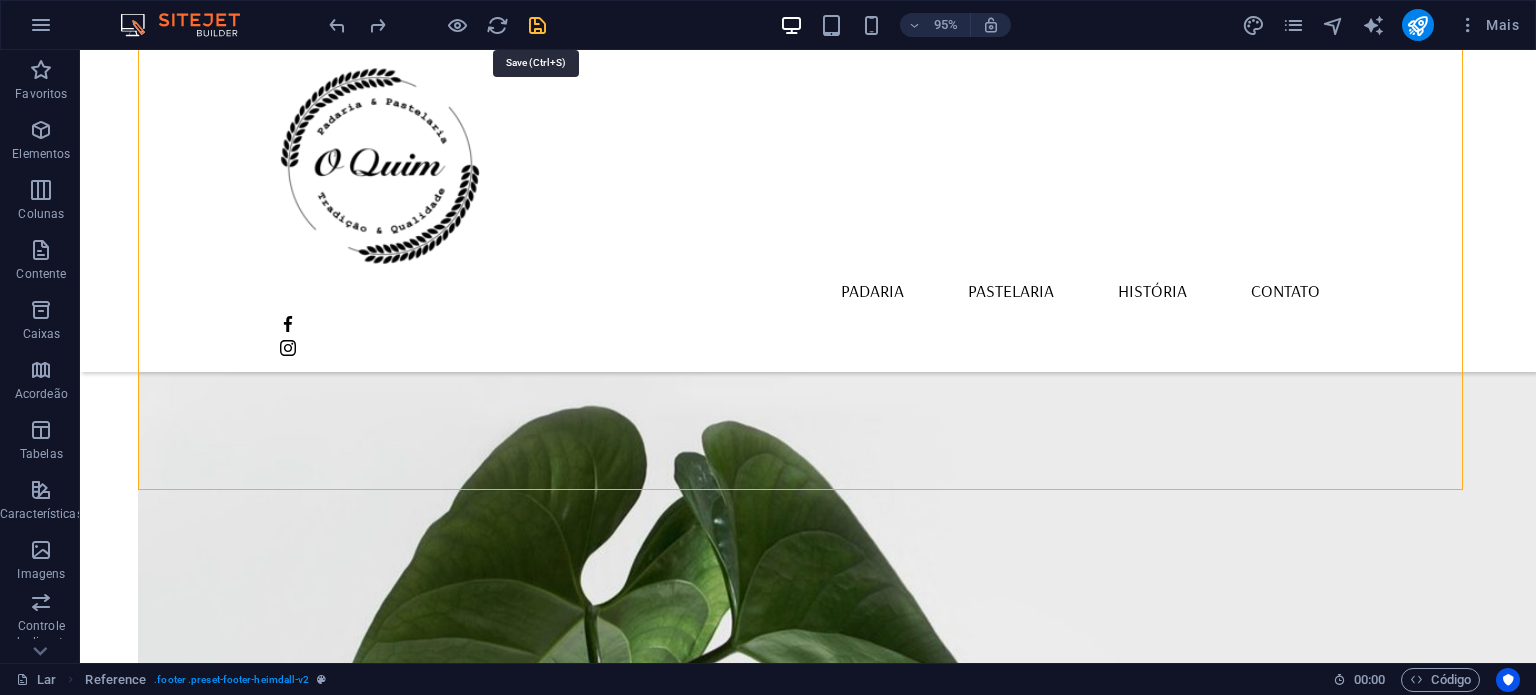 click at bounding box center [537, 25] 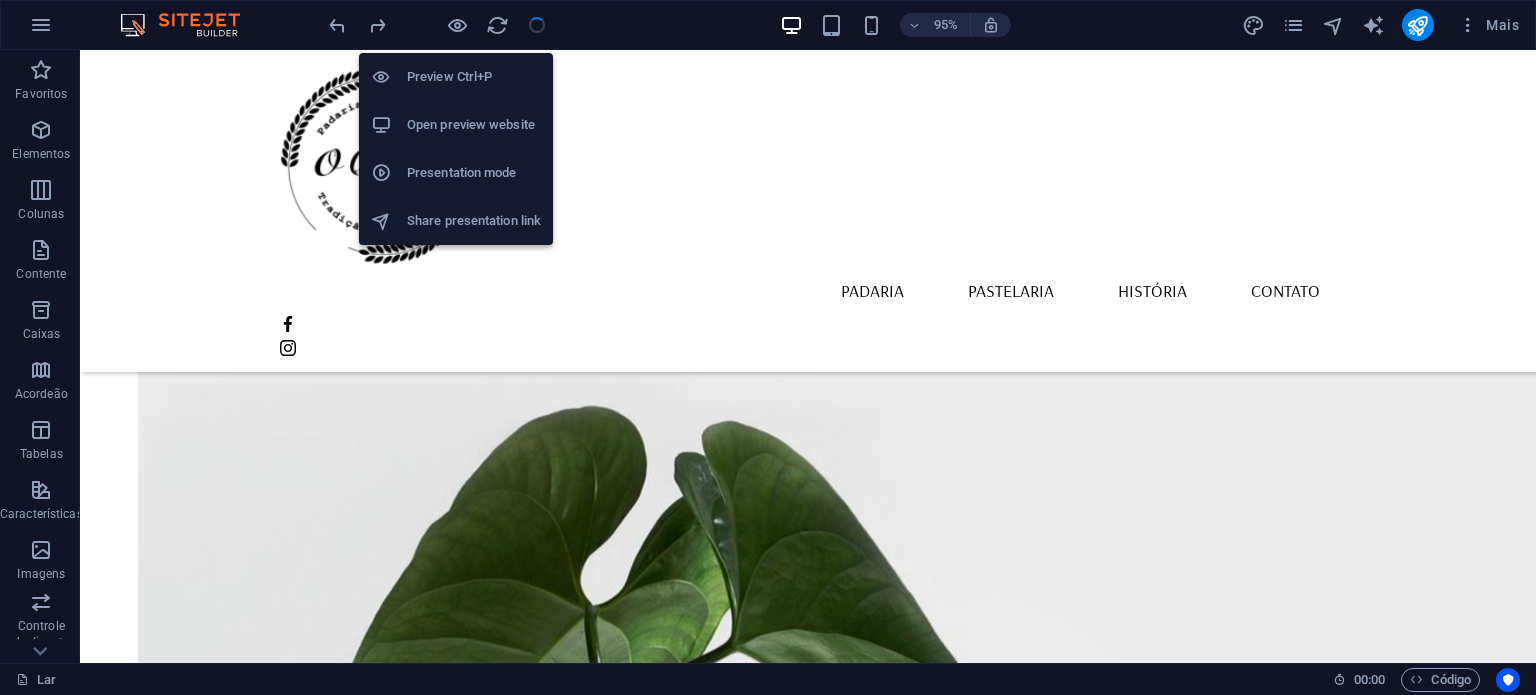 click on "Open preview website" at bounding box center (456, 125) 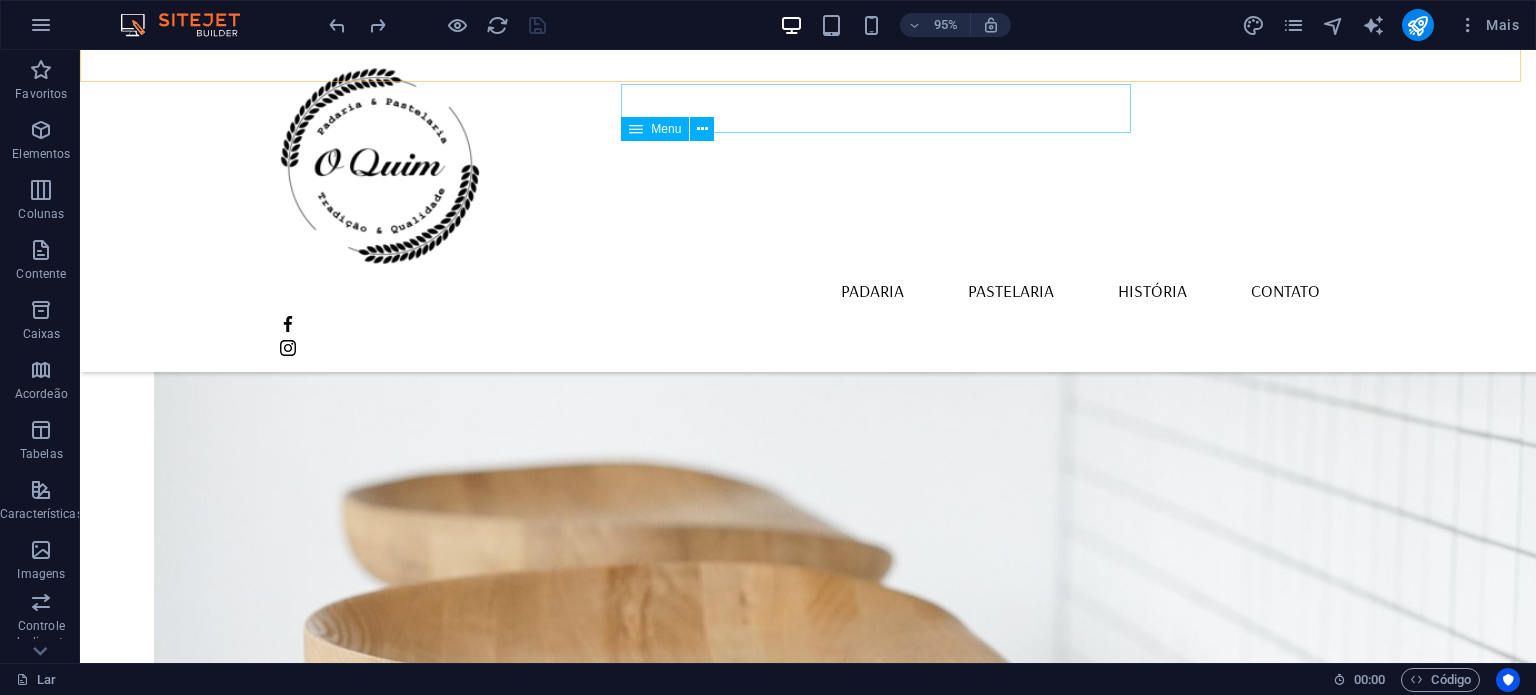 scroll, scrollTop: 2116, scrollLeft: 0, axis: vertical 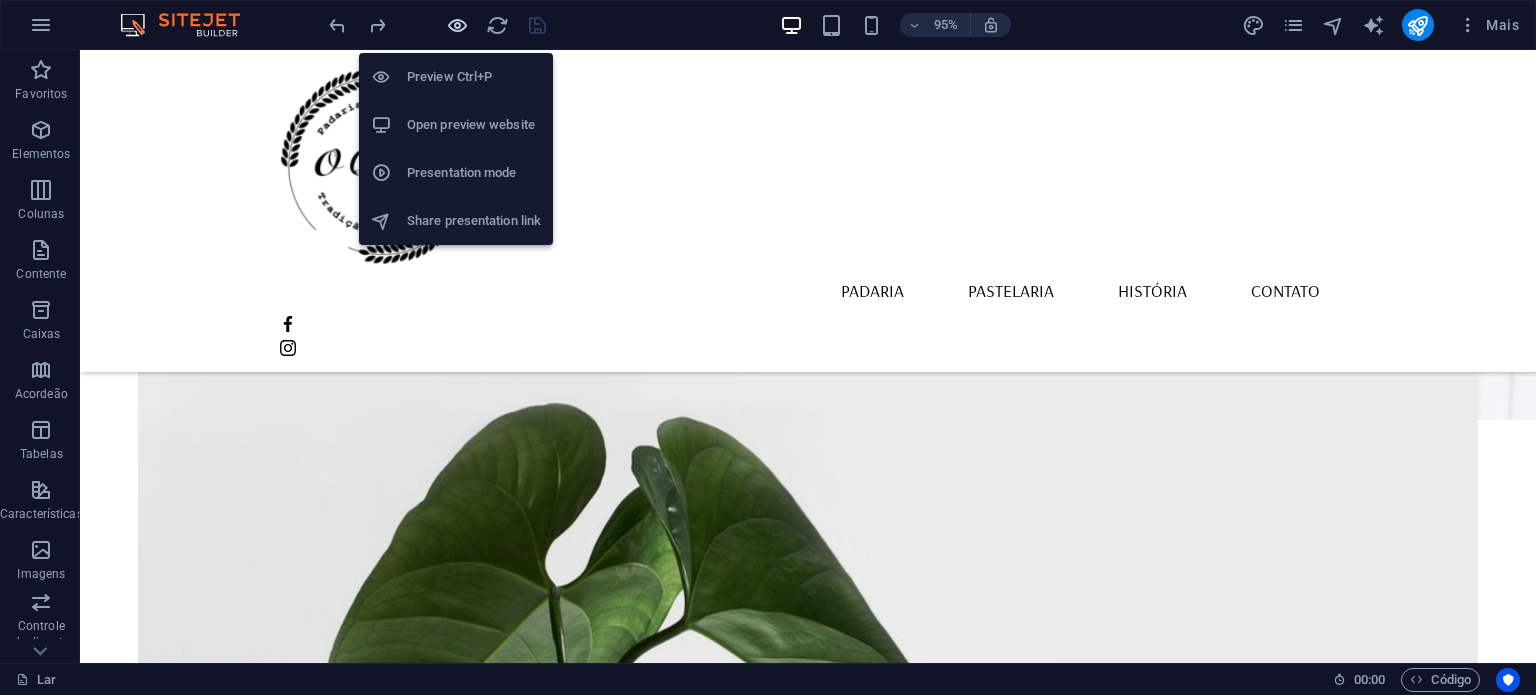 click at bounding box center (457, 25) 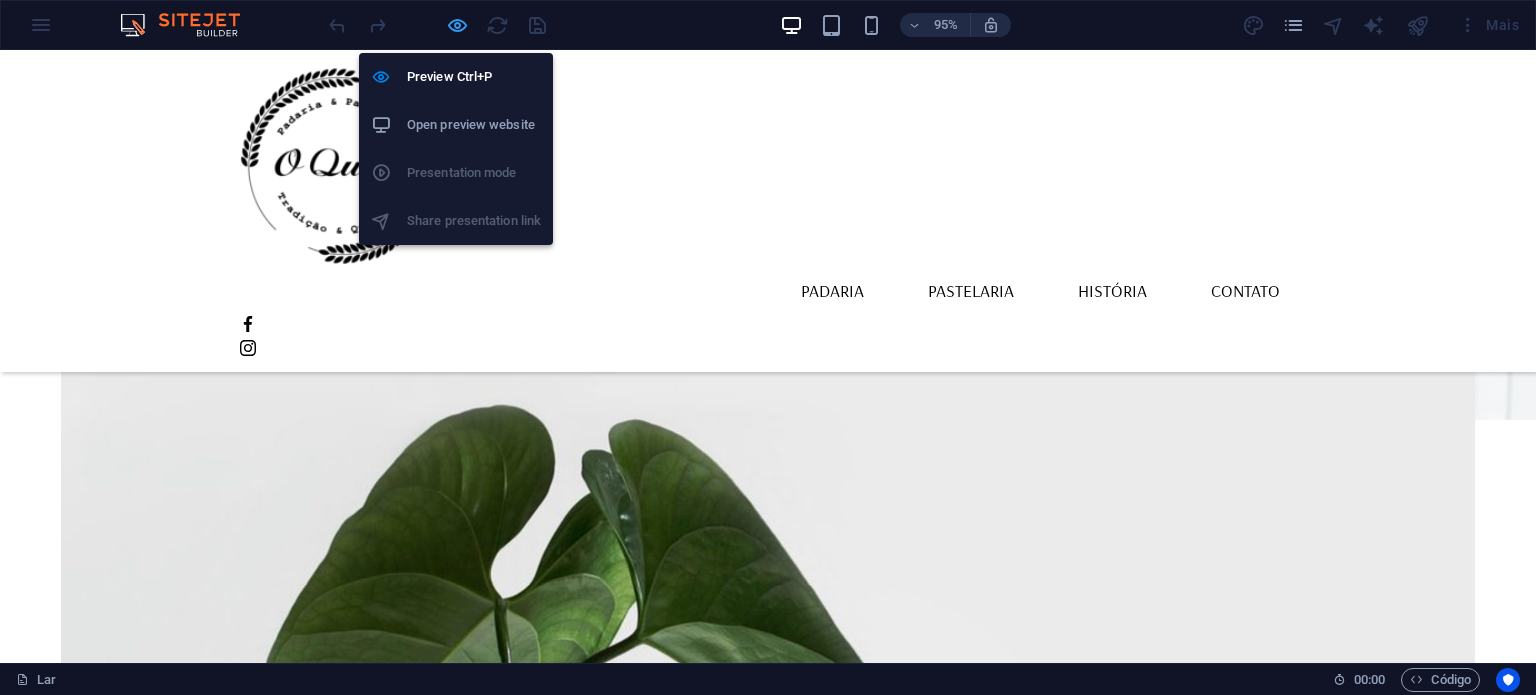 scroll, scrollTop: 1838, scrollLeft: 0, axis: vertical 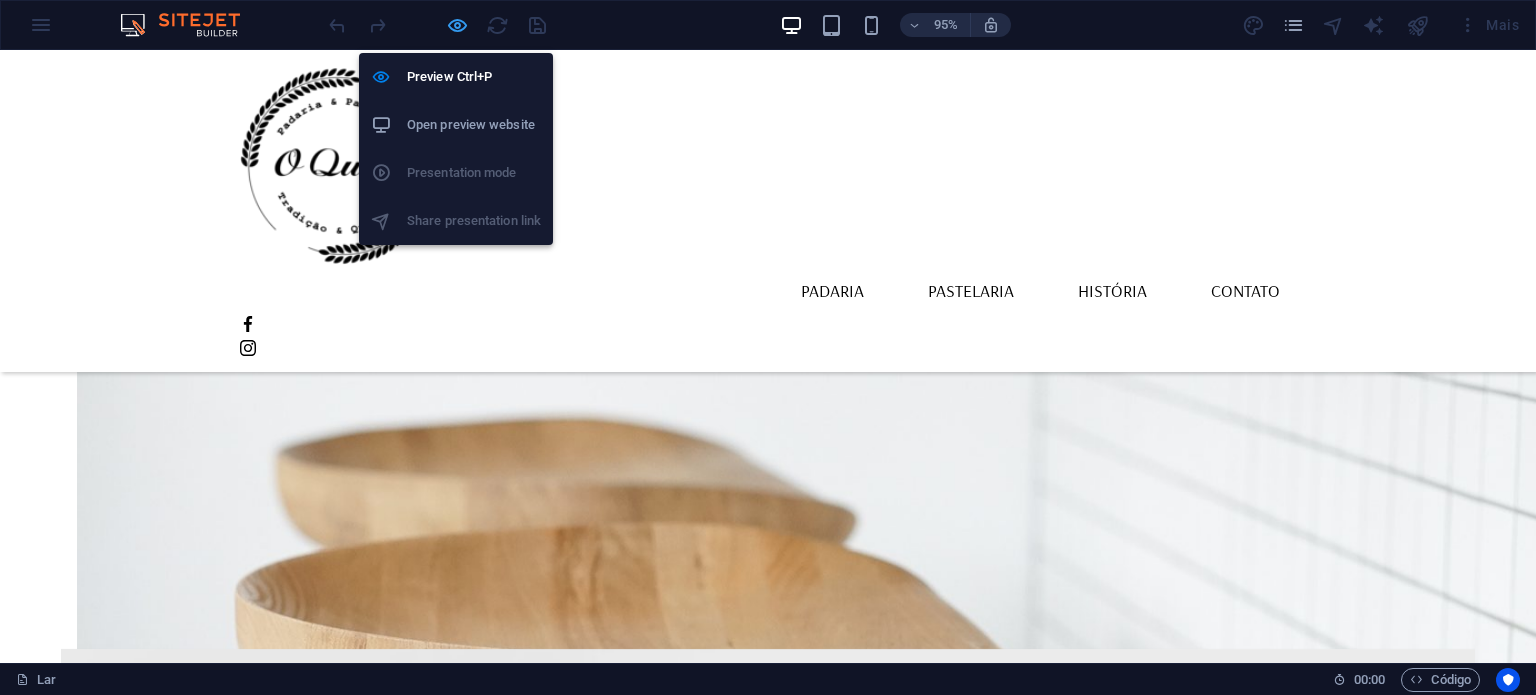 click at bounding box center (457, 25) 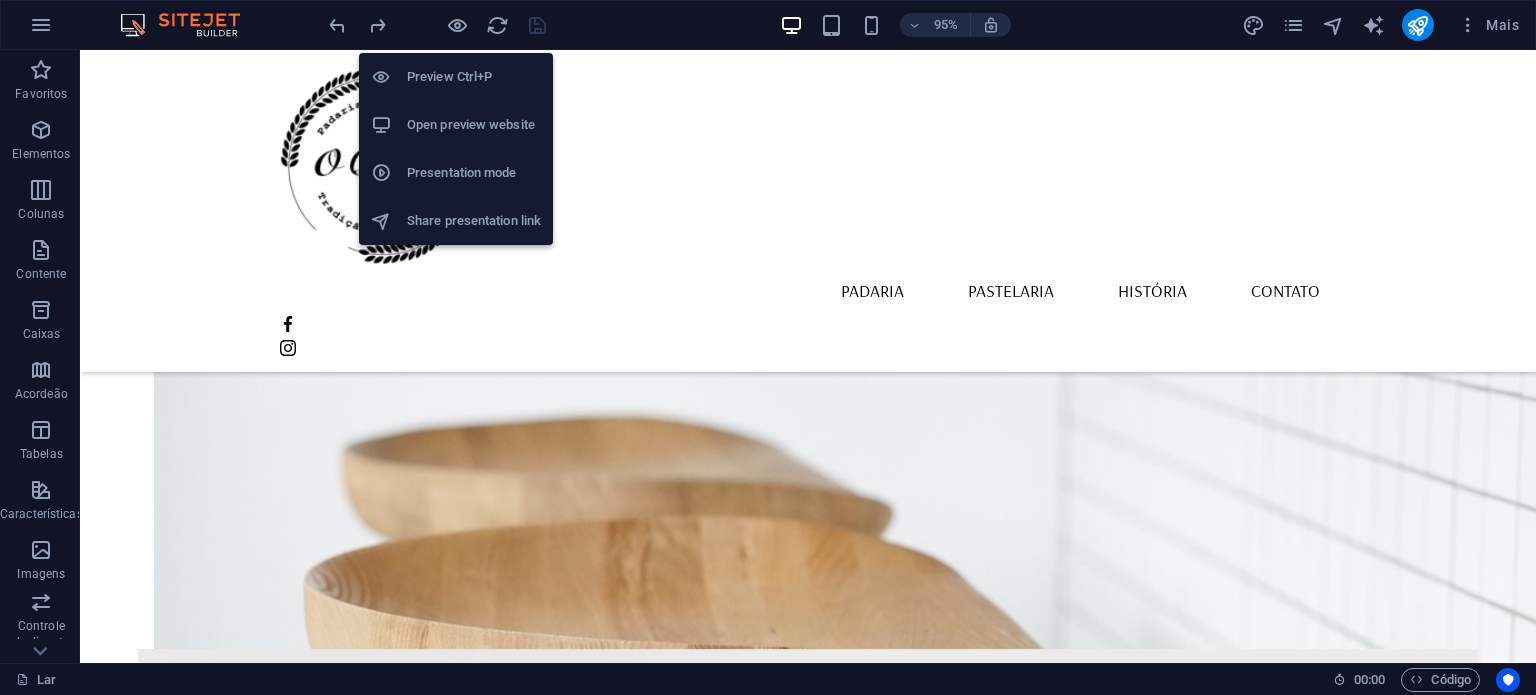 click on "Presentation mode" at bounding box center (456, 173) 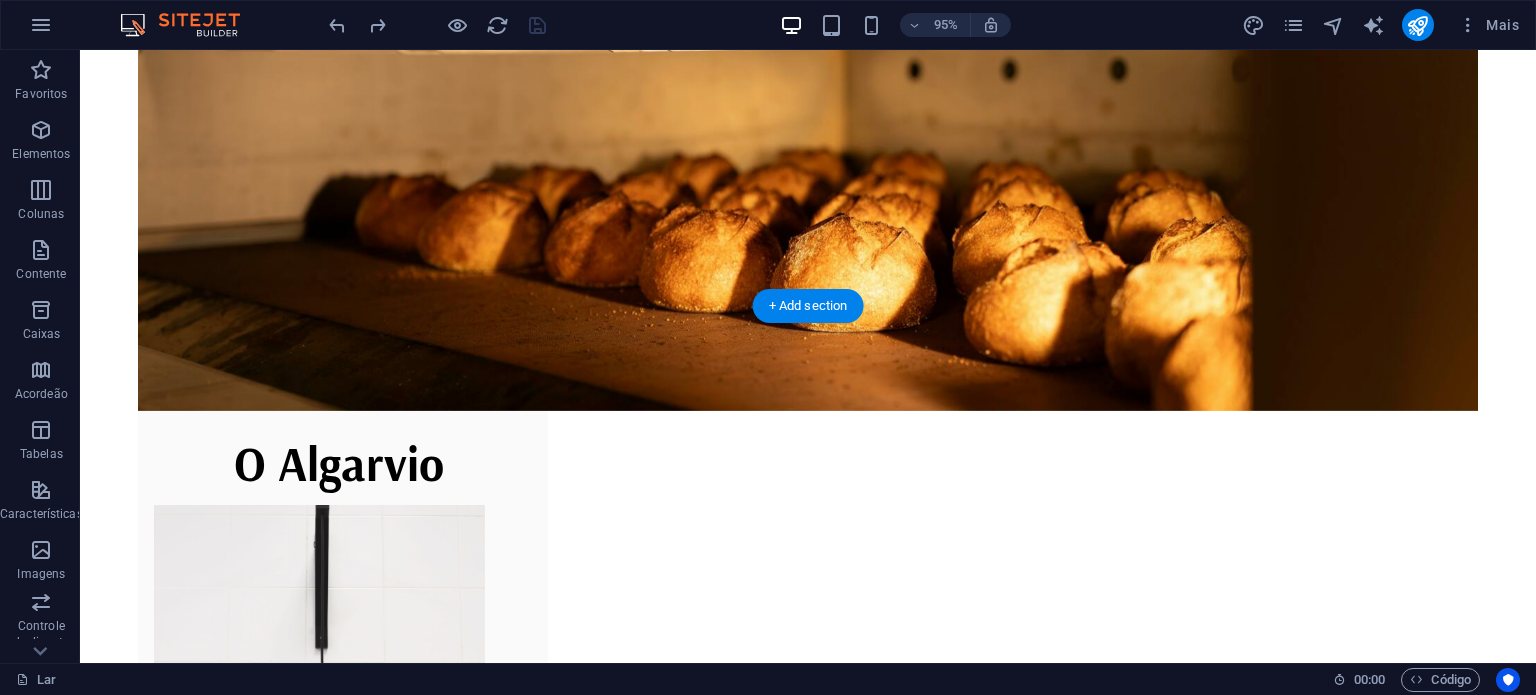 scroll, scrollTop: 0, scrollLeft: 0, axis: both 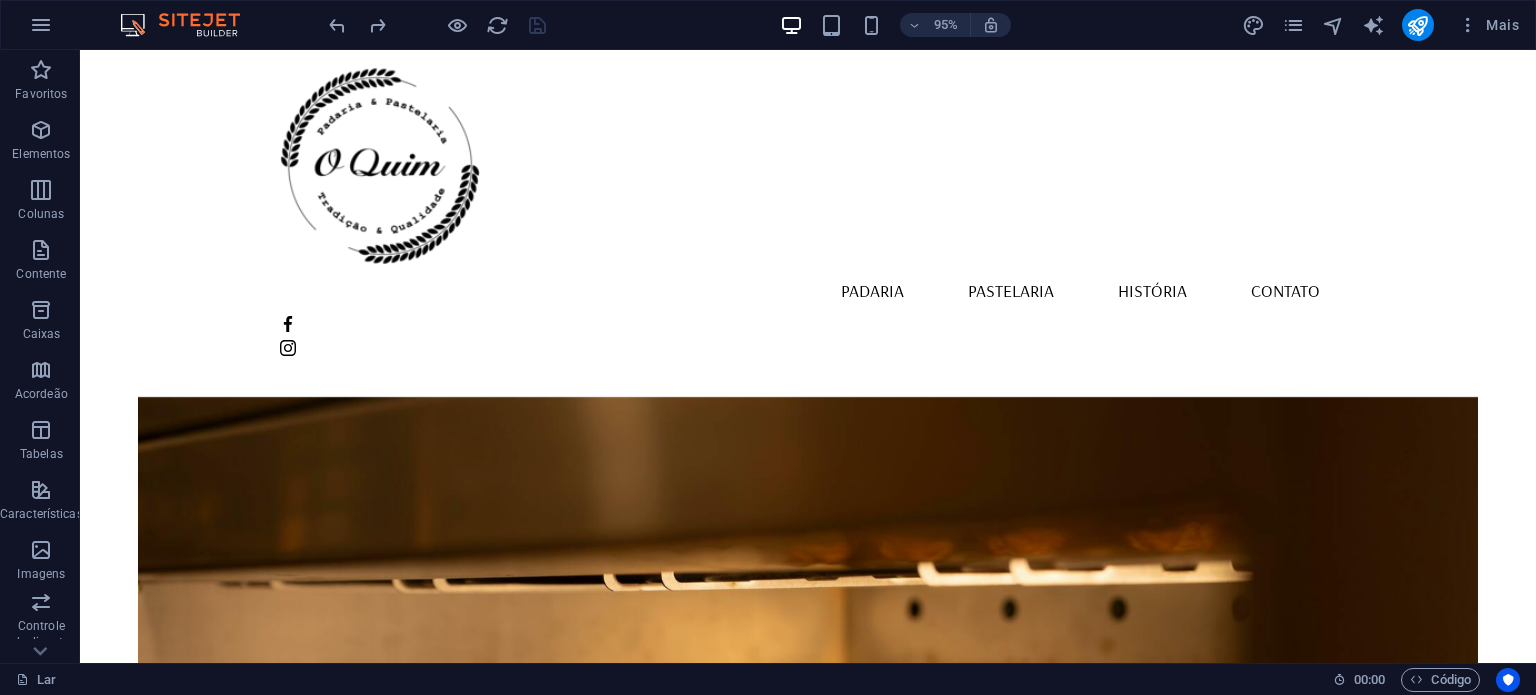 click at bounding box center [437, 25] 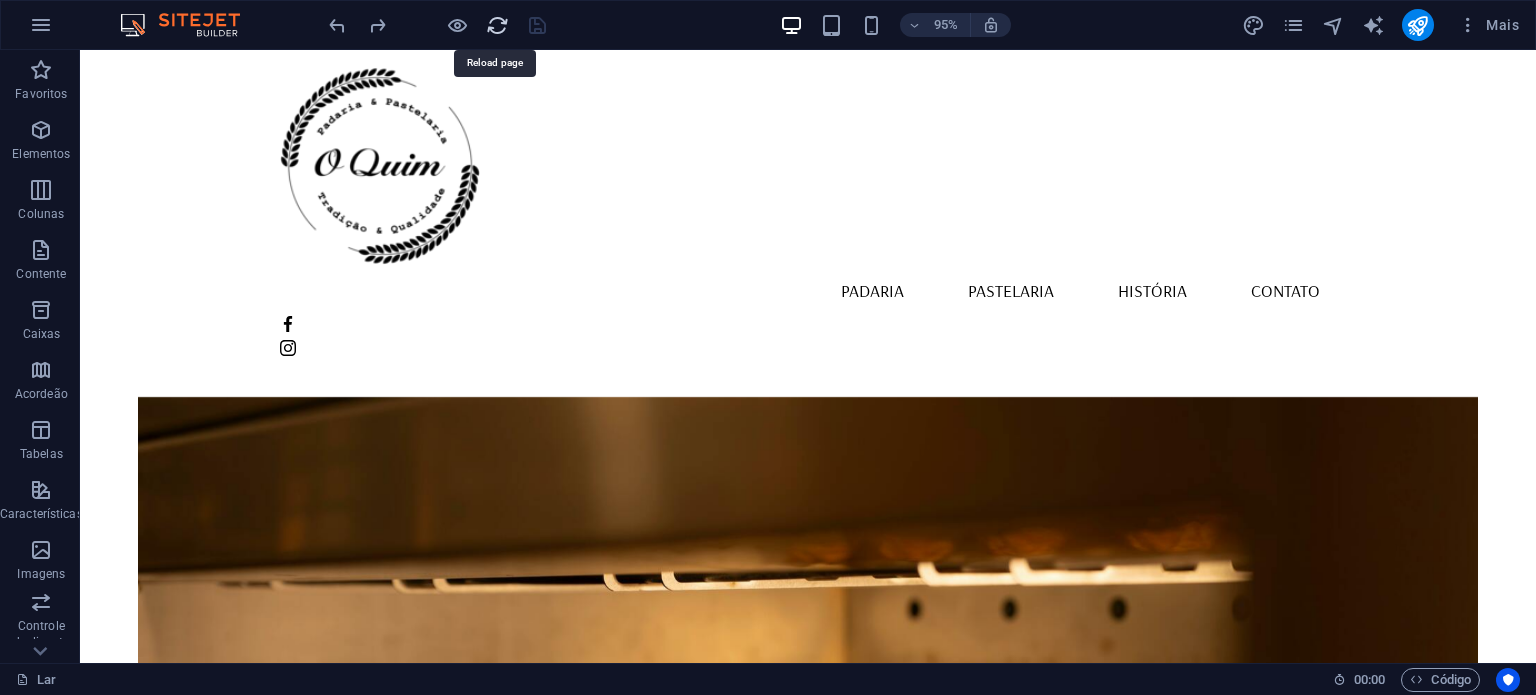 click at bounding box center (497, 25) 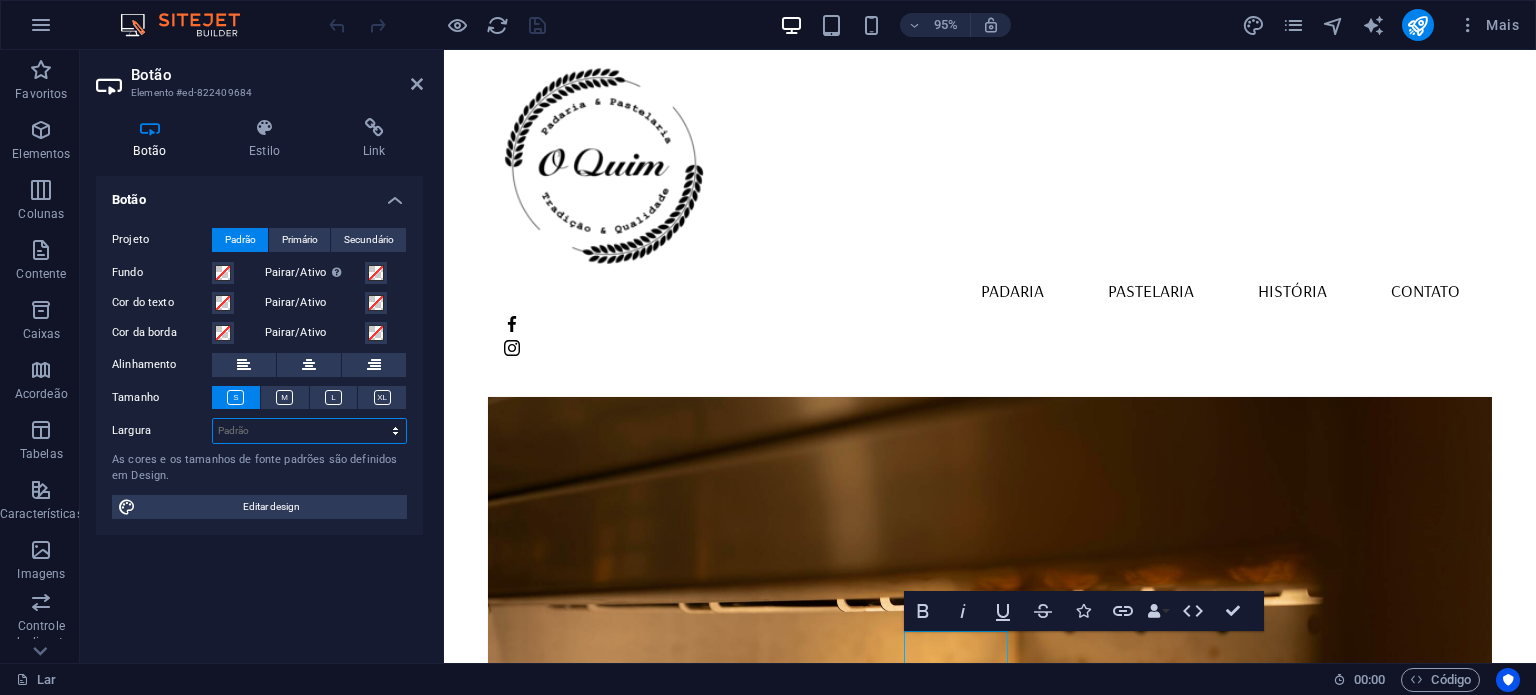 click on "Padrão px resto % em vh vw" at bounding box center [309, 431] 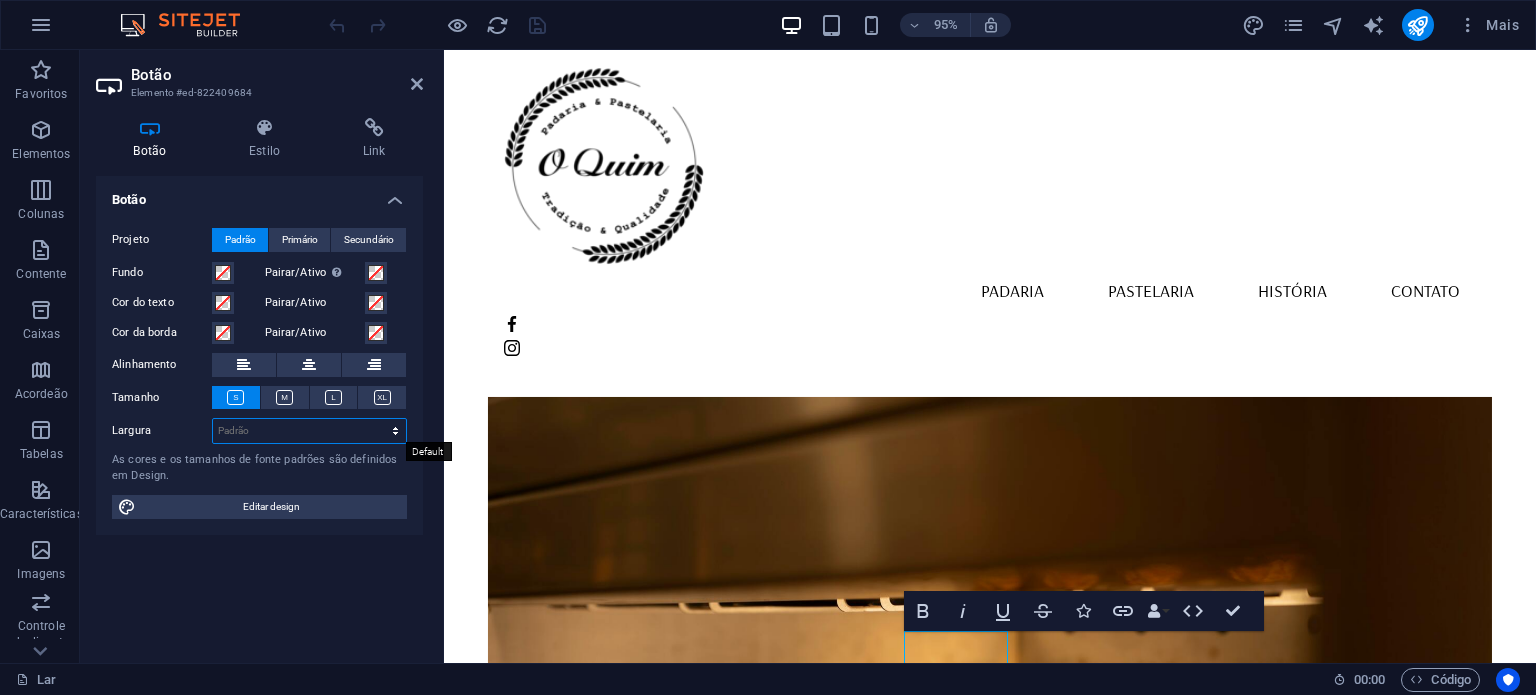 select on "px" 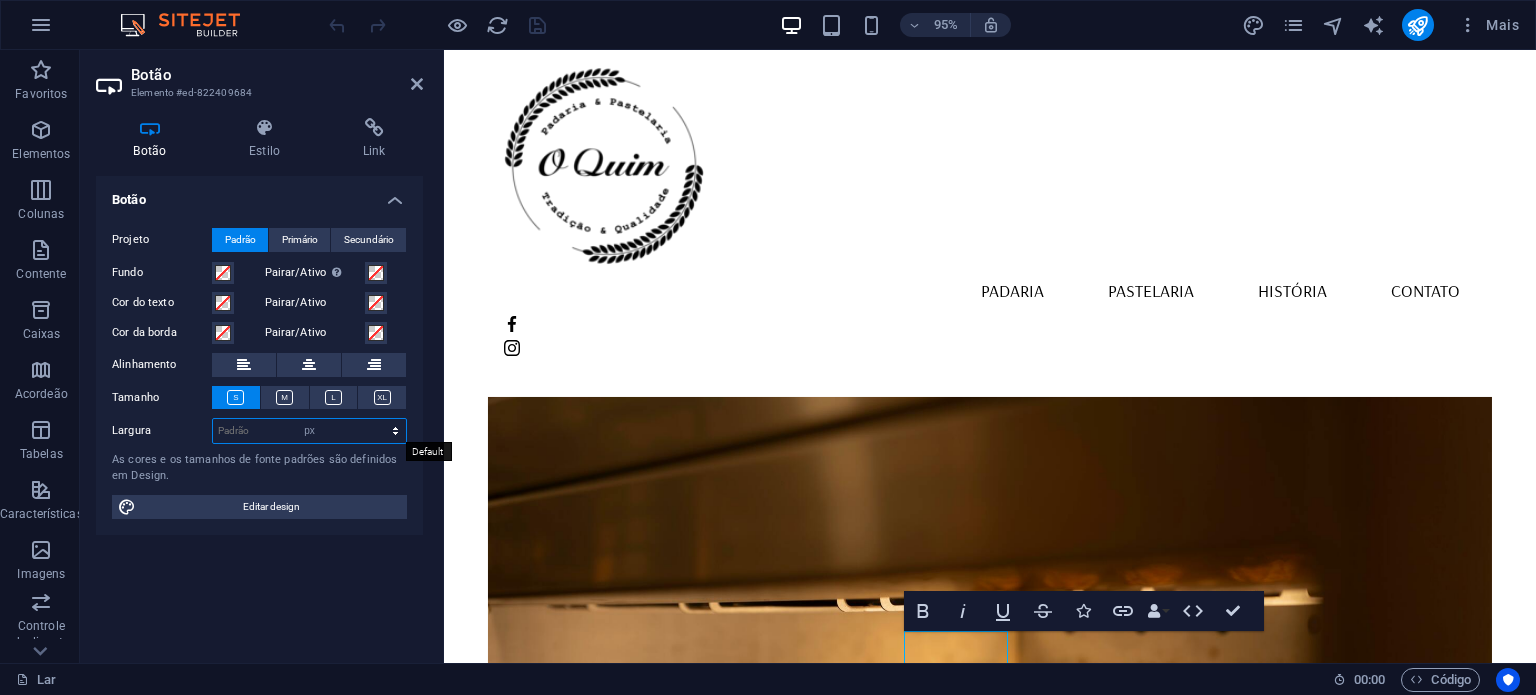 click on "Padrão px resto % em vh vw" at bounding box center (309, 431) 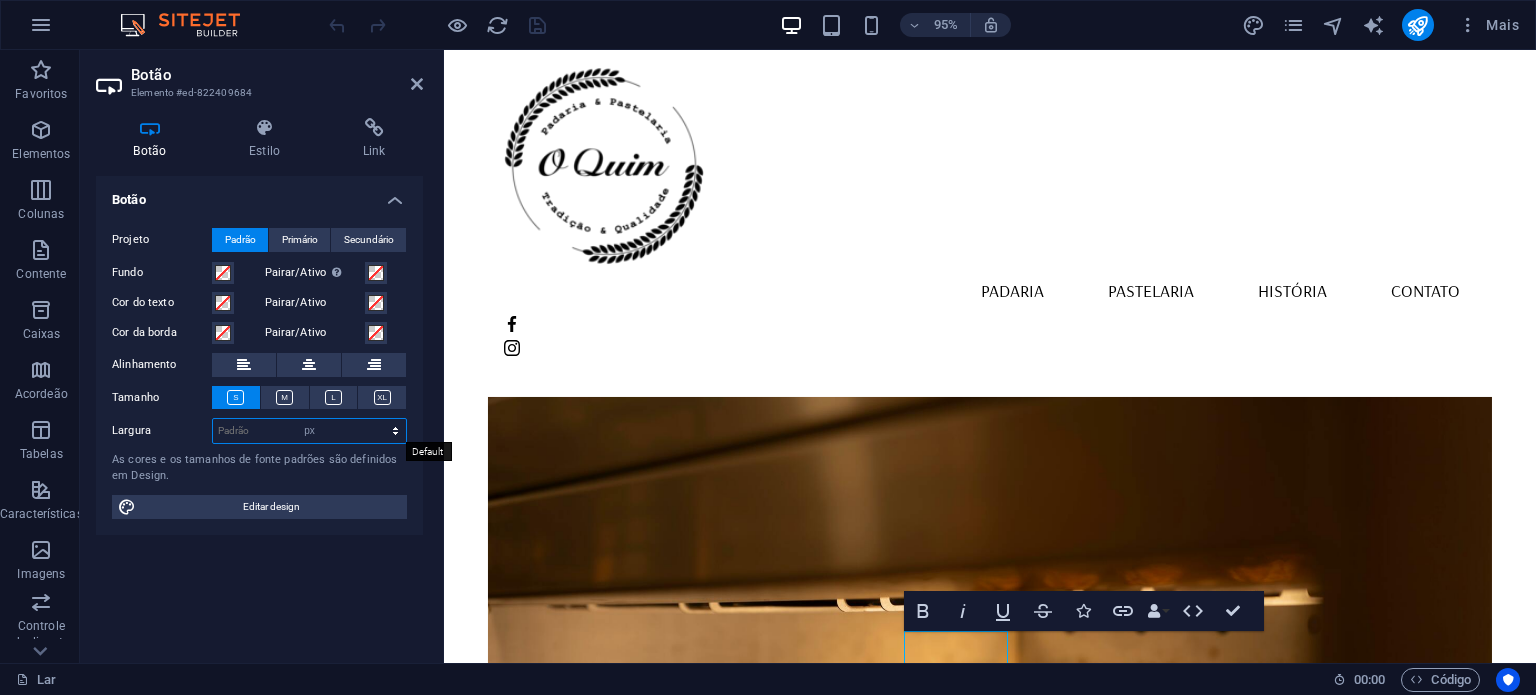 type on "104" 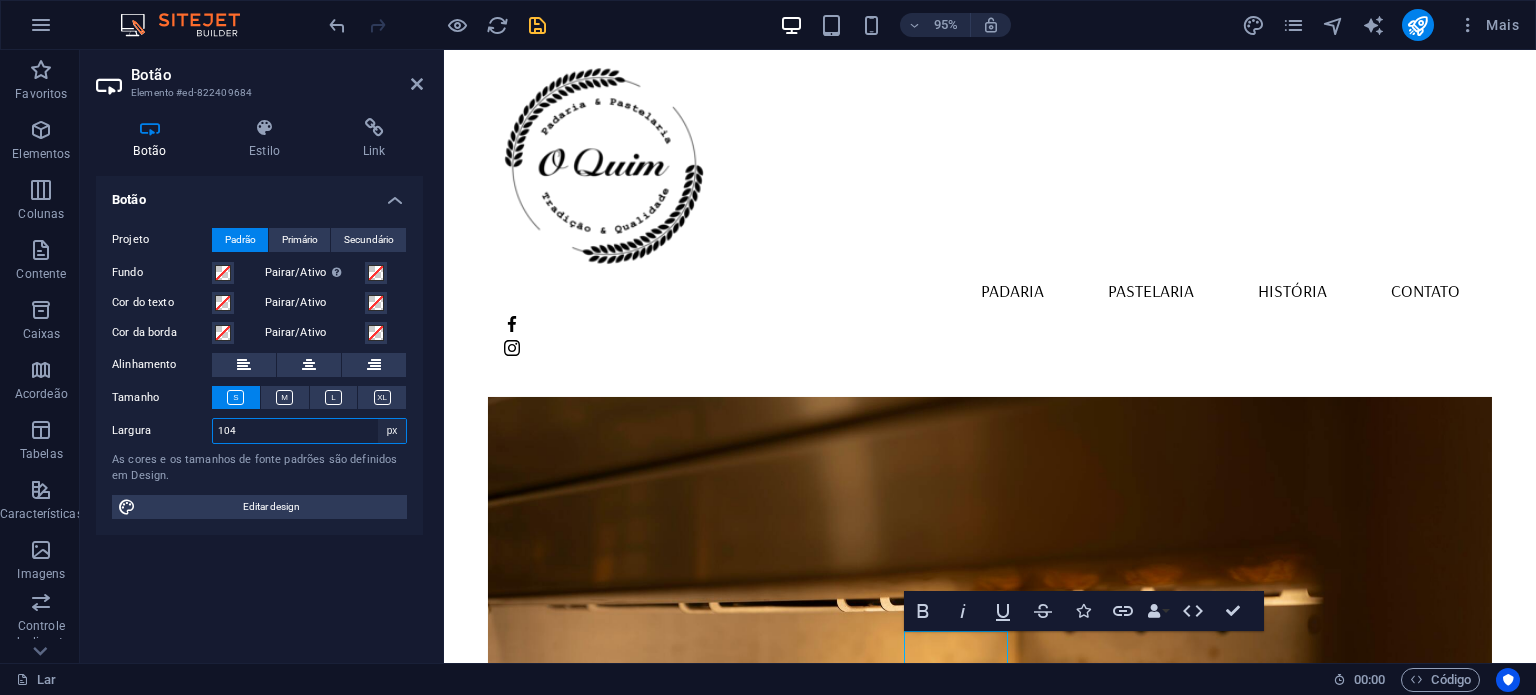 click on "Padrão px resto % em vh vw" at bounding box center (392, 431) 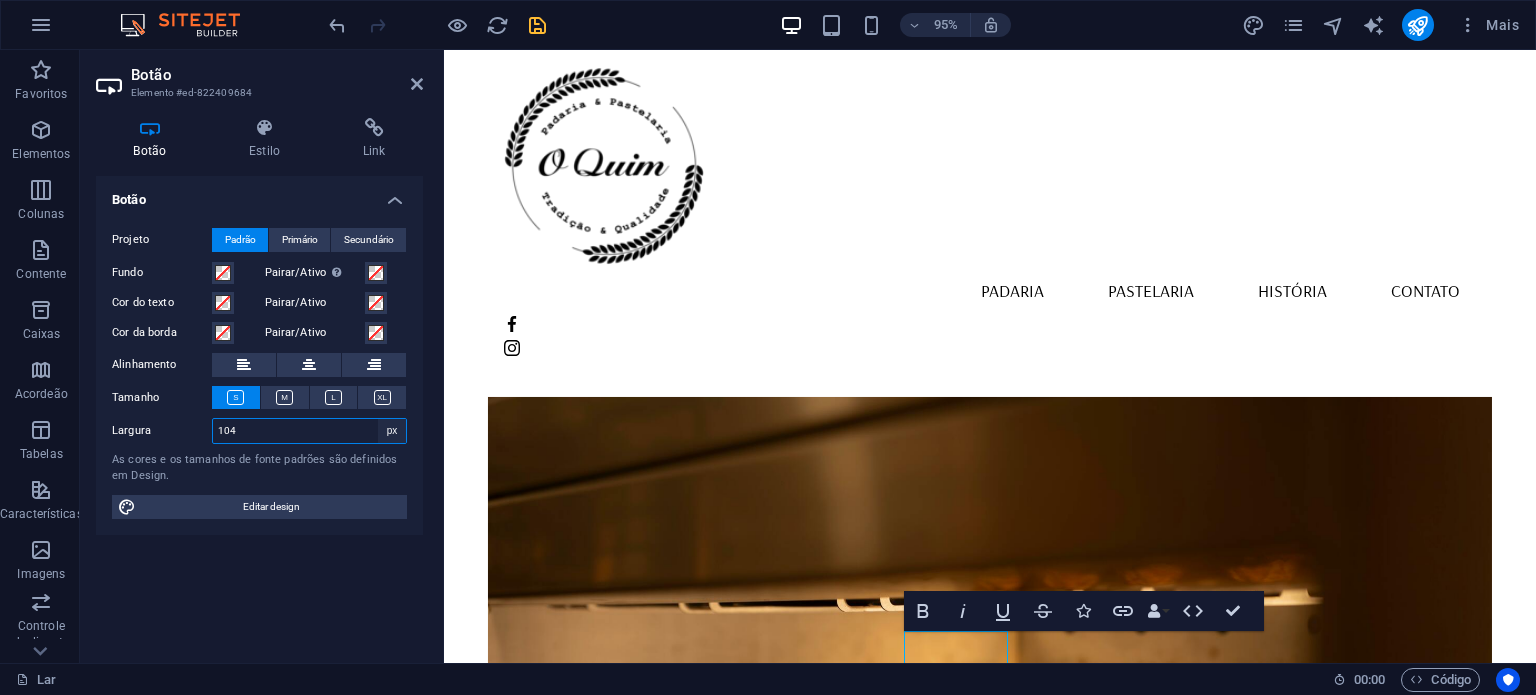 select on "default" 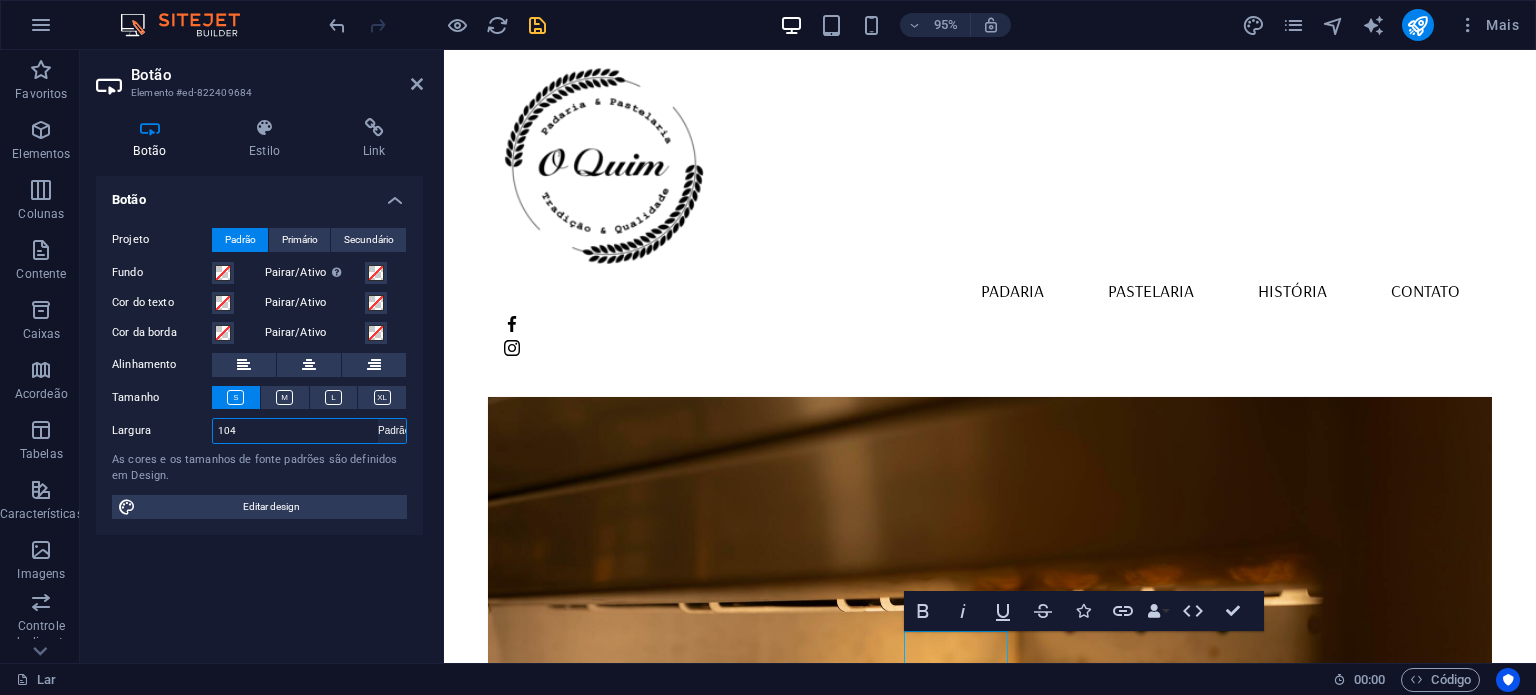 click on "Padrão px resto % em vh vw" at bounding box center [392, 431] 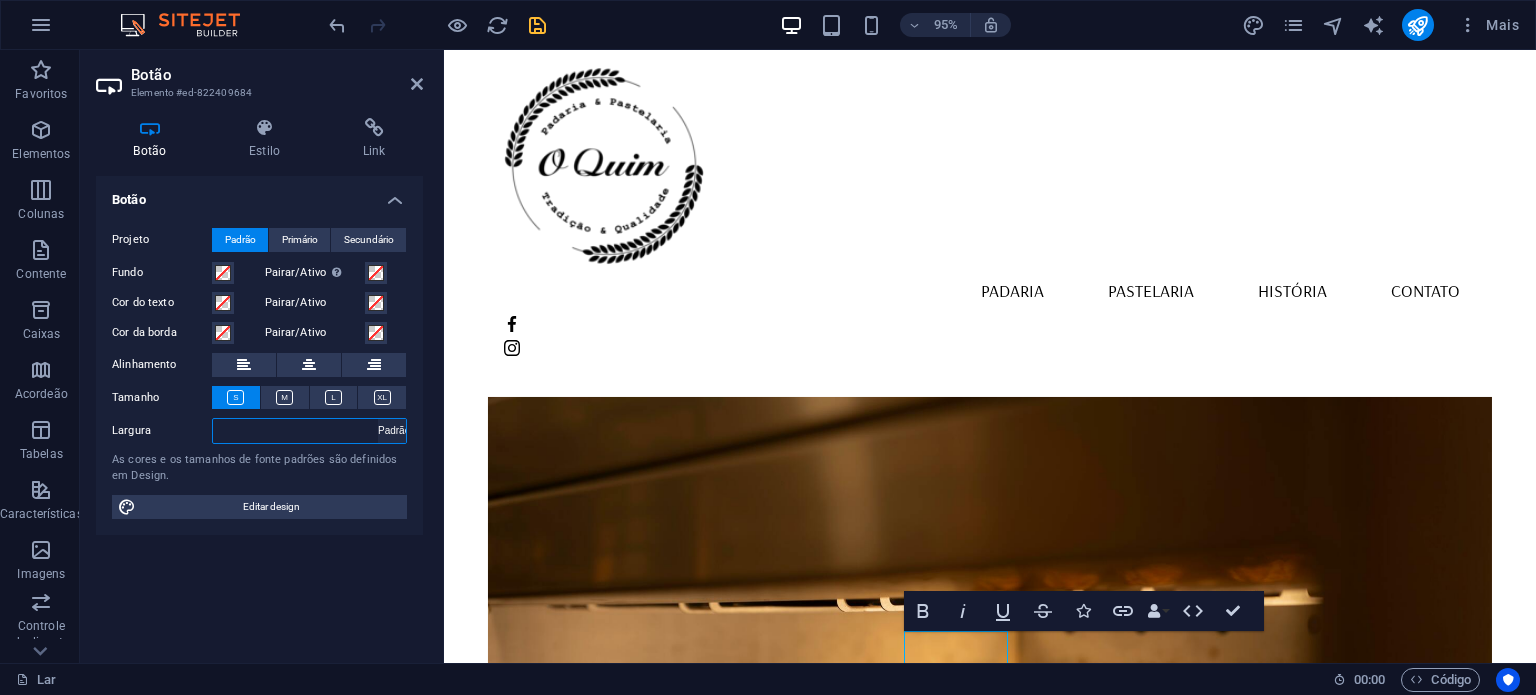 select on "DISABLED_OPTION_VALUE" 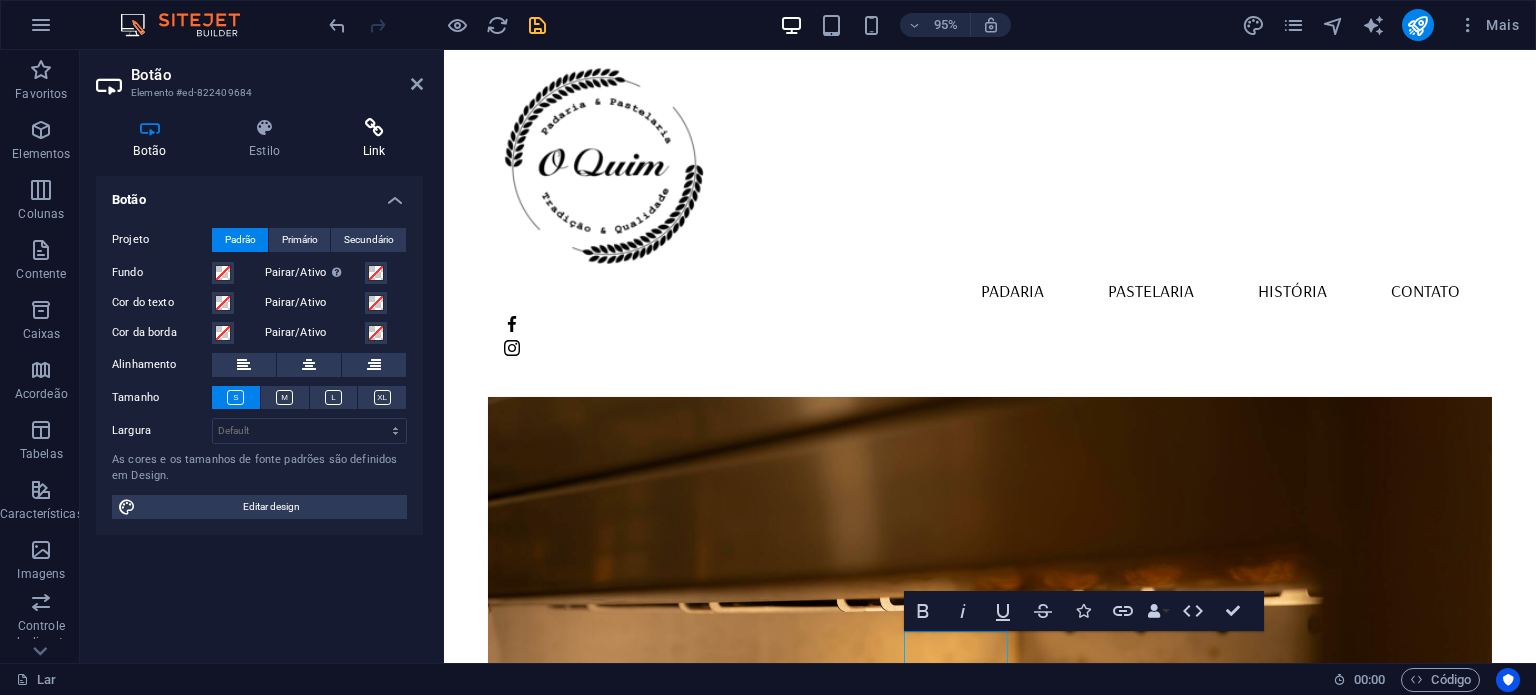 click on "Link" at bounding box center (374, 151) 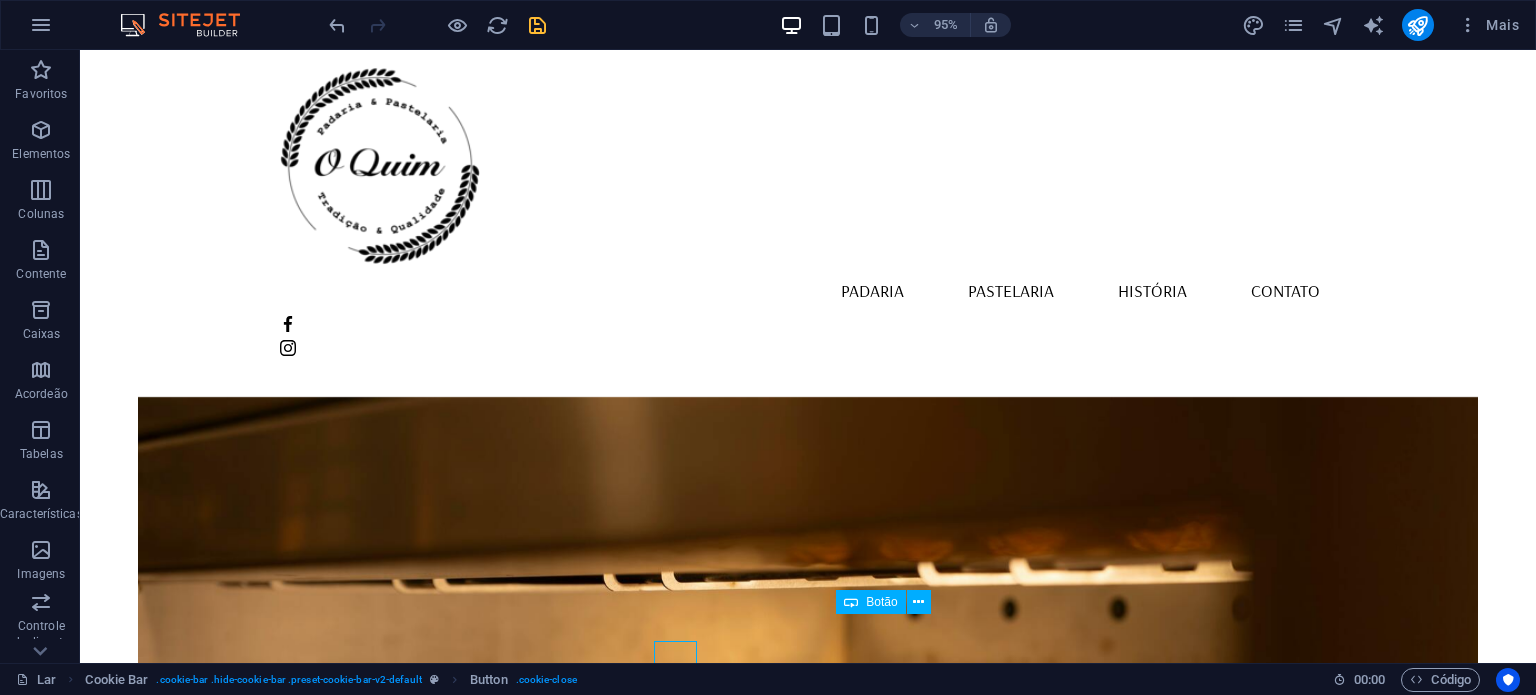 select on "px" 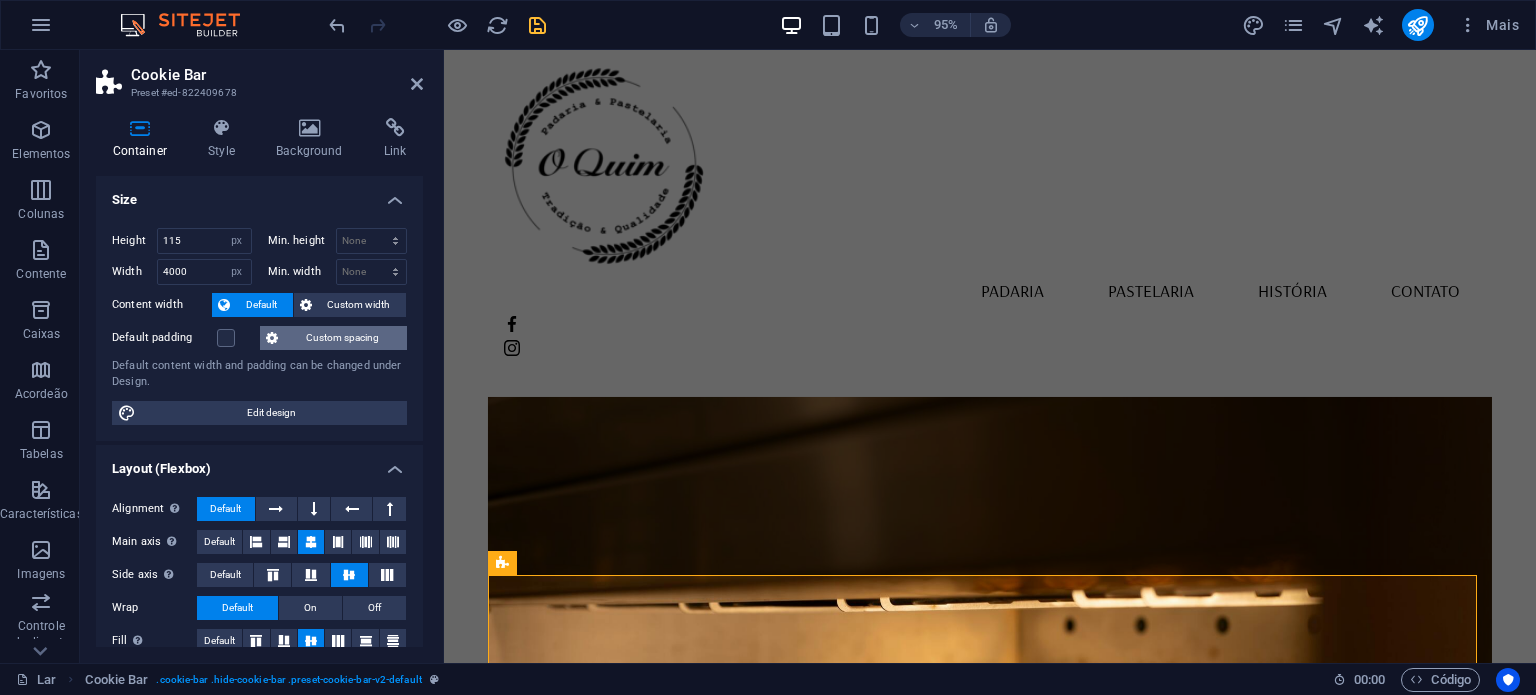 click on "Custom spacing" at bounding box center [342, 338] 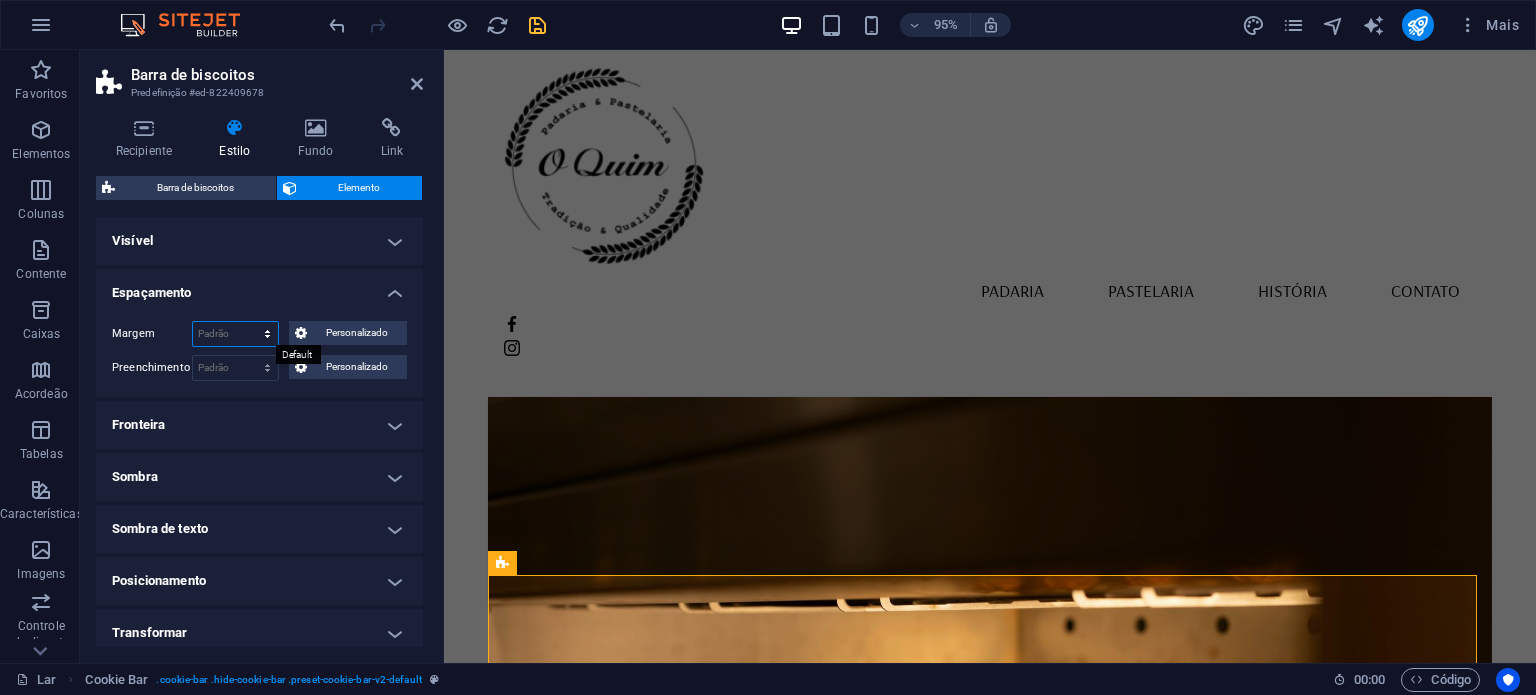 drag, startPoint x: 218, startPoint y: 331, endPoint x: 244, endPoint y: 331, distance: 26 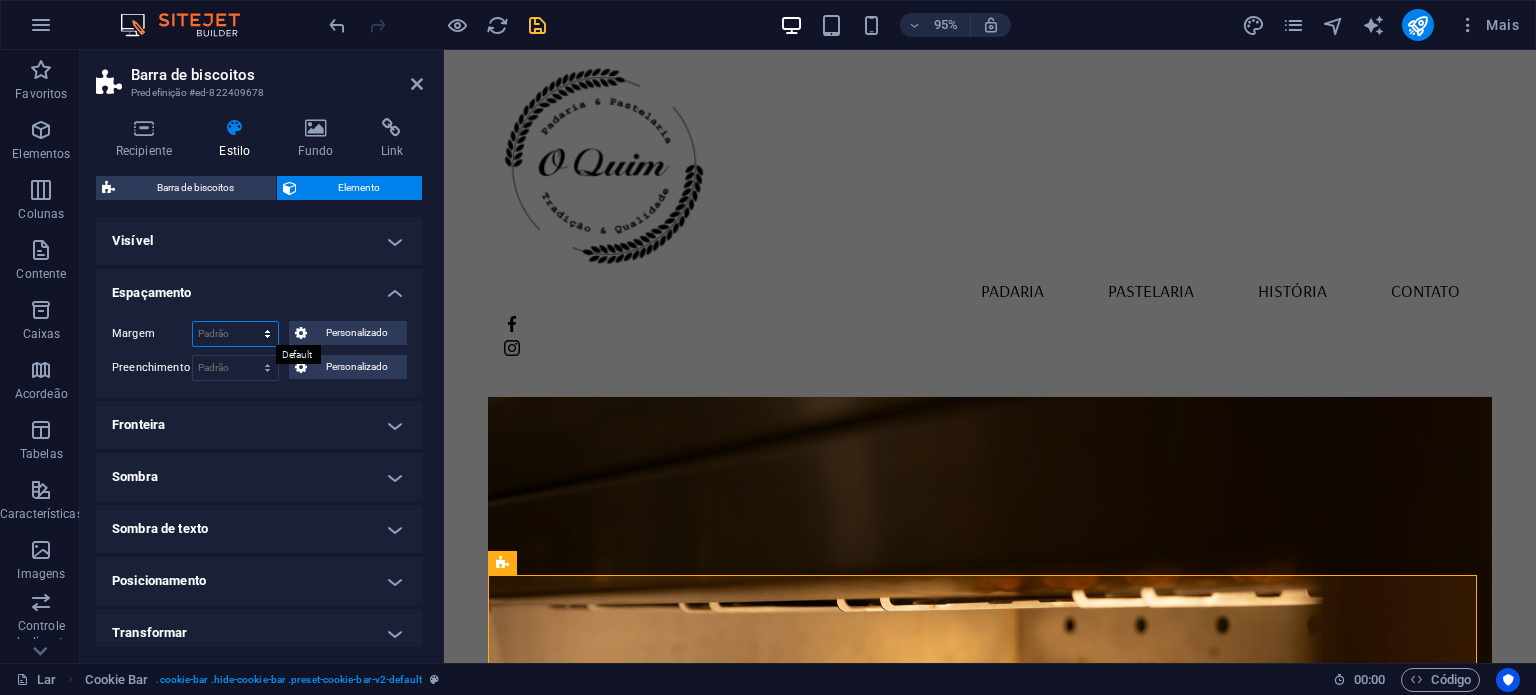 click on "Padrão auto px % resto vw vh Personalizado" at bounding box center (235, 334) 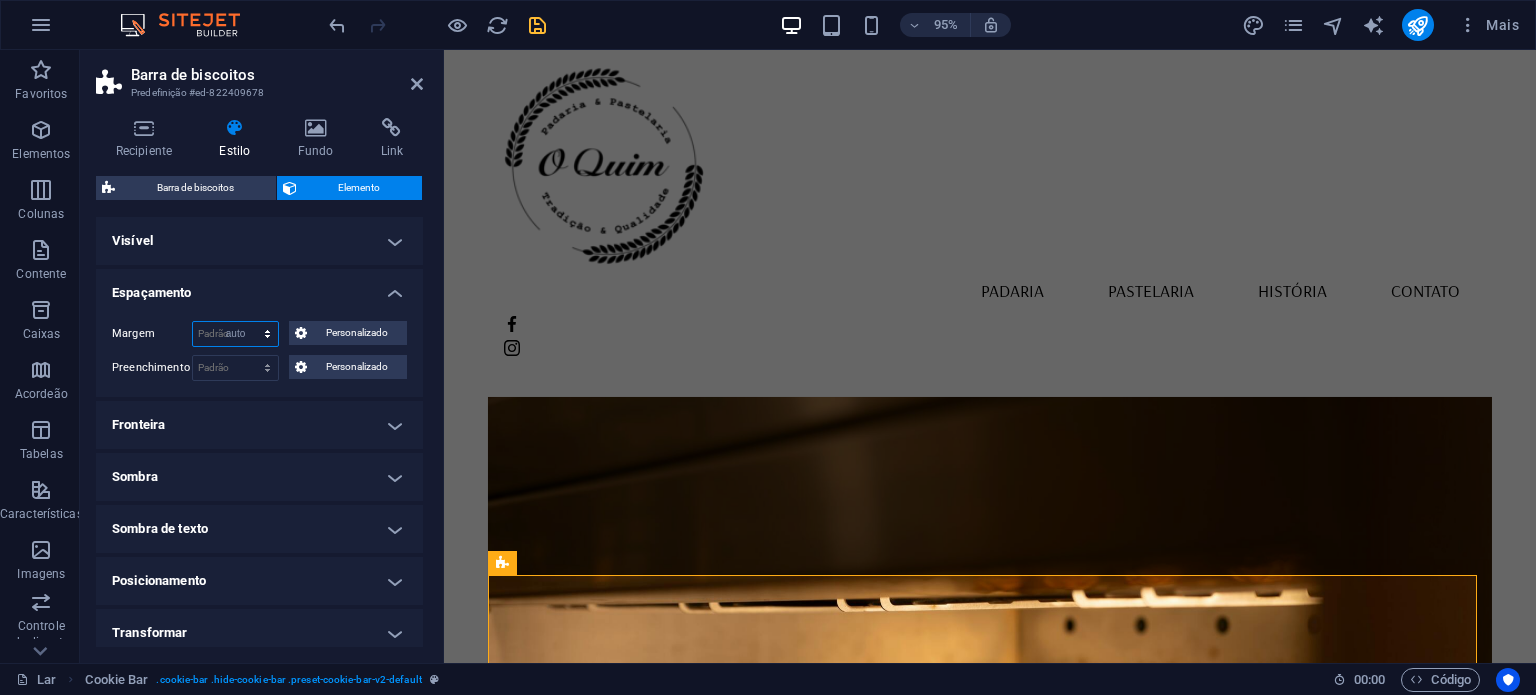 click on "Padrão auto px % resto vw vh Personalizado" at bounding box center (235, 334) 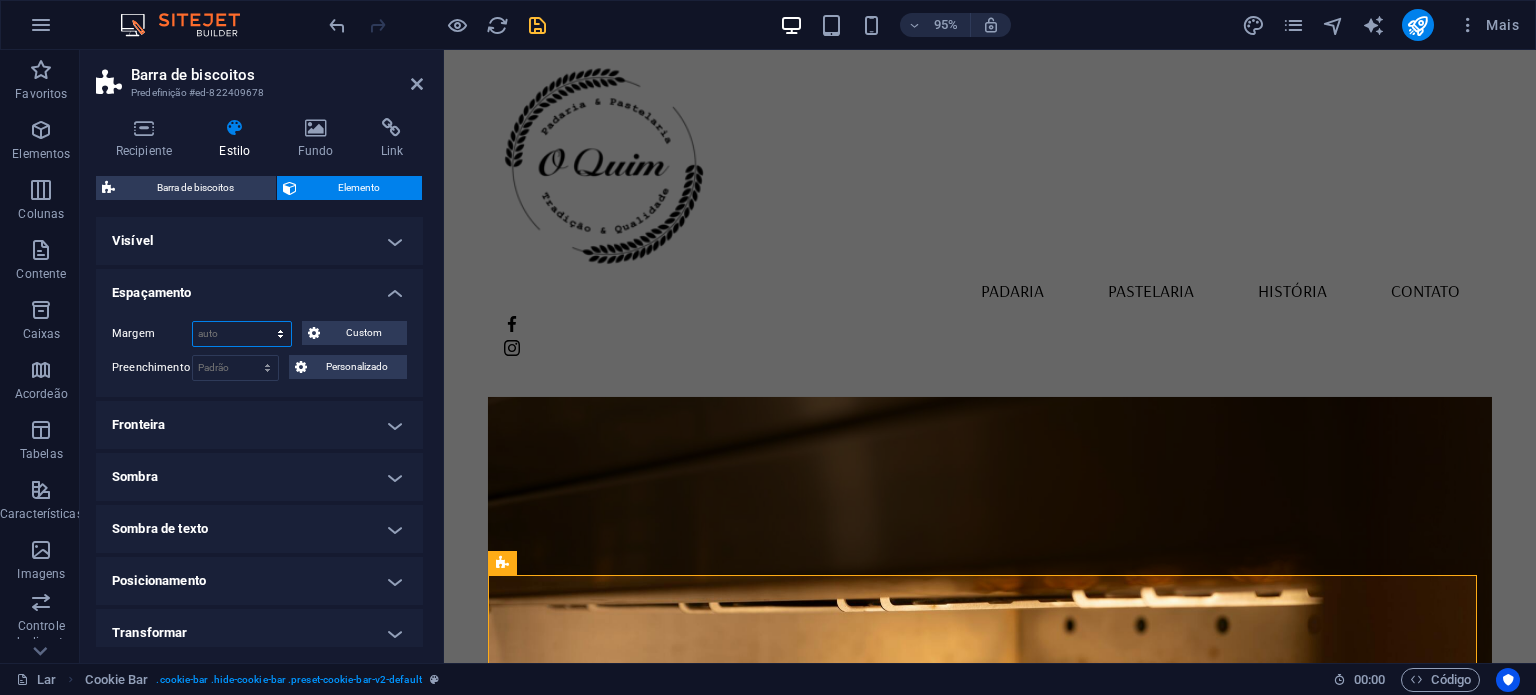click on "Padrão auto px % resto vw vh Personalizado" at bounding box center (242, 334) 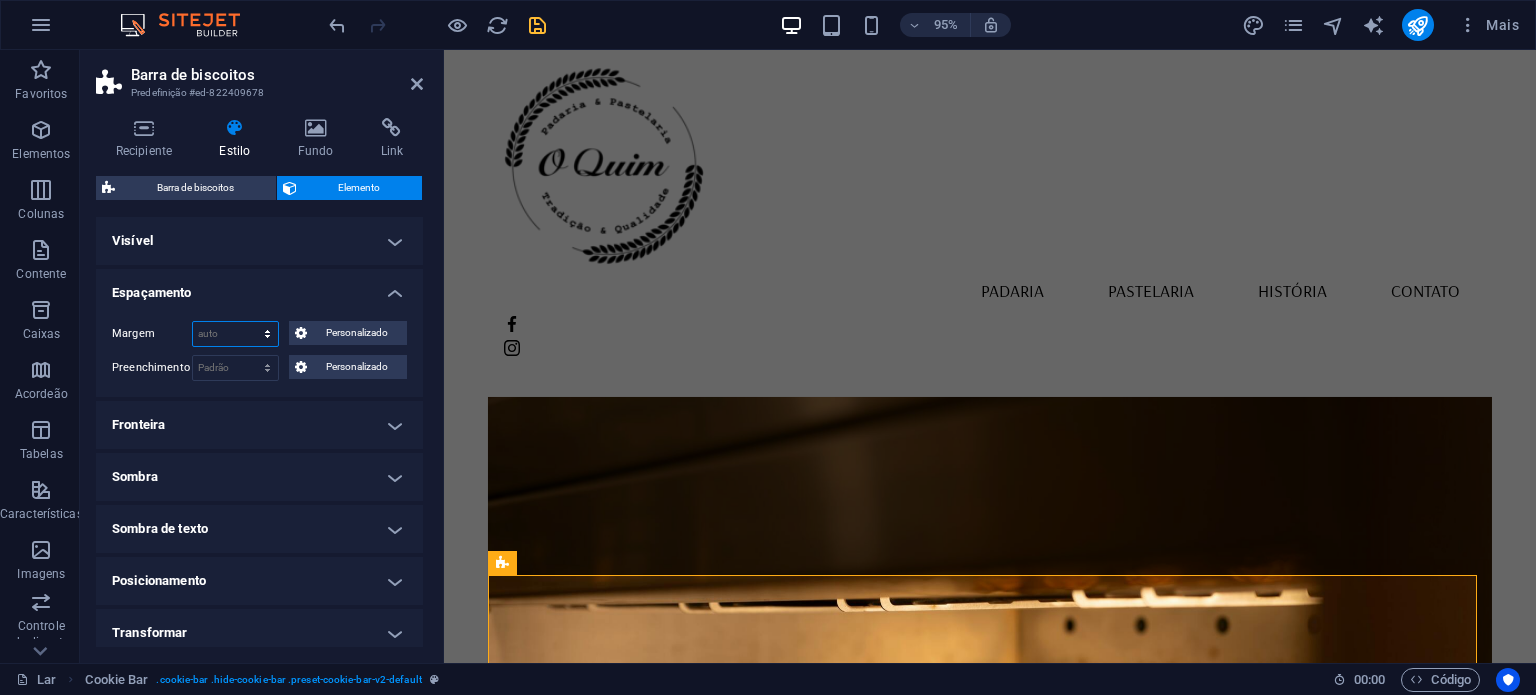 select on "px" 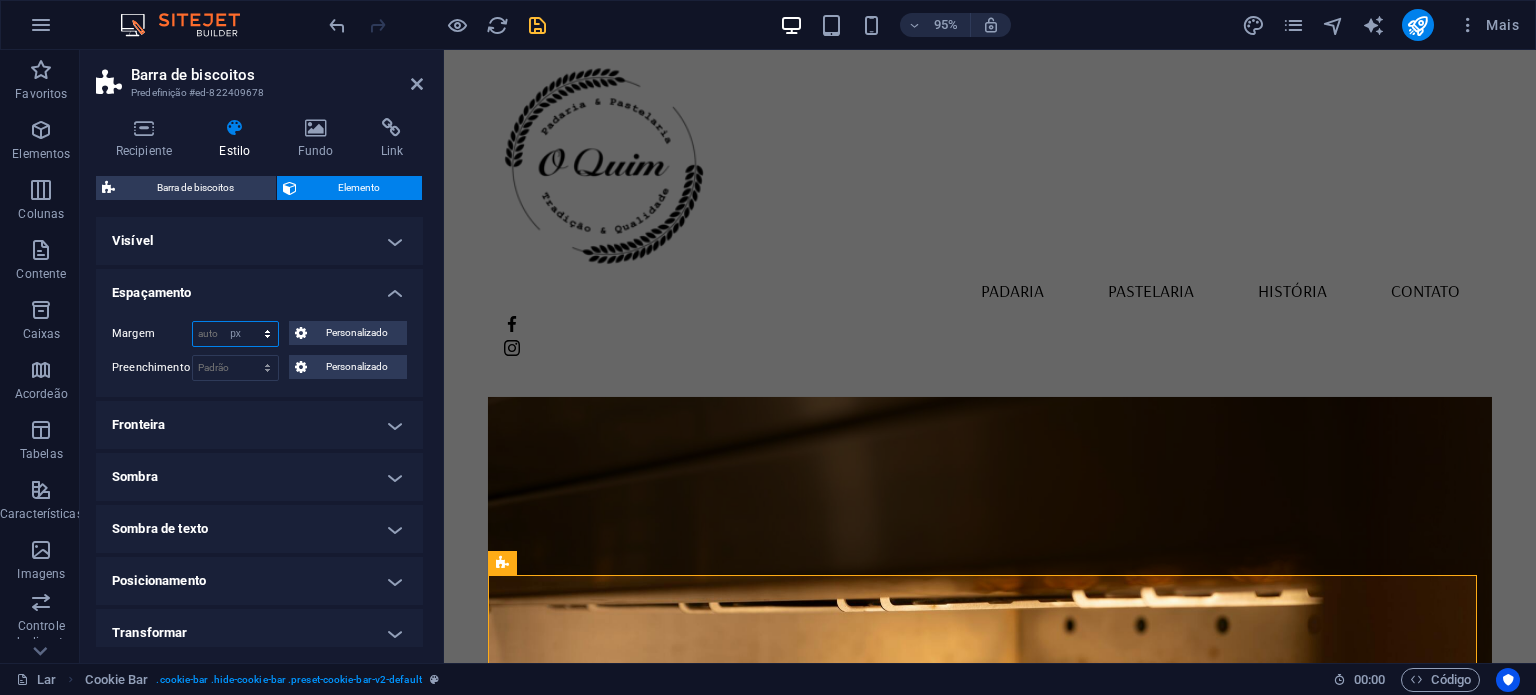 click on "Padrão auto px % resto vw vh Personalizado" at bounding box center (235, 334) 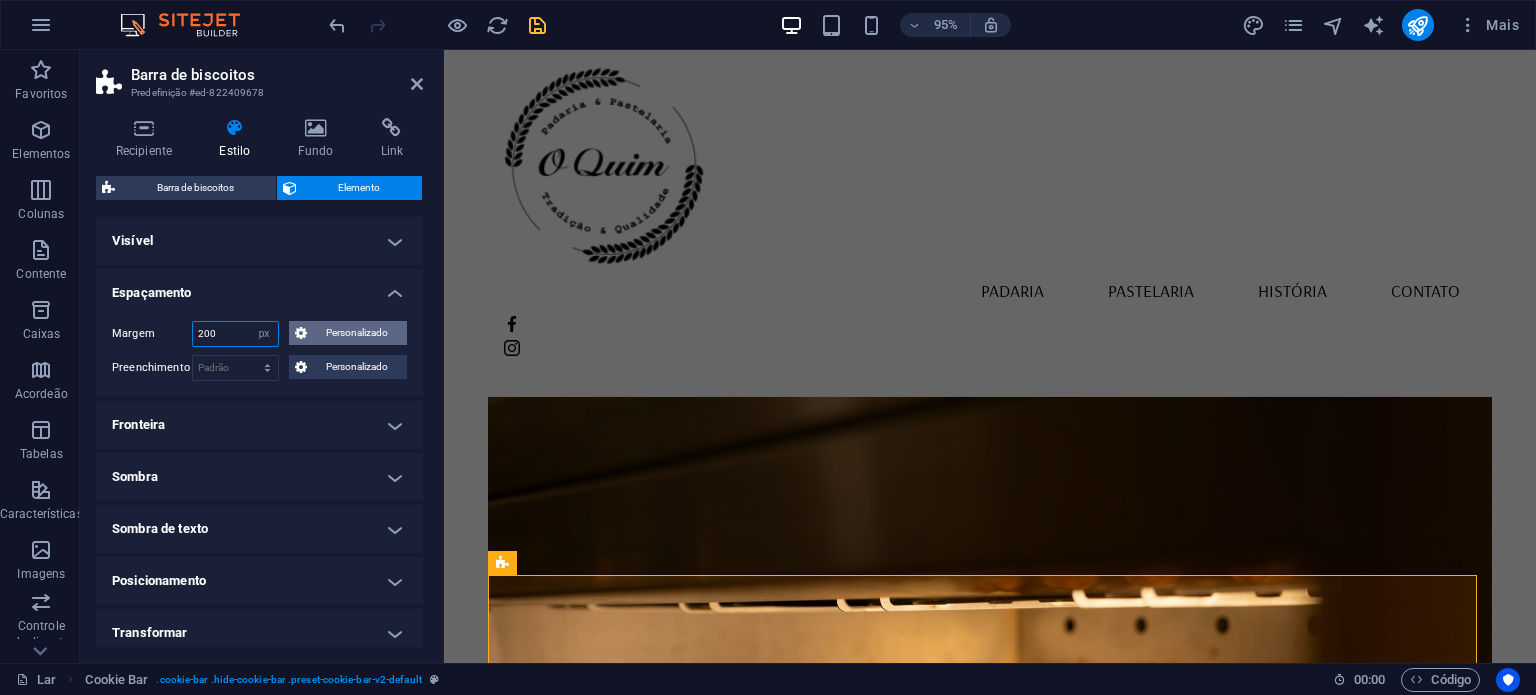 type on "200" 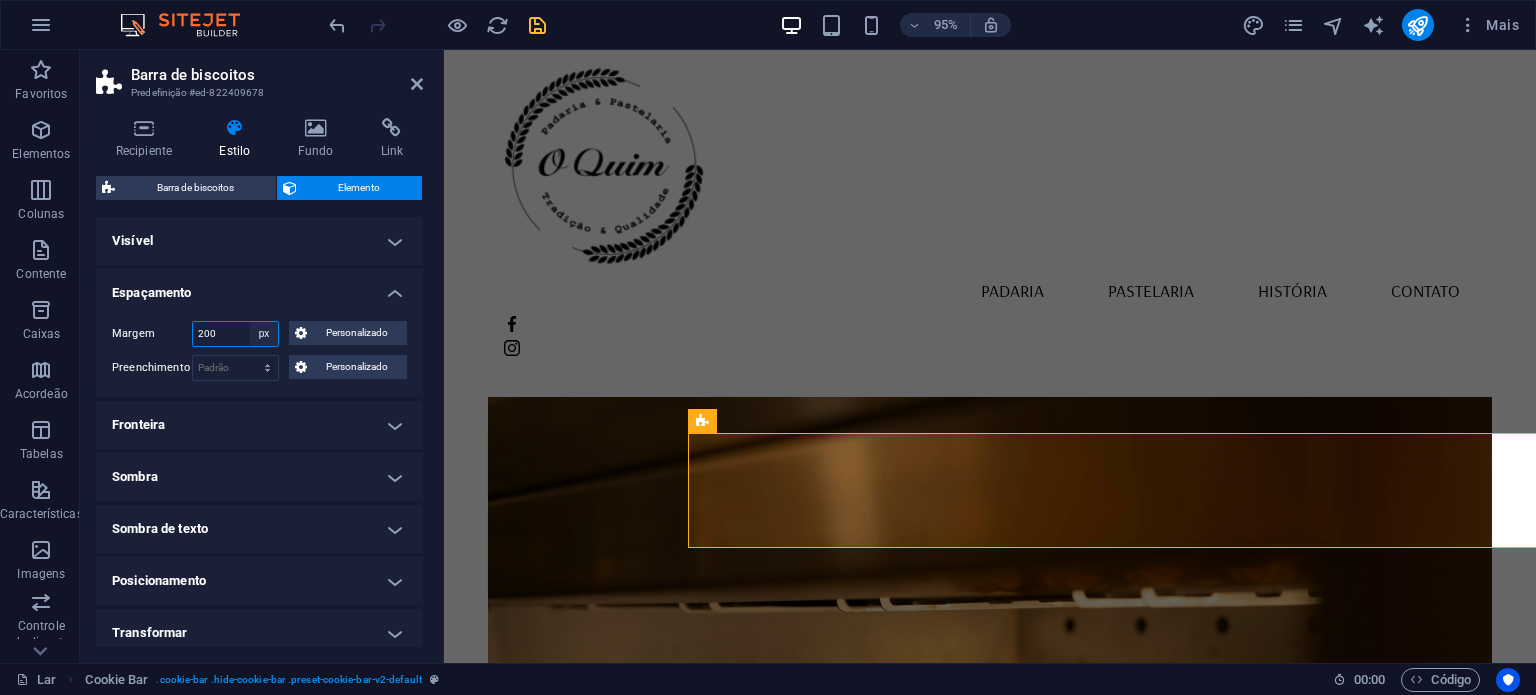 click on "Padrão auto px % resto vw vh Personalizado" at bounding box center (264, 334) 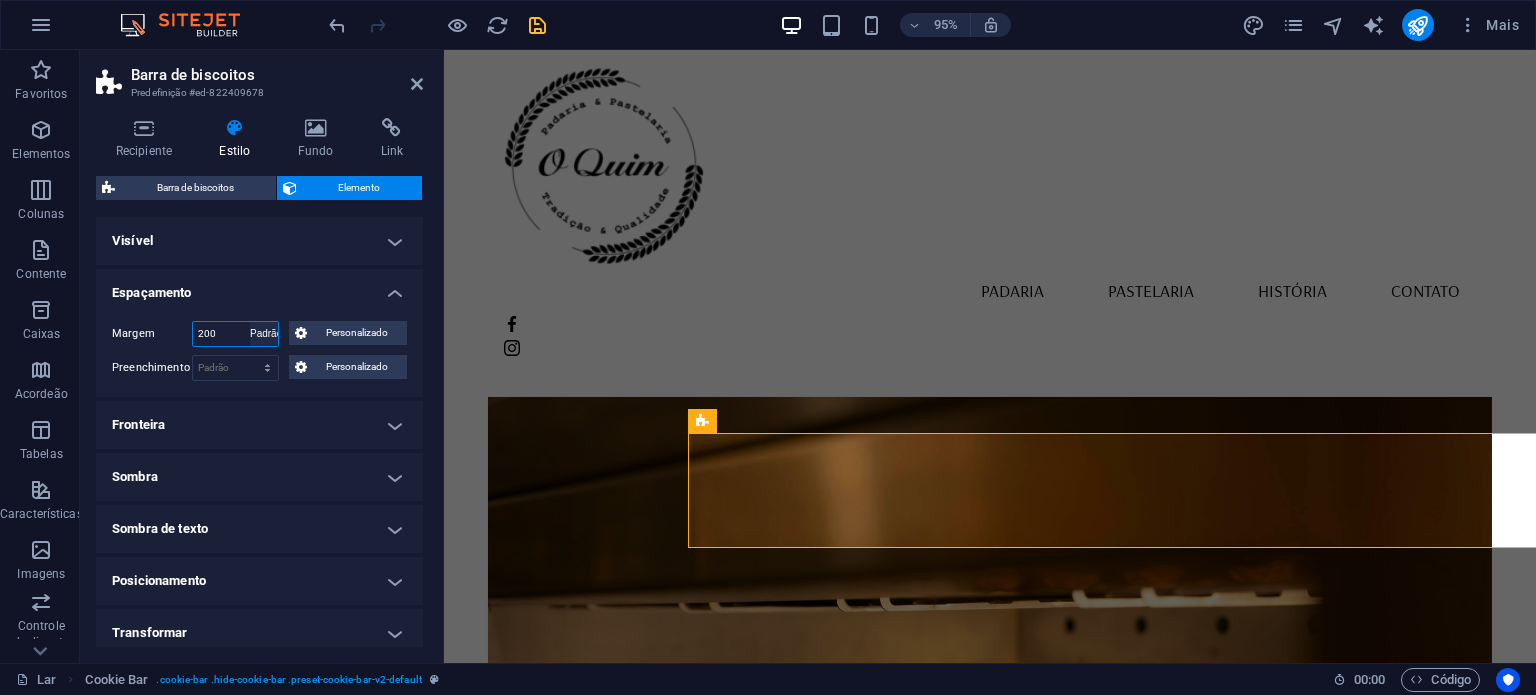 click on "Padrão auto px % resto vw vh Personalizado" at bounding box center [264, 334] 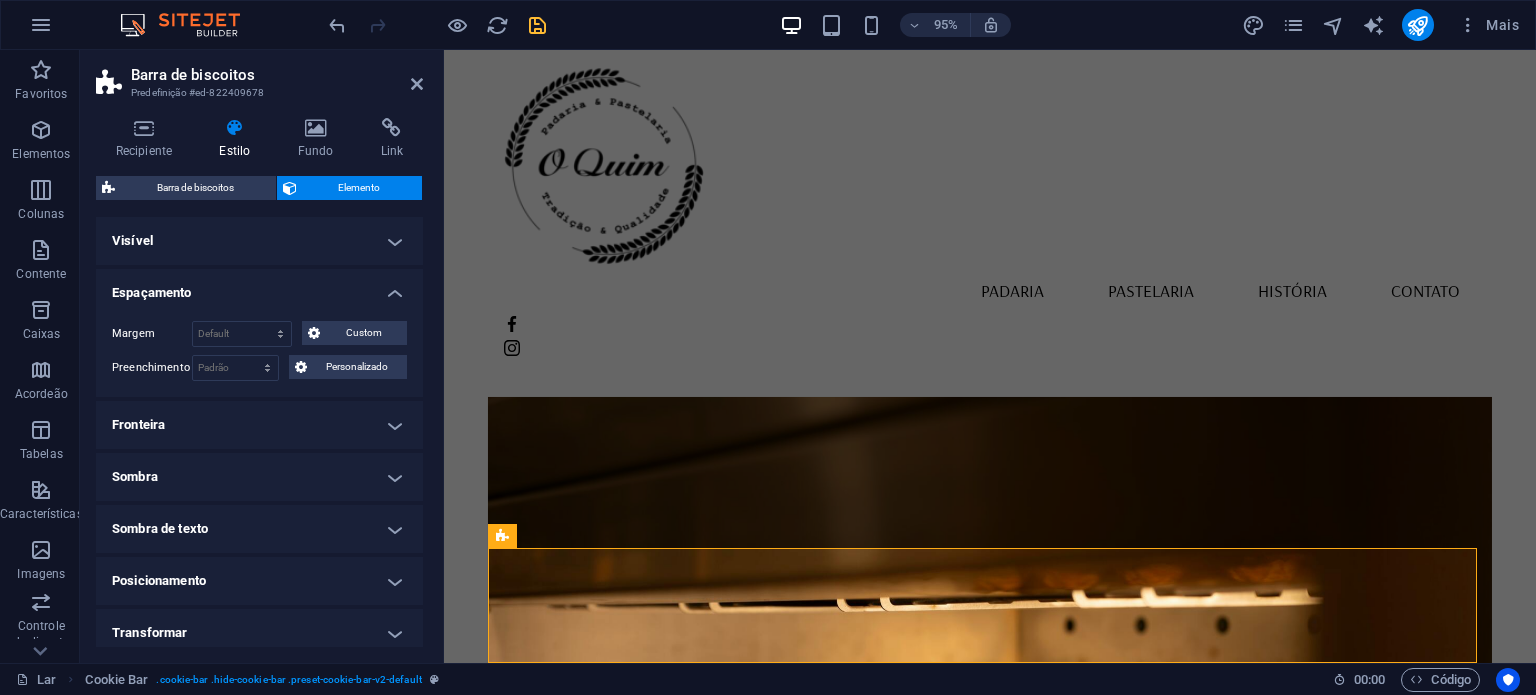click on "Barra de biscoitos" at bounding box center (277, 75) 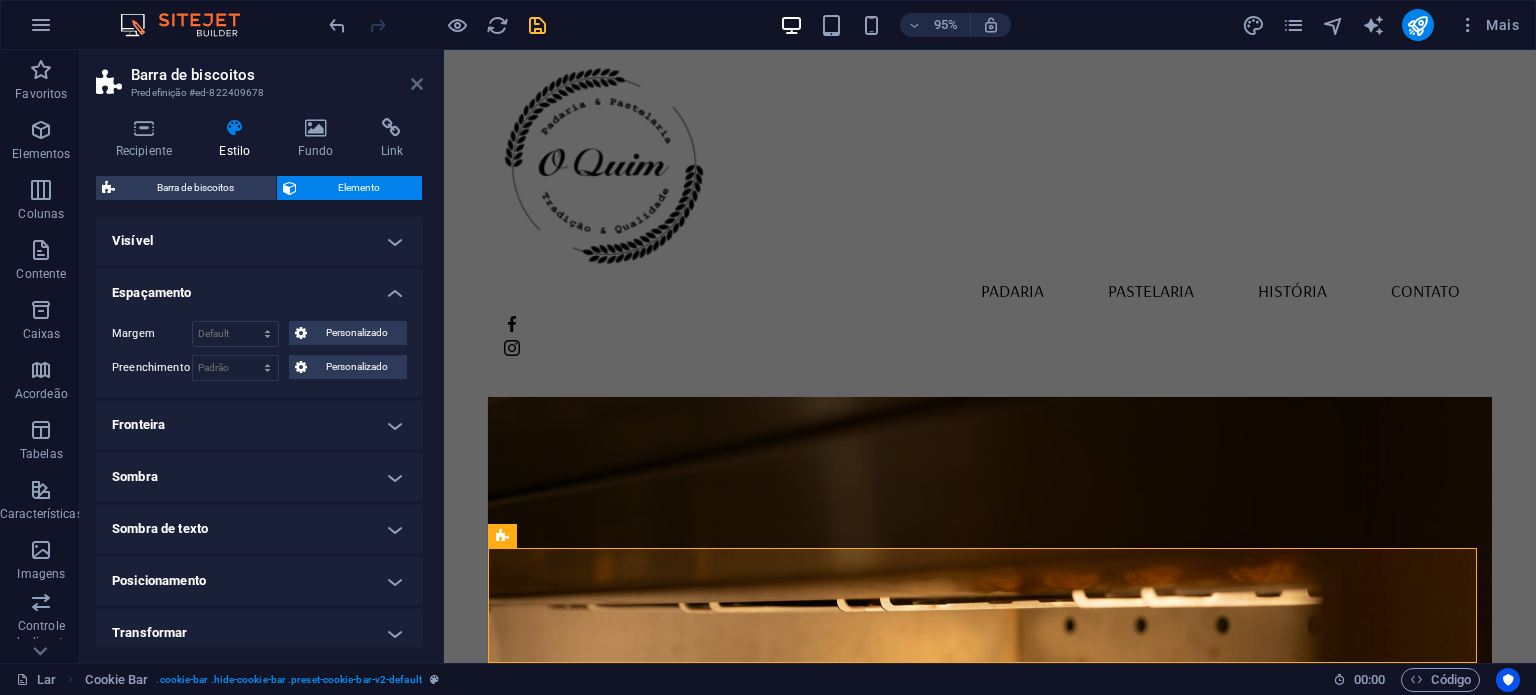 click at bounding box center [417, 84] 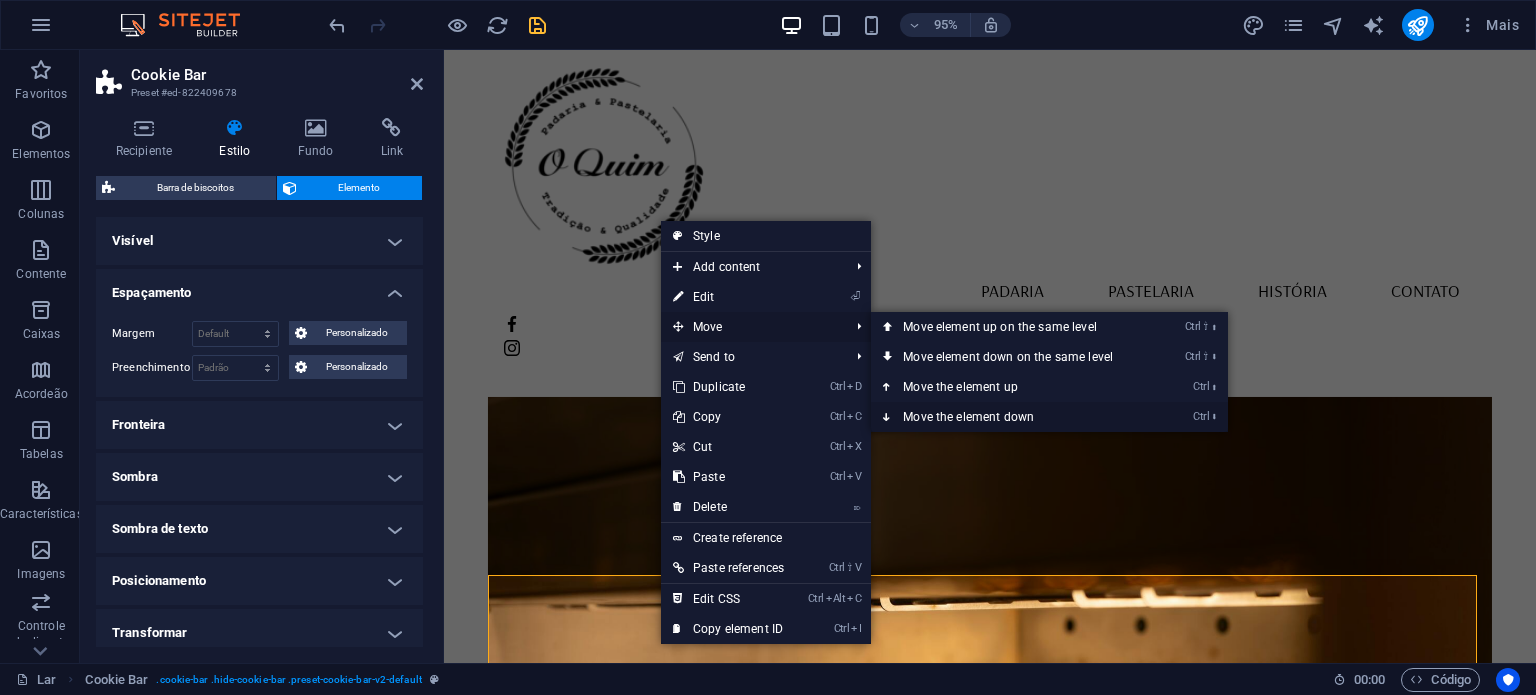 click on "Ctrl ⬇  Move the element down" at bounding box center [1012, 417] 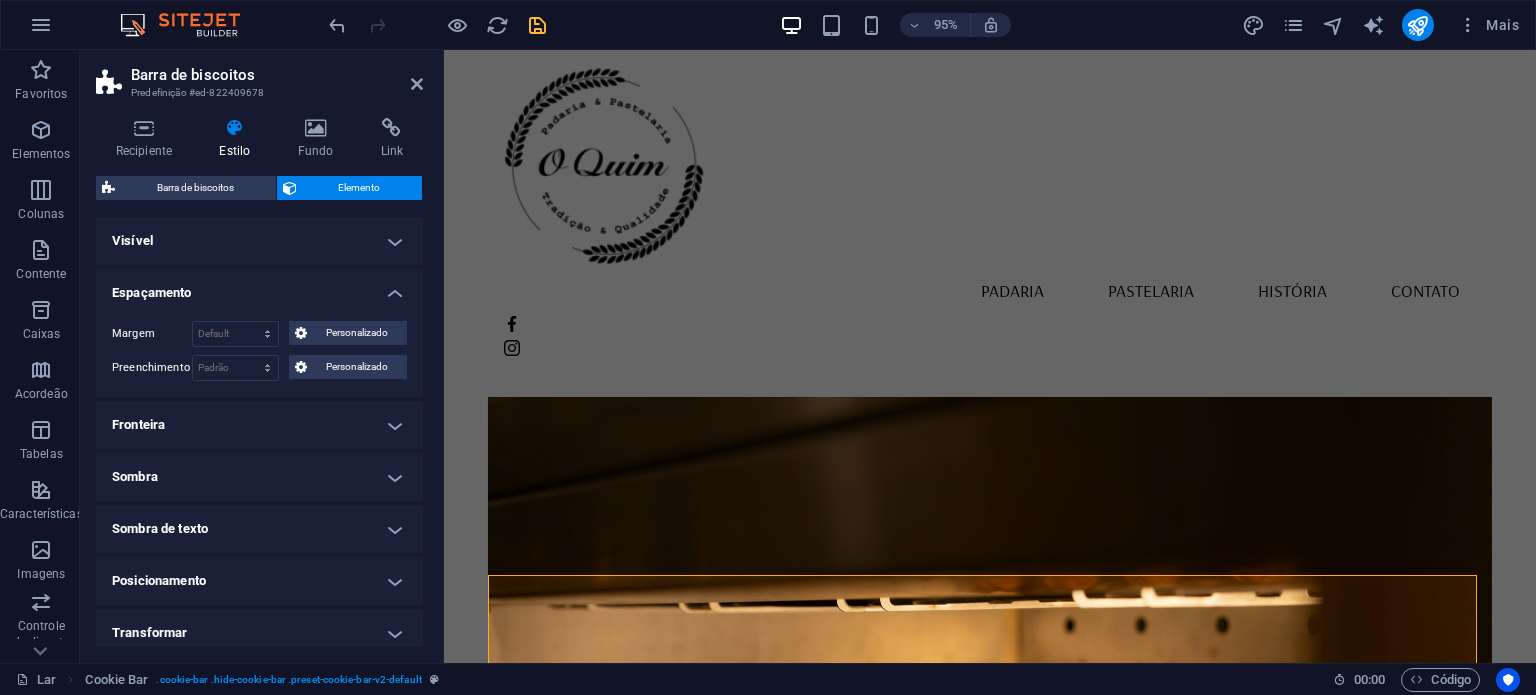 click at bounding box center [537, 25] 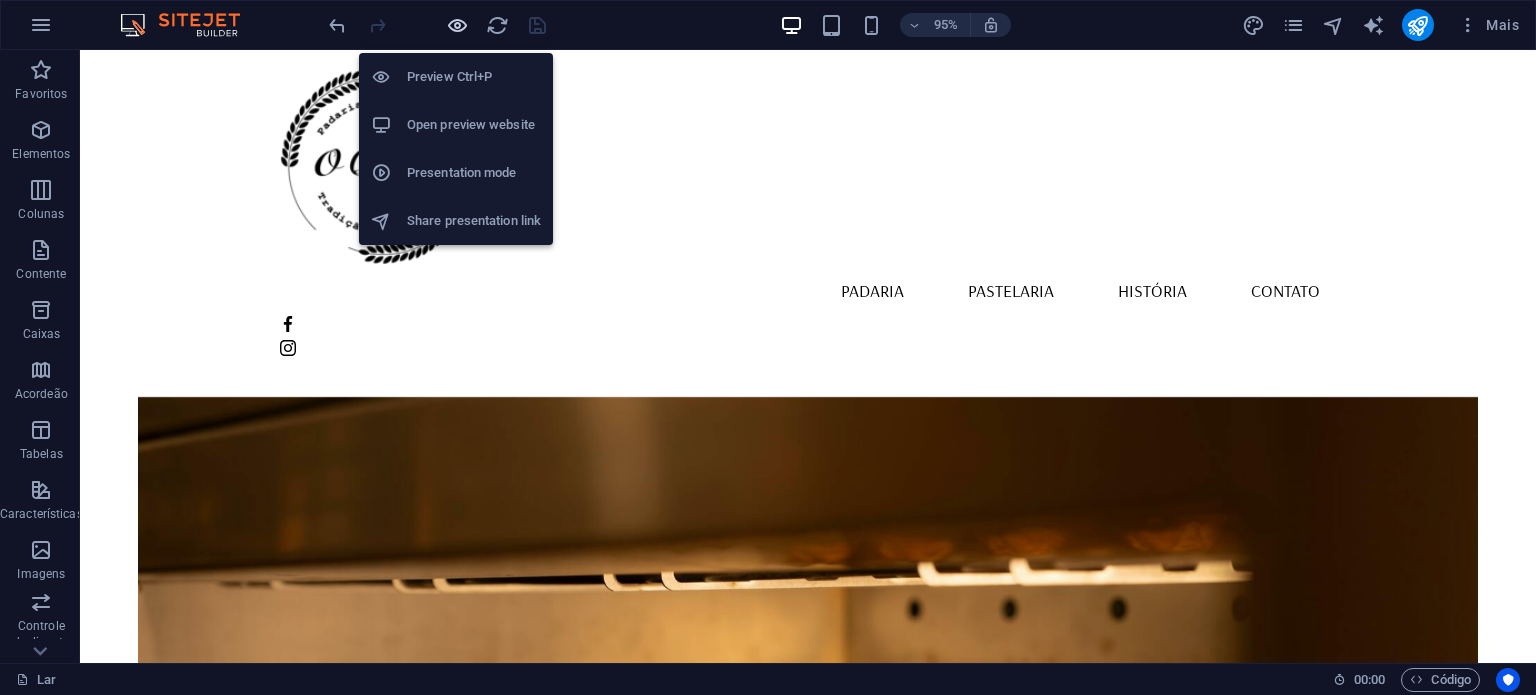 click at bounding box center [457, 25] 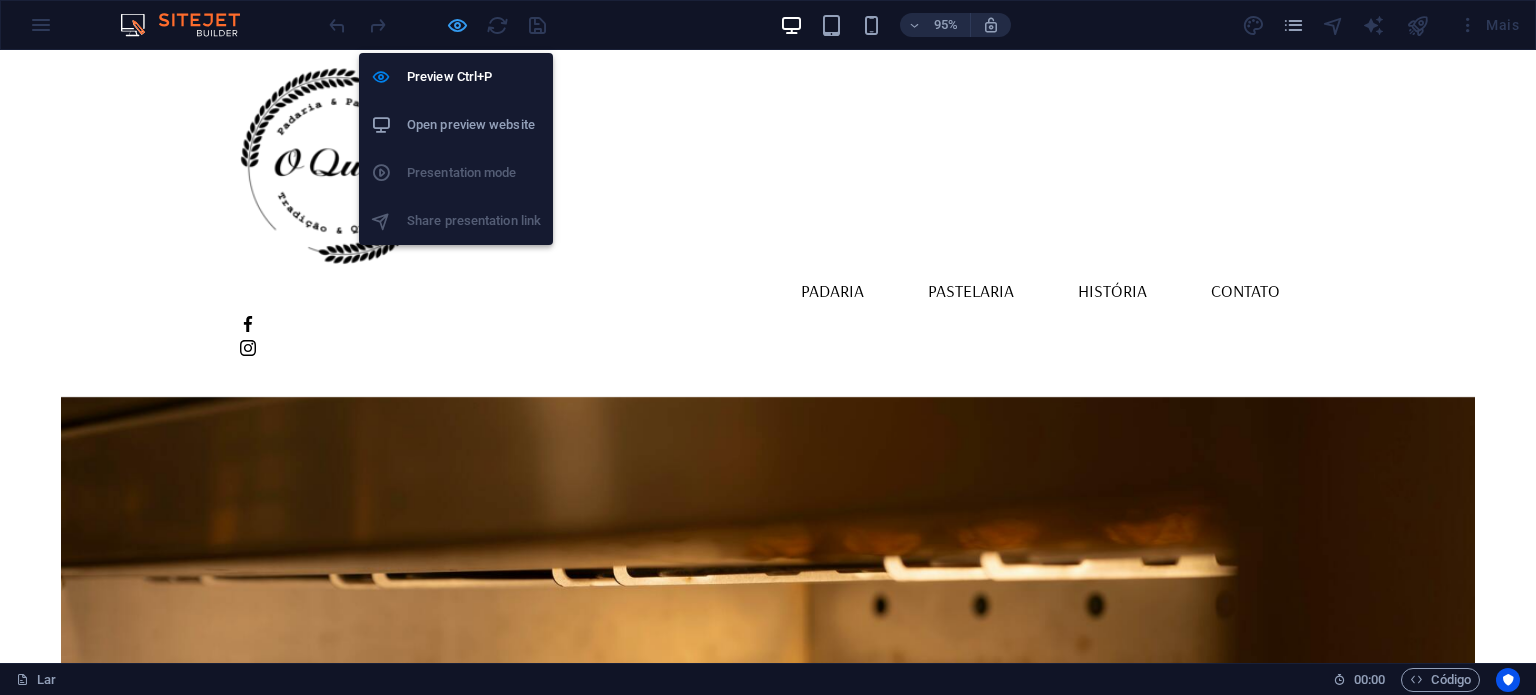 click at bounding box center (457, 25) 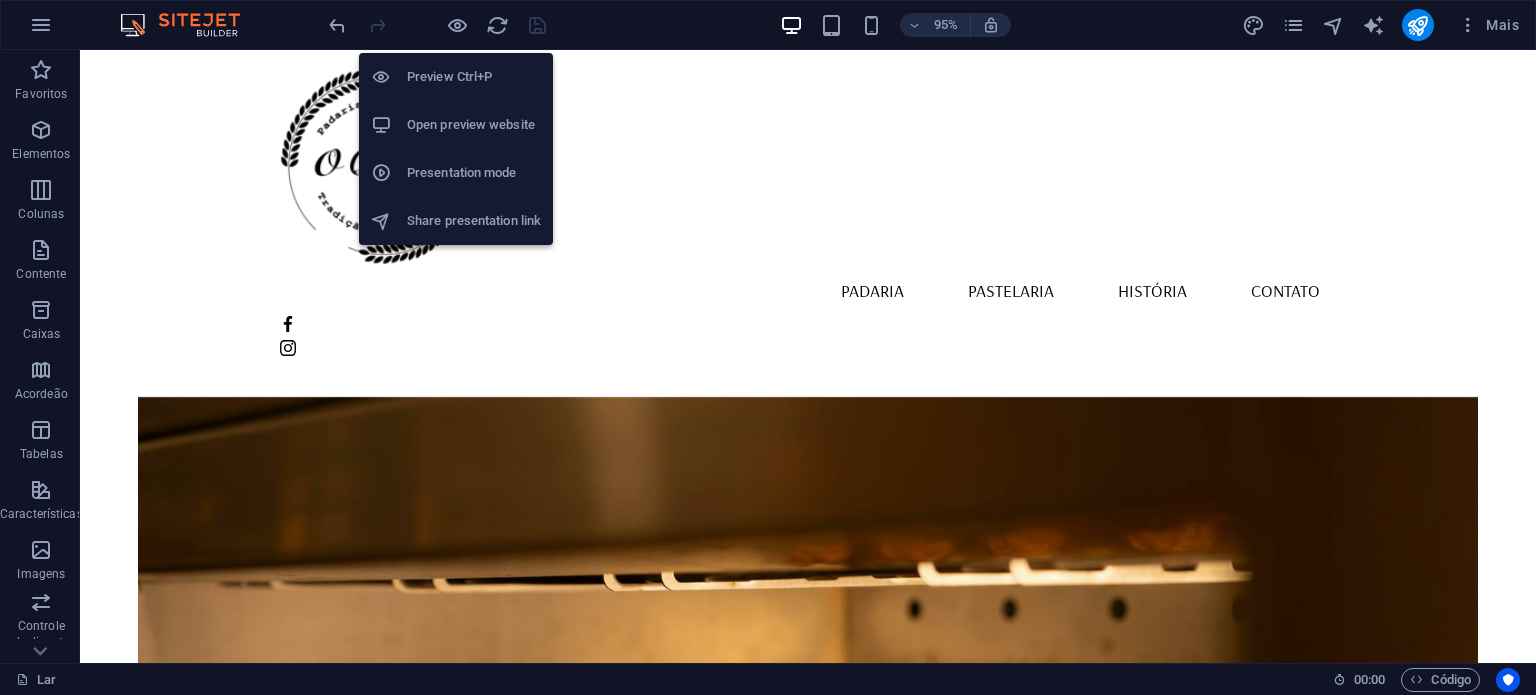 click on "Share presentation link" at bounding box center [474, 221] 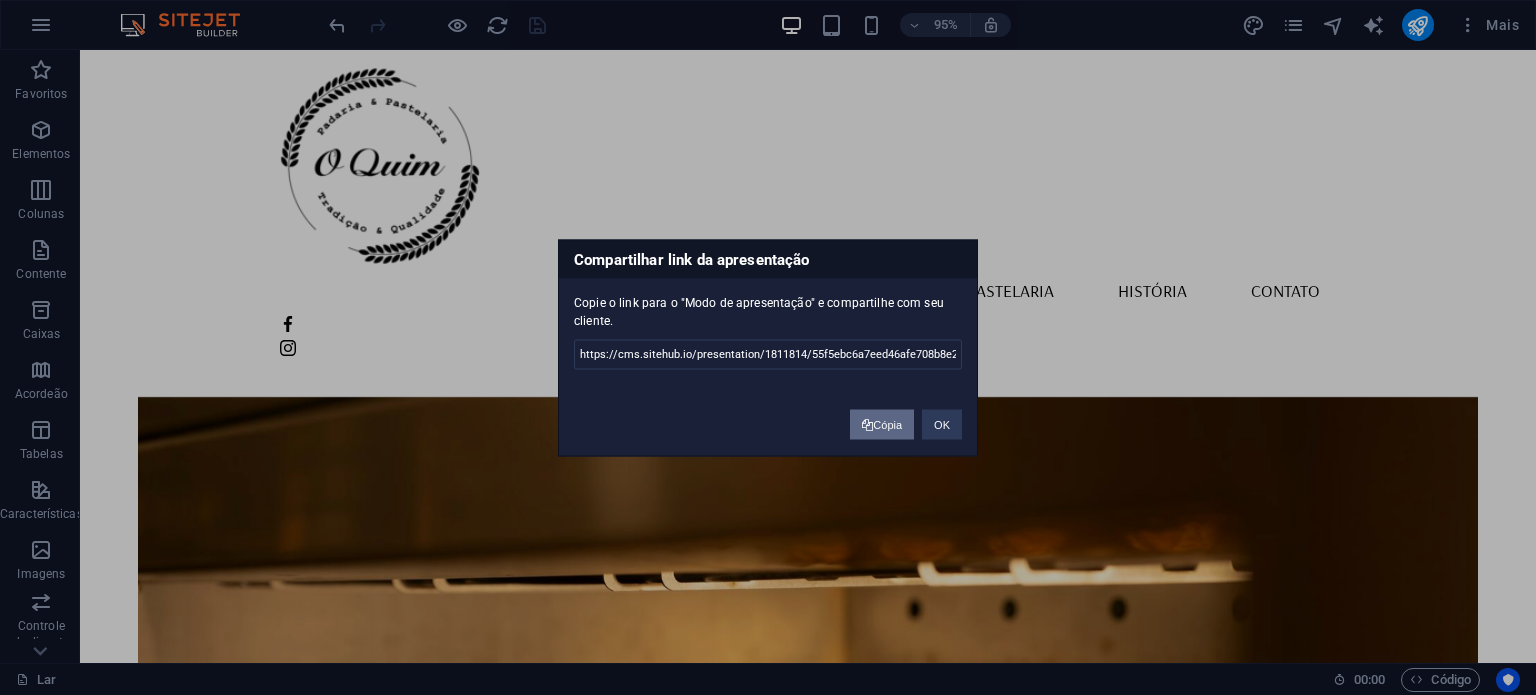 type 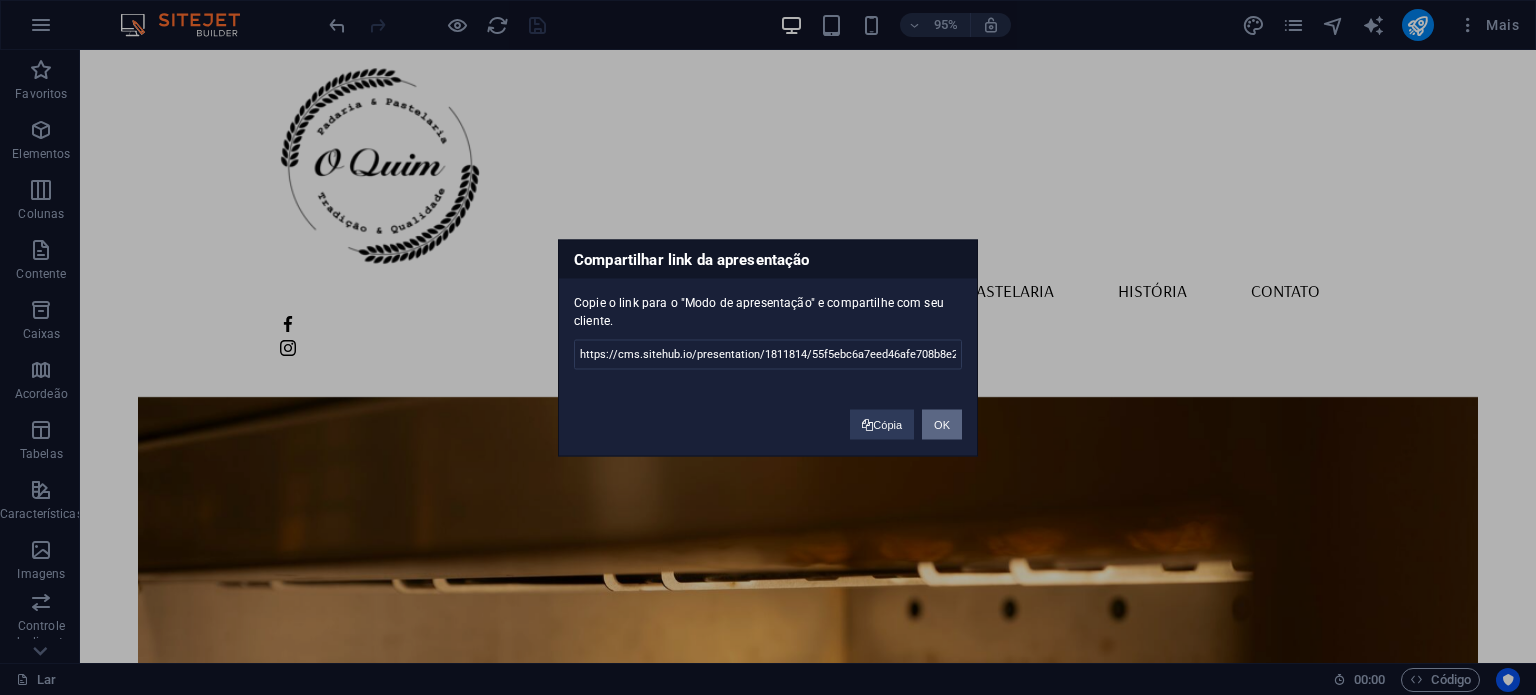 click on "OK" at bounding box center [942, 424] 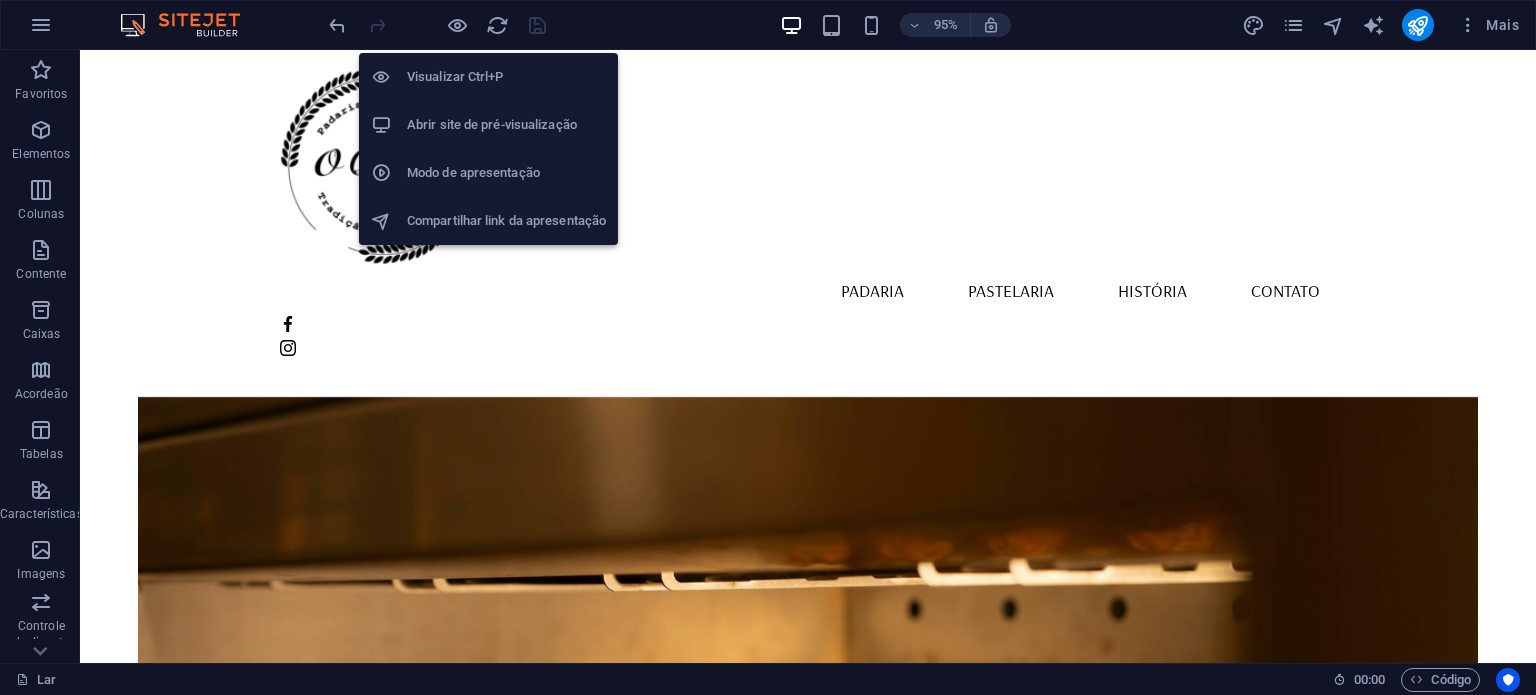 click on "Modo de apresentação" at bounding box center (506, 173) 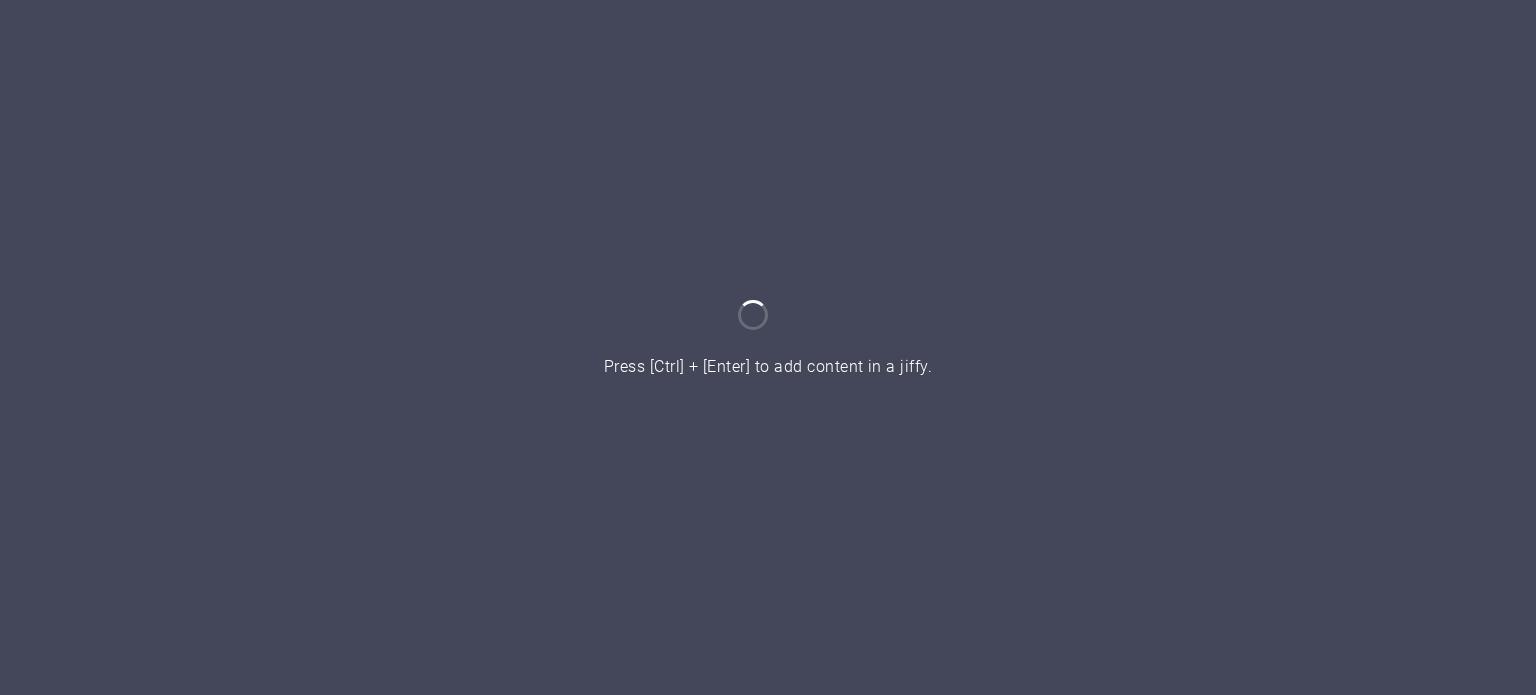scroll, scrollTop: 0, scrollLeft: 0, axis: both 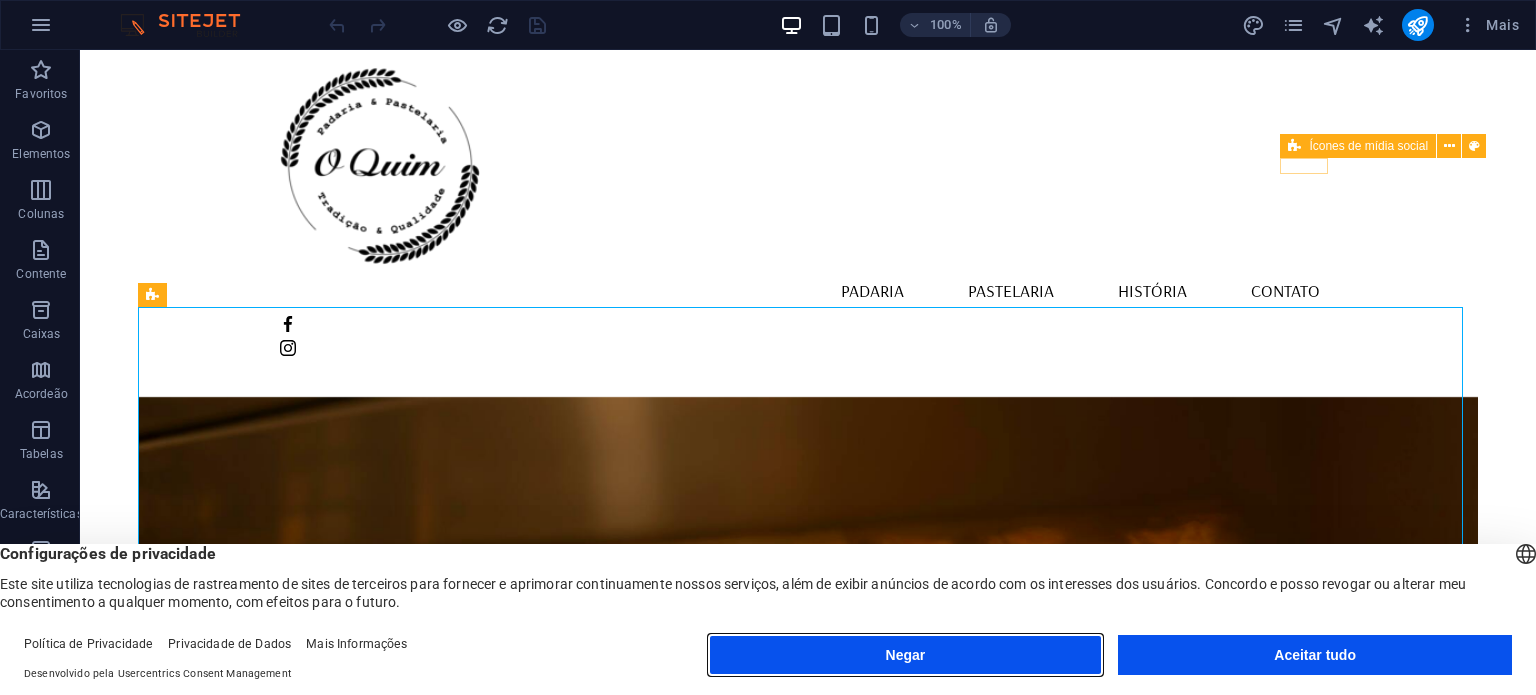 click on "Negar" at bounding box center (906, 655) 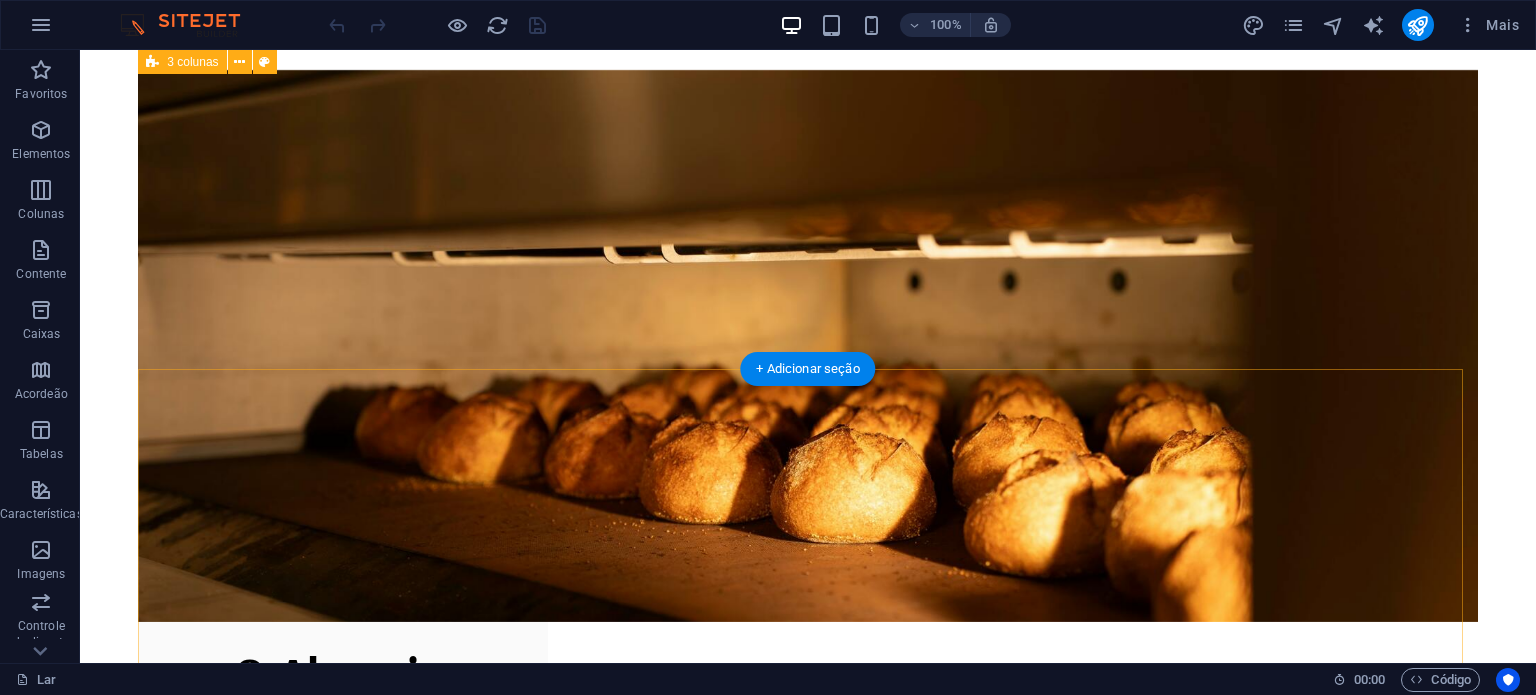 scroll, scrollTop: 0, scrollLeft: 0, axis: both 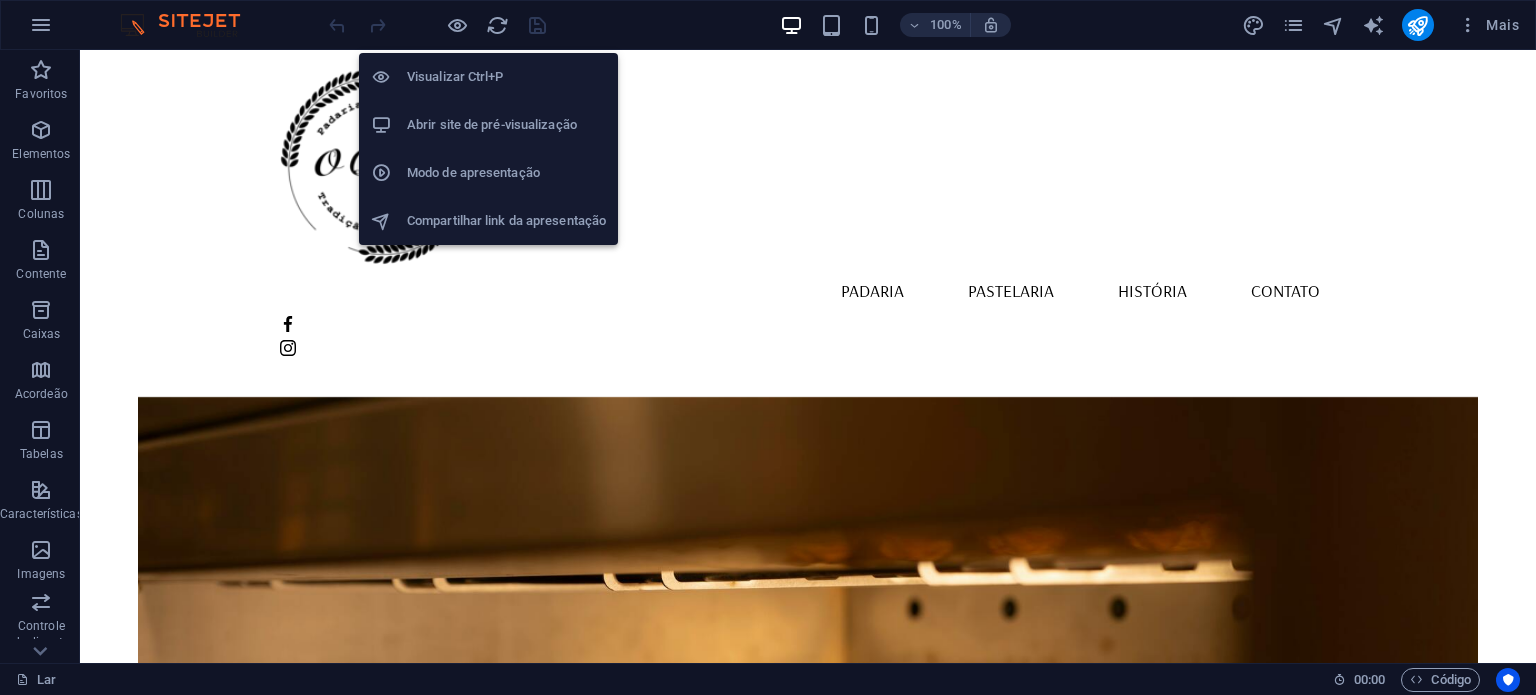click on "Modo de apresentação" at bounding box center [473, 172] 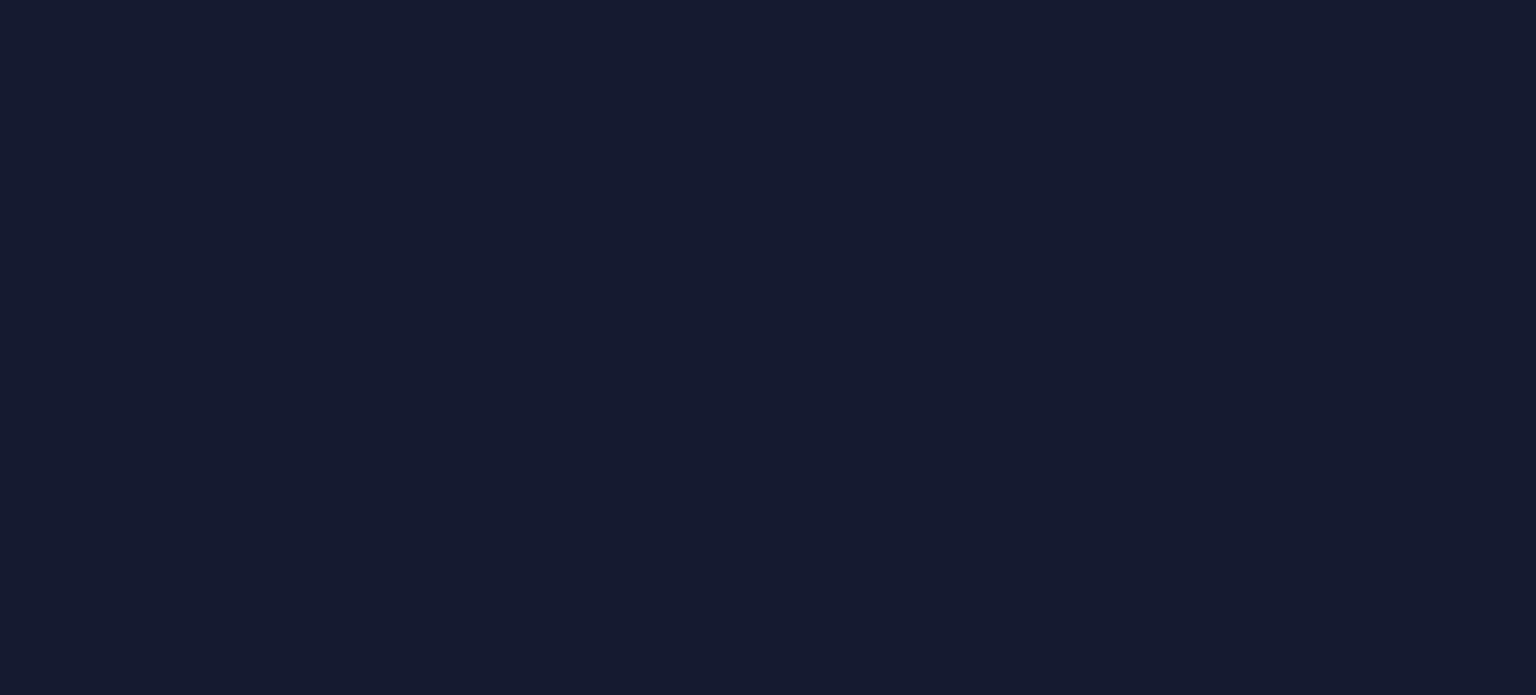 scroll, scrollTop: 0, scrollLeft: 0, axis: both 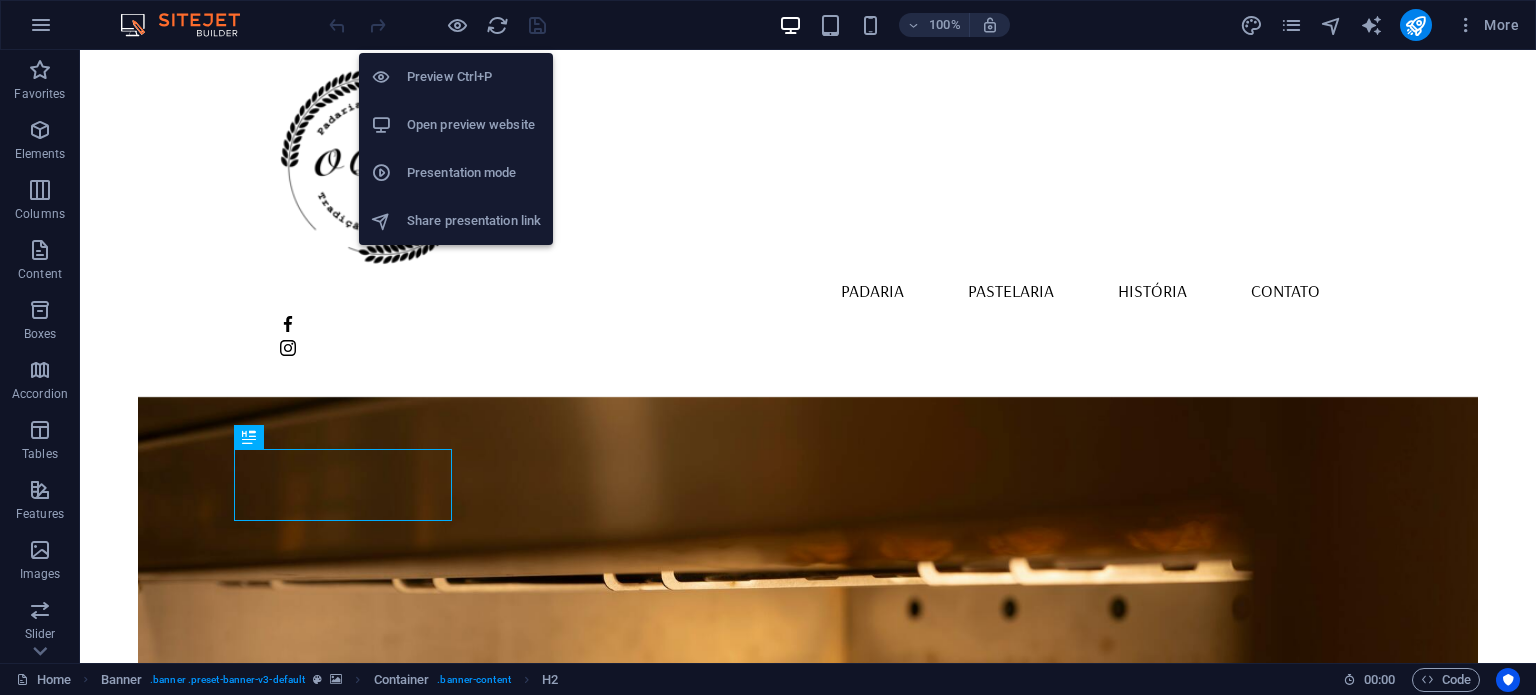 click on "Share presentation link" at bounding box center (474, 221) 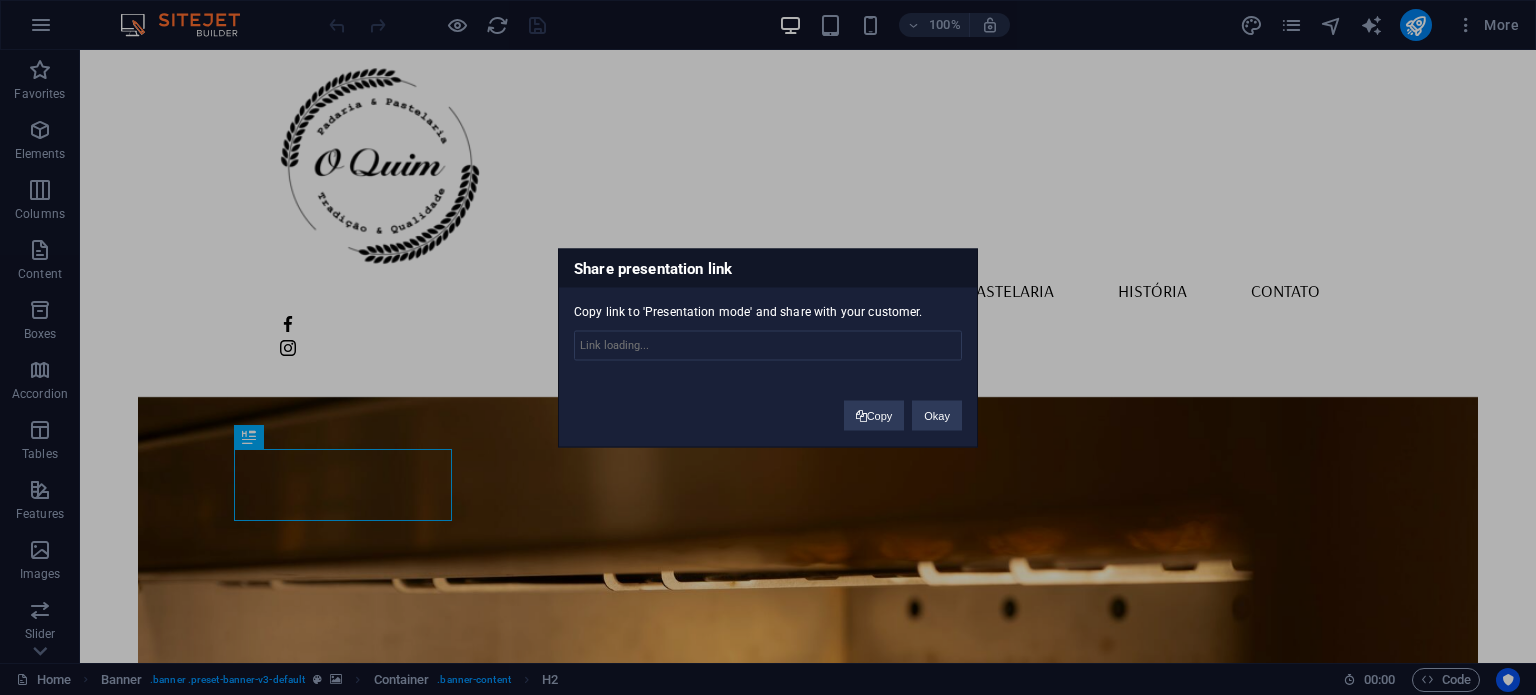 type on "https://cms.sitehub.io/presentation/1811814/55f5ebc6a7eed46afe708b8e2bd59179a678e3e81d70852d17cd681363ce4fcc" 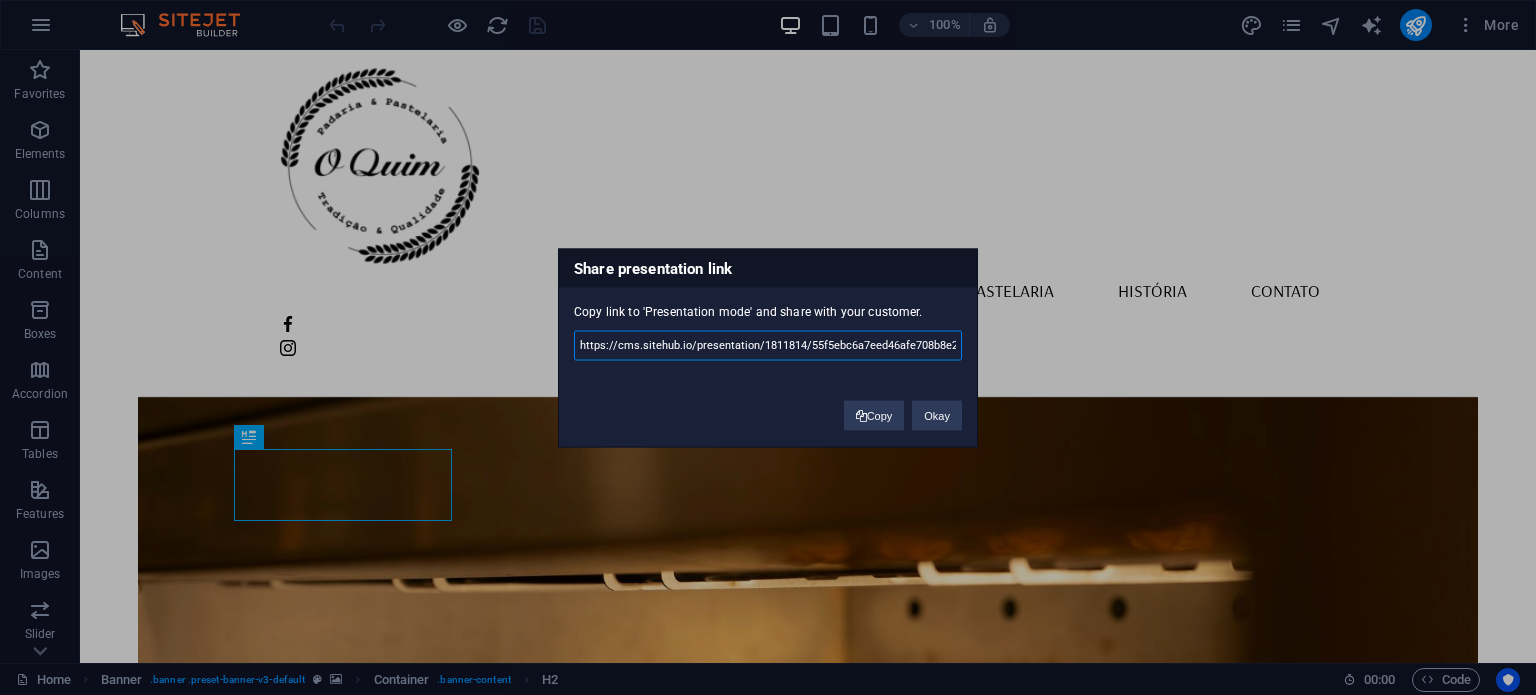 click on "https://cms.sitehub.io/presentation/1811814/55f5ebc6a7eed46afe708b8e2bd59179a678e3e81d70852d17cd681363ce4fcc" at bounding box center [768, 345] 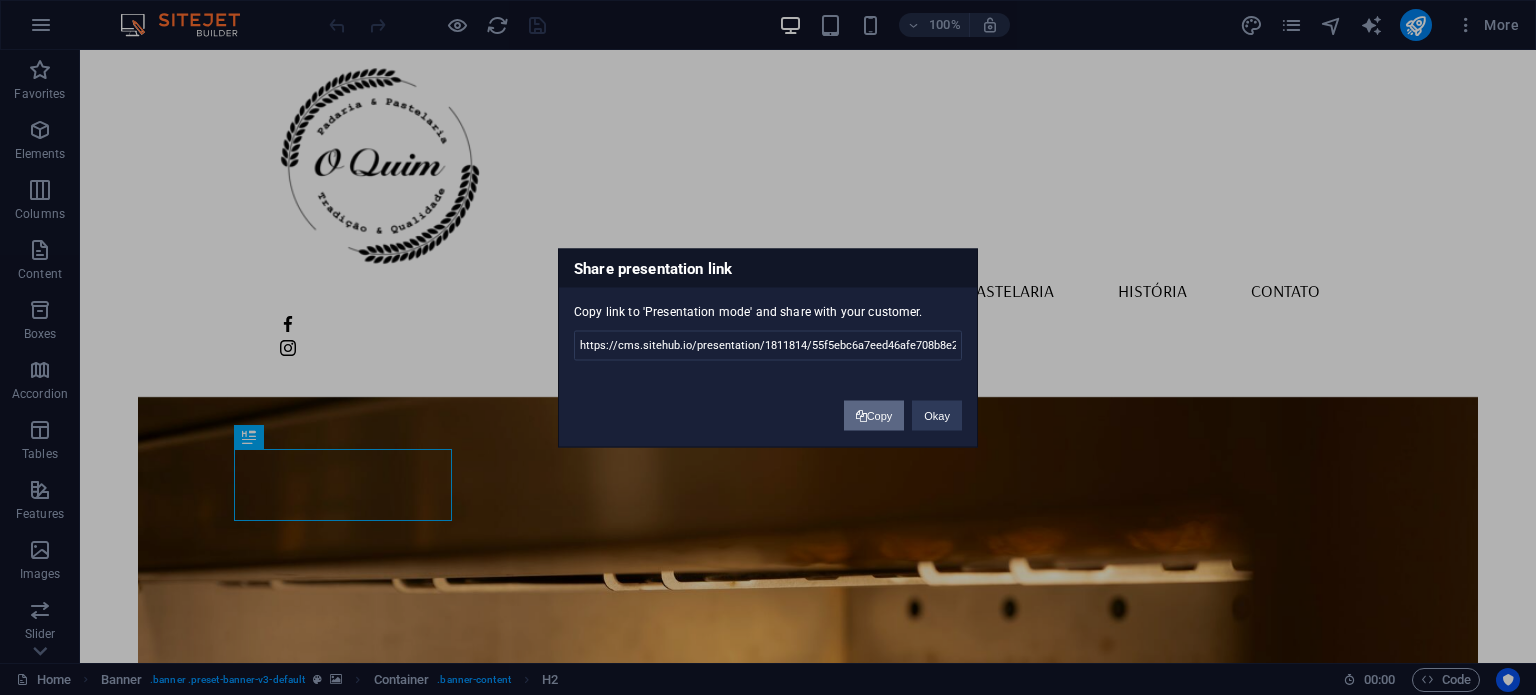 click on "Copy" at bounding box center [874, 415] 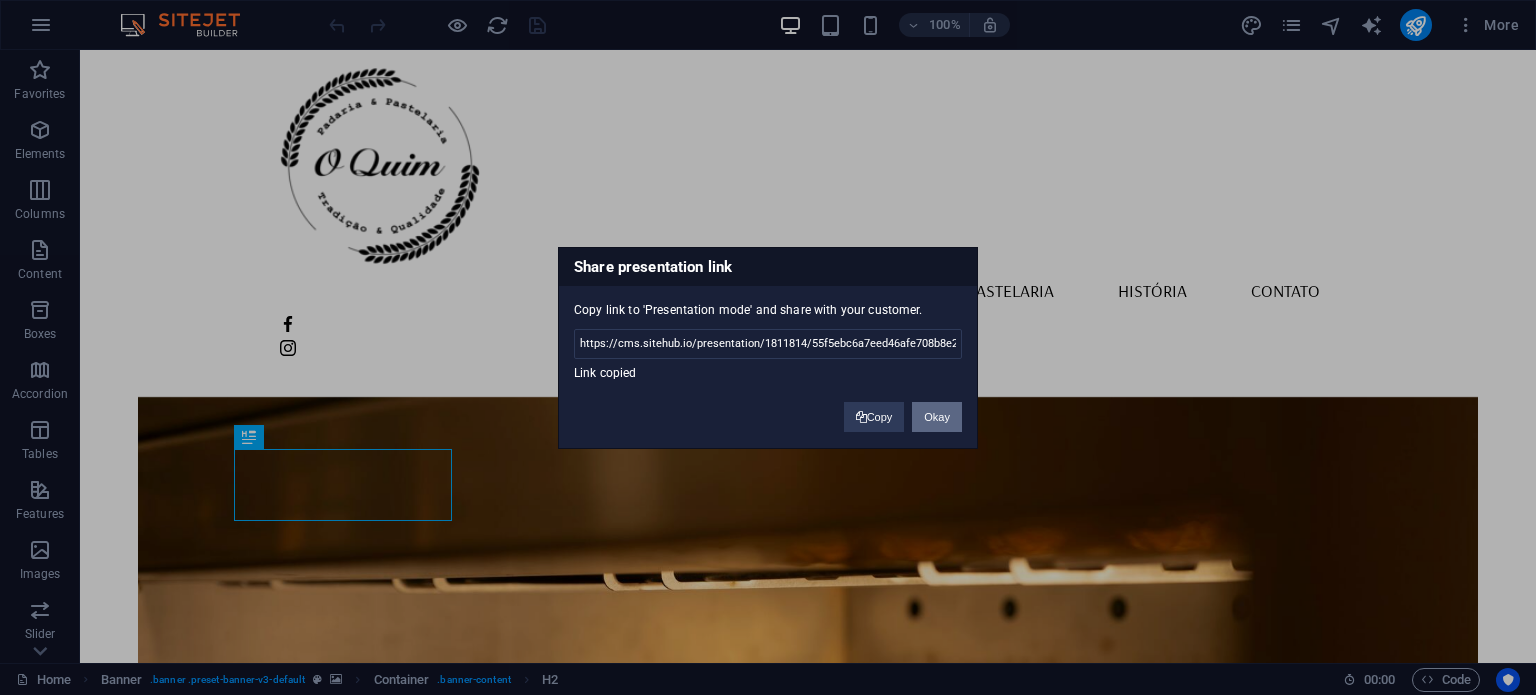 click on "Okay" at bounding box center [937, 417] 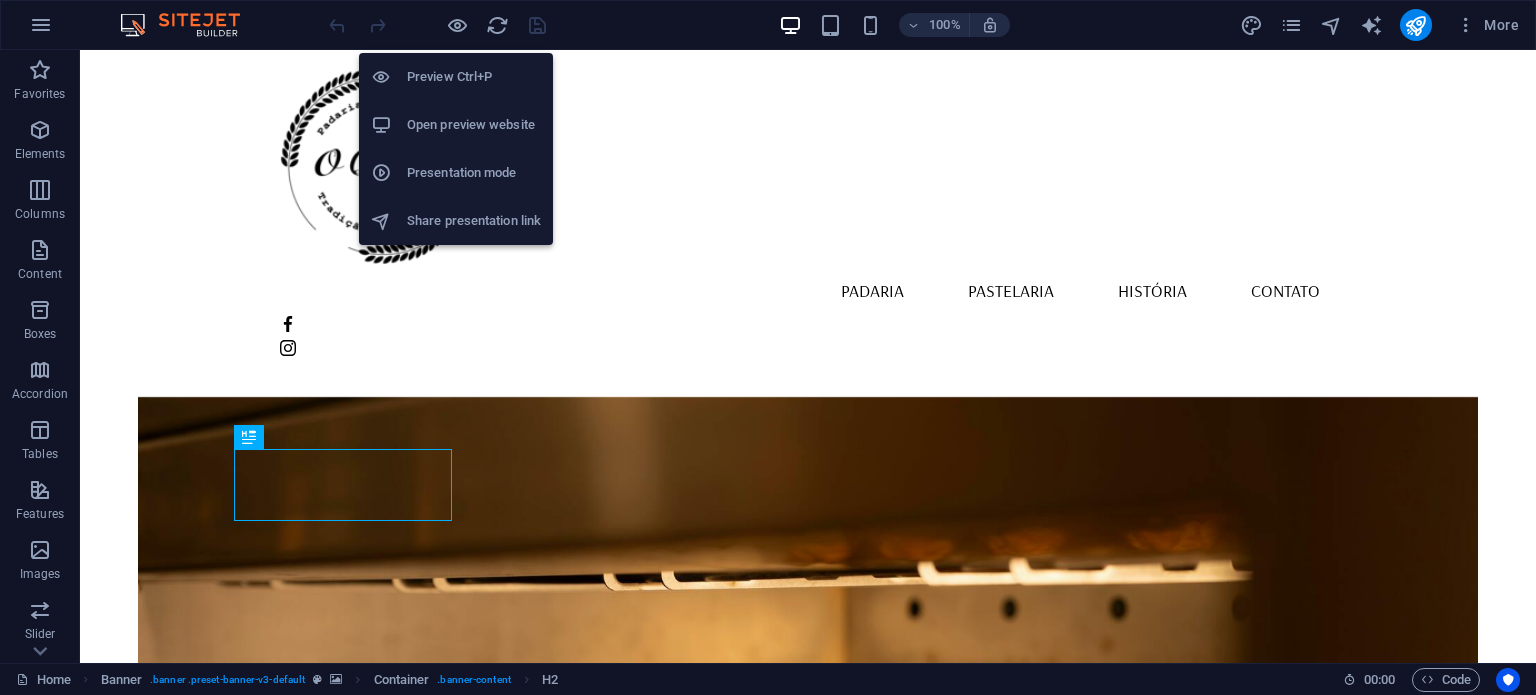 click on "Share presentation link" at bounding box center (474, 221) 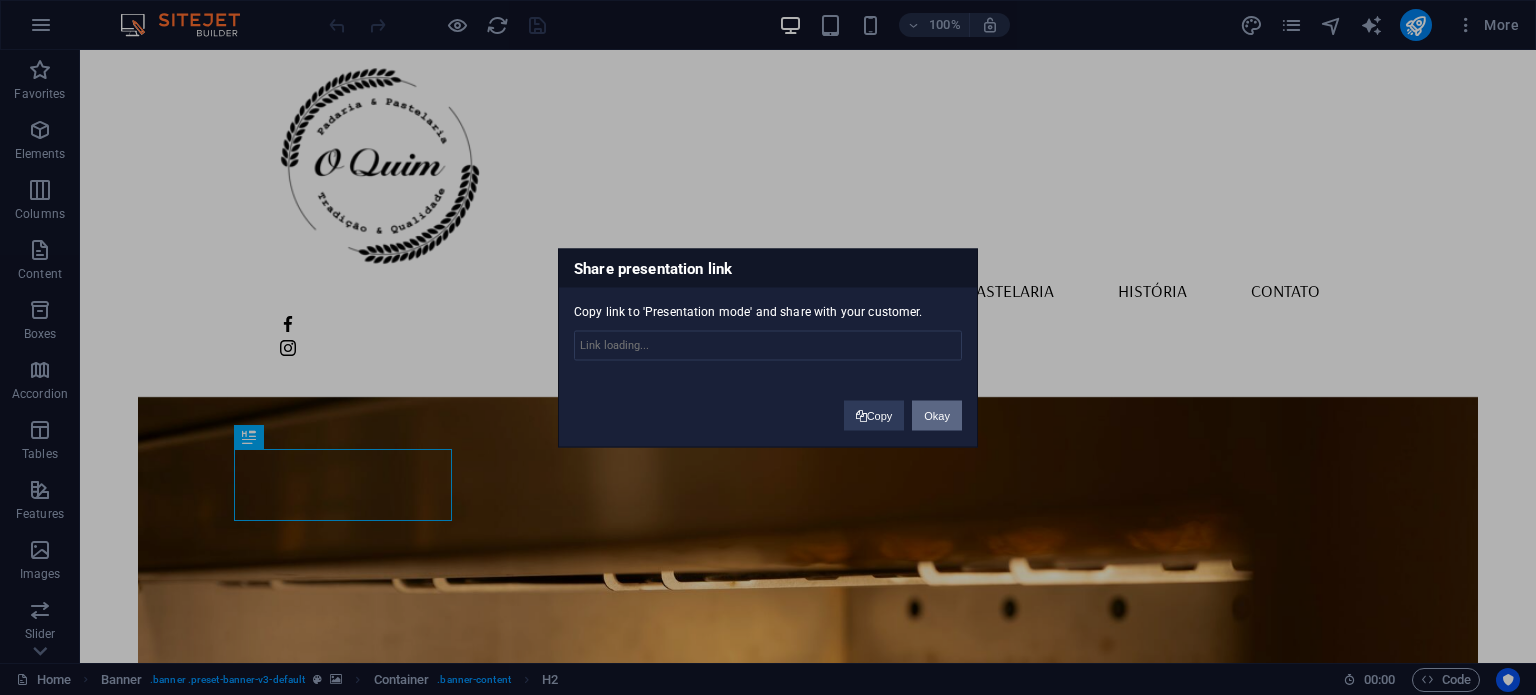 type on "https://cms.sitehub.io/presentation/1811814/55f5ebc6a7eed46afe708b8e2bd59179a678e3e81d70852d17cd681363ce4fcc" 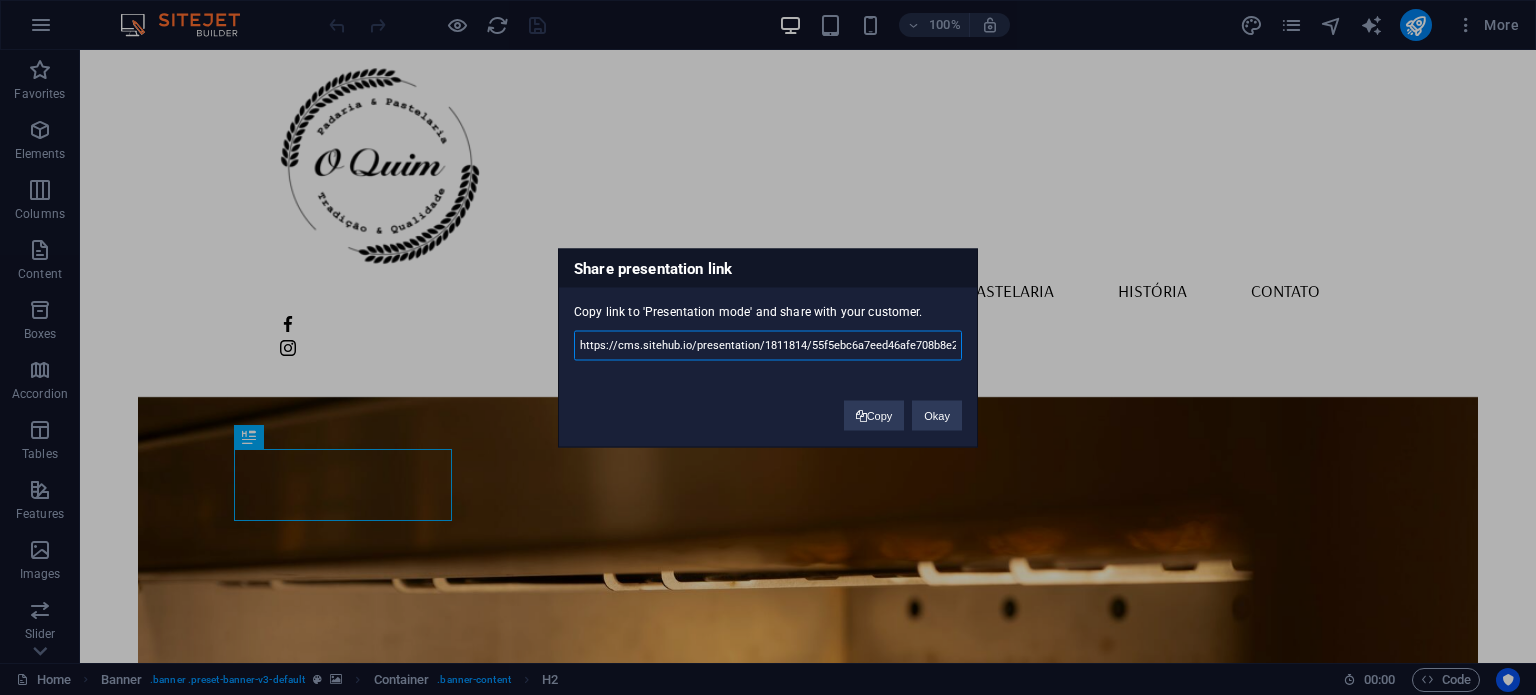 drag, startPoint x: 883, startPoint y: 413, endPoint x: 830, endPoint y: 355, distance: 78.56844 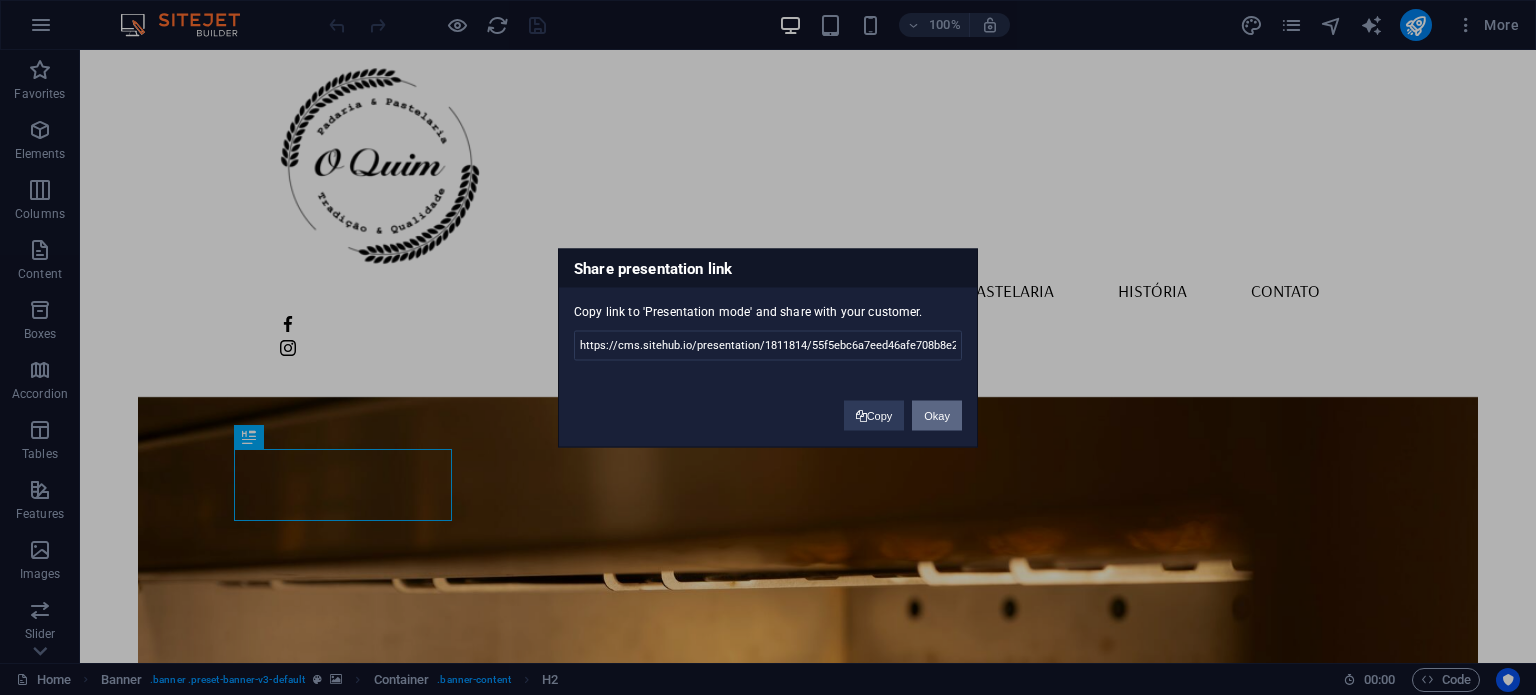 click on "Okay" at bounding box center [937, 415] 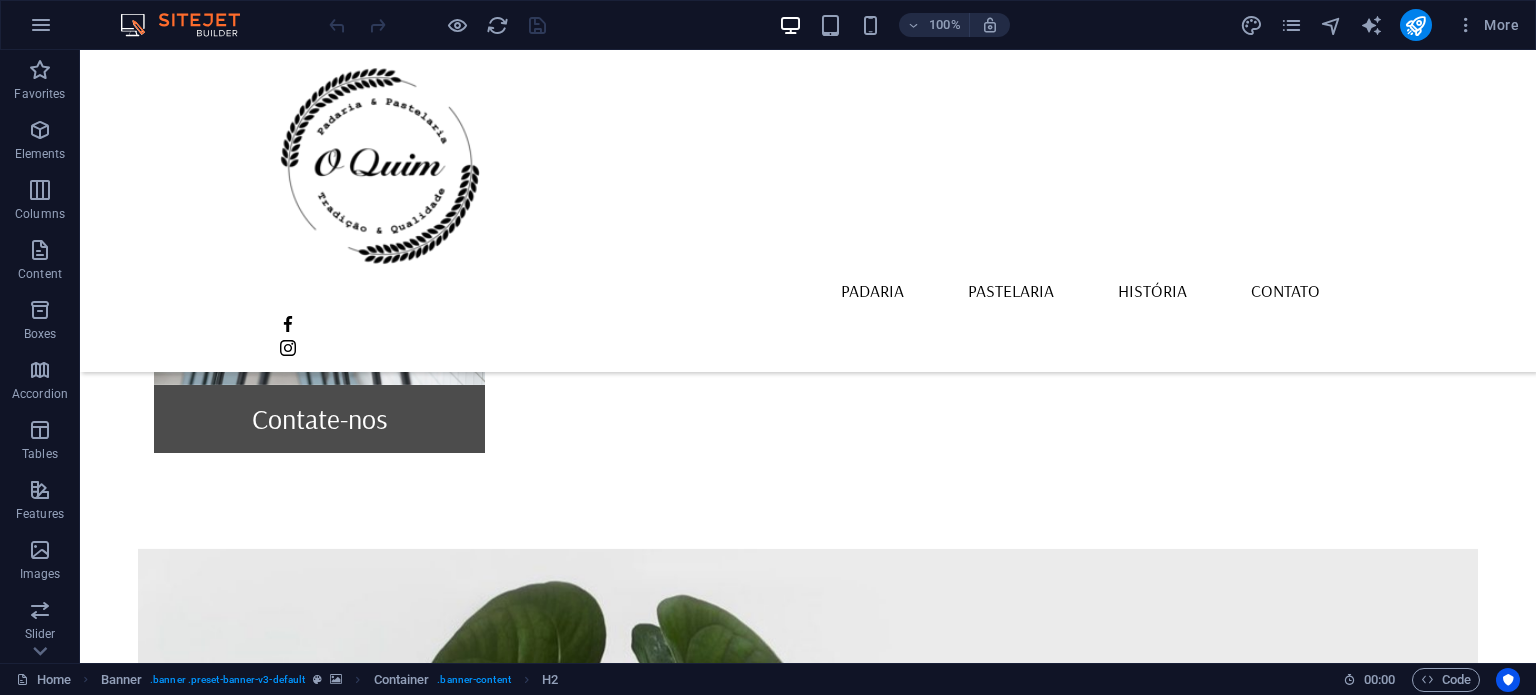 scroll, scrollTop: 2116, scrollLeft: 0, axis: vertical 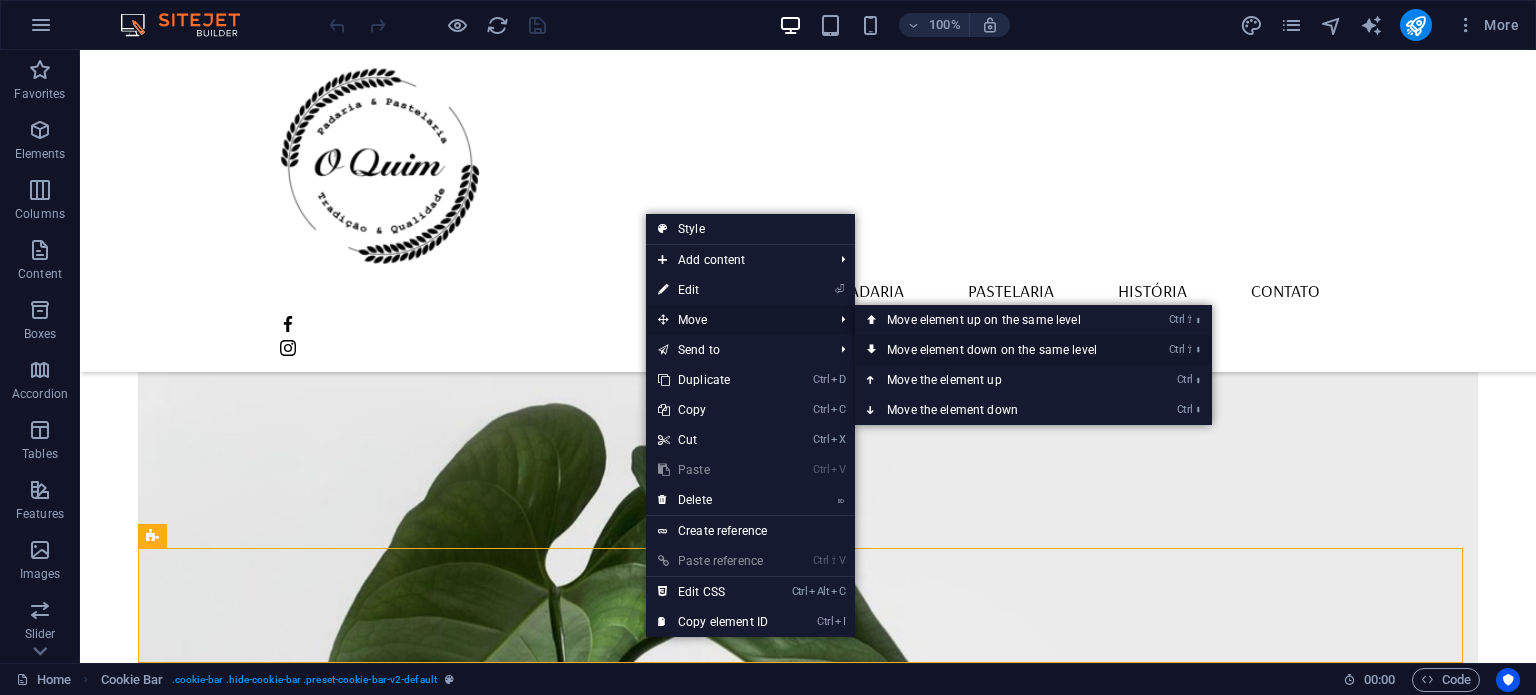 click on "Ctrl ⇧ ⬇  Move element down on the same level" at bounding box center (996, 350) 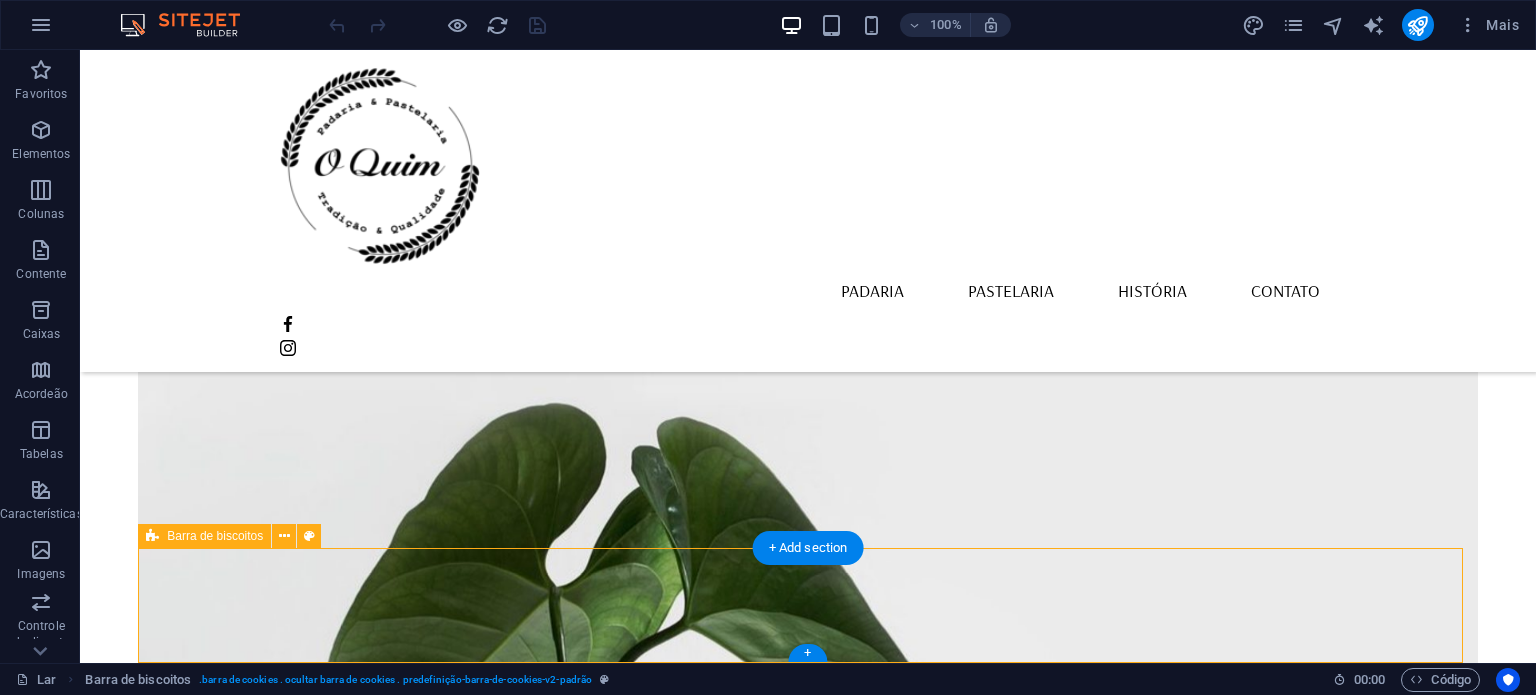 click on "Selecione  "Aceitar tudo" para concordar com o uso de cookies e tecnologias semelhantes para aprimorar a navegação, a segurança, a análise dos dados e a personalização. Selecione "Gerenciar cookies" para mais opções ou para não participar. Saber mais OK" at bounding box center [808, 2535] 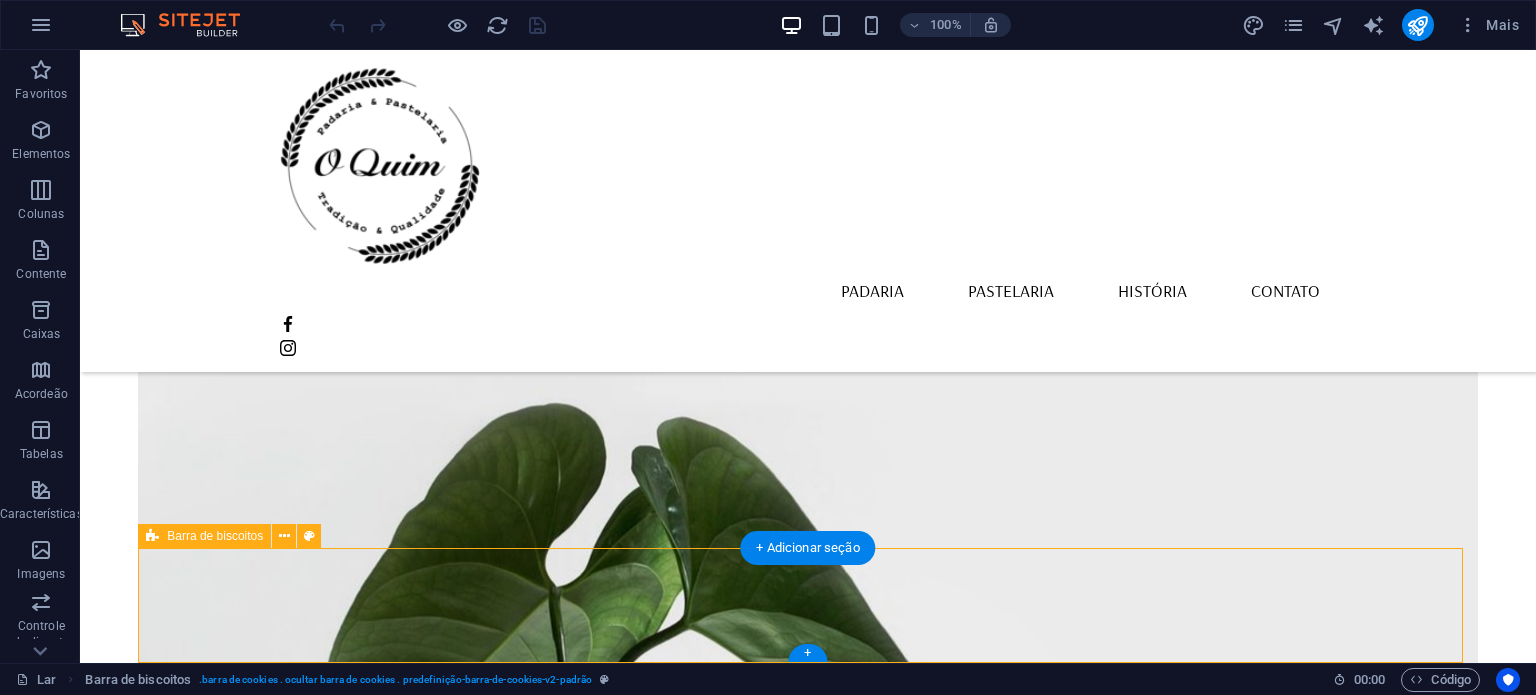click on "Selecione  "Aceitar tudo" para concordar com o uso de cookies e tecnologias semelhantes para aprimorar a navegação, a segurança, a análise dos dados e a personalização. Selecione "Gerenciar cookies" para mais opções ou para não participar. Saber mais OK" at bounding box center [808, 2535] 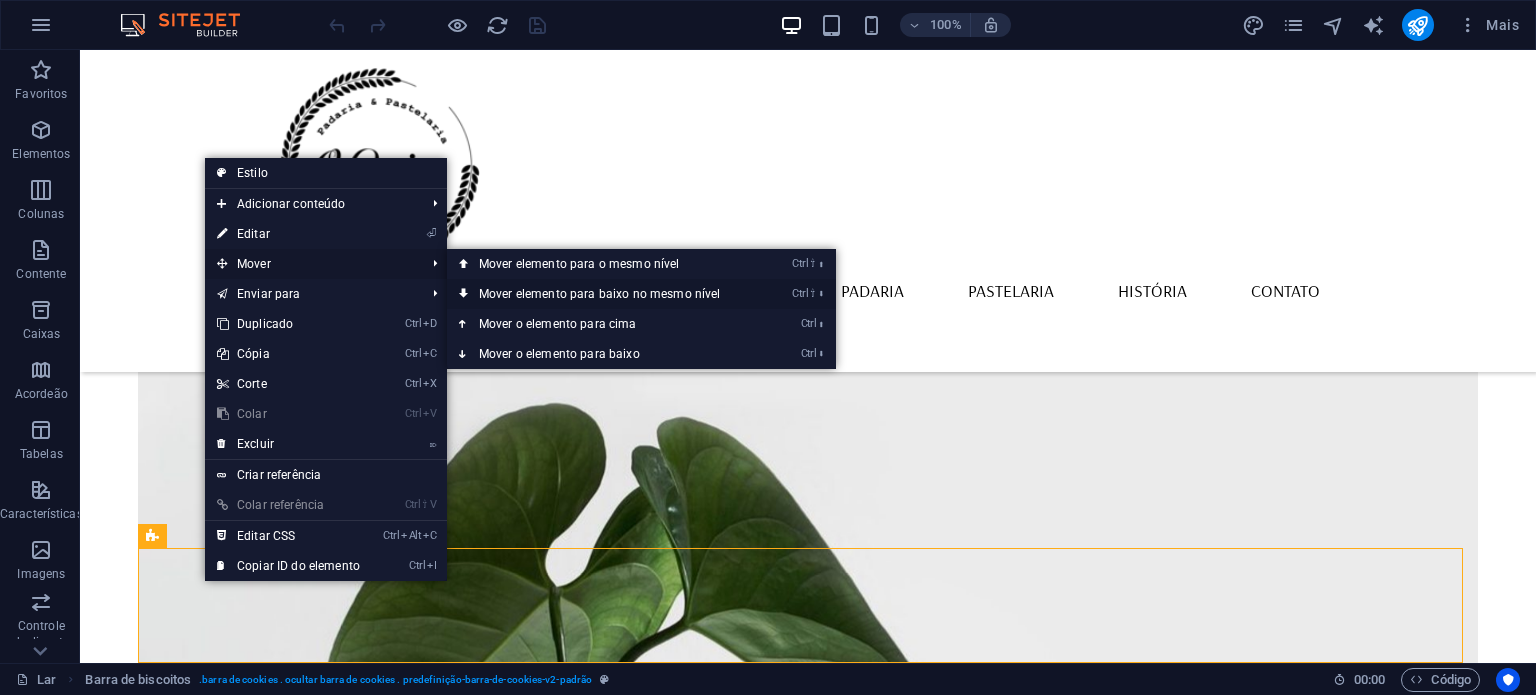 click on "Mover elemento para baixo no mesmo nível" at bounding box center (600, 294) 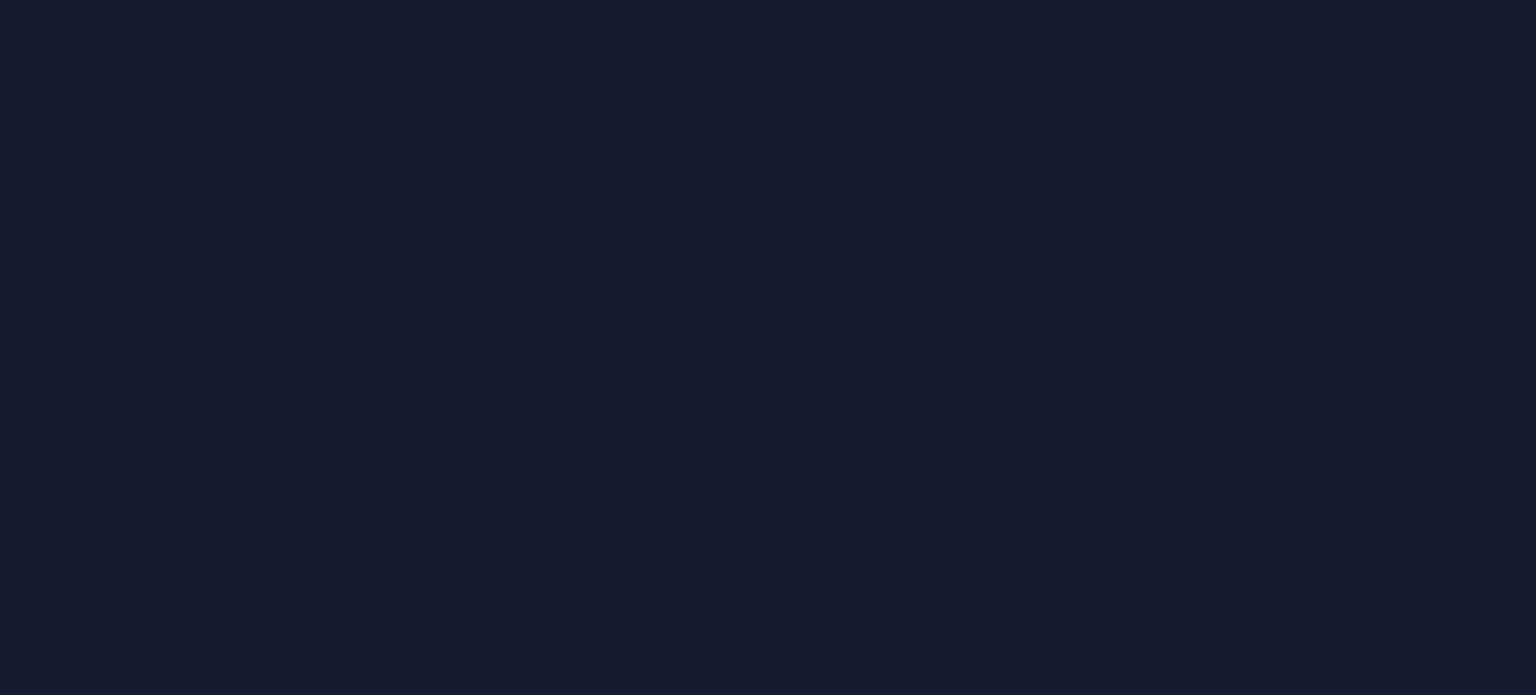scroll, scrollTop: 0, scrollLeft: 0, axis: both 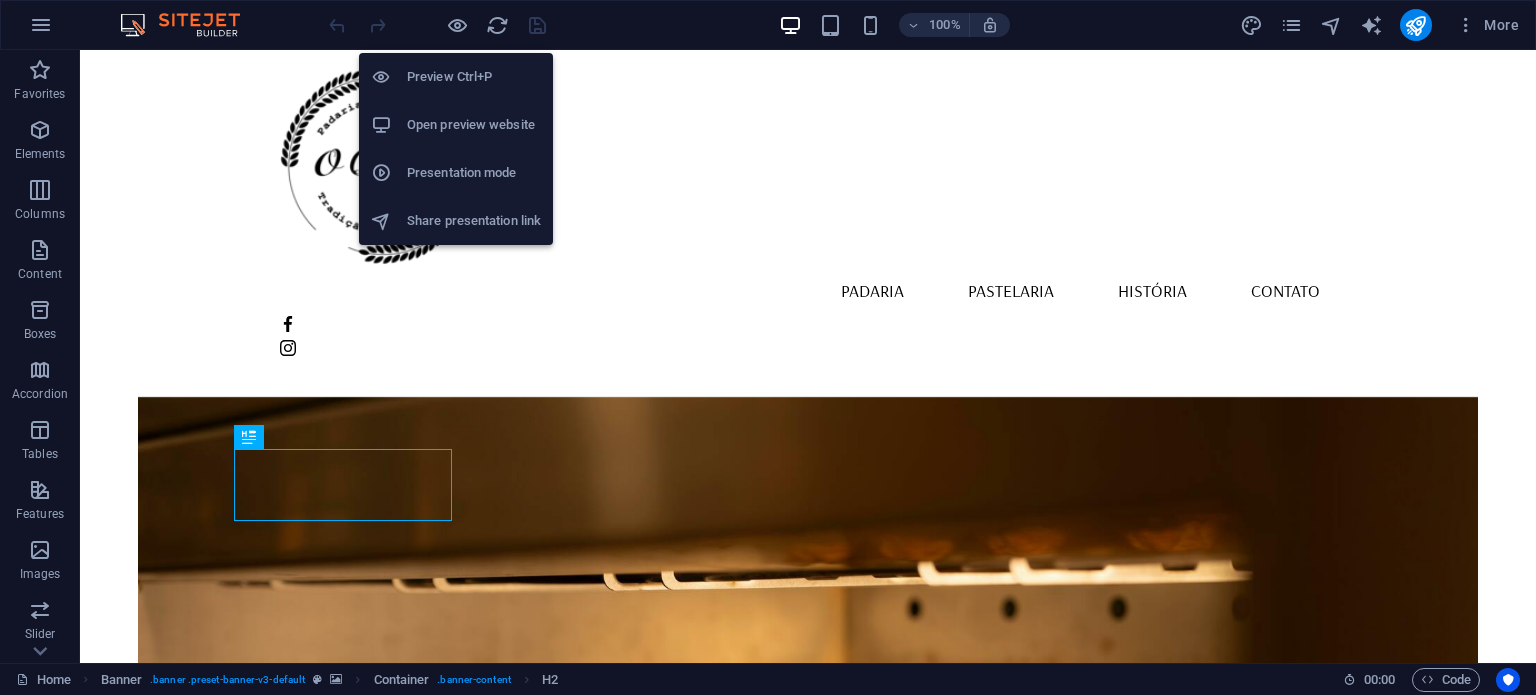 click on "Presentation mode" at bounding box center [474, 173] 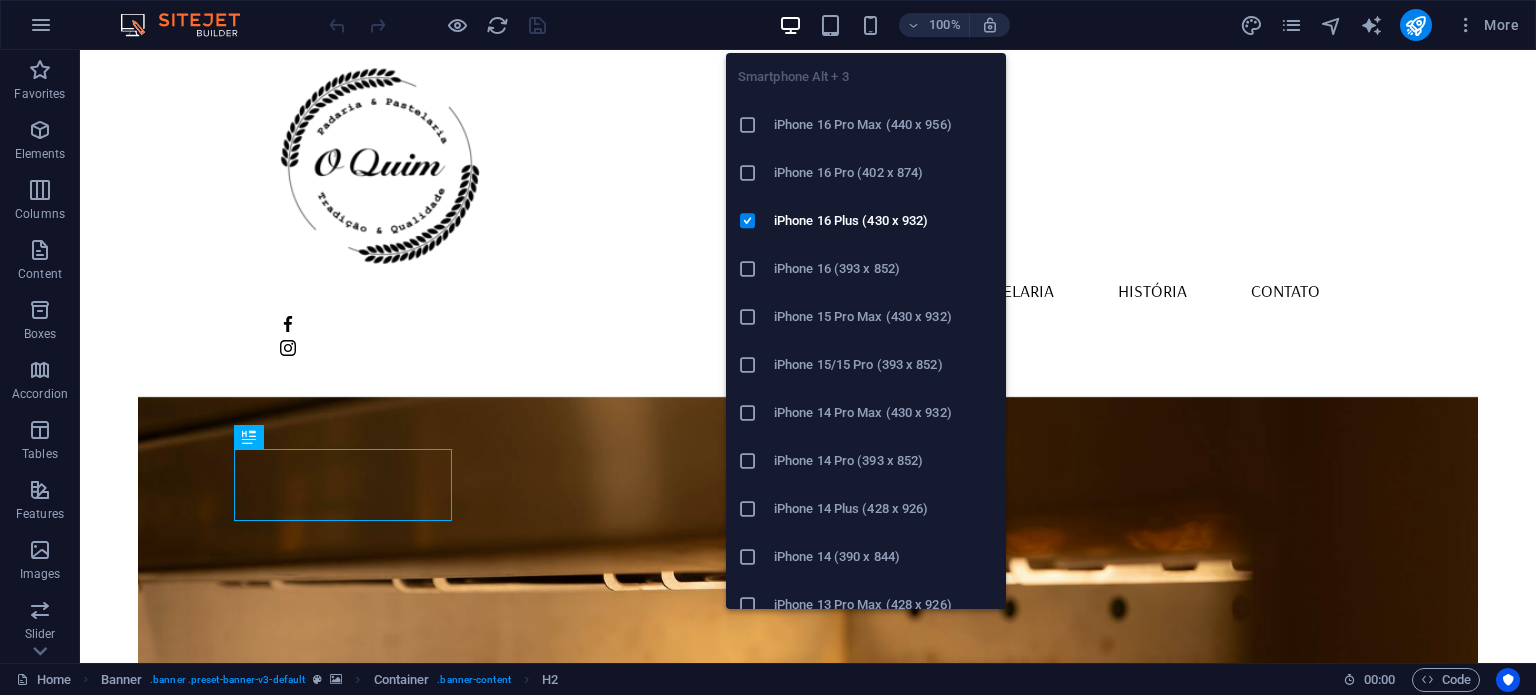 drag, startPoint x: 884, startPoint y: 122, endPoint x: 296, endPoint y: 63, distance: 590.95264 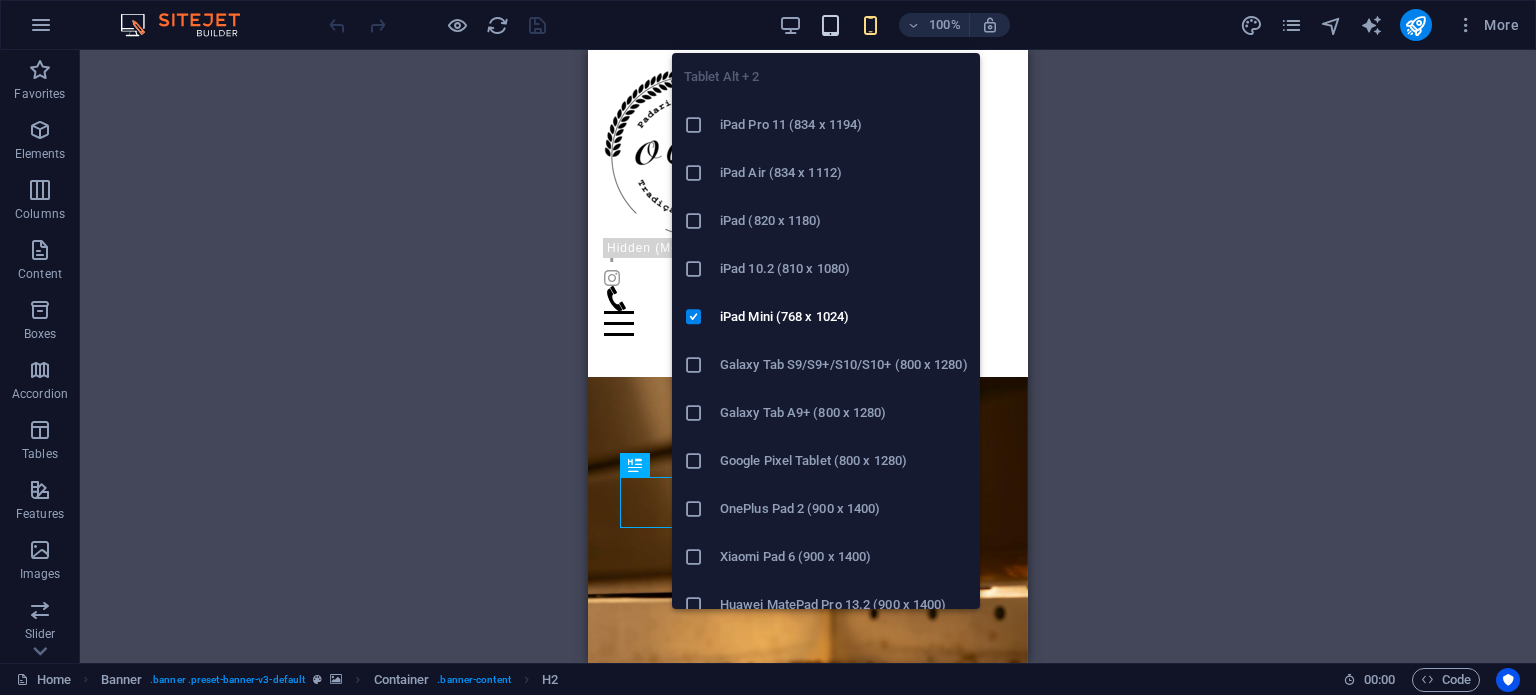 click at bounding box center (830, 25) 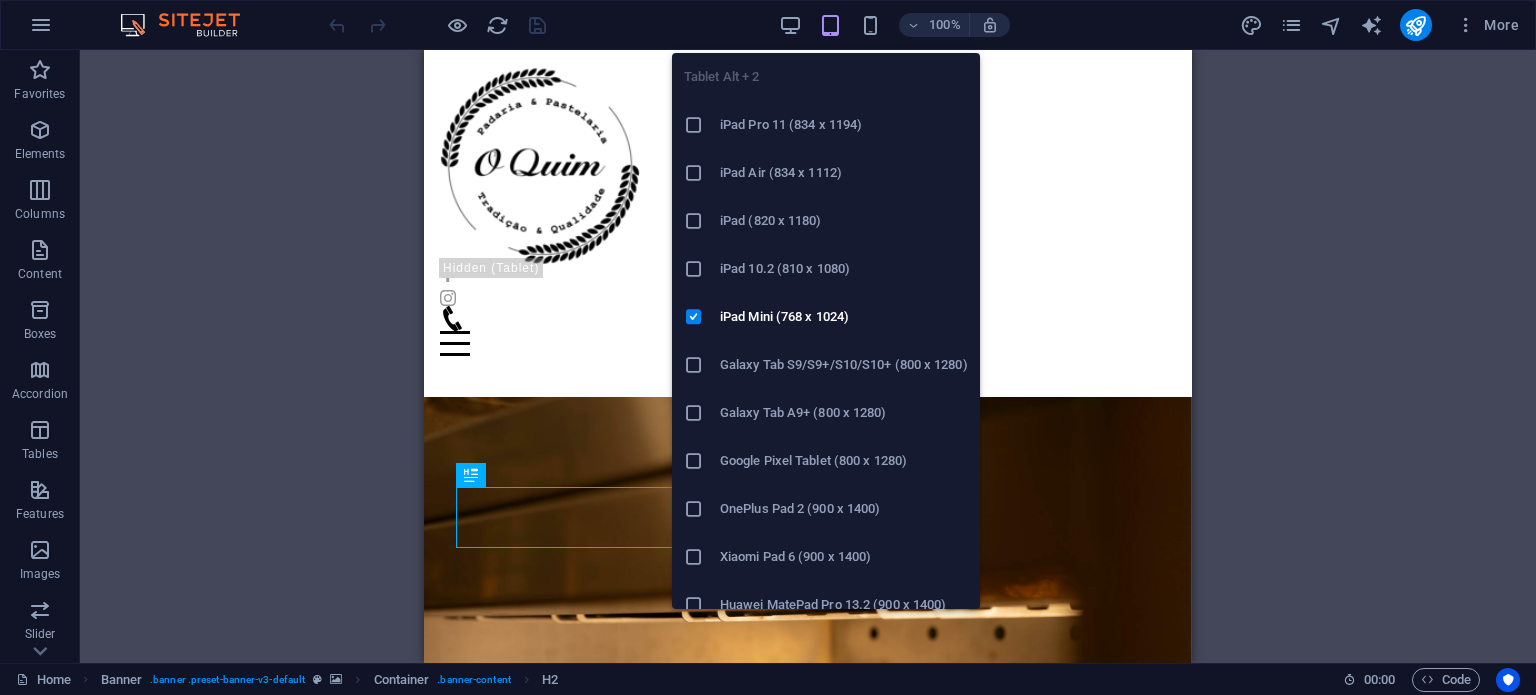 click on "iPad Pro 11 (834 x 1194)" at bounding box center [826, 125] 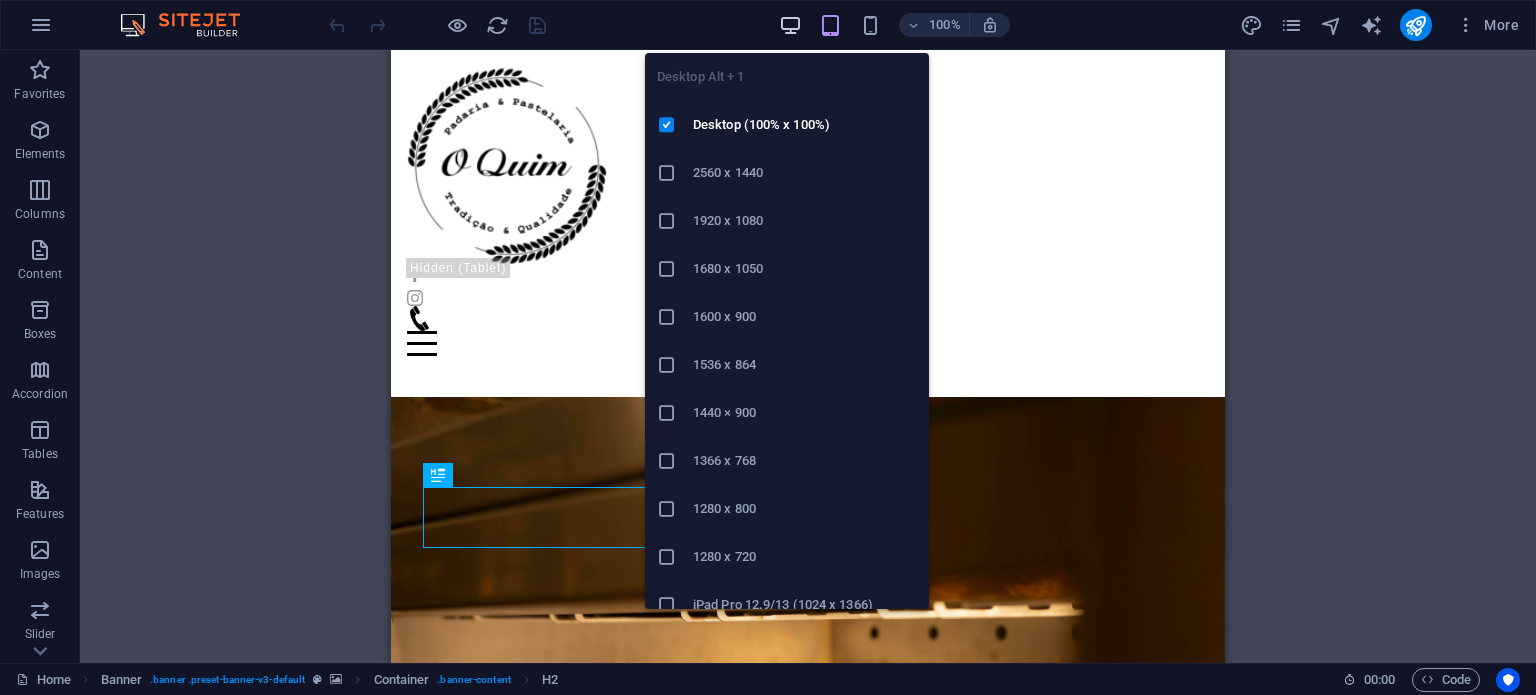 click at bounding box center [790, 25] 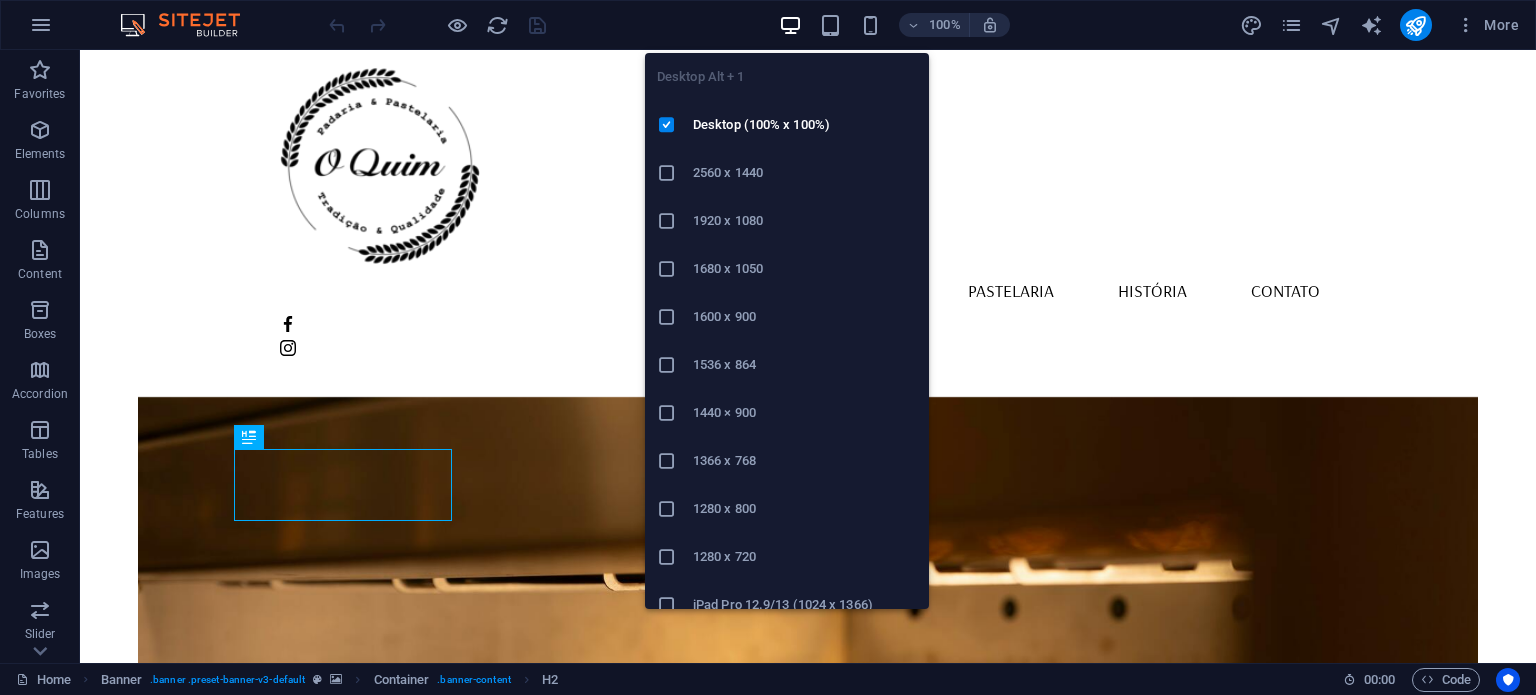click at bounding box center (790, 25) 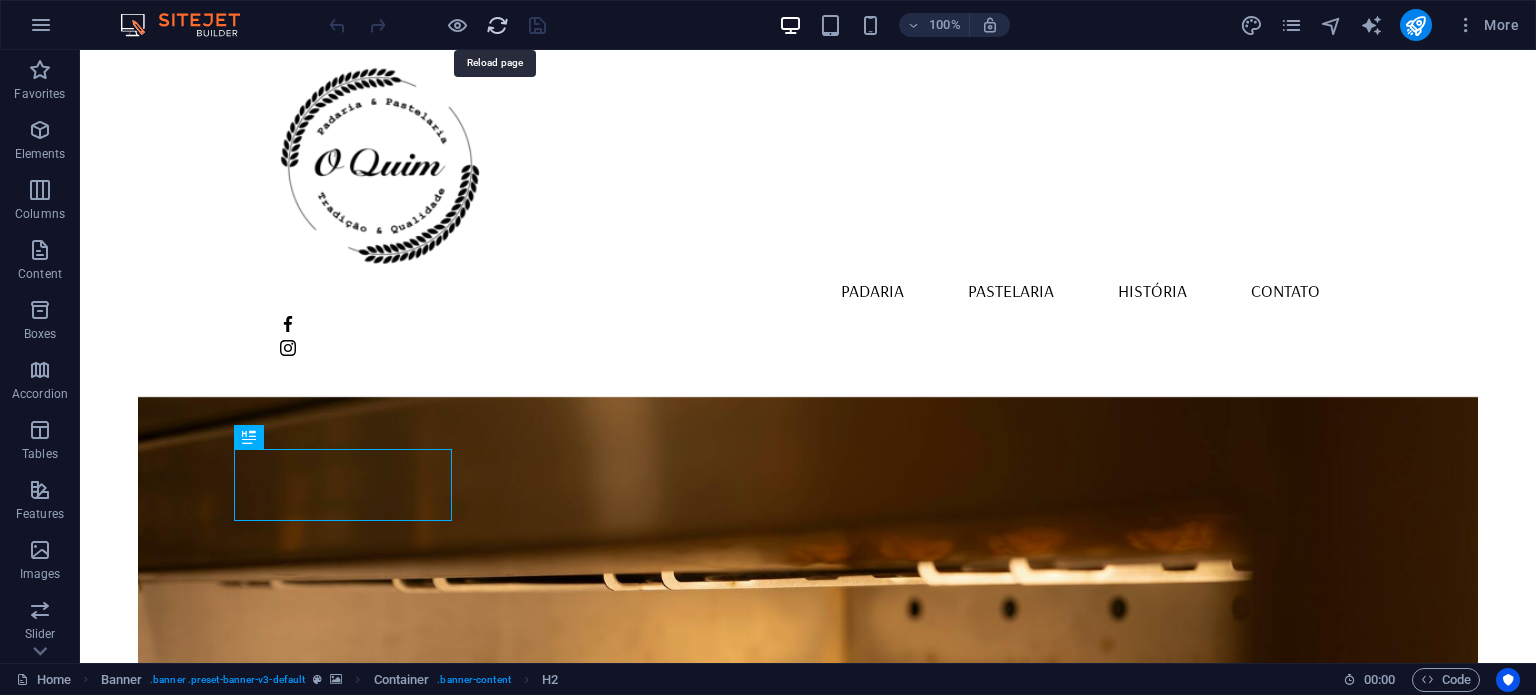 click at bounding box center [497, 25] 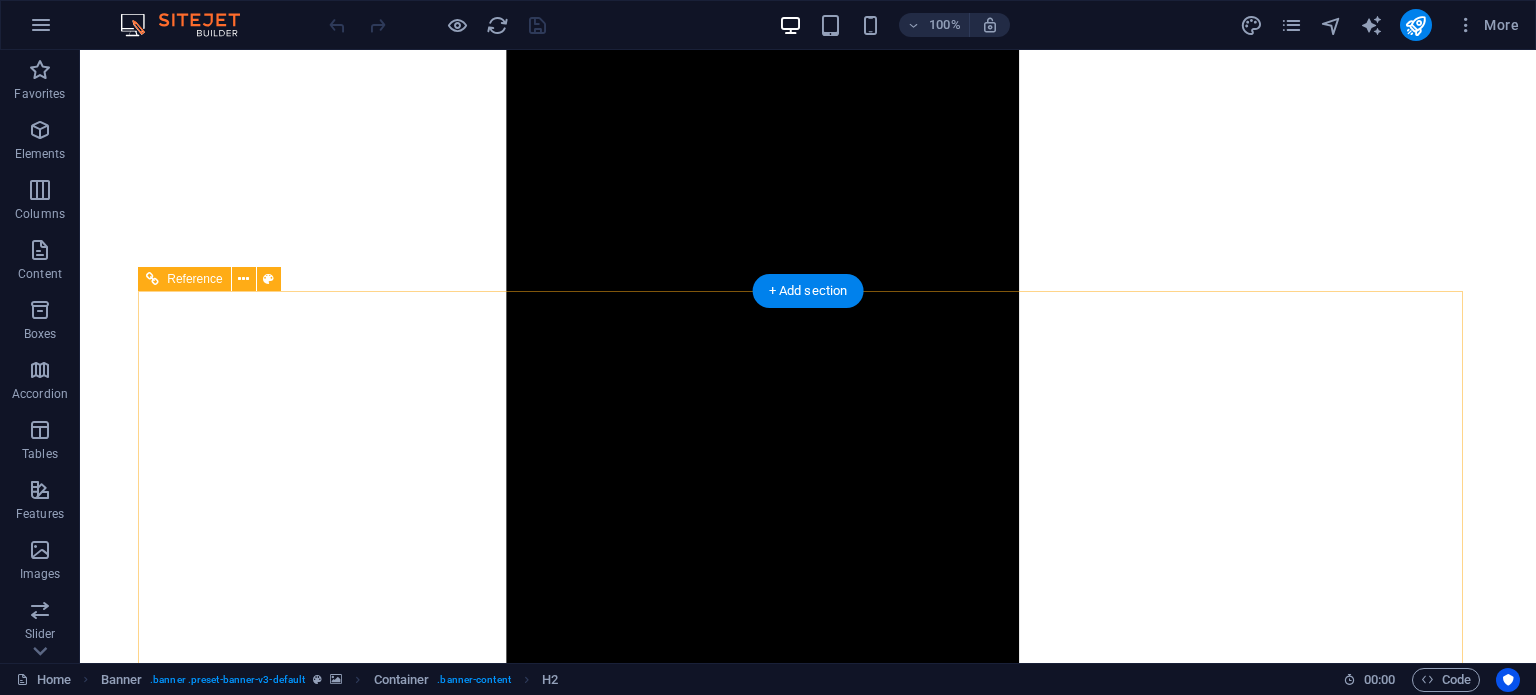 scroll, scrollTop: 2116, scrollLeft: 0, axis: vertical 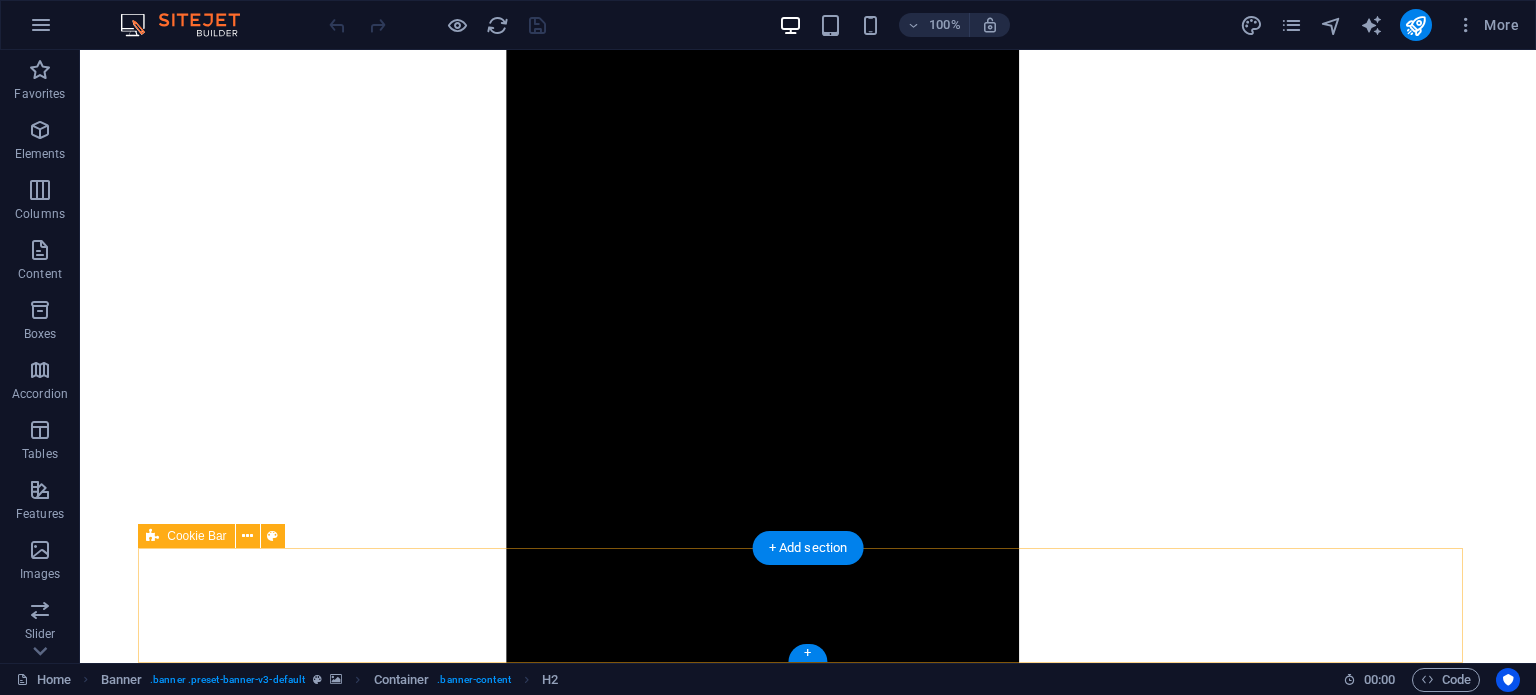 click on "Selecione  "Aceitar tudo" para concordar com o uso de cookies e tecnologias semelhantes para aprimorar a navegação, a segurança, a análise dos dados e a personalização. Selecione "Gerenciar cookies" para mais opções ou para não participar. Saber mais OK" at bounding box center (808, 12184) 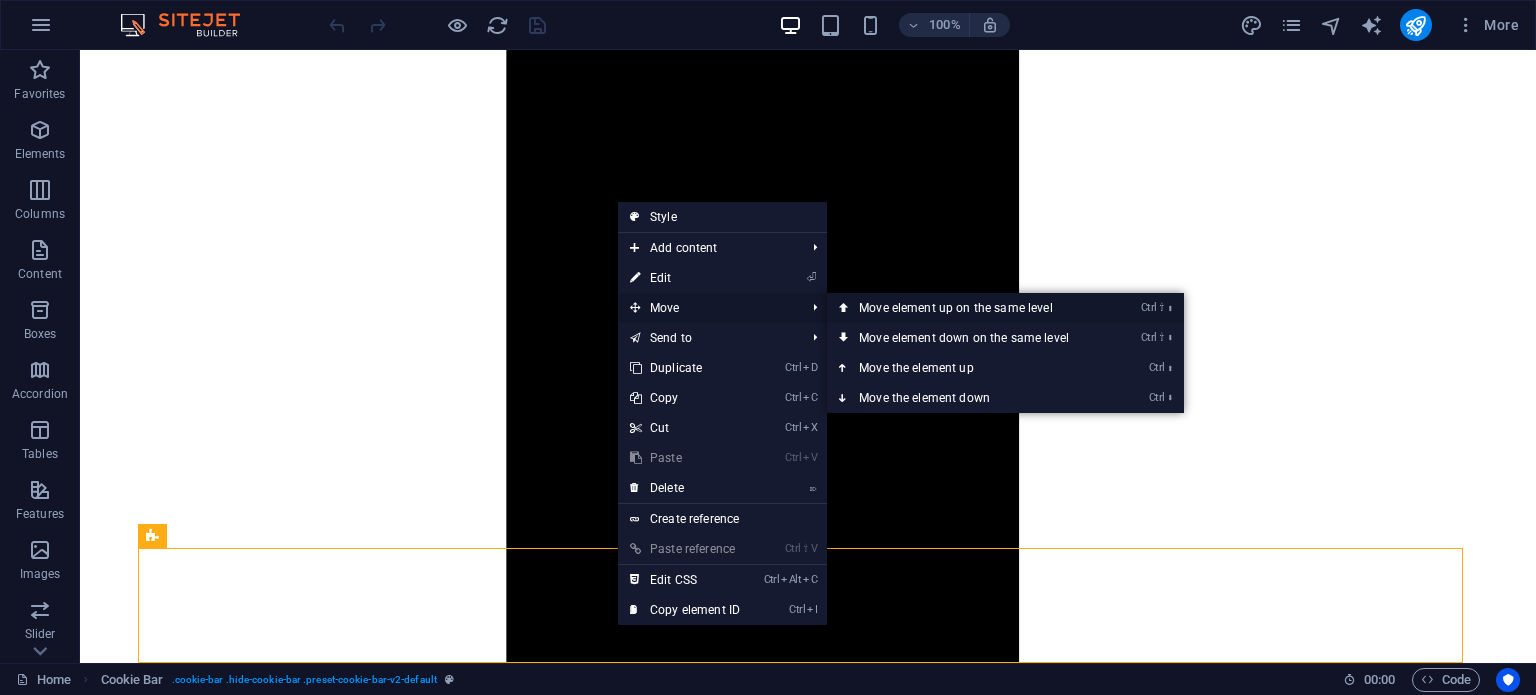 click on "Ctrl ⇧ ⬆  Move element up on the same level" at bounding box center (968, 308) 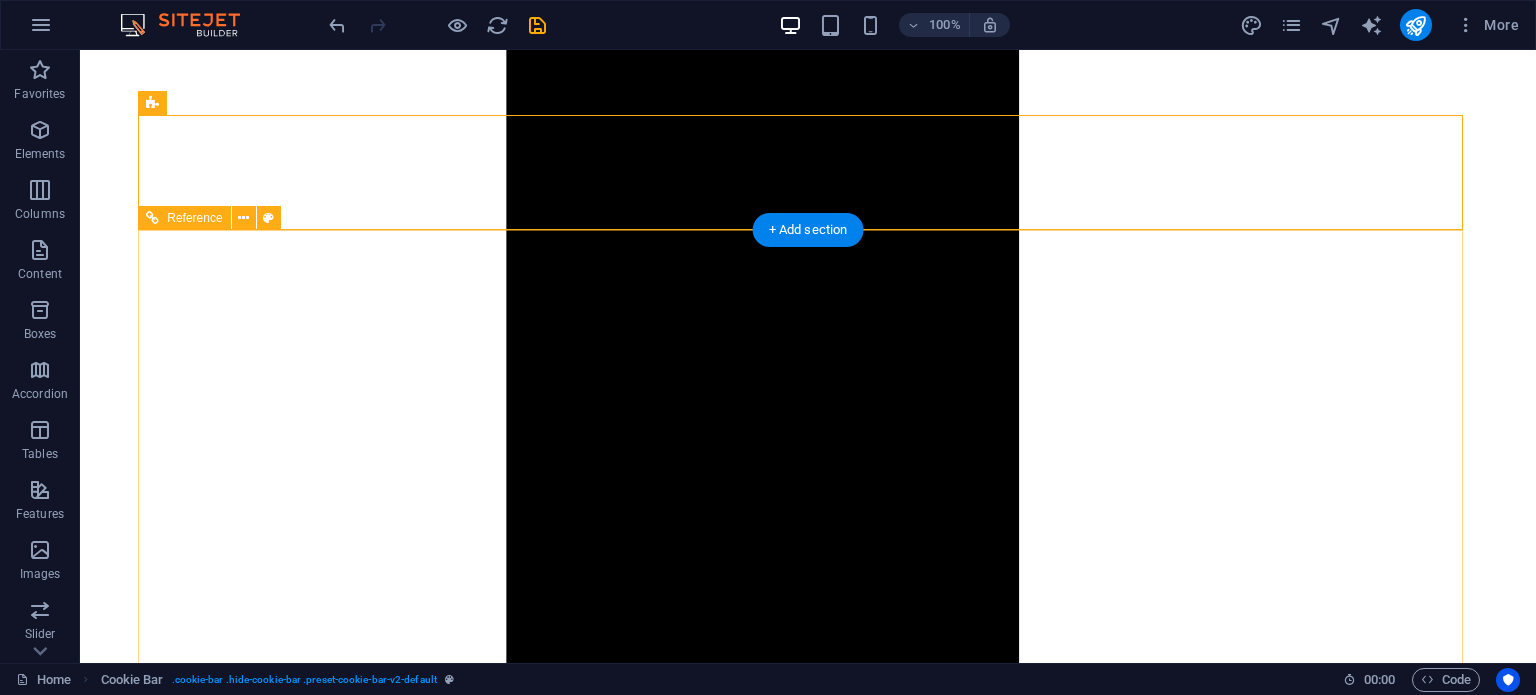 scroll, scrollTop: 2116, scrollLeft: 0, axis: vertical 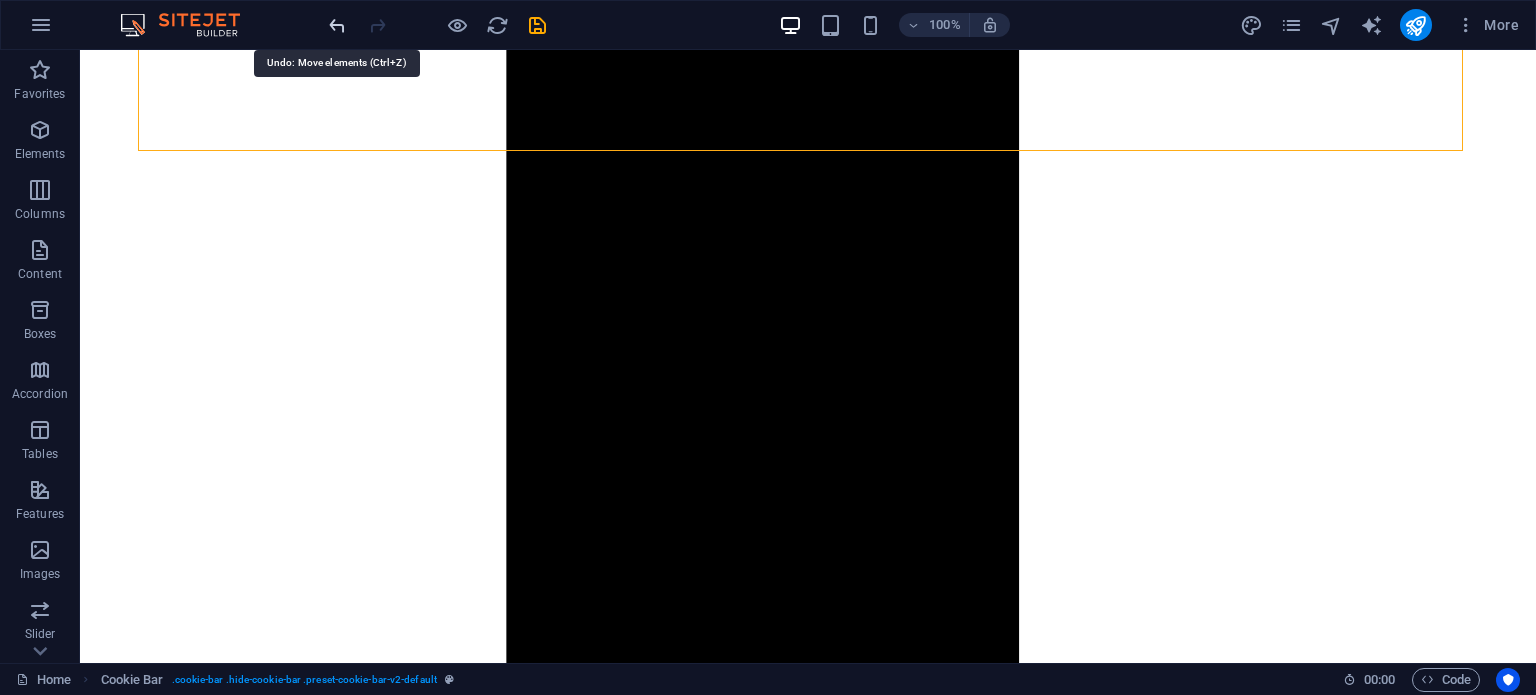 click at bounding box center [337, 25] 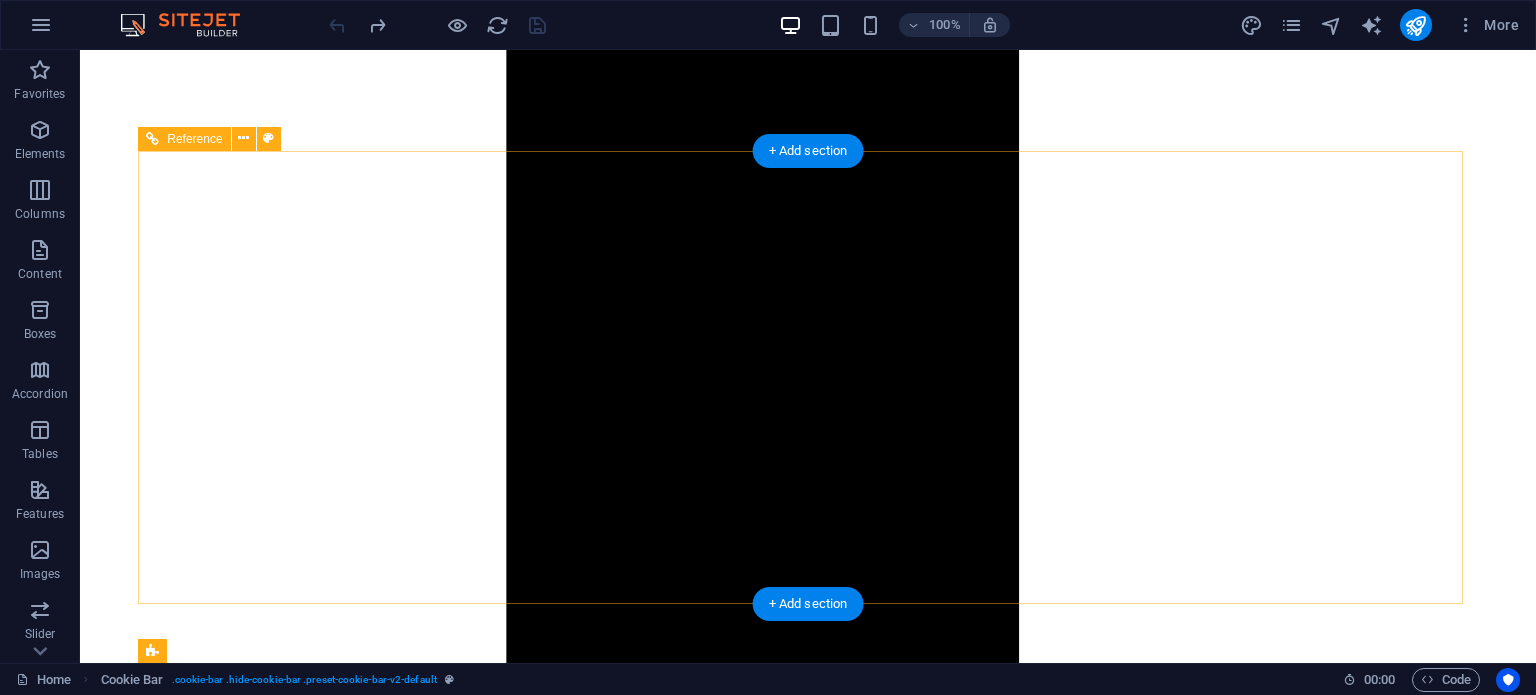 scroll, scrollTop: 2116, scrollLeft: 0, axis: vertical 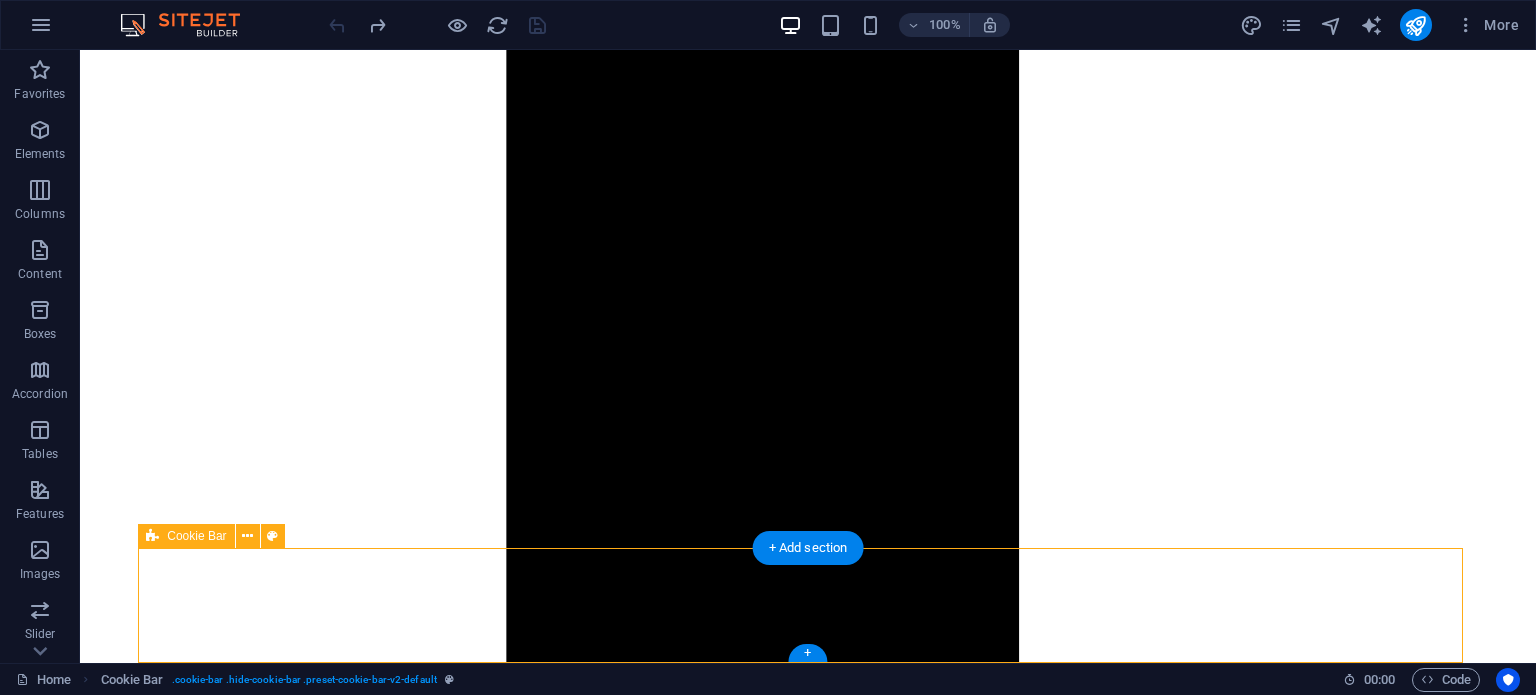 click on "Selecione  "Aceitar tudo" para concordar com o uso de cookies e tecnologias semelhantes para aprimorar a navegação, a segurança, a análise dos dados e a personalização. Selecione "Gerenciar cookies" para mais opções ou para não participar. Saber mais OK" at bounding box center [808, 12184] 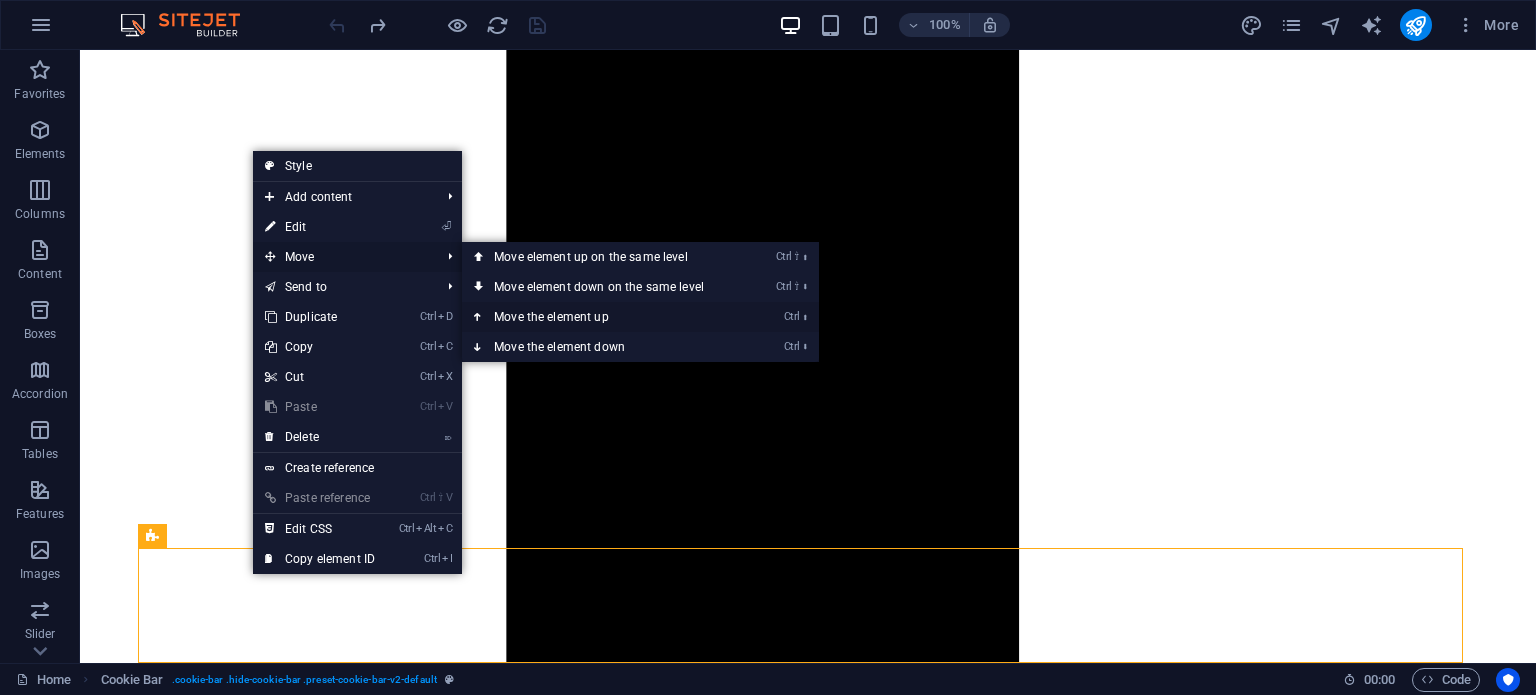 click on "Ctrl ⬆  Move the element up" at bounding box center (603, 317) 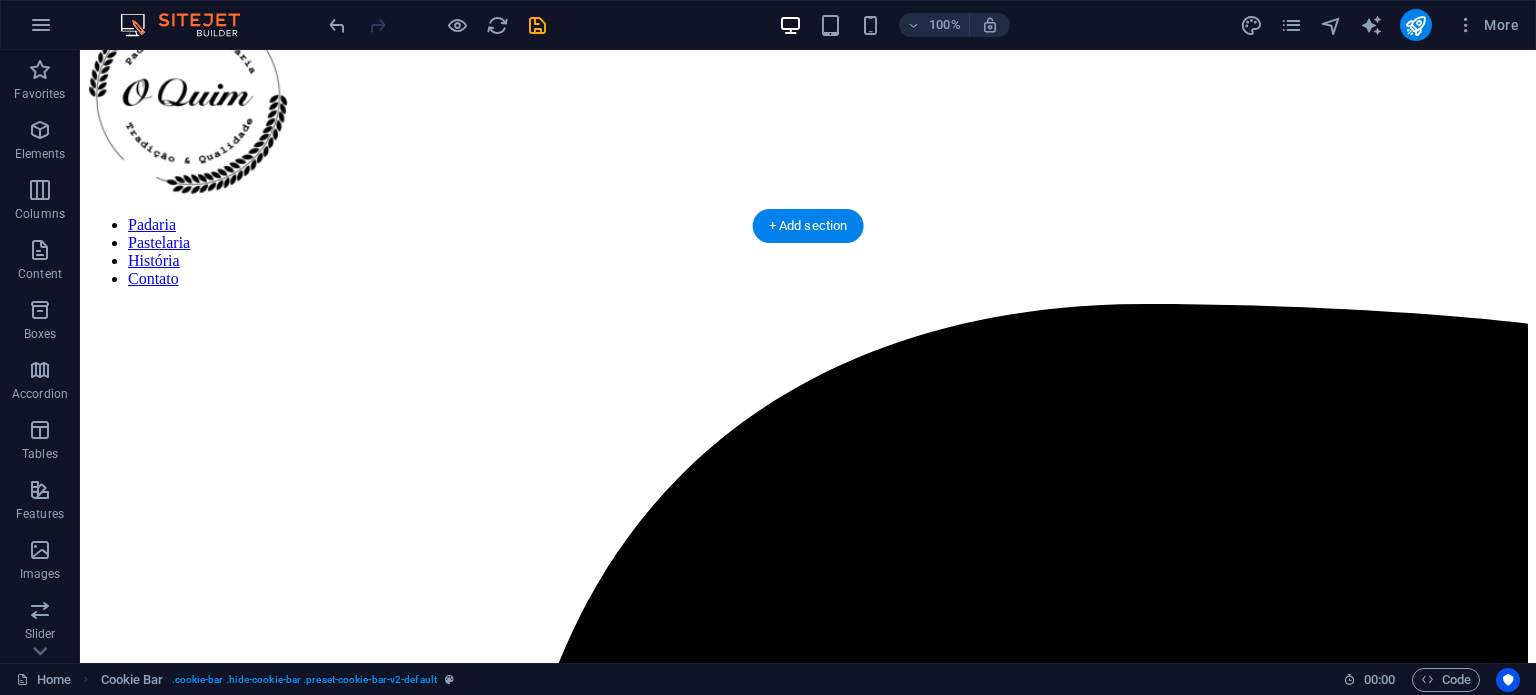 scroll, scrollTop: 0, scrollLeft: 0, axis: both 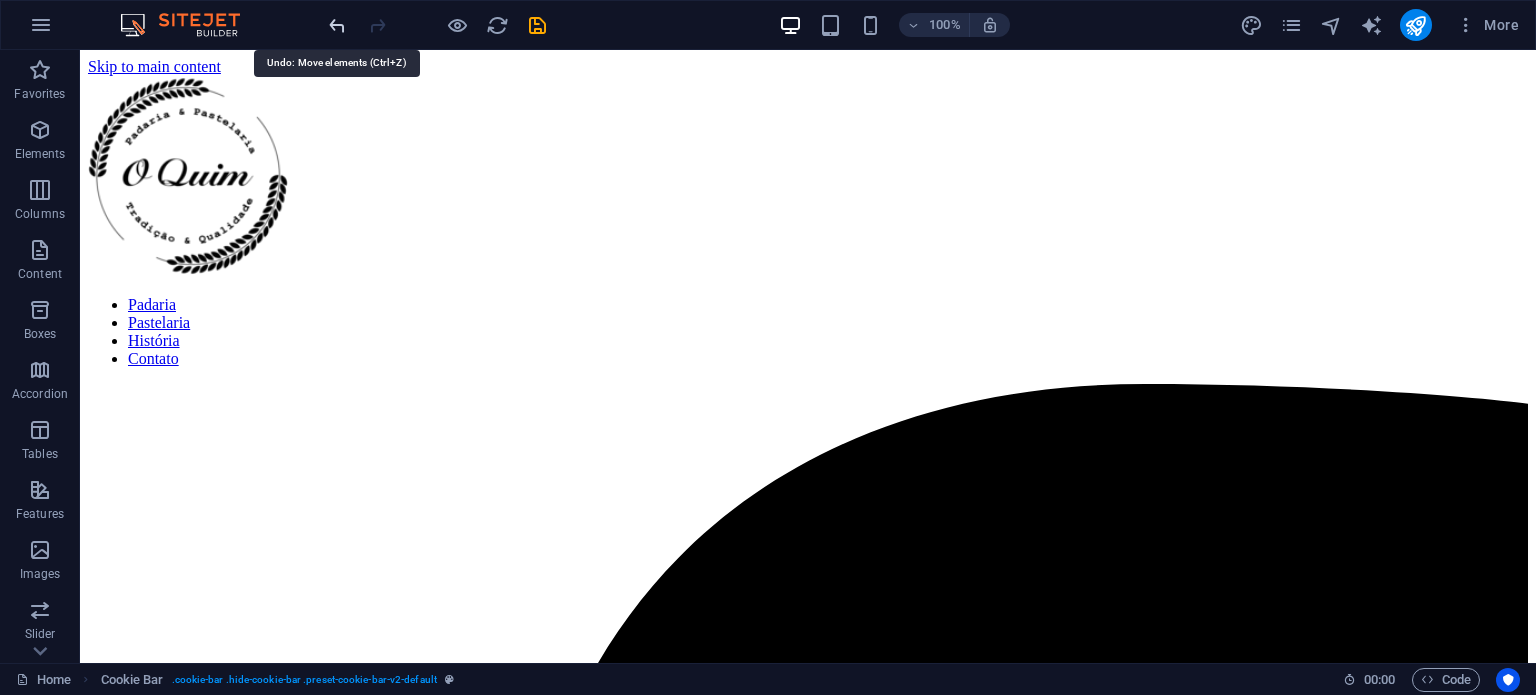 click at bounding box center [337, 25] 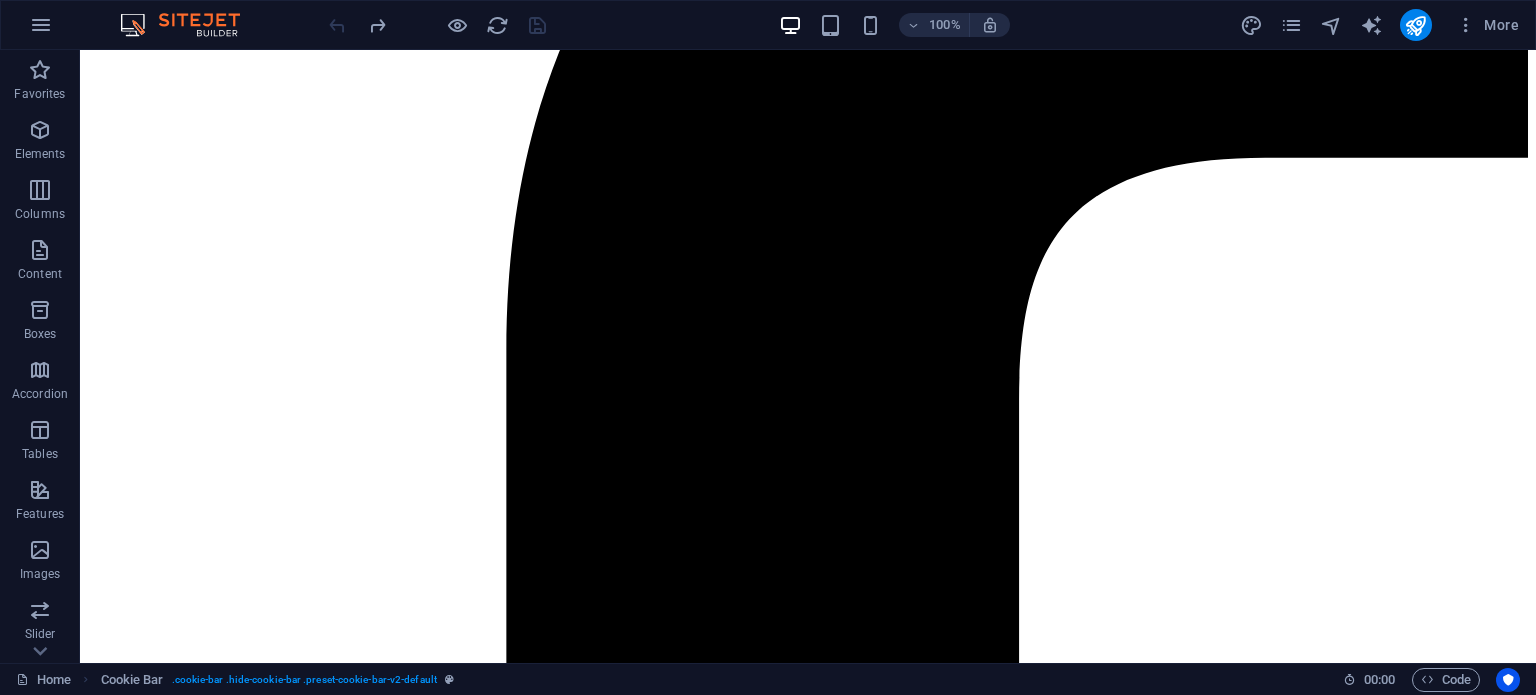 scroll, scrollTop: 2116, scrollLeft: 0, axis: vertical 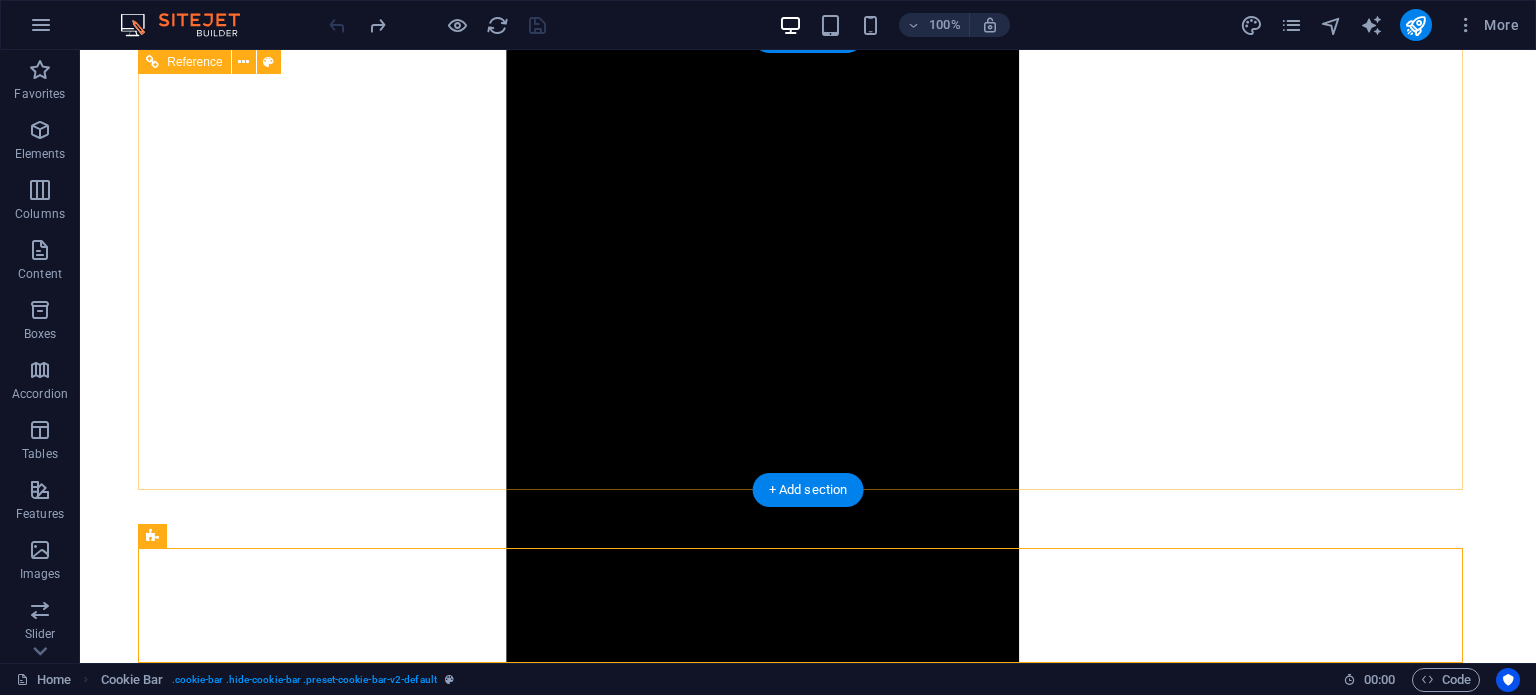 click on "Localização [STREET] [NUMBER] [CITY] [POSTAL_CODE] Aviso Legal Política        de Privacidade   Horário De segunda a sexta        Das 5h30 às 13h Sábado         Fechado   Domingo        das 6h às 12h  Contatos [EMAIL]     [PHONE]" at bounding box center [808, 9663] 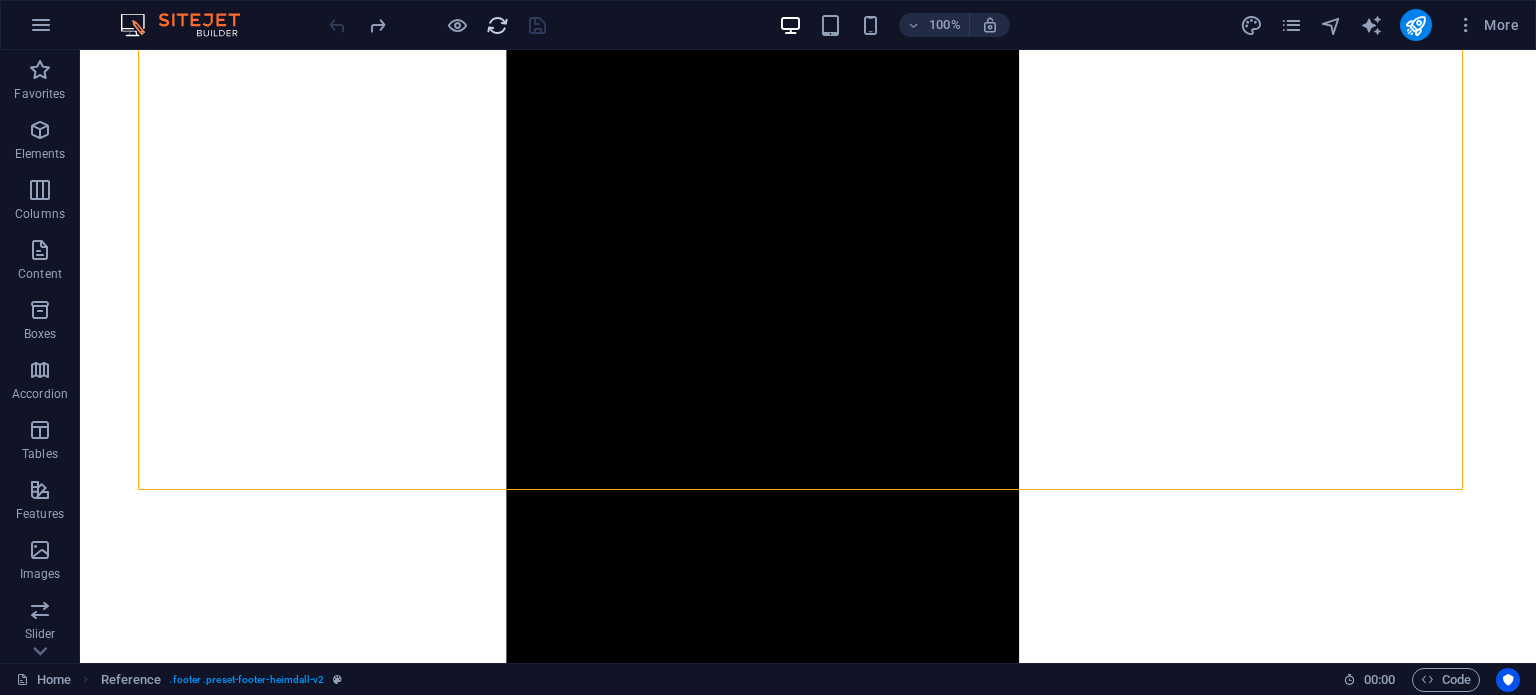 click at bounding box center (497, 25) 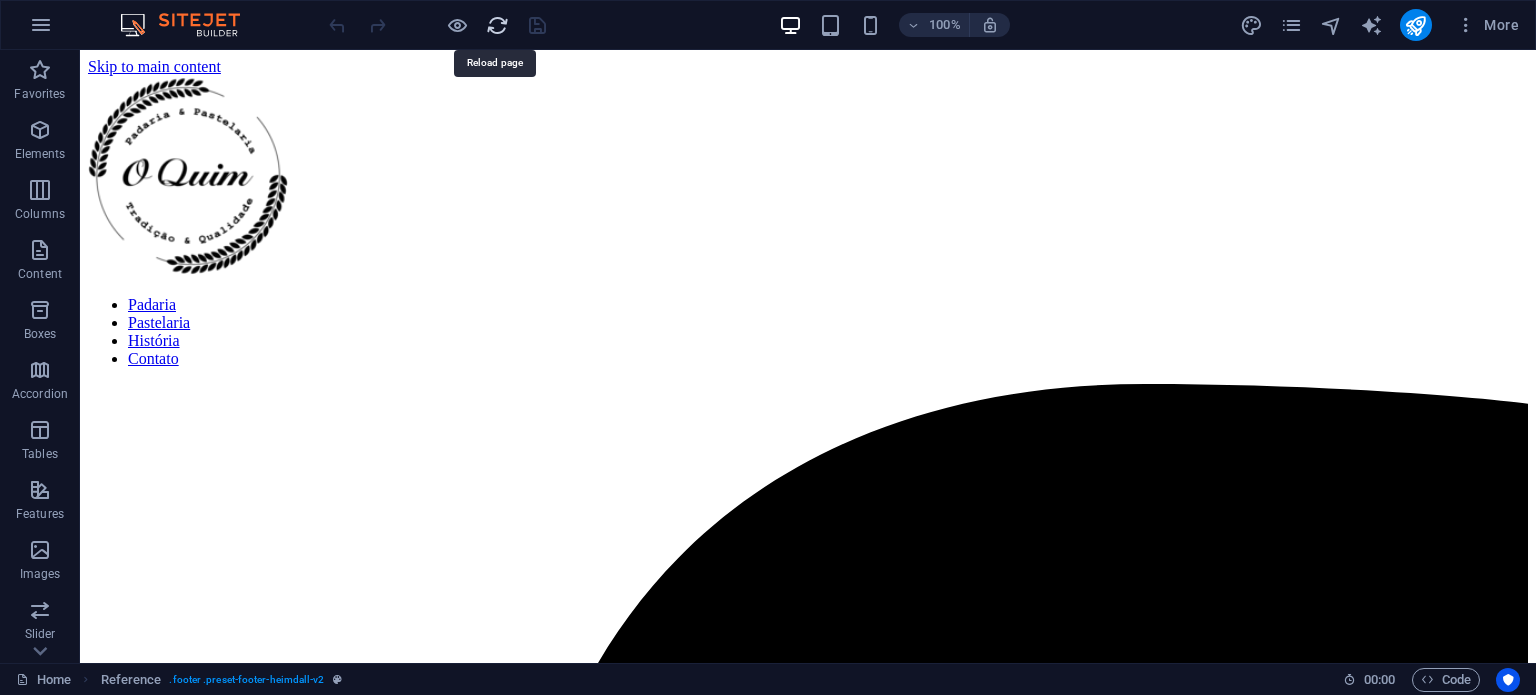 scroll, scrollTop: 0, scrollLeft: 0, axis: both 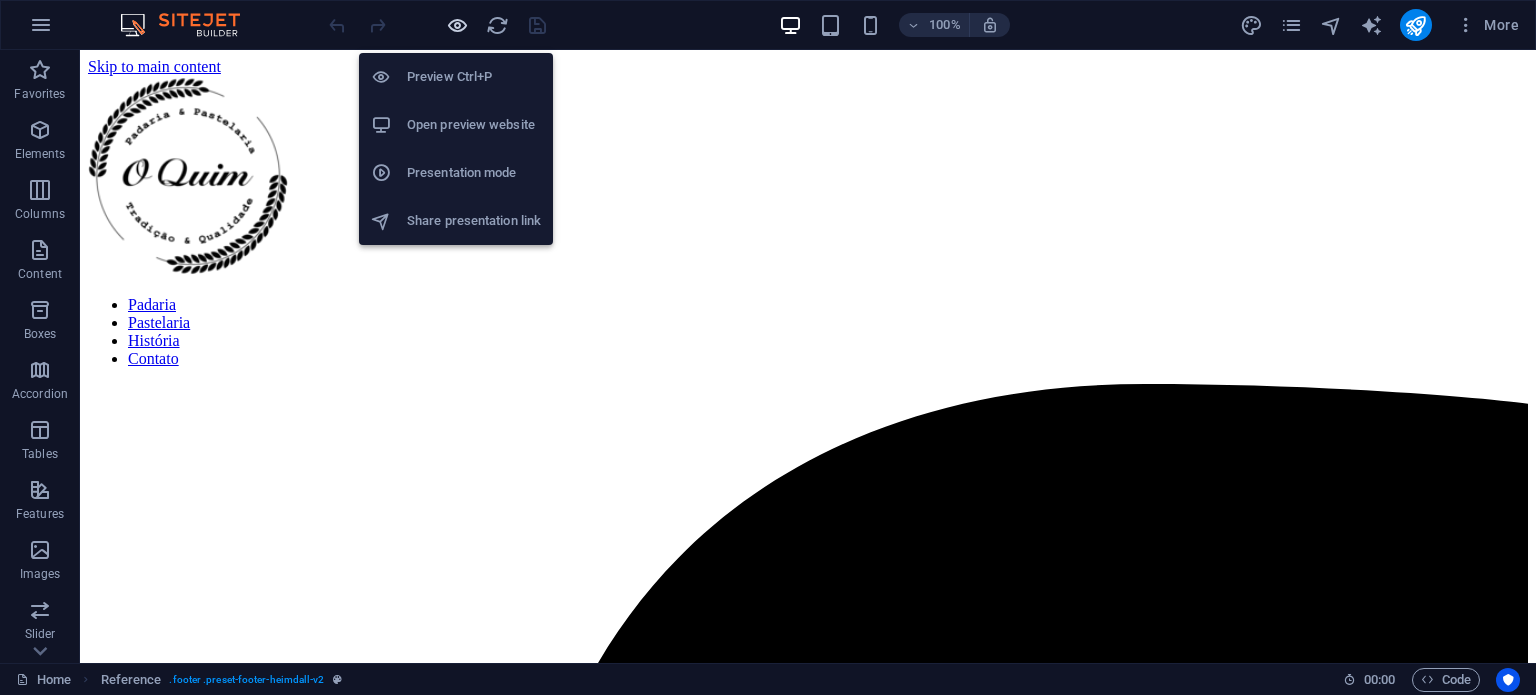 click at bounding box center [457, 25] 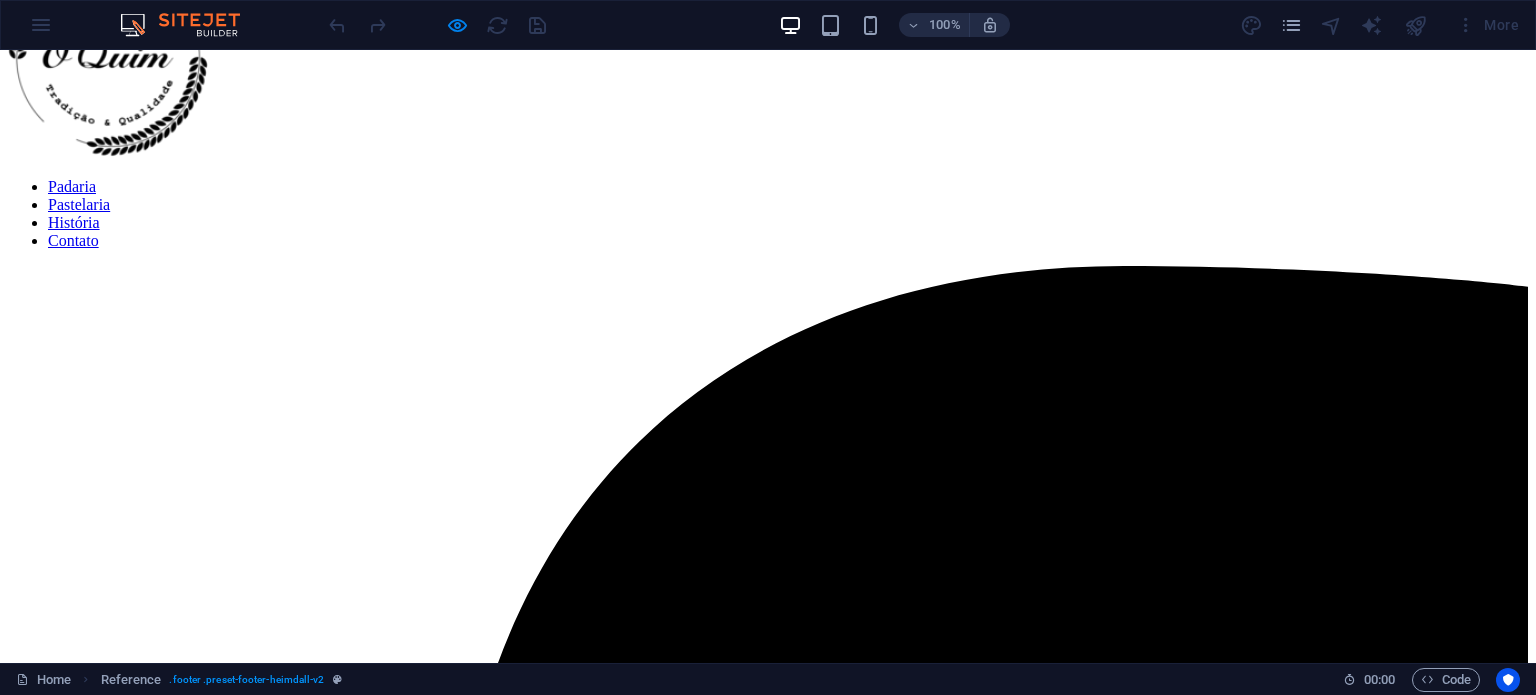 scroll, scrollTop: 0, scrollLeft: 0, axis: both 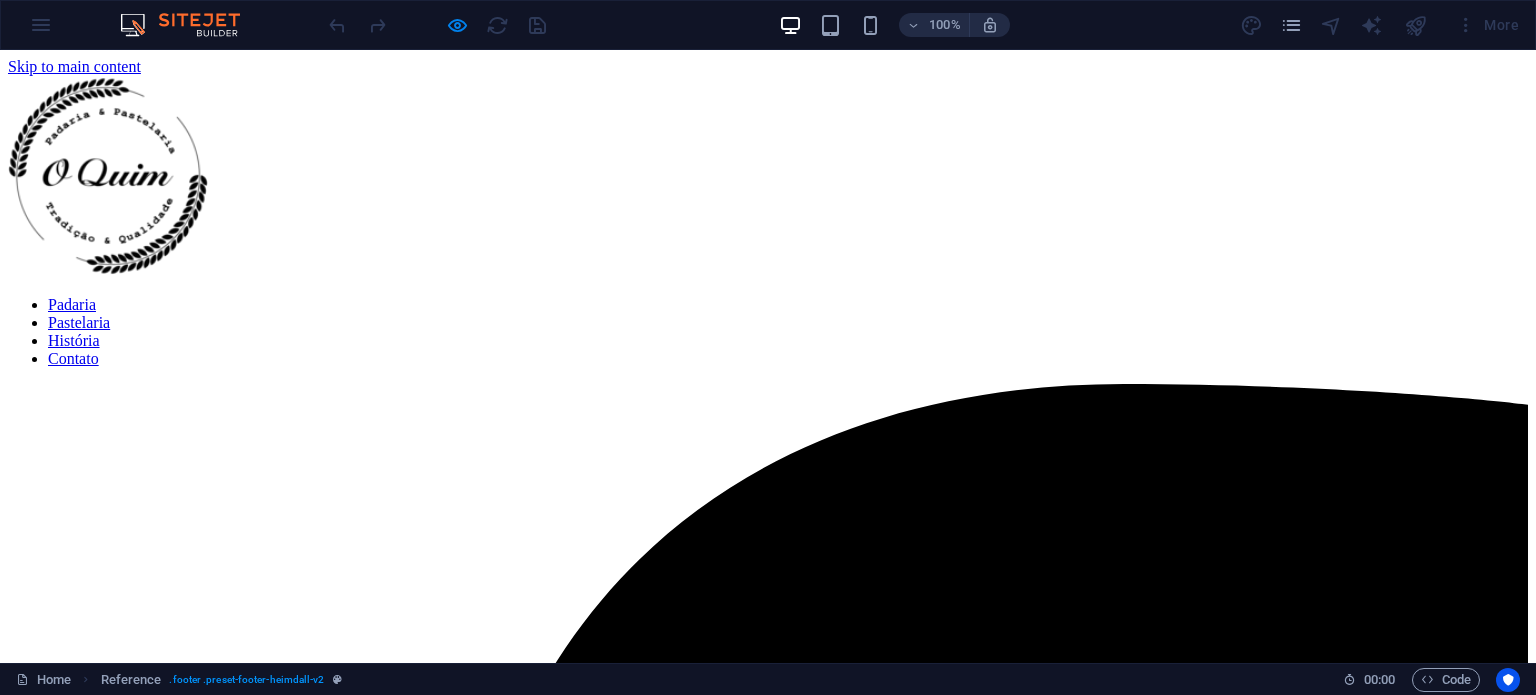 click at bounding box center (437, 25) 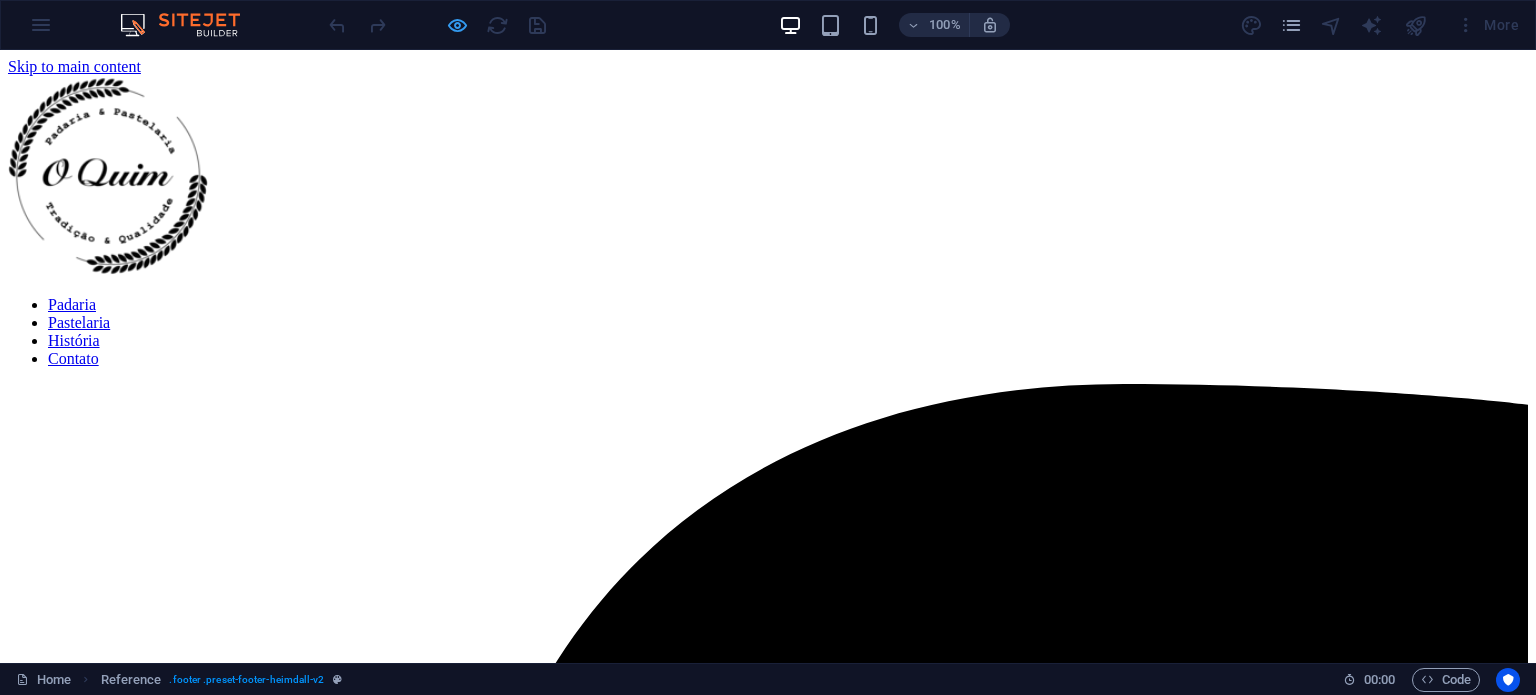 click at bounding box center (457, 25) 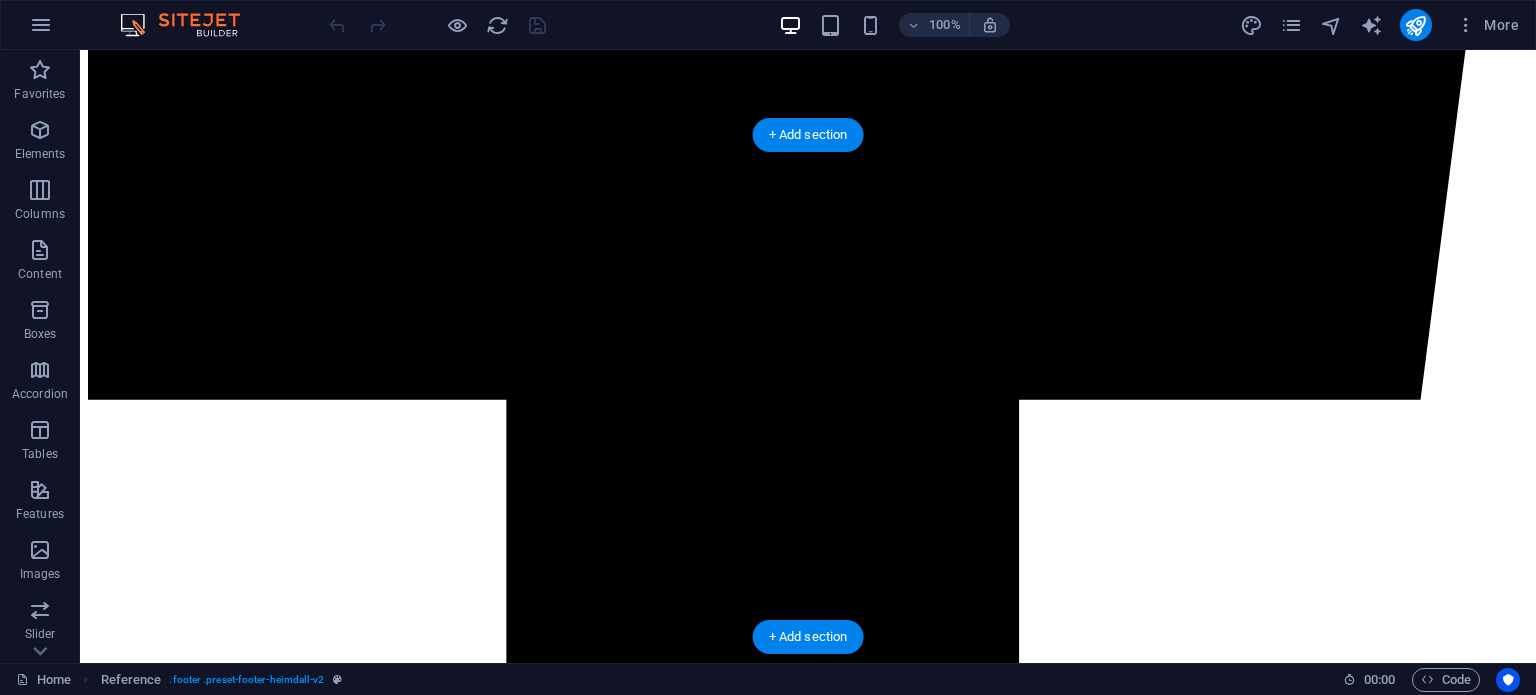 scroll, scrollTop: 2116, scrollLeft: 0, axis: vertical 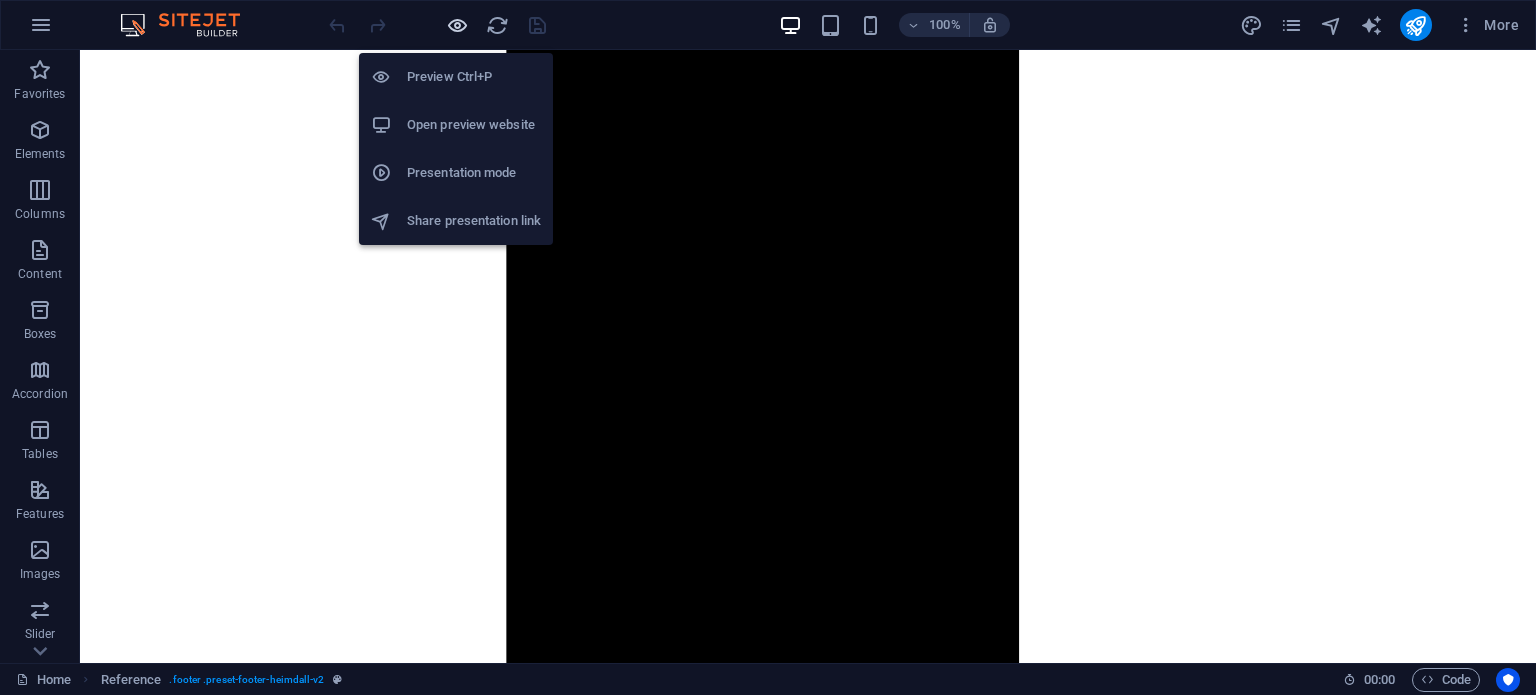 click at bounding box center (457, 25) 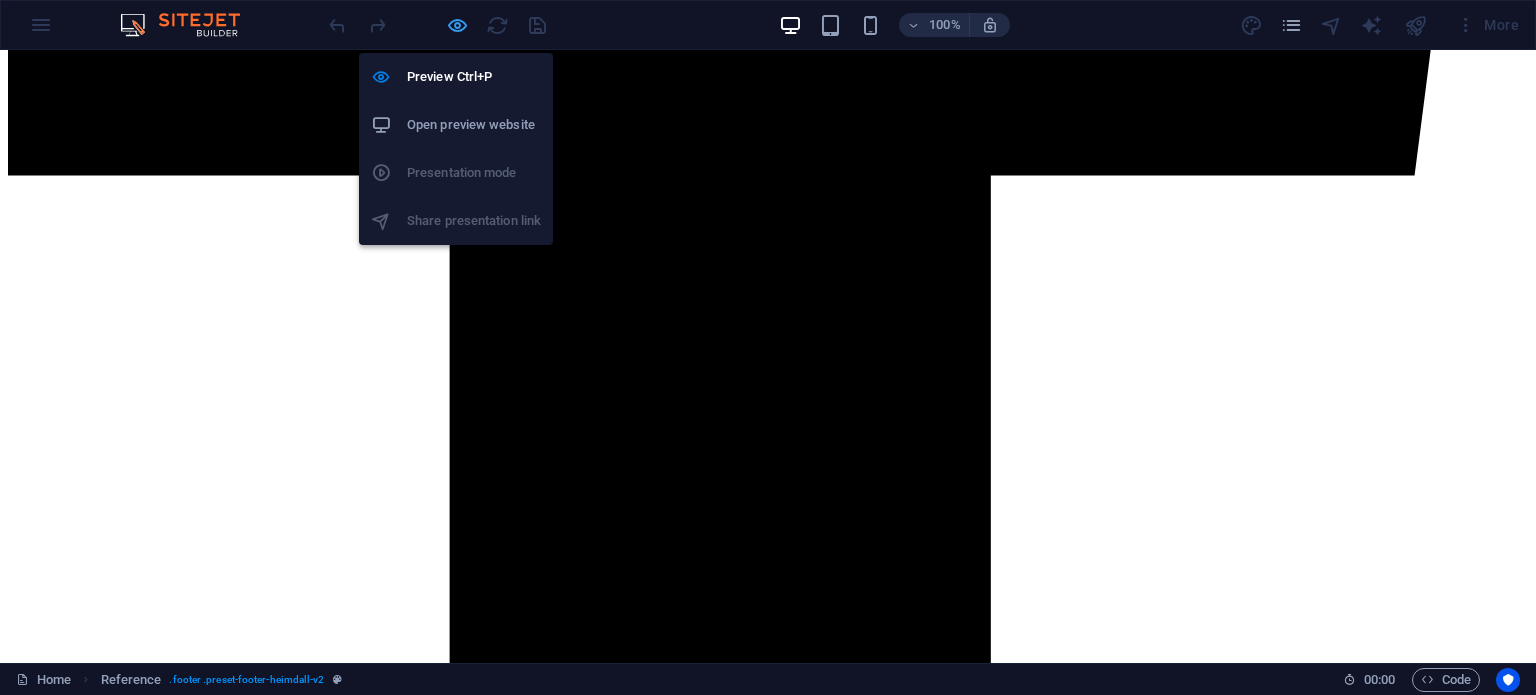 click at bounding box center (457, 25) 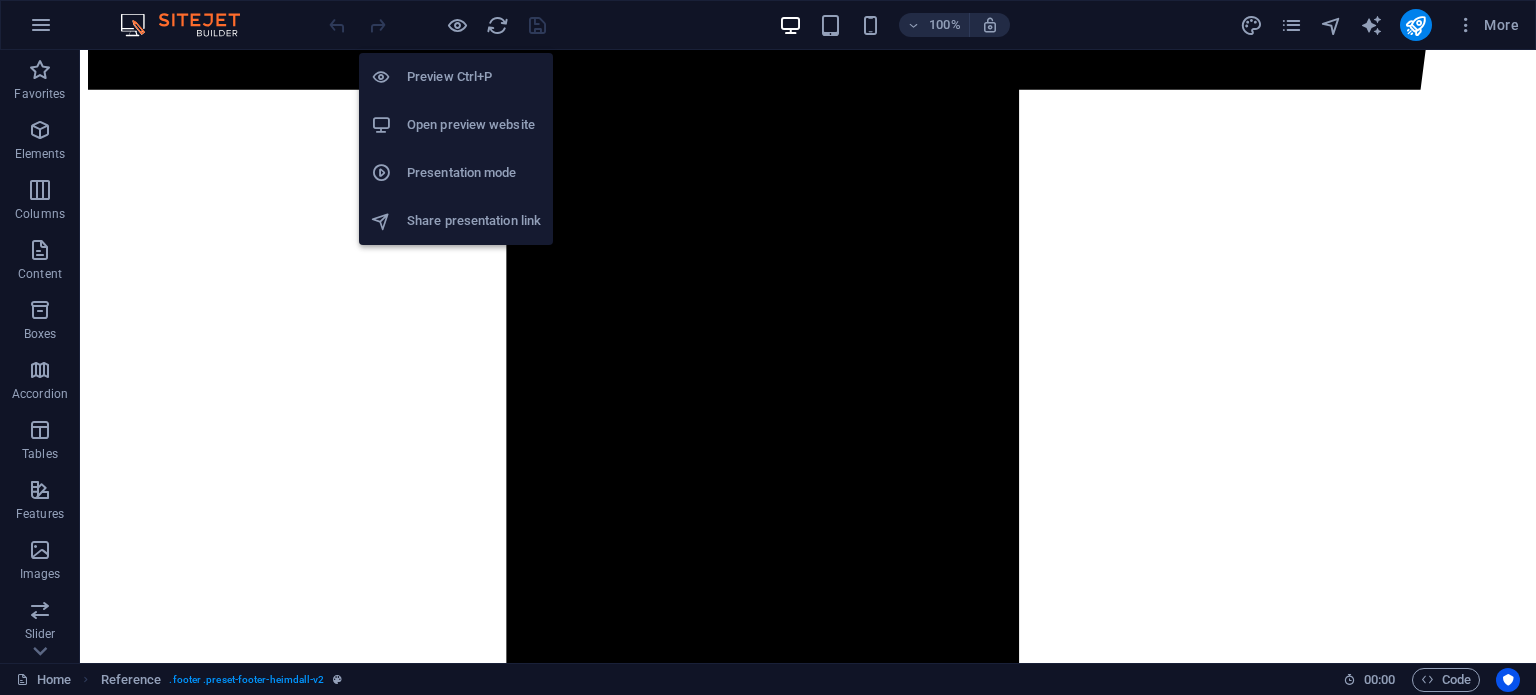 click on "Open preview website" at bounding box center [456, 125] 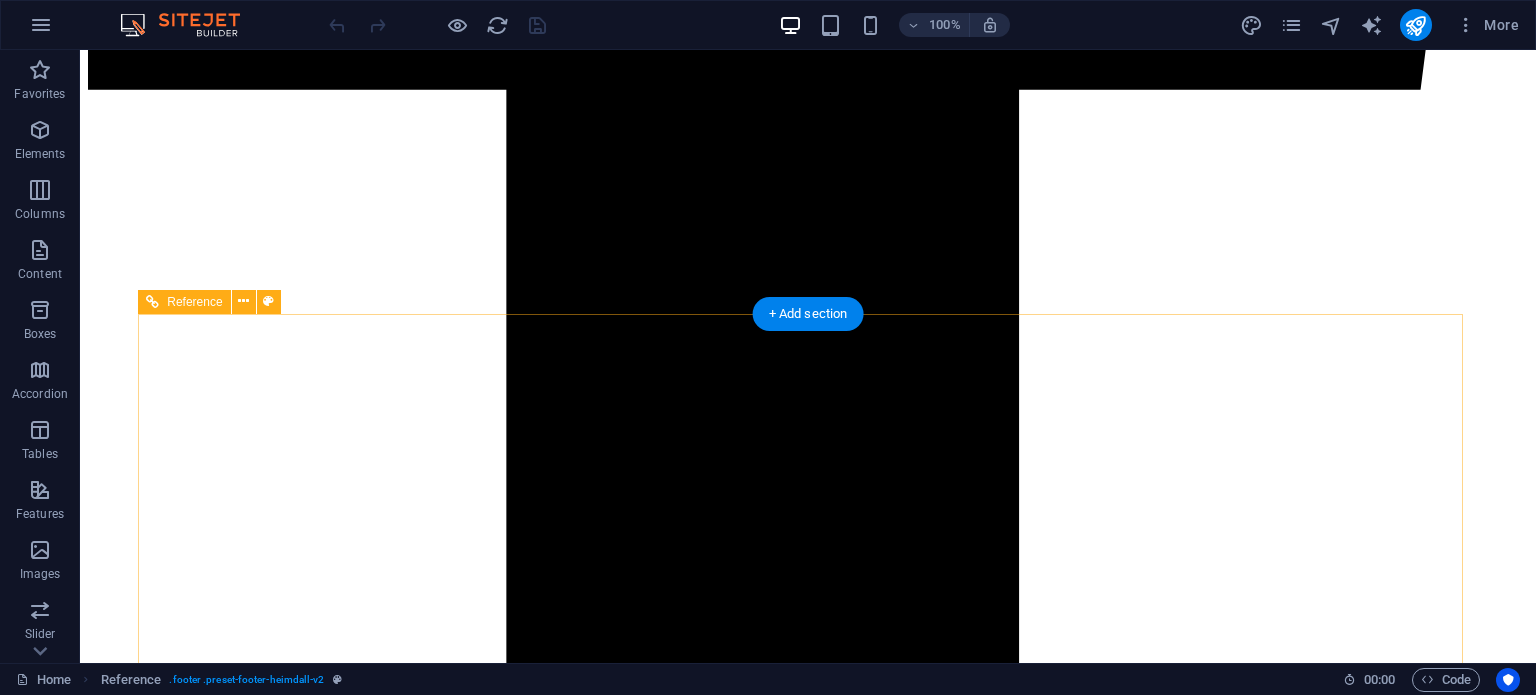 scroll, scrollTop: 2116, scrollLeft: 0, axis: vertical 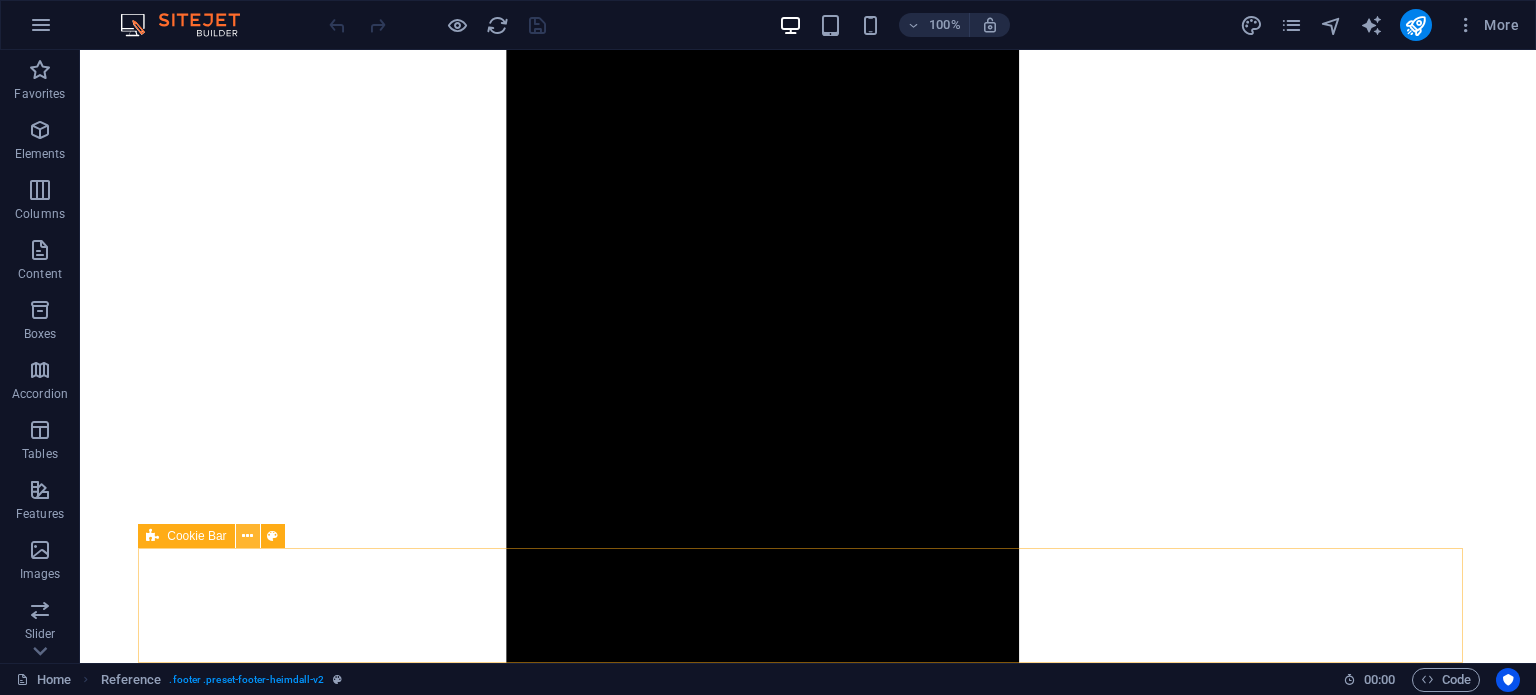 click at bounding box center (247, 536) 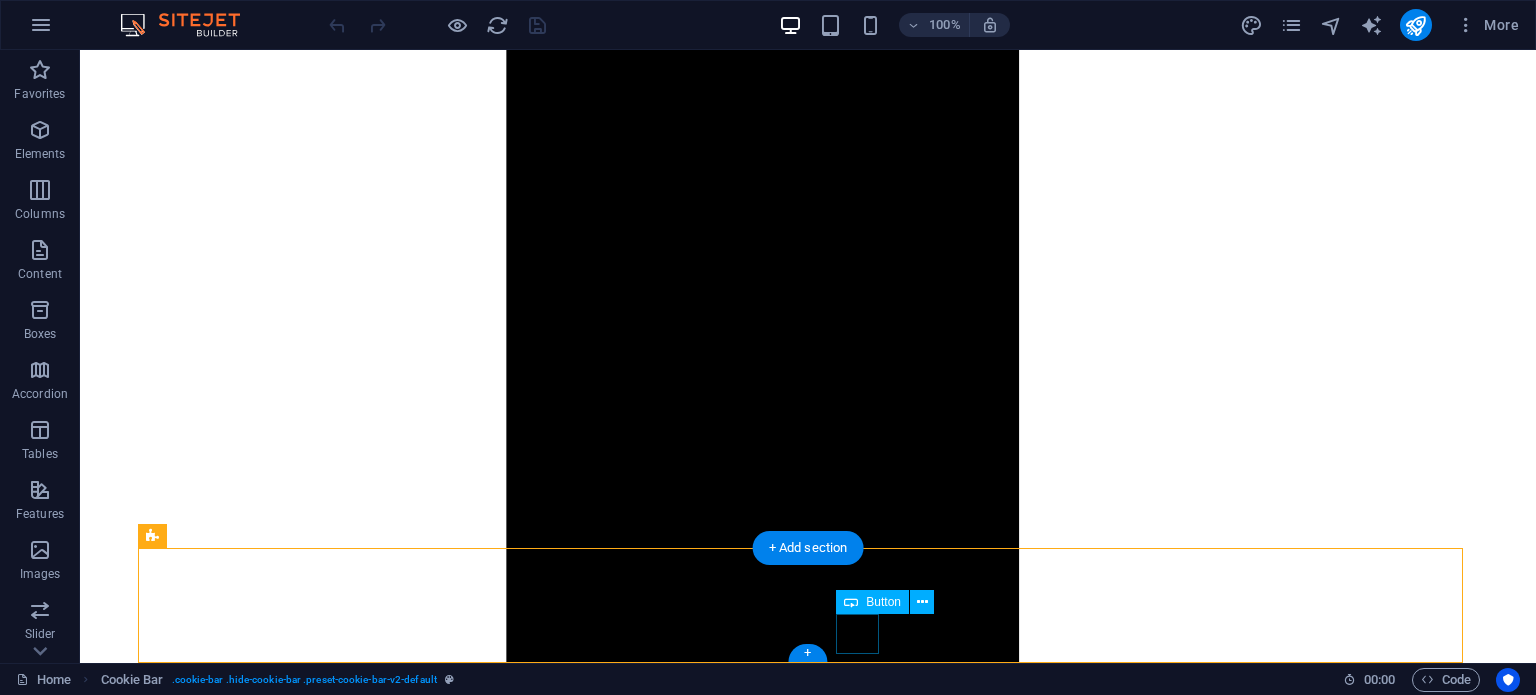 click on "OK" at bounding box center [808, 12218] 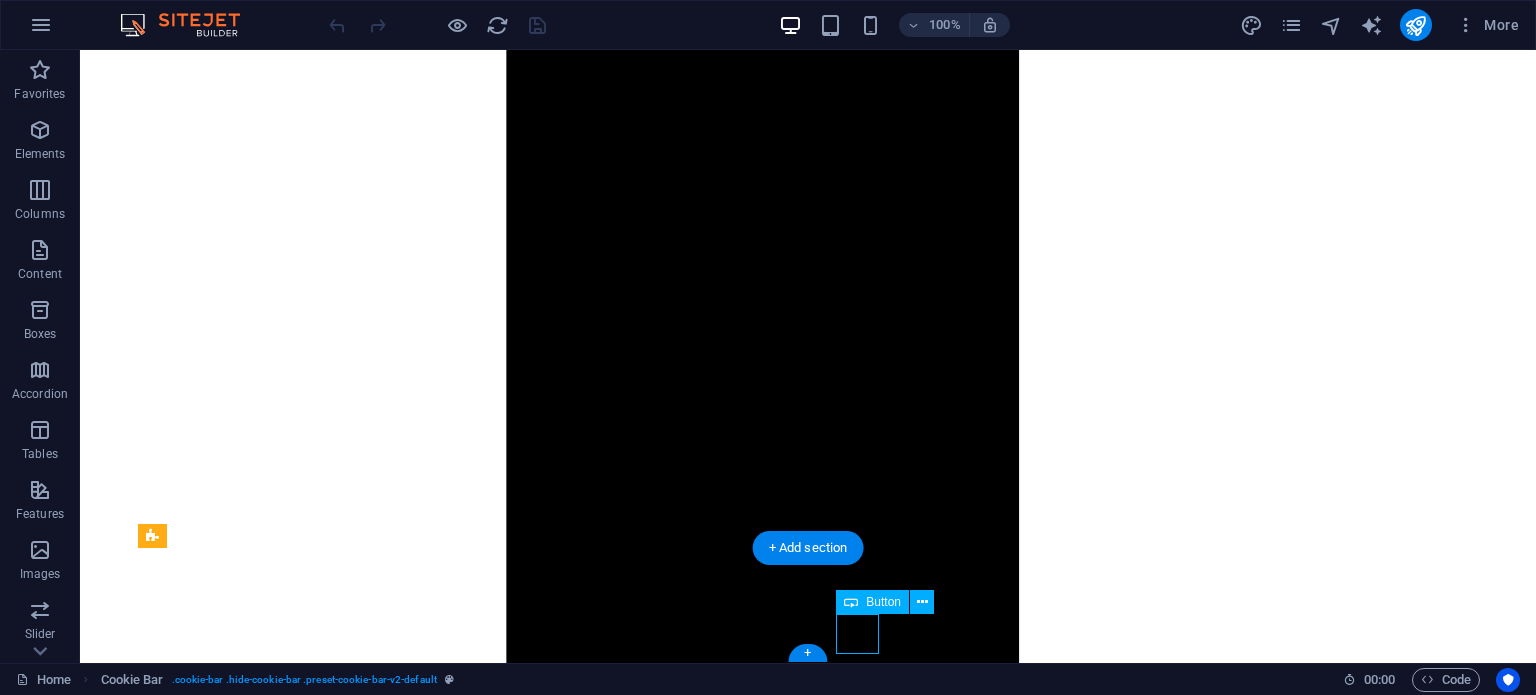 click on "OK" at bounding box center (808, 12218) 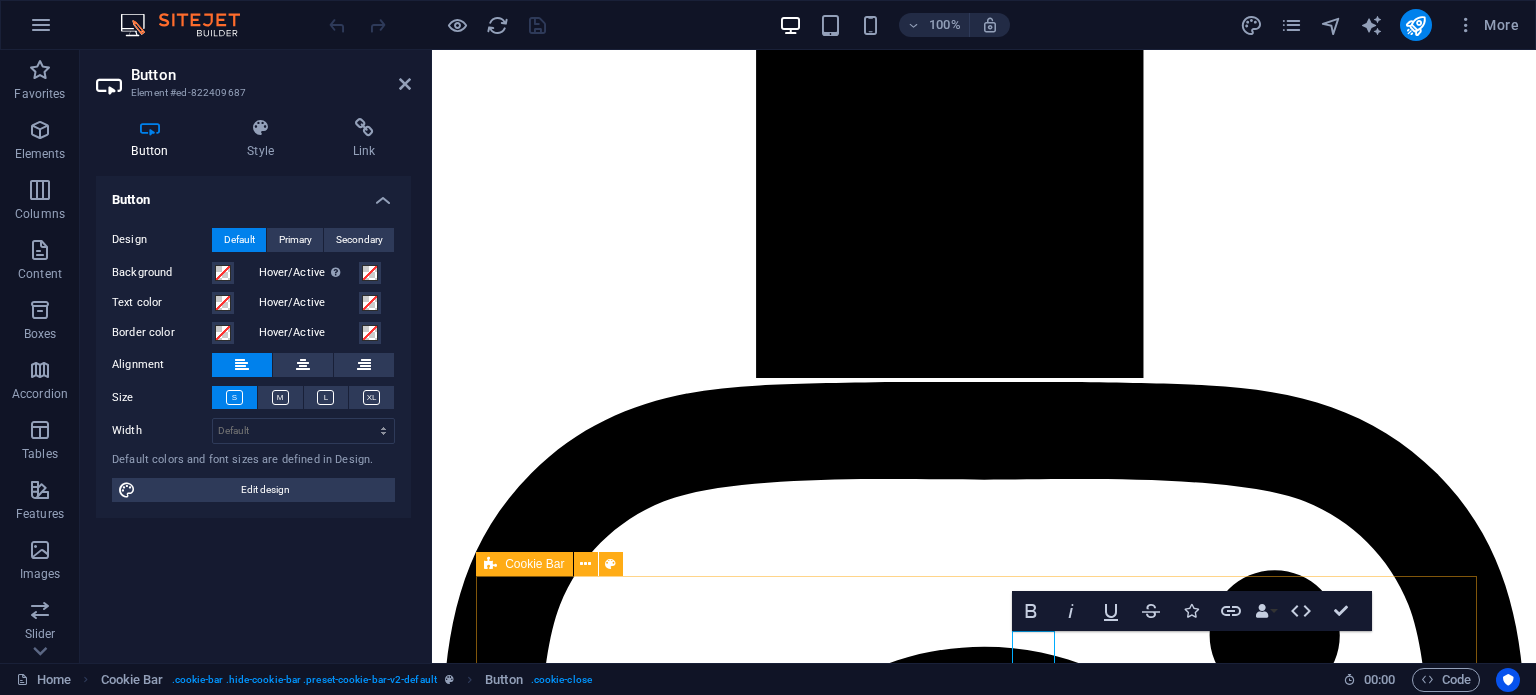 scroll, scrollTop: 11, scrollLeft: 0, axis: vertical 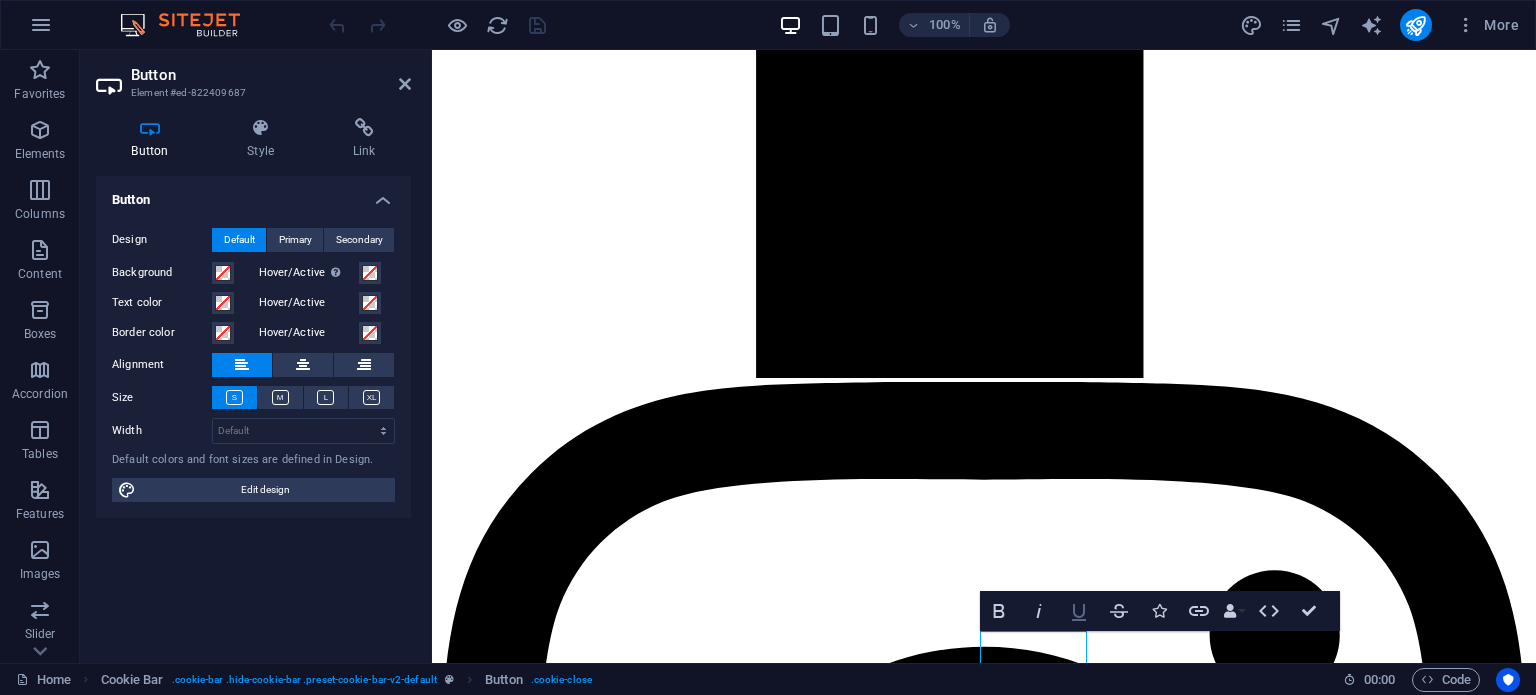 type 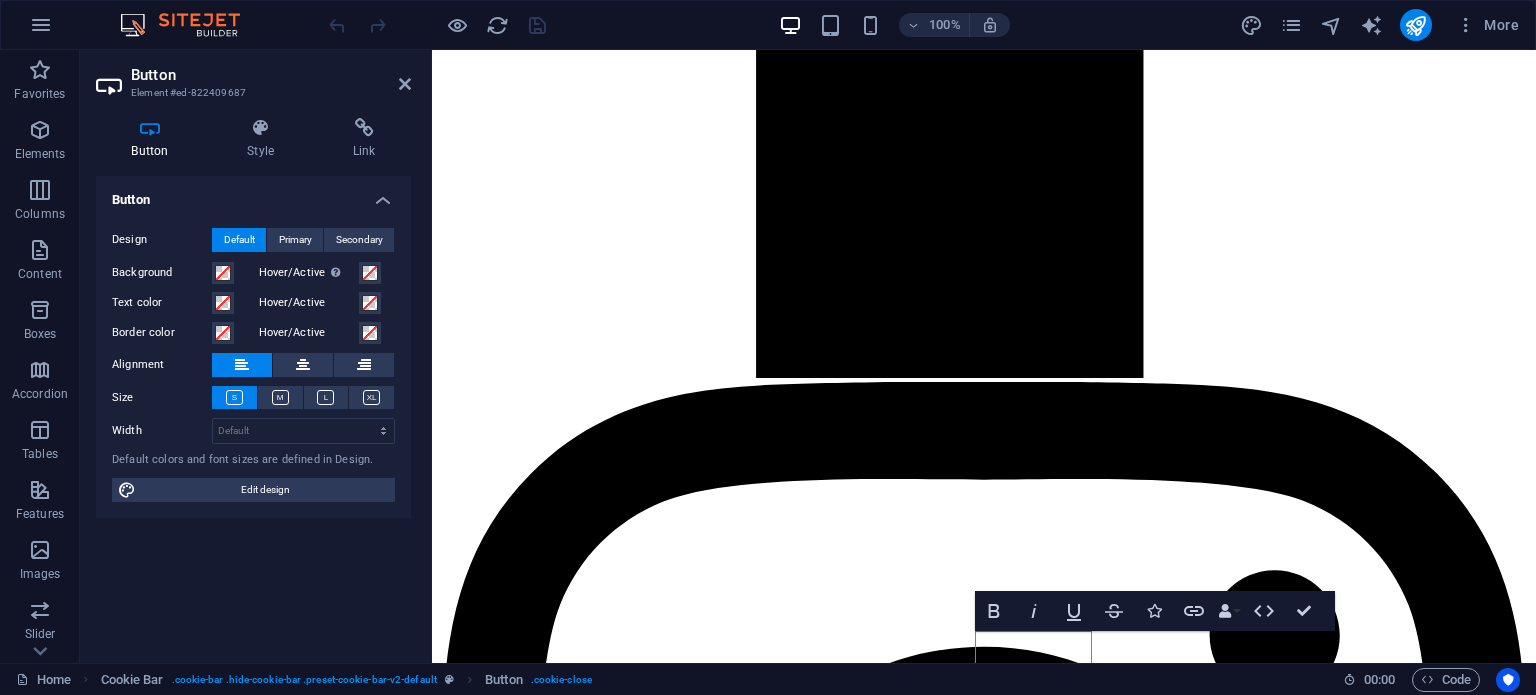 click on "Localização [STREET] [NUMBER] [CITY] [POSTAL_CODE] Aviso Legal Política        de Privacidade   Horário De segunda a sexta        Das 5h30 às 13h Sábado         Fechado   Domingo        das 6h às 12h  Contatos [EMAIL]     [PHONE]" at bounding box center (984, 7687) 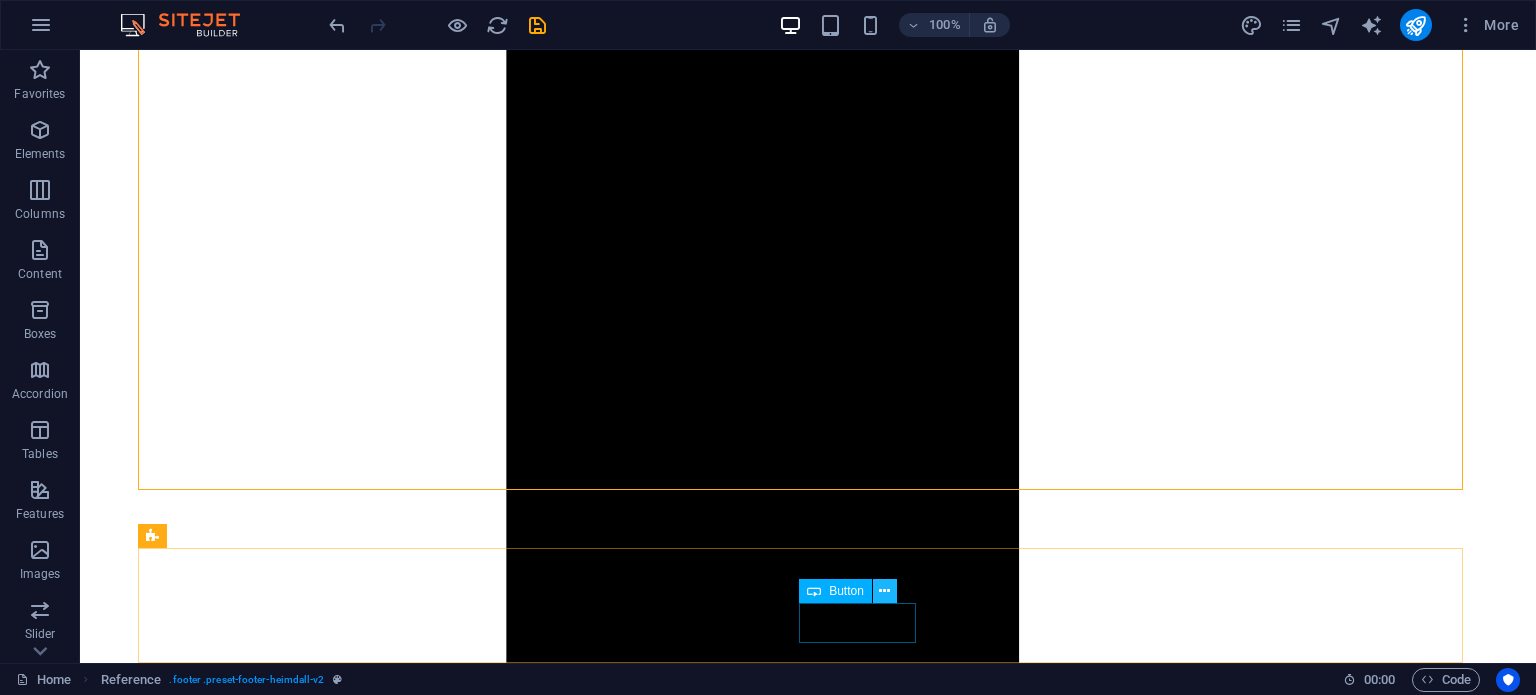 click at bounding box center (884, 591) 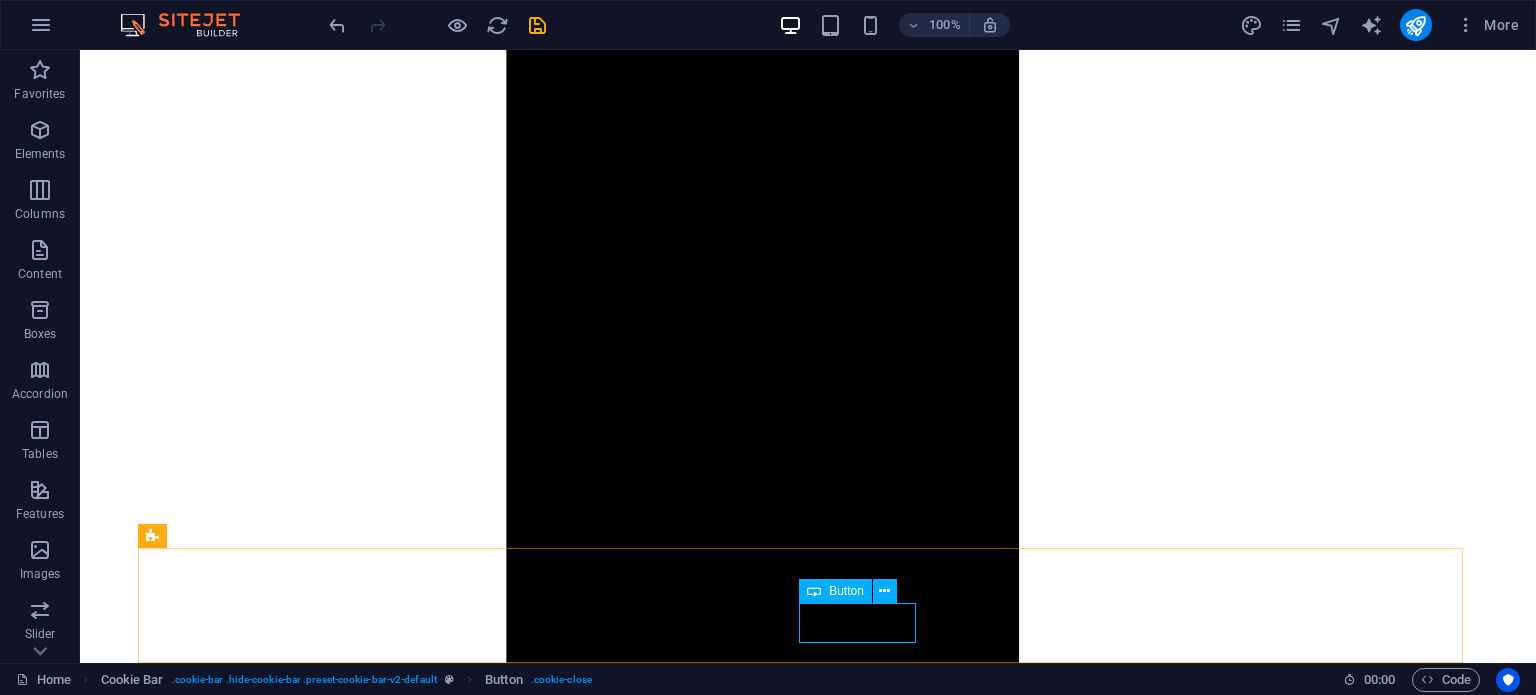 click at bounding box center [814, 591] 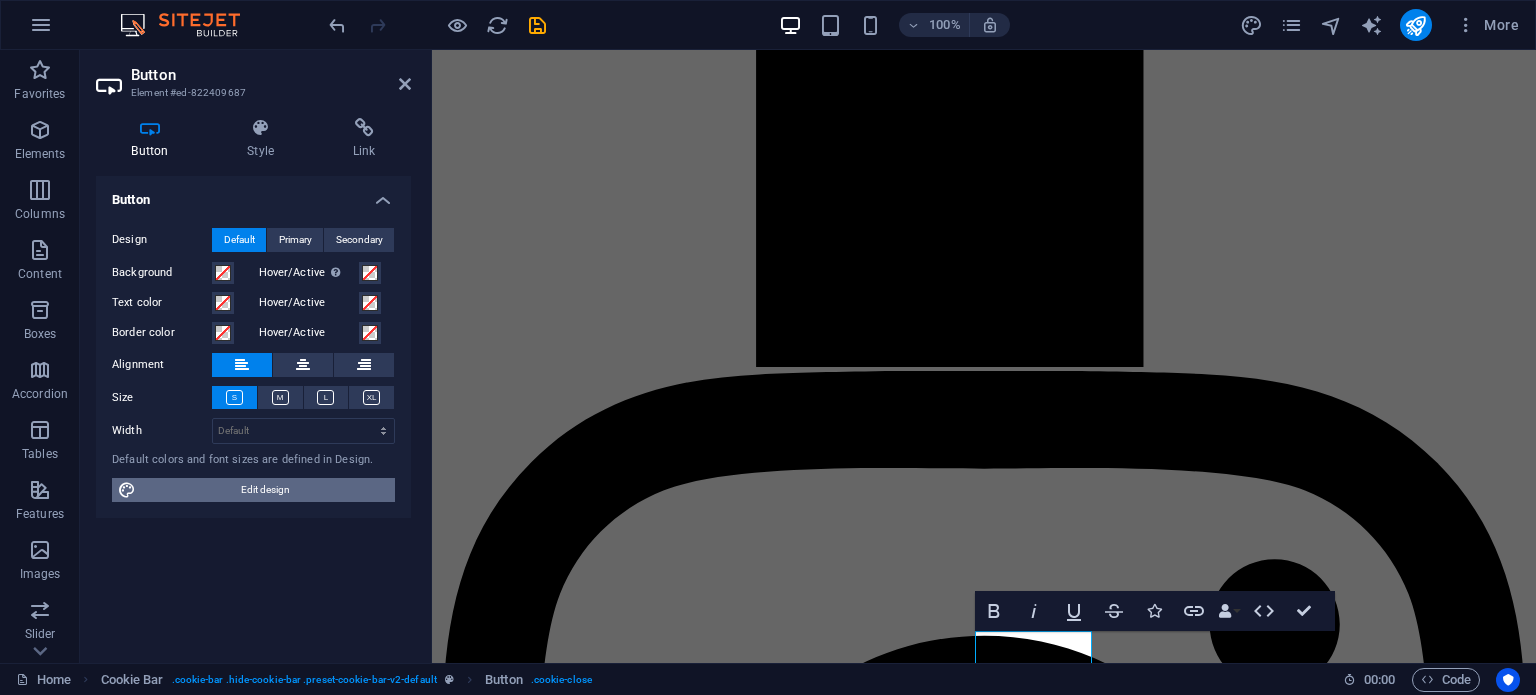 click on "Edit design" at bounding box center [265, 490] 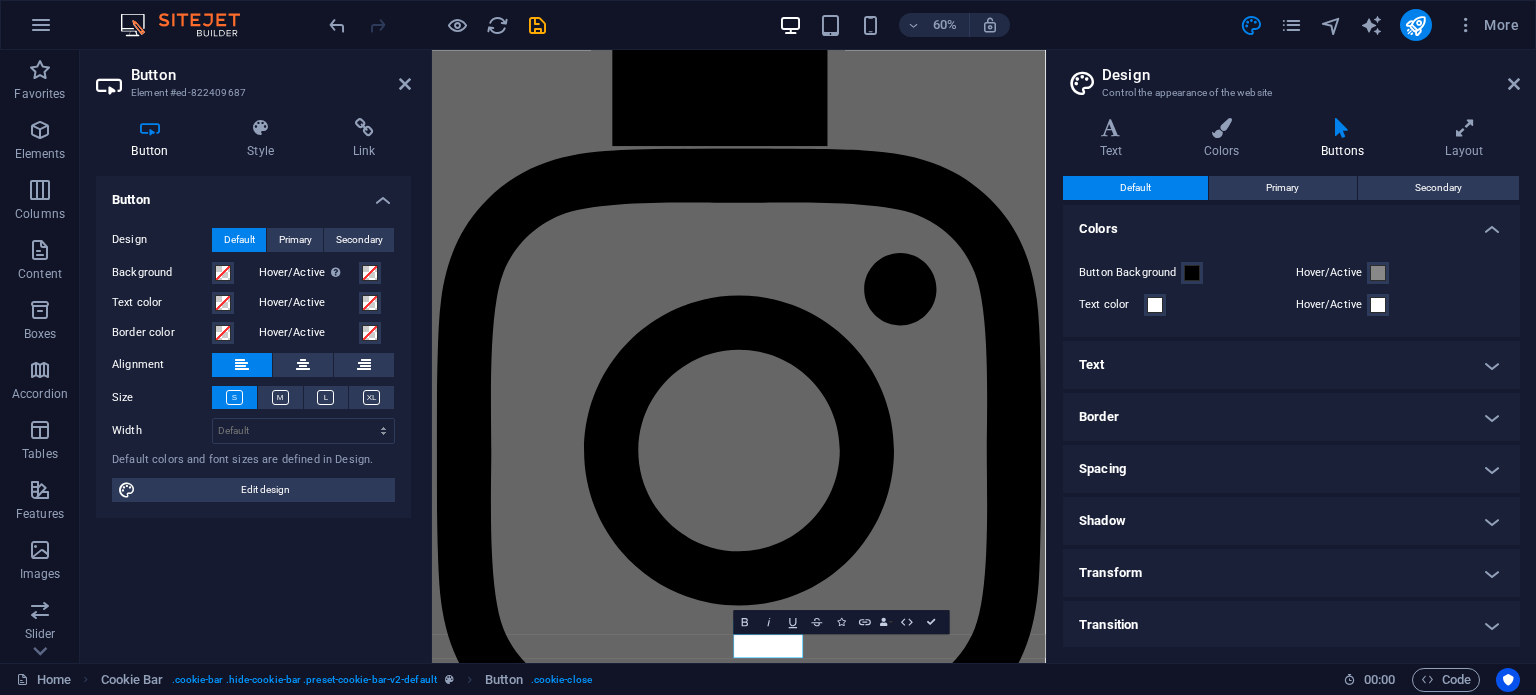 scroll, scrollTop: 1876, scrollLeft: 0, axis: vertical 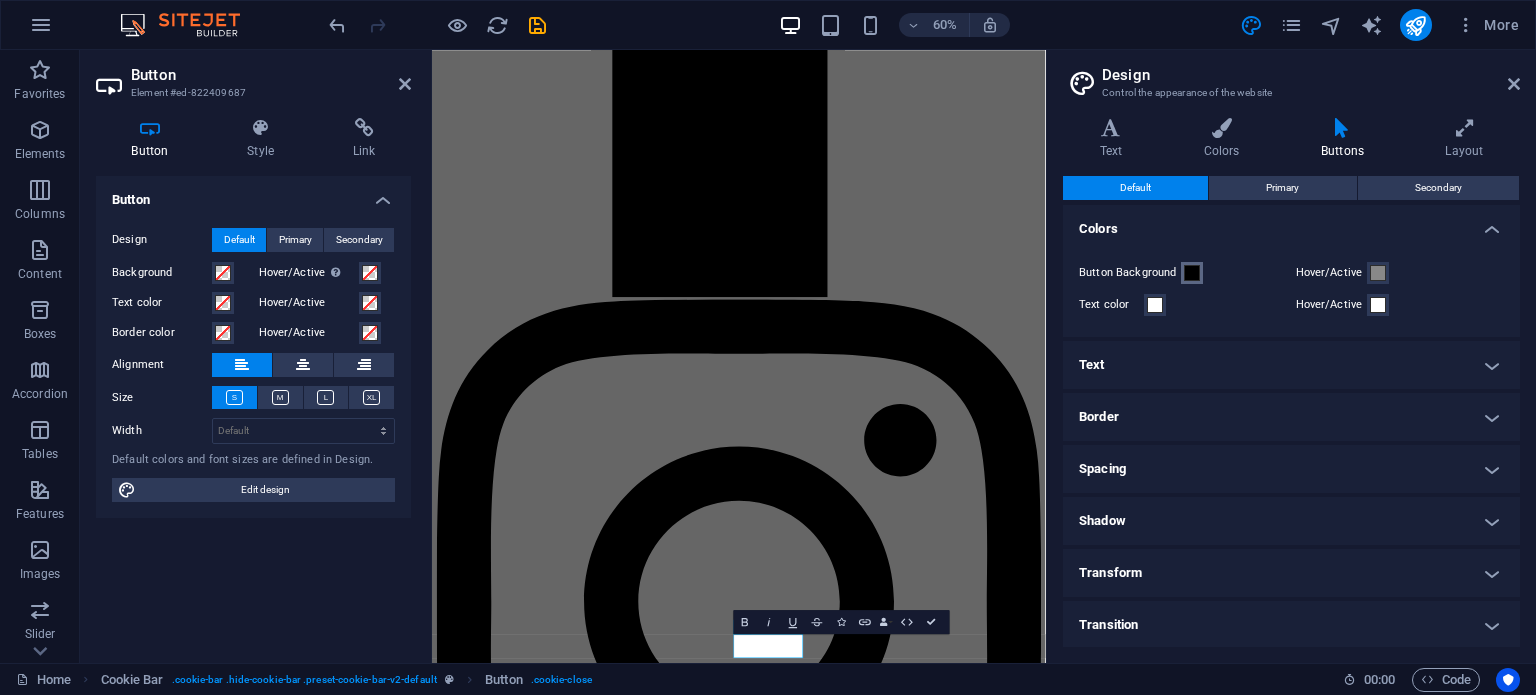 click at bounding box center (1192, 273) 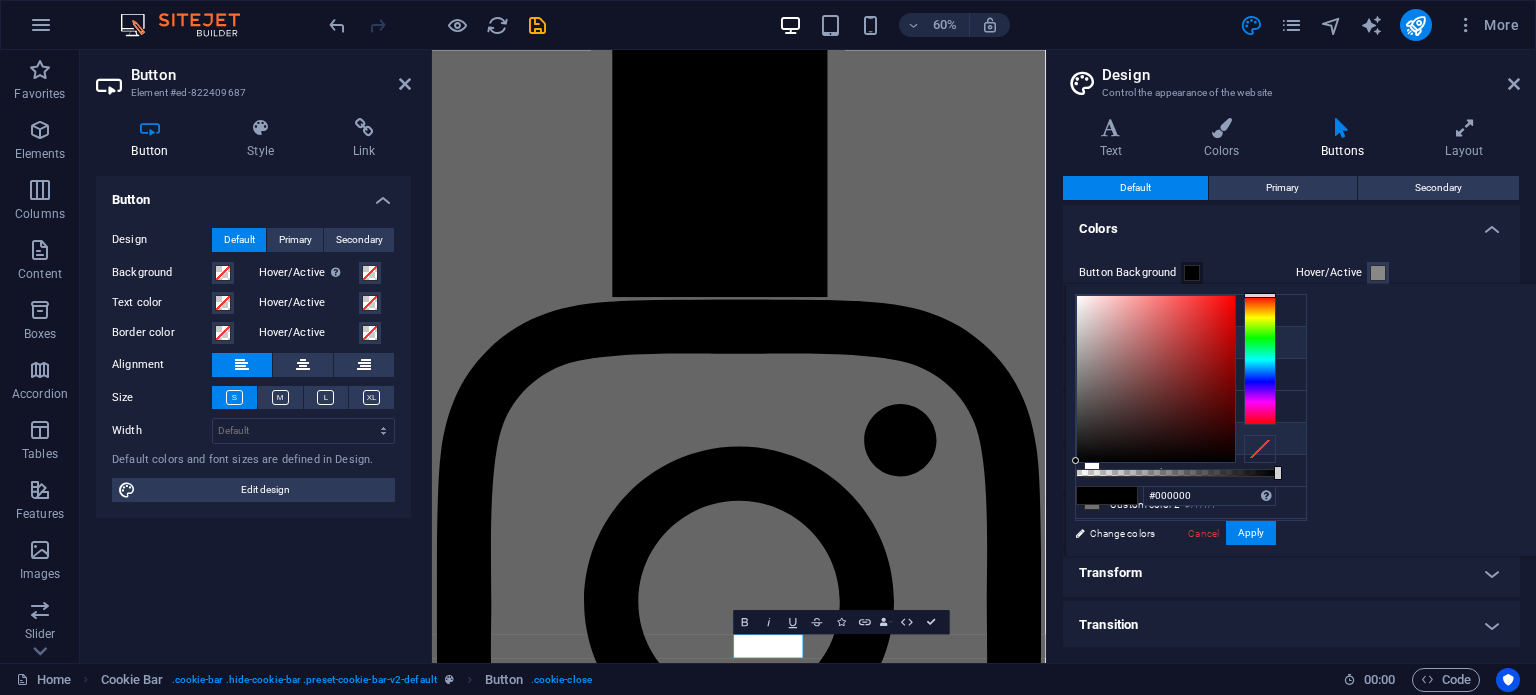 click on "Transparent
rgba(0,0,0,.0)" at bounding box center (1191, 439) 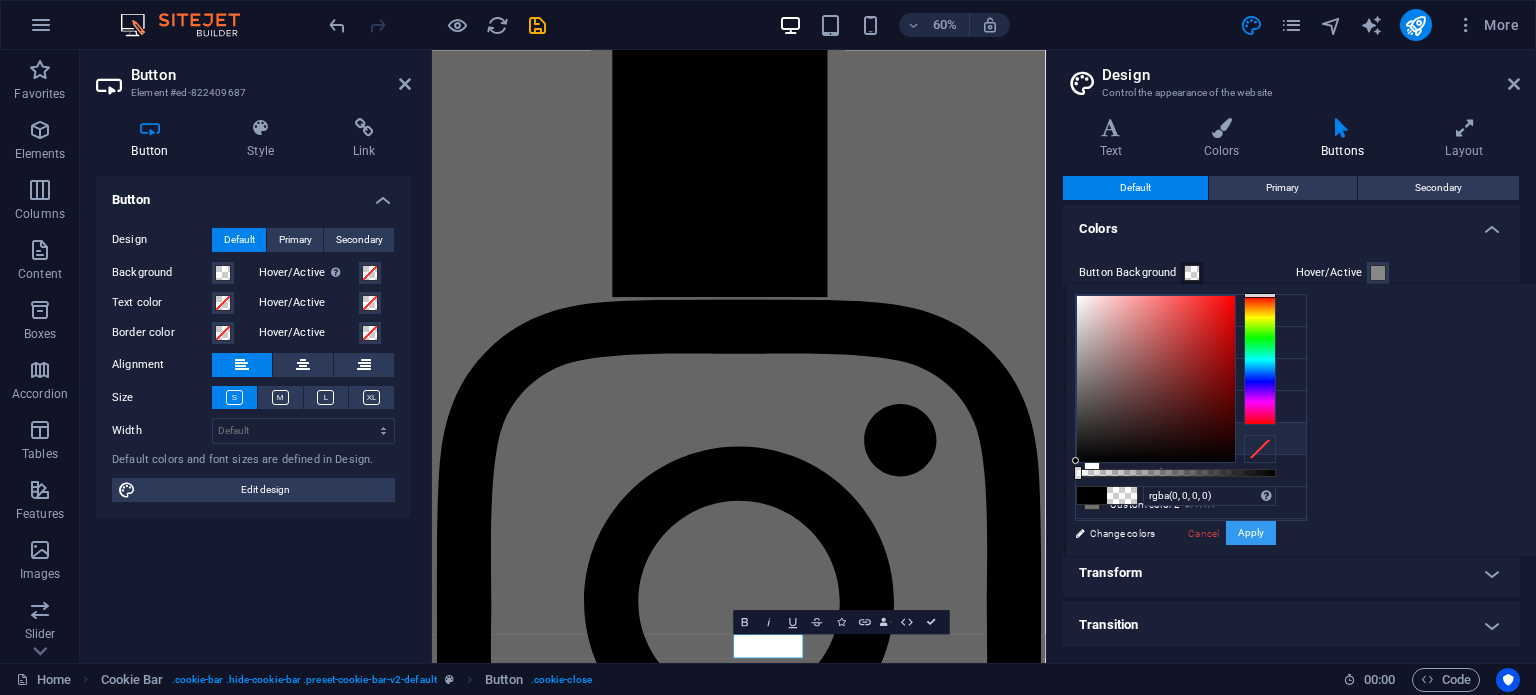 click on "Apply" at bounding box center [1251, 533] 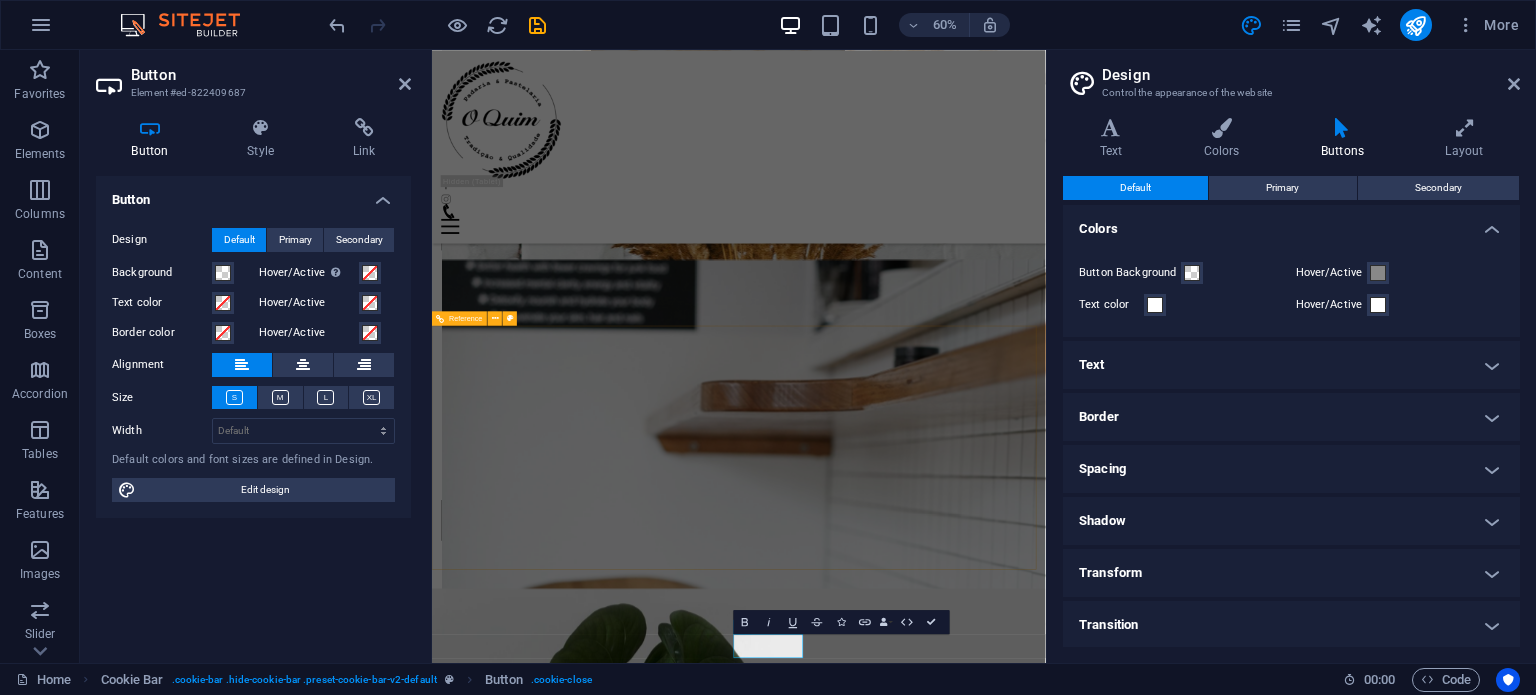 click on "Sábado         Fechado" at bounding box center (608, 2420) 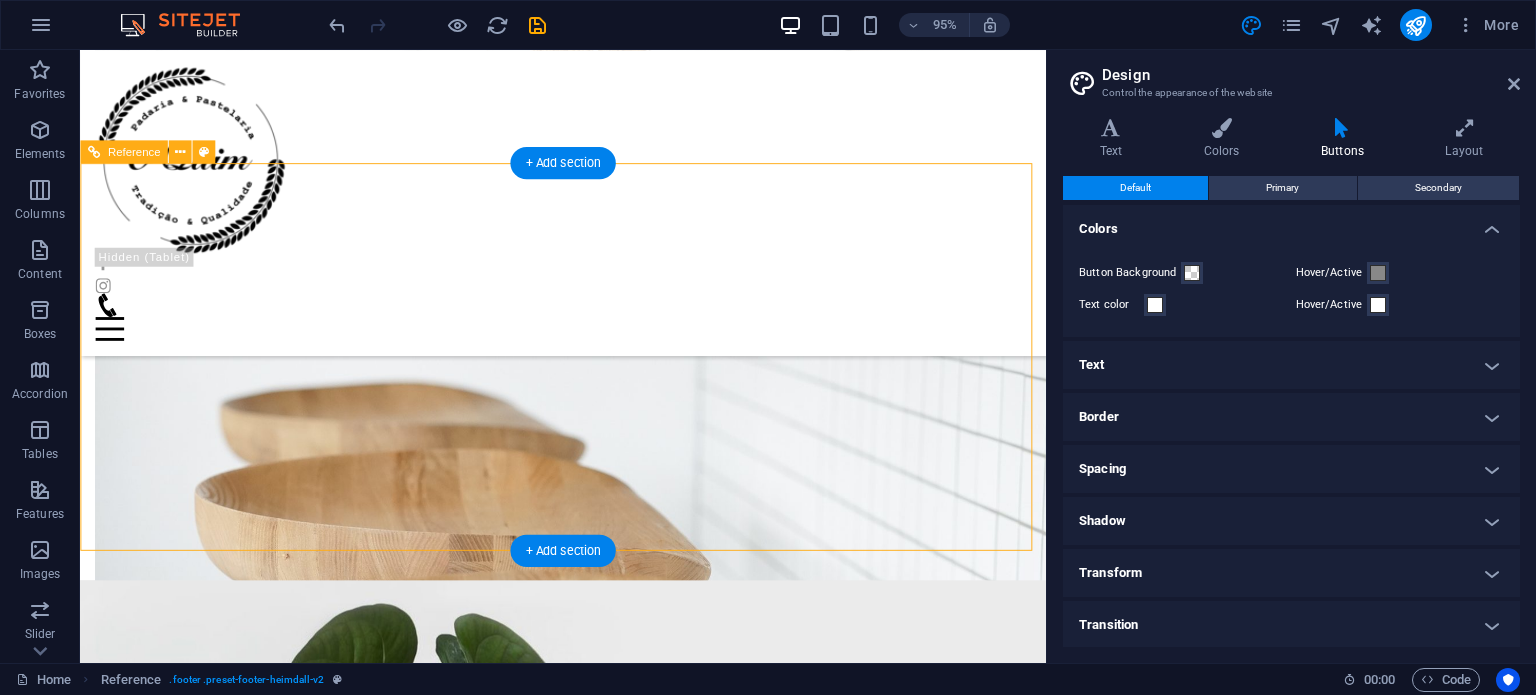 click on "Localização [STREET] [NUMBER] [CITY] [POSTAL_CODE] Aviso Legal Política        de Privacidade   Horário De segunda a sexta        Das 5h30 às 13h Sábado         Fechado   Domingo        das 6h às 12h  Contatos [EMAIL]     [PHONE]" at bounding box center (588, 2050) 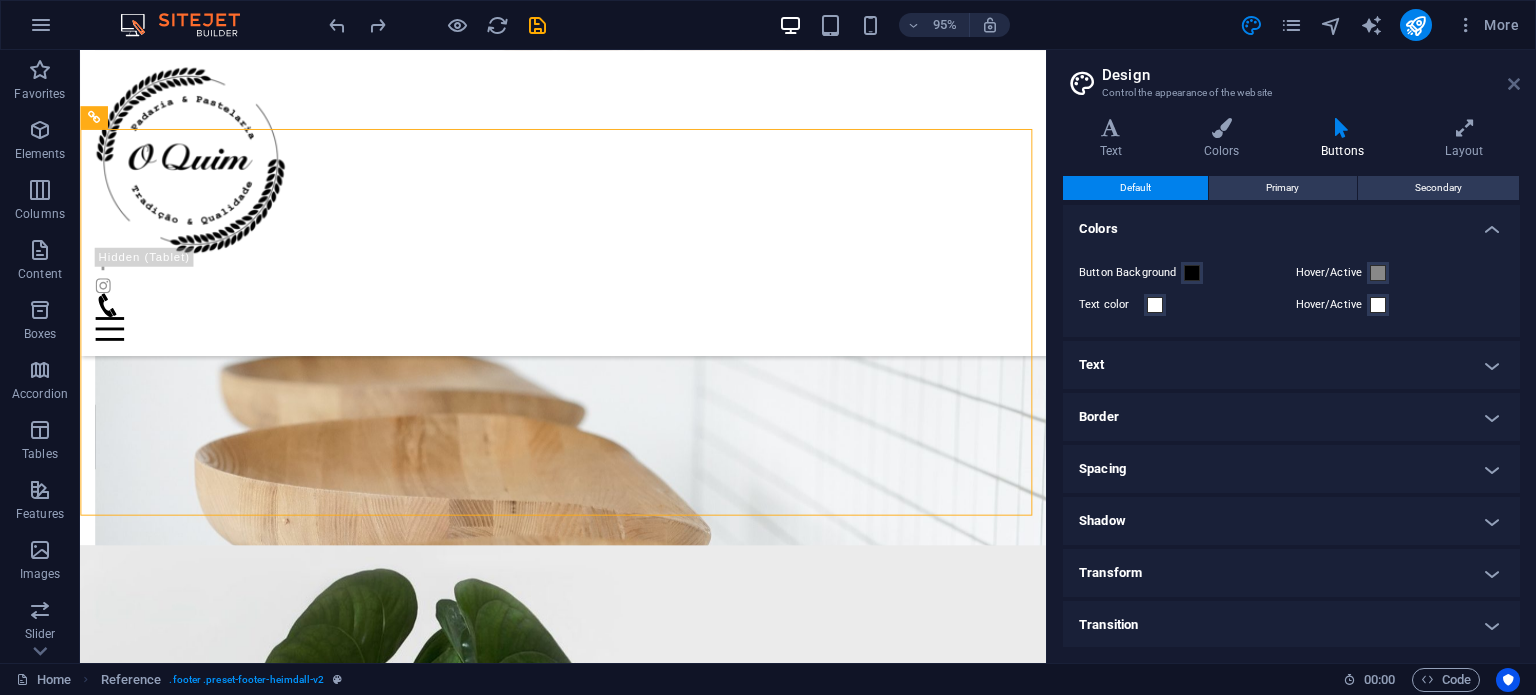 click at bounding box center (1514, 84) 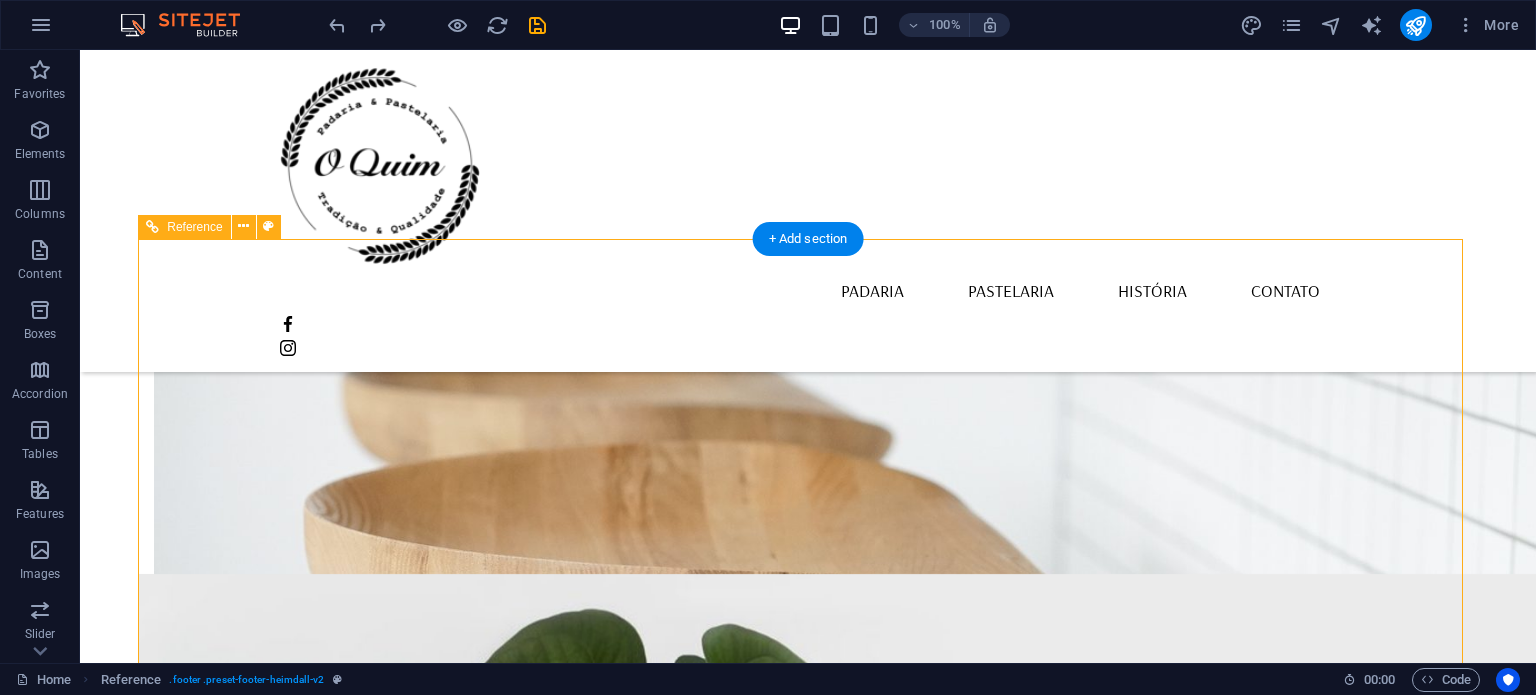 scroll, scrollTop: 2116, scrollLeft: 0, axis: vertical 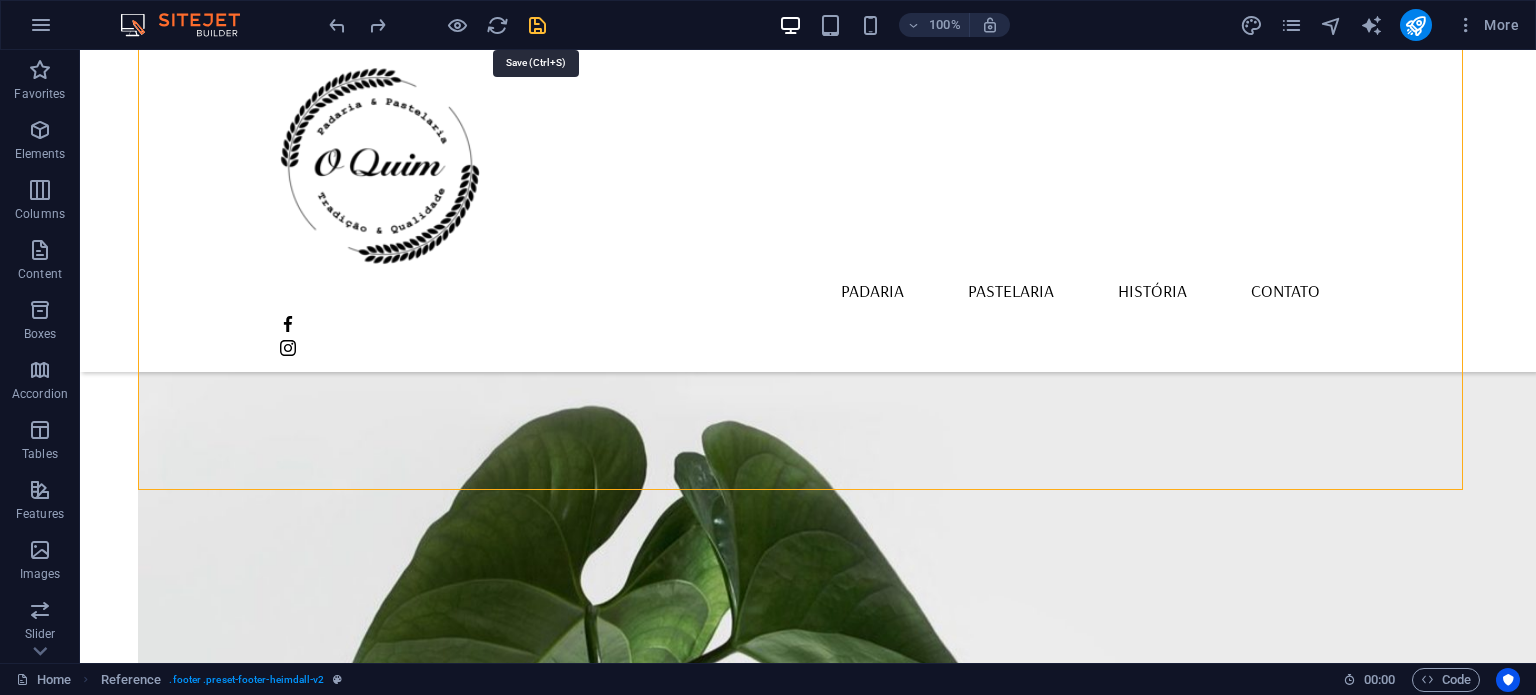 click at bounding box center (537, 25) 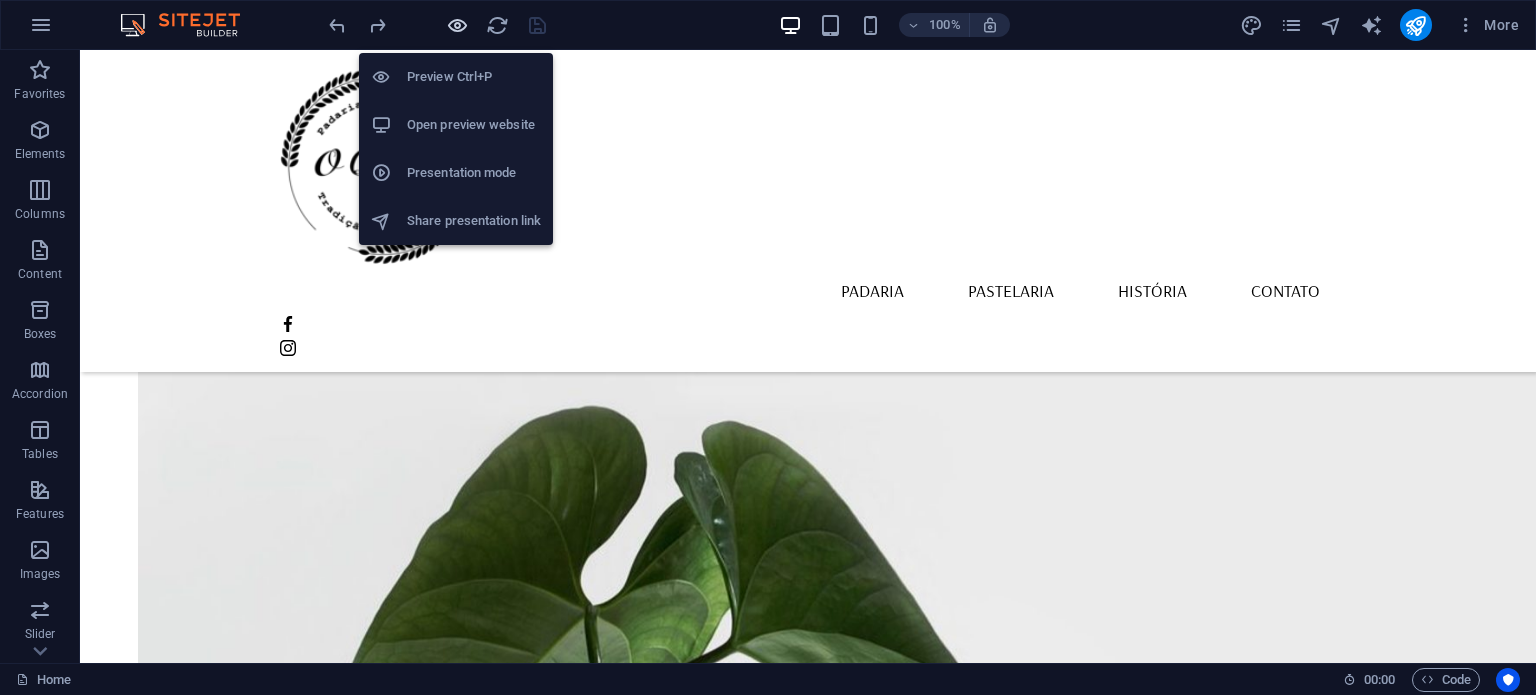 click at bounding box center (457, 25) 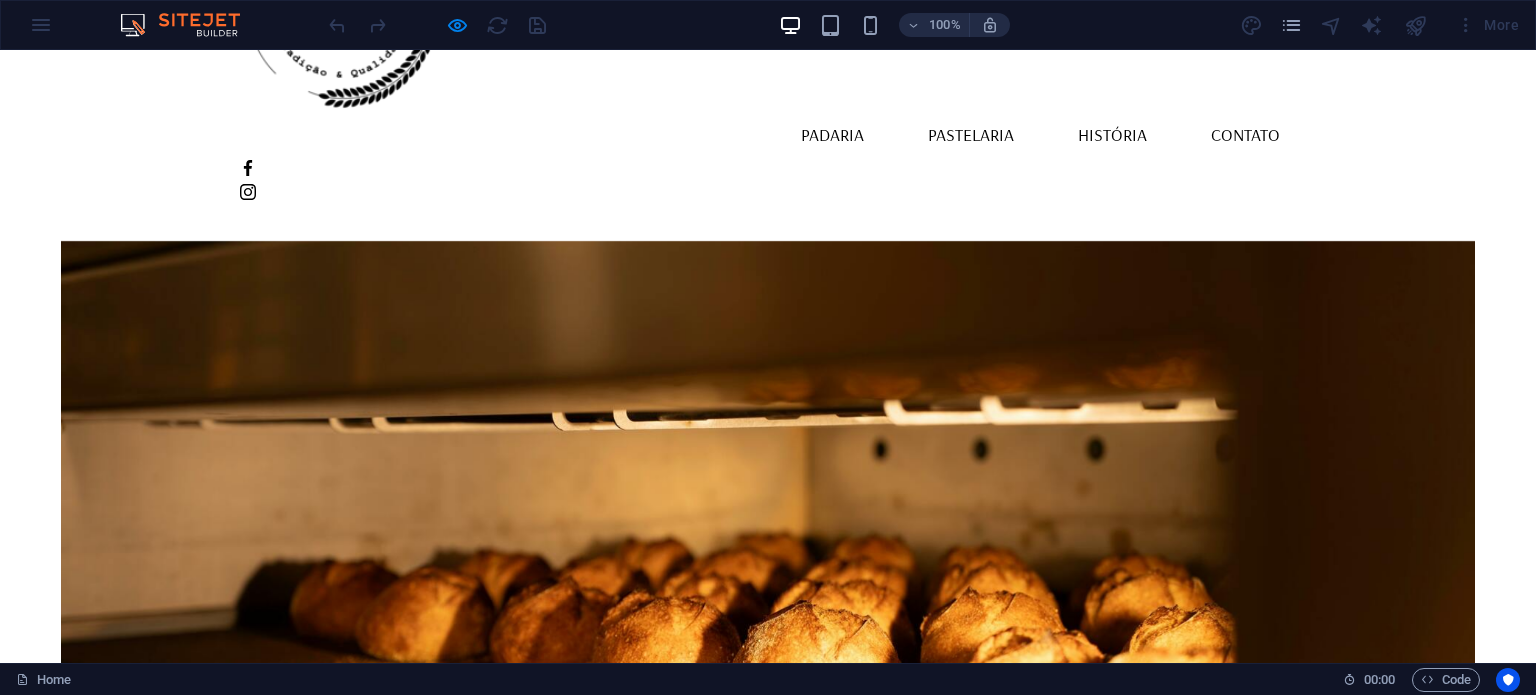 scroll, scrollTop: 0, scrollLeft: 0, axis: both 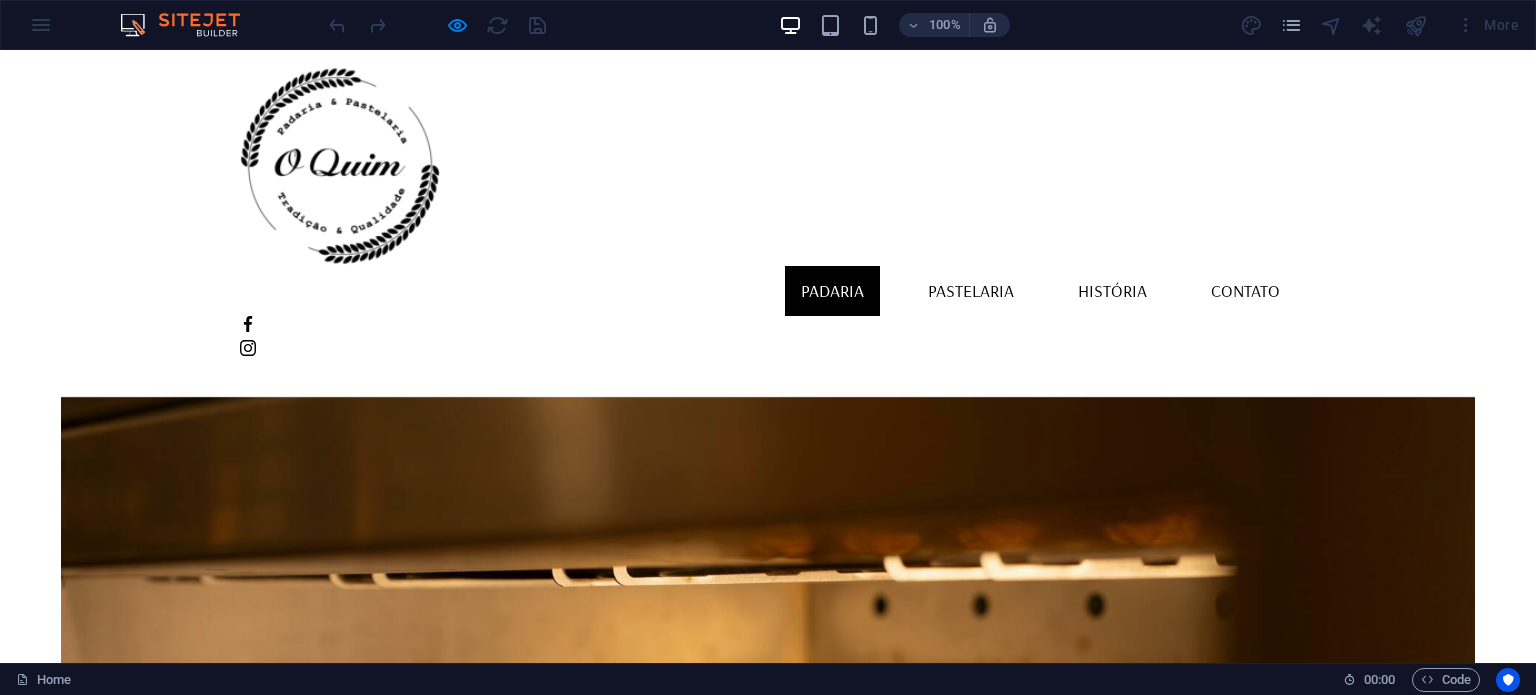 click on "Padaria" at bounding box center (832, 291) 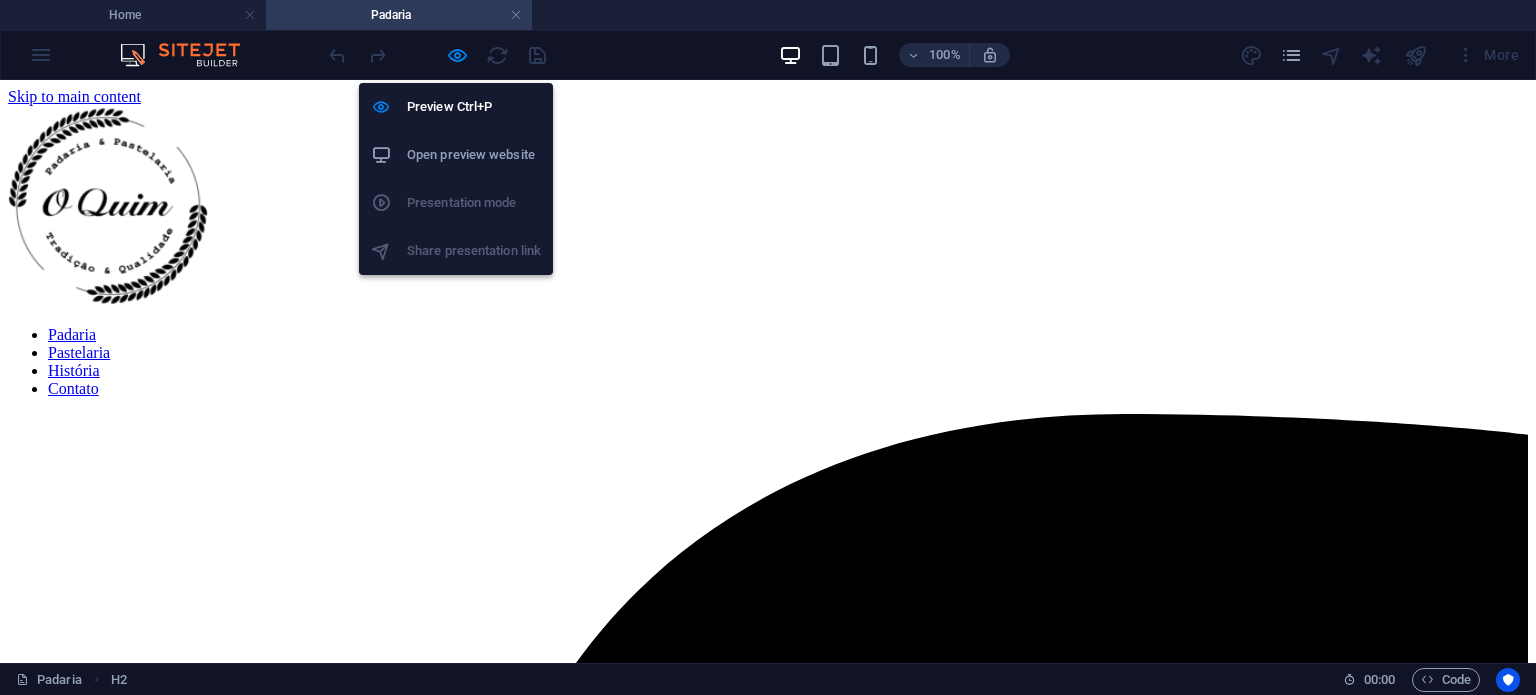 scroll, scrollTop: 0, scrollLeft: 0, axis: both 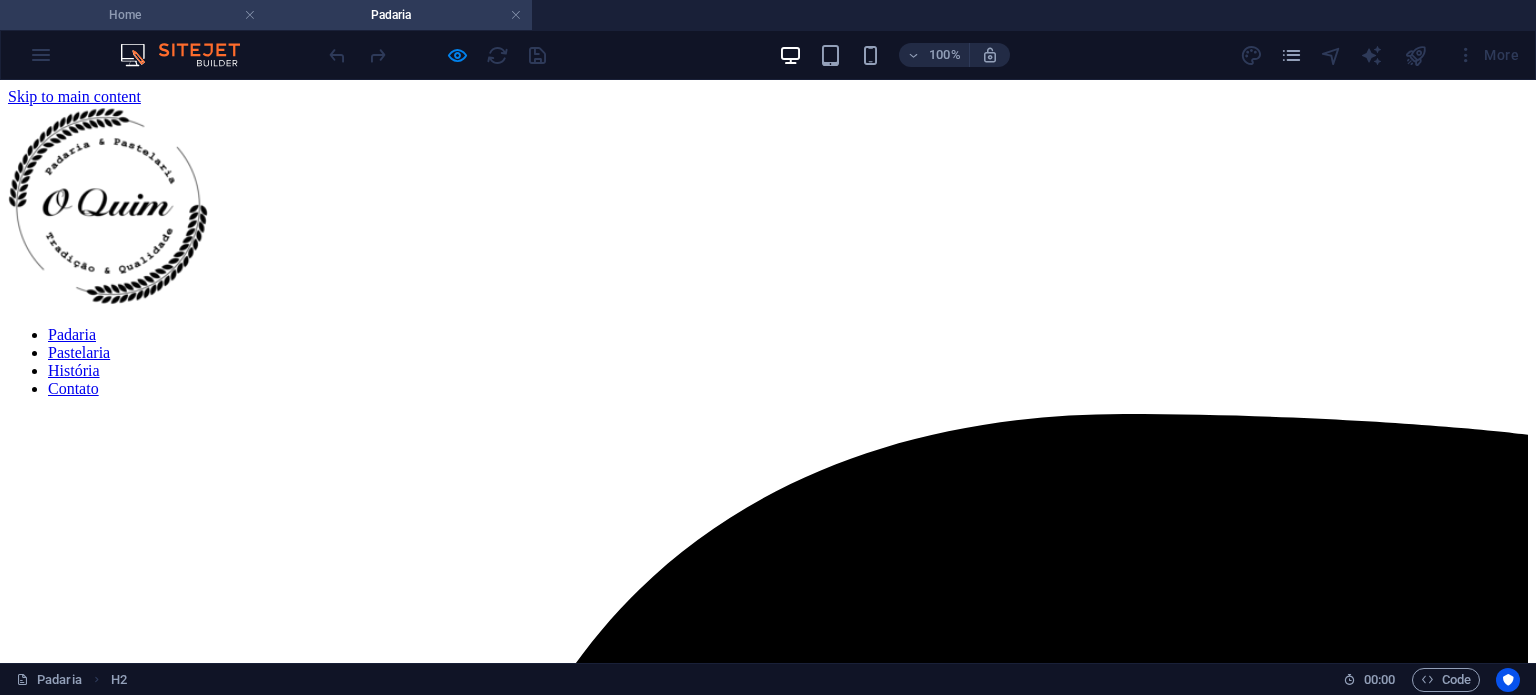 click on "Home" at bounding box center [133, 15] 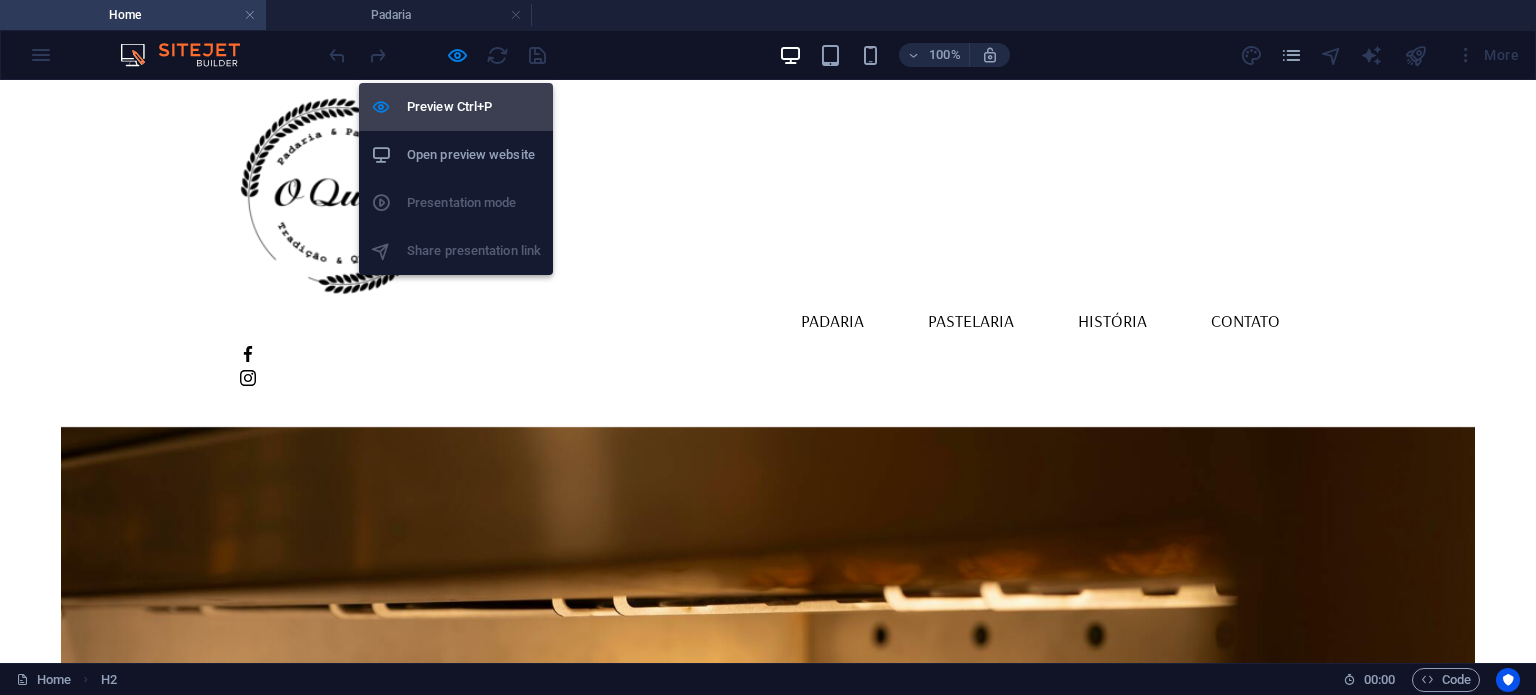 click on "Preview Ctrl+P" at bounding box center (474, 107) 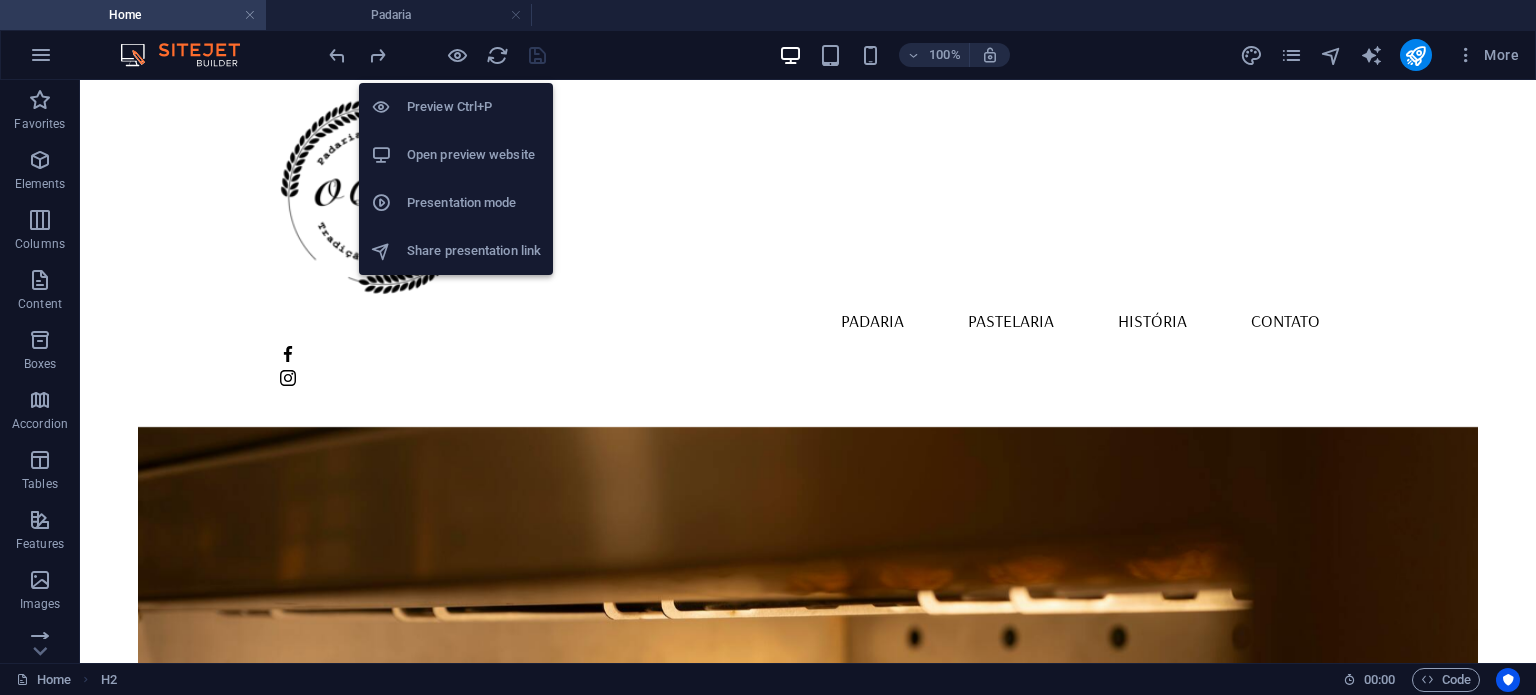 click on "Presentation mode" at bounding box center [456, 203] 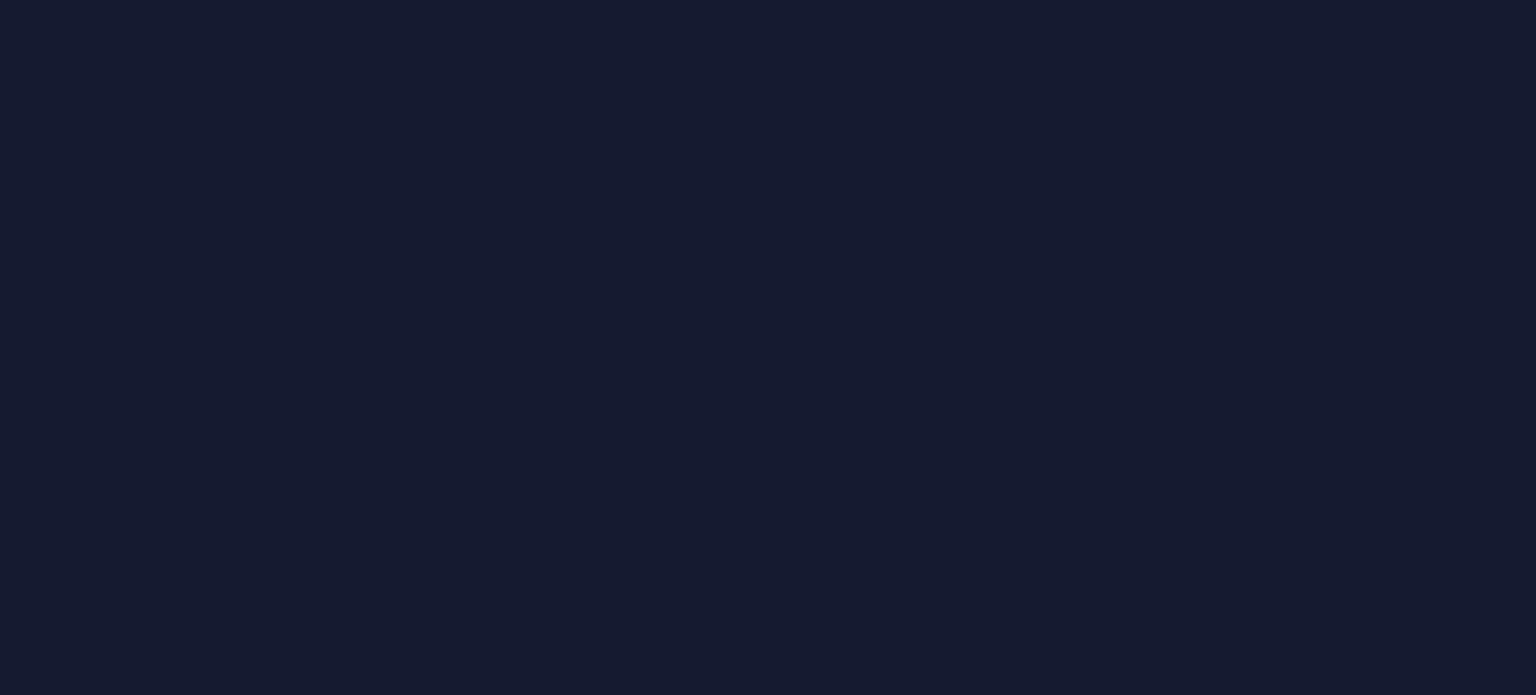 scroll, scrollTop: 0, scrollLeft: 0, axis: both 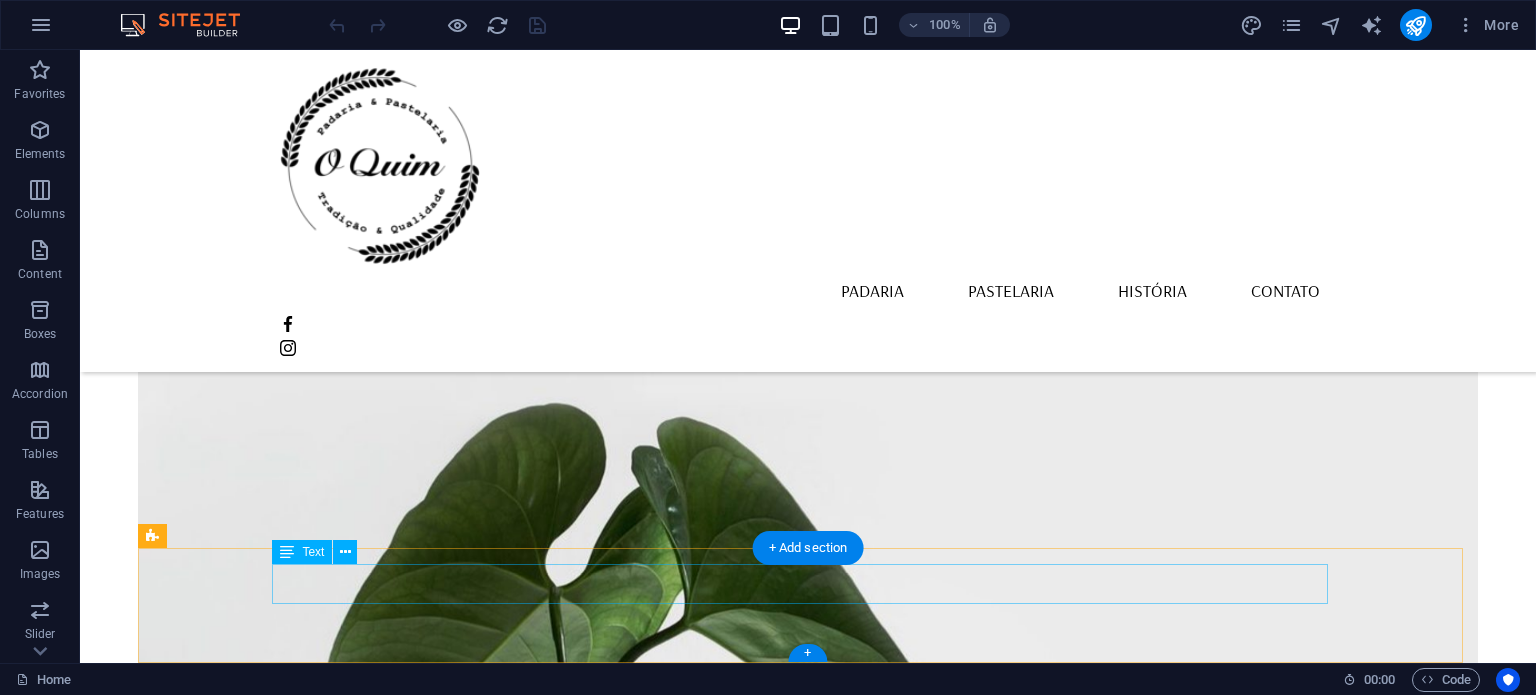 click on "Selecione  "Aceitar tudo" para concordar com o uso de cookies e tecnologias semelhantes para aprimorar a navegação, a segurança, a análise dos dados e a personalização. Selecione "Gerenciar cookies" para mais opções ou para não participar." at bounding box center (808, 2519) 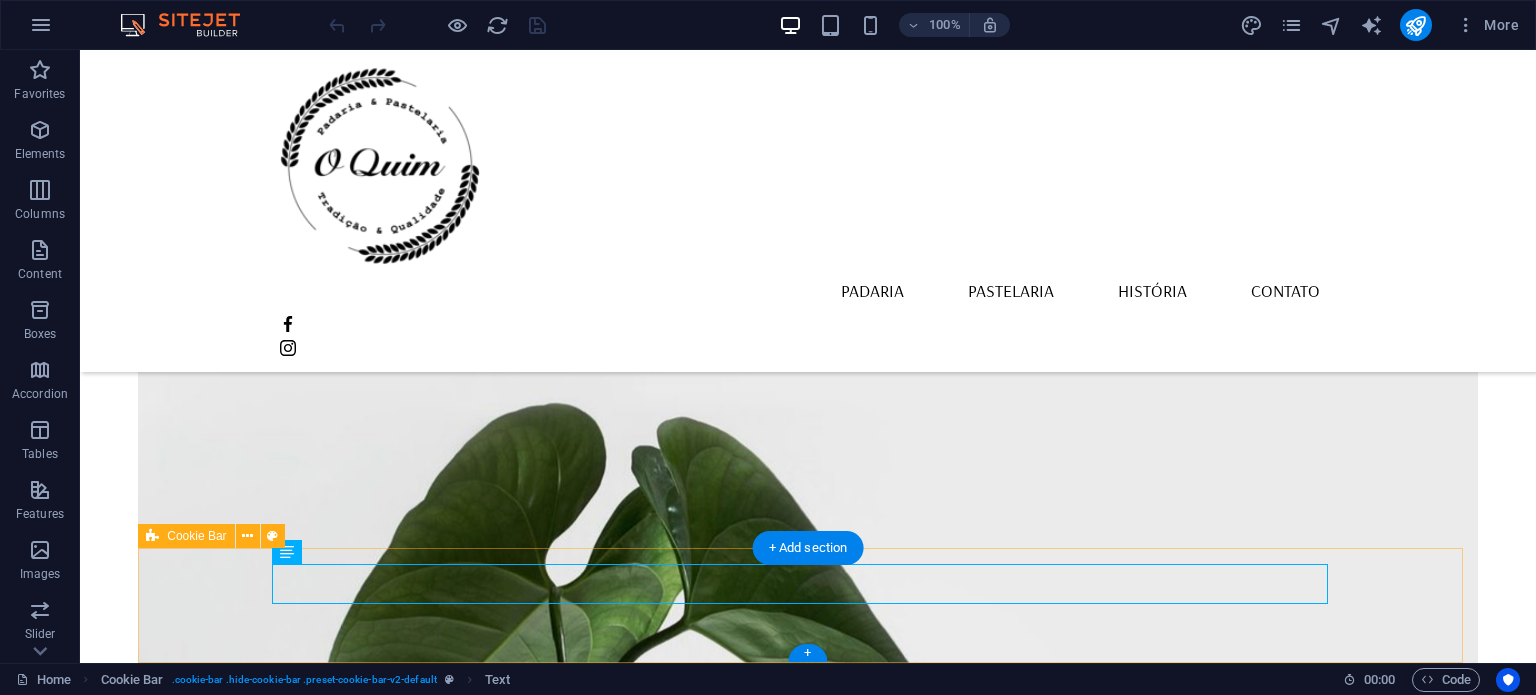 click on "Selecione  "Aceitar tudo" para concordar com o uso de cookies e tecnologias semelhantes para aprimorar a navegação, a segurança, a análise dos dados e a personalização. Selecione "Gerenciar cookies" para mais opções ou para não participar. Saber mais Aceitar Tudo" at bounding box center (808, 2535) 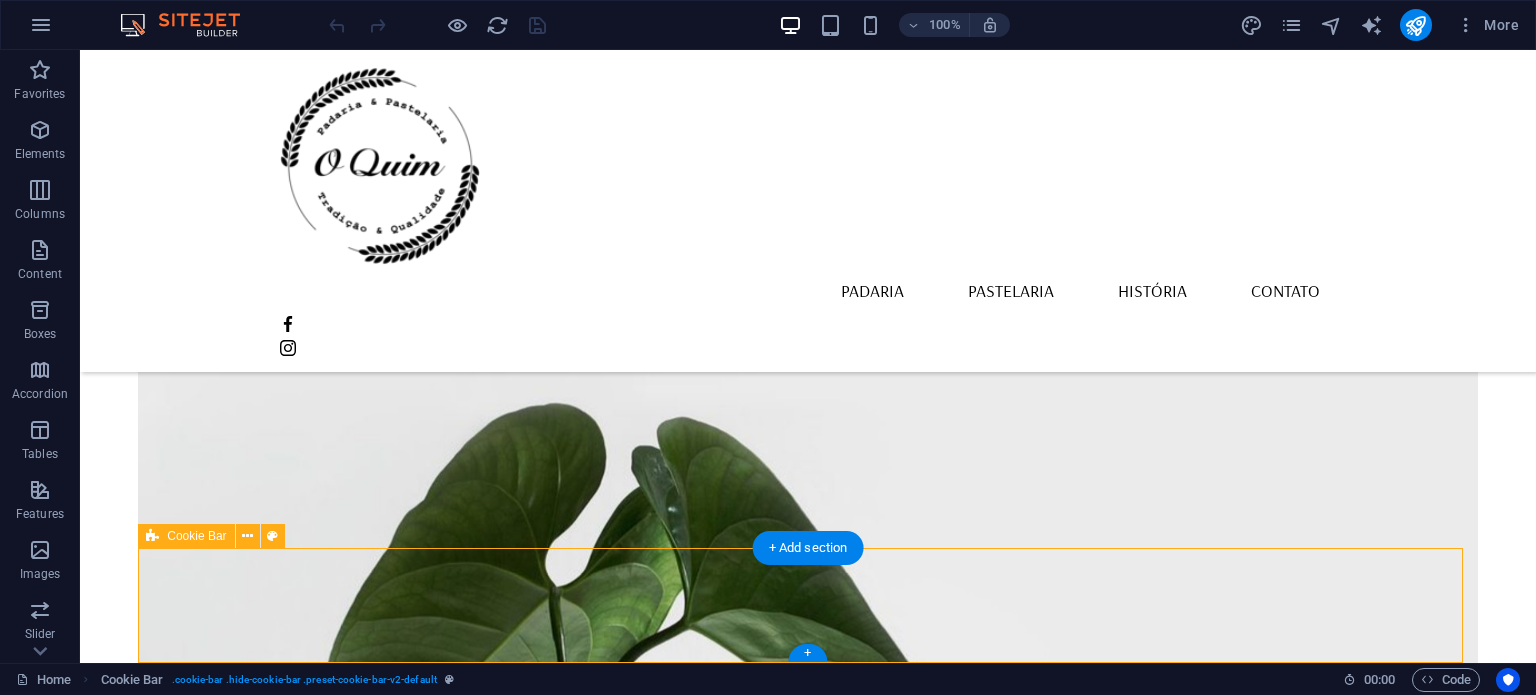 drag, startPoint x: 269, startPoint y: 583, endPoint x: 247, endPoint y: 583, distance: 22 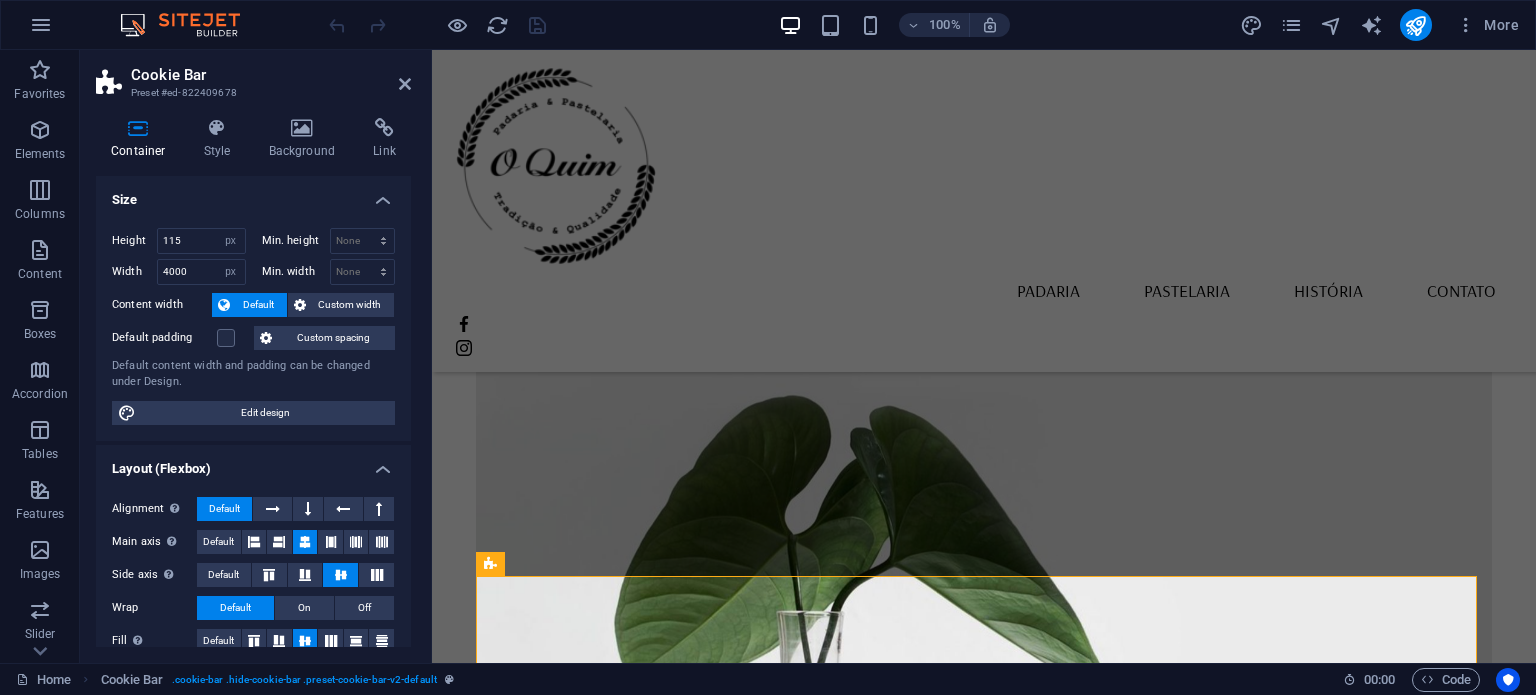 drag, startPoint x: 679, startPoint y: 633, endPoint x: 508, endPoint y: 643, distance: 171.29214 